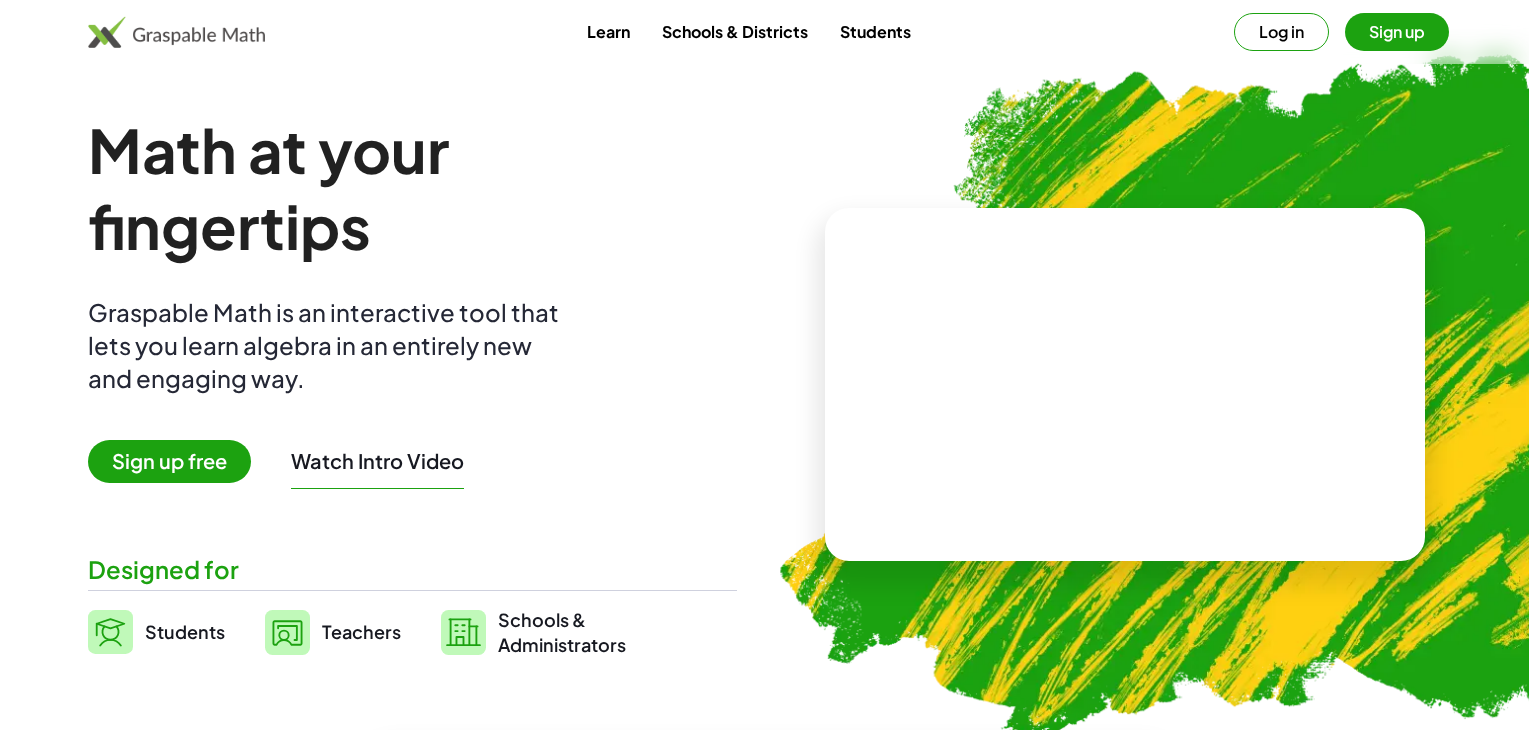 scroll, scrollTop: 0, scrollLeft: 0, axis: both 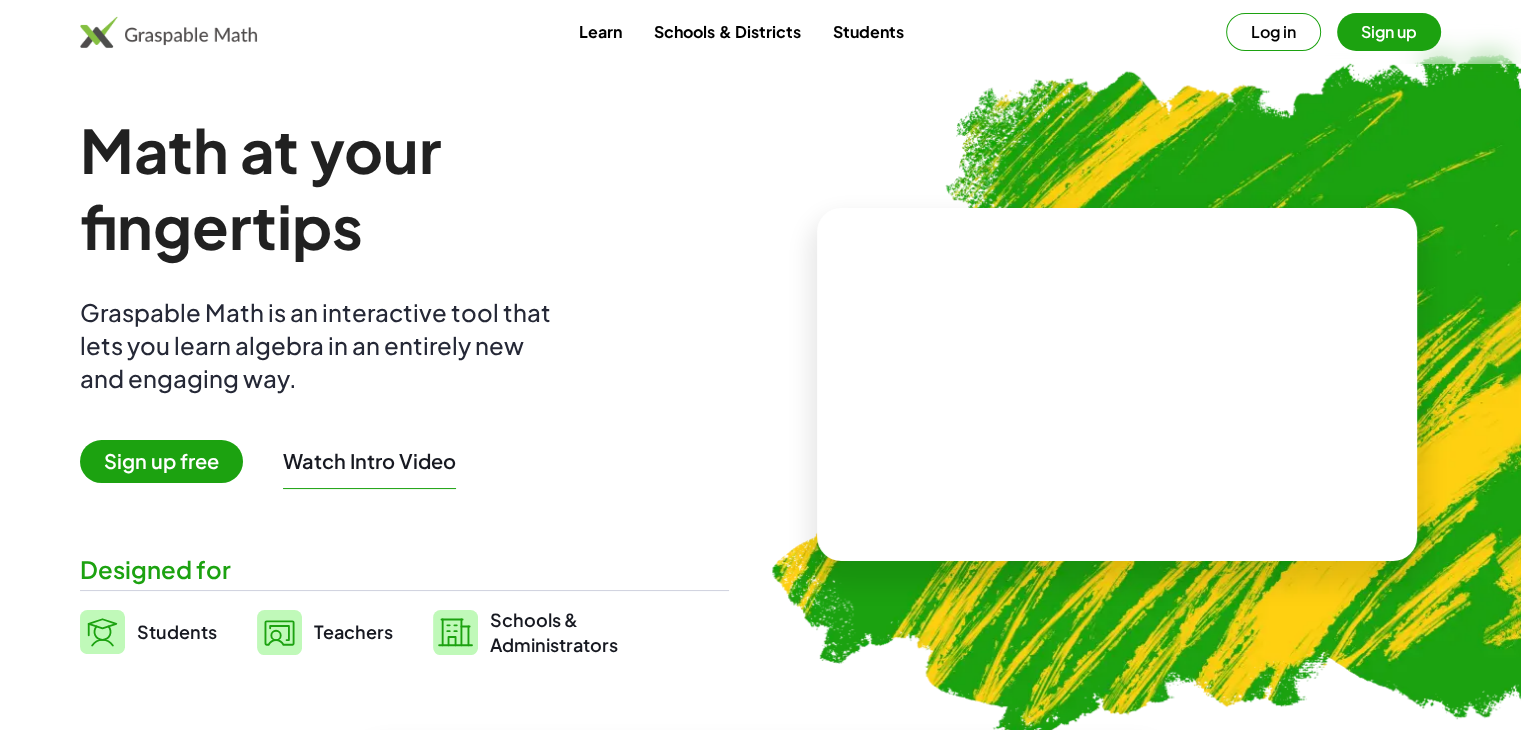 click on "Sign up free" at bounding box center [161, 461] 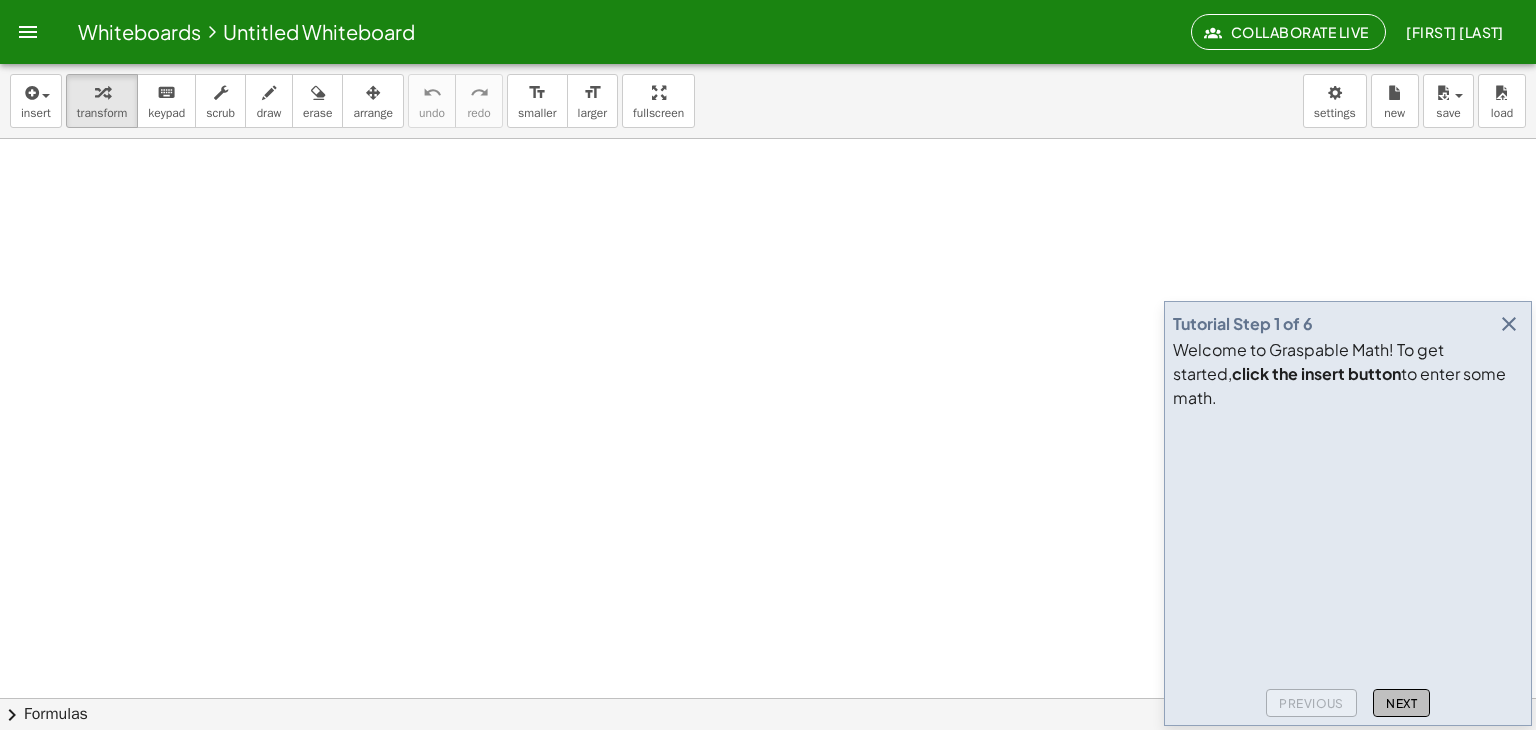 click on "Next" 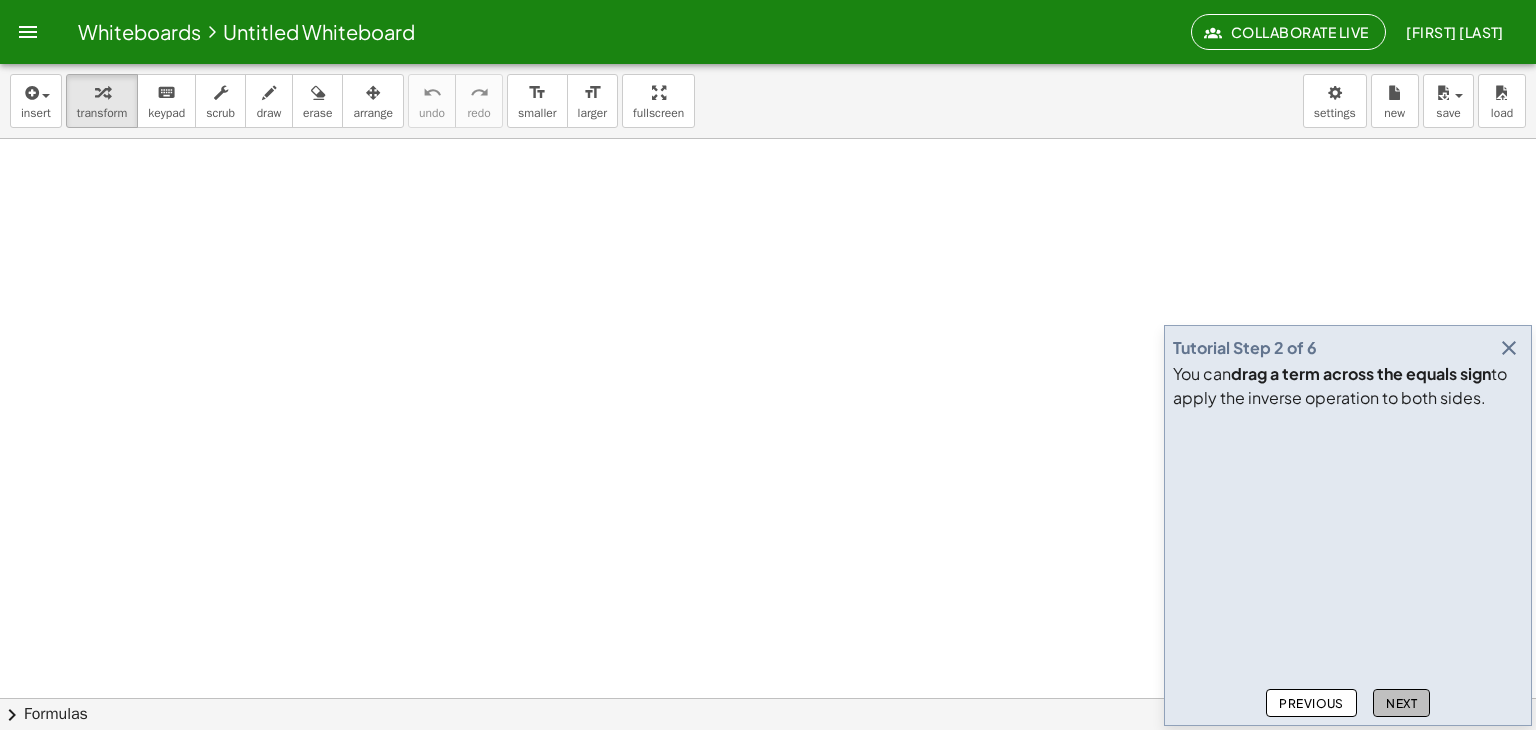 click on "Next" 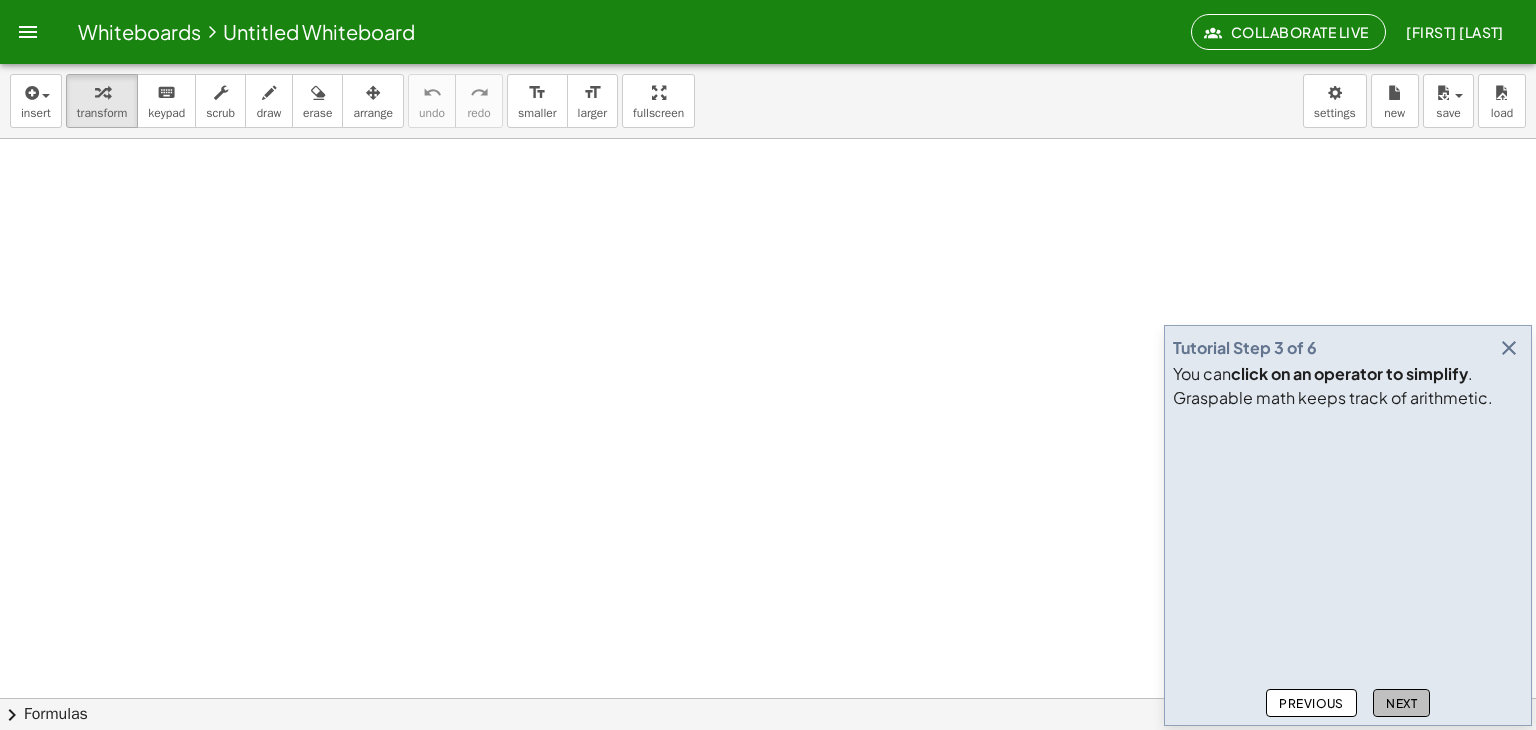 click on "Next" 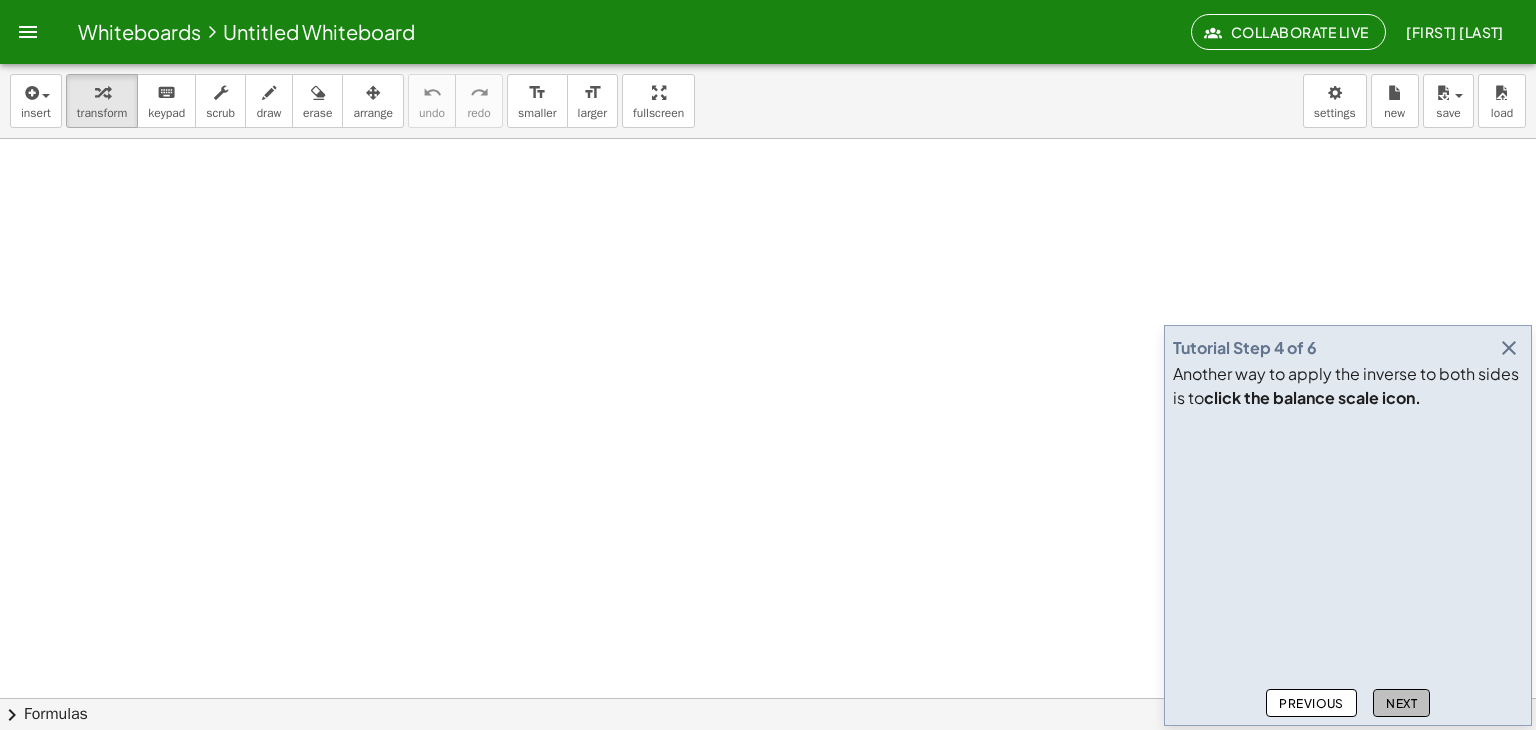 click on "Next" 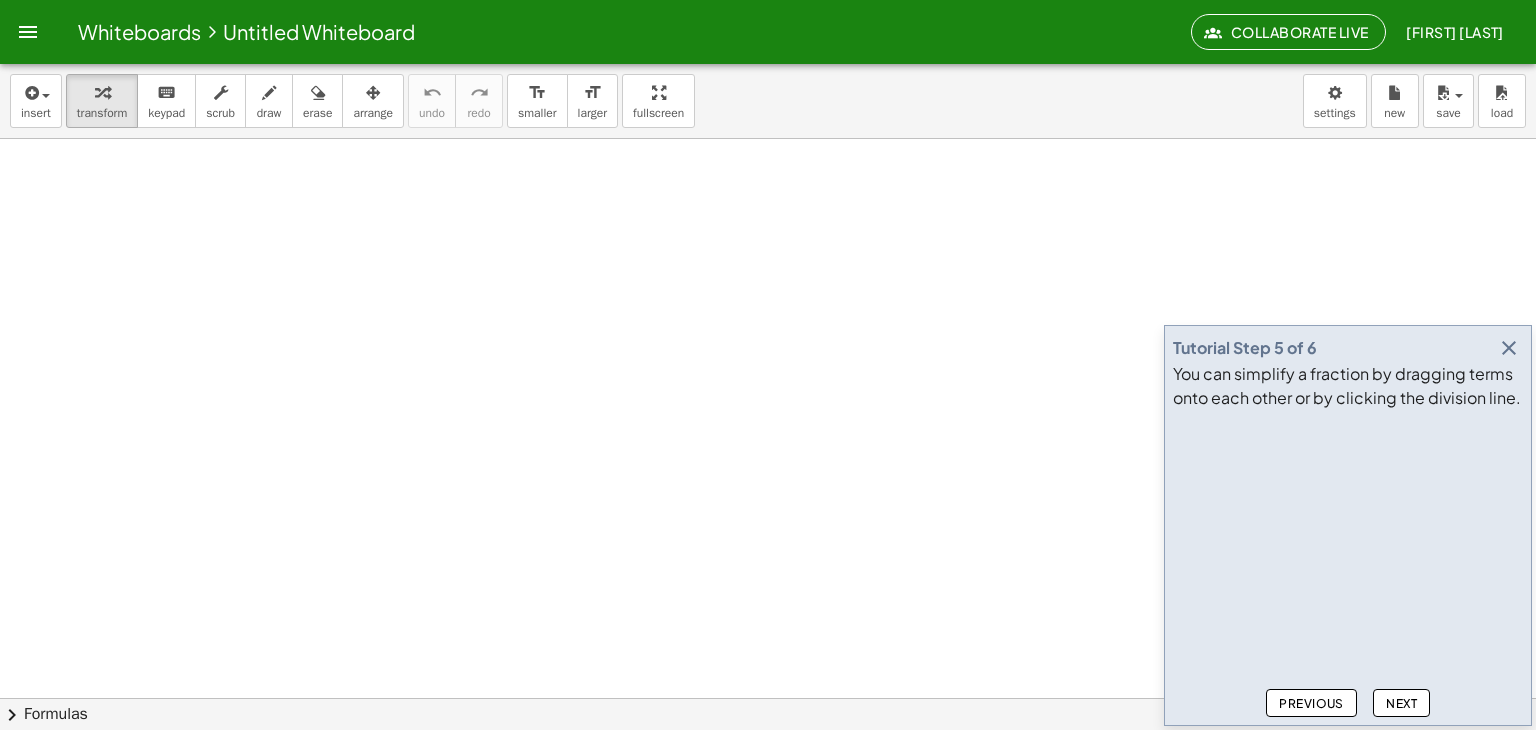 click on "Next" 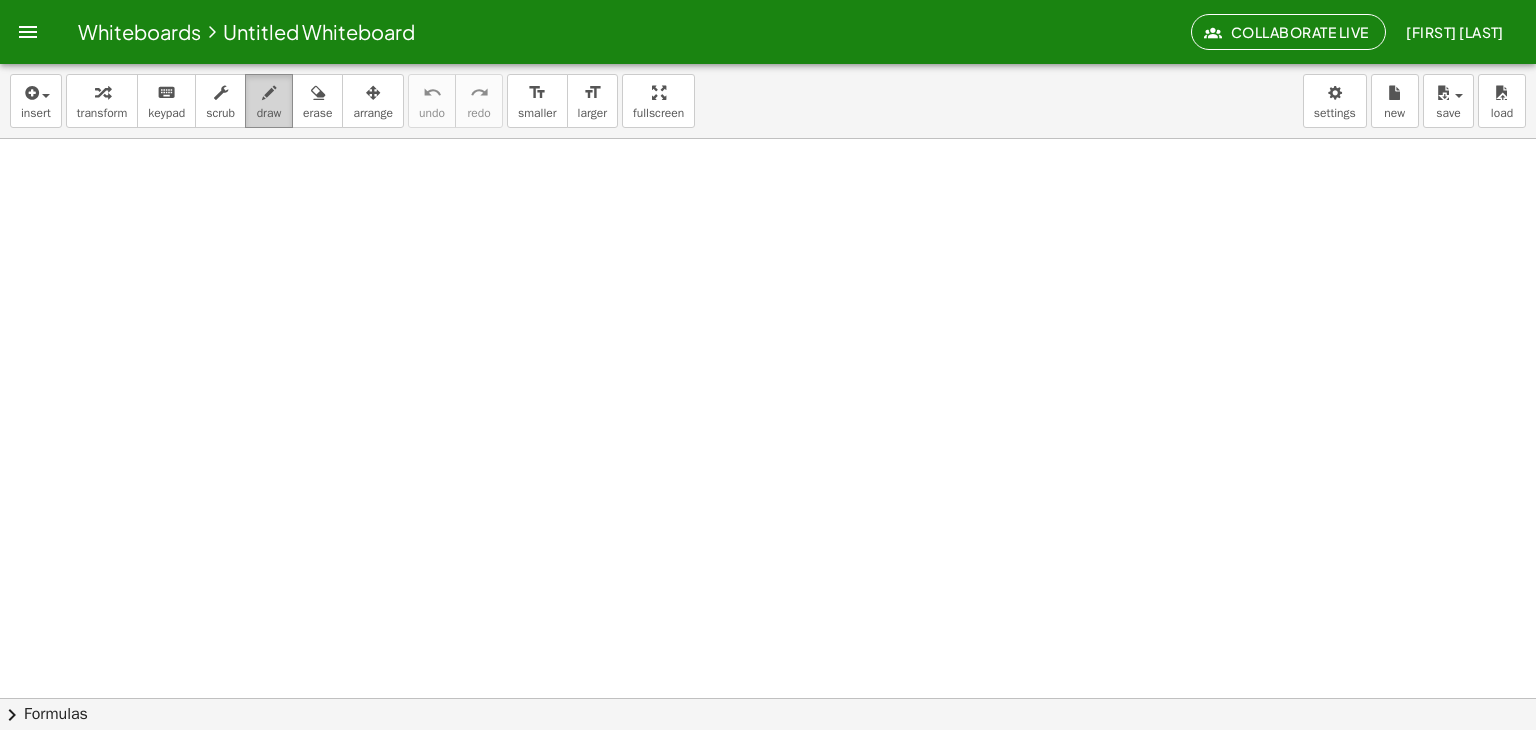 click at bounding box center (269, 92) 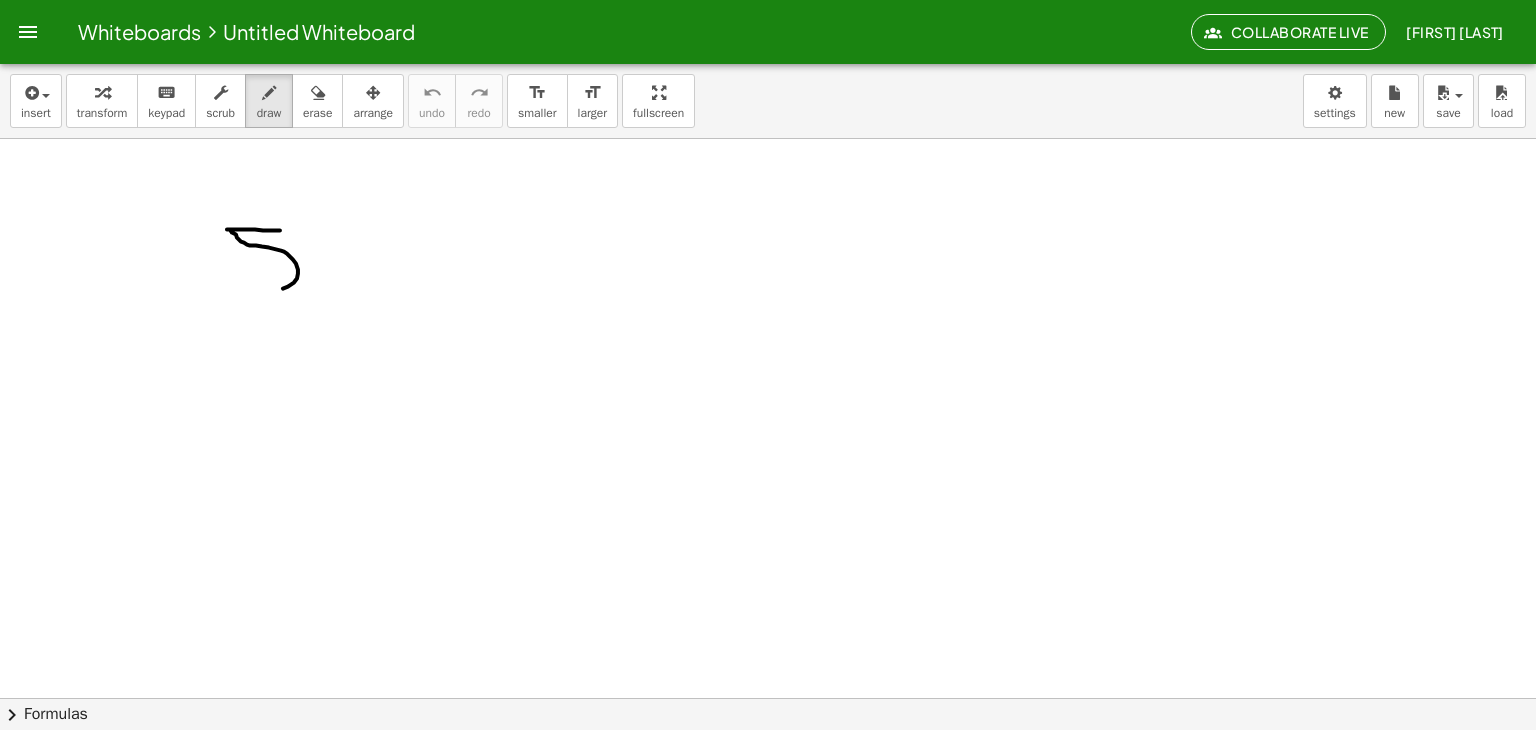 drag, startPoint x: 280, startPoint y: 230, endPoint x: 256, endPoint y: 279, distance: 54.56189 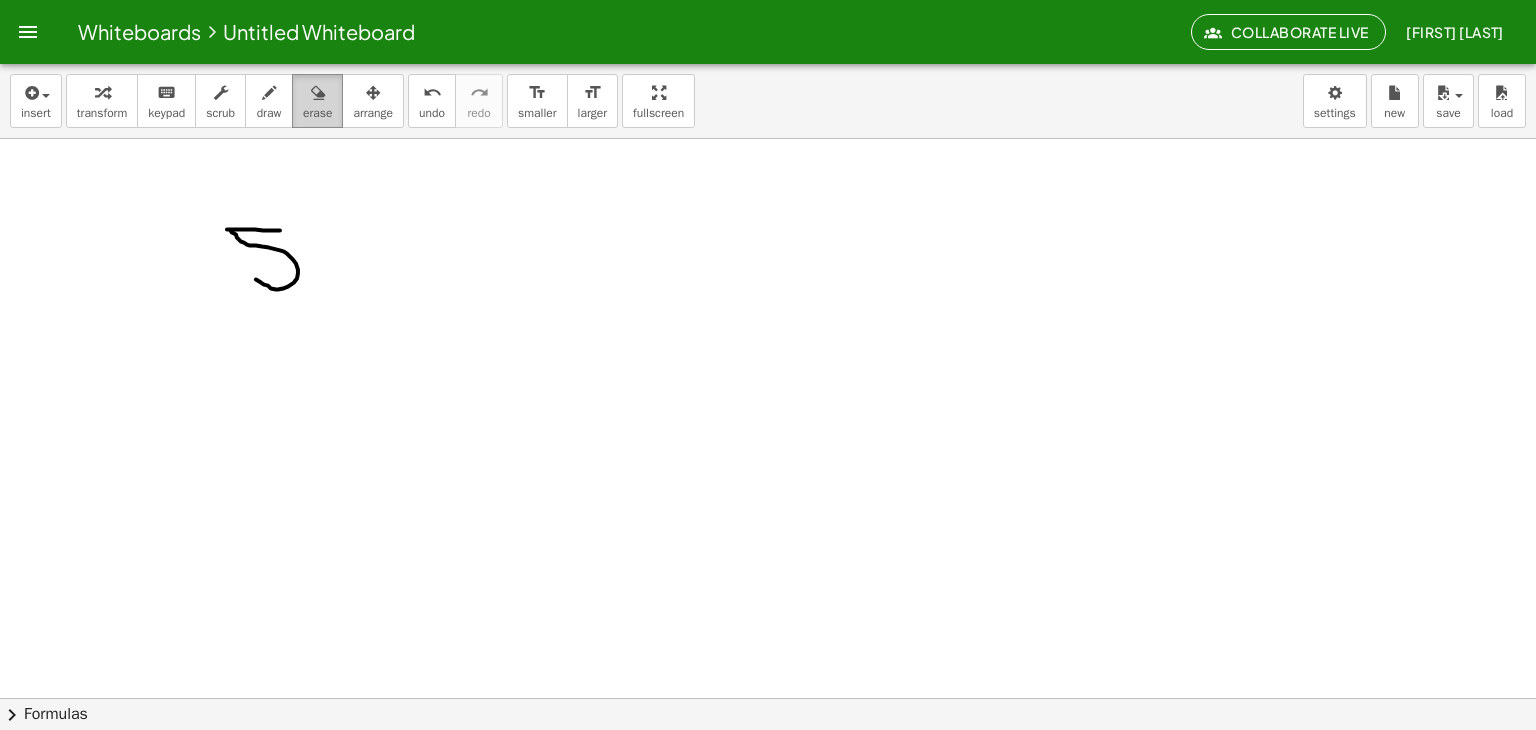 click at bounding box center [317, 92] 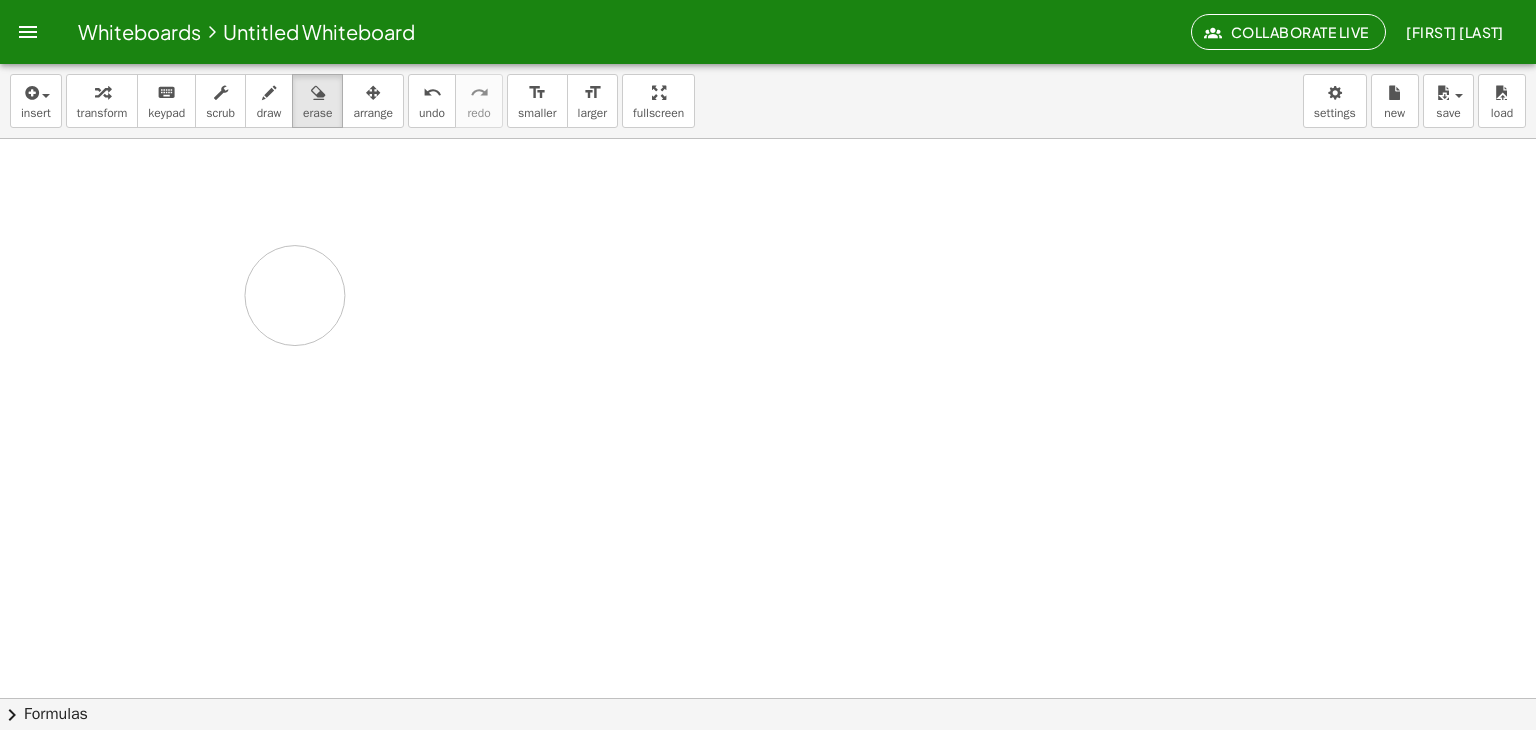 drag, startPoint x: 276, startPoint y: 225, endPoint x: 295, endPoint y: 295, distance: 72.53275 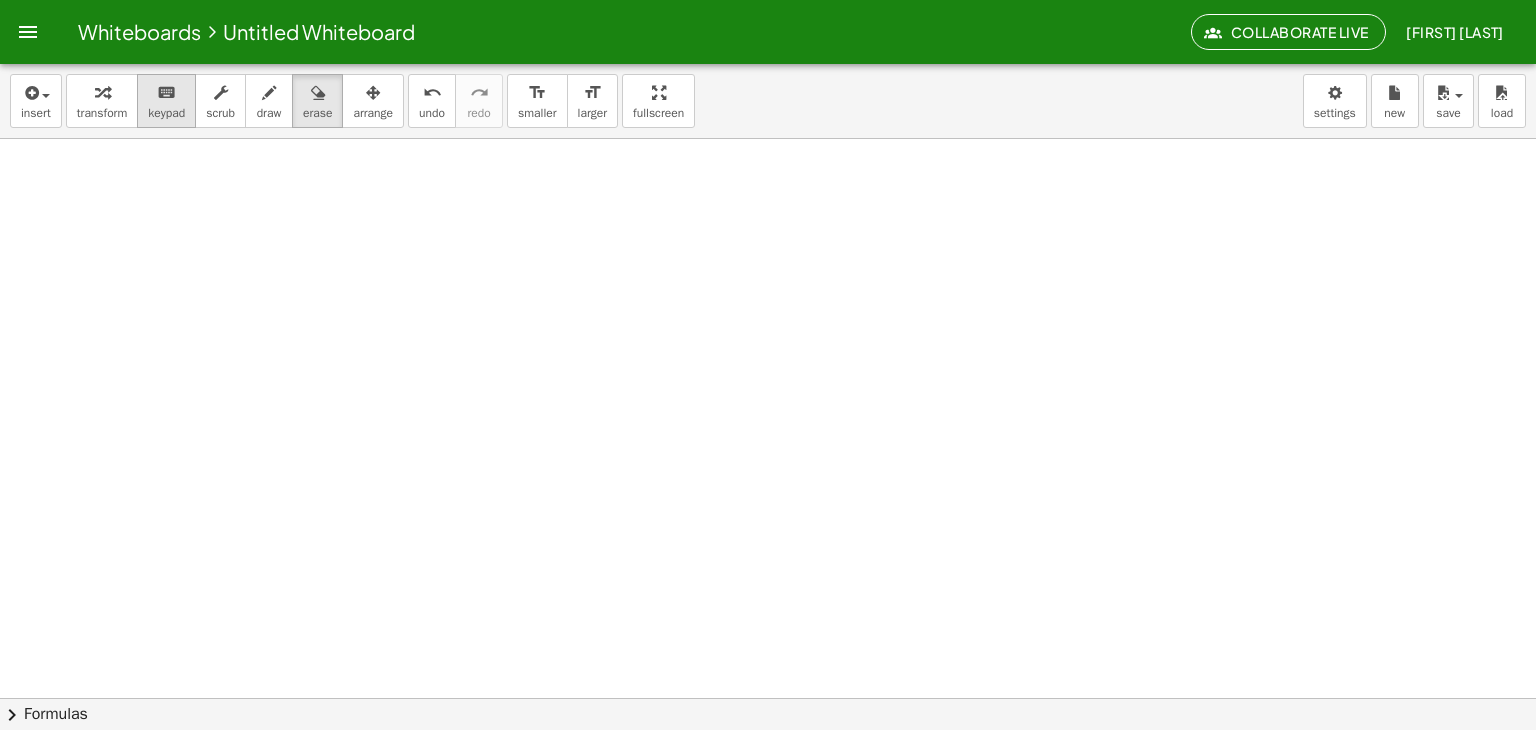 click on "keypad" at bounding box center [166, 113] 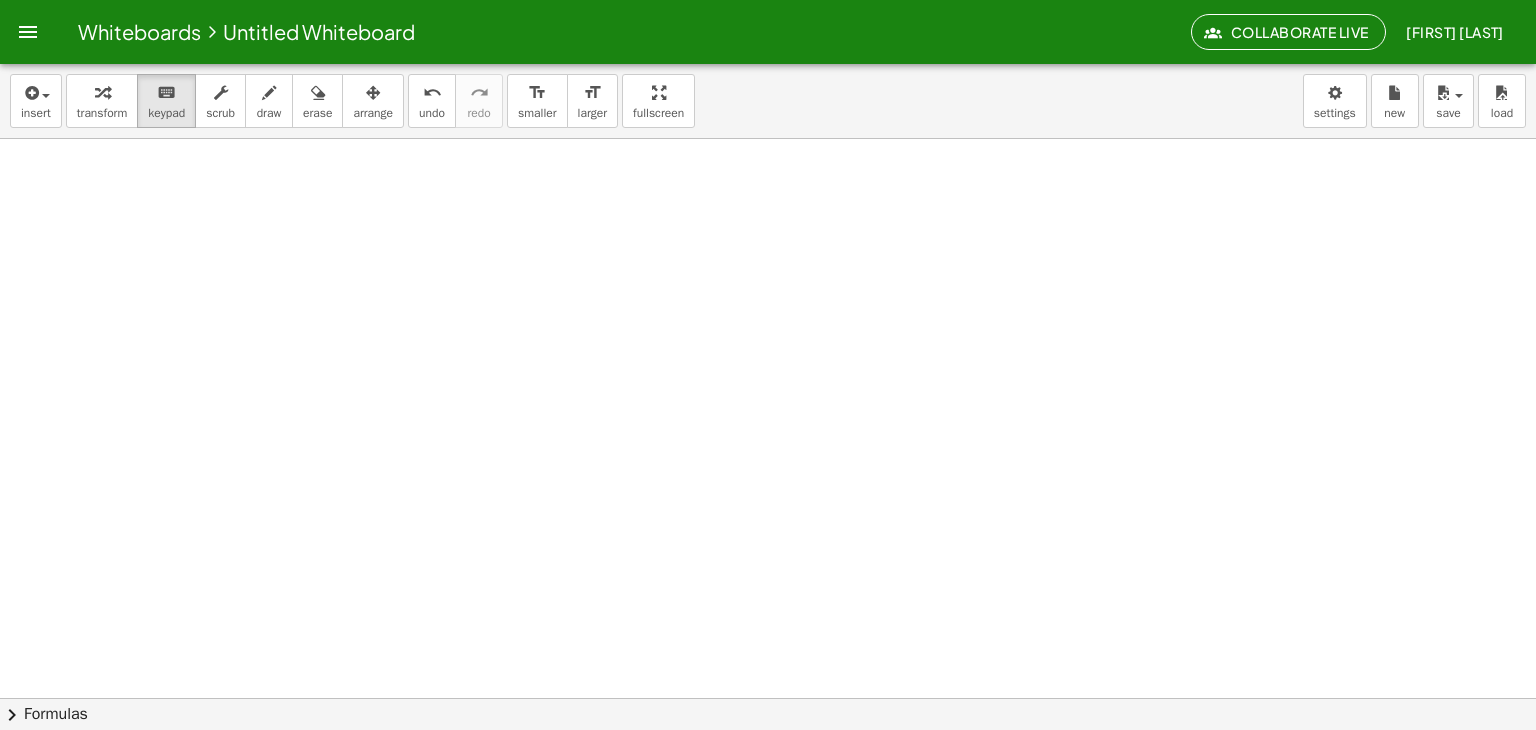 click at bounding box center [768, 762] 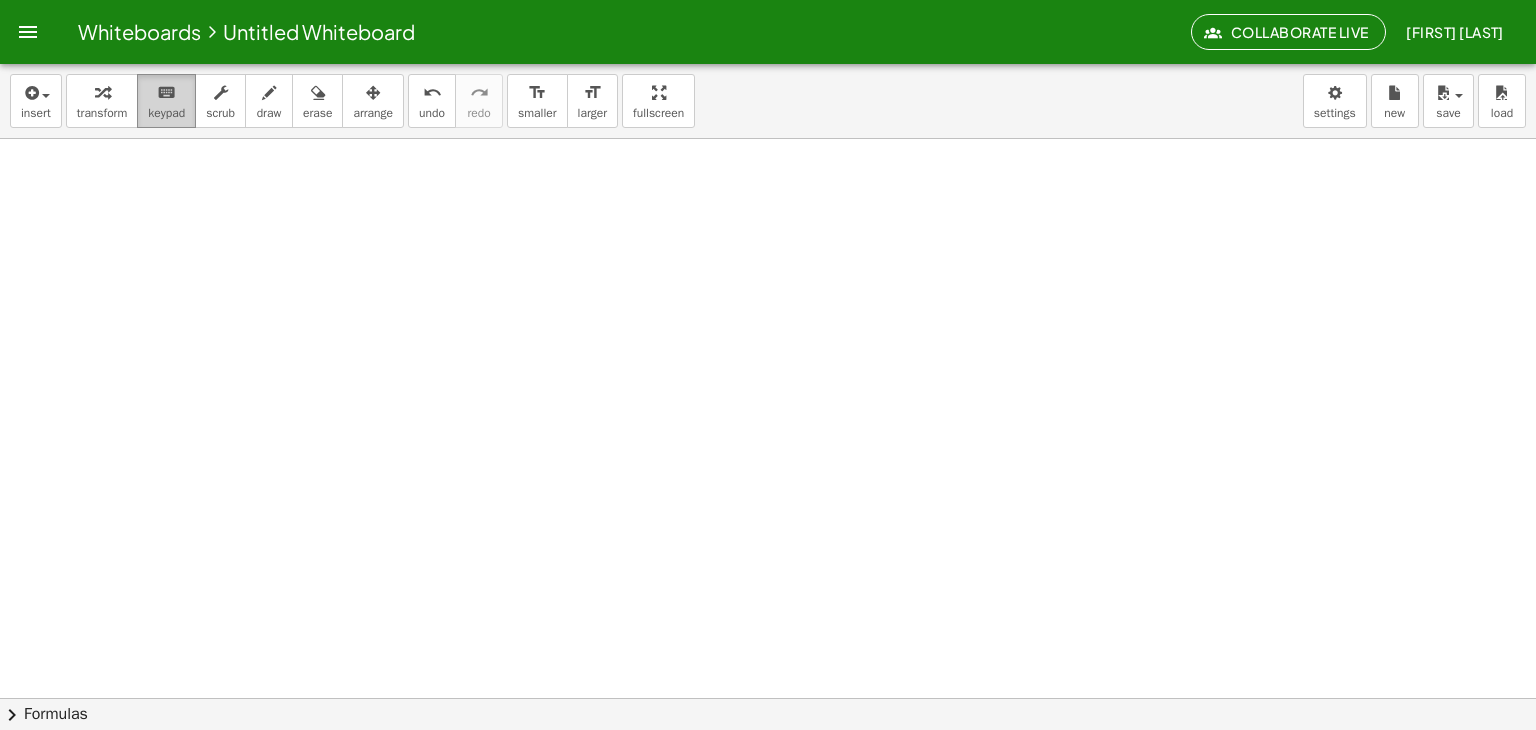 click on "keyboard" at bounding box center (166, 93) 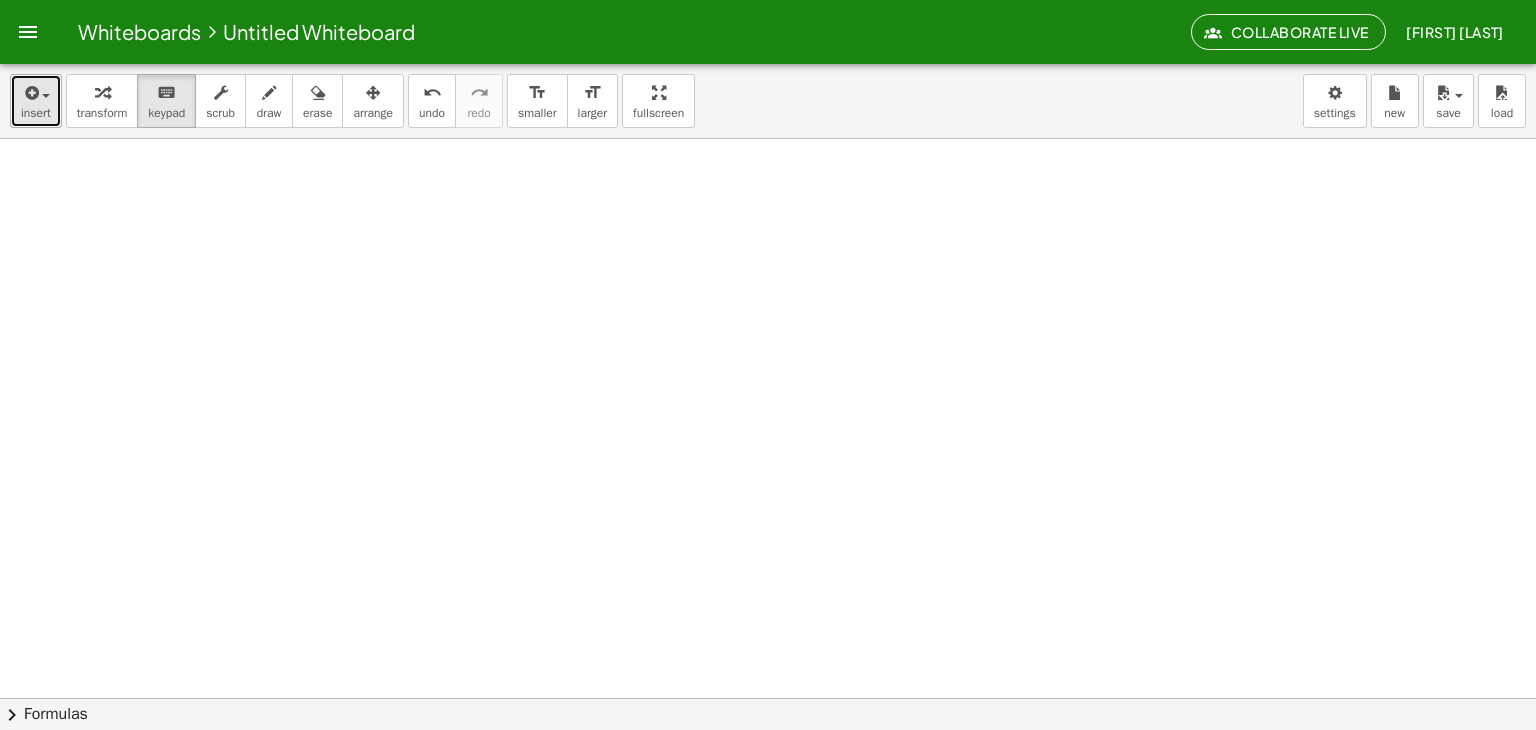click on "insert" at bounding box center (36, 113) 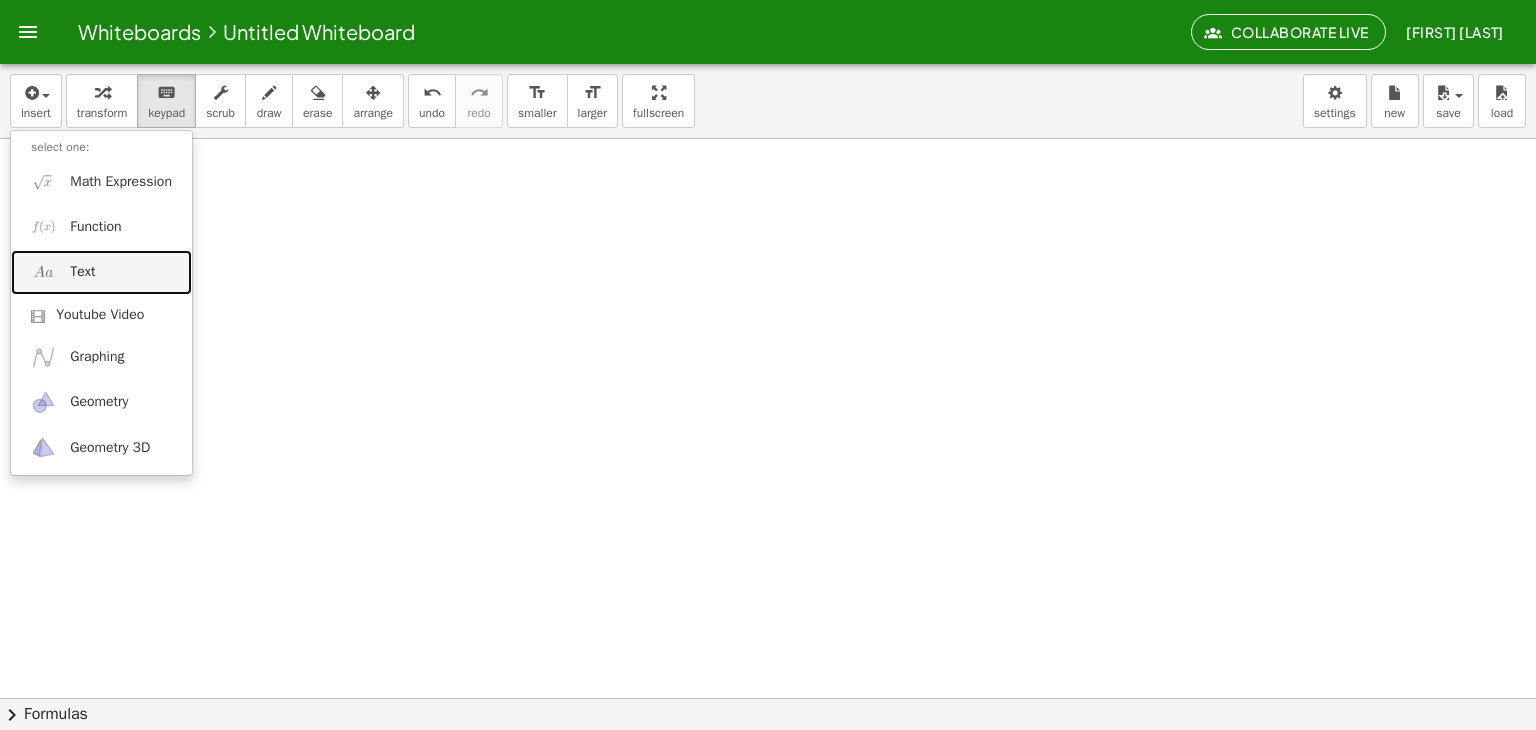 click on "Text" at bounding box center [101, 272] 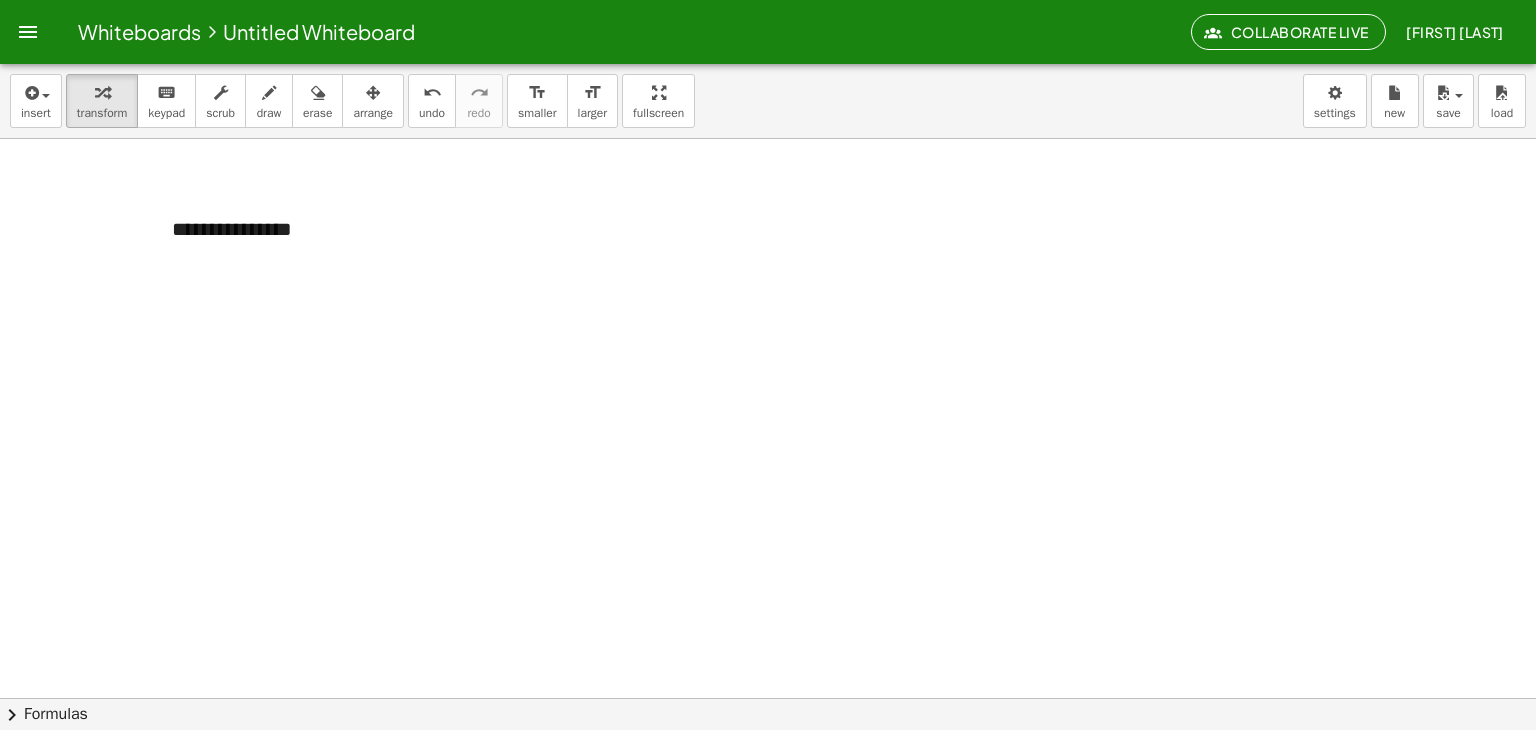 type 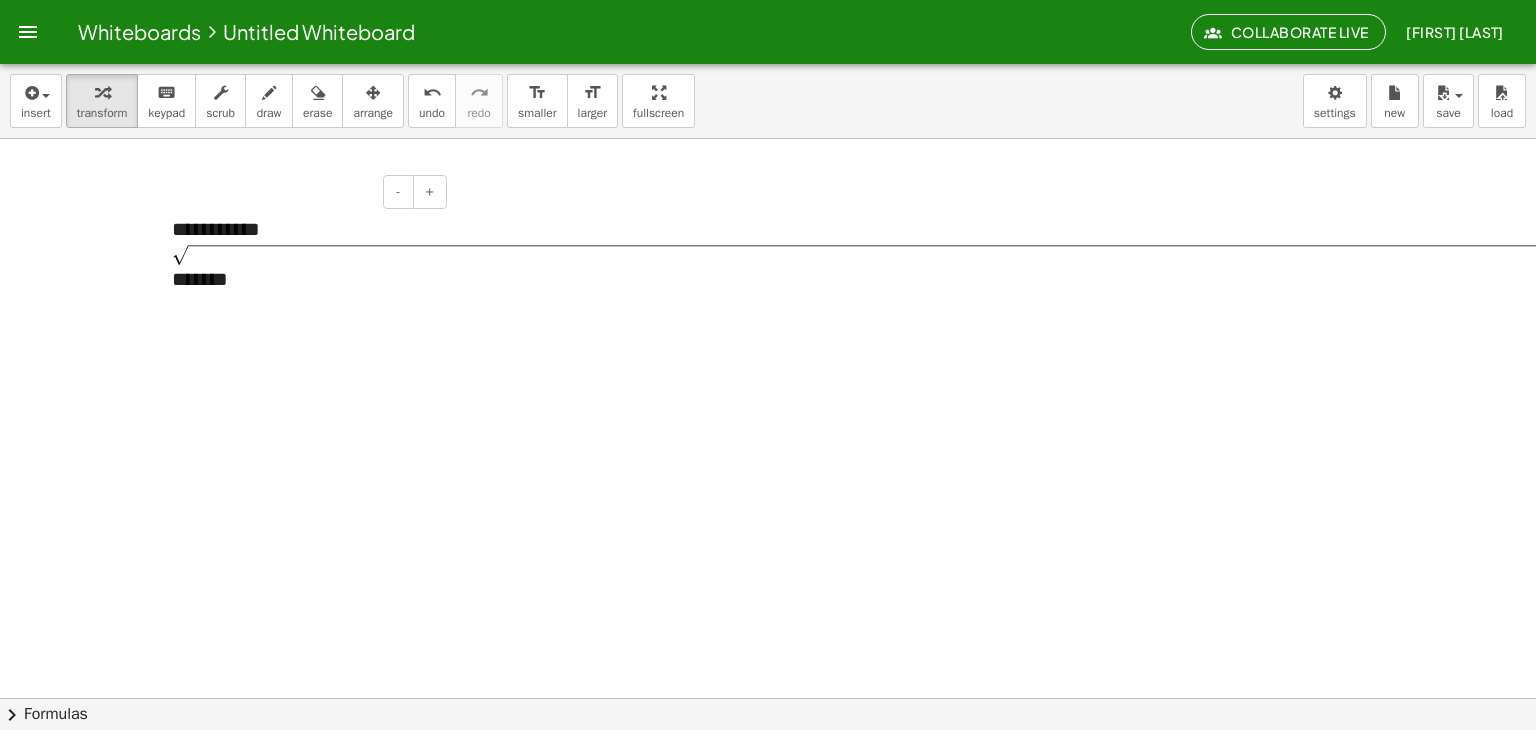 click 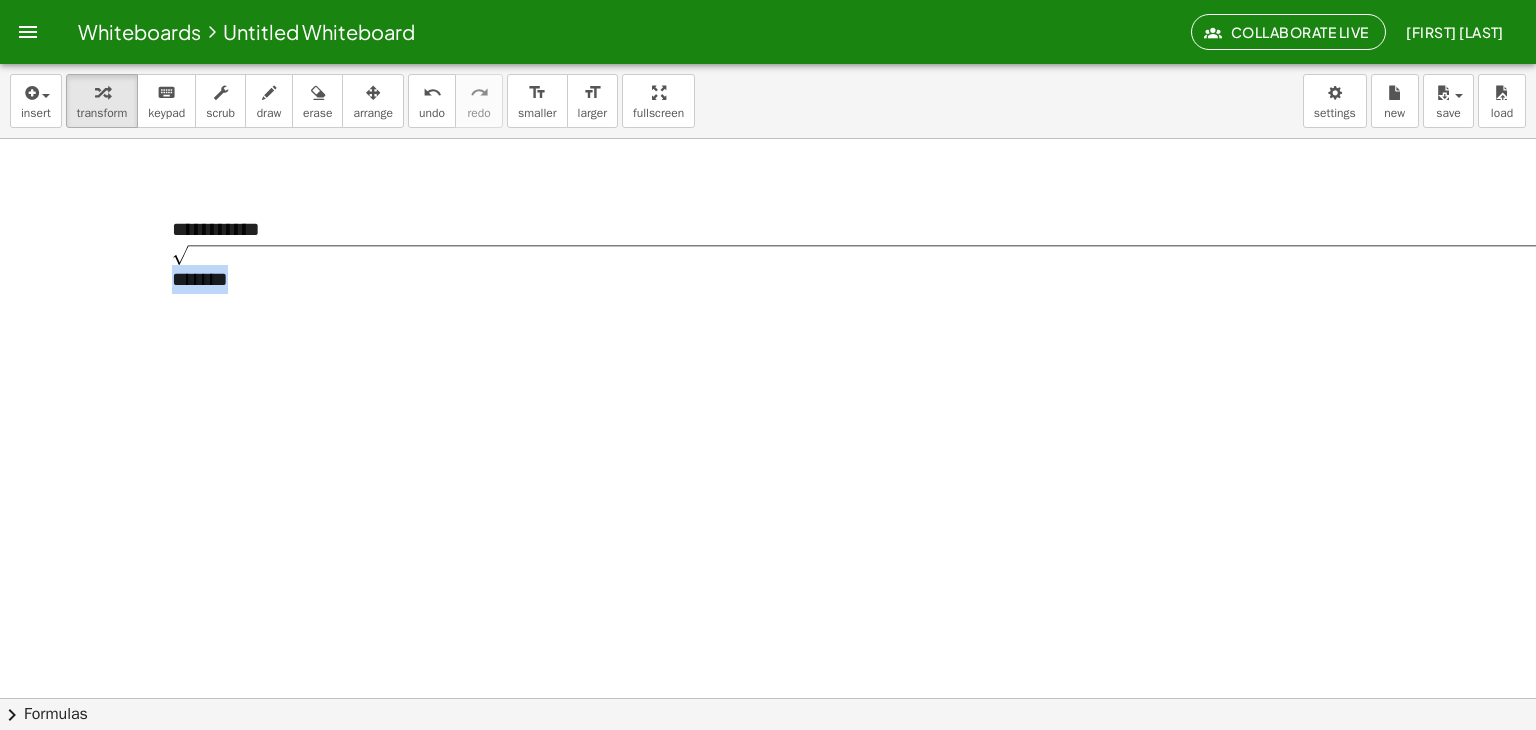 drag, startPoint x: 244, startPoint y: 285, endPoint x: 135, endPoint y: 196, distance: 140.71957 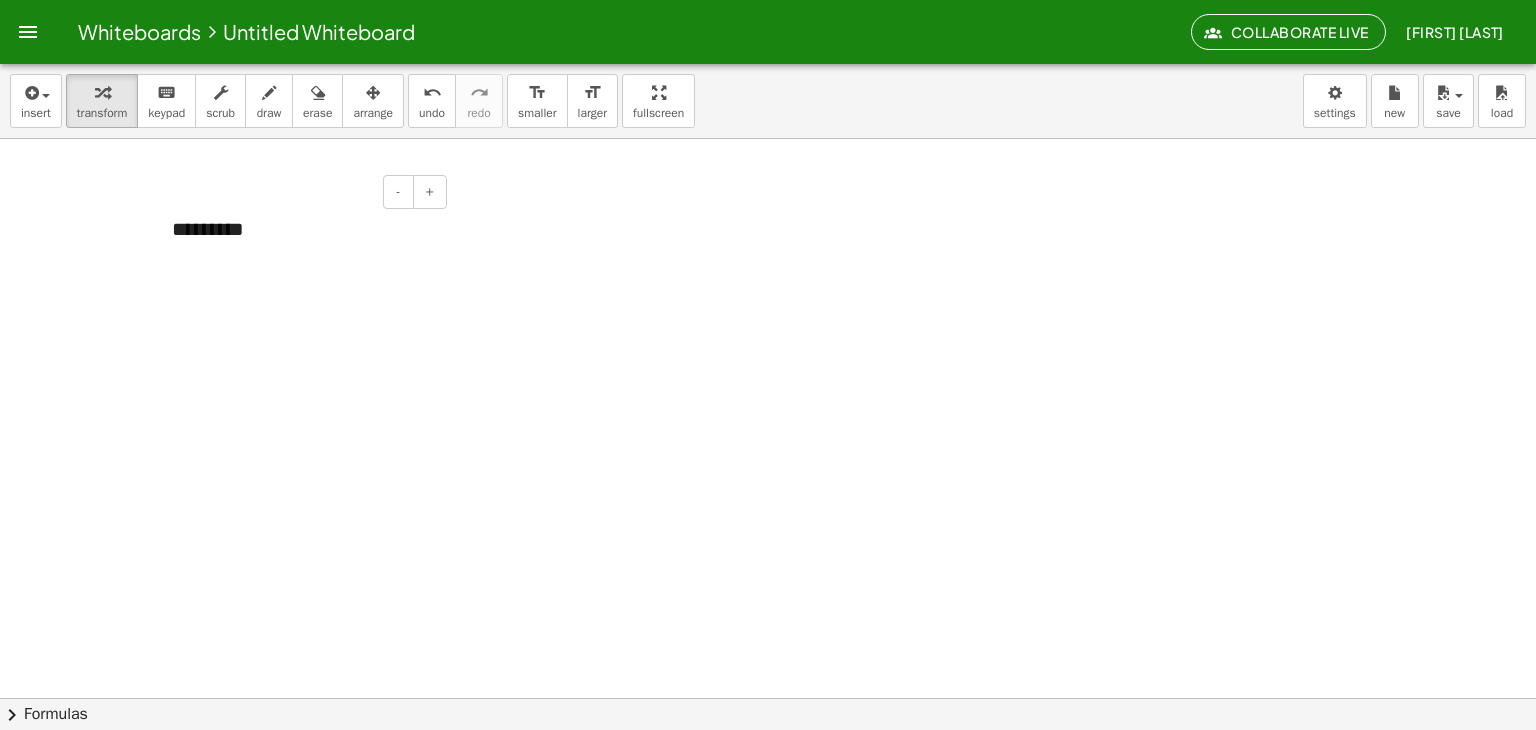 click on "*" at bounding box center [192, 229] 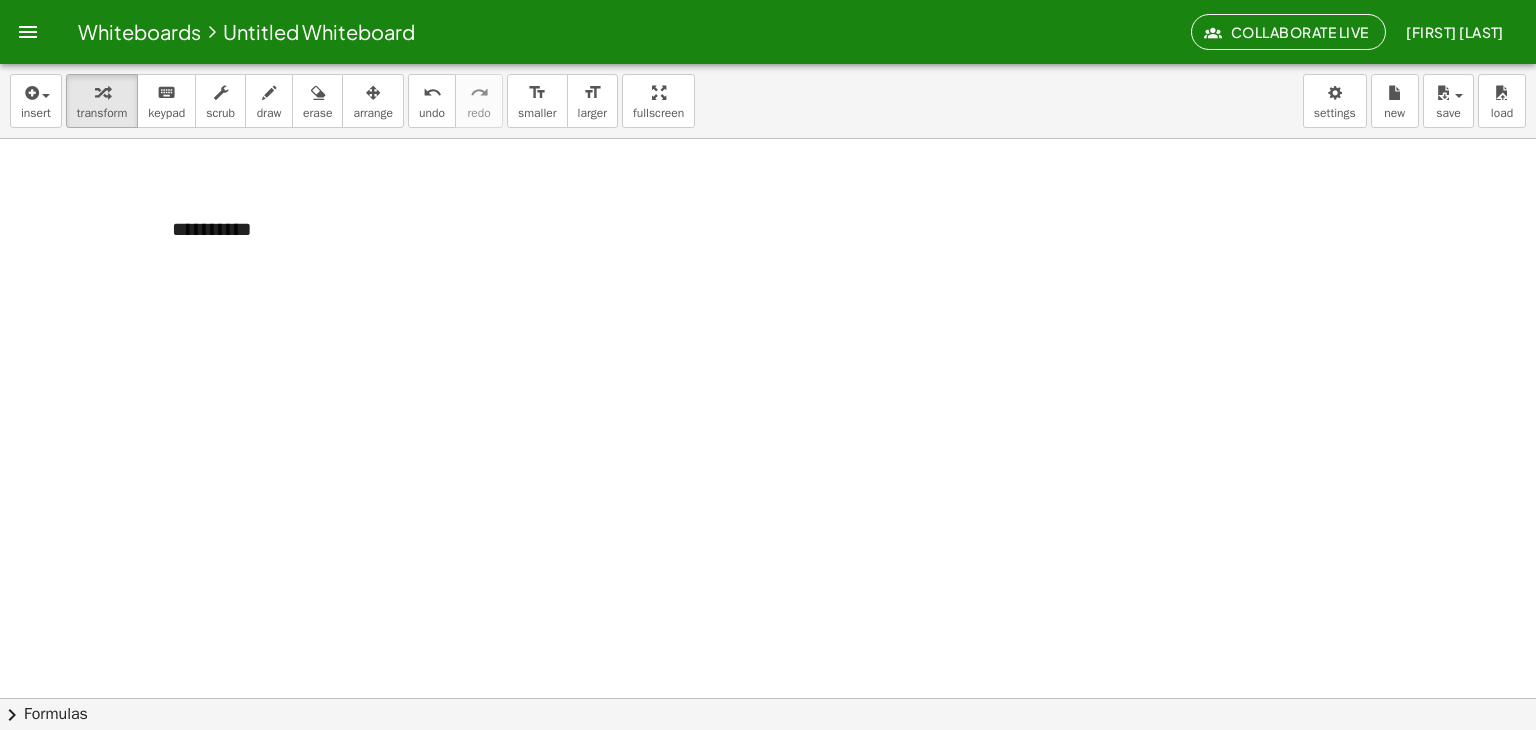 click at bounding box center [768, 762] 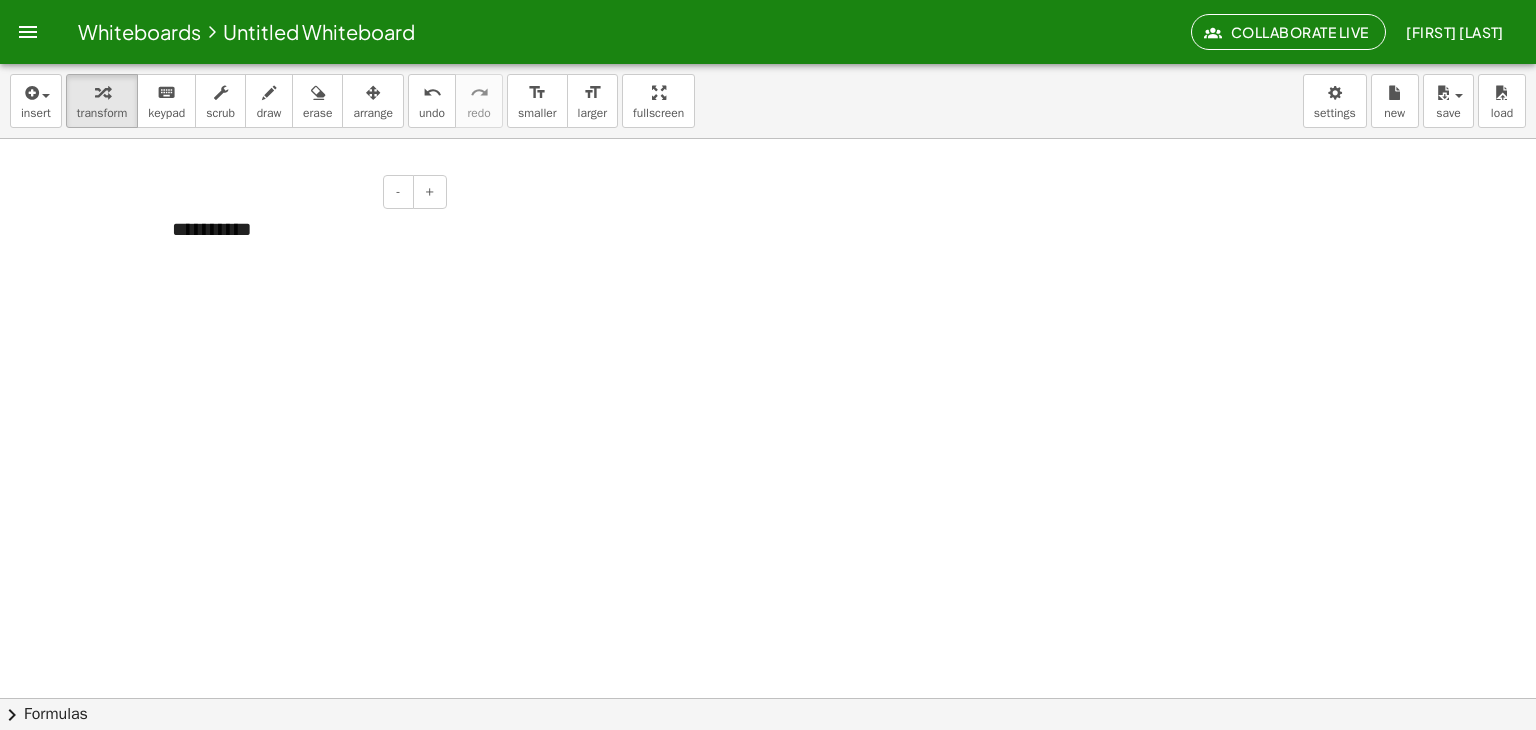 click on "**** * * * * * *" at bounding box center (302, 229) 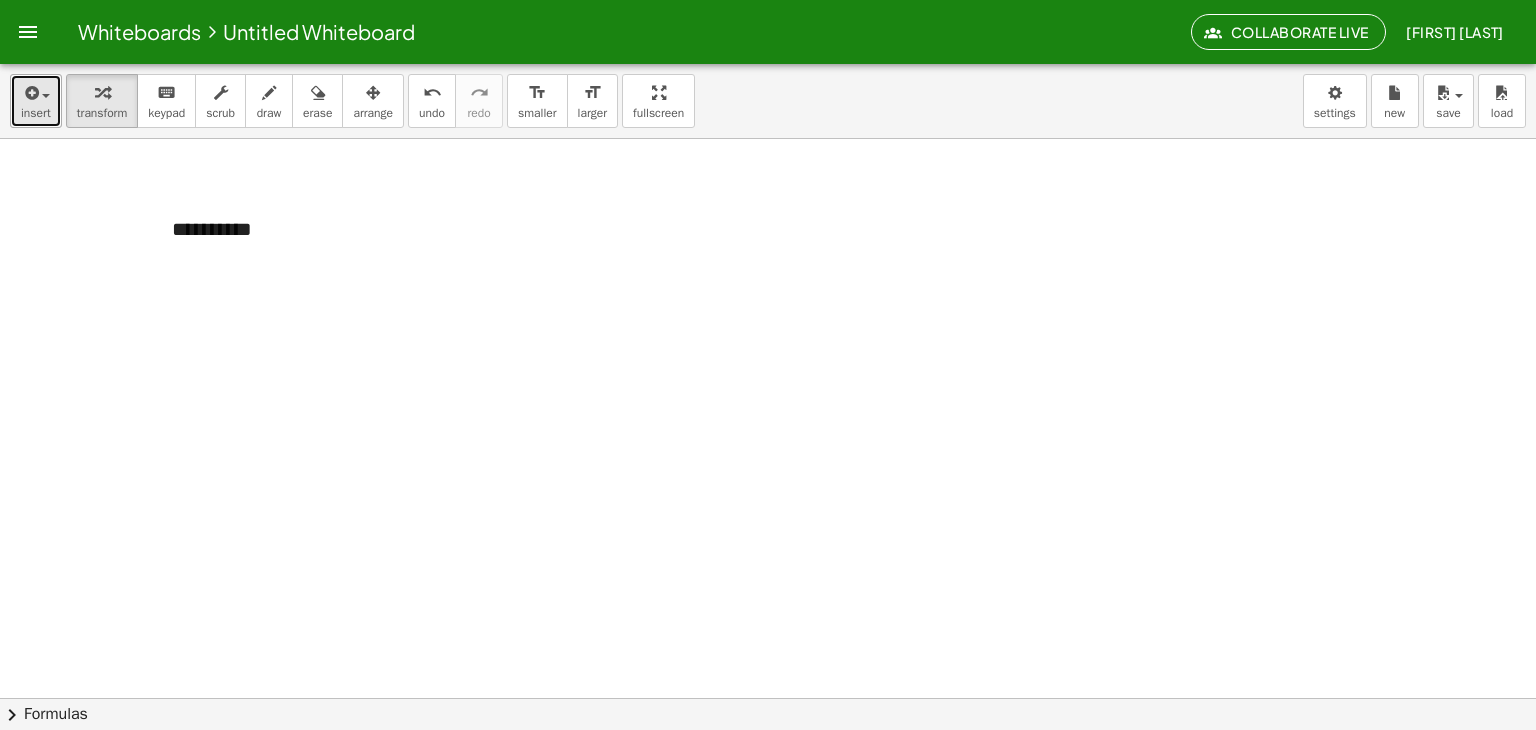 click on "insert" at bounding box center (36, 101) 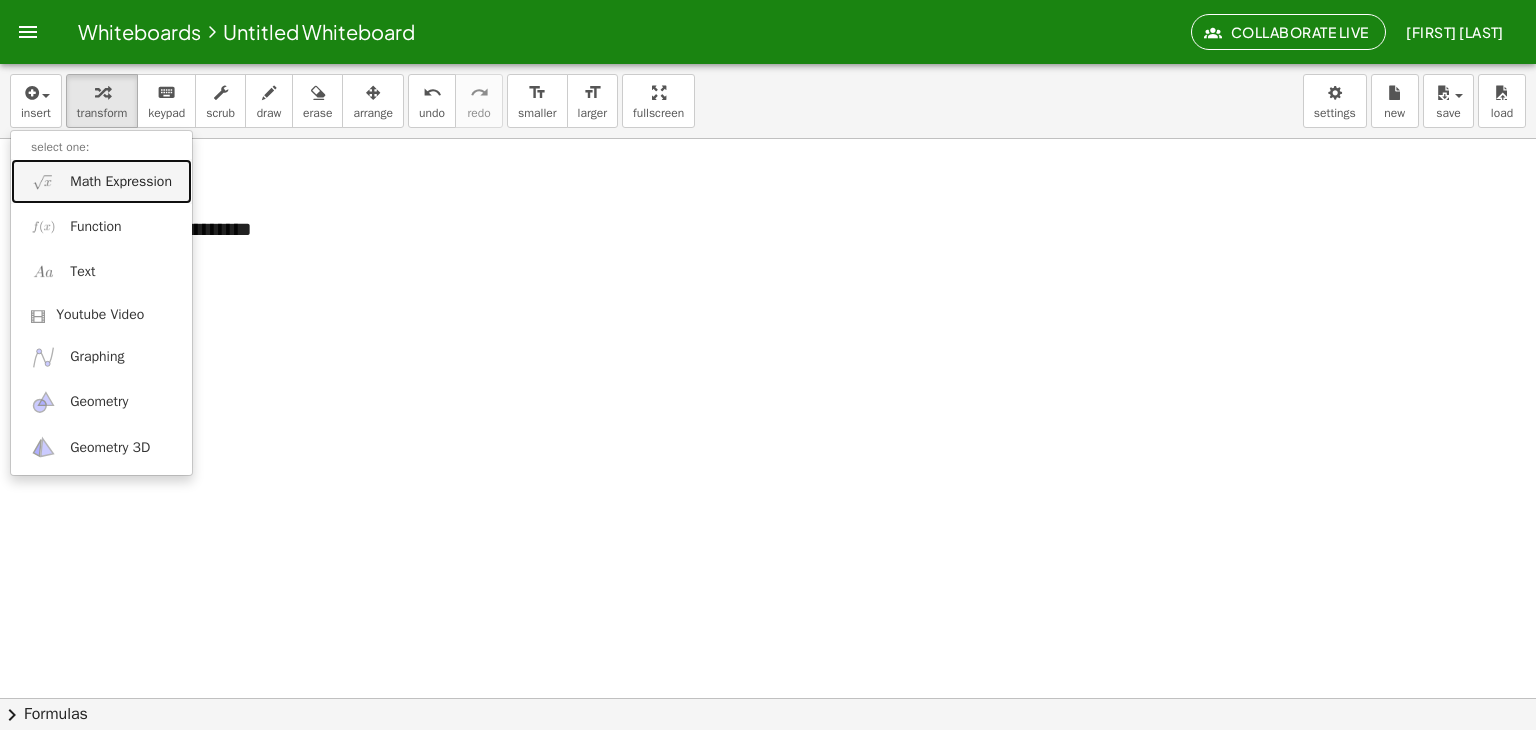 click on "Math Expression" at bounding box center [121, 182] 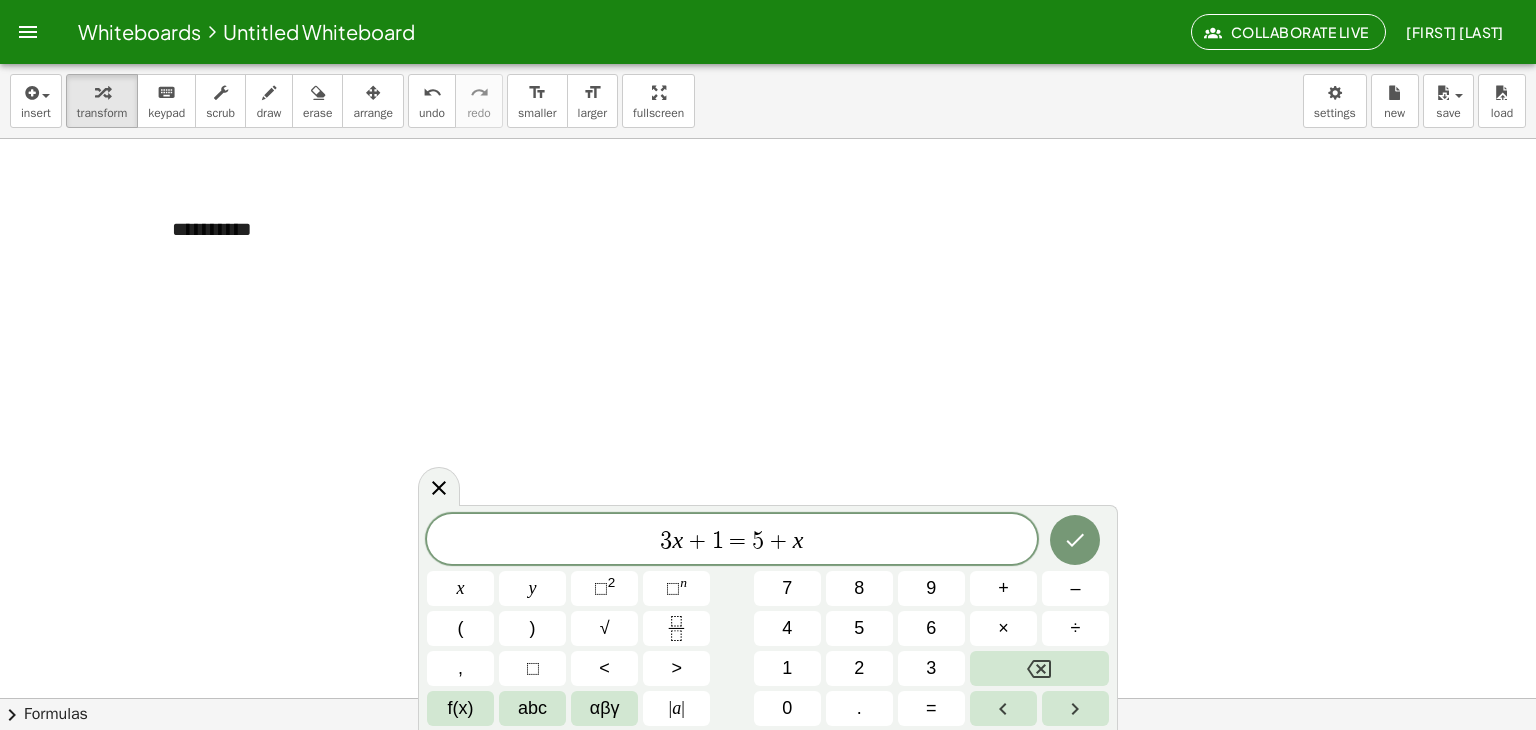 click on "3" at bounding box center (666, 541) 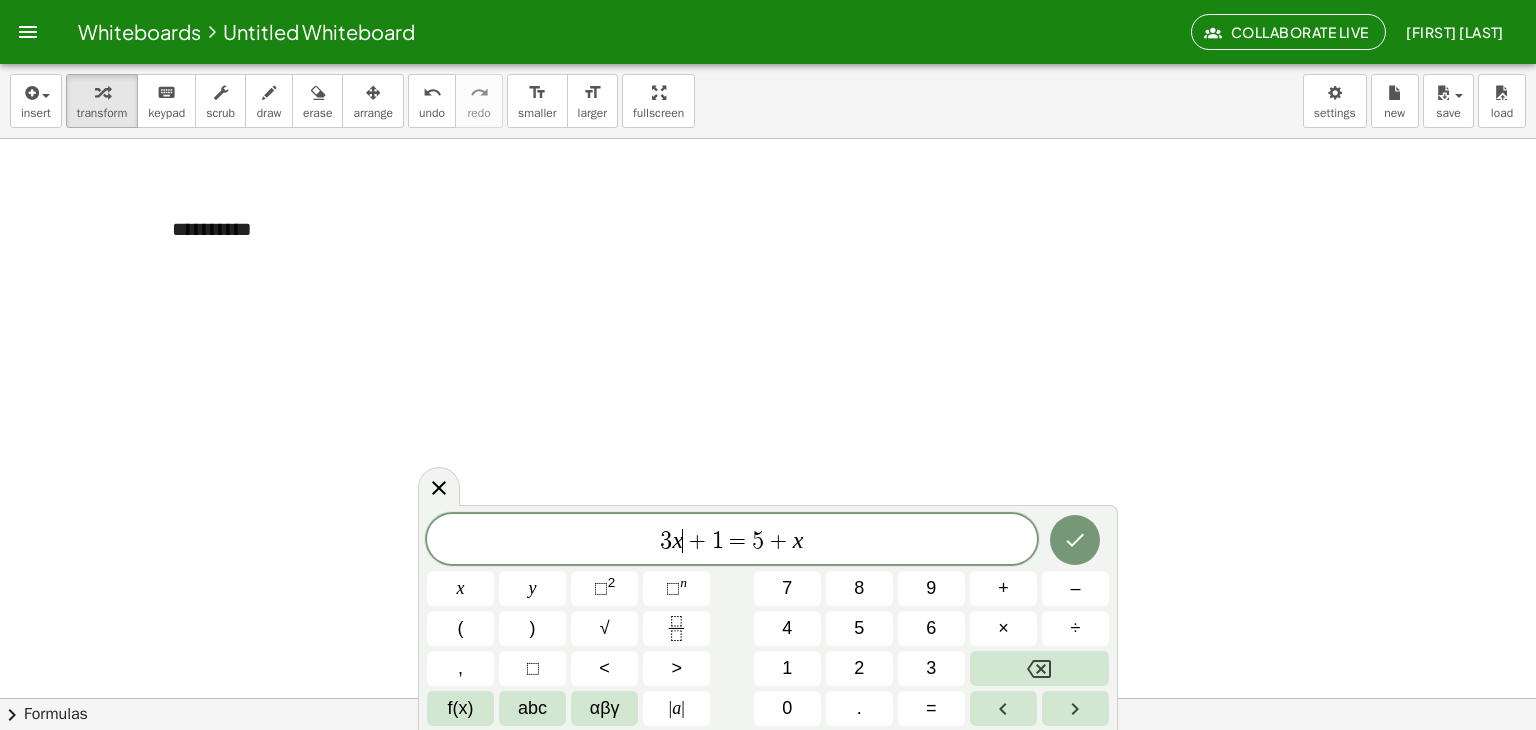 click on "+" at bounding box center [697, 541] 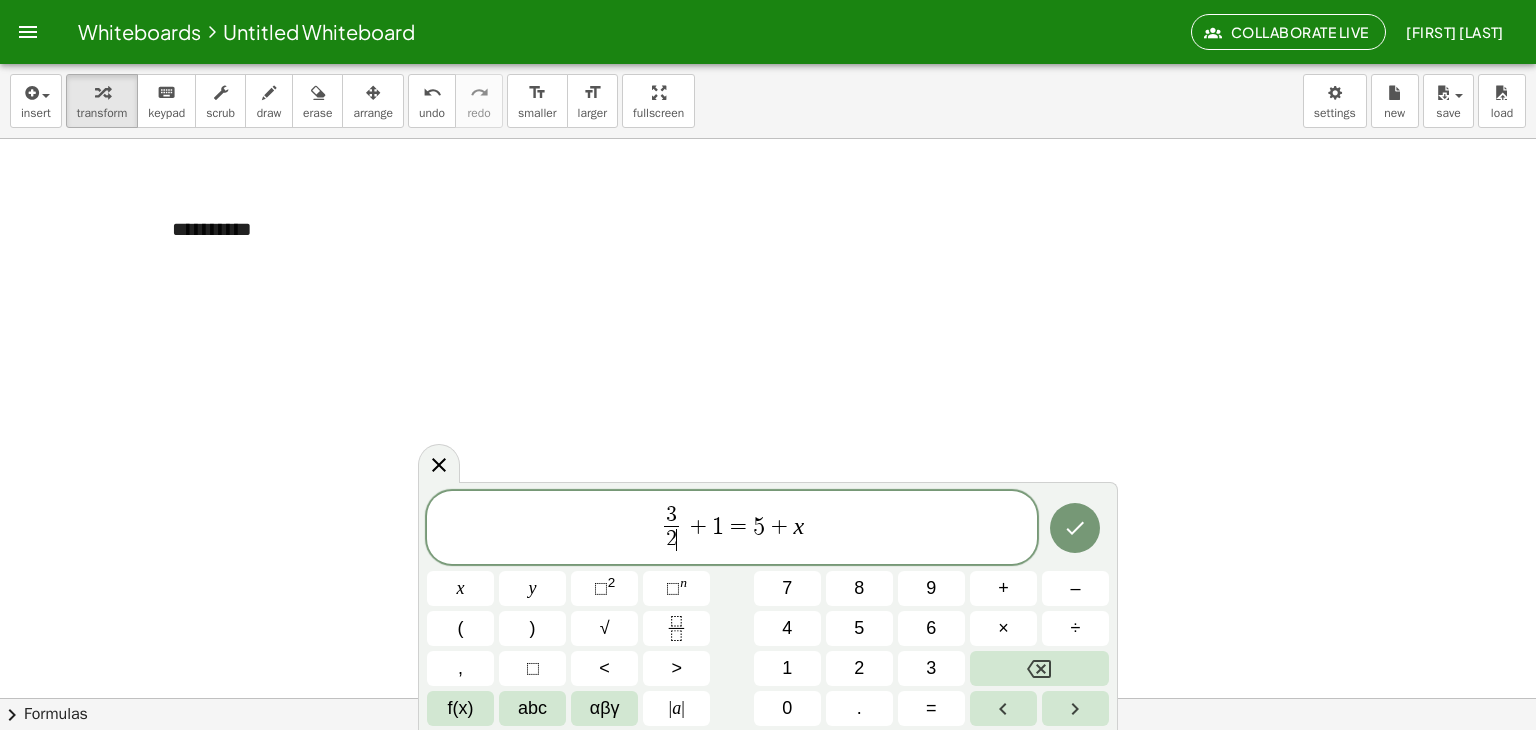 click on "+" at bounding box center (698, 526) 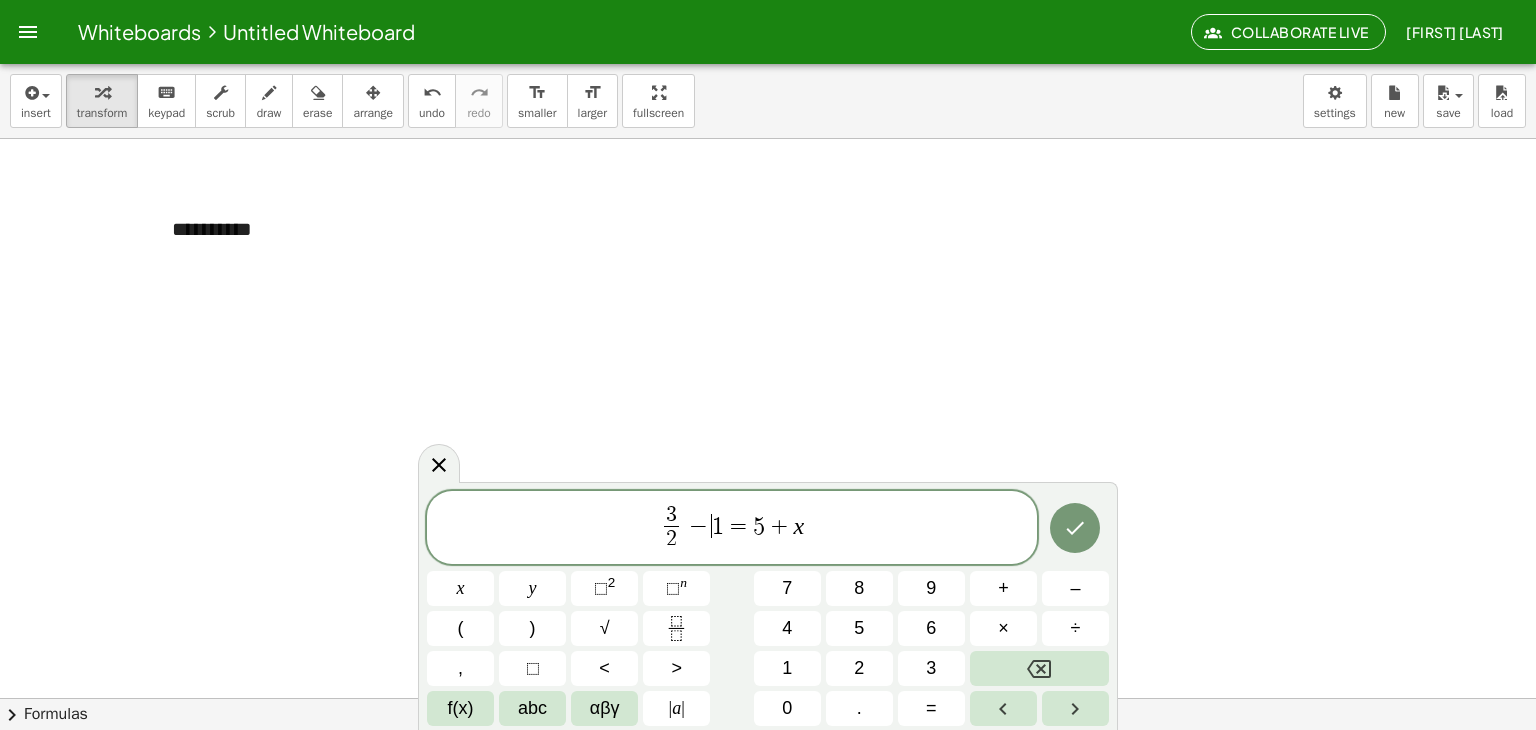 click on "2" at bounding box center [671, 539] 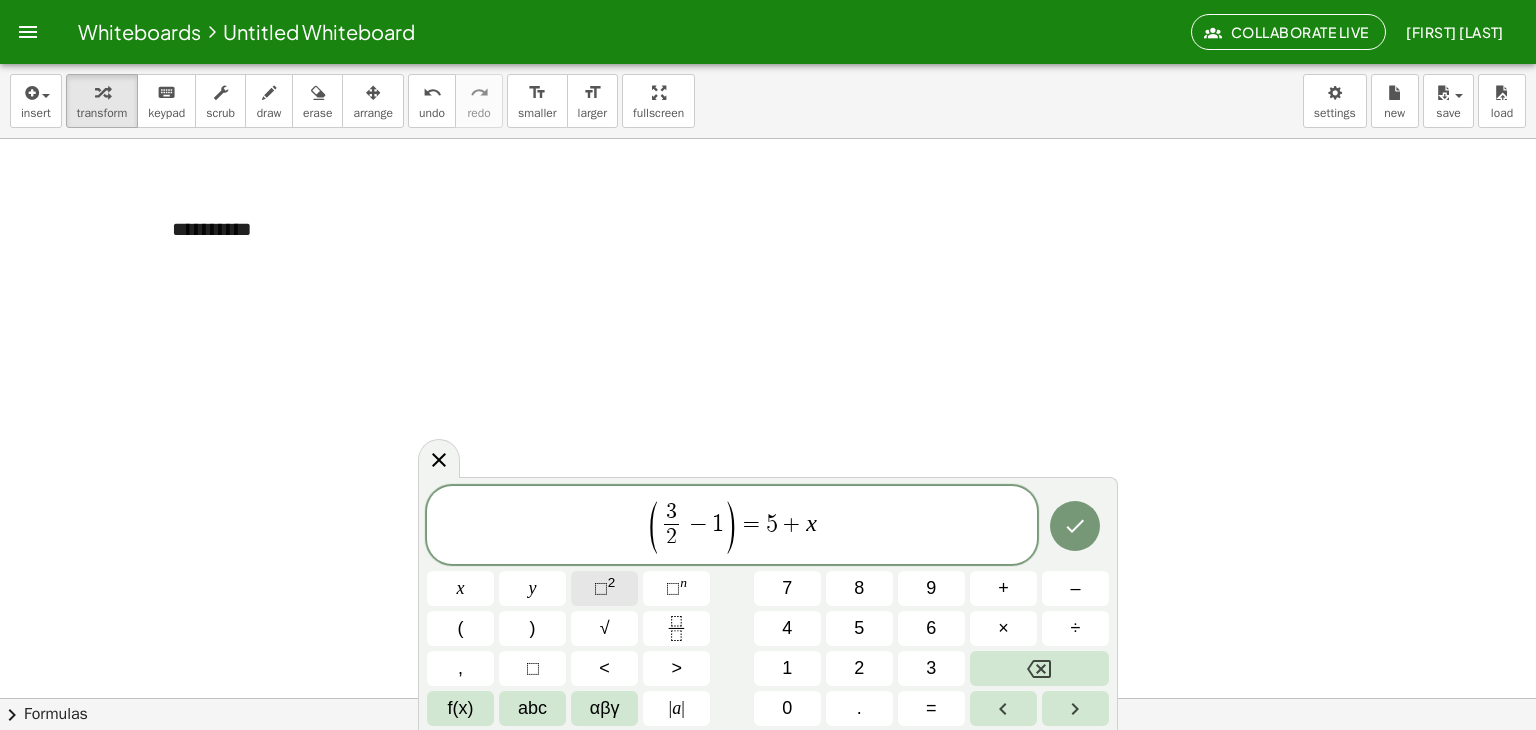 click on "⬚" at bounding box center [601, 588] 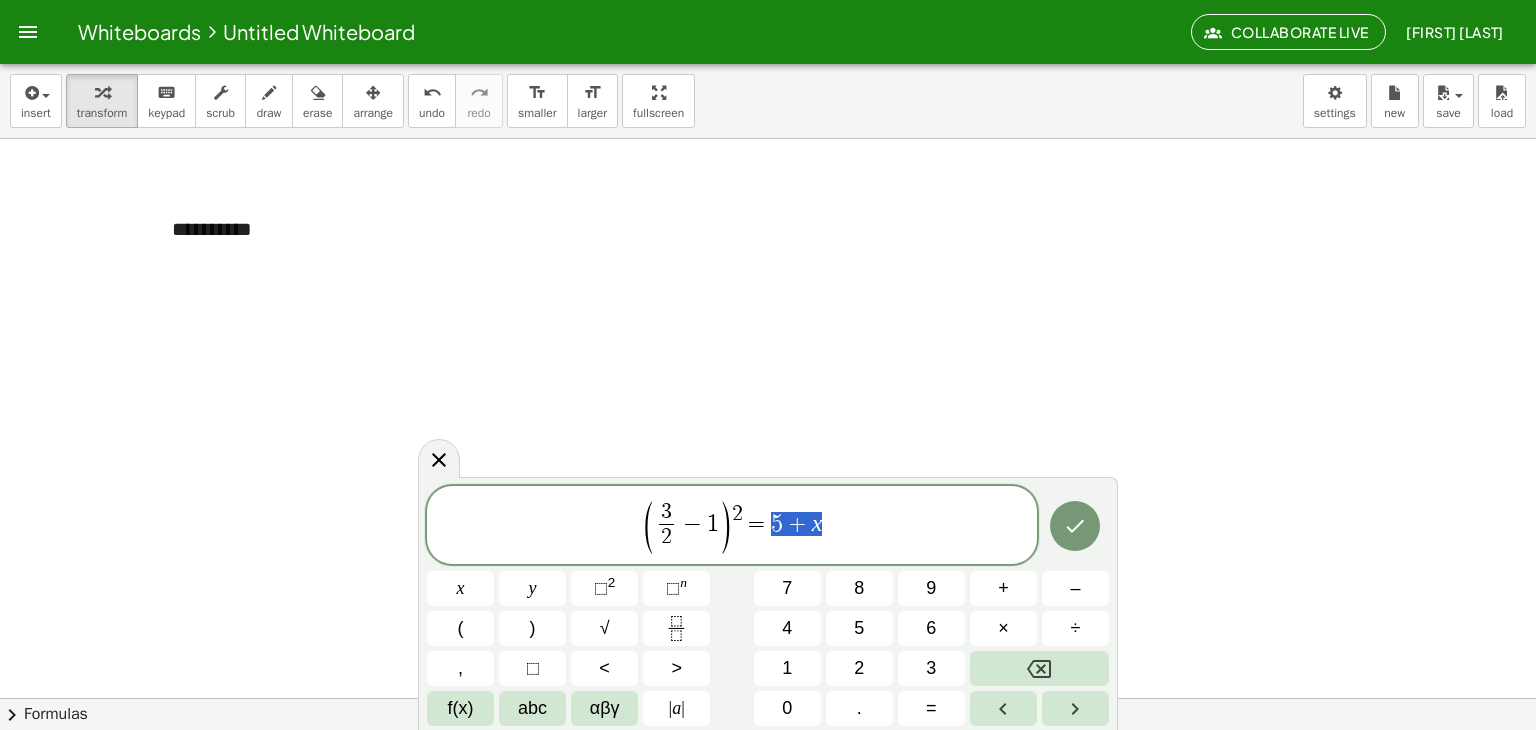 drag, startPoint x: 848, startPoint y: 533, endPoint x: 768, endPoint y: 527, distance: 80.224686 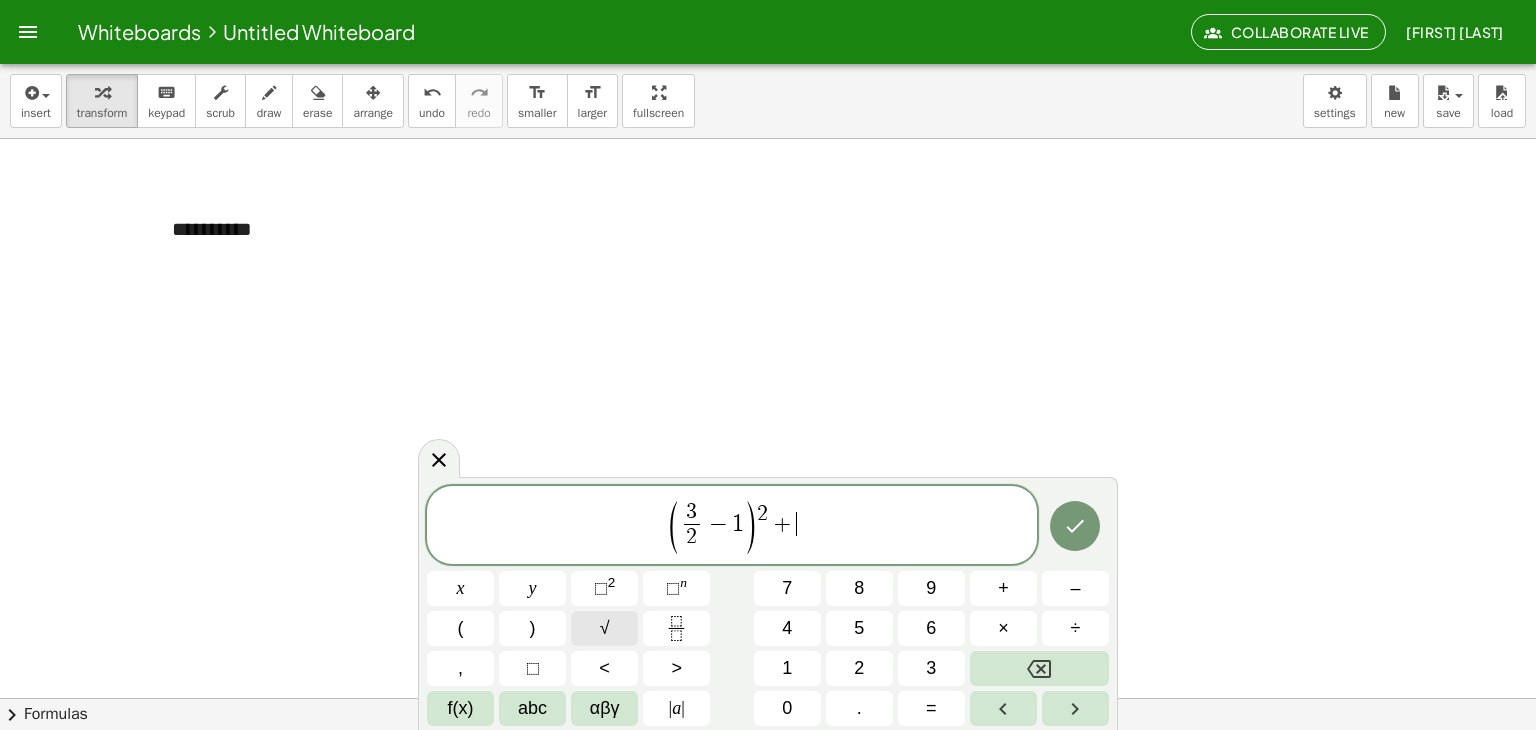 click on "√" at bounding box center (604, 628) 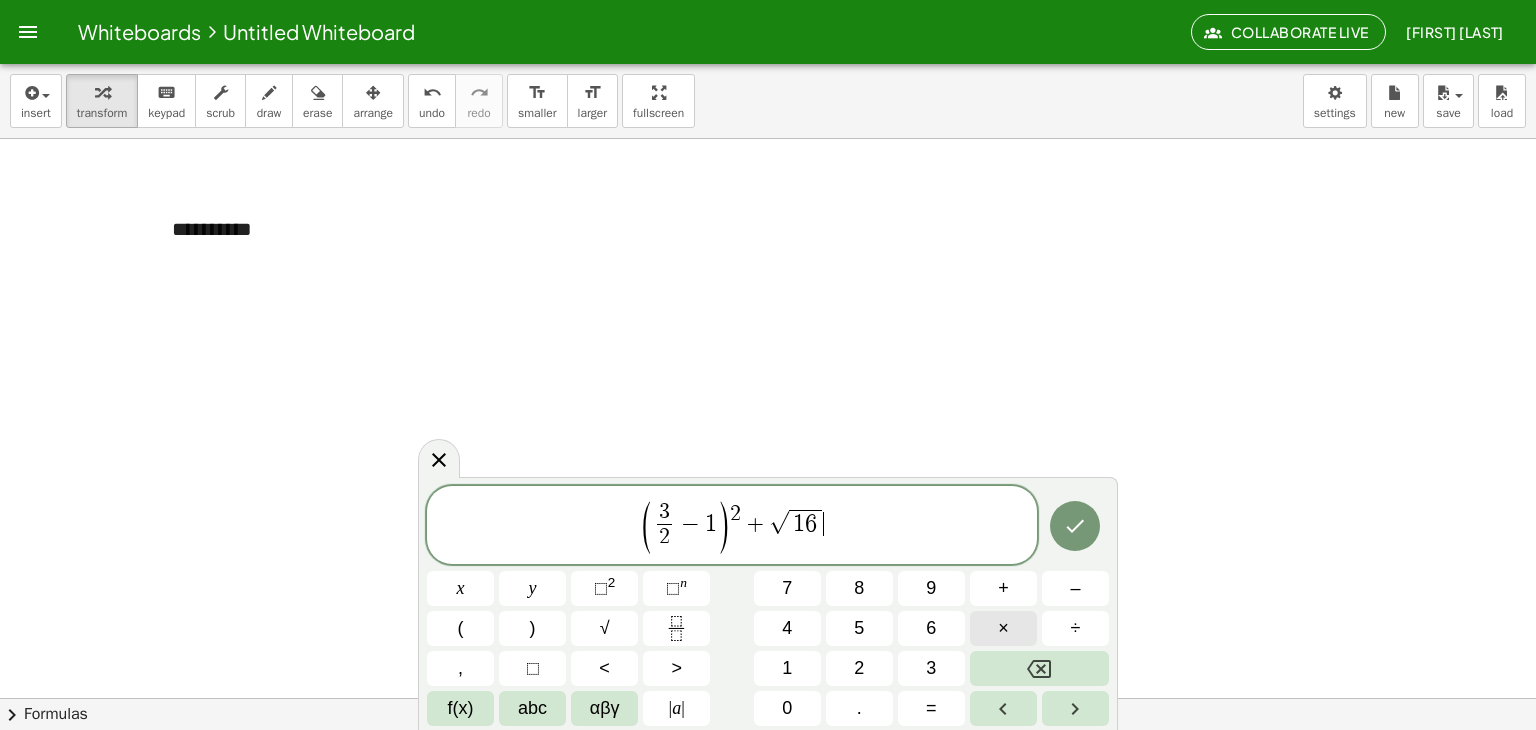 click on "×" at bounding box center (1003, 628) 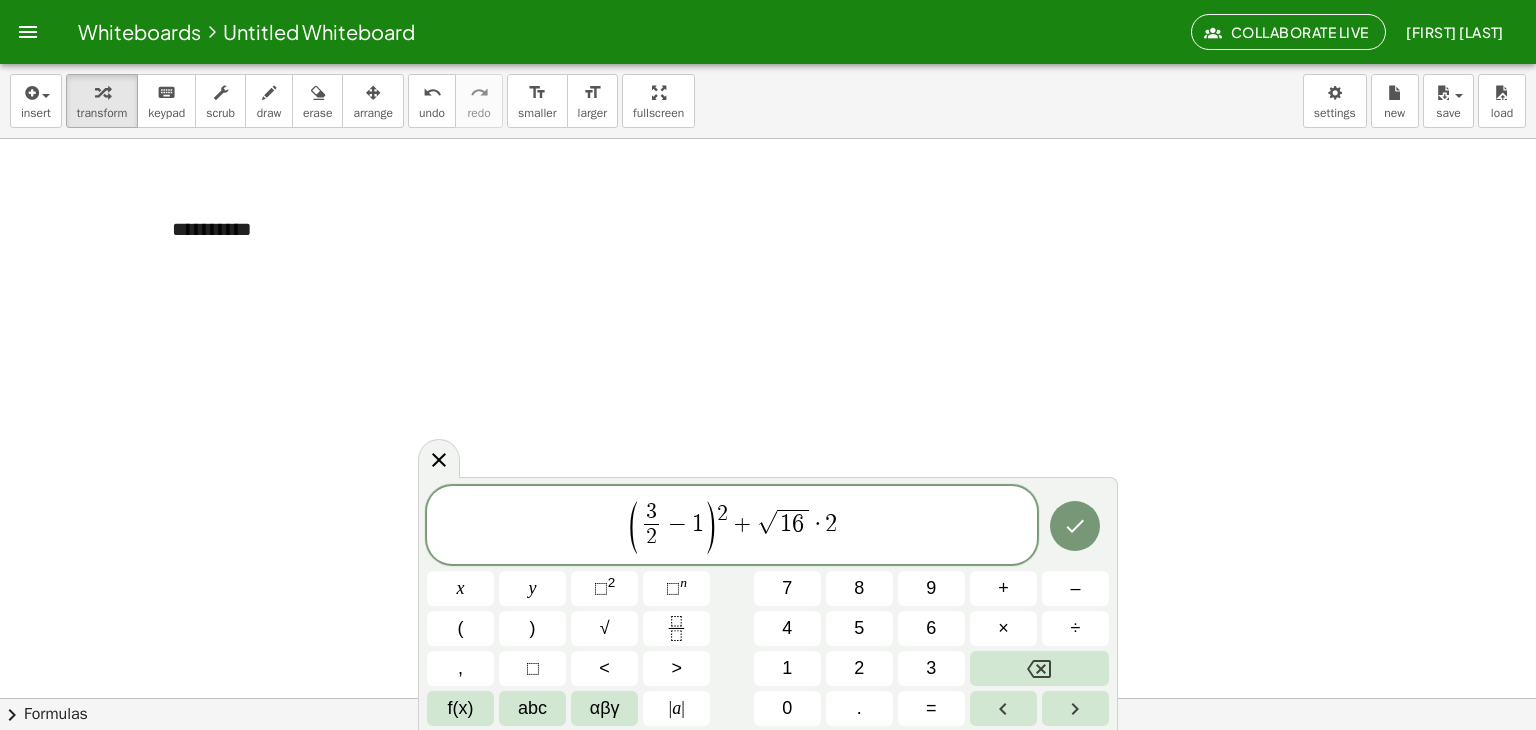click on "·" at bounding box center [818, 524] 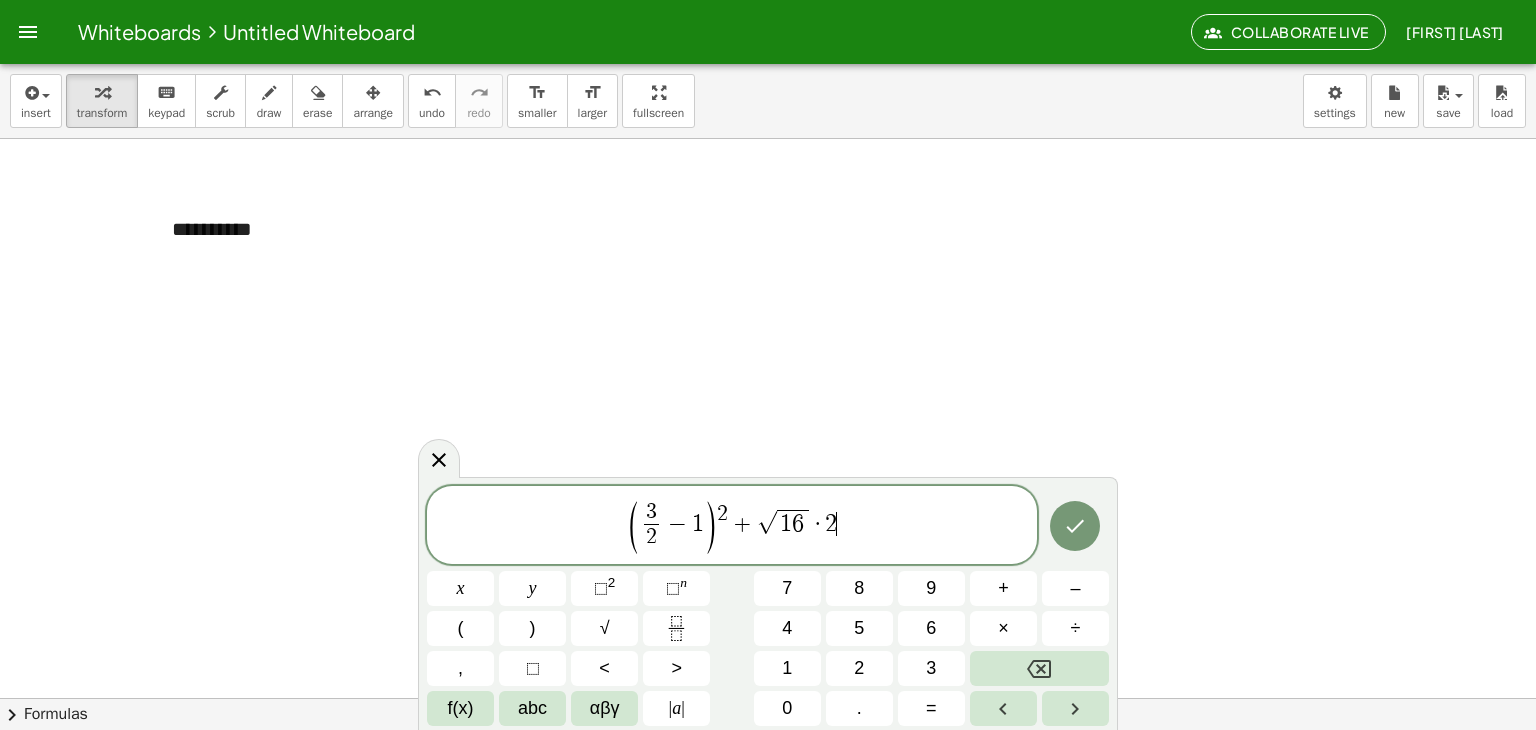 click on "( 3 2 ​ − 1 ) 2 + √ 1 6 · 2 ​" at bounding box center [732, 526] 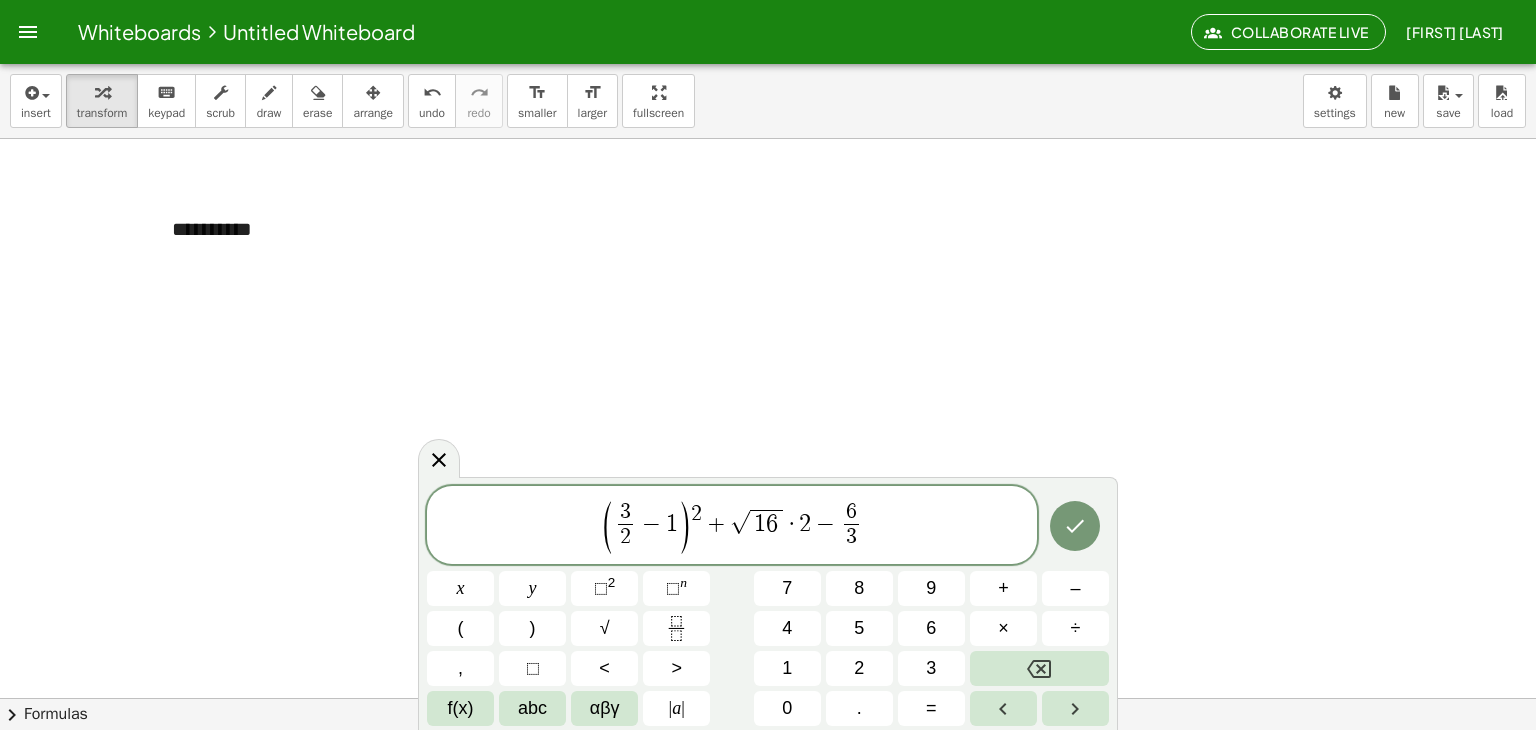 click at bounding box center [768, 762] 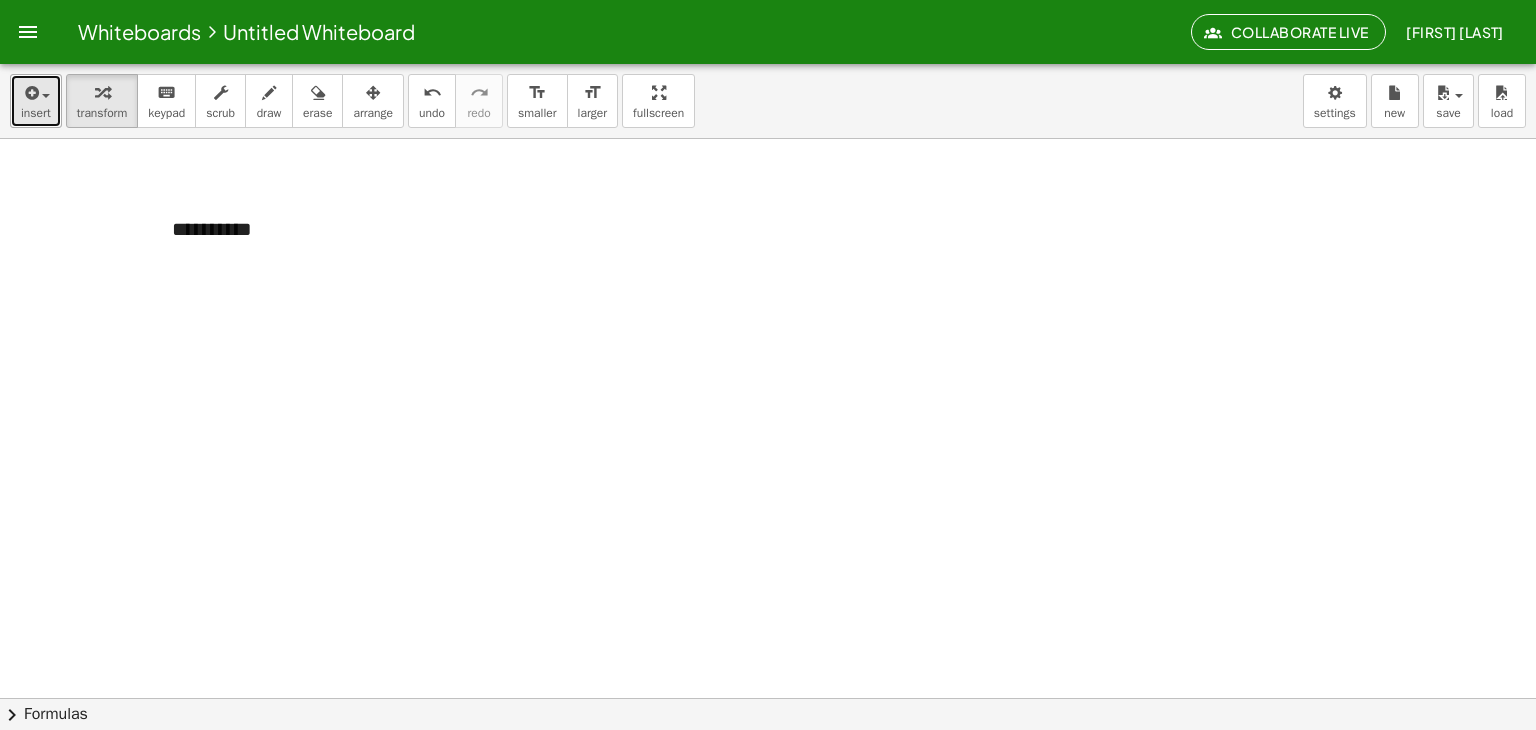 click on "insert" at bounding box center (36, 113) 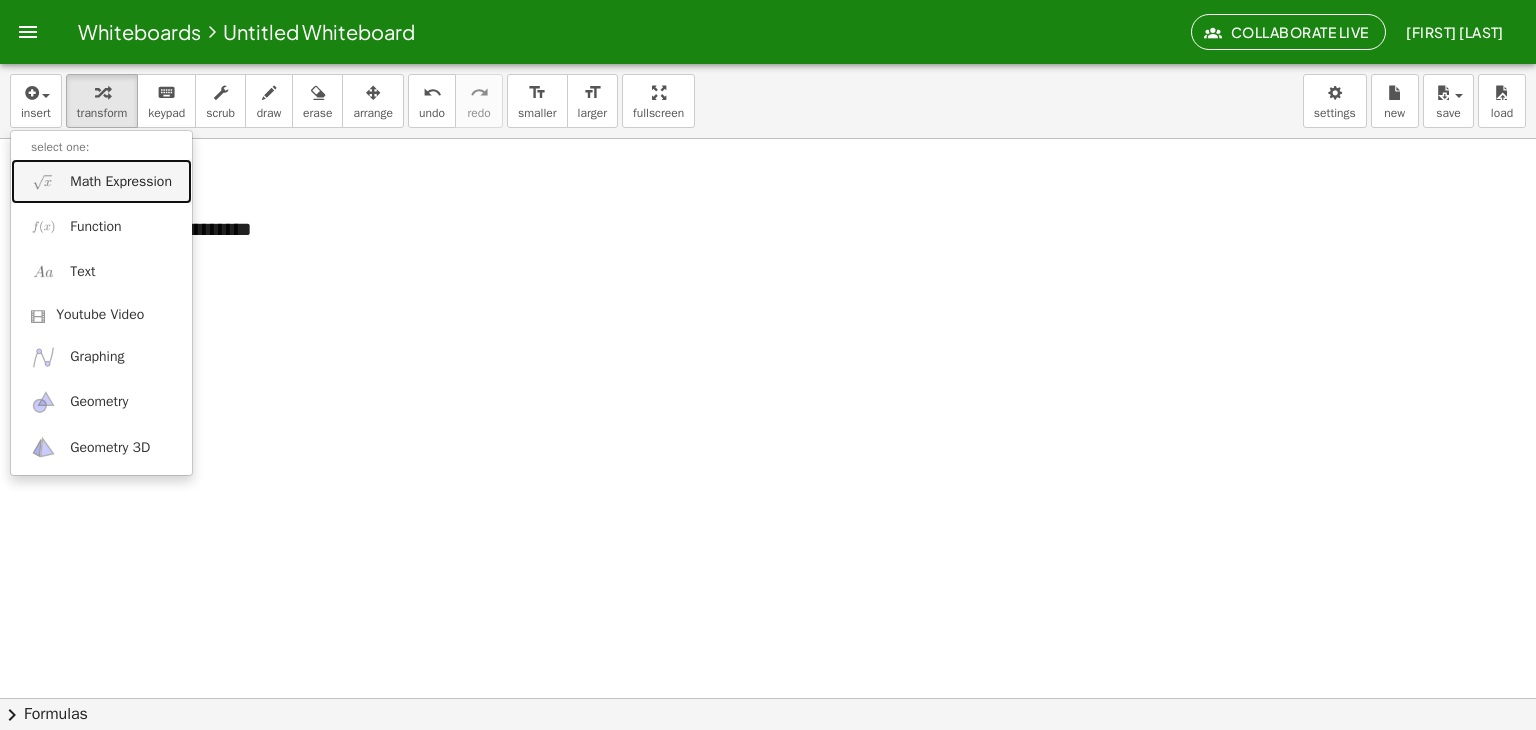 click on "Math Expression" at bounding box center (101, 181) 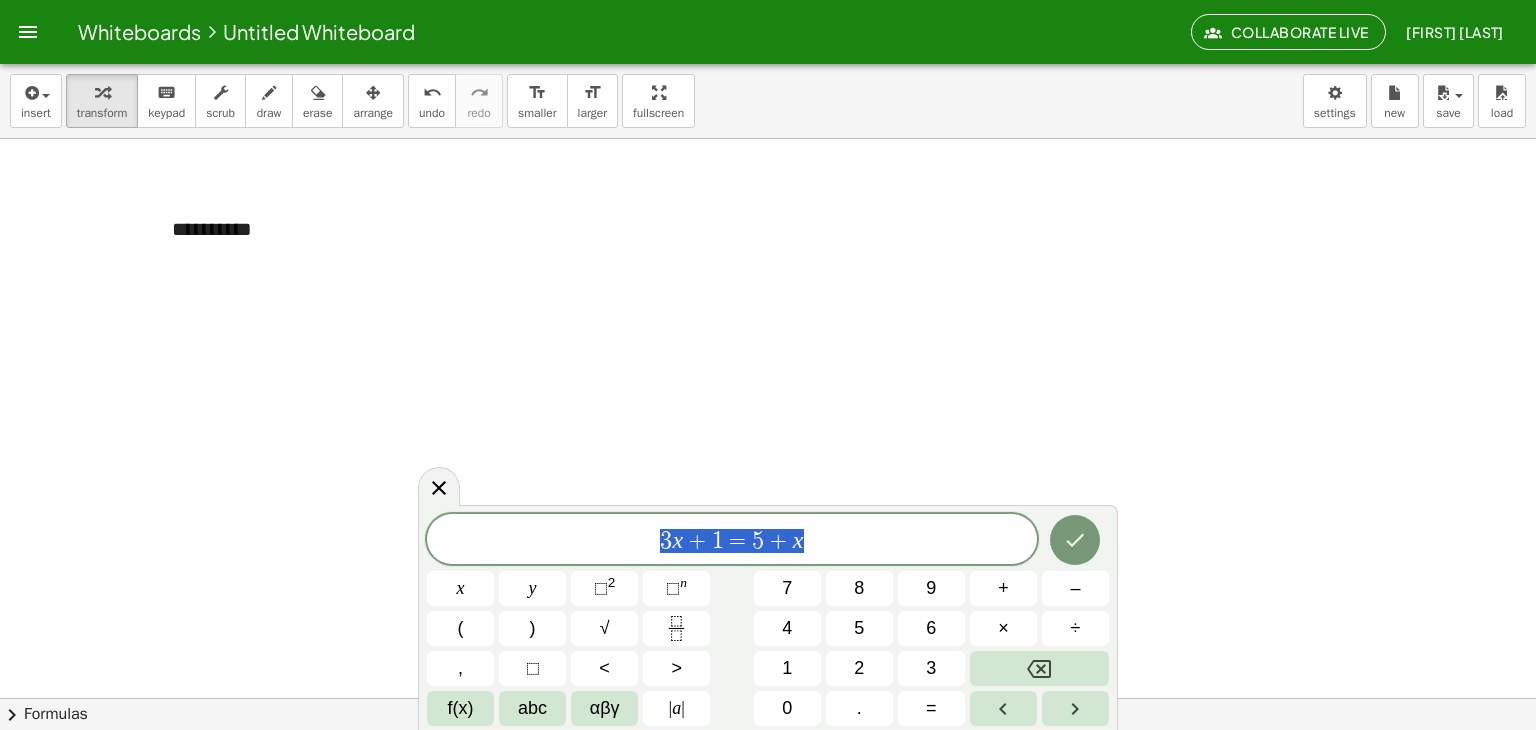 drag, startPoint x: 817, startPoint y: 541, endPoint x: 602, endPoint y: 541, distance: 215 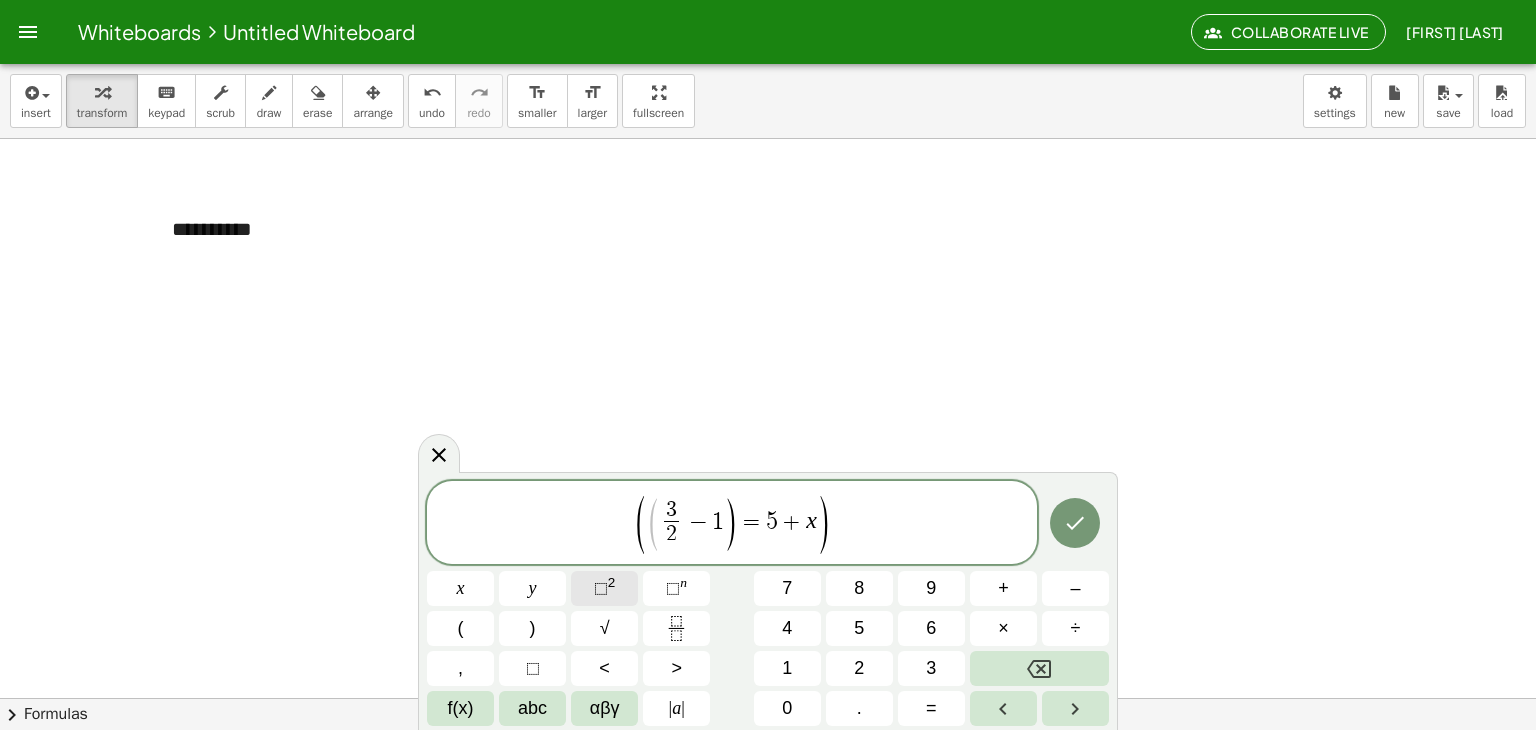 click on "⬚" at bounding box center (601, 588) 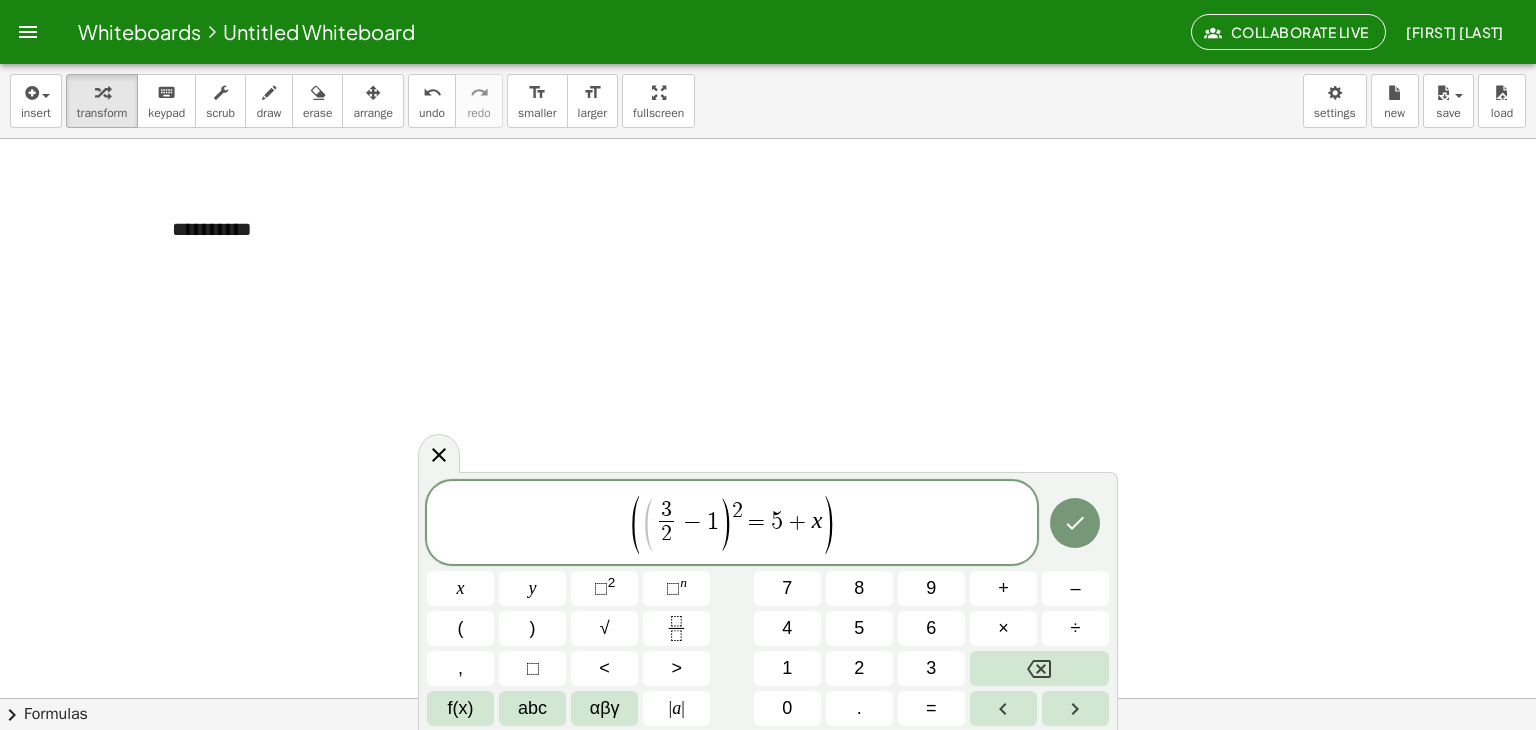 click on ")" at bounding box center [828, 525] 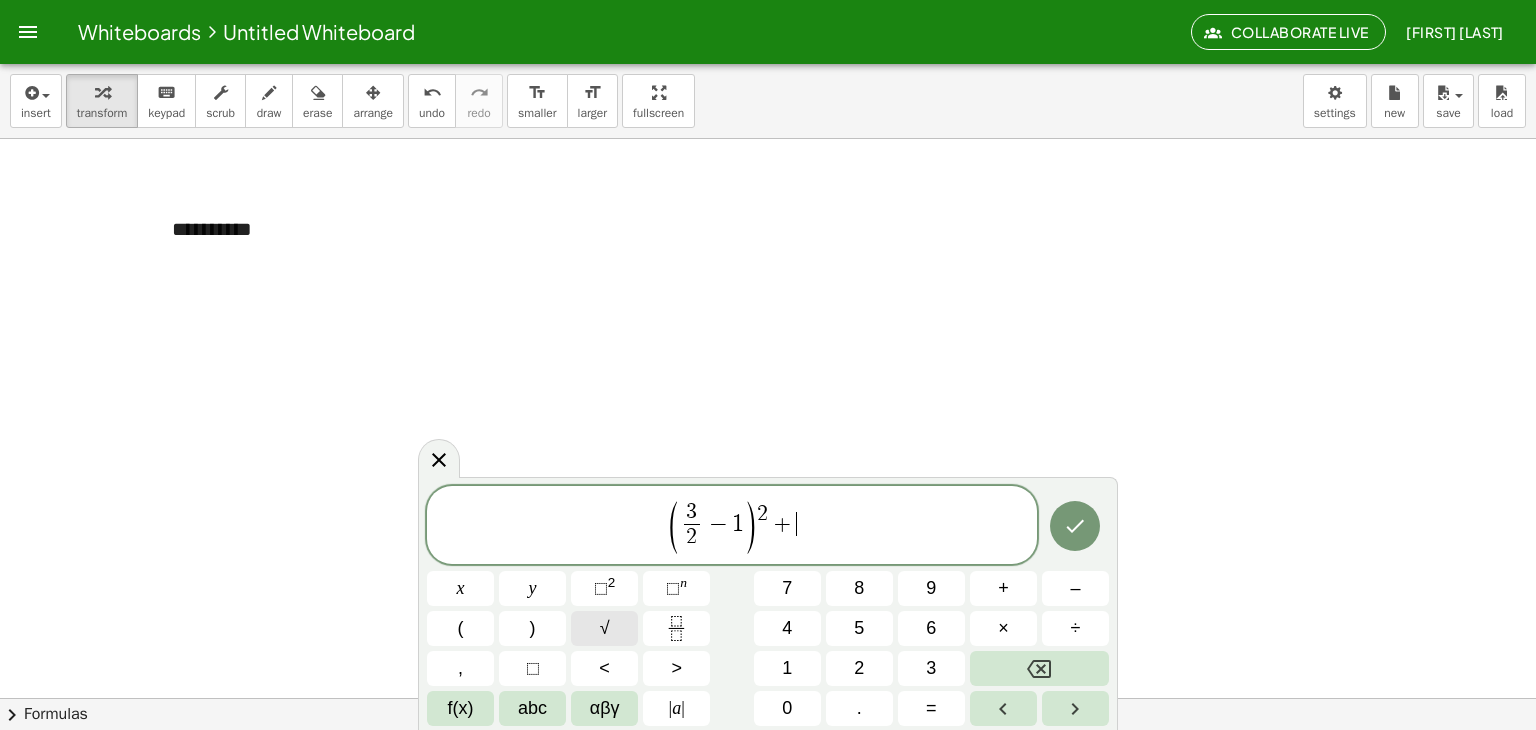 click on "√" at bounding box center [604, 628] 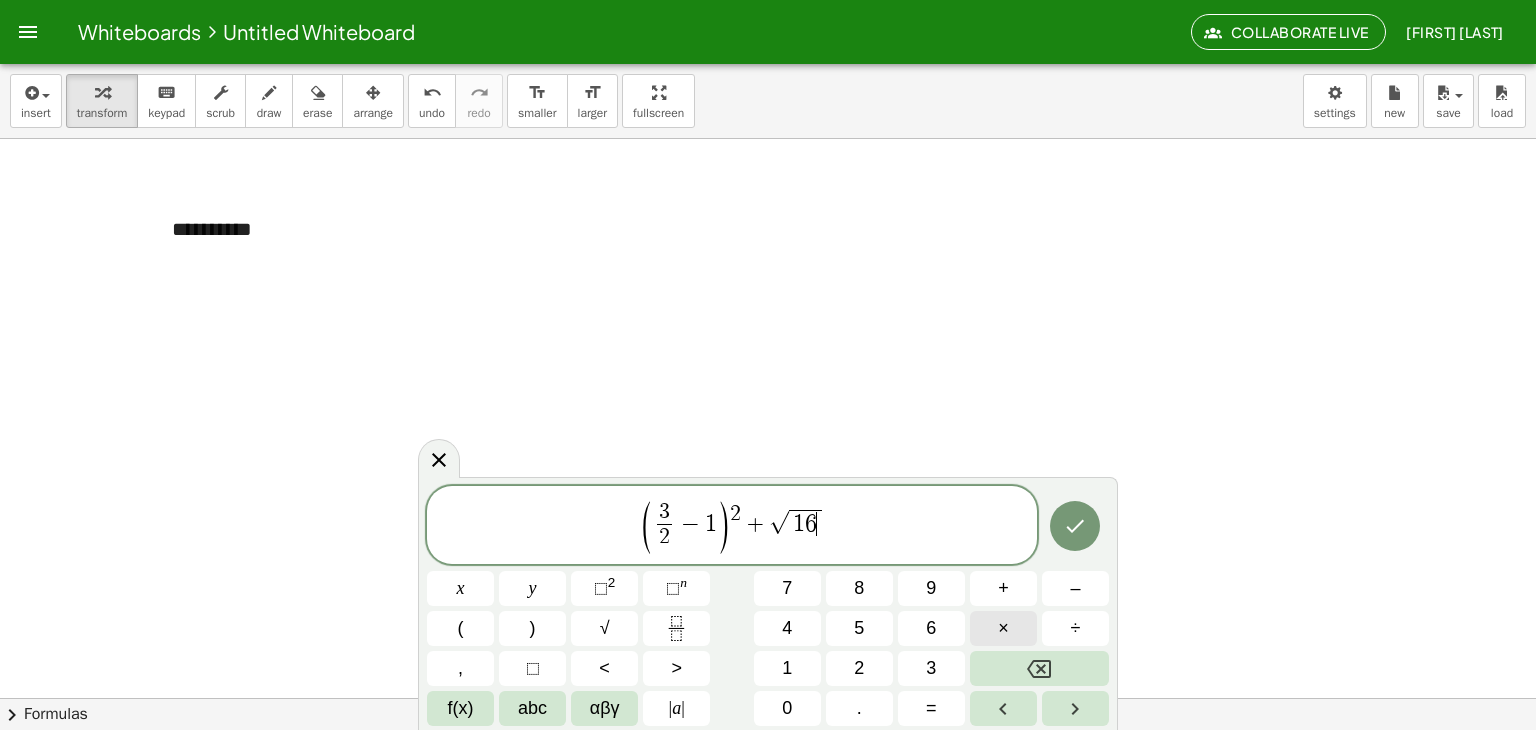 click on "×" at bounding box center [1003, 628] 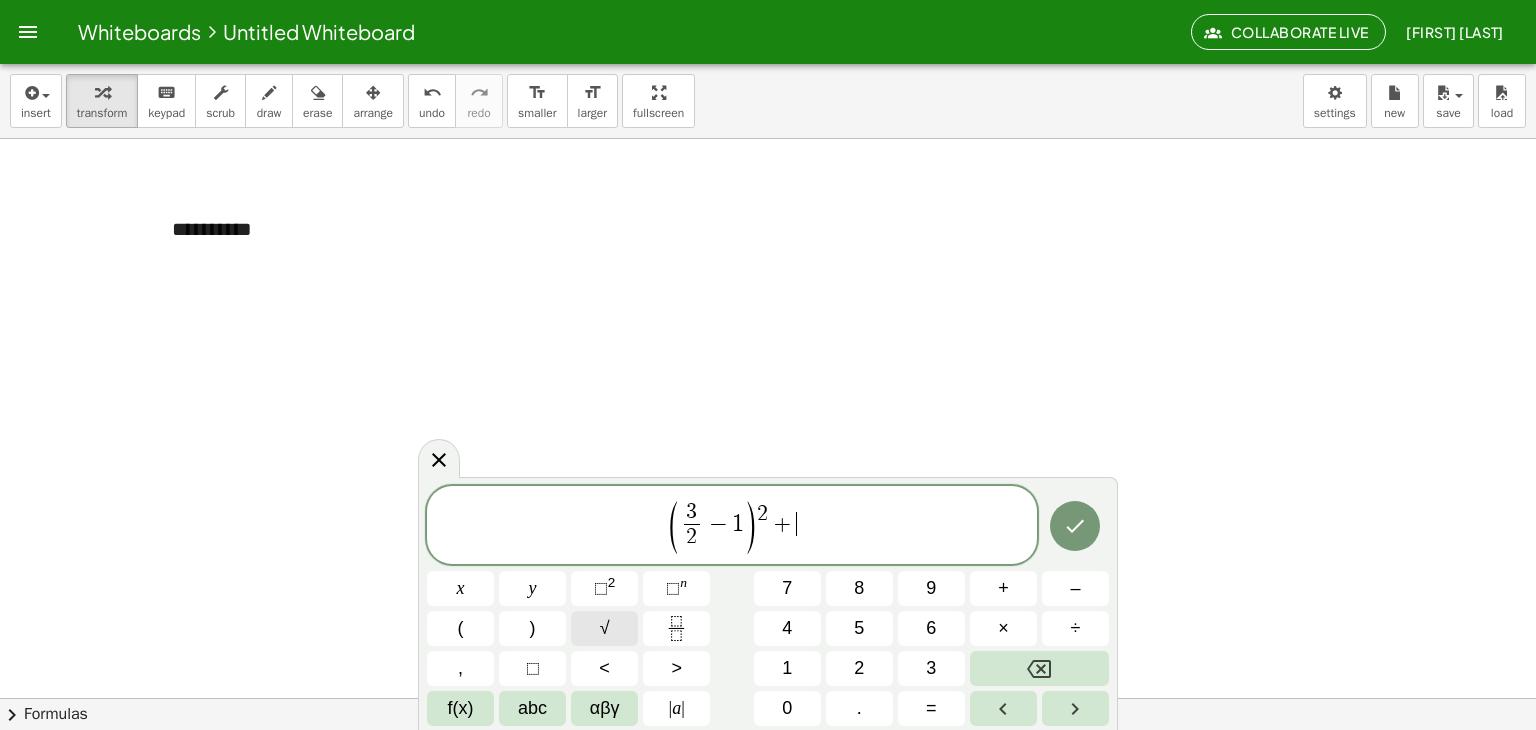 click on "√" at bounding box center [604, 628] 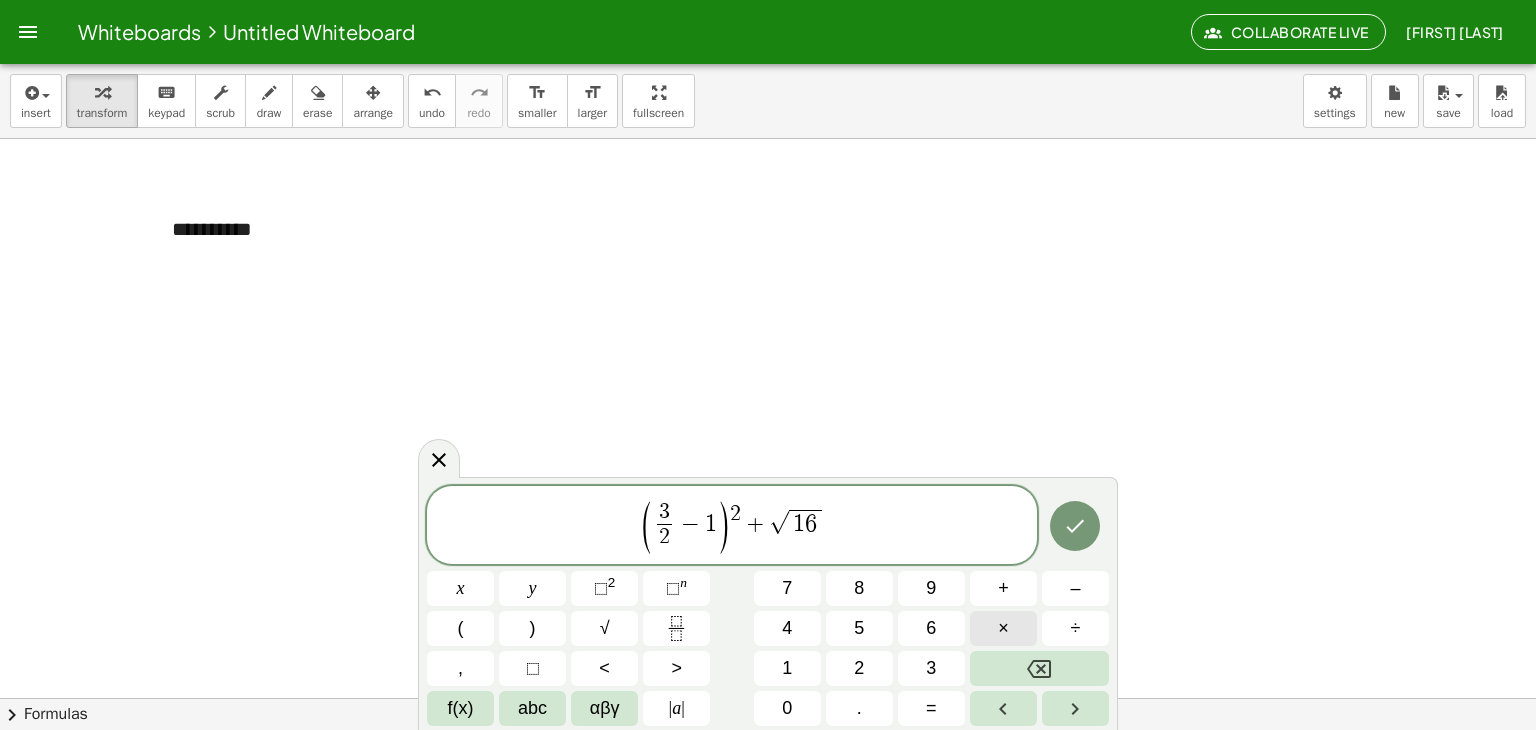 click on "×" at bounding box center [1003, 628] 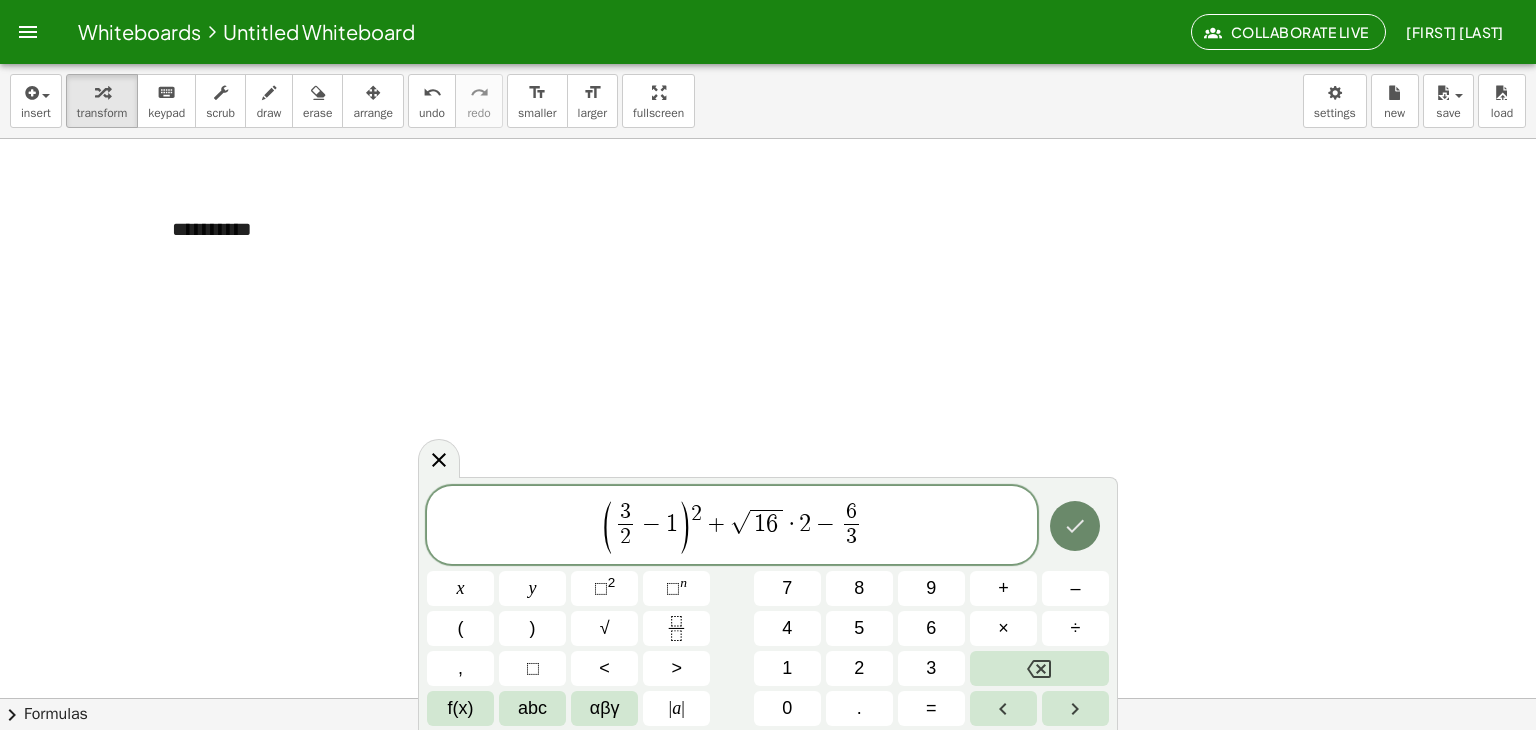 click 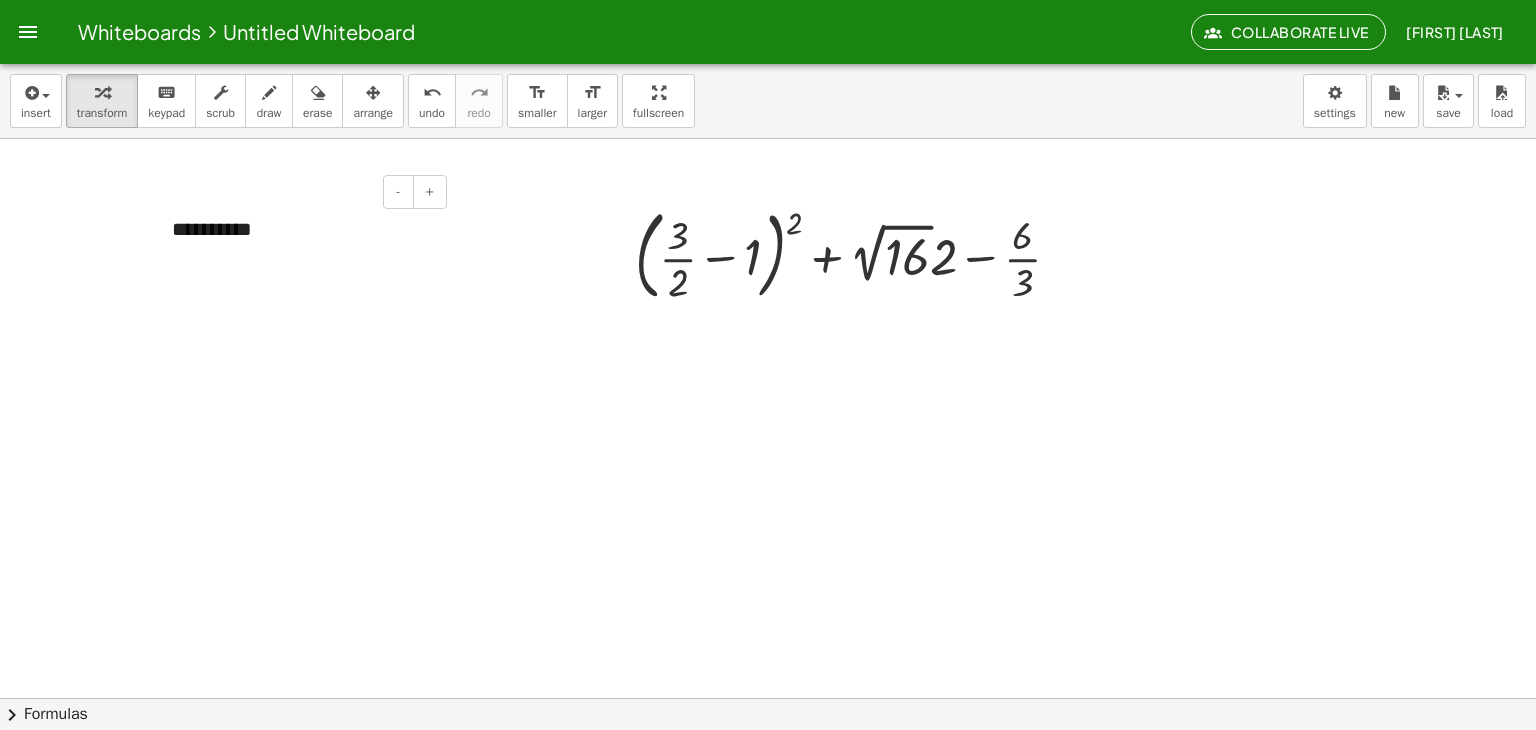 click on "*" at bounding box center (244, 229) 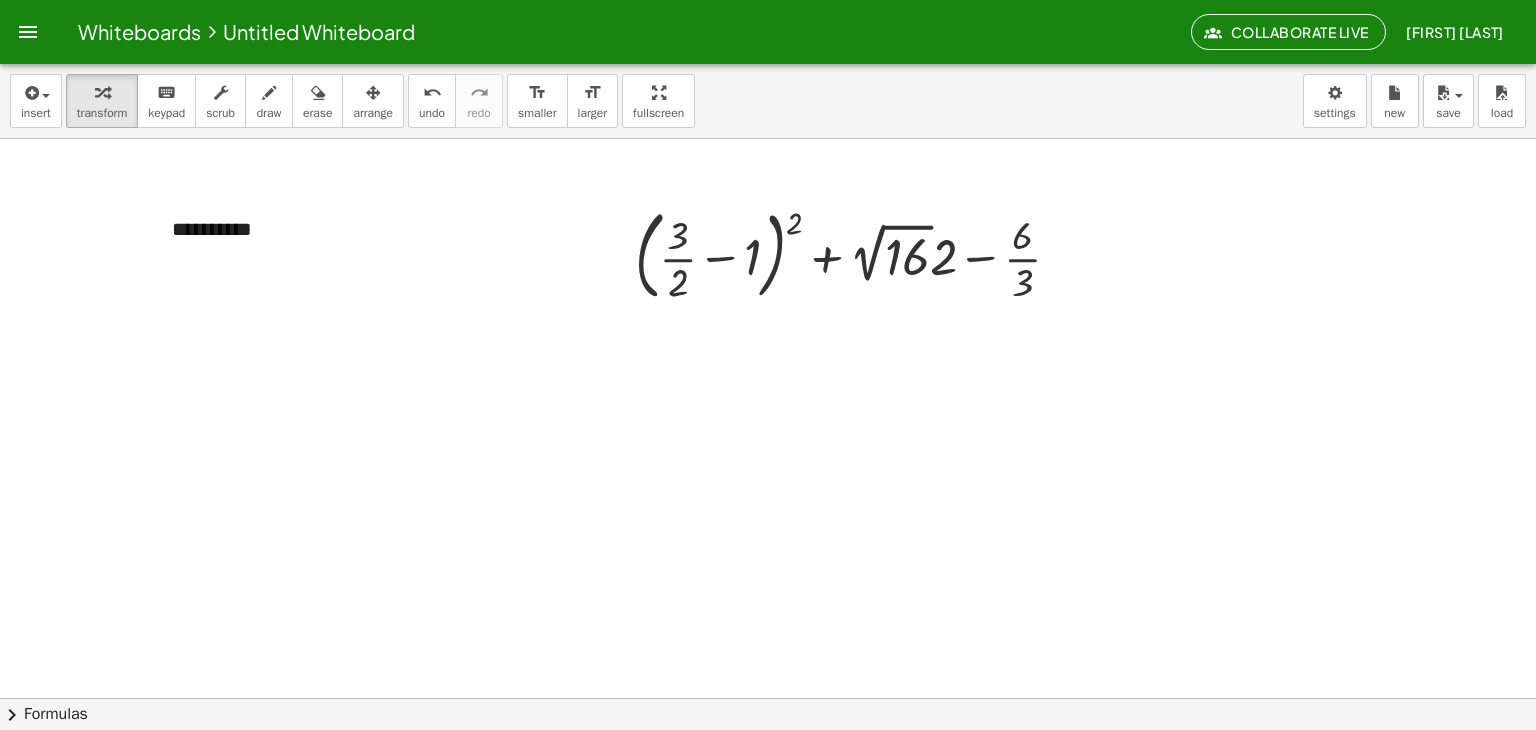drag, startPoint x: 248, startPoint y: 229, endPoint x: 128, endPoint y: 204, distance: 122.57651 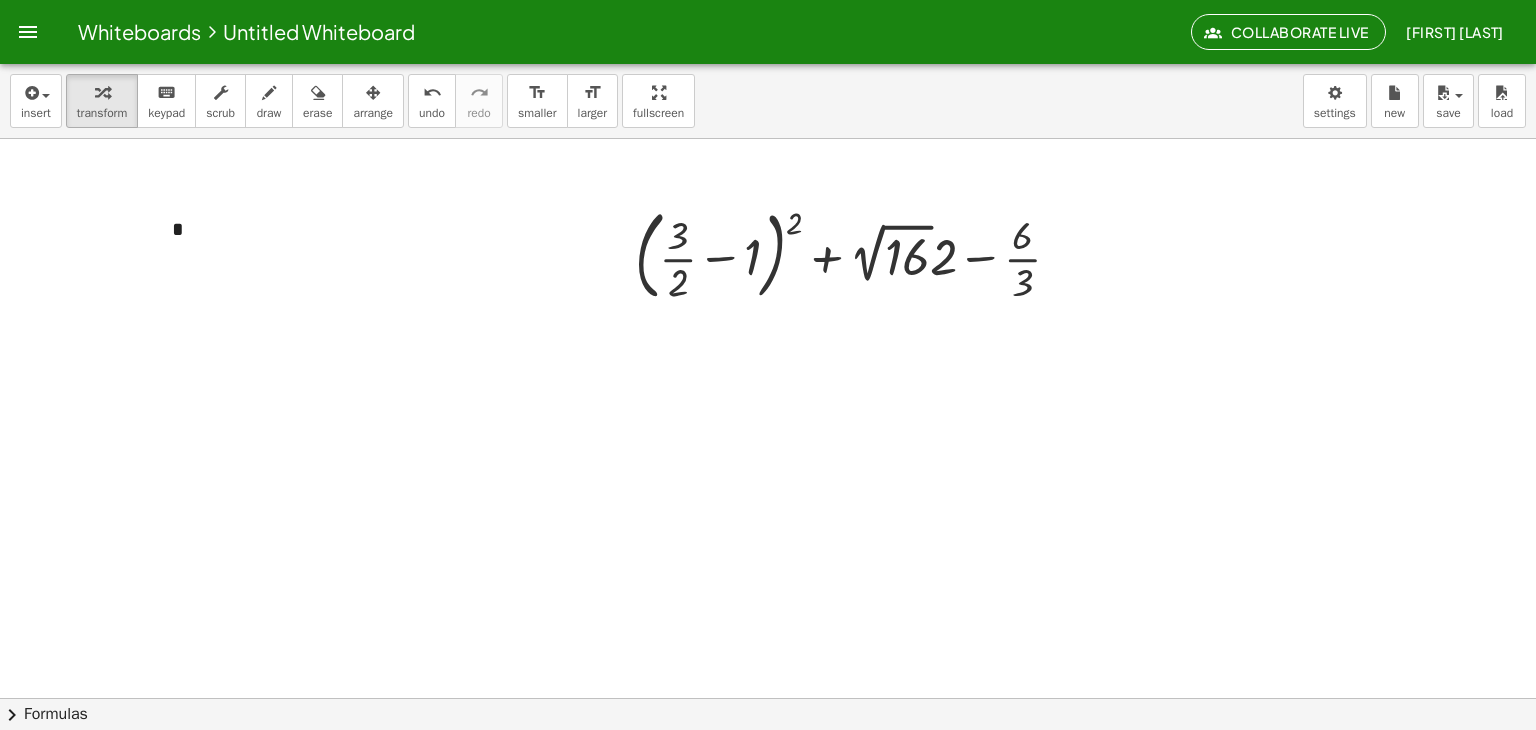 click at bounding box center [768, 762] 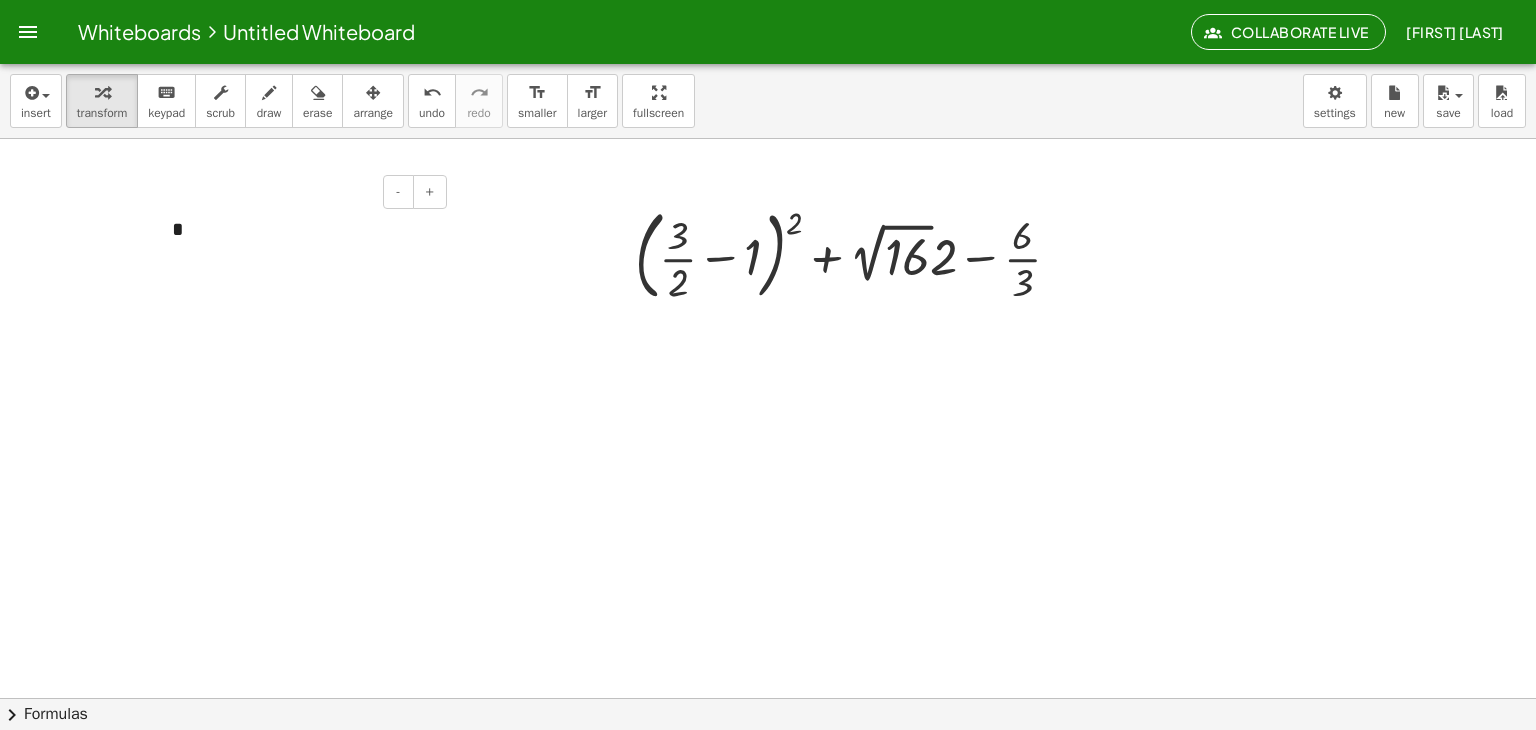 click on "*" at bounding box center [302, 229] 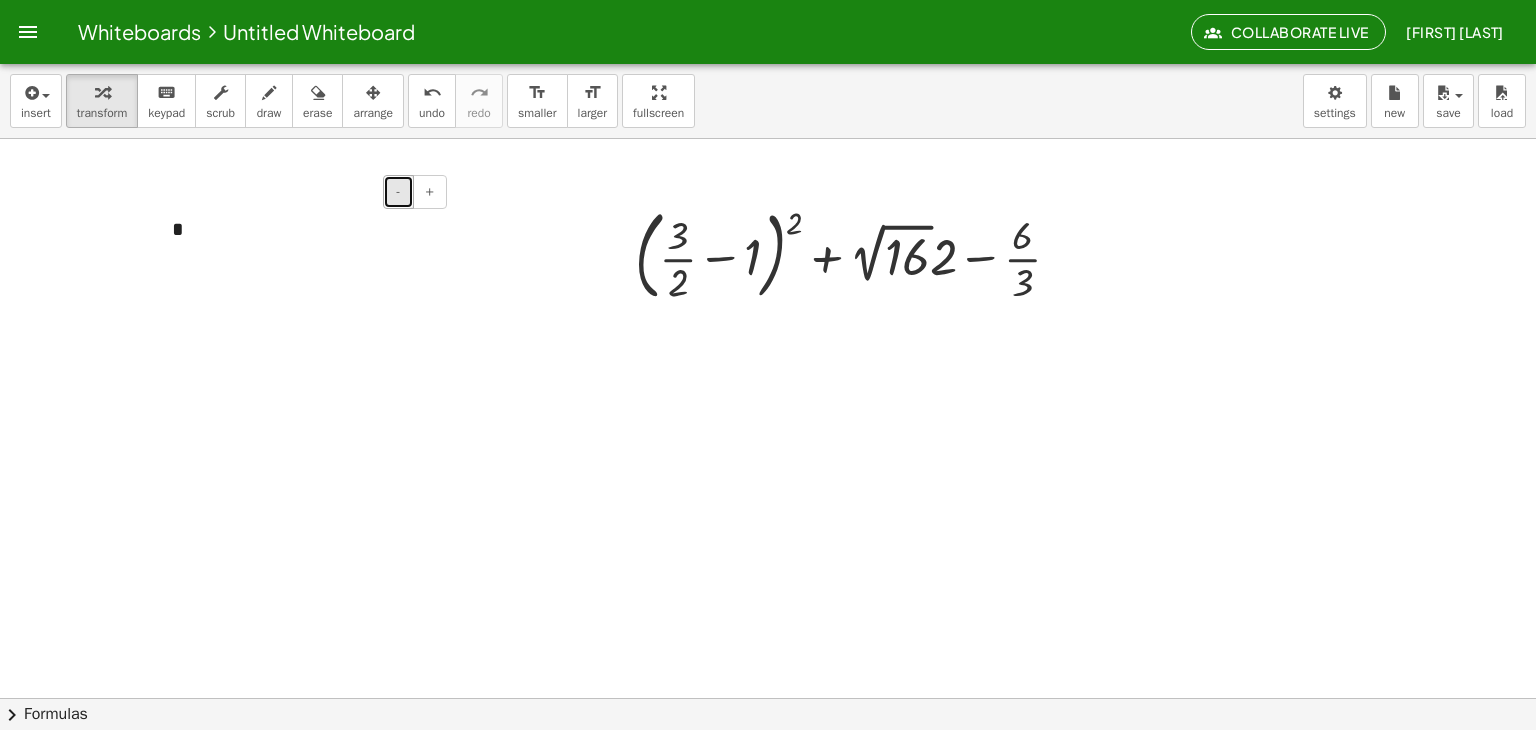 click on "-" at bounding box center [398, 192] 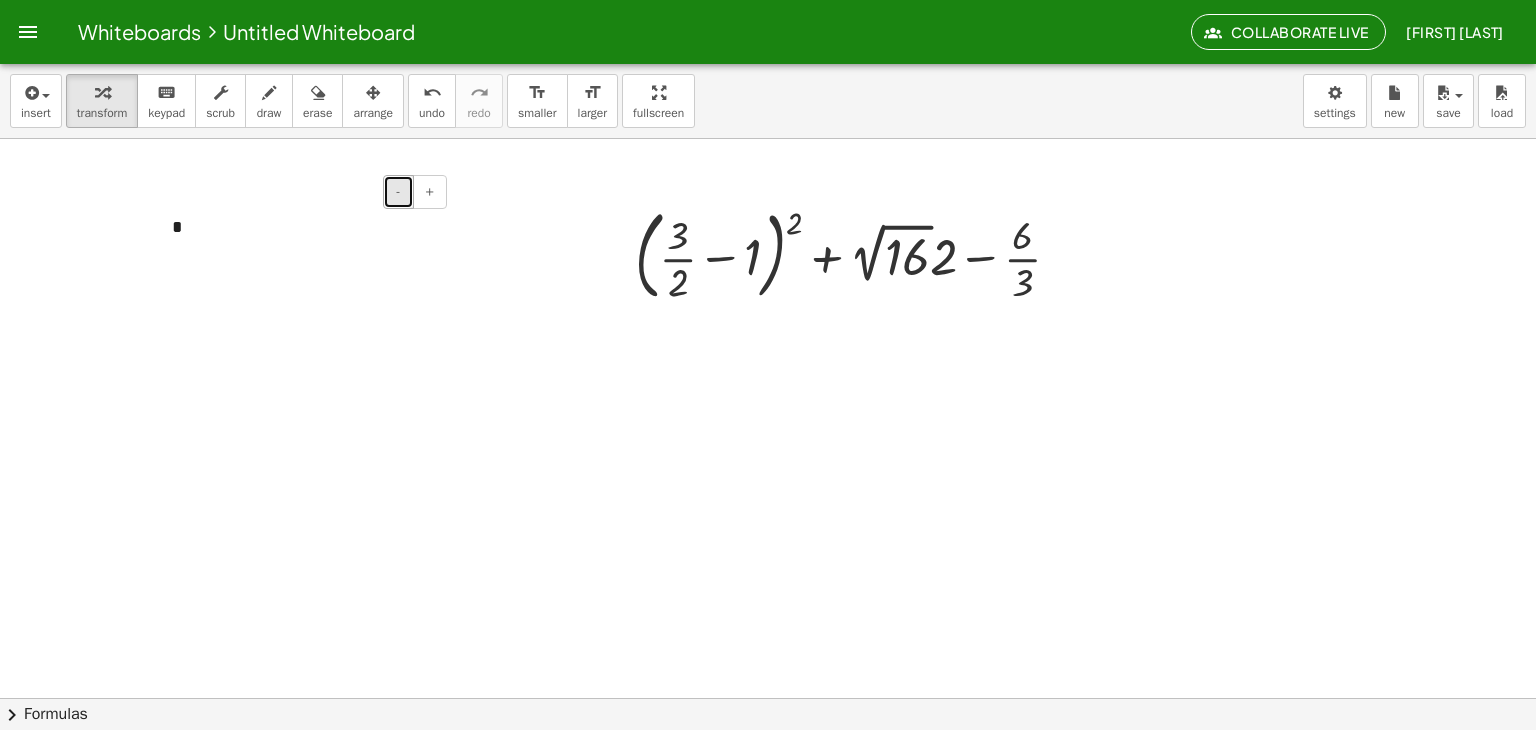 click on "-" at bounding box center (398, 192) 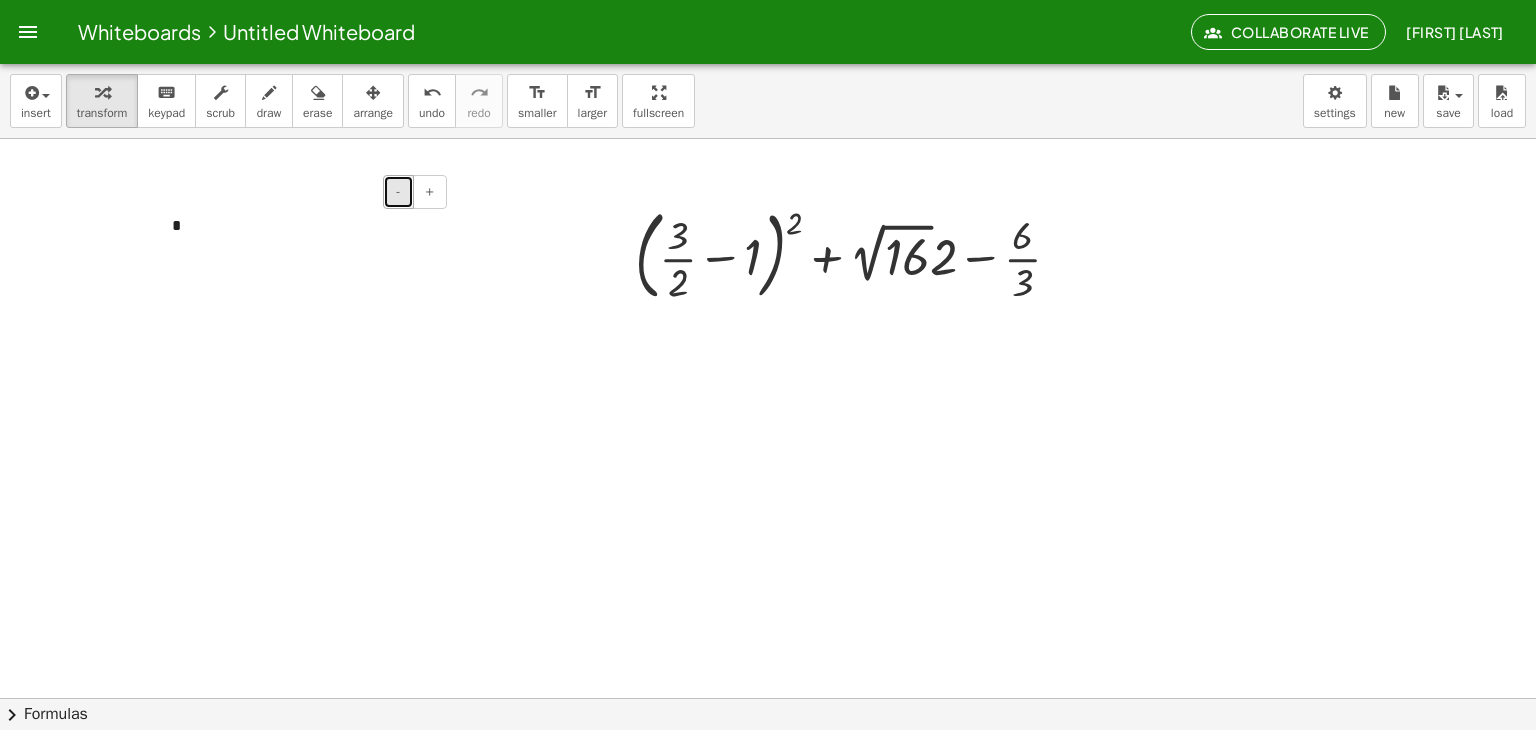 click on "-" at bounding box center (398, 192) 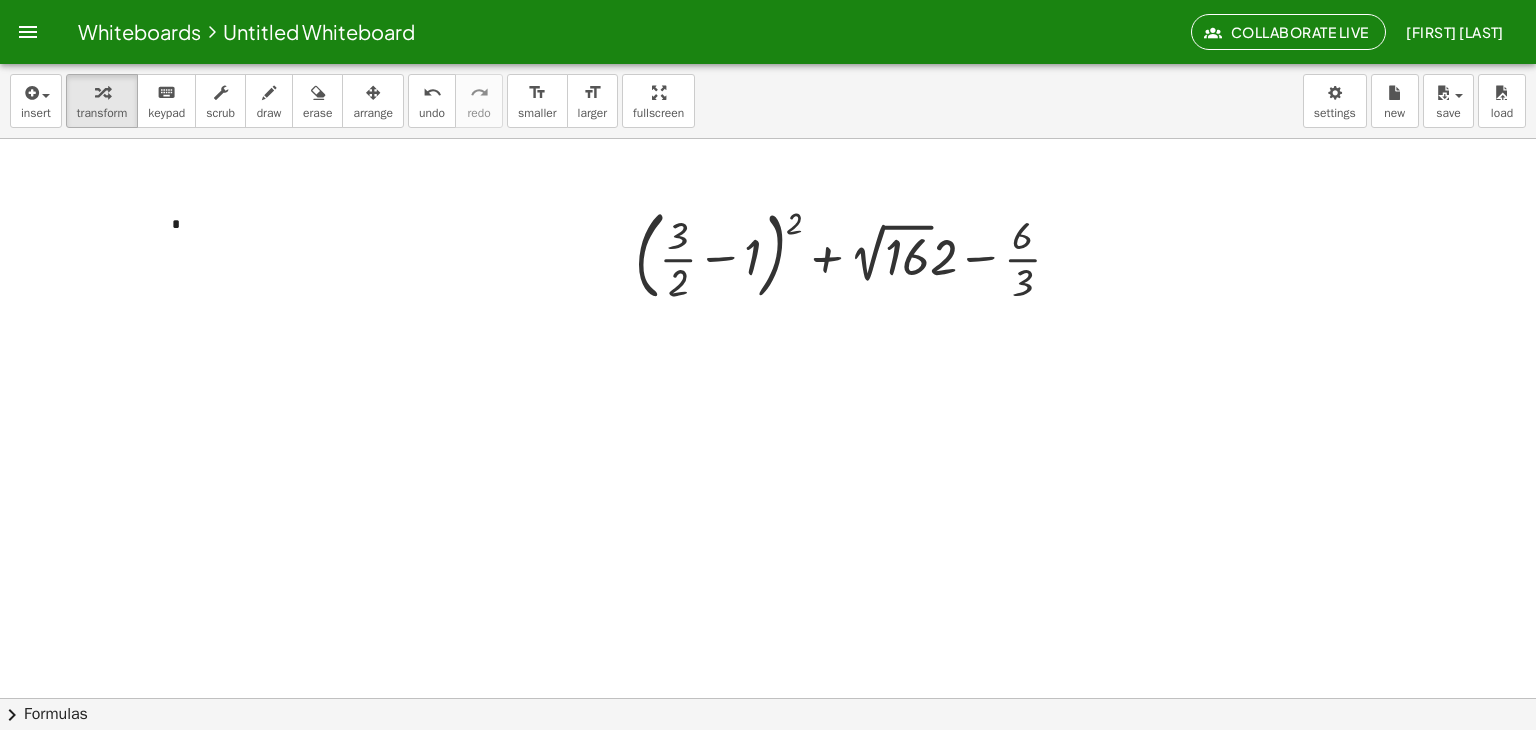 click at bounding box center [768, 762] 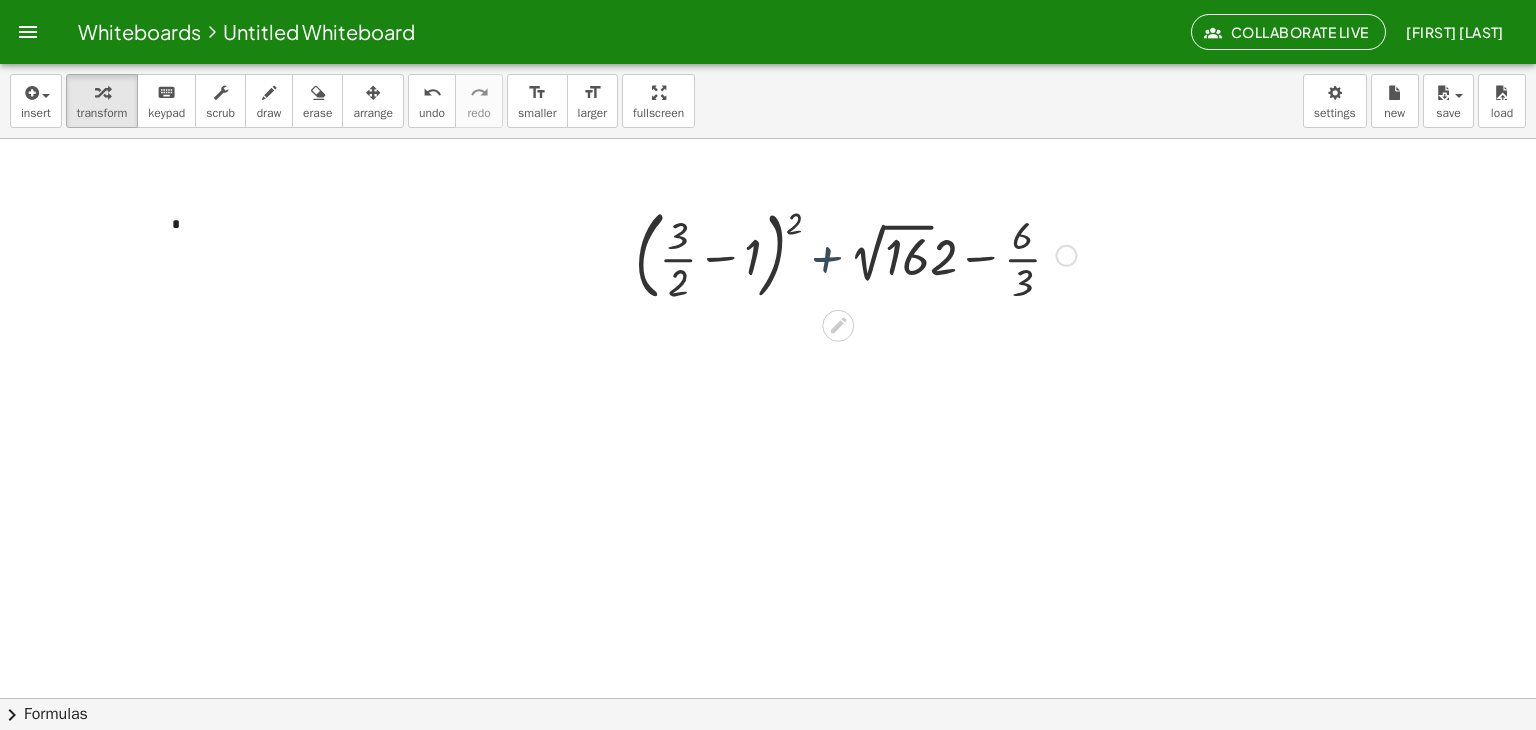 click at bounding box center (855, 254) 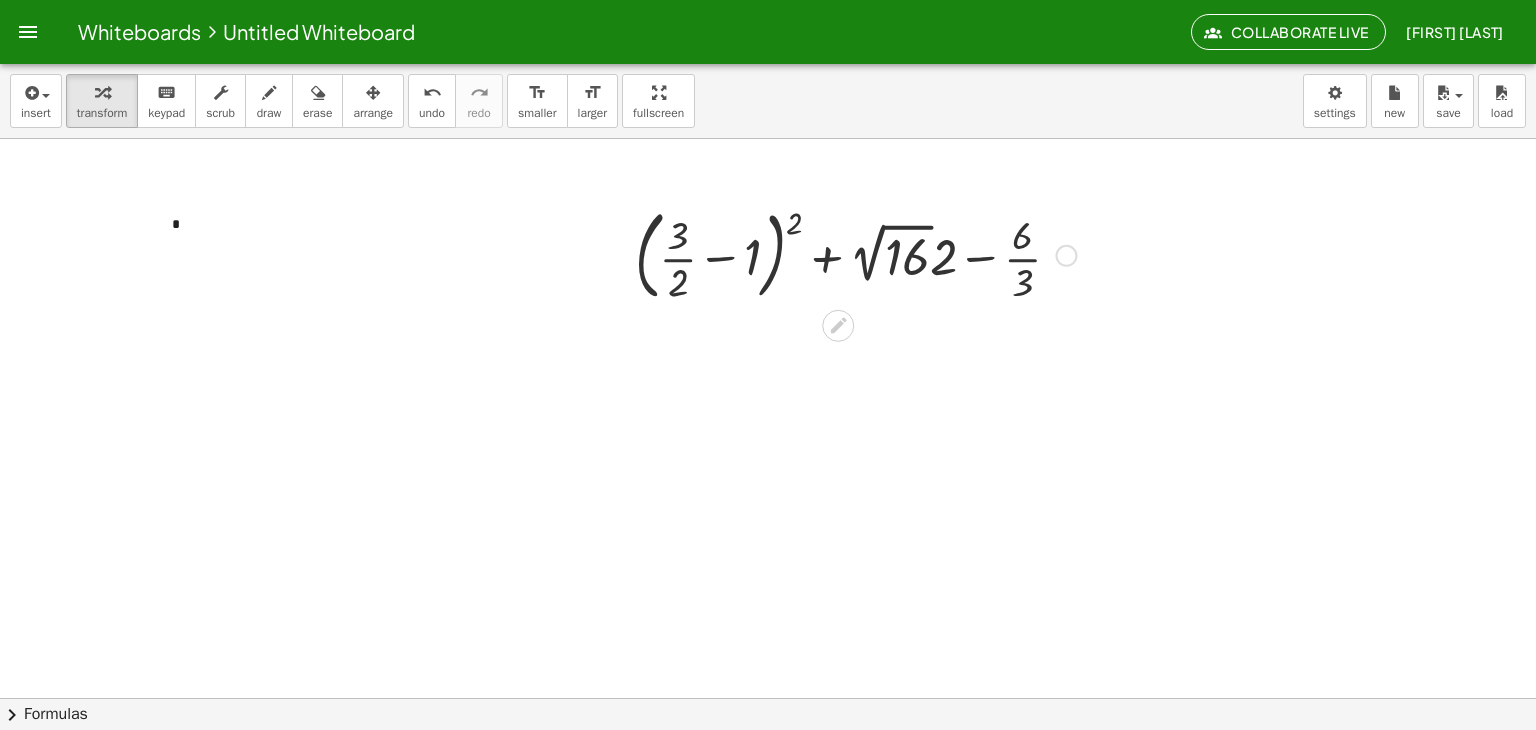 click at bounding box center (1066, 256) 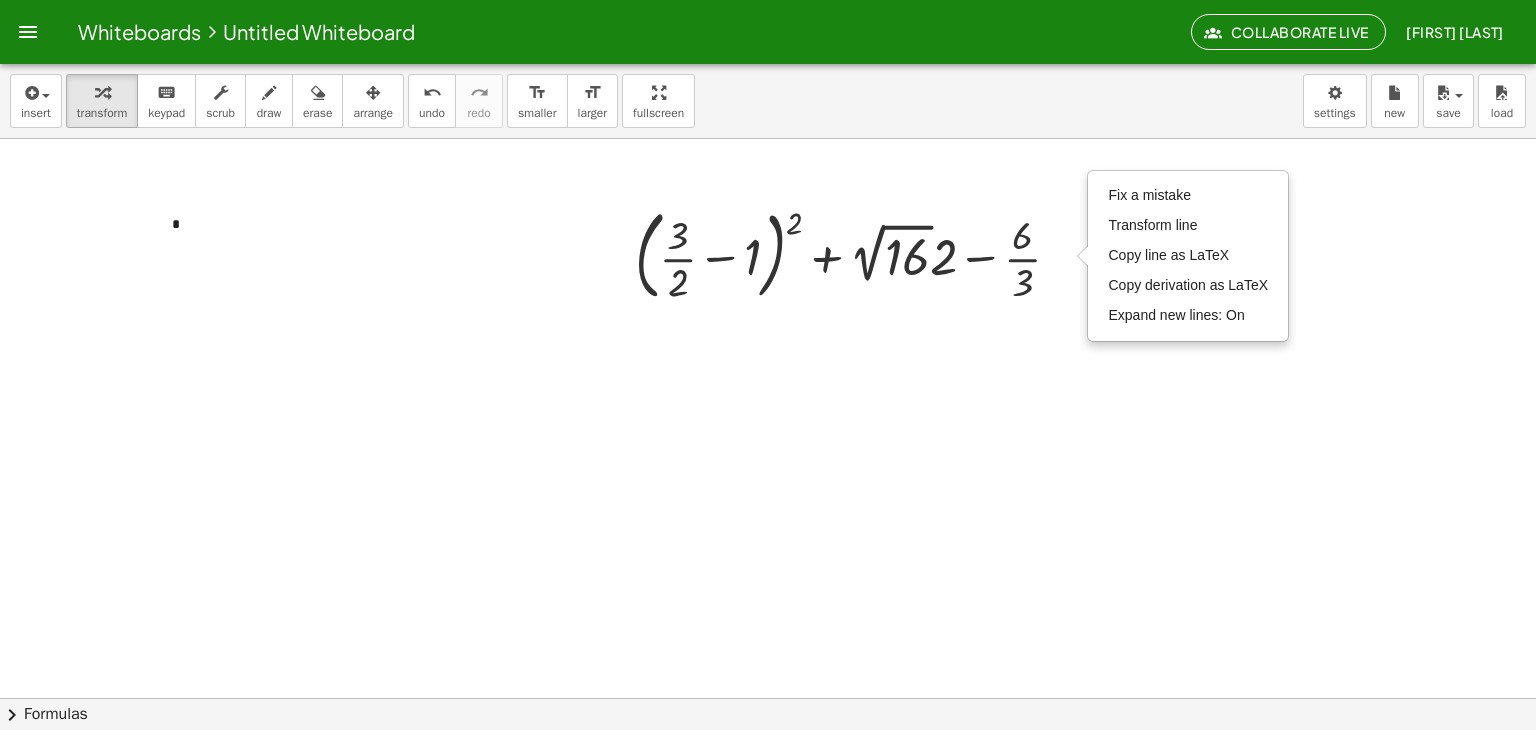 click at bounding box center (768, 762) 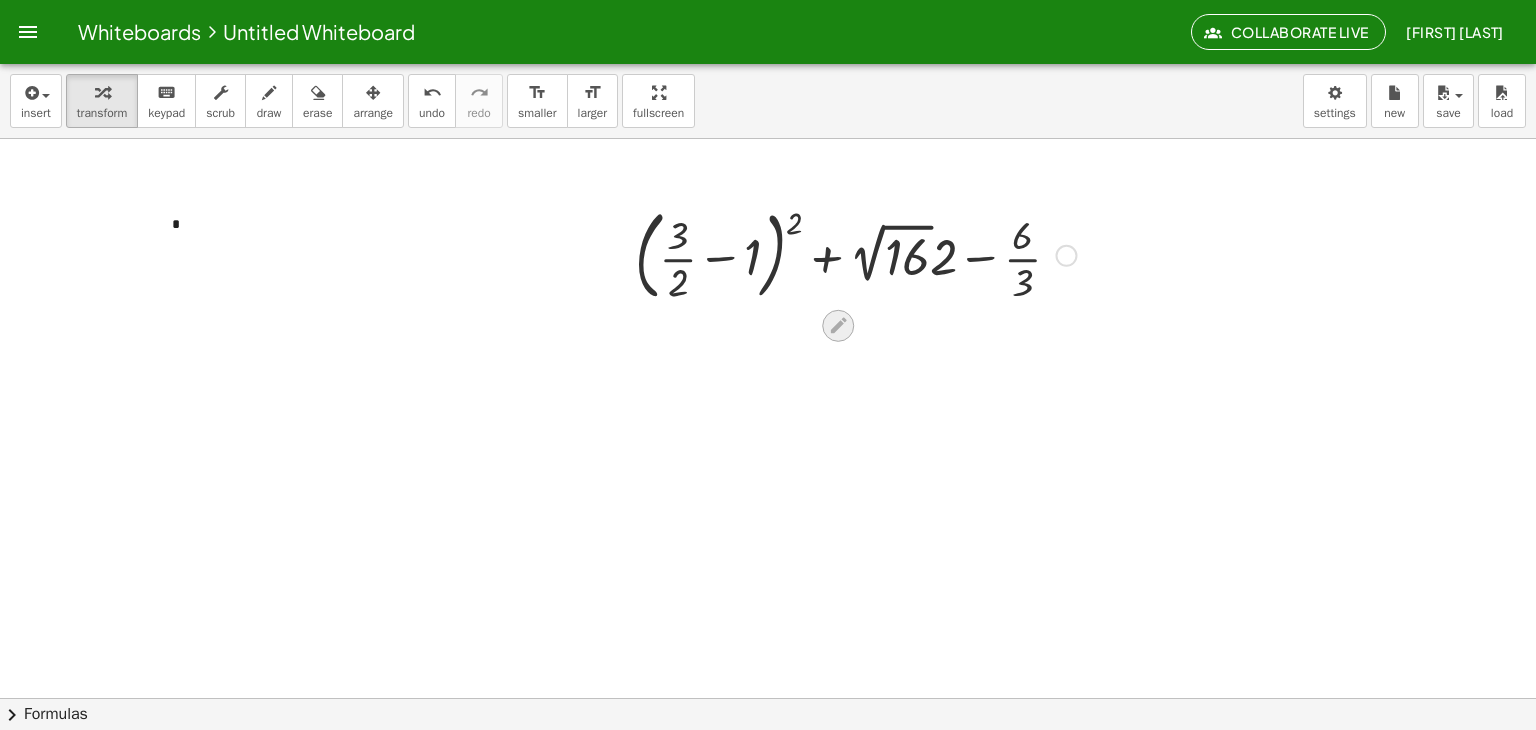 click 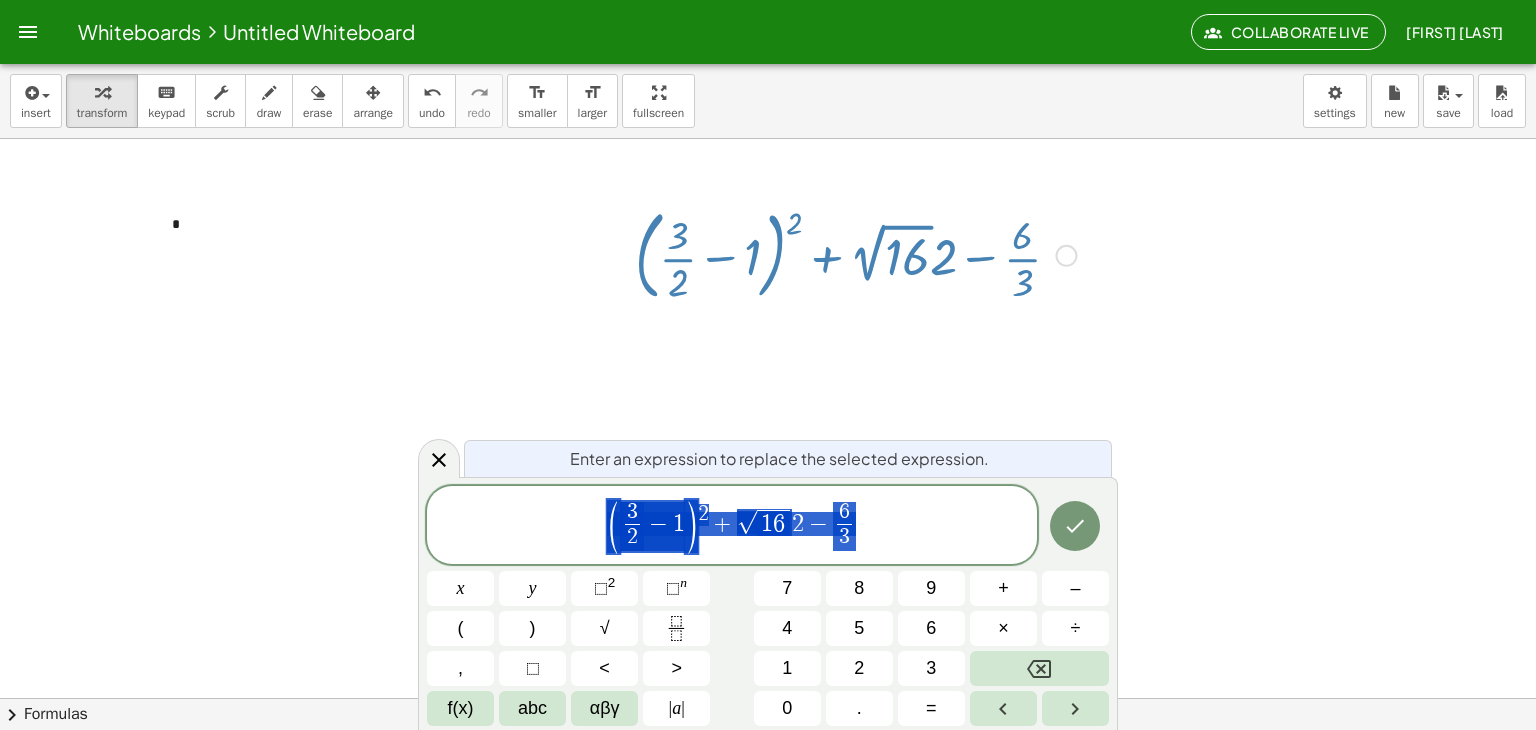click on "( 3 2 ​ − 1 ) 2 + √ 1 6 2 − 6 3 ​" 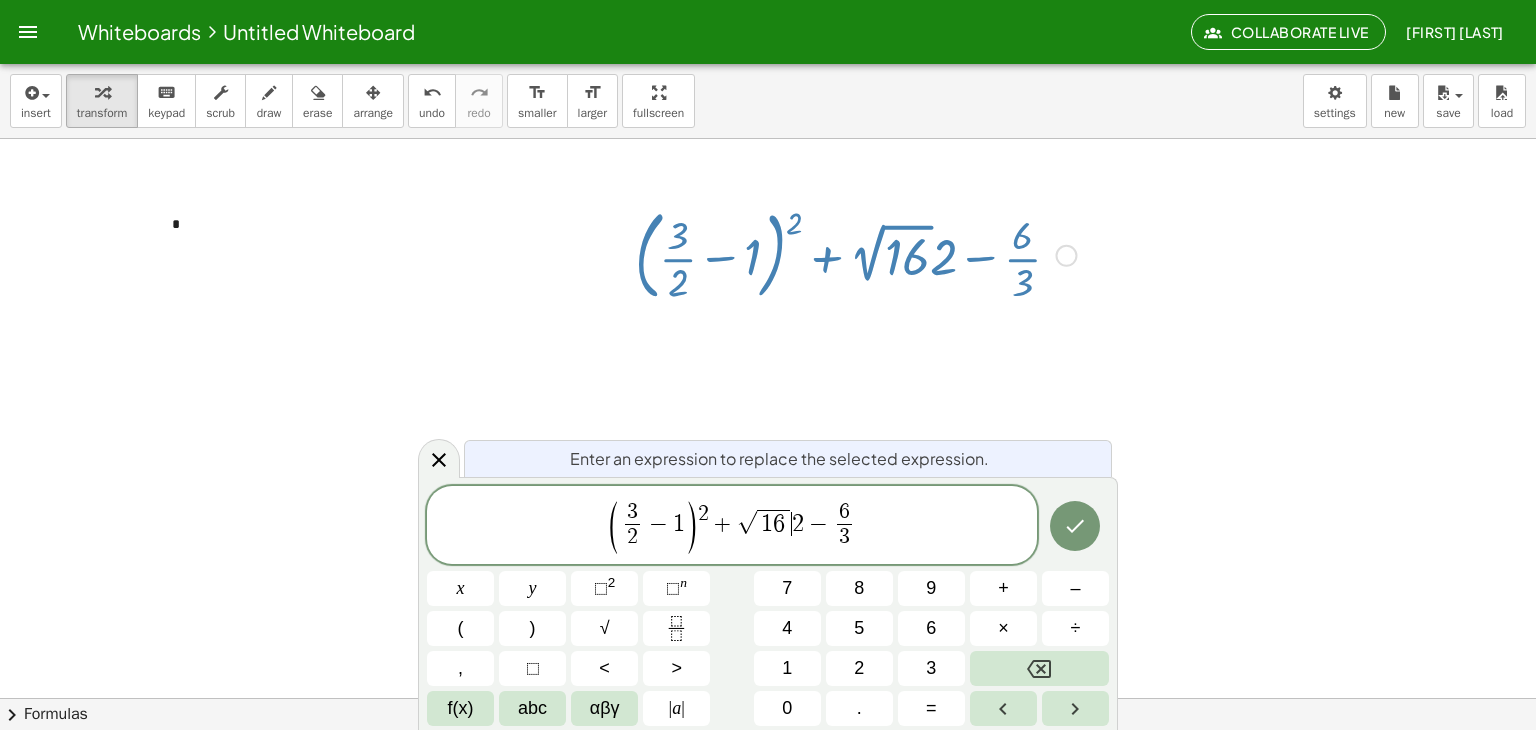 click on "( 3 2 ​ − 1 ) 2 + √ 1 6 ​ 2 − 6 3 ​" at bounding box center (732, 526) 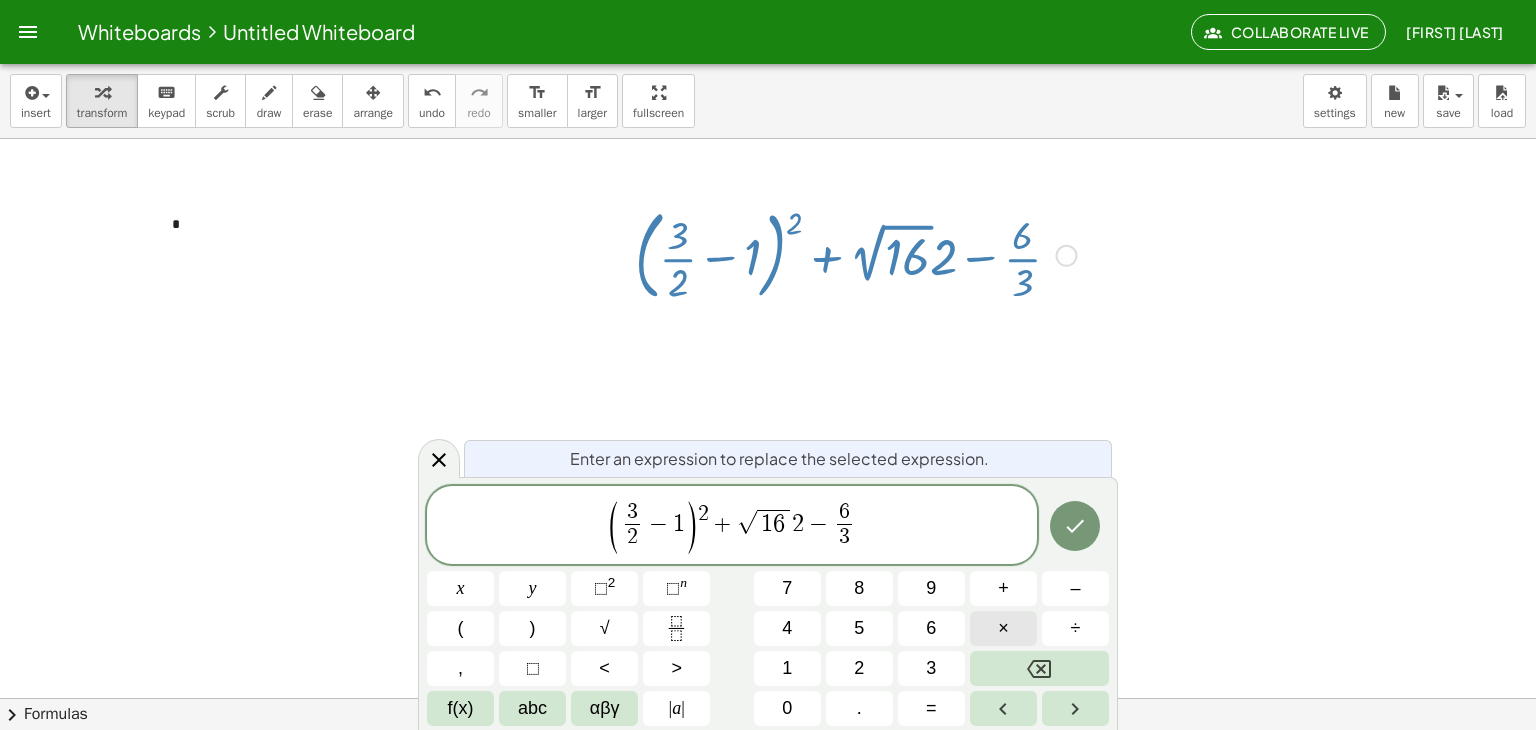 click on "×" at bounding box center (1003, 628) 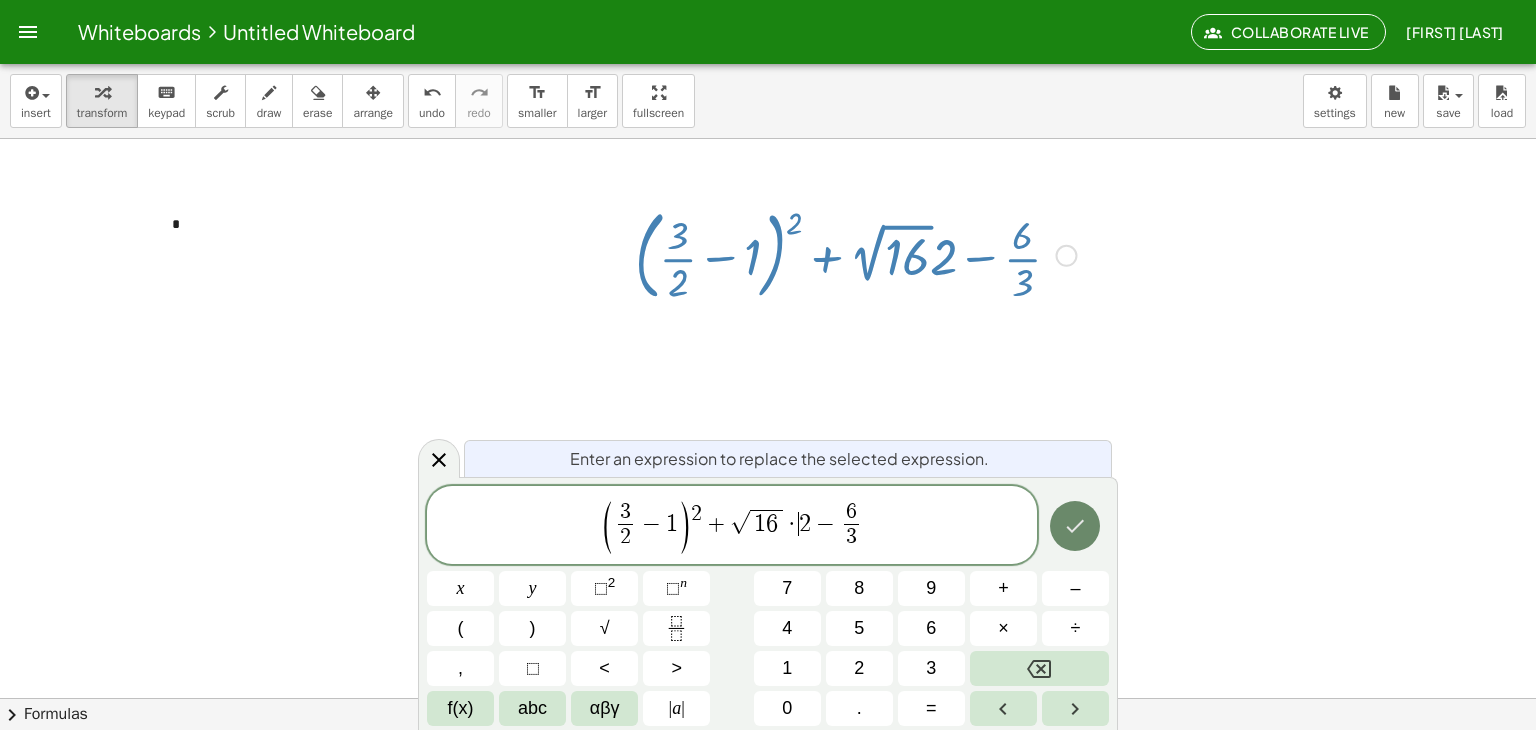 click 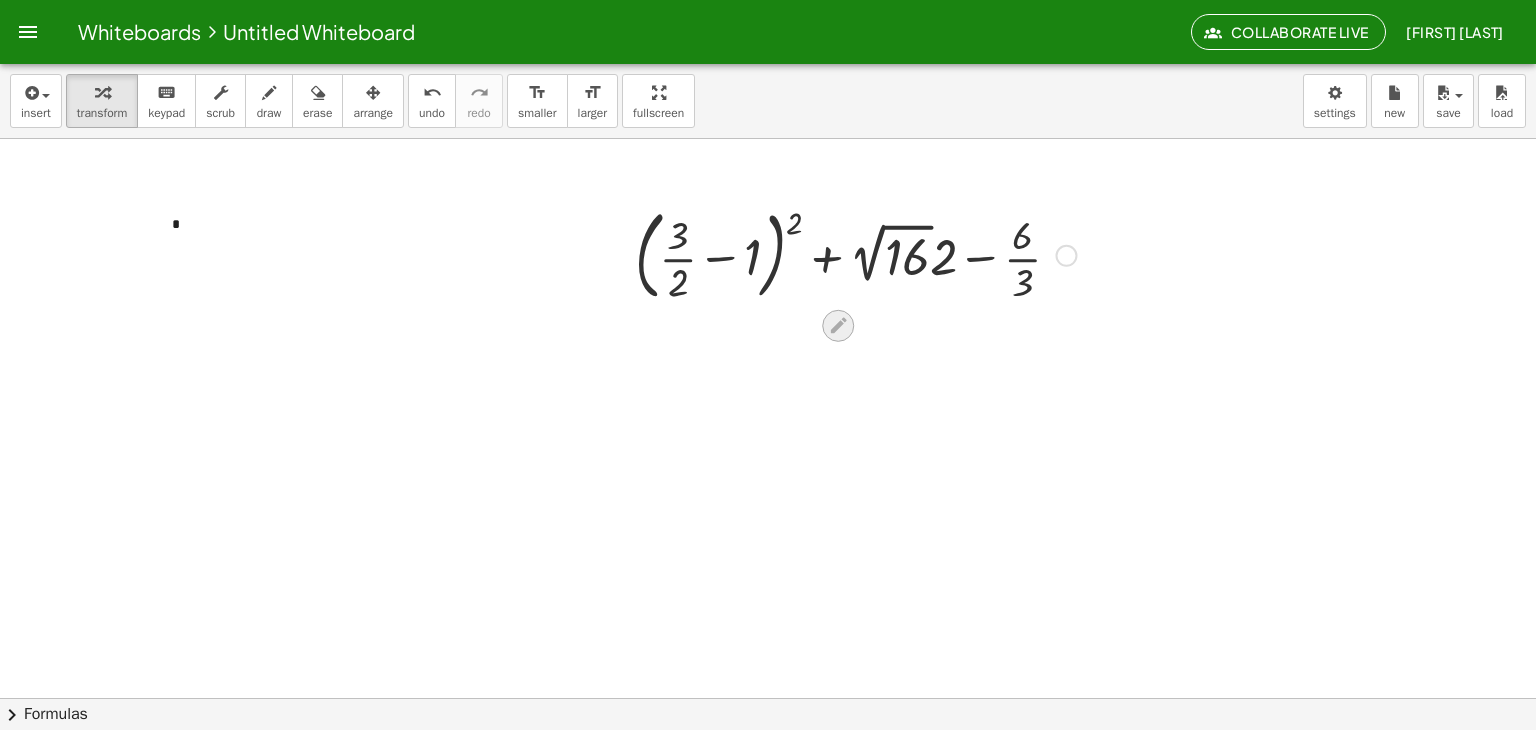 click 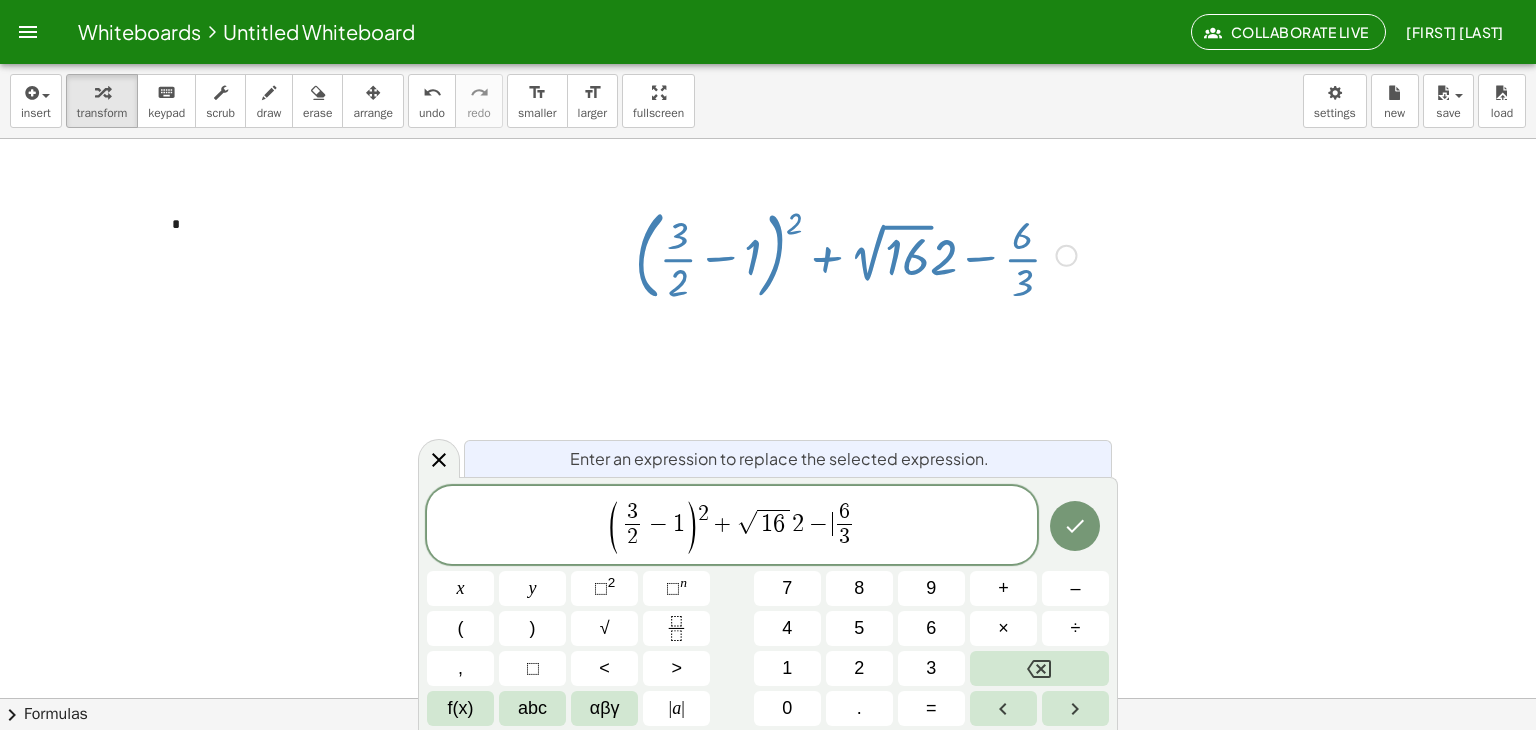 click on "( 3 2 ​ − 1 ) 2 + √ 1 6 2 − ​ 6 3 ​" at bounding box center [732, 526] 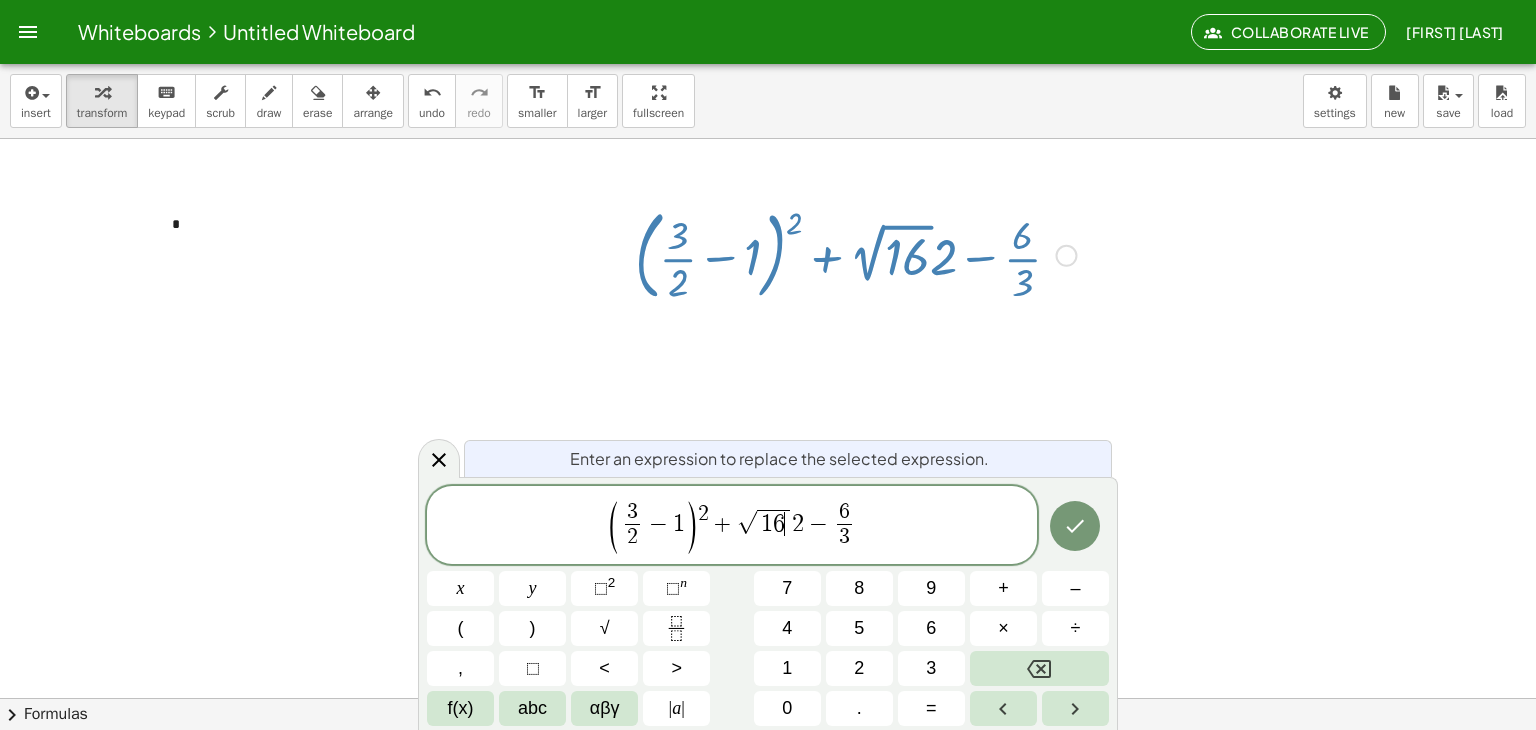 click on "√ 1 6 ​" at bounding box center (764, 522) 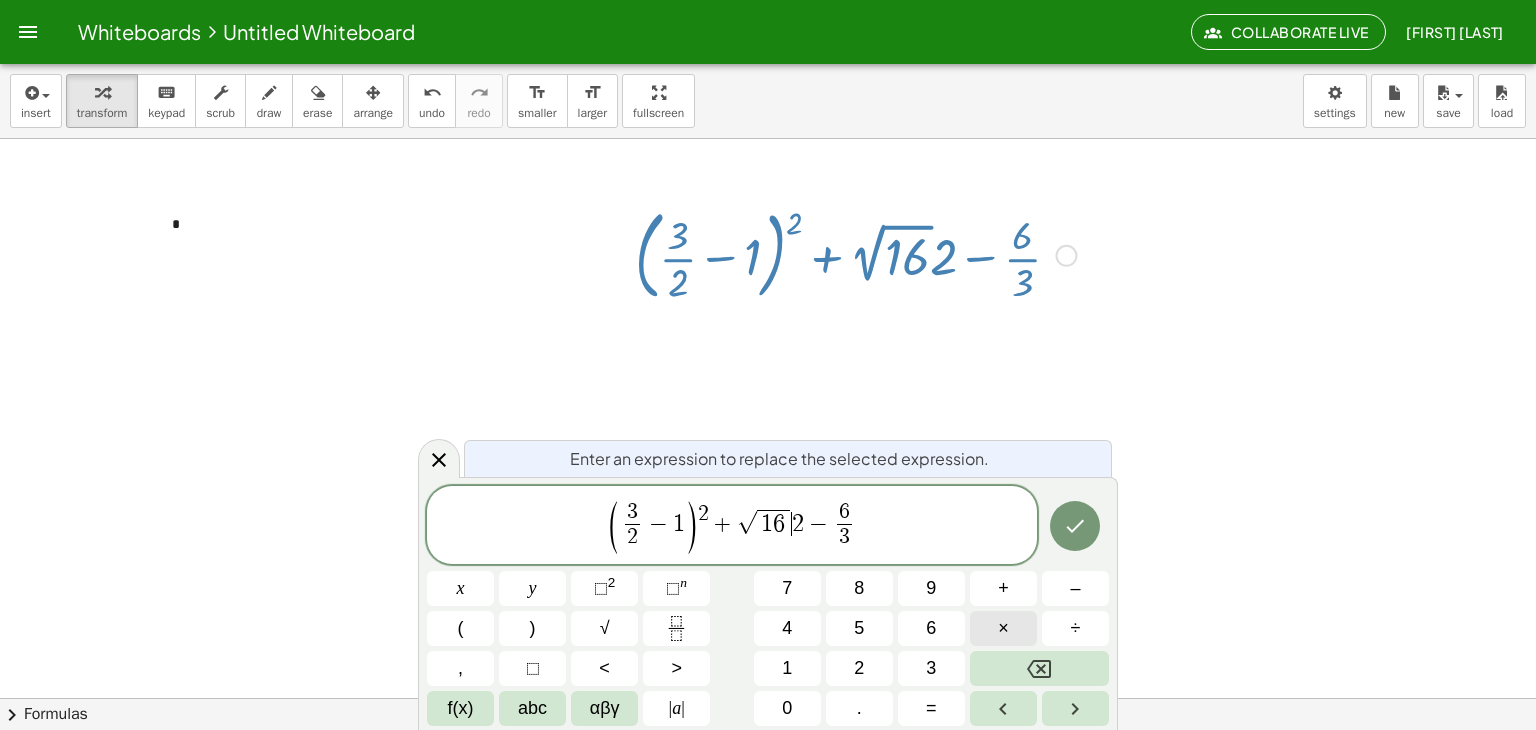 click on "×" at bounding box center [1003, 628] 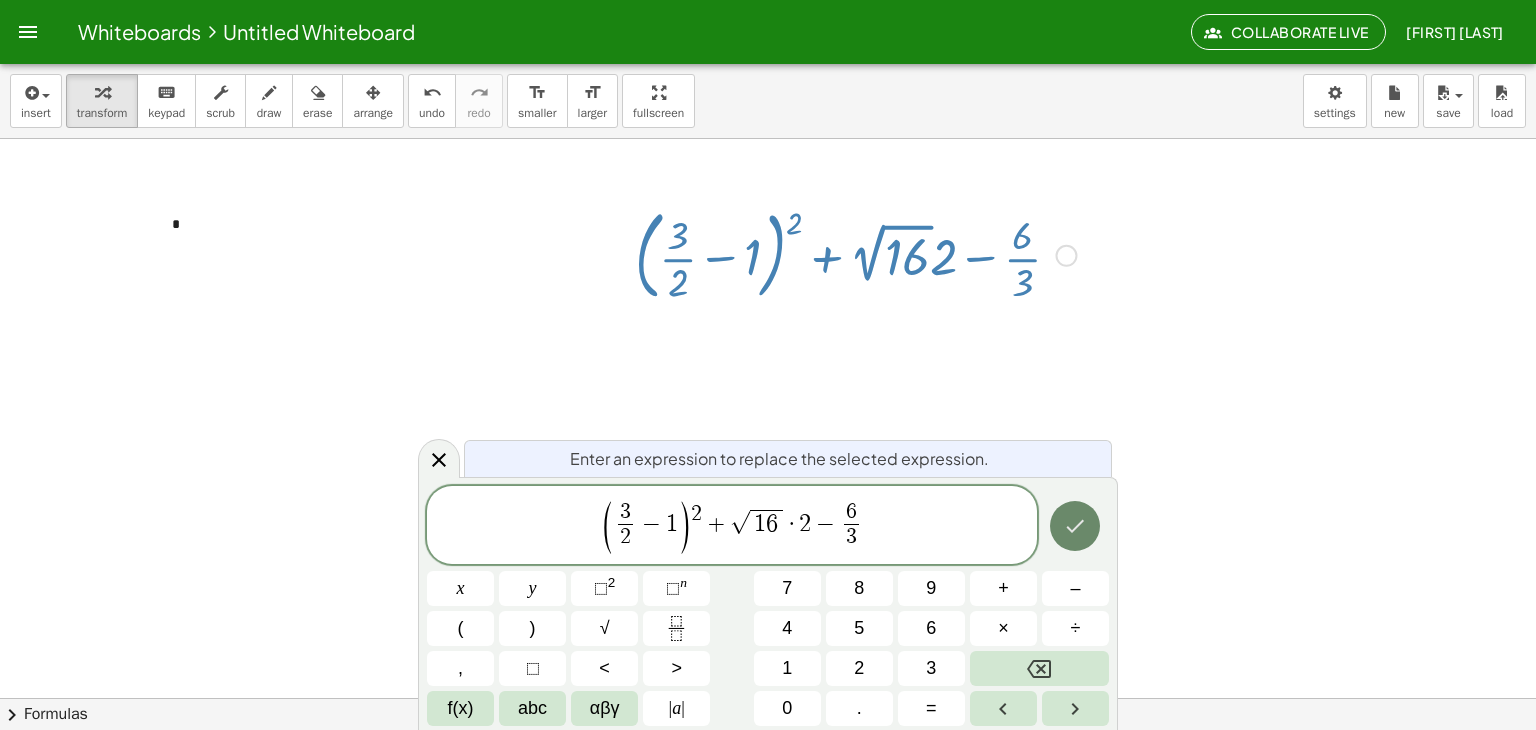 click at bounding box center (1075, 526) 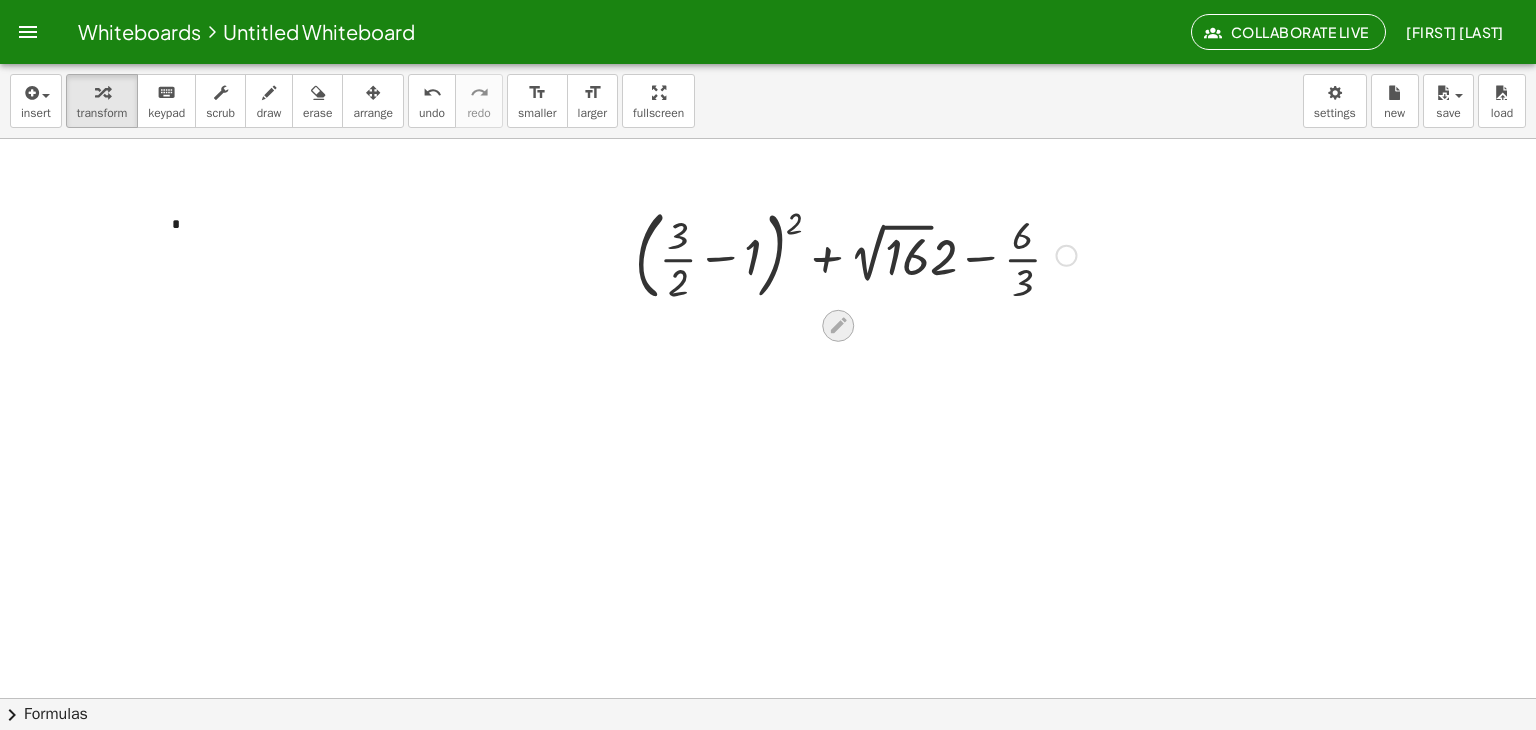click 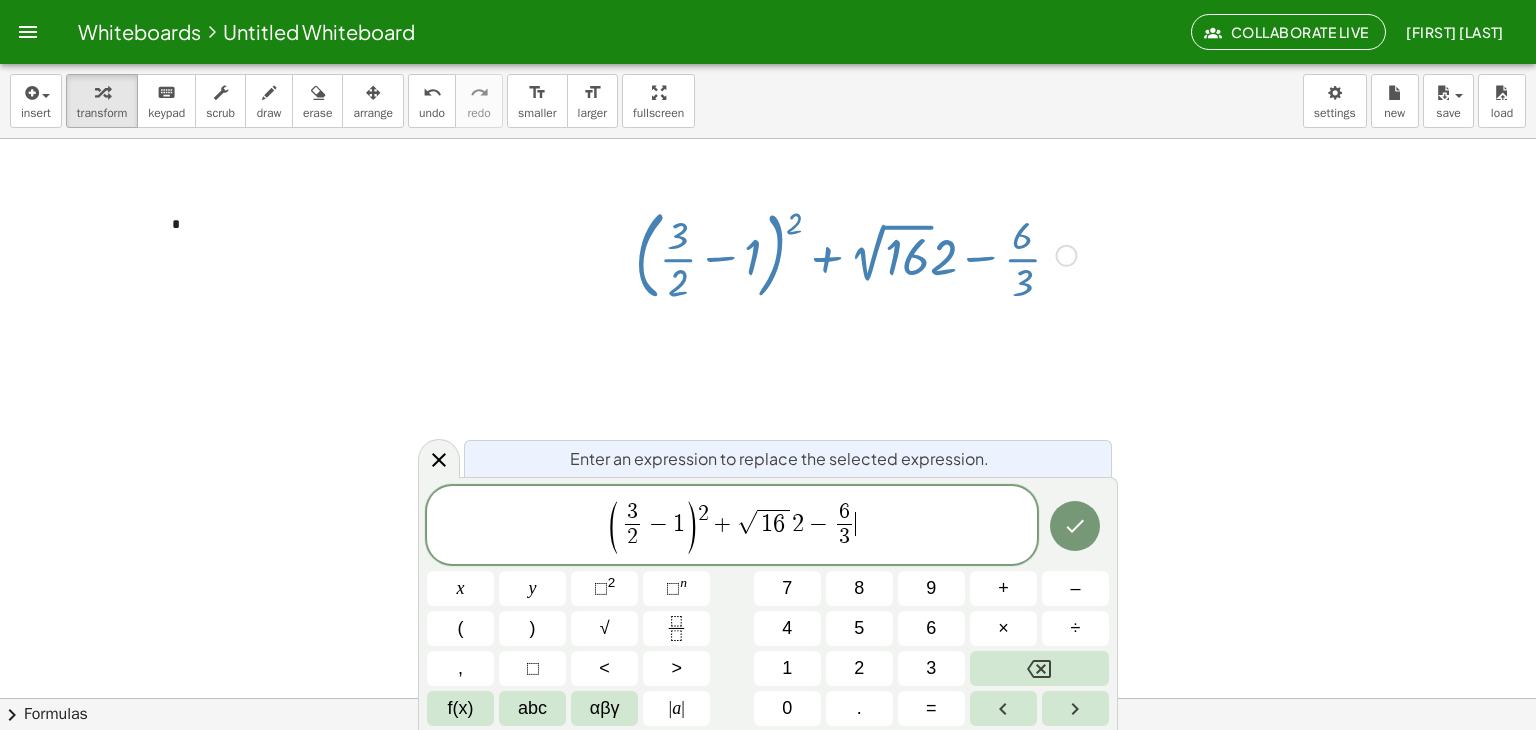 click on "( 3 2 ​ − 1 ) 2 + √ 1 6 2 − 6 3 ​ ​" at bounding box center (732, 526) 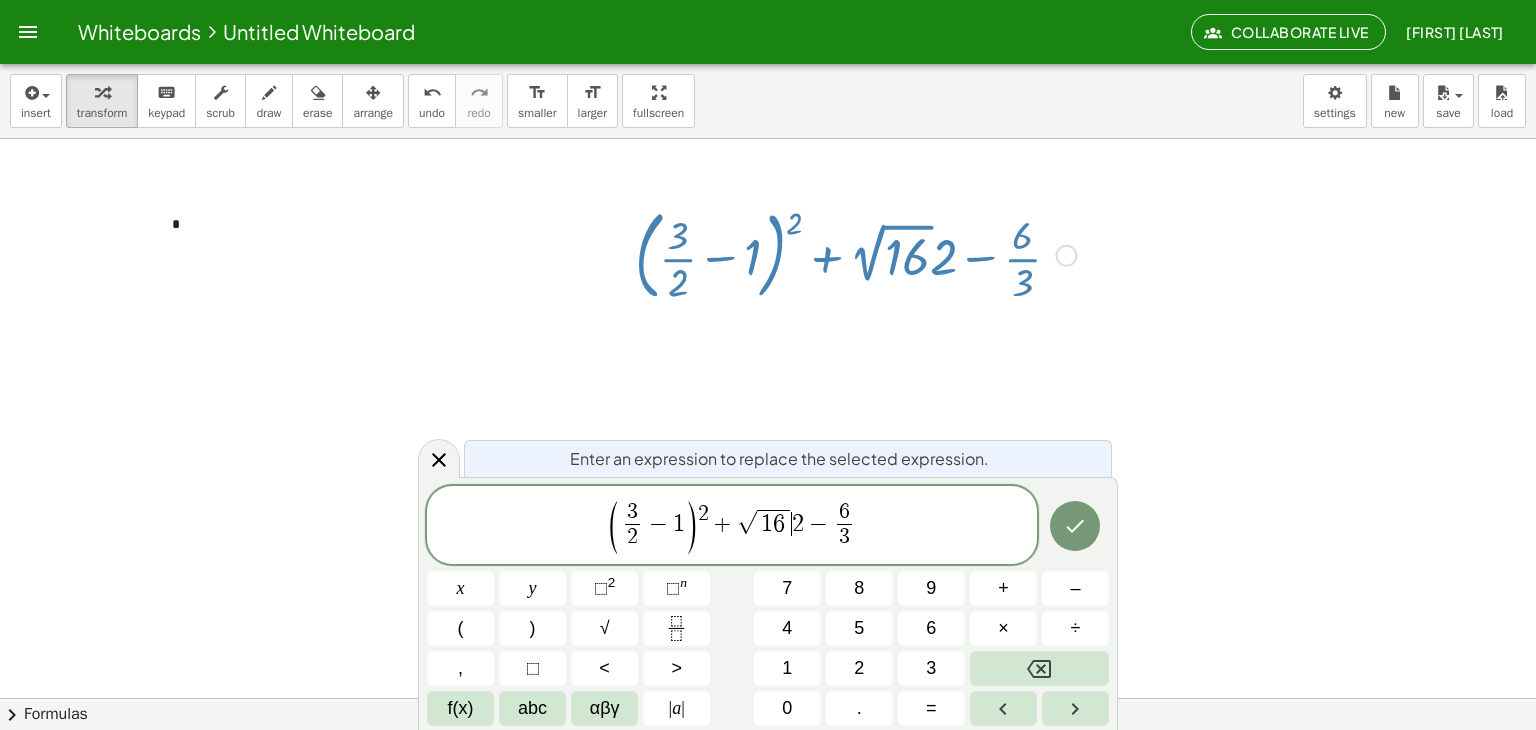 click on "2" at bounding box center [798, 524] 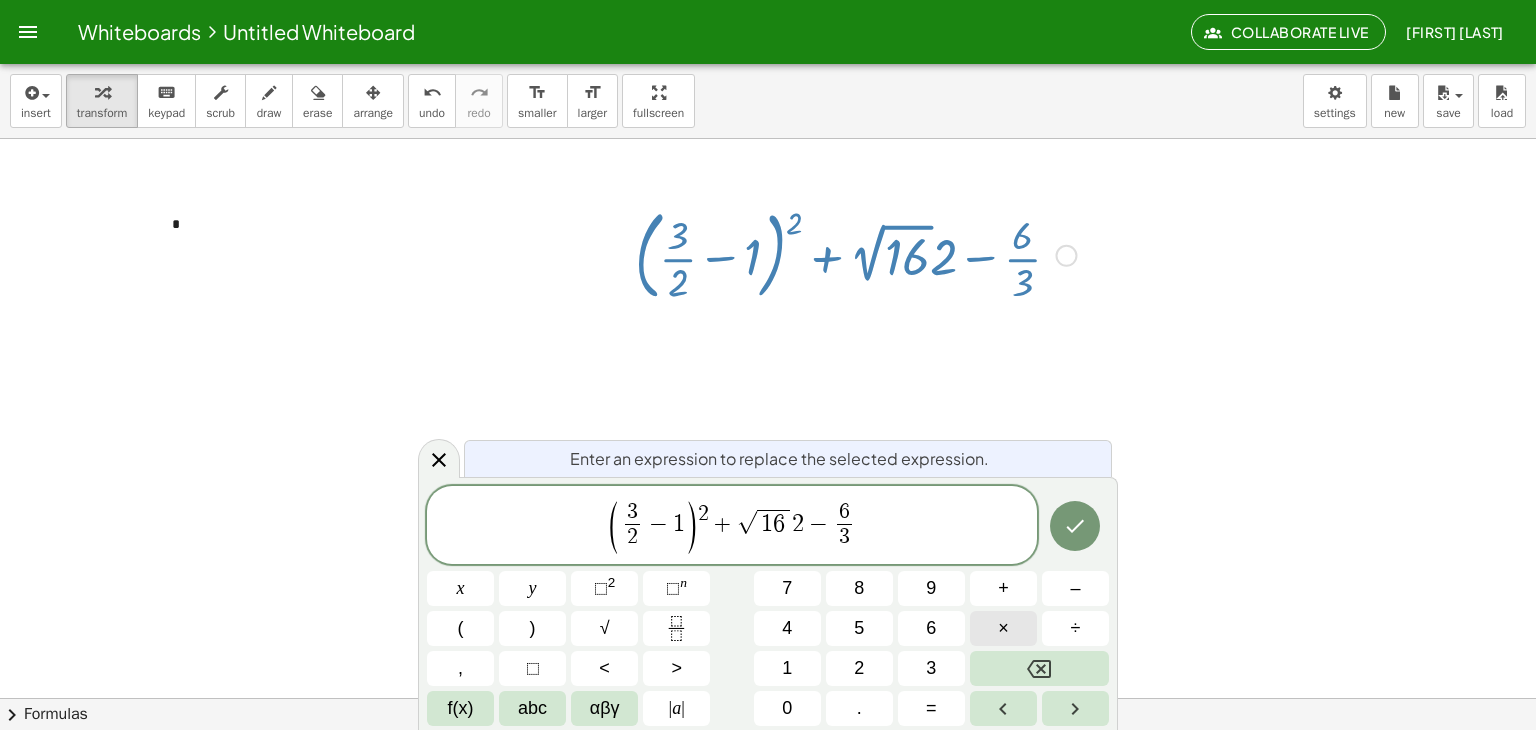 click on "×" at bounding box center [1003, 628] 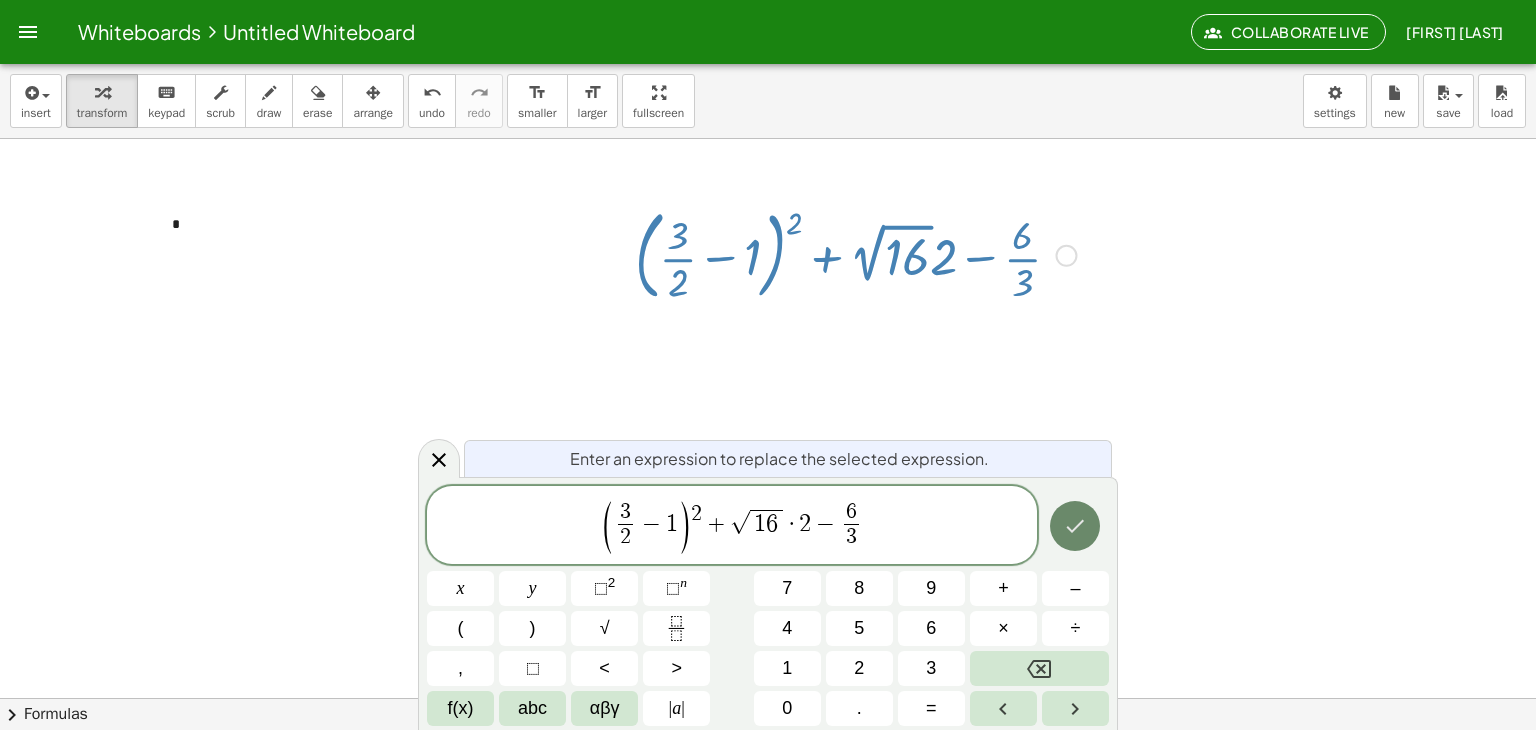 click 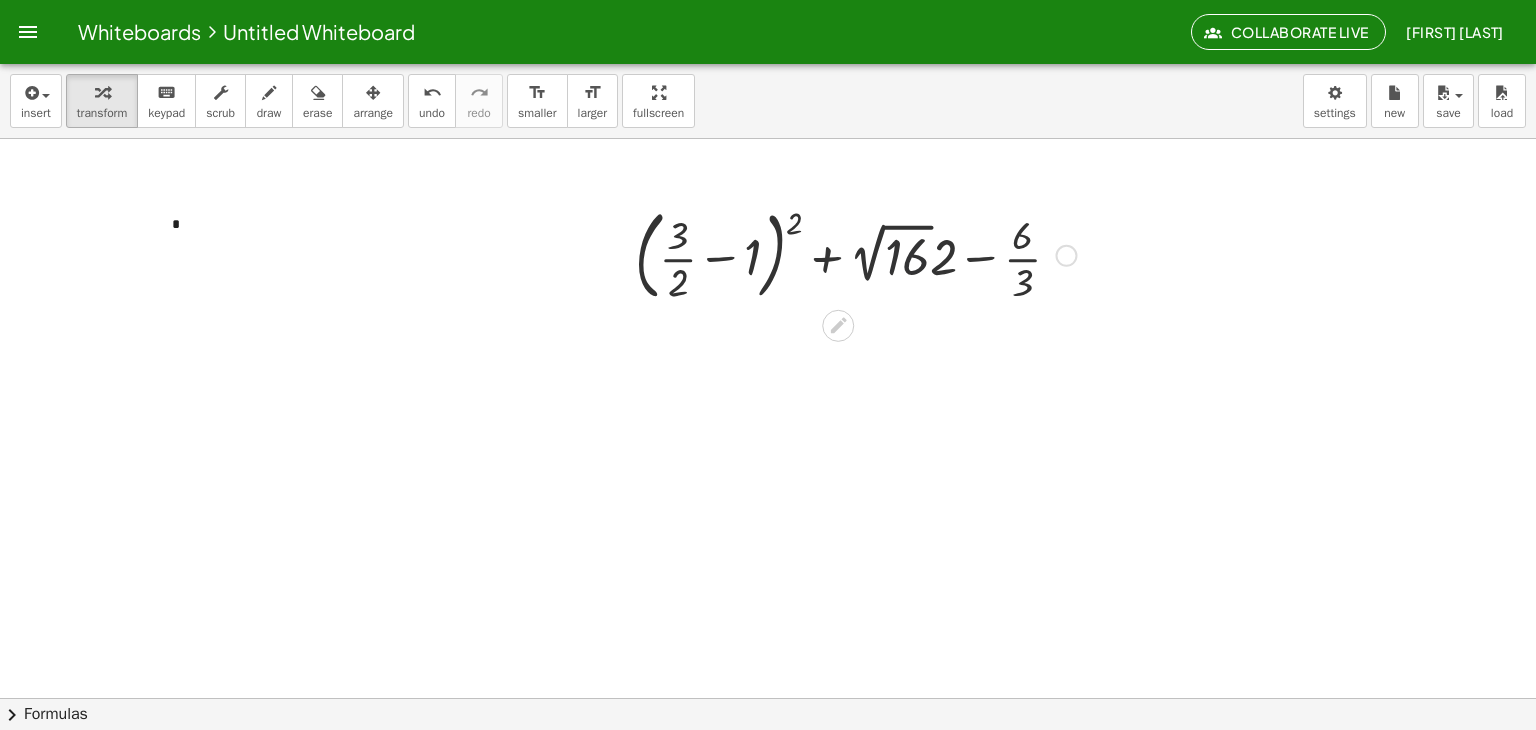 click at bounding box center [855, 254] 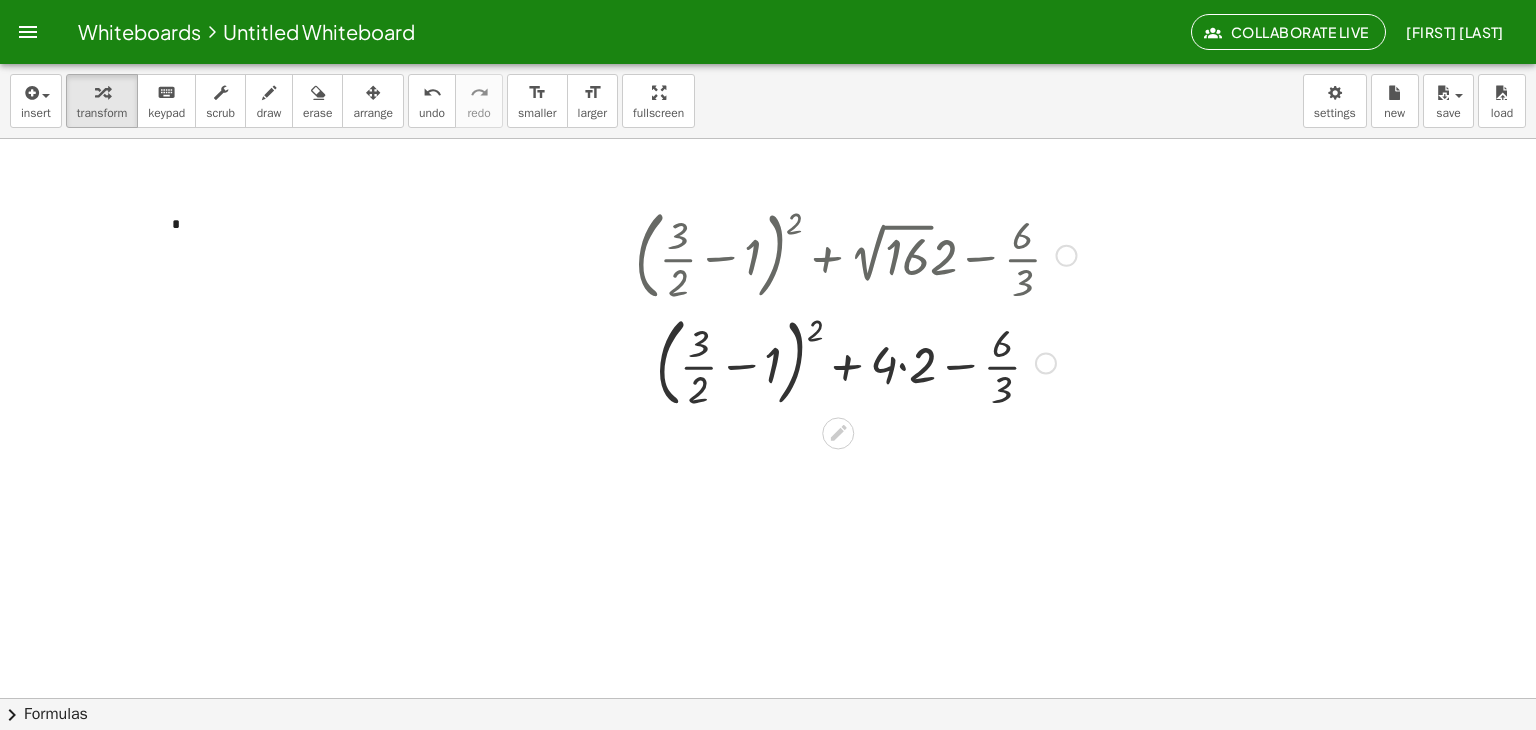 click at bounding box center (855, 254) 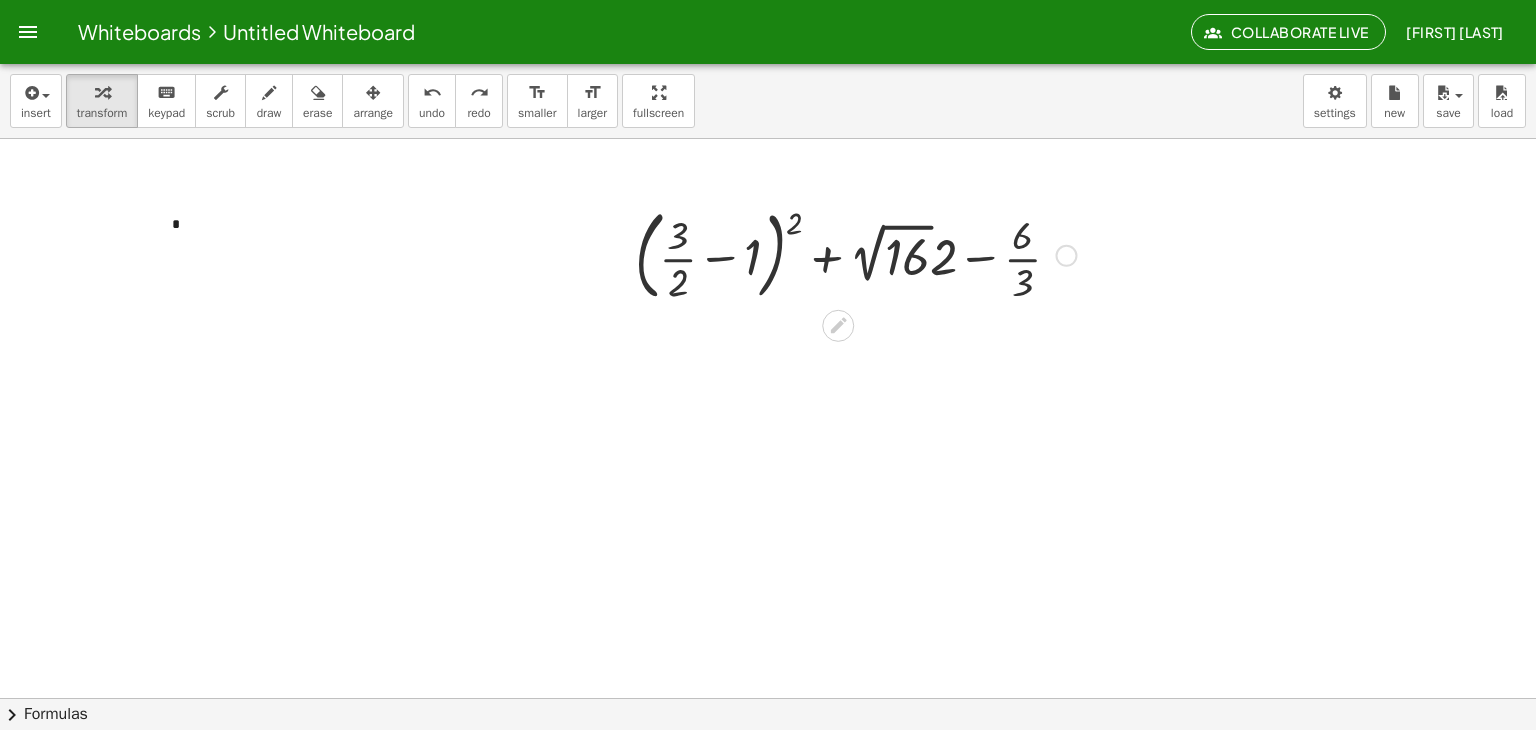 click at bounding box center (838, 326) 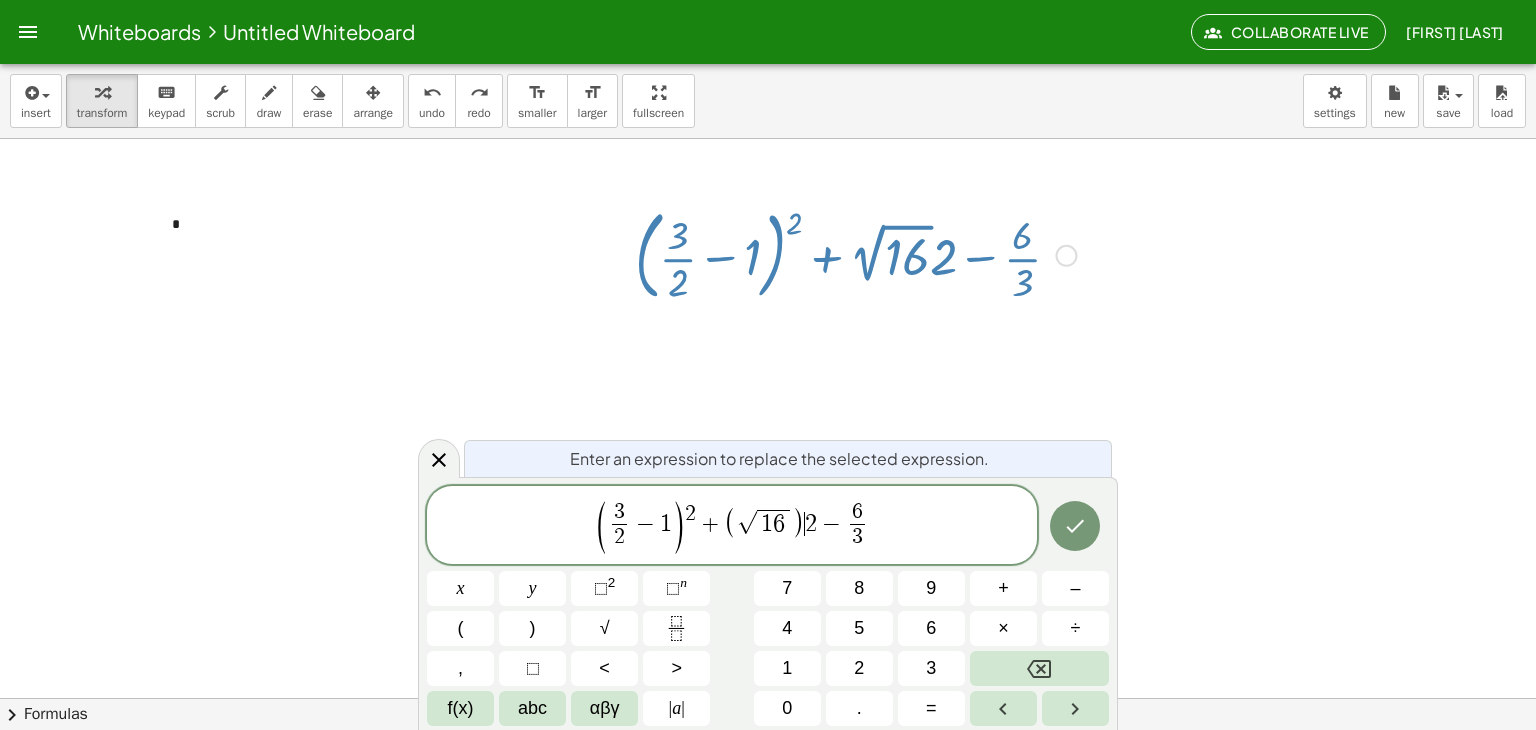 click on ")" at bounding box center (798, 522) 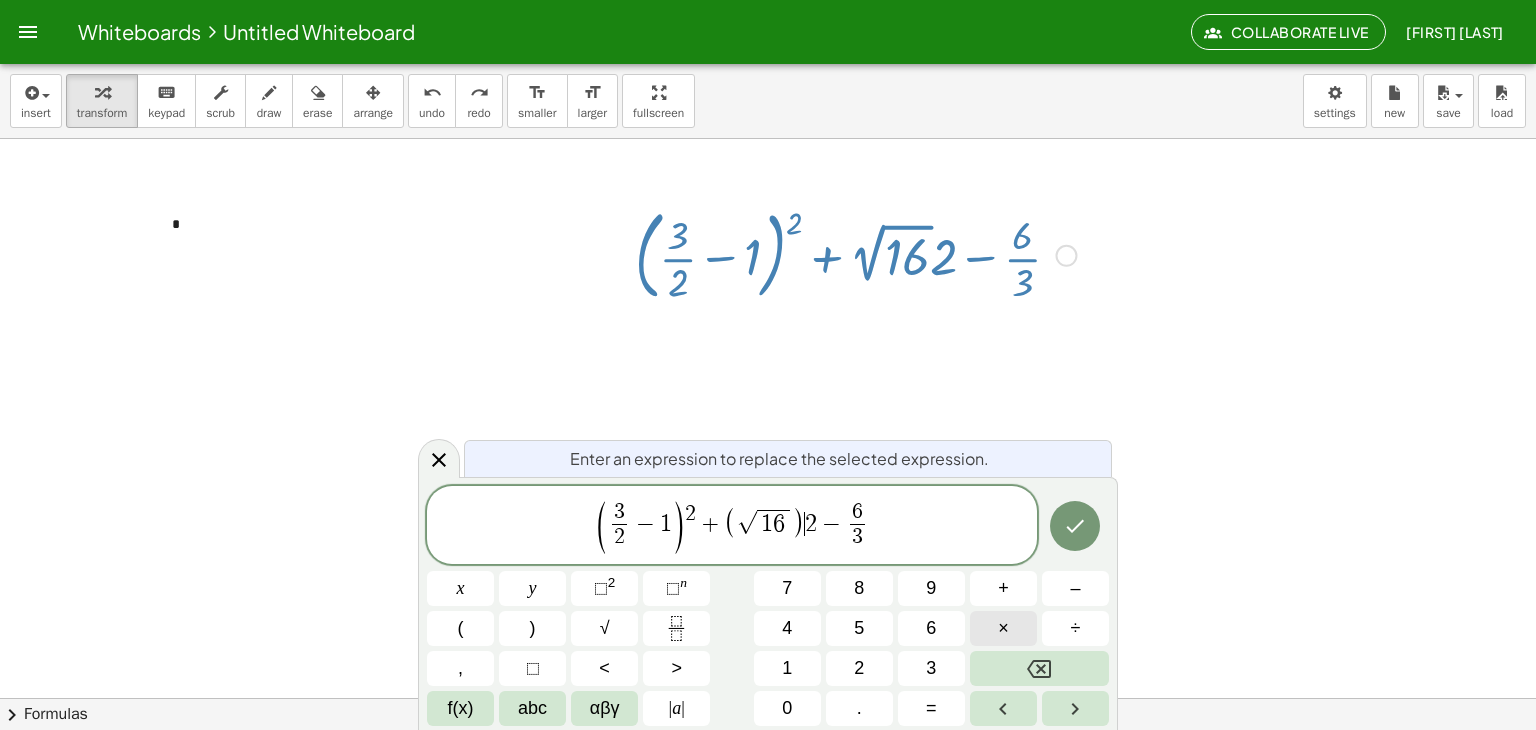 click on "×" at bounding box center (1003, 628) 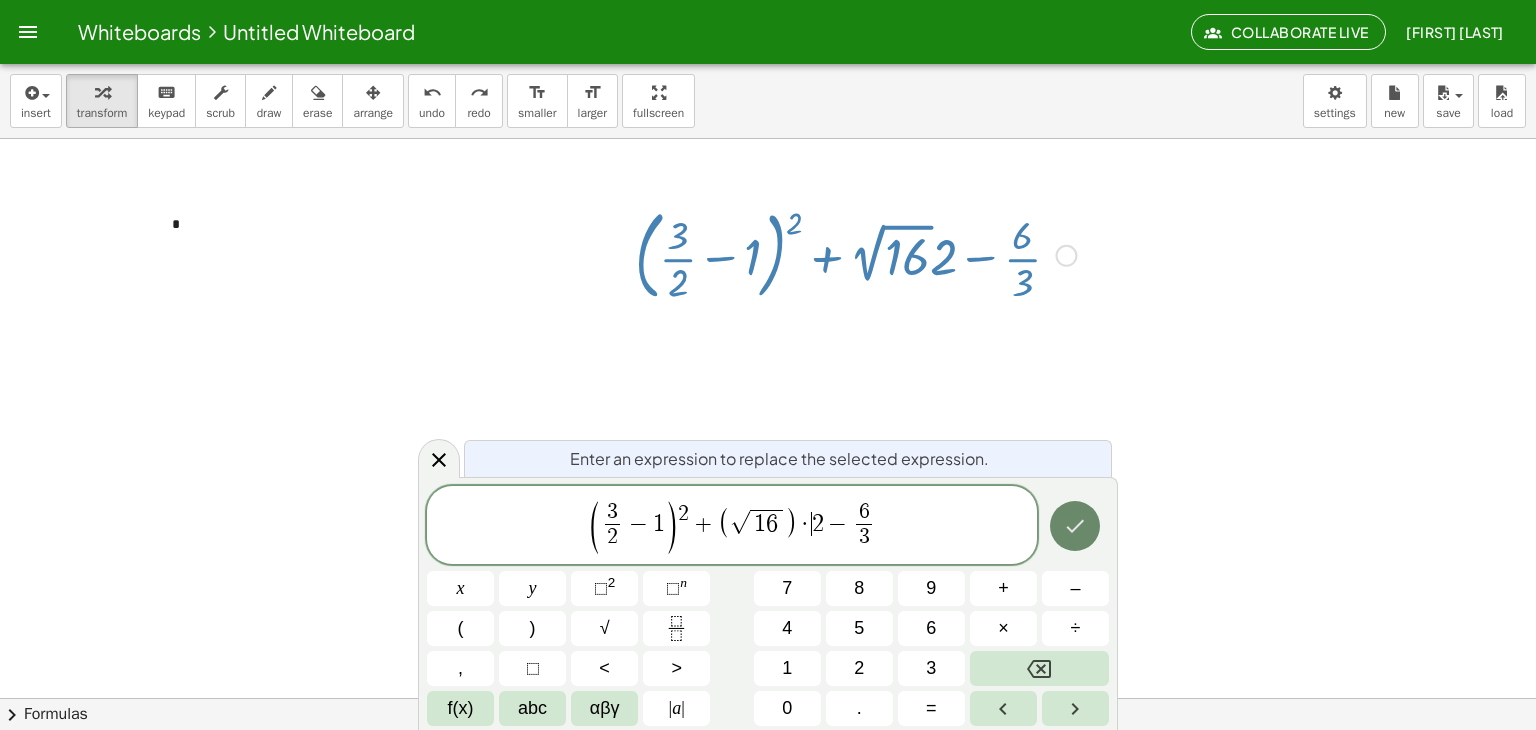 click at bounding box center (1075, 526) 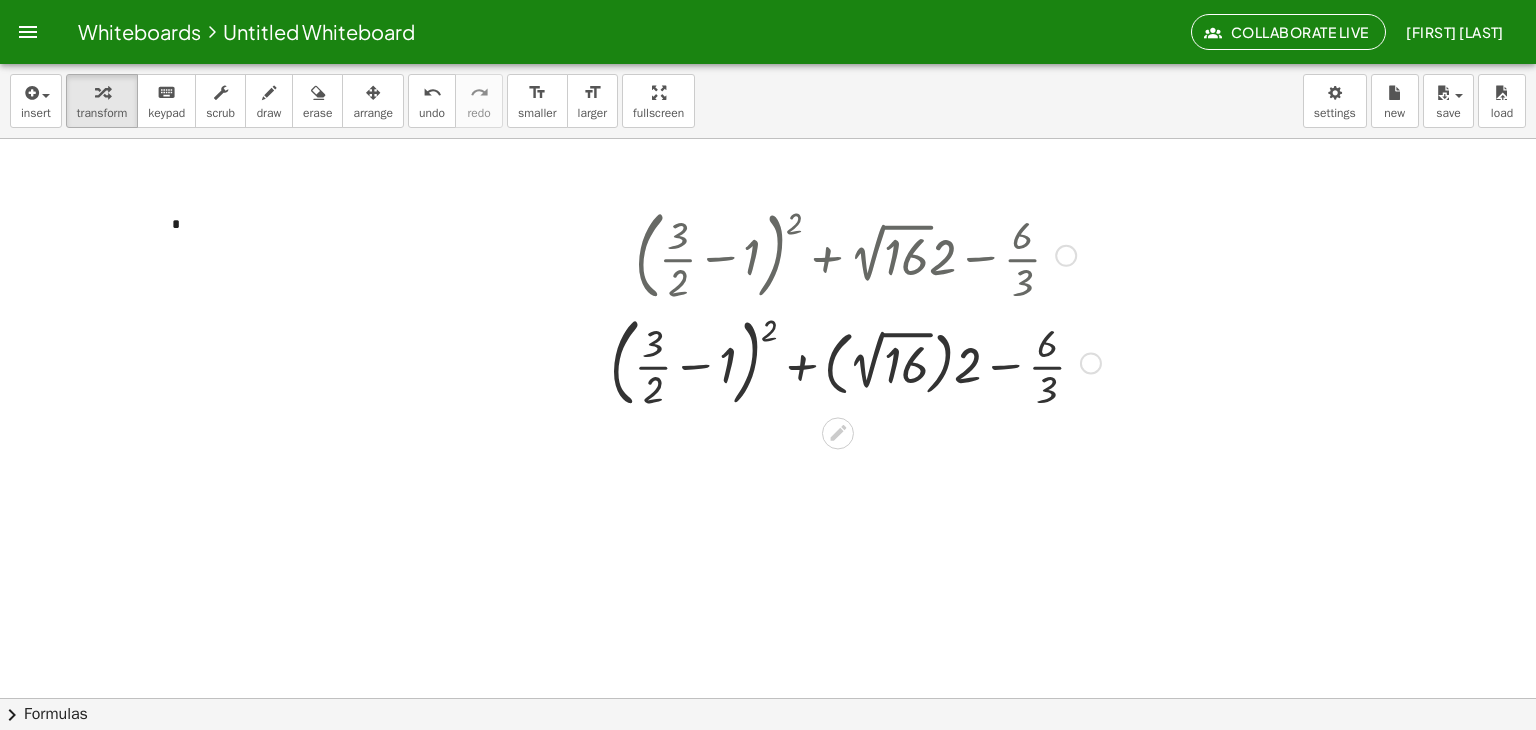 click at bounding box center [855, 362] 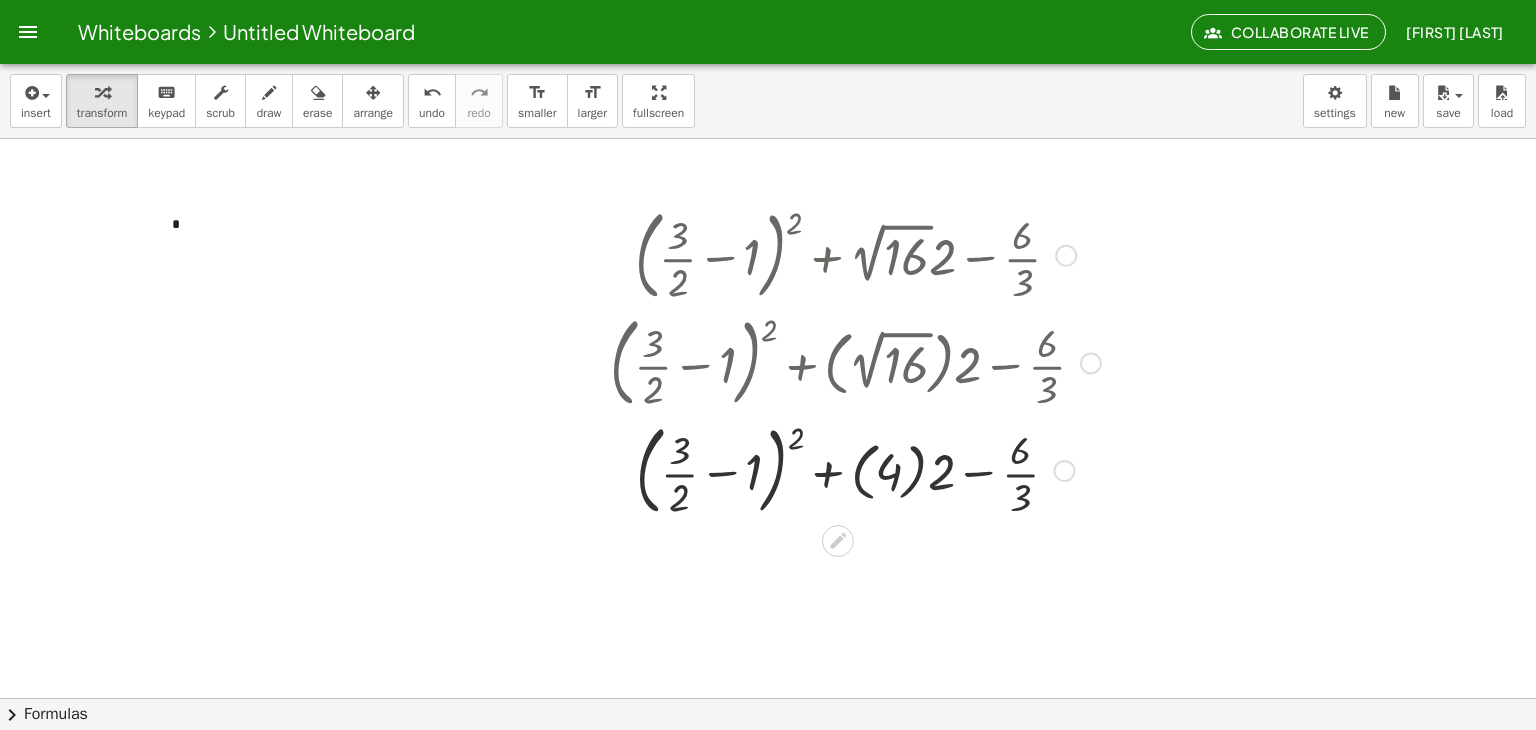 click at bounding box center [855, 469] 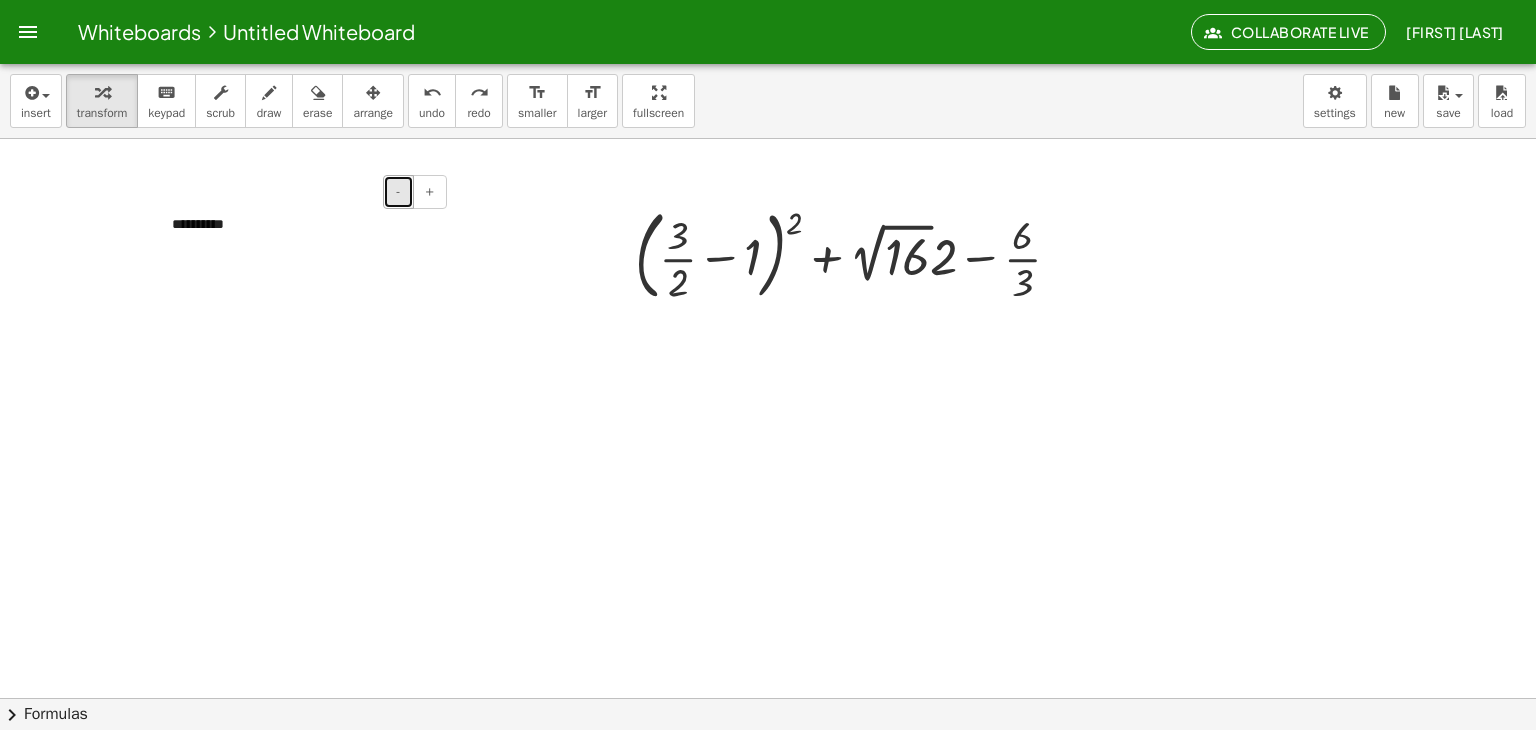 click on "-" at bounding box center (398, 191) 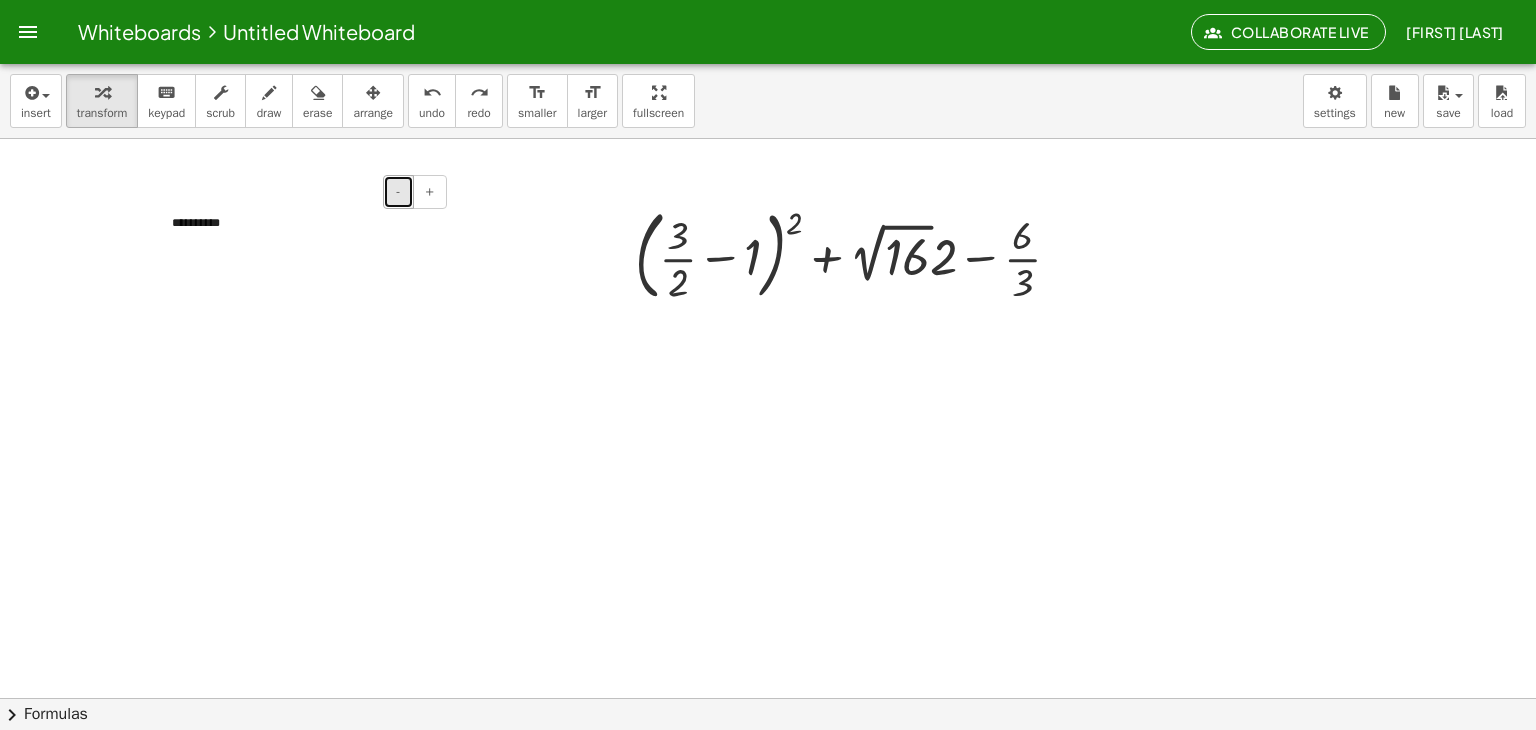 click on "-" at bounding box center [398, 191] 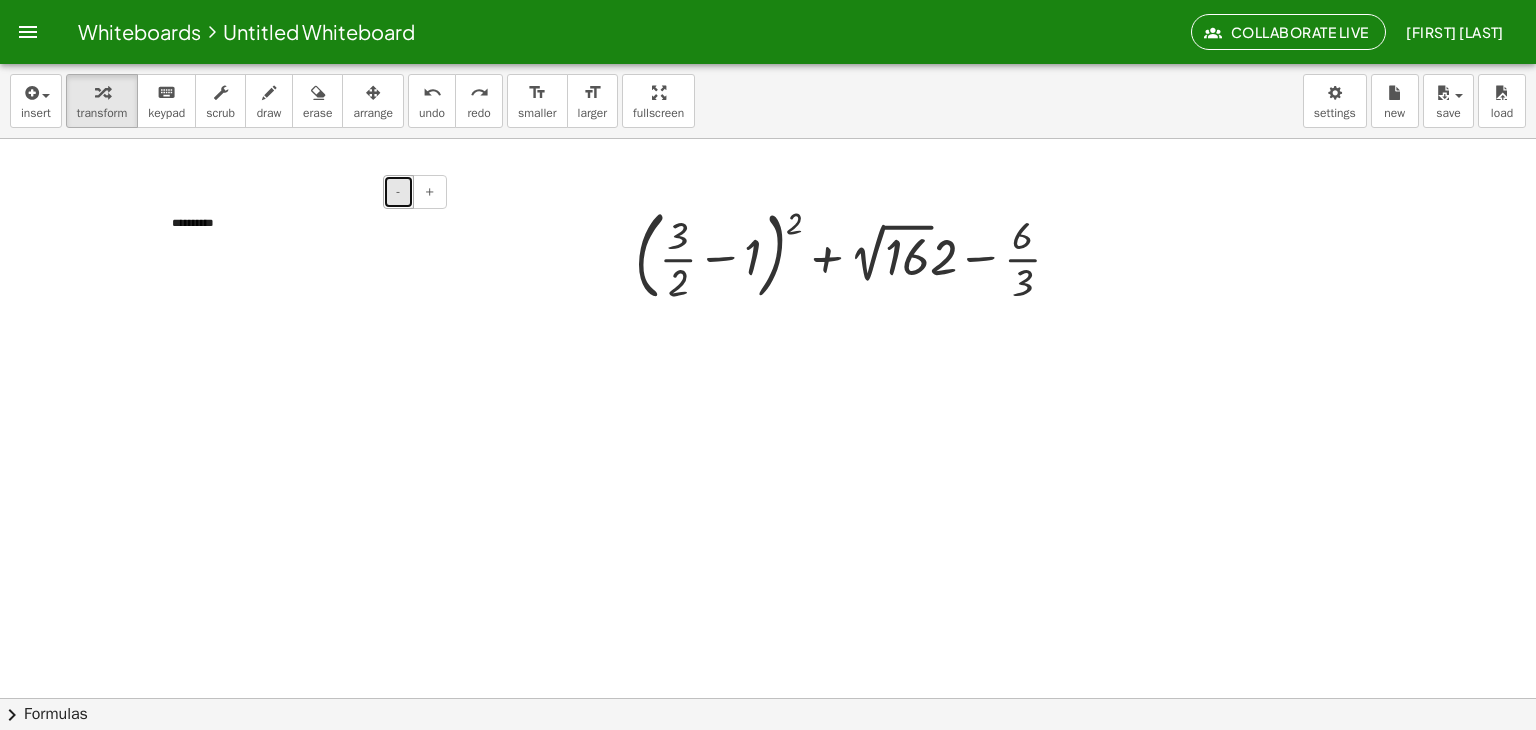 click on "-" at bounding box center (398, 191) 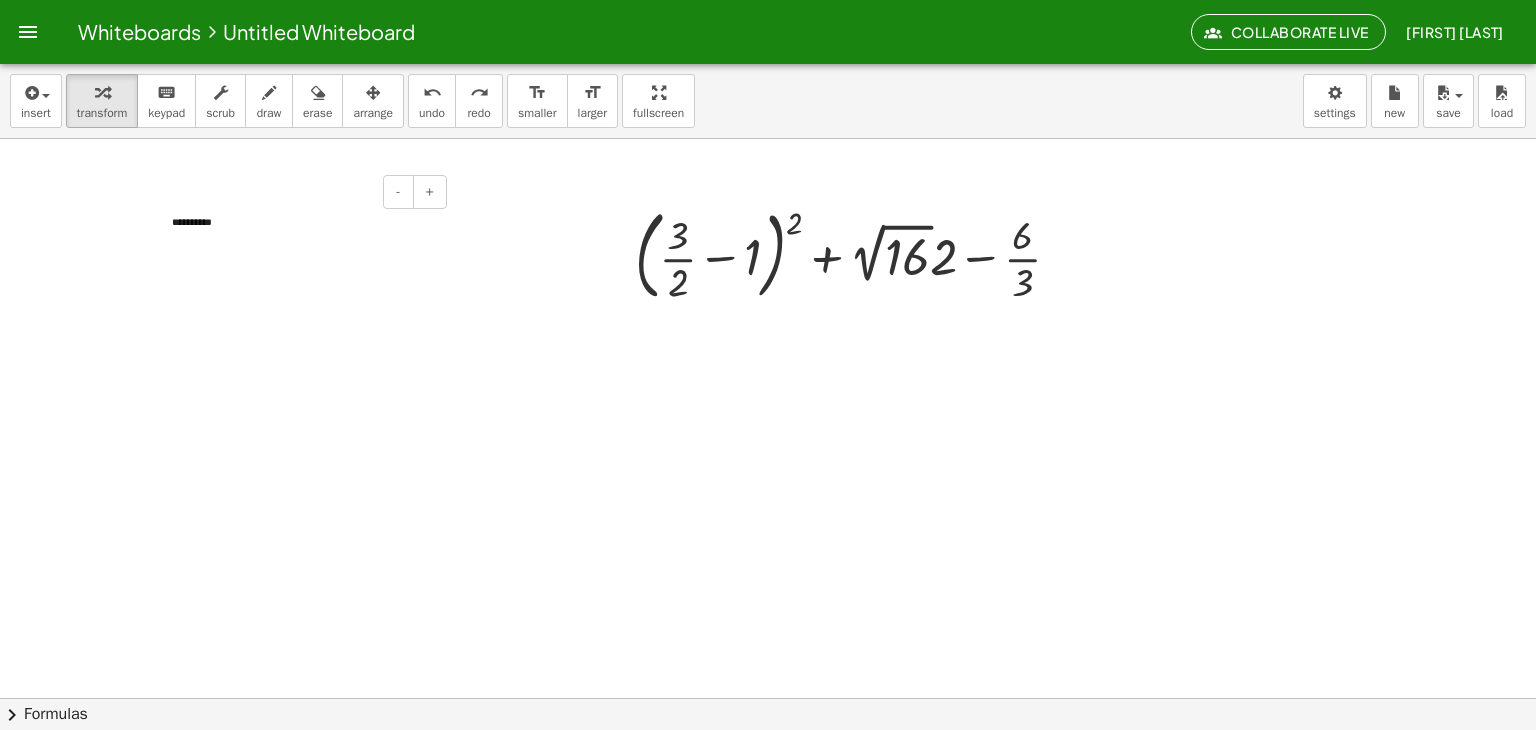 click on "**** * * * * * *" at bounding box center [302, 222] 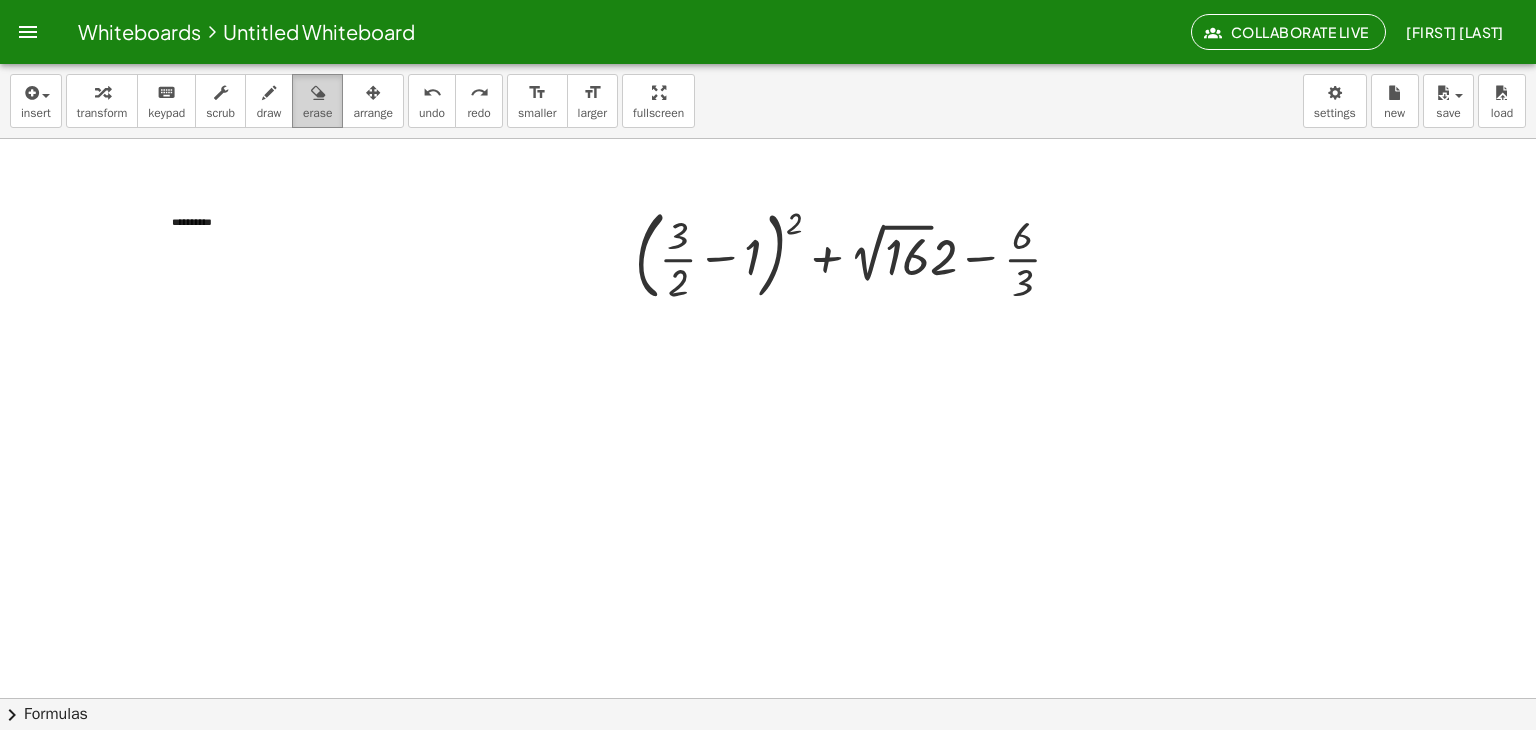 click on "erase" at bounding box center [317, 113] 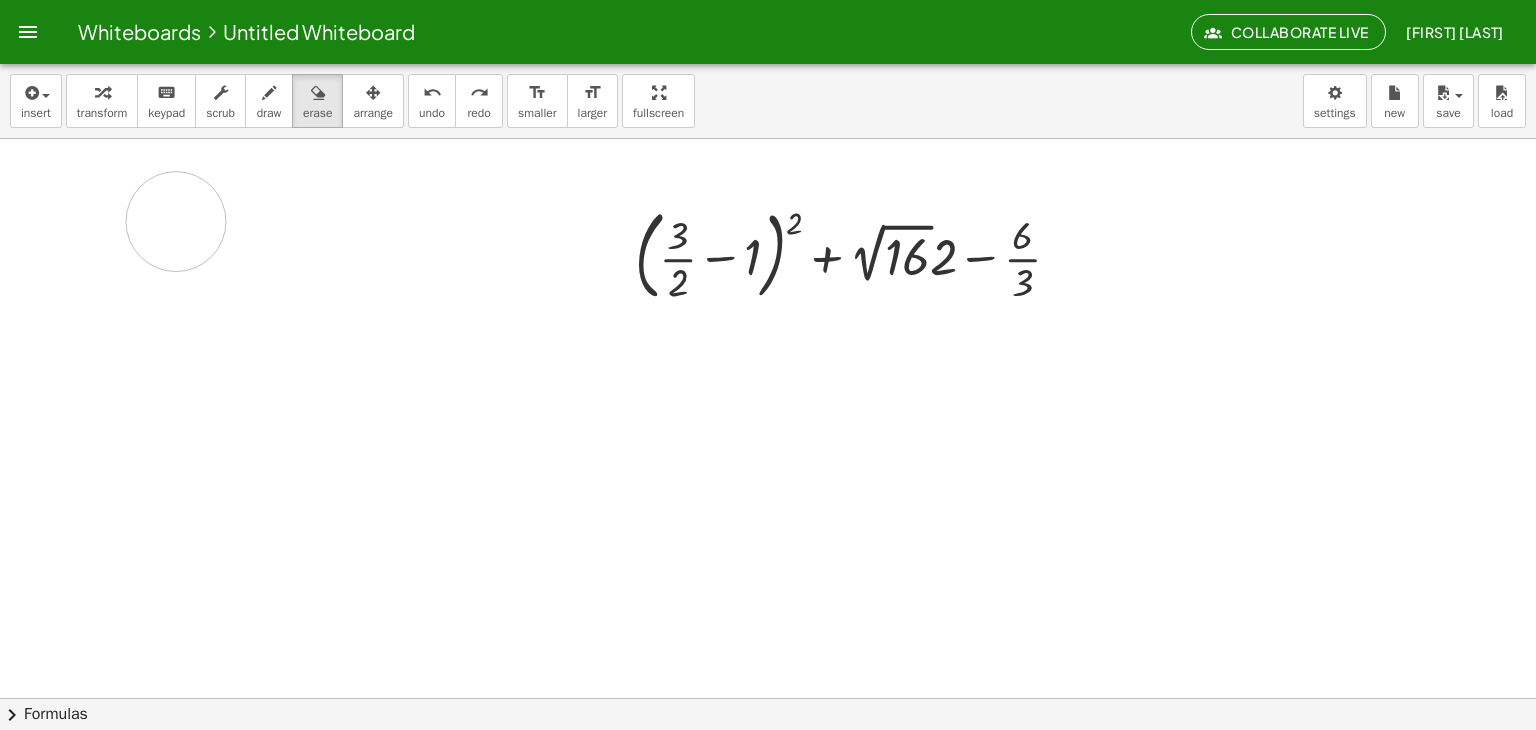 drag, startPoint x: 221, startPoint y: 221, endPoint x: 176, endPoint y: 221, distance: 45 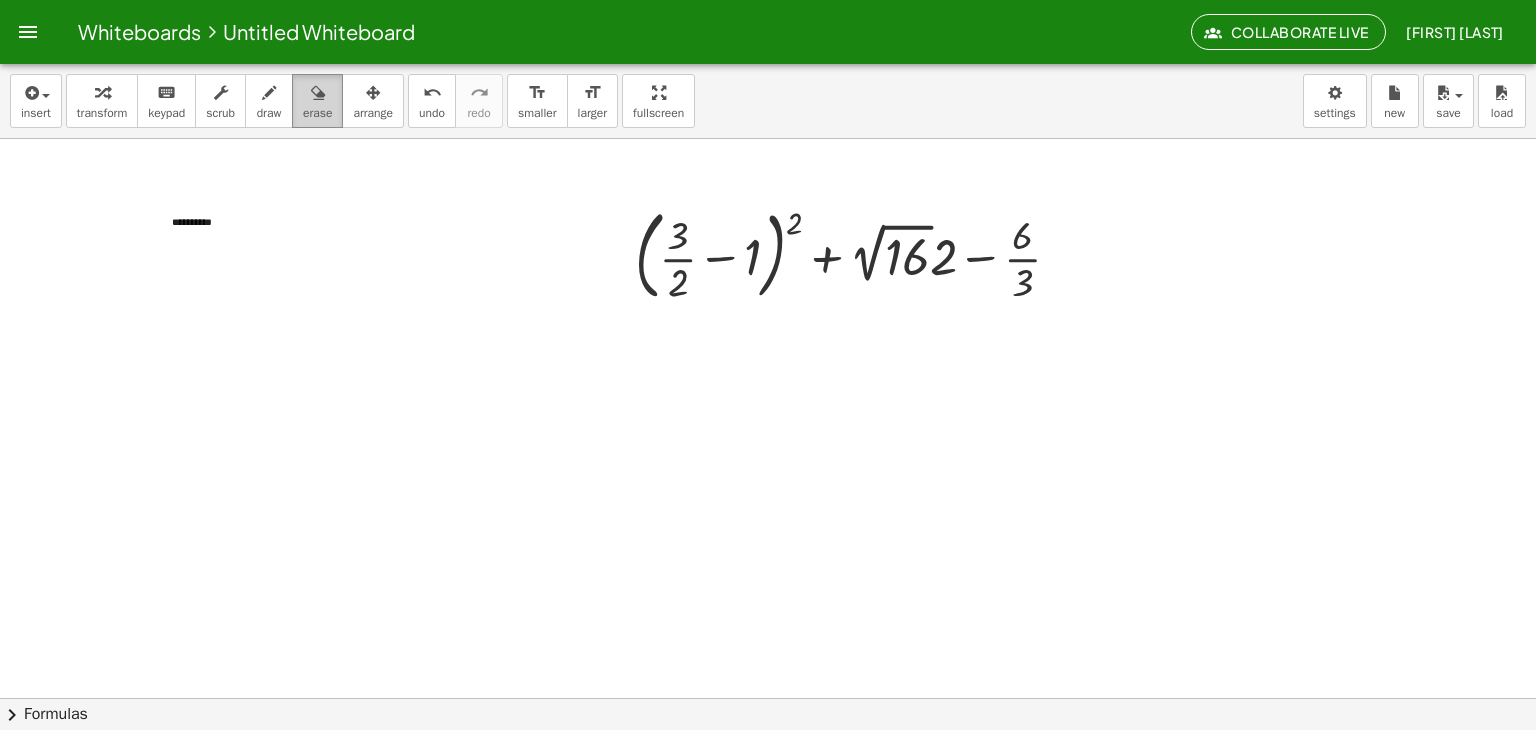 click on "erase" at bounding box center [317, 113] 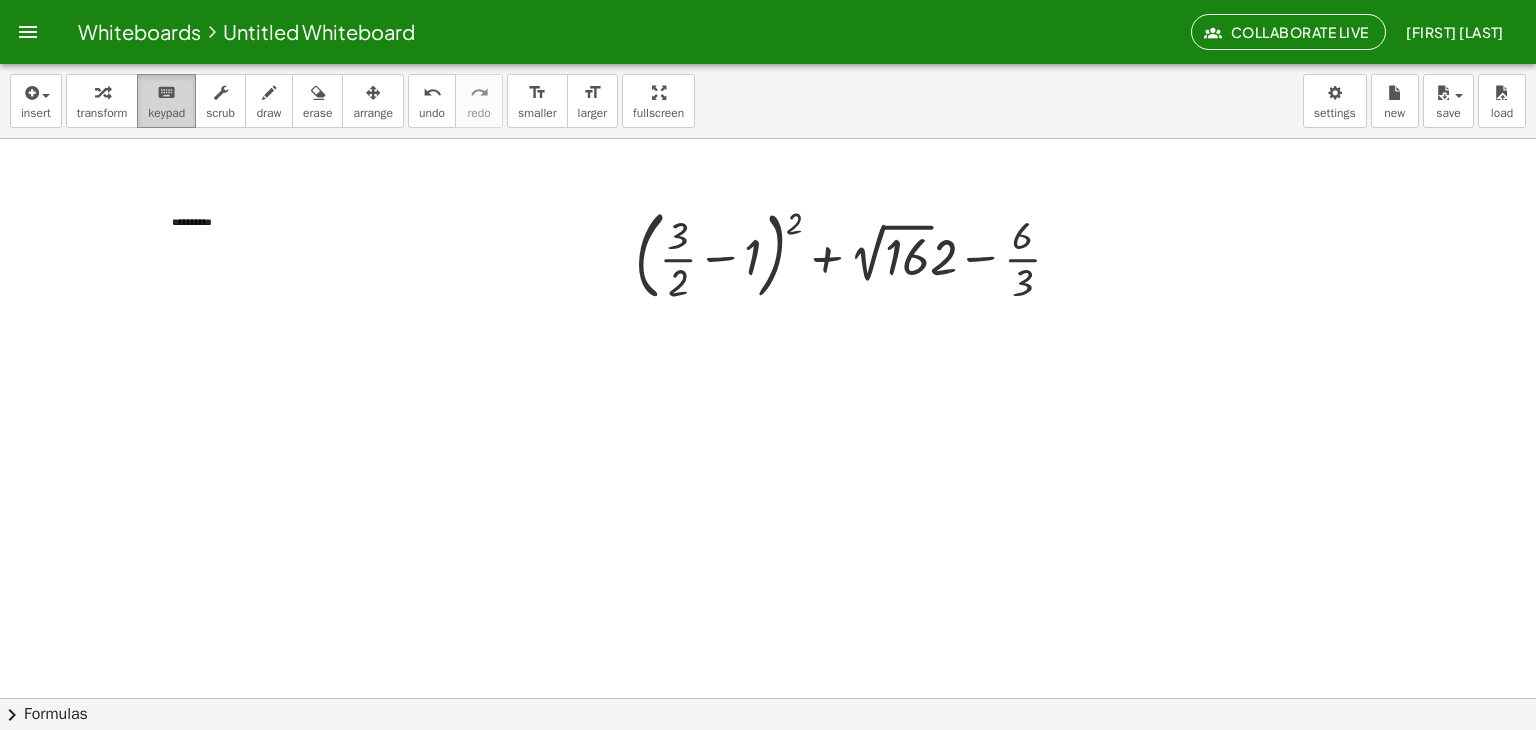 click on "keypad" at bounding box center (166, 113) 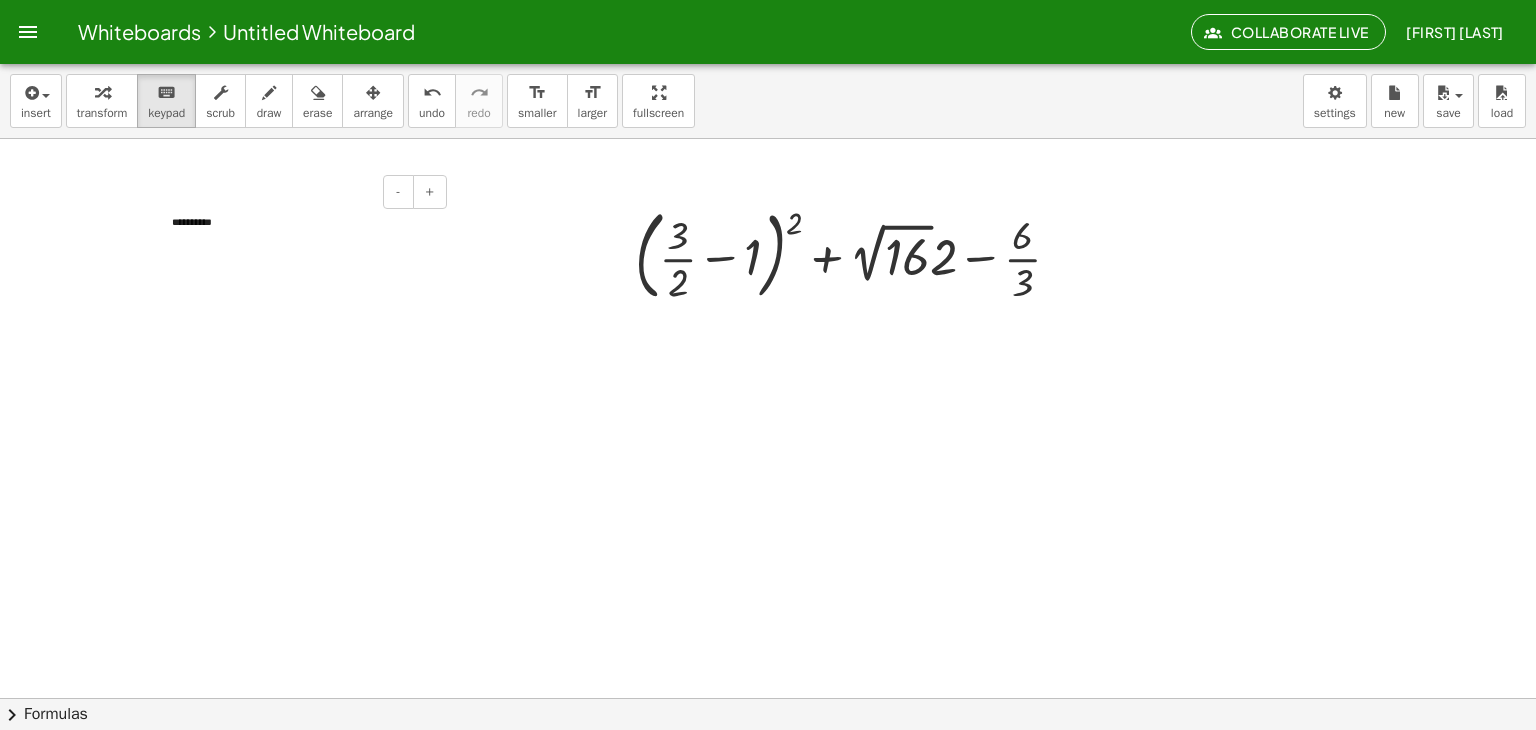 click on "*" at bounding box center [198, 222] 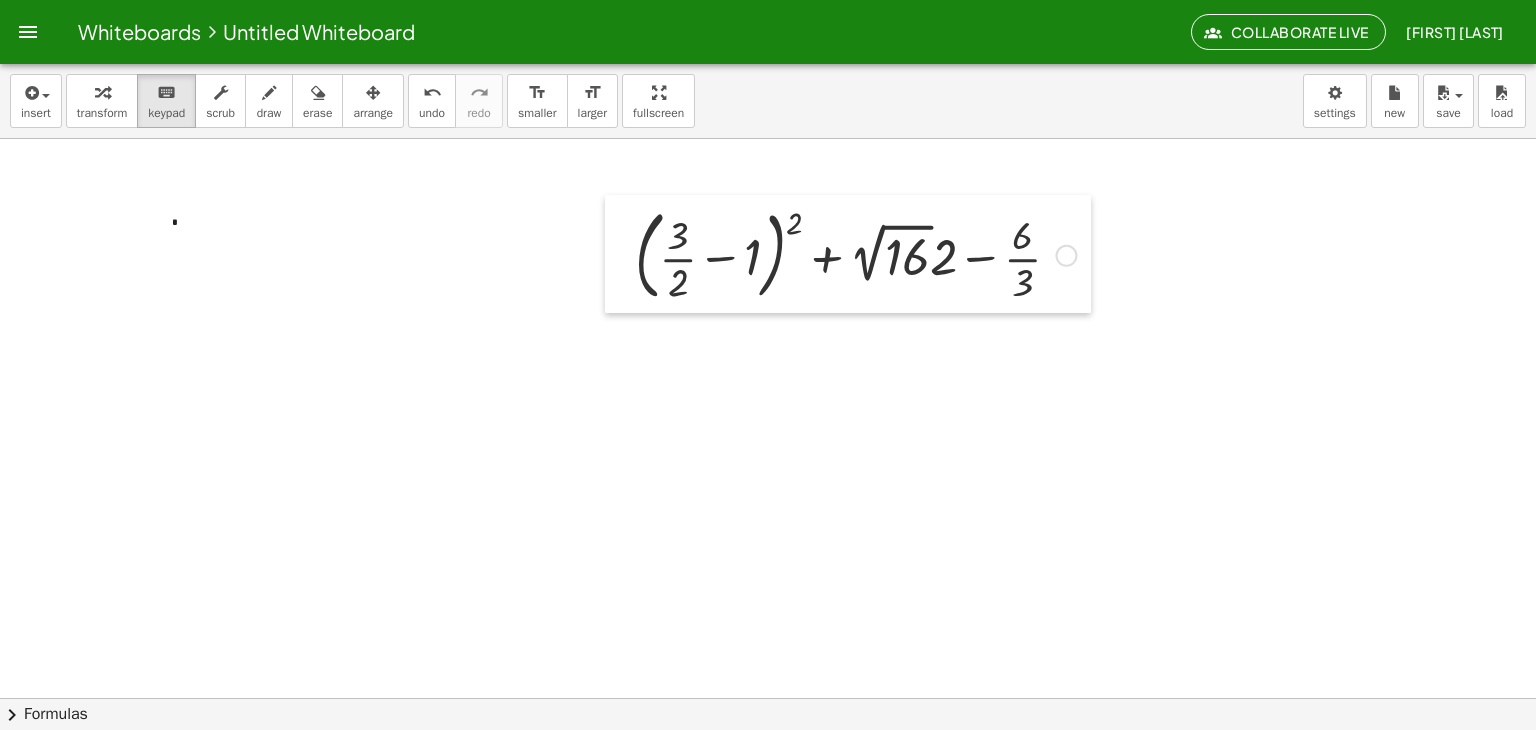 click at bounding box center (620, 254) 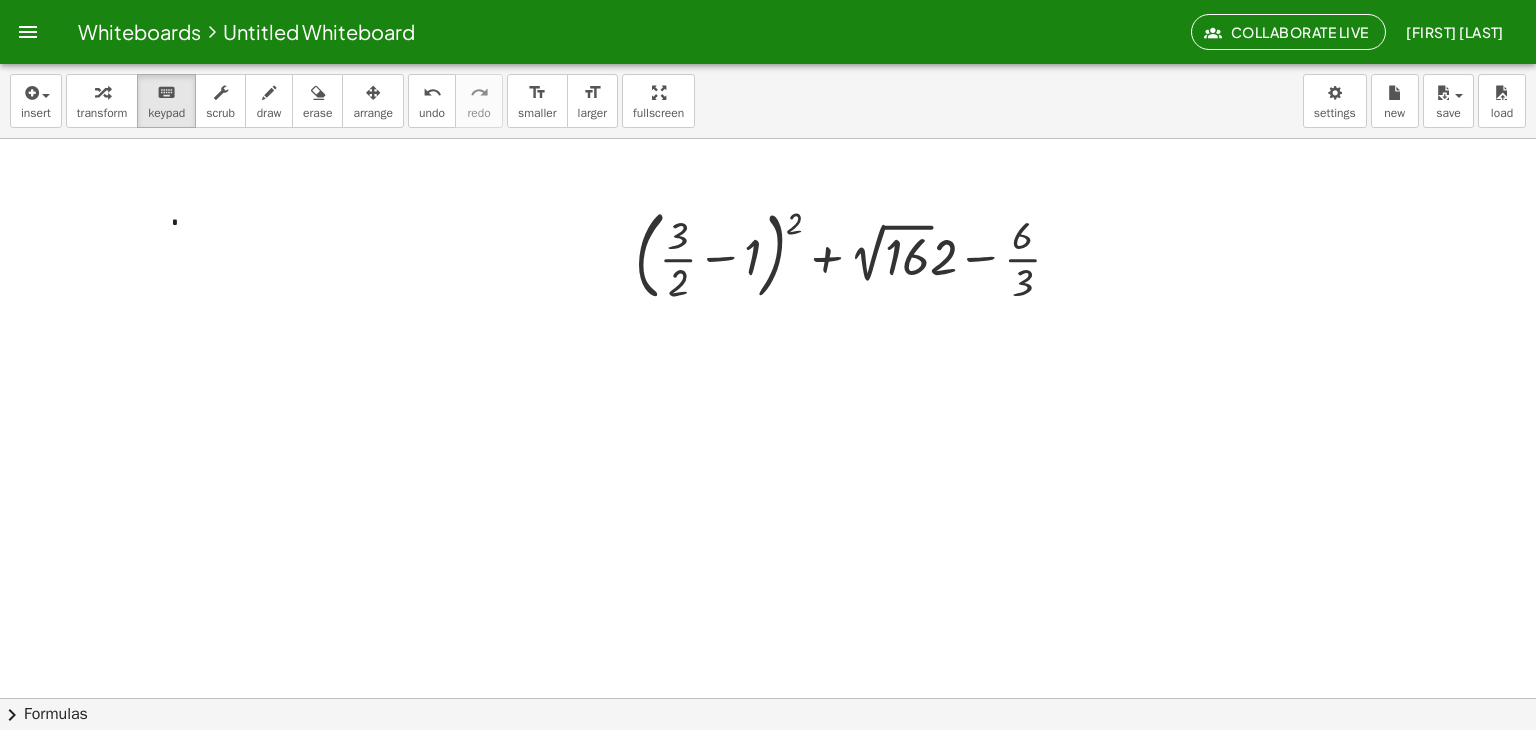 click at bounding box center (768, 762) 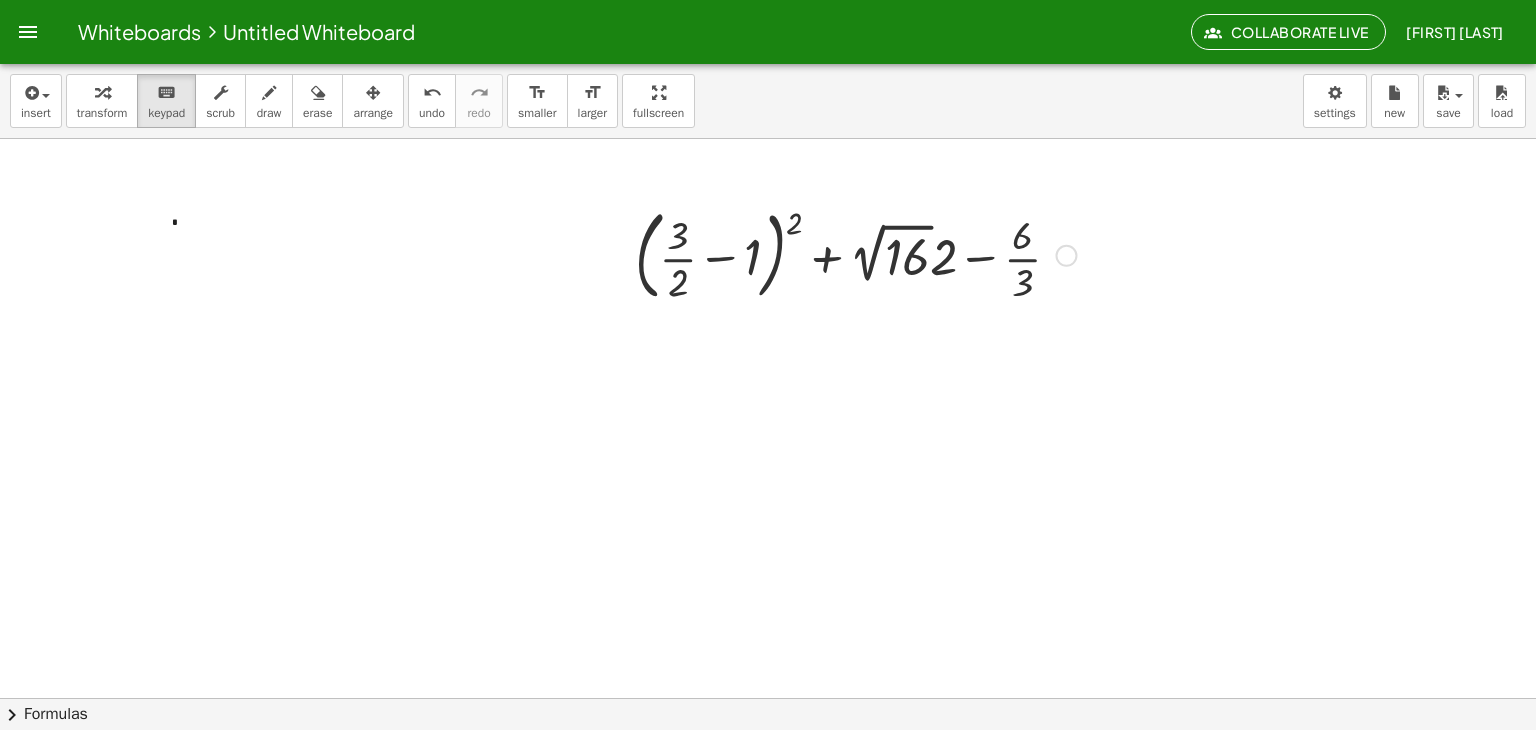 click at bounding box center [855, 254] 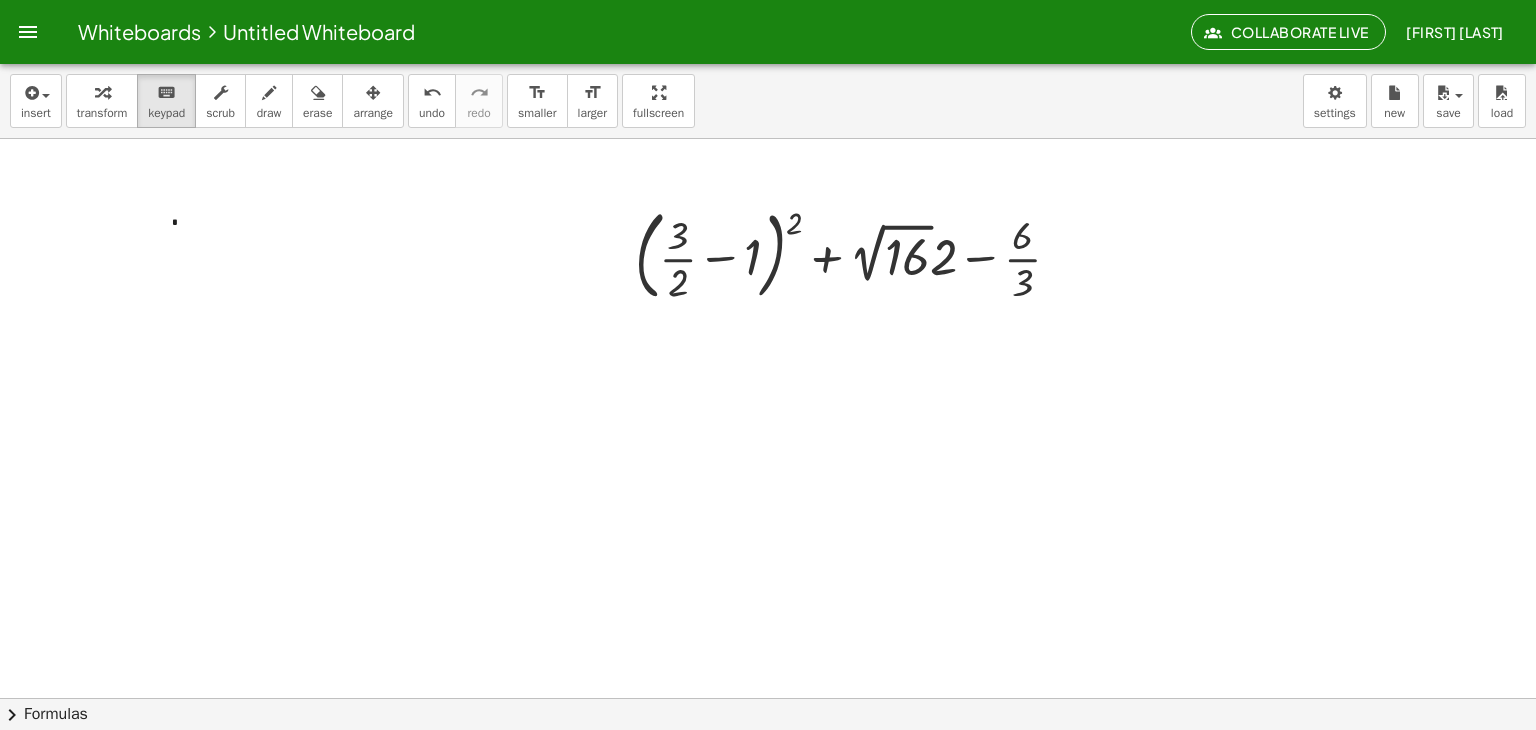 click at bounding box center (768, 762) 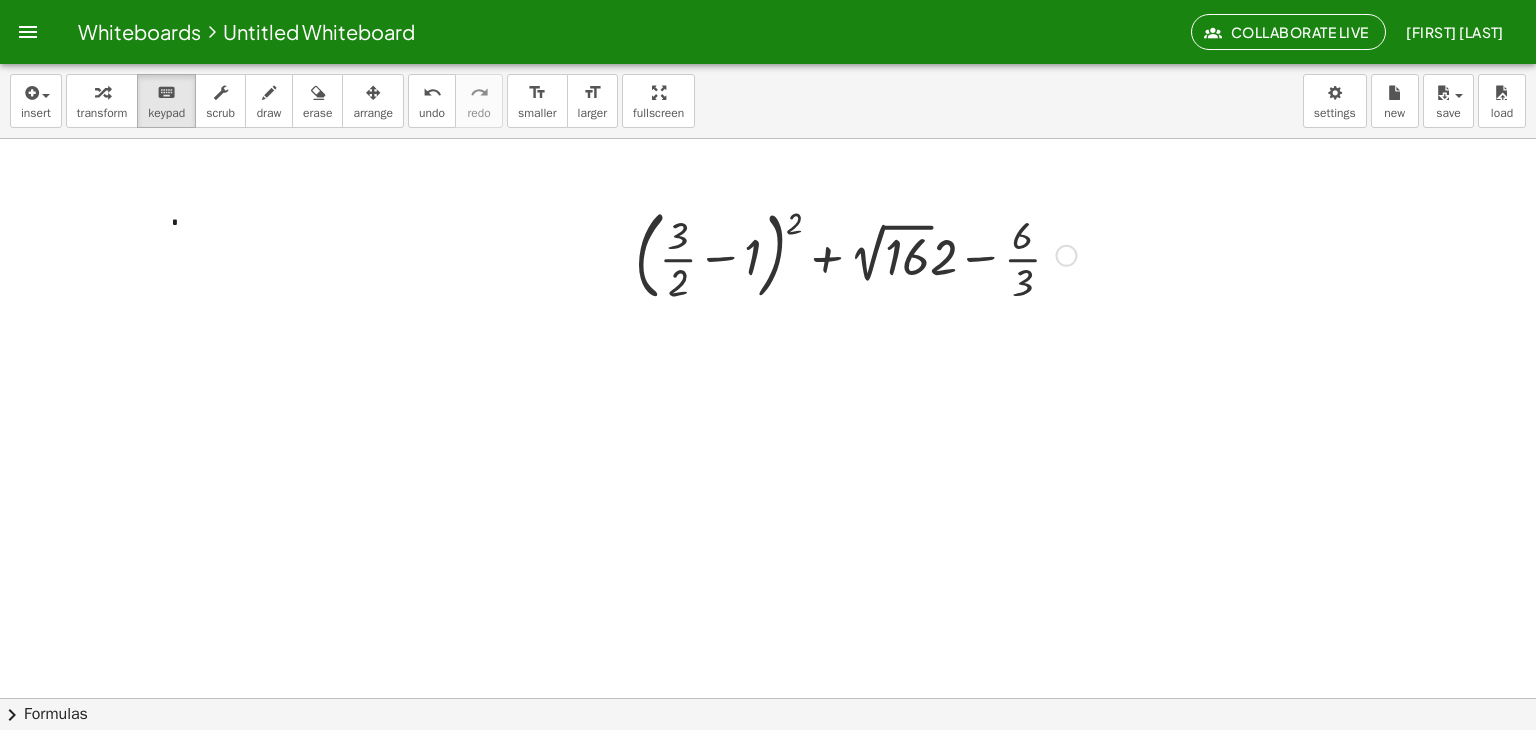 click at bounding box center (855, 254) 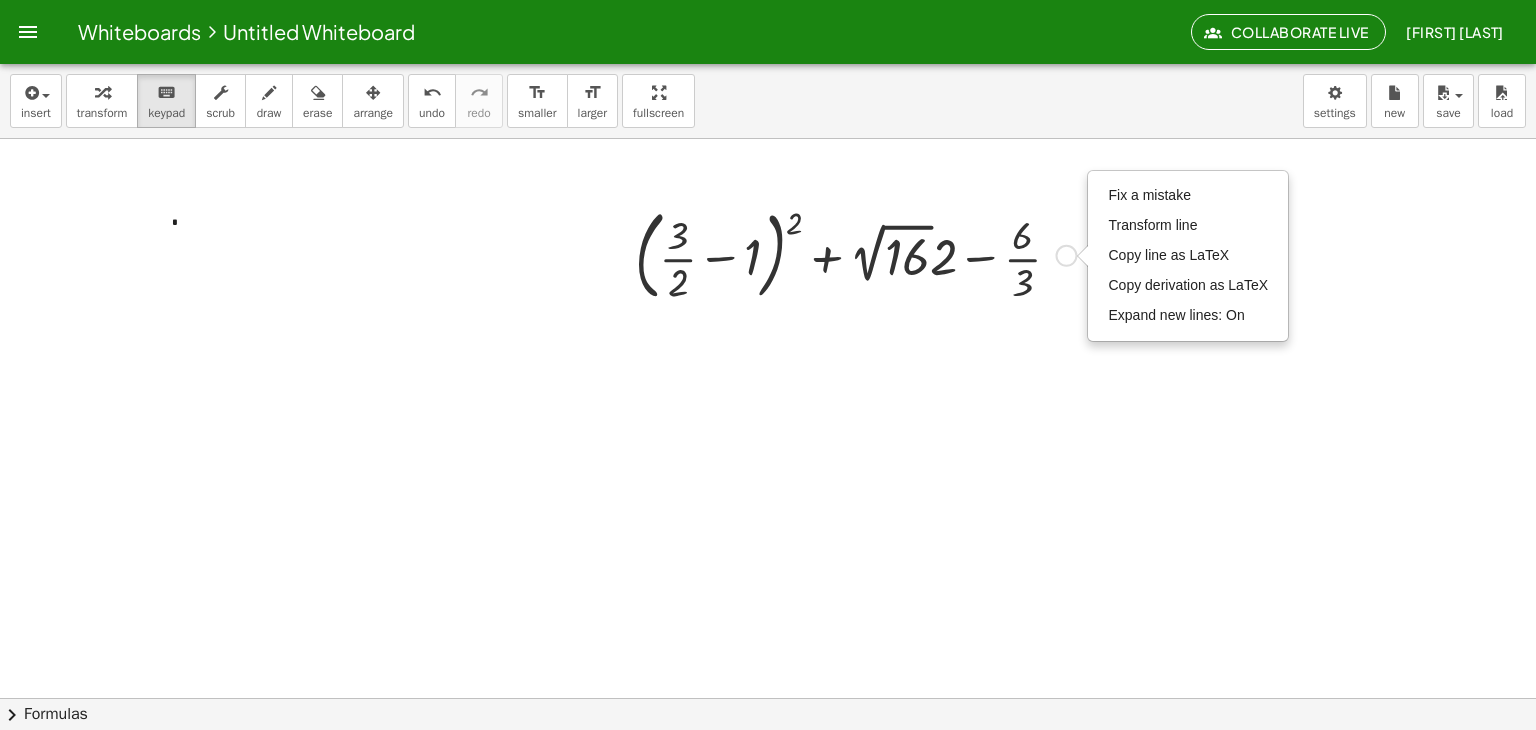 click on "+ ( + · 3 · 2 − 1 ) 2 + · 2 √ 16 · 2 − · 6 · 3 Fix a mistake Transform line Copy line as LaTeX Copy derivation as LaTeX Expand new lines: On Fix a mistake Transform line Copy line as LaTeX Copy derivation as LaTeX Expand new lines: On" at bounding box center [848, 254] 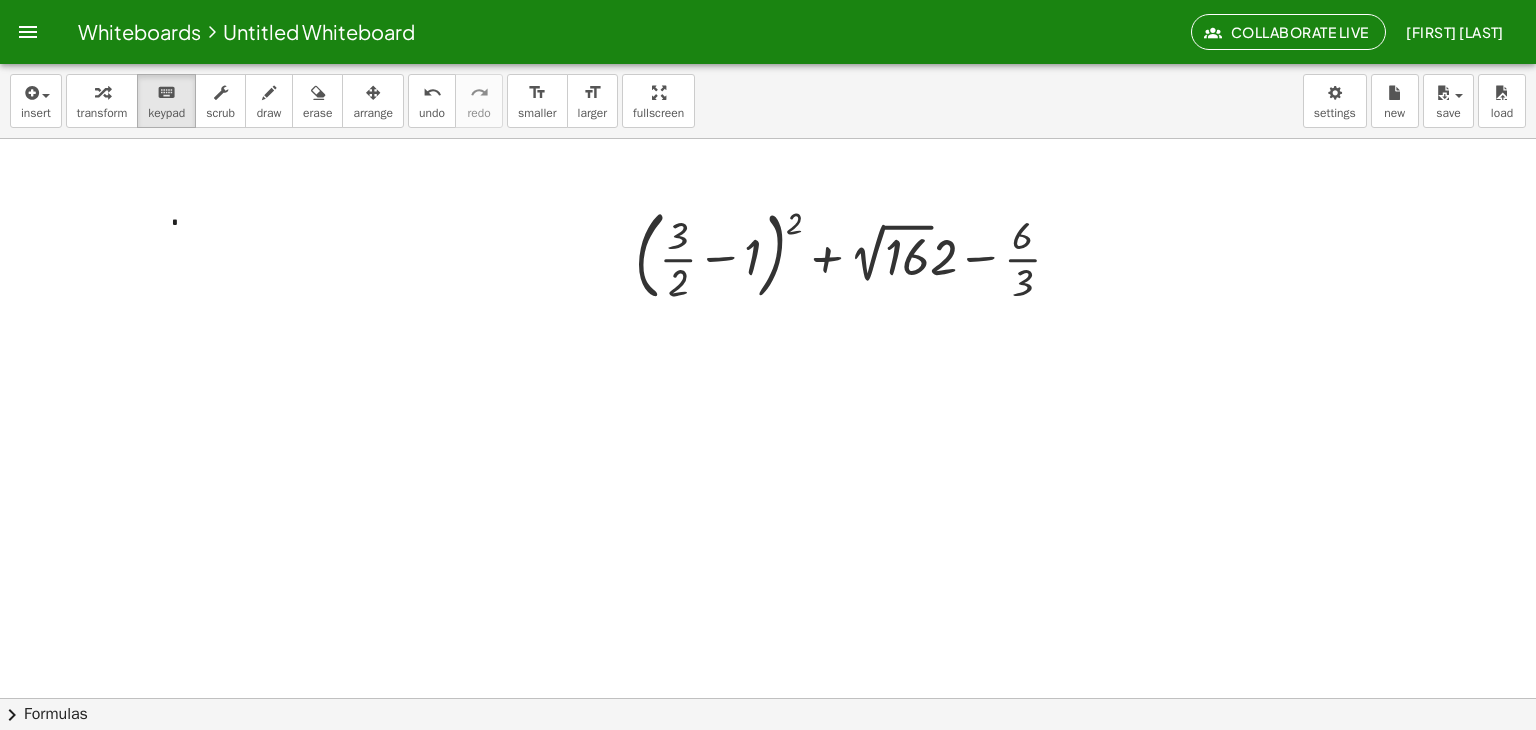 click at bounding box center (768, 762) 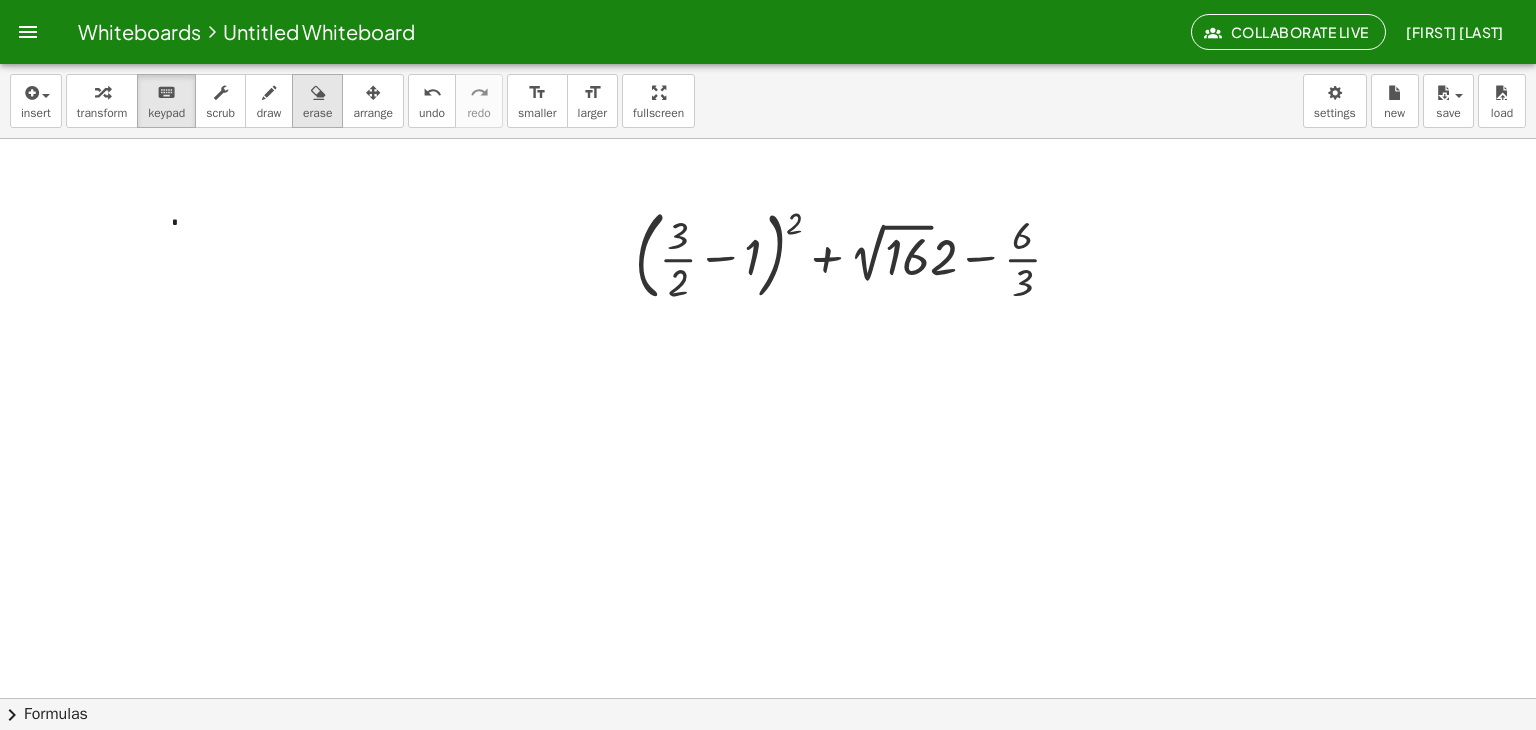 click on "erase" at bounding box center (317, 113) 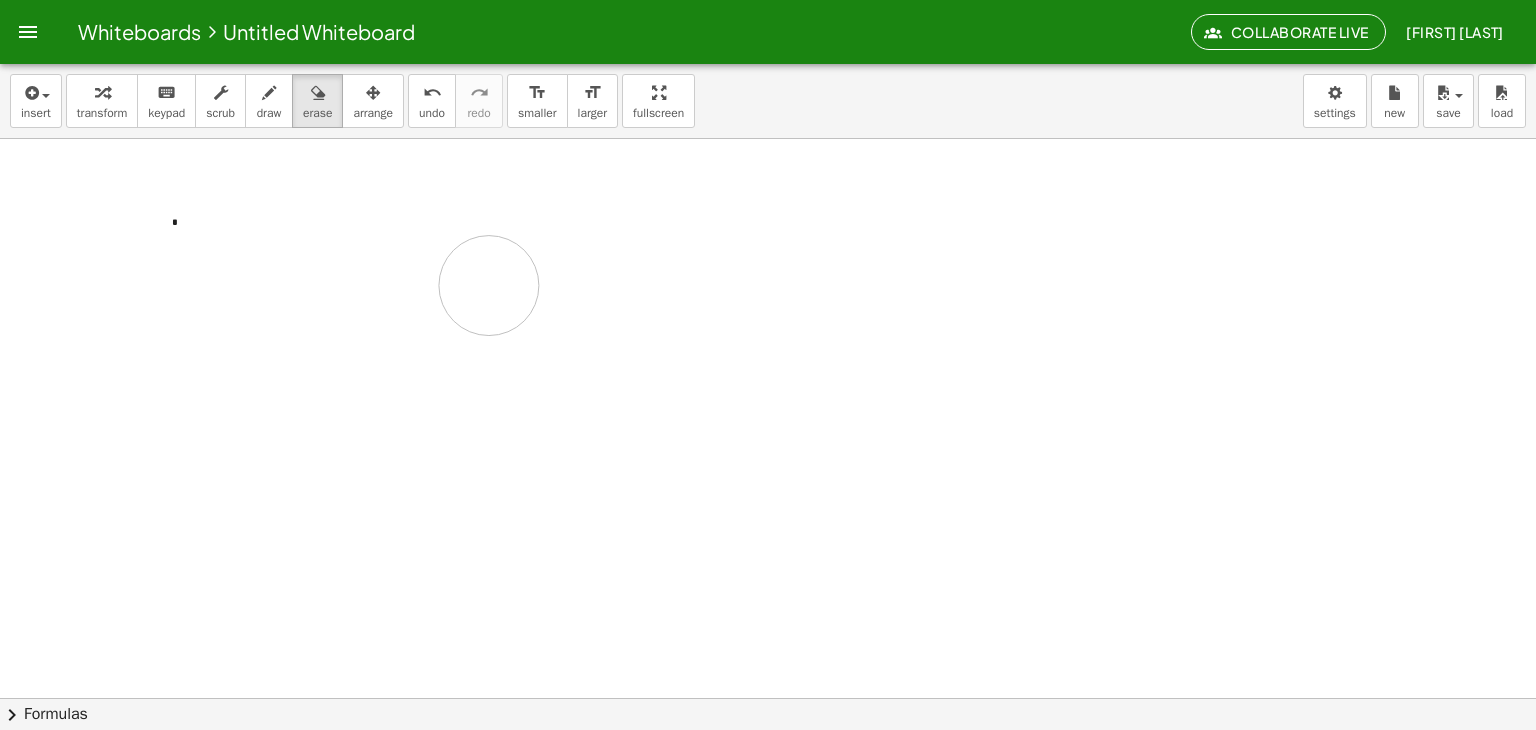 drag, startPoint x: 676, startPoint y: 270, endPoint x: 489, endPoint y: 285, distance: 187.60065 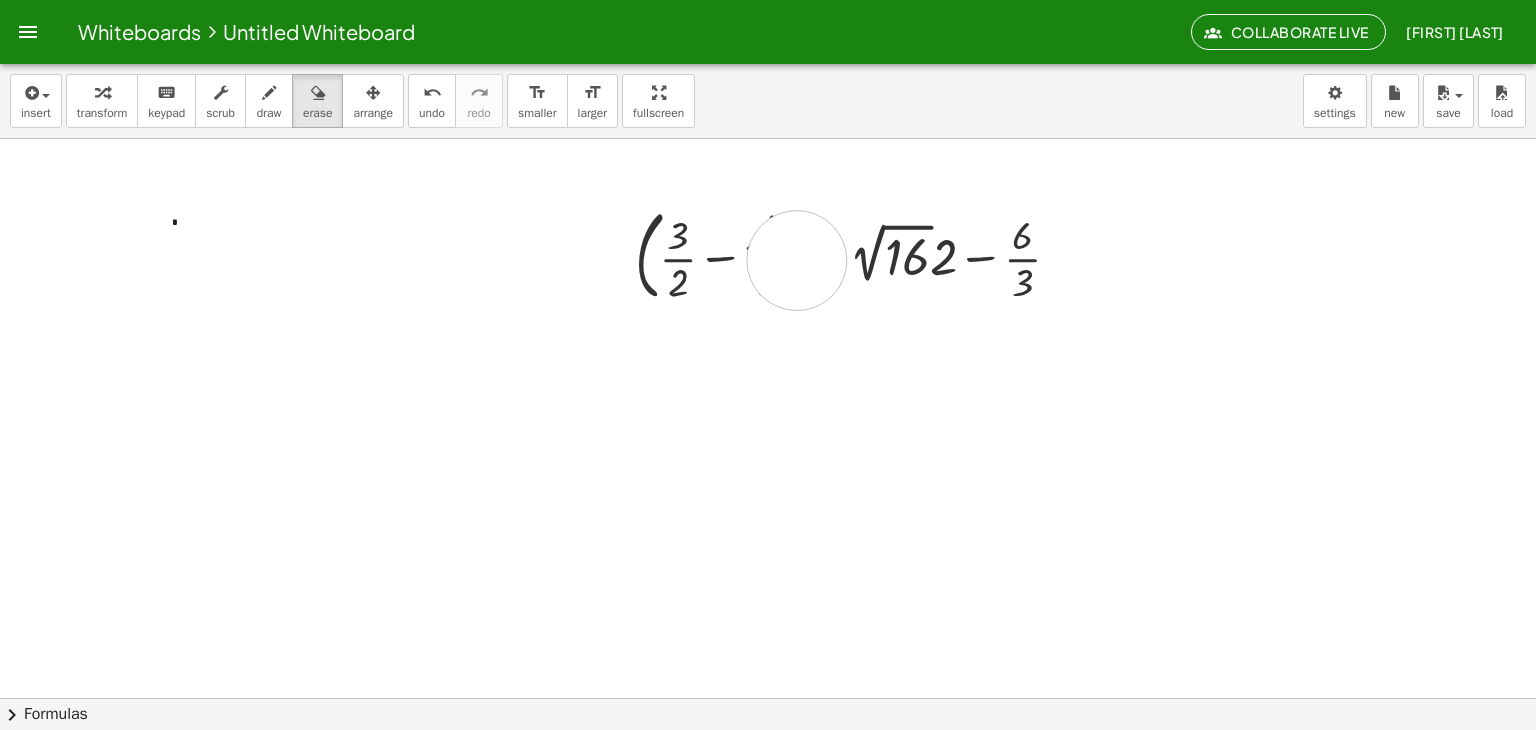 click at bounding box center [768, 762] 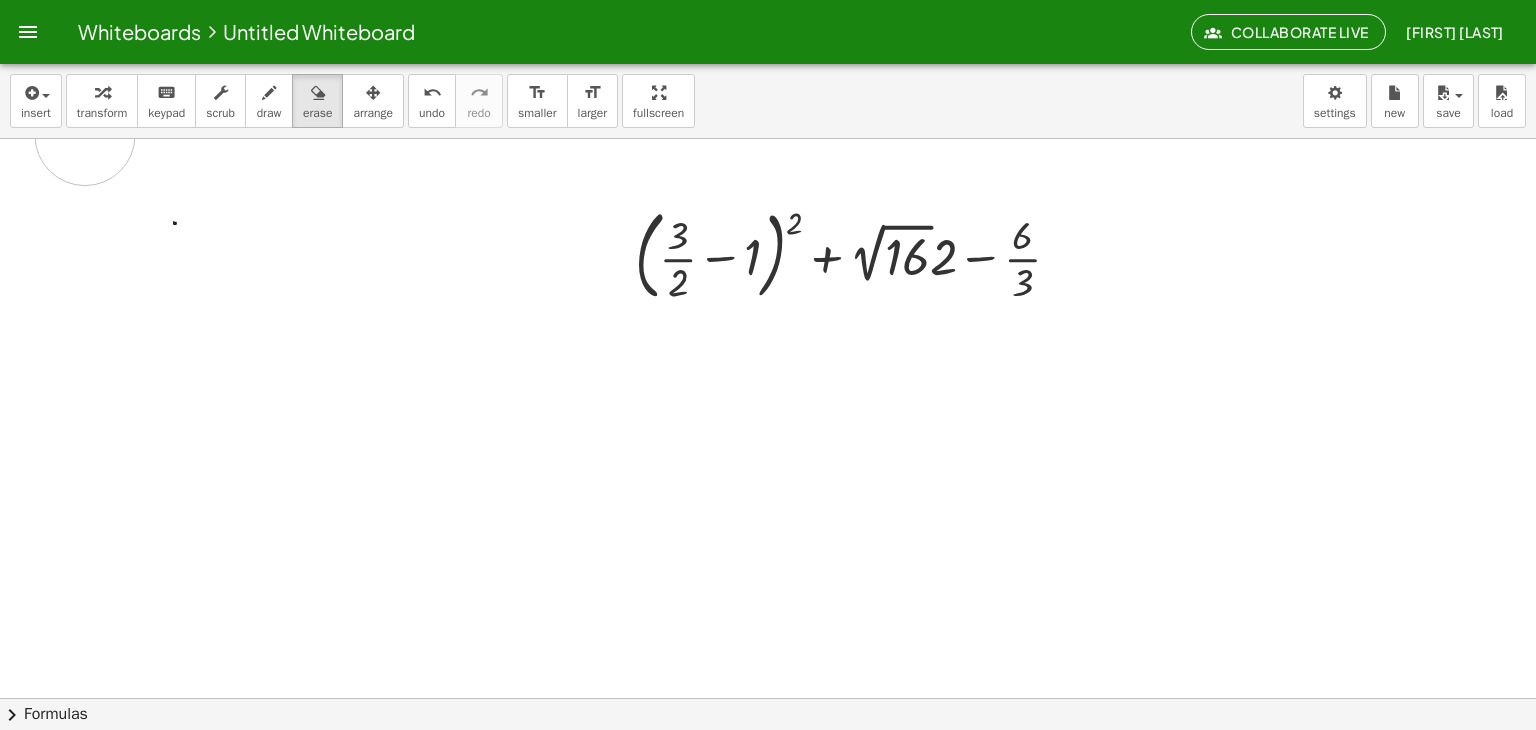drag, startPoint x: 263, startPoint y: 198, endPoint x: 78, endPoint y: 131, distance: 196.75873 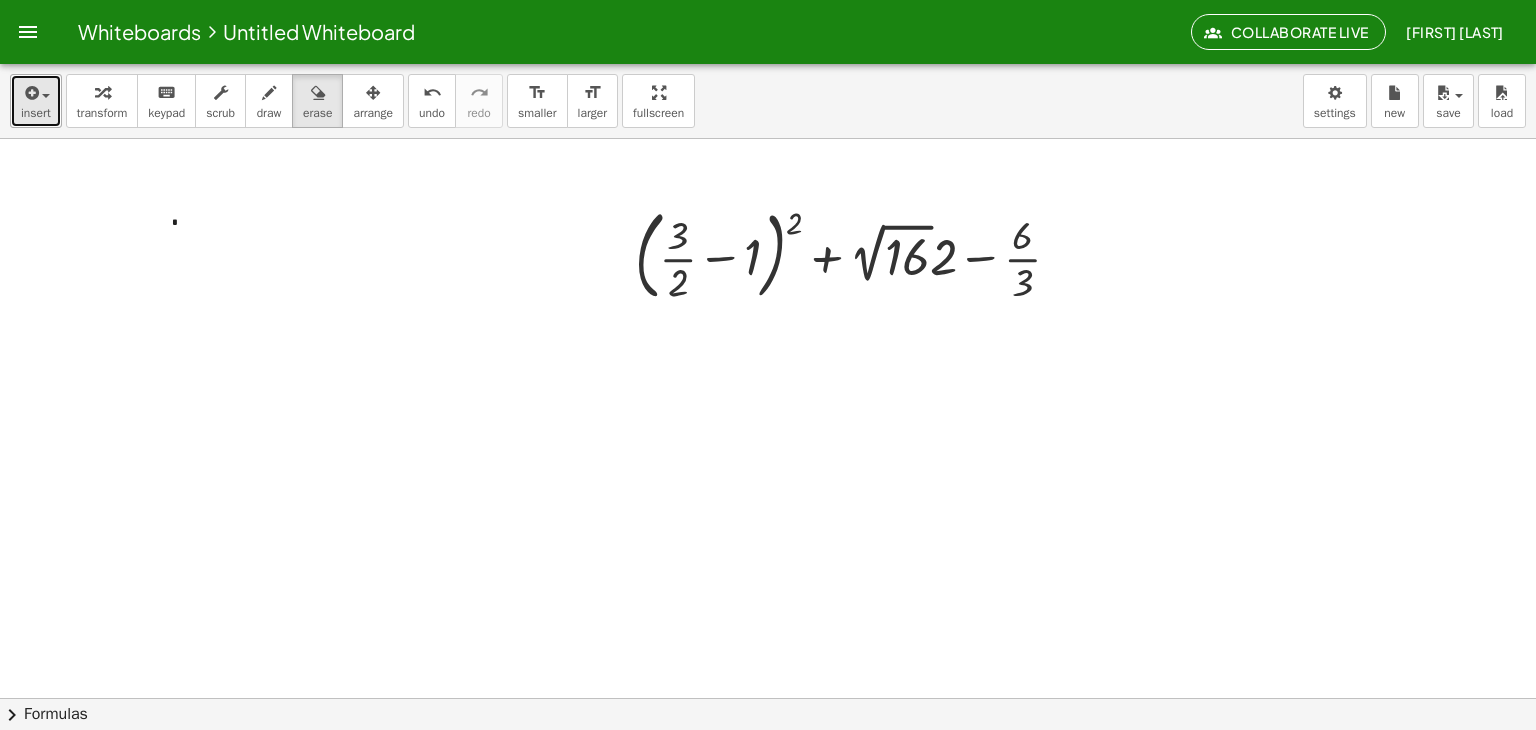 click on "insert" at bounding box center [36, 101] 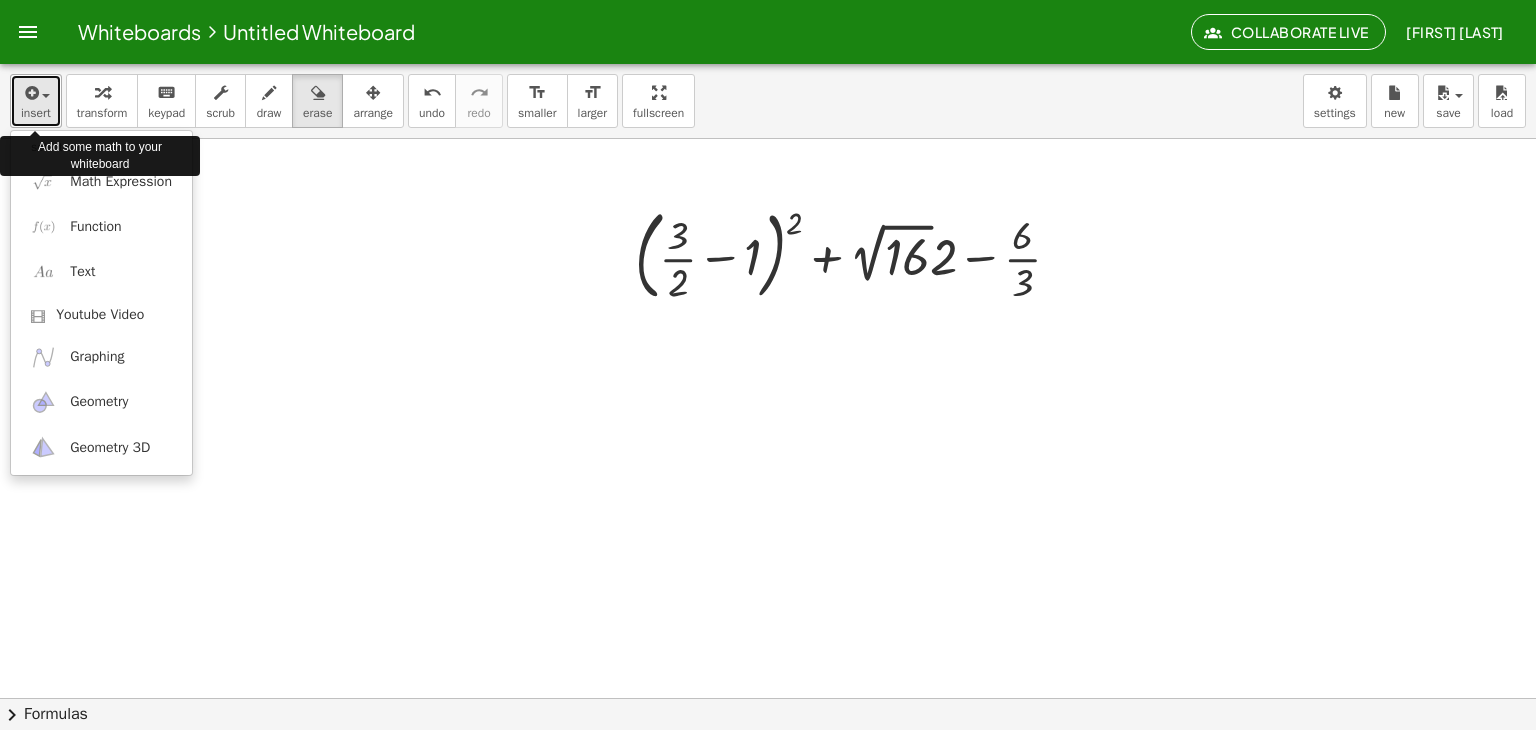 click on "insert" at bounding box center [36, 101] 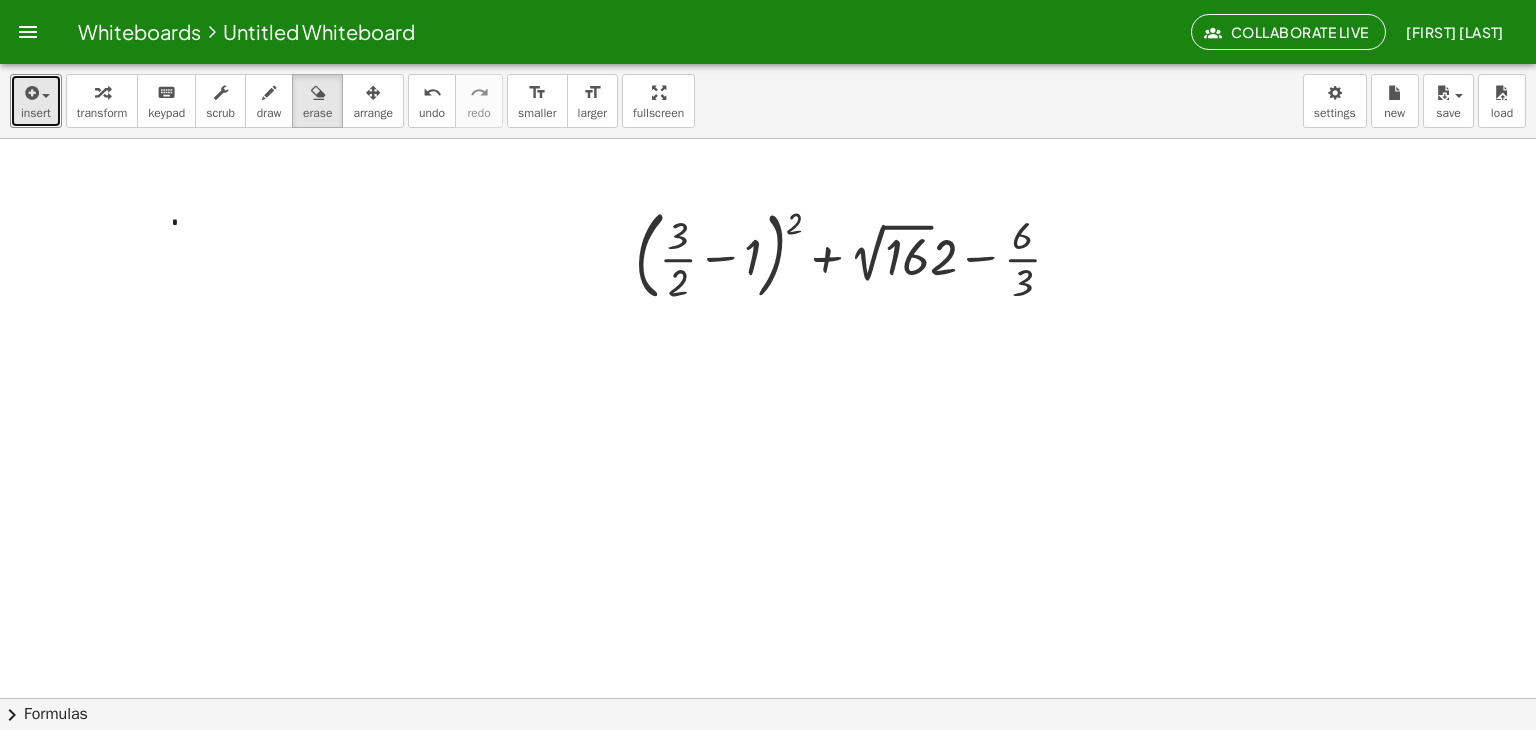 click at bounding box center [768, 762] 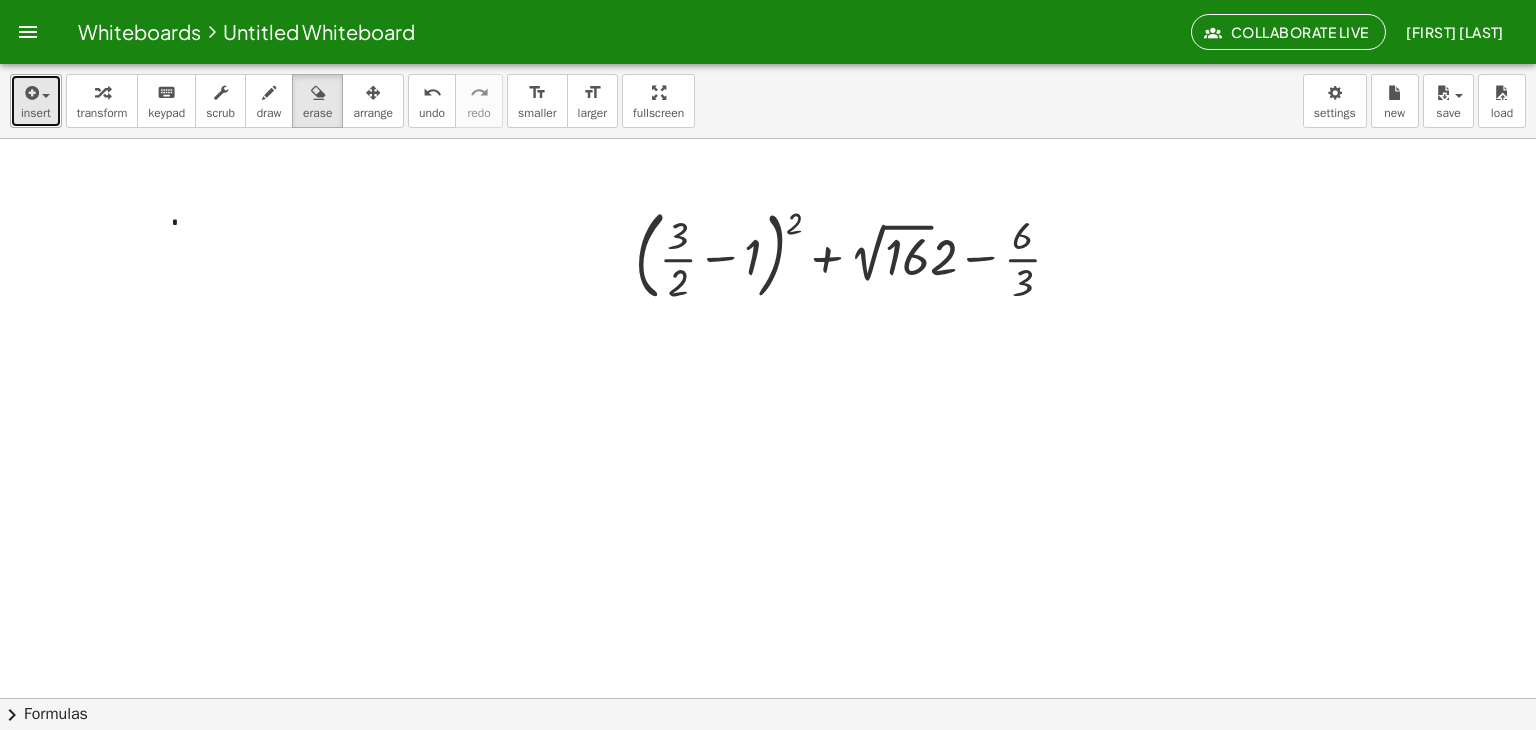 click on "insert" at bounding box center [36, 113] 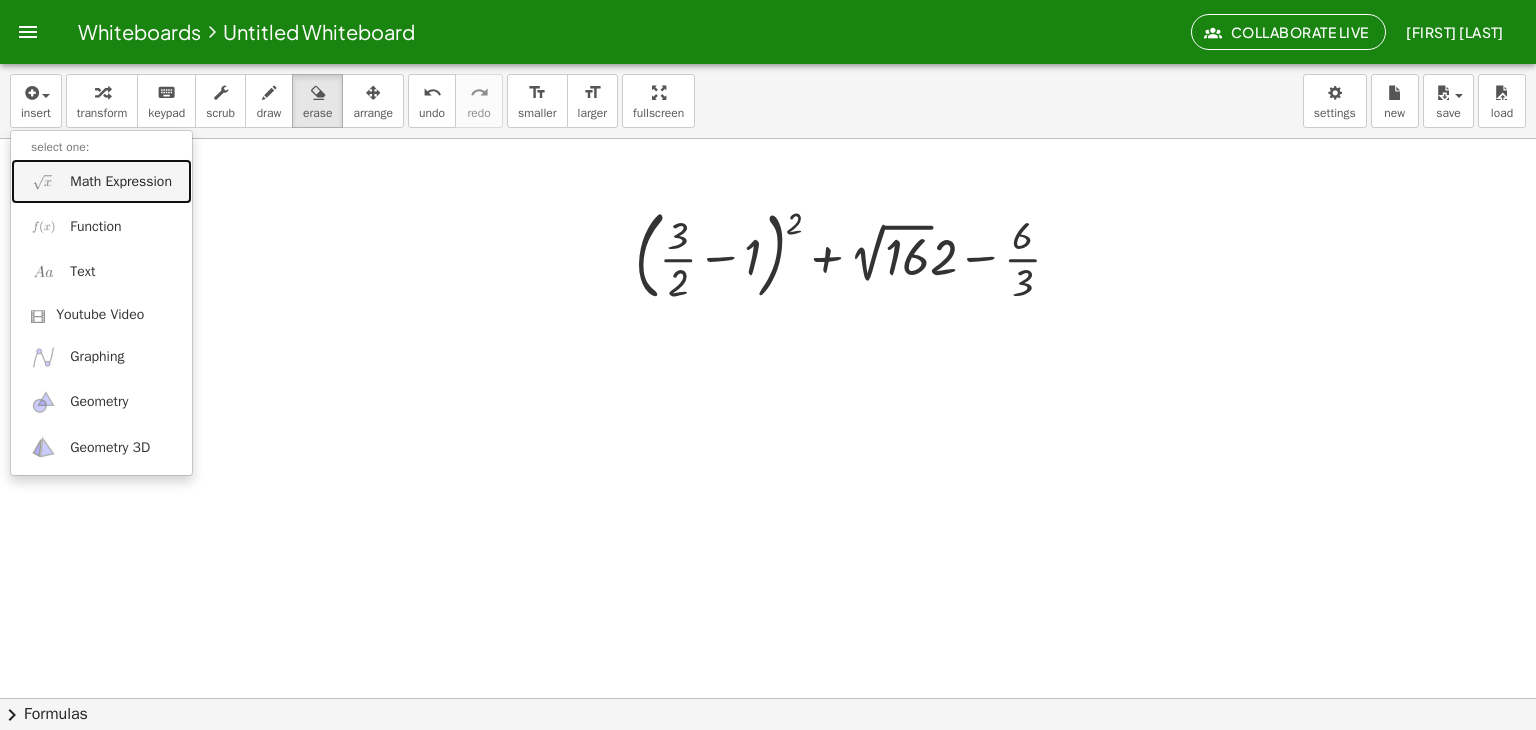 click on "Math Expression" at bounding box center [121, 182] 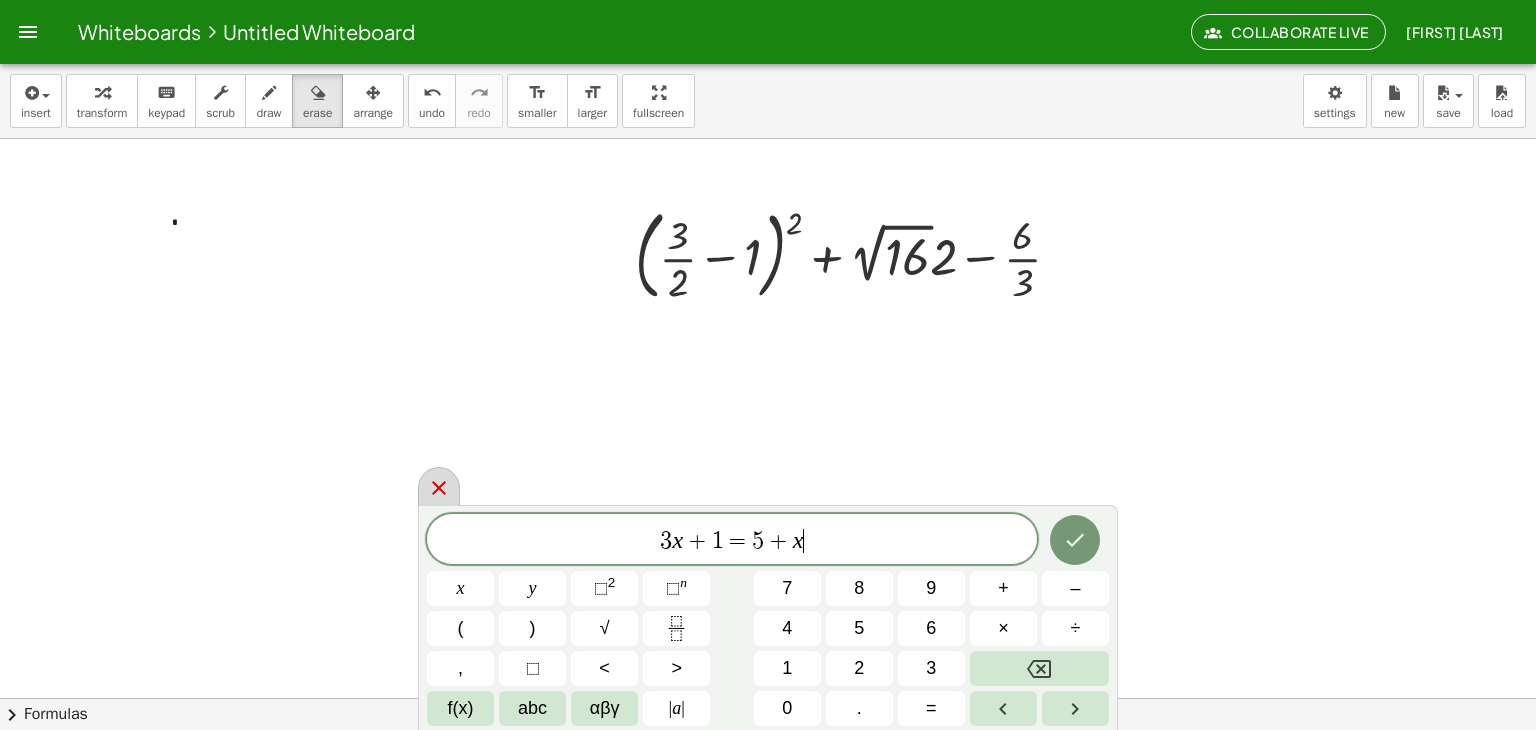 click 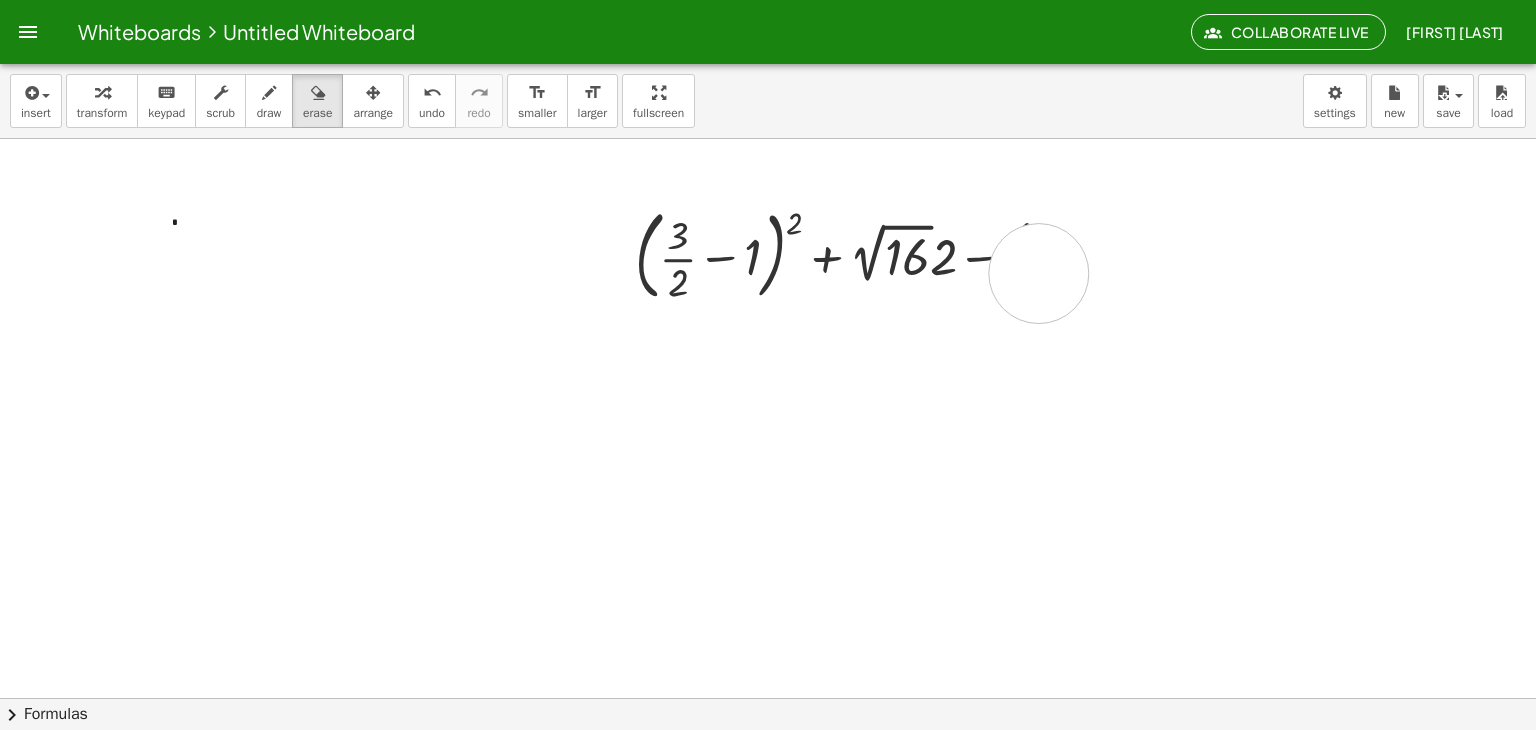 click at bounding box center [768, 762] 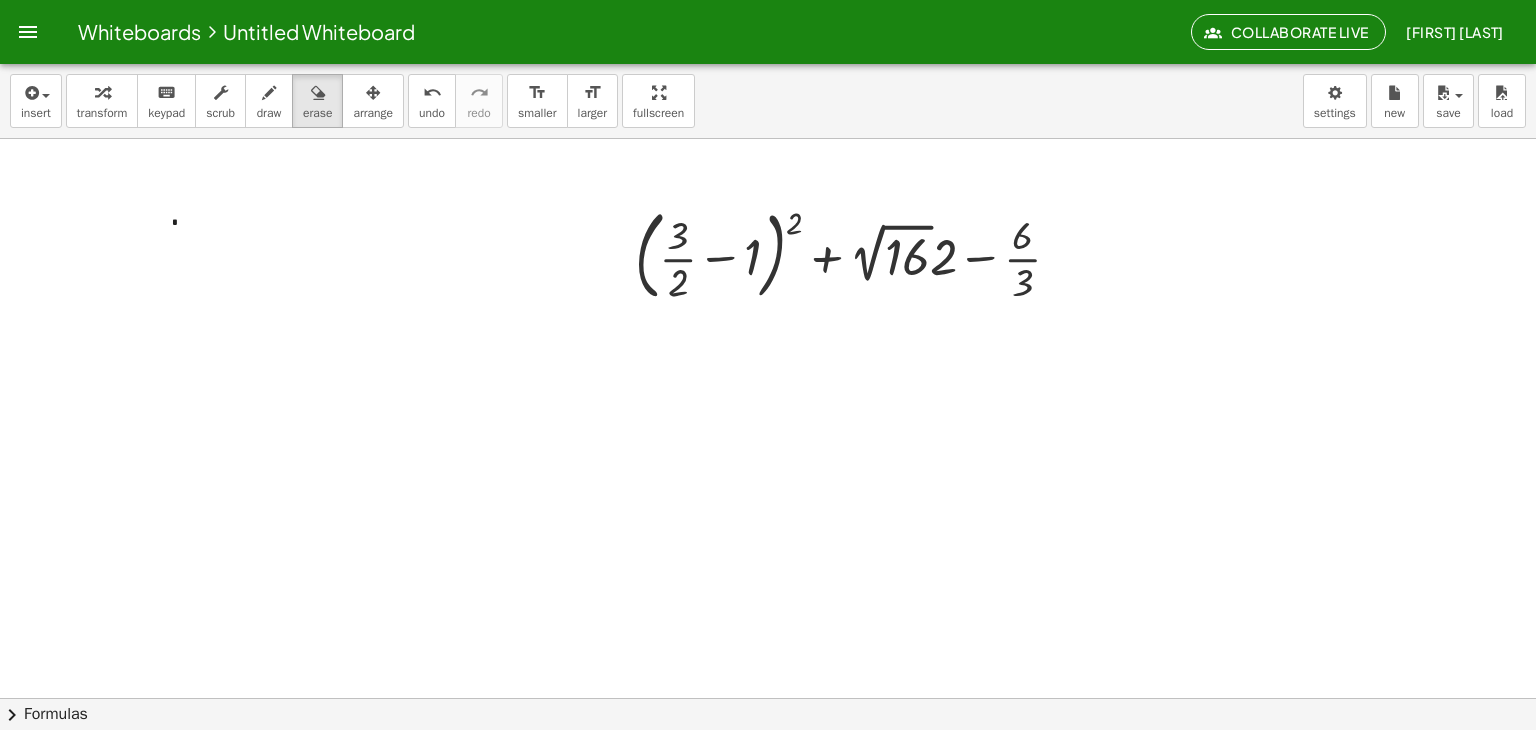 click on "Whiteboards     Untitled Whiteboard Collaborate Live  Keytlin Medina Graspable Math Activities Whiteboards Account   insert select one: Math Expression Function Text Youtube Video Graphing Geometry Geometry 3D transform keyboard keypad scrub draw erase arrange undo undo redo redo format_size smaller format_size larger fullscreen load   save new settings - + * + ( + · 3 · 2 − 1 ) 2 + · 2 √ 16 · 2 − · 6 · 3 Fix a mistake Transform line Copy line as LaTeX Copy derivation as LaTeX Expand new lines: On × chevron_right  Formulas
Drag one side of a formula onto a highlighted expression on the canvas to apply it.
Quadratic Formula
+ · a · x 2 + · b · x + c = 0
⇔
x = · ( − b ± 2 √ ( + b 2 − · 4 · a · c ) ) · 2 · a
+ x 2 + · p · x + q = 0
x = ·" at bounding box center [768, 365] 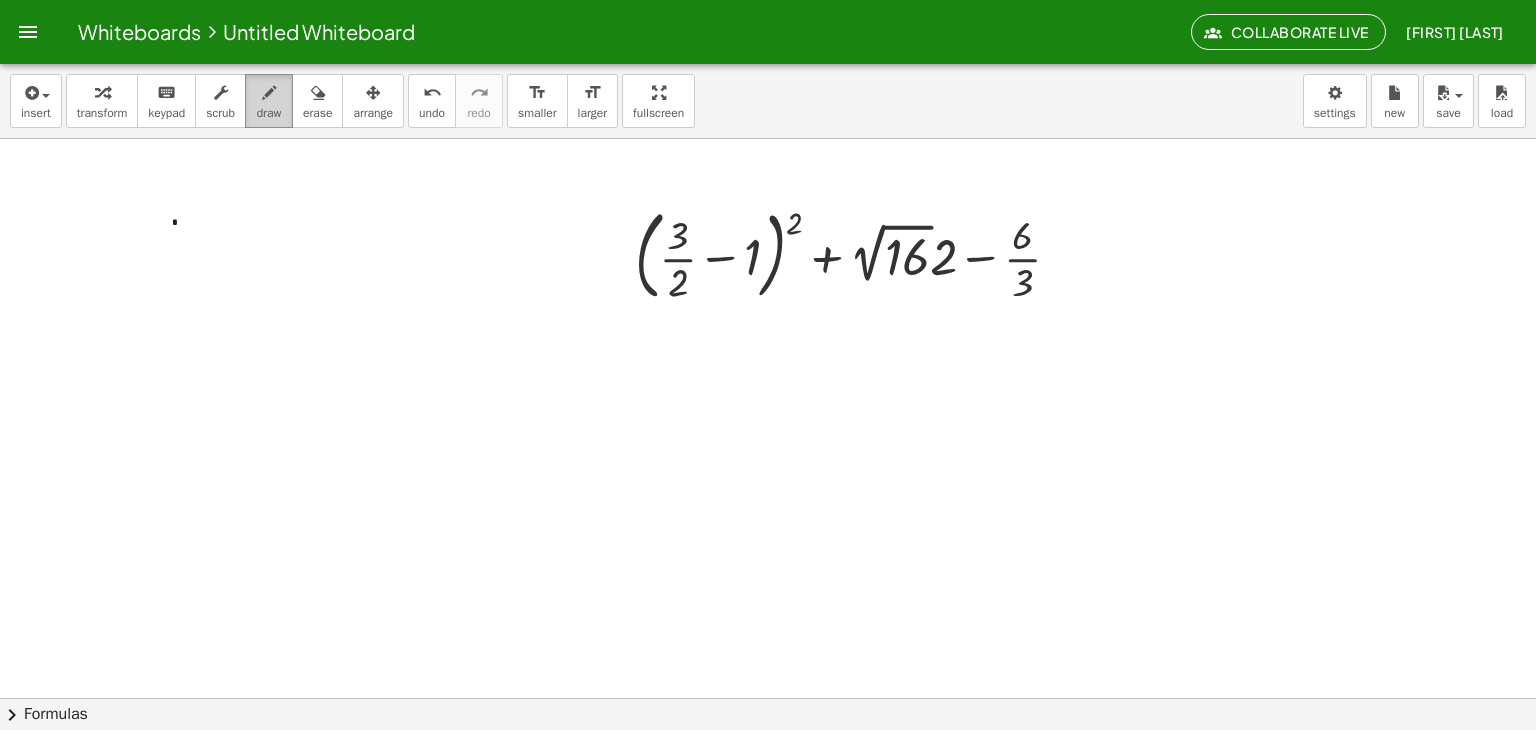 click at bounding box center [269, 93] 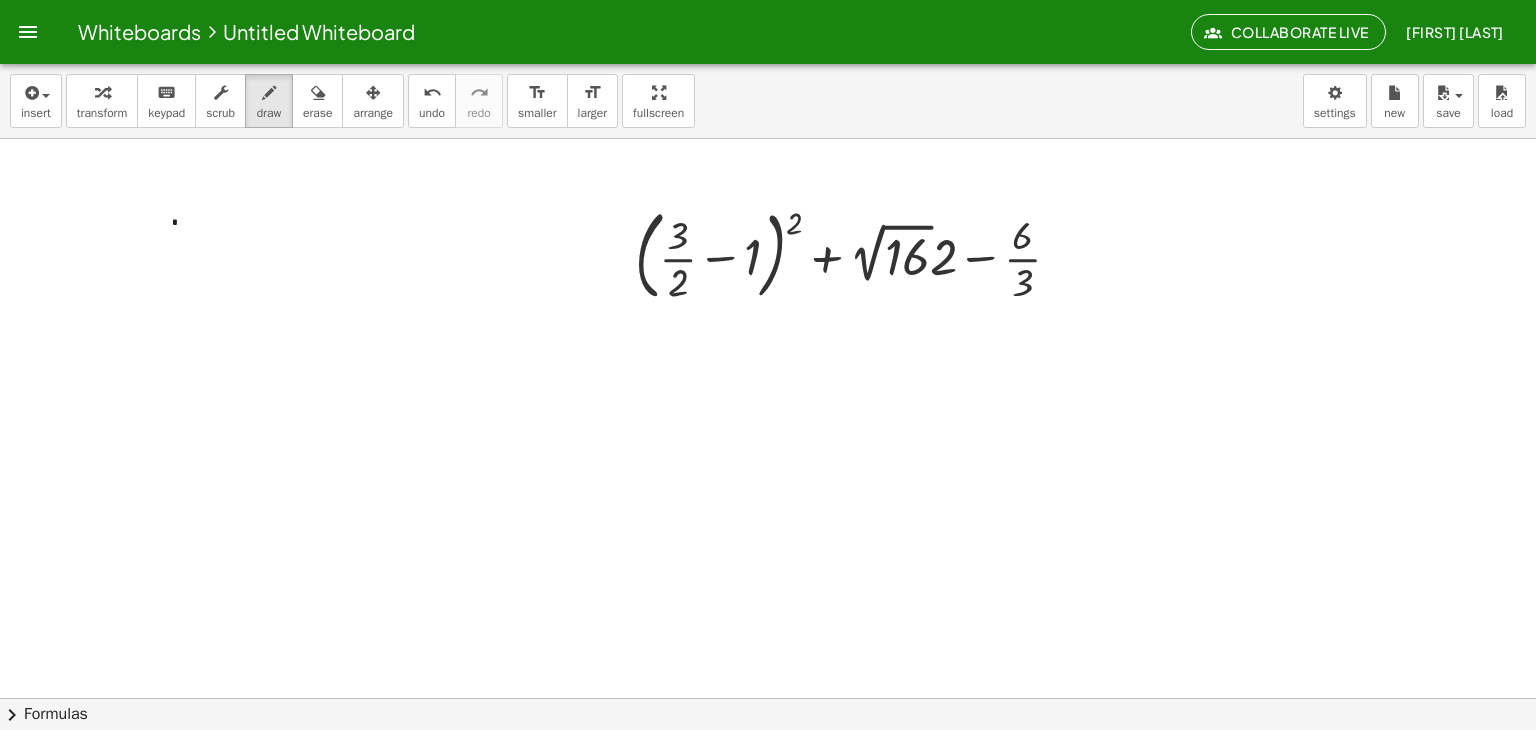 click at bounding box center (768, 762) 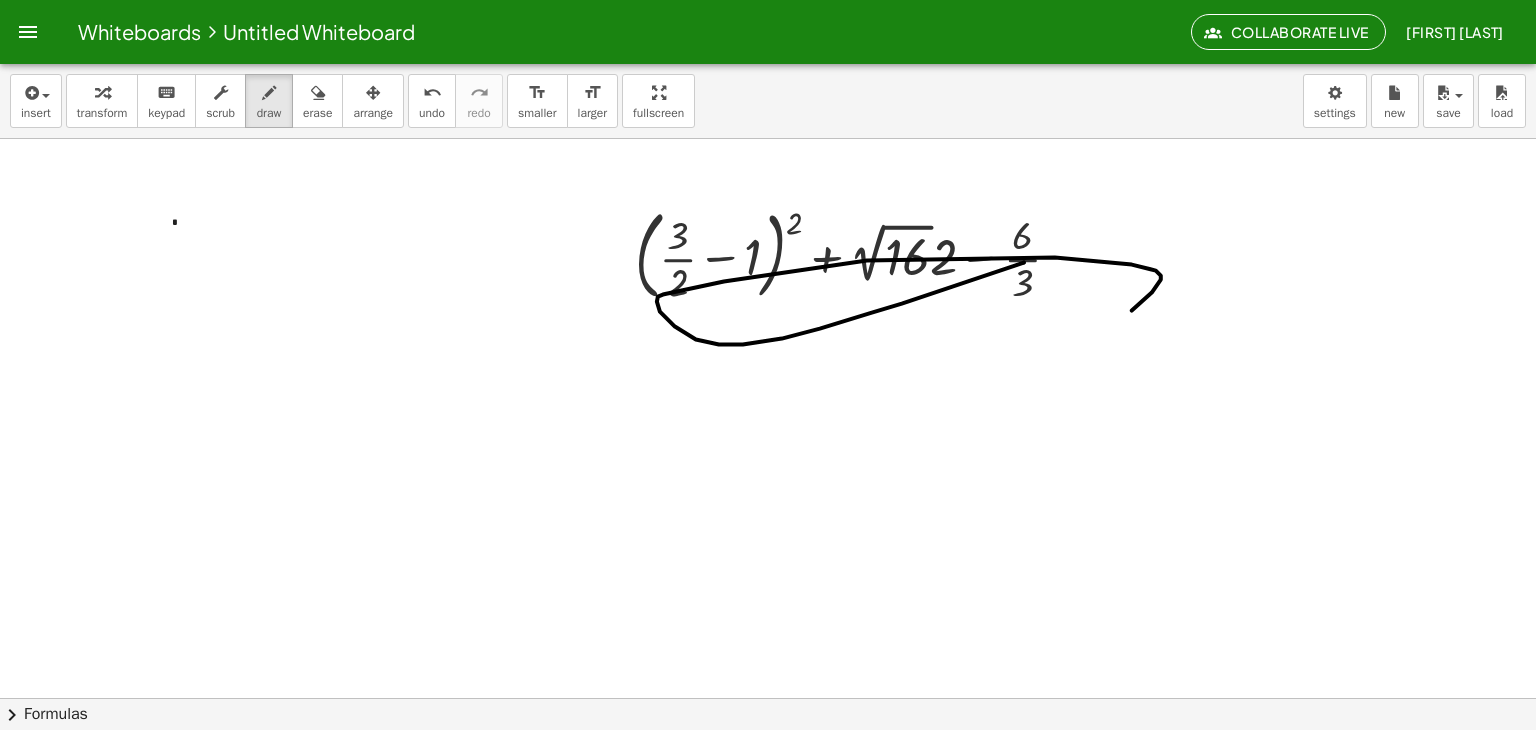 drag, startPoint x: 1024, startPoint y: 262, endPoint x: 1145, endPoint y: 212, distance: 130.92365 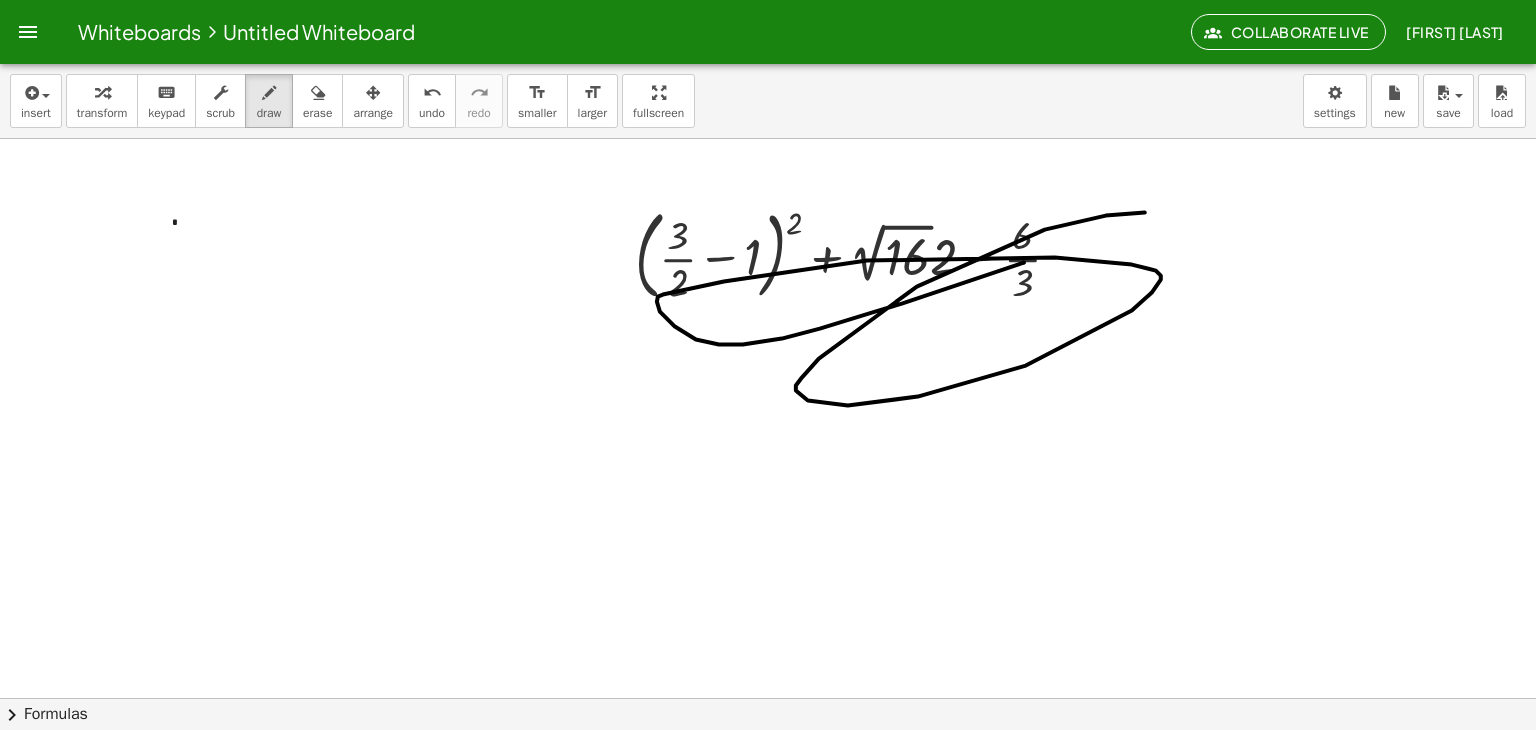 drag, startPoint x: 1145, startPoint y: 212, endPoint x: 450, endPoint y: -39, distance: 738.9357 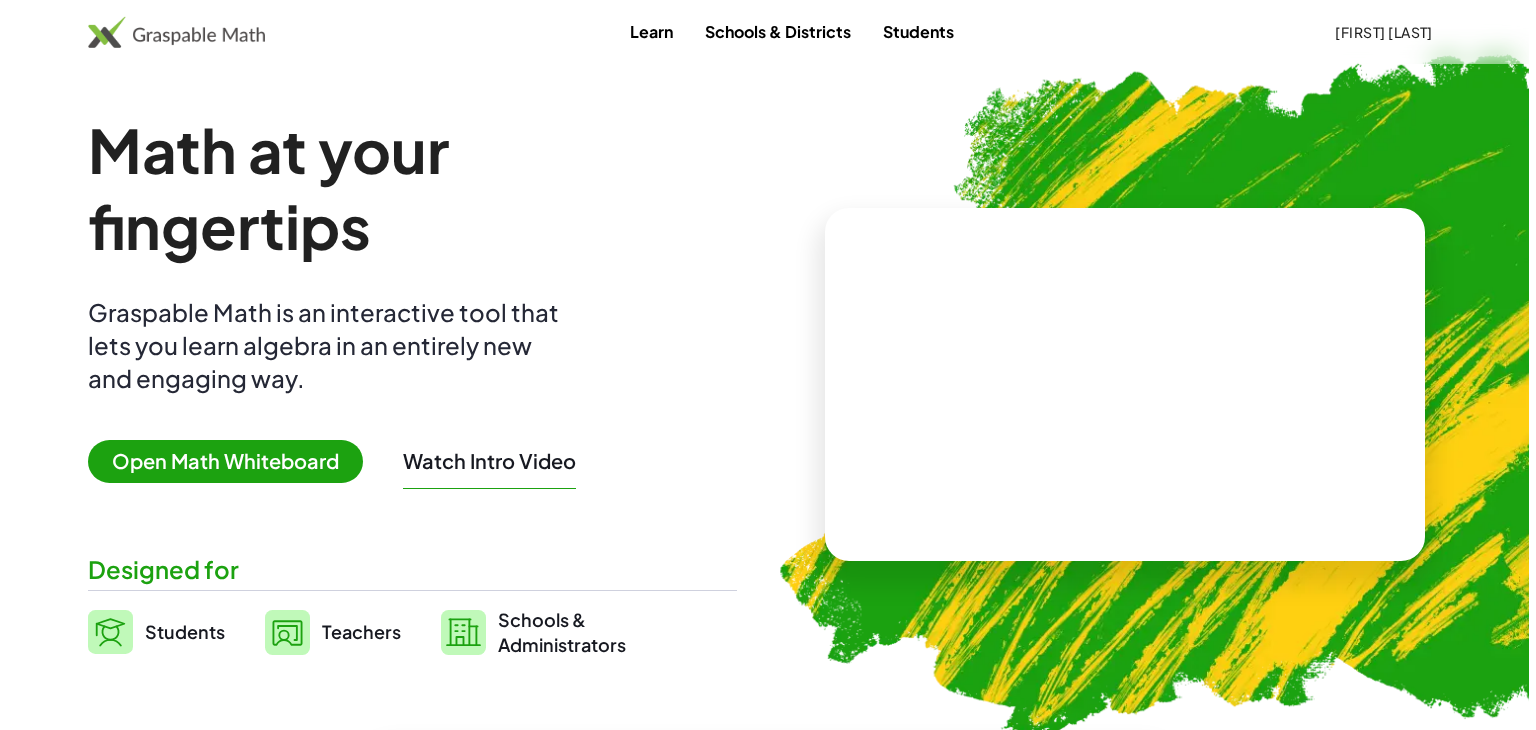 scroll, scrollTop: 0, scrollLeft: 0, axis: both 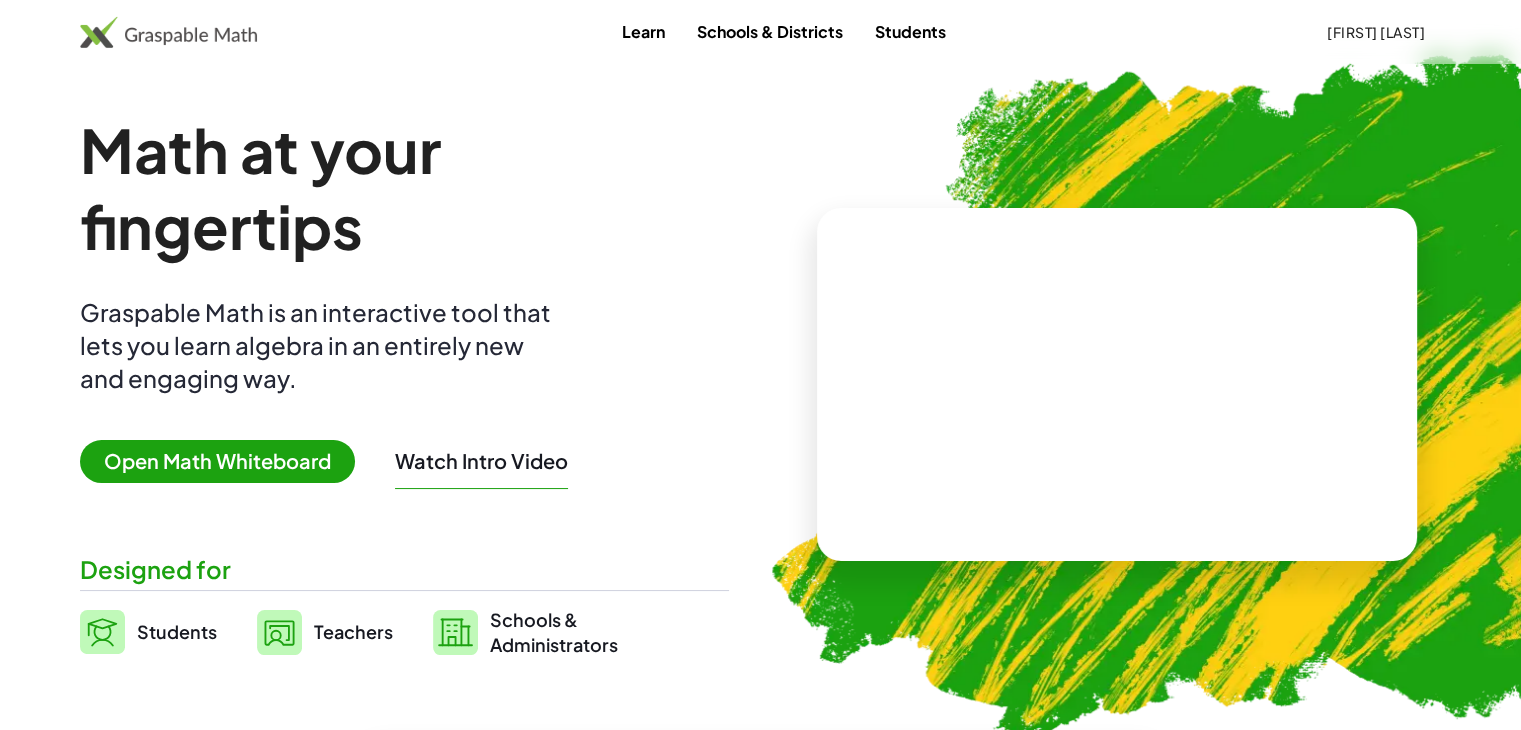 click on "Open Math Whiteboard" at bounding box center [217, 461] 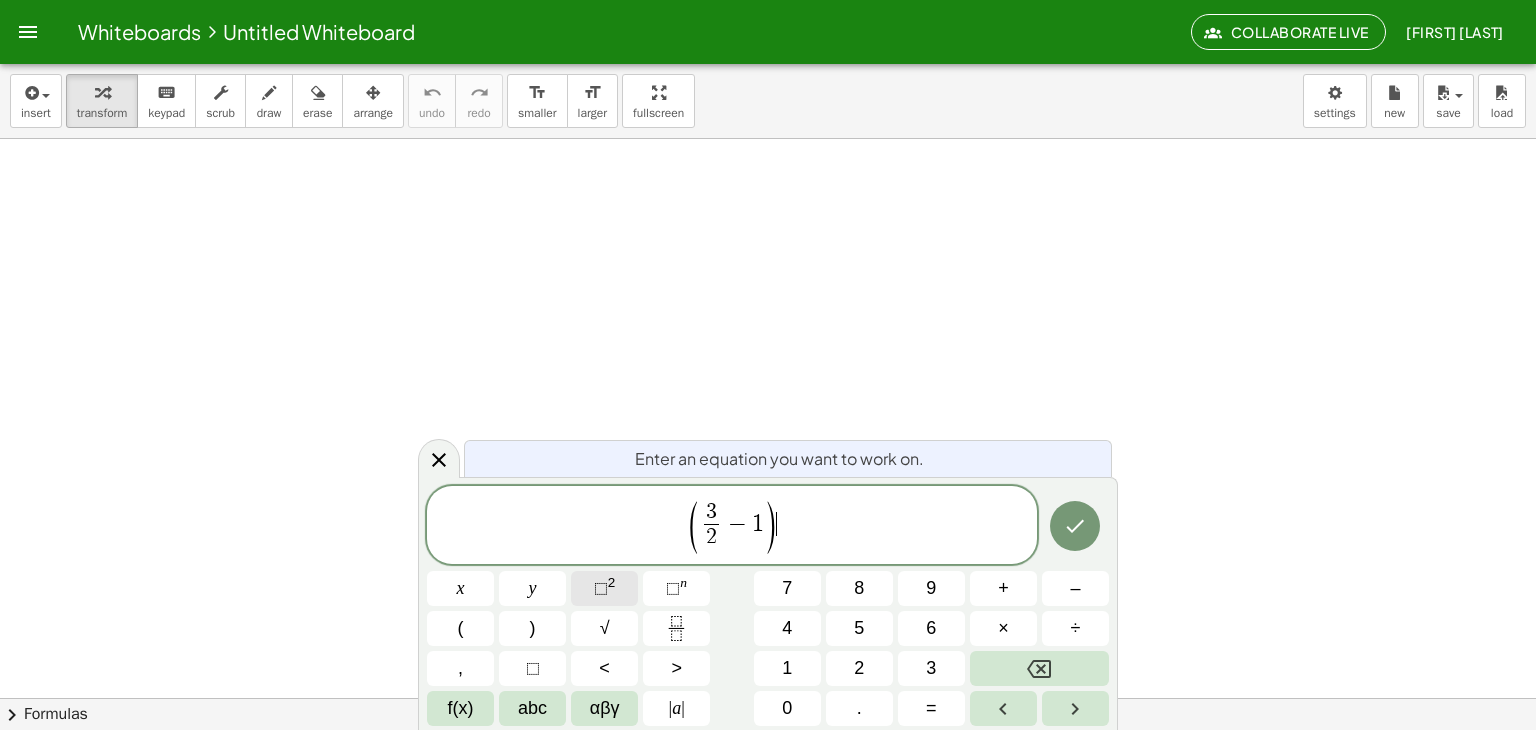 click on "⬚" at bounding box center [601, 588] 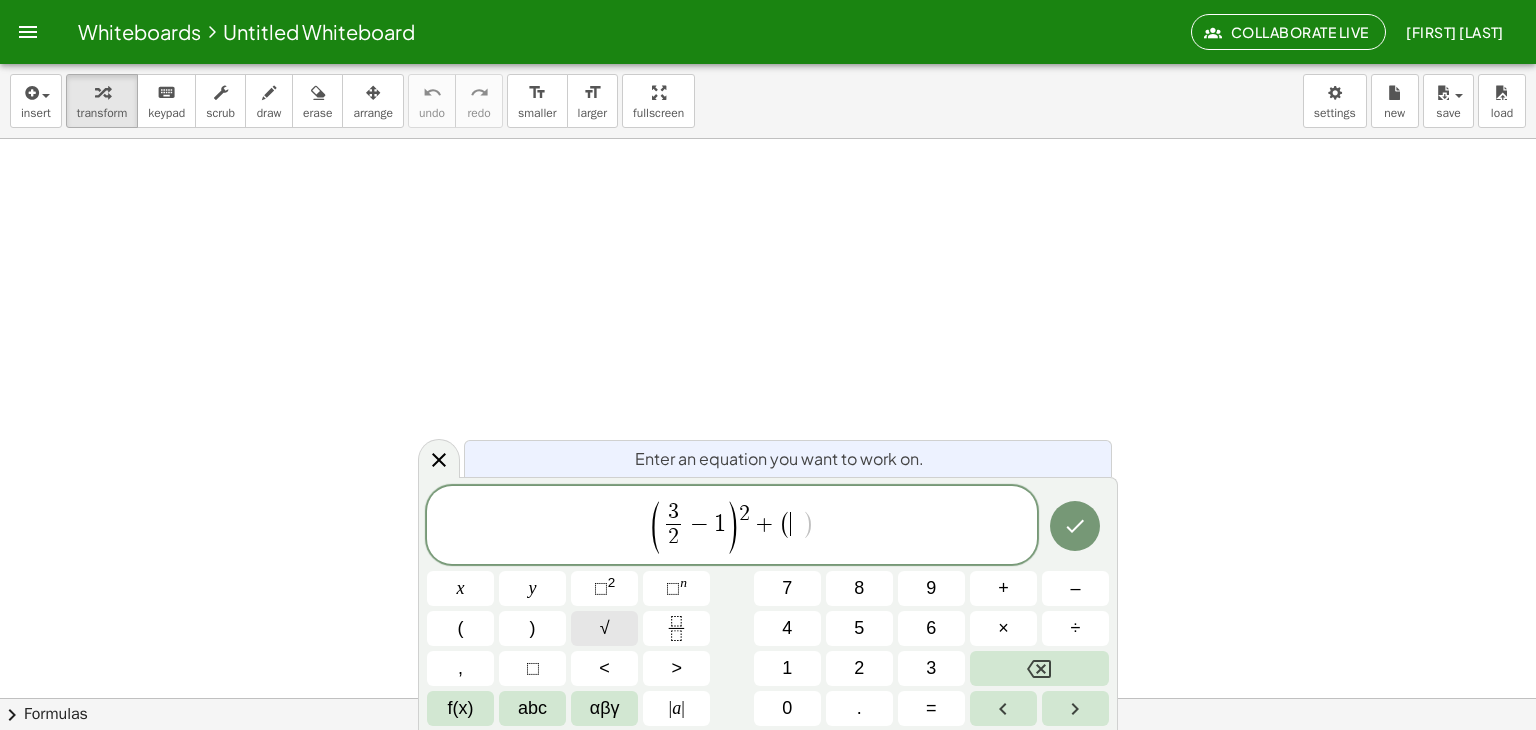 click on "√" at bounding box center (604, 628) 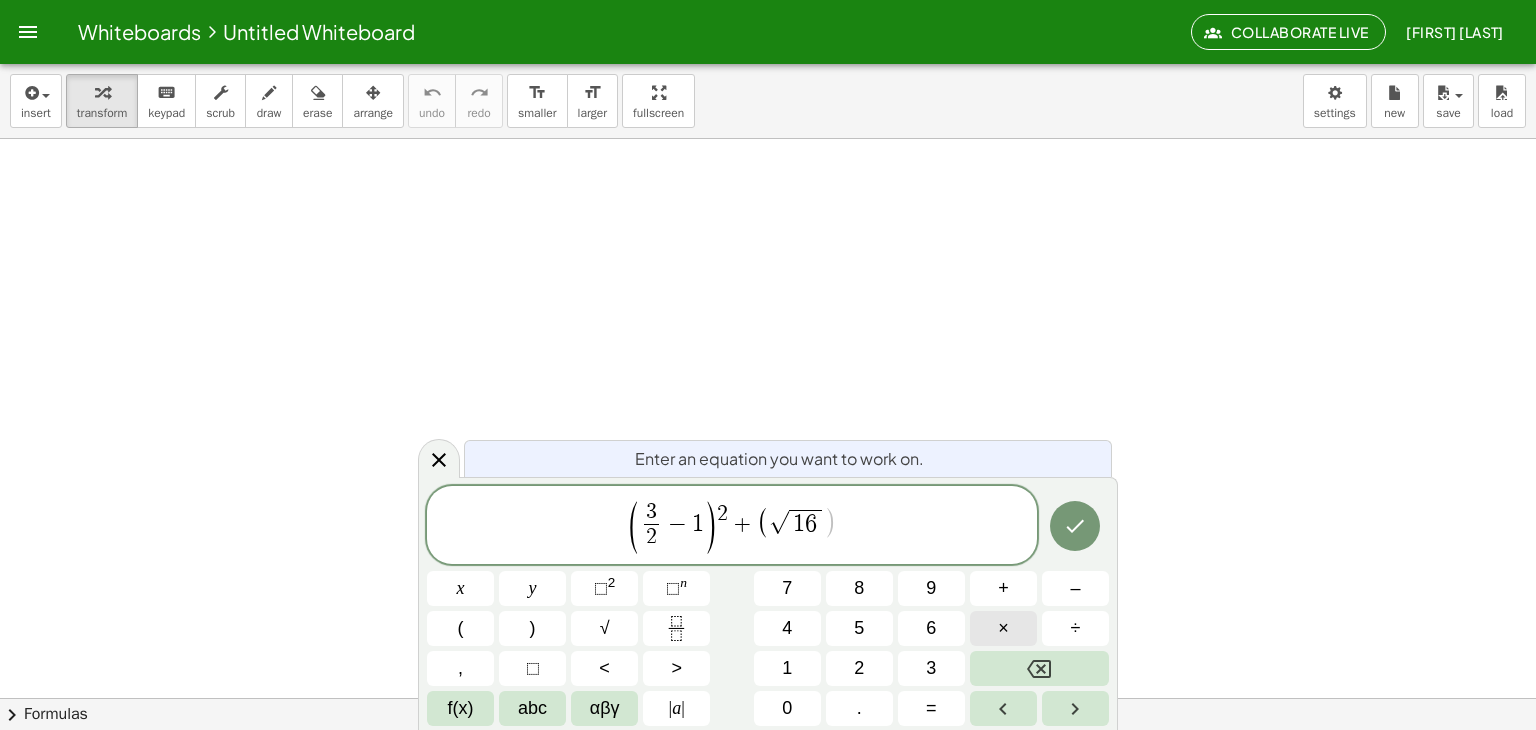 click on "×" at bounding box center (1003, 628) 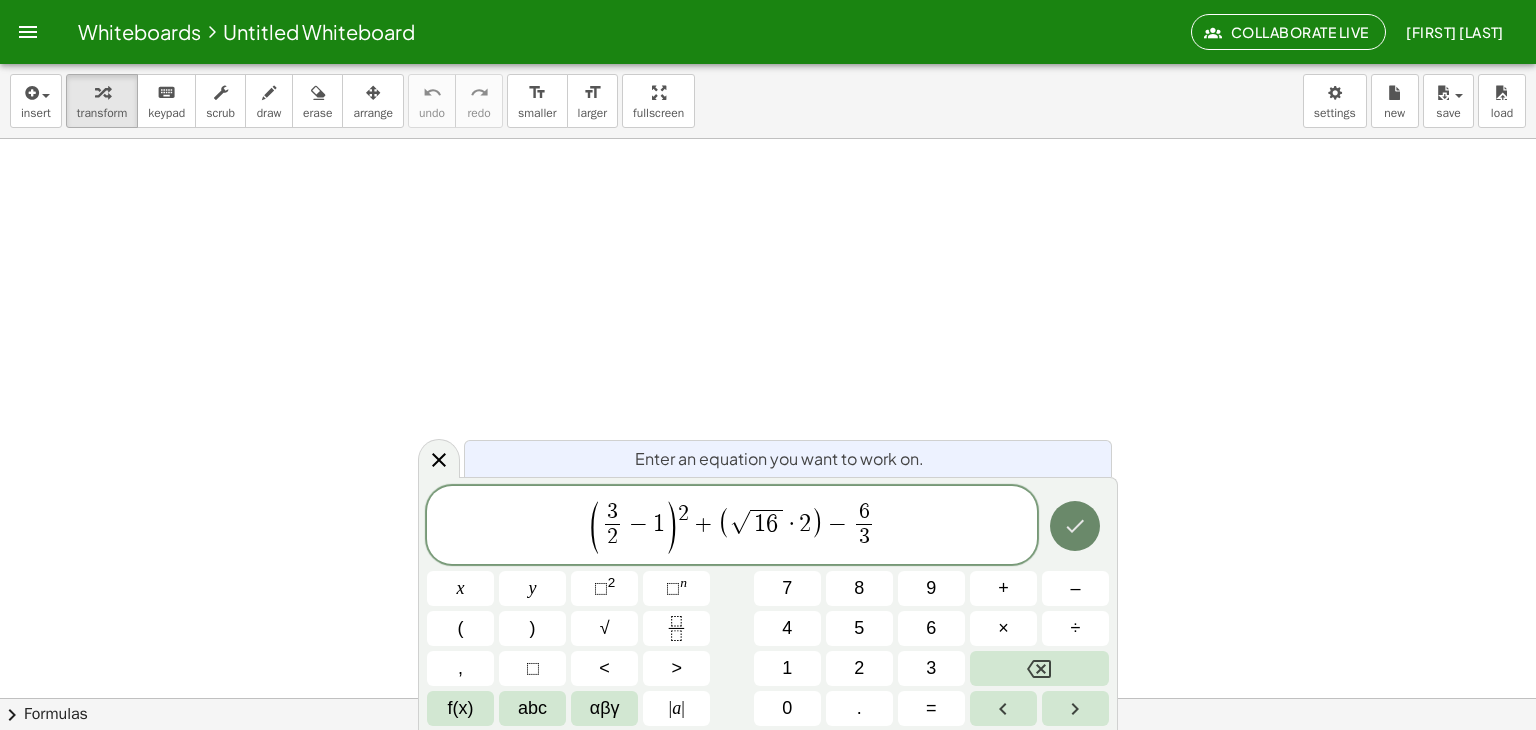 click 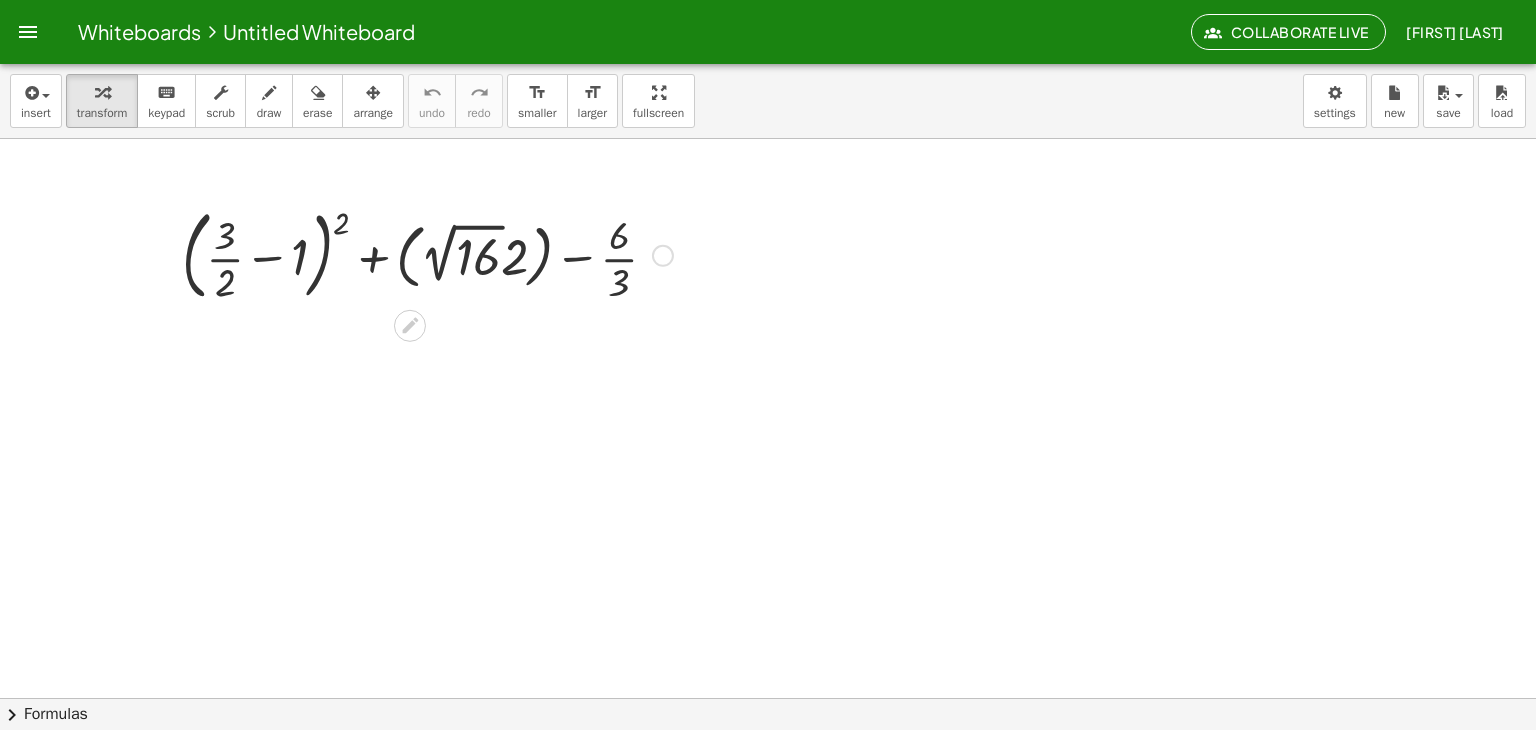 click at bounding box center (427, 254) 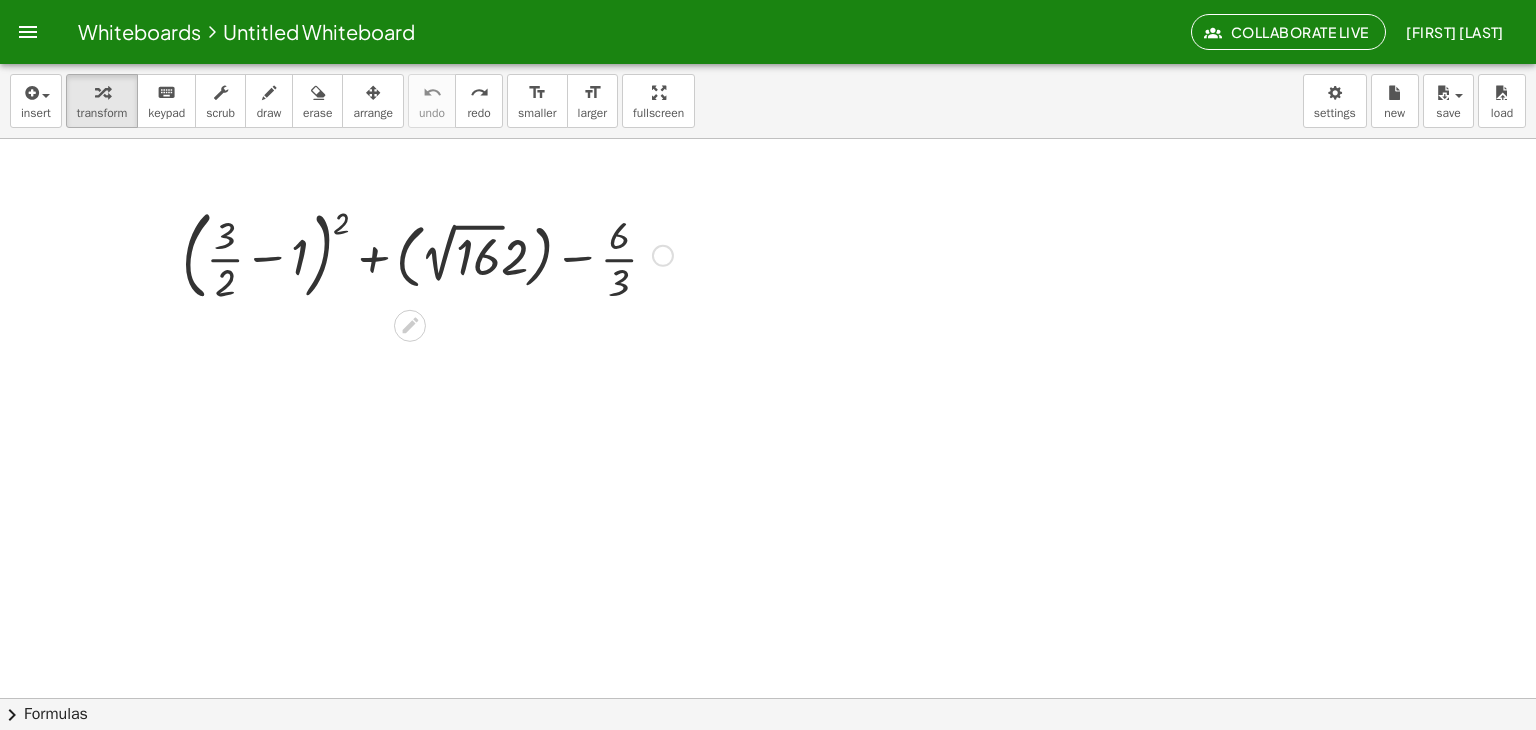 click 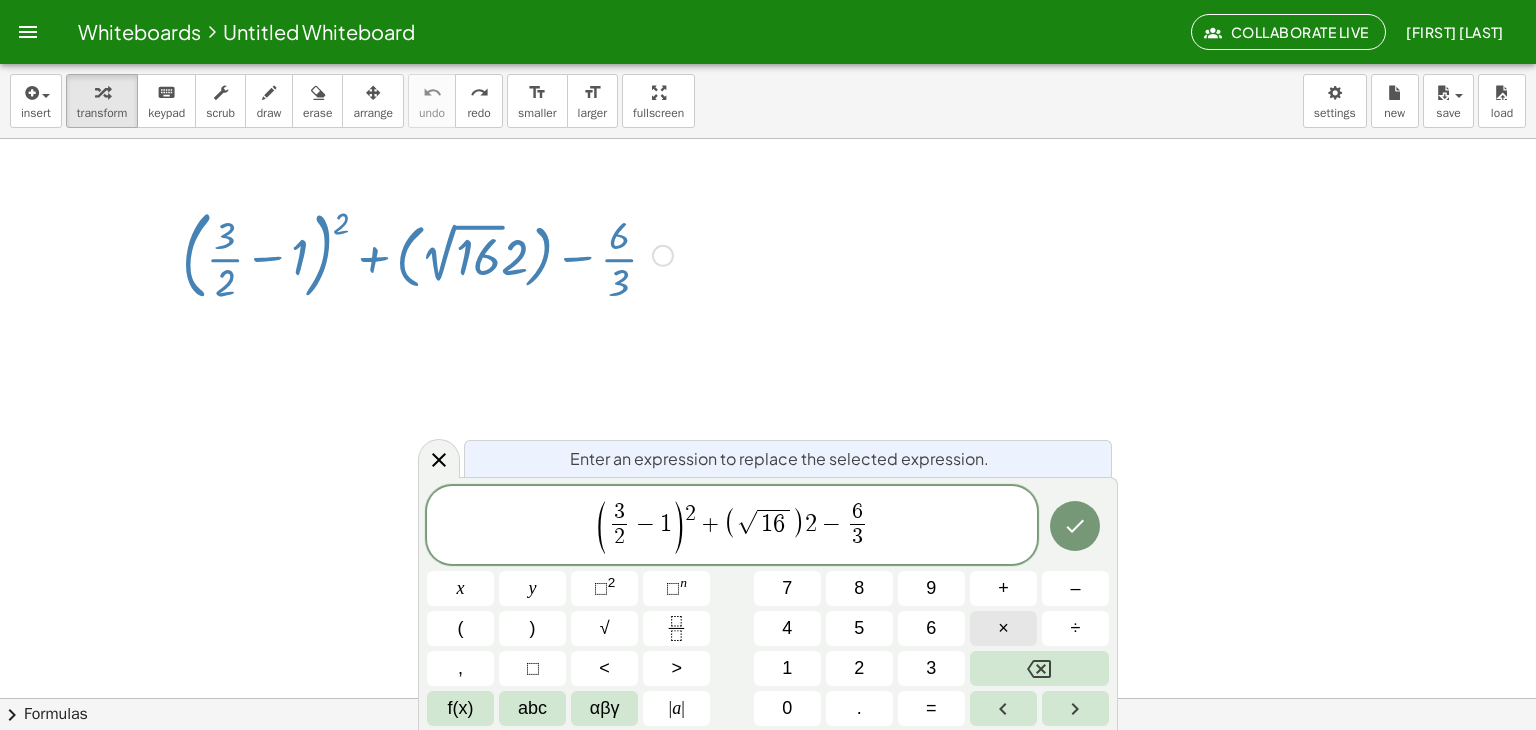 click on "×" at bounding box center (1003, 628) 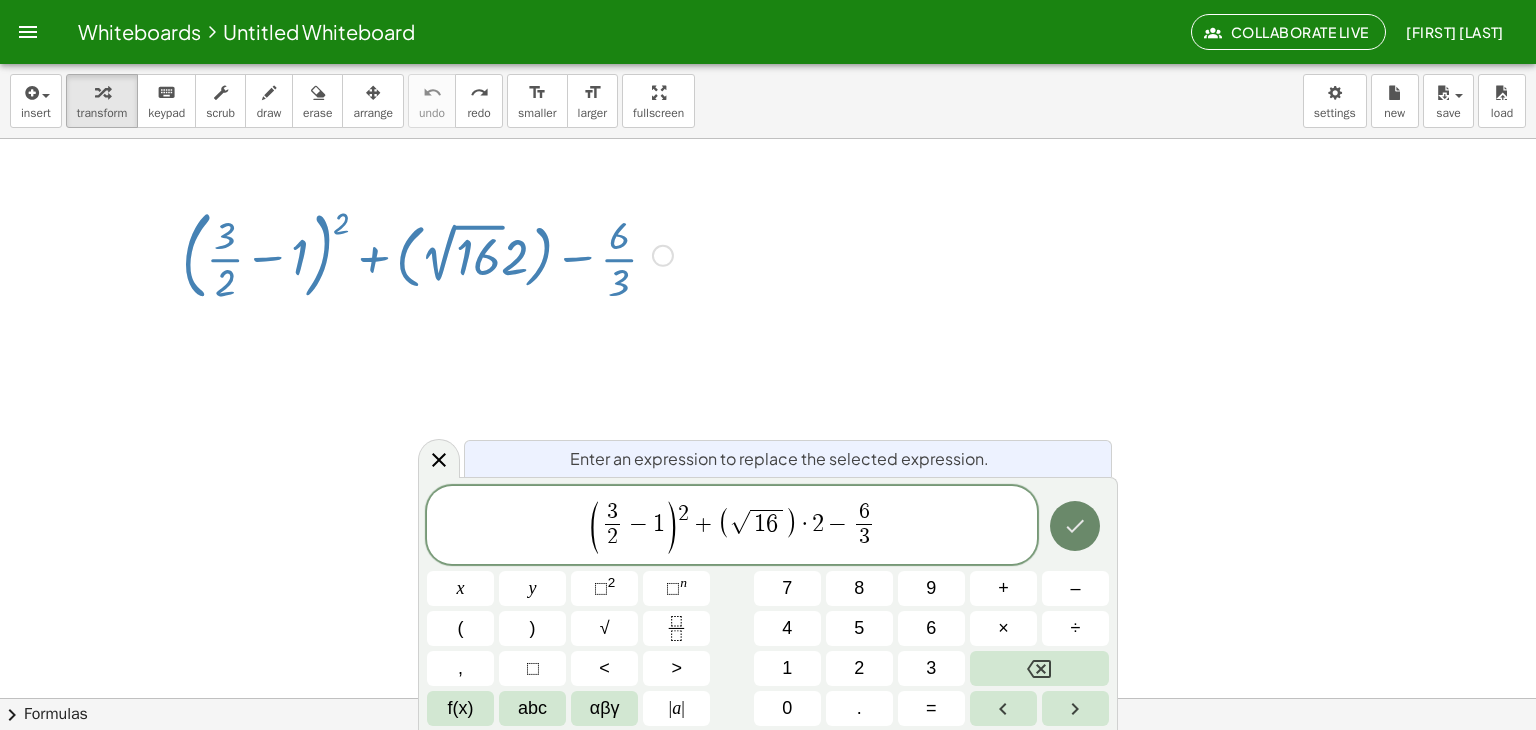click at bounding box center [1075, 526] 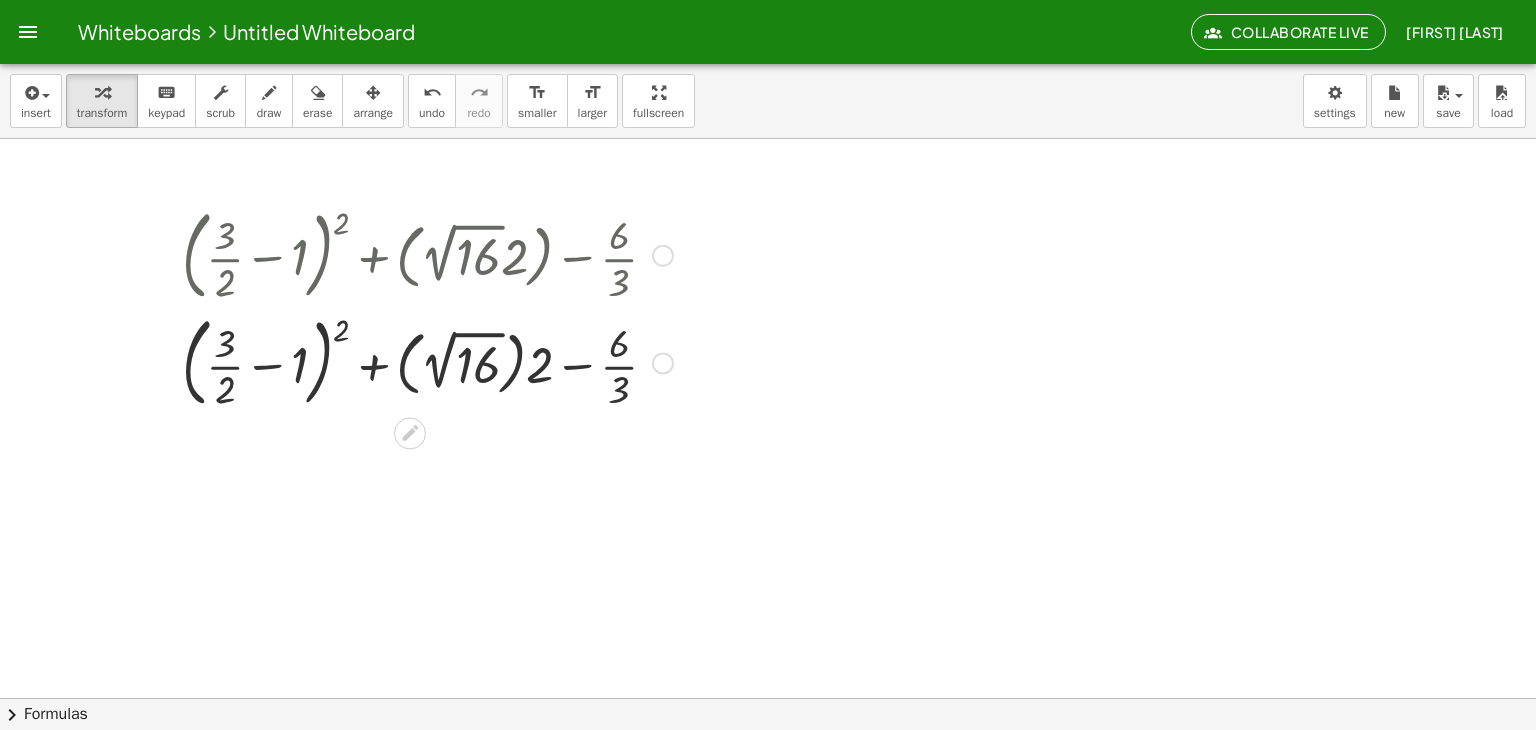 click at bounding box center (663, 256) 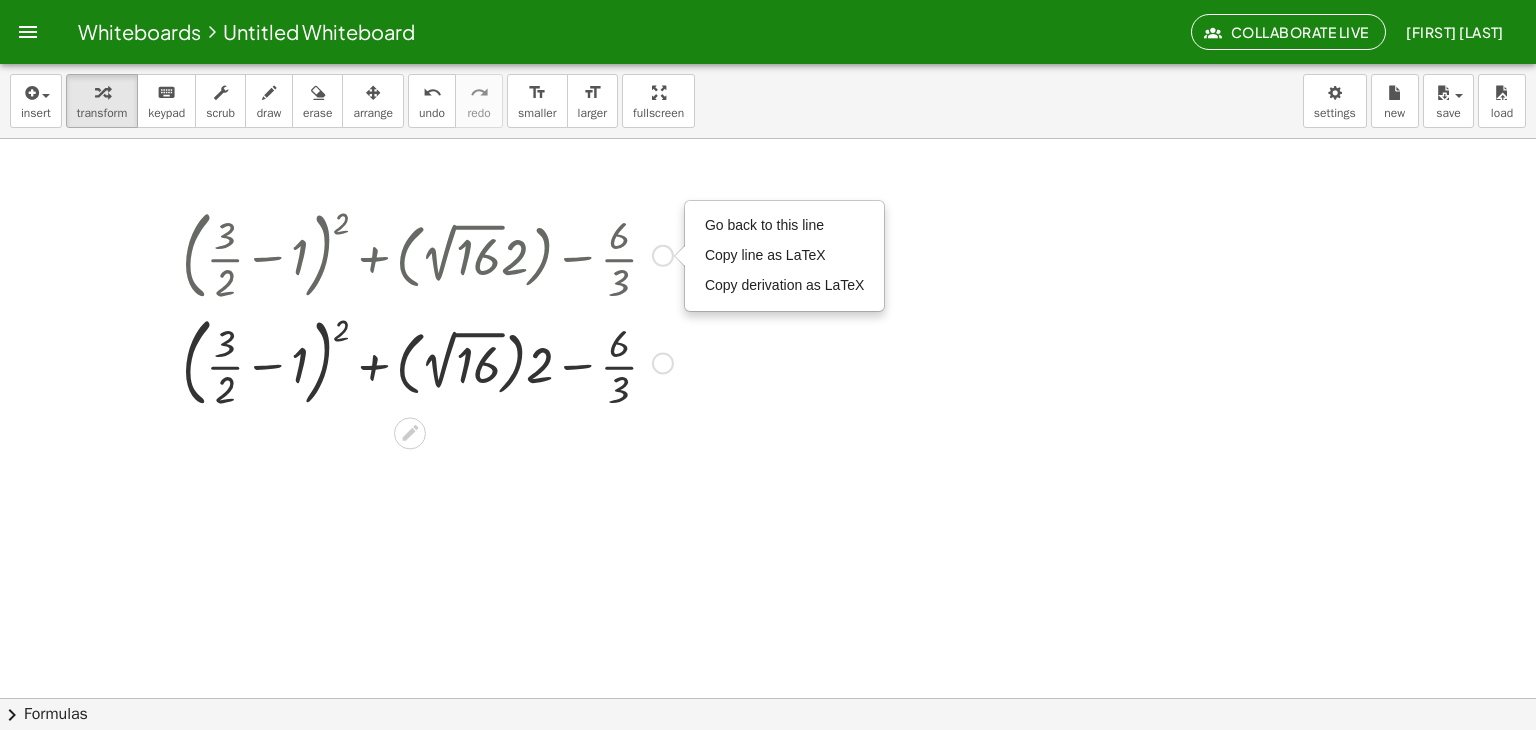drag, startPoint x: 430, startPoint y: 283, endPoint x: 406, endPoint y: 278, distance: 24.5153 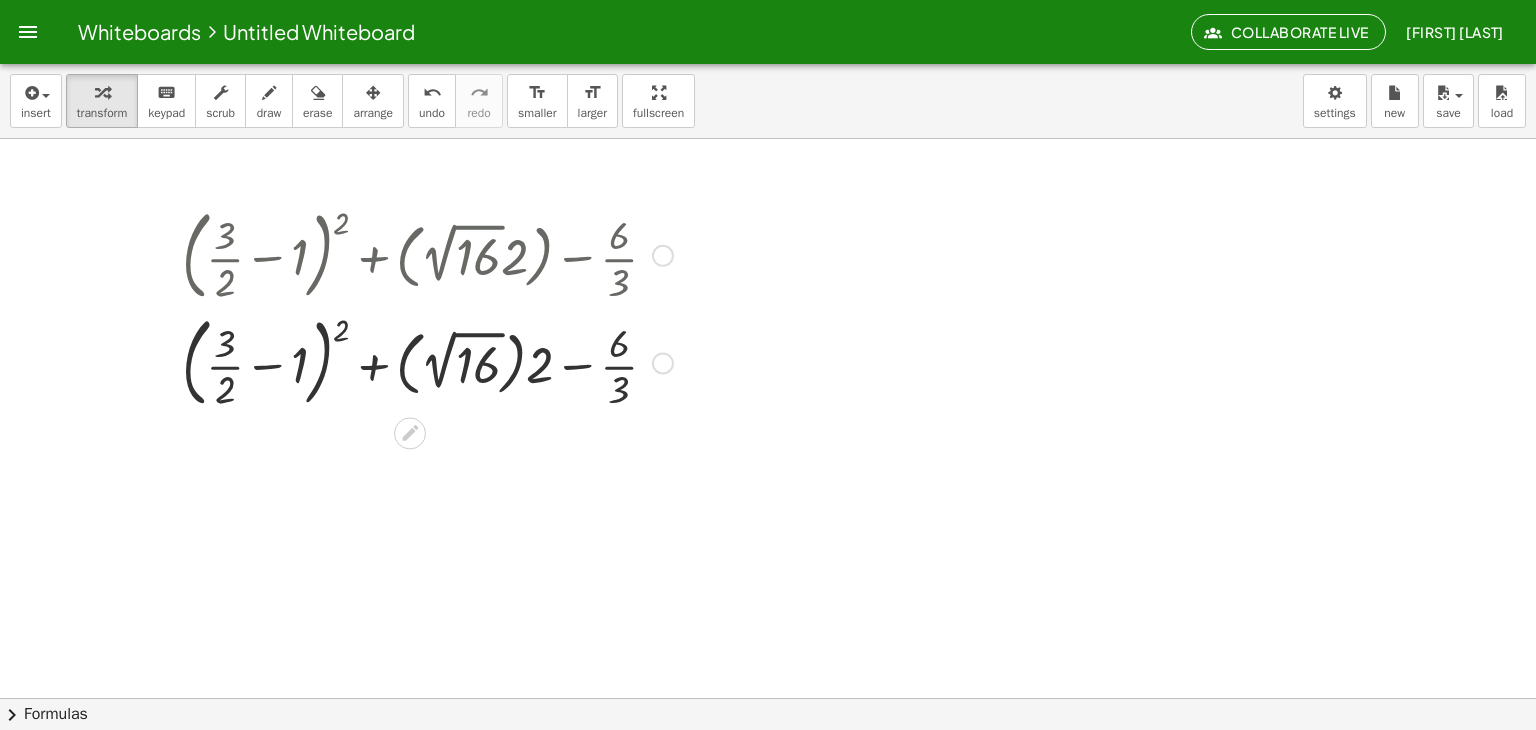 click at bounding box center [427, 254] 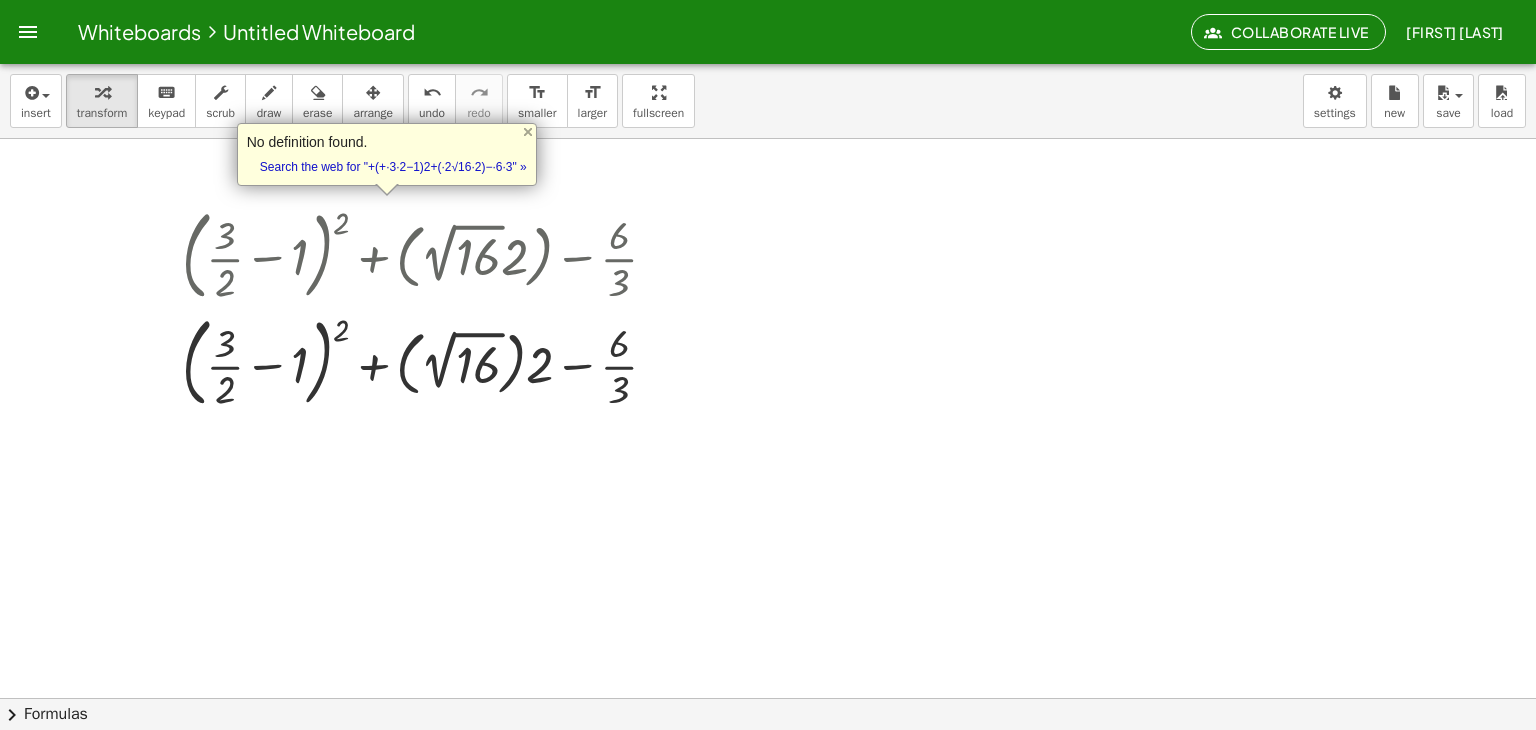 click at bounding box center (768, 762) 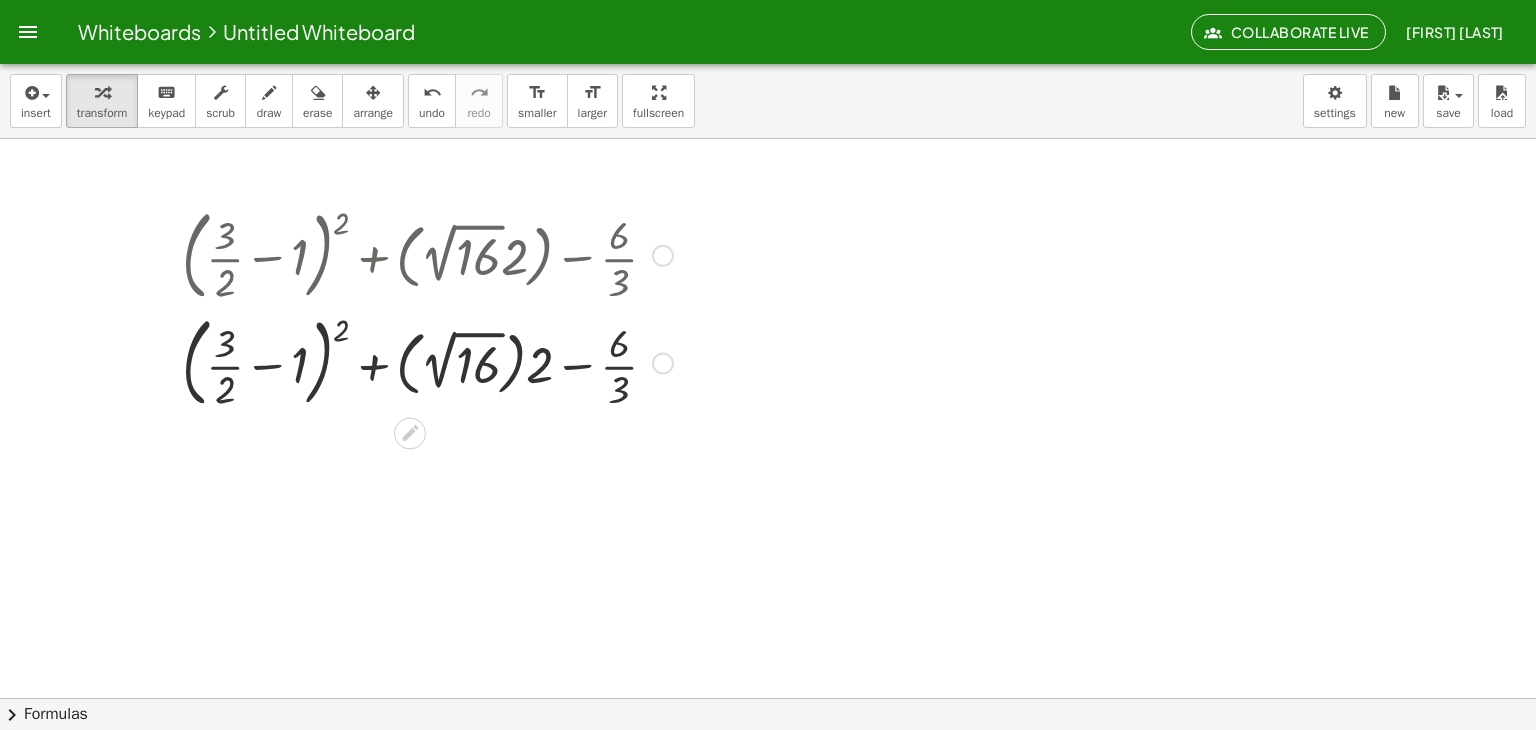 drag, startPoint x: 357, startPoint y: 249, endPoint x: 302, endPoint y: 249, distance: 55 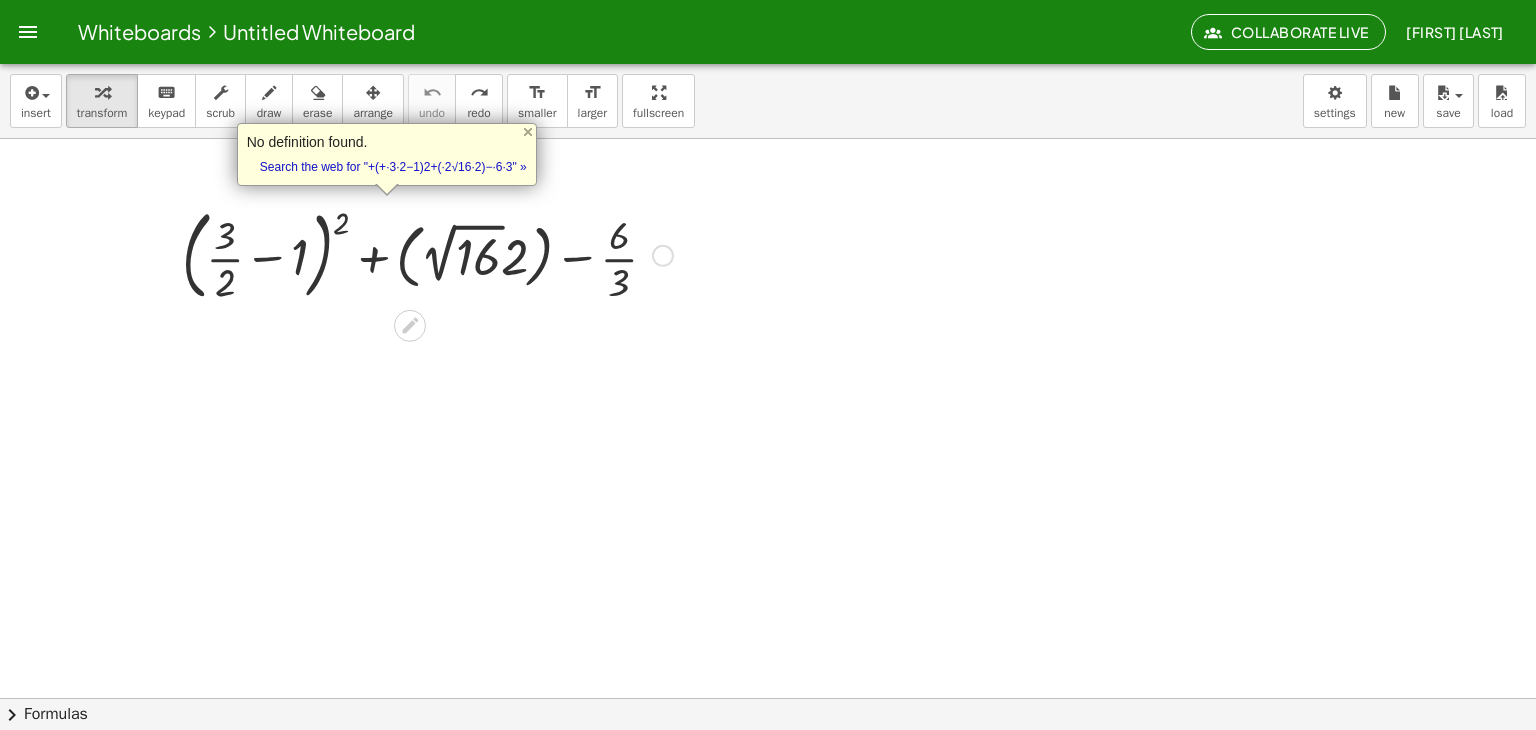 click 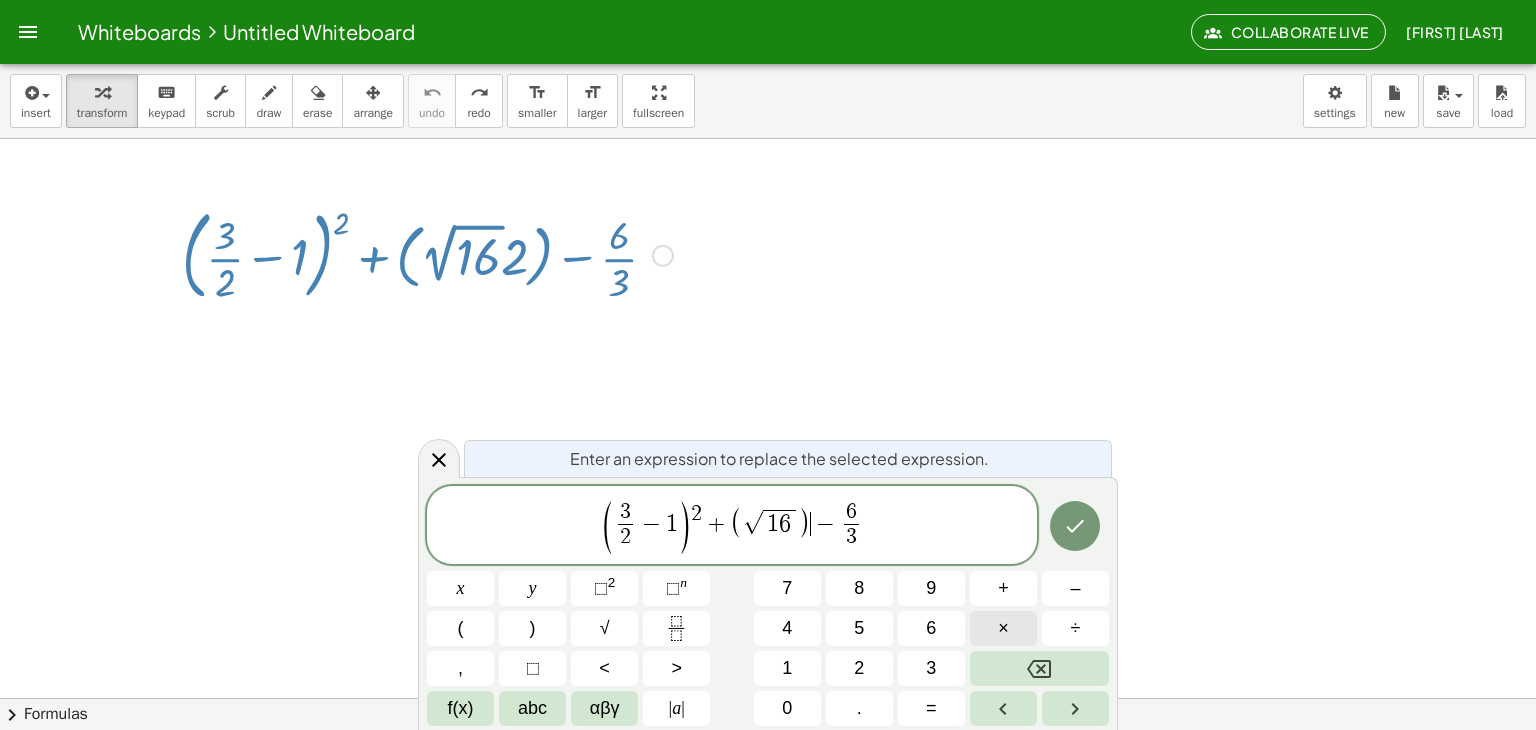click on "×" at bounding box center [1003, 628] 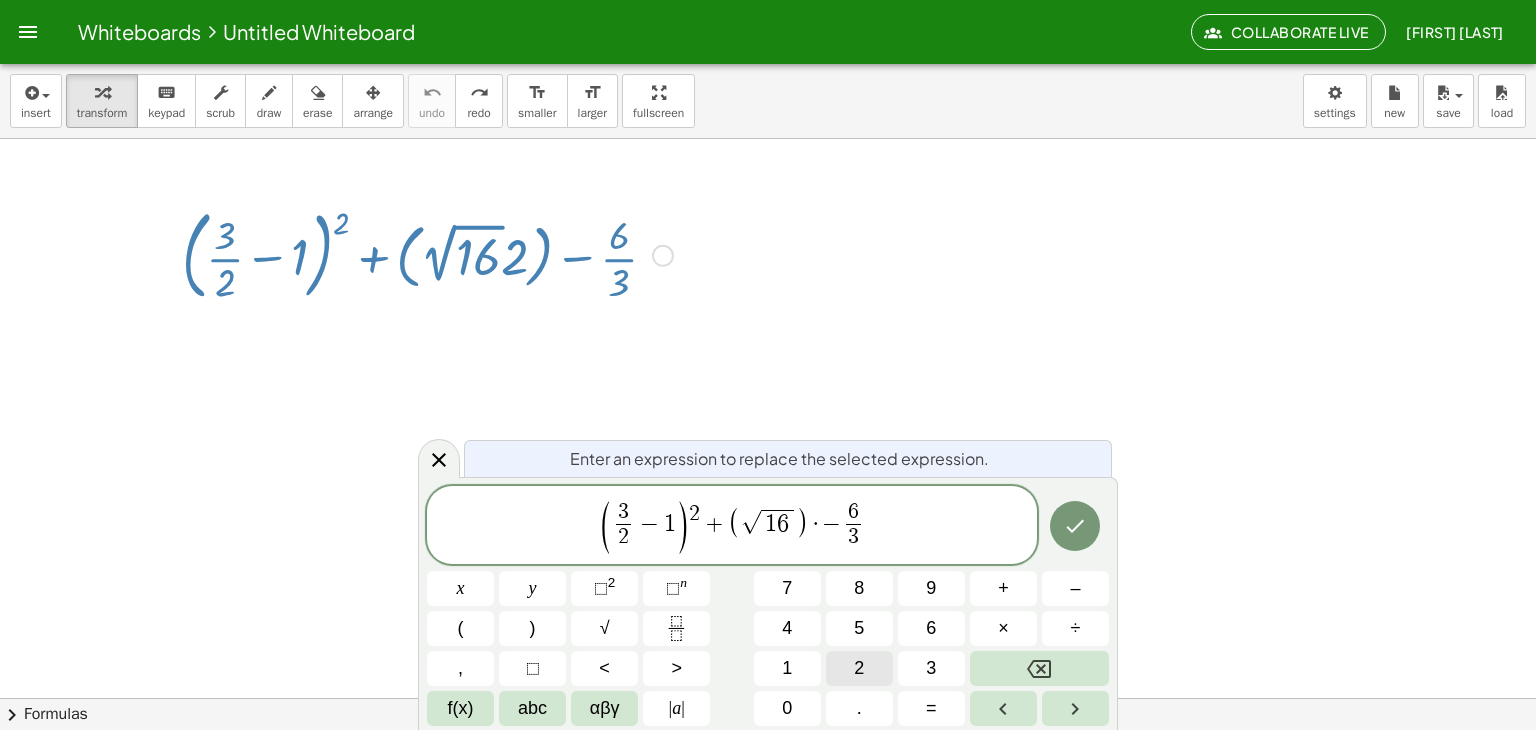 click on "2" at bounding box center (859, 668) 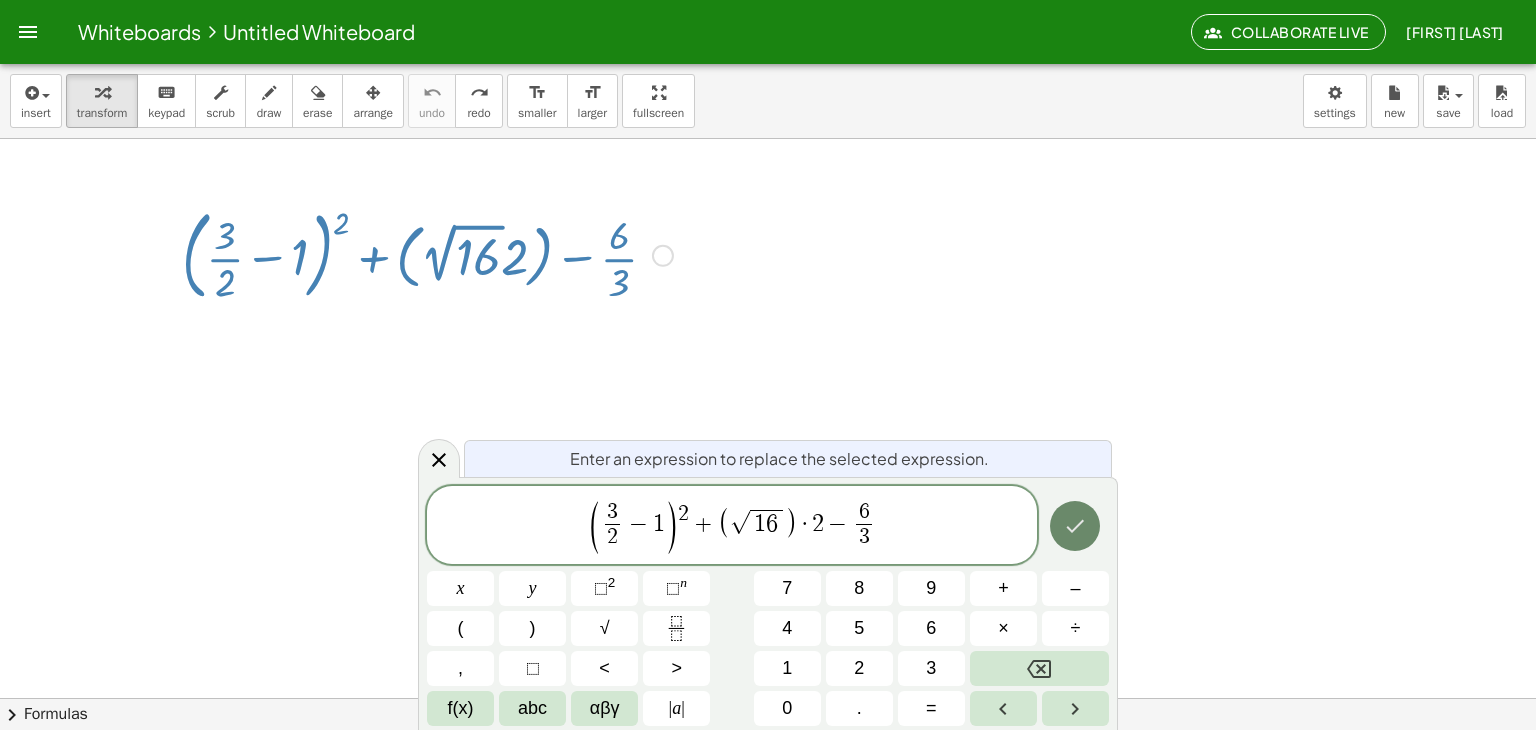 click at bounding box center (1075, 526) 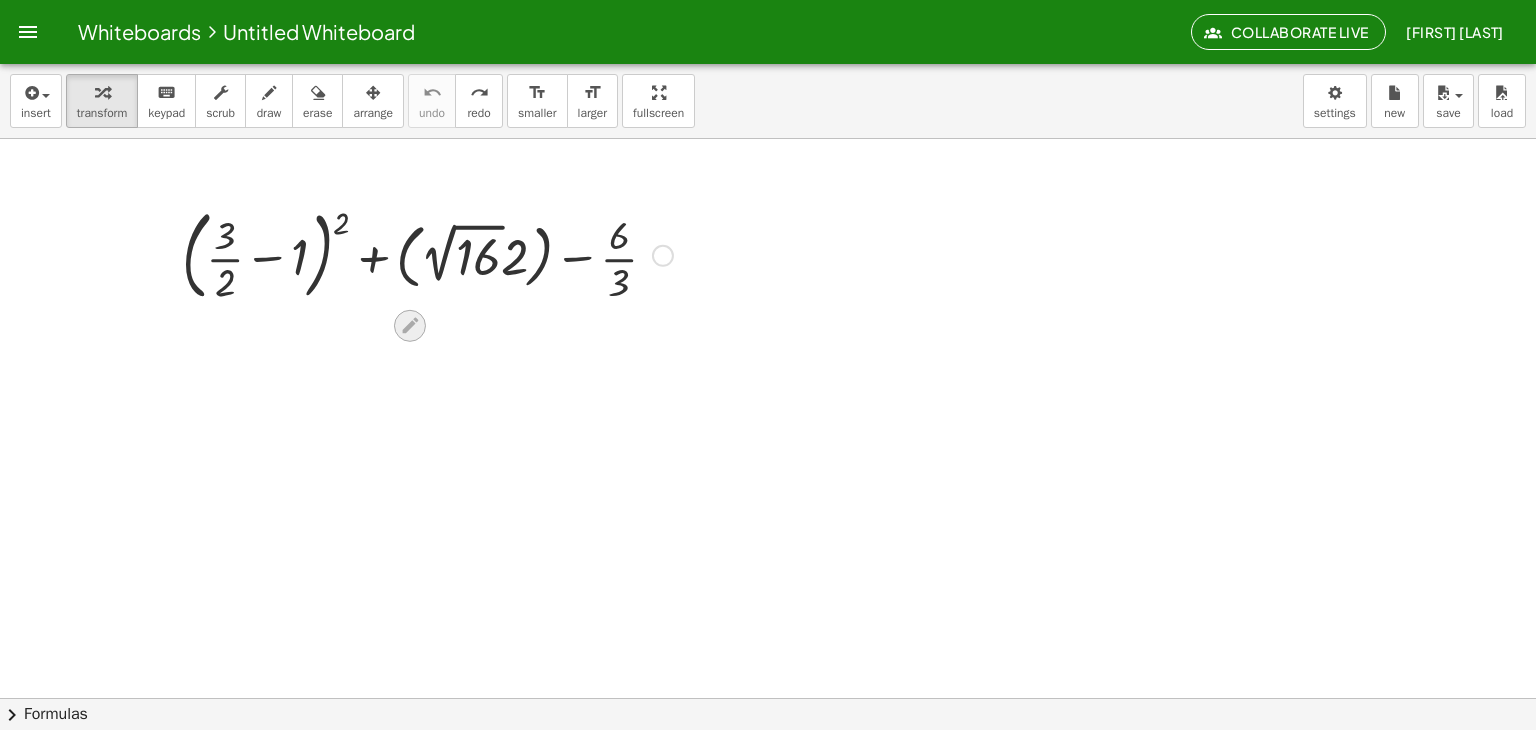 click 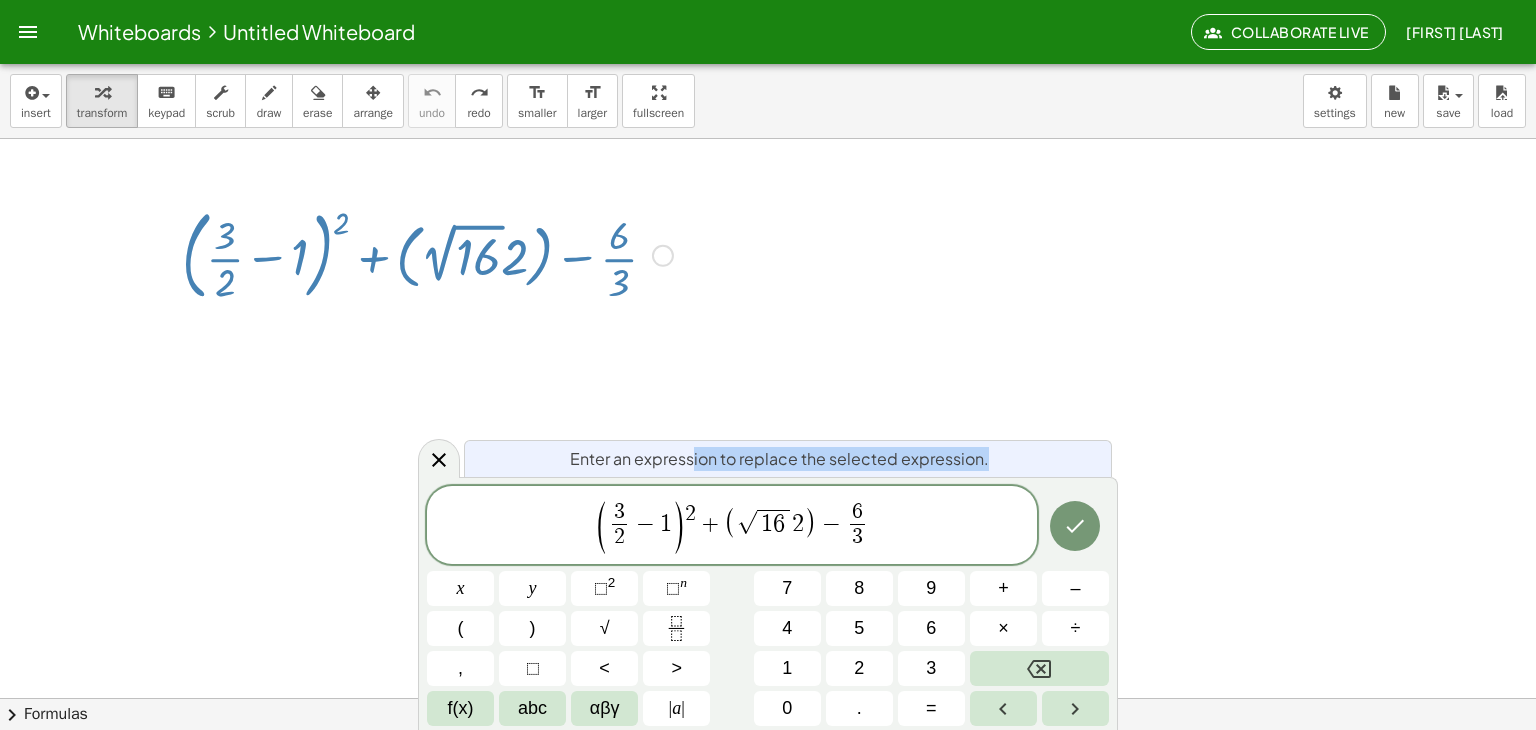 drag, startPoint x: 797, startPoint y: 514, endPoint x: 697, endPoint y: 477, distance: 106.62551 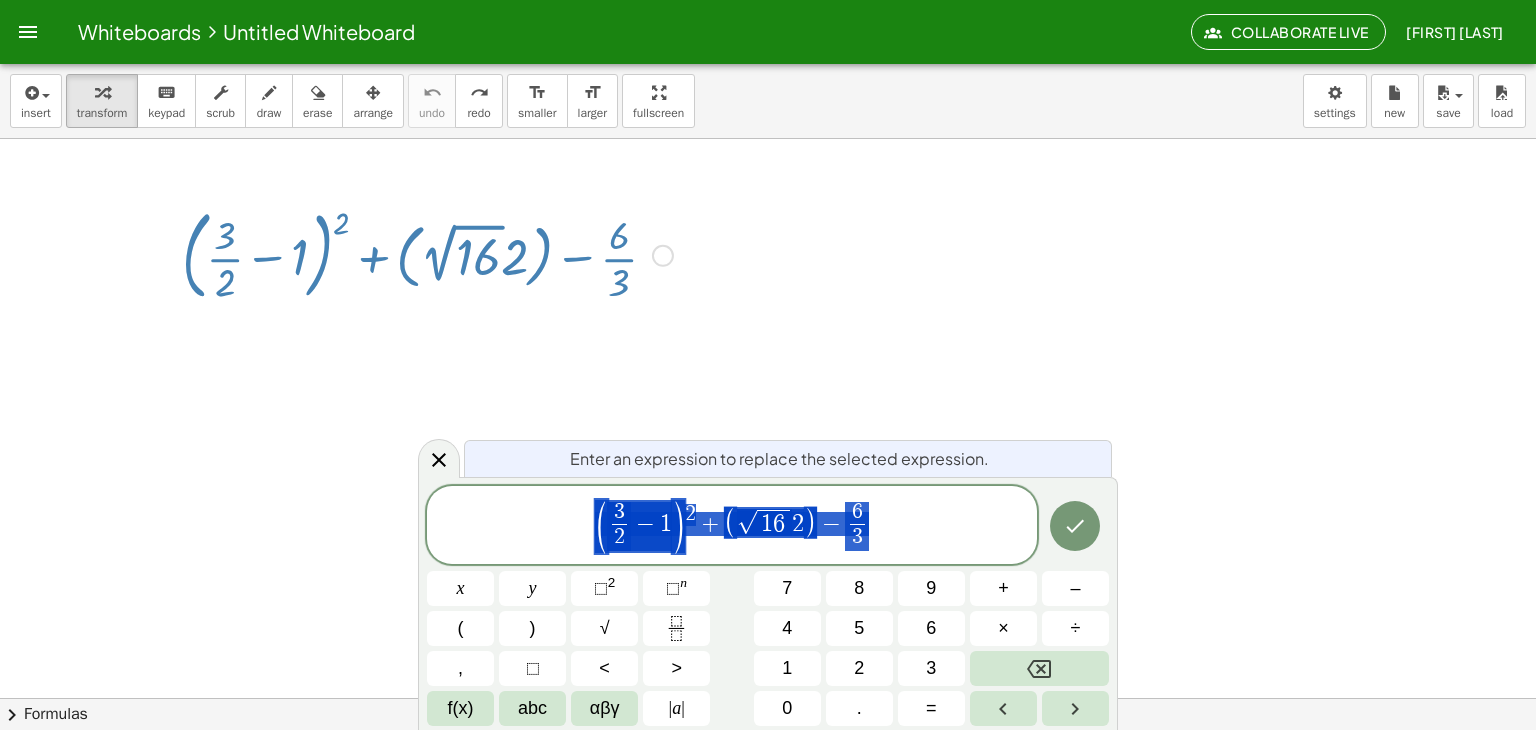 drag, startPoint x: 919, startPoint y: 511, endPoint x: 499, endPoint y: 513, distance: 420.00476 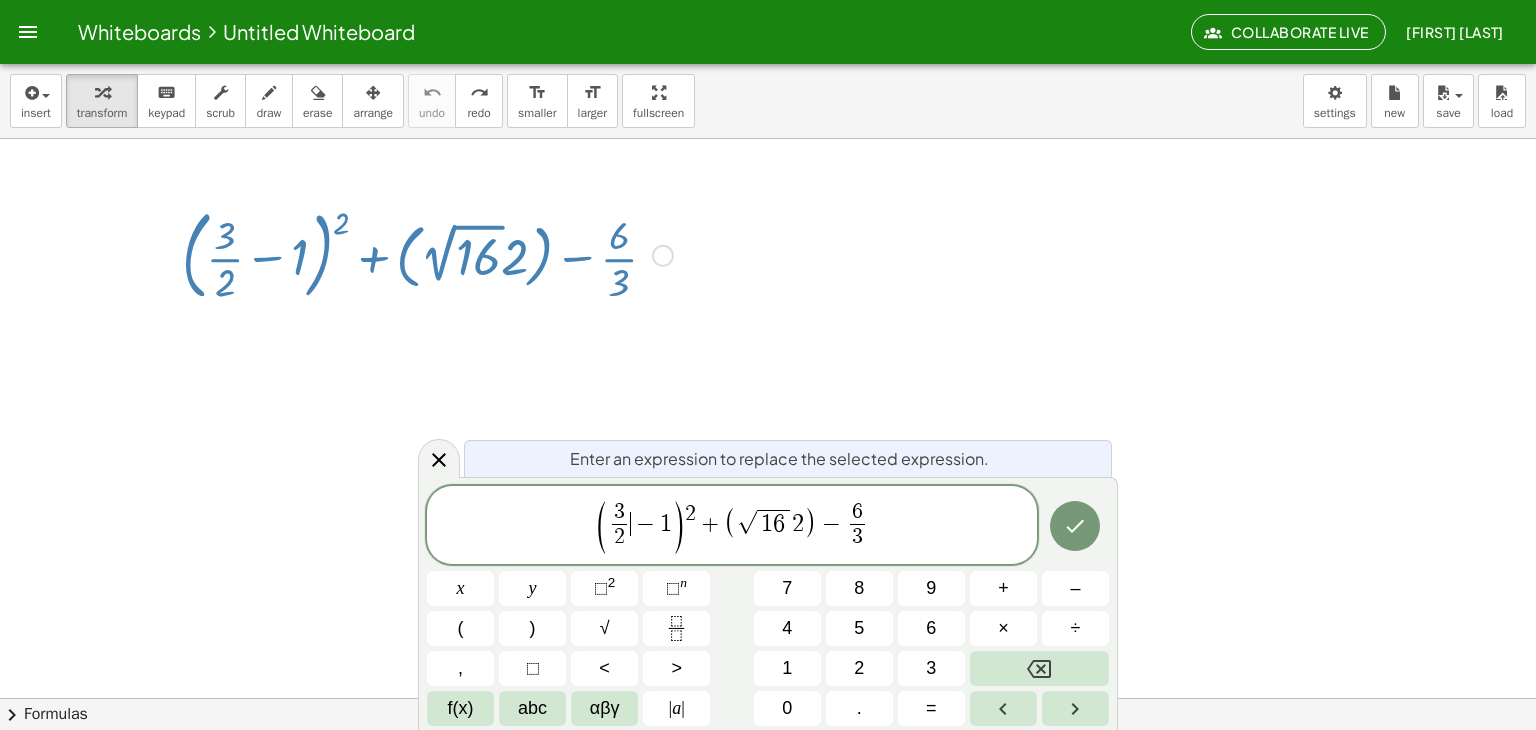 drag, startPoint x: 610, startPoint y: 530, endPoint x: 634, endPoint y: 536, distance: 24.738634 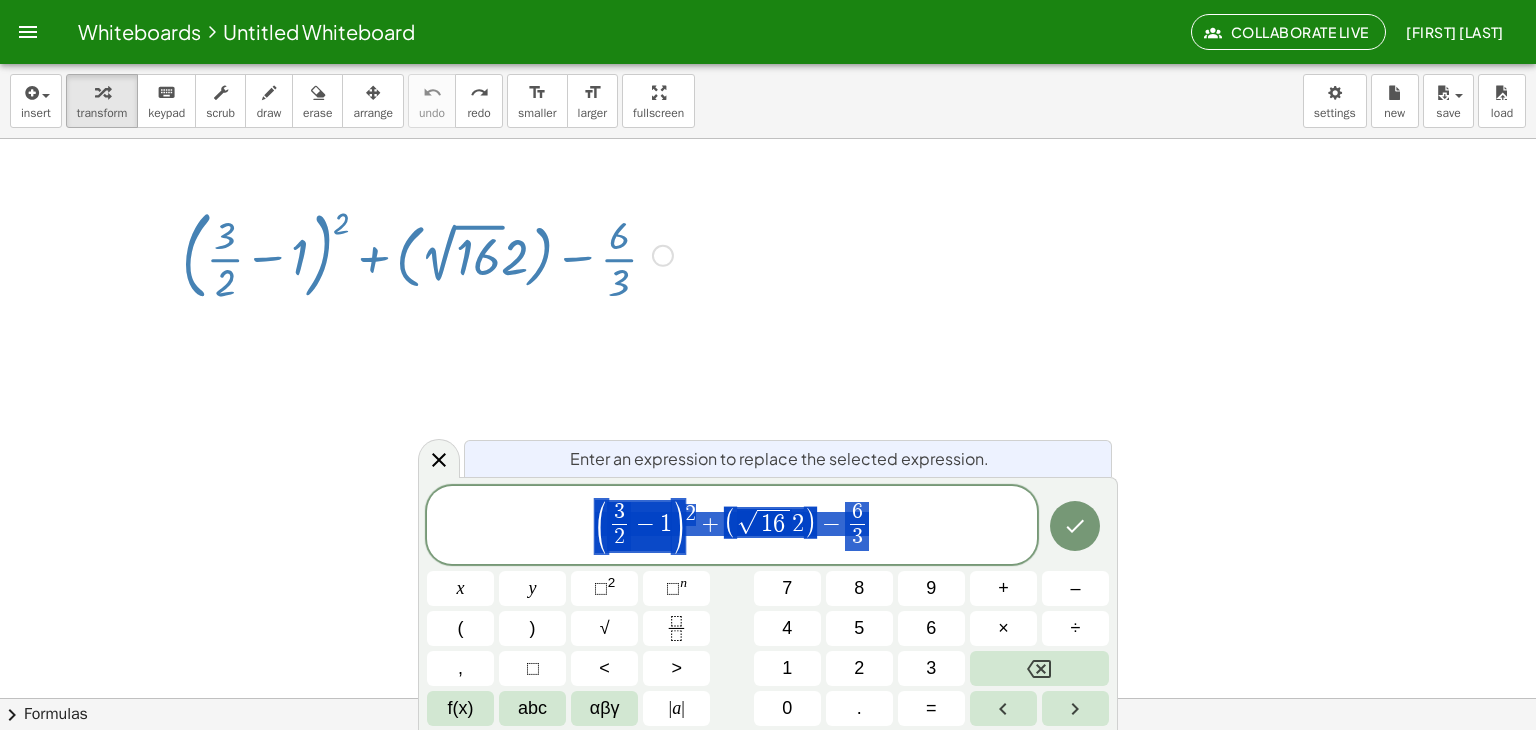 drag, startPoint x: 594, startPoint y: 523, endPoint x: 932, endPoint y: 521, distance: 338.00592 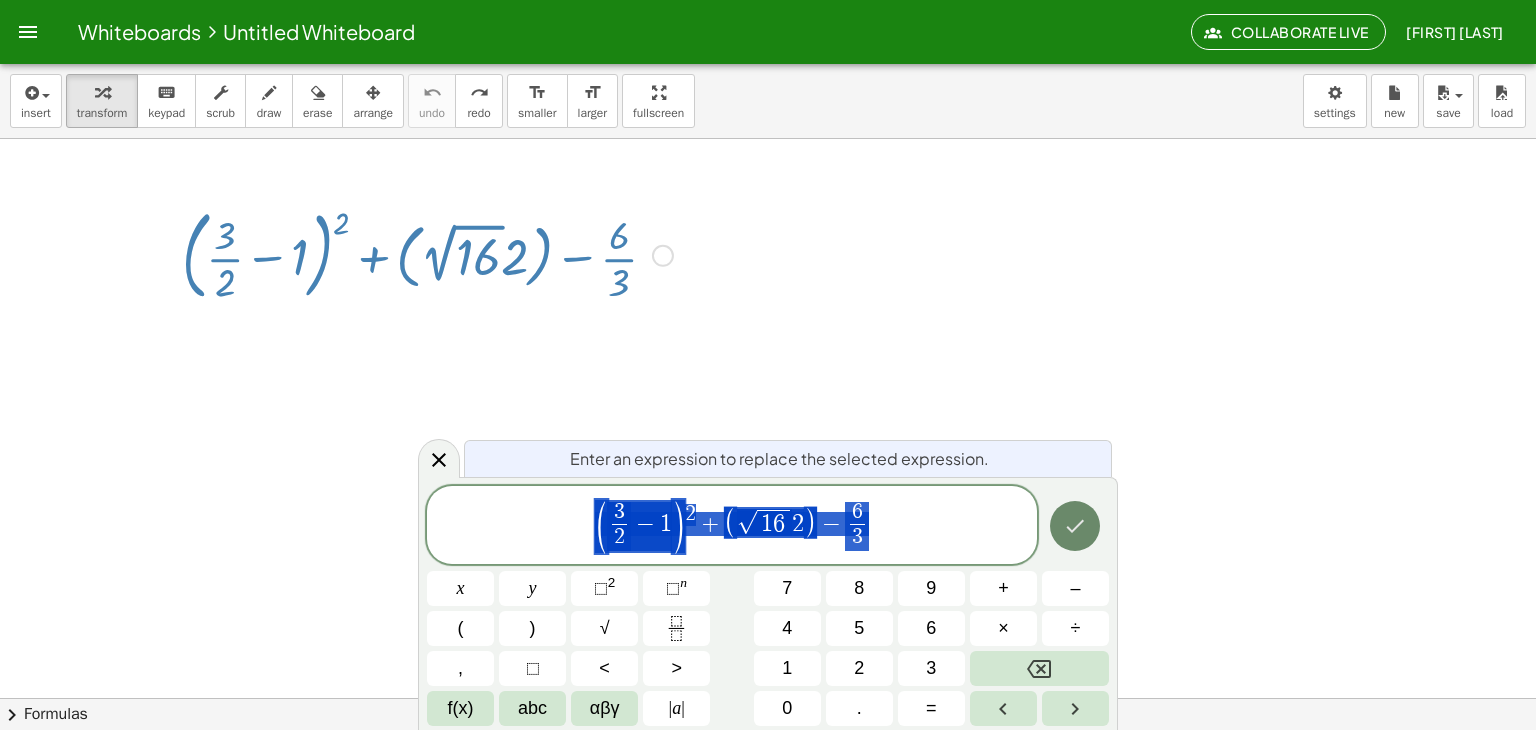 click 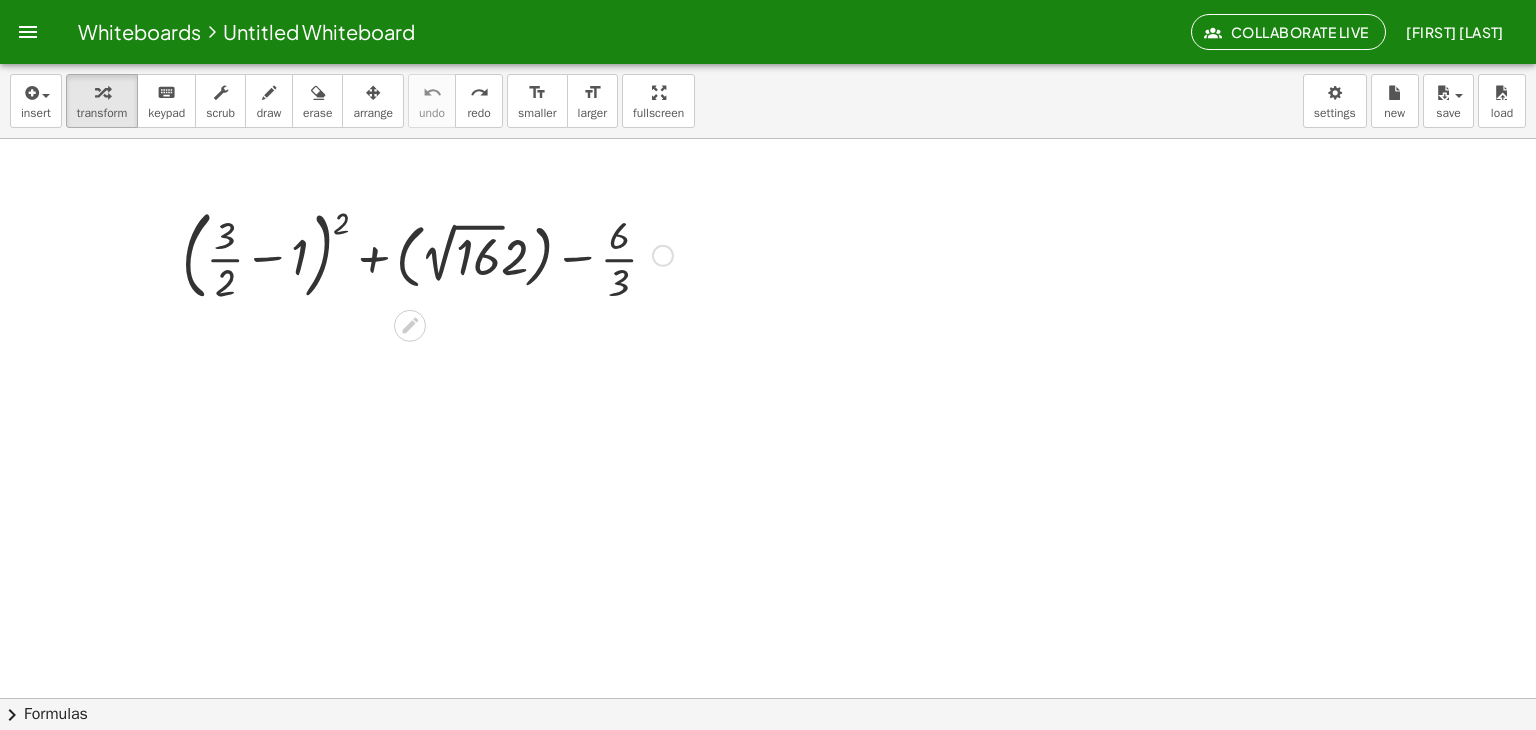 click at bounding box center (427, 254) 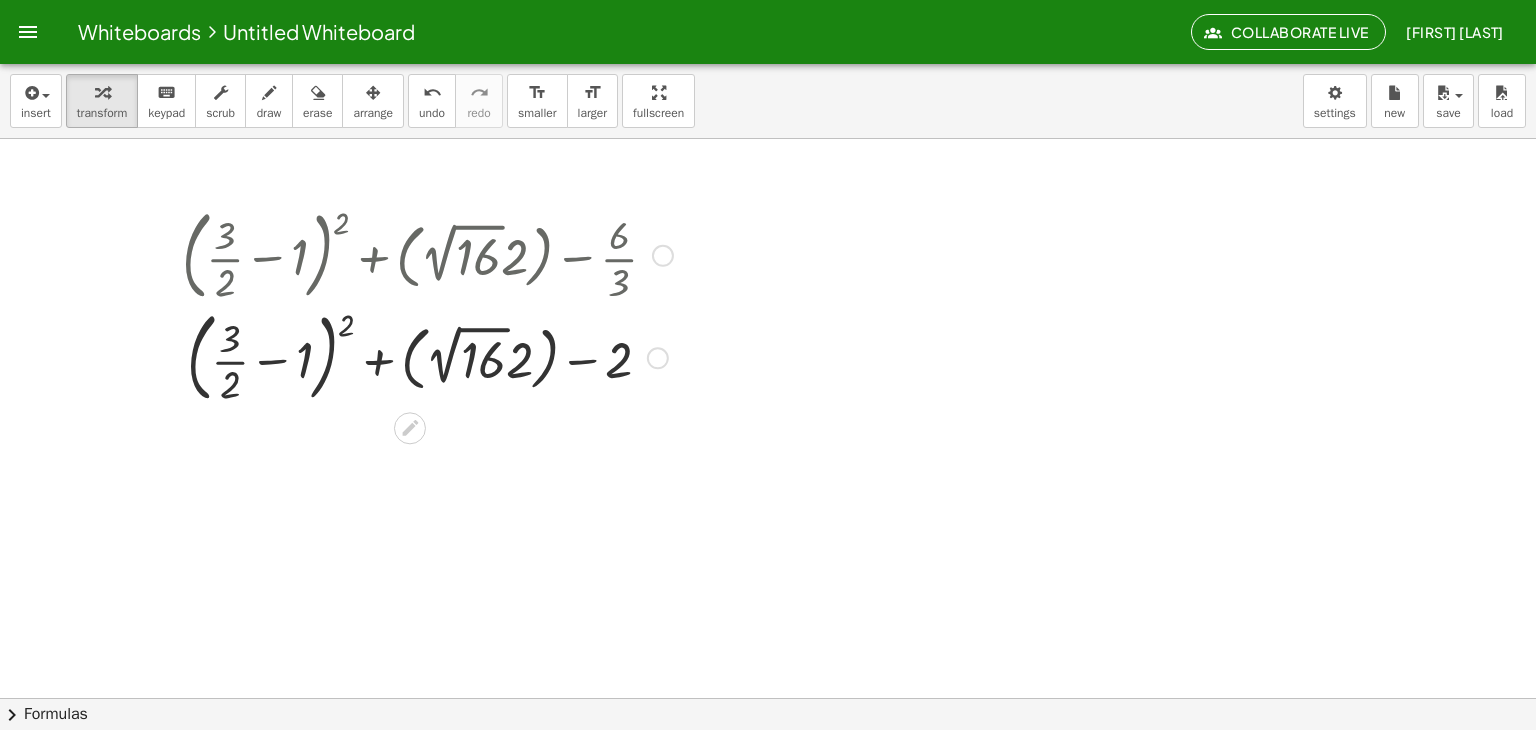 click at bounding box center (427, 254) 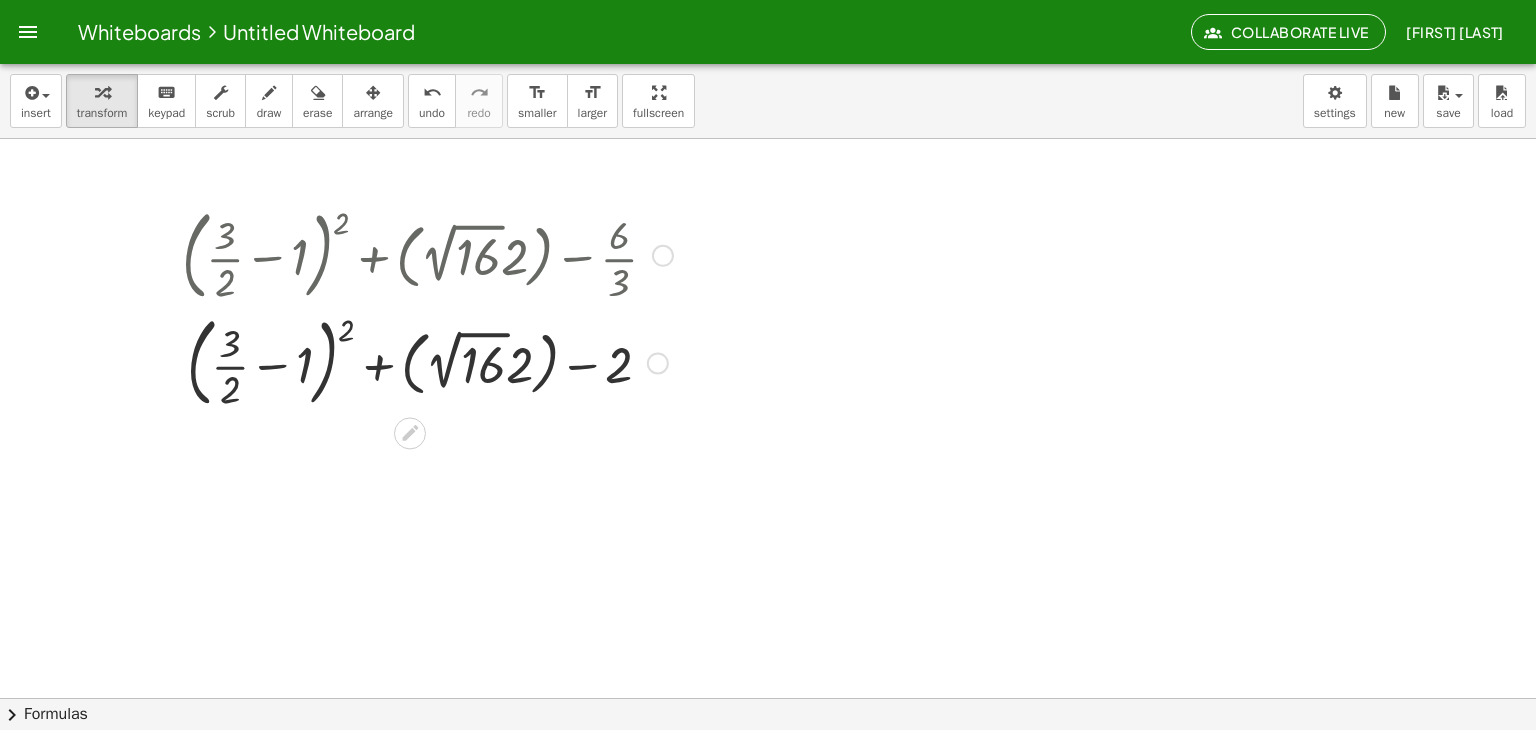 click at bounding box center (663, 256) 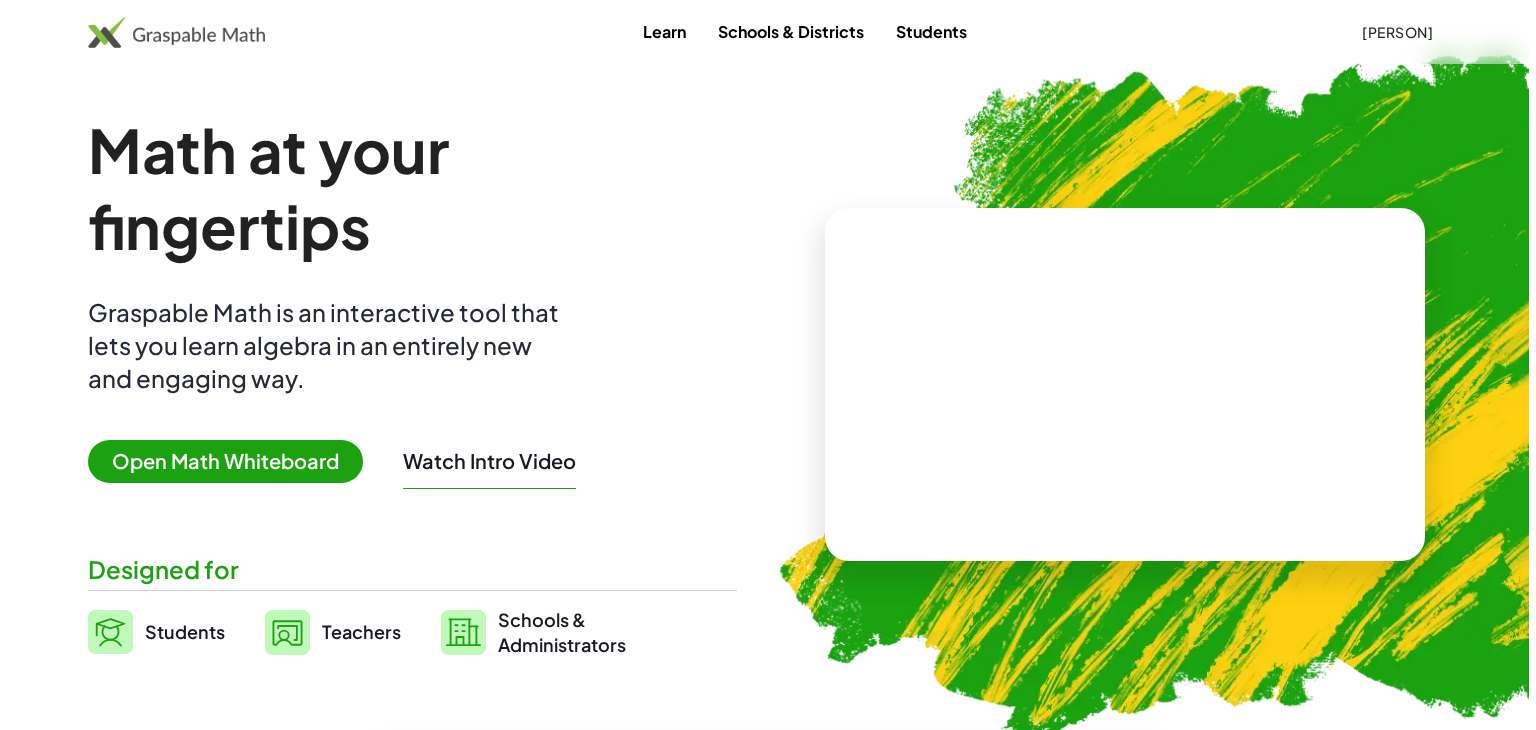scroll, scrollTop: 0, scrollLeft: 0, axis: both 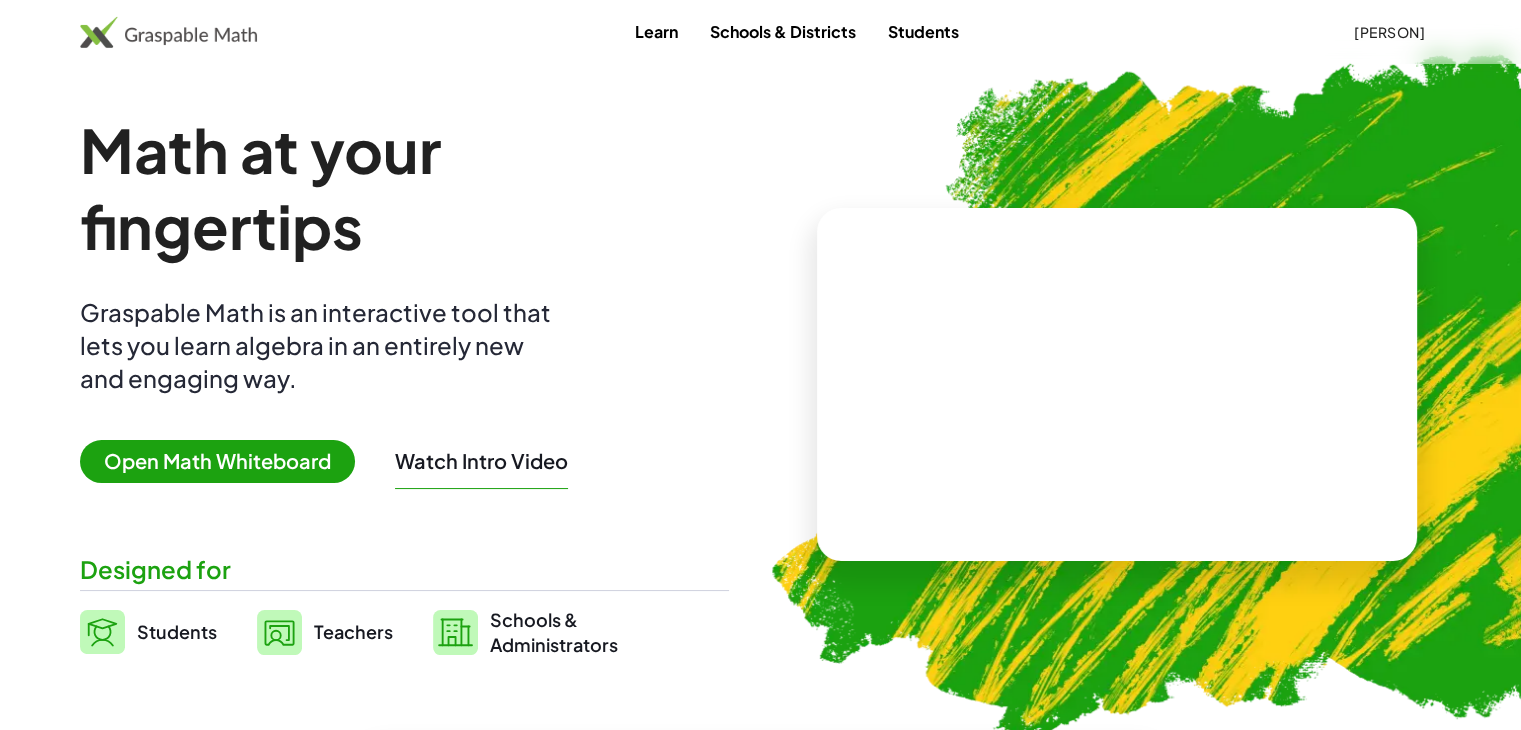 click on "Open Math Whiteboard" at bounding box center (217, 461) 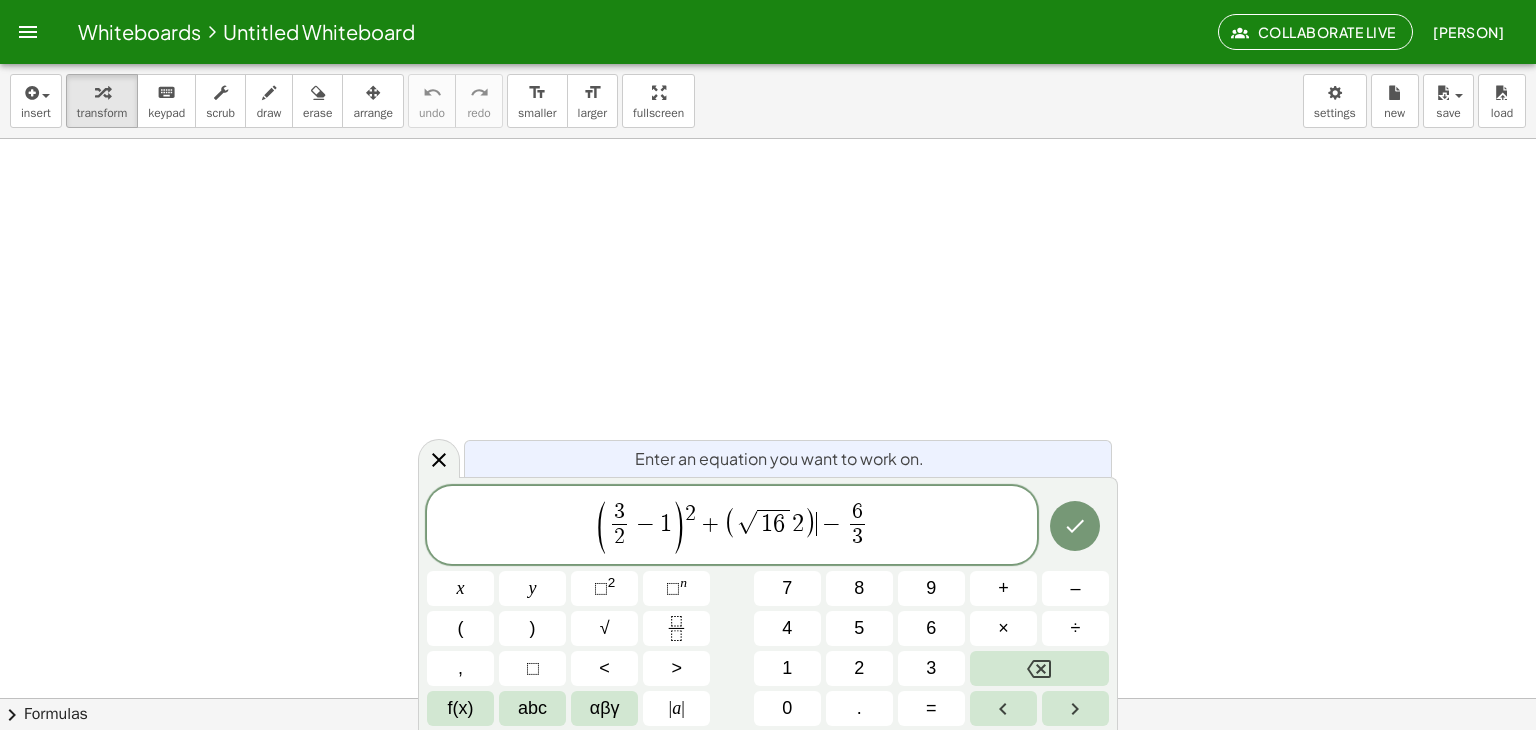 click on "−" at bounding box center [831, 524] 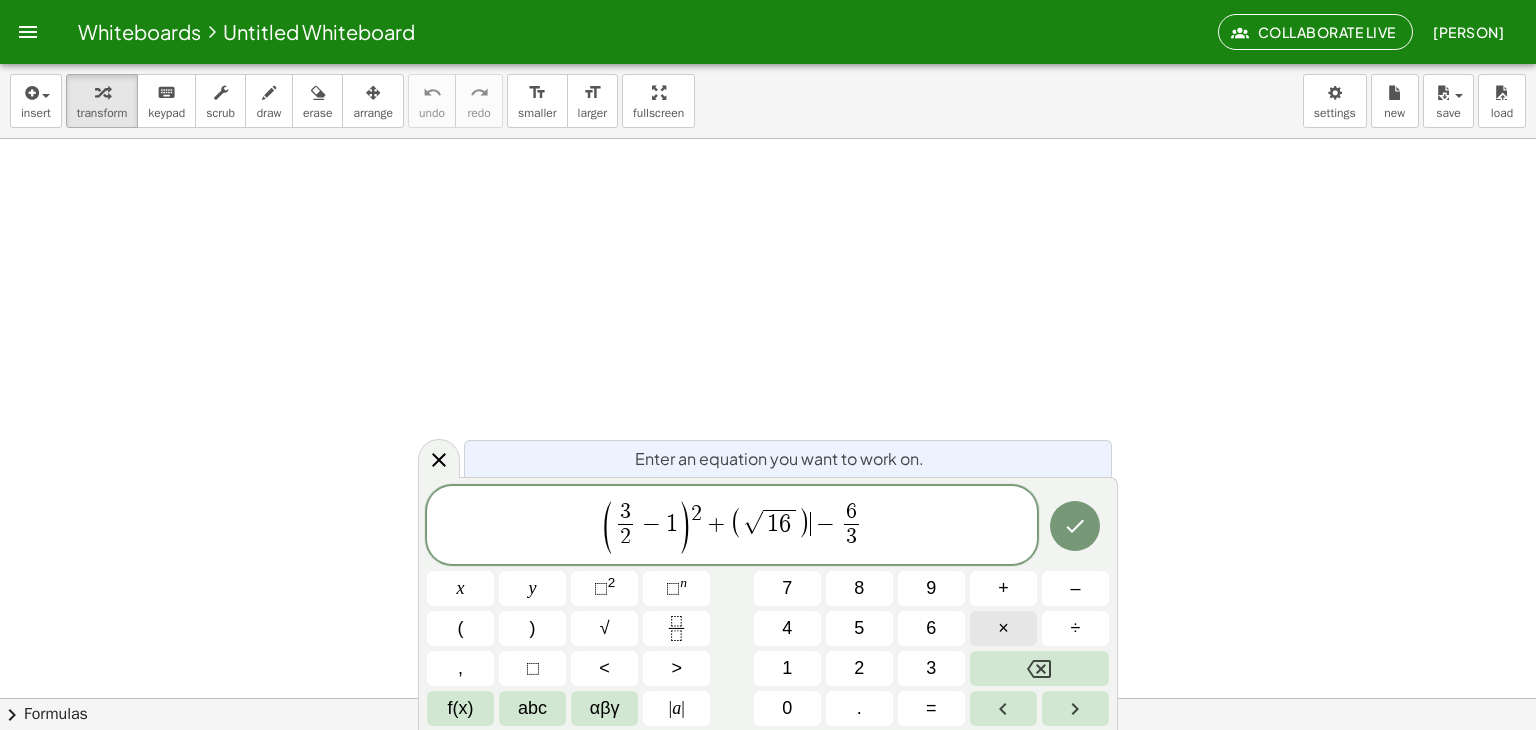 click on "×" at bounding box center [1003, 628] 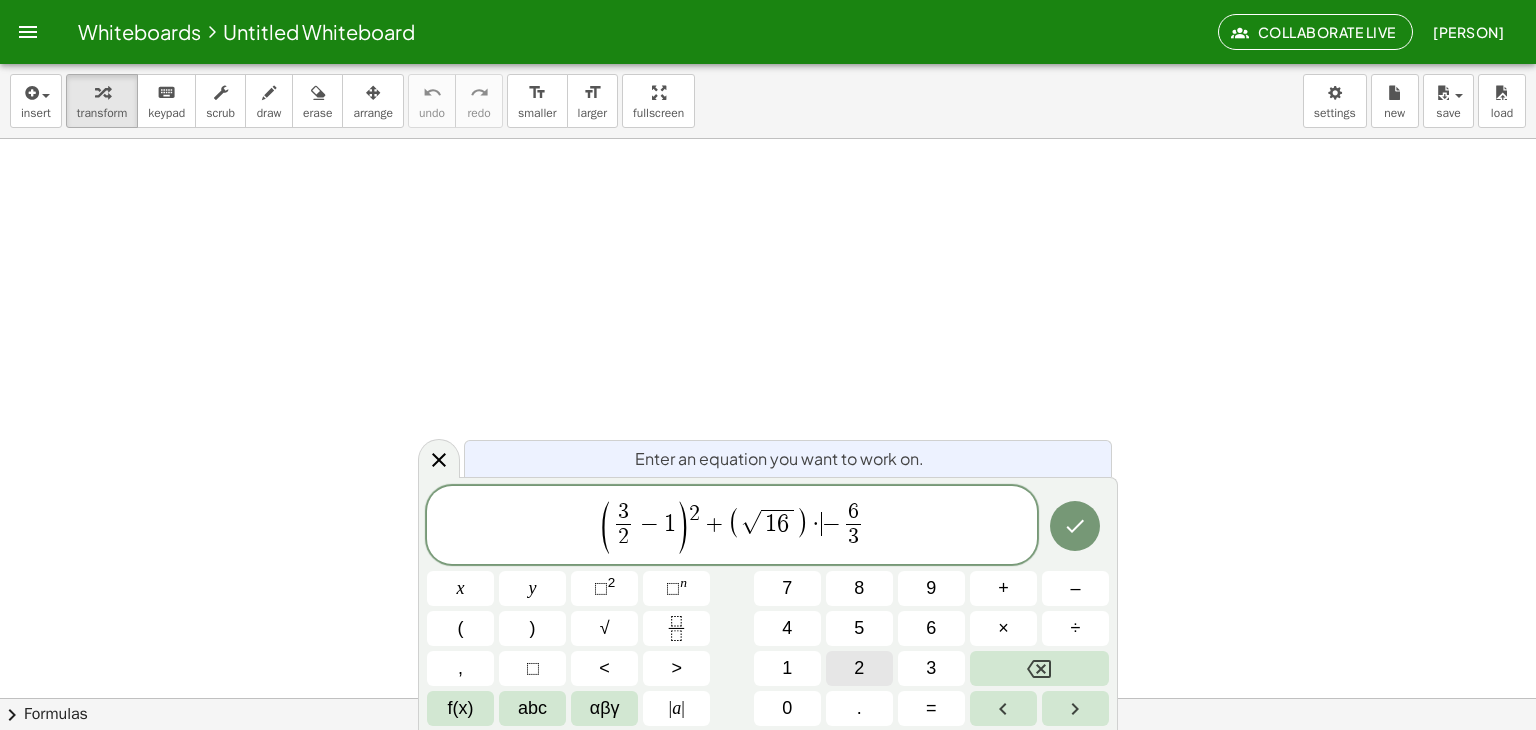 click on "2" at bounding box center (859, 668) 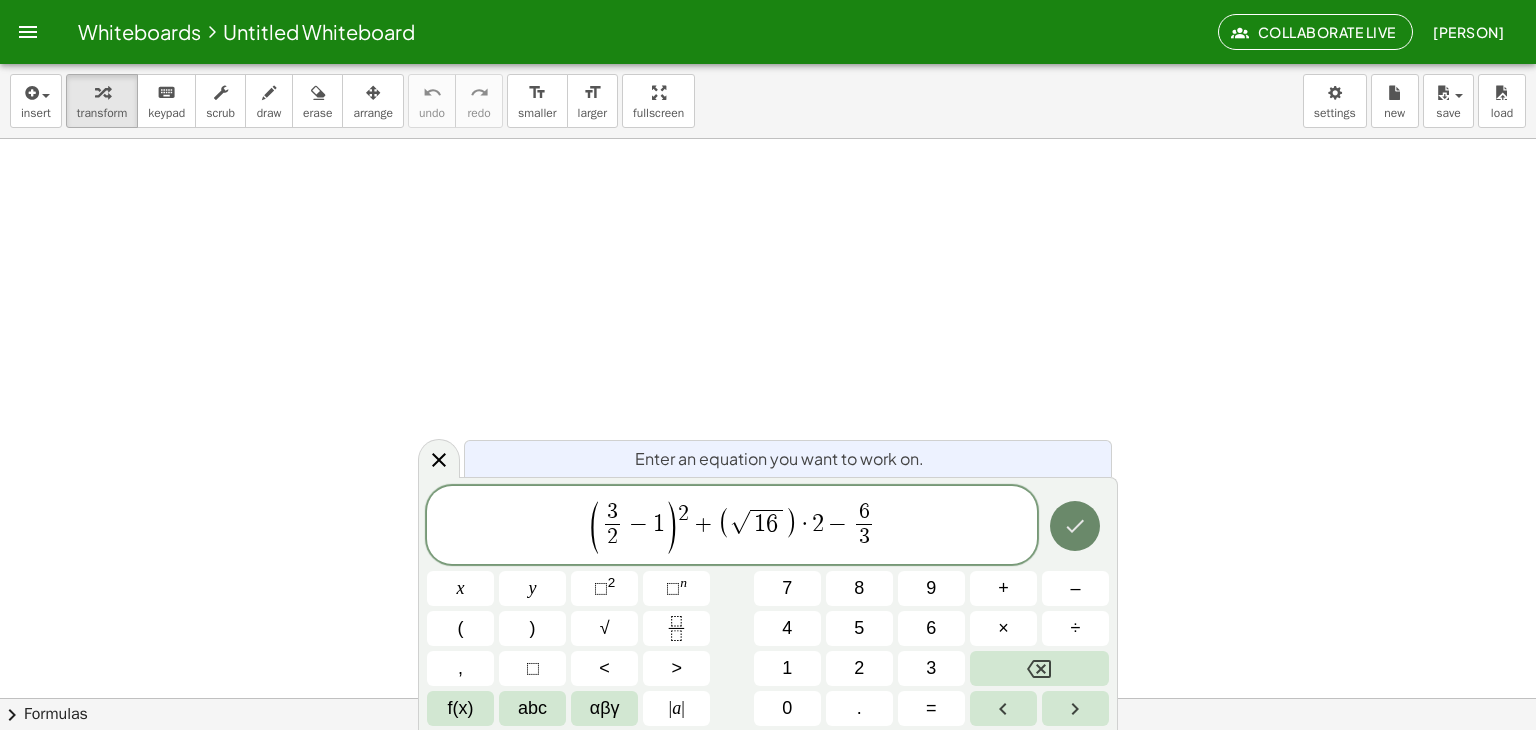 click 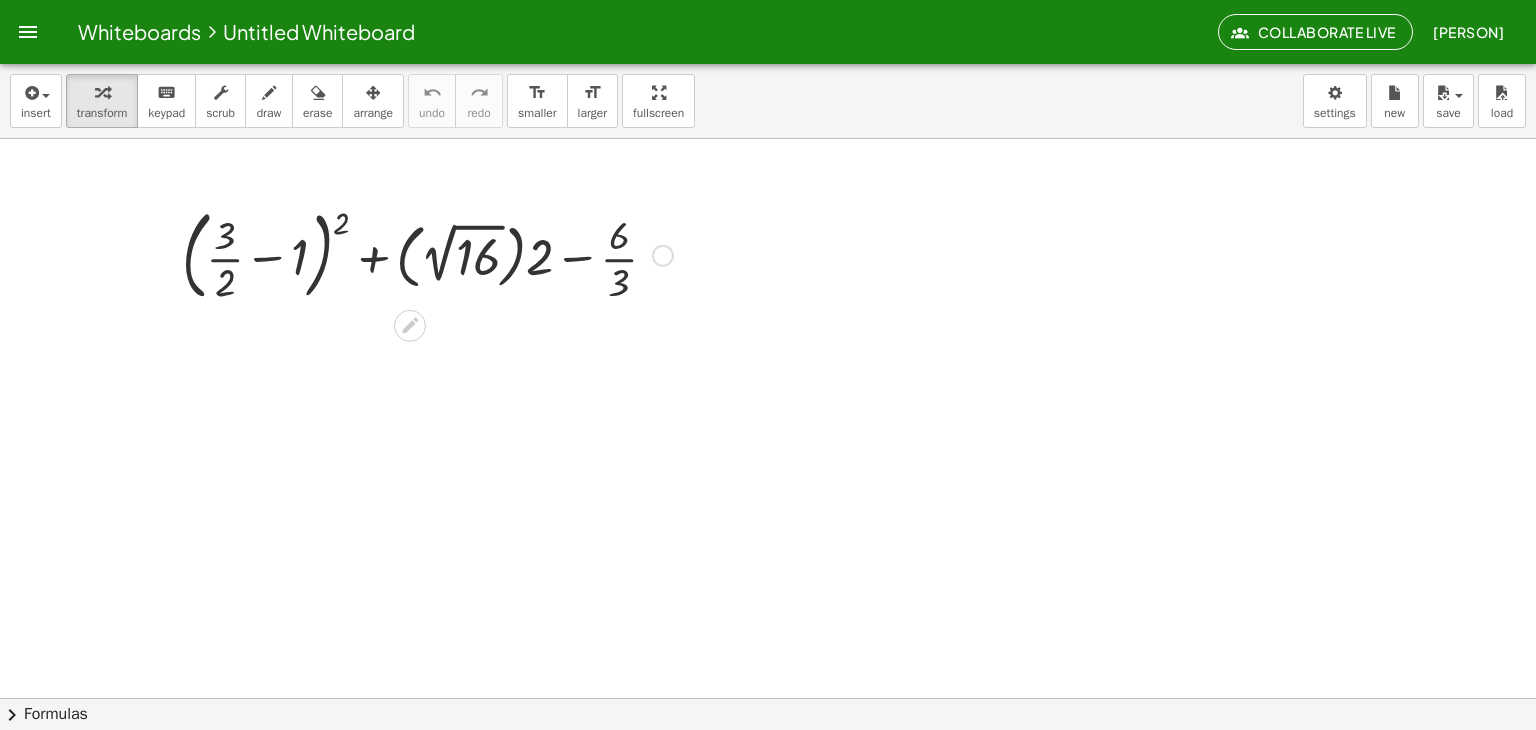 click at bounding box center (427, 254) 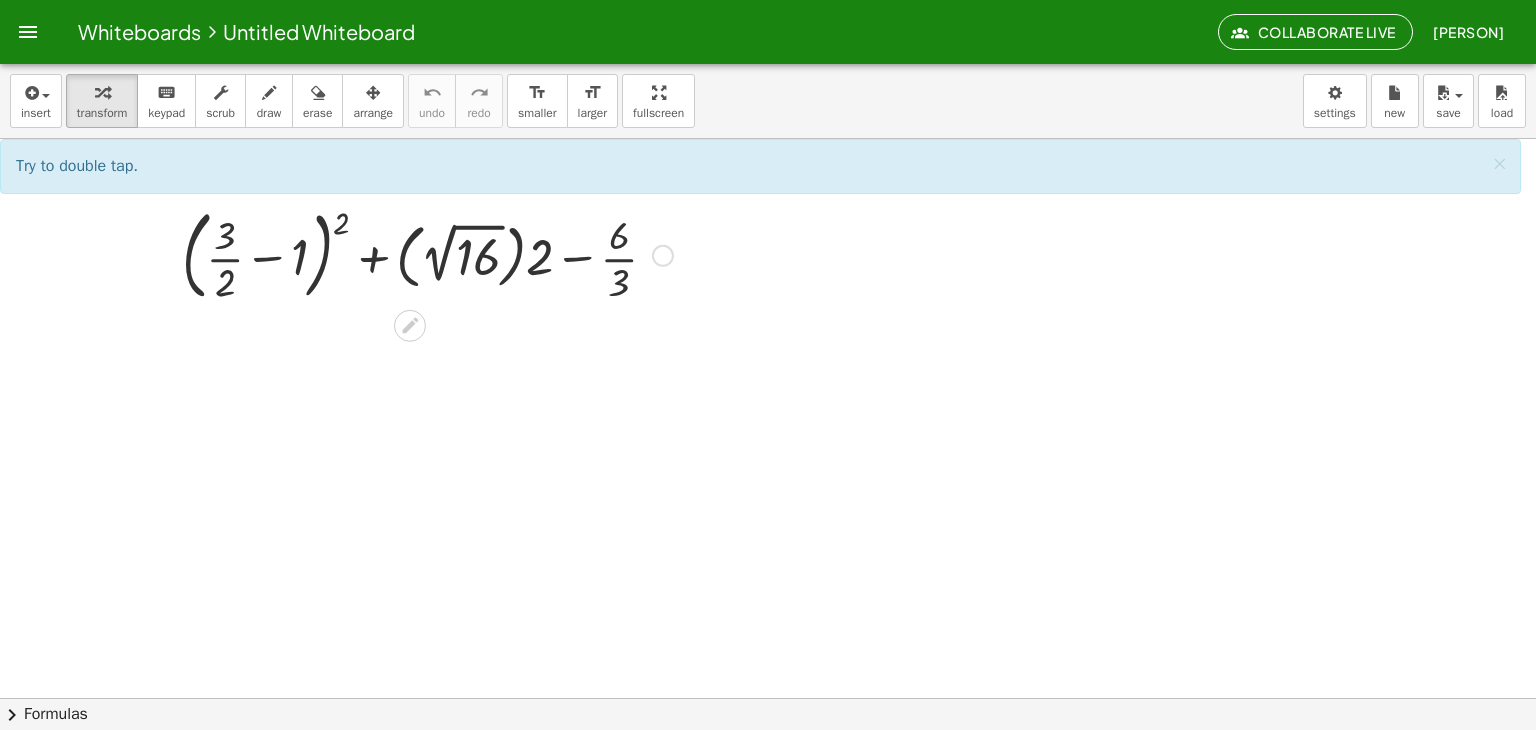 click at bounding box center (427, 254) 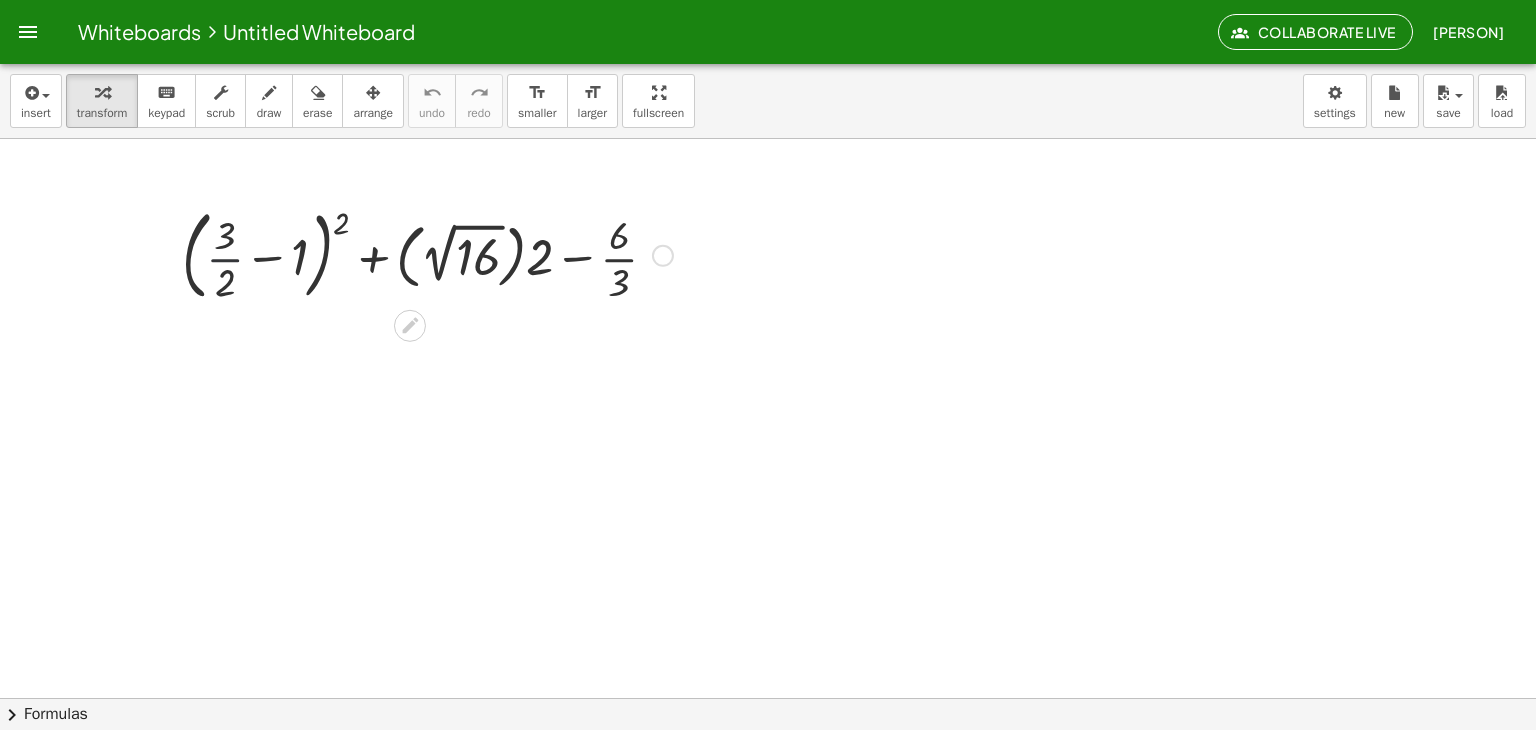 click at bounding box center [427, 254] 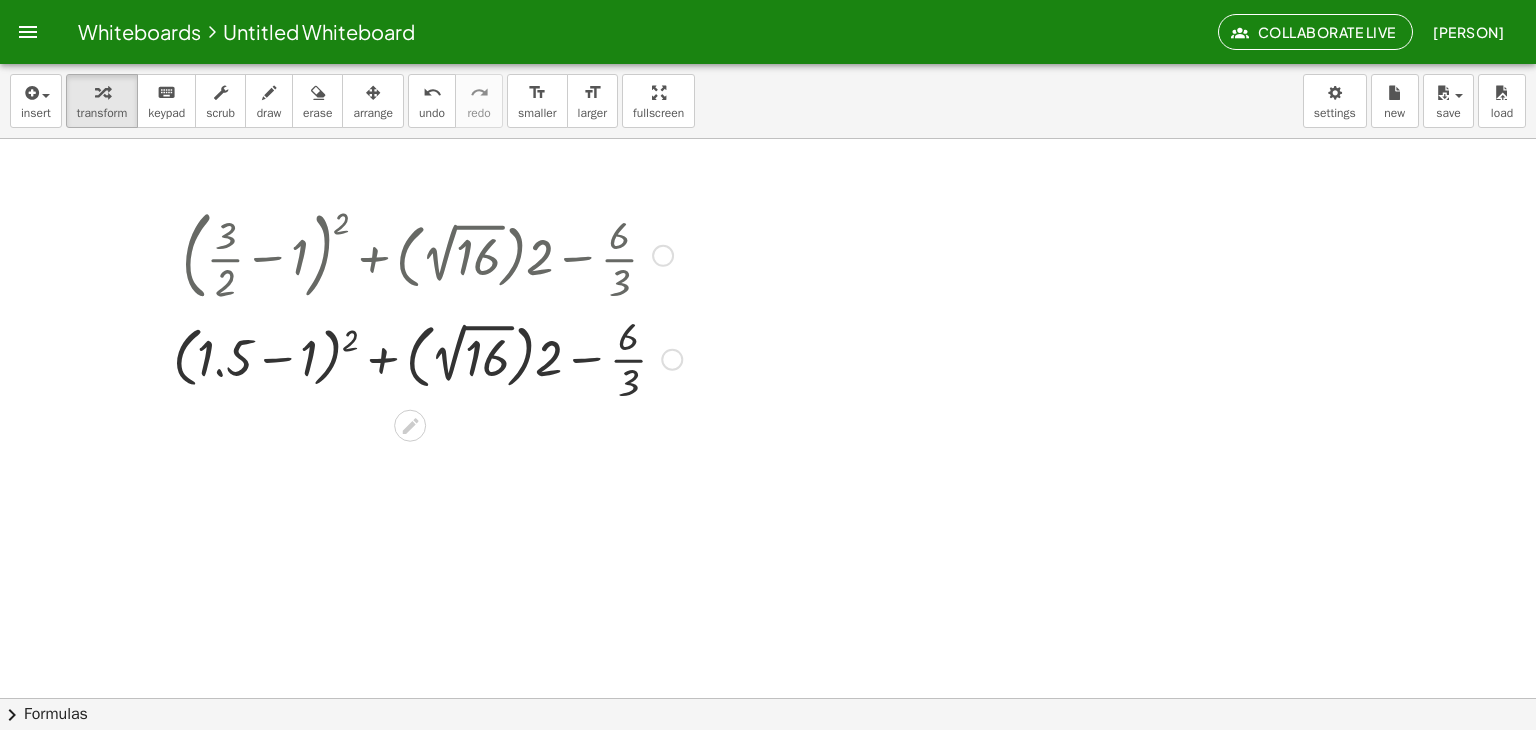 click at bounding box center (427, 358) 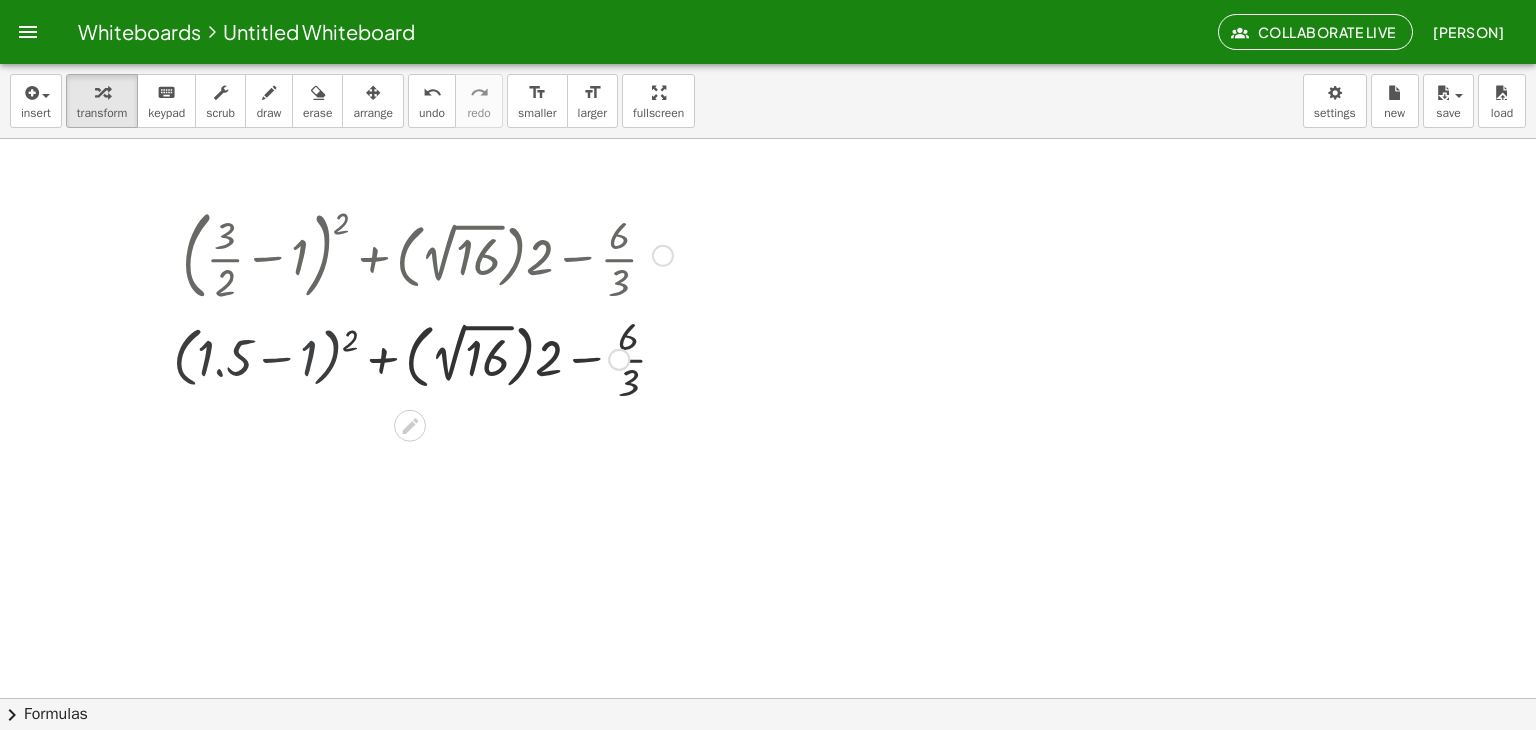 click at bounding box center (427, 358) 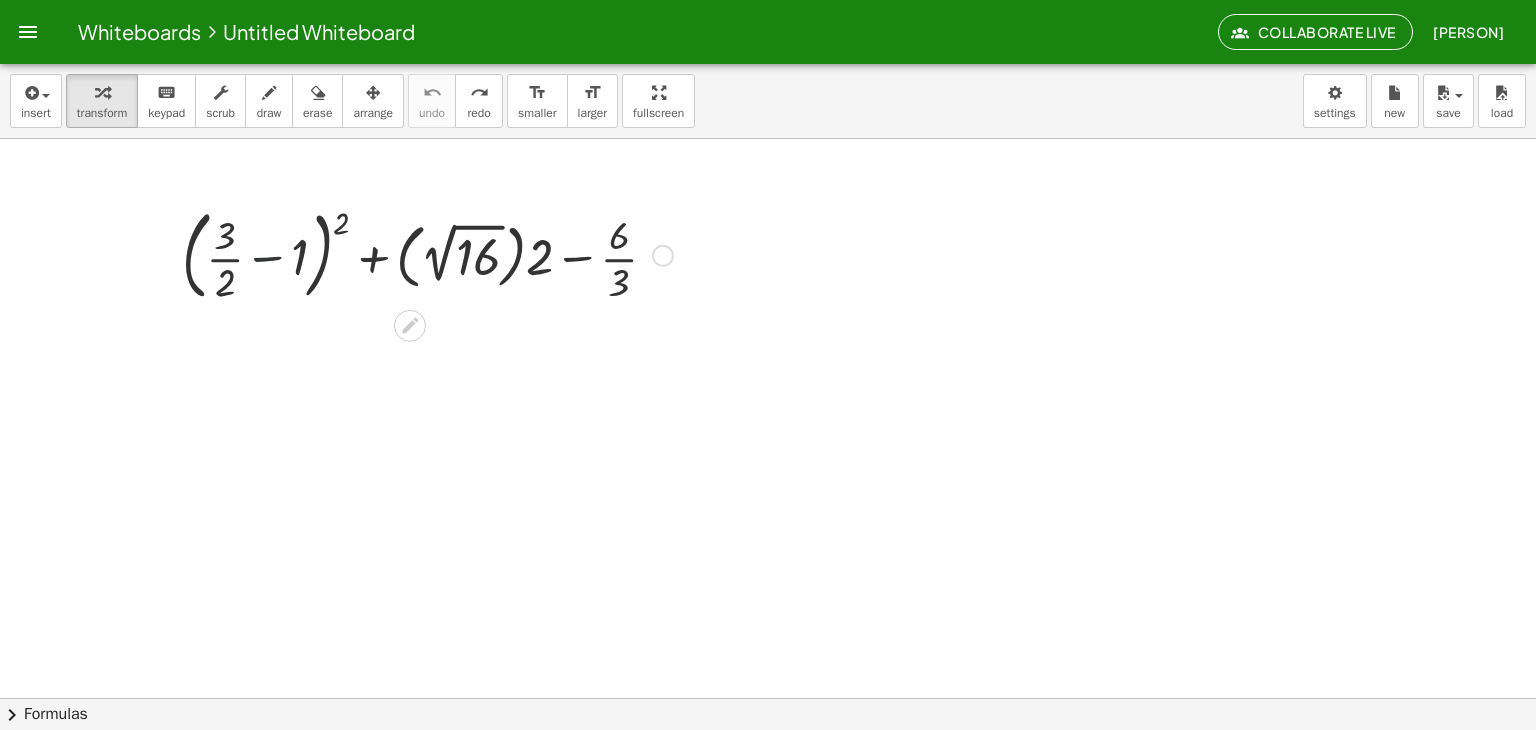 click at bounding box center [427, 254] 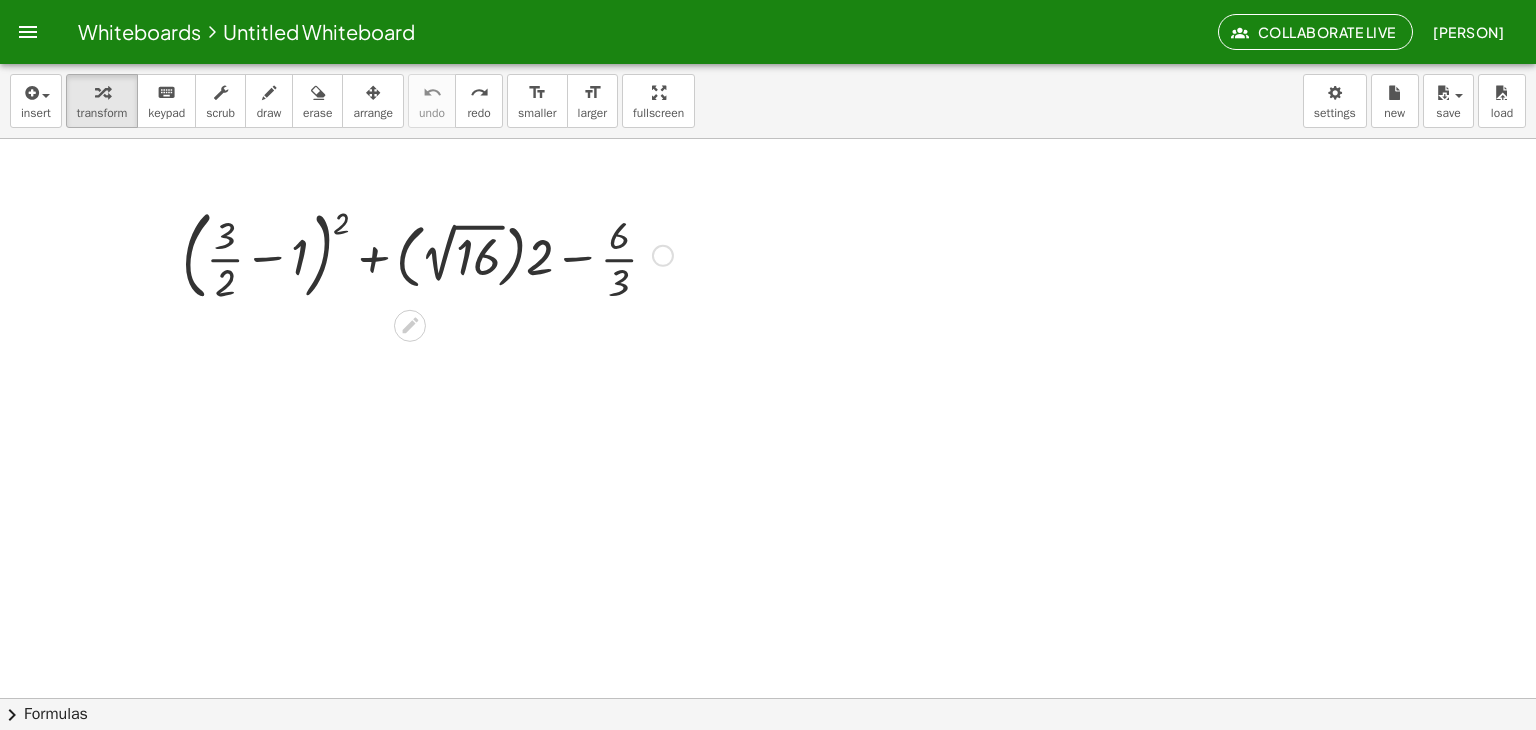 click at bounding box center (427, 254) 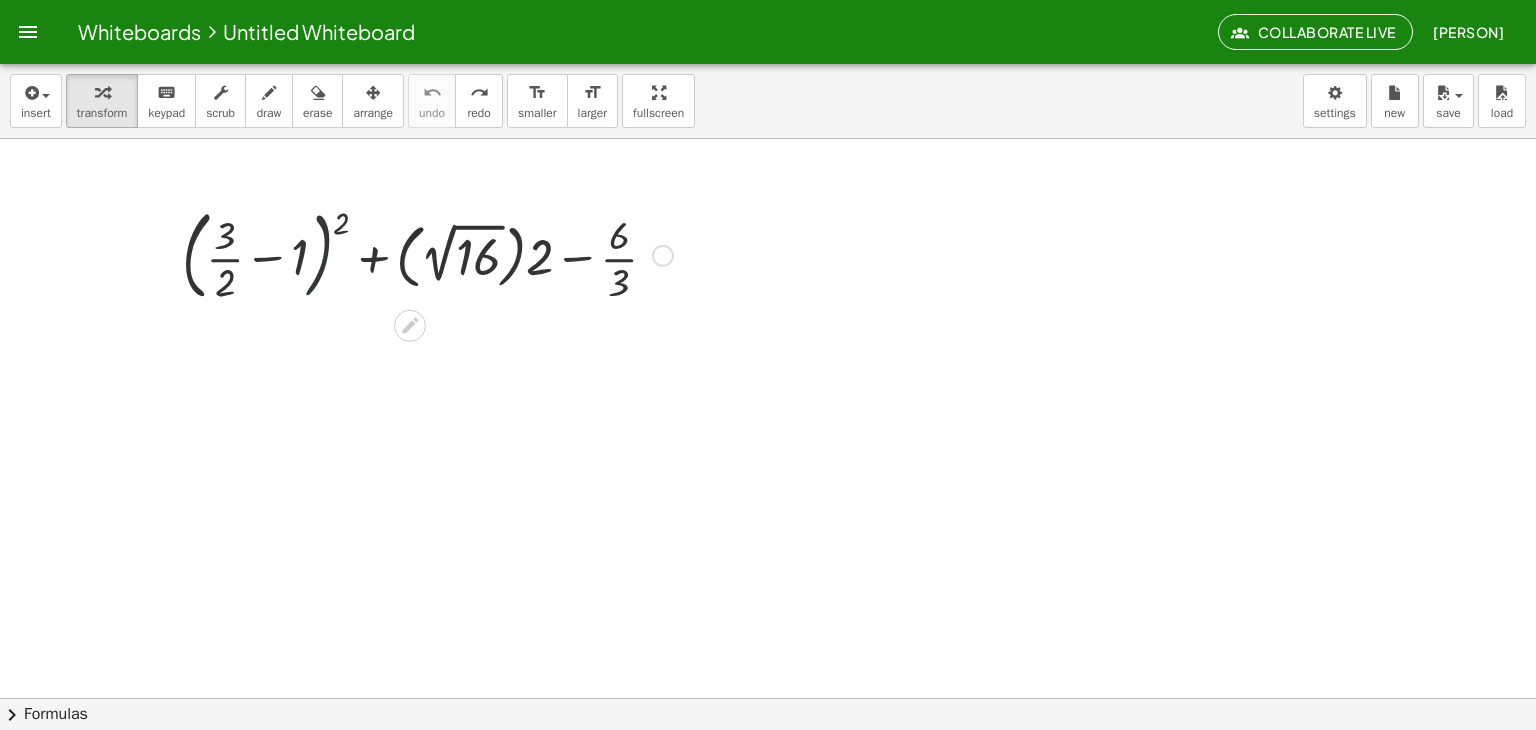 click at bounding box center [427, 254] 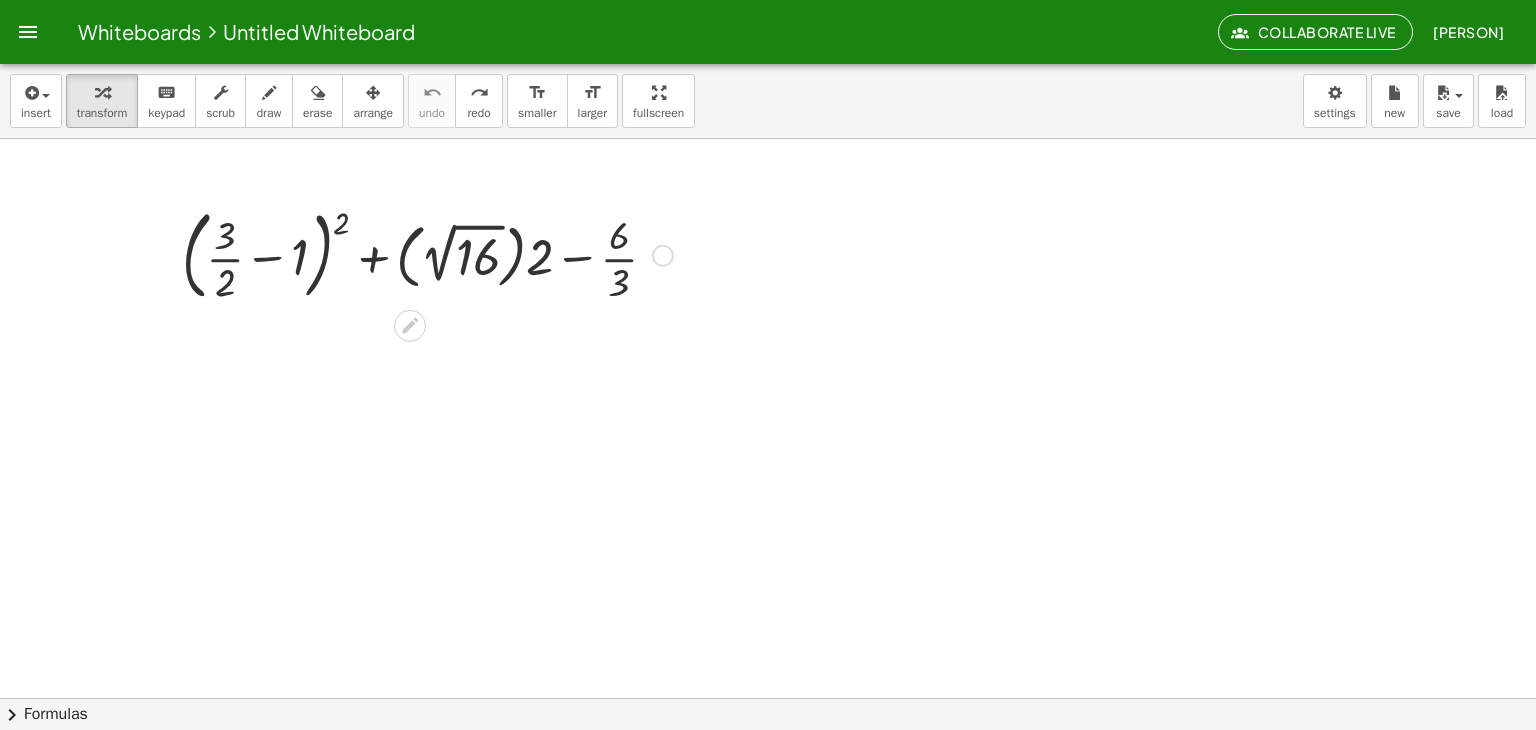 click at bounding box center (427, 254) 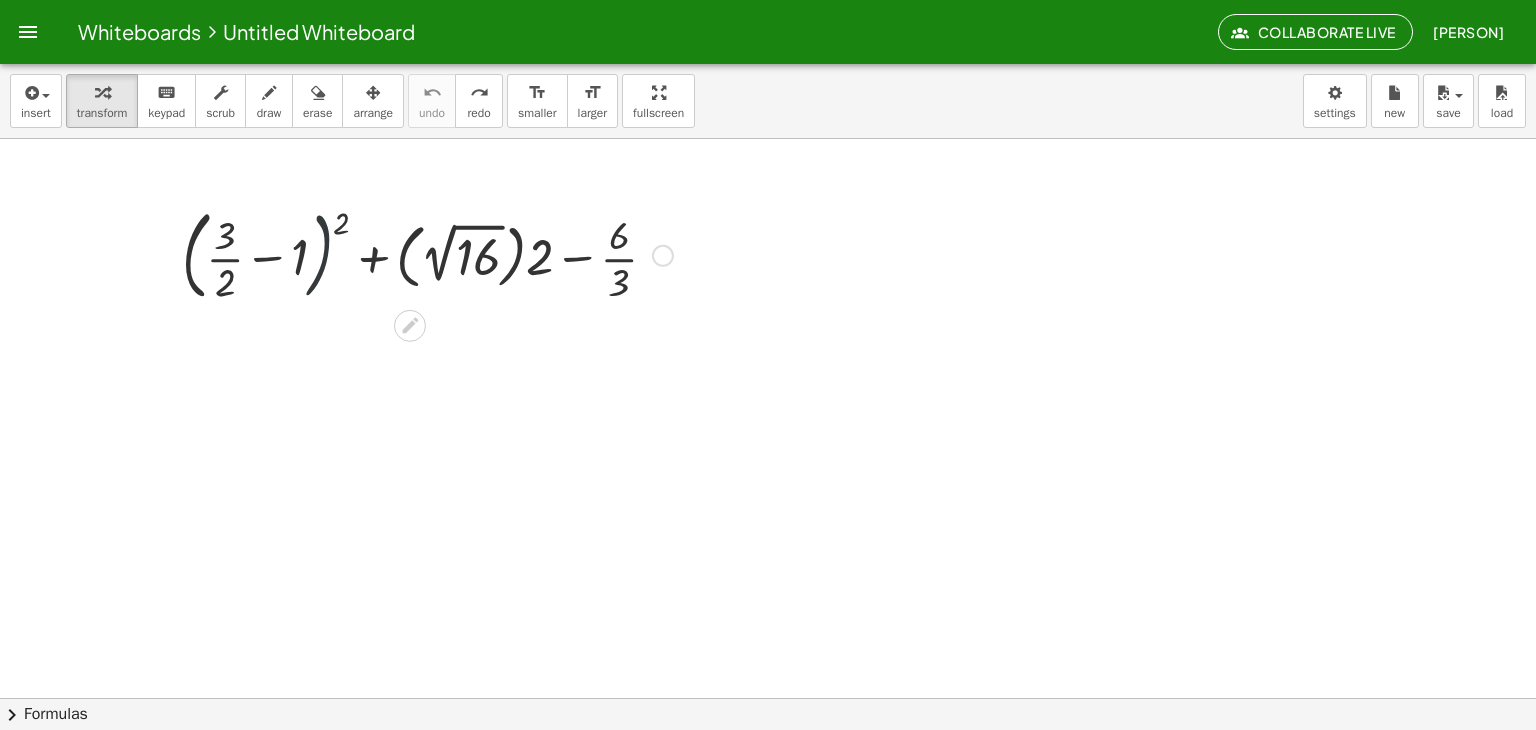 click at bounding box center (427, 254) 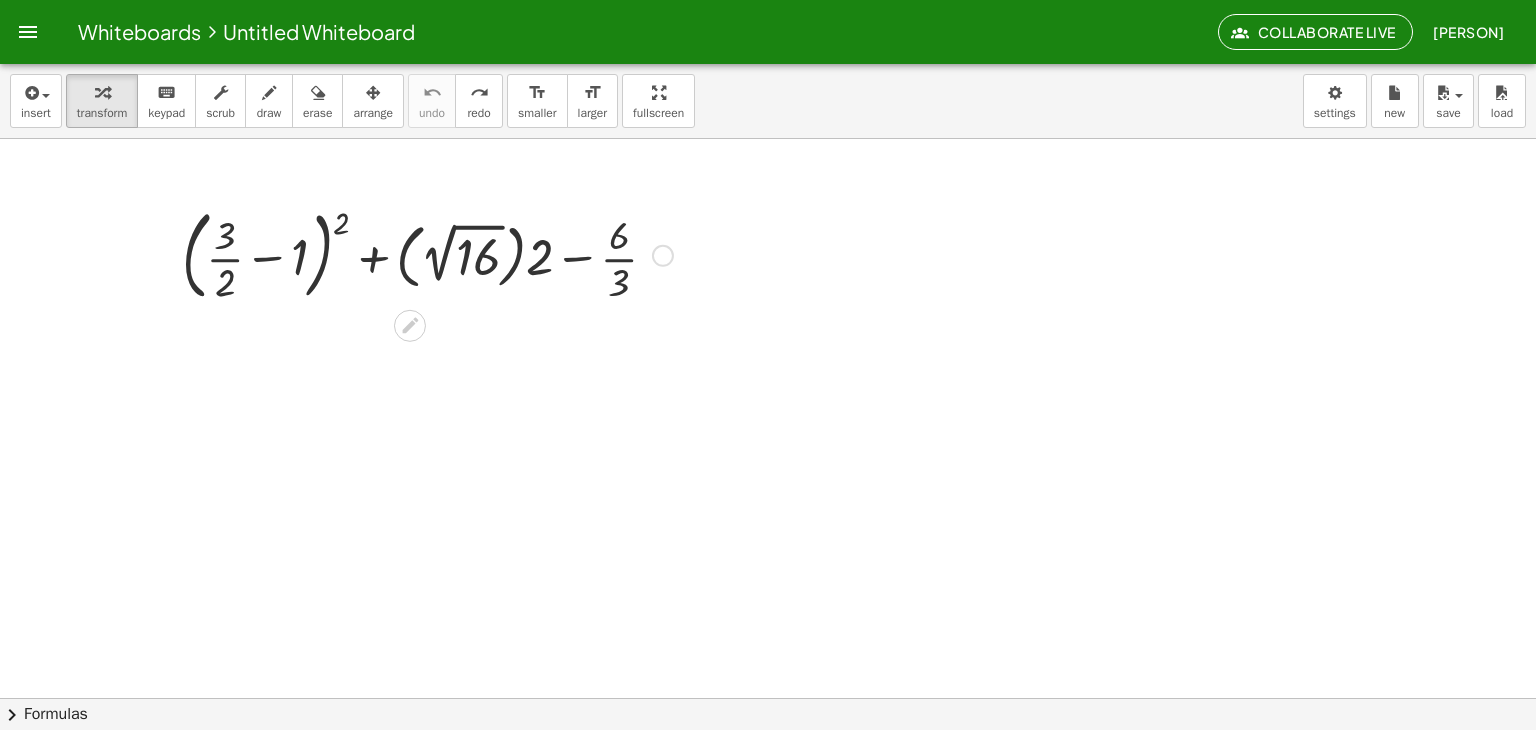 click at bounding box center (427, 254) 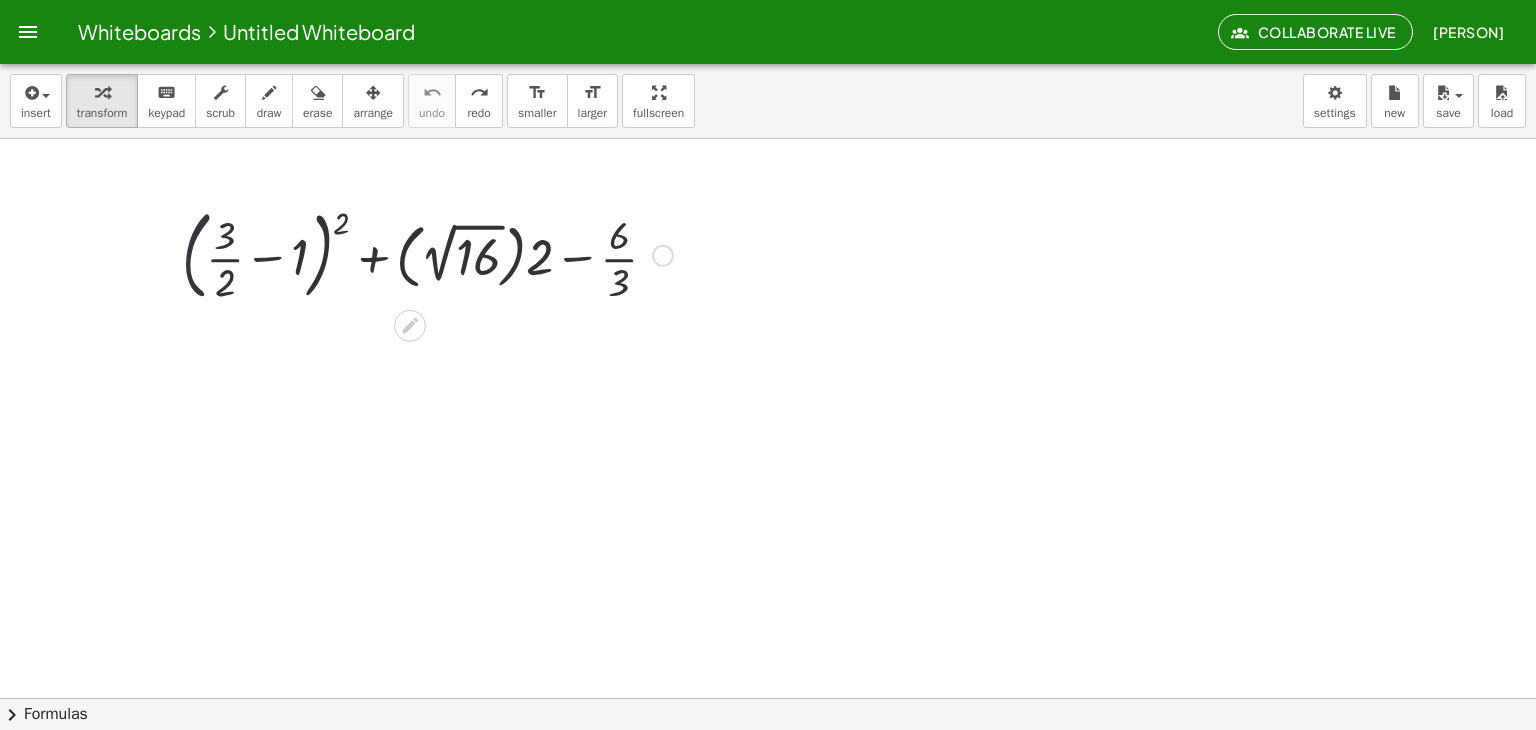 click at bounding box center [427, 254] 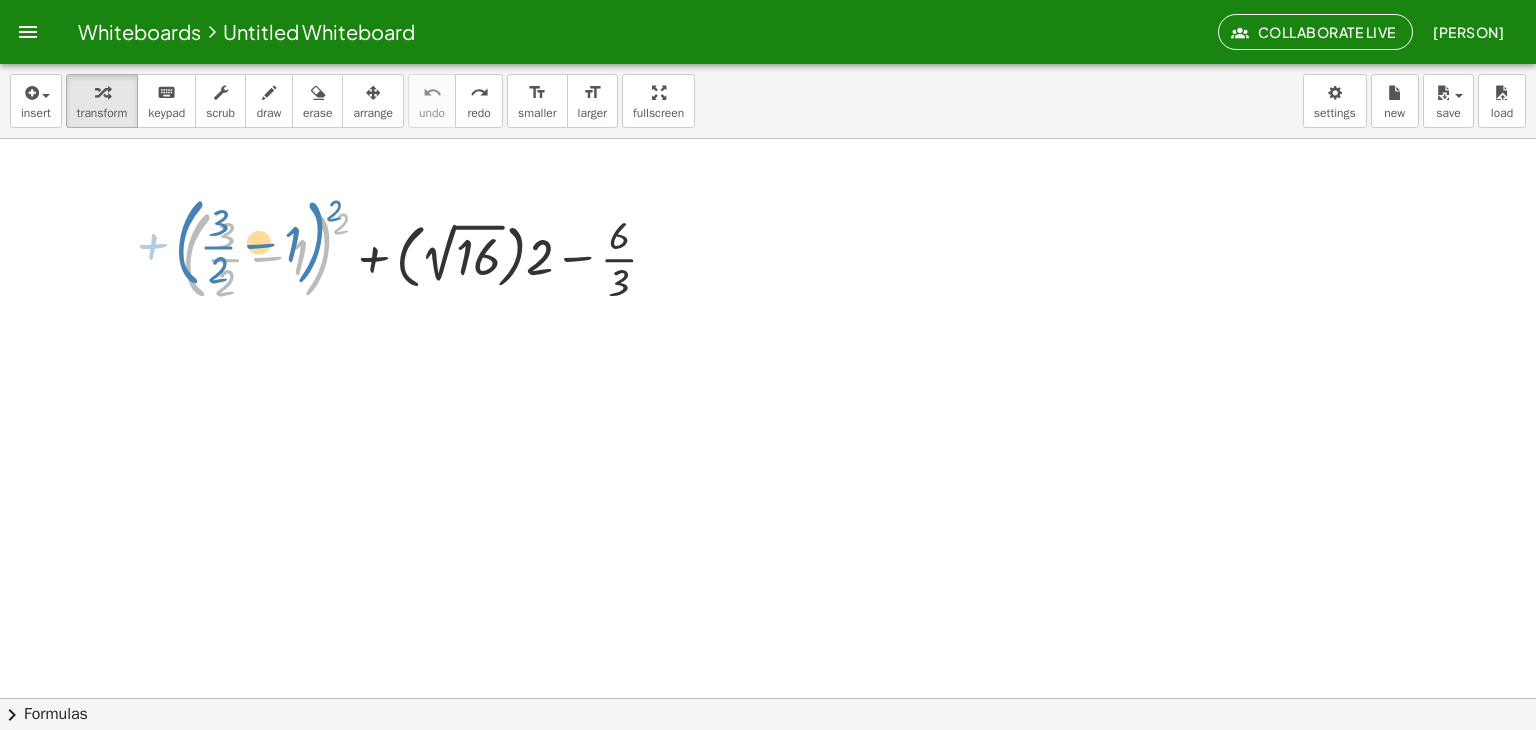 drag, startPoint x: 204, startPoint y: 221, endPoint x: 199, endPoint y: 209, distance: 13 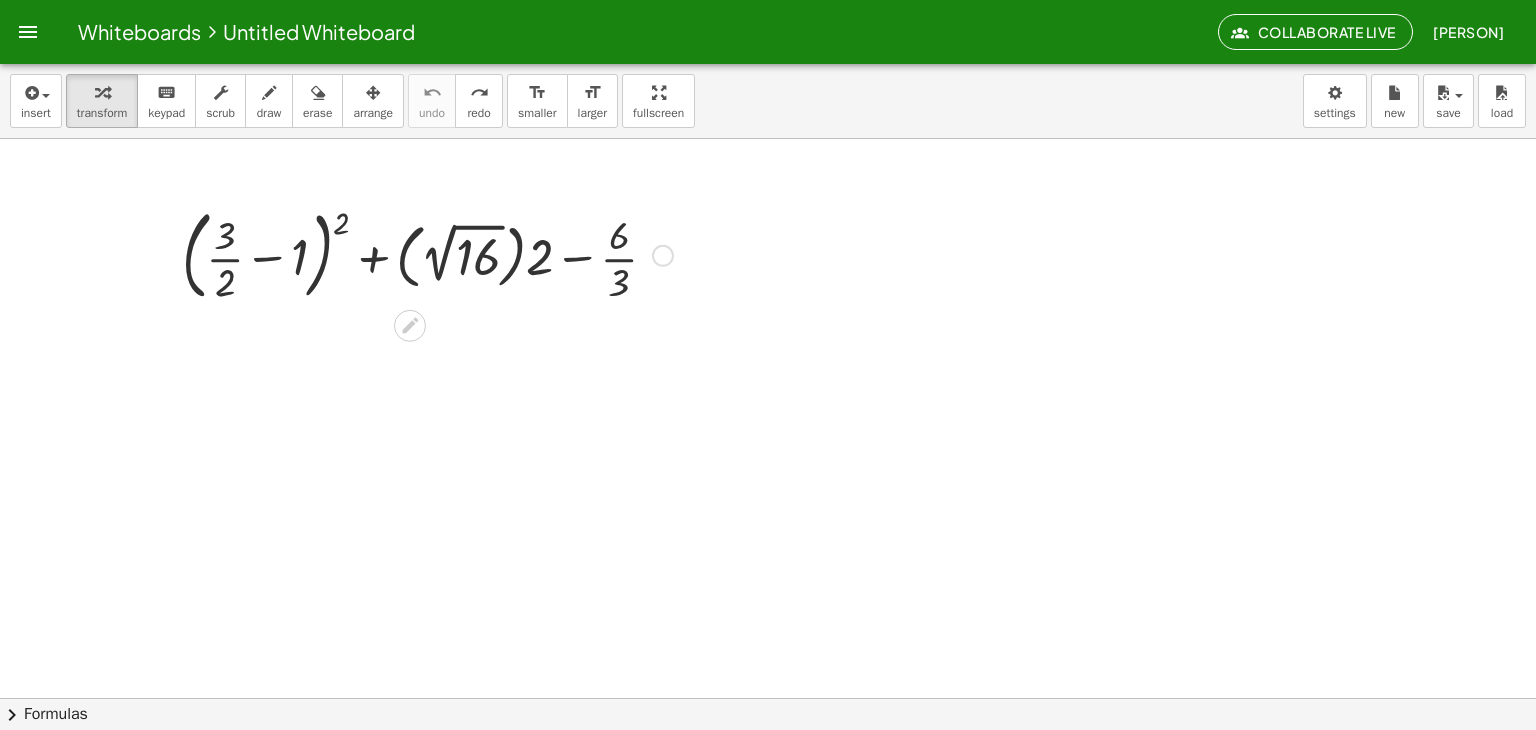 click at bounding box center (427, 254) 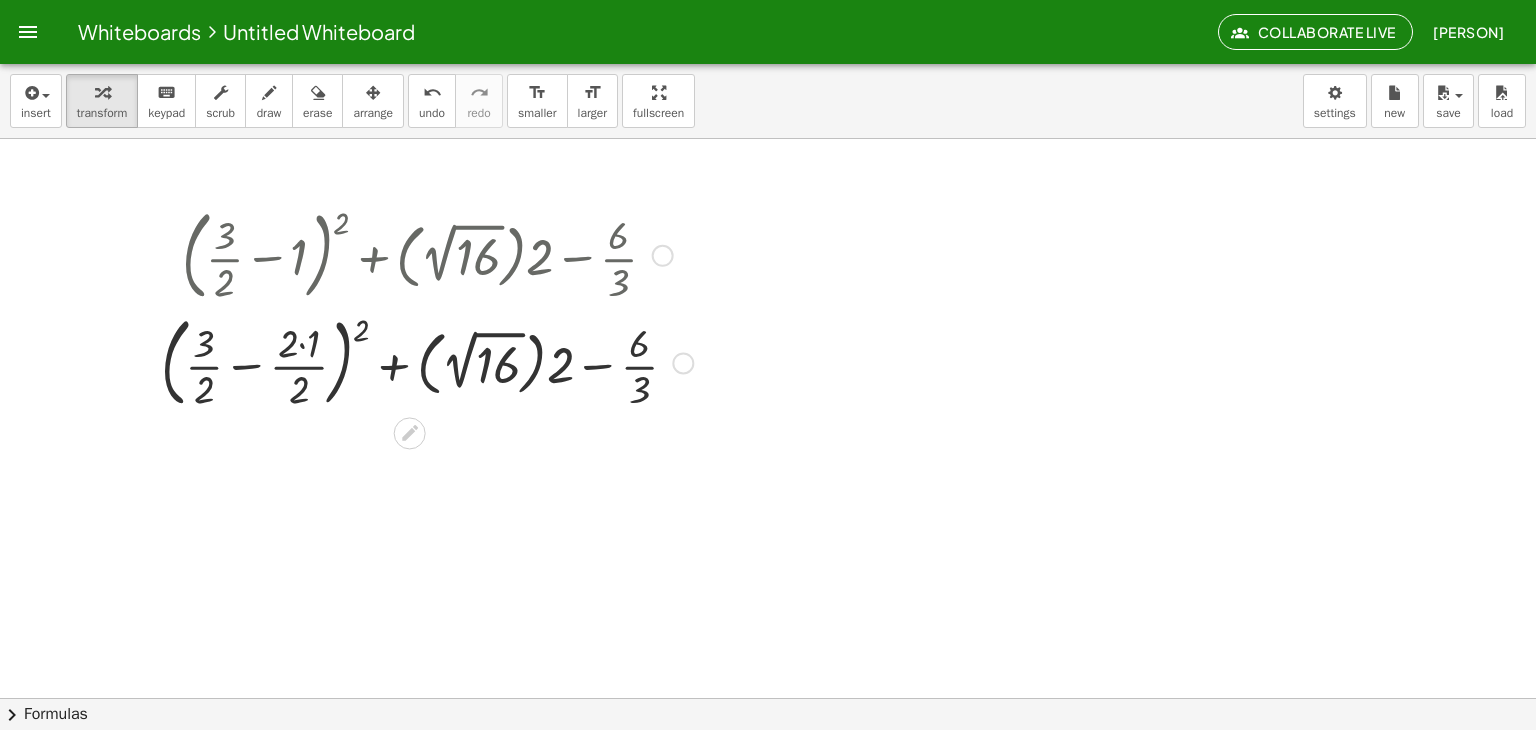 click at bounding box center (427, 362) 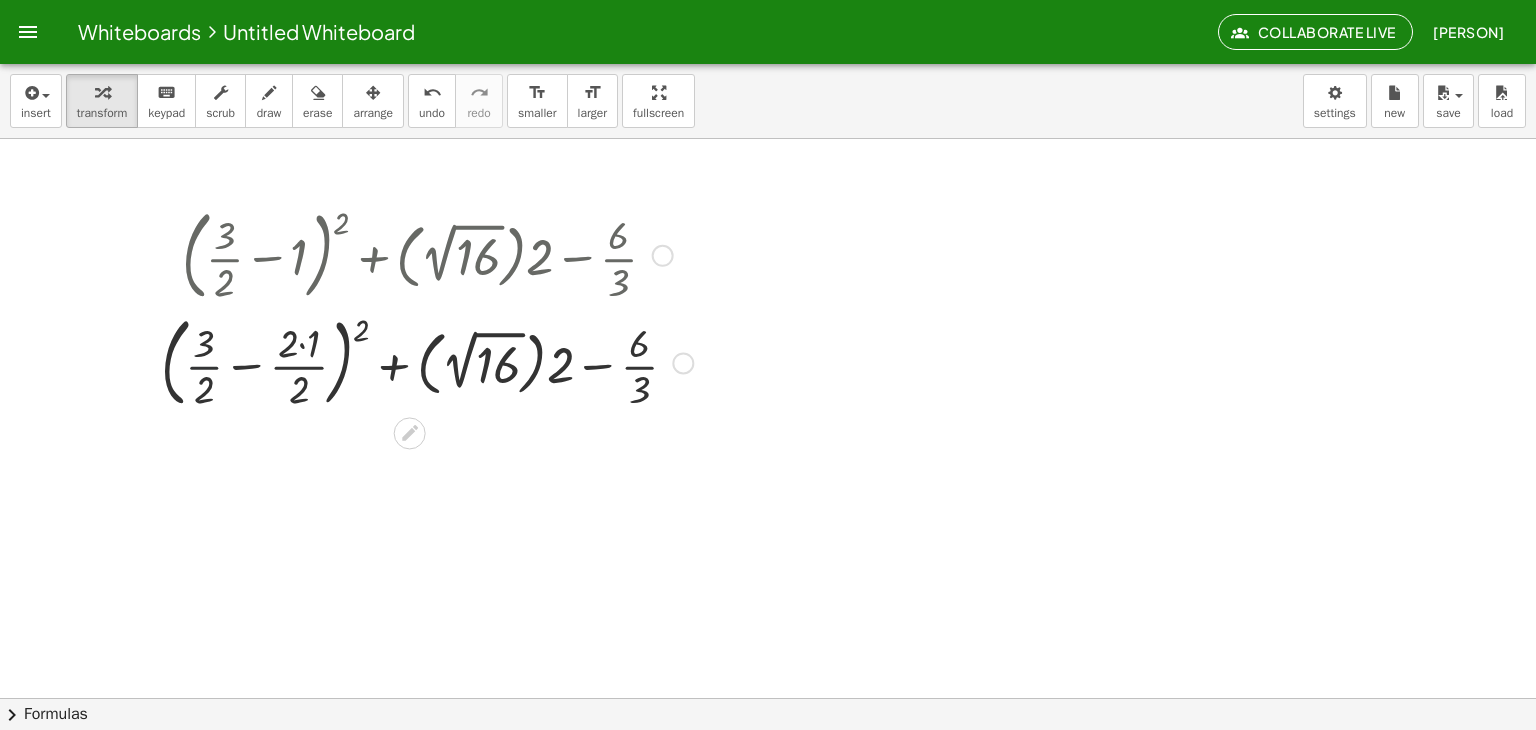click at bounding box center (427, 362) 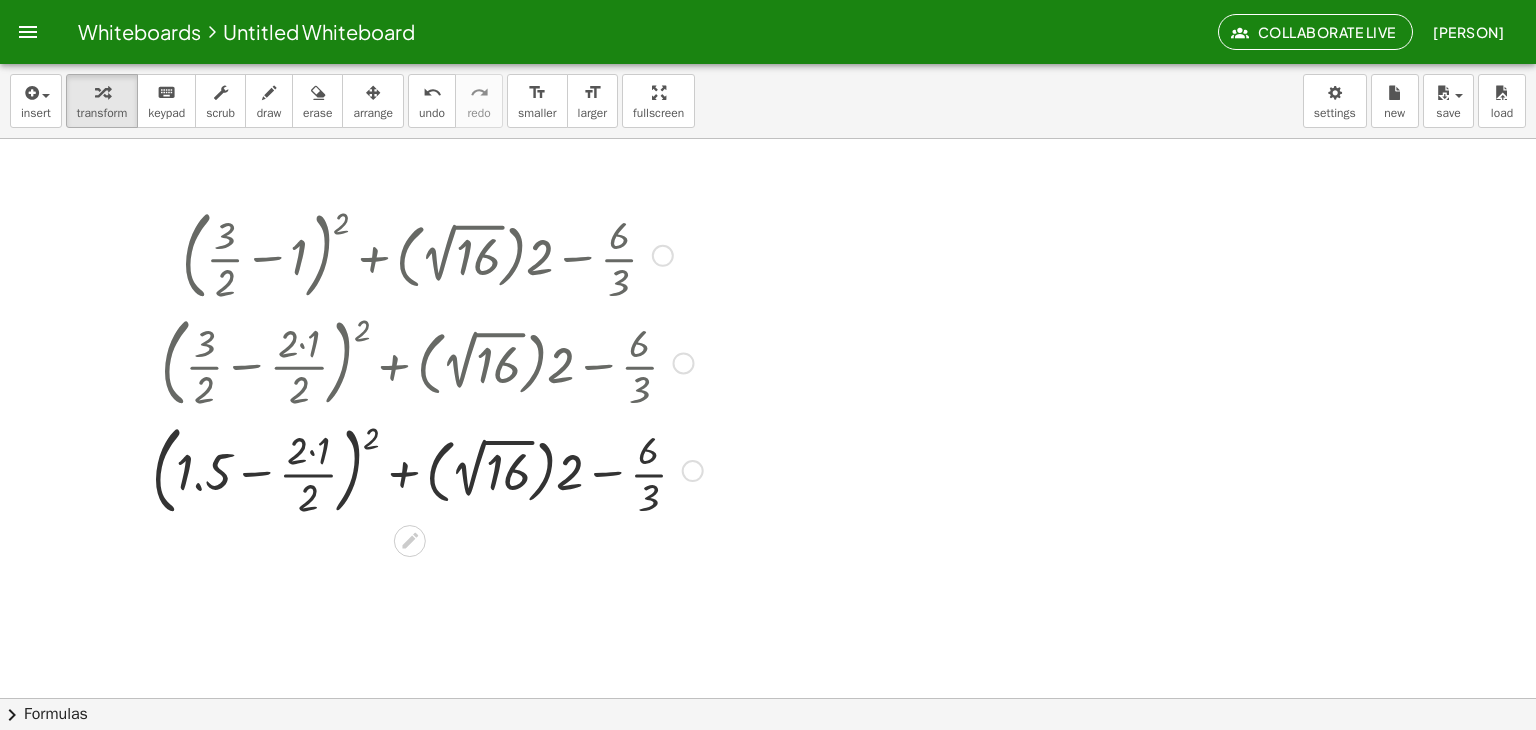 click at bounding box center (427, 469) 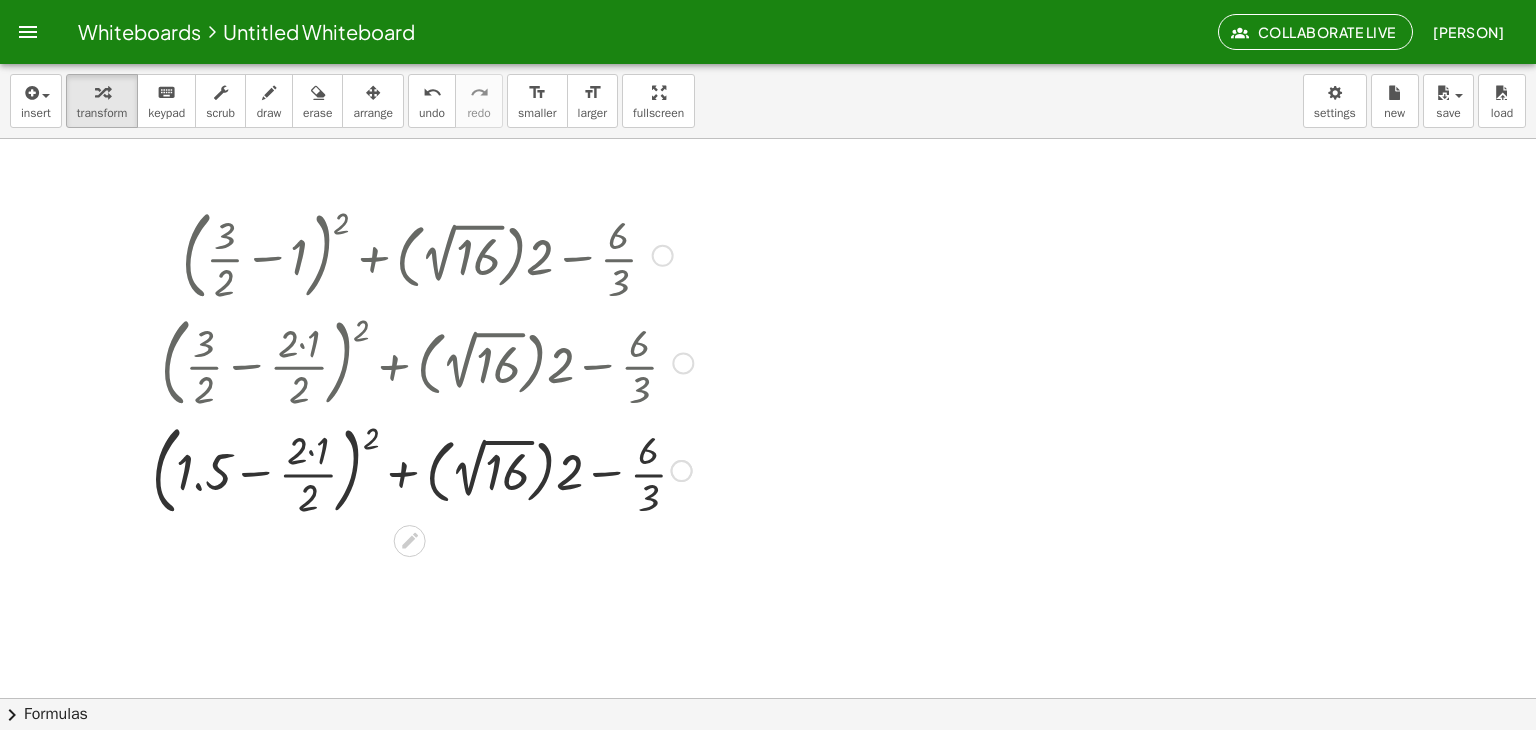 click at bounding box center (427, 469) 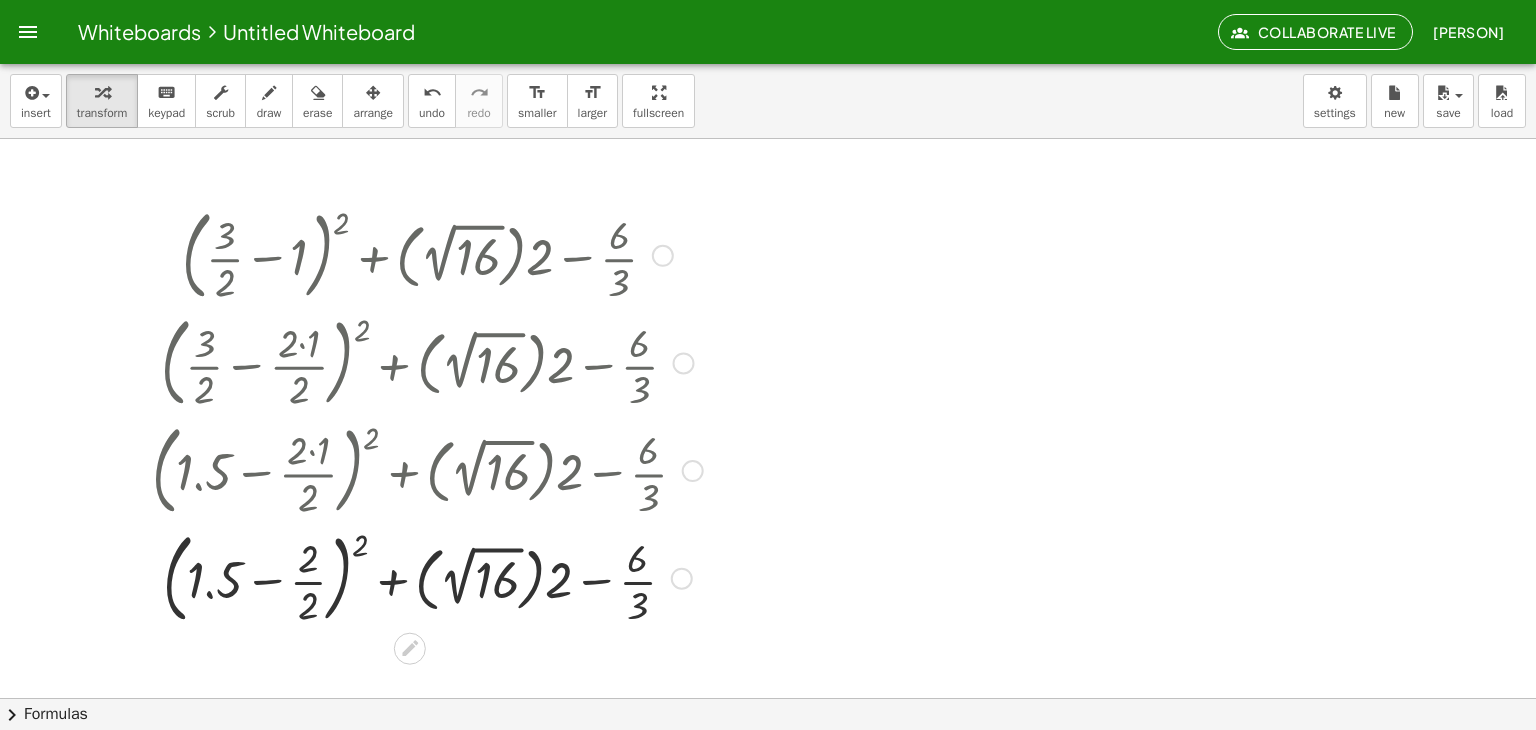 click at bounding box center [427, 577] 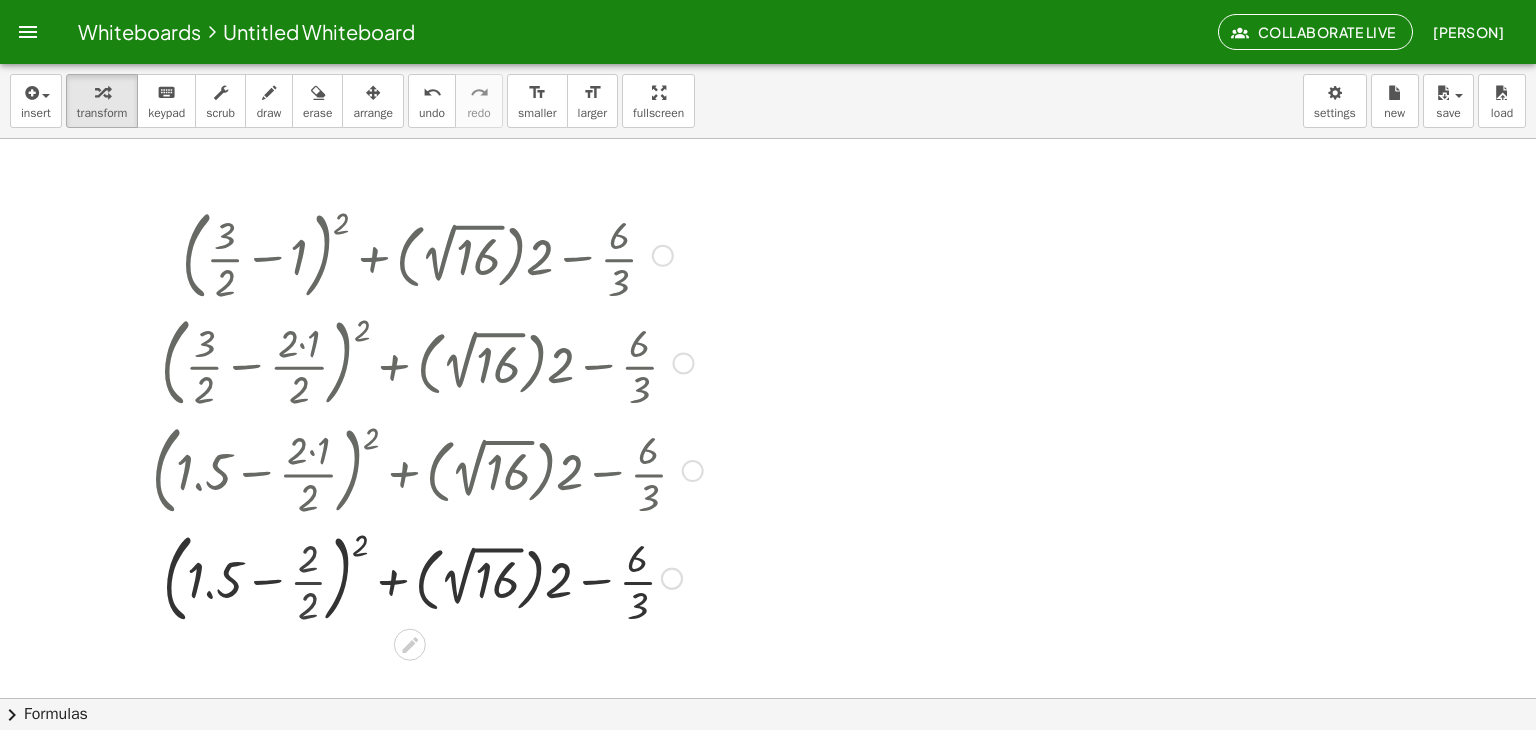 click at bounding box center (427, 577) 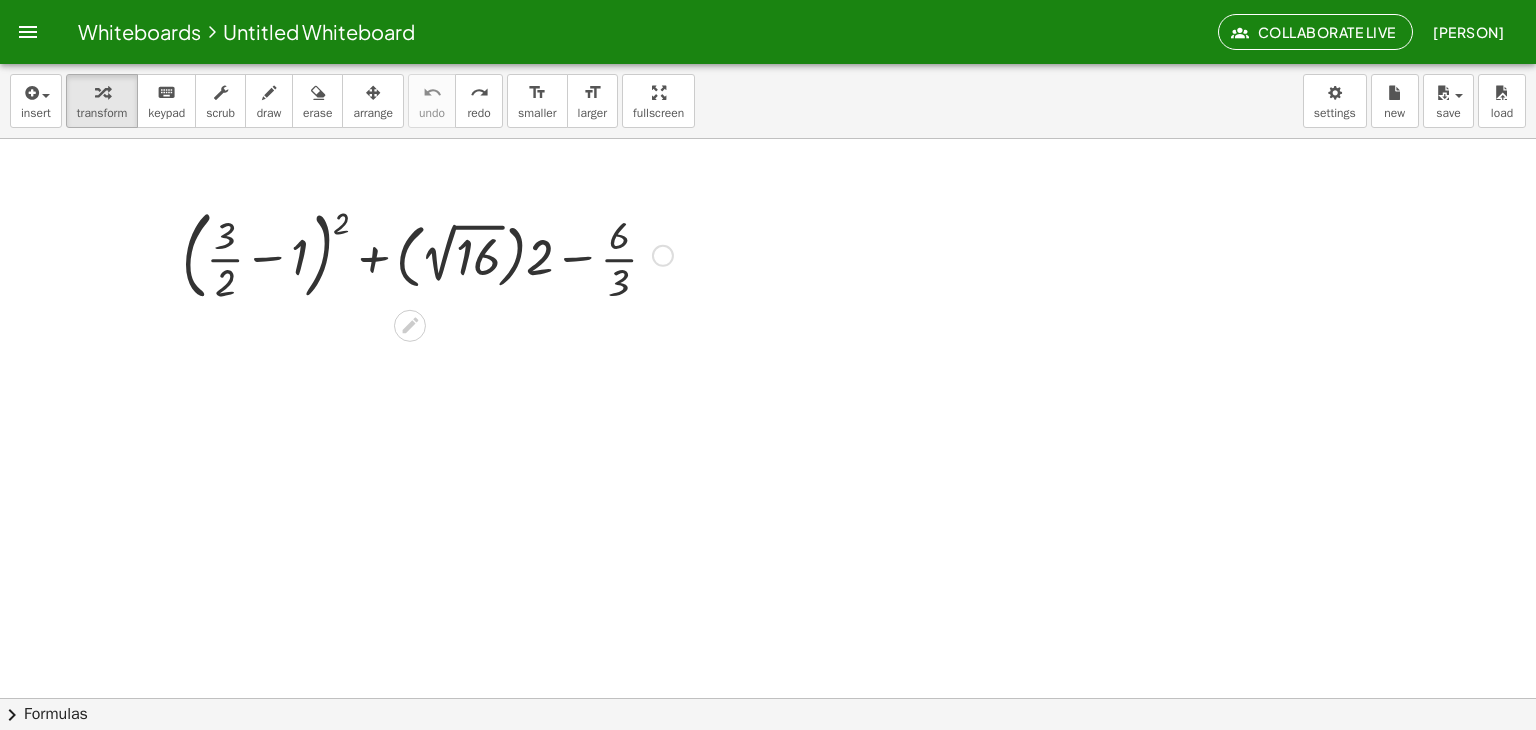 click at bounding box center [427, 254] 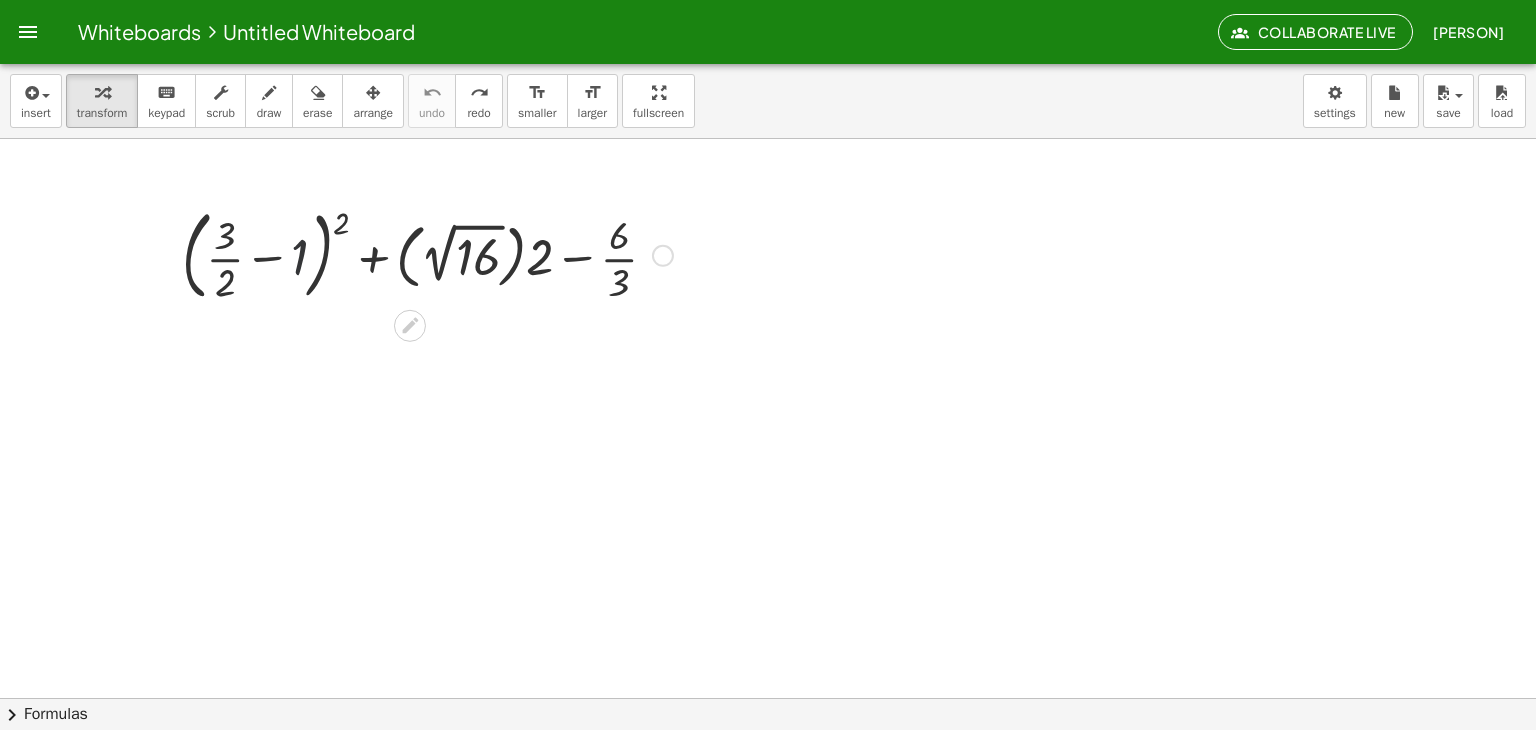 click at bounding box center [427, 254] 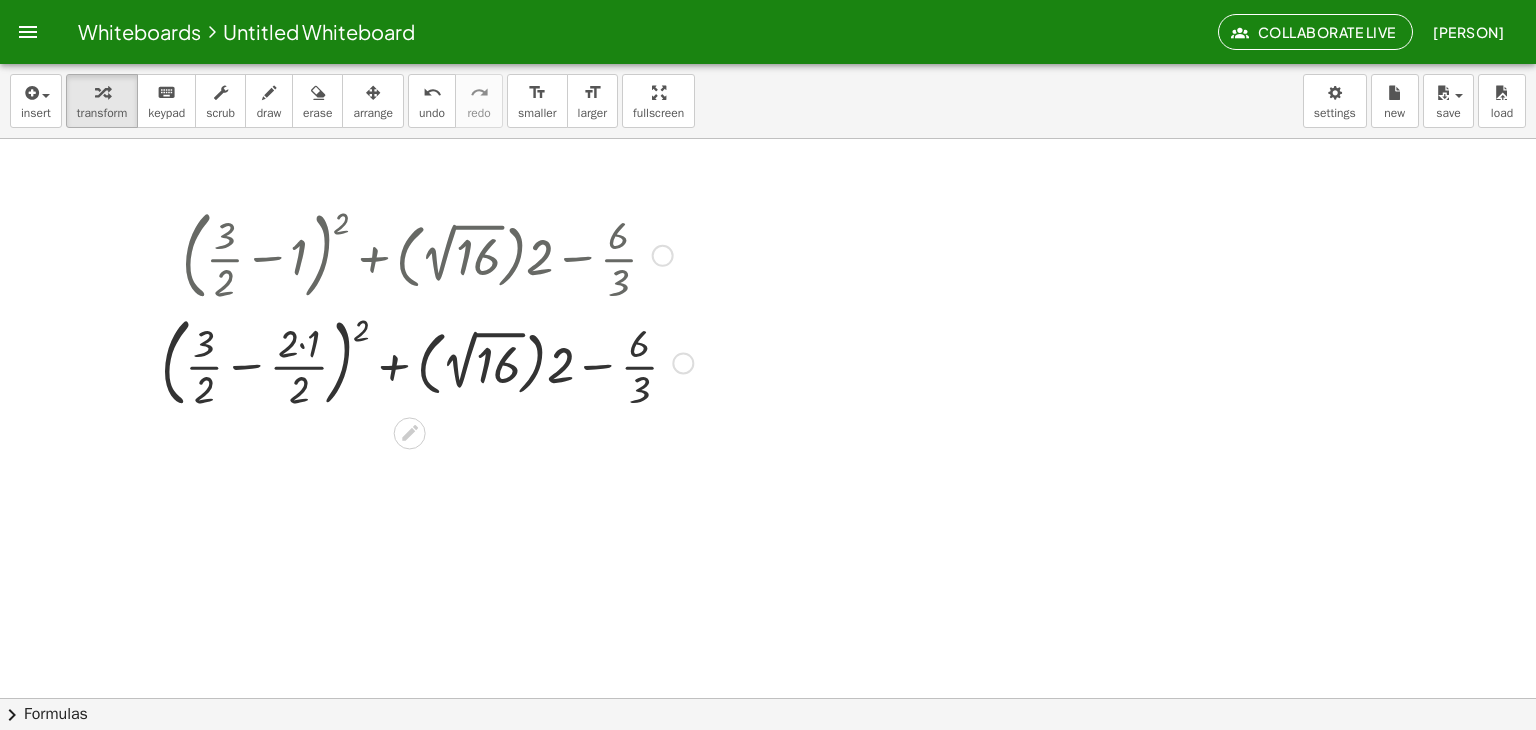 click at bounding box center [427, 362] 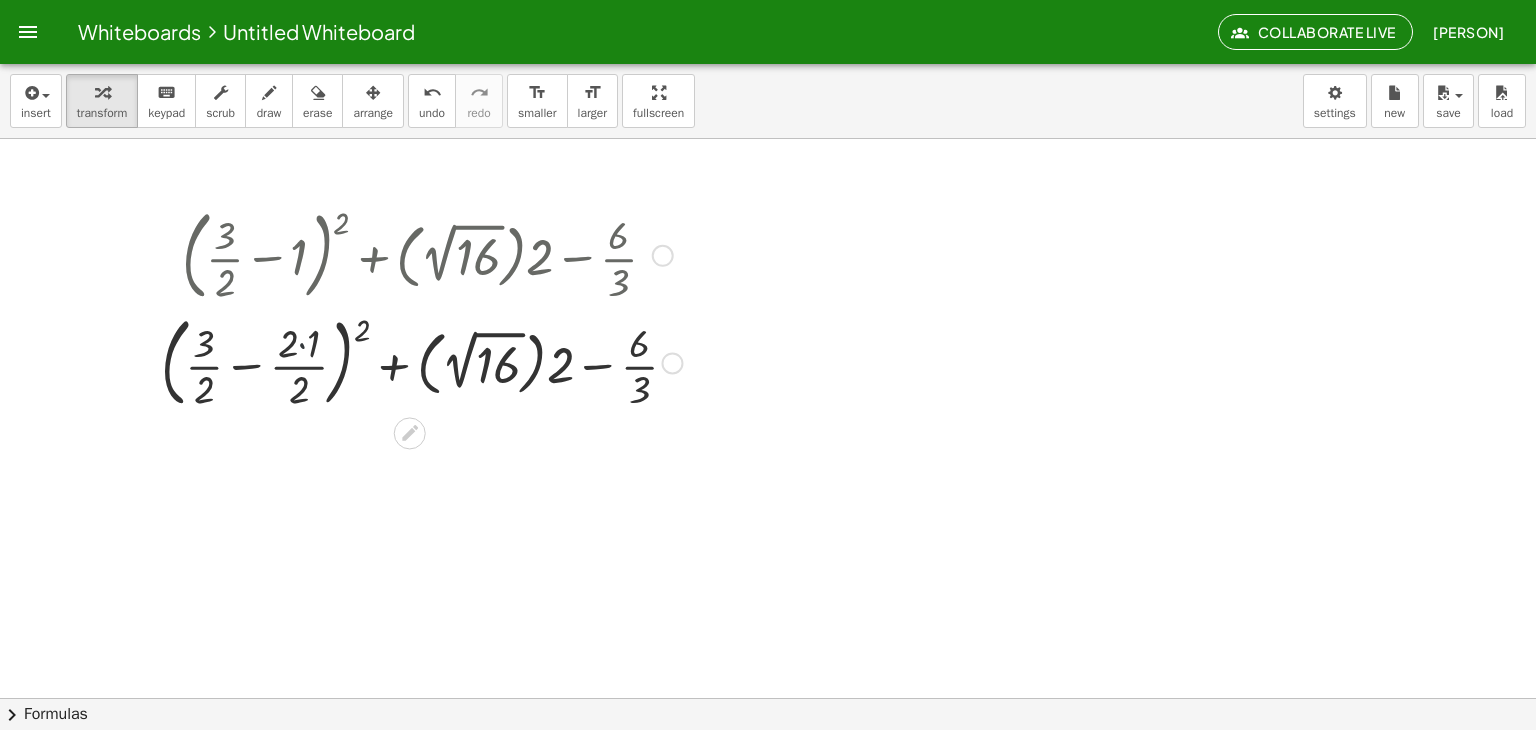 click at bounding box center [427, 362] 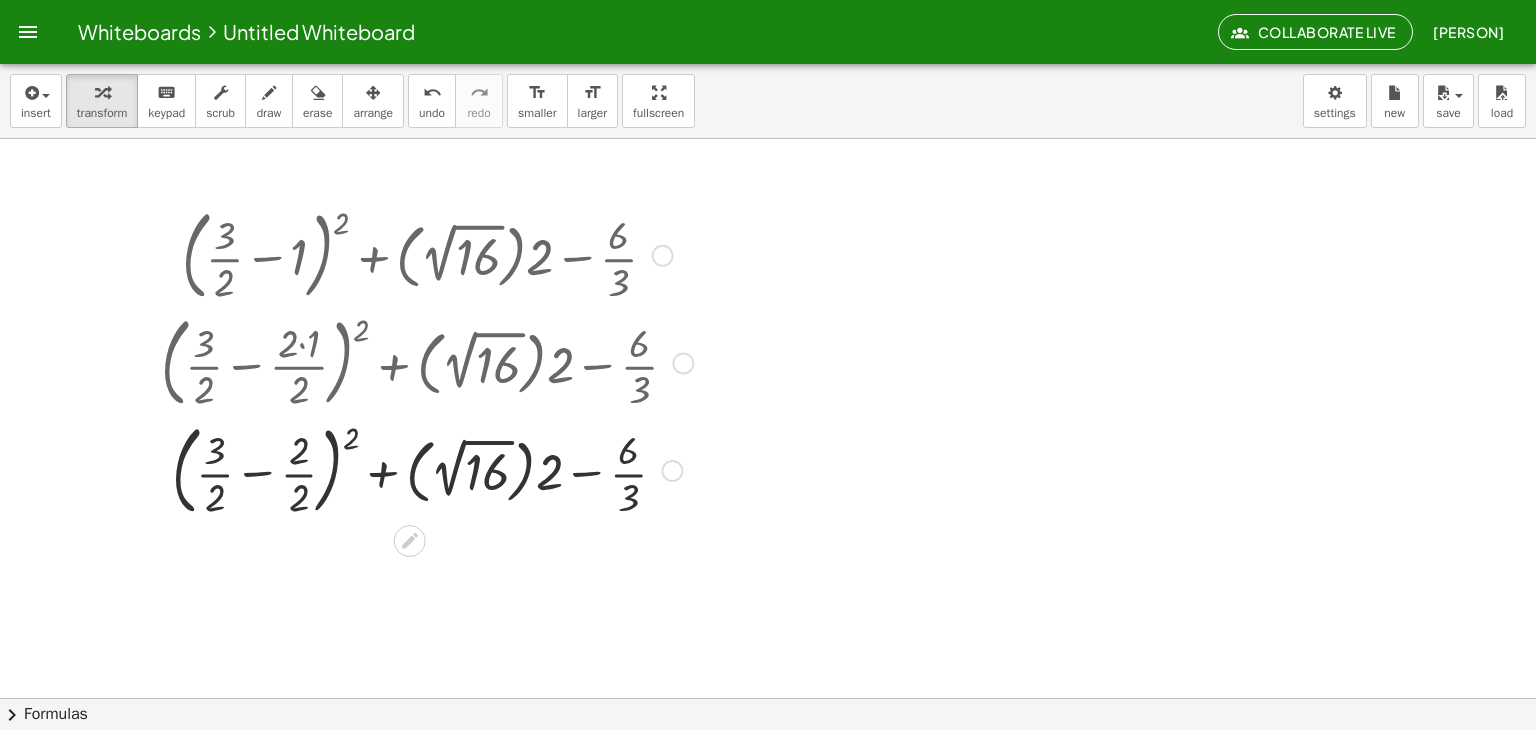 click at bounding box center [427, 469] 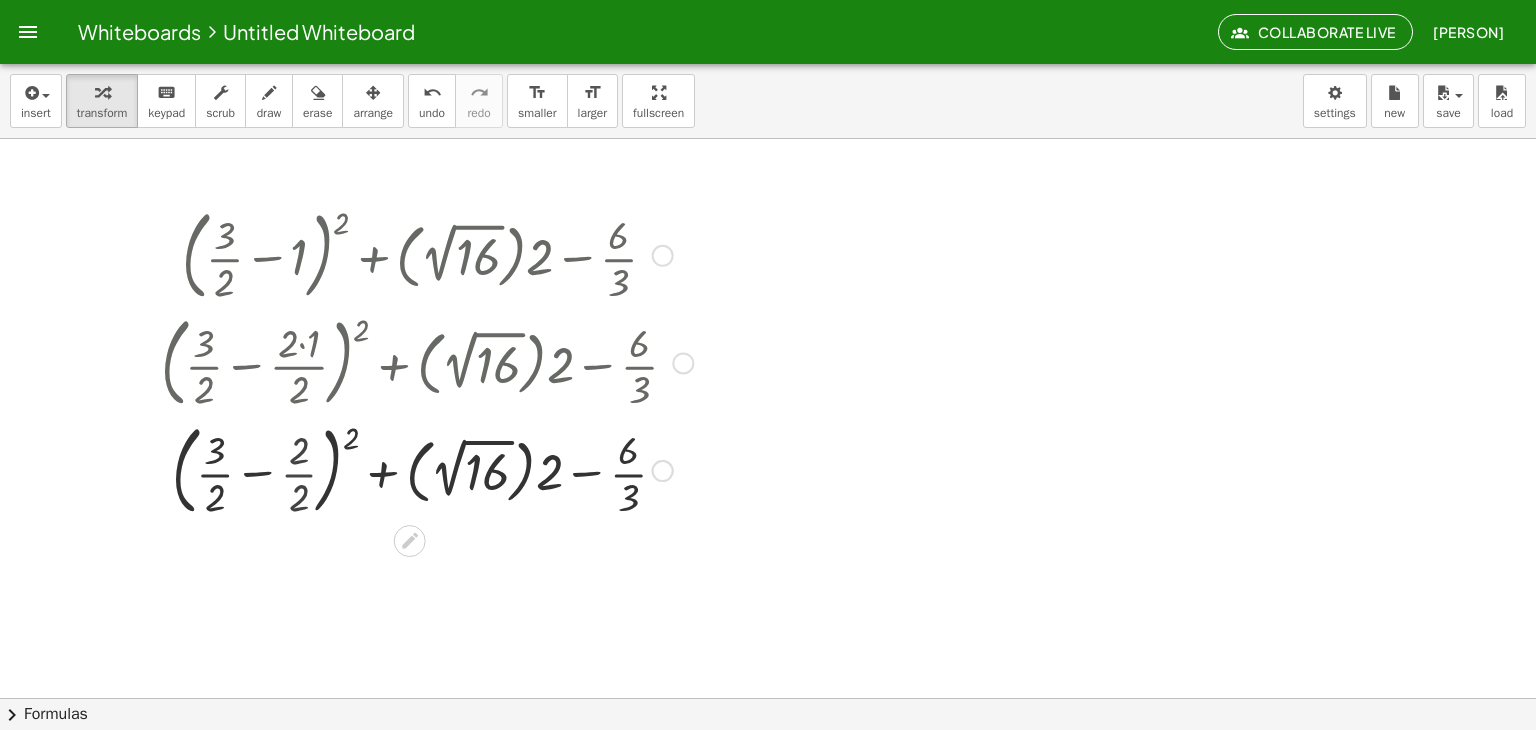 click at bounding box center [427, 469] 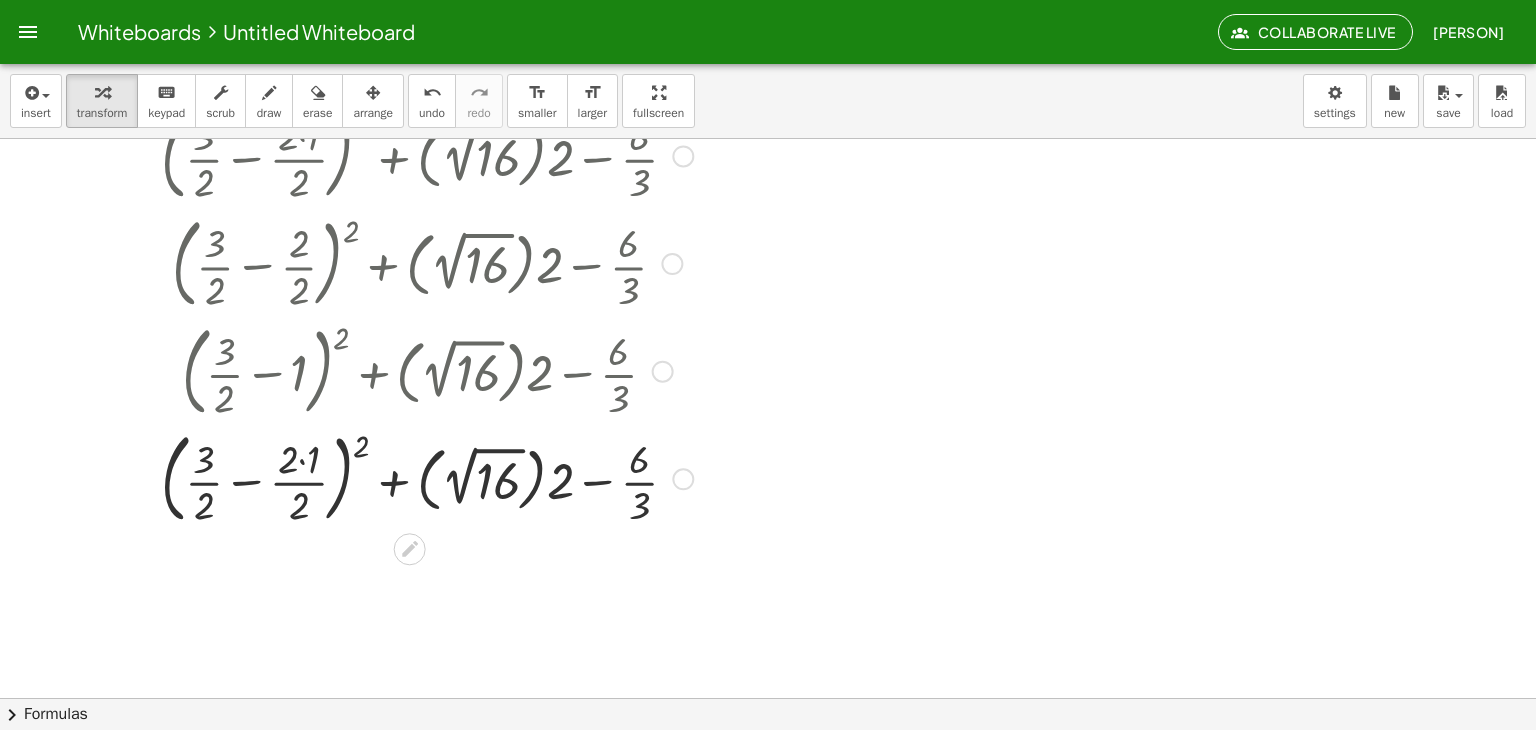 scroll, scrollTop: 208, scrollLeft: 0, axis: vertical 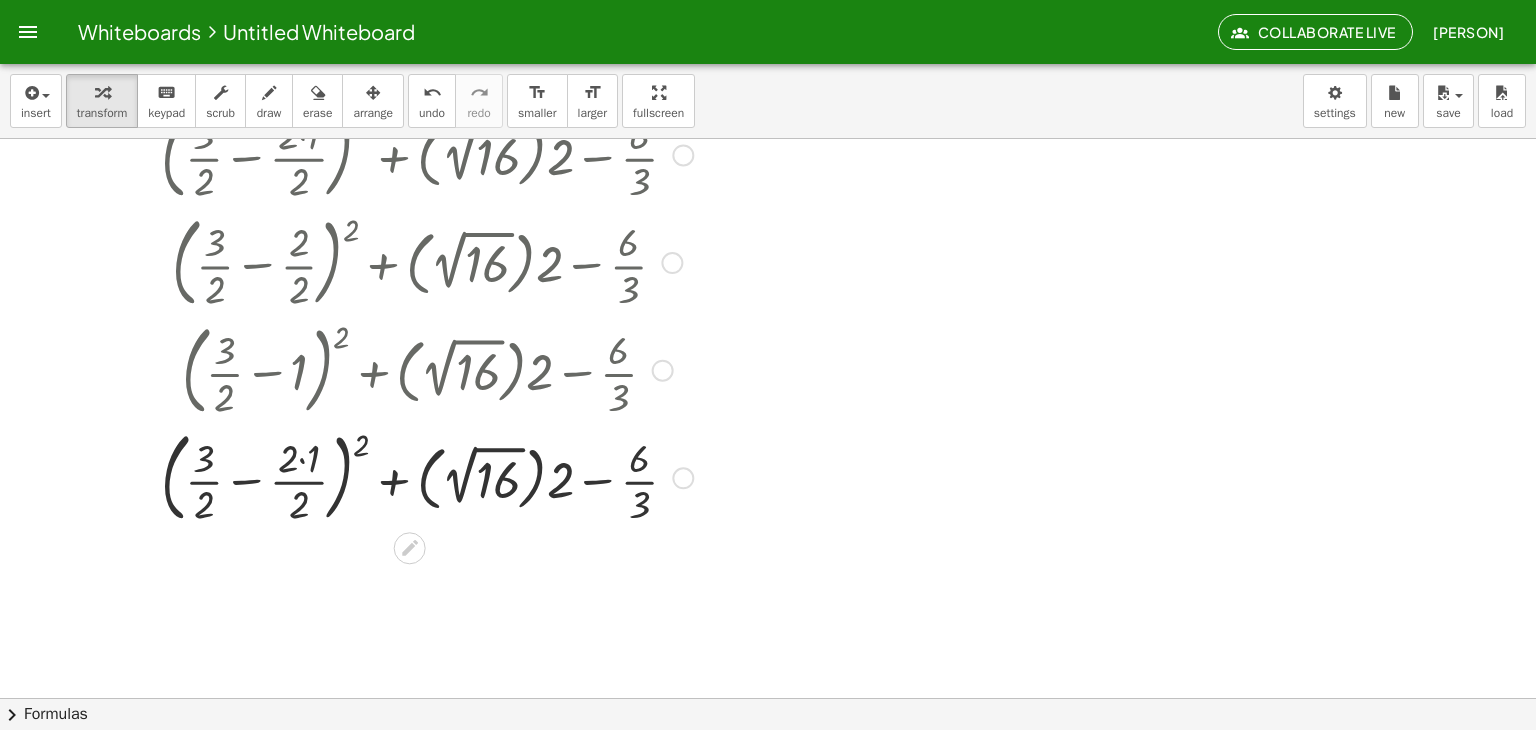 click at bounding box center [427, 477] 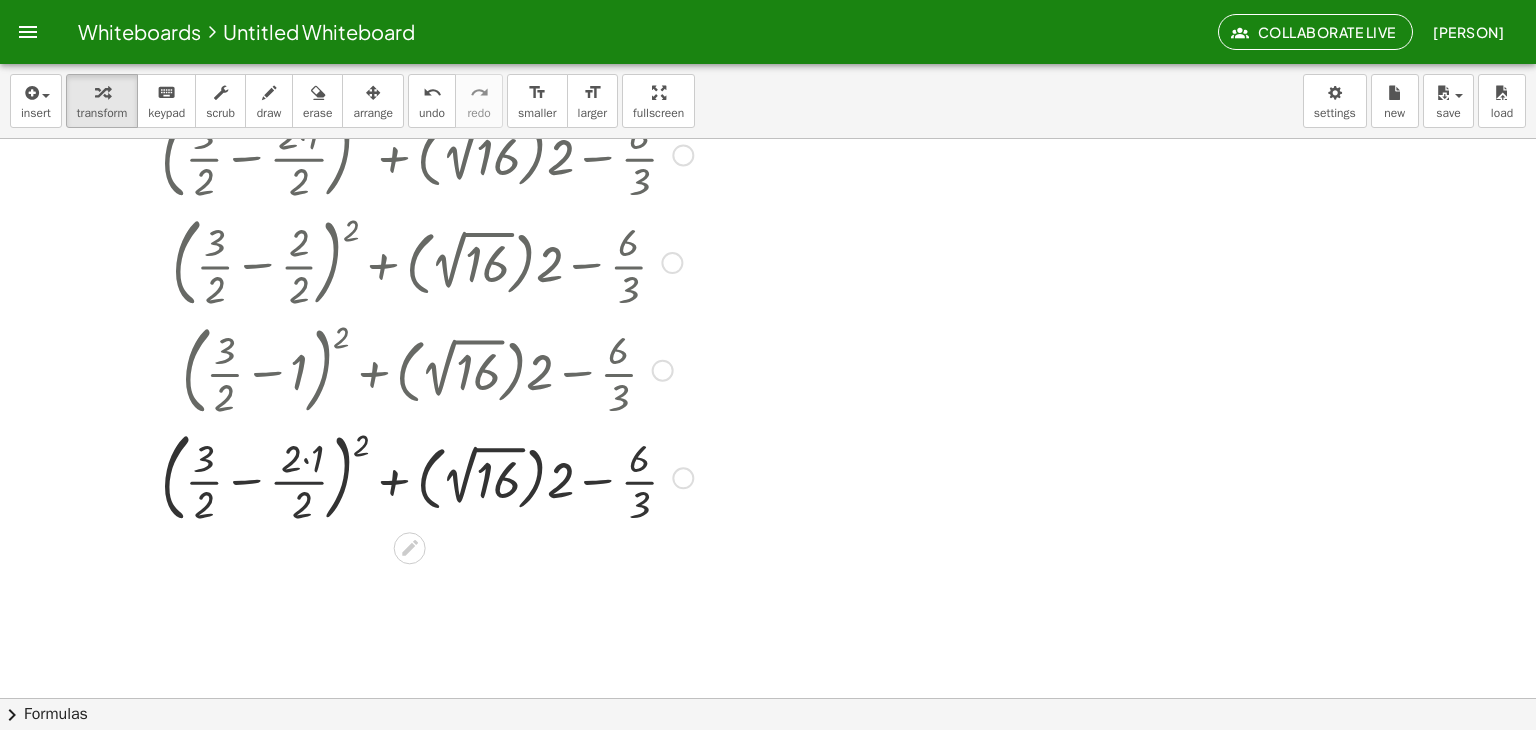 click at bounding box center [427, 477] 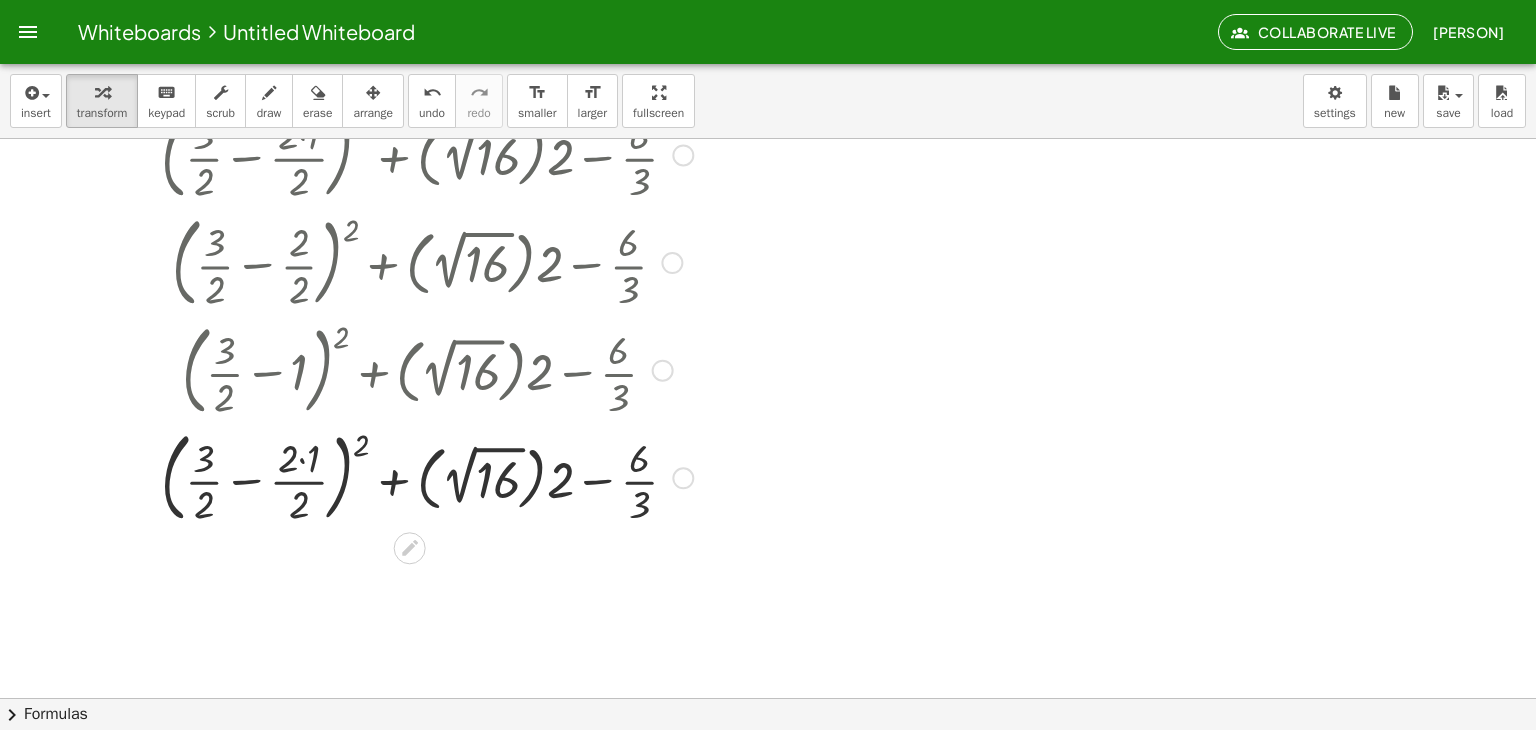 click at bounding box center (427, 477) 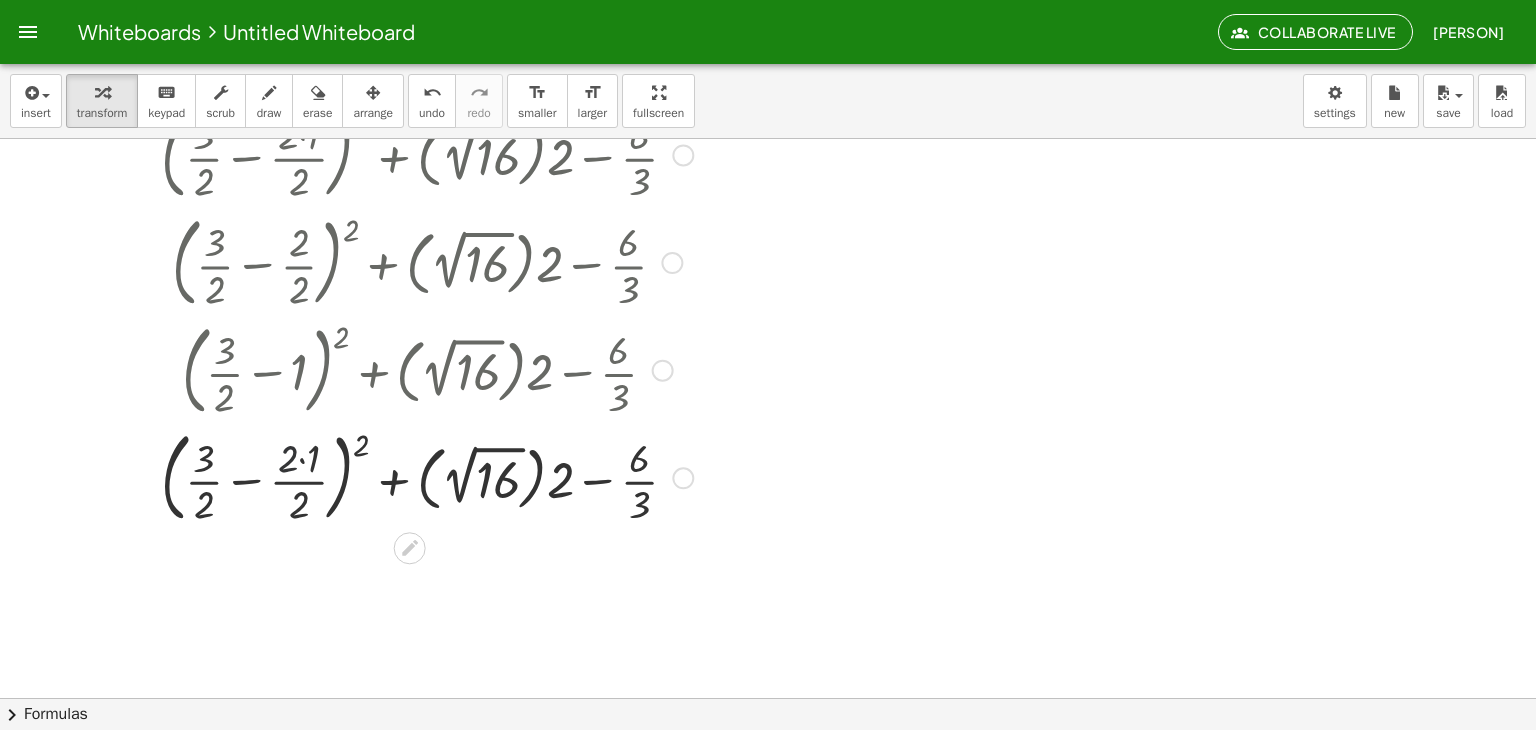 click at bounding box center [427, 477] 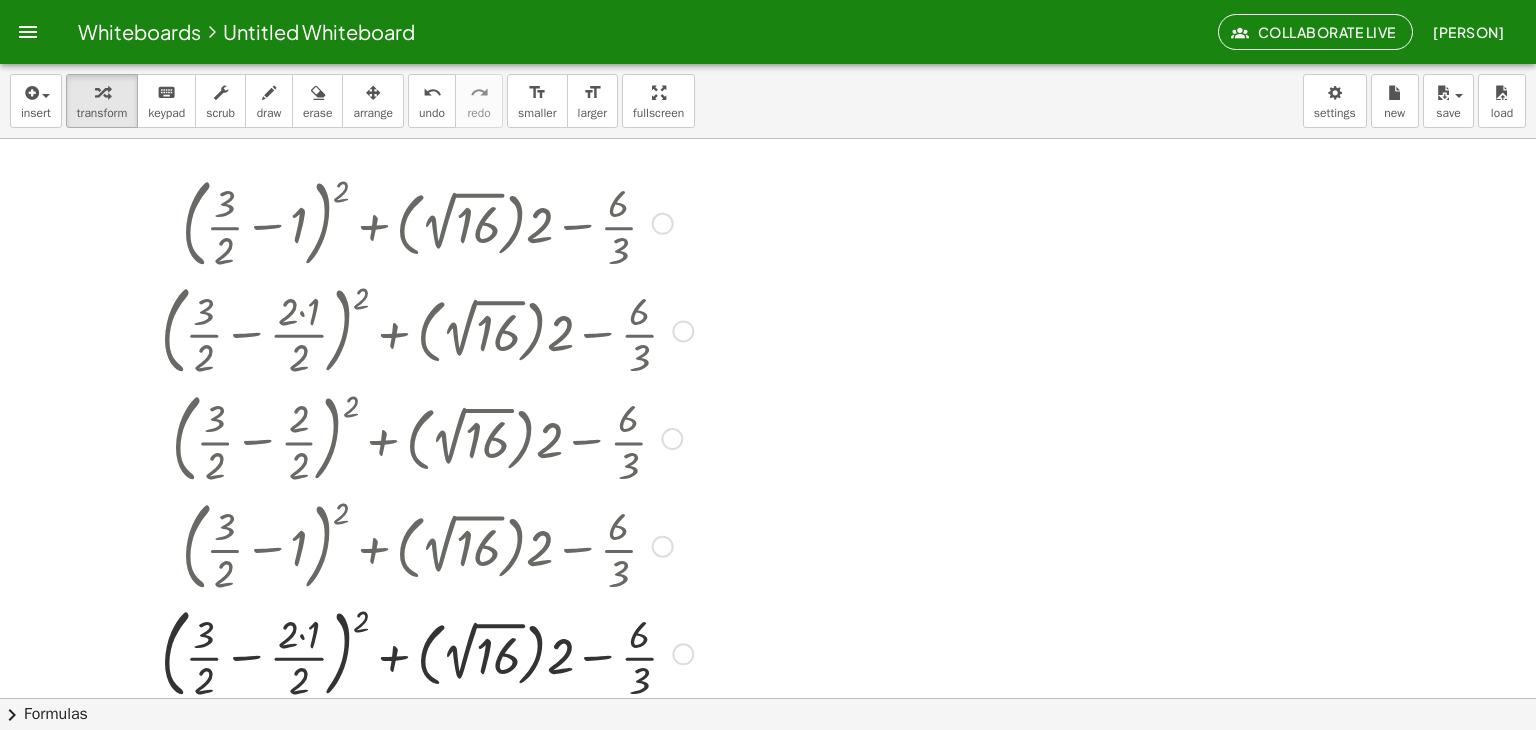 scroll, scrollTop: 0, scrollLeft: 0, axis: both 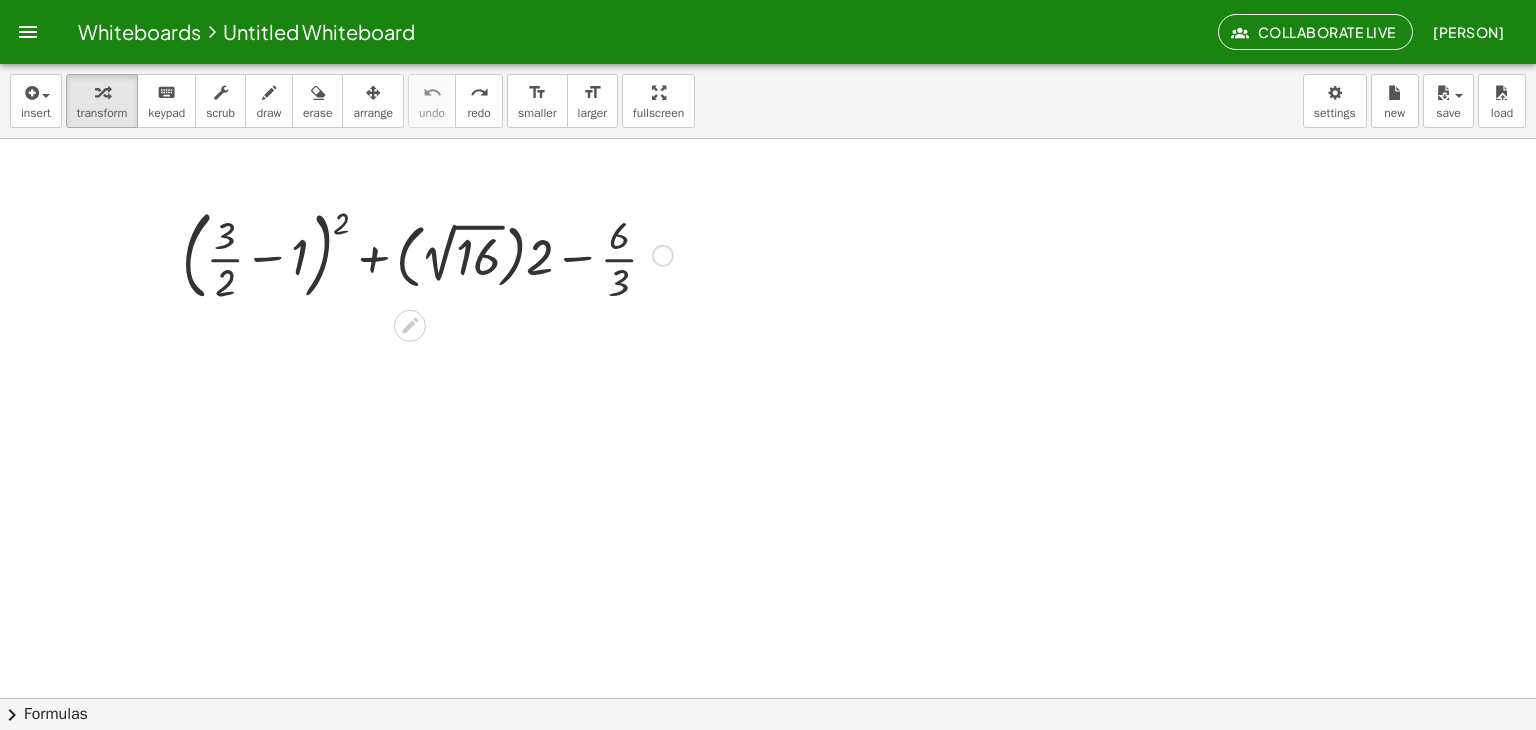 click at bounding box center [427, 254] 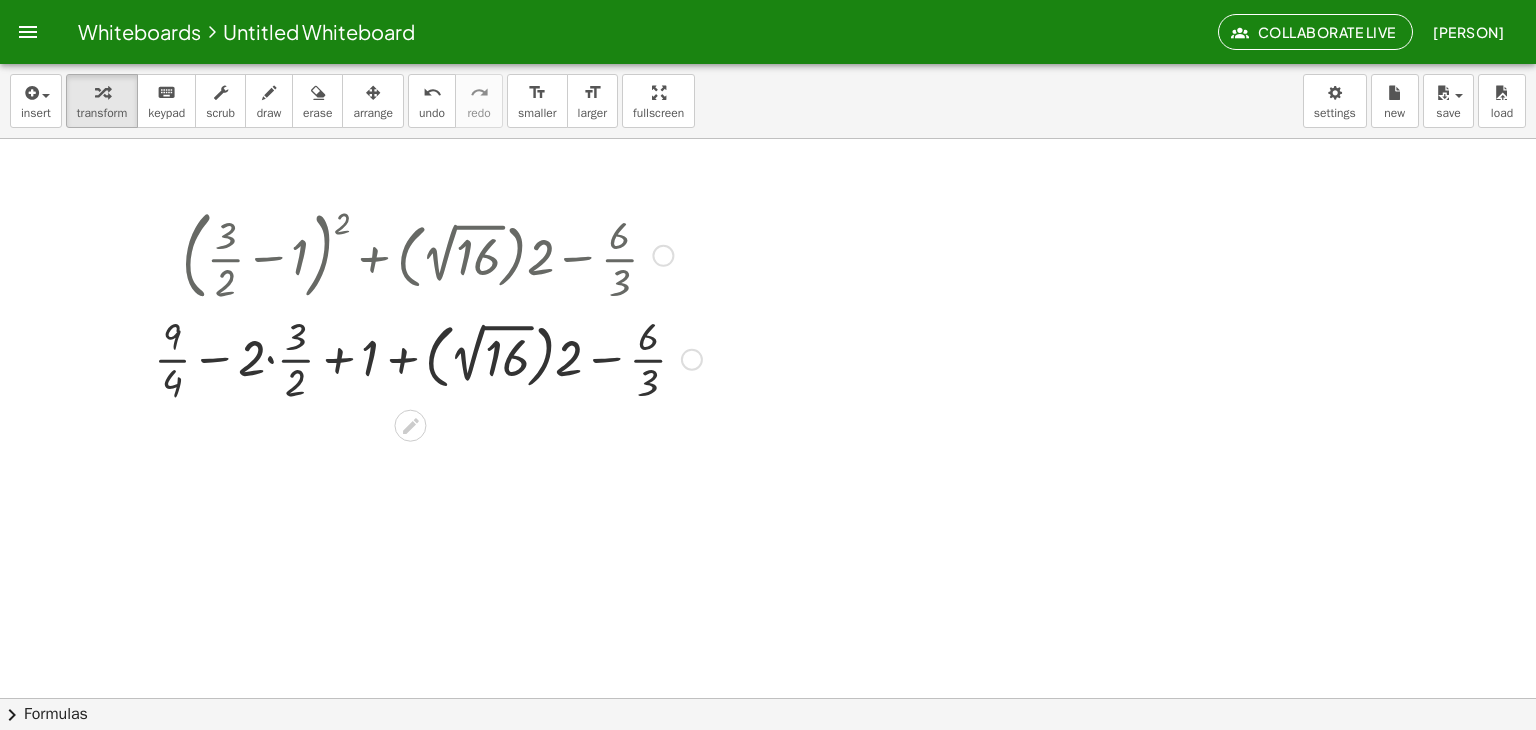 click at bounding box center [428, 358] 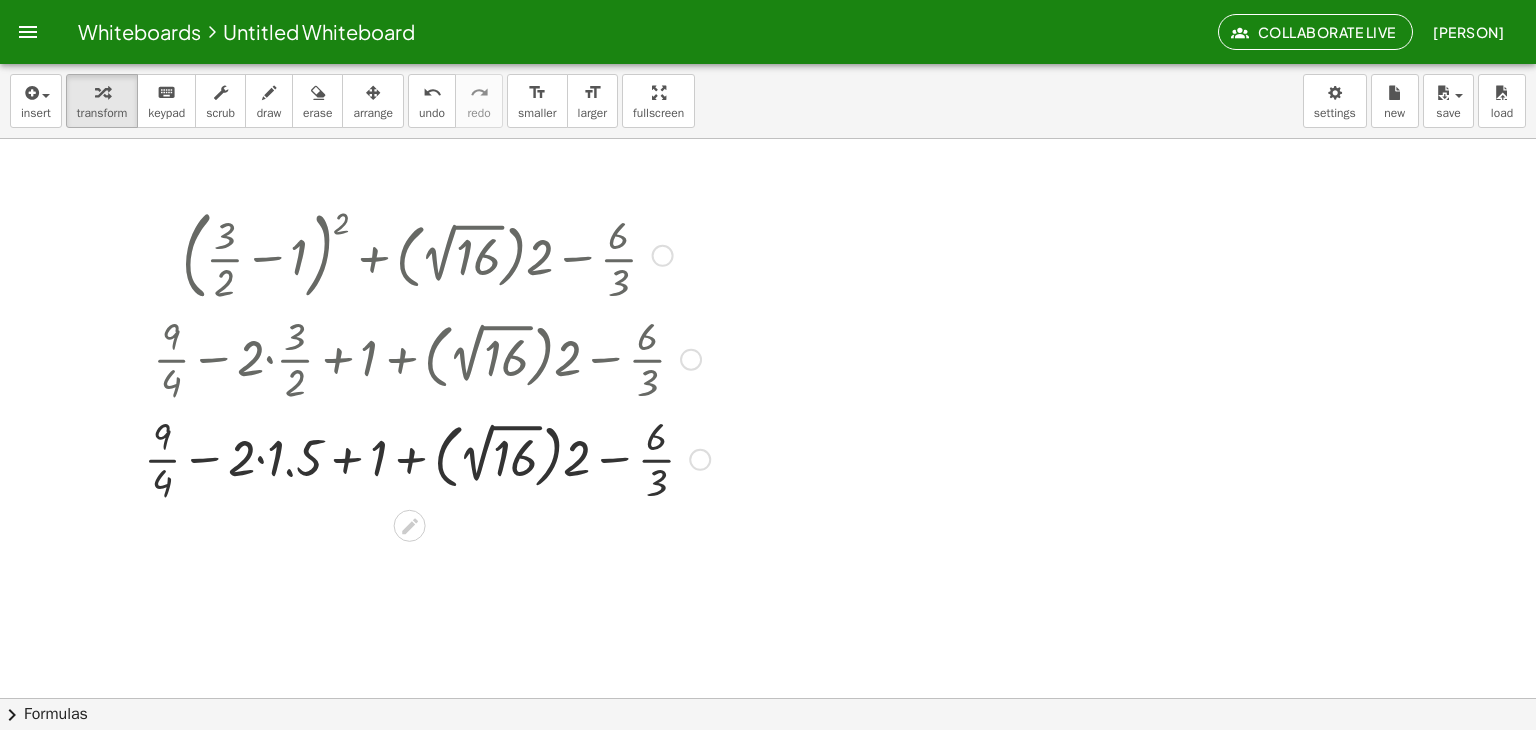 click at bounding box center (427, 458) 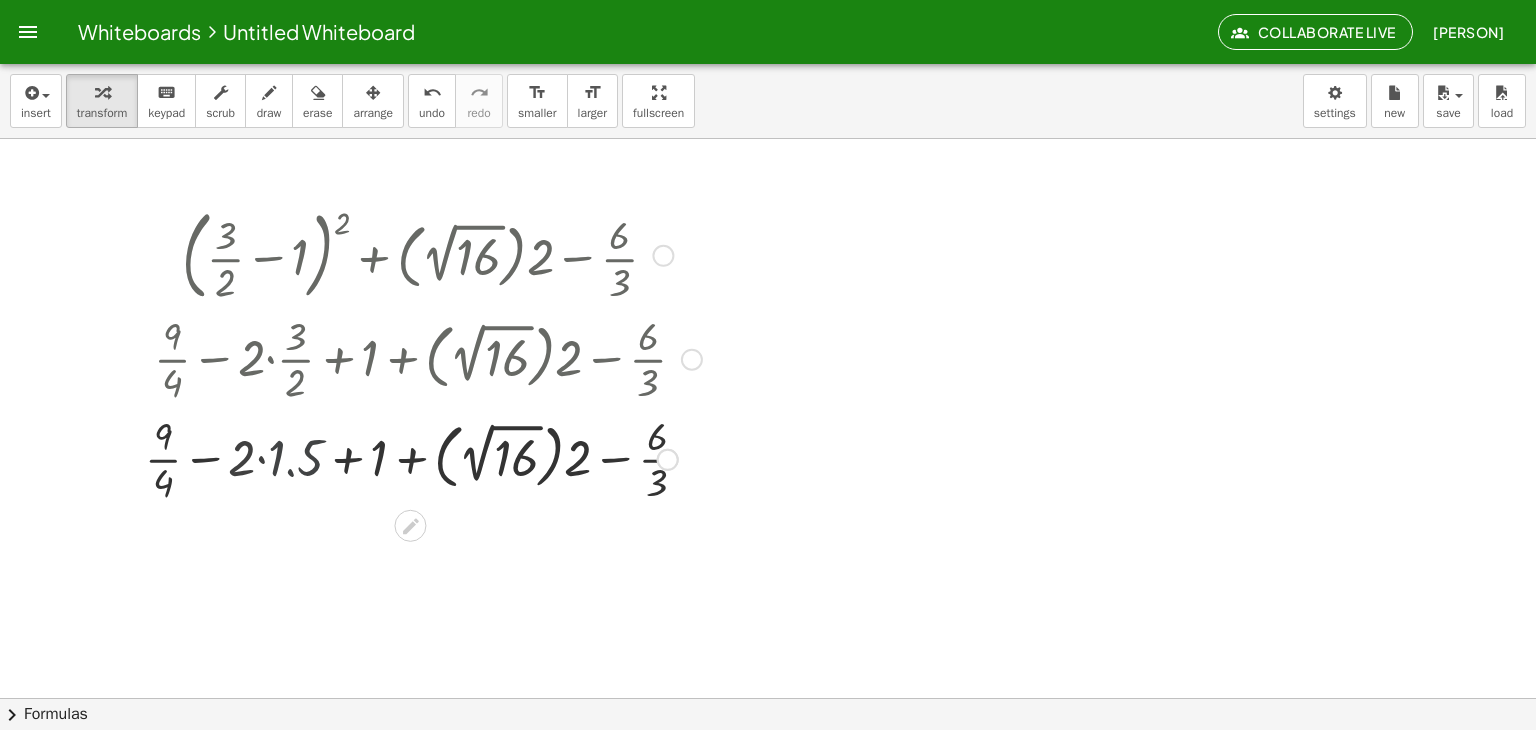 click at bounding box center (428, 458) 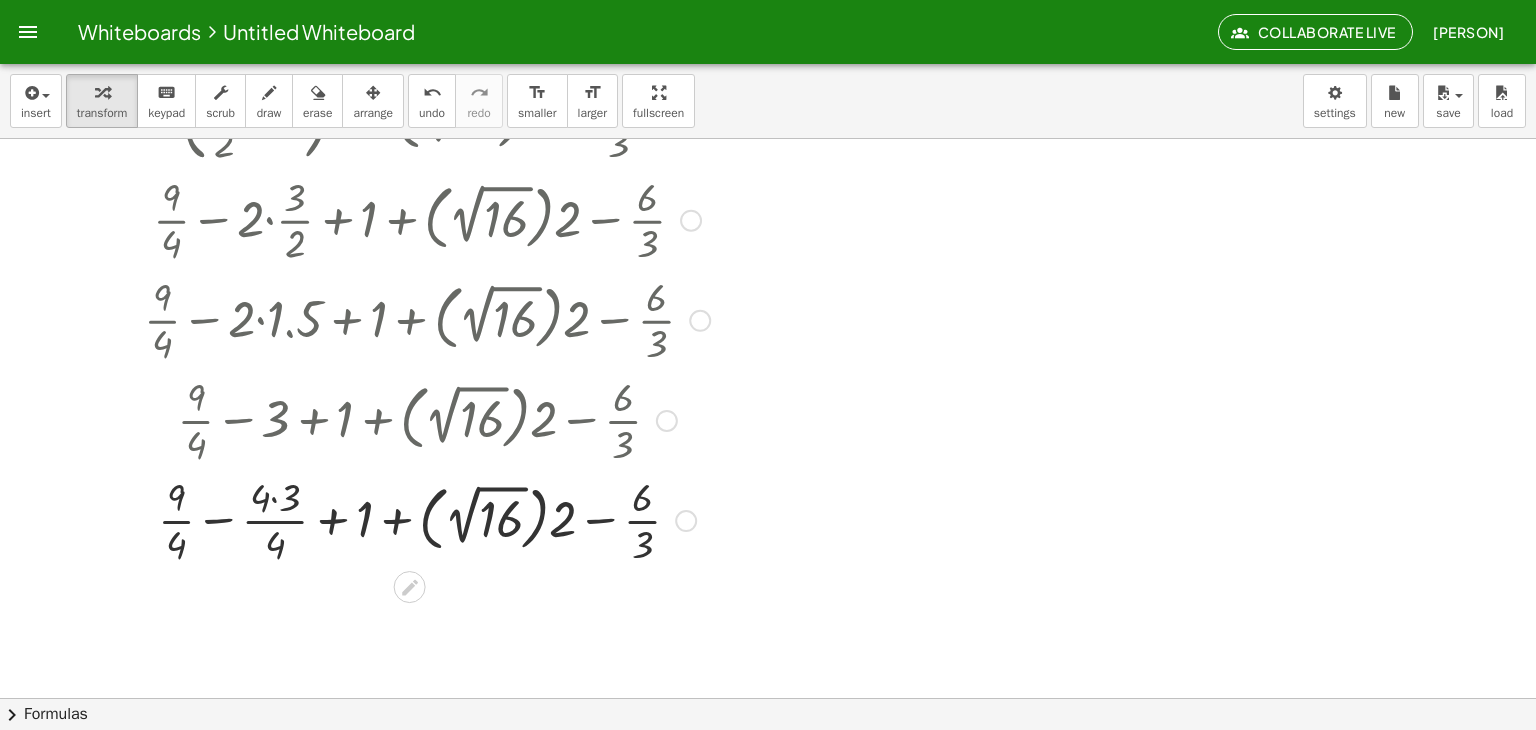 scroll, scrollTop: 140, scrollLeft: 0, axis: vertical 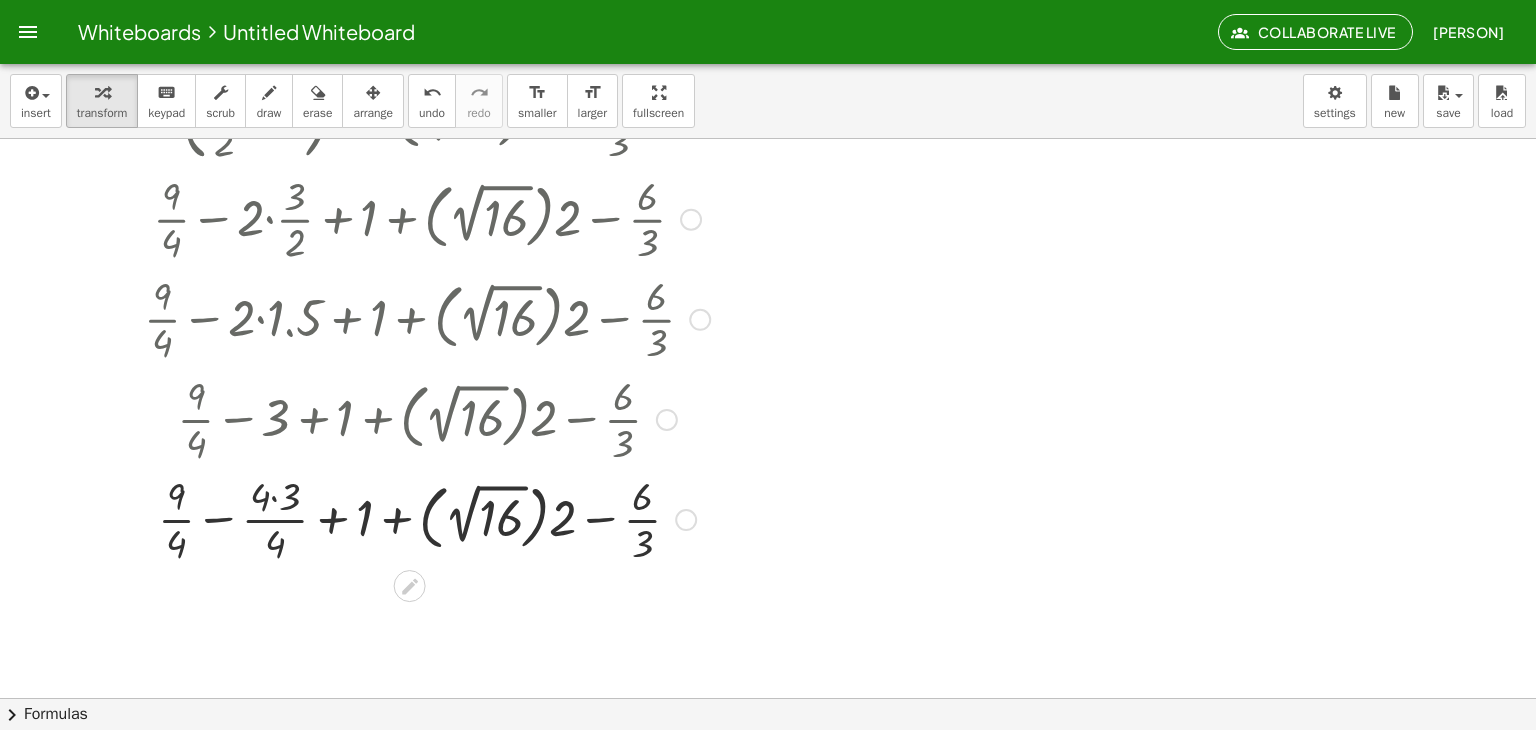 click at bounding box center [427, 518] 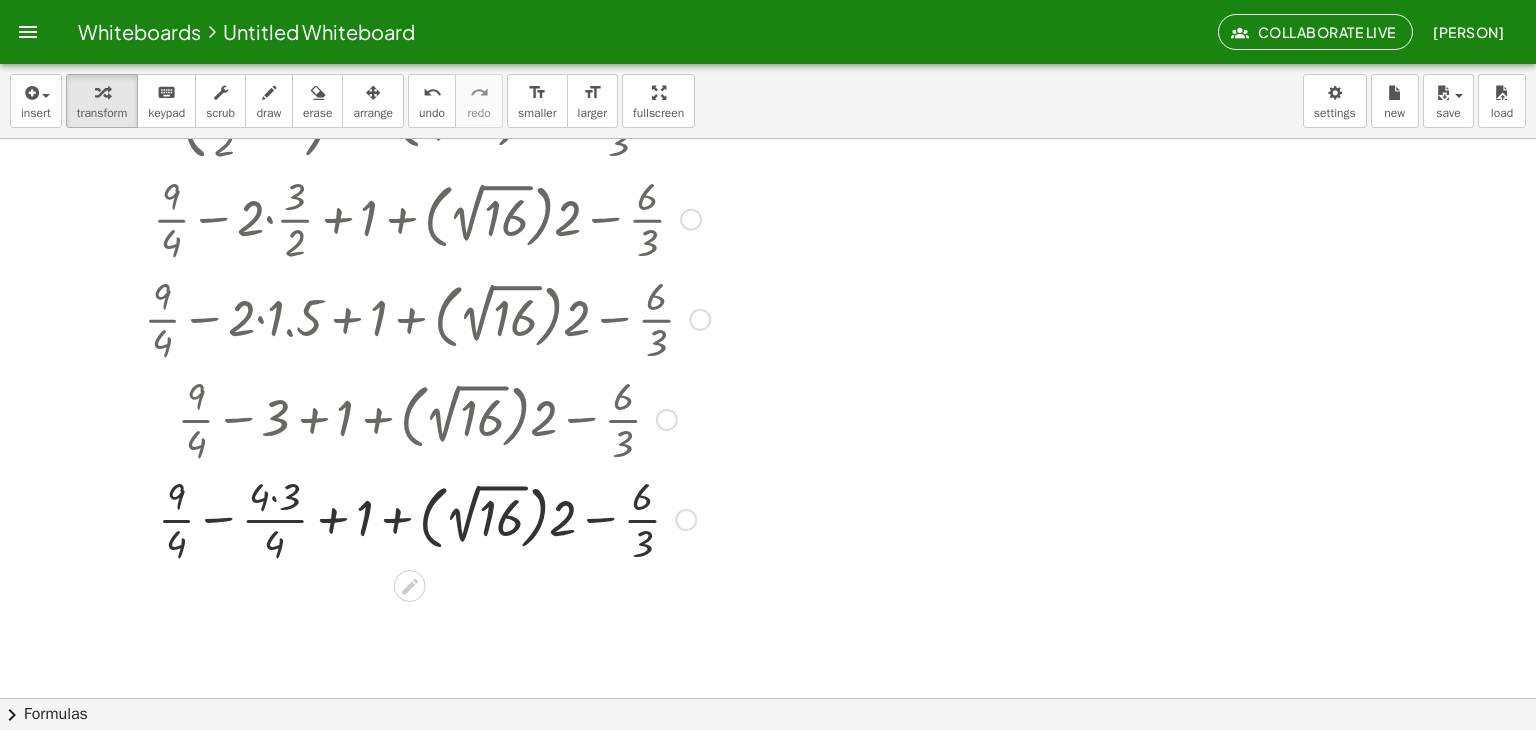 click at bounding box center (427, 518) 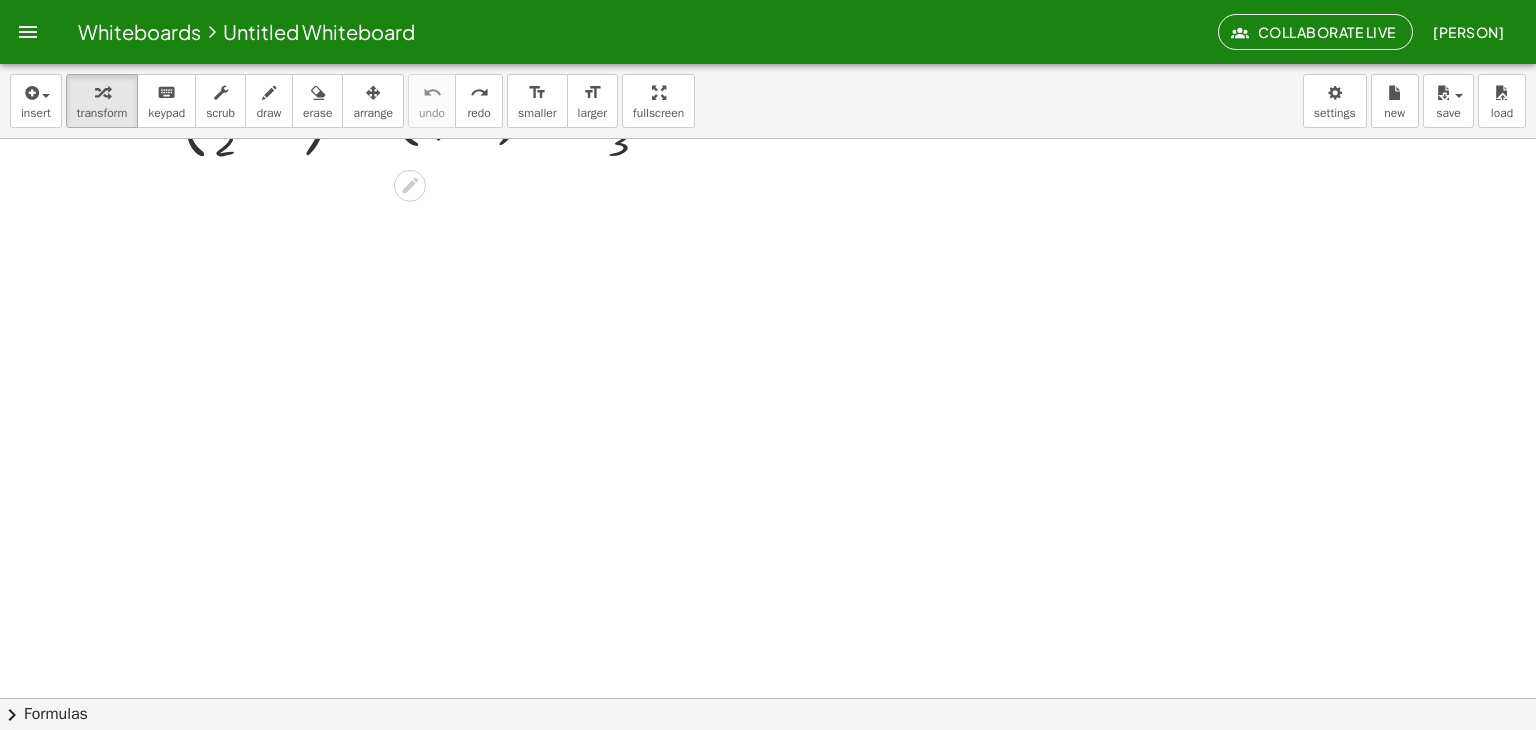 scroll, scrollTop: 0, scrollLeft: 0, axis: both 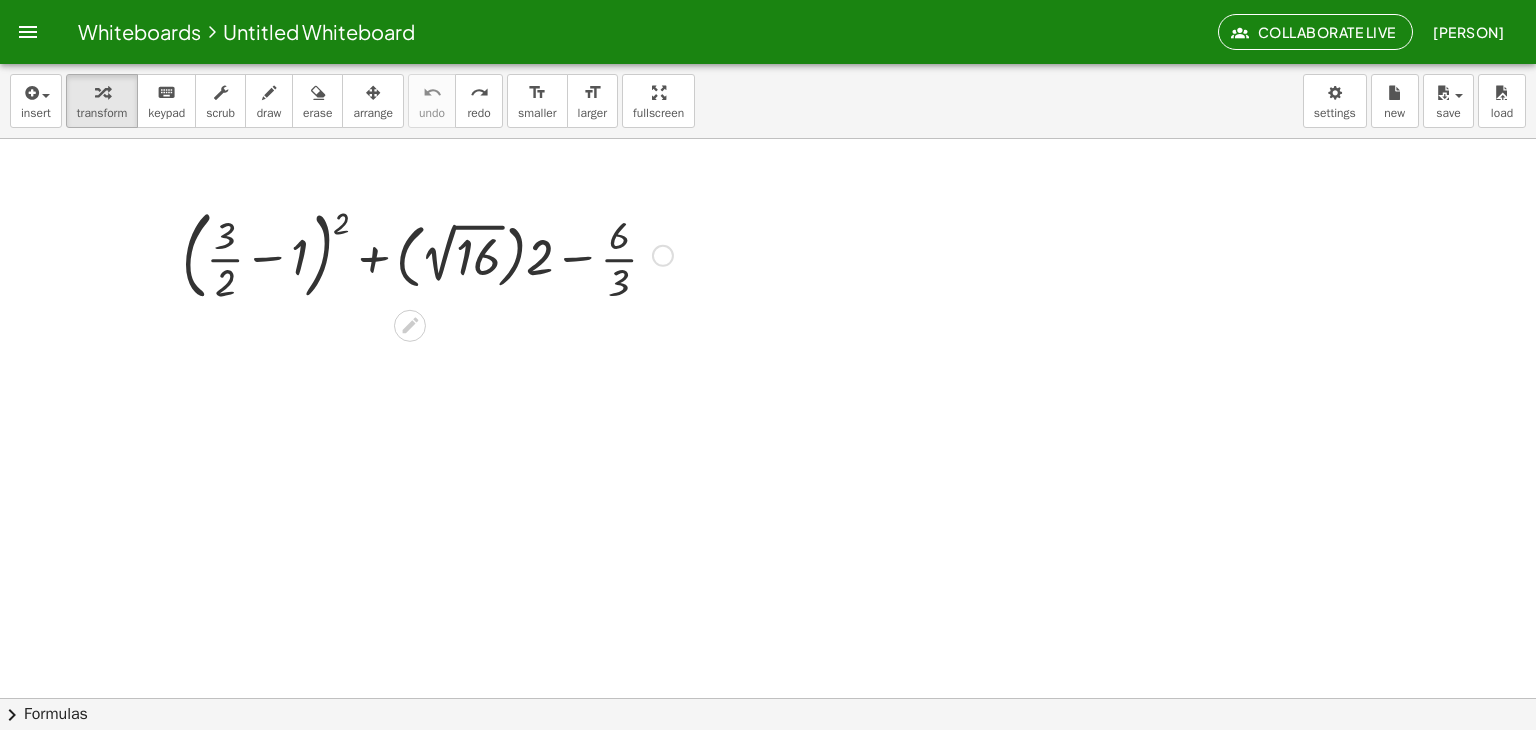 click at bounding box center (427, 254) 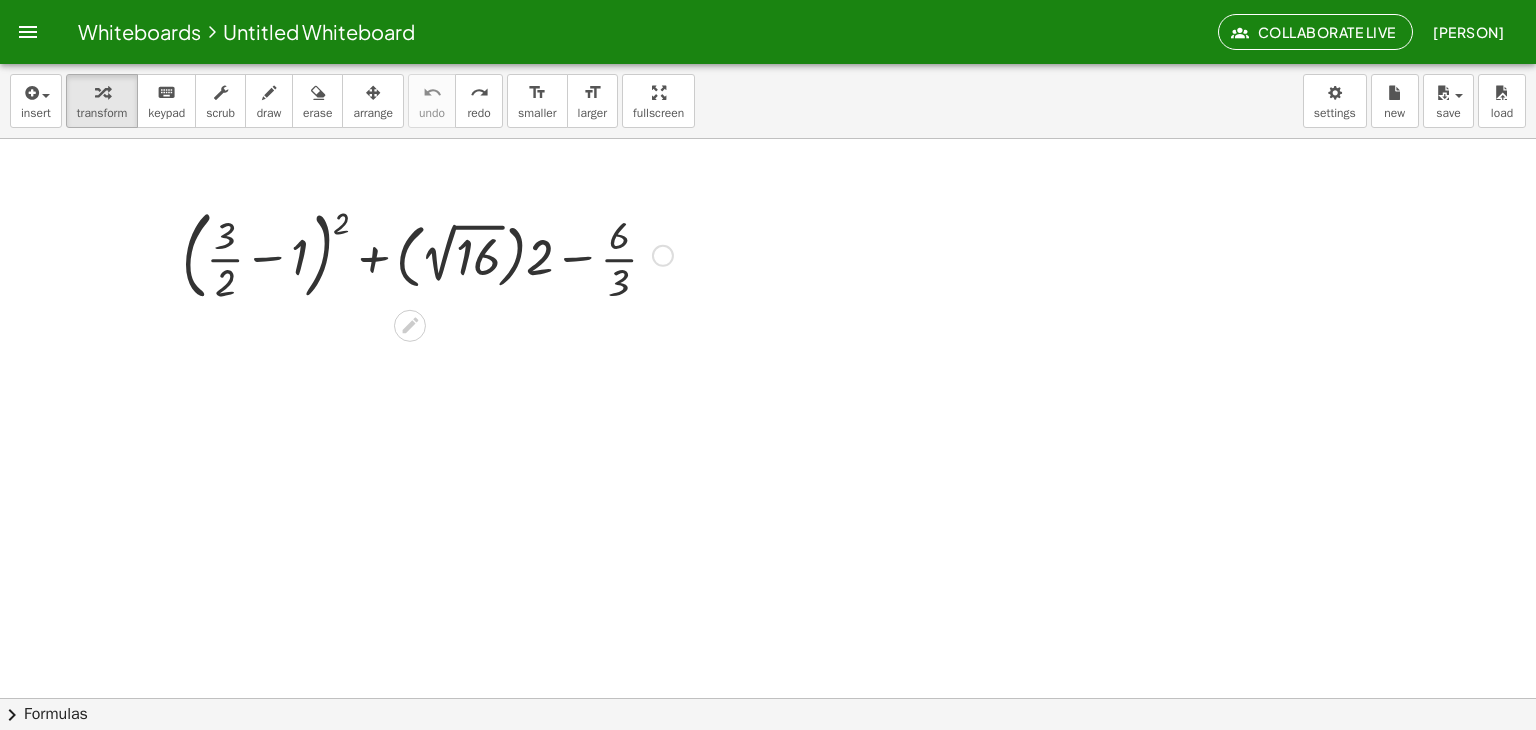 click at bounding box center [427, 254] 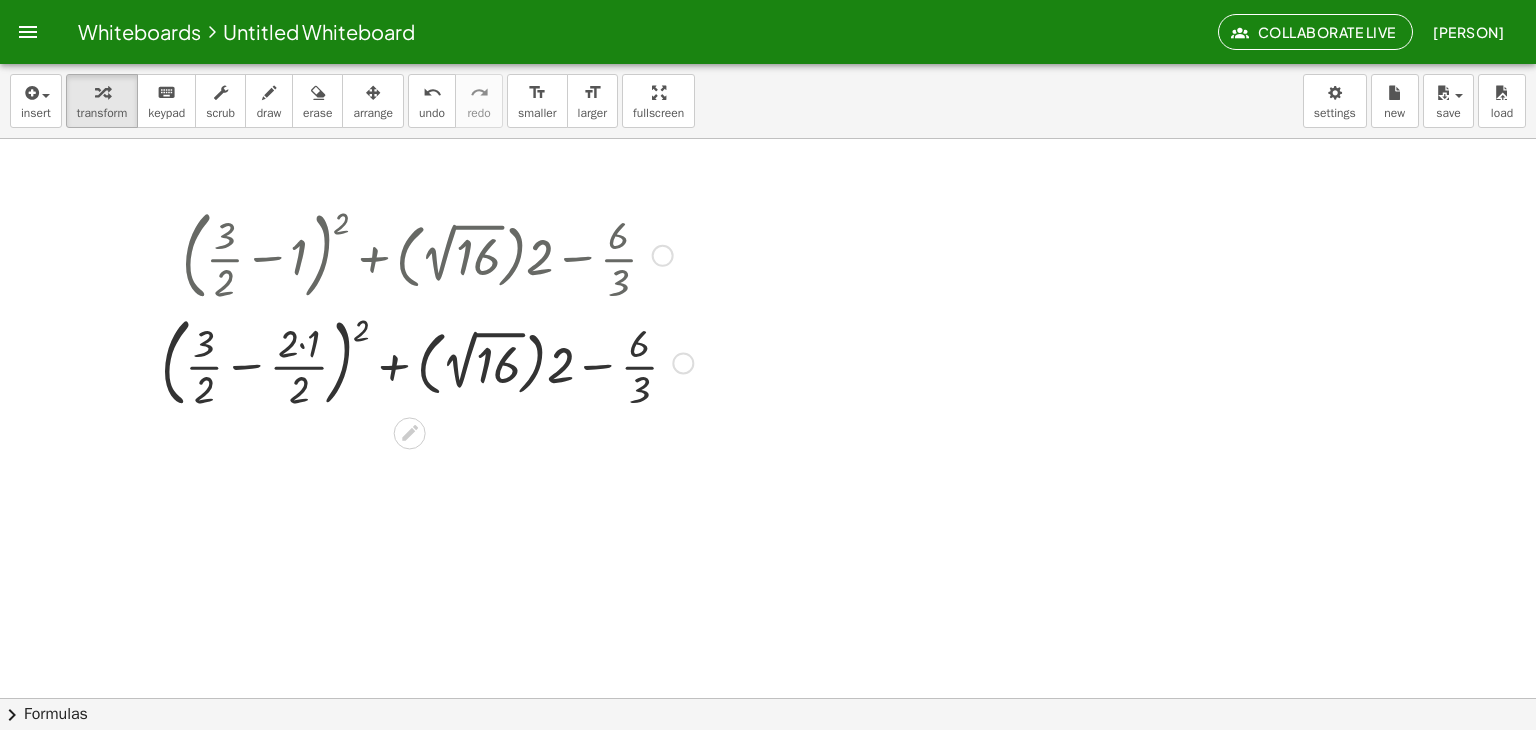 click at bounding box center [427, 362] 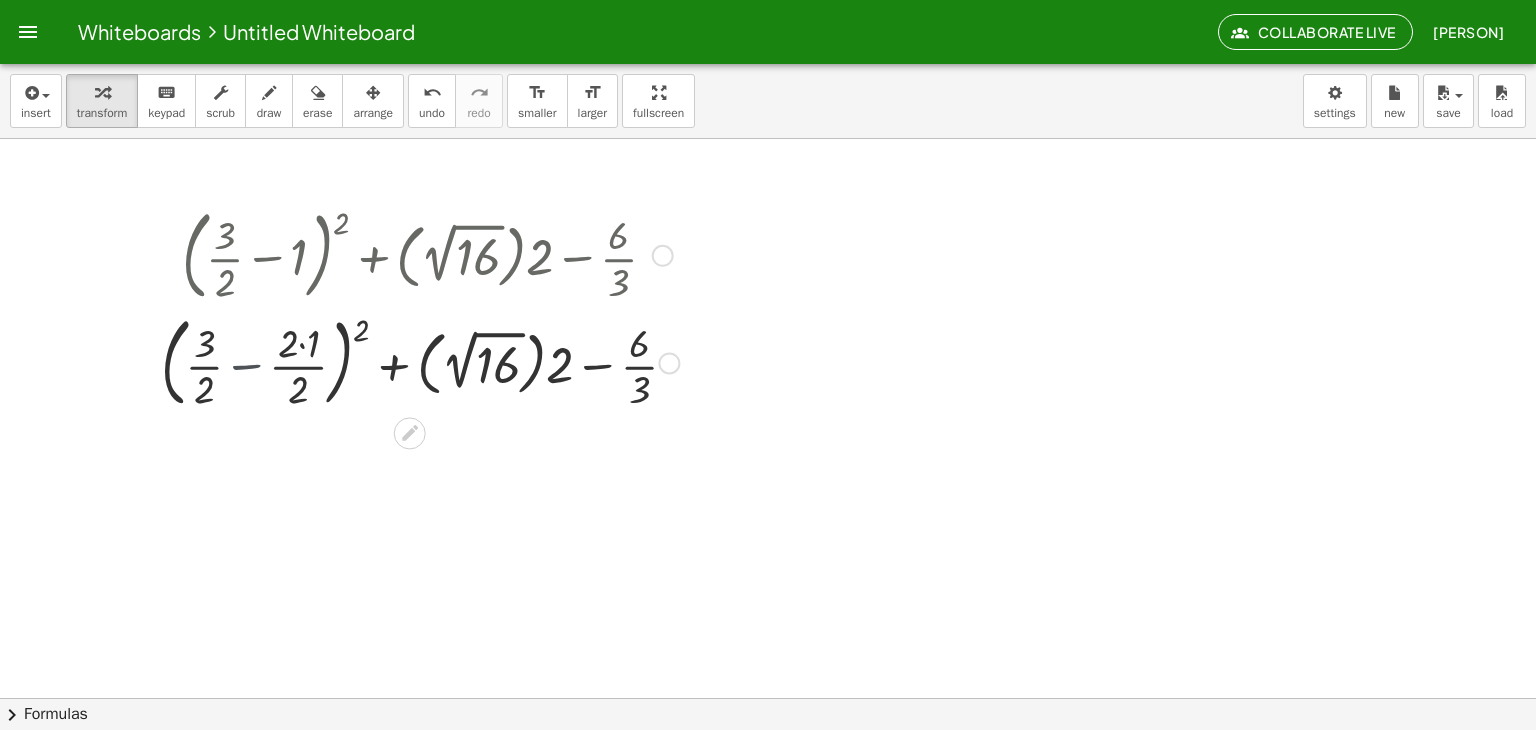 click at bounding box center [427, 362] 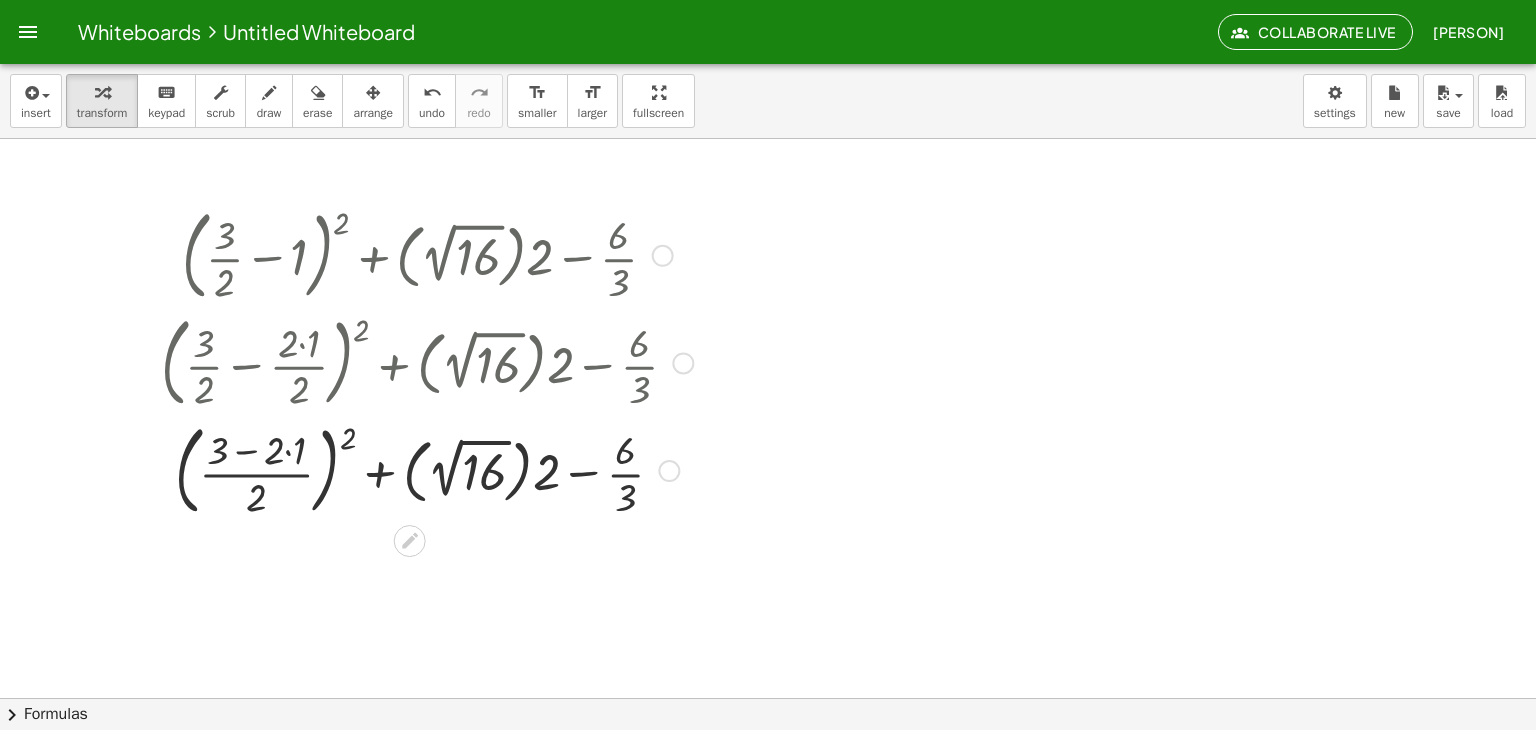 click at bounding box center [427, 469] 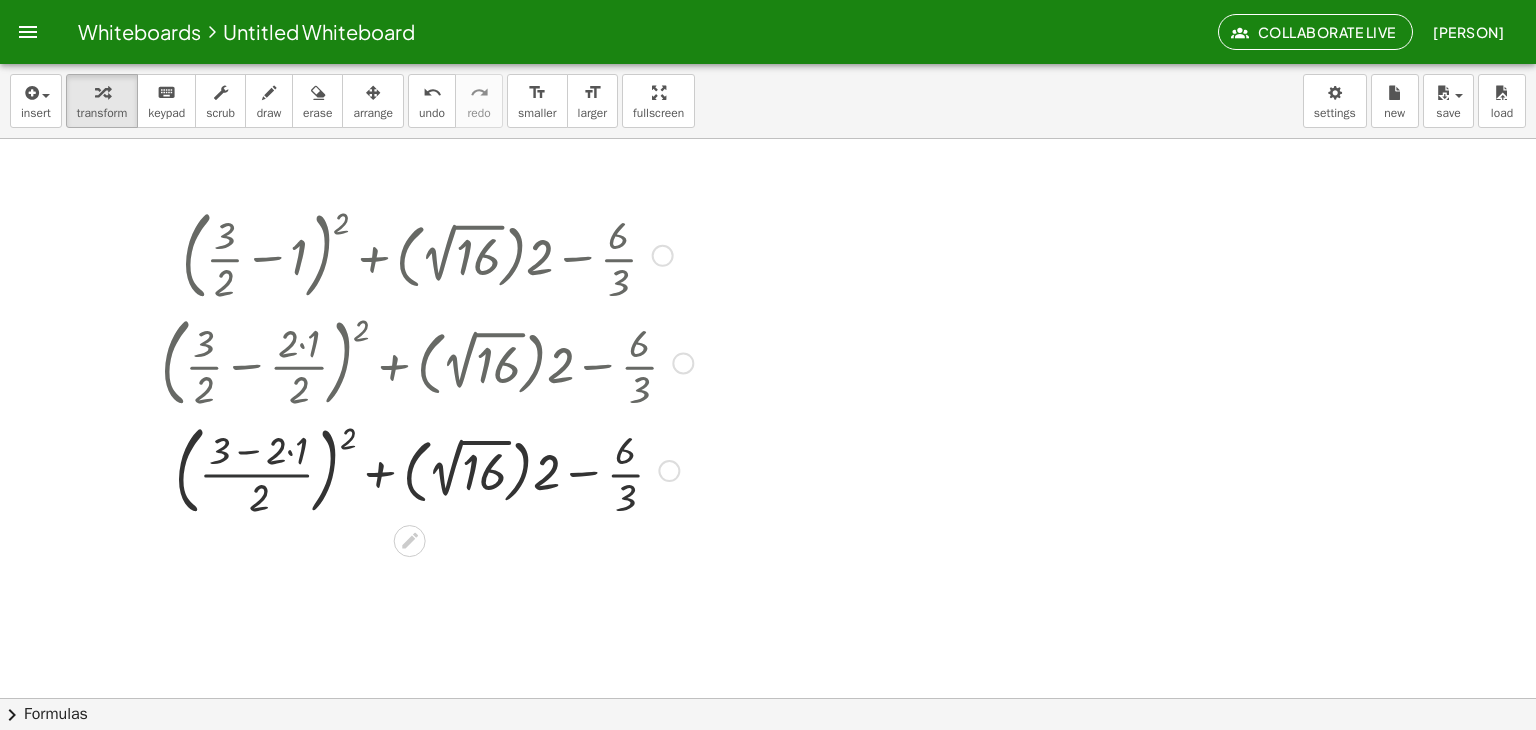 click at bounding box center [427, 469] 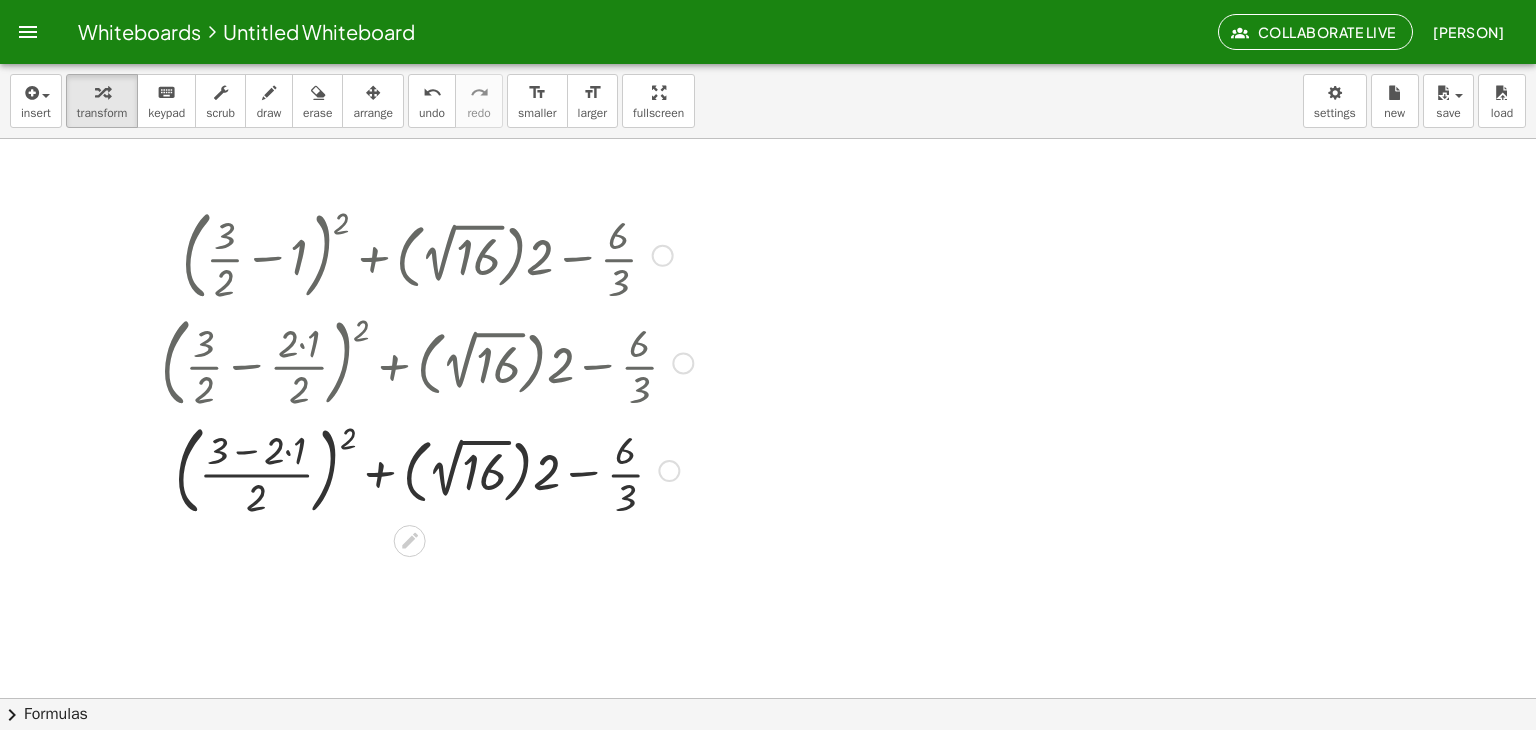 click at bounding box center [427, 469] 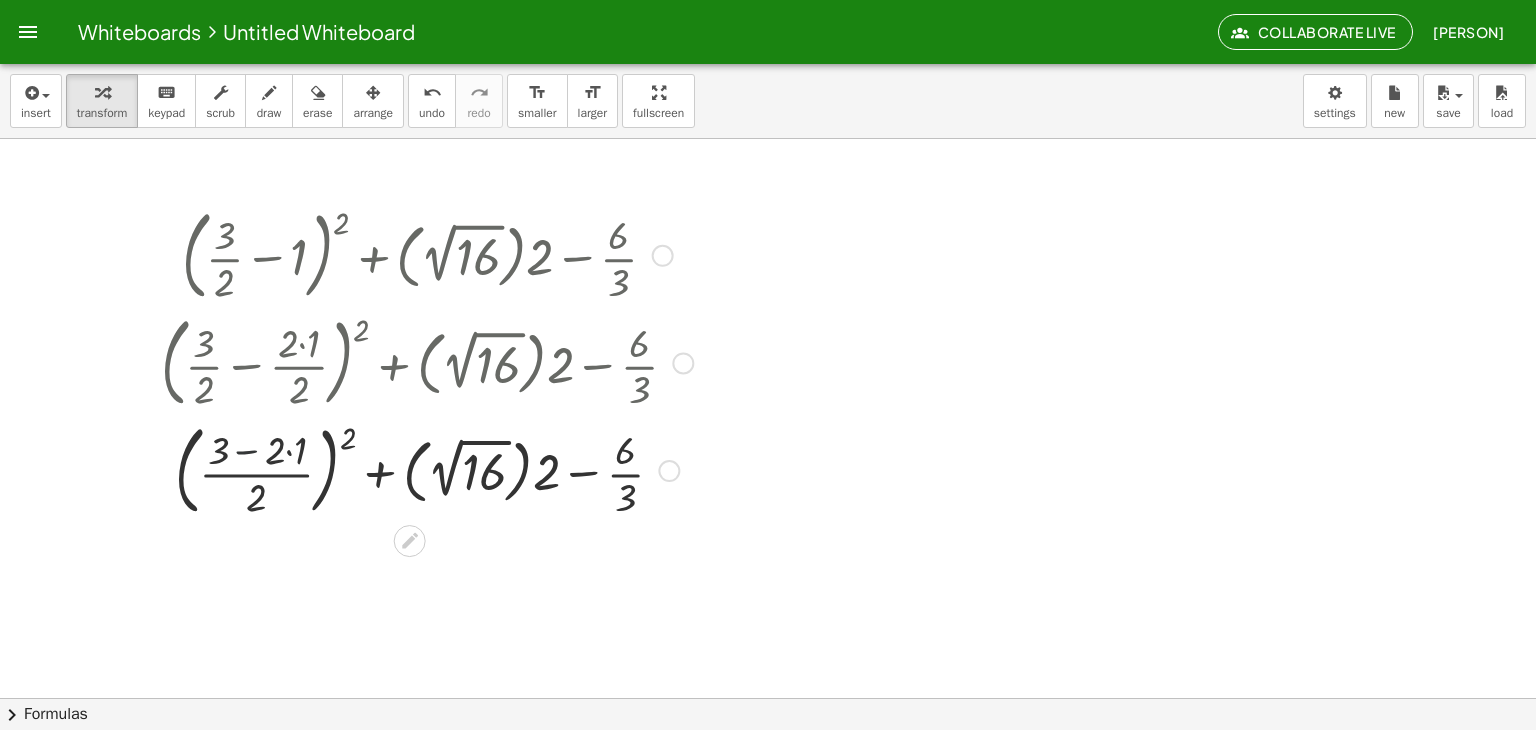 click at bounding box center [427, 469] 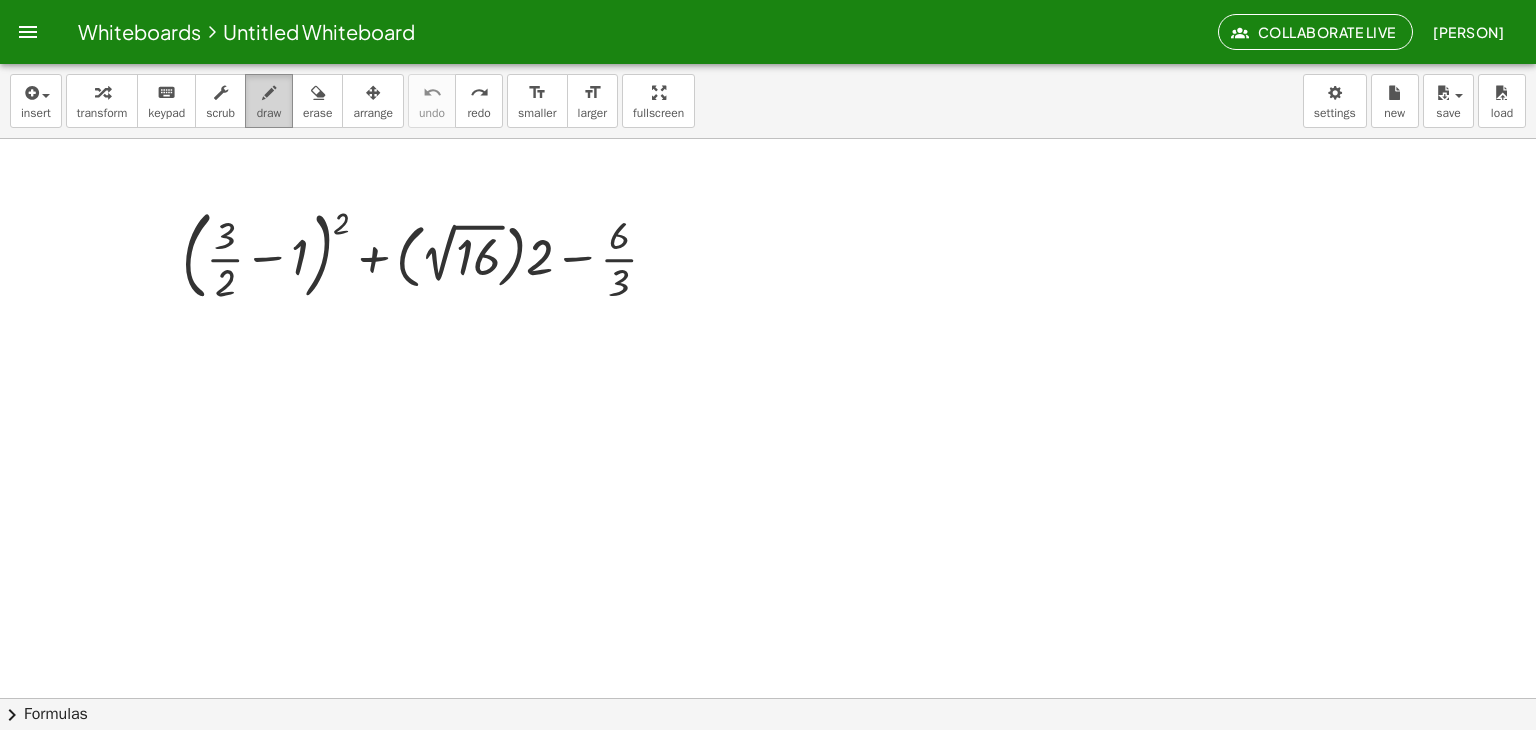click at bounding box center (269, 92) 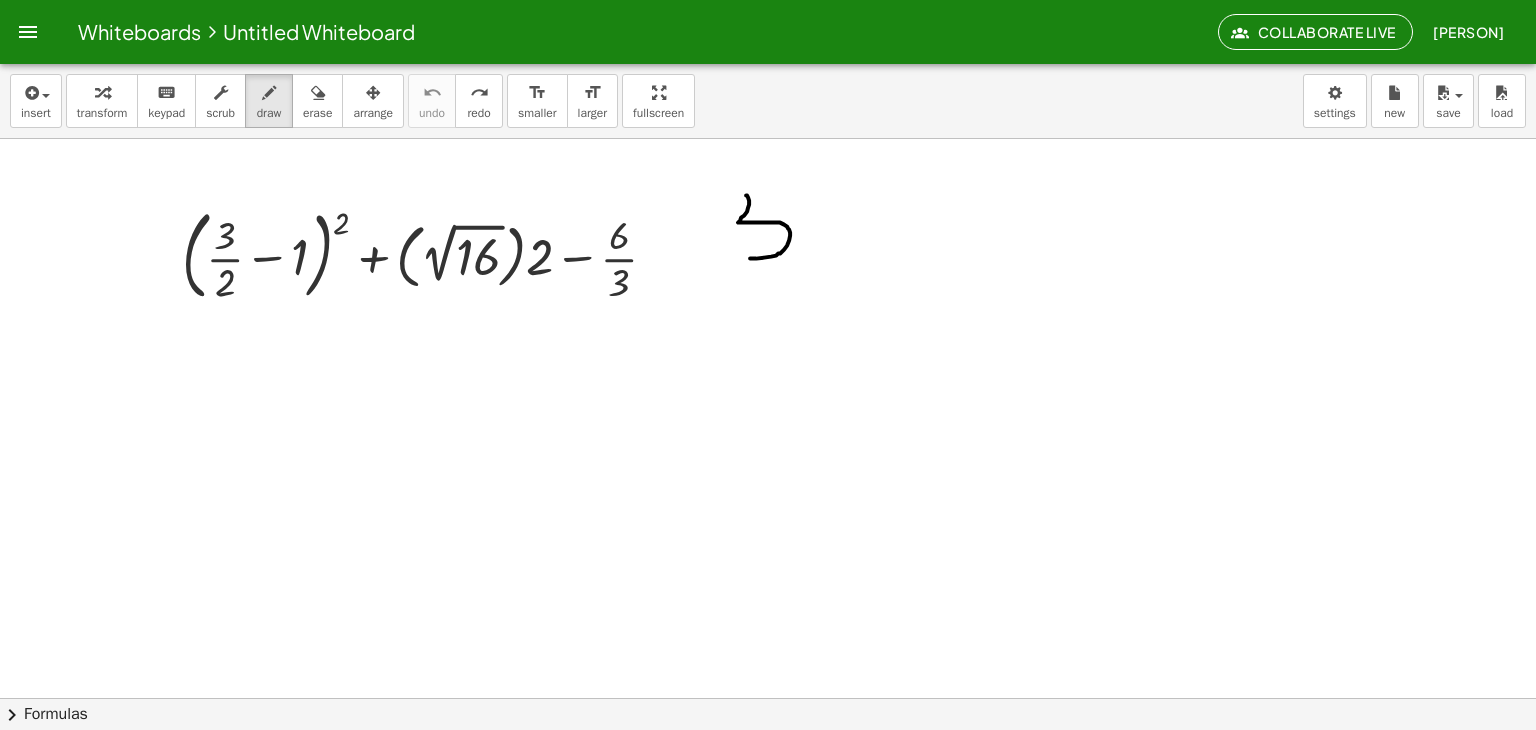 drag, startPoint x: 749, startPoint y: 200, endPoint x: 750, endPoint y: 258, distance: 58.00862 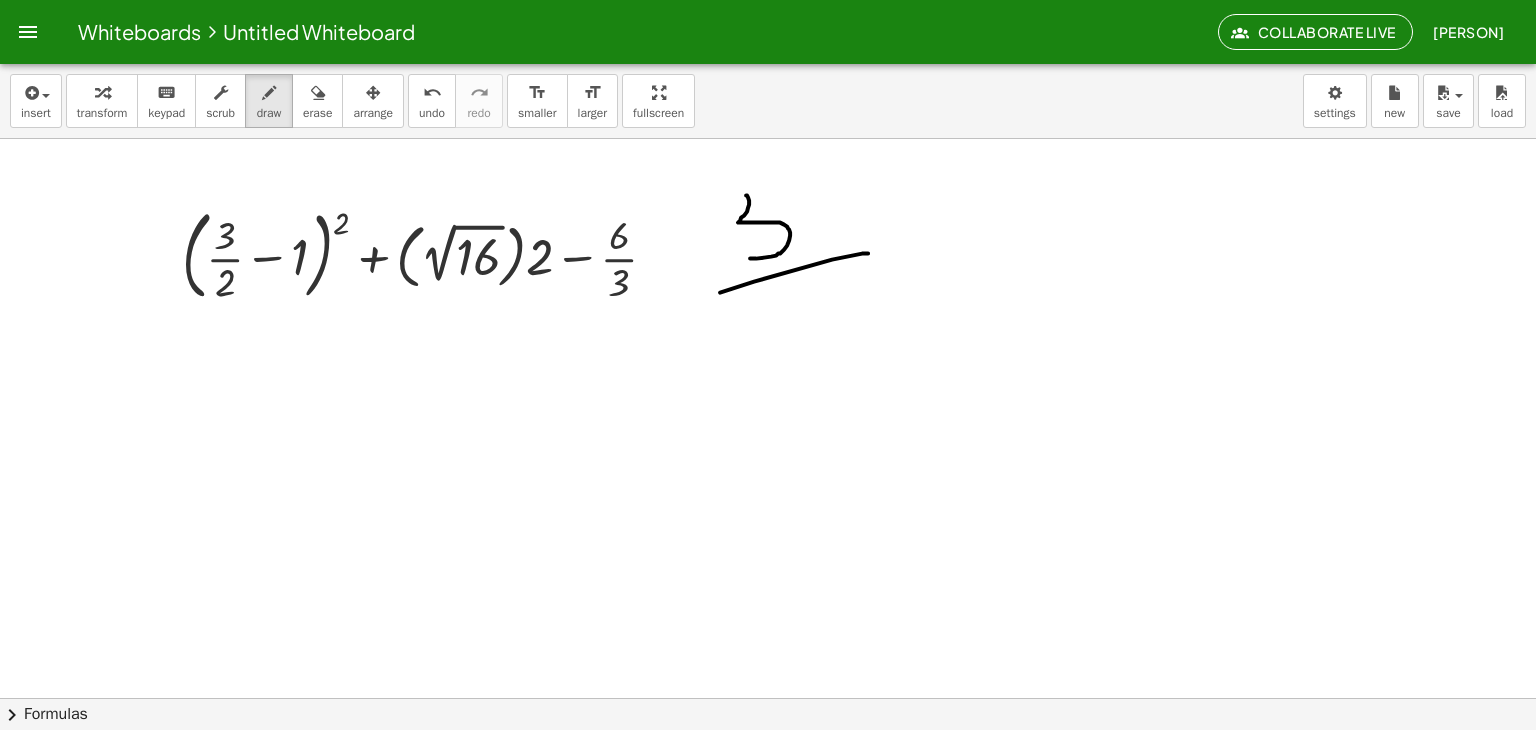 drag, startPoint x: 720, startPoint y: 292, endPoint x: 869, endPoint y: 253, distance: 154.01949 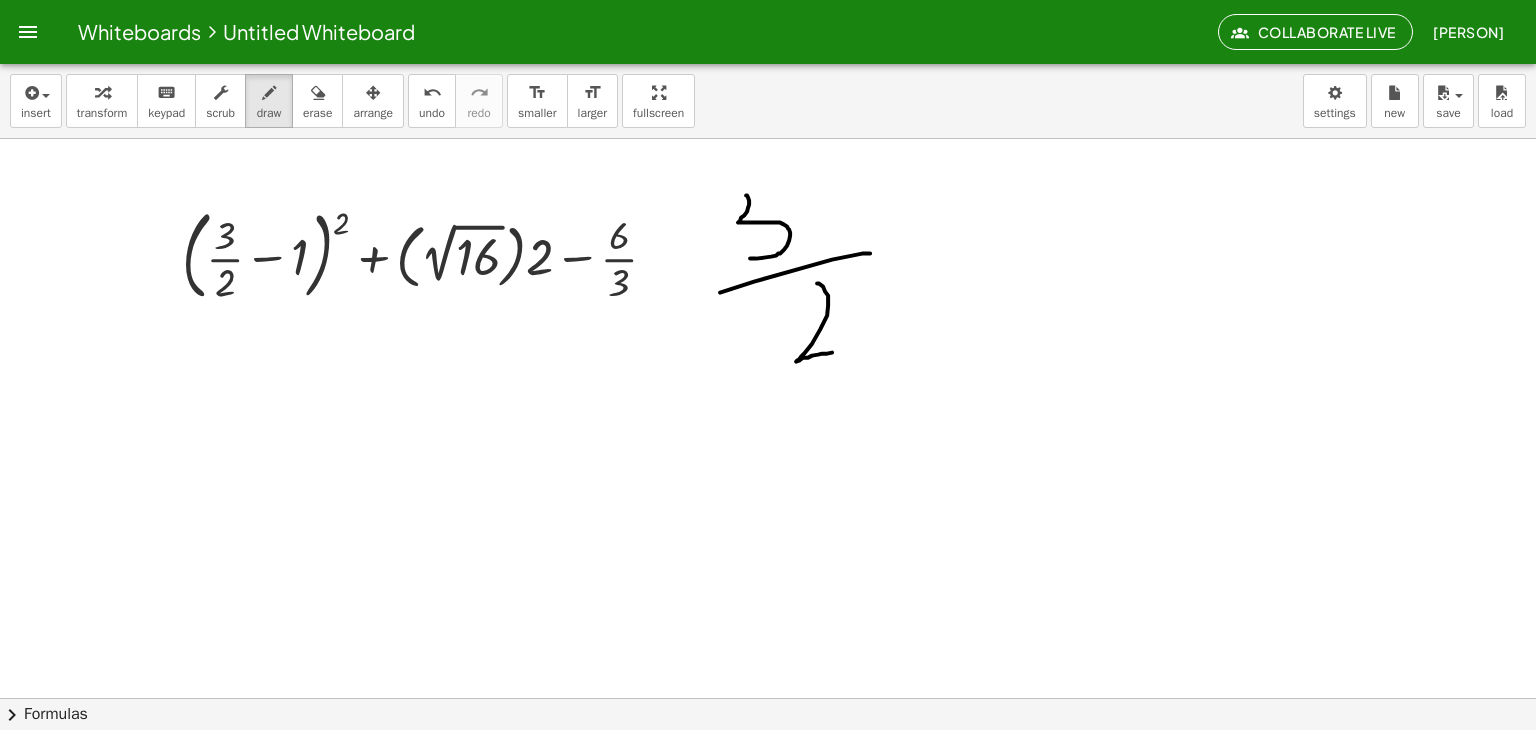 drag, startPoint x: 817, startPoint y: 283, endPoint x: 843, endPoint y: 351, distance: 72.8011 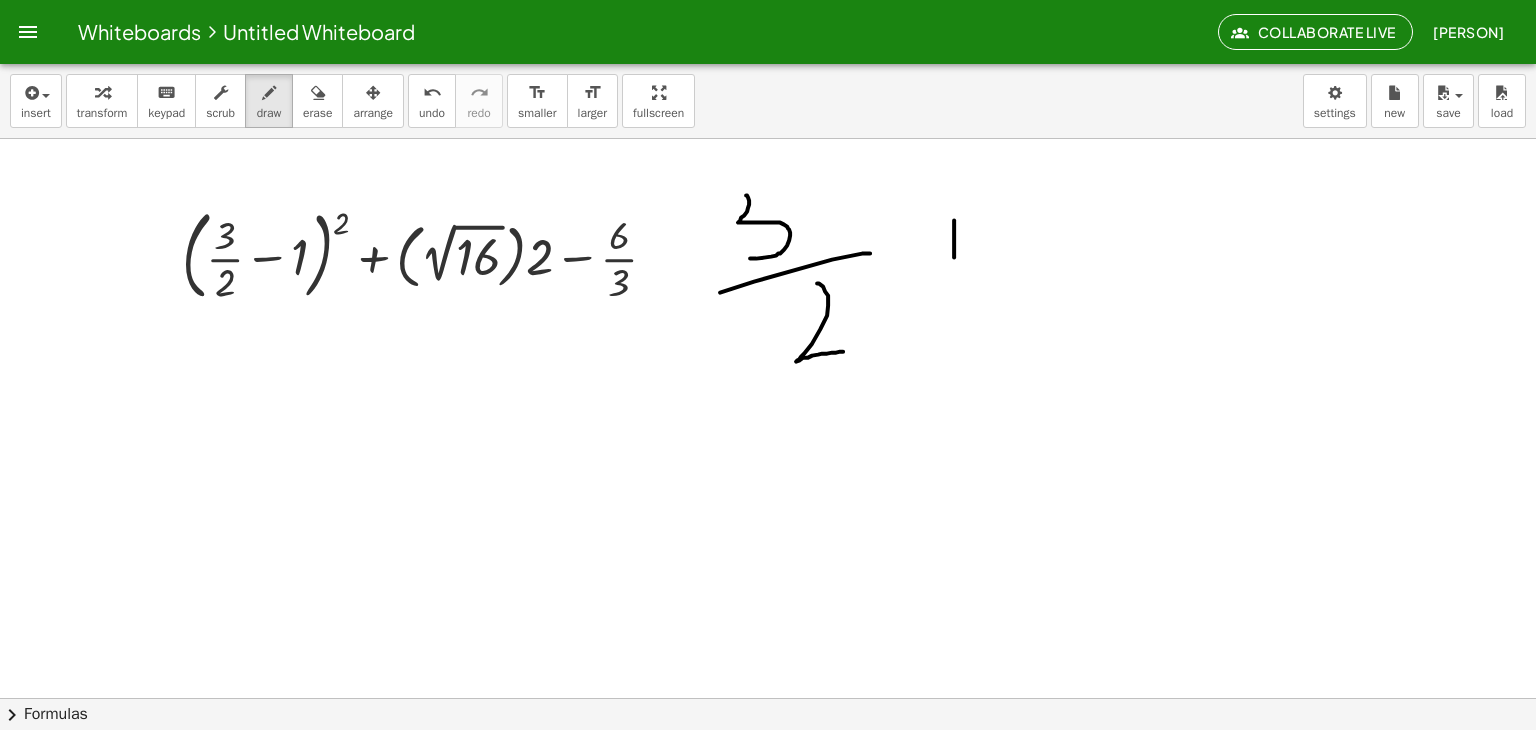 drag, startPoint x: 954, startPoint y: 249, endPoint x: 954, endPoint y: 261, distance: 12 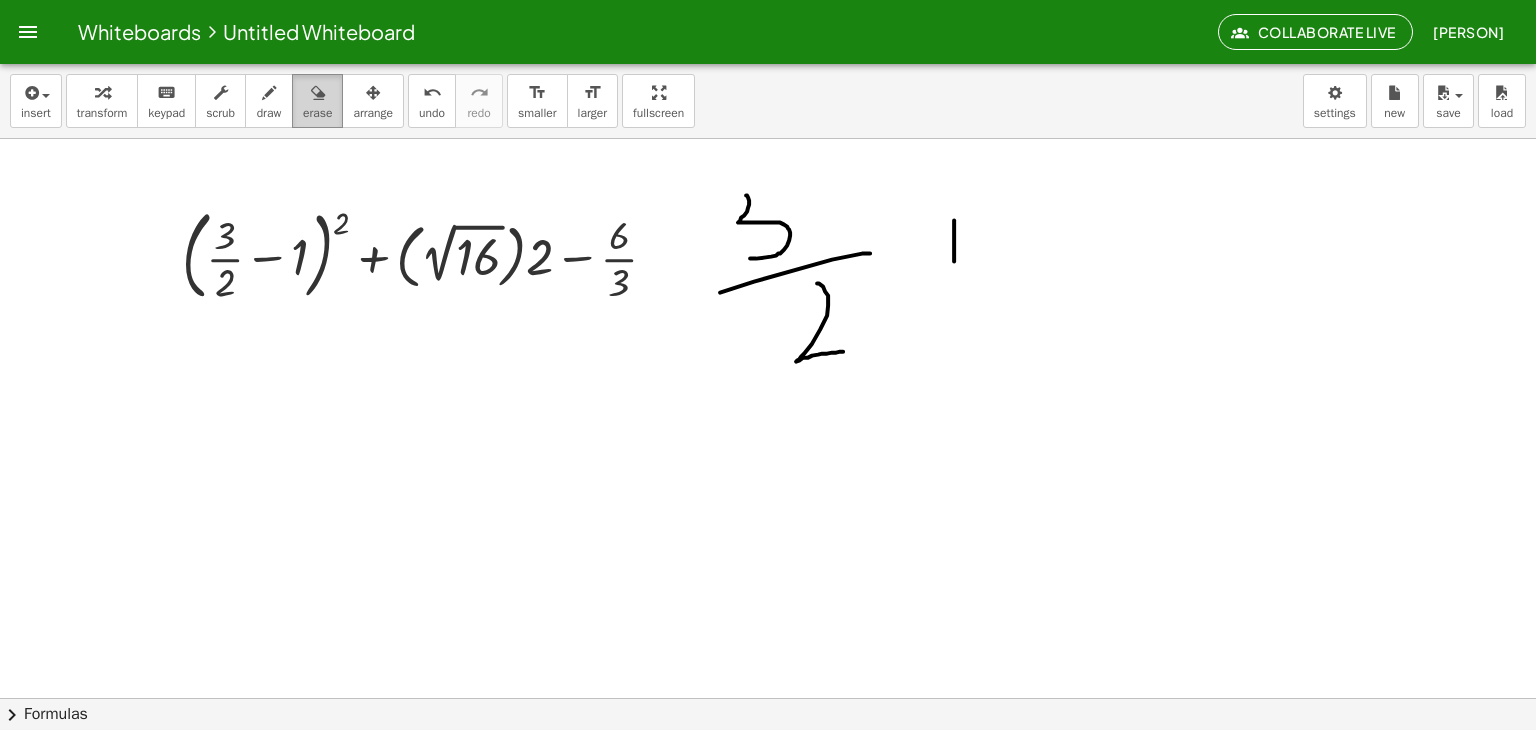 click on "erase" at bounding box center [317, 101] 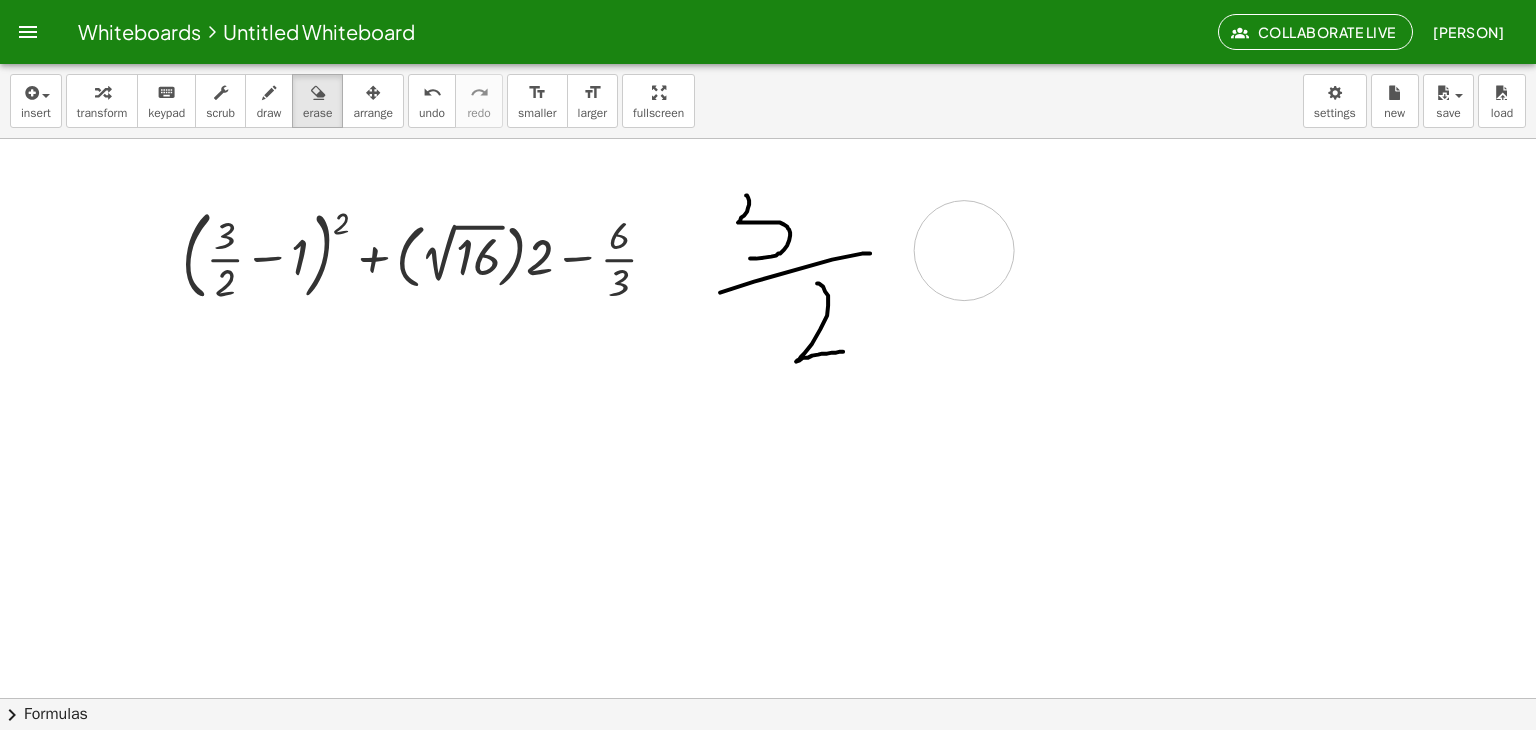 drag, startPoint x: 951, startPoint y: 242, endPoint x: 964, endPoint y: 272, distance: 32.695564 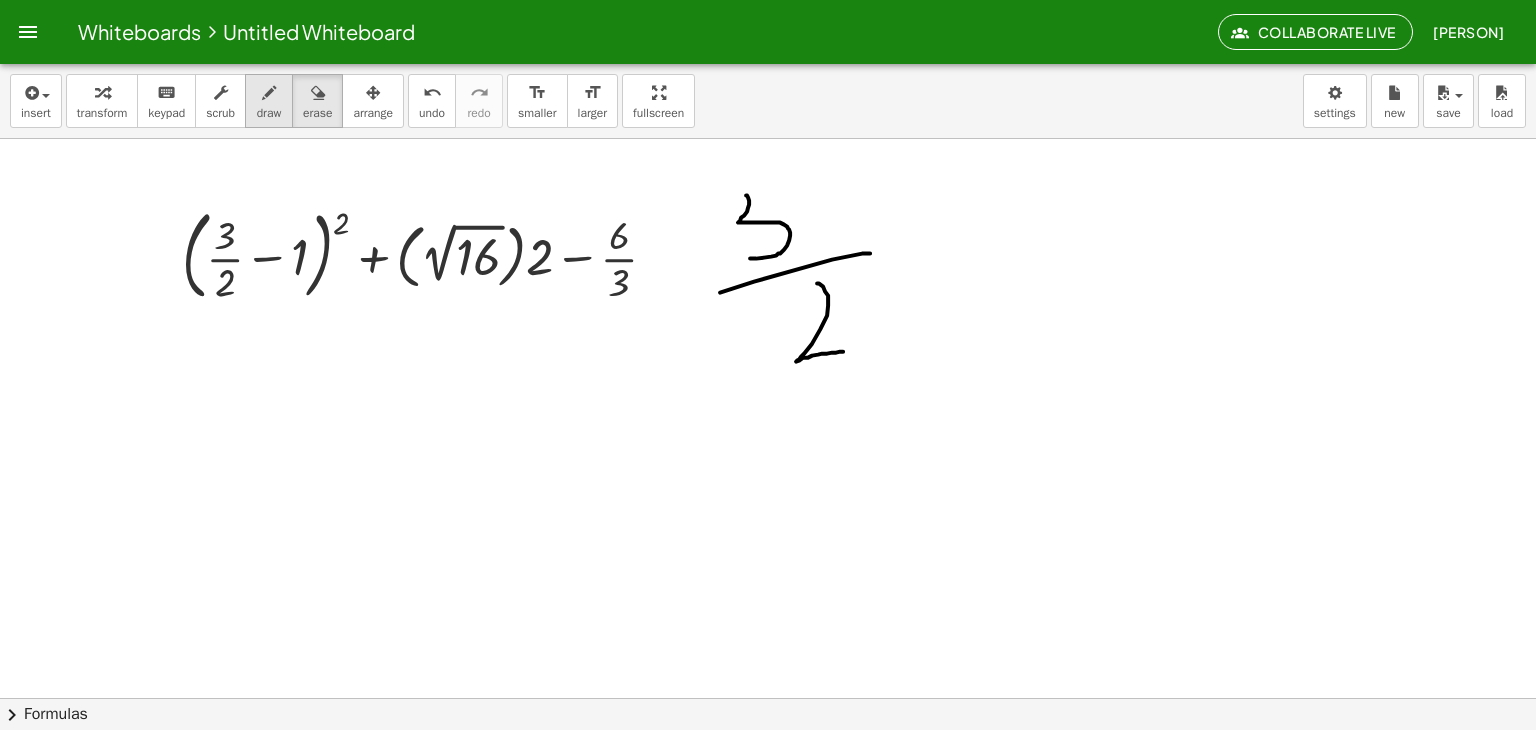 click on "draw" at bounding box center [269, 113] 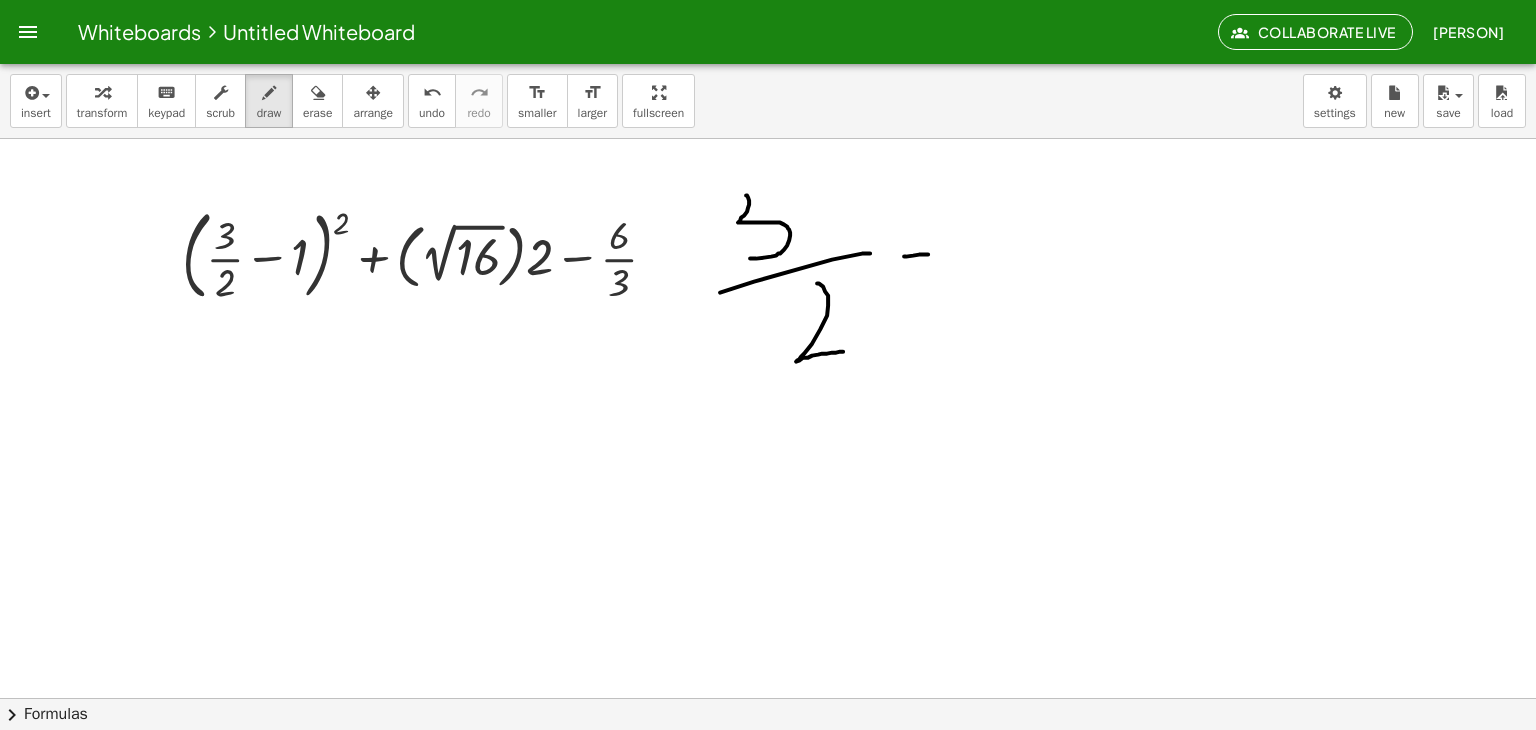 drag, startPoint x: 904, startPoint y: 256, endPoint x: 929, endPoint y: 254, distance: 25.079872 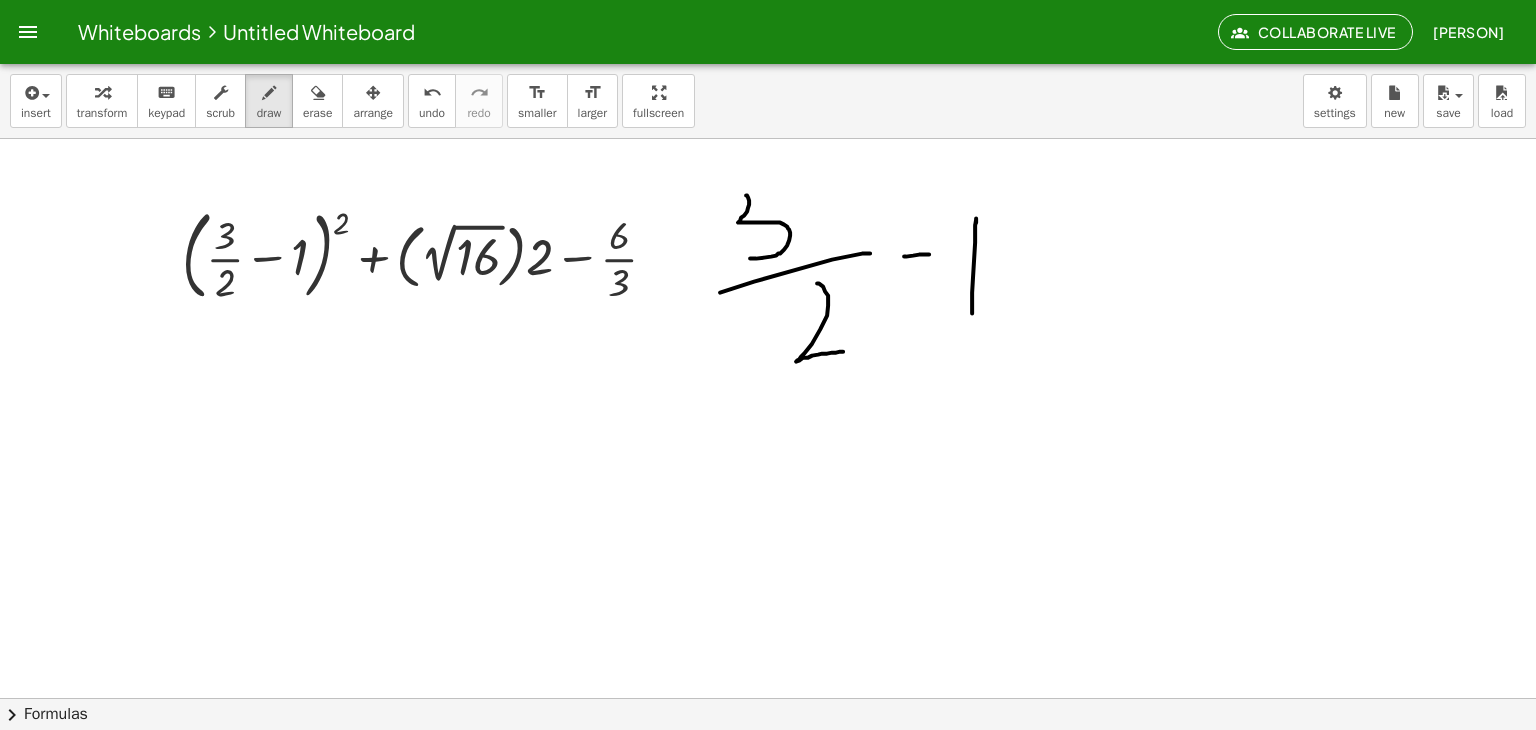 drag, startPoint x: 975, startPoint y: 224, endPoint x: 972, endPoint y: 317, distance: 93.04838 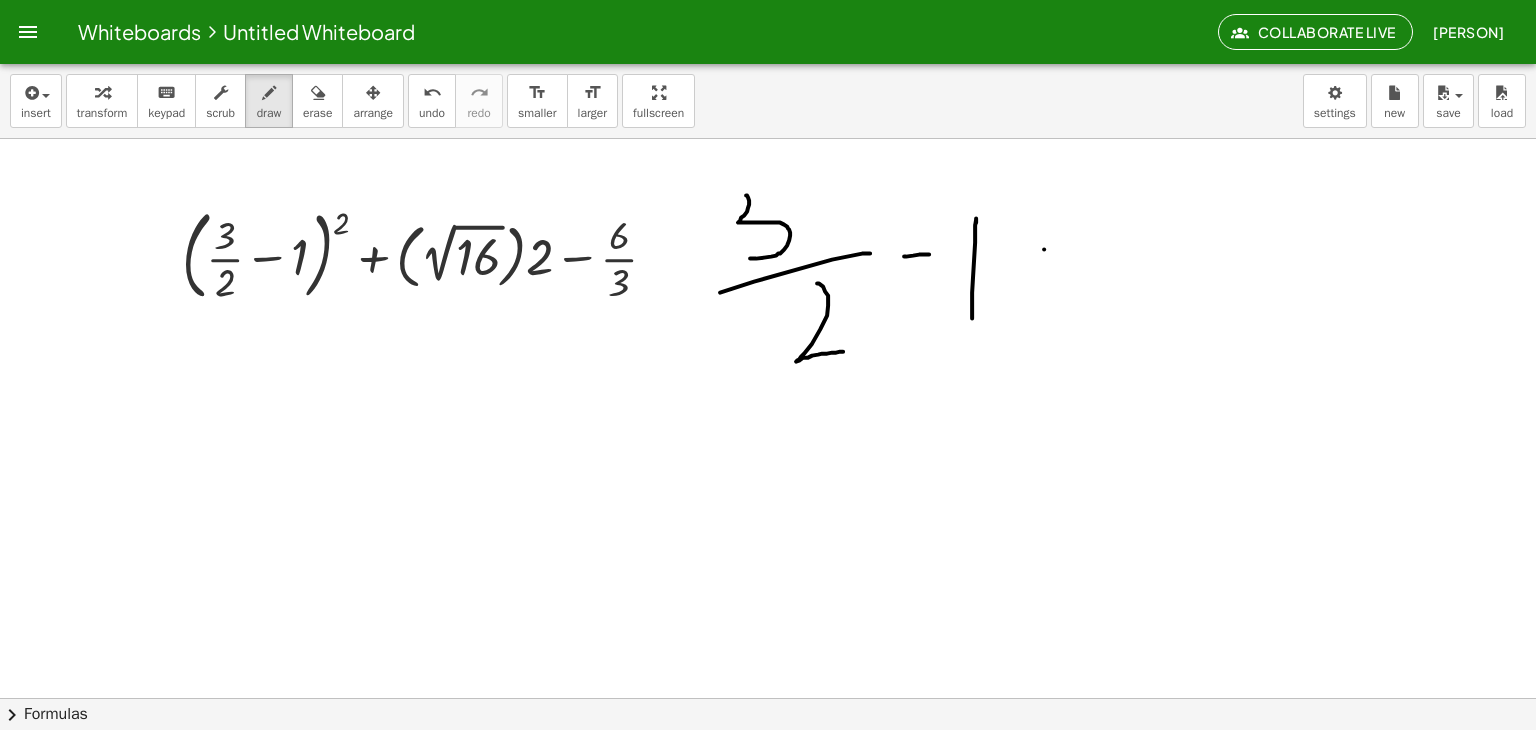 drag, startPoint x: 1044, startPoint y: 249, endPoint x: 1045, endPoint y: 281, distance: 32.01562 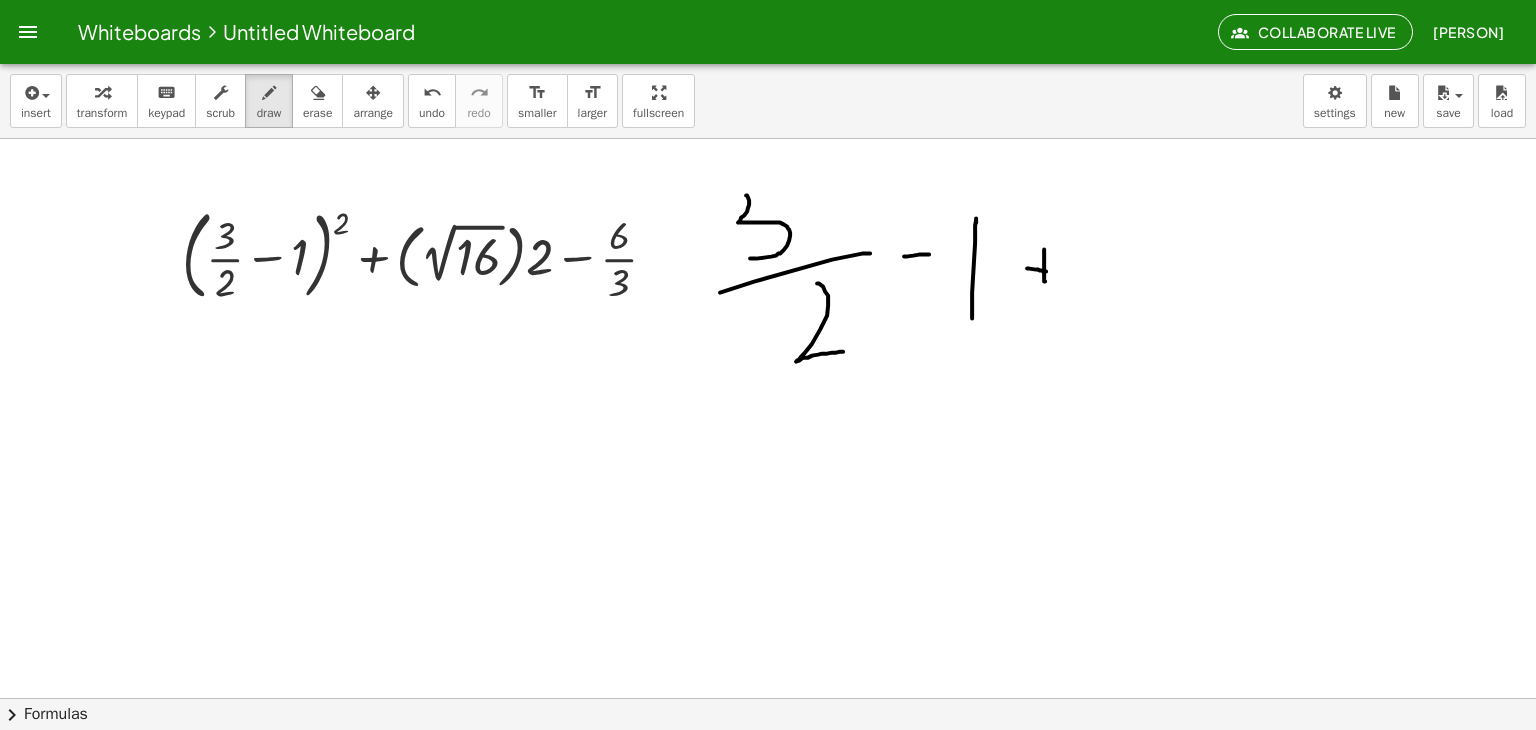 drag, startPoint x: 1027, startPoint y: 268, endPoint x: 1046, endPoint y: 271, distance: 19.235384 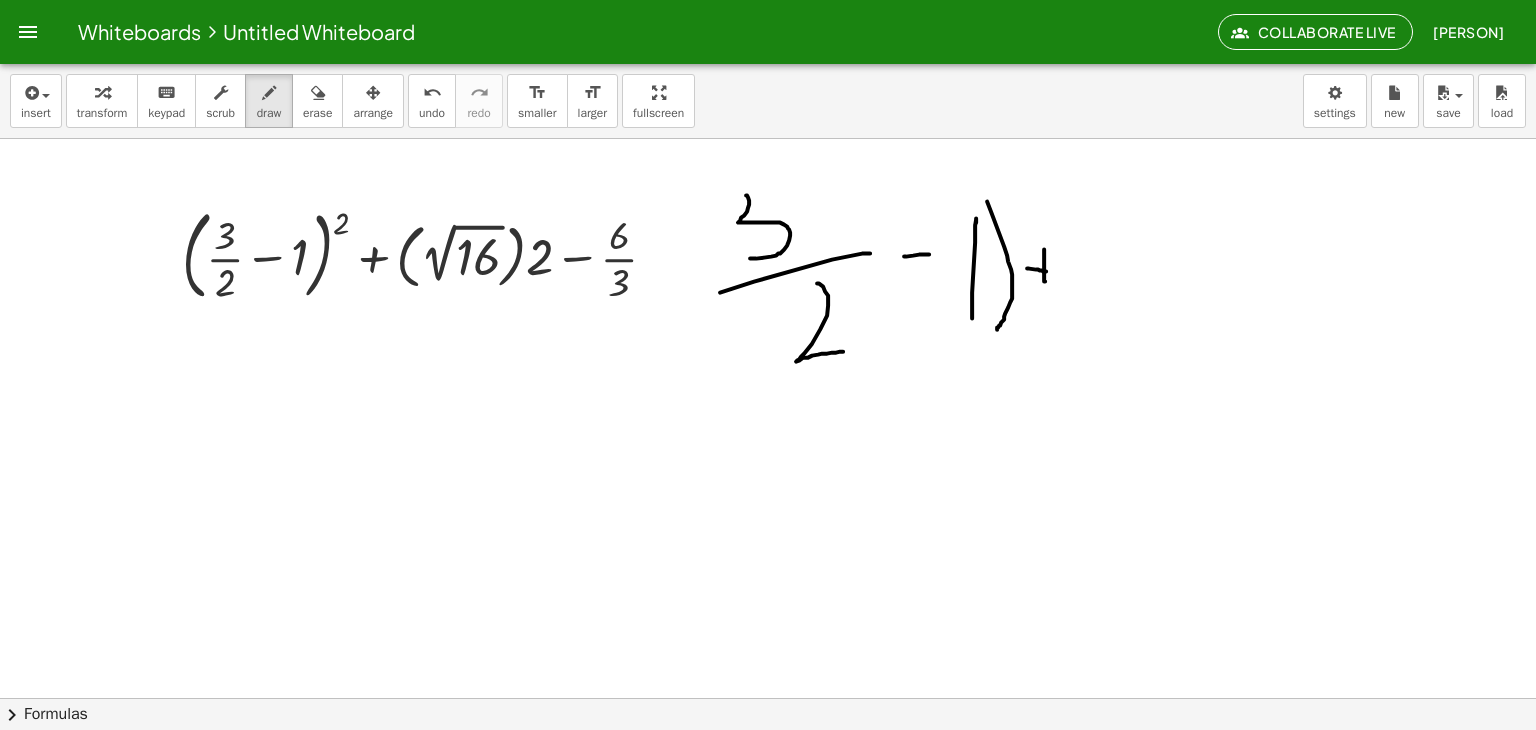 drag, startPoint x: 1007, startPoint y: 255, endPoint x: 996, endPoint y: 329, distance: 74.8131 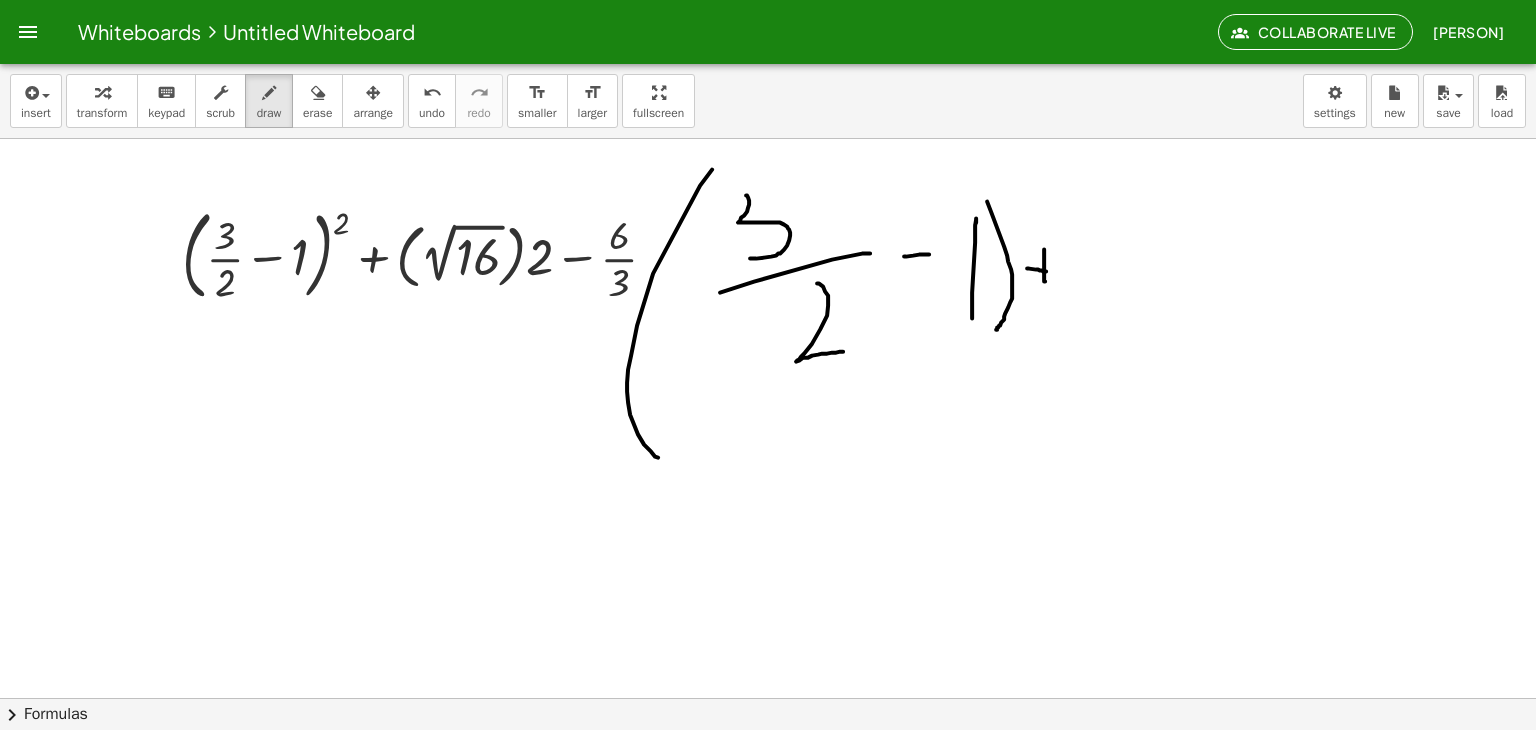 drag, startPoint x: 712, startPoint y: 169, endPoint x: 664, endPoint y: 460, distance: 294.9322 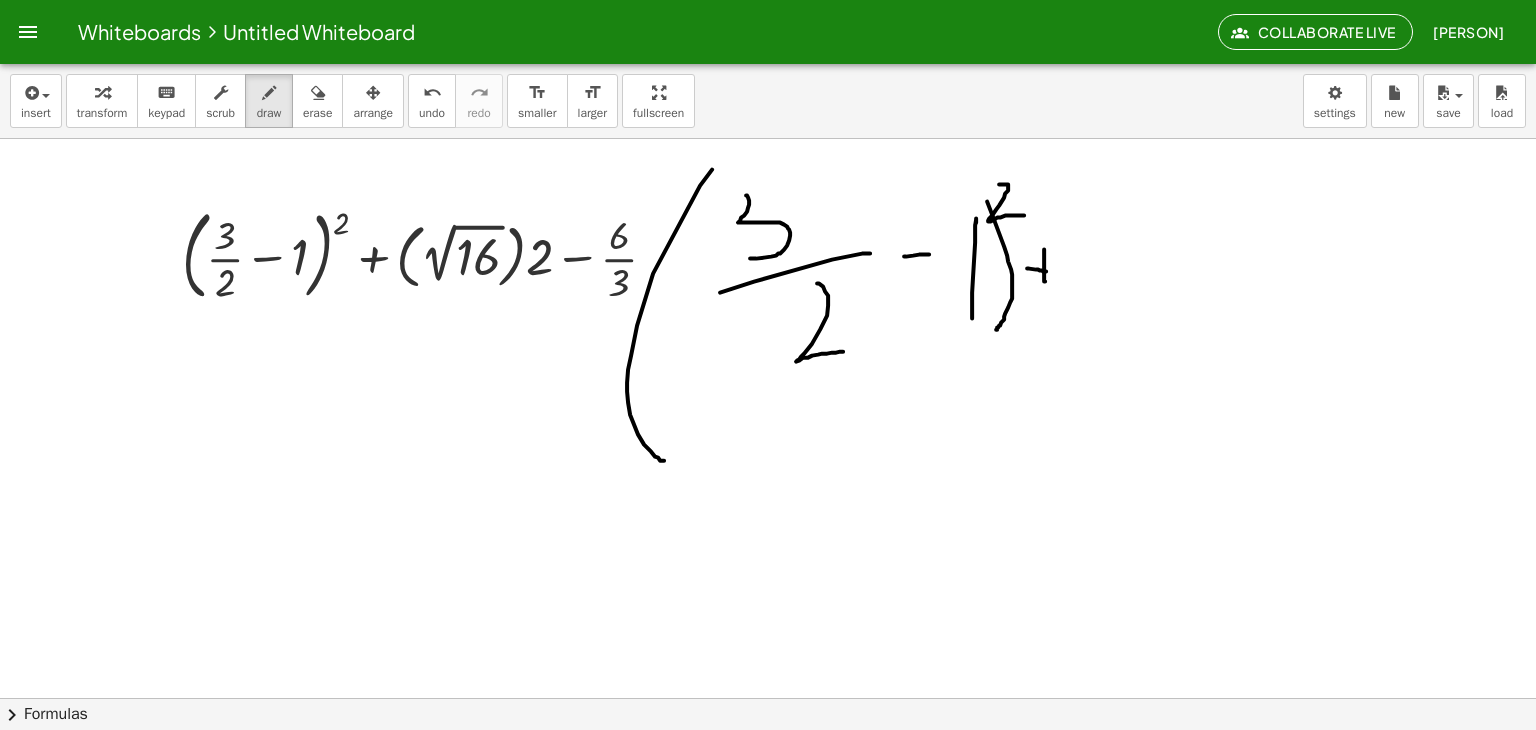 drag, startPoint x: 999, startPoint y: 184, endPoint x: 1026, endPoint y: 215, distance: 41.109608 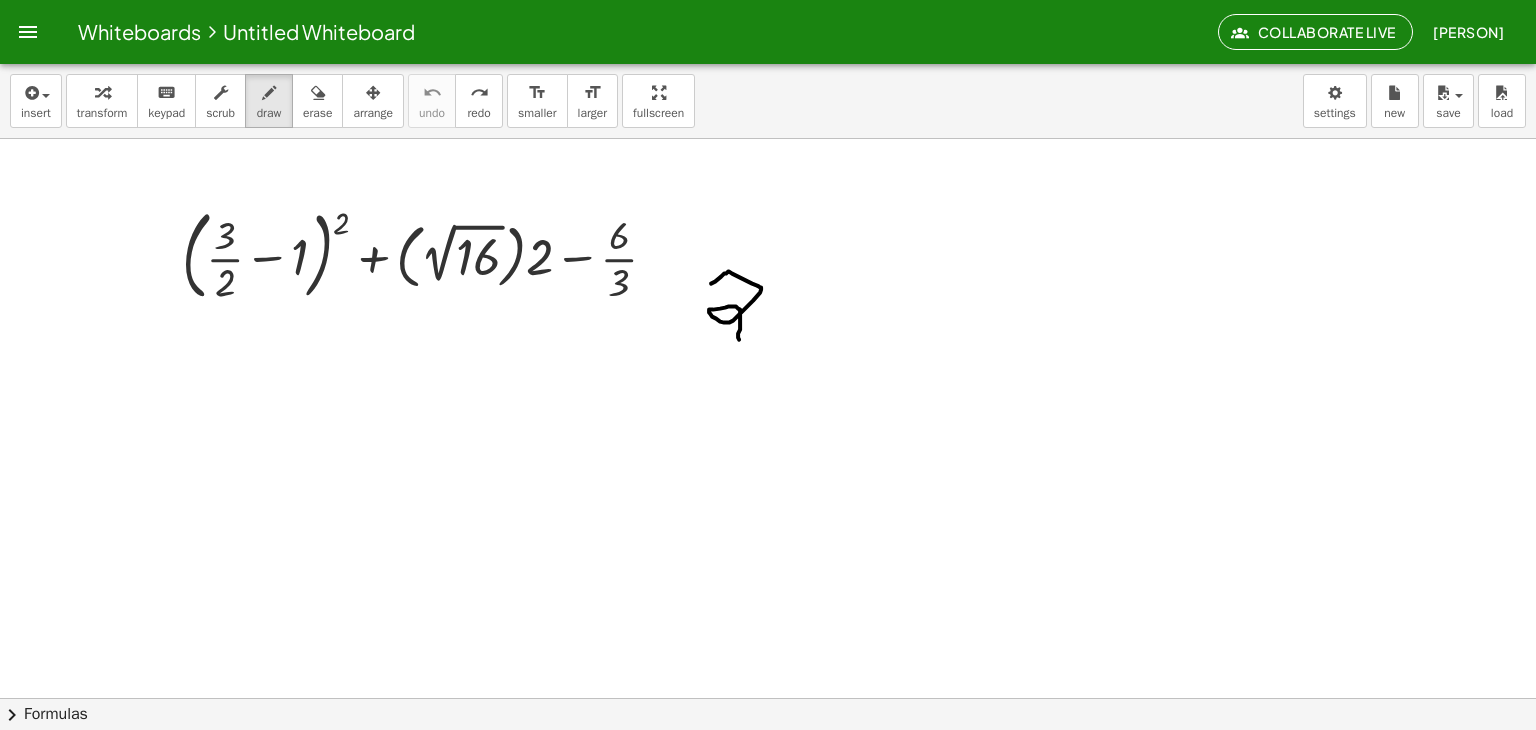 drag, startPoint x: 711, startPoint y: 283, endPoint x: 733, endPoint y: 351, distance: 71.470276 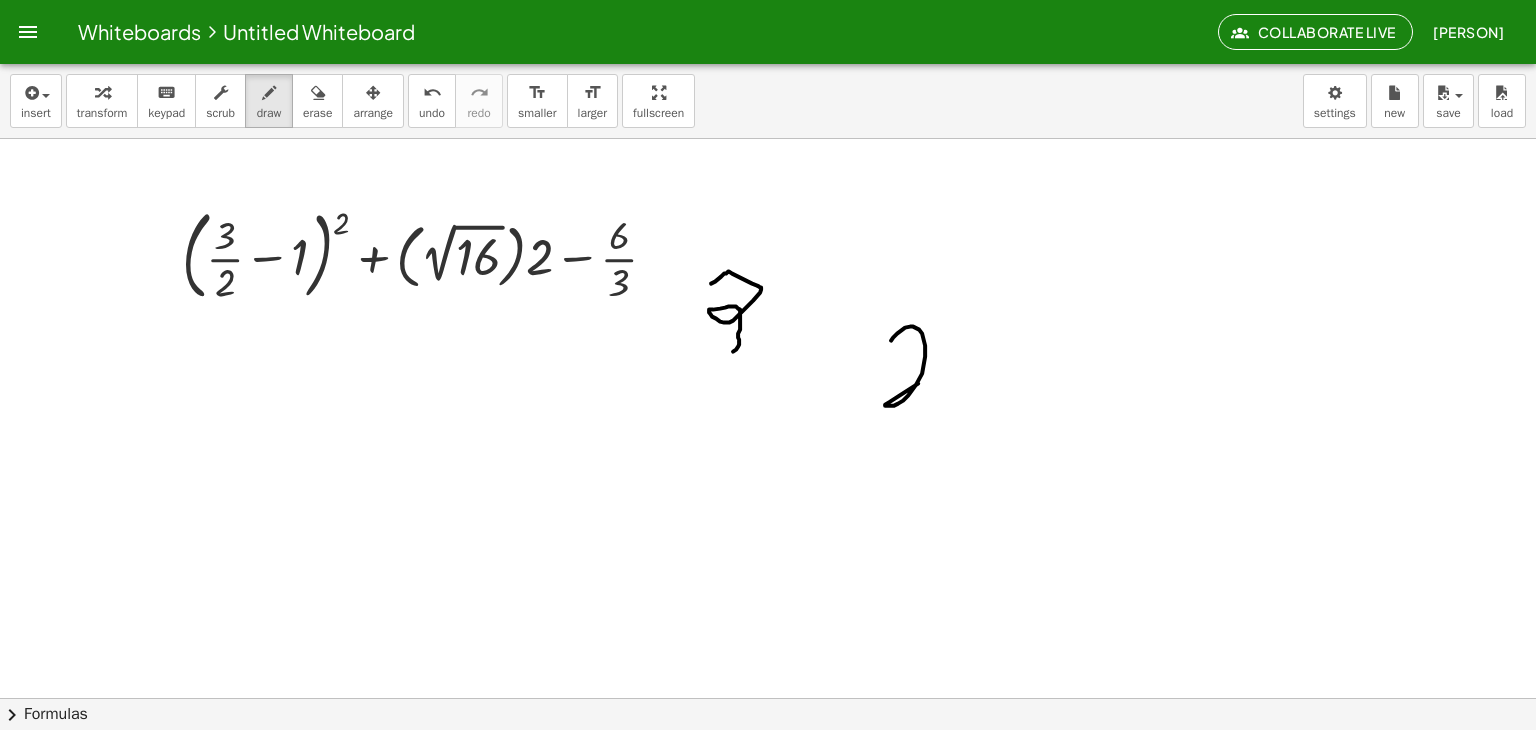 drag, startPoint x: 891, startPoint y: 340, endPoint x: 1012, endPoint y: 360, distance: 122.641754 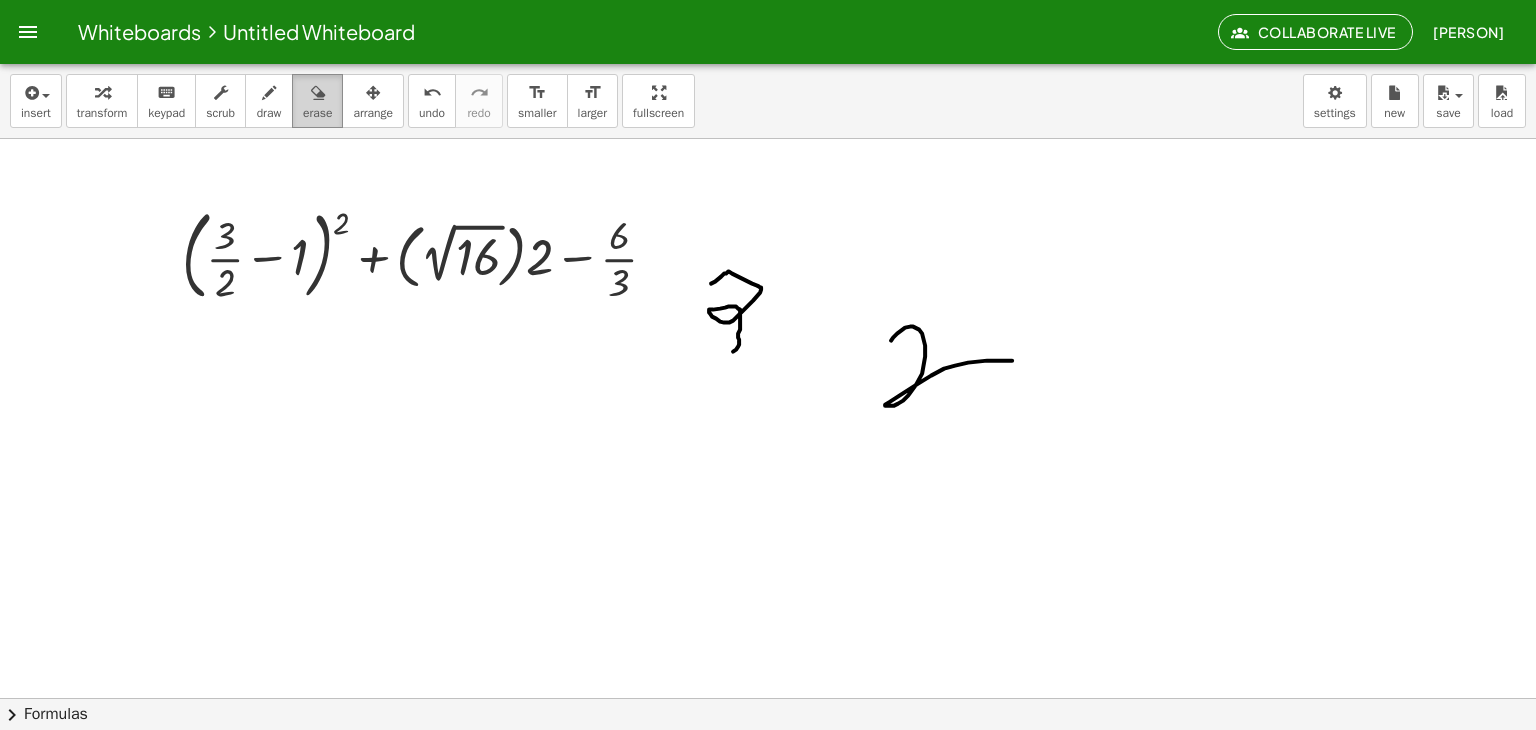 click at bounding box center (317, 92) 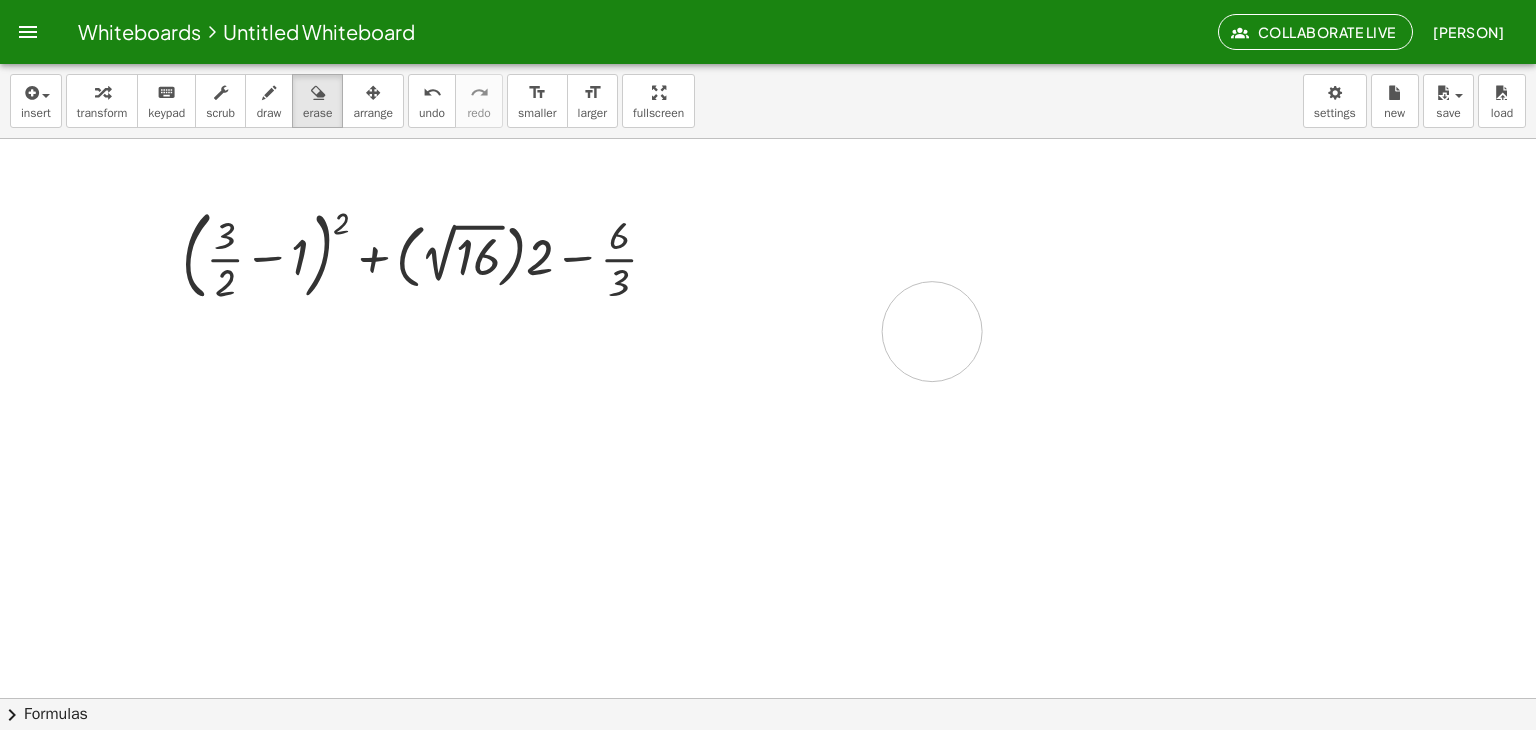drag, startPoint x: 744, startPoint y: 287, endPoint x: 932, endPoint y: 331, distance: 193.08029 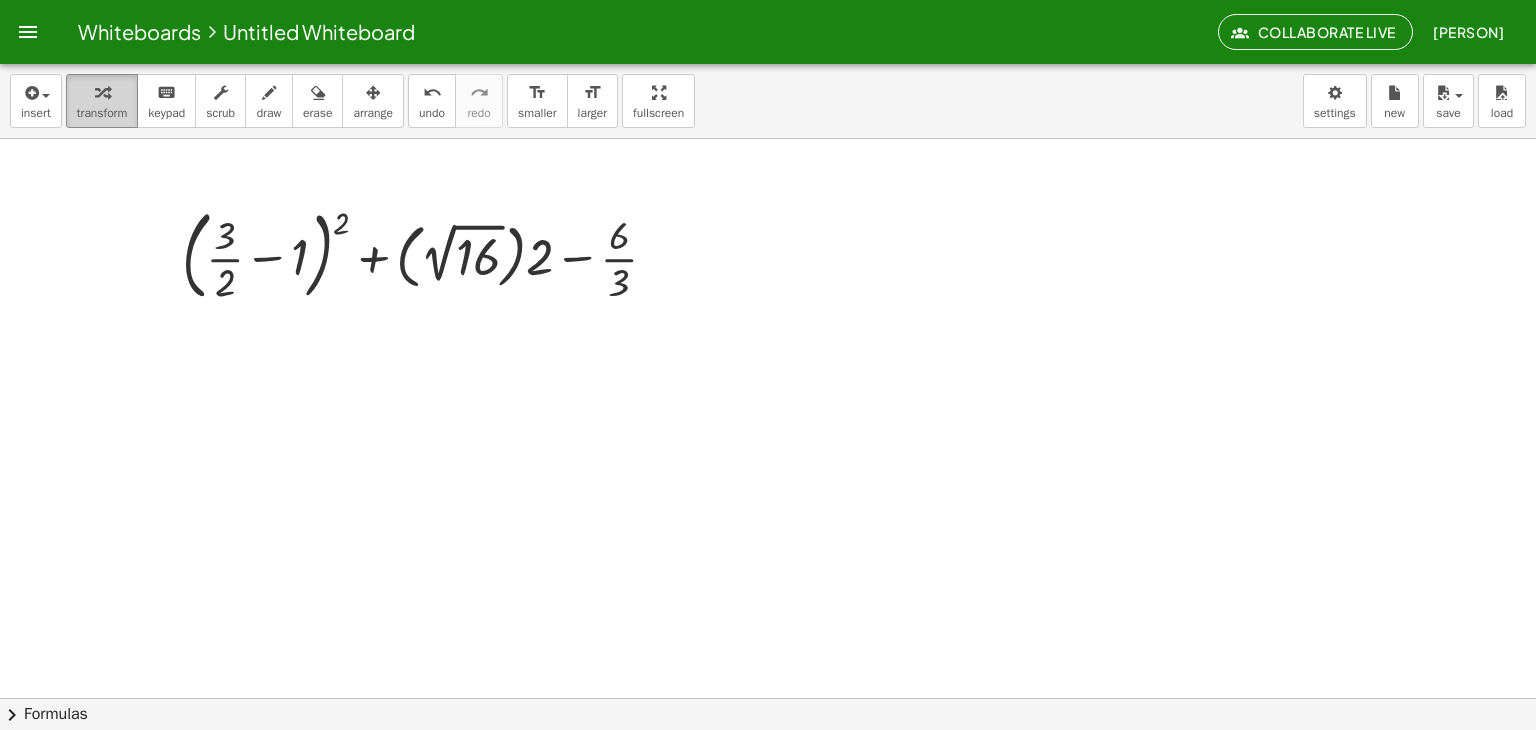 click at bounding box center [102, 93] 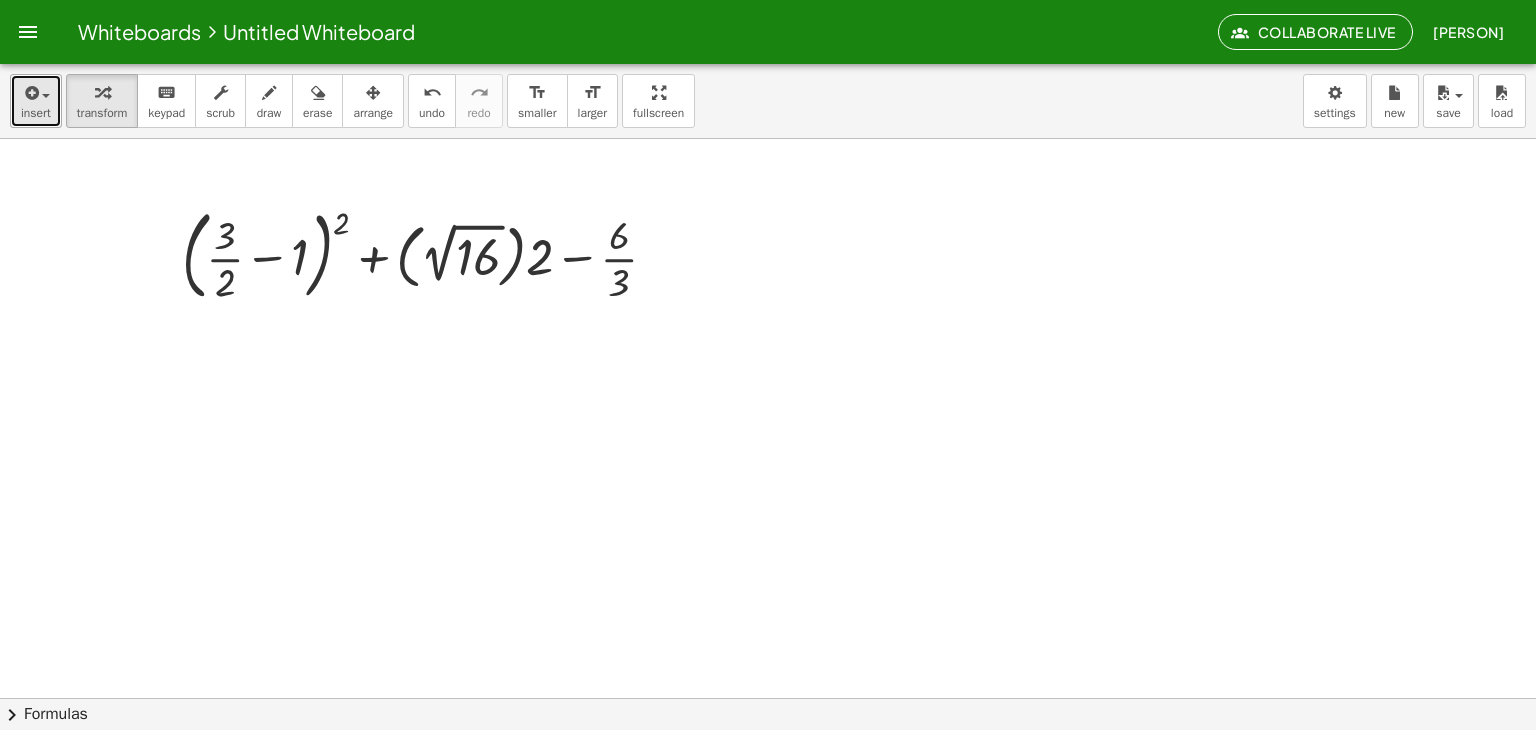 click at bounding box center (30, 93) 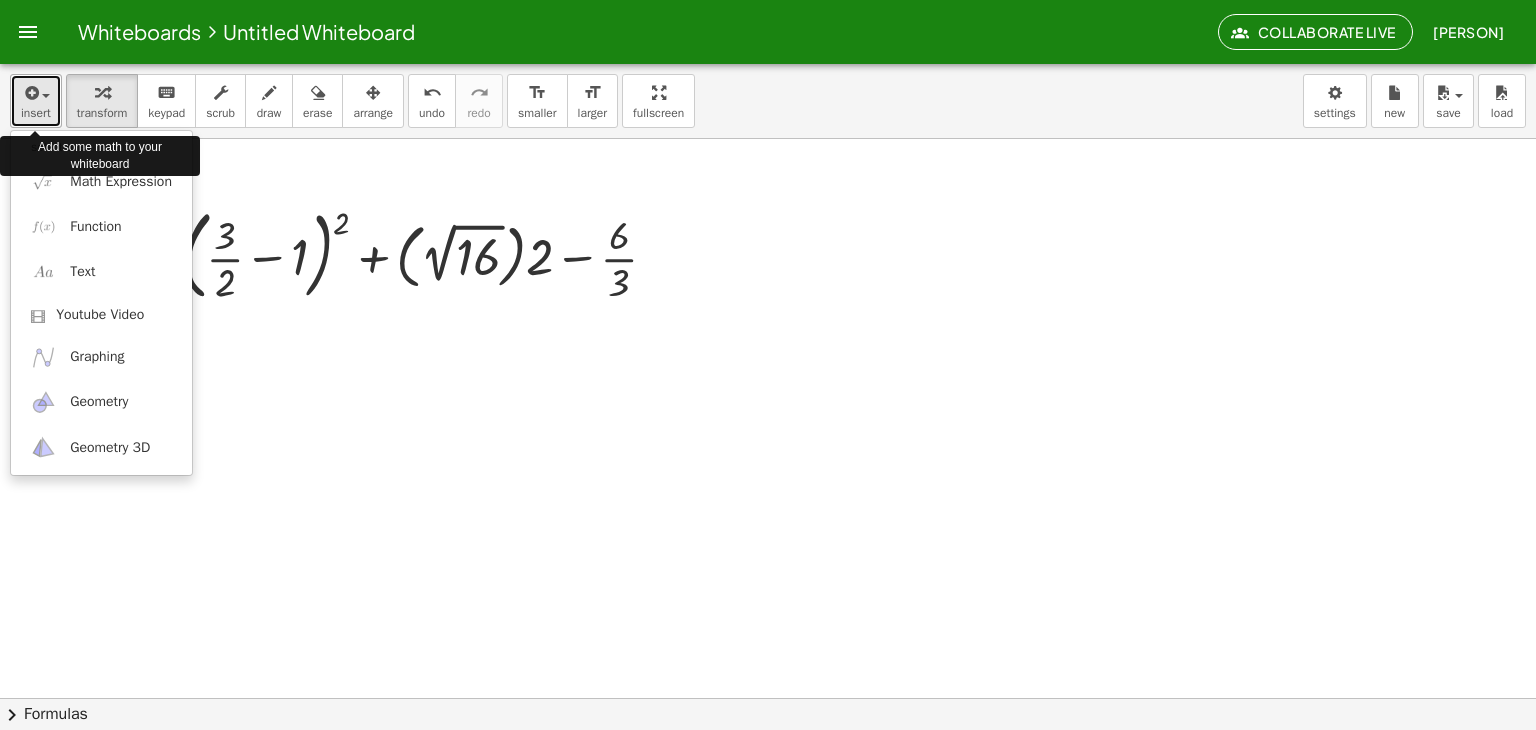 click at bounding box center (30, 93) 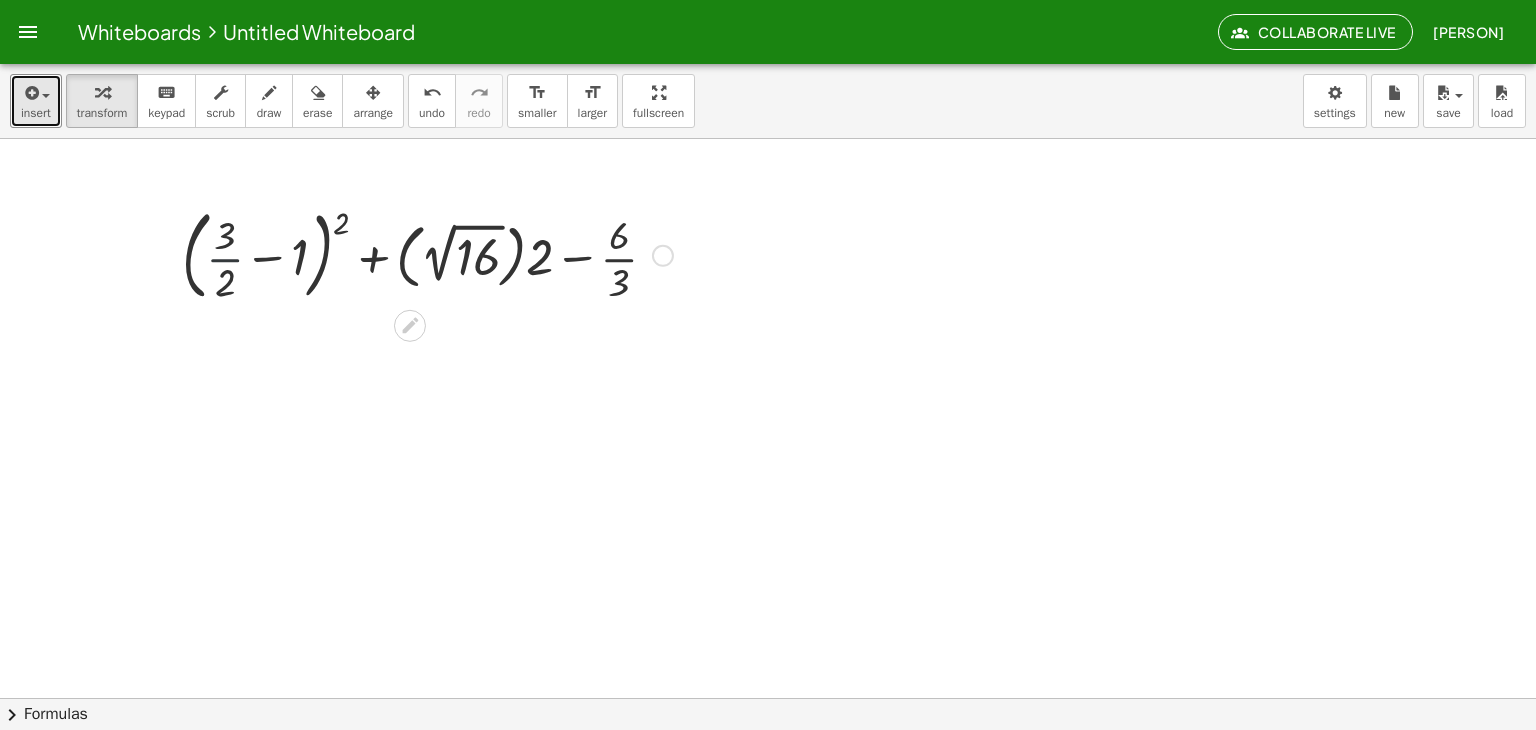 click at bounding box center (427, 254) 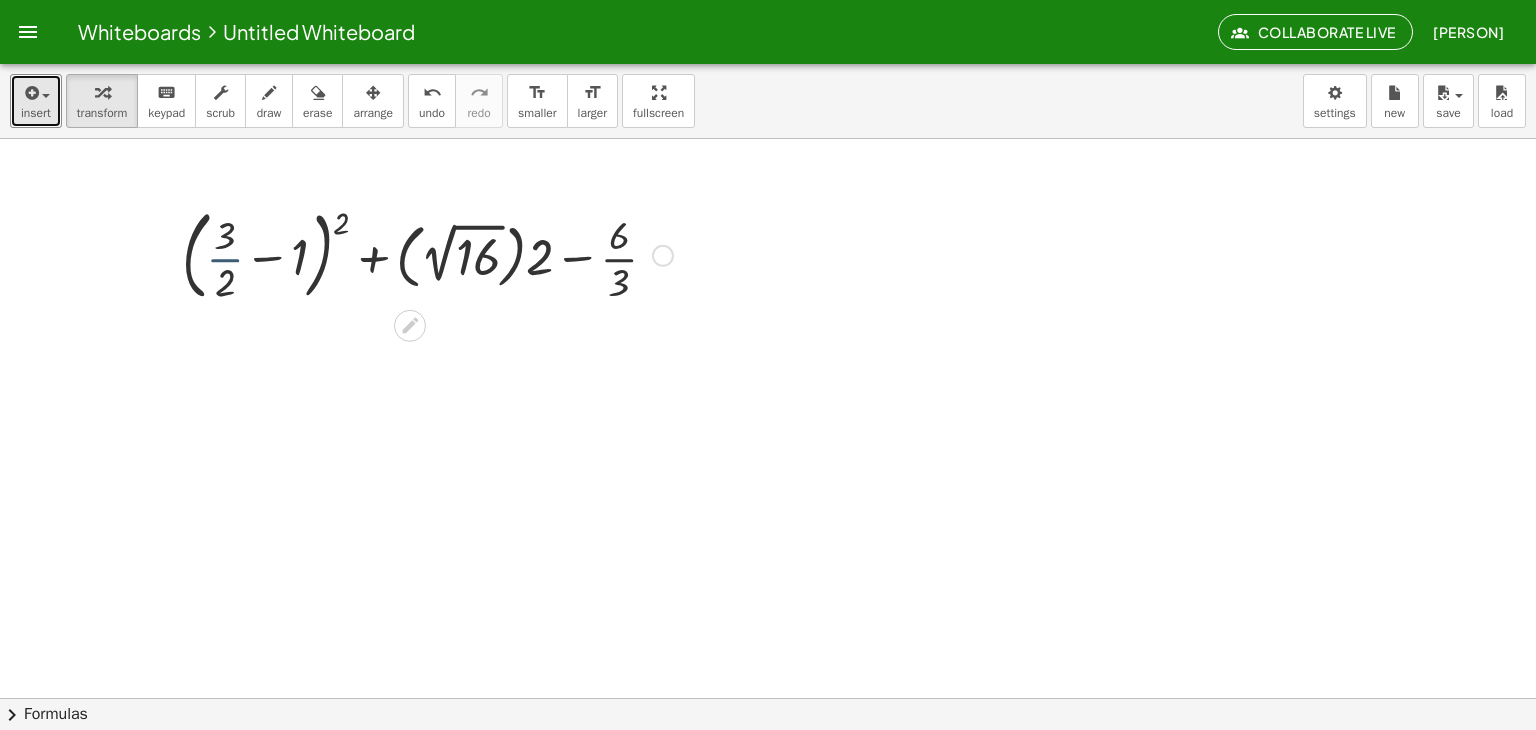 click at bounding box center (427, 254) 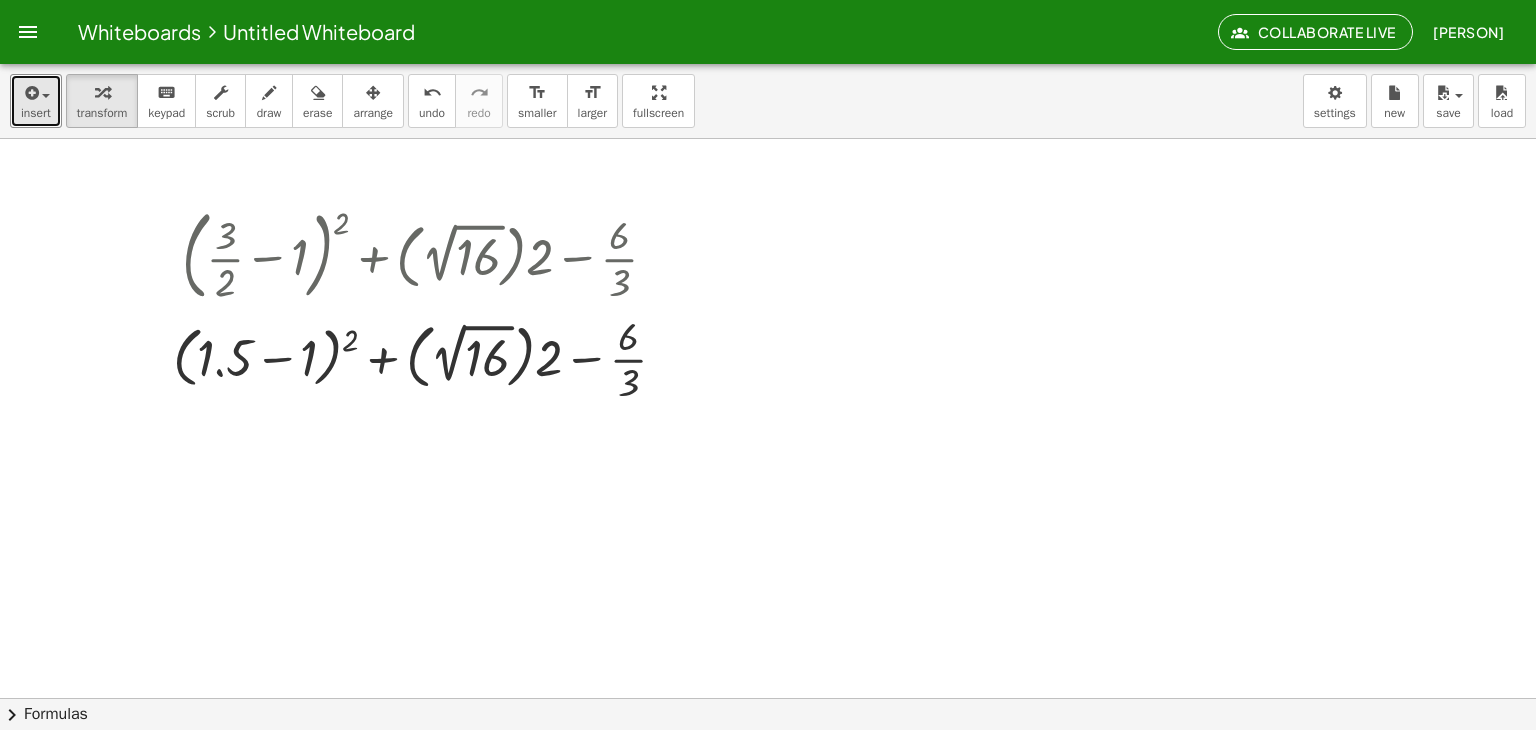 type 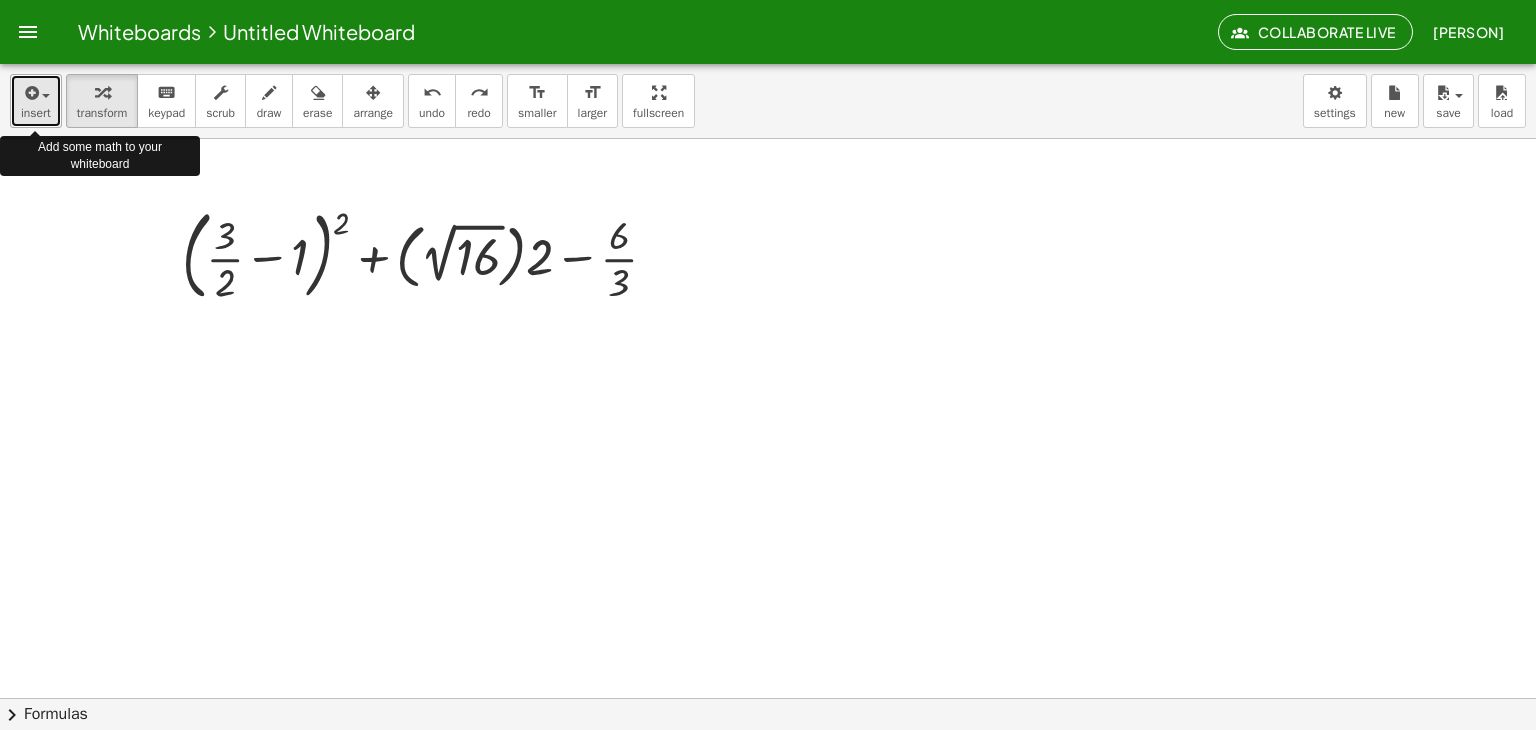 click at bounding box center [46, 96] 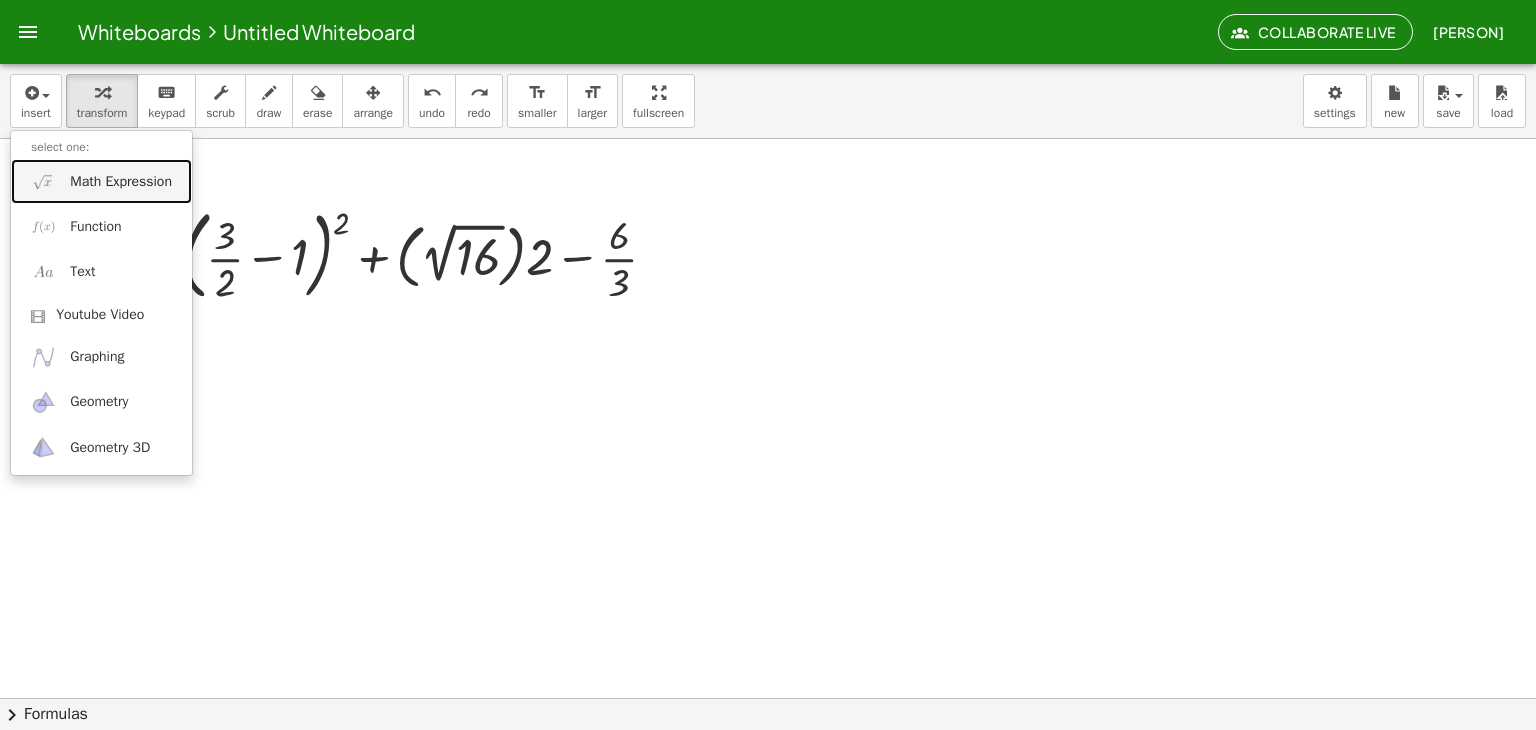 click on "Math Expression" at bounding box center (121, 182) 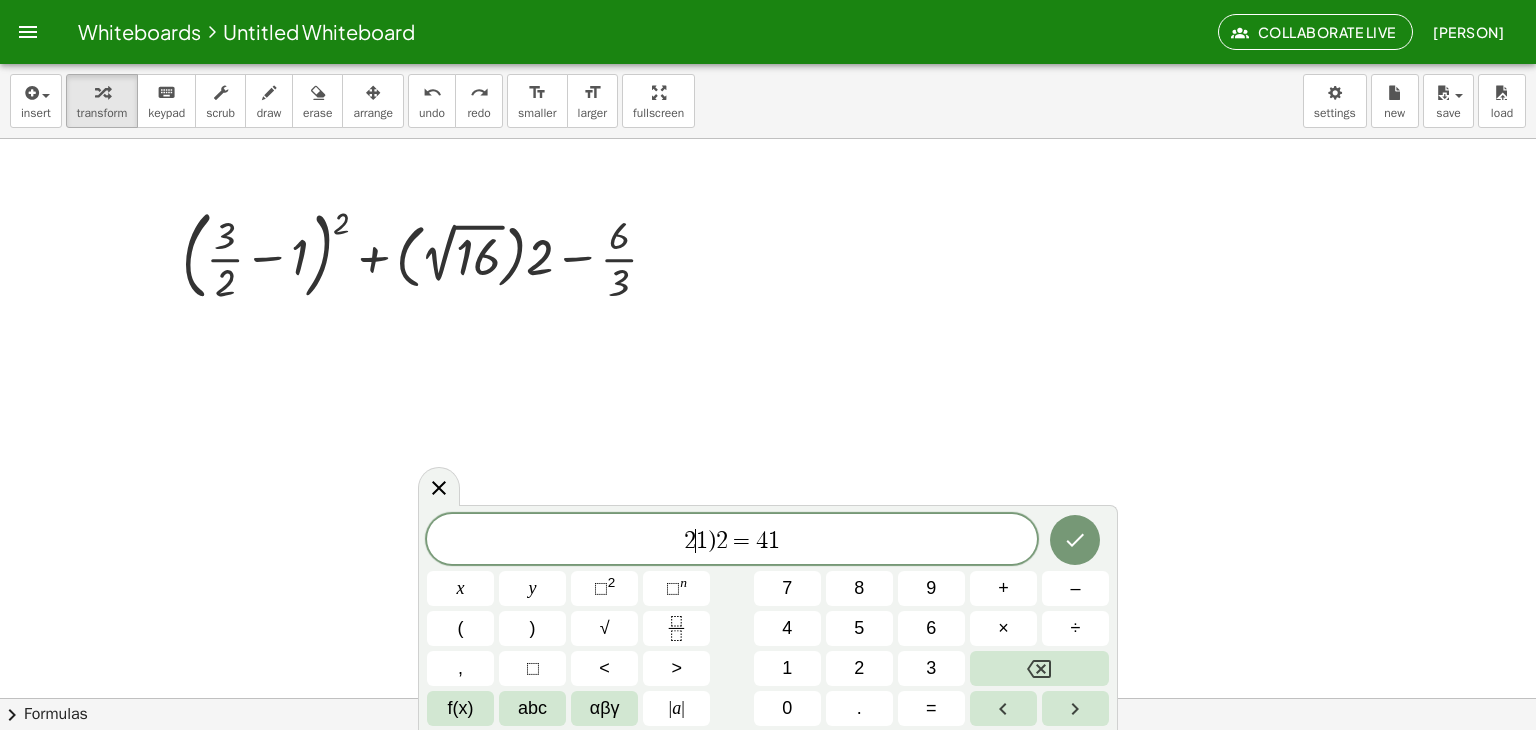 click on "1" at bounding box center (702, 541) 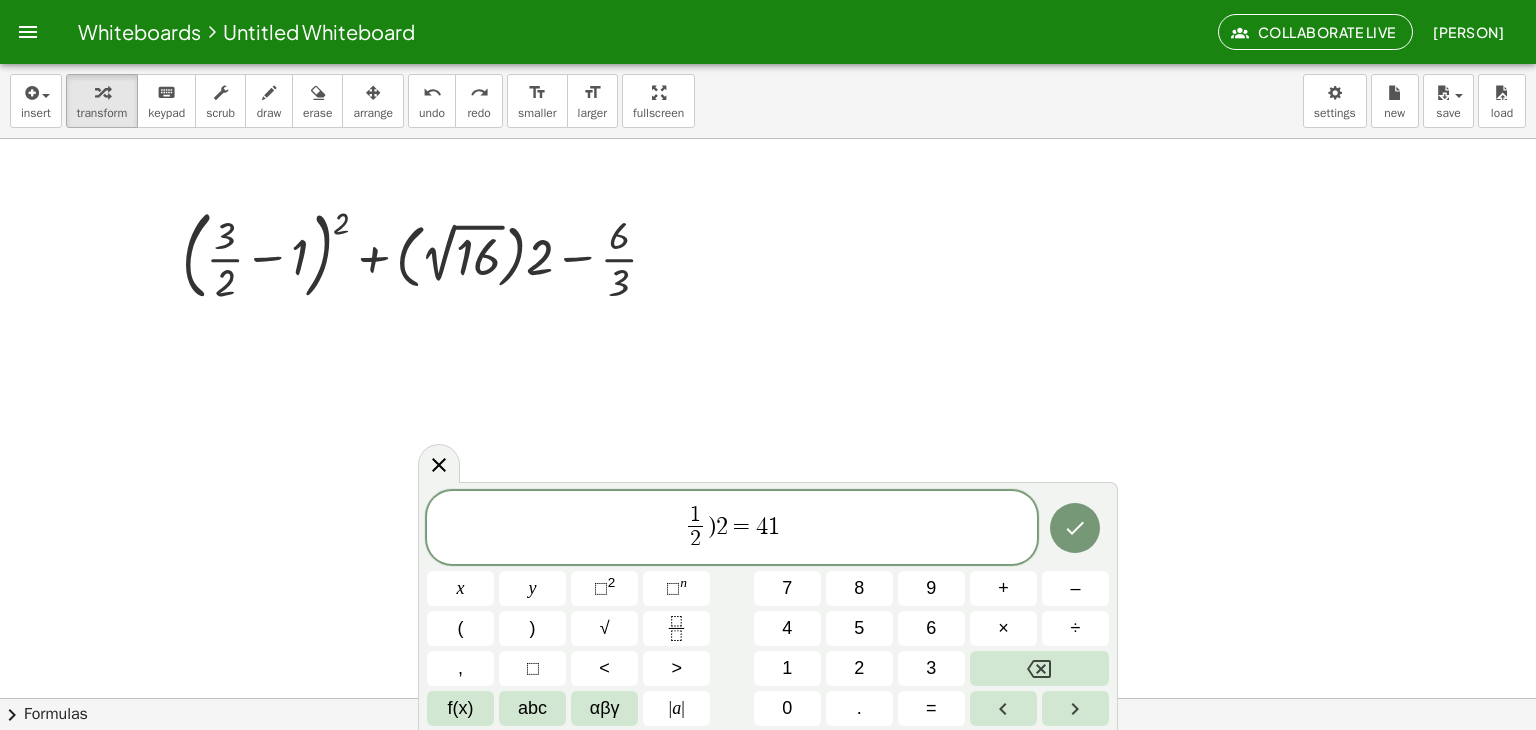 click on "1 2 ​ ​ ​ ) 2 = 4 1 ​" at bounding box center (732, 529) 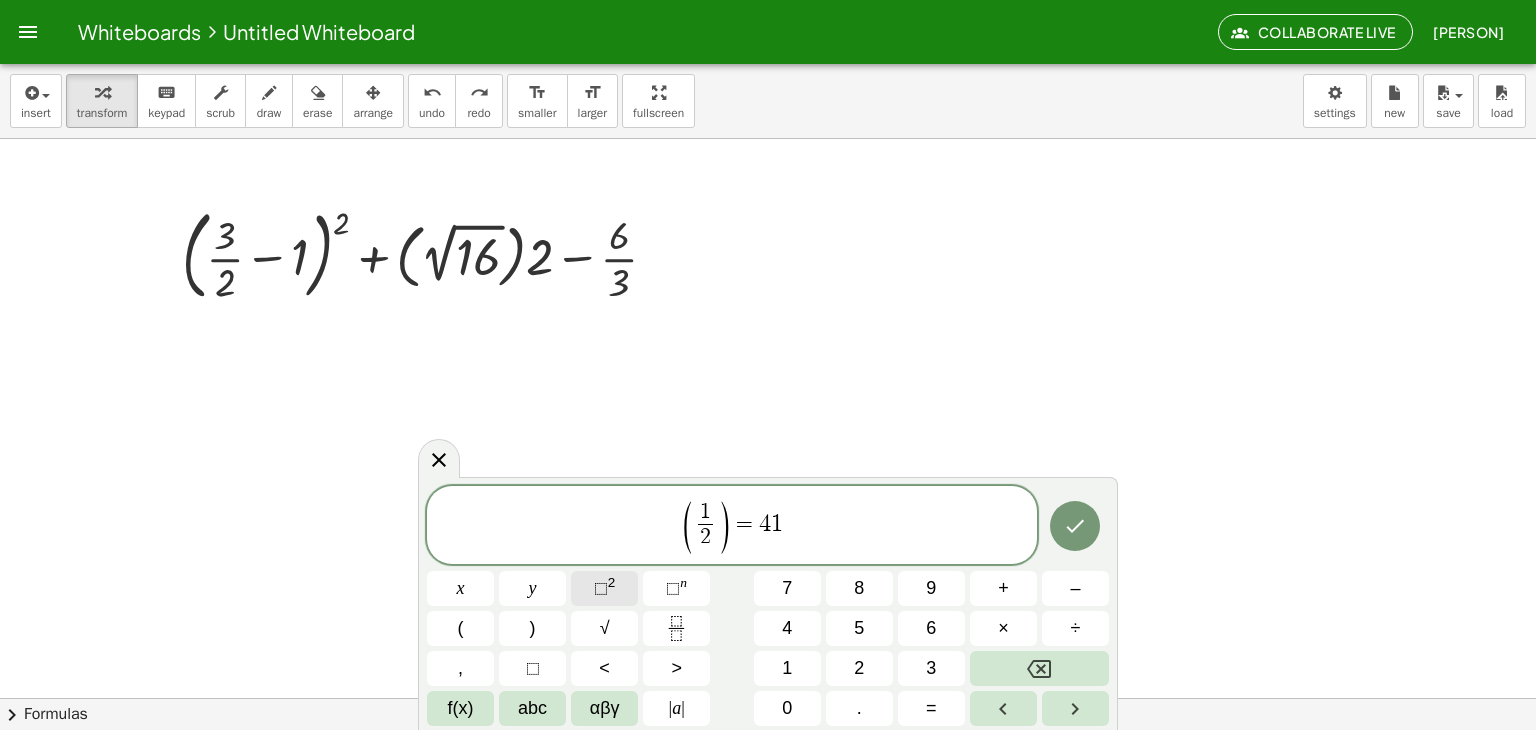 click on "⬚ 2" 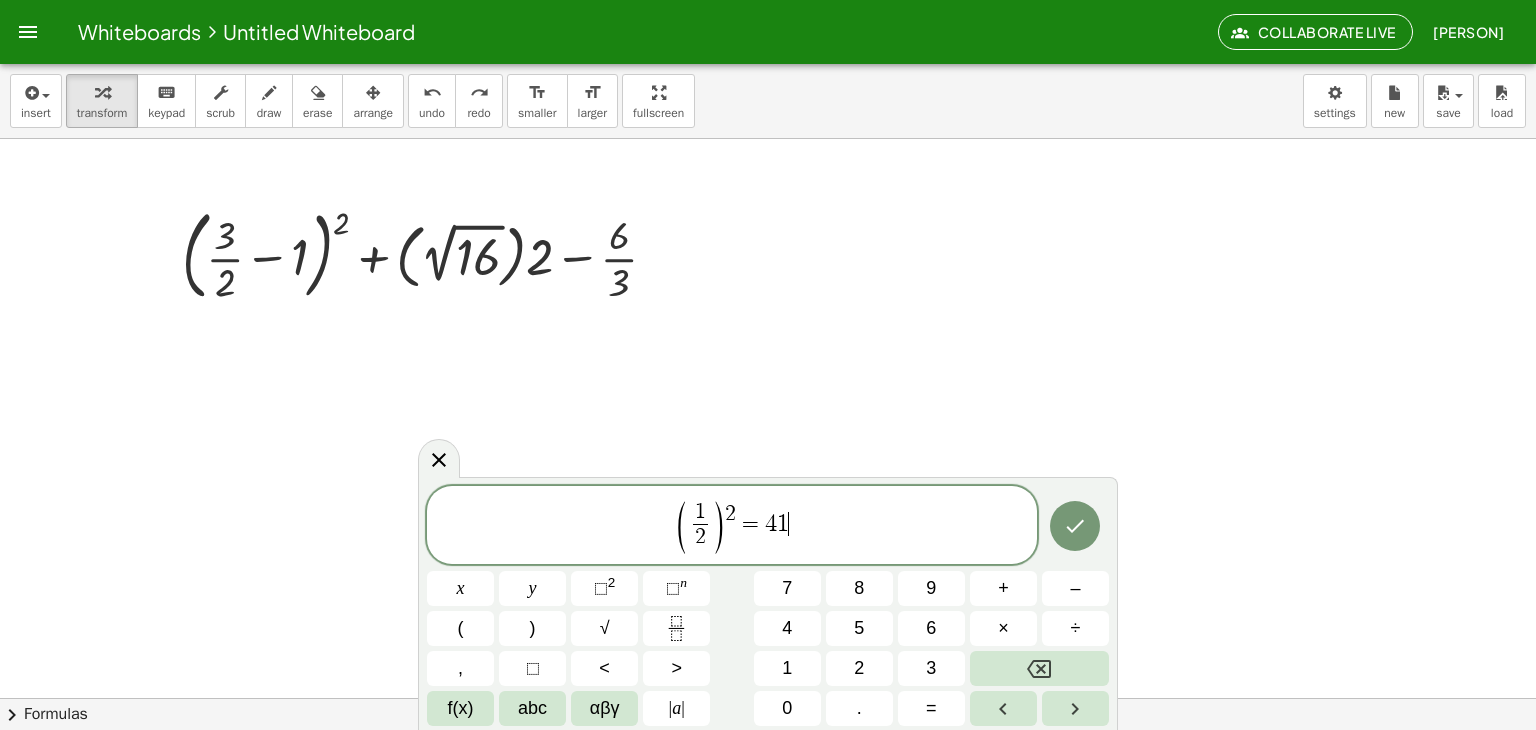 click on "( 1 2 ​ ​ ) 2 = 4 1 ​ ​" at bounding box center (732, 526) 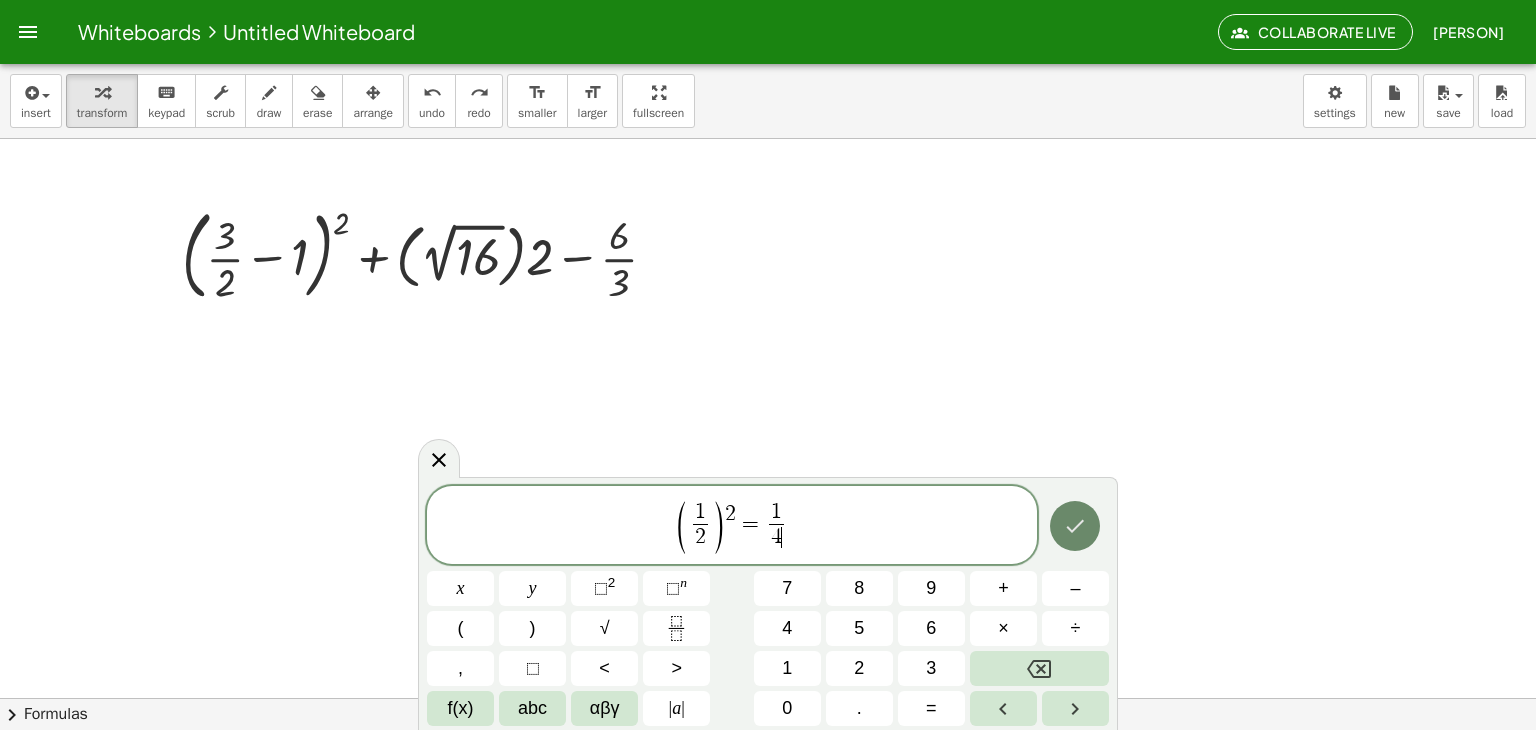 click at bounding box center [1075, 526] 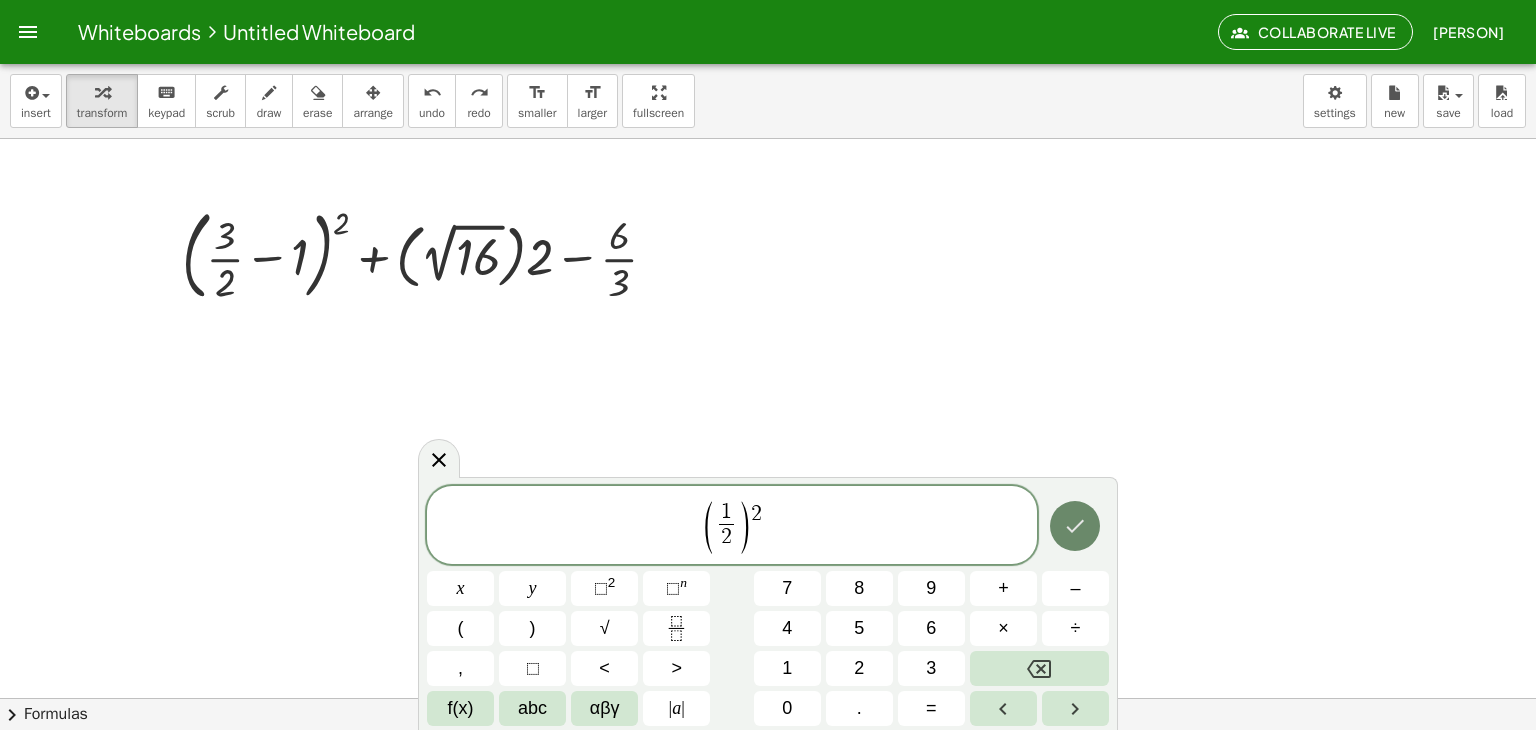 click 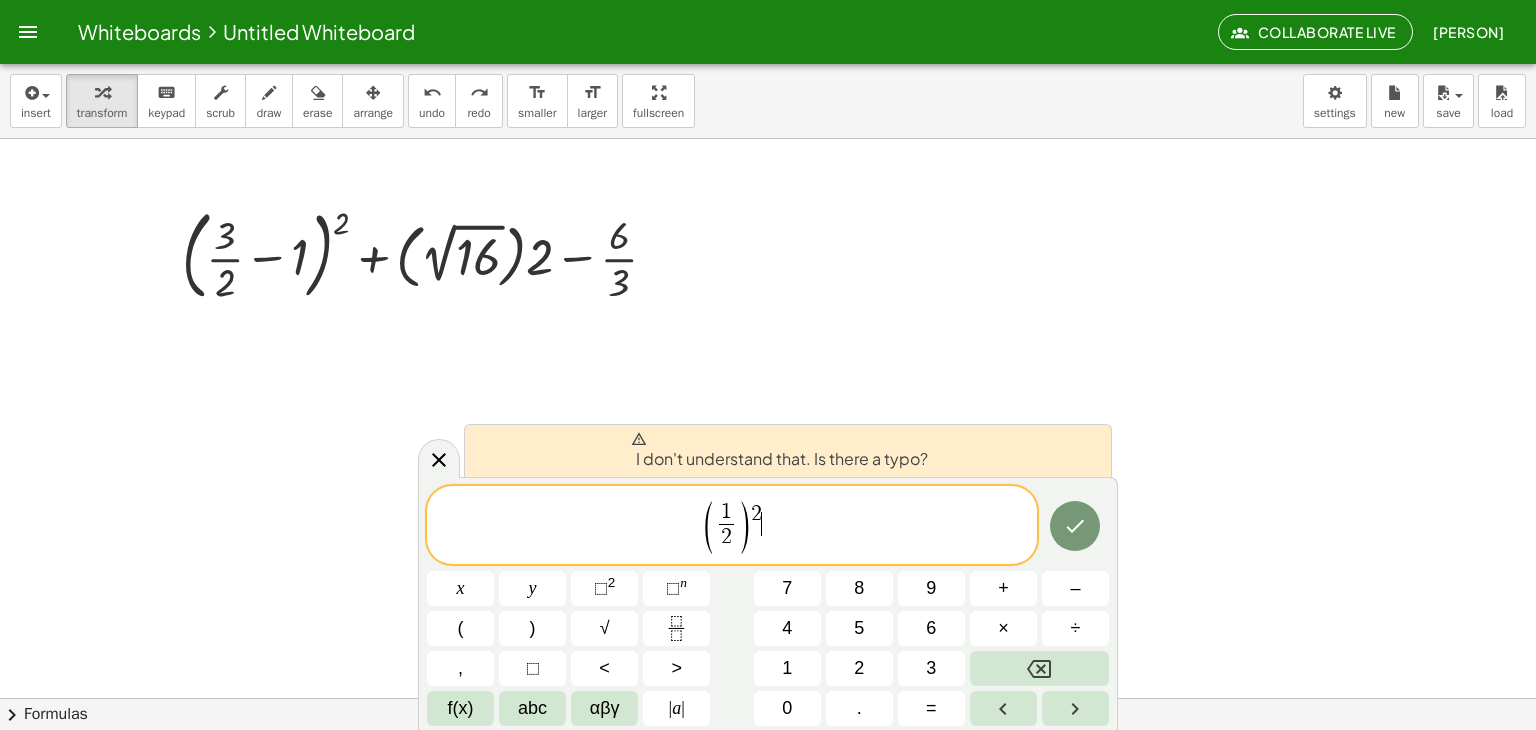 drag, startPoint x: 828, startPoint y: 509, endPoint x: 815, endPoint y: 518, distance: 15.811388 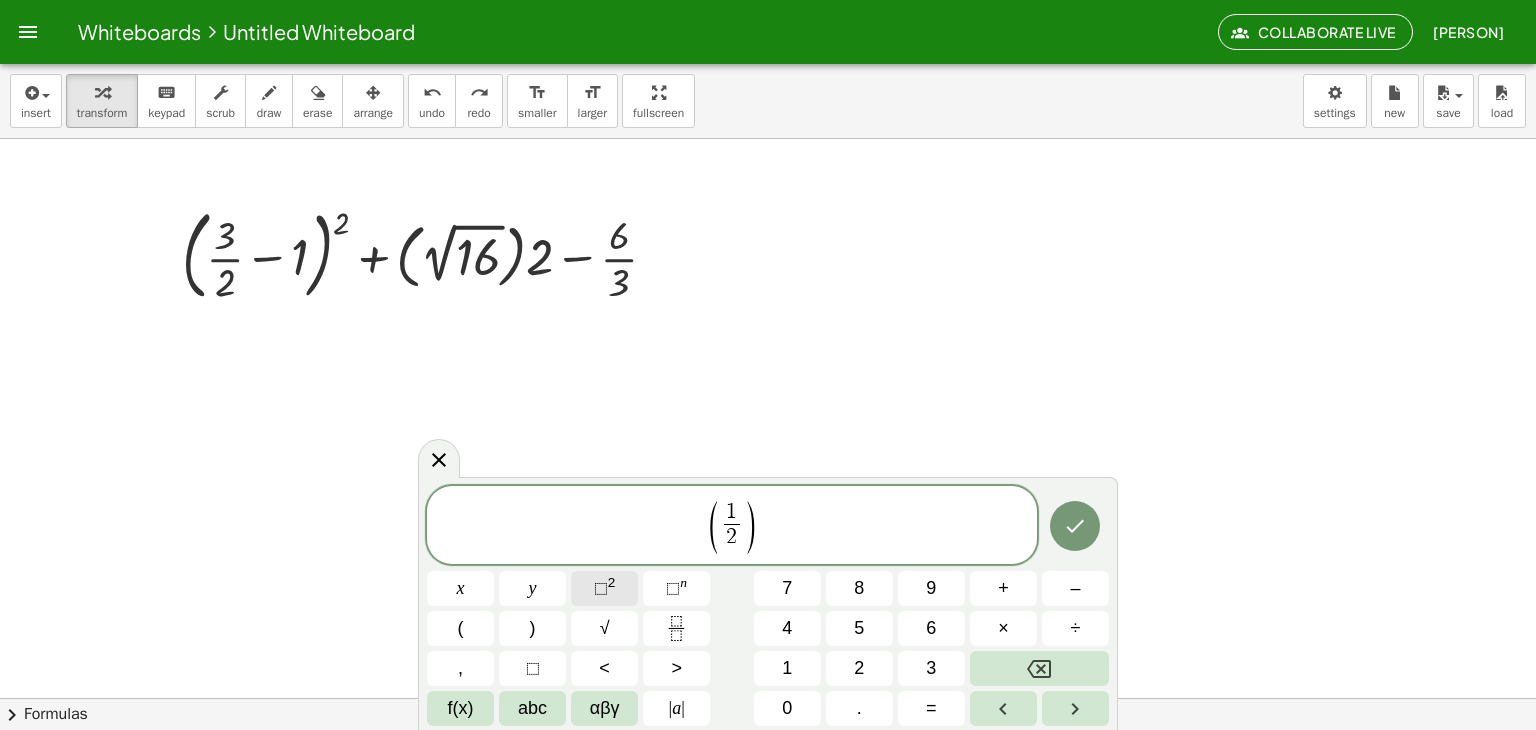 click on "⬚" at bounding box center [601, 588] 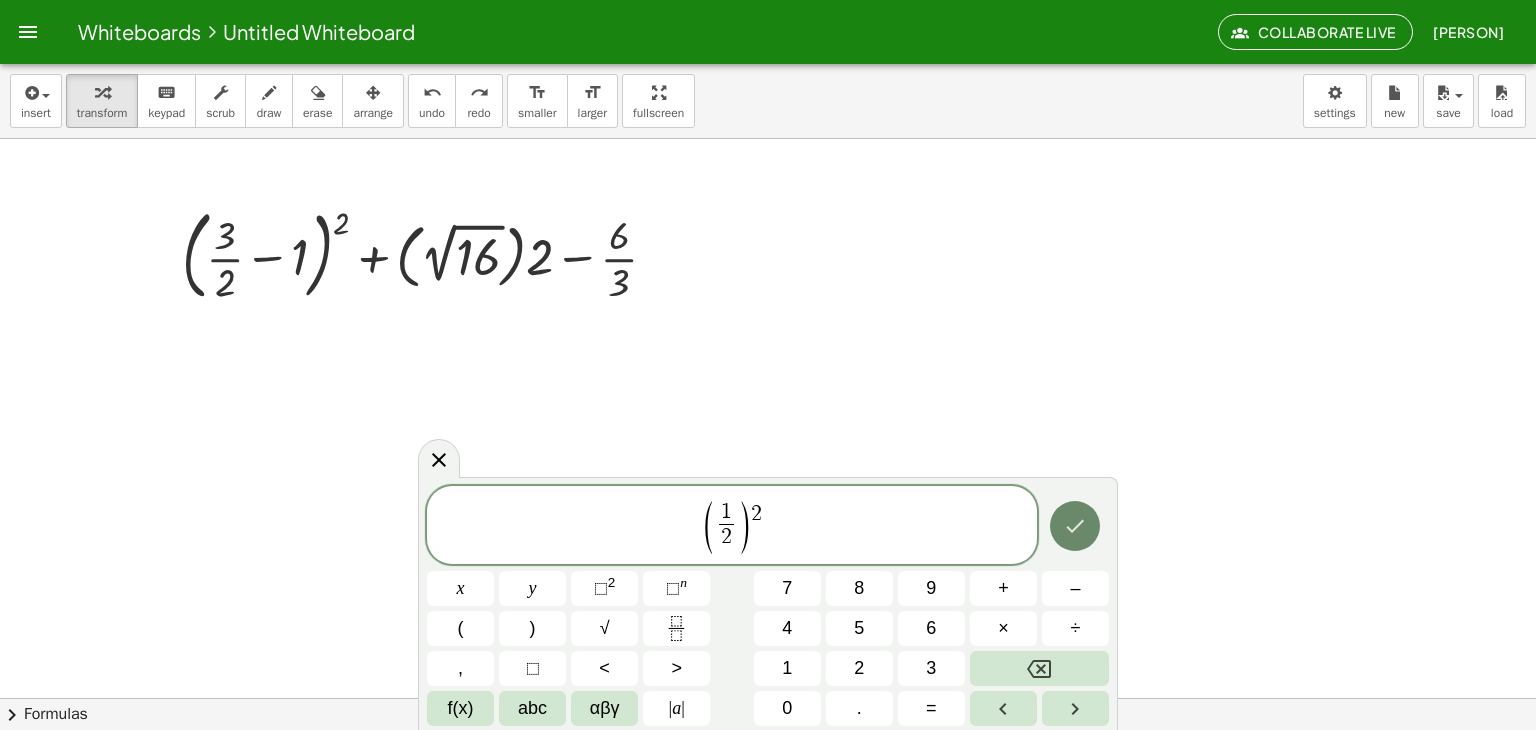 click at bounding box center [1075, 526] 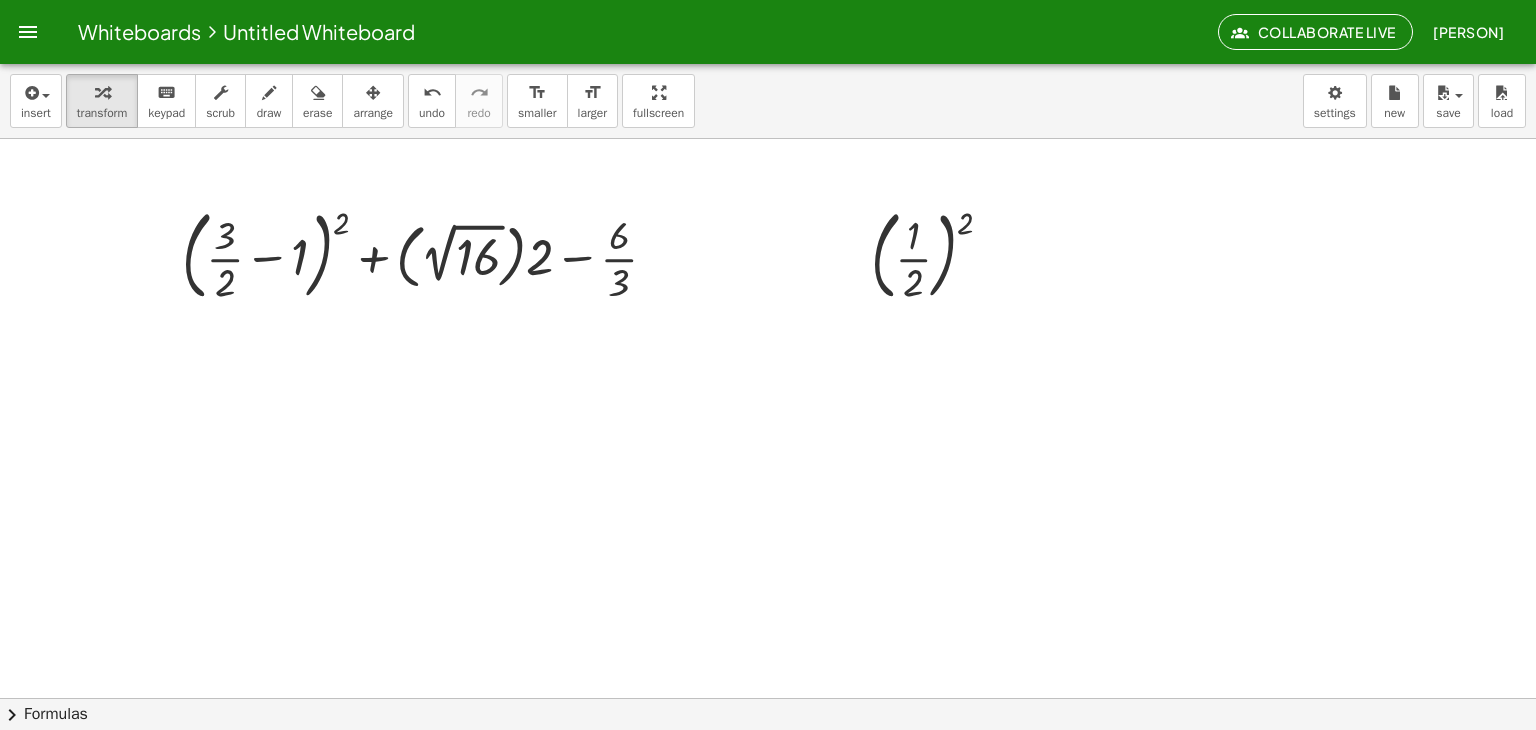 click at bounding box center [768, 698] 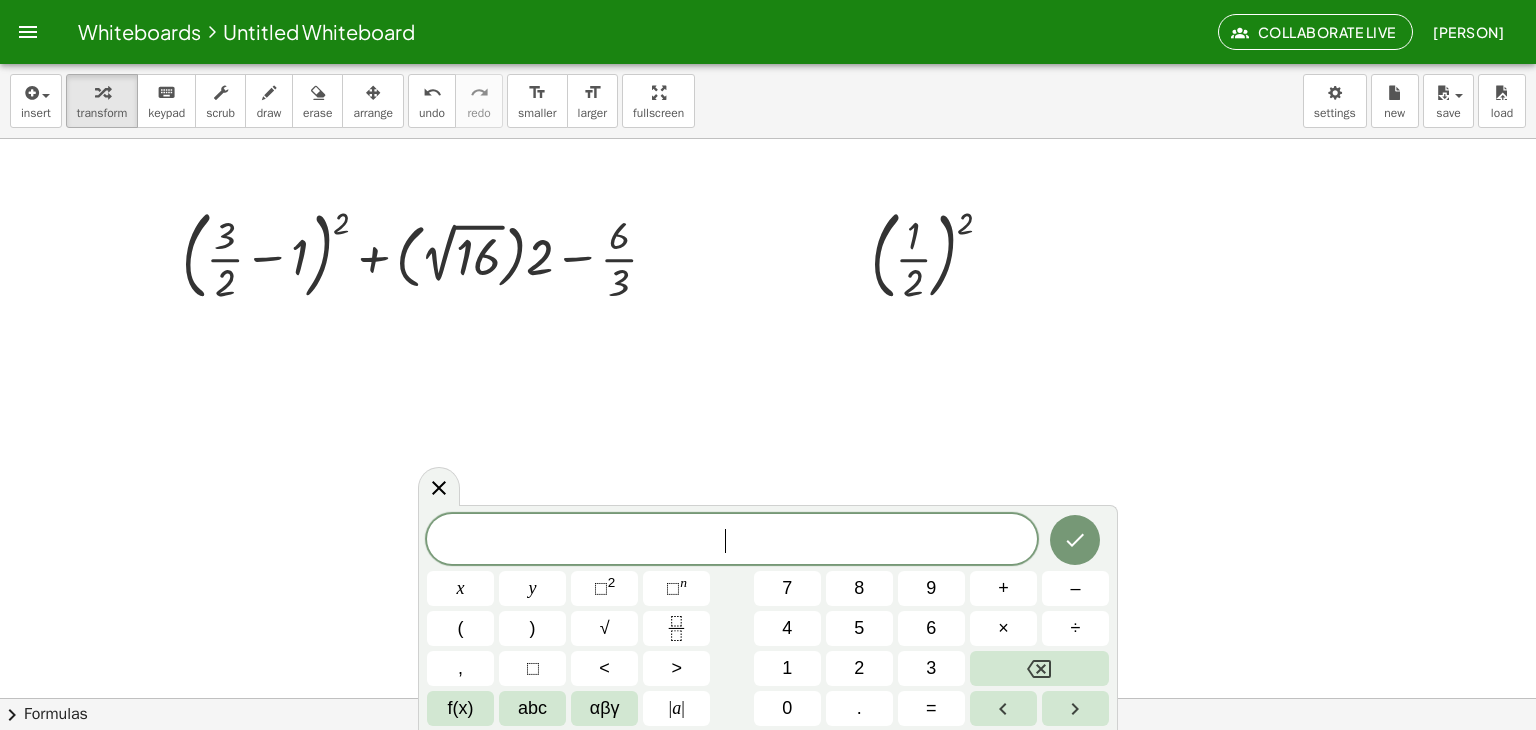click at bounding box center (768, 698) 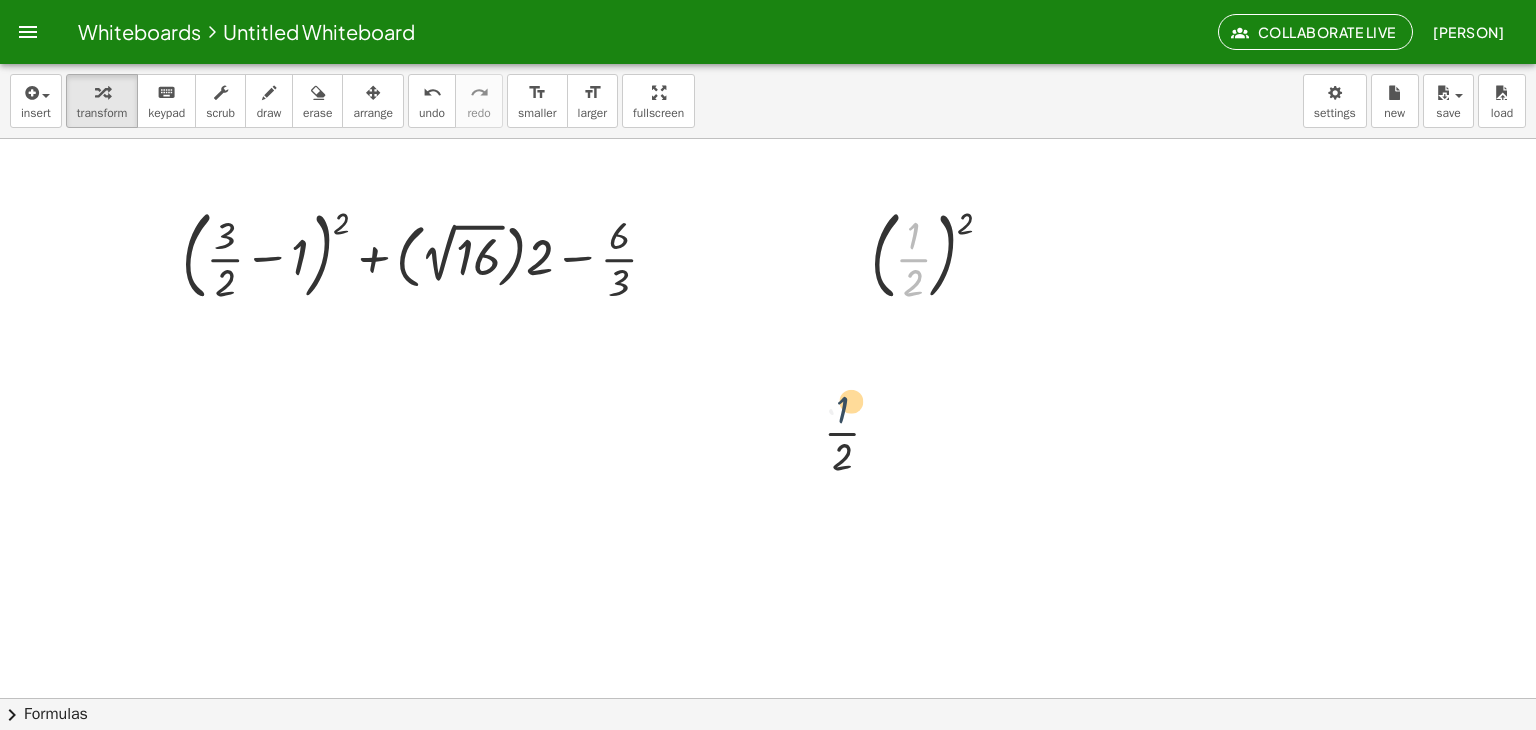 drag, startPoint x: 931, startPoint y: 234, endPoint x: 816, endPoint y: 405, distance: 206.0728 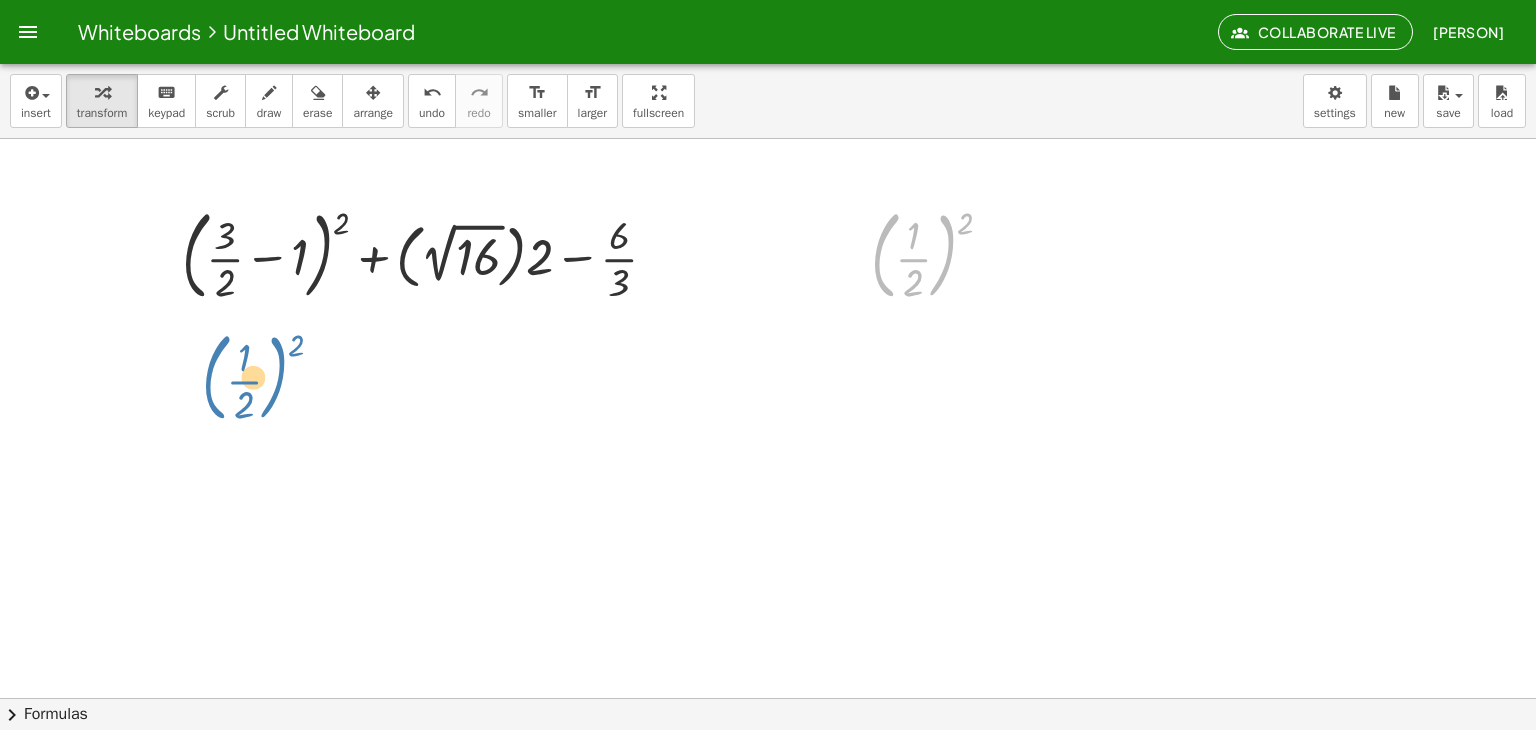 drag, startPoint x: 908, startPoint y: 265, endPoint x: 229, endPoint y: 385, distance: 689.5223 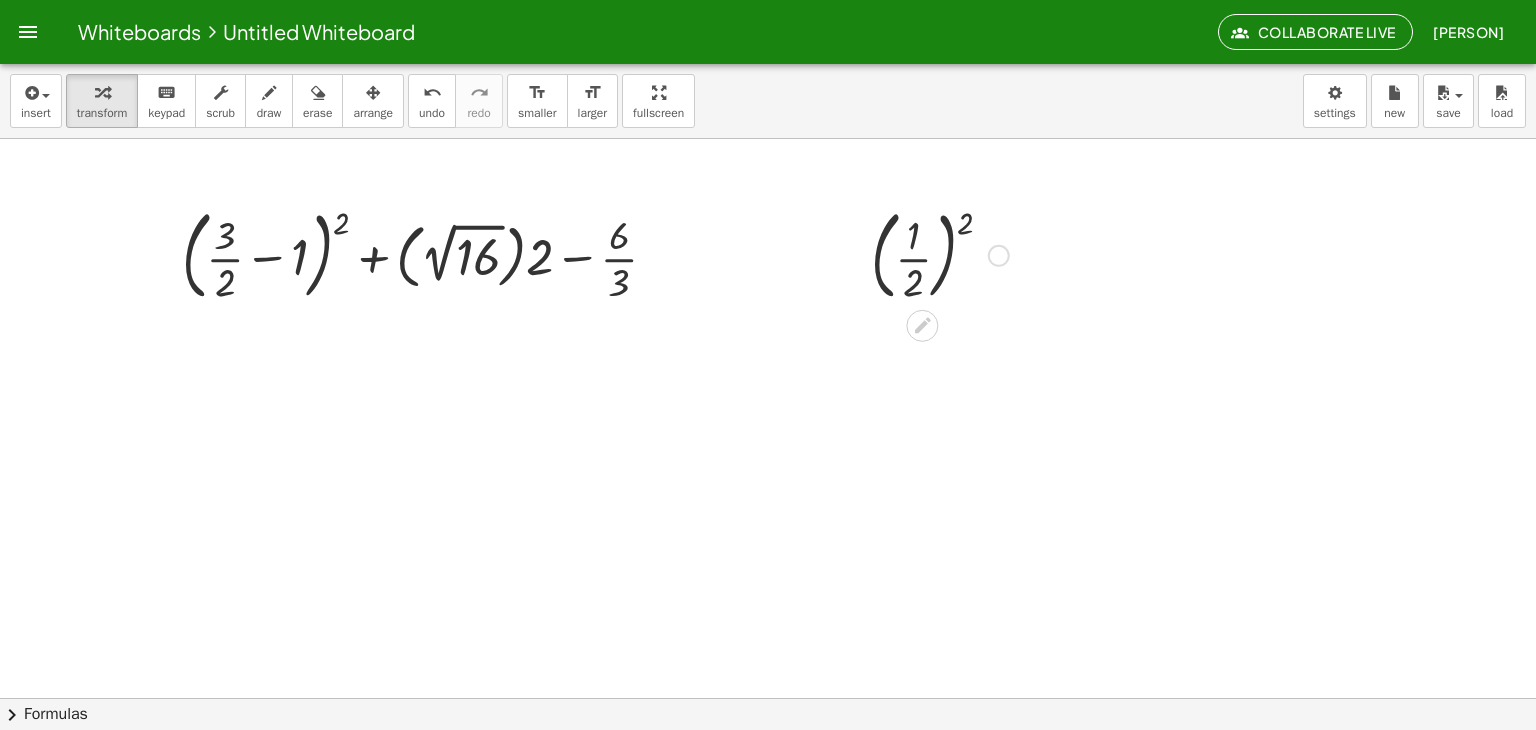 click at bounding box center [999, 256] 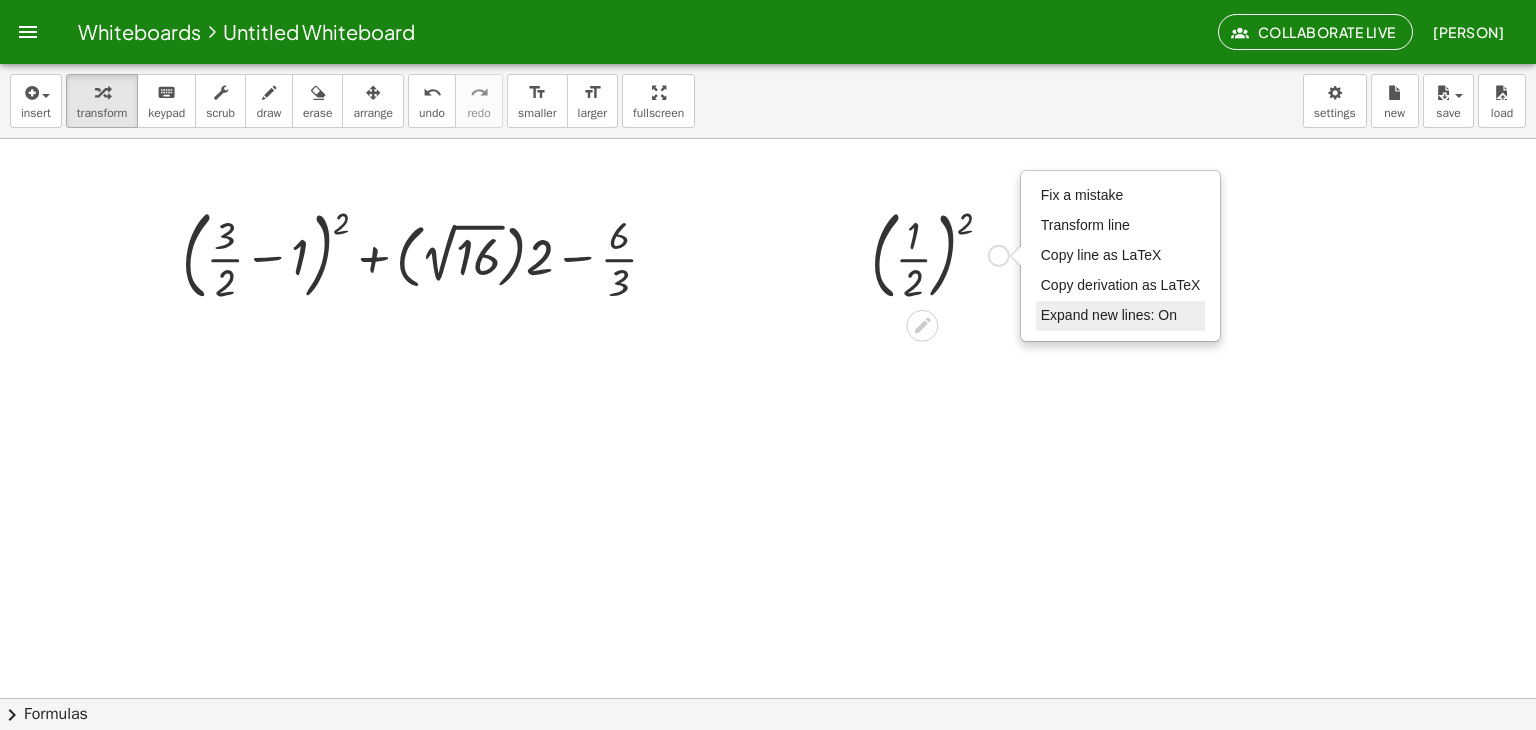 click on "Expand new lines: On" at bounding box center [1109, 315] 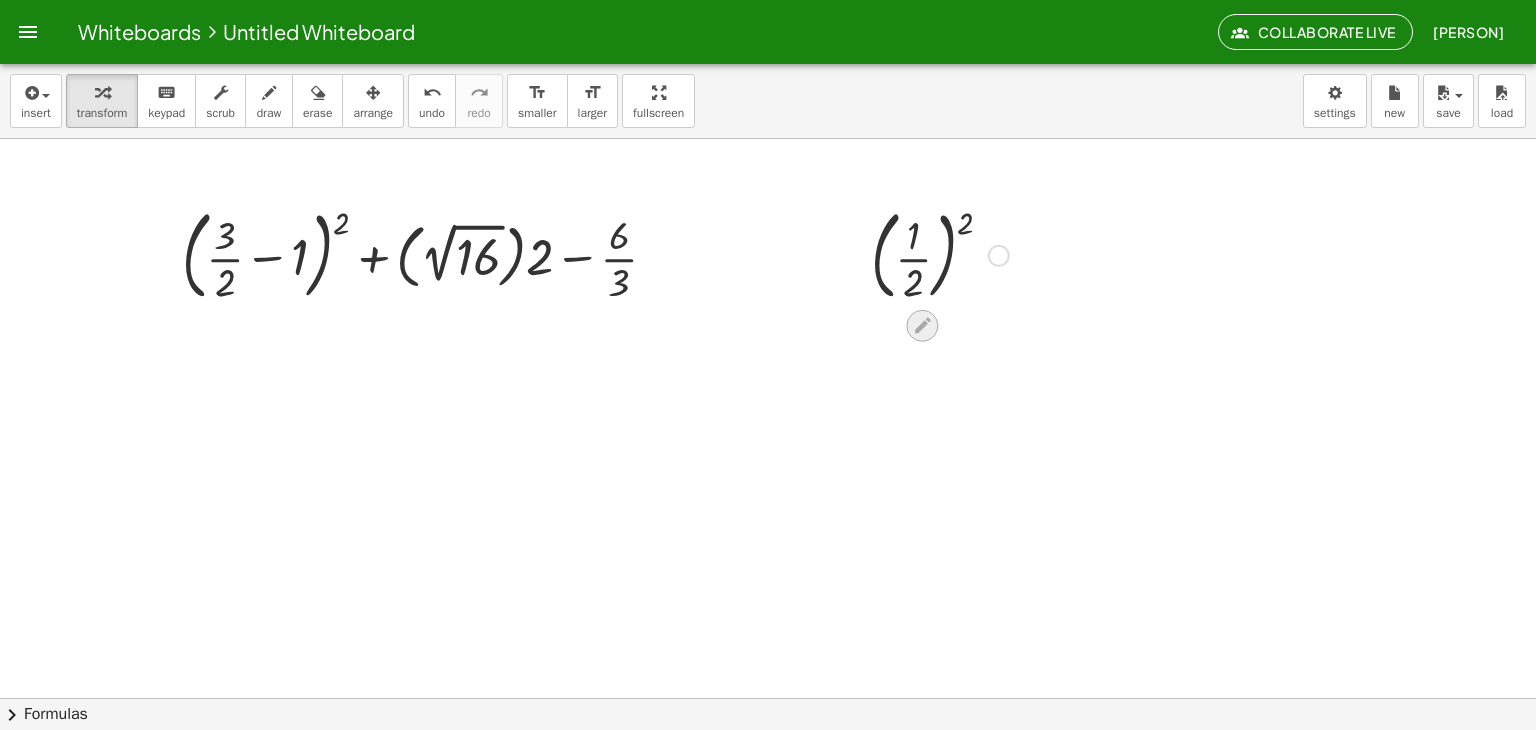 click 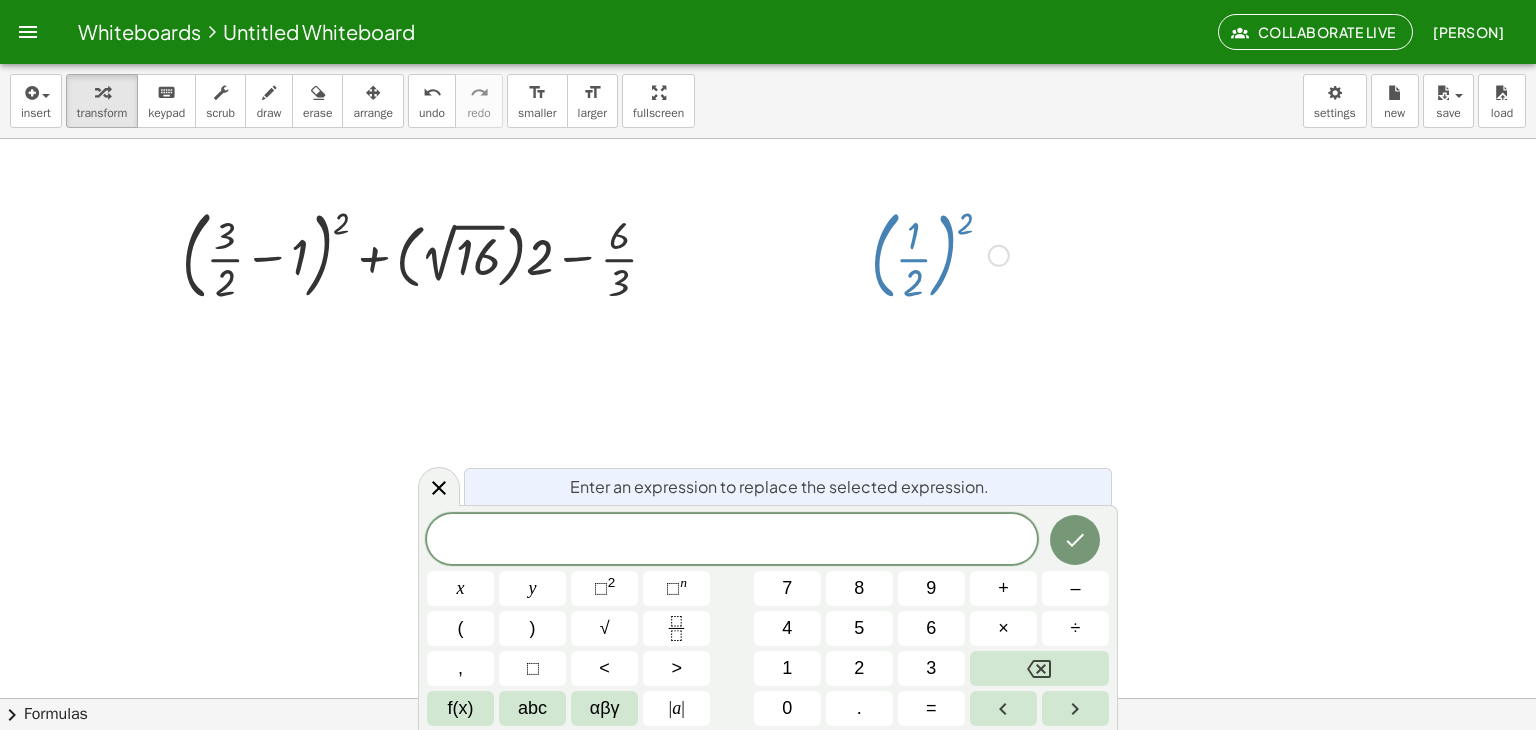 click at bounding box center (768, 698) 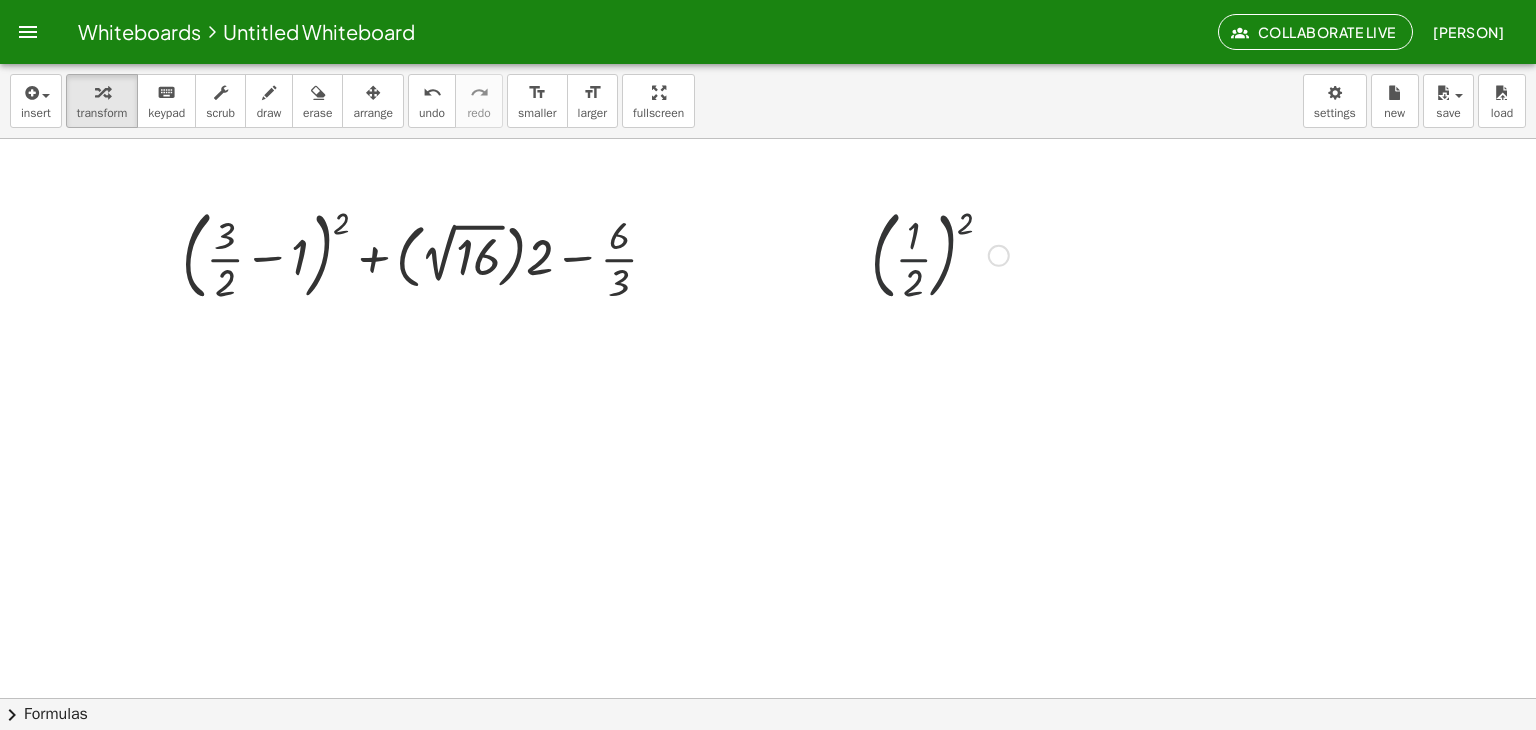 click at bounding box center (940, 254) 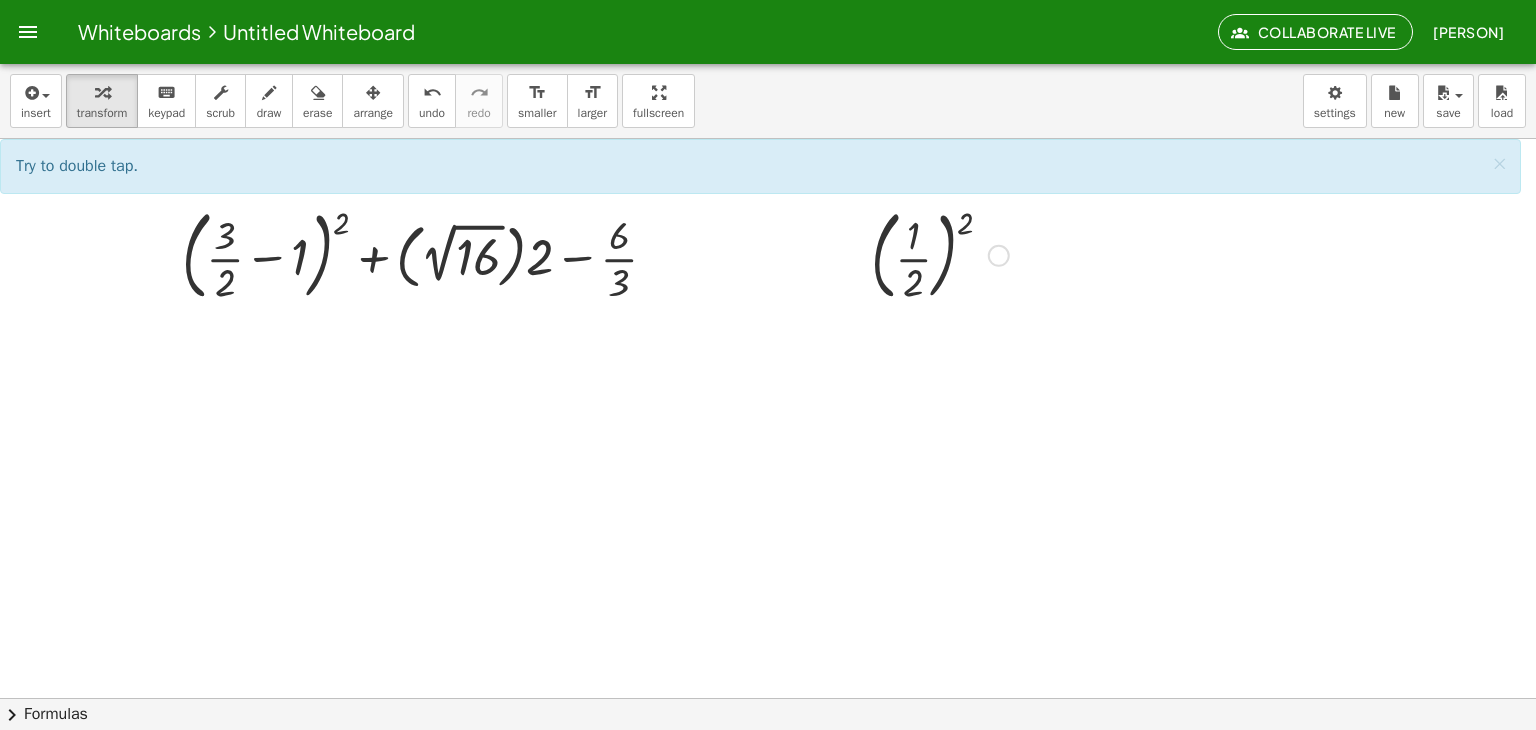 drag, startPoint x: 910, startPoint y: 269, endPoint x: 834, endPoint y: 346, distance: 108.18965 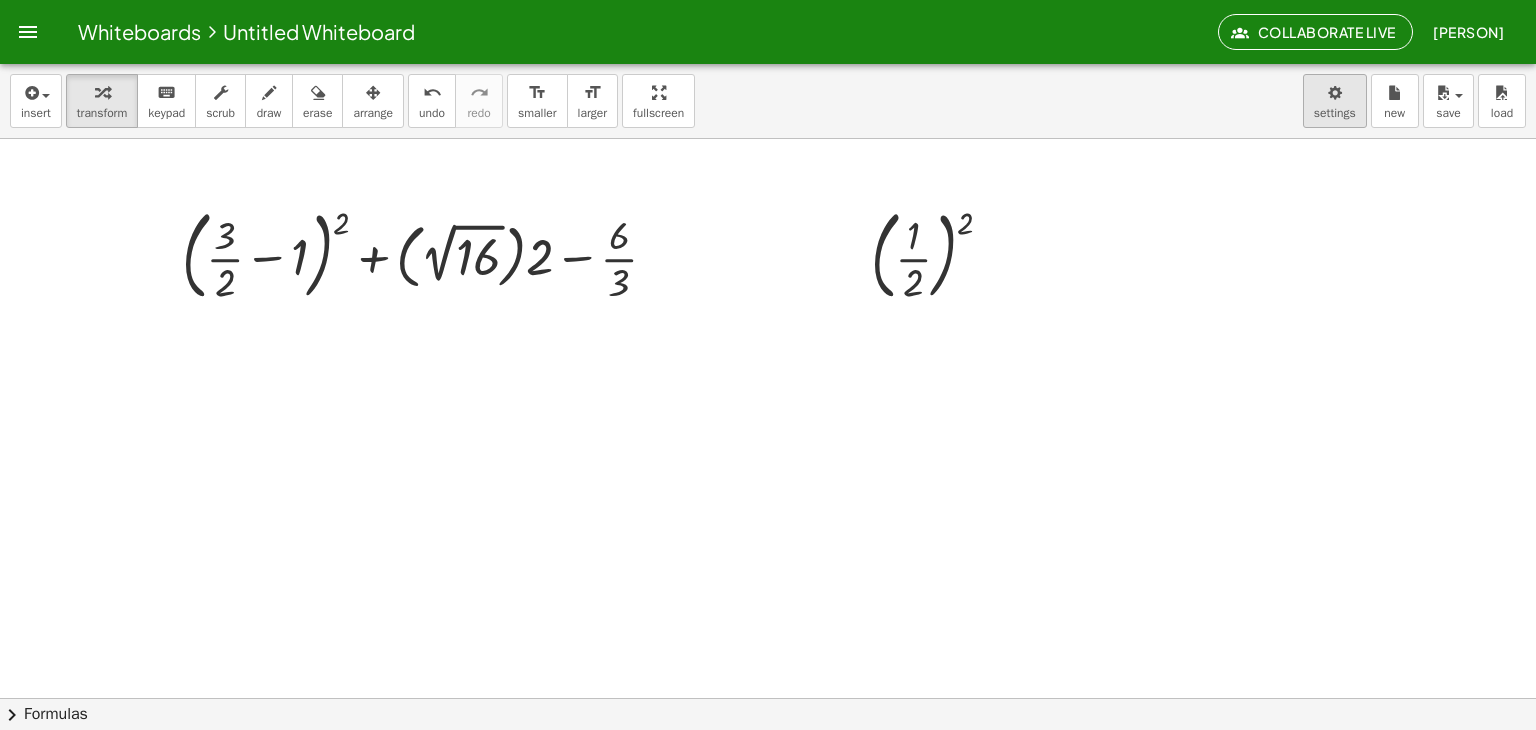 click on "Whiteboards     Untitled Whiteboard Collaborate Live  Keytlin Medina Graspable Math Activities Whiteboards Account   insert select one: Math Expression Function Text Youtube Video Graphing Geometry Geometry 3D transform keyboard keypad scrub draw erase arrange undo undo redo redo format_size smaller format_size larger fullscreen load   save new settings + ( + · 3 · 2 − 1 ) 2 + · ( 2 √ 16 ) · 2 − · 6 · 3 ( · 1 · 2 ) 2 Fix a mistake Transform line Copy line as LaTeX Copy derivation as LaTeX Expand new lines: On Try to double tap. × chevron_right  Formulas
Drag one side of a formula onto a highlighted expression on the canvas to apply it.
Quadratic Formula
+ · a · x 2 + · b · x + c = 0
⇔
x = · ( − b ± 2 √ ( + b 2 − · 4 · a · c ) ) · 2 · a
+ x 2 + · p · x + q = 0 x =" at bounding box center (768, 365) 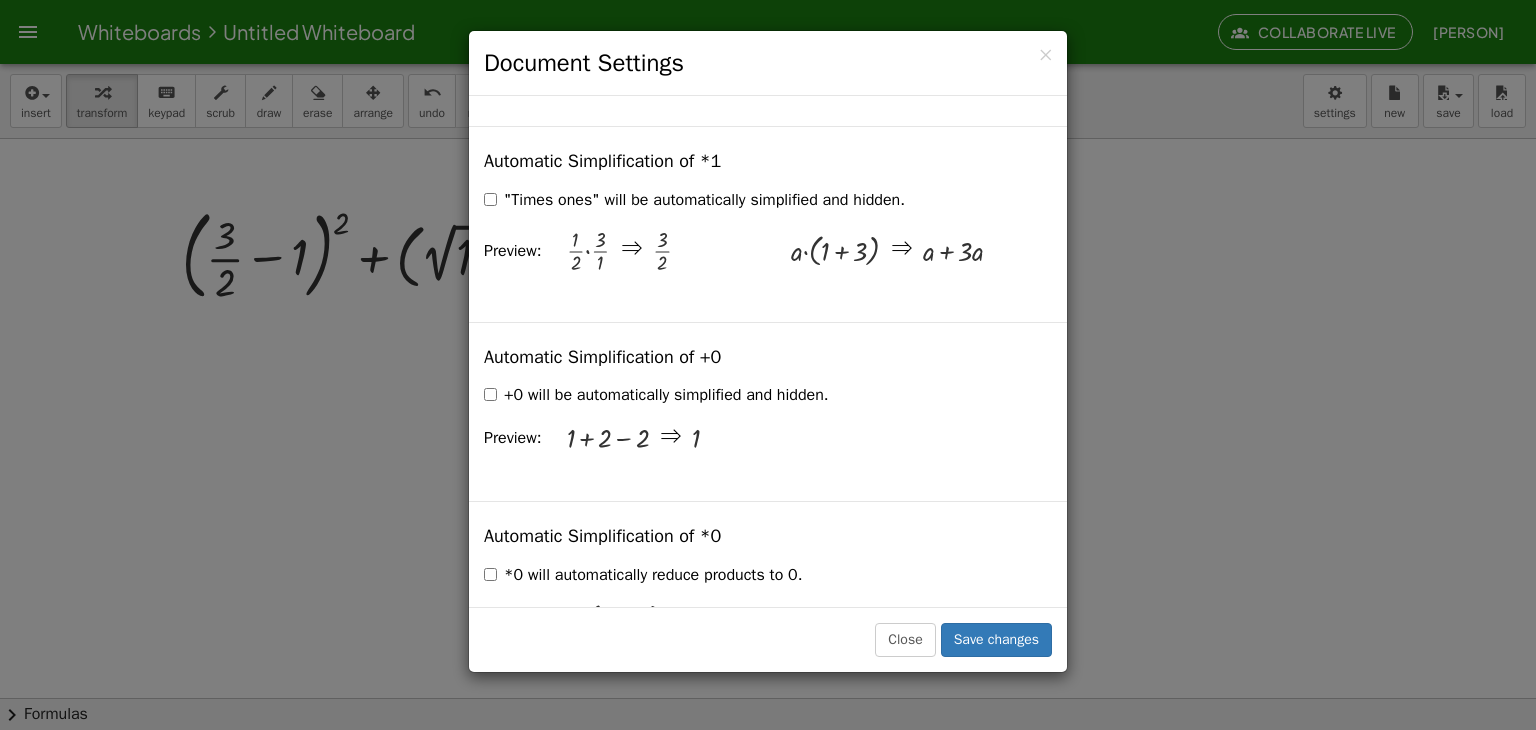 scroll, scrollTop: 2532, scrollLeft: 0, axis: vertical 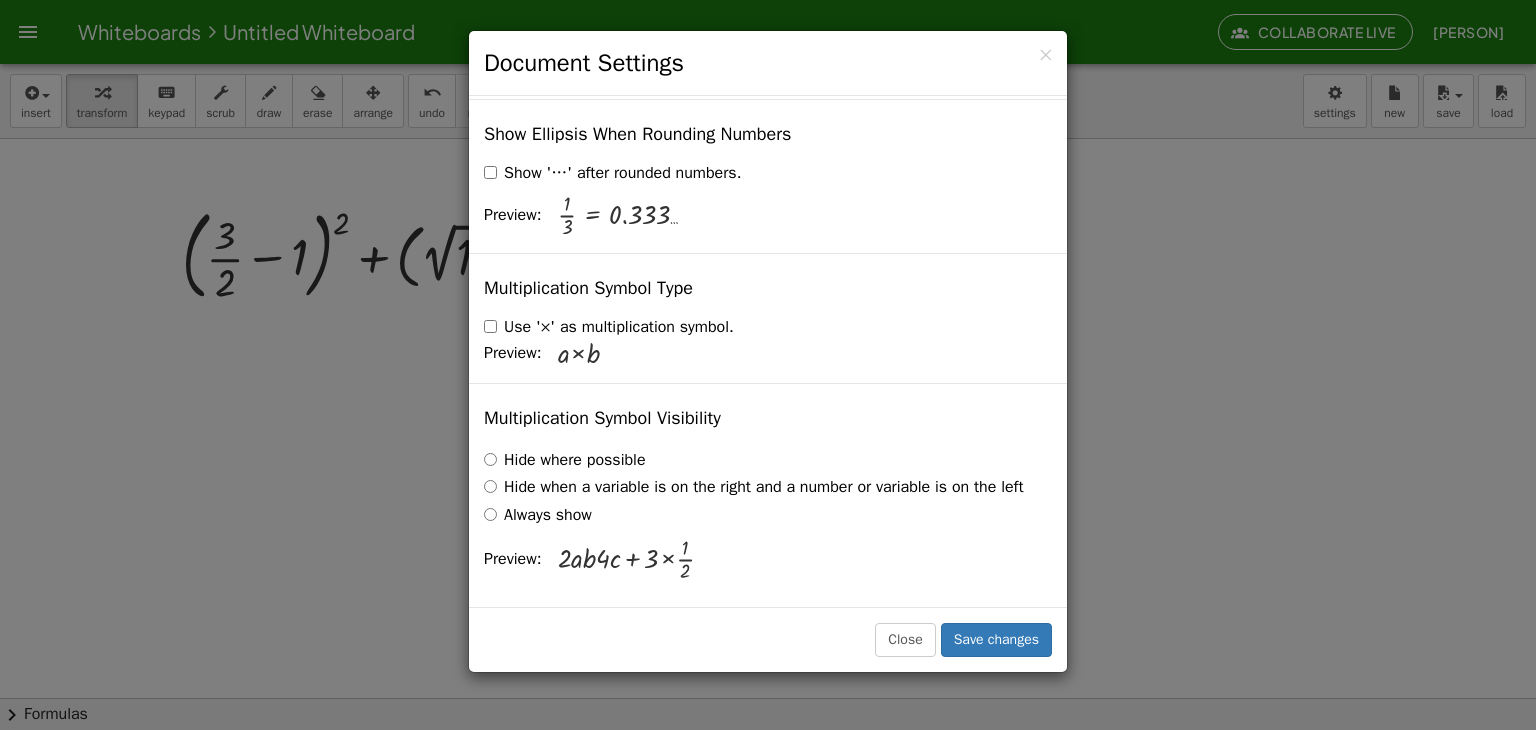 click on "Always show" at bounding box center (538, 515) 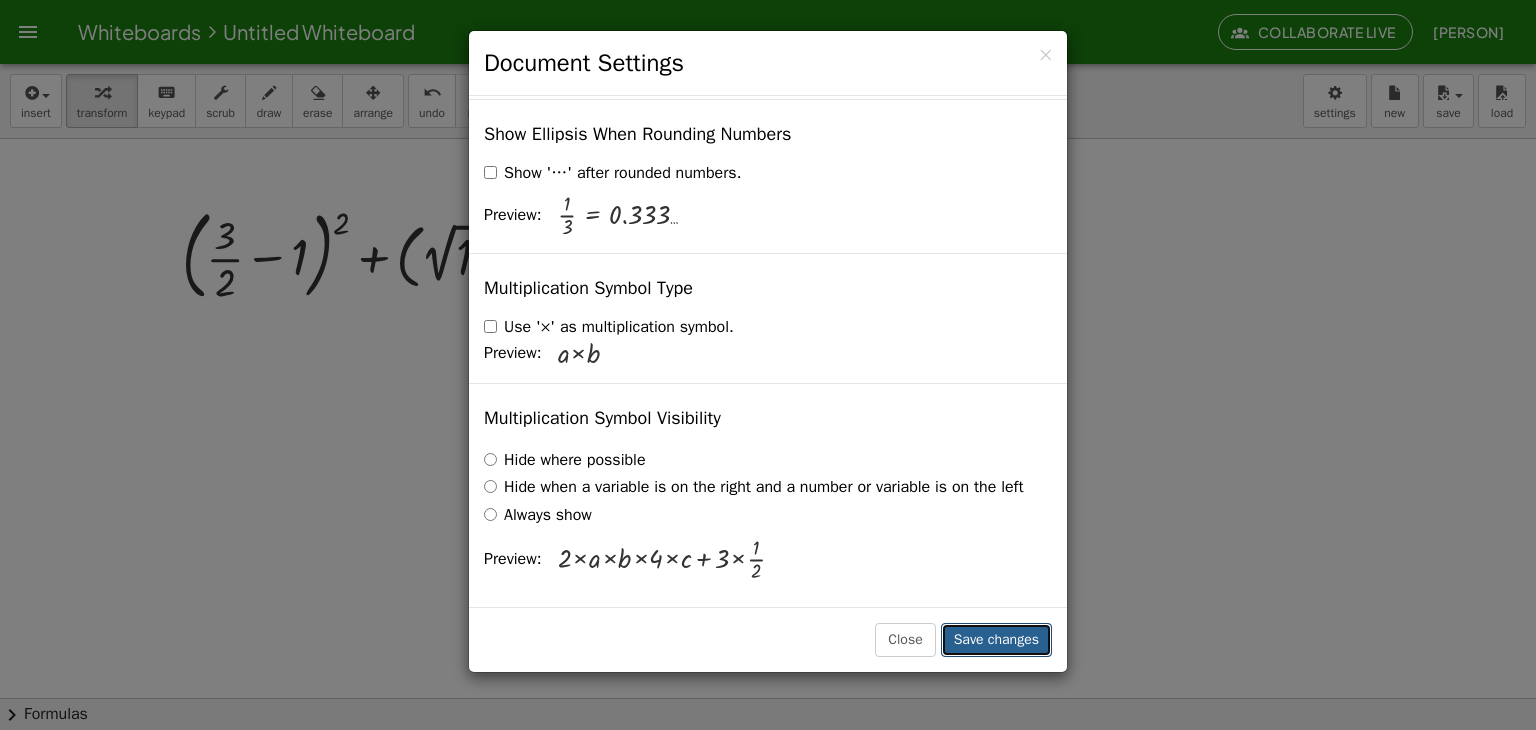 click on "Save changes" at bounding box center [996, 640] 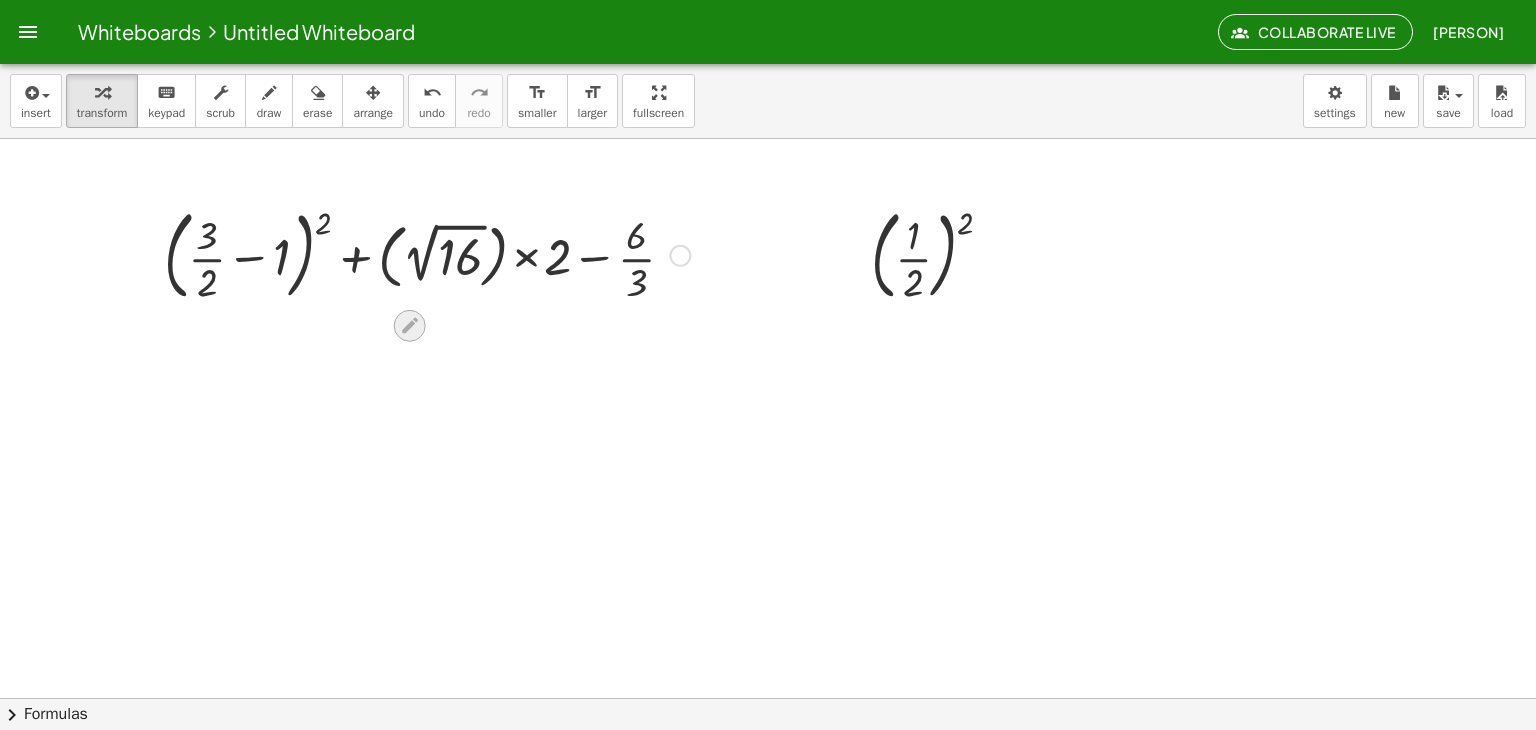 click 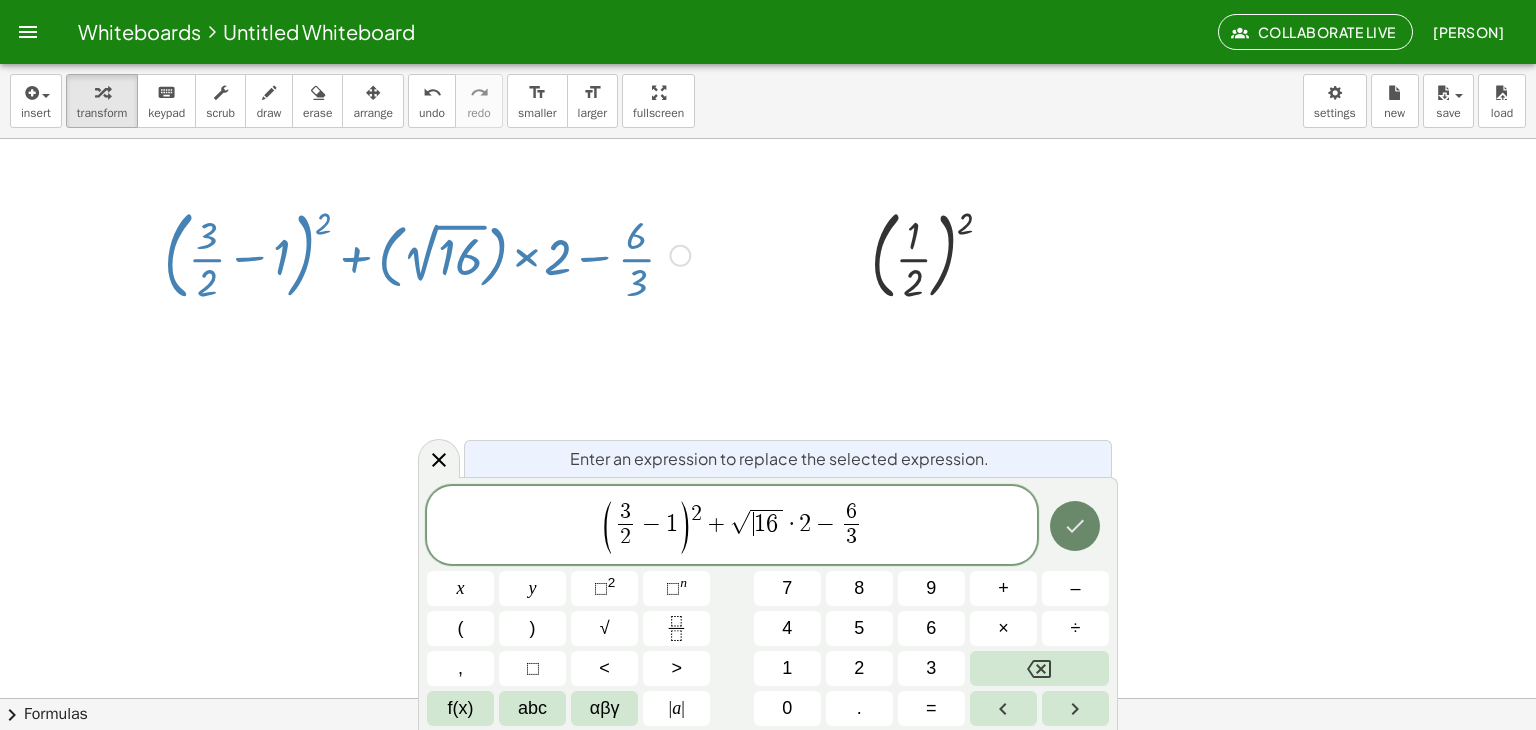 click at bounding box center [1075, 526] 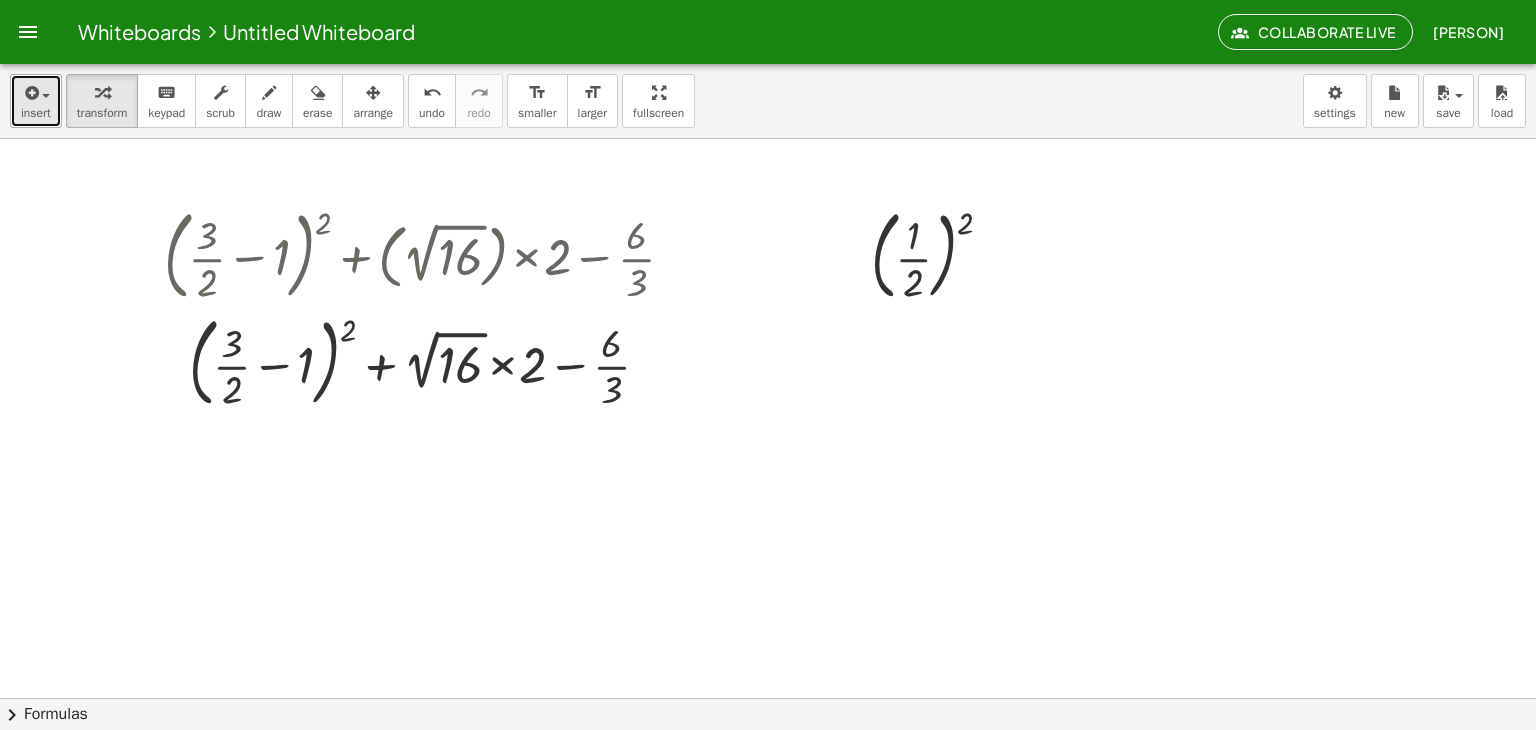 click on "insert" at bounding box center [36, 113] 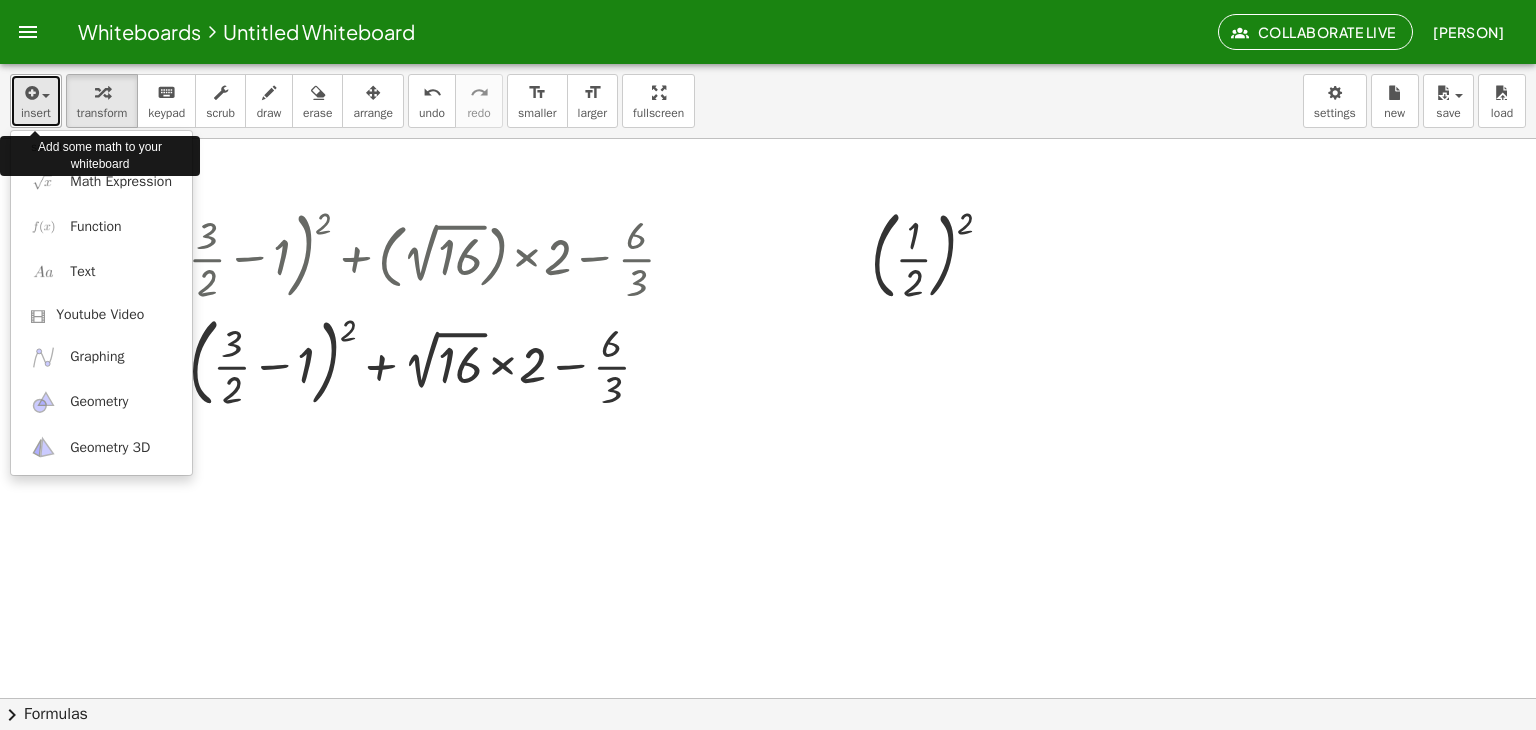 click on "insert" at bounding box center (36, 113) 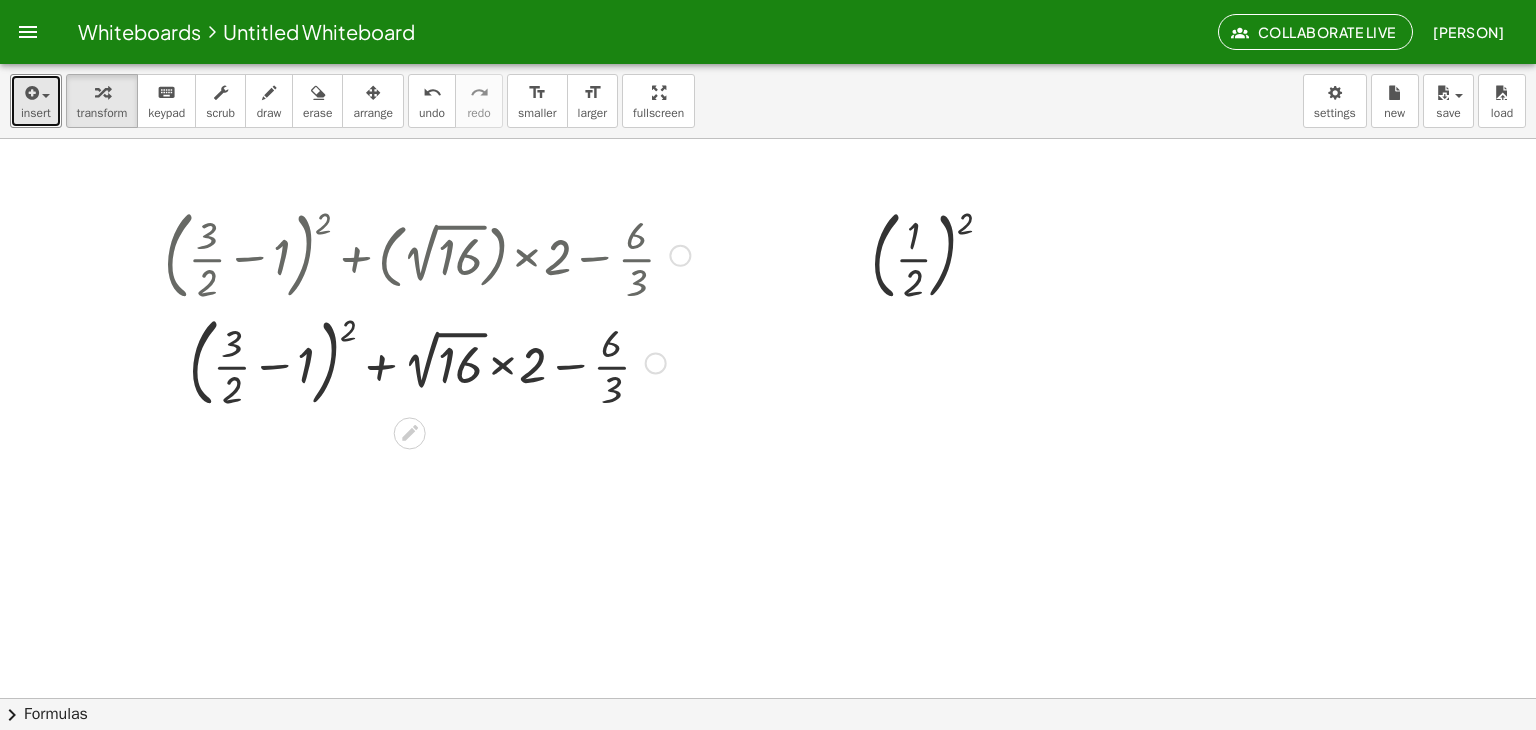click at bounding box center (656, 363) 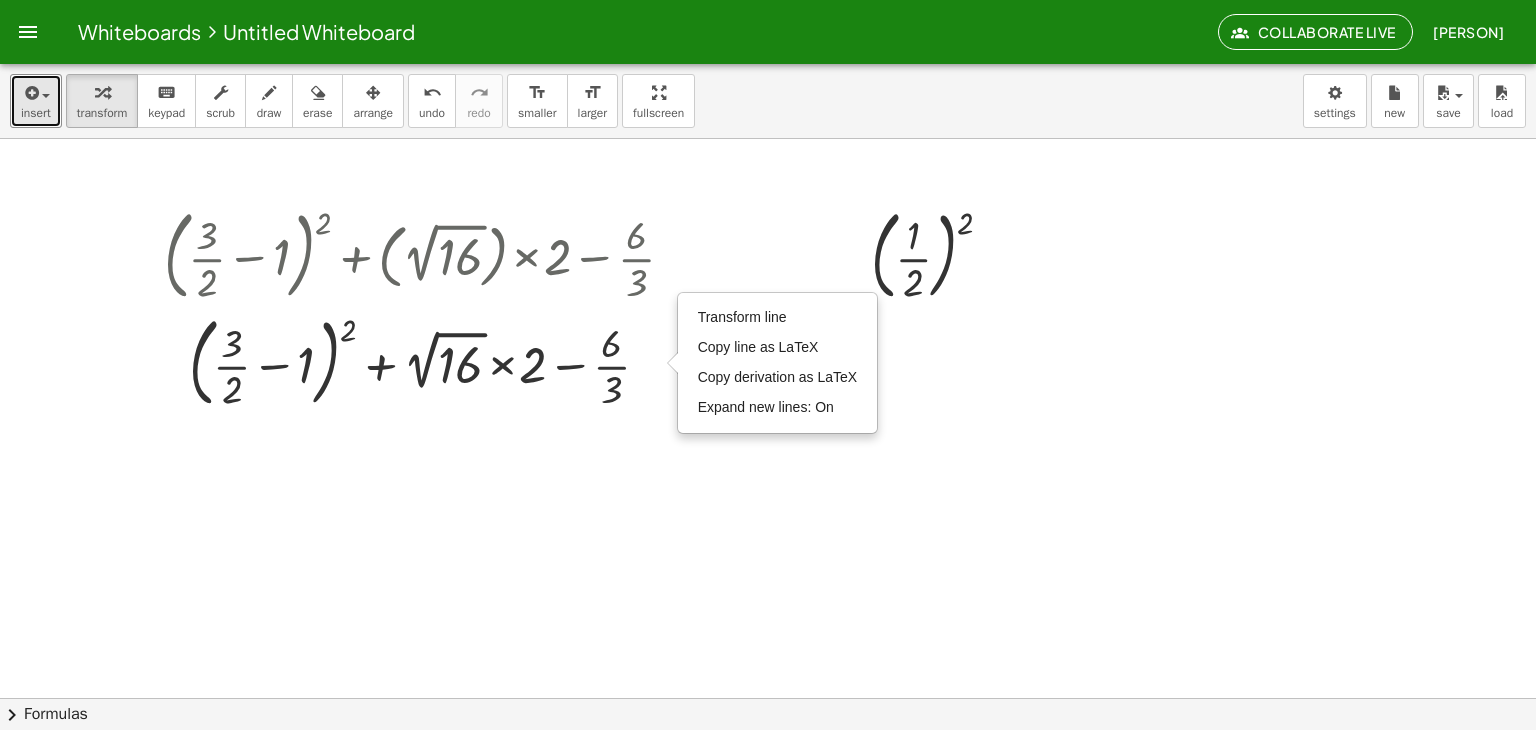 click at bounding box center [768, 698] 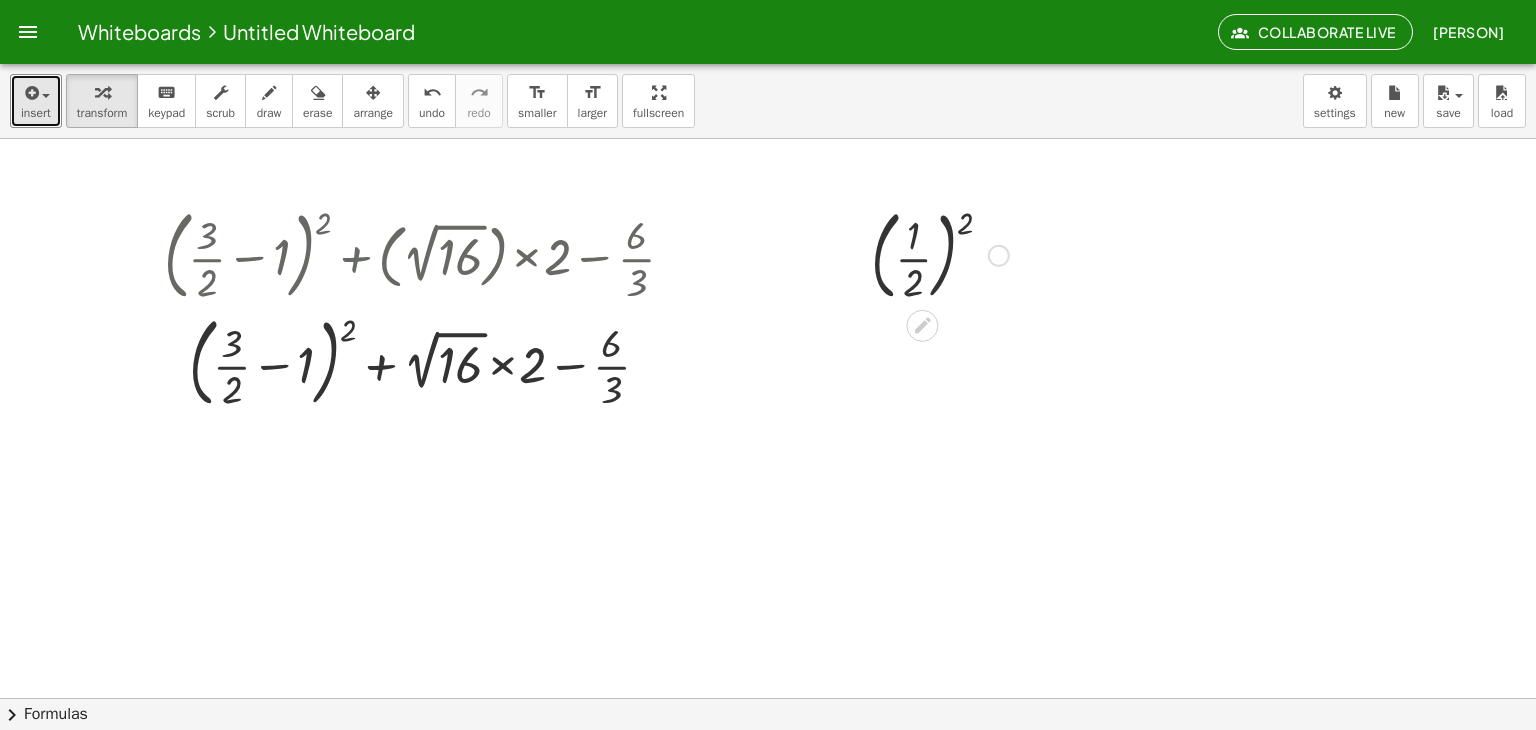 drag, startPoint x: 898, startPoint y: 229, endPoint x: 920, endPoint y: 277, distance: 52.801514 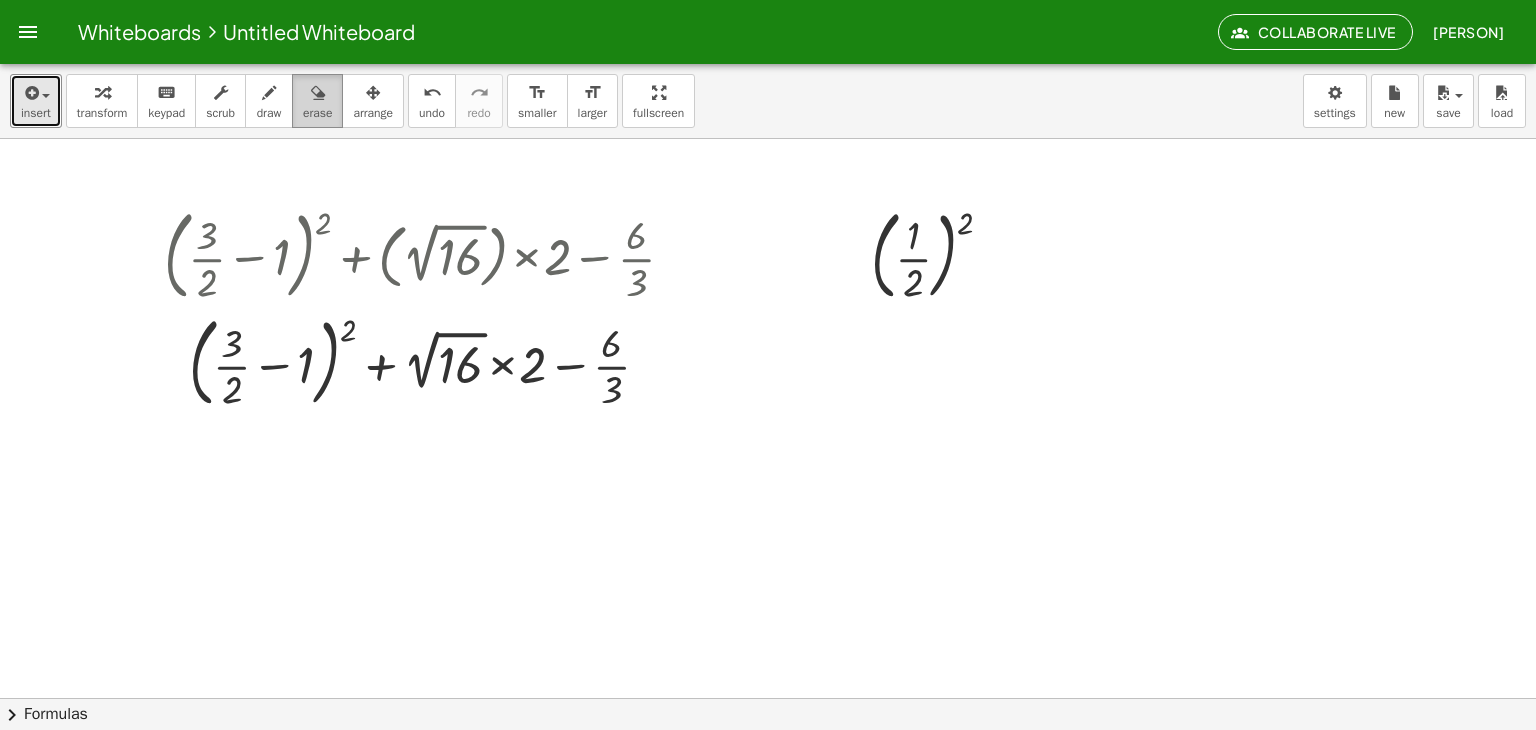 click at bounding box center [318, 93] 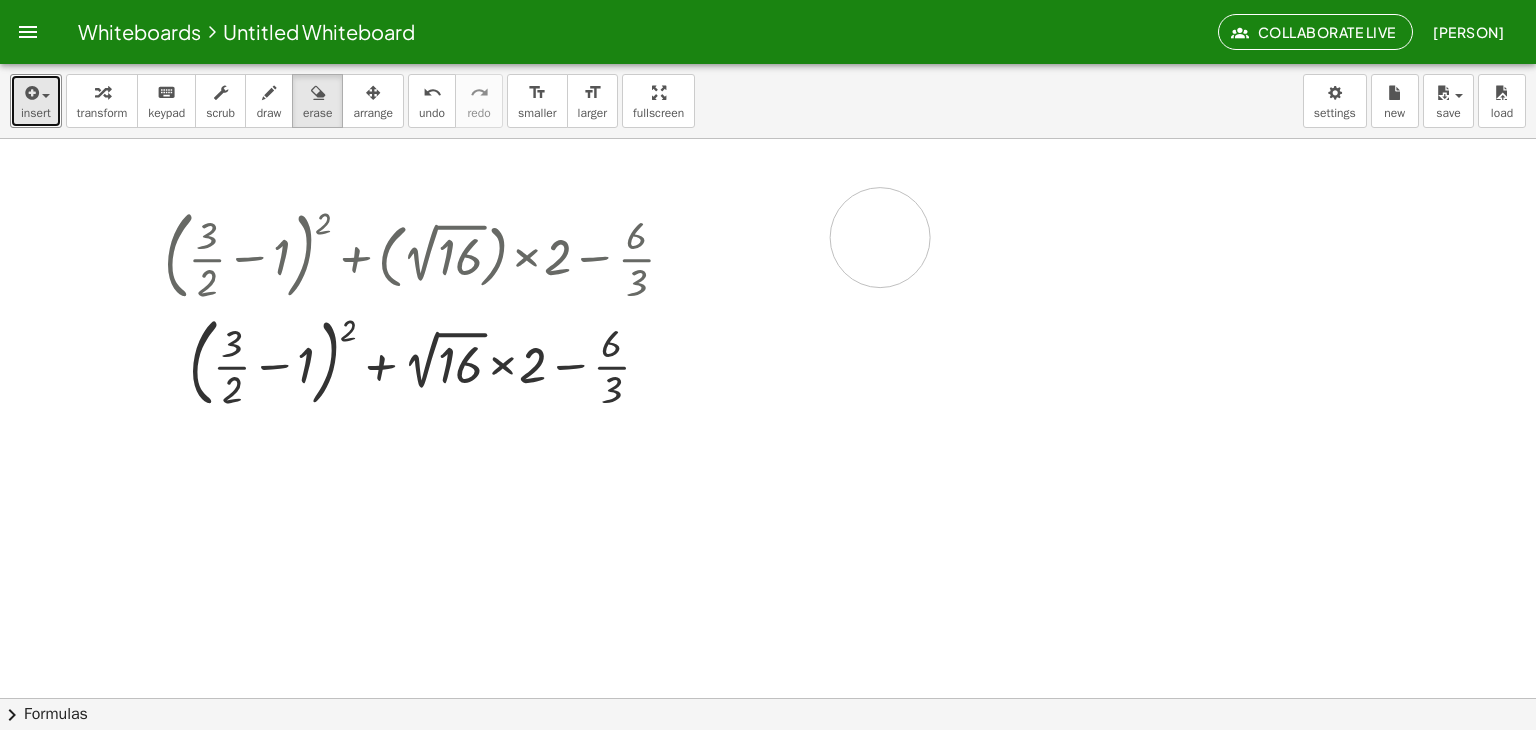 drag, startPoint x: 1041, startPoint y: 276, endPoint x: 880, endPoint y: 269, distance: 161.1521 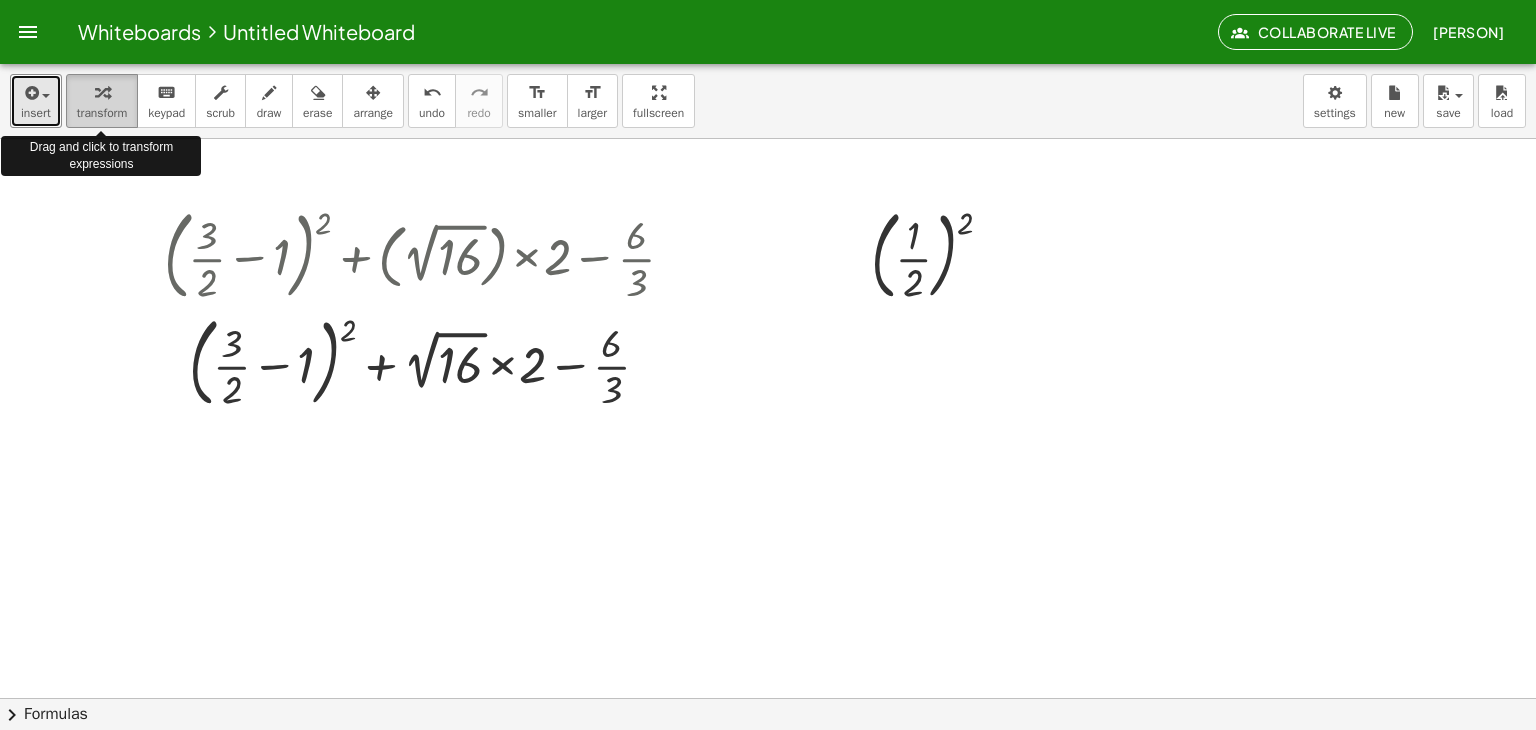 click at bounding box center (102, 92) 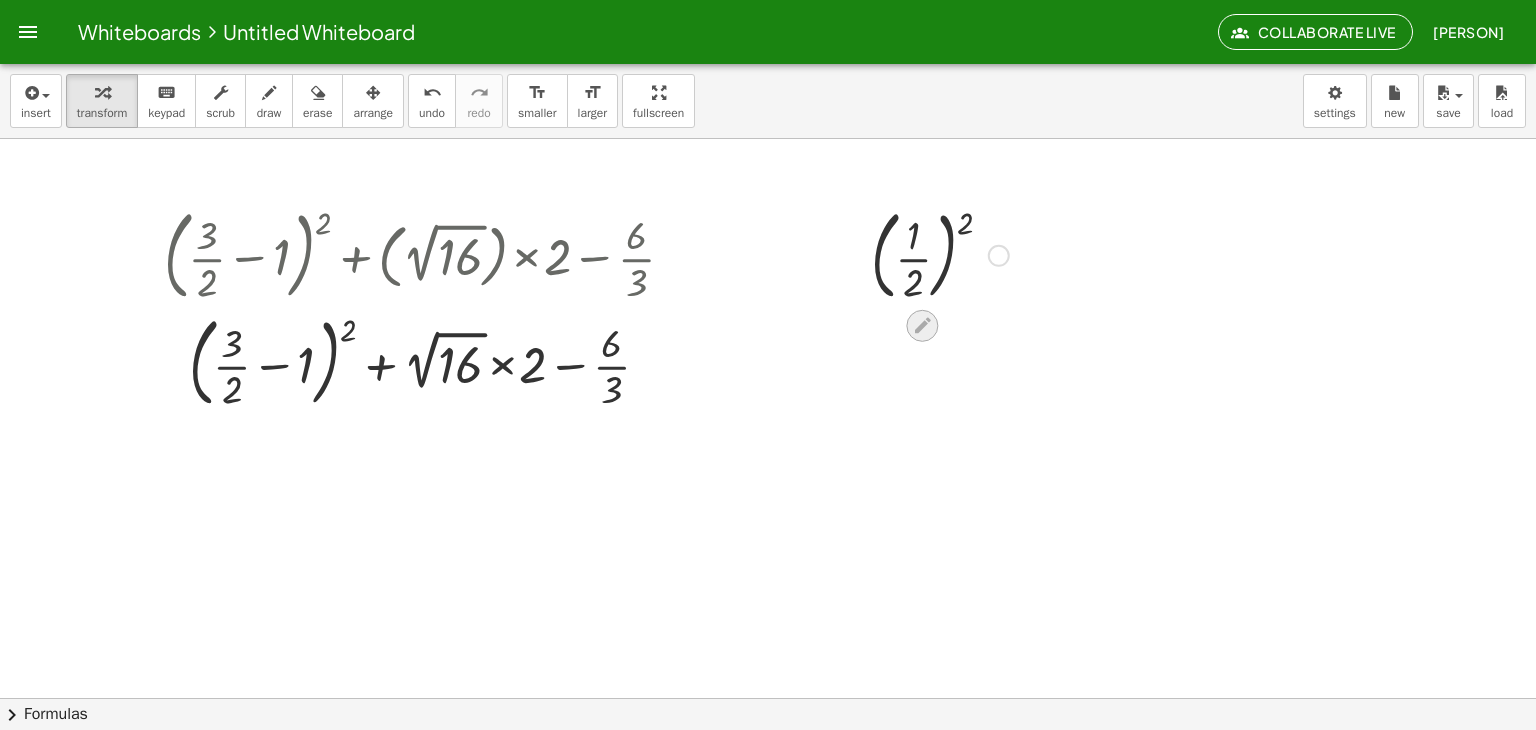 click 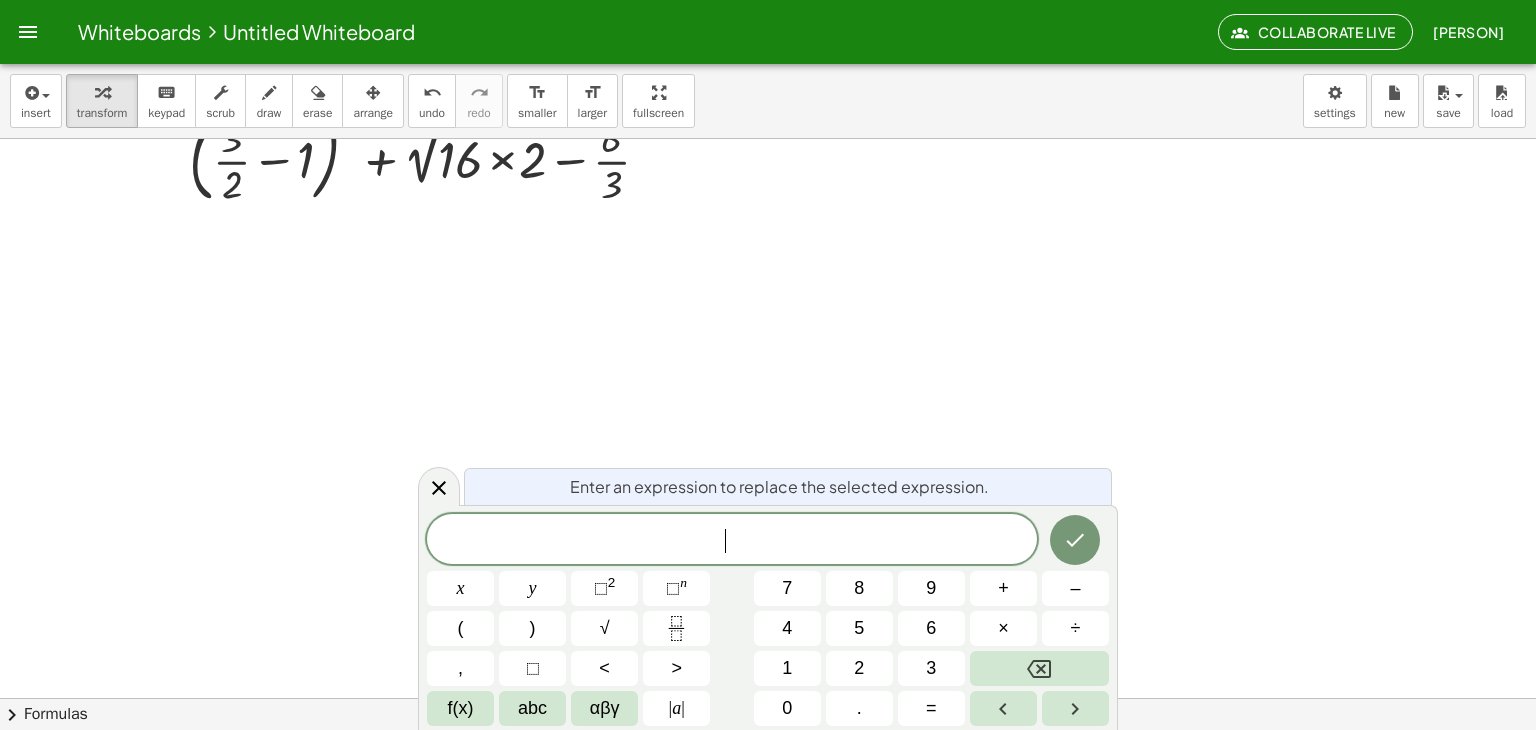 scroll, scrollTop: 75, scrollLeft: 0, axis: vertical 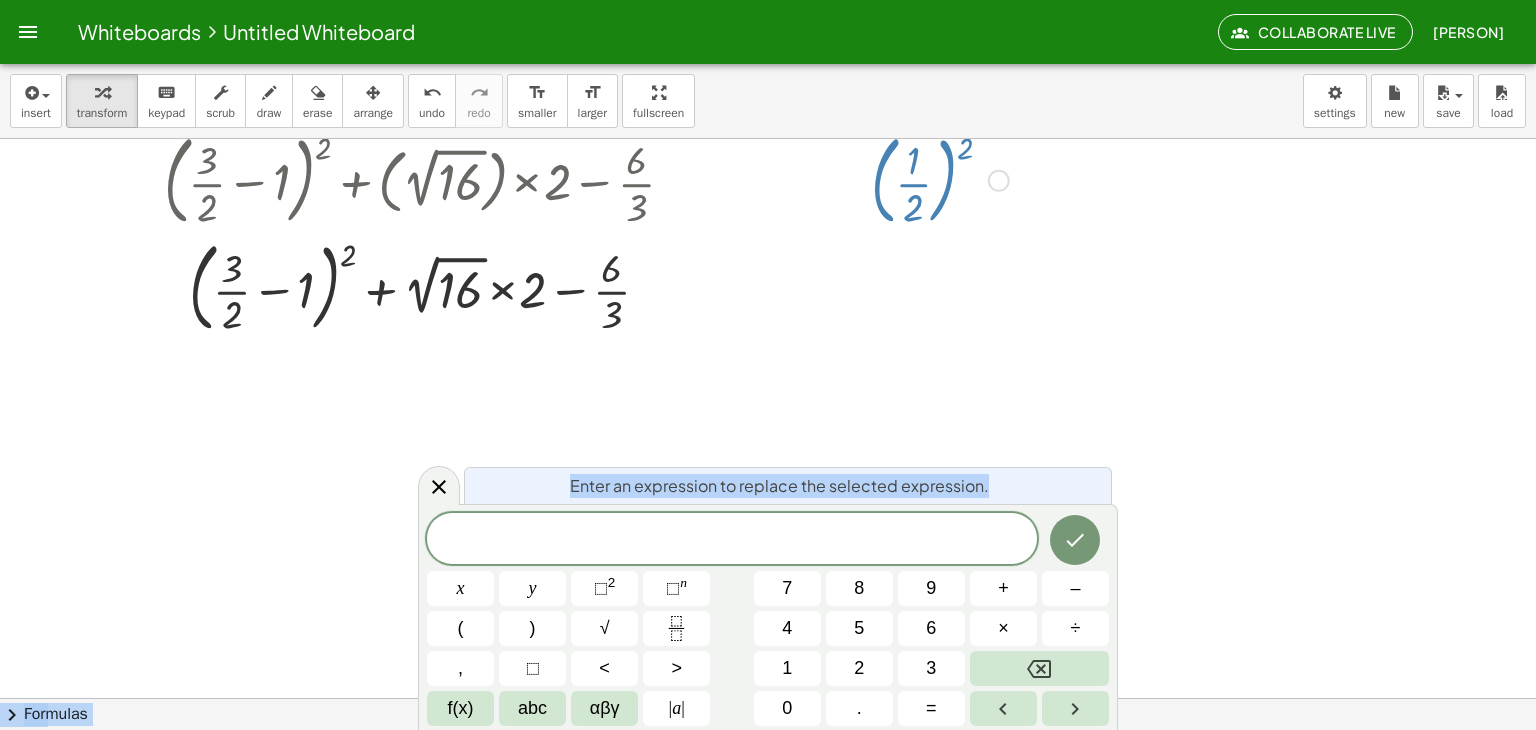 drag, startPoint x: 1054, startPoint y: 478, endPoint x: 1063, endPoint y: 395, distance: 83.48653 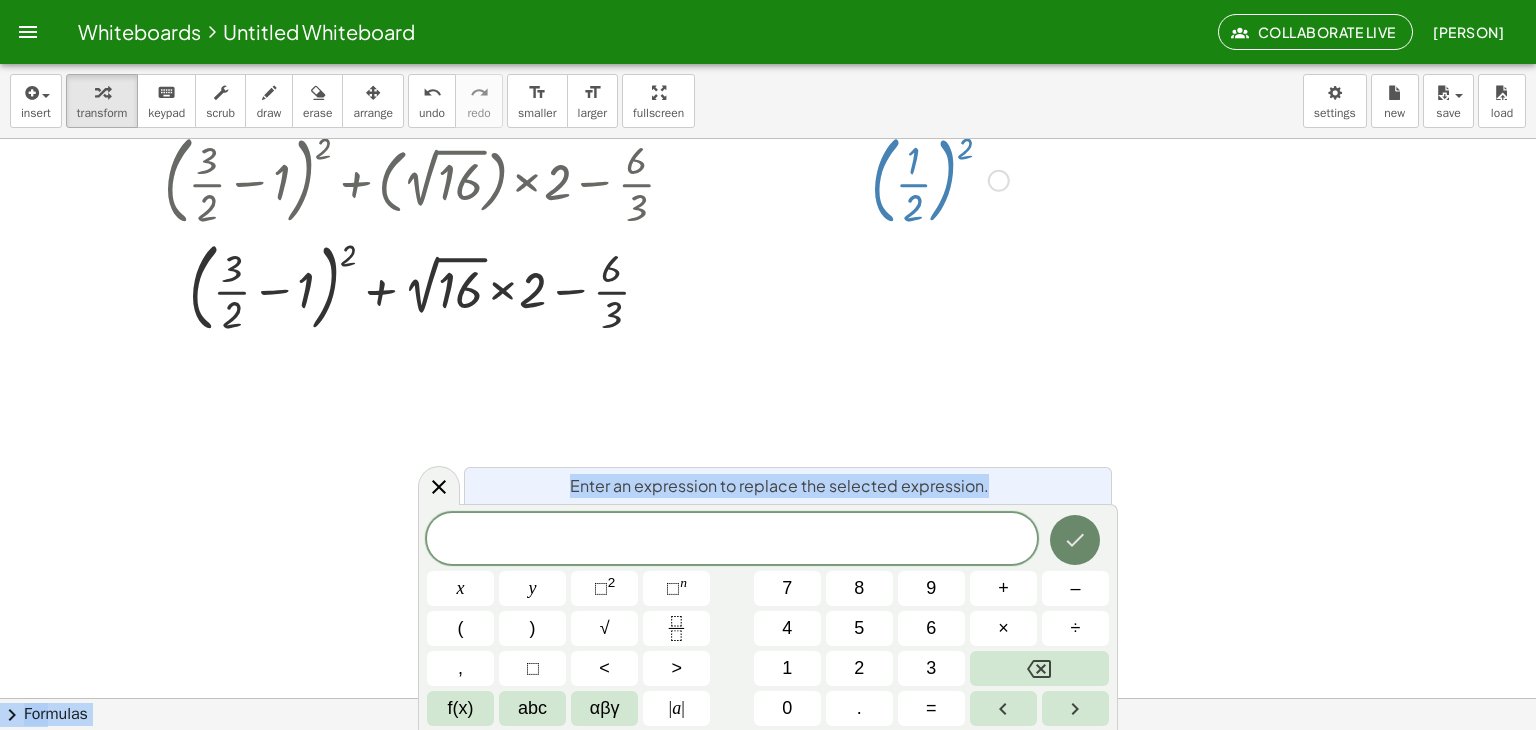 click 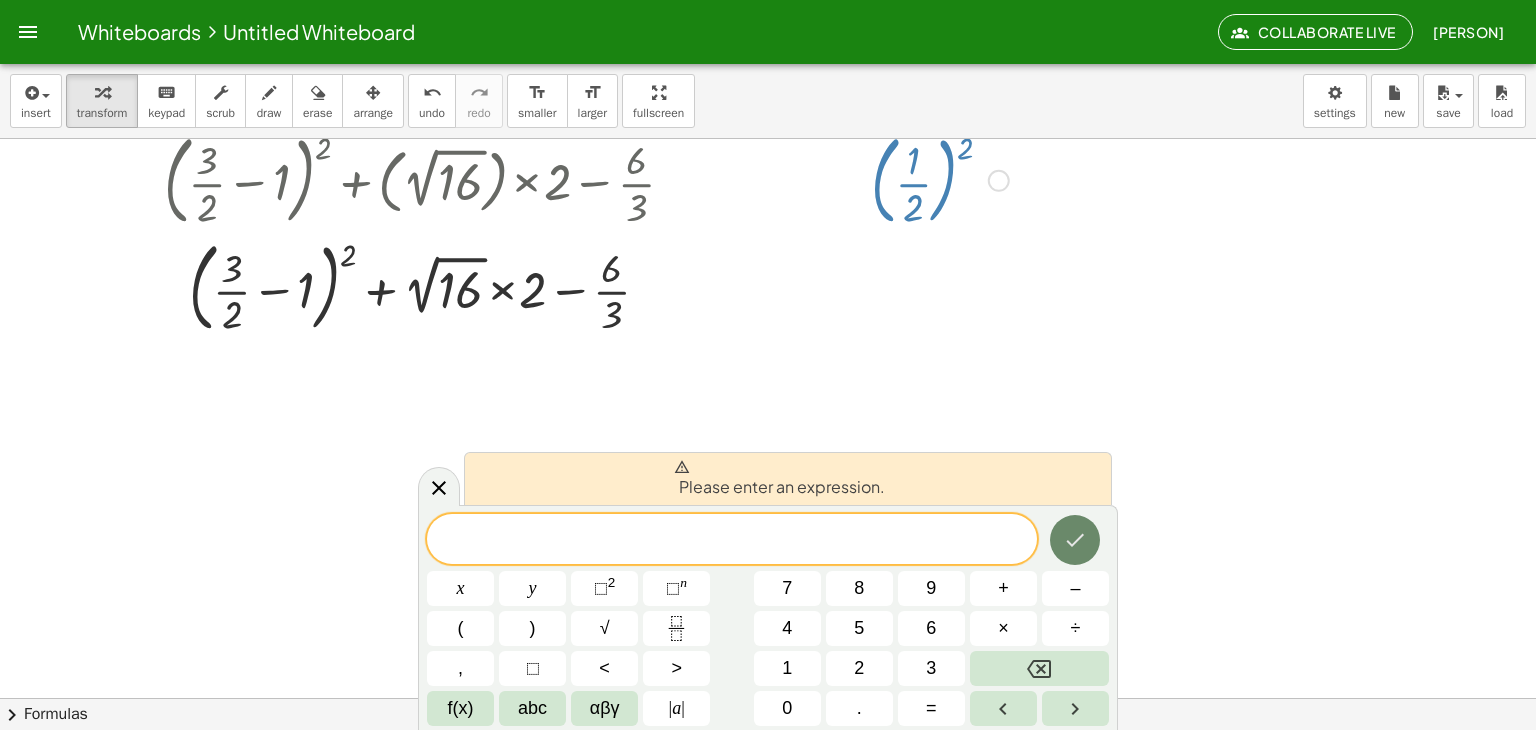 click 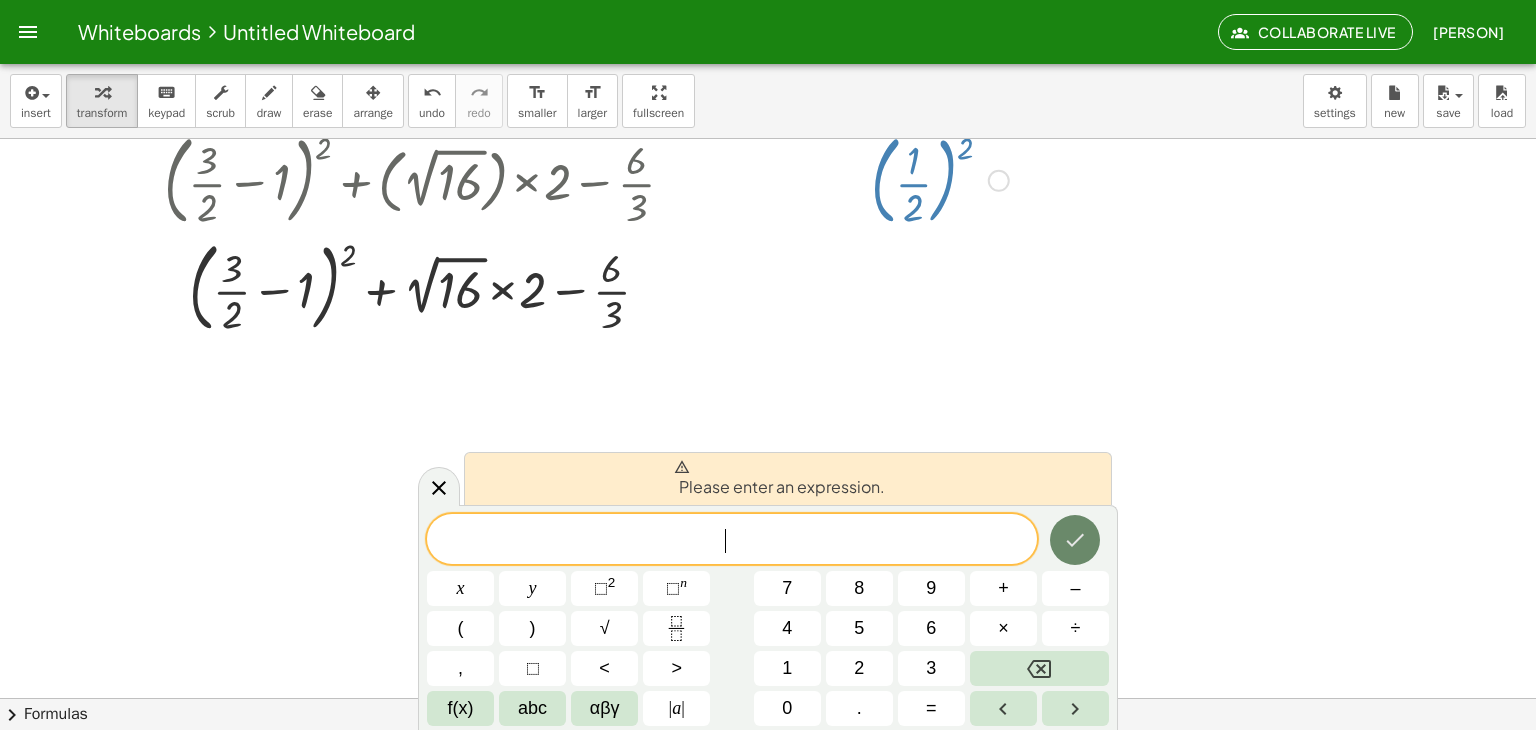 click 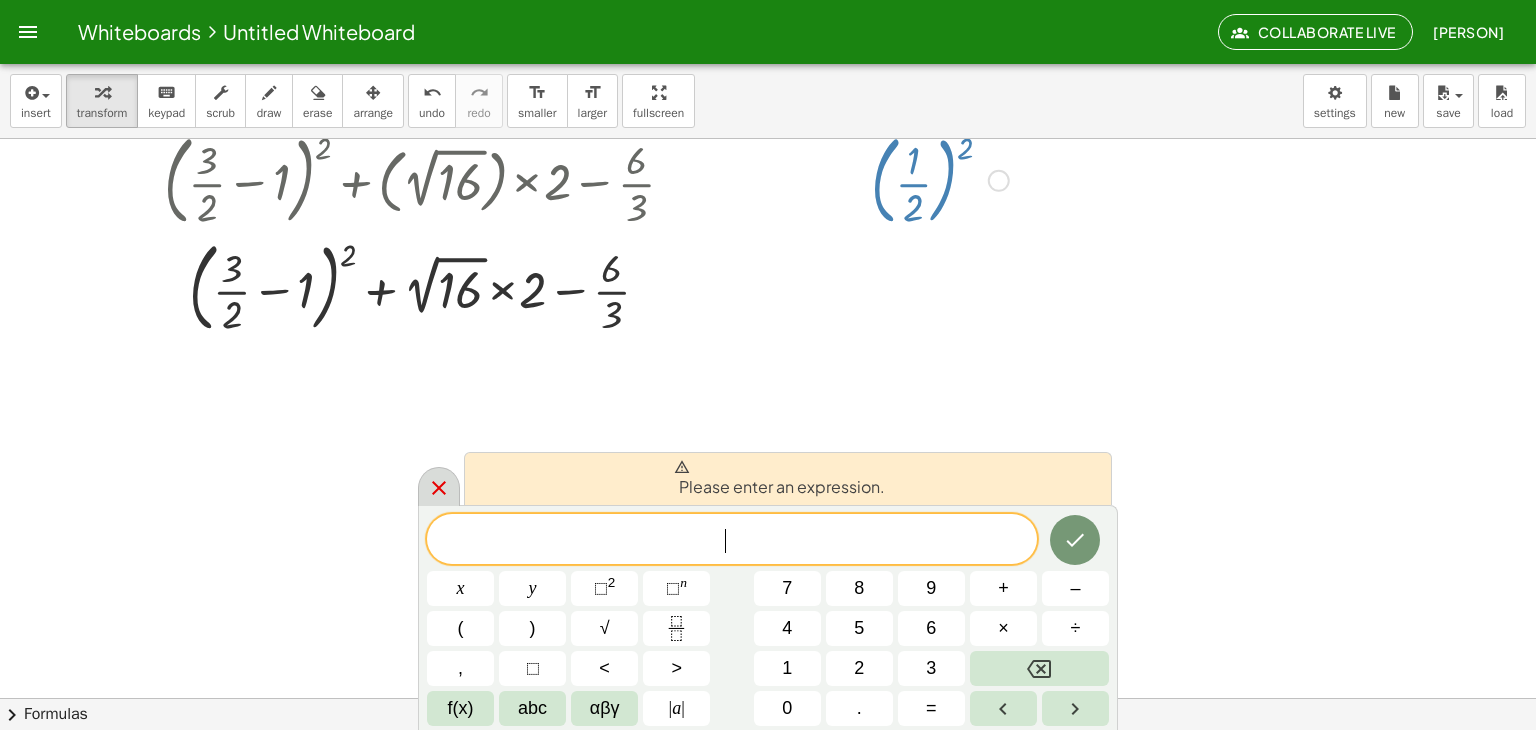click at bounding box center [439, 486] 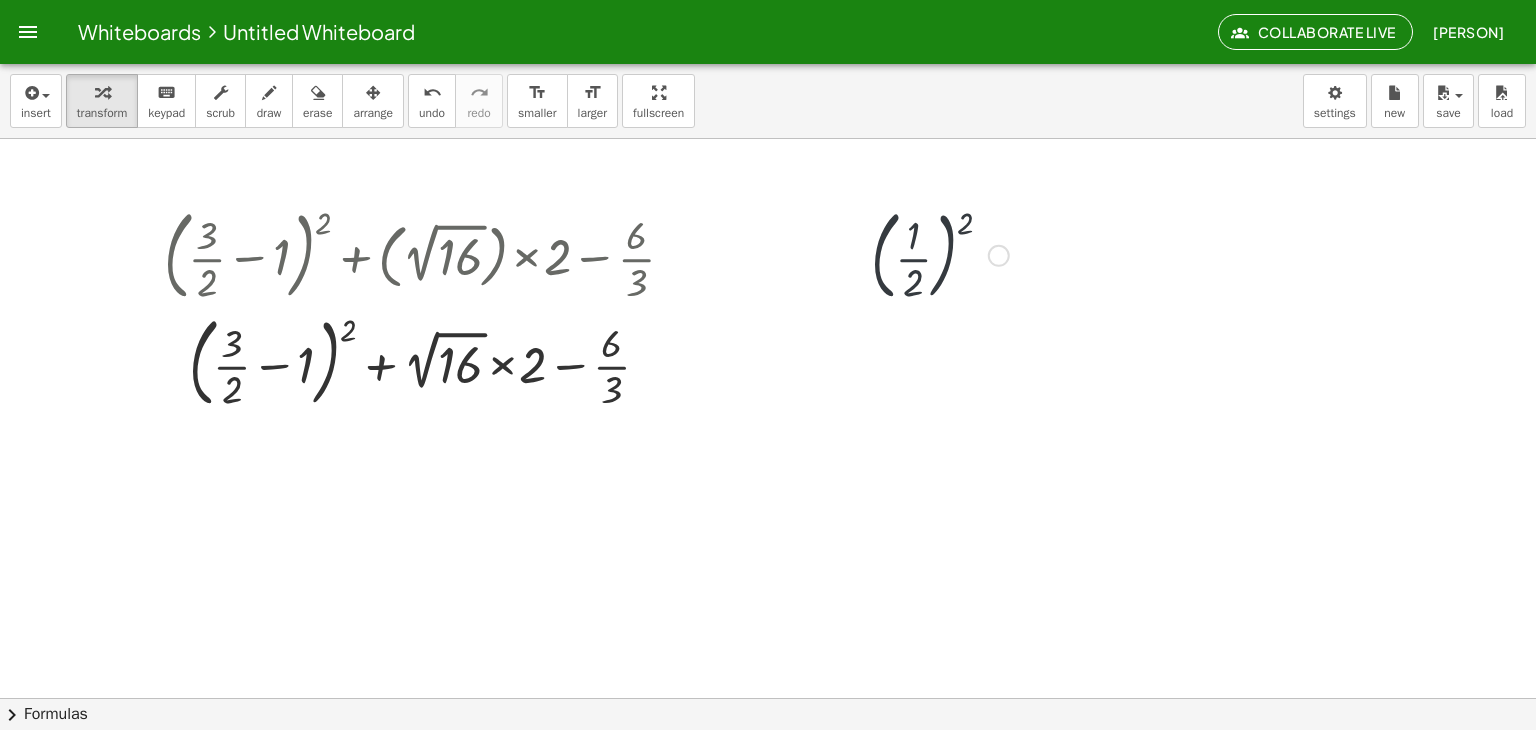 scroll, scrollTop: 0, scrollLeft: 0, axis: both 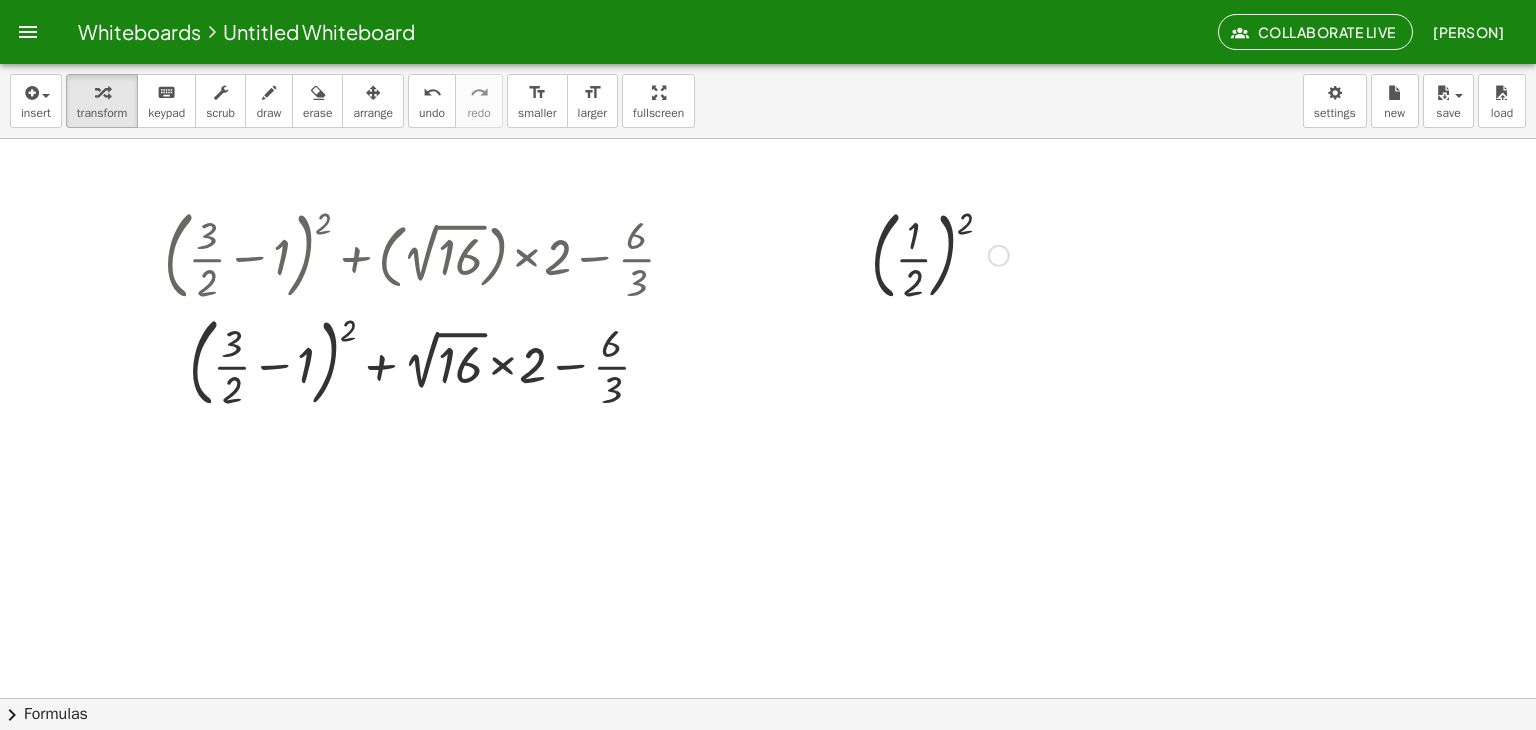 click on "chevron_right  Formulas" 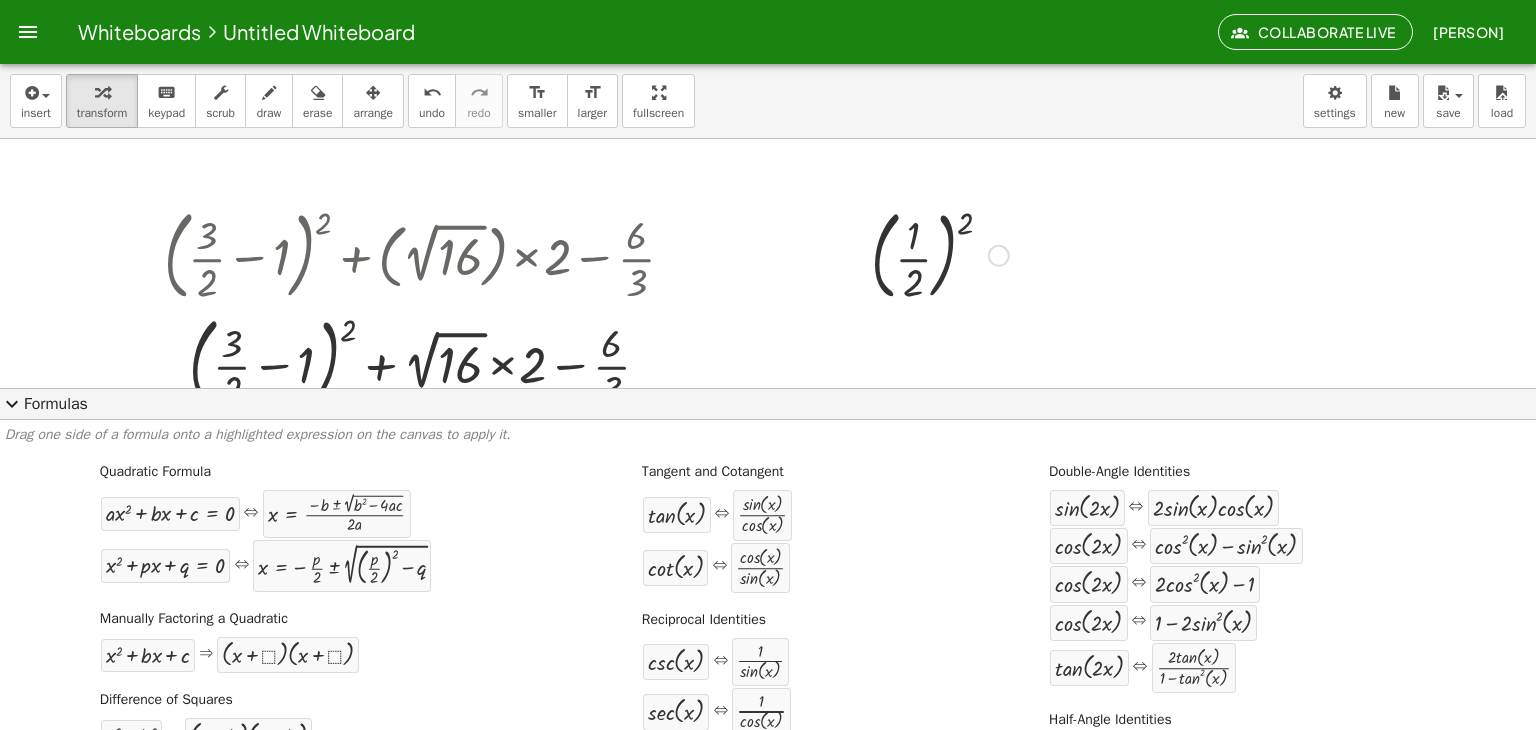 click on "expand_more  Formulas" 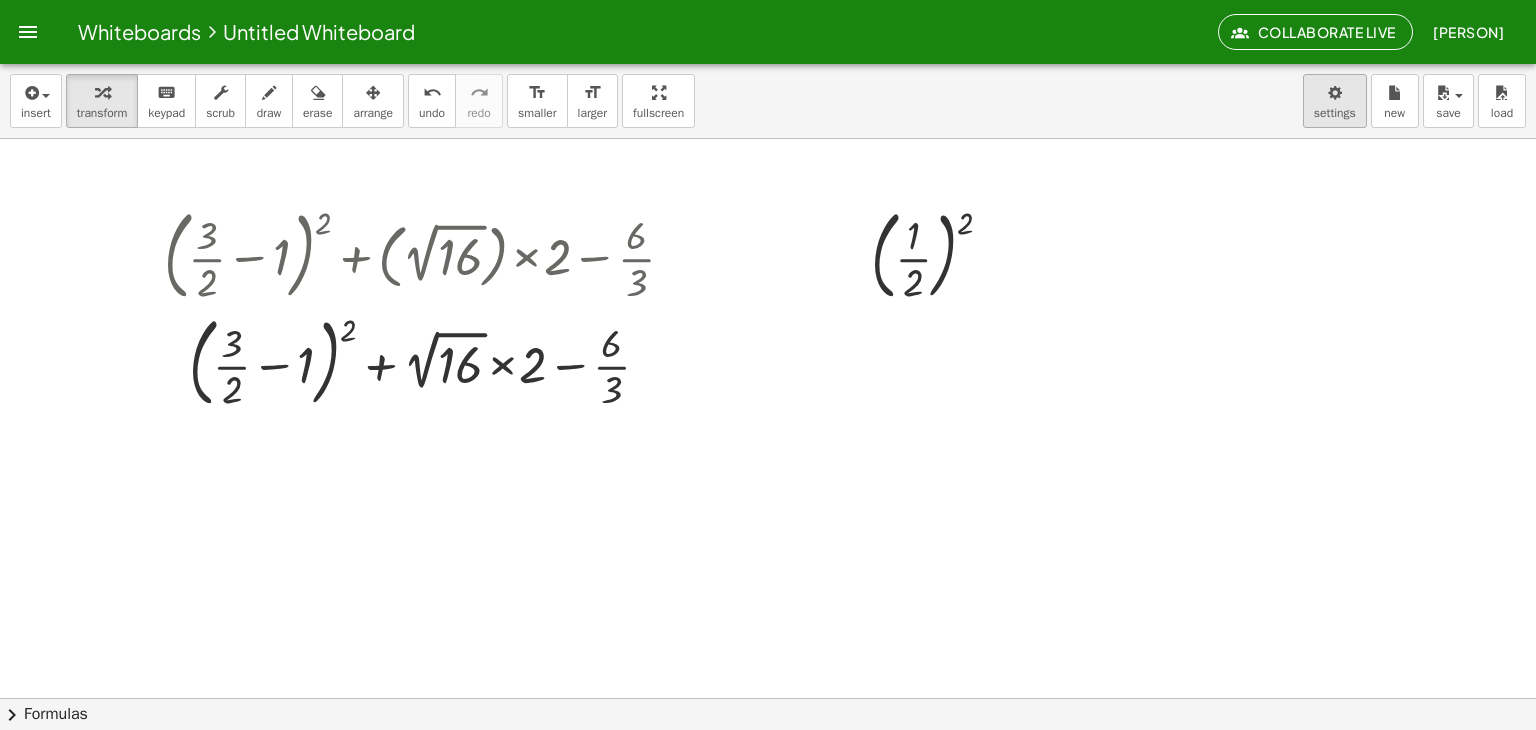 click on "Whiteboards     Untitled Whiteboard Collaborate Live  Keytlin Medina Graspable Math Activities Whiteboards Account   insert select one: Math Expression Function Text Youtube Video Graphing Geometry Geometry 3D transform keyboard keypad scrub draw erase arrange undo undo redo redo format_size smaller format_size larger fullscreen load   save new settings + ( + × 3 × 2 − 1 ) 2 + × ( 2 √ 16 ) × 2 − × 6 × 3 + ( + × 3 × 2 − 1 ) 2 + × 2 √ 16 × 2 − × 6 × 3 Transform line Copy line as LaTeX Copy derivation as LaTeX Expand new lines: On ( × 1 × 2 ) 2 Fix a mistake Transform line Copy line as LaTeX Copy derivation as LaTeX Expand new lines: On Try to double tap. × chevron_right  Formulas
Drag one side of a formula onto a highlighted expression on the canvas to apply it.
Quadratic Formula
+ · a · x 2 + · b · x + c = 0
⇔
x = · (" at bounding box center [768, 365] 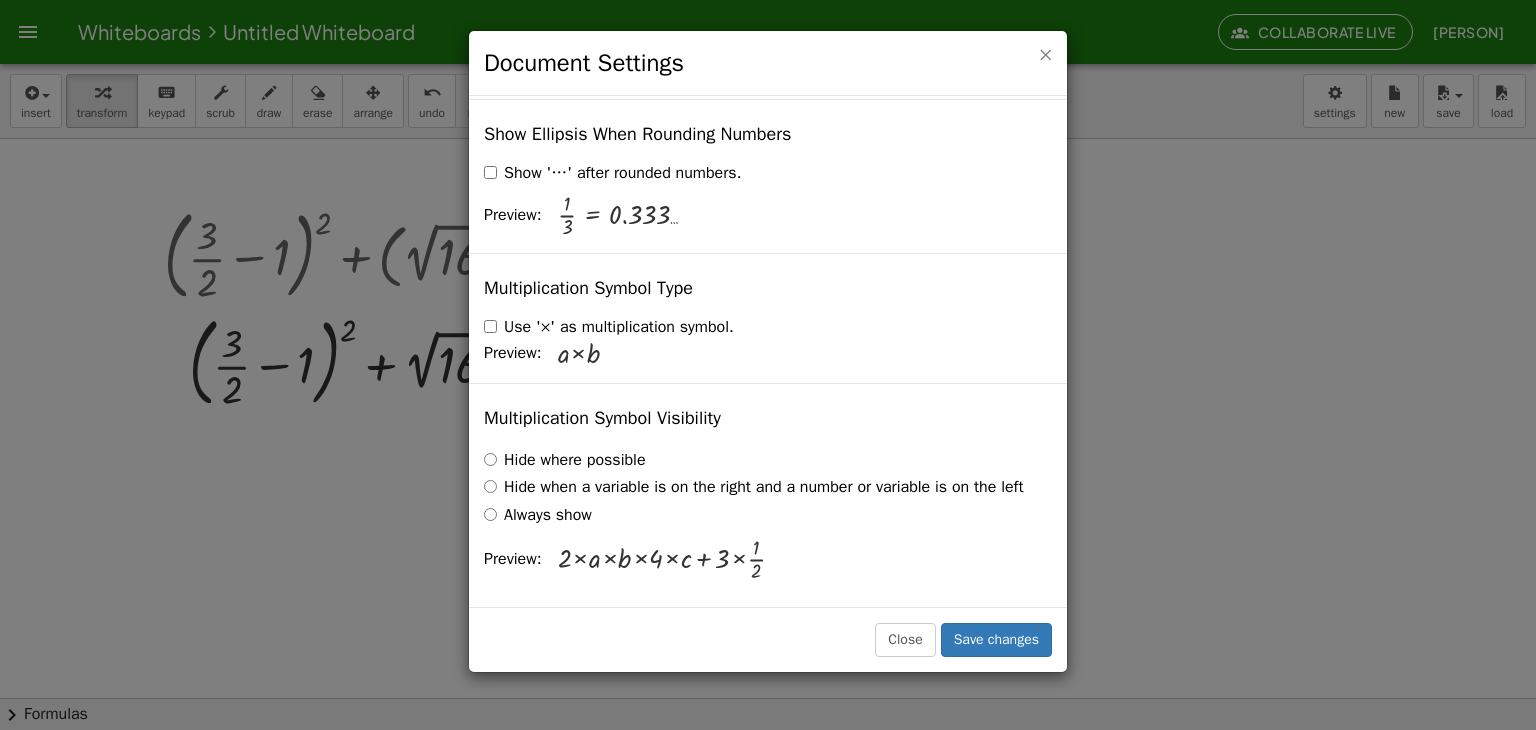 click on "×" at bounding box center (1045, 54) 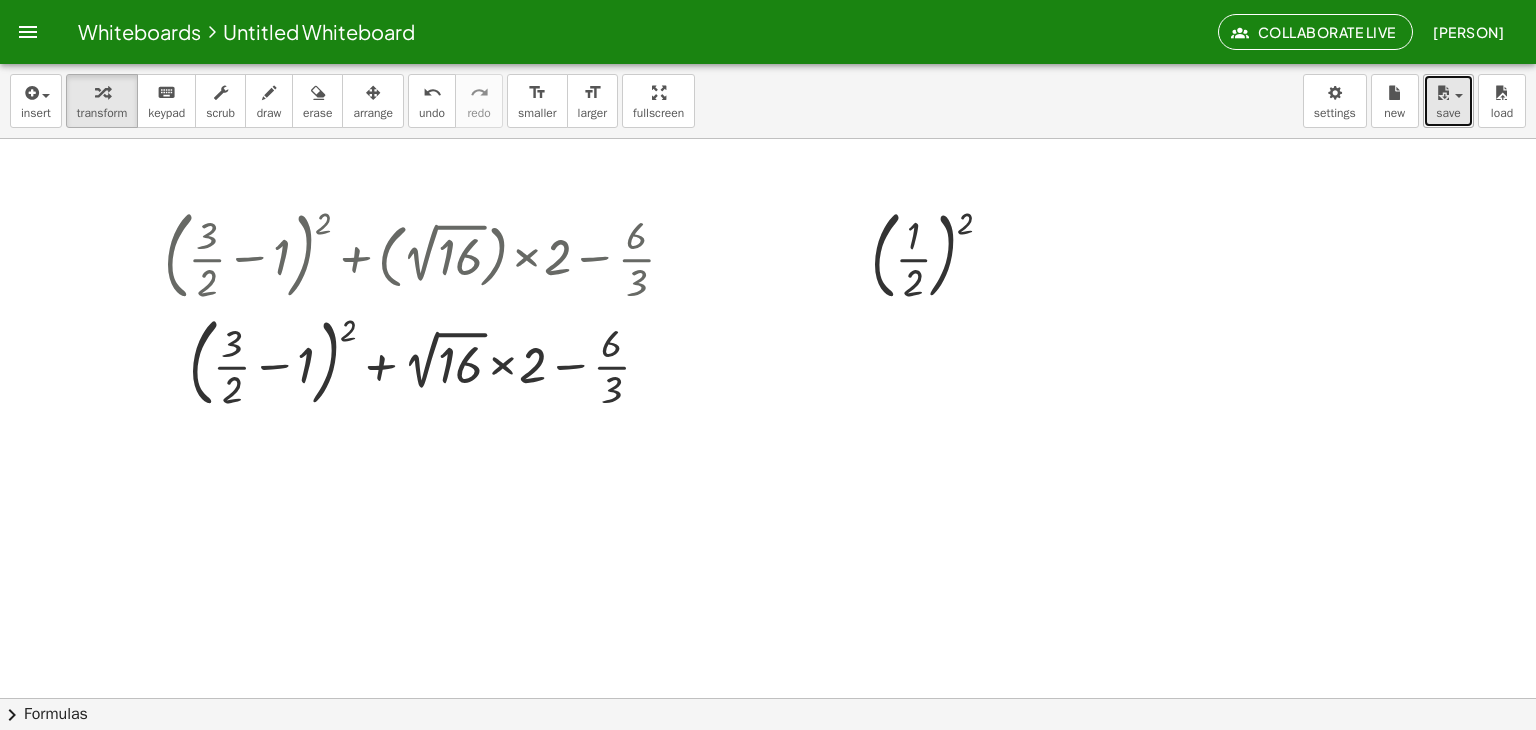 click on "save" at bounding box center [1448, 113] 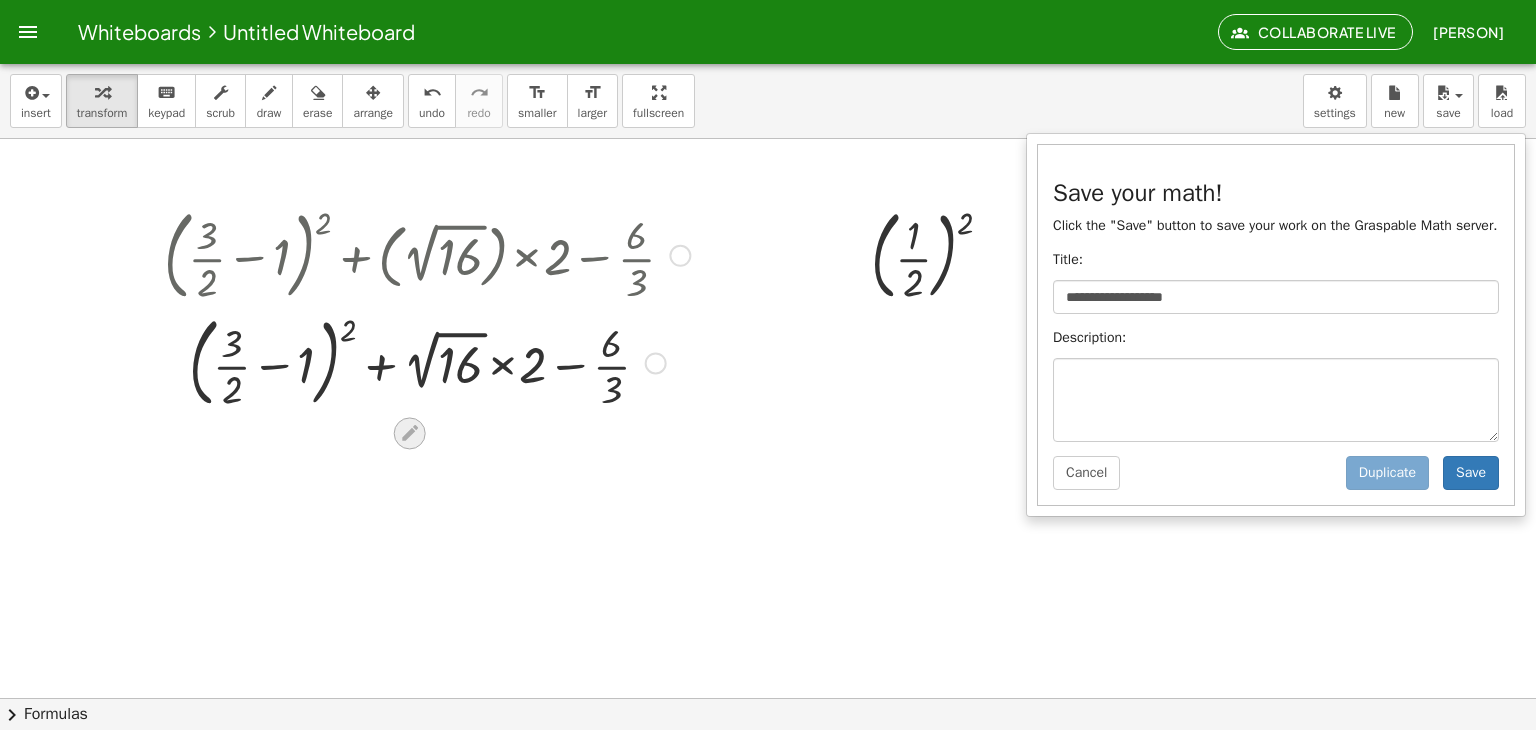click 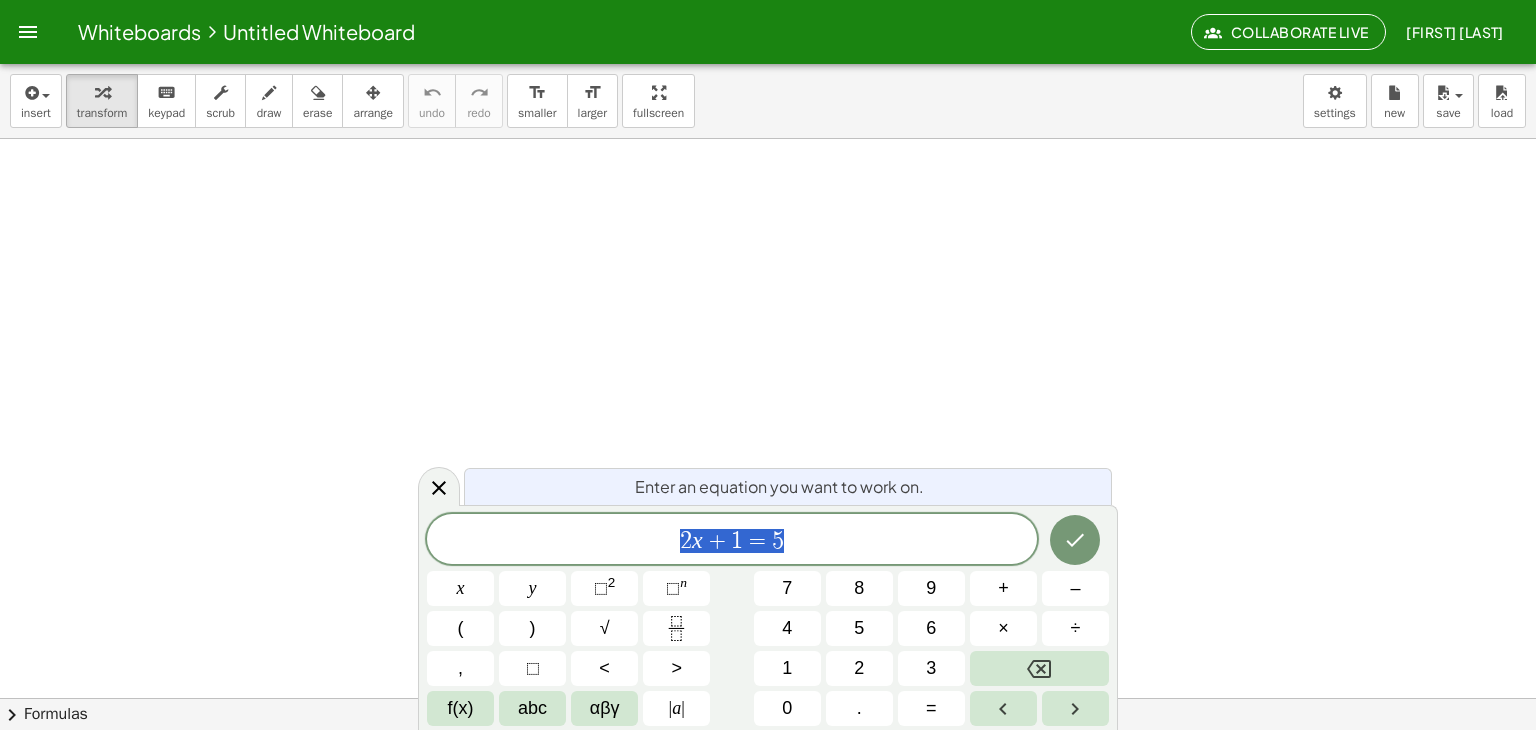 scroll, scrollTop: 0, scrollLeft: 0, axis: both 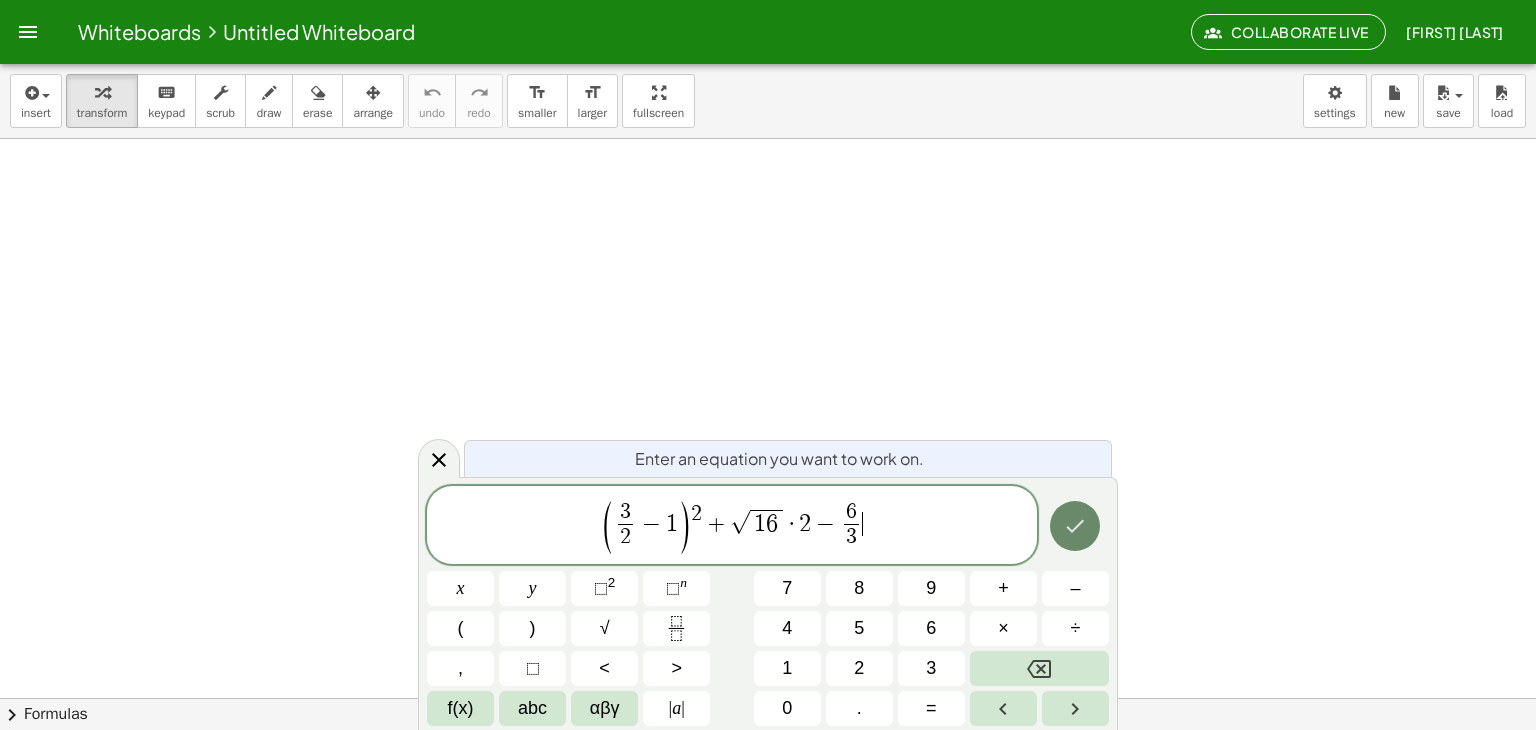 click 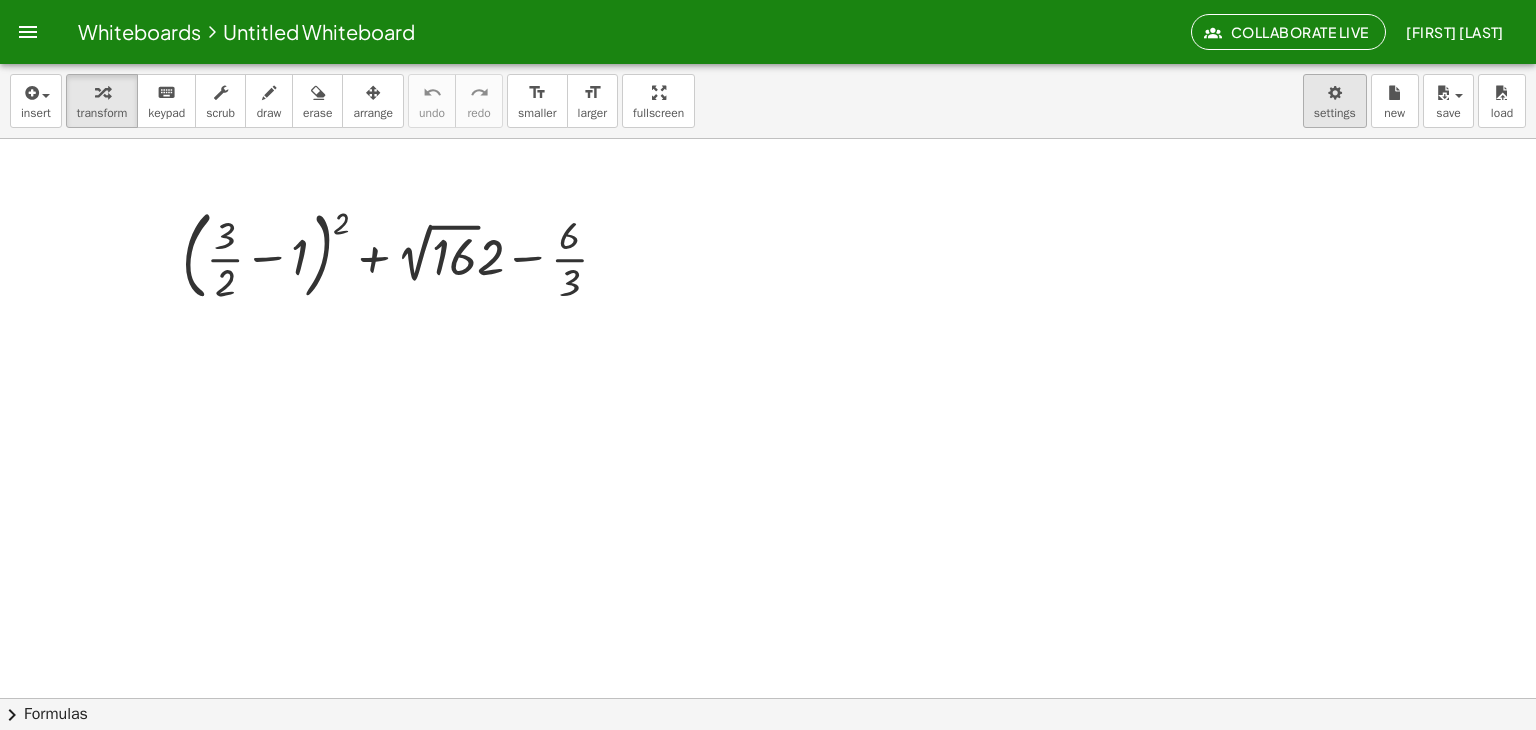 click on "Whiteboards     Untitled Whiteboard Collaborate Live  Keytlin Medina Graspable Math Activities Whiteboards Account   insert select one: Math Expression Function Text Youtube Video Graphing Geometry Geometry 3D transform keyboard keypad scrub draw erase arrange undo undo redo redo format_size smaller format_size larger fullscreen load   save new settings + ( + · 3 · 2 − 1 ) 2 + · 2 √ 16 · 2 − · 6 · 3 × chevron_right  Formulas
Drag one side of a formula onto a highlighted expression on the canvas to apply it.
Quadratic Formula
+ · a · x 2 + · b · x + c = 0
⇔
x = · ( − b ± 2 √ ( + b 2 − · 4 · a · c ) ) · 2 · a
+ x 2 + · p · x + q = 0
⇔
x = − · p · 2 ± 2 √ ( + ( p" at bounding box center (768, 365) 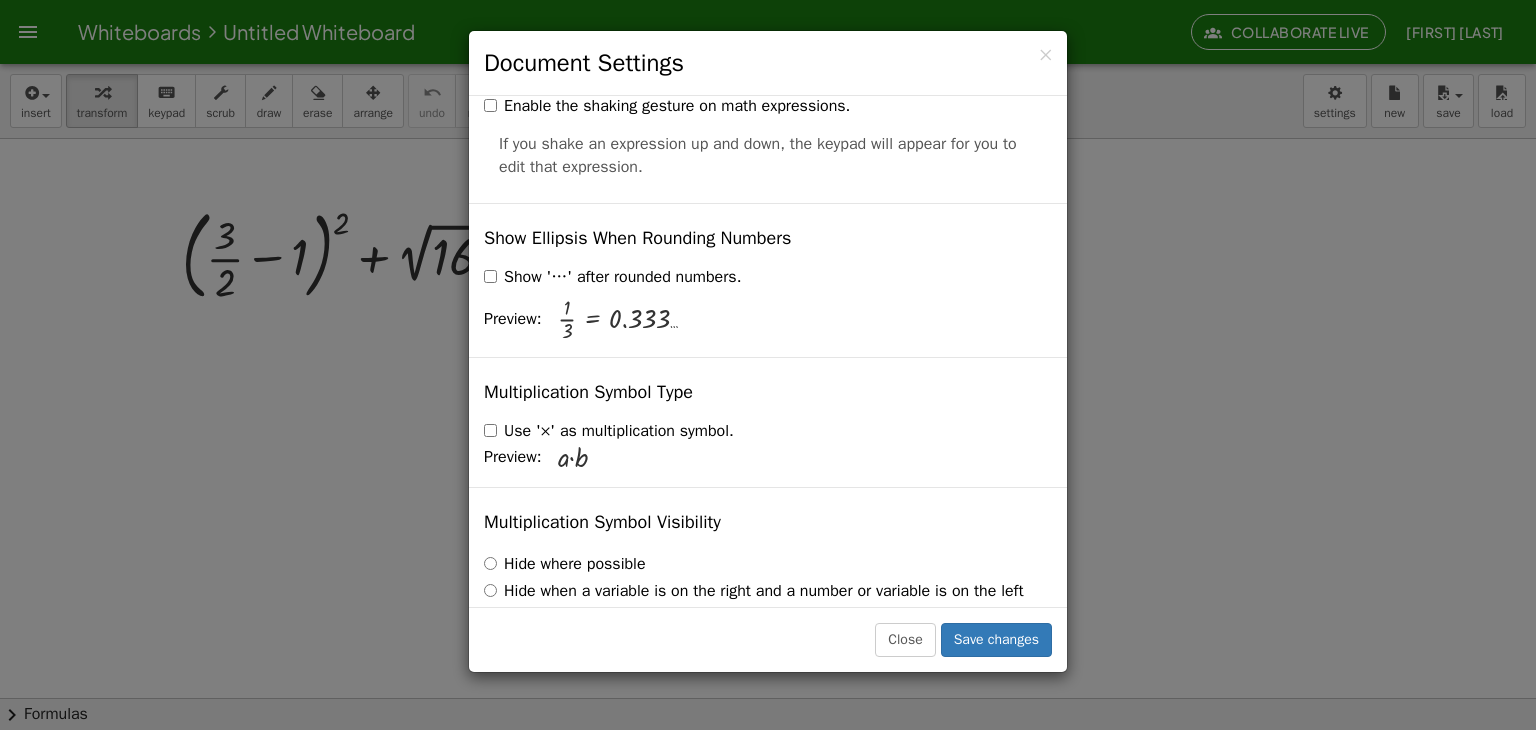scroll, scrollTop: 4820, scrollLeft: 0, axis: vertical 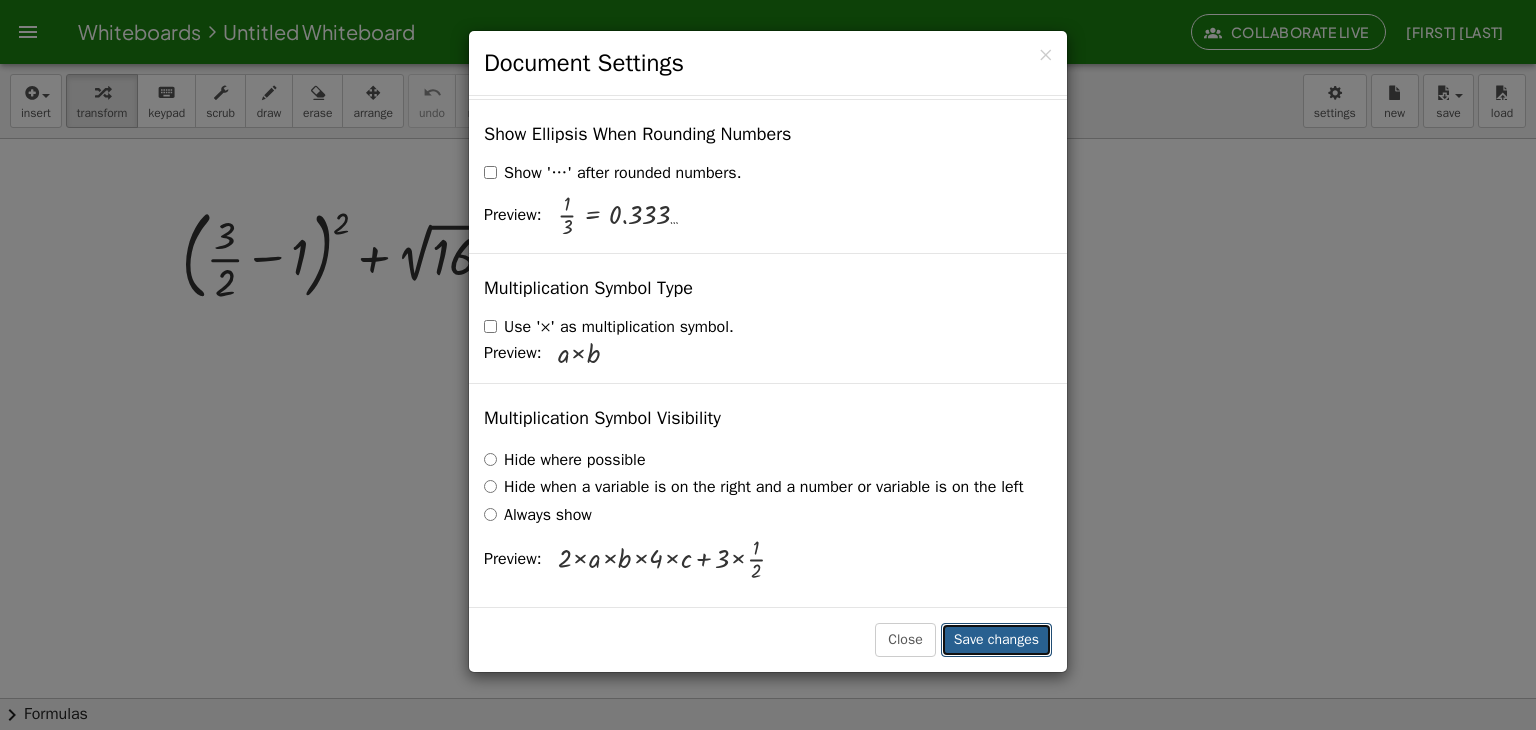 click on "Save changes" at bounding box center (996, 640) 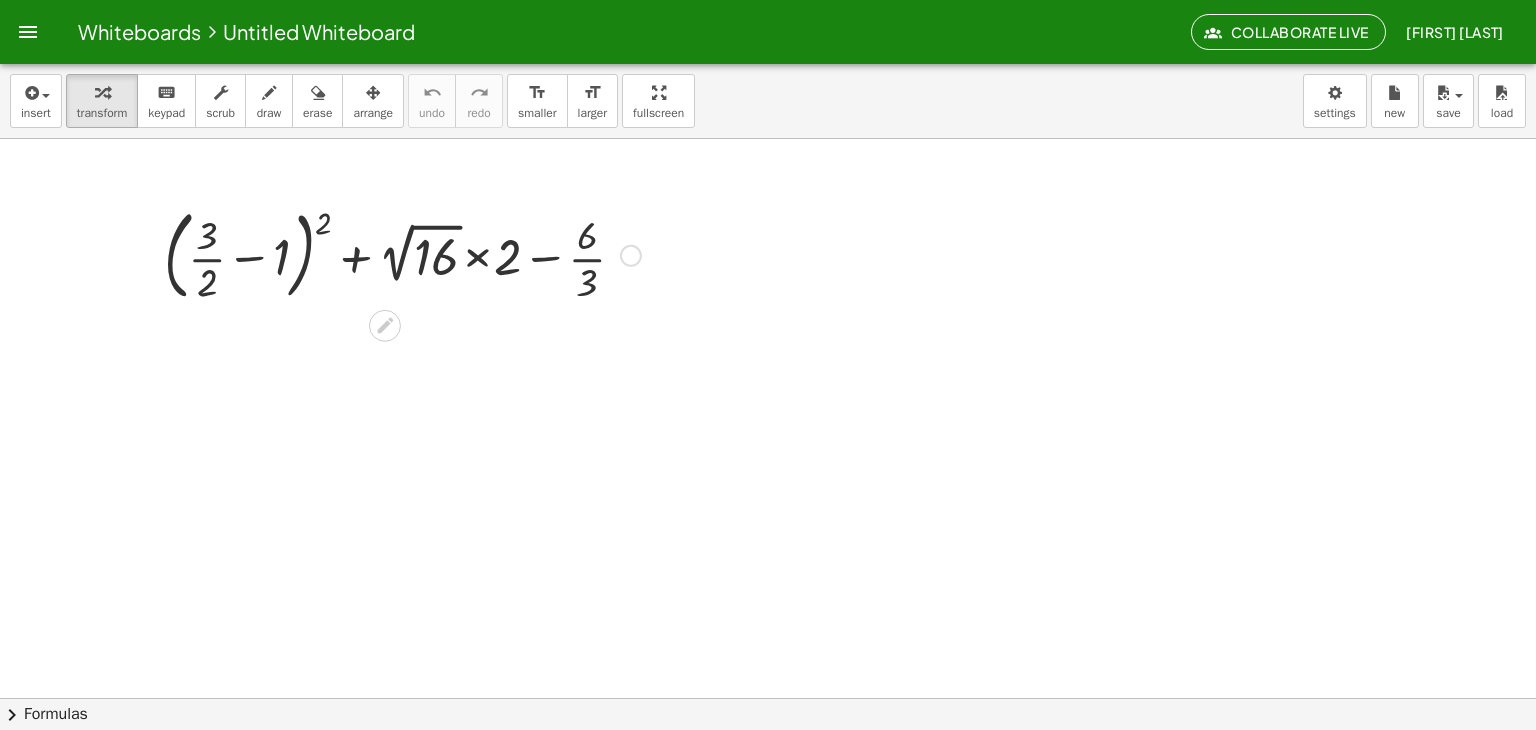 click at bounding box center [402, 254] 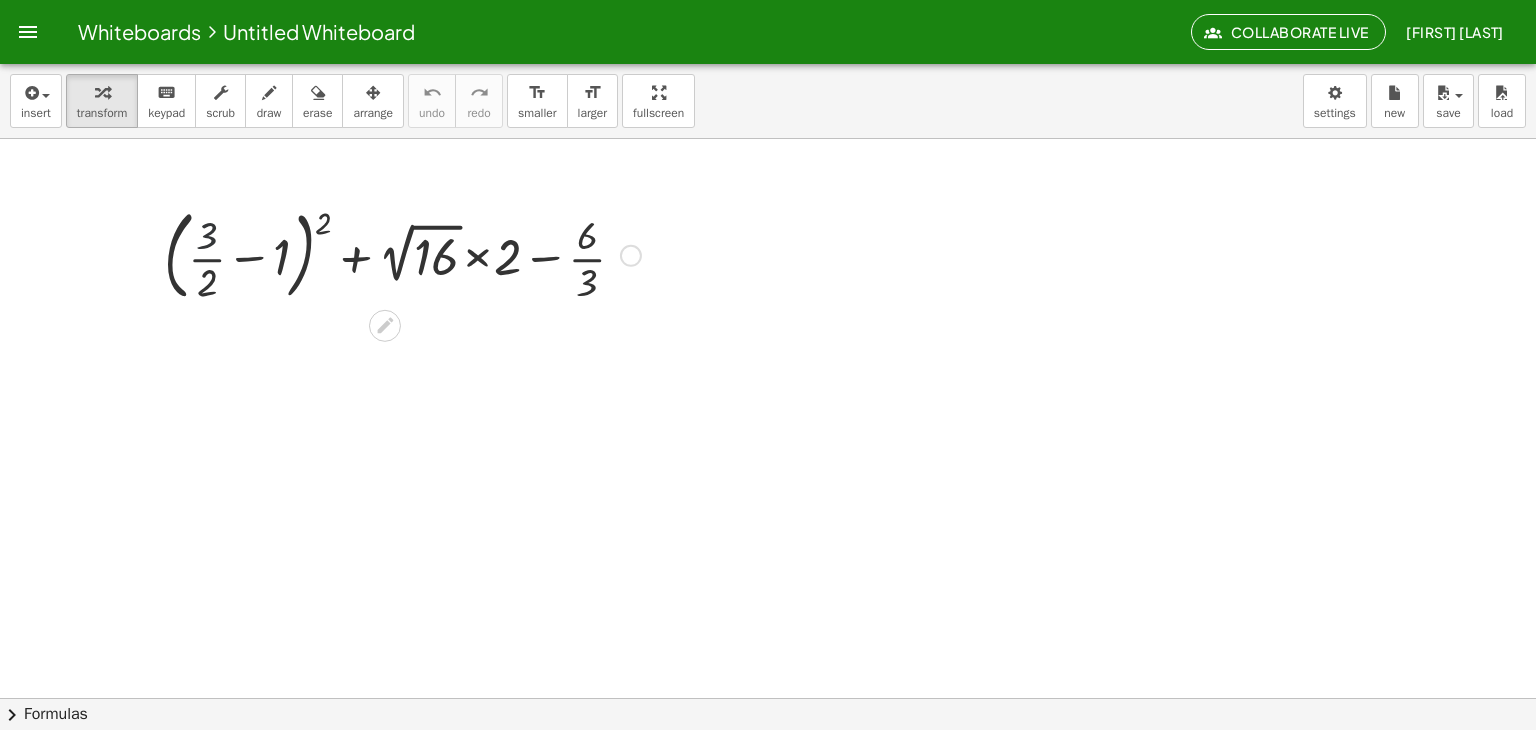 click at bounding box center [402, 254] 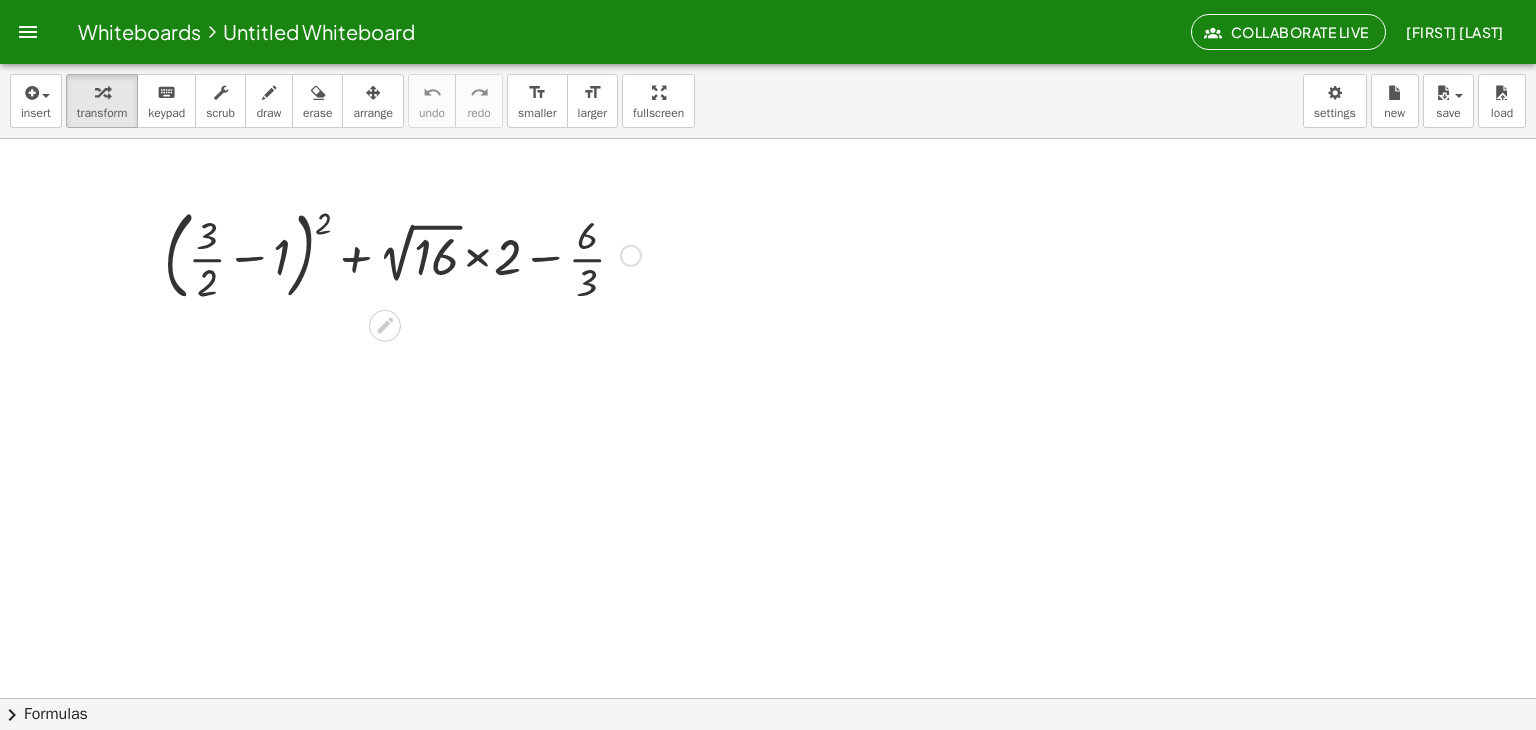 click at bounding box center [402, 254] 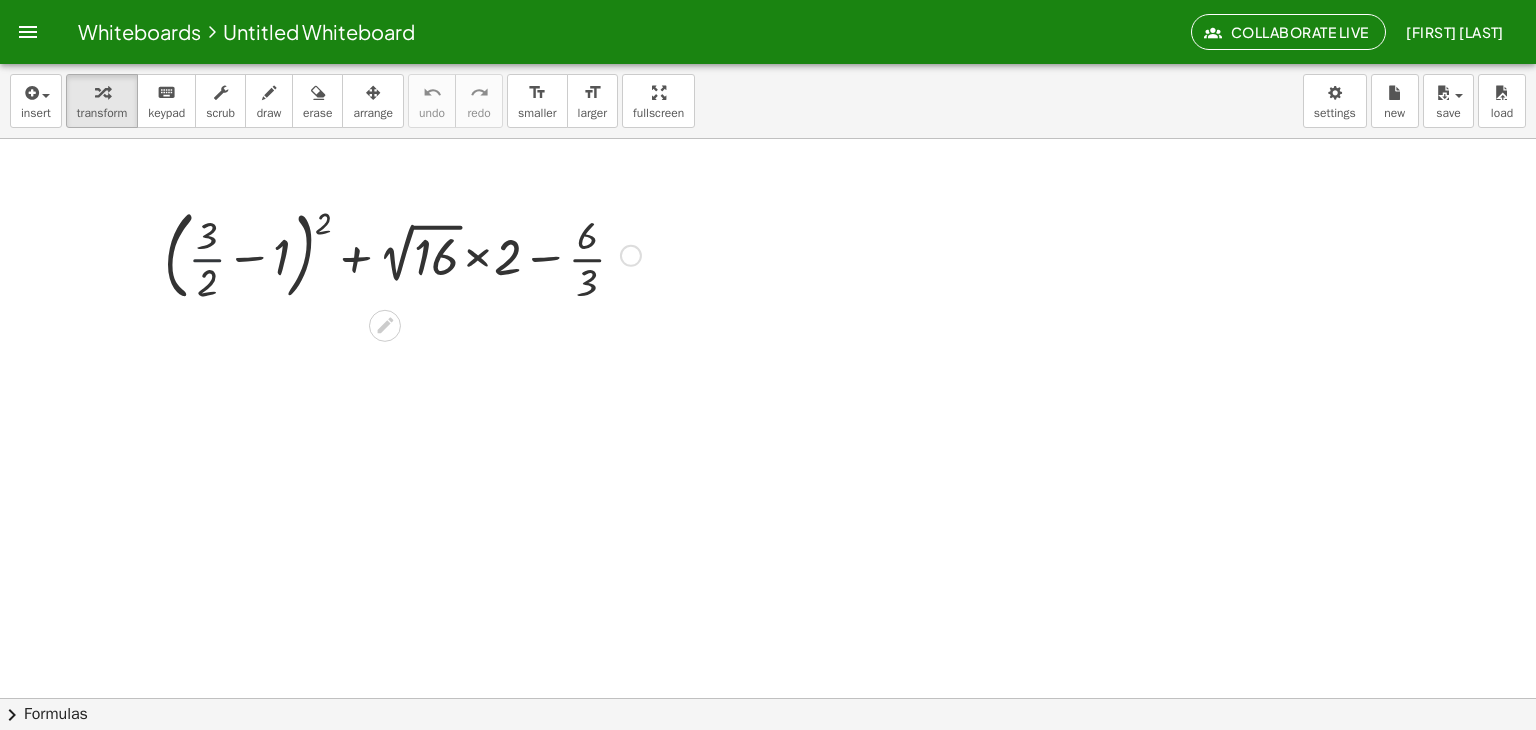 click at bounding box center [402, 254] 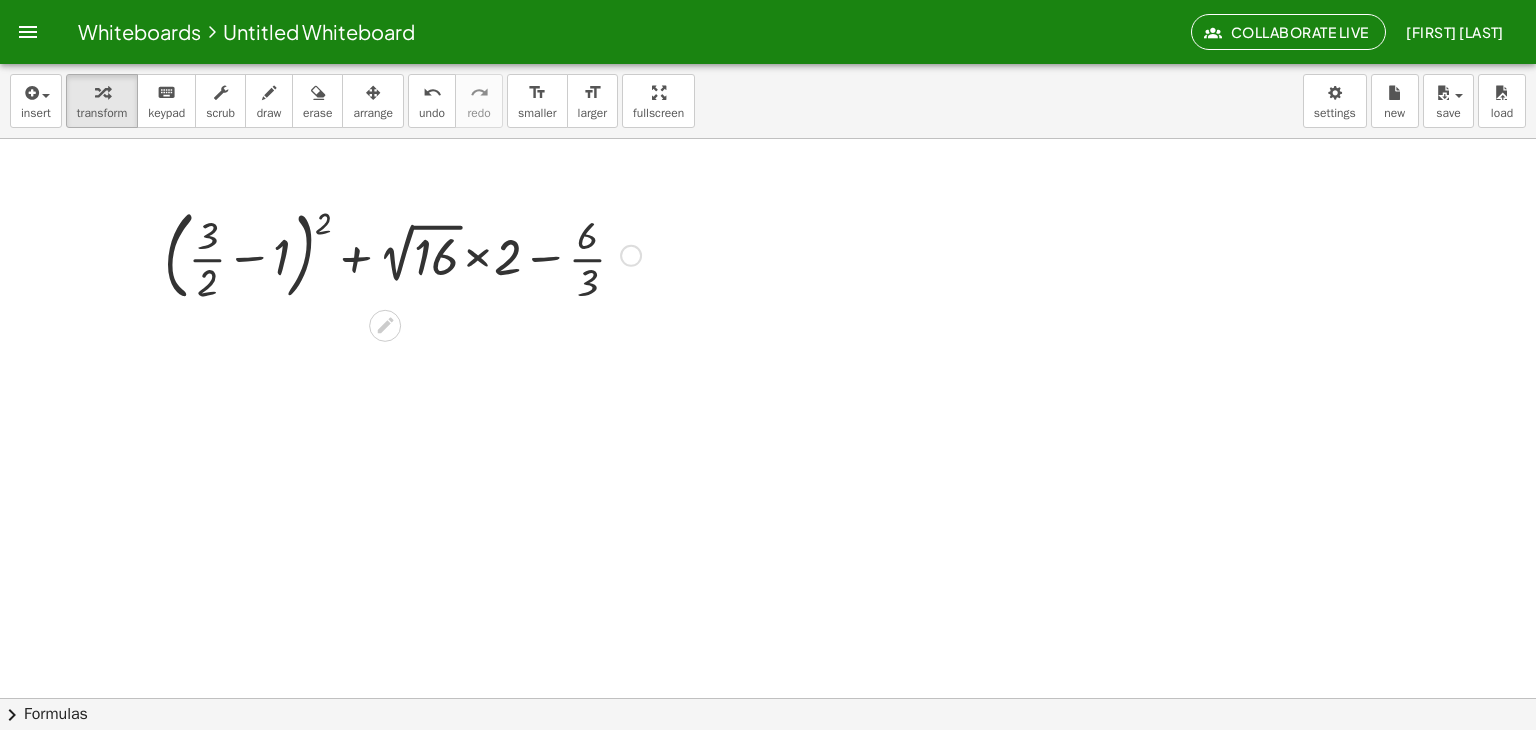 click at bounding box center (402, 254) 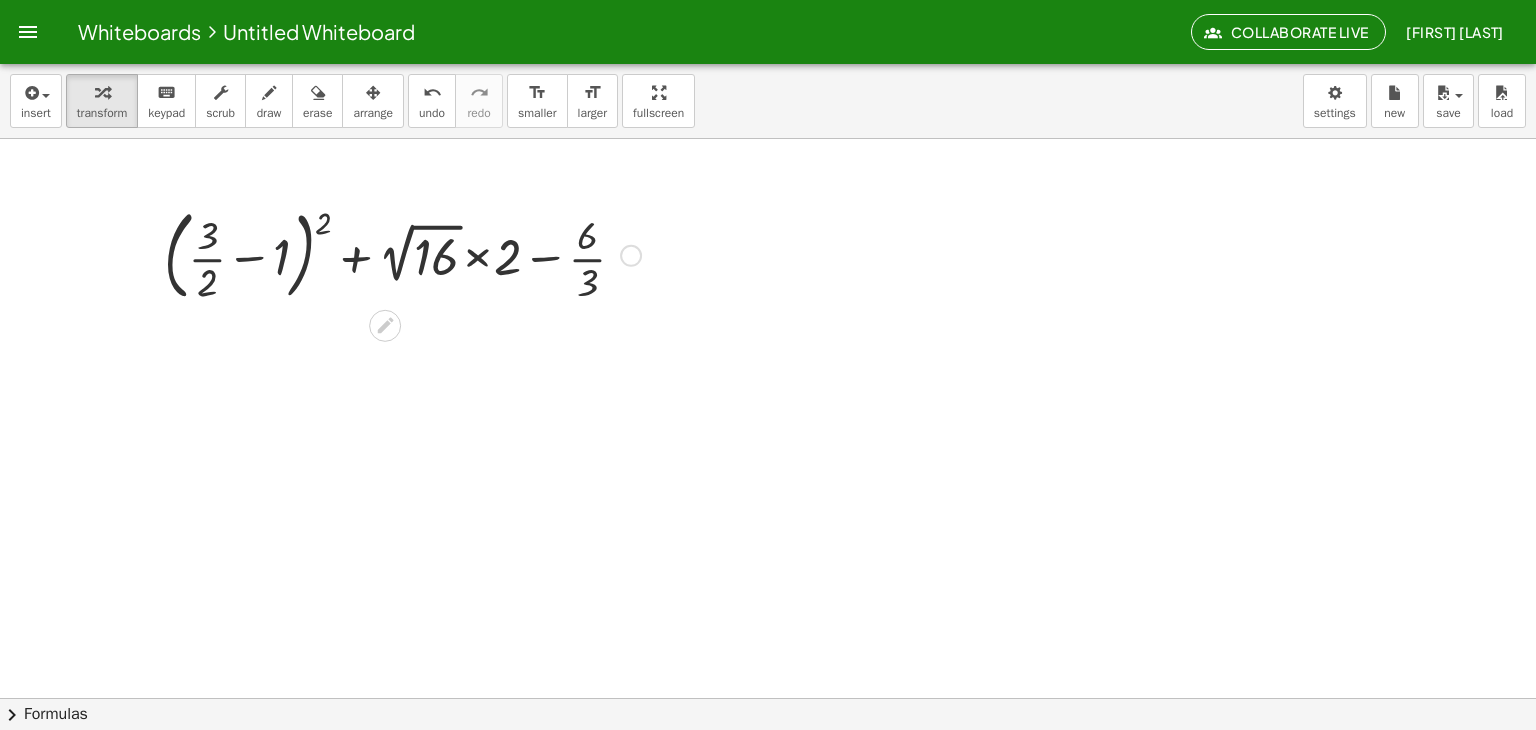 click at bounding box center (402, 254) 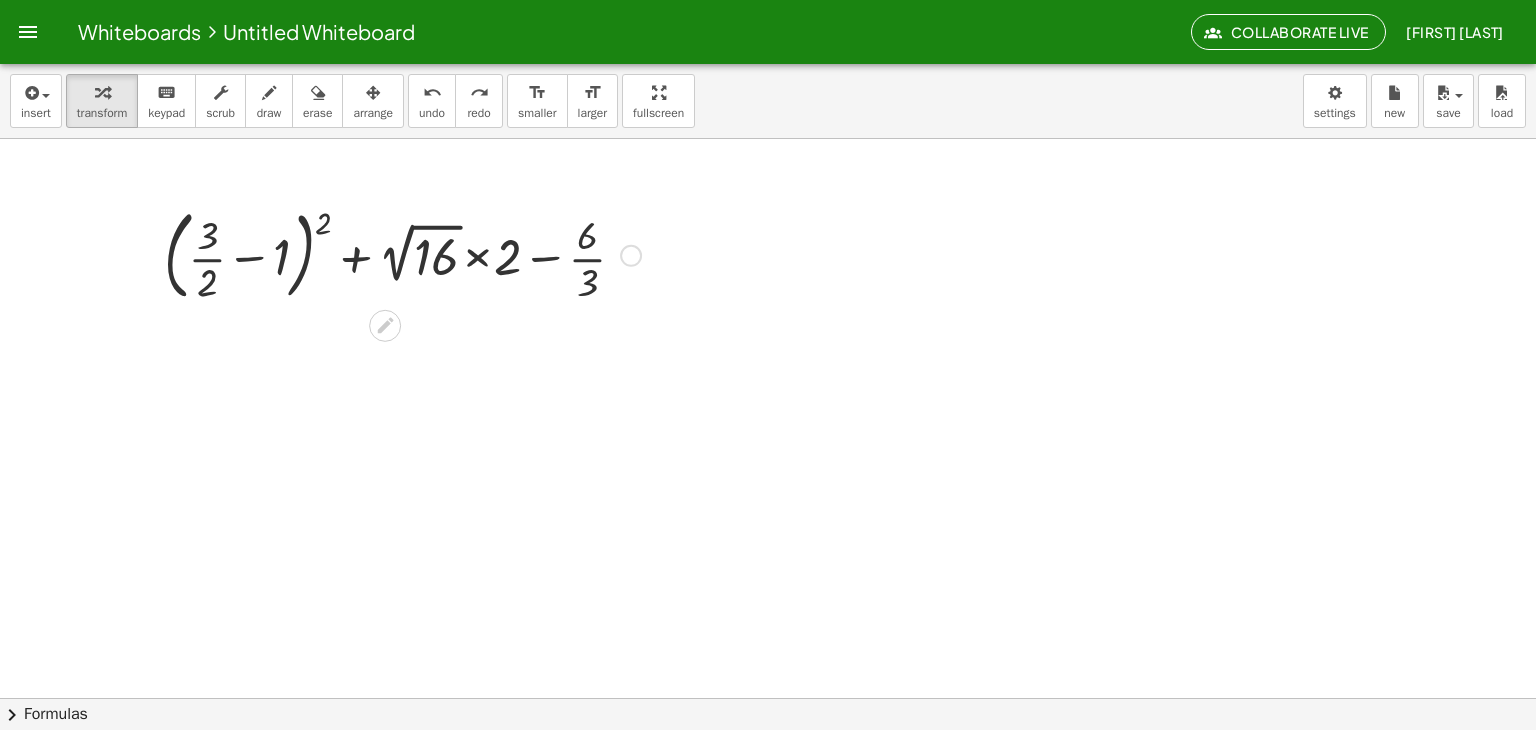 click at bounding box center (403, 254) 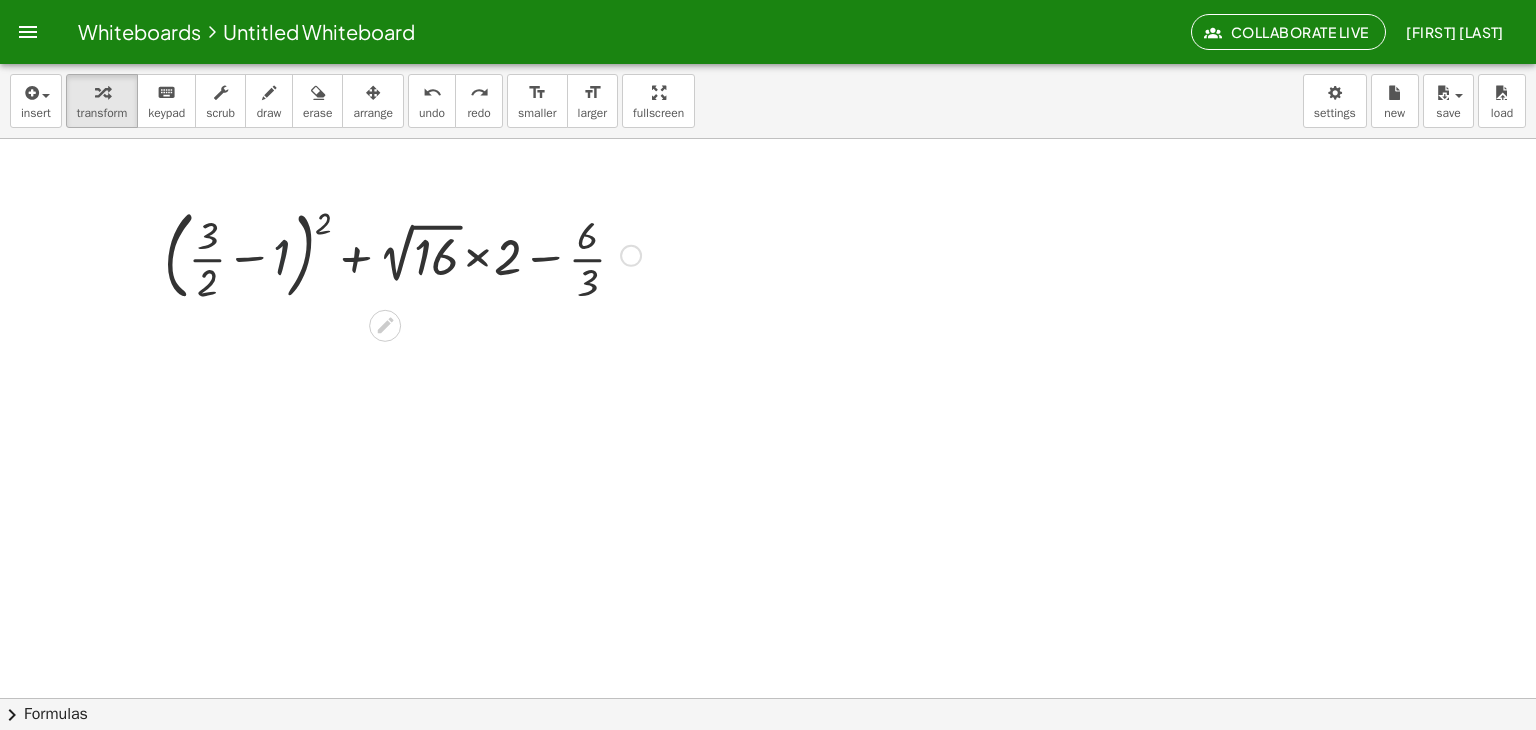 click at bounding box center (403, 254) 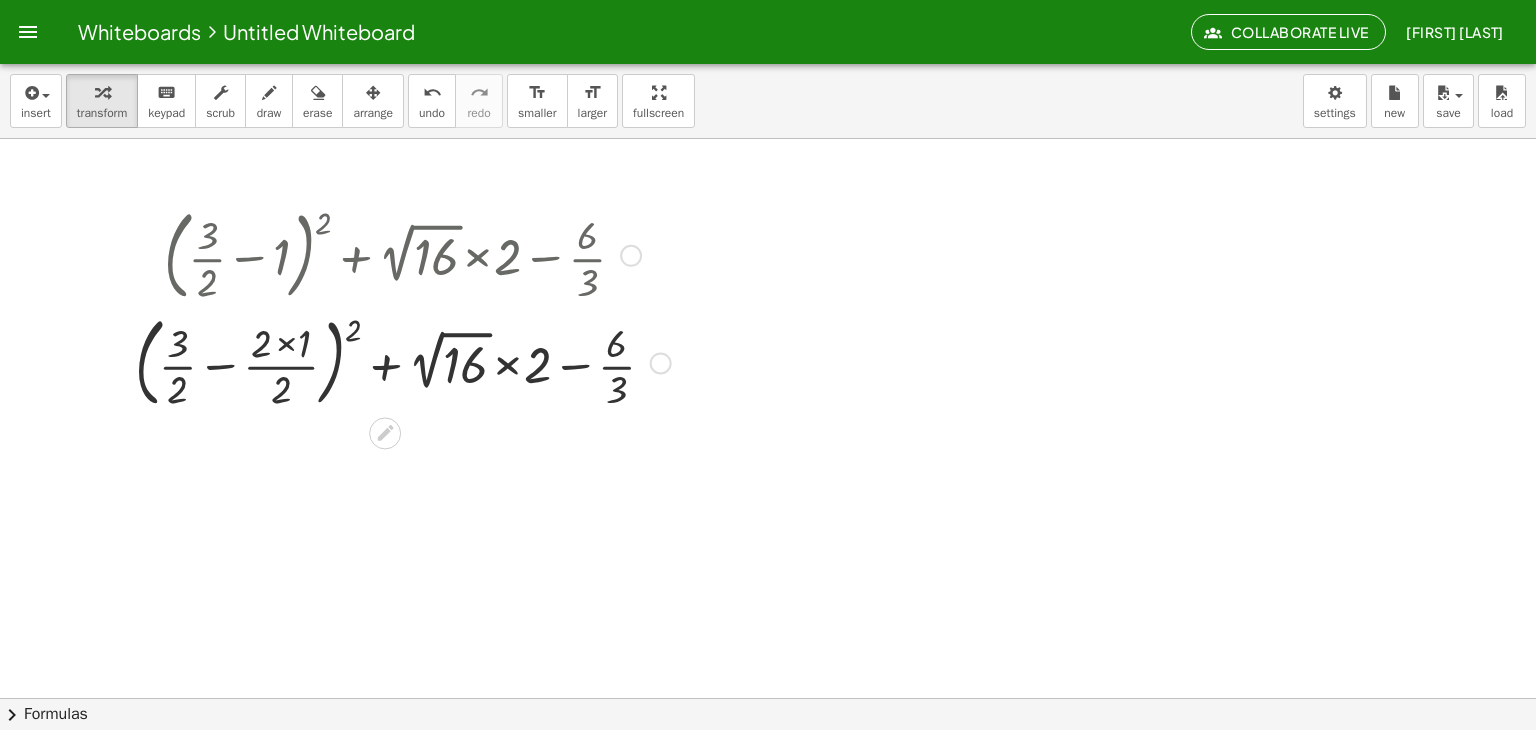 click at bounding box center (402, 362) 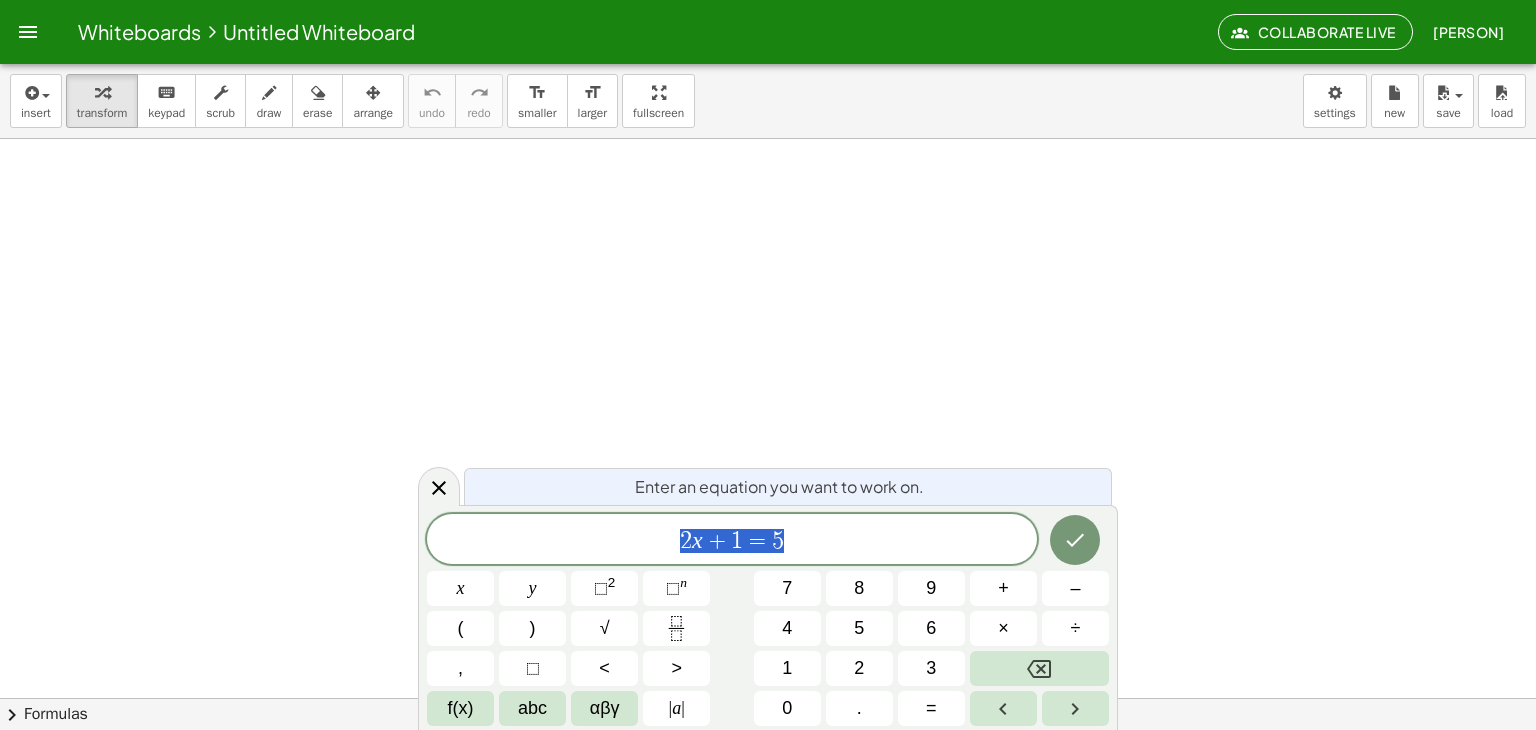 scroll, scrollTop: 0, scrollLeft: 0, axis: both 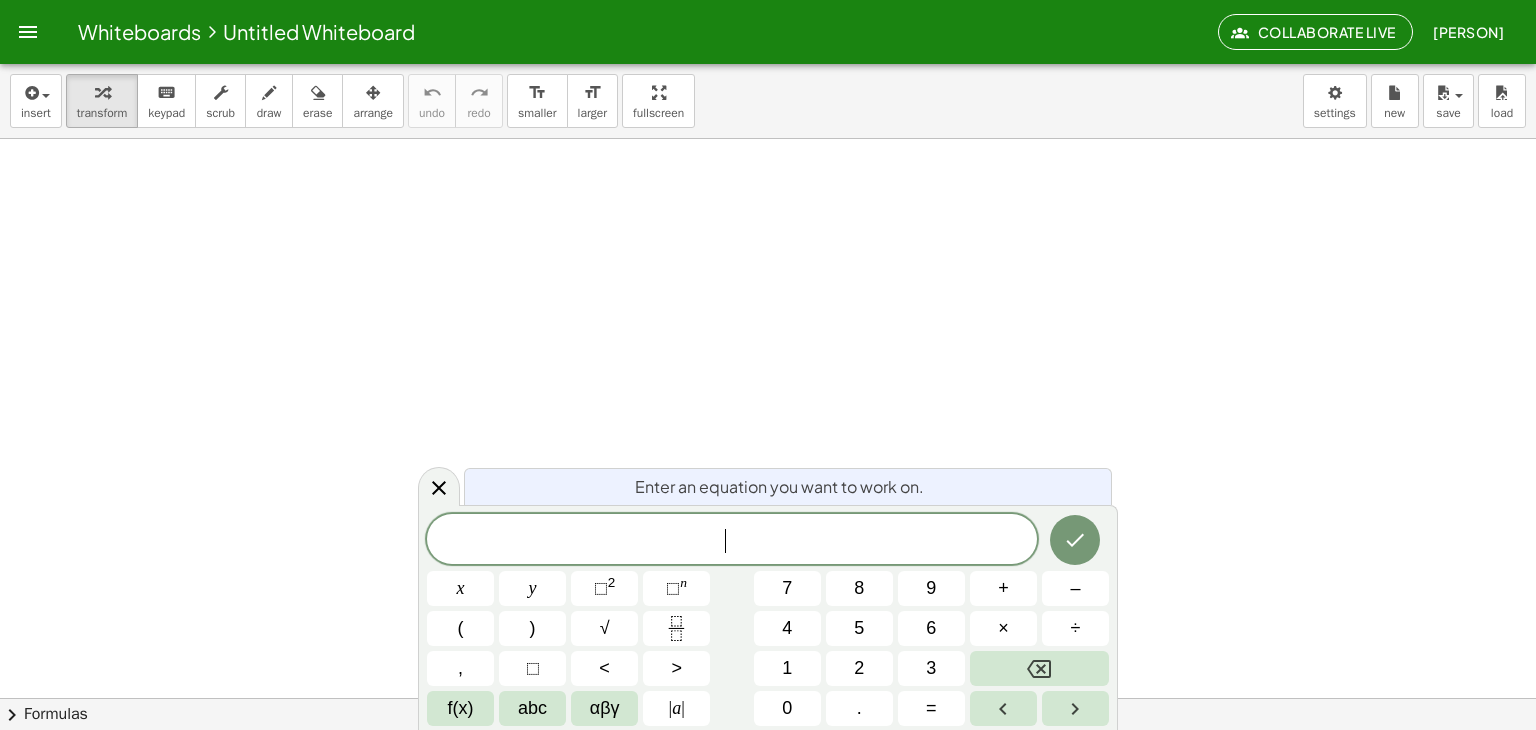 click on "​" 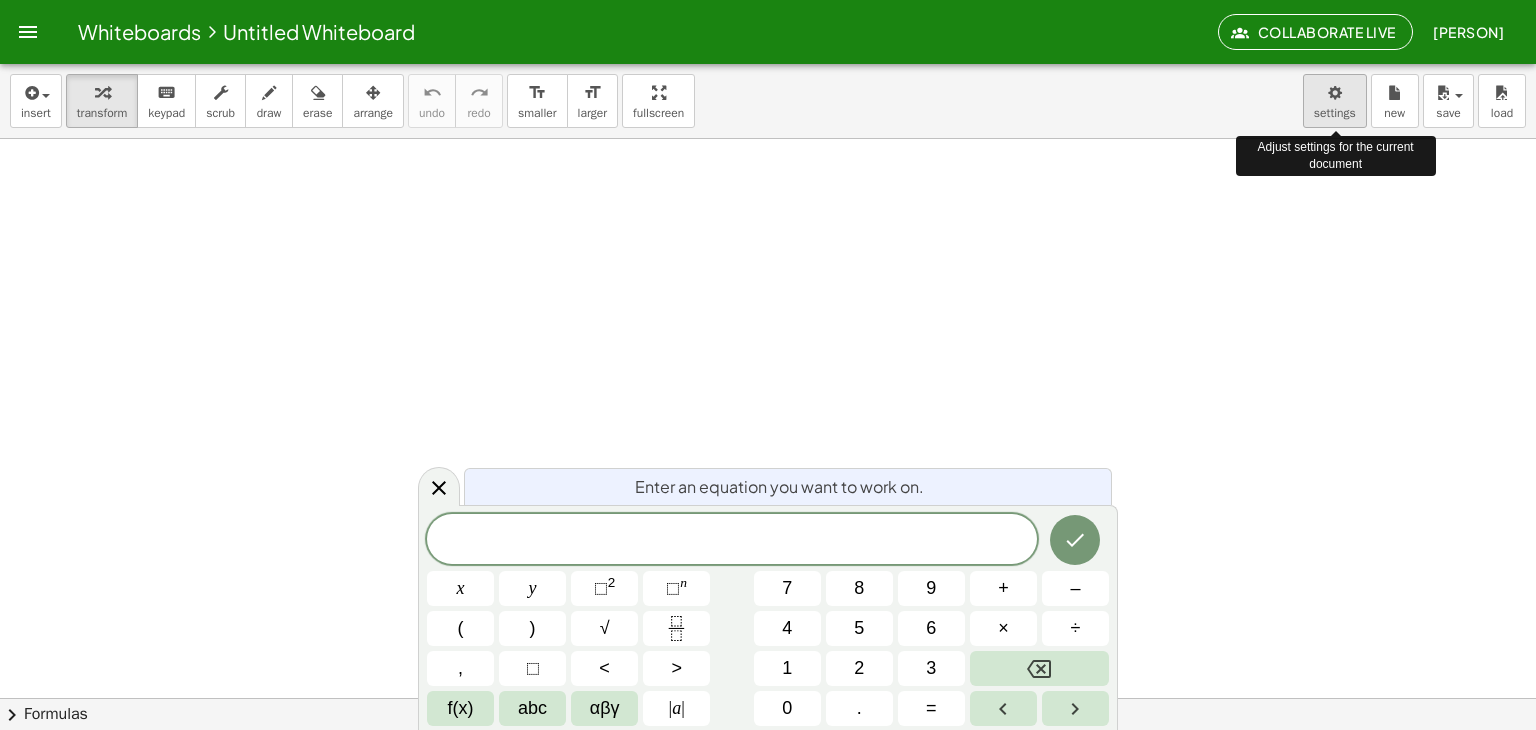 click on "Whiteboards     Untitled Whiteboard Collaborate Live  [PERSON] Graspable Math Activities Whiteboards Account   insert select one: Math Expression Function Text Youtube Video Graphing Geometry Geometry 3D transform keyboard keypad scrub draw erase arrange undo undo redo redo format_size smaller format_size larger fullscreen load   save new settings Adjust settings for the current document × chevron_right  Formulas
Drag one side of a formula onto a highlighted expression on the canvas to apply it.
Quadratic Formula
+ · a · x 2 + · b · x + c = 0
⇔
x = · ( − b ± 2 √ ( + b 2 − · 4 · a · c ) ) · 2 · a
+ x 2 + · p · x + q = 0
⇔
x = − · p · 2 ± 2 √ ( + ( · p · 2 ) 2 − q )" at bounding box center [768, 365] 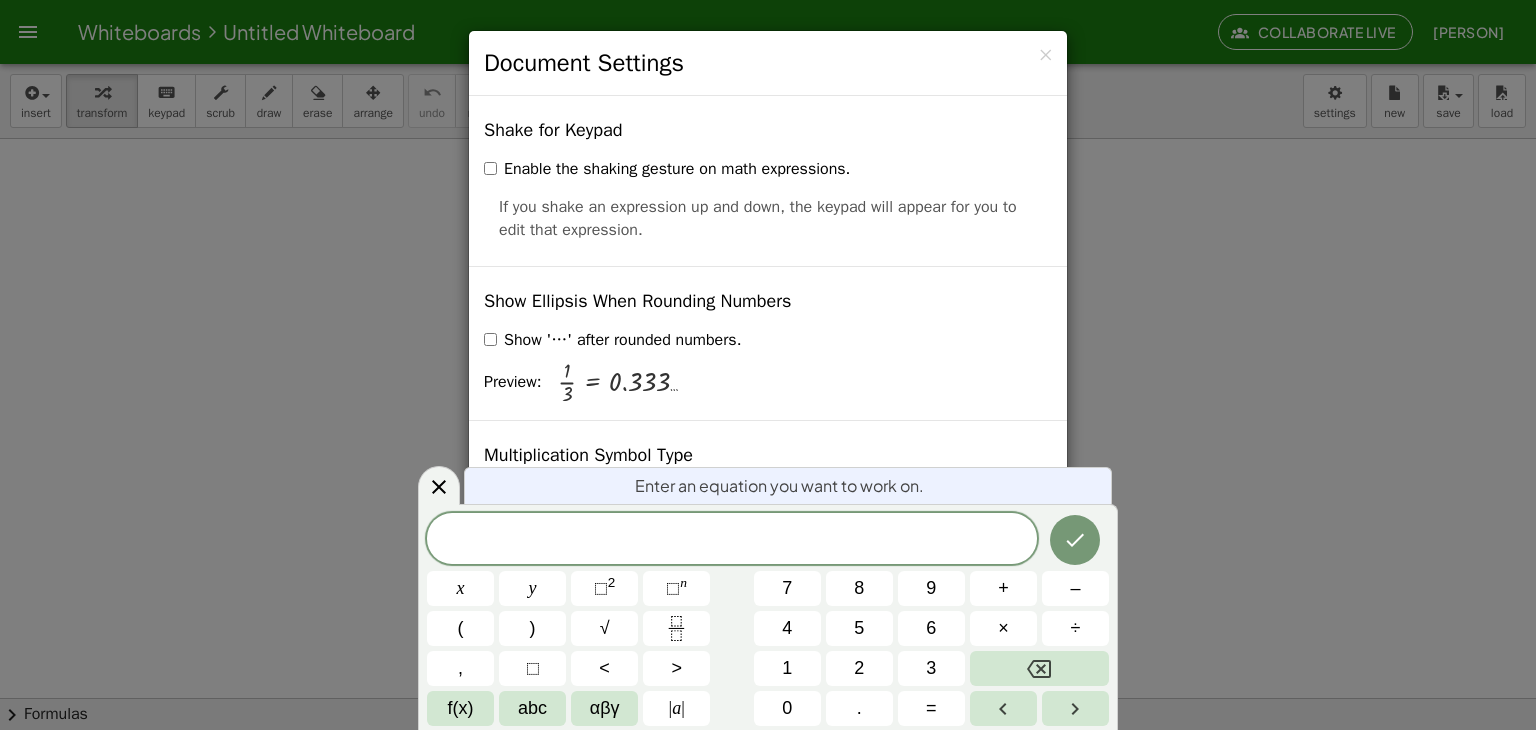 scroll, scrollTop: 4820, scrollLeft: 0, axis: vertical 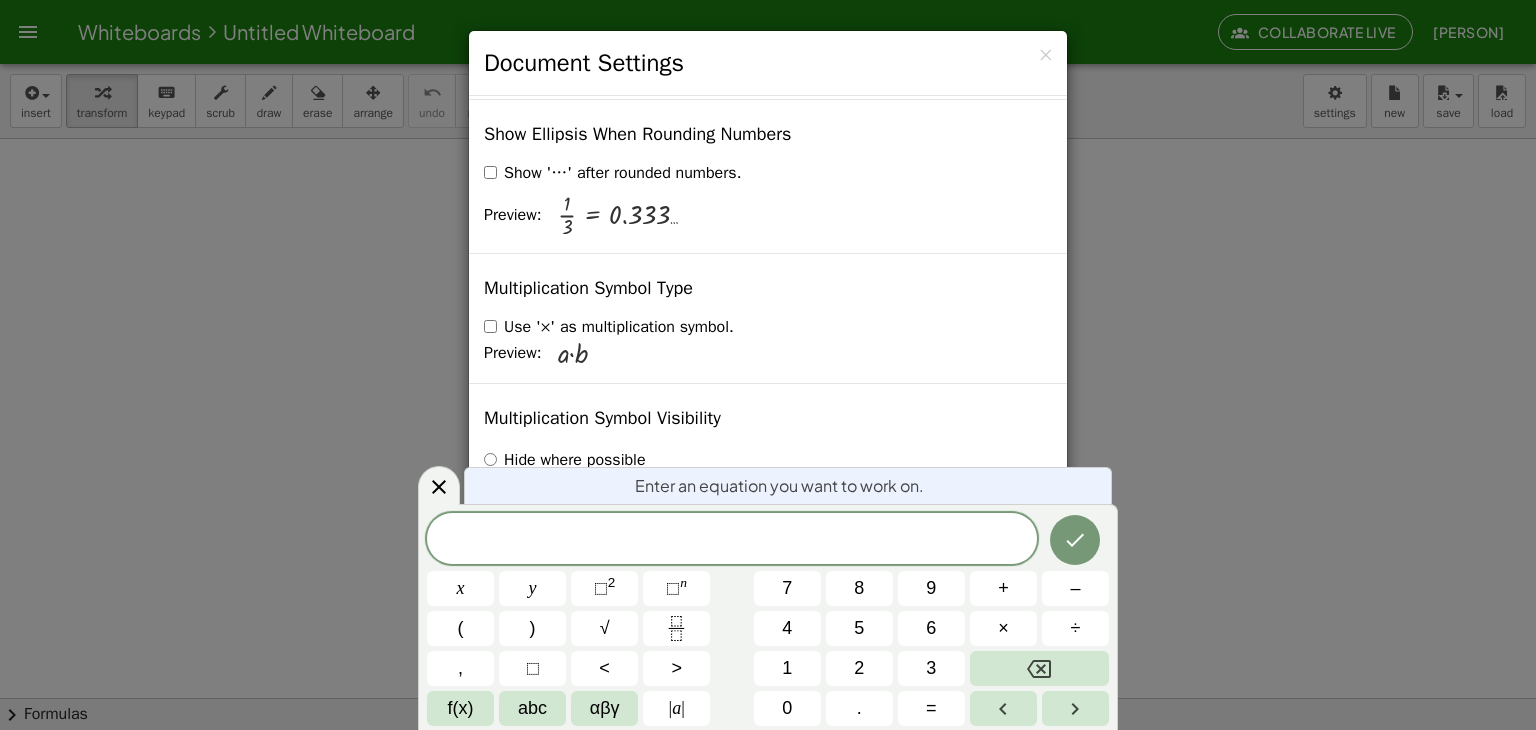 click on "Use '×' as multiplication symbol." at bounding box center [609, 327] 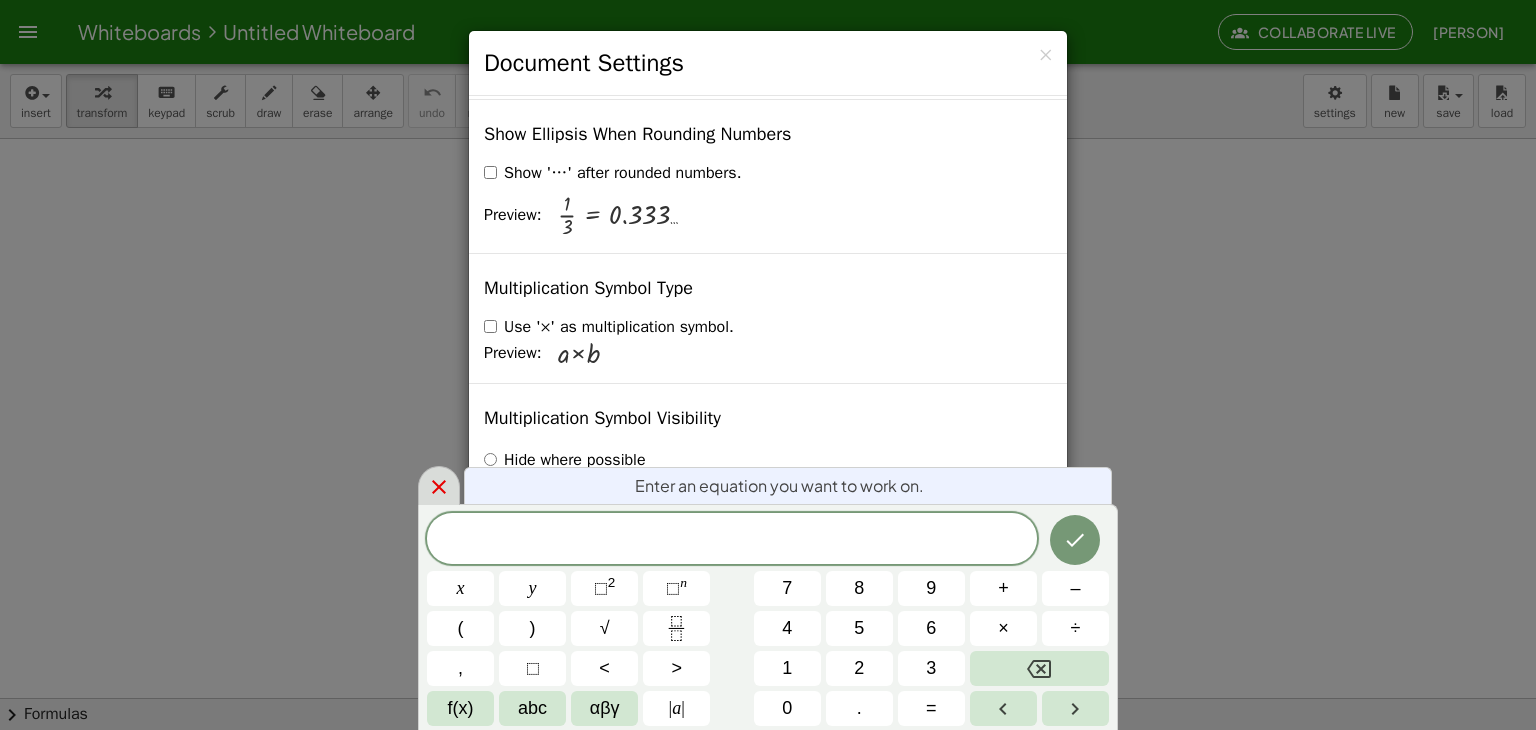 click 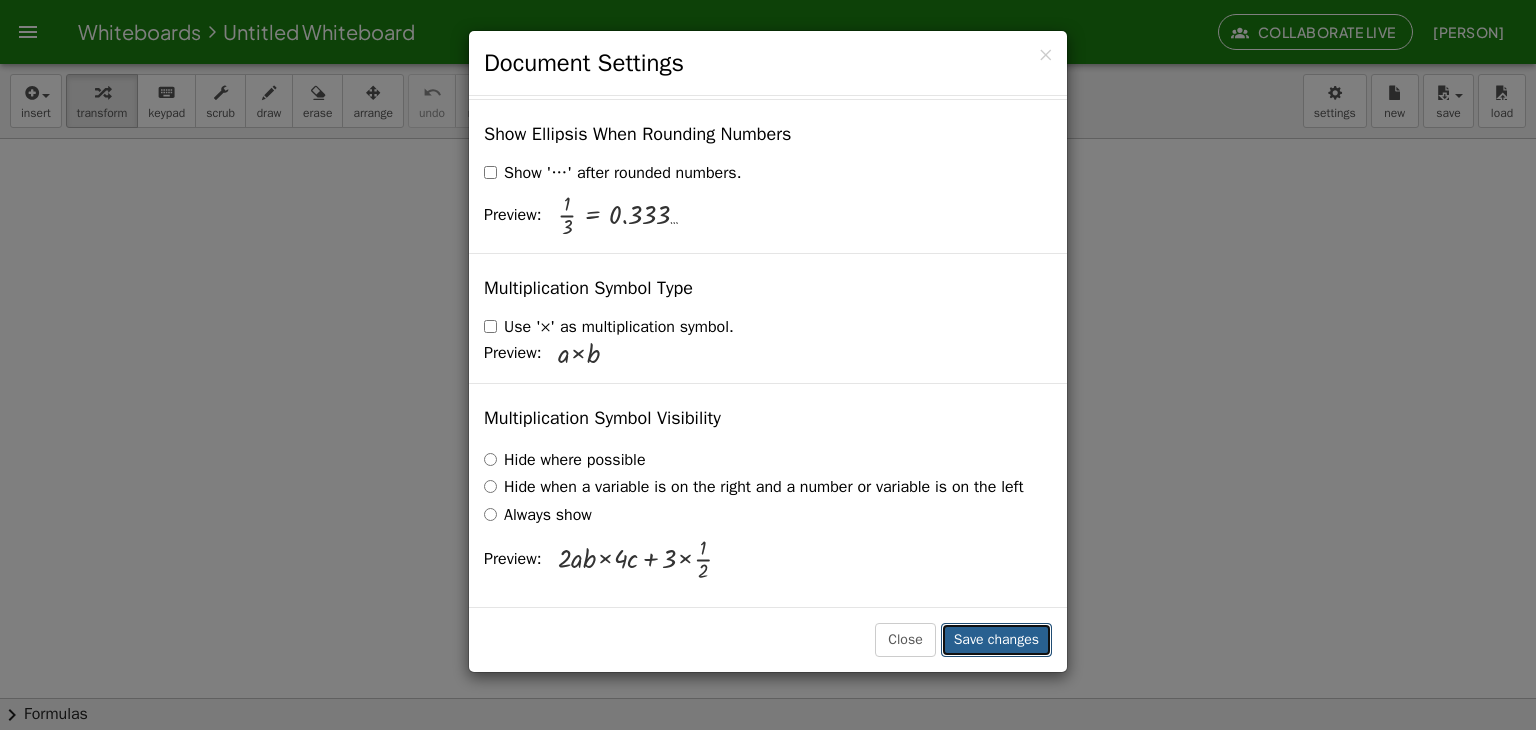 click on "Save changes" at bounding box center [996, 640] 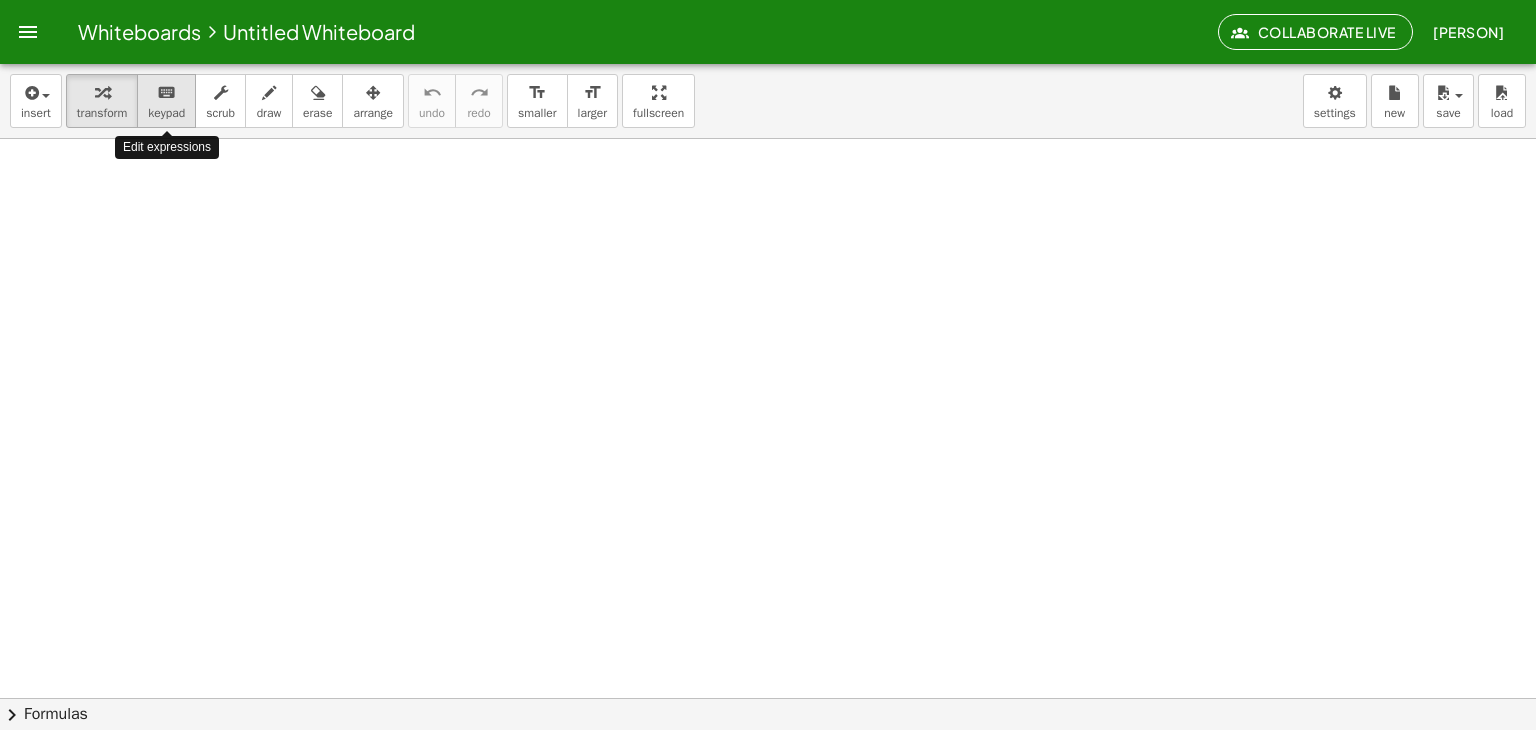 click on "keypad" at bounding box center [166, 113] 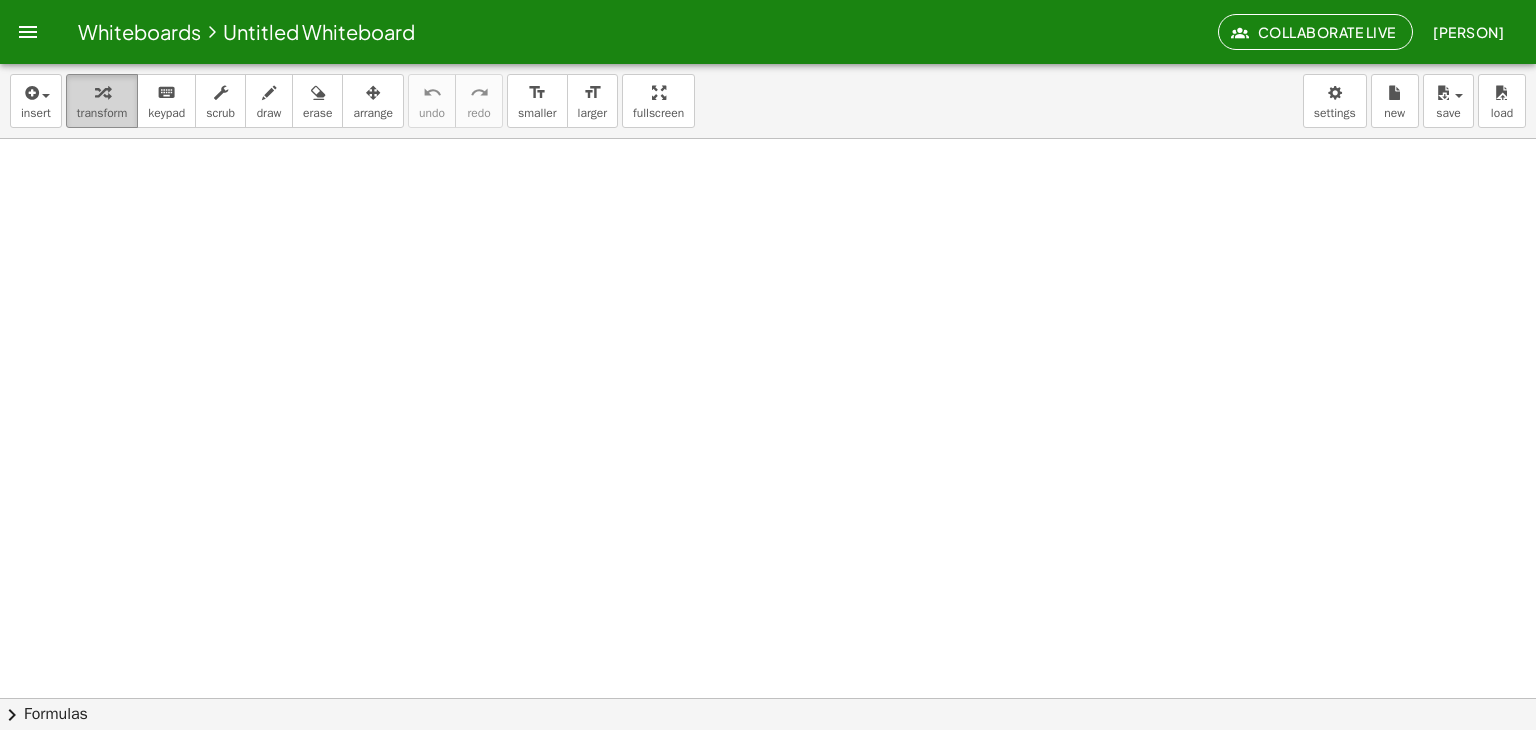 click on "transform" at bounding box center [102, 113] 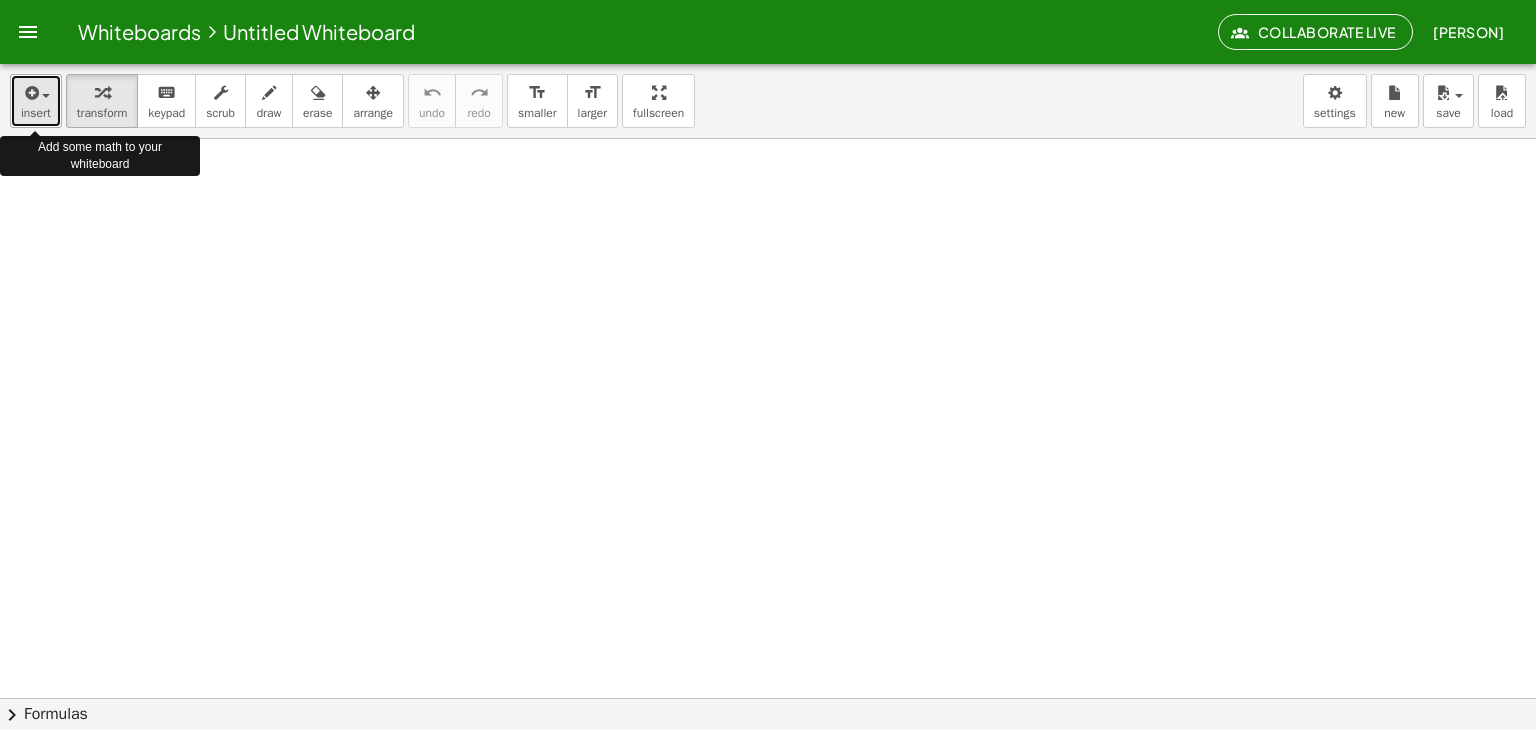 click at bounding box center [30, 93] 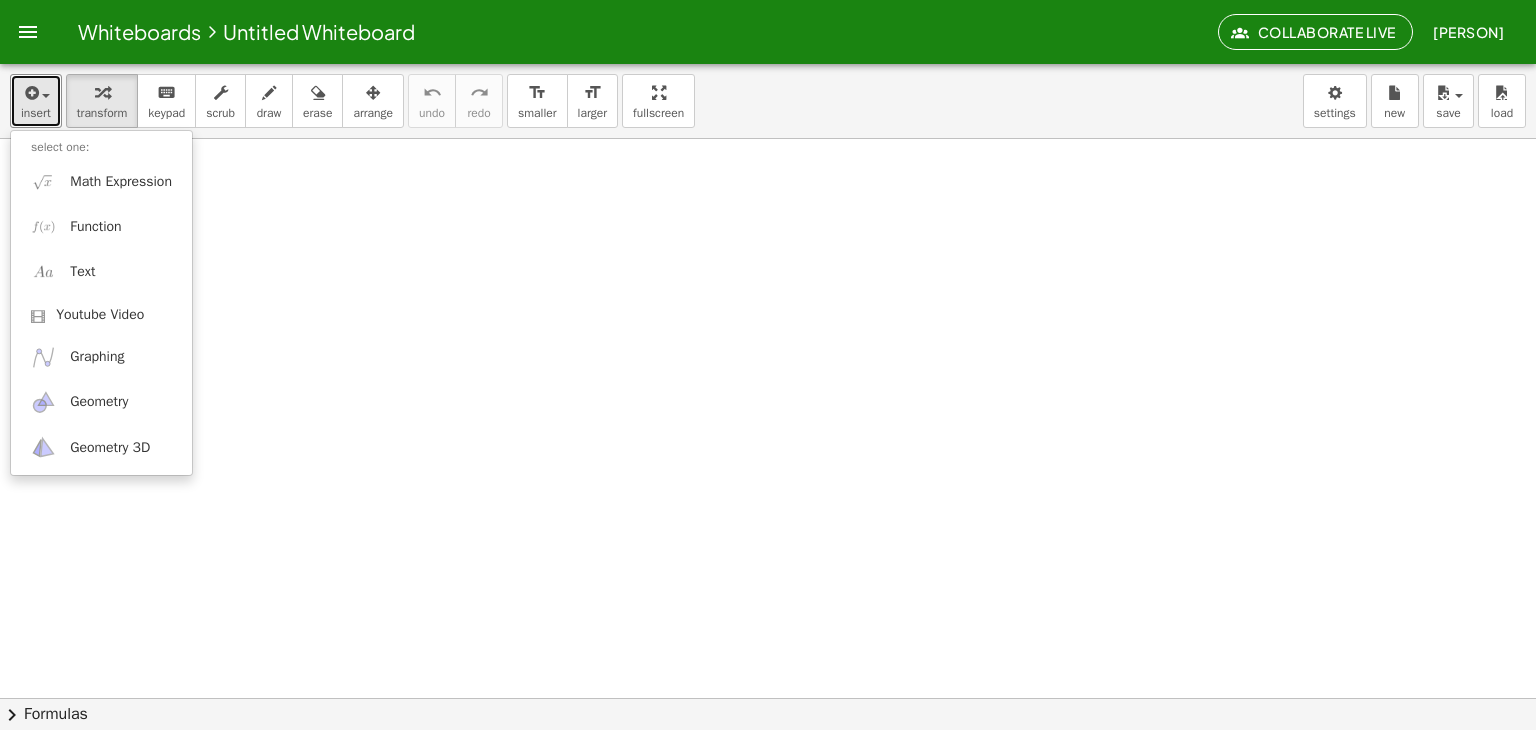 click at bounding box center [768, 762] 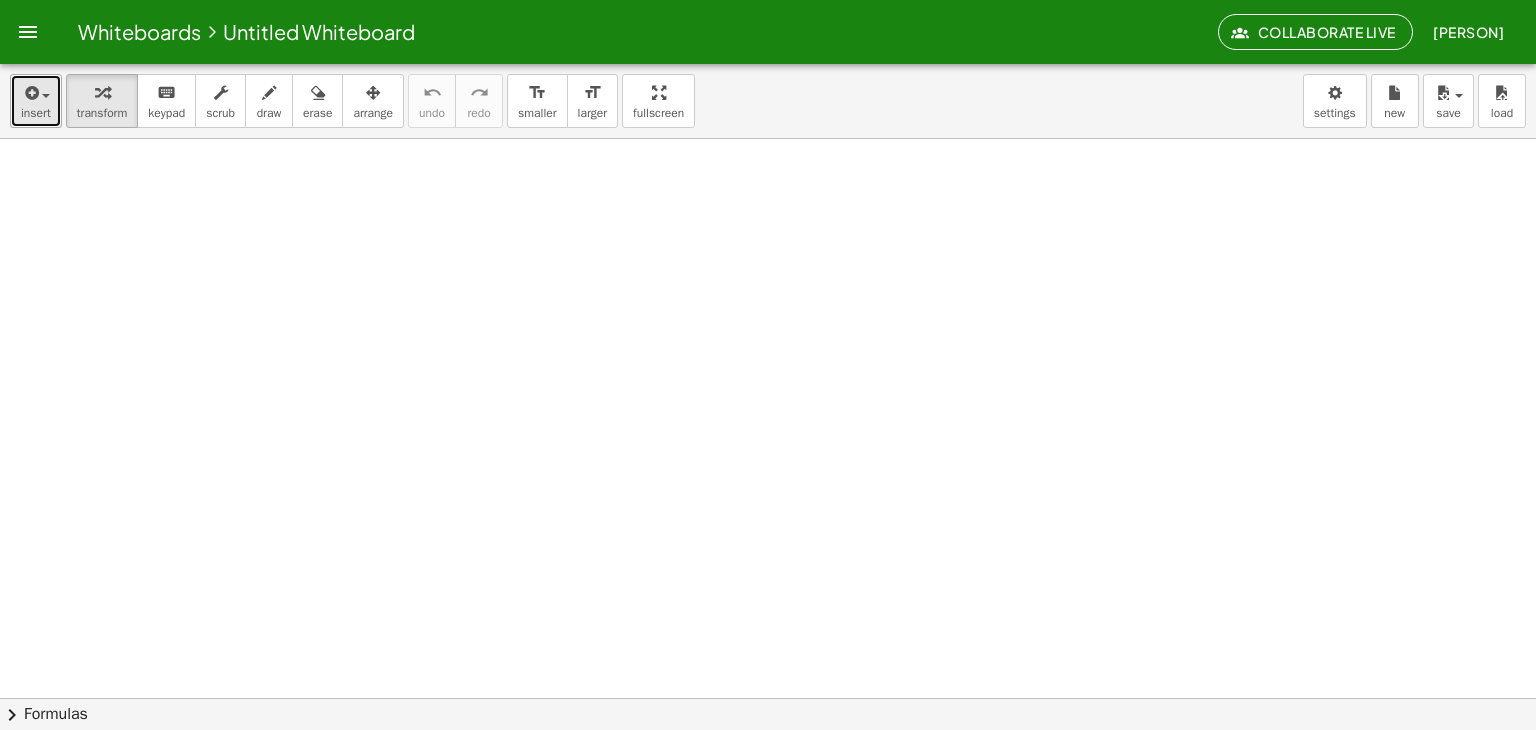 drag, startPoint x: 508, startPoint y: 402, endPoint x: 36, endPoint y: 94, distance: 563.6027 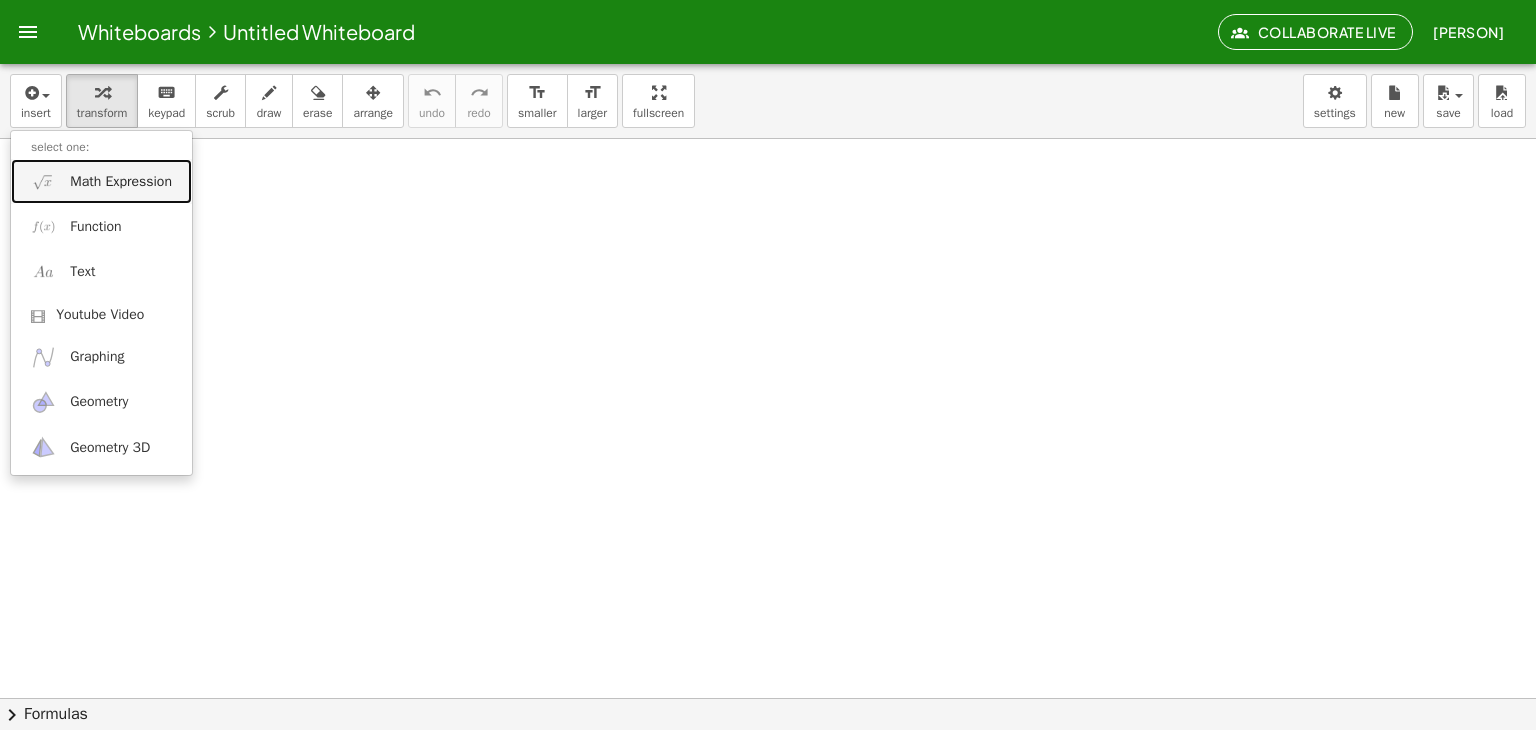 click on "Math Expression" at bounding box center (121, 182) 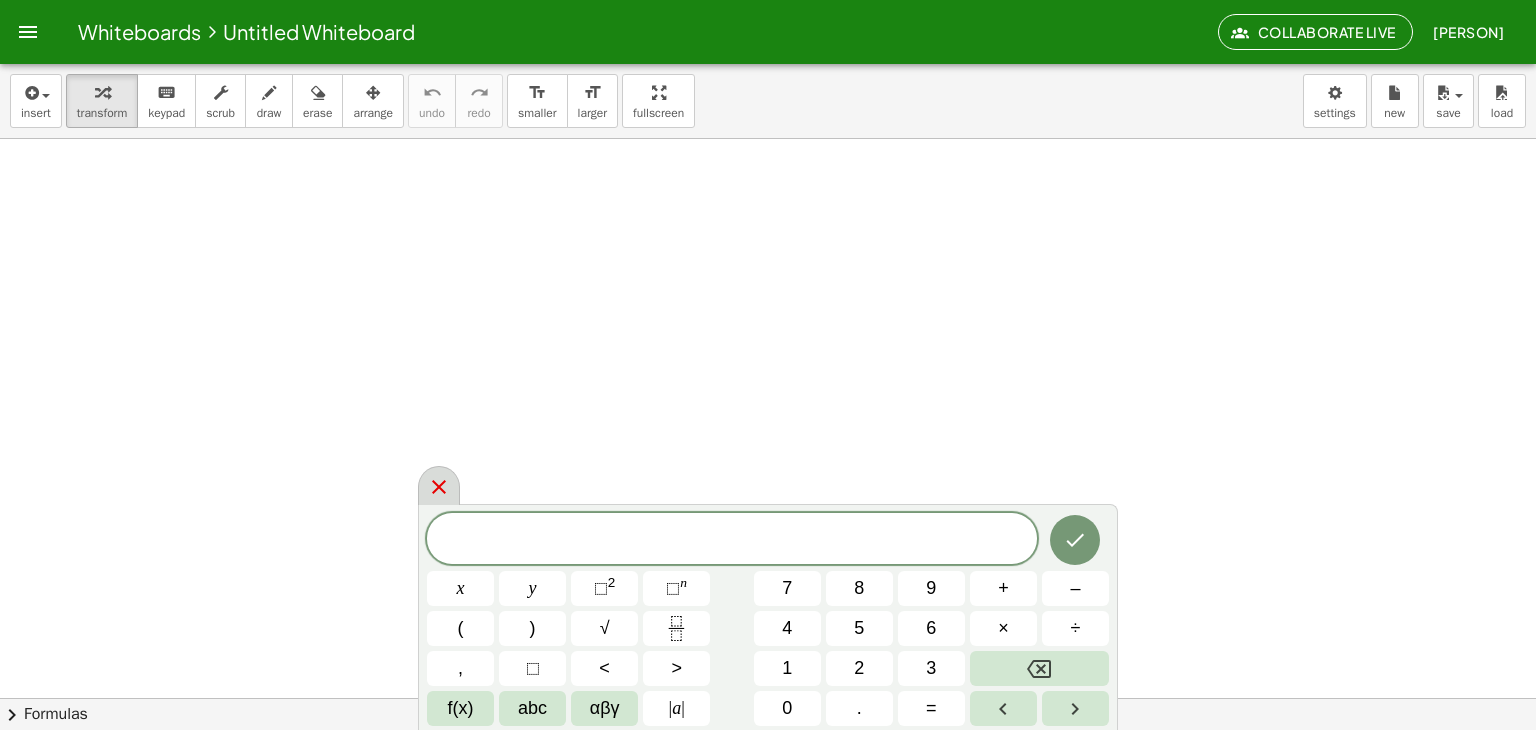 click 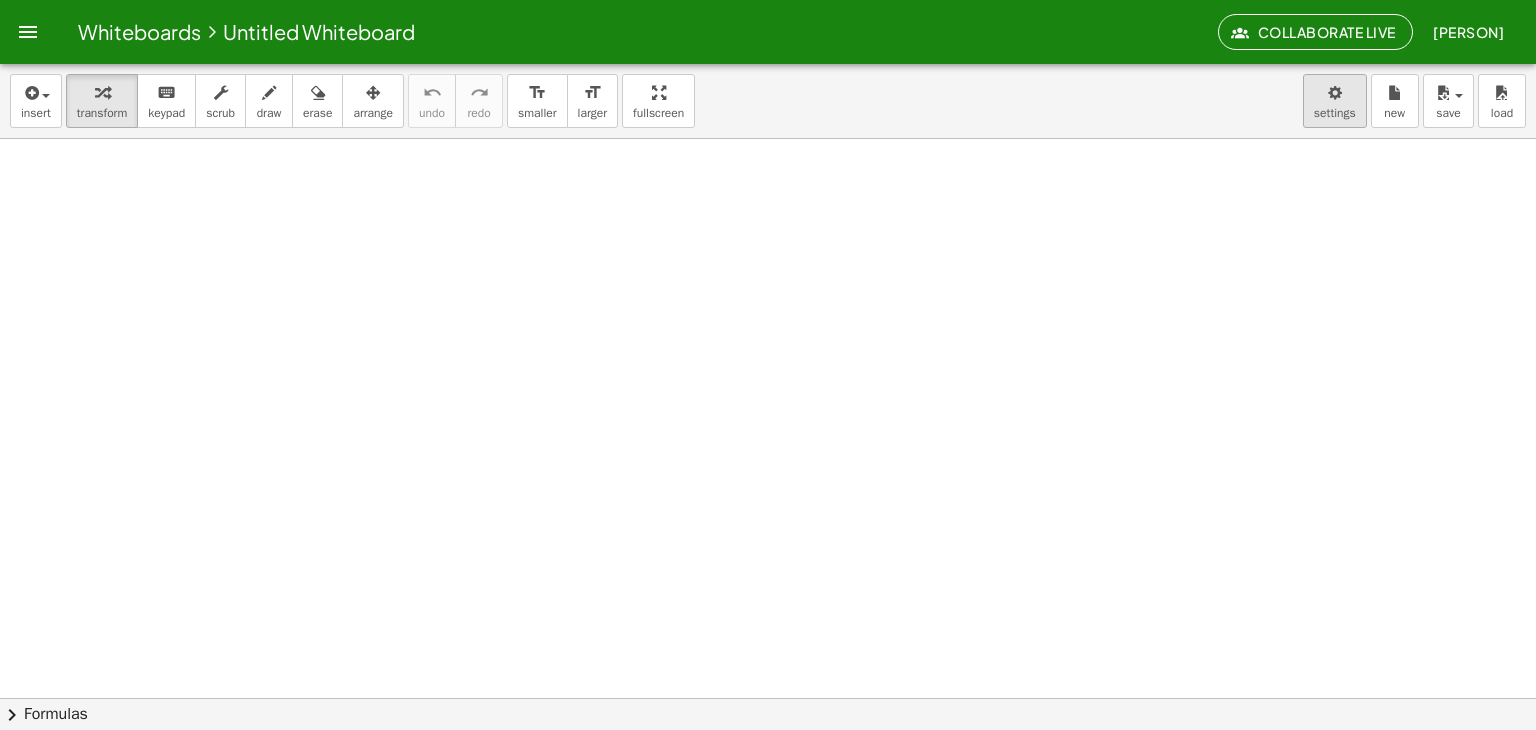 click on "Whiteboards     Untitled Whiteboard Collaborate Live  Keytlin Medina Graspable Math Activities Whiteboards Account   insert select one: Math Expression Function Text Youtube Video Graphing Geometry Geometry 3D transform keyboard keypad scrub draw erase arrange undo undo redo redo format_size smaller format_size larger fullscreen load   save new settings × chevron_right  Formulas
Drag one side of a formula onto a highlighted expression on the canvas to apply it.
Quadratic Formula
+ · a · x 2 + · b · x + c = 0
⇔
x = · ( − b ± 2 √ ( + b 2 − · 4 · a · c ) ) · 2 · a
+ x 2 + · p · x + q = 0
⇔
x = − · p · 2 ± 2 √ ( + ( · p · 2 ) 2 − q )
+ x 2 + ·" at bounding box center (768, 365) 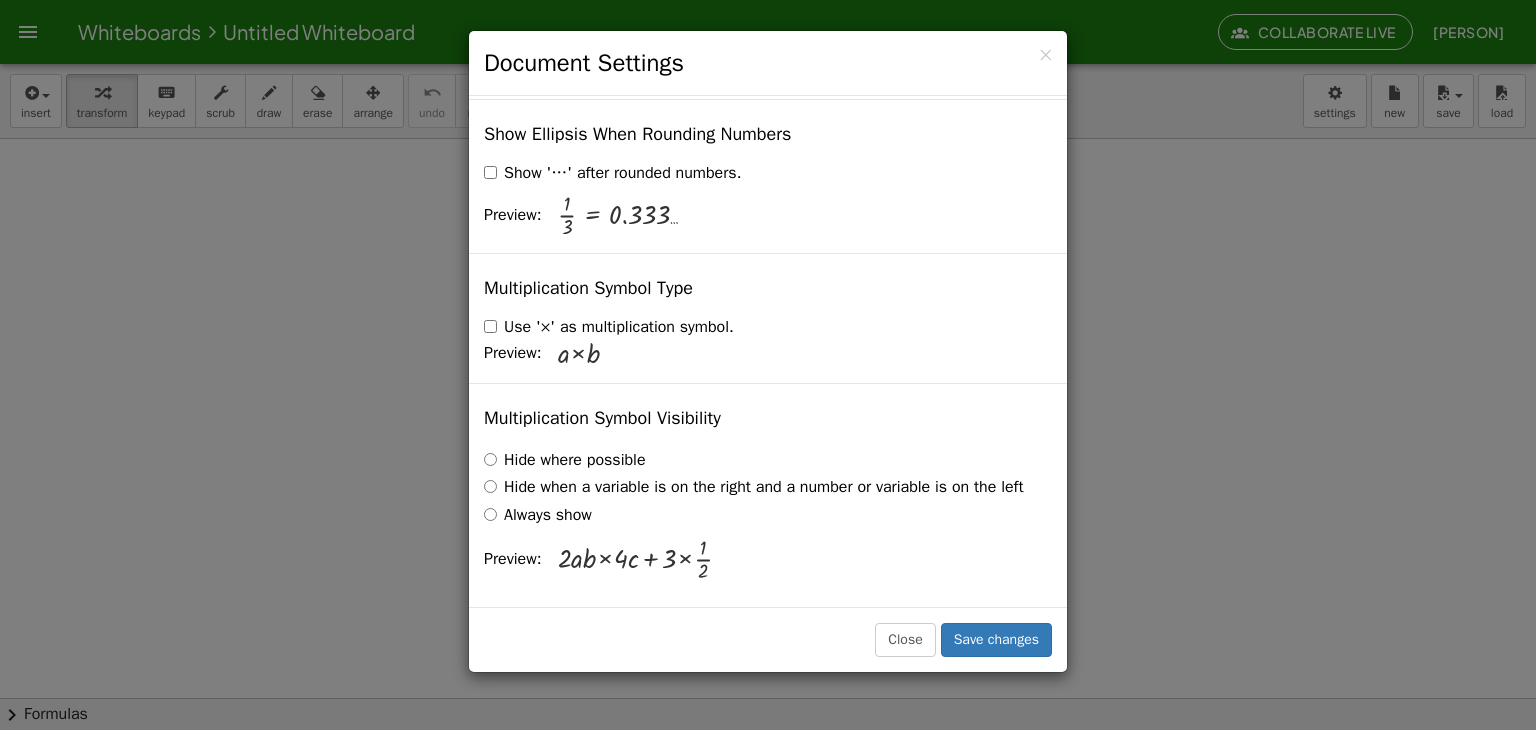 click on "Always show" at bounding box center (538, 515) 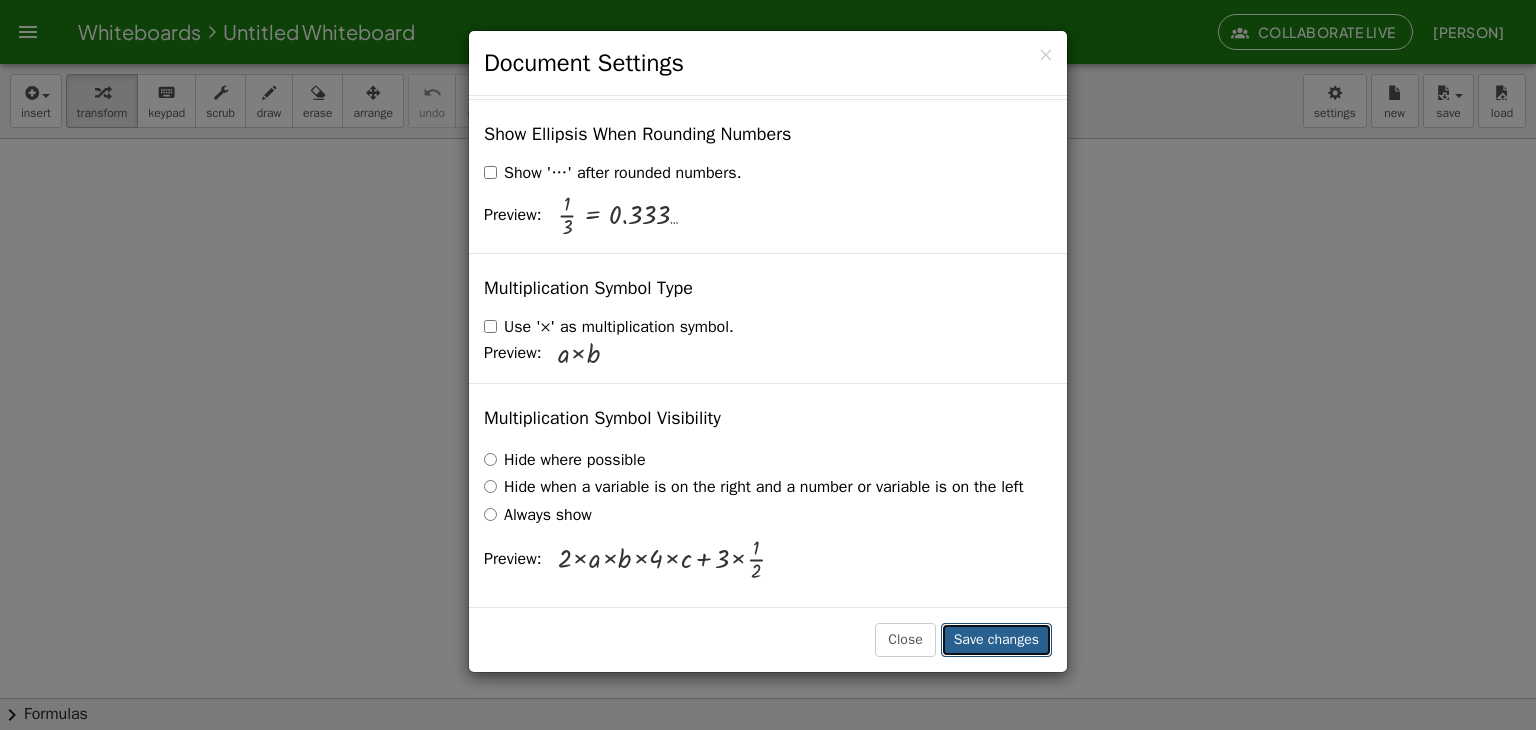 click on "Save changes" at bounding box center [996, 640] 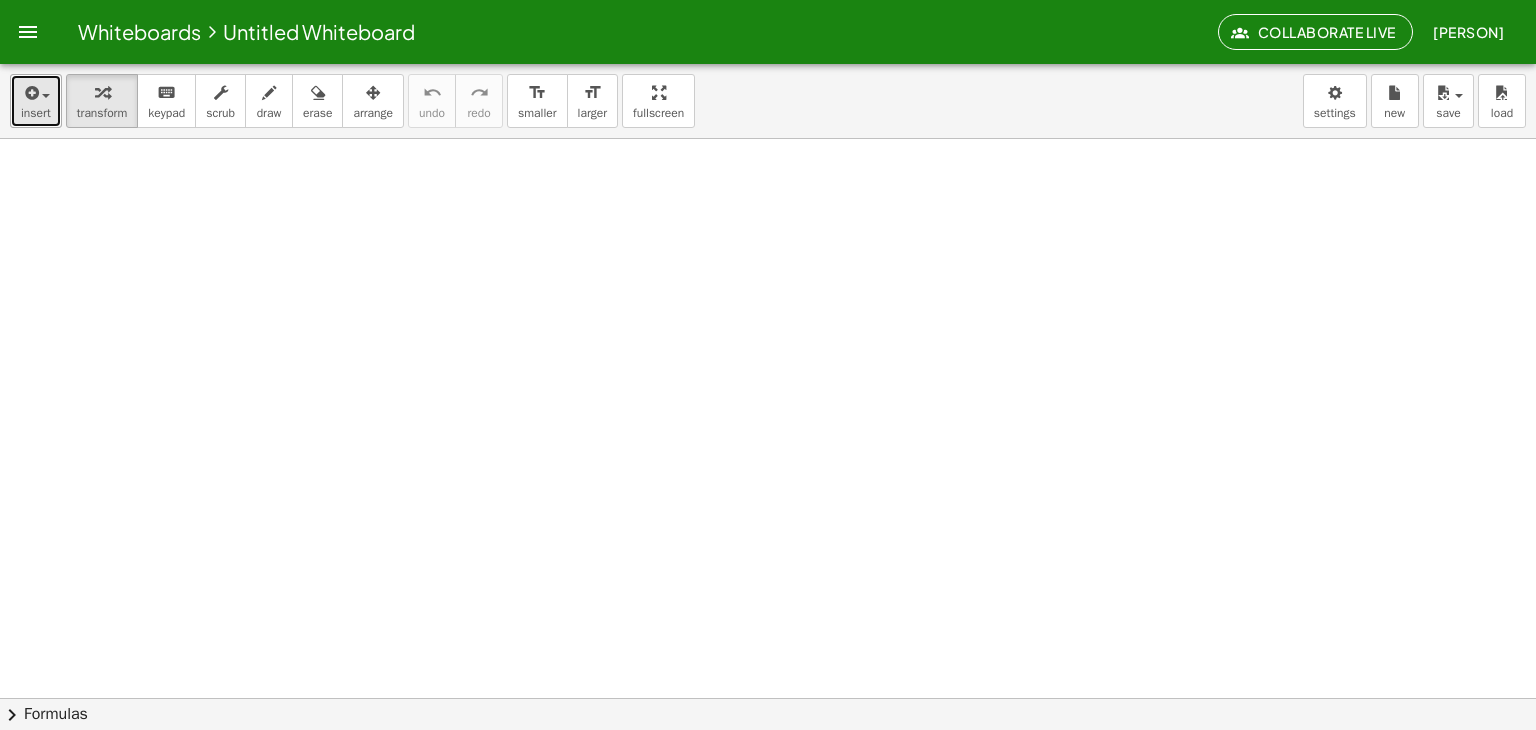 click at bounding box center (36, 92) 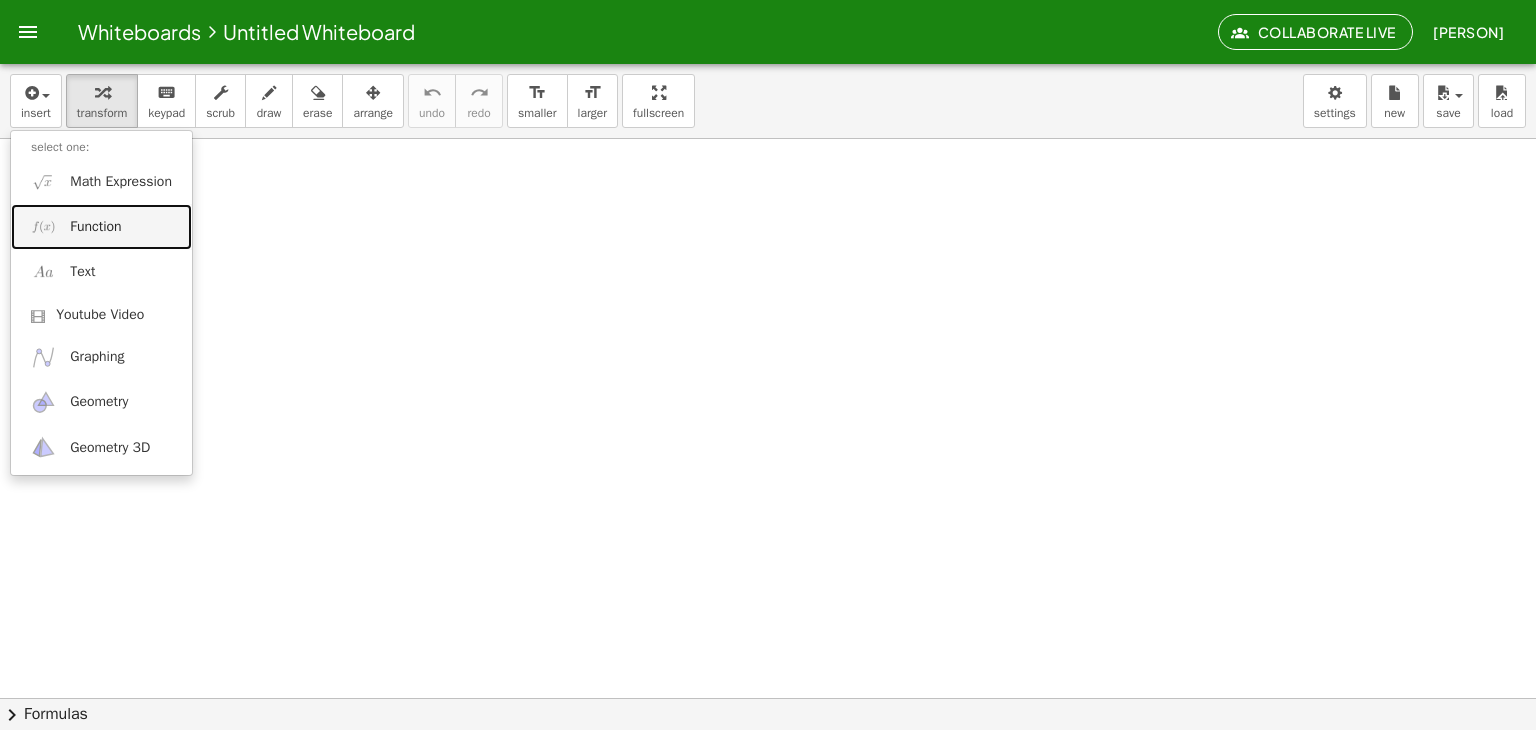 click on "Function" at bounding box center [95, 227] 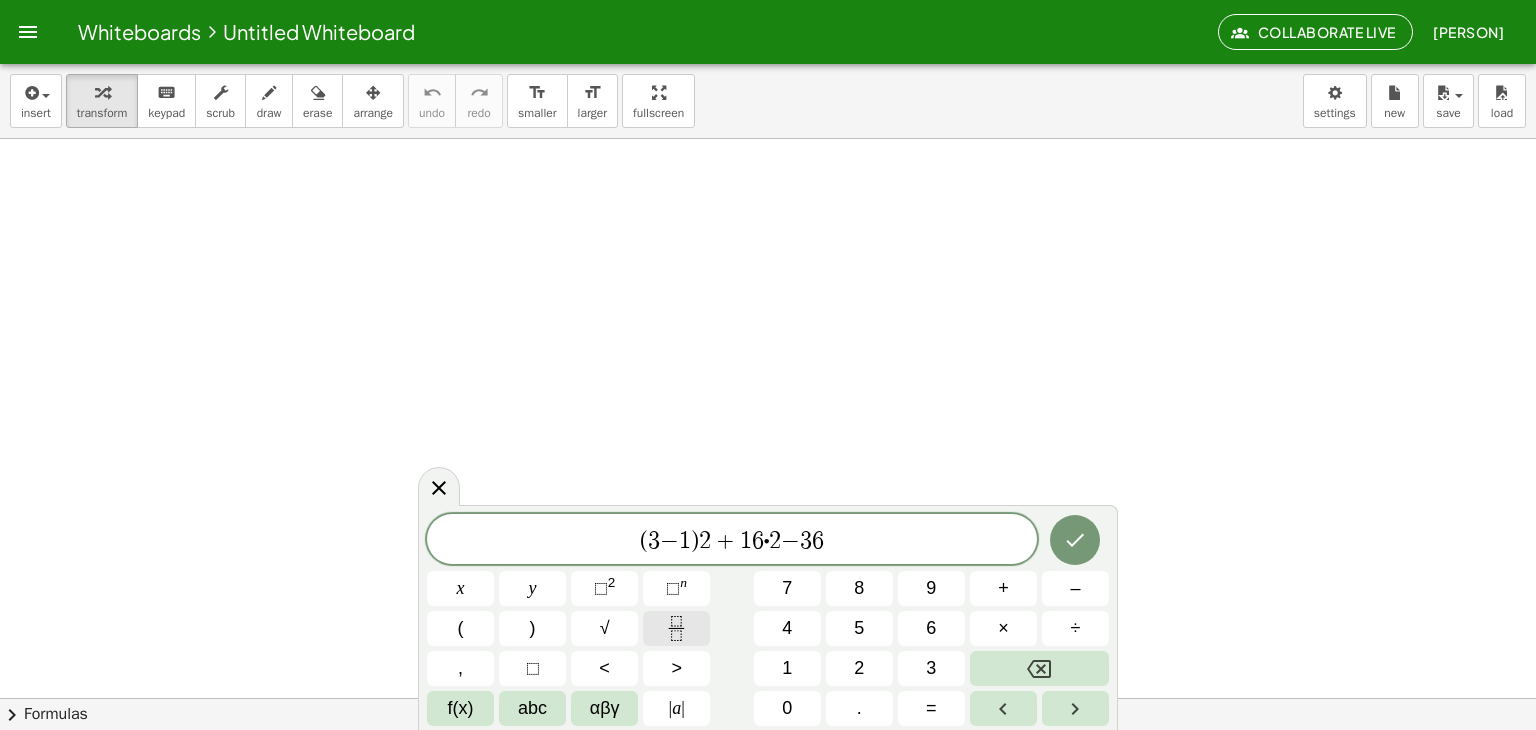 click 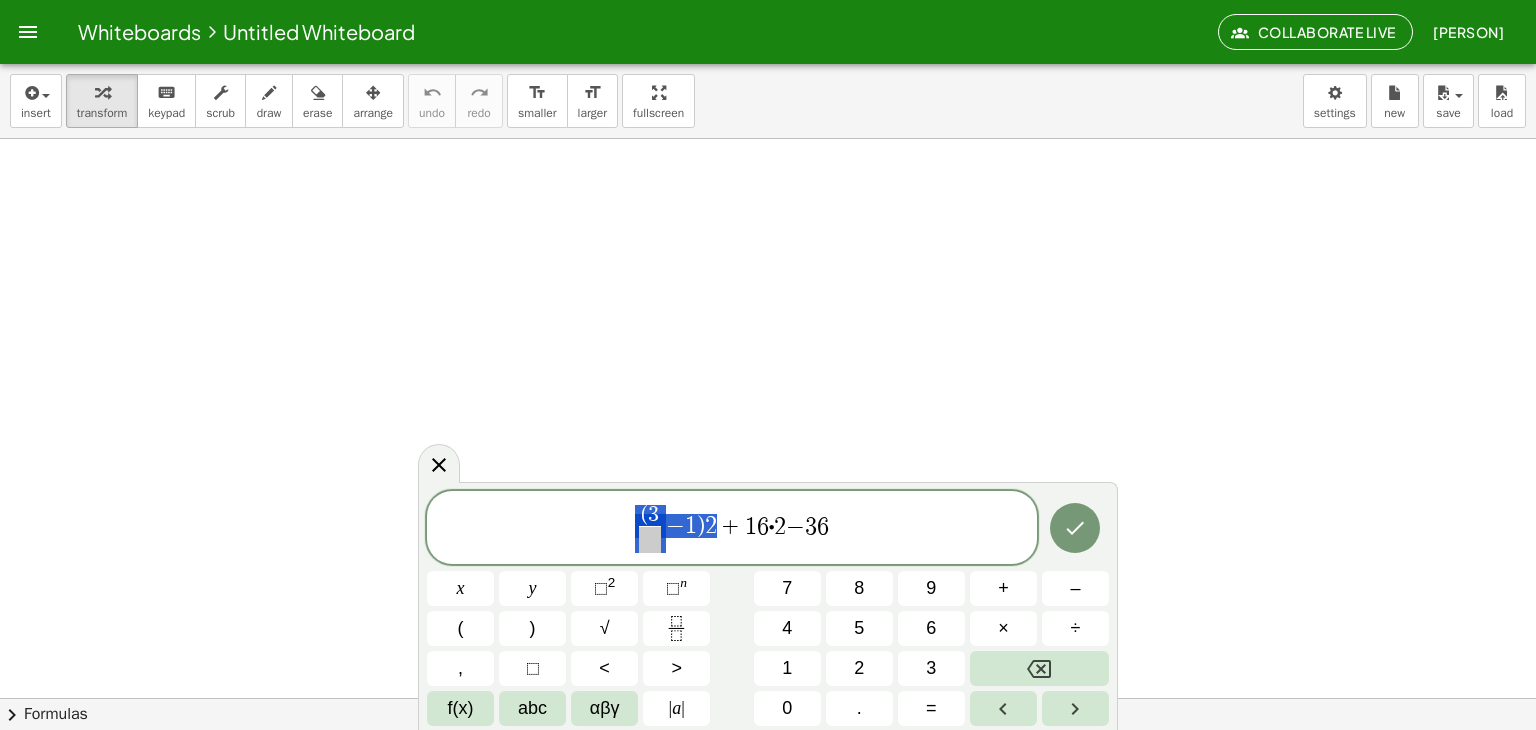 drag, startPoint x: 719, startPoint y: 524, endPoint x: 590, endPoint y: 530, distance: 129.13947 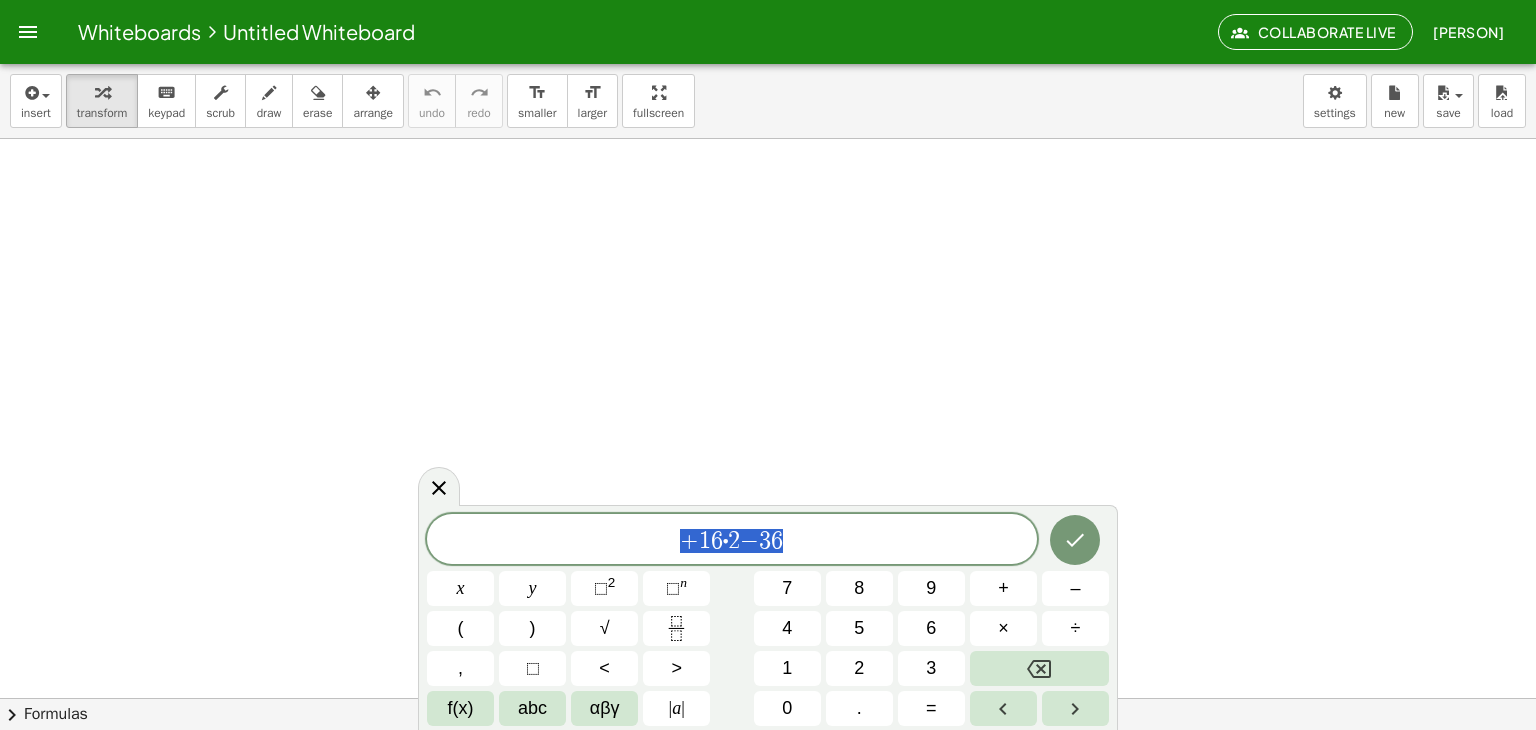 drag, startPoint x: 828, startPoint y: 537, endPoint x: 585, endPoint y: 529, distance: 243.13165 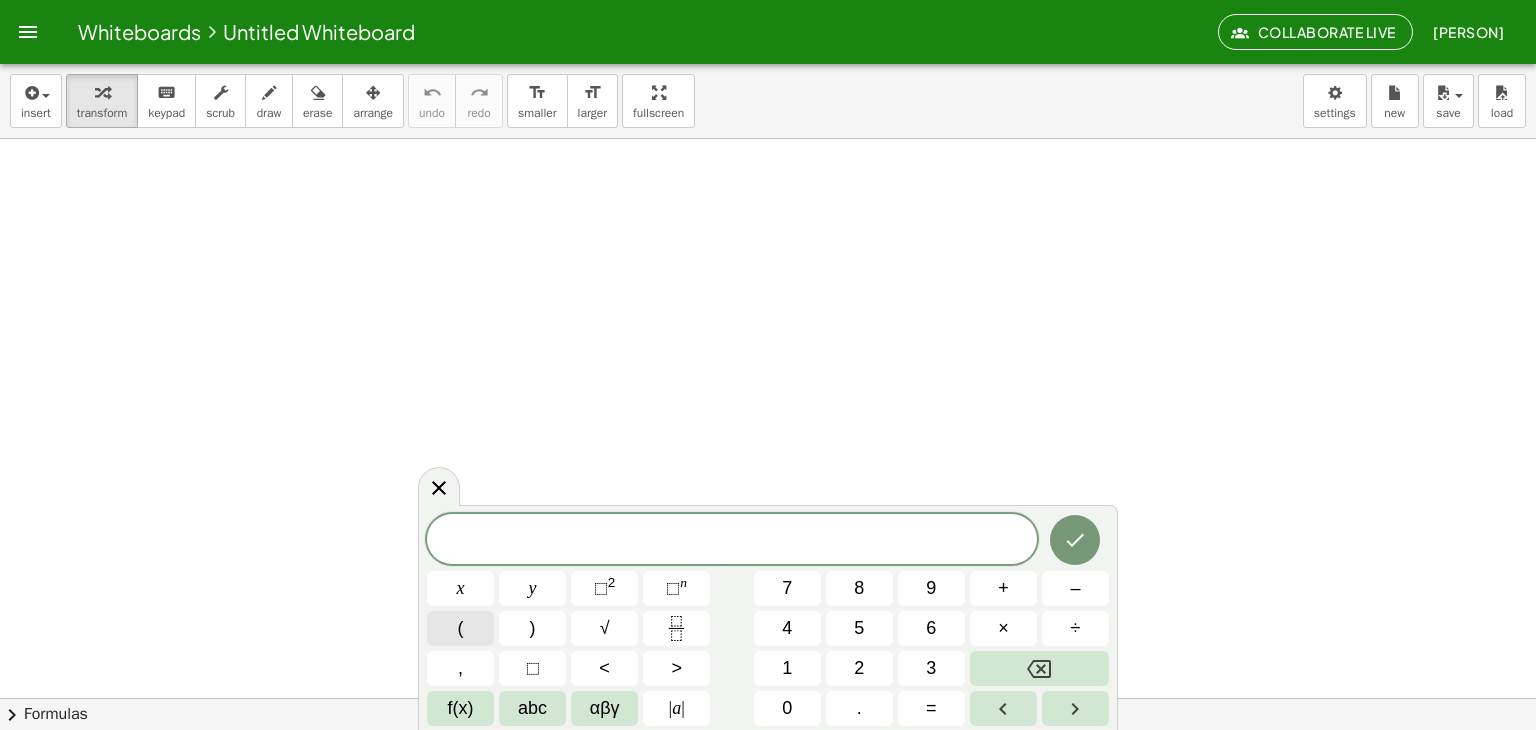 click on "(" at bounding box center [460, 628] 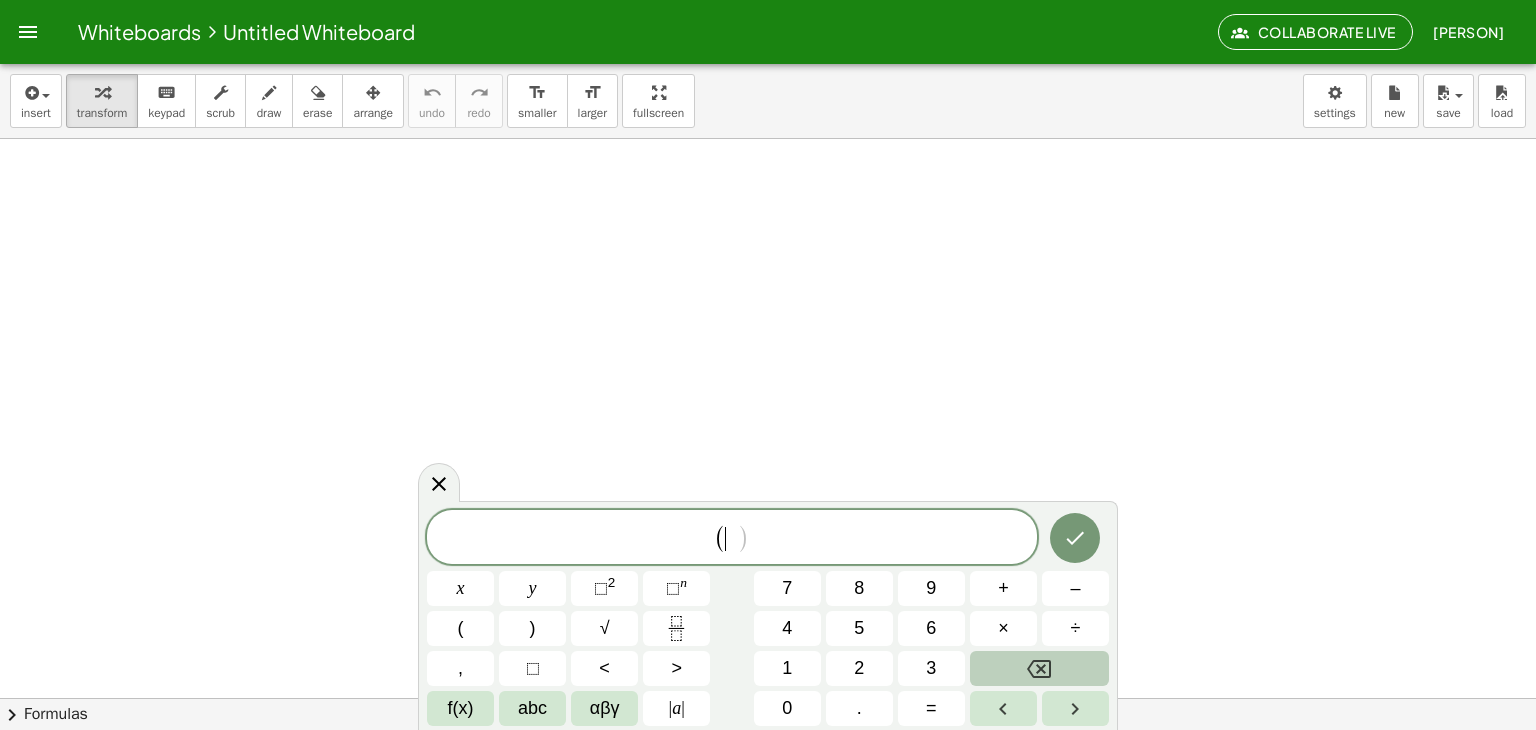 click at bounding box center (1039, 668) 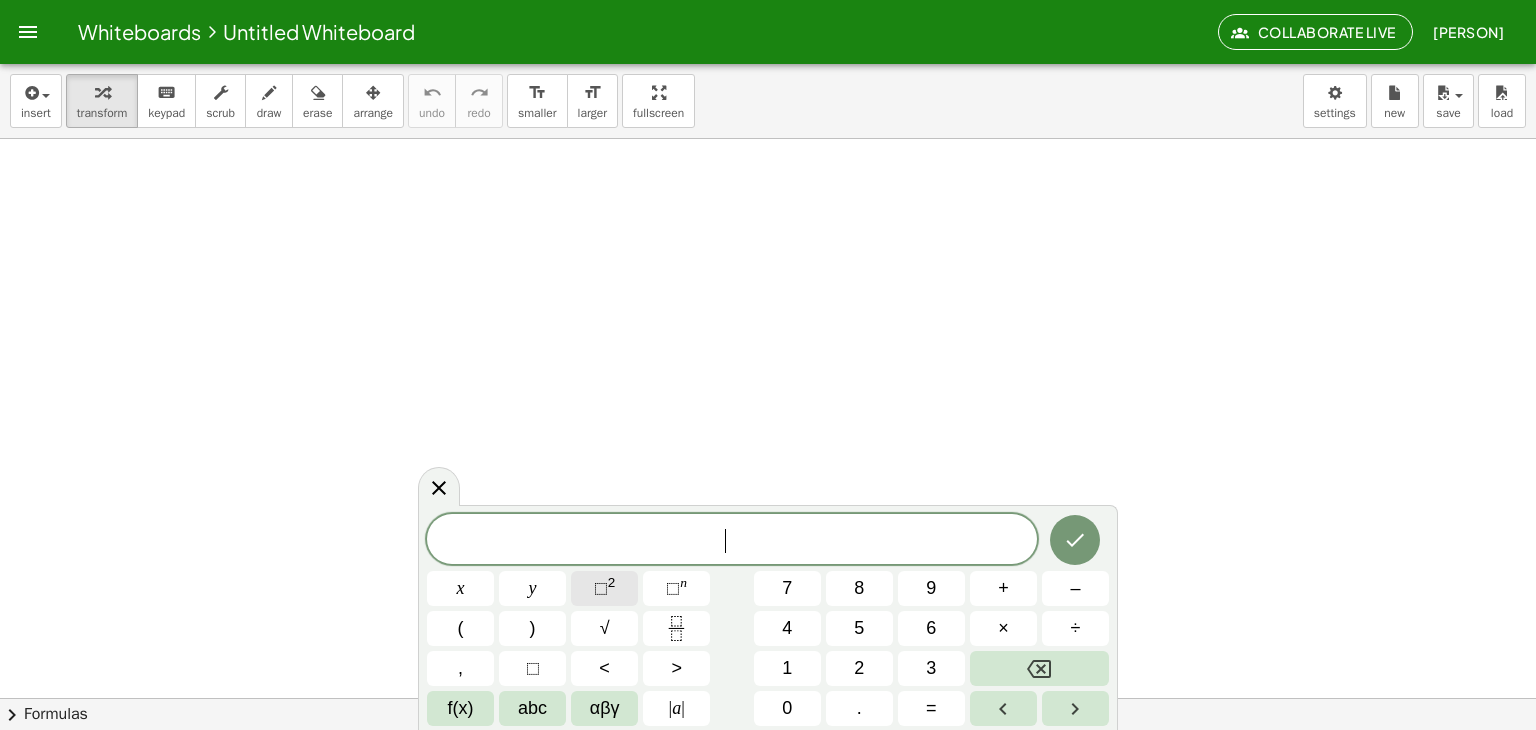 click on "⬚ 2" 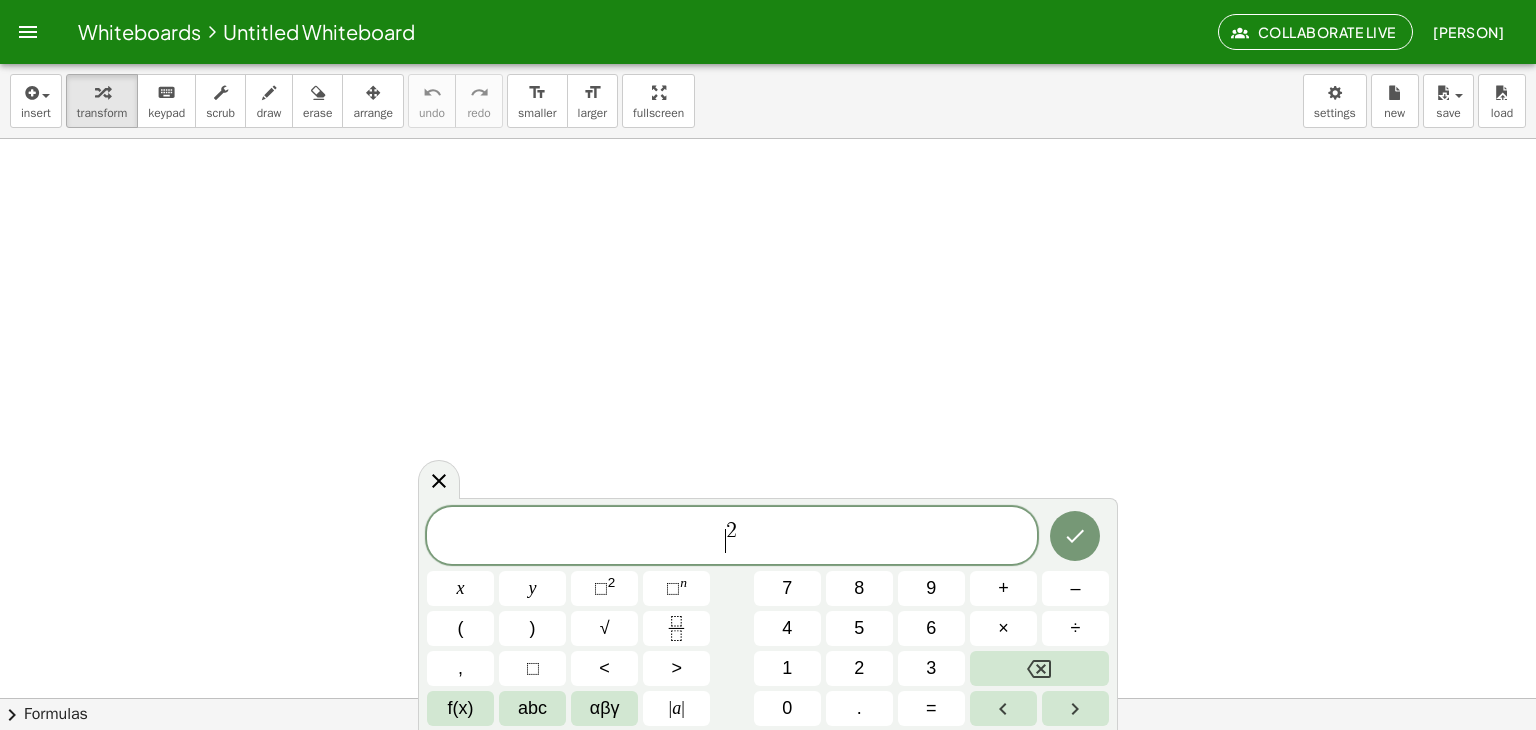 click on "​ 2" at bounding box center (732, 537) 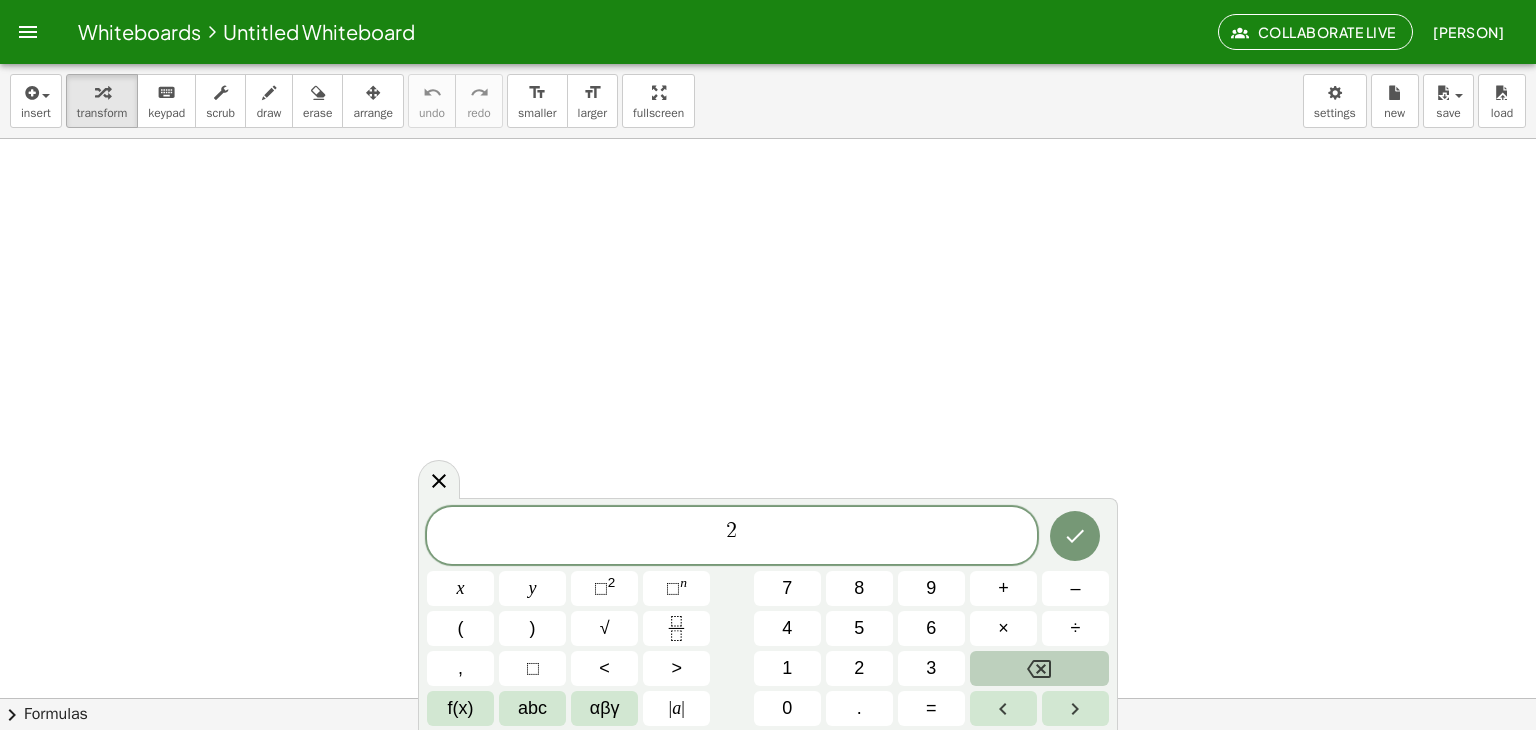 click at bounding box center (1039, 668) 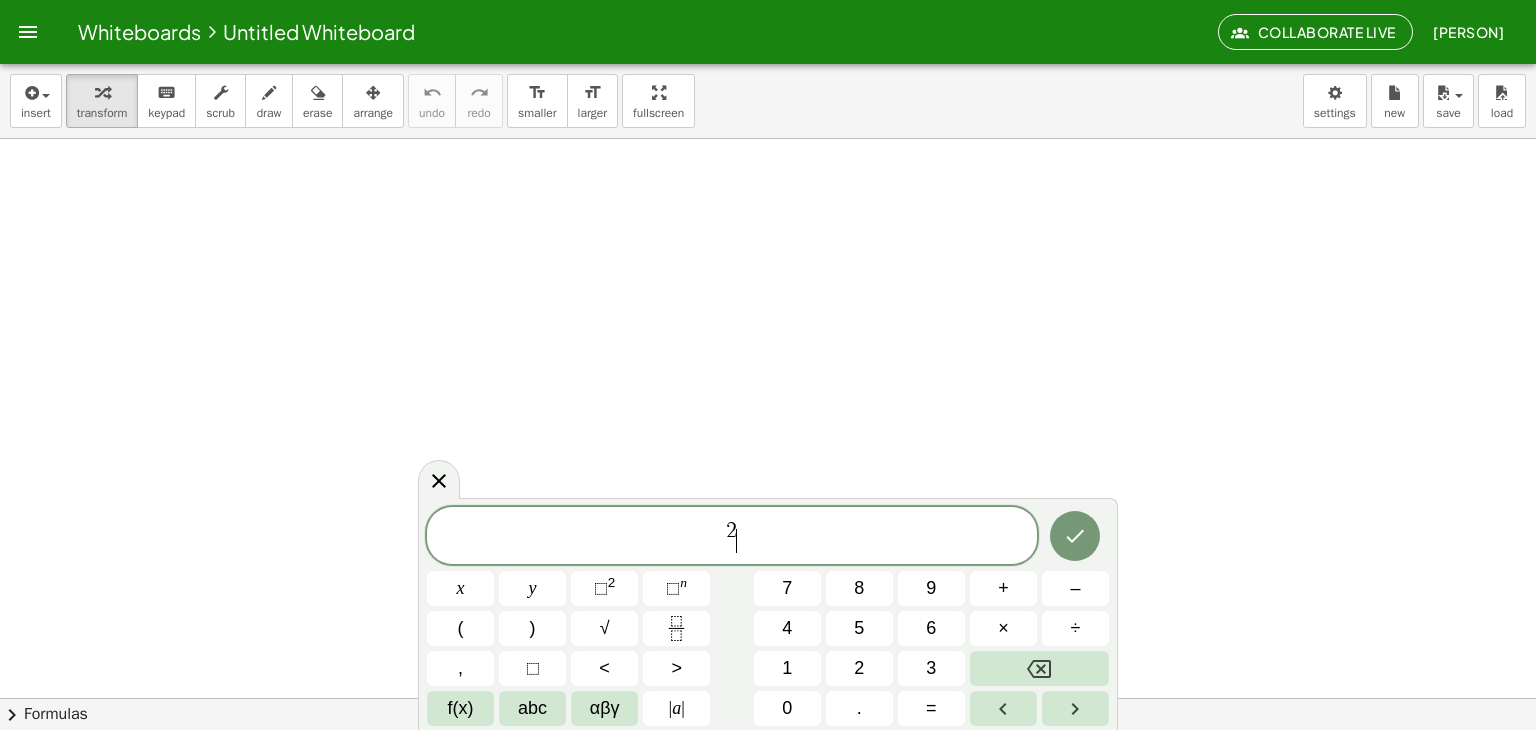 click on "2 ​" 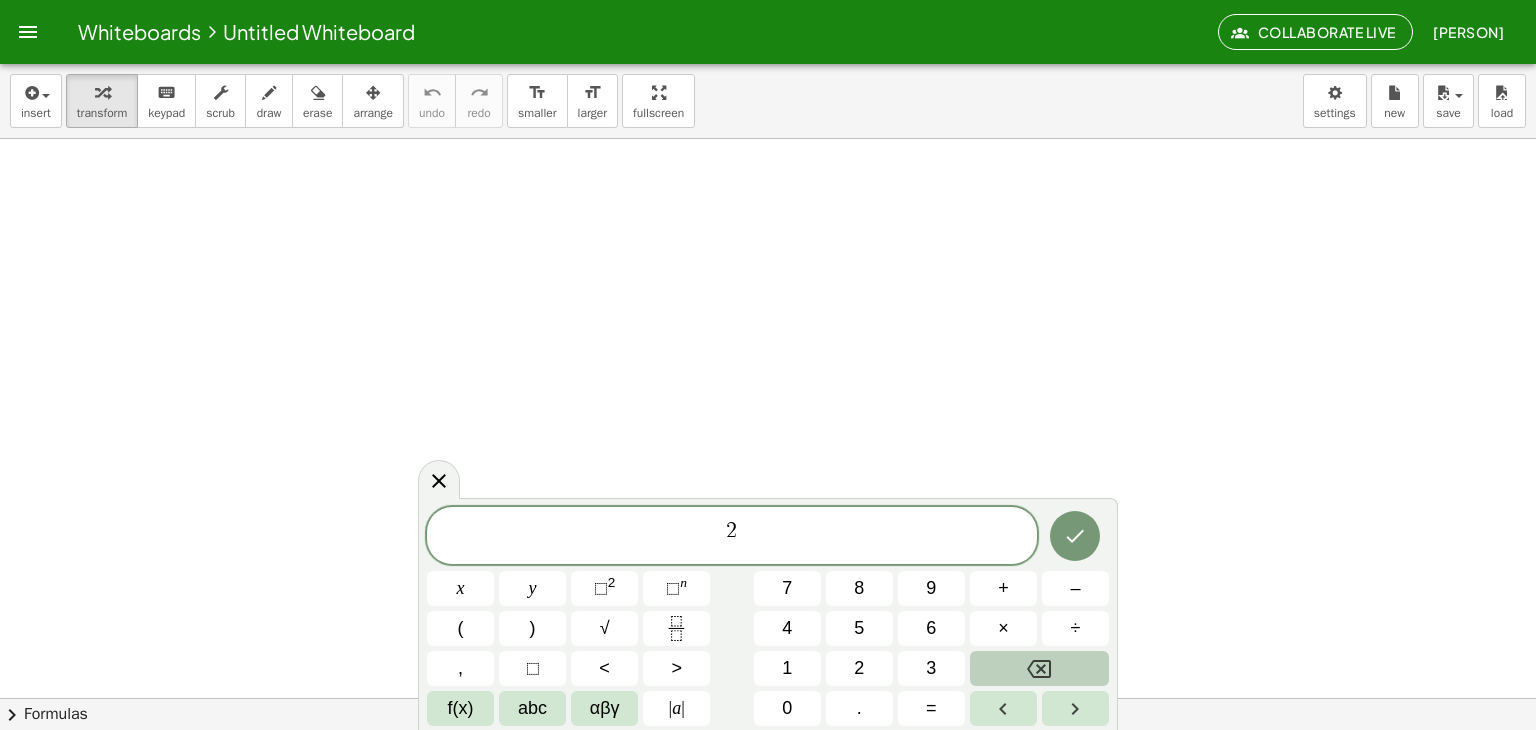 click at bounding box center [1039, 668] 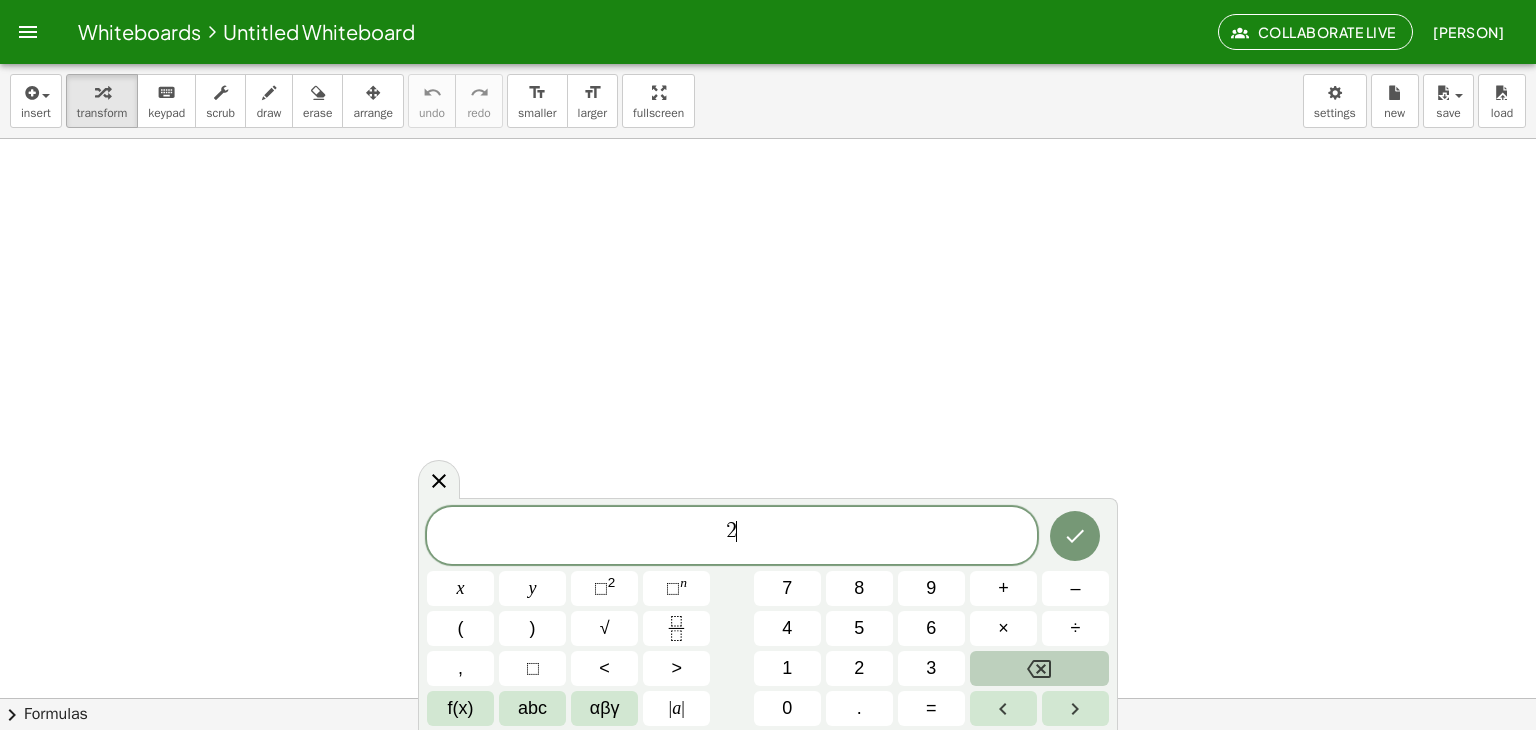 click at bounding box center (1039, 668) 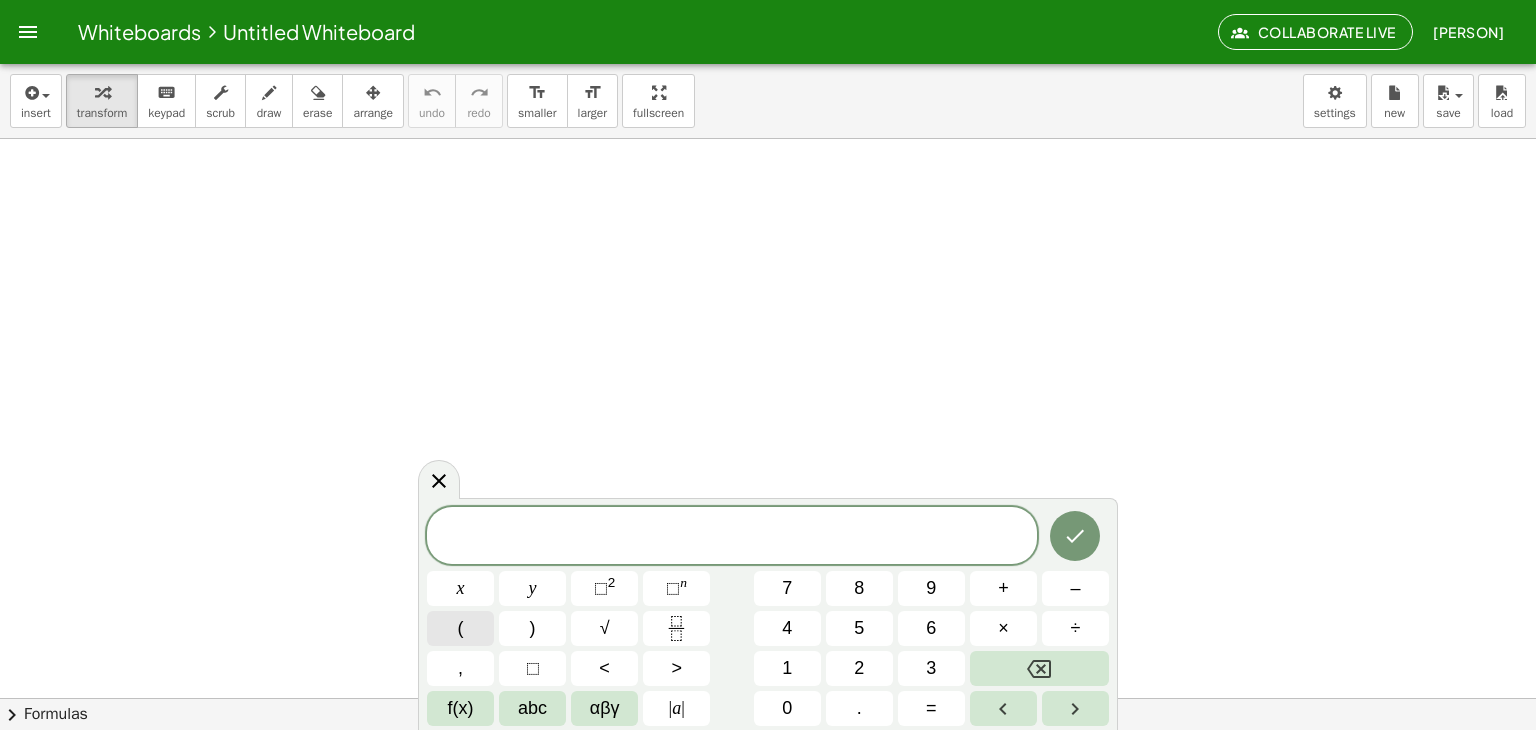 click on "(" at bounding box center (461, 628) 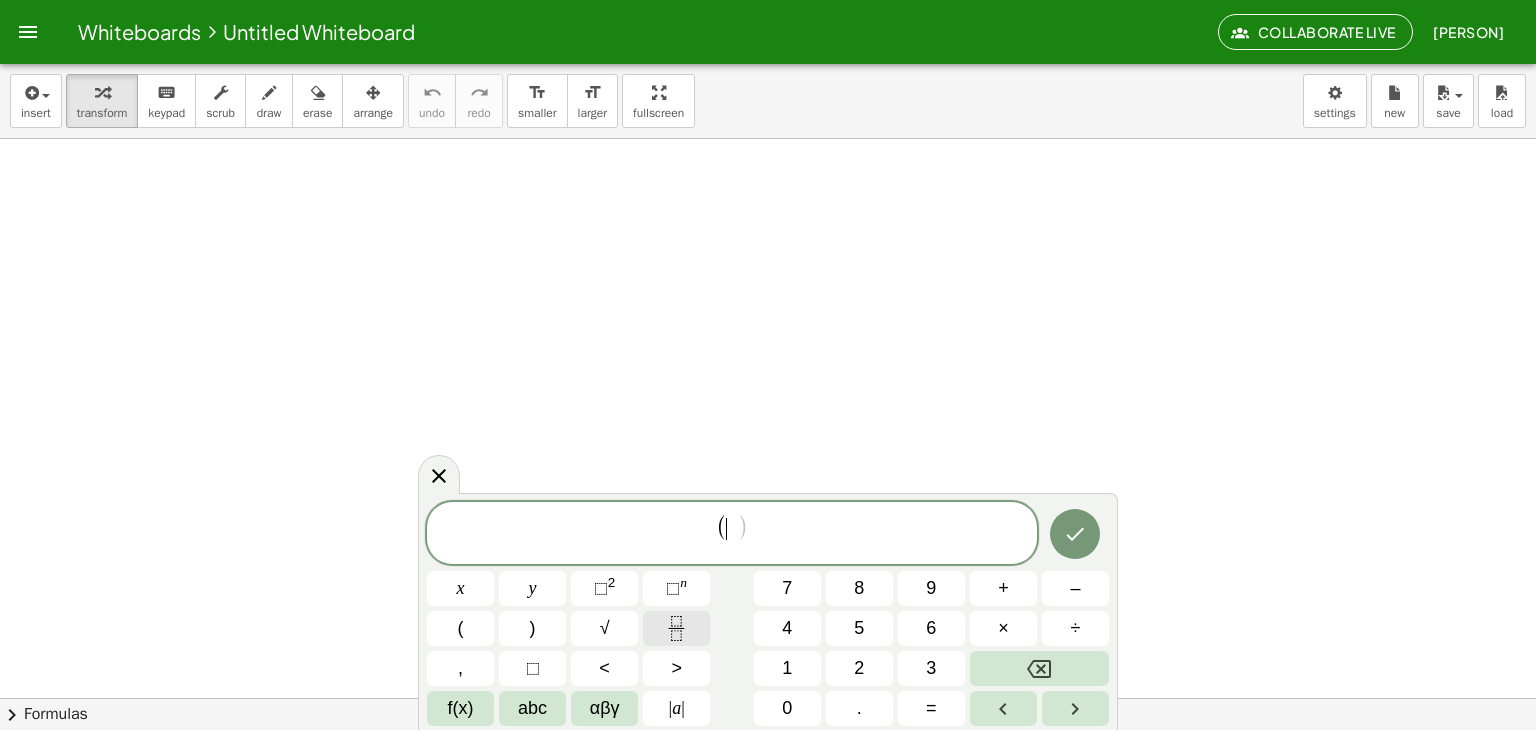 click at bounding box center (676, 628) 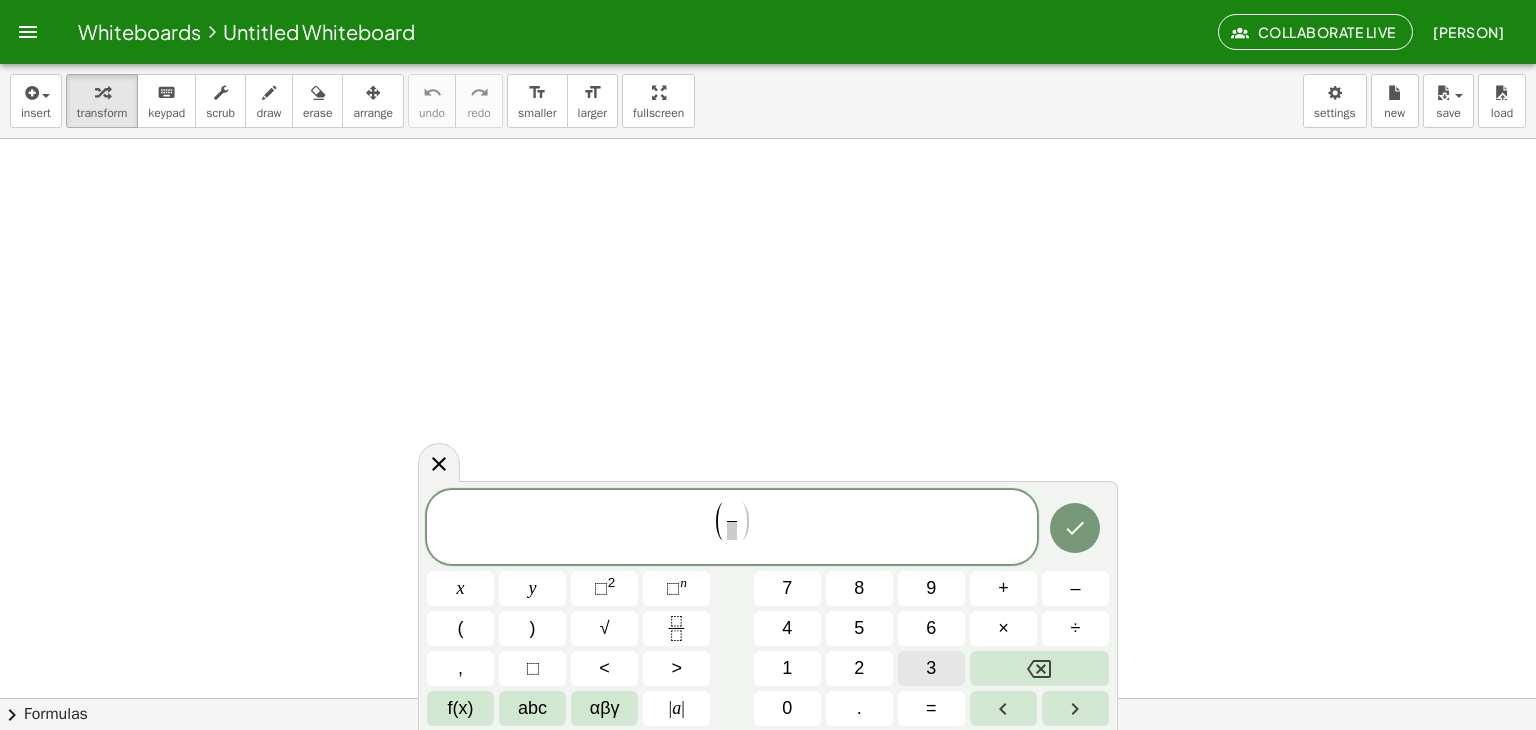 click on "3" at bounding box center [931, 668] 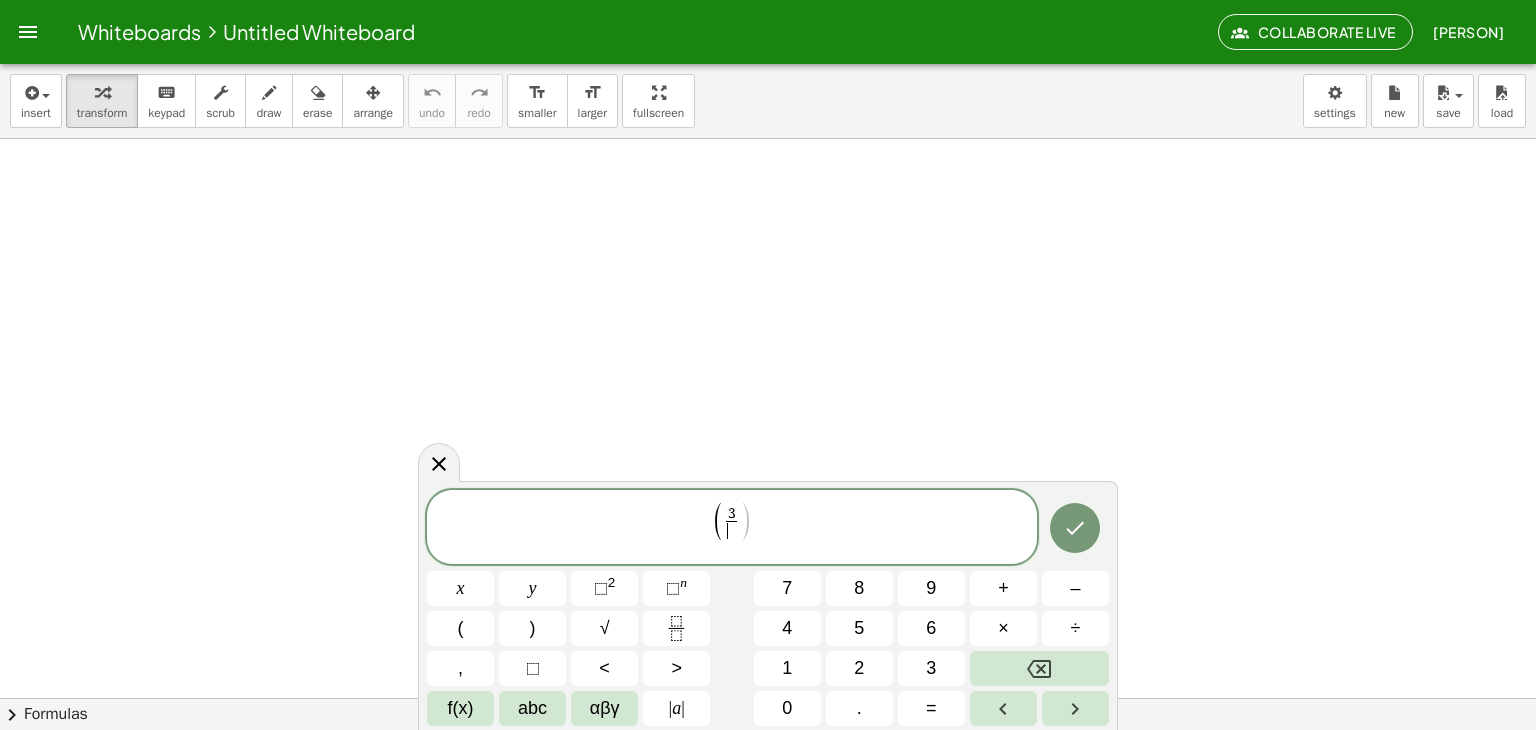 click on "​" at bounding box center (731, 530) 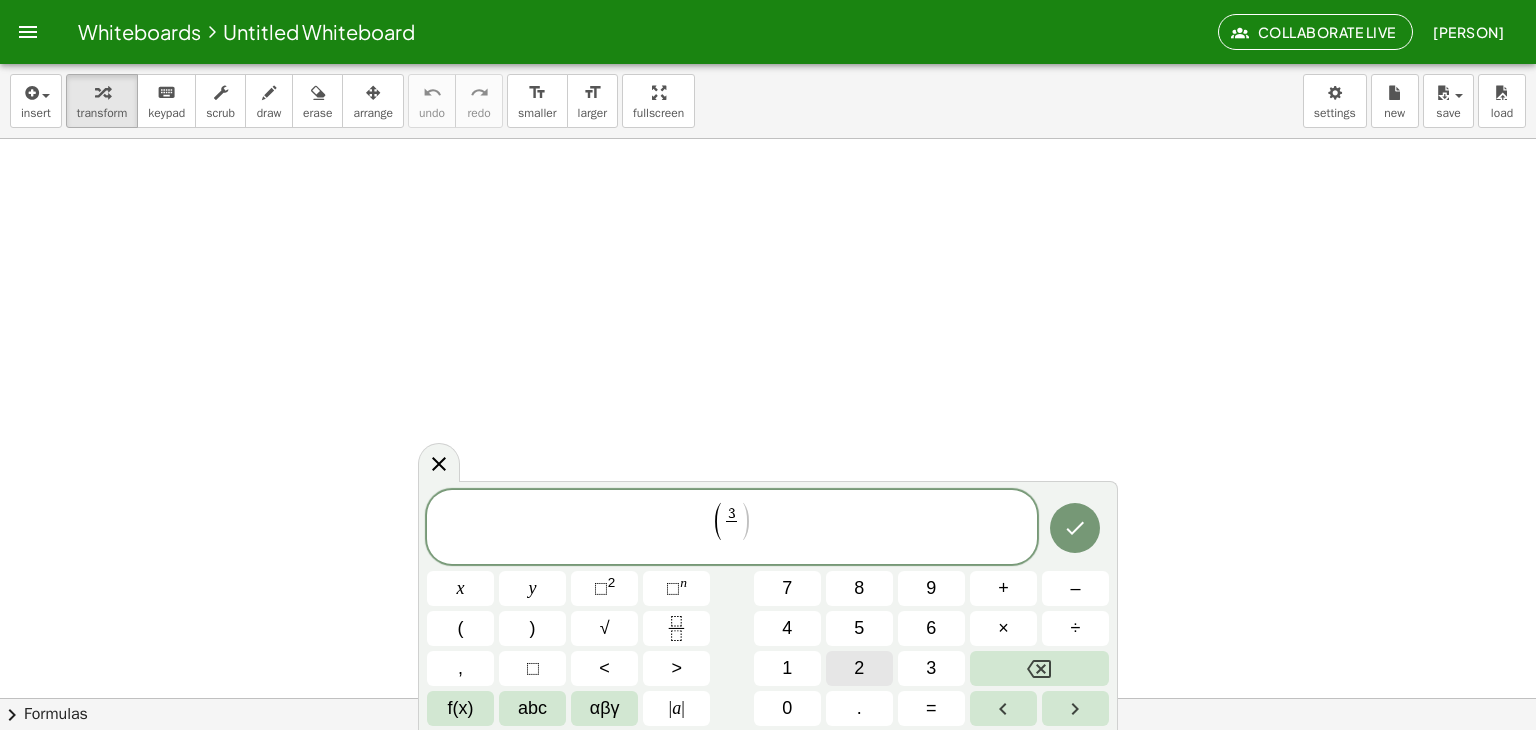 click on "2" at bounding box center (859, 668) 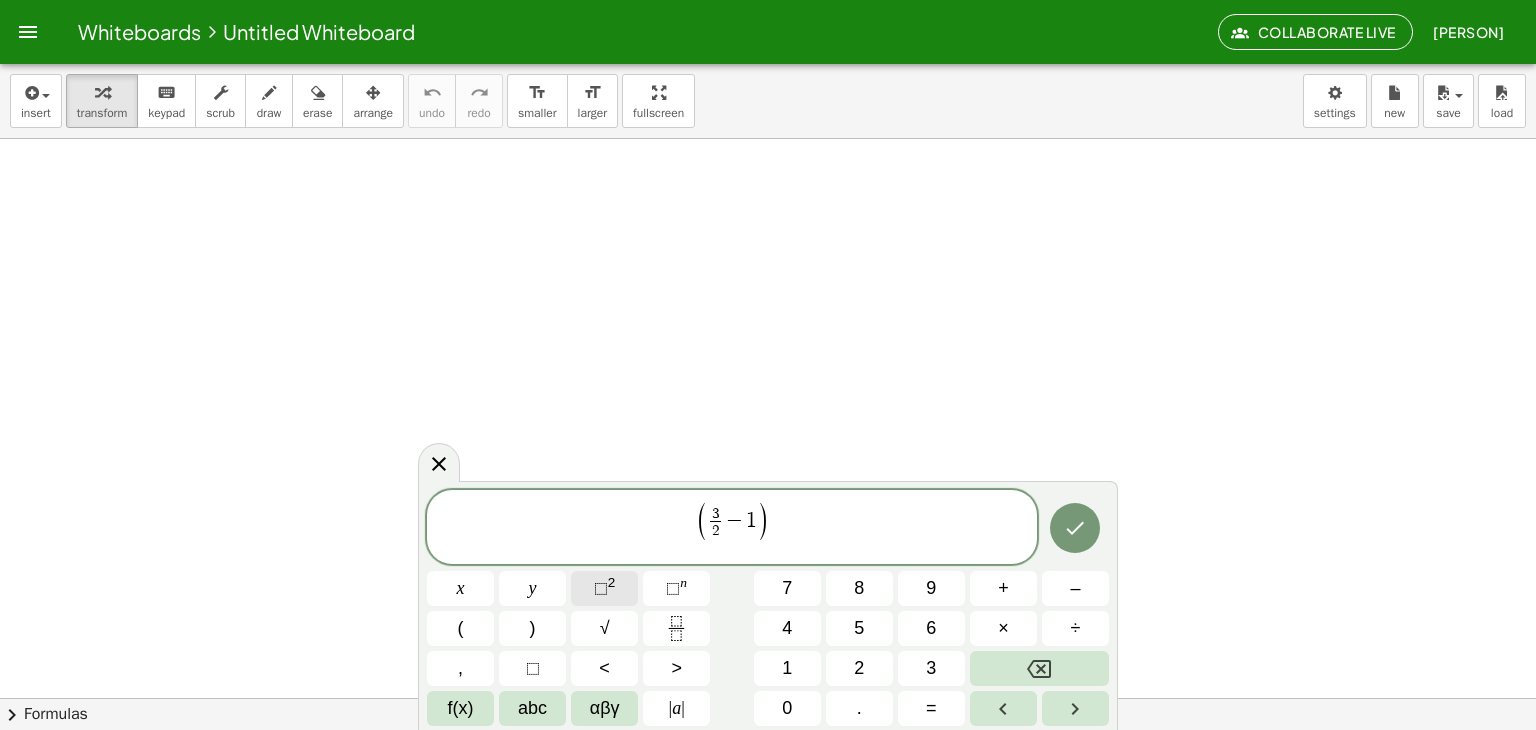 click on "⬚ 2" 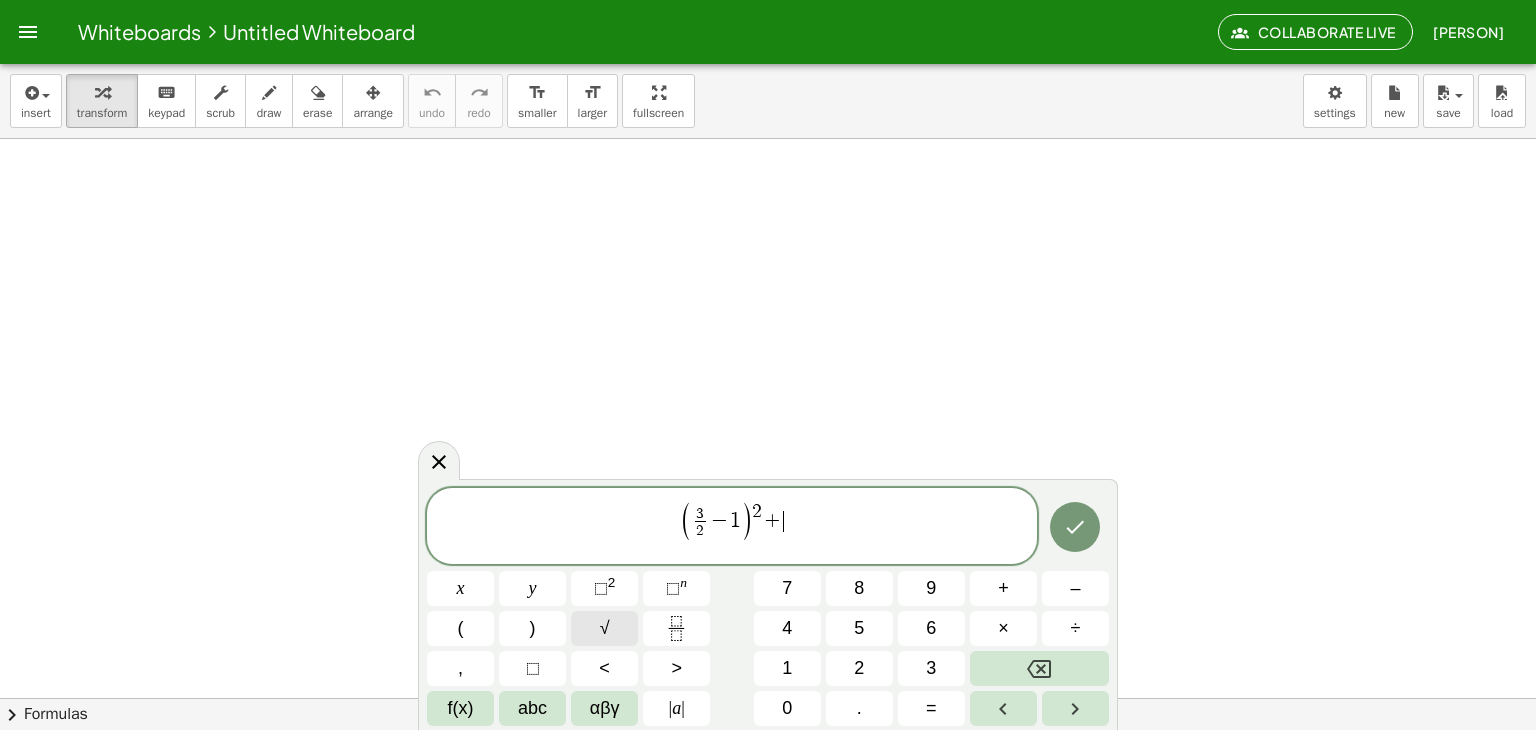 click on "√" at bounding box center [604, 628] 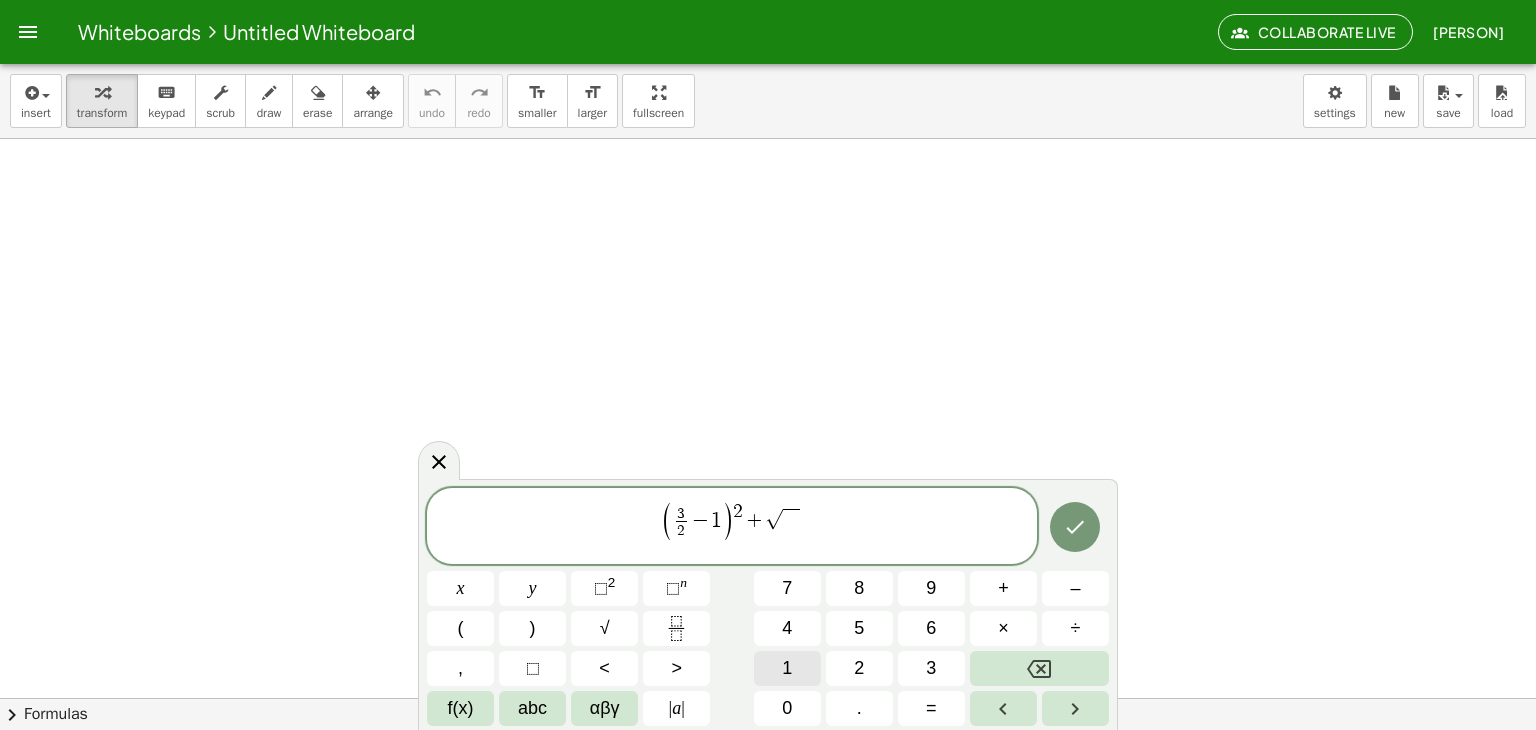 click on "1" at bounding box center (787, 668) 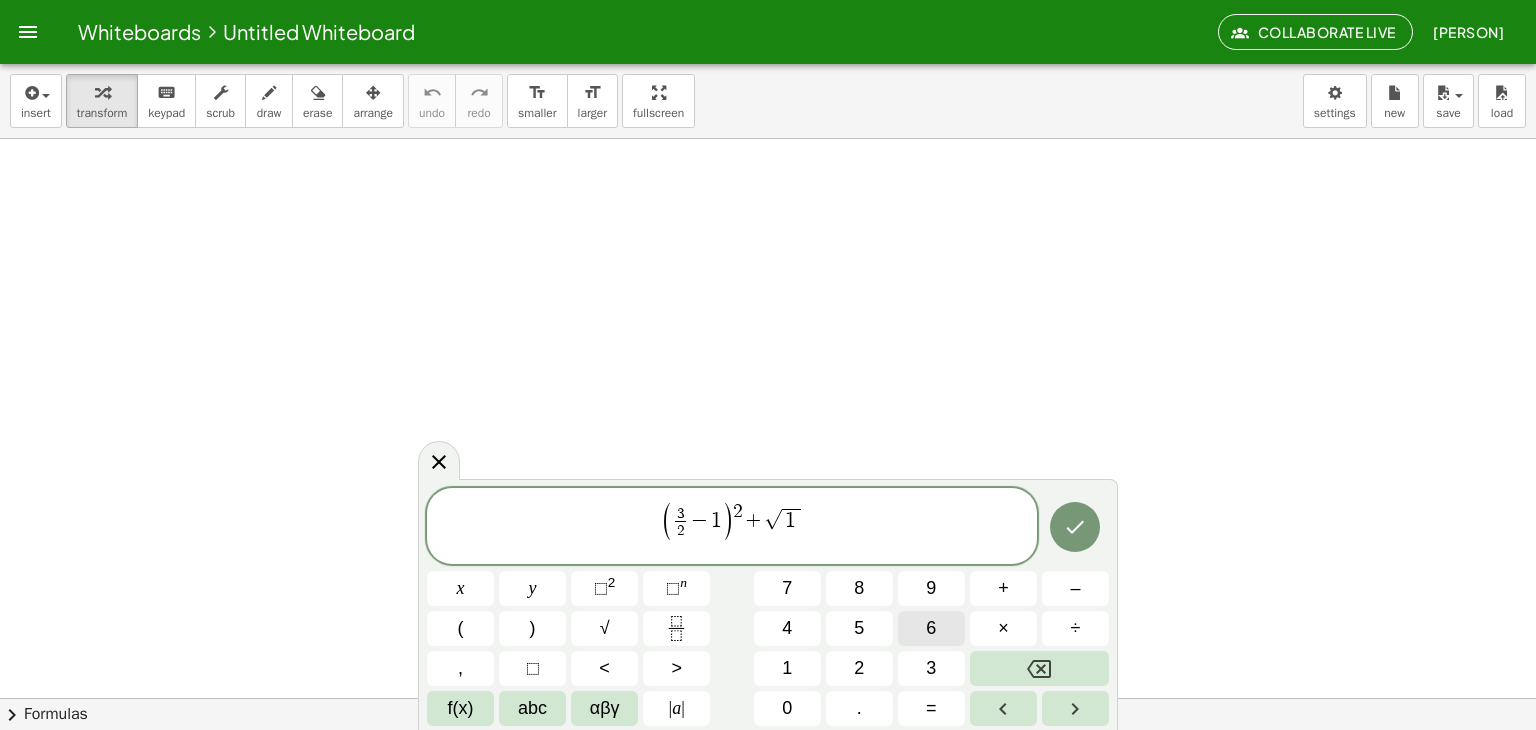 click on "6" at bounding box center [931, 628] 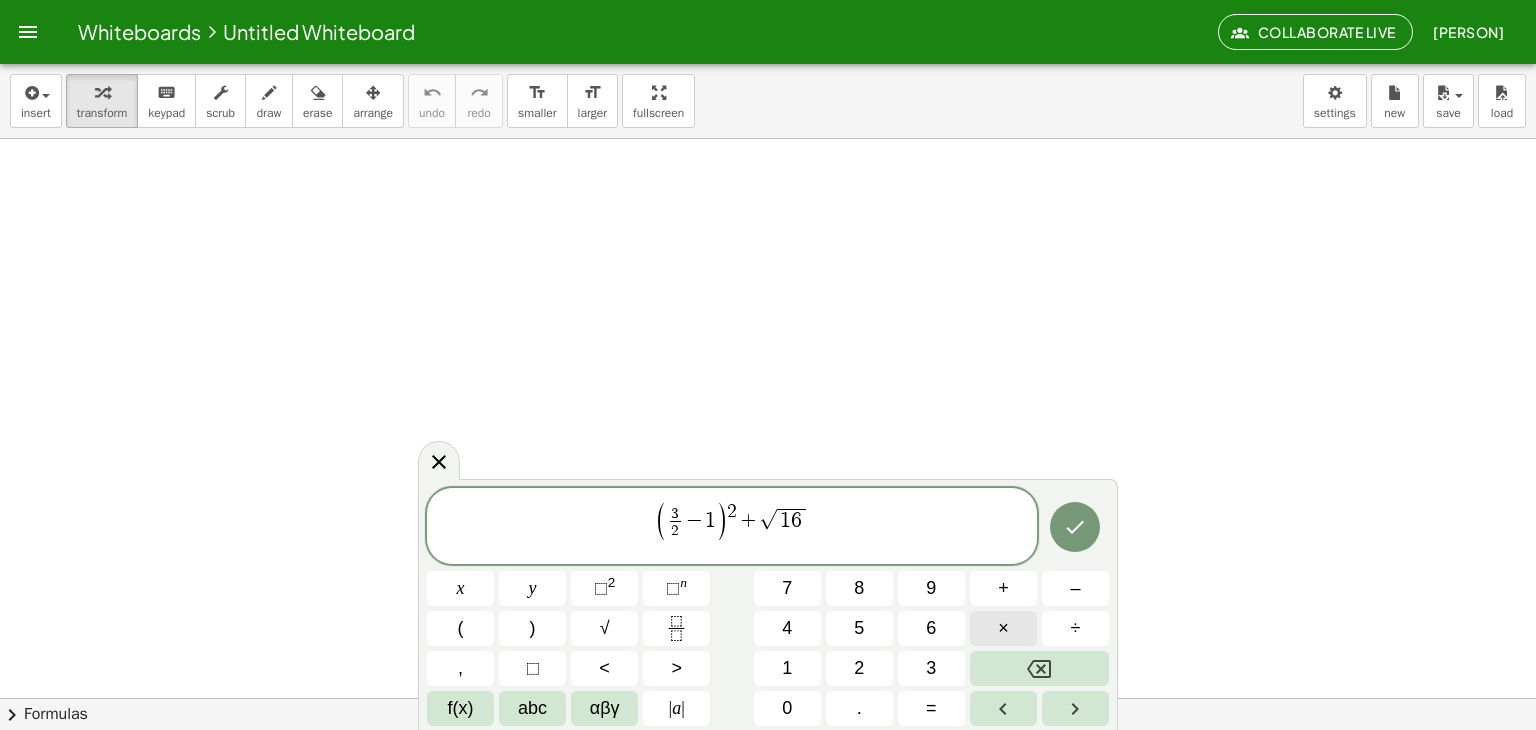 click on "×" at bounding box center [1003, 628] 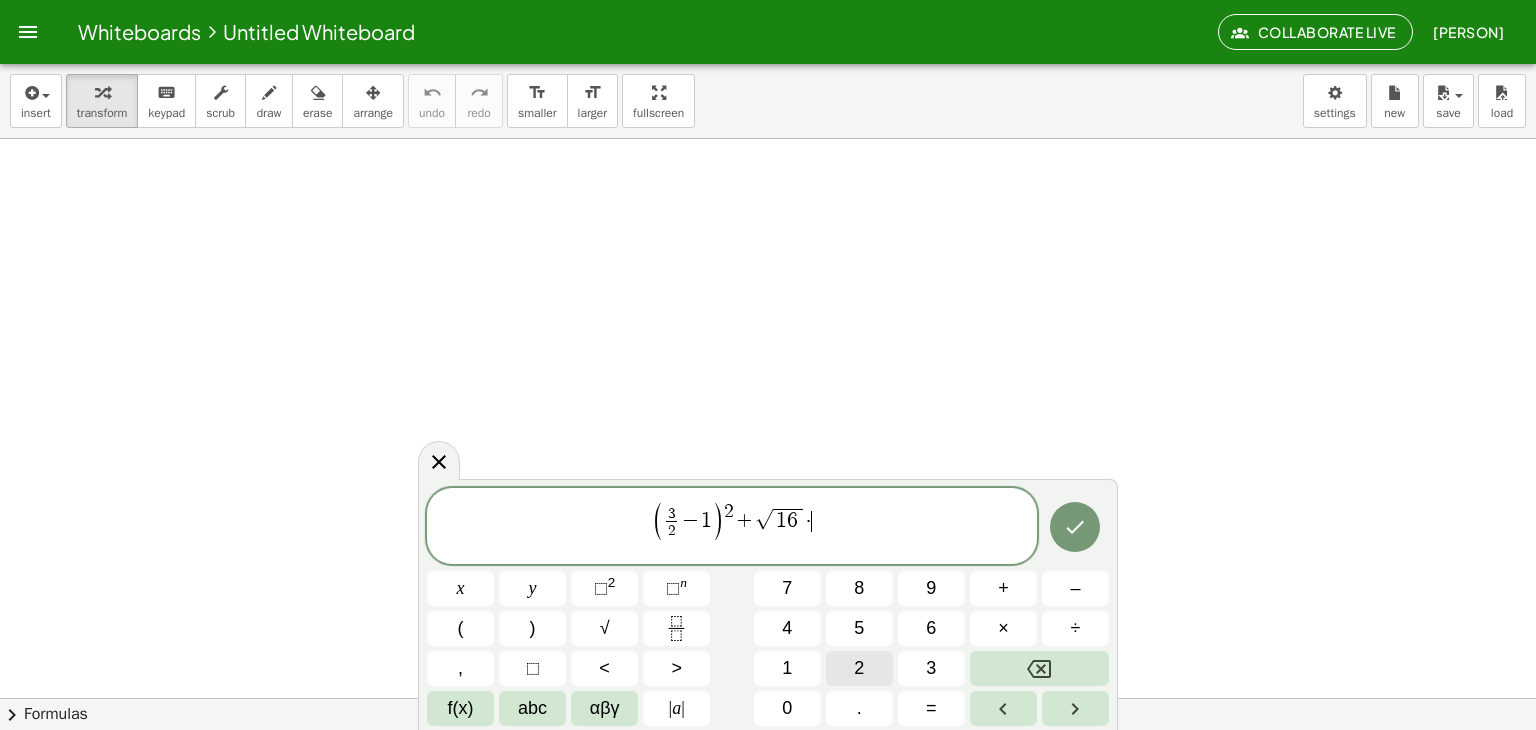 click on "2" at bounding box center [859, 668] 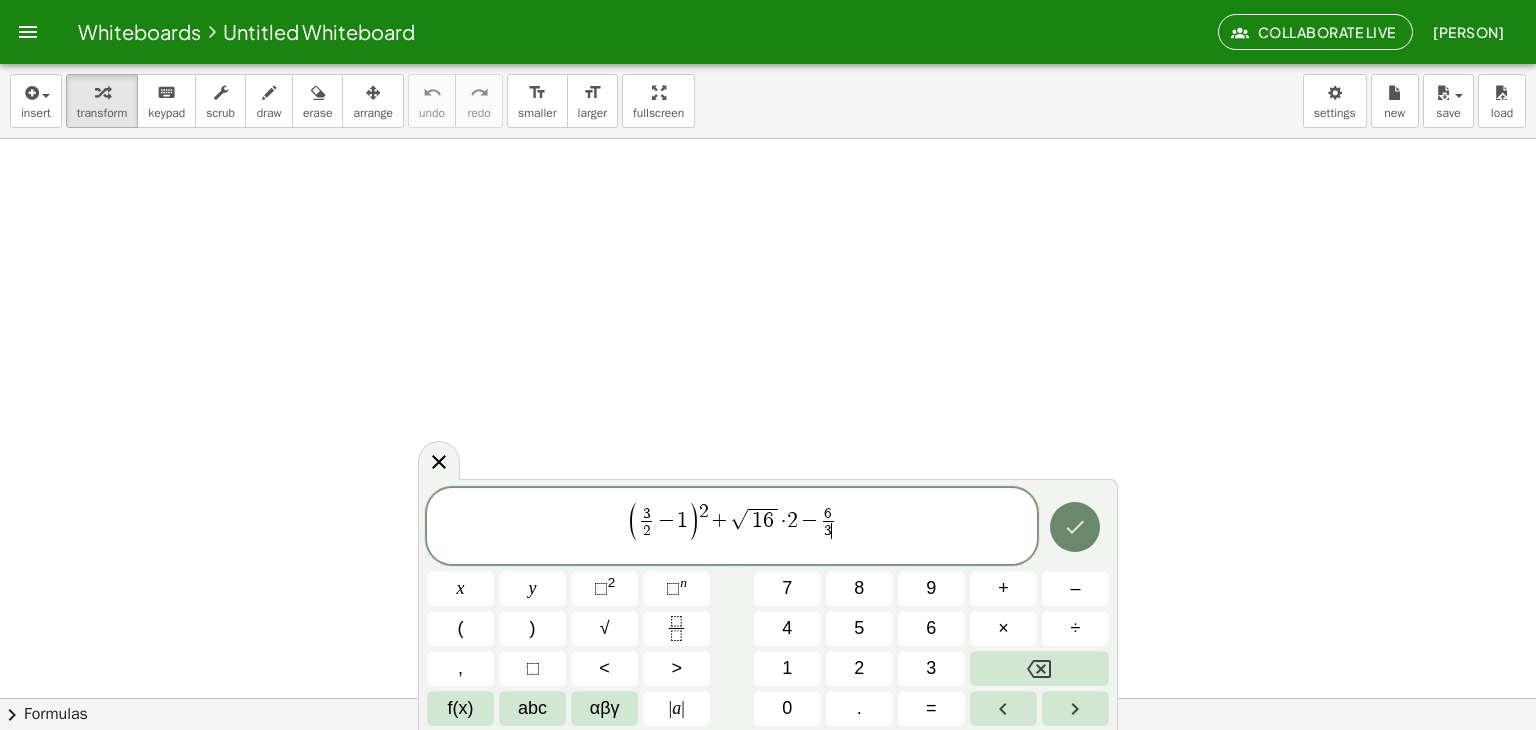 click 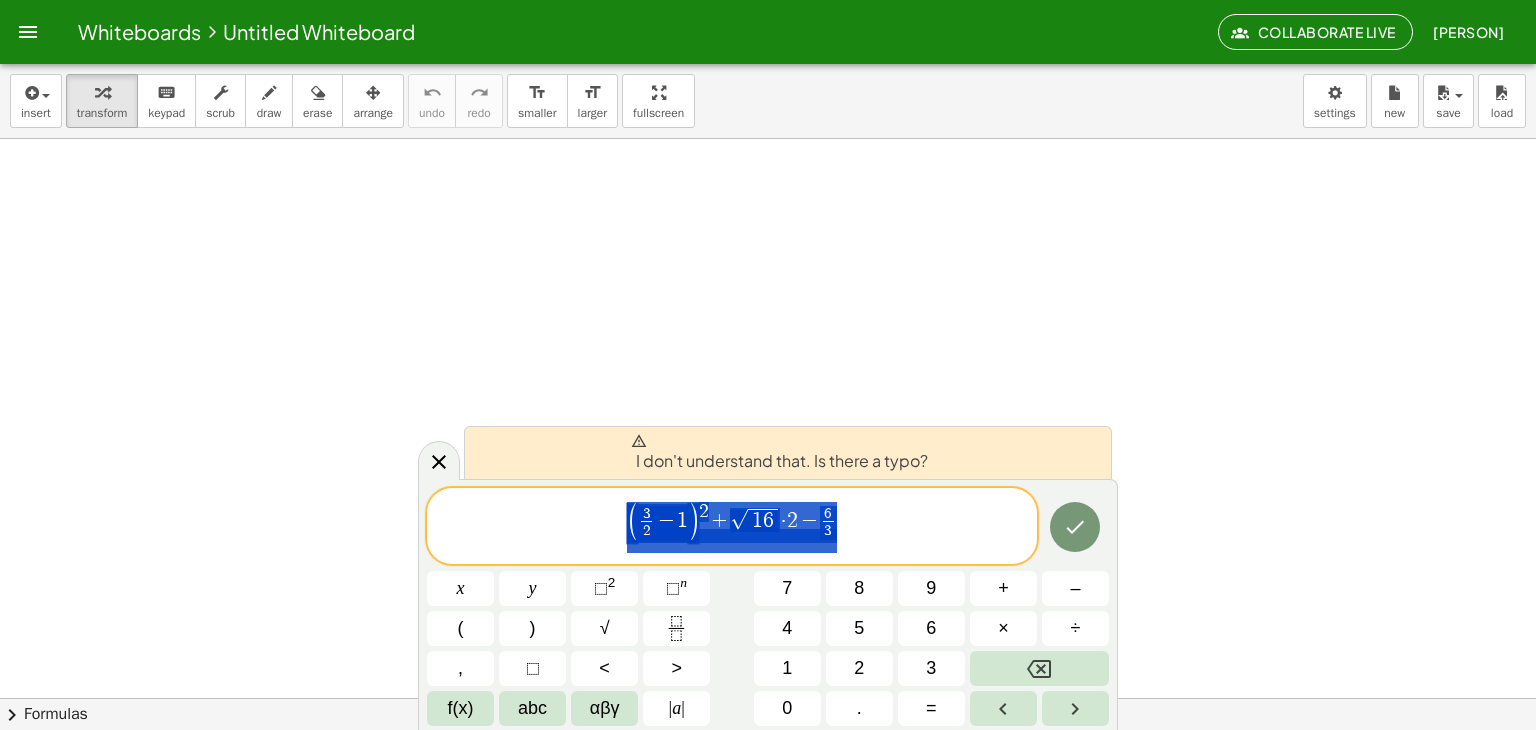 drag, startPoint x: 888, startPoint y: 498, endPoint x: 716, endPoint y: 497, distance: 172.00291 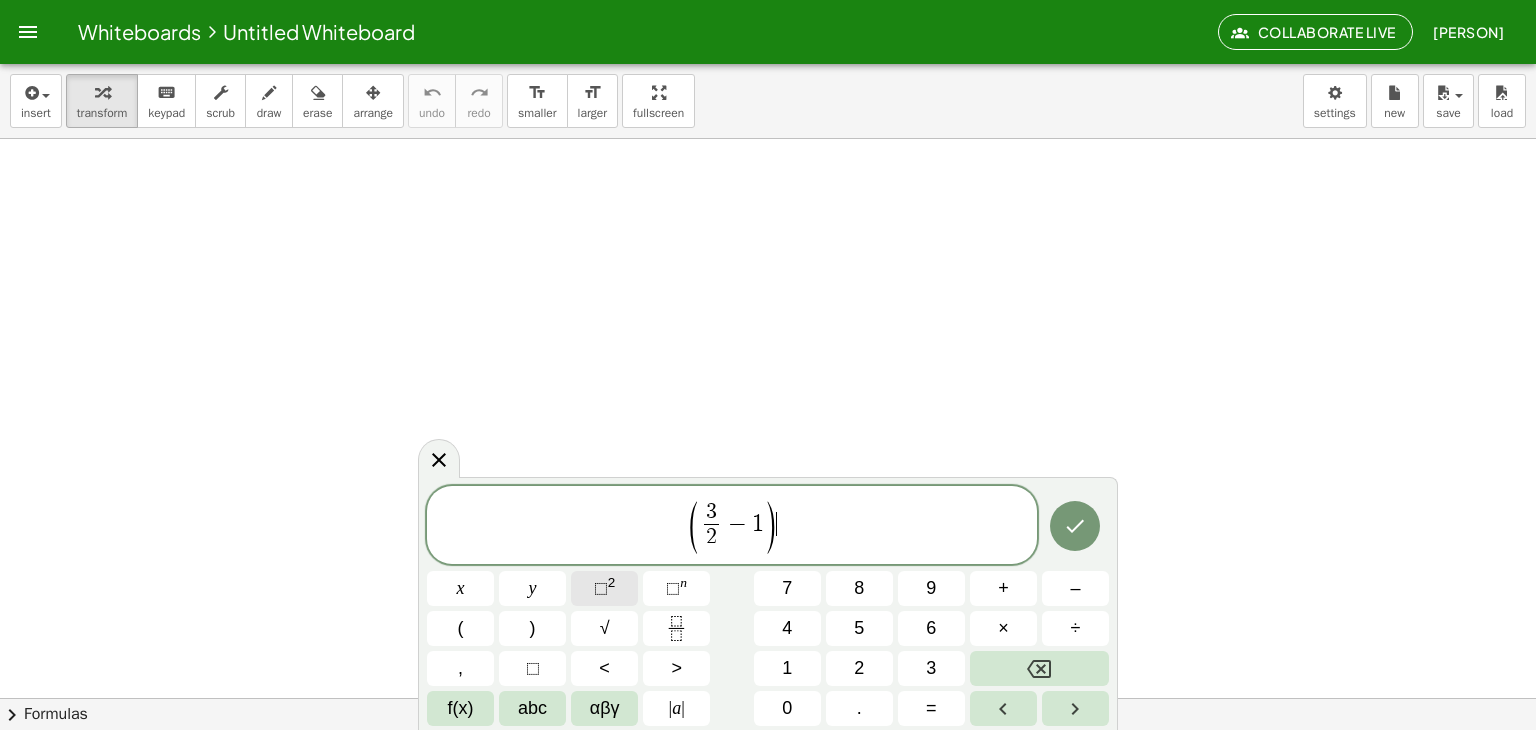 click on "⬚" at bounding box center [601, 588] 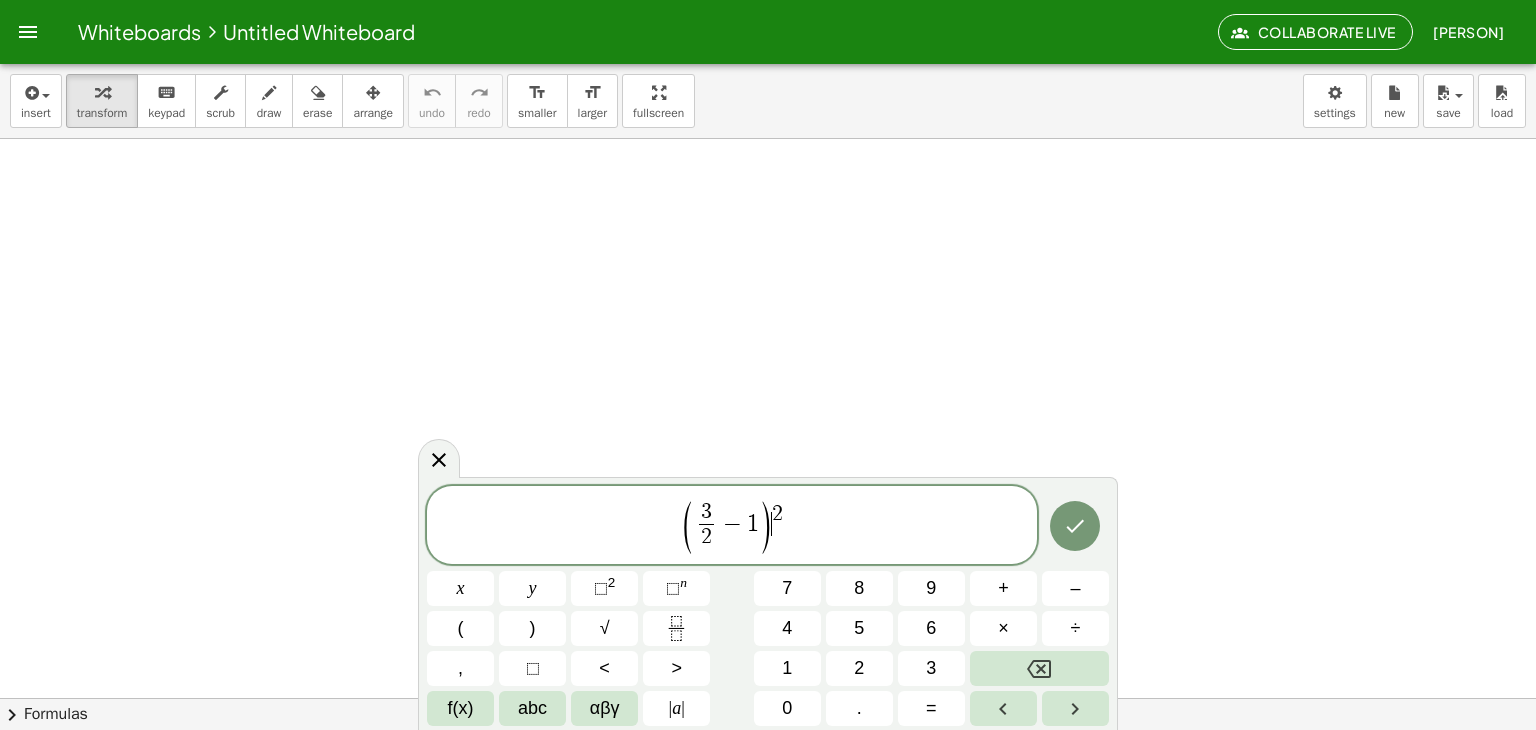 drag, startPoint x: 767, startPoint y: 537, endPoint x: 804, endPoint y: 531, distance: 37.48333 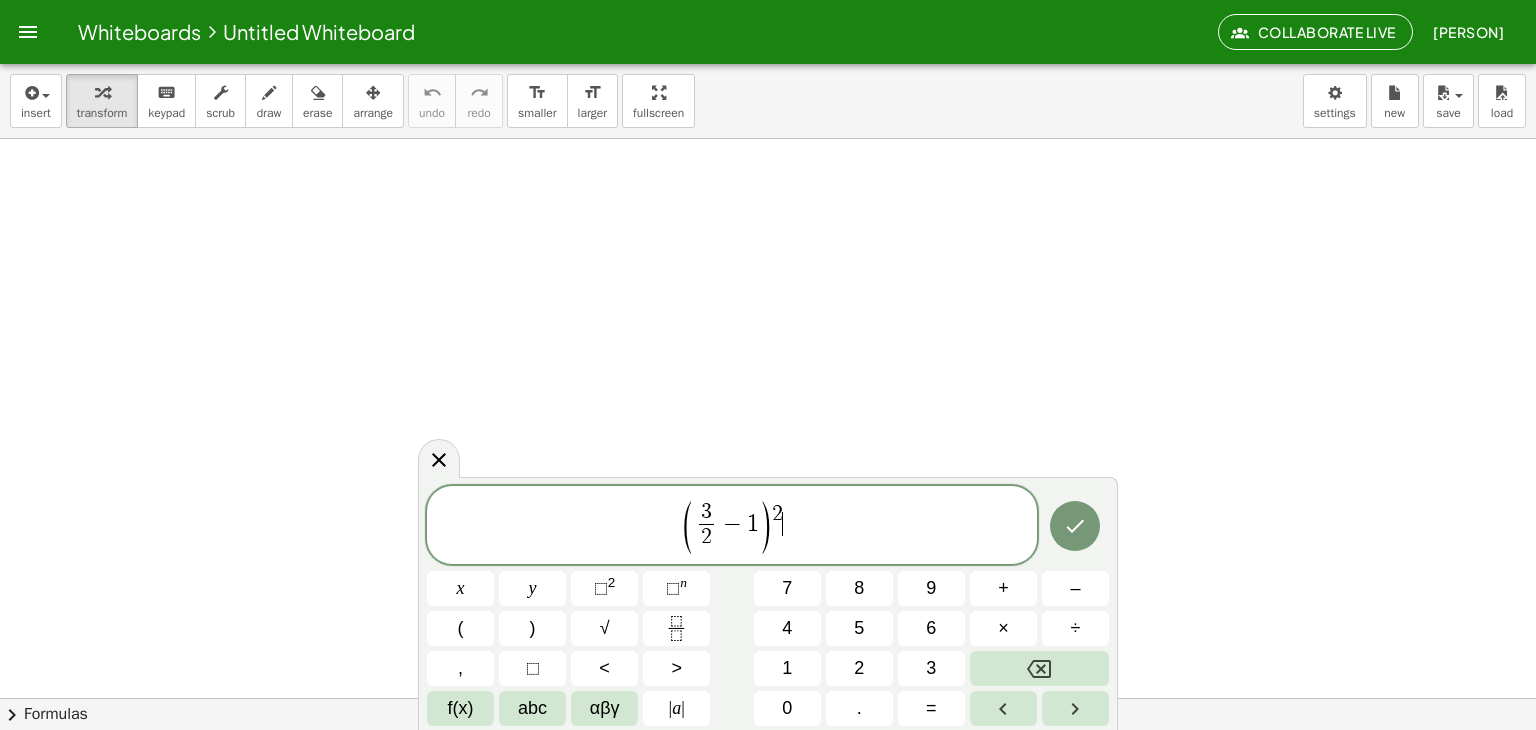 click on "( 3 2 ​ − 1 ) 2 ​" at bounding box center [732, 526] 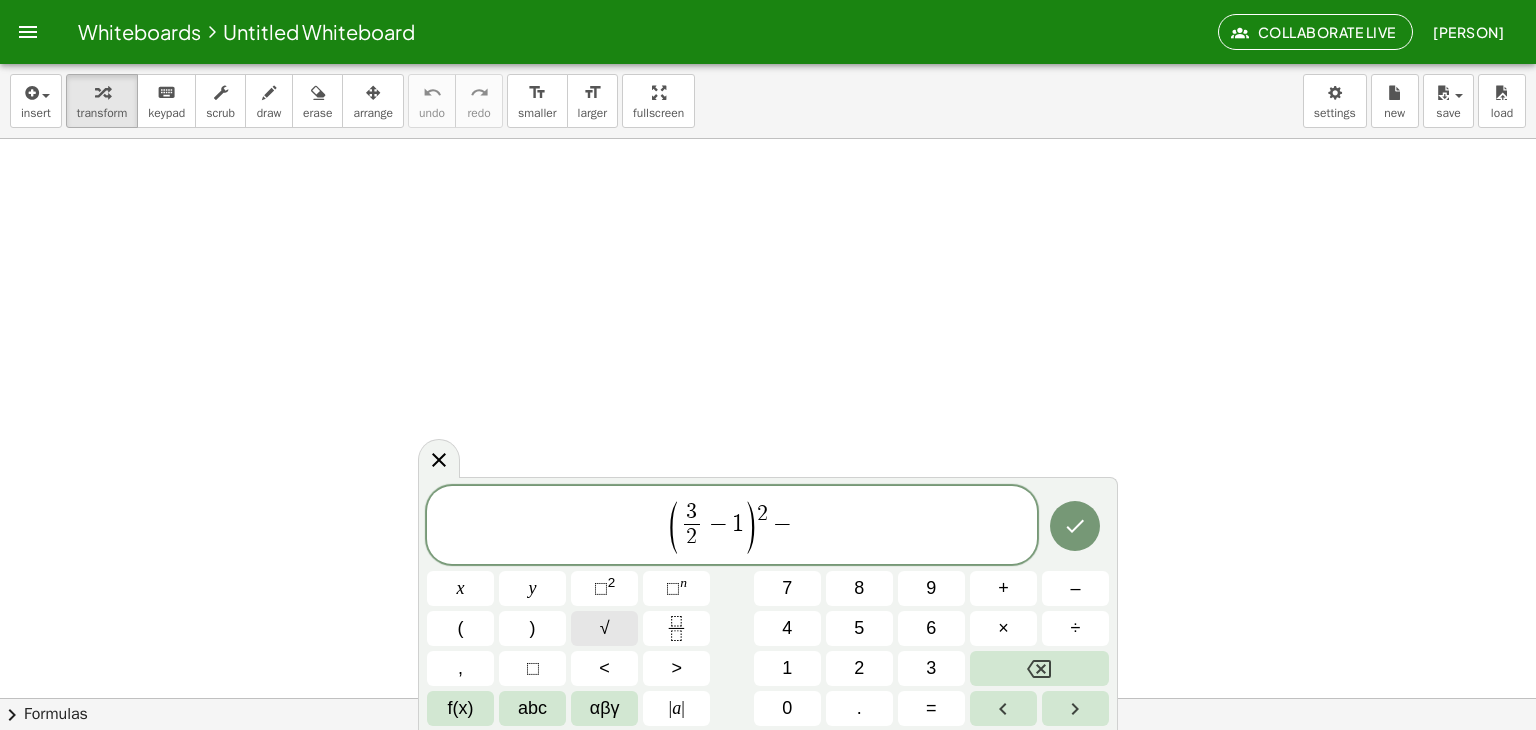 click on "√" at bounding box center (605, 628) 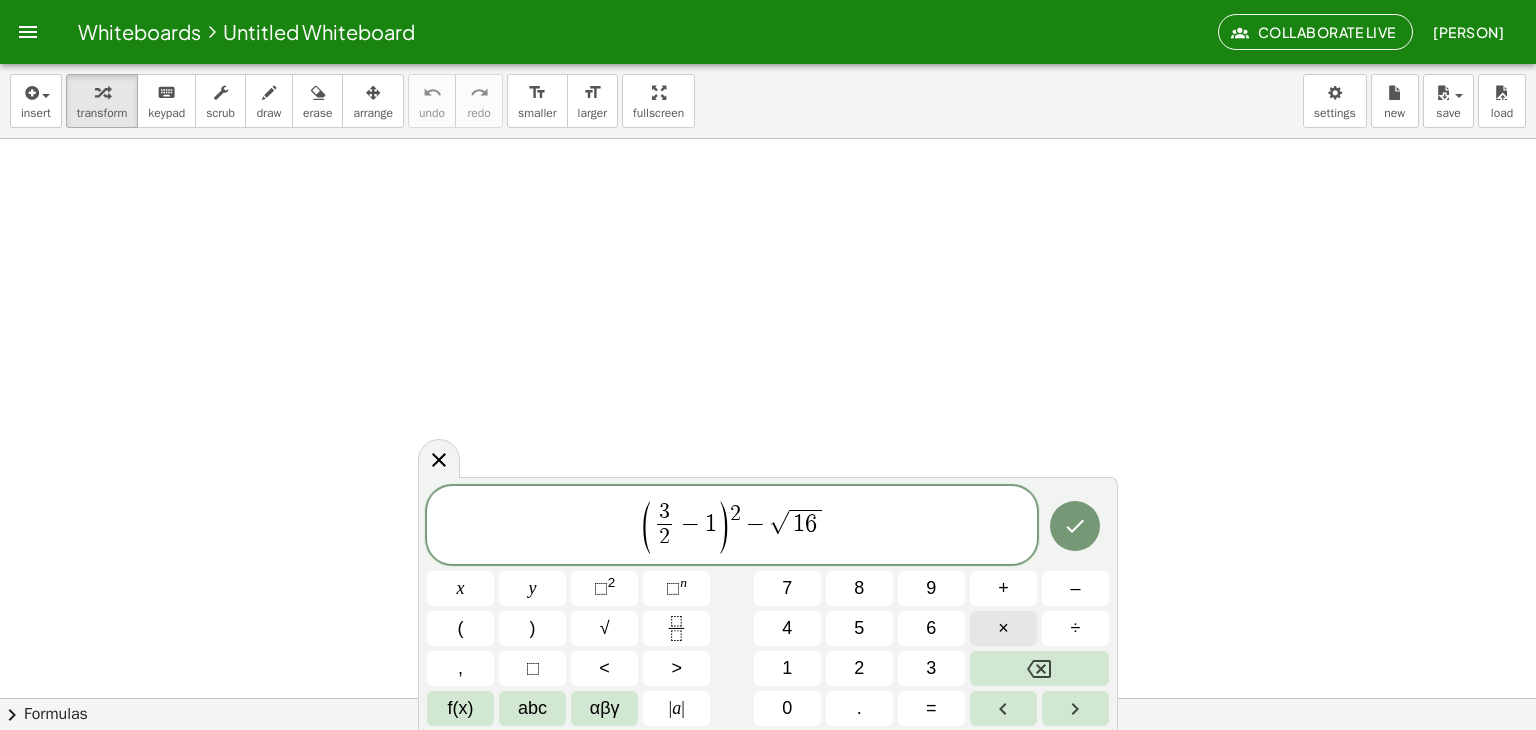 click on "×" at bounding box center (1003, 628) 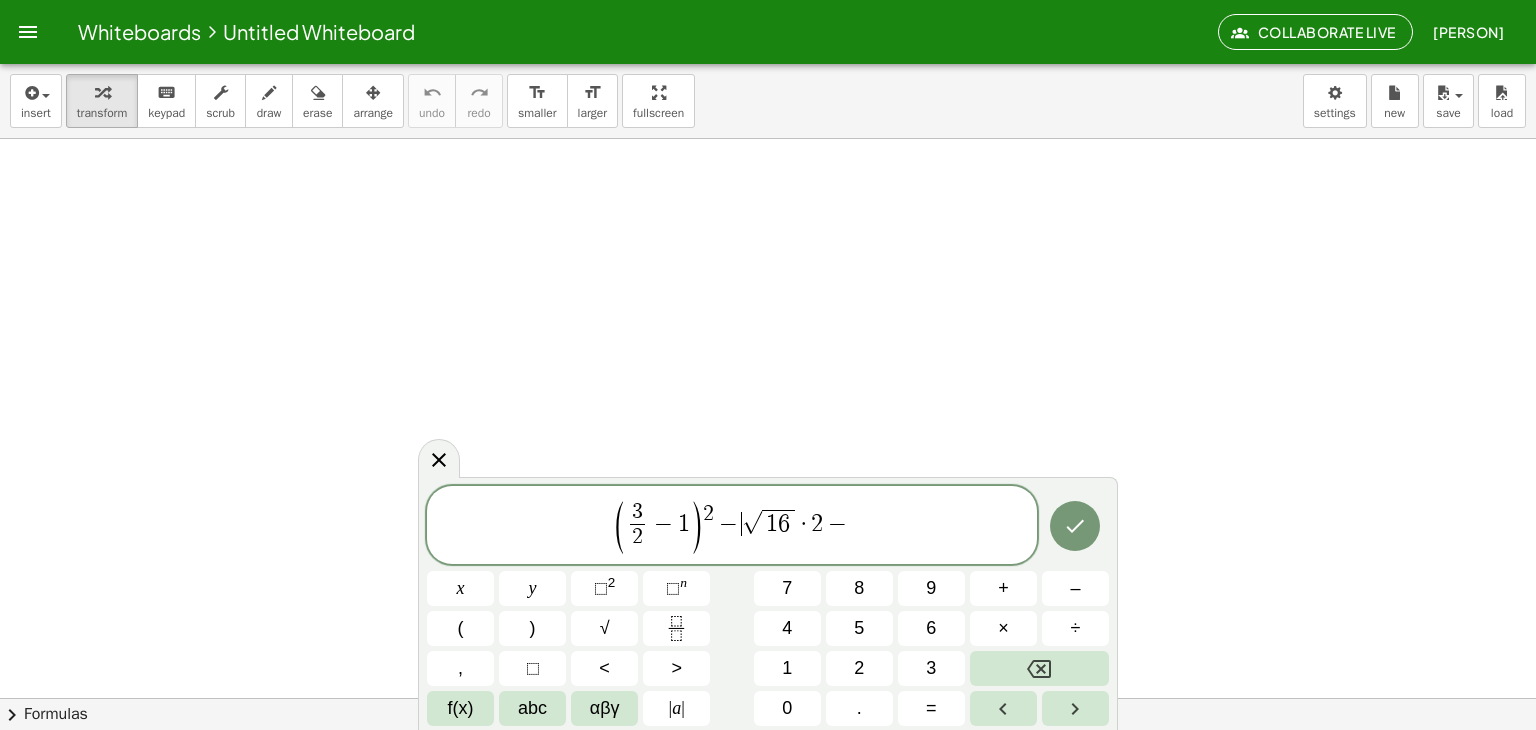 click on "−" at bounding box center [728, 524] 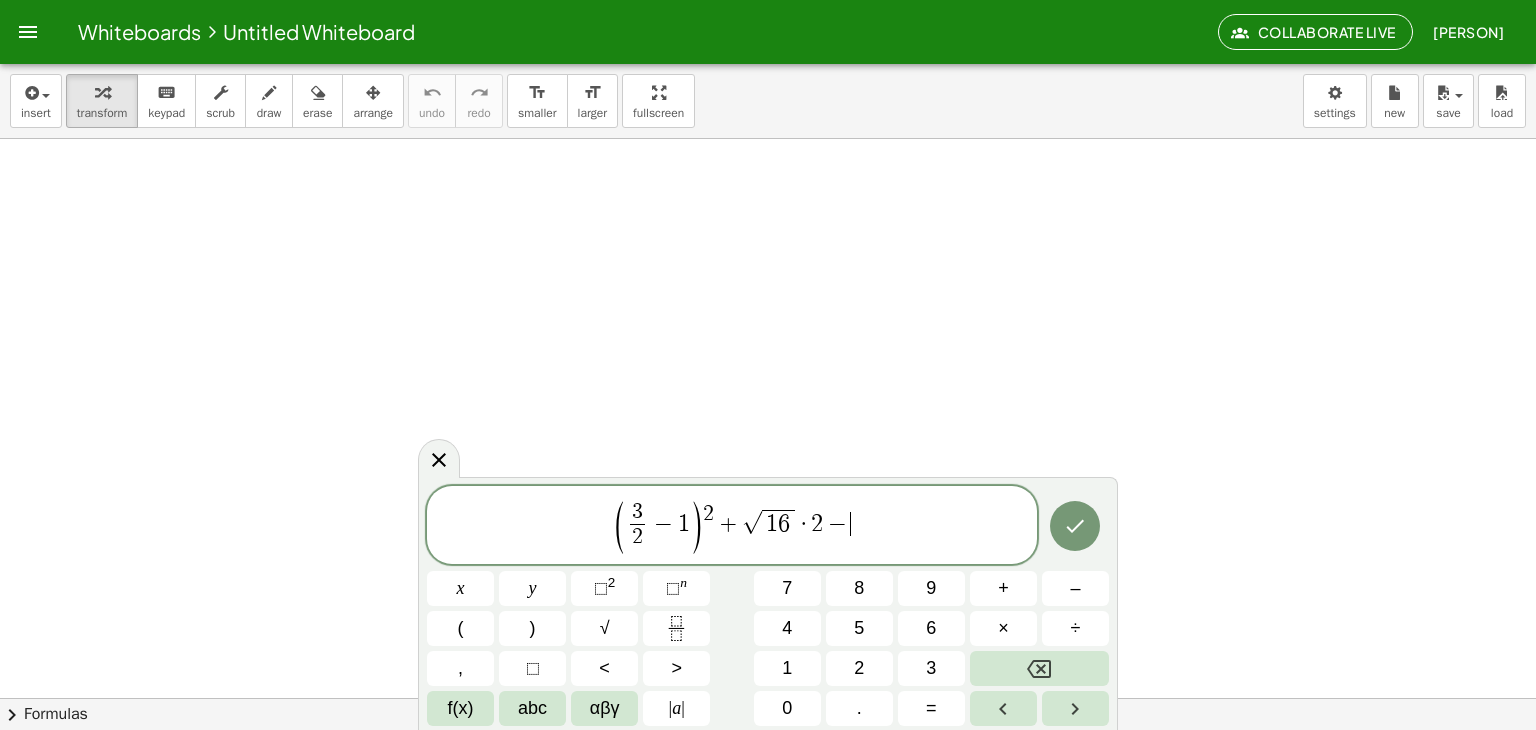 click on "( 3 2 ​ − 1 ) 2 + √ 1 6 · 2 − ​" at bounding box center (732, 526) 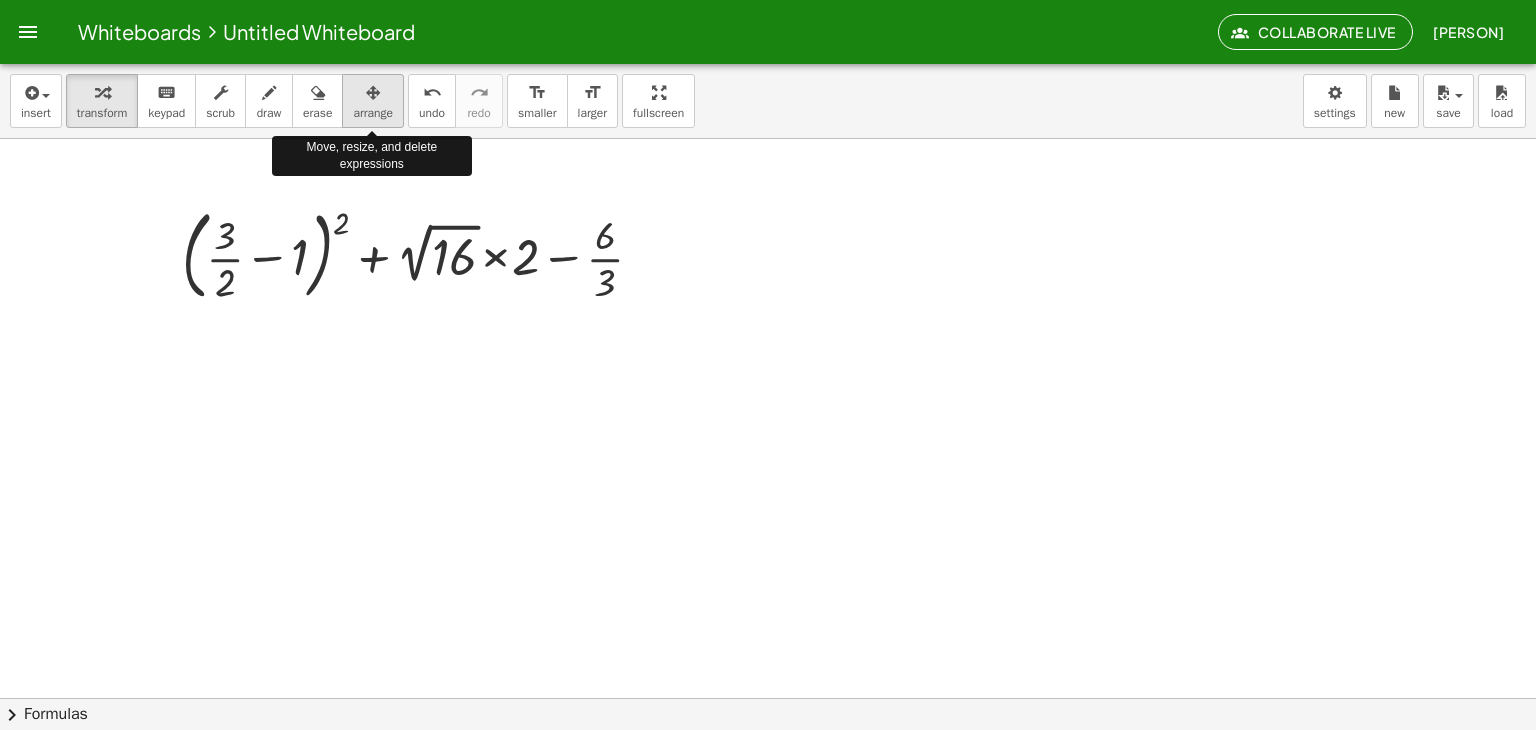 click at bounding box center [373, 93] 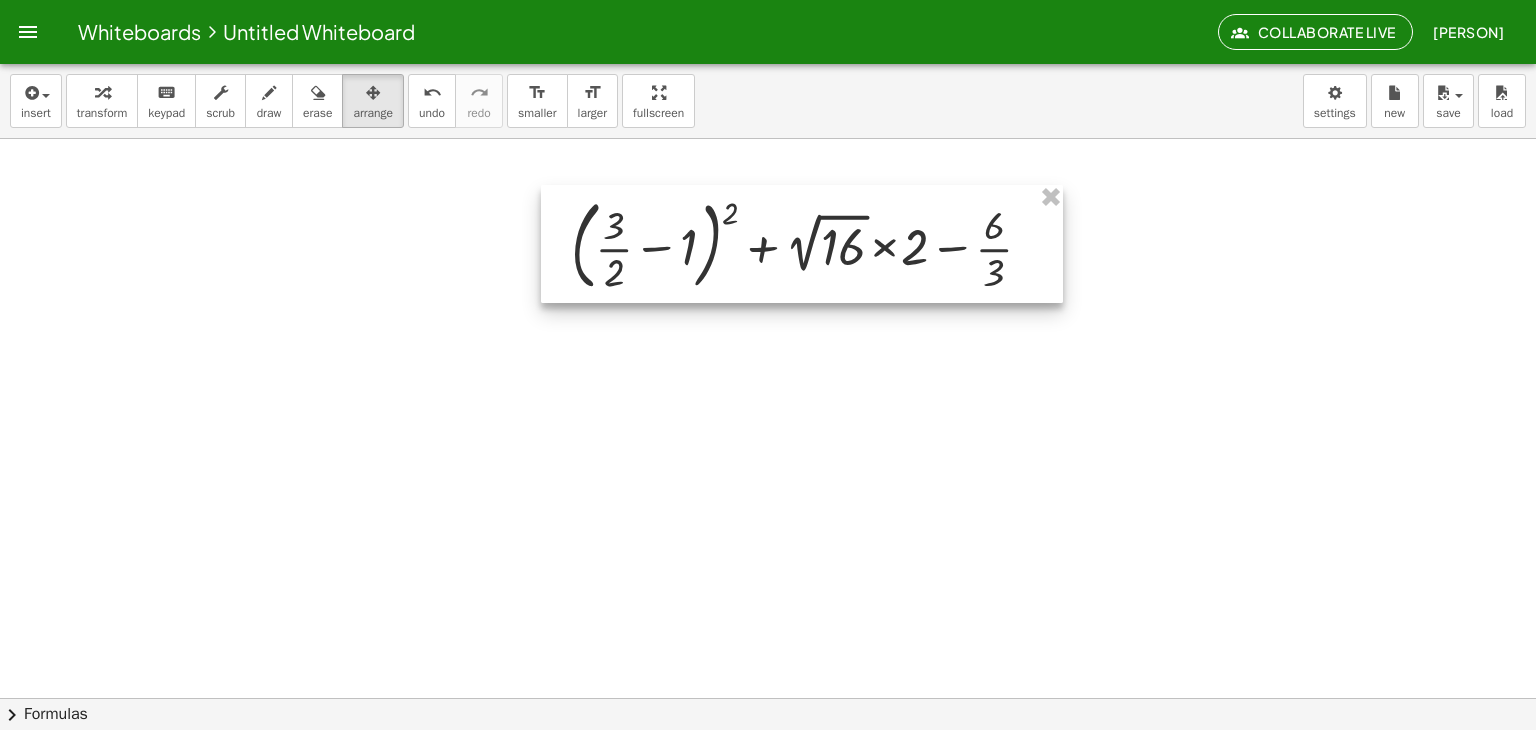 drag, startPoint x: 460, startPoint y: 269, endPoint x: 848, endPoint y: 259, distance: 388.12885 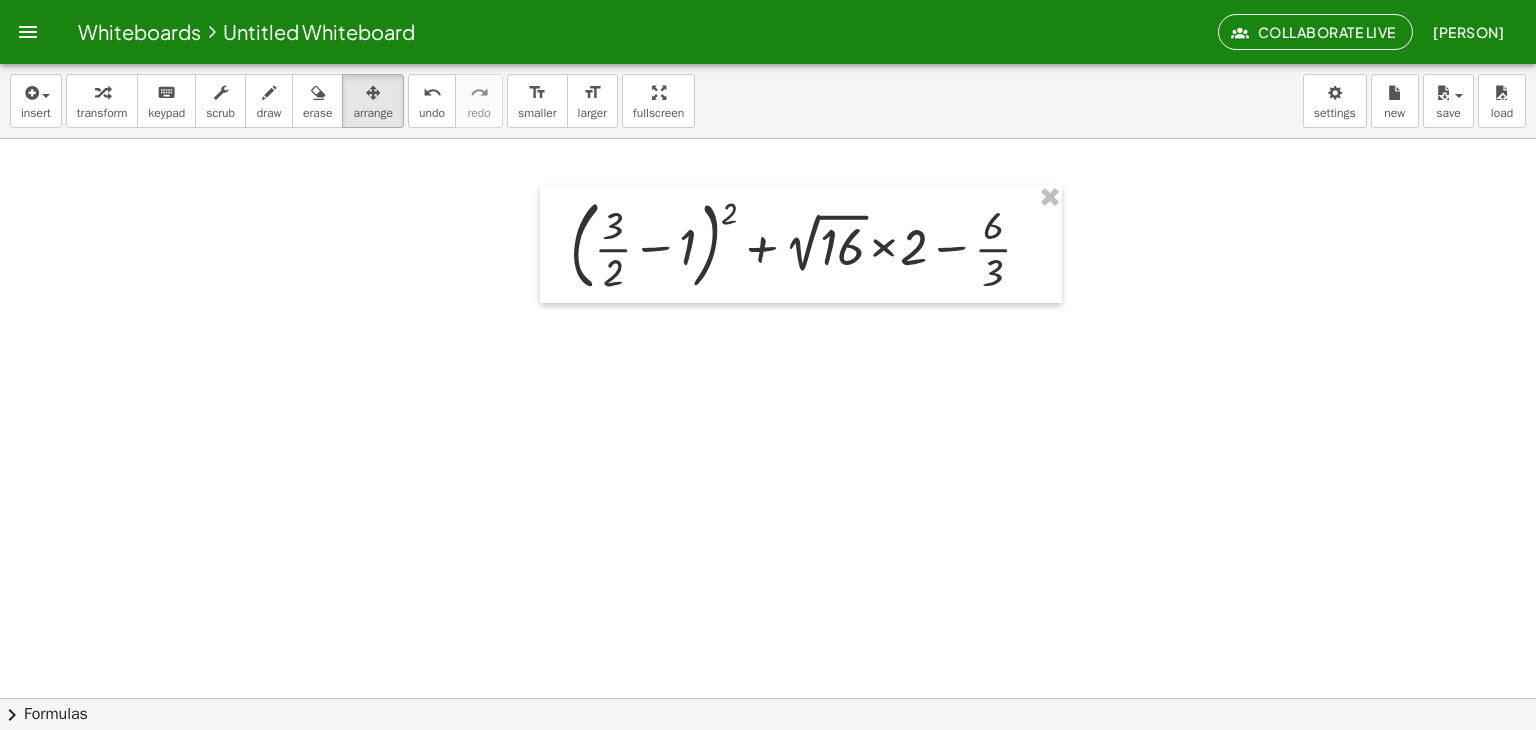click at bounding box center [768, 762] 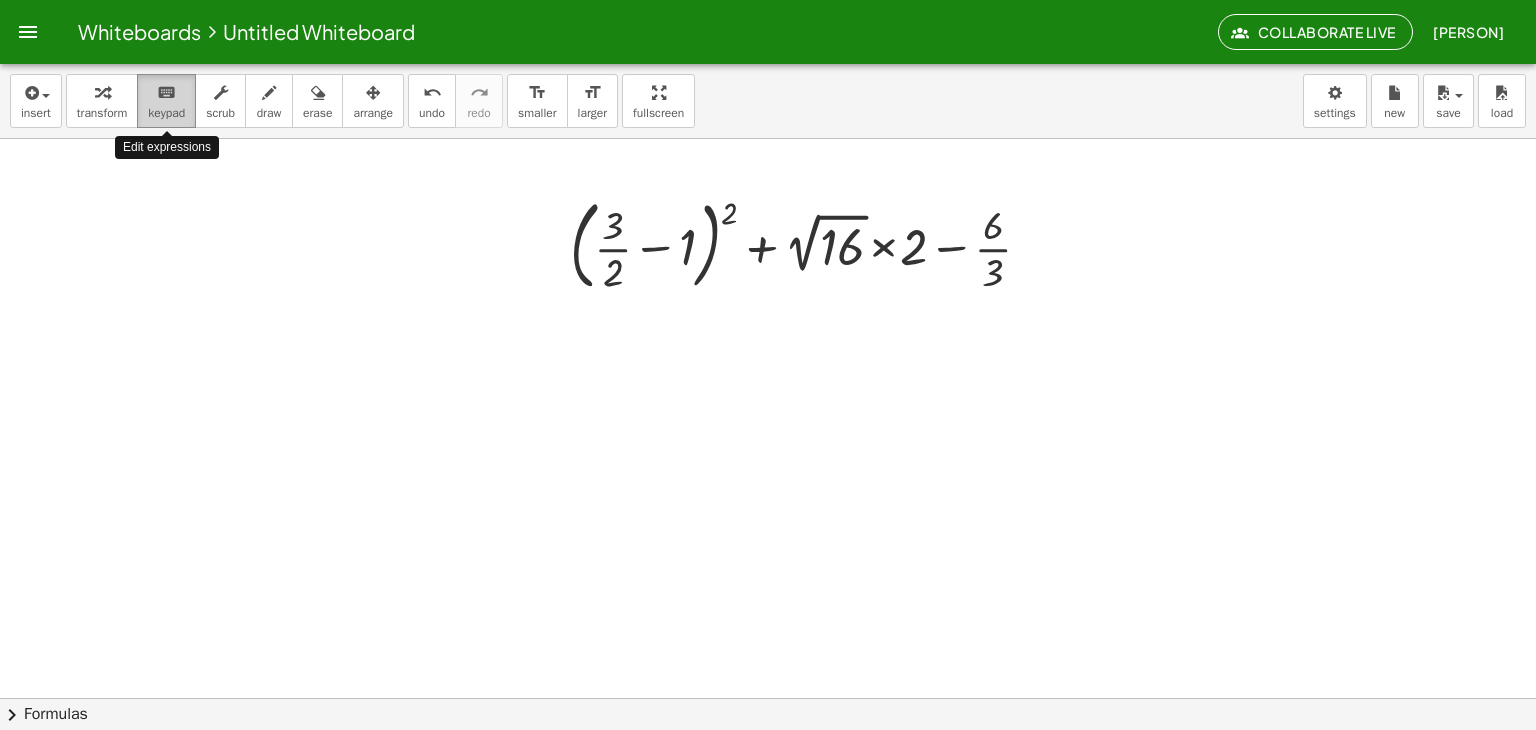 click on "keypad" at bounding box center (166, 113) 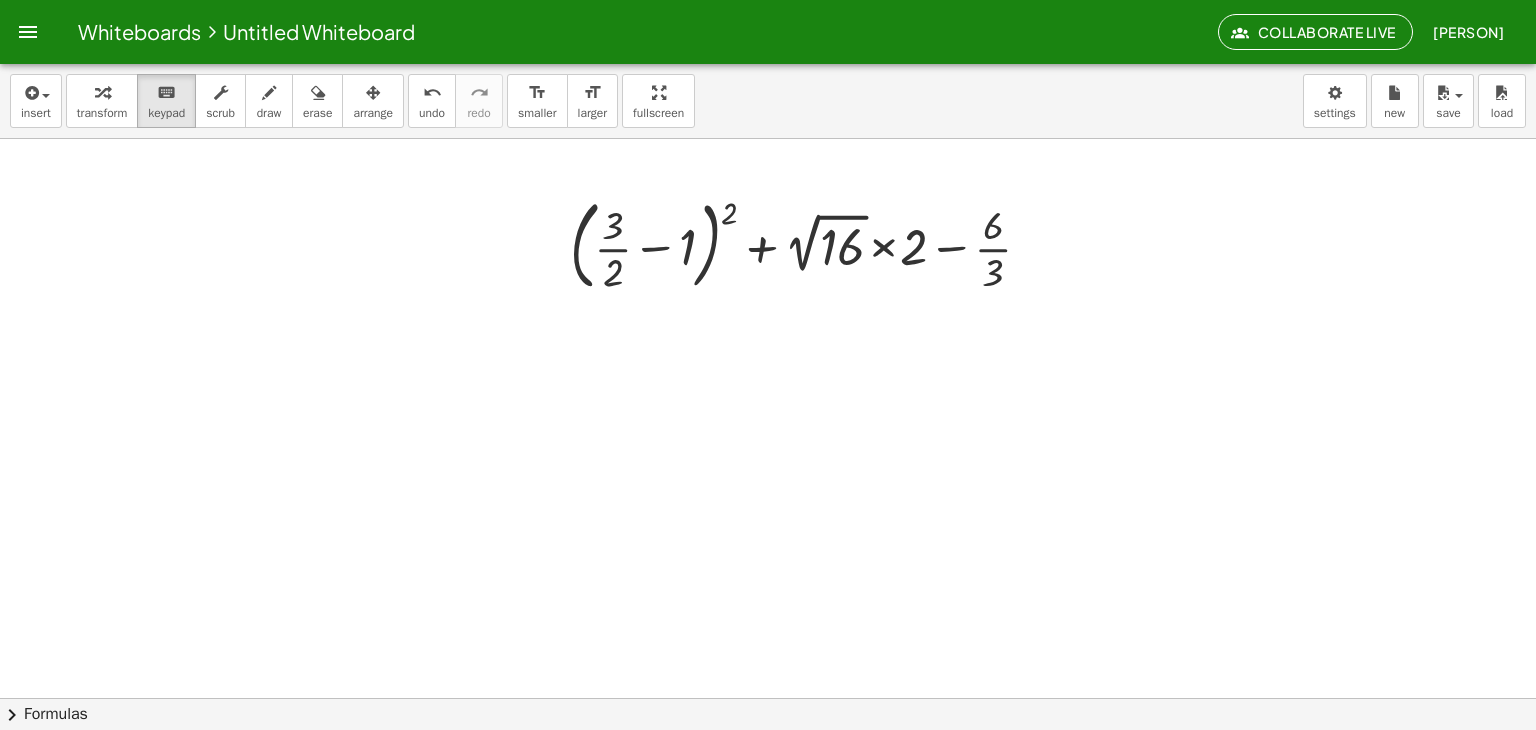 click at bounding box center (768, 762) 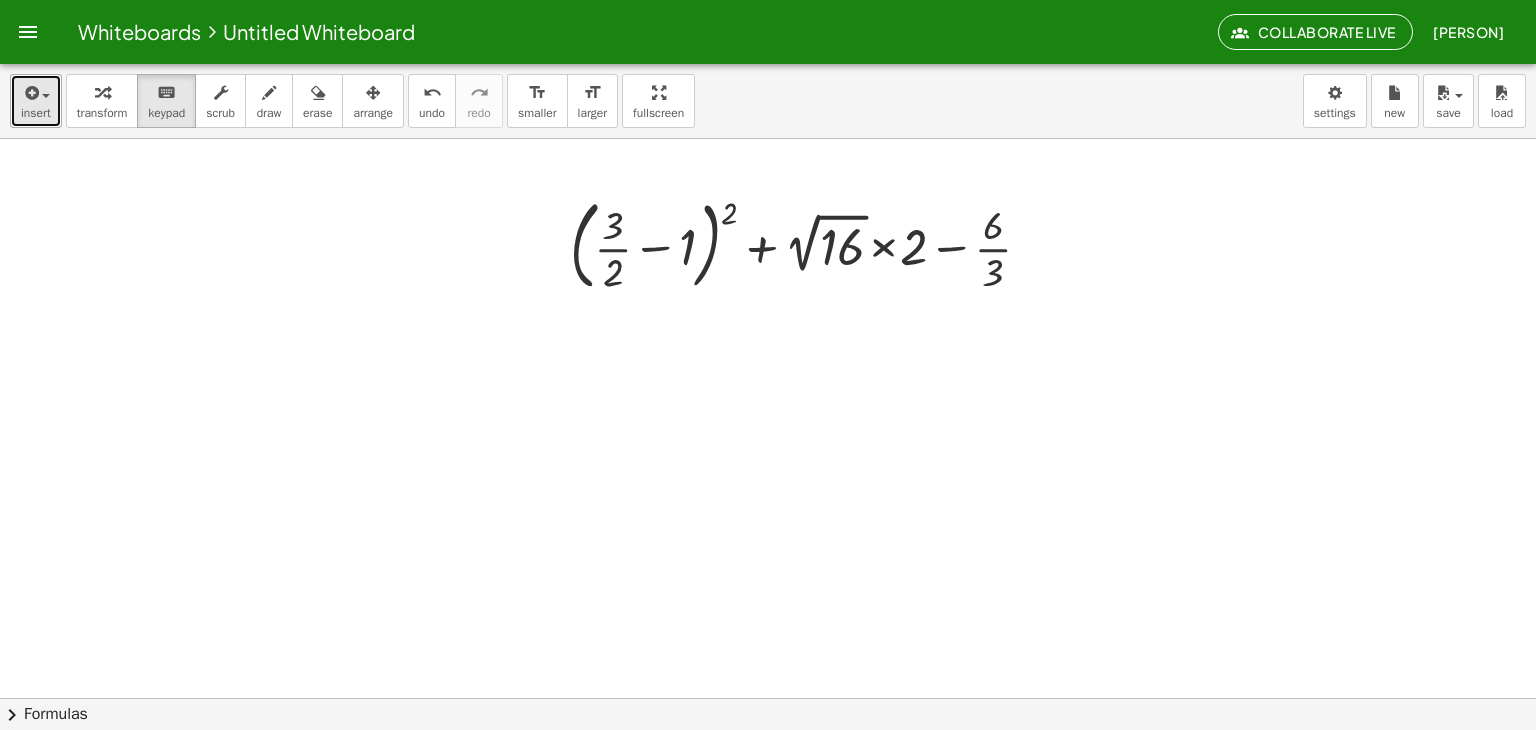 click on "insert" at bounding box center (36, 101) 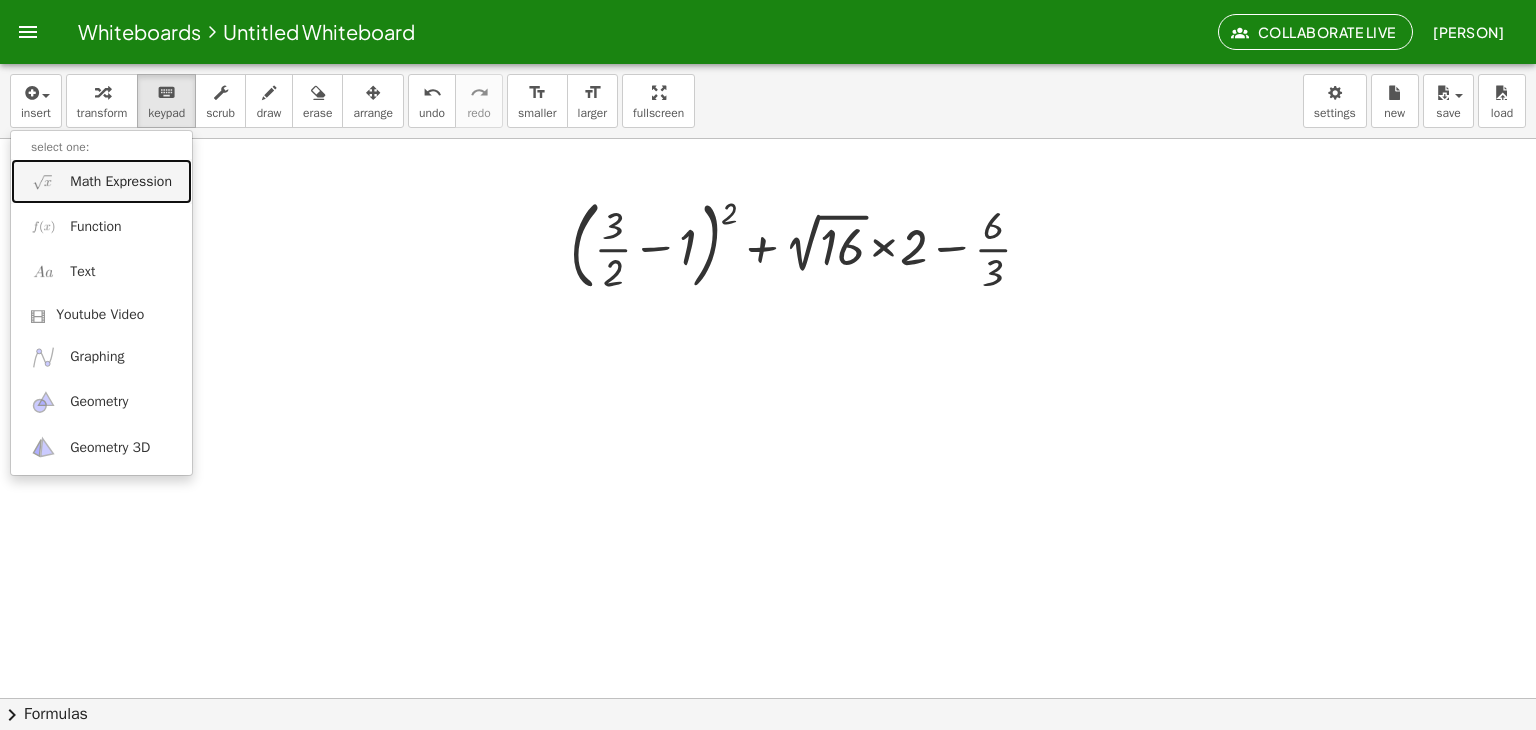 click on "Math Expression" at bounding box center [101, 181] 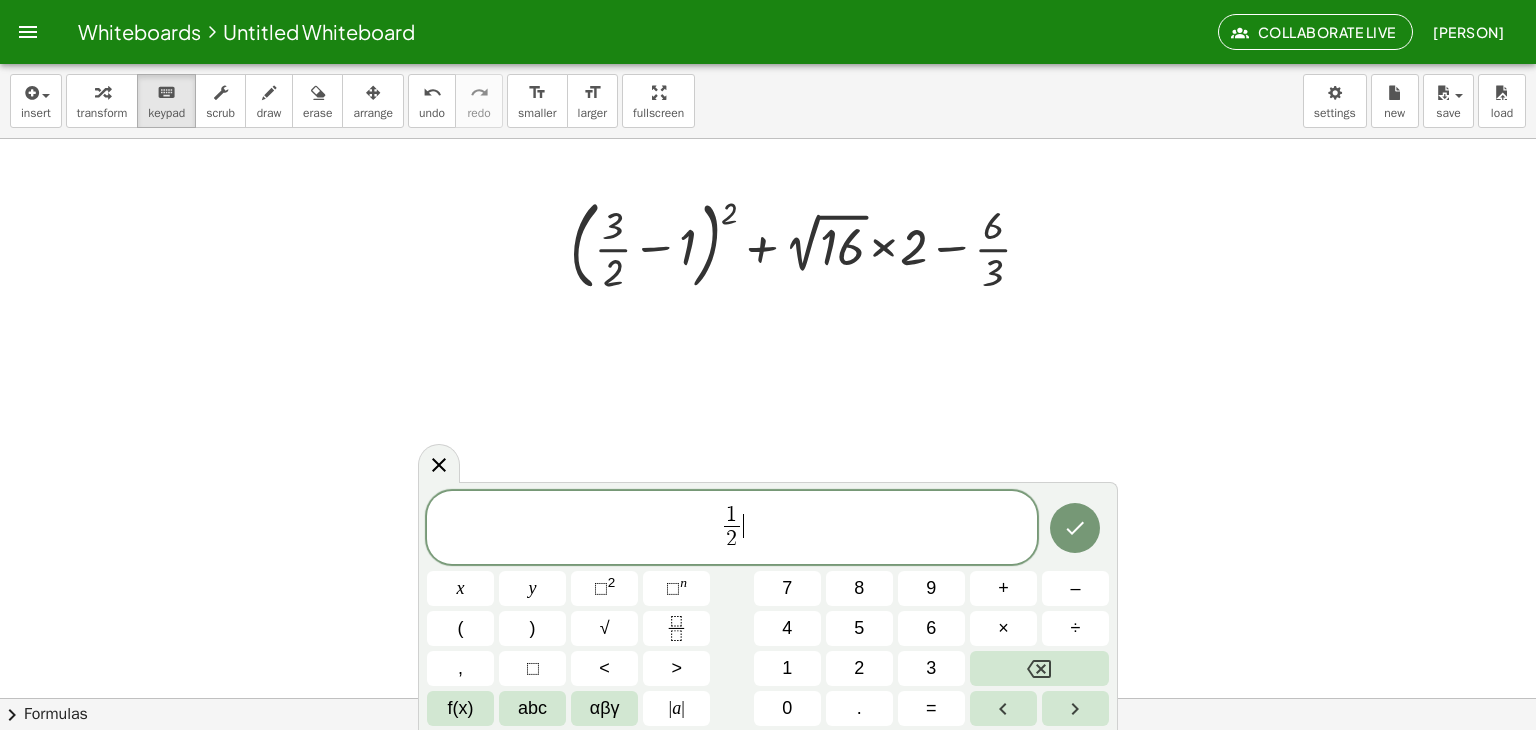 click on "1 2 ​ ​" at bounding box center [732, 529] 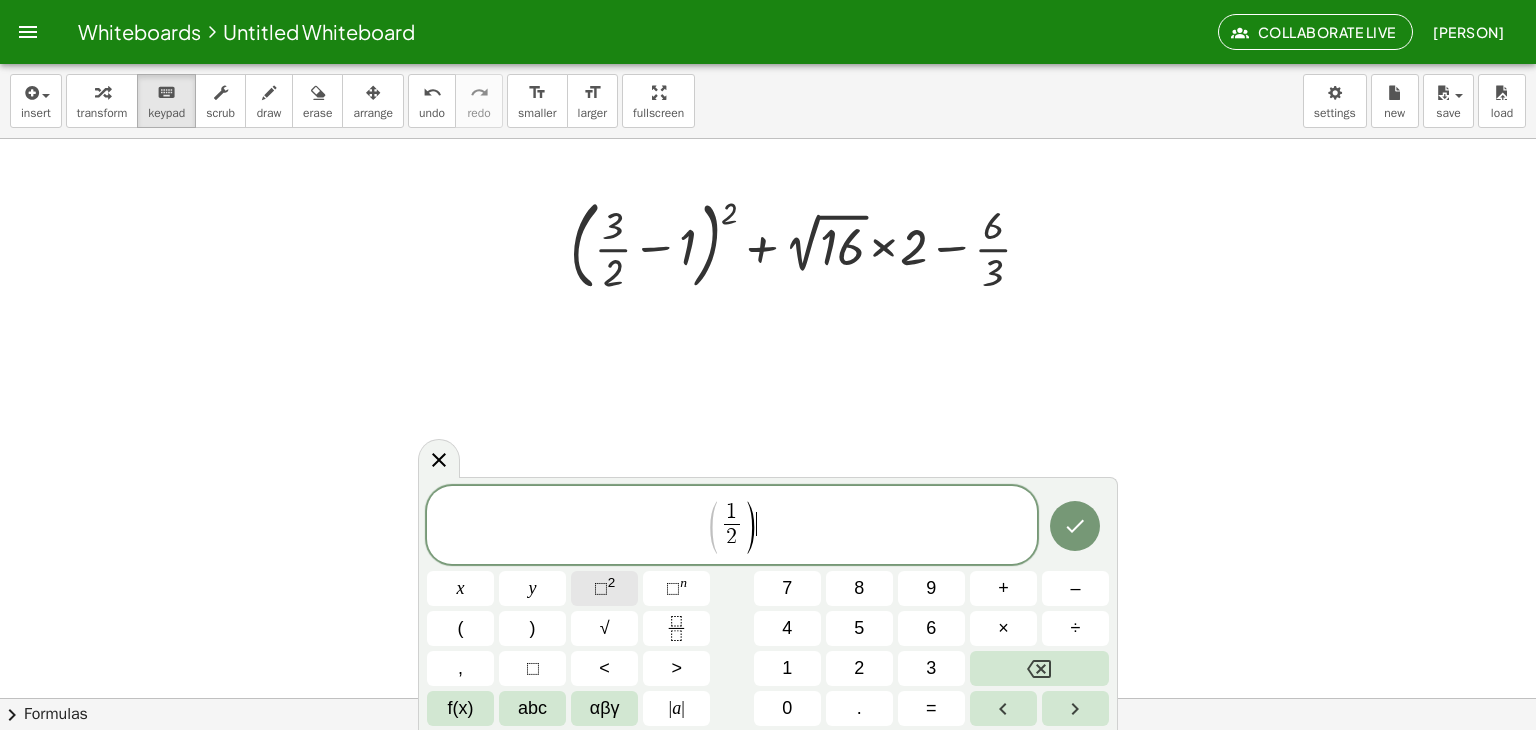 click on "⬚ 2" at bounding box center (604, 588) 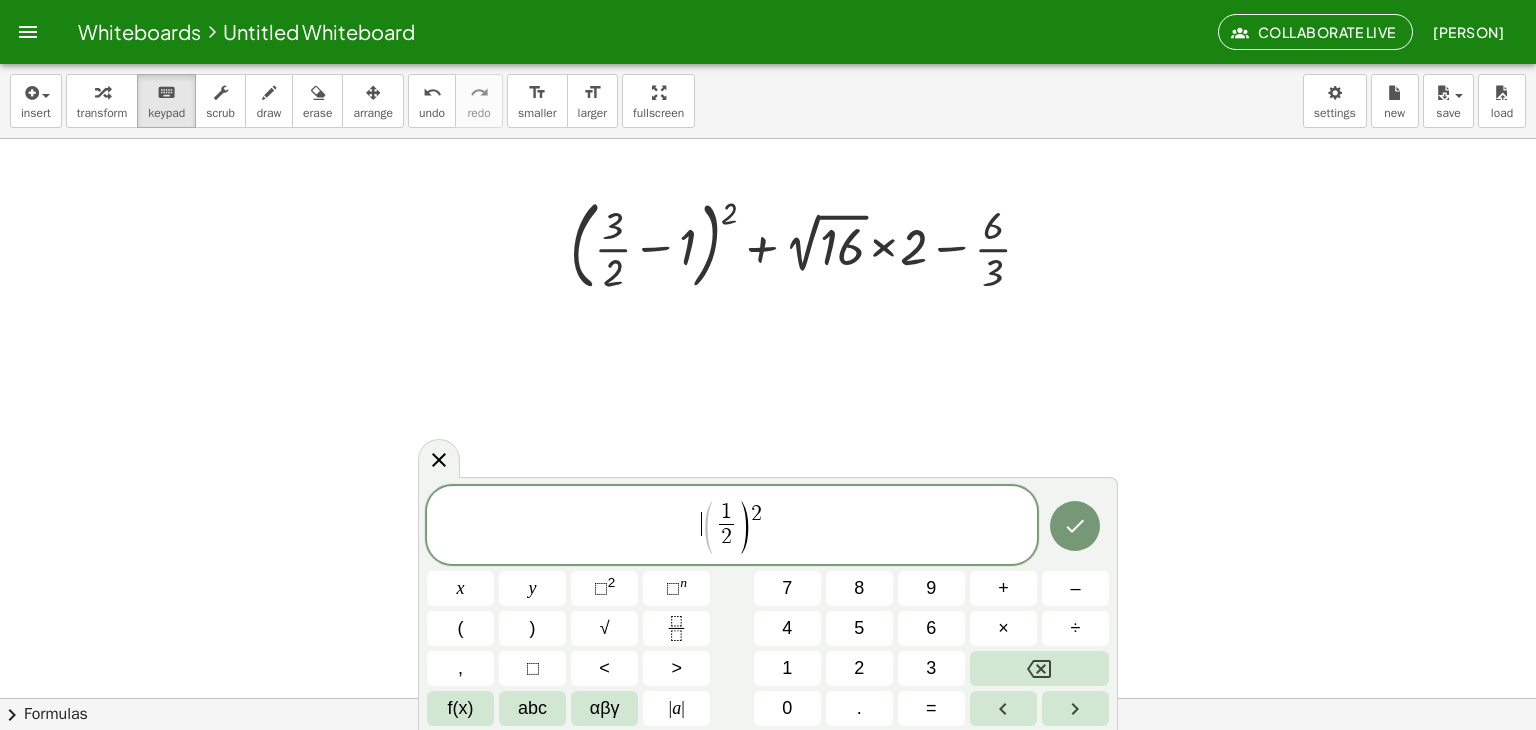 click on "​ ( 1 2 ​ ) 2" at bounding box center (732, 526) 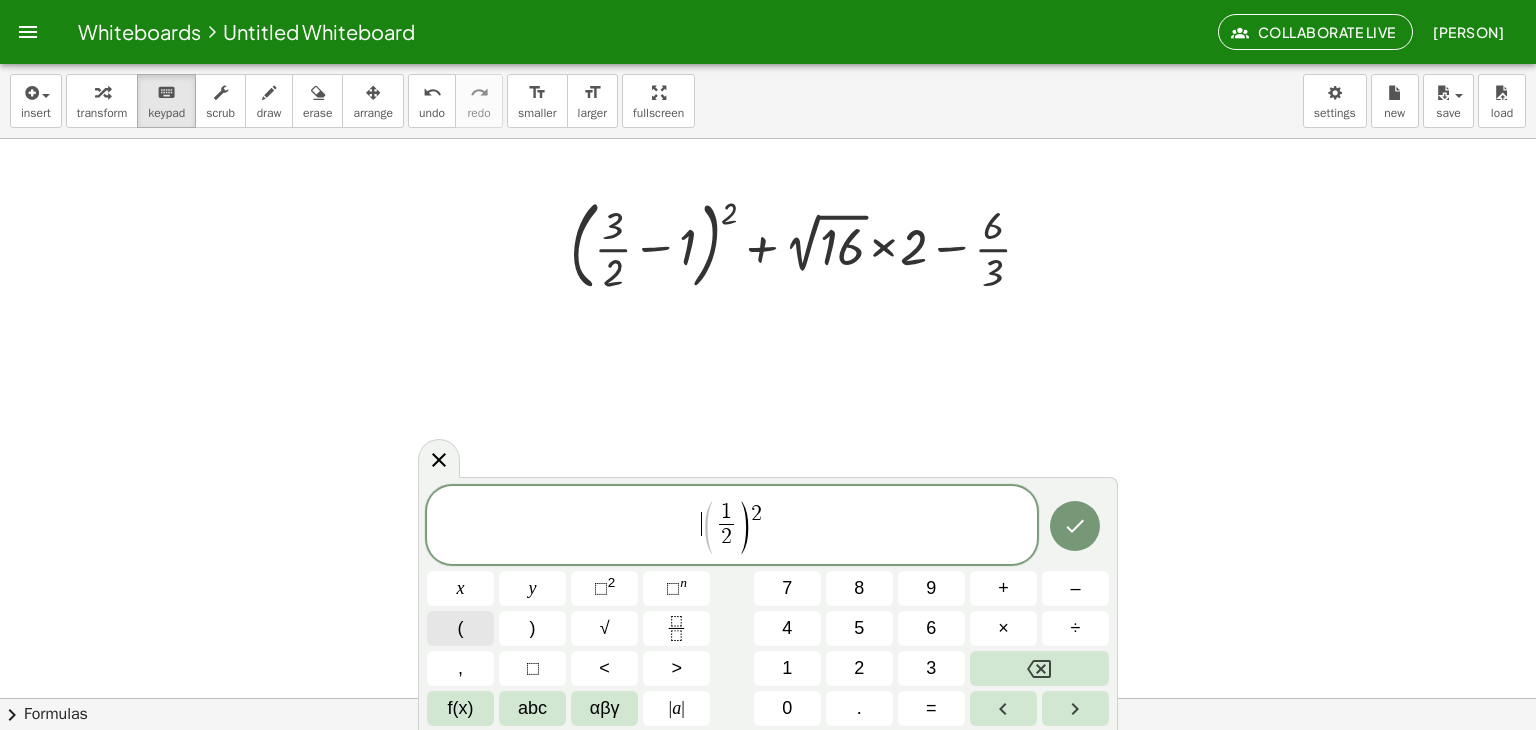 click on "(" at bounding box center [461, 628] 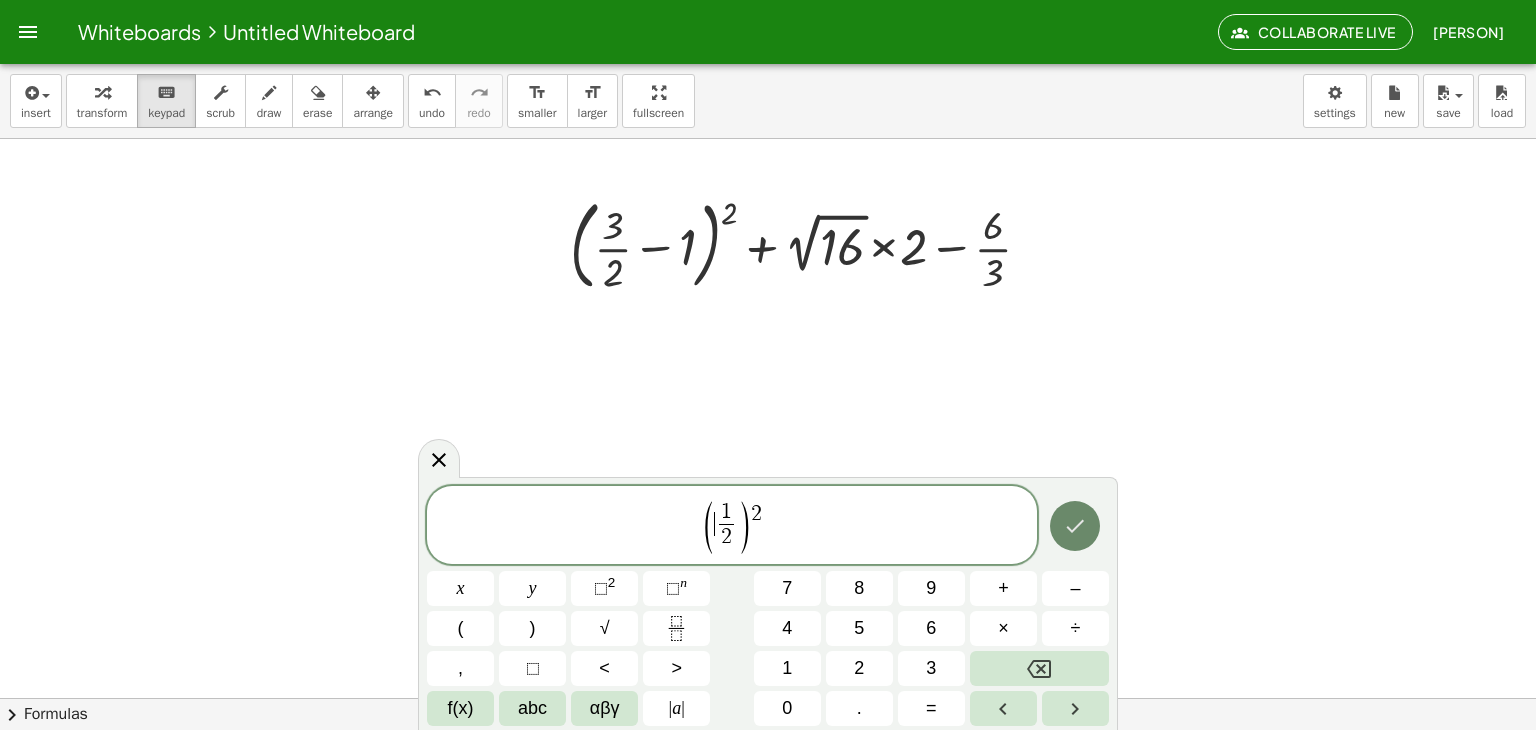 click at bounding box center [1075, 526] 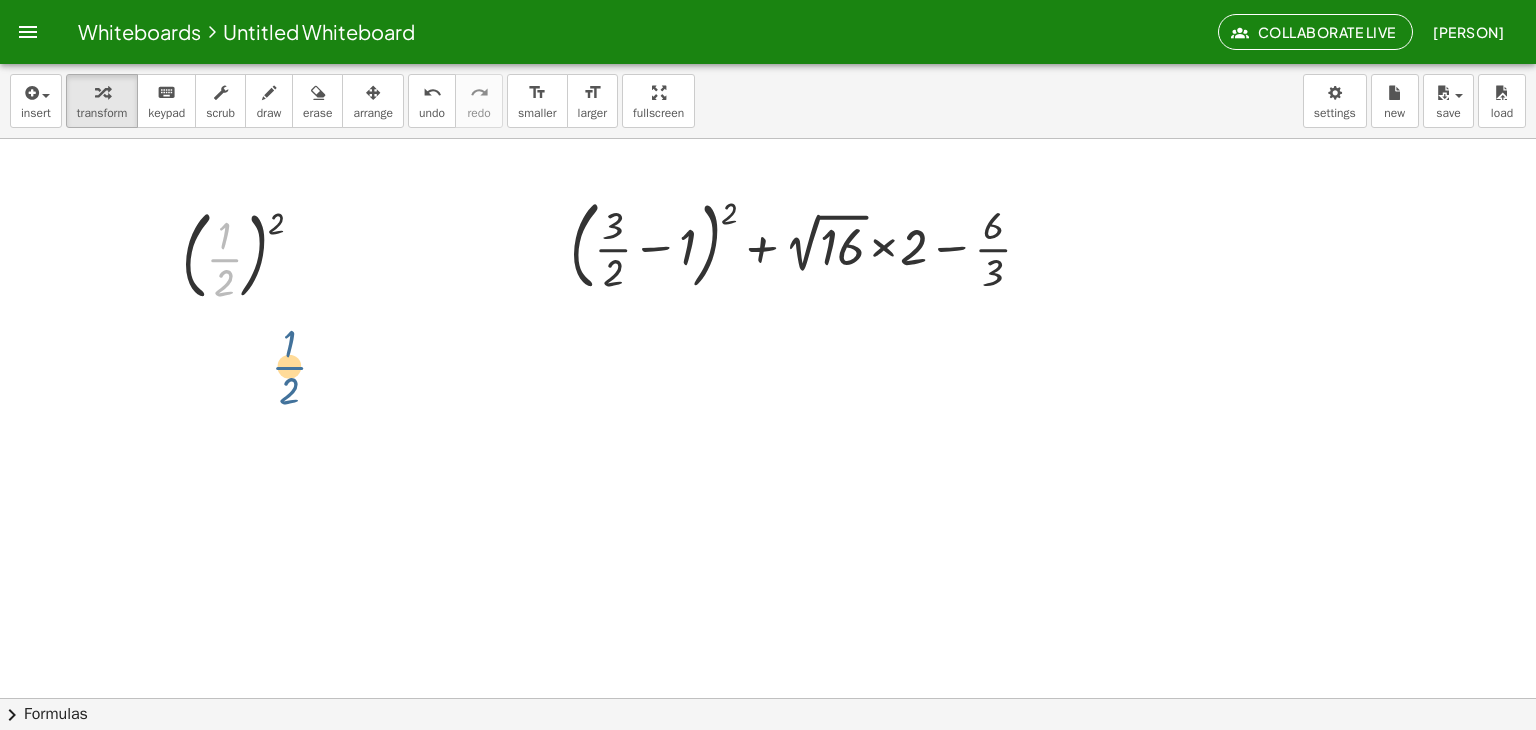drag, startPoint x: 212, startPoint y: 249, endPoint x: 277, endPoint y: 357, distance: 126.051575 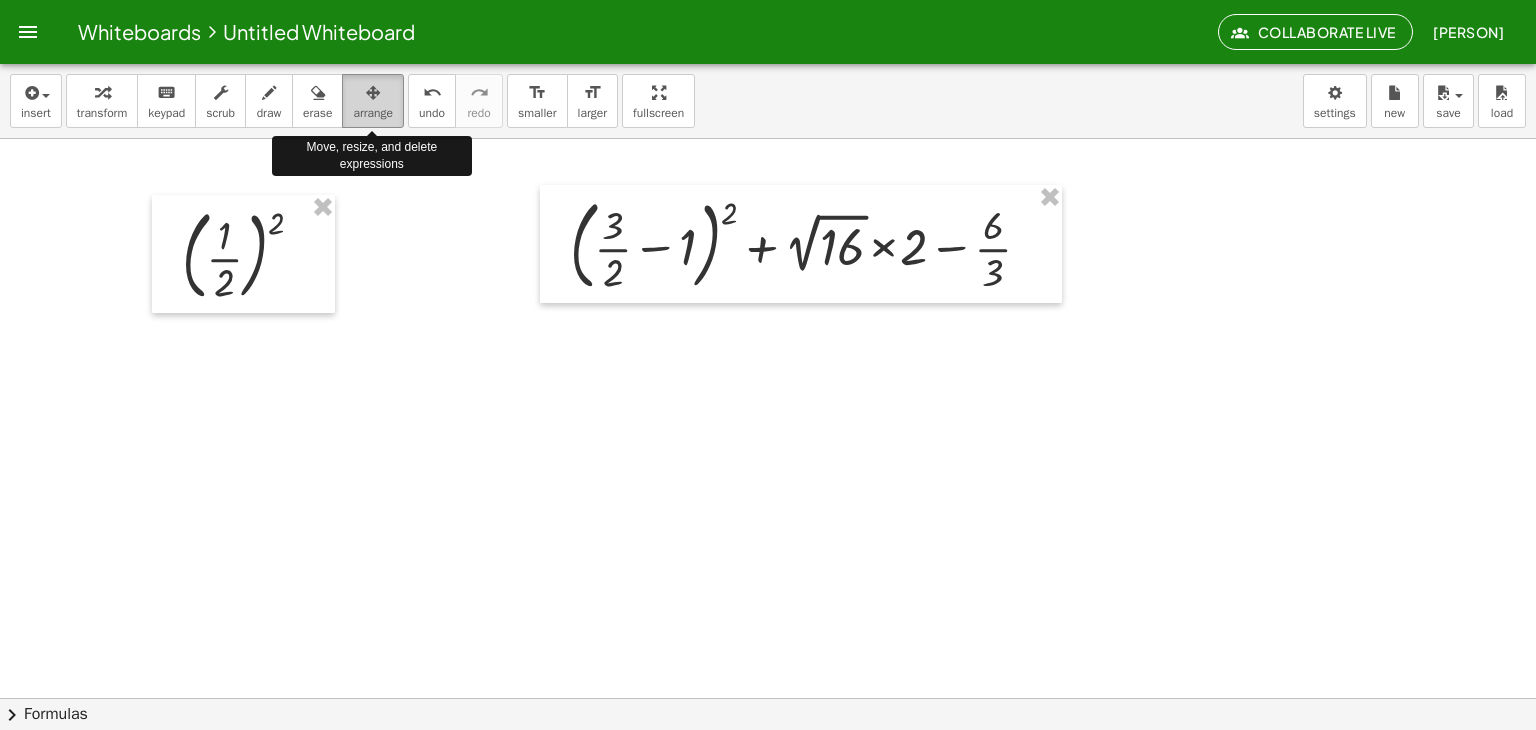 click on "arrange" at bounding box center (373, 113) 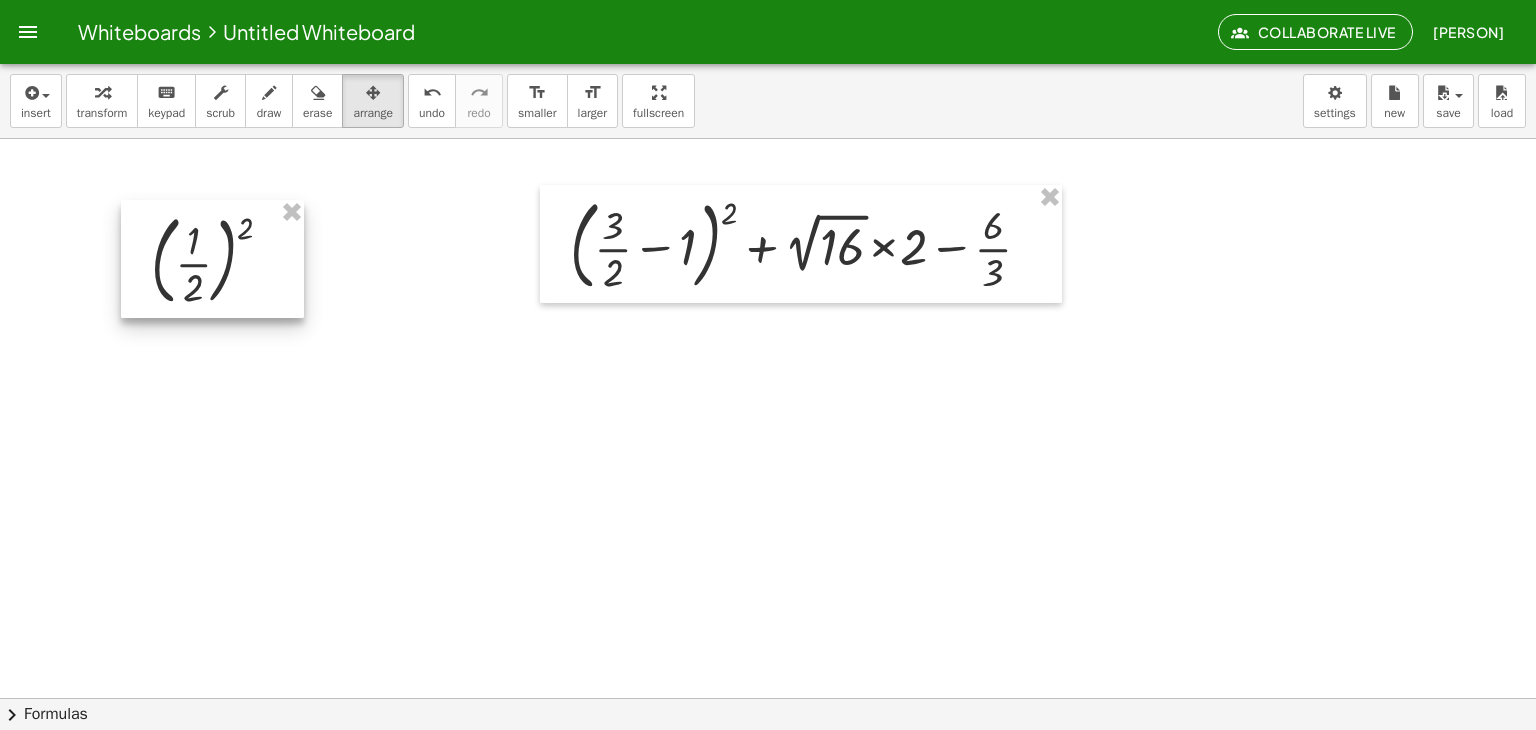 drag, startPoint x: 224, startPoint y: 281, endPoint x: 196, endPoint y: 288, distance: 28.86174 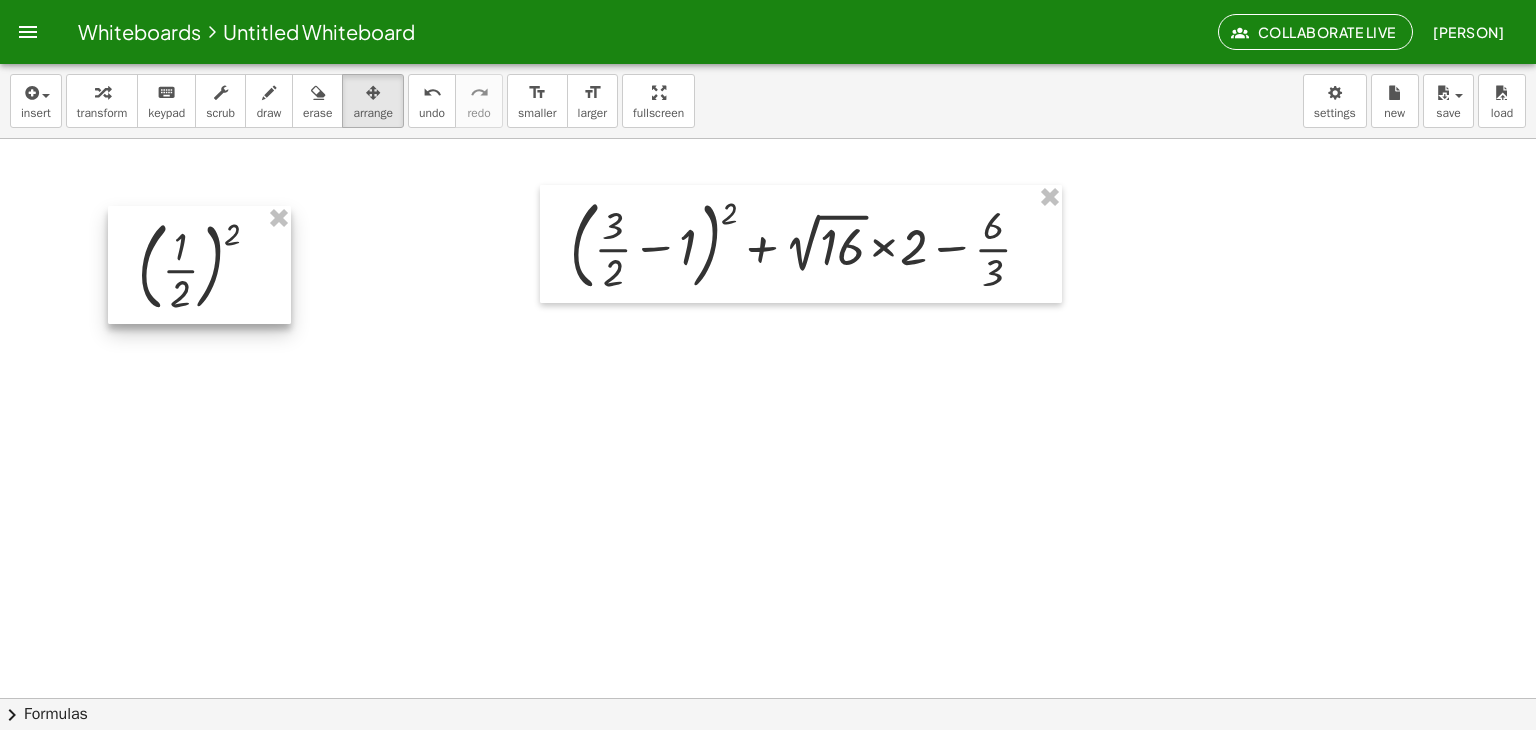 drag, startPoint x: 208, startPoint y: 238, endPoint x: 194, endPoint y: 240, distance: 14.142136 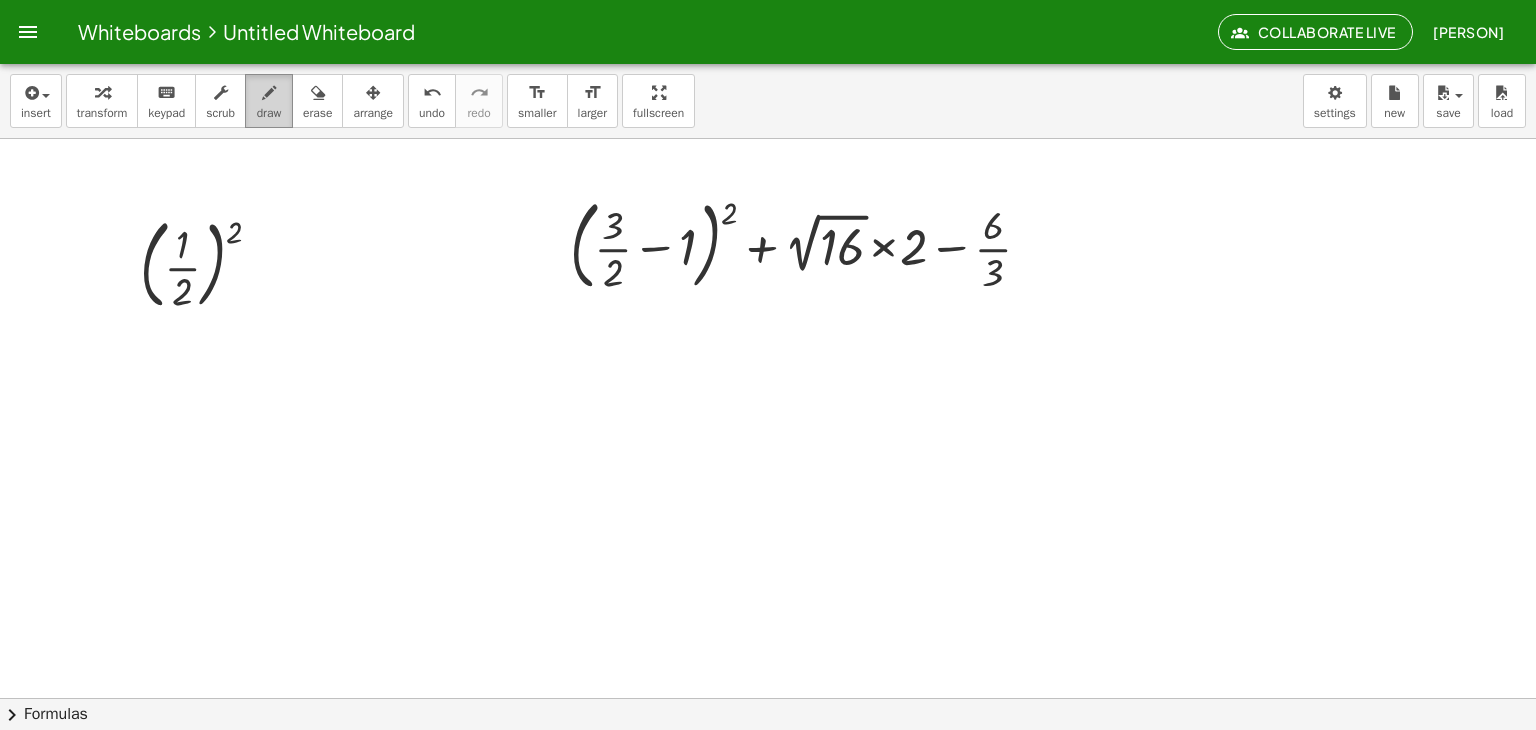 click at bounding box center [269, 92] 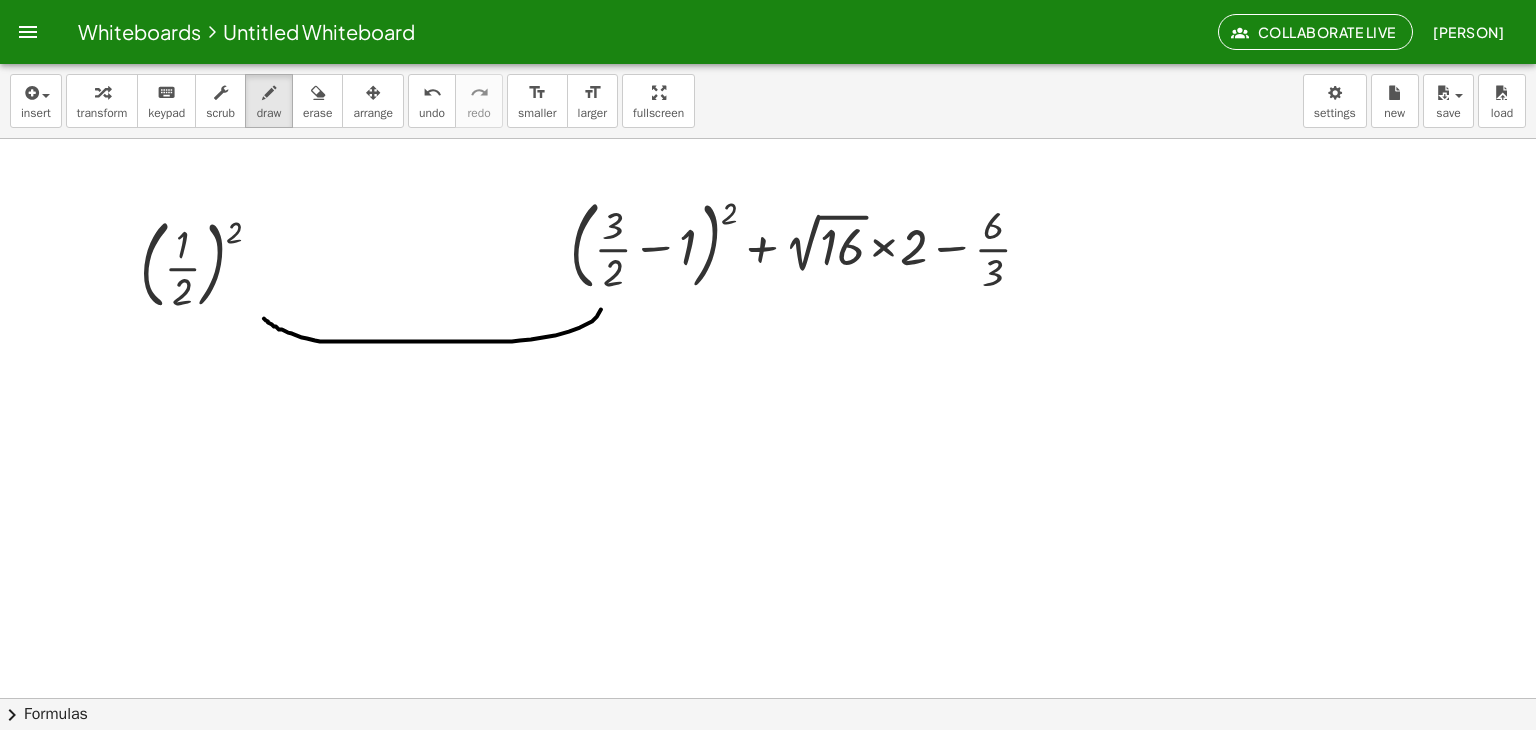 drag, startPoint x: 601, startPoint y: 309, endPoint x: 260, endPoint y: 317, distance: 341.09384 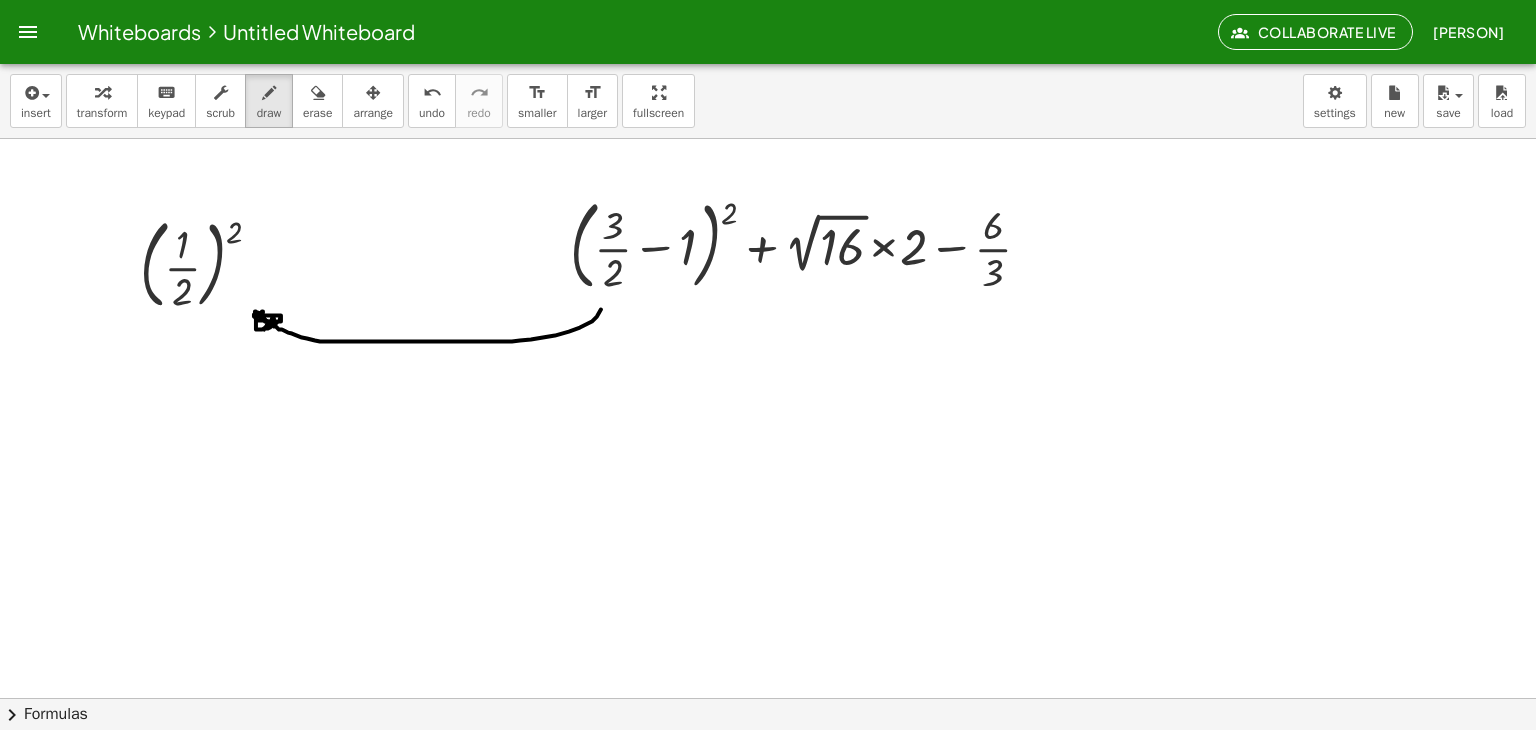 drag, startPoint x: 264, startPoint y: 329, endPoint x: 282, endPoint y: 321, distance: 19.697716 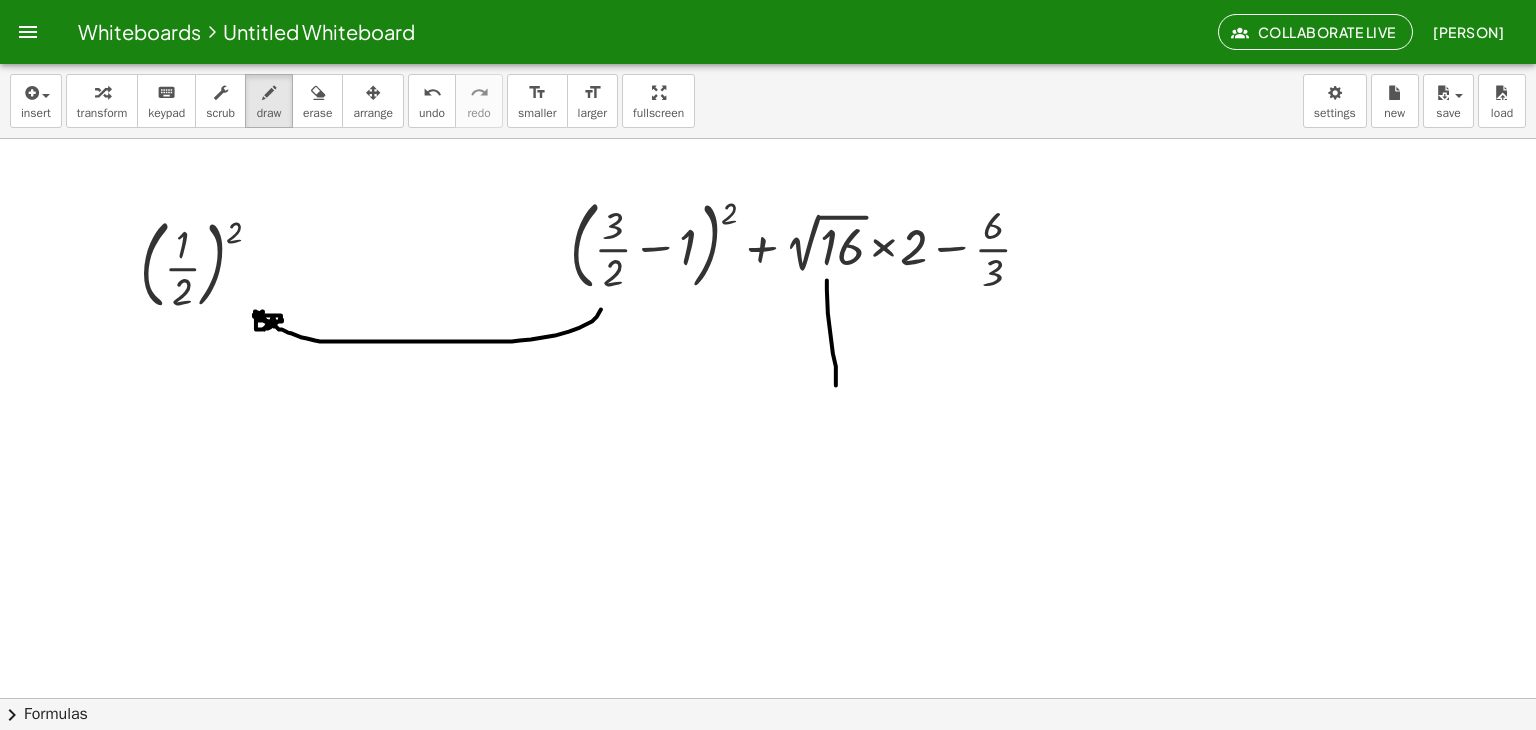 drag, startPoint x: 827, startPoint y: 280, endPoint x: 836, endPoint y: 386, distance: 106.381386 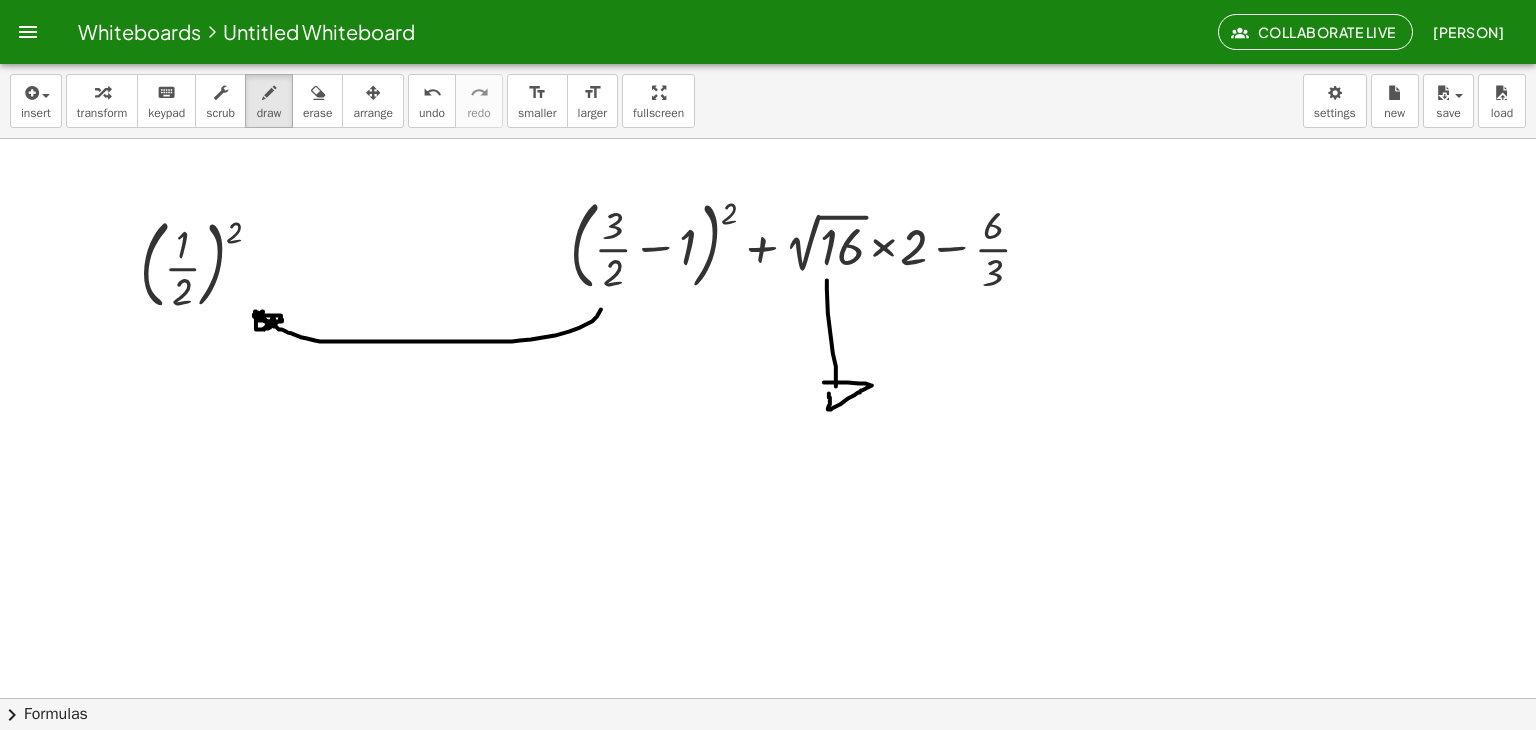 click at bounding box center [768, 762] 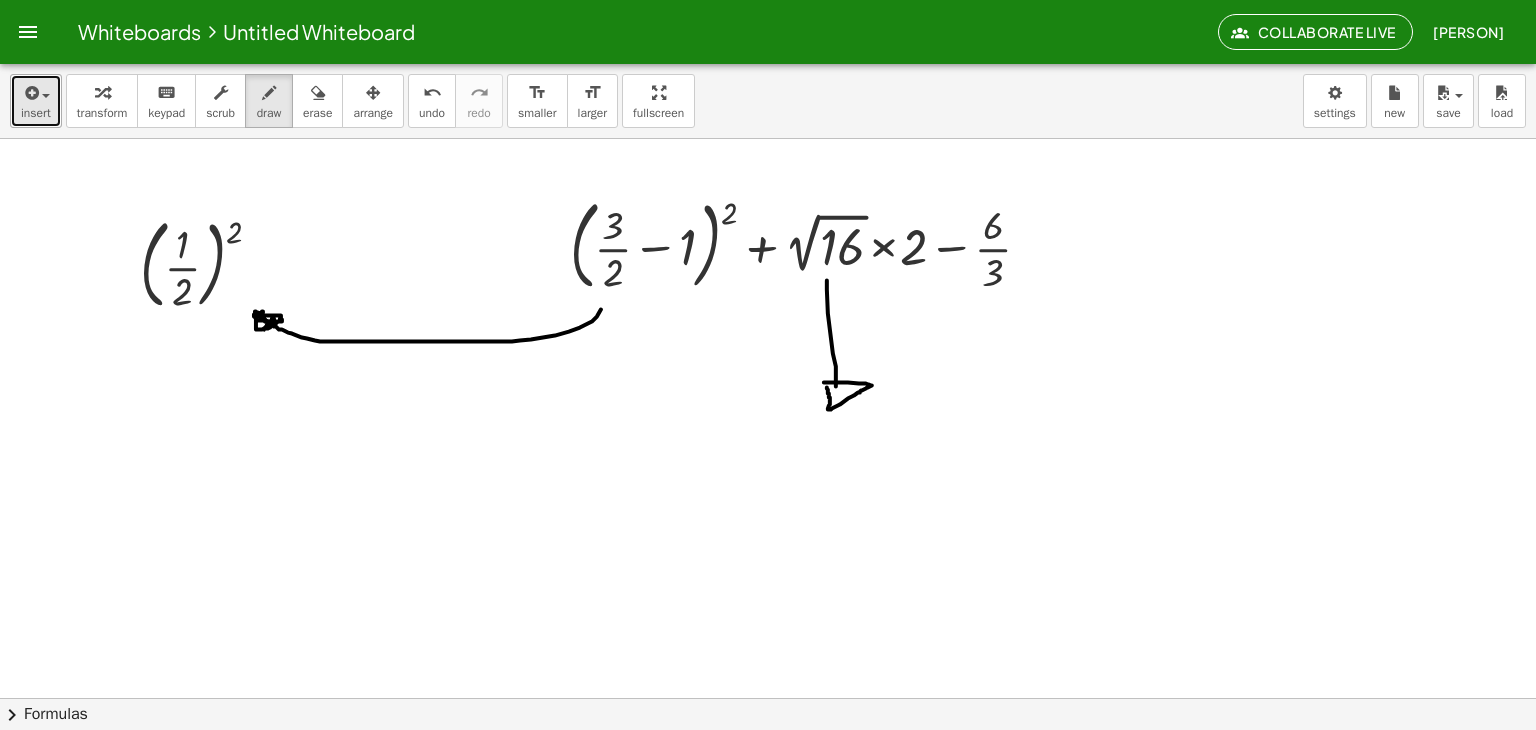 click on "insert" at bounding box center [36, 113] 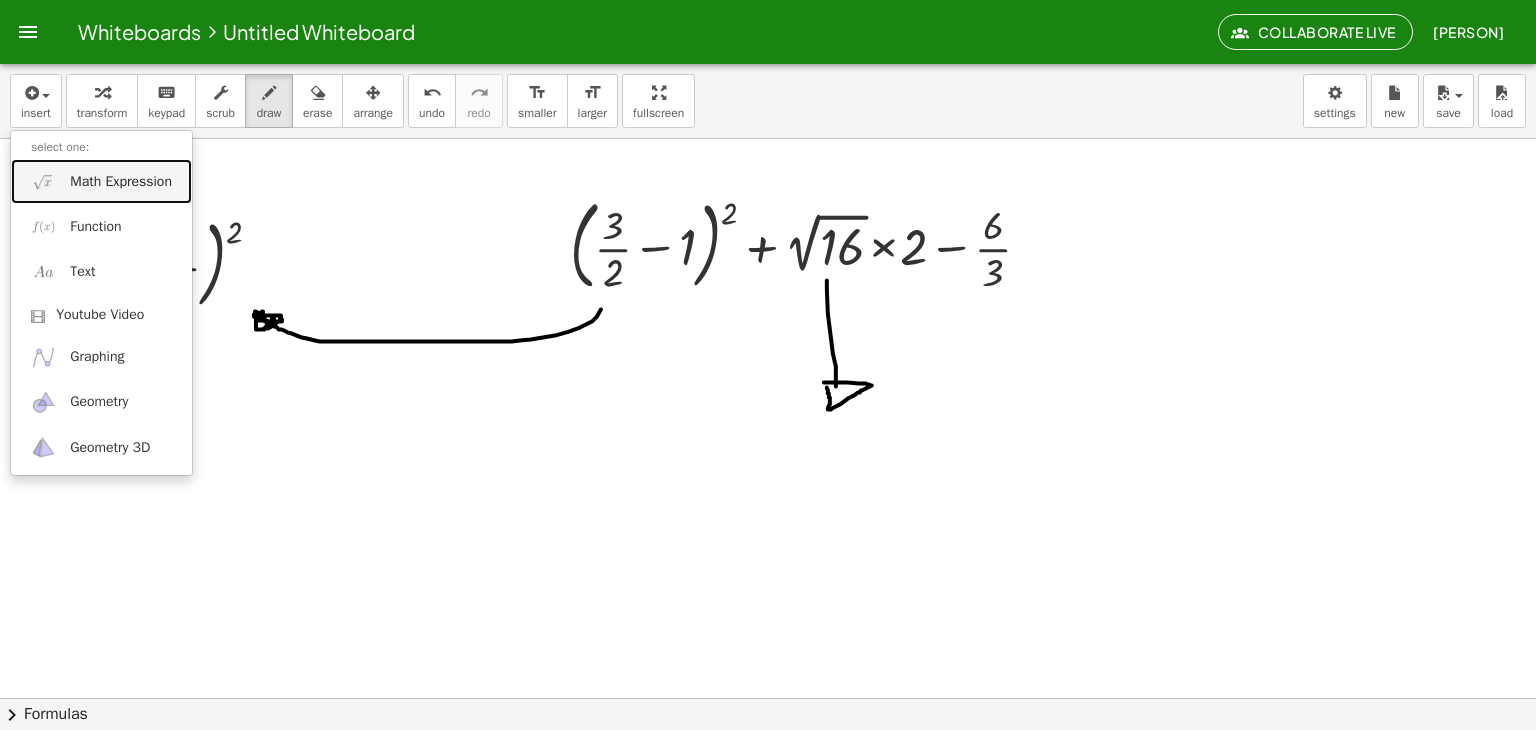 click on "Math Expression" at bounding box center (101, 181) 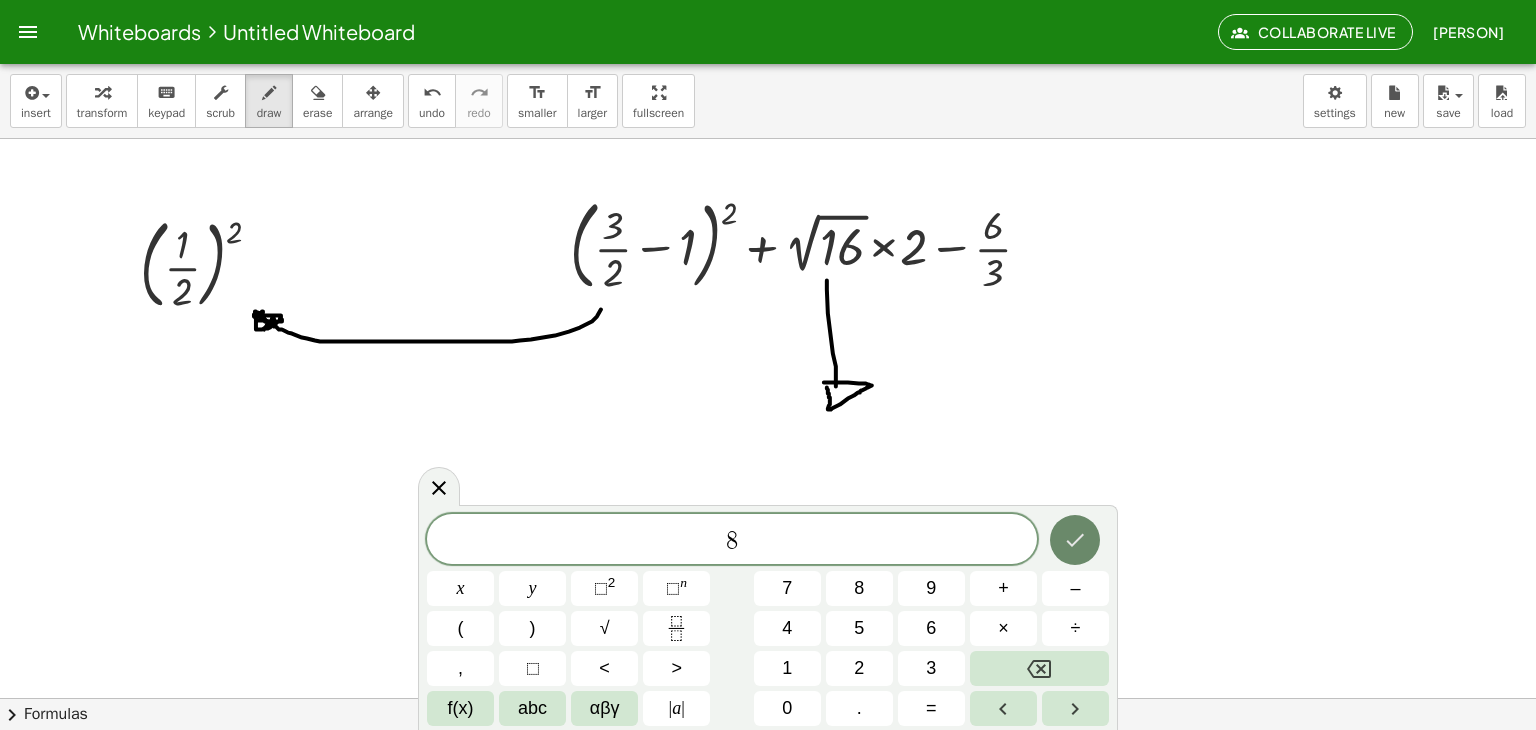 click at bounding box center [1075, 540] 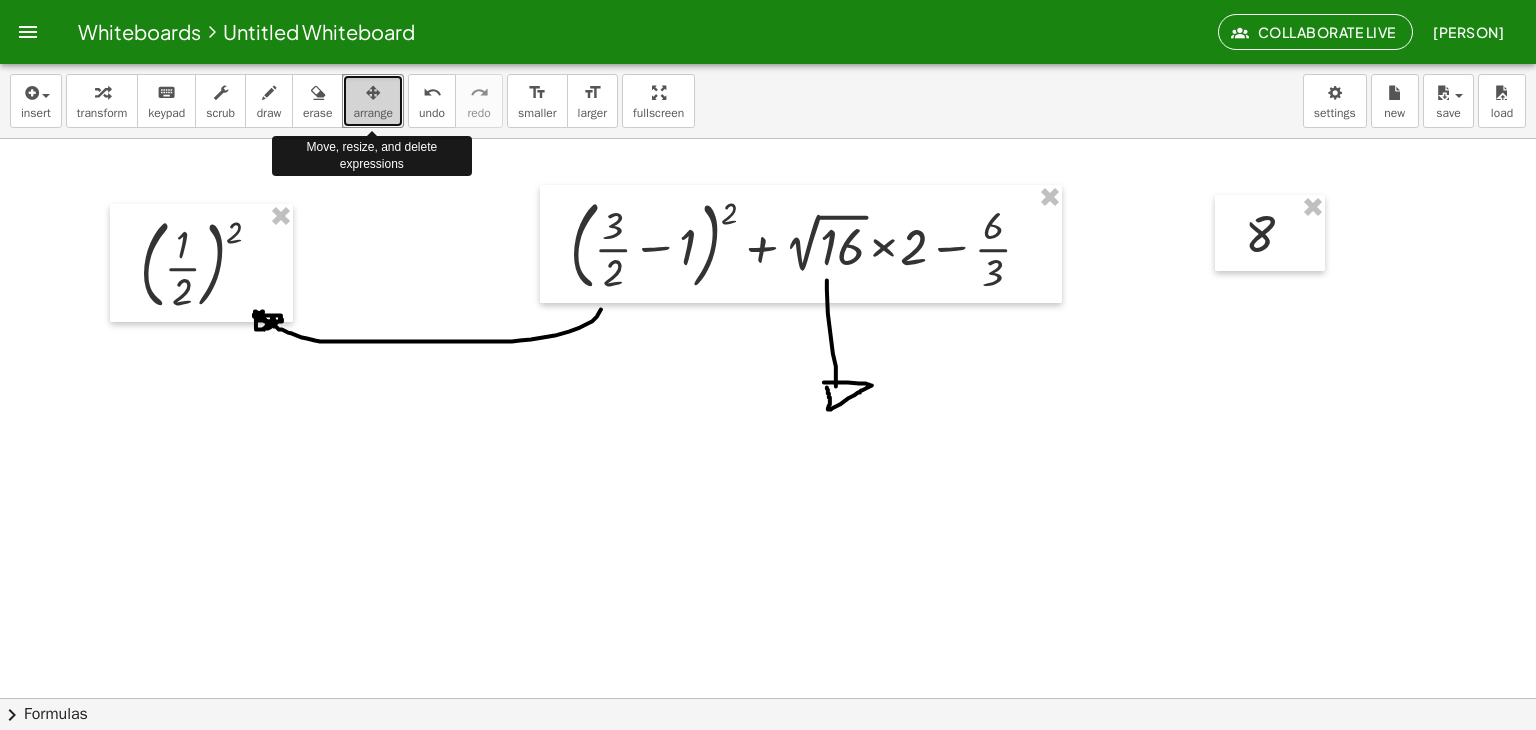 drag, startPoint x: 378, startPoint y: 111, endPoint x: 365, endPoint y: 91, distance: 23.853722 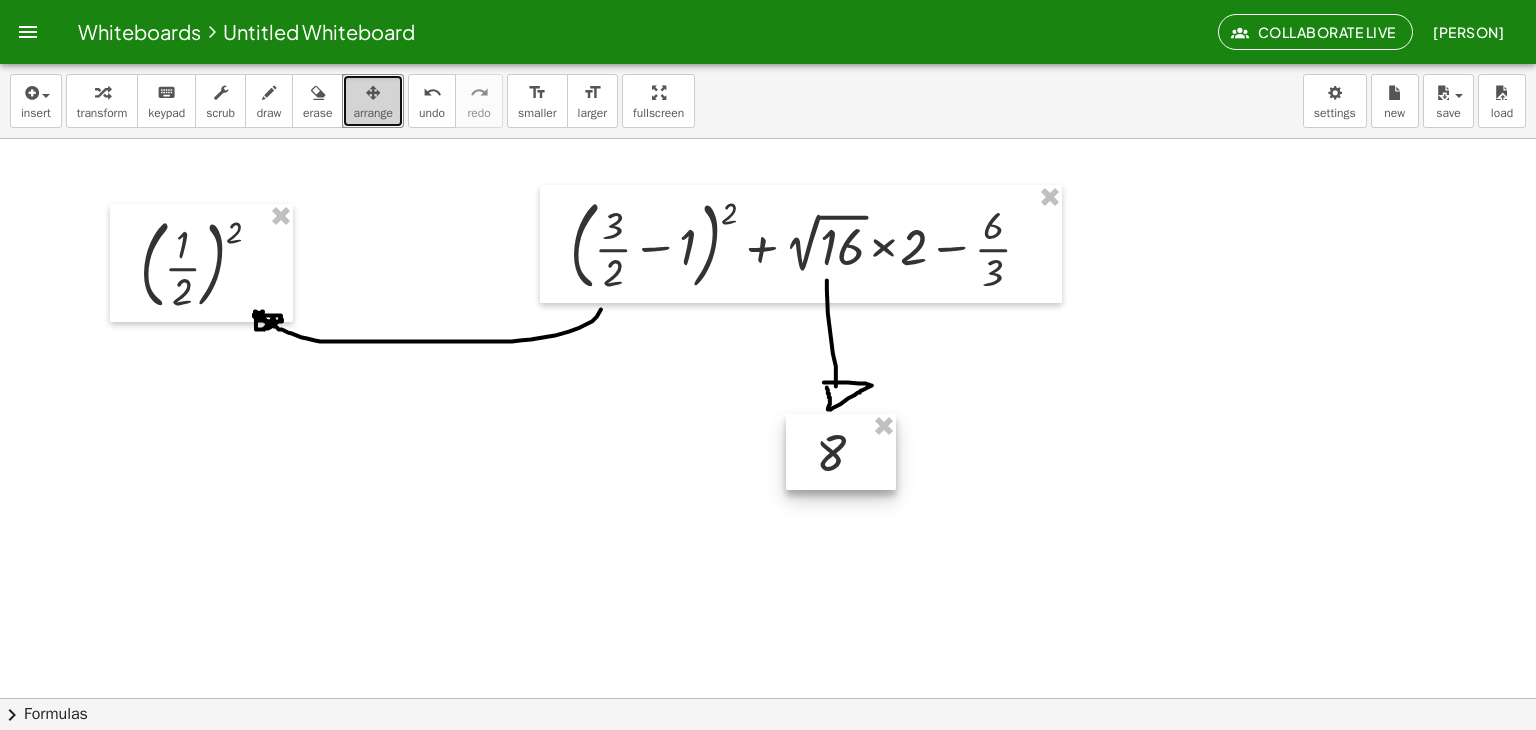 drag, startPoint x: 1234, startPoint y: 217, endPoint x: 796, endPoint y: 439, distance: 491.04785 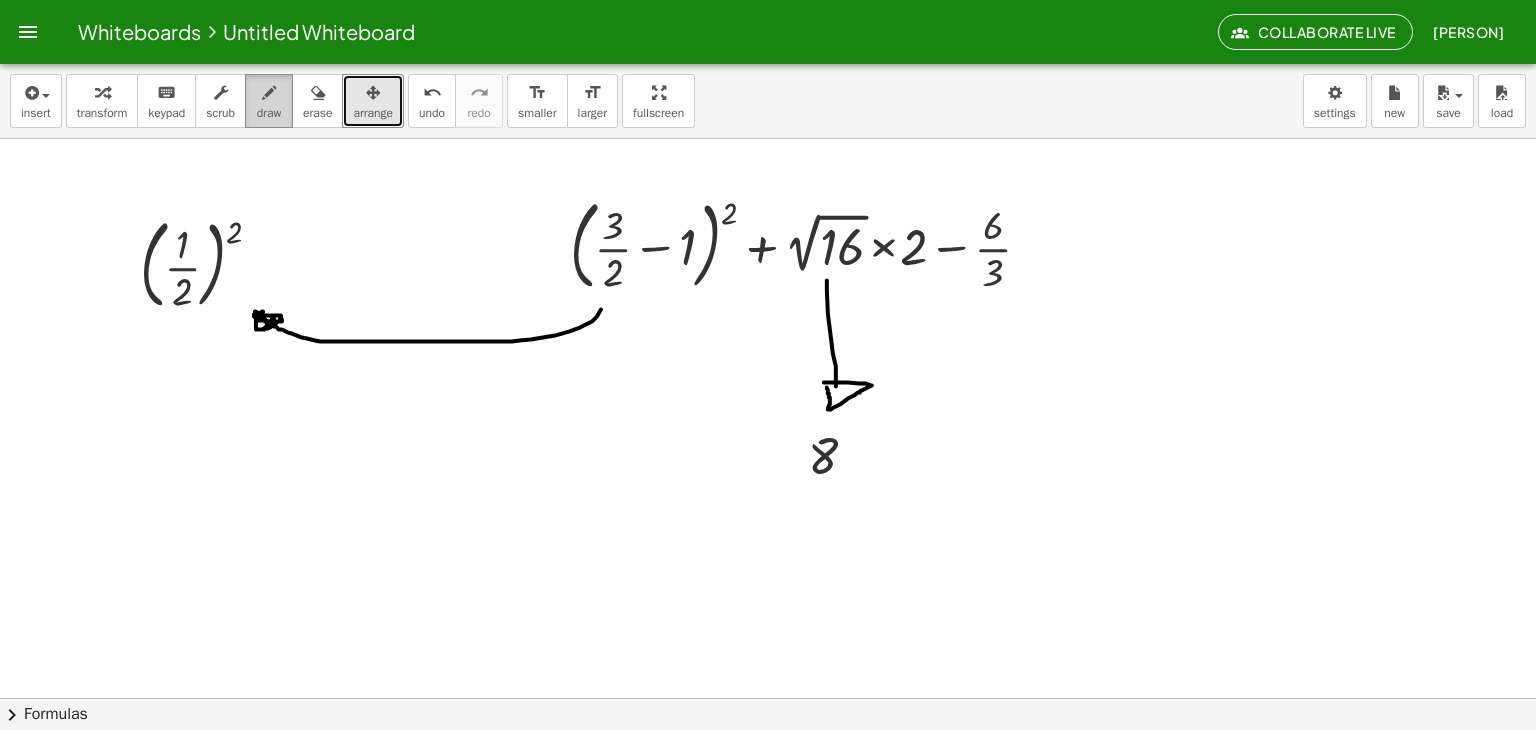 click at bounding box center [269, 92] 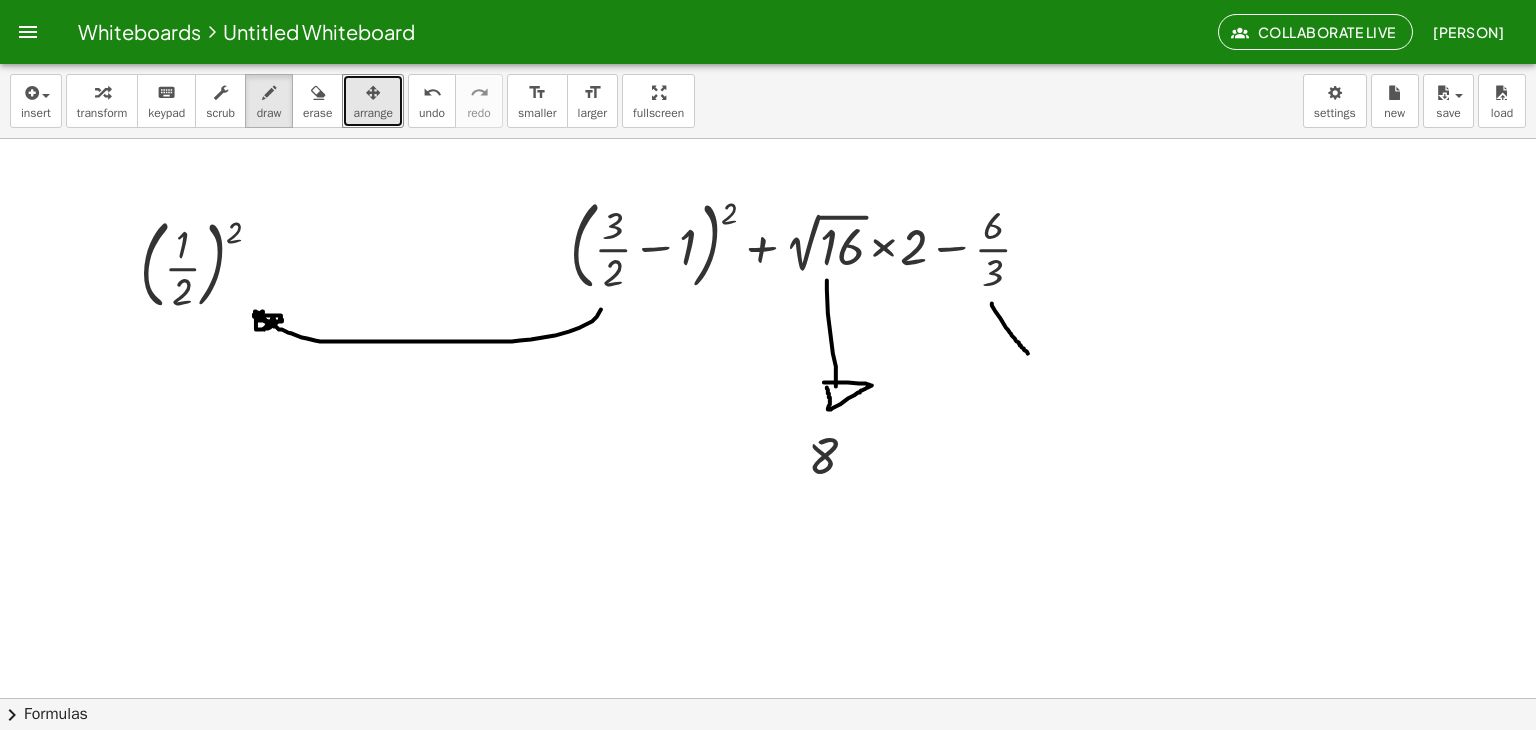 drag, startPoint x: 992, startPoint y: 303, endPoint x: 1033, endPoint y: 359, distance: 69.40461 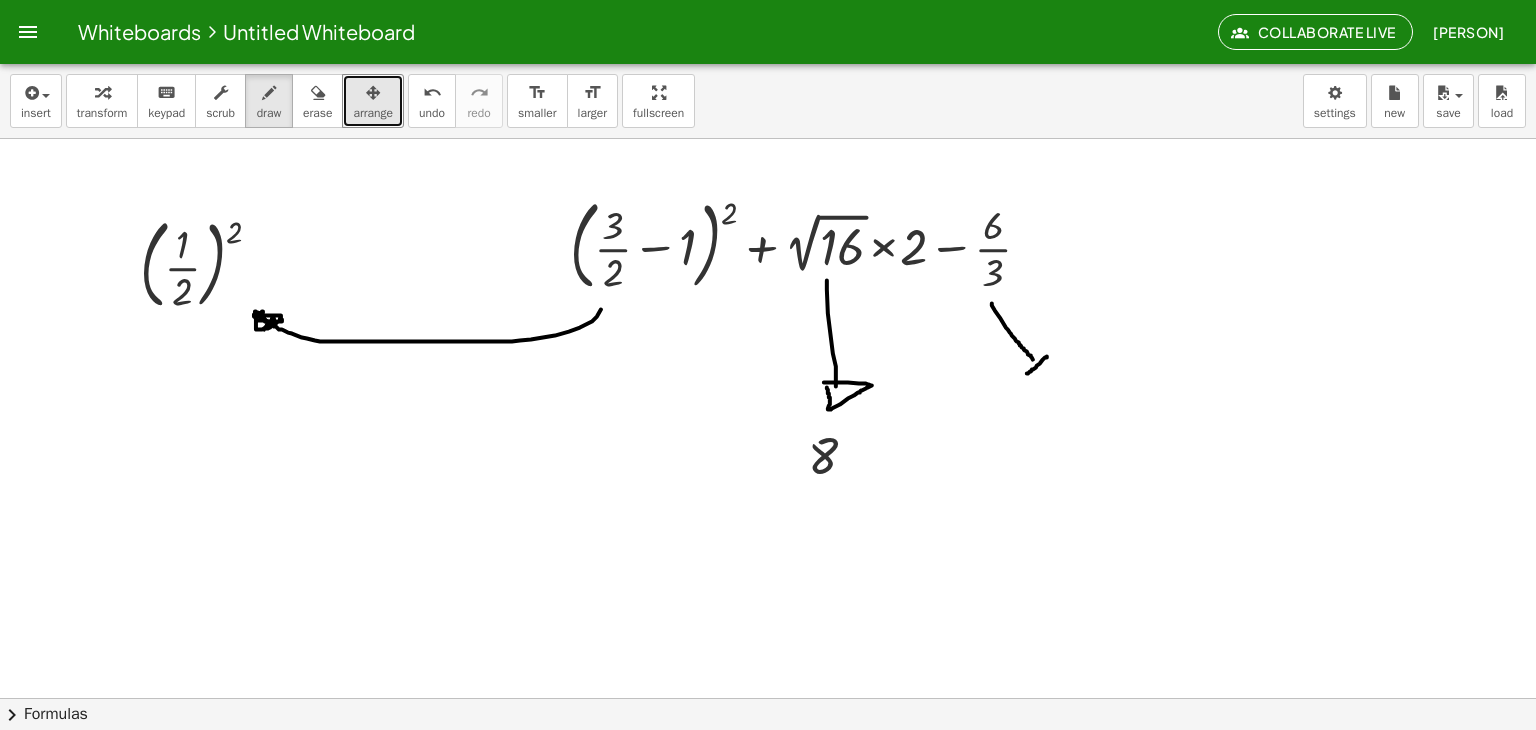drag, startPoint x: 1047, startPoint y: 356, endPoint x: 1028, endPoint y: 373, distance: 25.495098 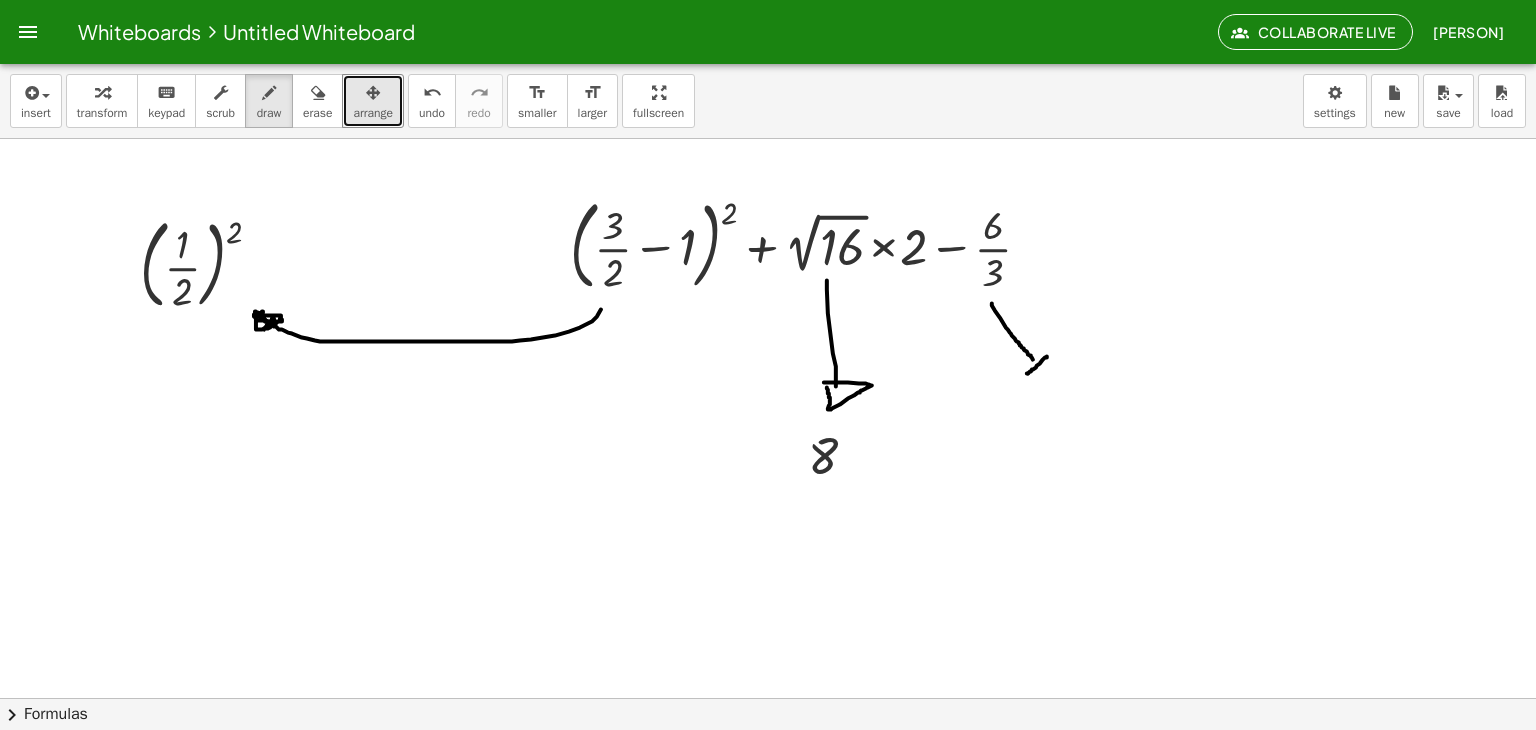 click at bounding box center [768, 762] 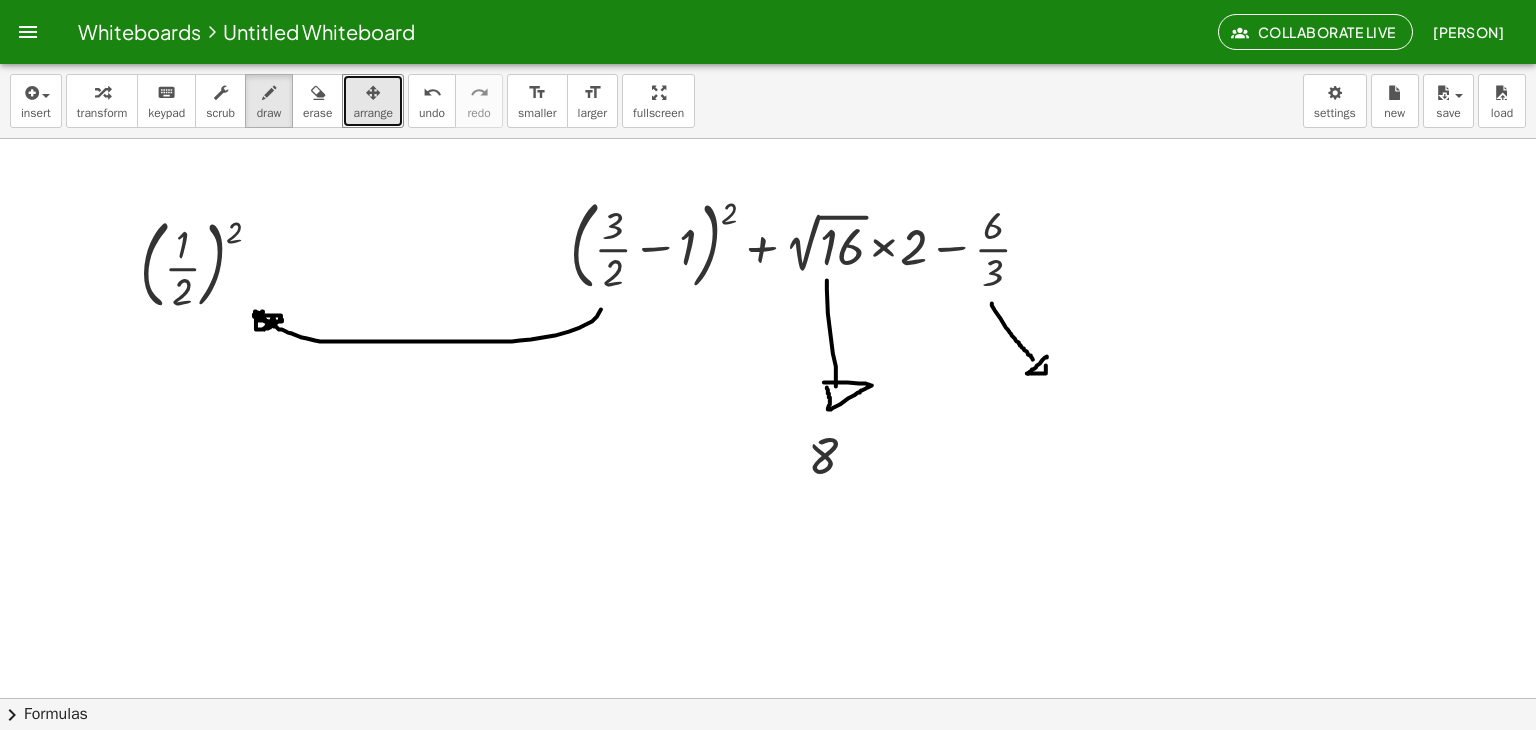 drag, startPoint x: 1028, startPoint y: 373, endPoint x: 1044, endPoint y: 361, distance: 20 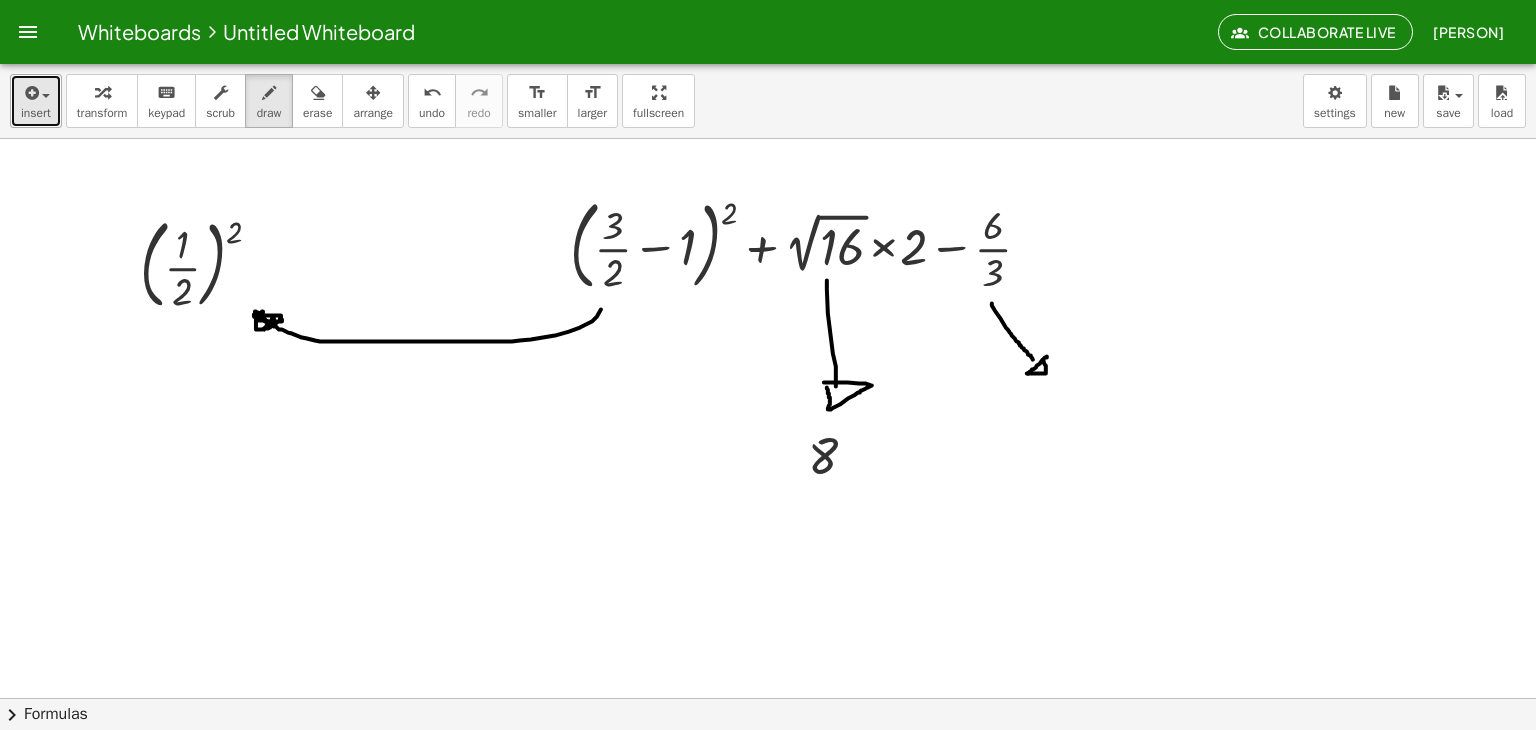 click on "insert" at bounding box center (36, 113) 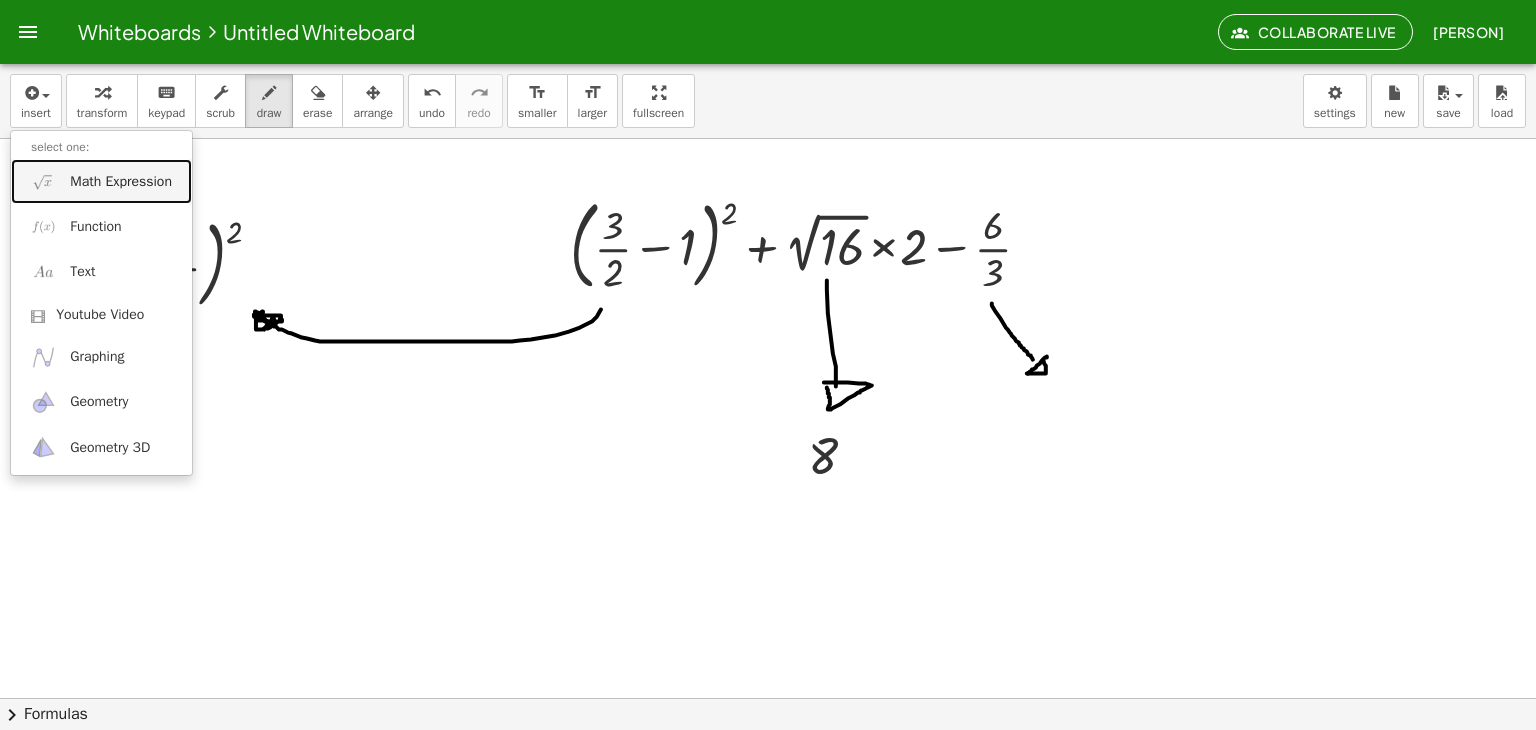 click on "Math Expression" at bounding box center (101, 181) 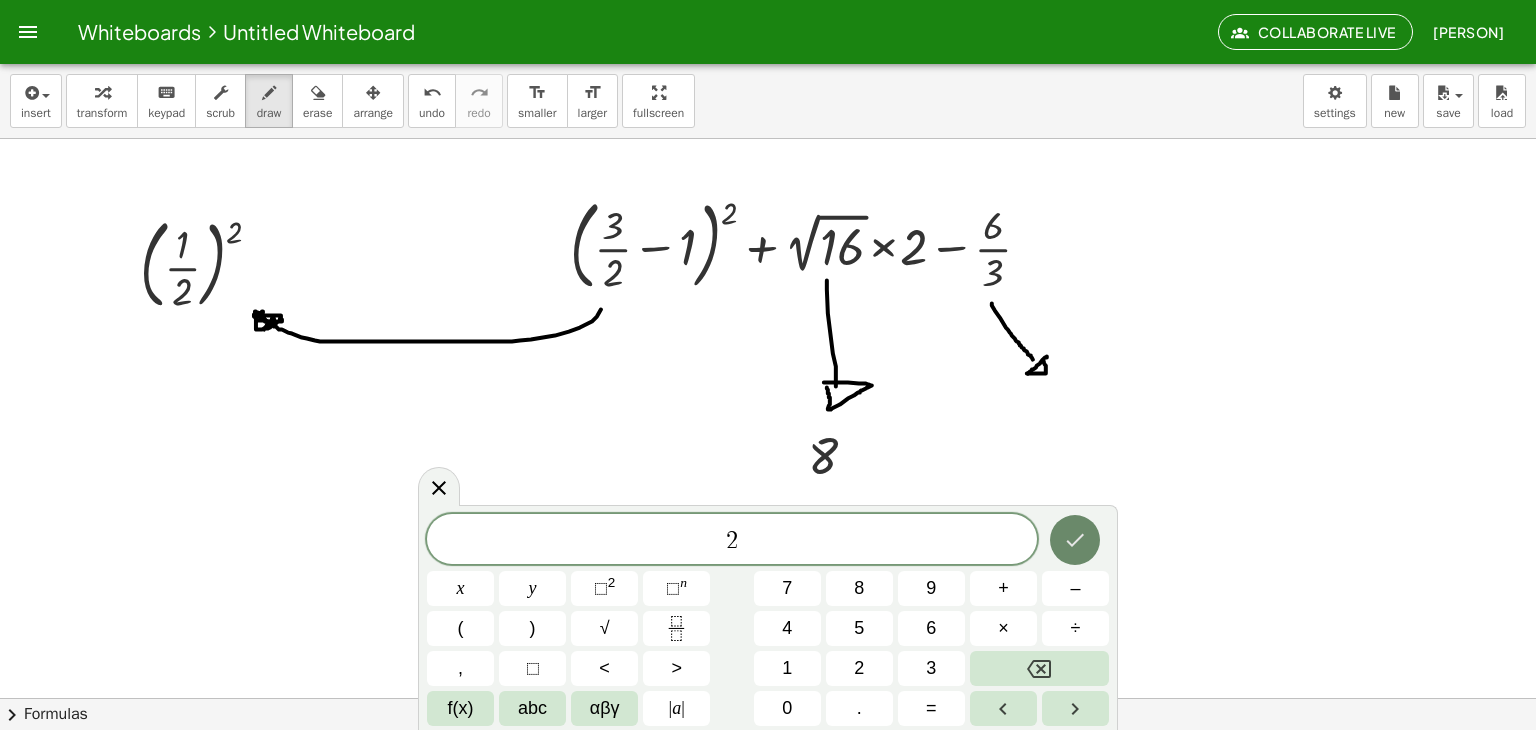 click 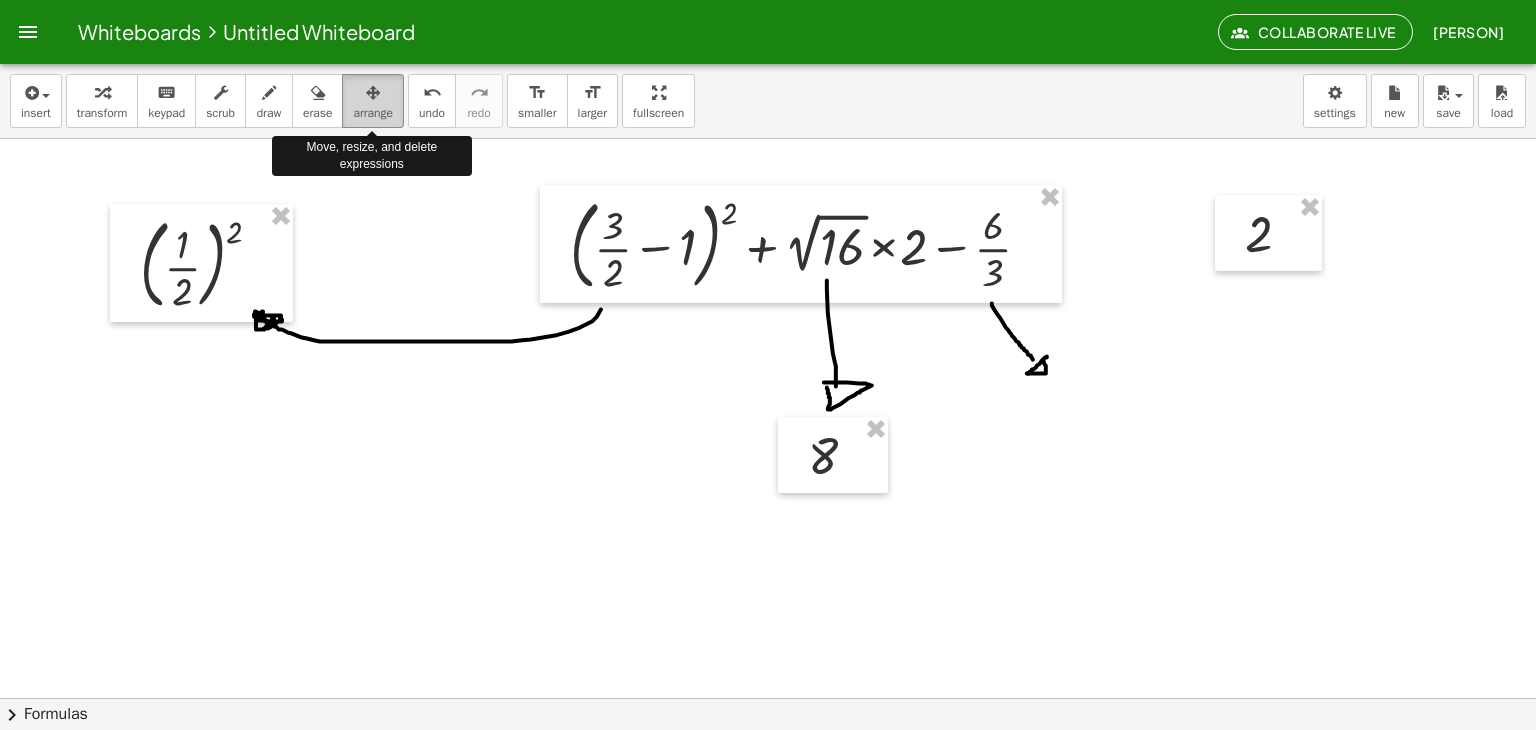 click at bounding box center [373, 92] 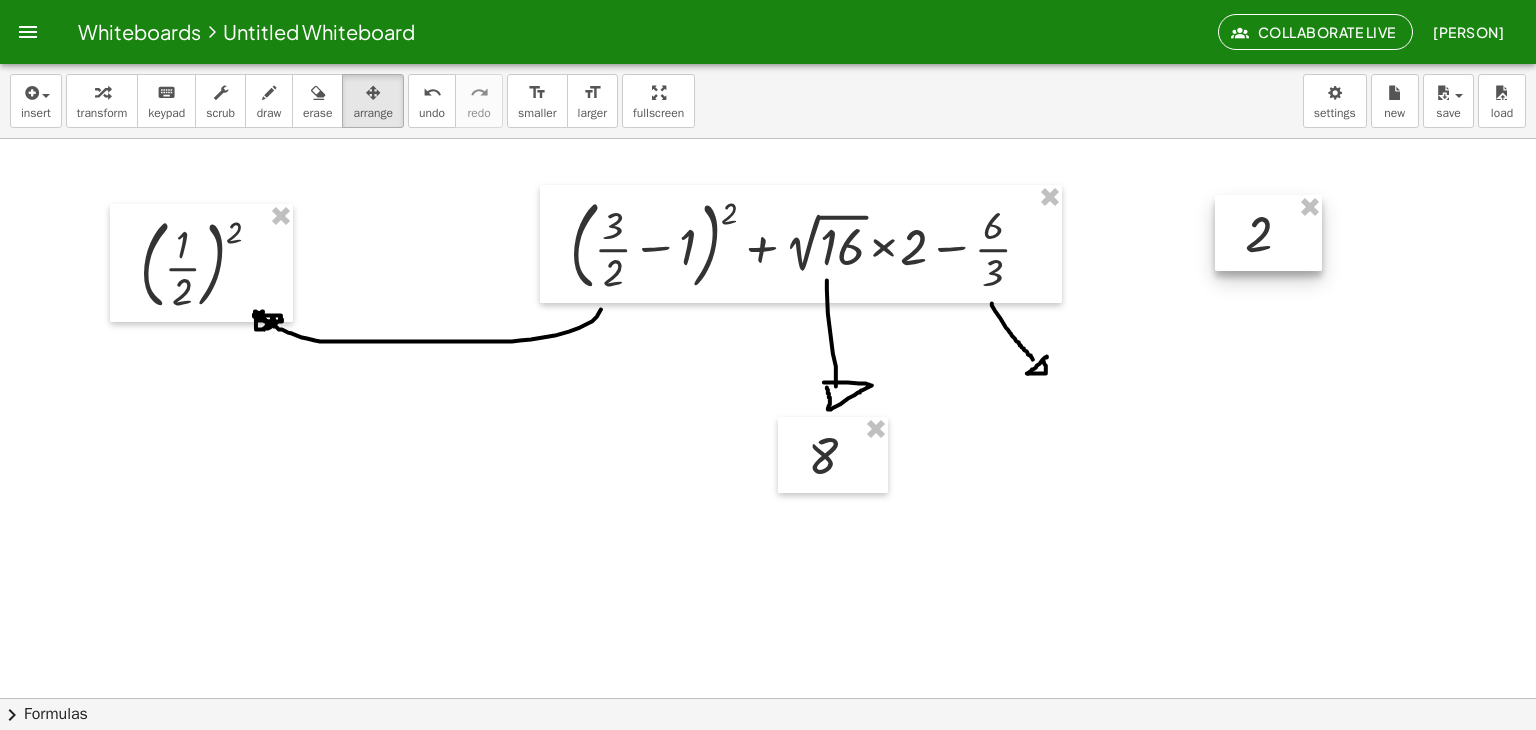click at bounding box center (1268, 233) 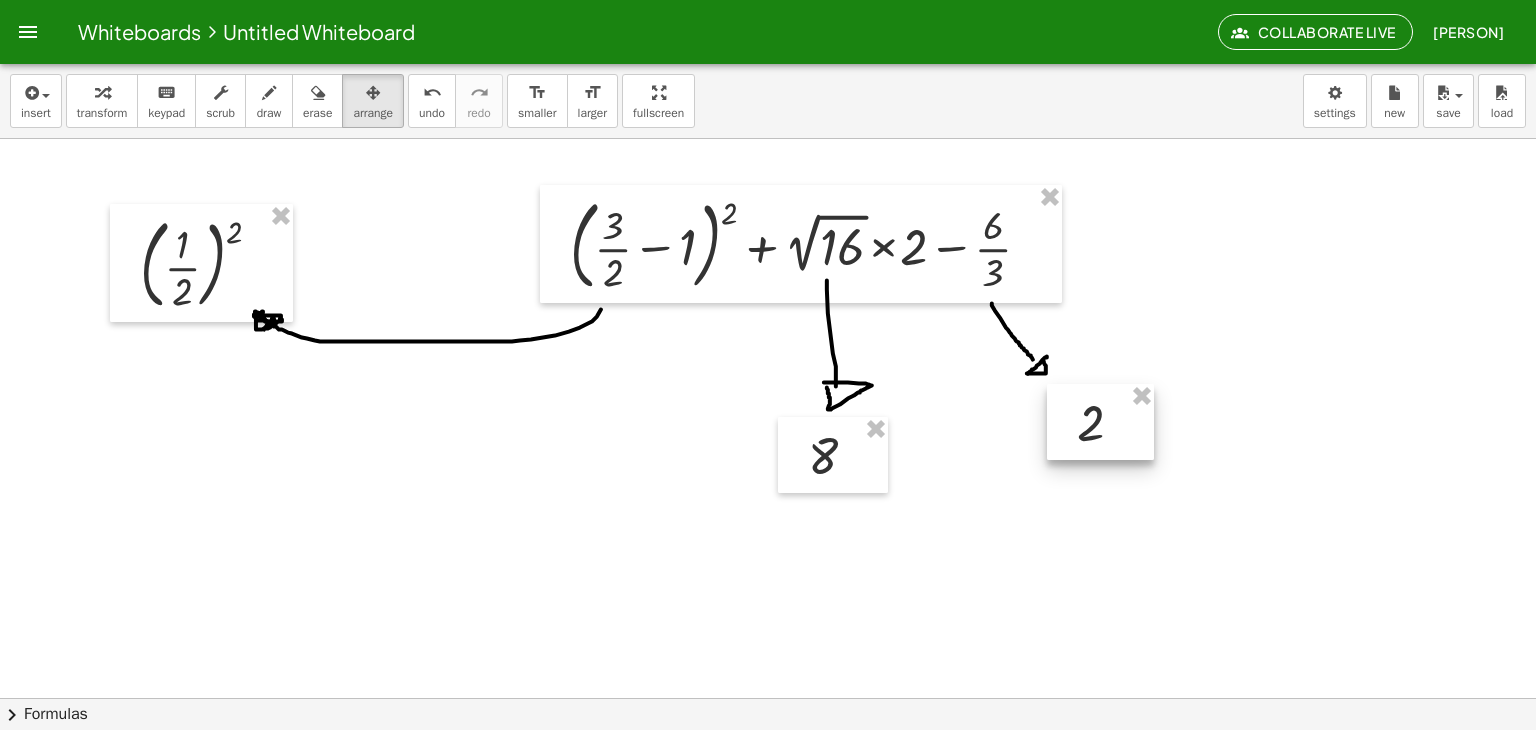 drag, startPoint x: 1261, startPoint y: 248, endPoint x: 1092, endPoint y: 438, distance: 254.28528 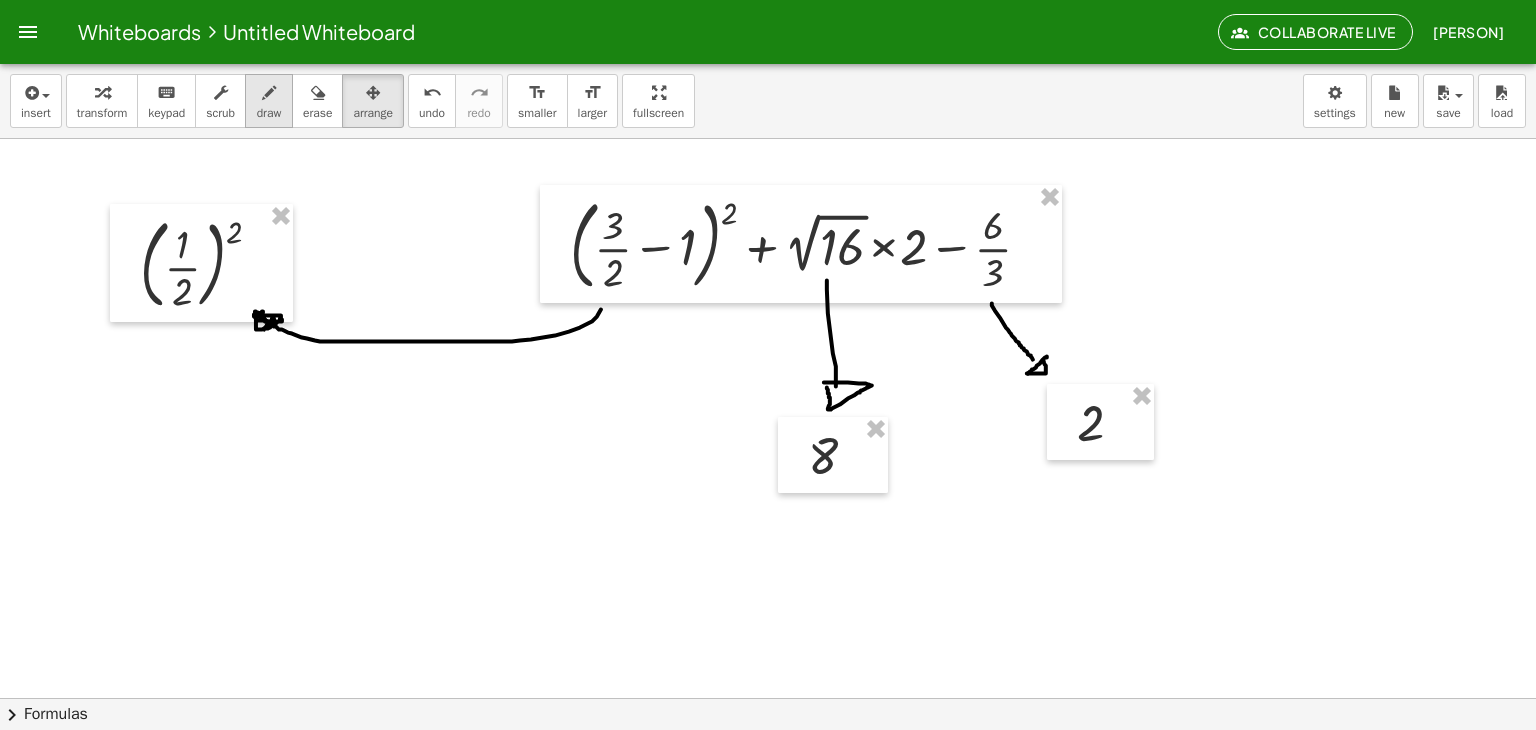 click on "draw" at bounding box center (269, 113) 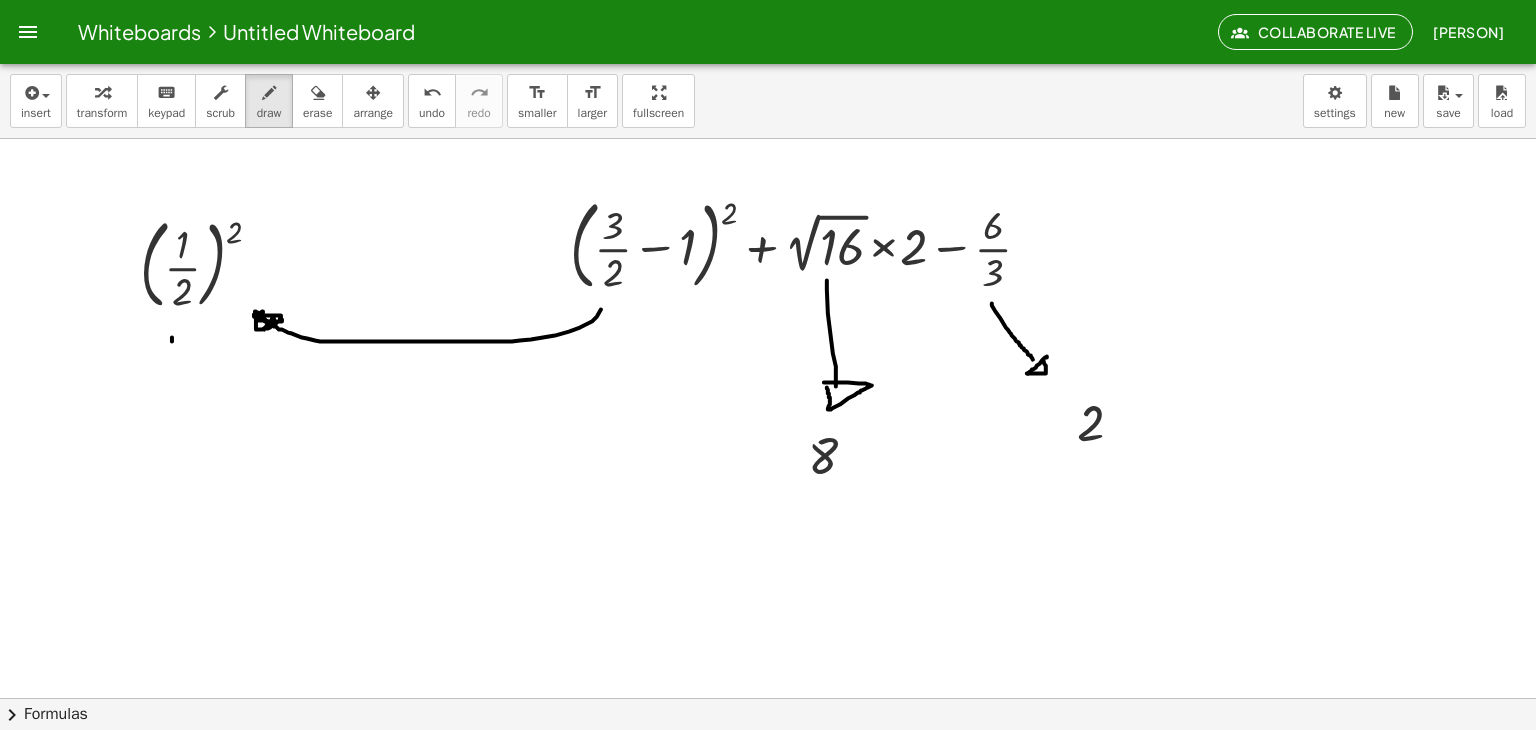 drag, startPoint x: 172, startPoint y: 337, endPoint x: 172, endPoint y: 373, distance: 36 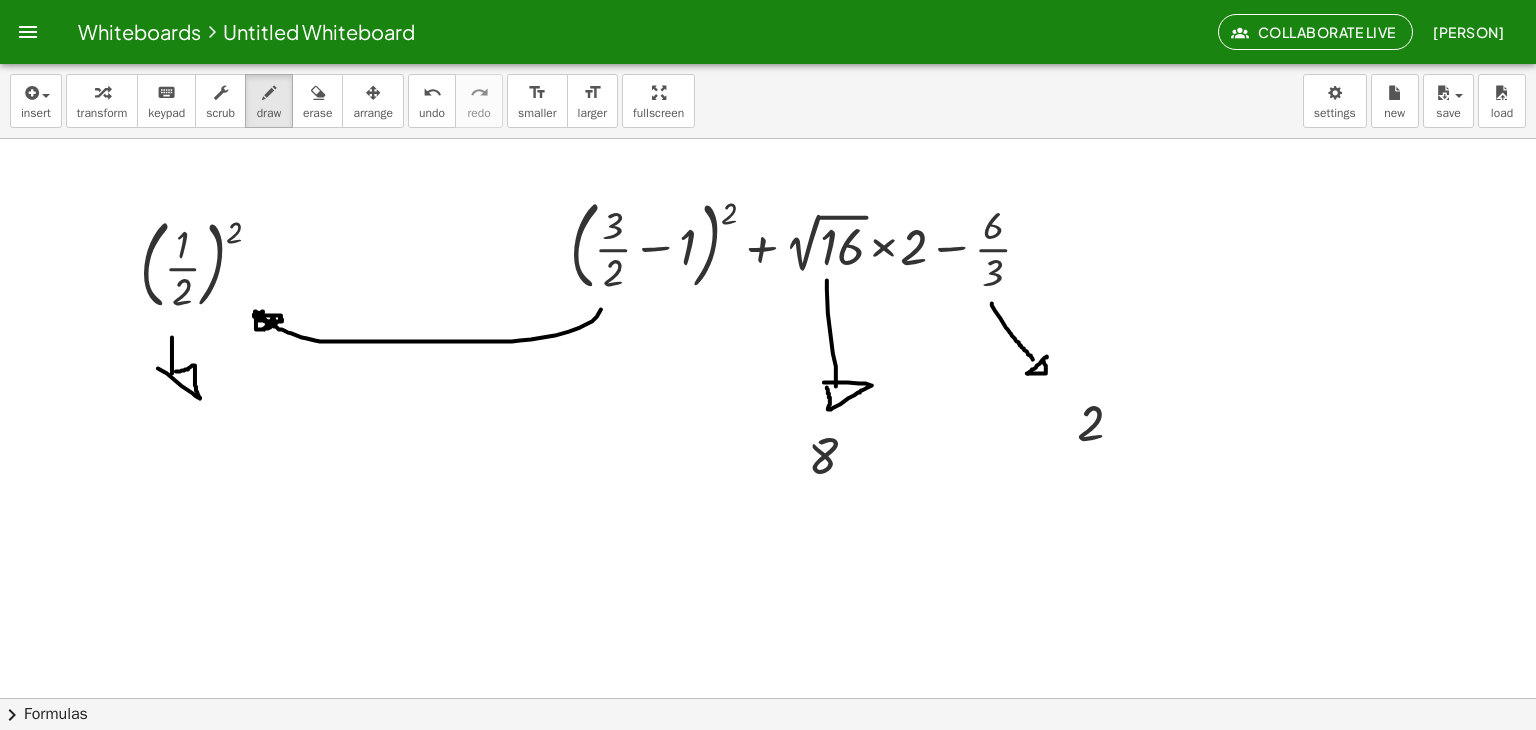 click at bounding box center [768, 762] 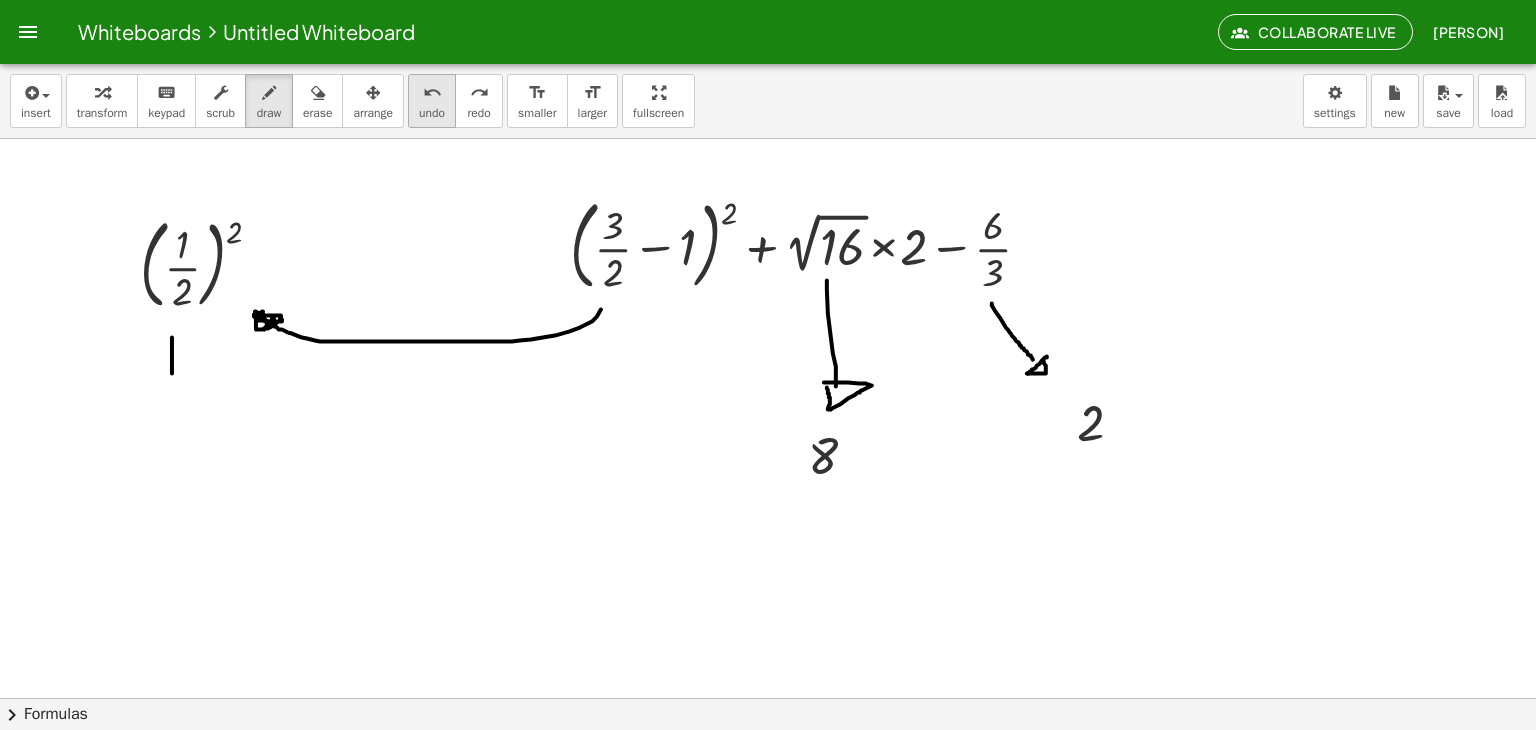 click on "undo undo" at bounding box center (432, 101) 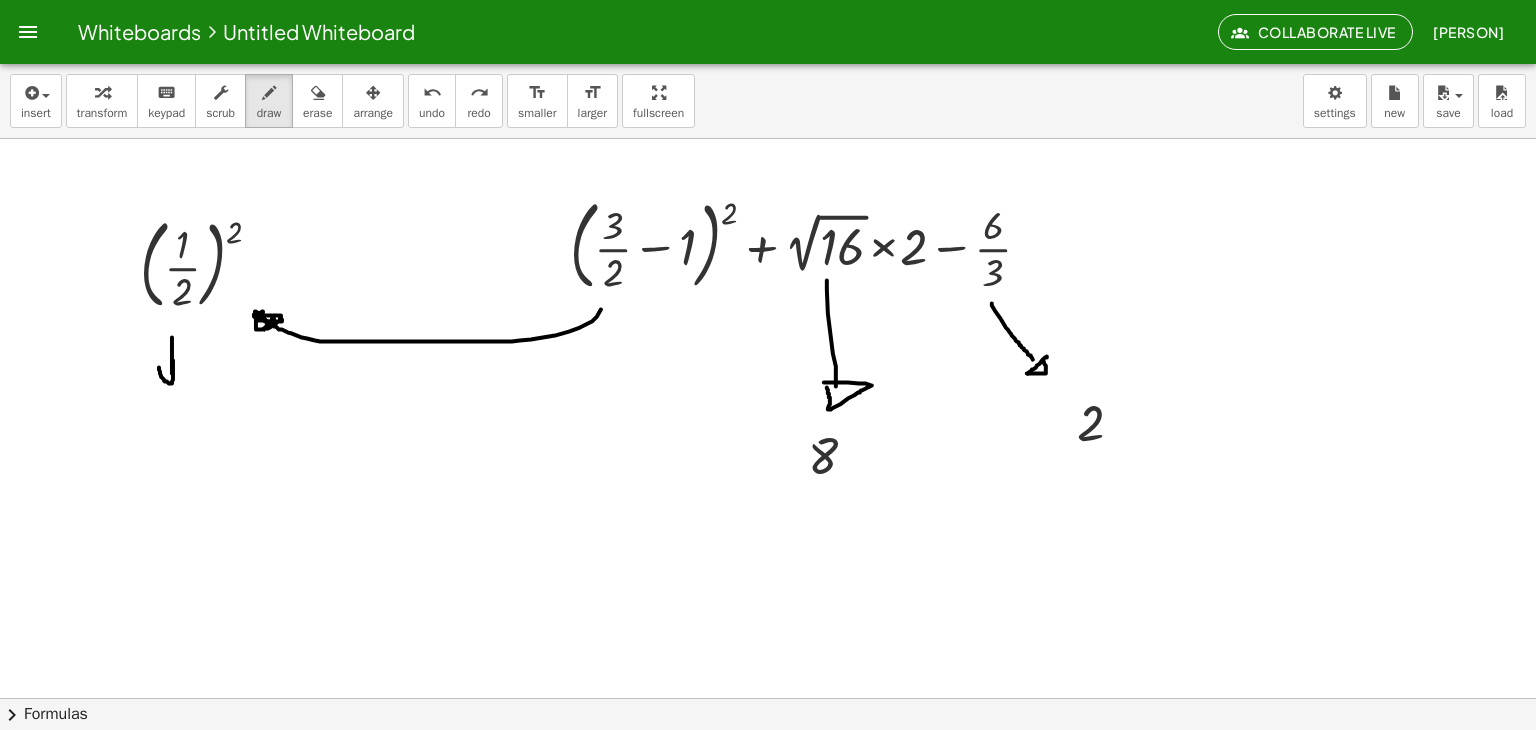 drag, startPoint x: 159, startPoint y: 367, endPoint x: 176, endPoint y: 356, distance: 20.248457 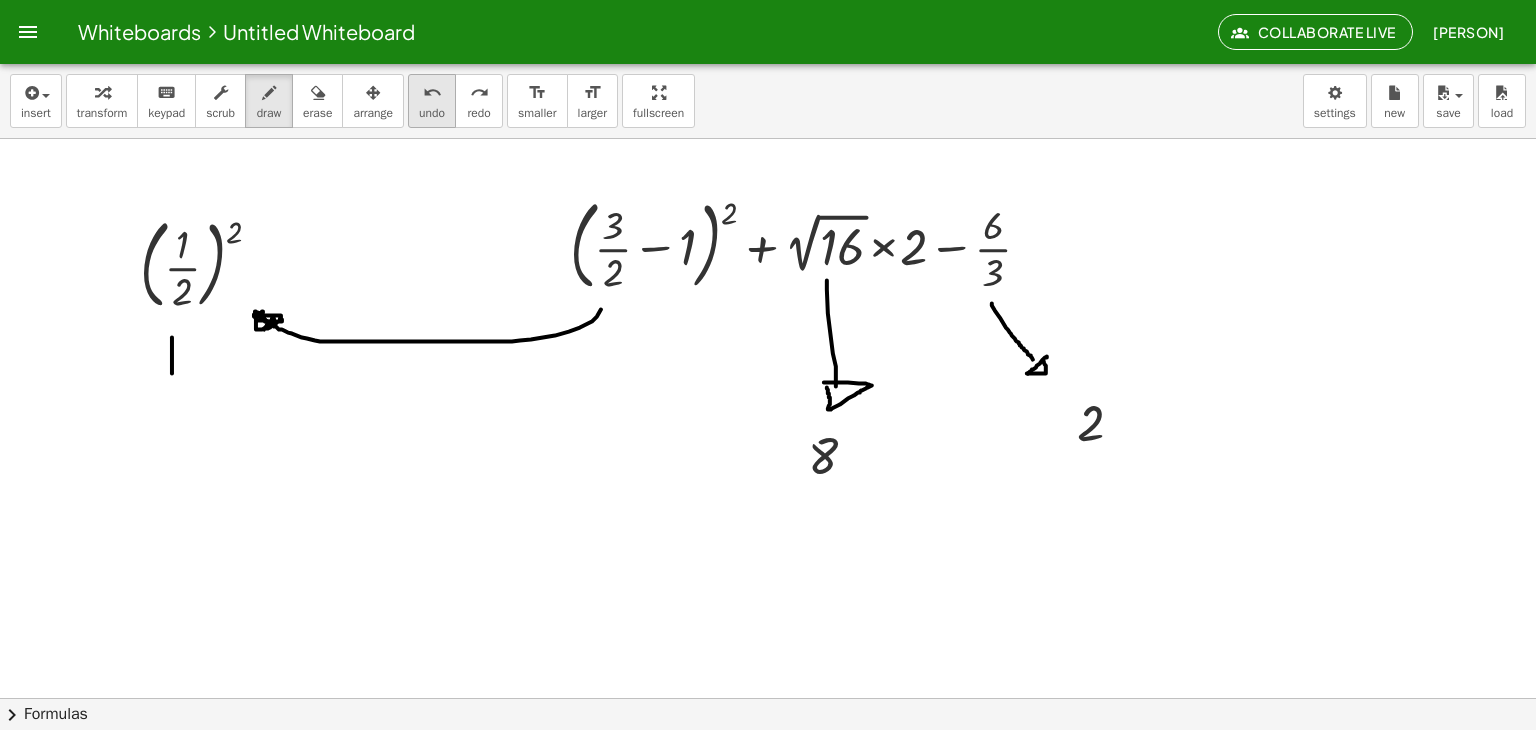 click on "undo" at bounding box center [432, 113] 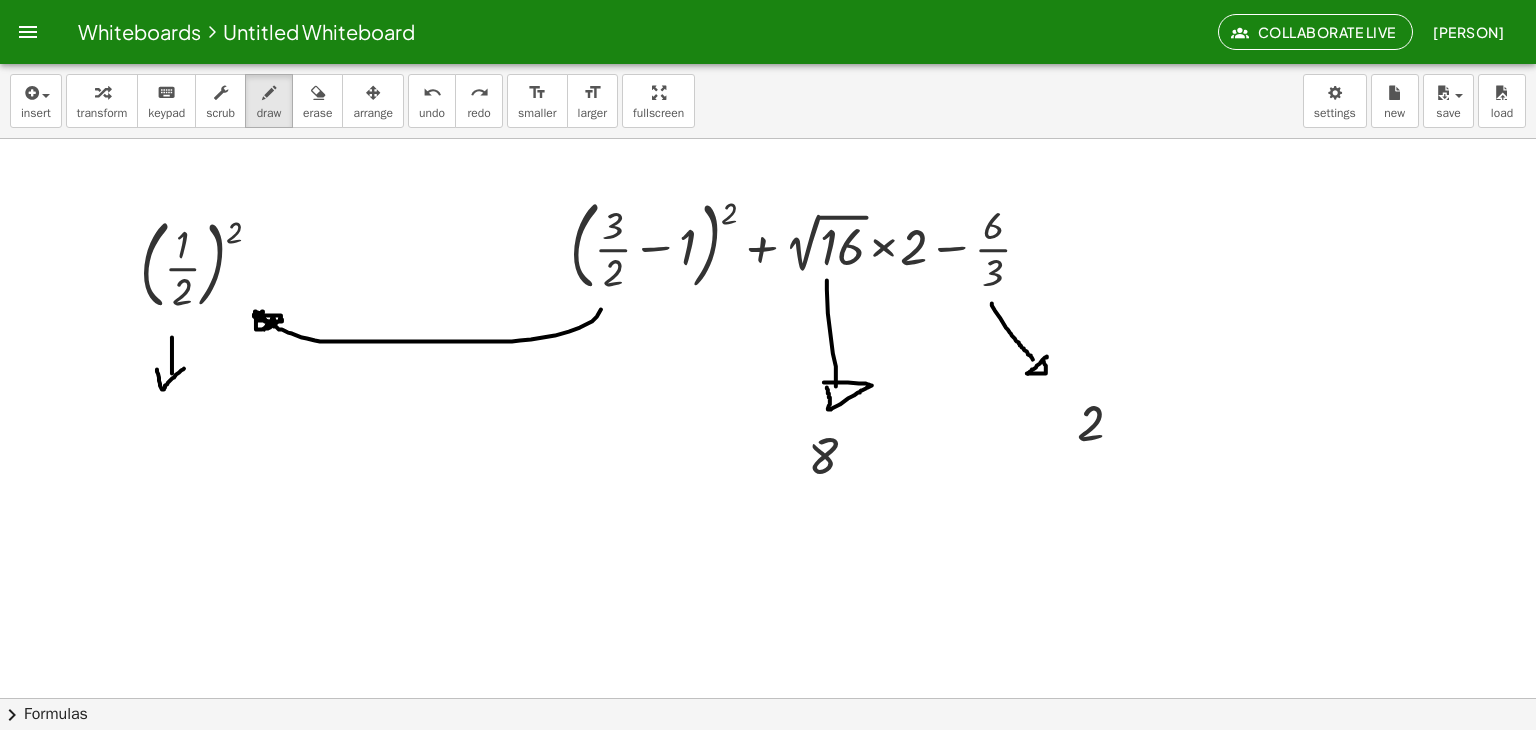 drag, startPoint x: 157, startPoint y: 369, endPoint x: 186, endPoint y: 368, distance: 29.017237 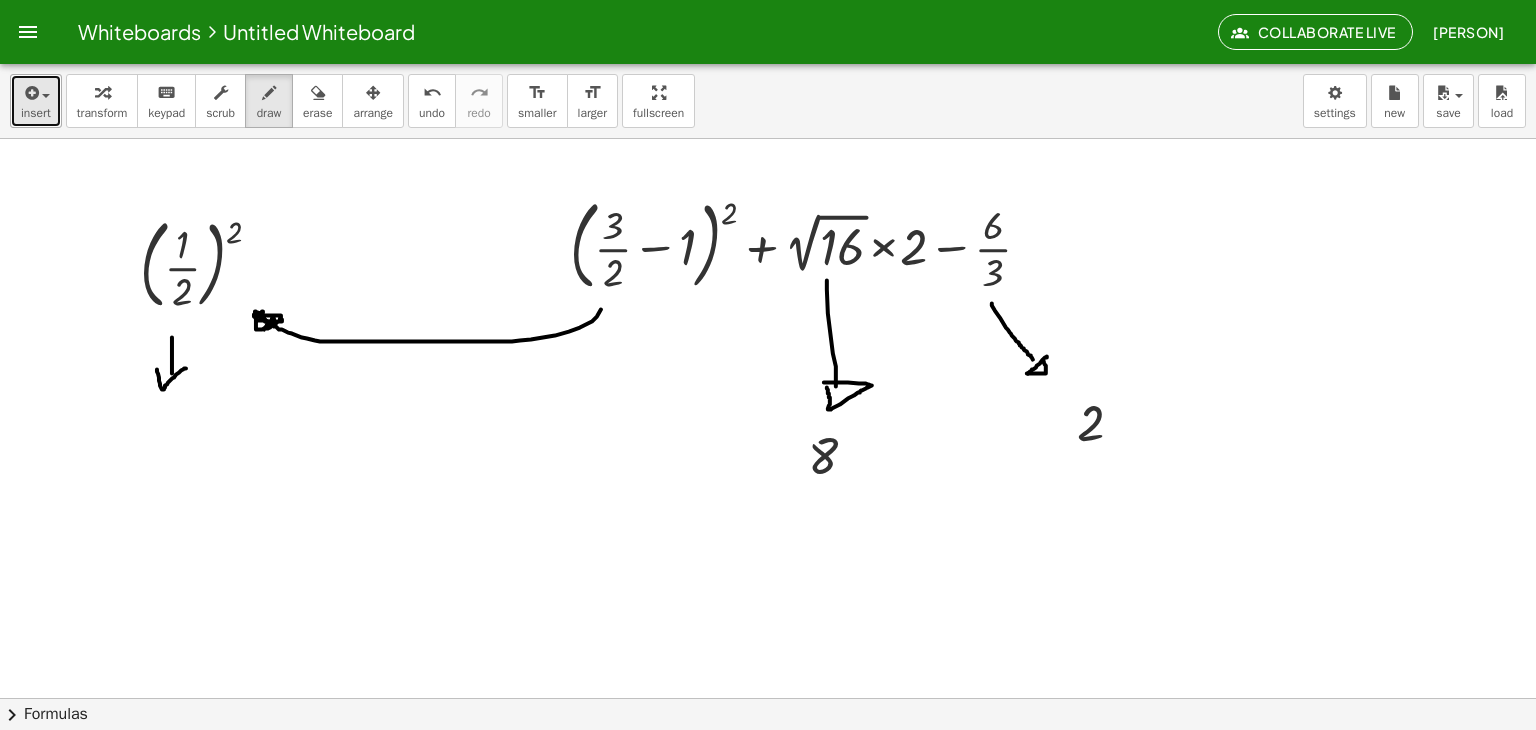 click at bounding box center (36, 92) 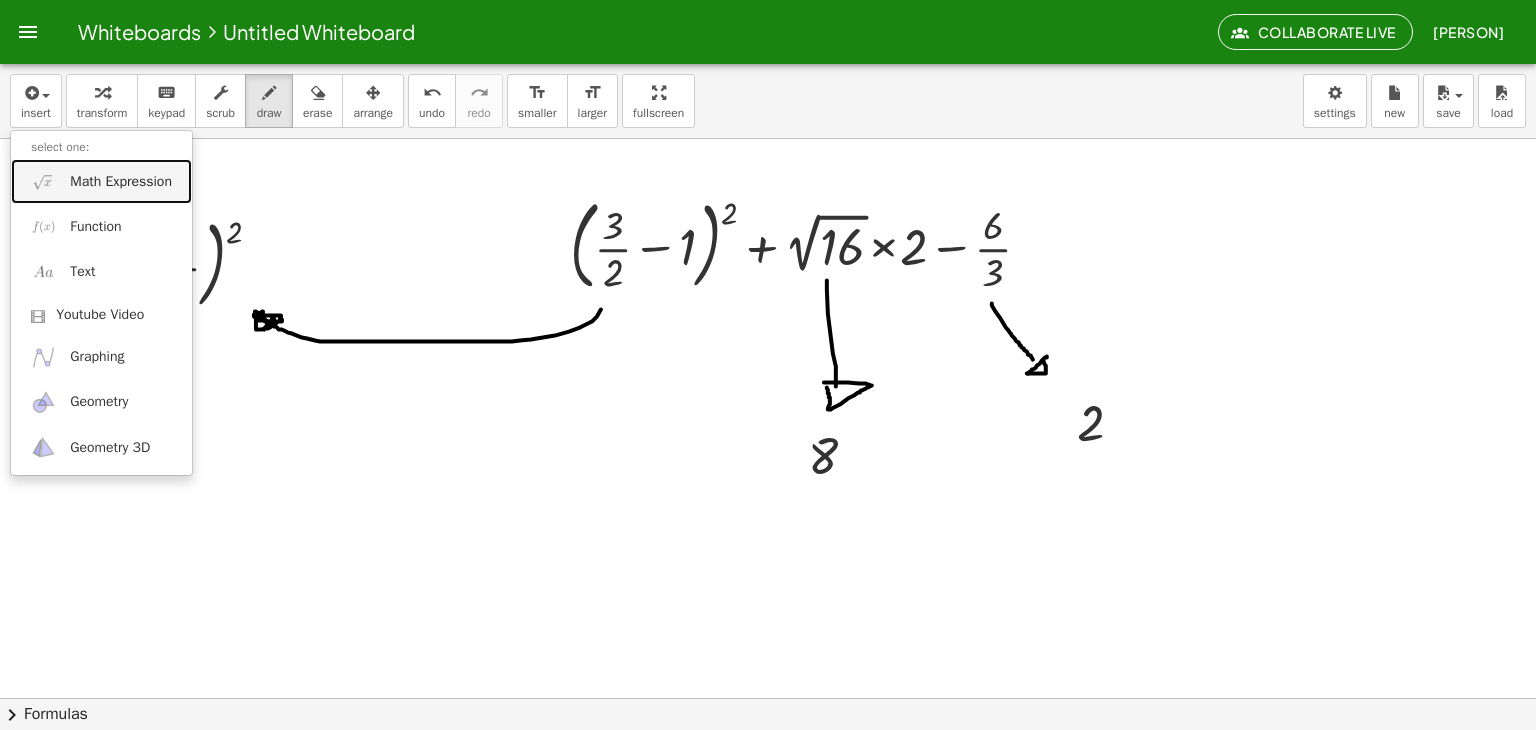 click at bounding box center [43, 181] 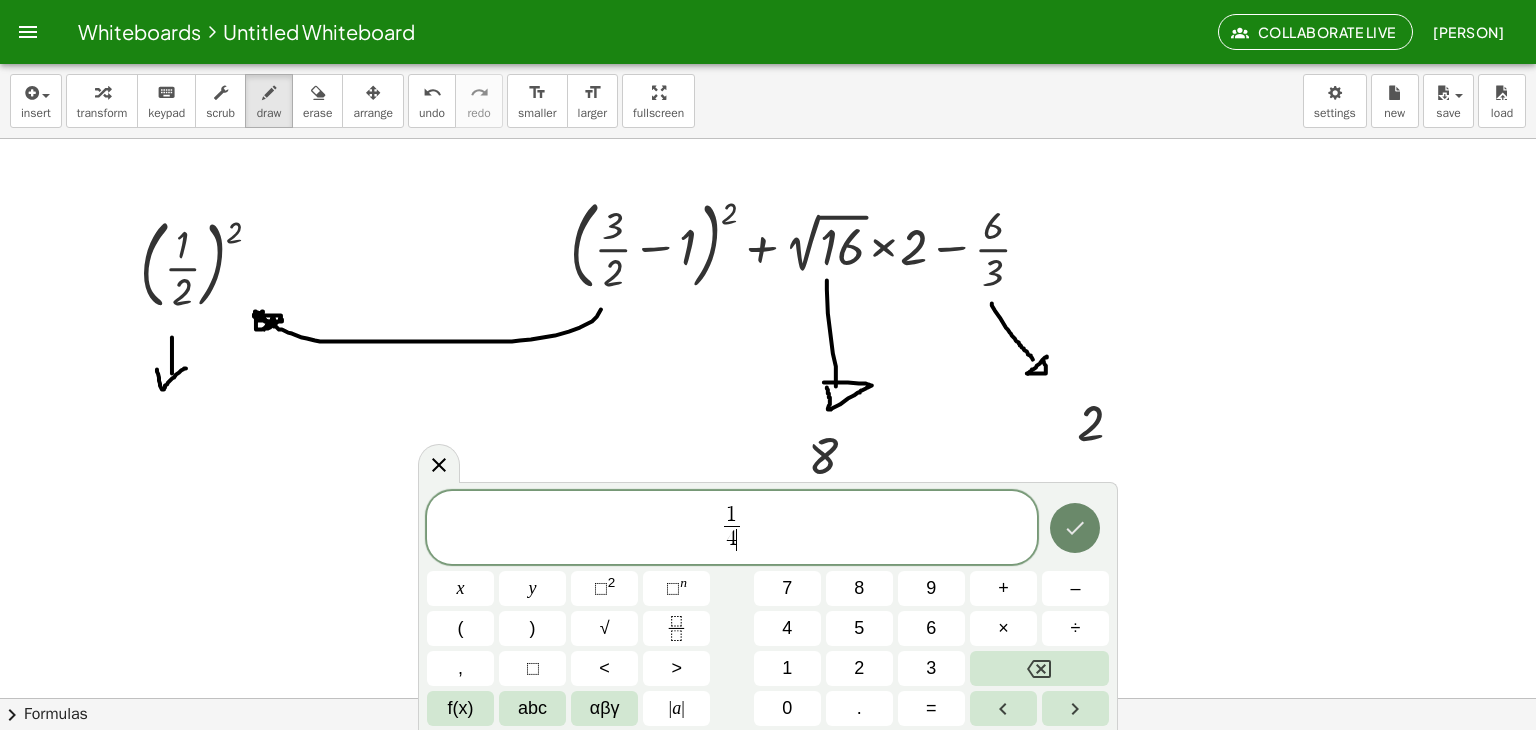click 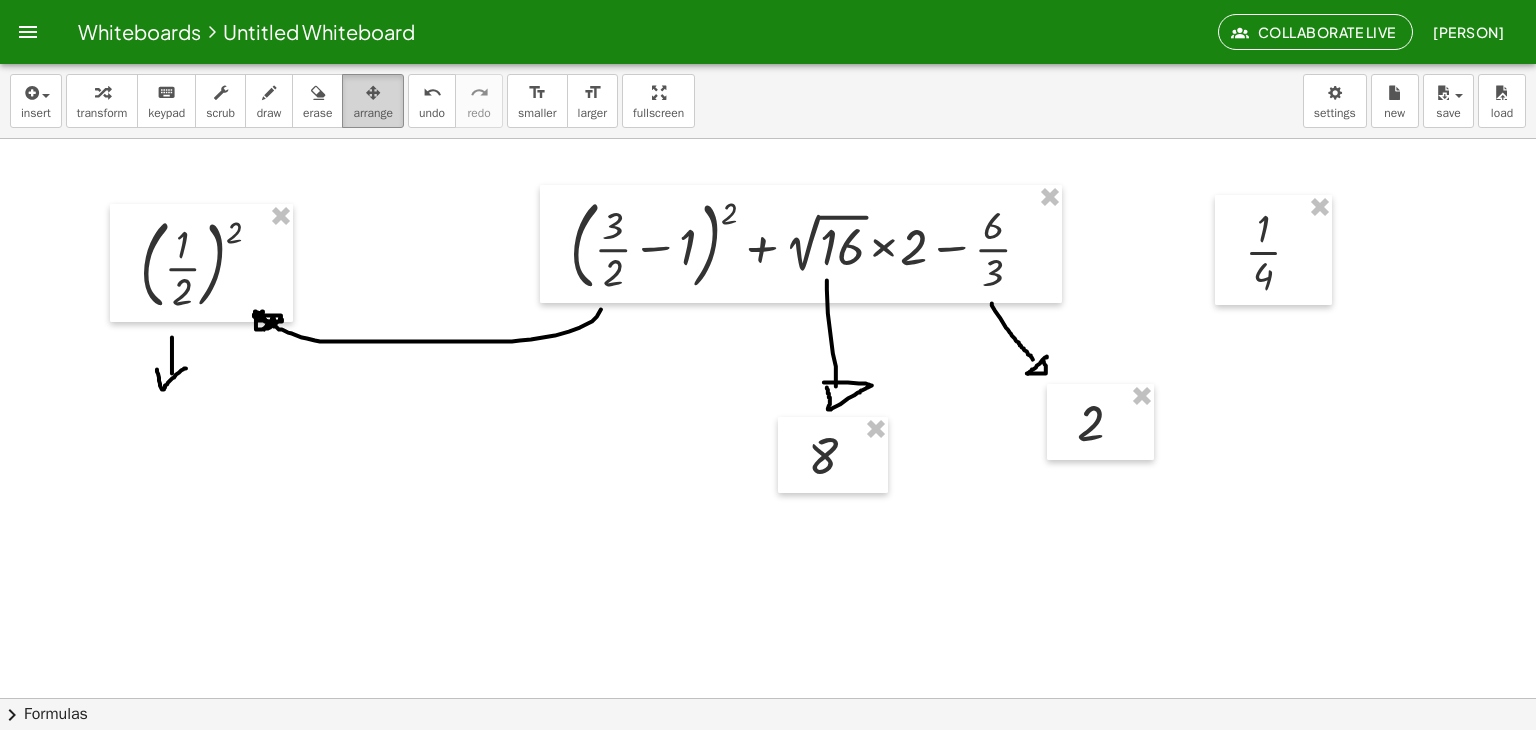 click on "arrange" at bounding box center [373, 113] 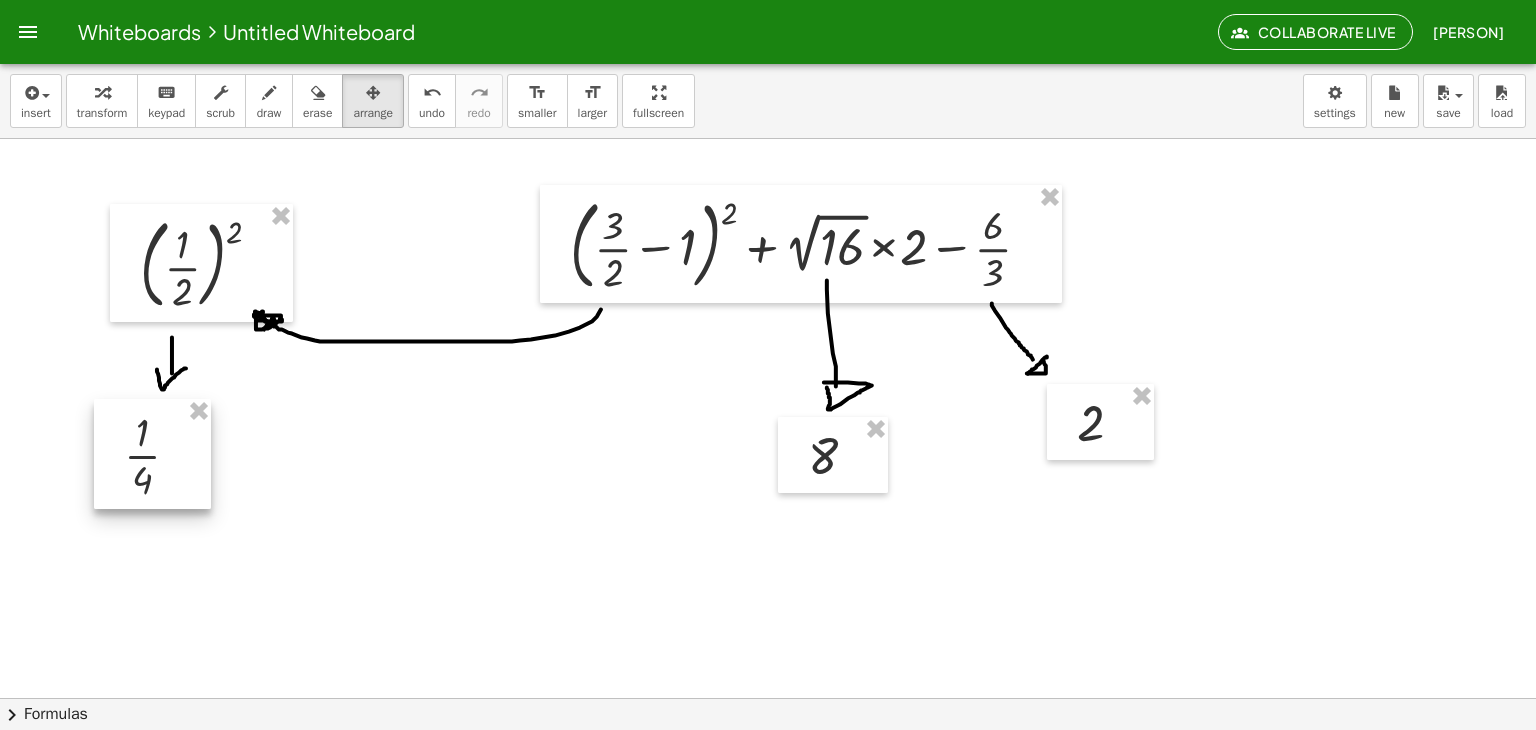 drag, startPoint x: 1248, startPoint y: 231, endPoint x: 152, endPoint y: 434, distance: 1114.6412 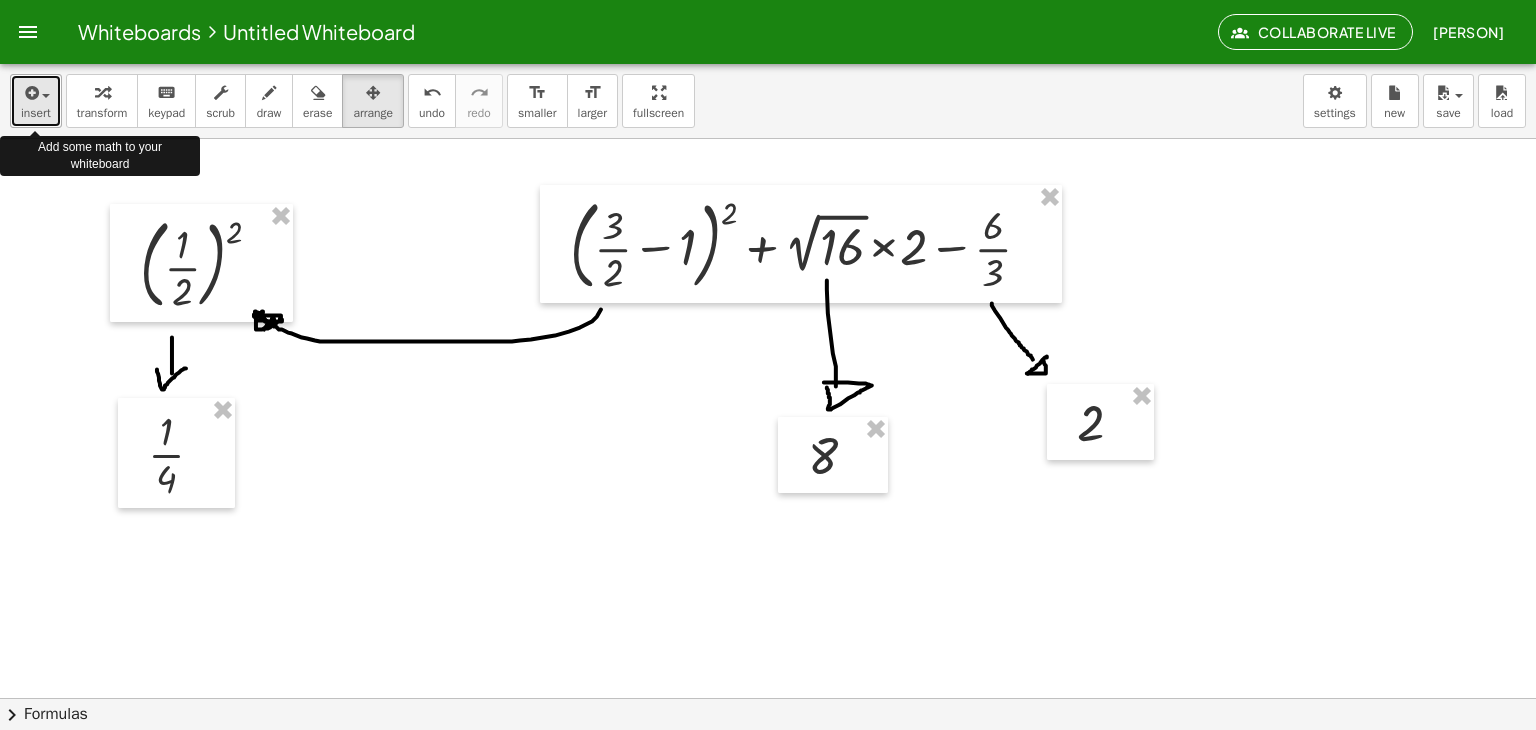 click on "insert" at bounding box center (36, 113) 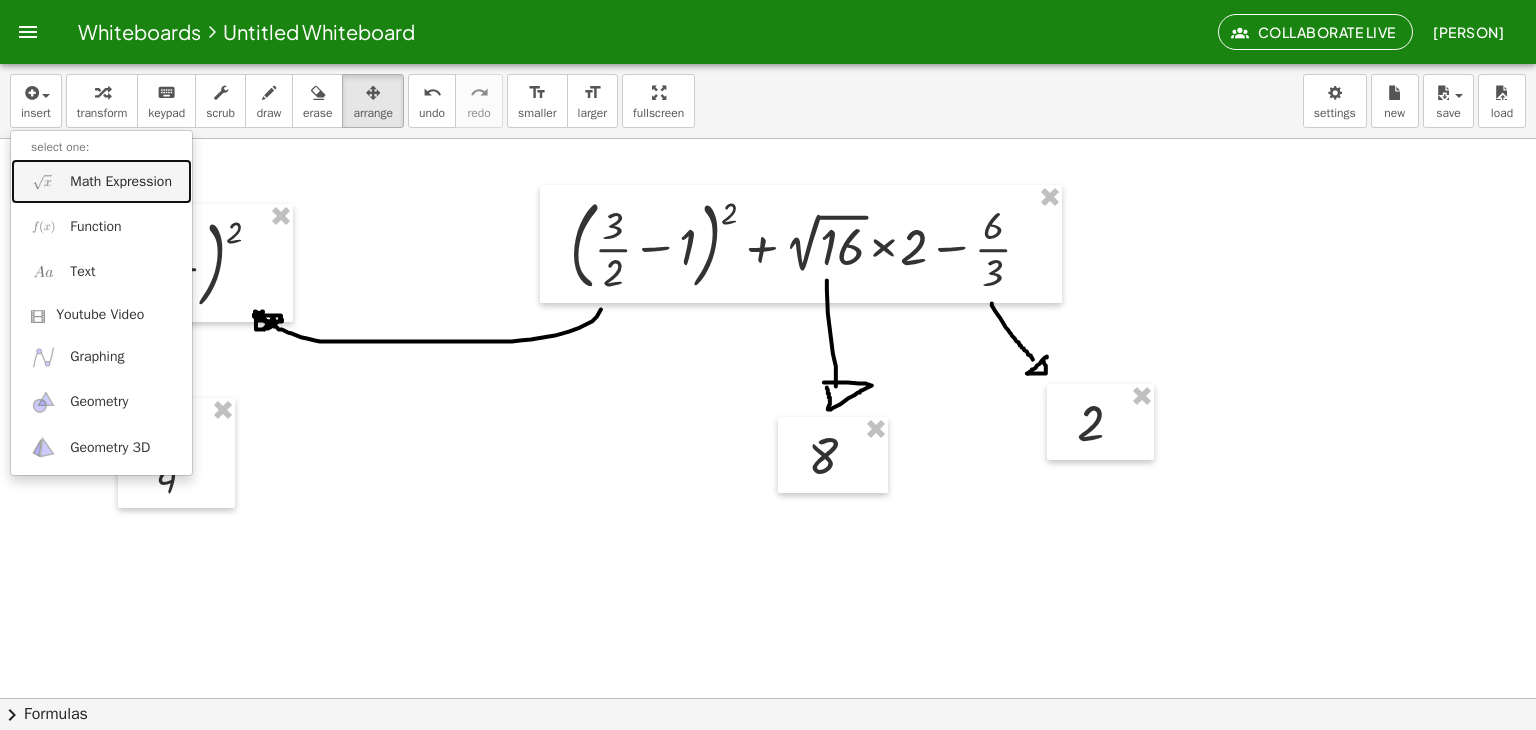 click on "Math Expression" at bounding box center [101, 181] 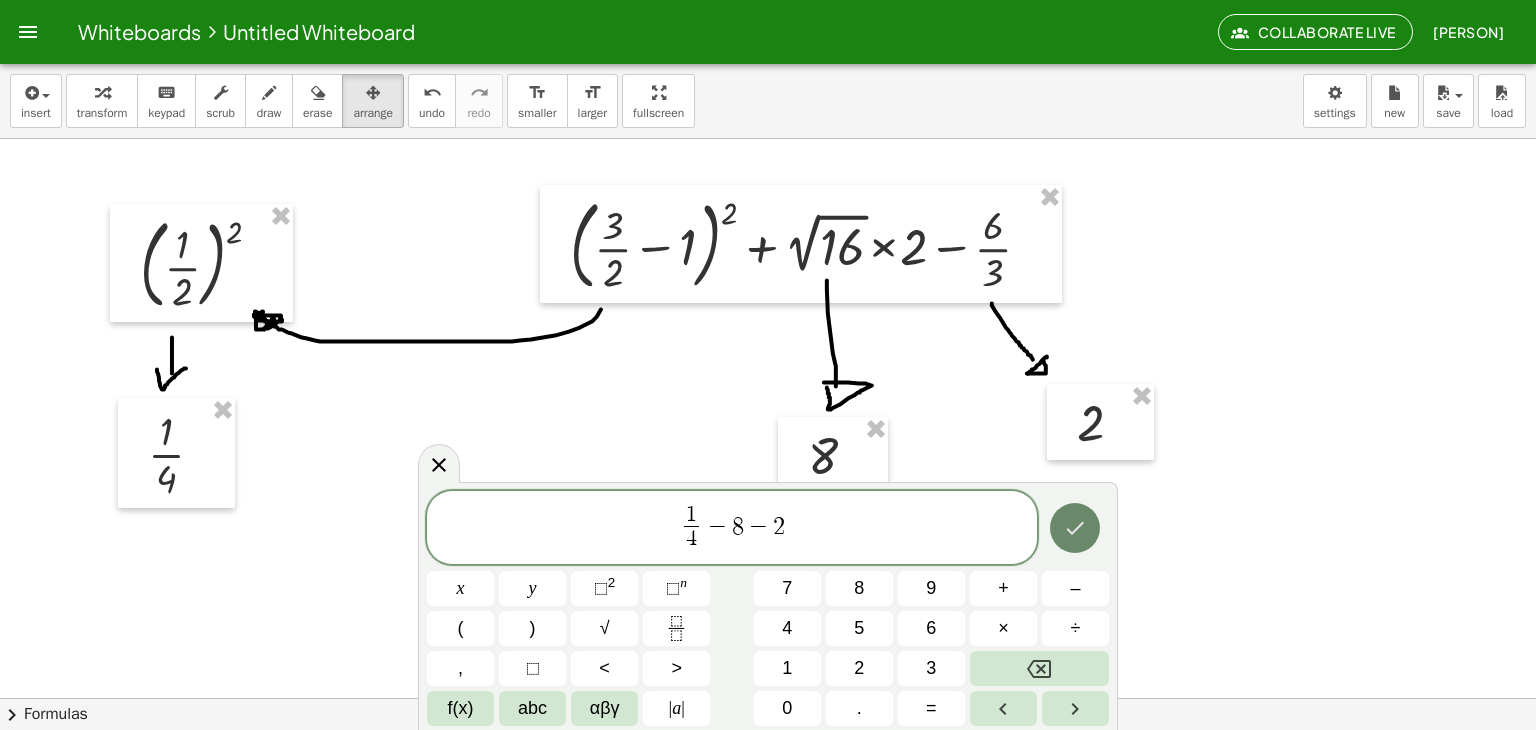 click at bounding box center (1075, 528) 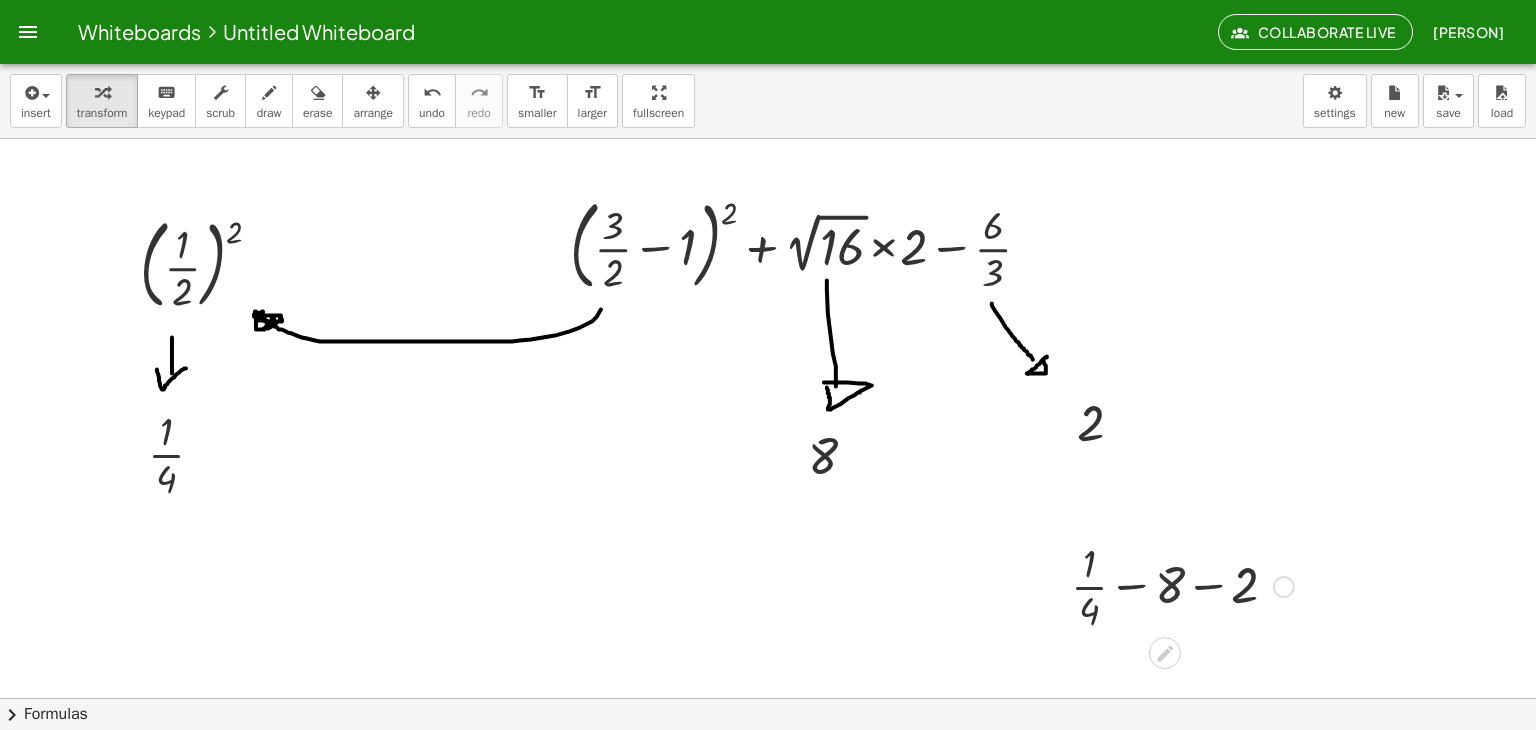 click at bounding box center (1182, 585) 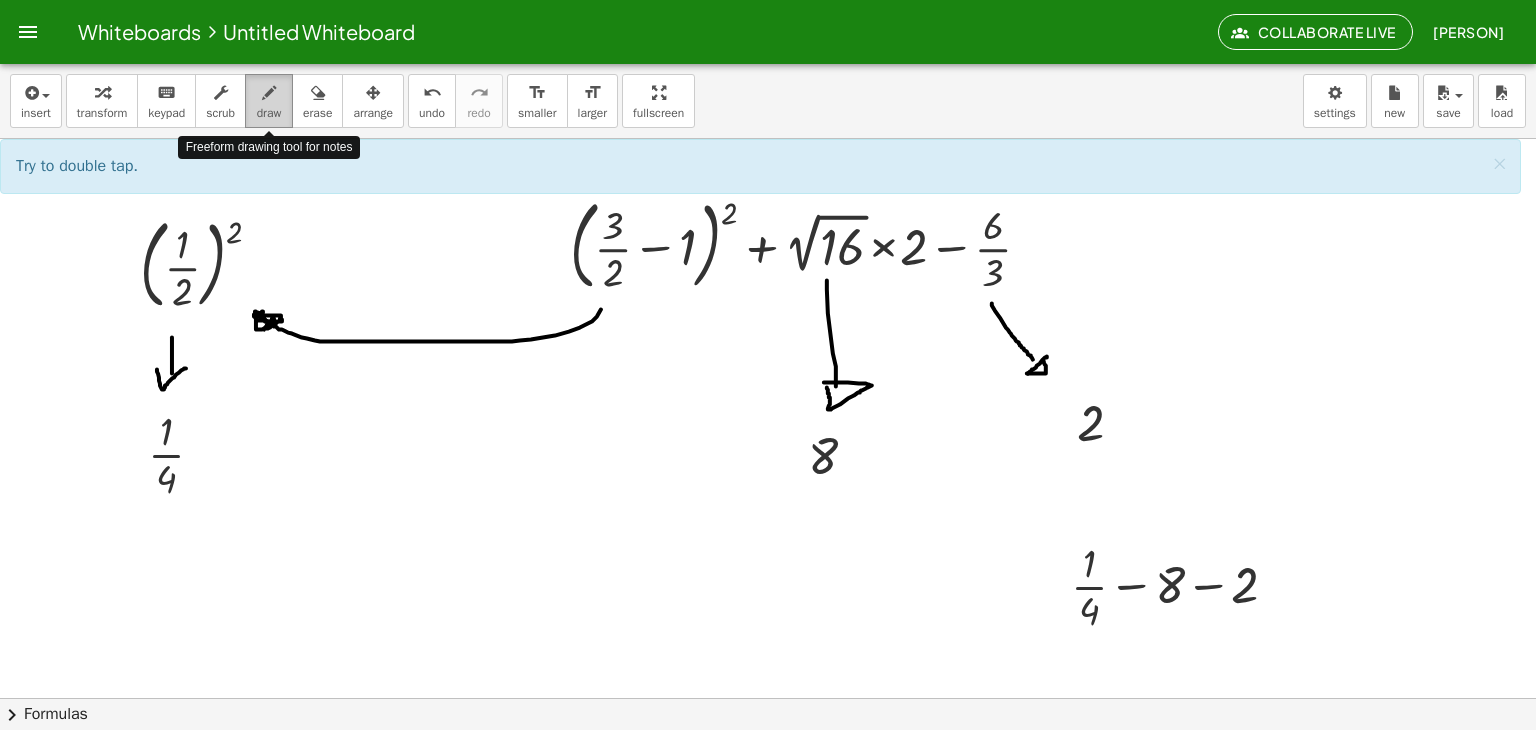 click at bounding box center [269, 92] 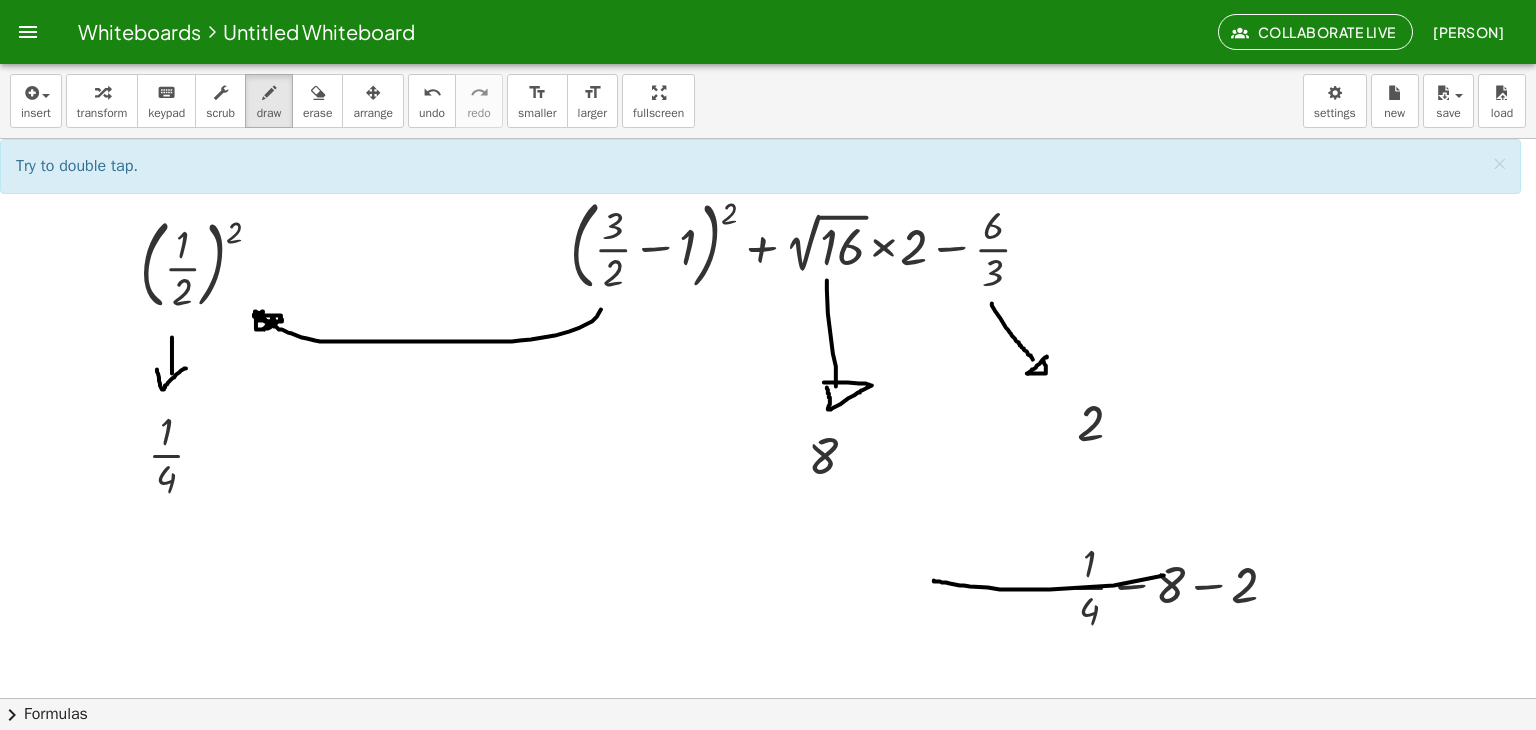 drag, startPoint x: 1164, startPoint y: 575, endPoint x: 940, endPoint y: 581, distance: 224.08034 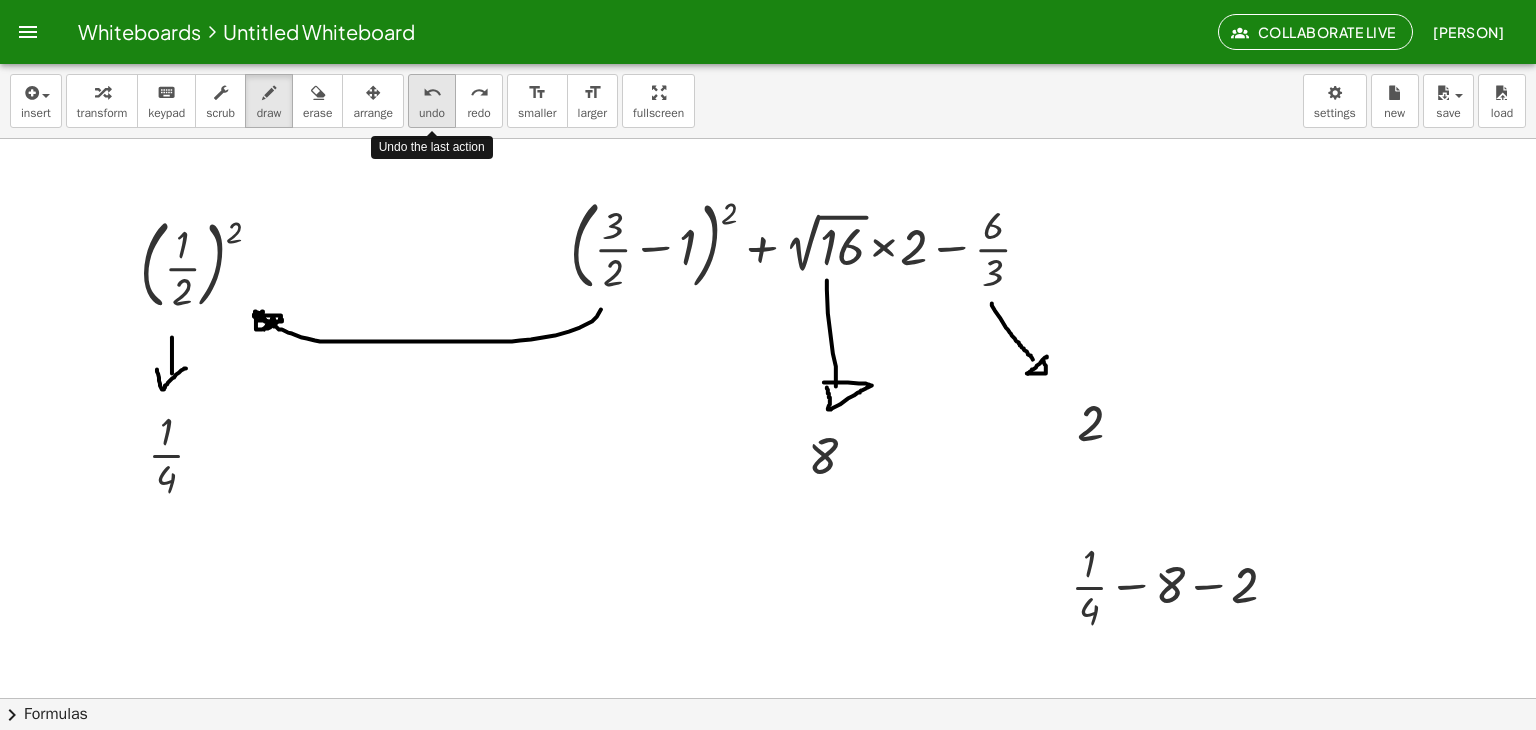 click on "undo" at bounding box center [432, 113] 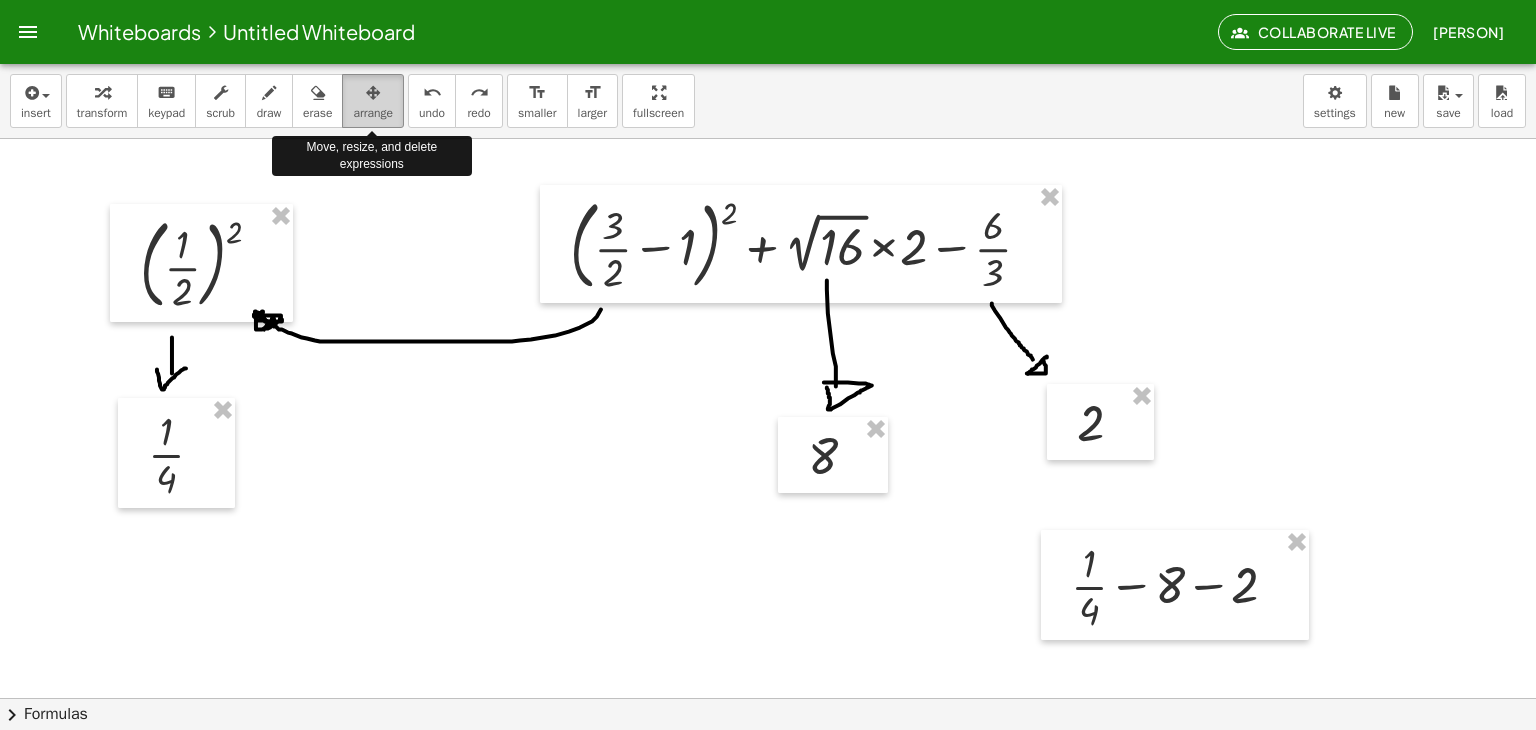 click on "arrange" at bounding box center [373, 113] 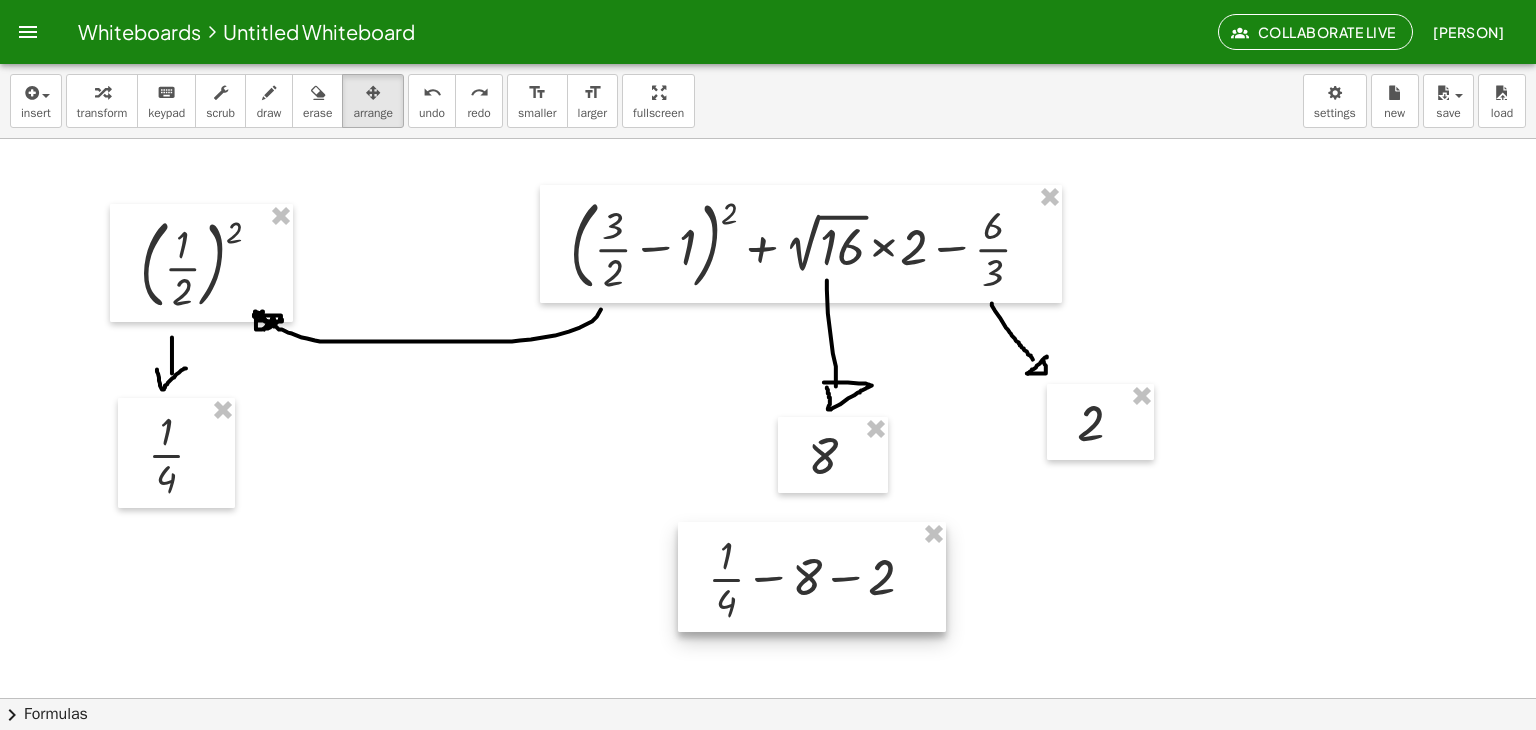 drag, startPoint x: 1112, startPoint y: 592, endPoint x: 739, endPoint y: 587, distance: 373.0335 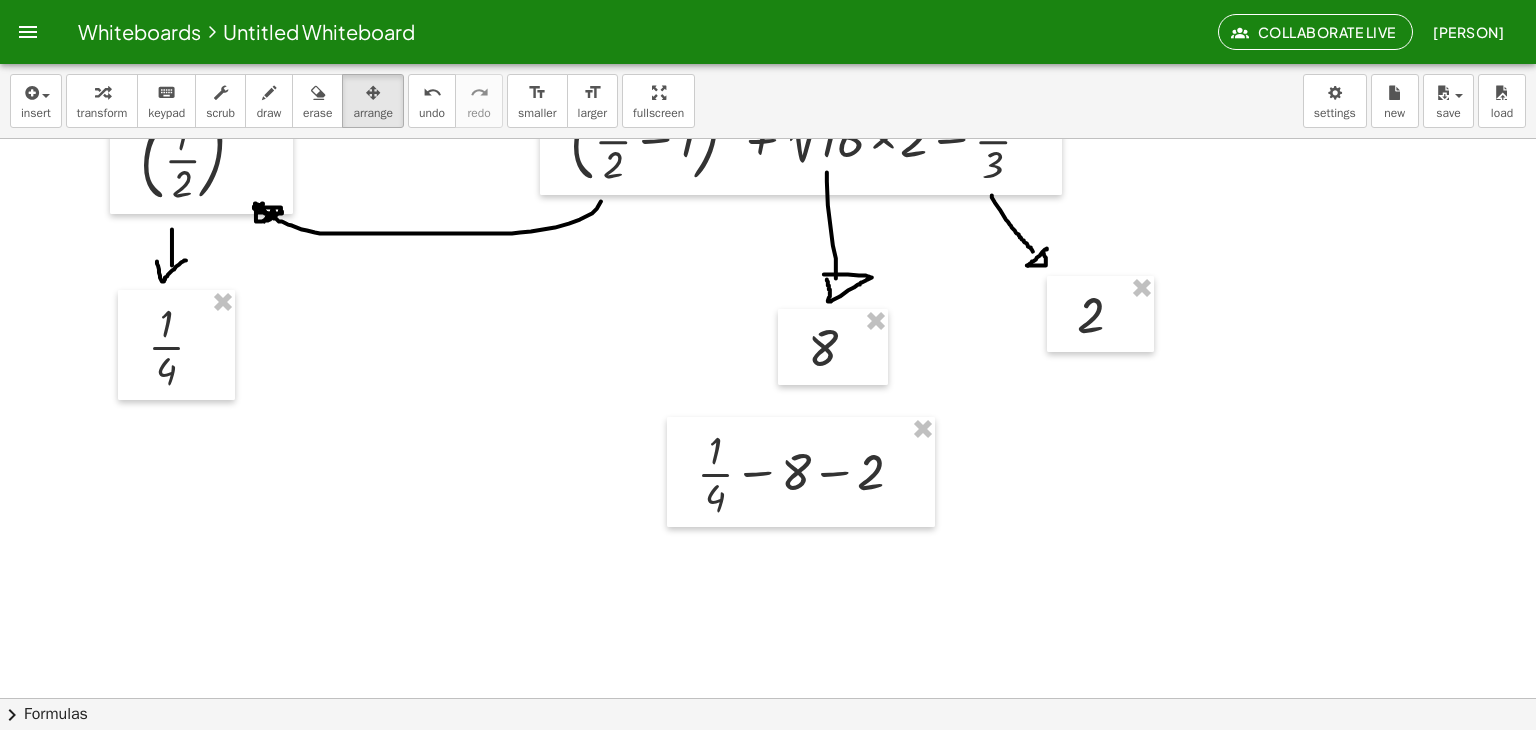 scroll, scrollTop: 48, scrollLeft: 0, axis: vertical 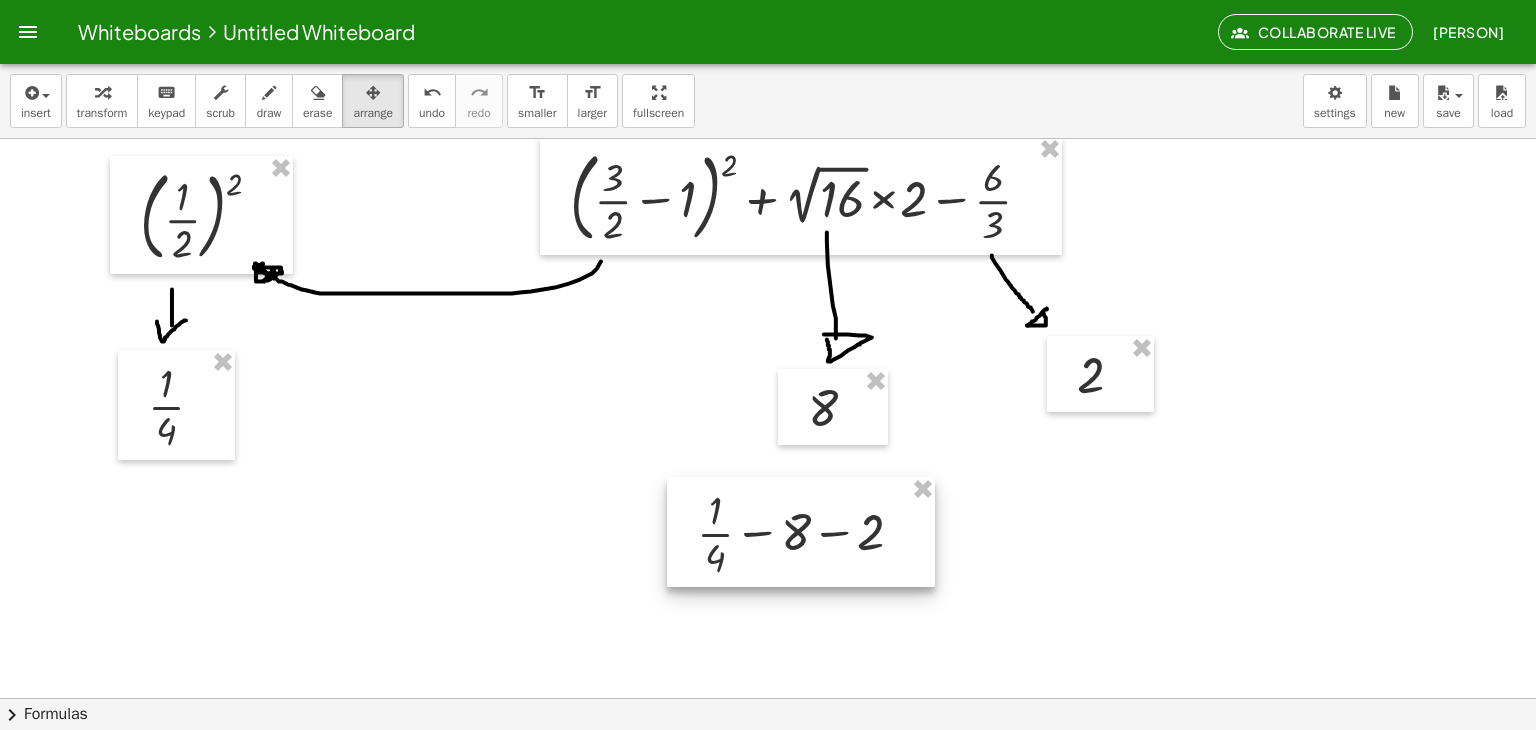 click at bounding box center [801, 532] 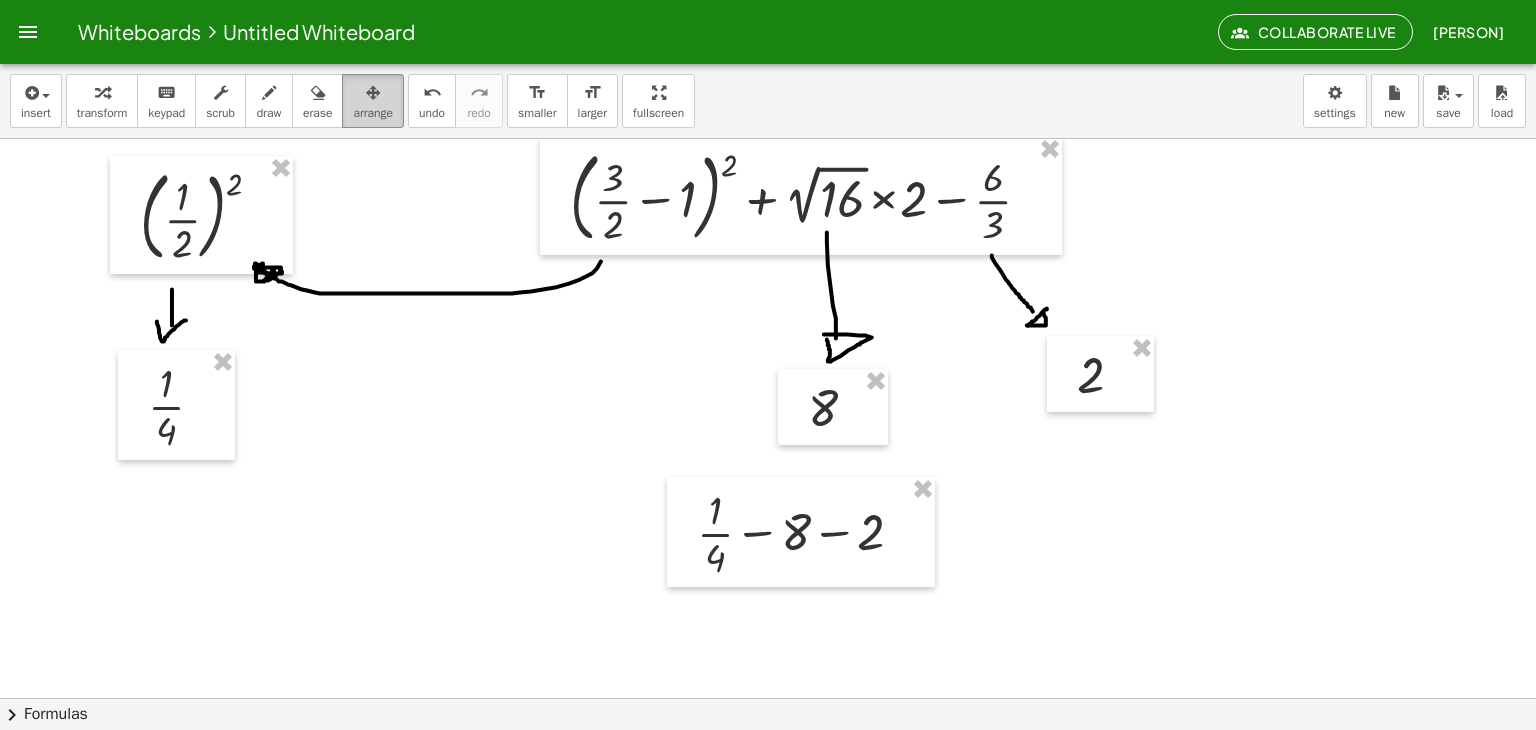 drag, startPoint x: 787, startPoint y: 617, endPoint x: 384, endPoint y: 85, distance: 667.40765 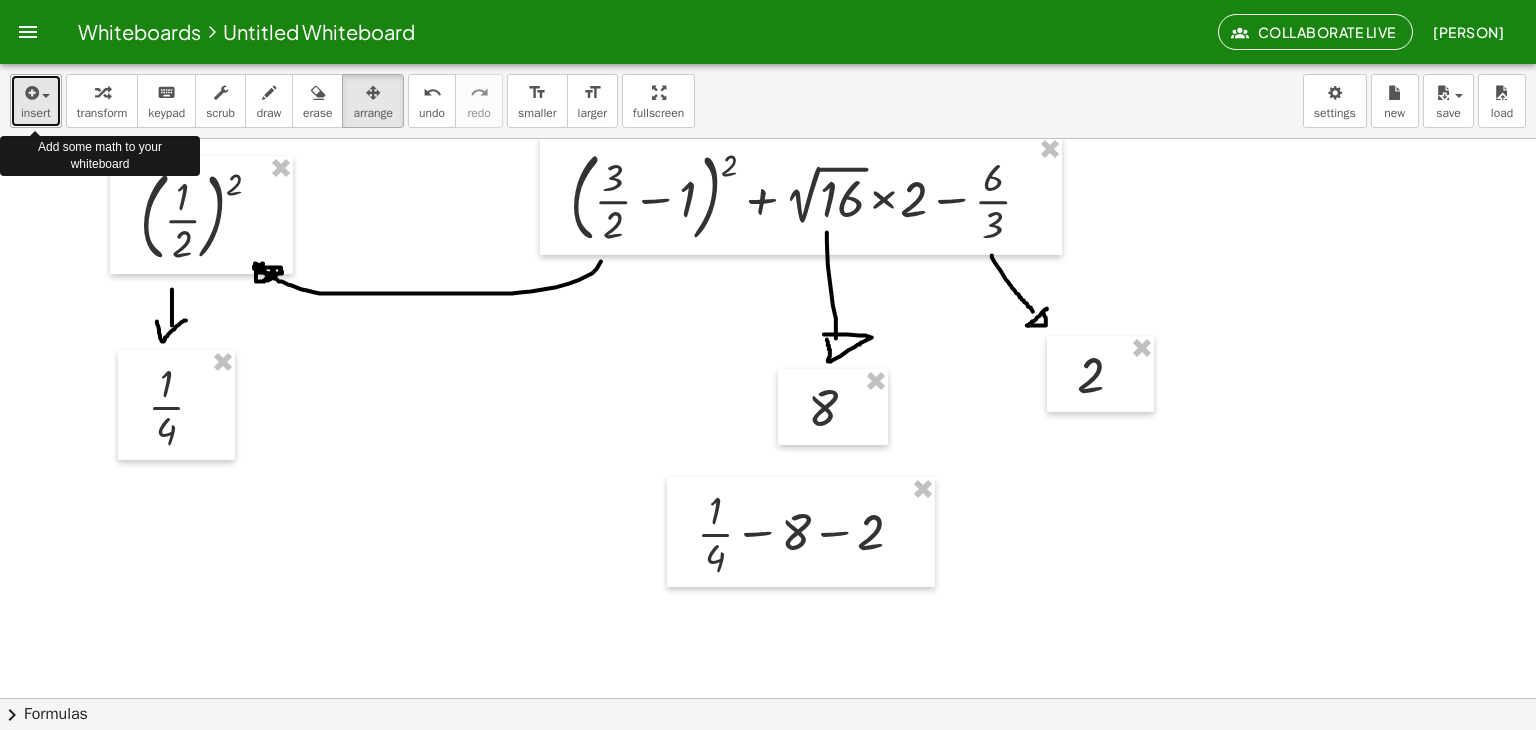 click at bounding box center [30, 93] 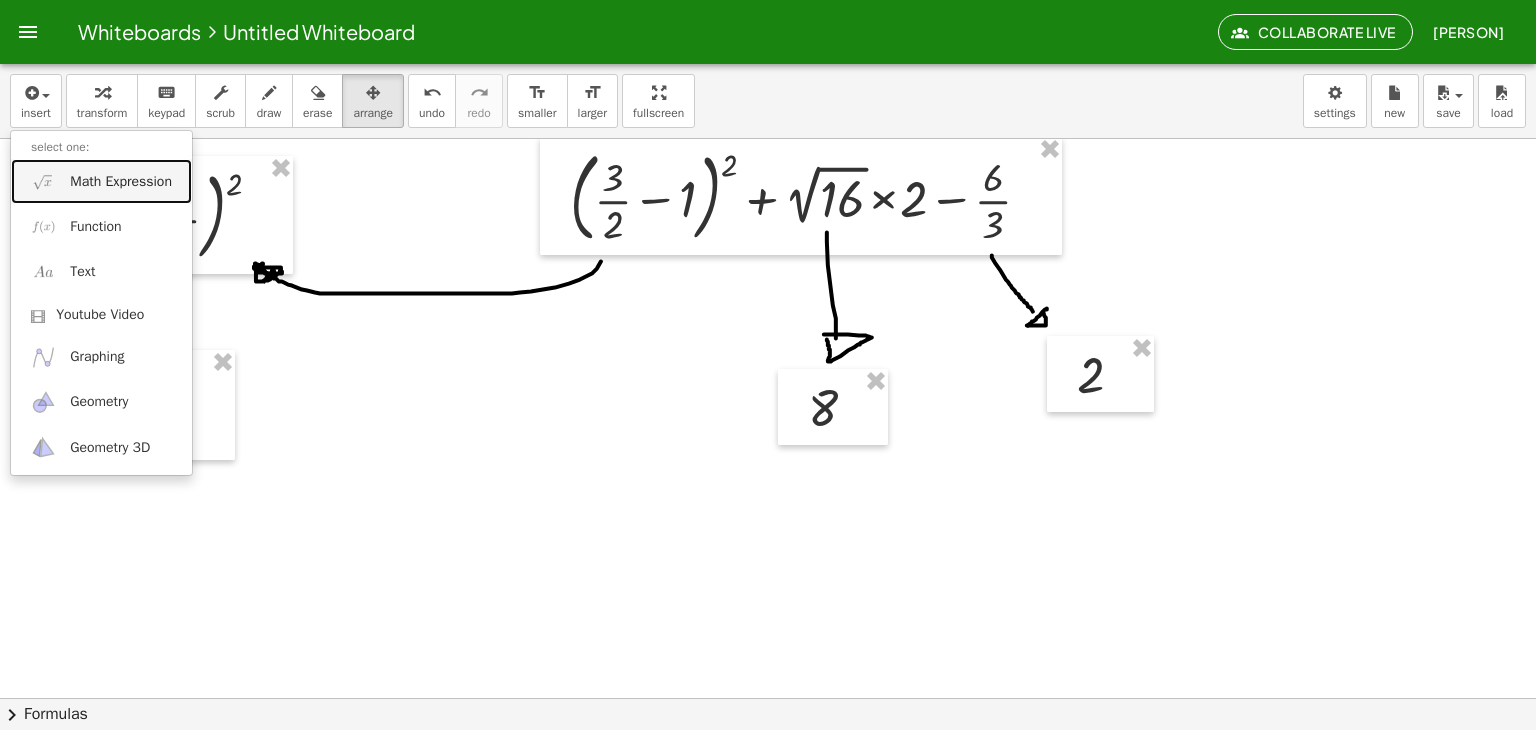 click on "Math Expression" at bounding box center (121, 182) 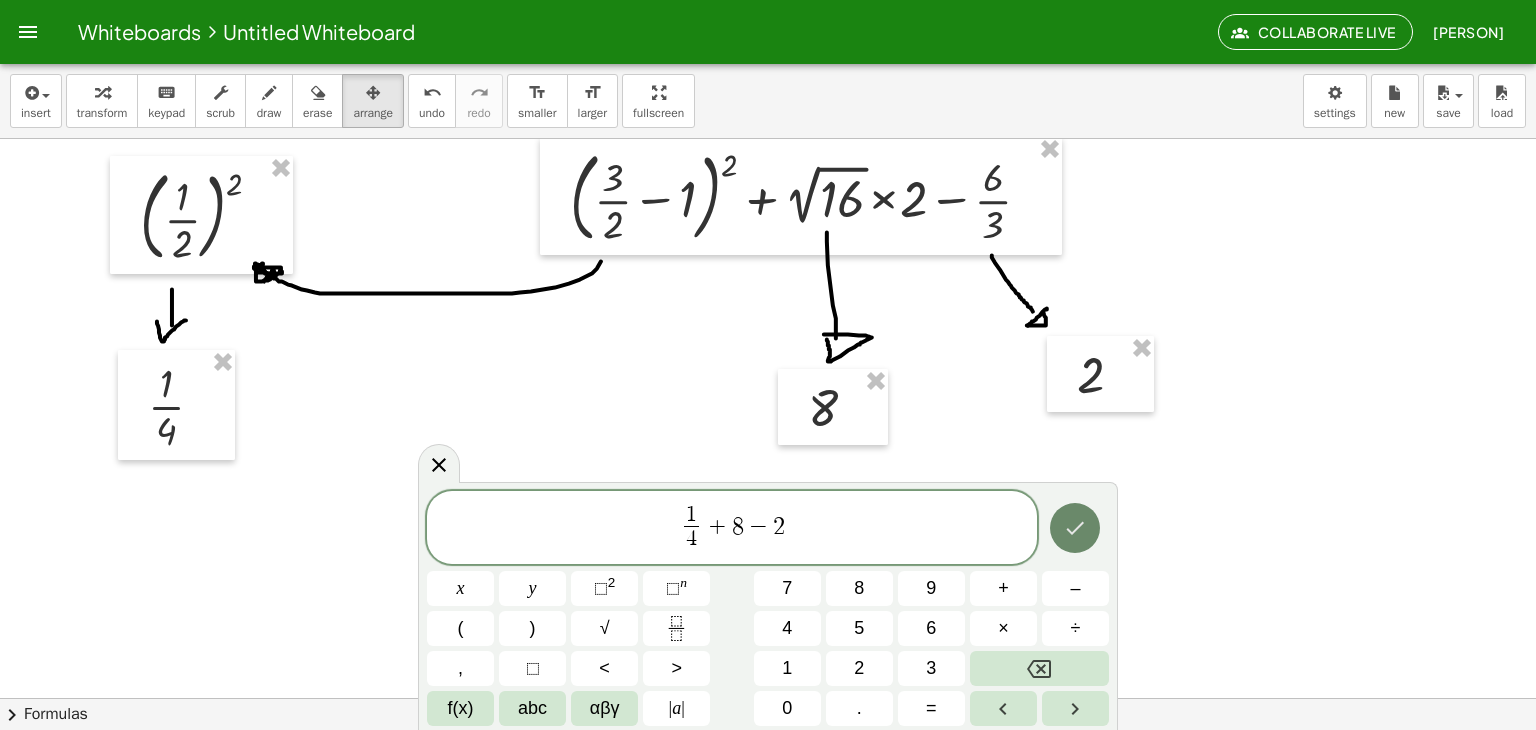 click at bounding box center (1075, 528) 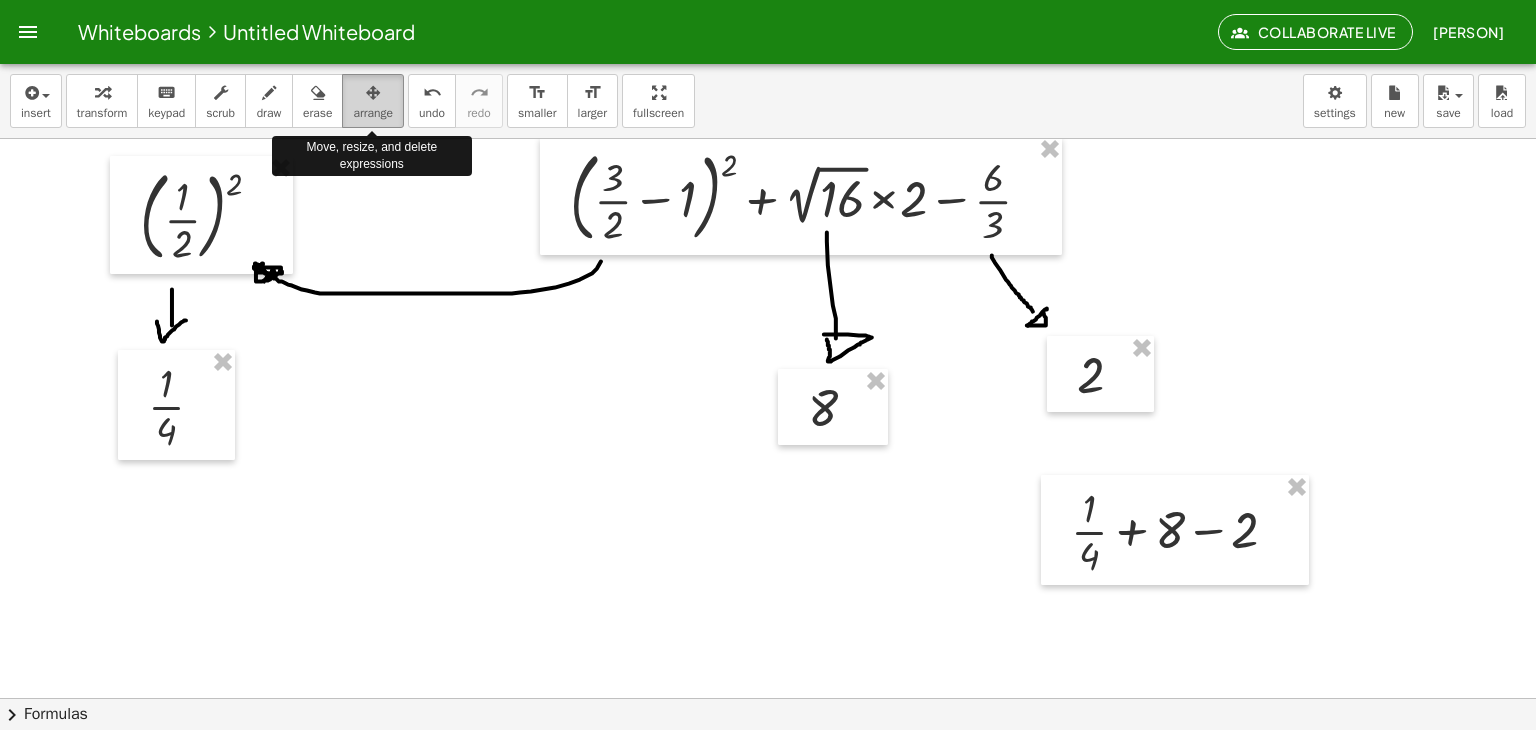 click at bounding box center (373, 93) 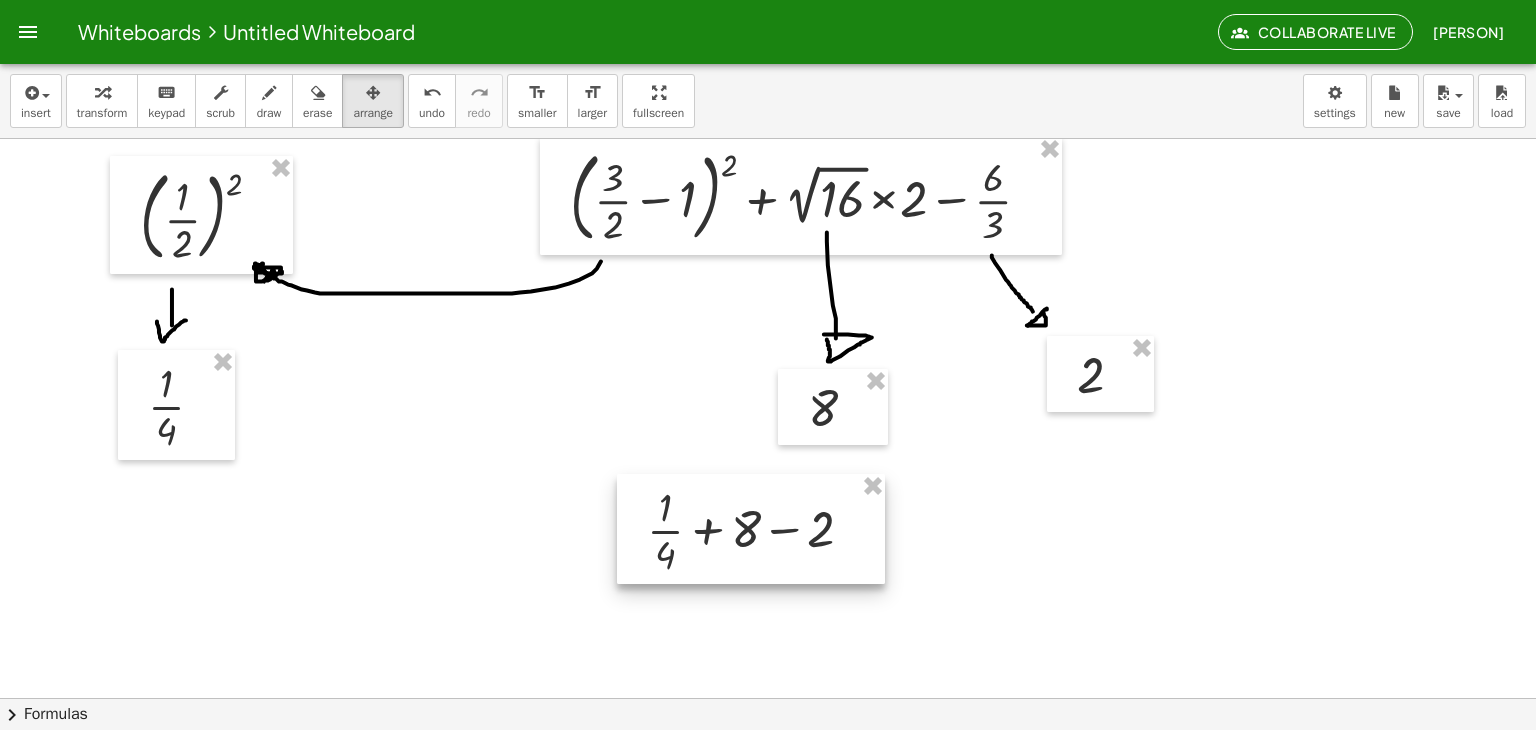 drag, startPoint x: 1144, startPoint y: 517, endPoint x: 722, endPoint y: 524, distance: 422.05804 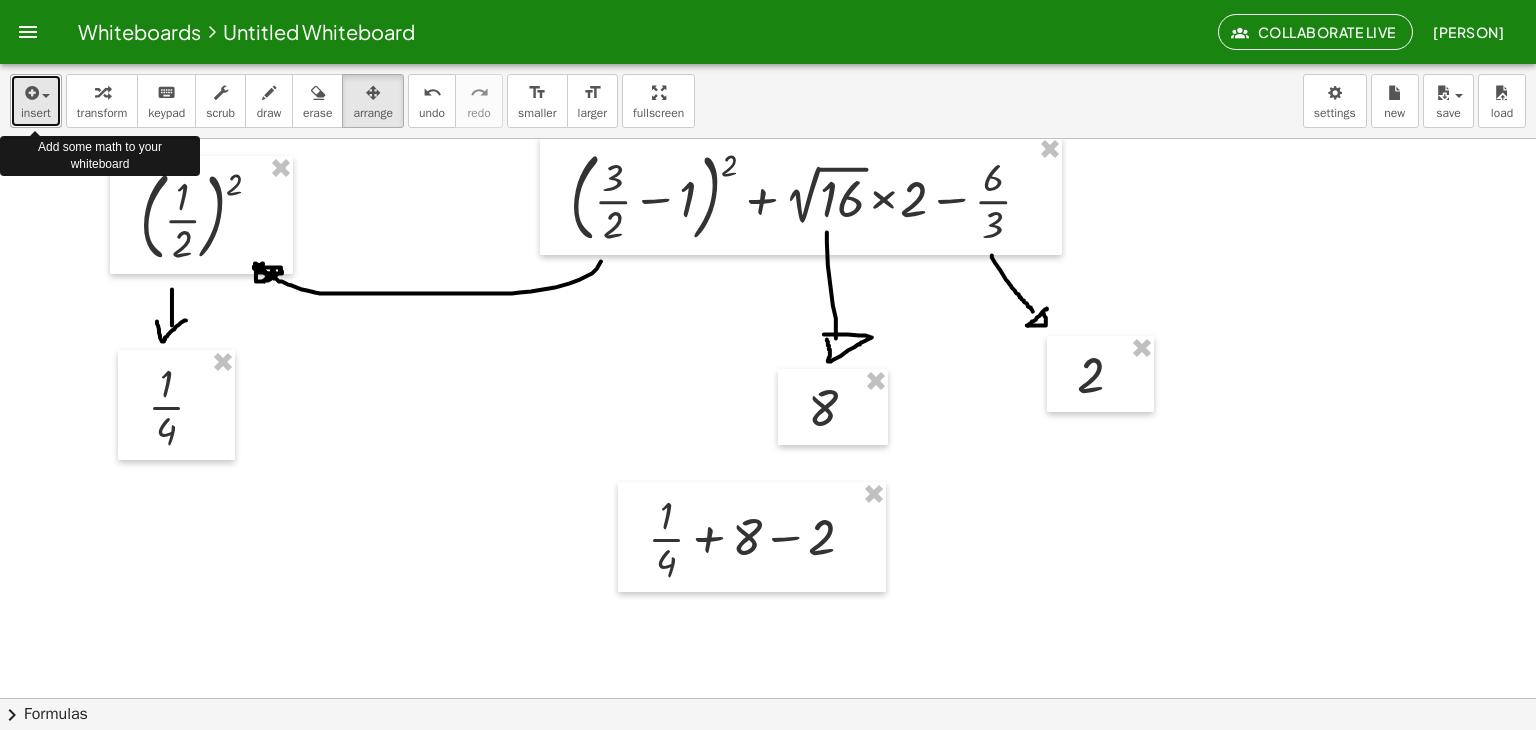 click on "insert" at bounding box center [36, 113] 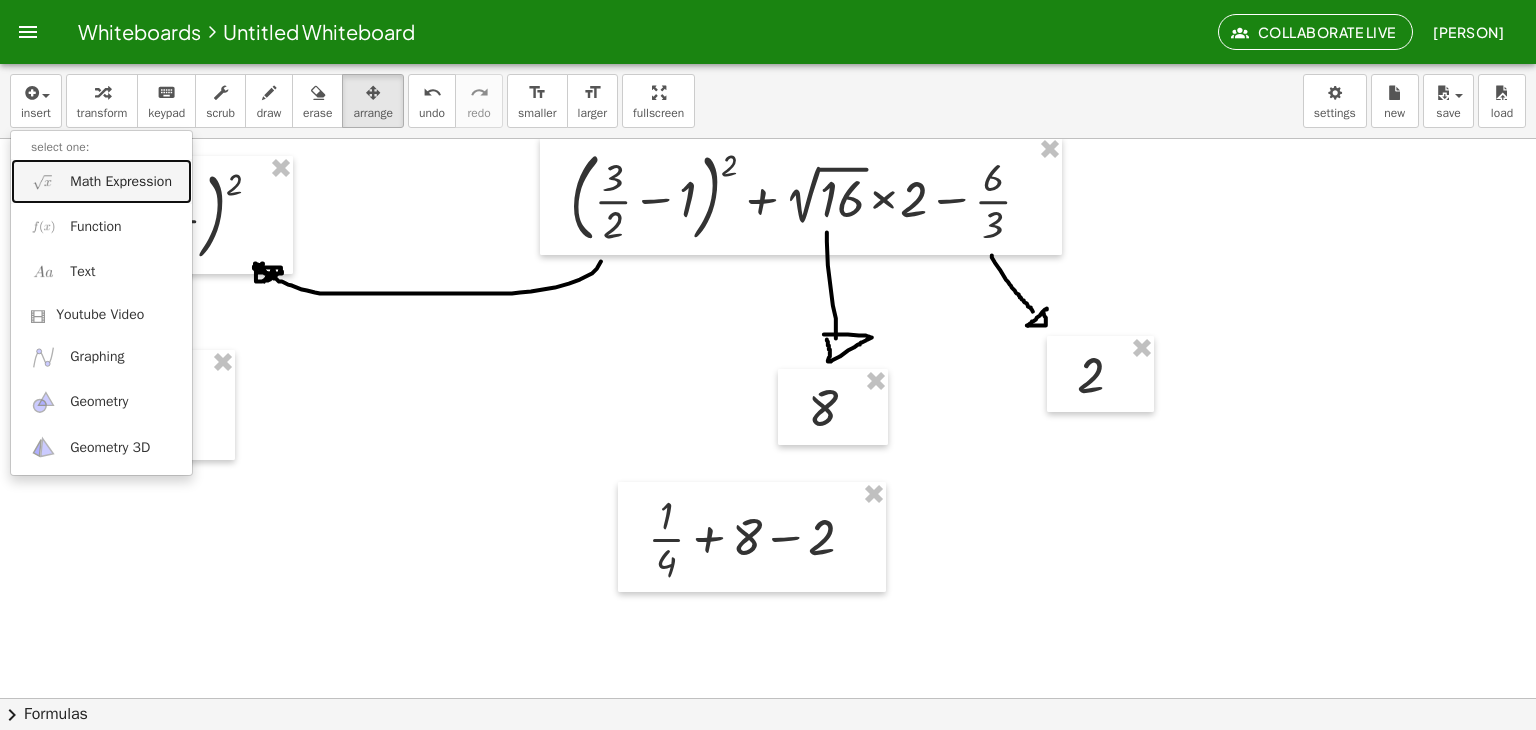 click on "Math Expression" at bounding box center (121, 182) 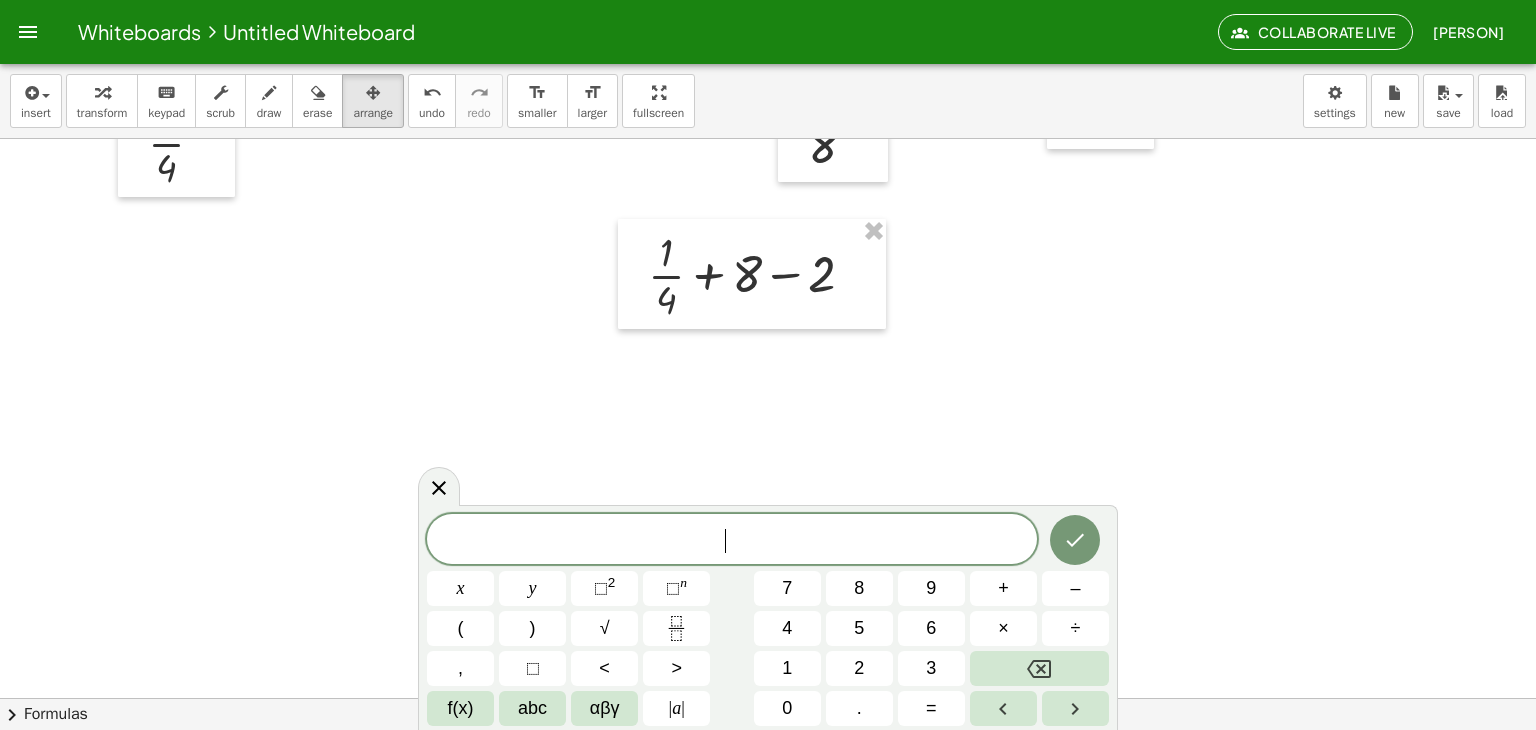 scroll, scrollTop: 312, scrollLeft: 0, axis: vertical 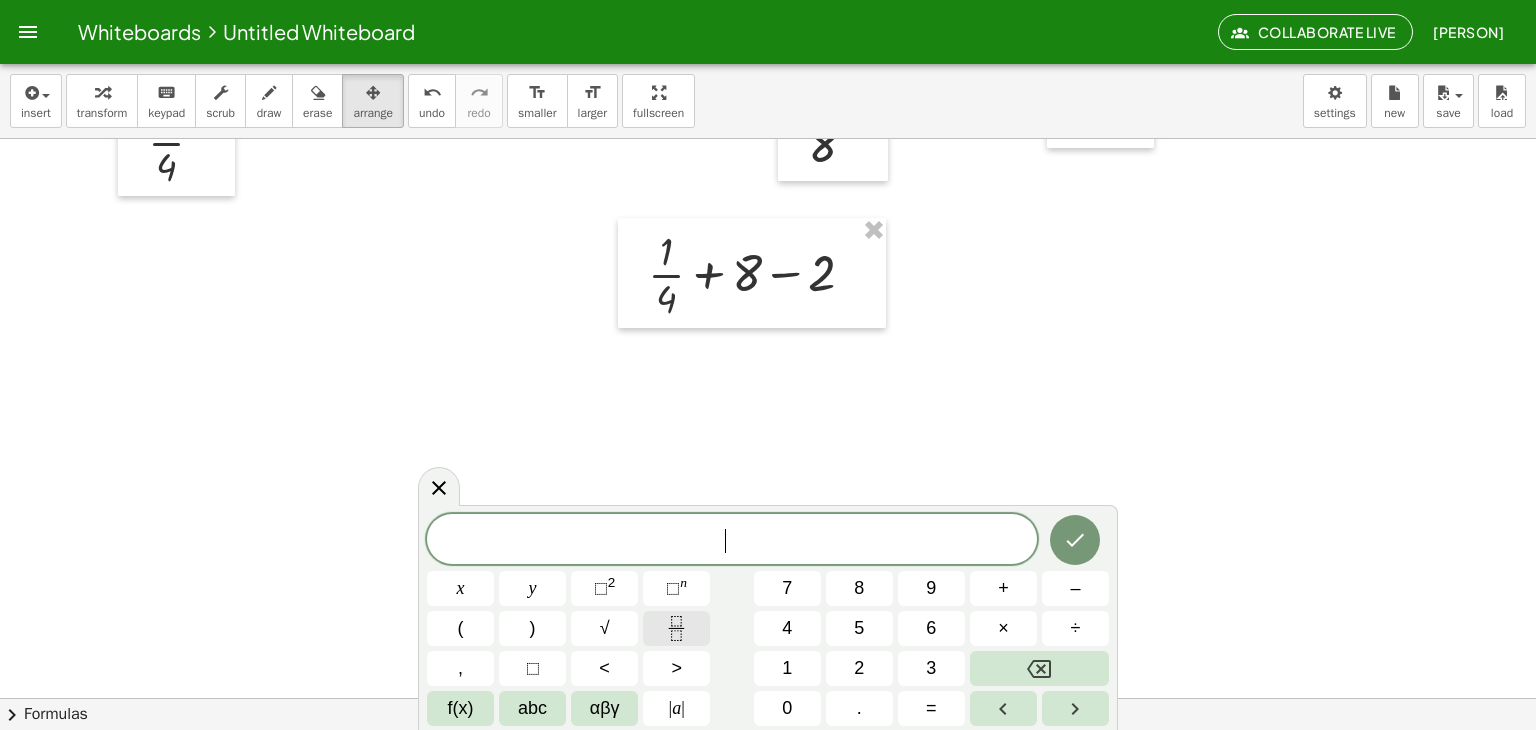 click 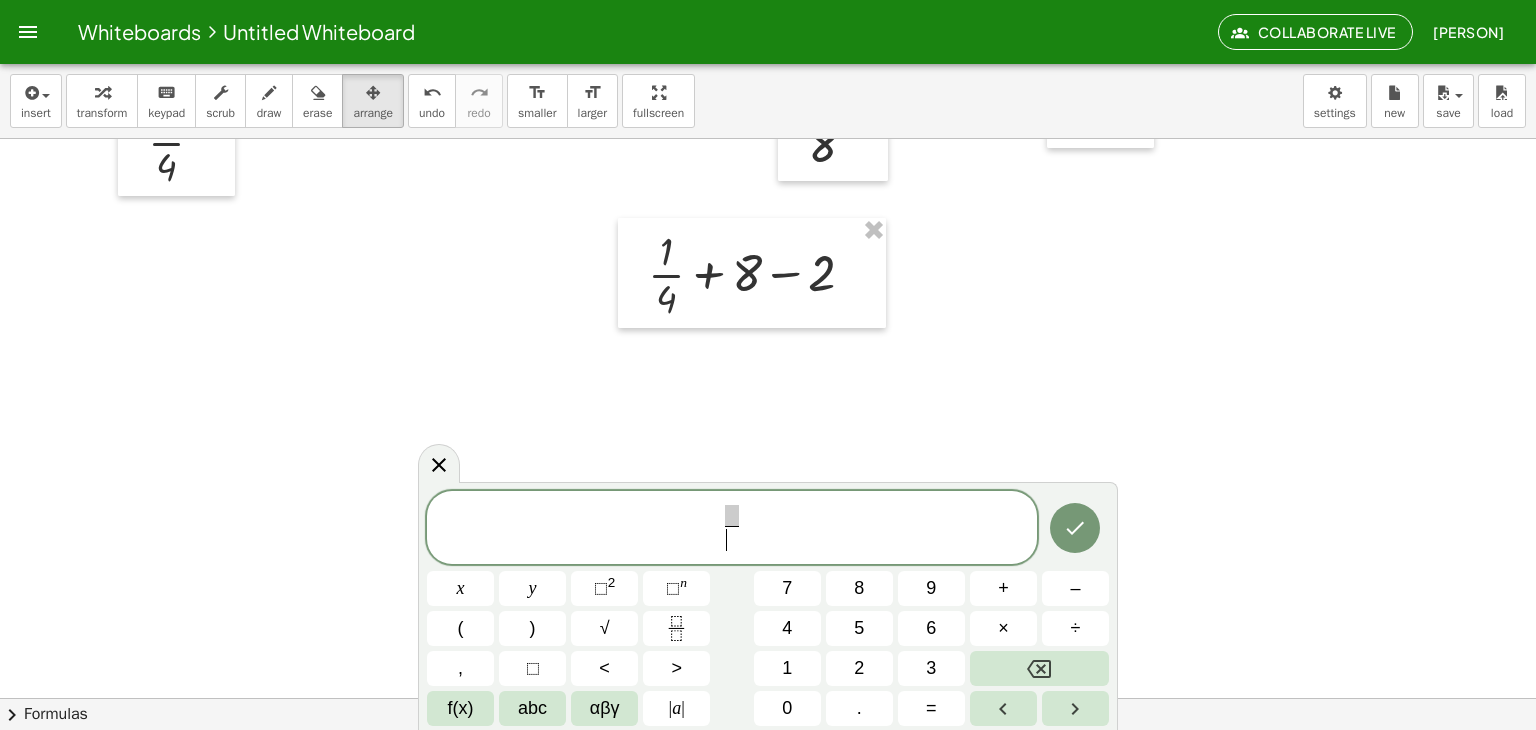 click on "​" at bounding box center [732, 539] 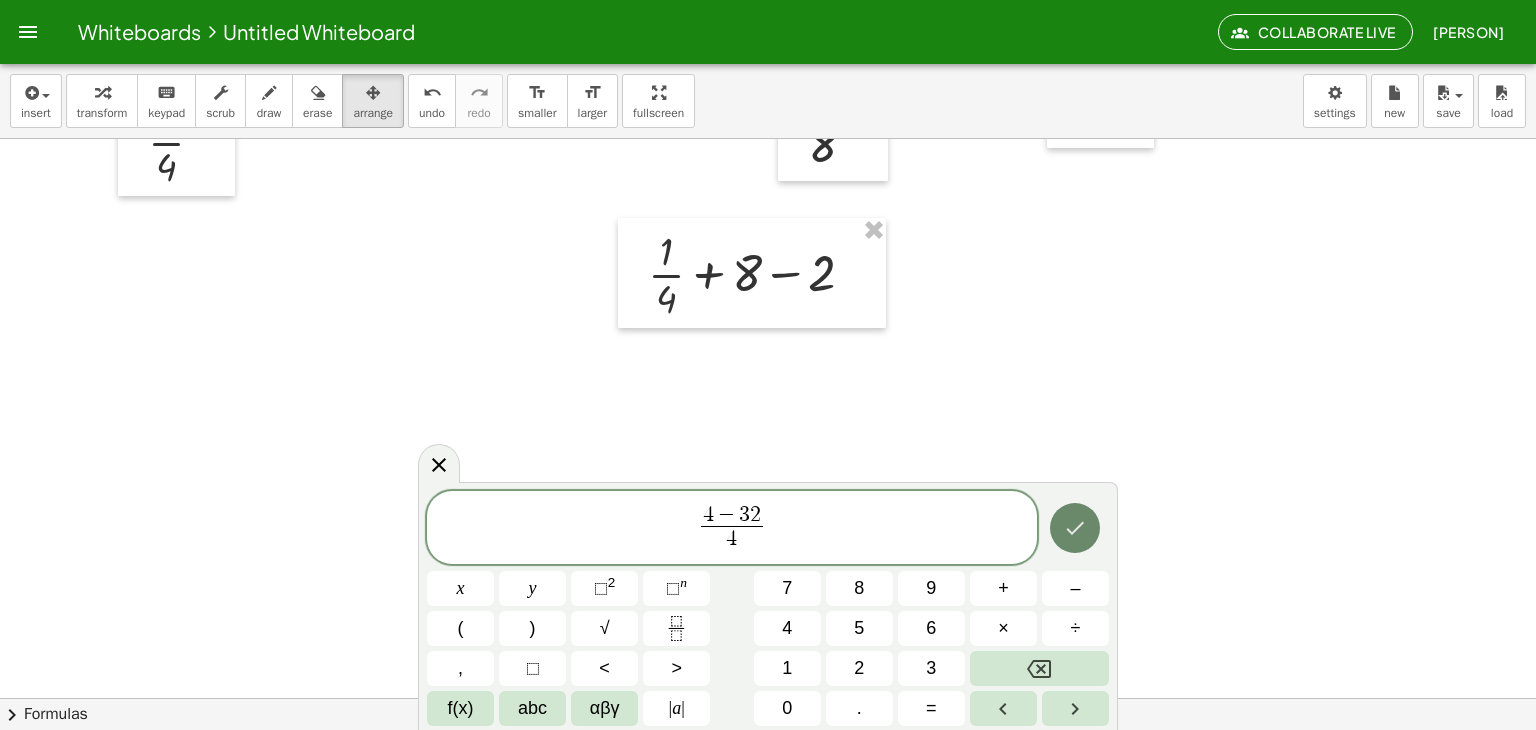 click at bounding box center [1075, 528] 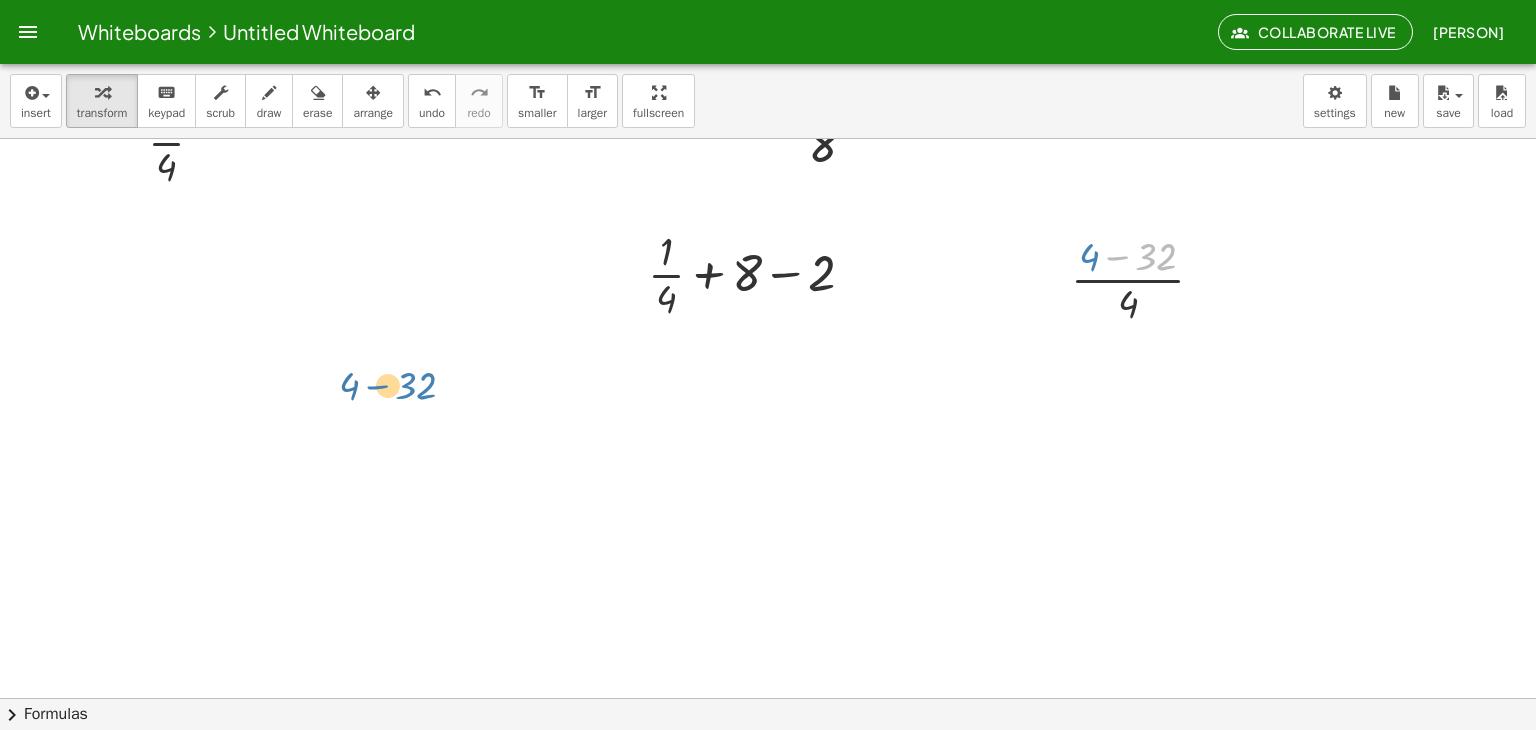 drag, startPoint x: 1152, startPoint y: 247, endPoint x: 376, endPoint y: 363, distance: 784.6222 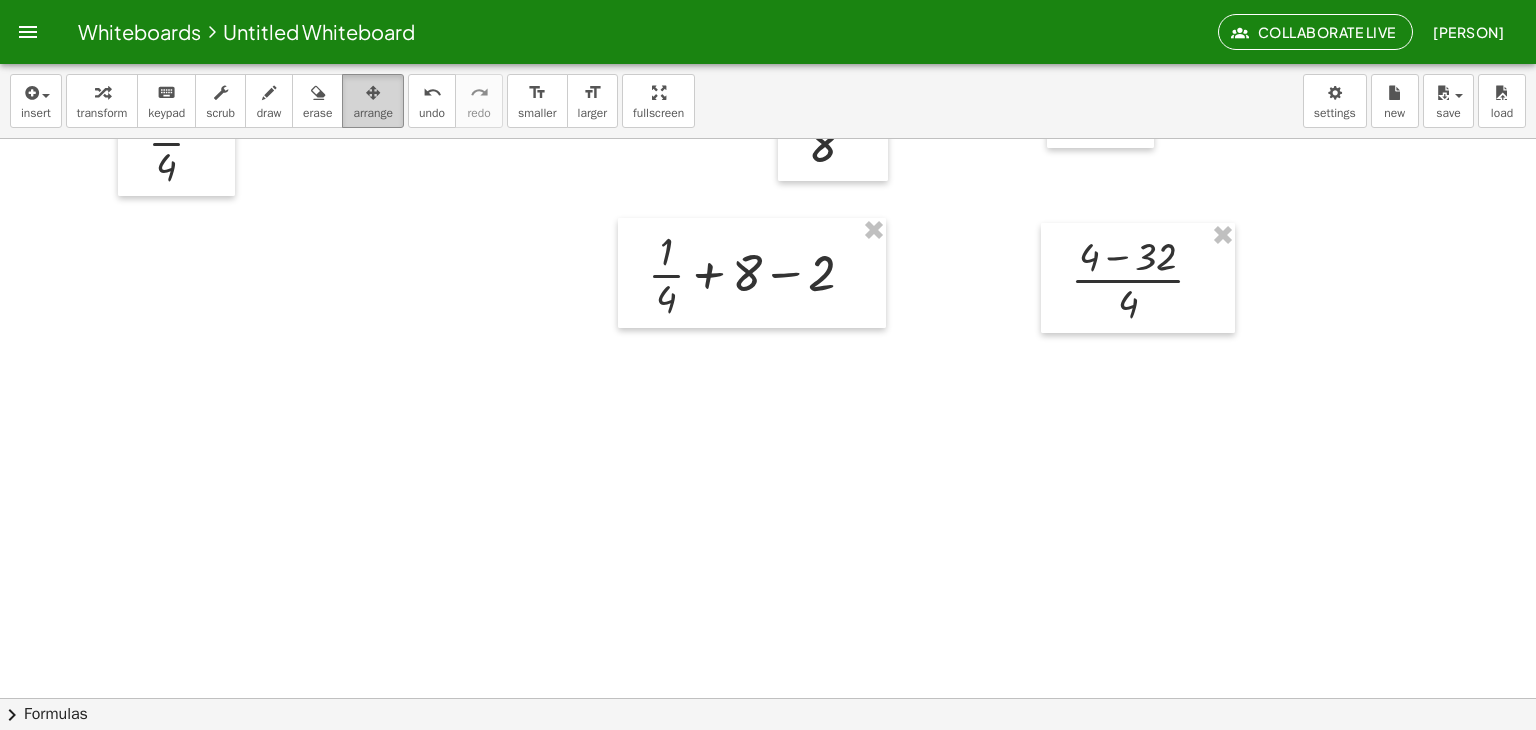 click on "arrange" at bounding box center [373, 113] 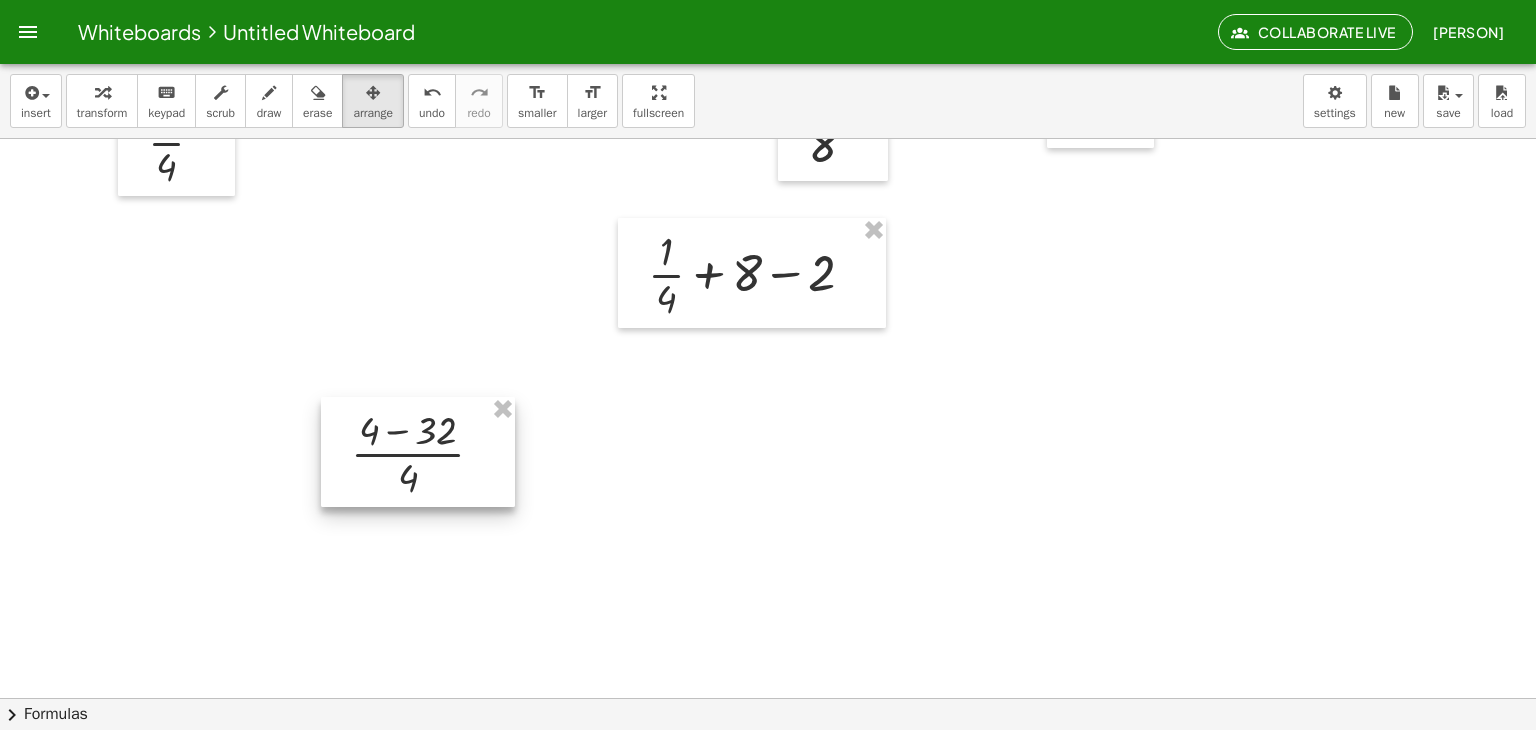 drag, startPoint x: 1132, startPoint y: 281, endPoint x: 391, endPoint y: 417, distance: 753.3771 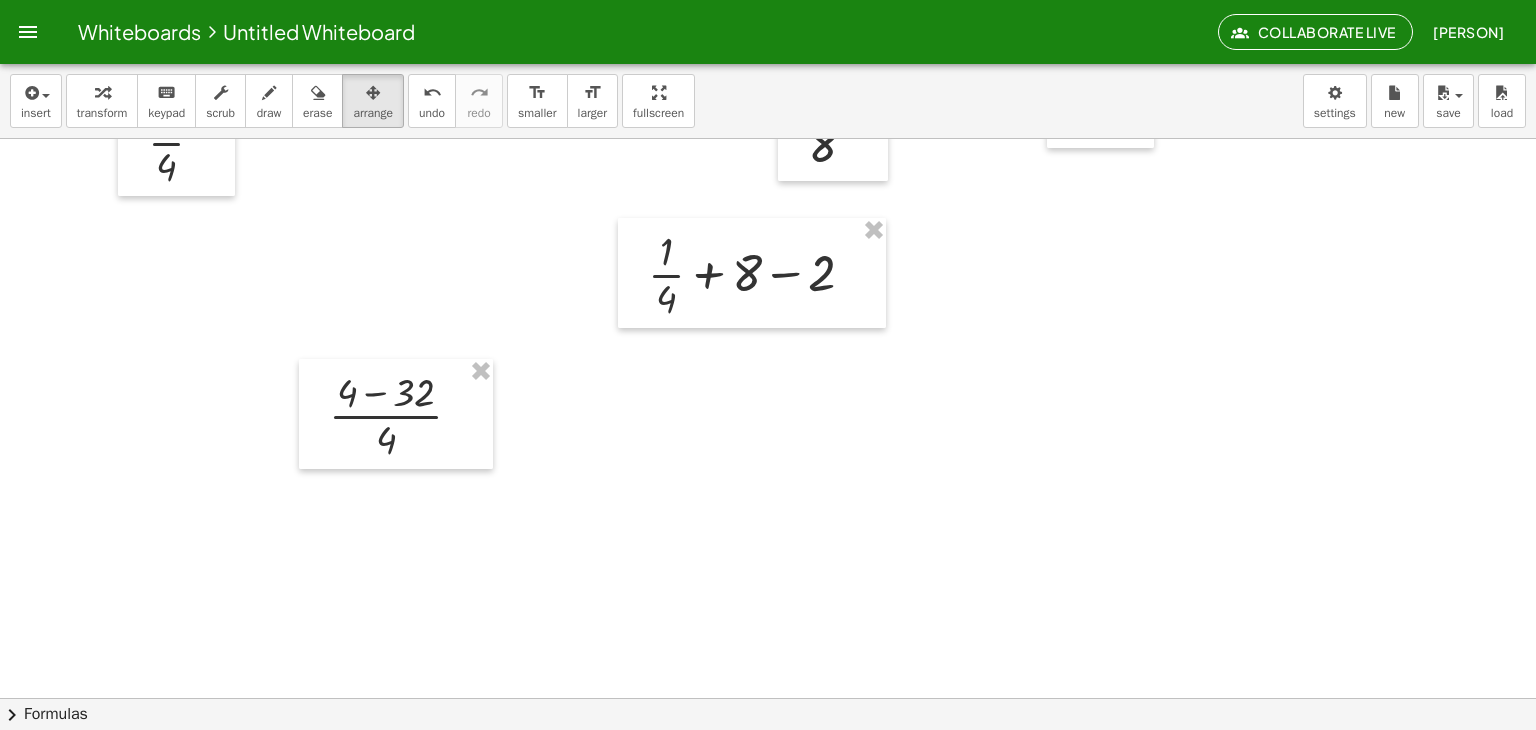 click at bounding box center [768, 450] 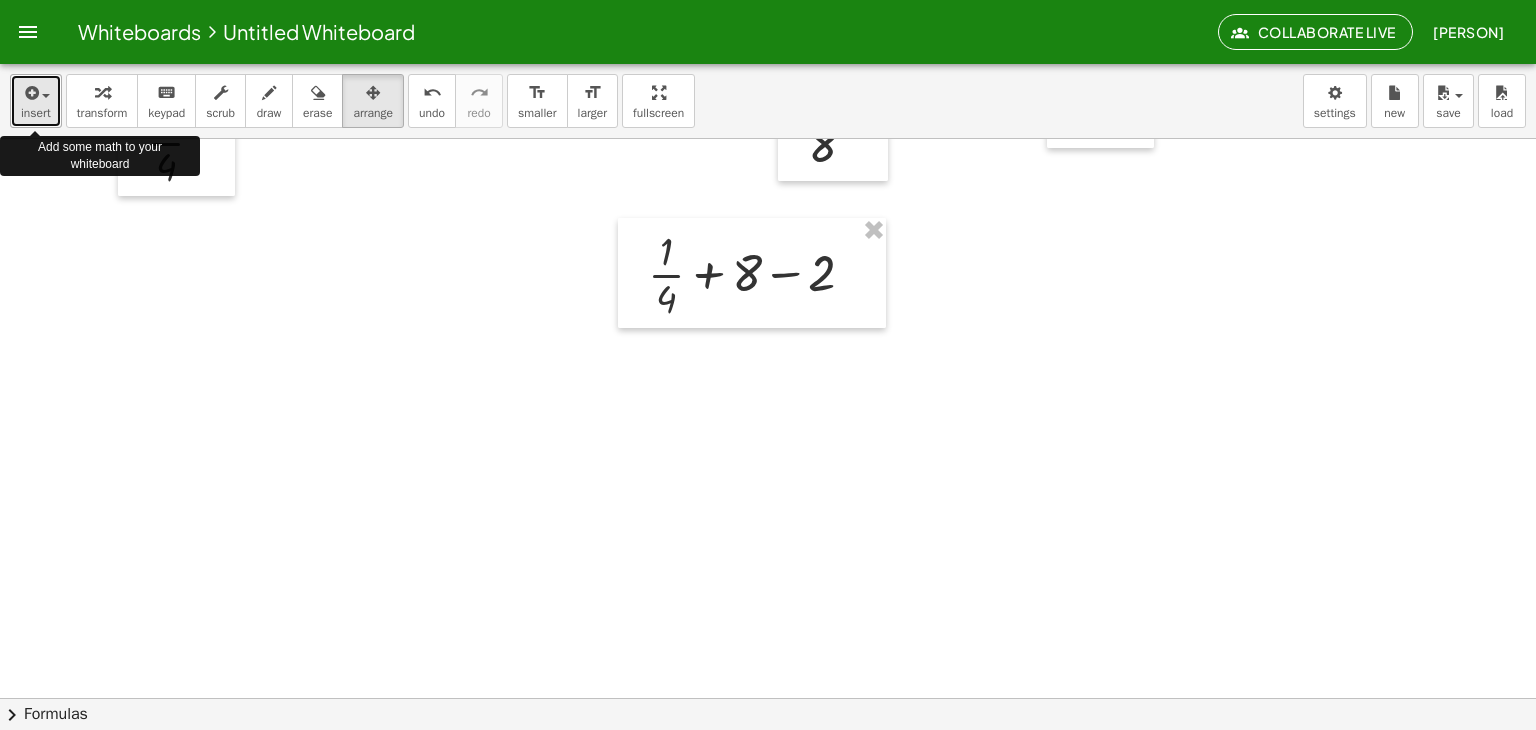 click at bounding box center [36, 92] 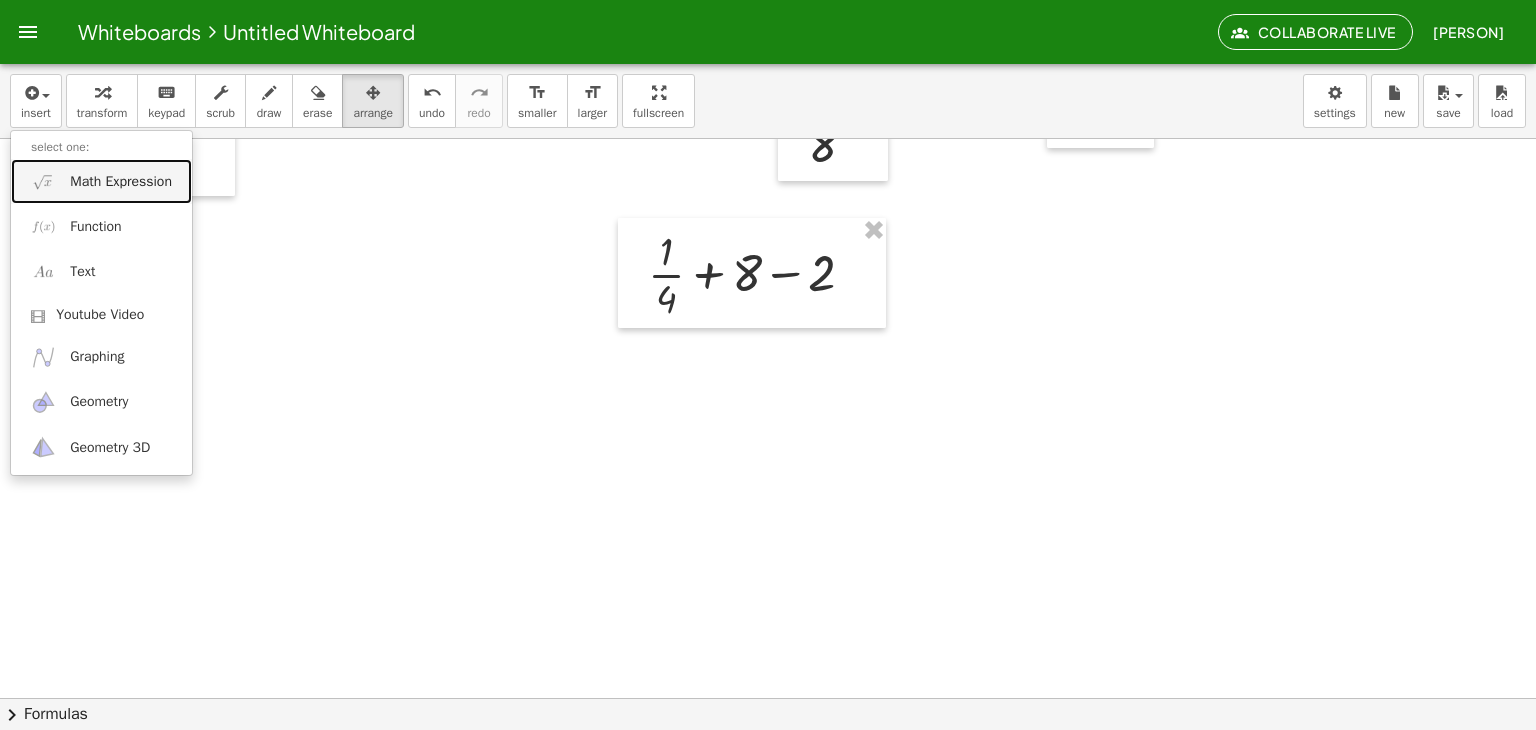 click on "Math Expression" at bounding box center (101, 181) 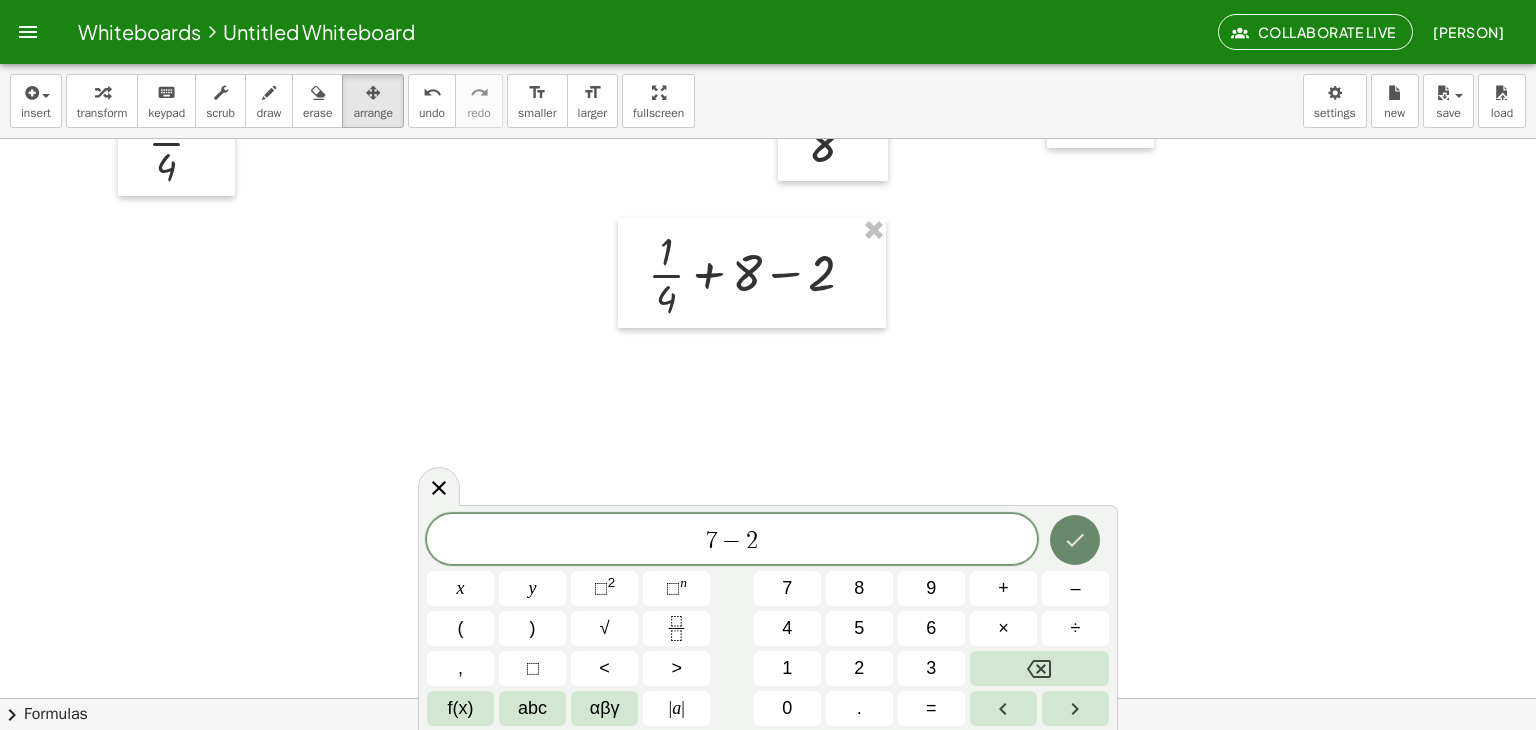 click at bounding box center [1075, 540] 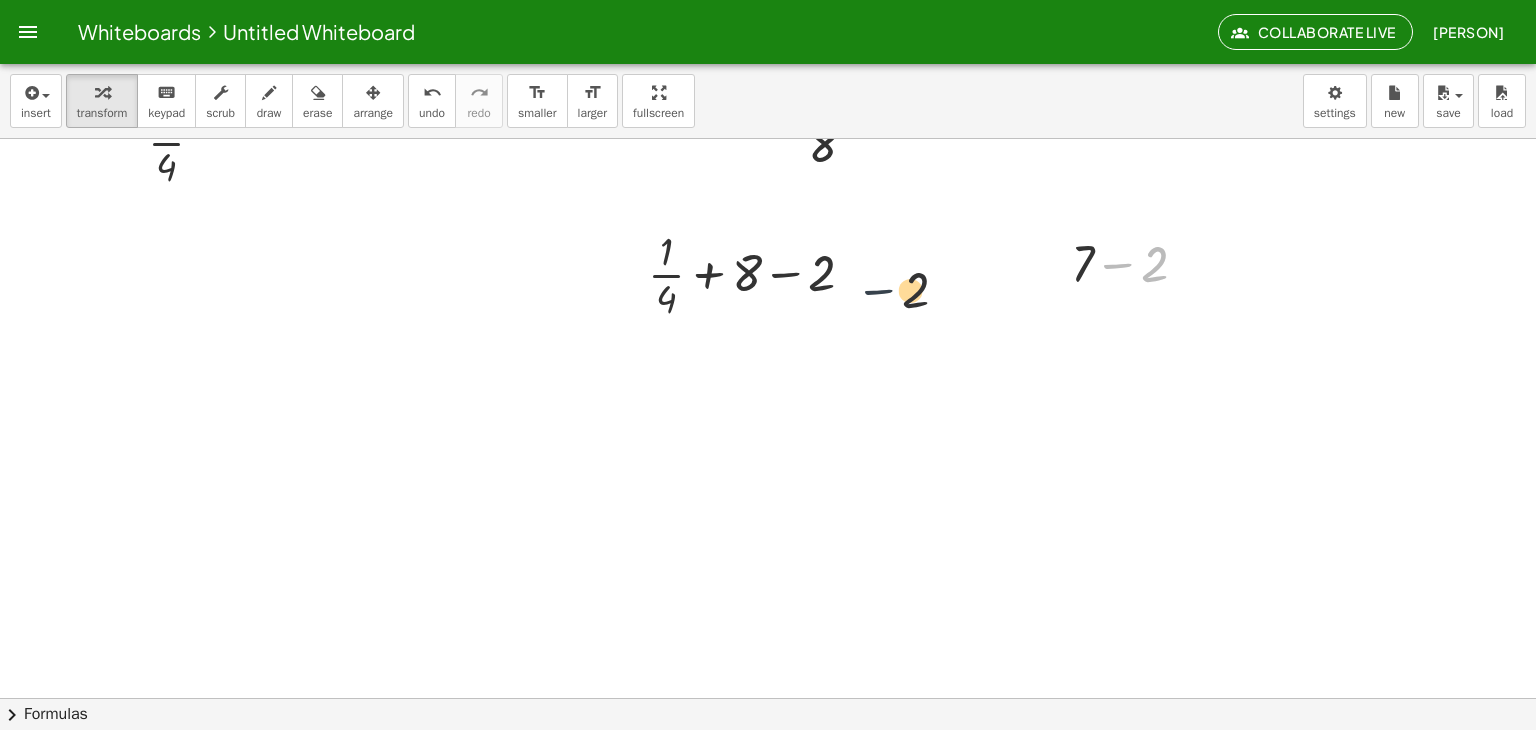 drag, startPoint x: 1132, startPoint y: 258, endPoint x: 702, endPoint y: 261, distance: 430.01047 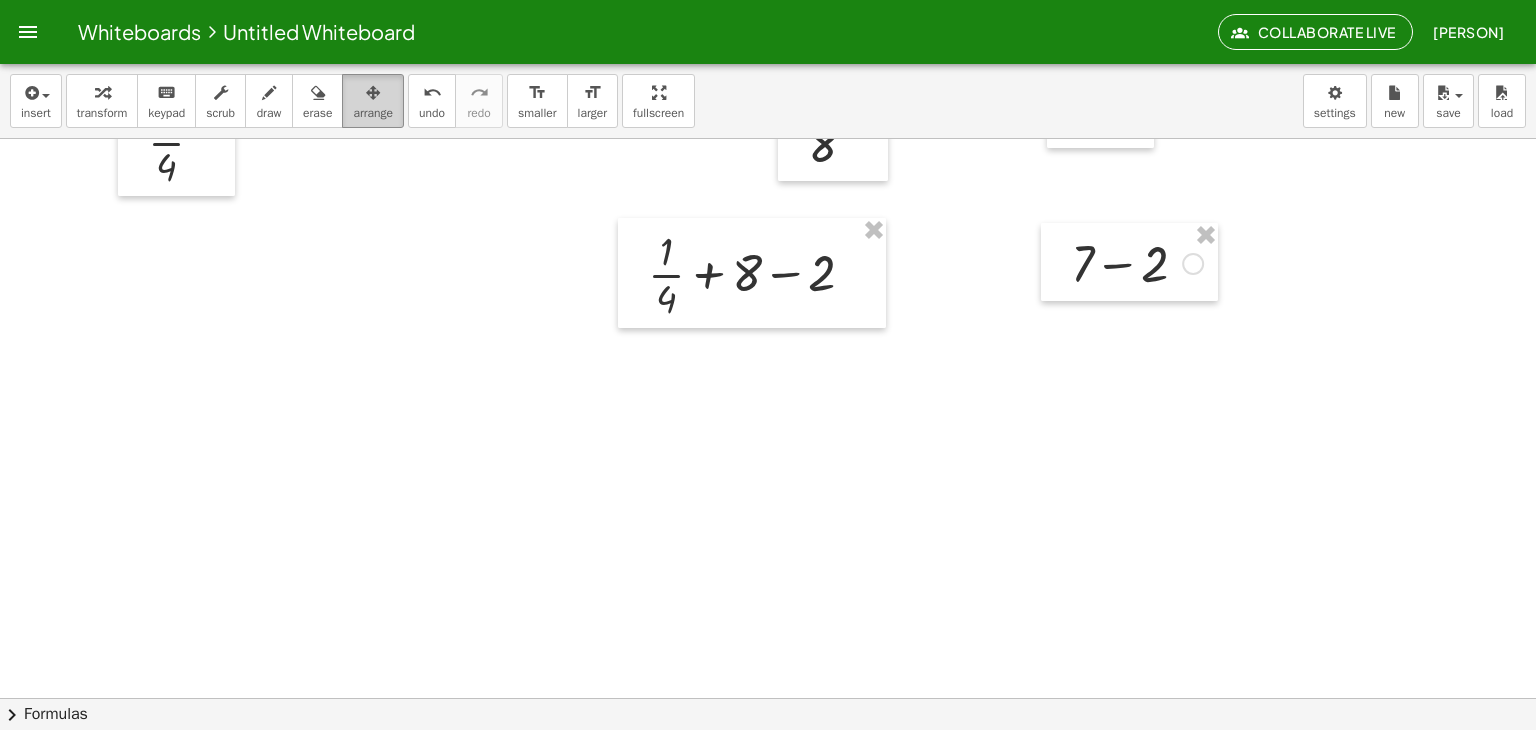 click on "arrange" at bounding box center [373, 113] 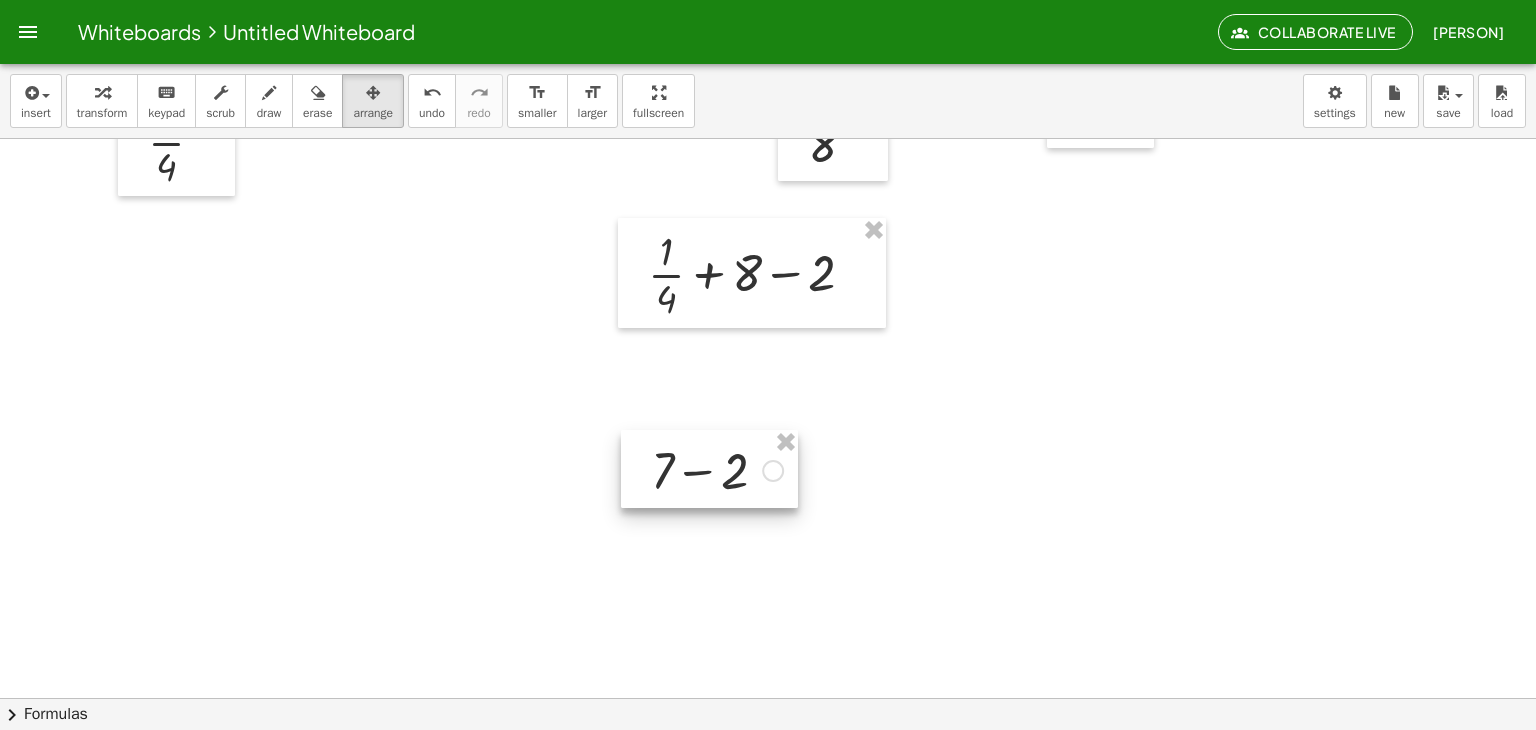 drag, startPoint x: 1082, startPoint y: 258, endPoint x: 662, endPoint y: 465, distance: 468.24033 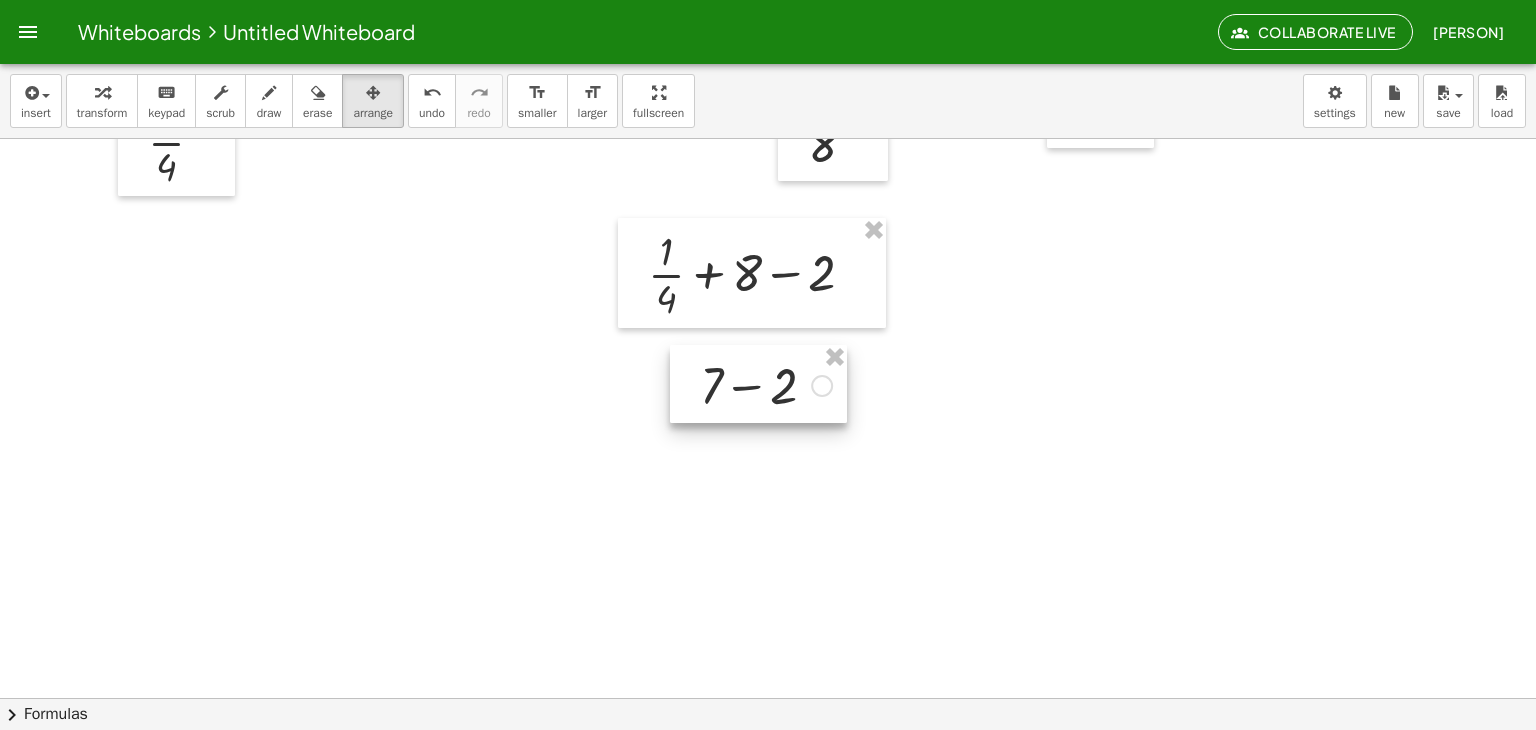 drag, startPoint x: 707, startPoint y: 470, endPoint x: 754, endPoint y: 386, distance: 96.25487 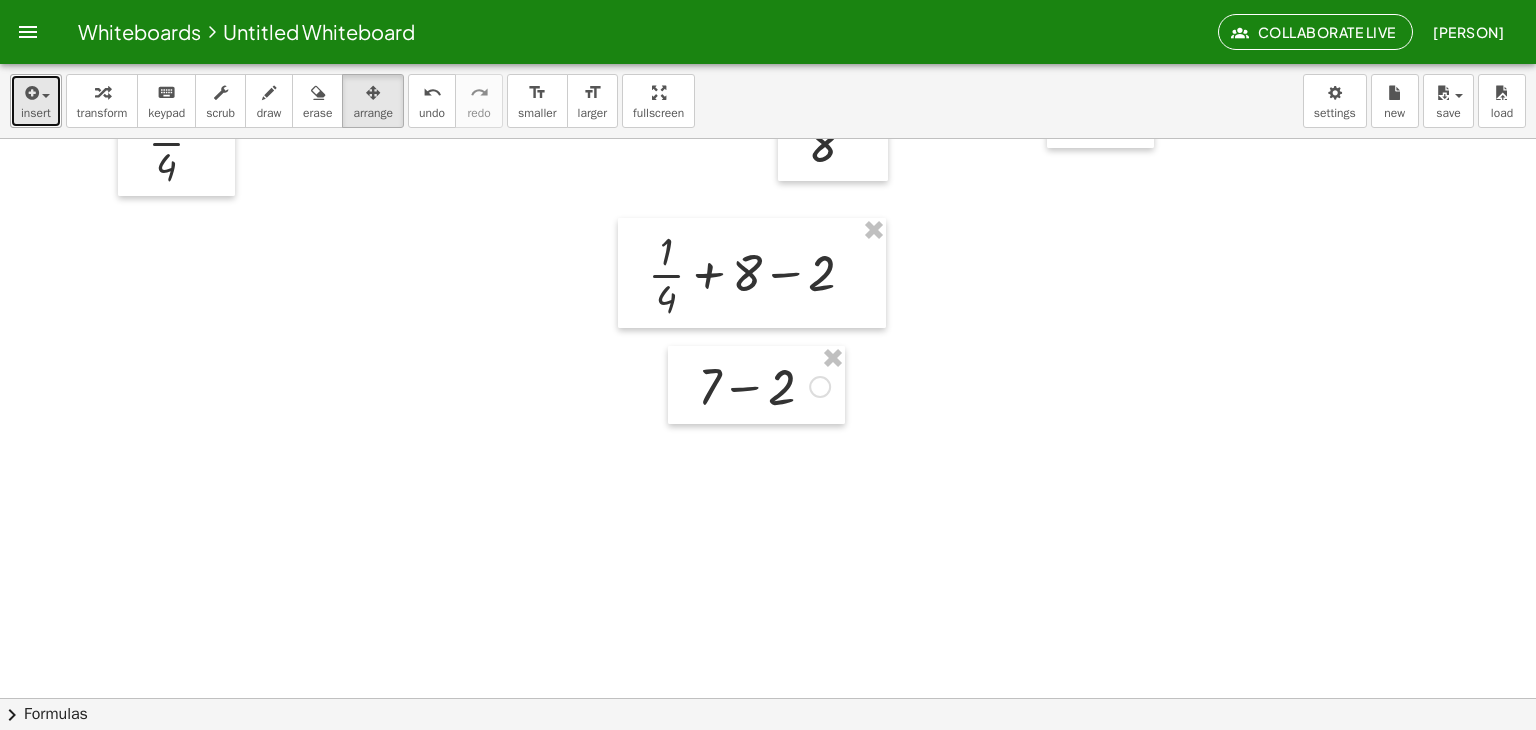 click at bounding box center [30, 93] 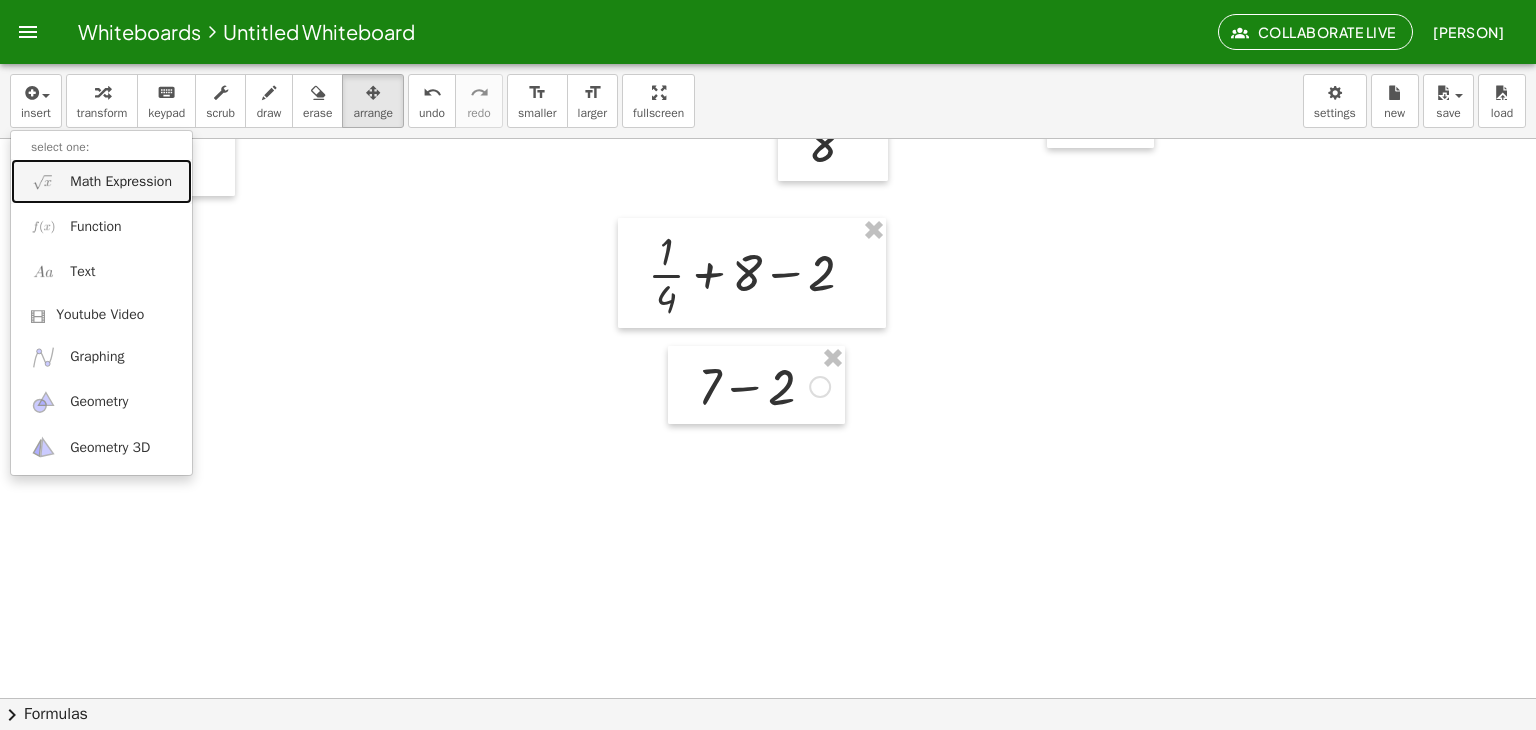 click on "Math Expression" at bounding box center [121, 182] 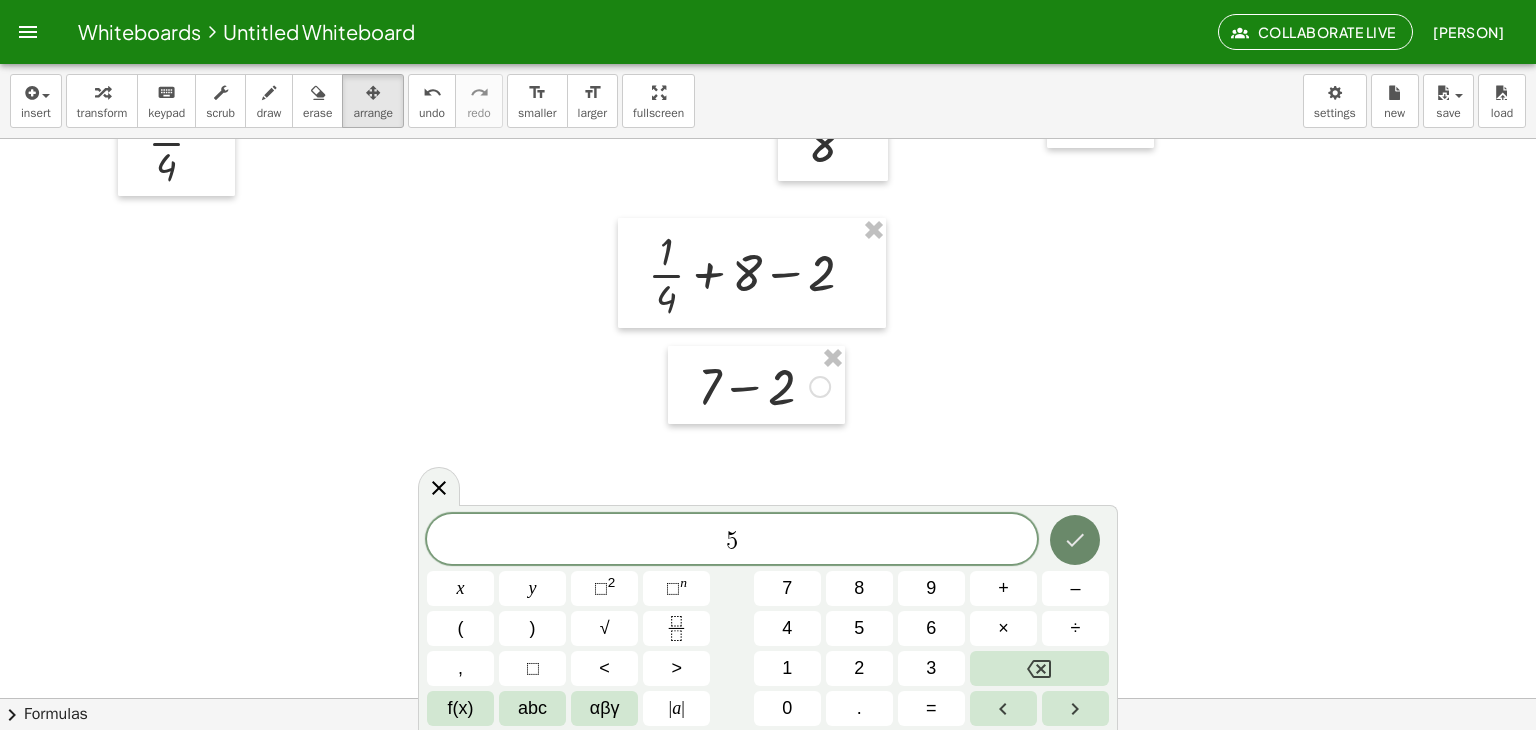 click 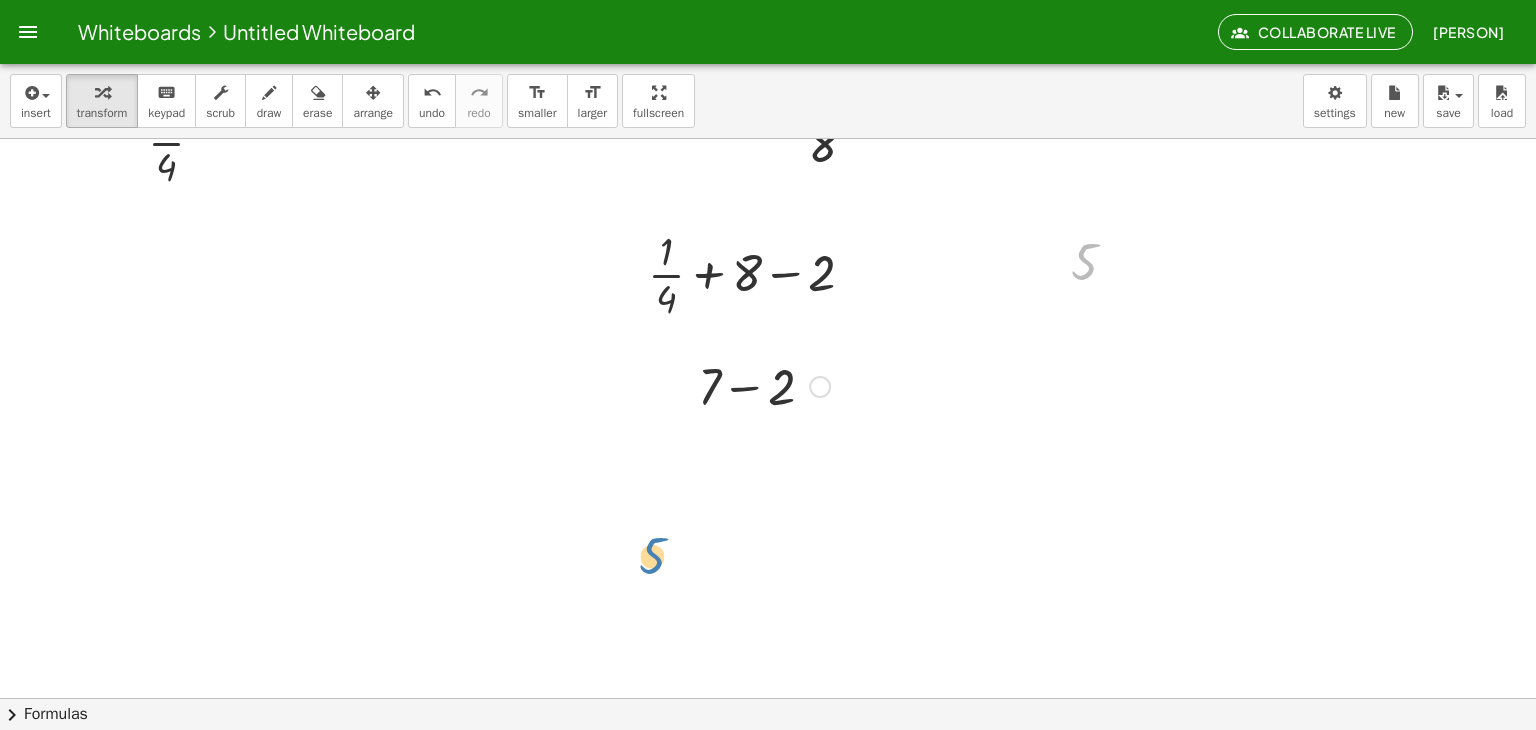 drag, startPoint x: 1080, startPoint y: 273, endPoint x: 652, endPoint y: 559, distance: 514.7621 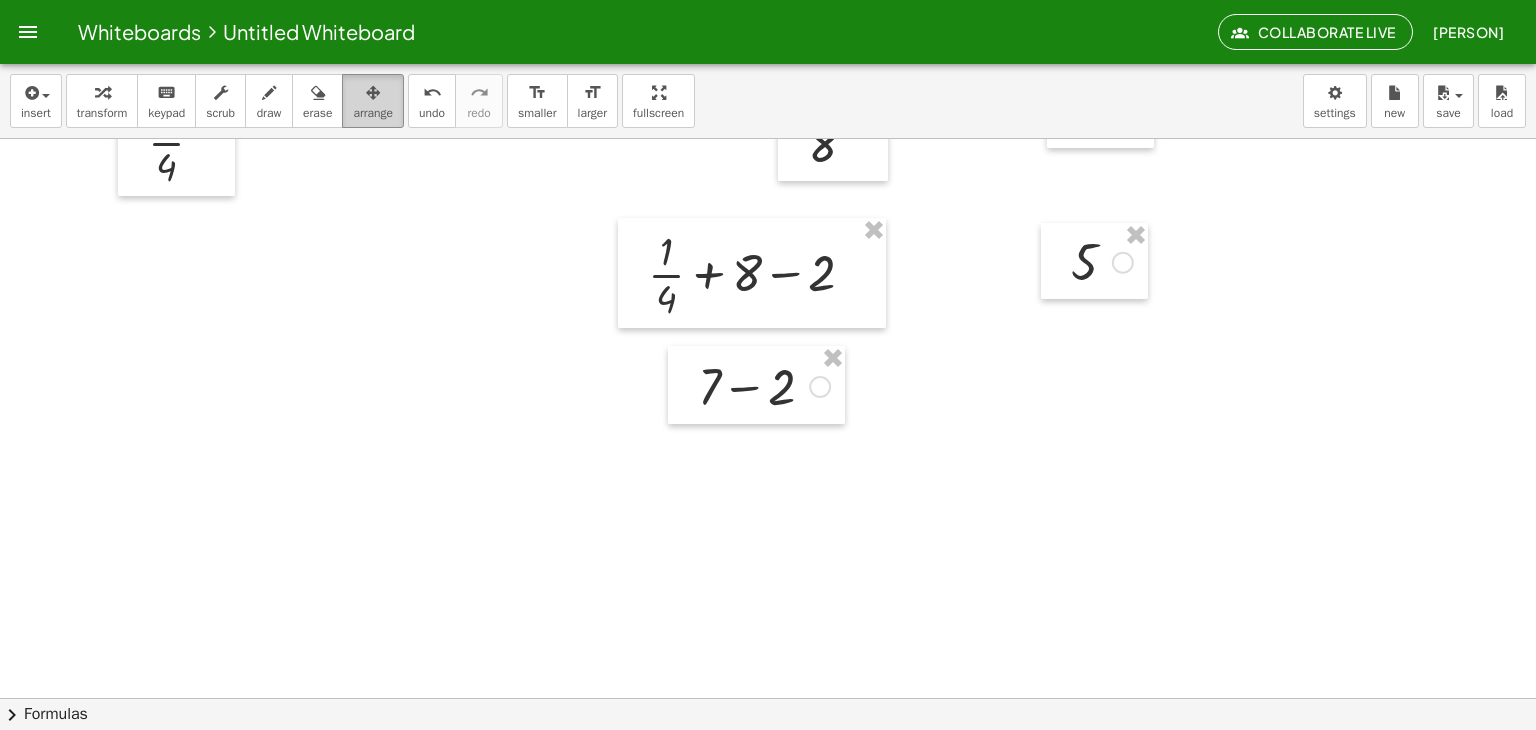 click on "arrange" at bounding box center [373, 113] 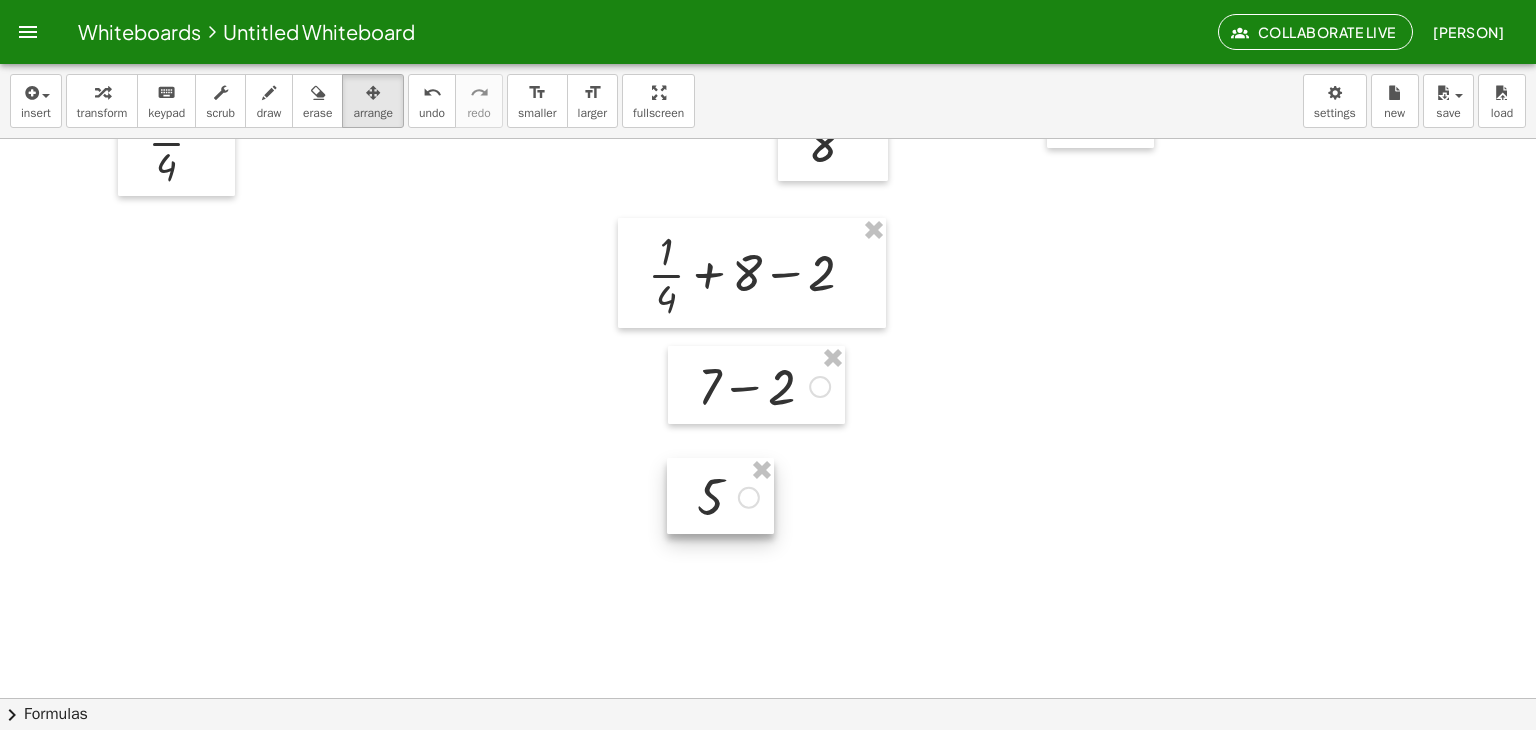 drag, startPoint x: 1091, startPoint y: 258, endPoint x: 748, endPoint y: 481, distance: 409.11856 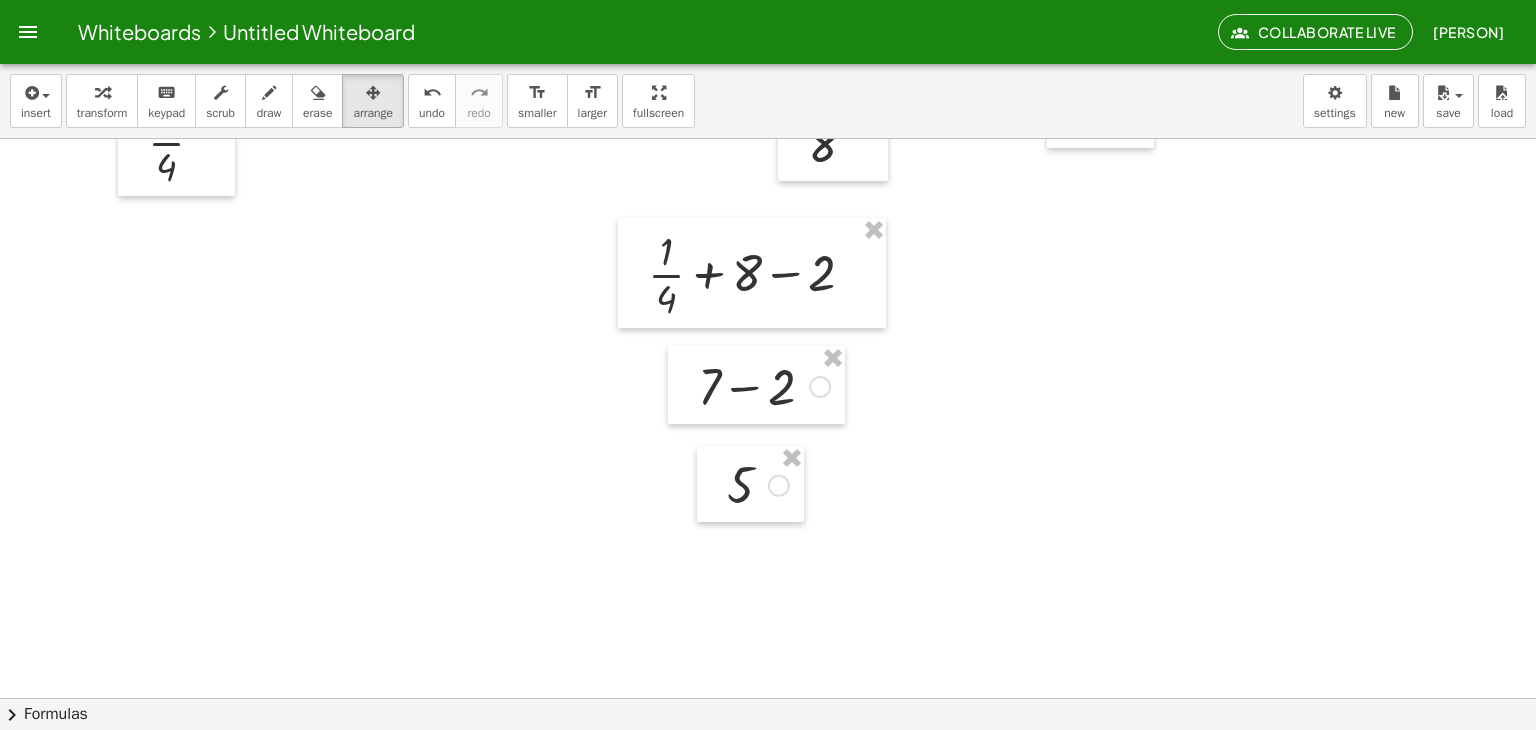 click at bounding box center [768, 450] 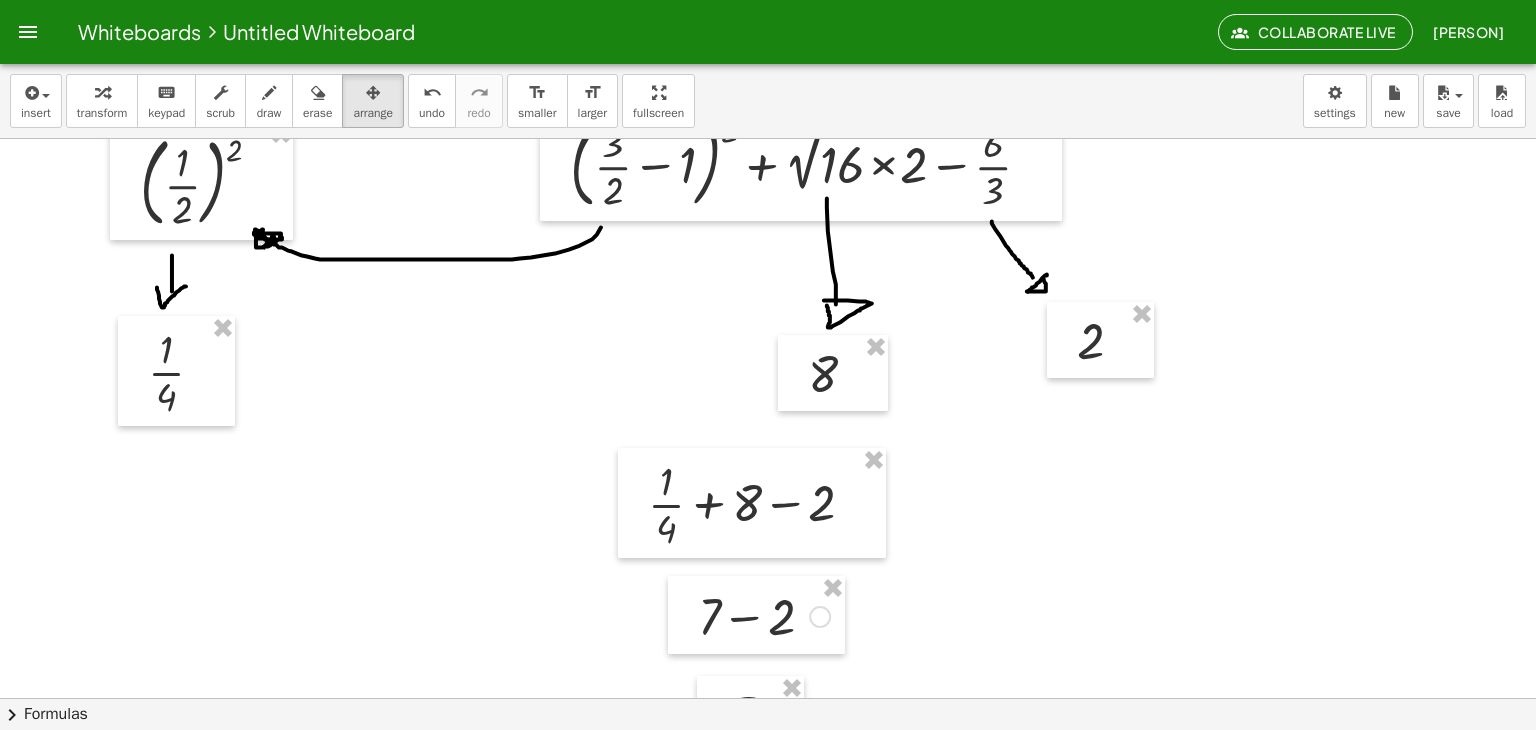 scroll, scrollTop: 287, scrollLeft: 0, axis: vertical 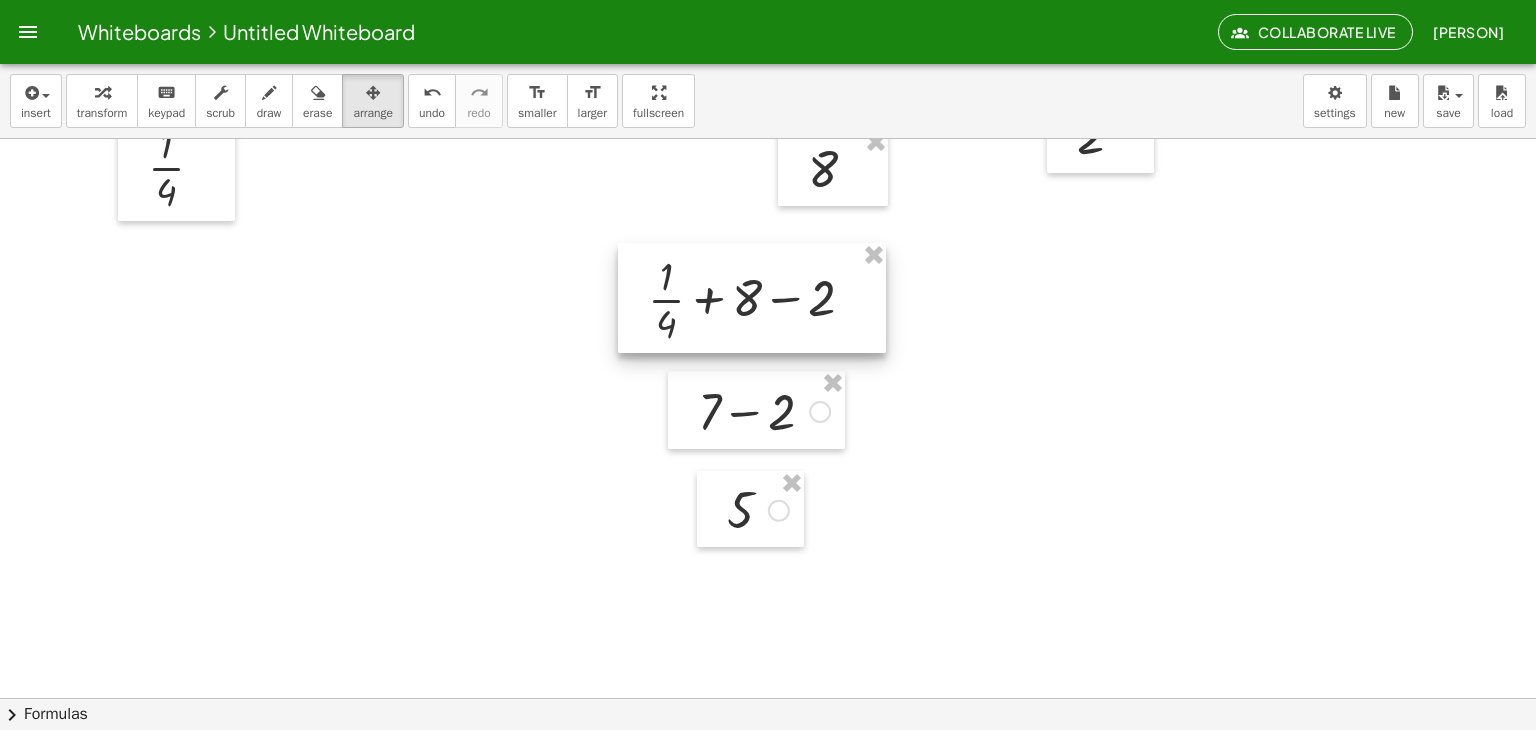 click at bounding box center (752, 298) 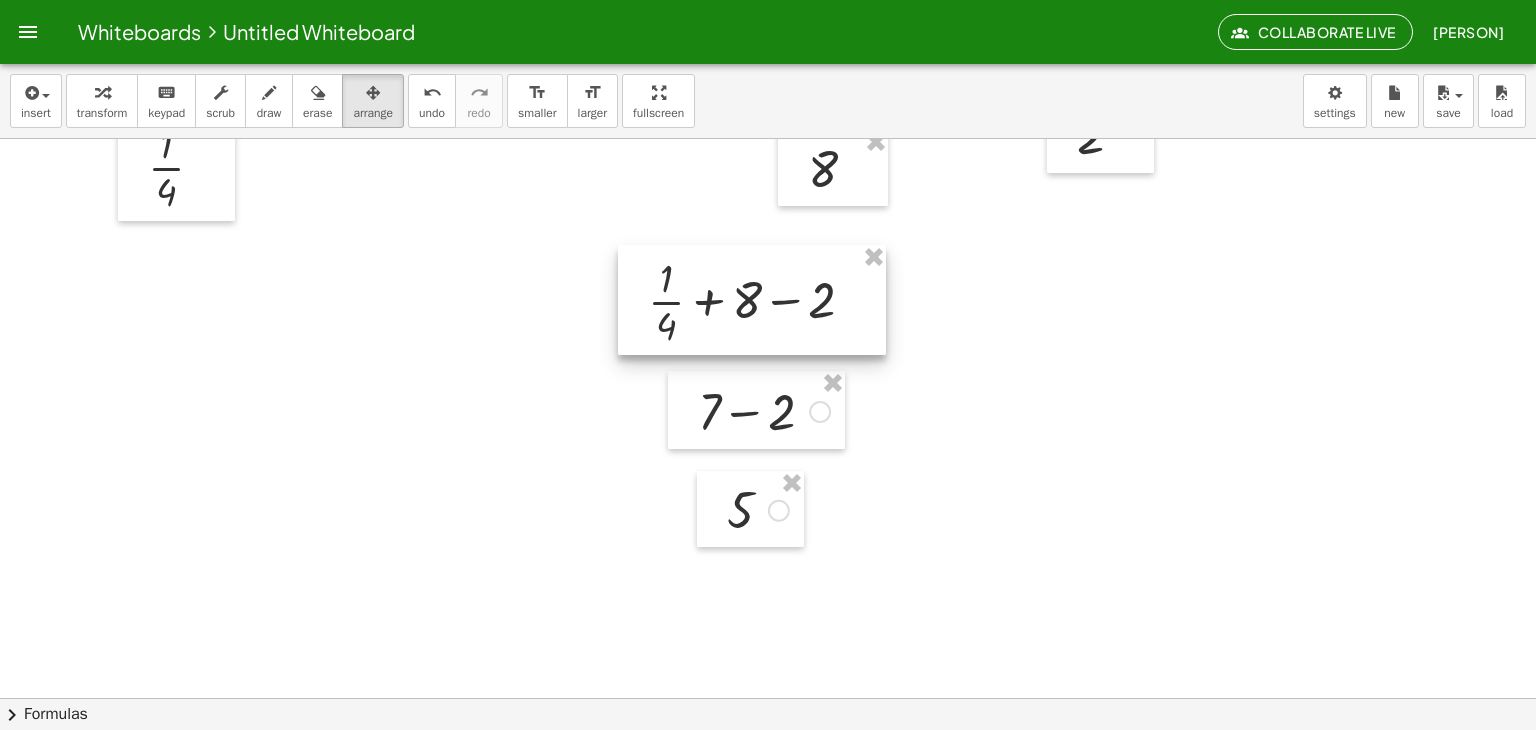 drag, startPoint x: 696, startPoint y: 305, endPoint x: 664, endPoint y: 312, distance: 32.75668 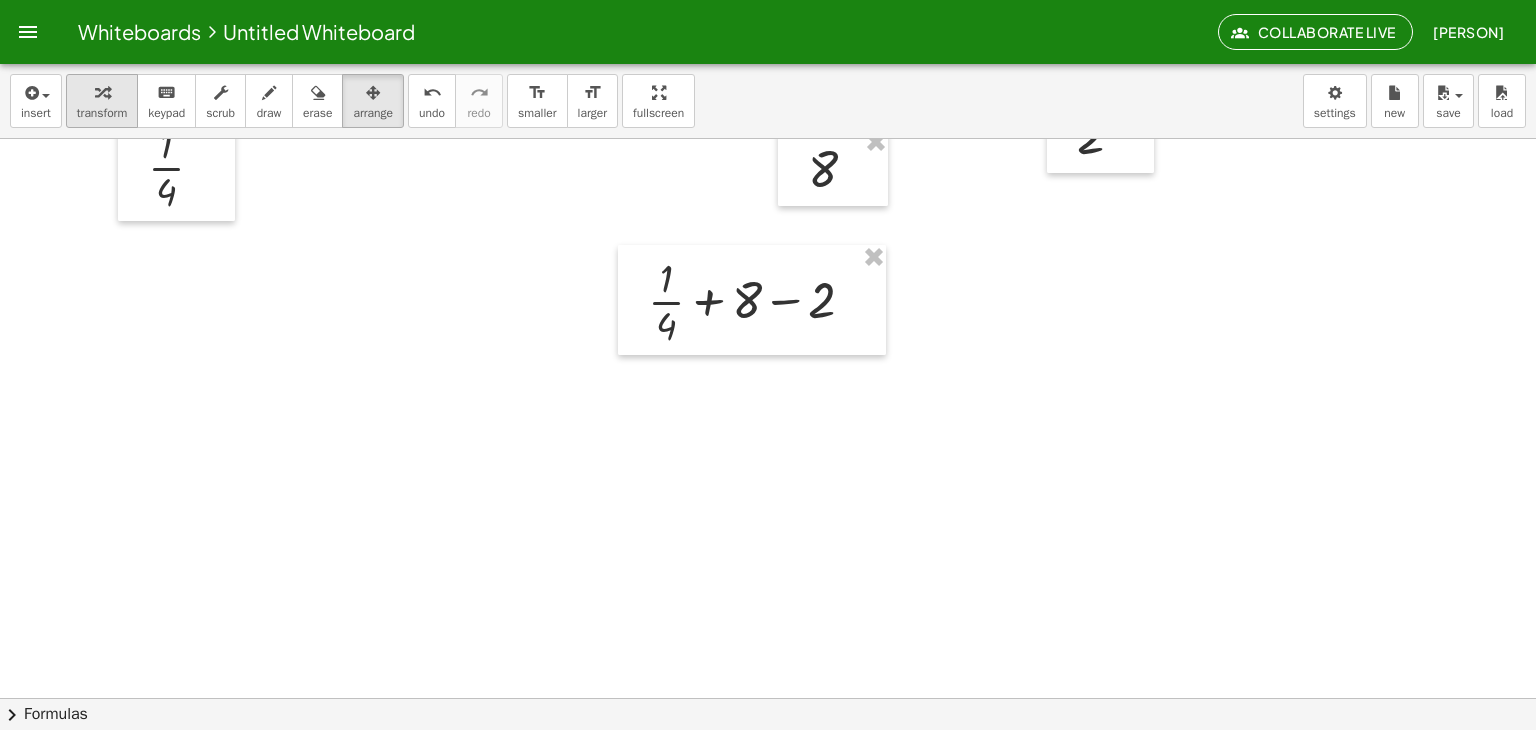 click on "transform" at bounding box center [102, 101] 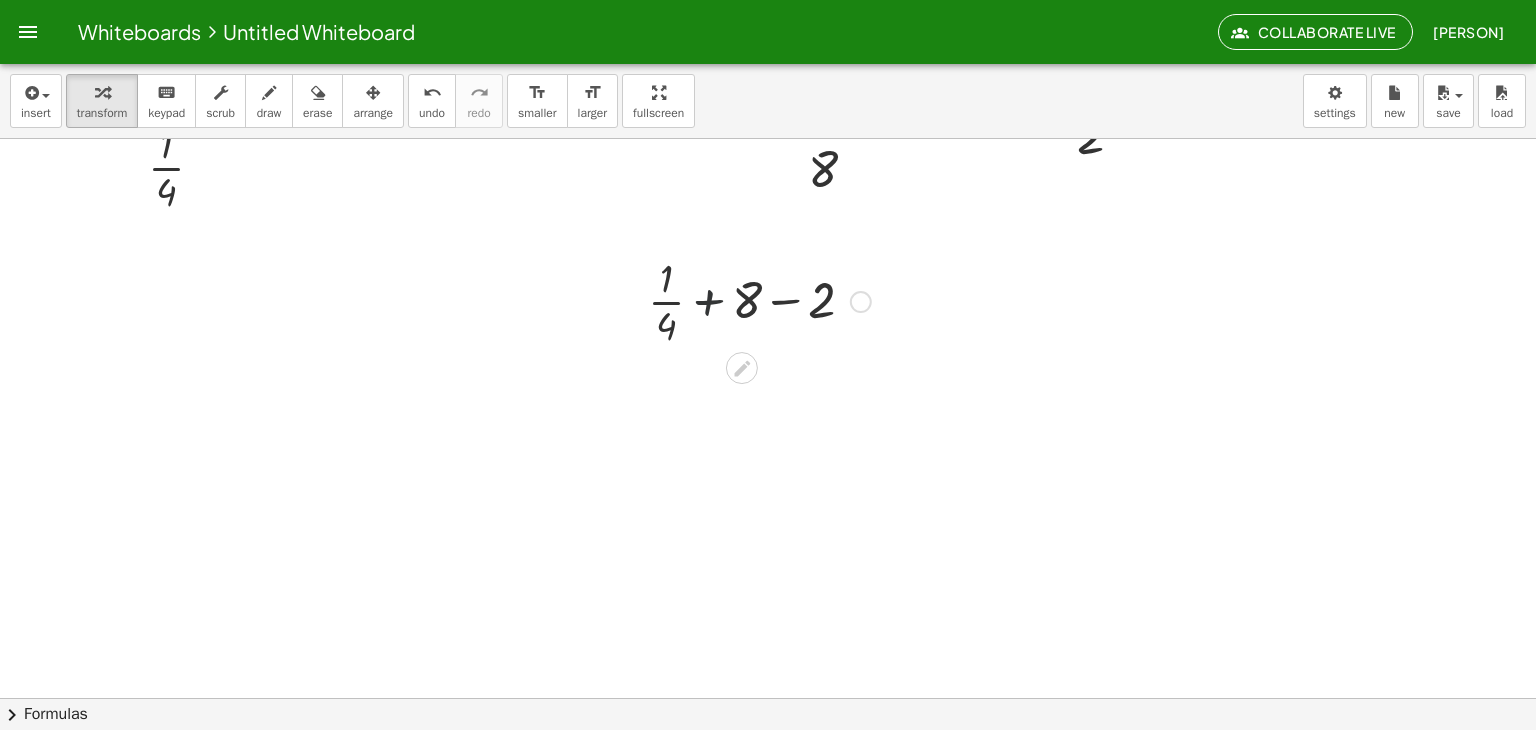 click at bounding box center (759, 300) 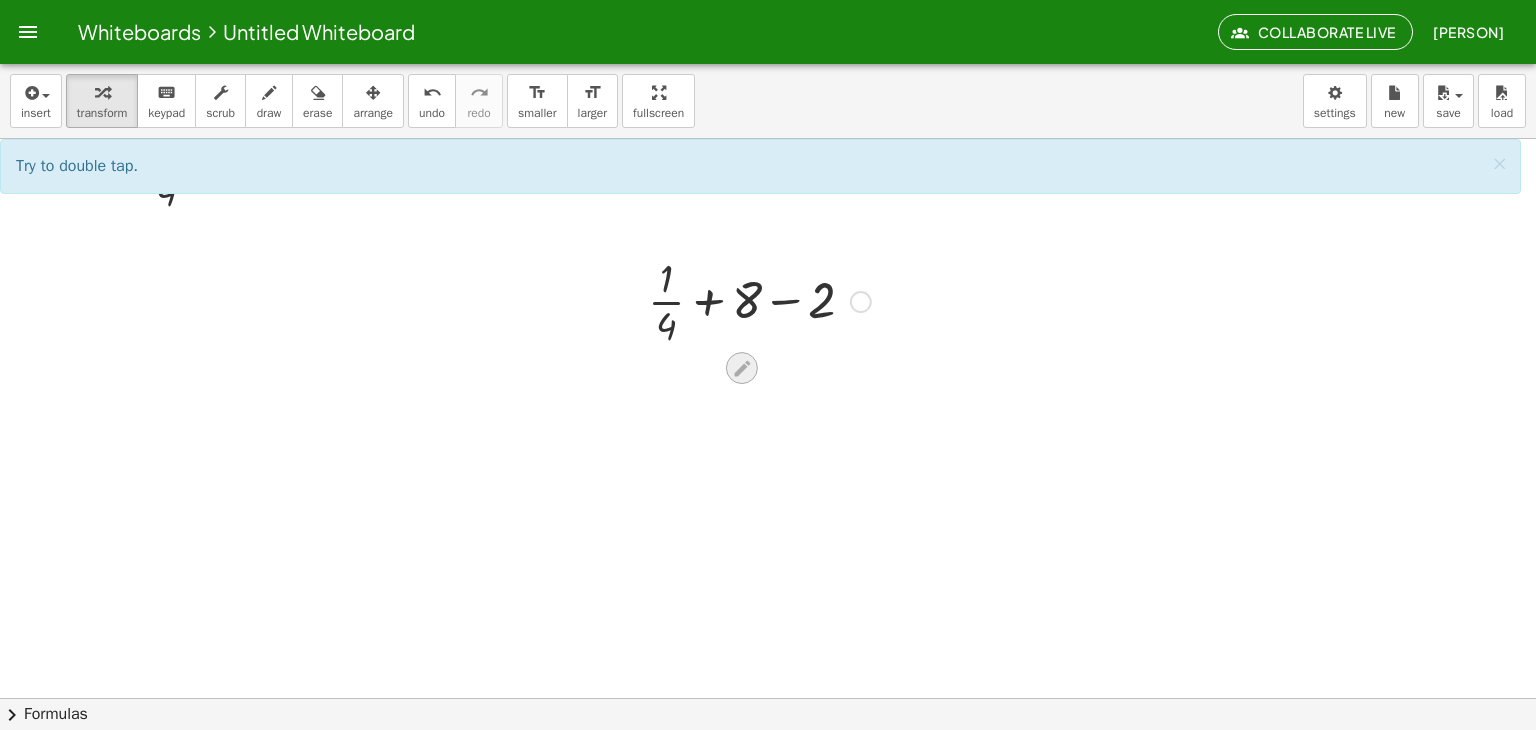click 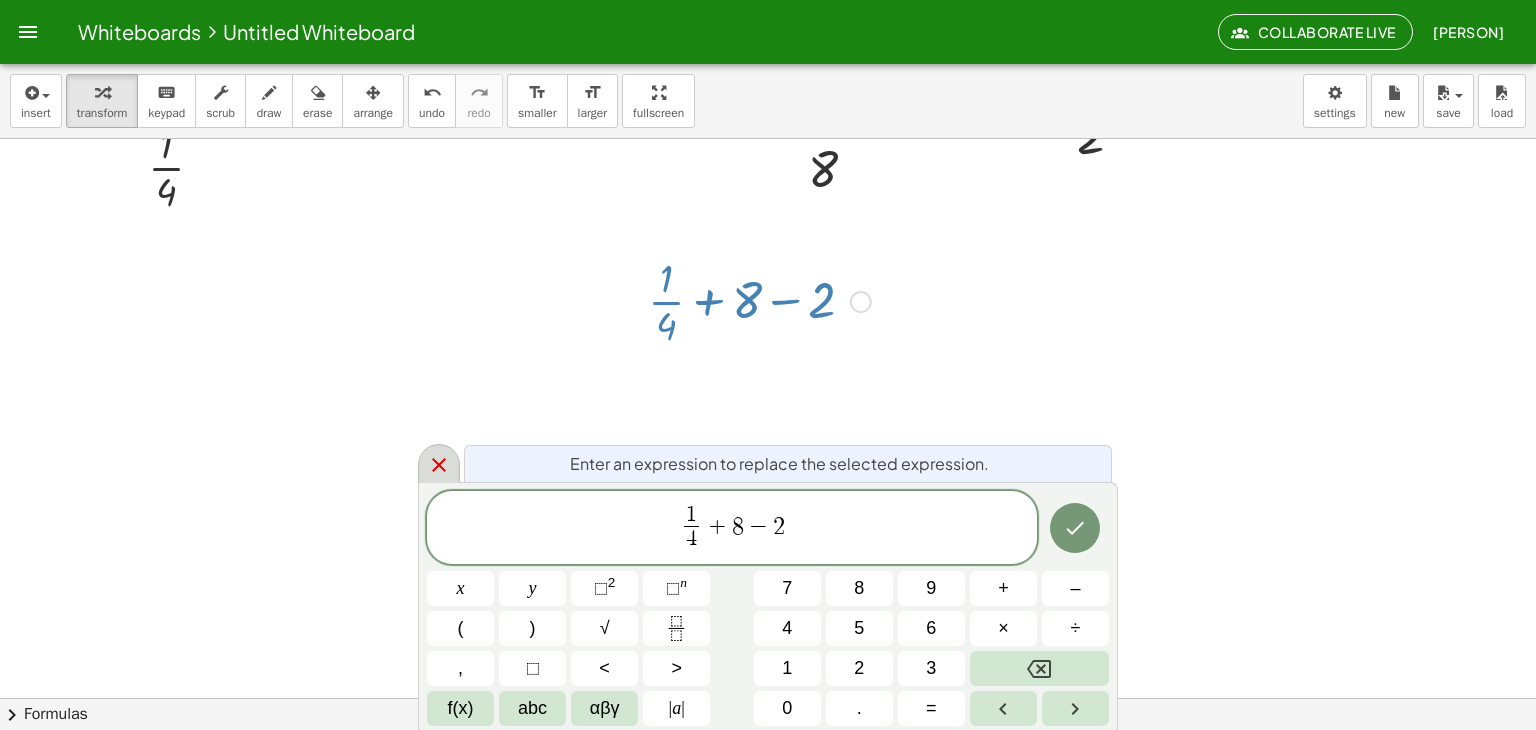 click 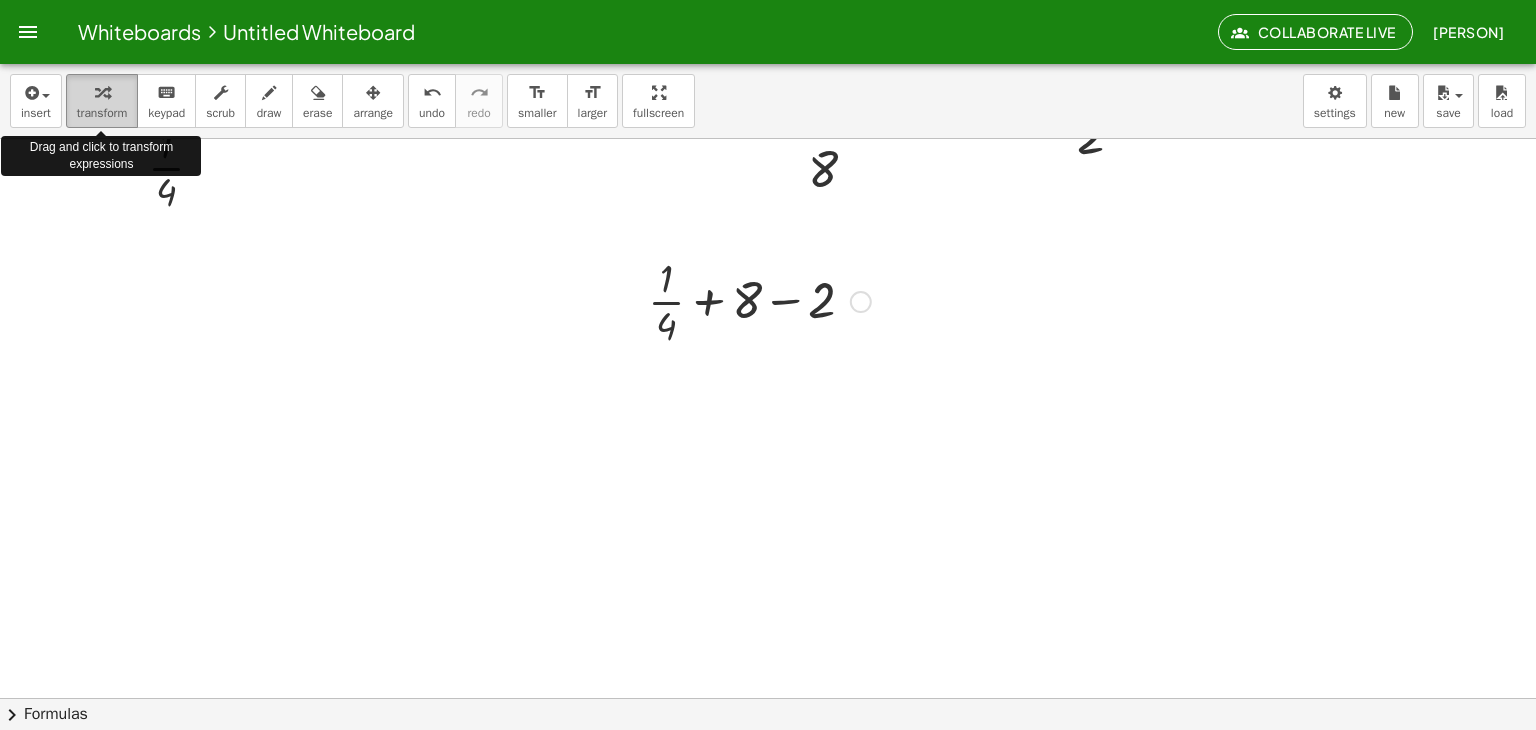 click at bounding box center [102, 92] 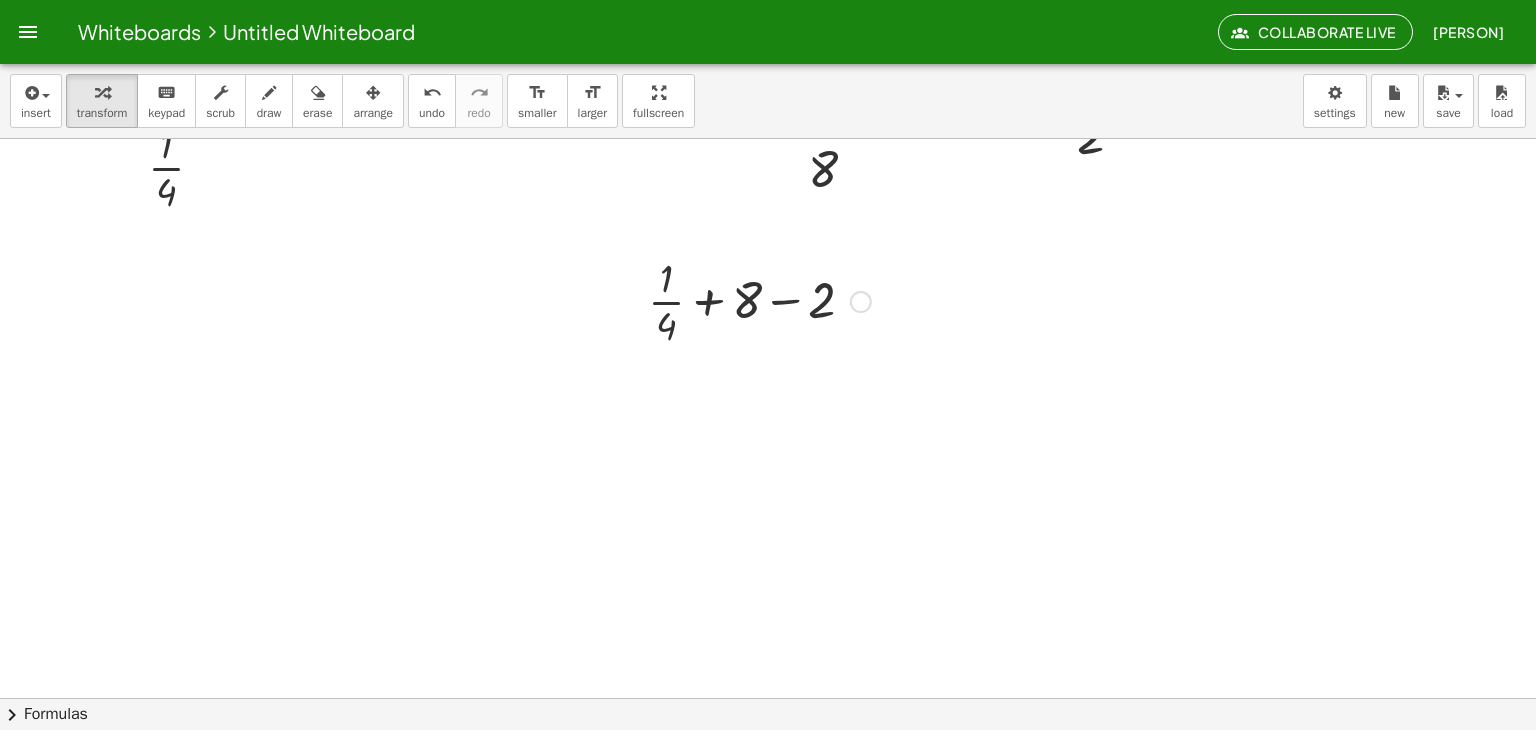 click at bounding box center (759, 300) 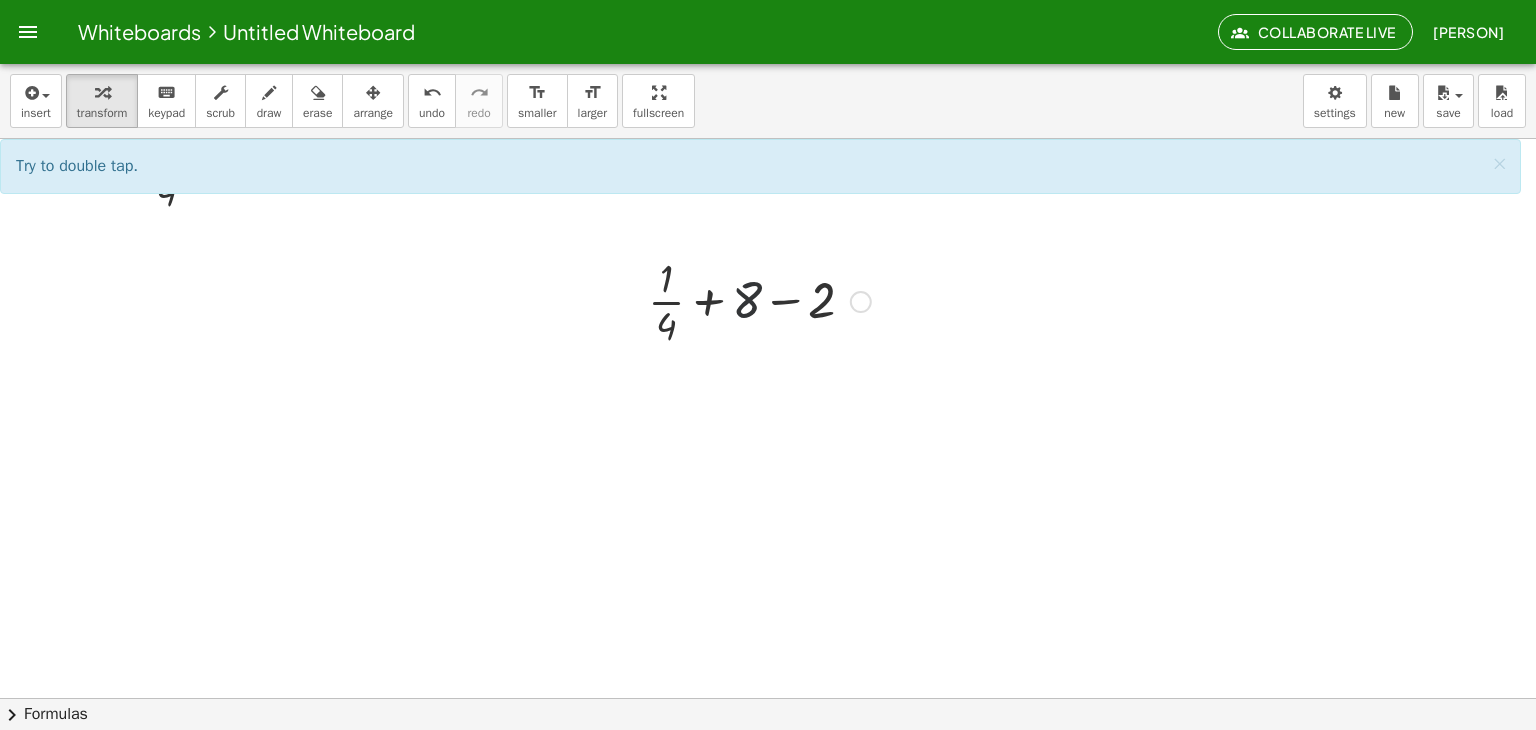 click at bounding box center (759, 300) 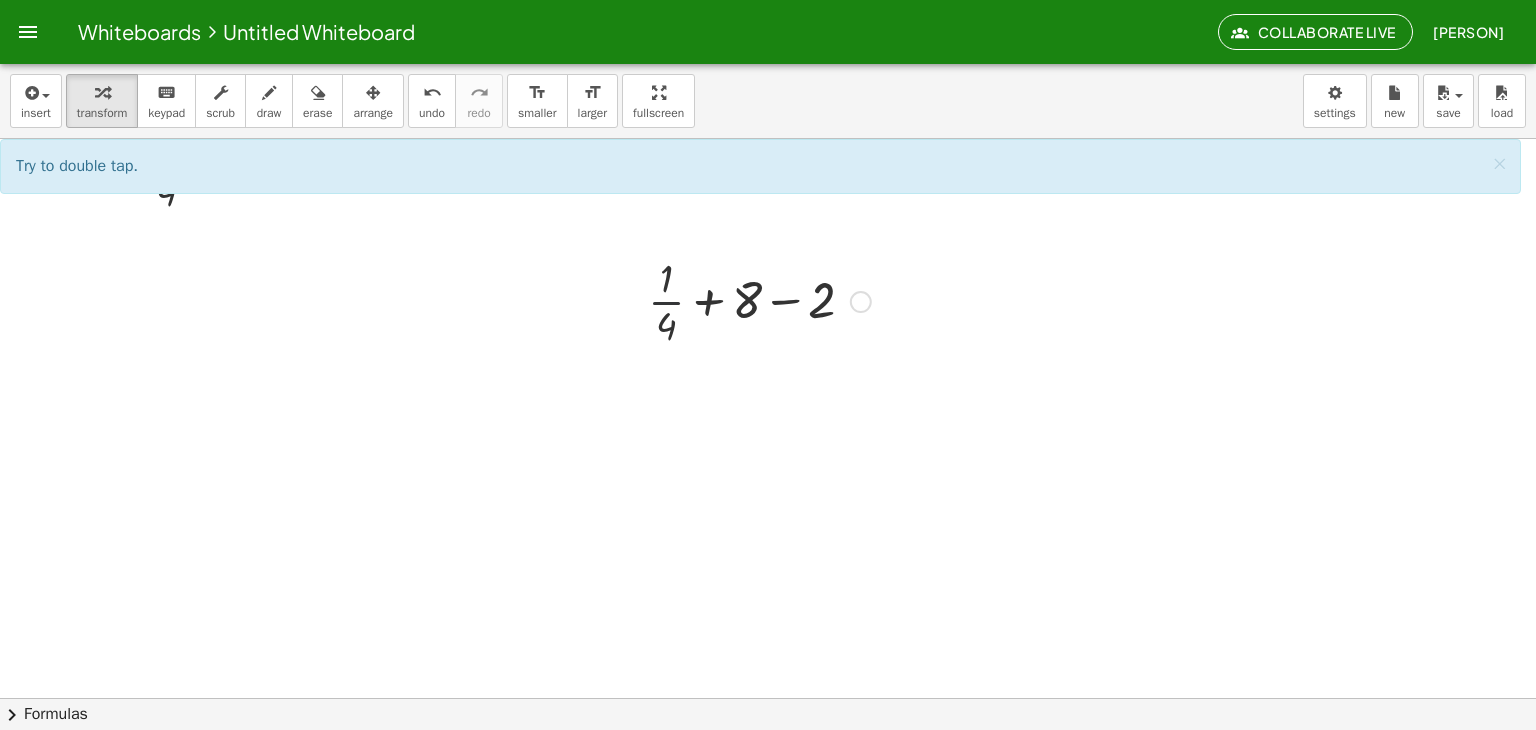 click at bounding box center [759, 300] 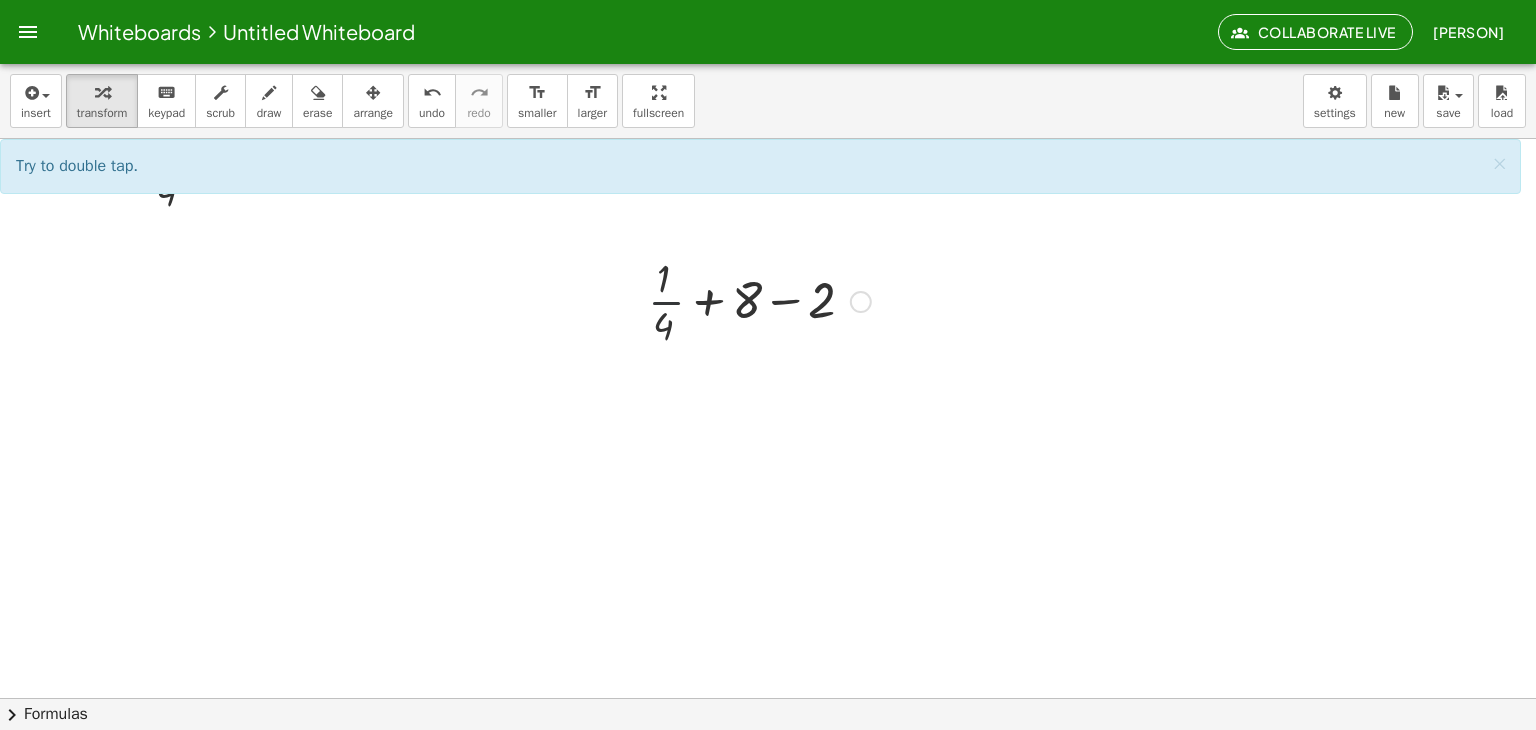 click at bounding box center (759, 300) 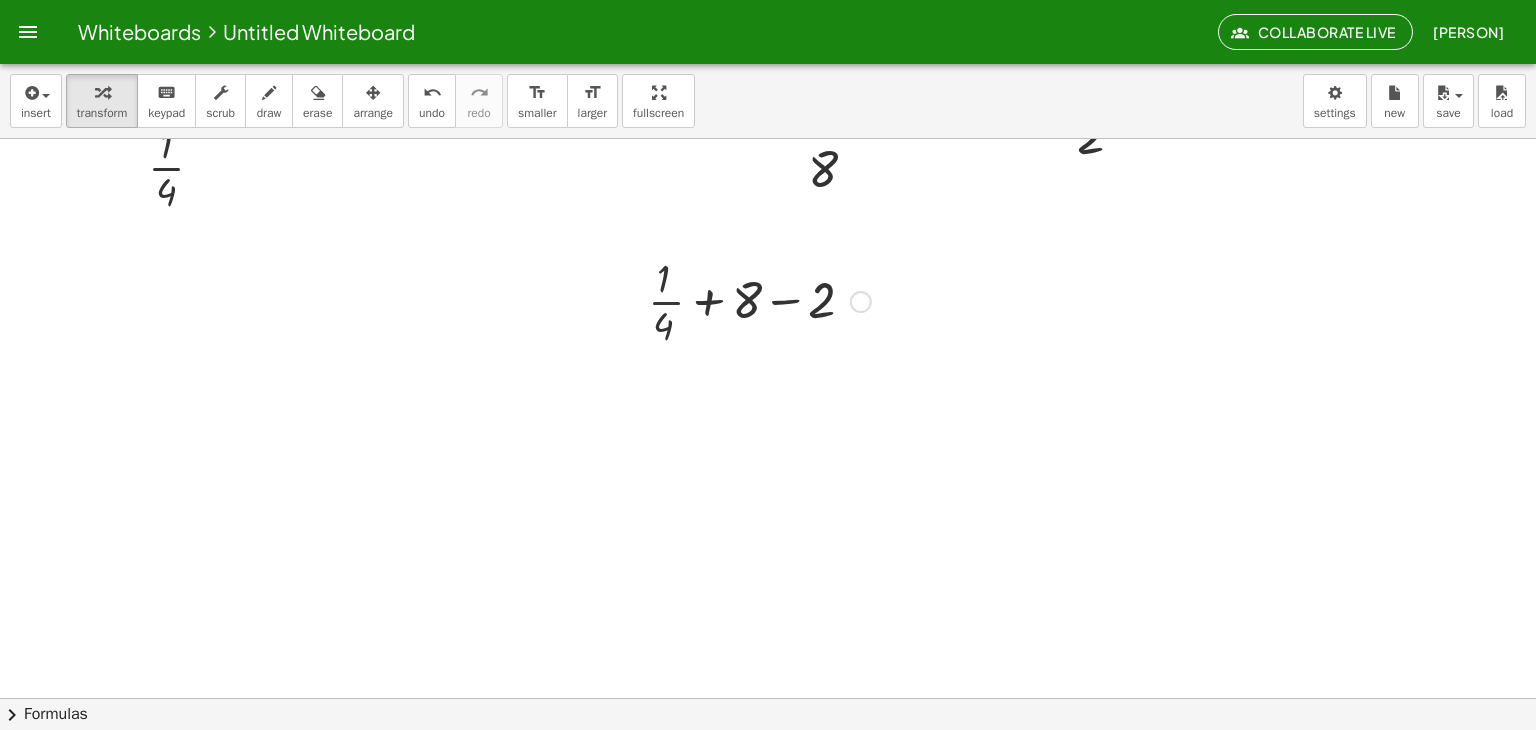 click at bounding box center (759, 300) 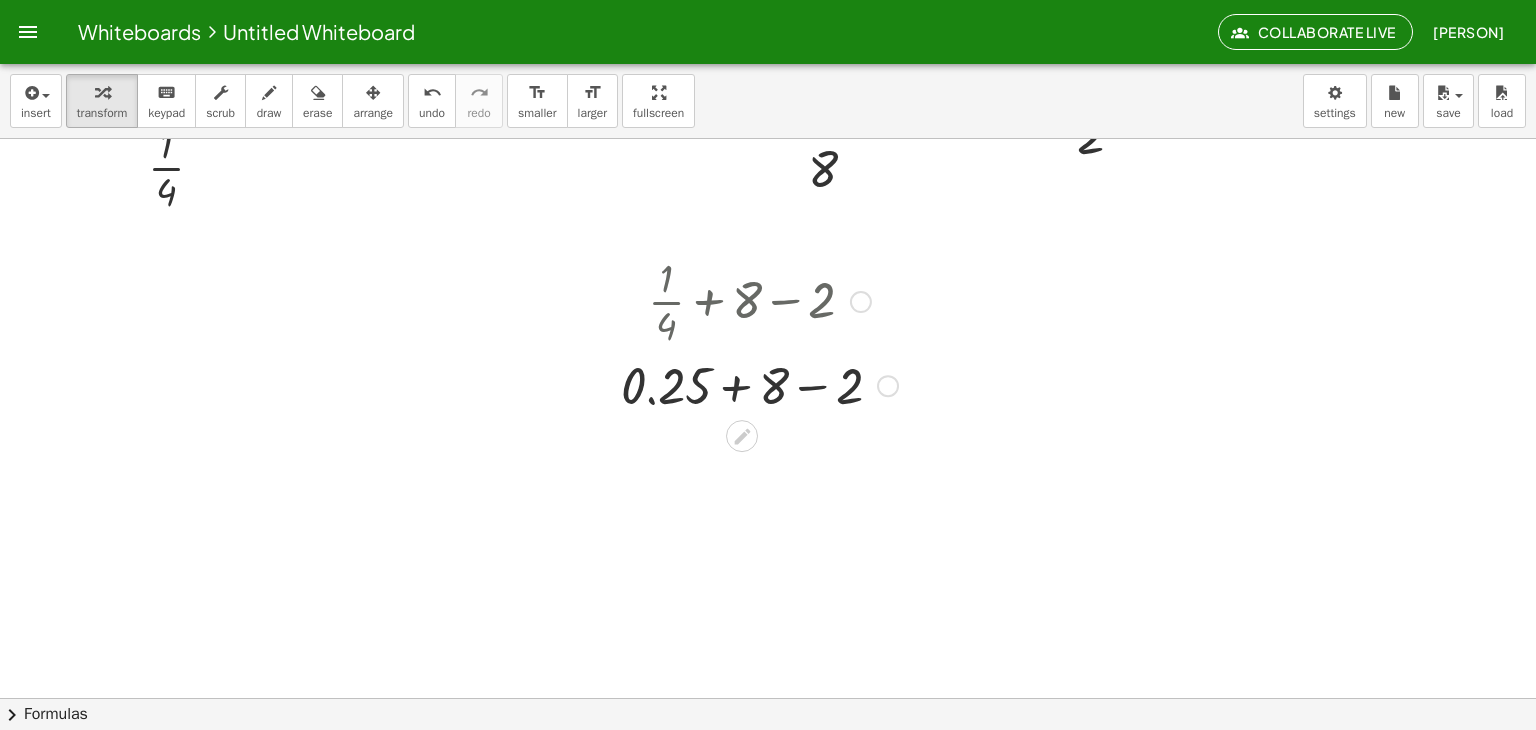 click at bounding box center [759, 384] 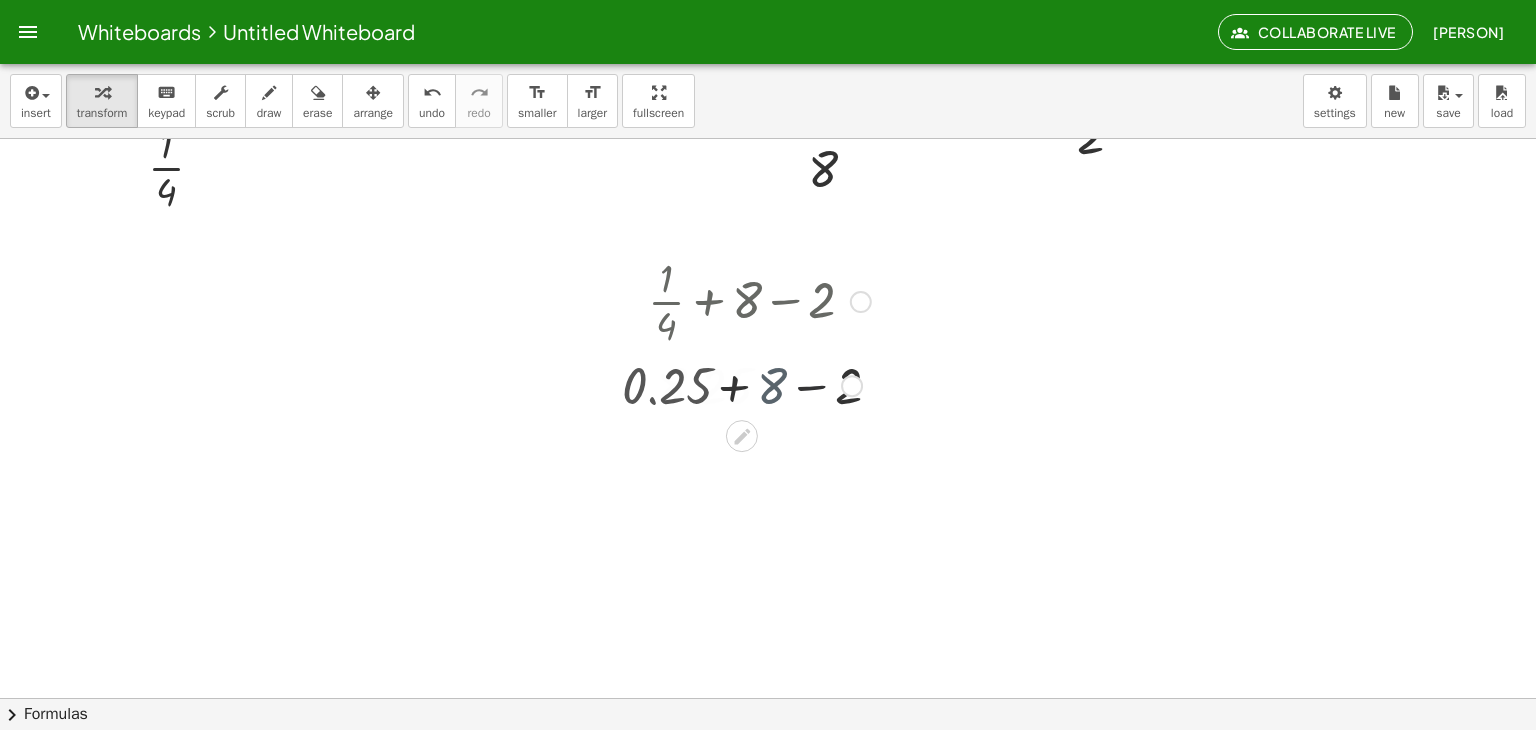 click at bounding box center [759, 384] 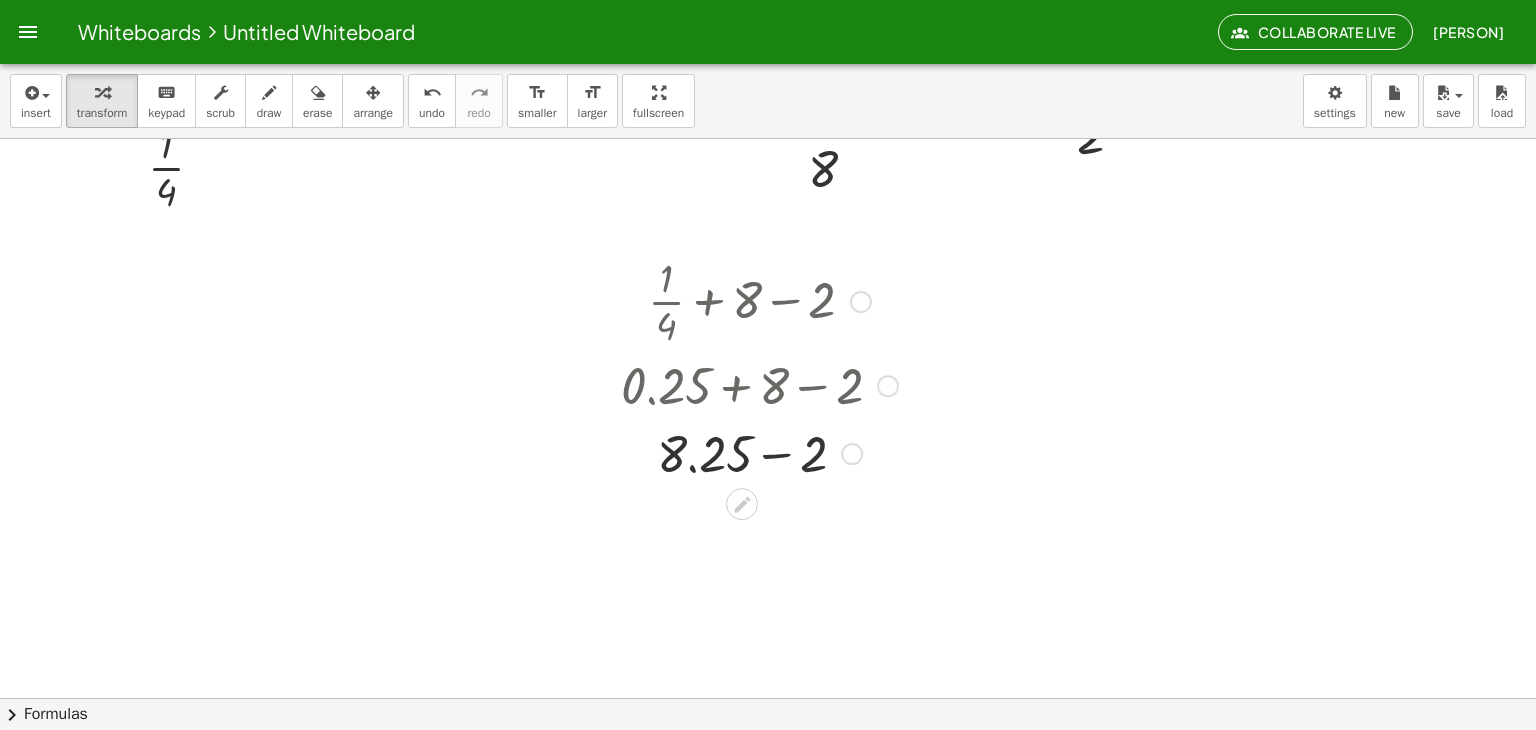click at bounding box center [759, 452] 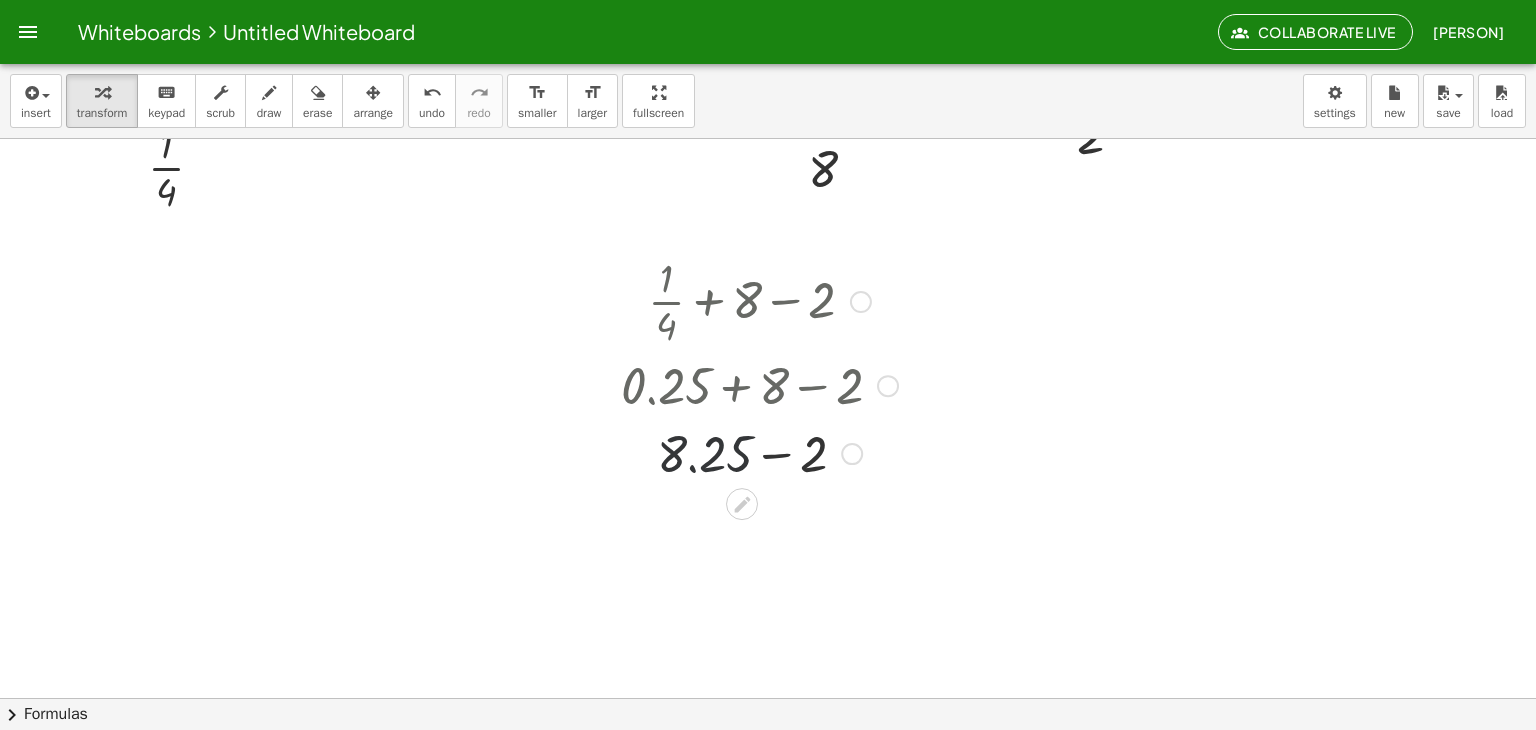click at bounding box center (759, 452) 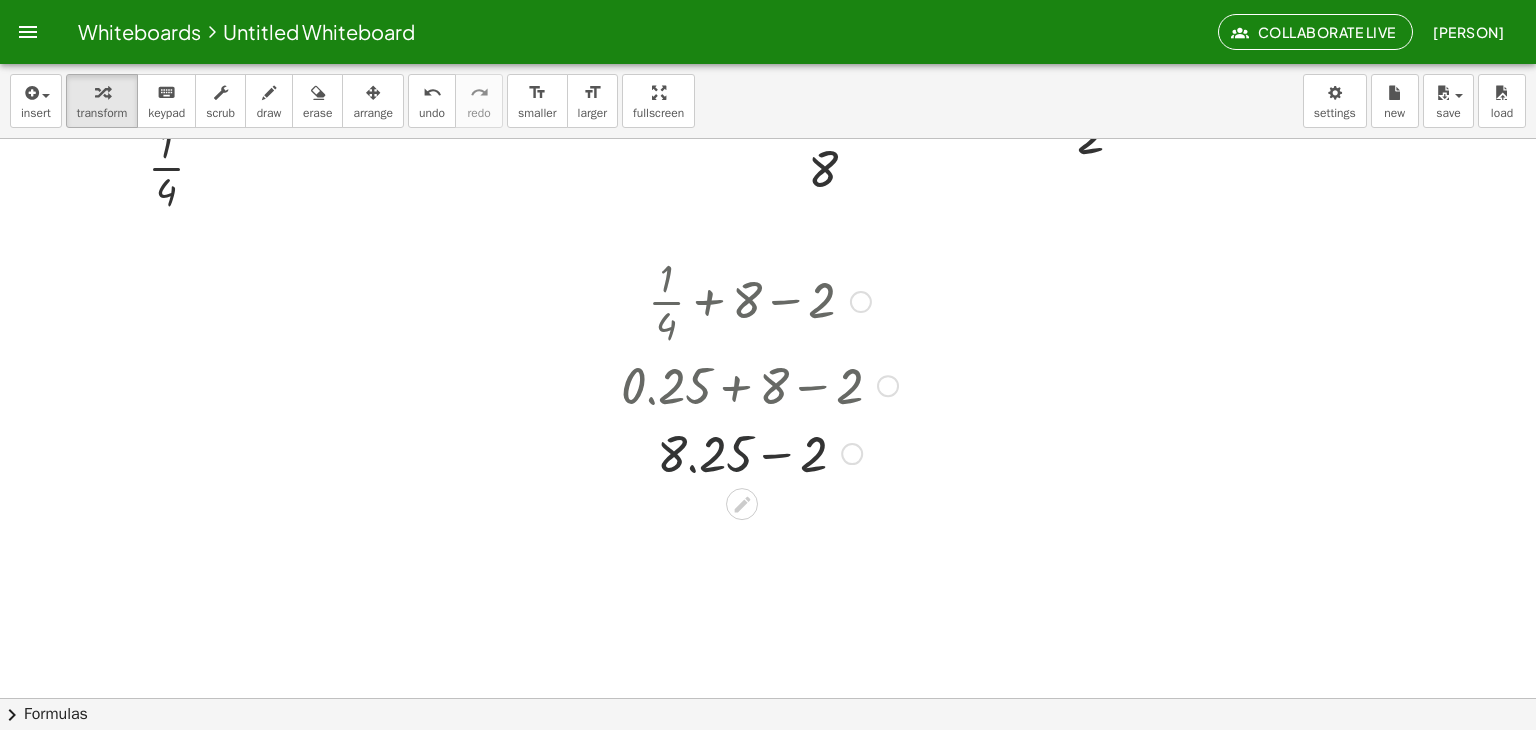 click at bounding box center [759, 452] 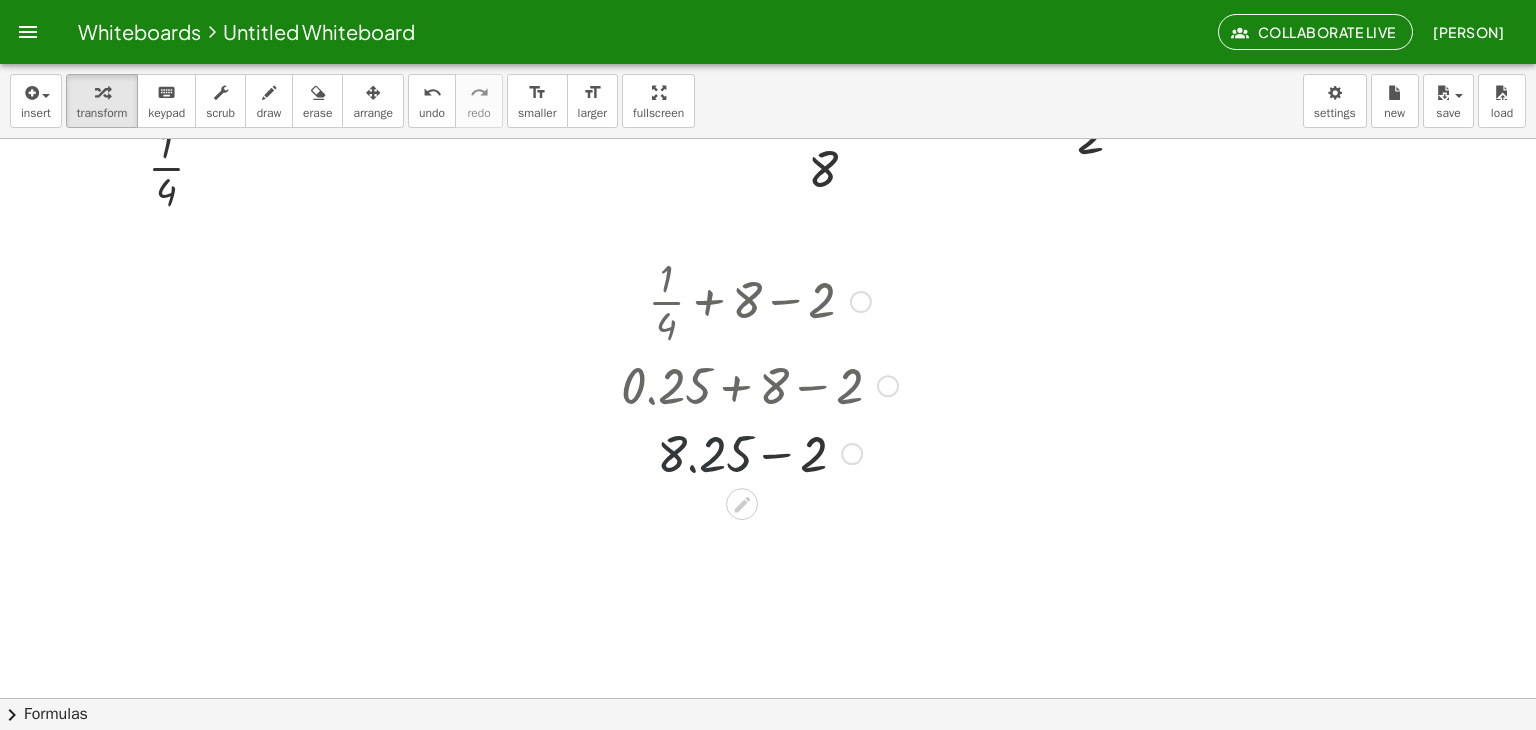 click at bounding box center (759, 452) 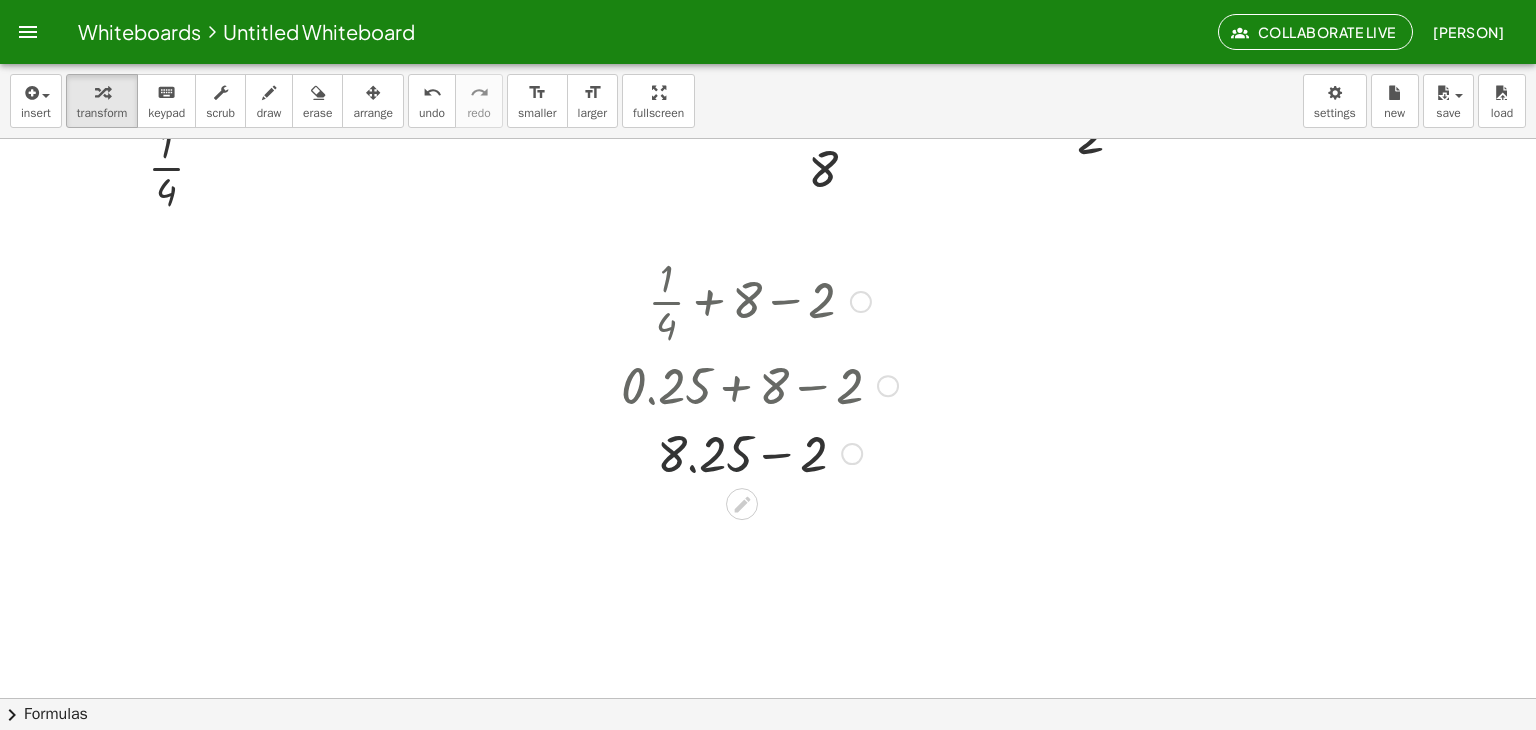 click at bounding box center [759, 452] 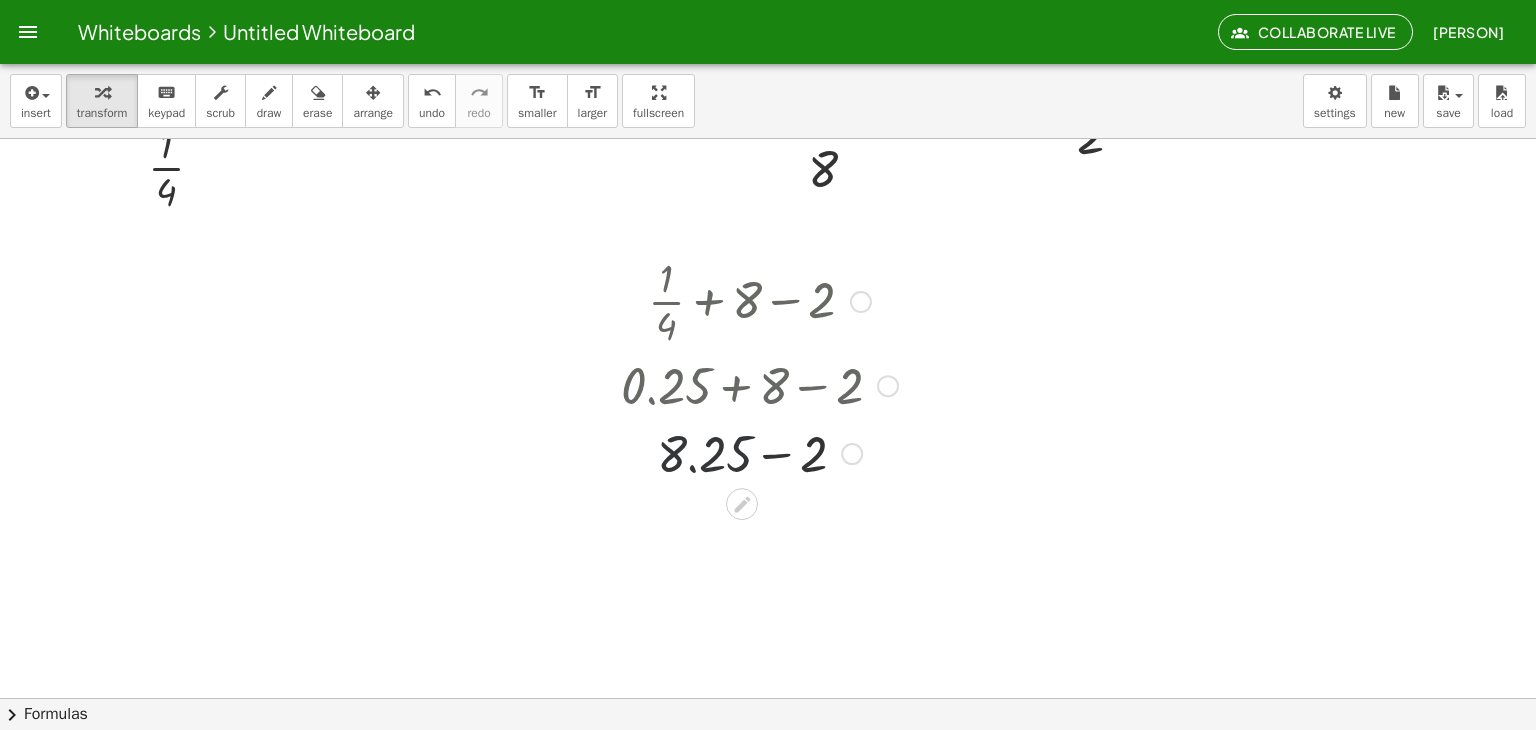 click at bounding box center (759, 384) 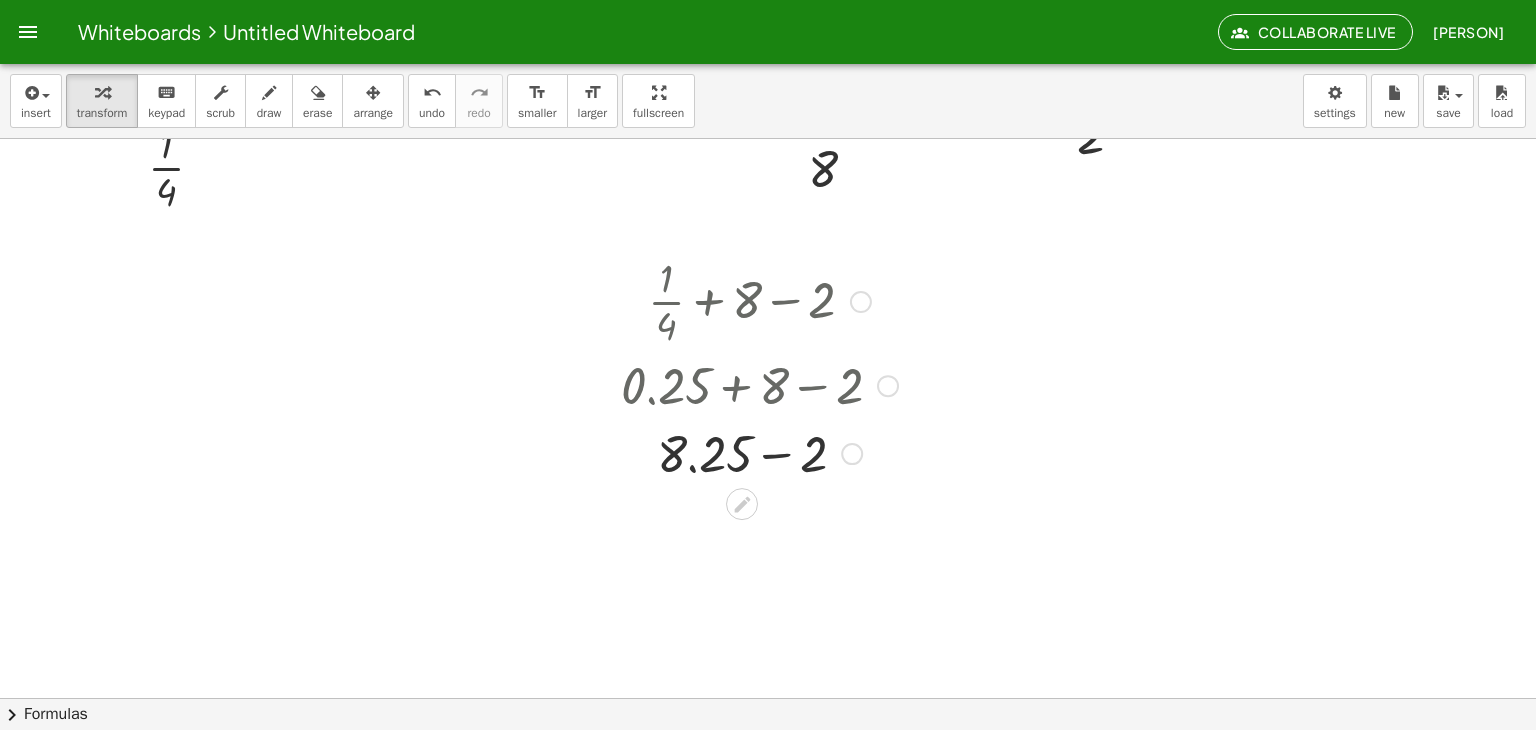 drag, startPoint x: 809, startPoint y: 416, endPoint x: 773, endPoint y: 457, distance: 54.56189 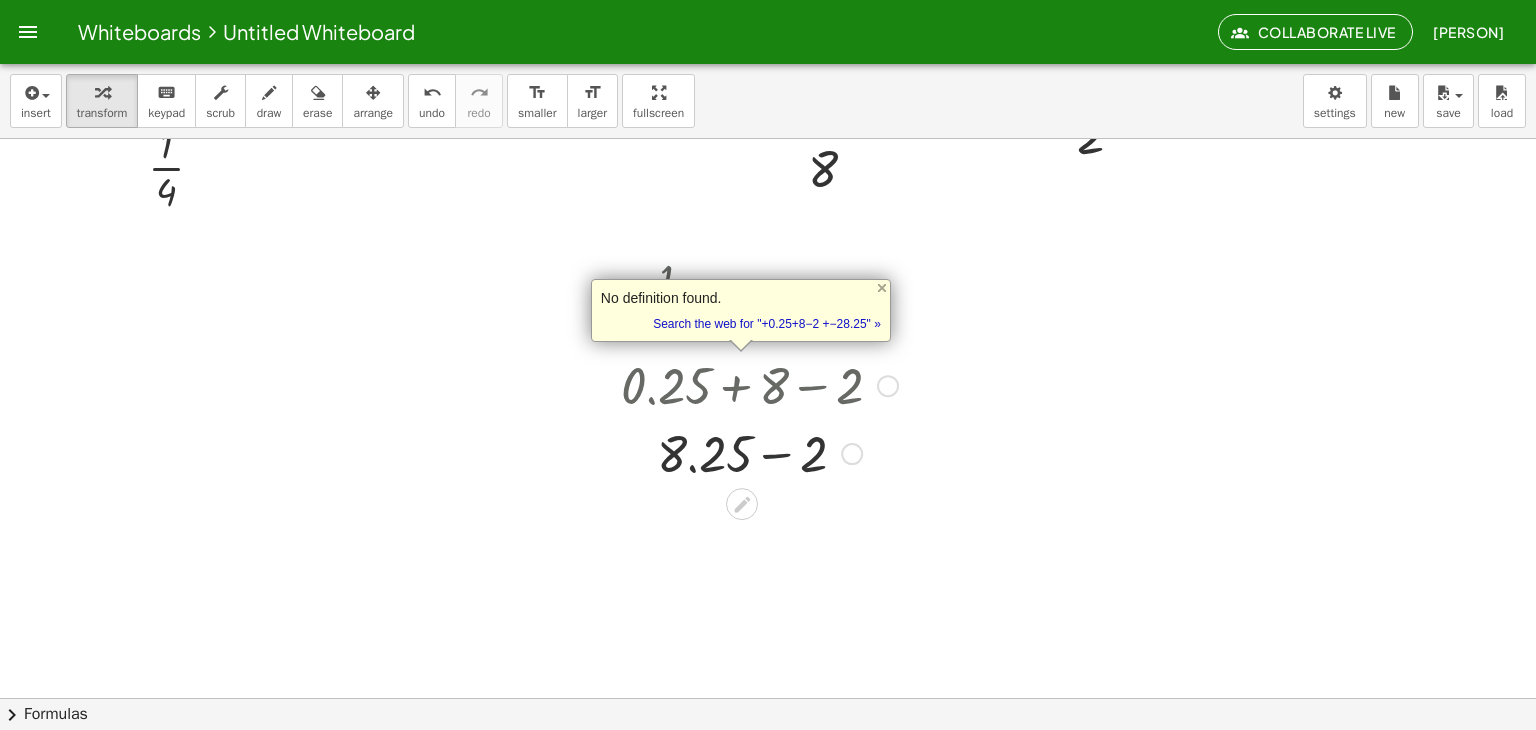 click at bounding box center (759, 452) 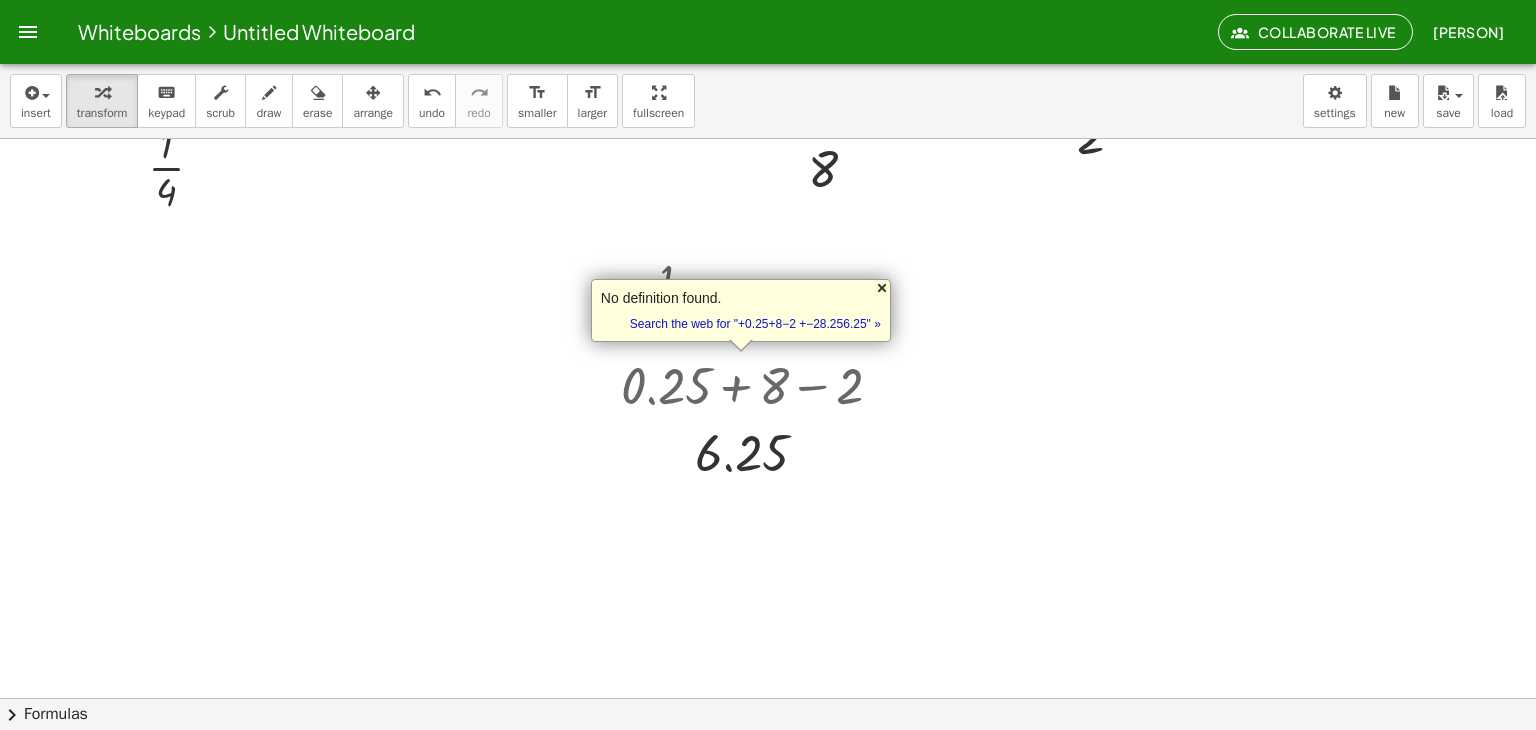 click at bounding box center [882, 288] 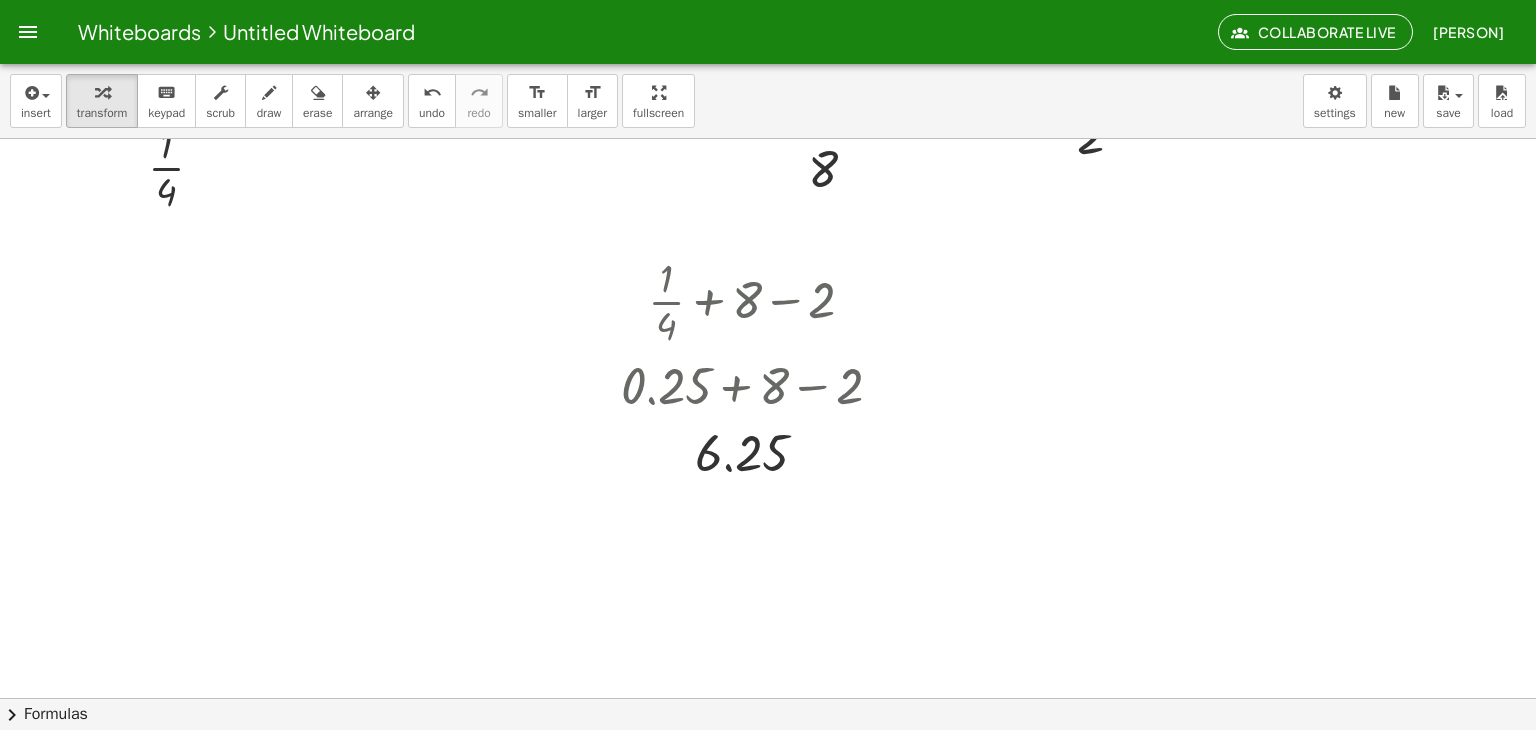 drag, startPoint x: 602, startPoint y: 237, endPoint x: 928, endPoint y: 565, distance: 462.45 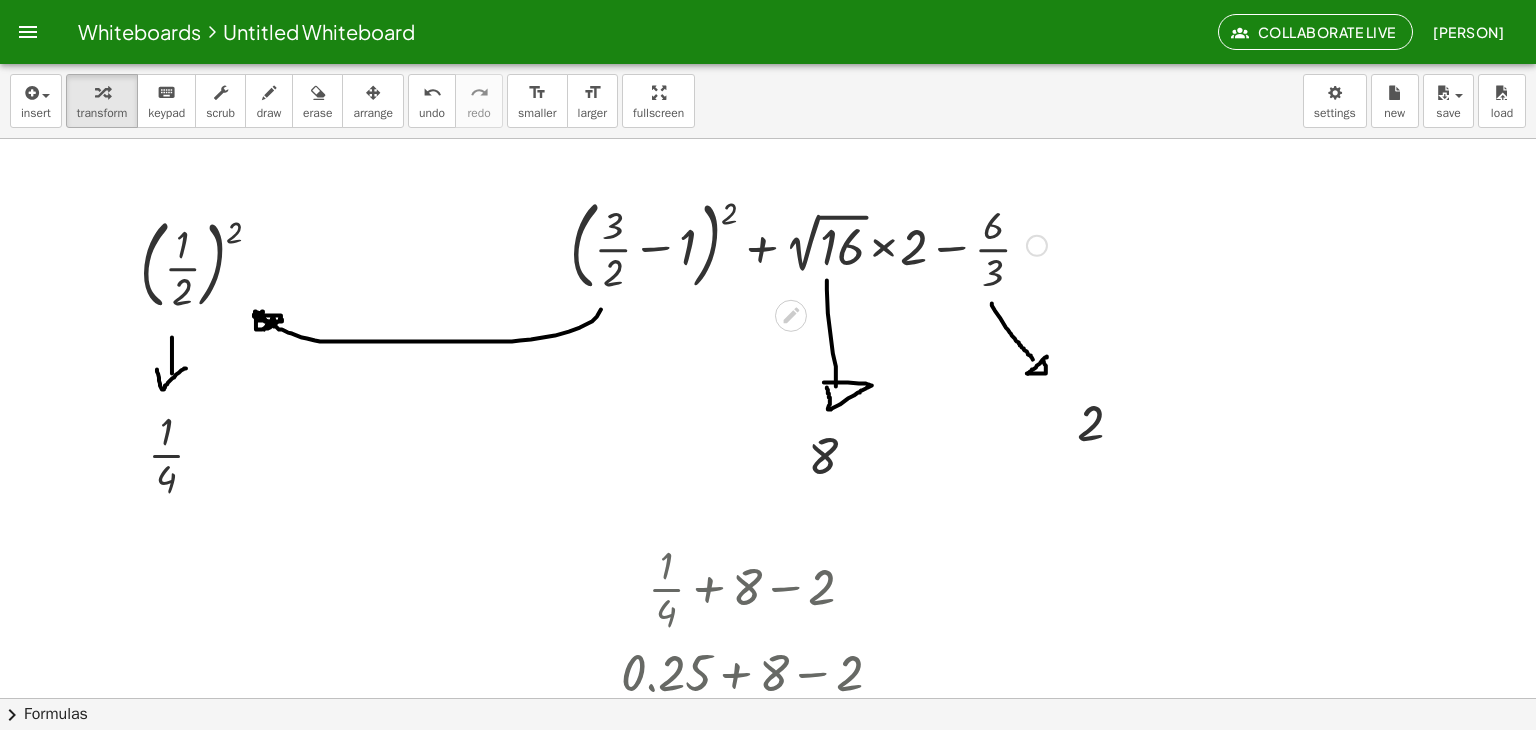 scroll, scrollTop: 76, scrollLeft: 0, axis: vertical 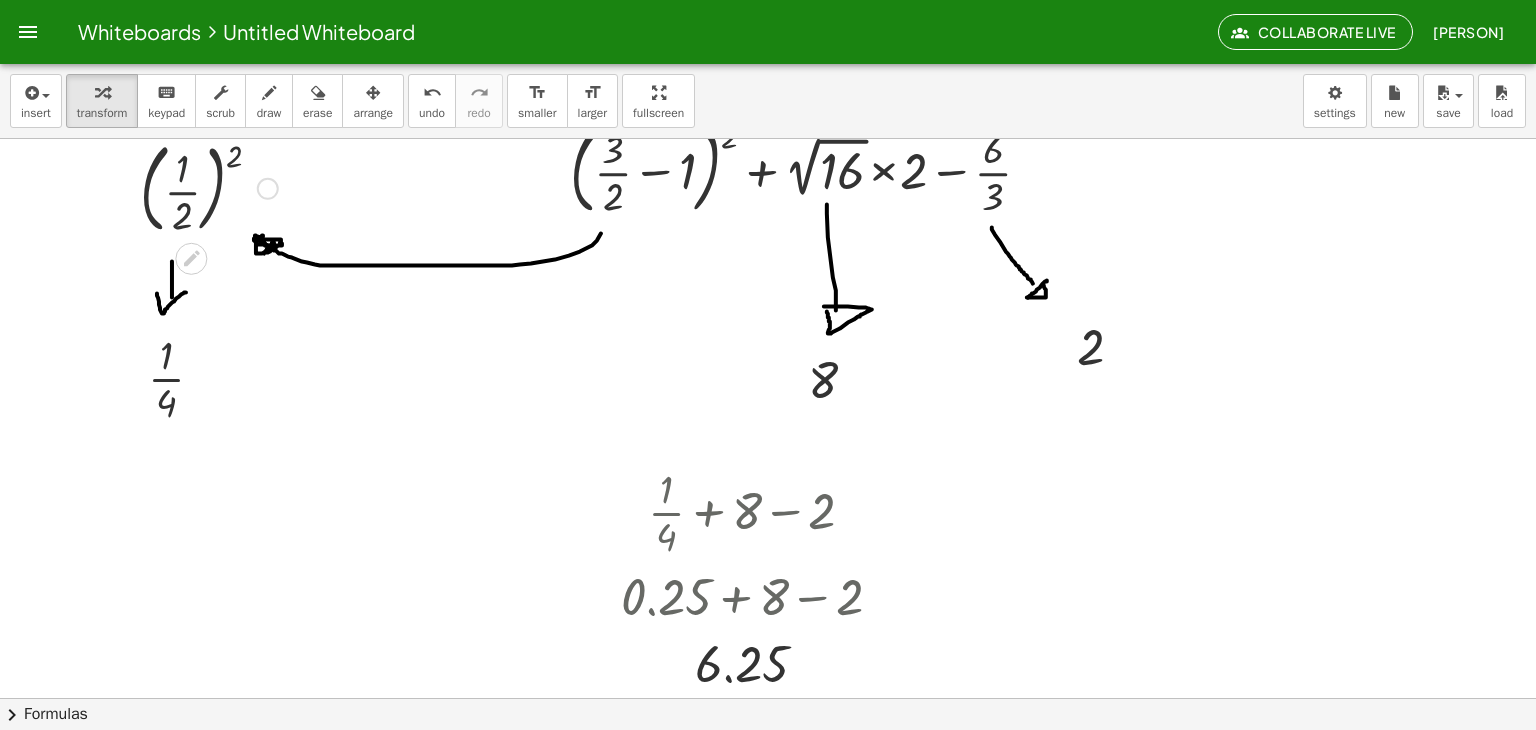 click at bounding box center [209, 187] 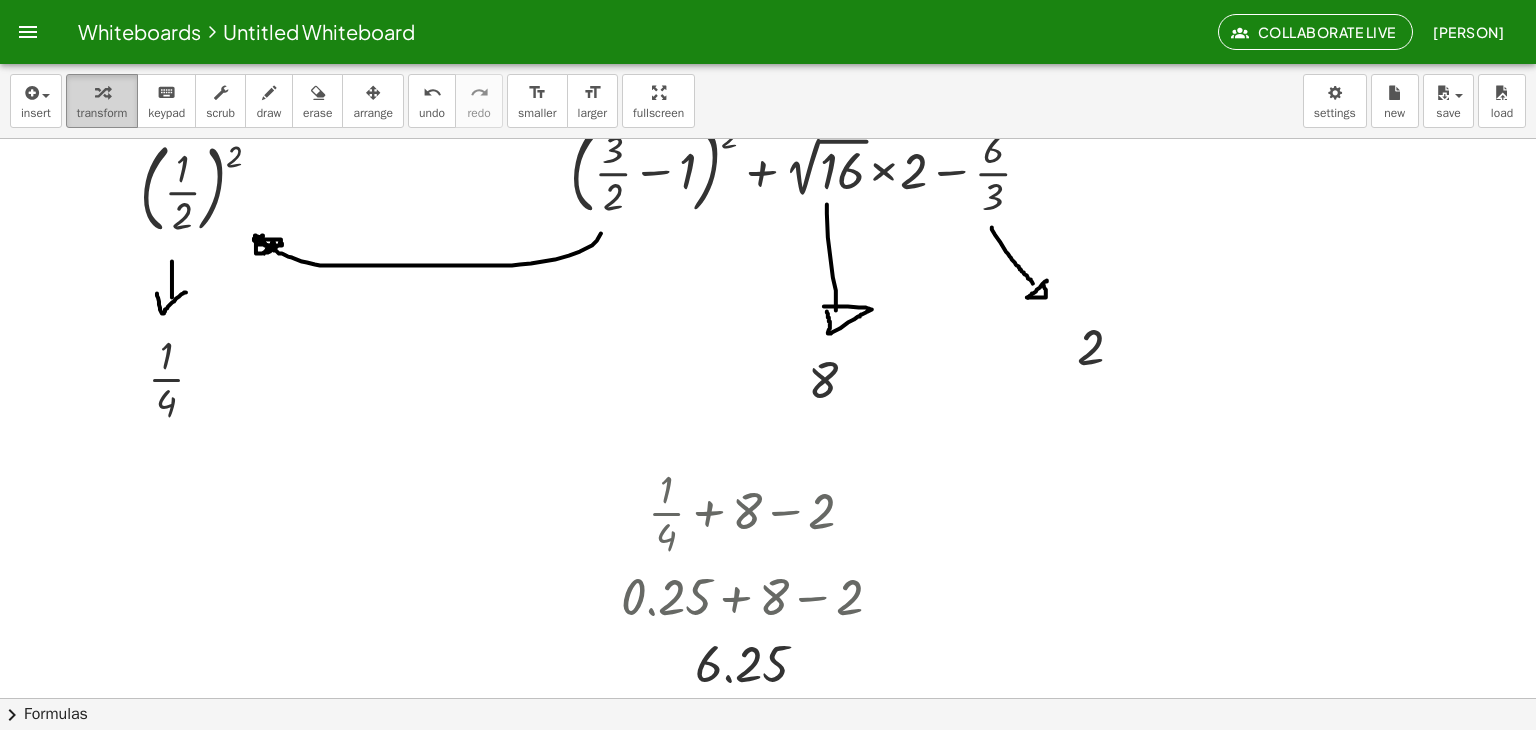 click on "transform" at bounding box center [102, 113] 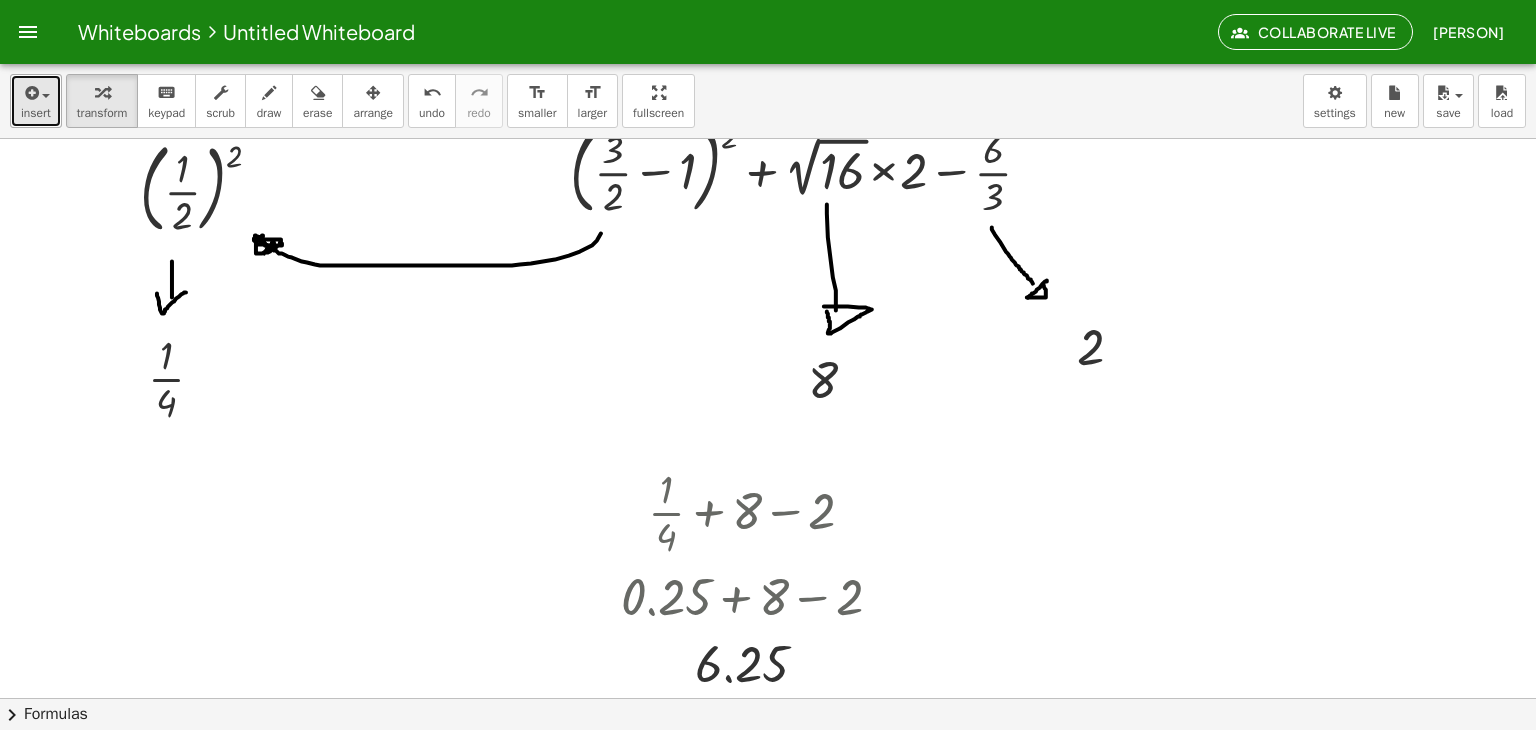 click at bounding box center [36, 92] 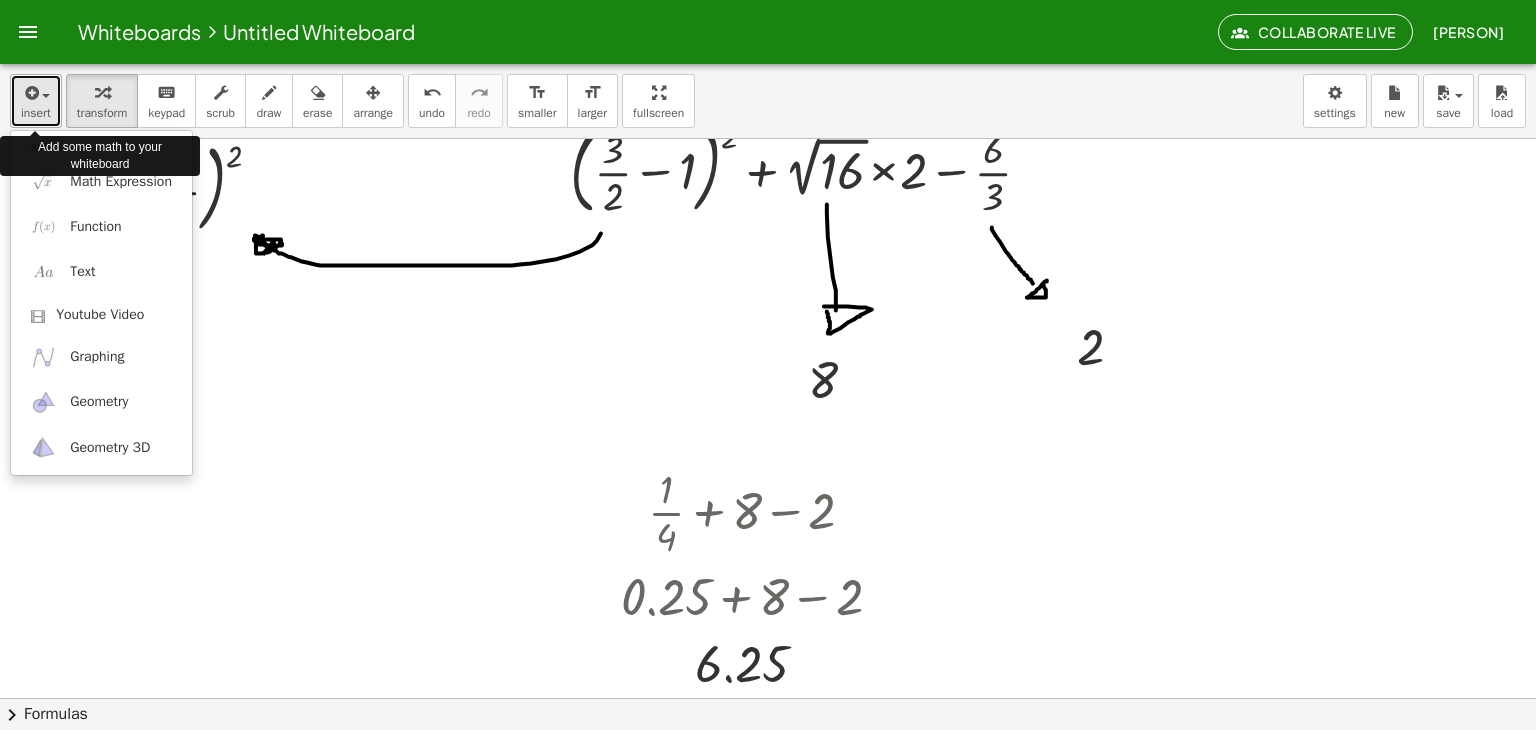click at bounding box center [36, 92] 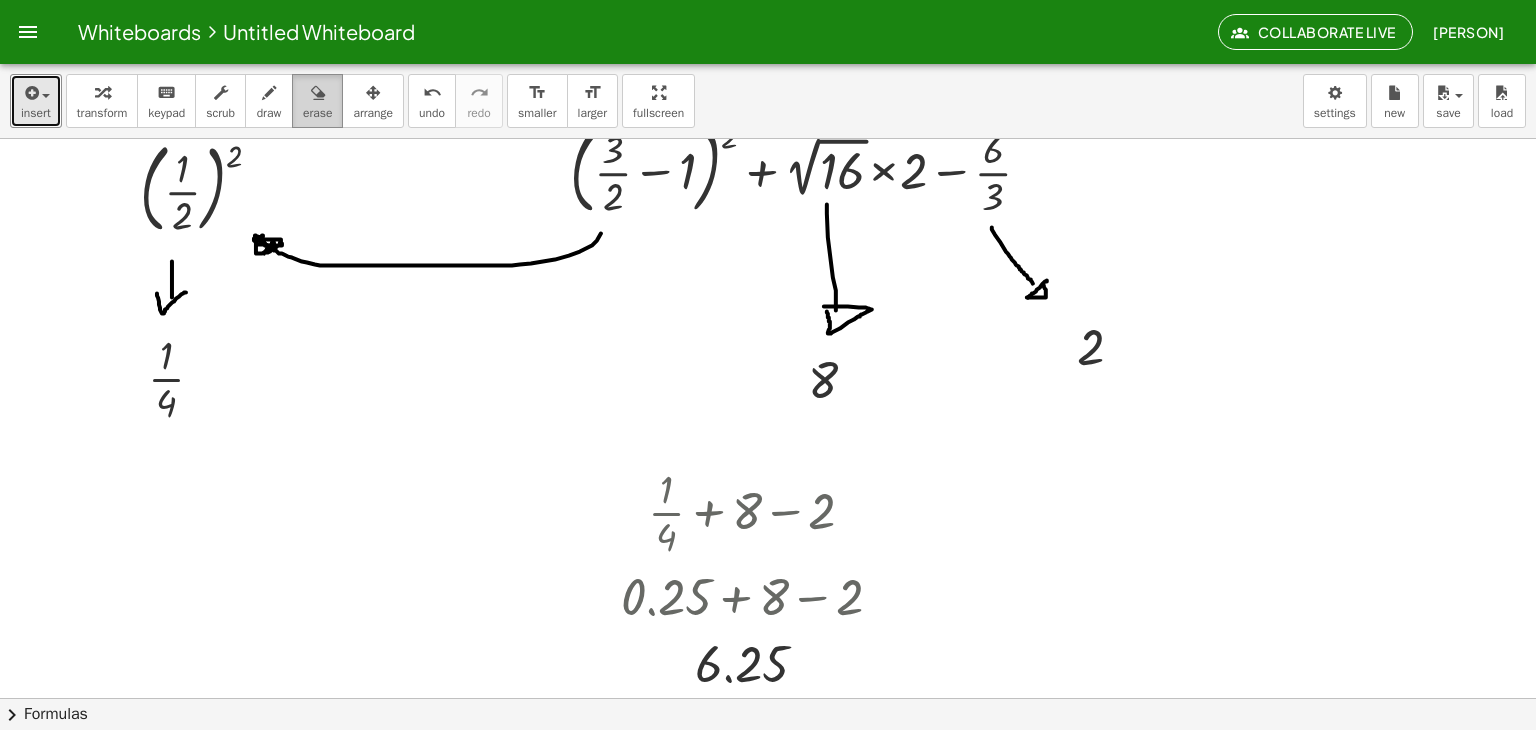 click on "erase" at bounding box center [317, 113] 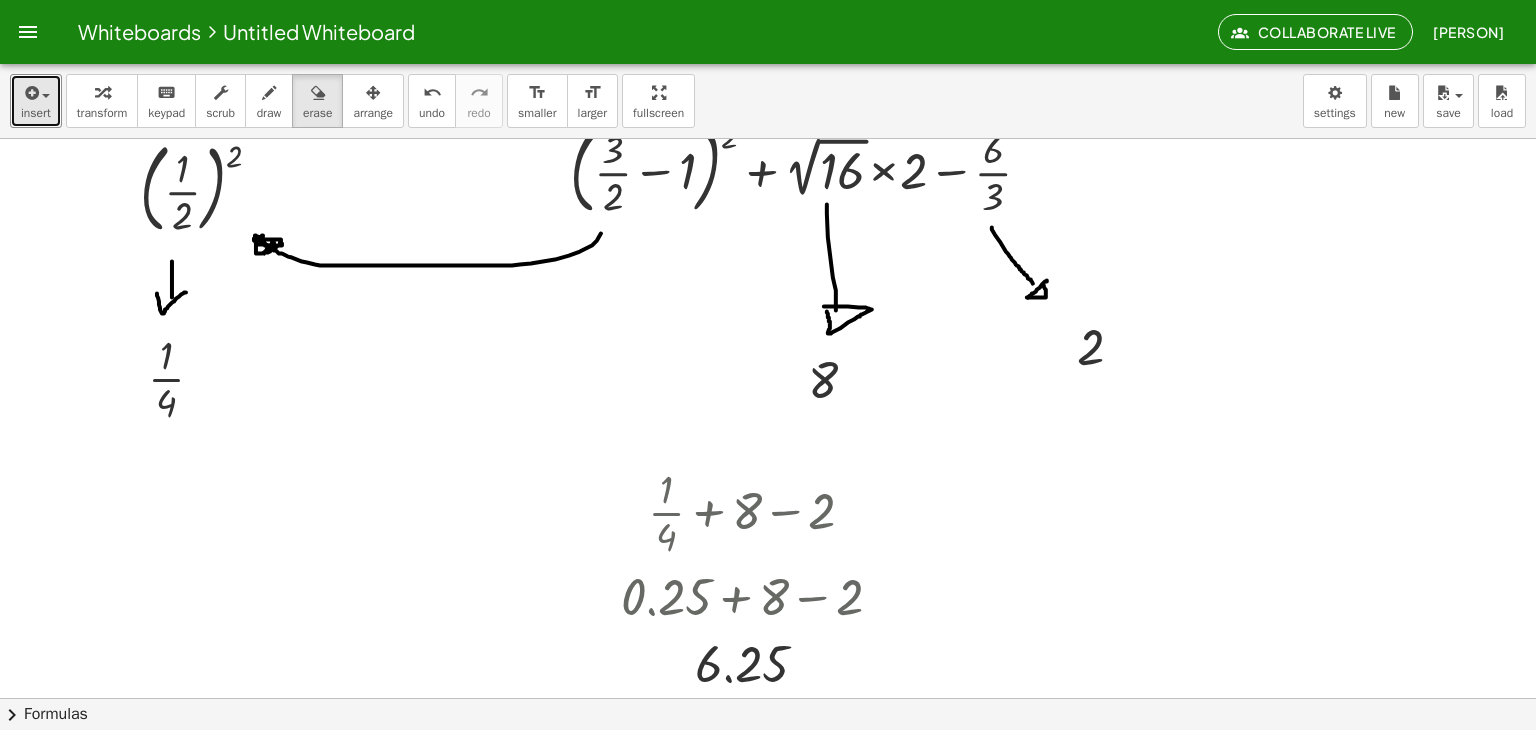 click at bounding box center (768, 686) 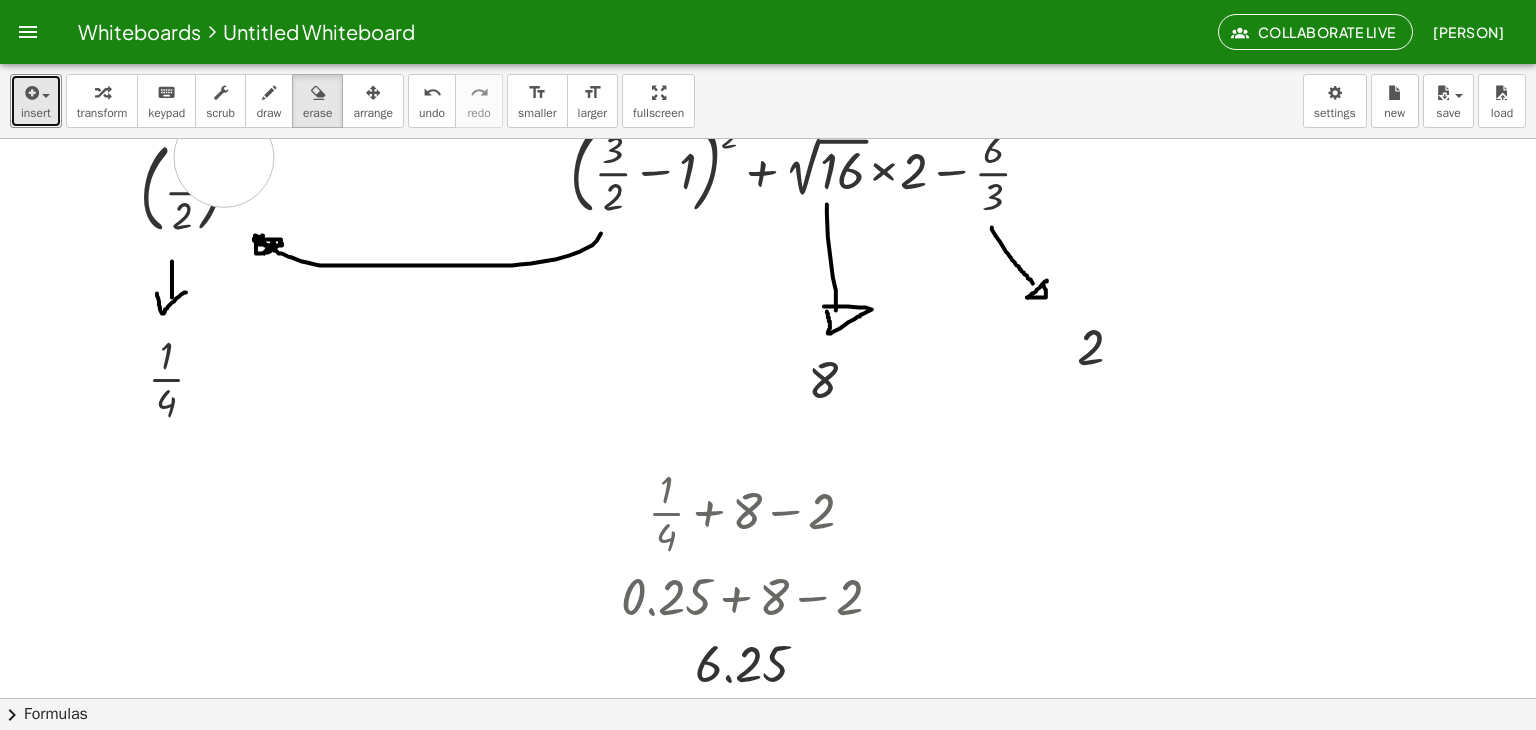 click at bounding box center [768, 686] 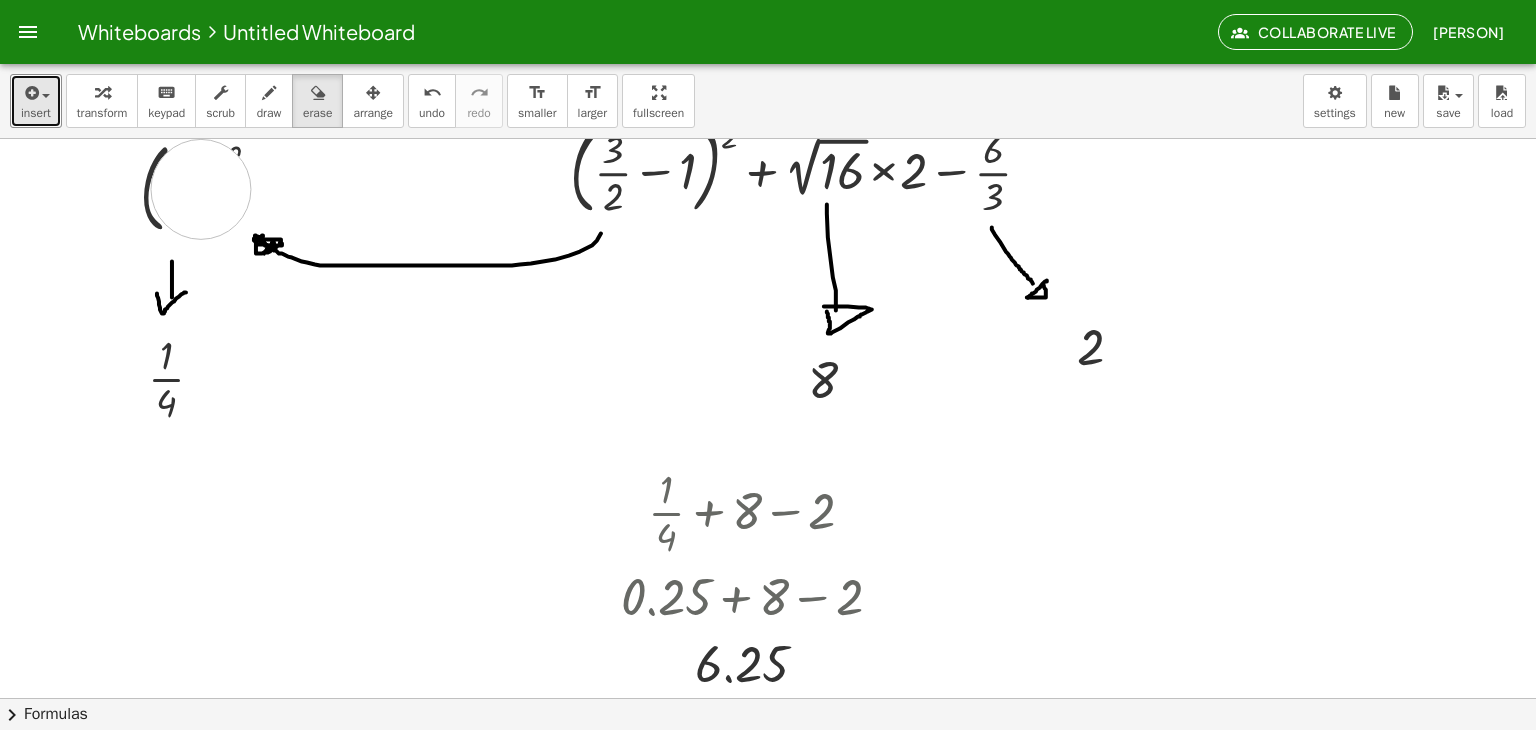 click at bounding box center (768, 686) 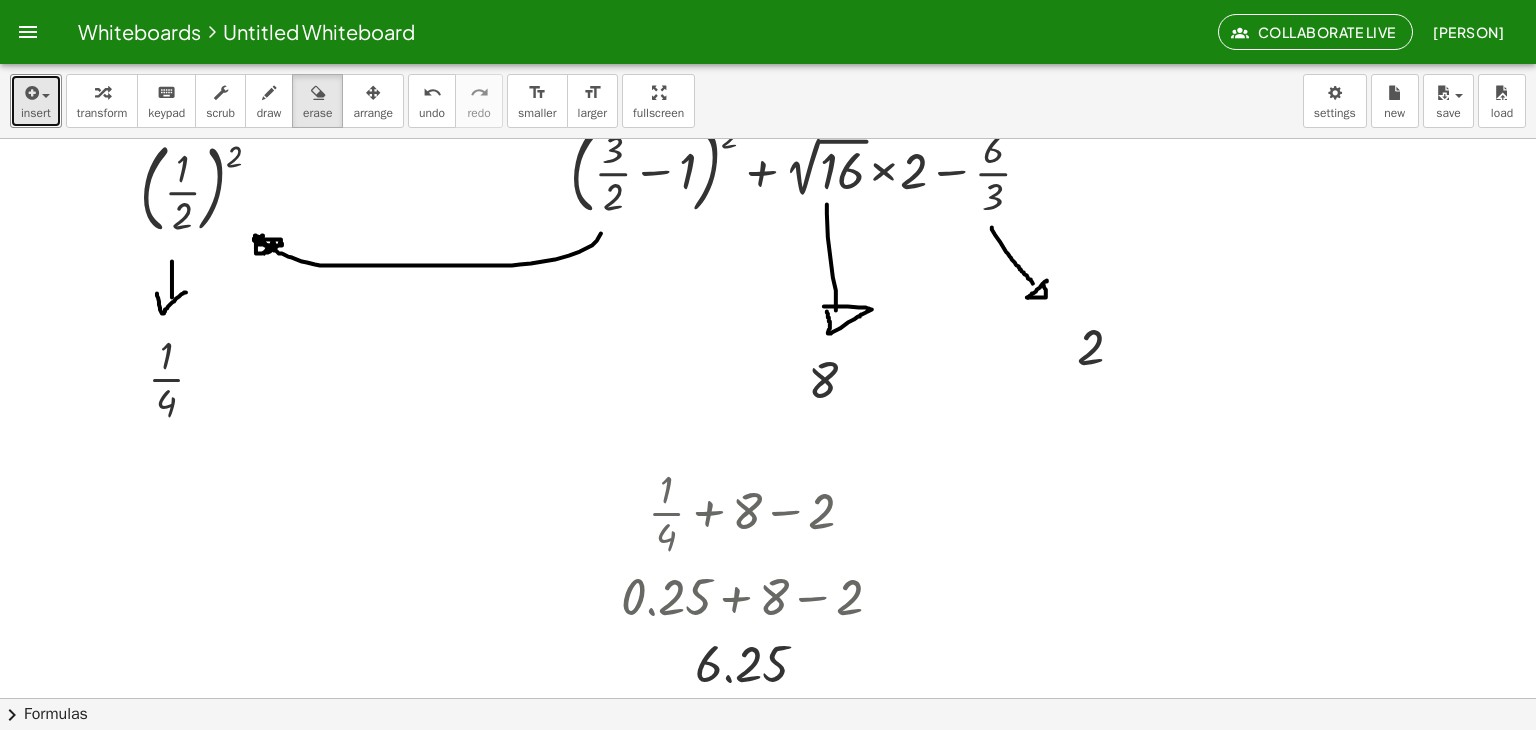 click at bounding box center [768, 686] 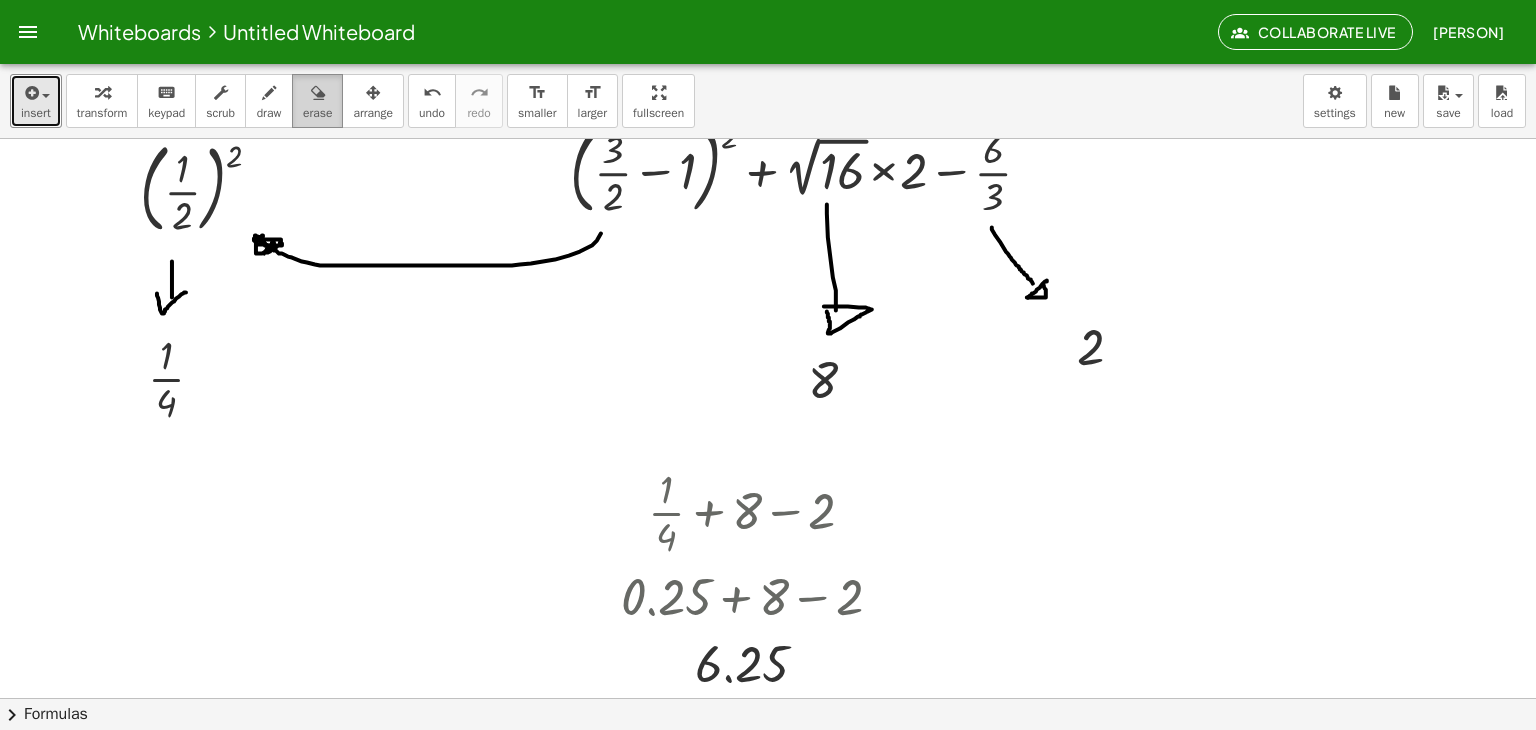 click at bounding box center [318, 93] 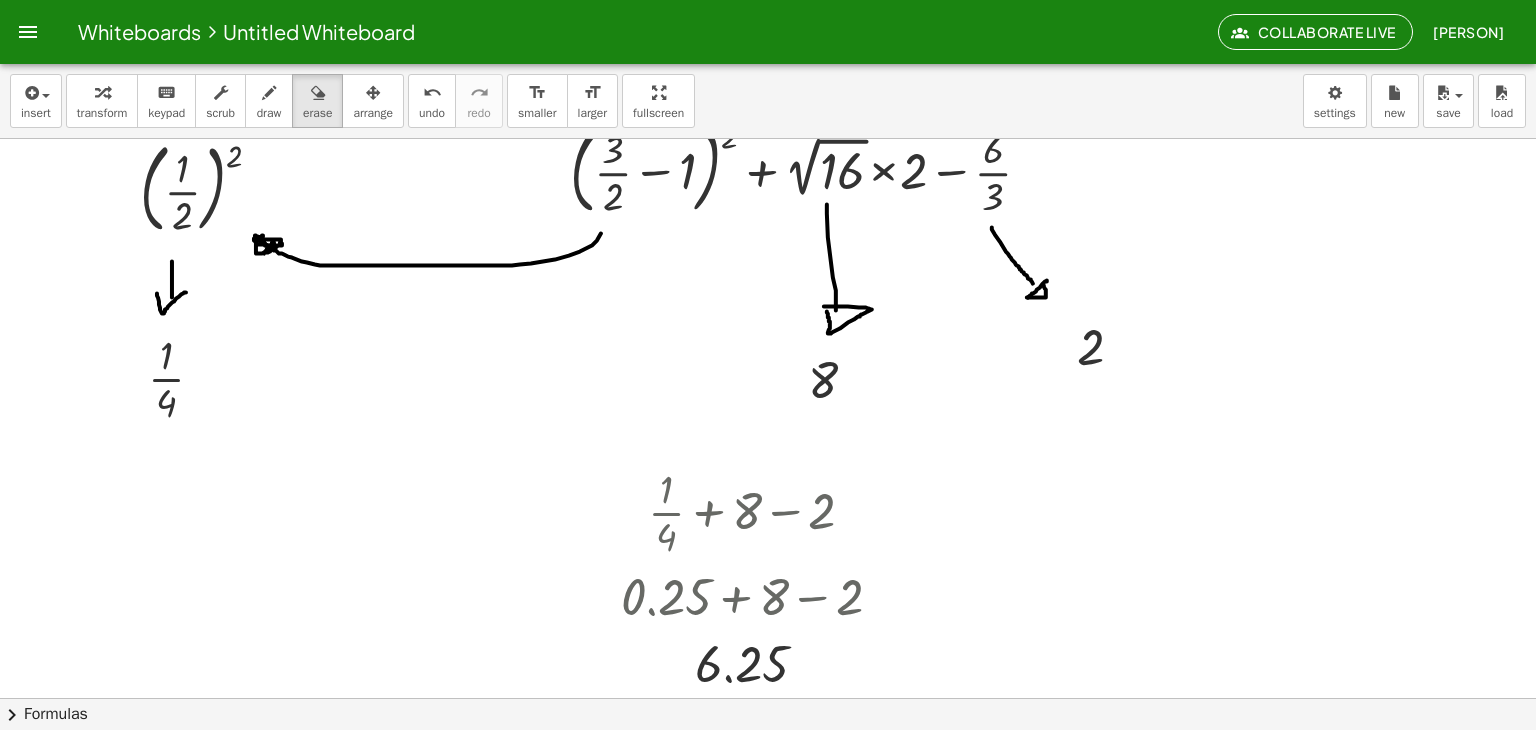 click on "insert select one: Math Expression Function Text Youtube Video Graphing Geometry Geometry 3D transform keyboard keypad scrub draw erase arrange undo undo redo redo format_size smaller format_size larger fullscreen load   save new settings" at bounding box center [768, 101] 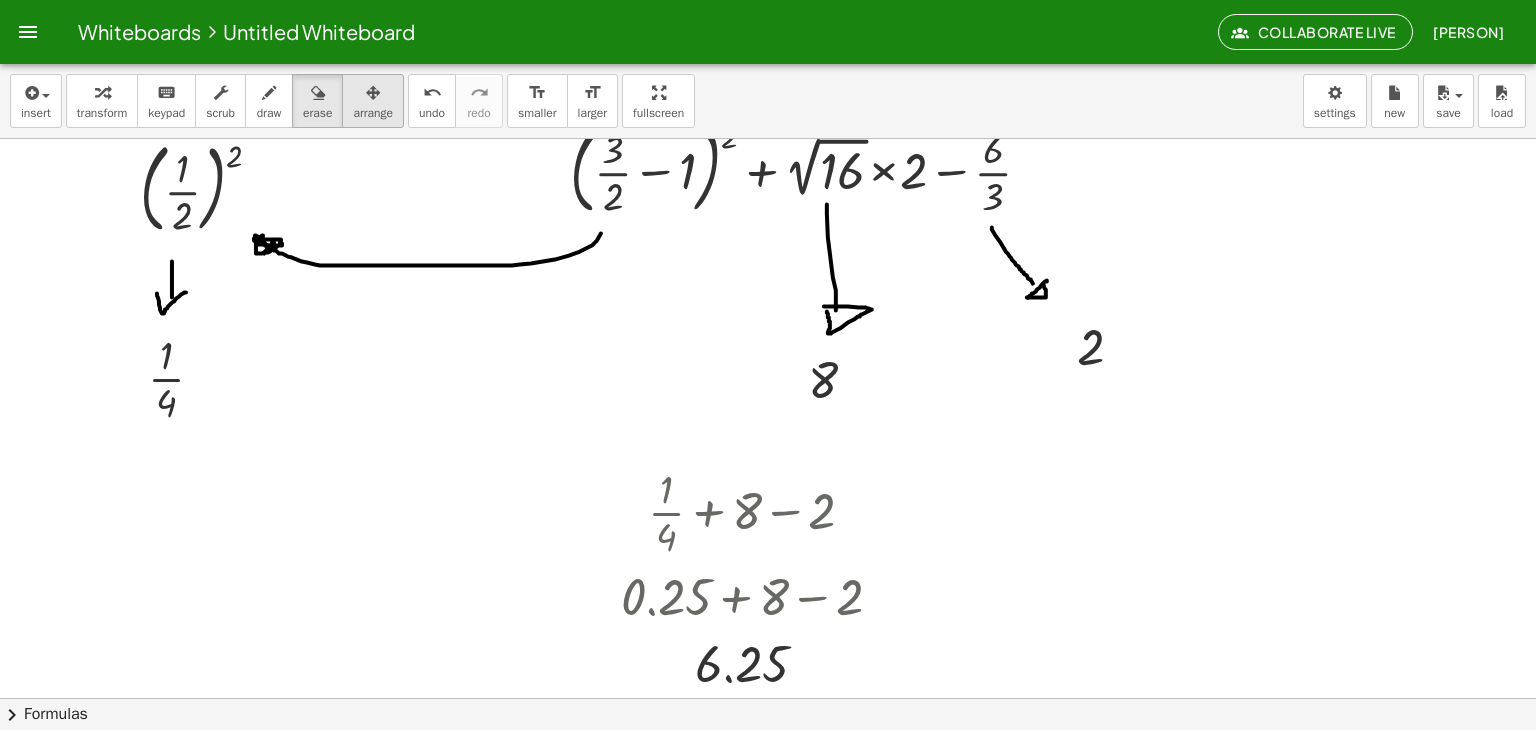 click on "arrange" at bounding box center [373, 113] 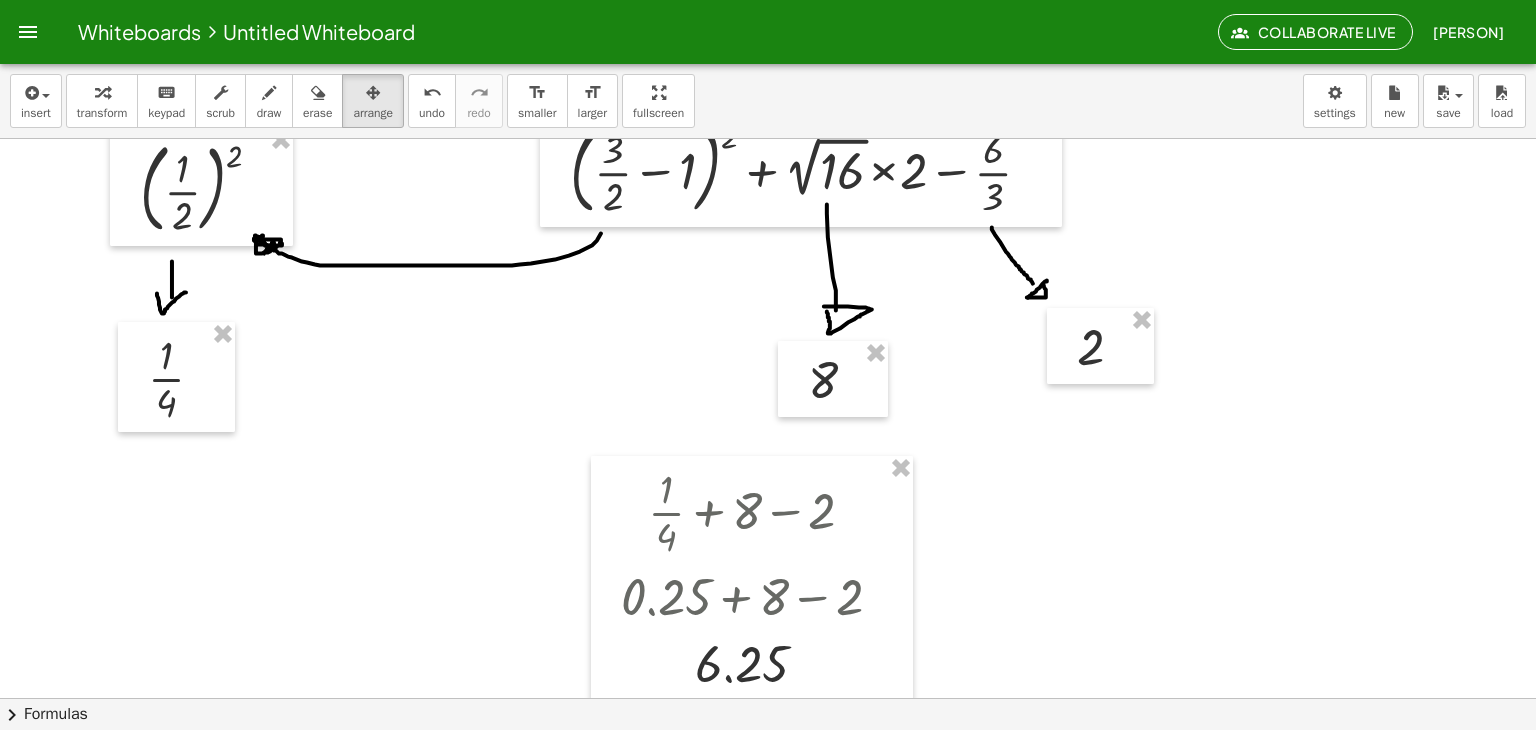 scroll, scrollTop: 0, scrollLeft: 0, axis: both 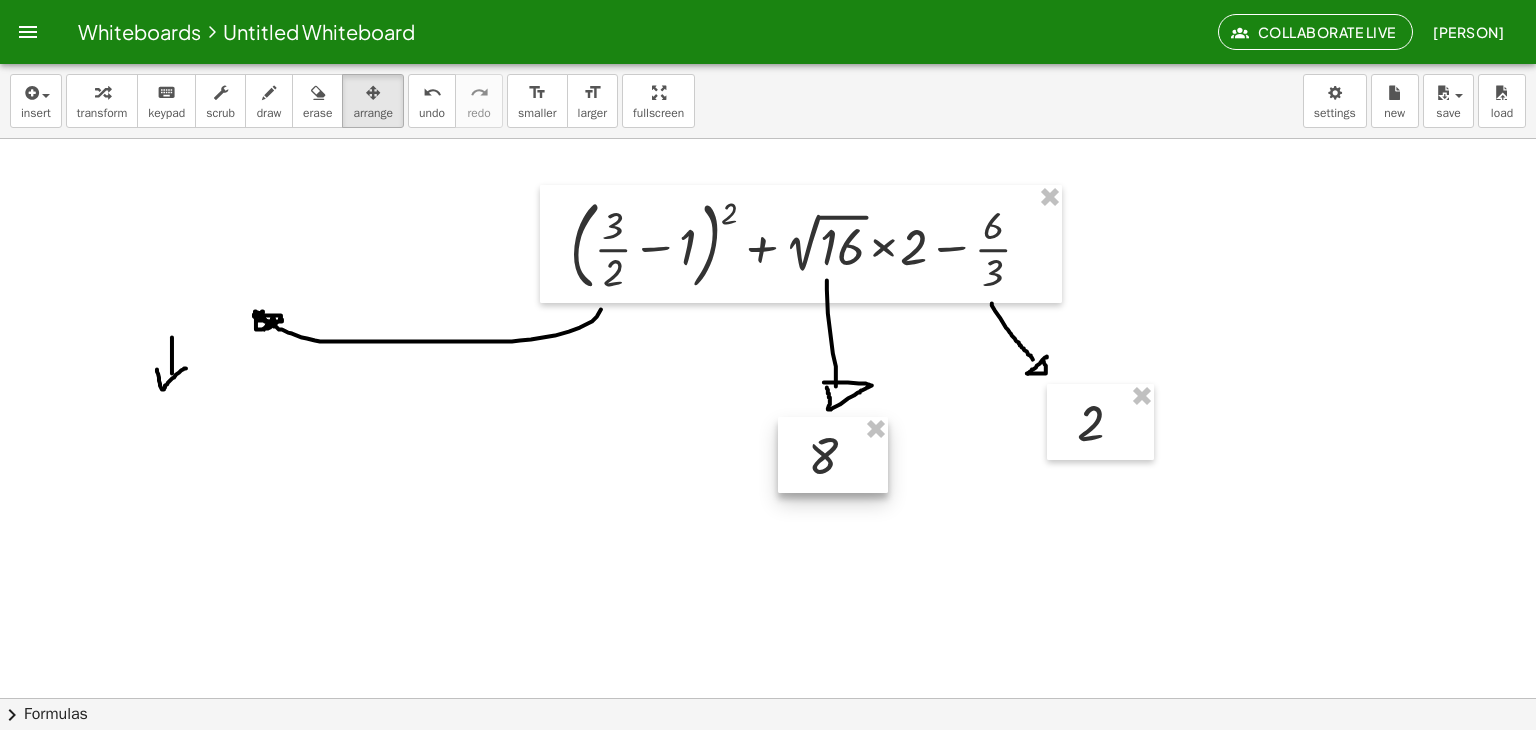 click at bounding box center [833, 455] 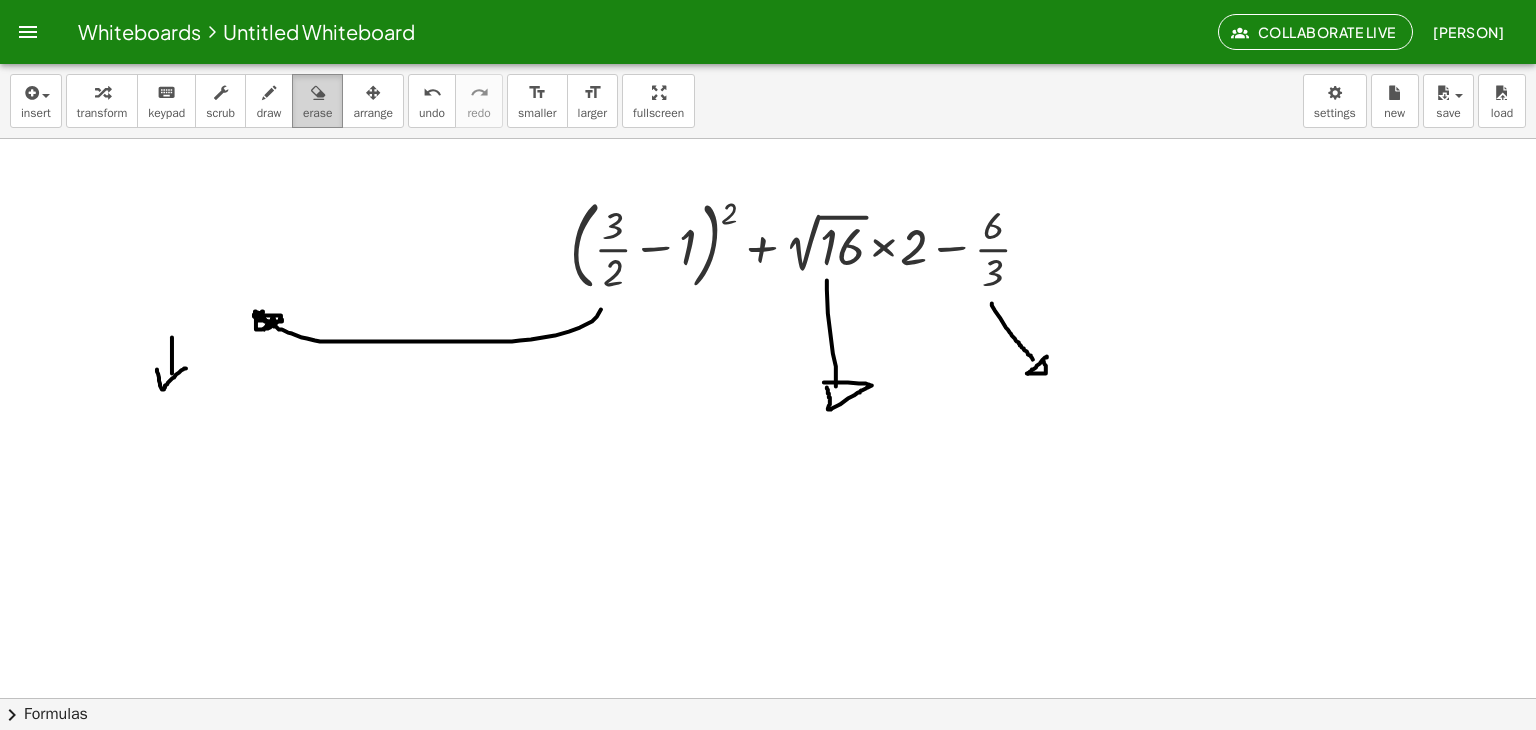 click at bounding box center (318, 93) 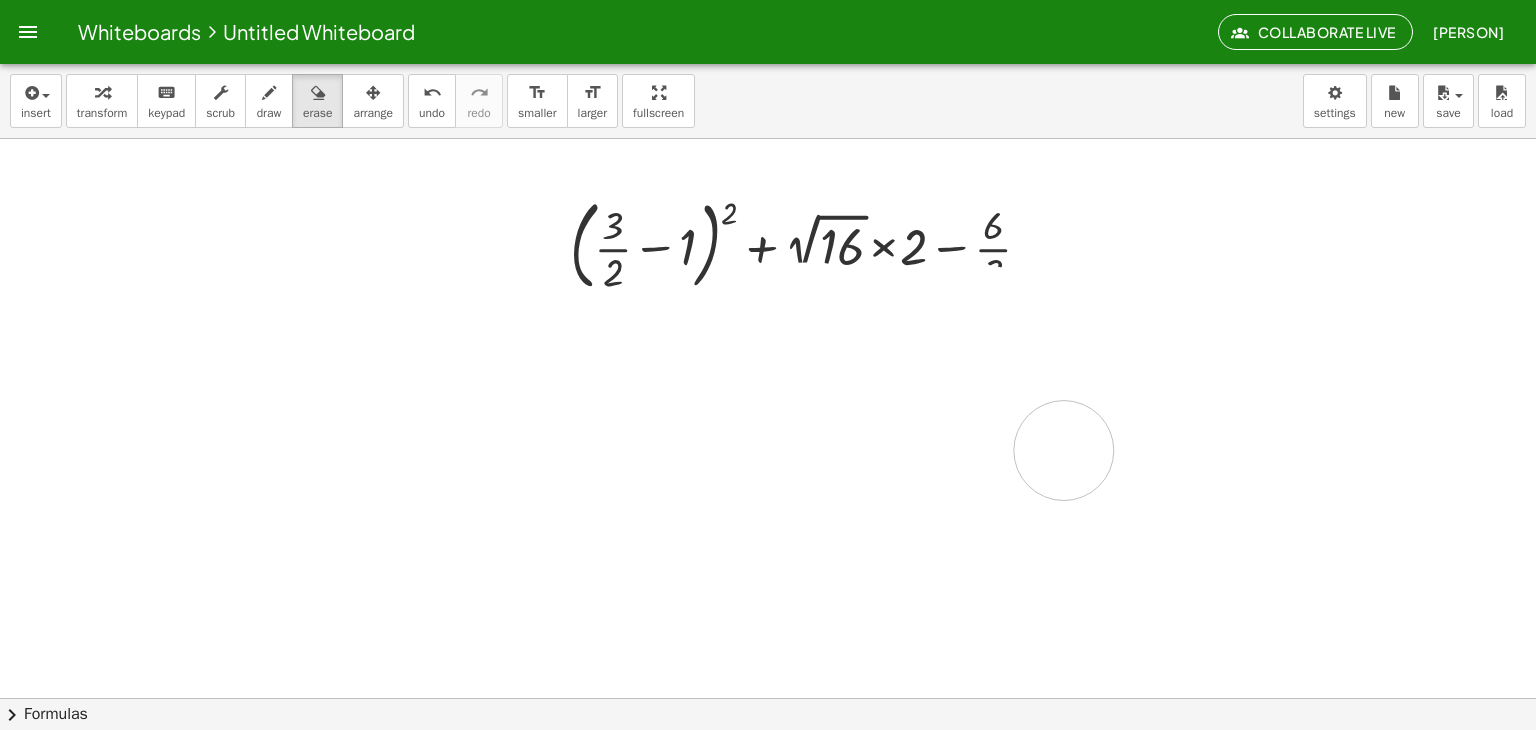 drag, startPoint x: 152, startPoint y: 349, endPoint x: 882, endPoint y: -31, distance: 822.98236 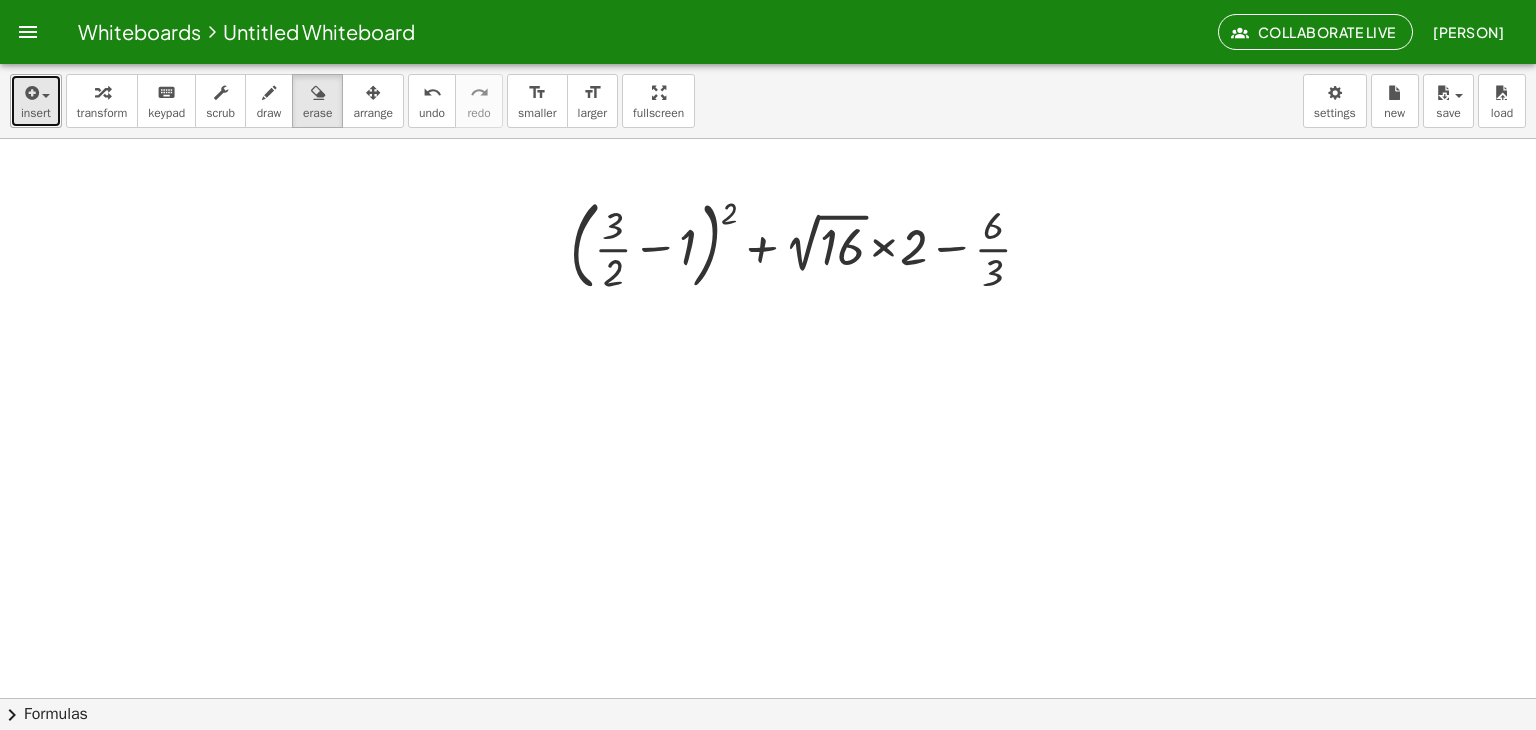 click at bounding box center [30, 93] 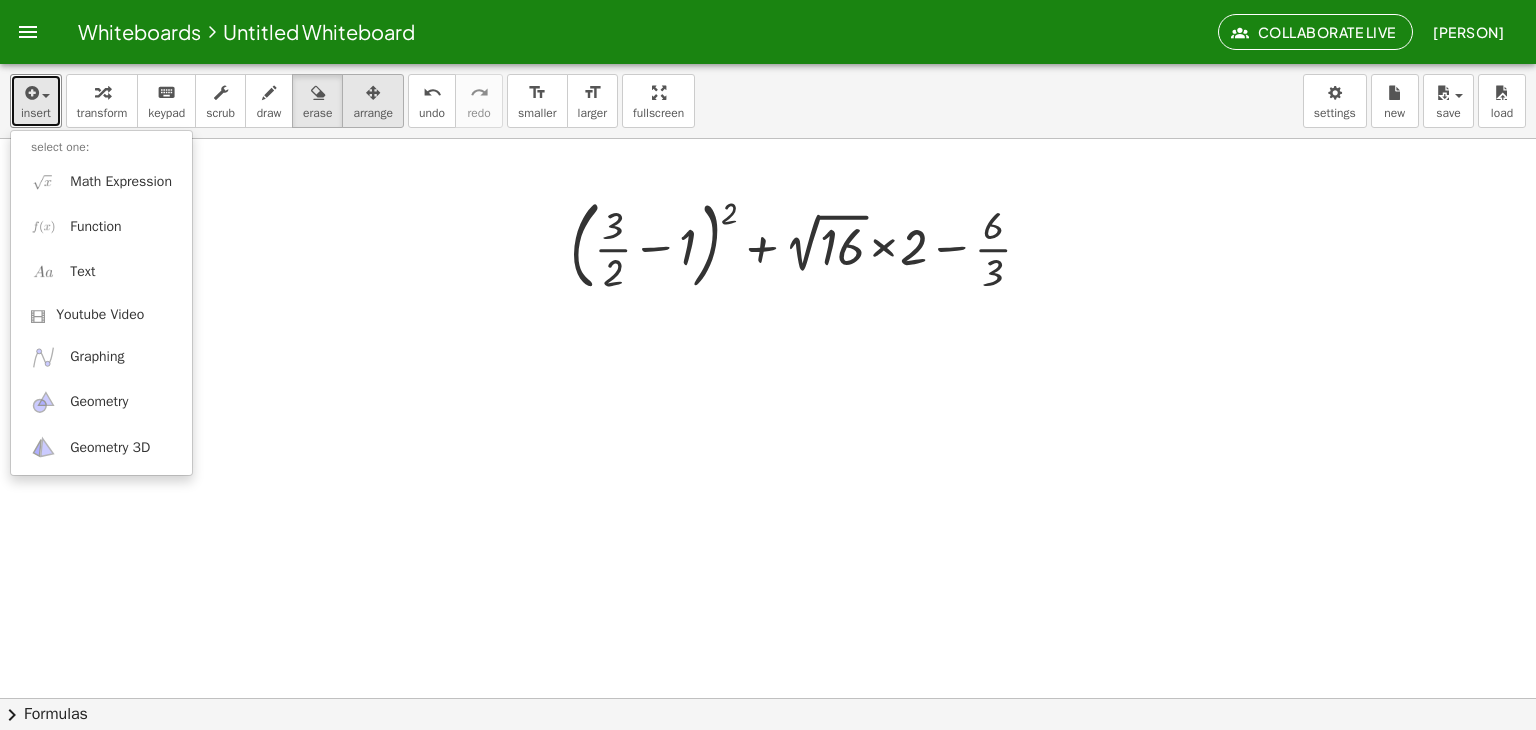 click on "arrange" at bounding box center [373, 101] 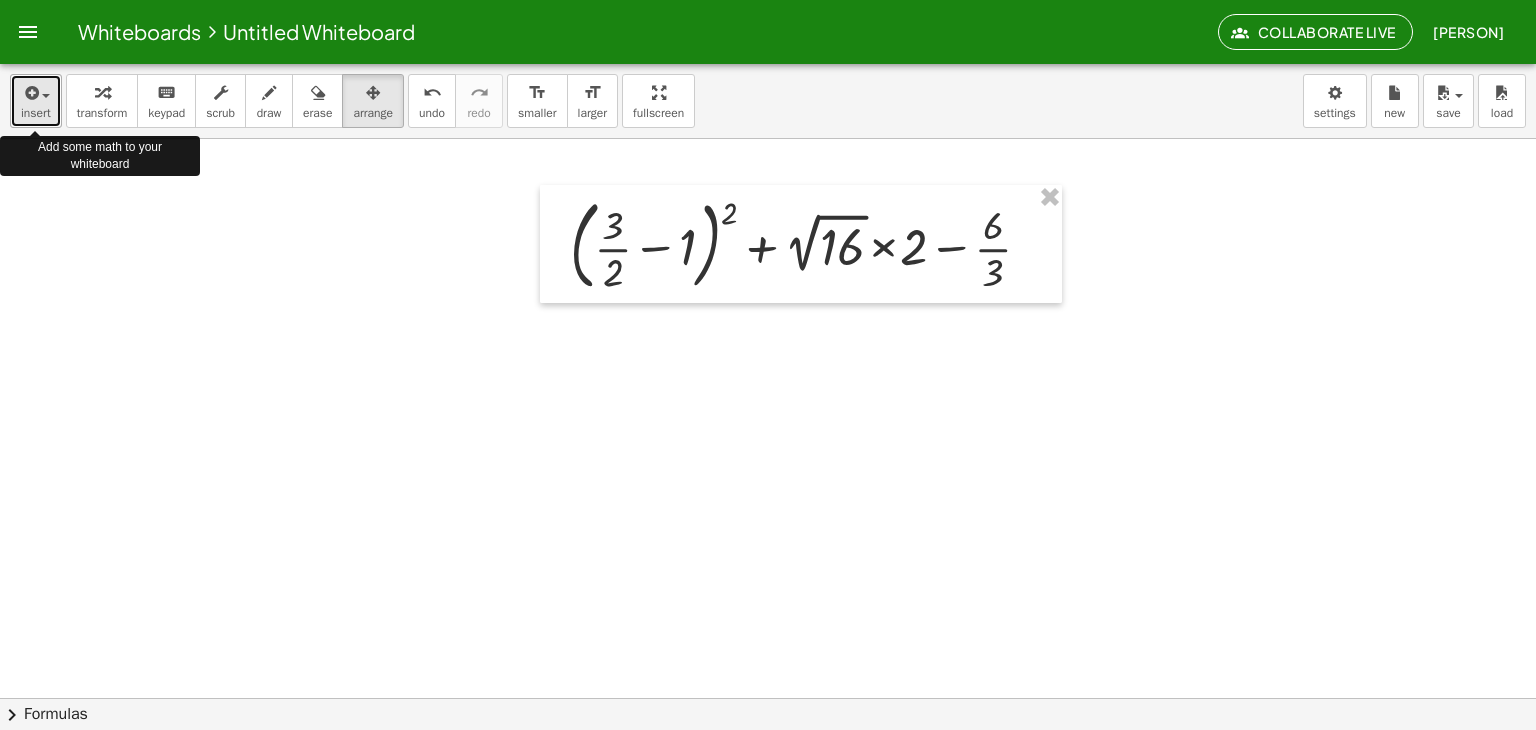 click on "insert" at bounding box center [36, 113] 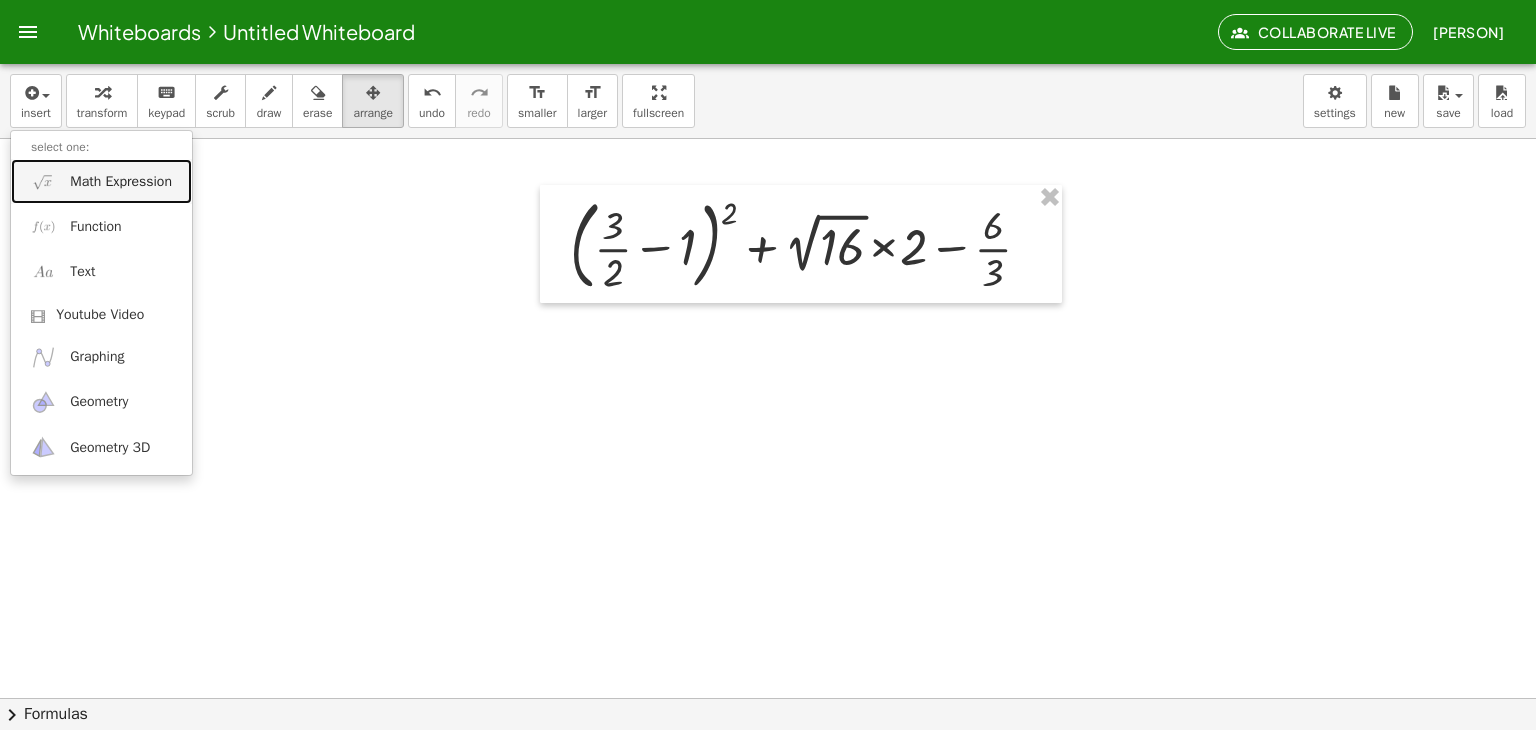 click on "Math Expression" at bounding box center [121, 182] 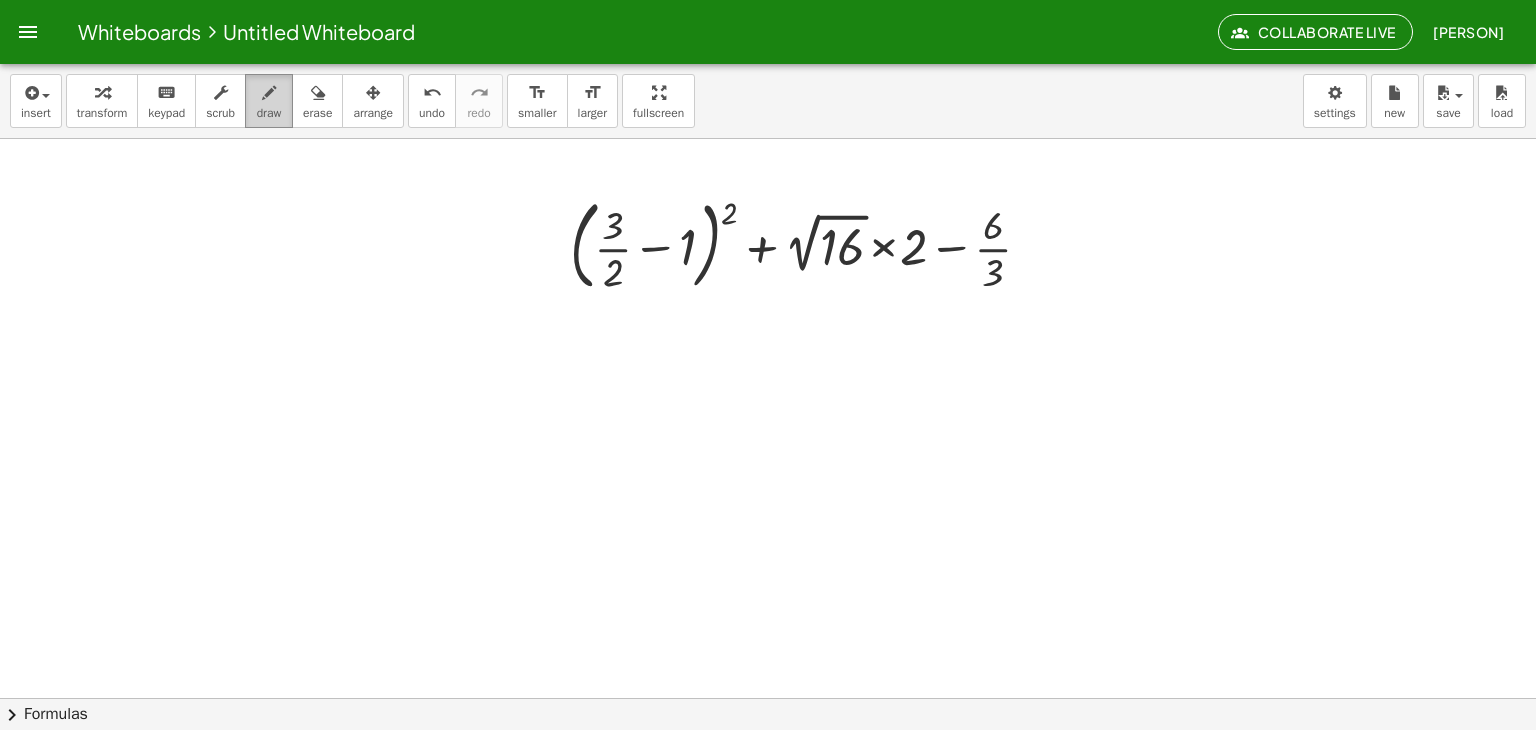 click on "draw" at bounding box center [269, 113] 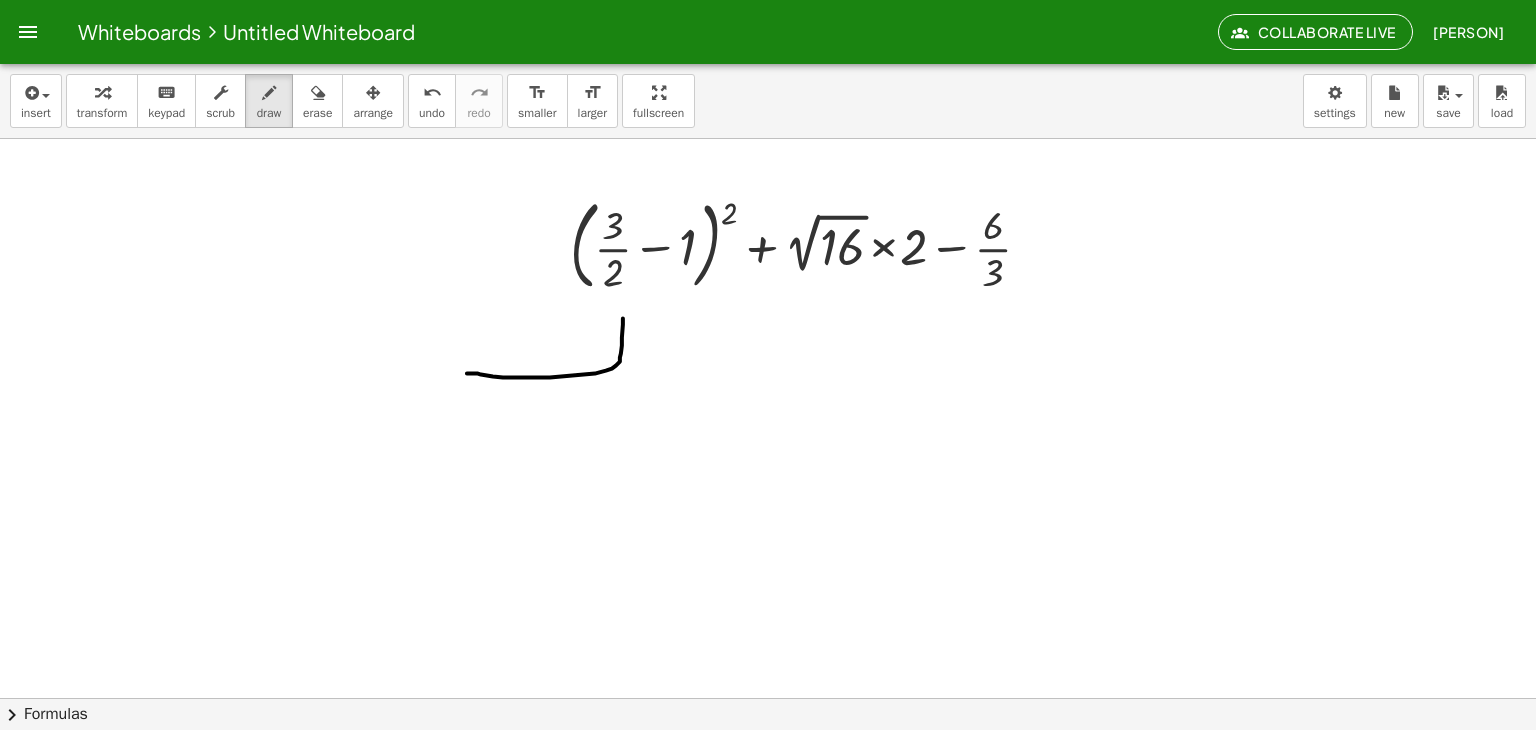drag, startPoint x: 623, startPoint y: 318, endPoint x: 455, endPoint y: 373, distance: 176.77386 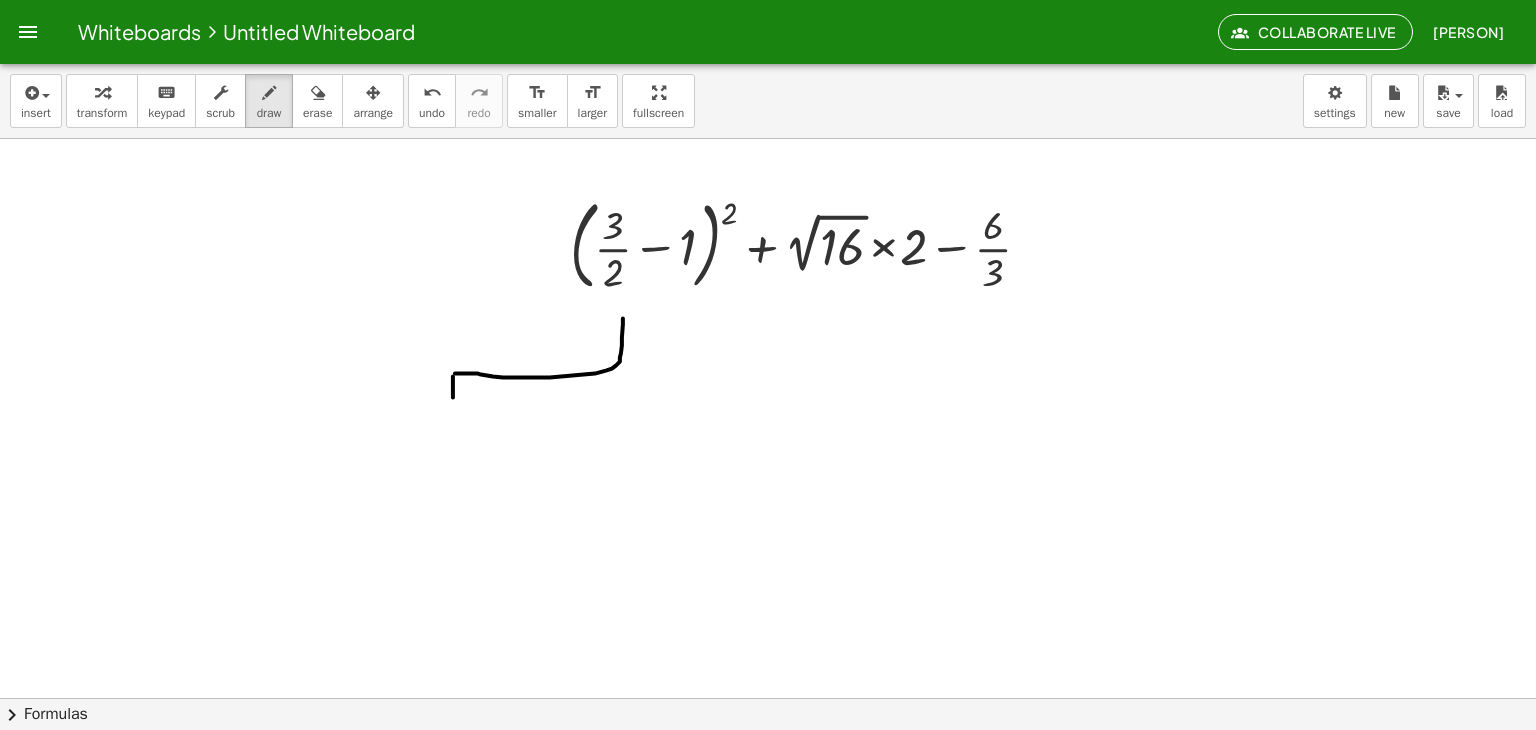 drag, startPoint x: 453, startPoint y: 376, endPoint x: 455, endPoint y: 408, distance: 32.06244 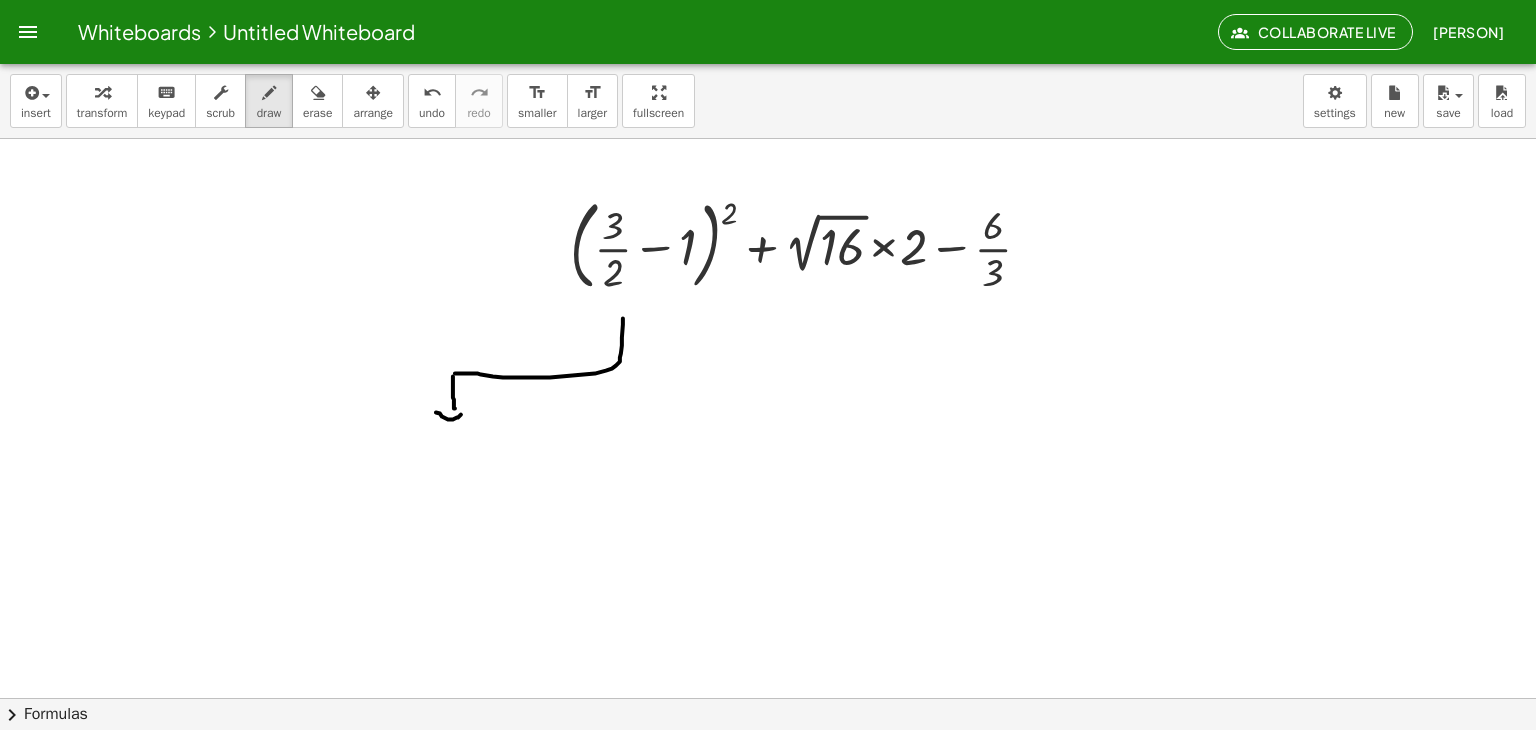 drag, startPoint x: 436, startPoint y: 412, endPoint x: 470, endPoint y: 405, distance: 34.713108 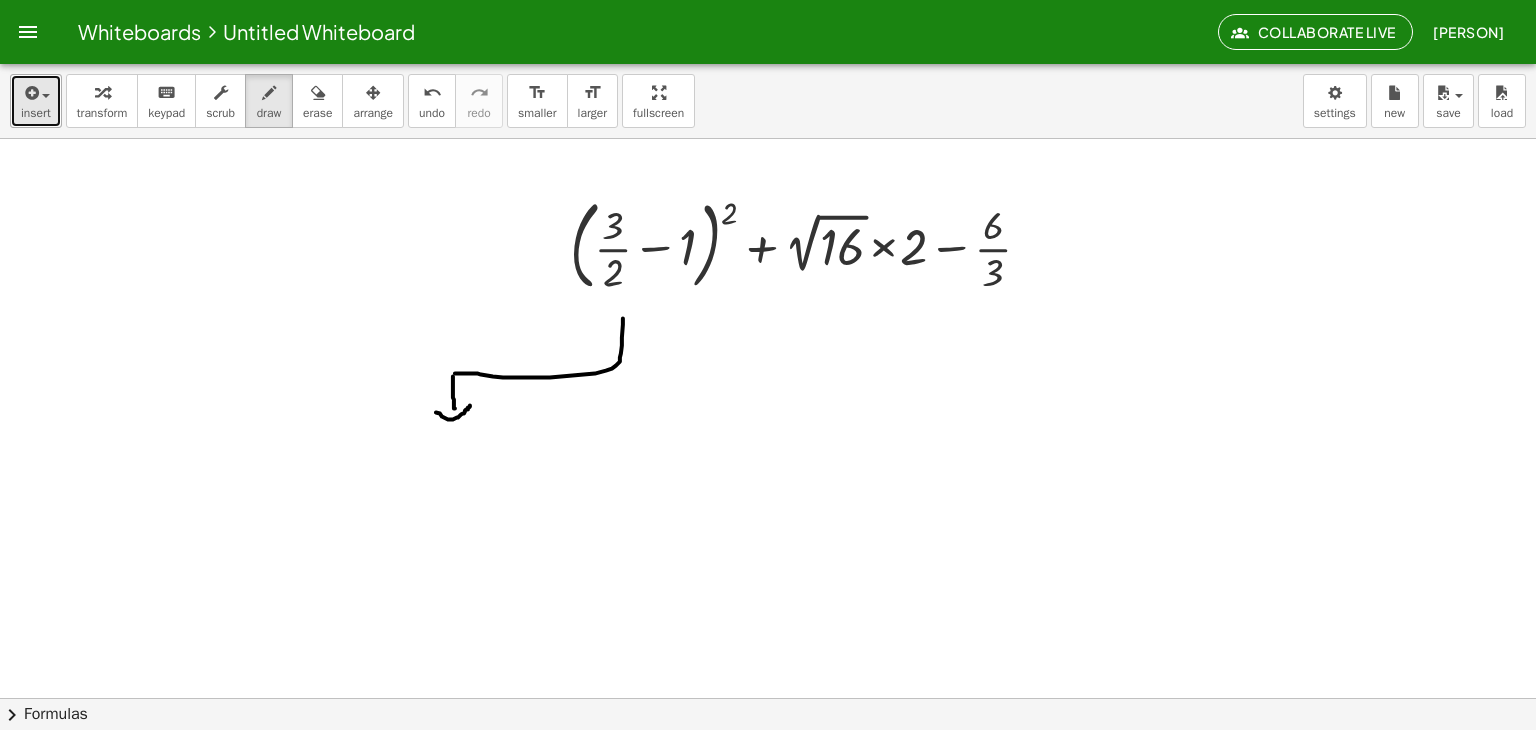 click on "insert" at bounding box center (36, 113) 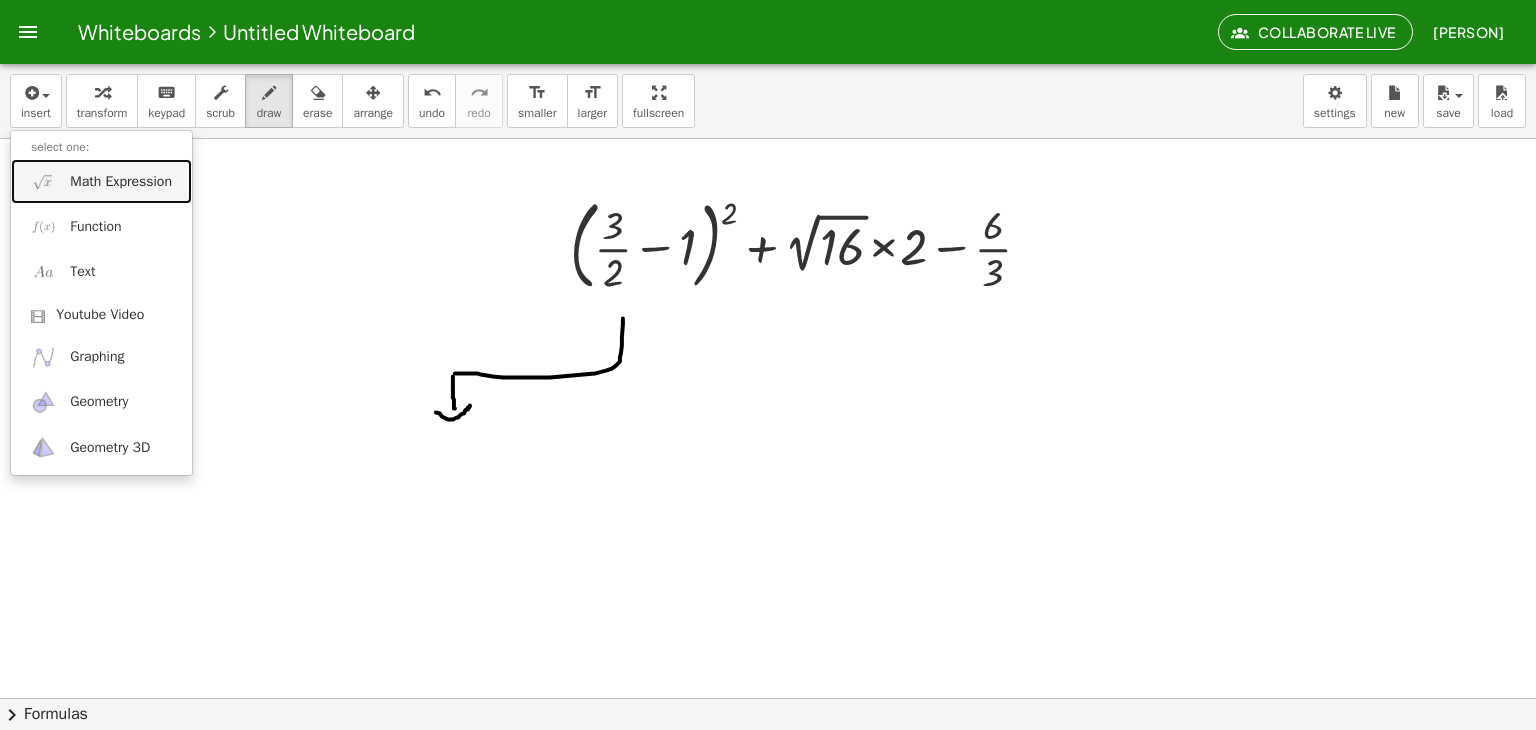 click on "Math Expression" at bounding box center (101, 181) 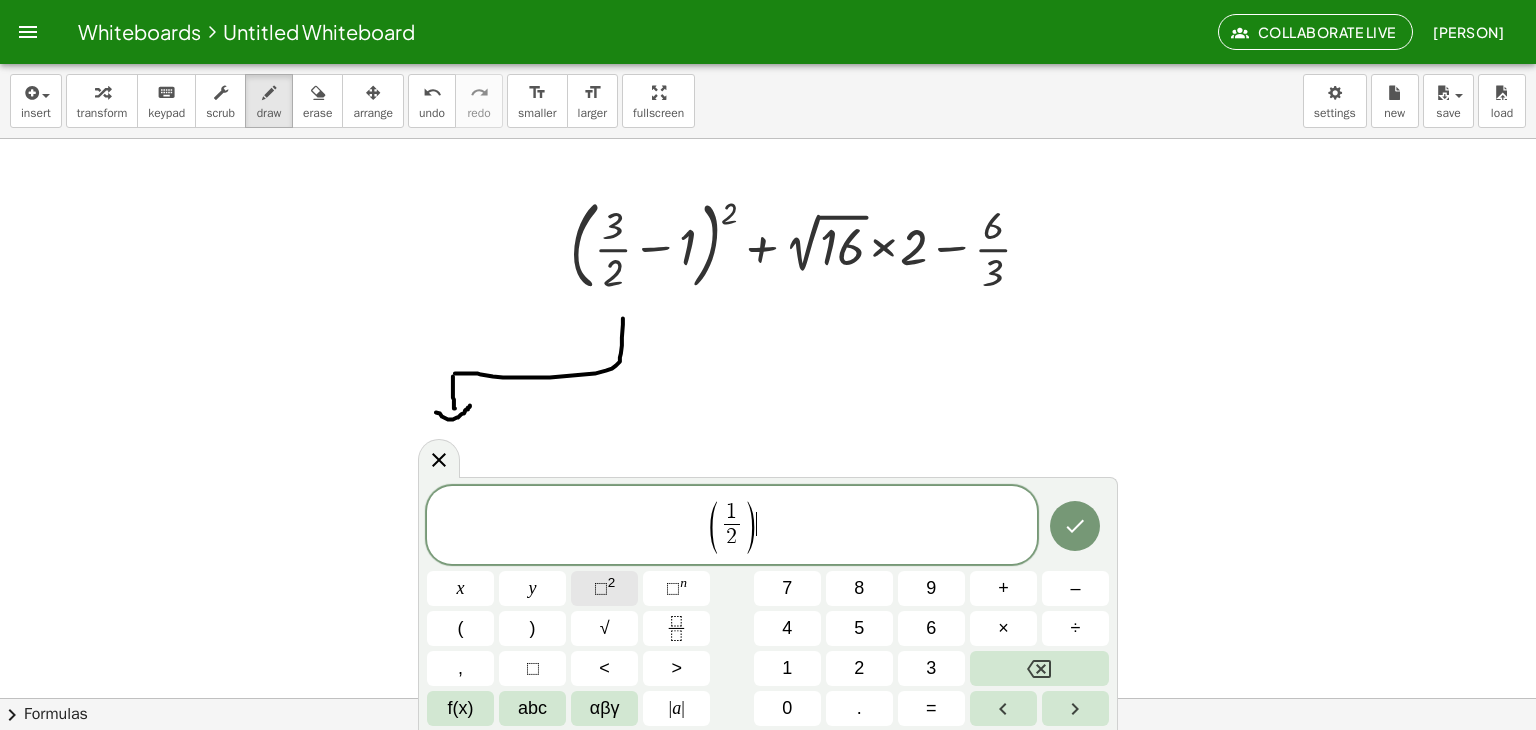 click on "2" at bounding box center [612, 582] 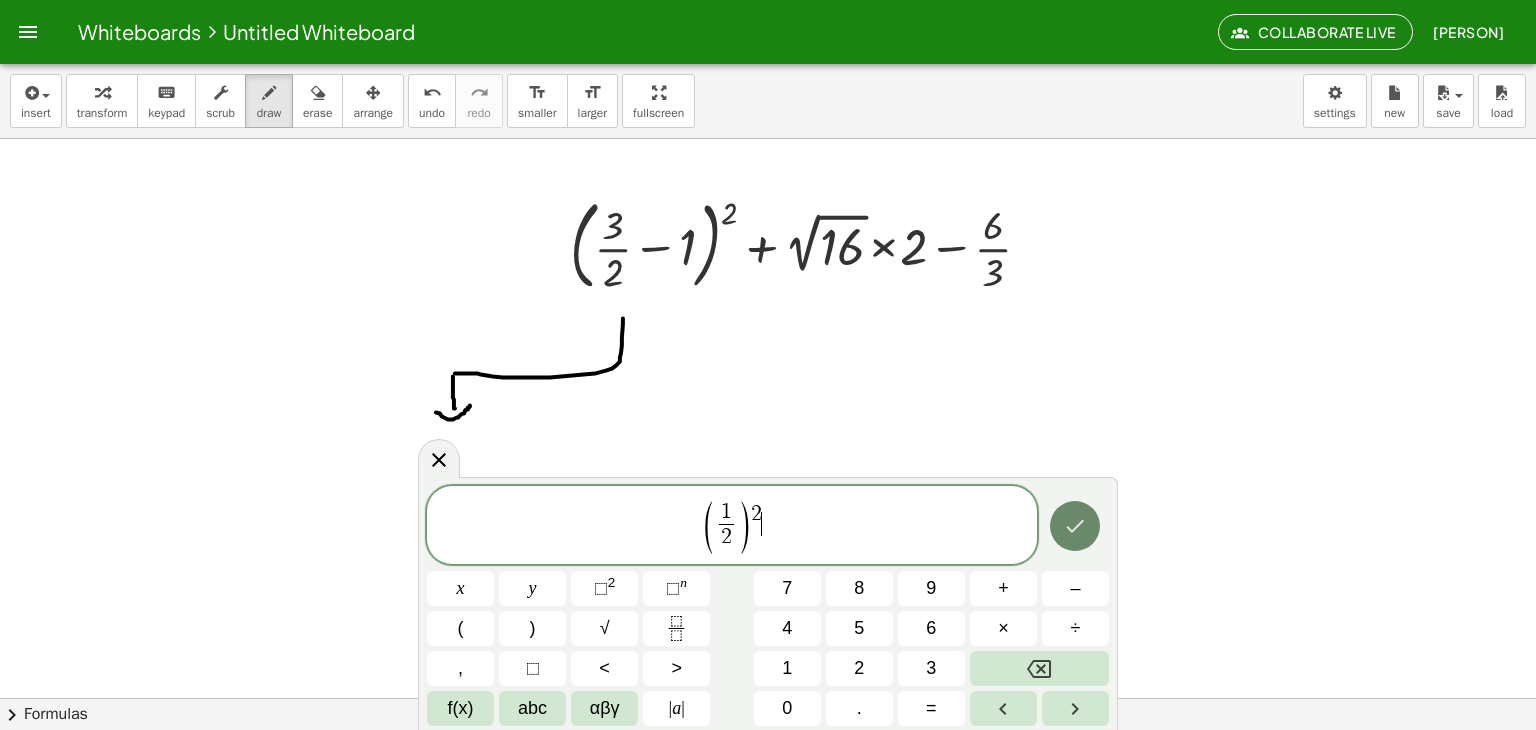 click at bounding box center (1075, 526) 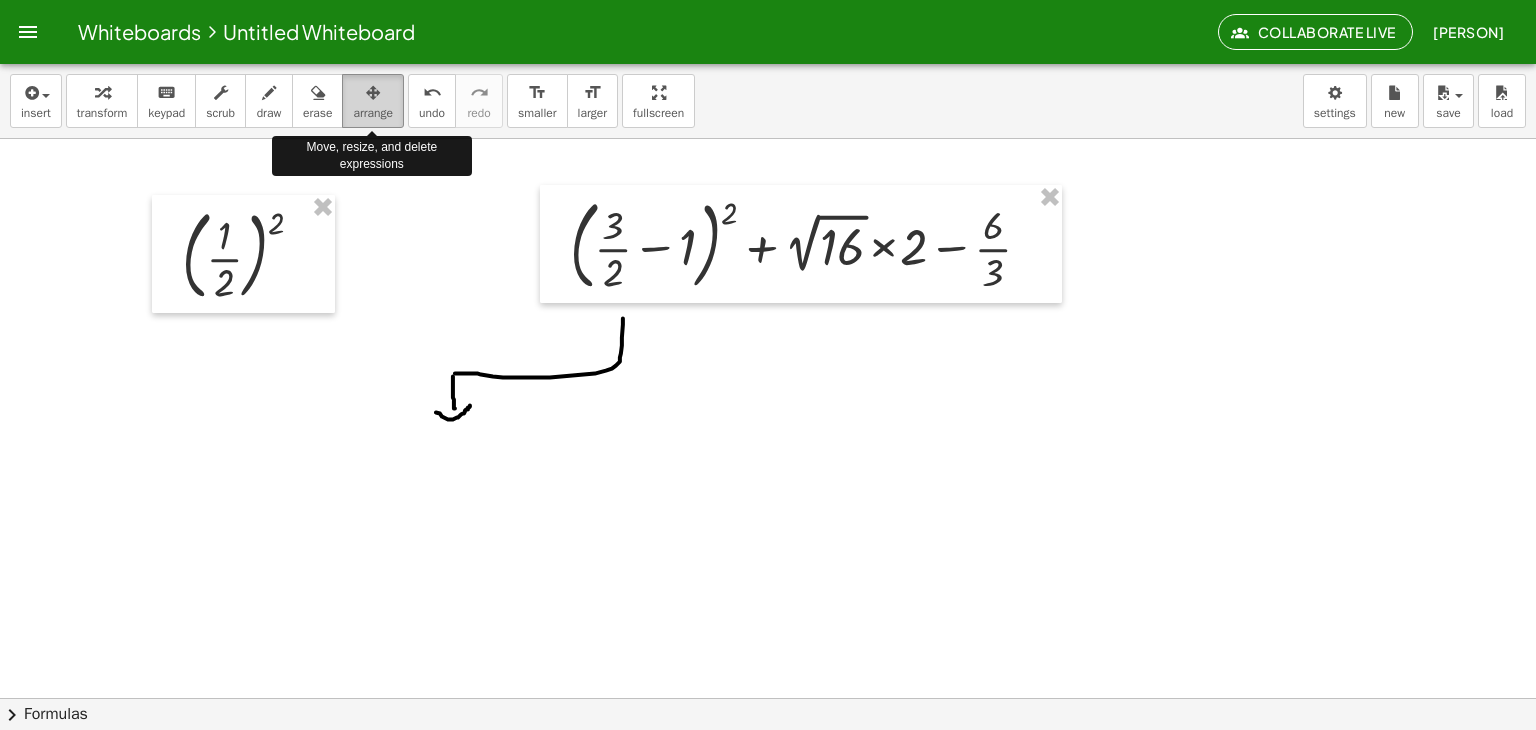 click on "arrange" at bounding box center (373, 113) 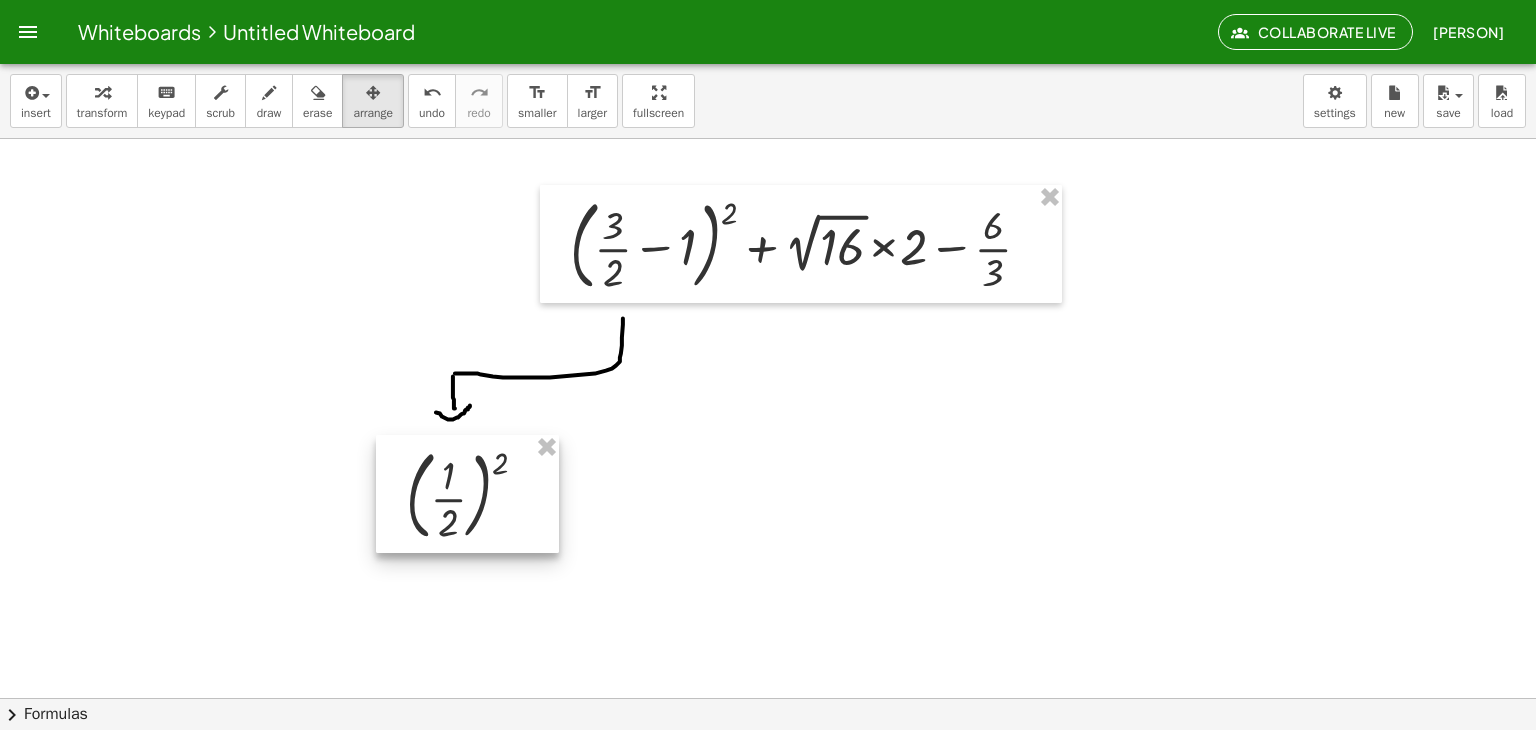 drag, startPoint x: 244, startPoint y: 229, endPoint x: 472, endPoint y: 467, distance: 329.58762 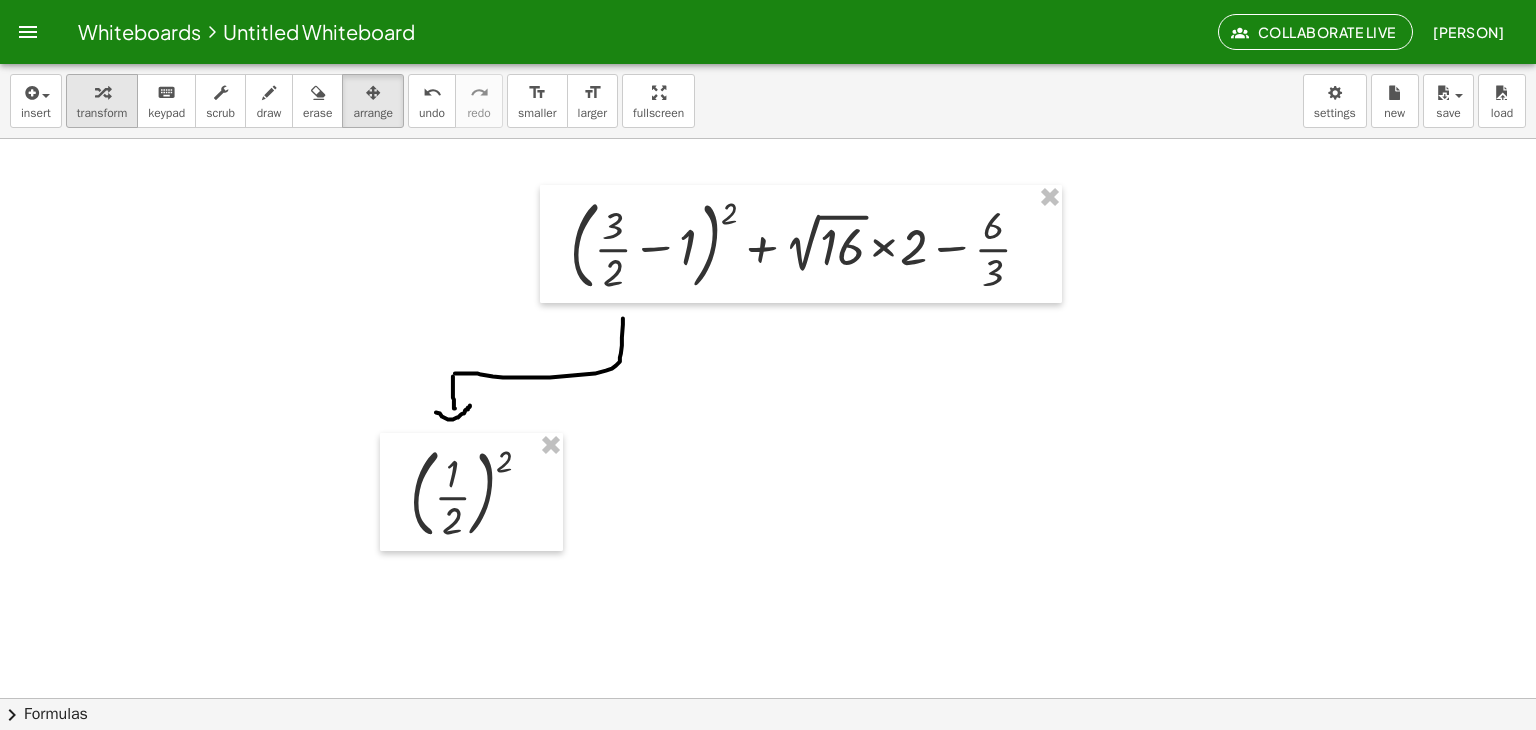 click on "transform" at bounding box center [102, 113] 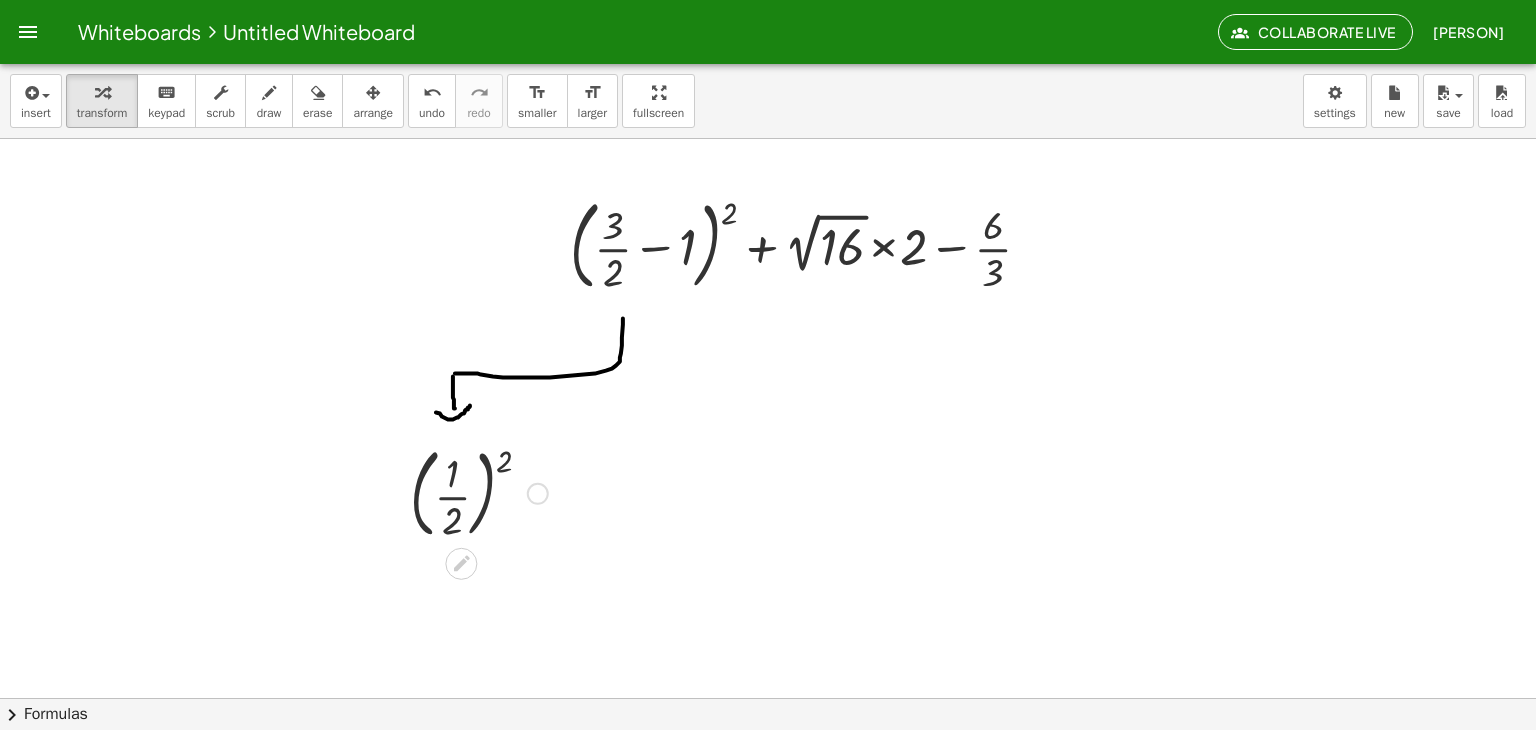 click at bounding box center [479, 492] 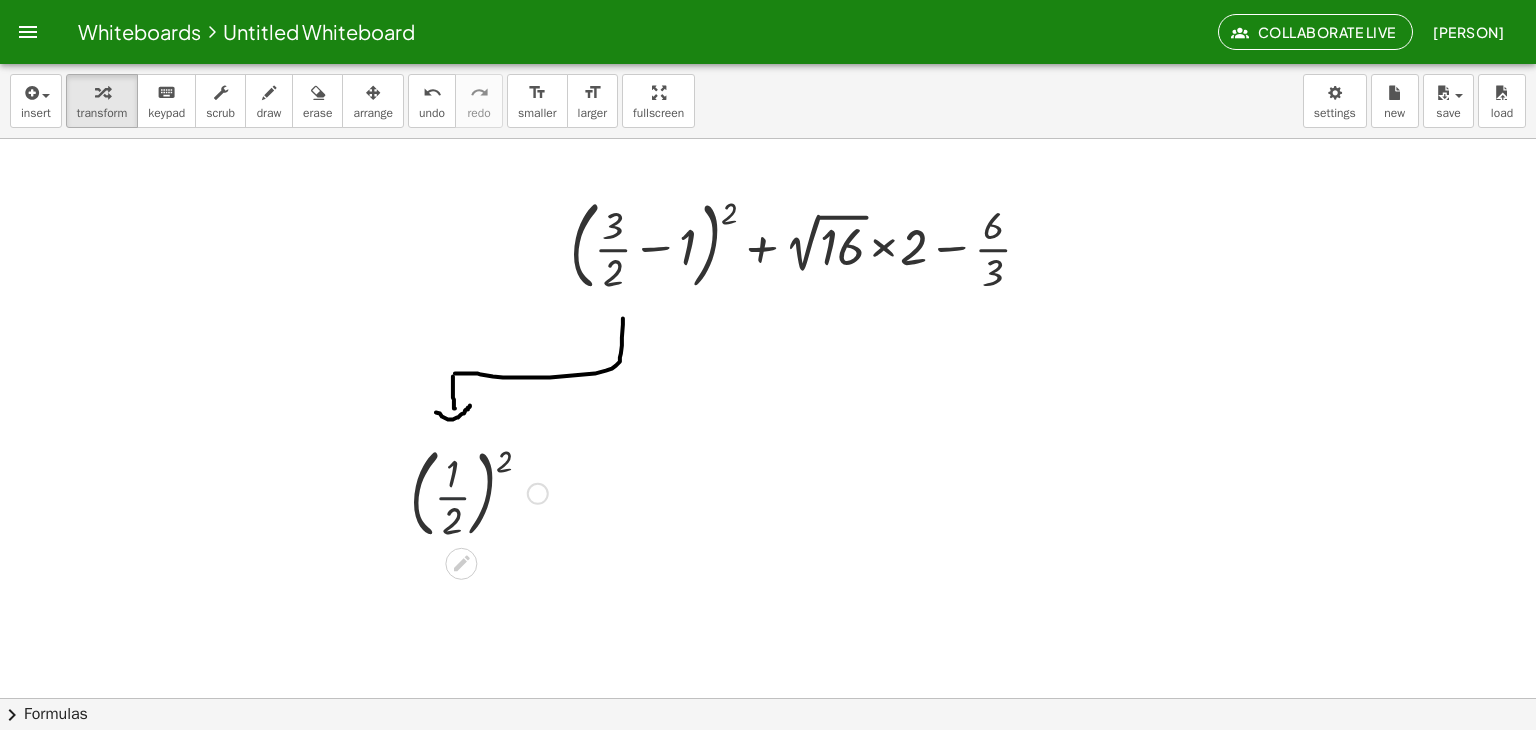 click at bounding box center [479, 492] 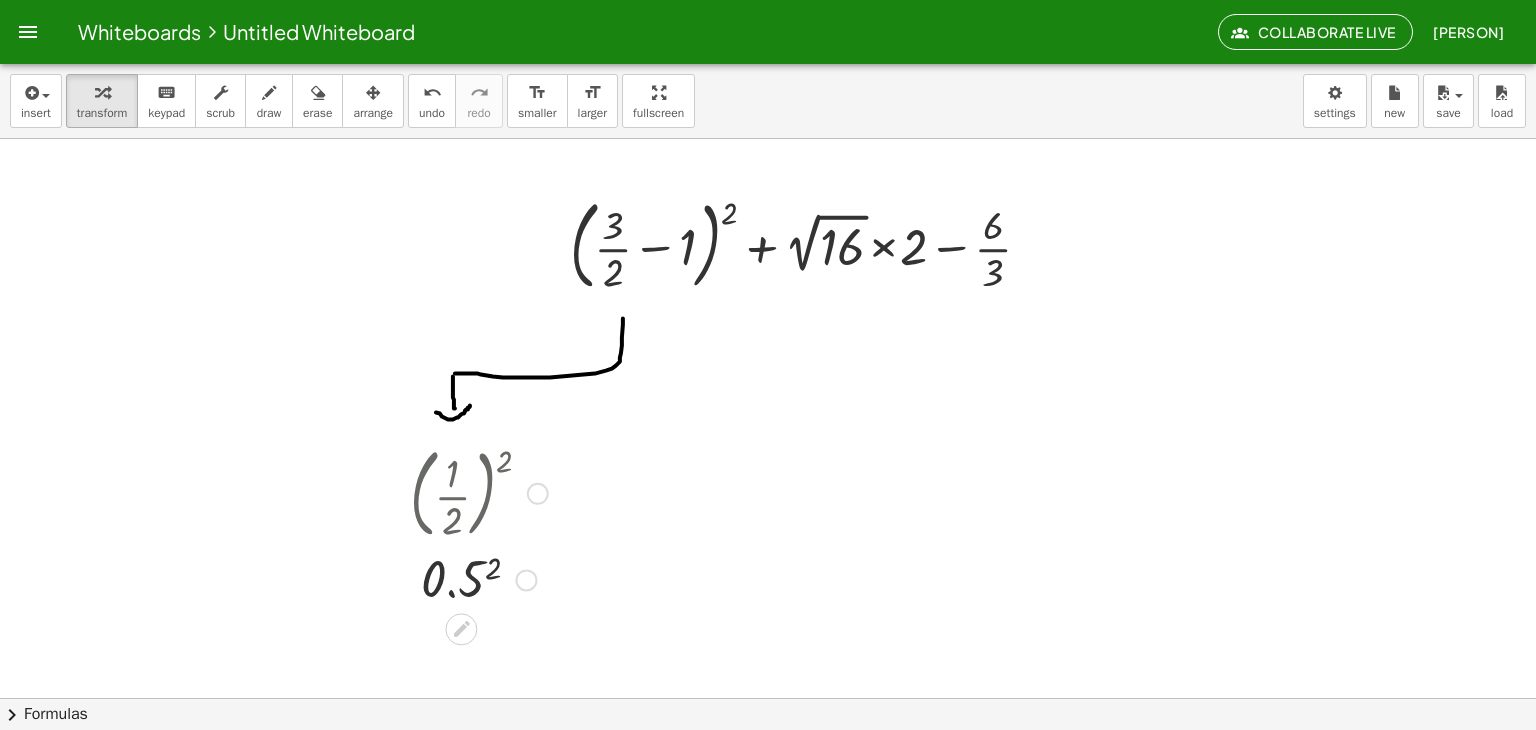 click at bounding box center [479, 579] 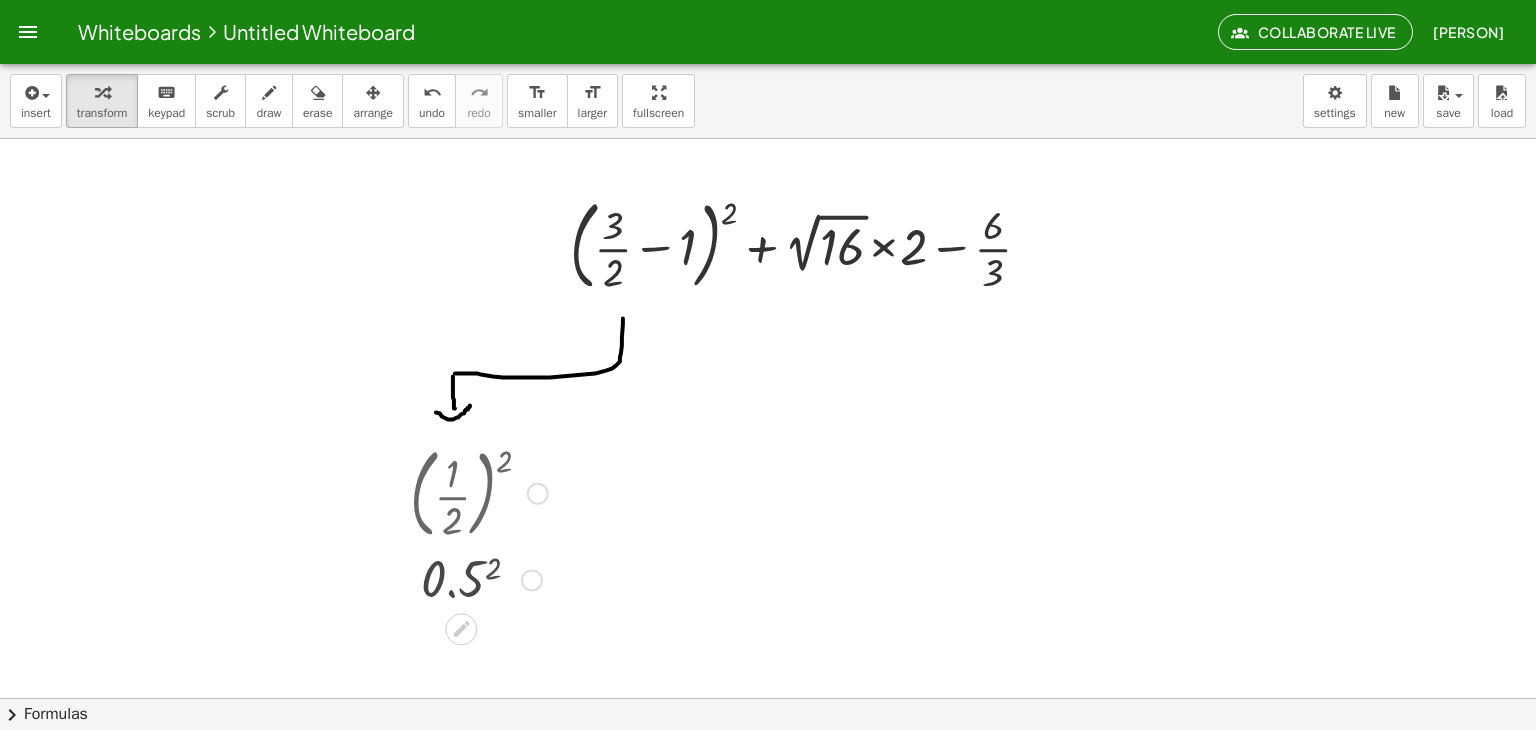 click at bounding box center (479, 579) 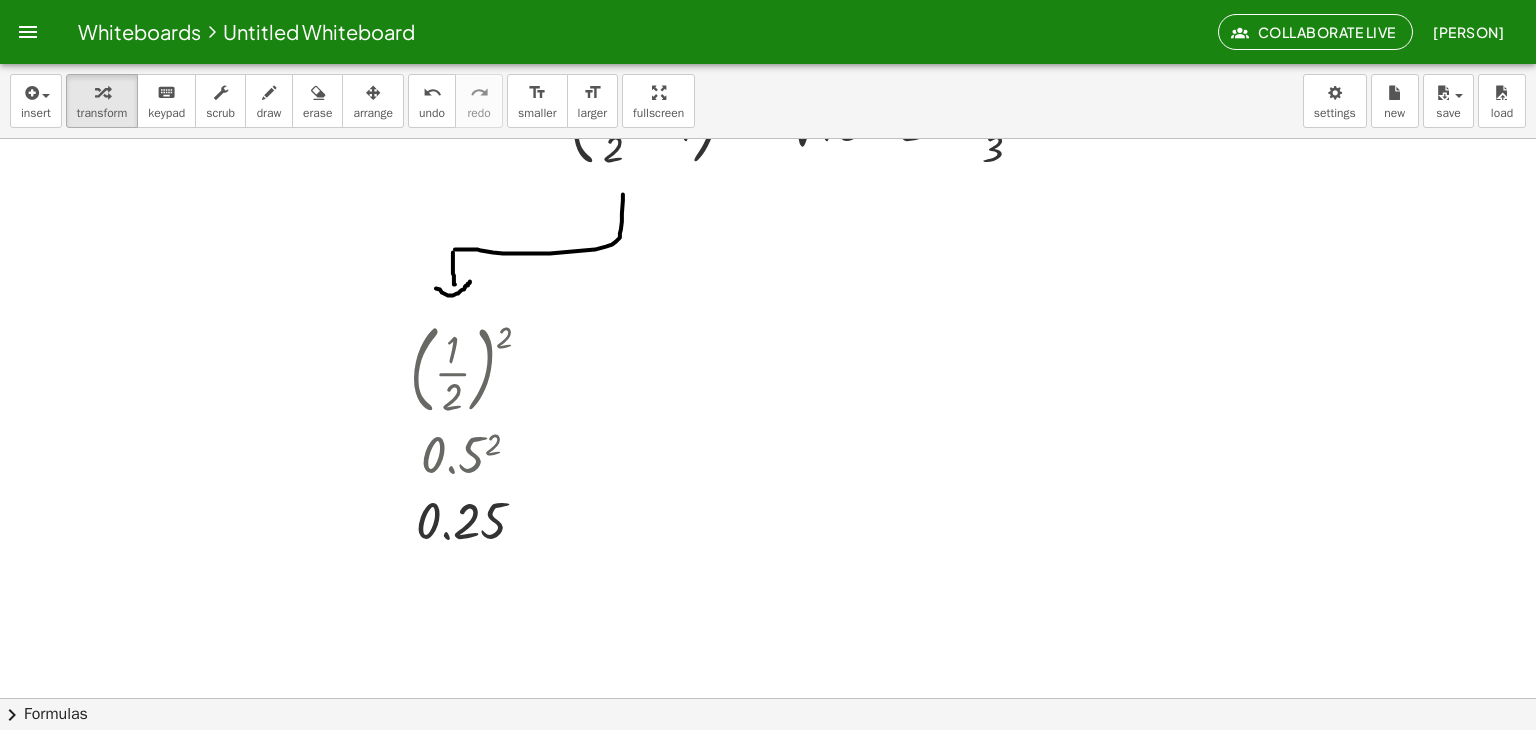 scroll, scrollTop: 68, scrollLeft: 0, axis: vertical 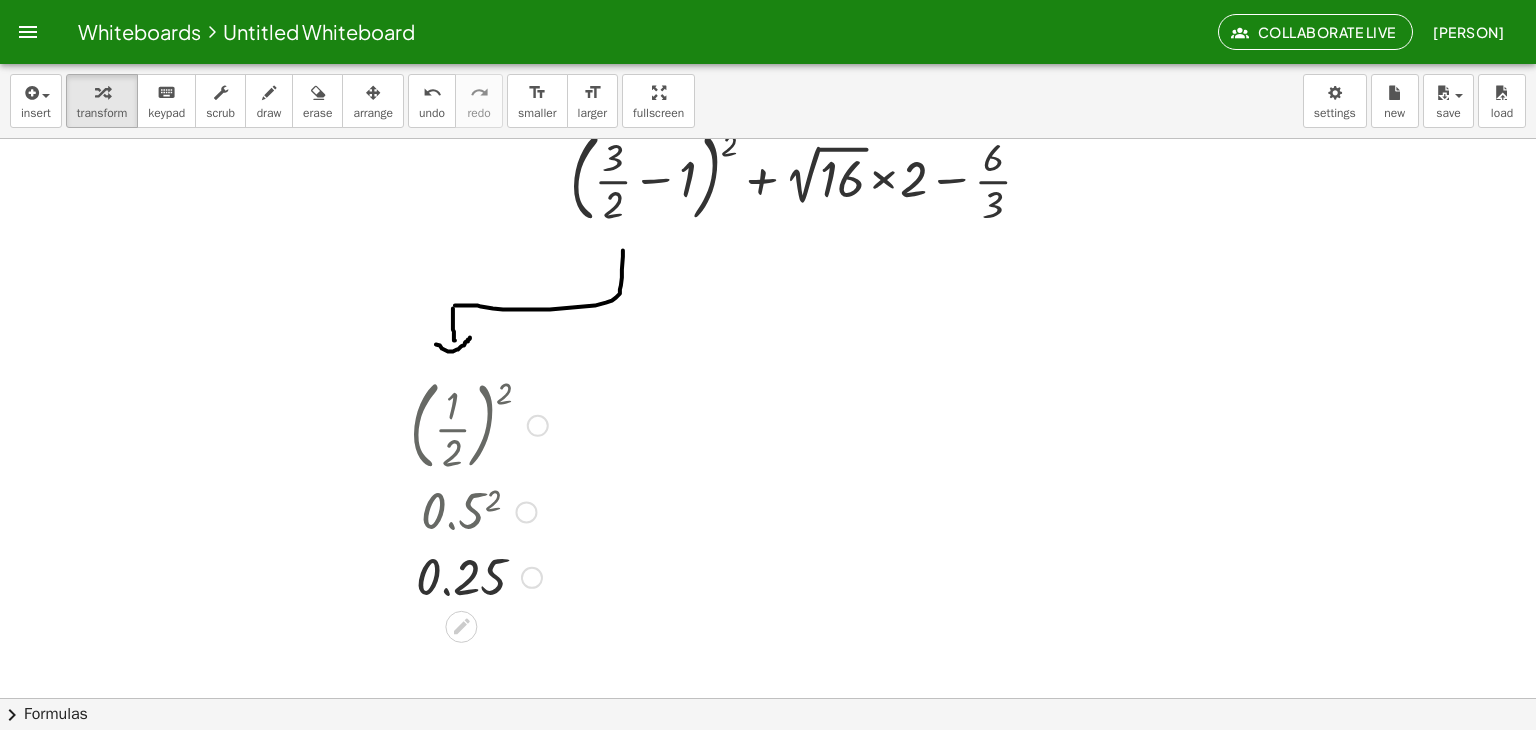 click at bounding box center [479, 576] 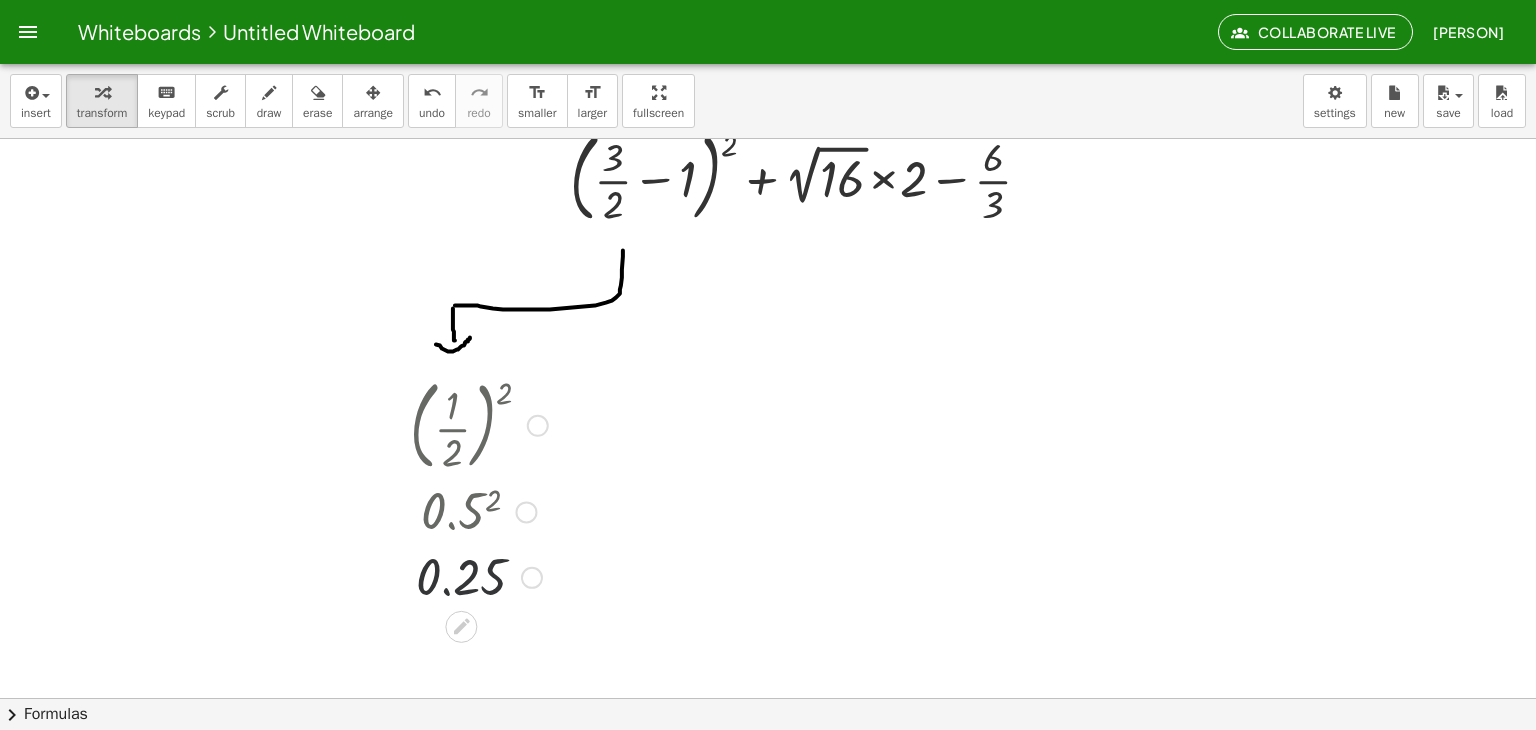 click at bounding box center (479, 576) 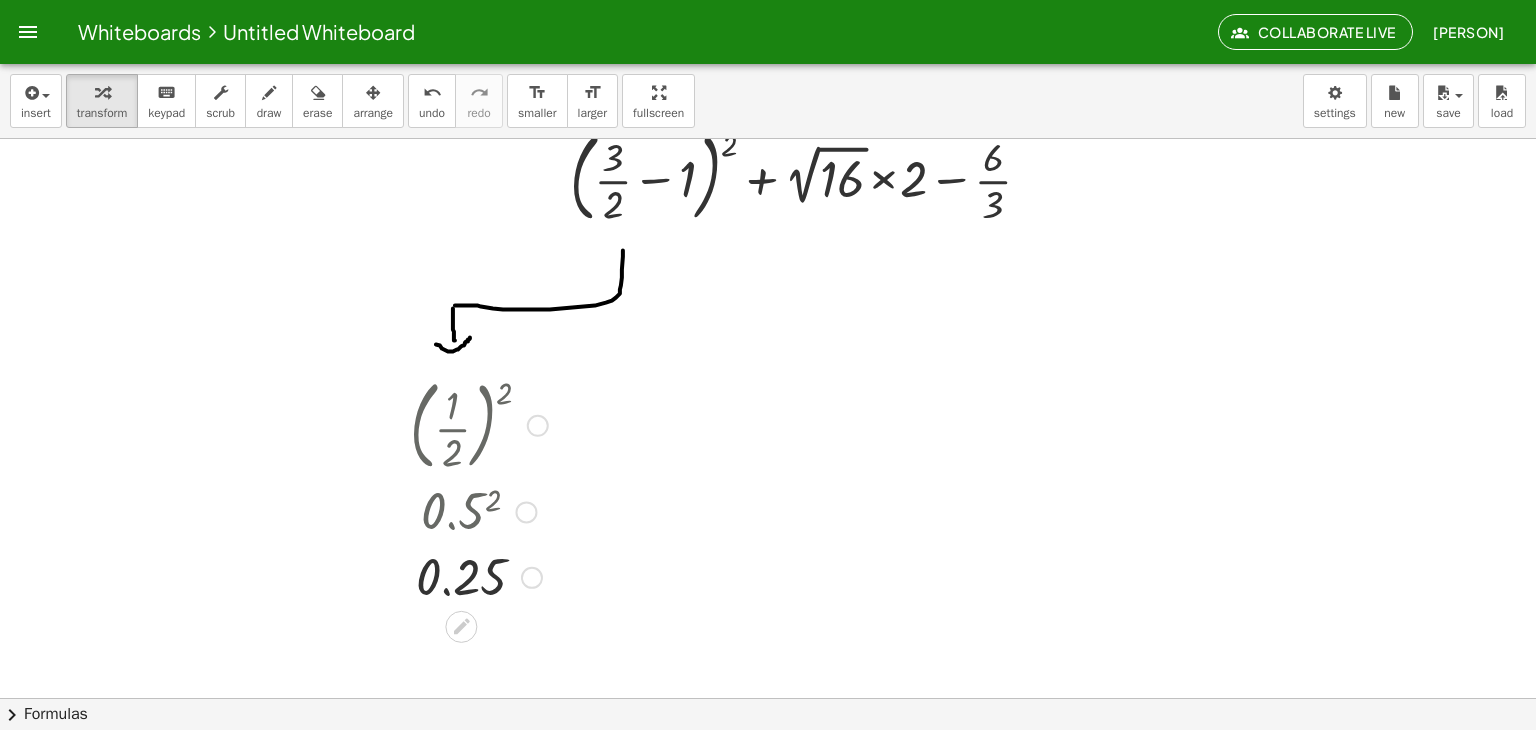 click at bounding box center (479, 576) 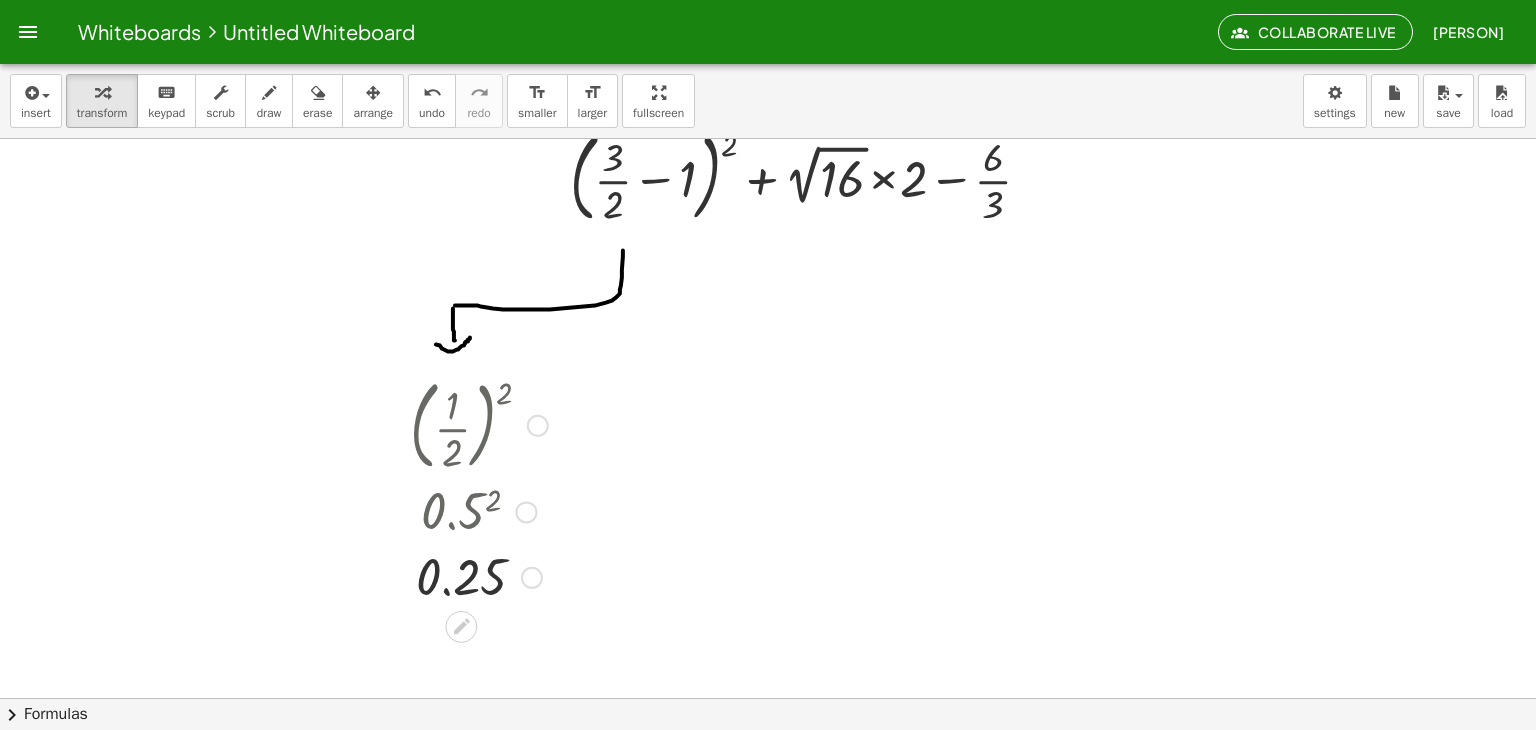 click at bounding box center (479, 576) 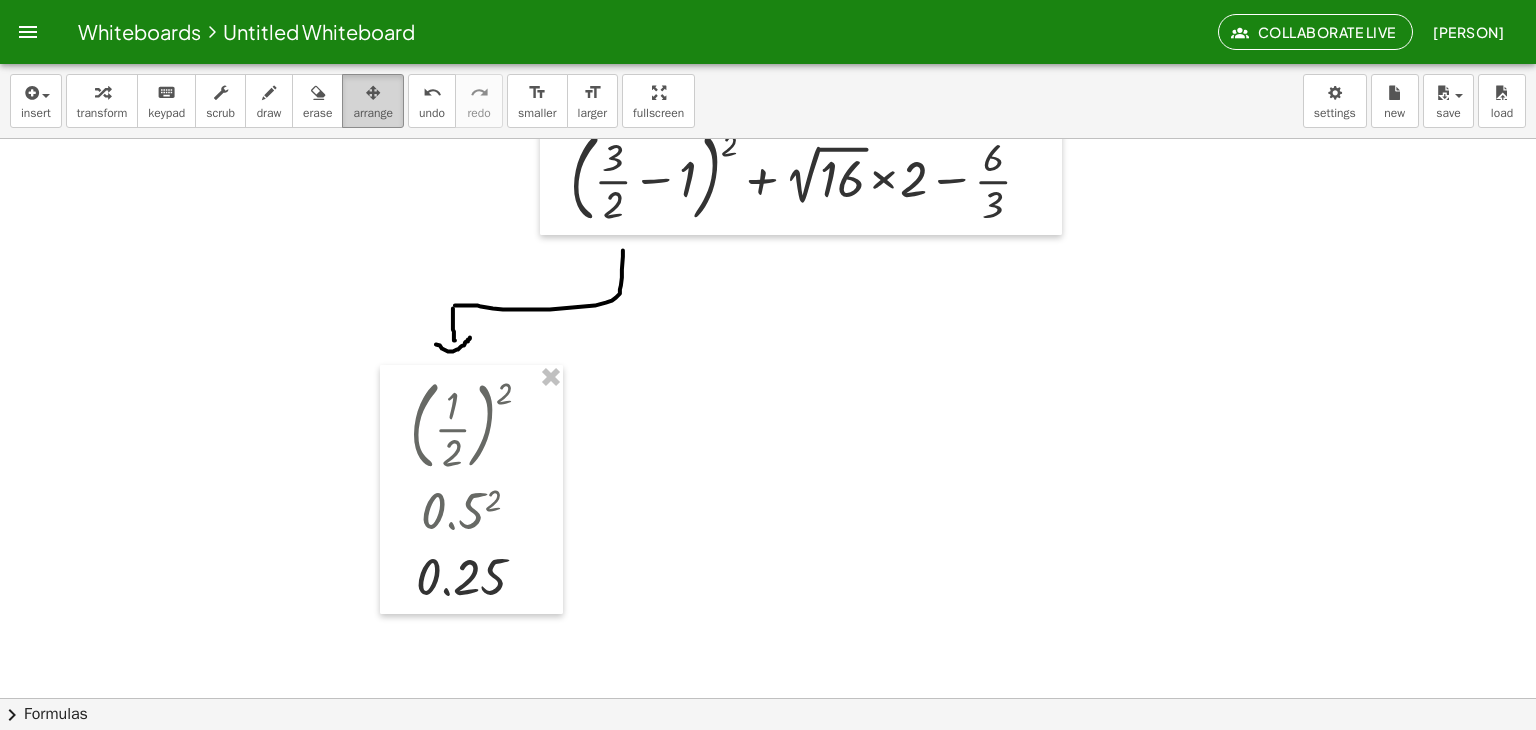 click at bounding box center [373, 93] 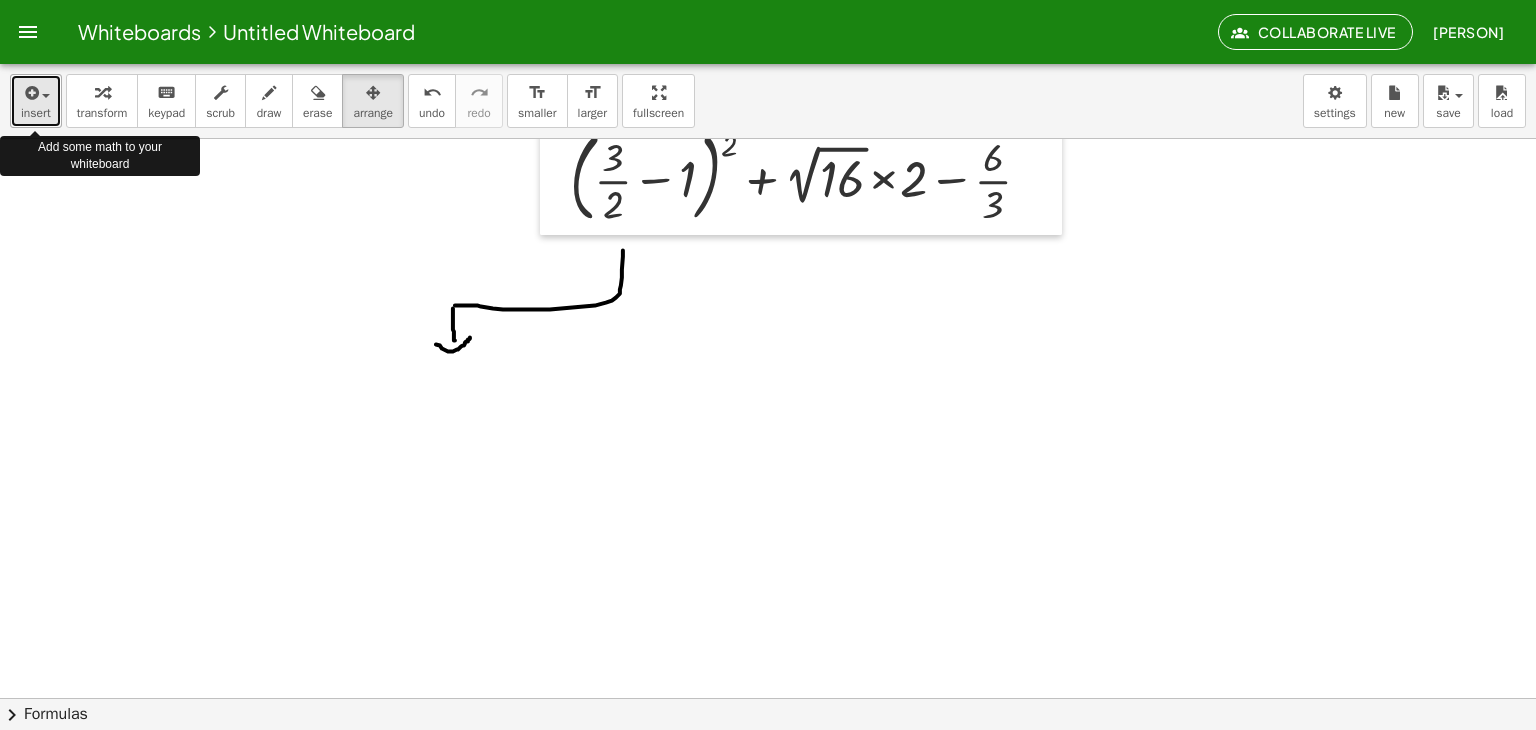 click on "insert" at bounding box center (36, 101) 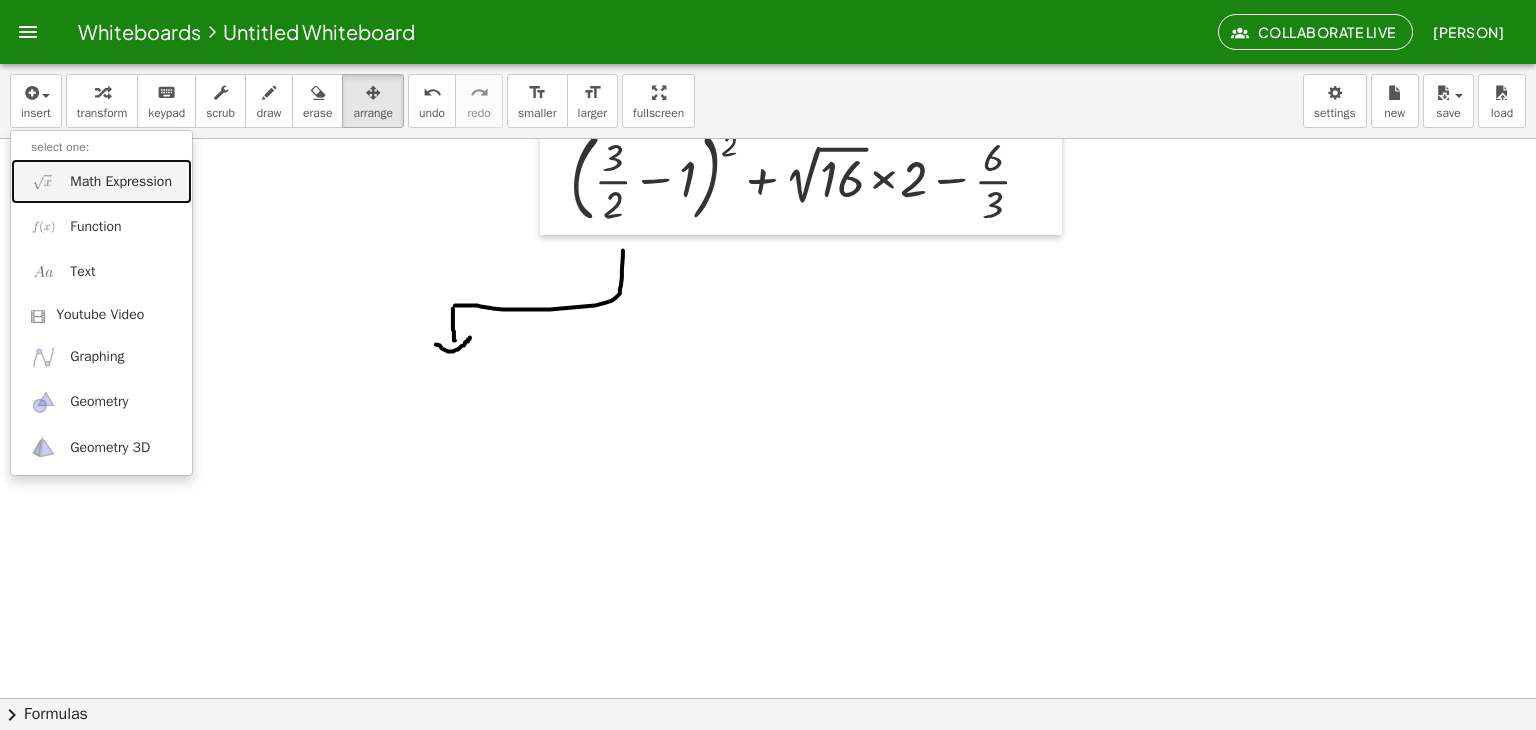 click on "Math Expression" at bounding box center [101, 181] 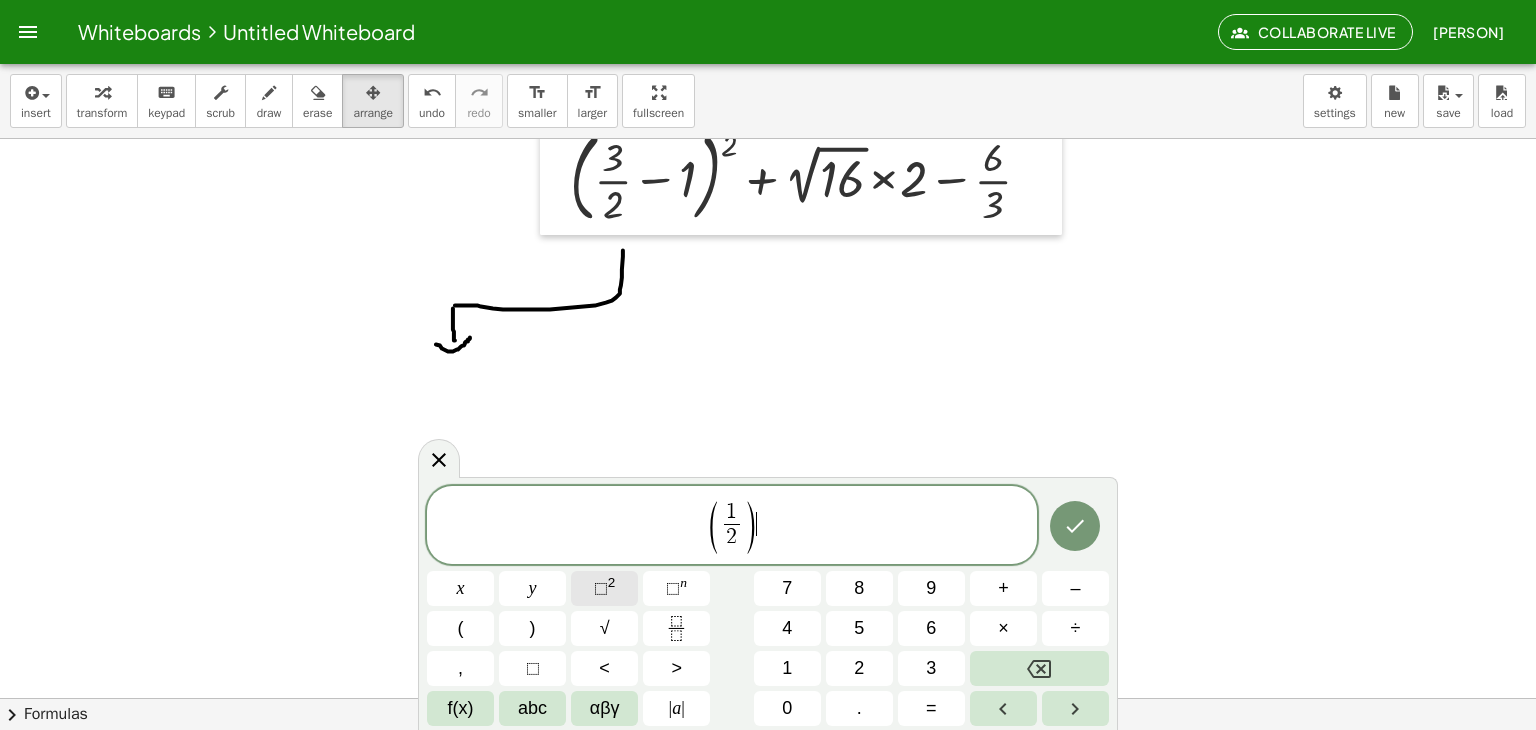 click on "⬚ 2" 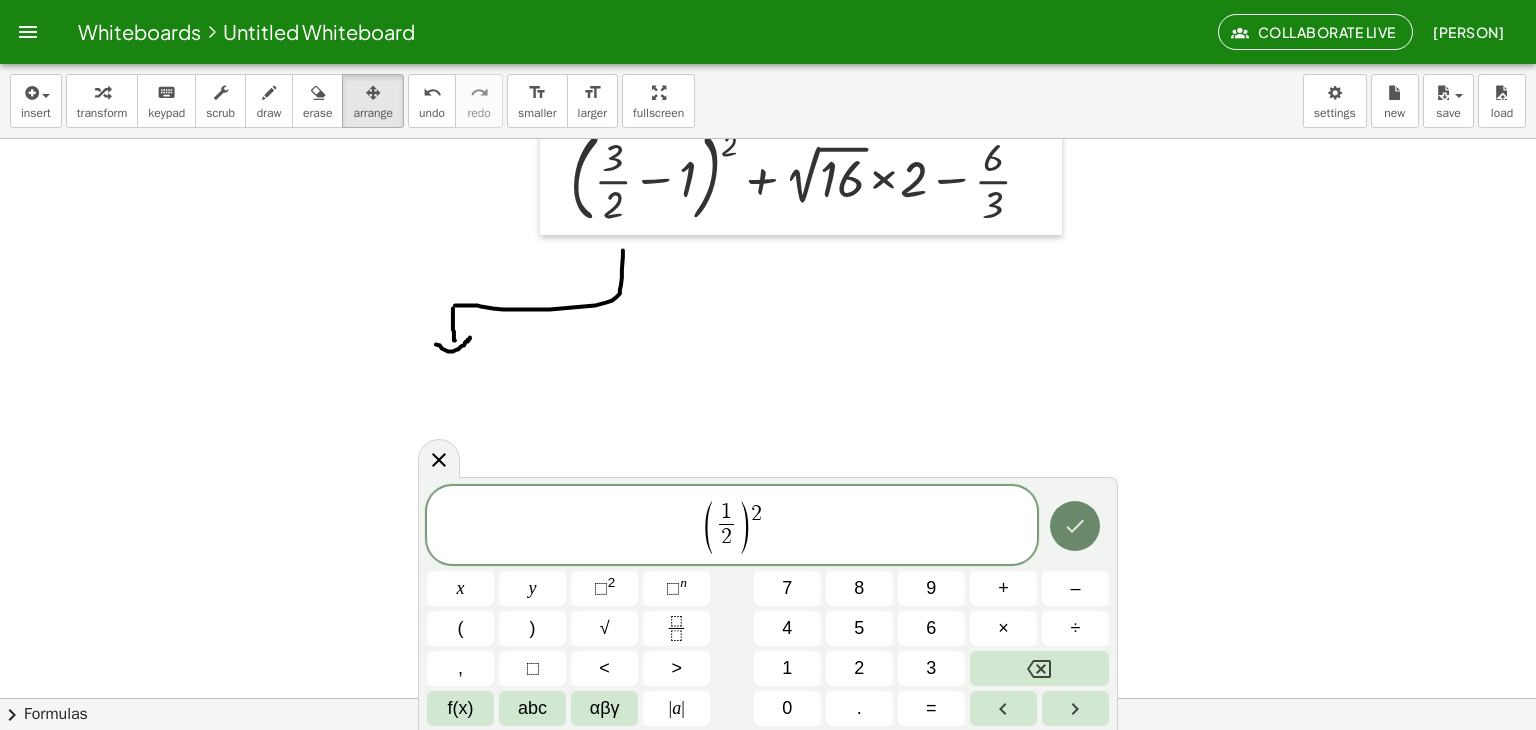 click at bounding box center (1075, 526) 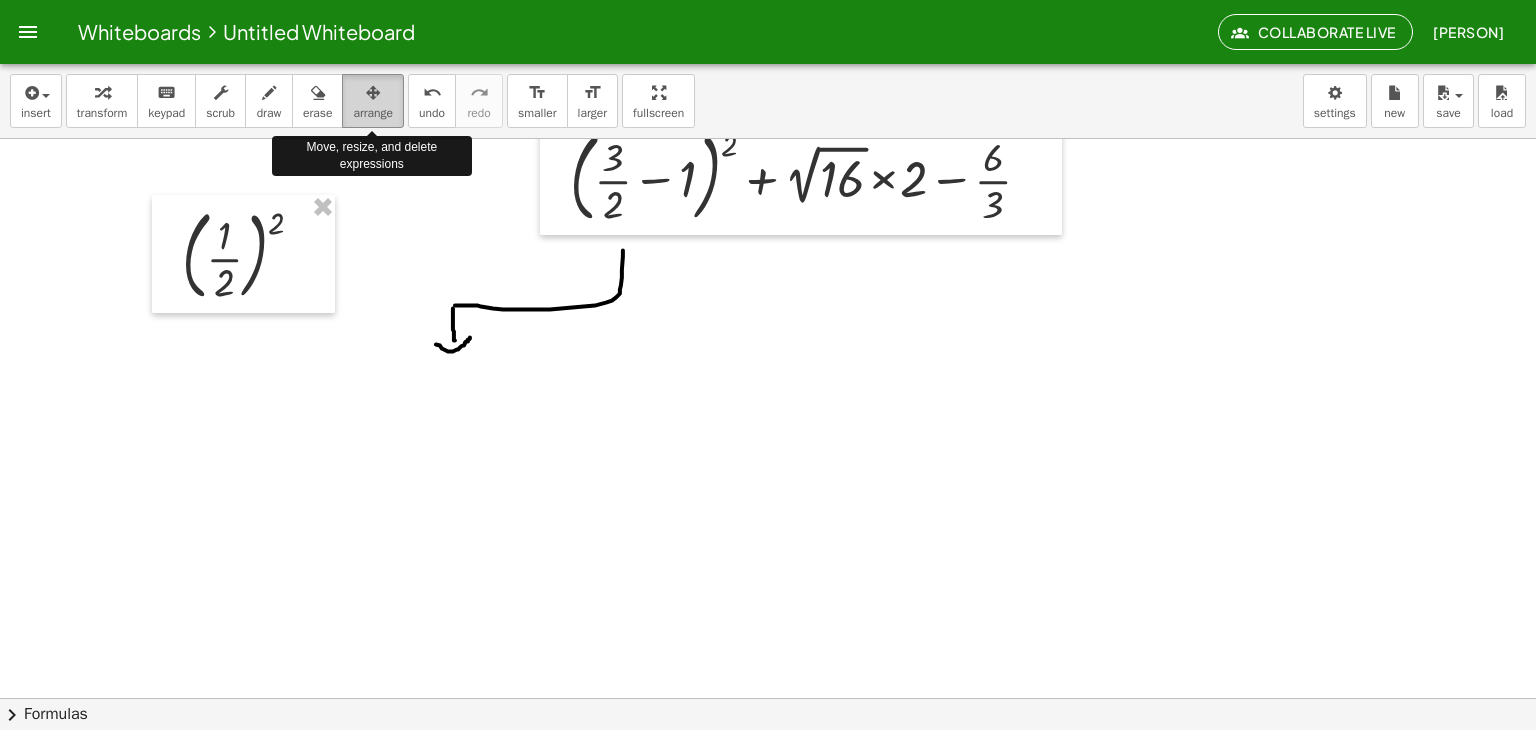 click on "arrange" at bounding box center (373, 101) 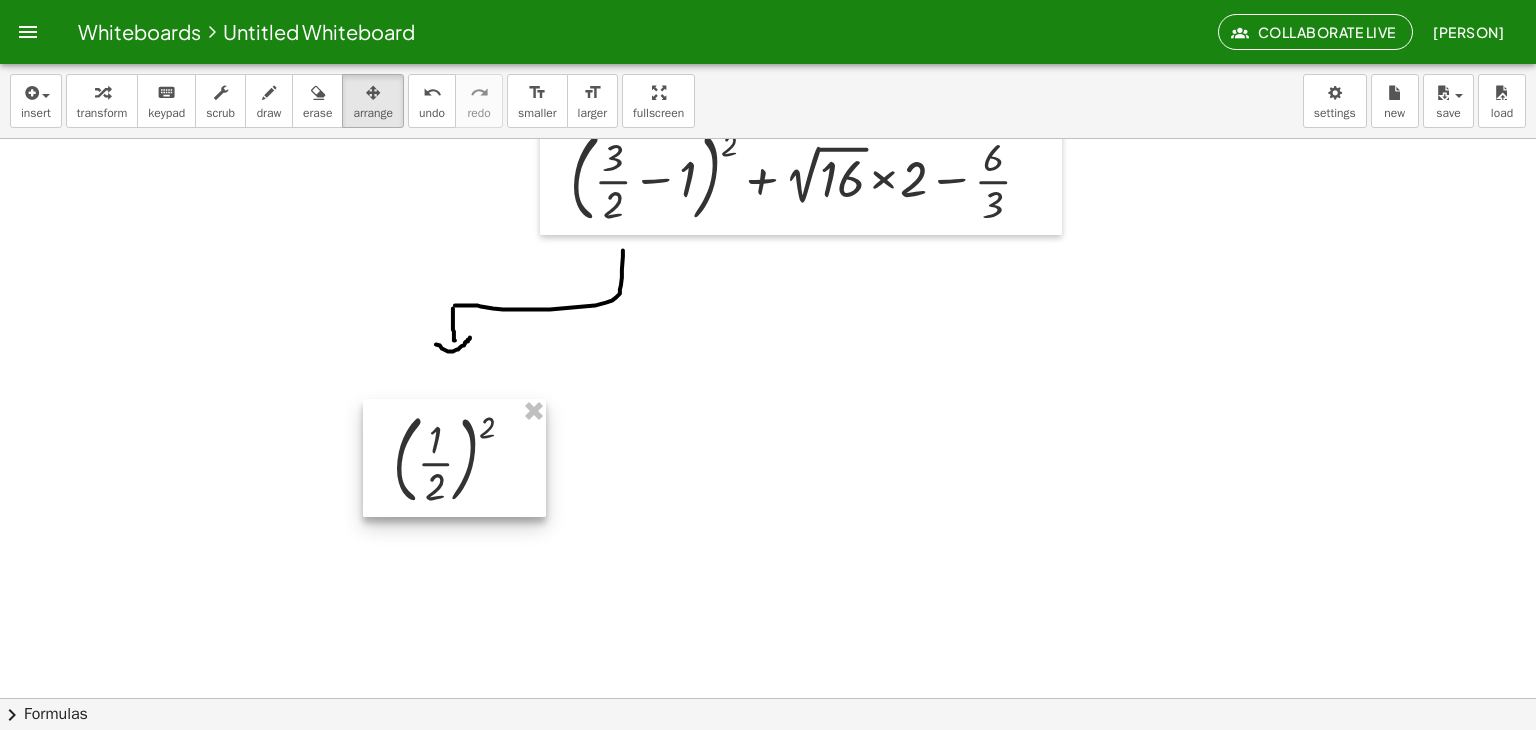 drag, startPoint x: 253, startPoint y: 241, endPoint x: 467, endPoint y: 432, distance: 286.8397 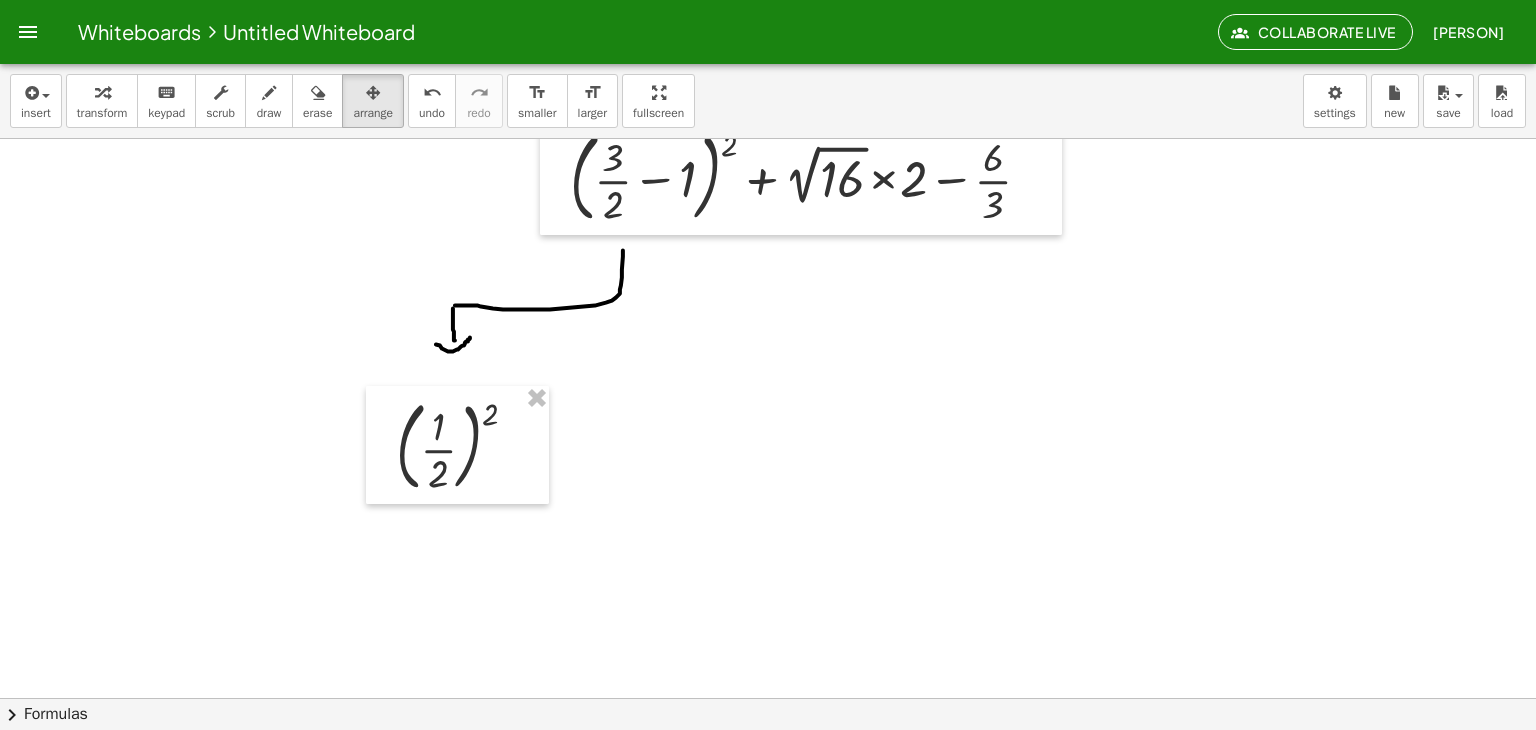 click at bounding box center (768, 694) 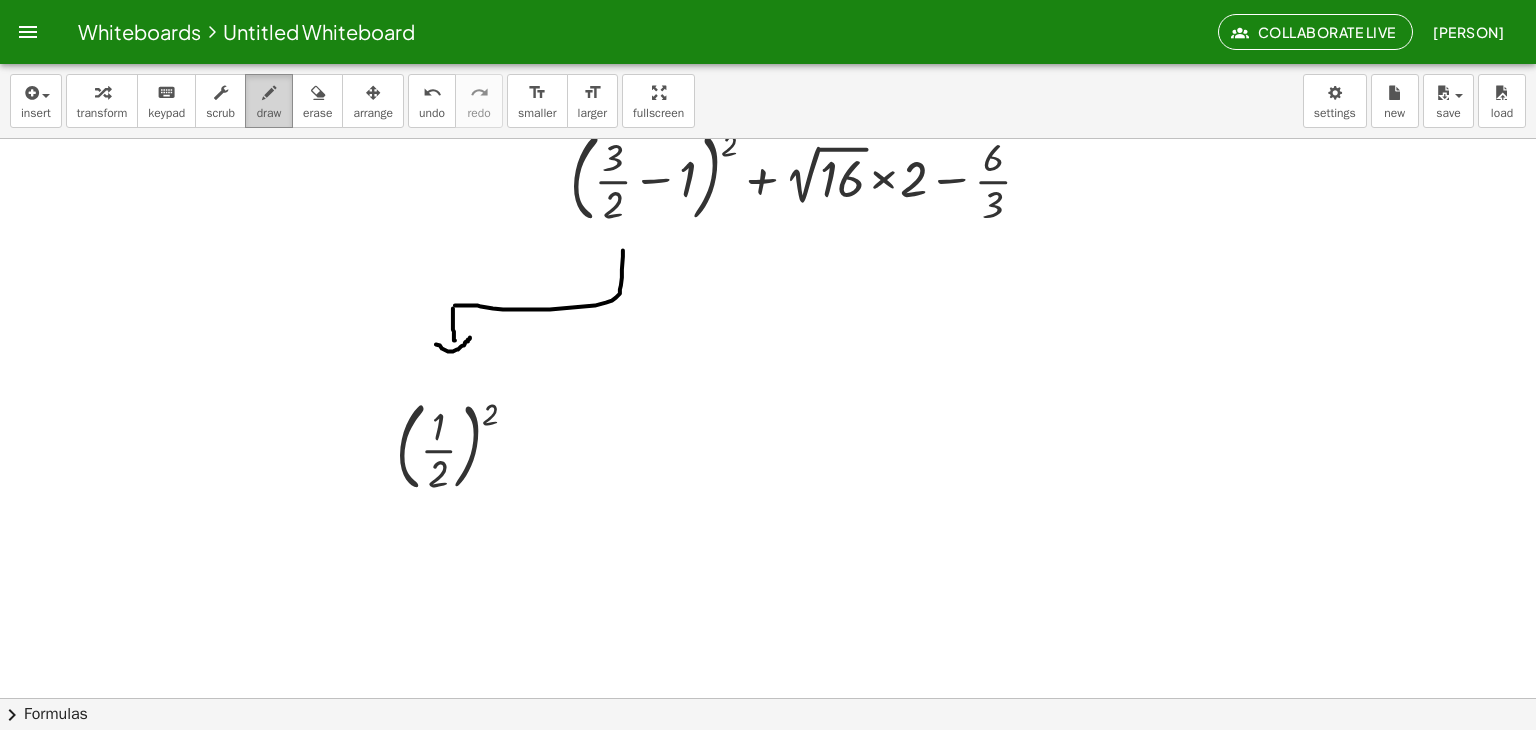 click at bounding box center [269, 92] 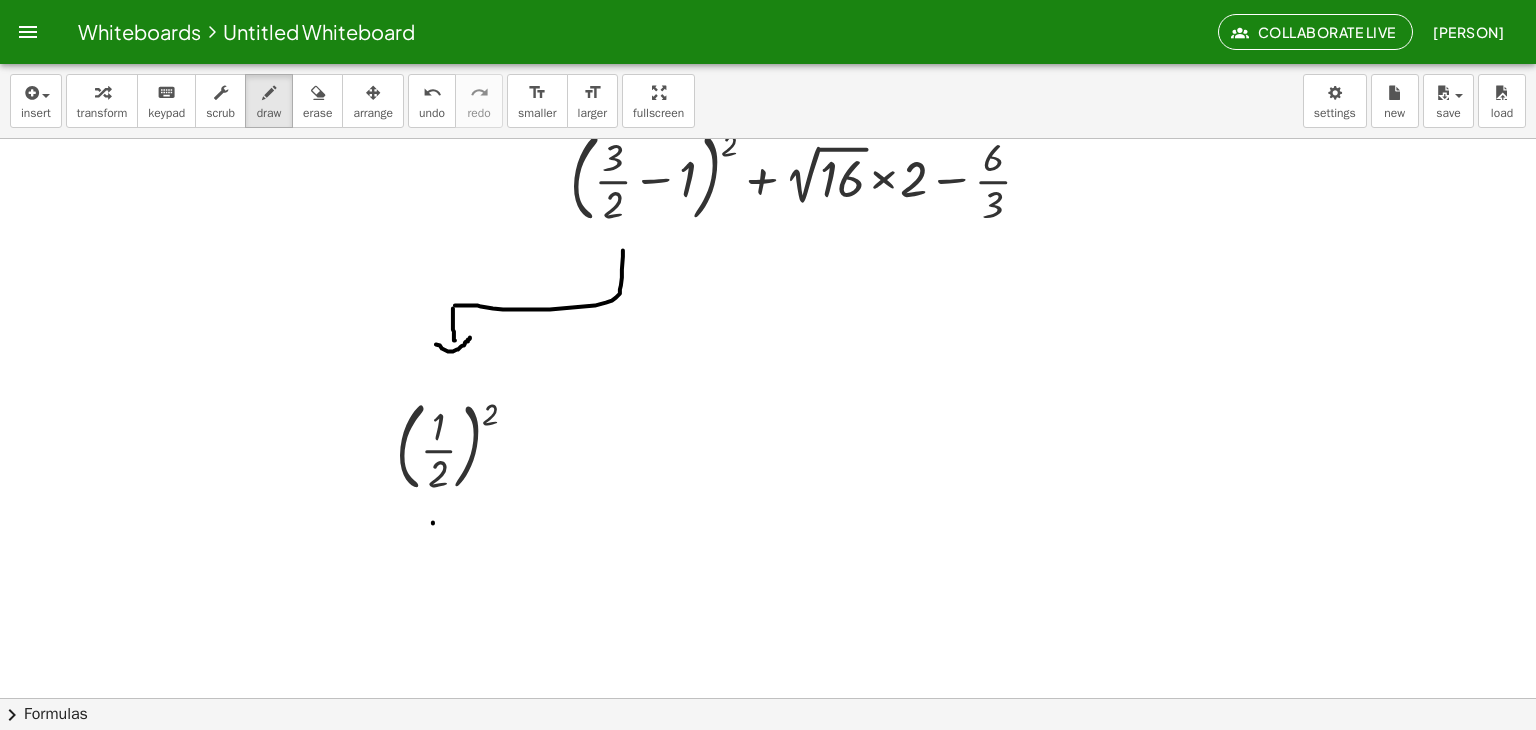 drag, startPoint x: 433, startPoint y: 522, endPoint x: 433, endPoint y: 553, distance: 31 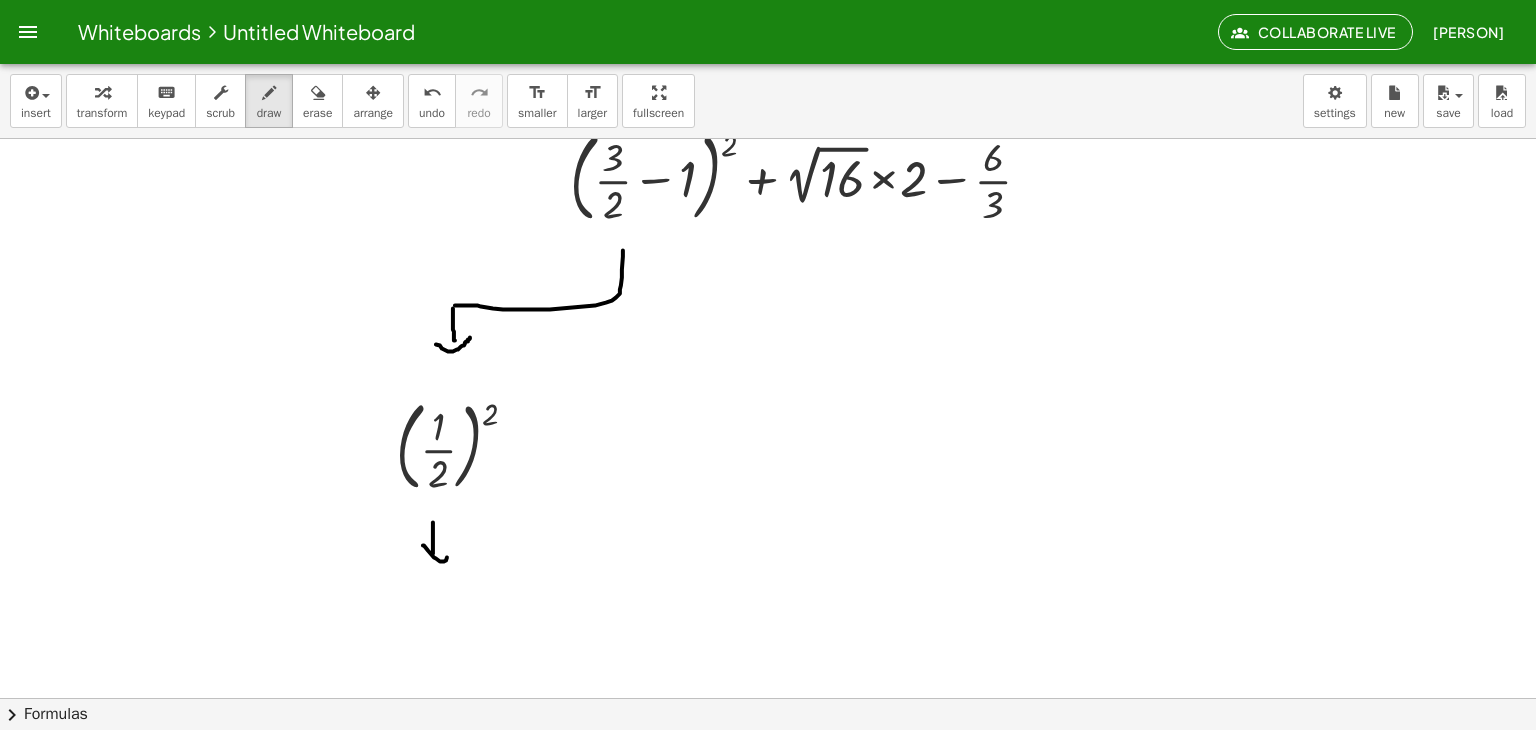 drag, startPoint x: 423, startPoint y: 545, endPoint x: 448, endPoint y: 554, distance: 26.57066 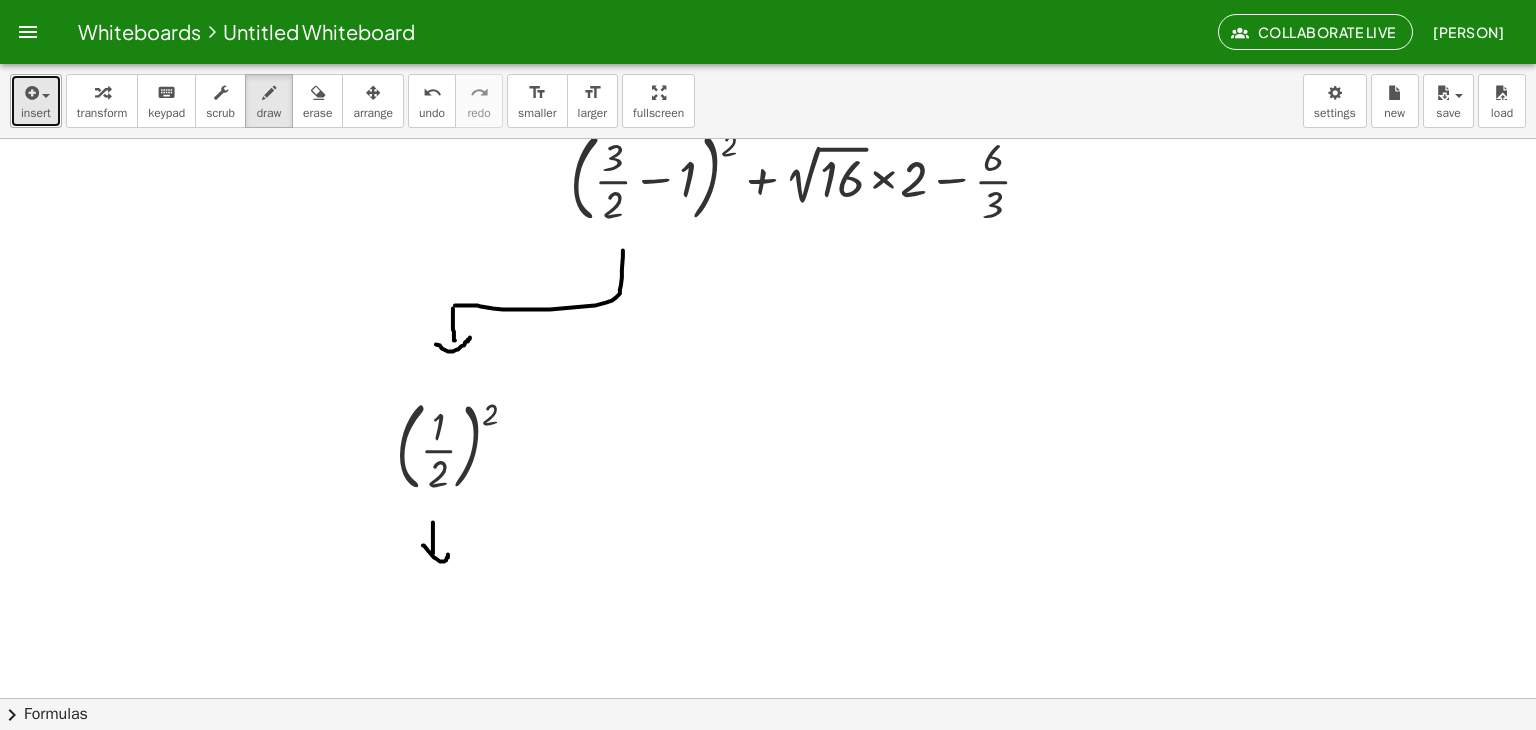 click on "insert" at bounding box center (36, 101) 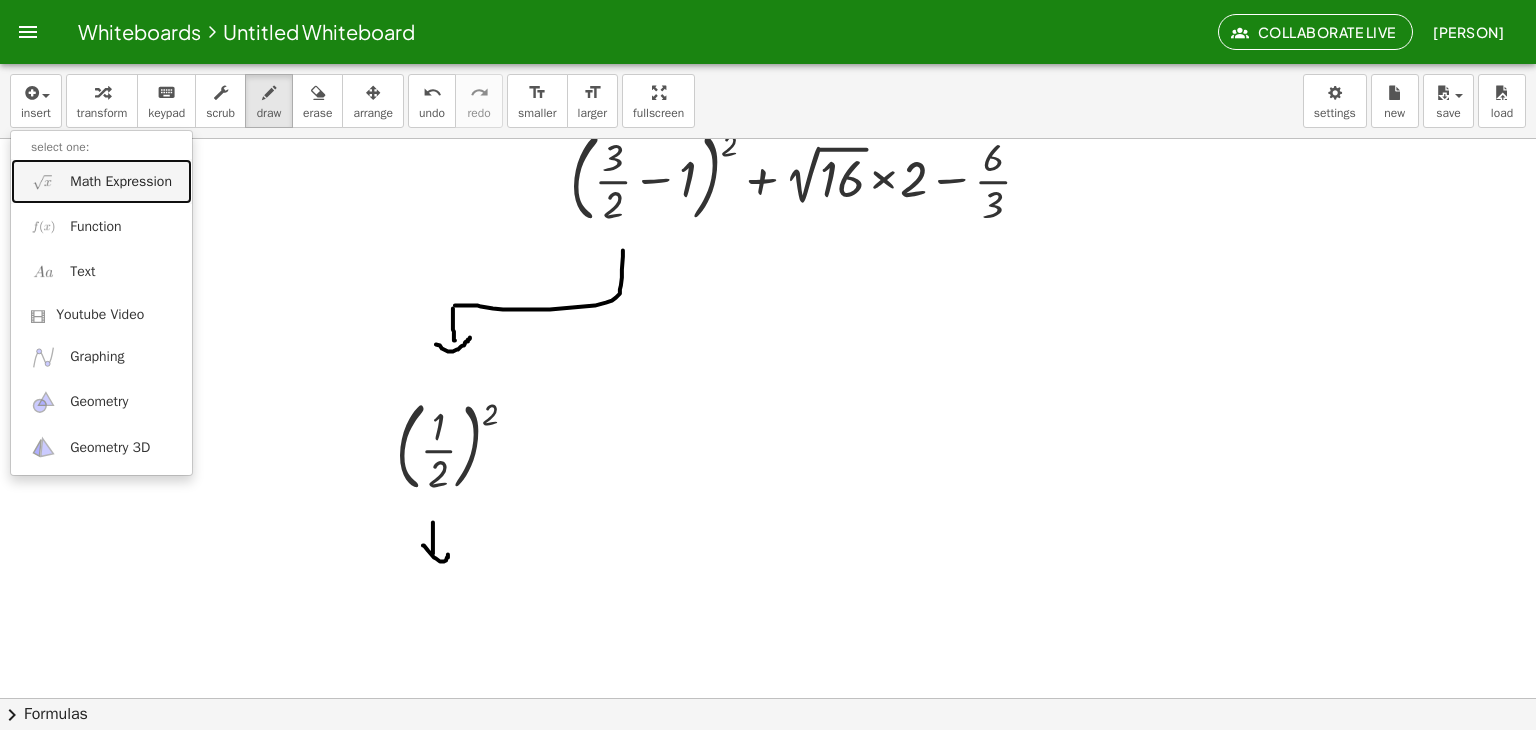 click on "Math Expression" at bounding box center (121, 182) 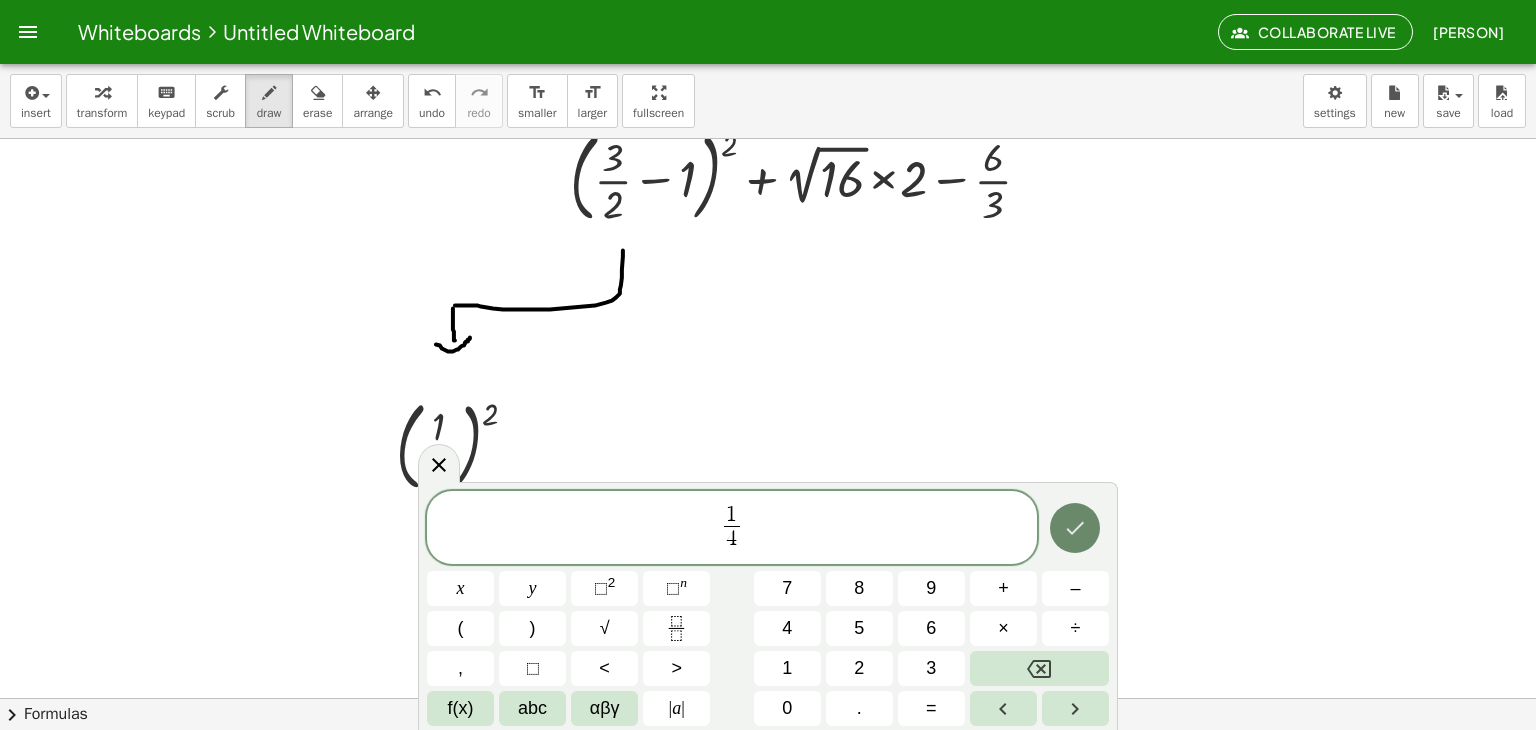 click at bounding box center (1075, 528) 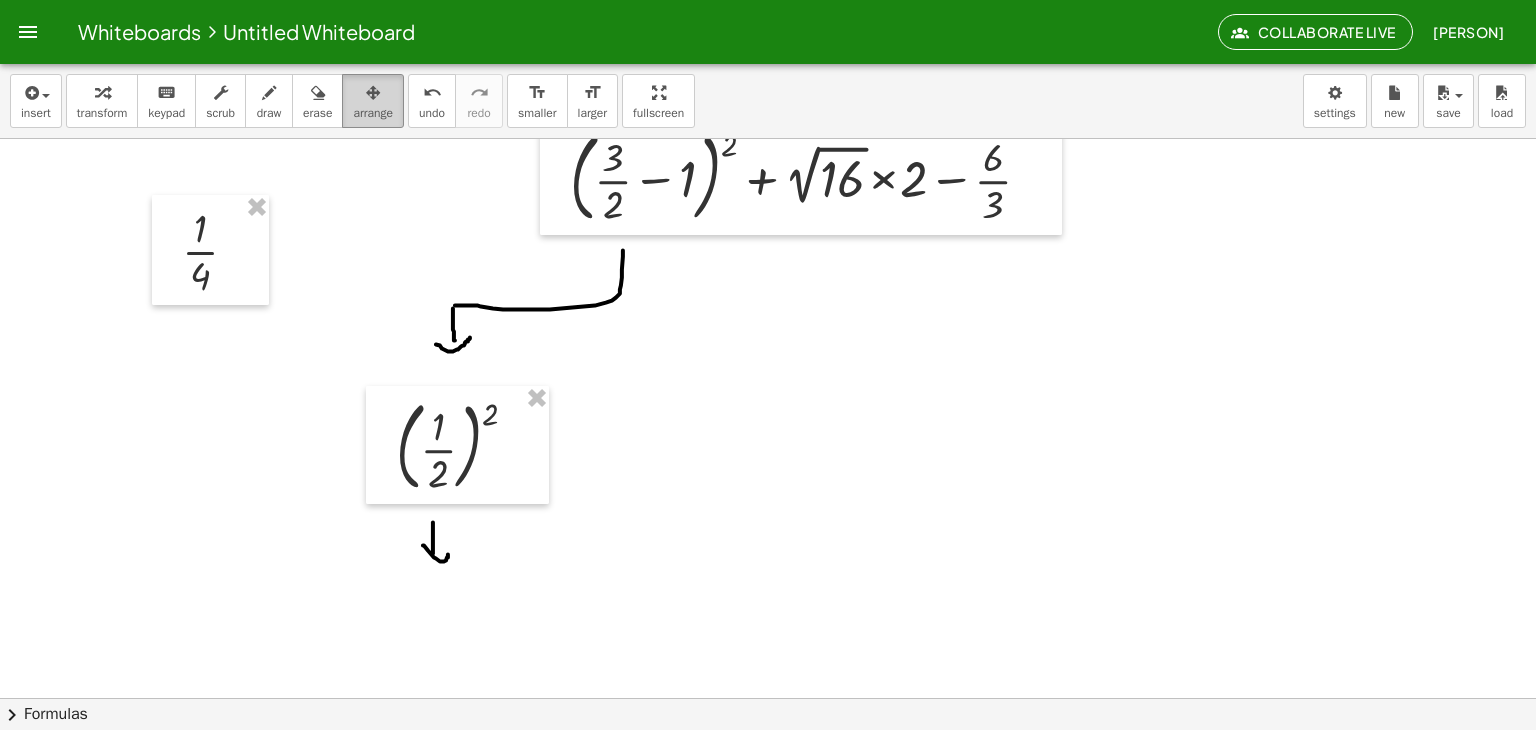 click on "arrange" at bounding box center (373, 113) 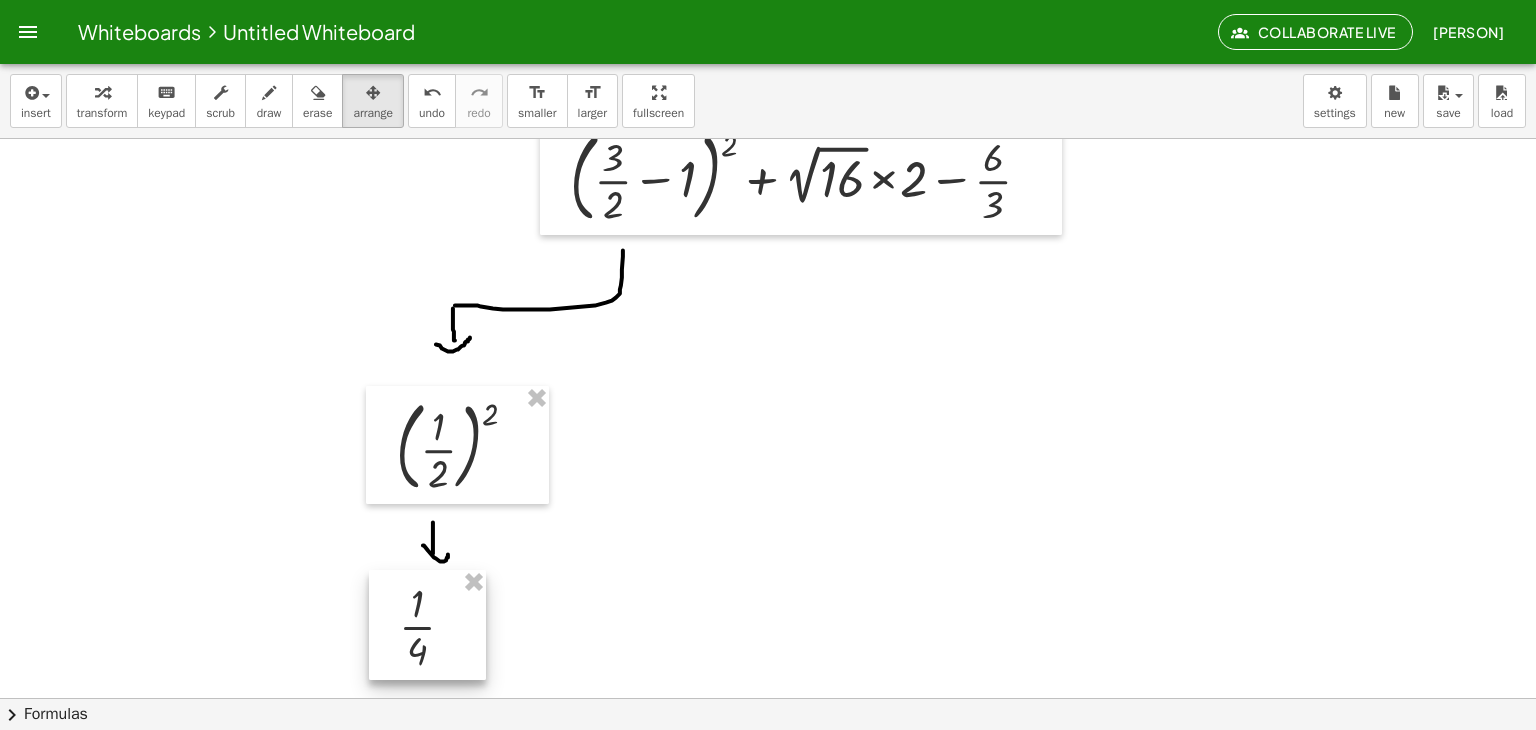 drag, startPoint x: 168, startPoint y: 264, endPoint x: 485, endPoint y: 429, distance: 357.37094 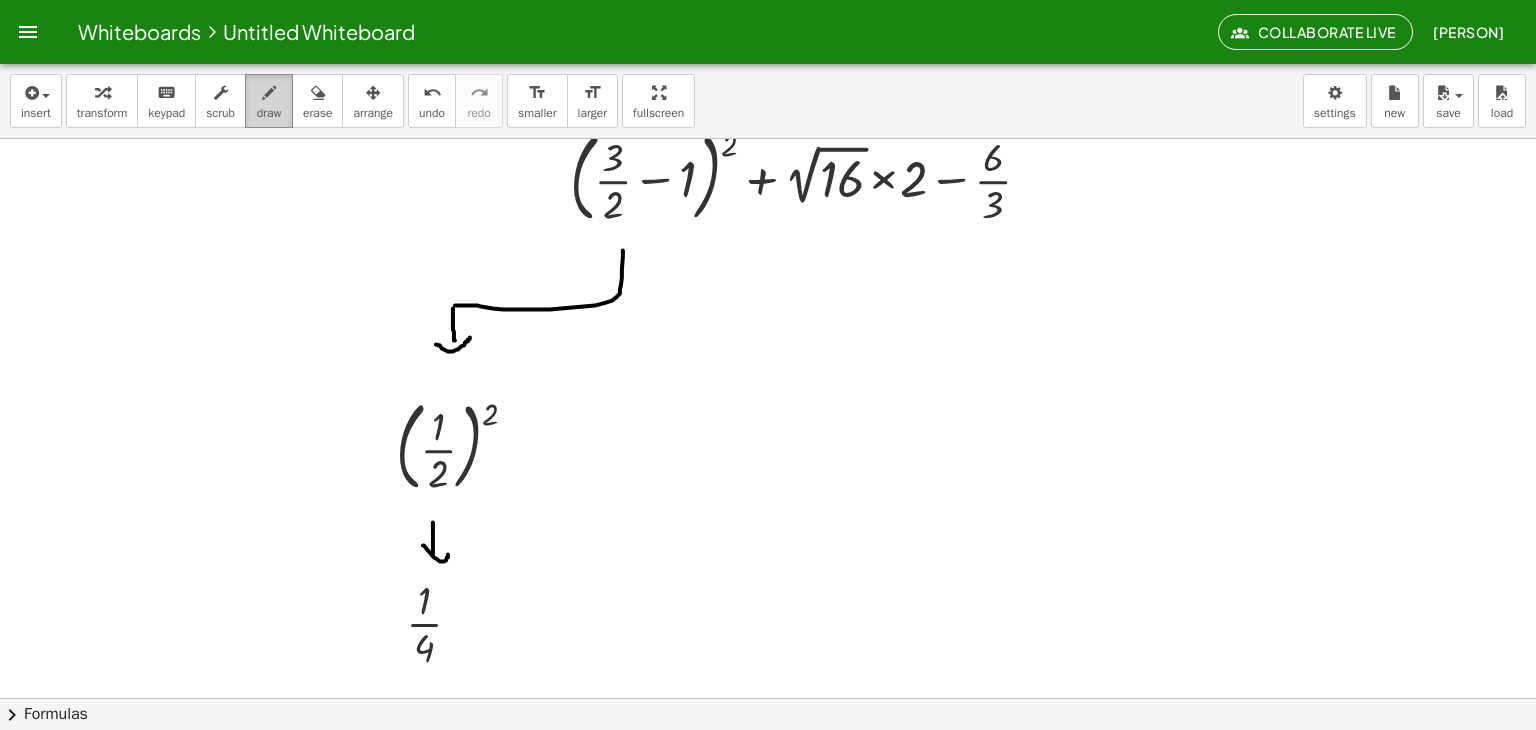 click at bounding box center (269, 92) 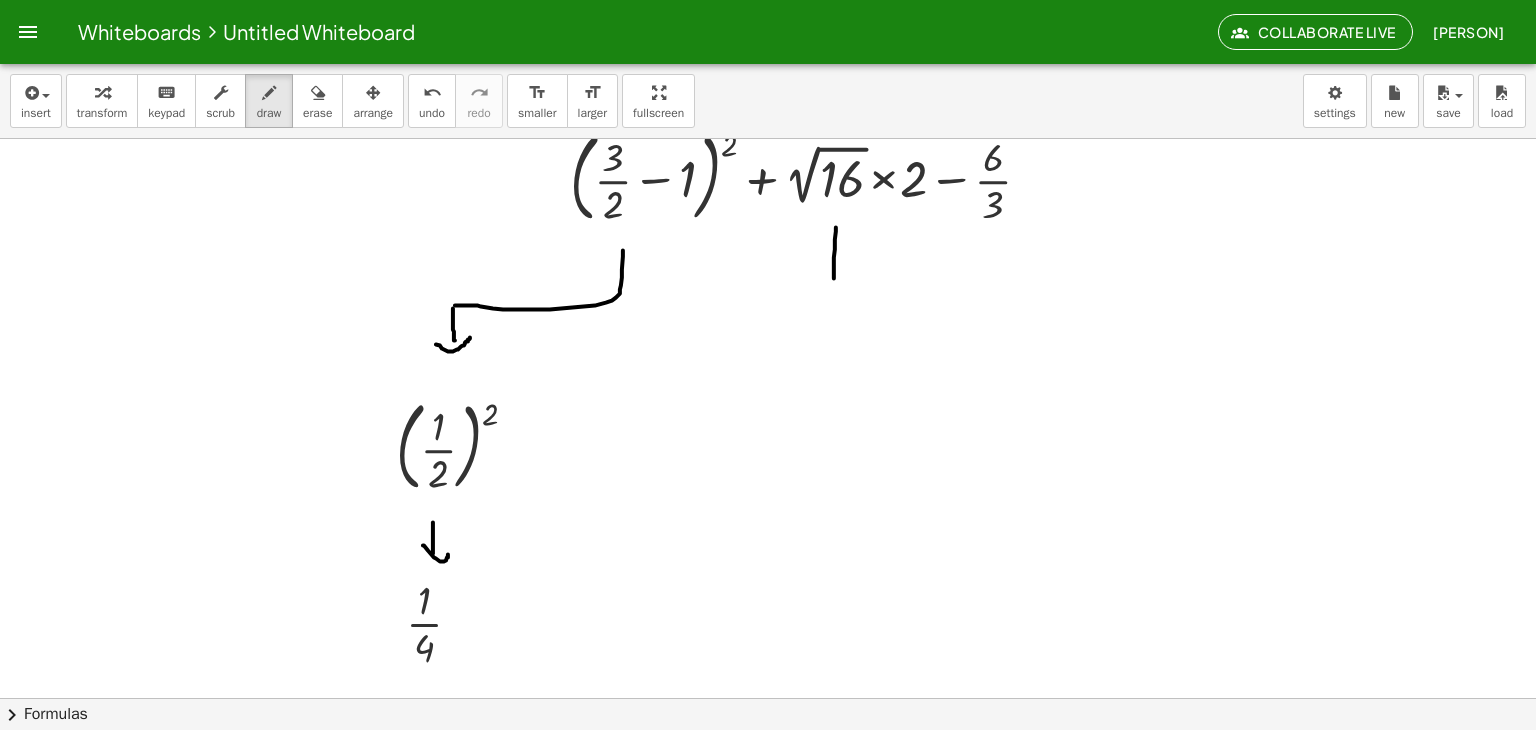drag, startPoint x: 836, startPoint y: 227, endPoint x: 834, endPoint y: 281, distance: 54.037025 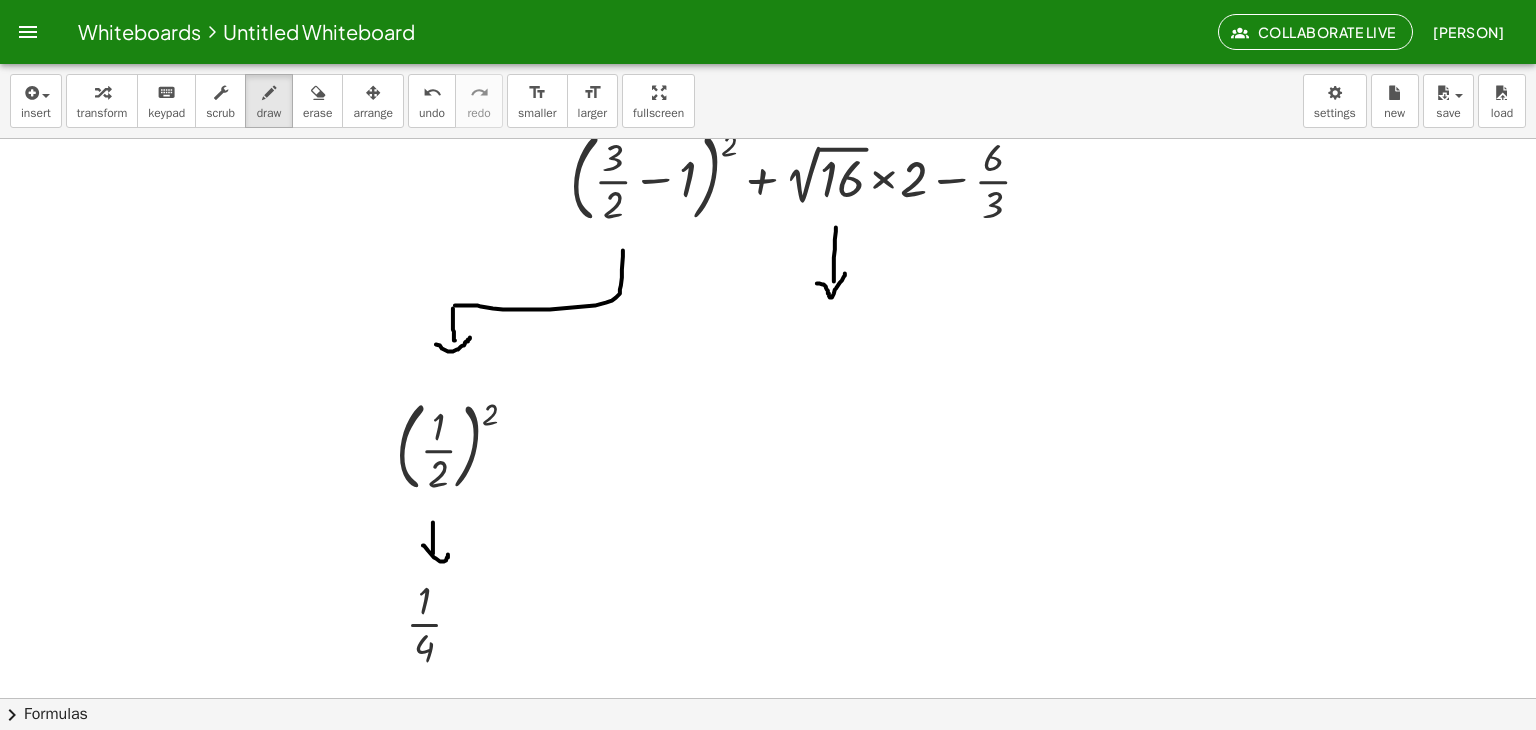 drag, startPoint x: 817, startPoint y: 283, endPoint x: 846, endPoint y: 269, distance: 32.202484 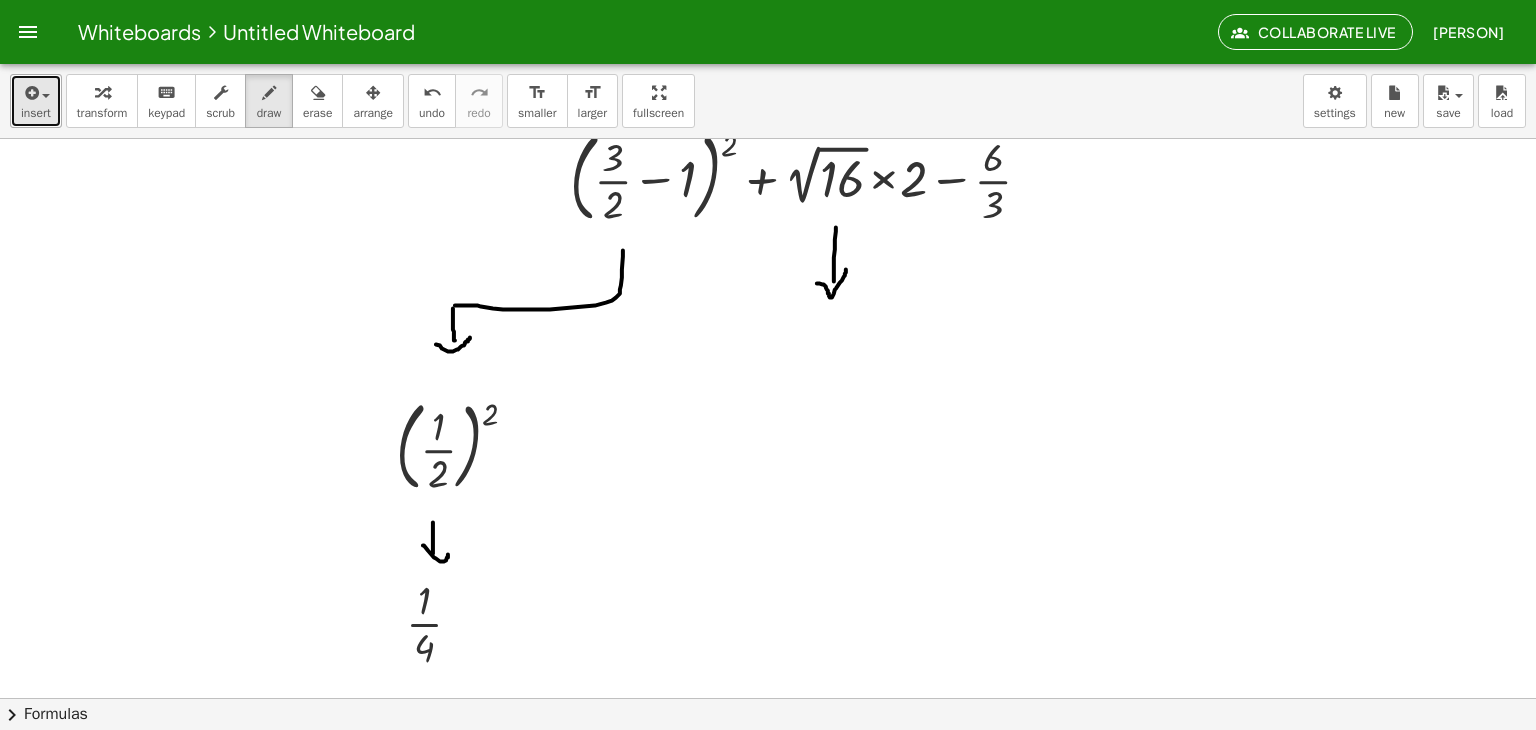 click at bounding box center [41, 95] 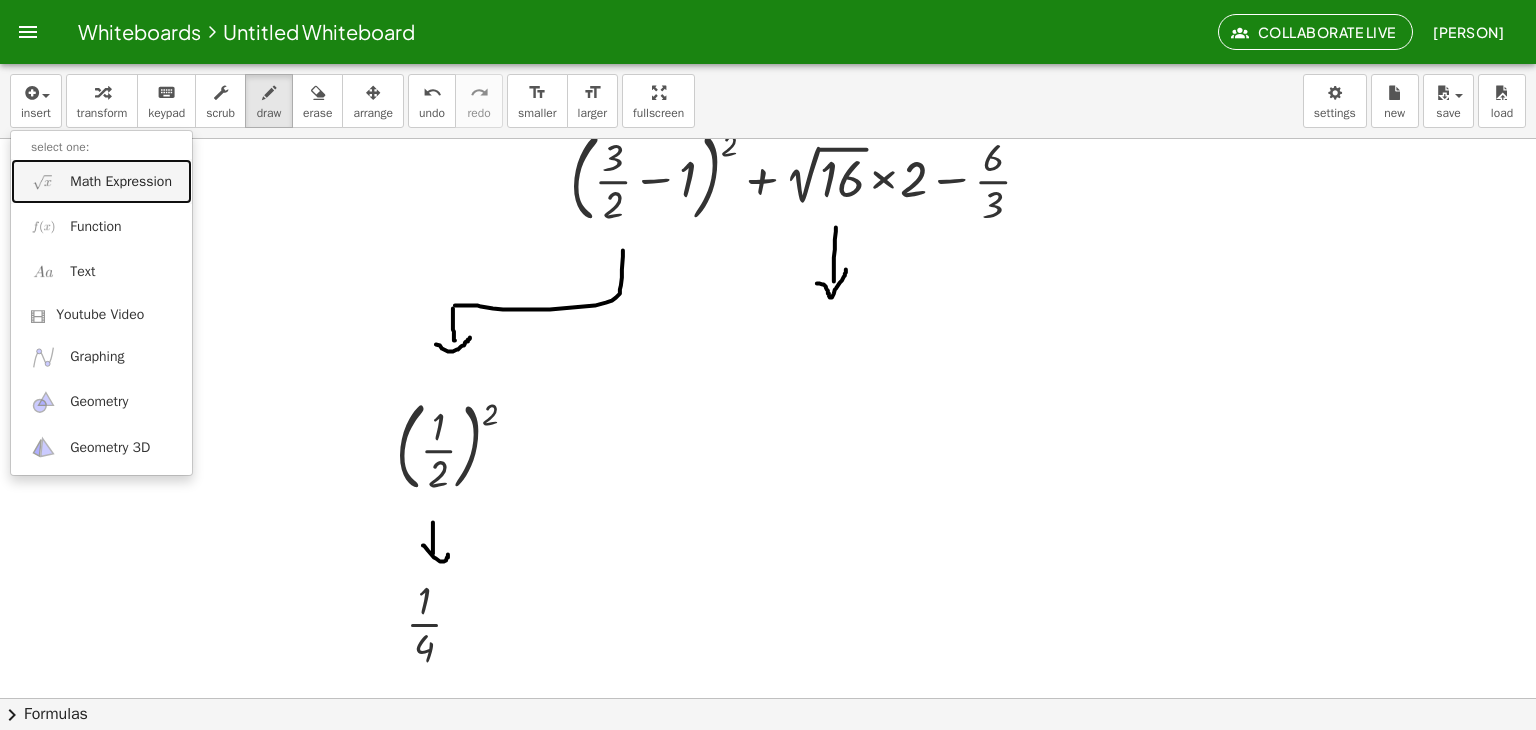 click on "Math Expression" at bounding box center (121, 182) 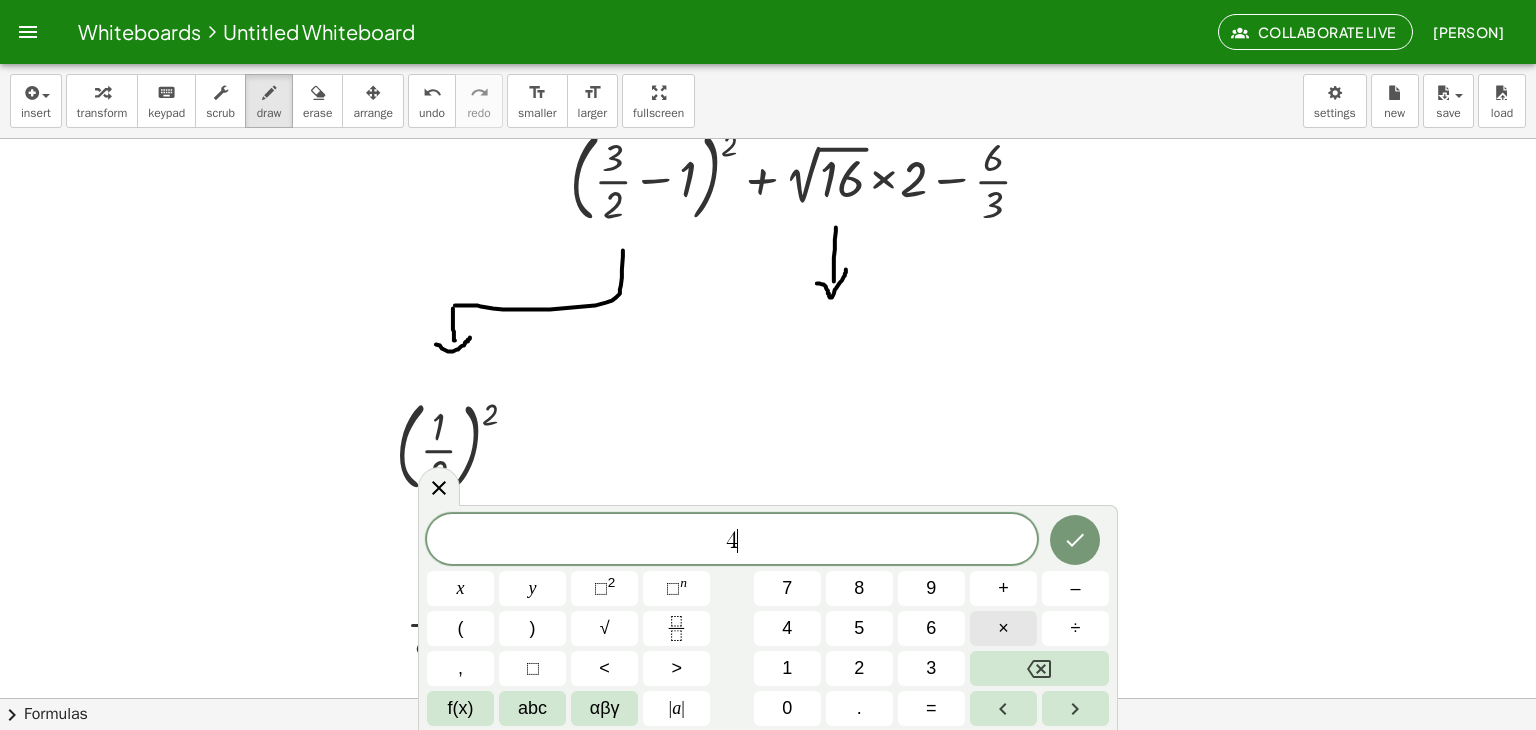 click on "×" at bounding box center (1003, 628) 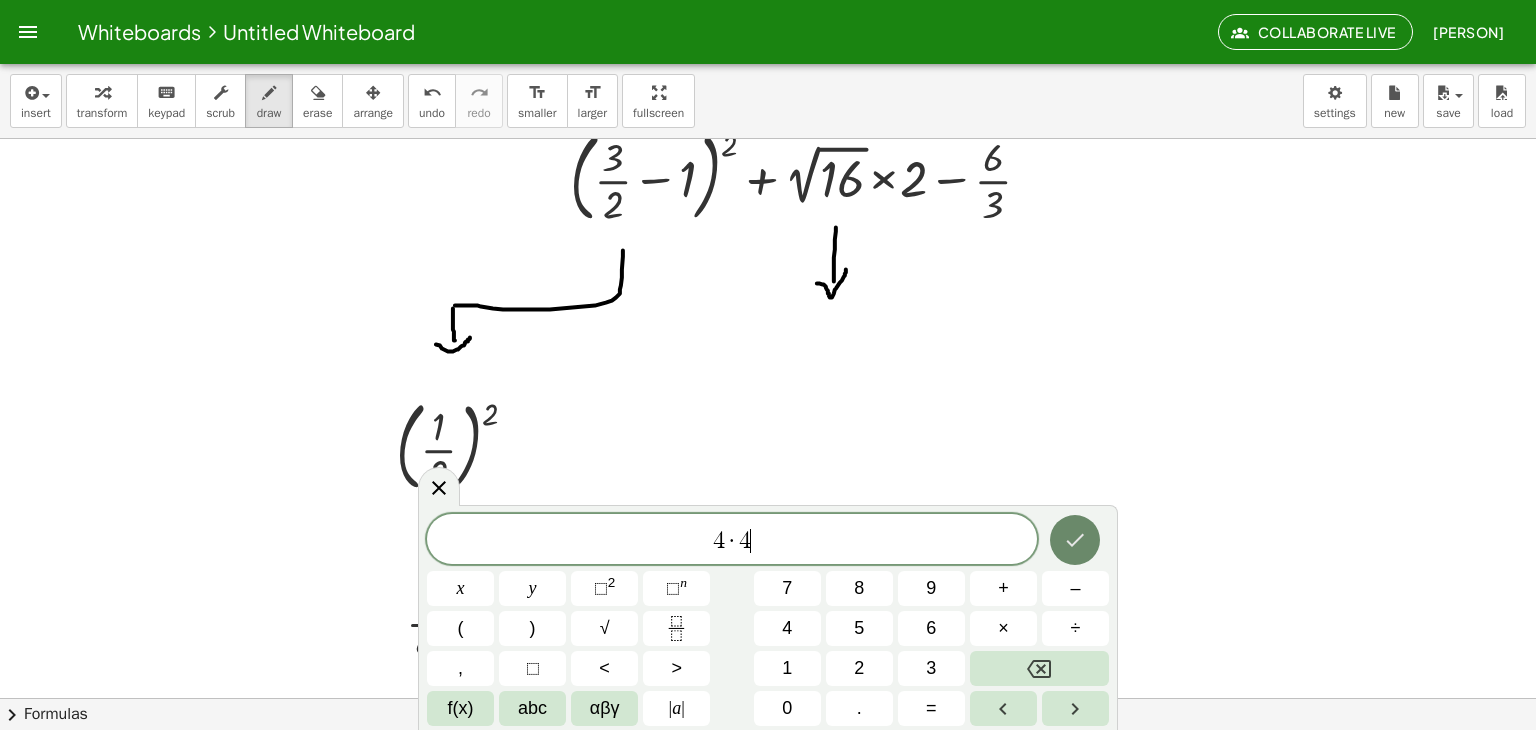 click 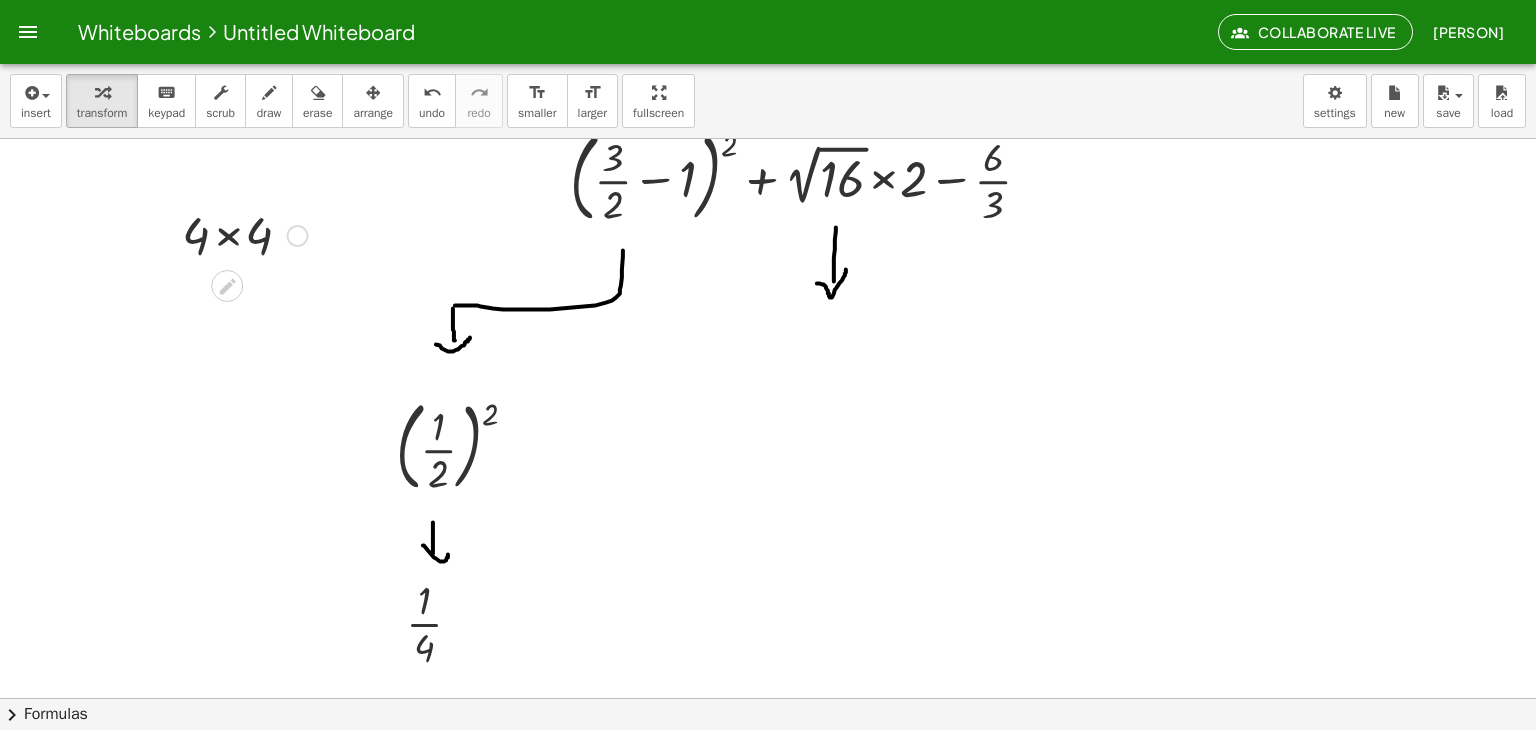 click at bounding box center (245, 234) 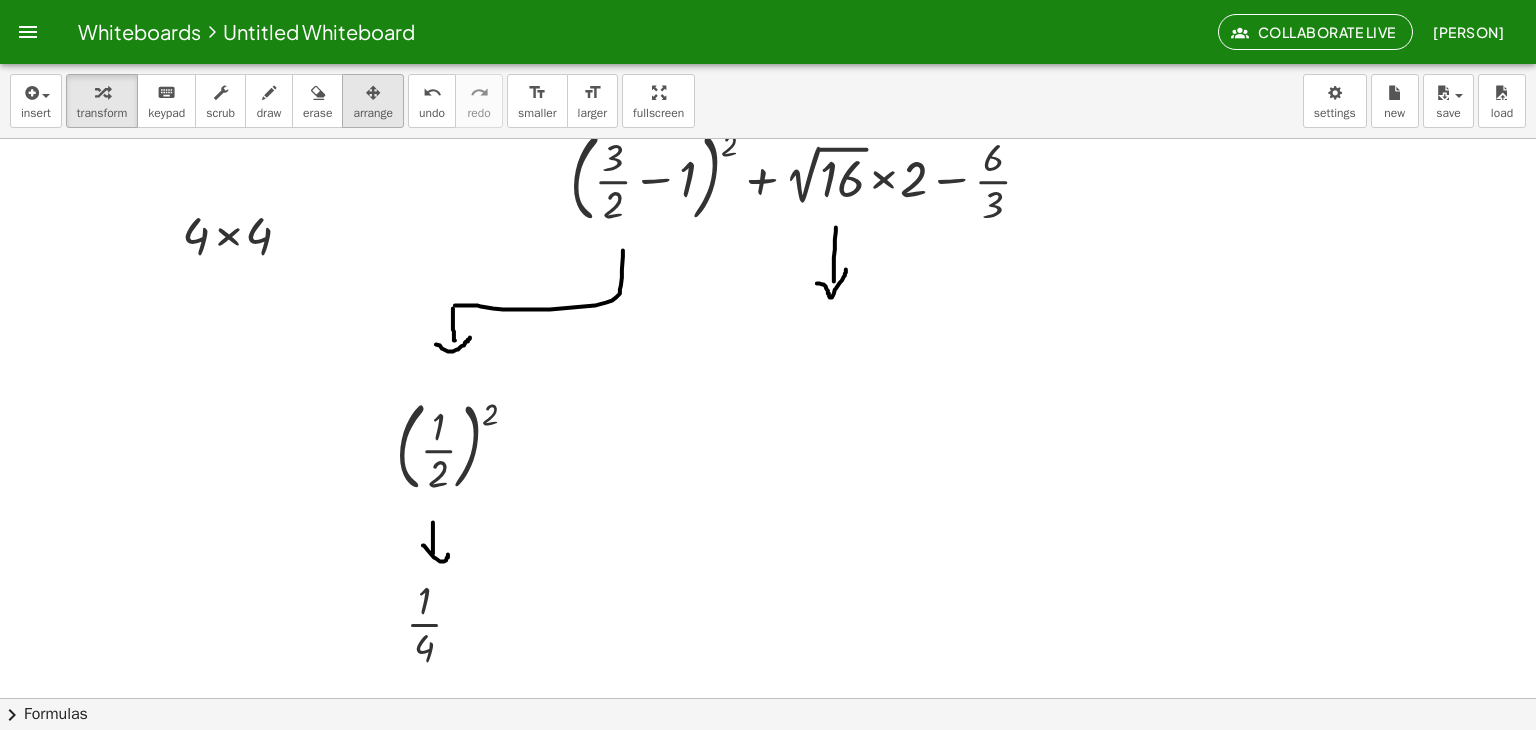 click on "arrange" at bounding box center [373, 113] 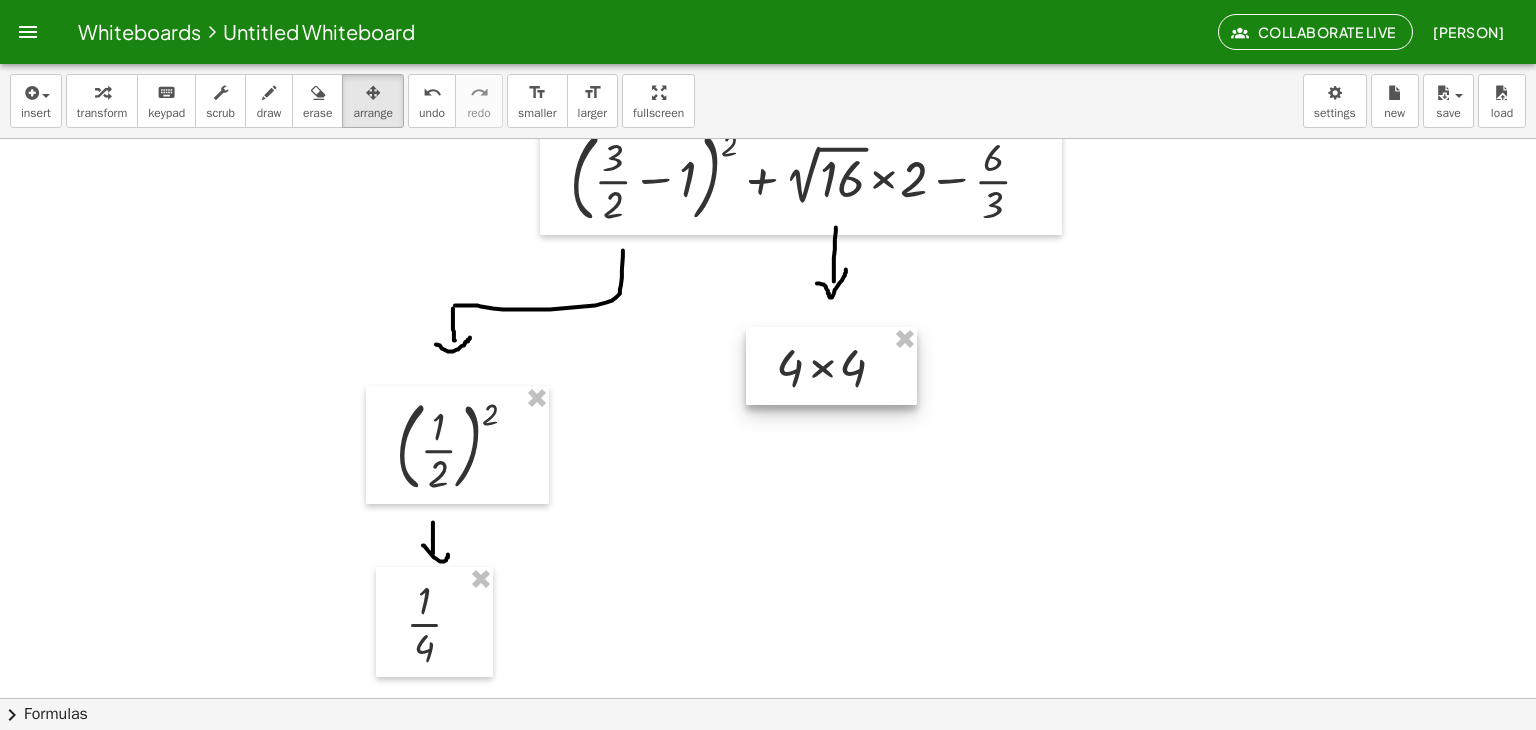 drag, startPoint x: 254, startPoint y: 237, endPoint x: 834, endPoint y: 369, distance: 594.83105 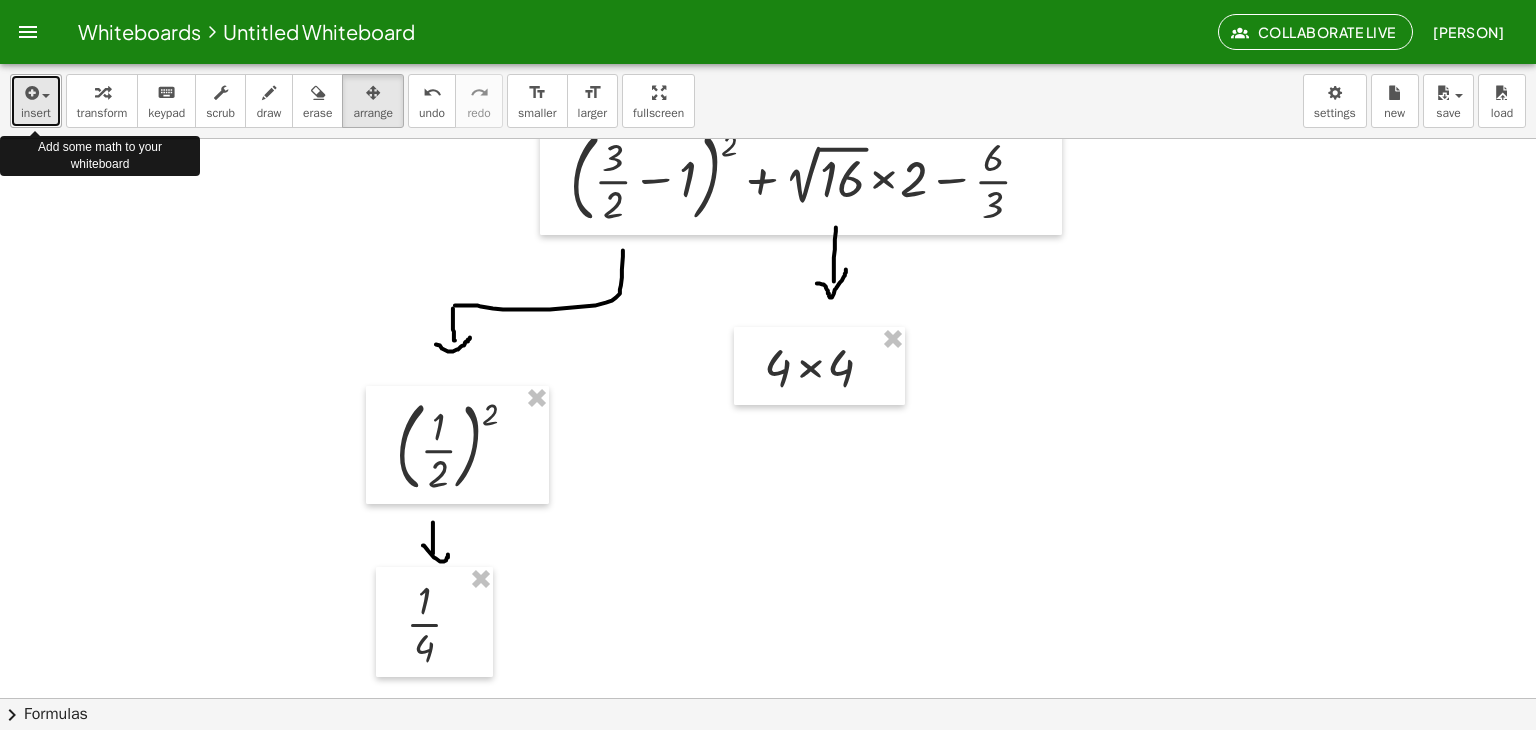 click on "insert" at bounding box center [36, 113] 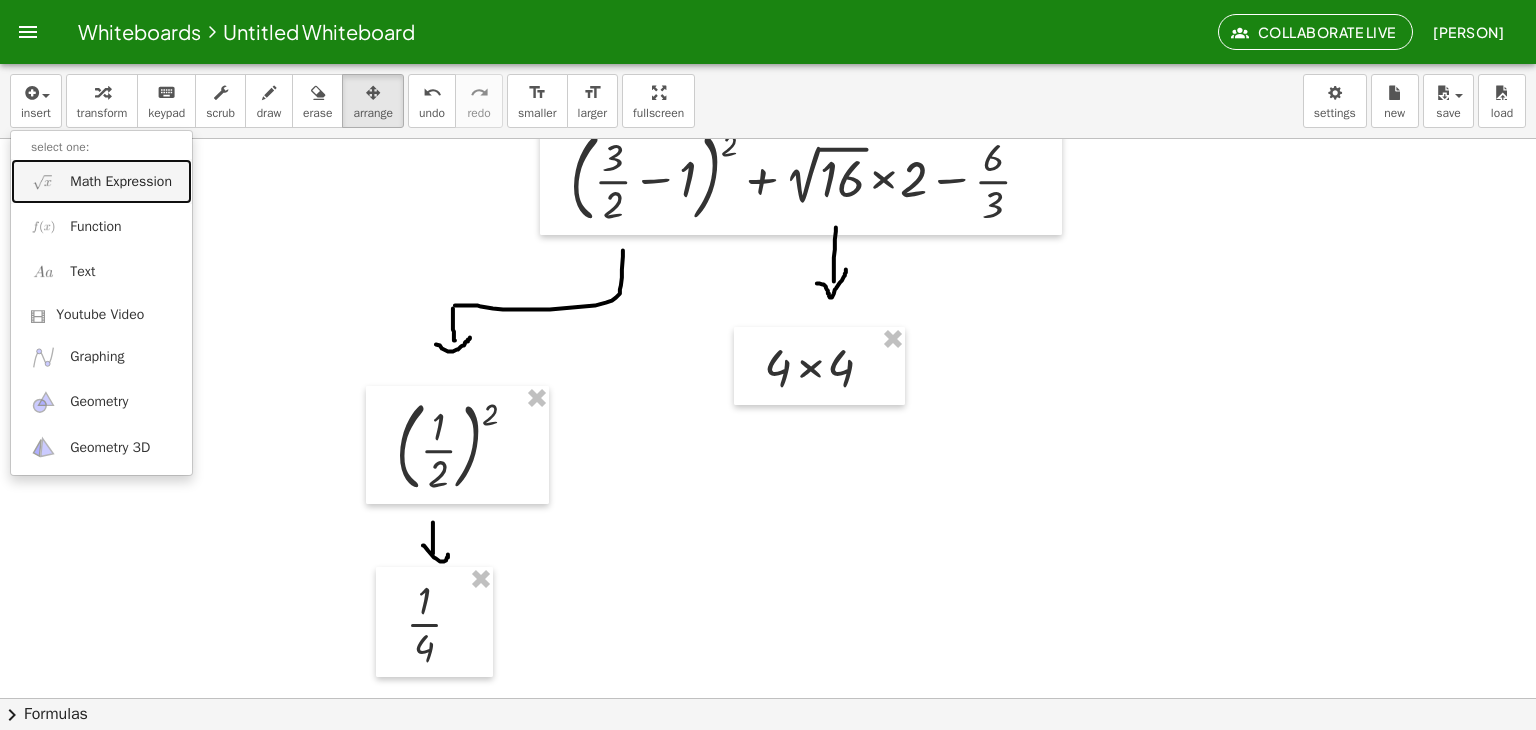 click on "Math Expression" at bounding box center (101, 181) 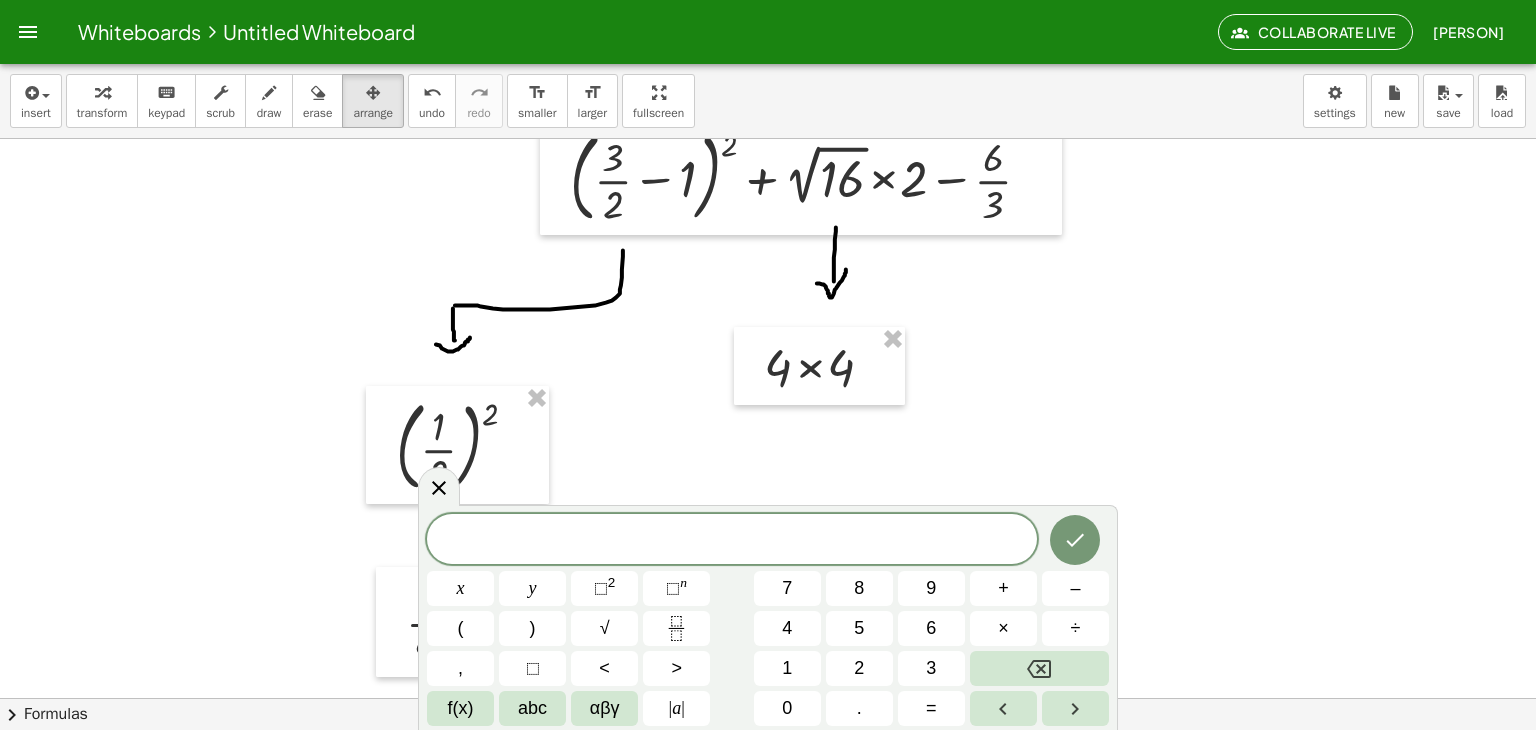 click at bounding box center [768, 694] 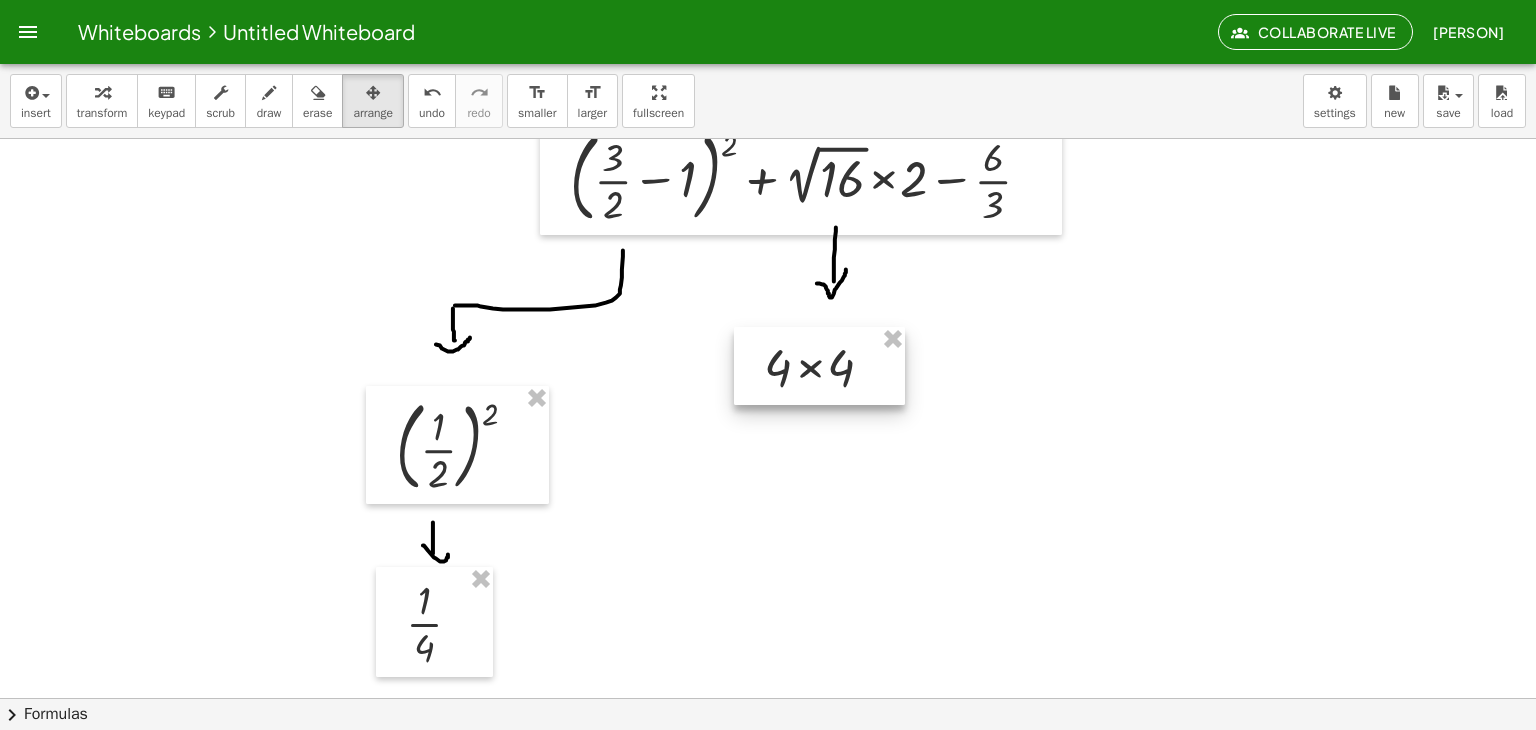 click at bounding box center [819, 366] 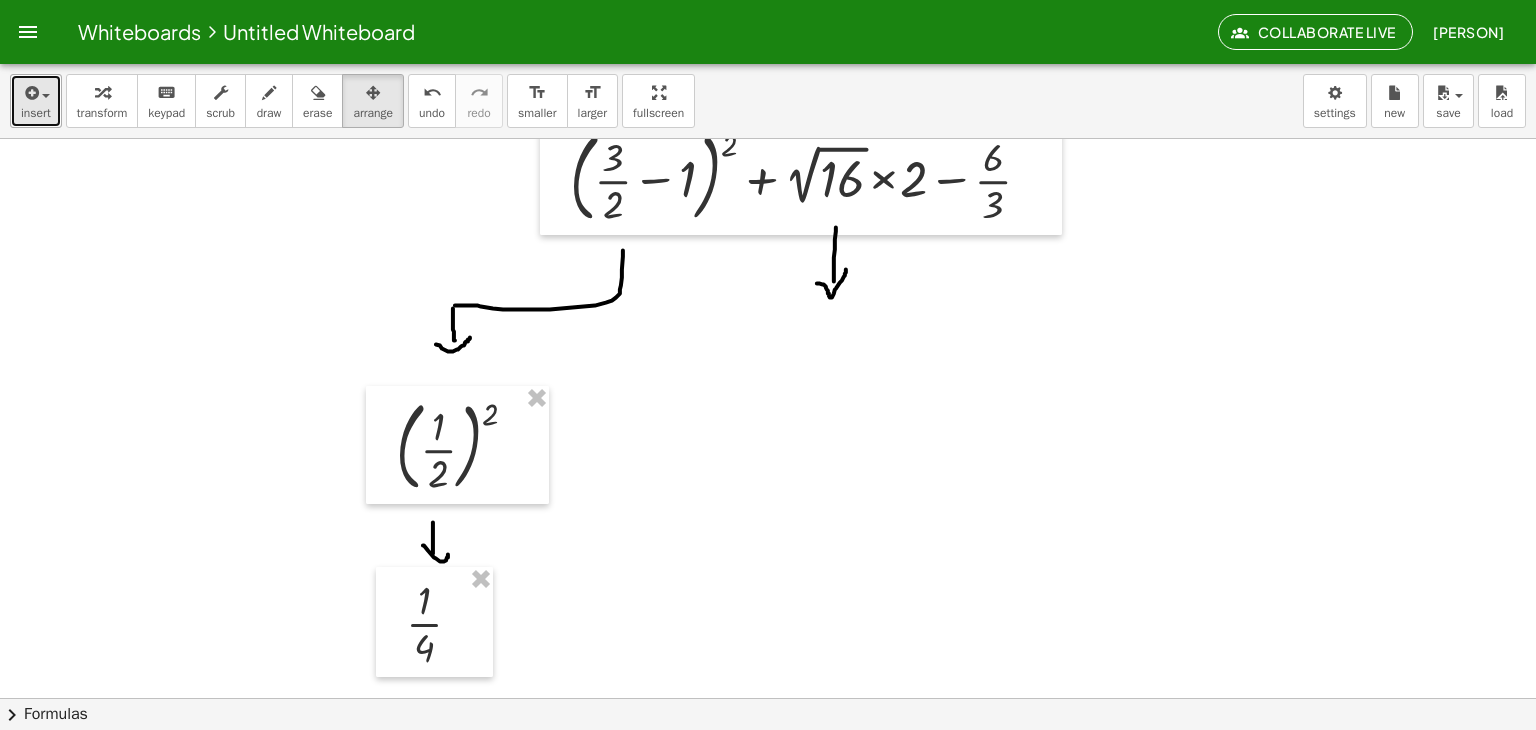 click at bounding box center (36, 92) 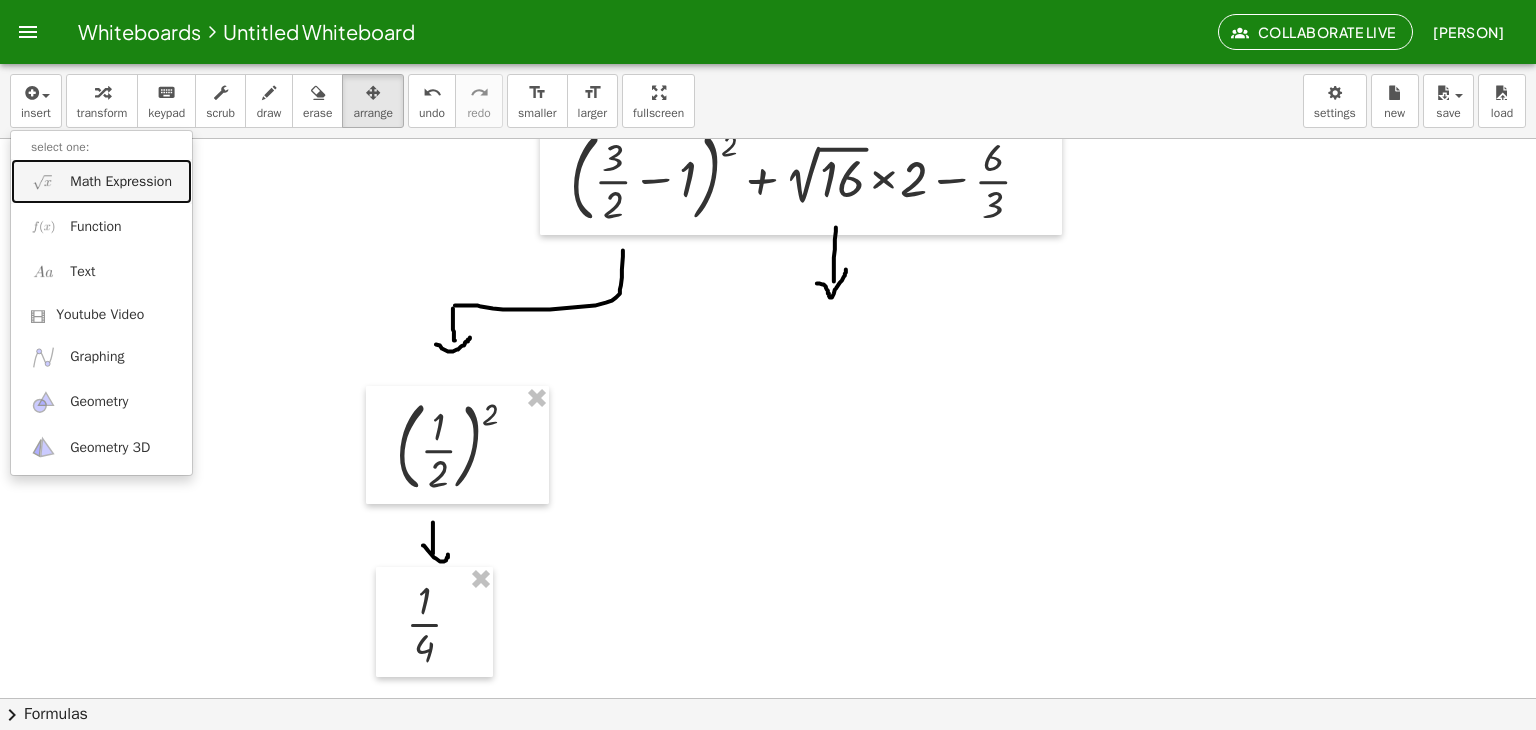 click on "Math Expression" at bounding box center (121, 182) 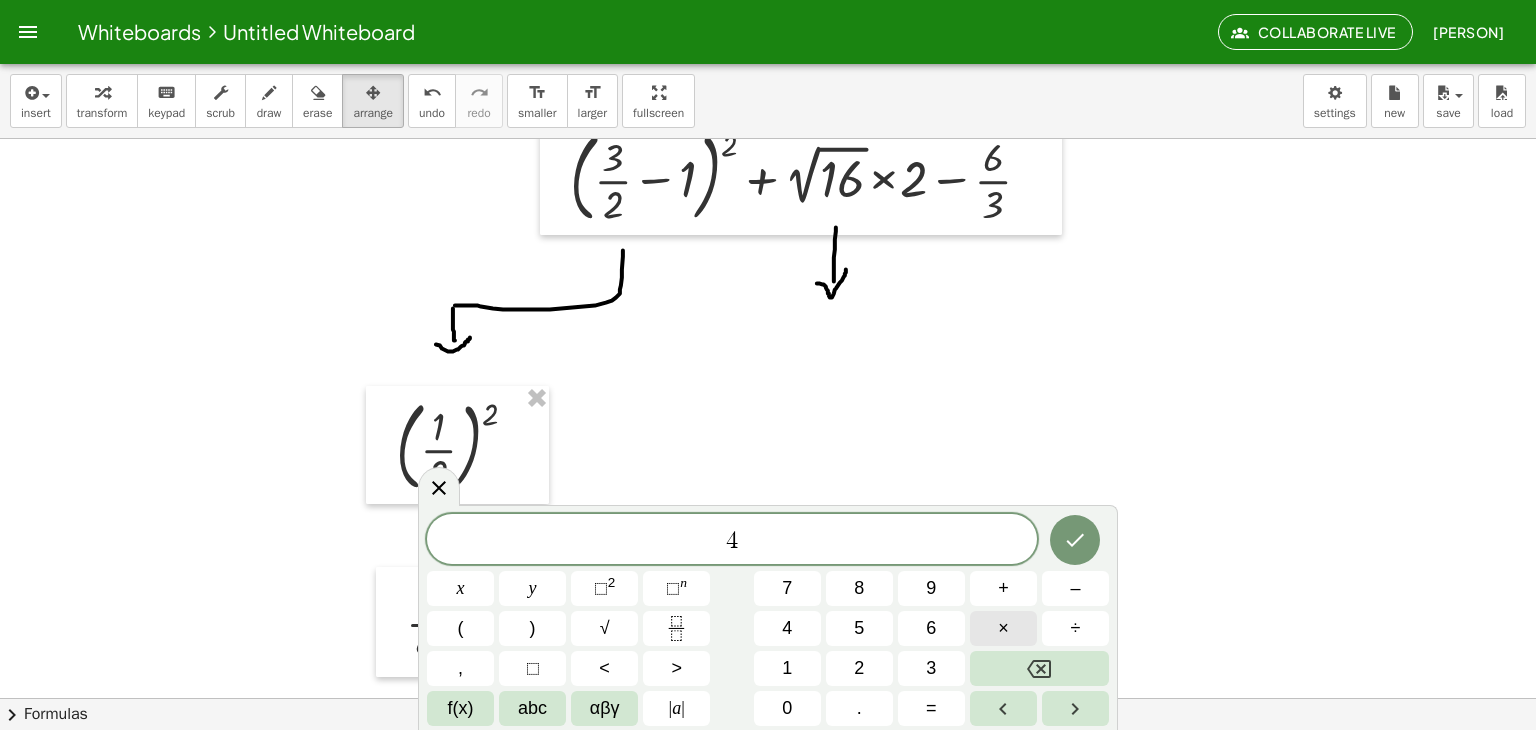 click on "×" at bounding box center (1003, 628) 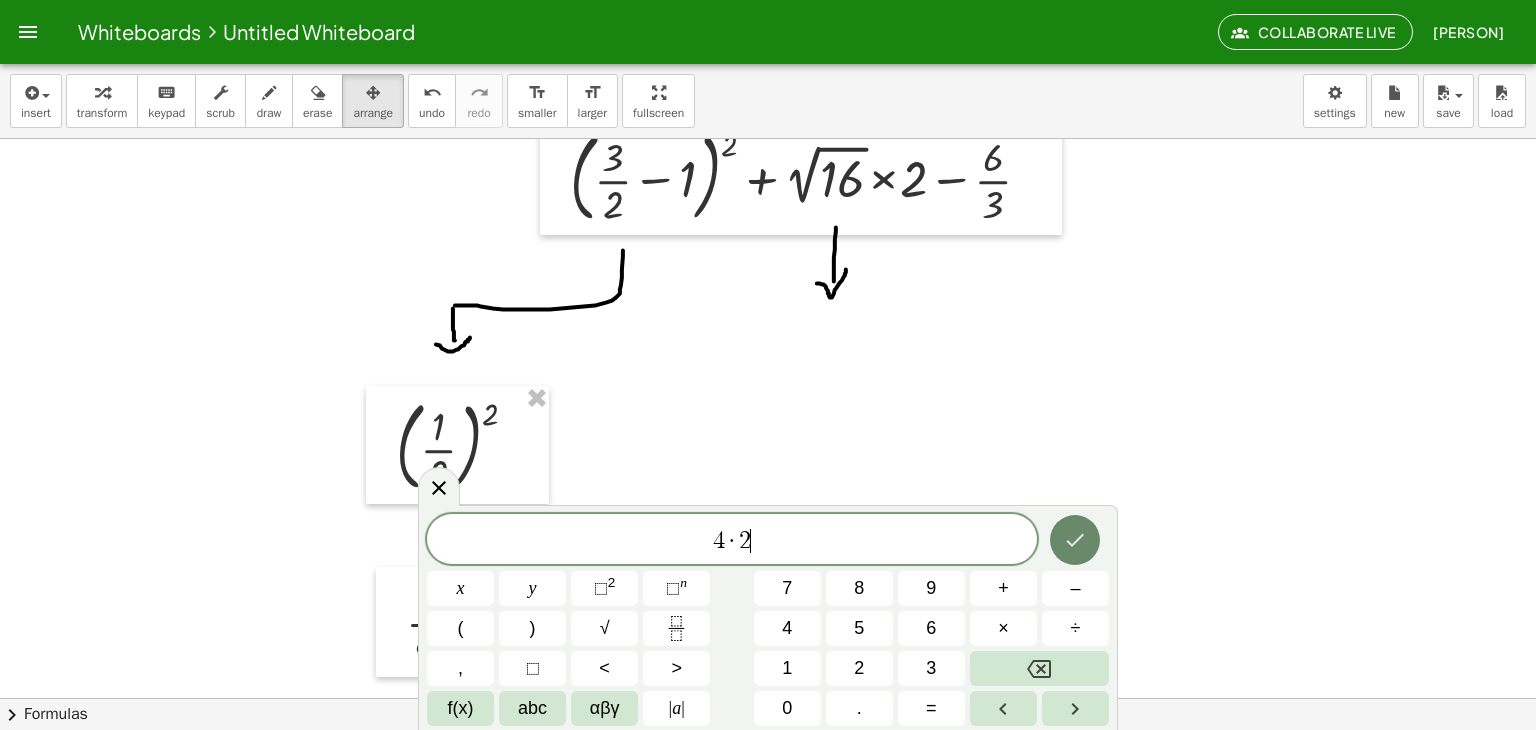 click at bounding box center [1075, 540] 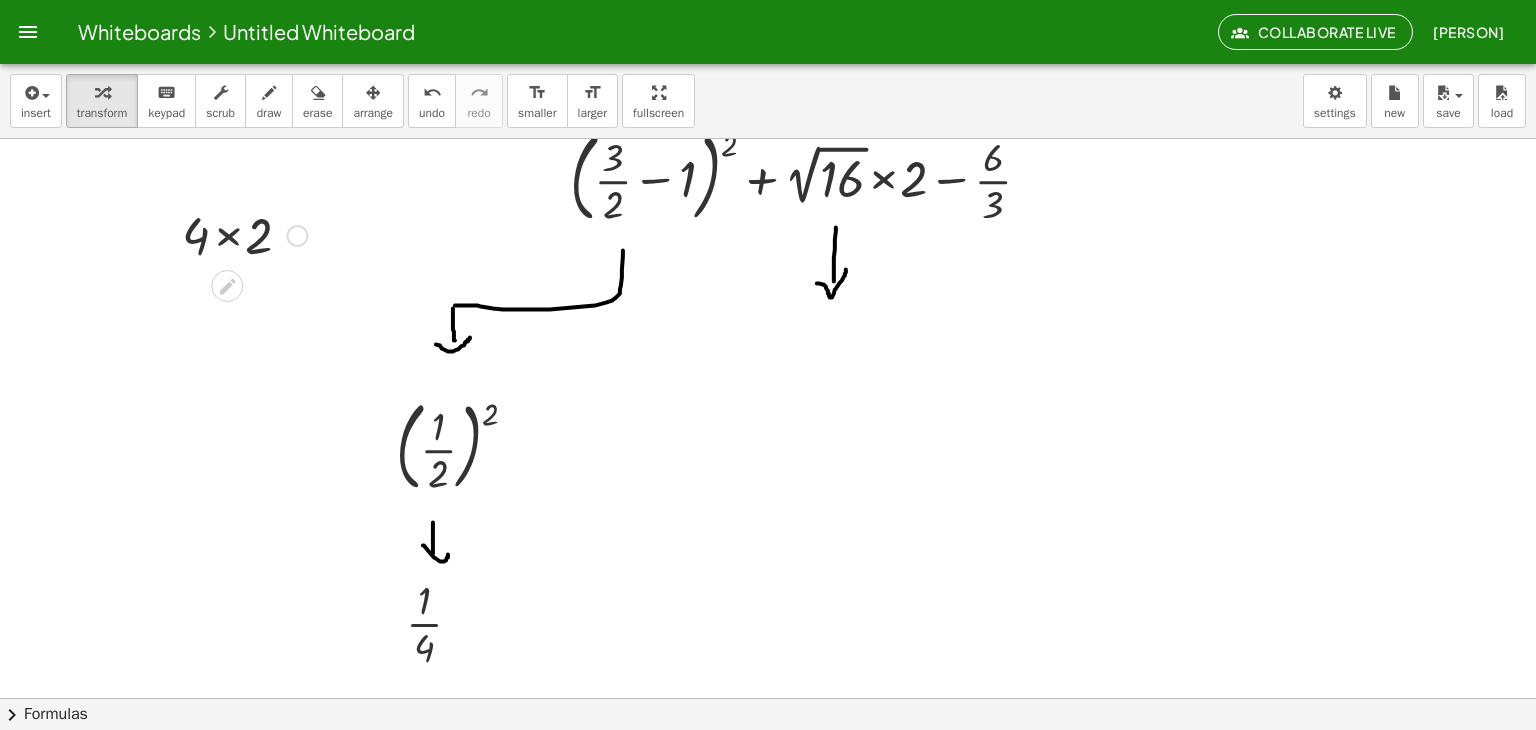 click at bounding box center [244, 234] 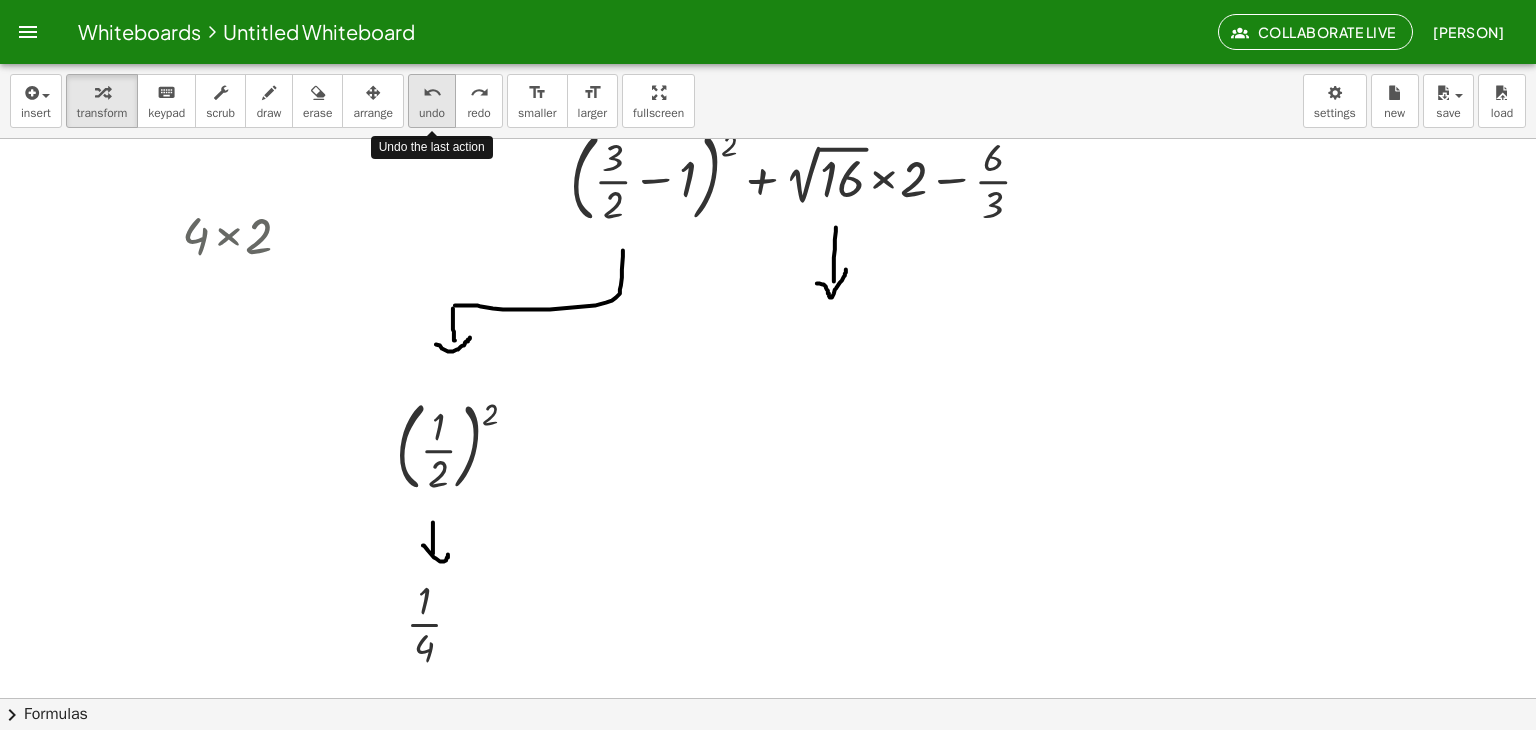 click on "undo" at bounding box center [432, 93] 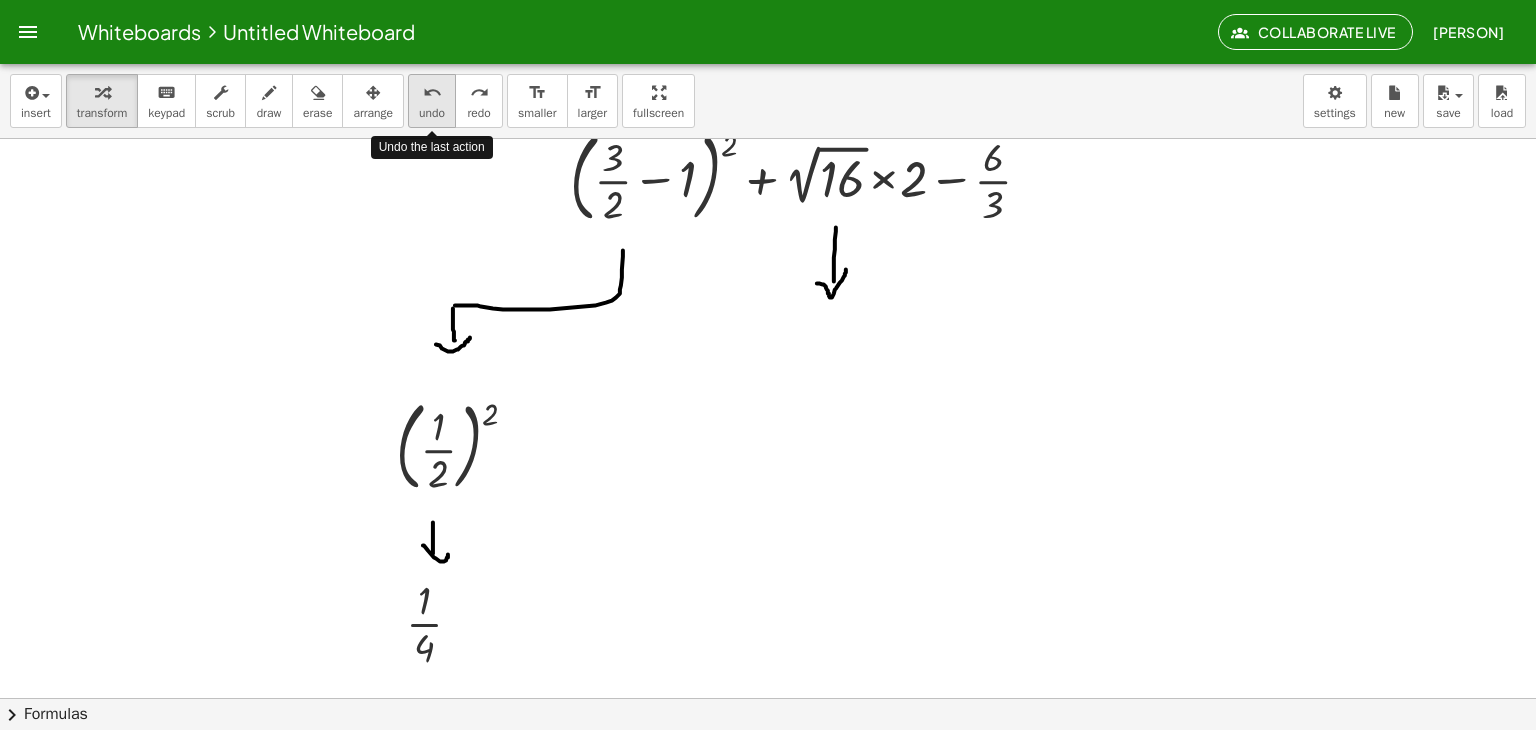 click on "undo" at bounding box center (432, 93) 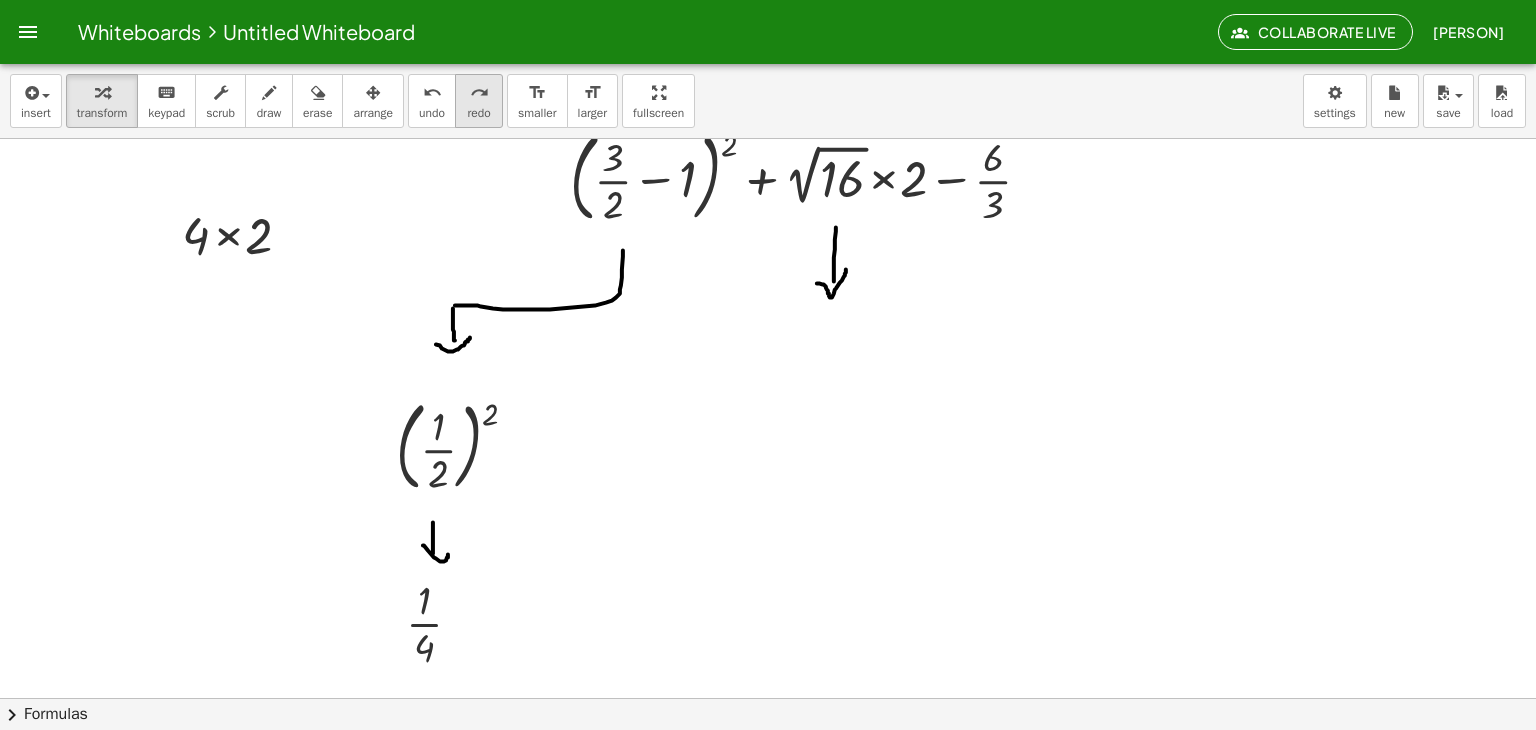 click on "redo redo" at bounding box center [479, 101] 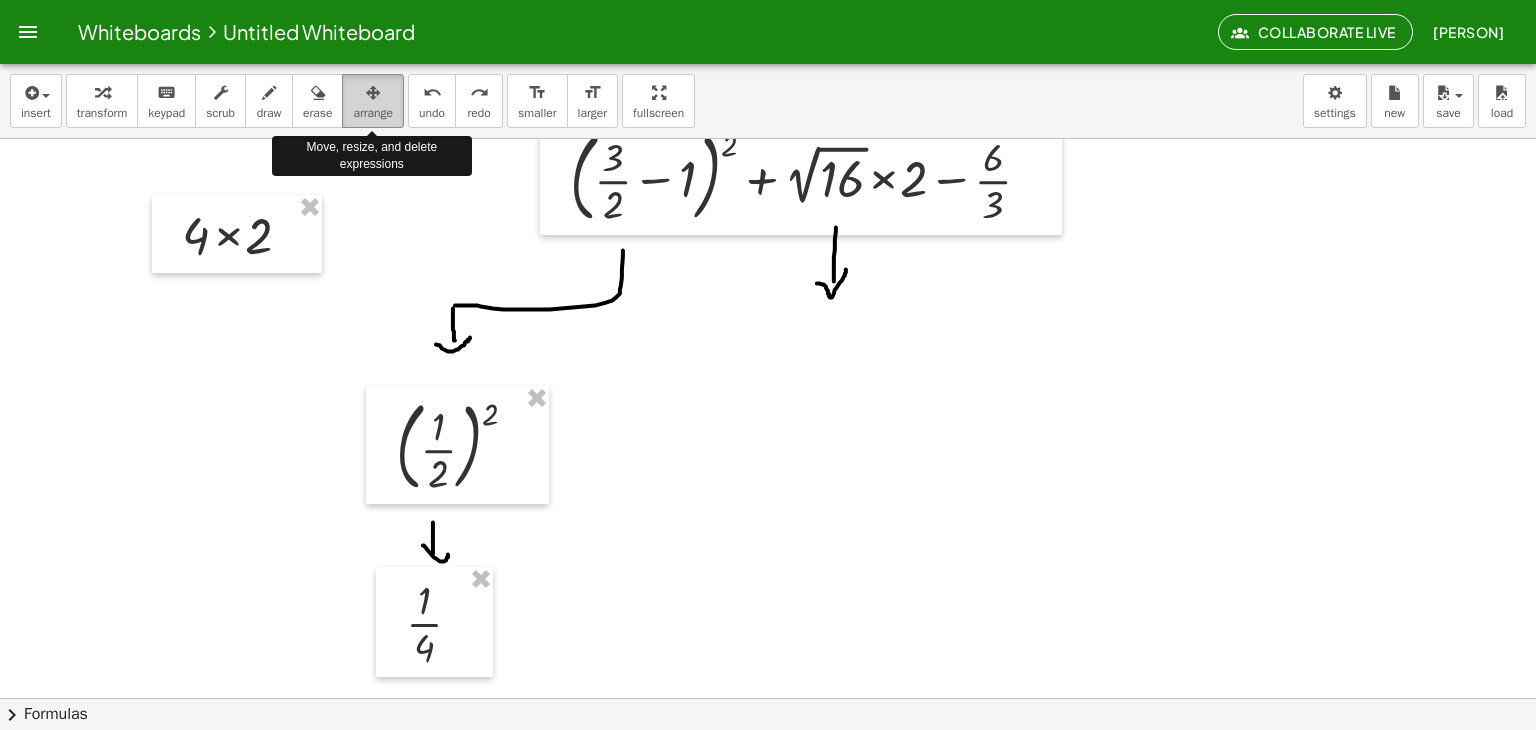 click at bounding box center (373, 92) 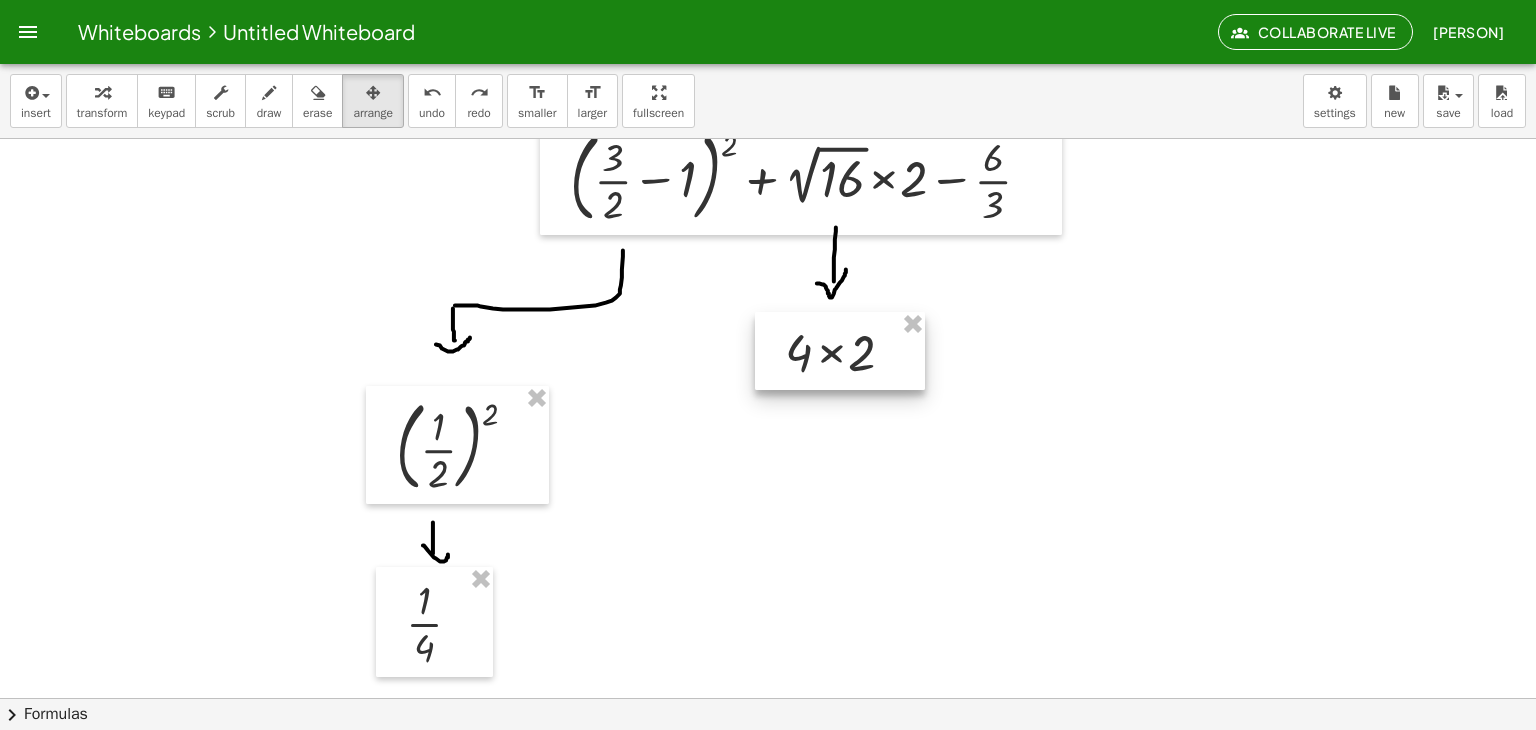 drag, startPoint x: 228, startPoint y: 264, endPoint x: 836, endPoint y: 385, distance: 619.9234 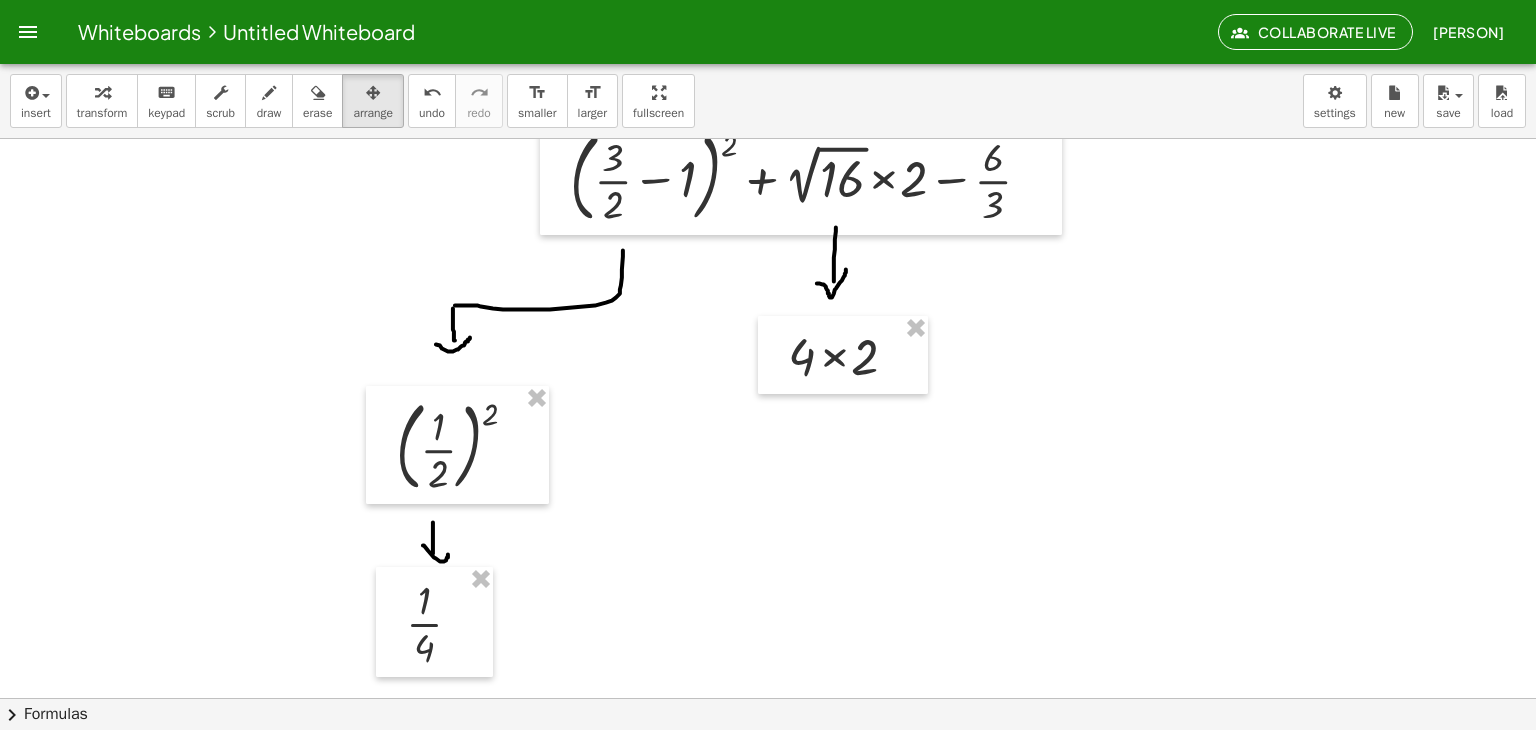 click at bounding box center (768, 694) 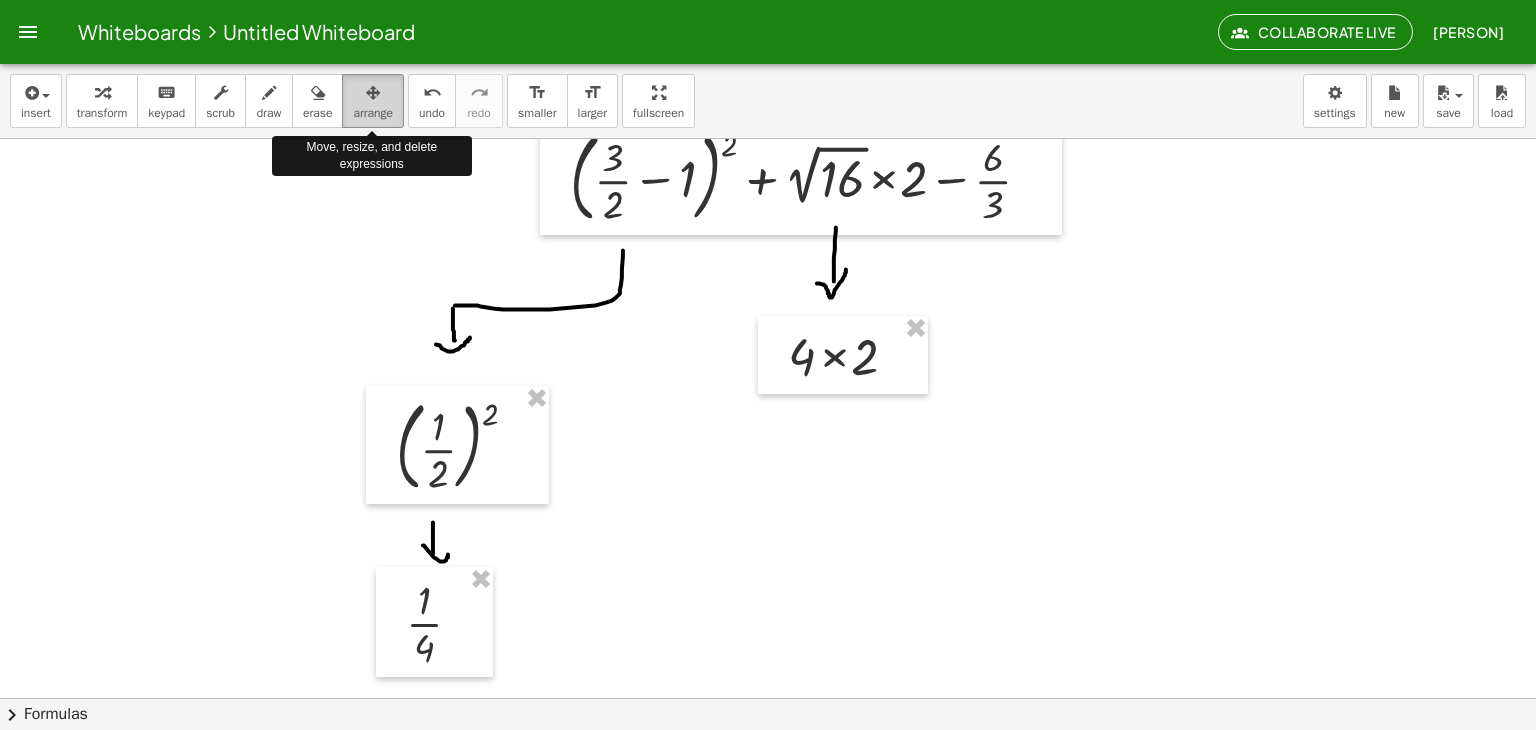 click at bounding box center (373, 93) 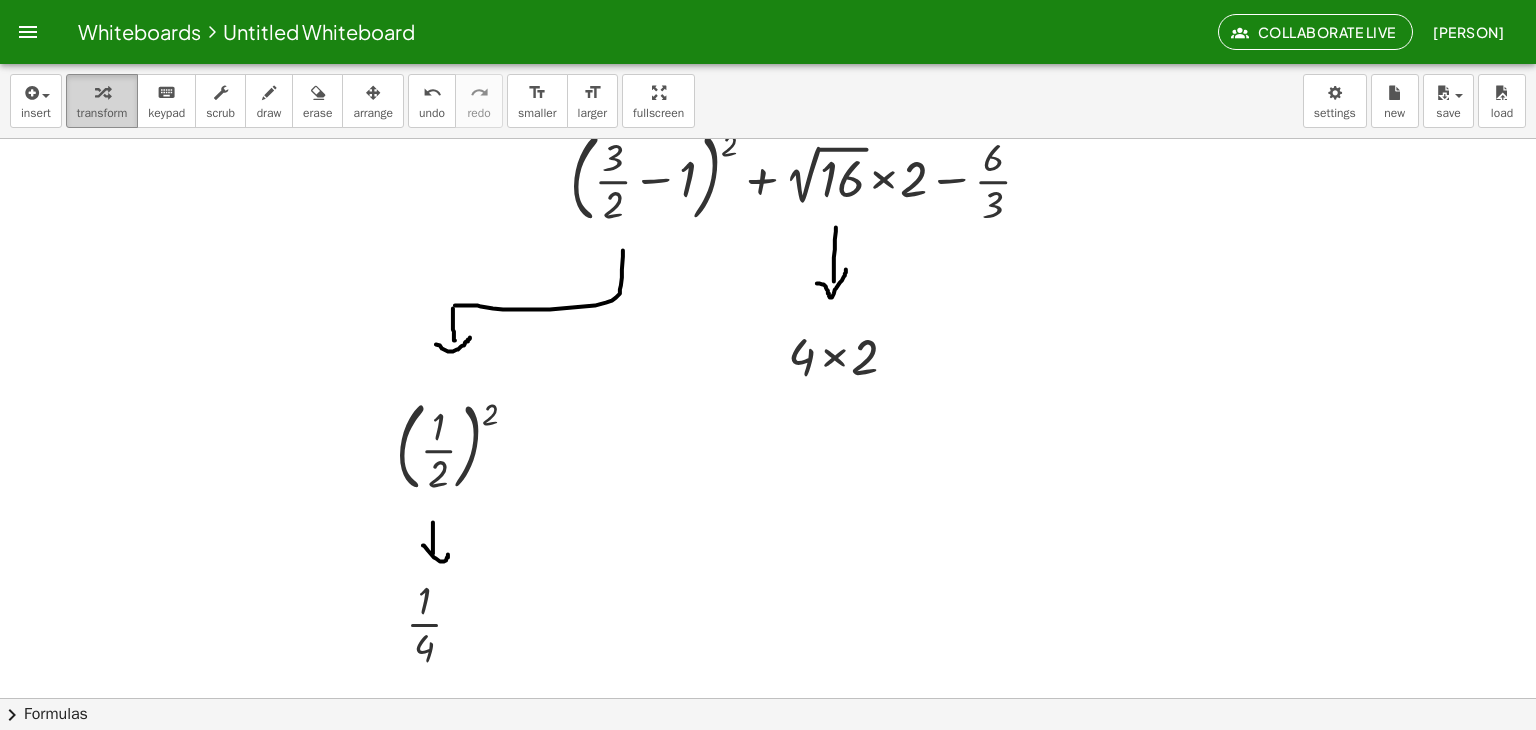 click at bounding box center (102, 92) 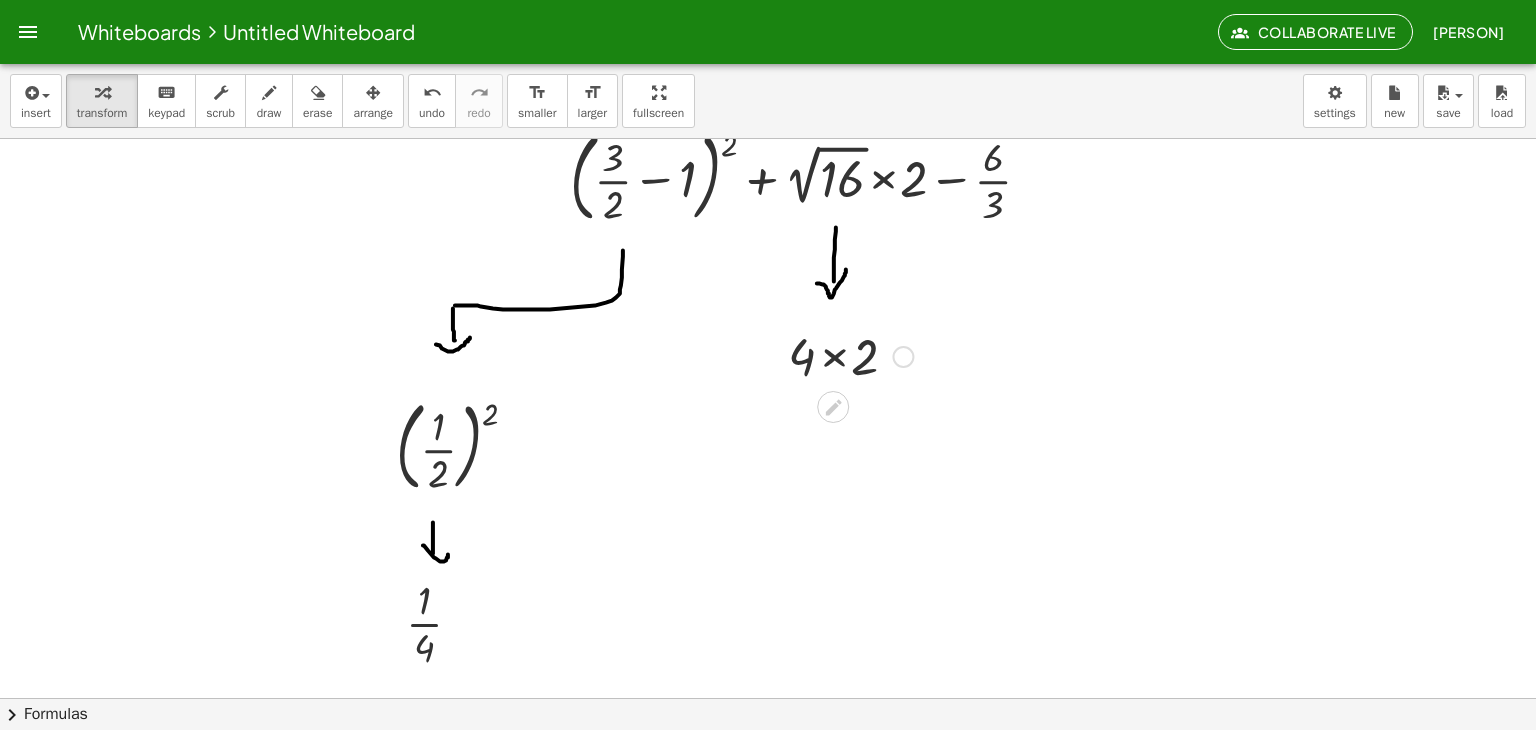 click at bounding box center (850, 355) 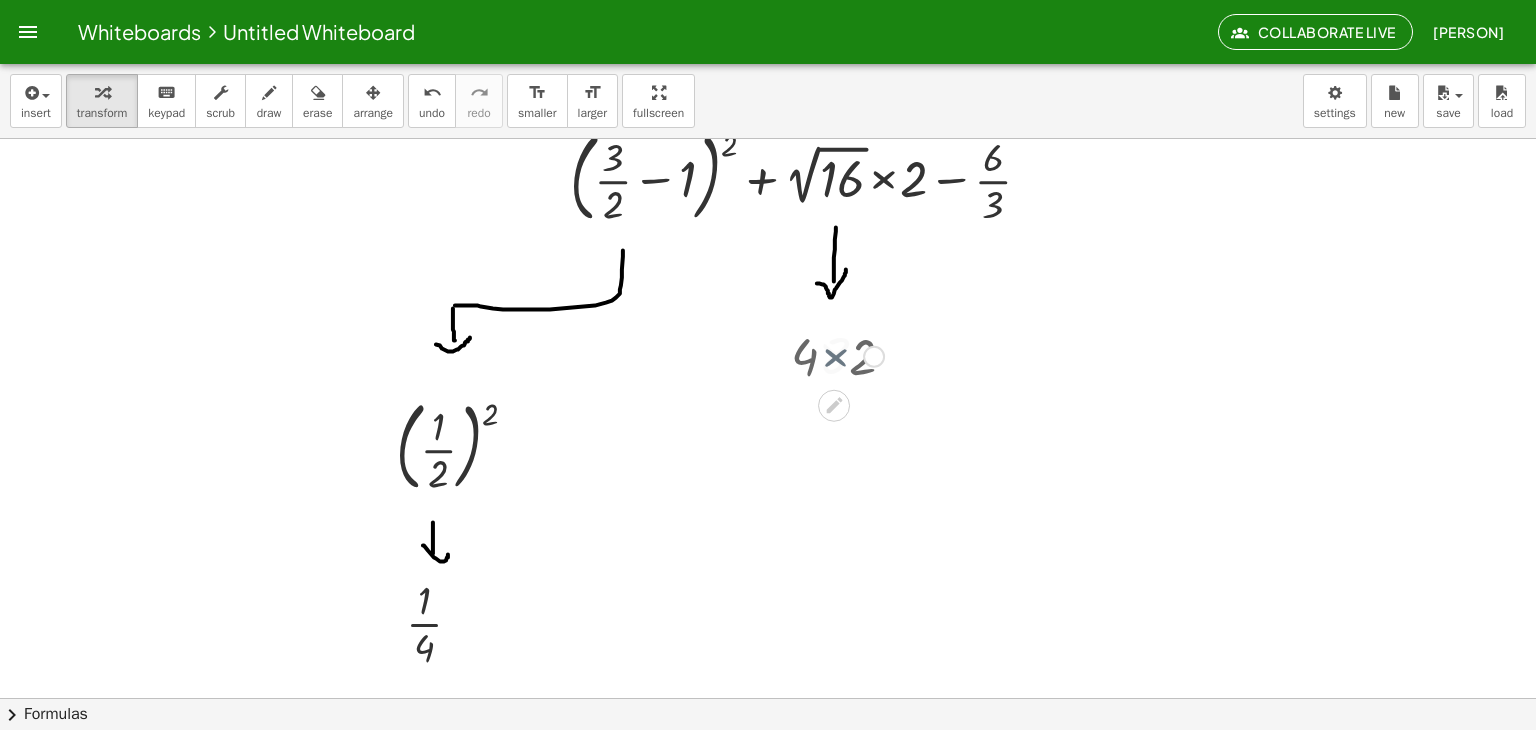 click at bounding box center [851, 355] 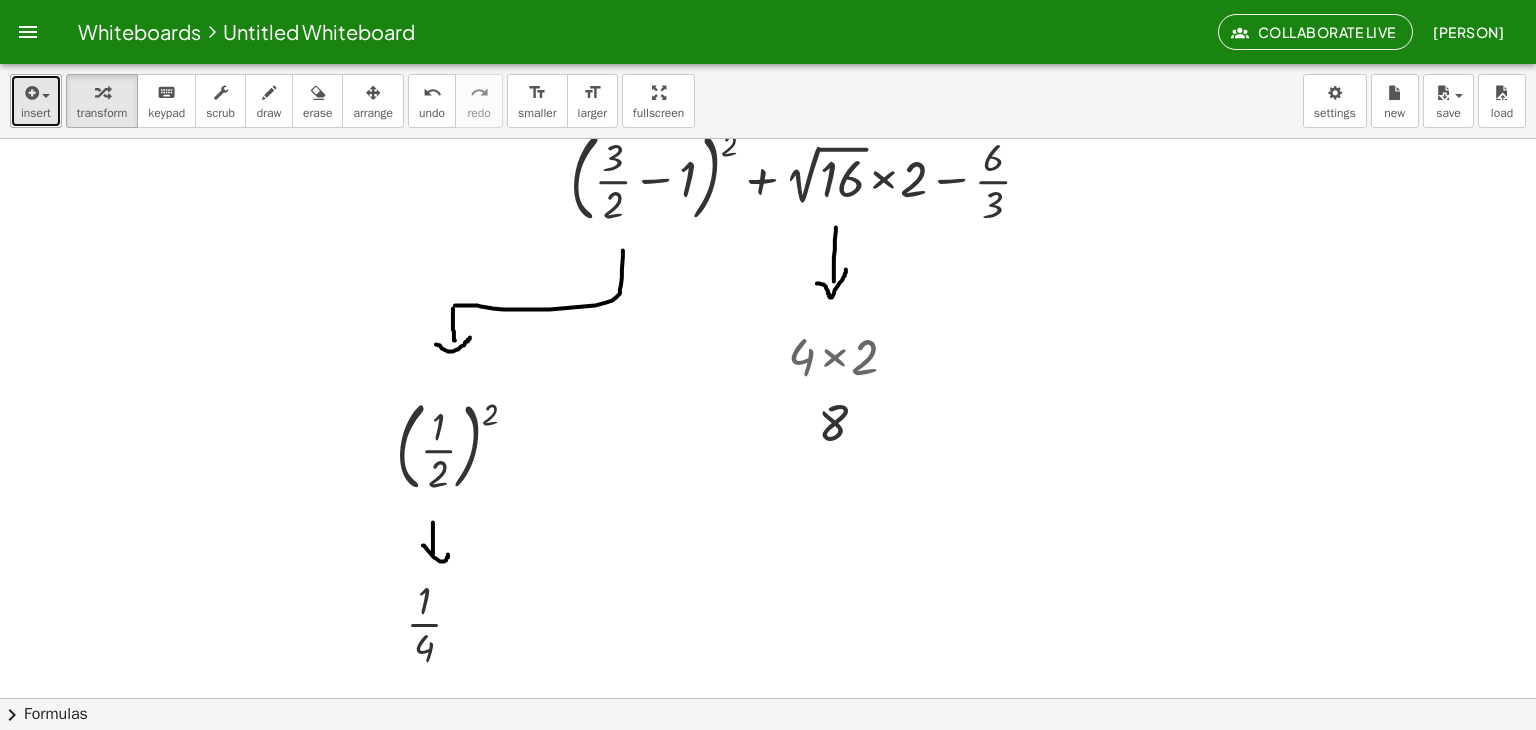 click at bounding box center (30, 93) 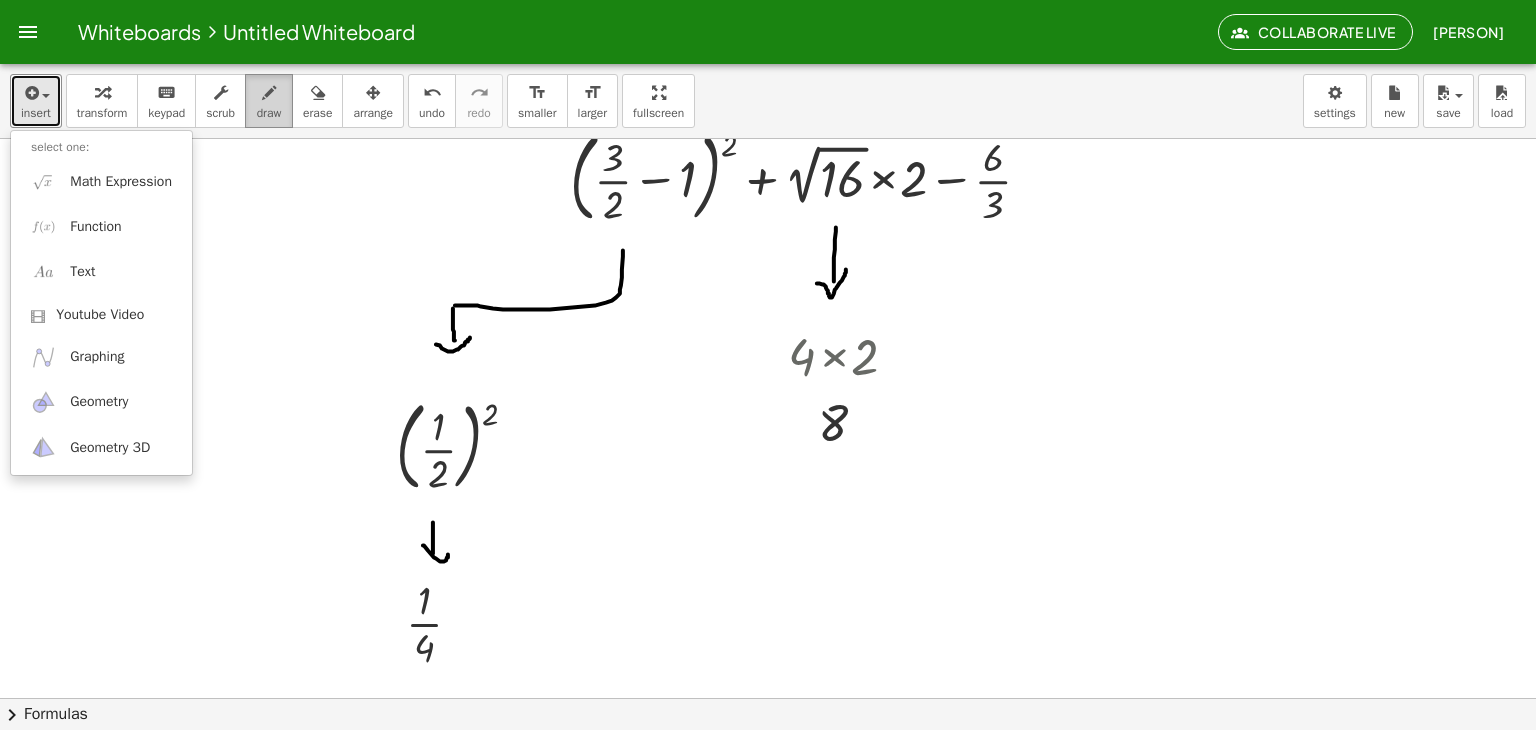 click at bounding box center [269, 93] 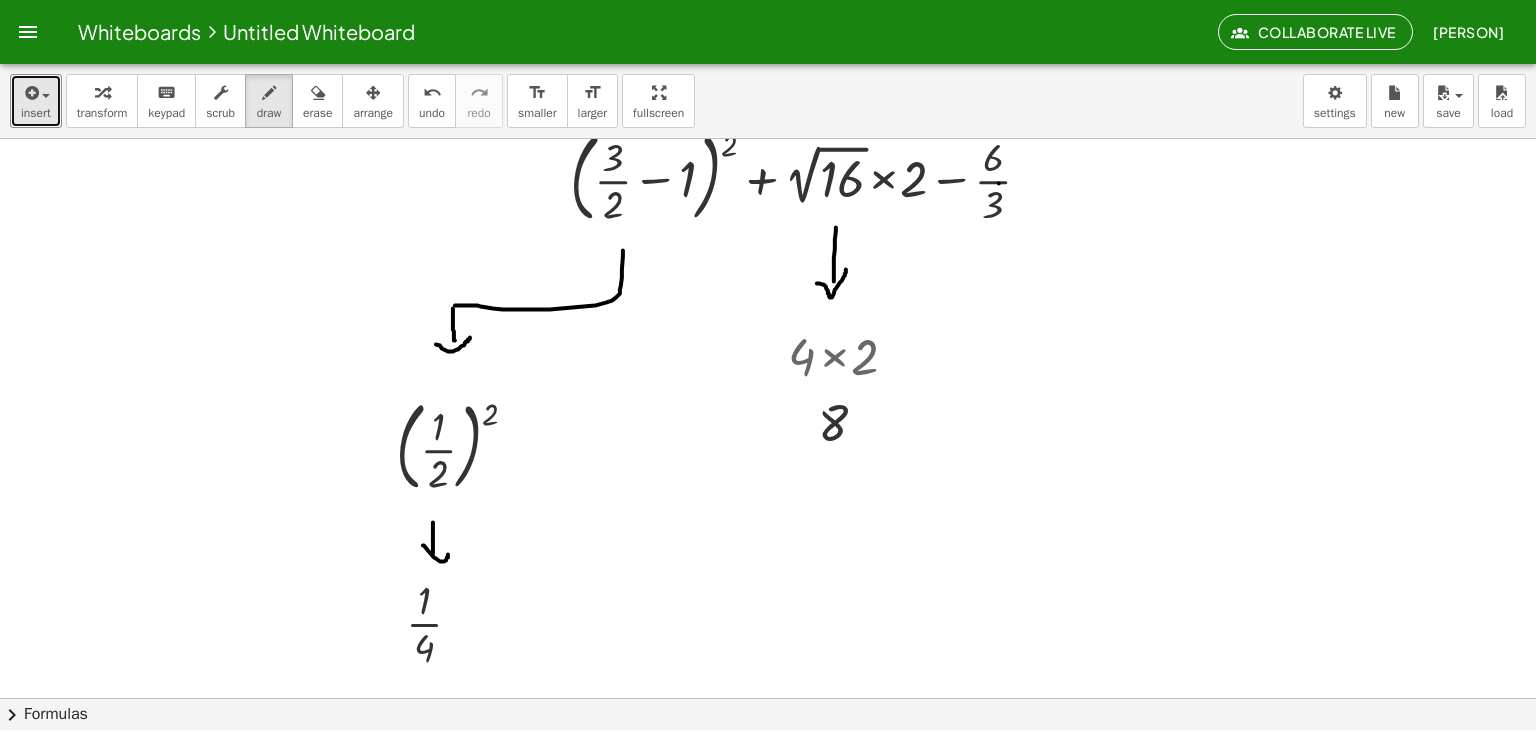 click at bounding box center (768, 694) 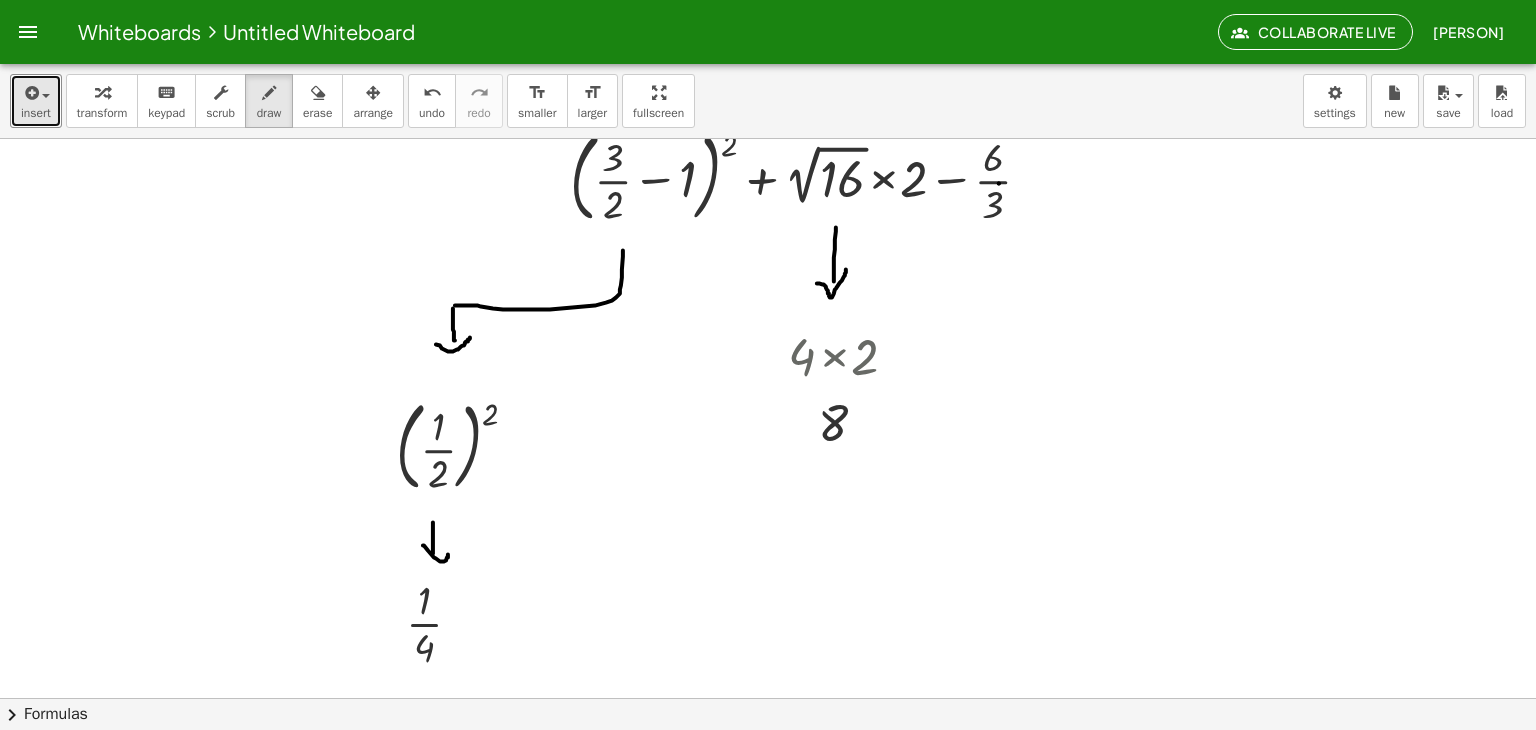 click at bounding box center [768, 694] 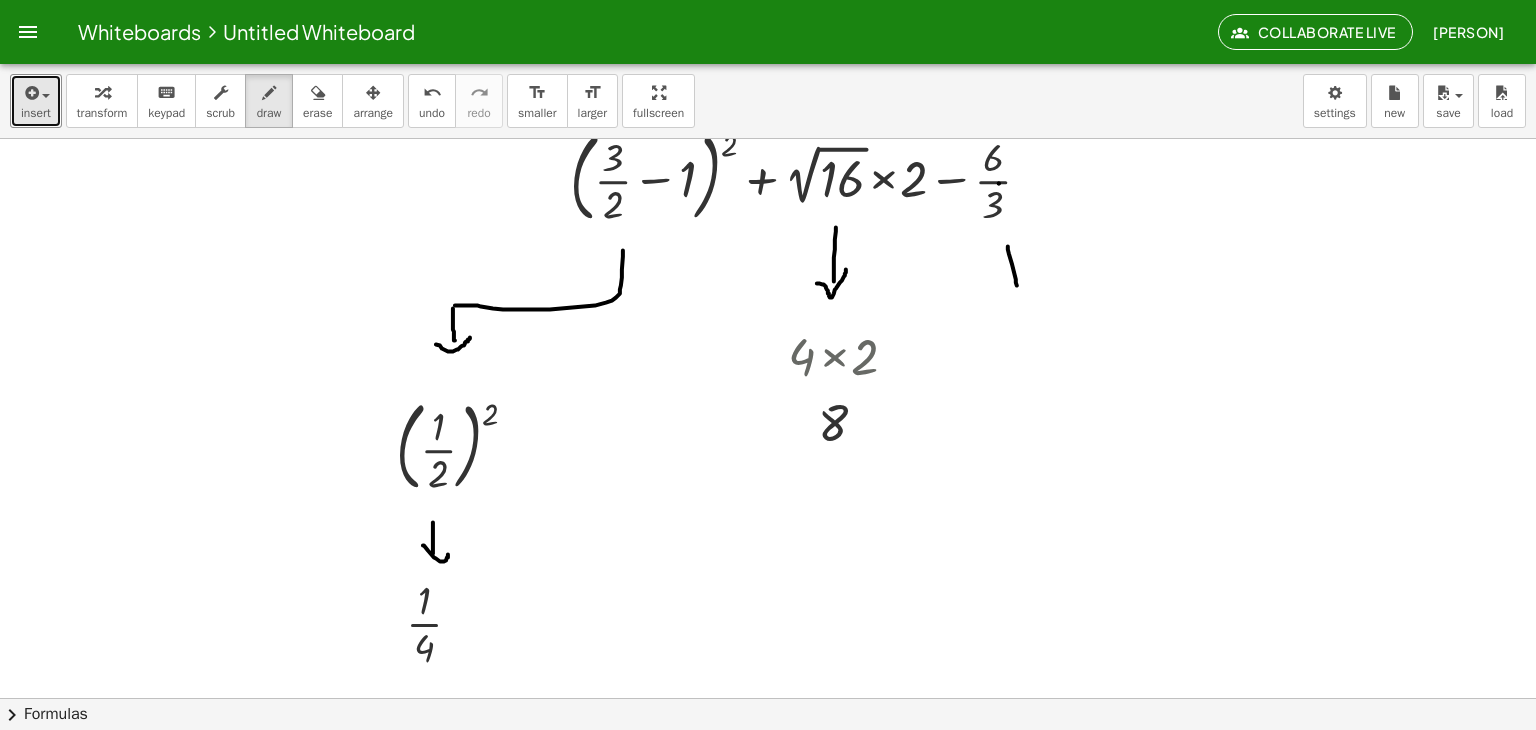drag, startPoint x: 1008, startPoint y: 246, endPoint x: 1017, endPoint y: 289, distance: 43.931767 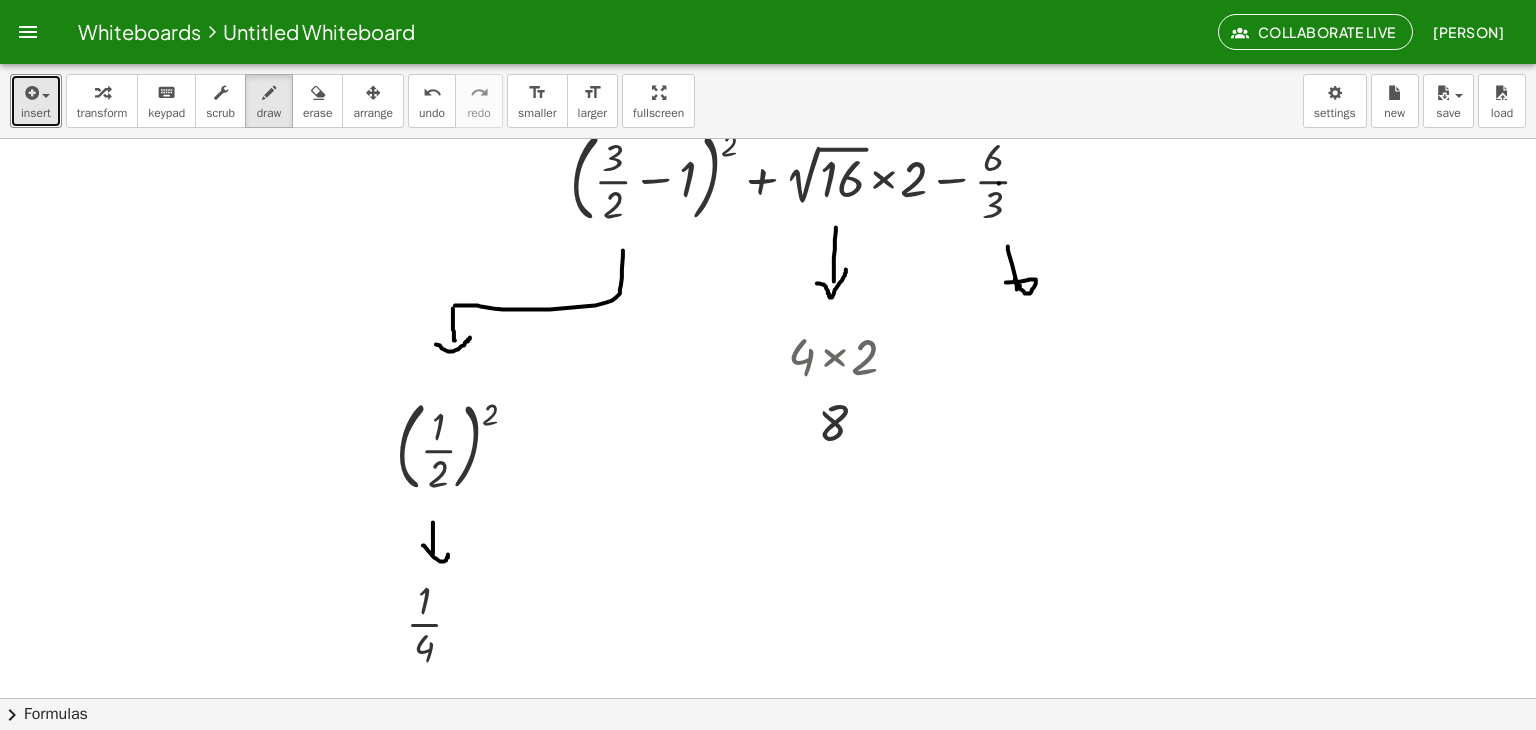 click at bounding box center [768, 694] 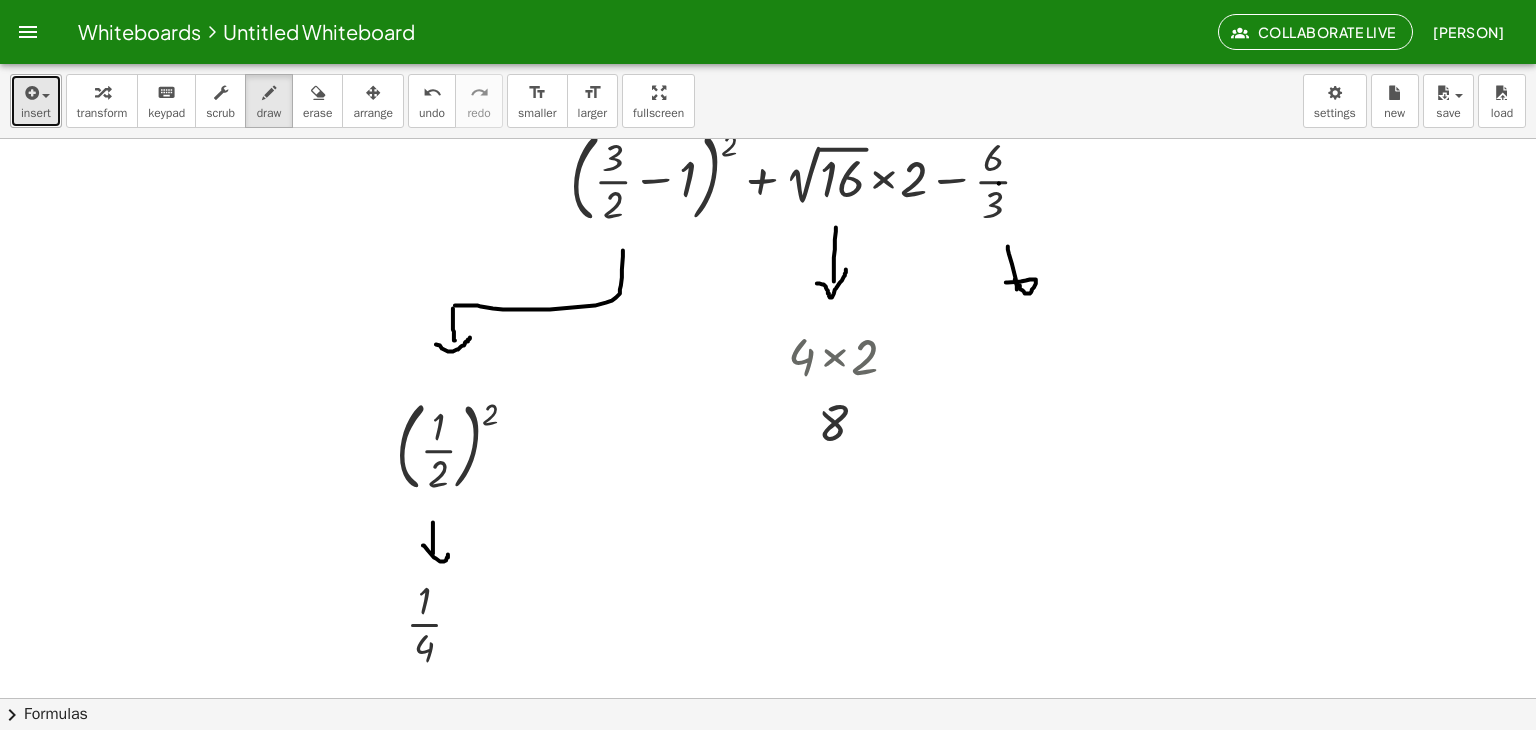 click on "insert" at bounding box center [36, 101] 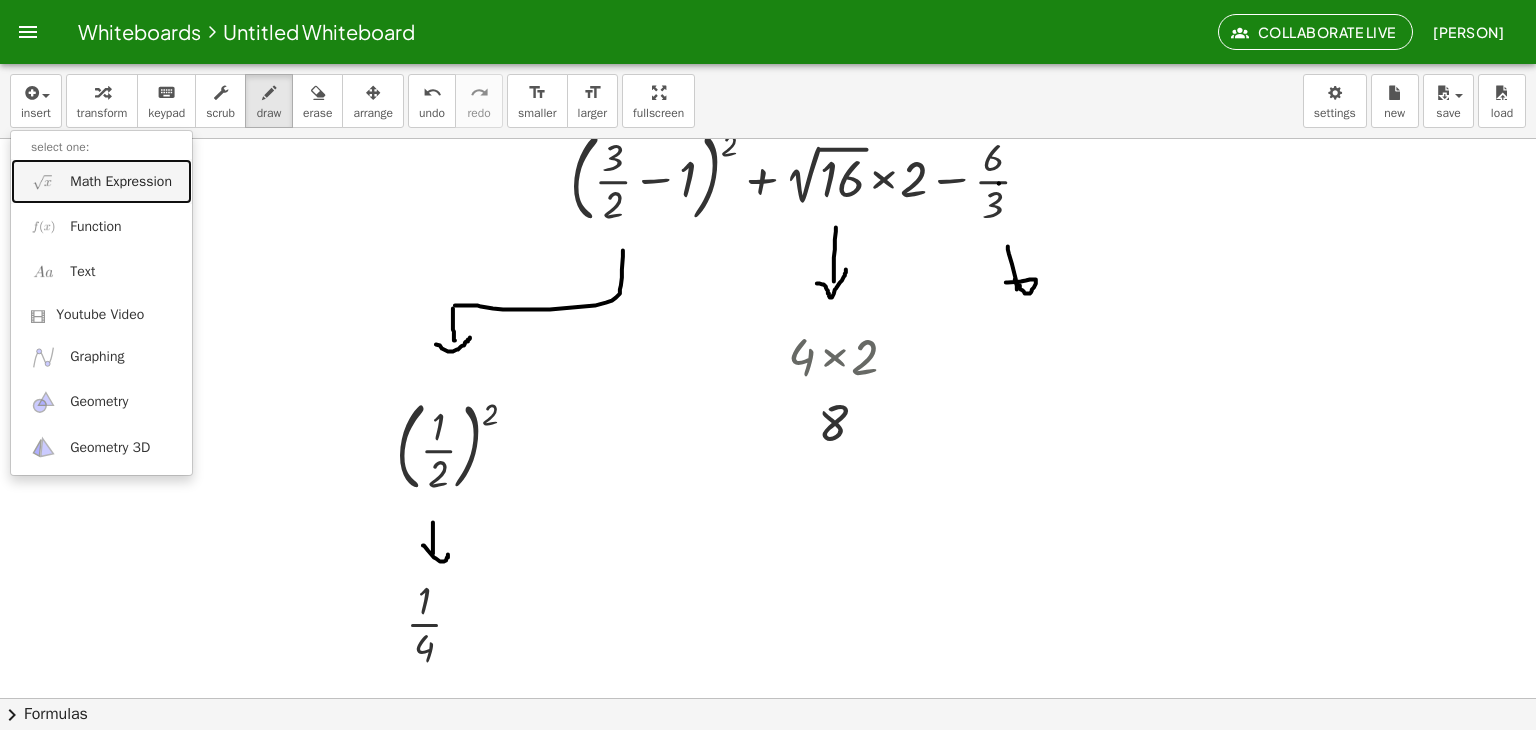 click on "Math Expression" at bounding box center [121, 182] 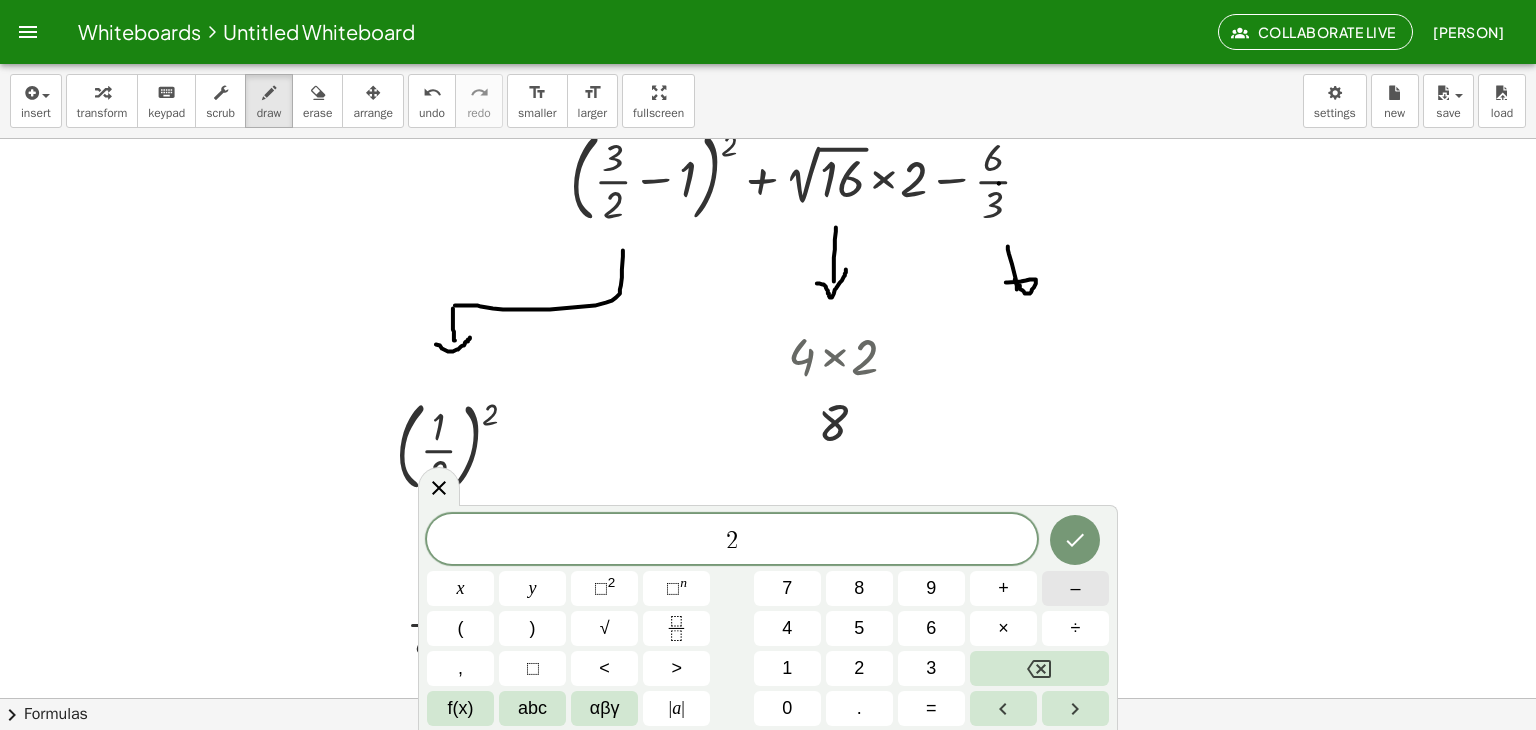 click on "–" at bounding box center [1075, 588] 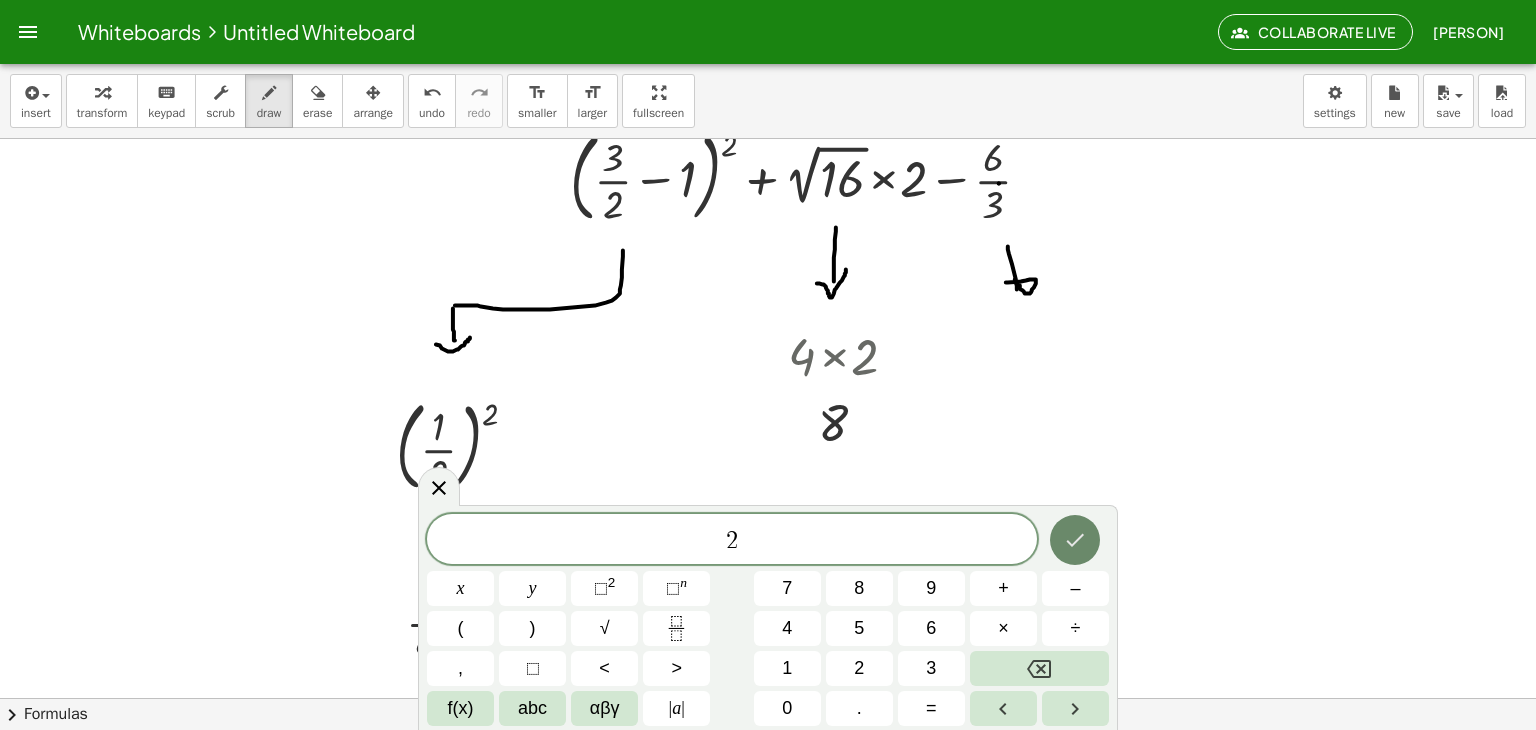 click at bounding box center [1075, 540] 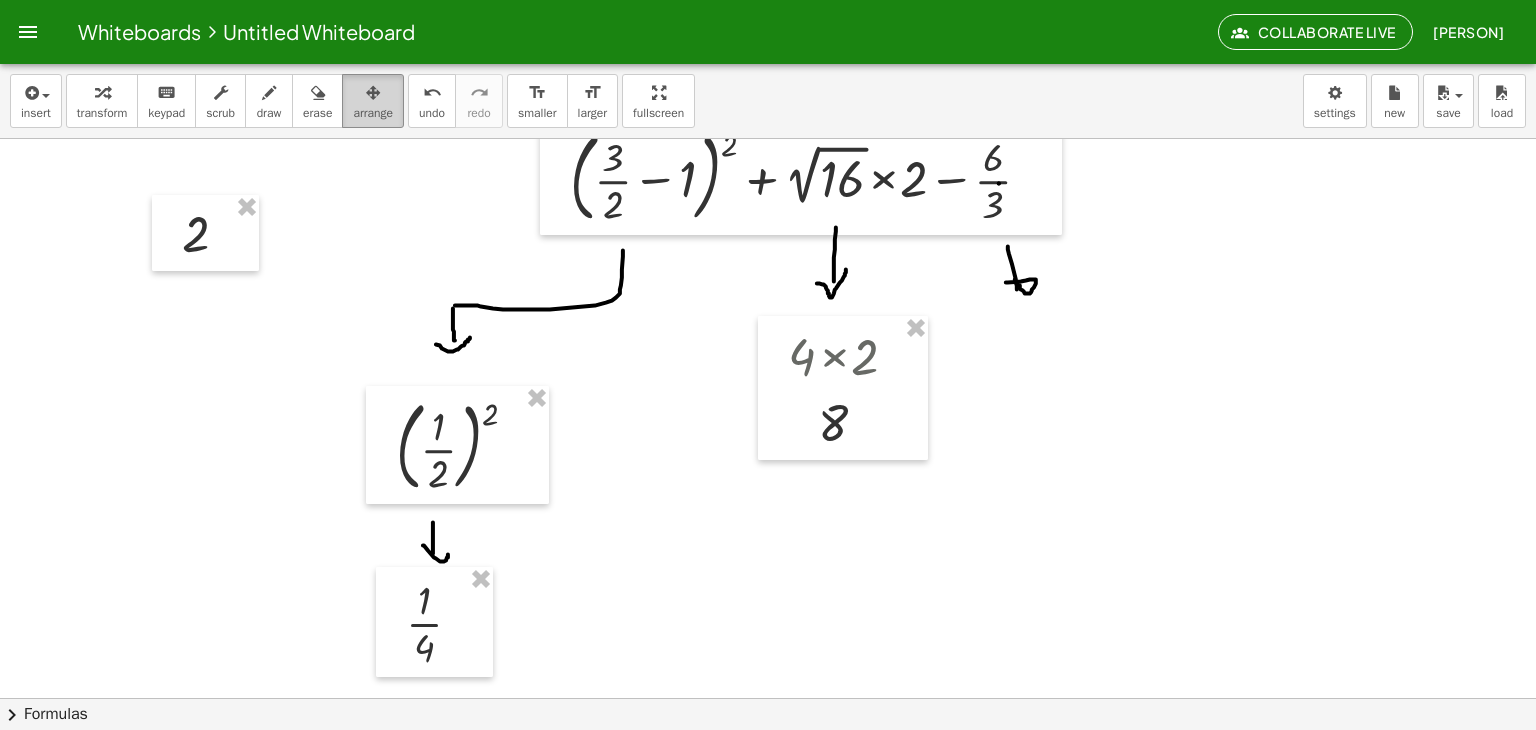 click on "arrange" at bounding box center [373, 113] 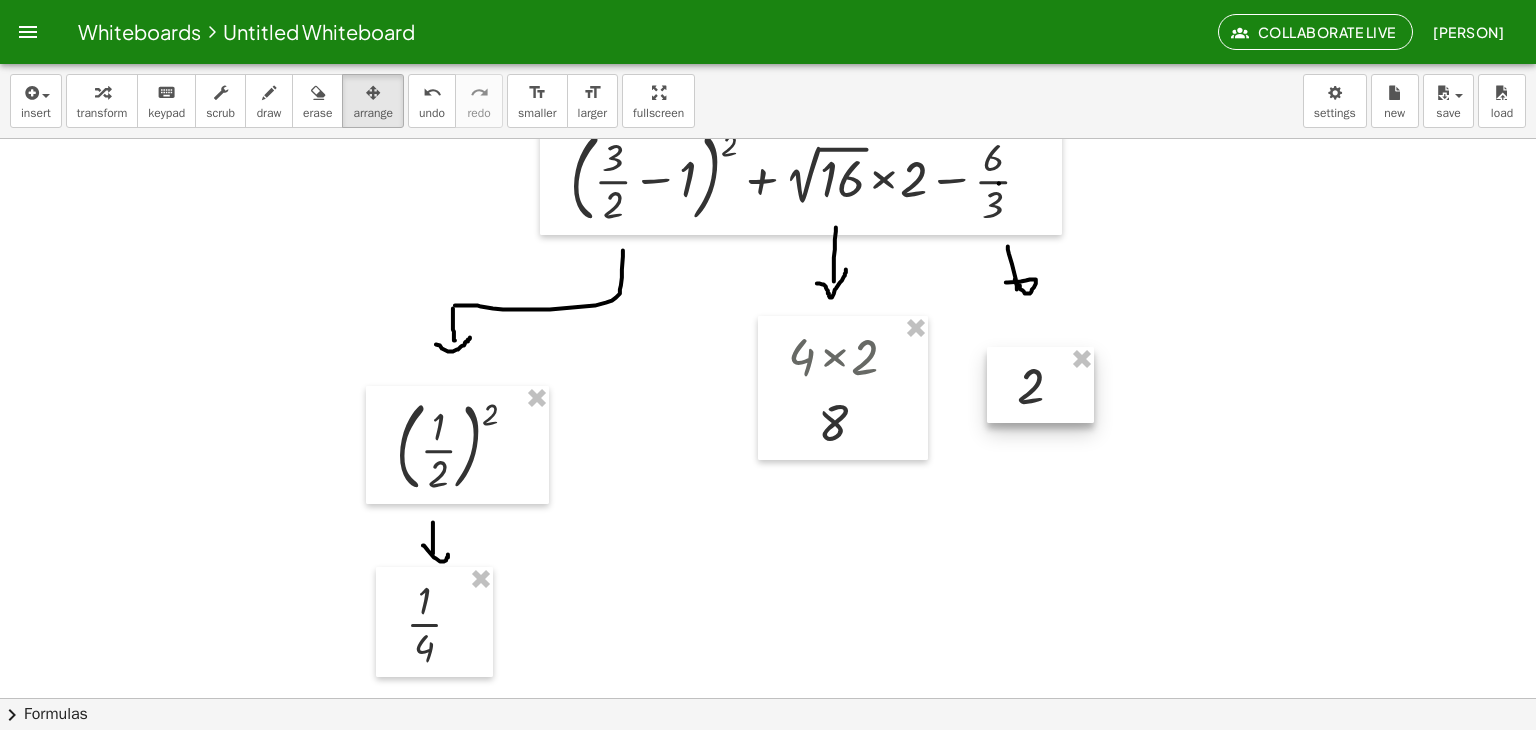 drag, startPoint x: 182, startPoint y: 225, endPoint x: 1032, endPoint y: 369, distance: 862.1114 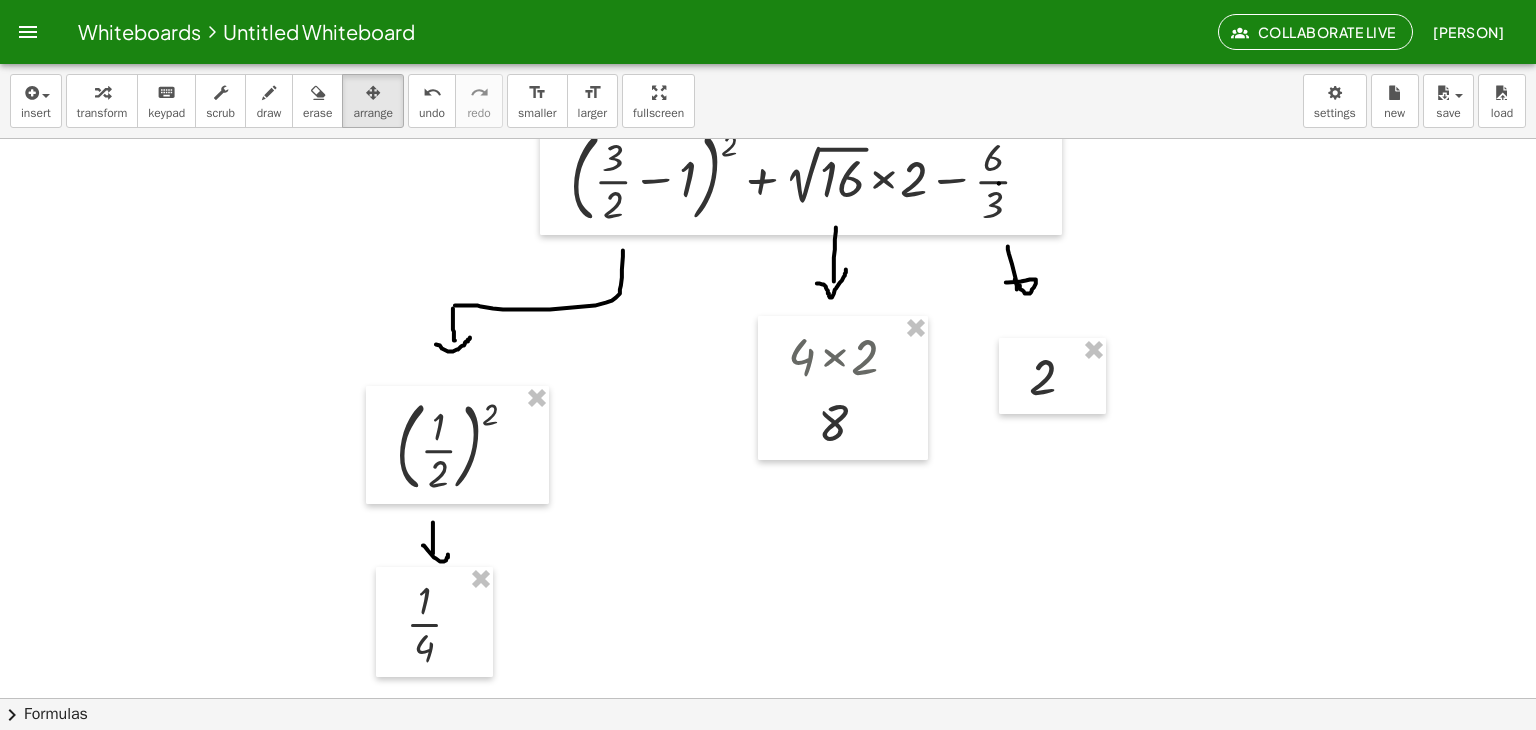 scroll, scrollTop: 222, scrollLeft: 0, axis: vertical 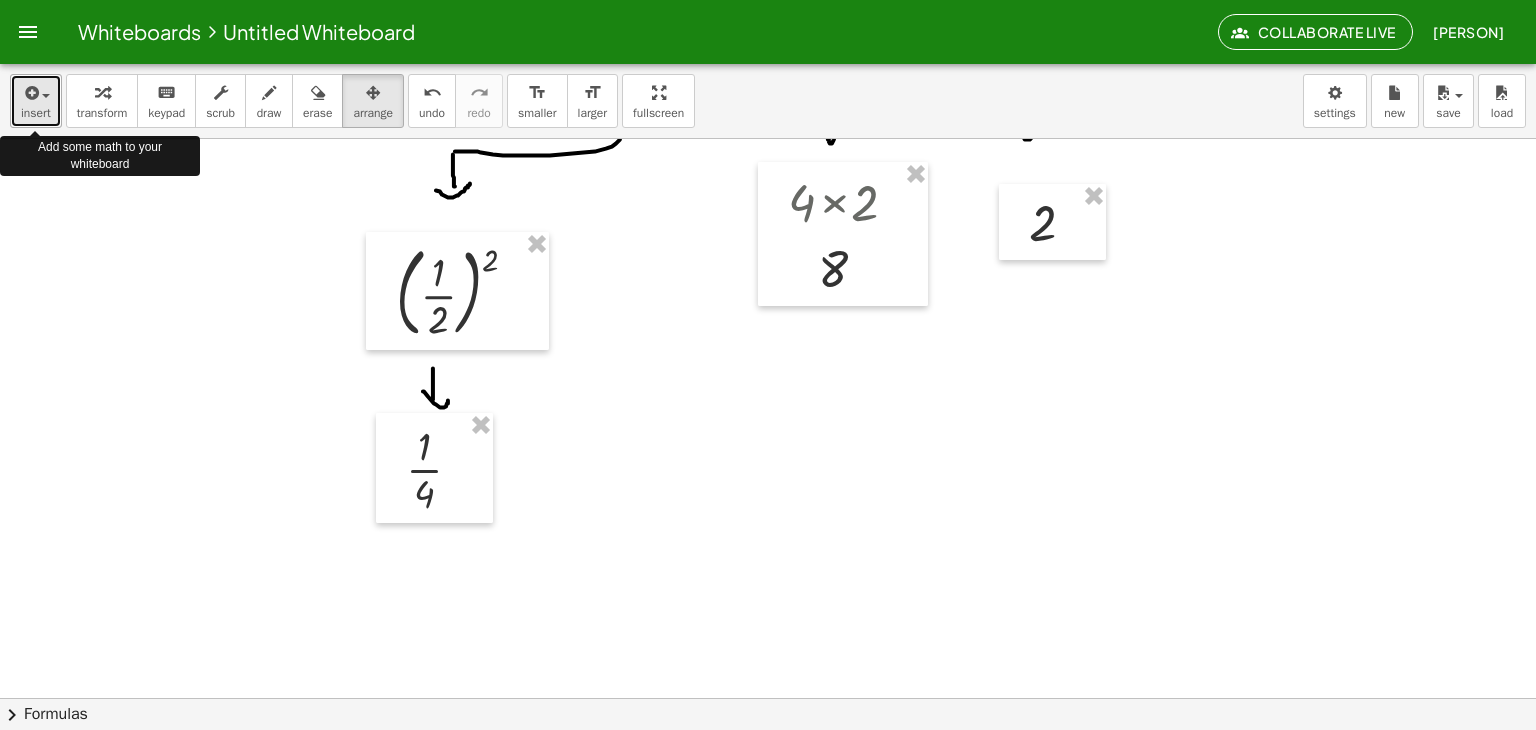 click on "insert" at bounding box center (36, 113) 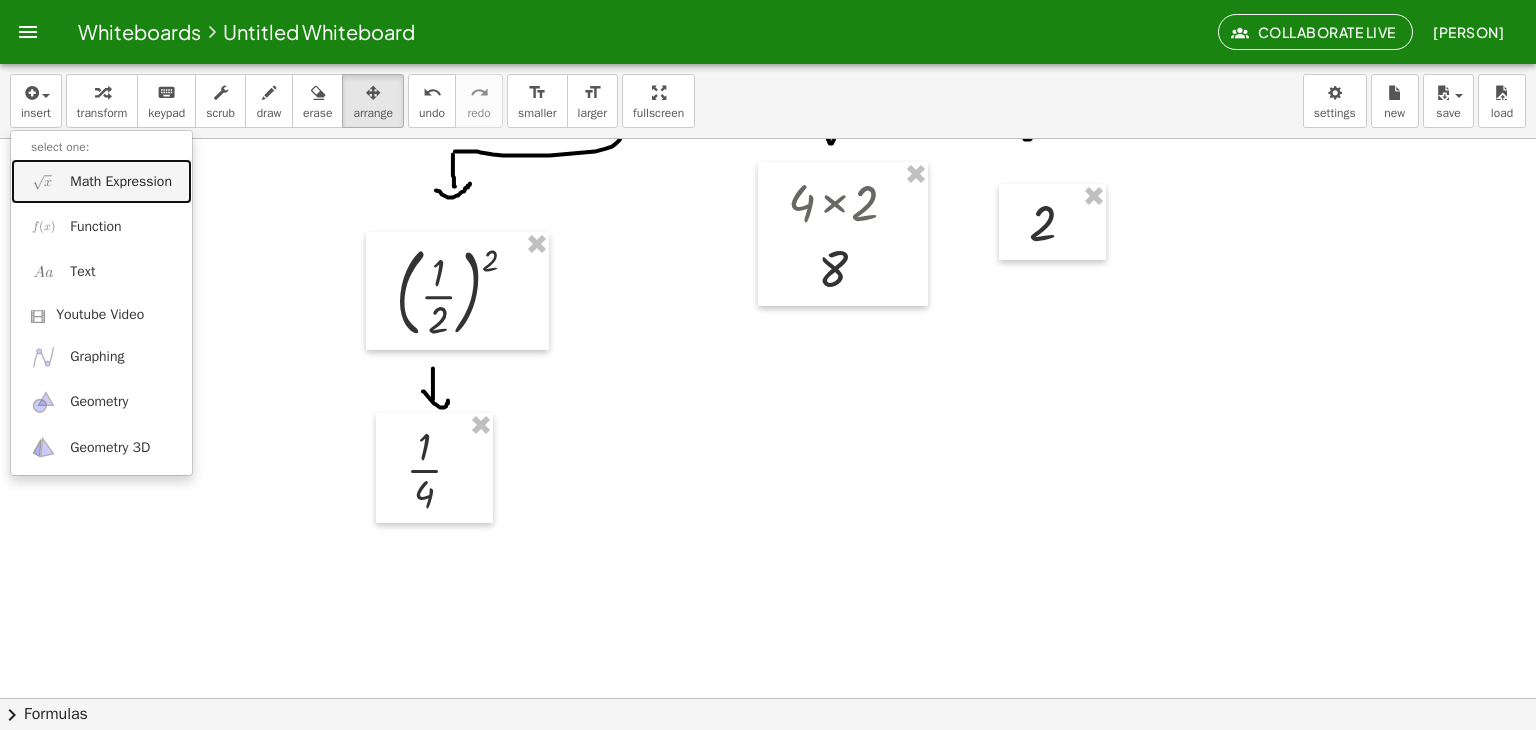 click on "Math Expression" at bounding box center [101, 181] 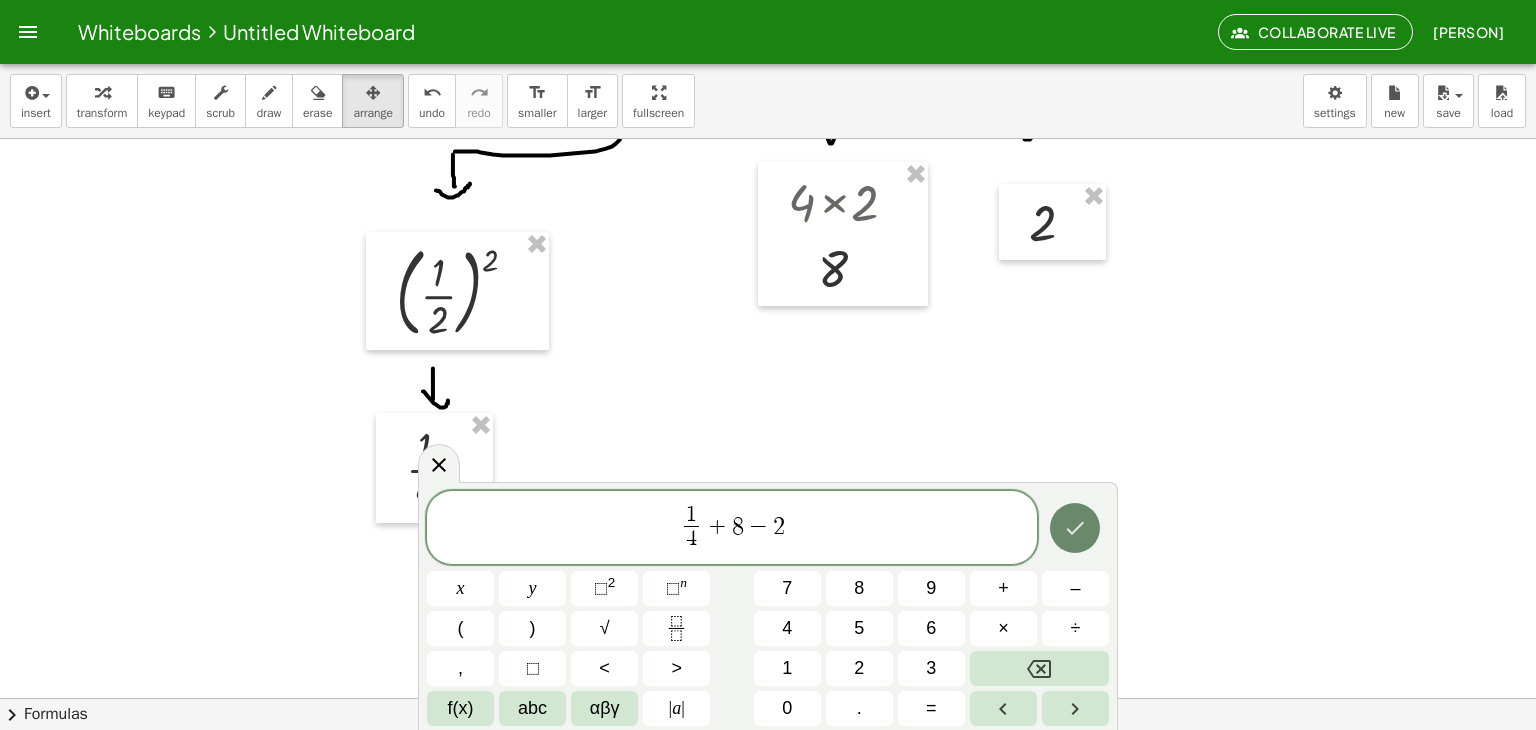 click 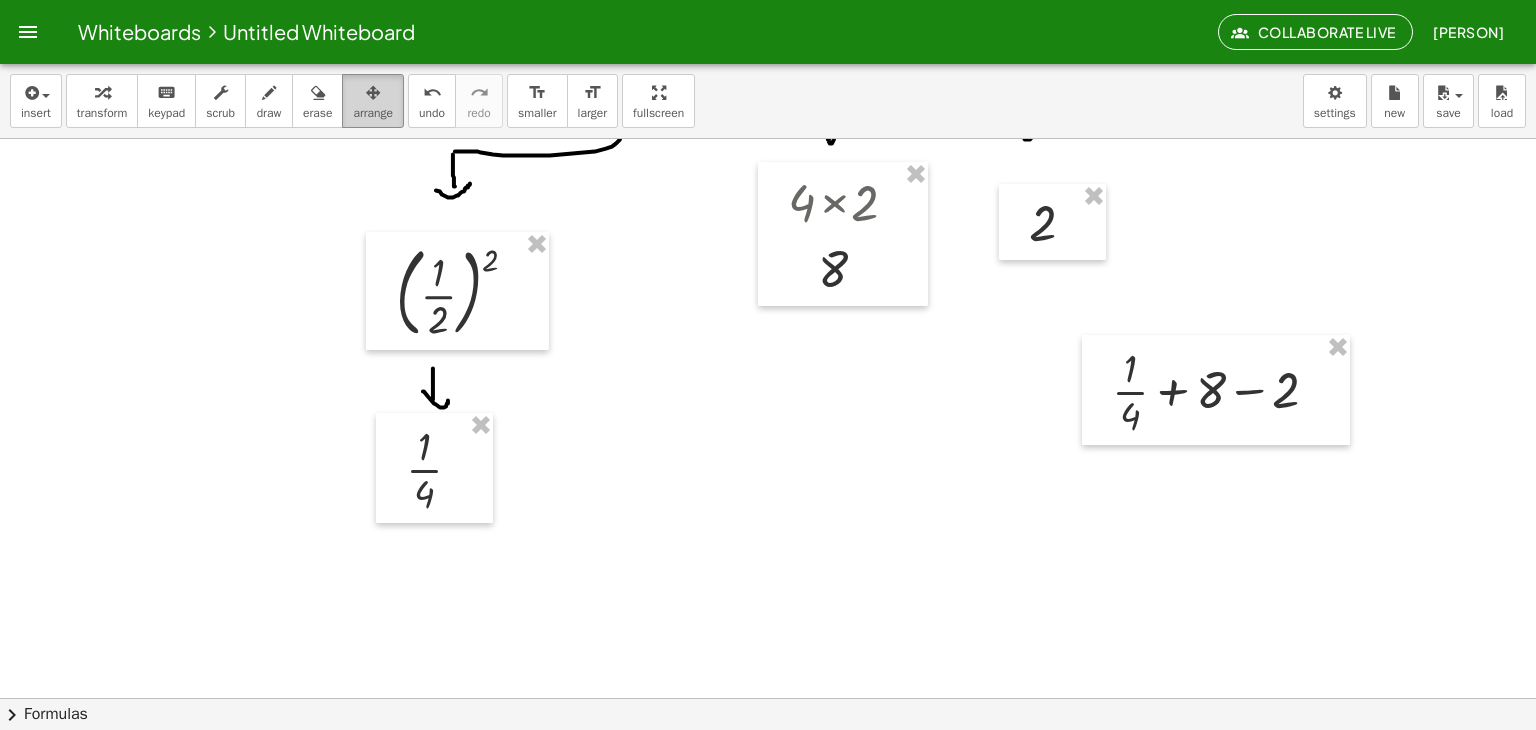 click at bounding box center (373, 93) 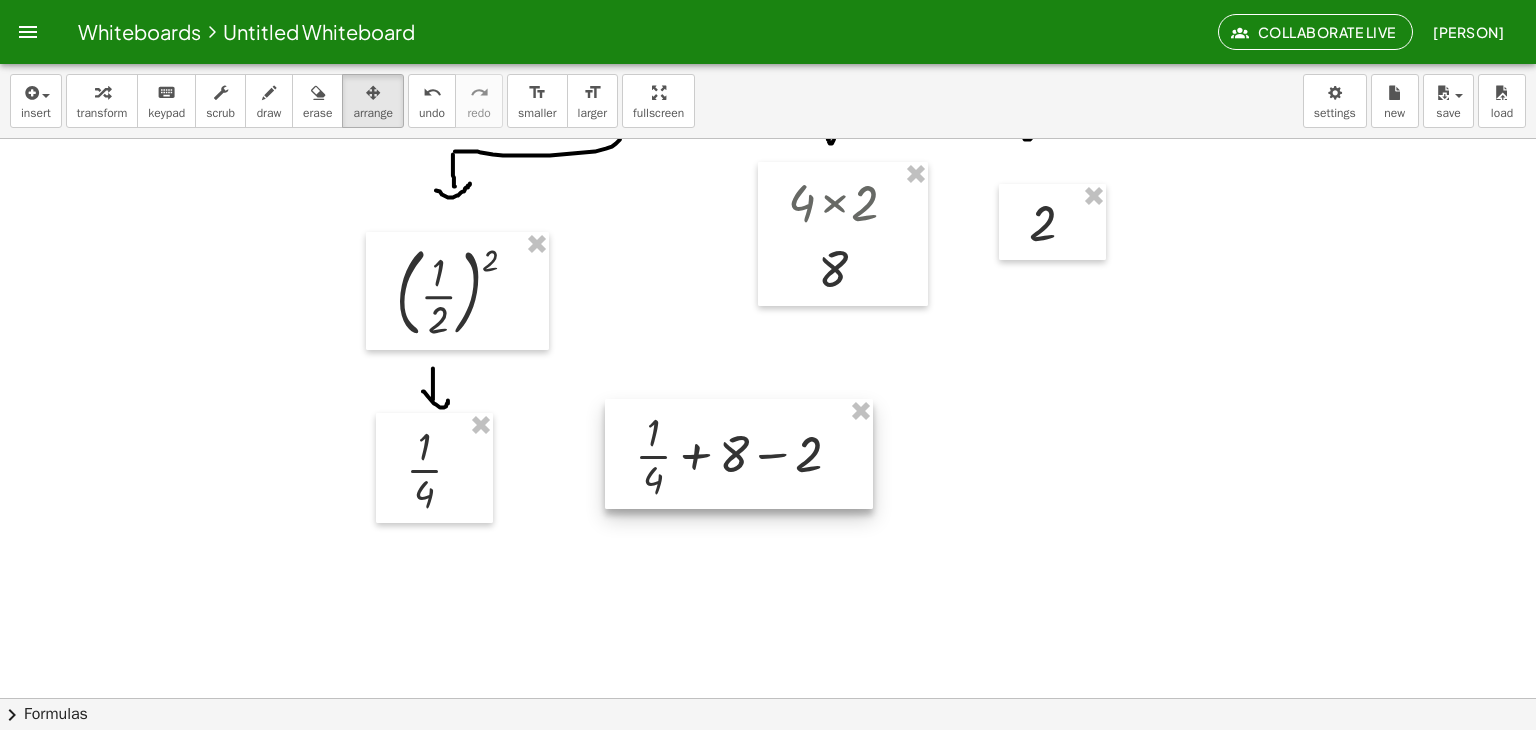 drag, startPoint x: 1171, startPoint y: 389, endPoint x: 722, endPoint y: 445, distance: 452.47873 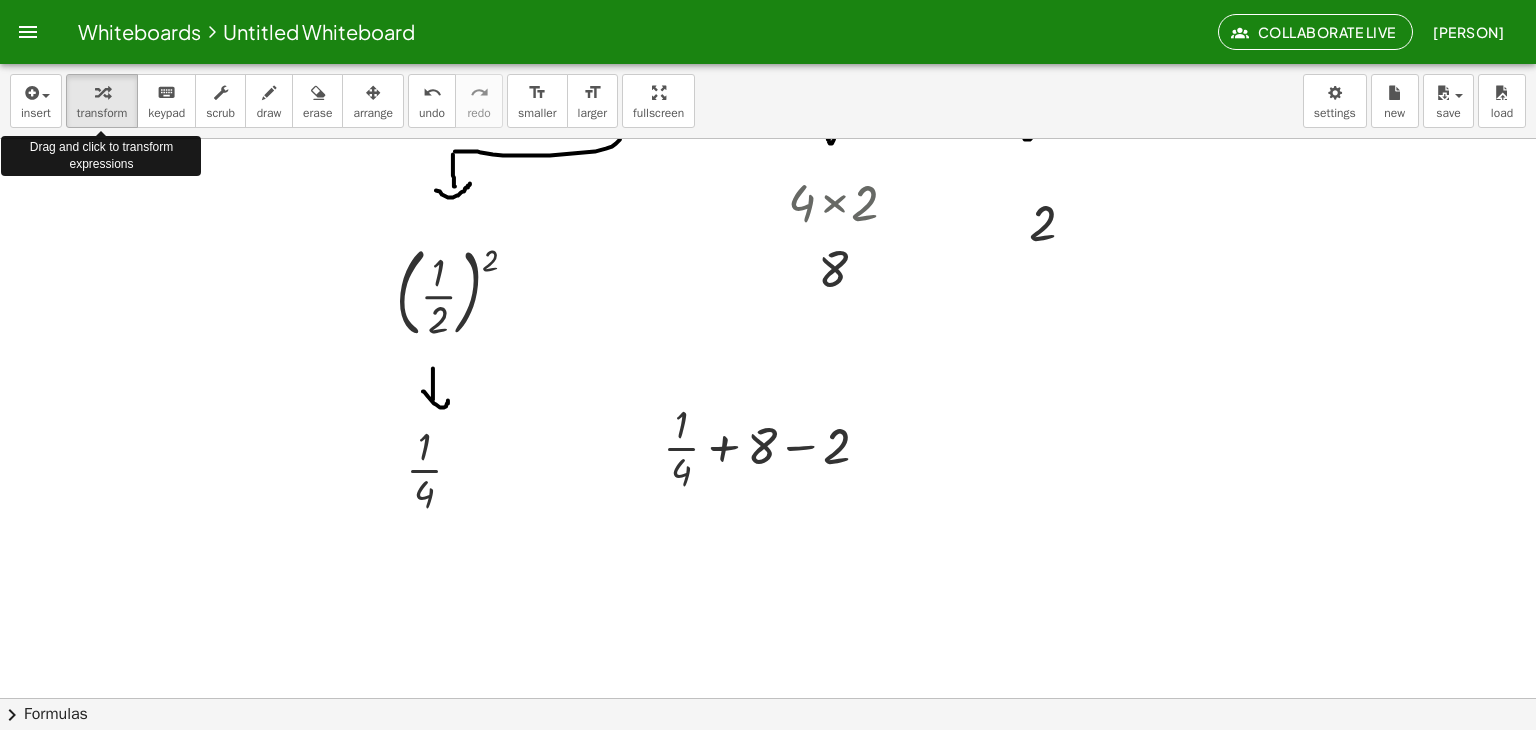 drag, startPoint x: 103, startPoint y: 97, endPoint x: 860, endPoint y: 394, distance: 813.17773 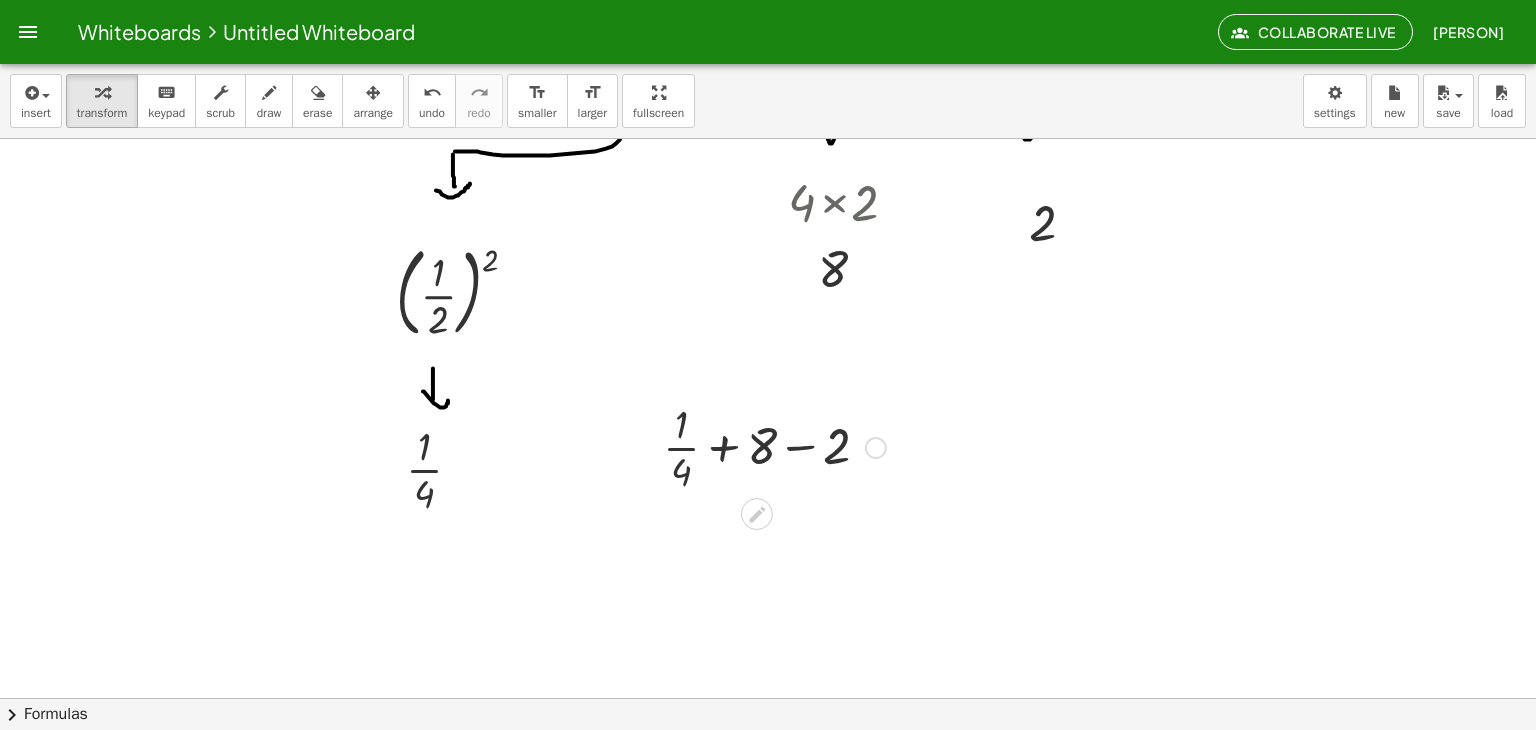 click at bounding box center [774, 446] 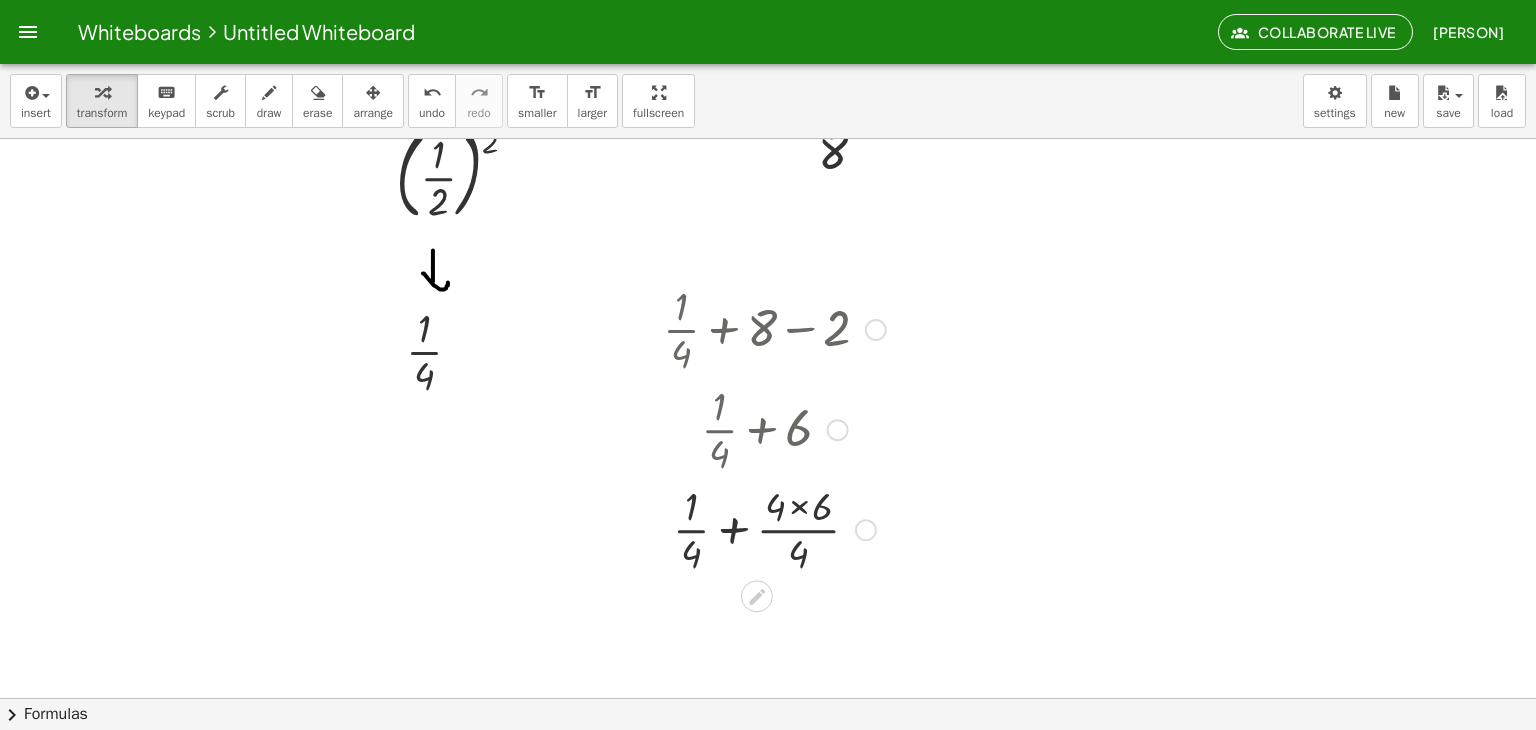 scroll, scrollTop: 340, scrollLeft: 0, axis: vertical 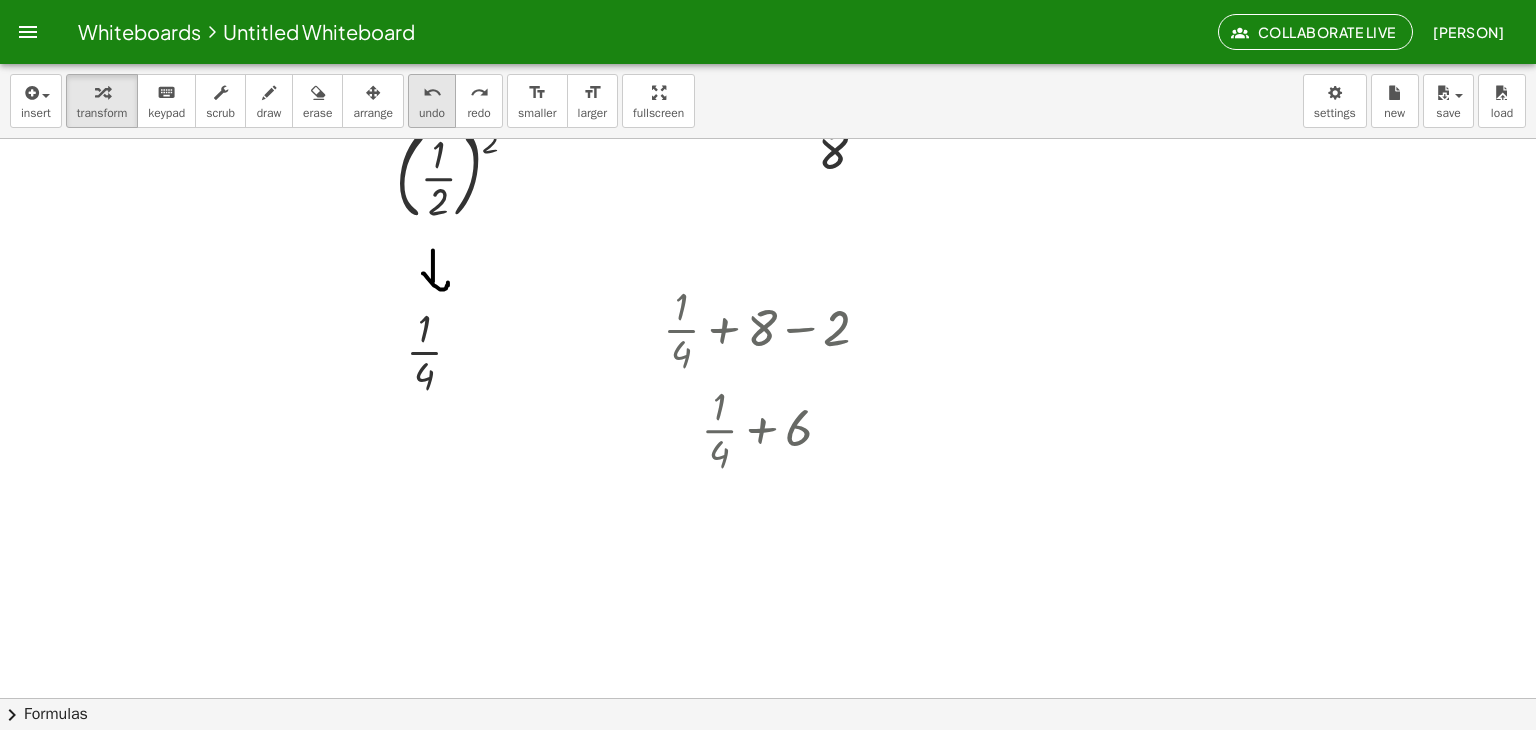 click on "undo" at bounding box center [432, 92] 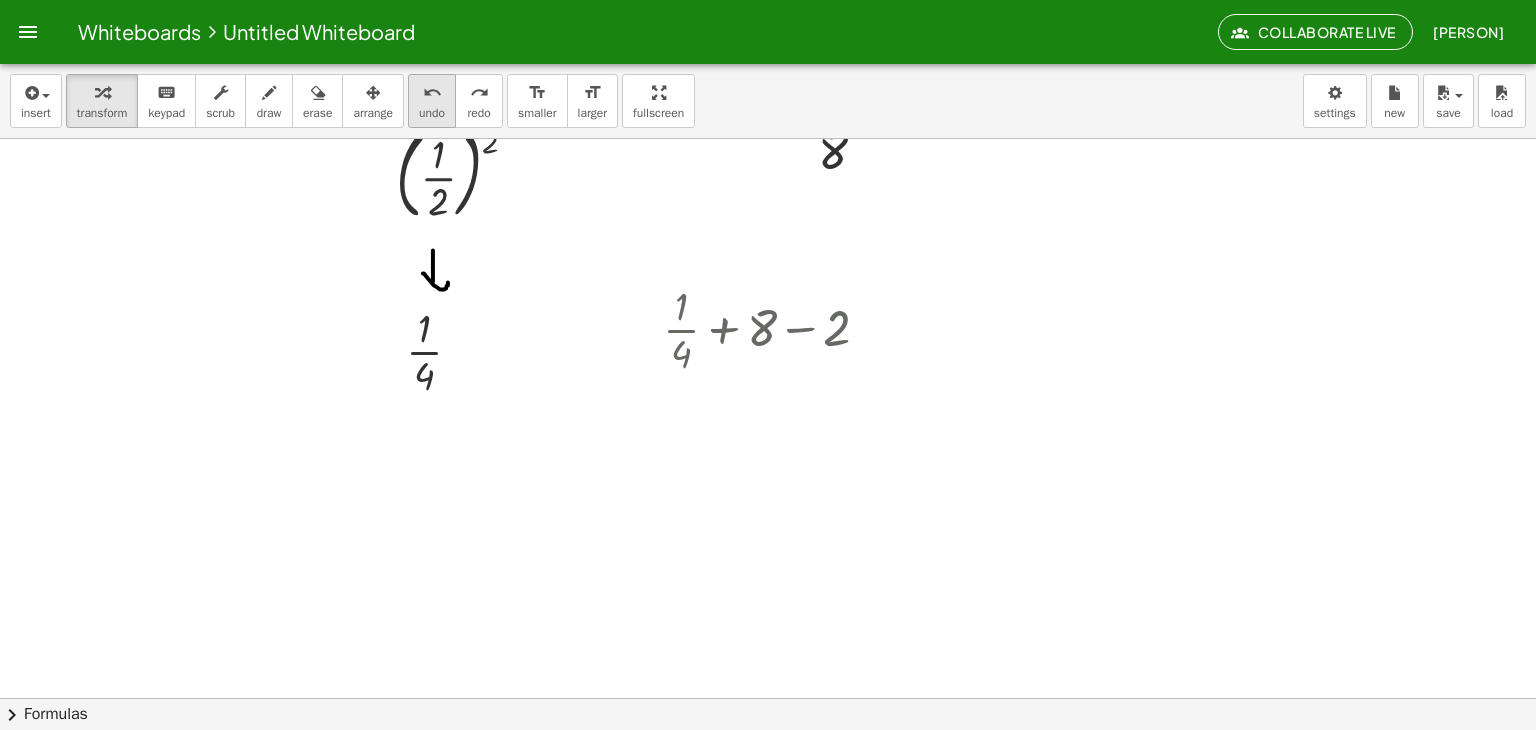 click on "undo" at bounding box center [432, 92] 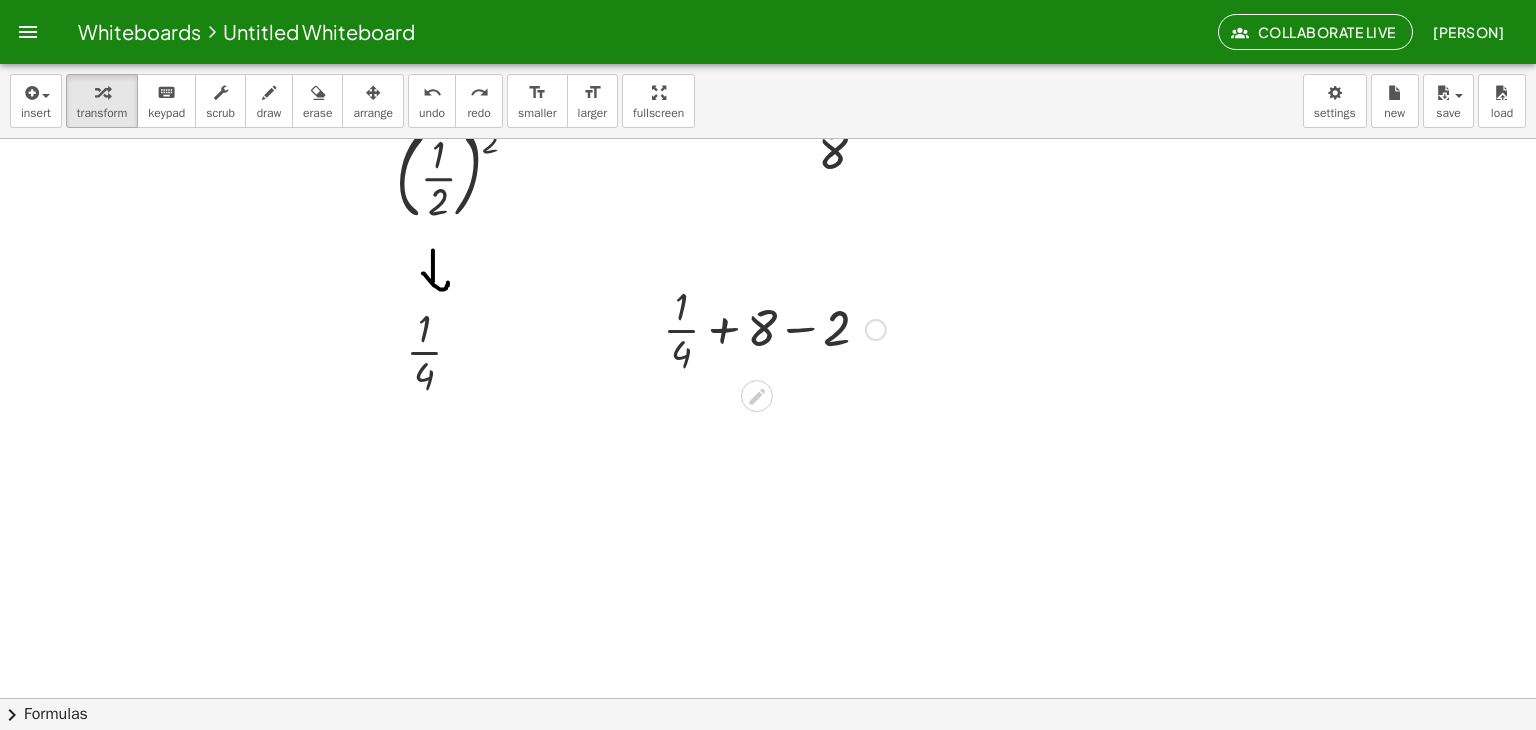 click at bounding box center [774, 328] 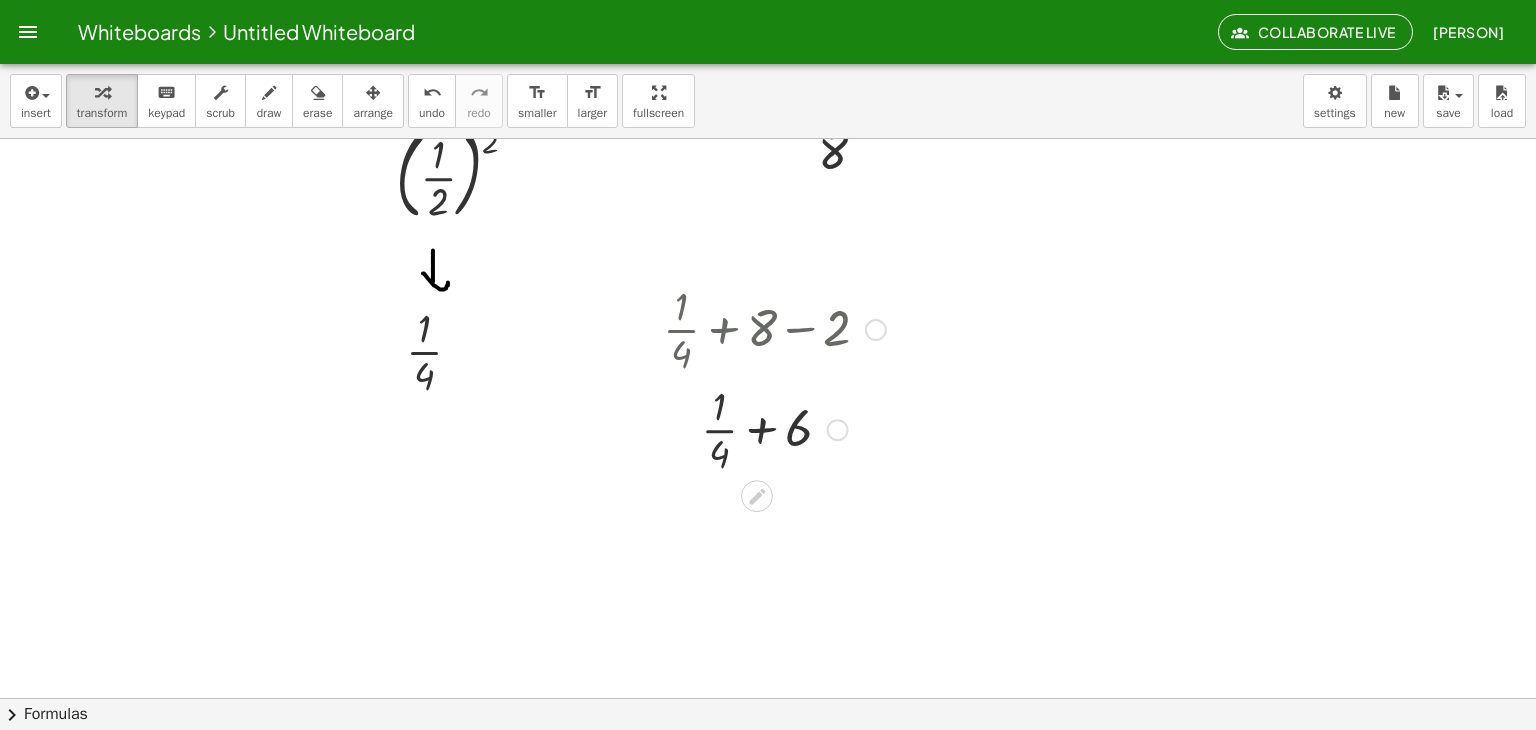 click at bounding box center (774, 428) 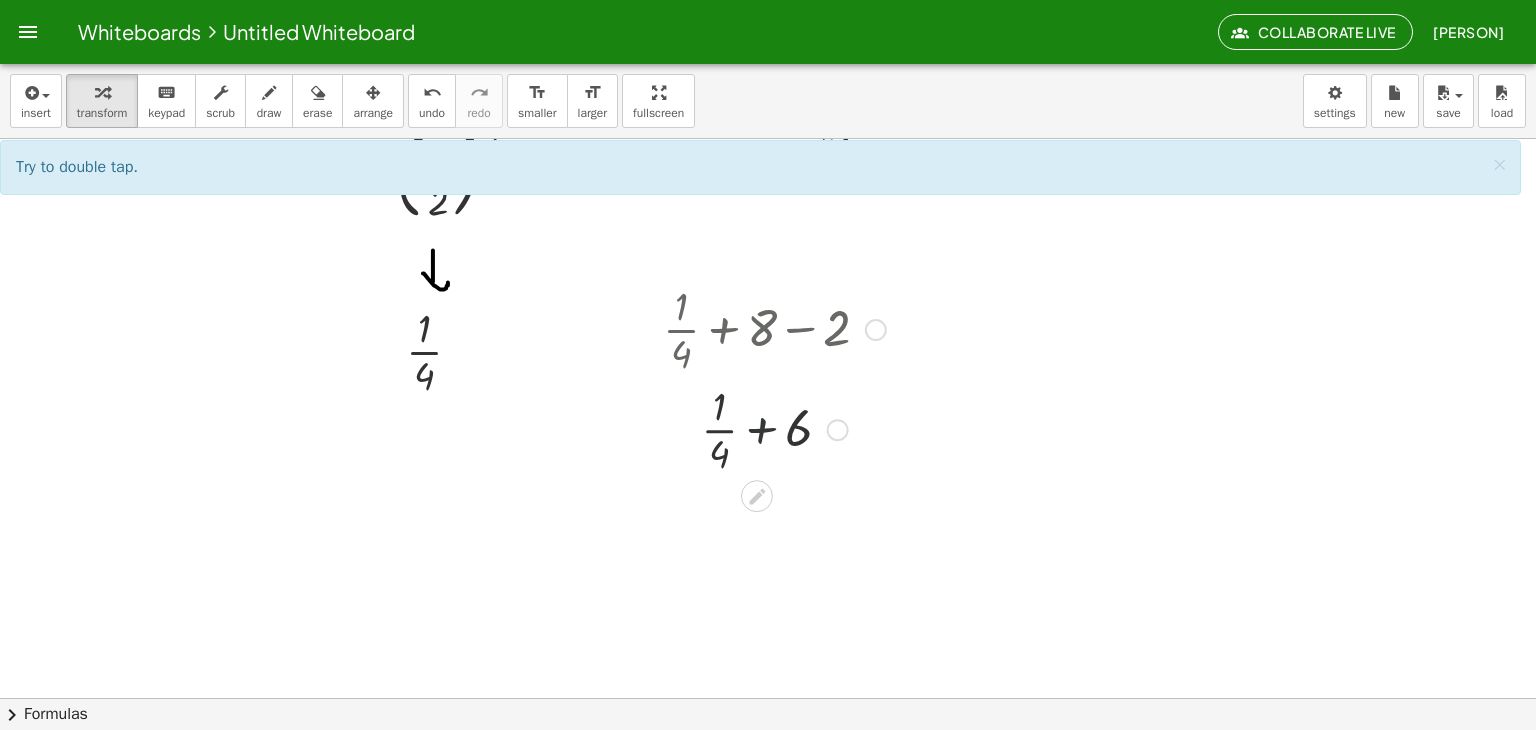 click at bounding box center (774, 428) 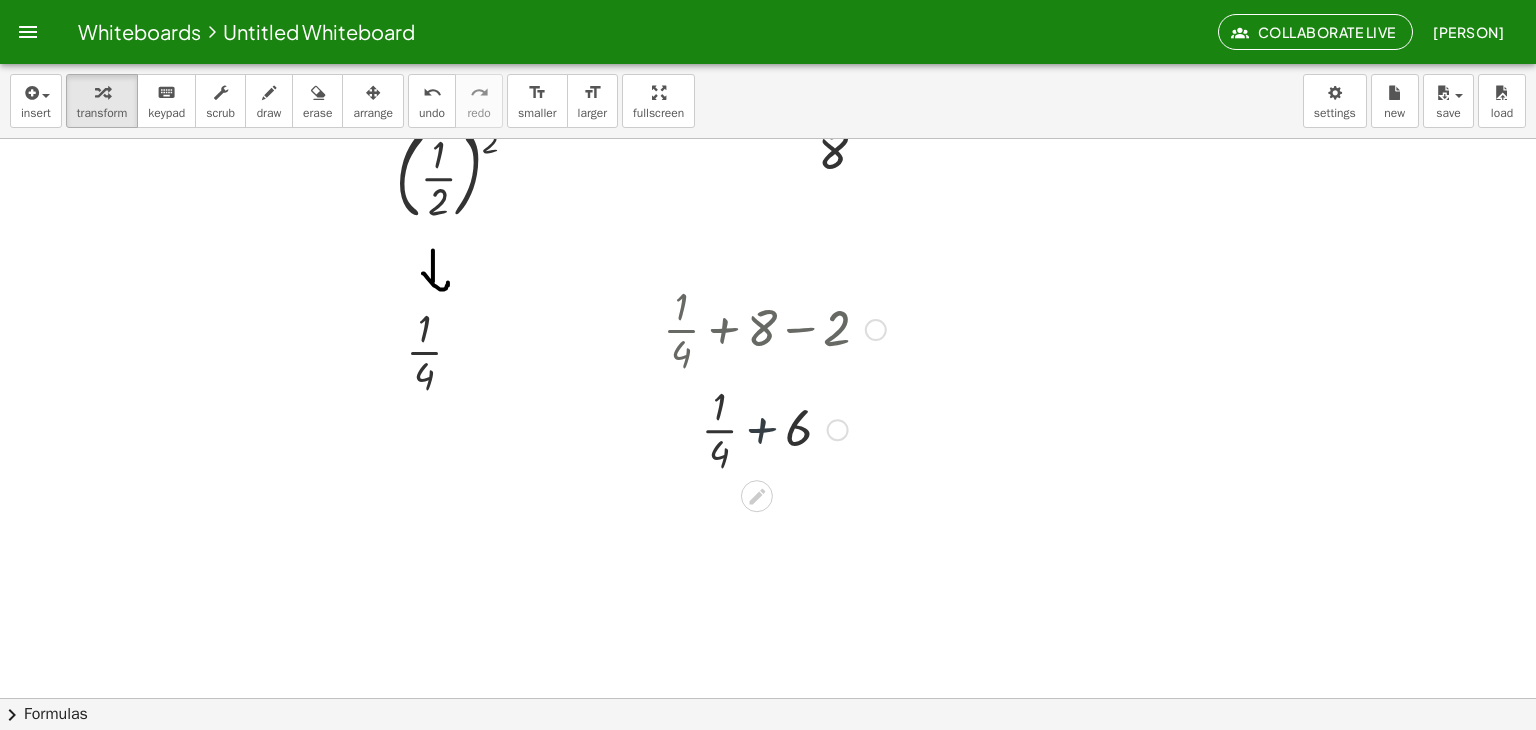 click at bounding box center (774, 428) 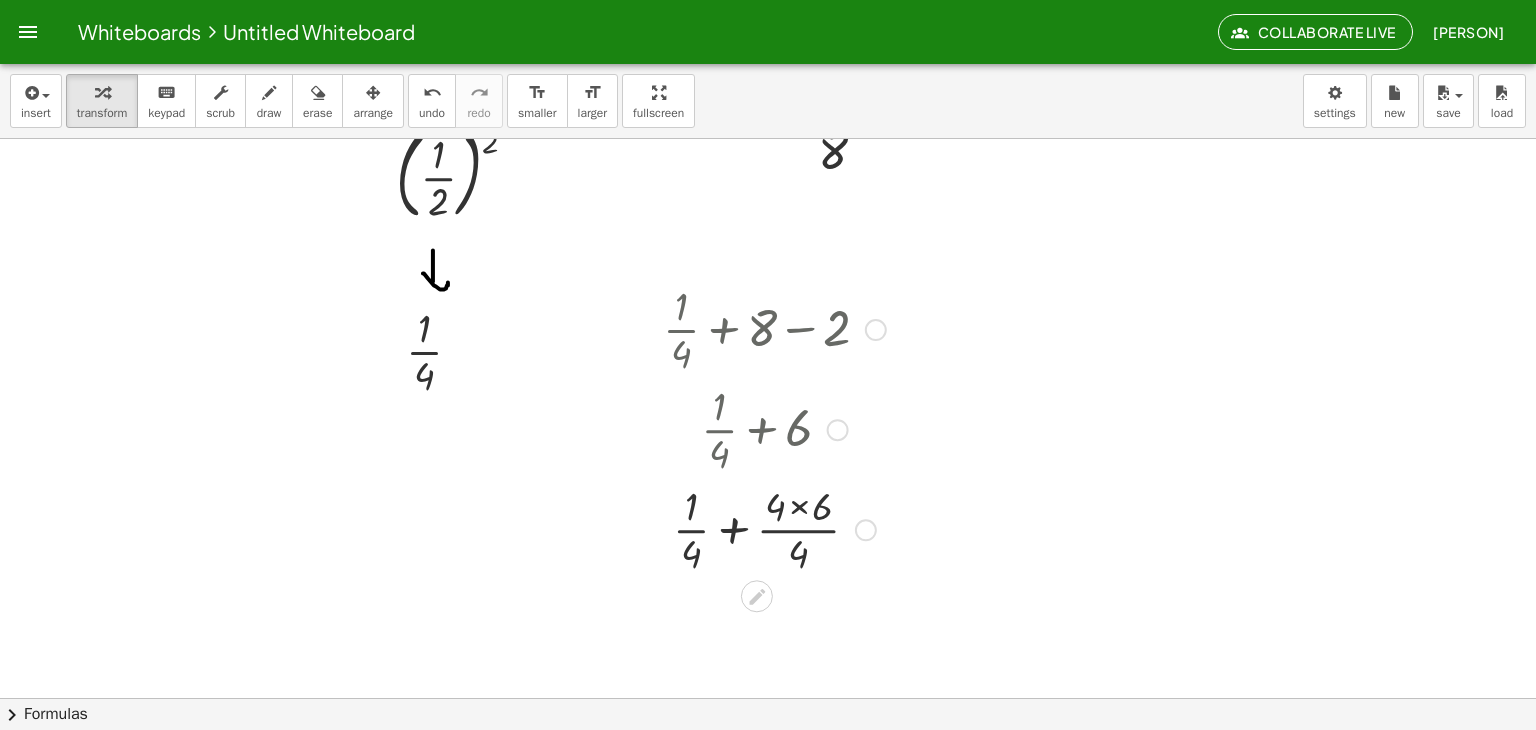 click at bounding box center [774, 528] 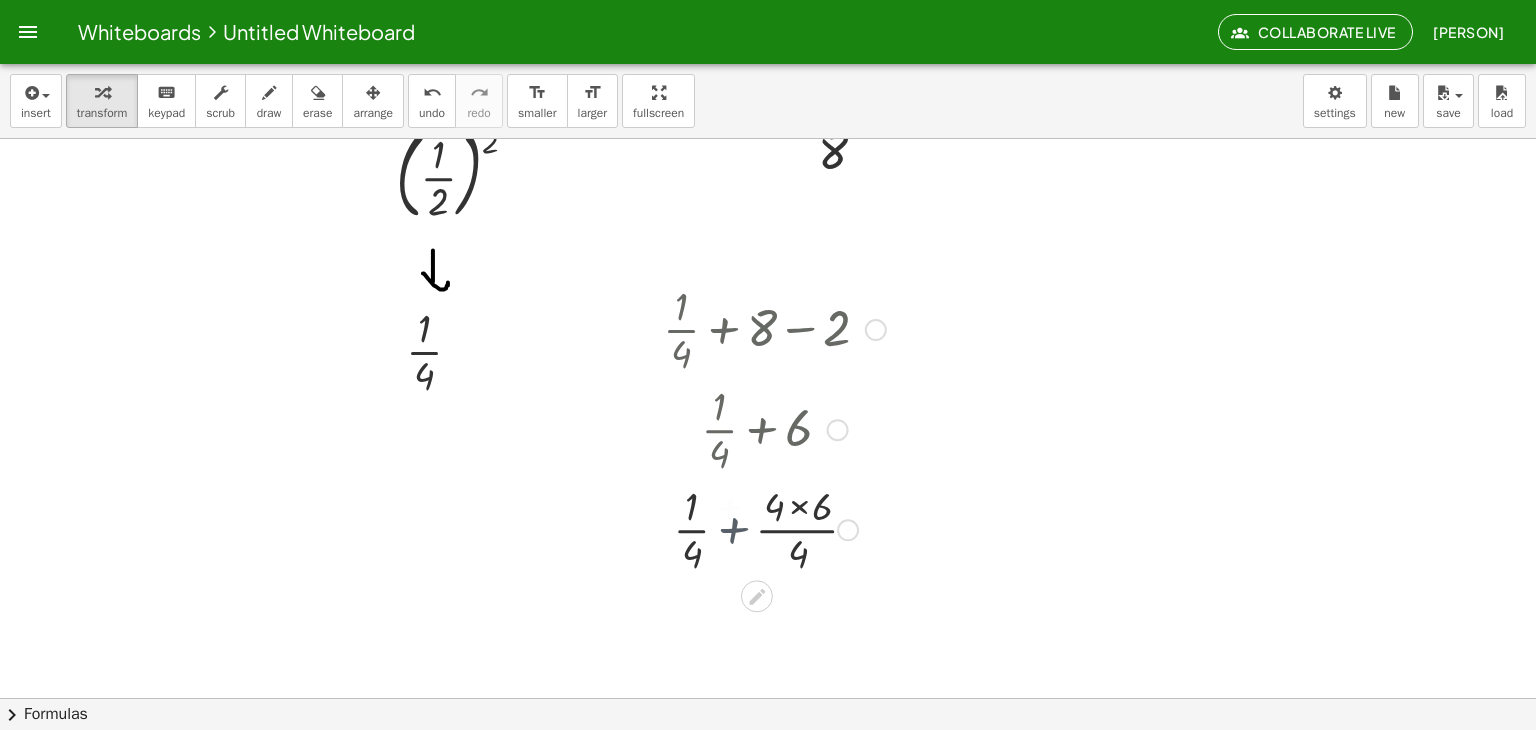 click at bounding box center [774, 528] 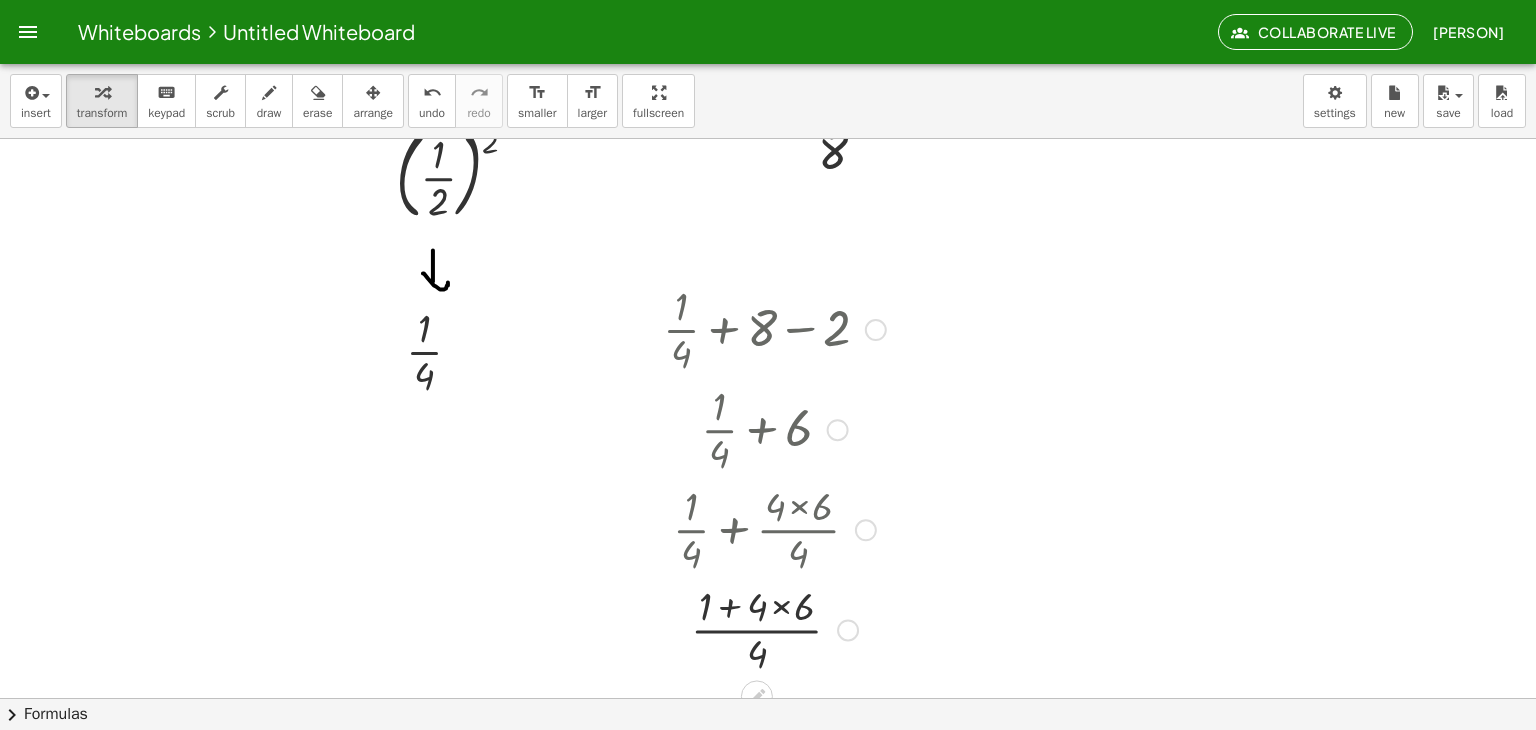 click at bounding box center (774, 628) 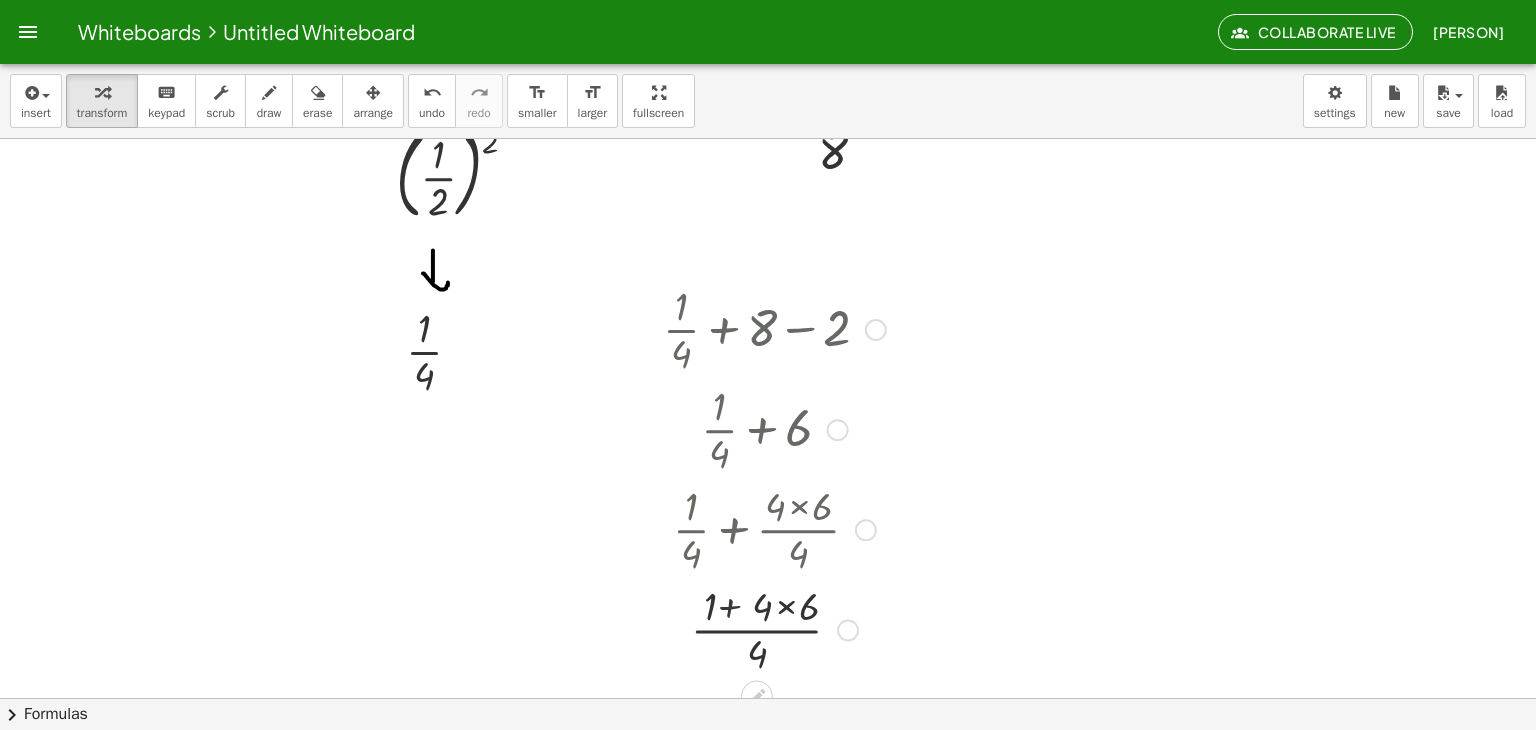 click at bounding box center (774, 628) 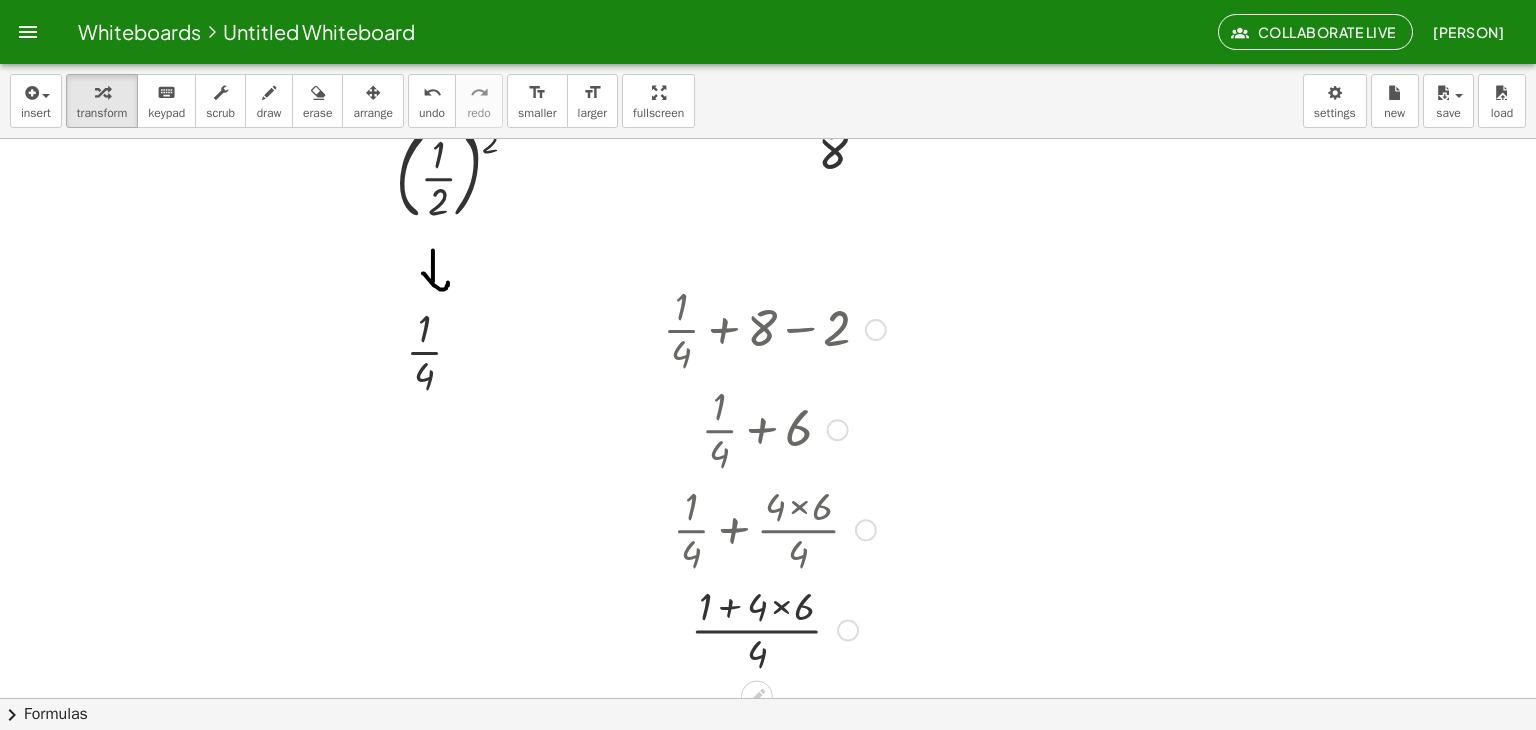 click at bounding box center (774, 628) 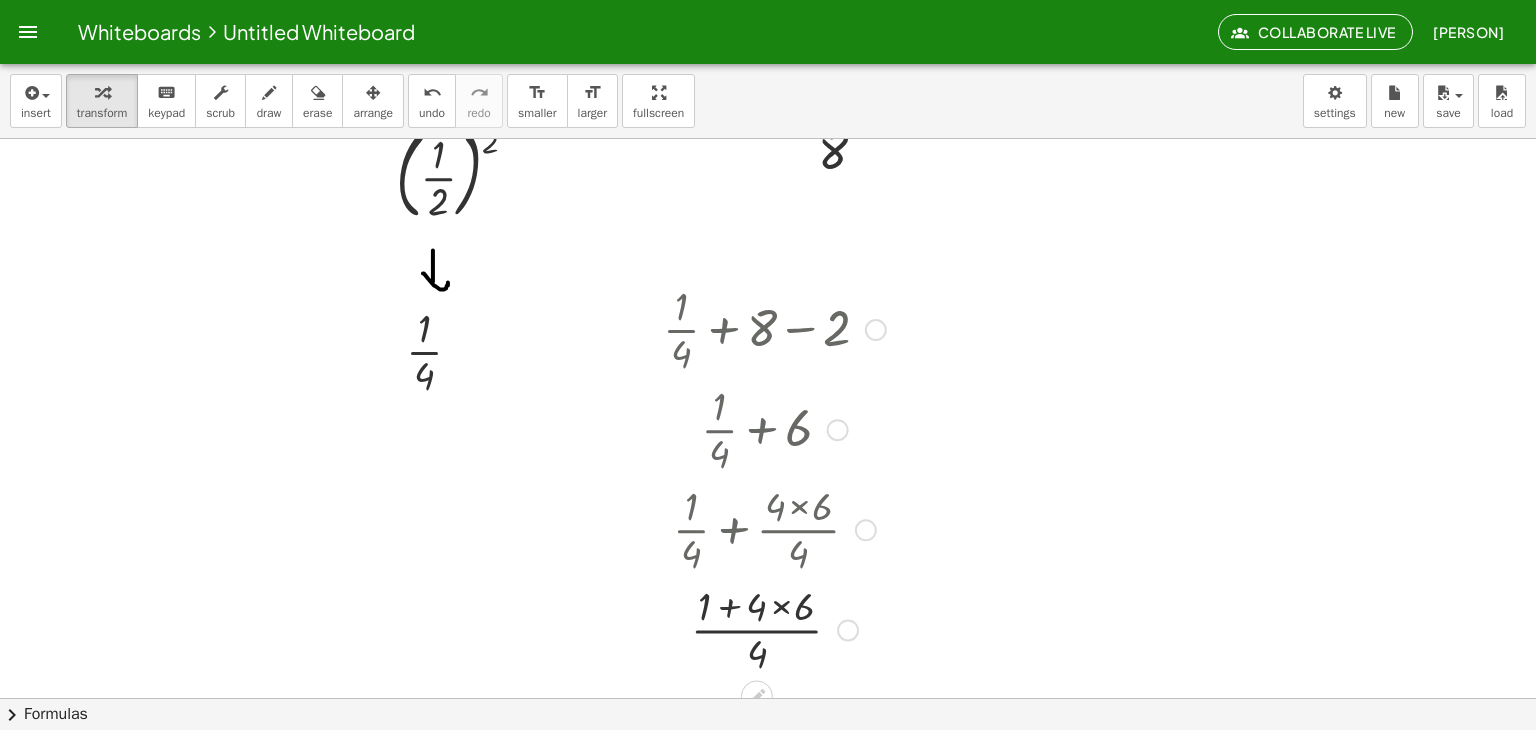 click at bounding box center (774, 628) 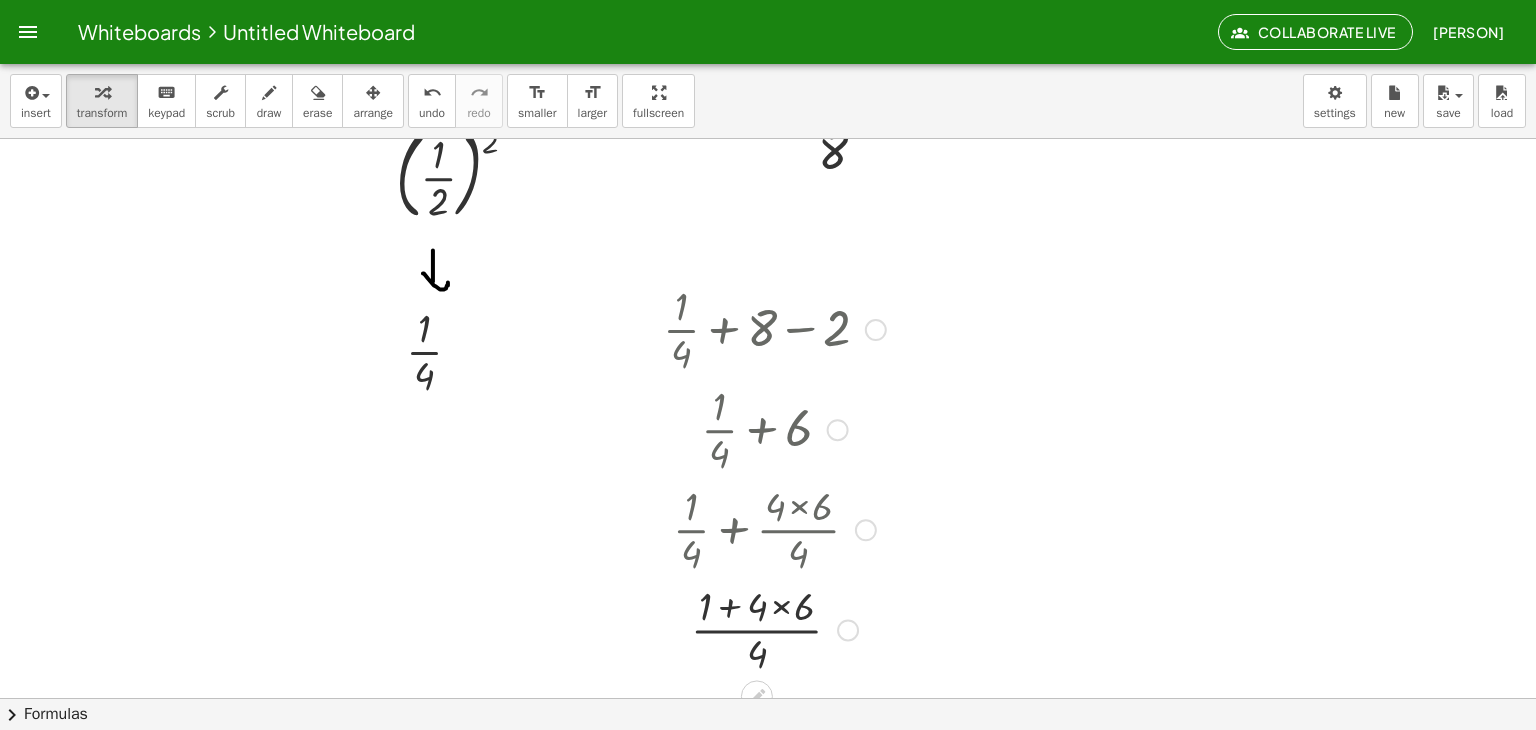 click at bounding box center (774, 628) 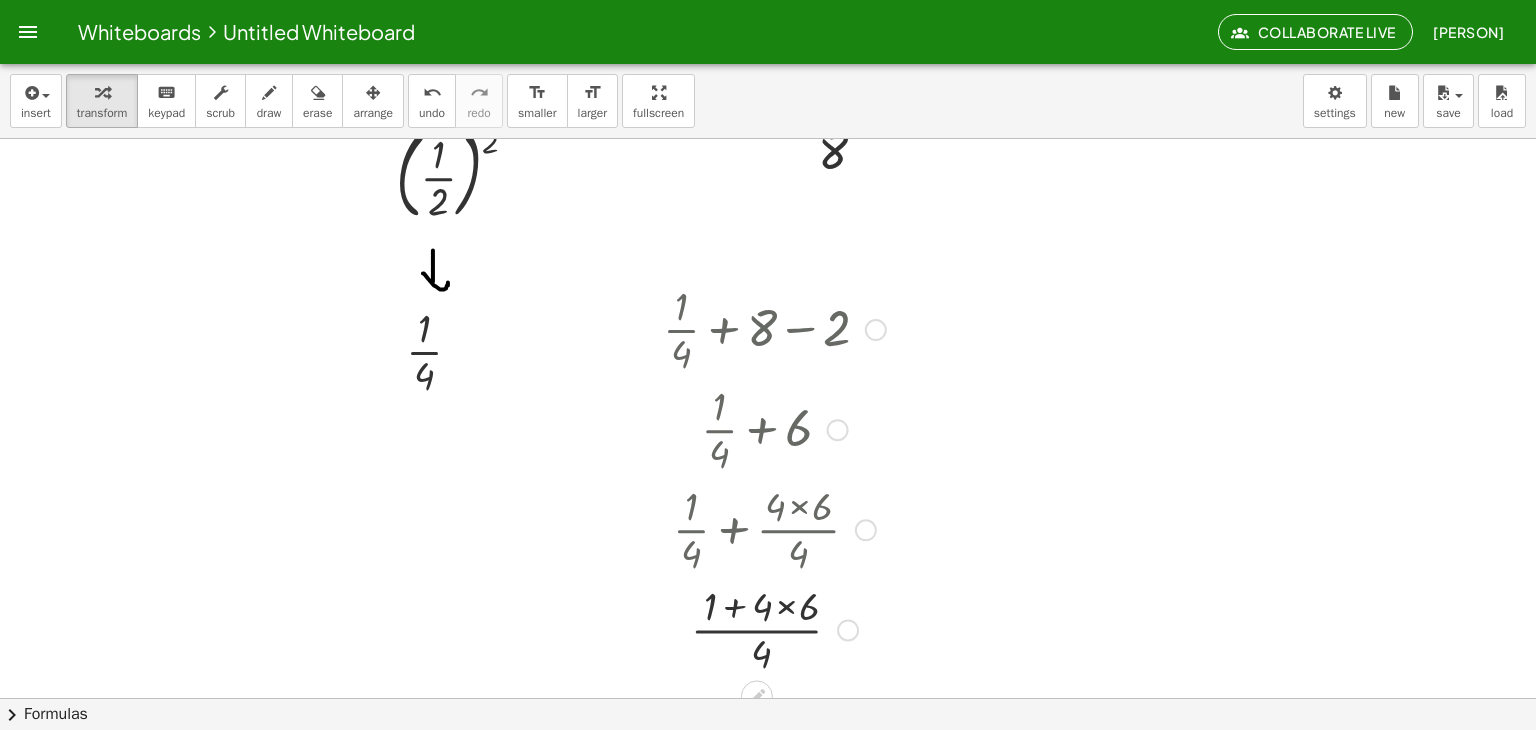 click at bounding box center [774, 628] 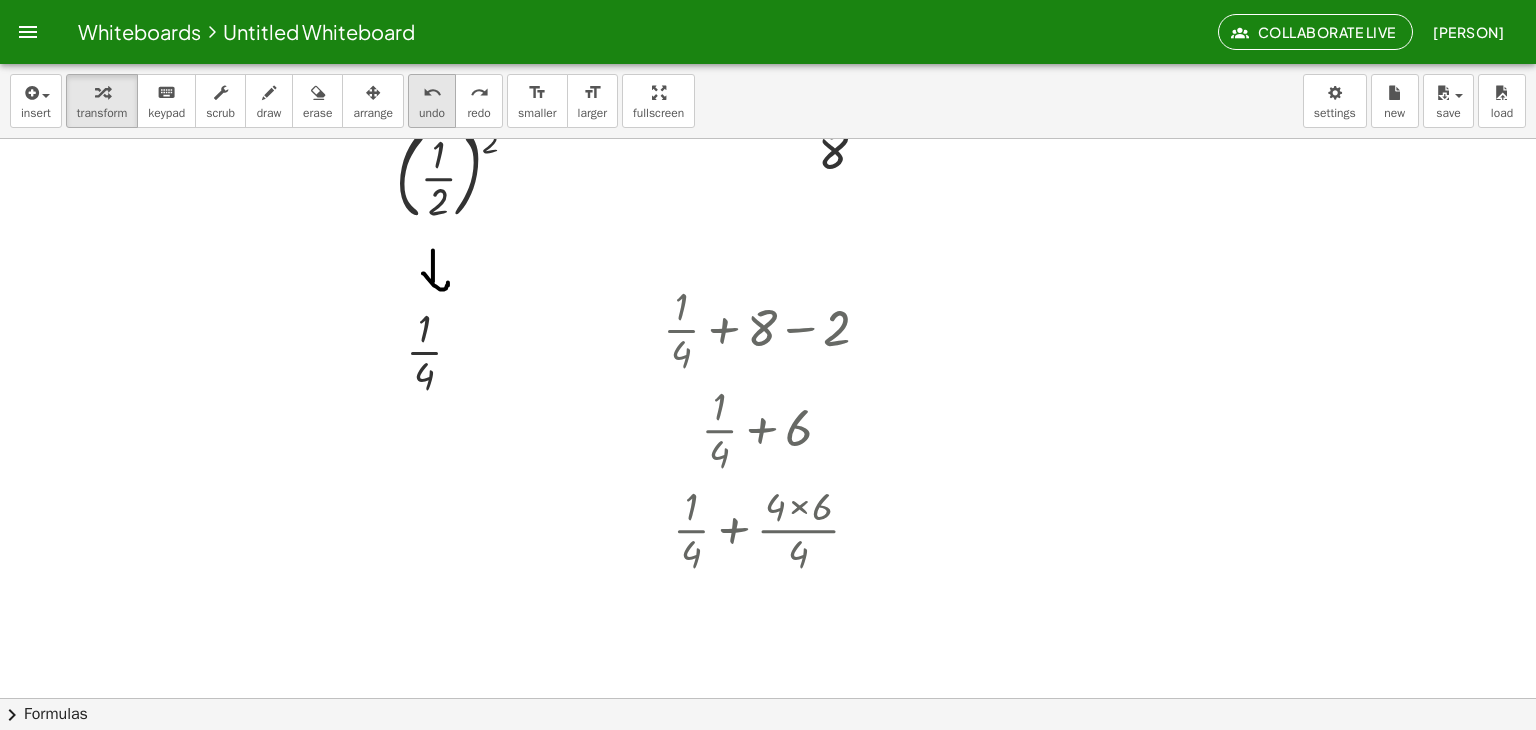 click on "undo" at bounding box center (432, 93) 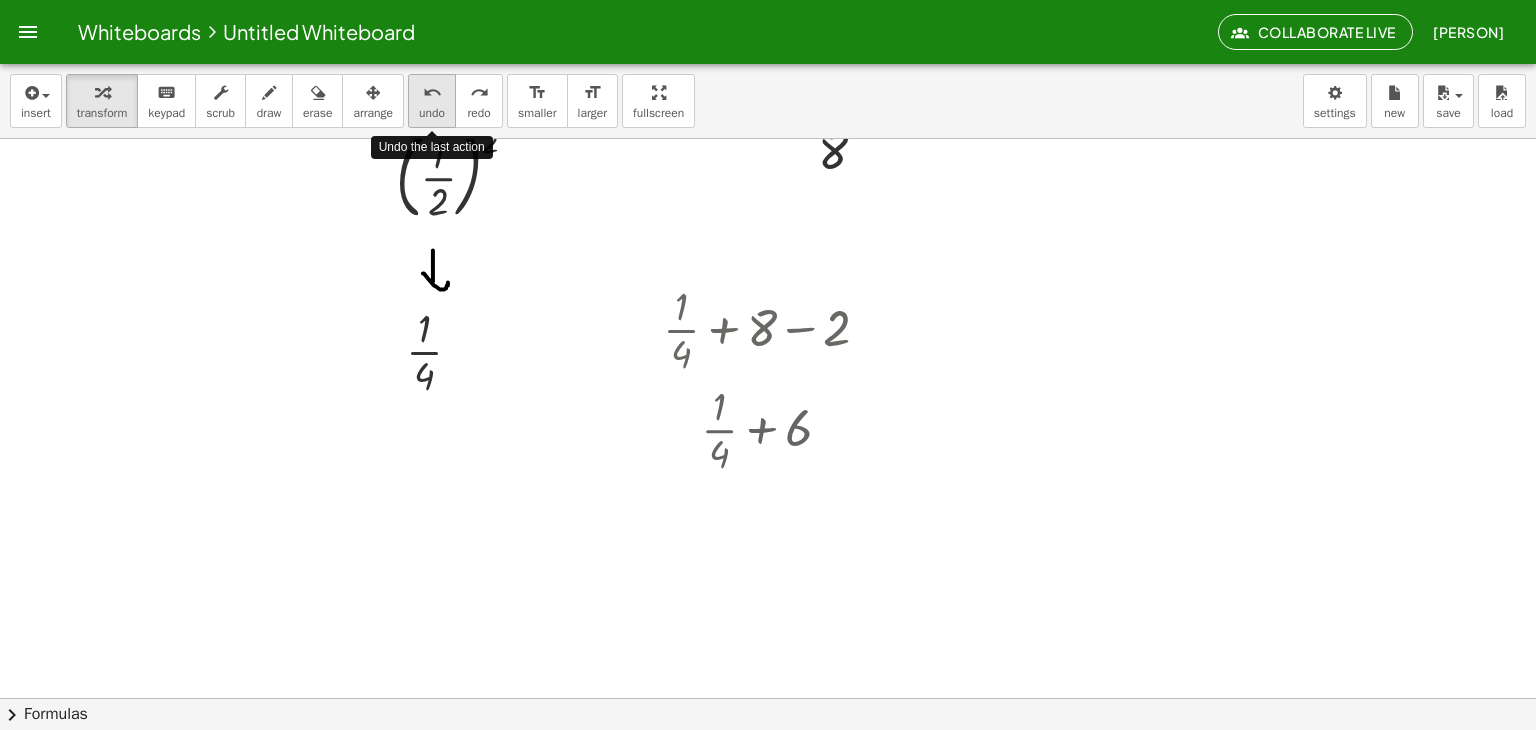 click on "undo" at bounding box center (432, 93) 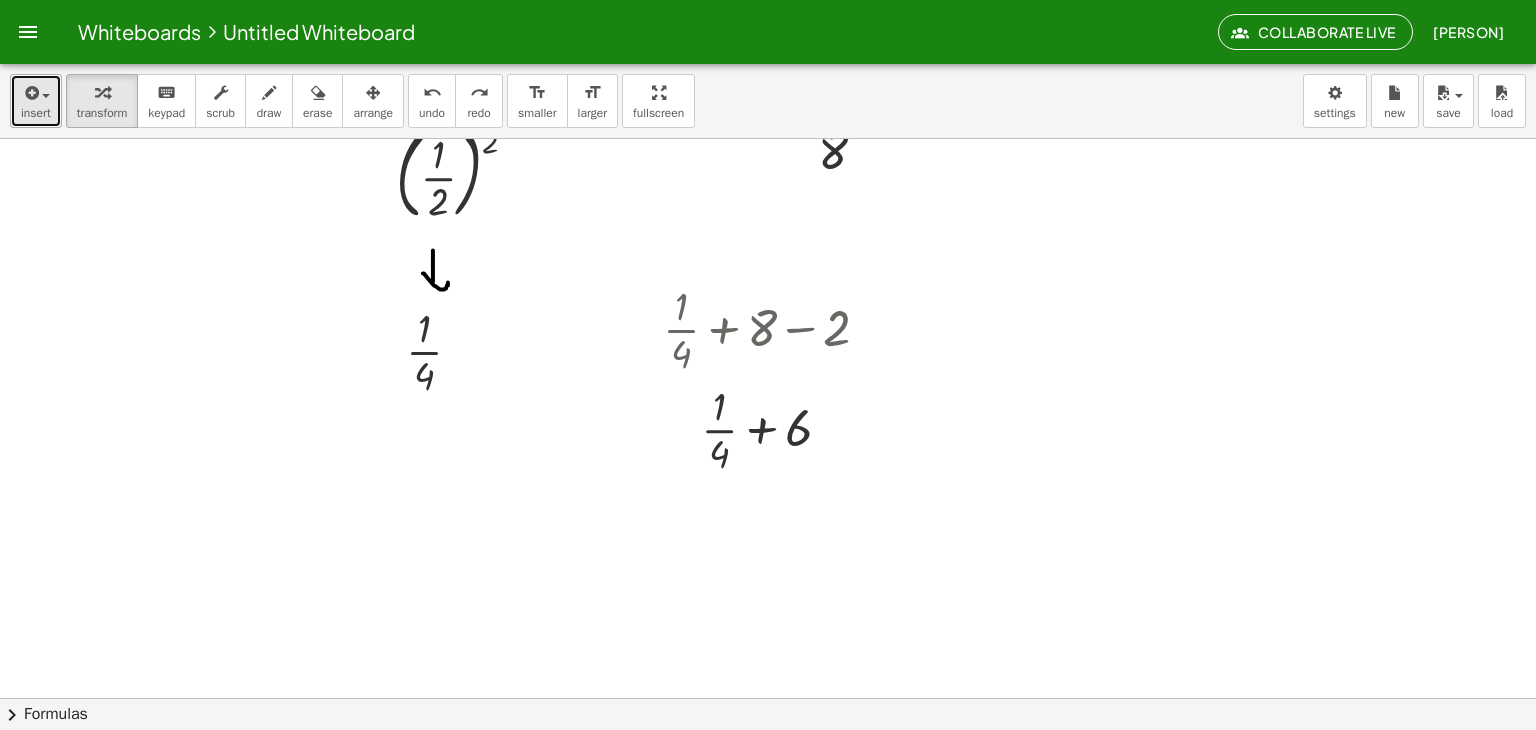click on "insert" at bounding box center (36, 113) 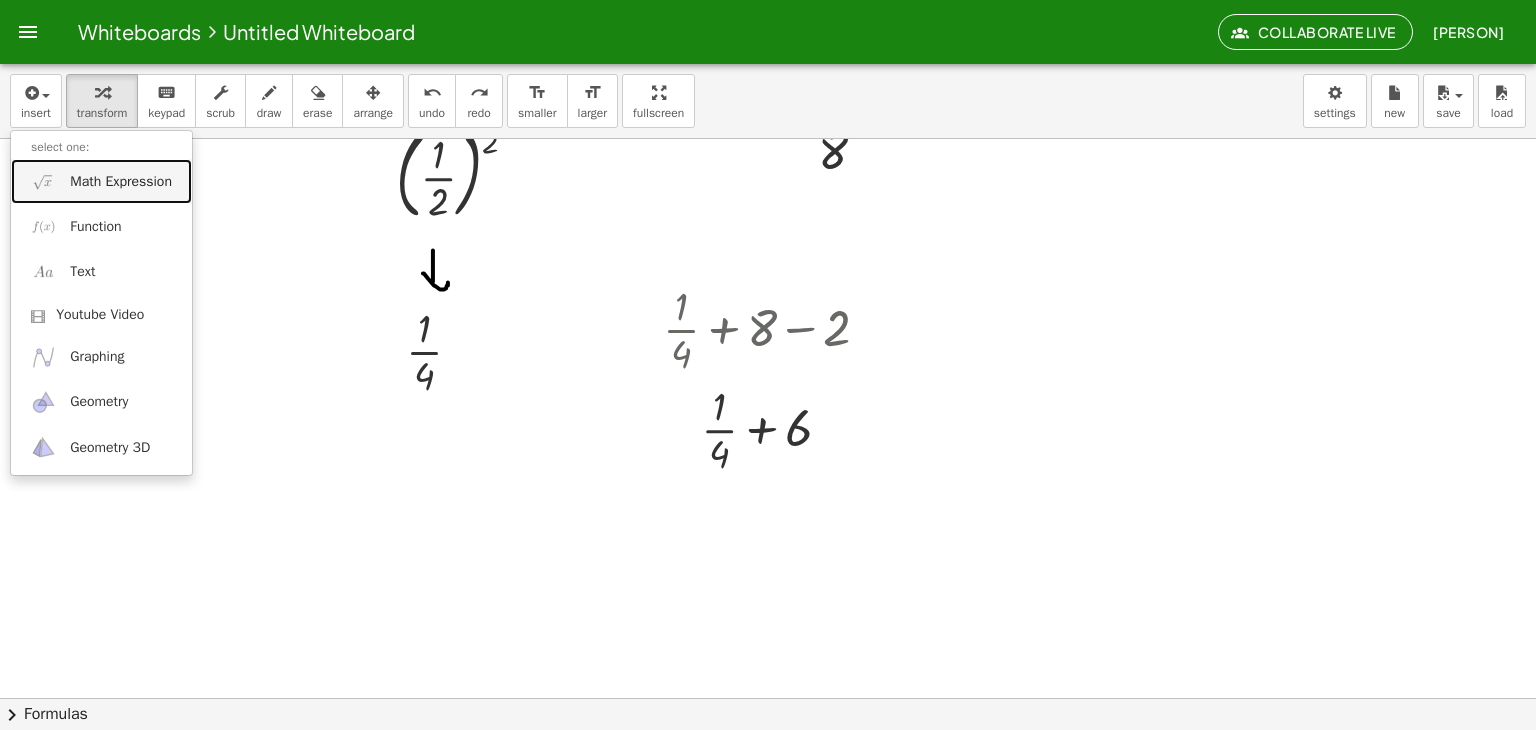click on "Math Expression" at bounding box center [101, 181] 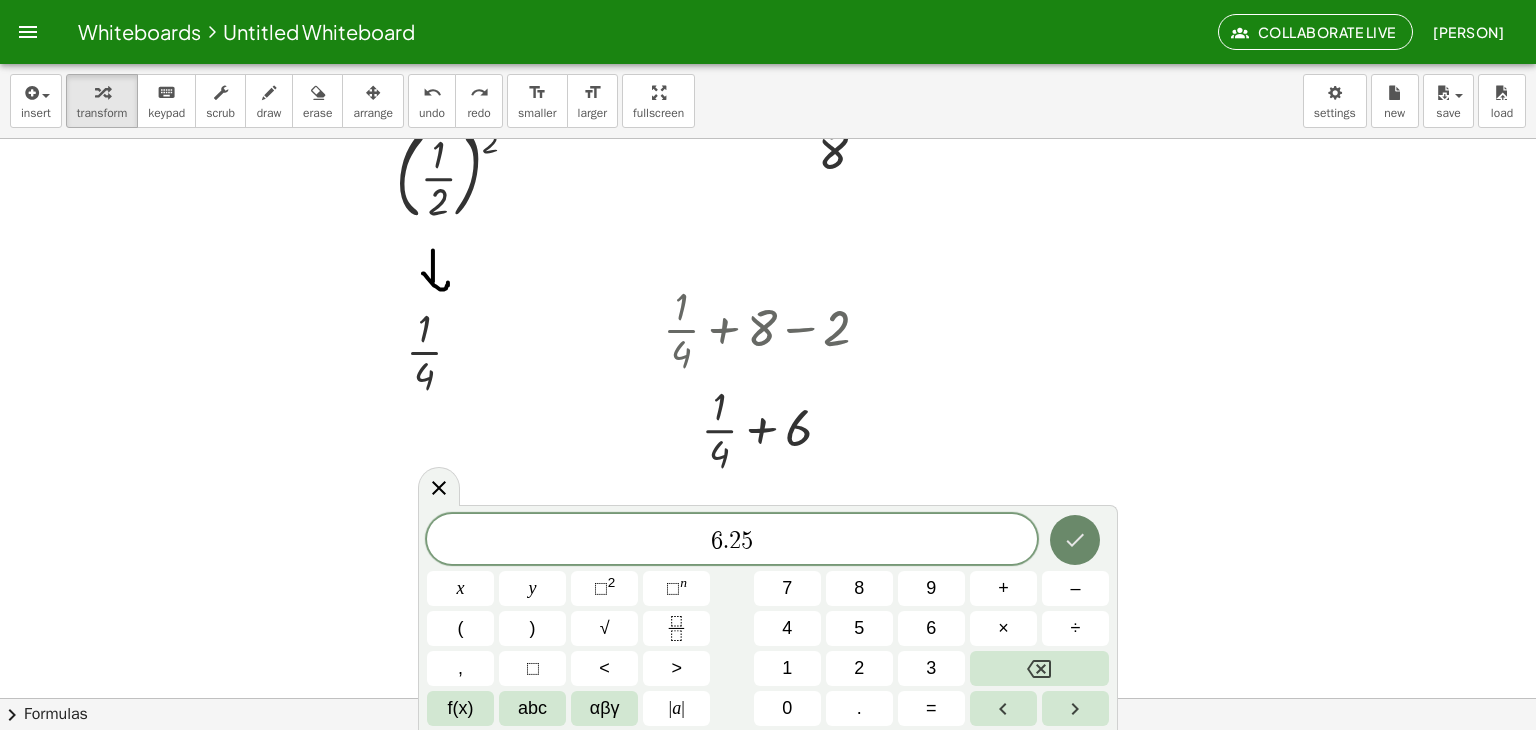 click at bounding box center (1075, 540) 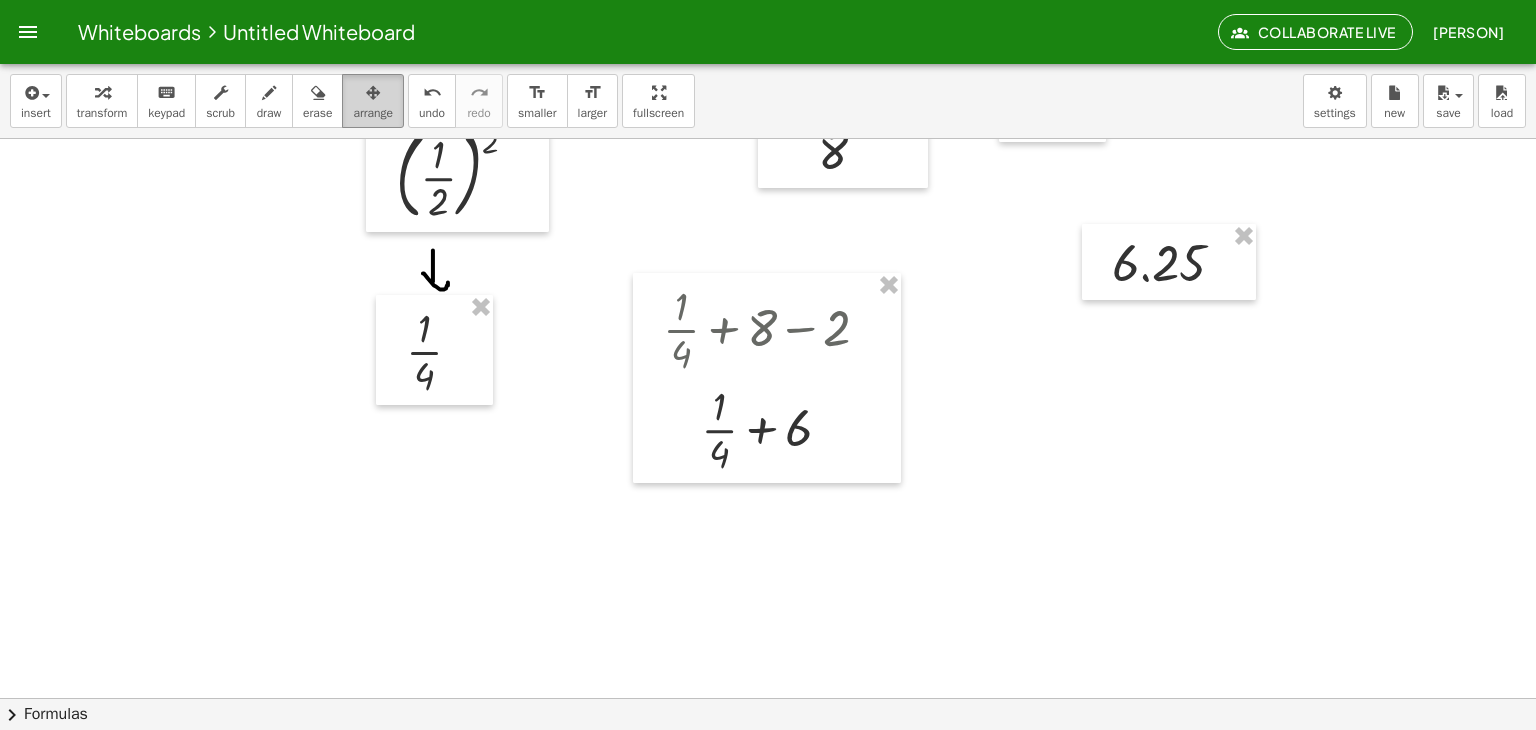 click on "arrange" at bounding box center (373, 101) 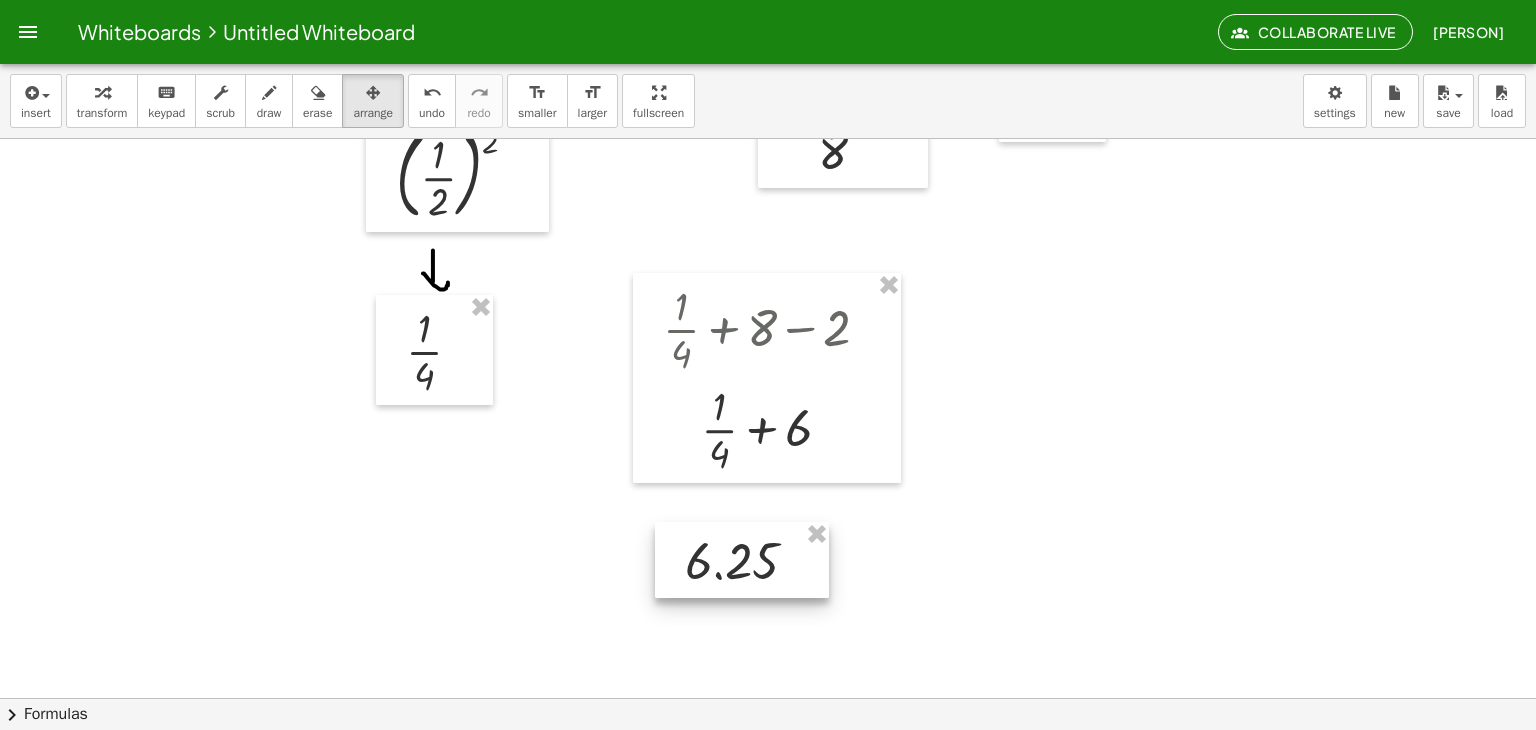 drag, startPoint x: 1168, startPoint y: 261, endPoint x: 749, endPoint y: 554, distance: 511.2827 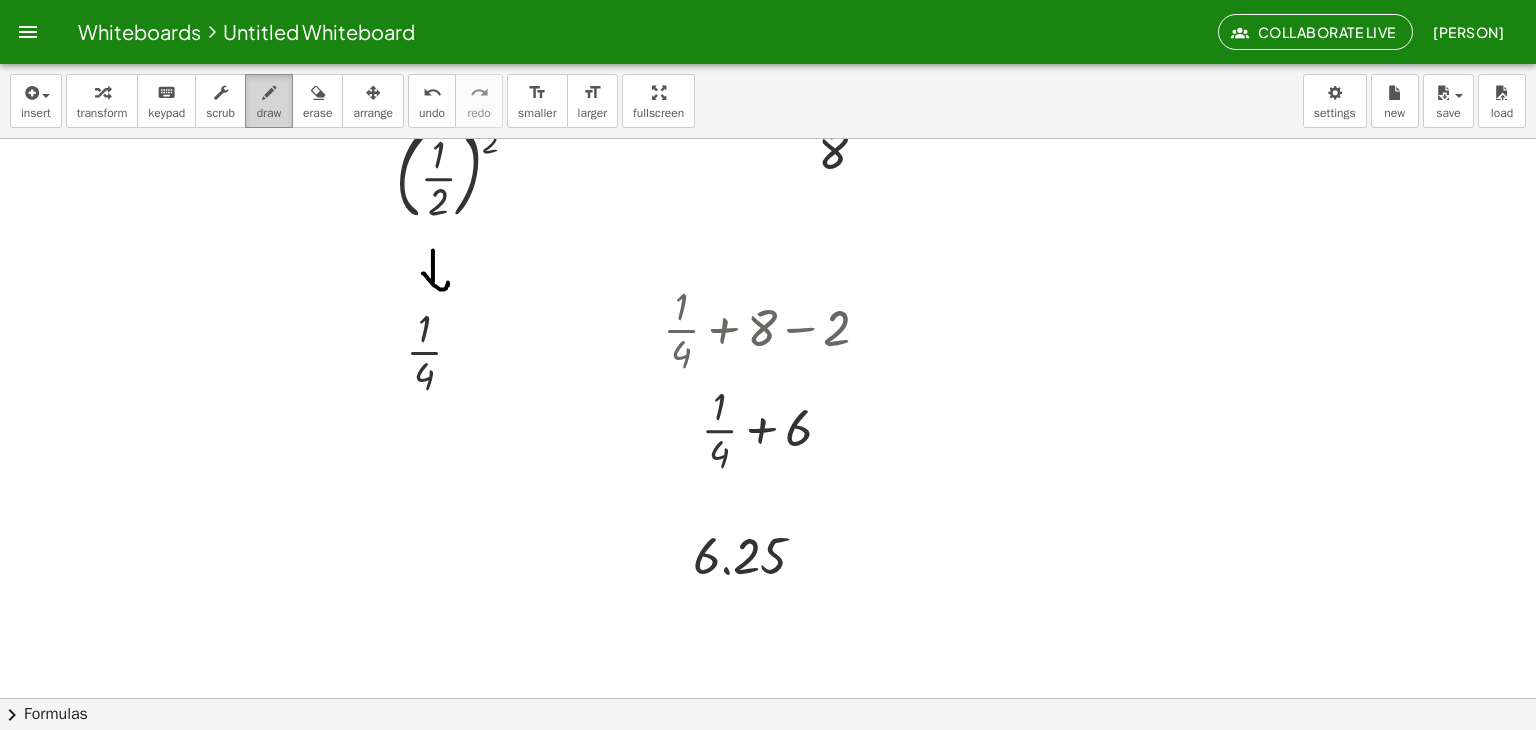 click at bounding box center (269, 93) 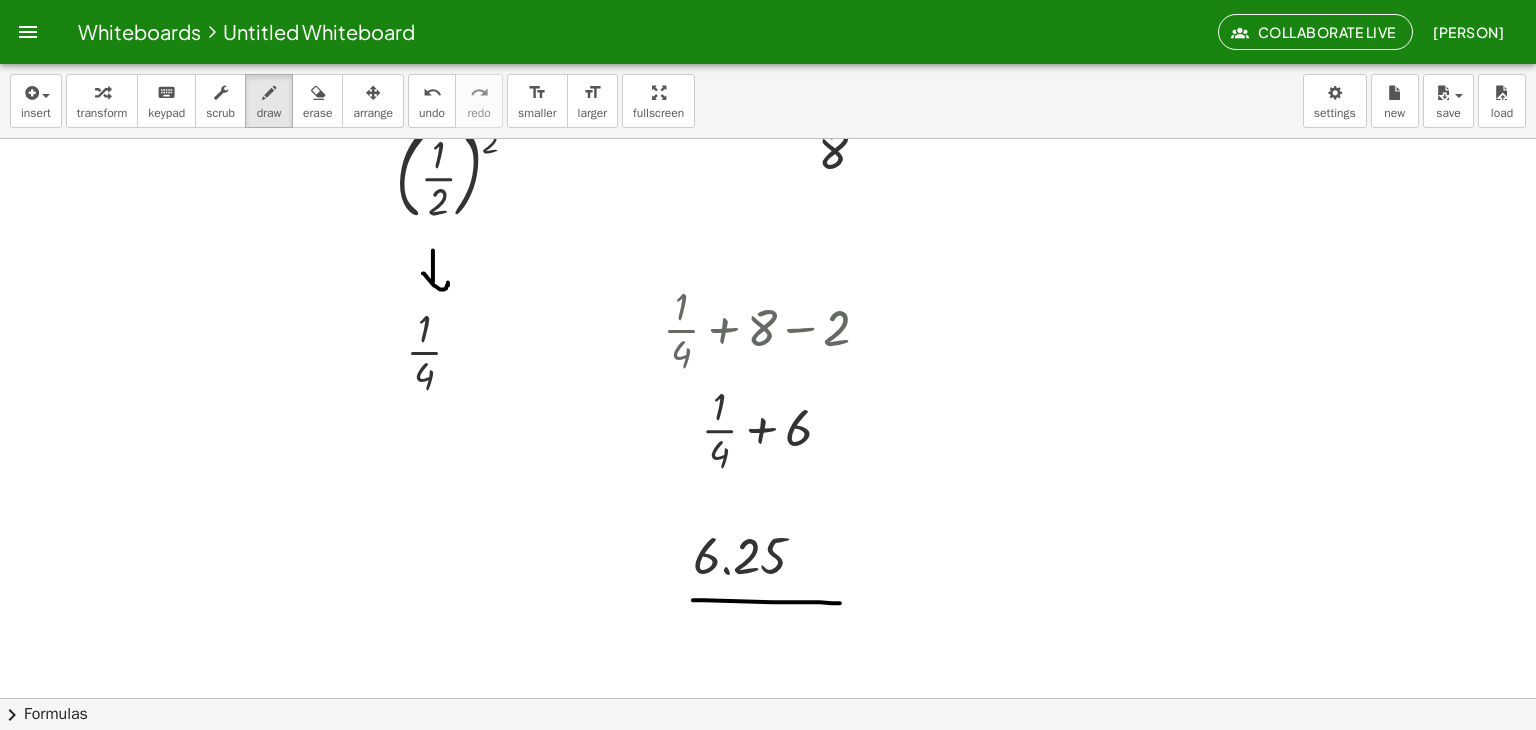 drag, startPoint x: 693, startPoint y: 599, endPoint x: 884, endPoint y: 525, distance: 204.83408 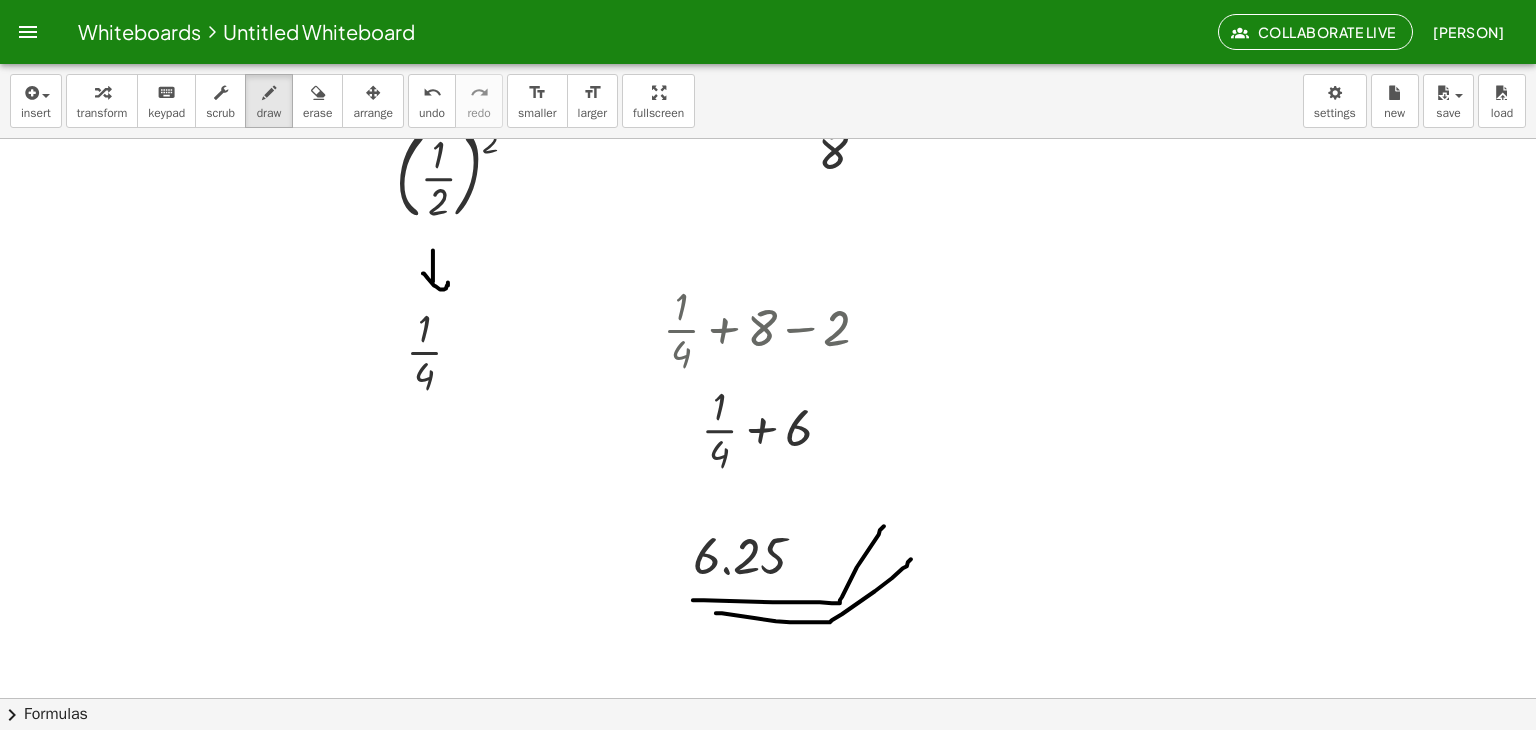 drag, startPoint x: 716, startPoint y: 612, endPoint x: 911, endPoint y: 557, distance: 202.608 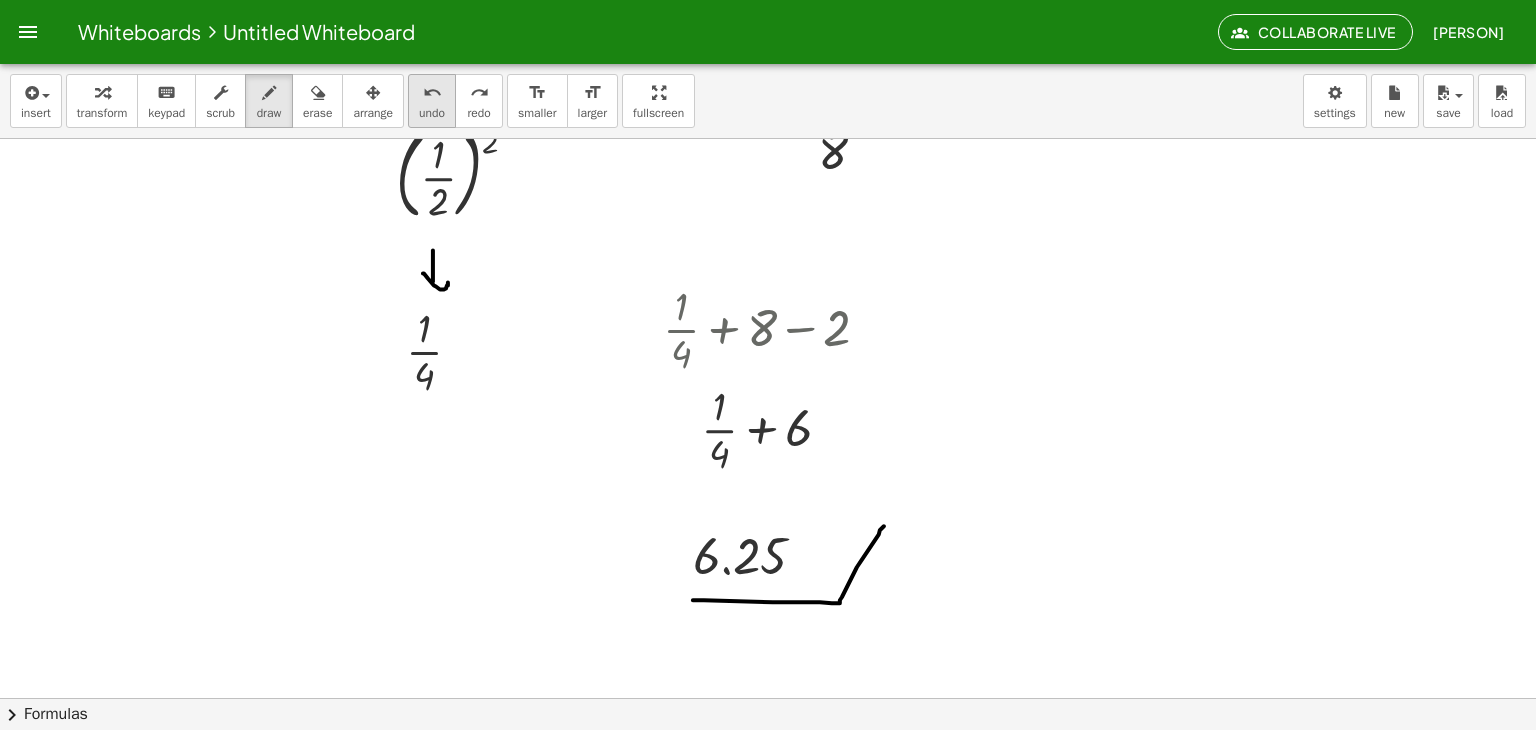 click on "undo" at bounding box center [432, 113] 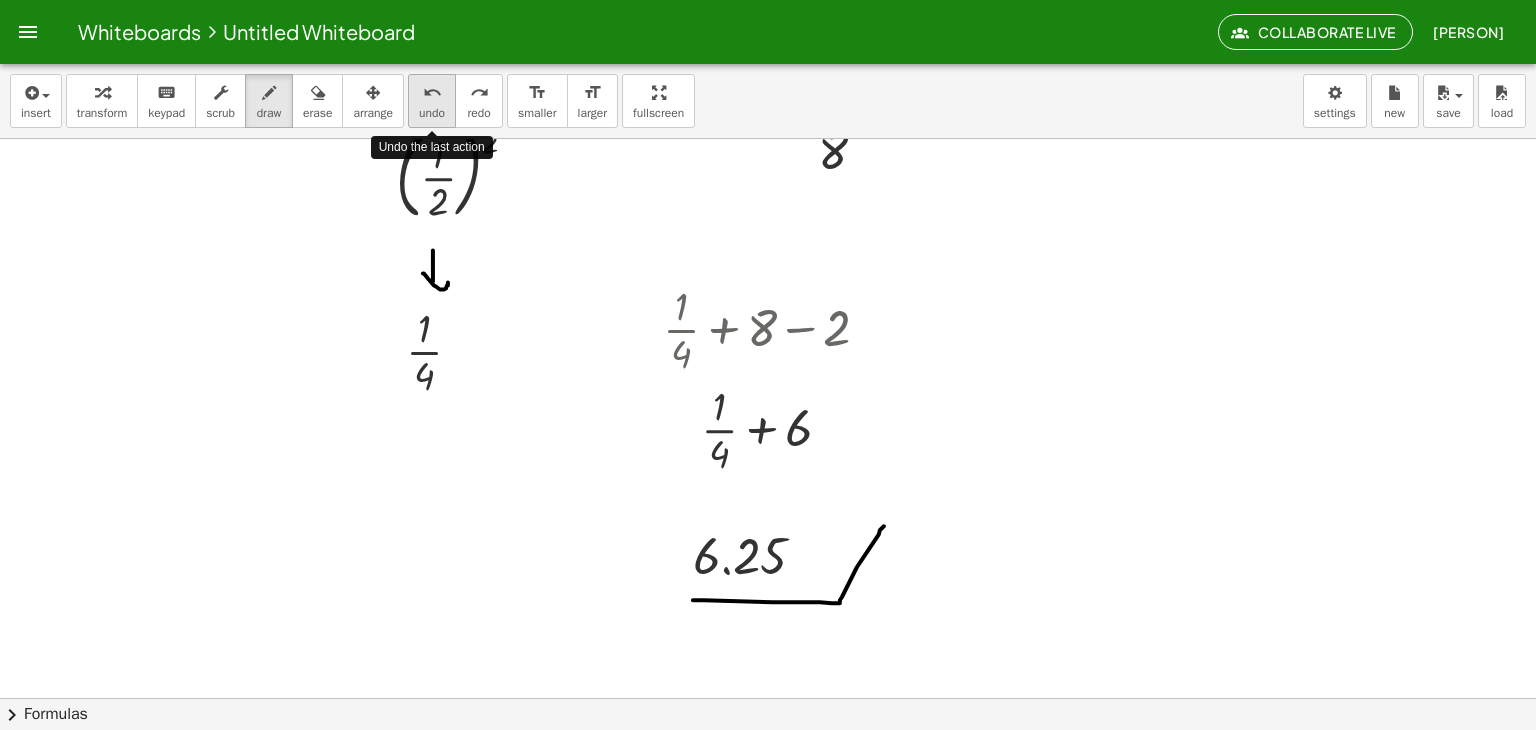 click on "undo" at bounding box center (432, 113) 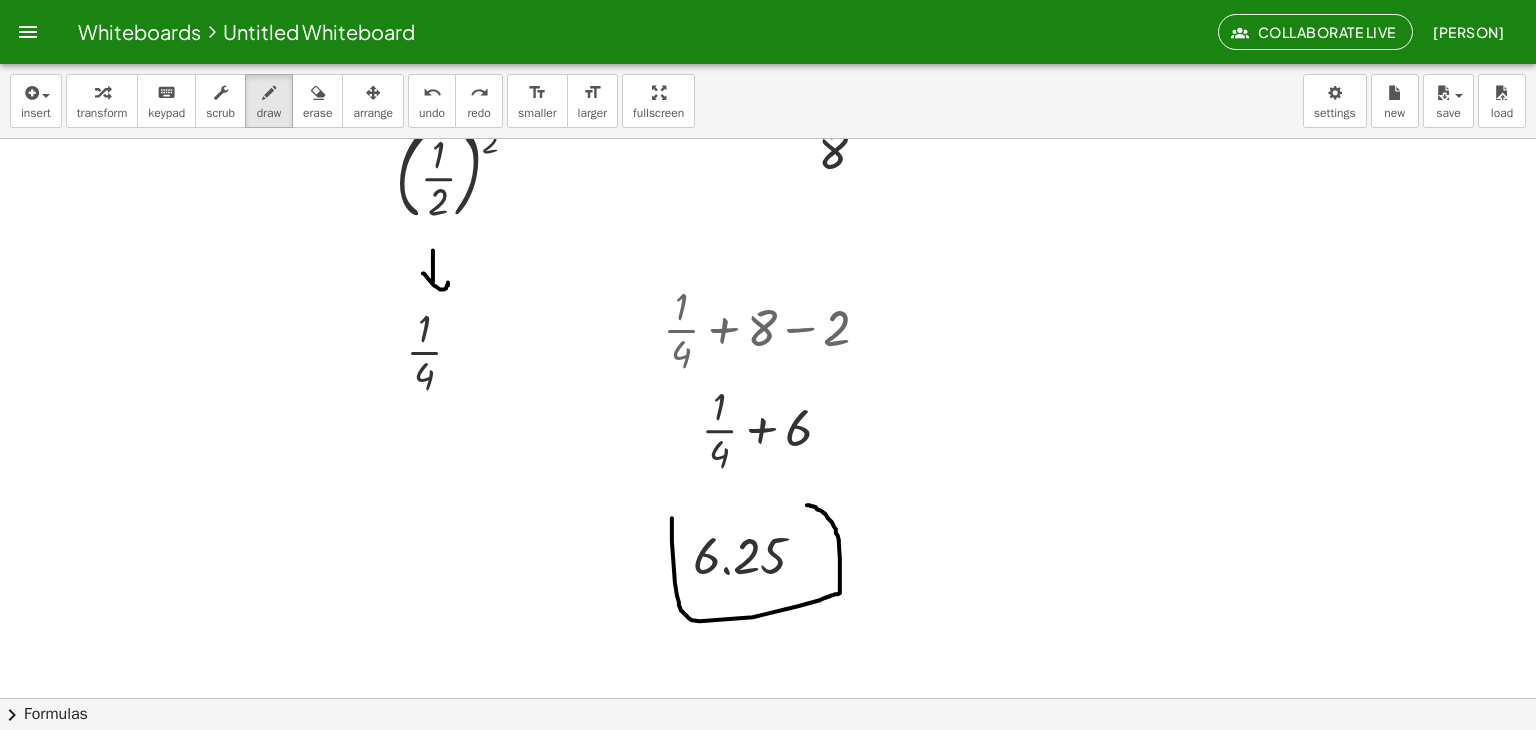 drag, startPoint x: 672, startPoint y: 517, endPoint x: 681, endPoint y: 505, distance: 15 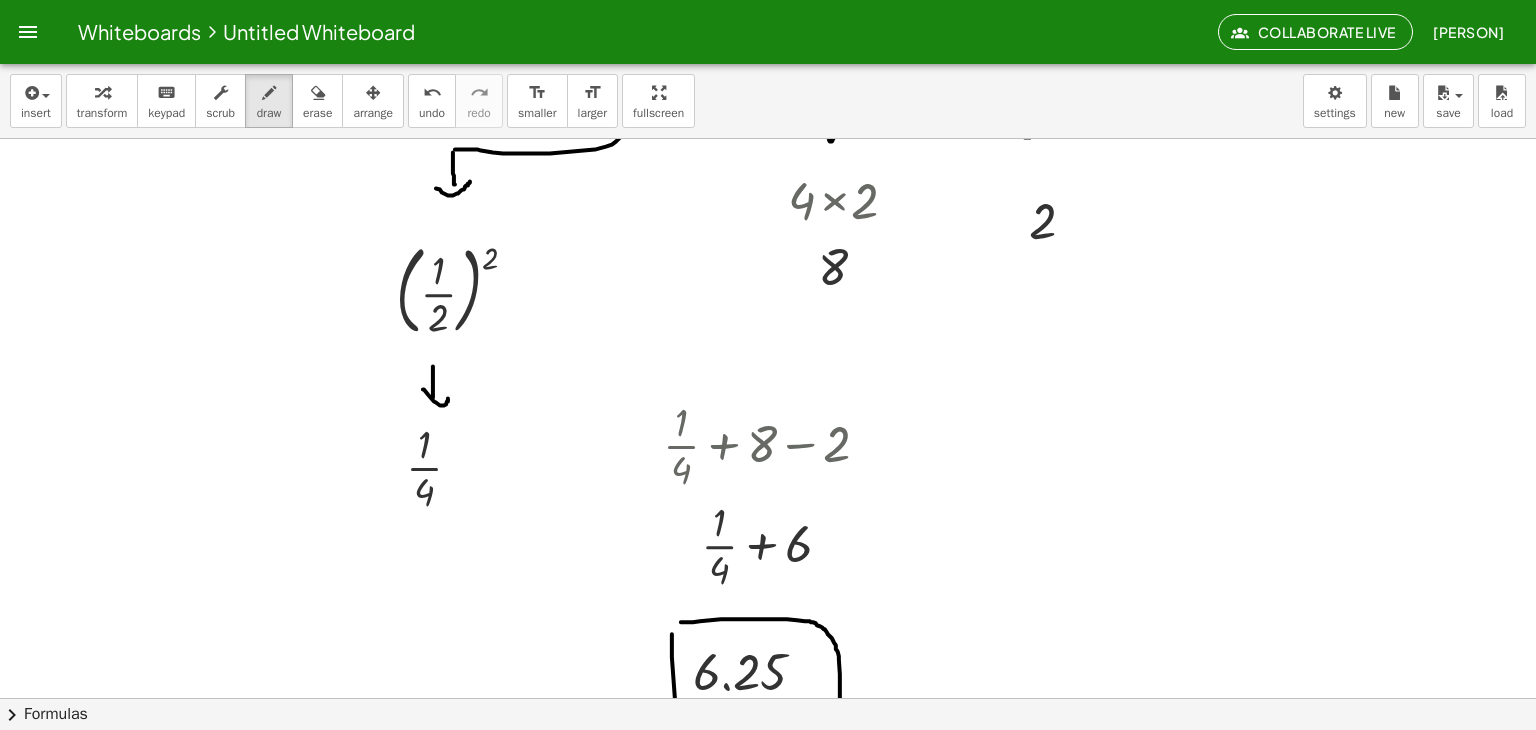 scroll, scrollTop: 0, scrollLeft: 0, axis: both 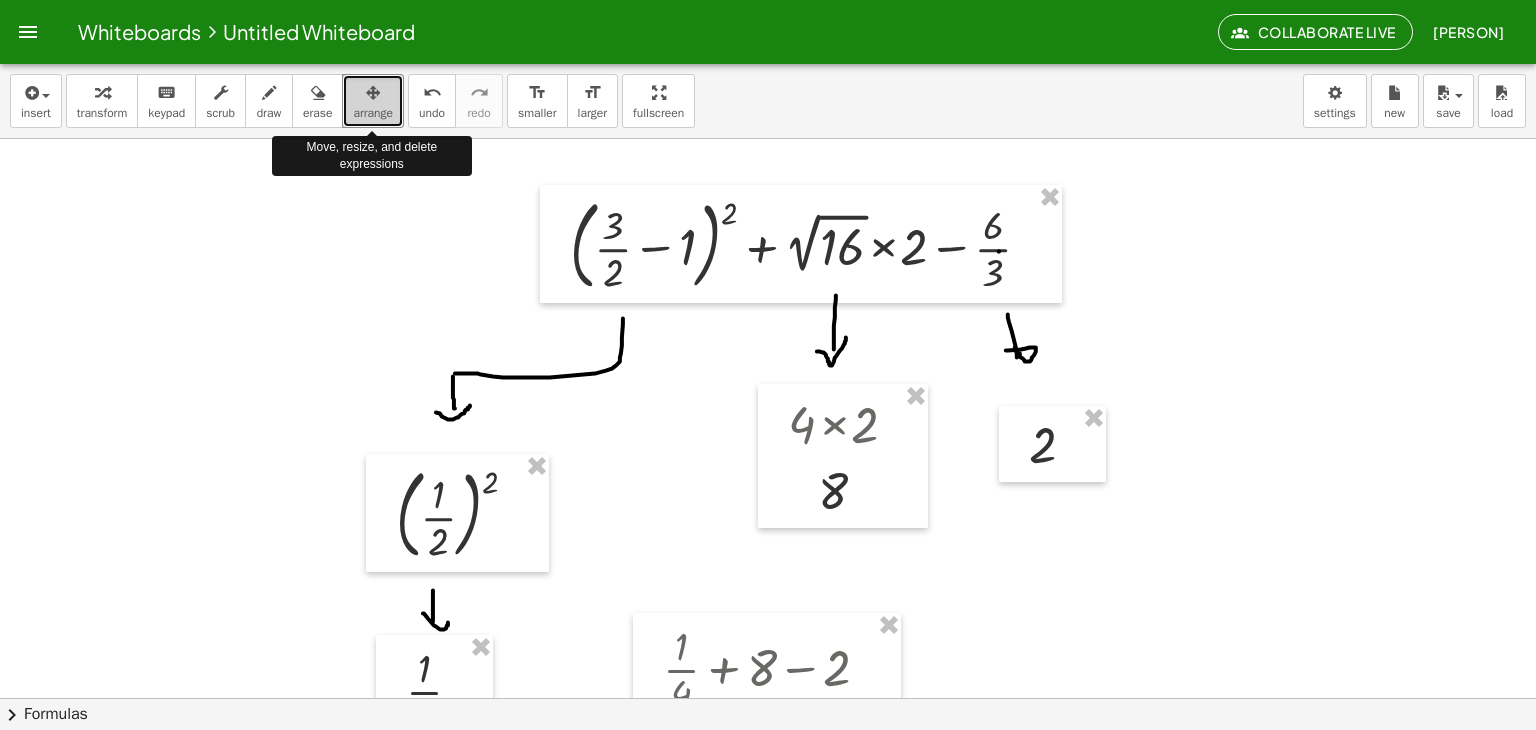 drag, startPoint x: 366, startPoint y: 105, endPoint x: 360, endPoint y: 85, distance: 20.880613 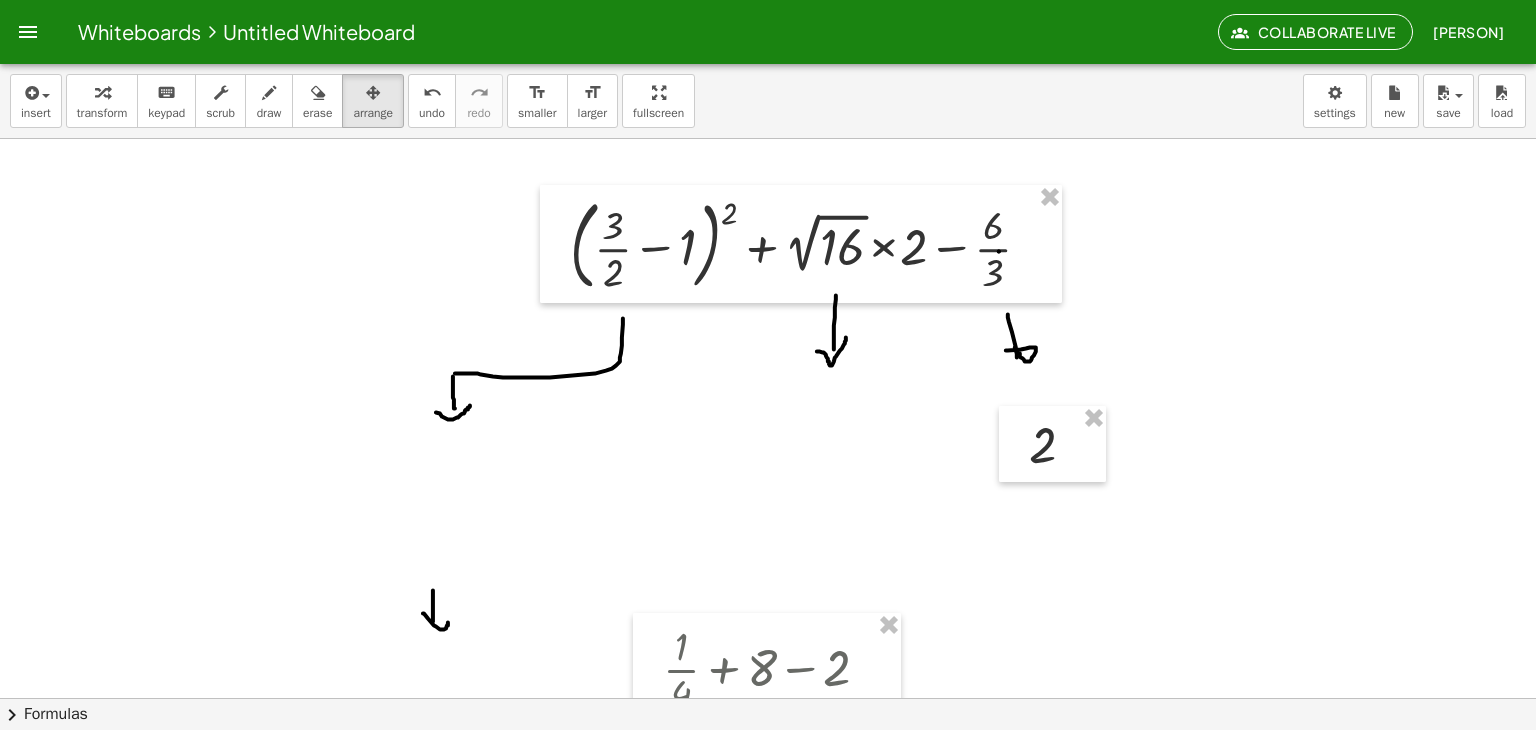 scroll, scrollTop: 192, scrollLeft: 0, axis: vertical 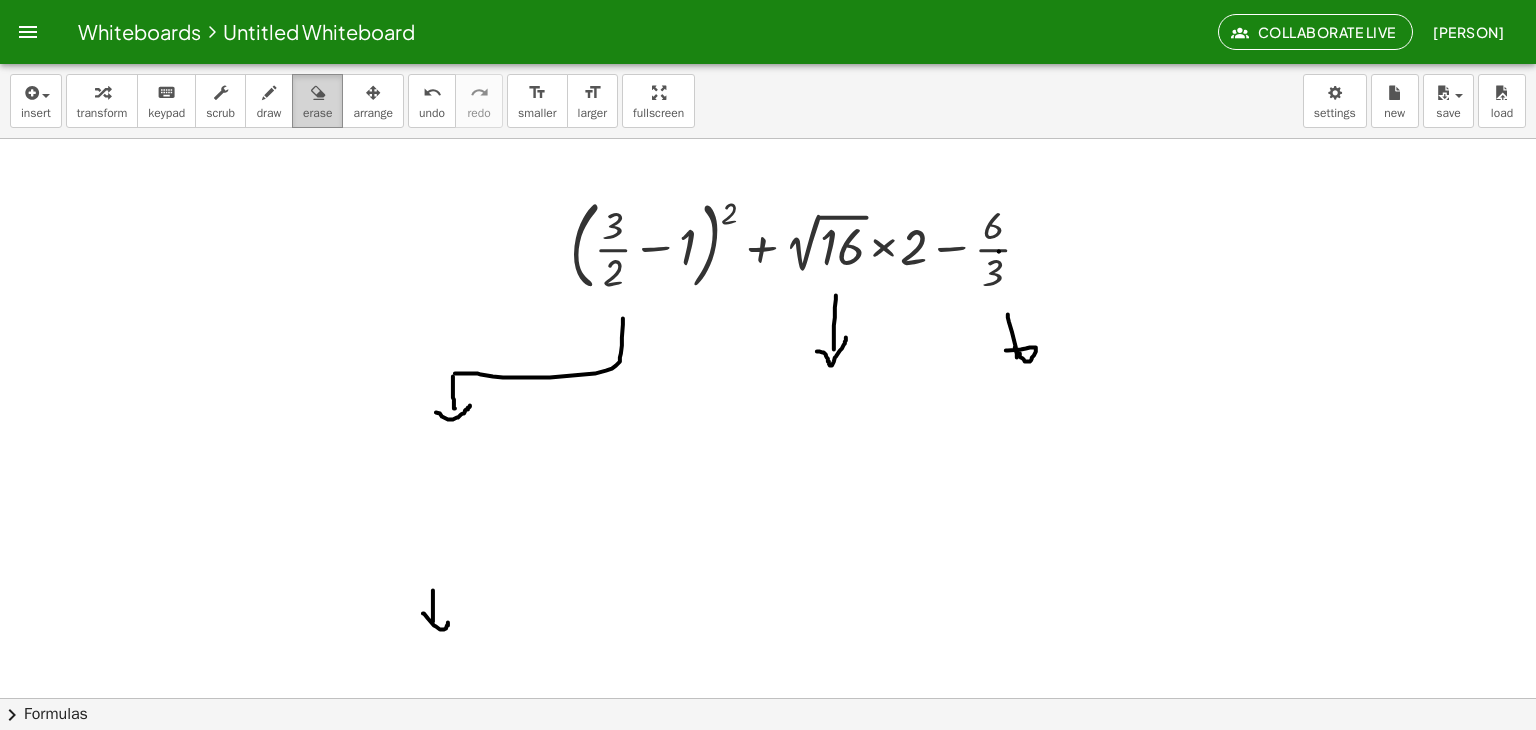 click at bounding box center [318, 93] 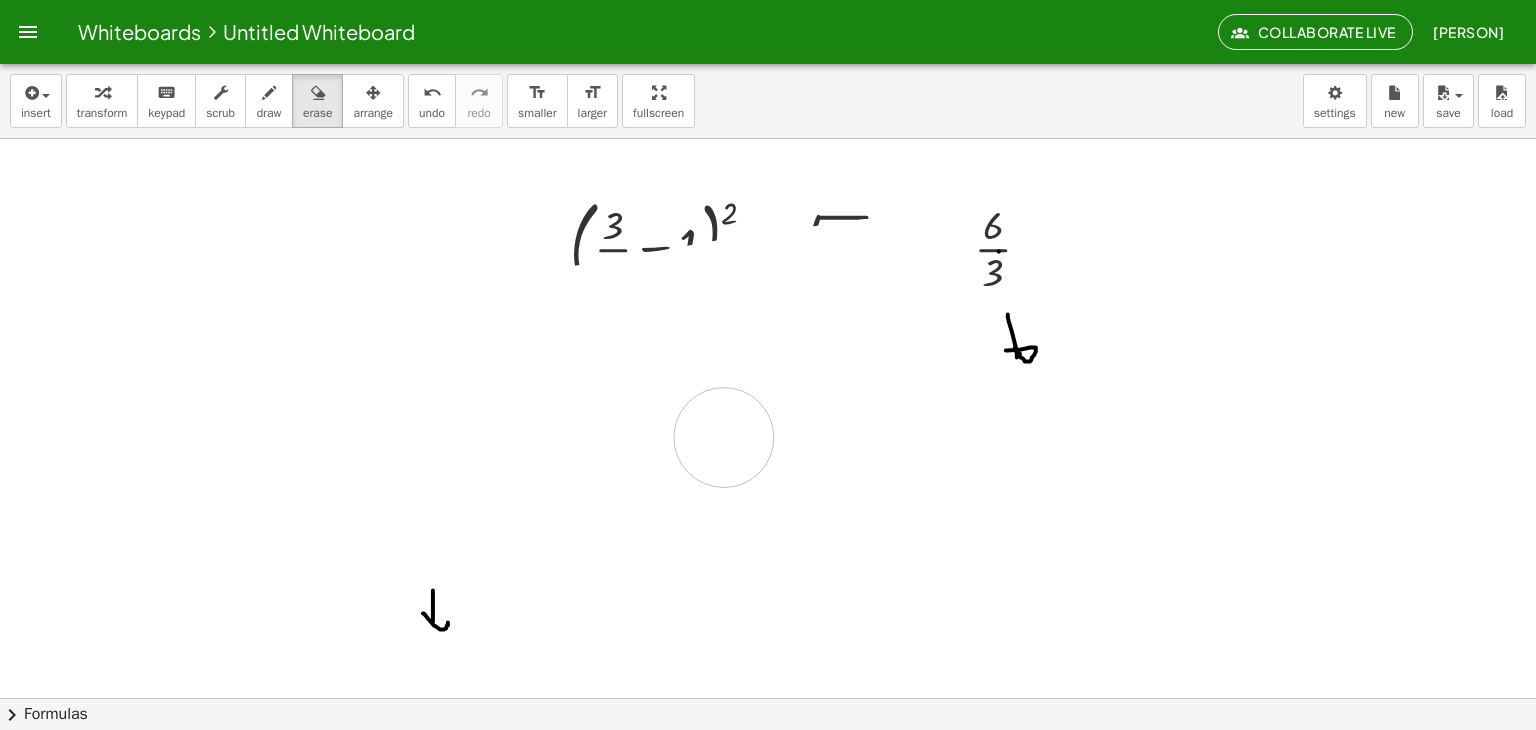 drag, startPoint x: 396, startPoint y: 326, endPoint x: 727, endPoint y: 441, distance: 350.40833 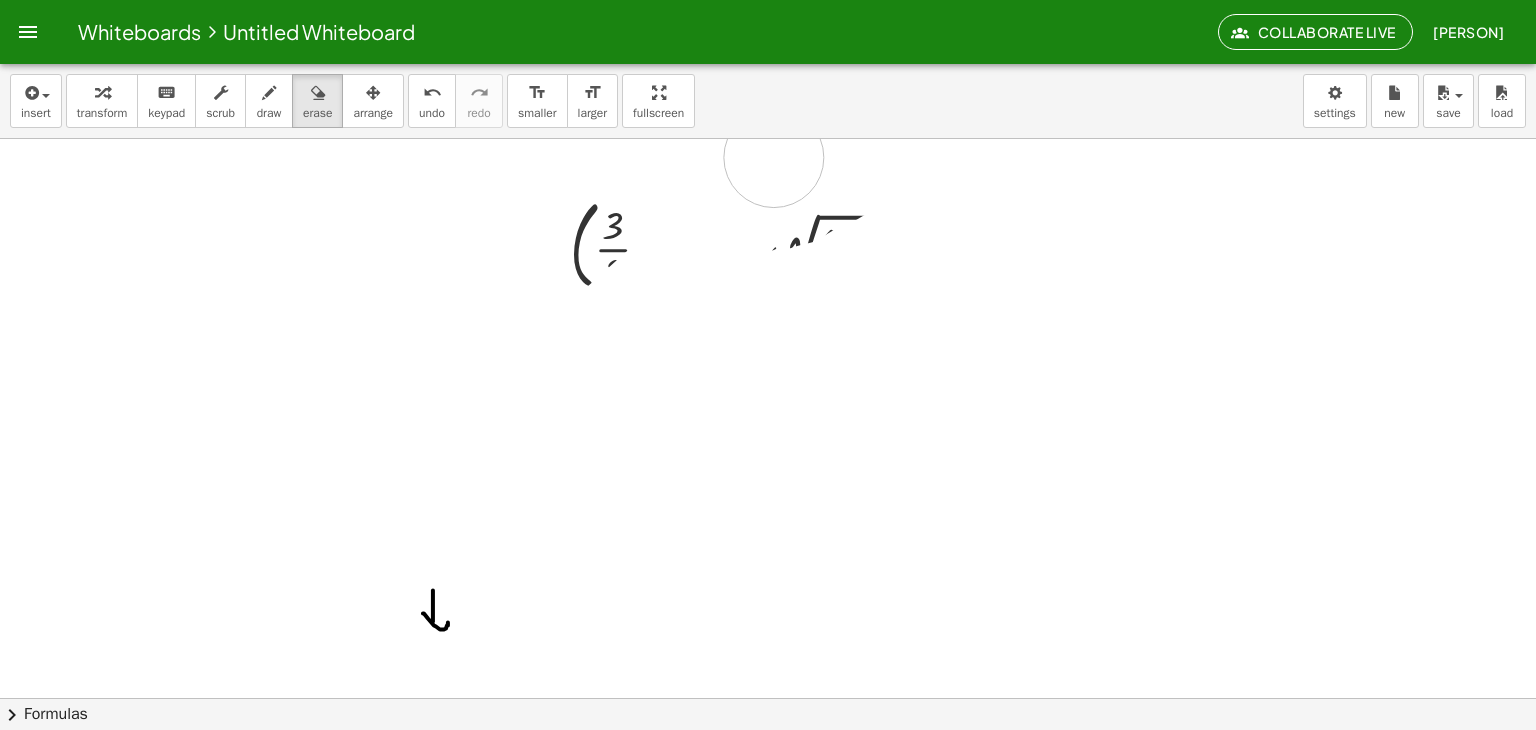 drag, startPoint x: 1008, startPoint y: 315, endPoint x: 712, endPoint y: 170, distance: 329.60733 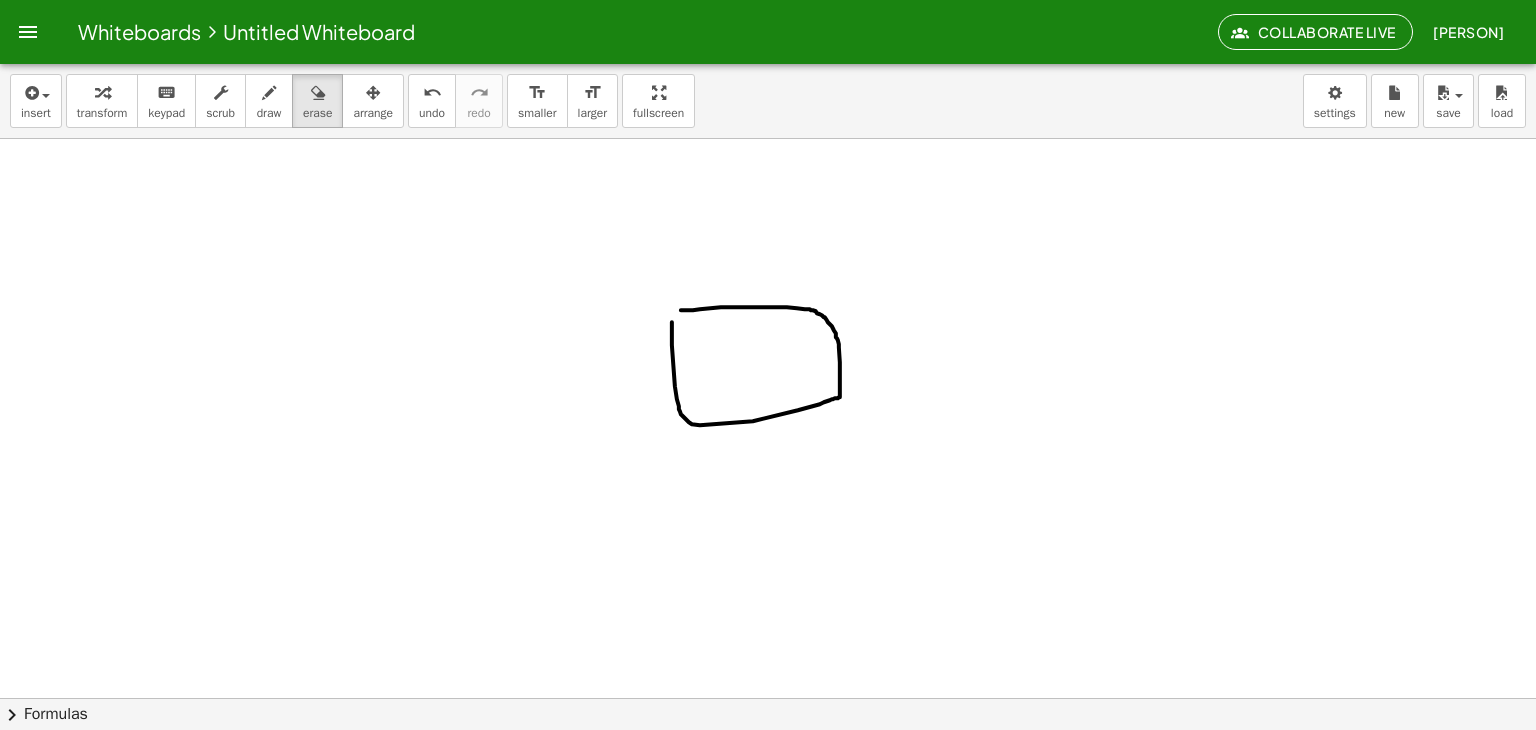 scroll, scrollTop: 540, scrollLeft: 0, axis: vertical 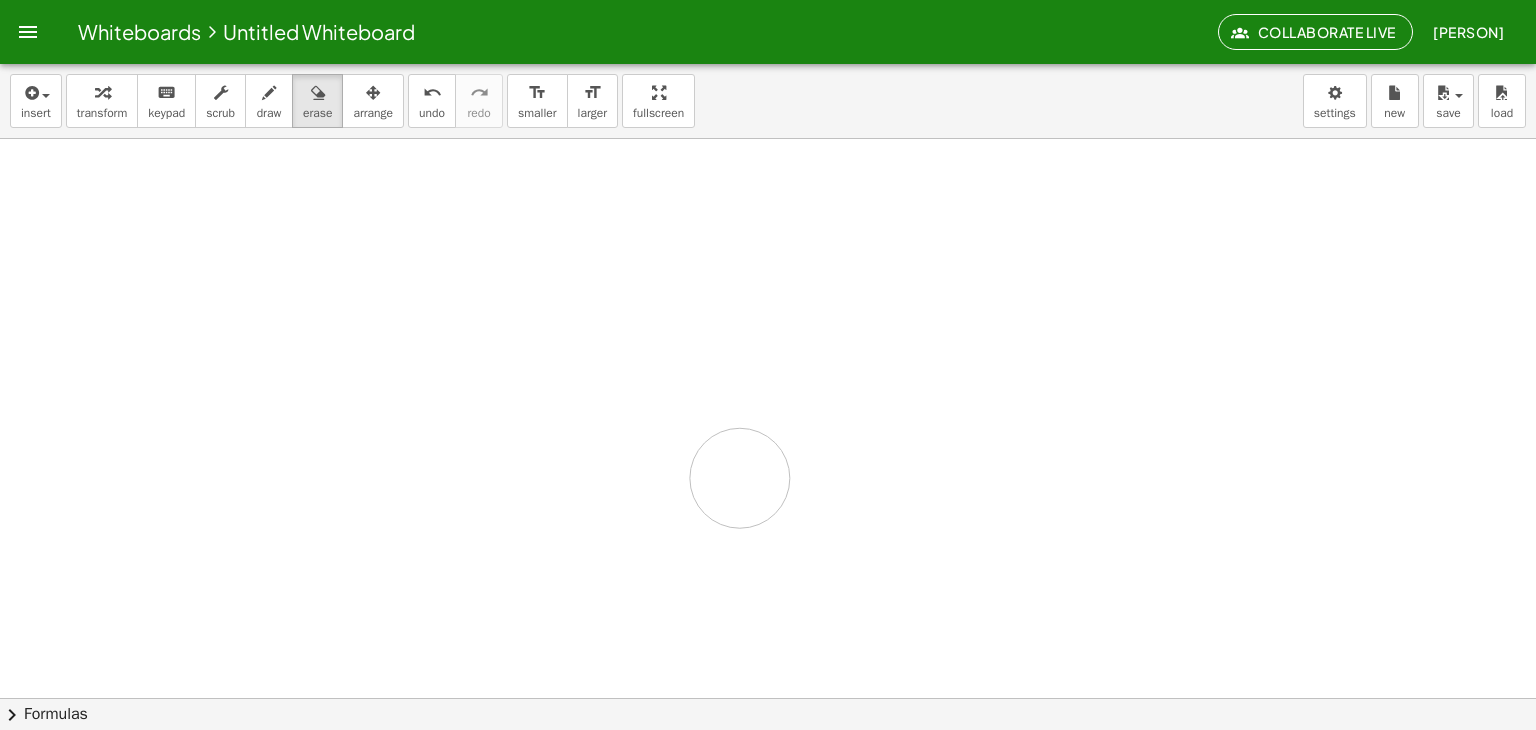 drag, startPoint x: 764, startPoint y: 417, endPoint x: 740, endPoint y: 476, distance: 63.694584 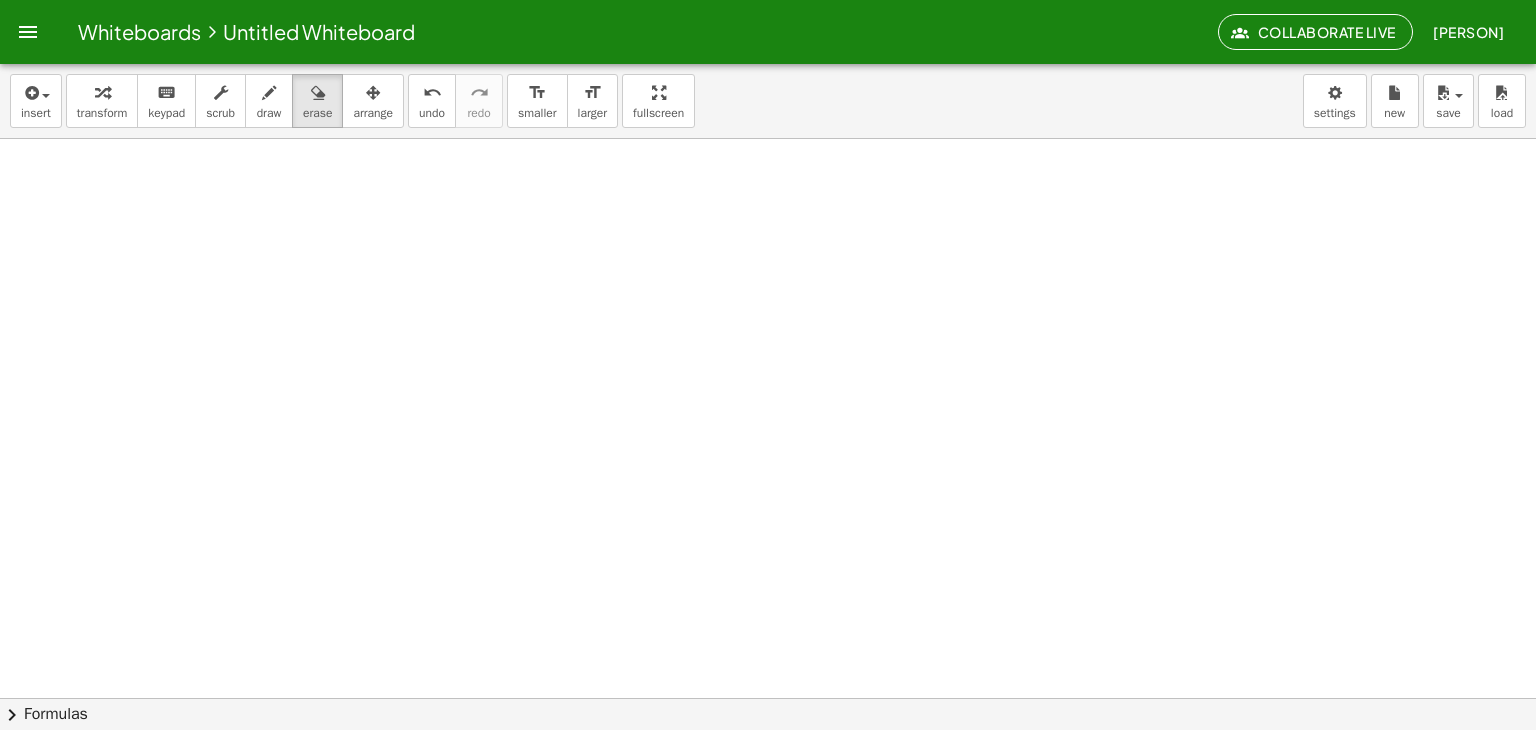 scroll, scrollTop: 136, scrollLeft: 0, axis: vertical 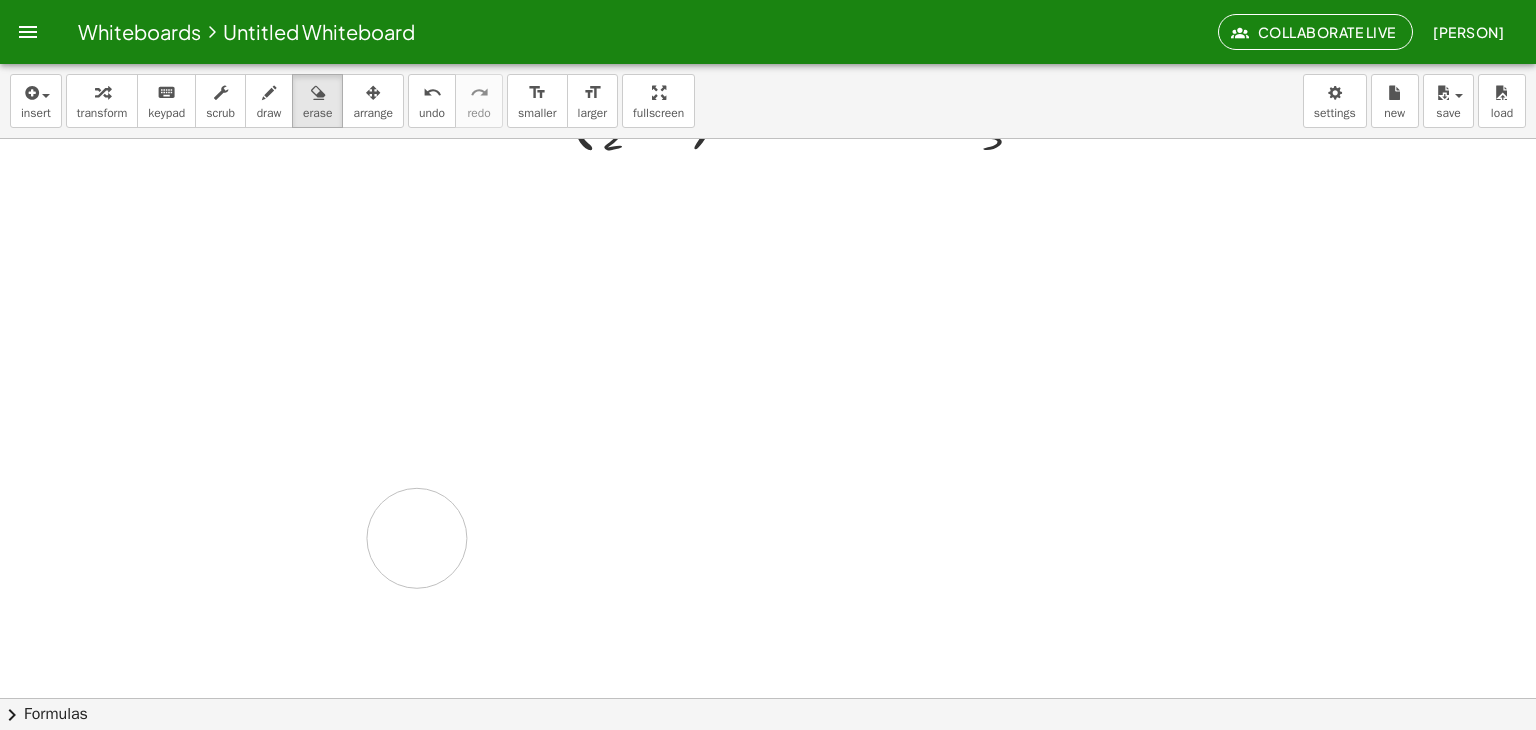 drag, startPoint x: 464, startPoint y: 449, endPoint x: 371, endPoint y: 433, distance: 94.36631 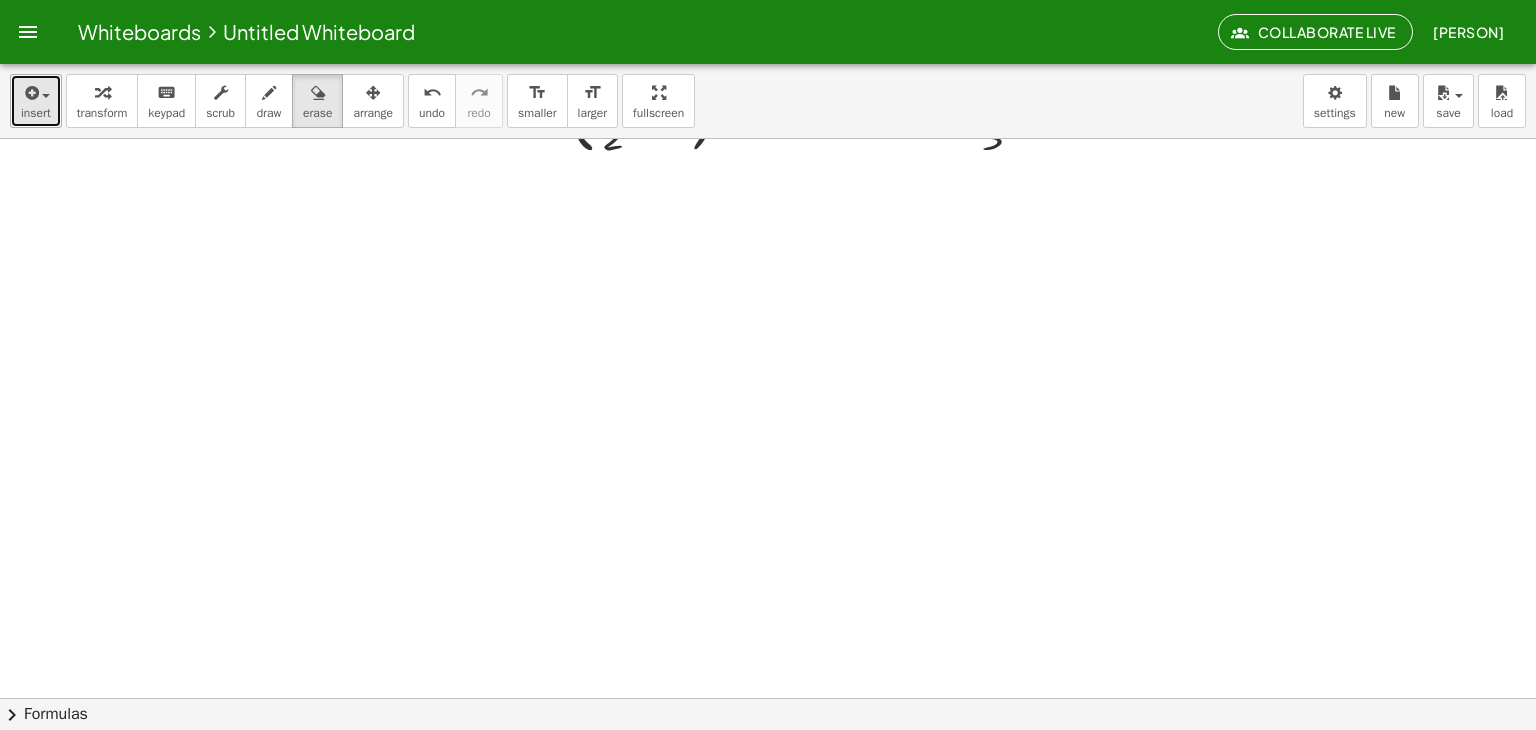 click at bounding box center (36, 92) 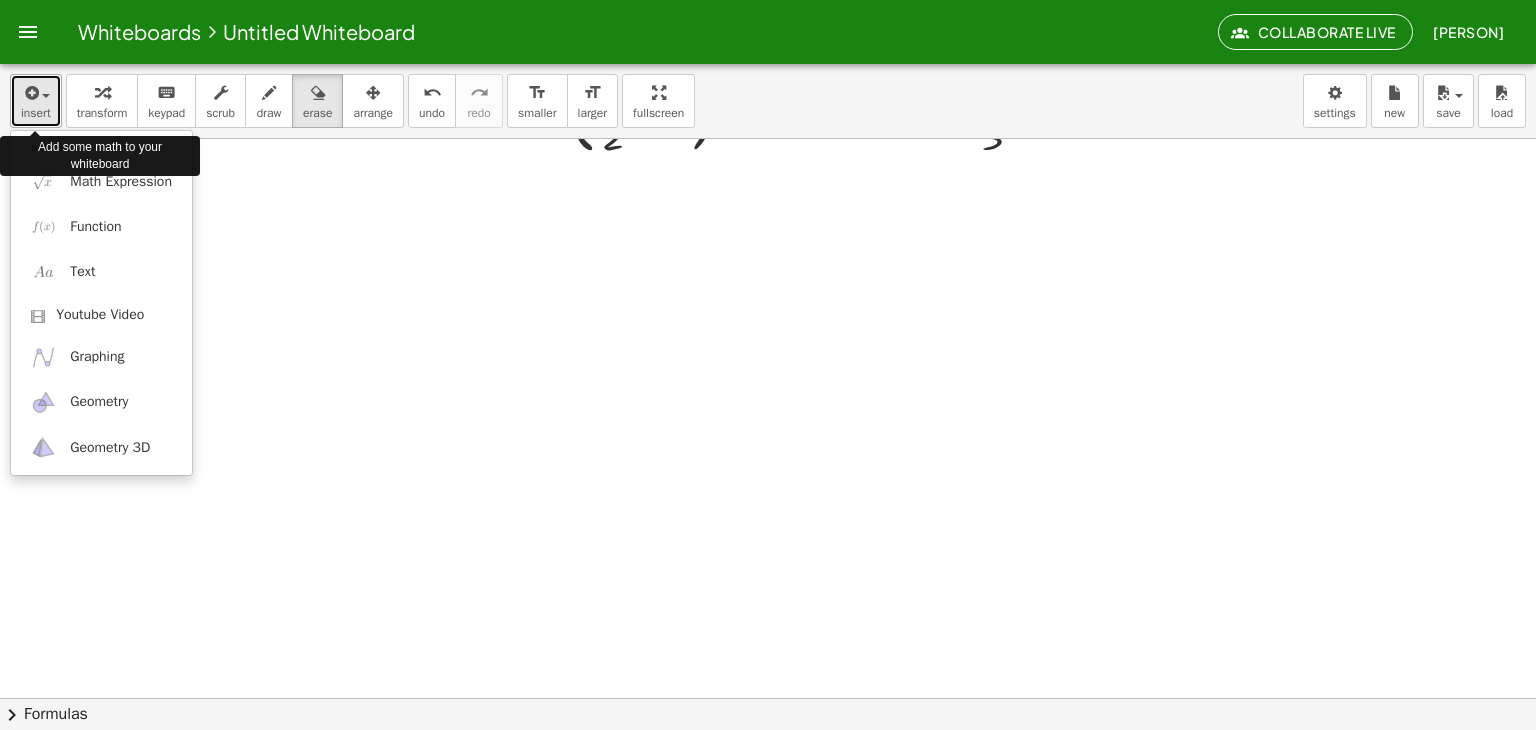 click at bounding box center (36, 92) 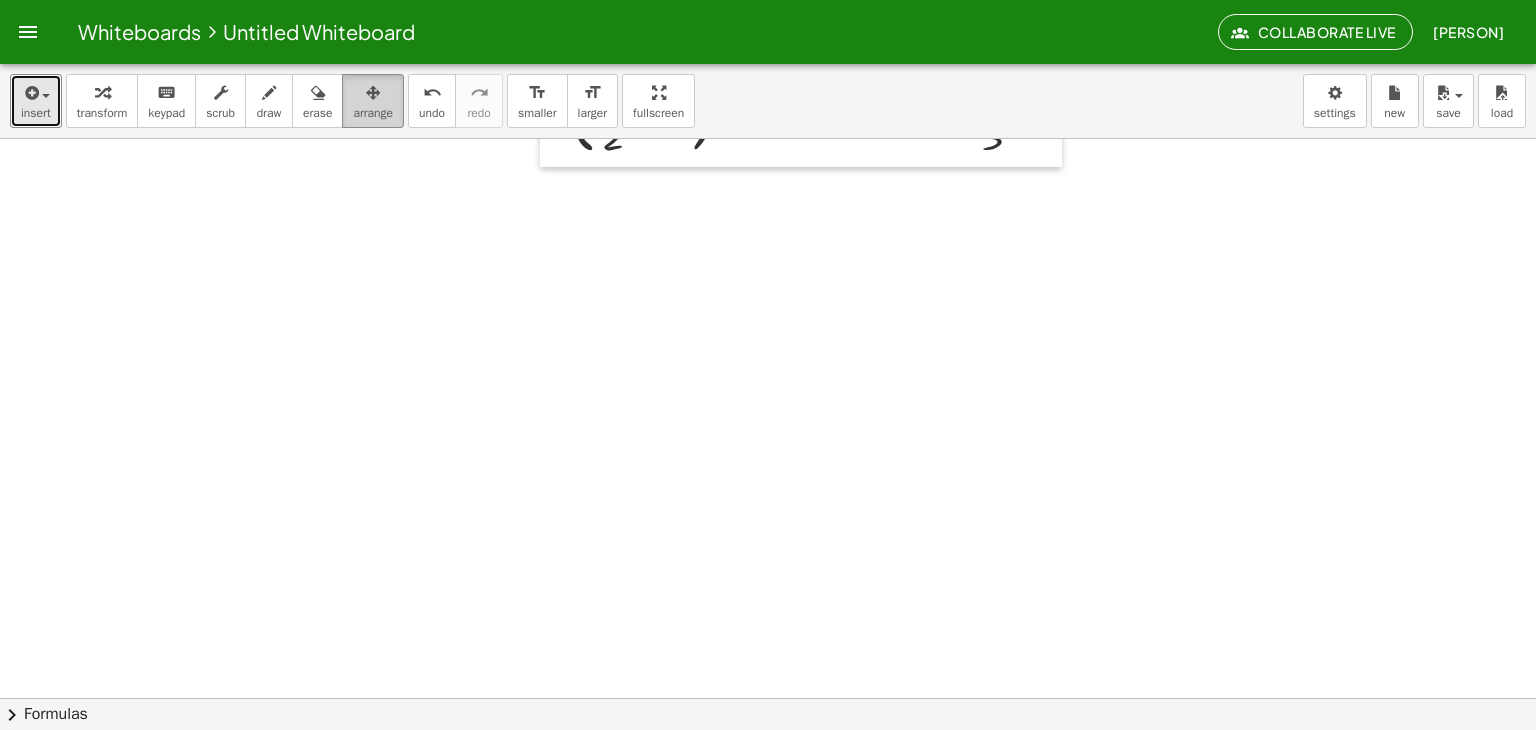 click on "arrange" at bounding box center [373, 101] 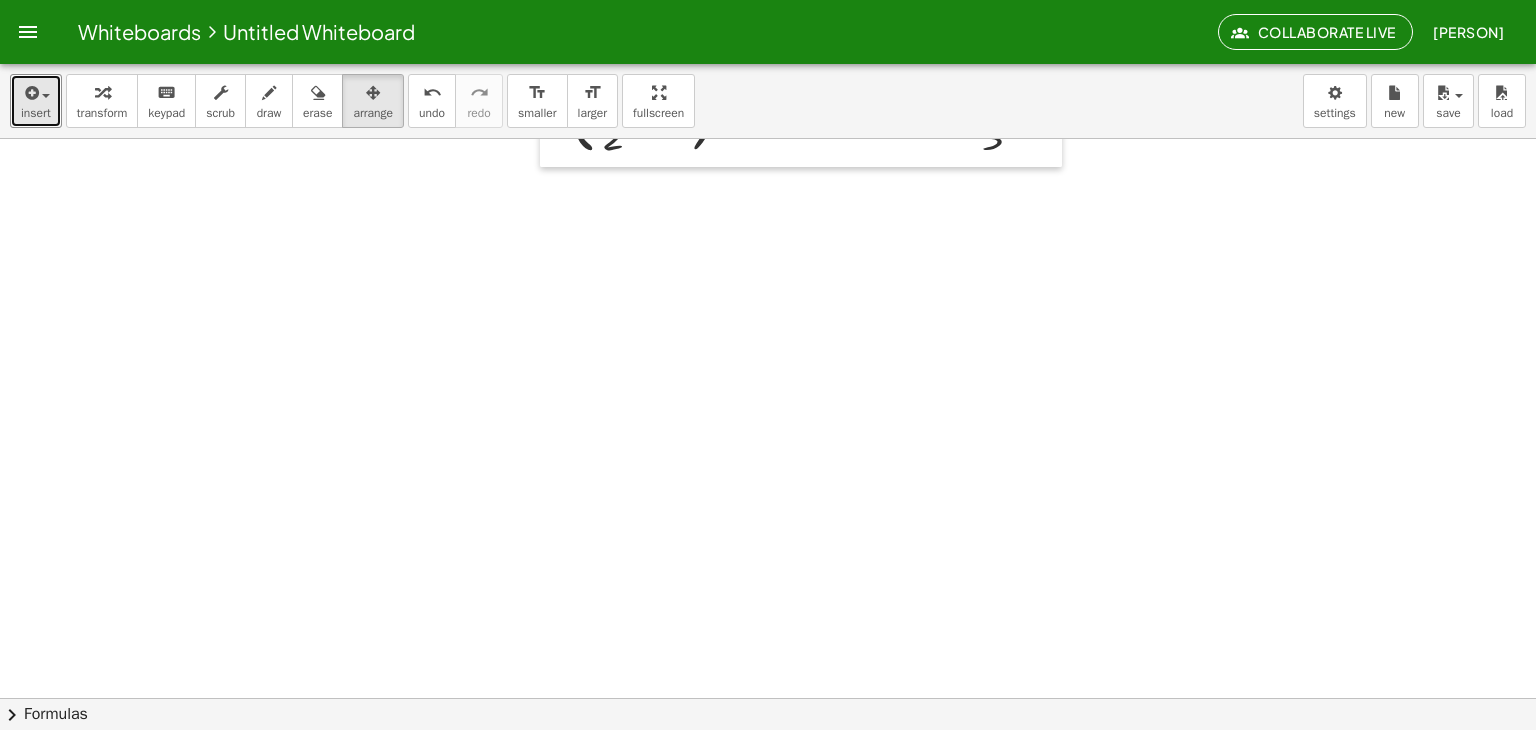 scroll, scrollTop: 0, scrollLeft: 0, axis: both 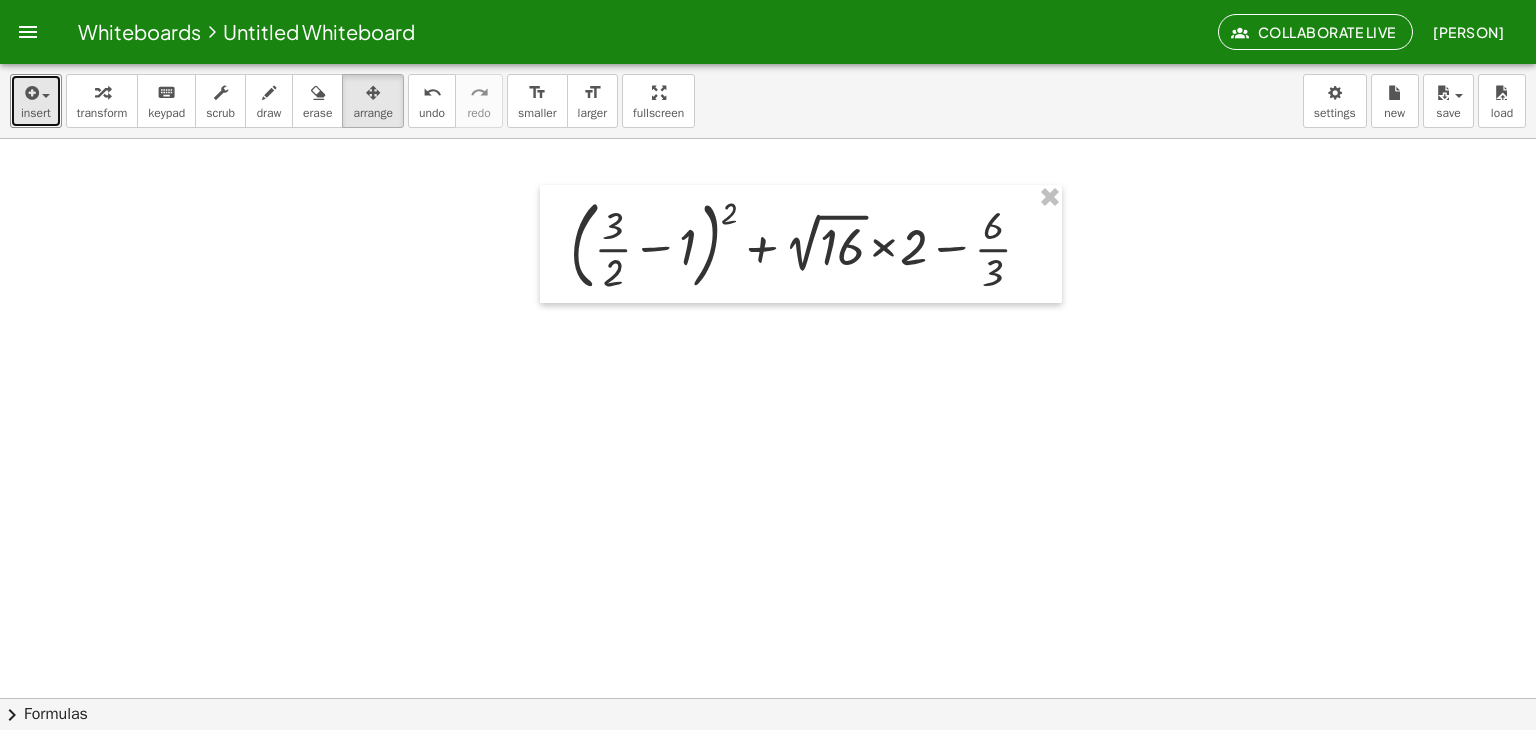 drag, startPoint x: 1509, startPoint y: 1, endPoint x: 1041, endPoint y: 461, distance: 656.2195 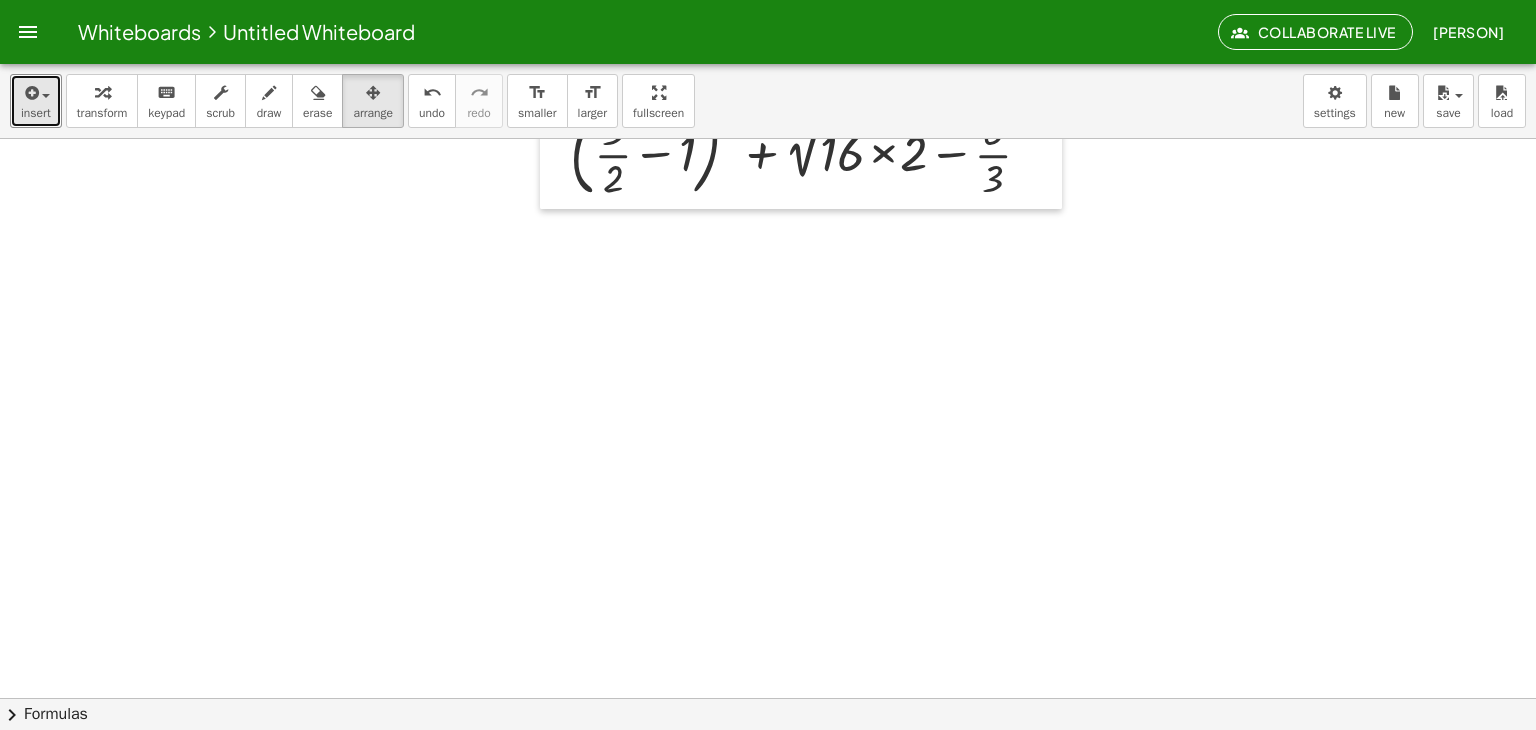 scroll, scrollTop: 0, scrollLeft: 0, axis: both 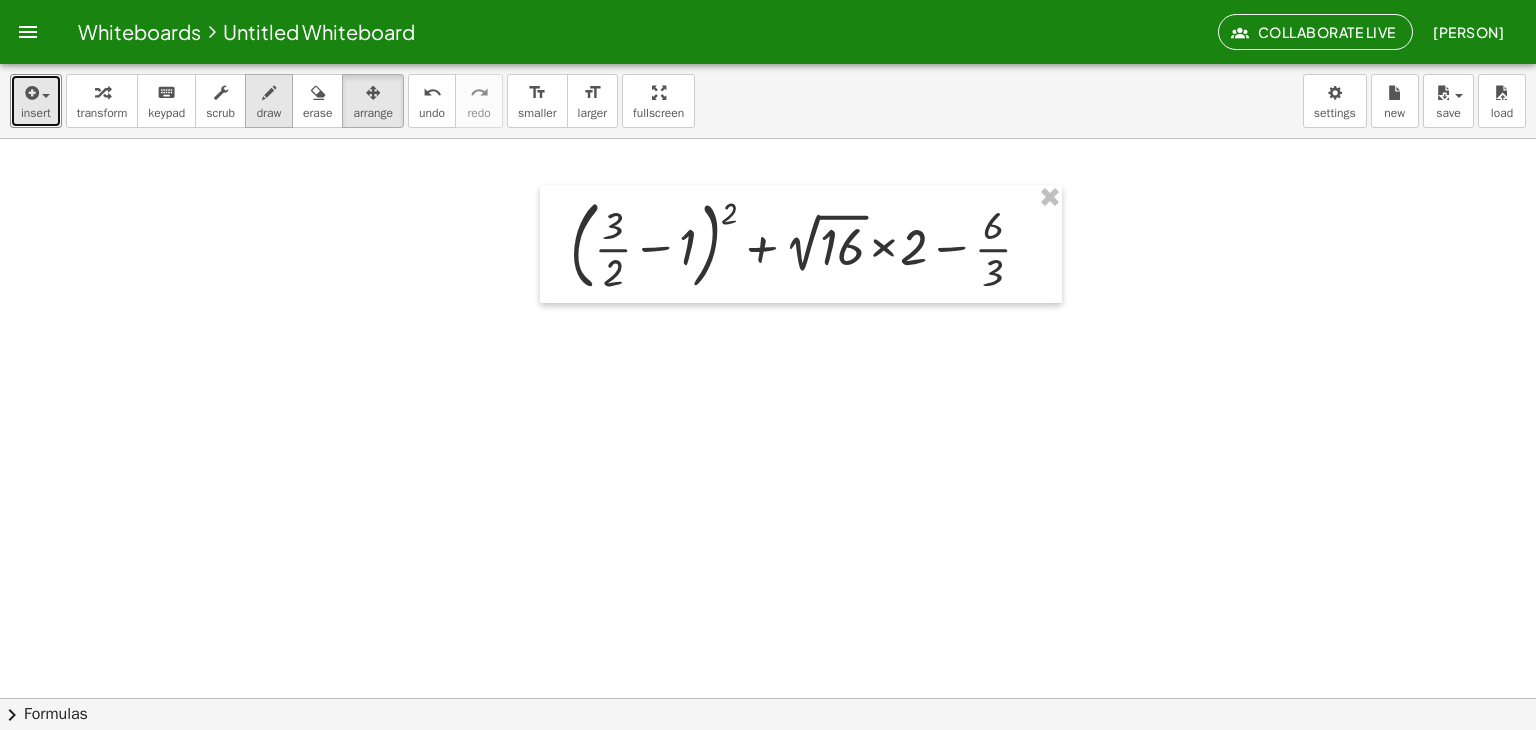 click at bounding box center (269, 93) 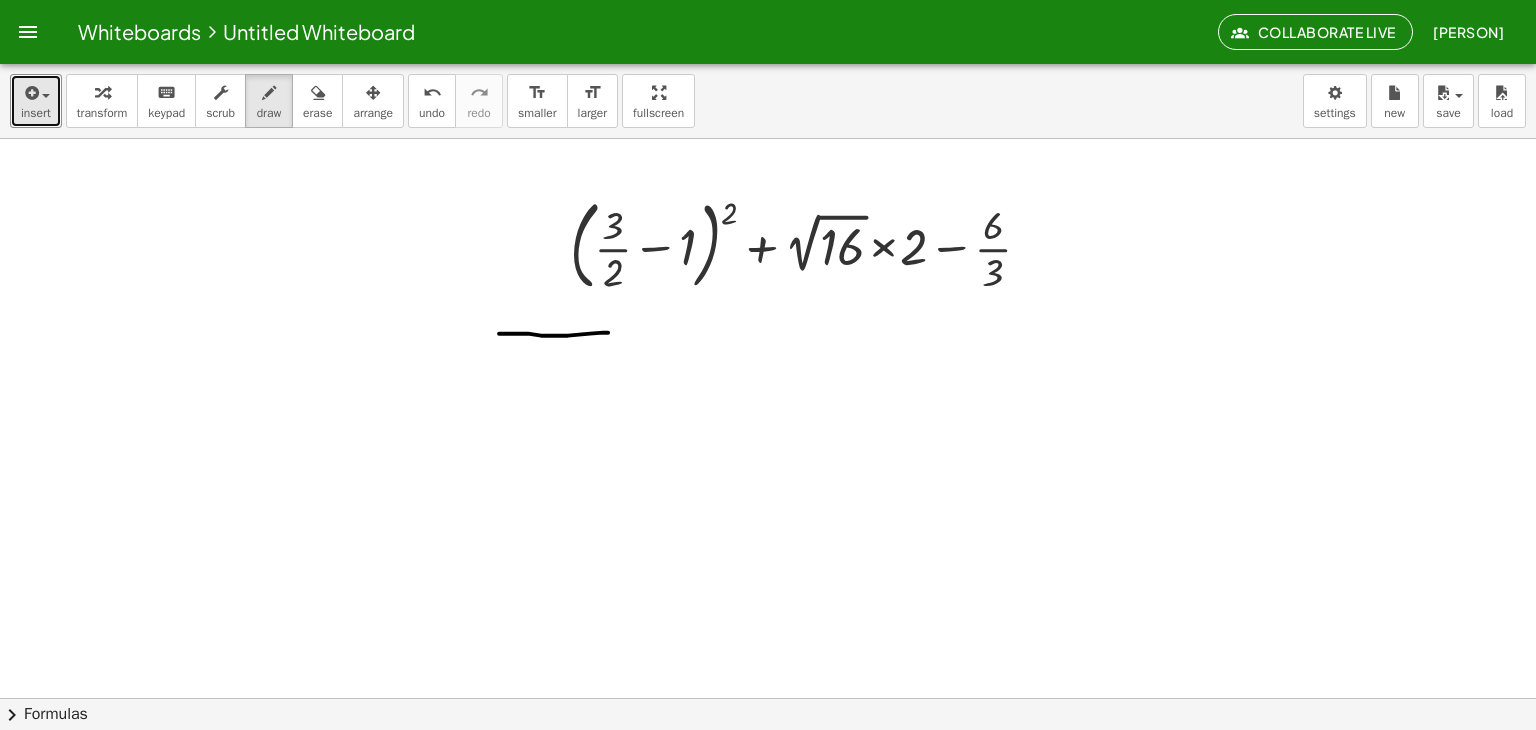 drag, startPoint x: 608, startPoint y: 332, endPoint x: 470, endPoint y: 331, distance: 138.00362 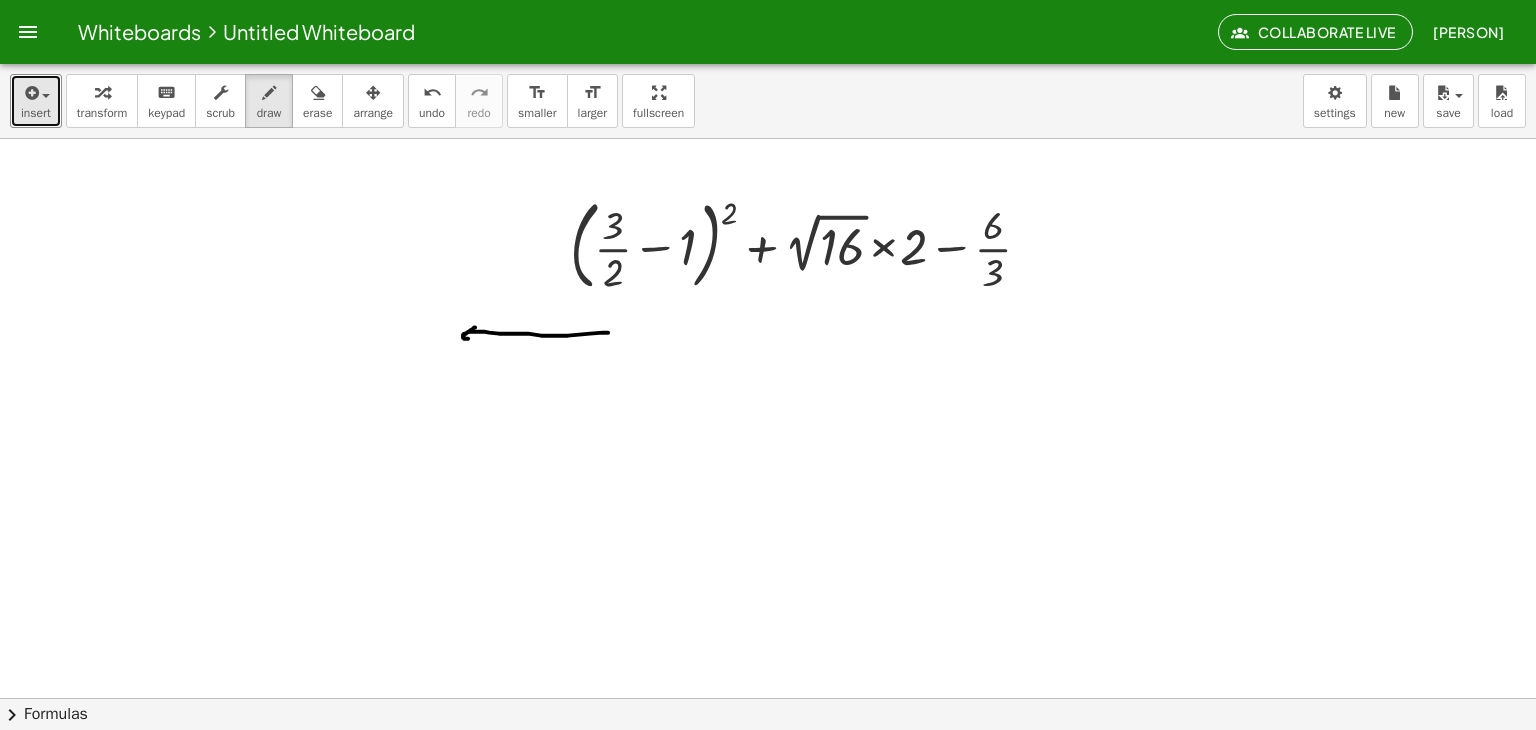 drag, startPoint x: 475, startPoint y: 327, endPoint x: 476, endPoint y: 337, distance: 10.049875 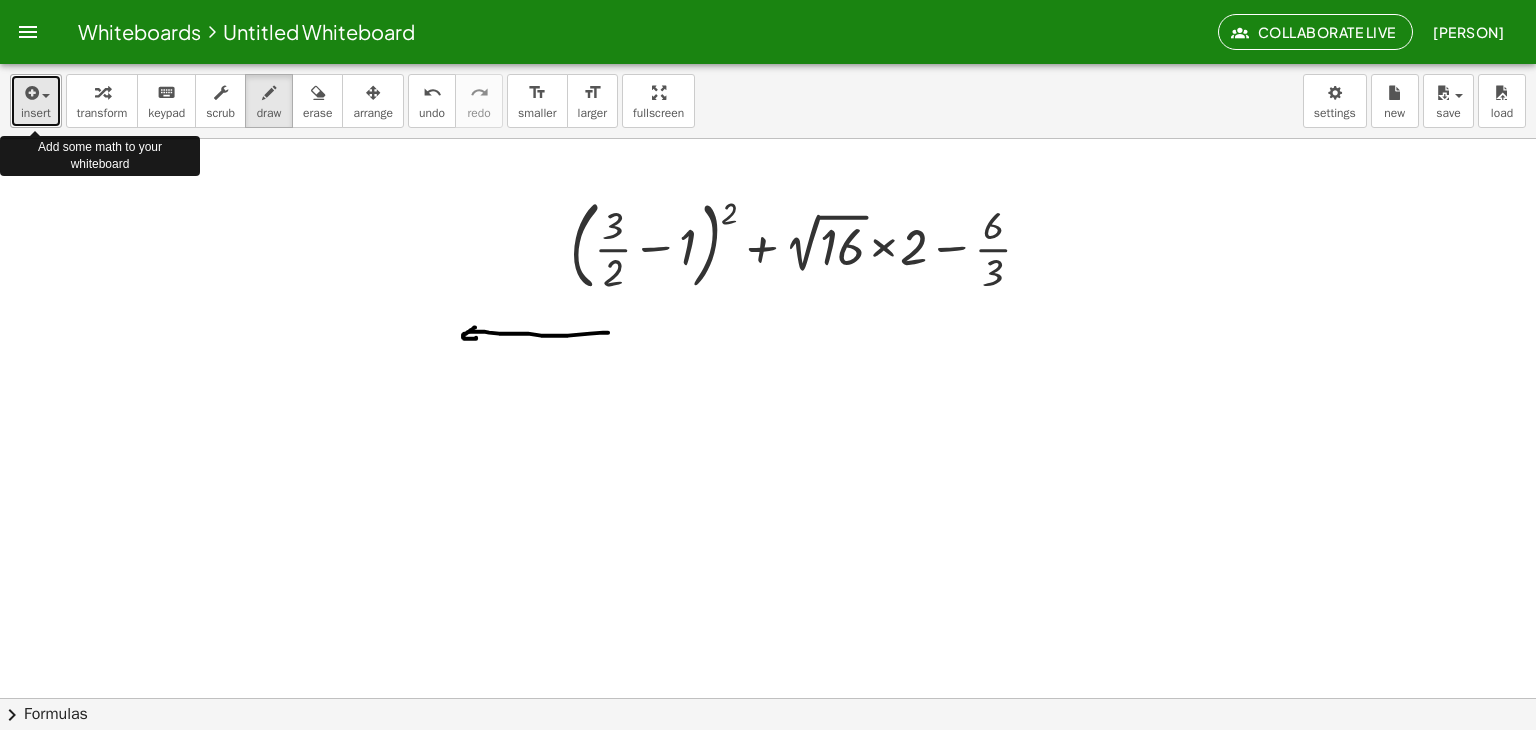 click at bounding box center (30, 93) 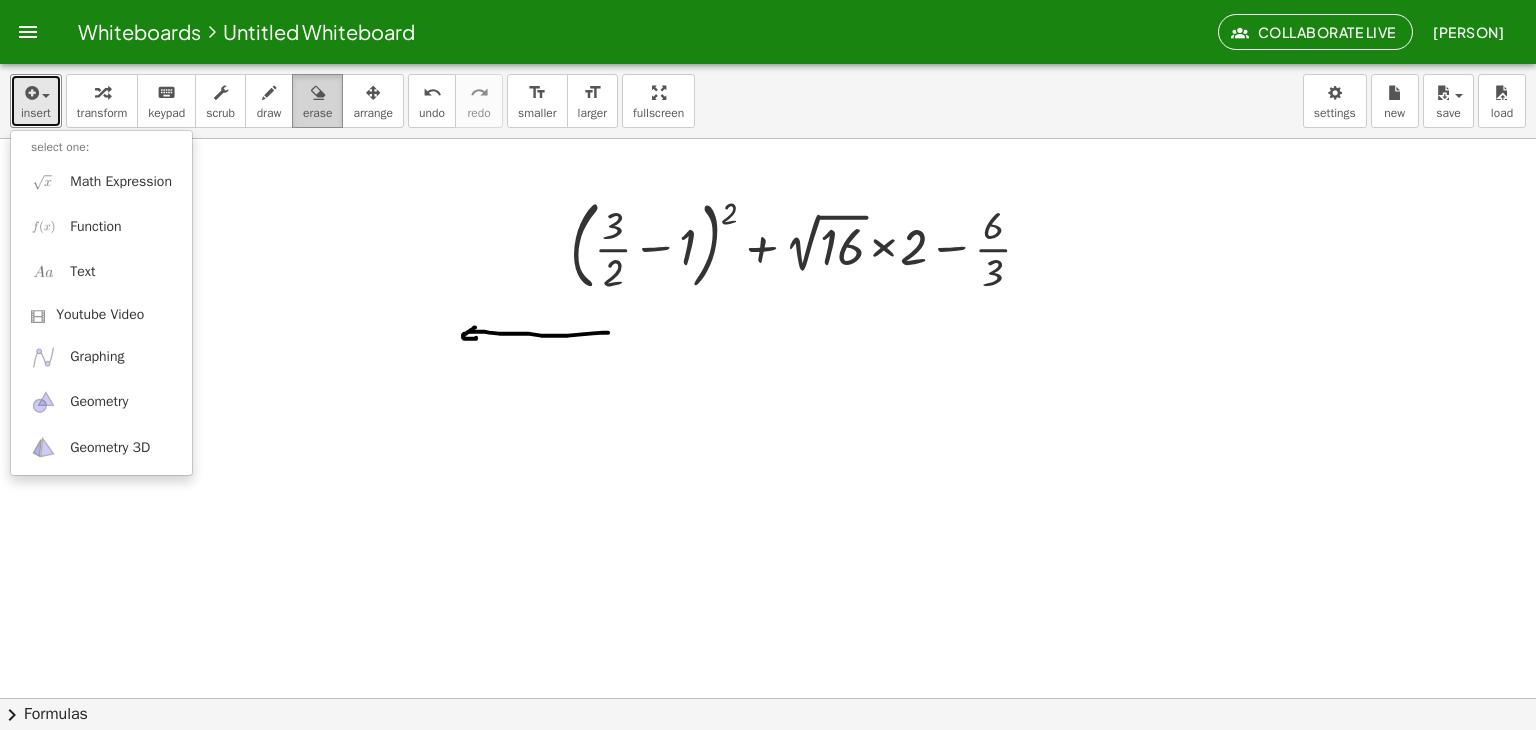 click at bounding box center (318, 93) 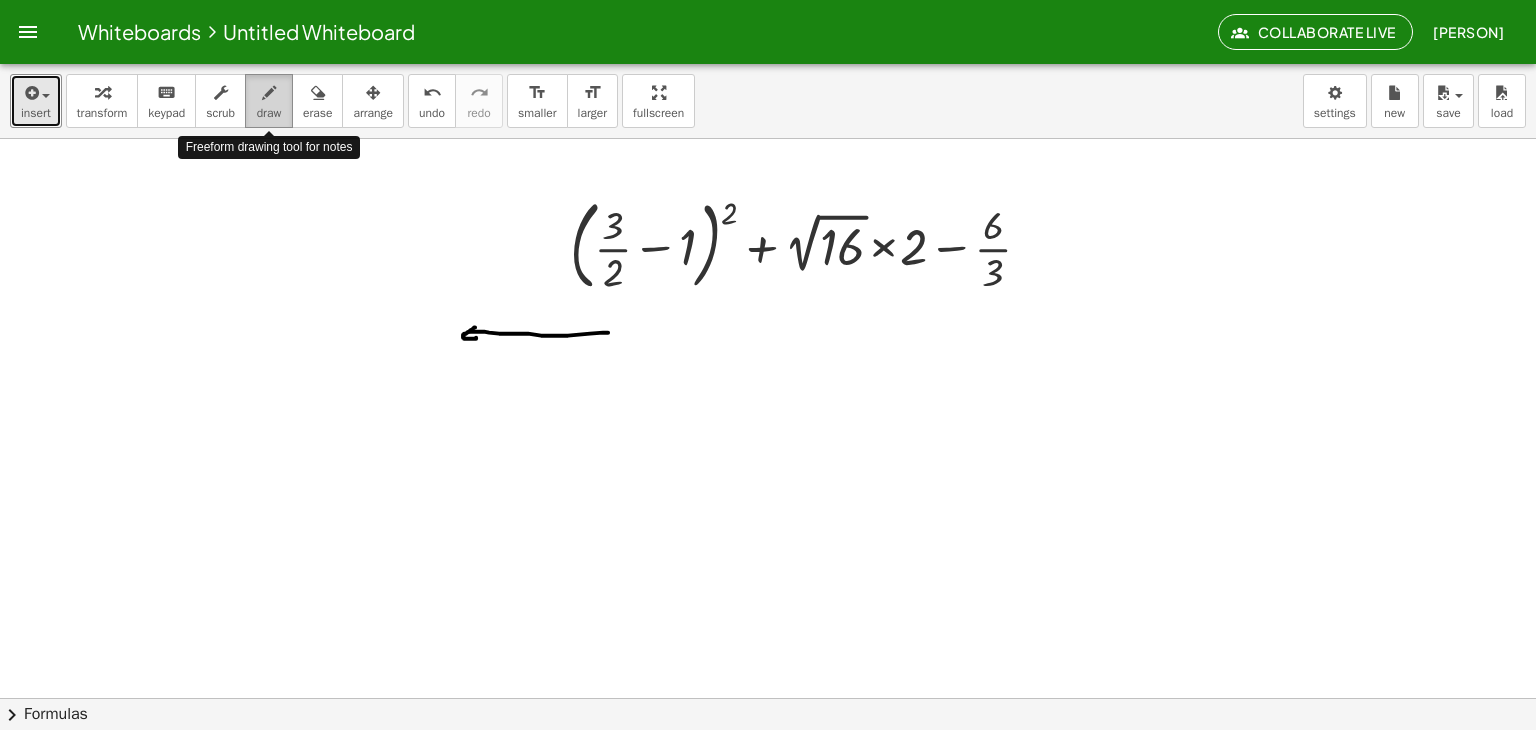 click at bounding box center [269, 93] 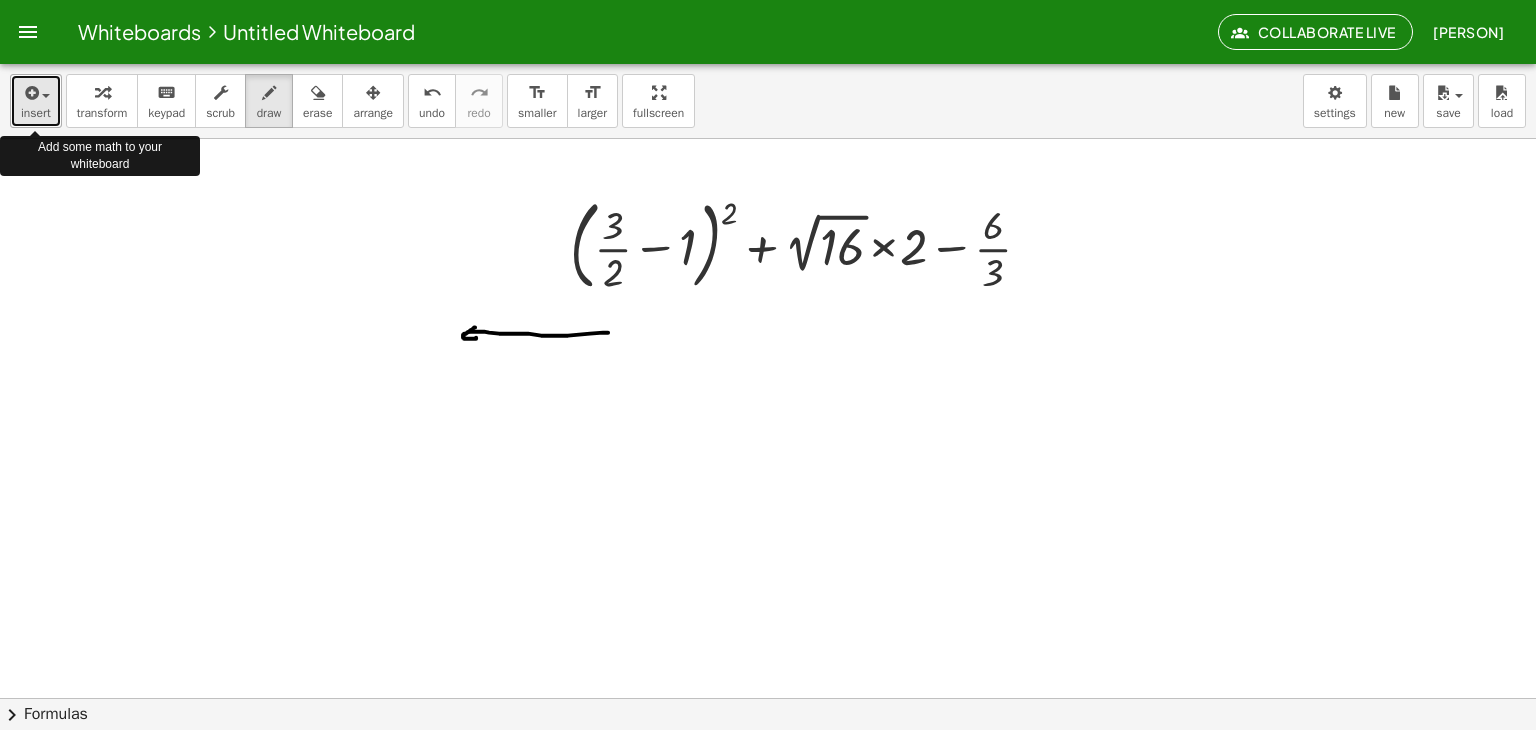 click at bounding box center (30, 93) 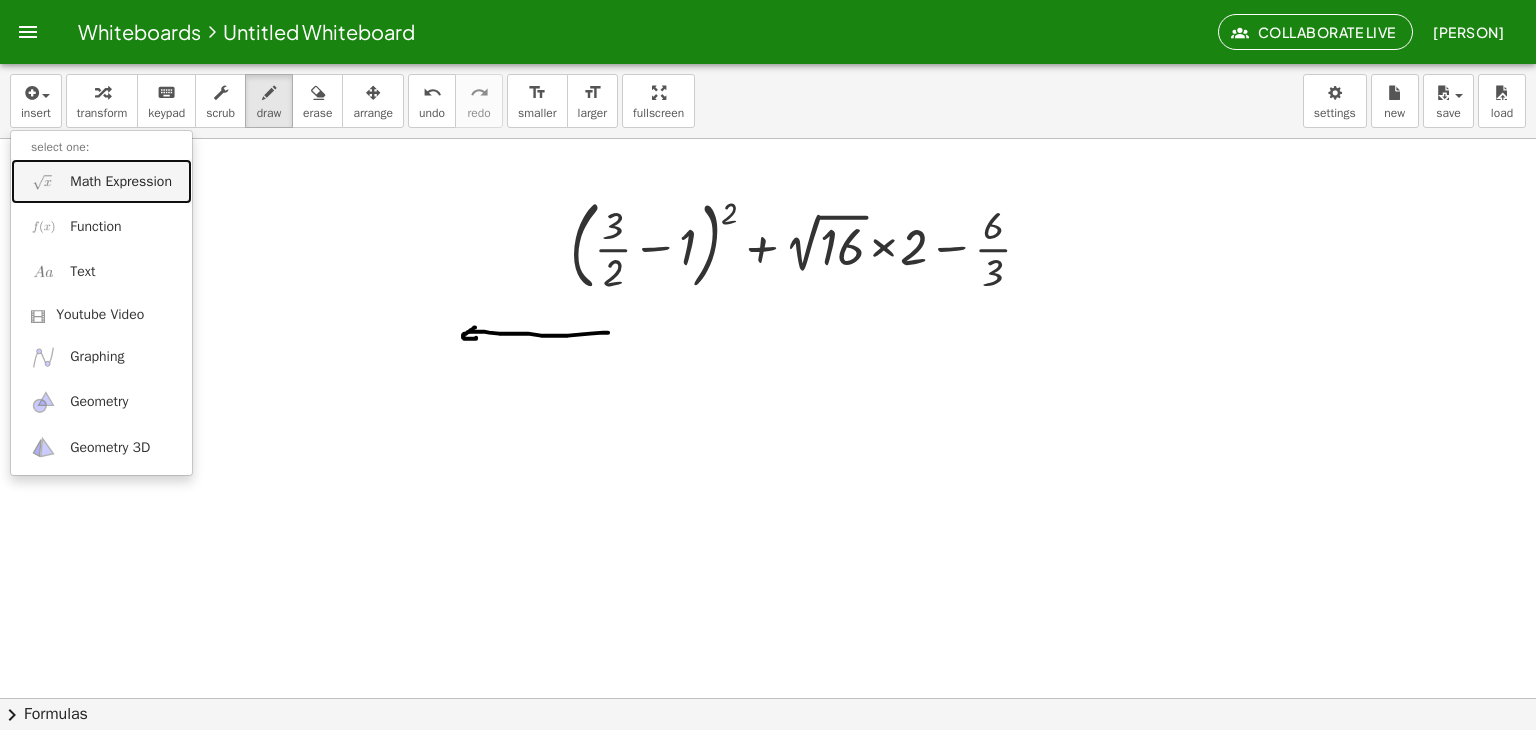 click on "Math Expression" at bounding box center [101, 181] 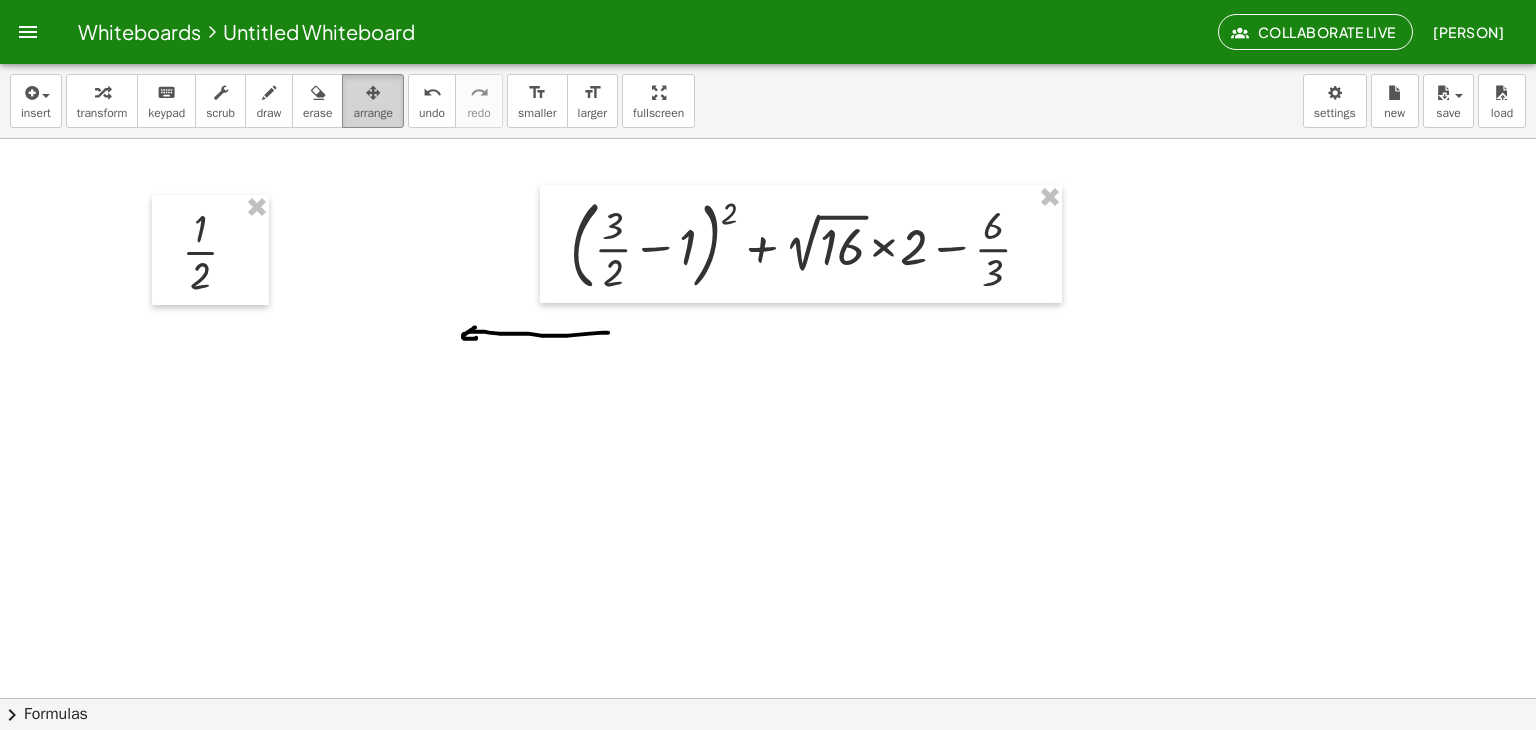 click at bounding box center [373, 92] 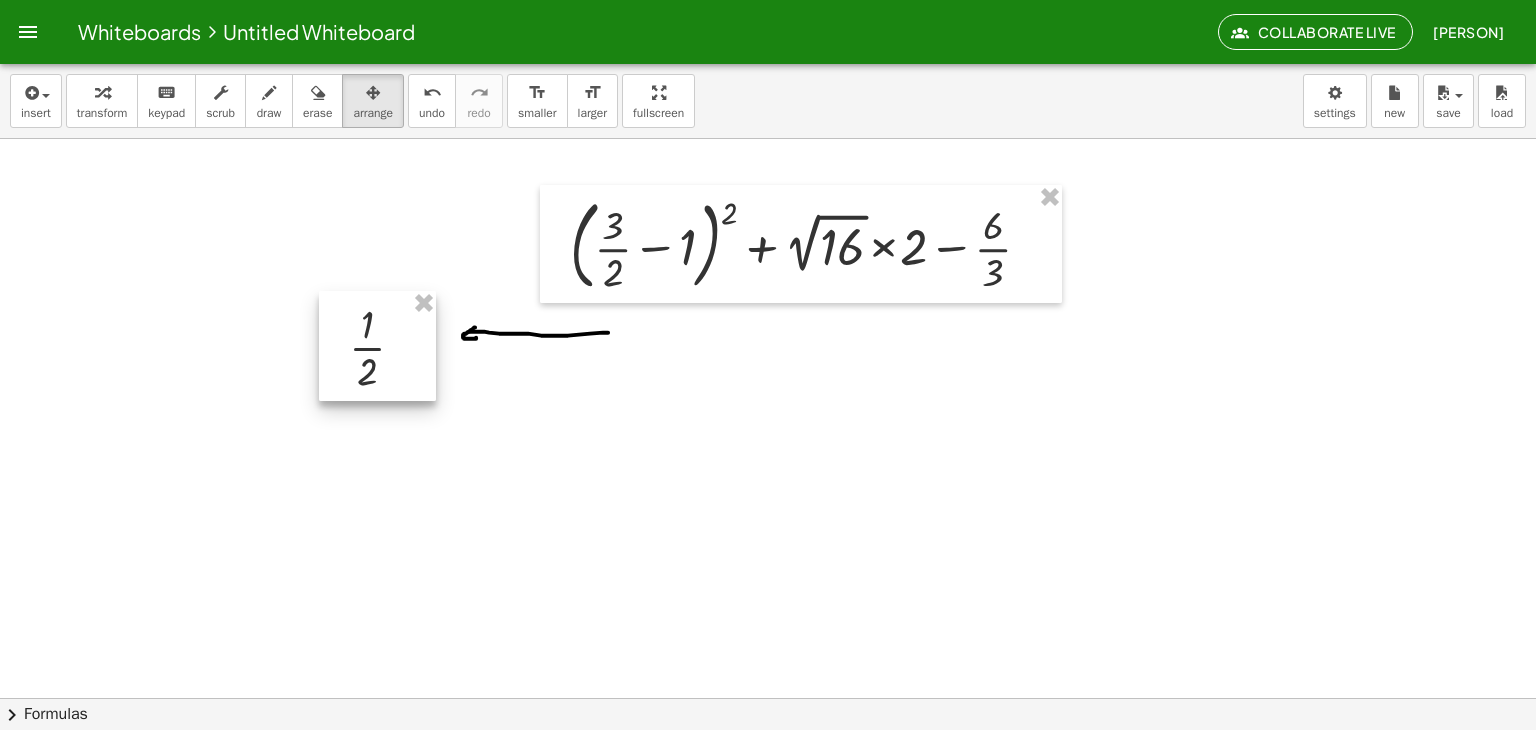 drag, startPoint x: 174, startPoint y: 274, endPoint x: 334, endPoint y: 370, distance: 186.59045 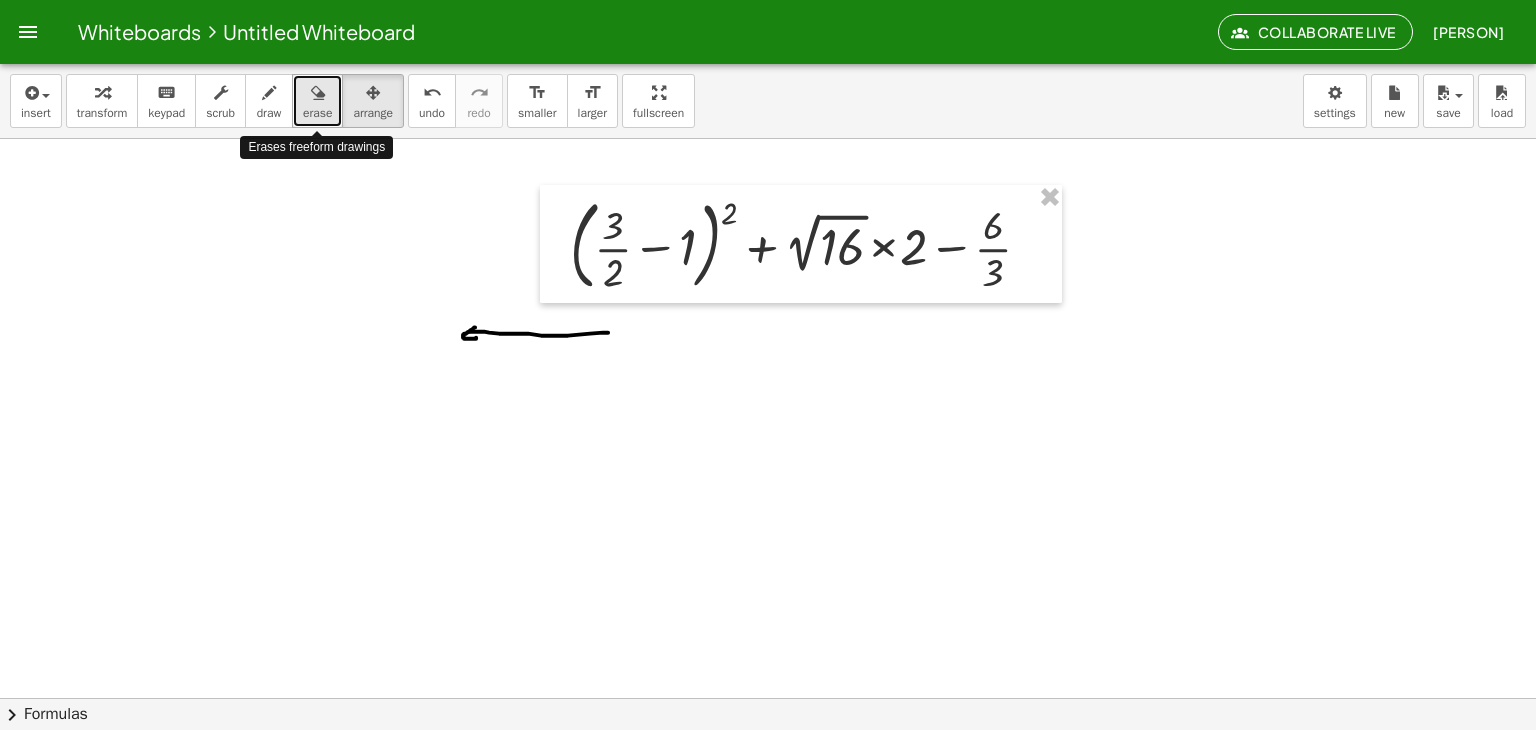 drag, startPoint x: 311, startPoint y: 124, endPoint x: 314, endPoint y: 89, distance: 35.128338 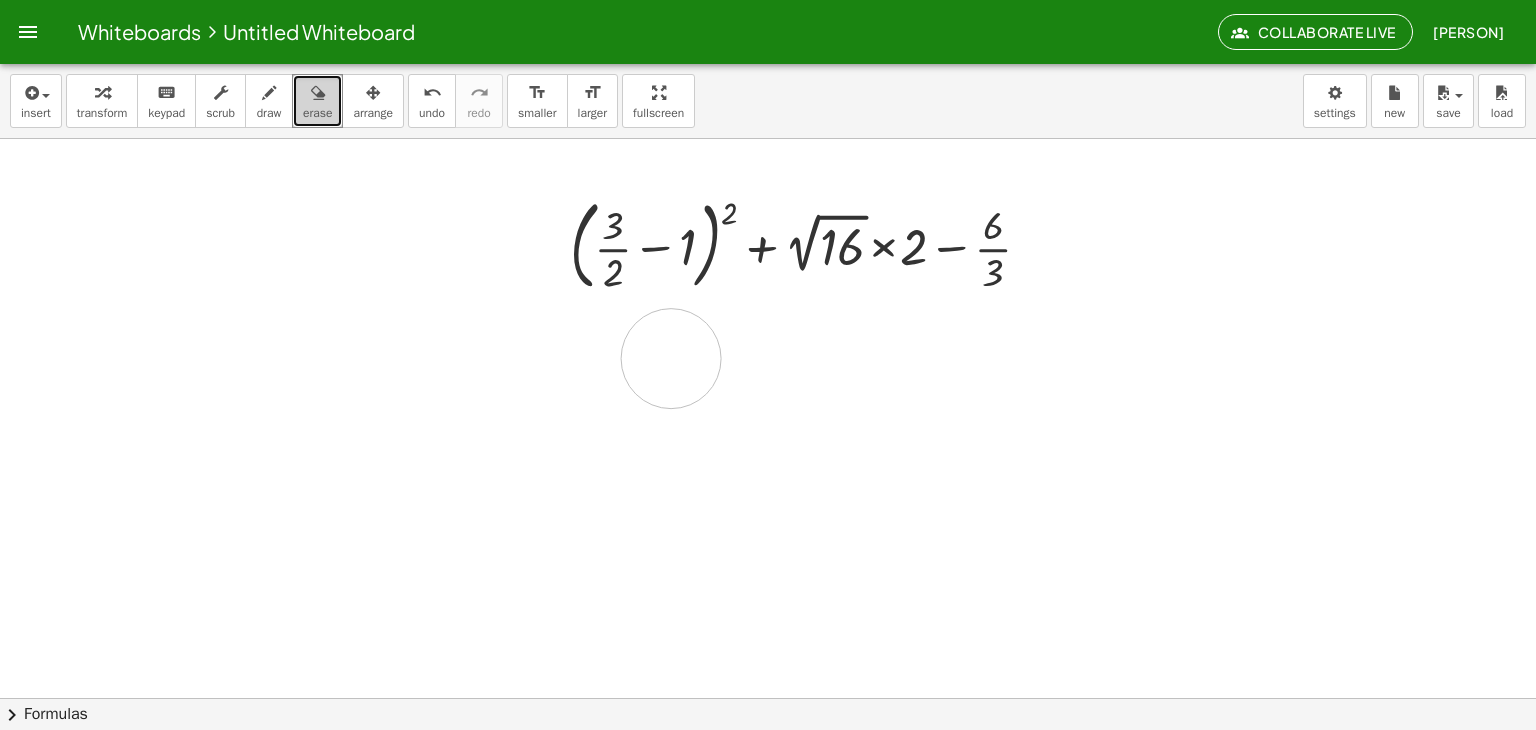 drag, startPoint x: 427, startPoint y: 313, endPoint x: 671, endPoint y: 360, distance: 248.48541 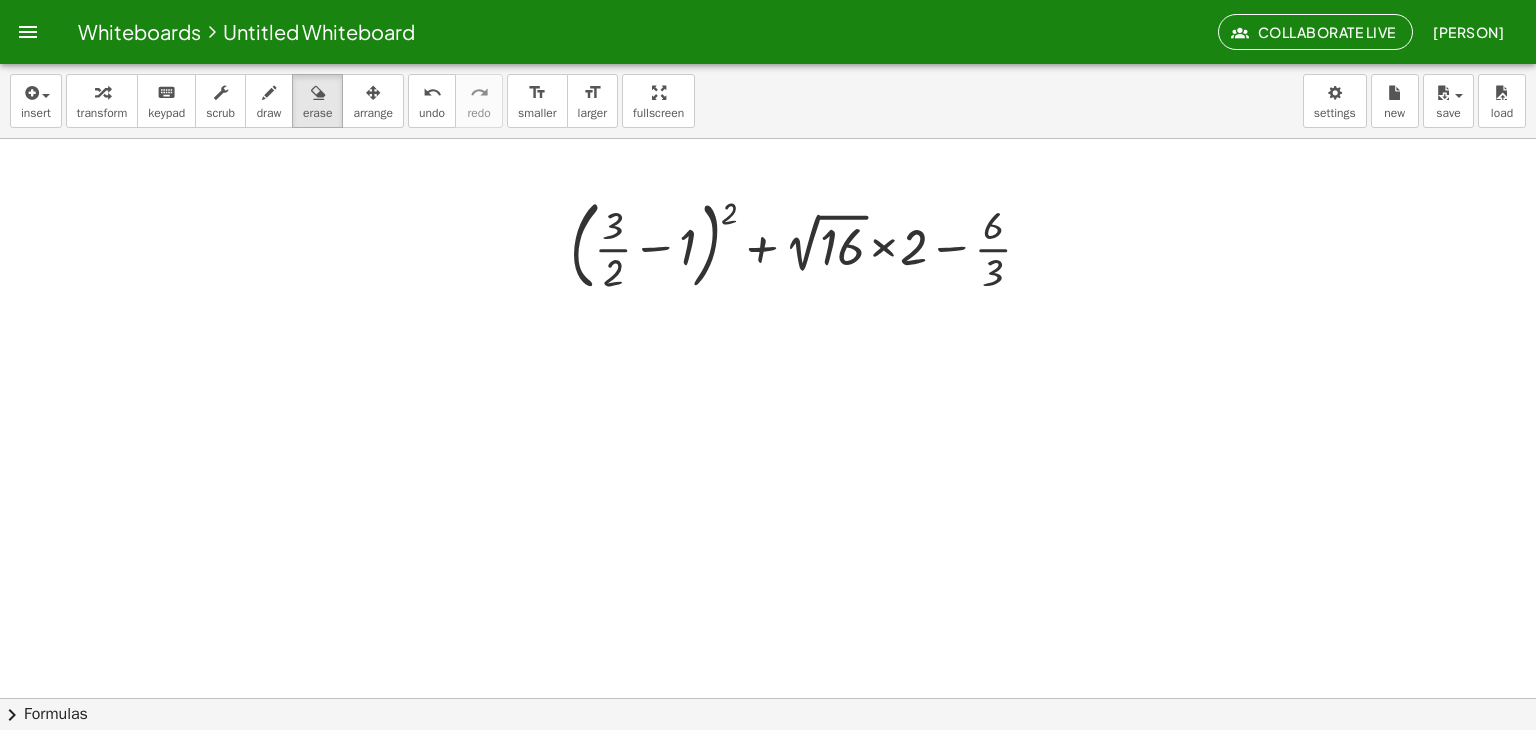click on "insert select one: Math Expression Function Text Youtube Video Graphing Geometry Geometry 3D transform keyboard keypad scrub draw erase arrange undo undo redo redo format_size smaller format_size larger fullscreen load   save new settings" at bounding box center [768, 101] 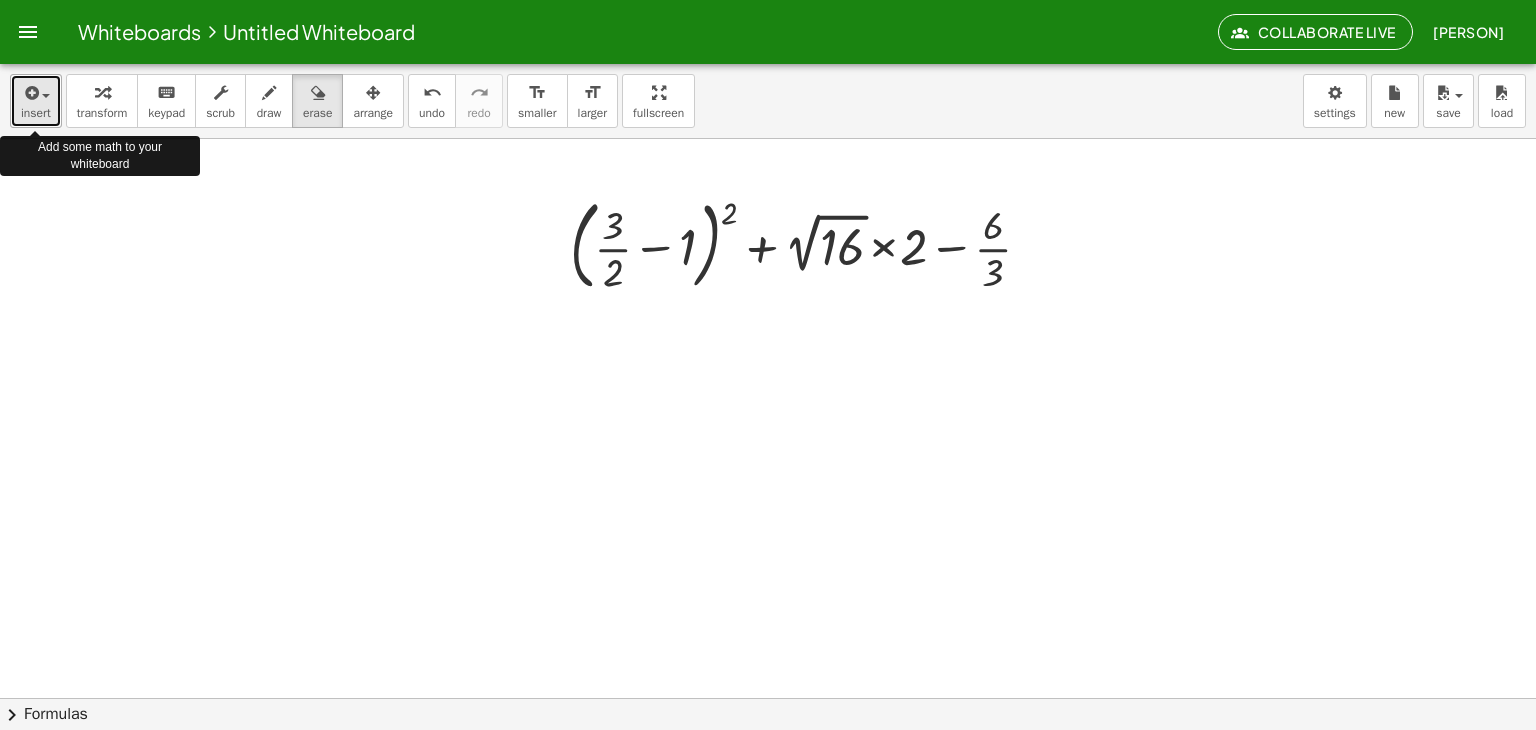 click at bounding box center [30, 93] 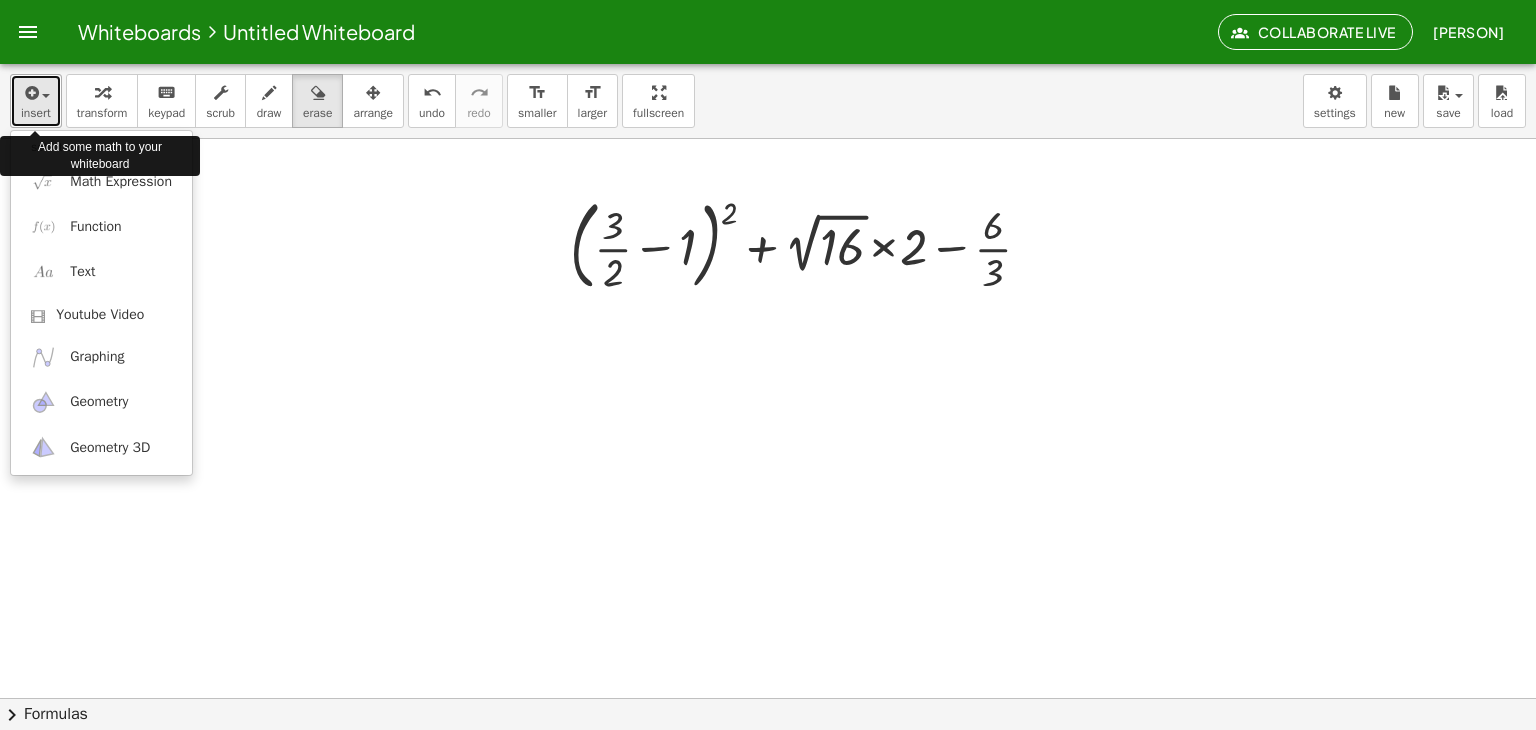 click at bounding box center (30, 93) 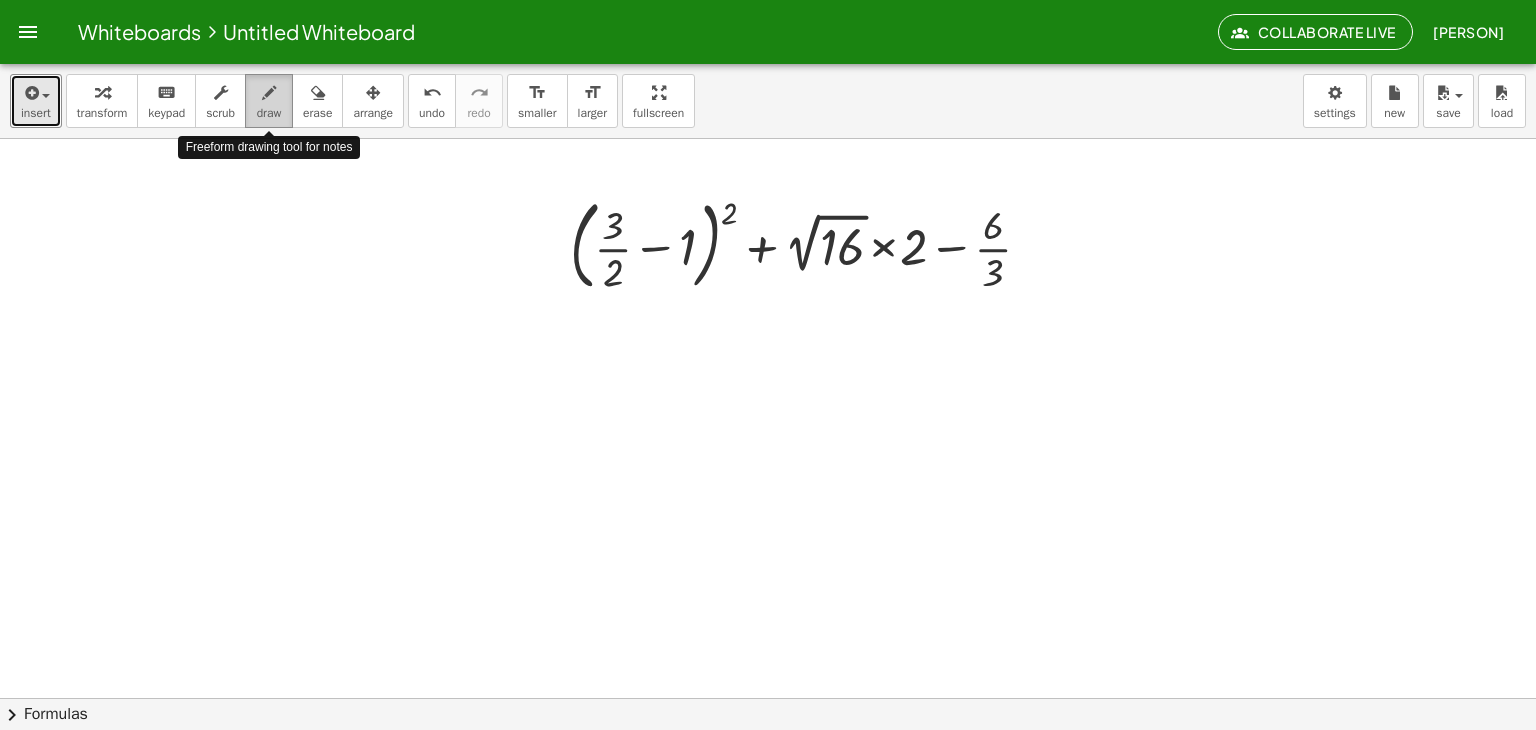 click at bounding box center [269, 93] 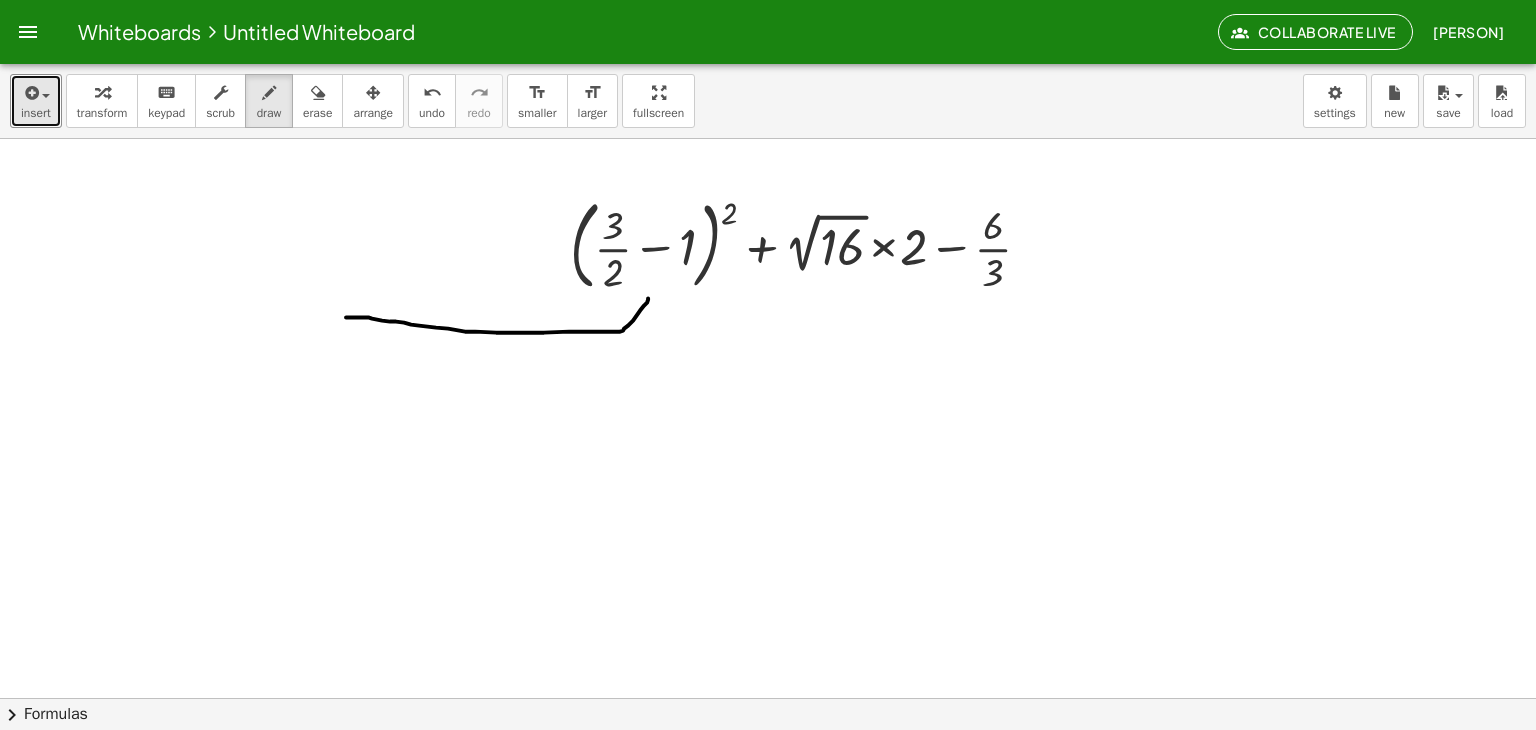 drag, startPoint x: 648, startPoint y: 298, endPoint x: 331, endPoint y: 321, distance: 317.83328 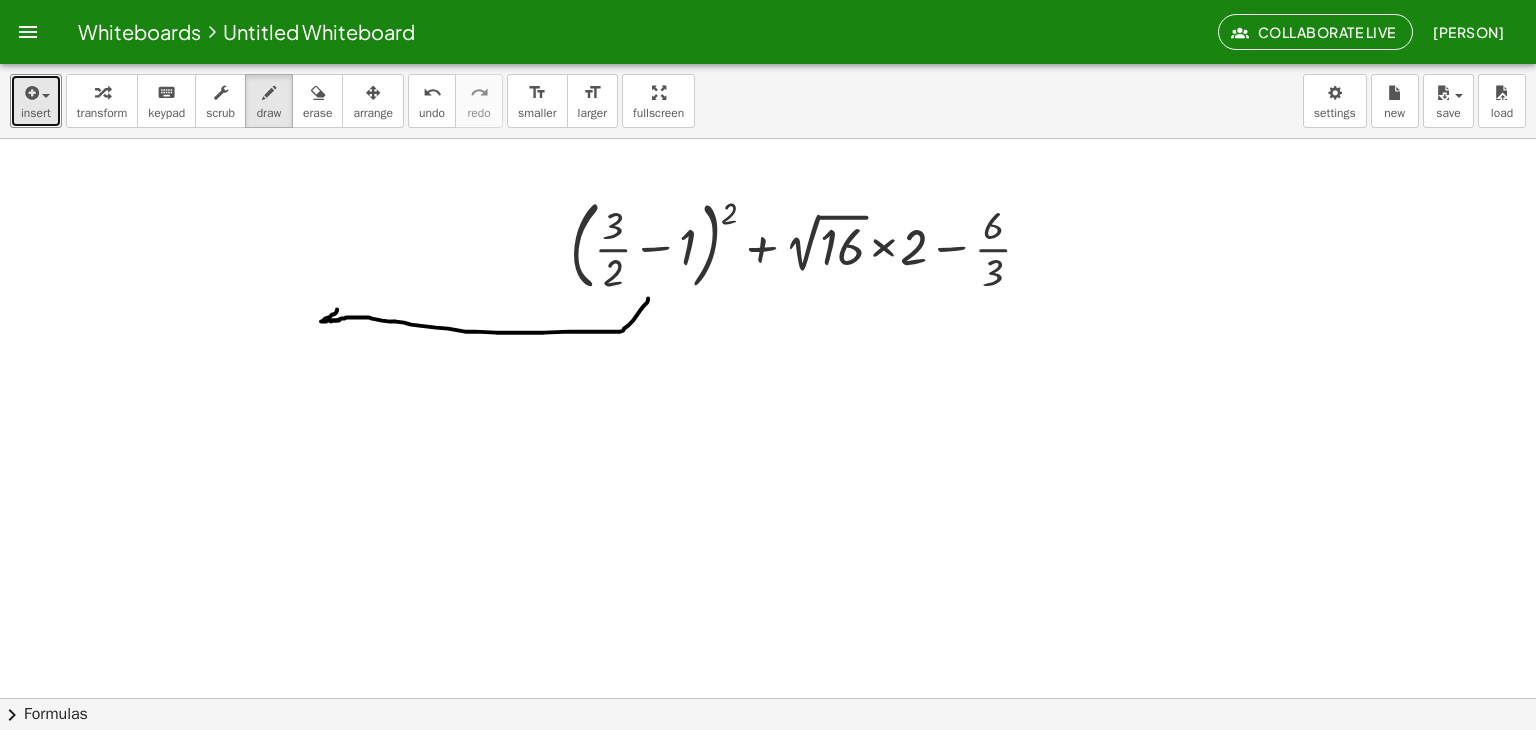drag, startPoint x: 337, startPoint y: 309, endPoint x: 344, endPoint y: 322, distance: 14.764823 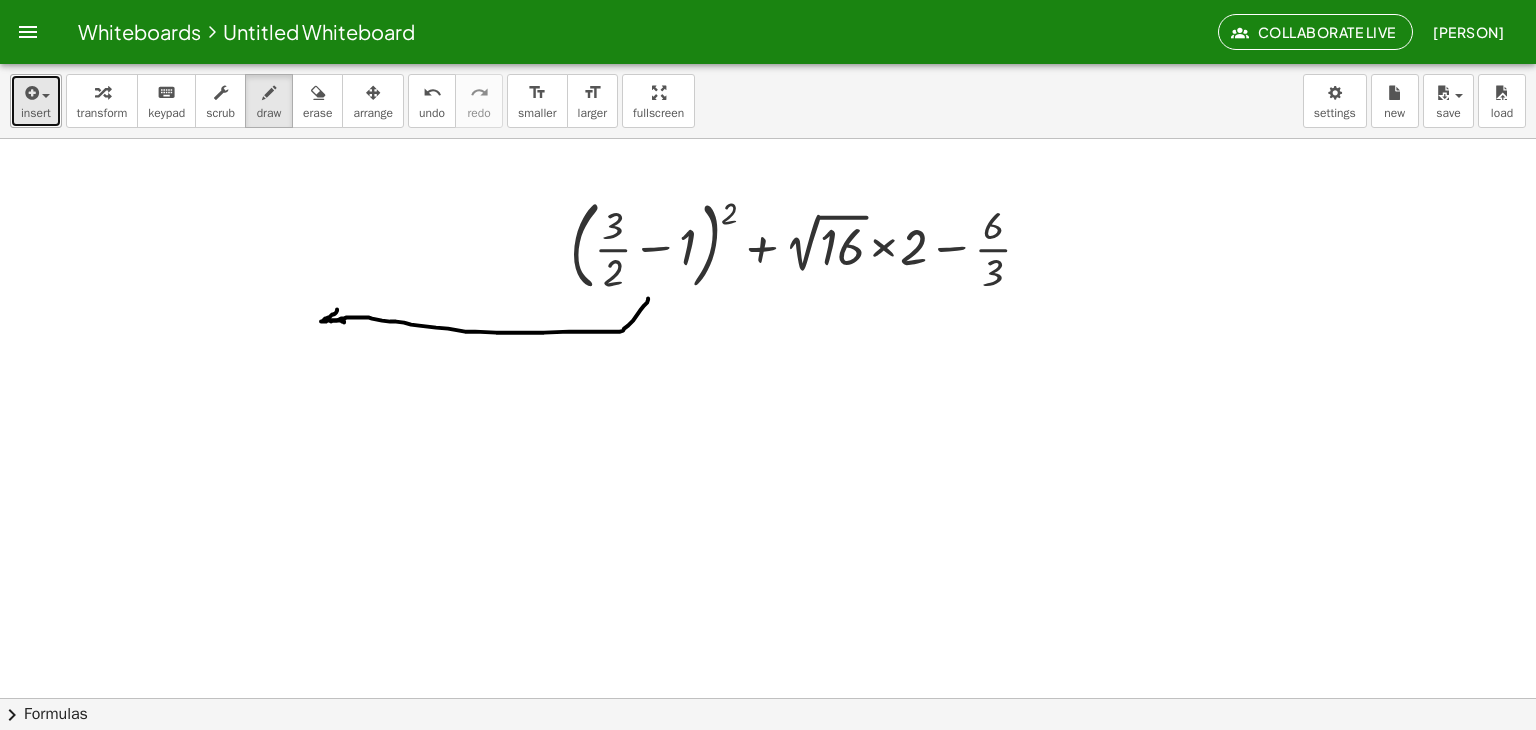 click at bounding box center (46, 96) 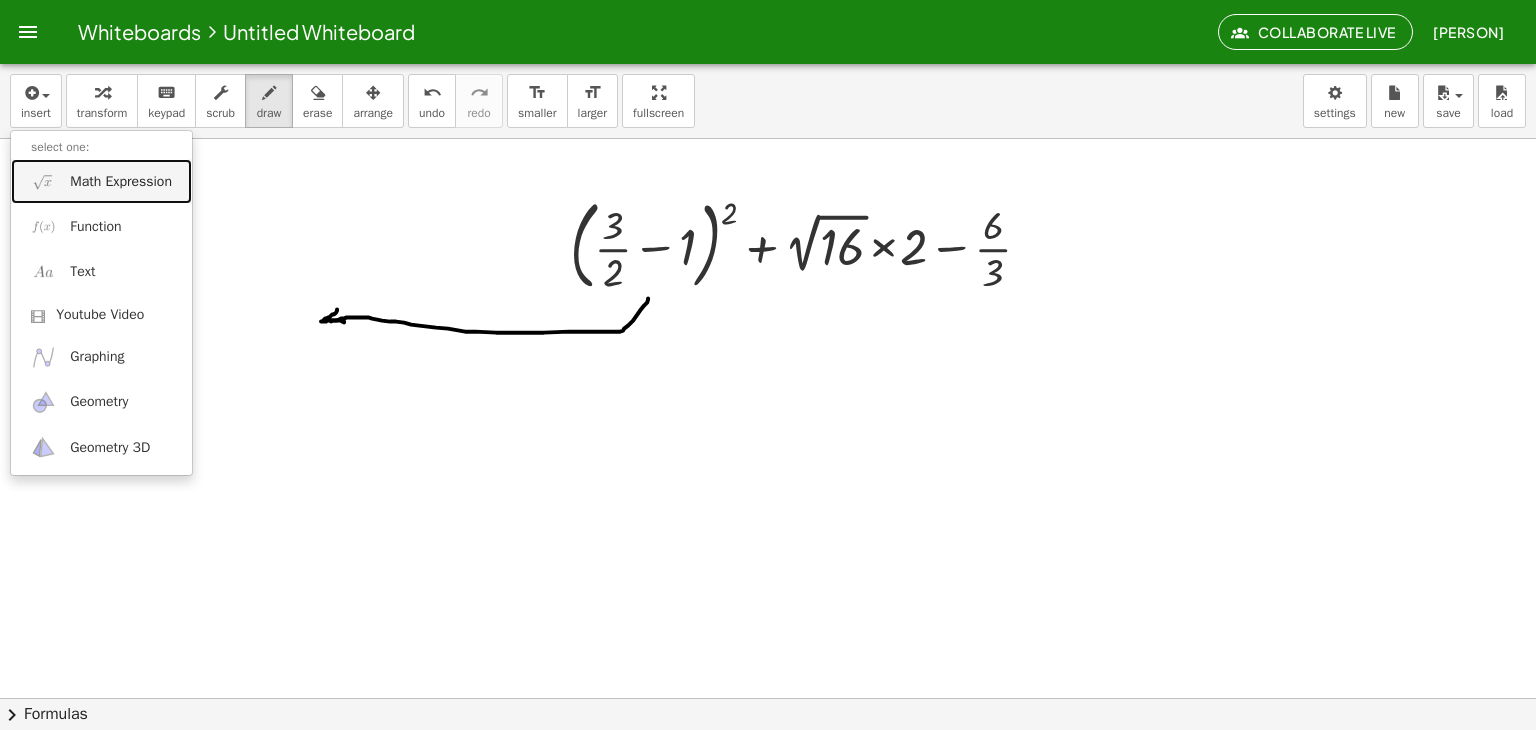 click on "Math Expression" at bounding box center (101, 181) 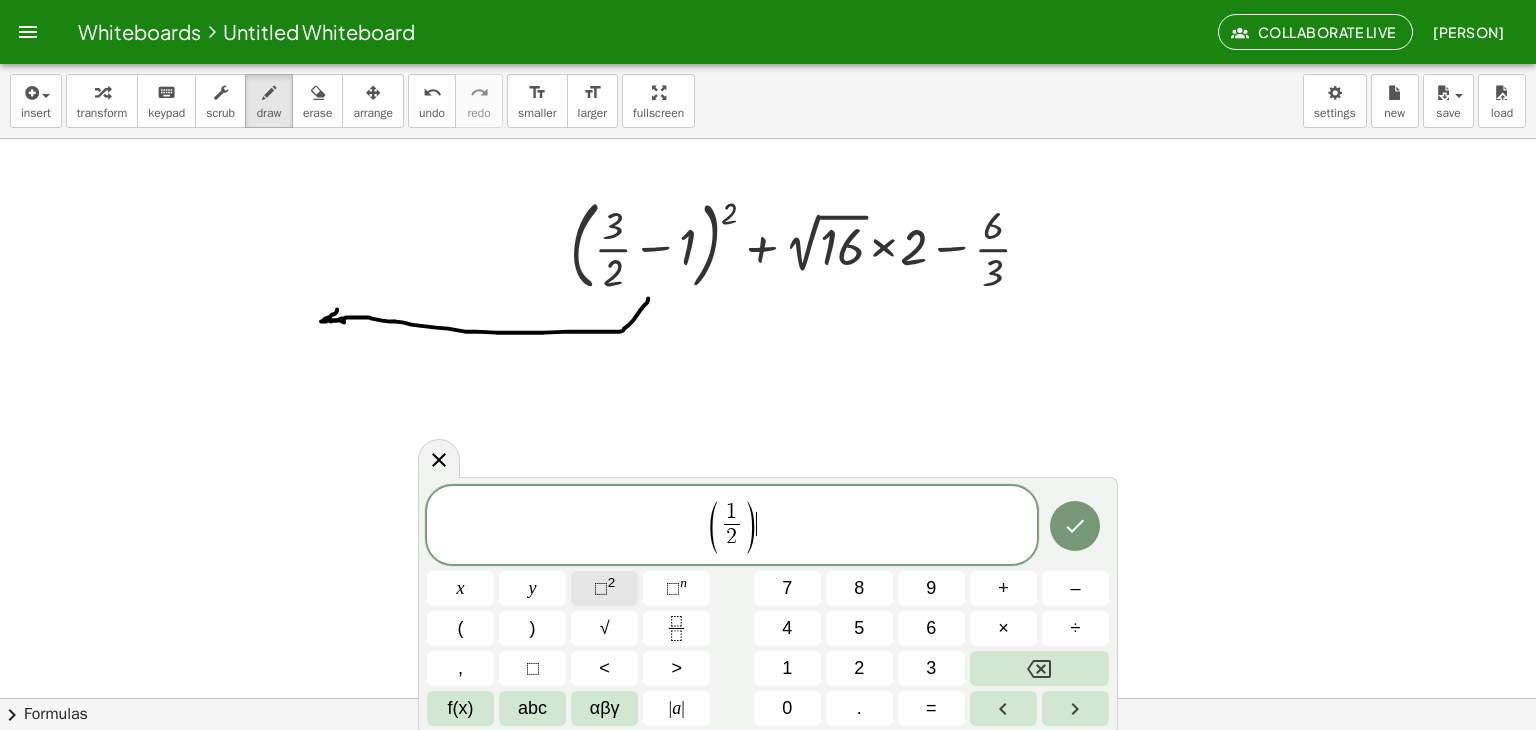click on "⬚" at bounding box center [601, 588] 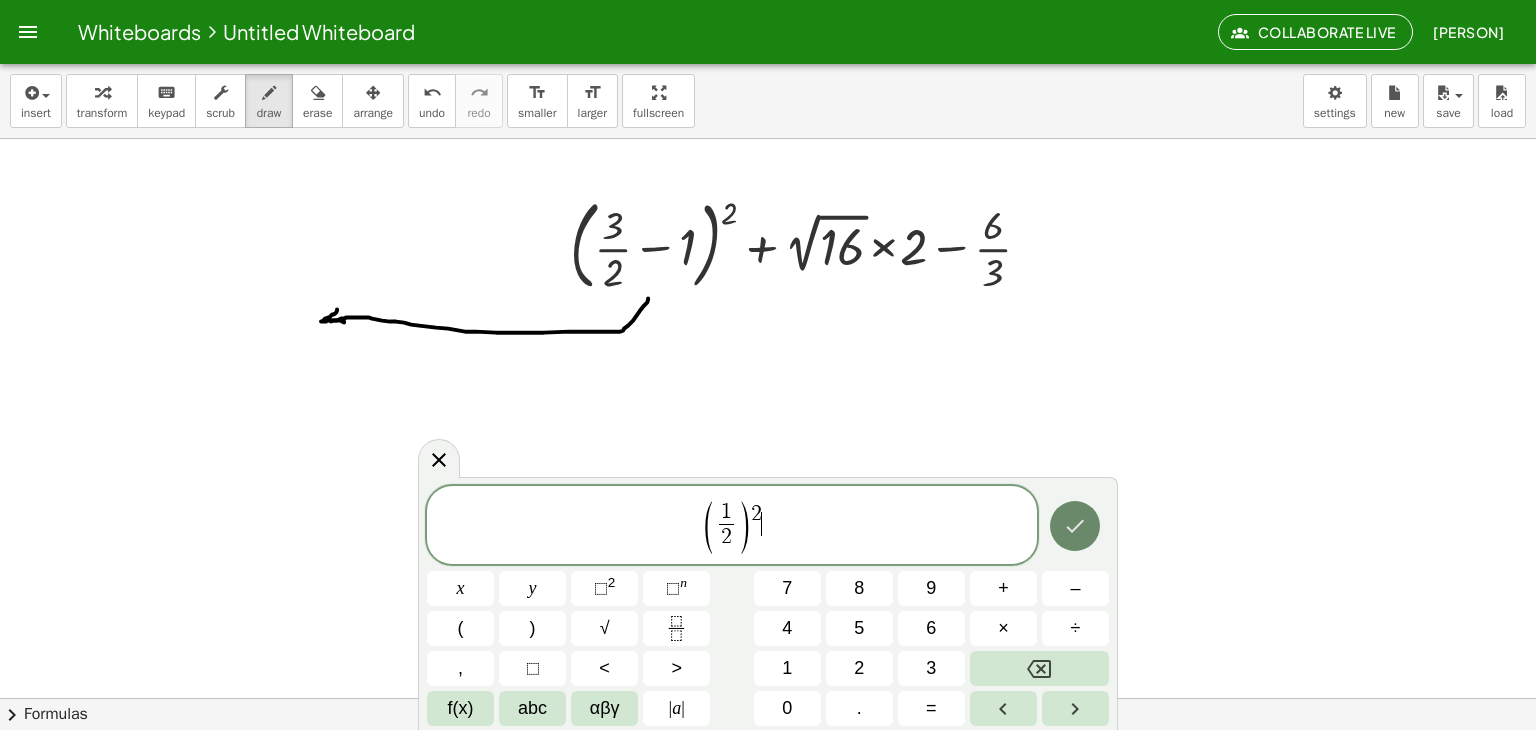 click 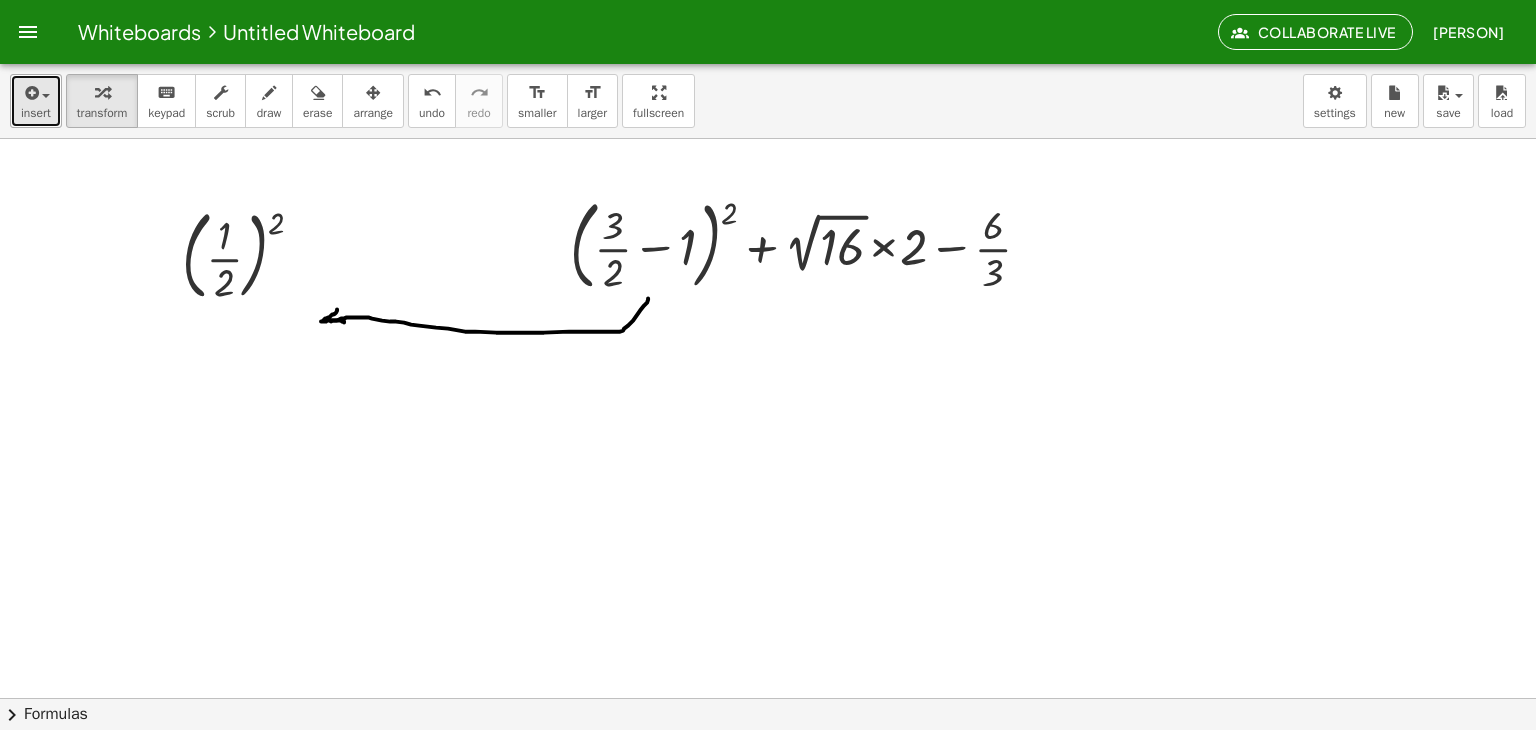 click on "insert" at bounding box center (36, 113) 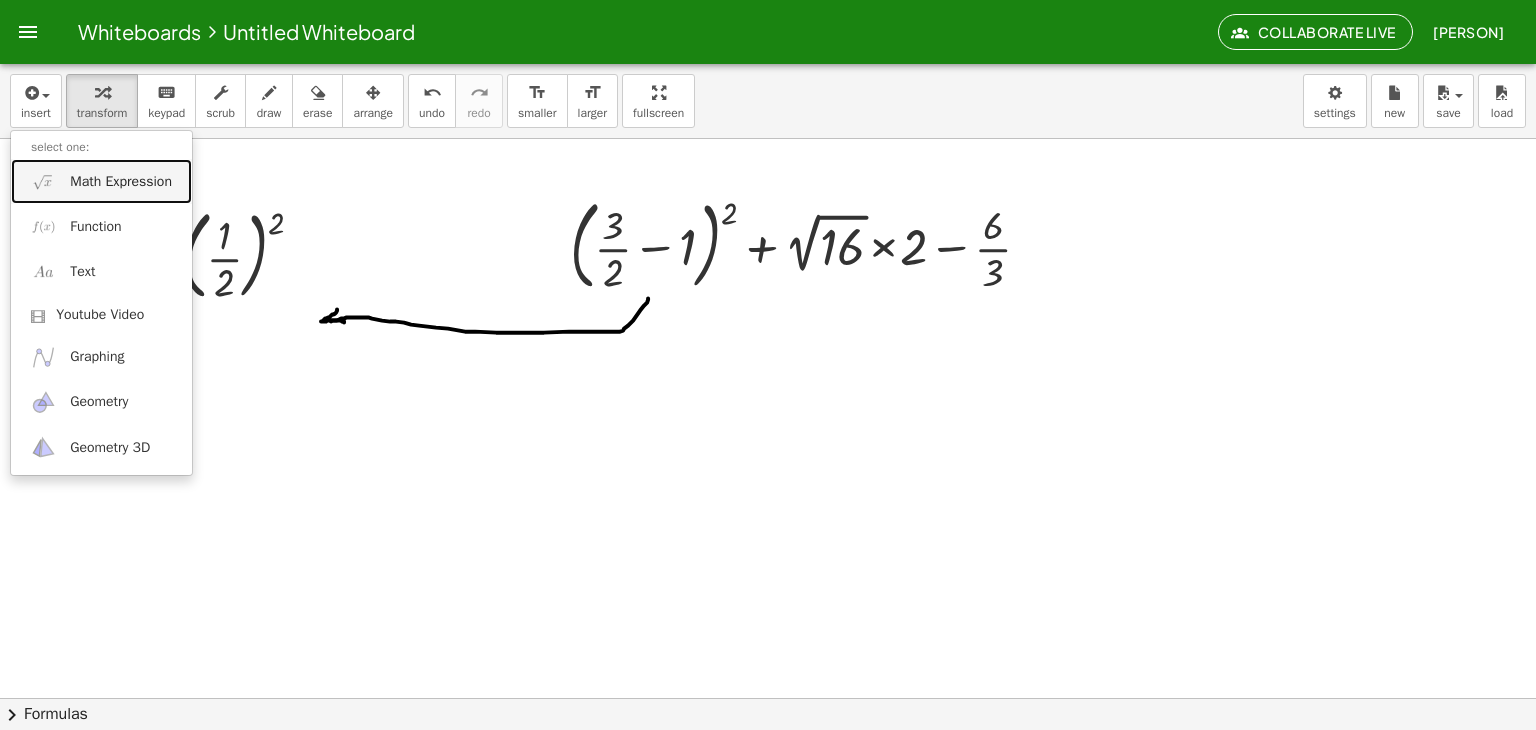 click on "Math Expression" at bounding box center [101, 181] 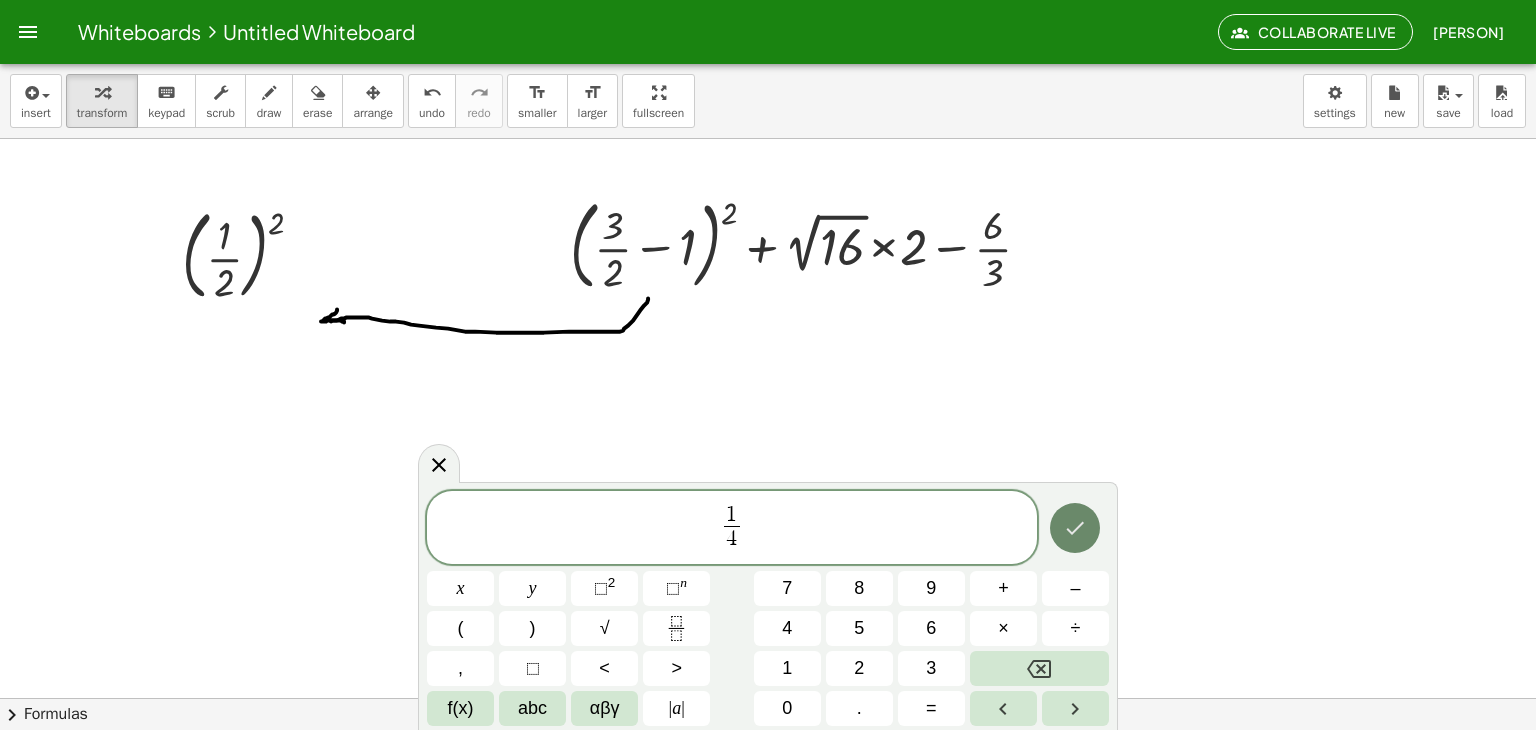 click at bounding box center [1075, 528] 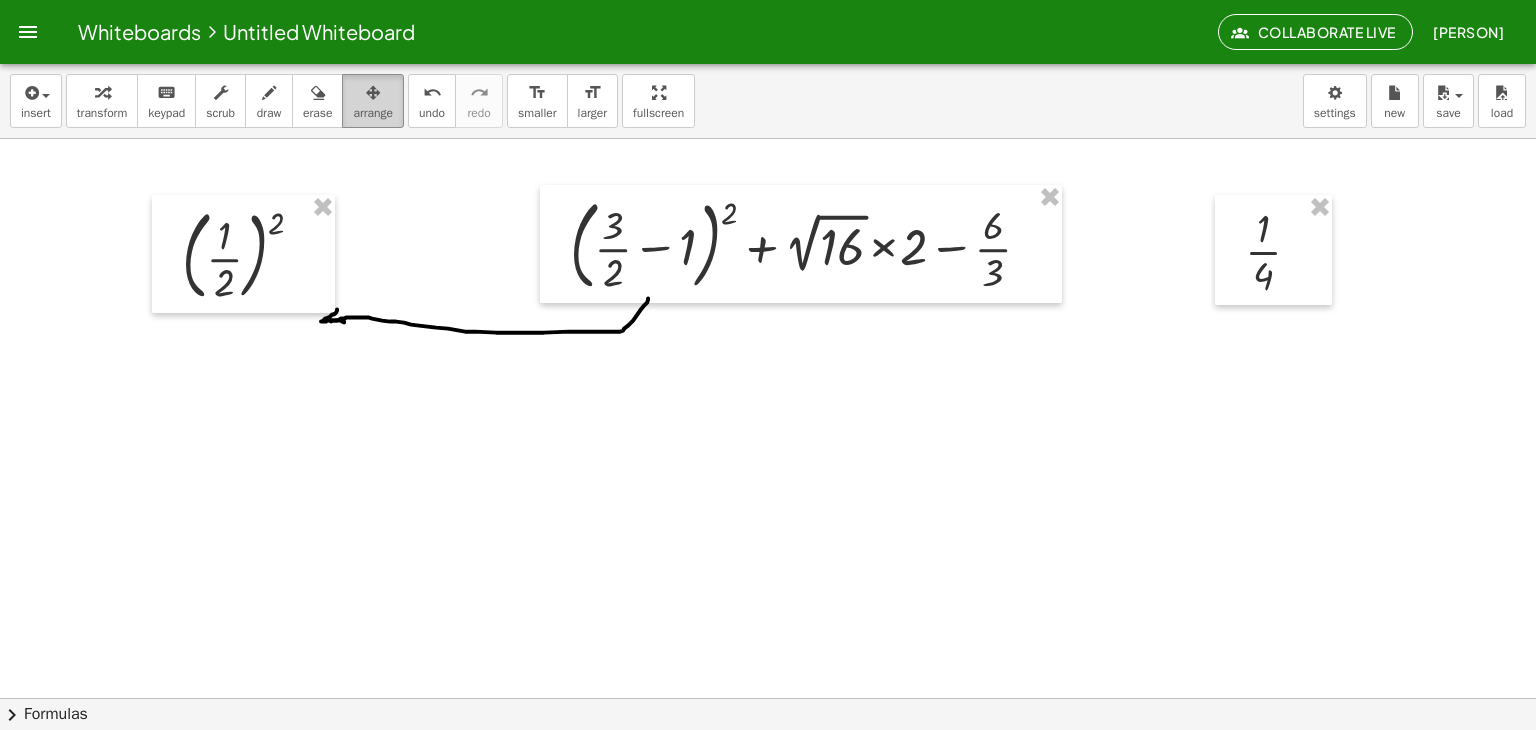 click on "arrange" at bounding box center (373, 113) 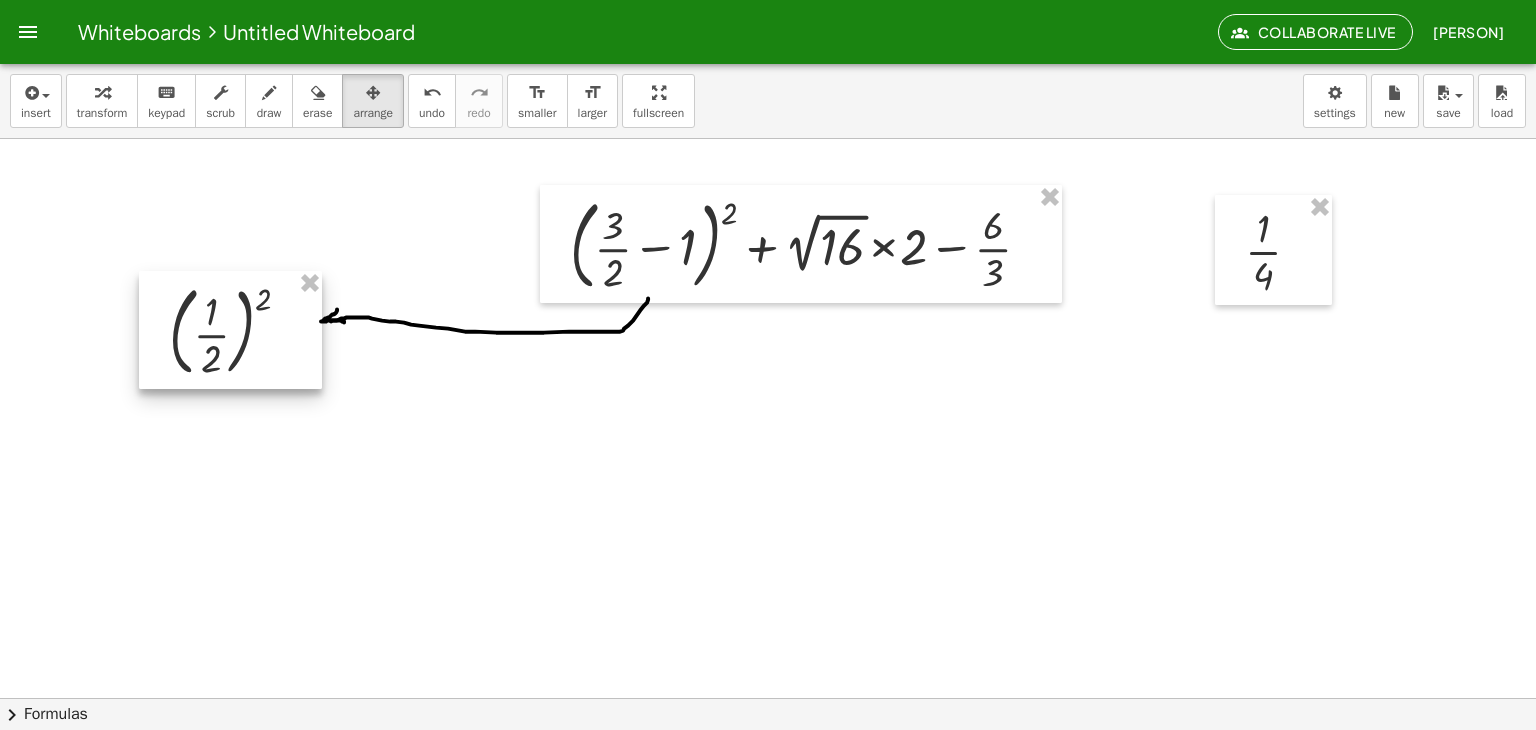 drag, startPoint x: 239, startPoint y: 261, endPoint x: 229, endPoint y: 337, distance: 76.655075 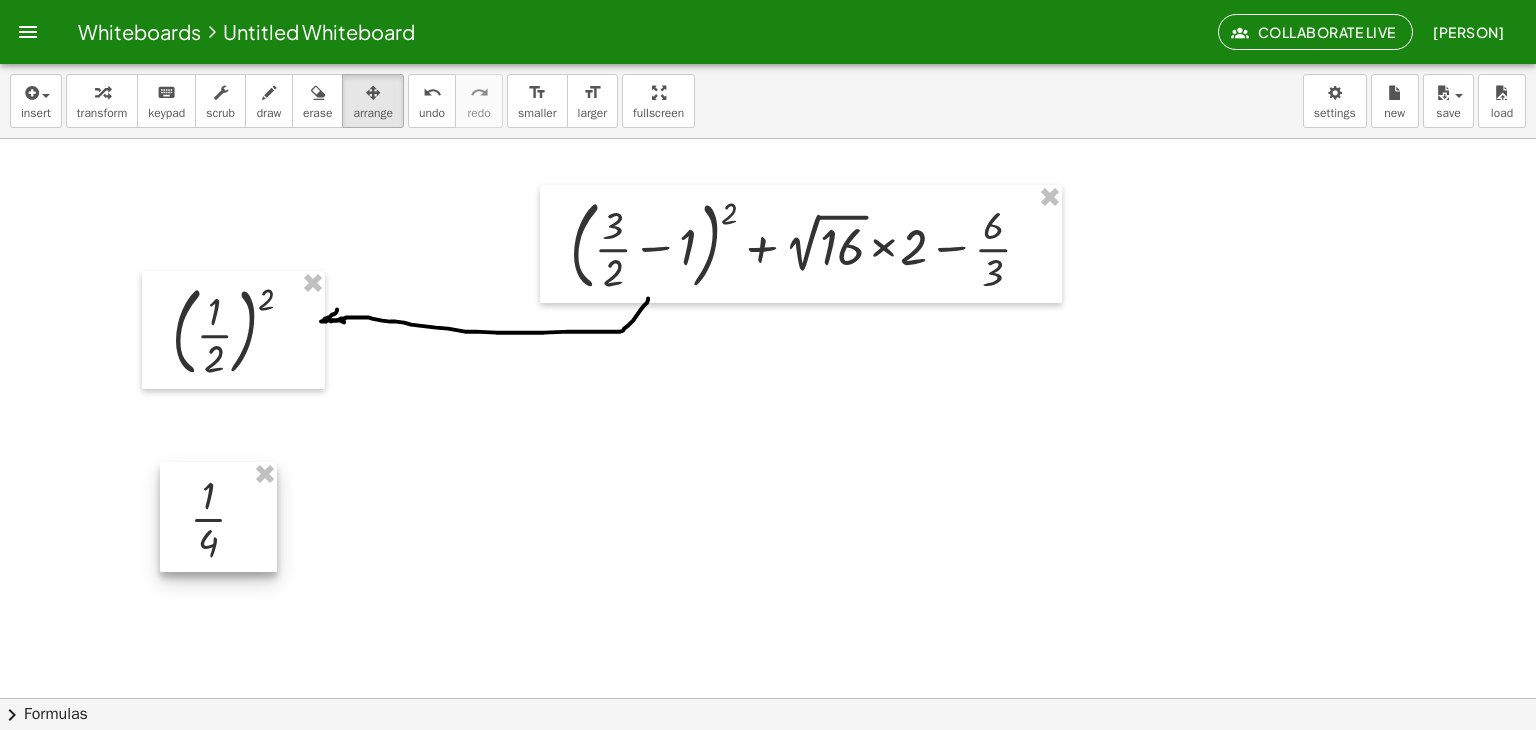 drag, startPoint x: 1274, startPoint y: 236, endPoint x: 219, endPoint y: 502, distance: 1088.017 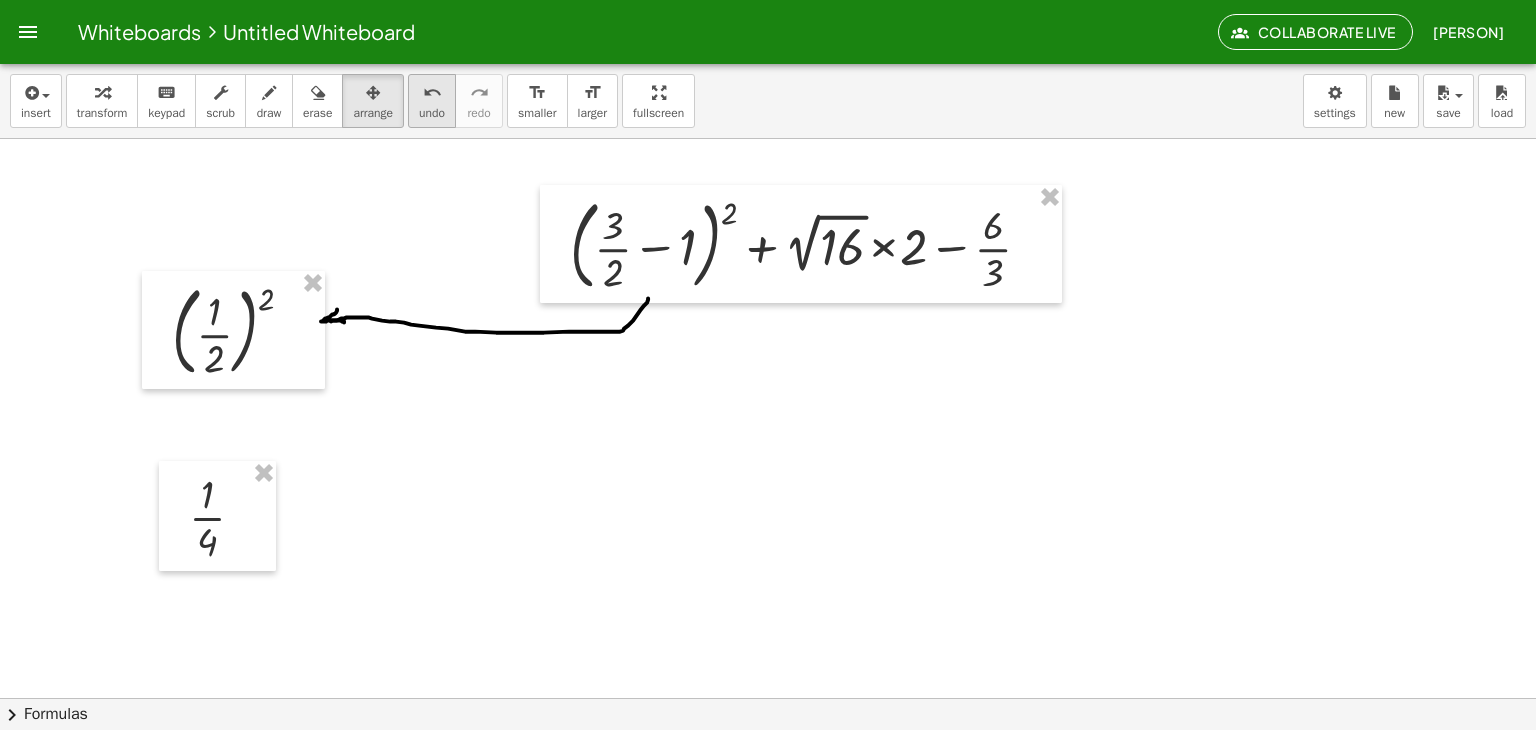 click on "undo undo" at bounding box center [432, 101] 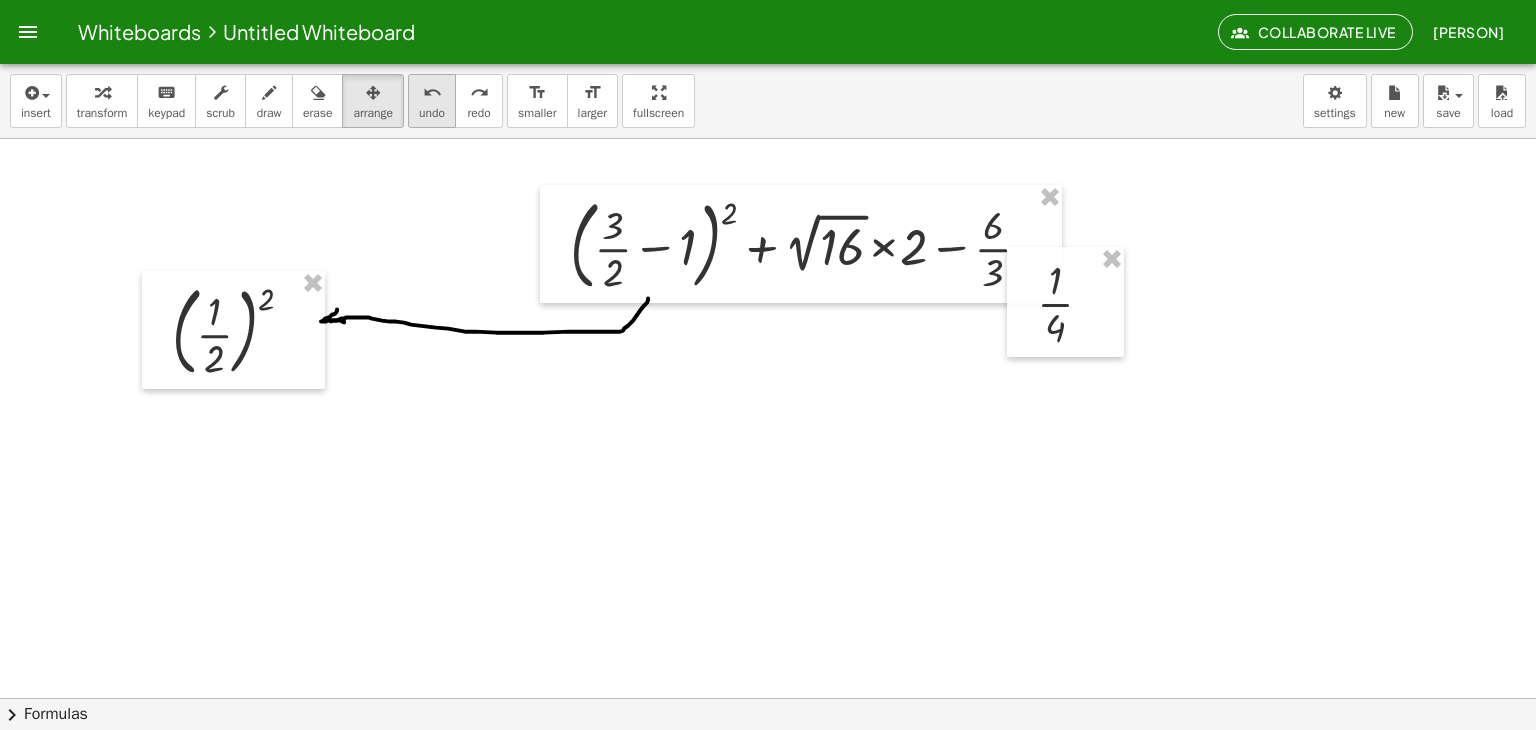 click on "undo undo" at bounding box center [432, 101] 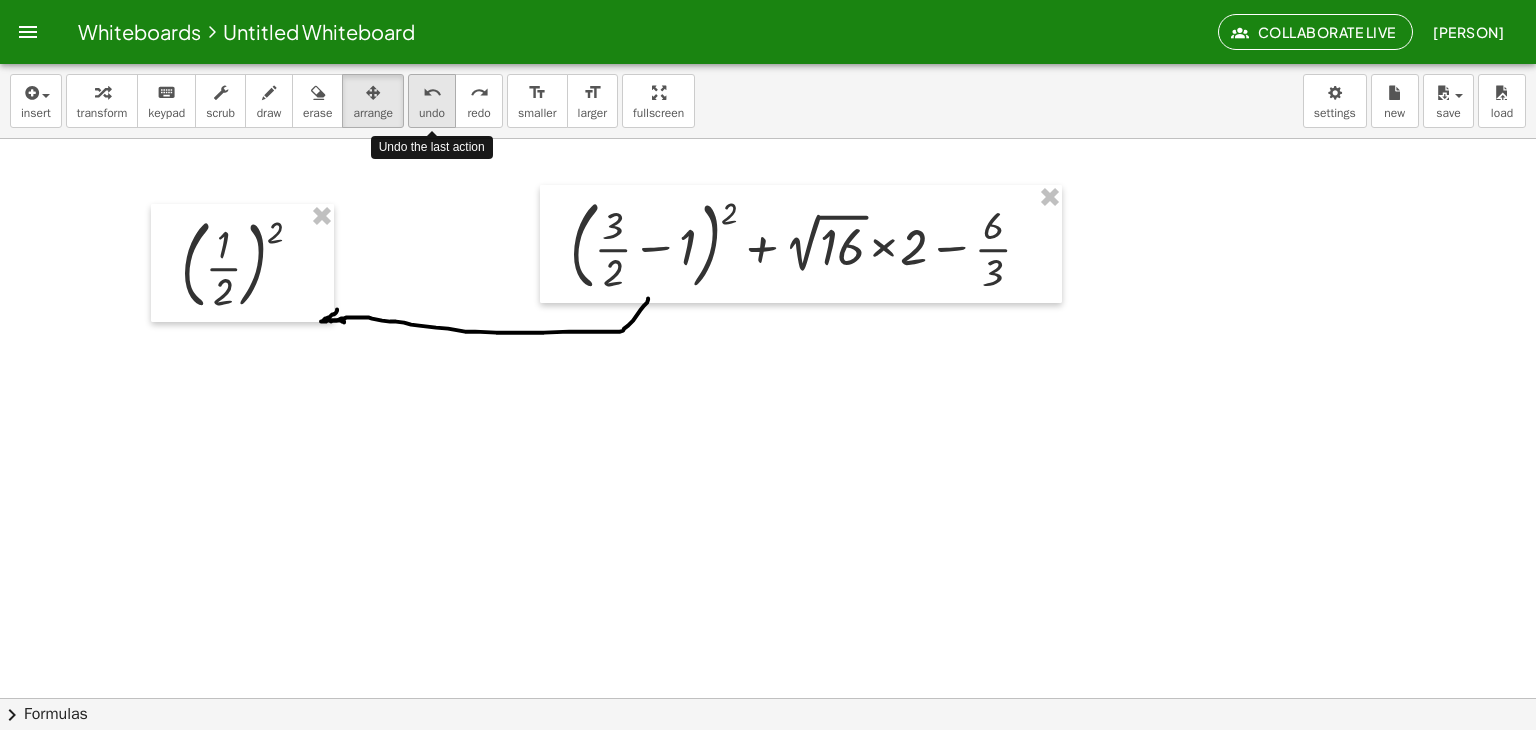click on "undo undo" at bounding box center [432, 101] 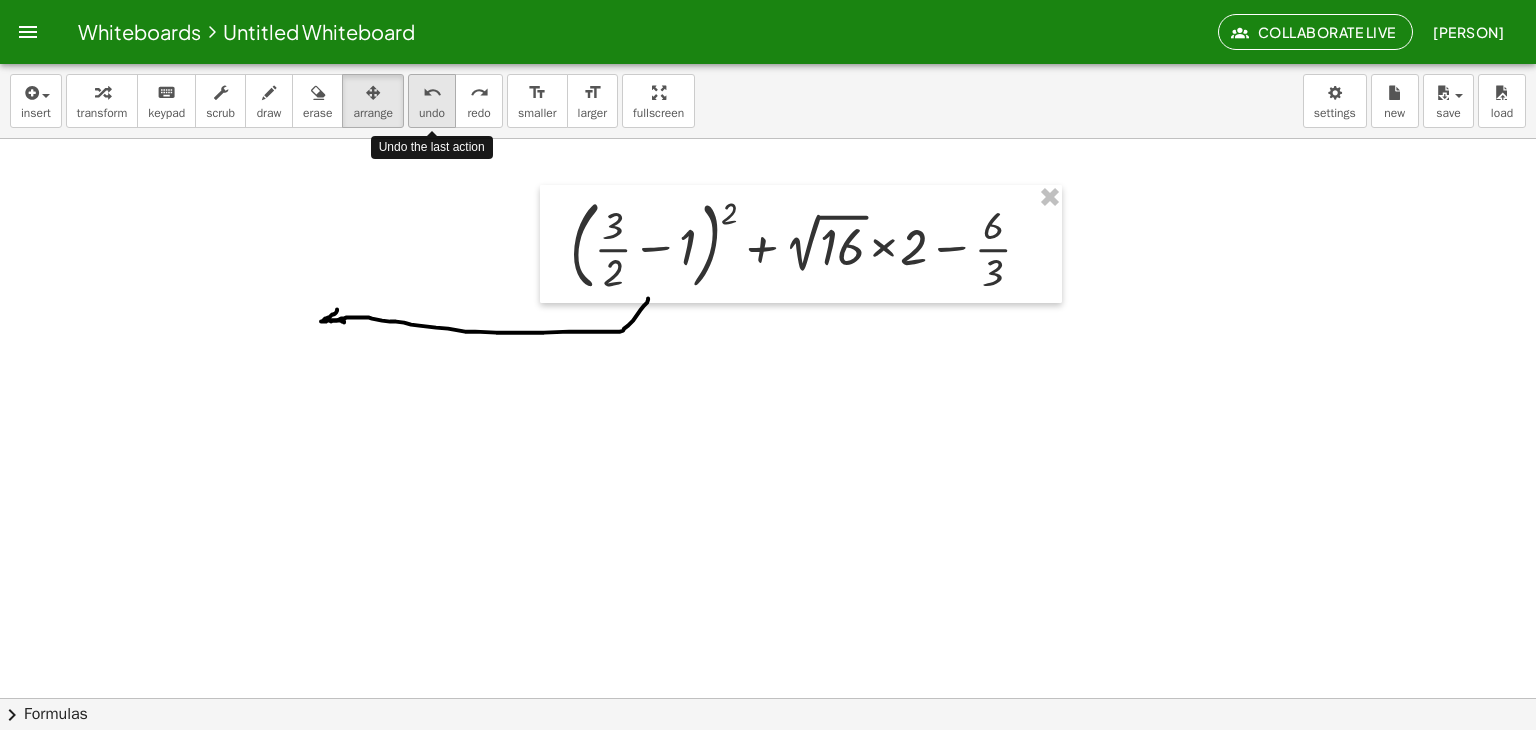 click on "undo undo" at bounding box center [432, 101] 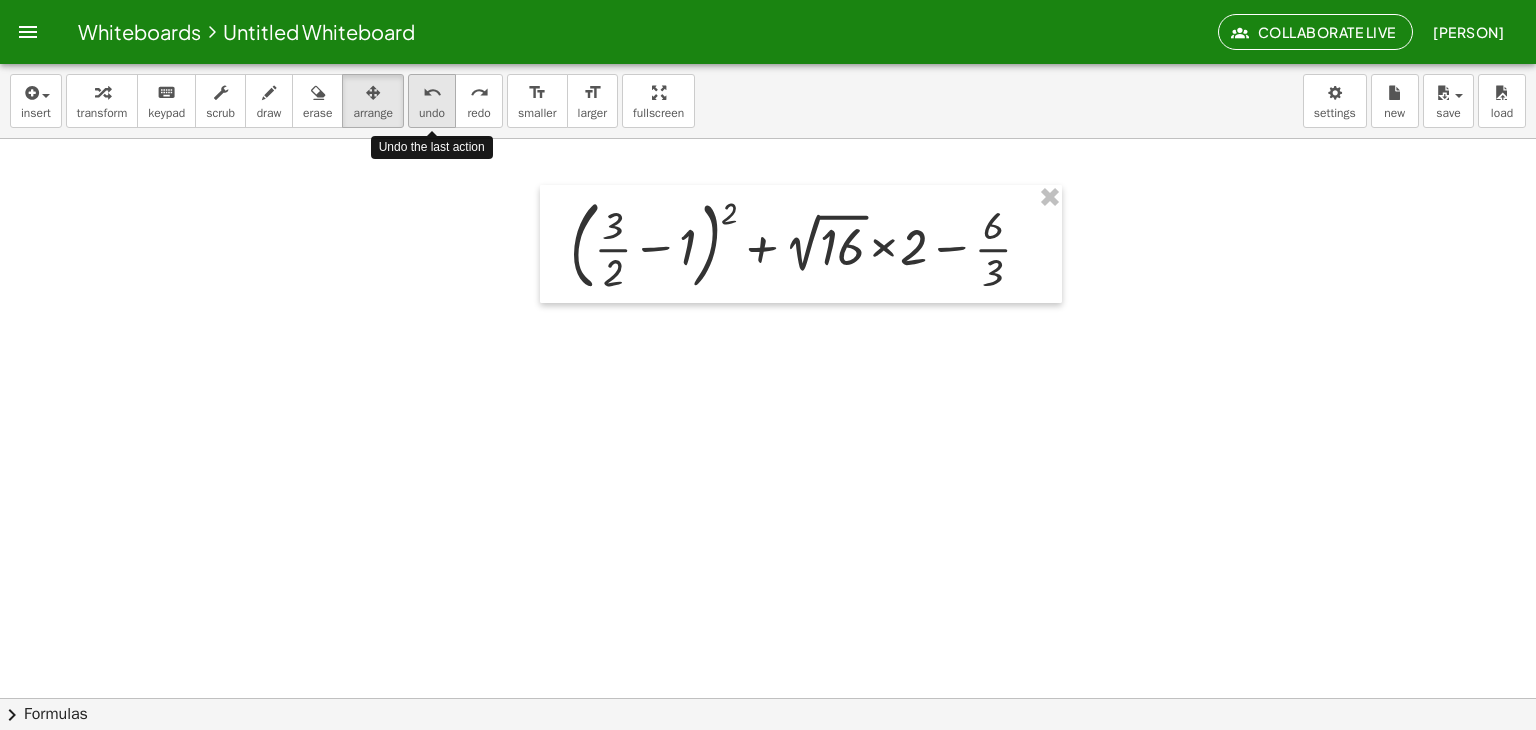 click on "undo undo" at bounding box center (432, 101) 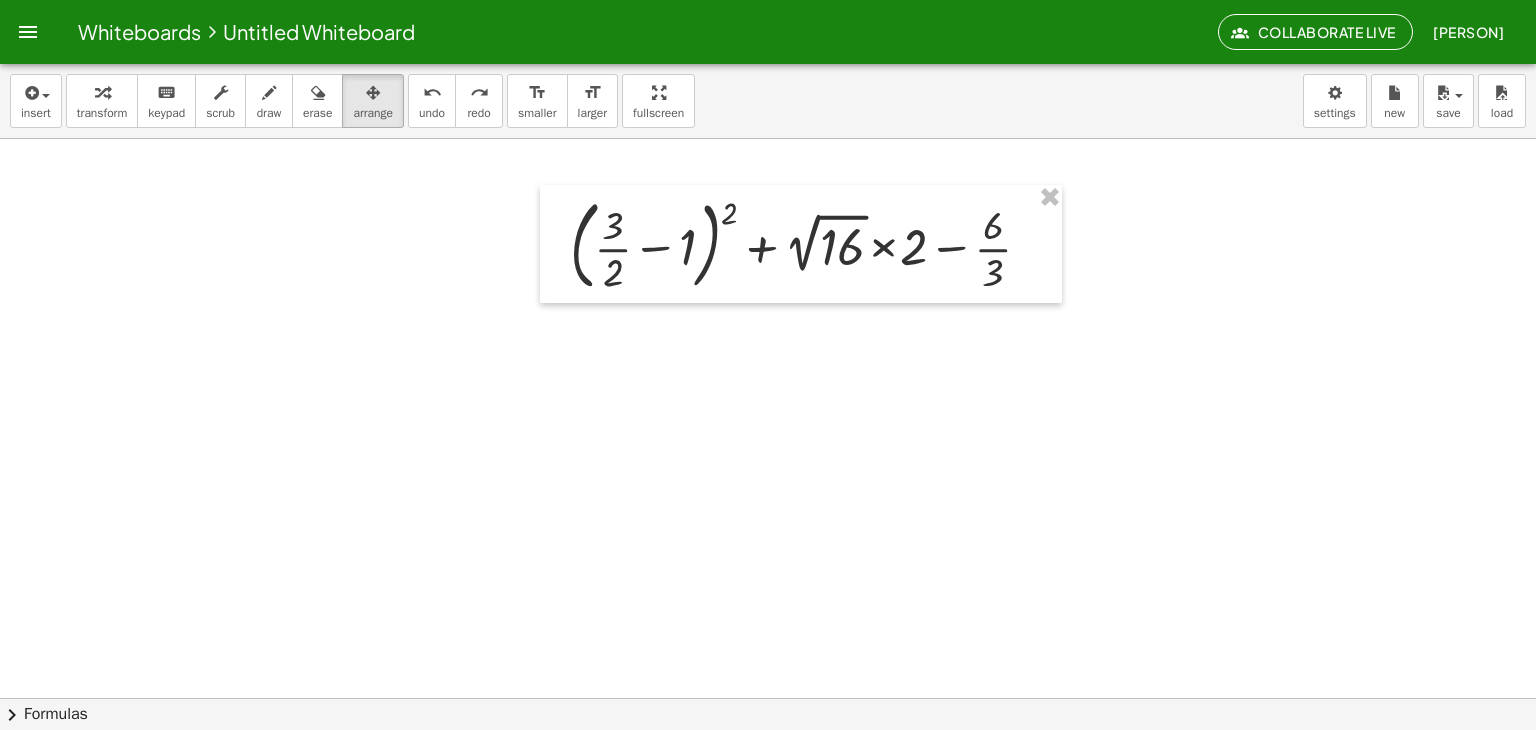 click at bounding box center (768, 698) 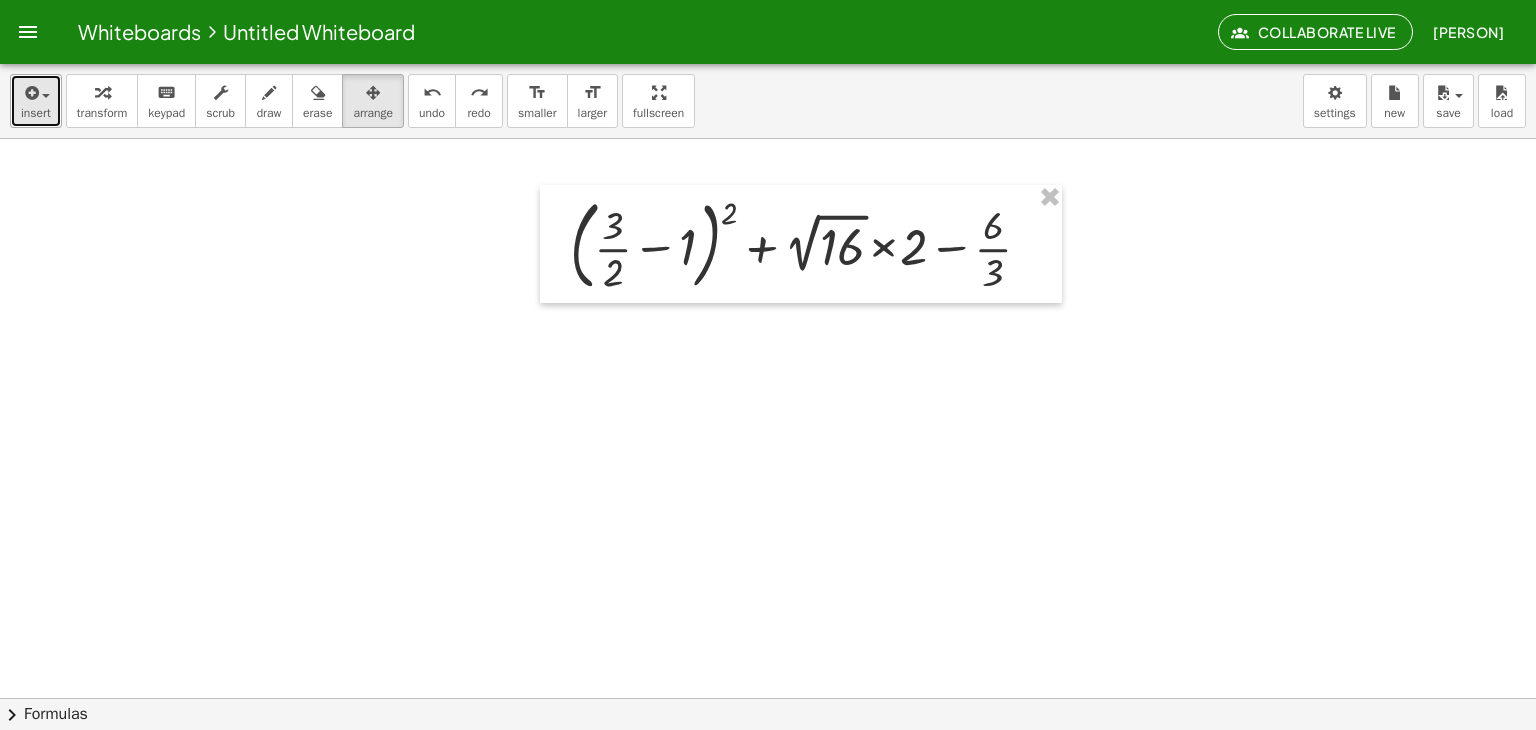 click on "insert" at bounding box center (36, 113) 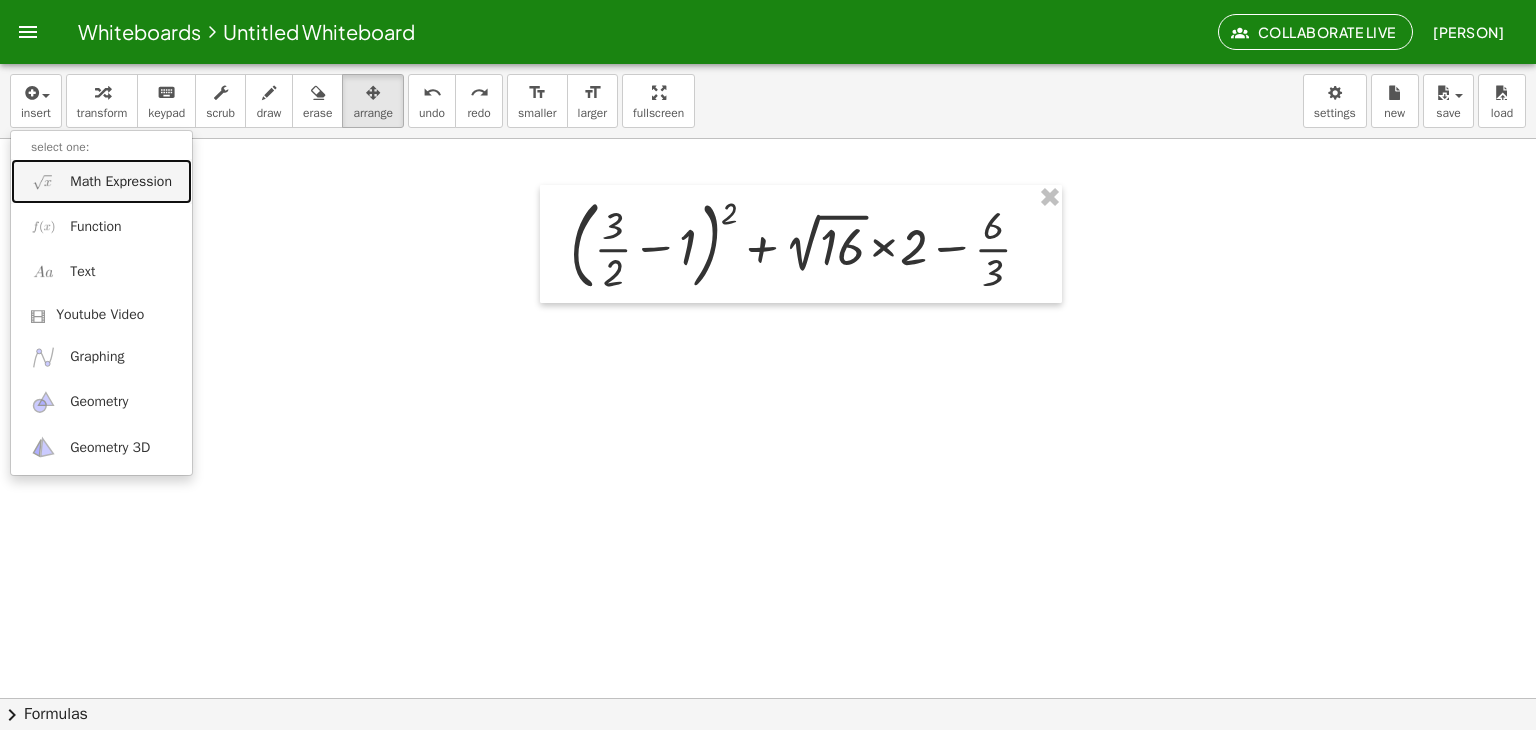 click at bounding box center (43, 181) 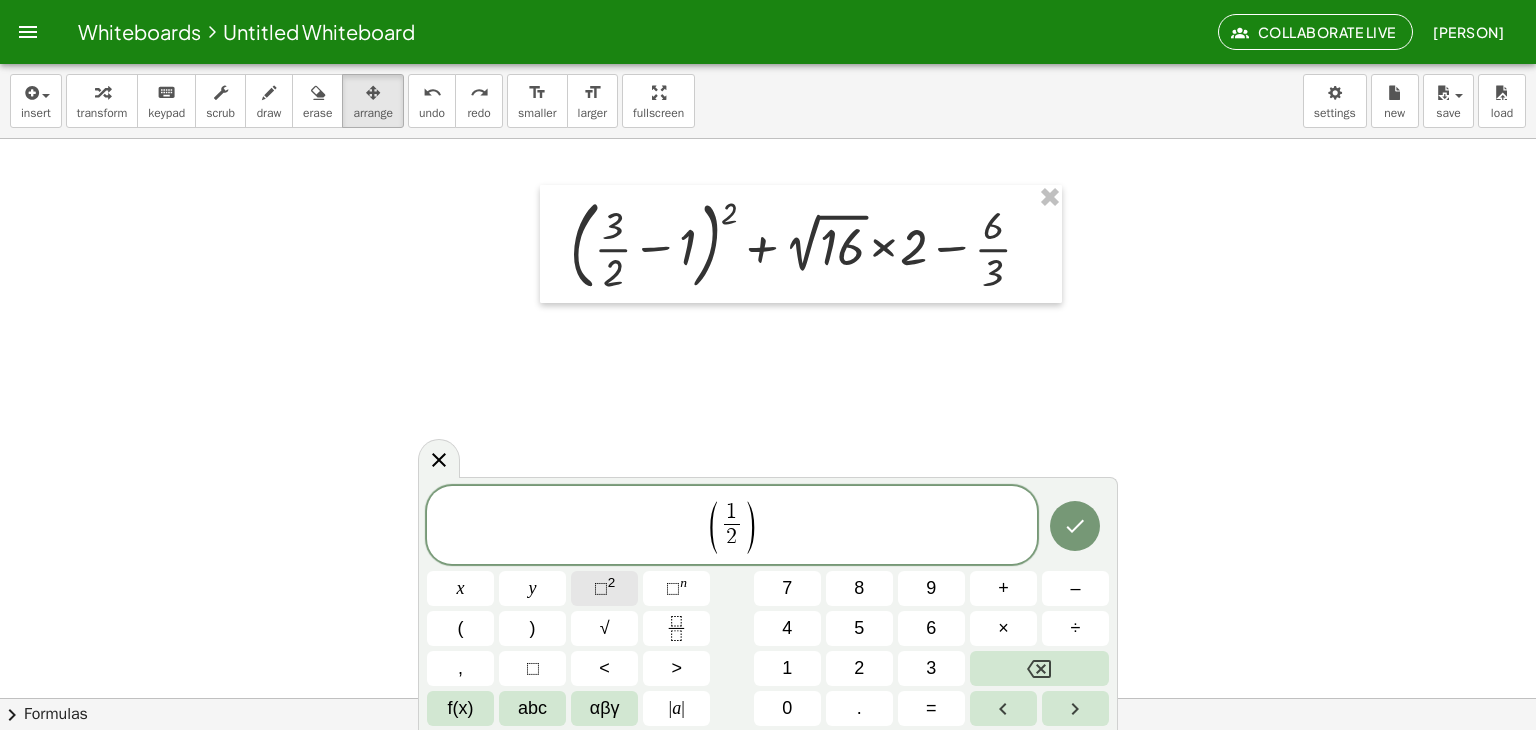 click on "⬚" at bounding box center [601, 588] 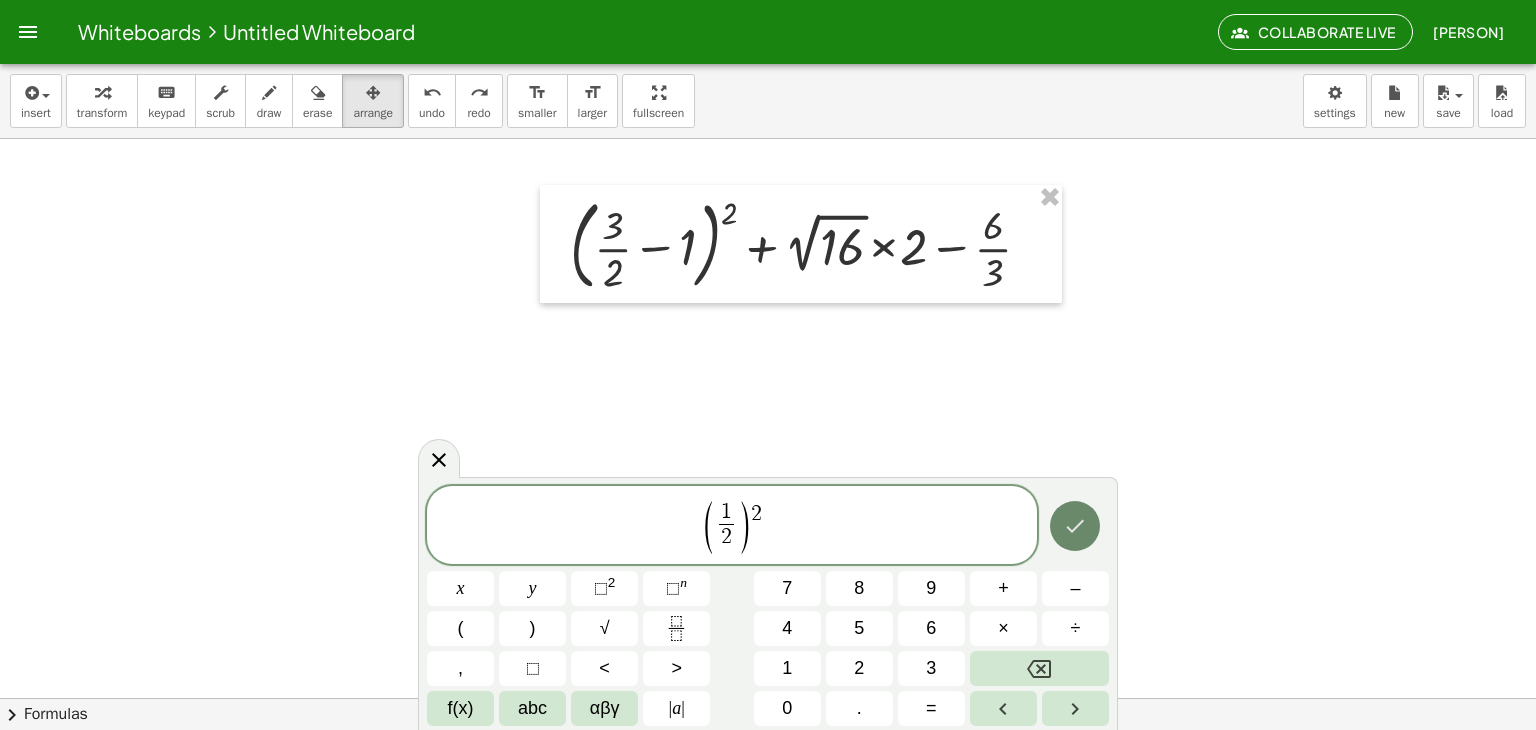 click 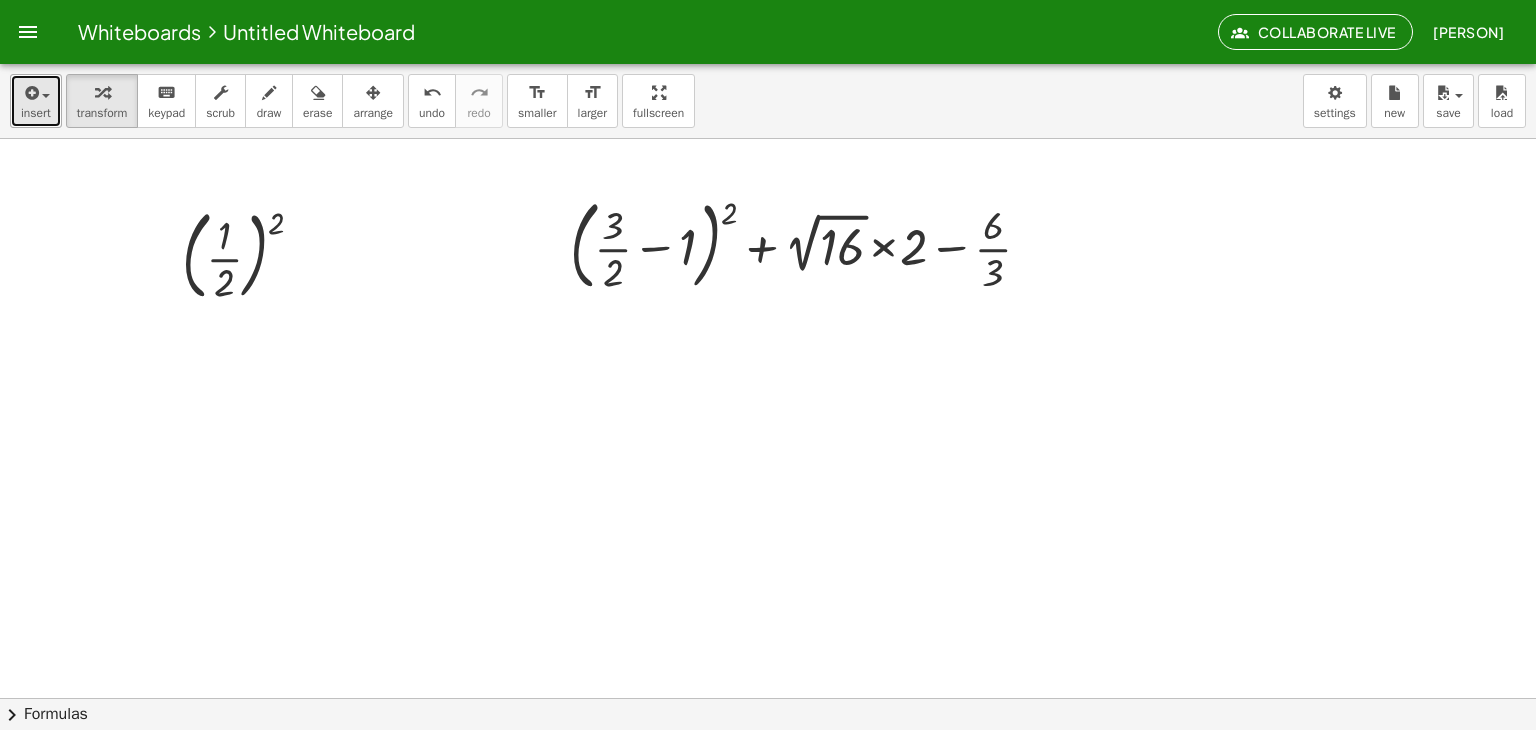 click on "insert" at bounding box center [36, 113] 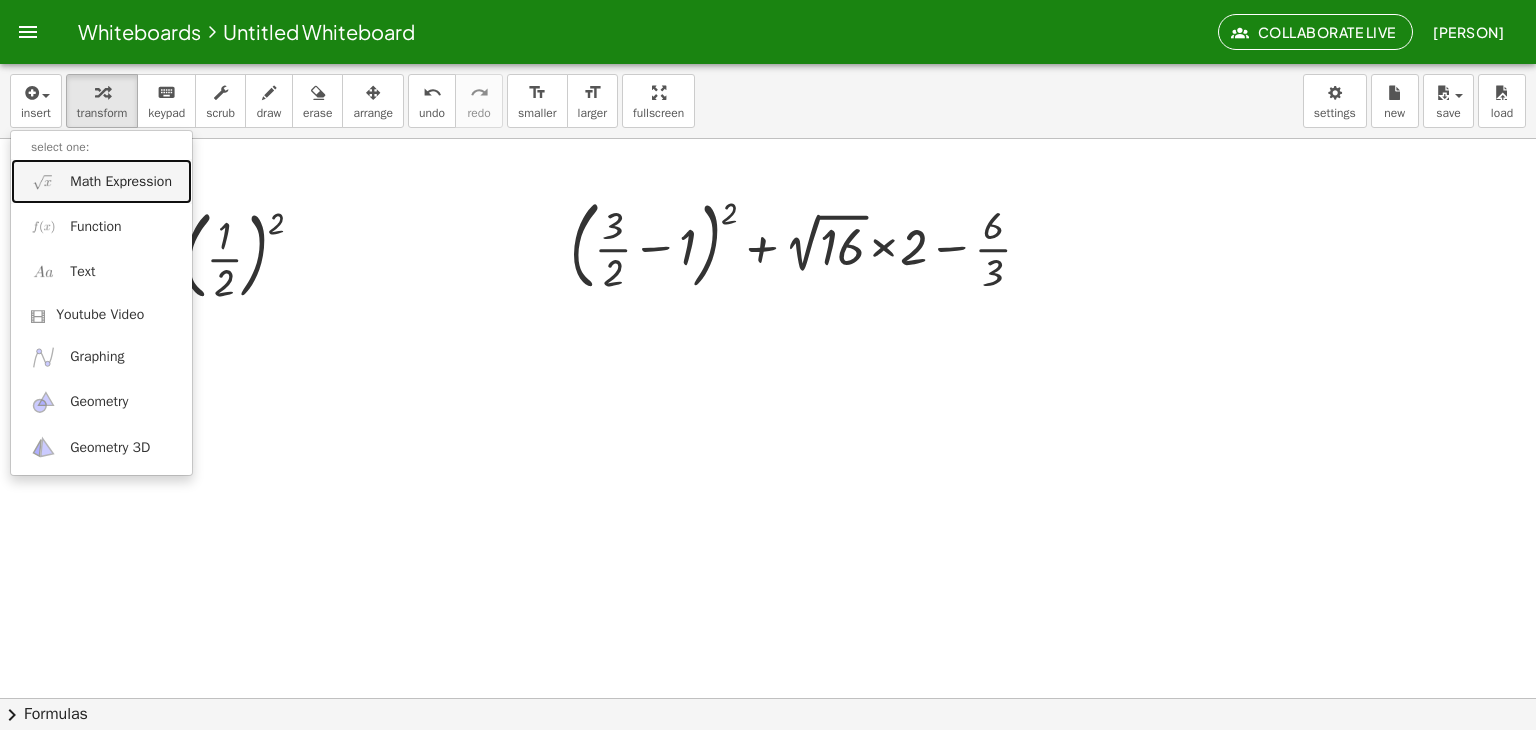 click on "Math Expression" at bounding box center [121, 182] 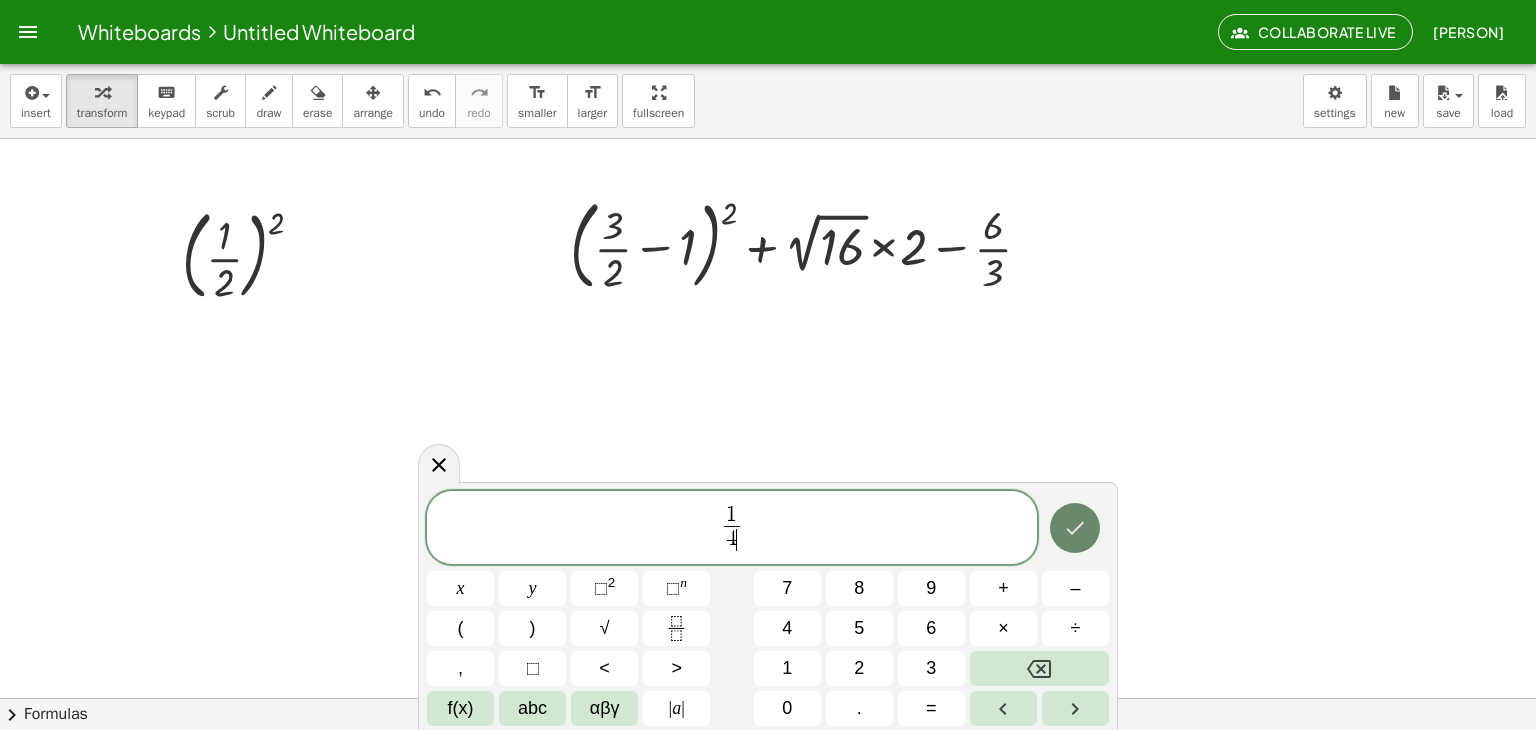 click at bounding box center [1075, 528] 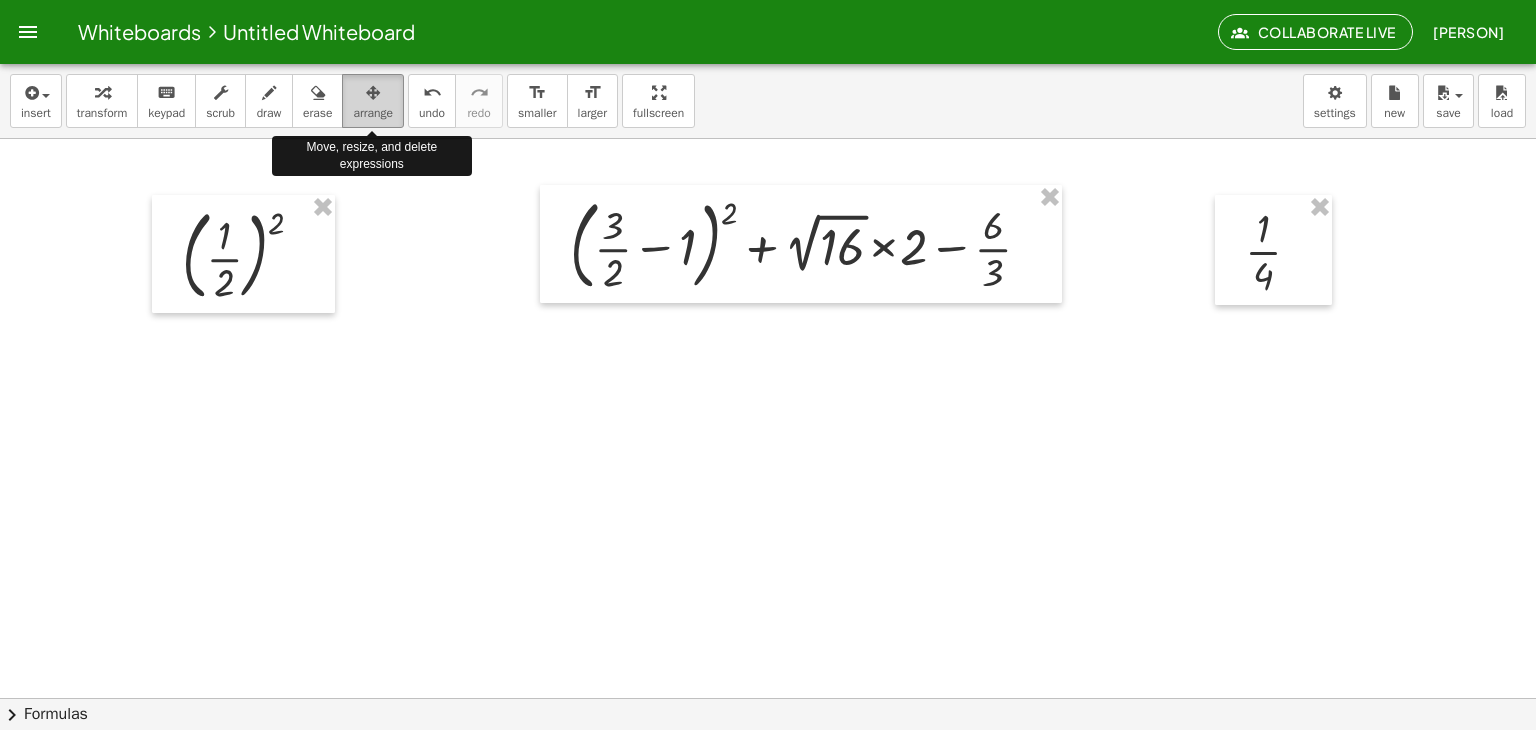 click at bounding box center (373, 92) 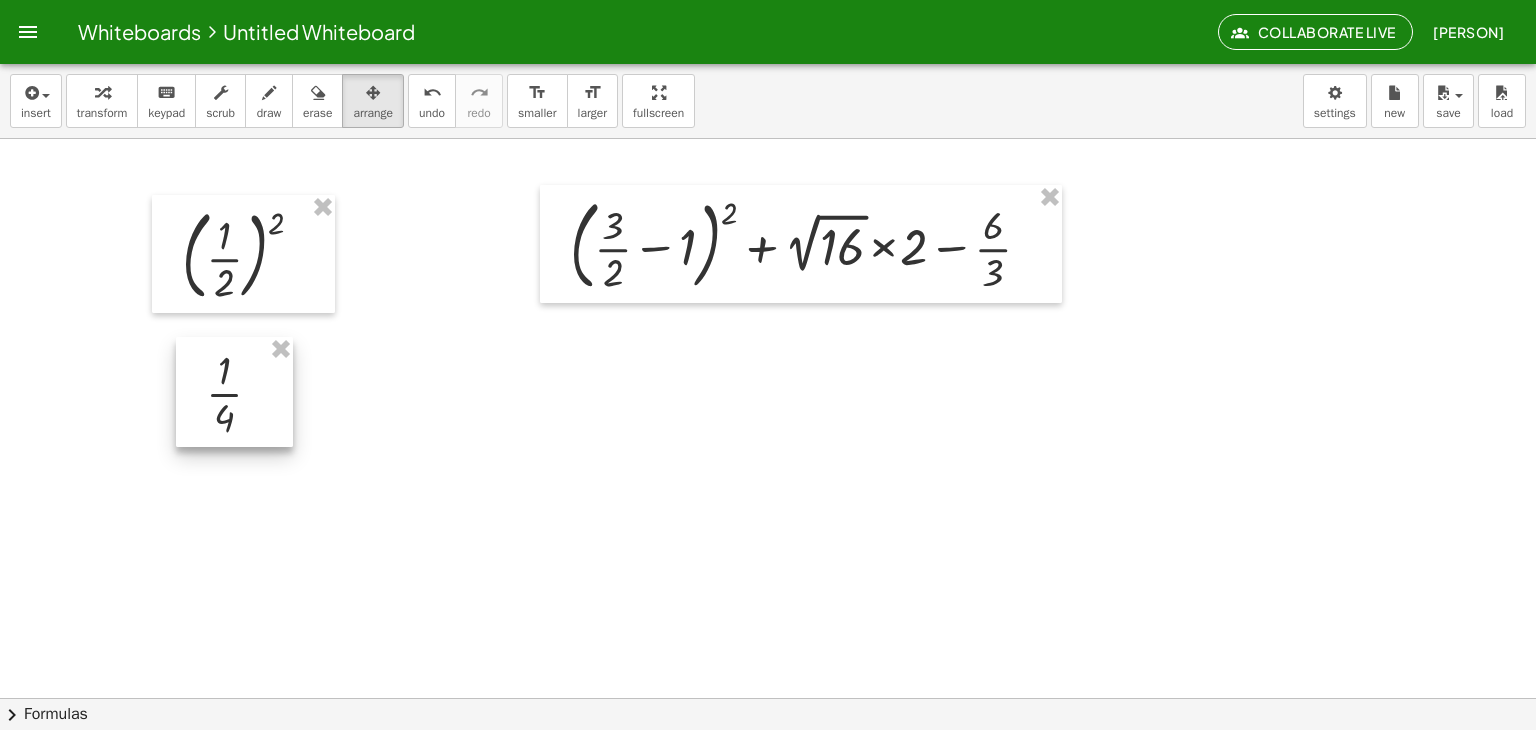 drag, startPoint x: 1238, startPoint y: 272, endPoint x: 199, endPoint y: 414, distance: 1048.6587 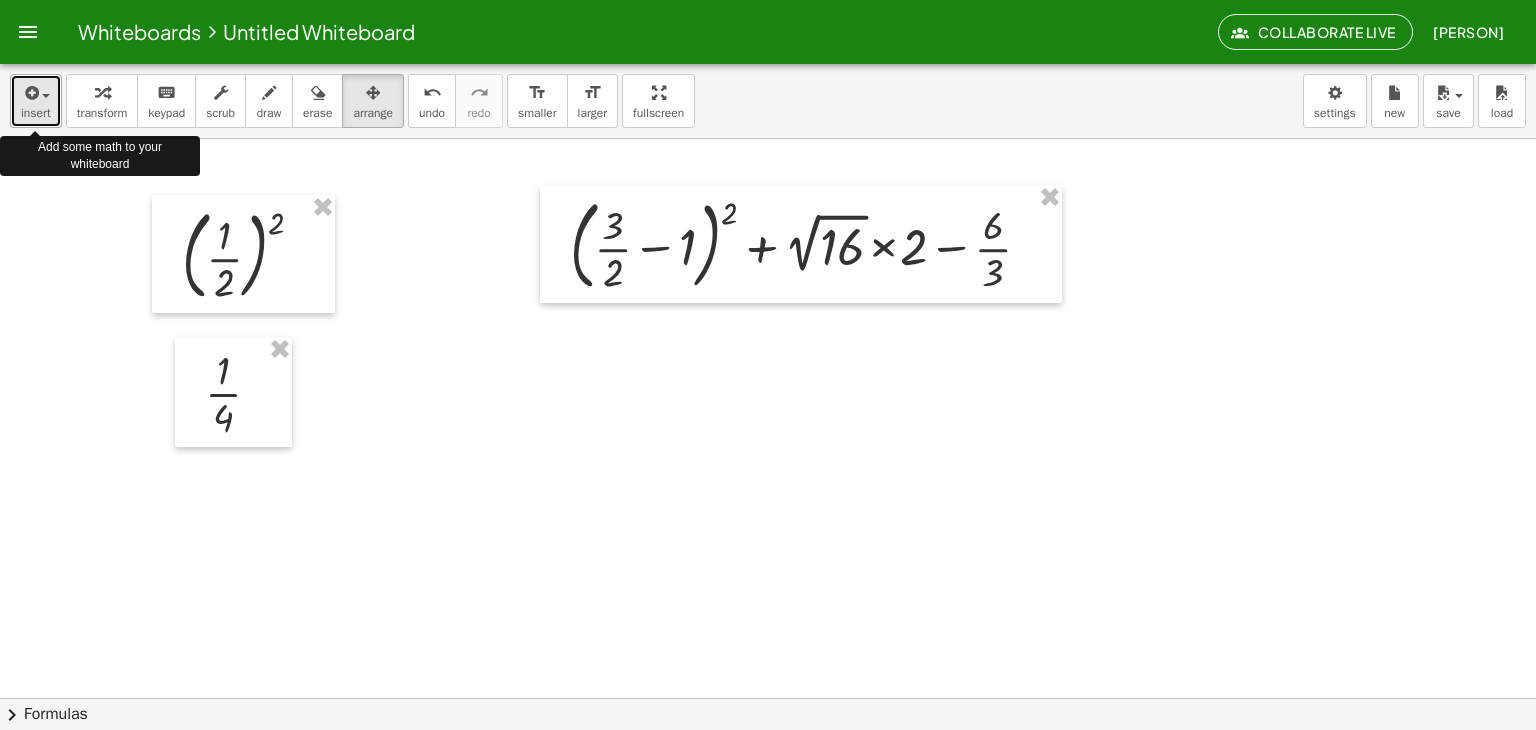 click on "insert" at bounding box center [36, 113] 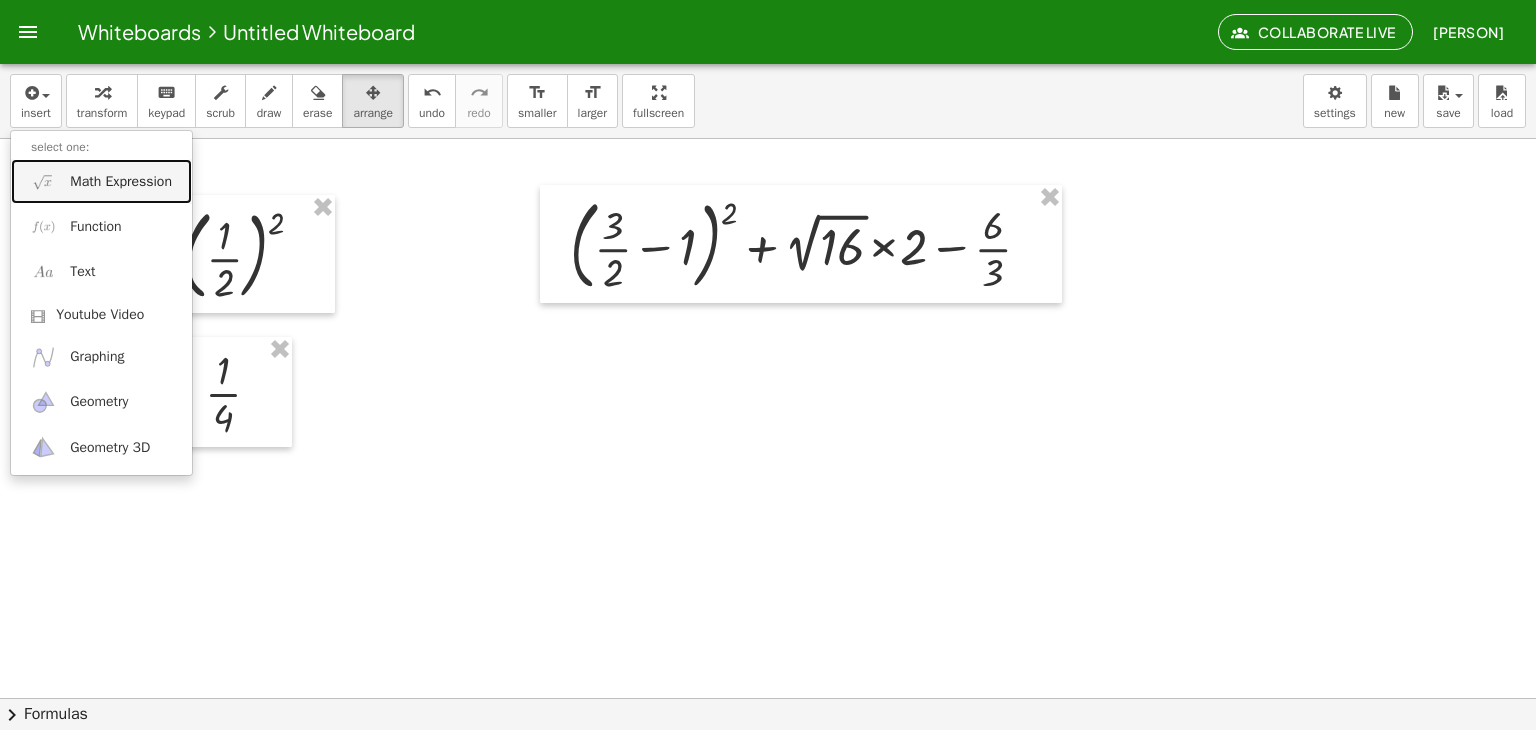 click on "Math Expression" at bounding box center (101, 181) 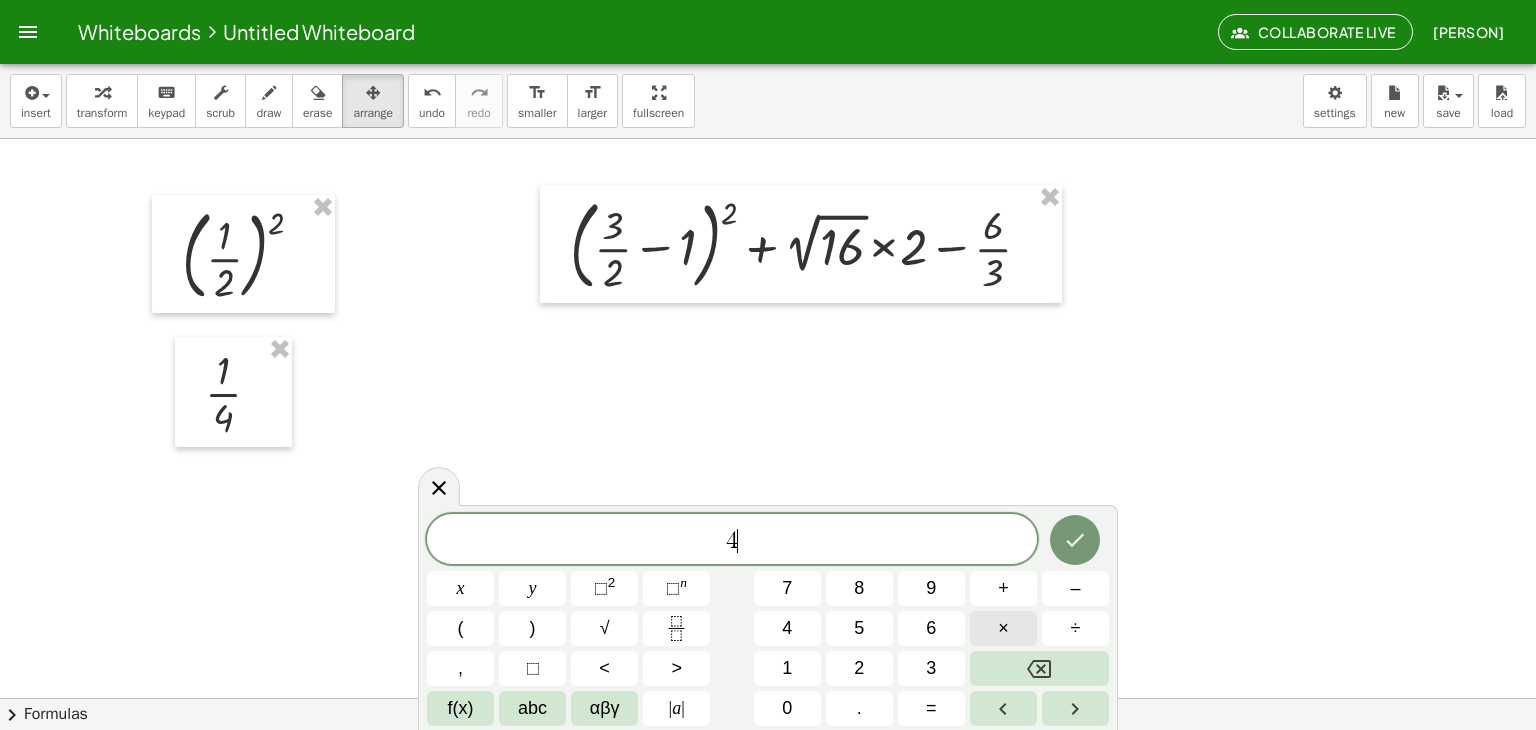 click on "×" at bounding box center [1003, 628] 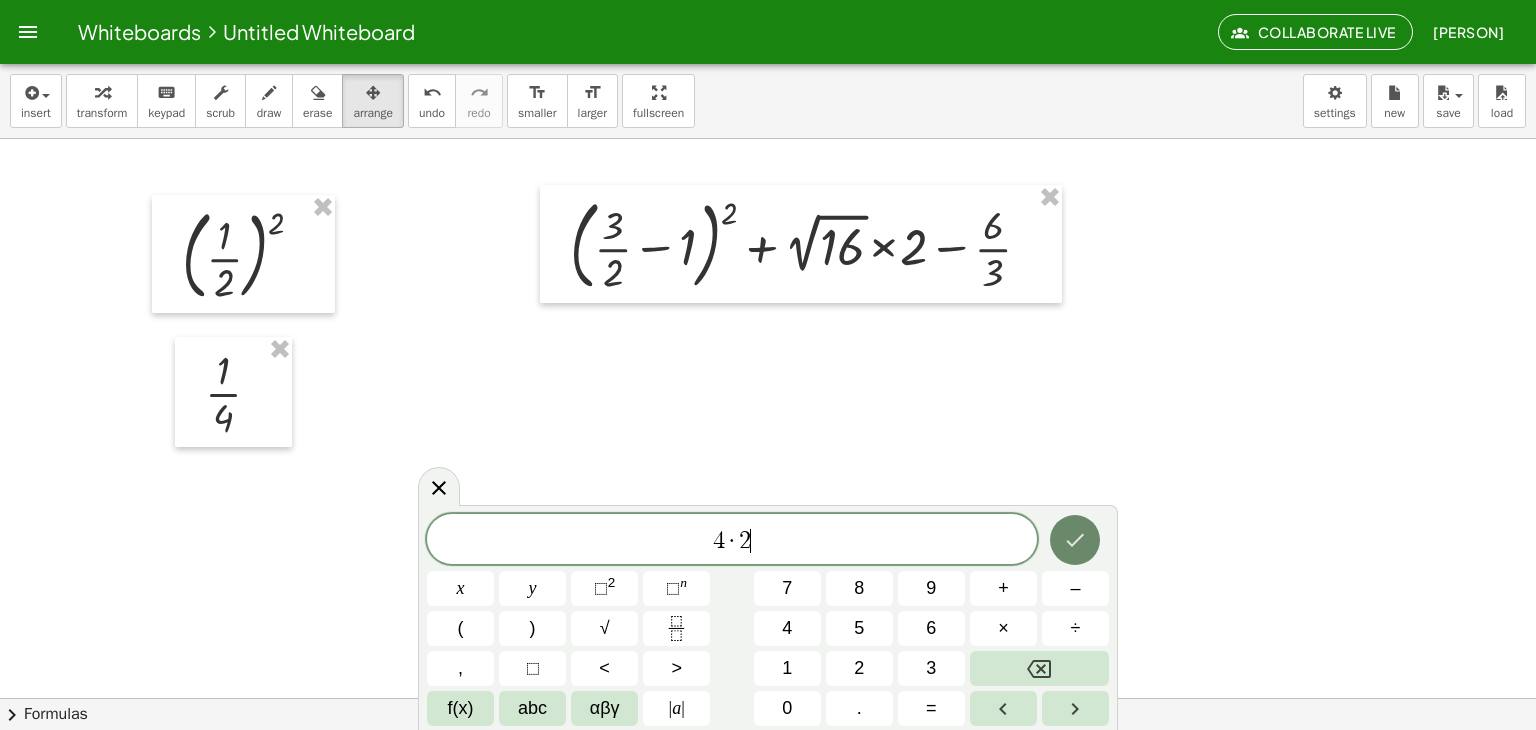click at bounding box center (1075, 540) 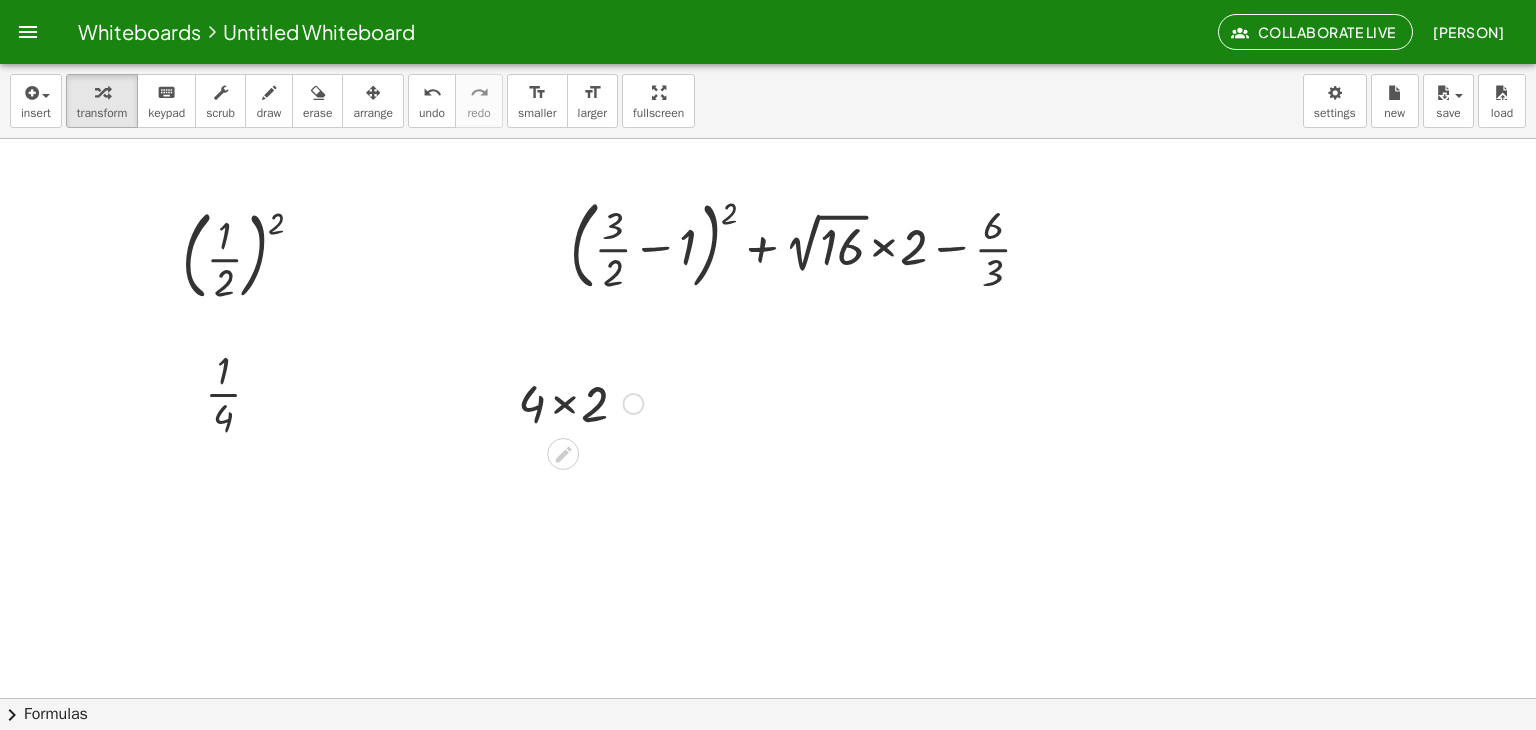 click at bounding box center [580, 402] 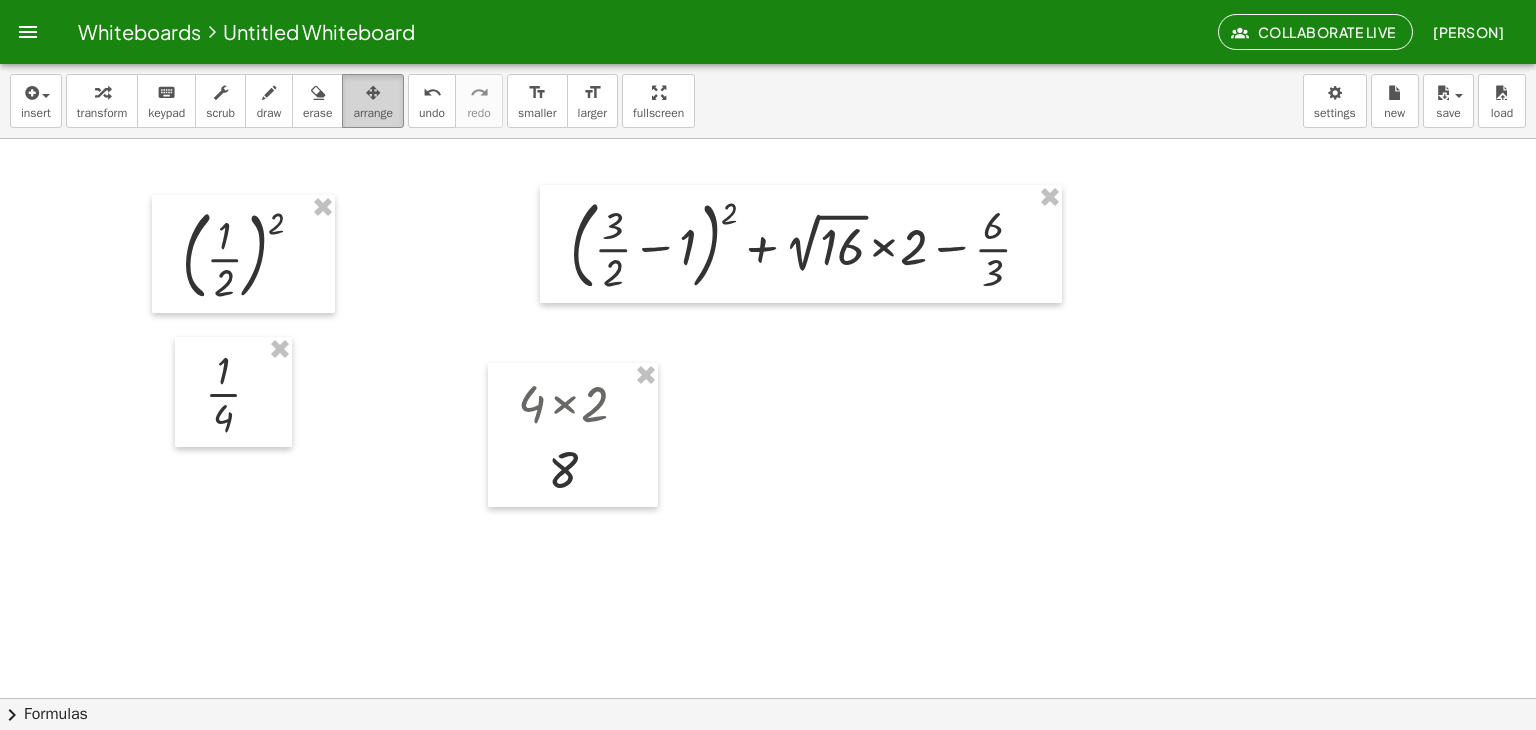 click at bounding box center [373, 93] 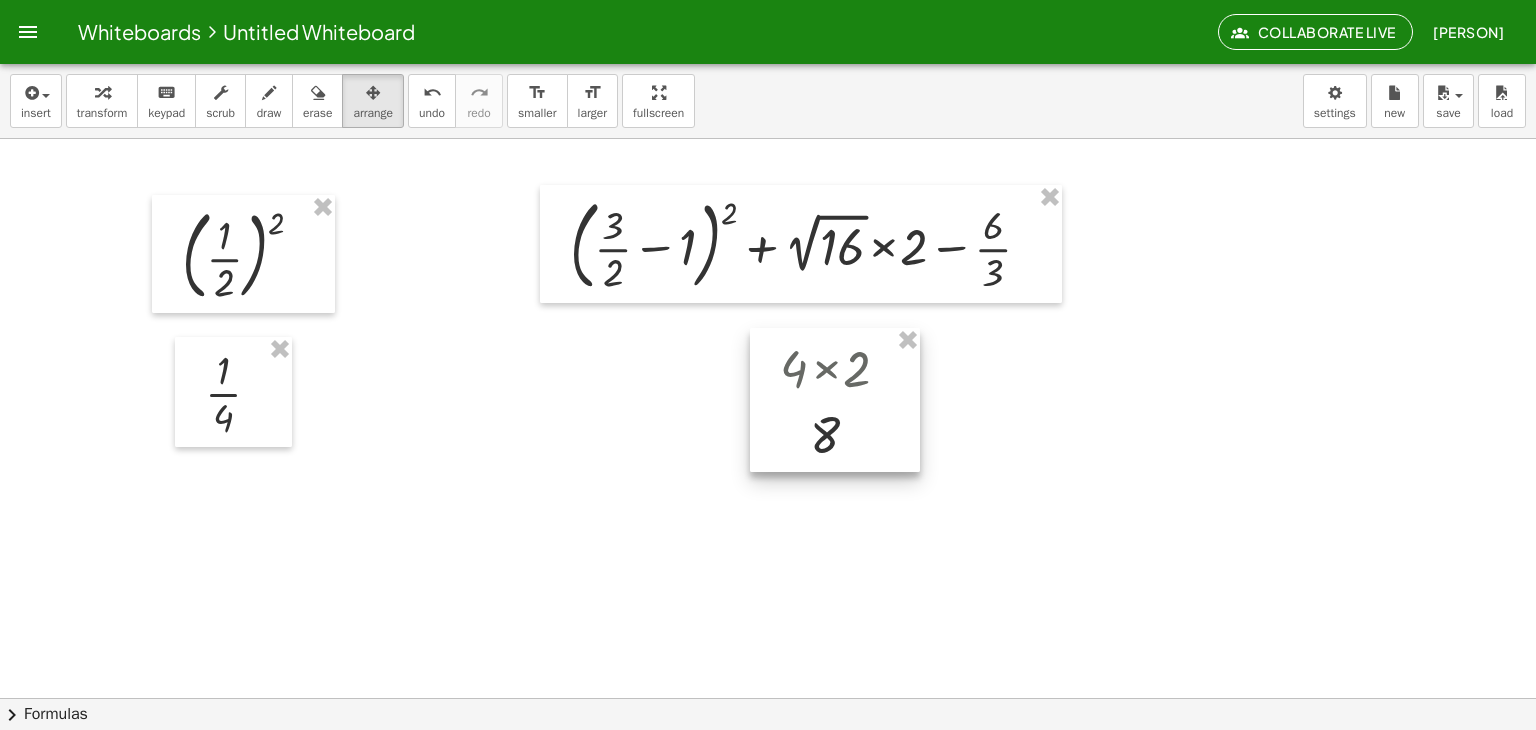 drag, startPoint x: 549, startPoint y: 407, endPoint x: 808, endPoint y: 373, distance: 261.22214 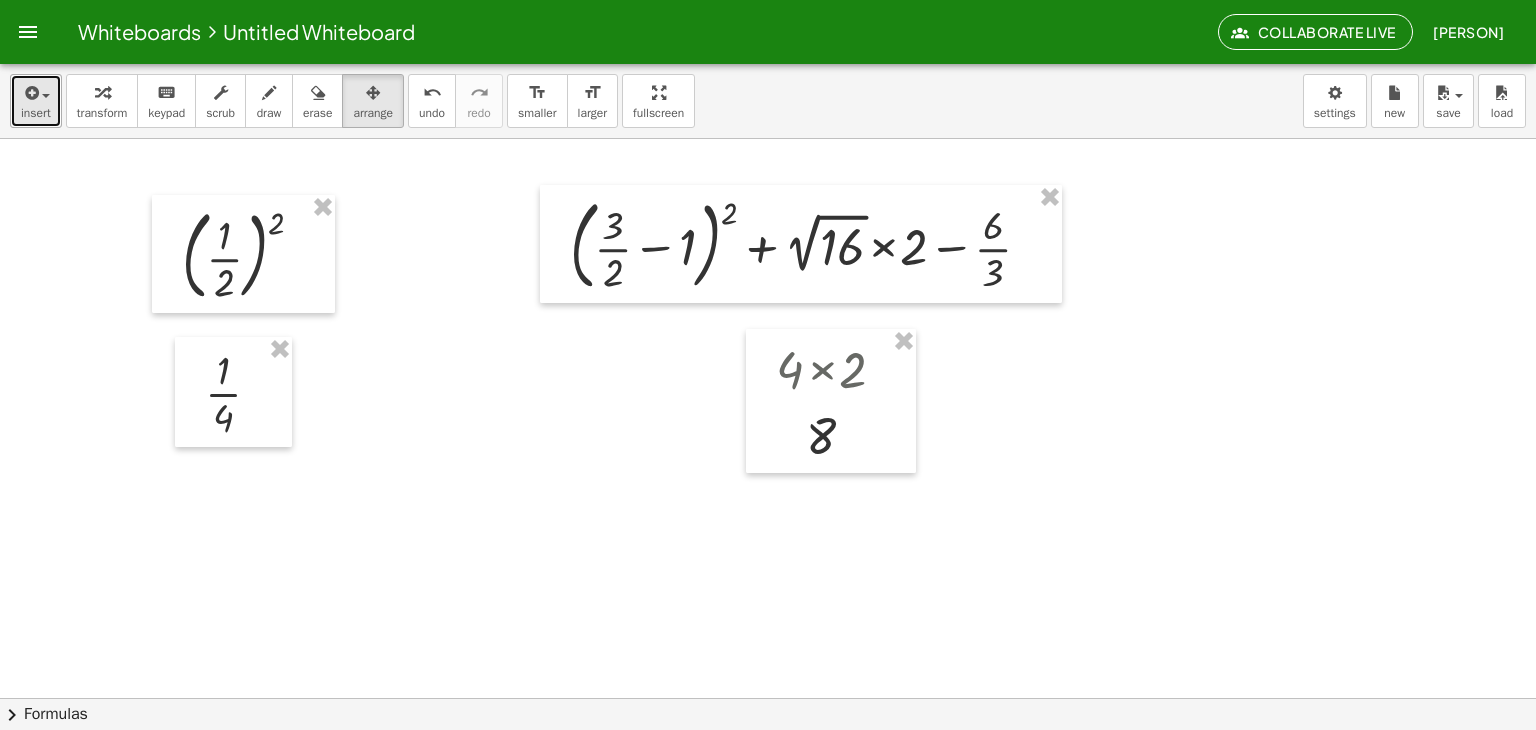 click on "insert" at bounding box center (36, 101) 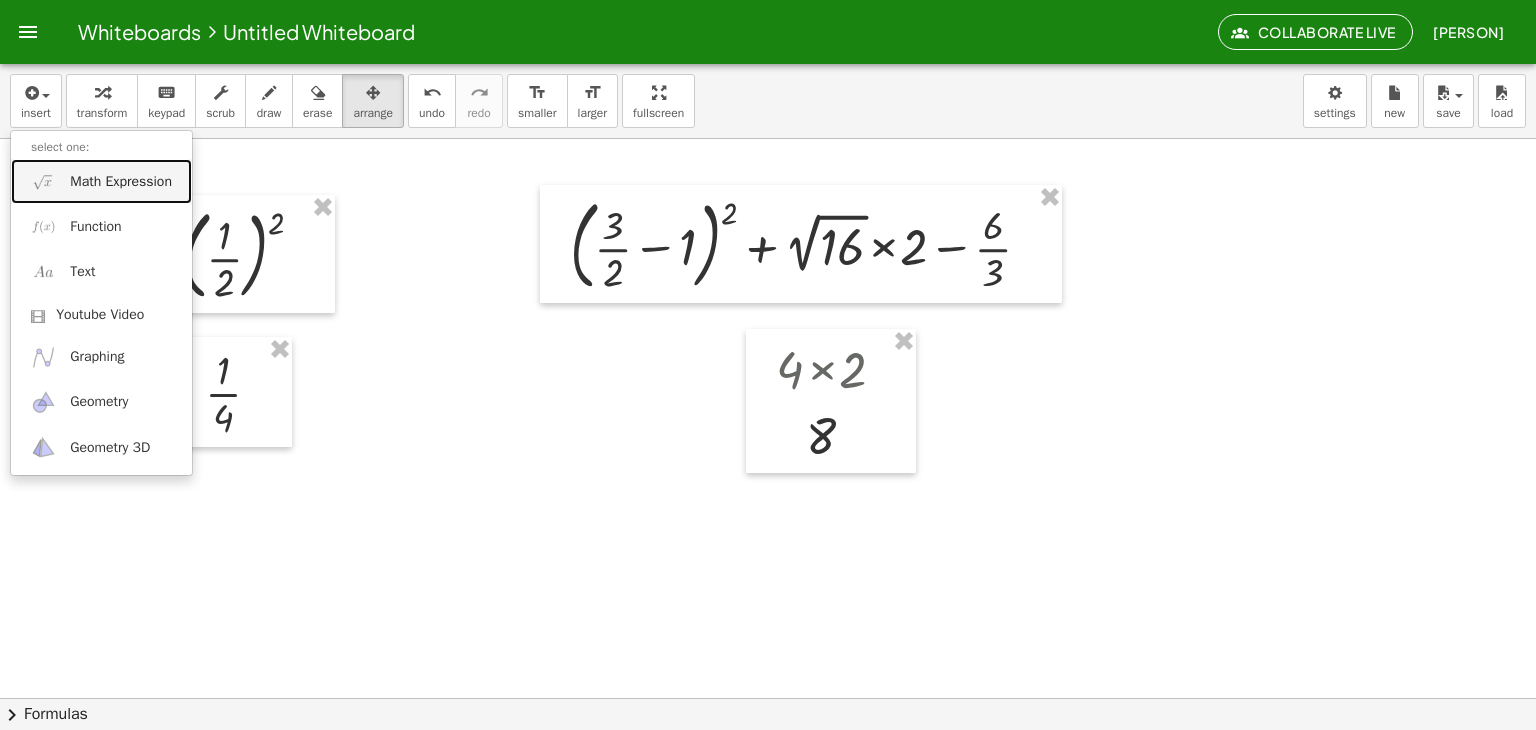 click on "Math Expression" at bounding box center [101, 181] 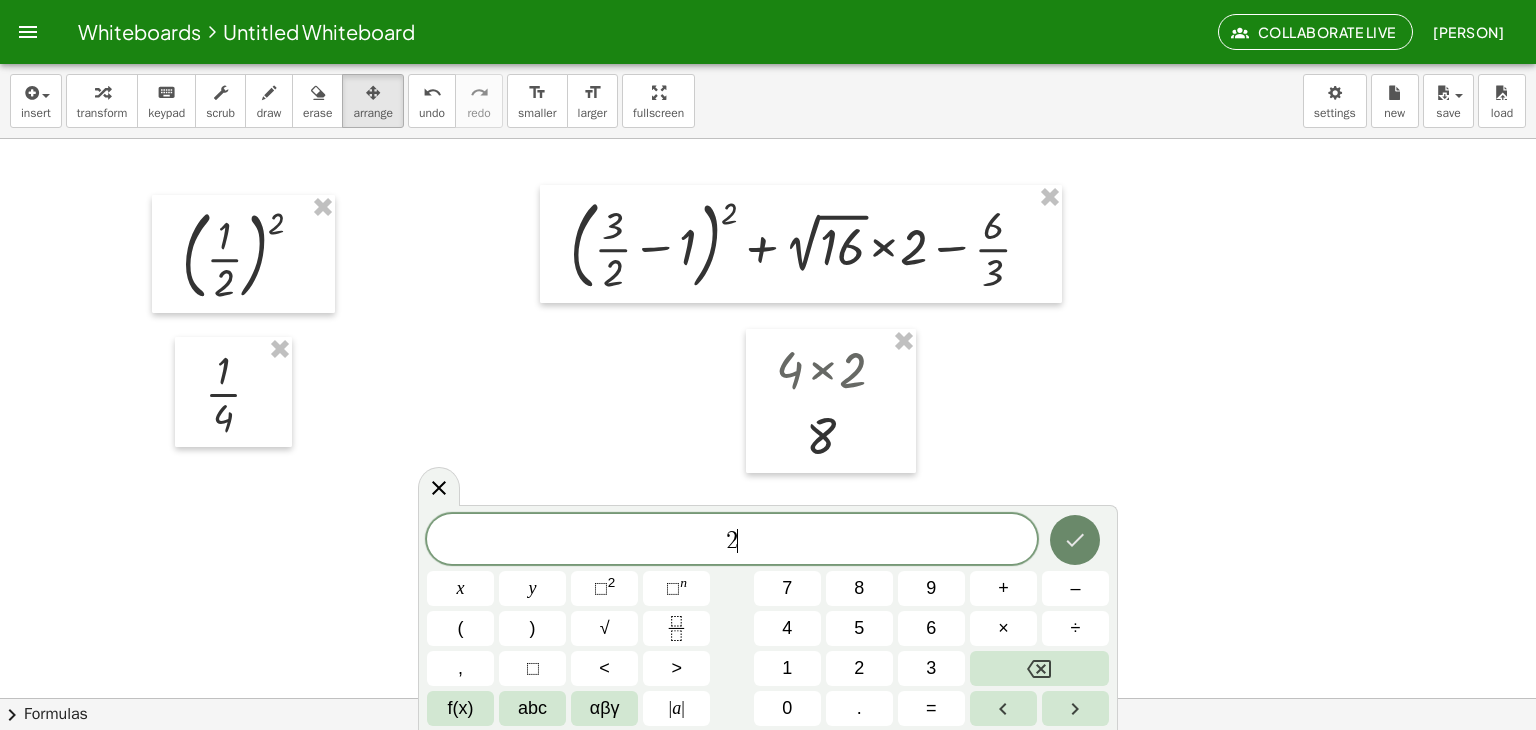click 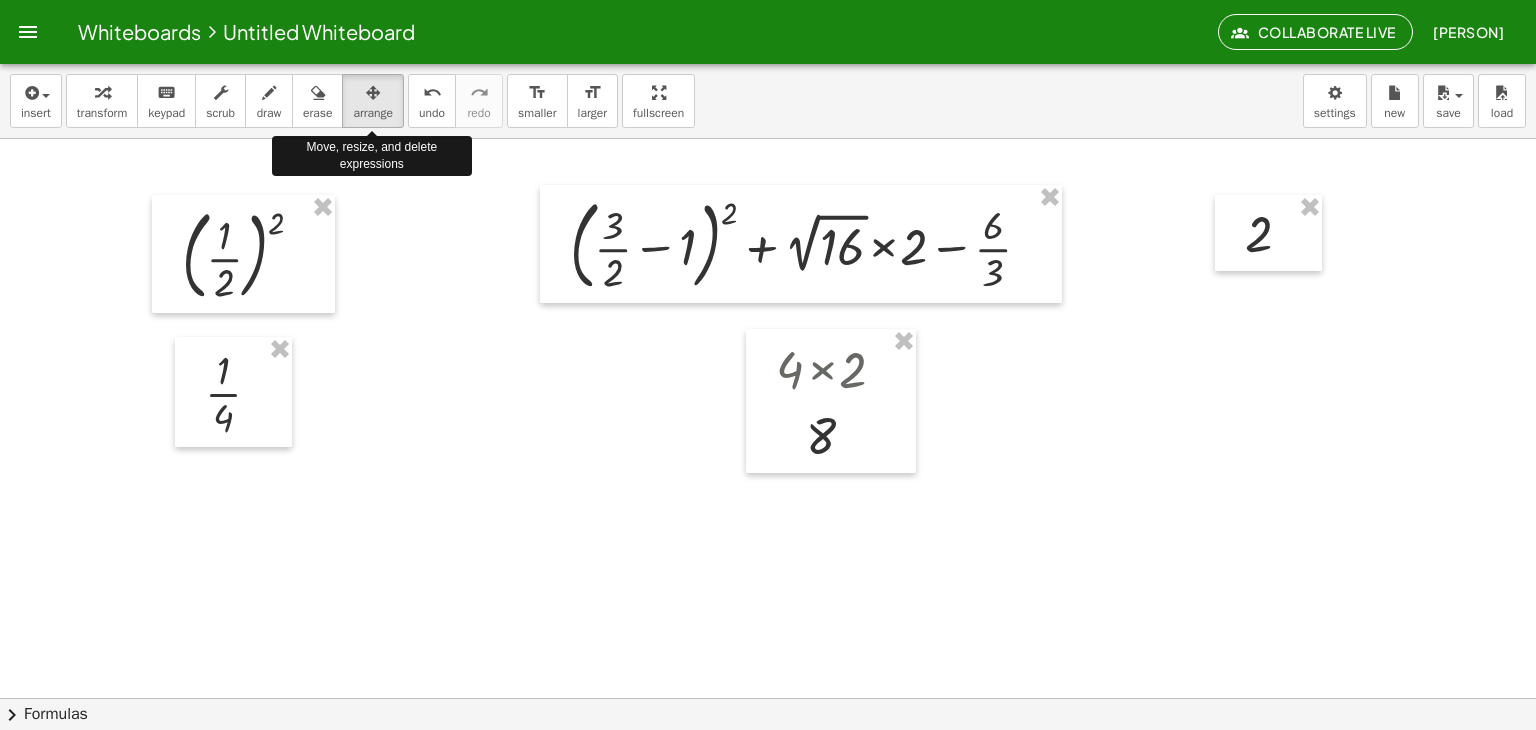 drag, startPoint x: 376, startPoint y: 102, endPoint x: 1290, endPoint y: 297, distance: 934.56995 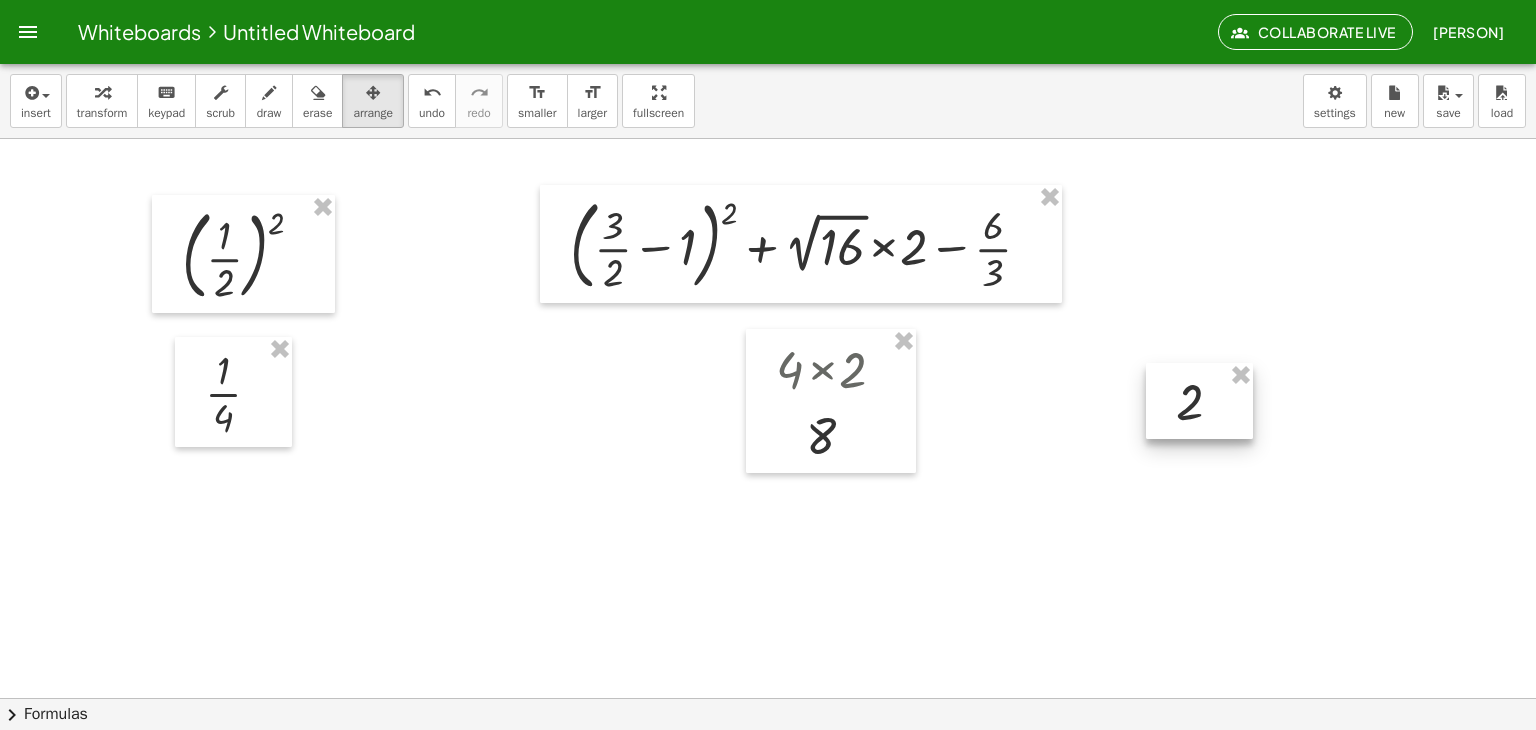 drag, startPoint x: 1284, startPoint y: 254, endPoint x: 1209, endPoint y: 429, distance: 190.39433 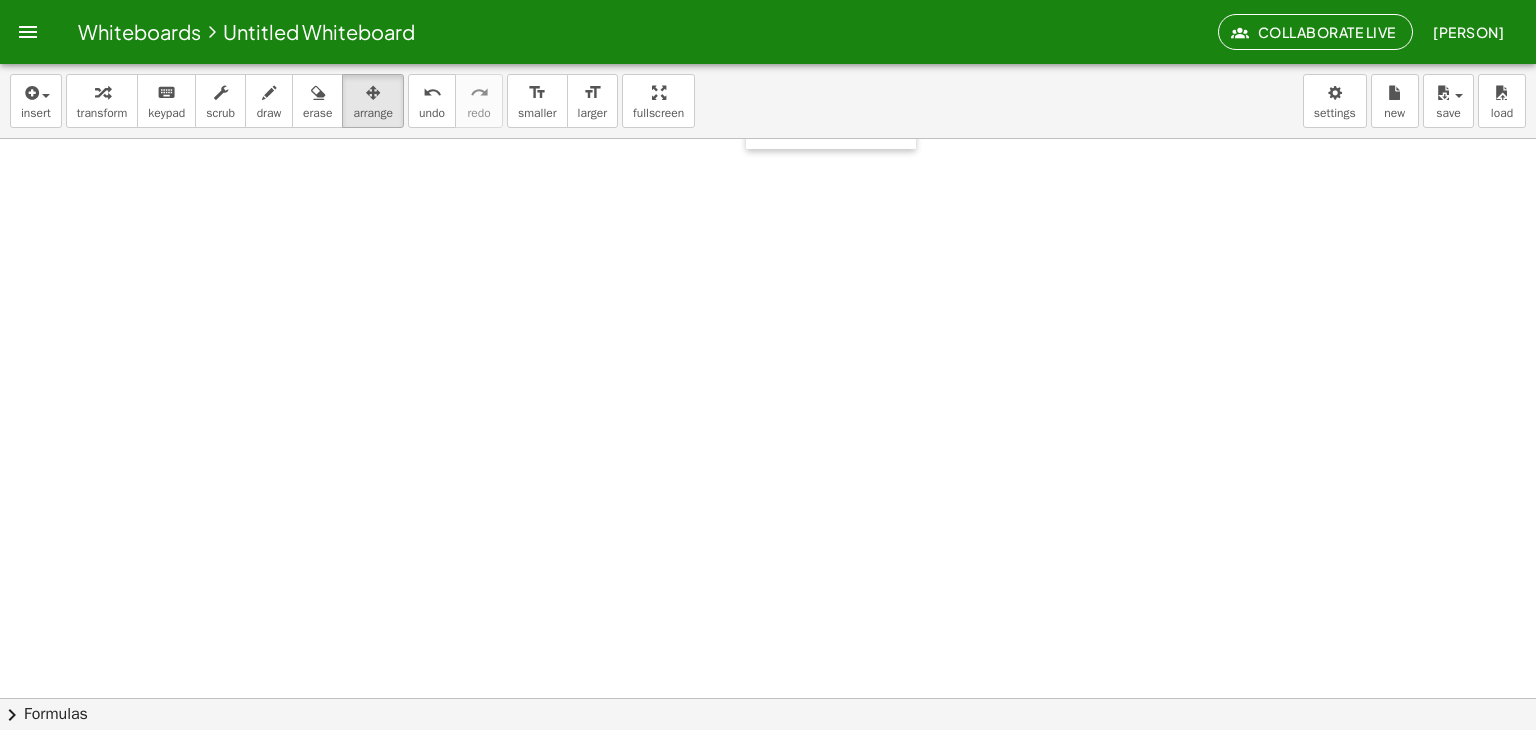 scroll, scrollTop: 326, scrollLeft: 0, axis: vertical 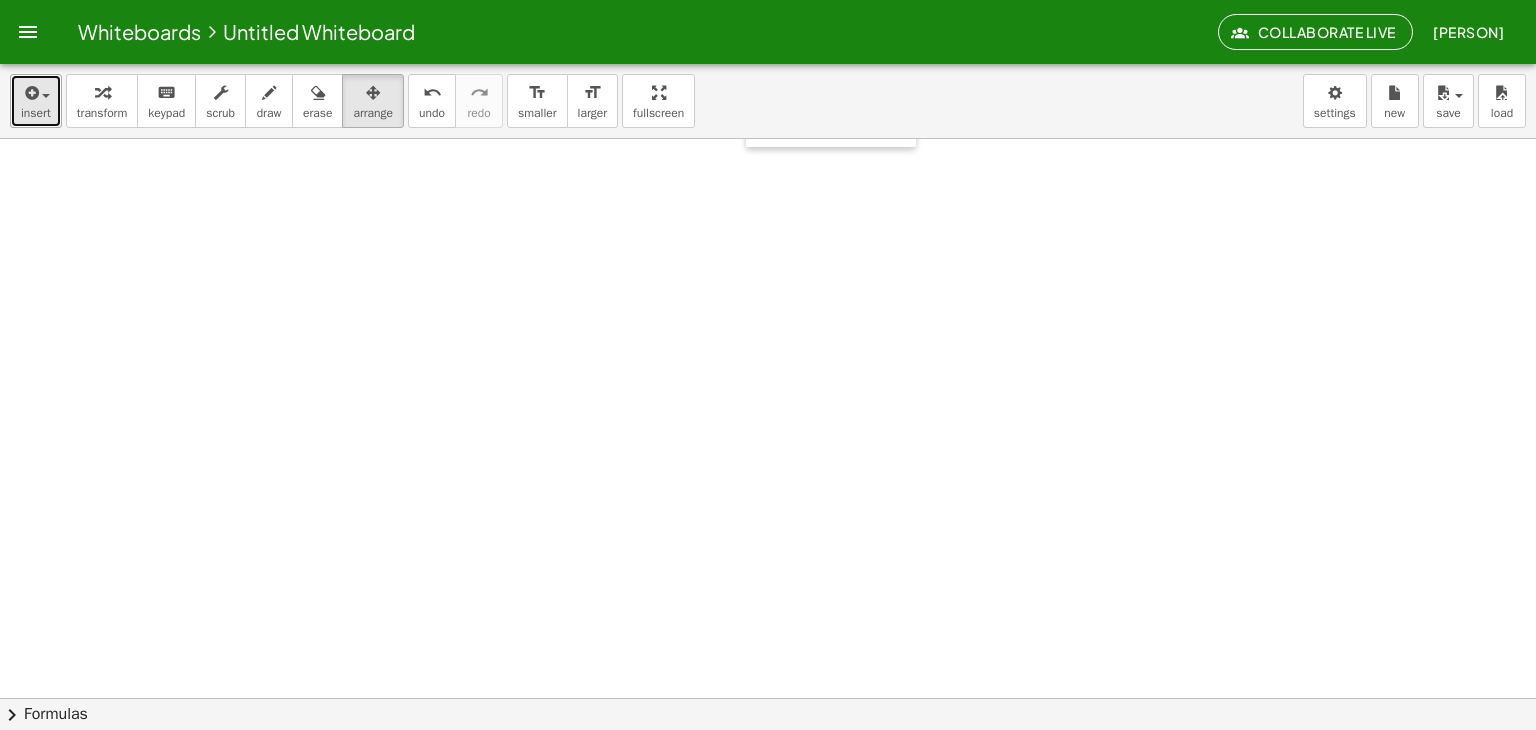 click on "insert" at bounding box center [36, 113] 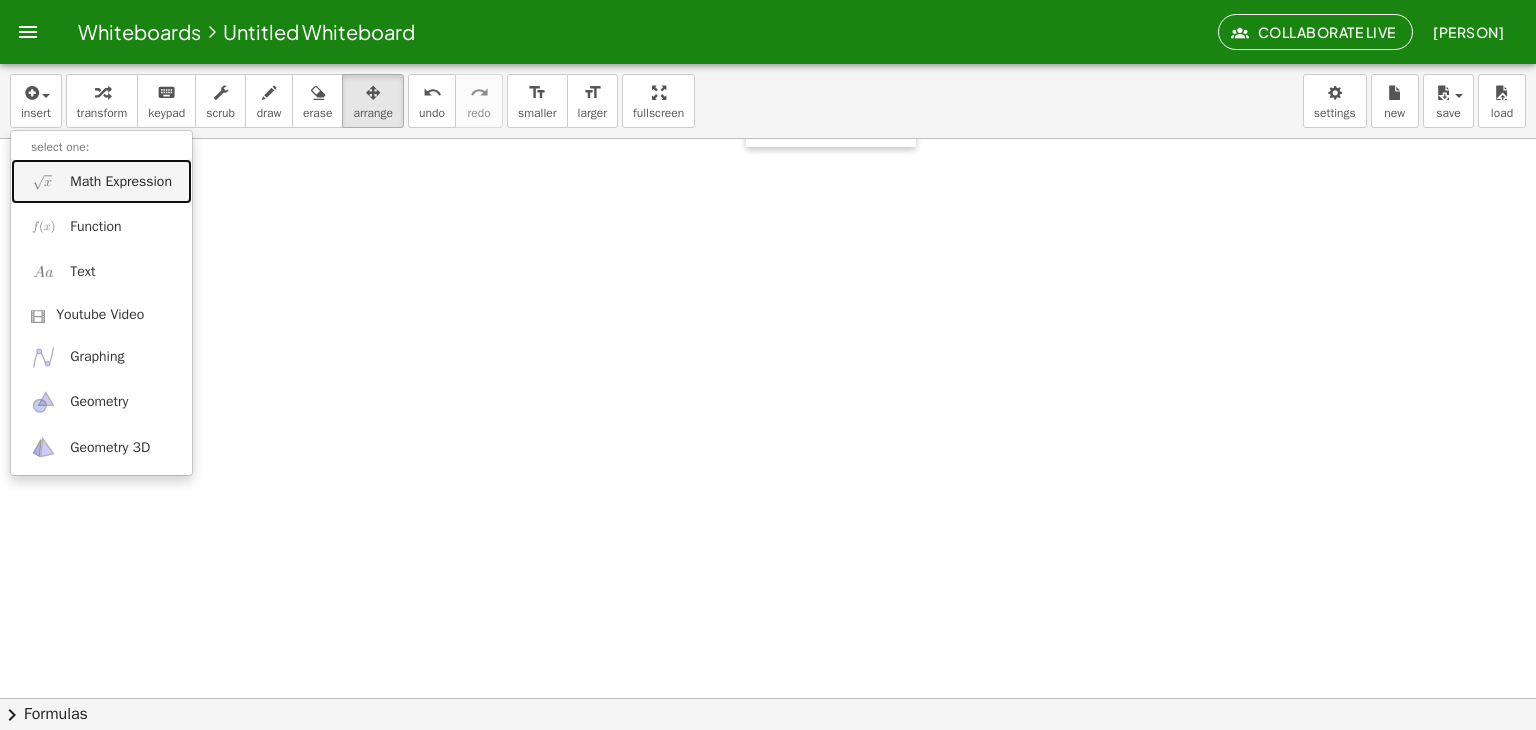 click on "Math Expression" at bounding box center (101, 181) 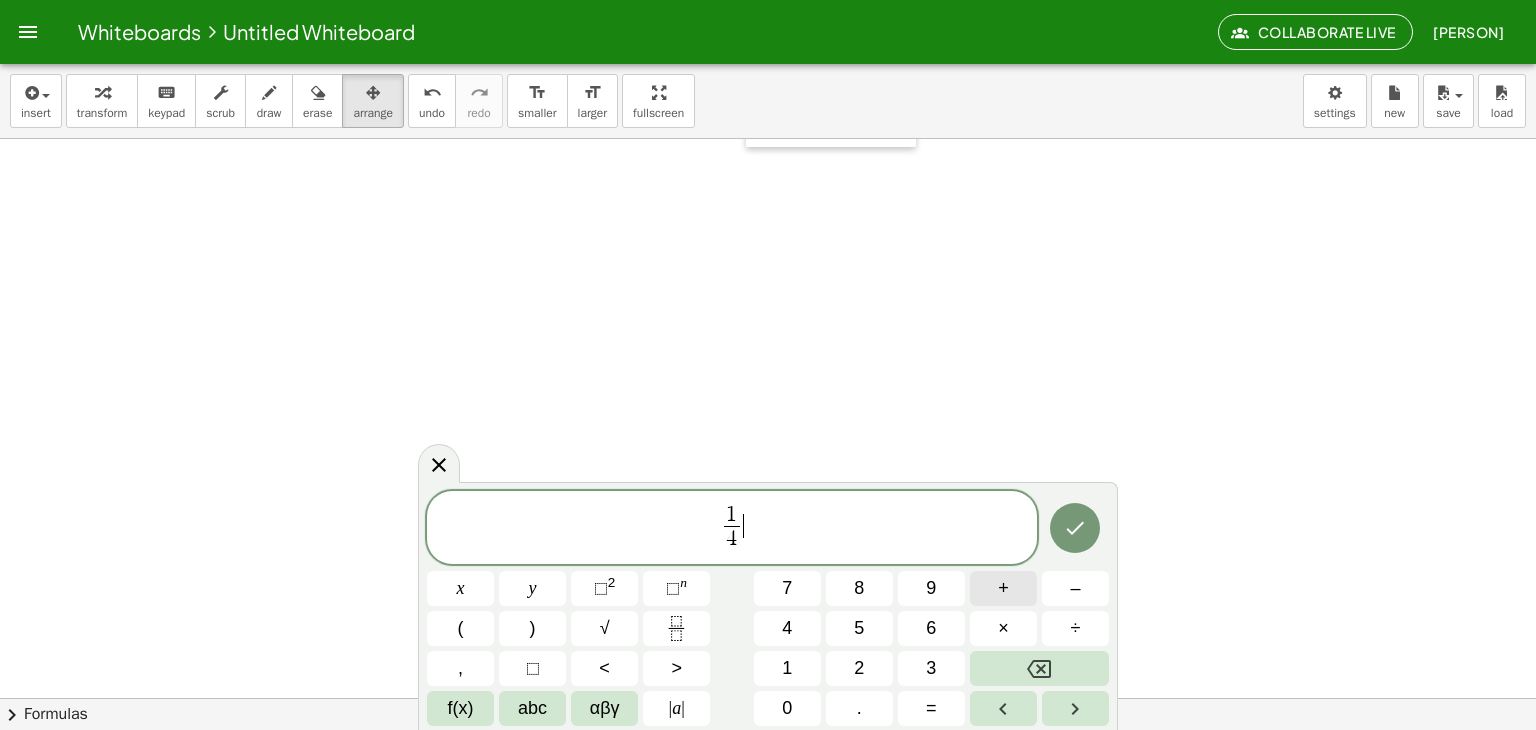click on "+" at bounding box center (1003, 588) 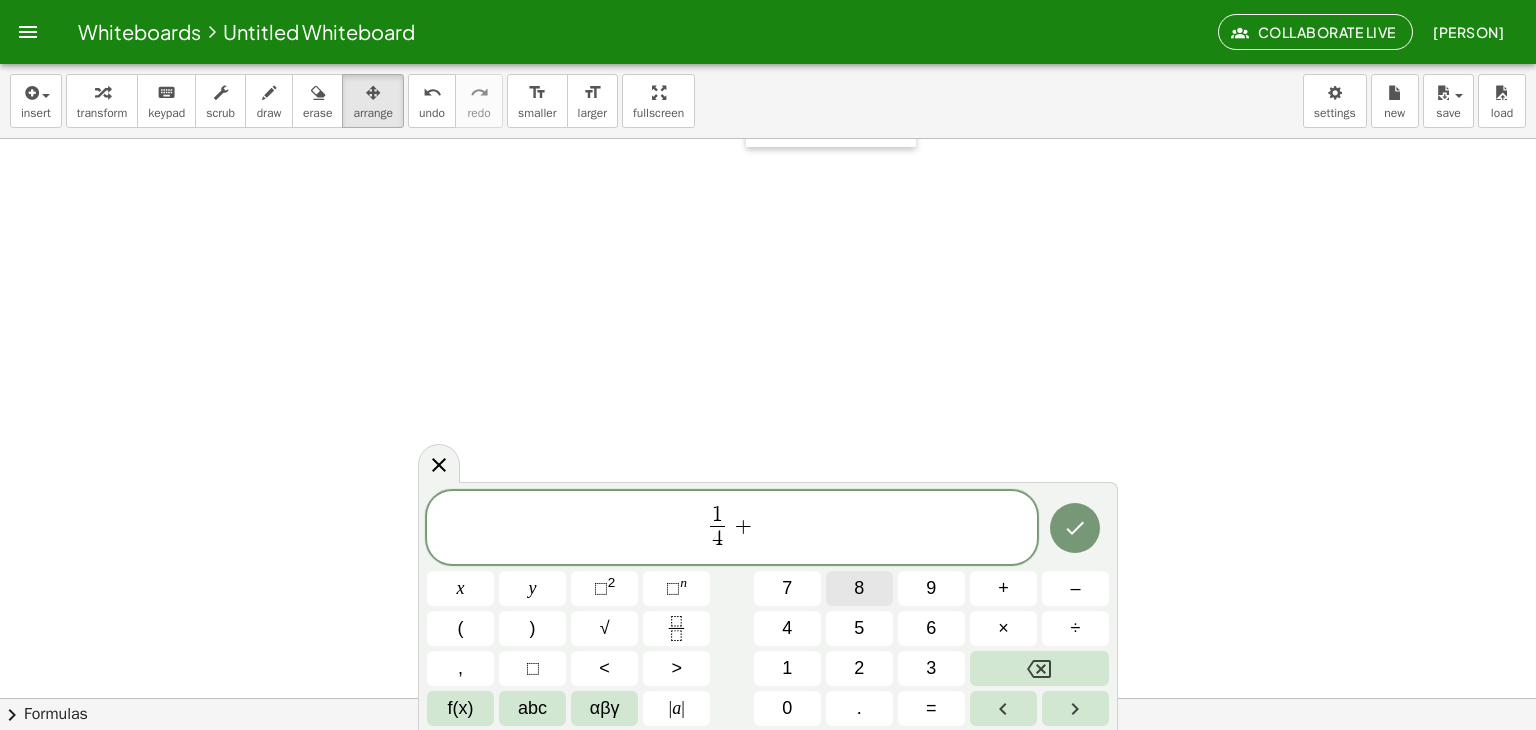 click on "8" at bounding box center [859, 588] 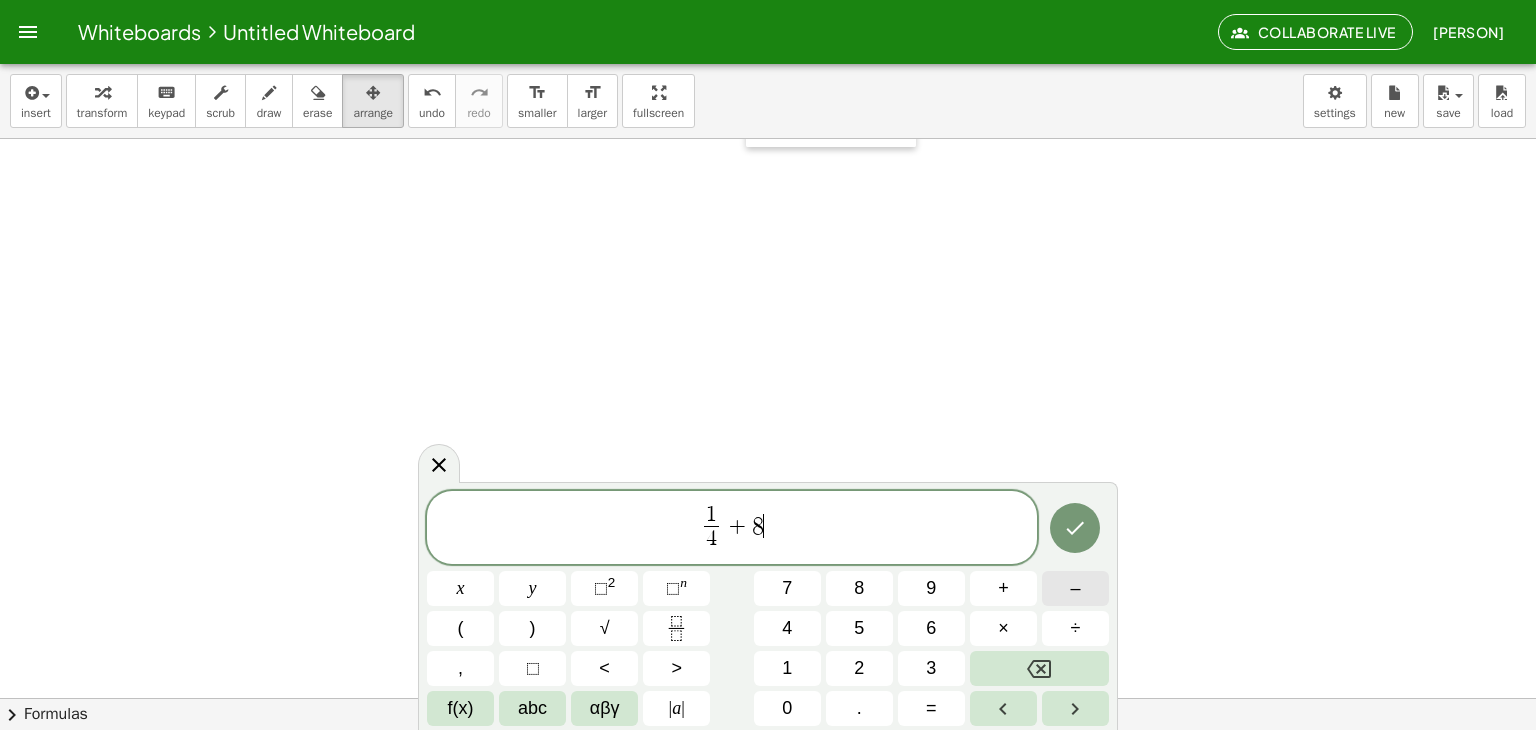 click on "–" at bounding box center [1075, 588] 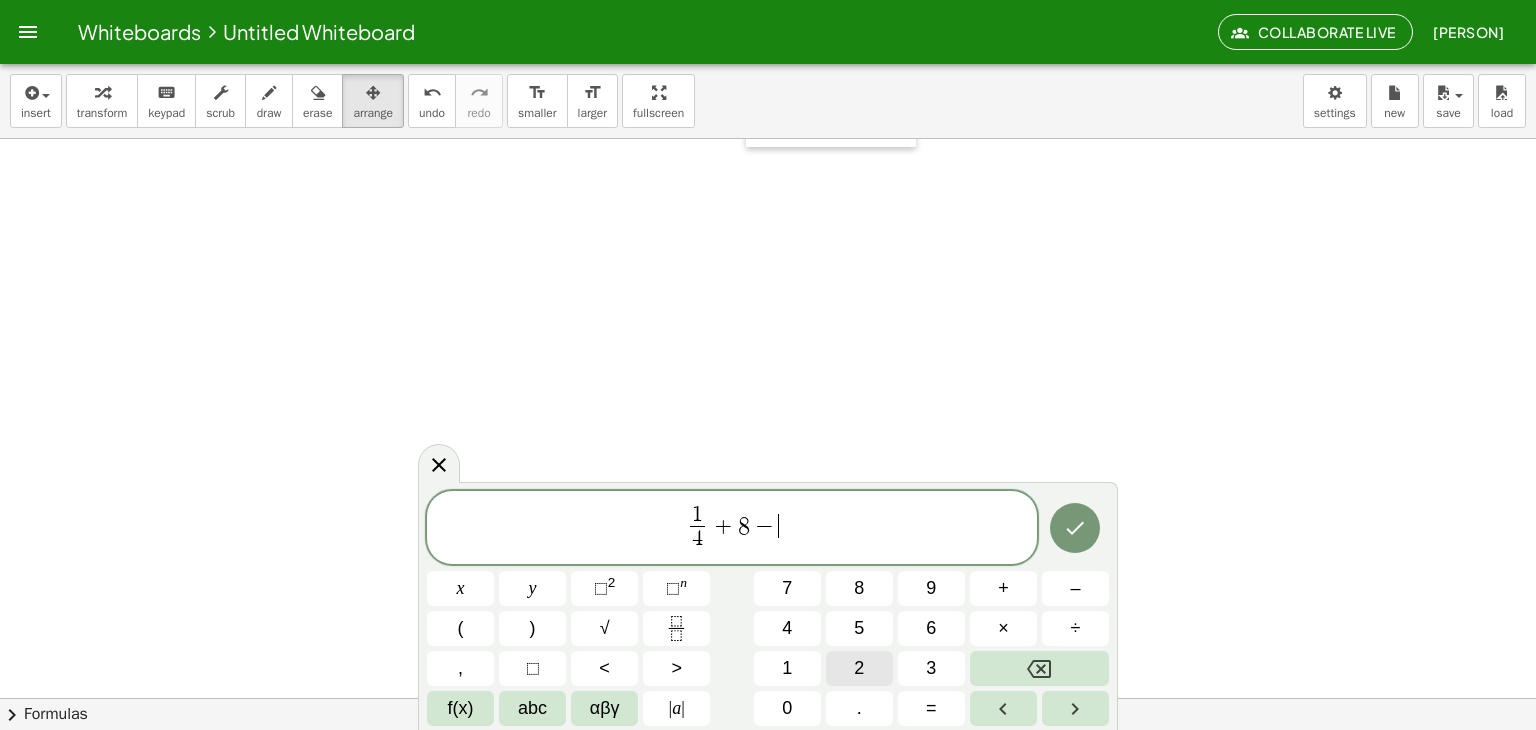 click on "2" at bounding box center [859, 668] 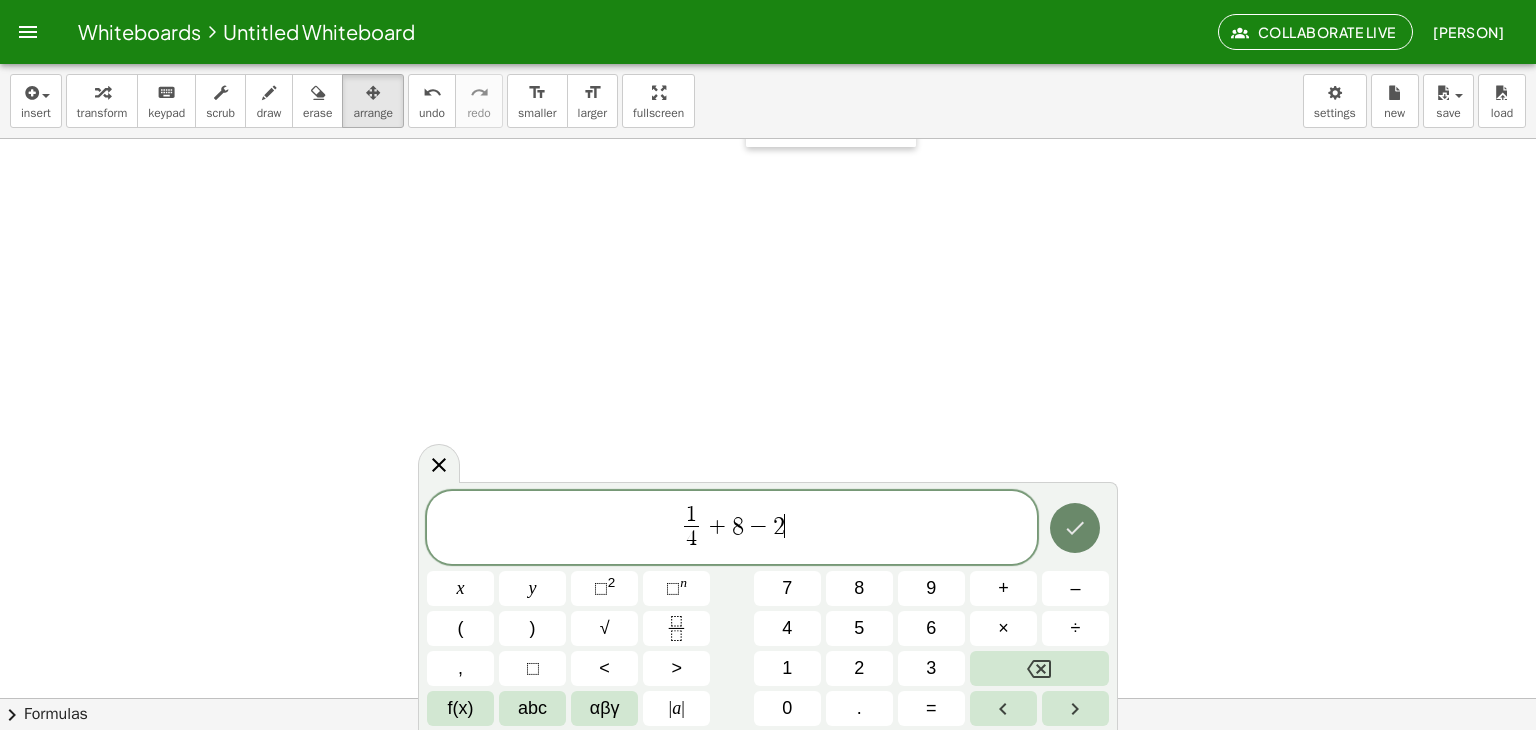 click 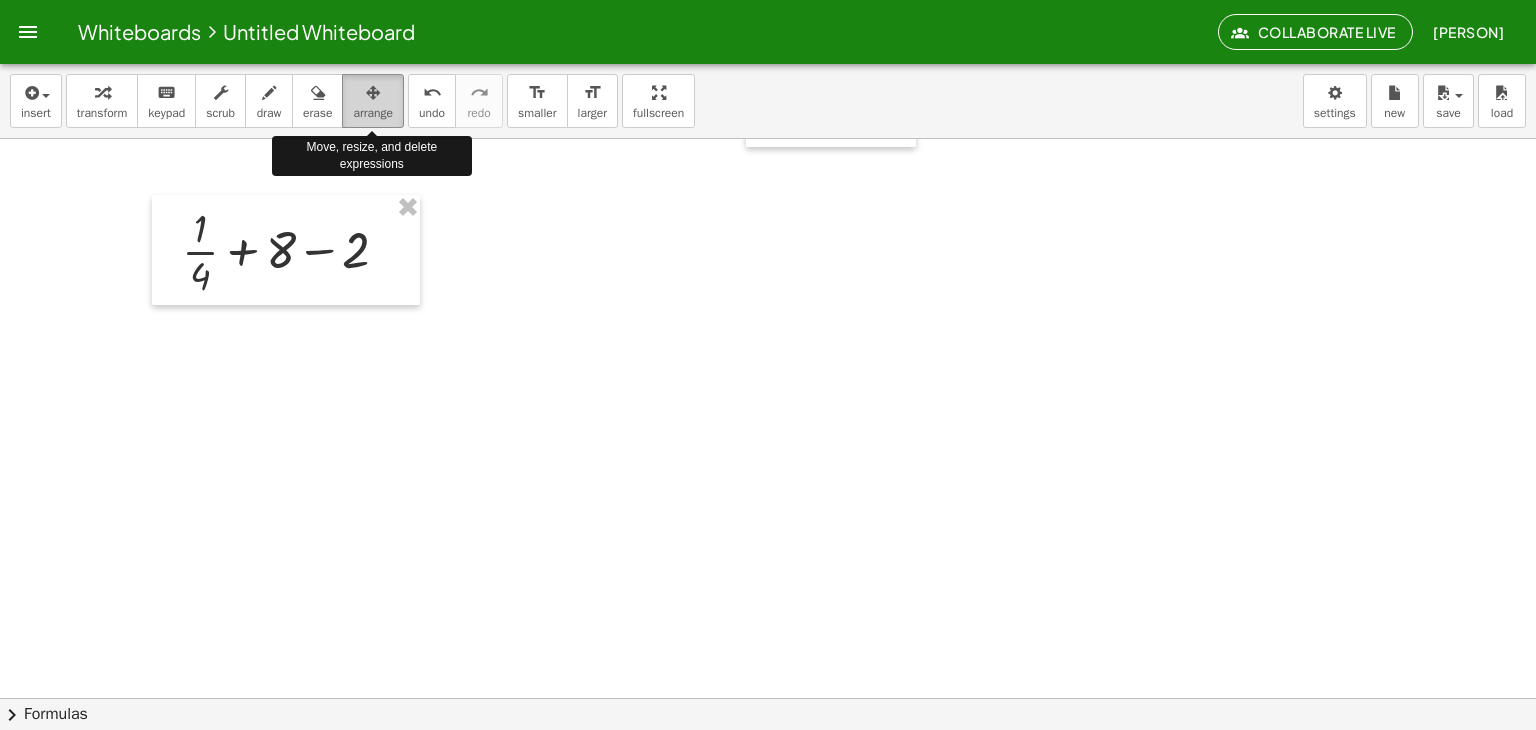 click on "arrange" at bounding box center [373, 113] 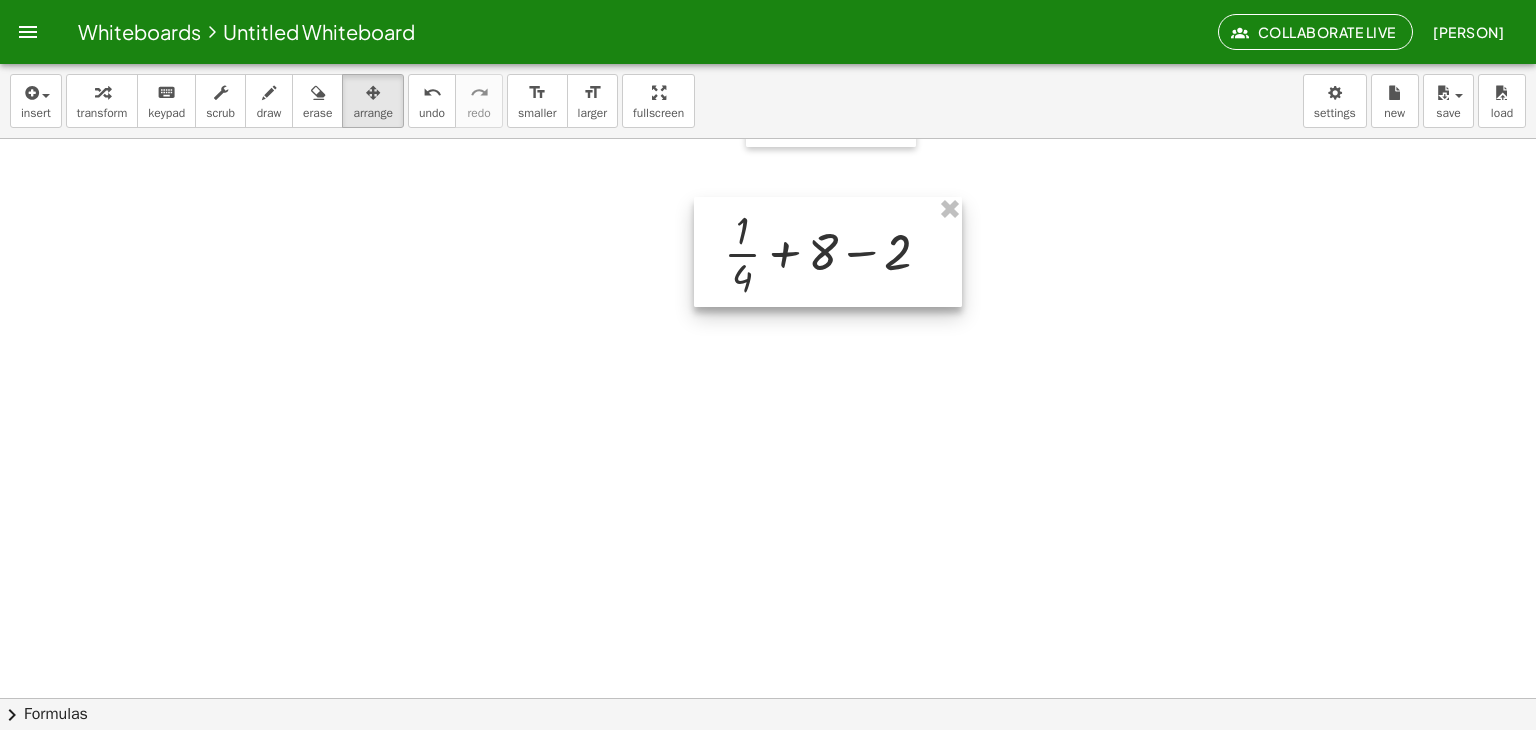 drag, startPoint x: 270, startPoint y: 231, endPoint x: 810, endPoint y: 233, distance: 540.0037 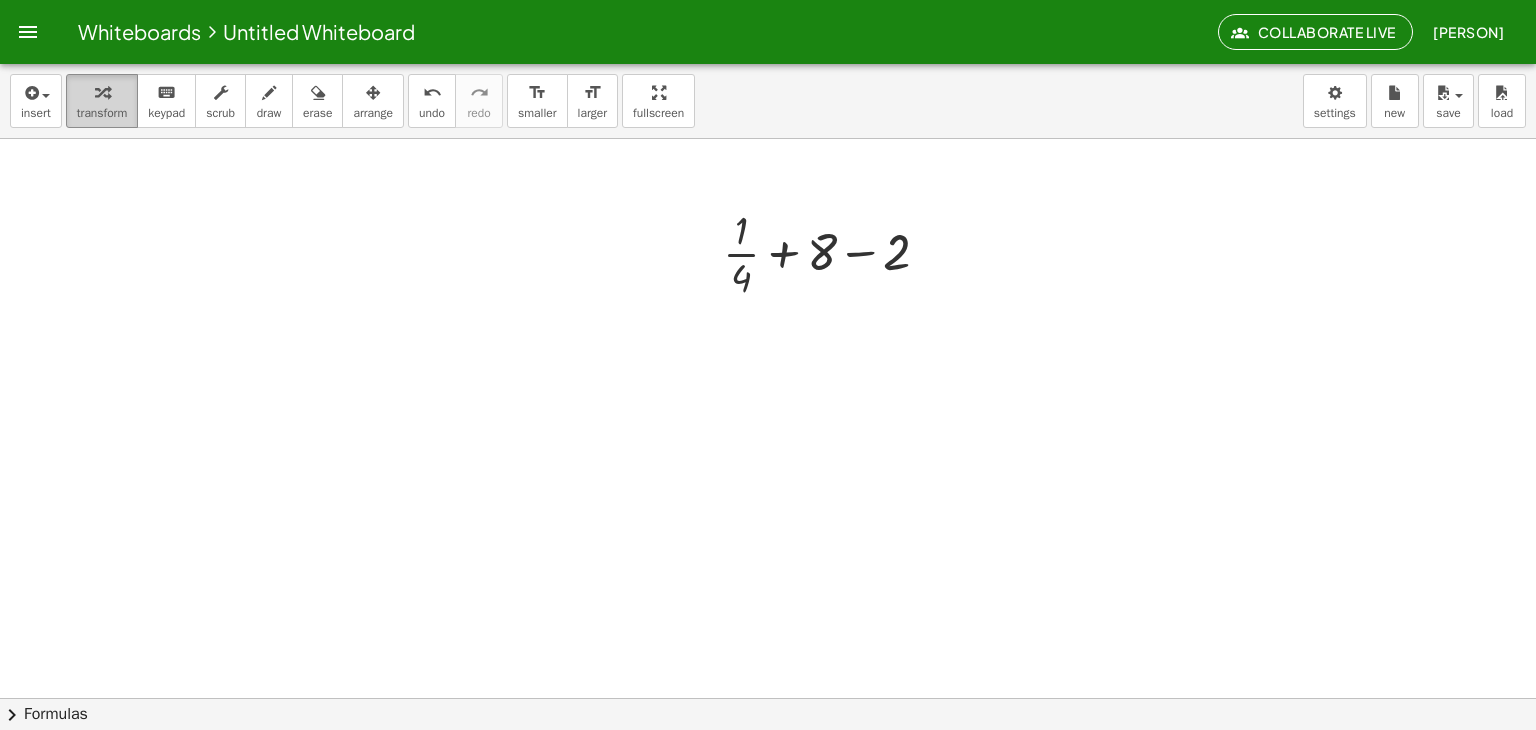 click on "transform" at bounding box center [102, 113] 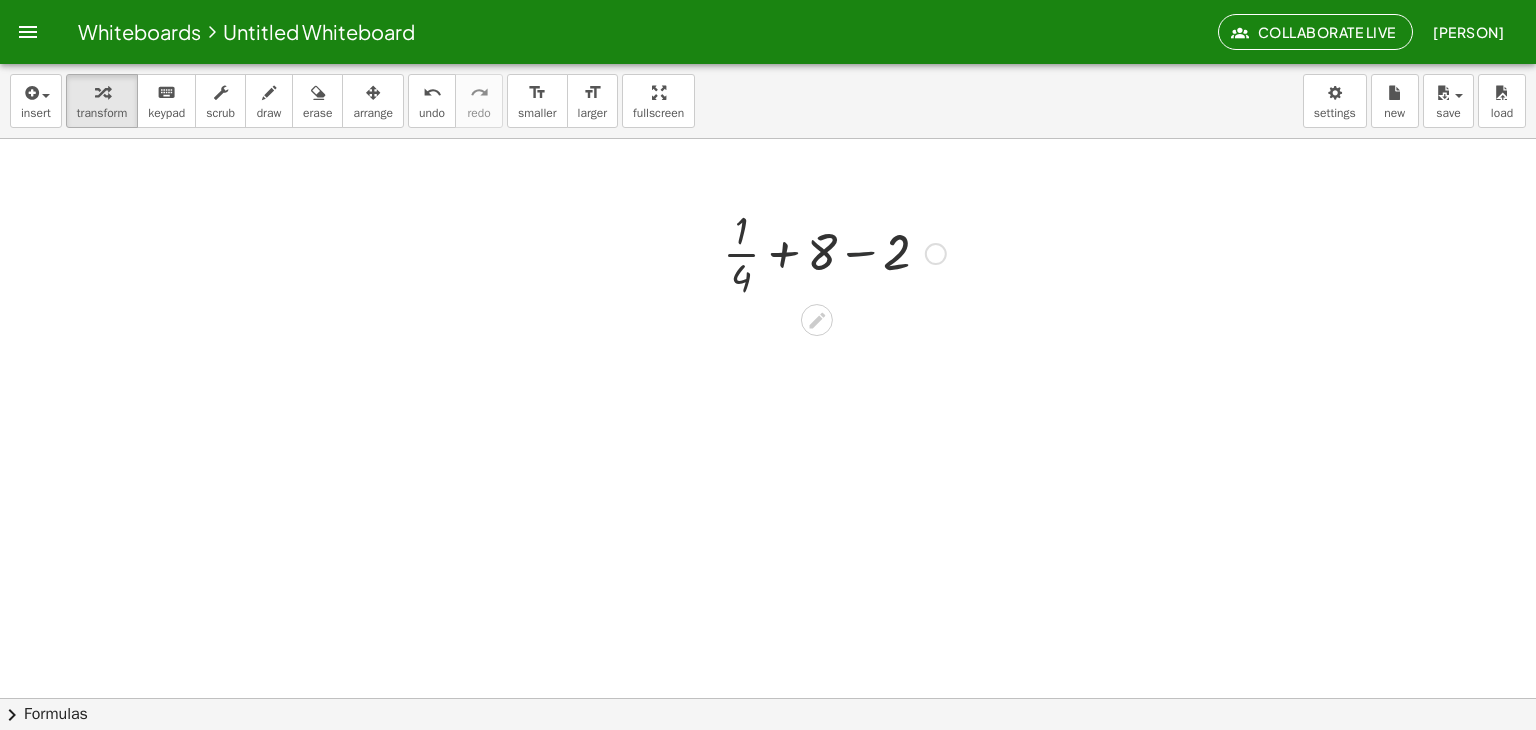 click at bounding box center [834, 252] 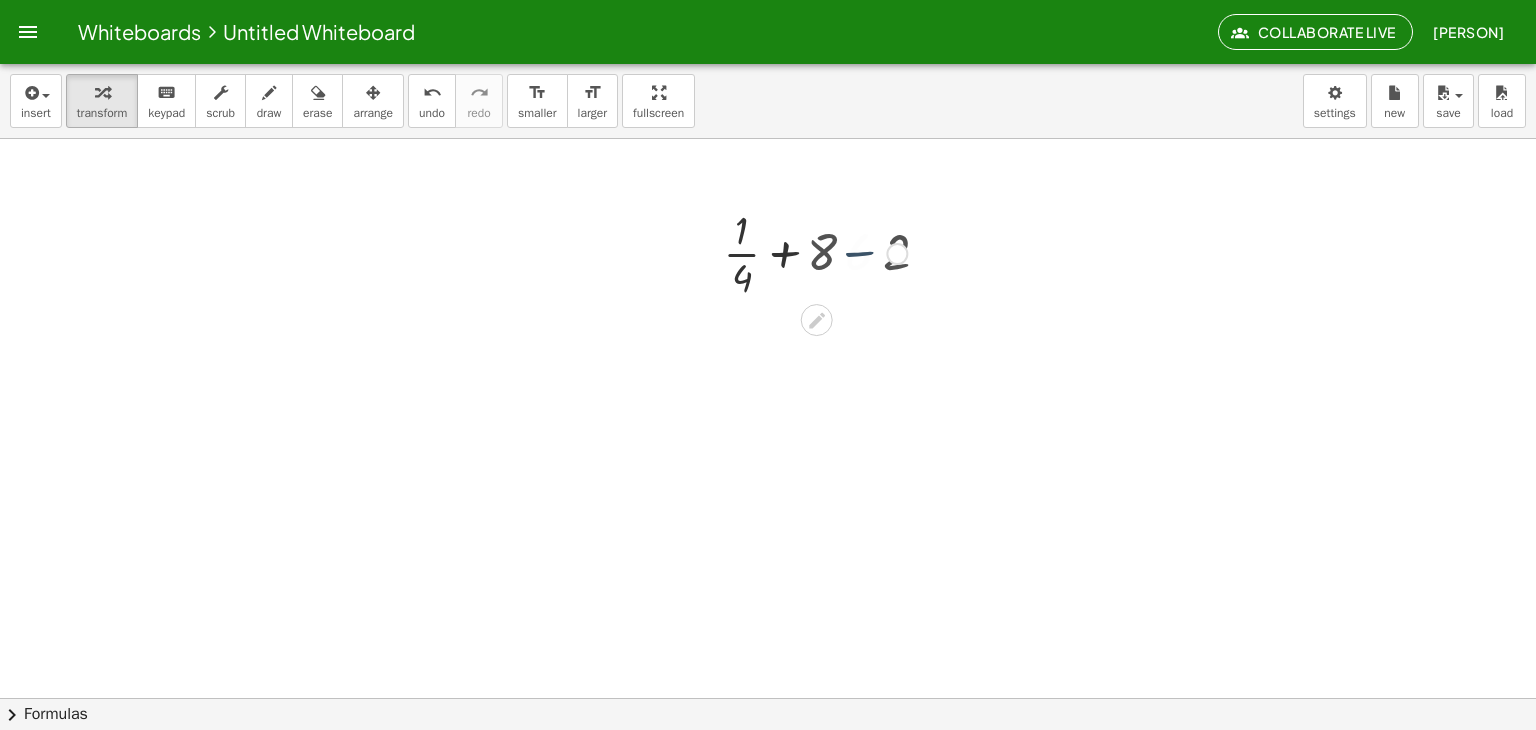 click at bounding box center [834, 252] 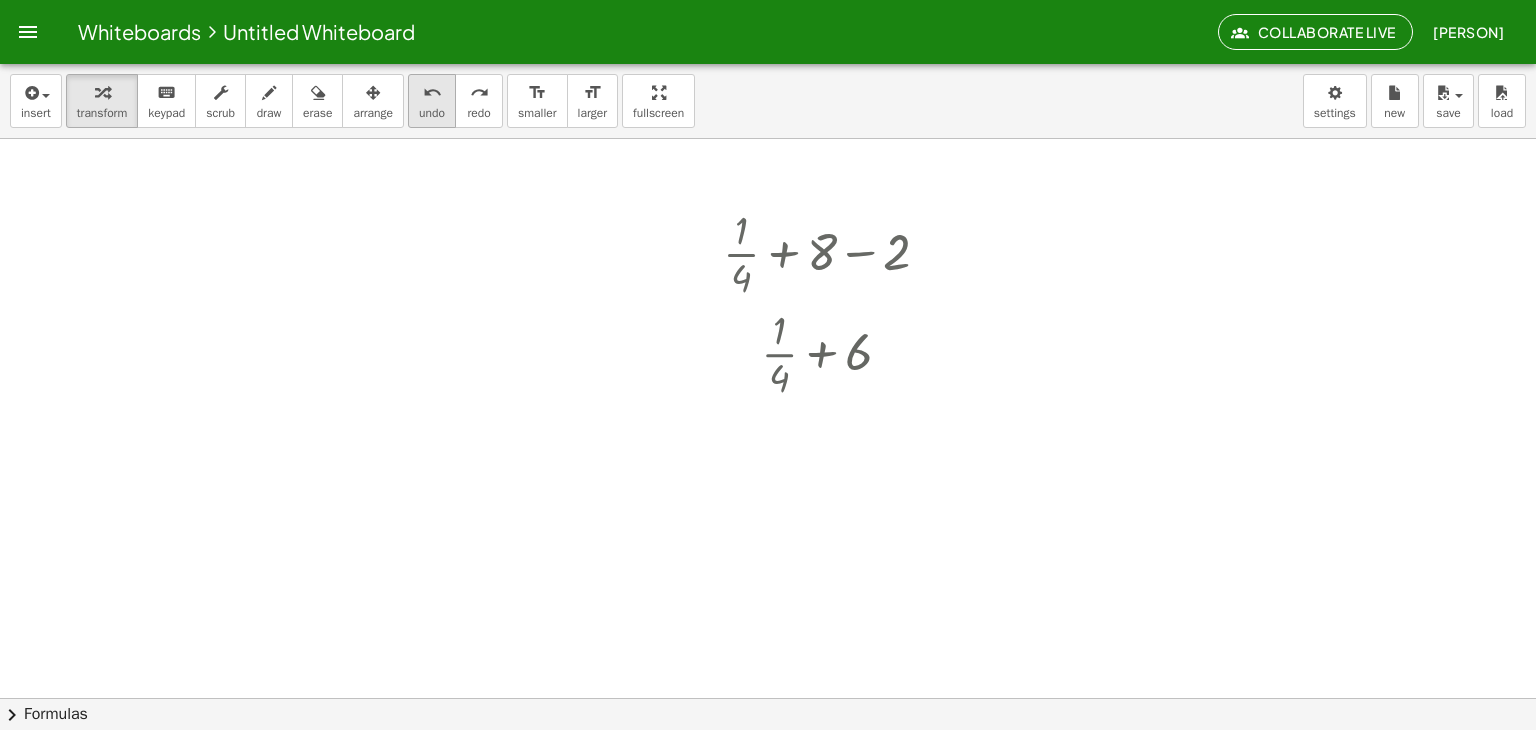 click on "undo undo" at bounding box center [432, 101] 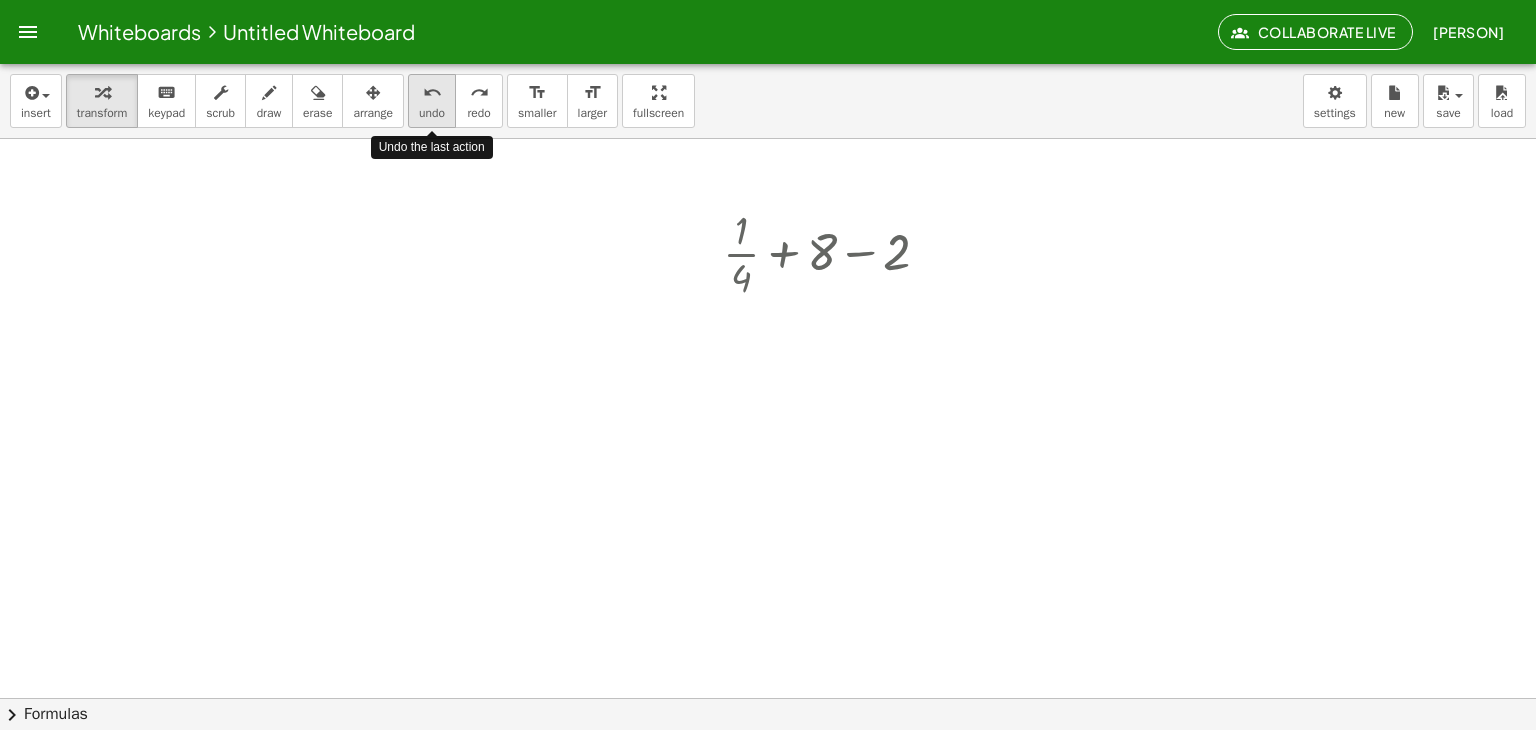 click on "undo undo" at bounding box center (432, 101) 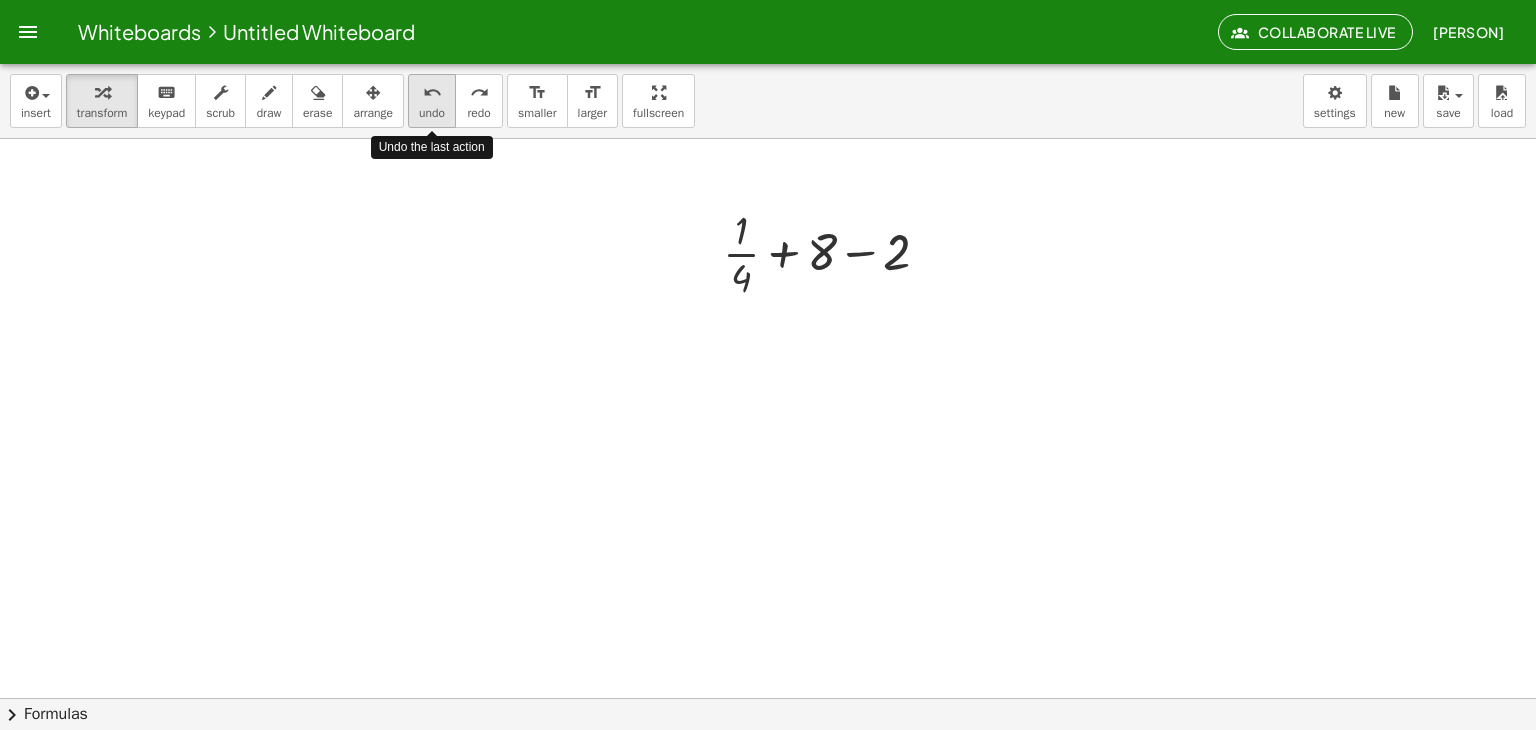 click on "undo undo" at bounding box center (432, 101) 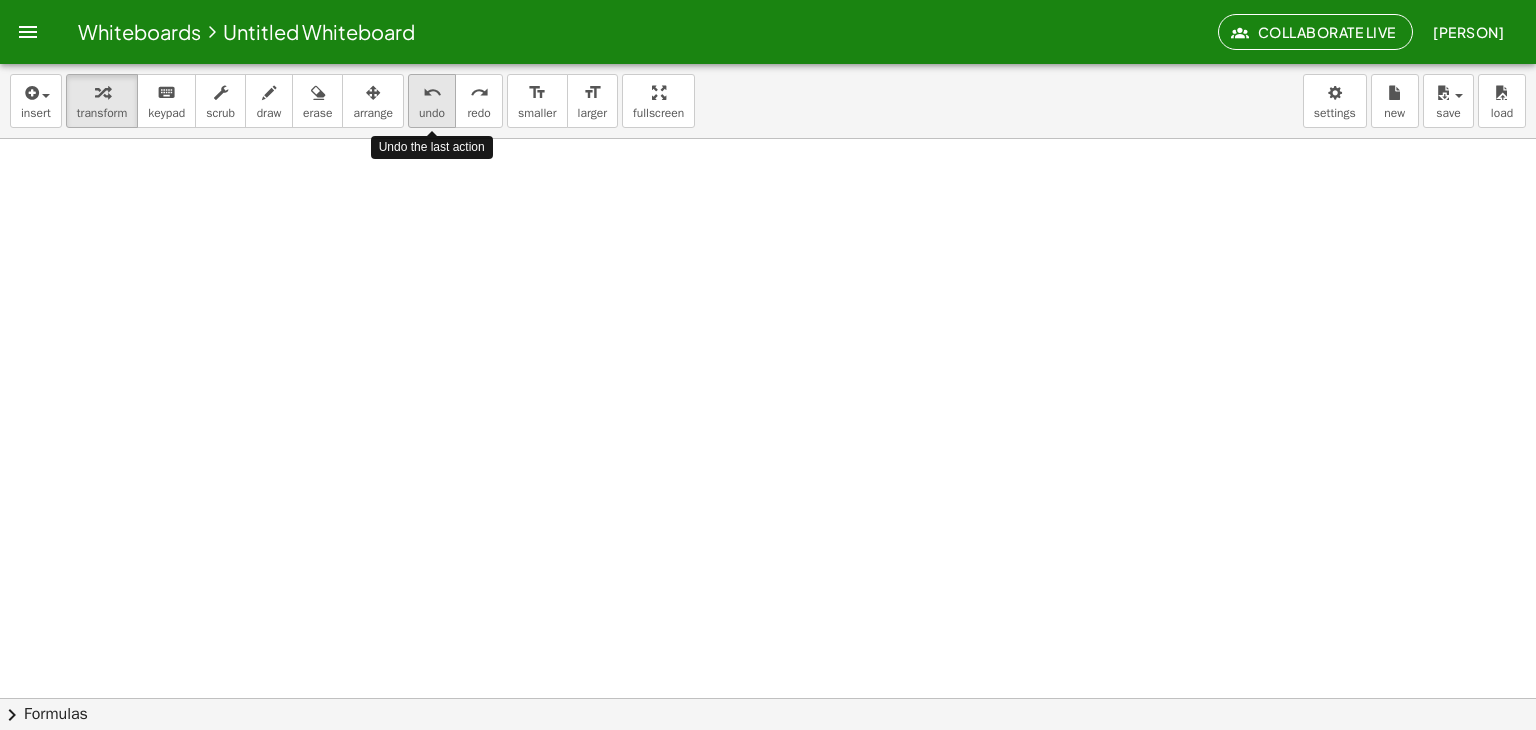 click on "undo undo" at bounding box center (432, 101) 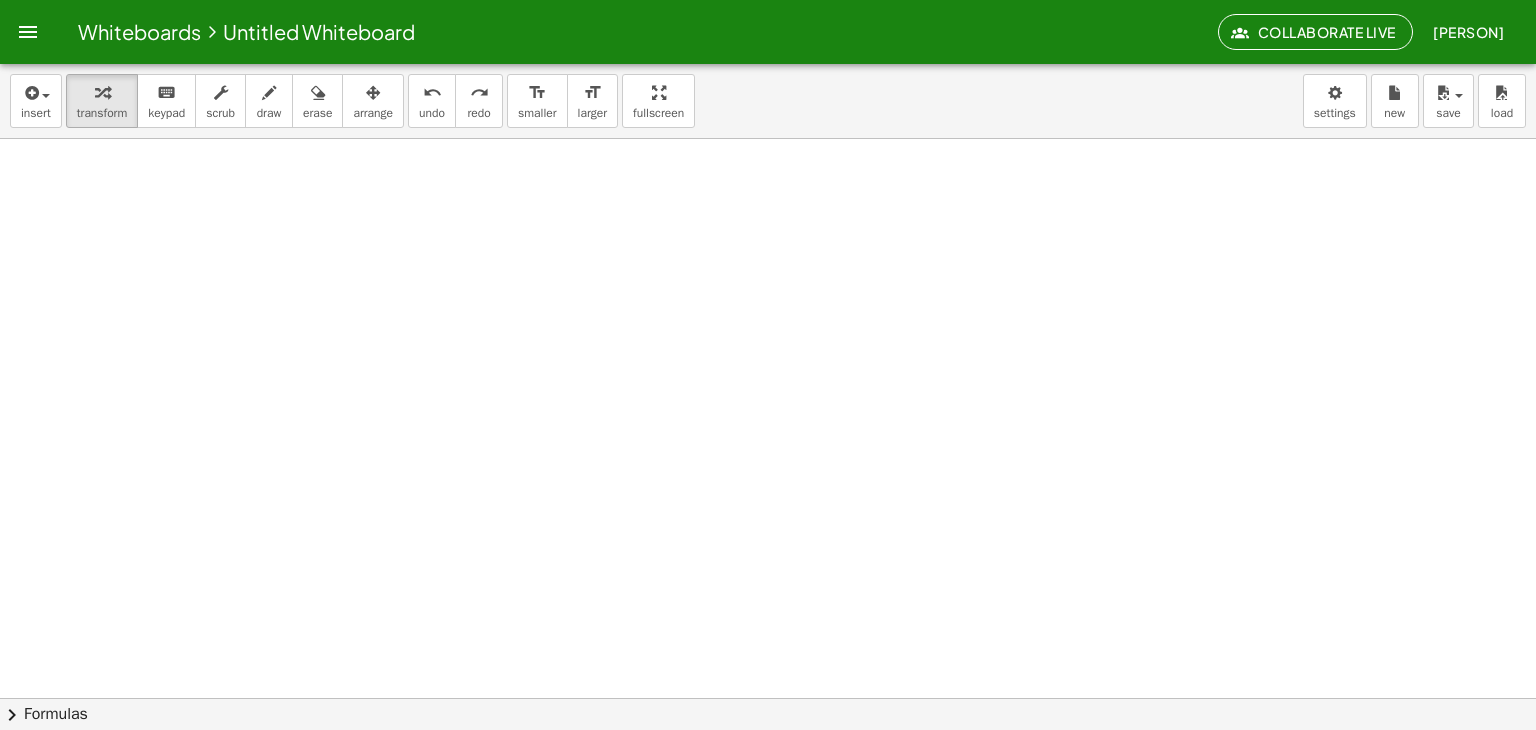 scroll, scrollTop: 0, scrollLeft: 0, axis: both 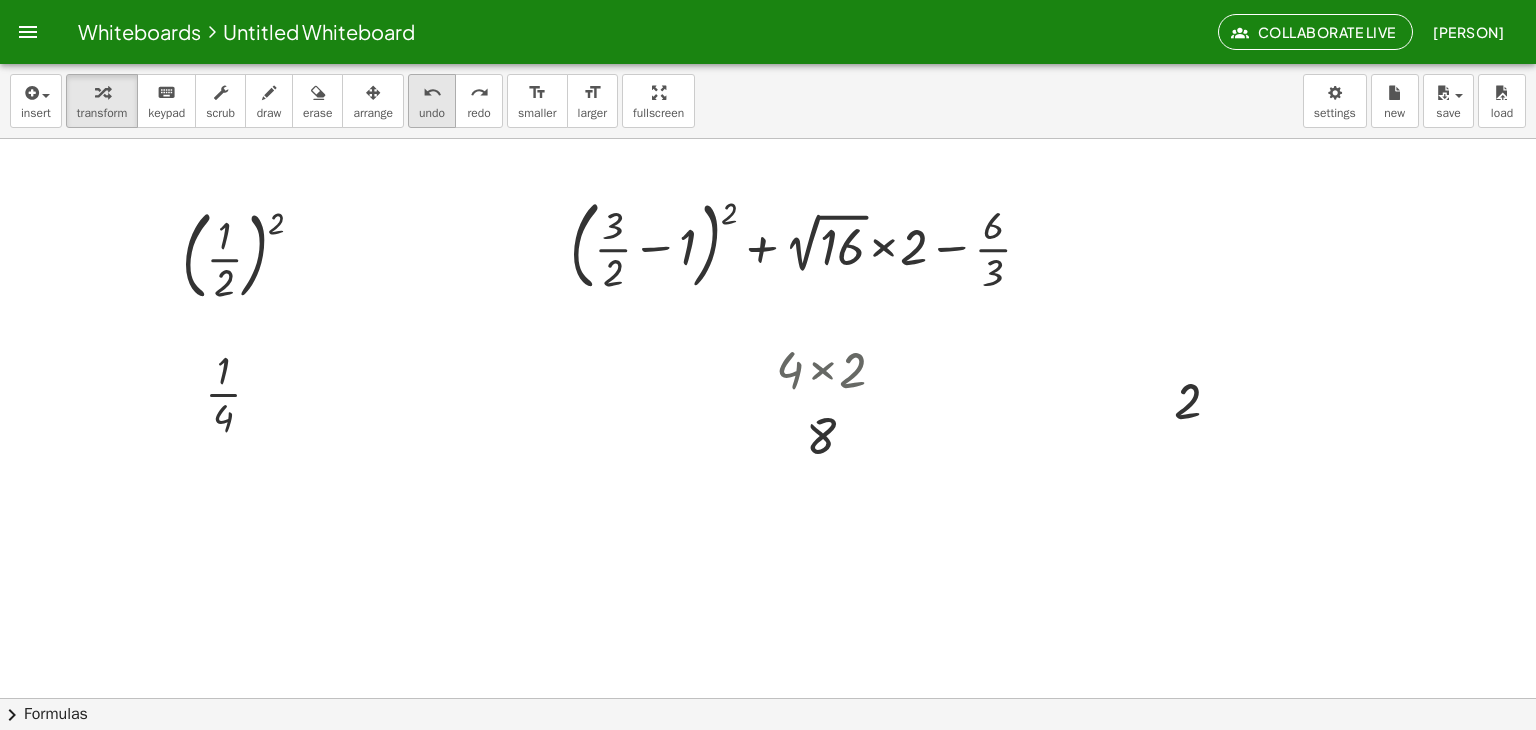 click on "undo undo" at bounding box center (432, 101) 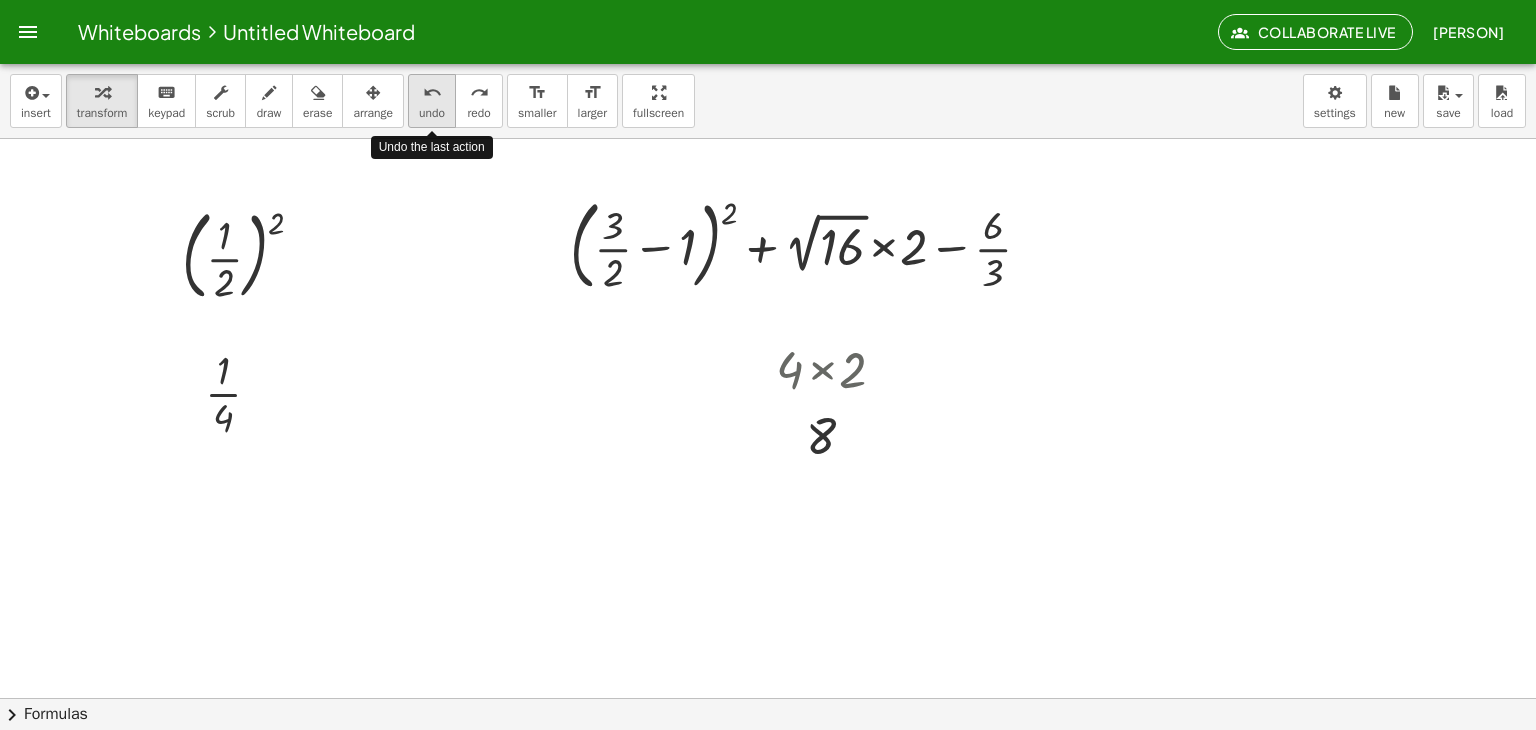 click on "undo undo" at bounding box center (432, 101) 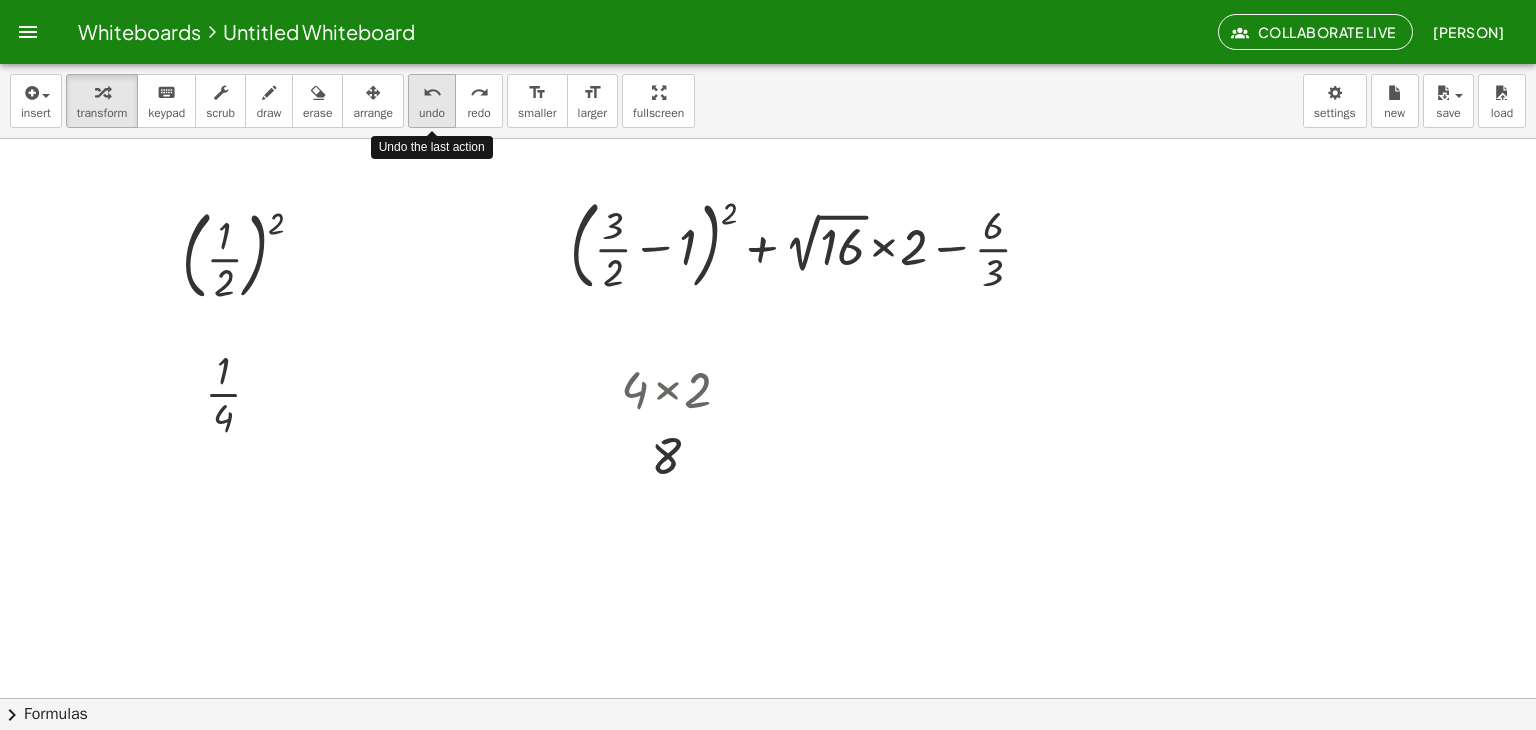 click on "undo undo" at bounding box center (432, 101) 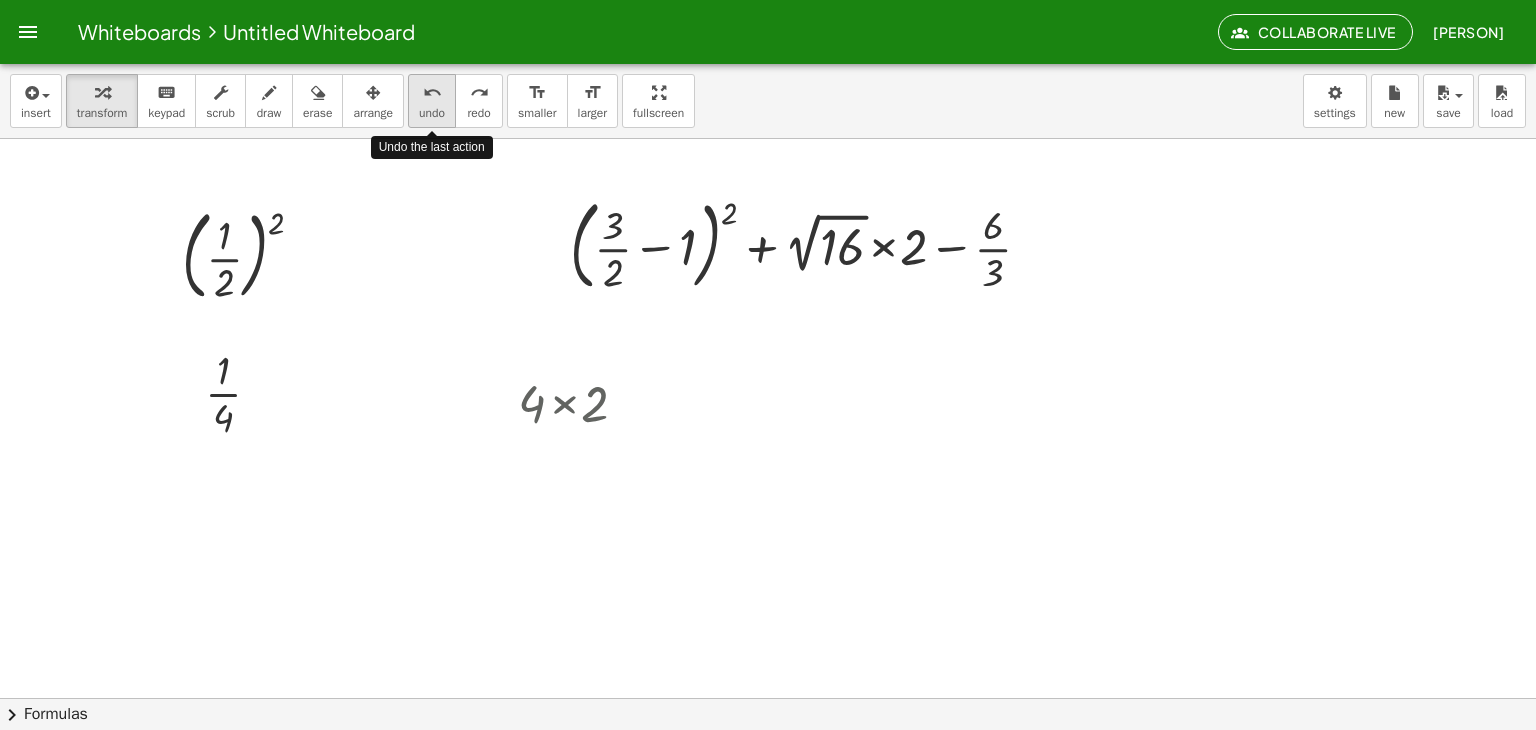 click on "undo undo" at bounding box center (432, 101) 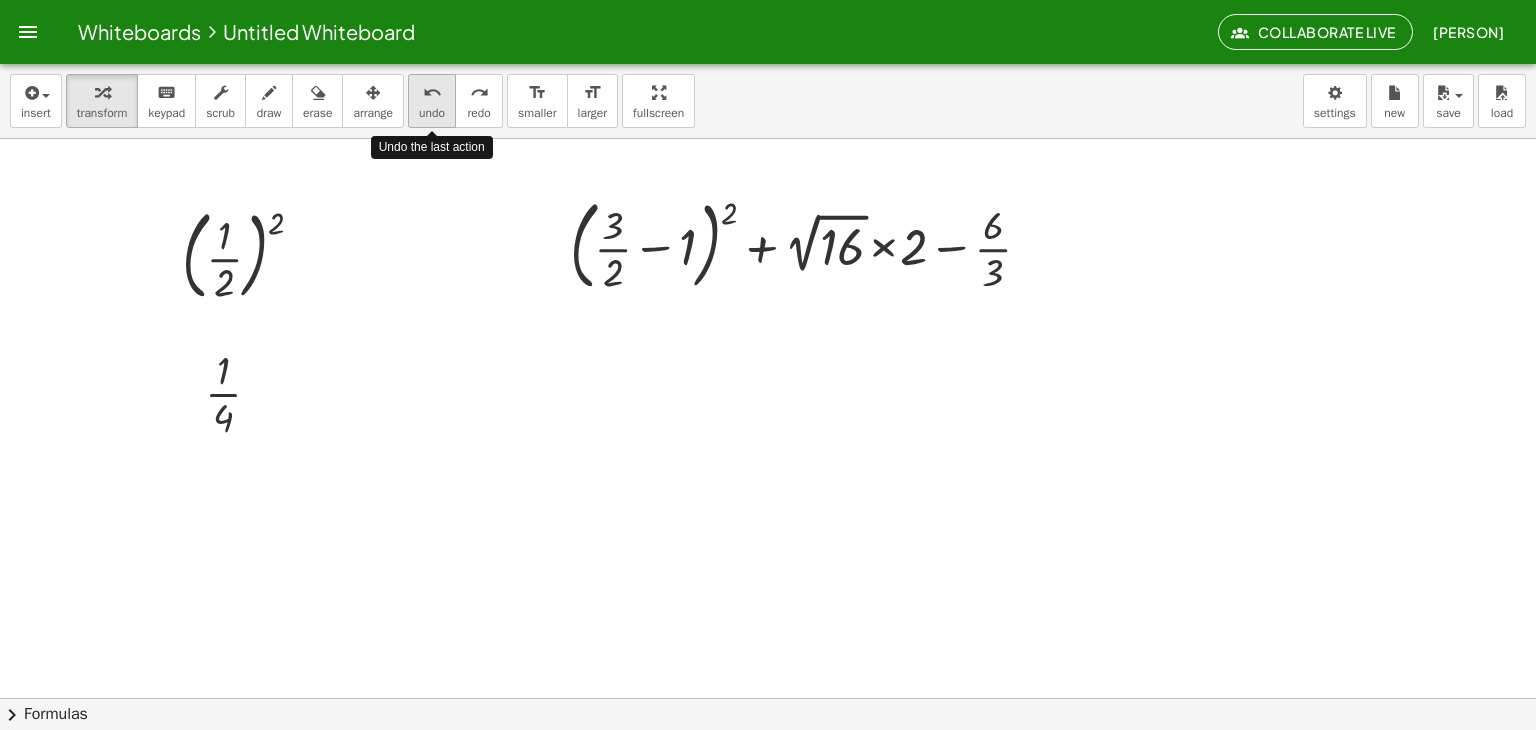 click on "undo undo" at bounding box center (432, 101) 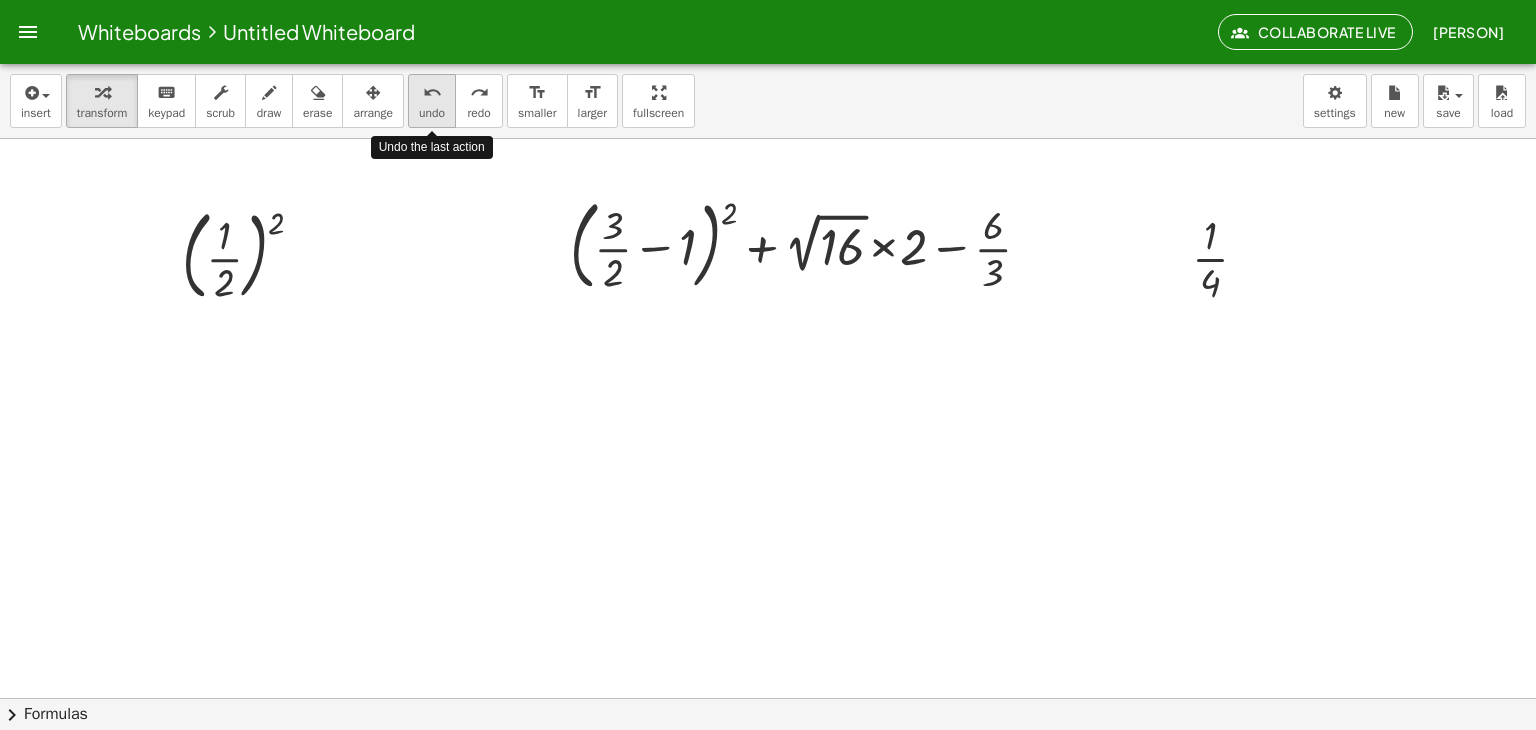 click on "undo undo" at bounding box center [432, 101] 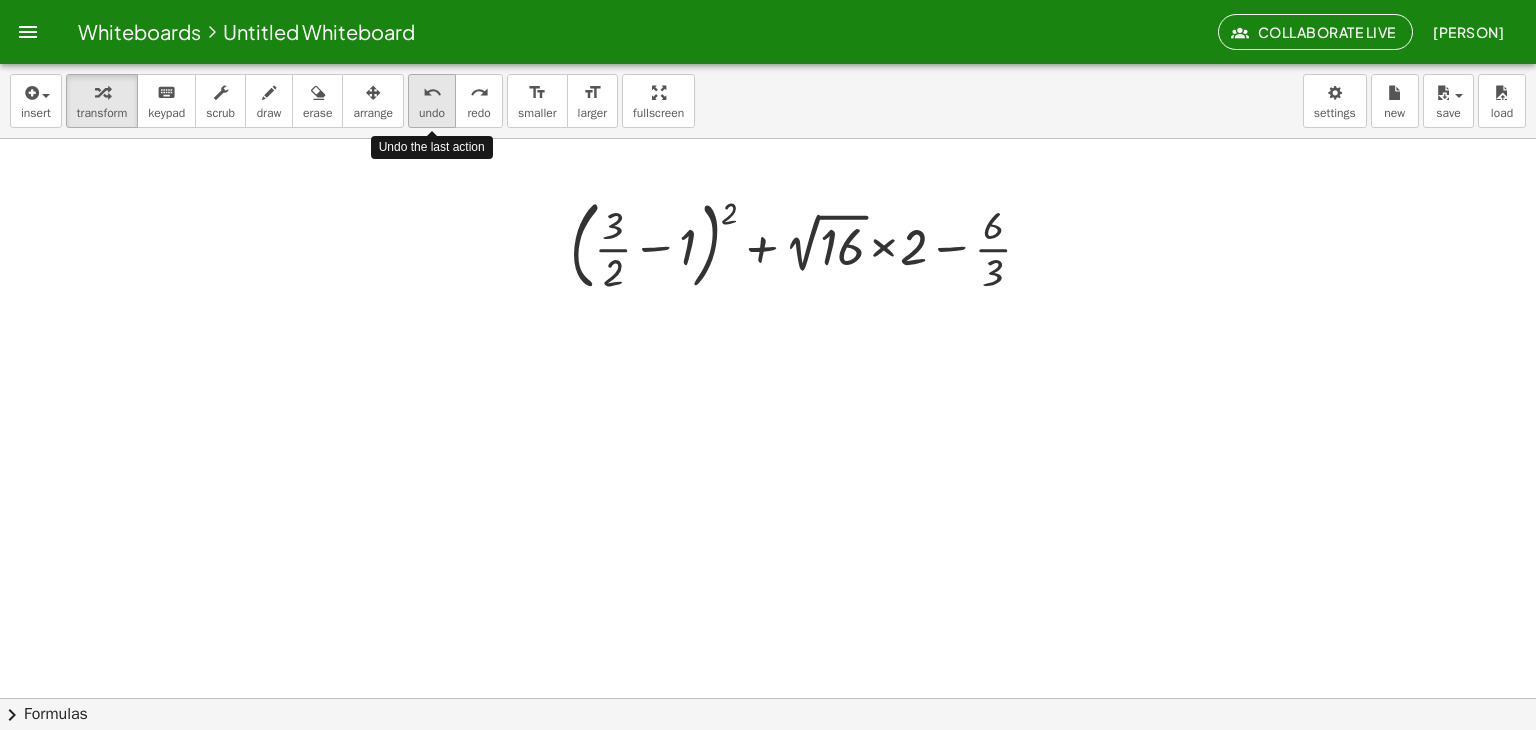 click on "undo undo" at bounding box center (432, 101) 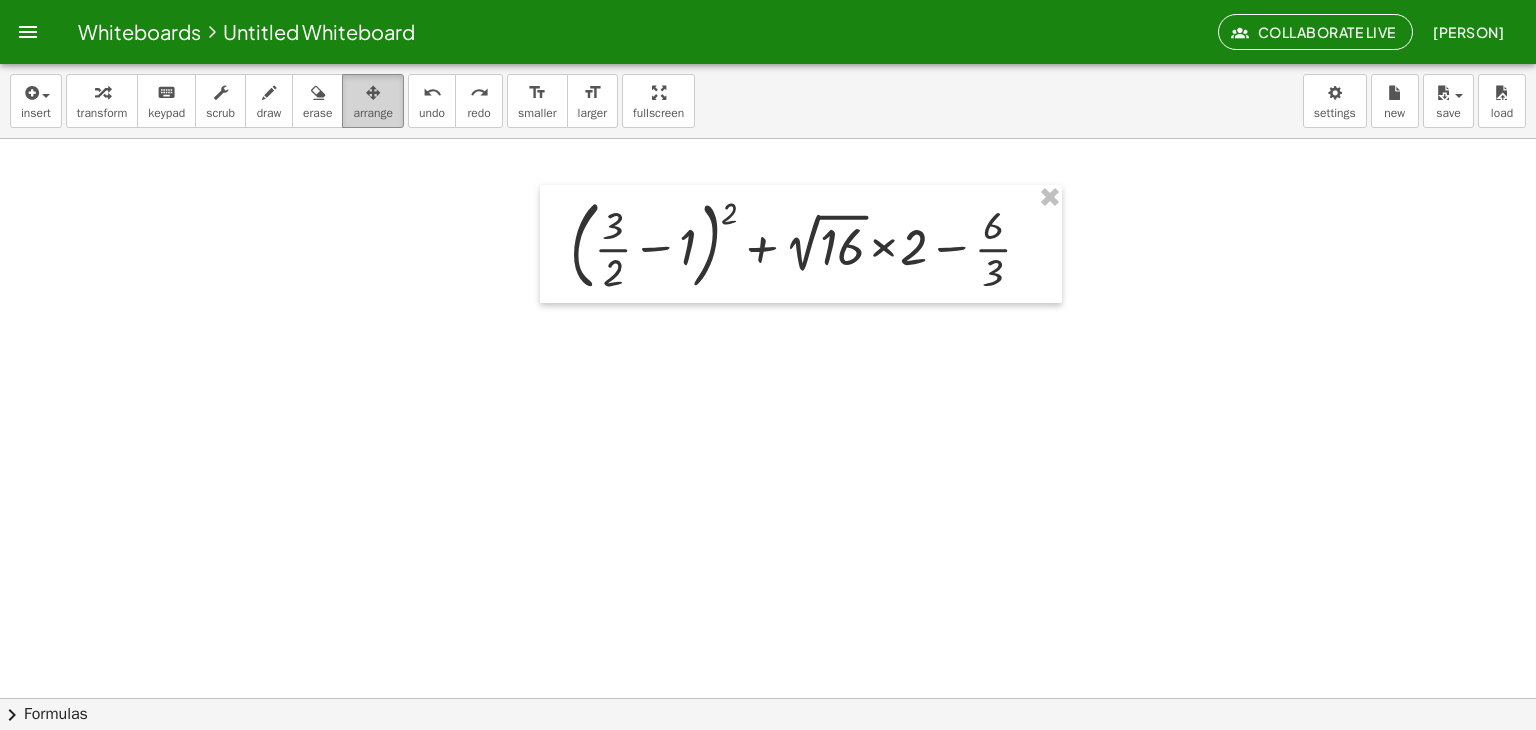 click at bounding box center (373, 93) 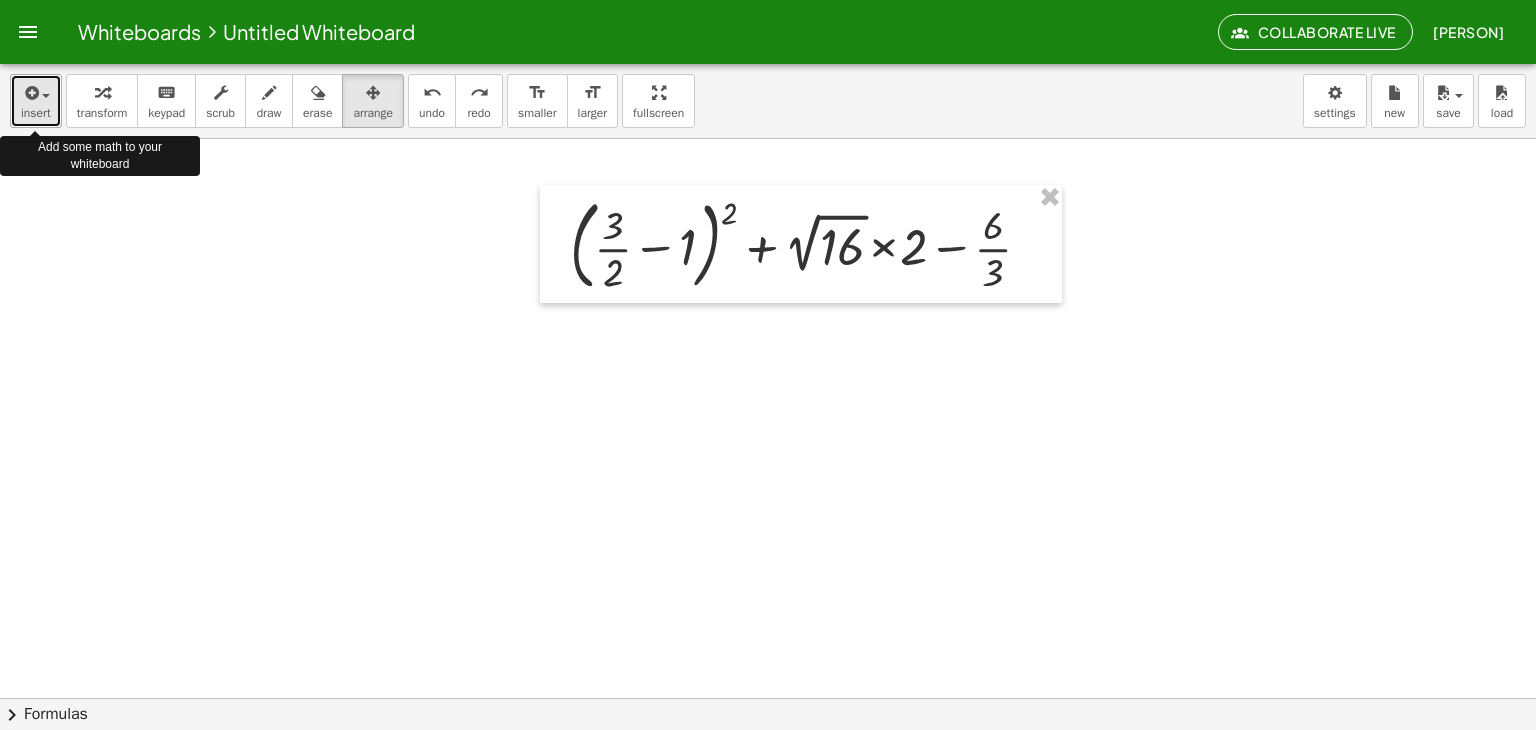 click on "insert" at bounding box center (36, 113) 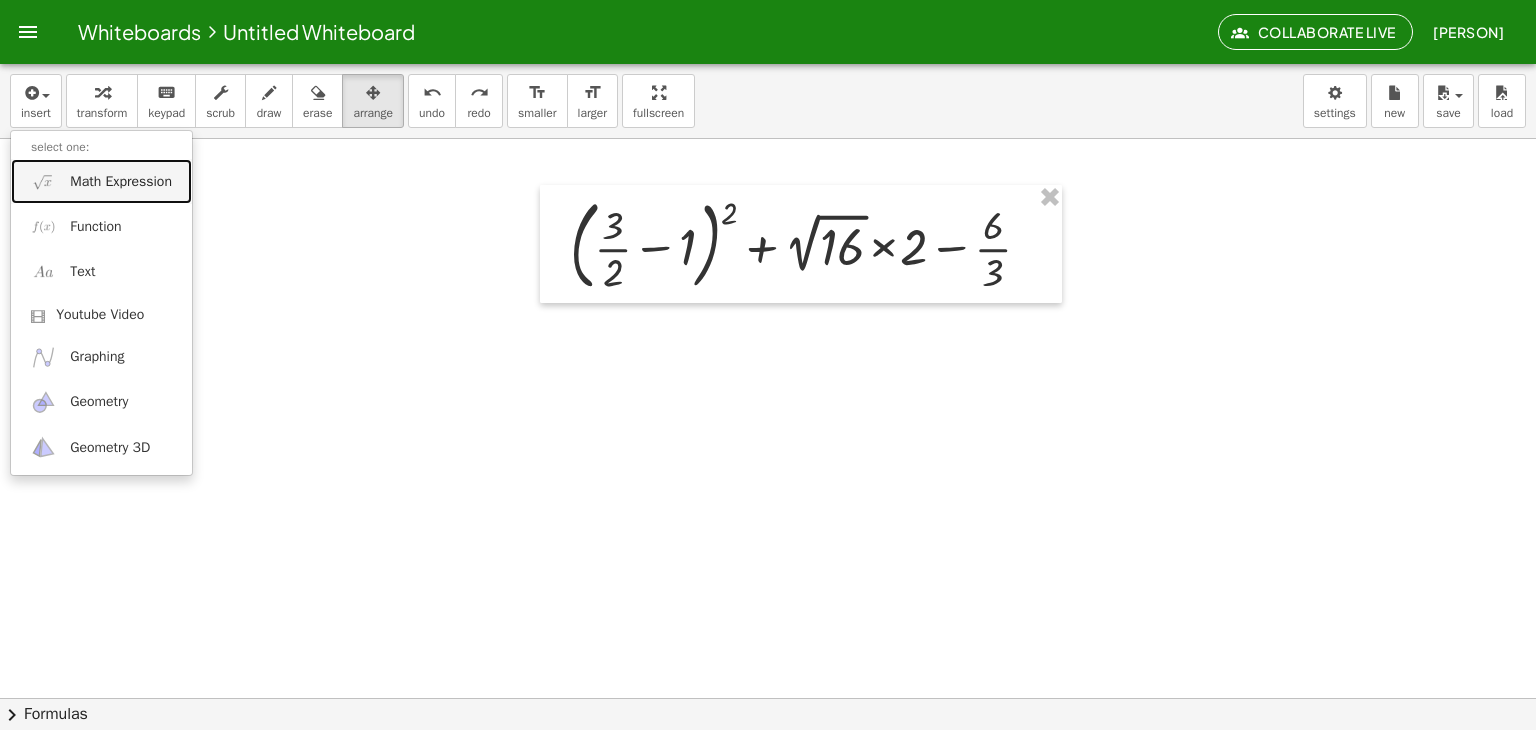 click on "Math Expression" at bounding box center [121, 182] 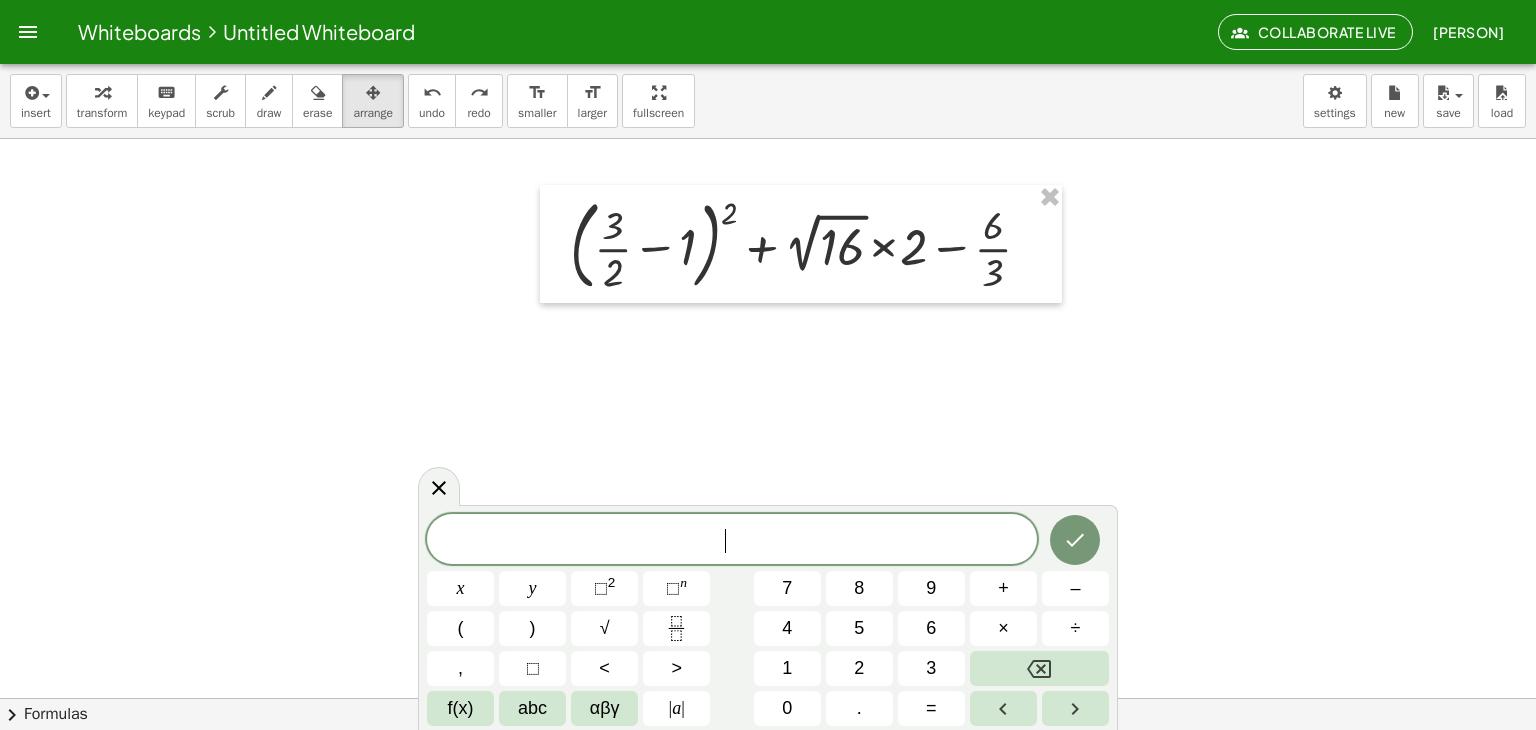 click at bounding box center [768, 698] 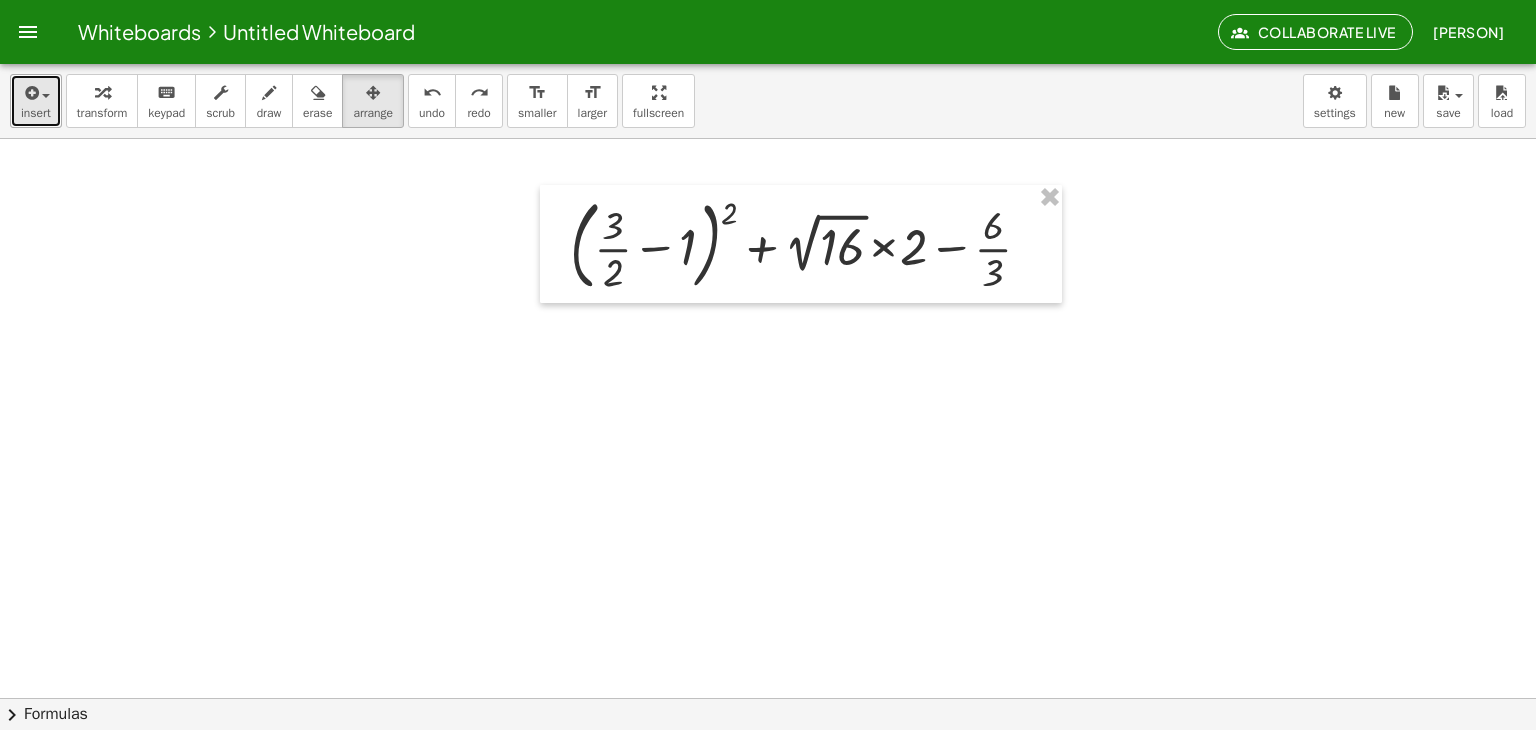 click at bounding box center [36, 92] 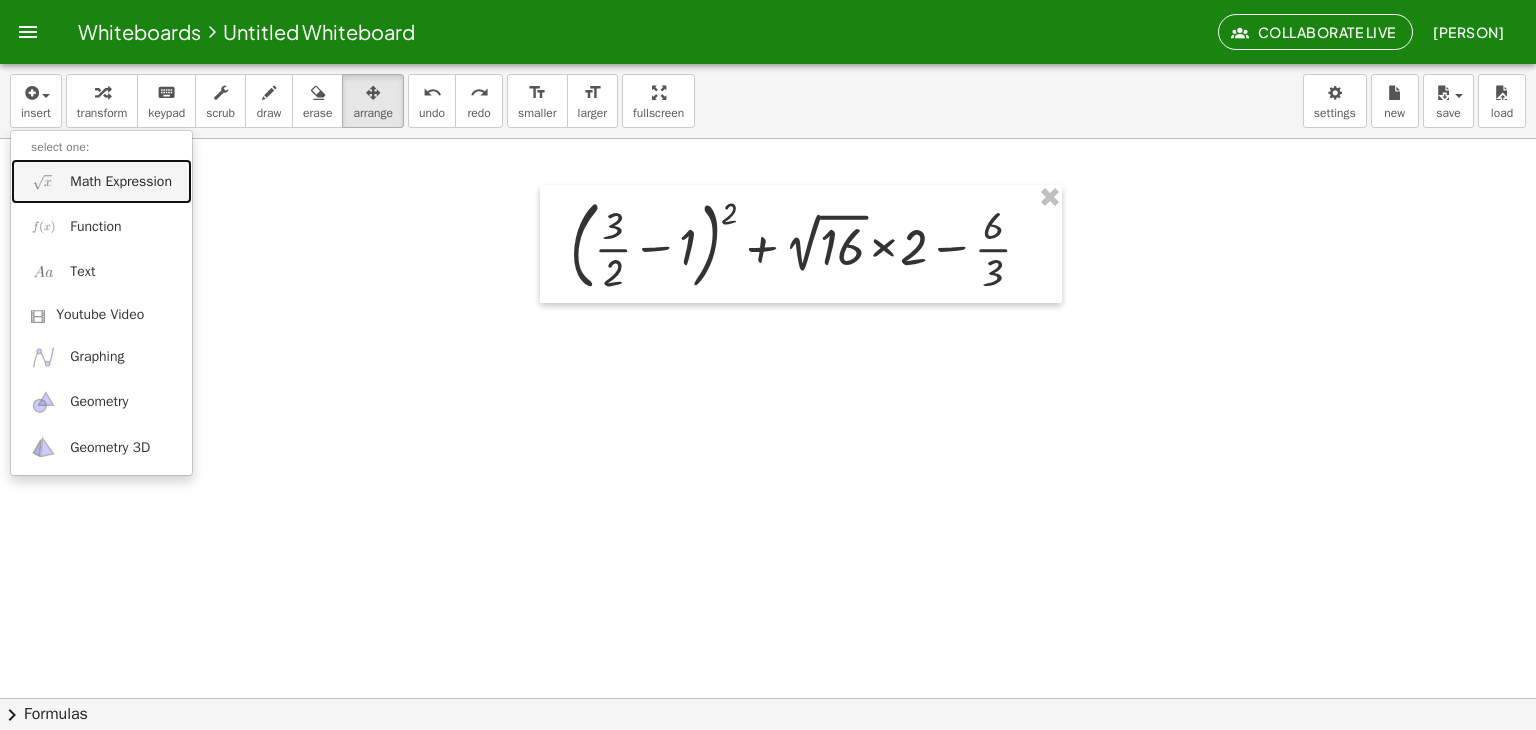 click on "Math Expression" at bounding box center [121, 182] 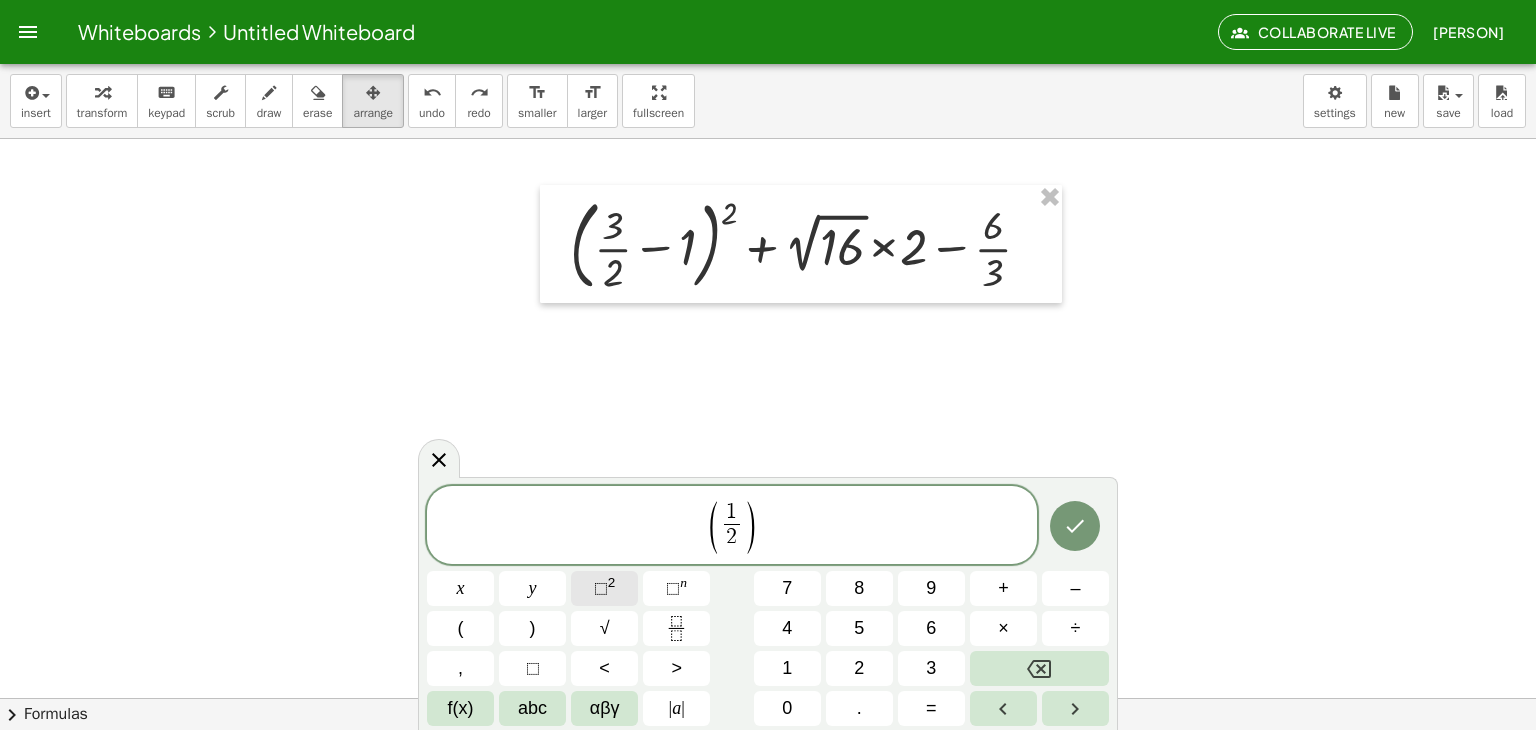 click on "⬚" at bounding box center (601, 588) 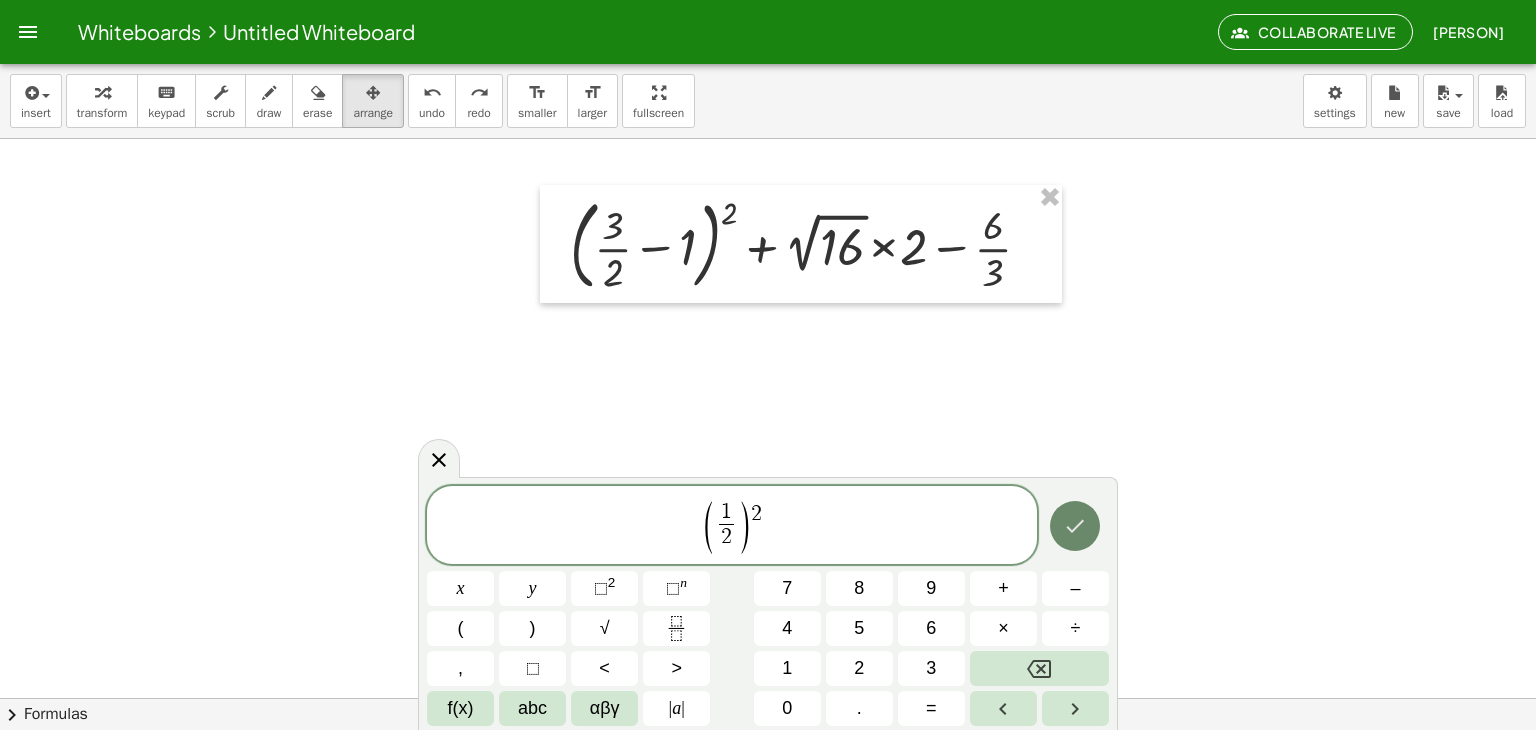 click 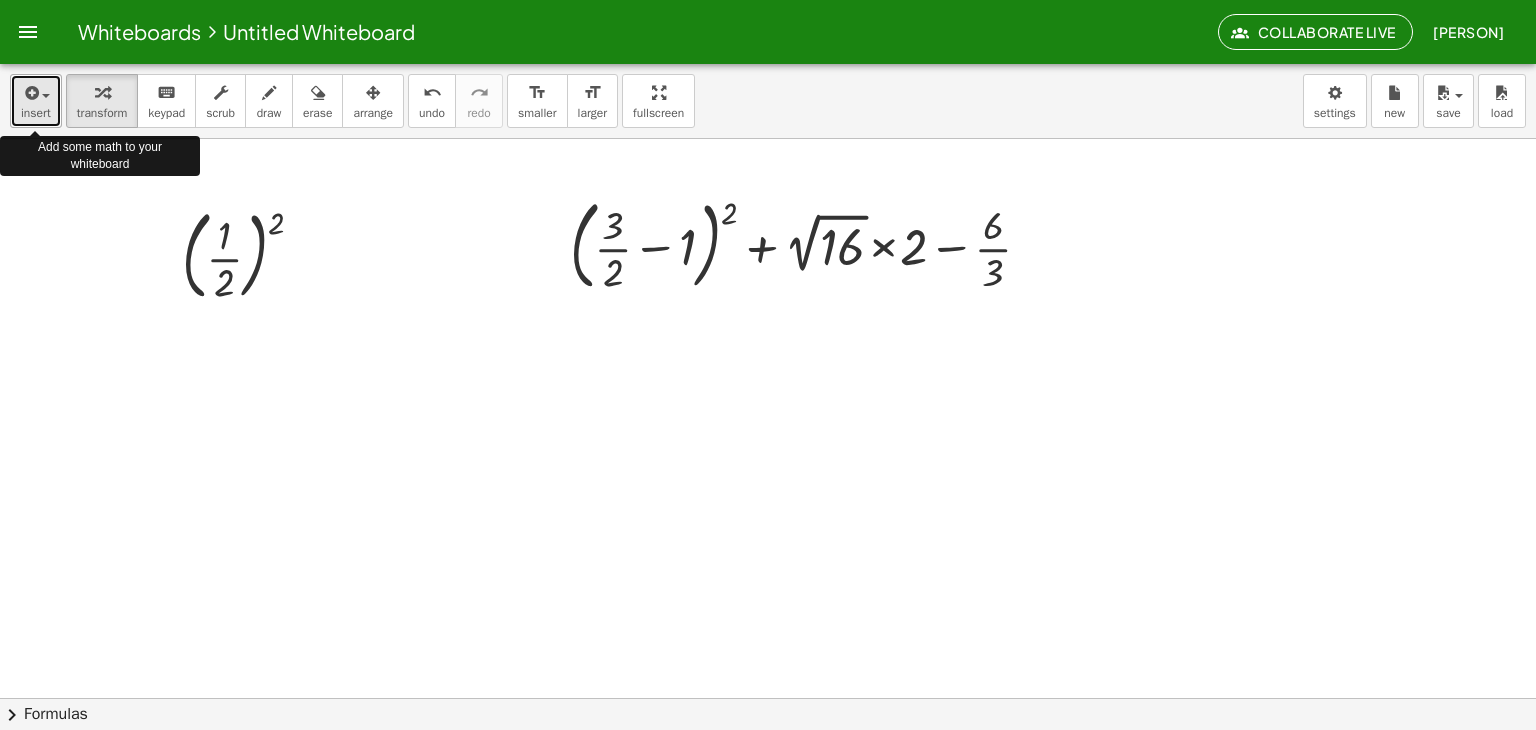 click at bounding box center (30, 93) 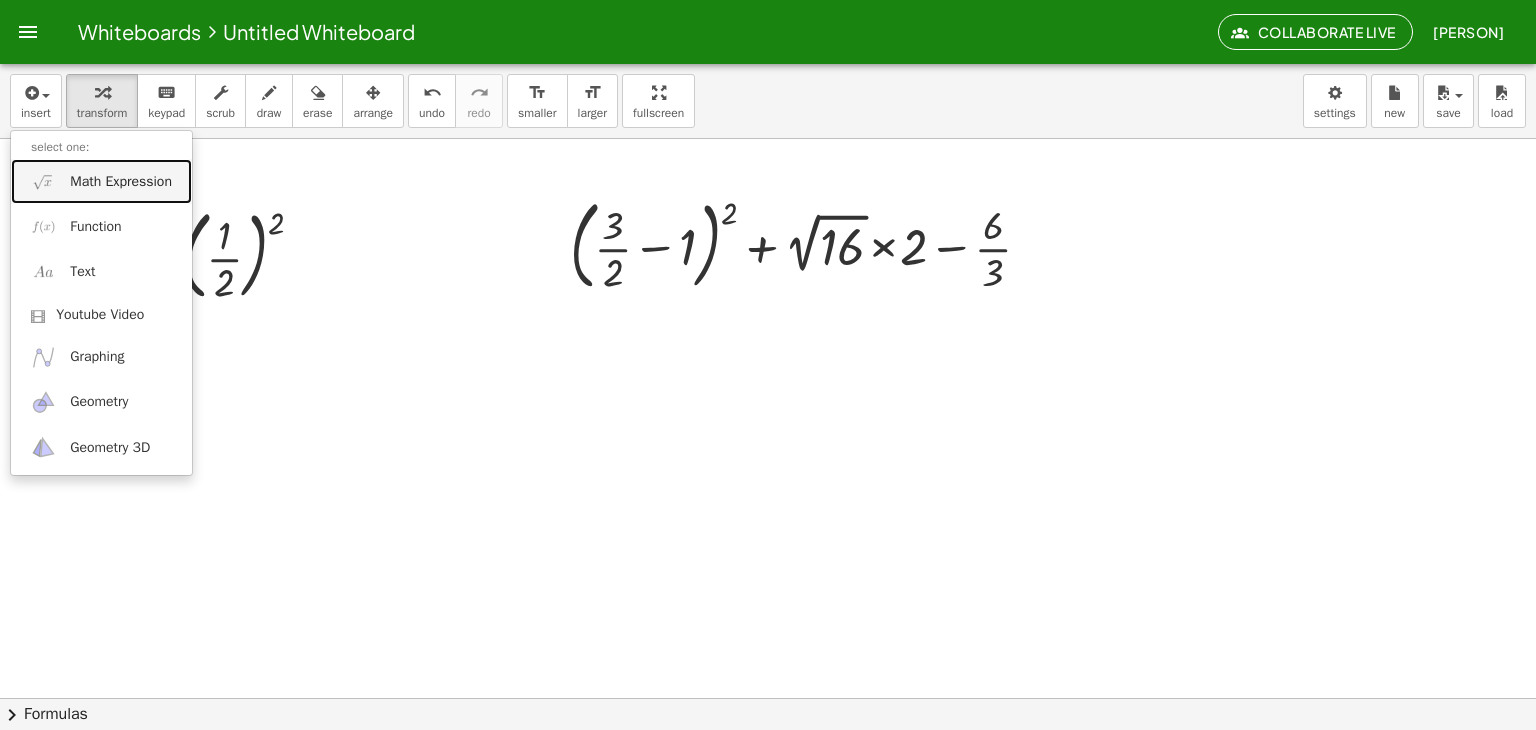 click on "Math Expression" at bounding box center [101, 181] 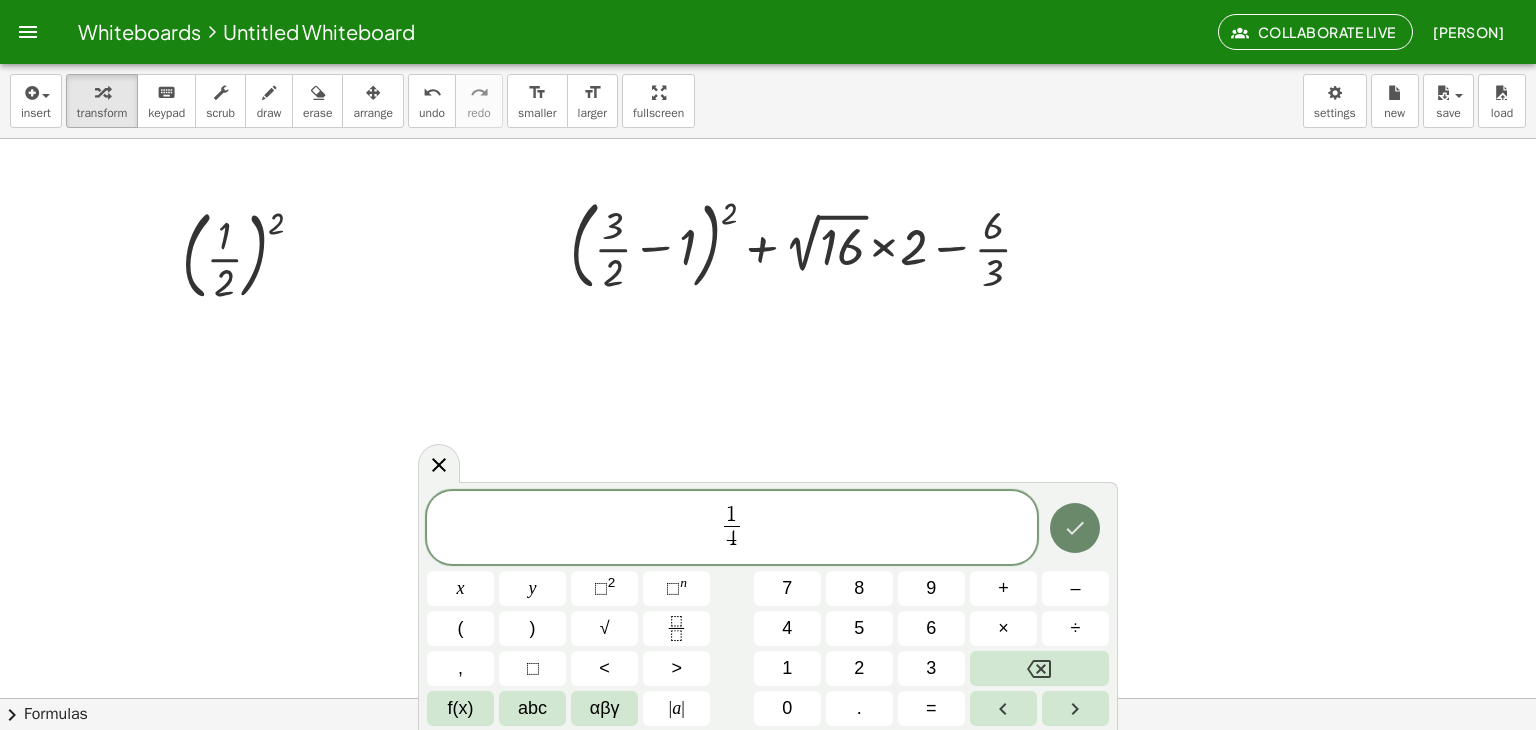 click at bounding box center (1075, 528) 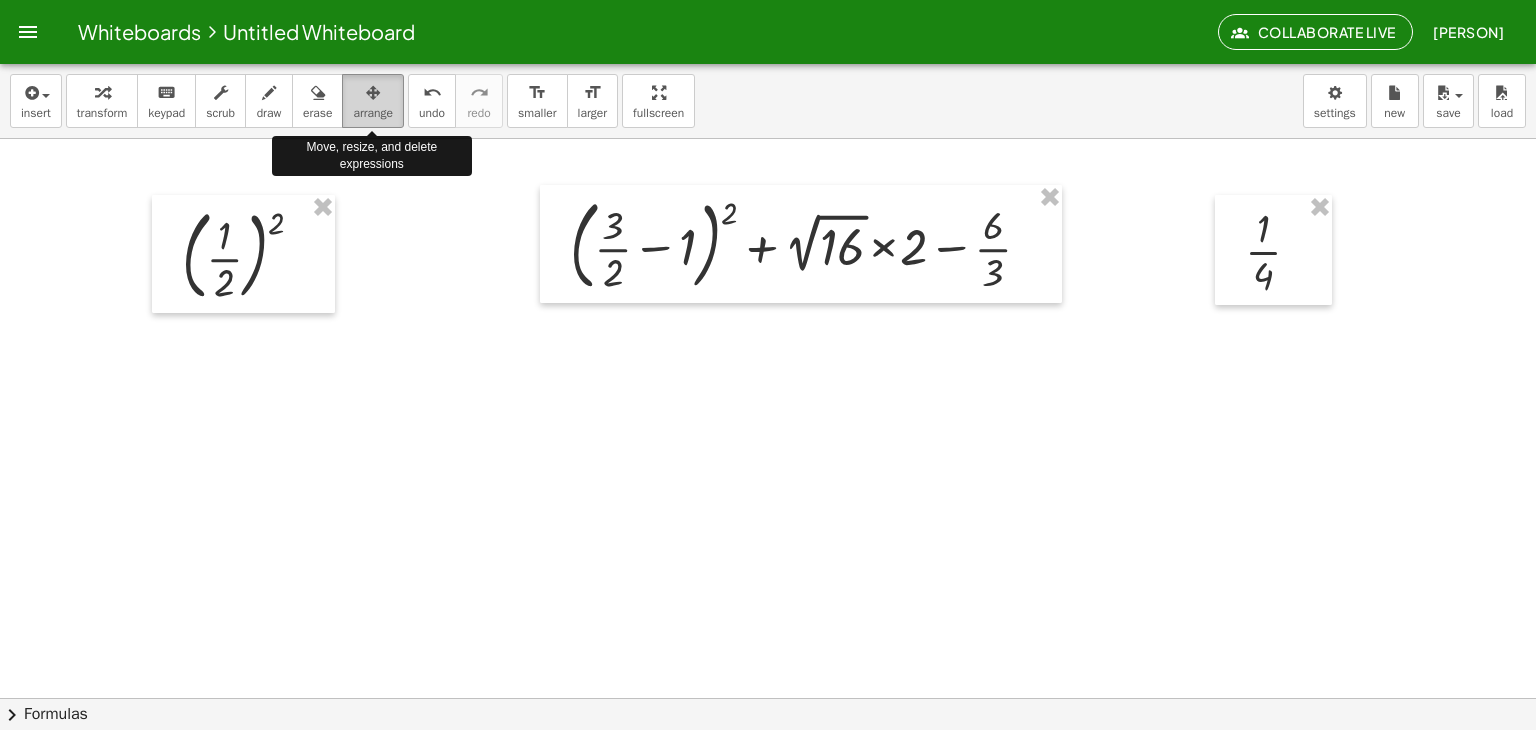 click on "arrange" at bounding box center [373, 113] 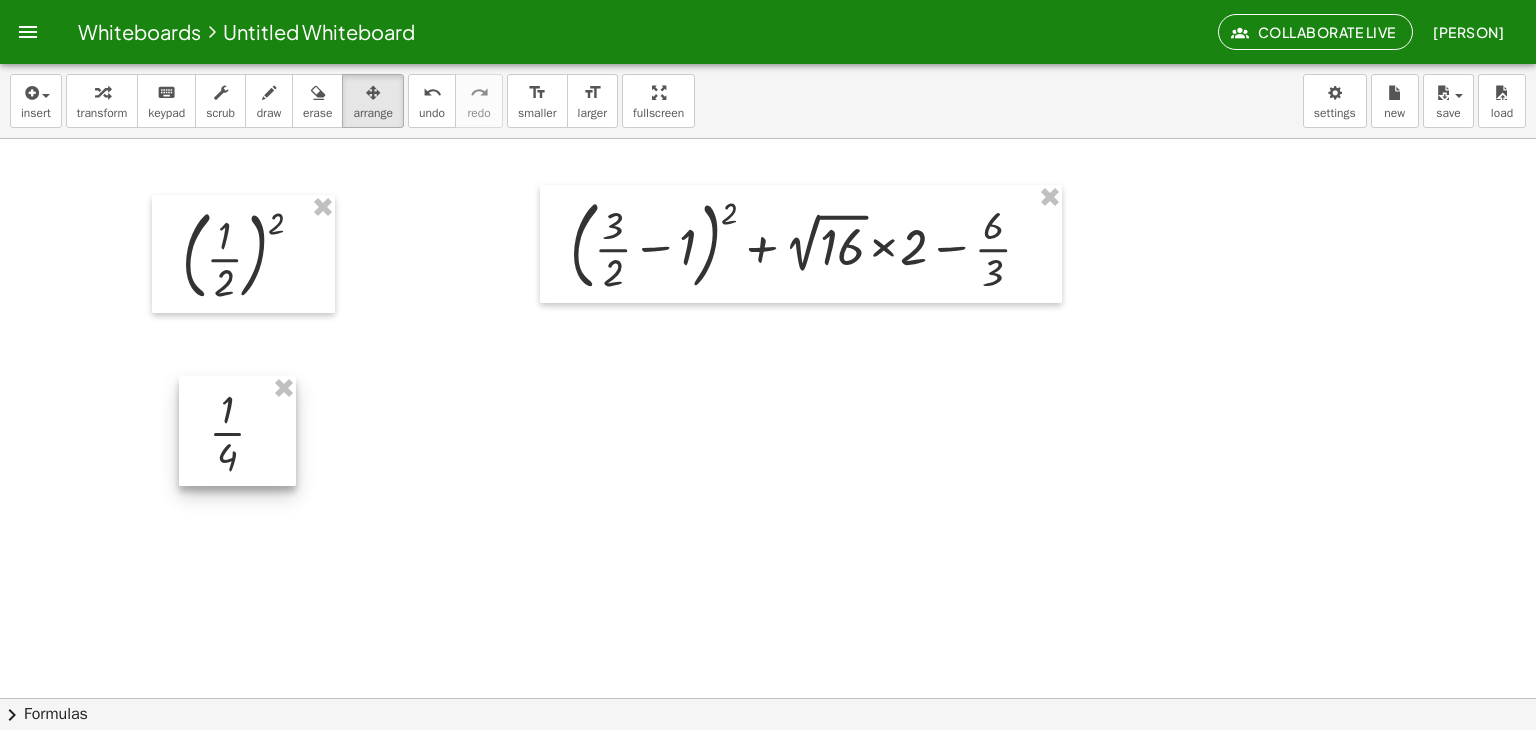 drag, startPoint x: 1244, startPoint y: 257, endPoint x: 205, endPoint y: 437, distance: 1054.4767 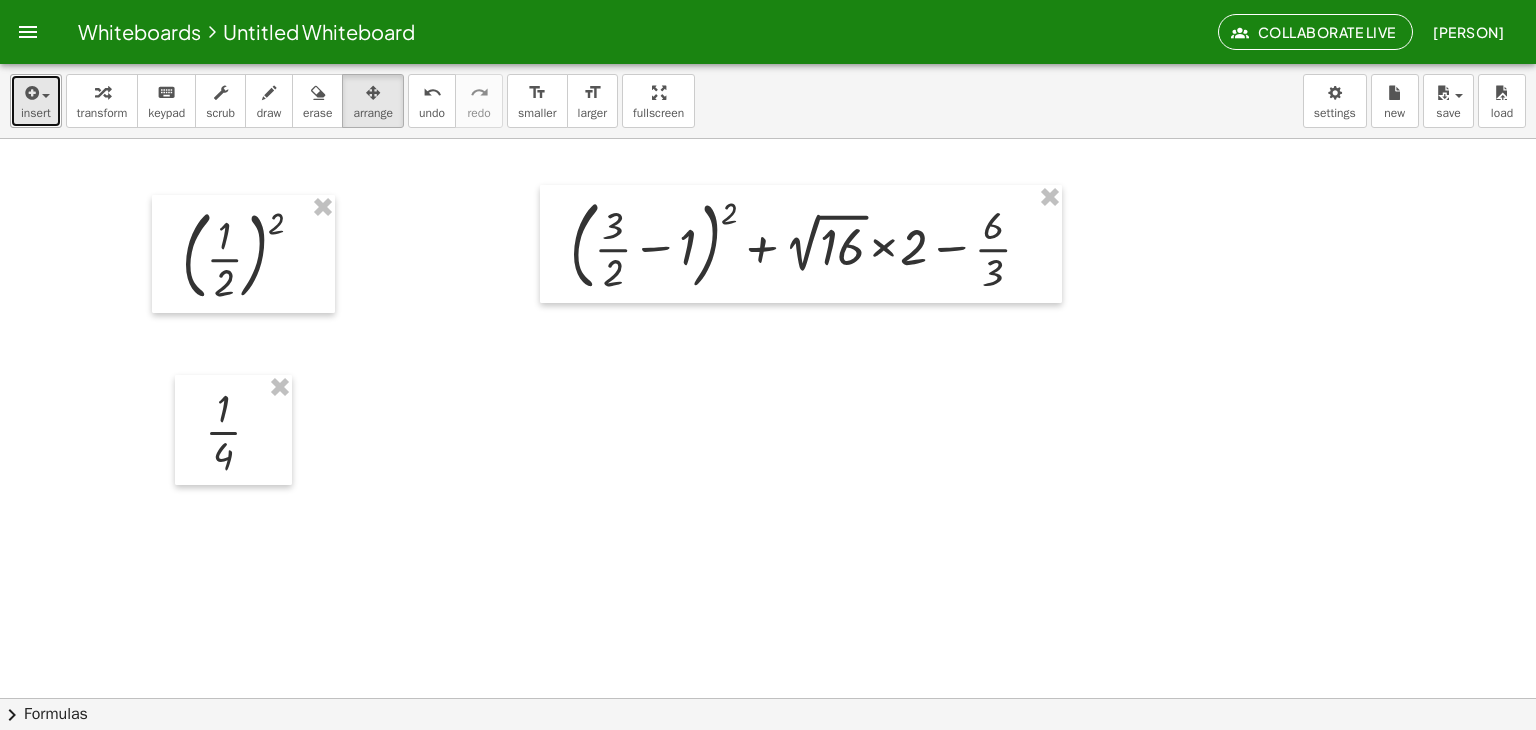 click on "insert" at bounding box center [36, 113] 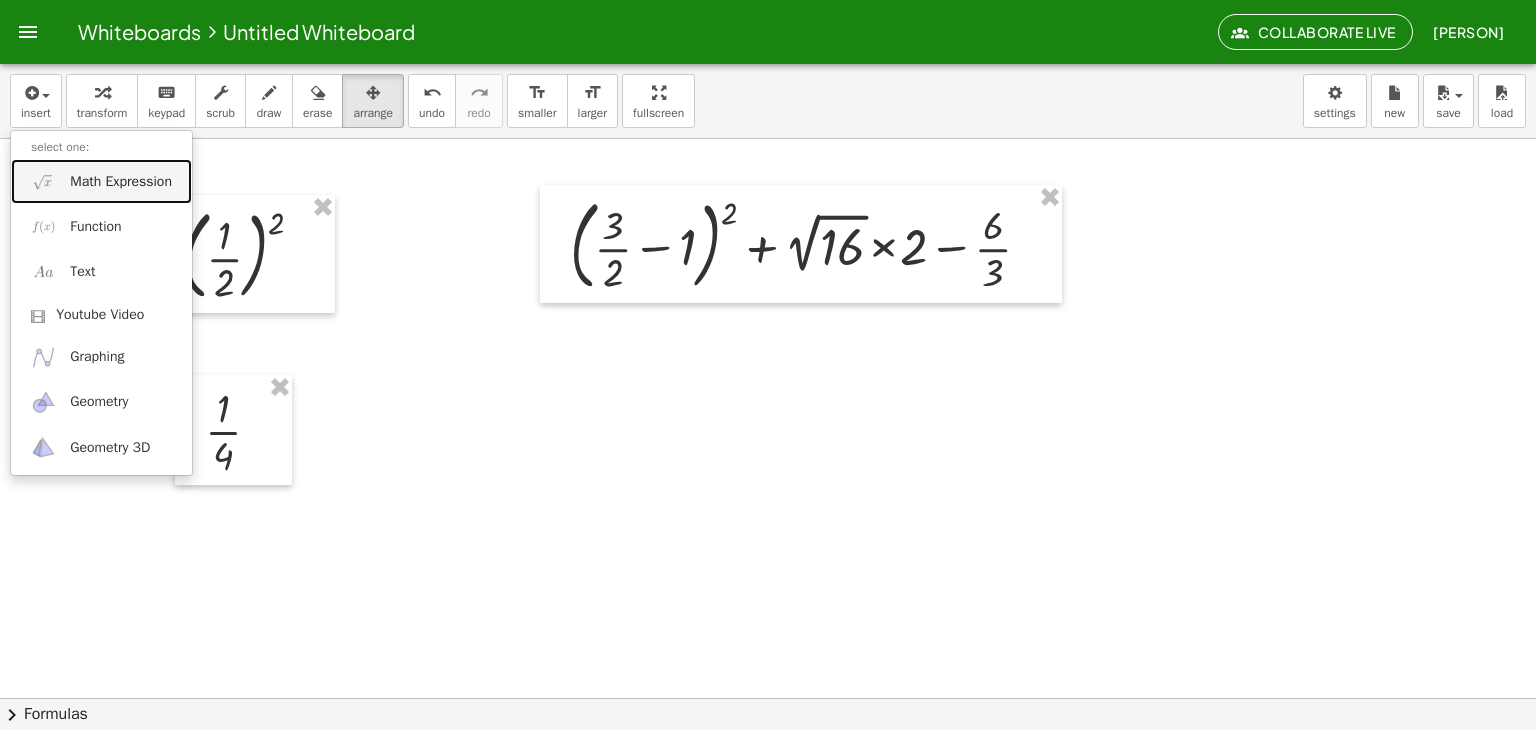 click on "Math Expression" at bounding box center [101, 181] 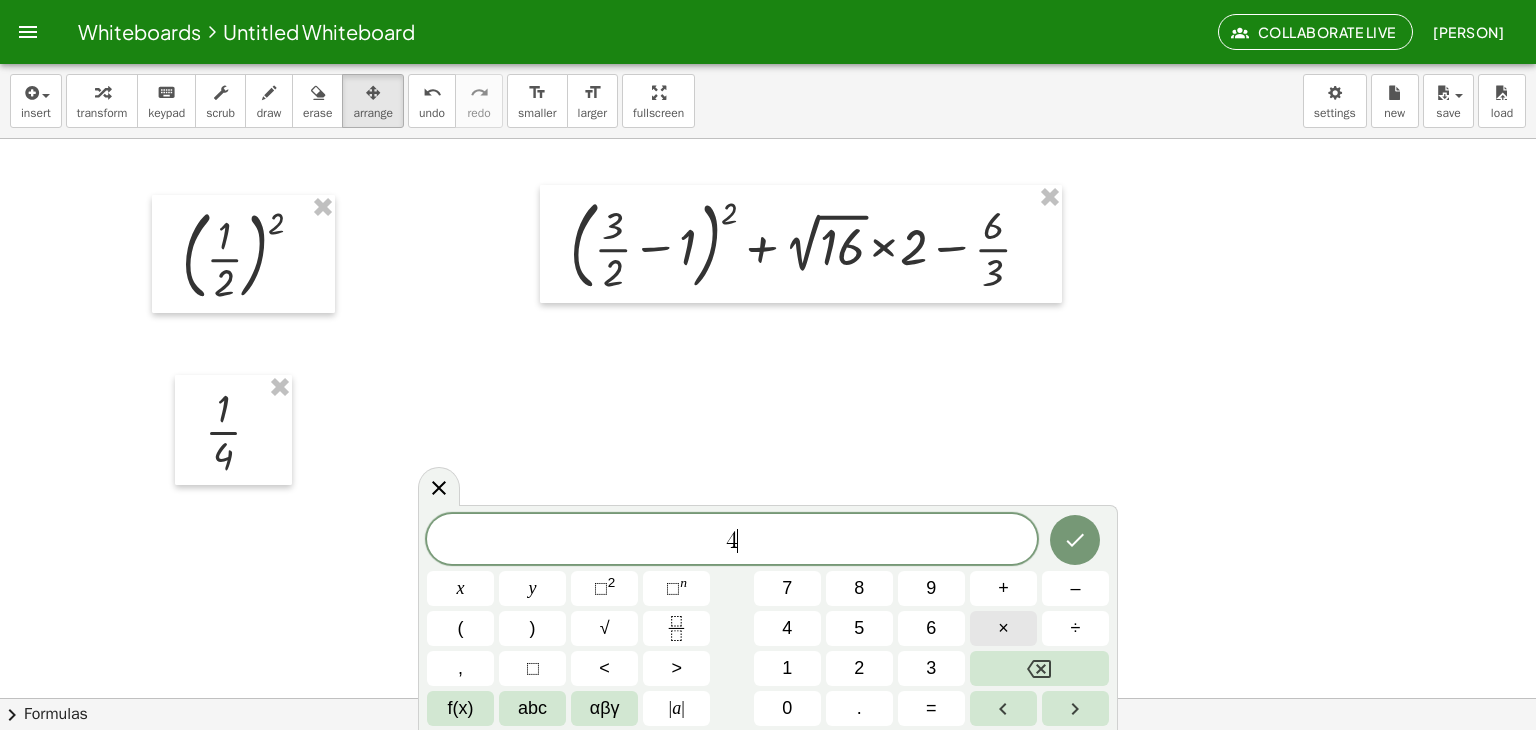 click on "×" at bounding box center (1003, 628) 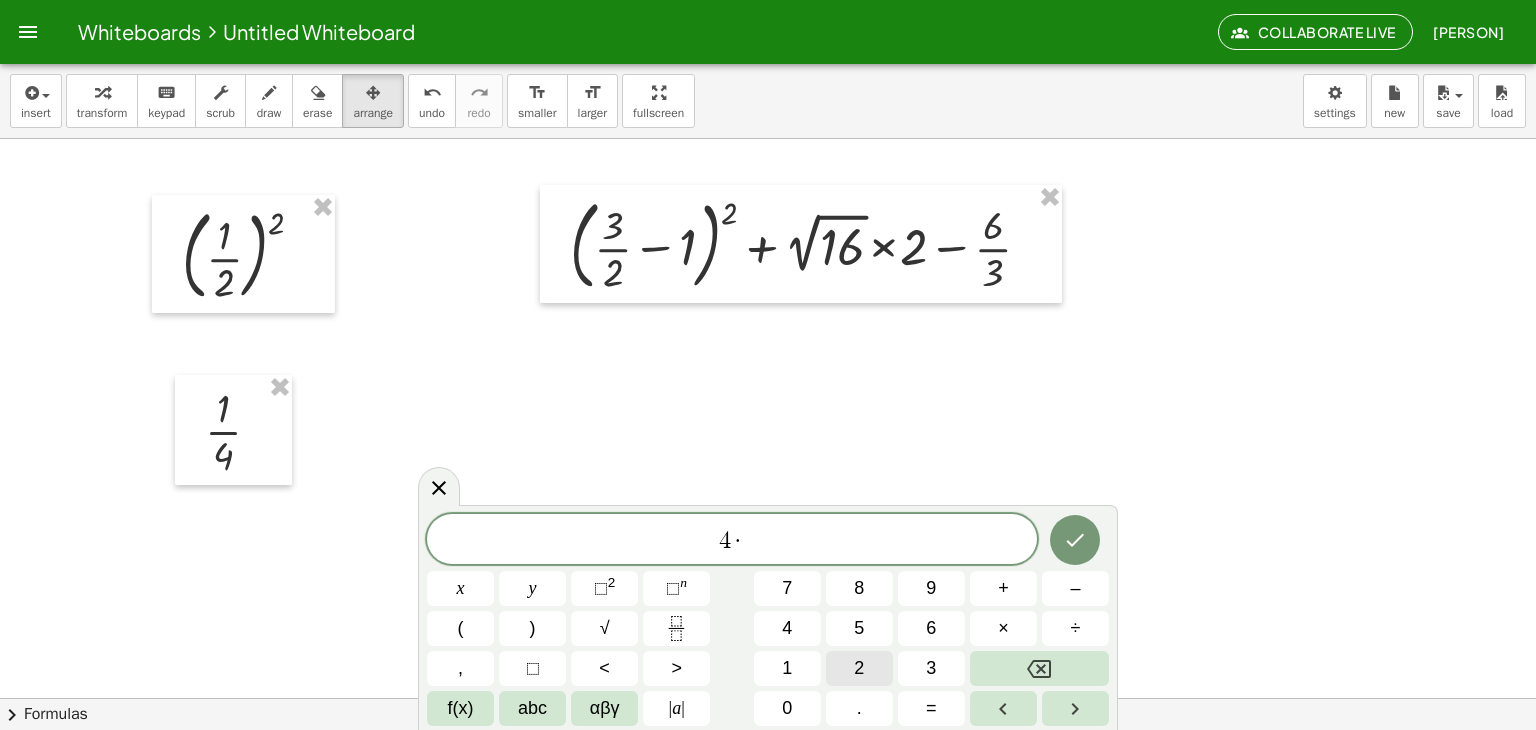 click on "2" at bounding box center (859, 668) 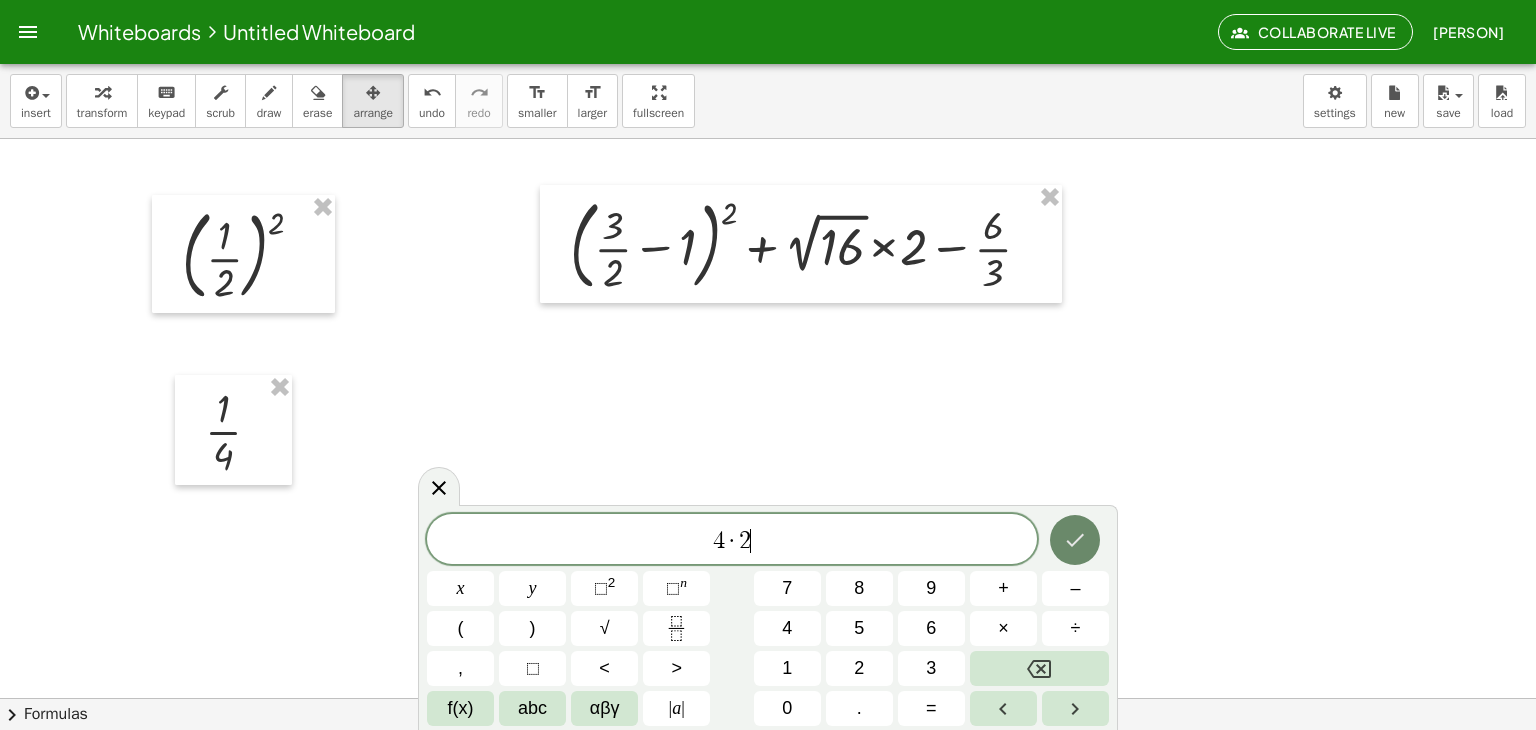 click at bounding box center [1075, 540] 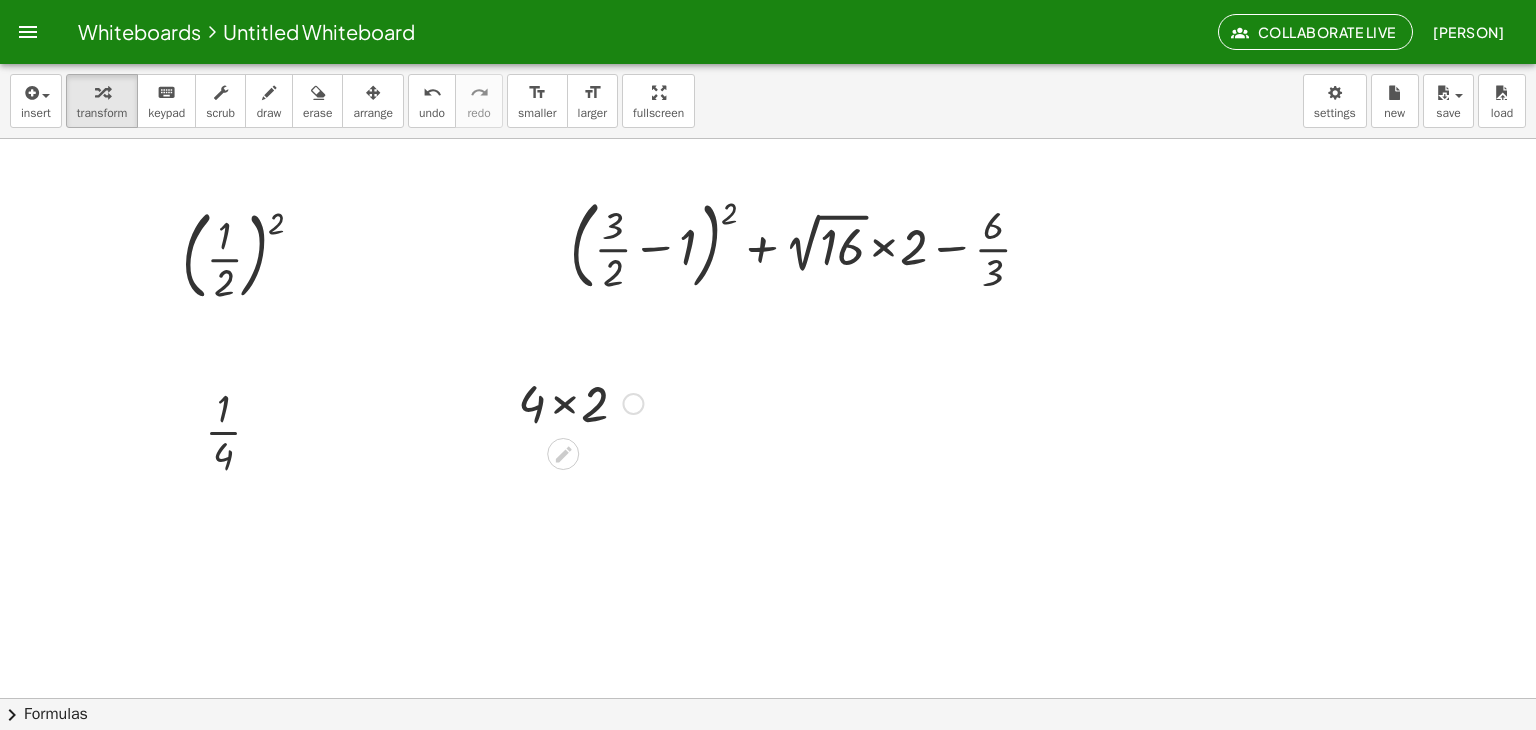 click at bounding box center (580, 402) 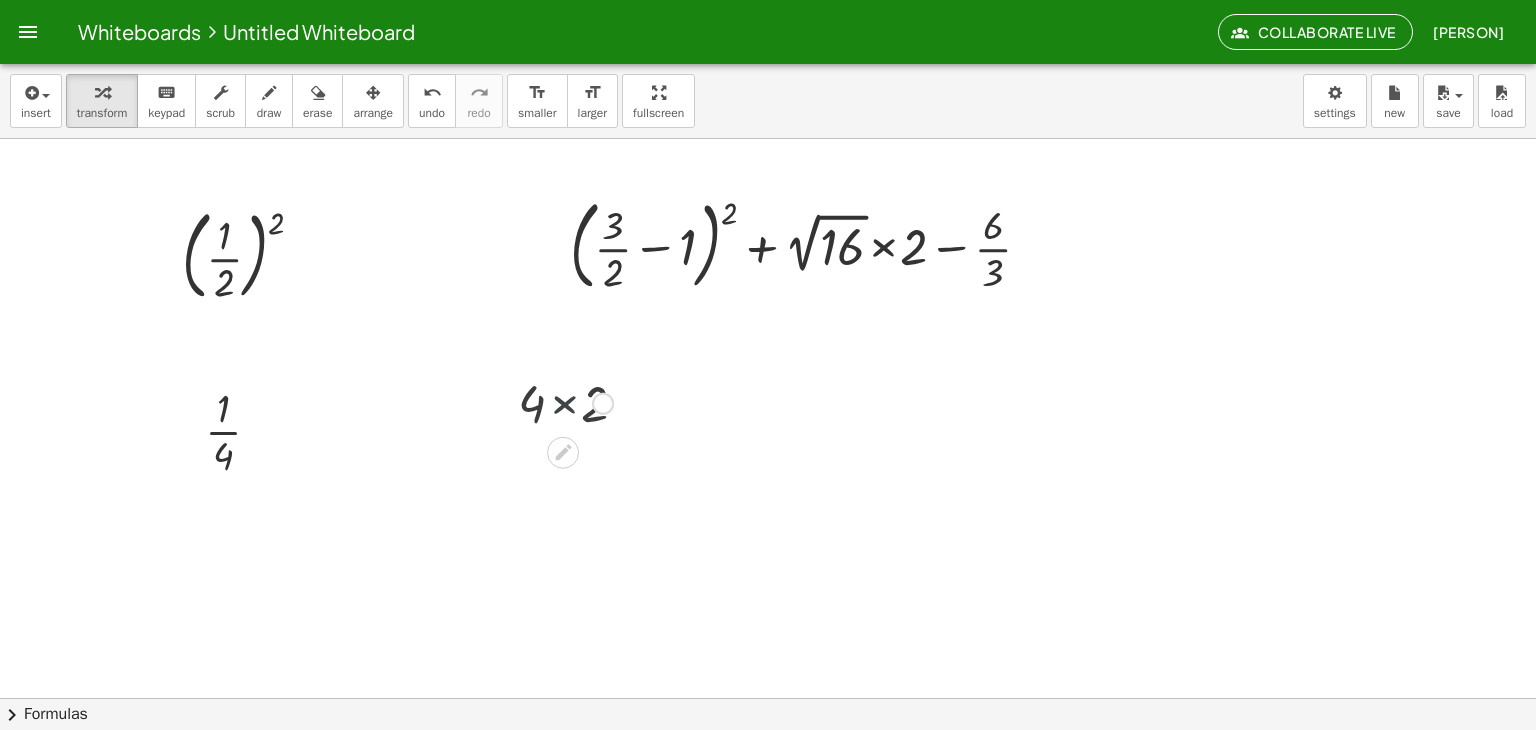 click at bounding box center (580, 402) 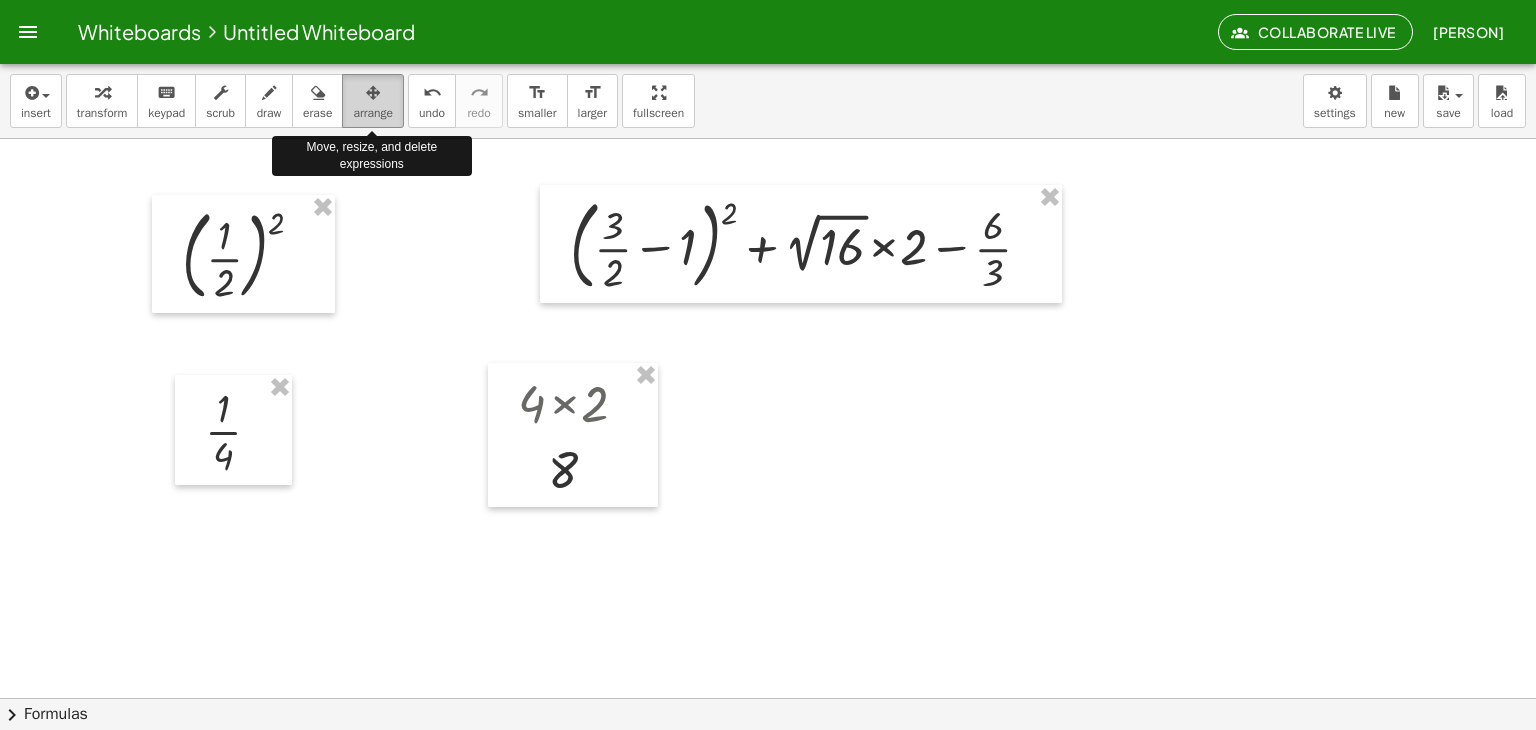 click at bounding box center [373, 92] 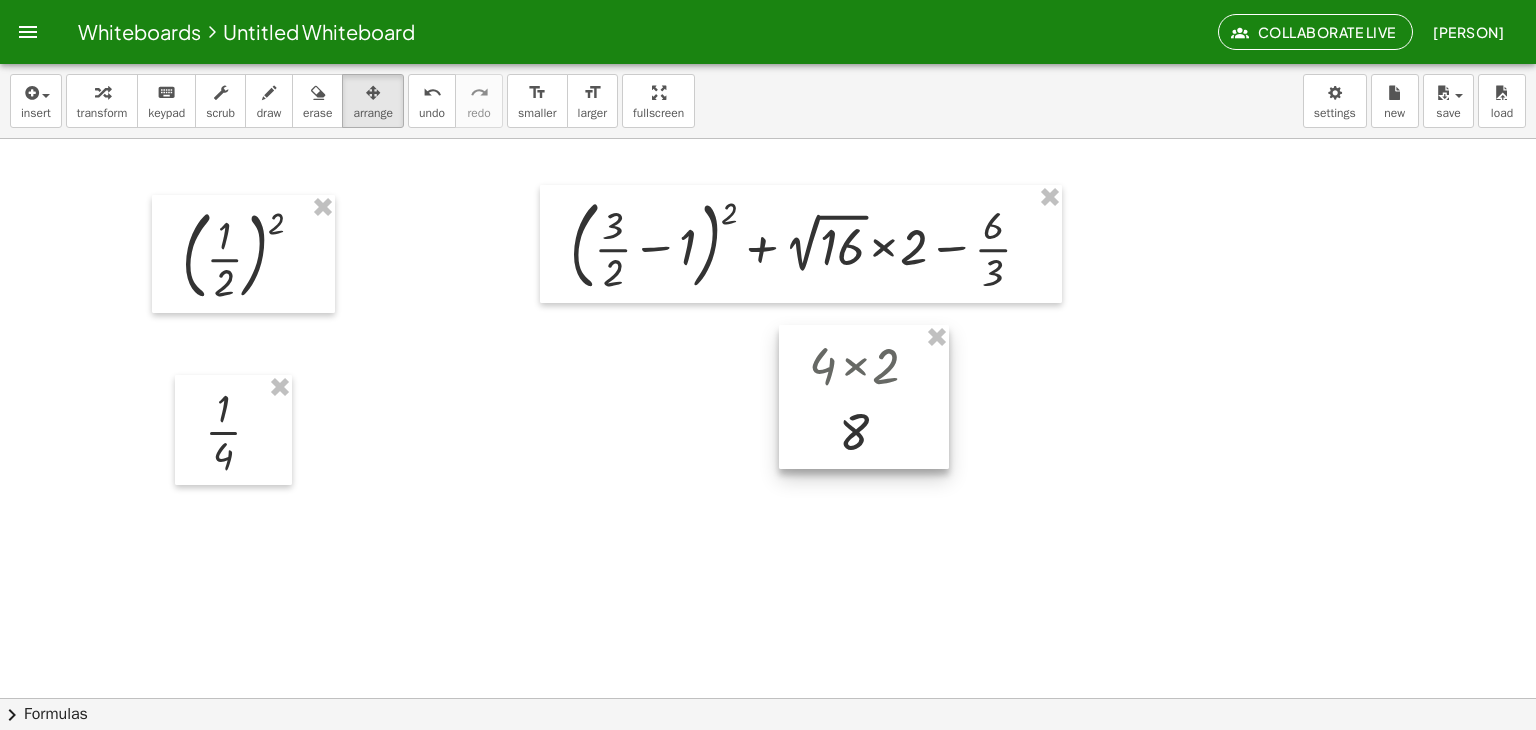 drag, startPoint x: 553, startPoint y: 415, endPoint x: 837, endPoint y: 378, distance: 286.40005 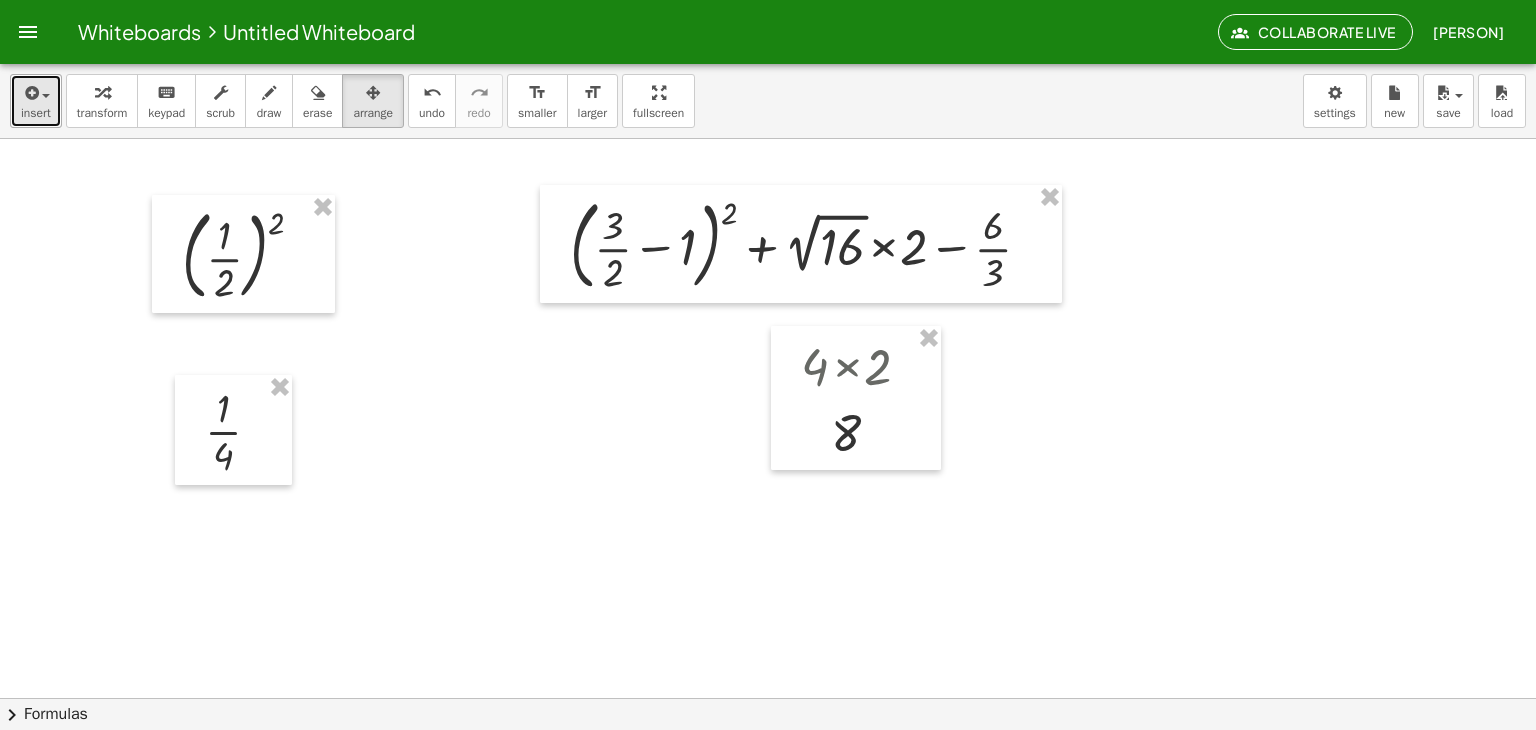 click at bounding box center (30, 93) 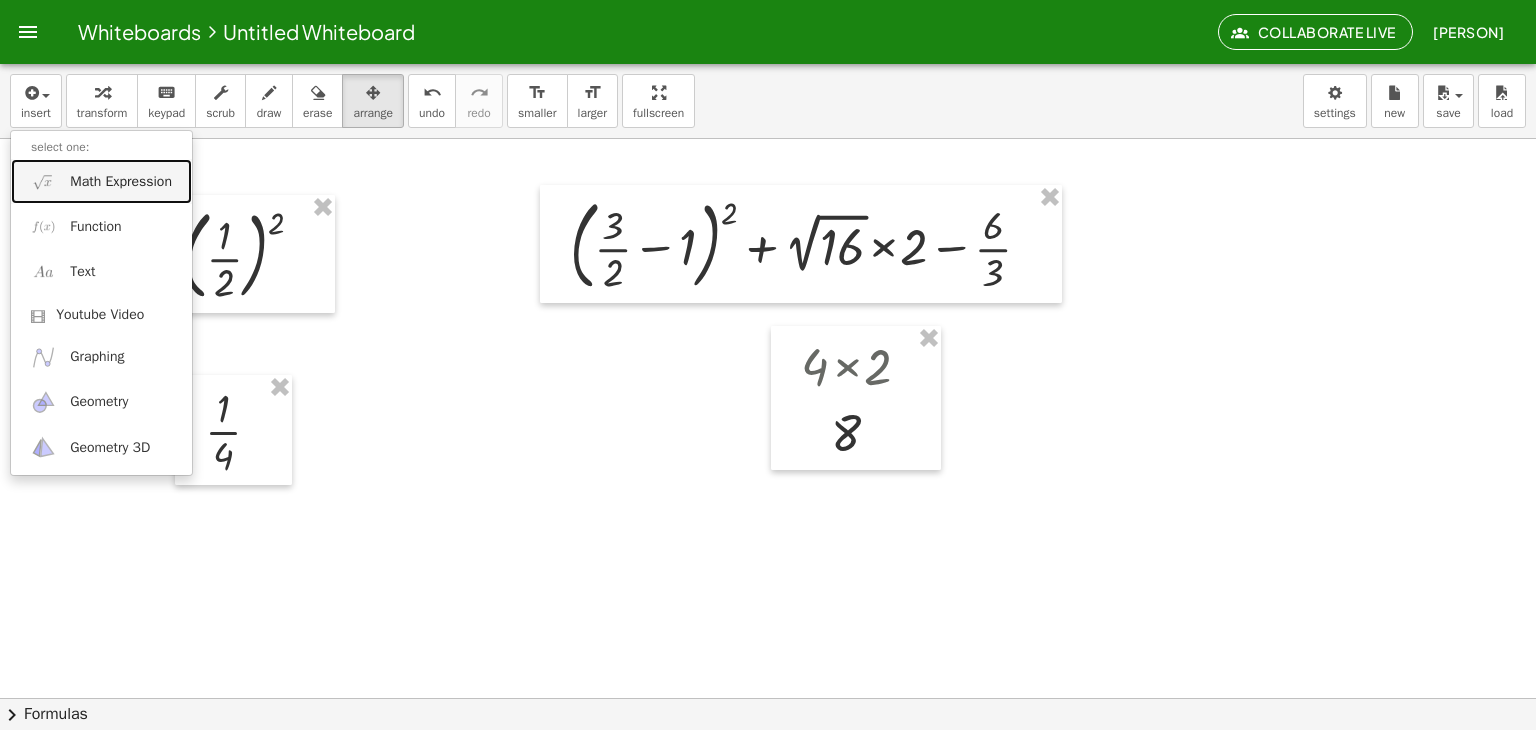 click on "Math Expression" at bounding box center (121, 182) 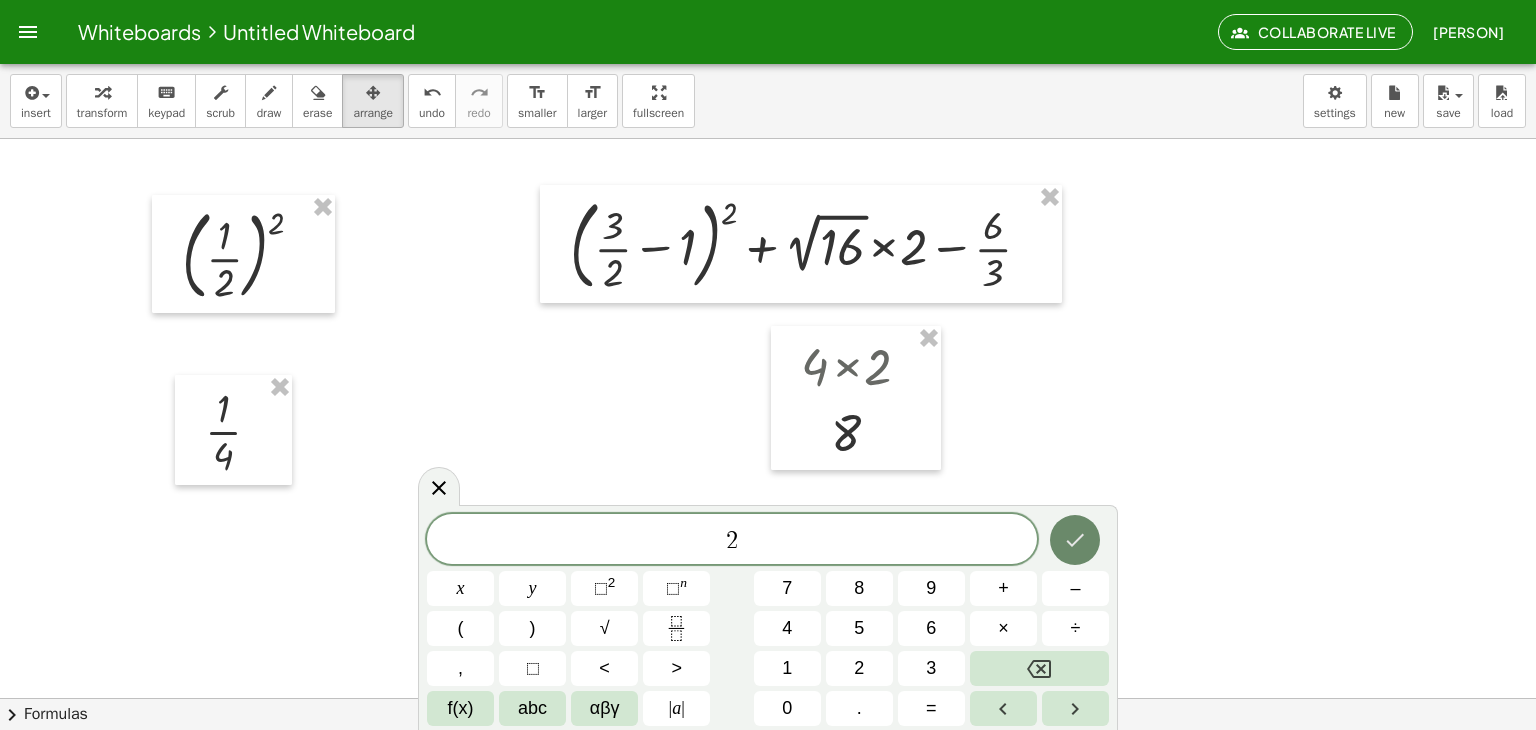 click at bounding box center [1075, 540] 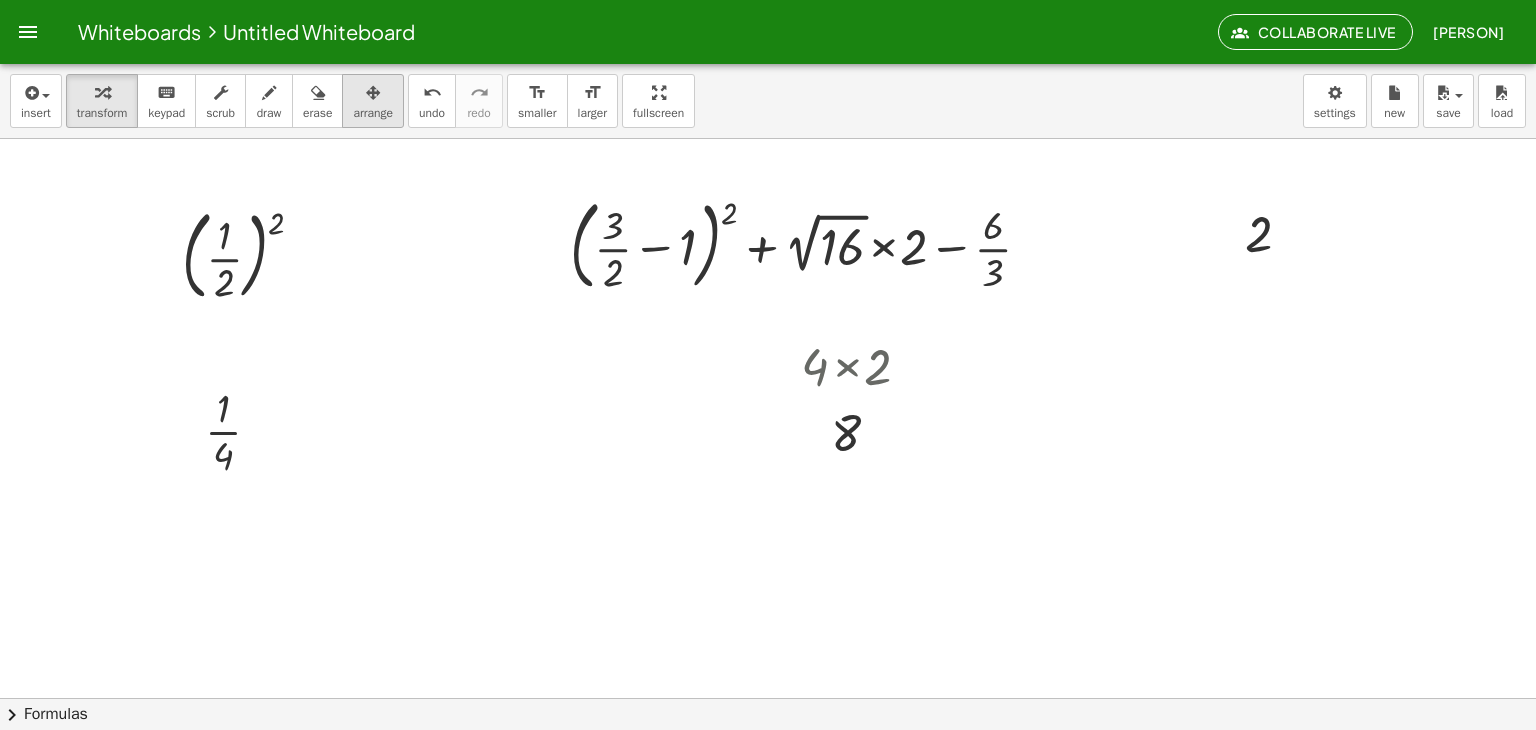 click at bounding box center (373, 93) 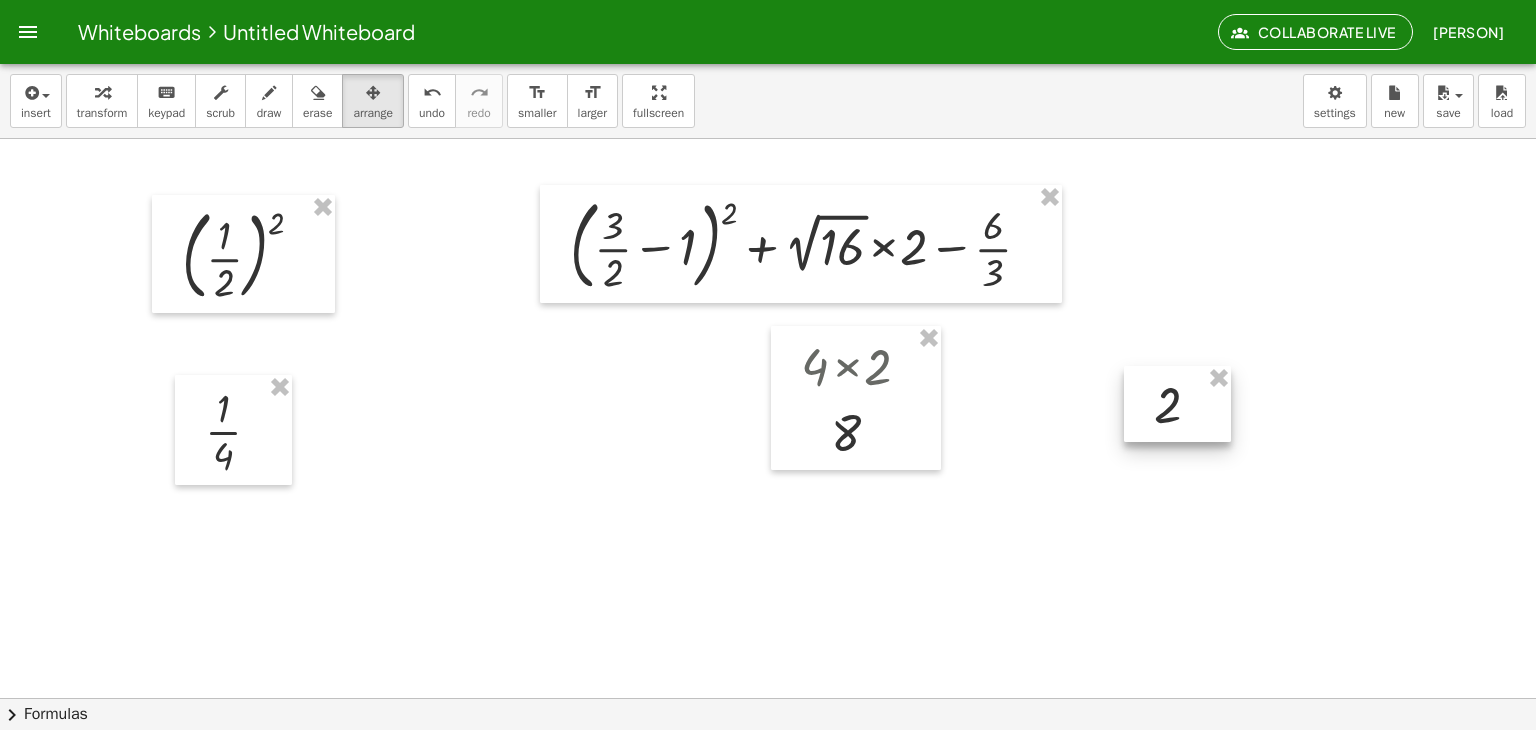 drag, startPoint x: 1232, startPoint y: 253, endPoint x: 1140, endPoint y: 425, distance: 195.05896 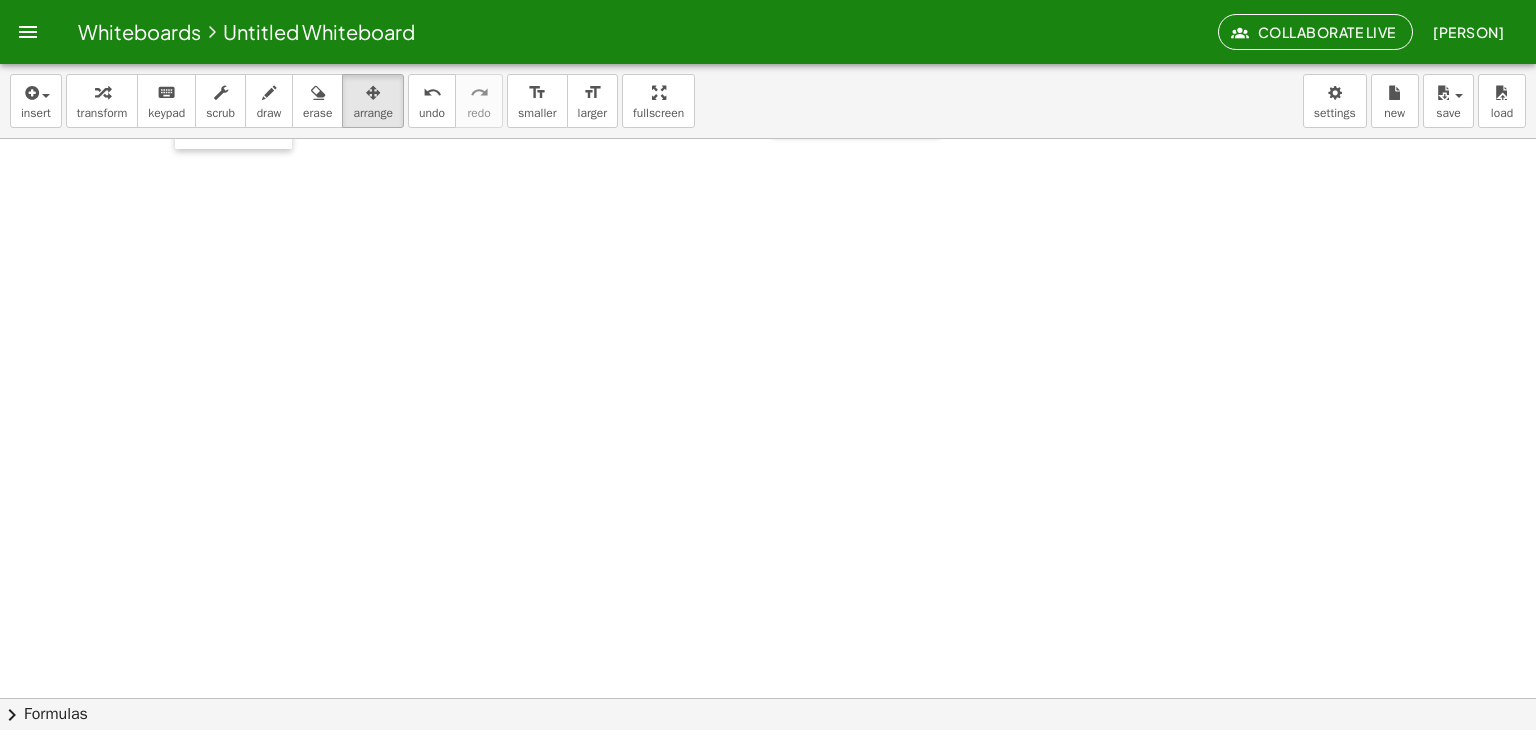 scroll, scrollTop: 338, scrollLeft: 0, axis: vertical 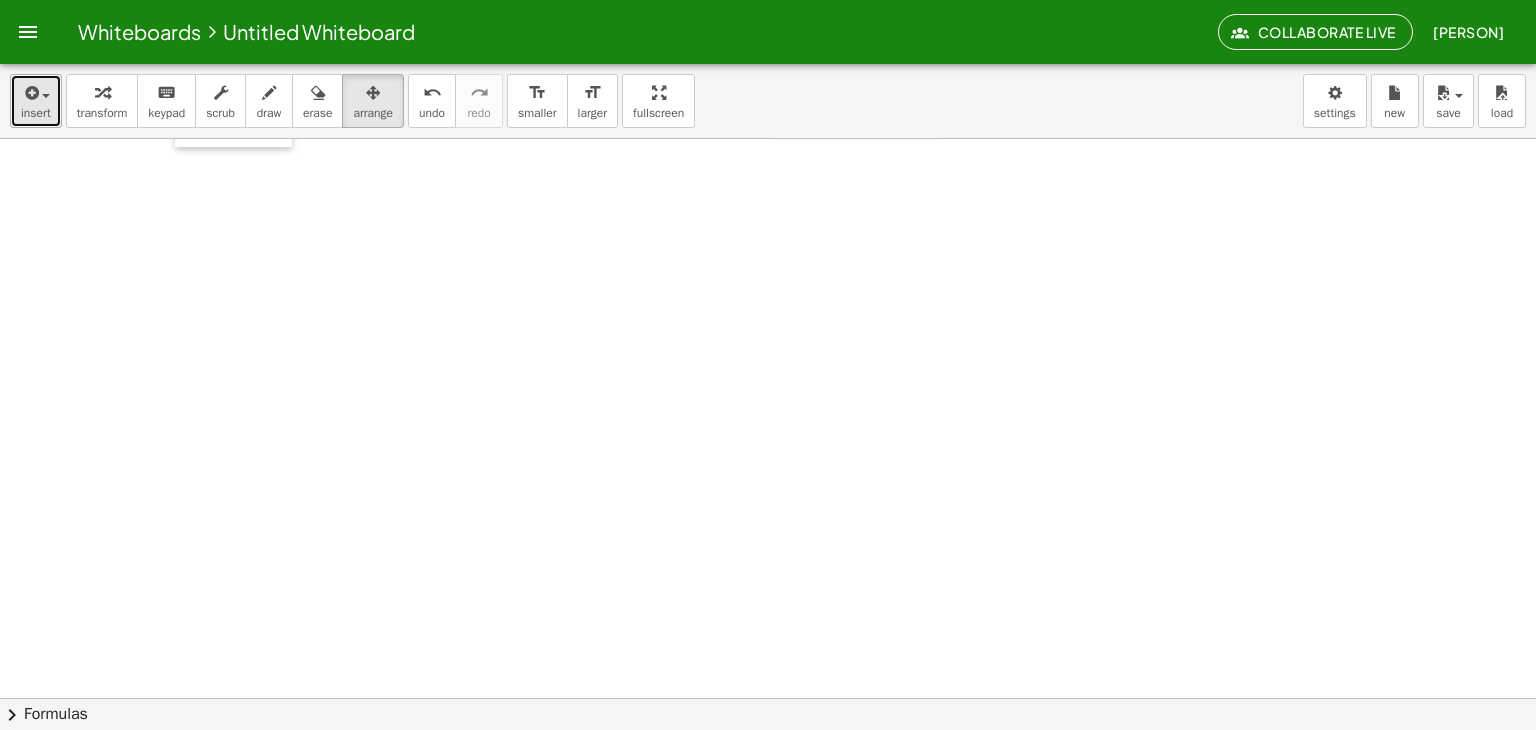 click on "insert" at bounding box center (36, 113) 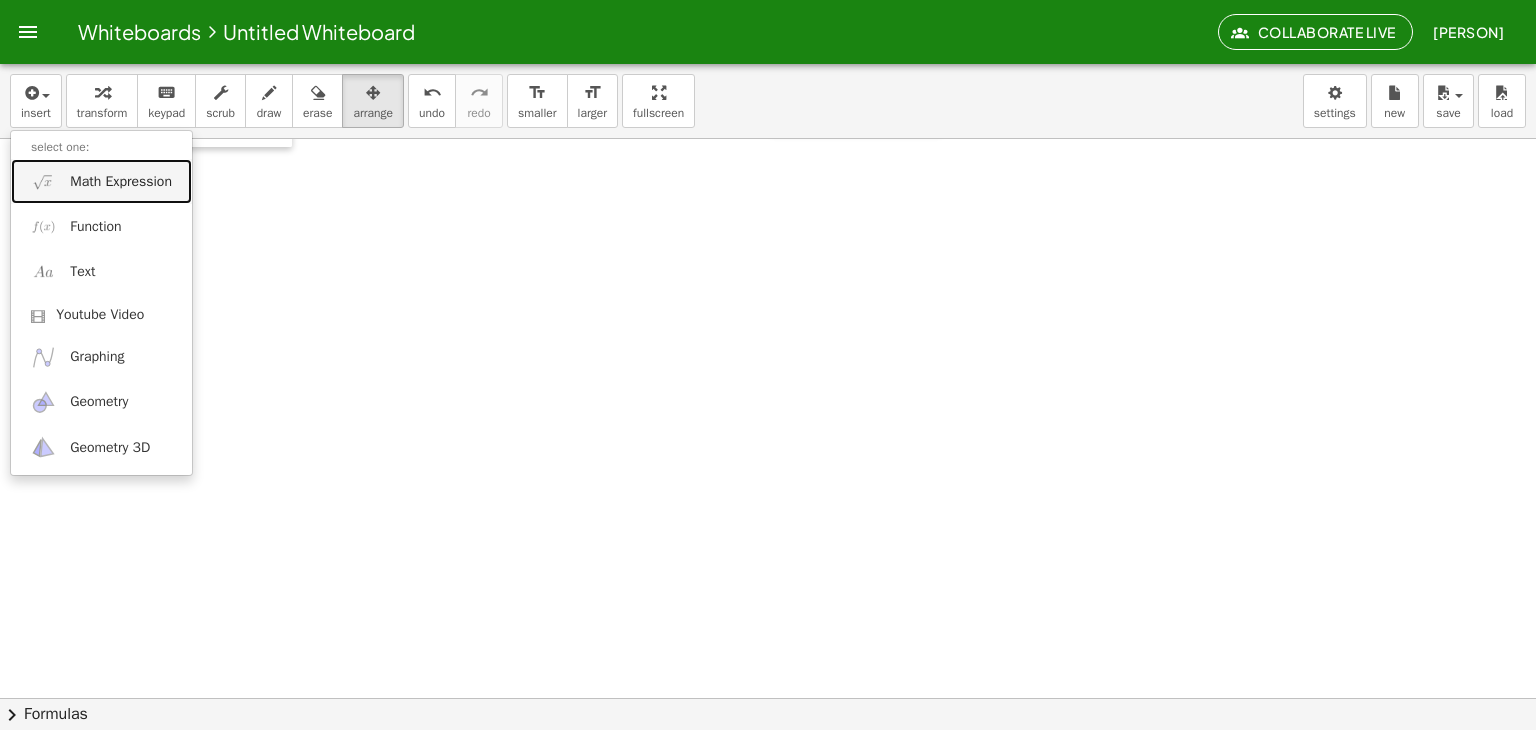 click on "Math Expression" at bounding box center [101, 181] 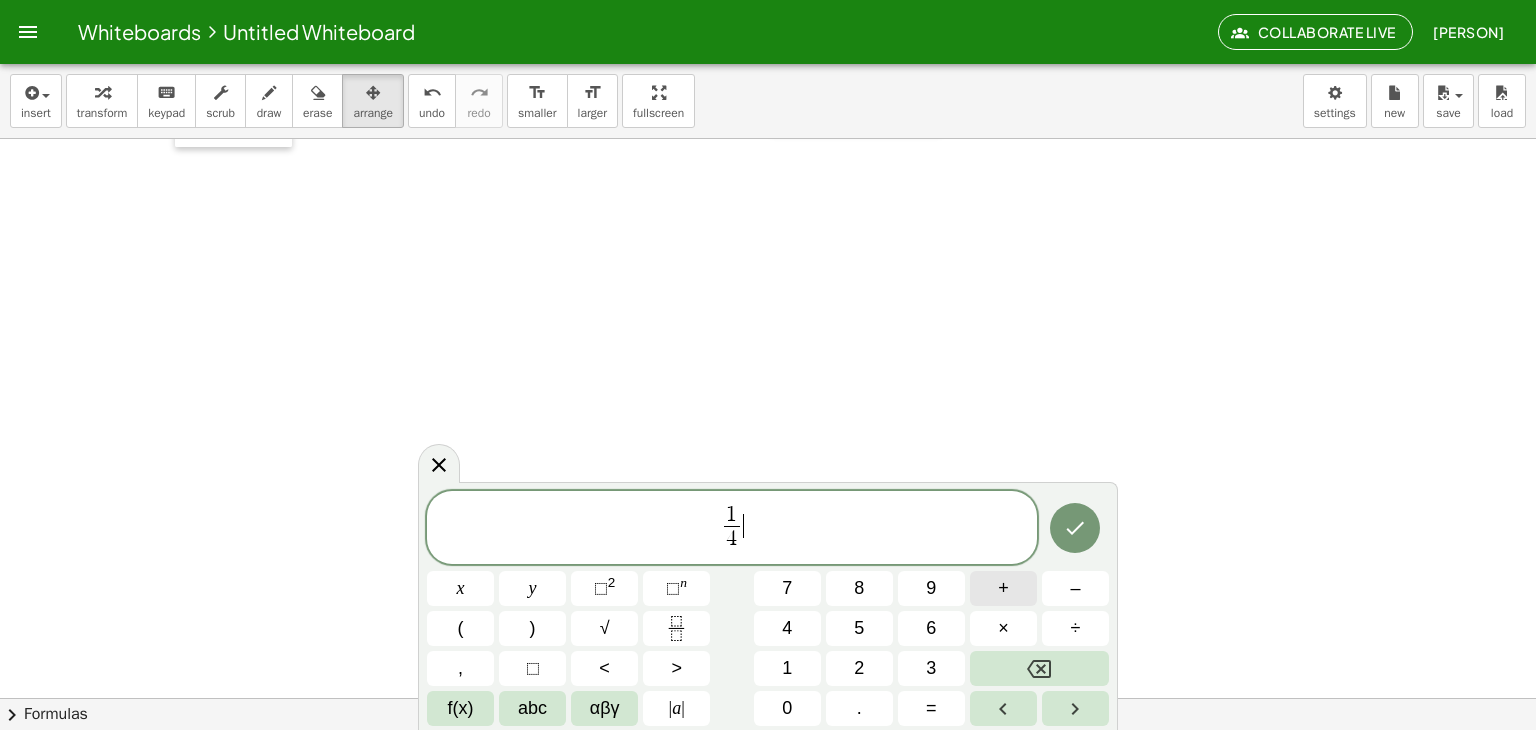 click on "+" at bounding box center (1003, 588) 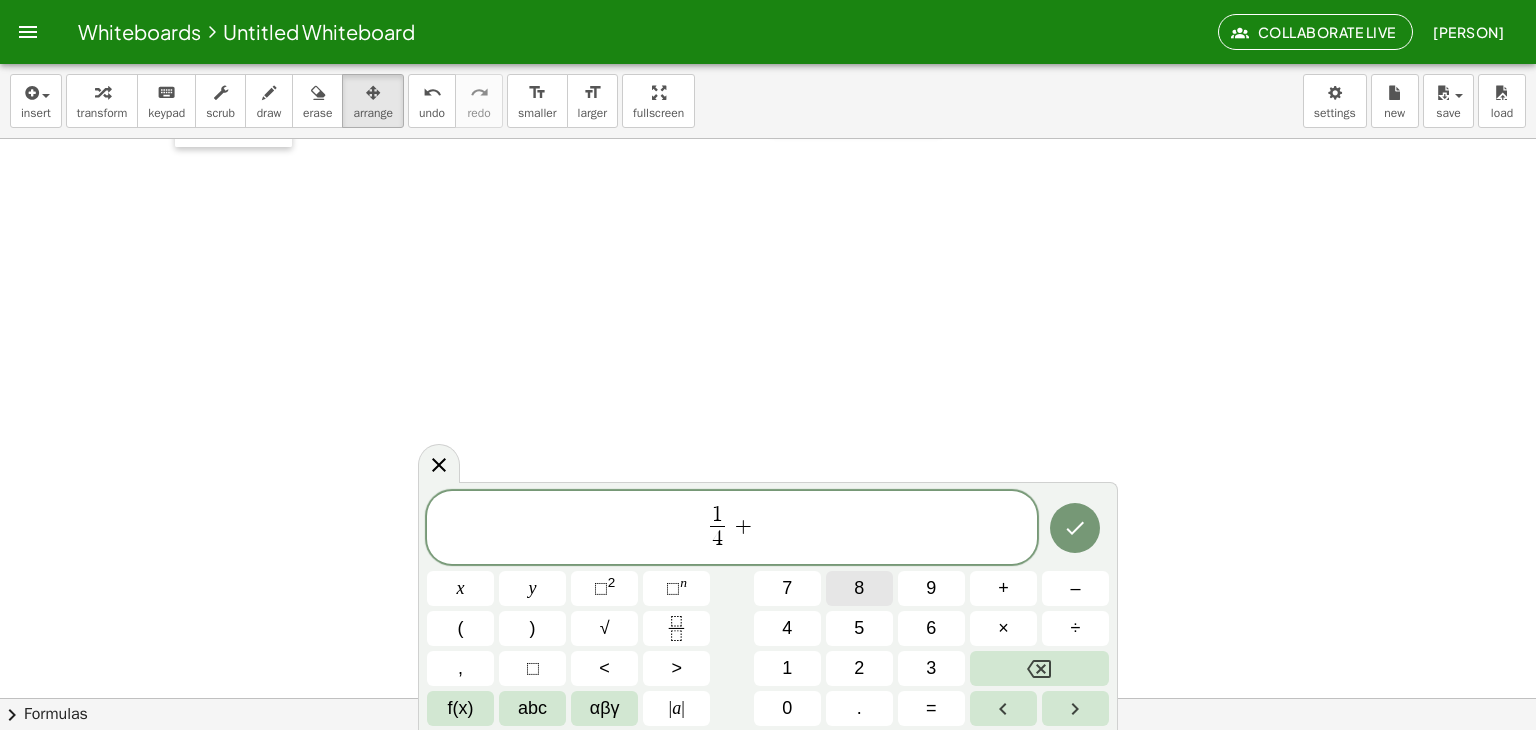 click on "8" at bounding box center (859, 588) 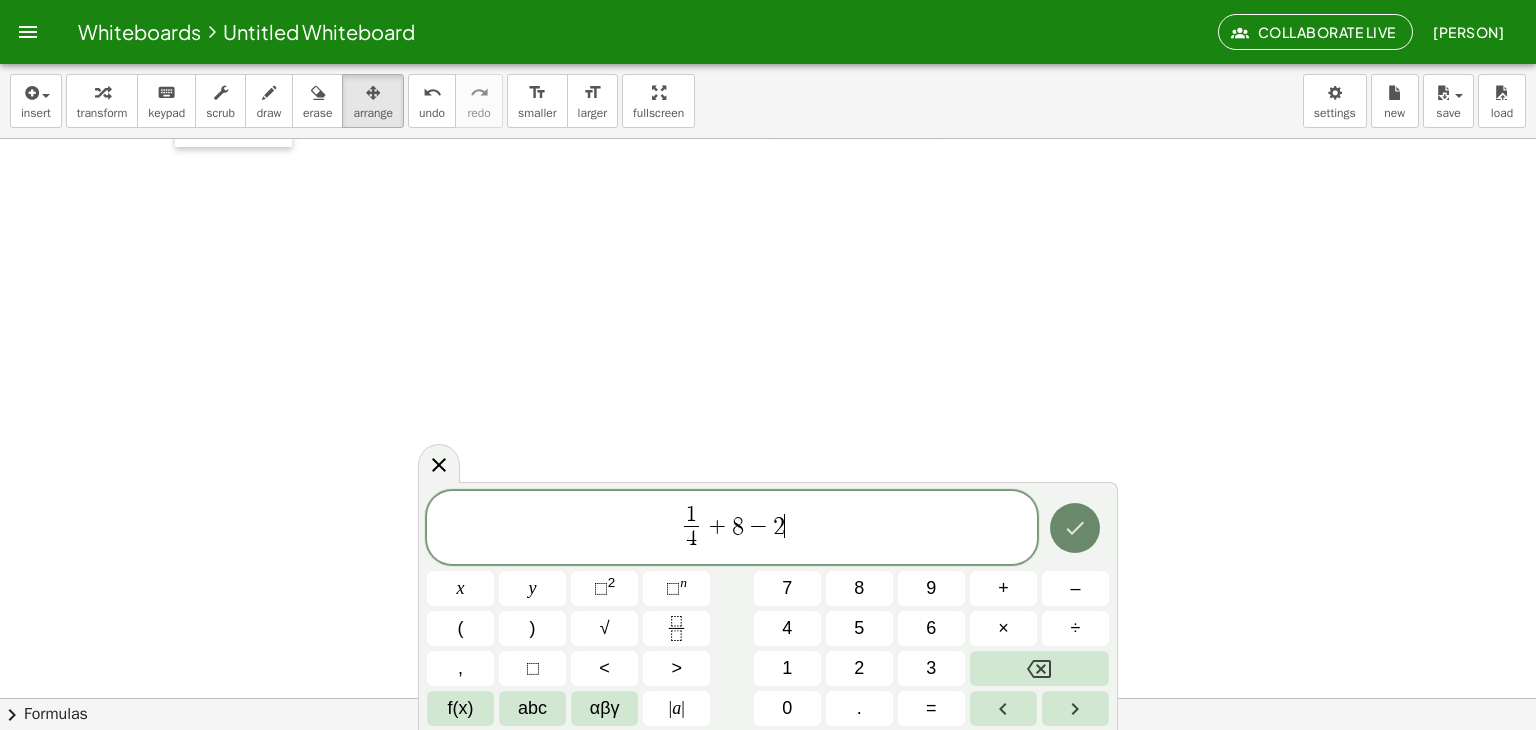 click at bounding box center [1075, 528] 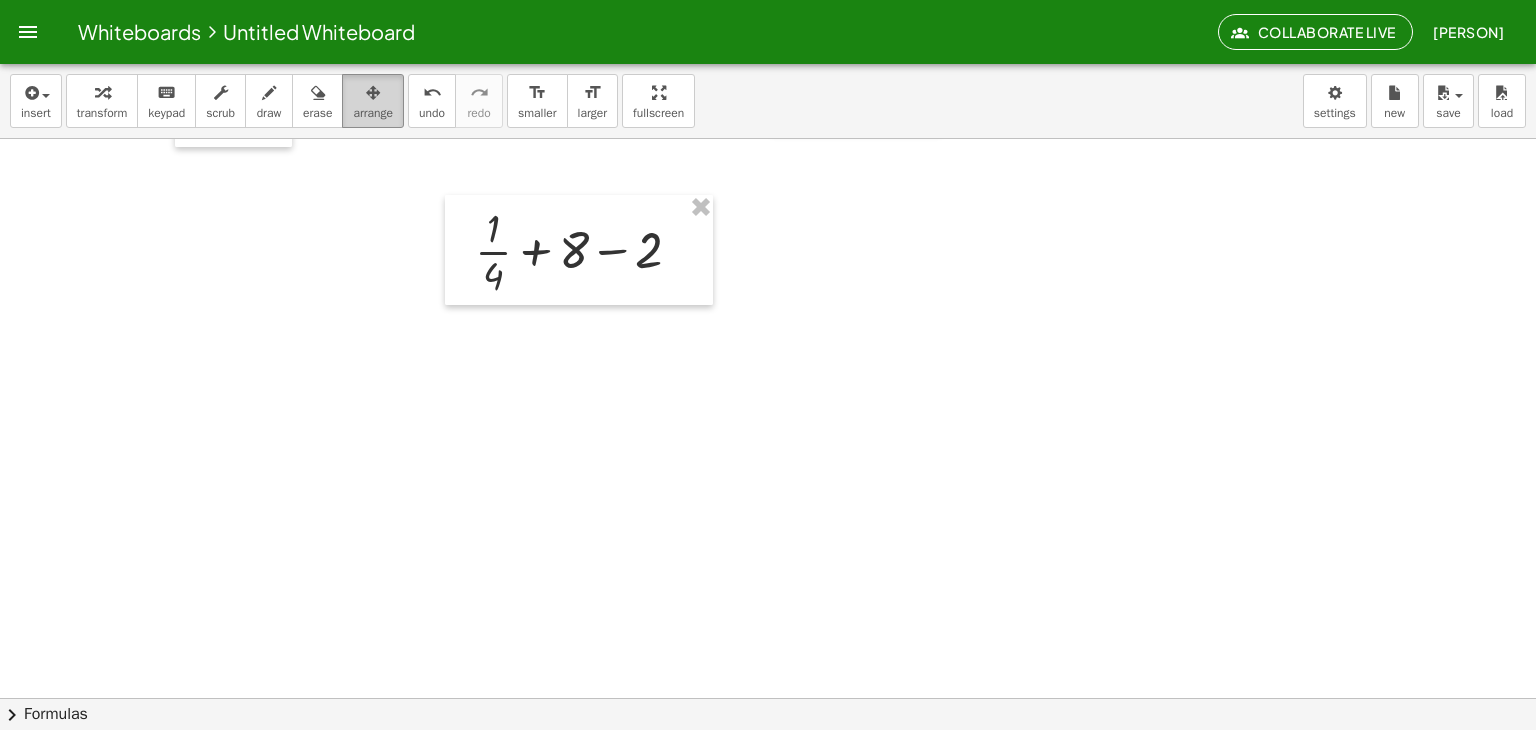 click on "arrange" at bounding box center (373, 101) 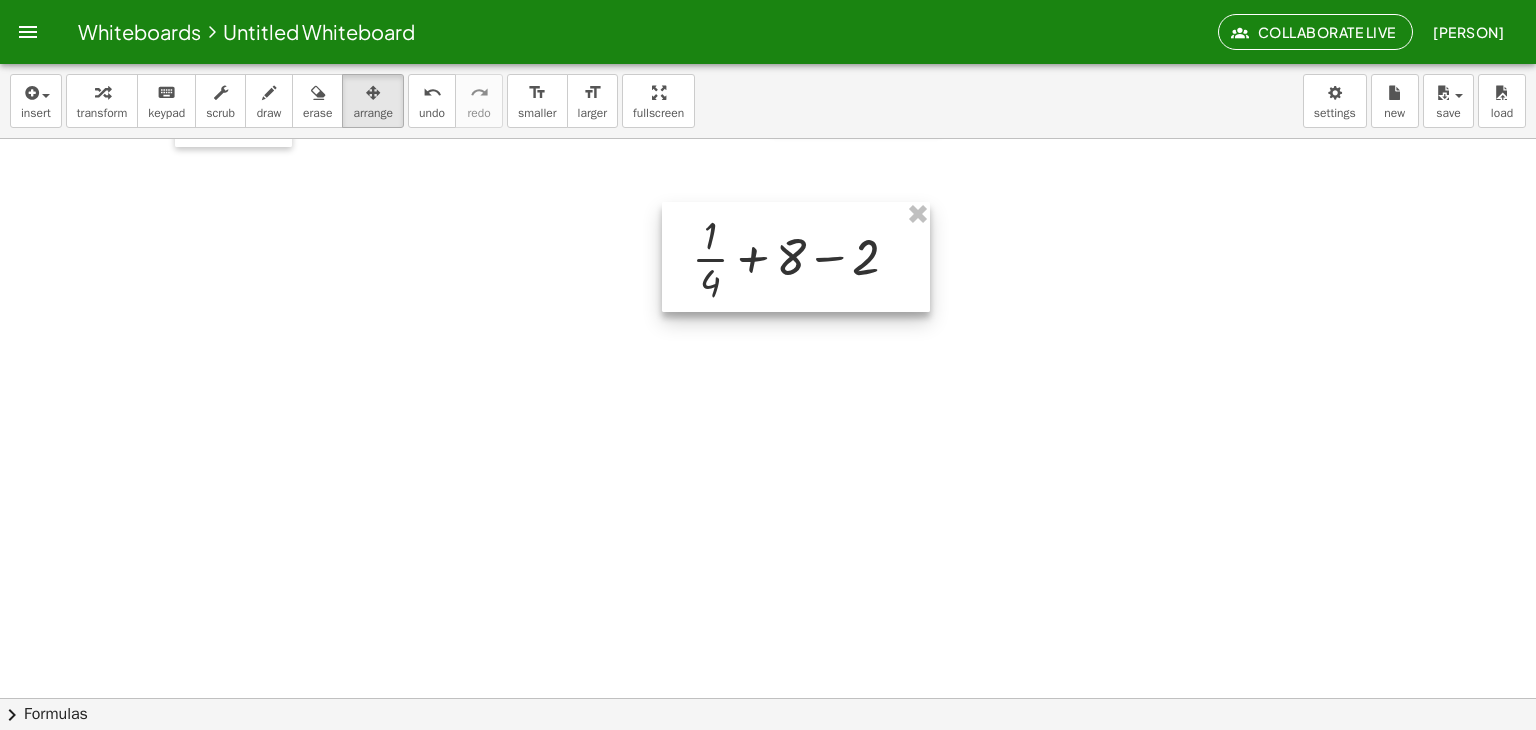 drag, startPoint x: 547, startPoint y: 268, endPoint x: 754, endPoint y: 276, distance: 207.15453 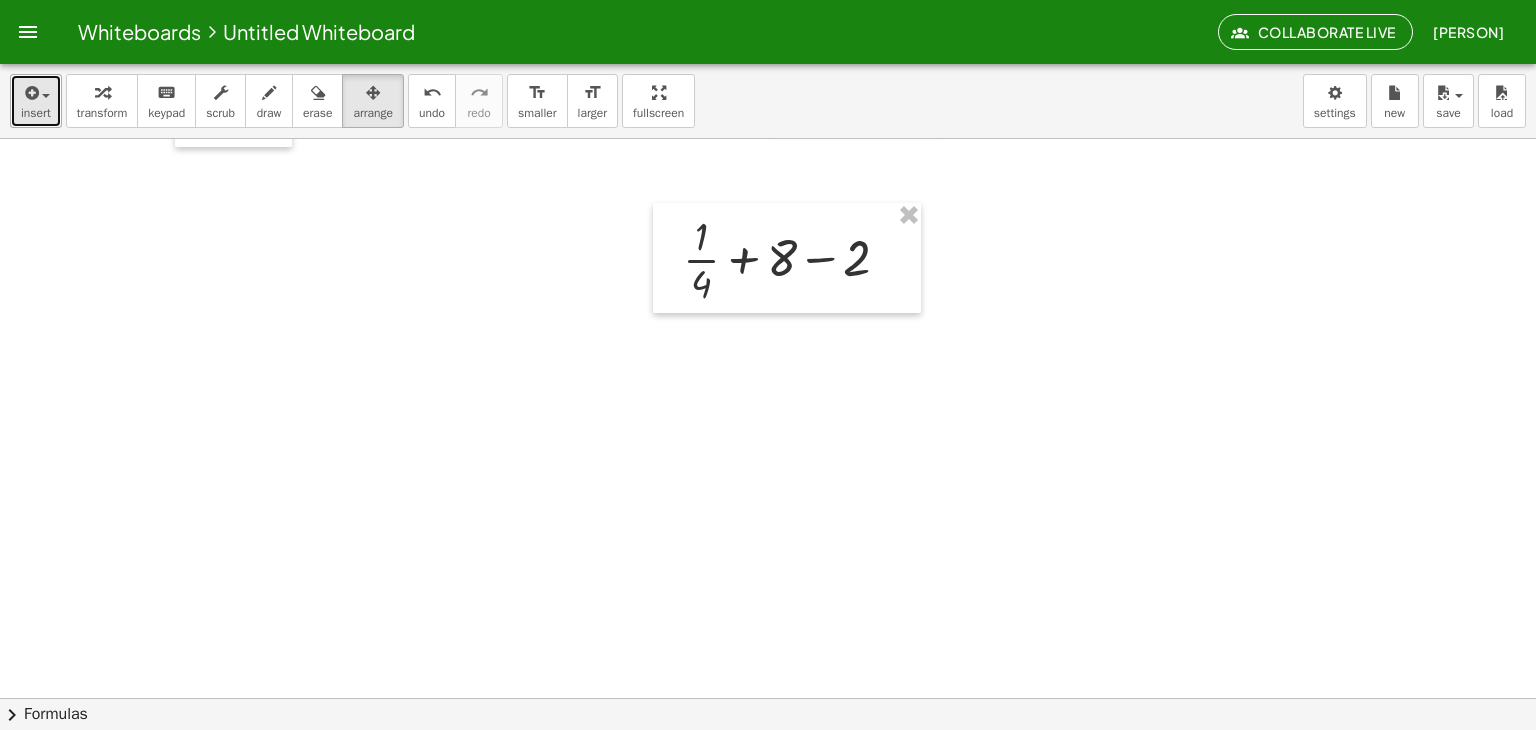 click at bounding box center (30, 93) 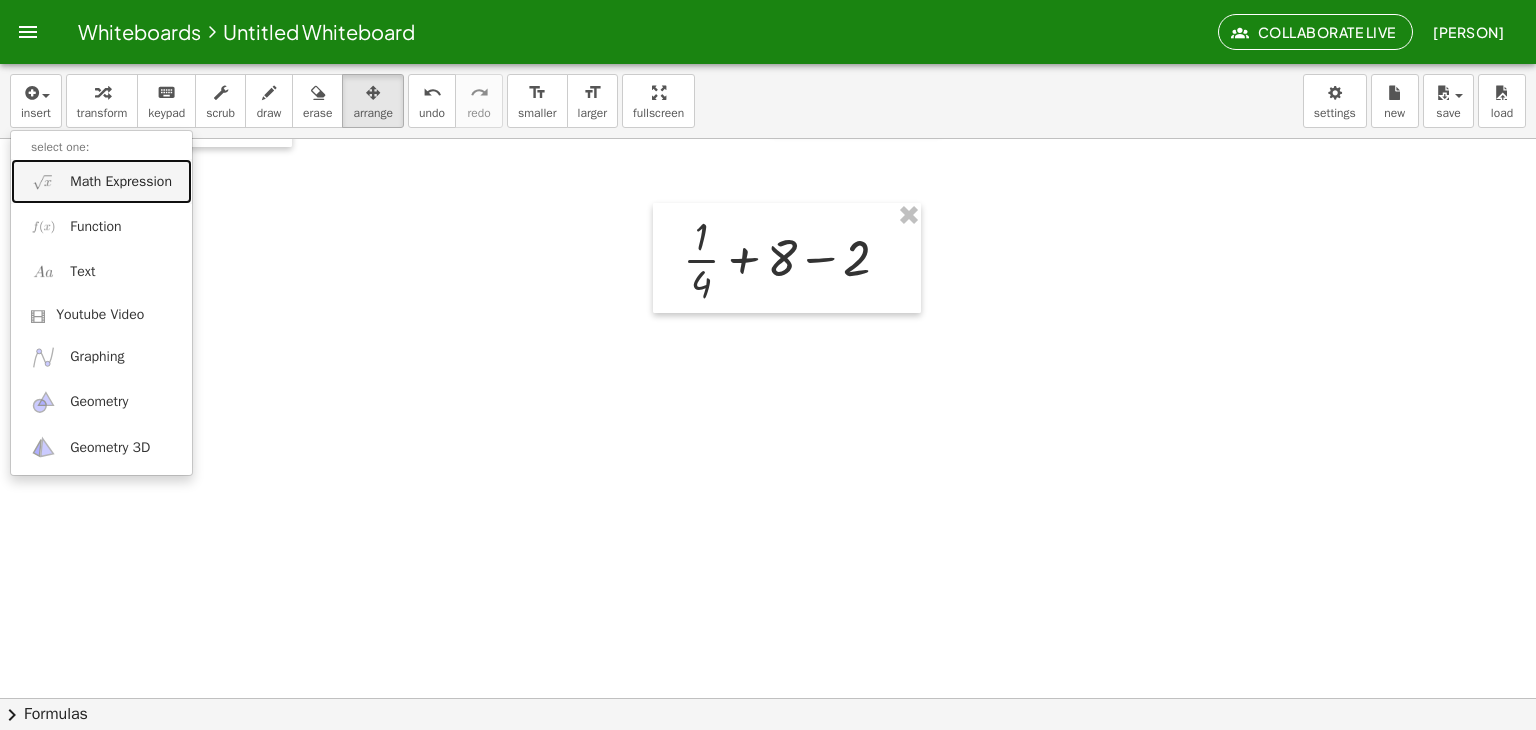 click on "Math Expression" at bounding box center (101, 181) 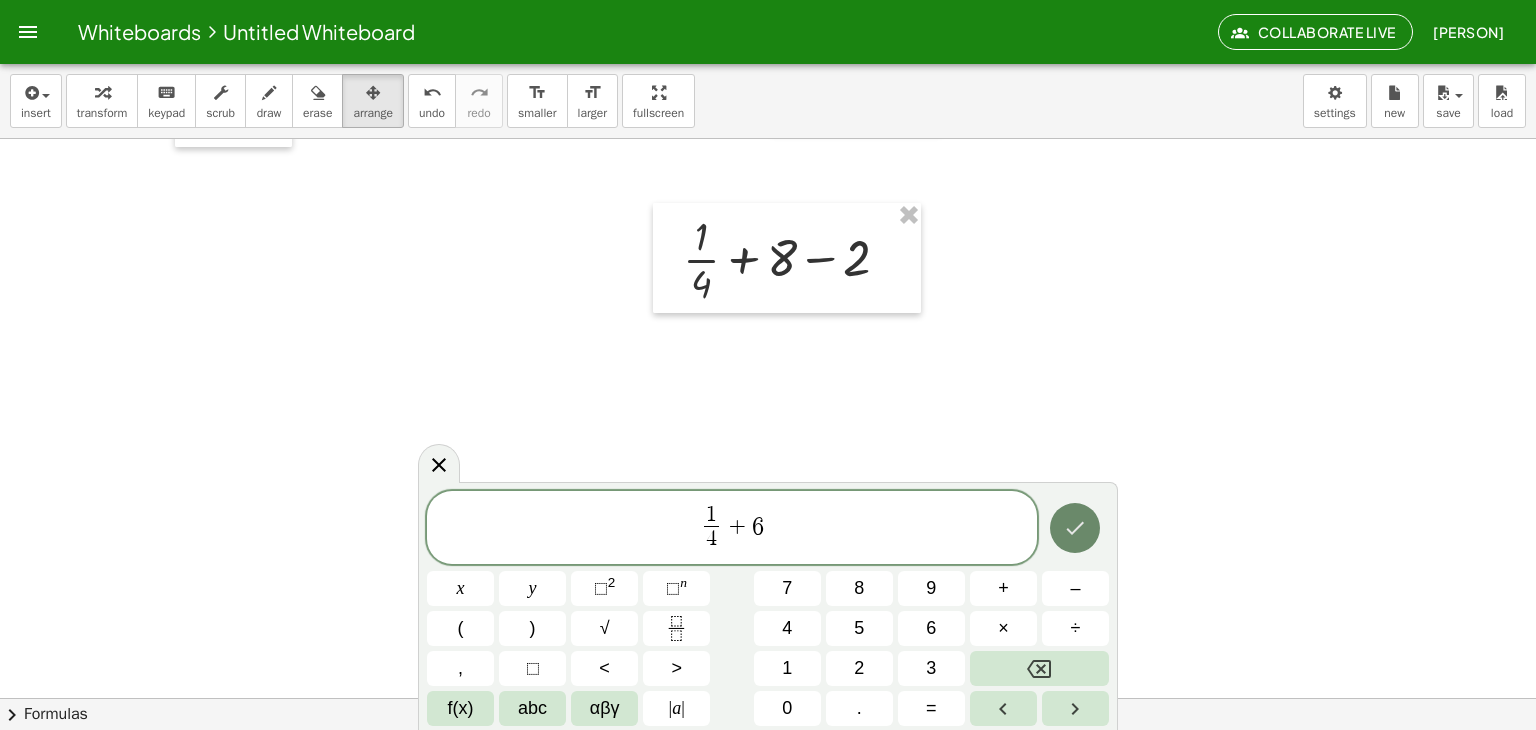 click 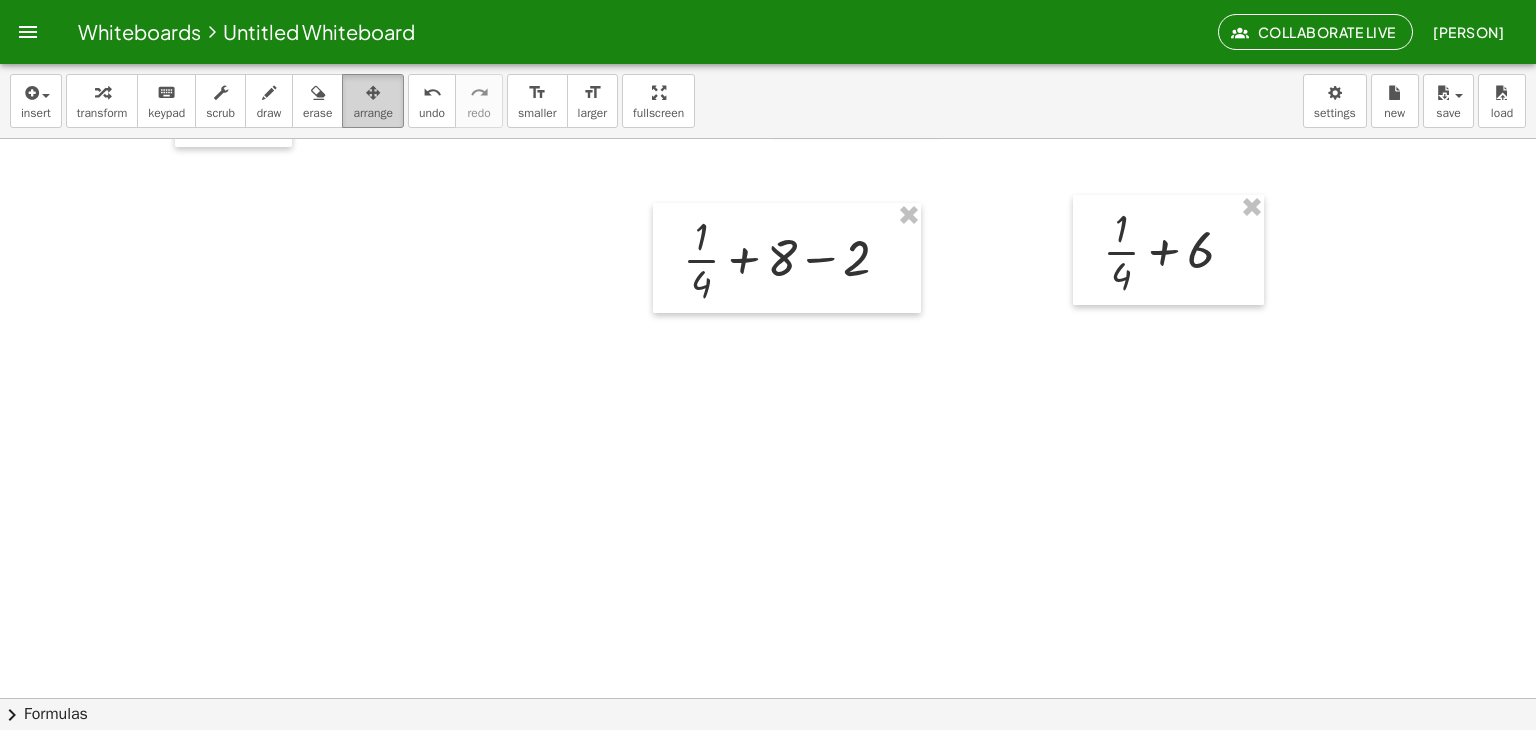 click at bounding box center (373, 93) 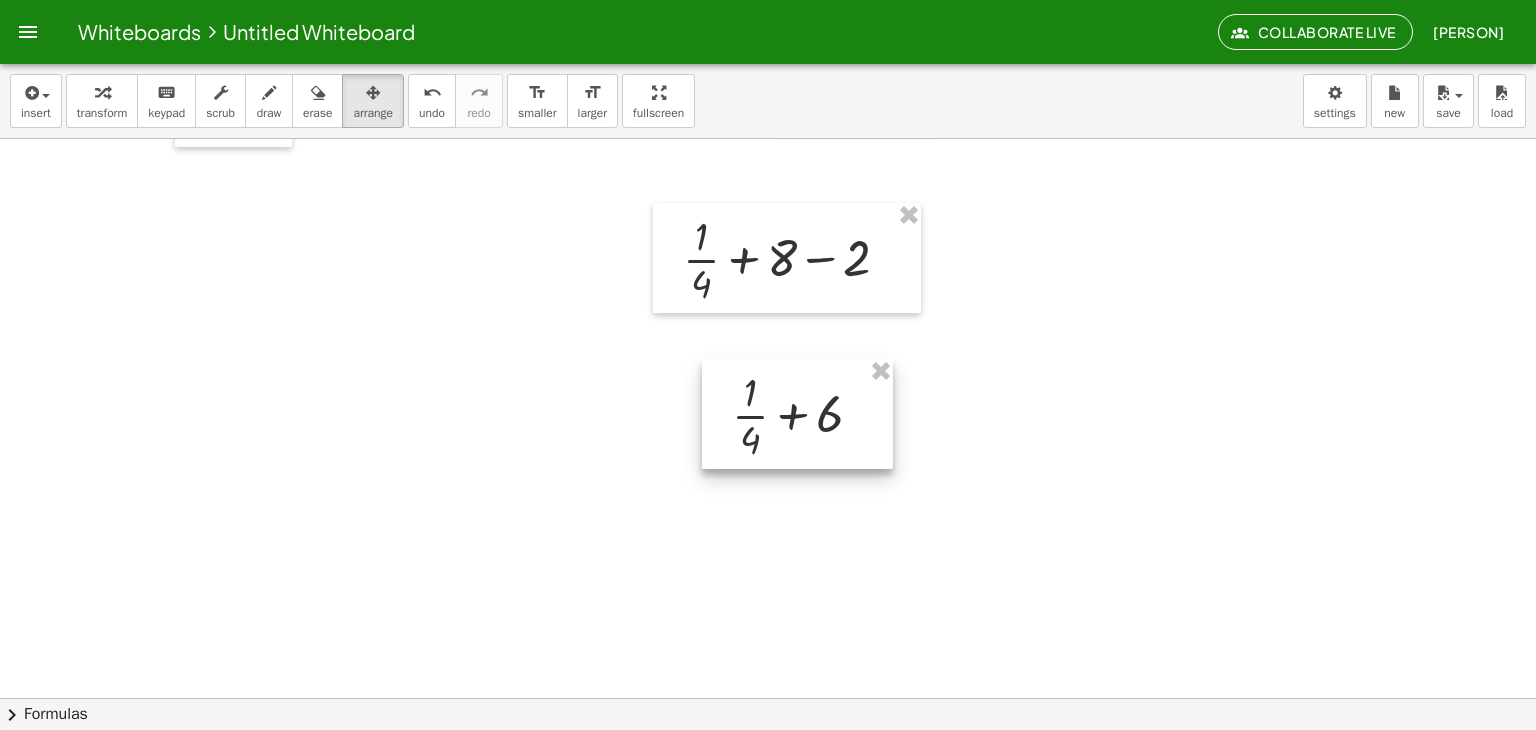 drag, startPoint x: 1174, startPoint y: 255, endPoint x: 798, endPoint y: 418, distance: 409.81094 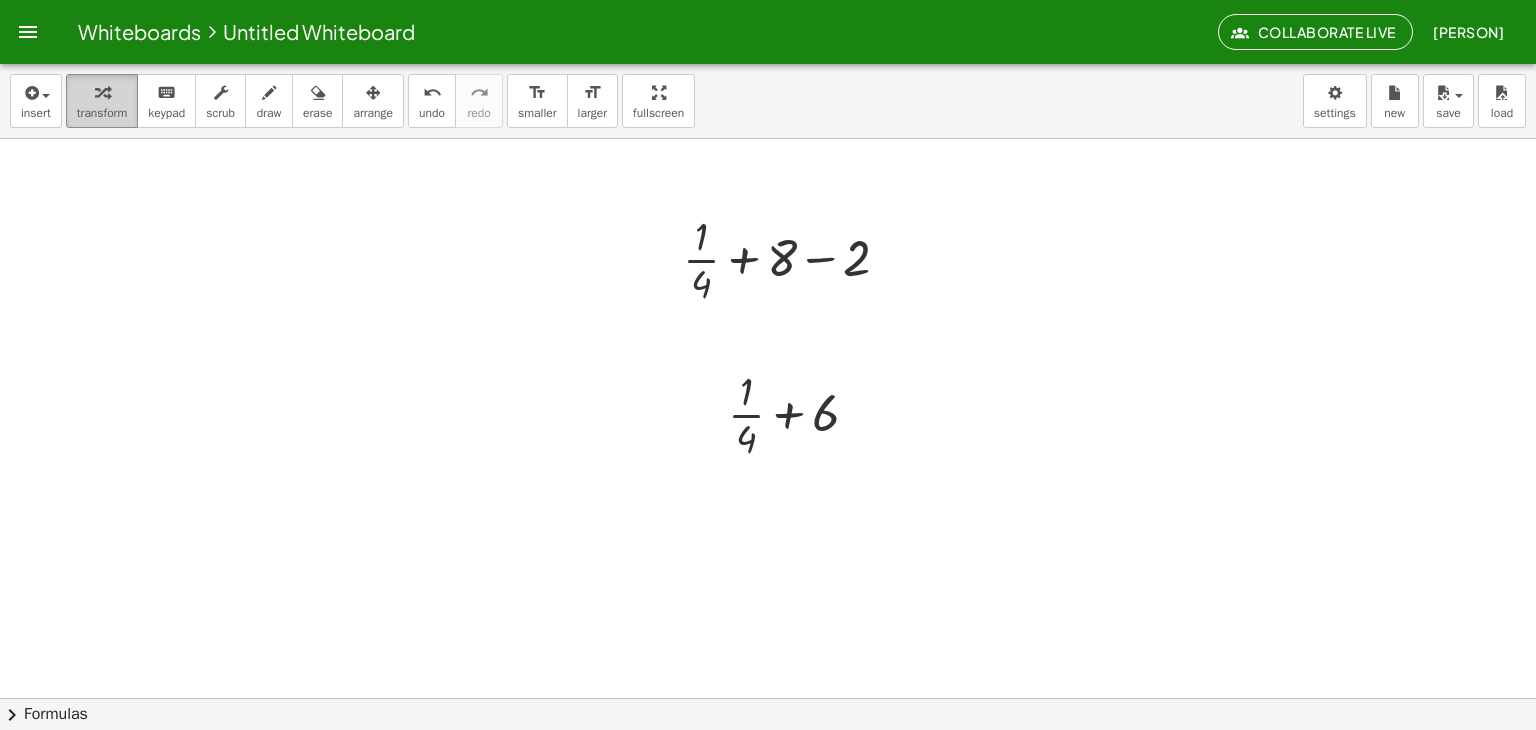 click at bounding box center [102, 93] 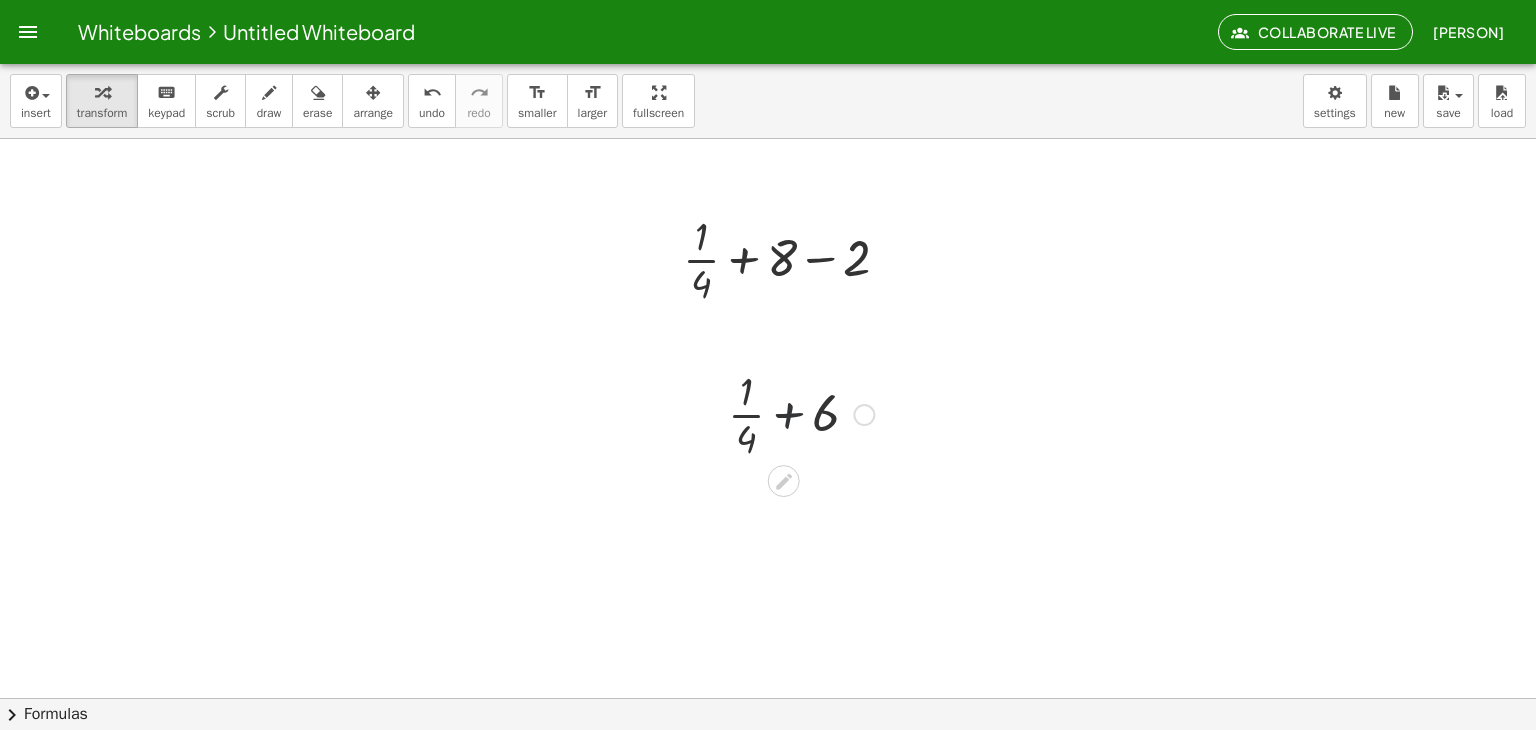 click at bounding box center [801, 413] 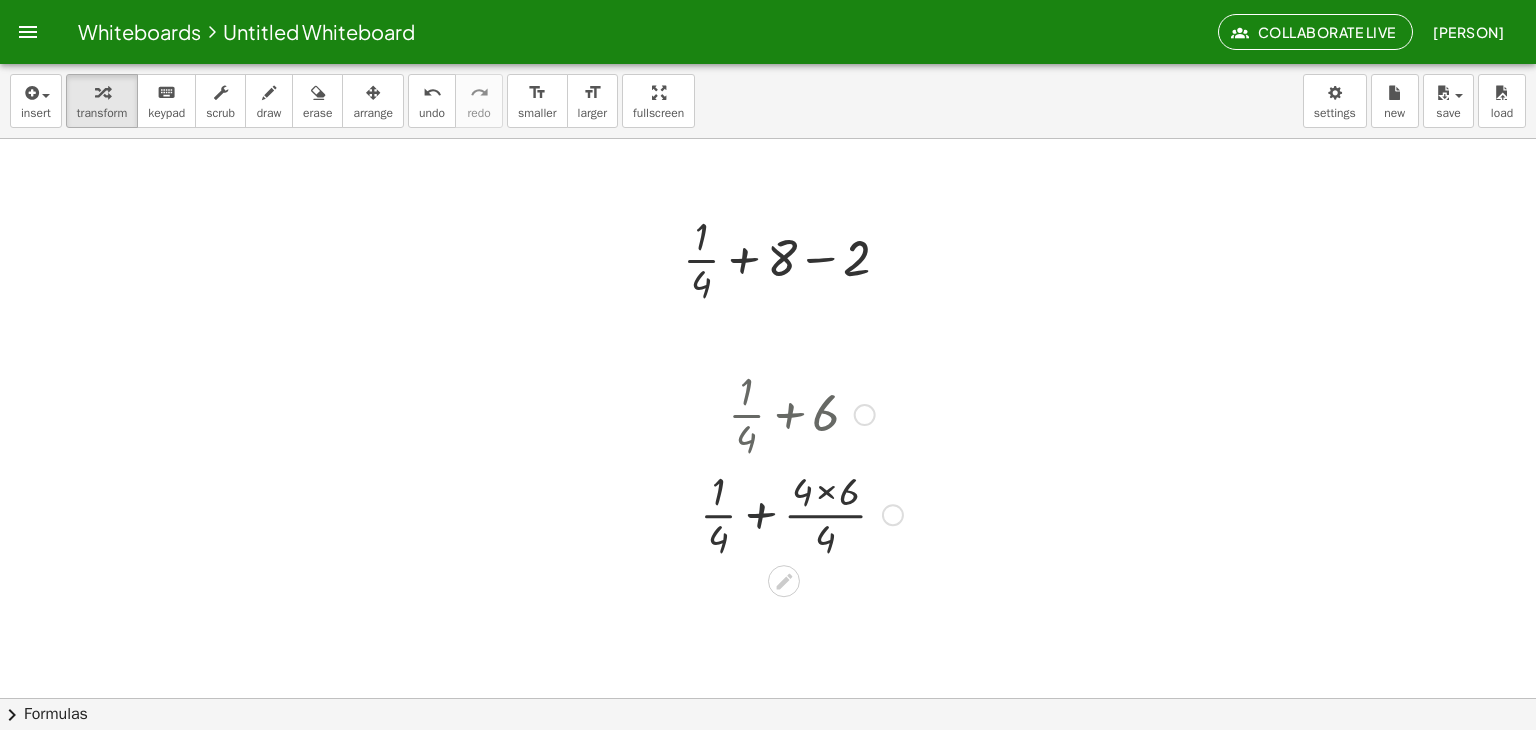 click at bounding box center (801, 513) 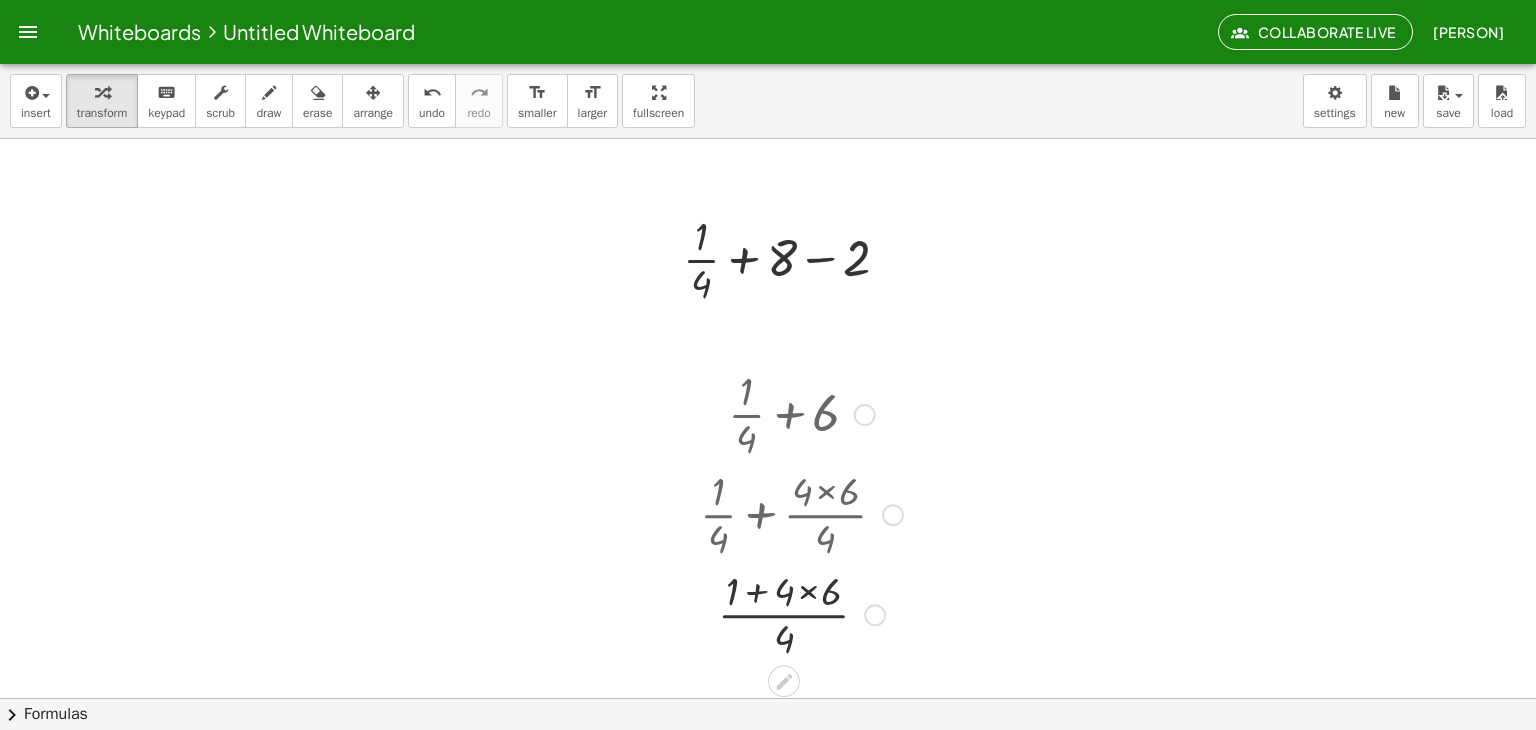 click at bounding box center [801, 613] 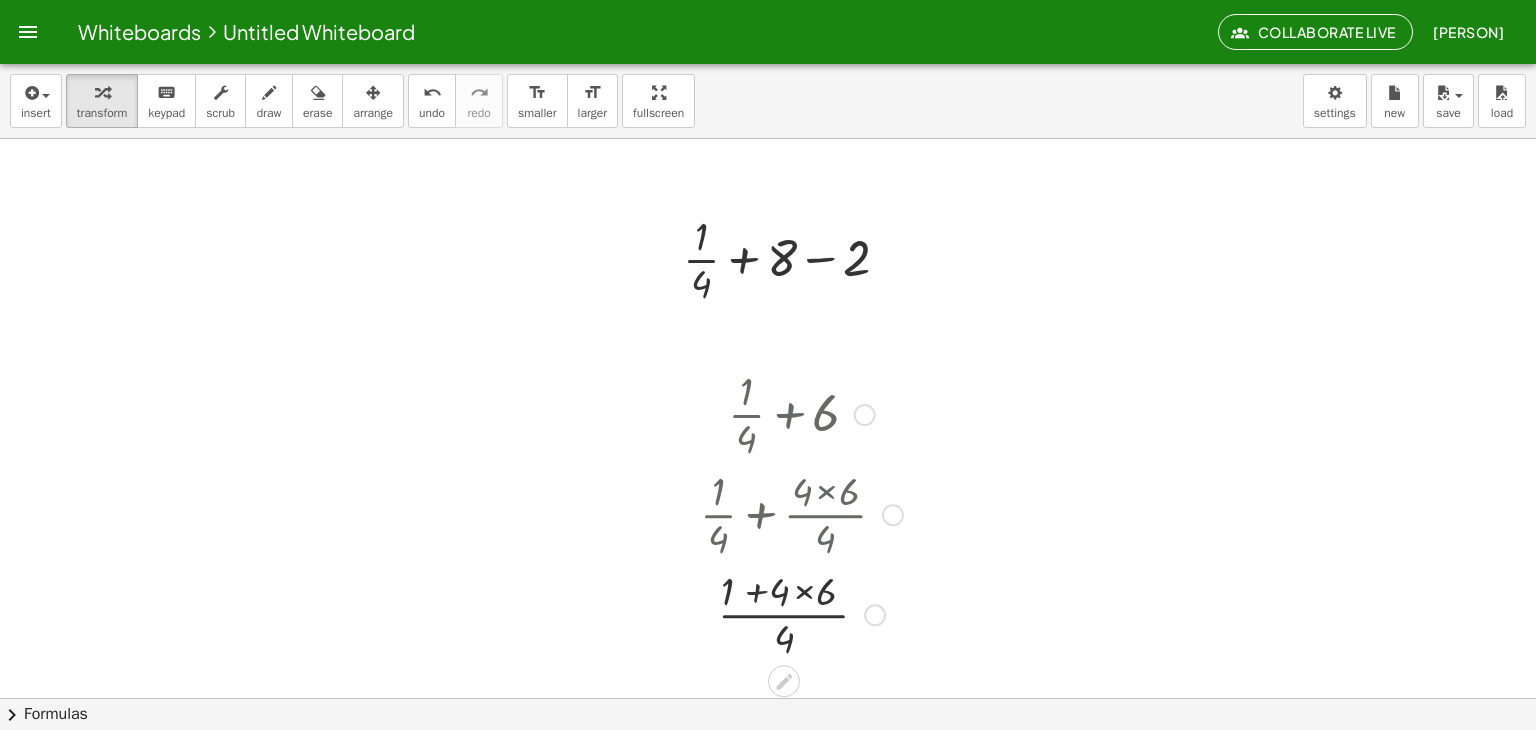 click at bounding box center (801, 613) 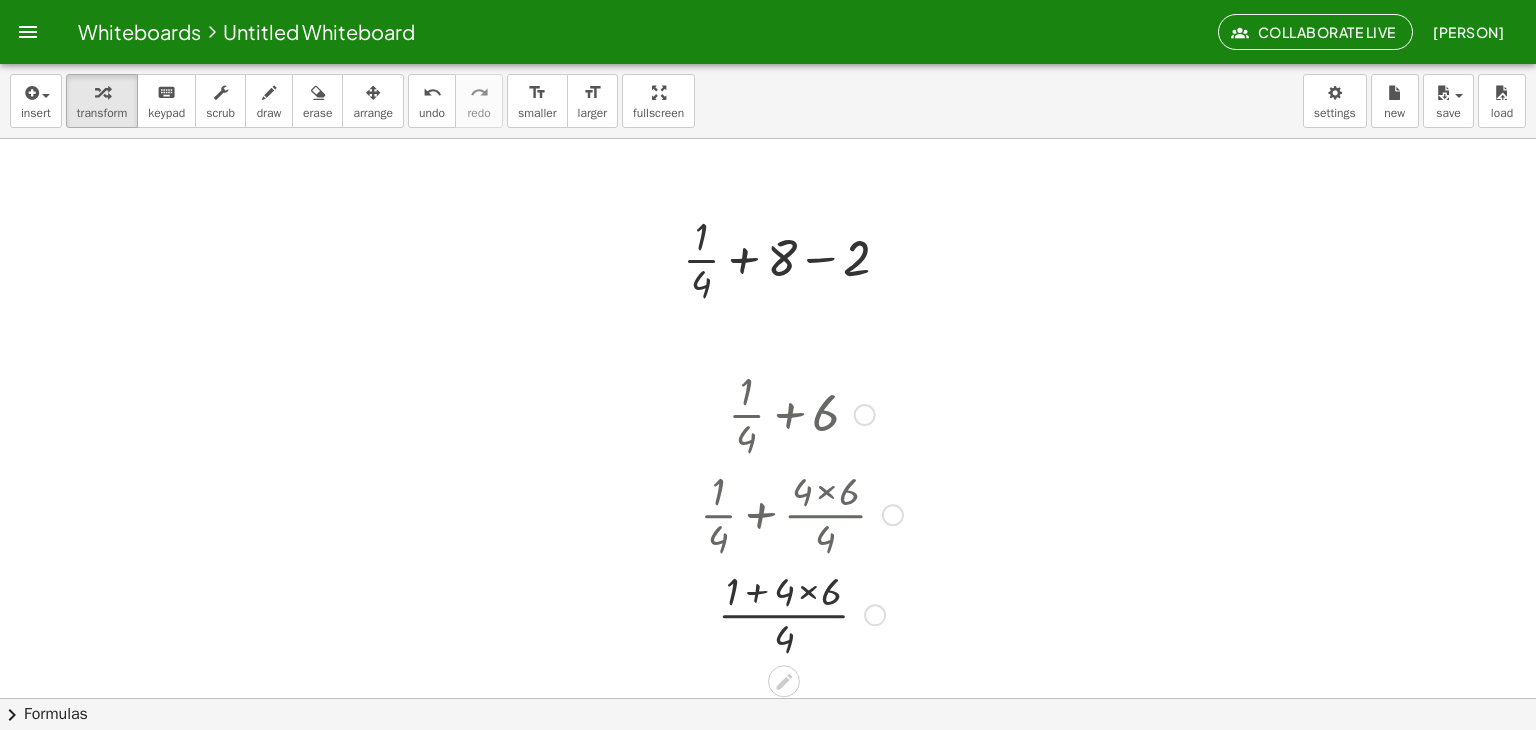 click at bounding box center [801, 613] 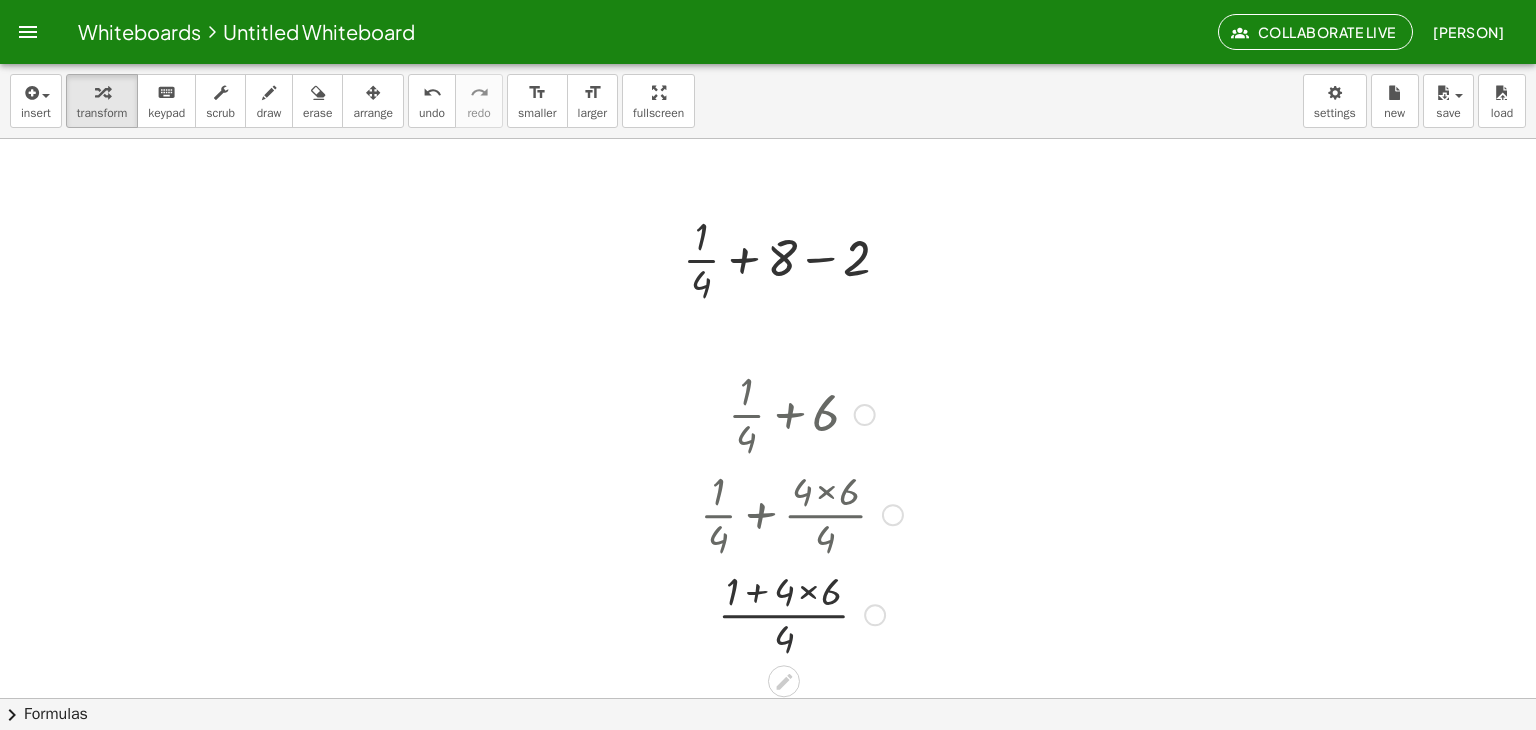click at bounding box center (801, 613) 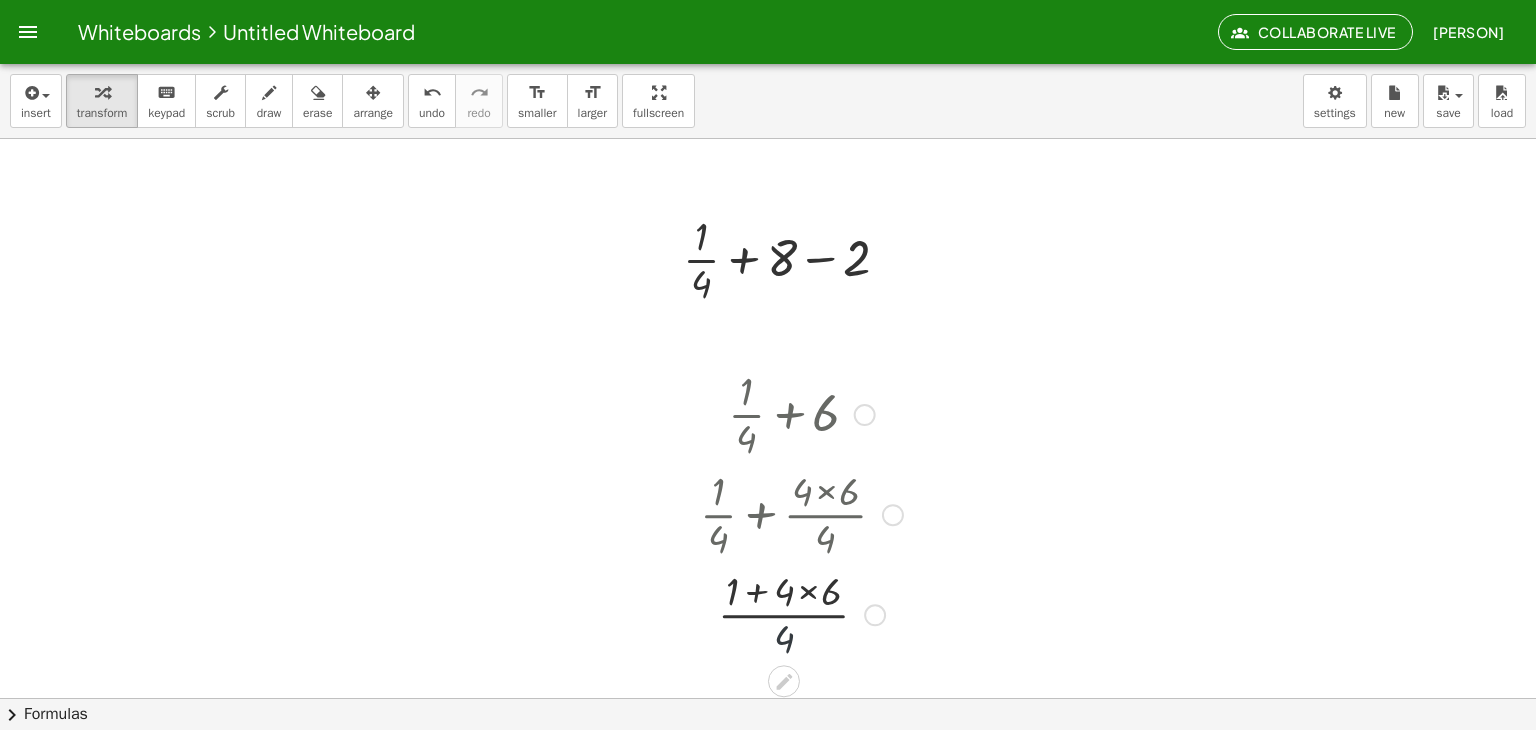 click at bounding box center (801, 613) 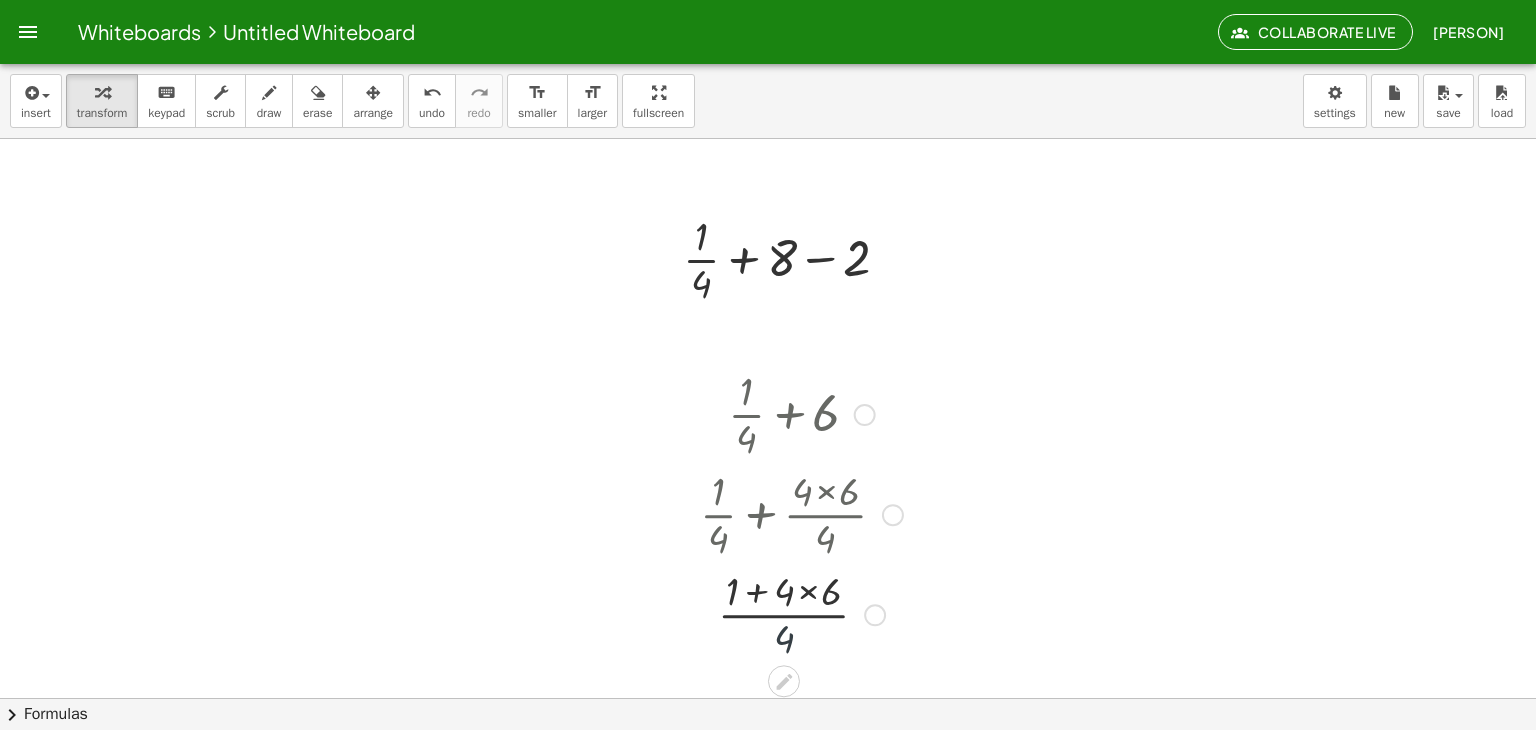 scroll, scrollTop: 562, scrollLeft: 0, axis: vertical 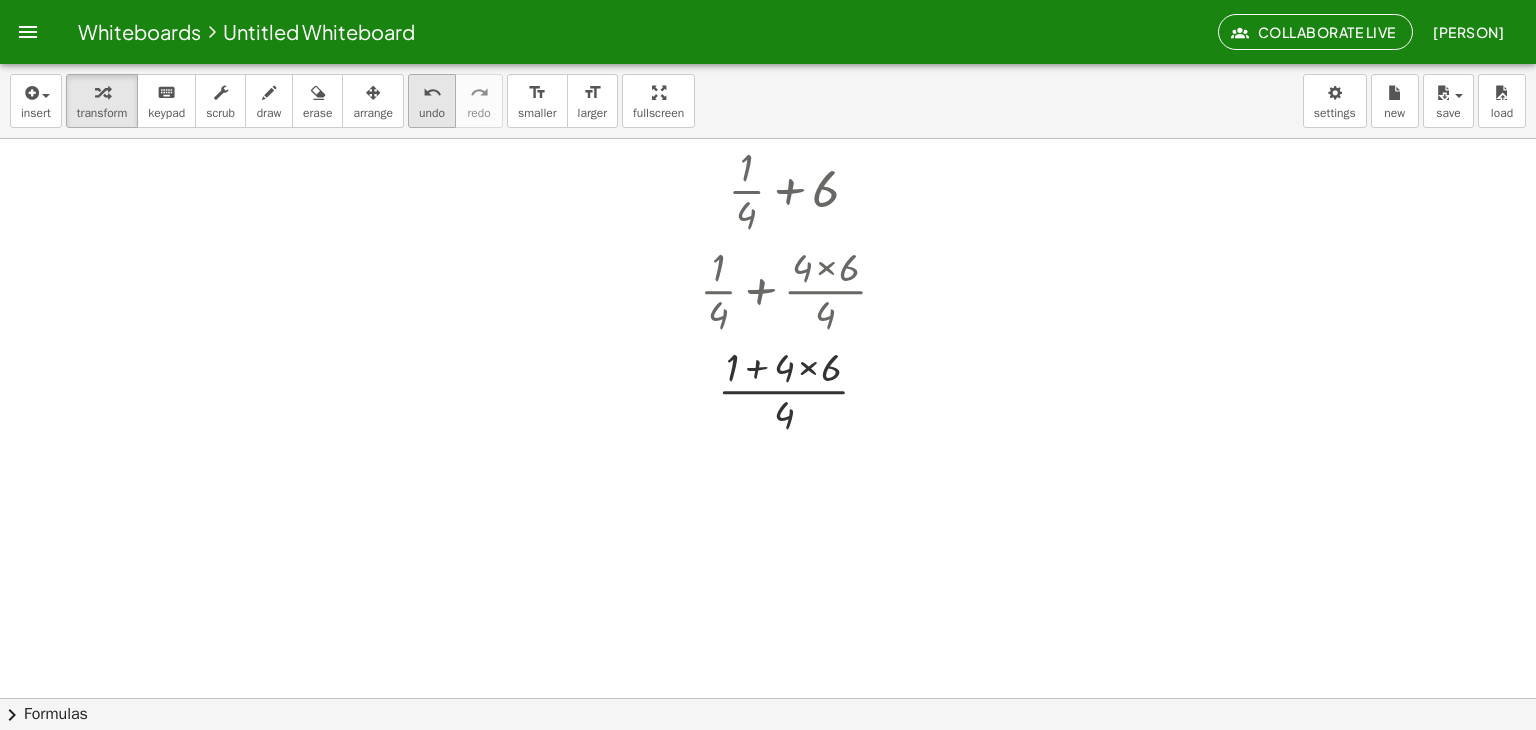 click on "undo" at bounding box center (432, 93) 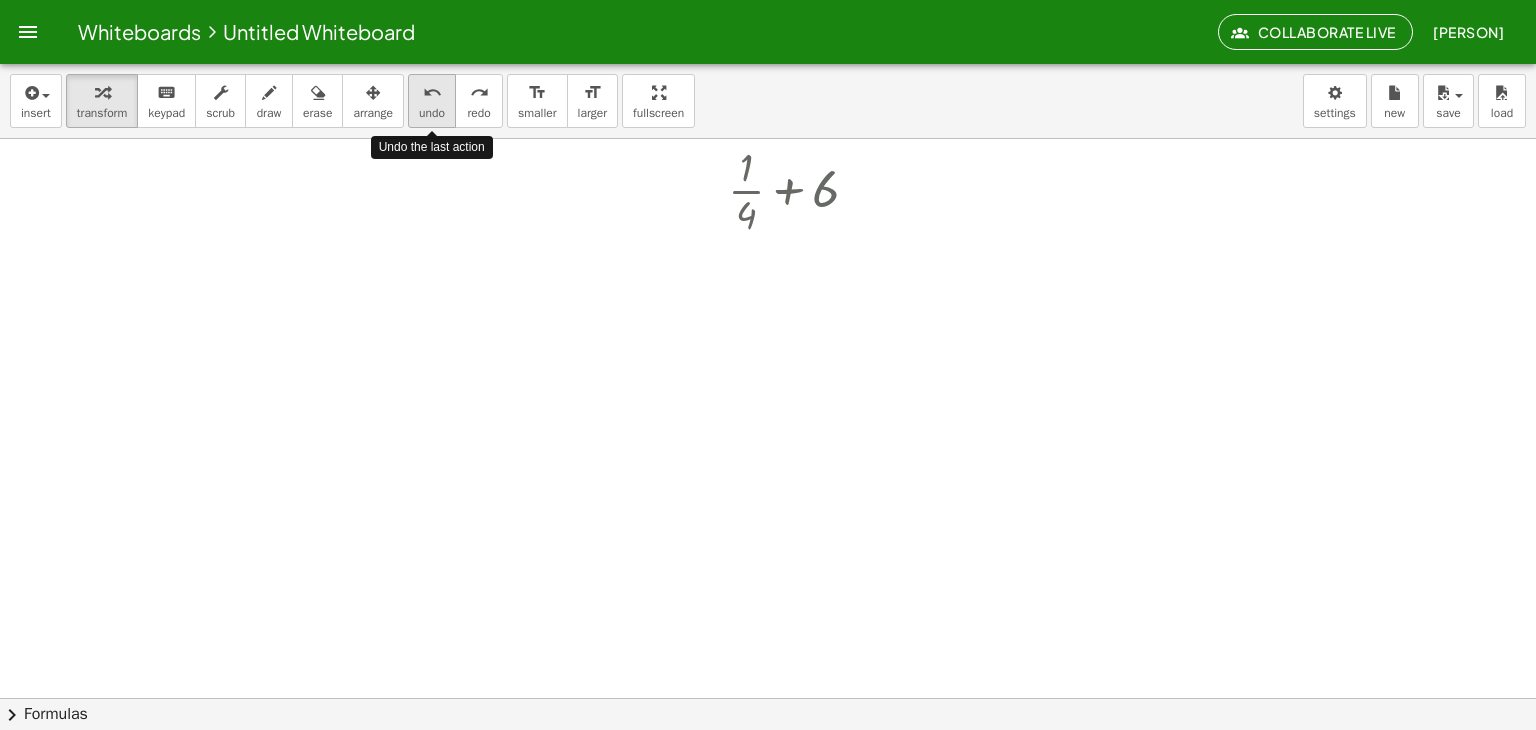 click on "undo" at bounding box center (432, 93) 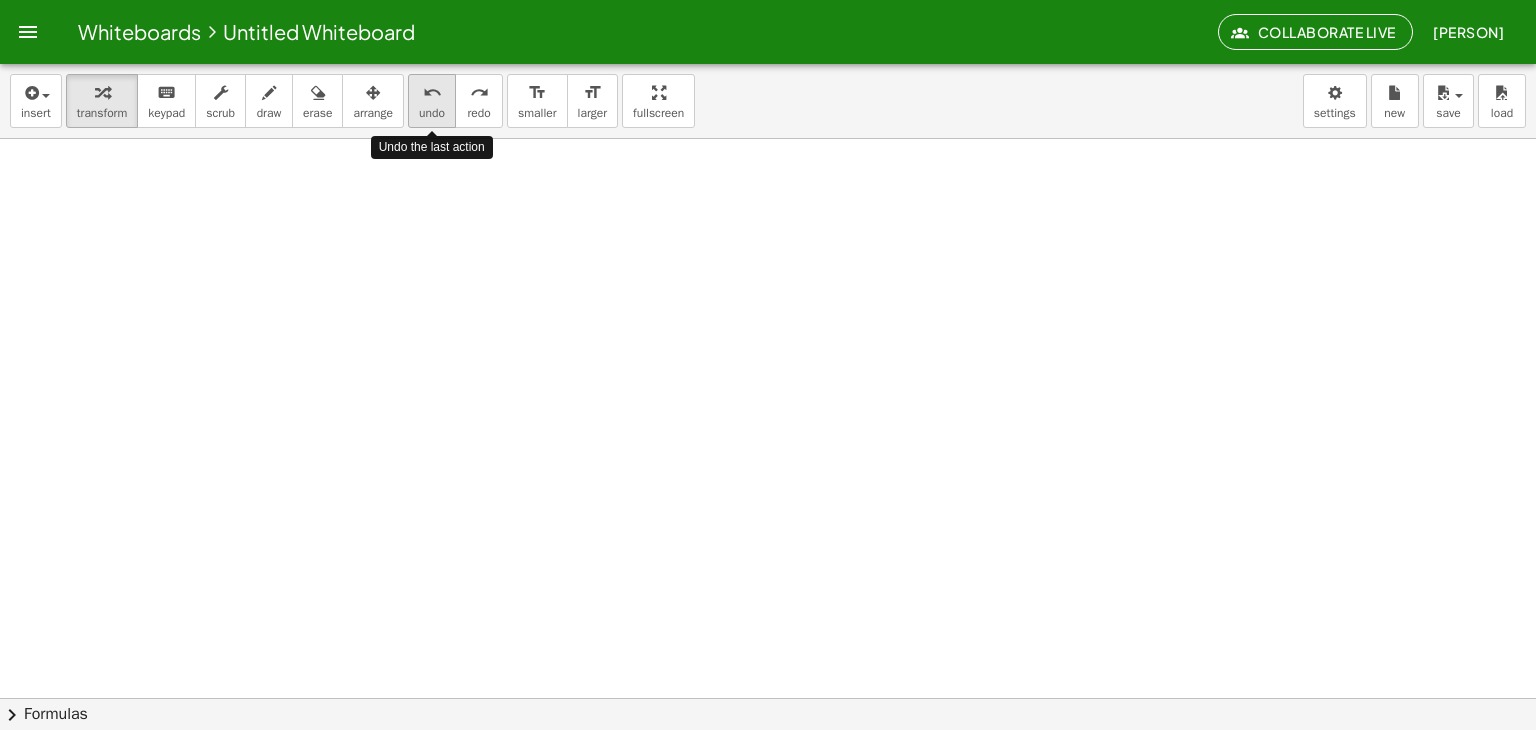 click on "undo" at bounding box center [432, 93] 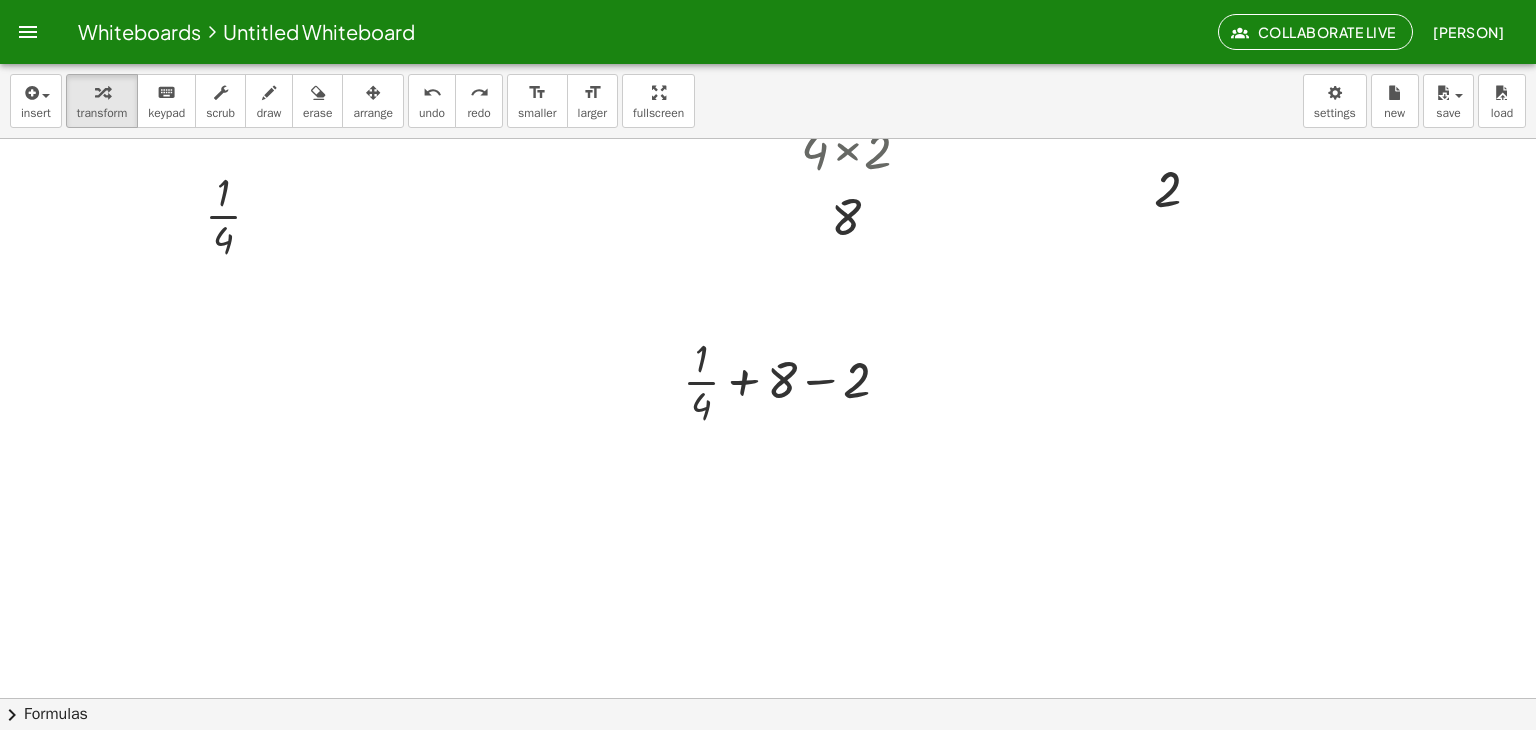 scroll, scrollTop: 116, scrollLeft: 0, axis: vertical 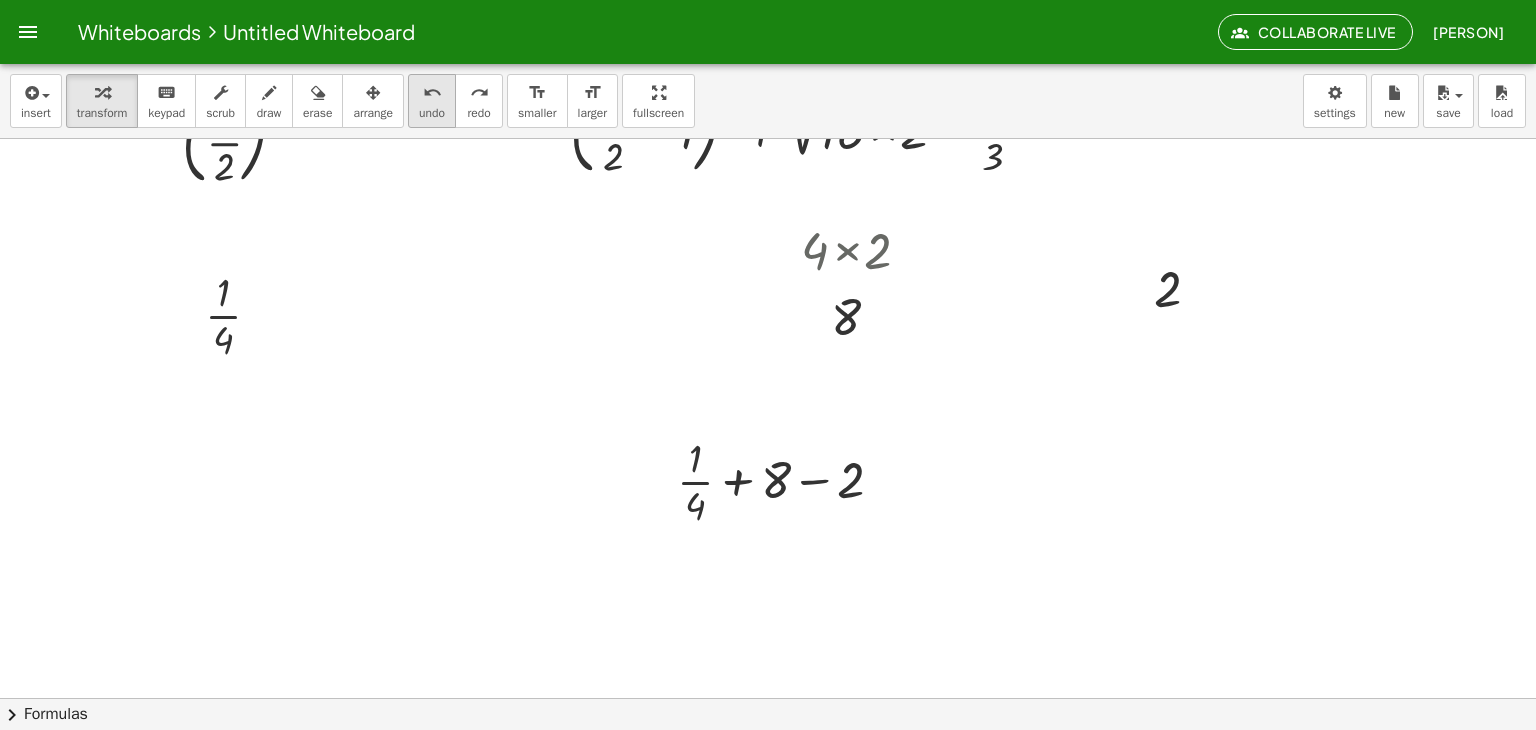 click on "undo" at bounding box center (432, 92) 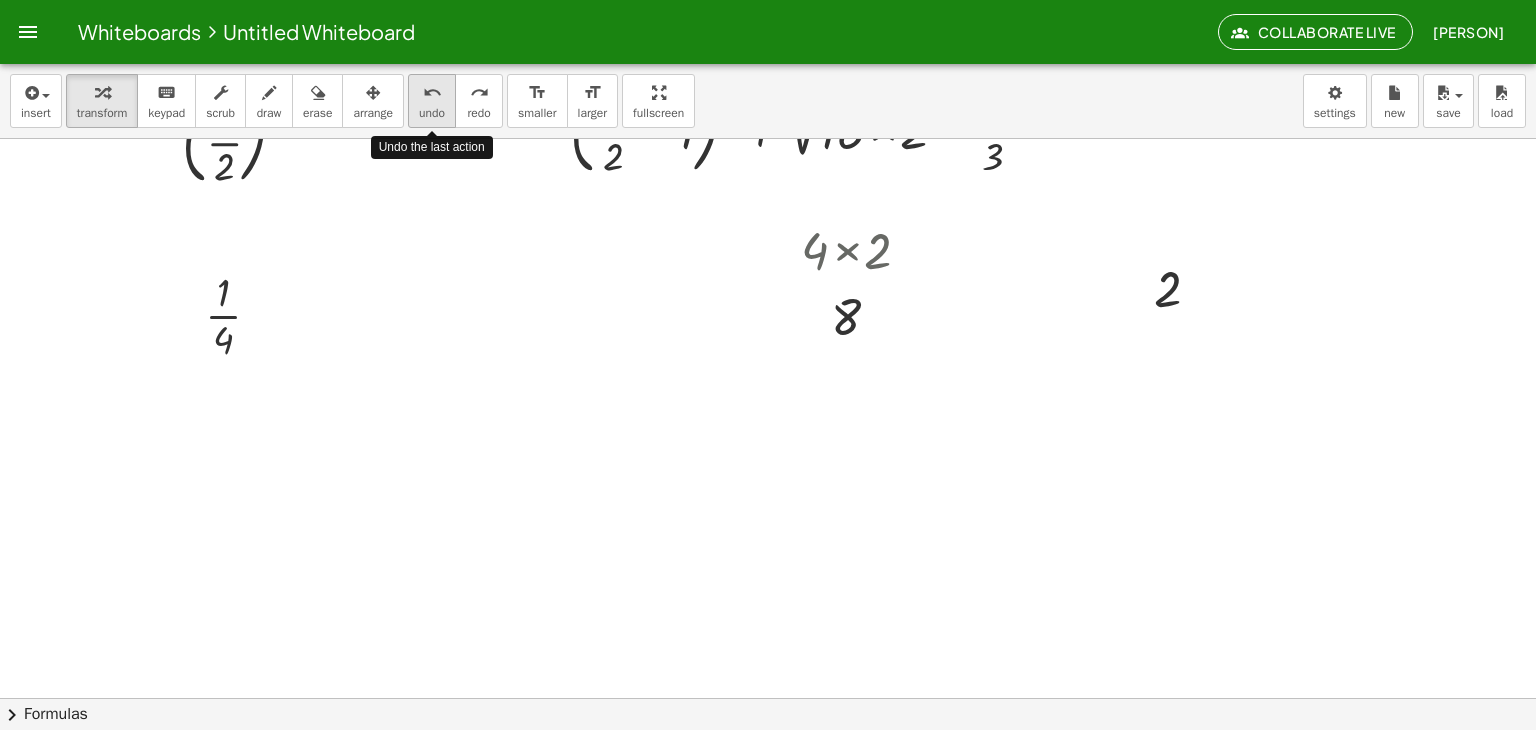 click on "undo" at bounding box center (432, 92) 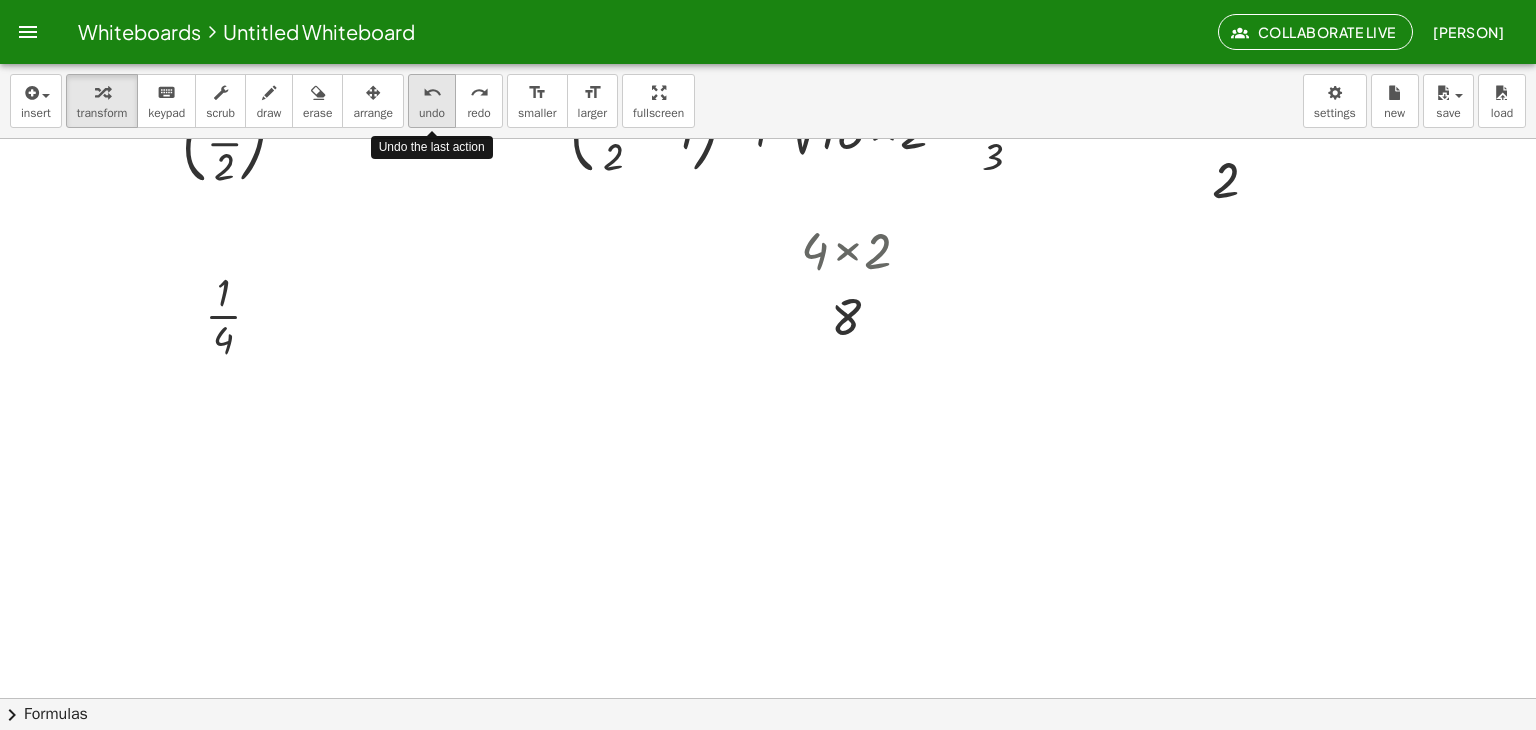 click on "undo" at bounding box center (432, 92) 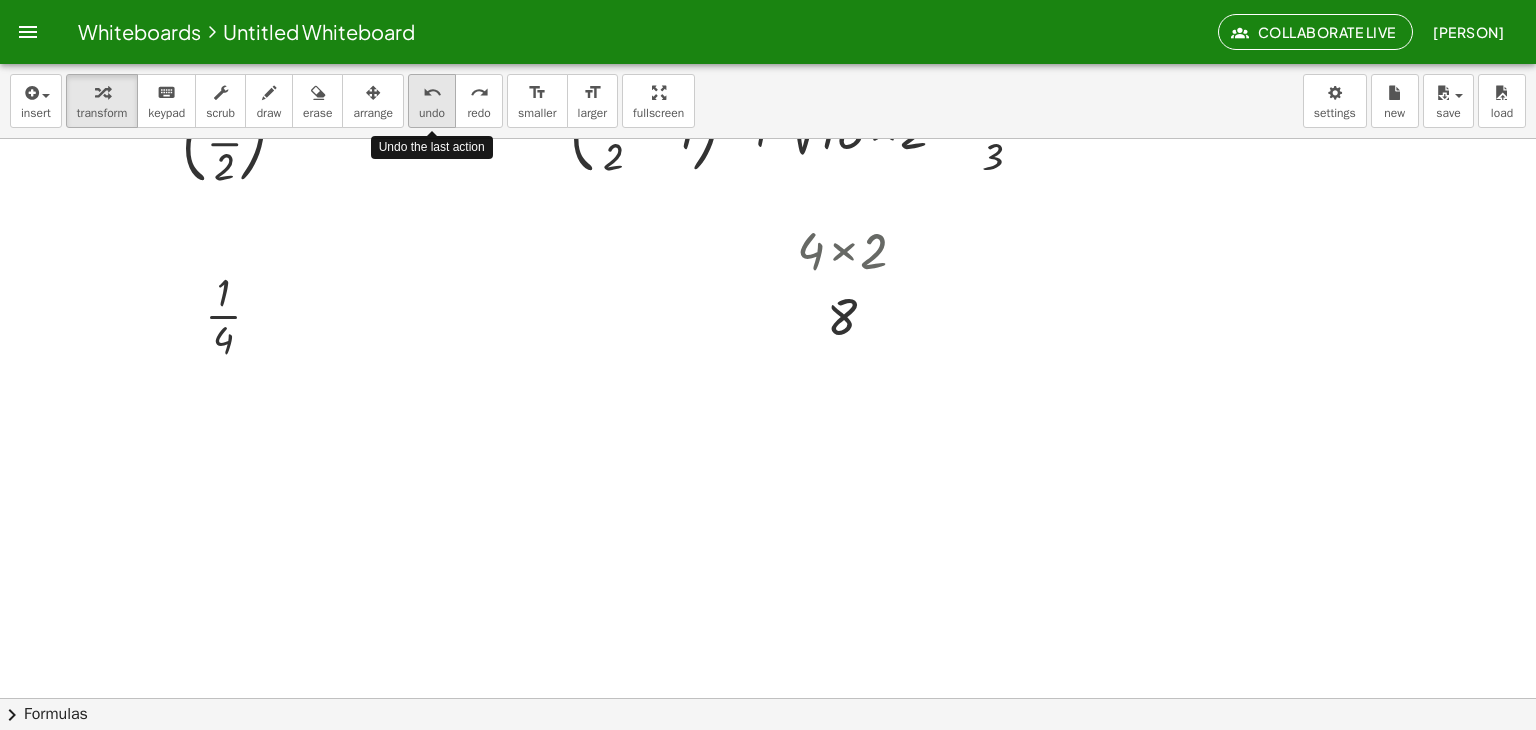 click on "undo" at bounding box center (432, 92) 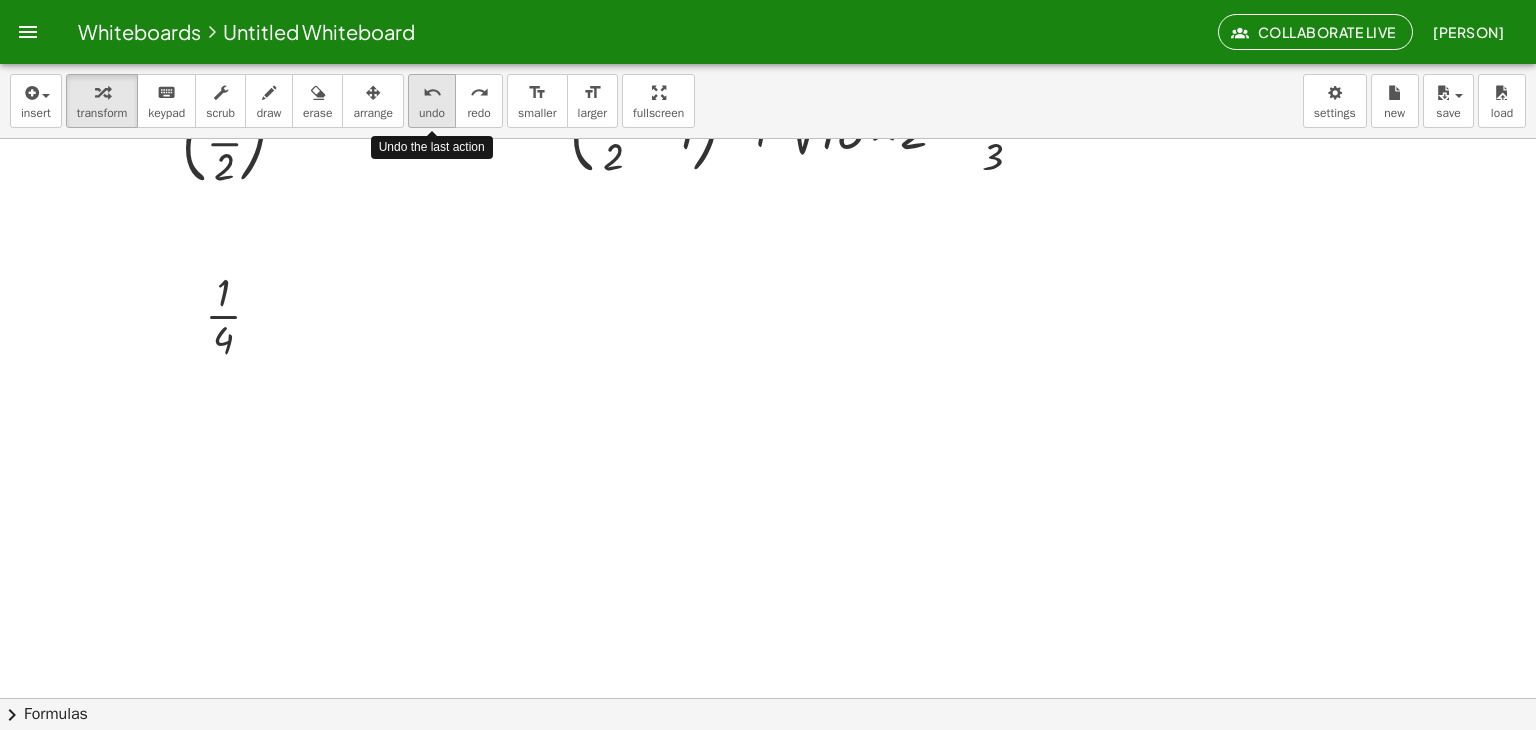 click on "undo" at bounding box center (432, 92) 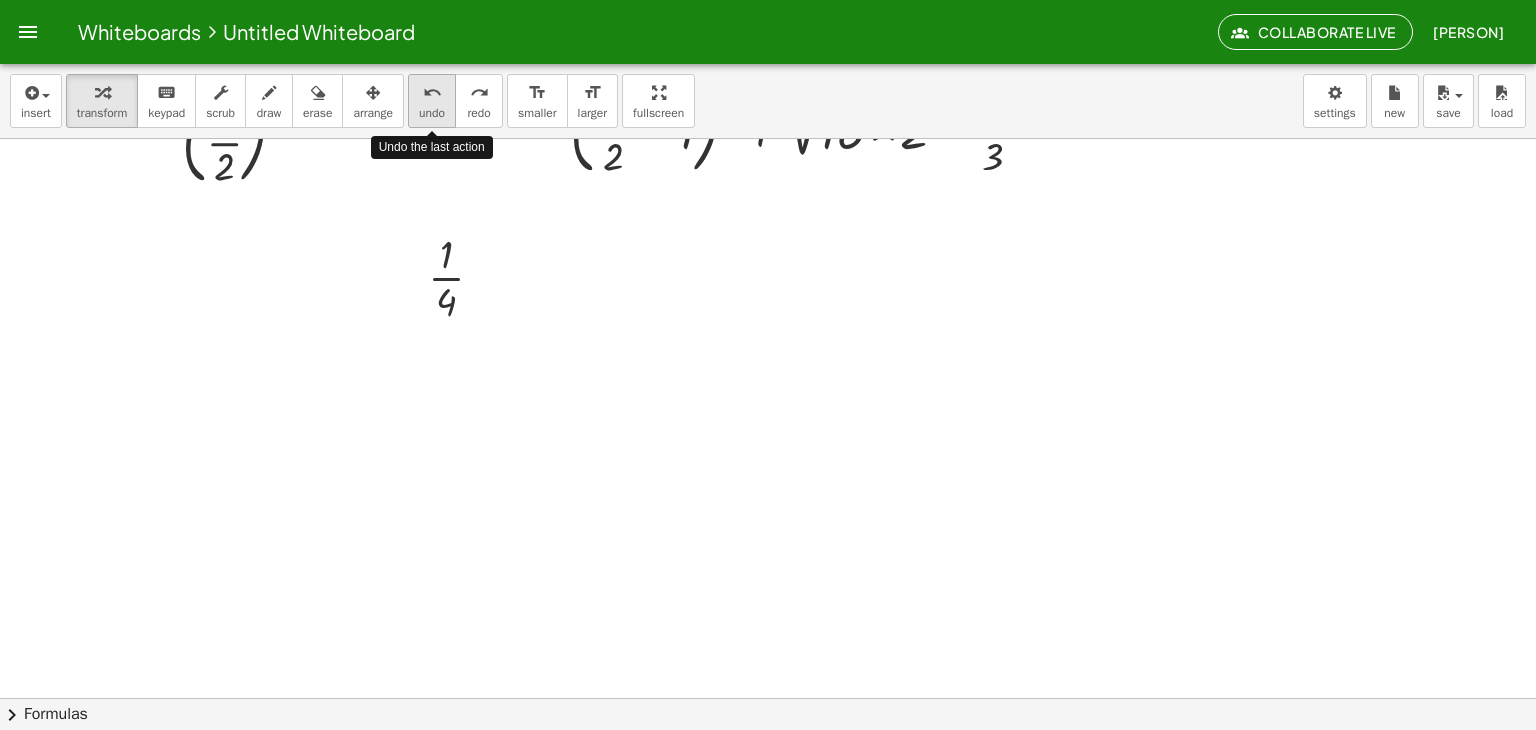 click on "undo" at bounding box center [432, 92] 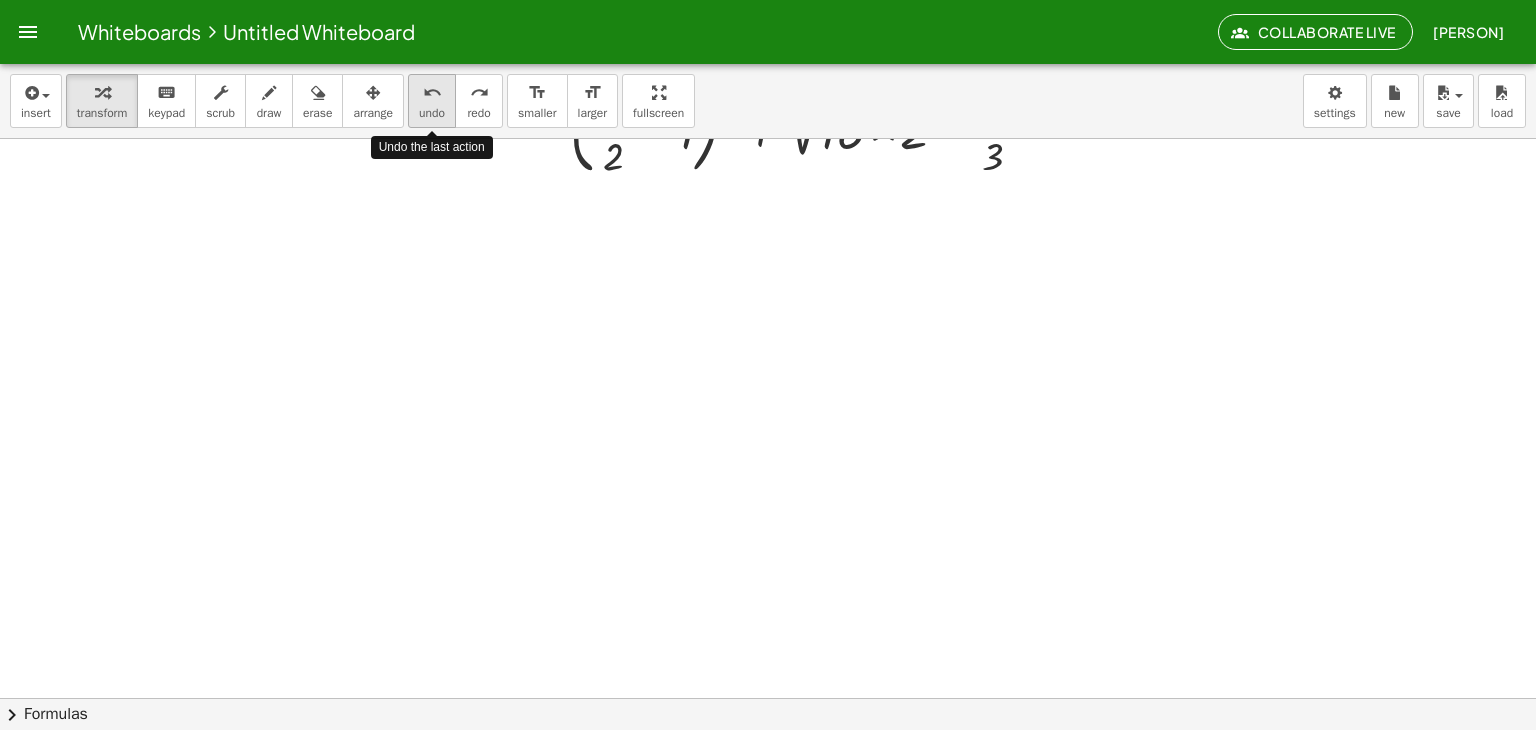 click on "undo" at bounding box center (432, 92) 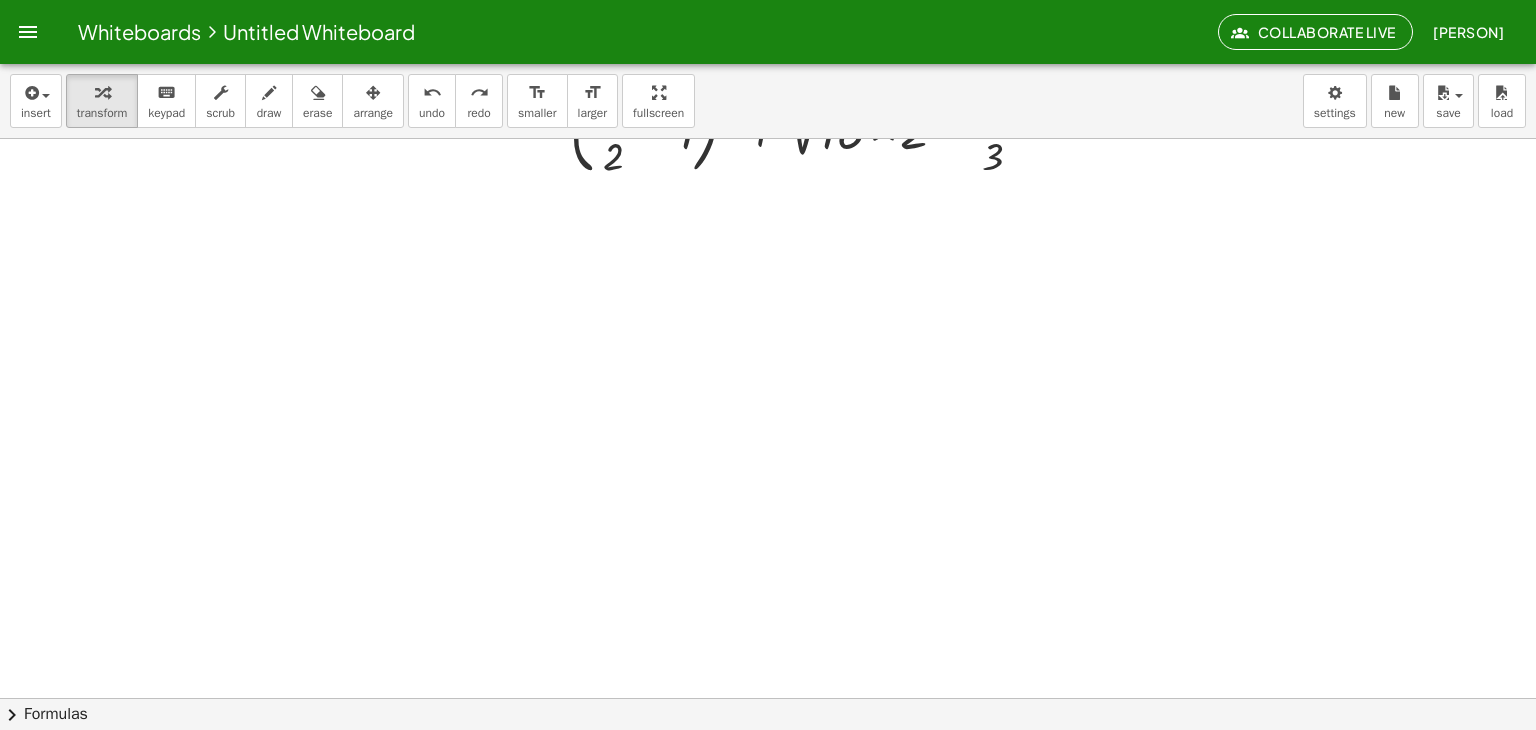 scroll, scrollTop: 0, scrollLeft: 0, axis: both 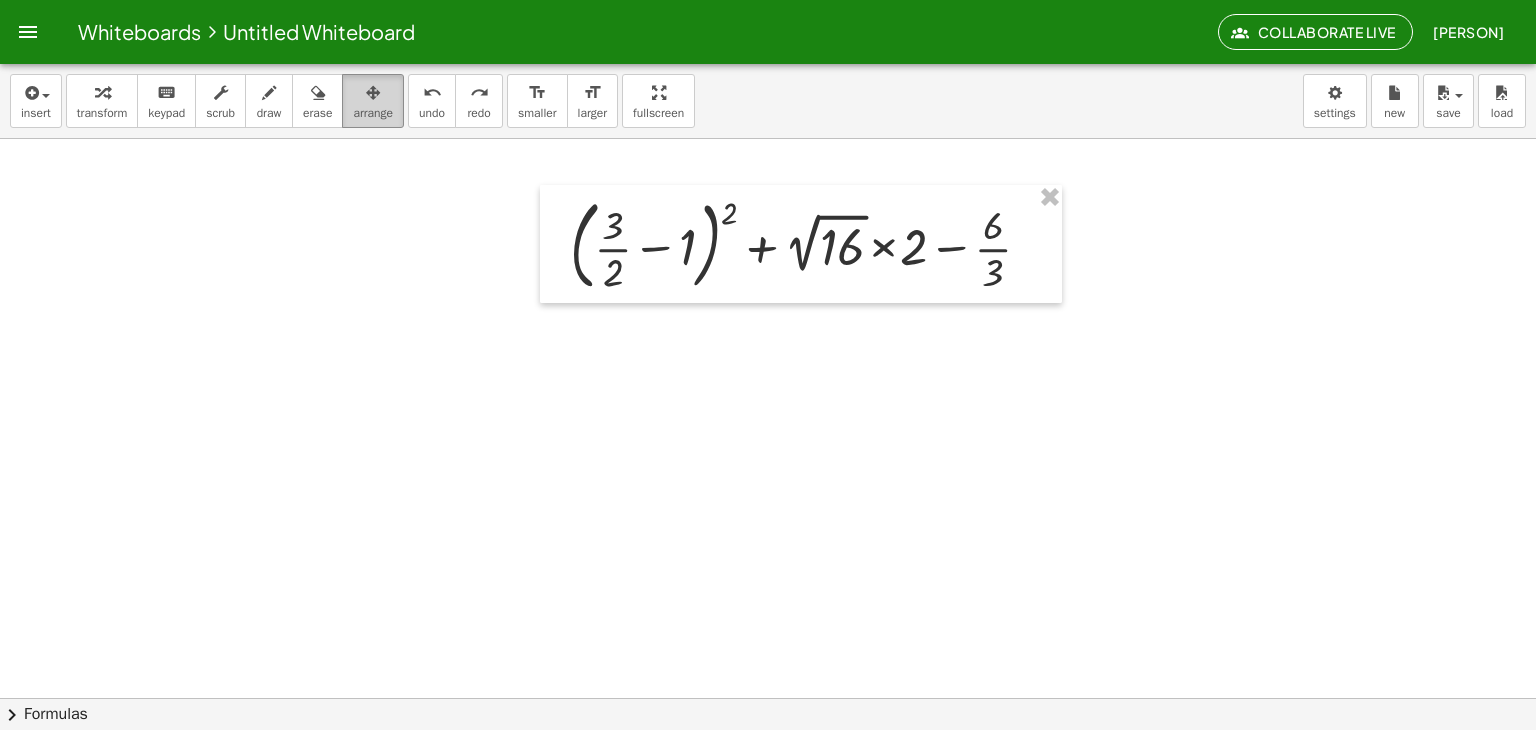 click at bounding box center (373, 93) 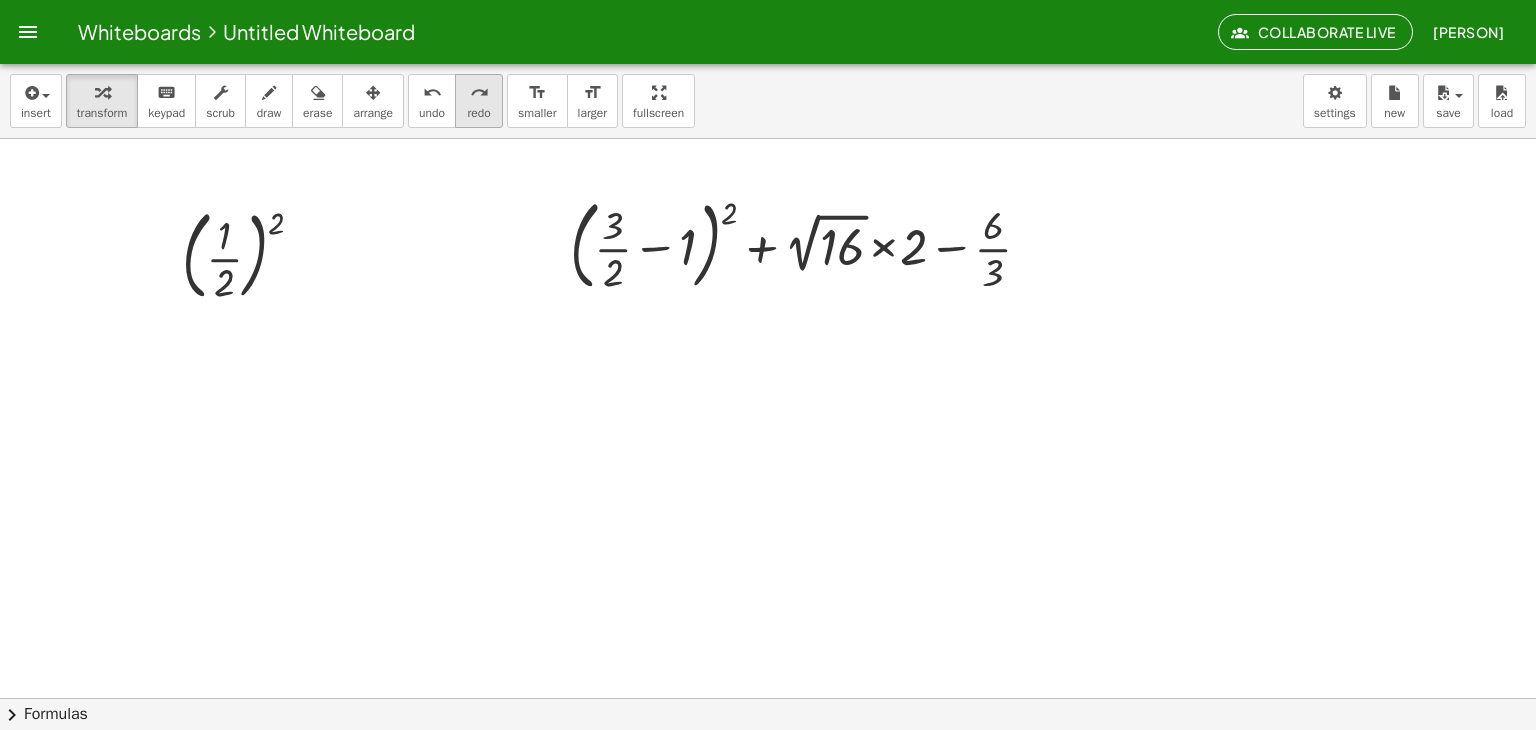 click on "redo" at bounding box center [478, 113] 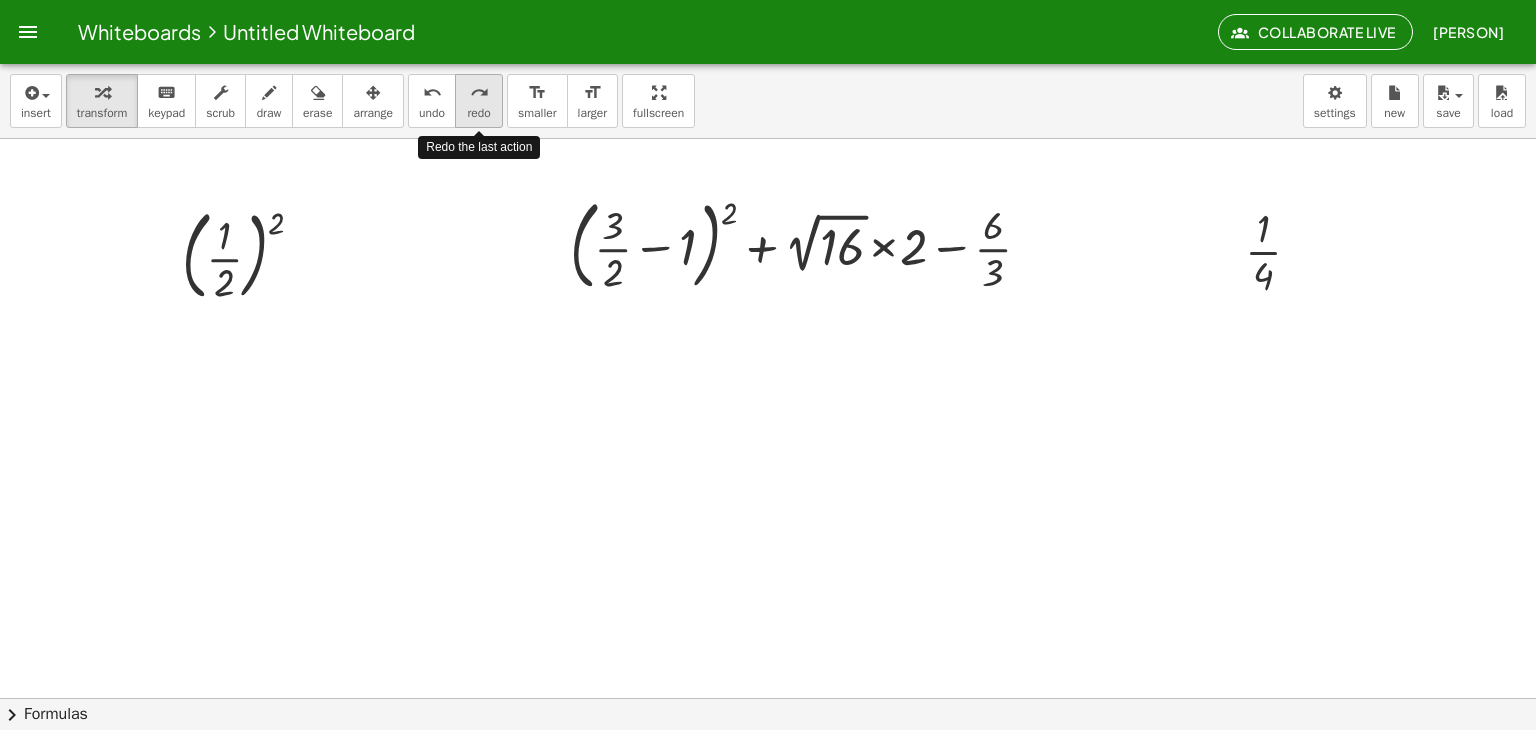 click on "redo" at bounding box center (478, 113) 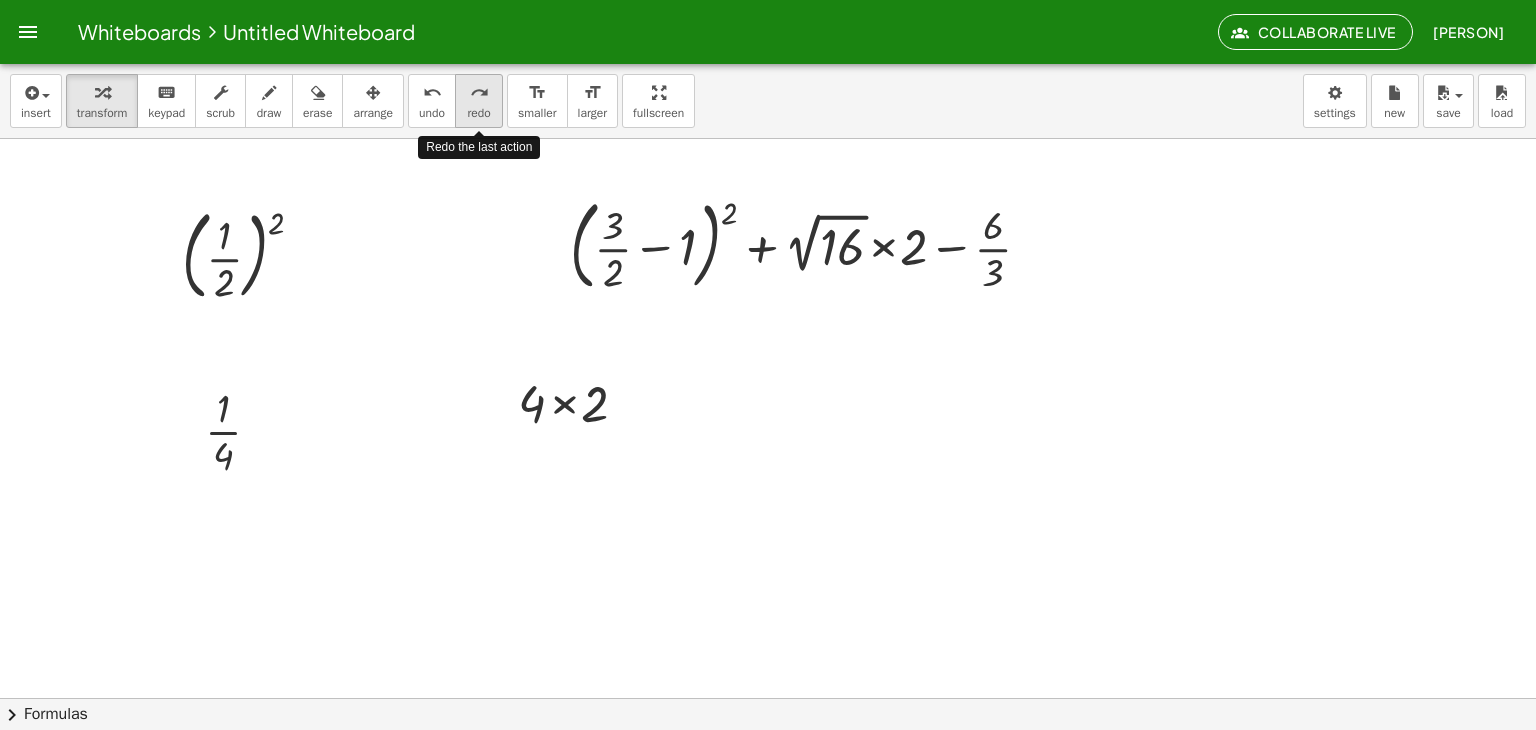 click on "redo" at bounding box center (478, 113) 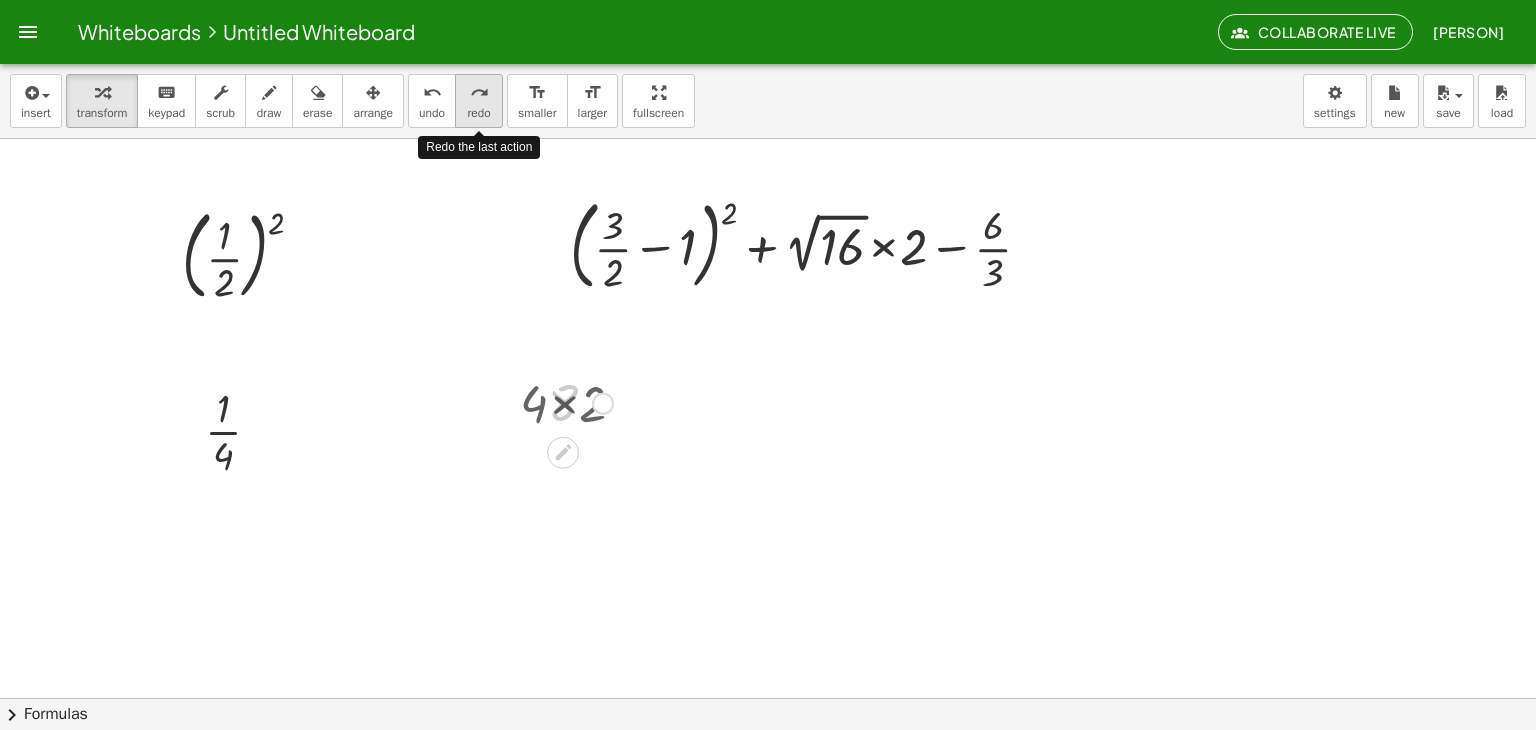 click on "redo" at bounding box center [478, 113] 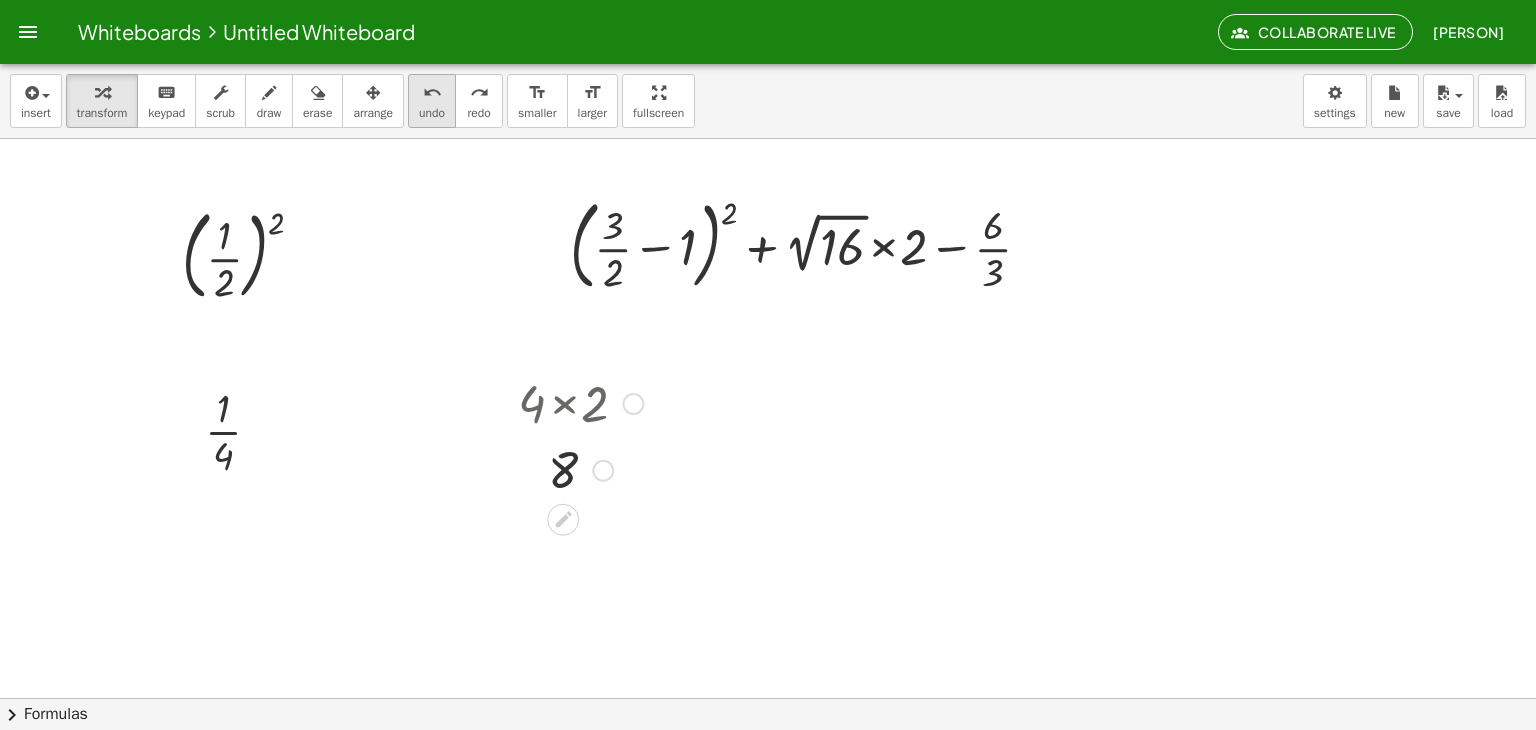 click on "undo" at bounding box center [432, 92] 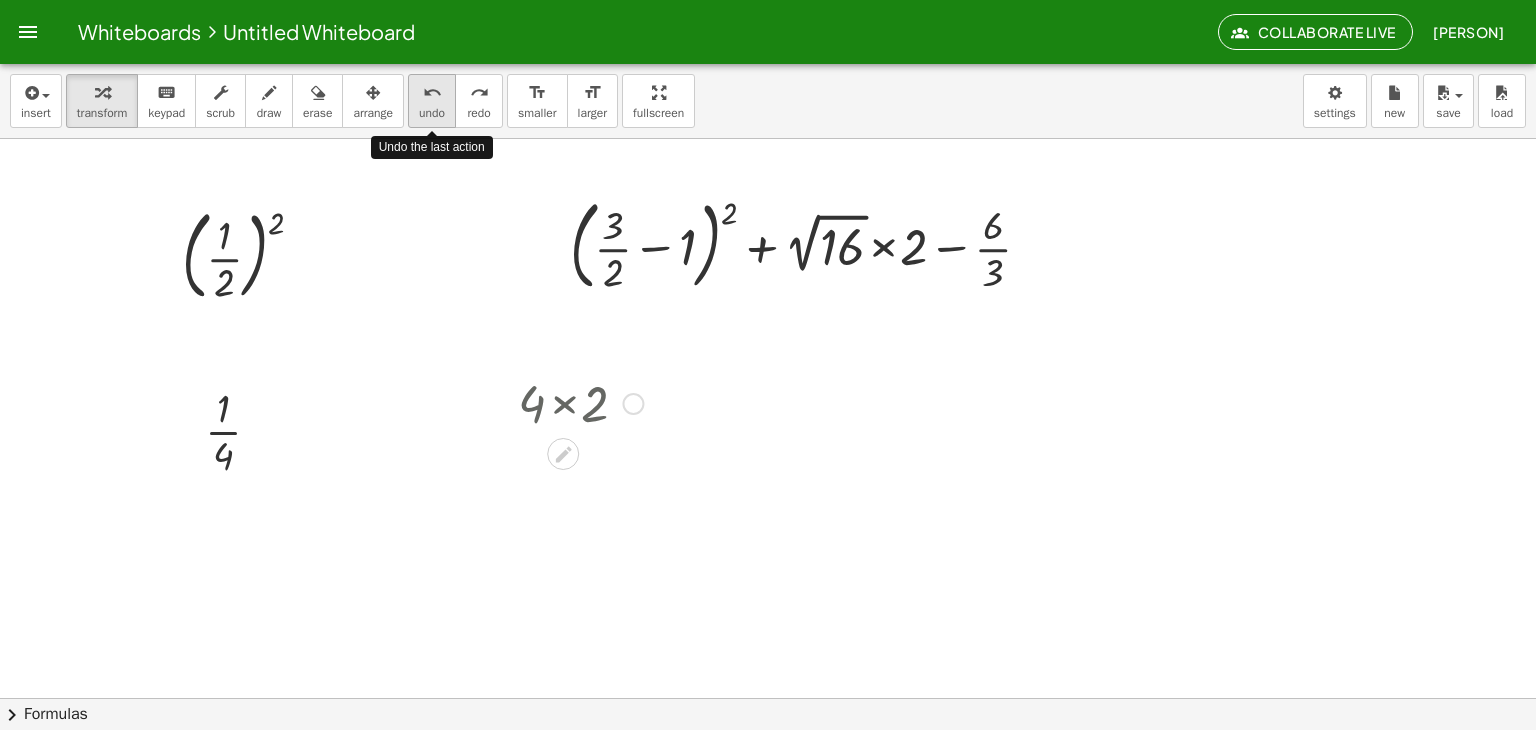 click on "undo" at bounding box center [432, 92] 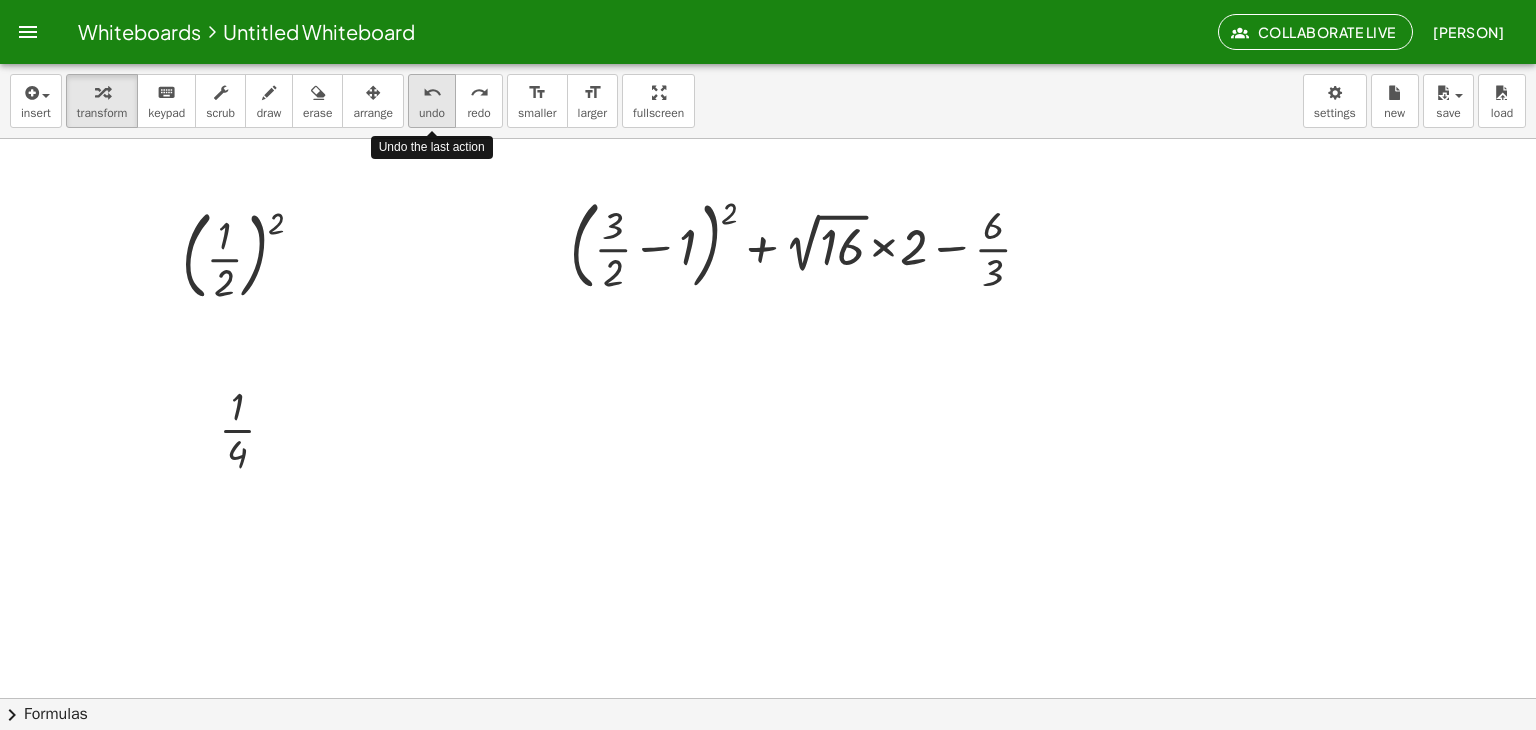 click on "undo" at bounding box center (432, 92) 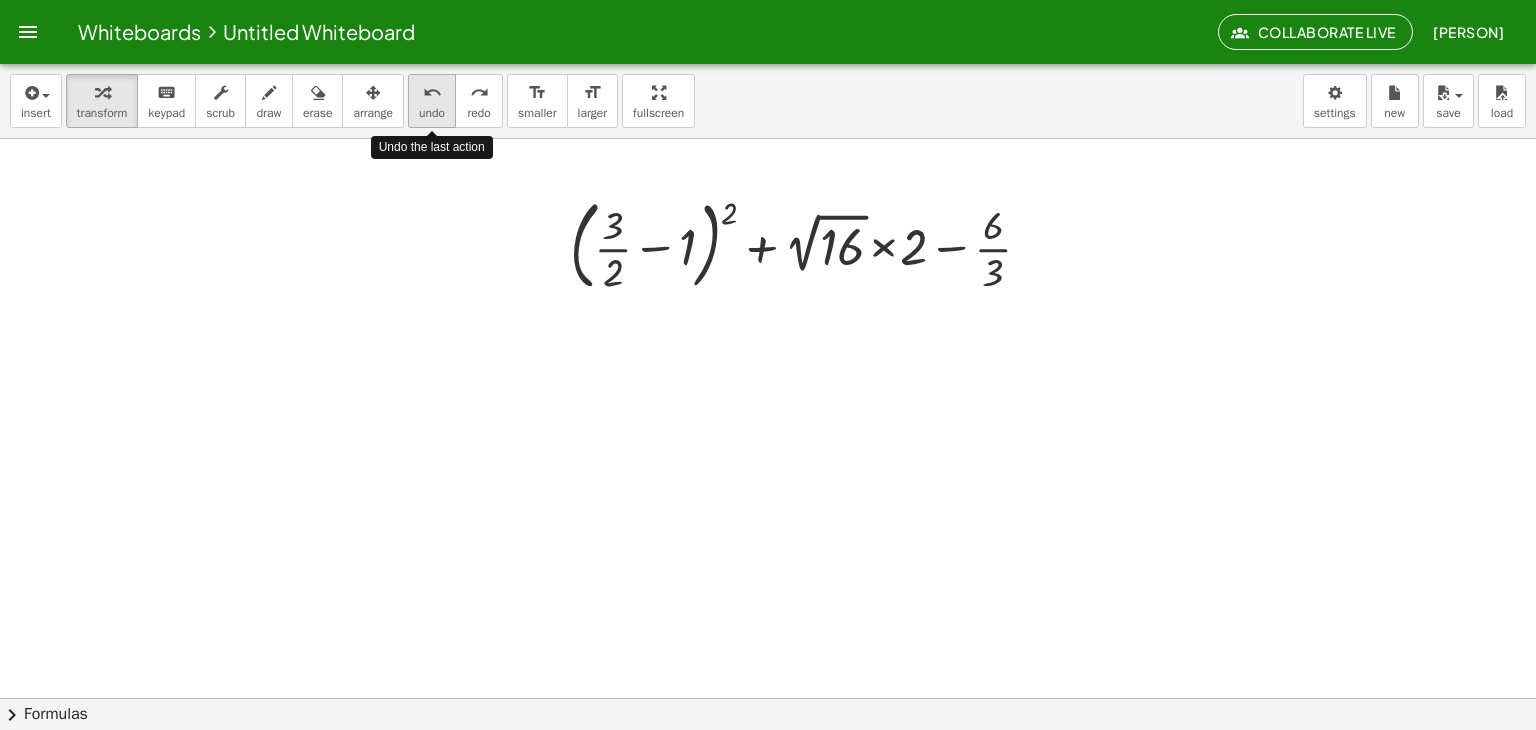 click on "undo" at bounding box center [432, 92] 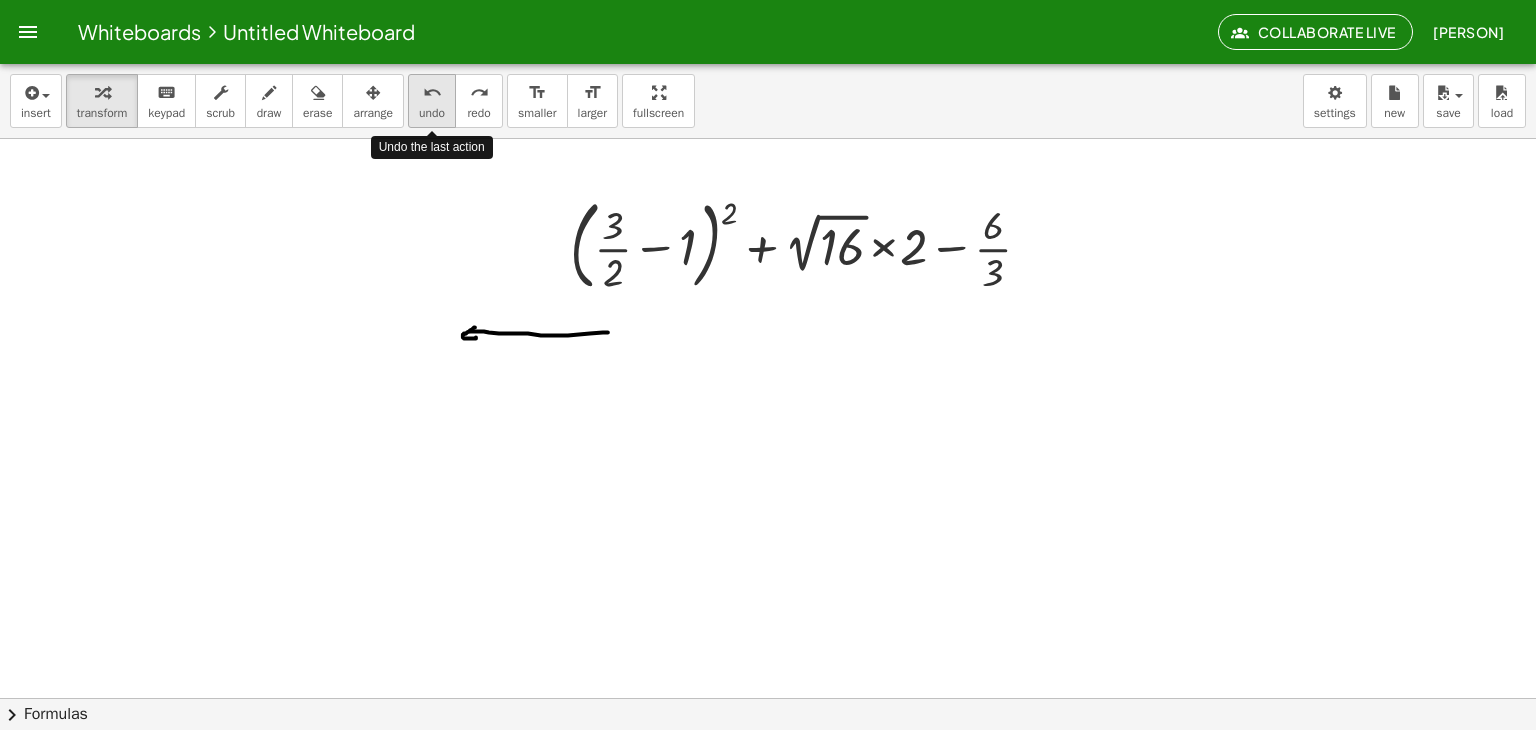 click on "undo" at bounding box center [432, 92] 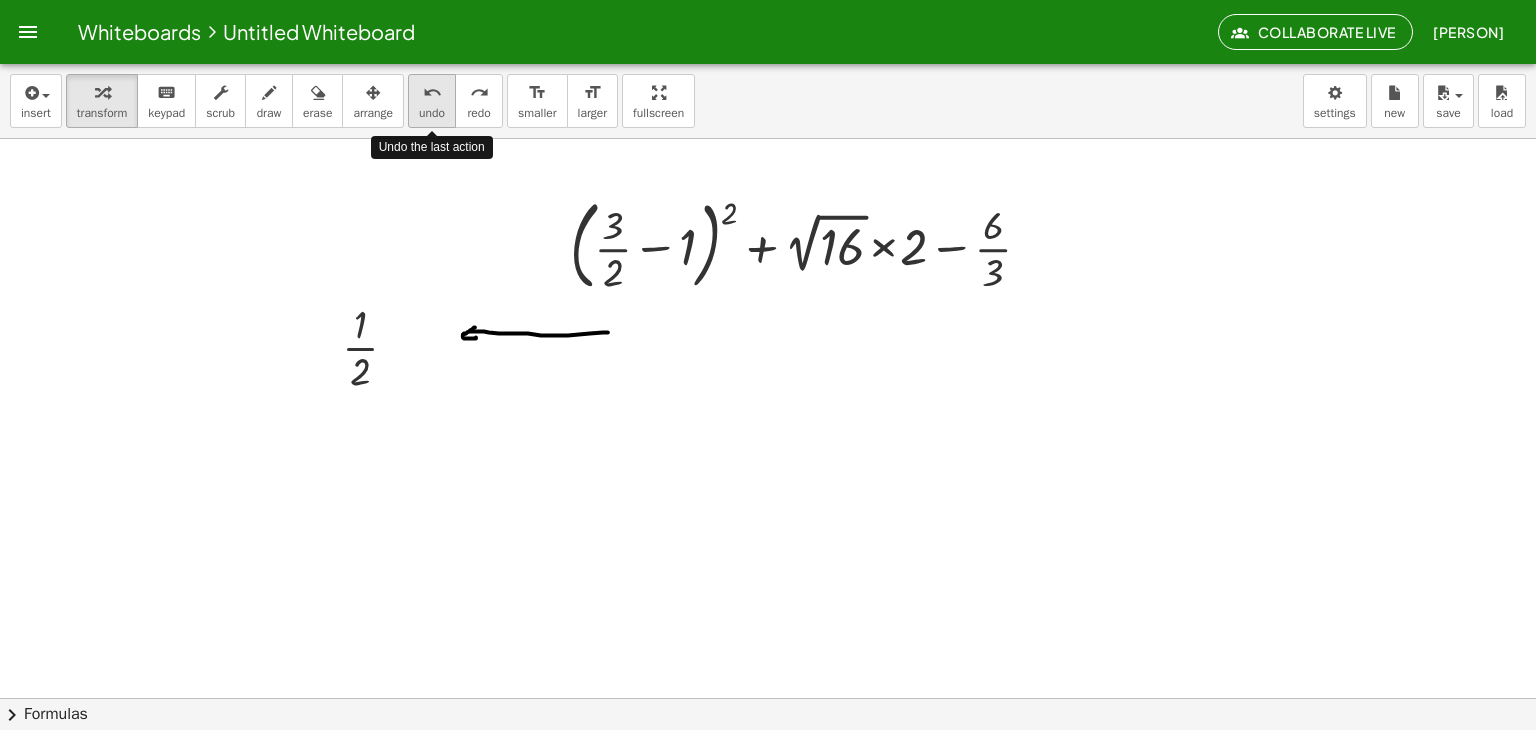 click on "undo" at bounding box center (432, 92) 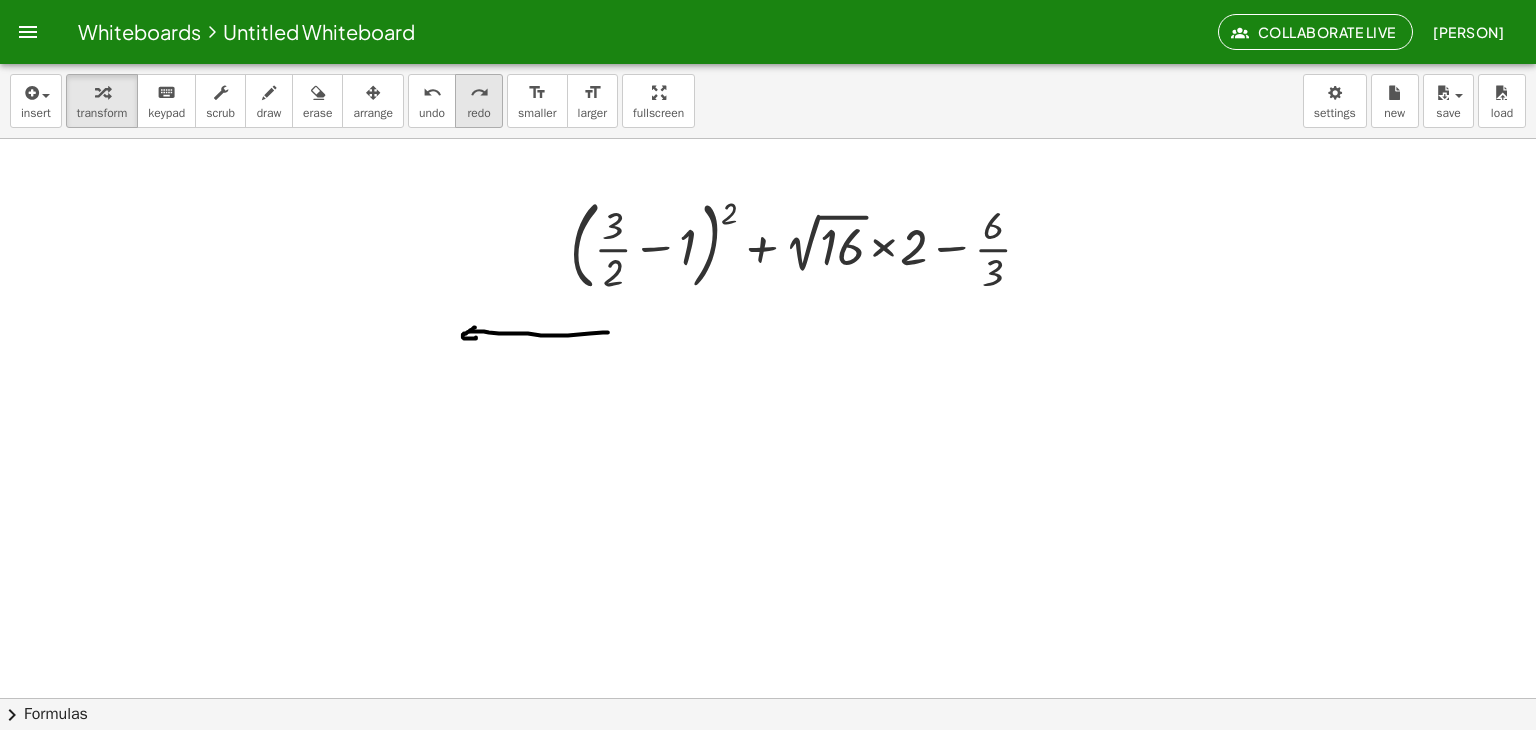 click on "redo" at bounding box center (479, 92) 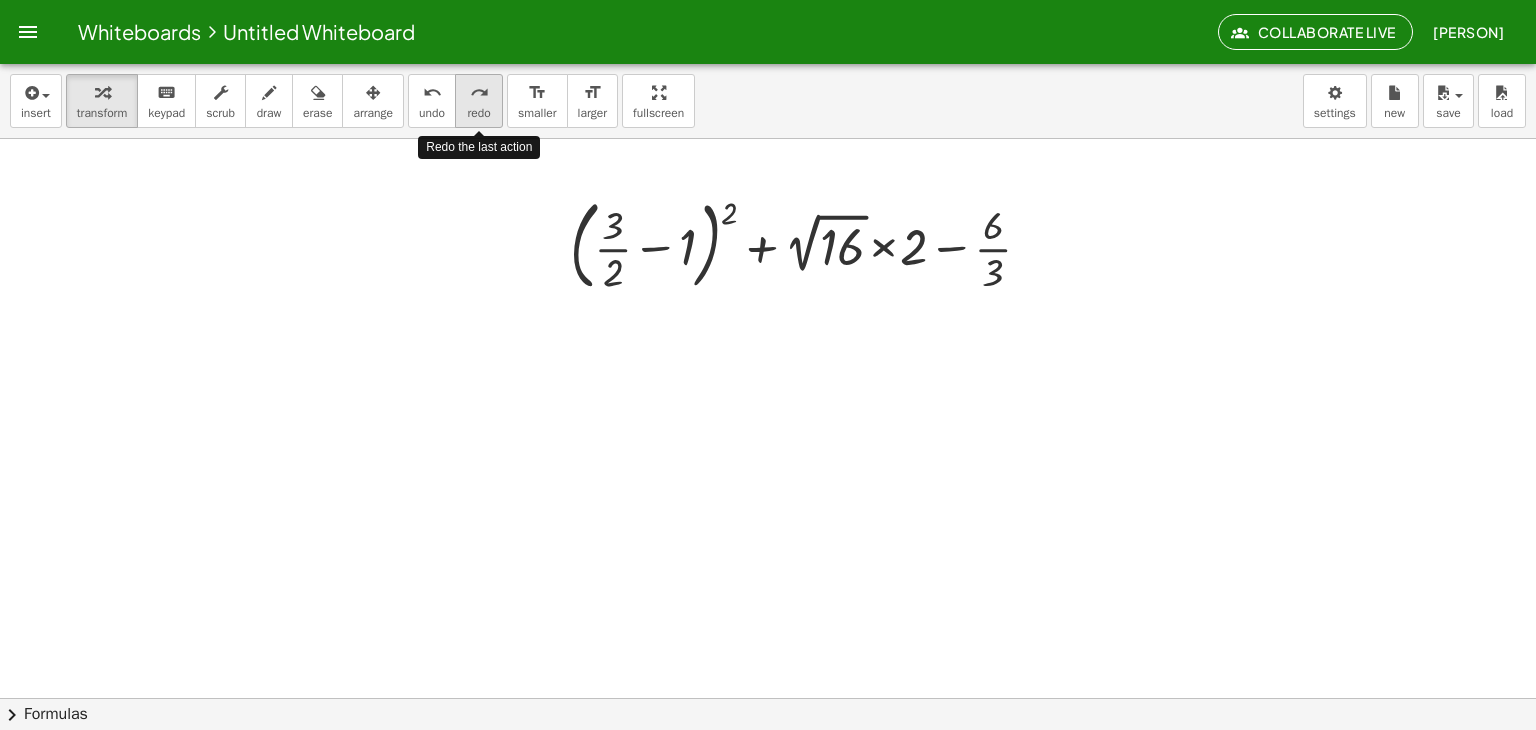 click on "redo" at bounding box center (479, 92) 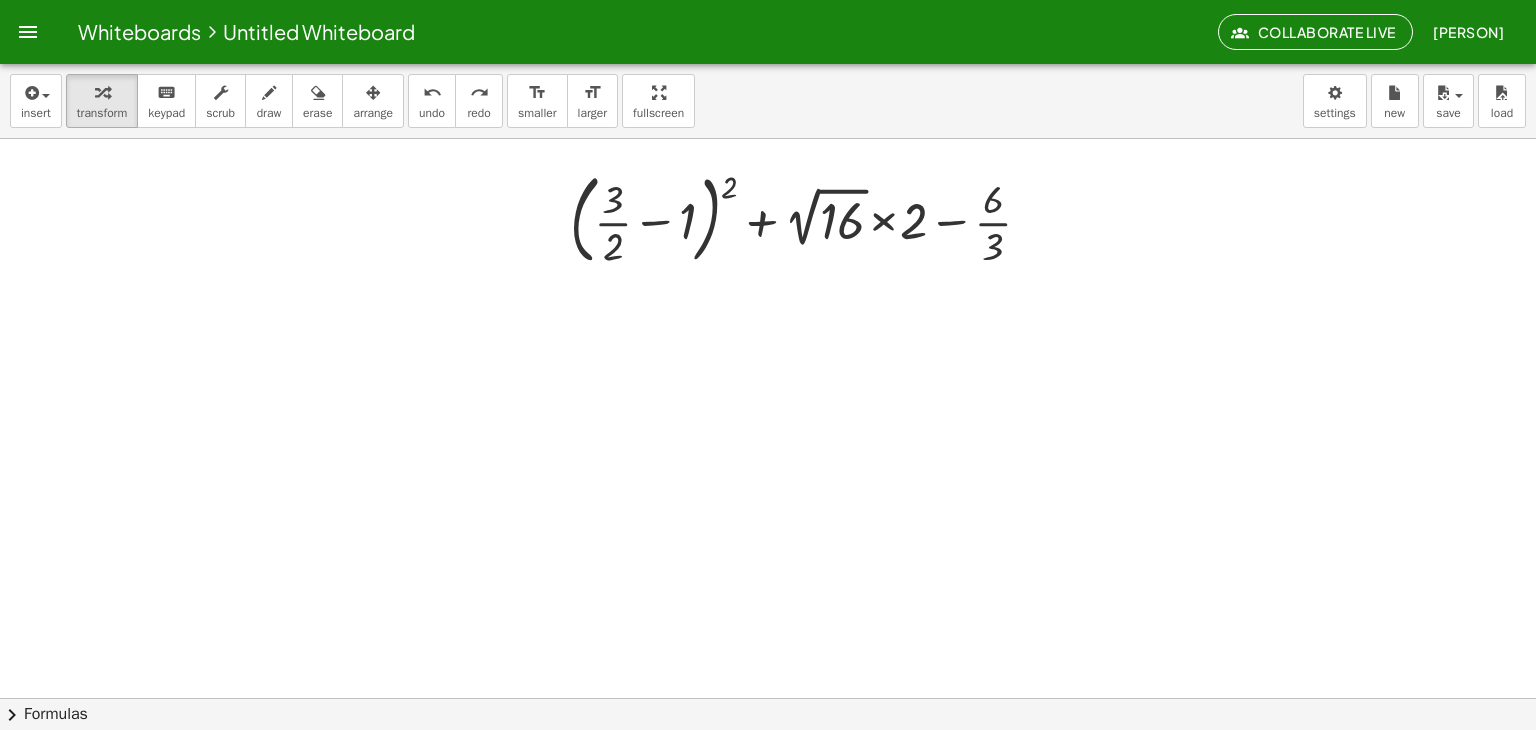 scroll, scrollTop: 0, scrollLeft: 0, axis: both 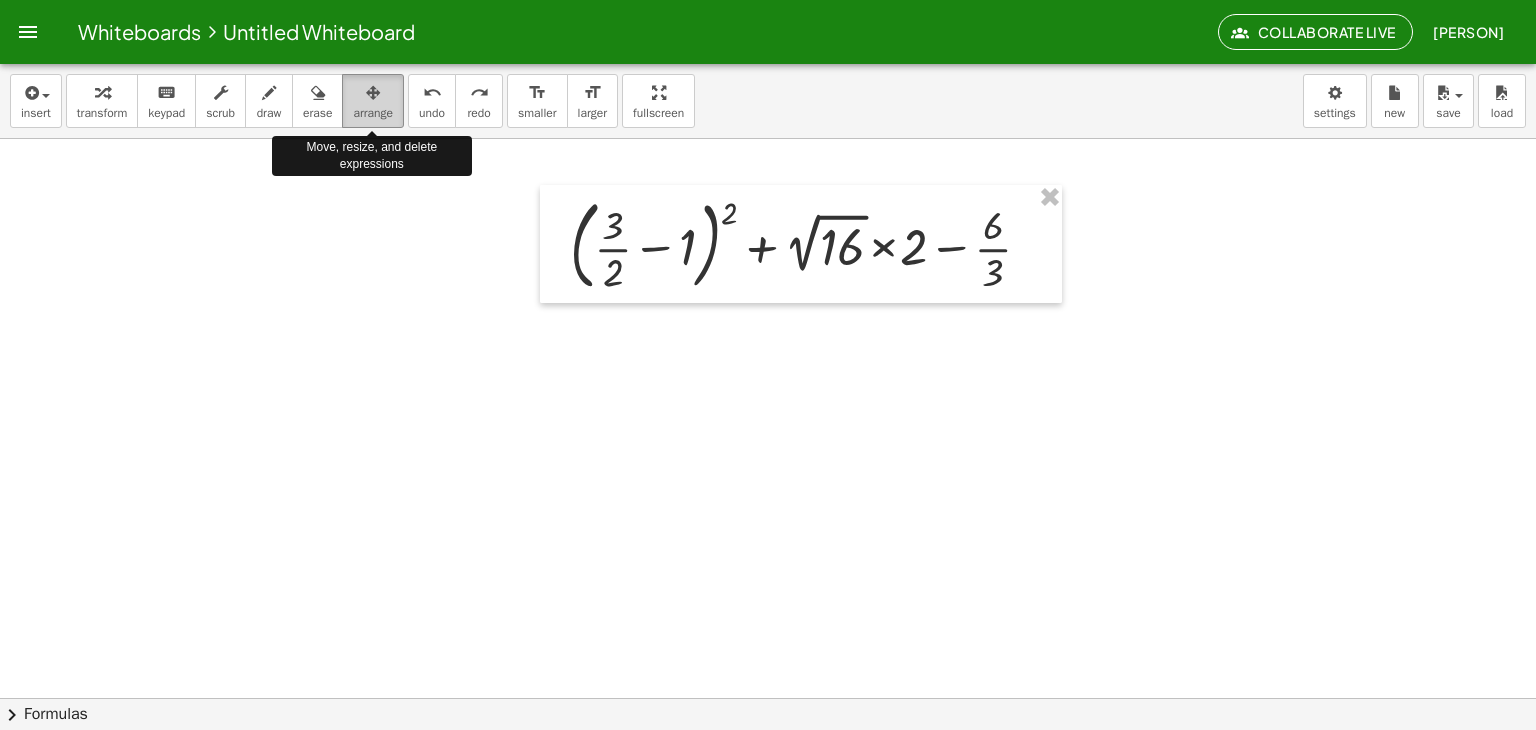 click on "arrange" at bounding box center (373, 101) 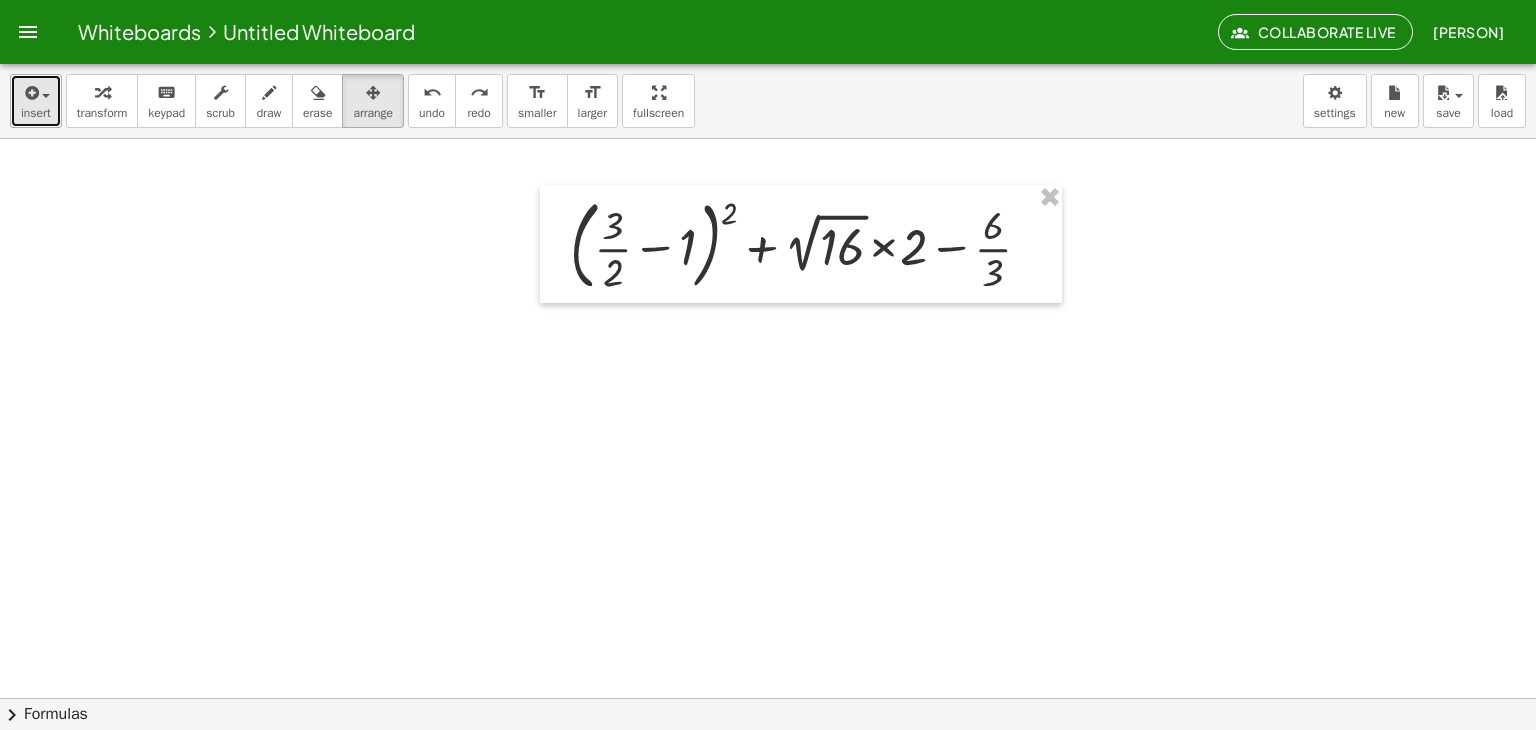 click at bounding box center (36, 92) 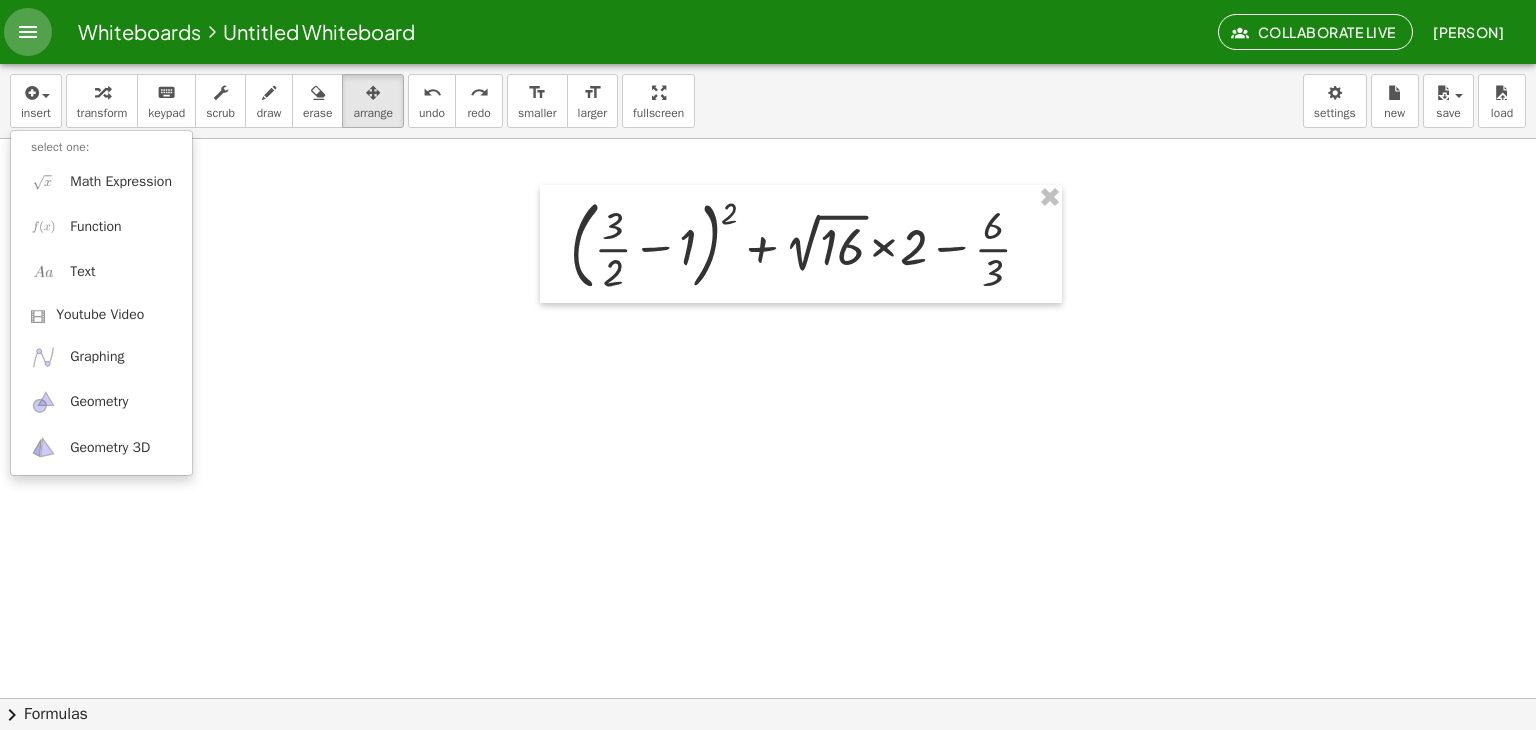 click at bounding box center (28, 32) 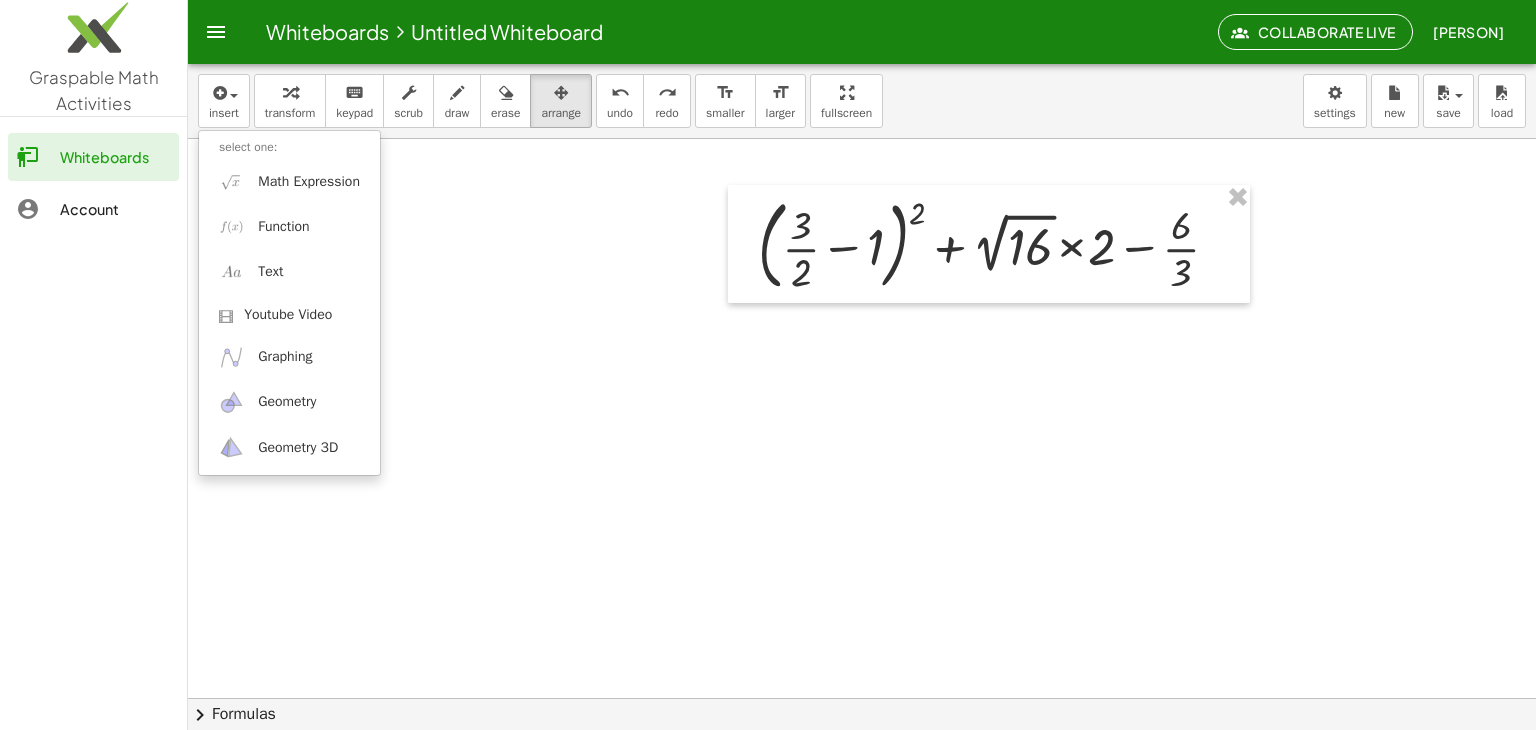 click at bounding box center (862, 698) 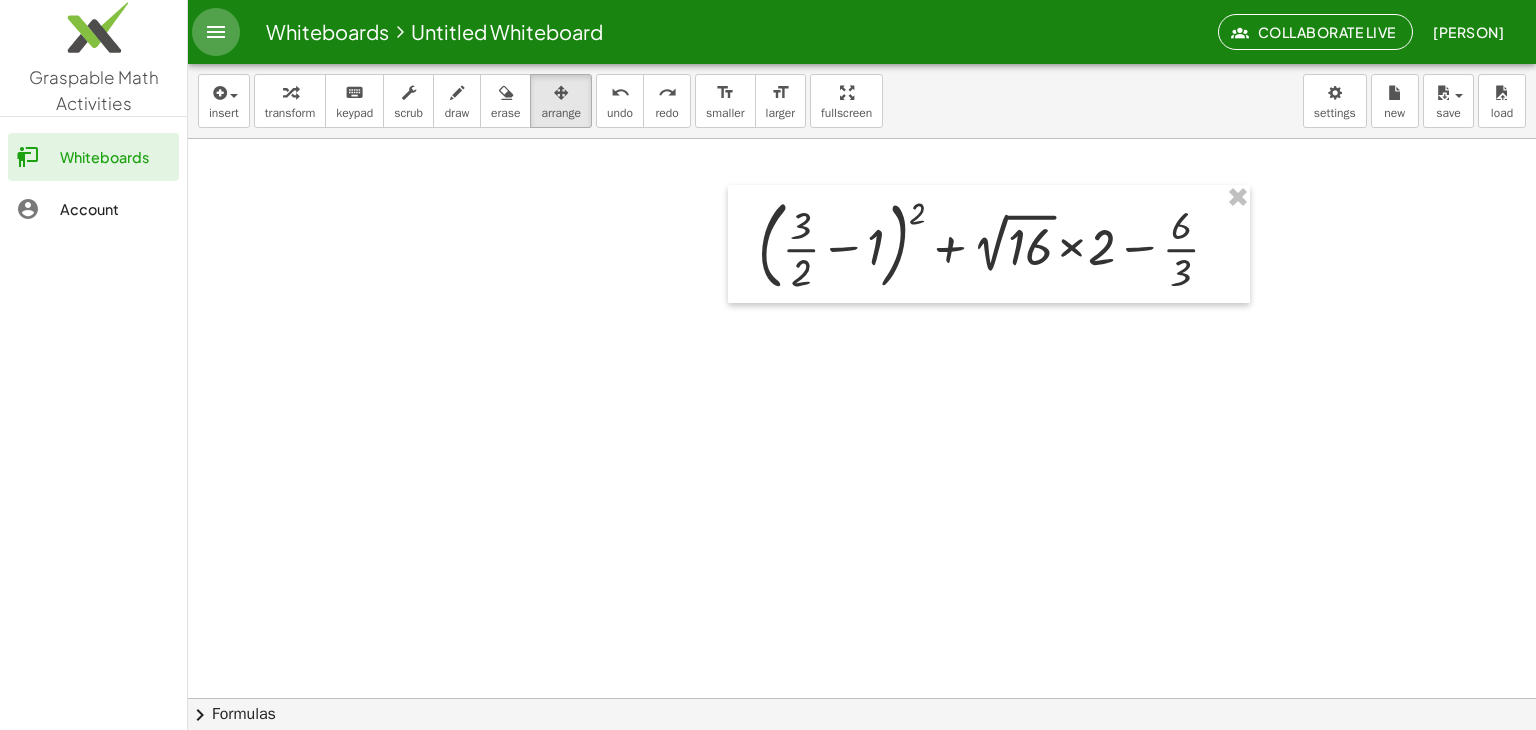 click at bounding box center (216, 32) 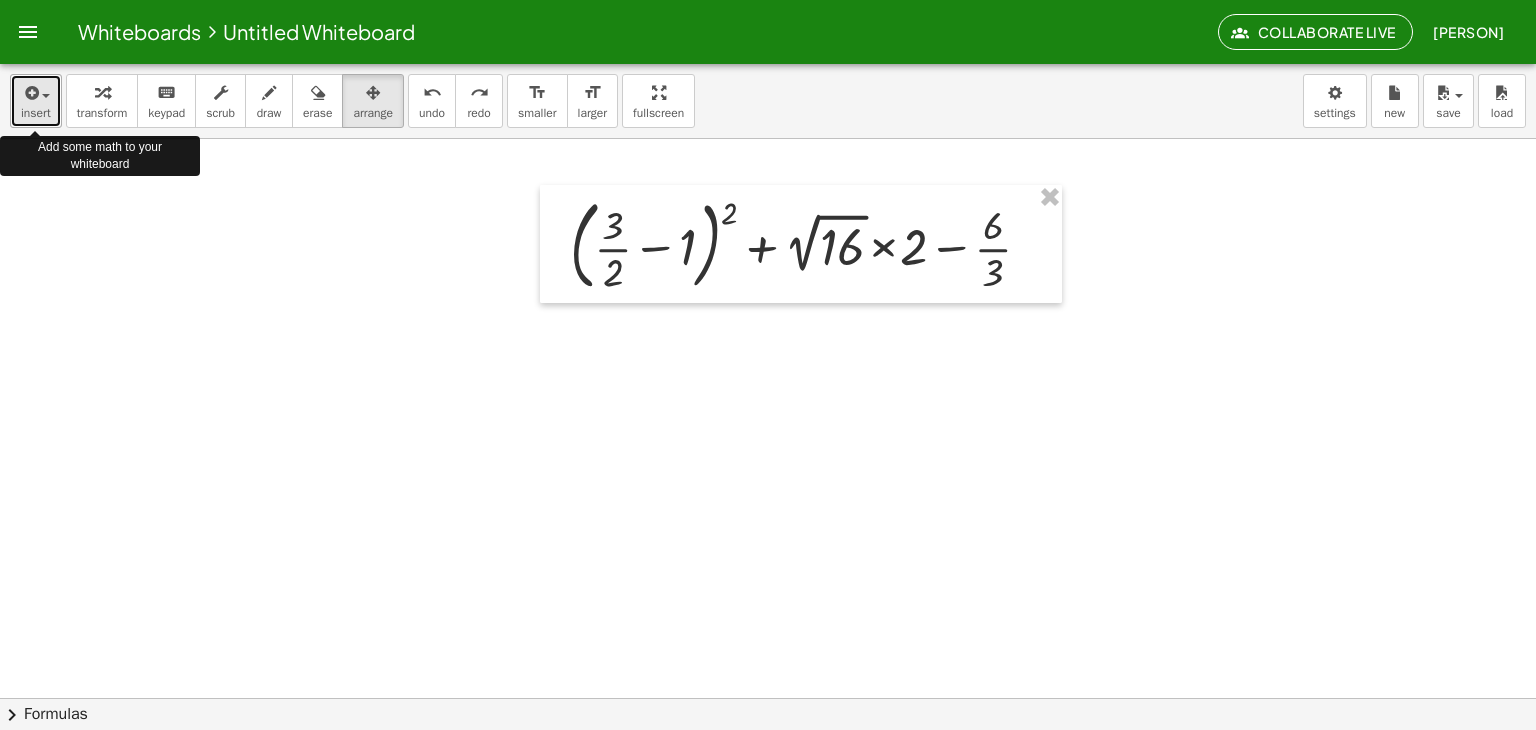 click on "insert" at bounding box center [36, 113] 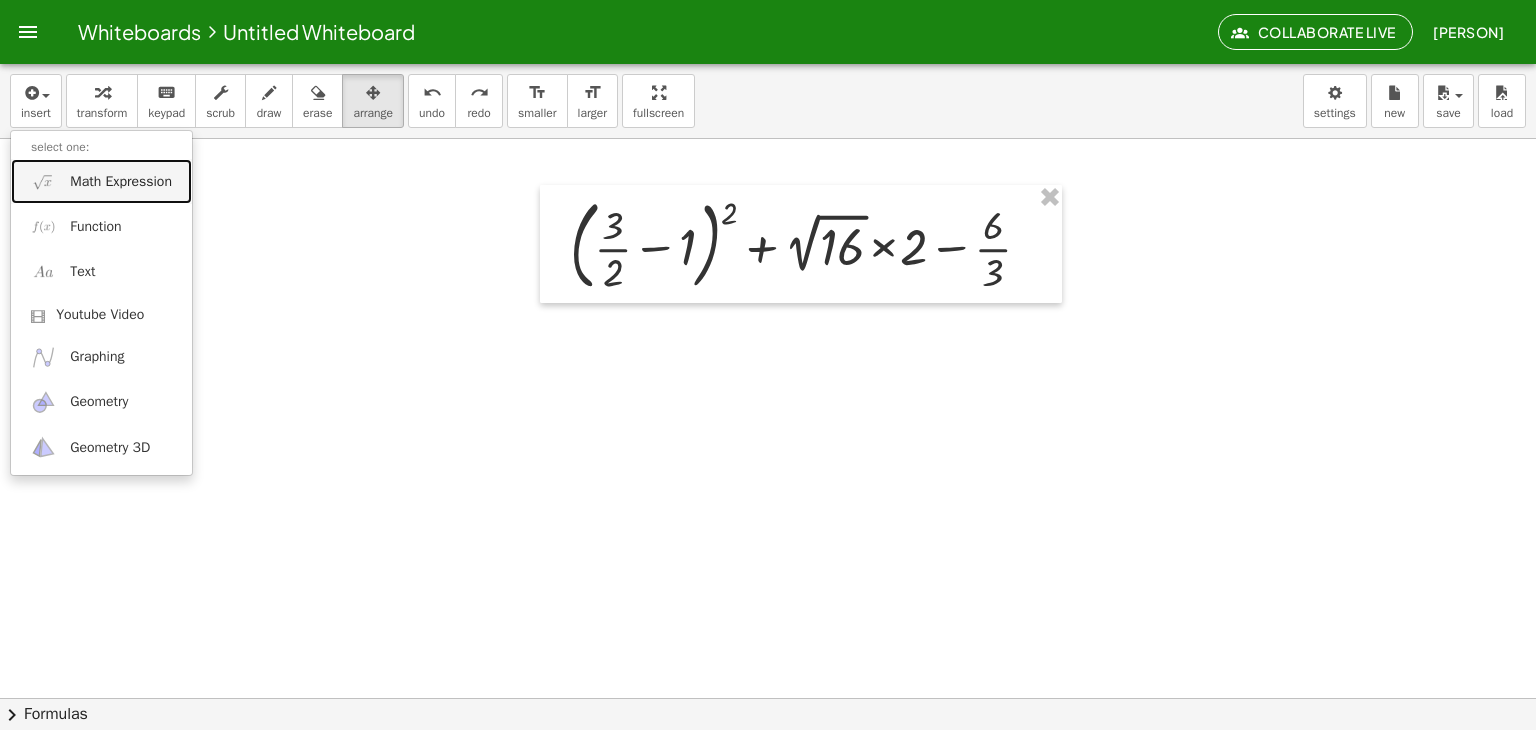 click on "Math Expression" at bounding box center (121, 182) 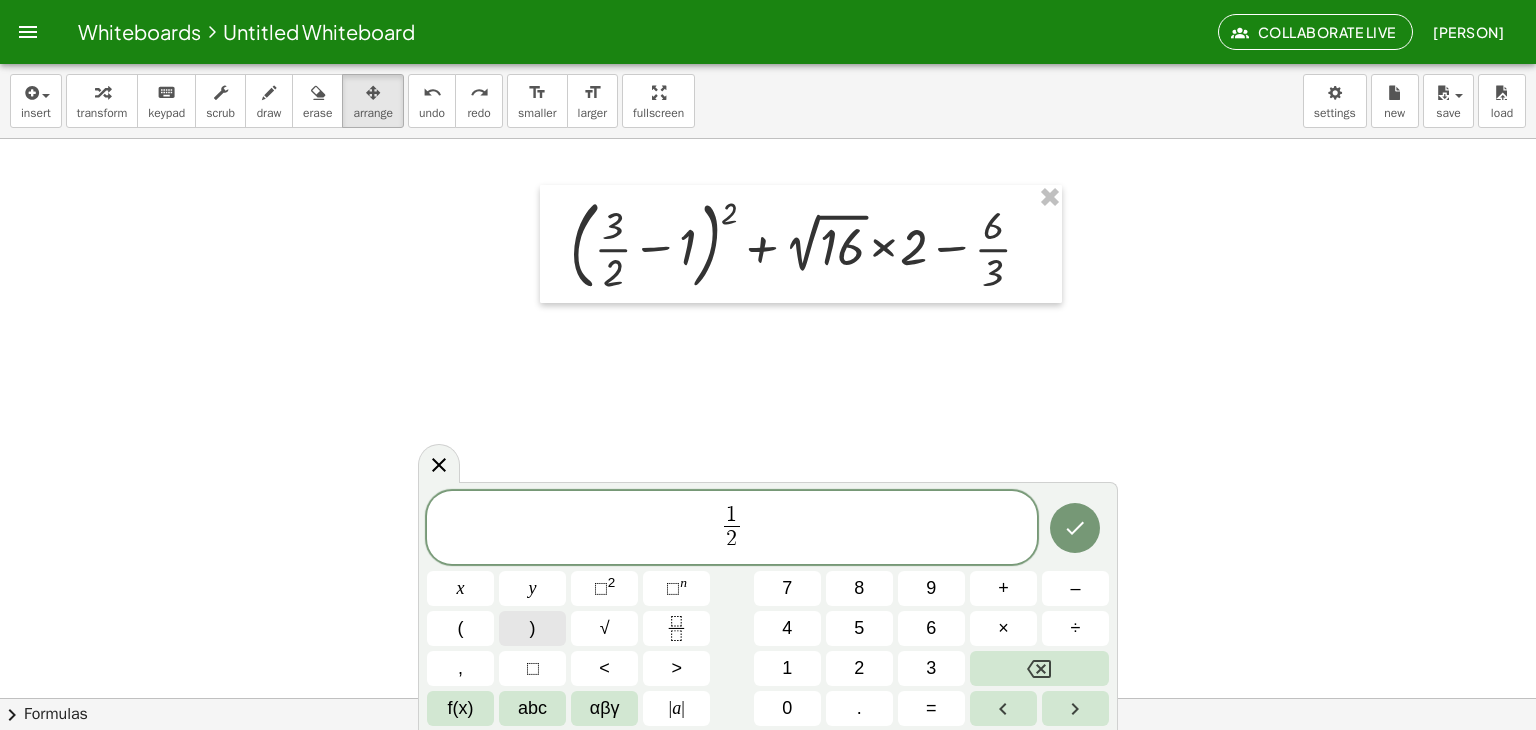 click on ")" at bounding box center [532, 628] 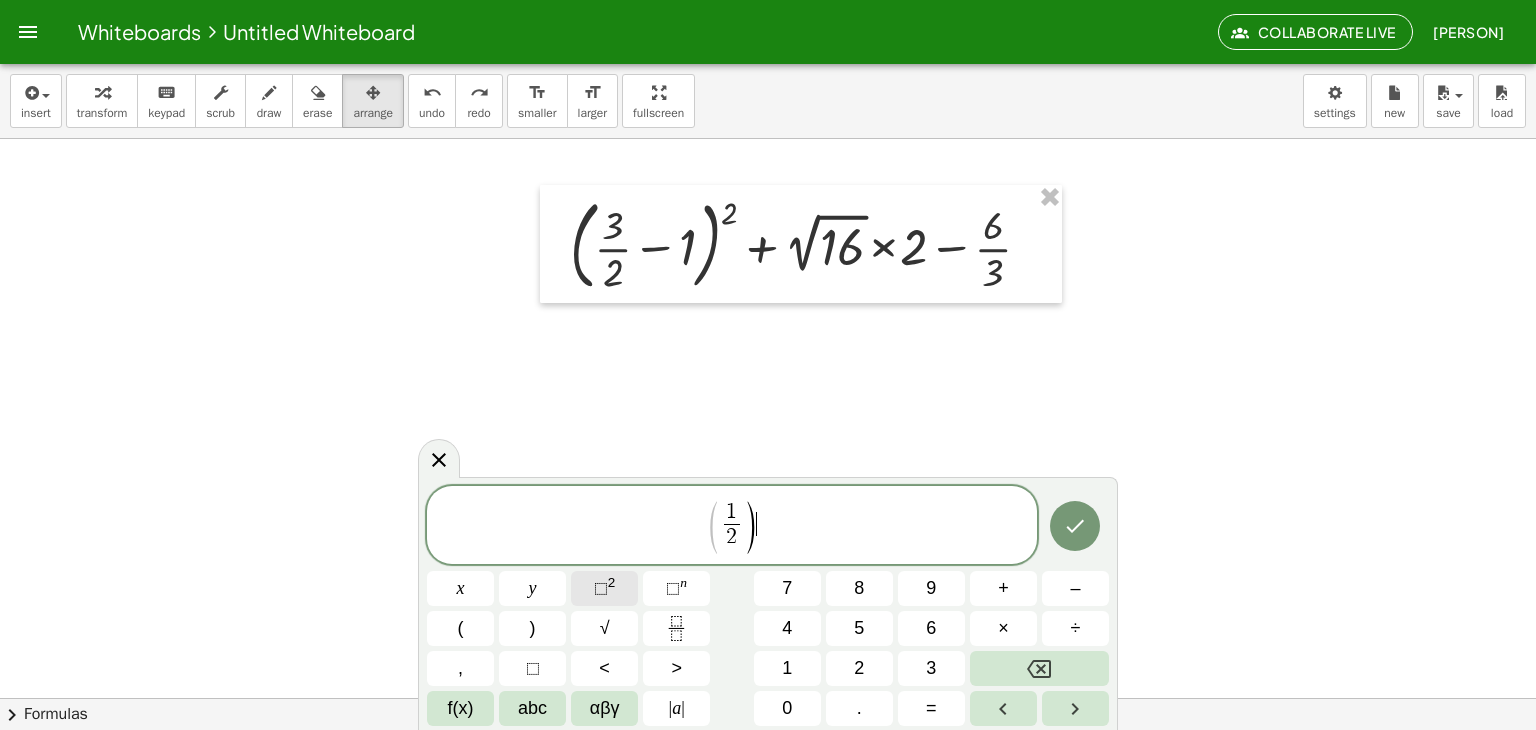 click on "⬚" at bounding box center (601, 588) 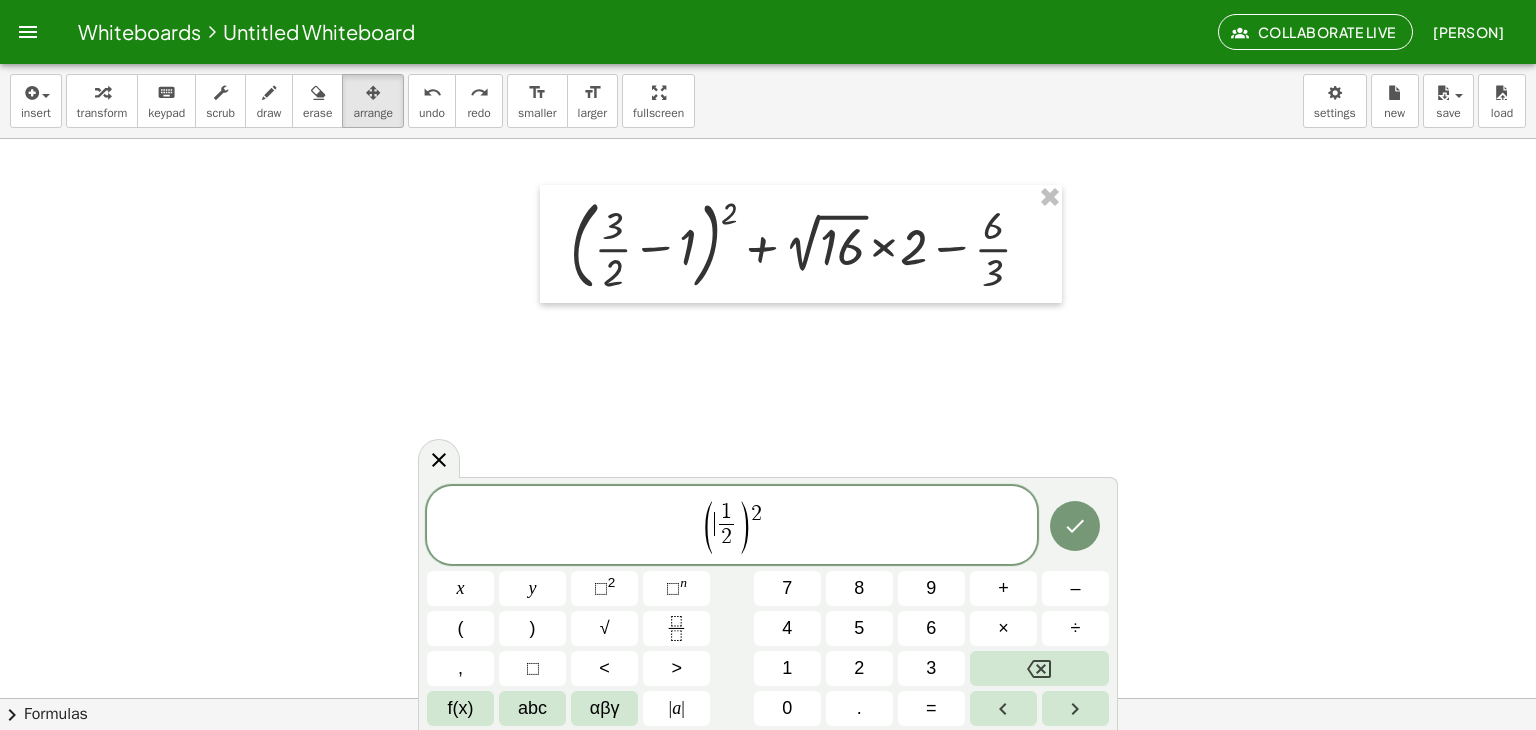 click on "( ​ 1 2 ​ ) 2" at bounding box center [732, 526] 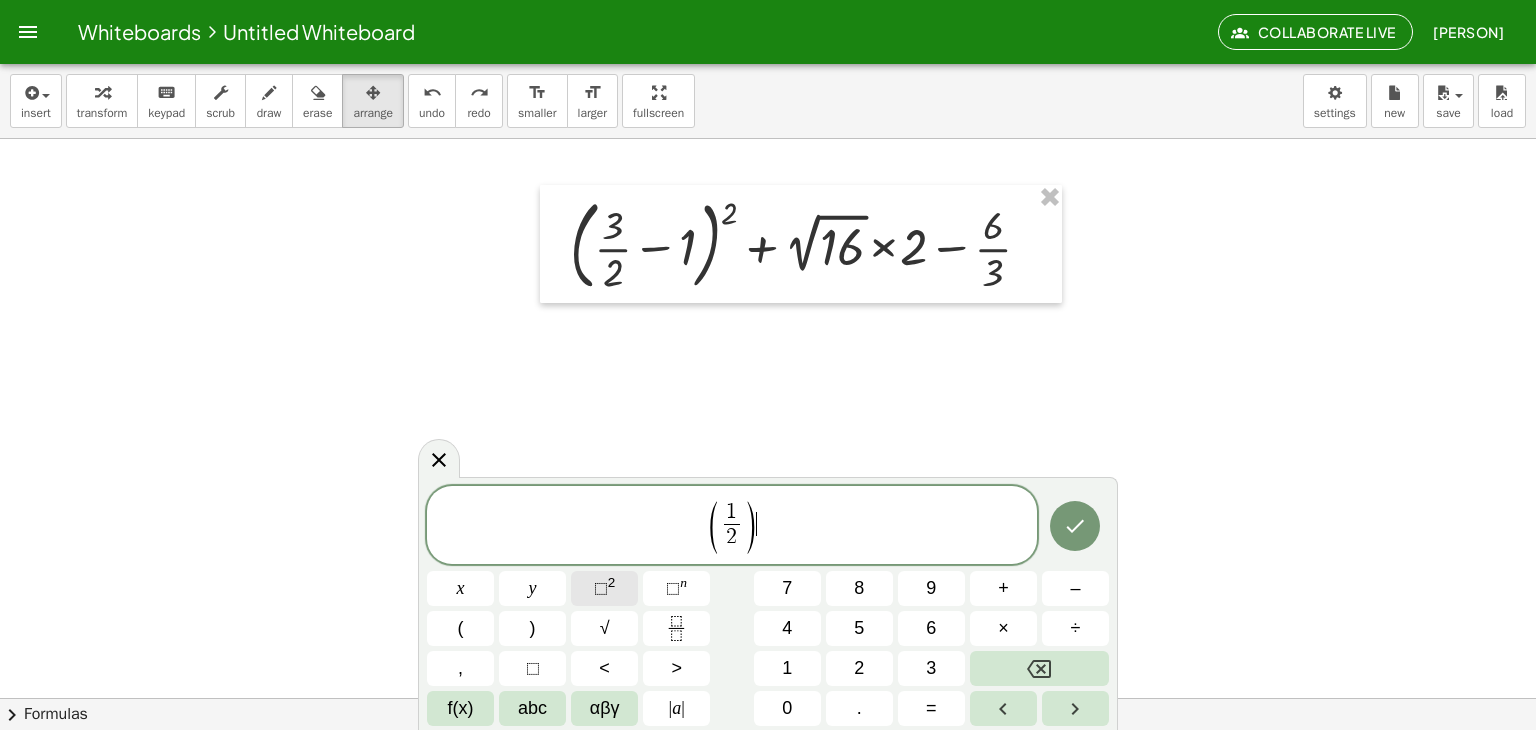 click on "⬚" at bounding box center (601, 588) 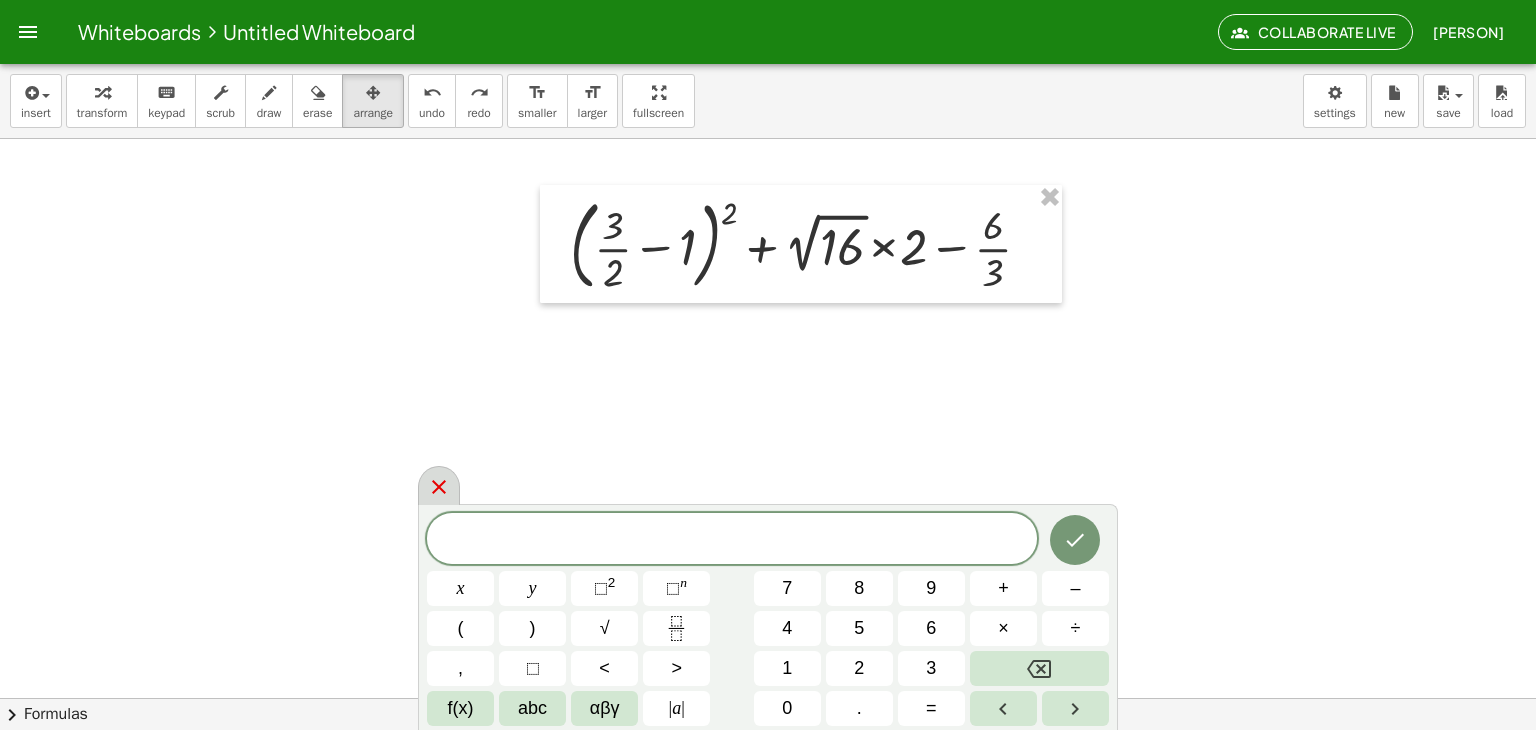 click 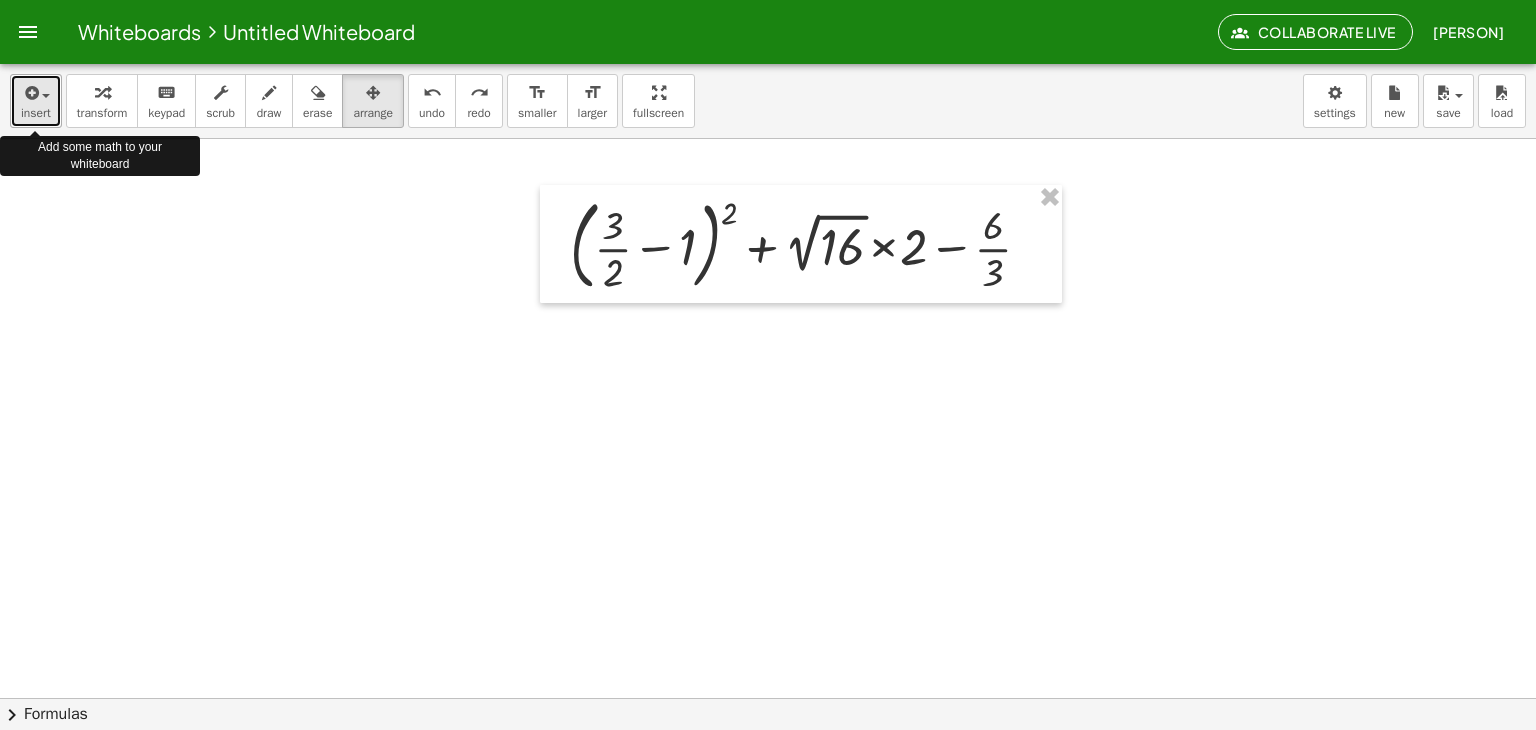 click at bounding box center (36, 92) 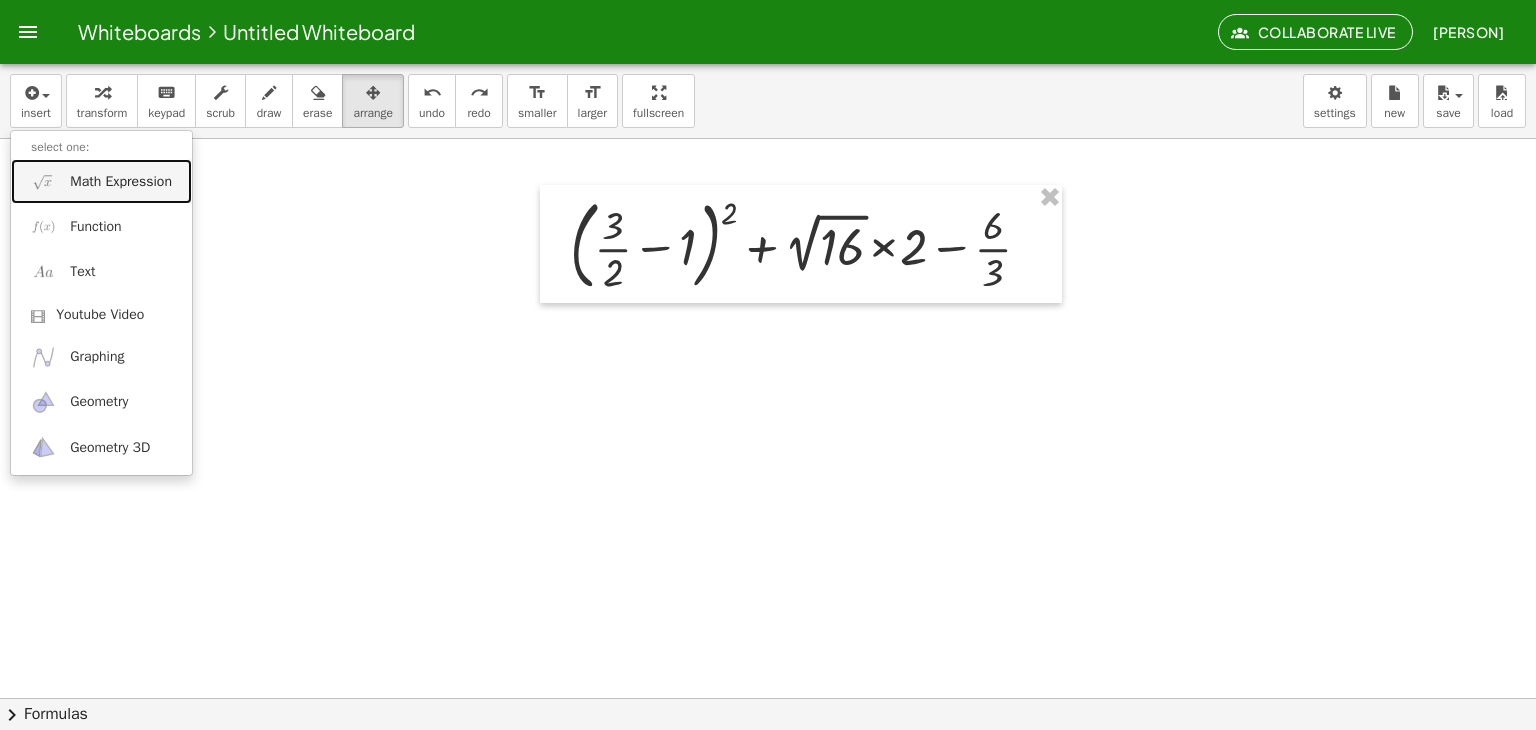 click on "Math Expression" at bounding box center [121, 182] 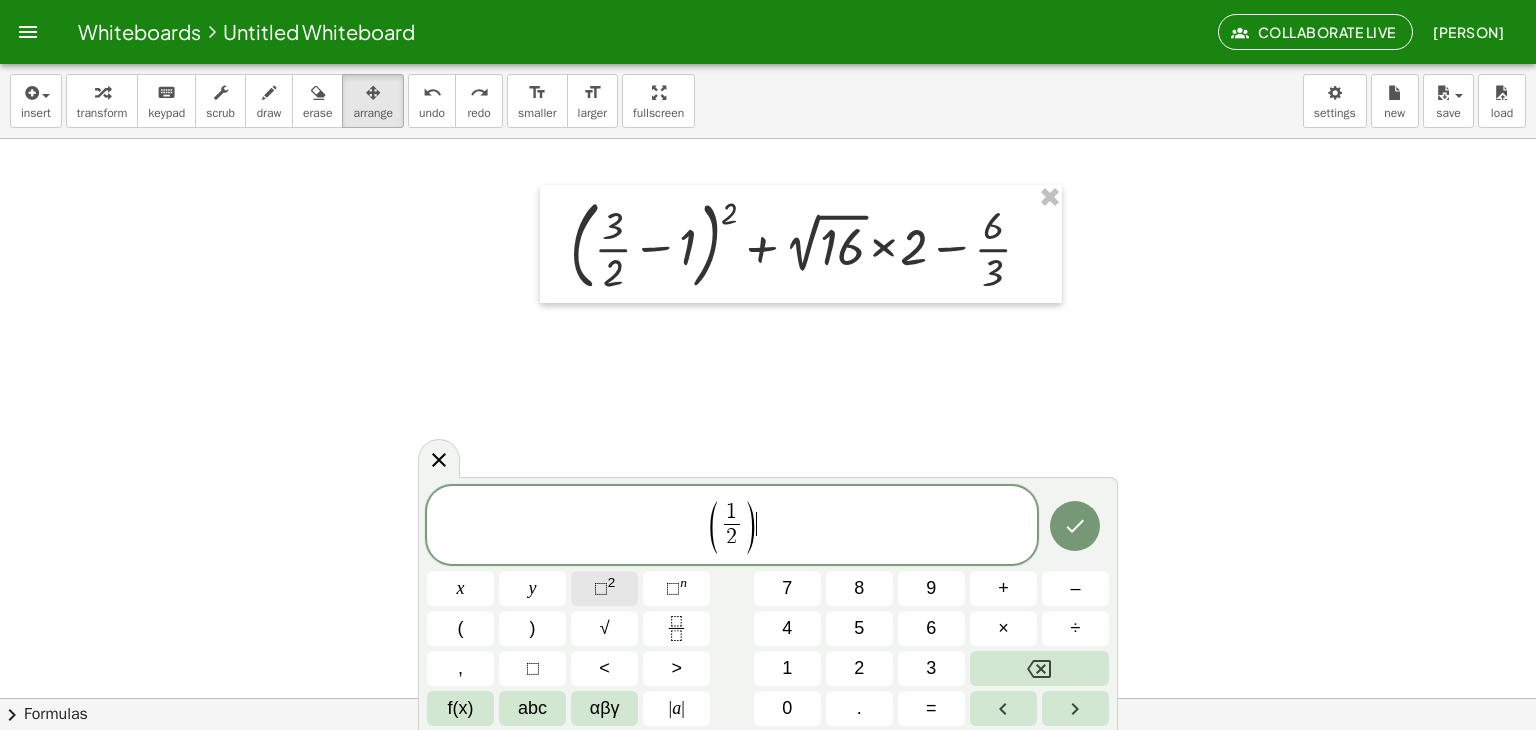 click on "⬚ 2" 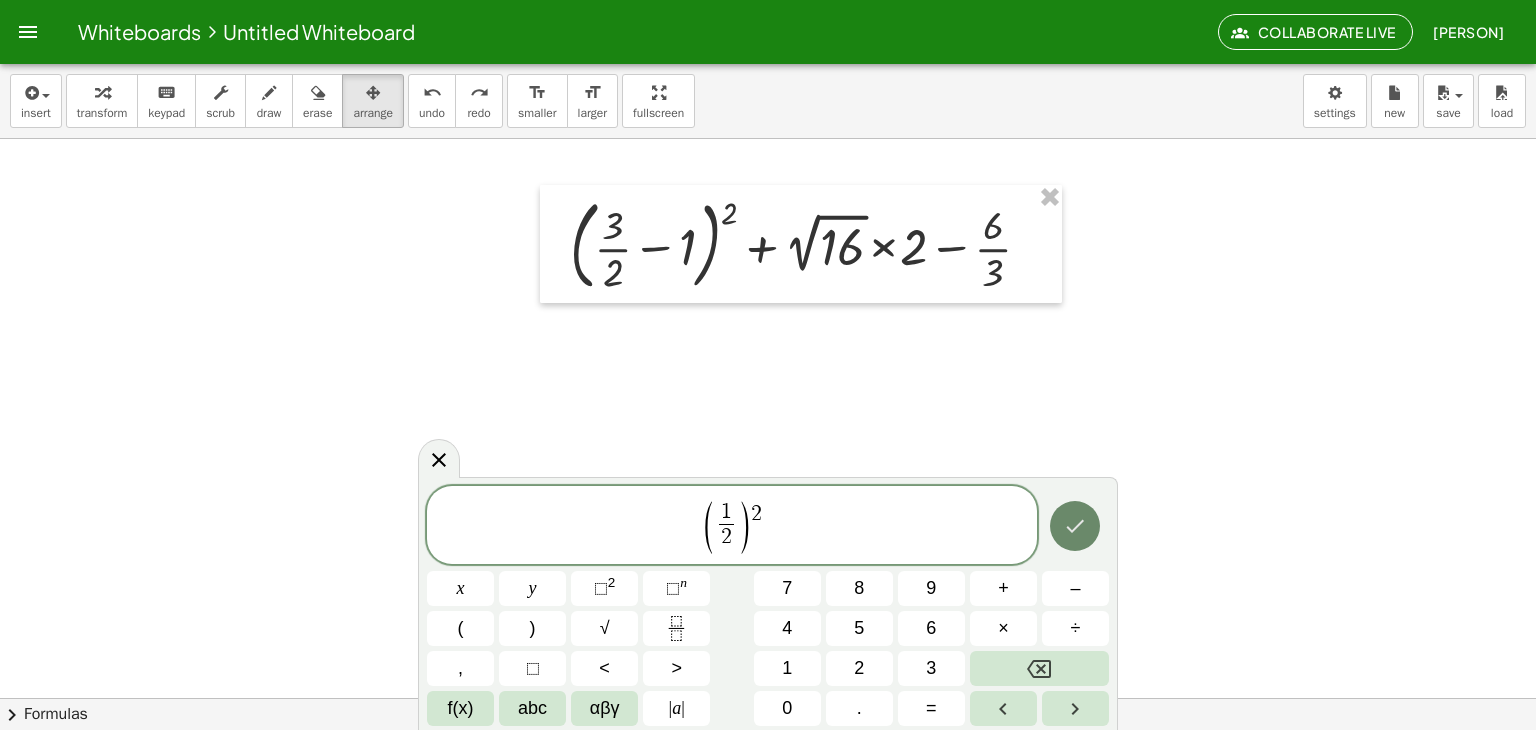 click at bounding box center [1075, 526] 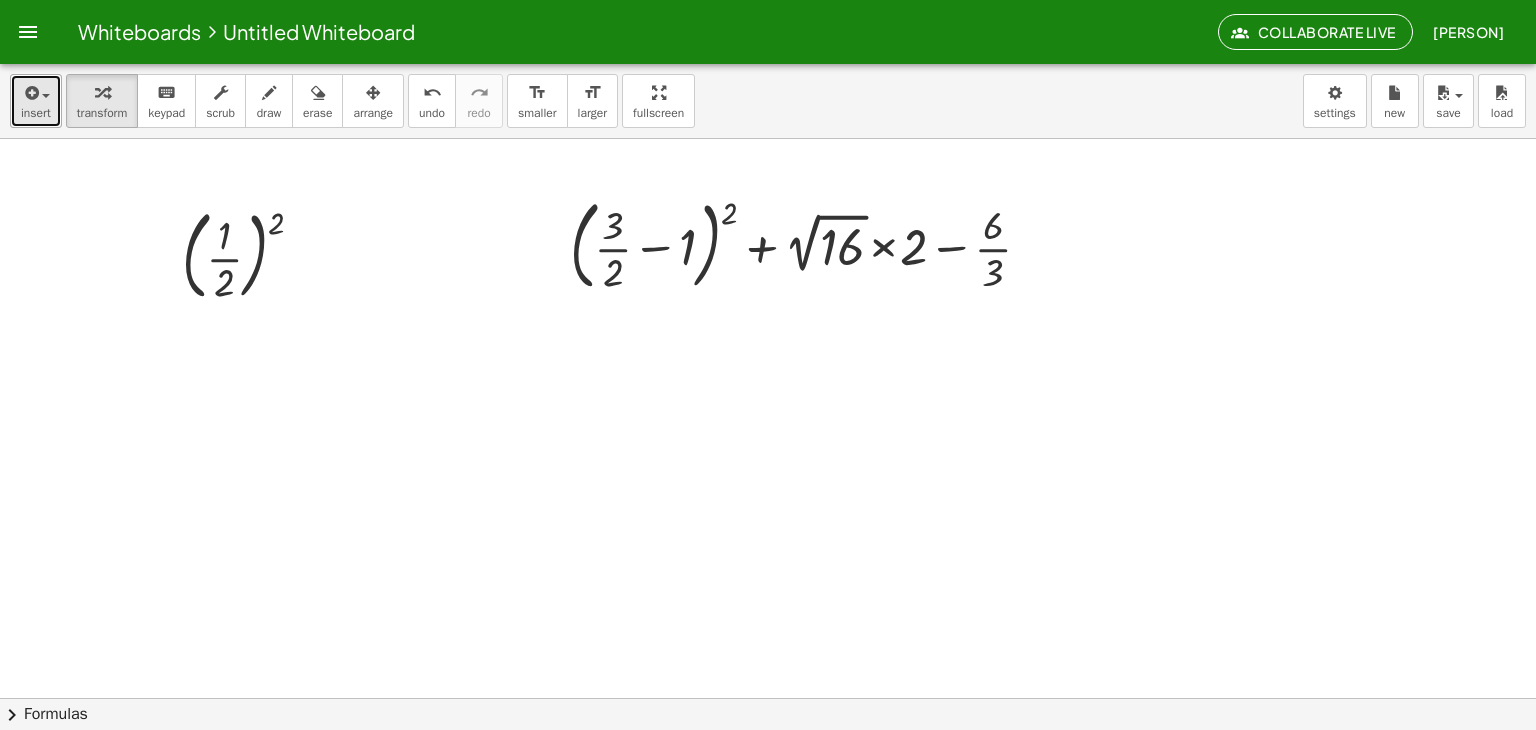 click at bounding box center (30, 93) 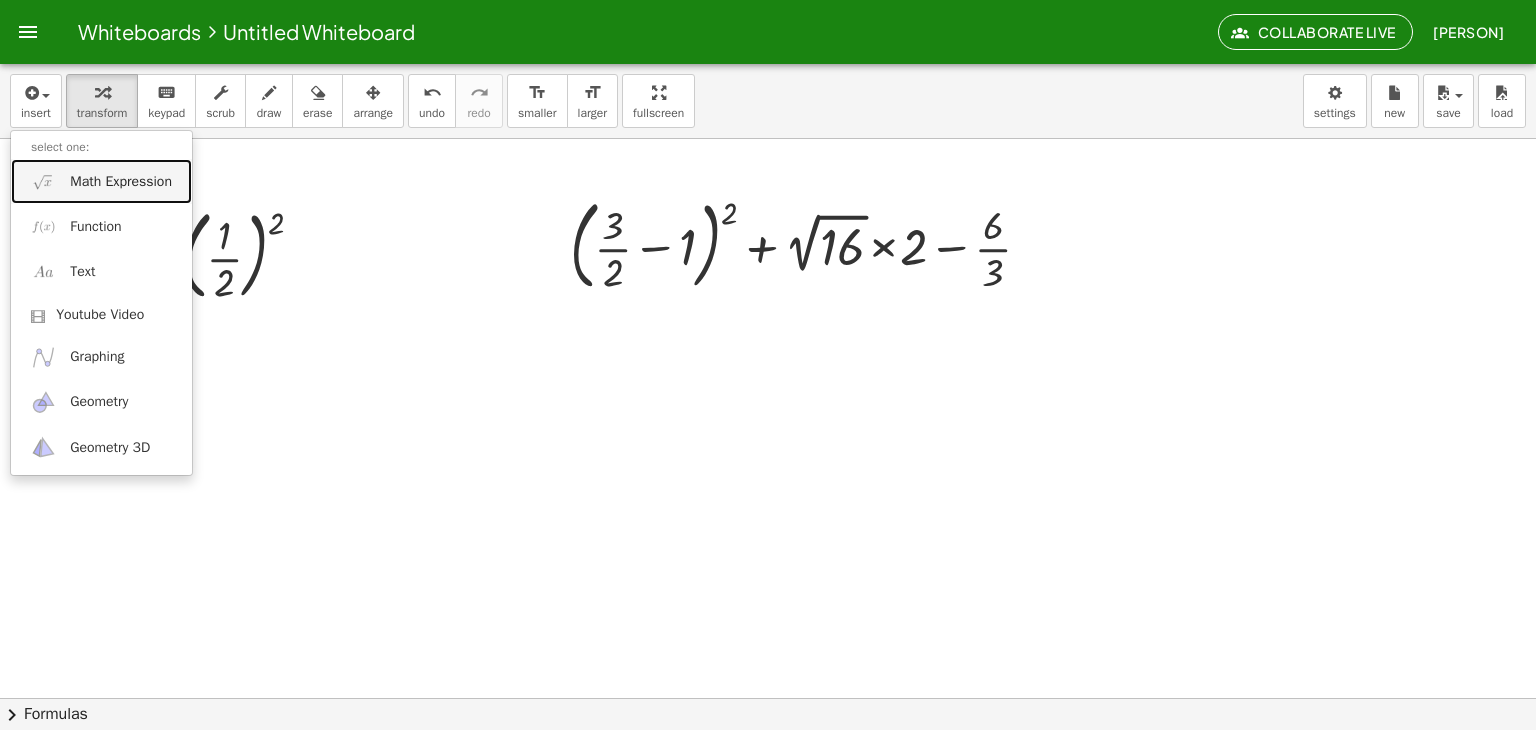 click on "Math Expression" at bounding box center (121, 182) 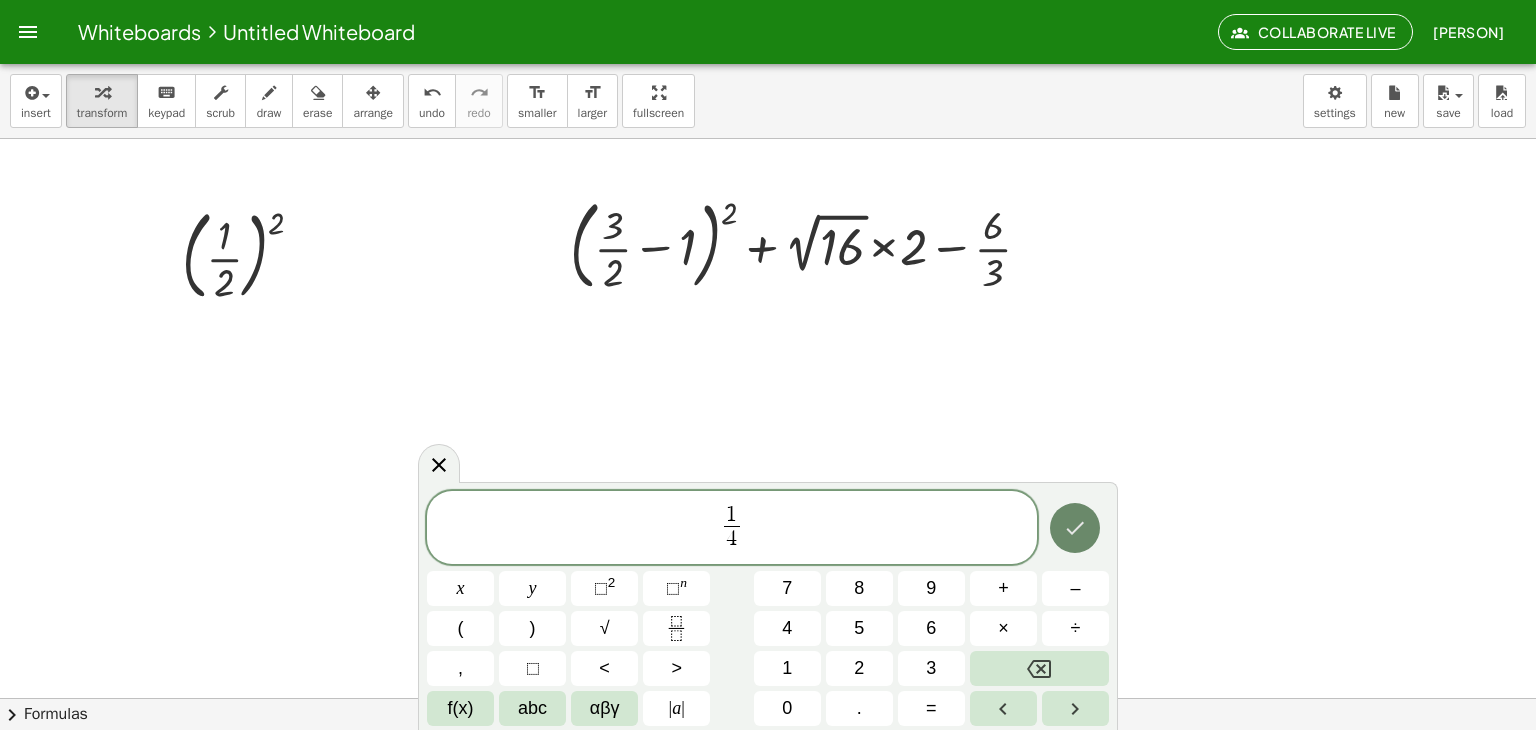 click 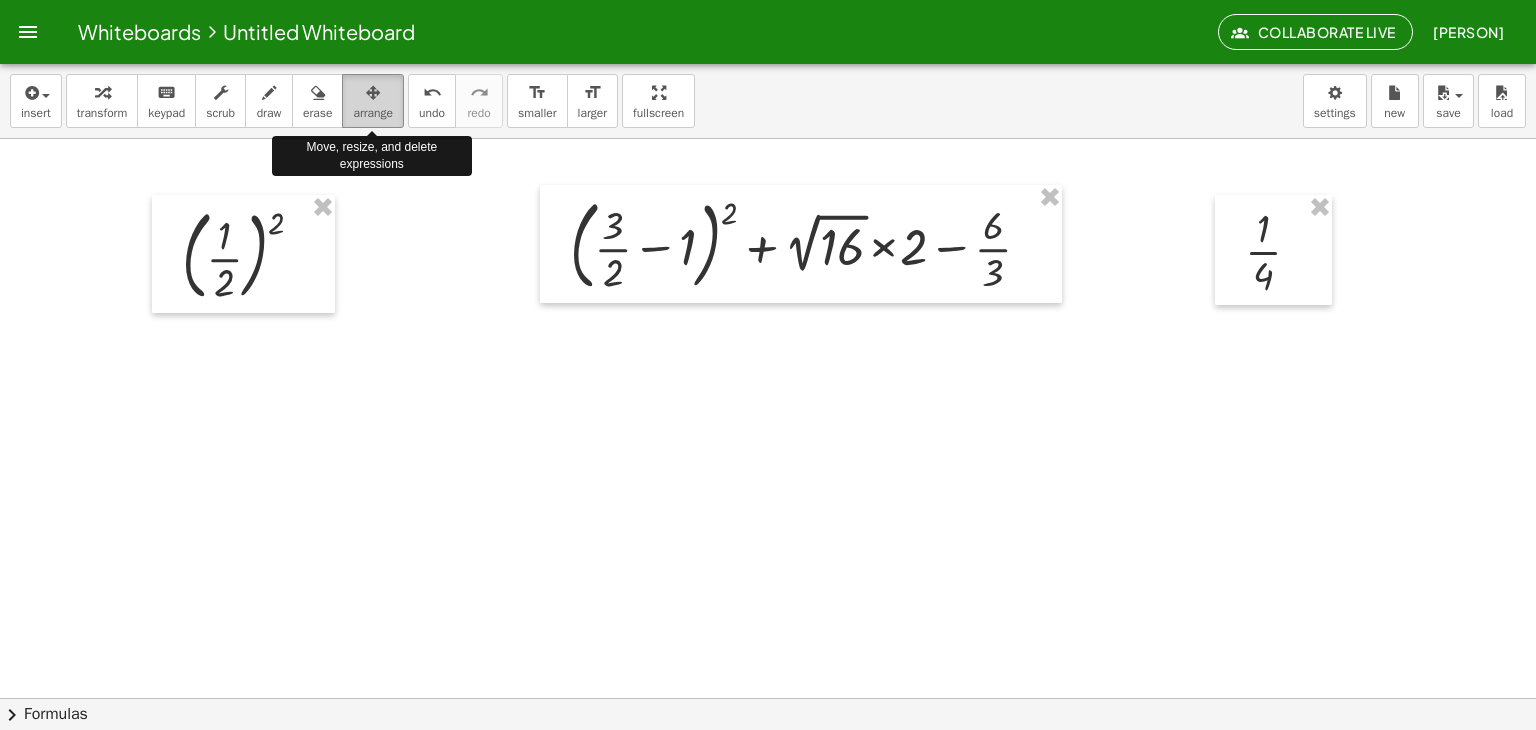 click on "arrange" at bounding box center (373, 113) 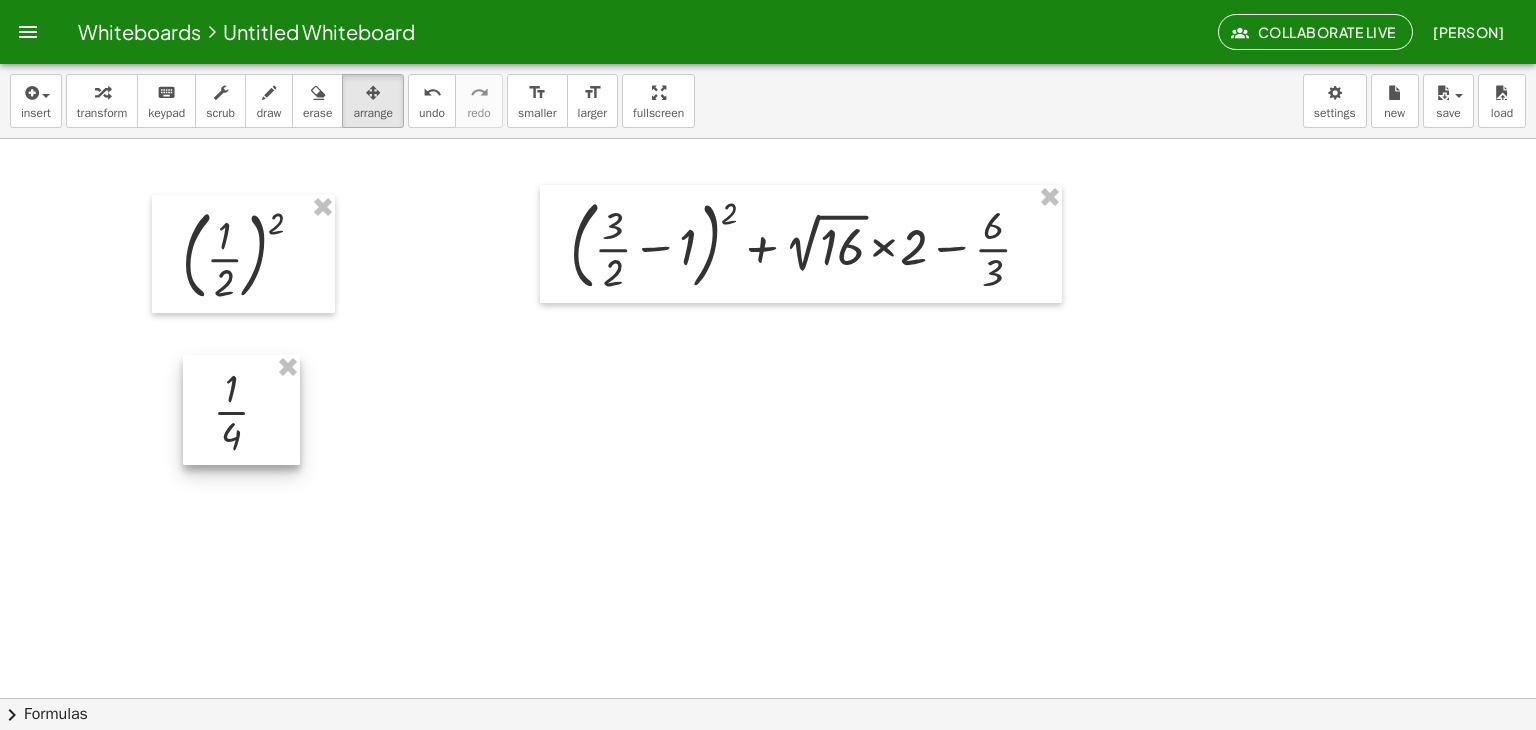 drag, startPoint x: 1225, startPoint y: 247, endPoint x: 194, endPoint y: 407, distance: 1043.3413 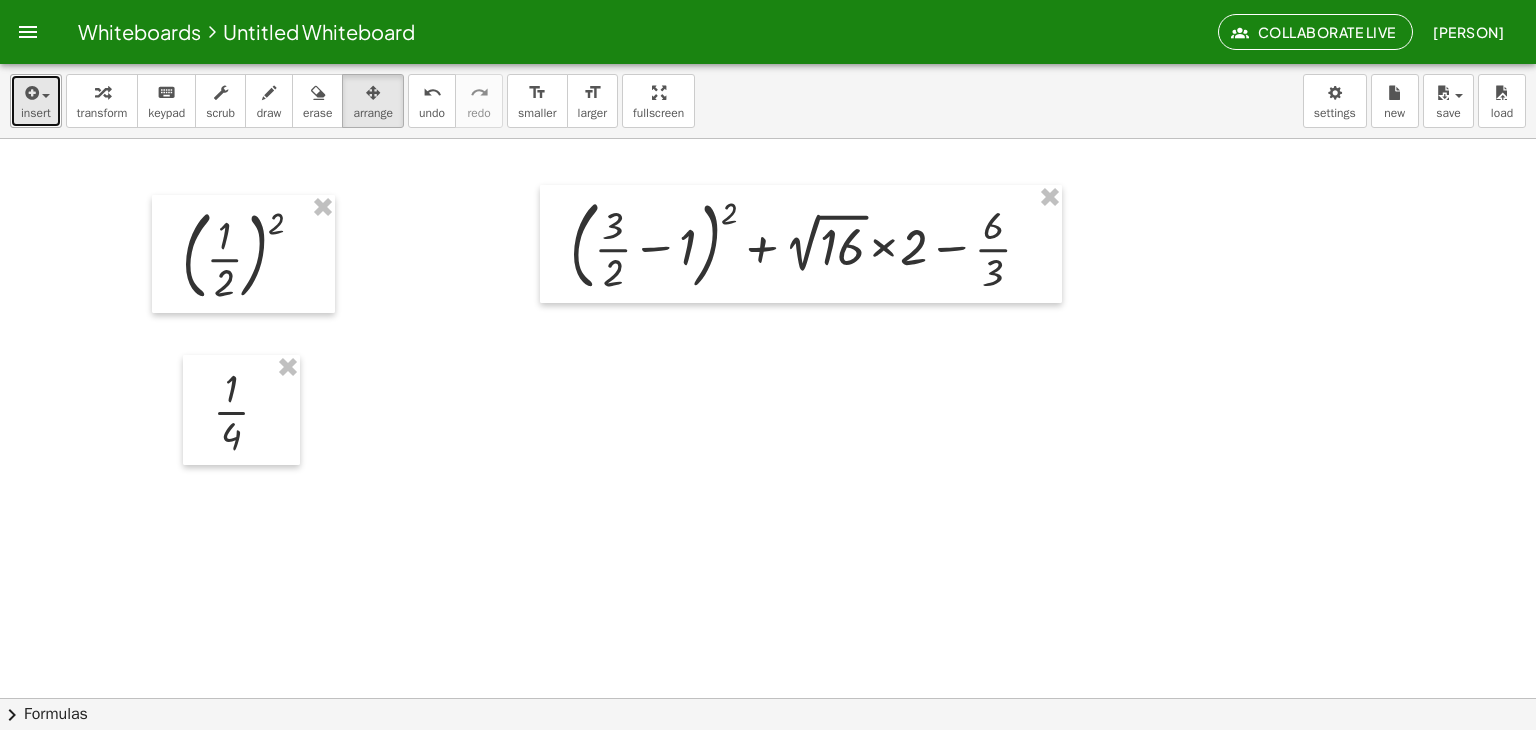 click on "insert" at bounding box center [36, 101] 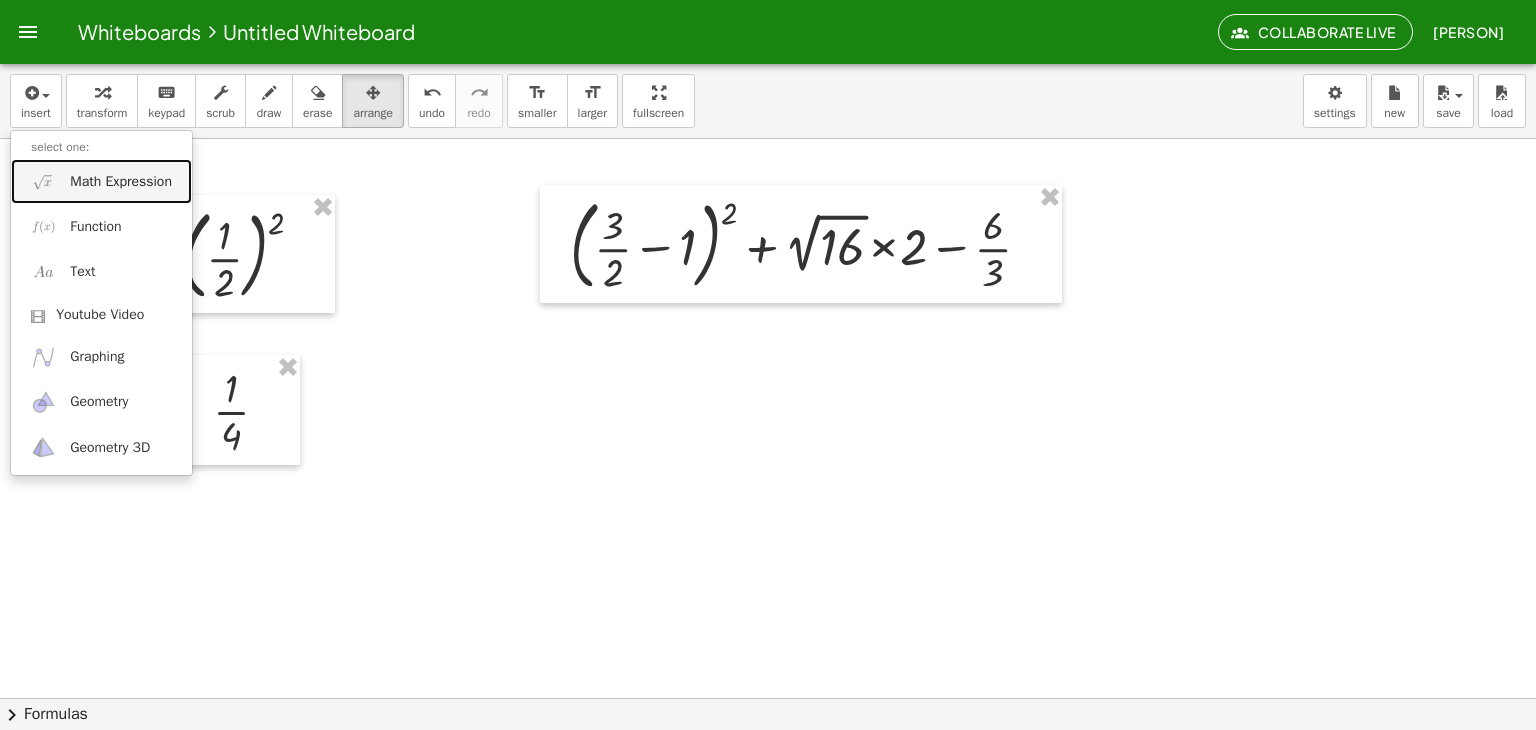 click on "Math Expression" at bounding box center (101, 181) 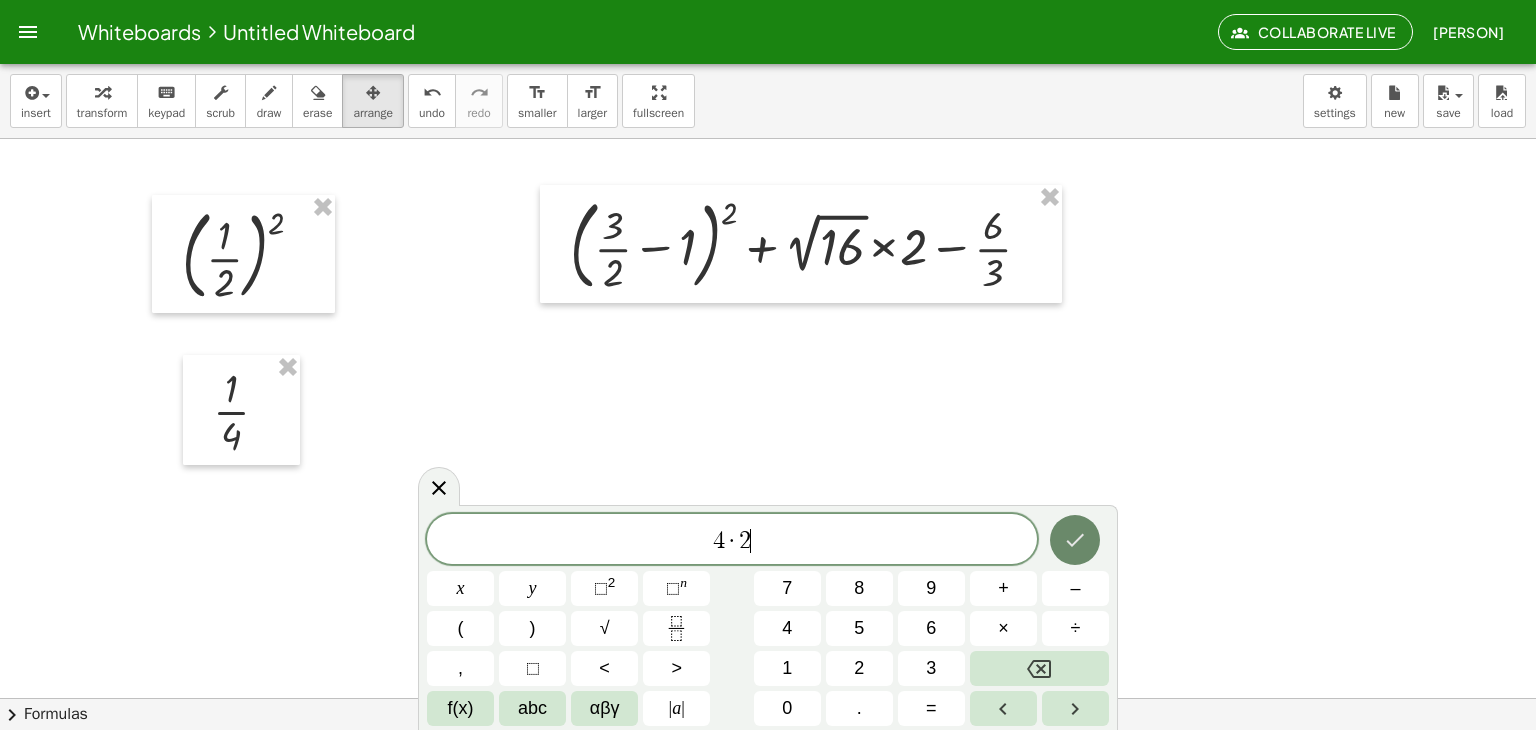 click 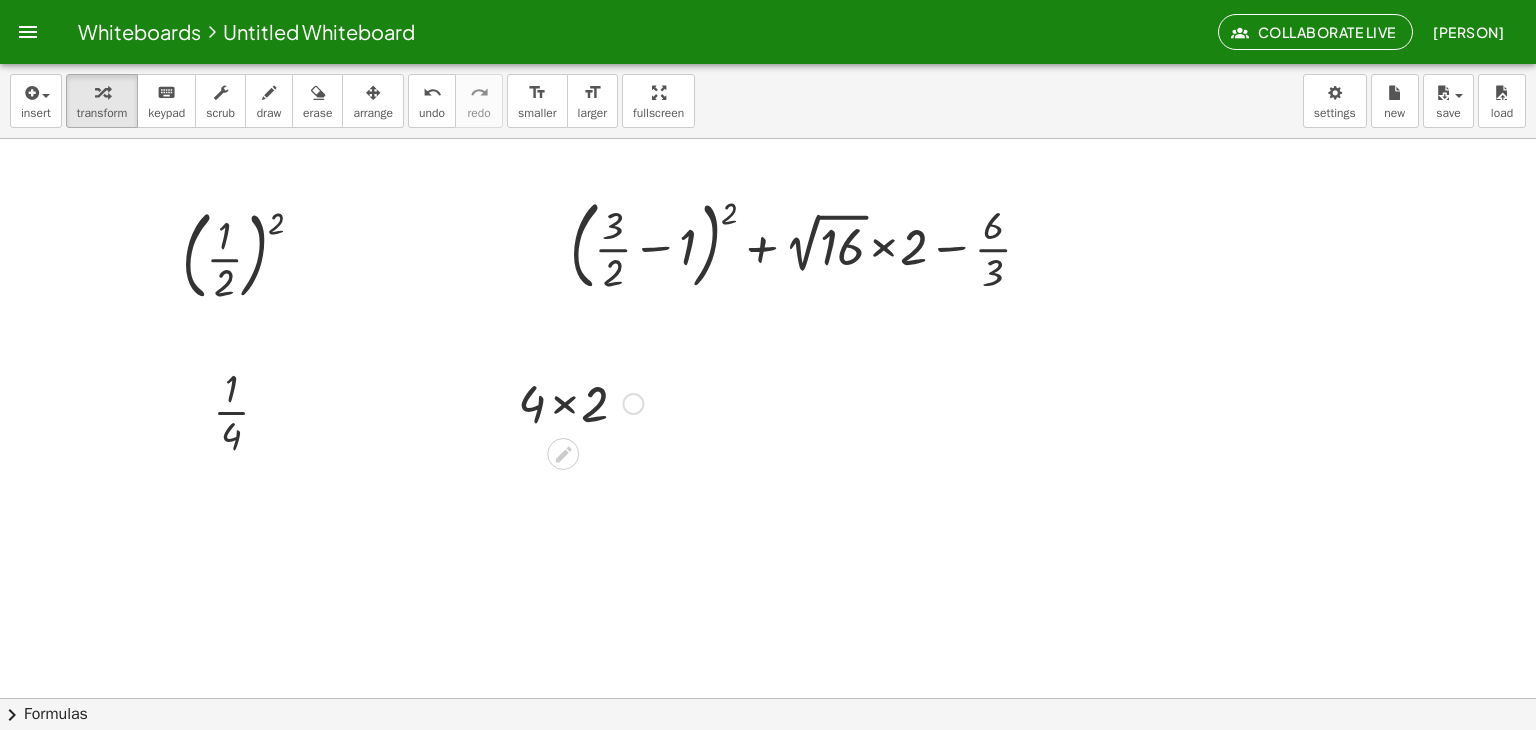 click at bounding box center [580, 402] 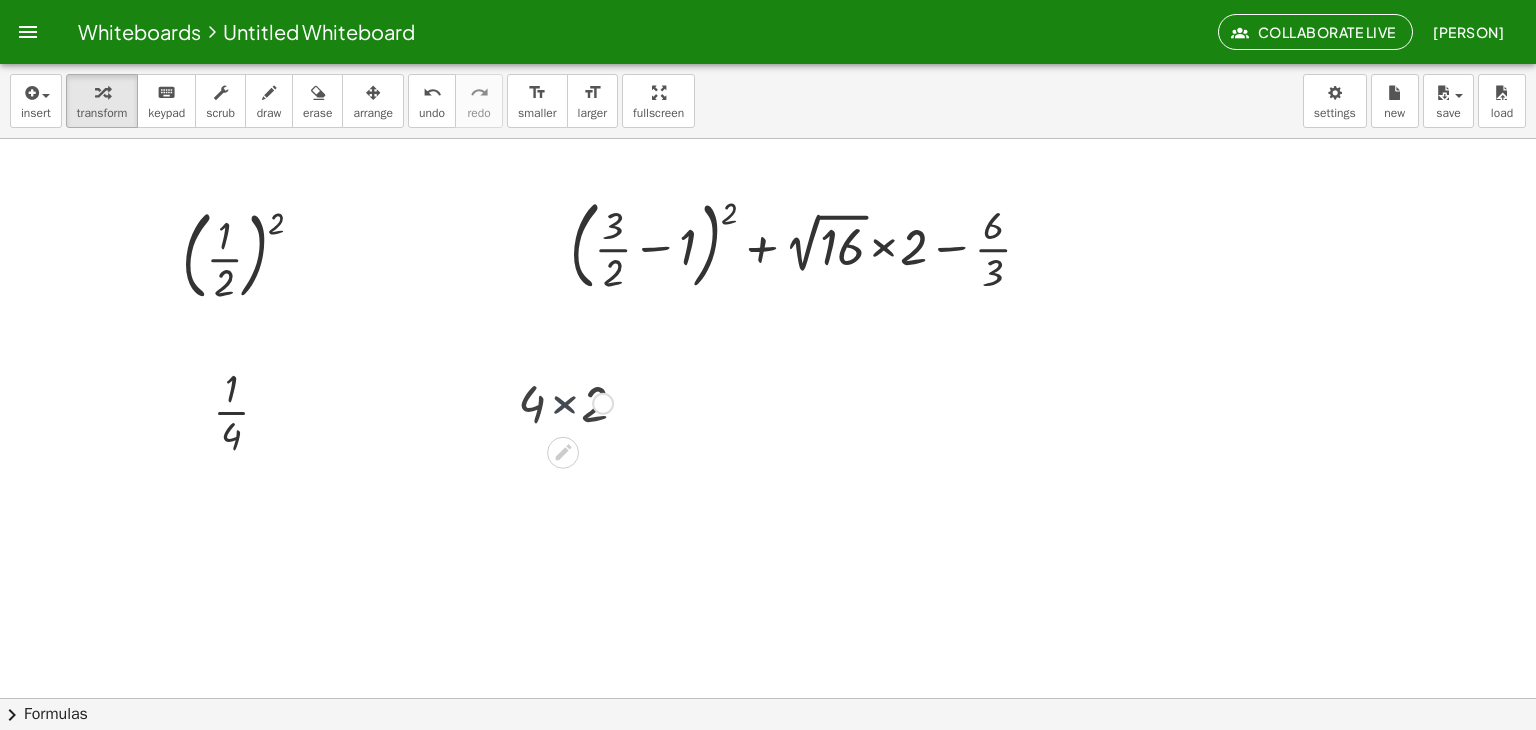 click at bounding box center [580, 402] 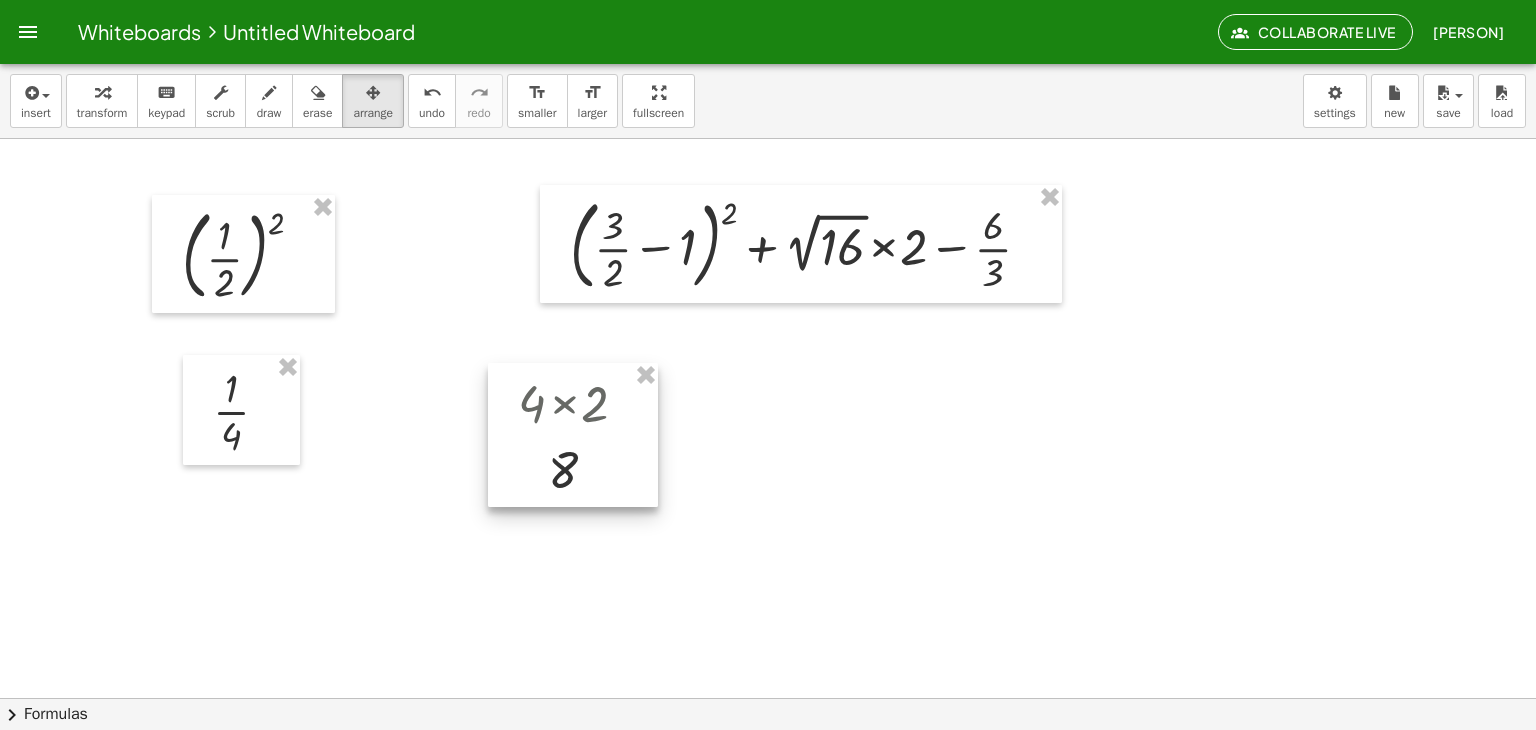 drag, startPoint x: 360, startPoint y: 93, endPoint x: 548, endPoint y: 433, distance: 388.51514 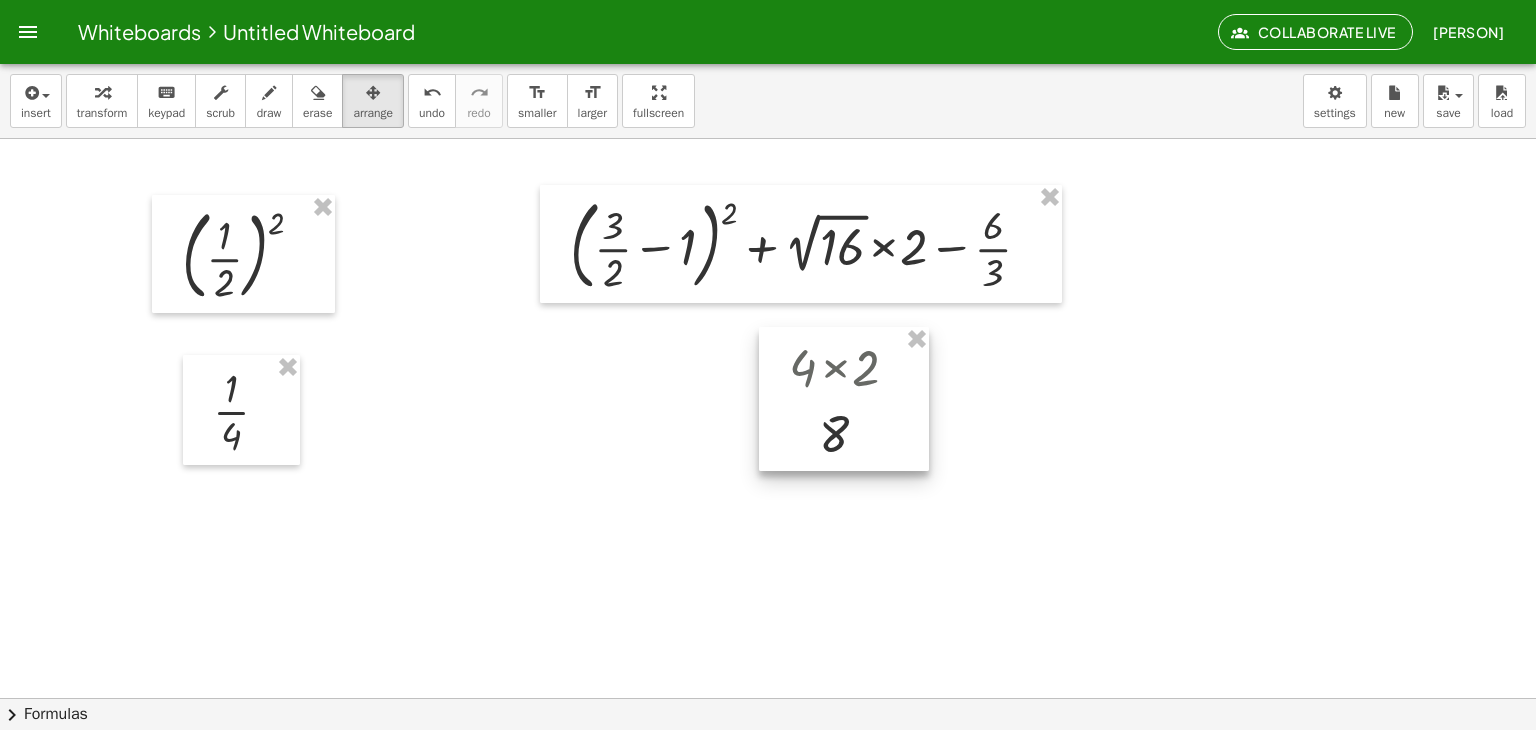 drag, startPoint x: 548, startPoint y: 433, endPoint x: 820, endPoint y: 397, distance: 274.372 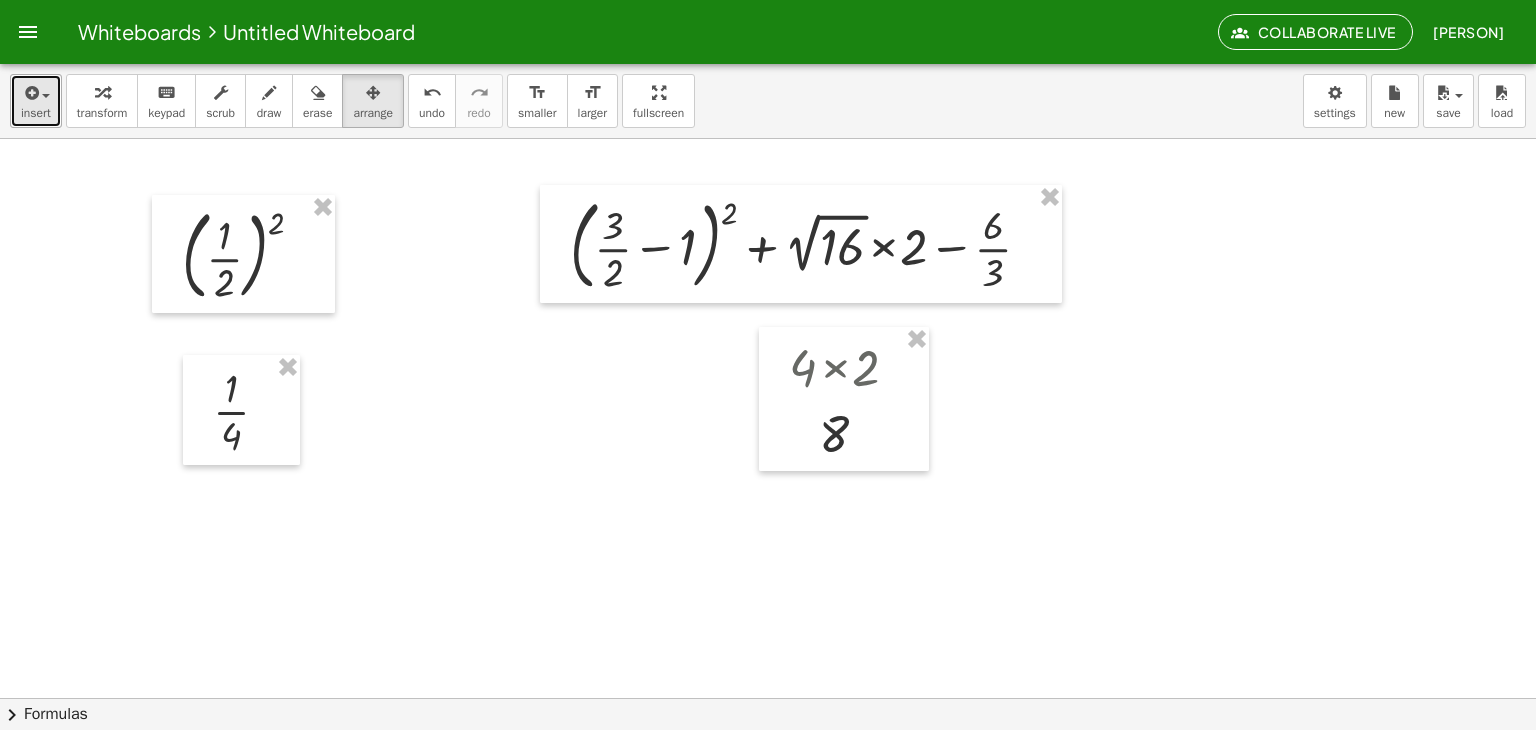 click at bounding box center (30, 93) 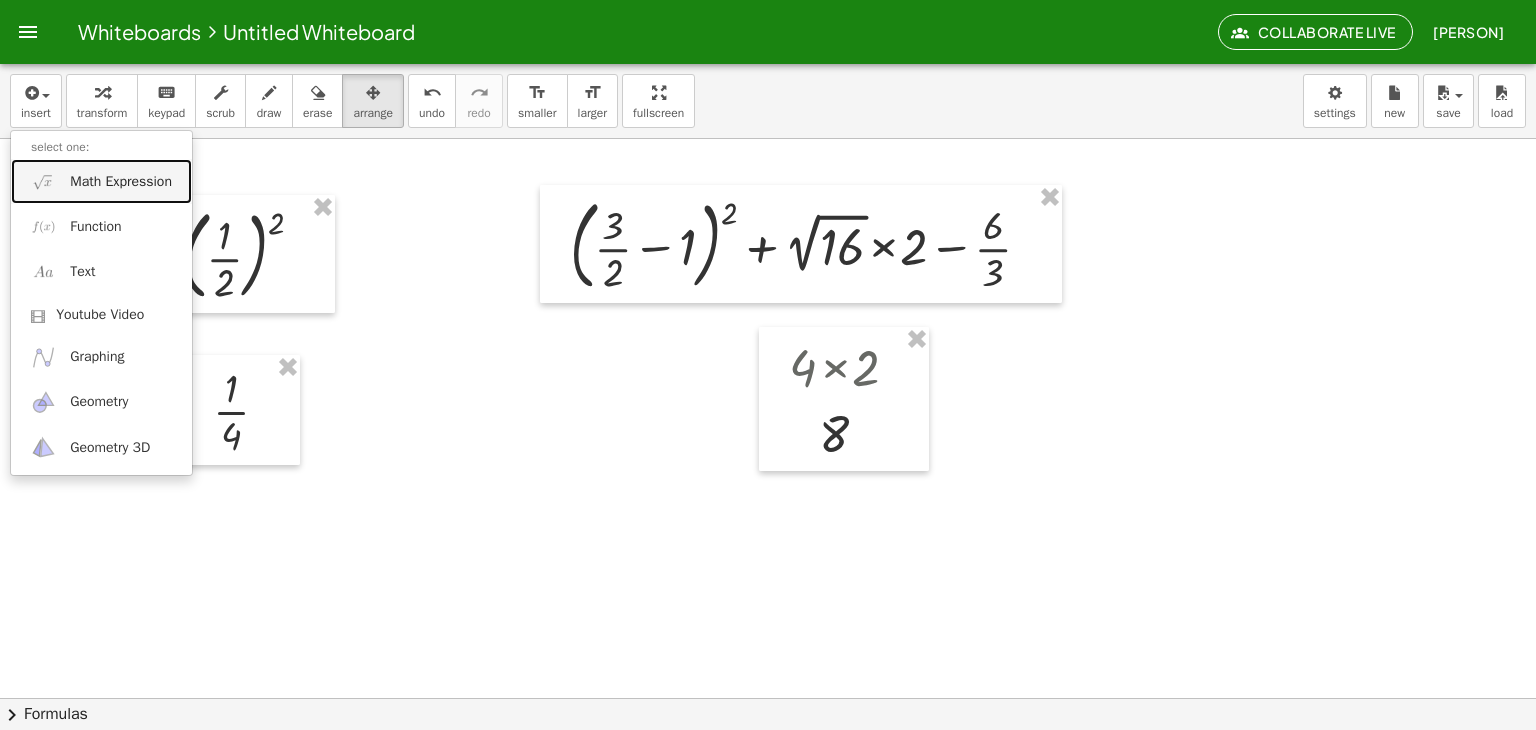 click on "Math Expression" at bounding box center (121, 182) 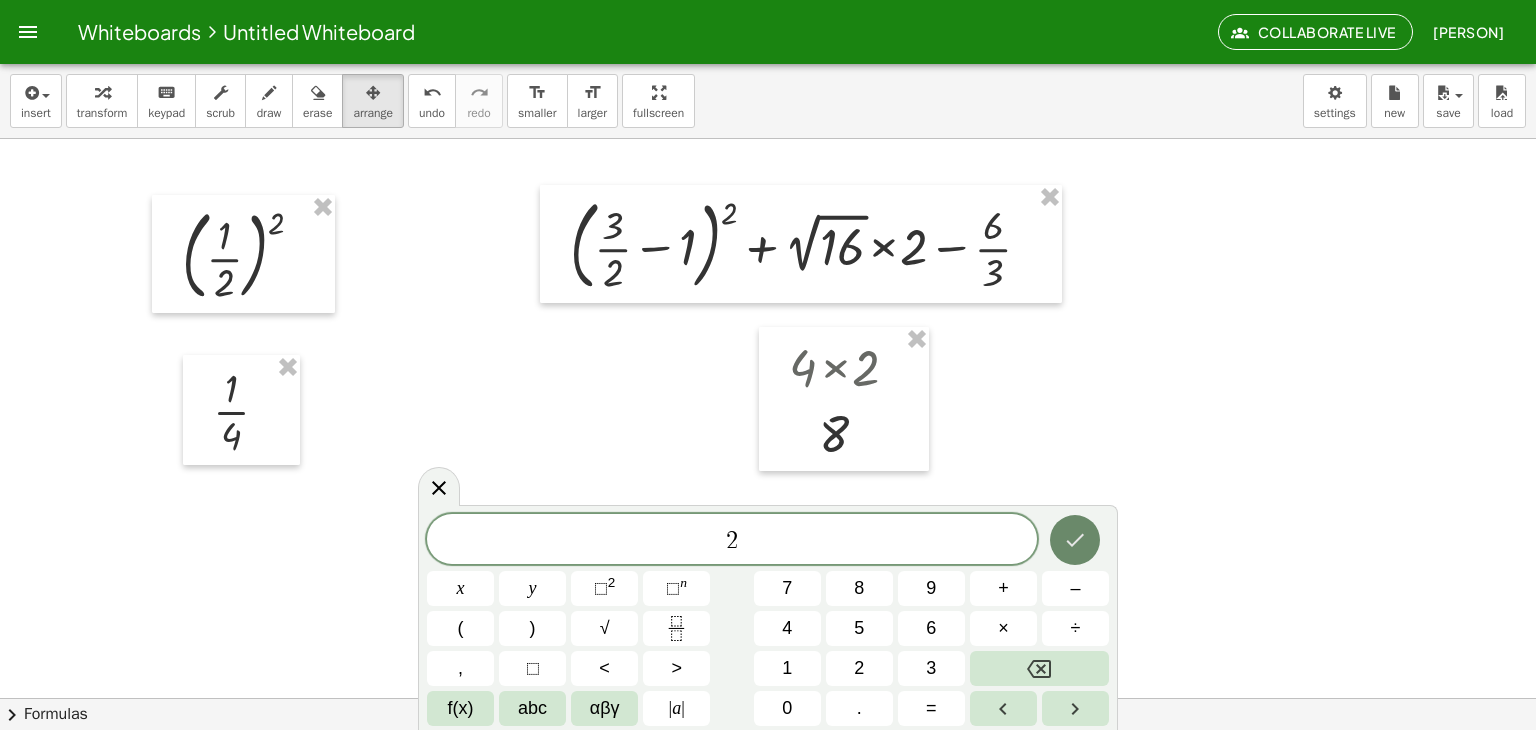 click 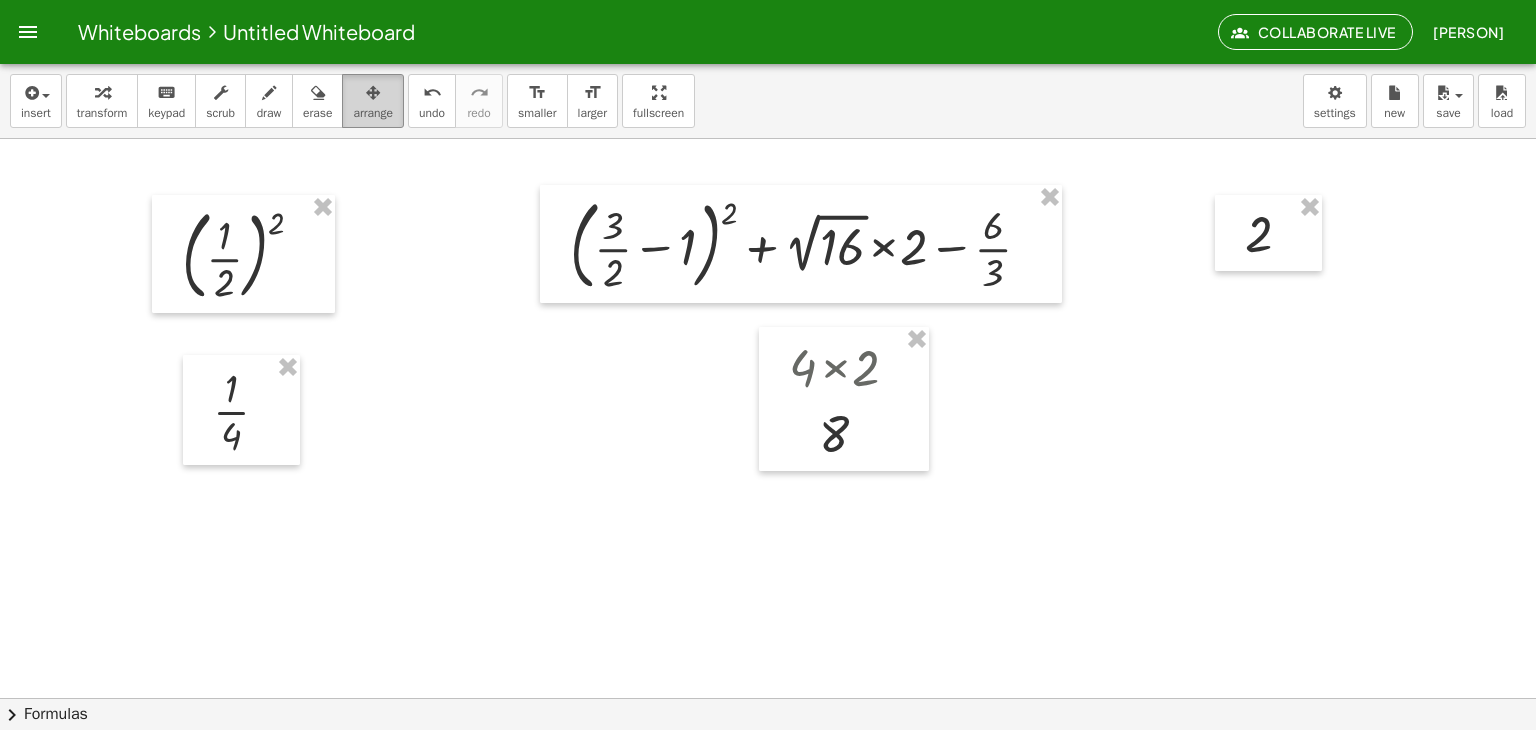 click on "arrange" at bounding box center (373, 113) 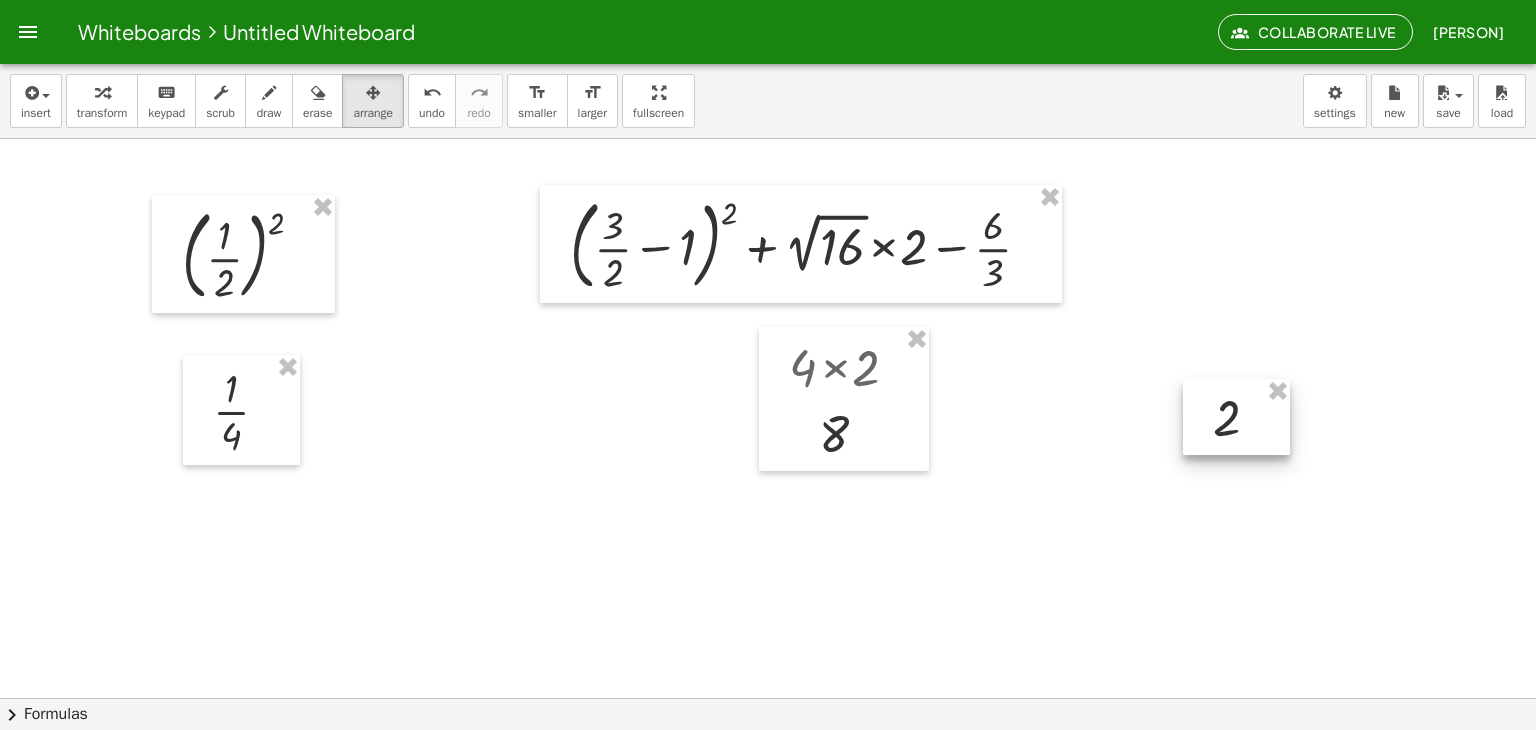 drag, startPoint x: 1245, startPoint y: 236, endPoint x: 1213, endPoint y: 420, distance: 186.76189 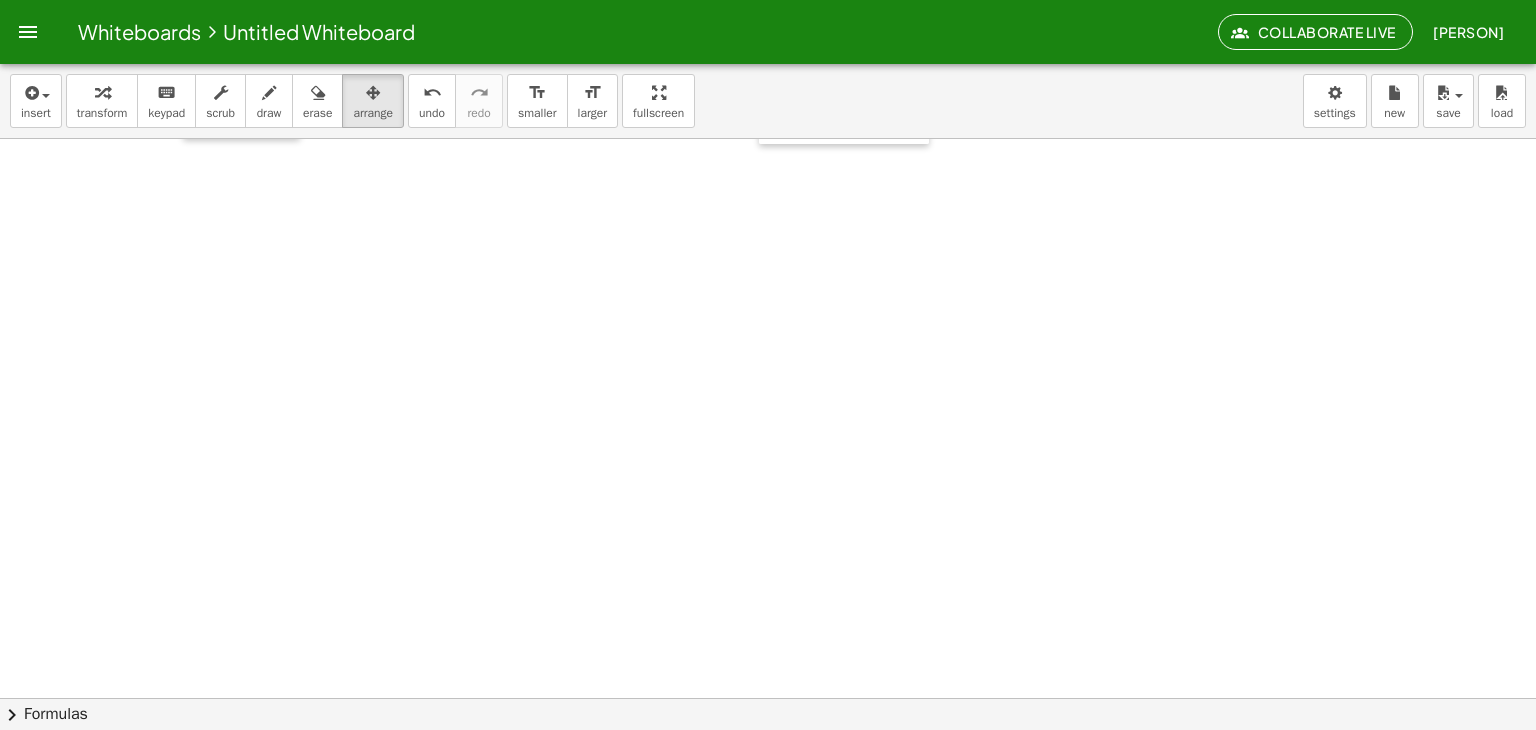 scroll, scrollTop: 331, scrollLeft: 0, axis: vertical 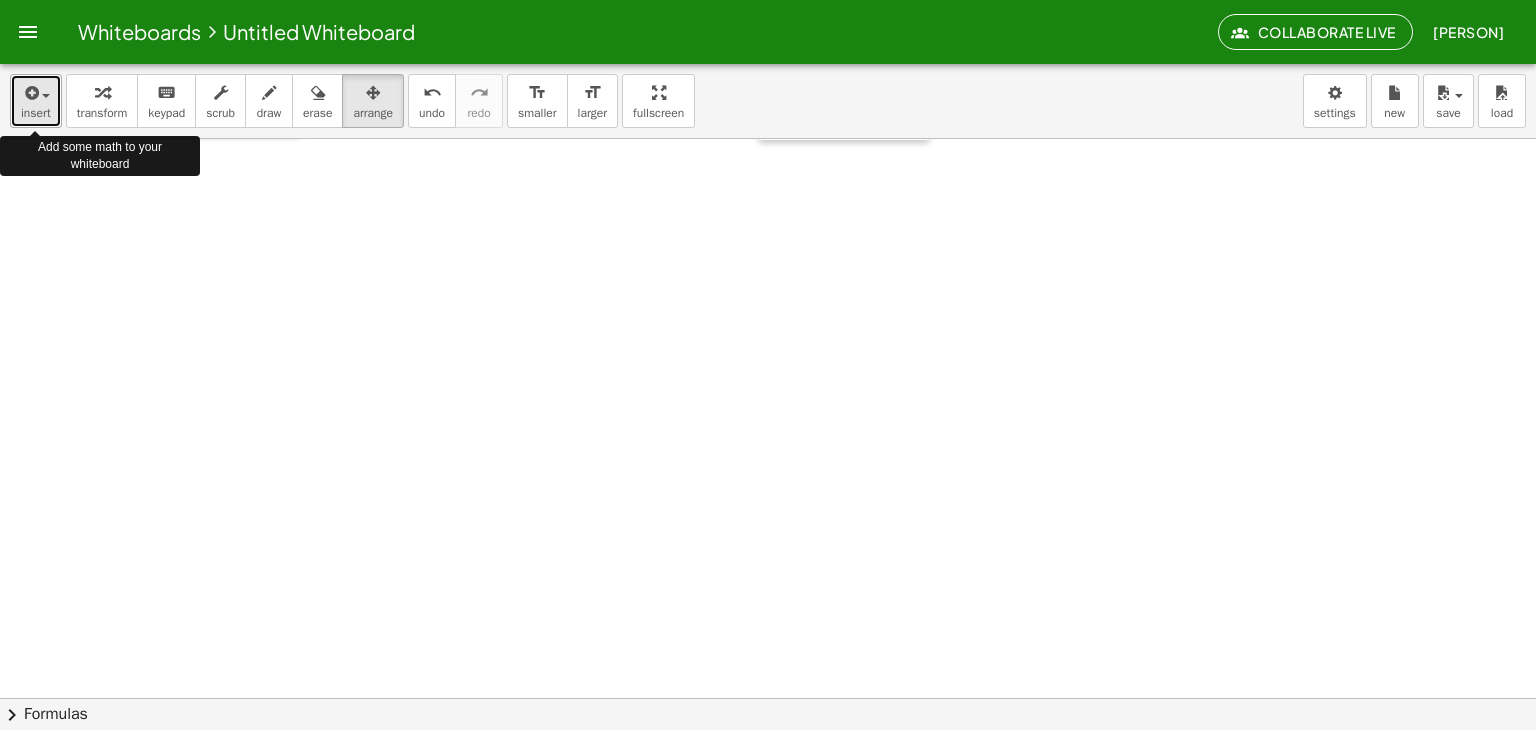 click on "insert" at bounding box center [36, 113] 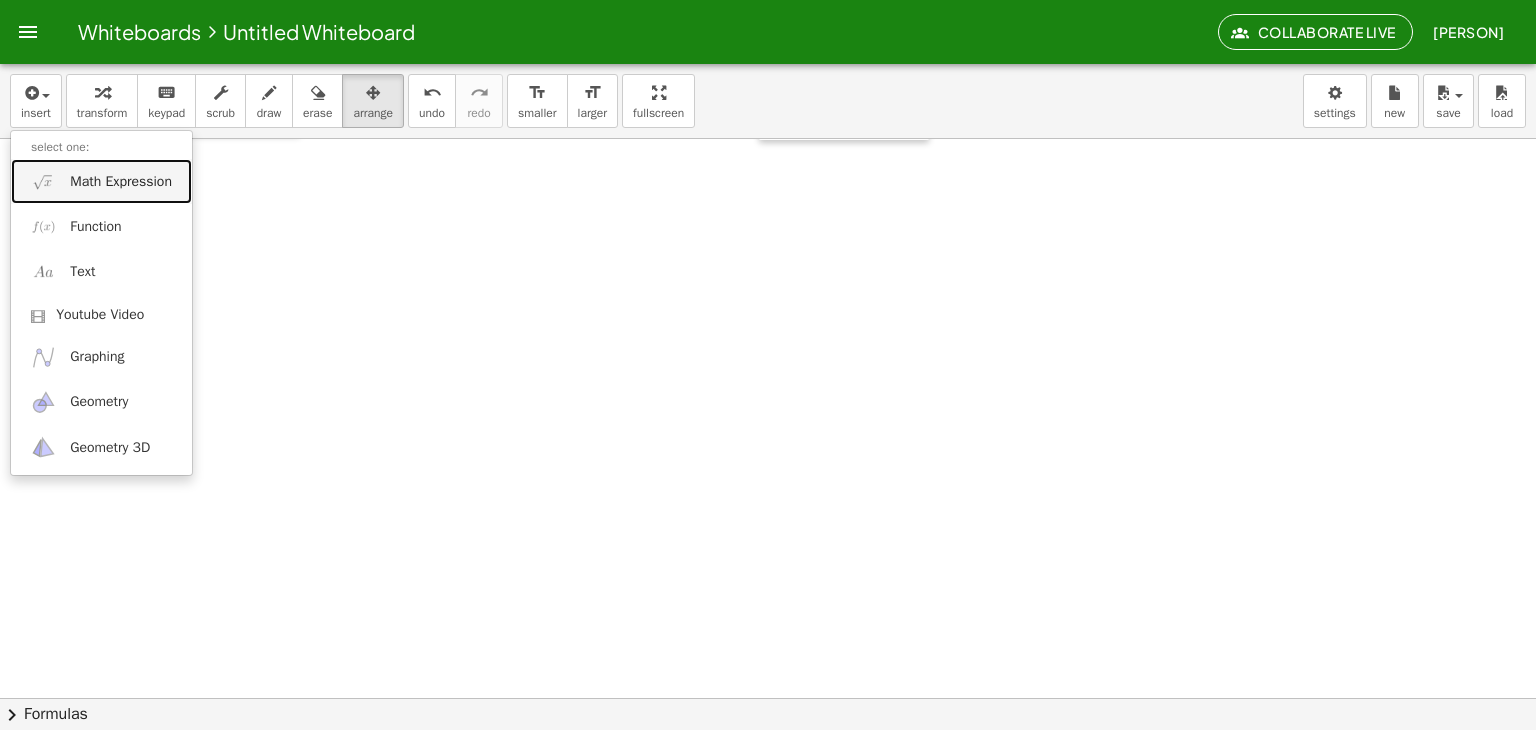 click on "Math Expression" at bounding box center [121, 182] 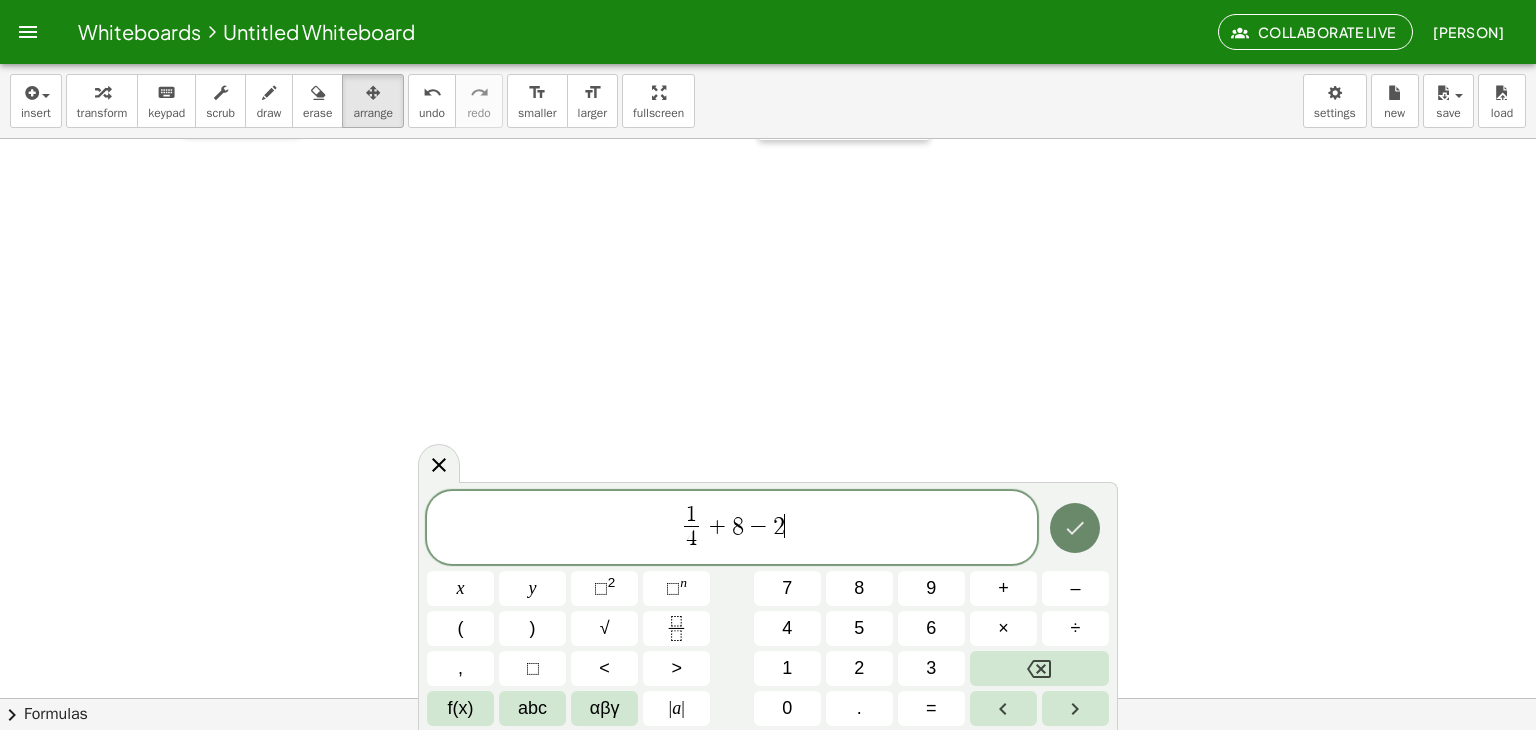 click 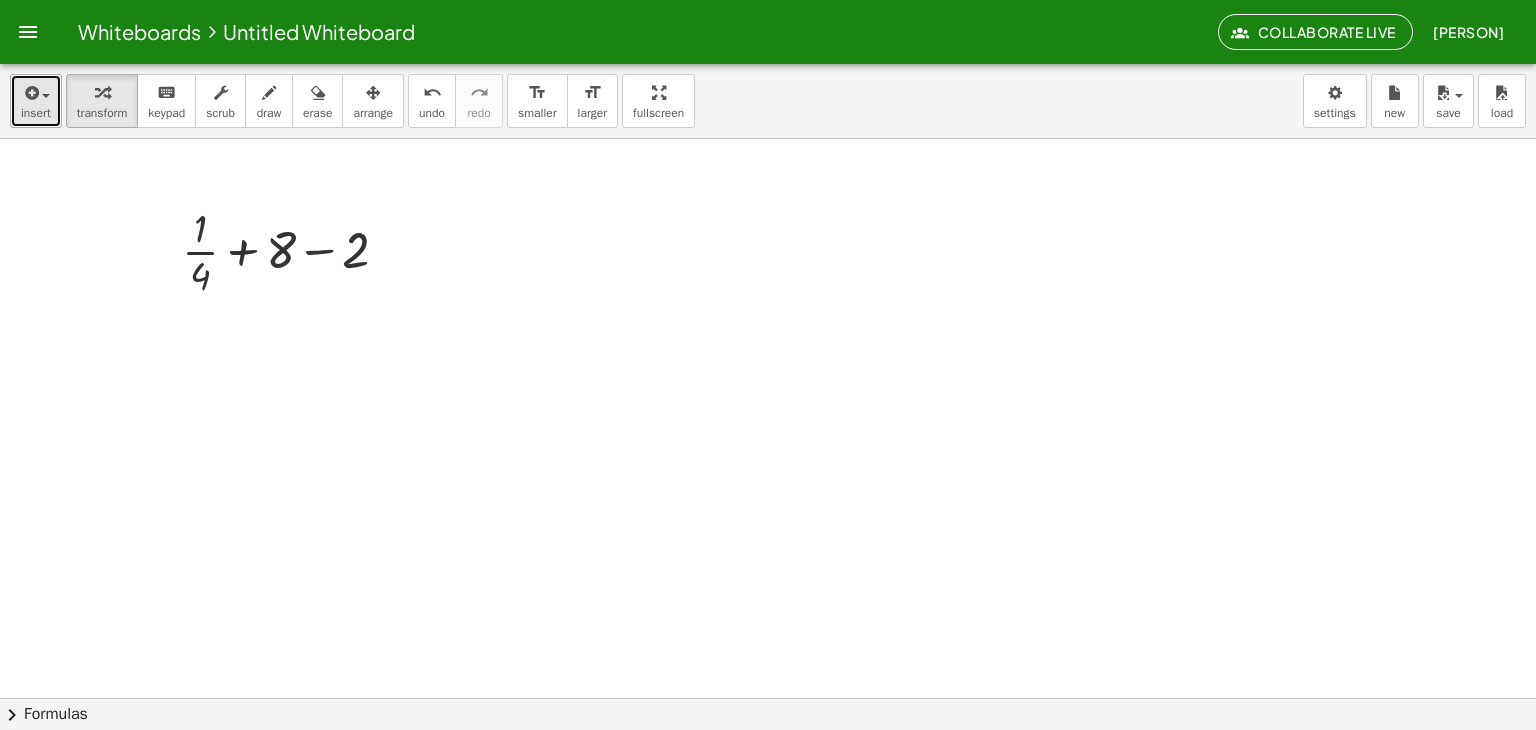click on "insert" at bounding box center [36, 101] 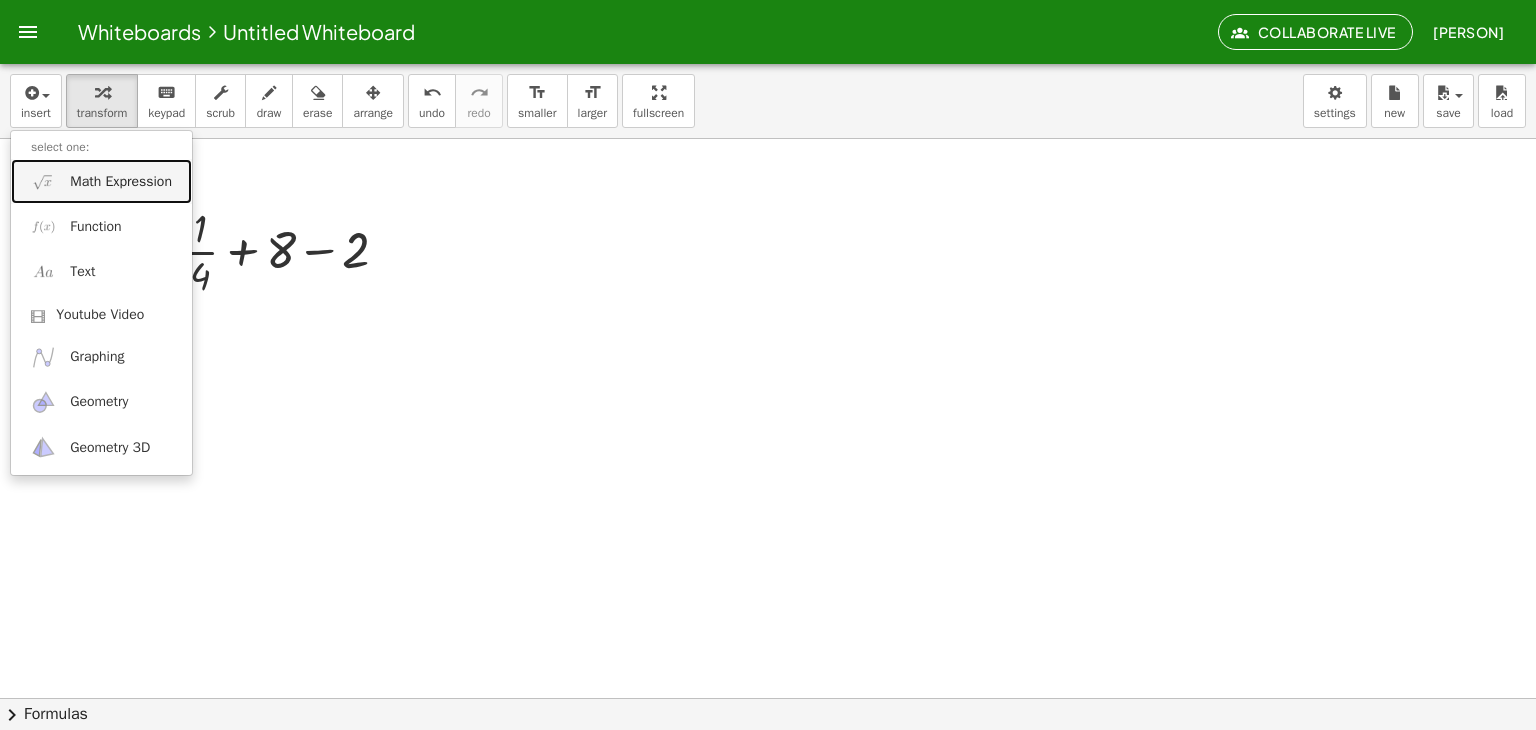 click on "Math Expression" at bounding box center [101, 181] 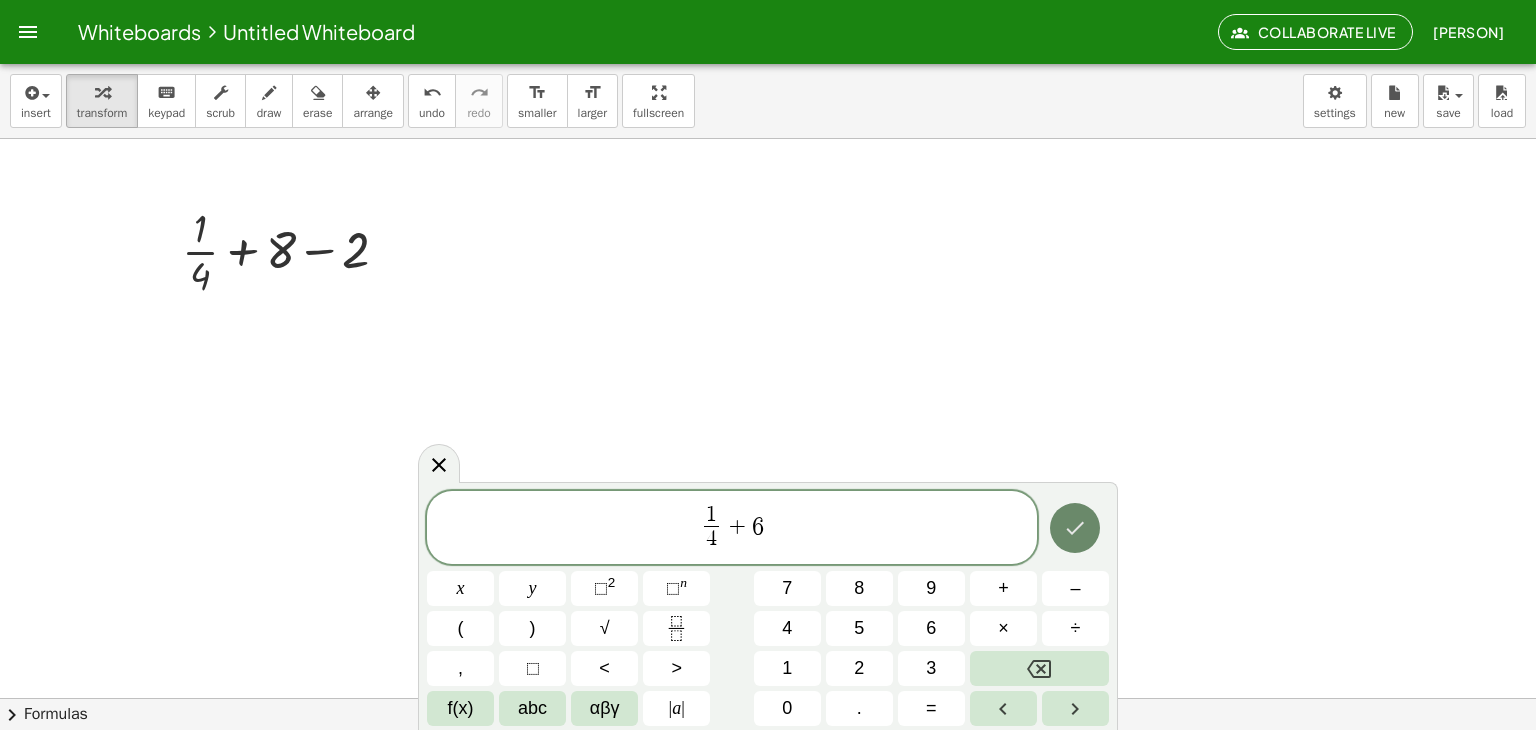 click 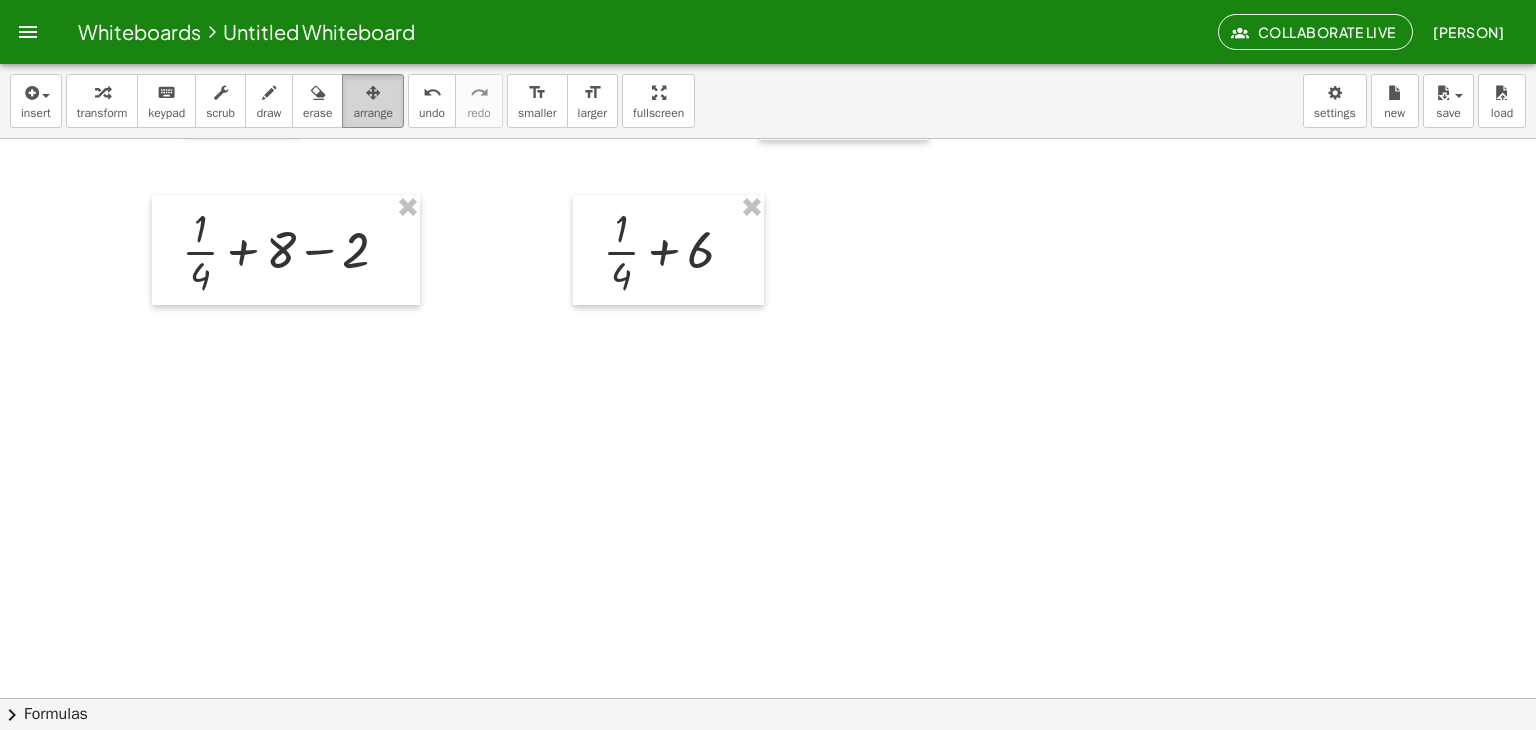 click at bounding box center [373, 92] 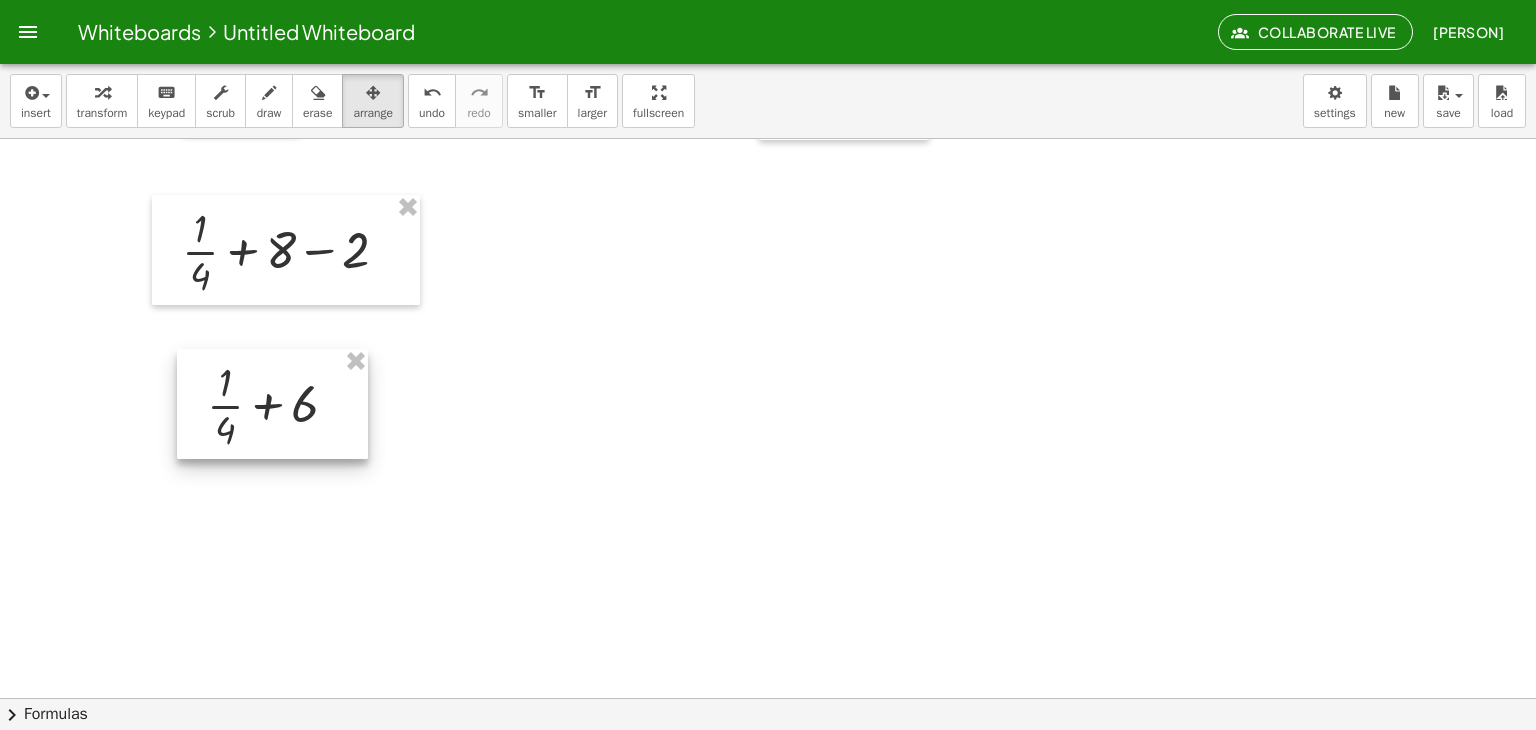 drag, startPoint x: 661, startPoint y: 243, endPoint x: 257, endPoint y: 397, distance: 432.35632 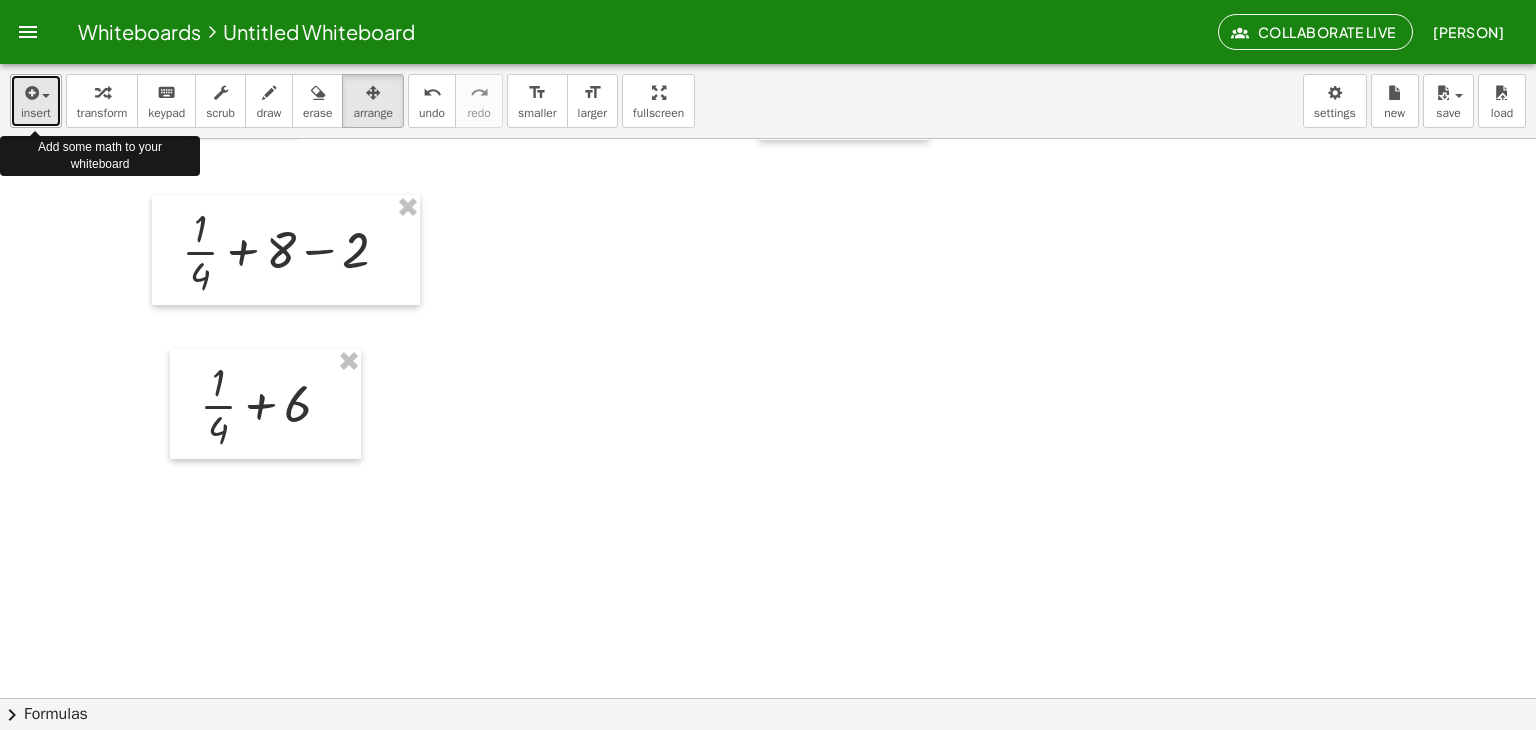 click on "insert" at bounding box center [36, 113] 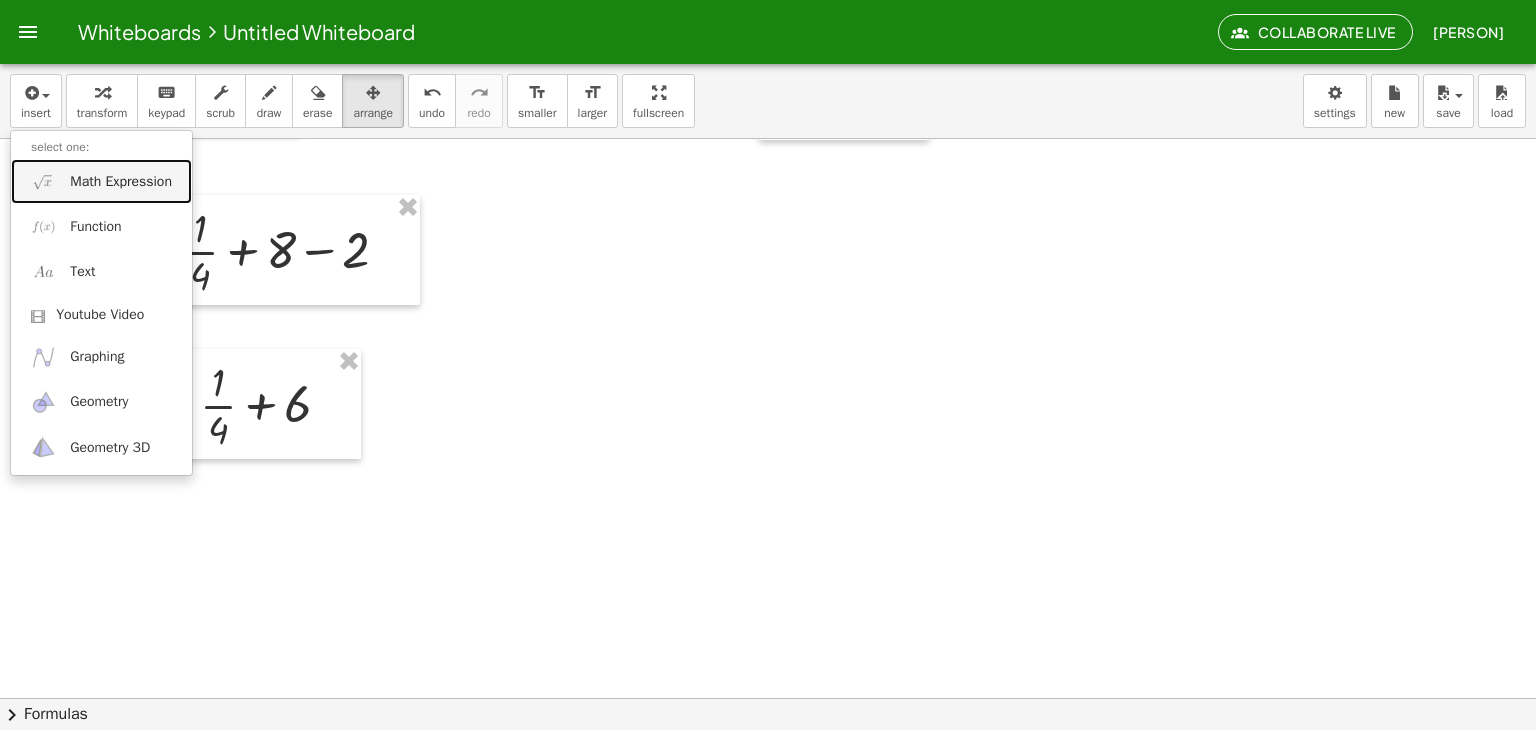 click on "Math Expression" at bounding box center [121, 182] 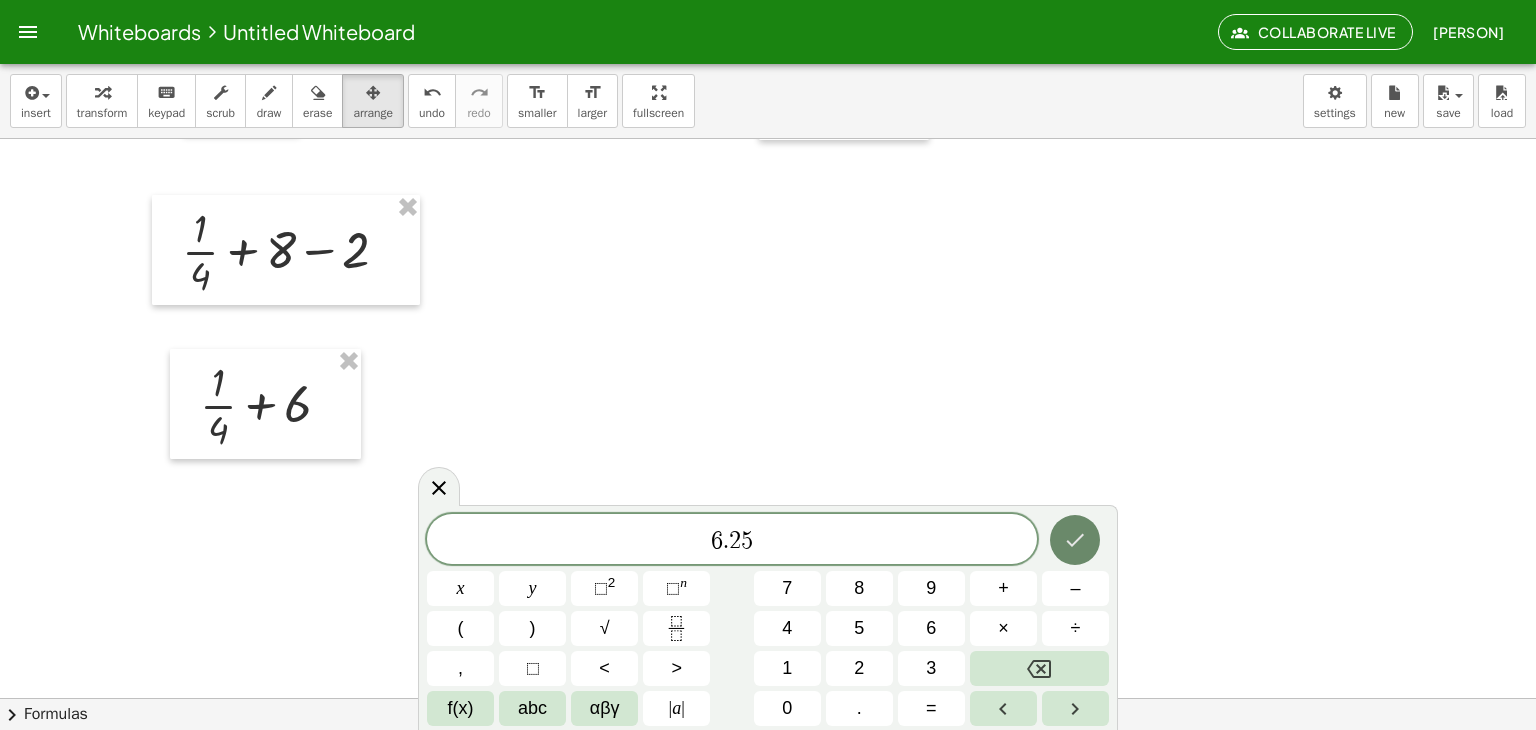 click at bounding box center (1075, 540) 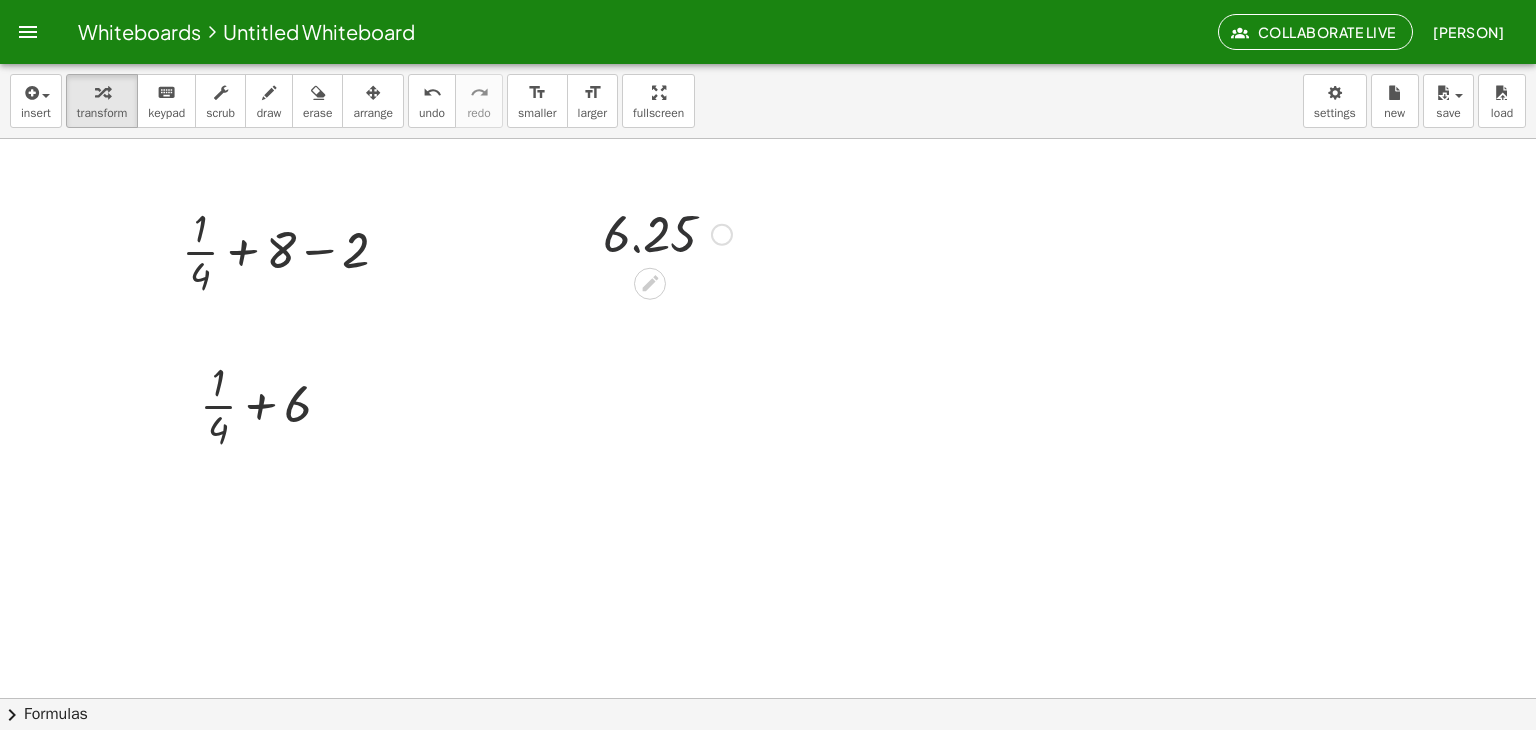 click at bounding box center [667, 233] 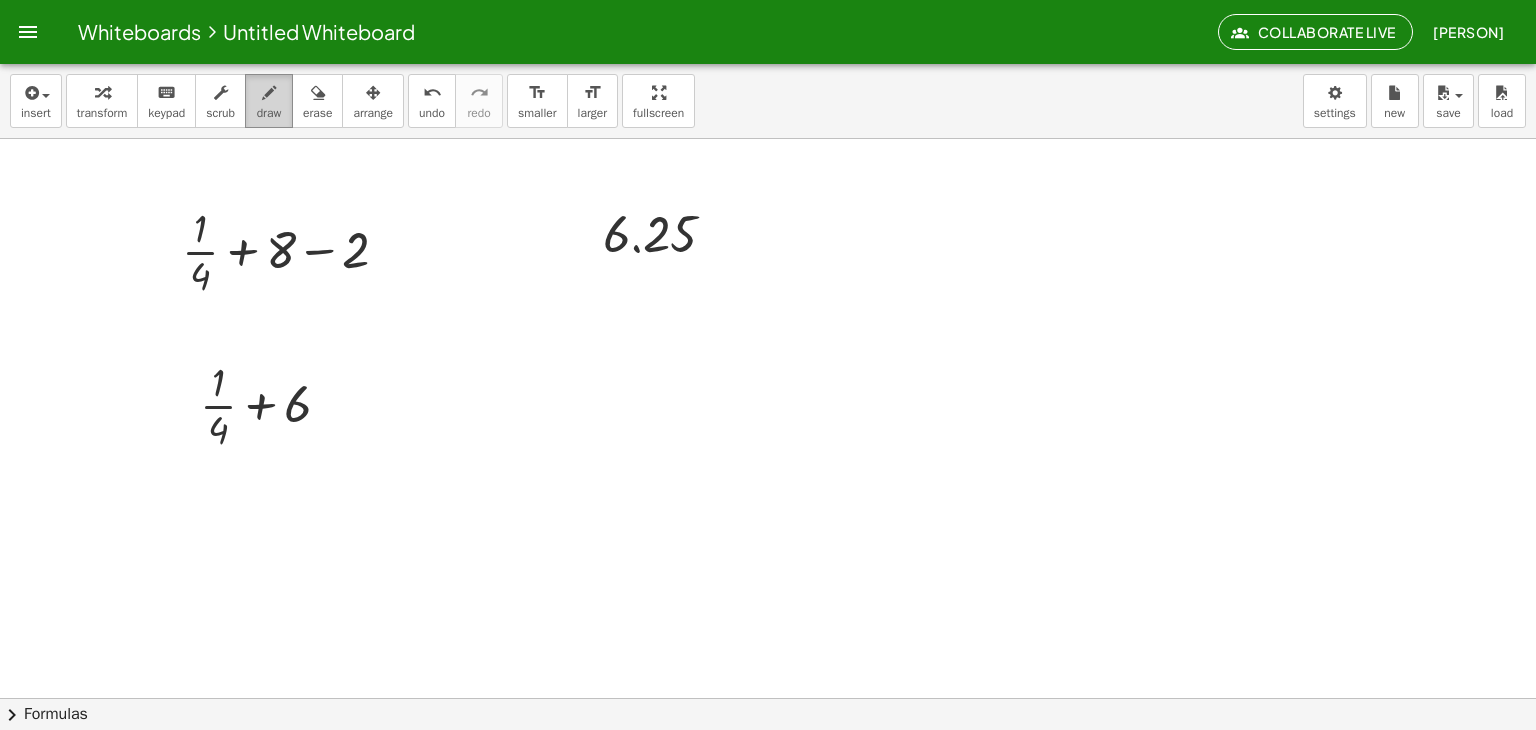 click on "draw" at bounding box center (269, 101) 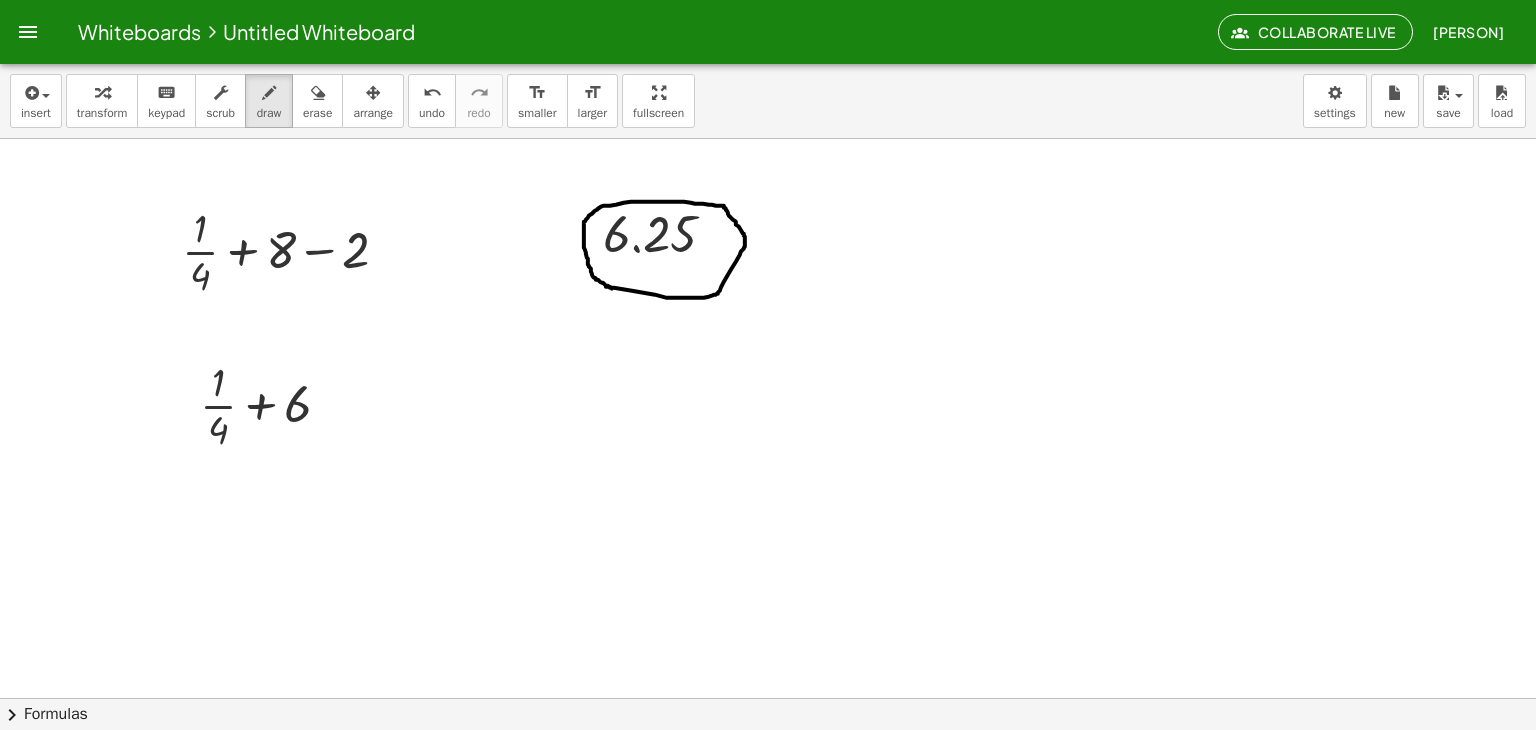 click at bounding box center [768, 367] 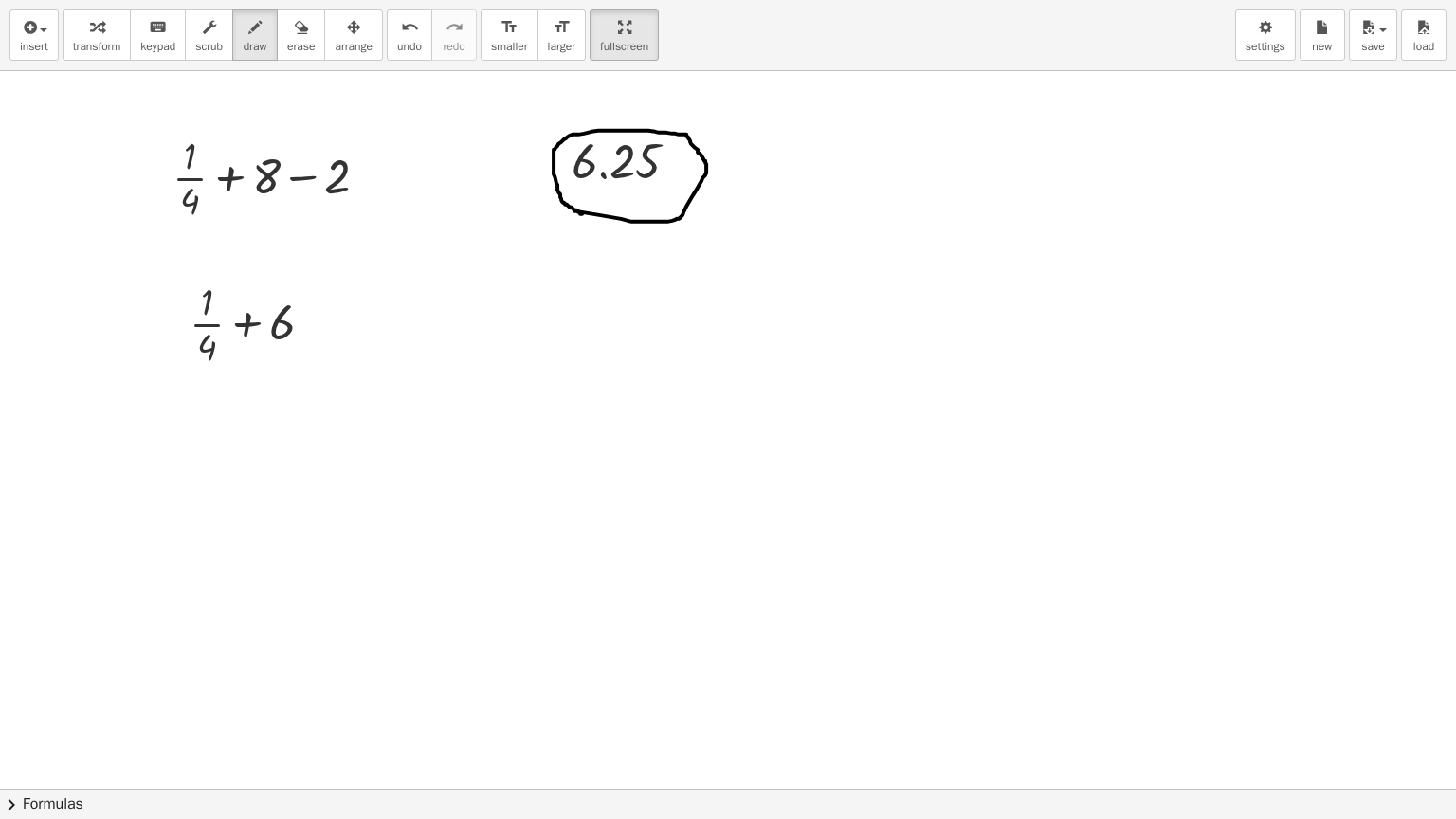 click on "insert select one: Math Expression Function Text Youtube Video Graphing Geometry Geometry 3D transform keyboard keypad scrub draw erase arrange undo undo redo redo format_size smaller format_size larger fullscreen load   save new settings + ( + × 3 × 2 − 1 ) 2 + × 2 √ 16 × 2 − × 6 × 3 ( × 1 × 2 ) 2 × 1 × 4 × 4 × 2 8 2 + × 1 × 4 + 8 − 2 + × 1 × 4 + 6 6.25 Try to double tap. × chevron_right  Formulas
Drag one side of a formula onto a highlighted expression on the canvas to apply it.
Quadratic Formula
+ · a · x 2 + · b · x + c = 0
⇔
x = · ( − b ± 2 √ ( + b 2 − · 4 · a · c ) ) · 2 · a
+ x 2 + · p · x + q = 0
⇔
x = − · p · 2 ± 2 √ ( + ( · p · 2 ) 2 − q )
+" at bounding box center (728, 410) 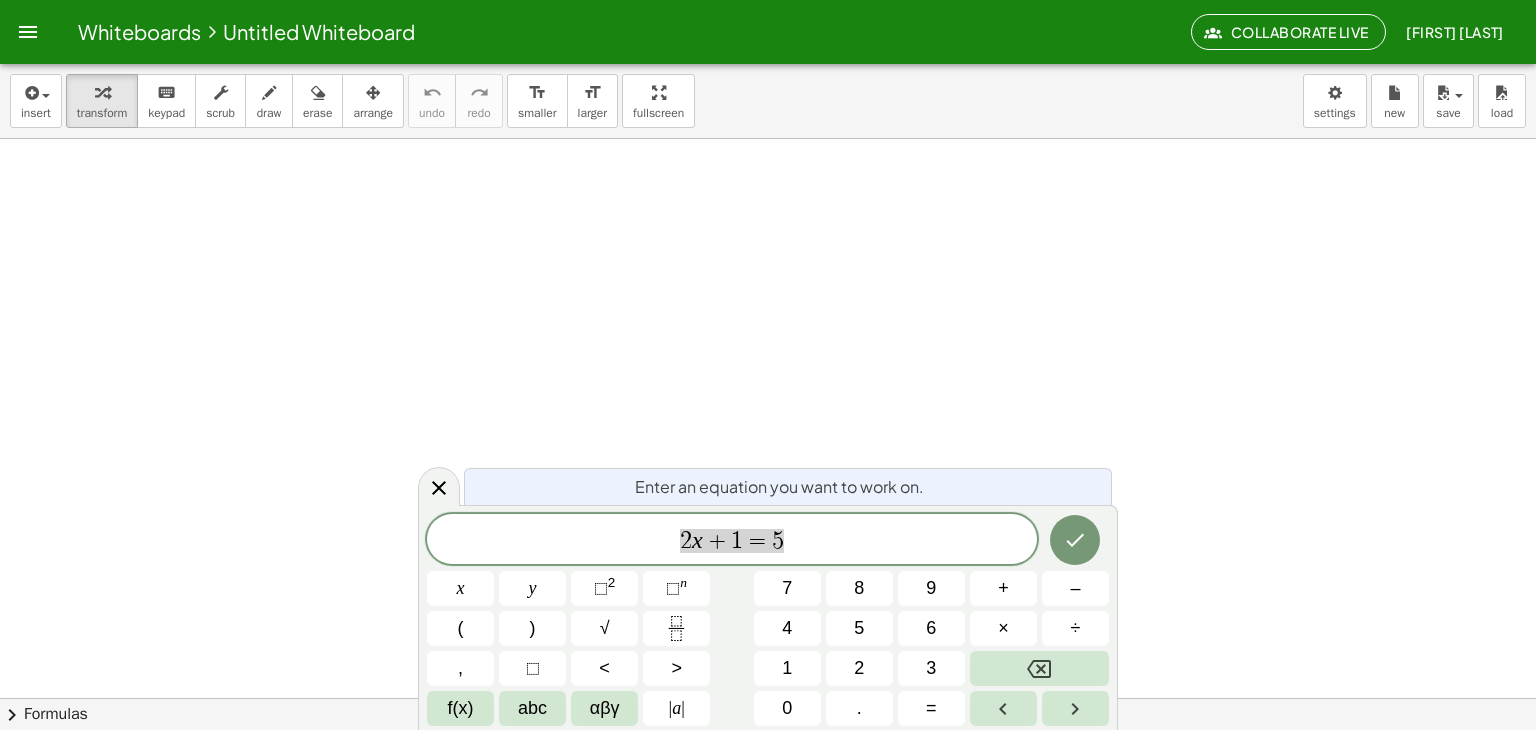 scroll, scrollTop: 0, scrollLeft: 0, axis: both 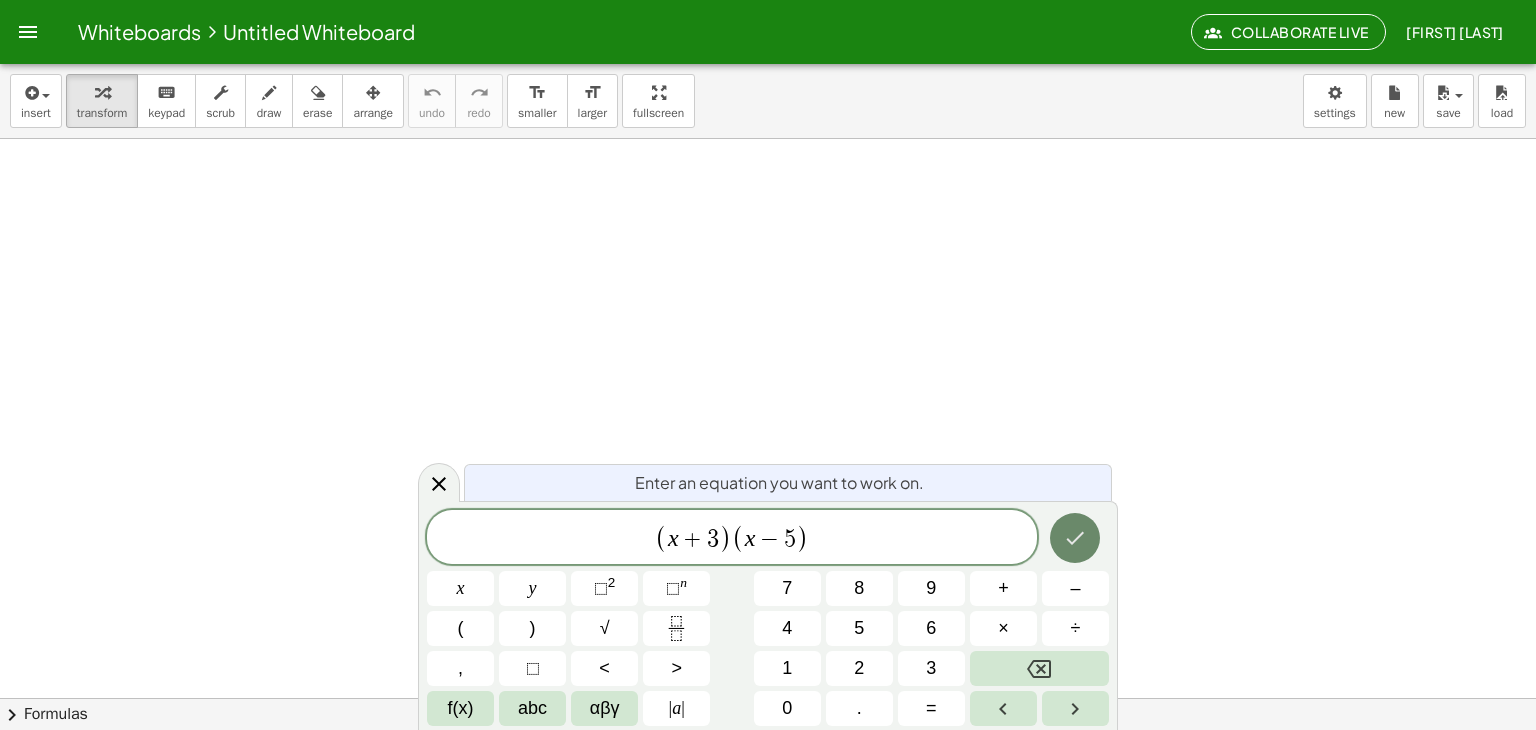 click at bounding box center (1075, 538) 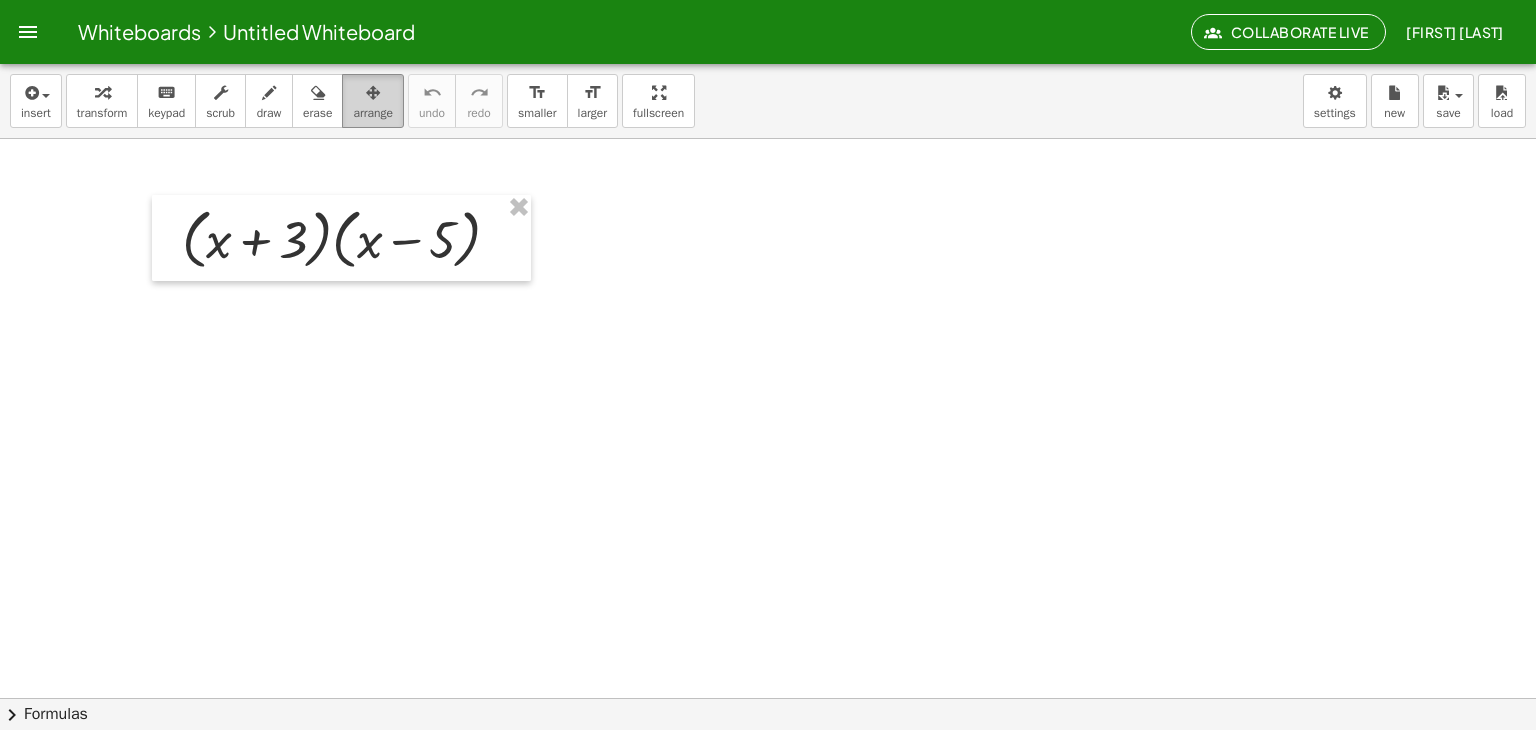 click on "arrange" at bounding box center [373, 101] 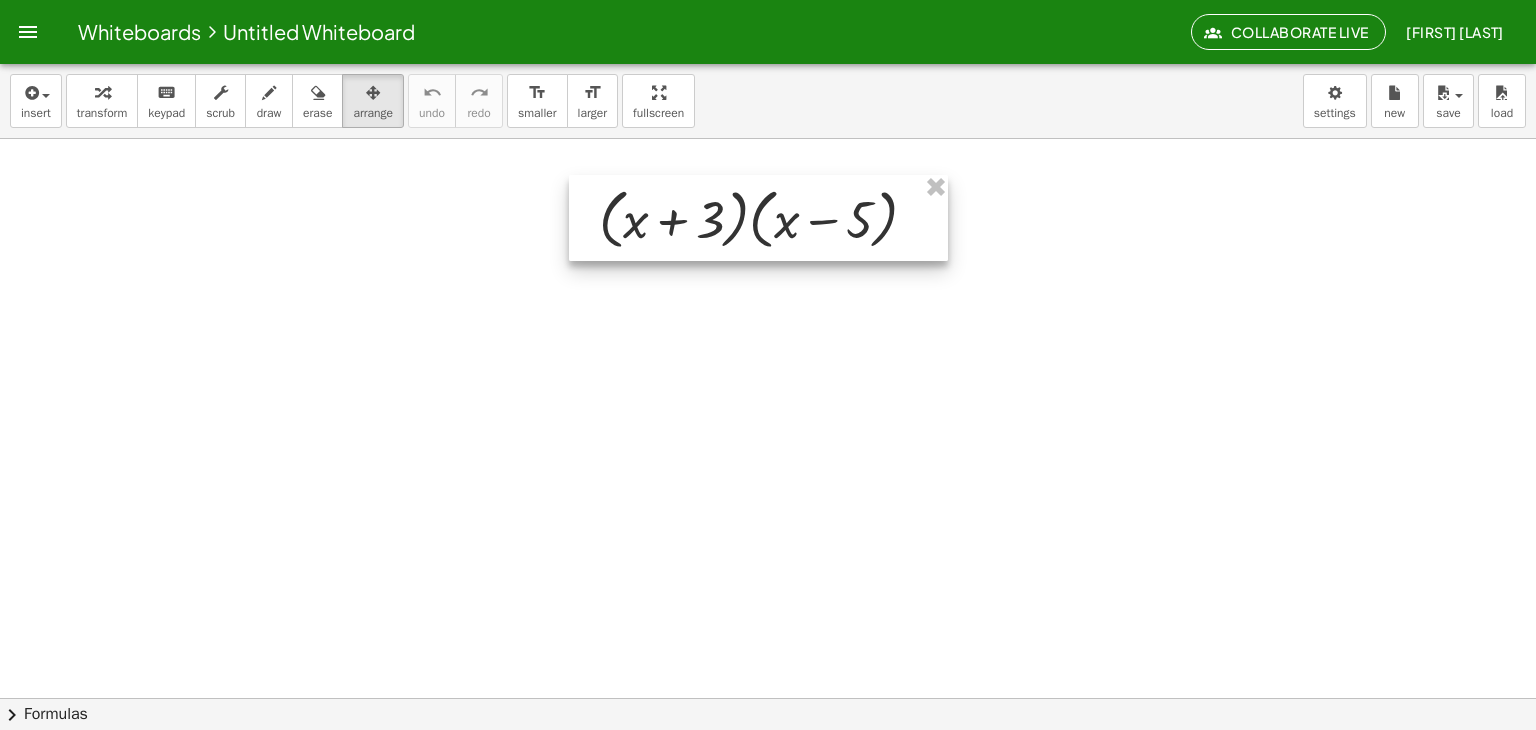 drag, startPoint x: 343, startPoint y: 257, endPoint x: 771, endPoint y: 251, distance: 428.04205 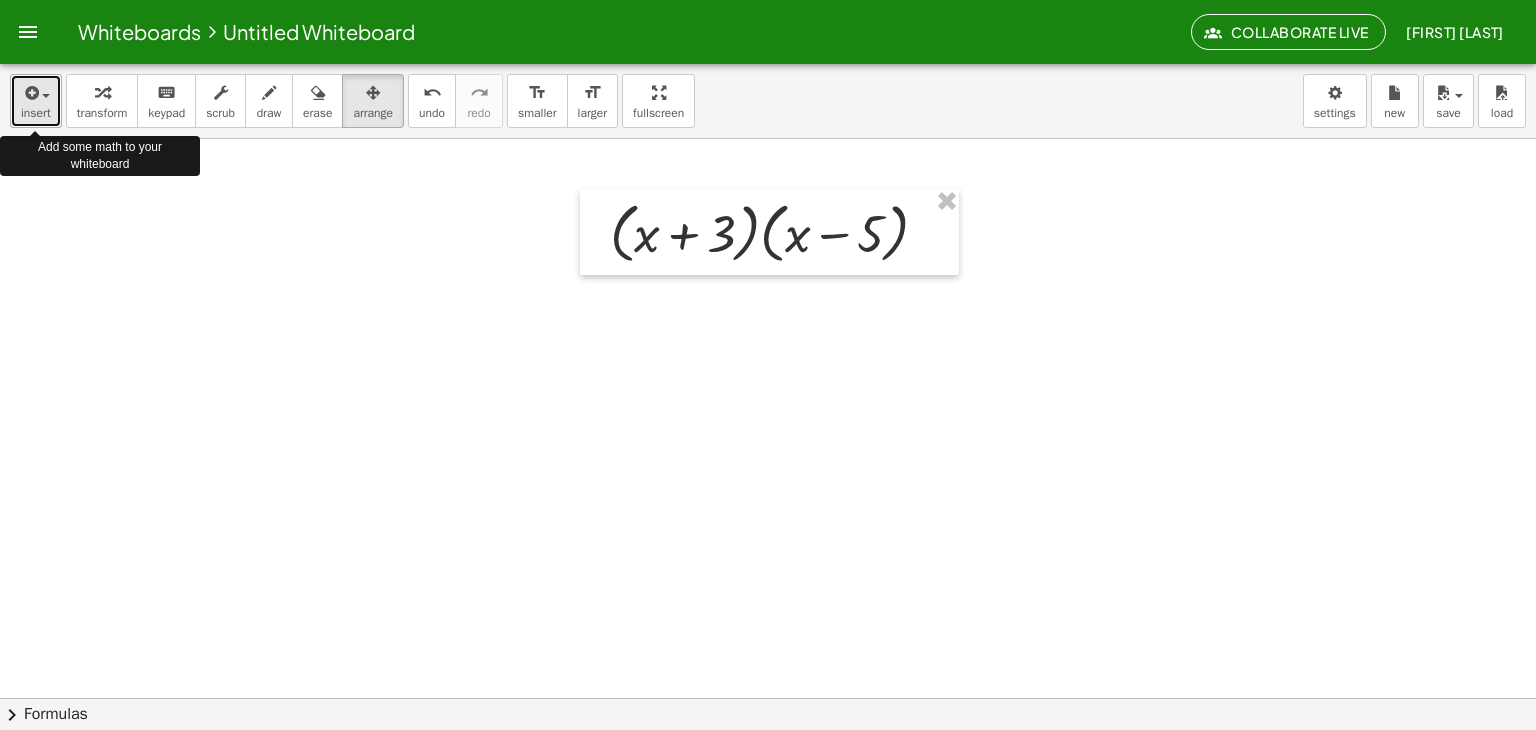 click on "insert" at bounding box center [36, 101] 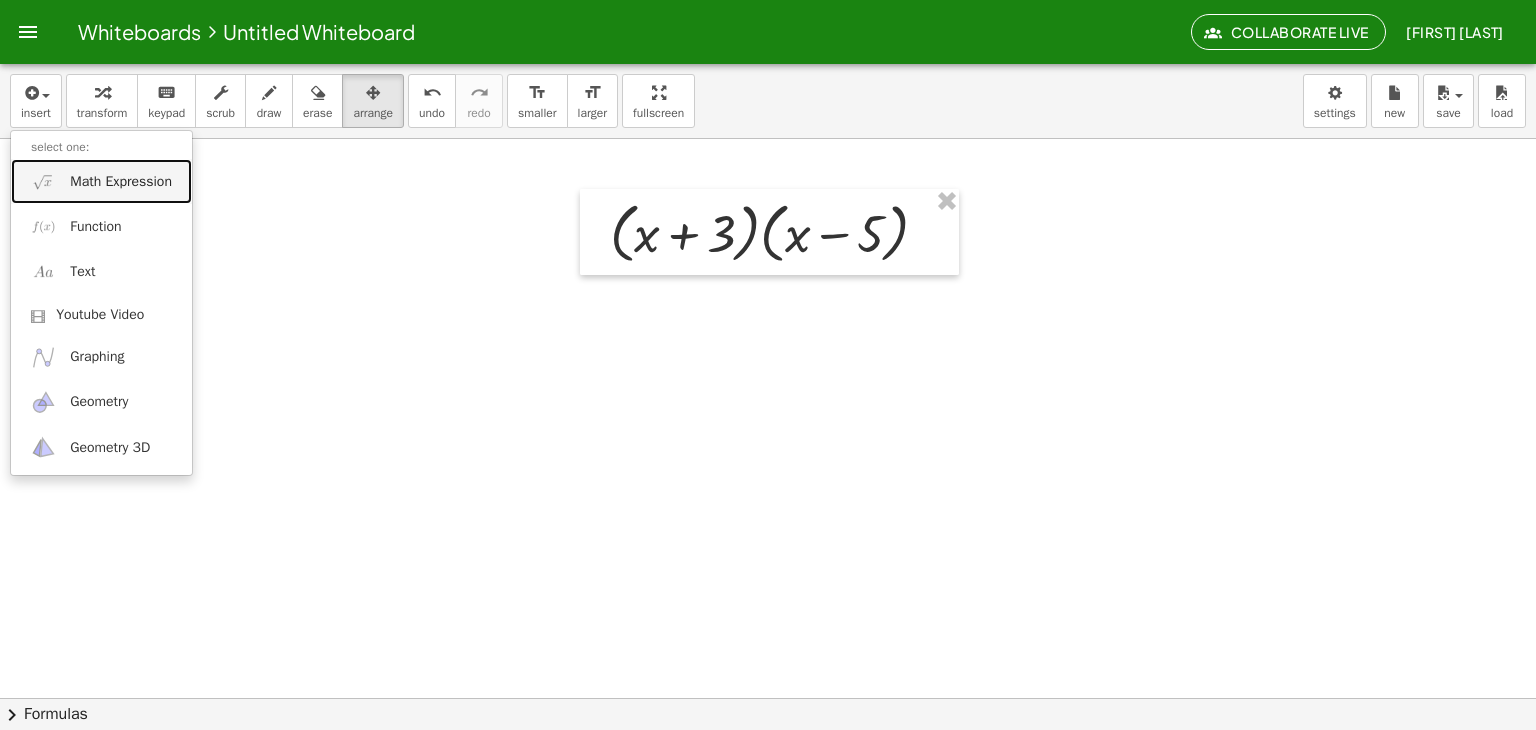 click on "Math Expression" at bounding box center [101, 181] 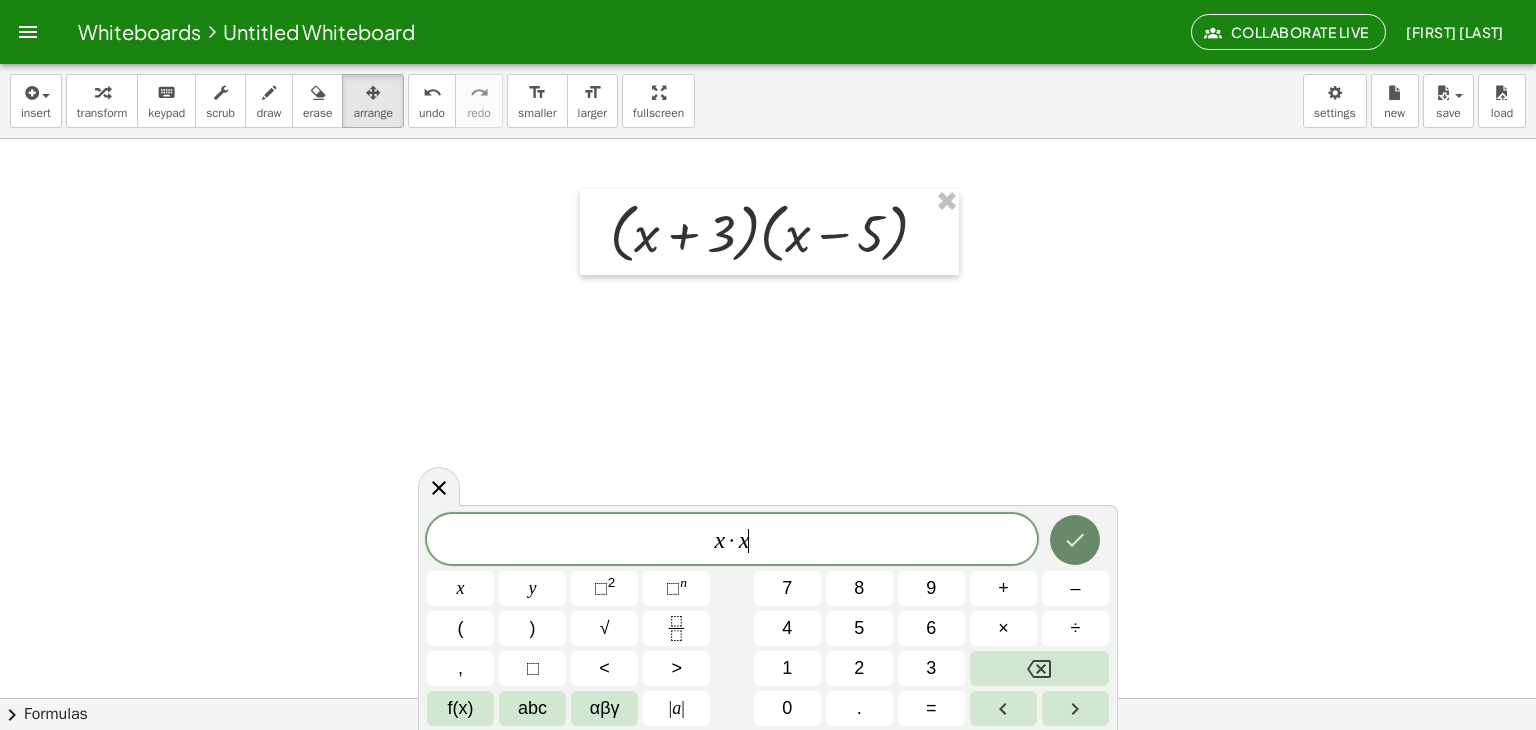 click at bounding box center [1075, 540] 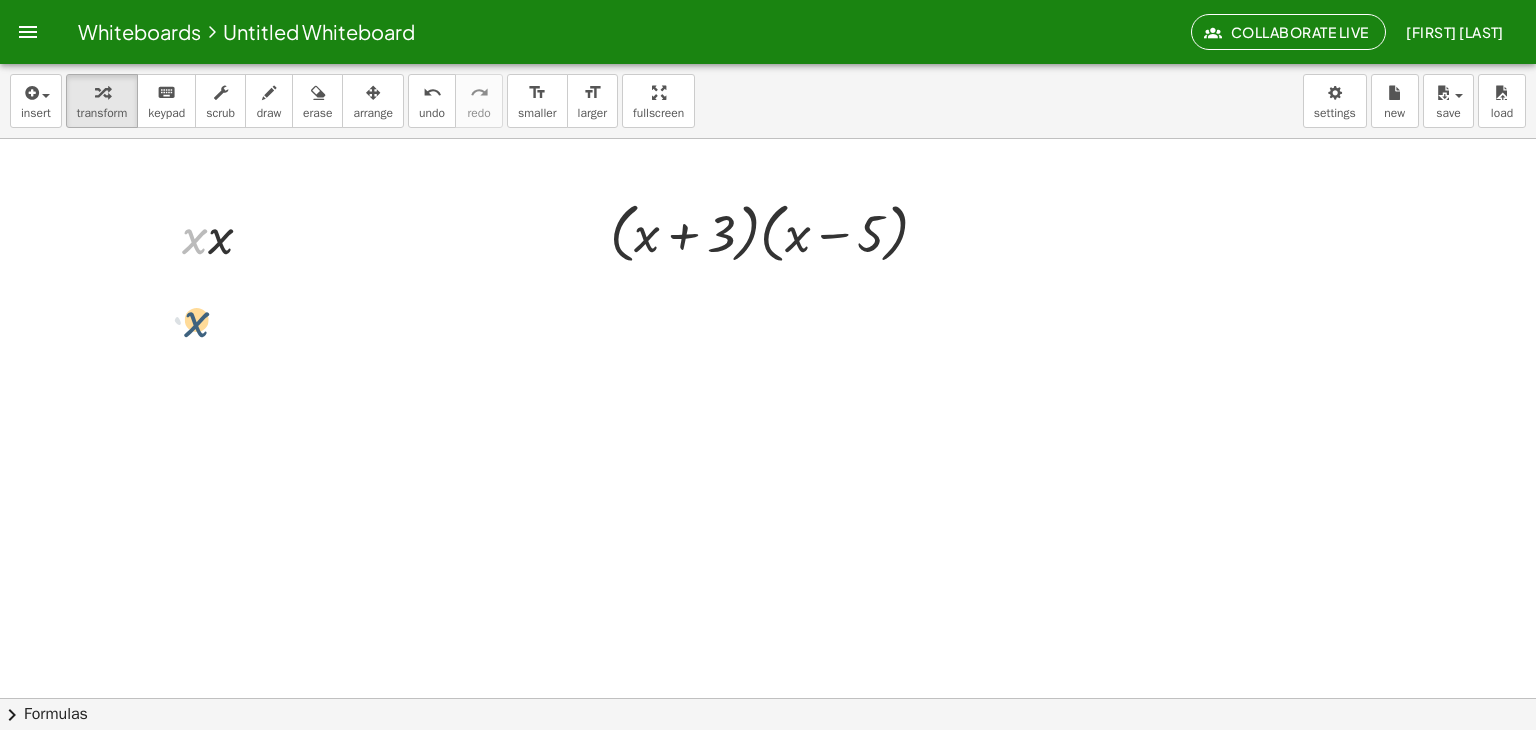 drag, startPoint x: 205, startPoint y: 244, endPoint x: 208, endPoint y: 320, distance: 76.05919 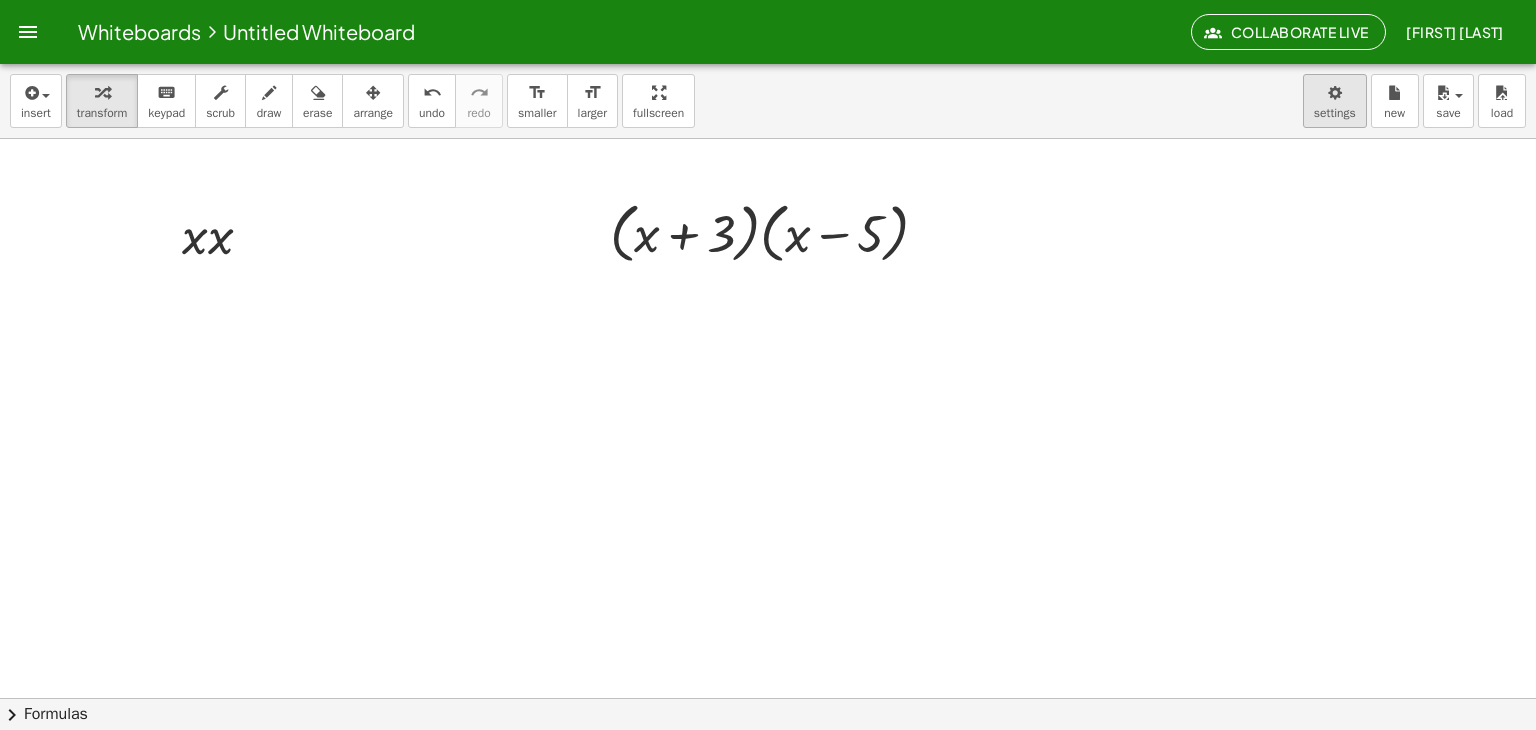 click on "Whiteboards     Untitled Whiteboard Collaborate Live  [FIRST] [LAST] Graspable Math Activities Whiteboards Account   insert select one: Math Expression Function Text Youtube Video Graphing Geometry Geometry 3D transform keyboard keypad scrub draw erase arrange undo undo redo redo format_size smaller format_size larger fullscreen load   save new settings · ( + x + 3 ) · ( + x − 5 ) · x · x × chevron_right  Formulas
Drag one side of a formula onto a highlighted expression on the canvas to apply it.
Quadratic Formula
+ · a · x 2 + · b · x + c = 0
⇔
x = · ( − b ± 2 √ ( + b 2 − · 4 · a · c ) ) · 2 · a
+ x 2 + · p · x + q = 0
⇔
x = − · p · 2 ± 2 √ ( + ( · p · 2 ) 2 −" at bounding box center [768, 365] 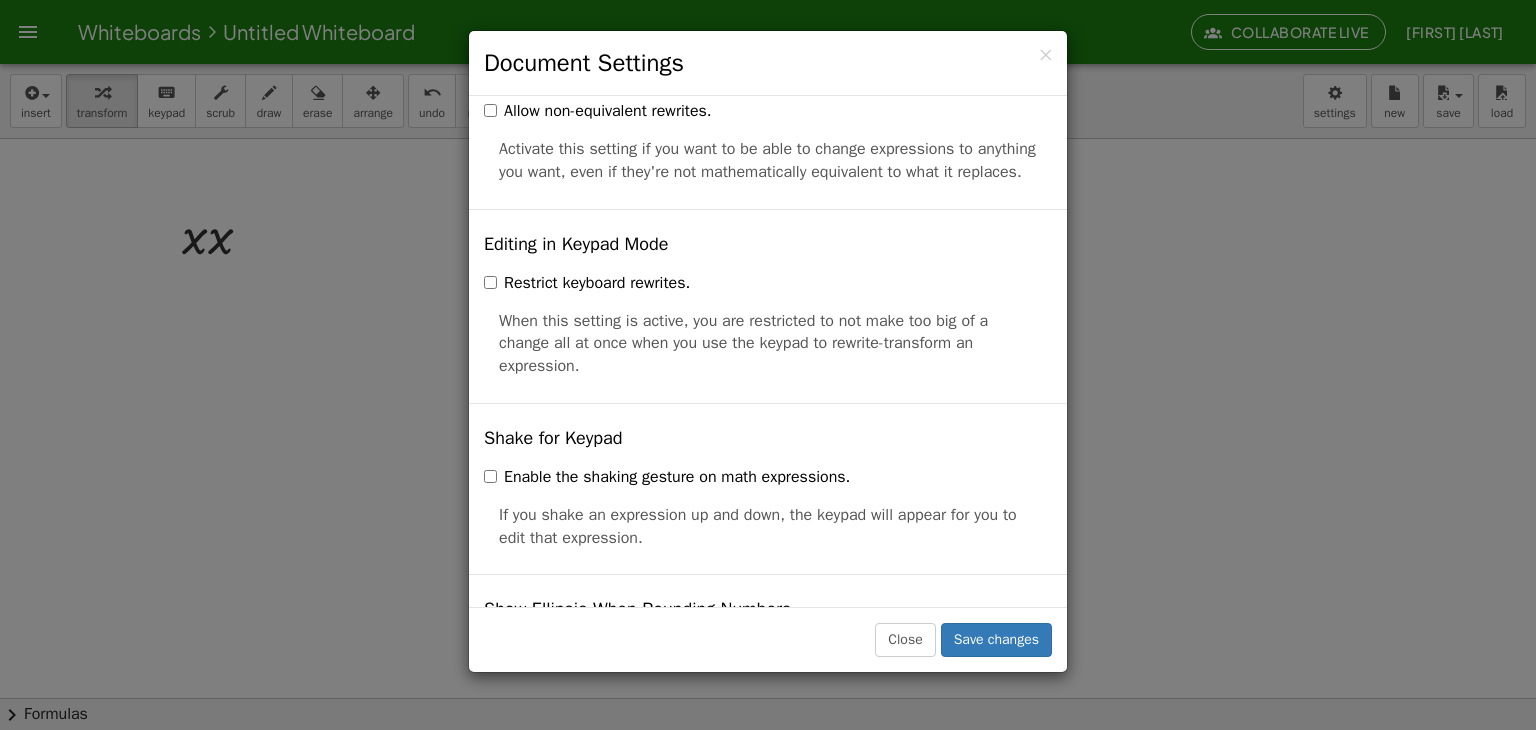 scroll, scrollTop: 4820, scrollLeft: 0, axis: vertical 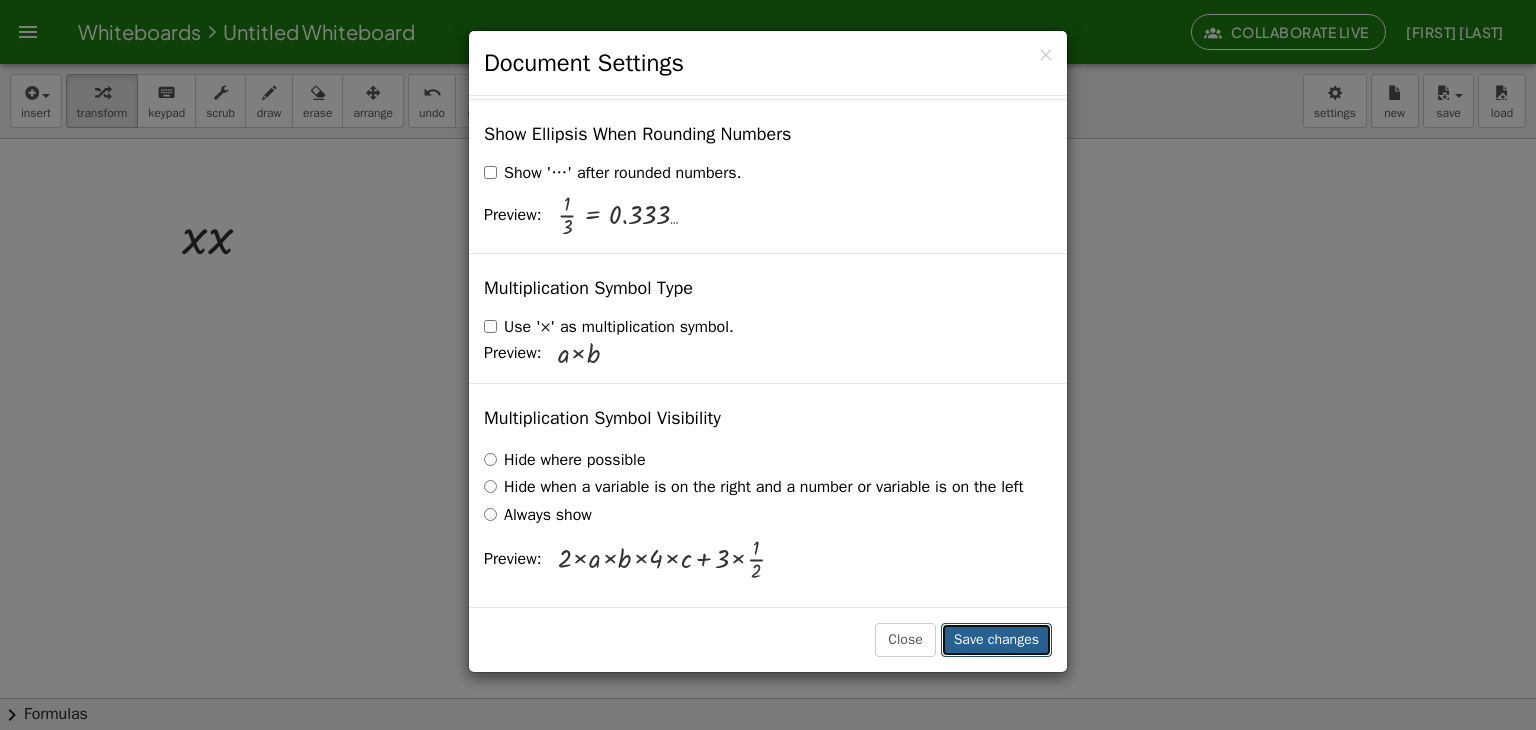 click on "Save changes" at bounding box center (996, 640) 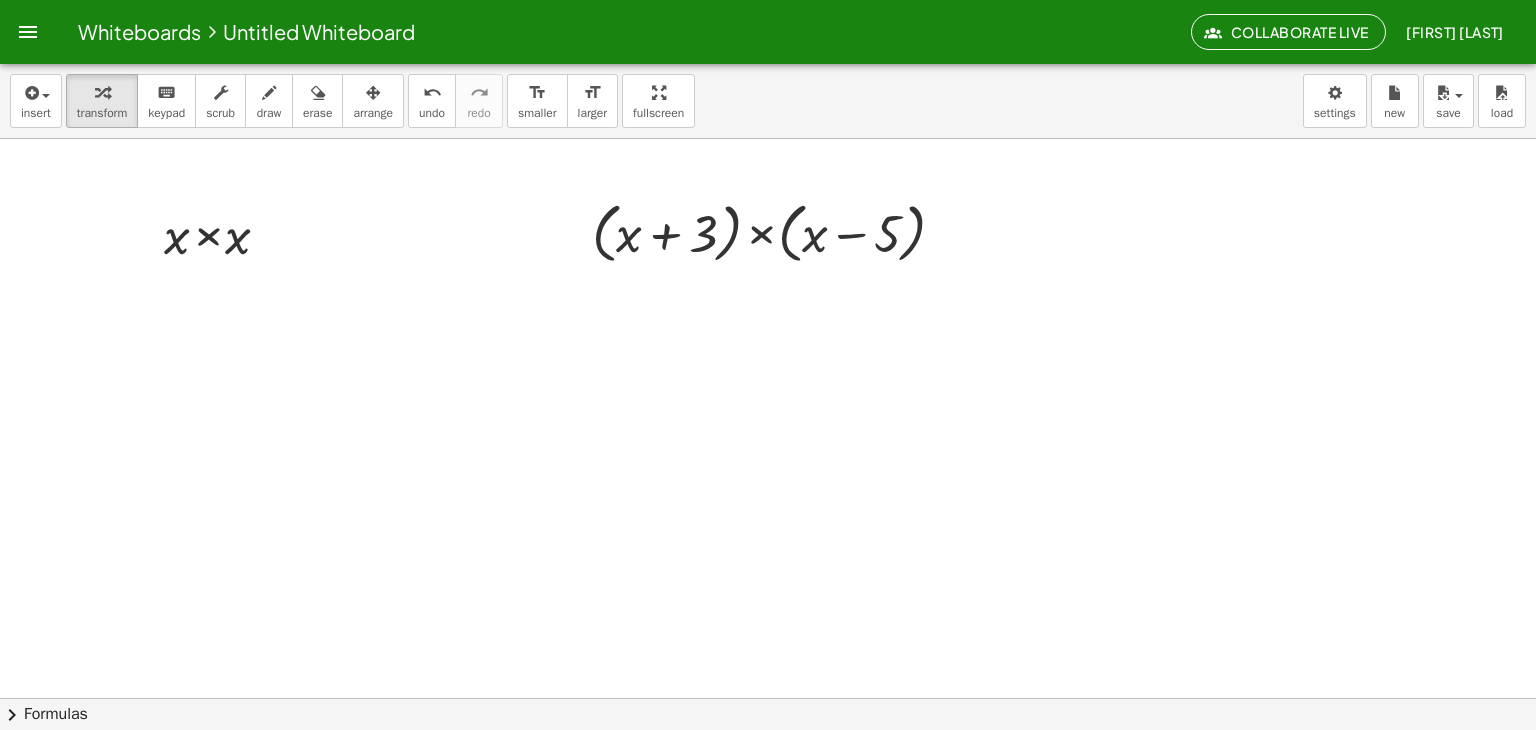 click on "insert select one: Math Expression Function Text Youtube Video Graphing Geometry Geometry 3D transform keyboard keypad scrub draw erase arrange undo undo redo redo format_size smaller format_size larger fullscreen load   save new settings" at bounding box center [768, 101] 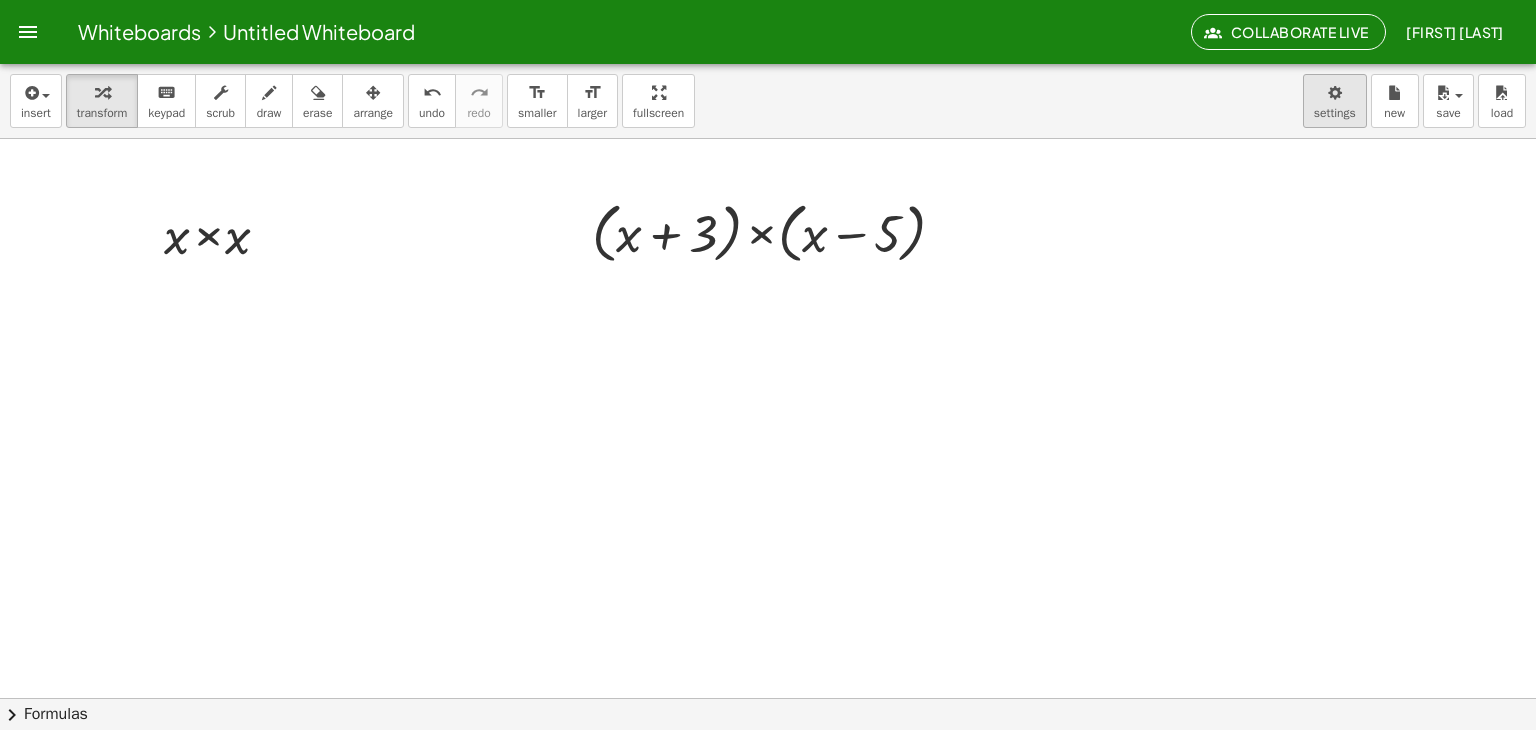 click on "Whiteboards     Untitled Whiteboard Collaborate Live  [FIRST] [LAST] Graspable Math Activities Whiteboards Account   insert select one: Math Expression Function Text Youtube Video Graphing Geometry Geometry 3D transform keyboard keypad scrub draw erase arrange undo undo redo redo format_size smaller format_size larger fullscreen load   save new settings × ( + x + 3 ) × ( + x − 5 ) × x × x × chevron_right  Formulas
Drag one side of a formula onto a highlighted expression on the canvas to apply it.
Quadratic Formula
+ · a · x 2 + · b · x + c = 0
⇔
x = · ( − b ± 2 √ ( + b 2 − · 4 · a · c ) ) · 2 · a
+ x 2 + · p · x + q = 0
⇔
x = − · p · 2 ± 2 √ ( + ( · p · 2 ) 2 −" at bounding box center [768, 365] 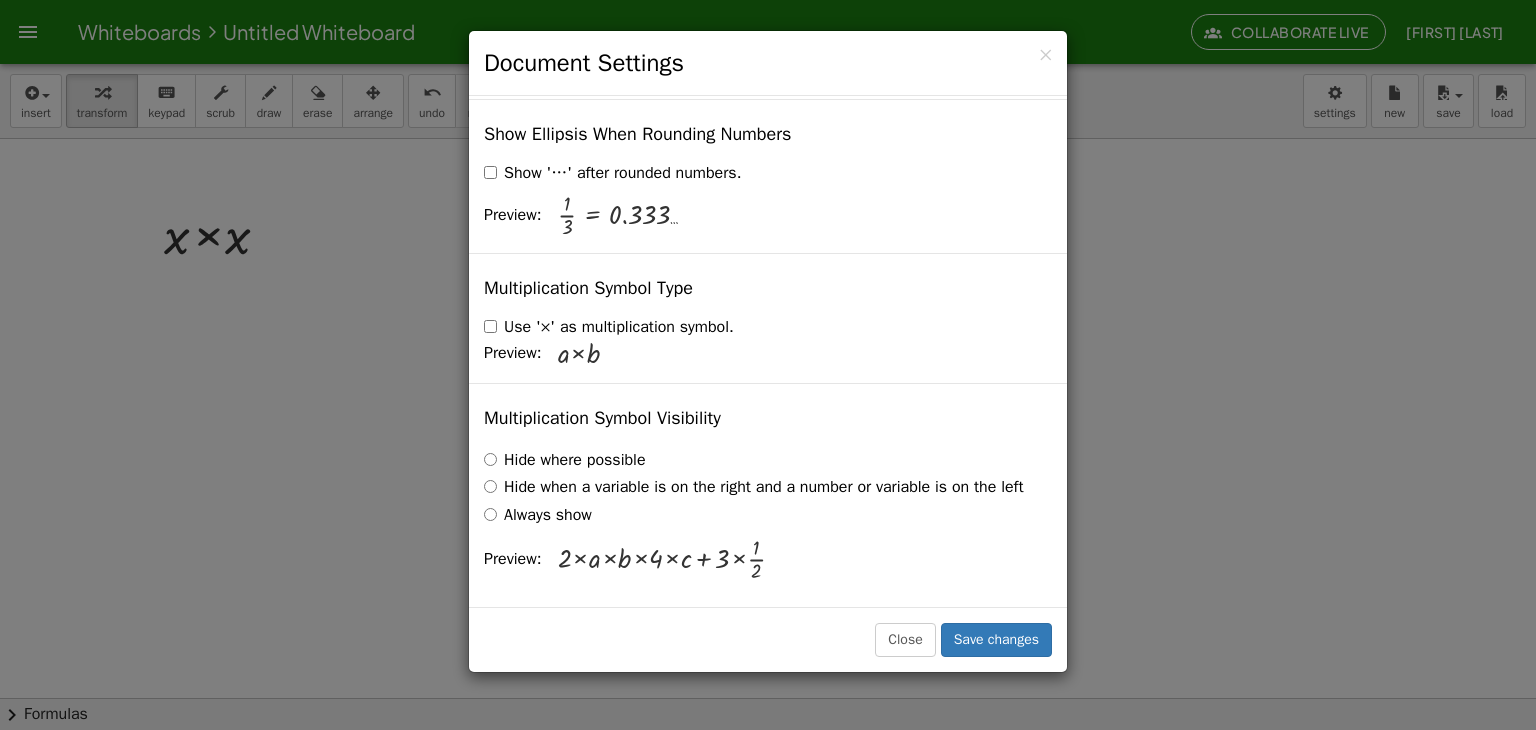 scroll, scrollTop: 4836, scrollLeft: 0, axis: vertical 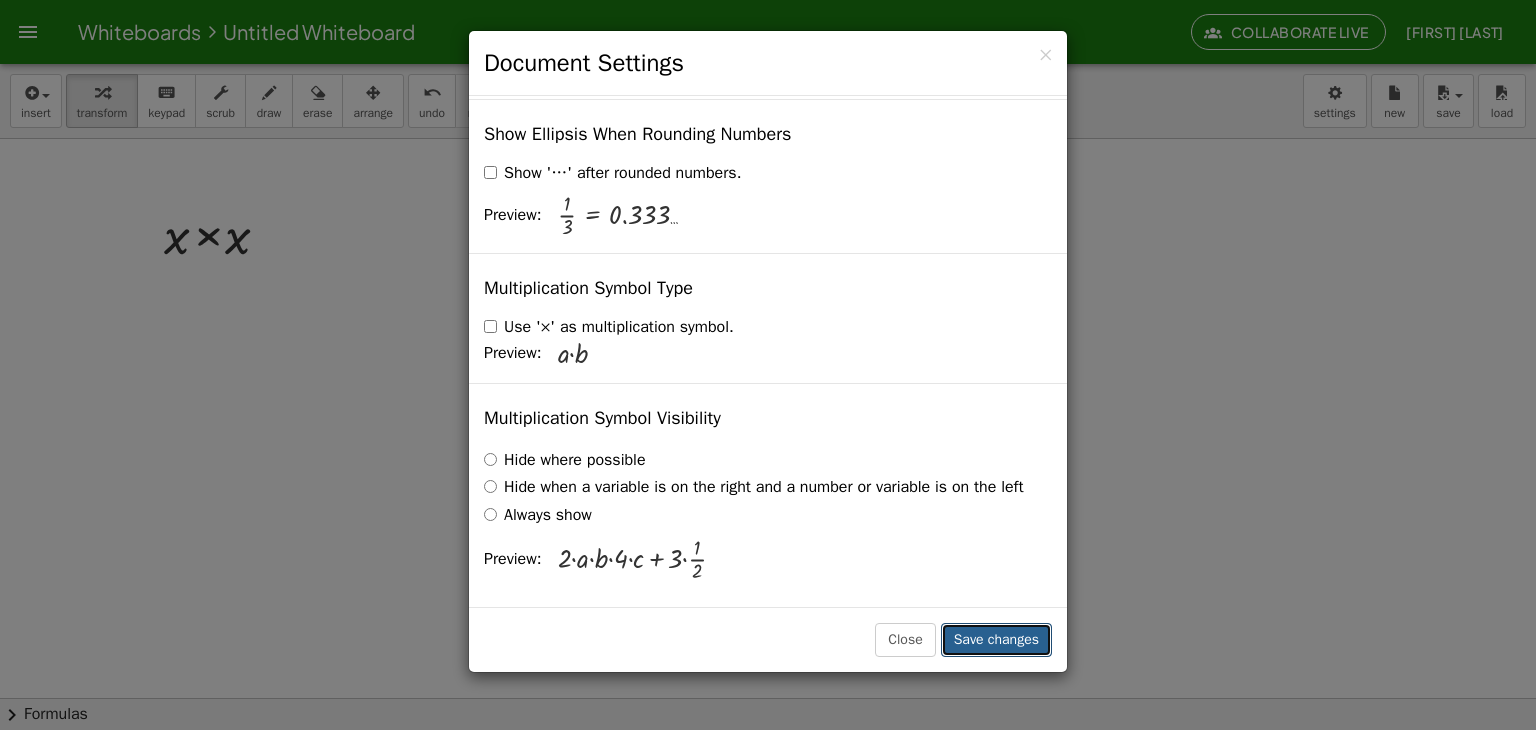click on "Save changes" at bounding box center [996, 640] 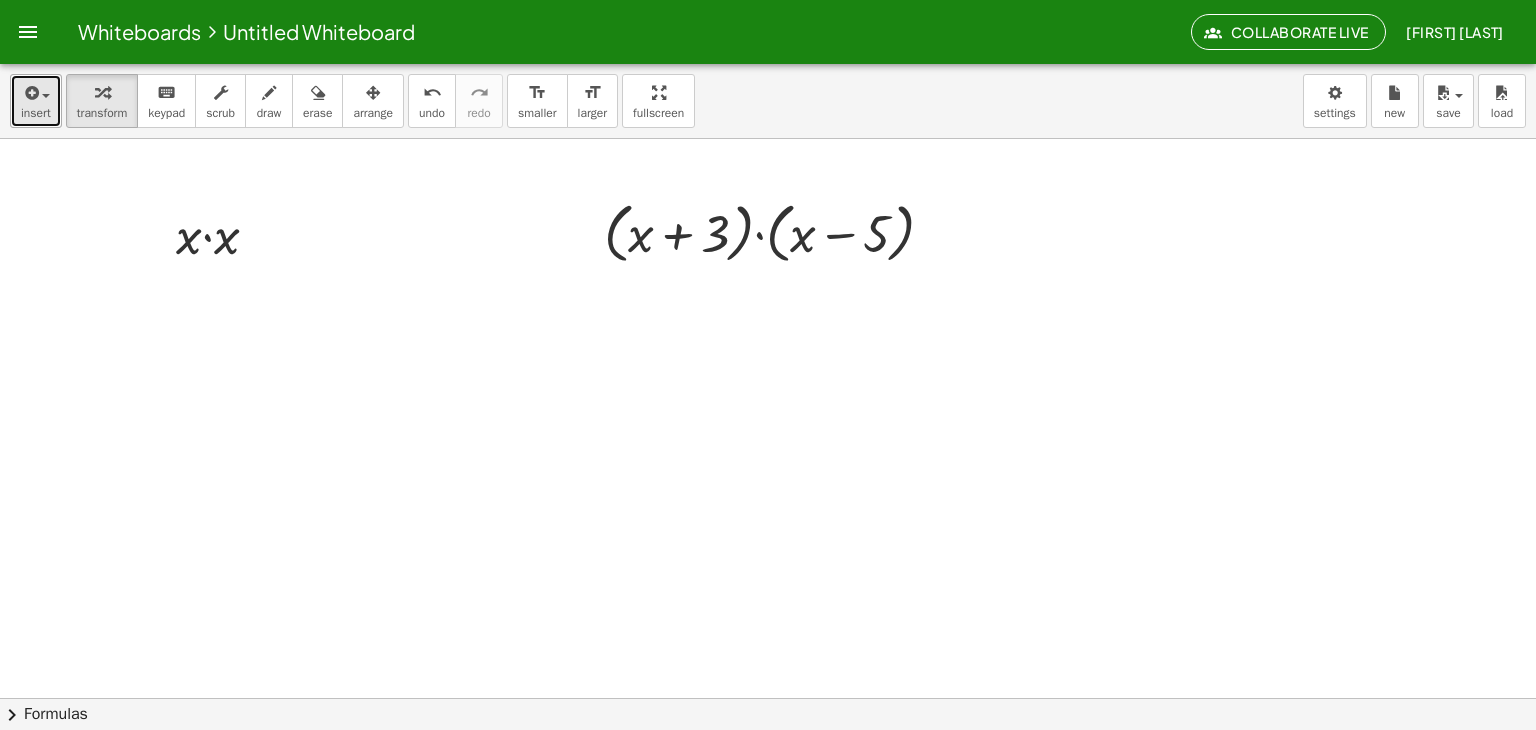 click at bounding box center [41, 95] 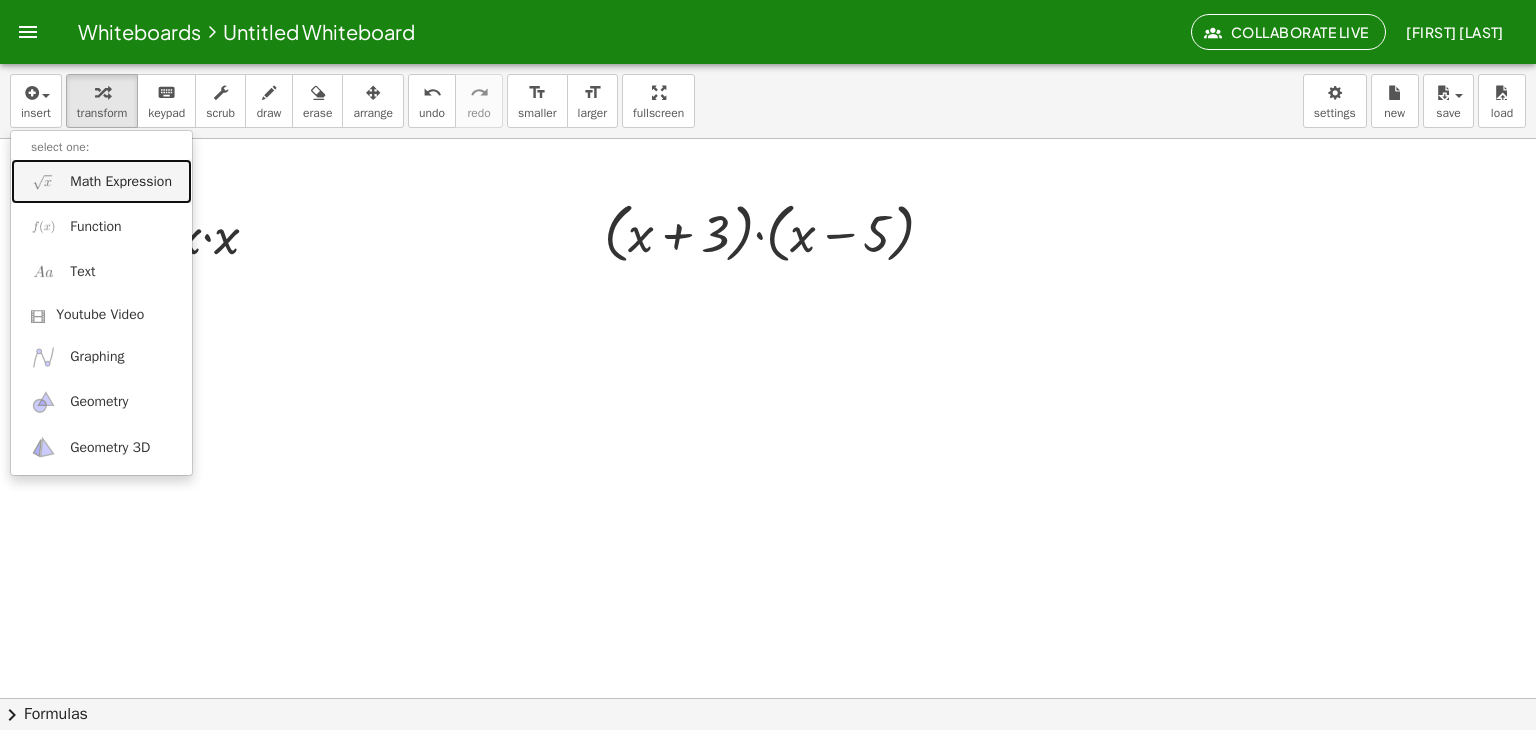 click on "Math Expression" at bounding box center [121, 182] 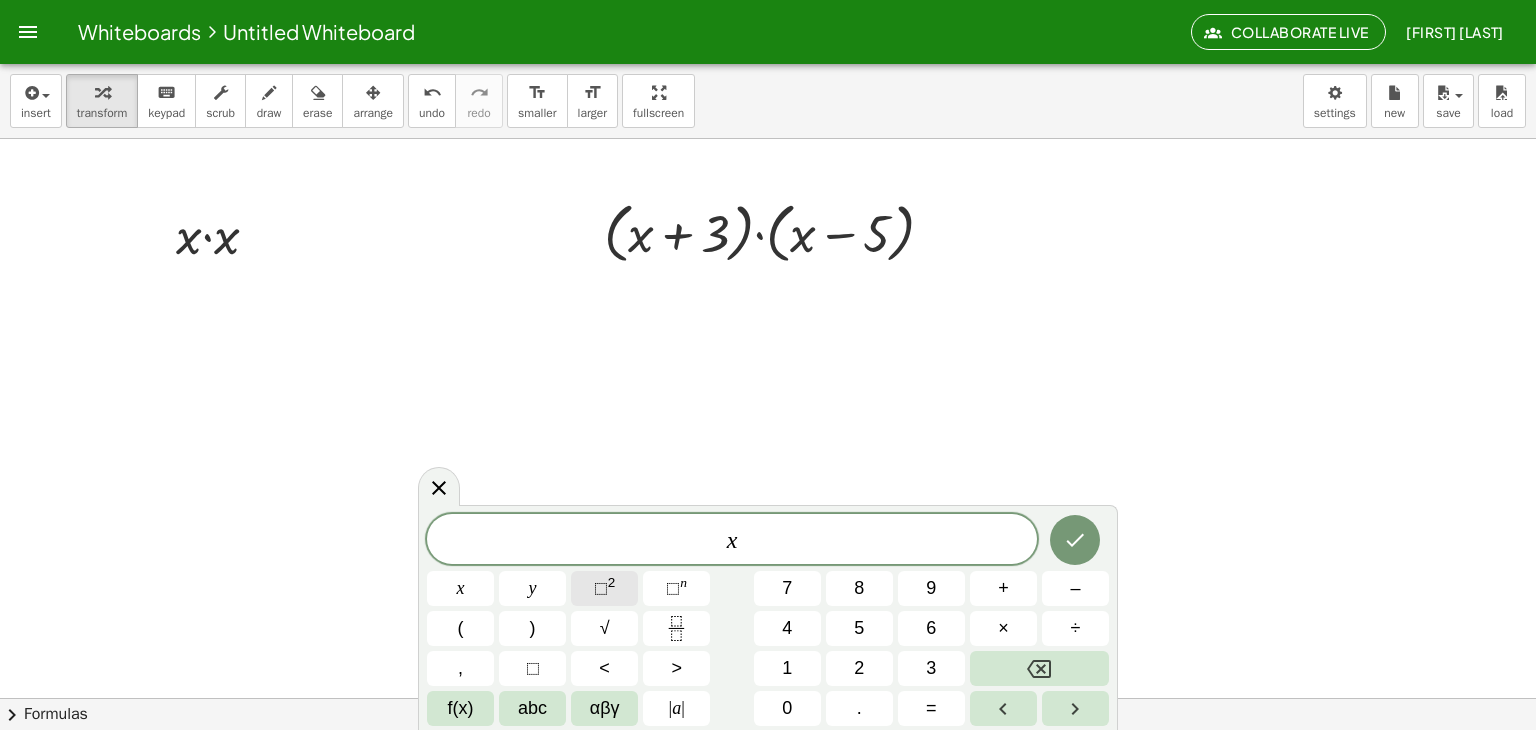 click on "⬚" at bounding box center [601, 588] 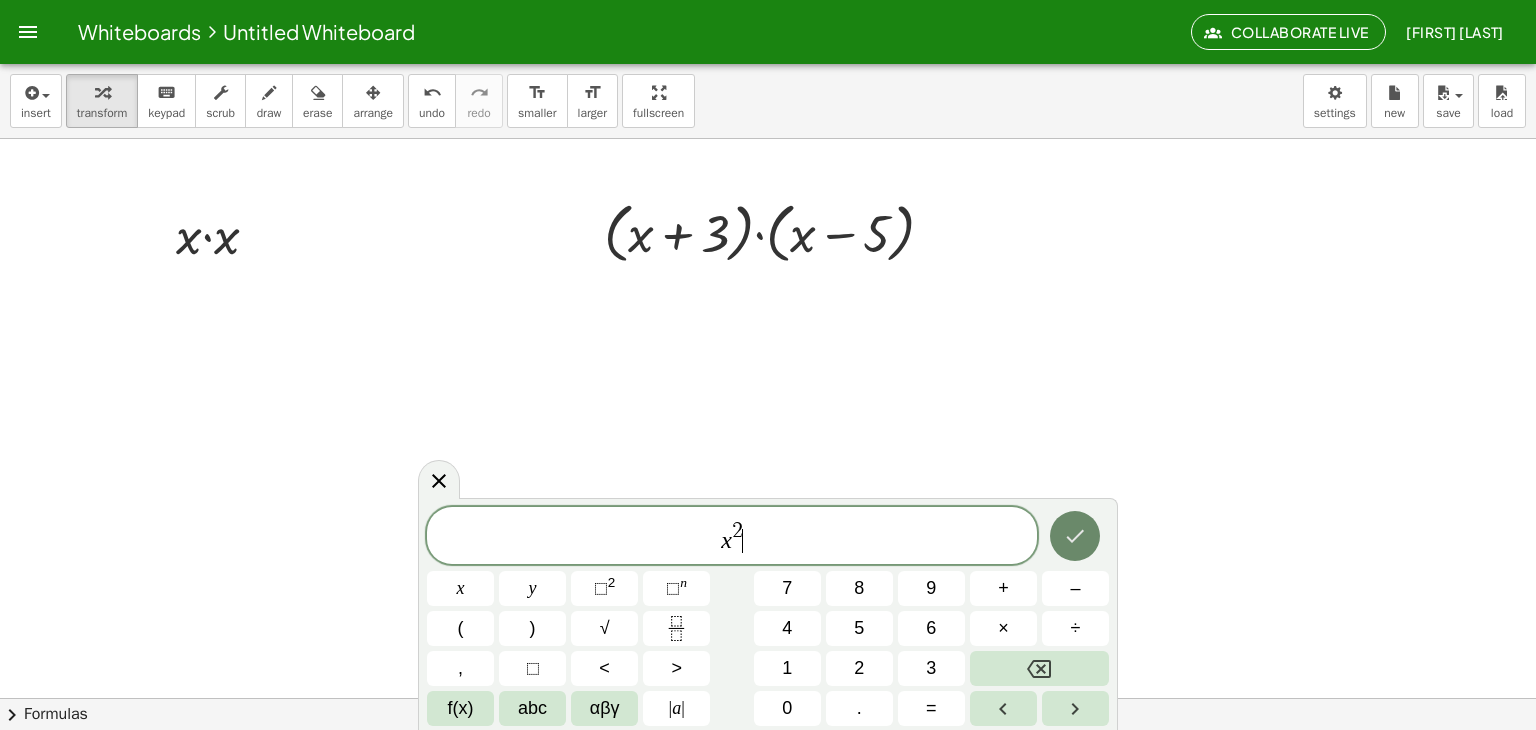 click at bounding box center [1075, 536] 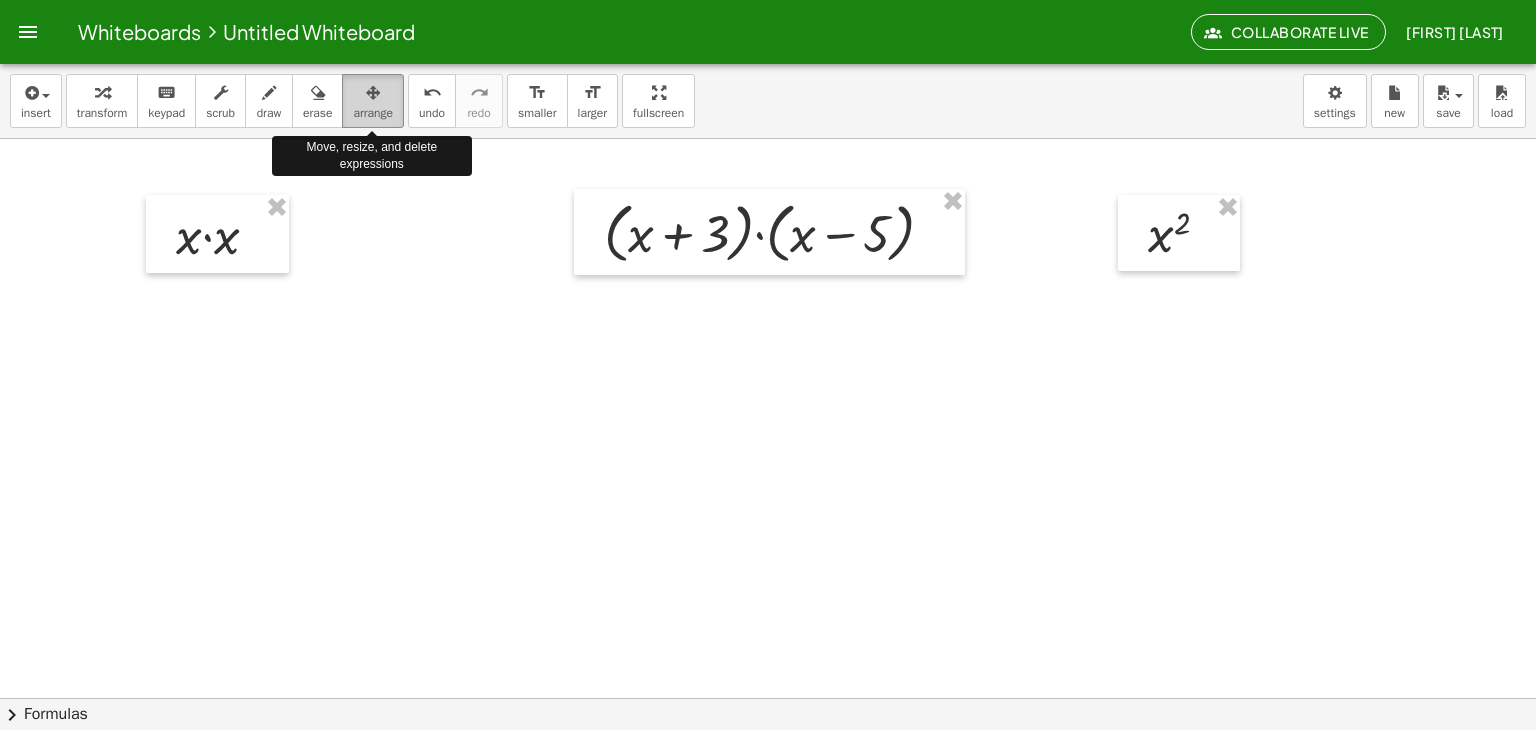 click at bounding box center (373, 93) 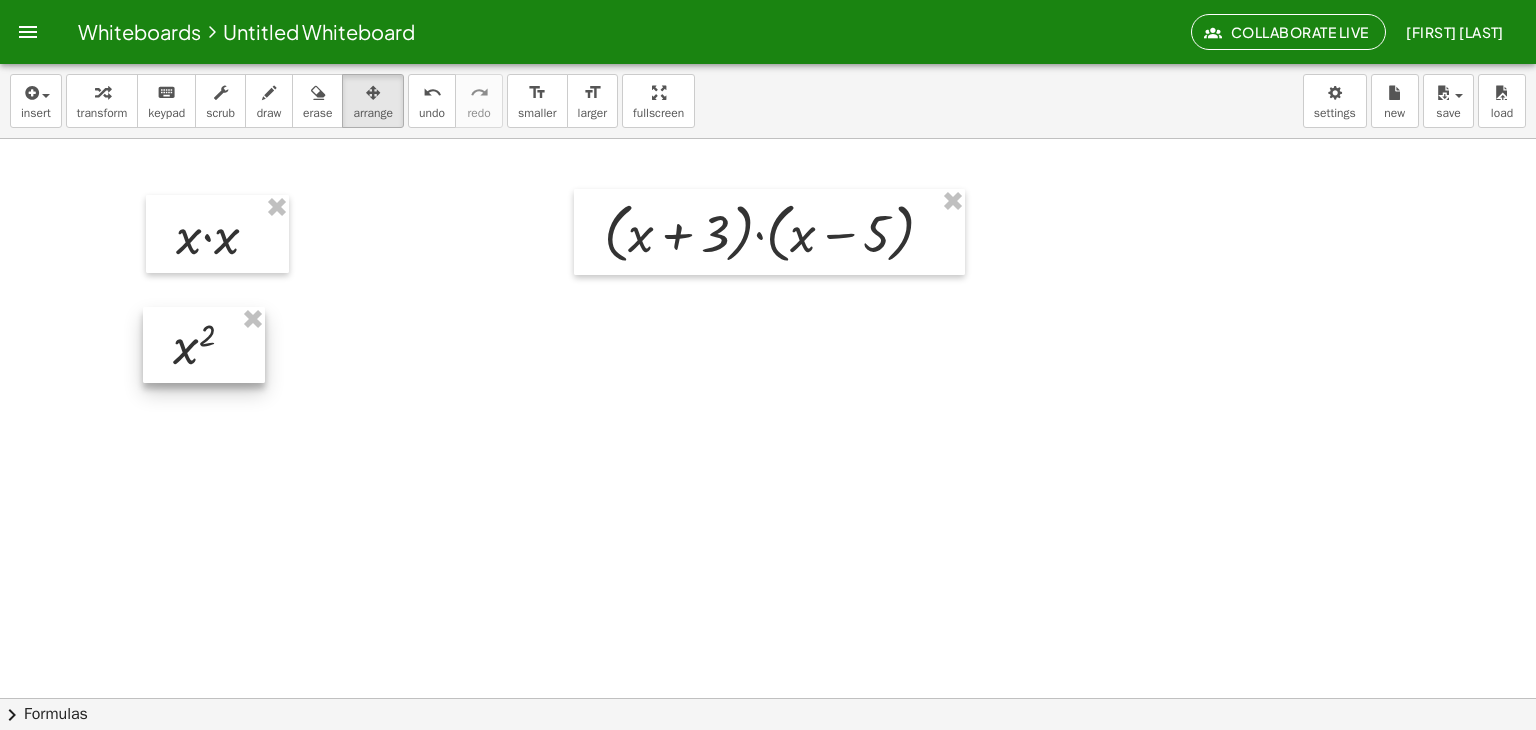 drag, startPoint x: 1158, startPoint y: 205, endPoint x: 184, endPoint y: 317, distance: 980.4183 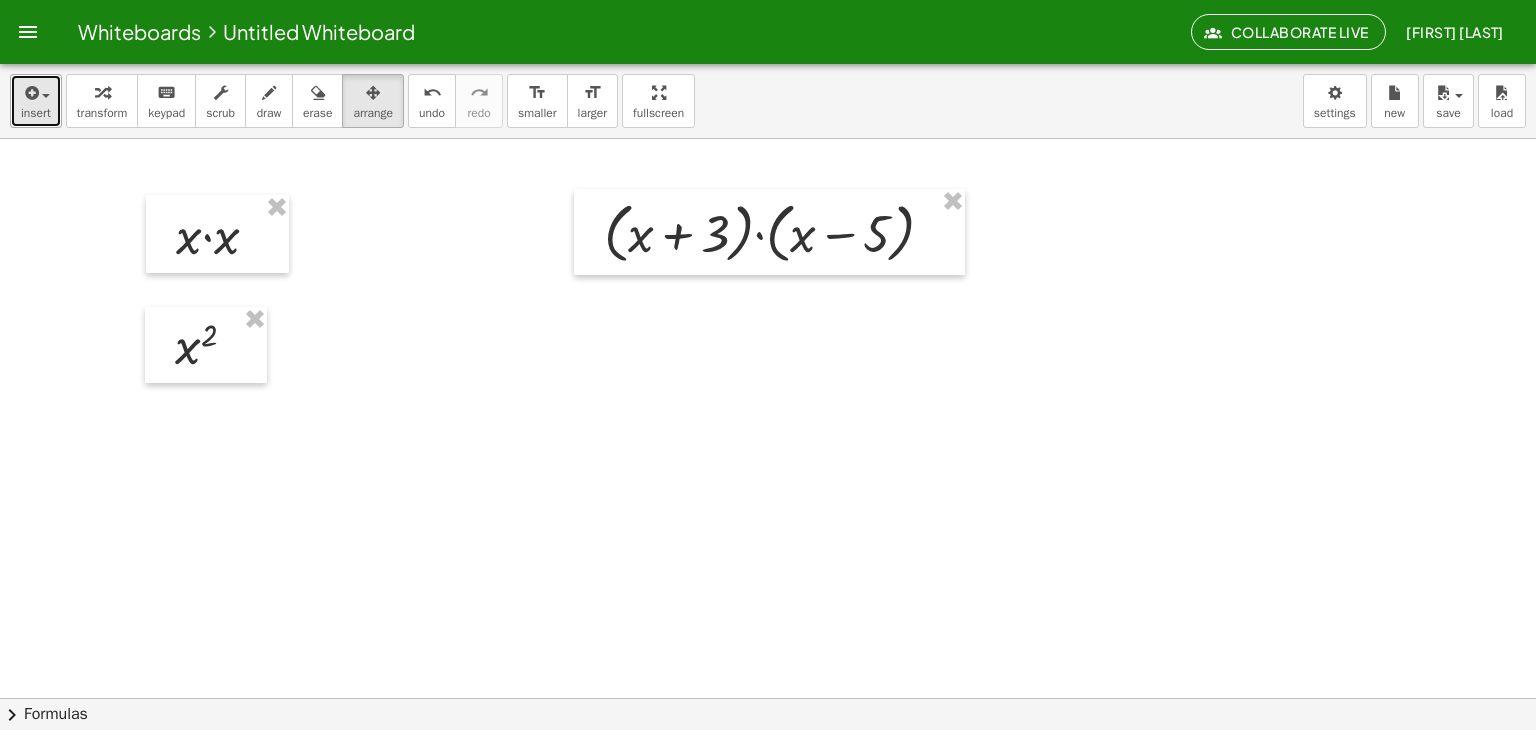 click on "insert" at bounding box center (36, 101) 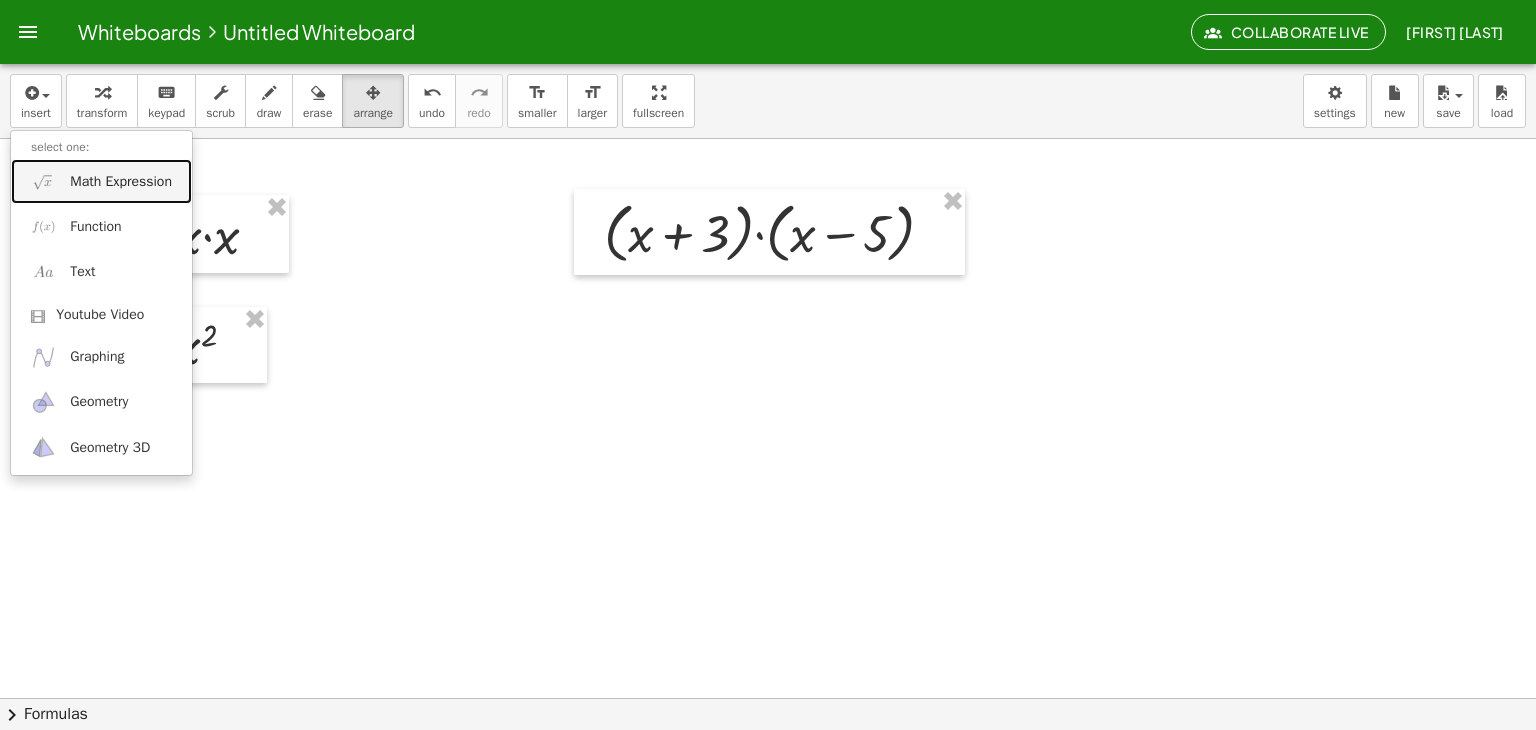 click on "Math Expression" at bounding box center (121, 182) 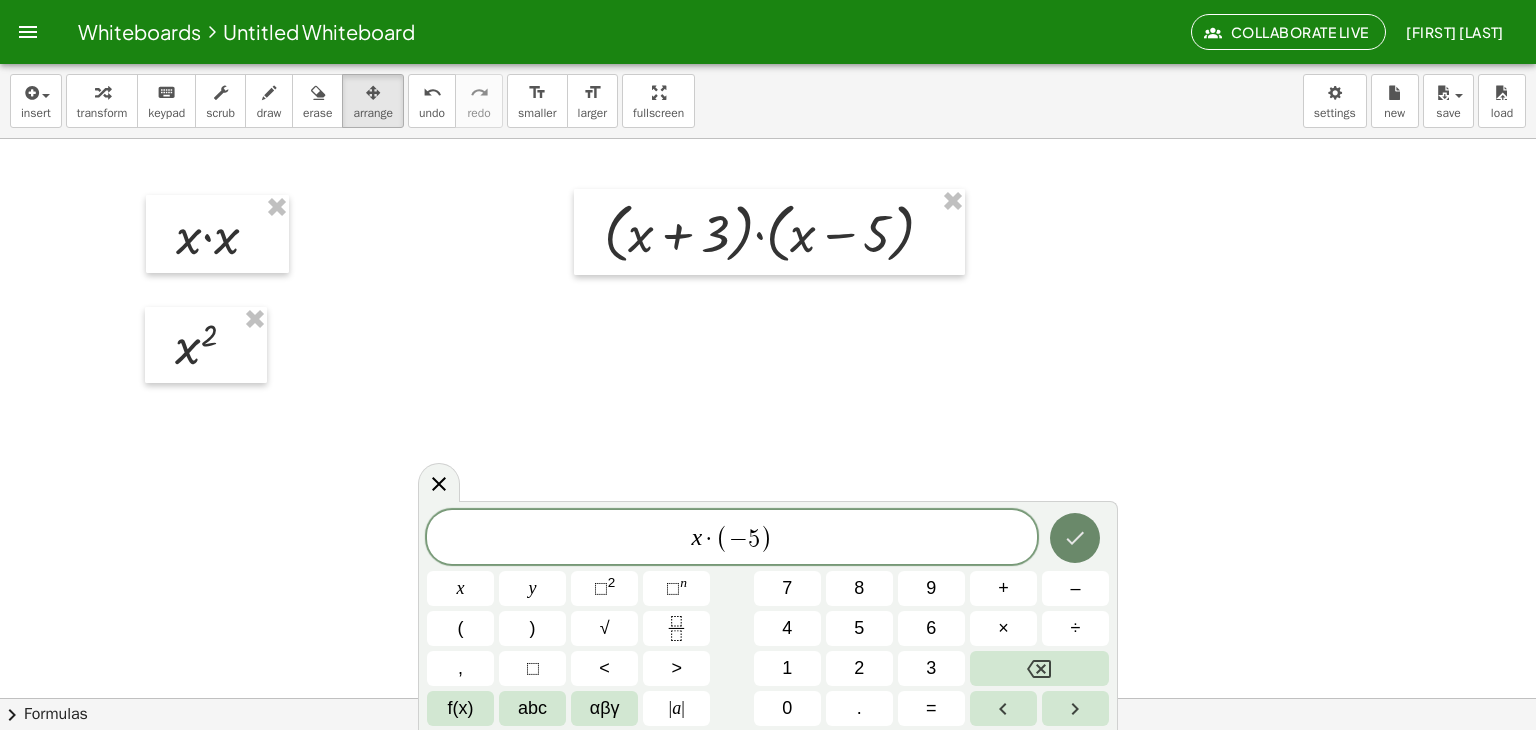 click at bounding box center (1075, 538) 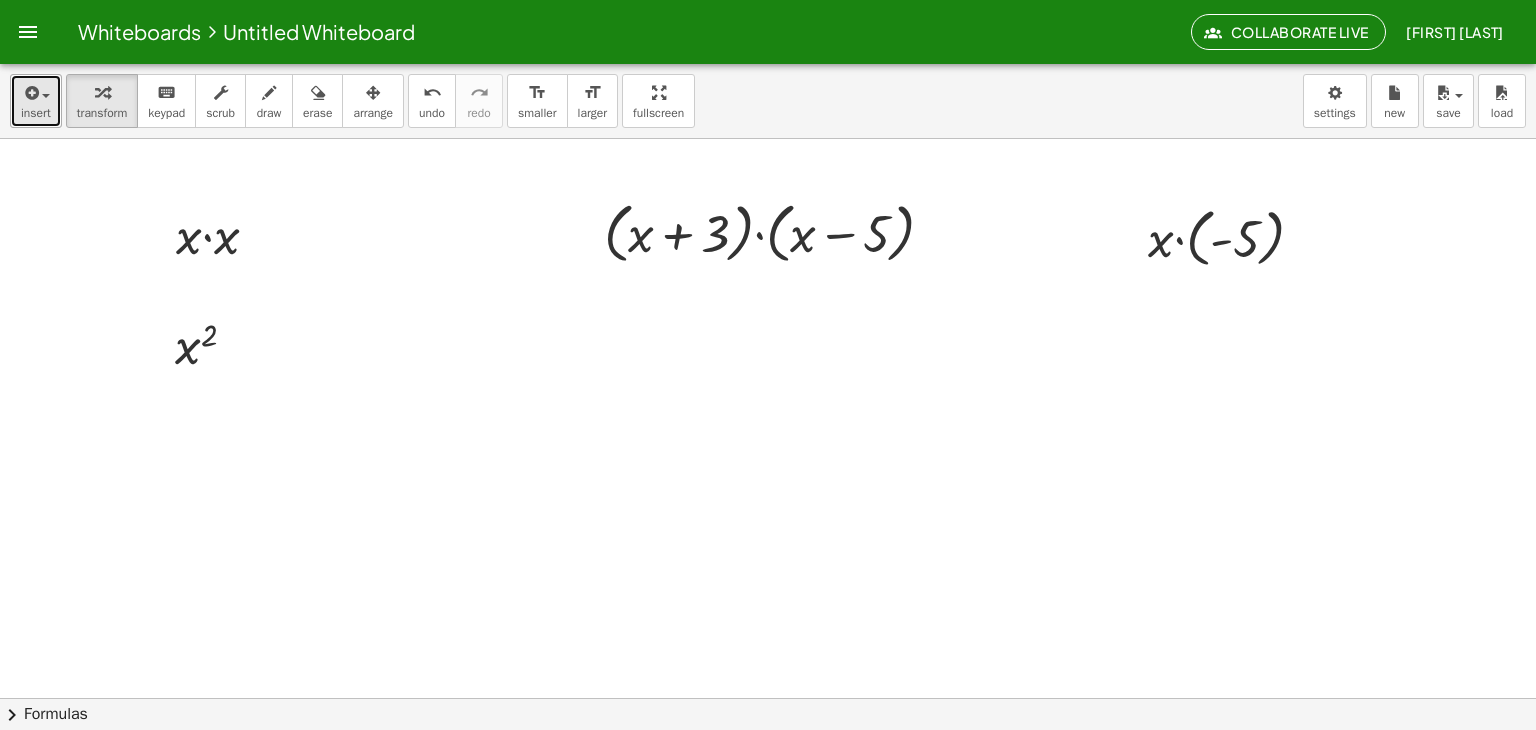 click at bounding box center [30, 93] 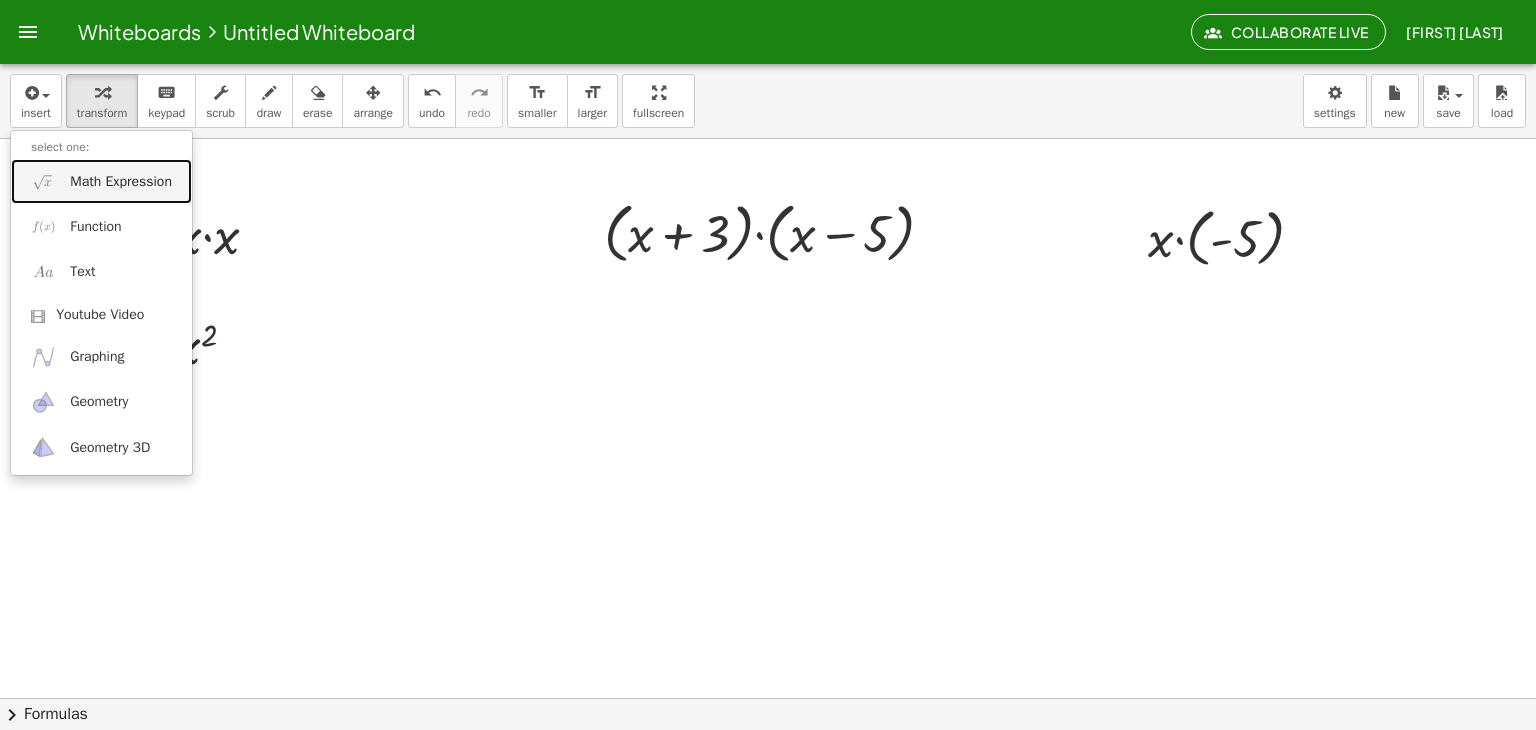 click on "Math Expression" at bounding box center (121, 182) 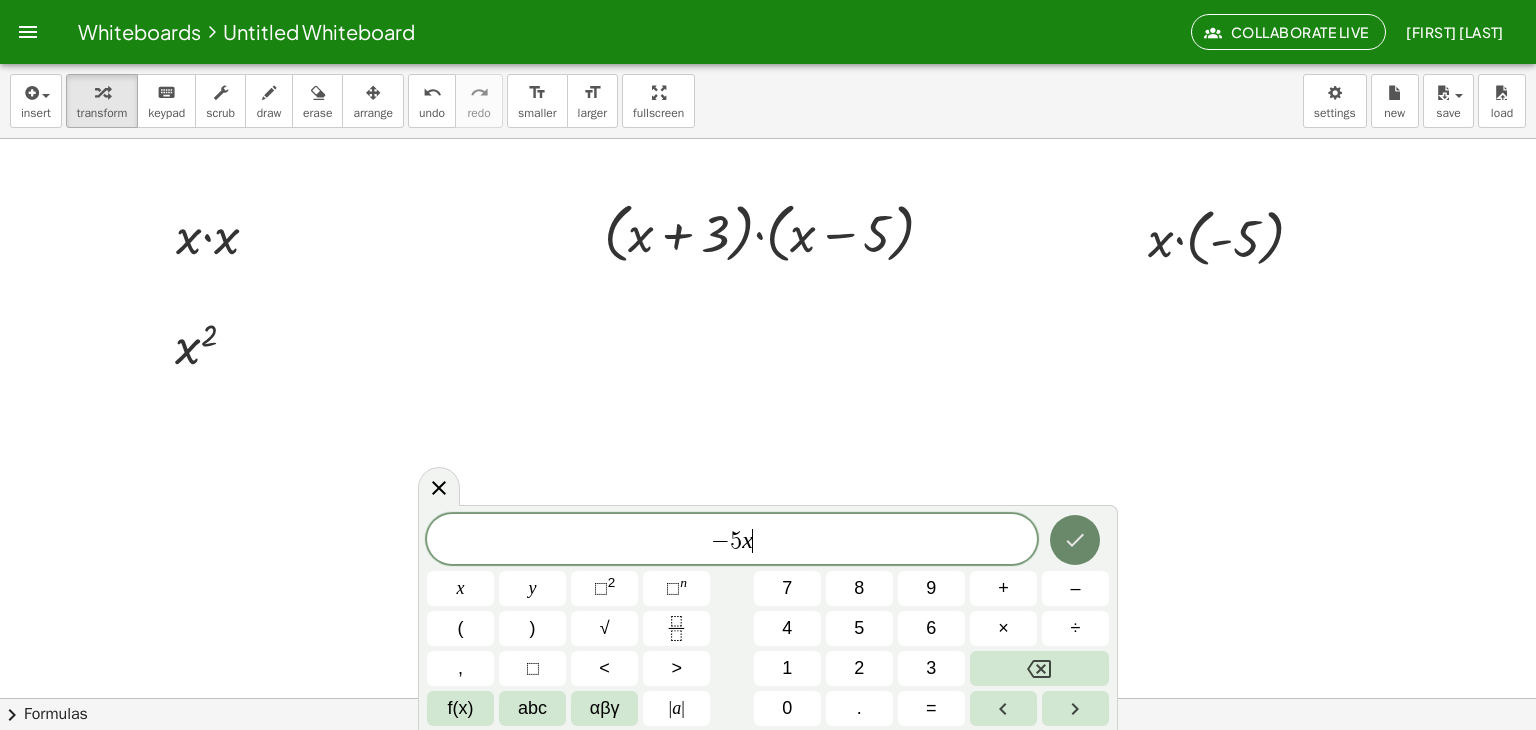 click 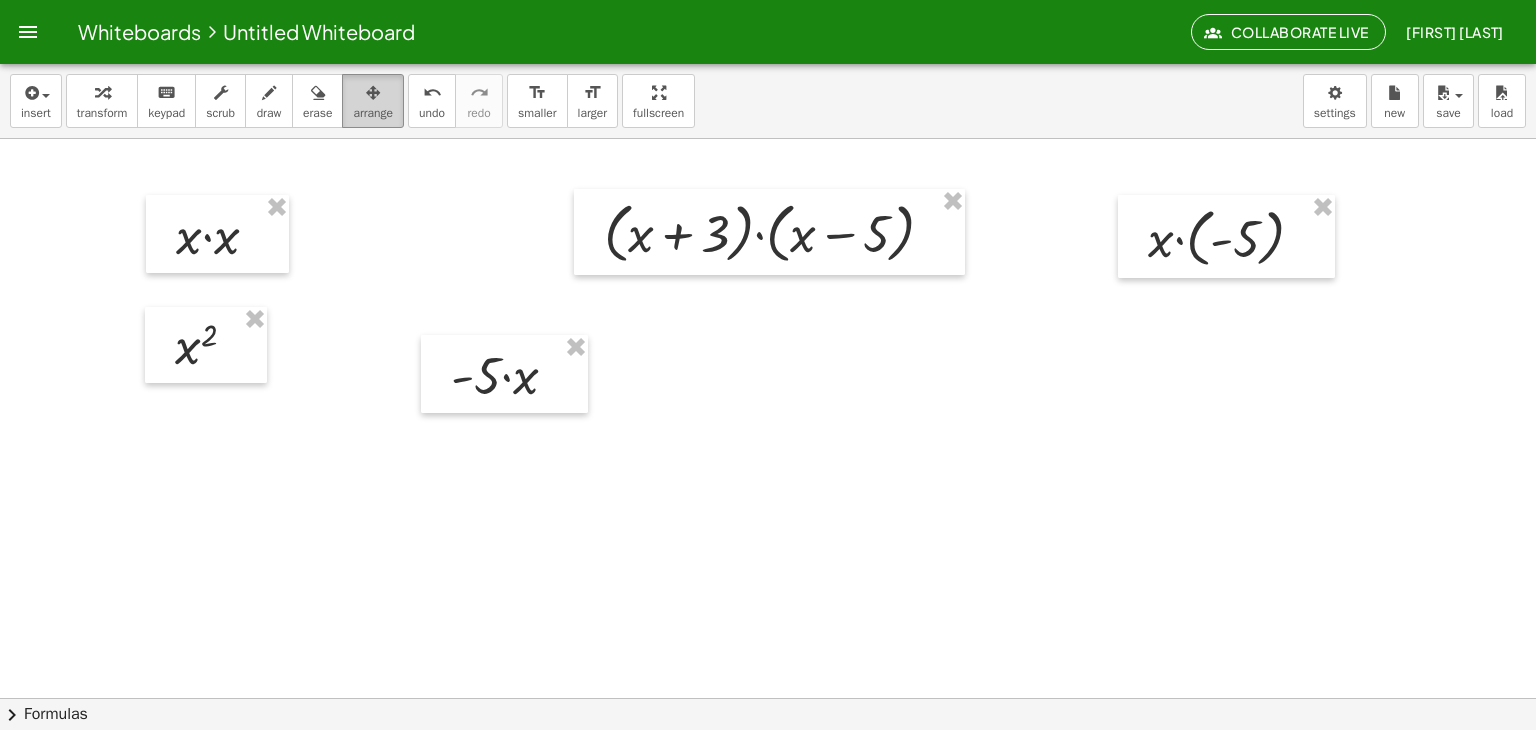 click at bounding box center [373, 92] 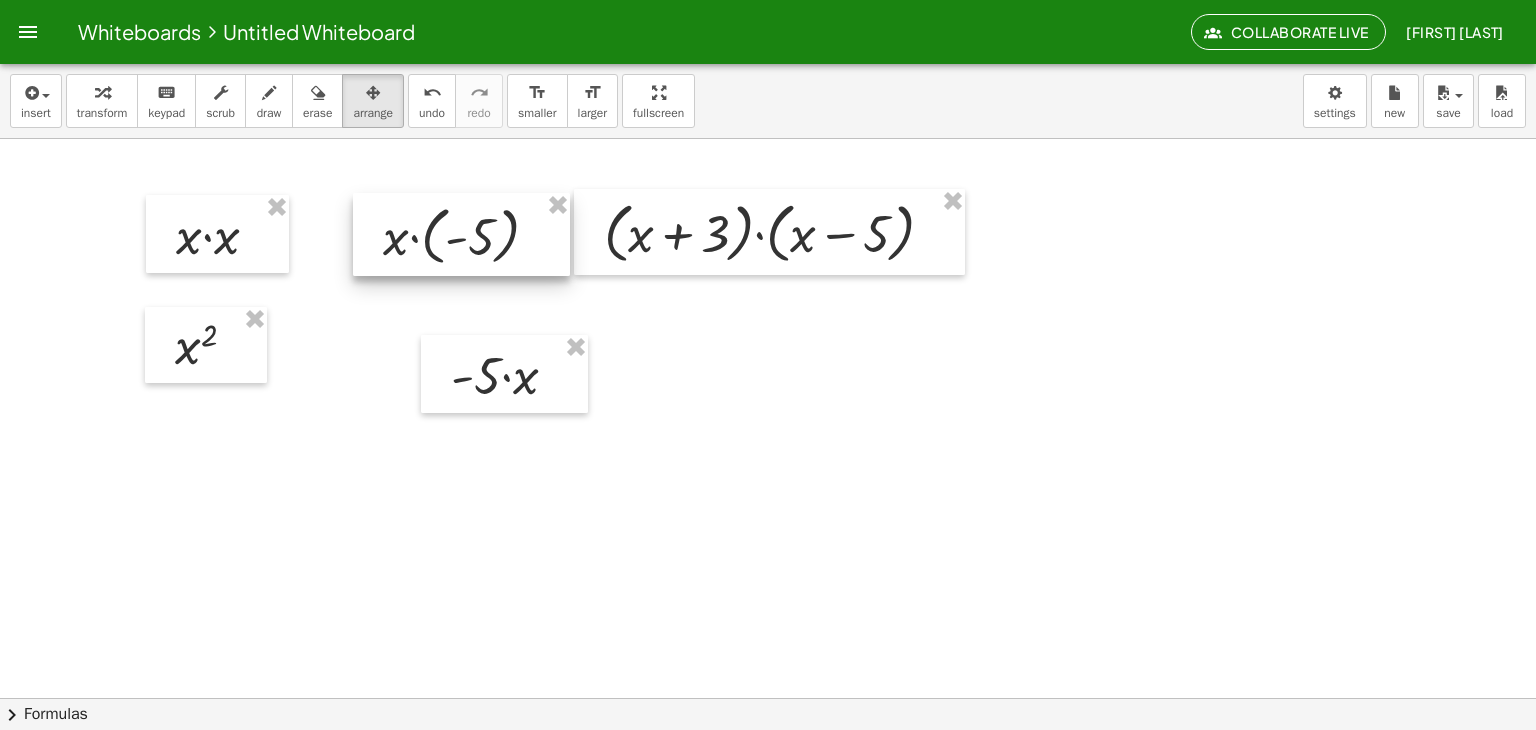 drag, startPoint x: 1284, startPoint y: 254, endPoint x: 506, endPoint y: 242, distance: 778.0925 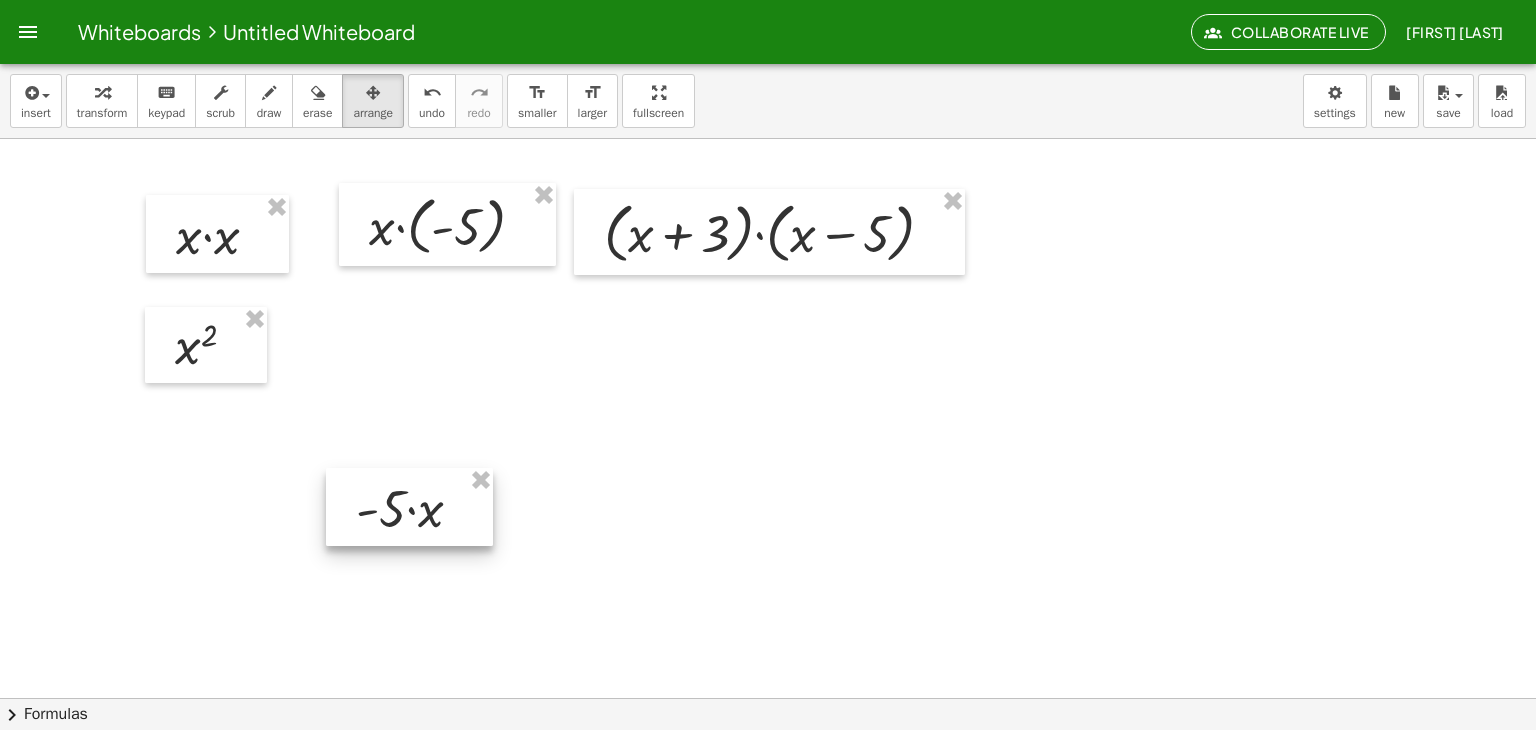 drag, startPoint x: 523, startPoint y: 383, endPoint x: 450, endPoint y: 538, distance: 171.3301 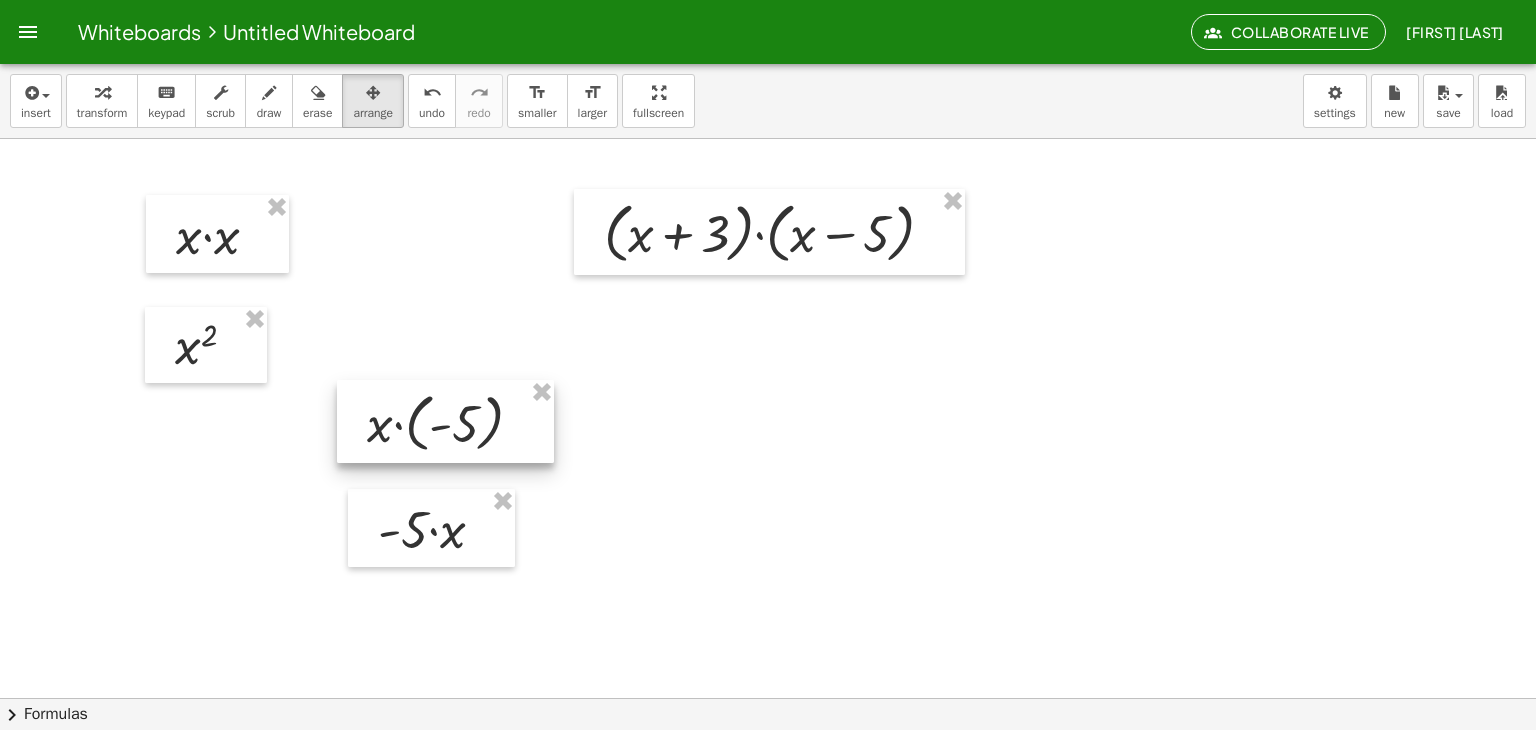 drag, startPoint x: 417, startPoint y: 233, endPoint x: 412, endPoint y: 428, distance: 195.06409 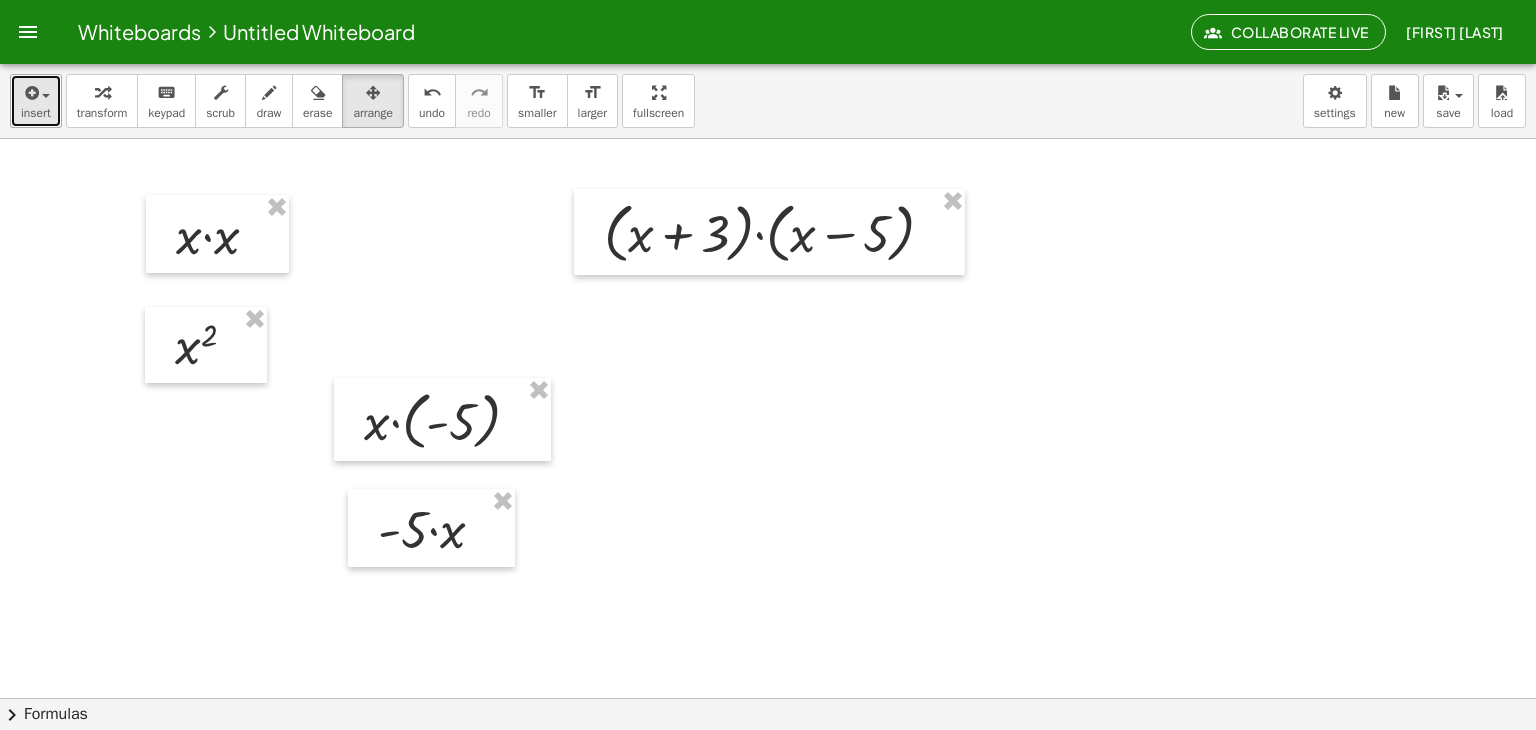 click at bounding box center [30, 93] 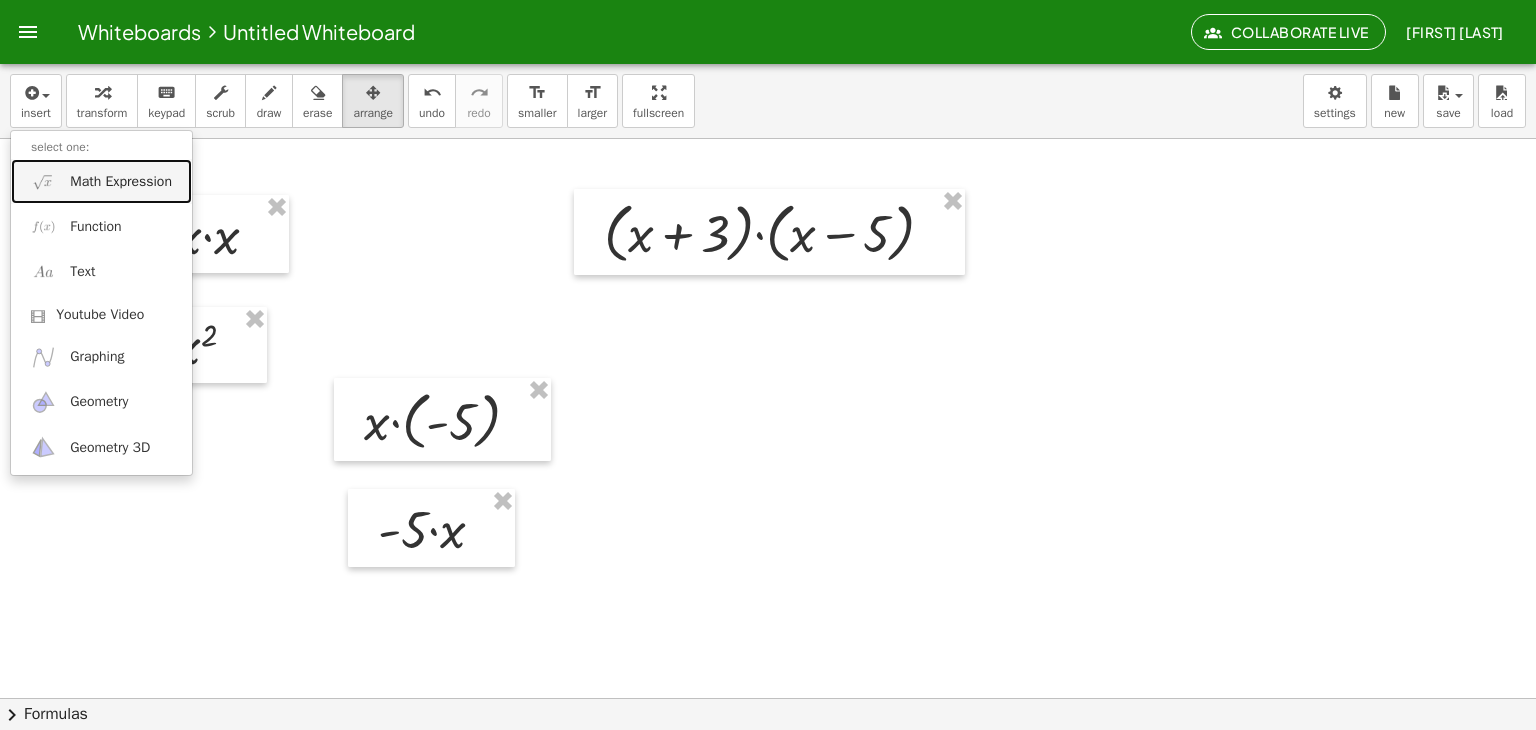 click on "Math Expression" at bounding box center (121, 182) 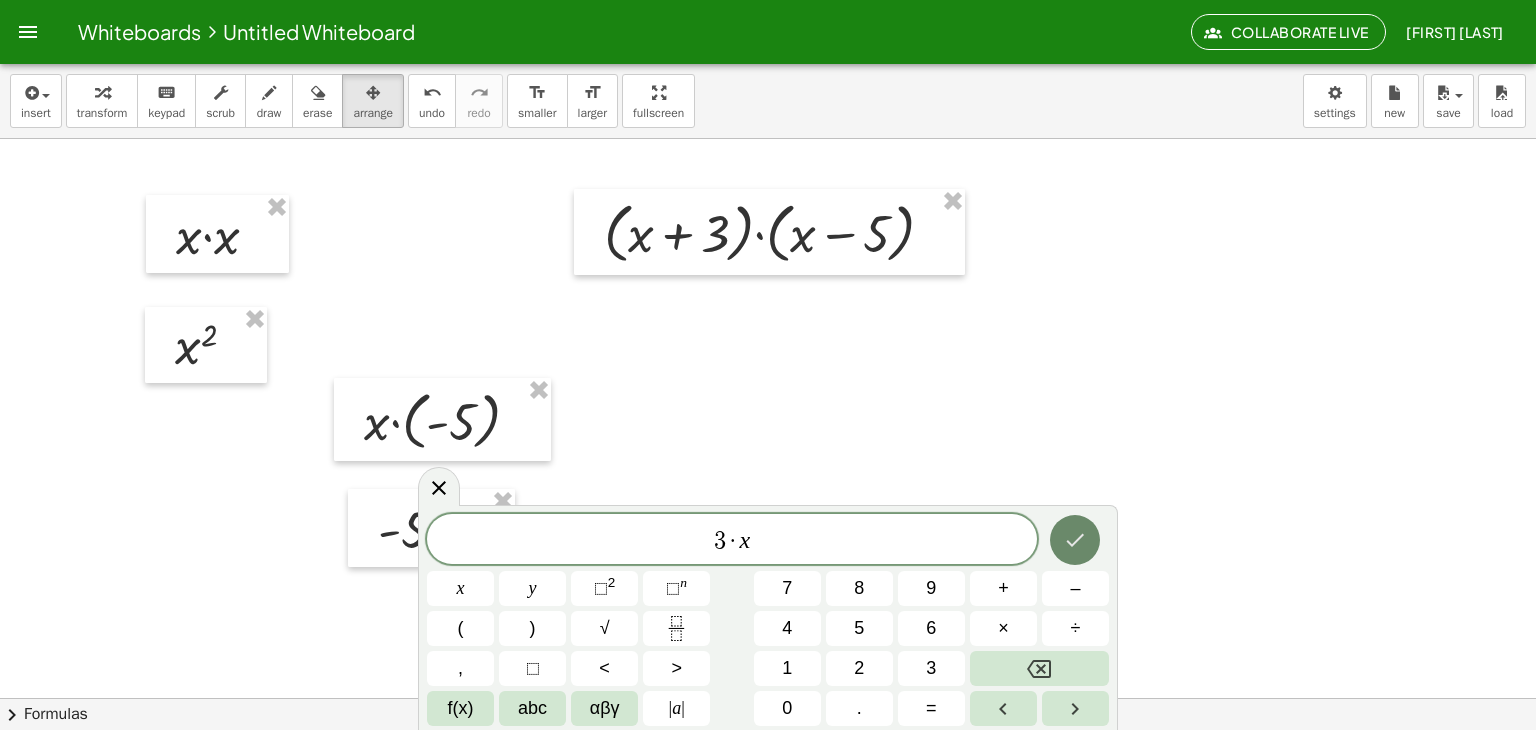 click 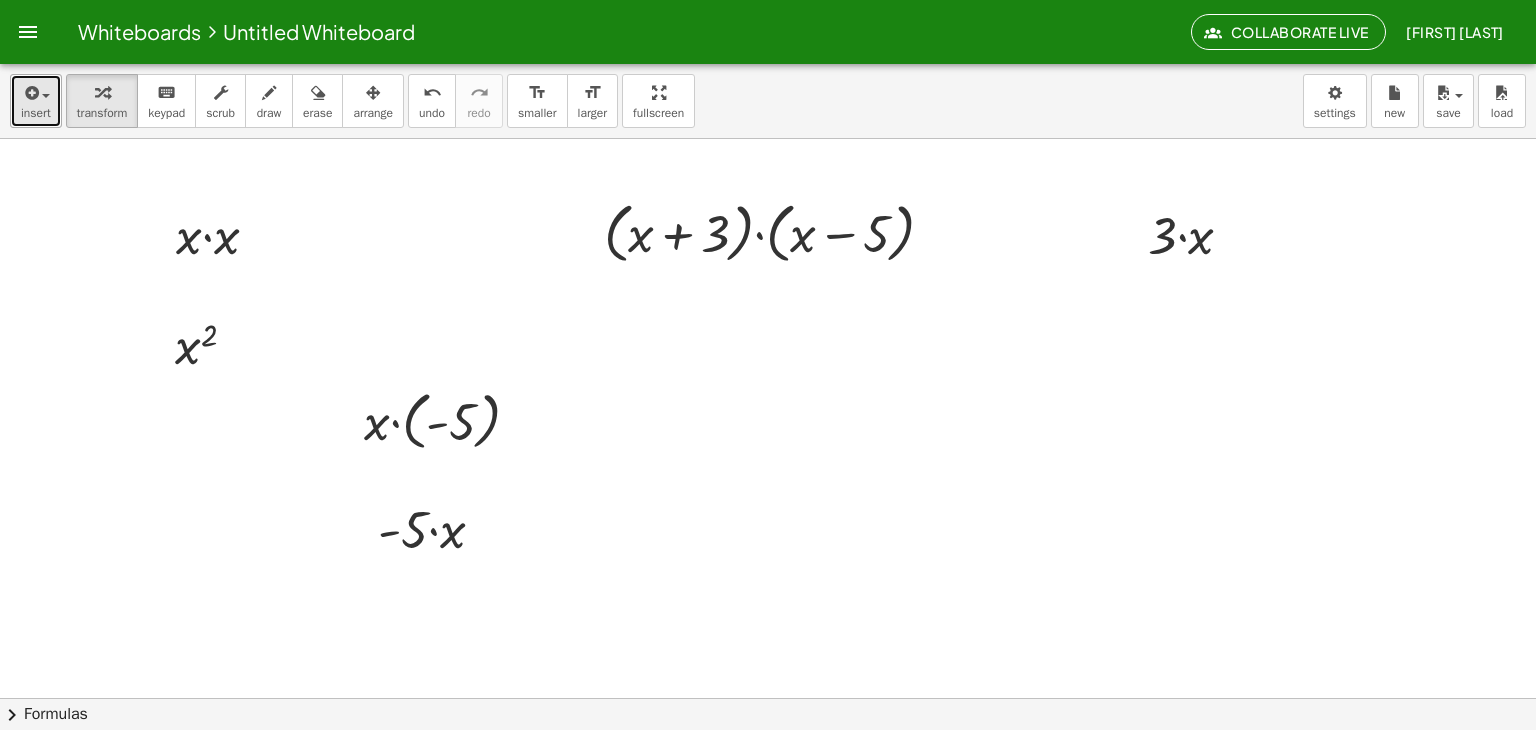 click at bounding box center [36, 92] 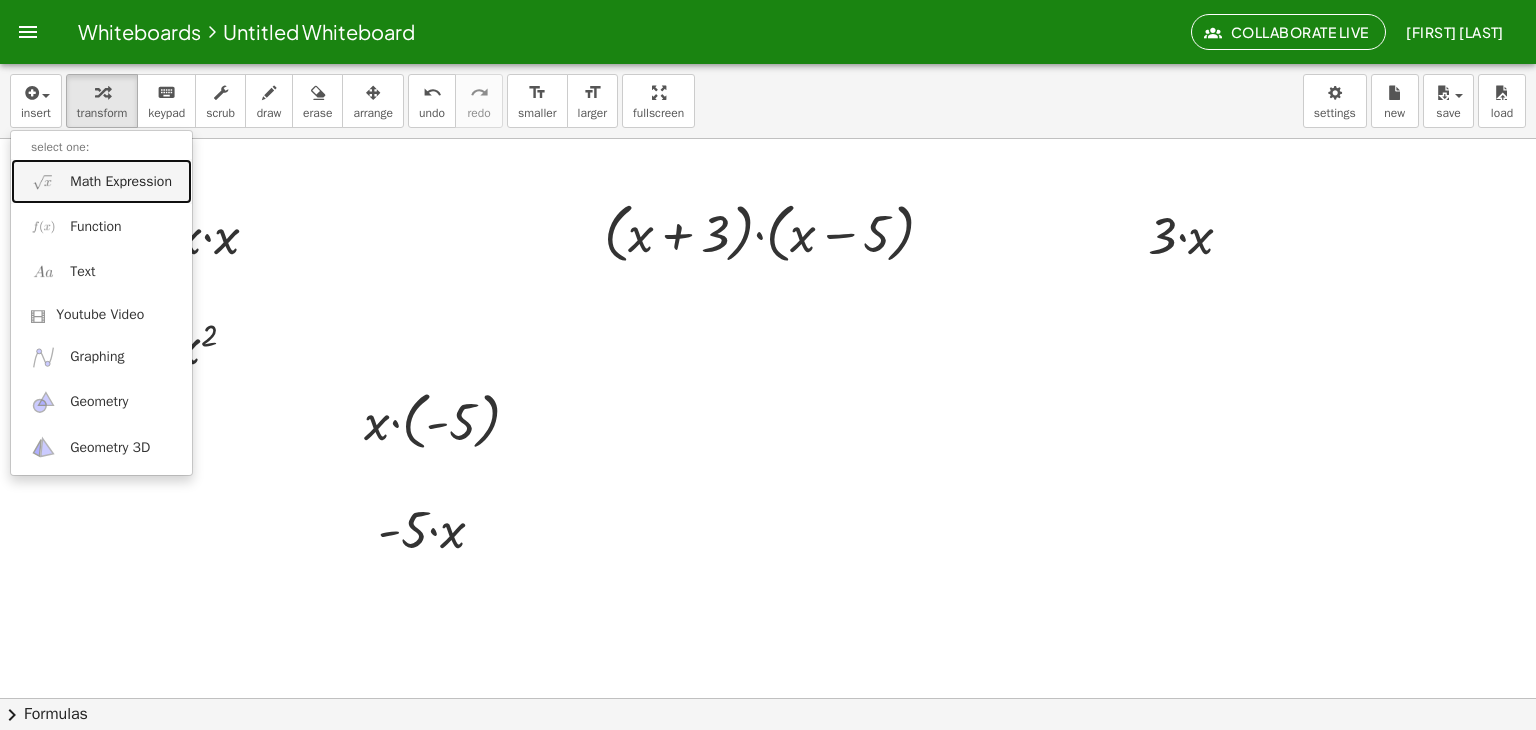 click on "Math Expression" at bounding box center [121, 182] 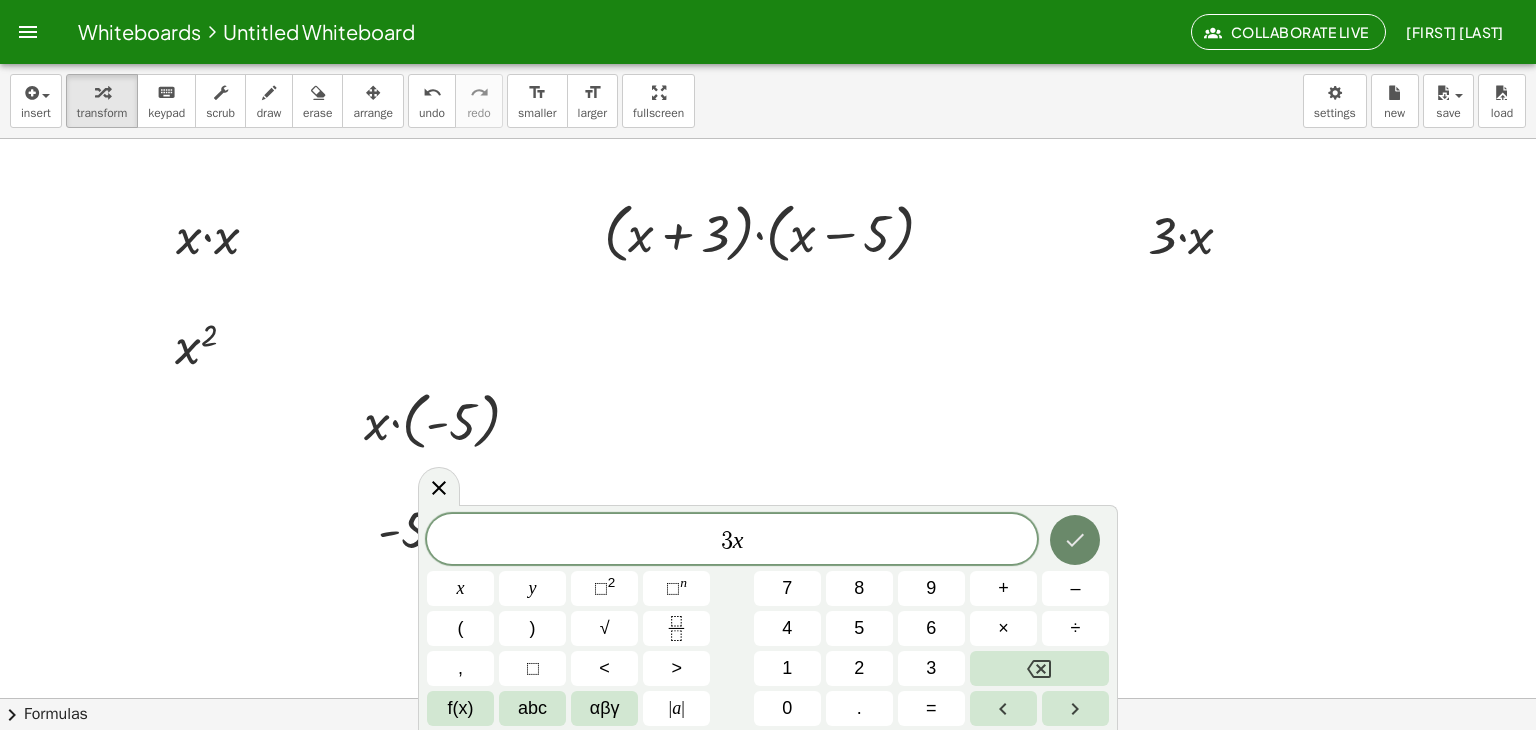 click 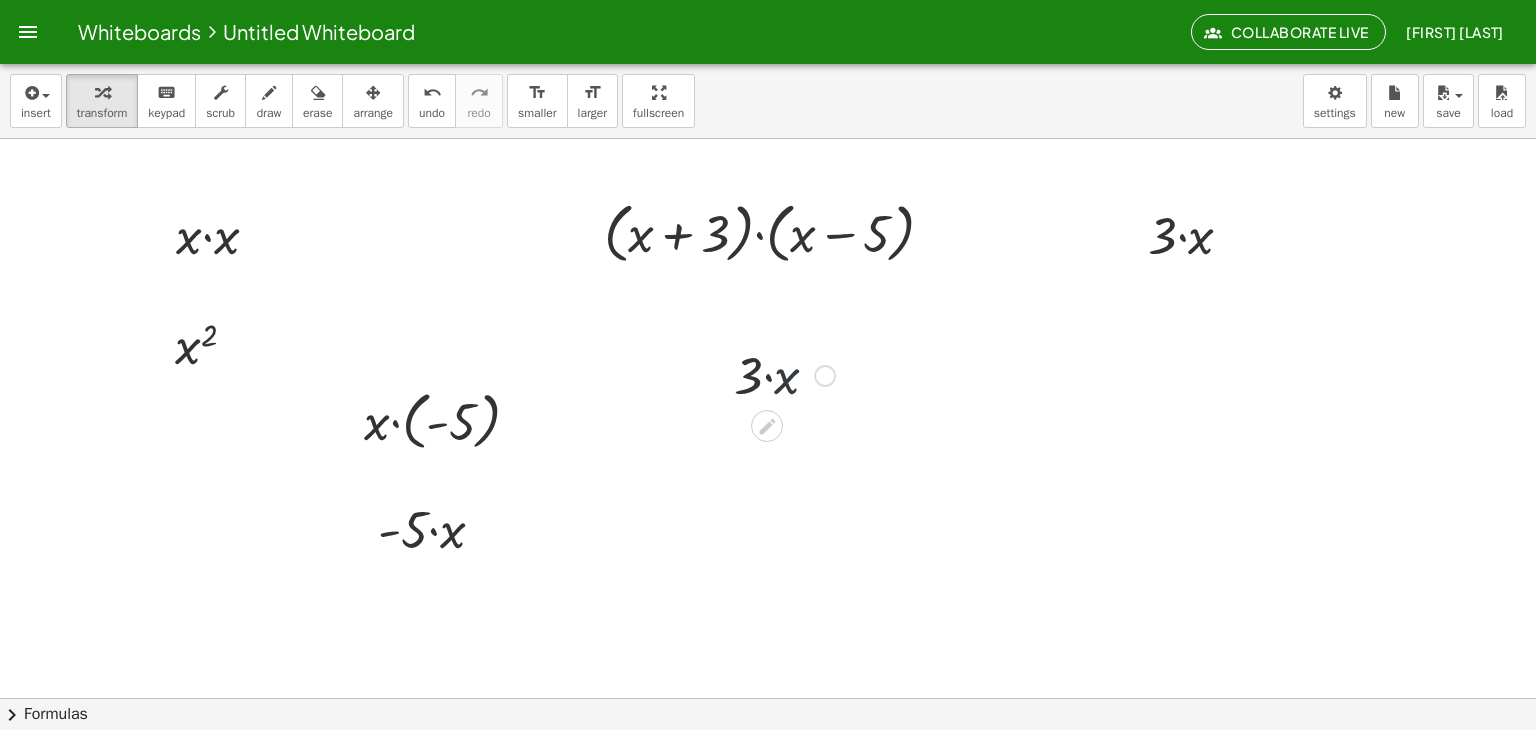 click at bounding box center (784, 374) 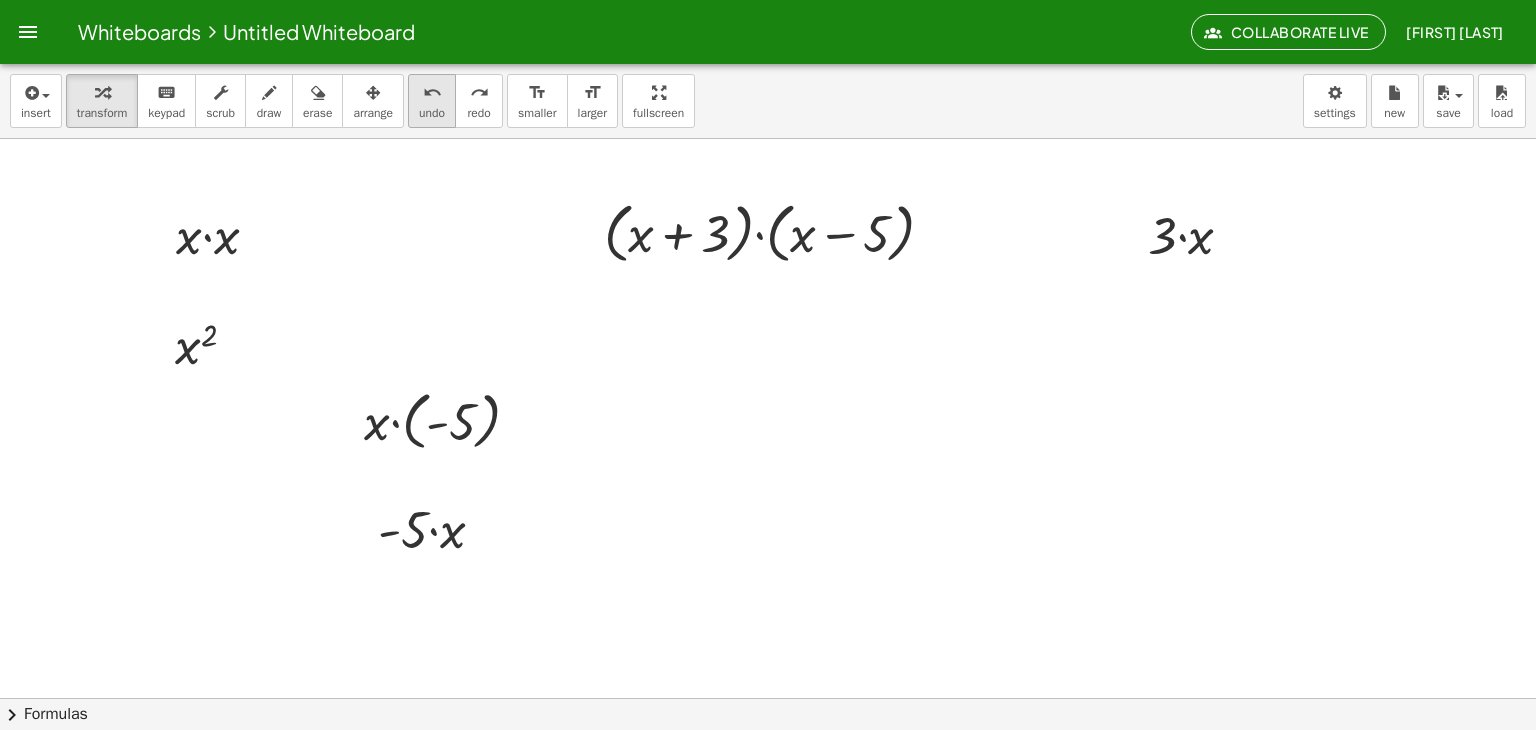 click on "undo" at bounding box center (432, 93) 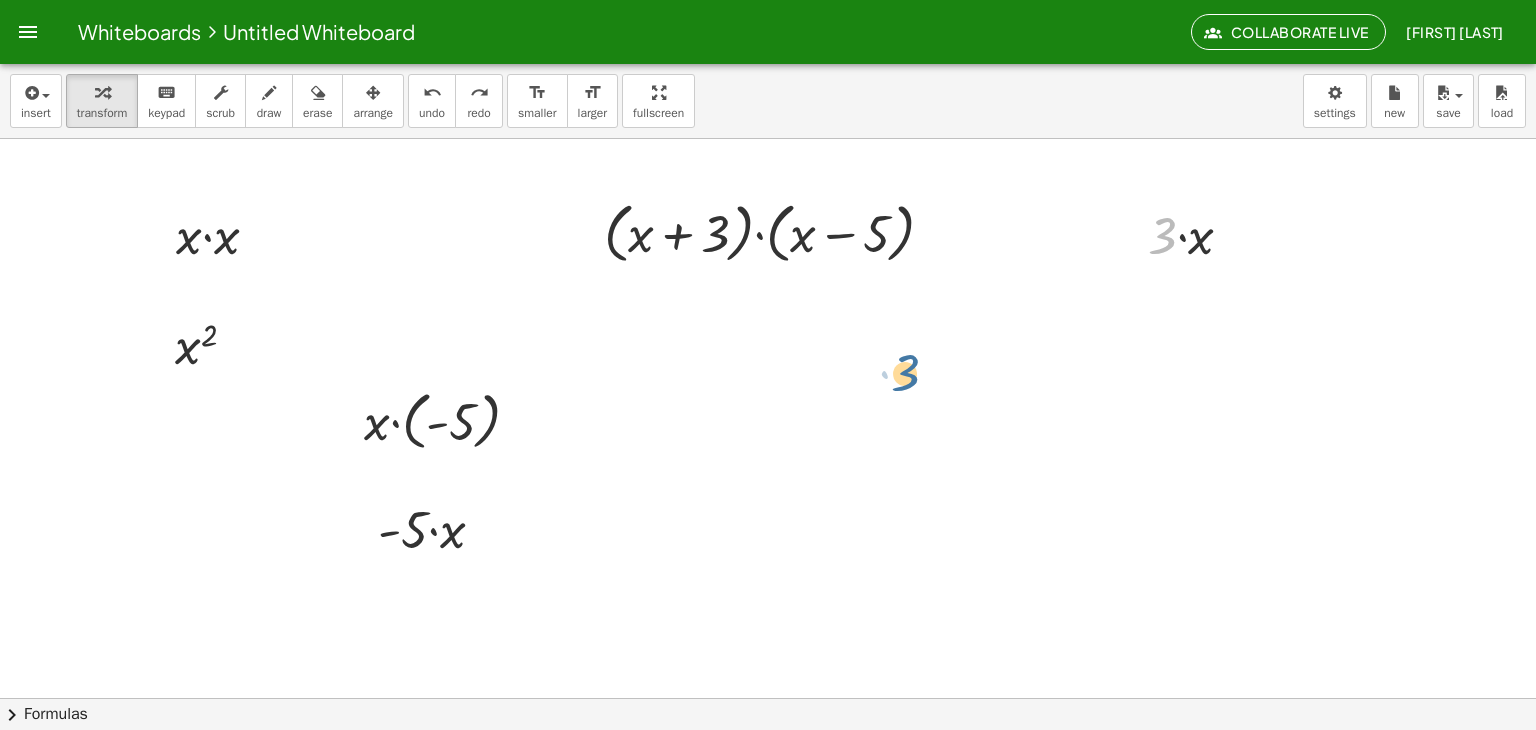 drag, startPoint x: 1172, startPoint y: 241, endPoint x: 916, endPoint y: 370, distance: 286.6653 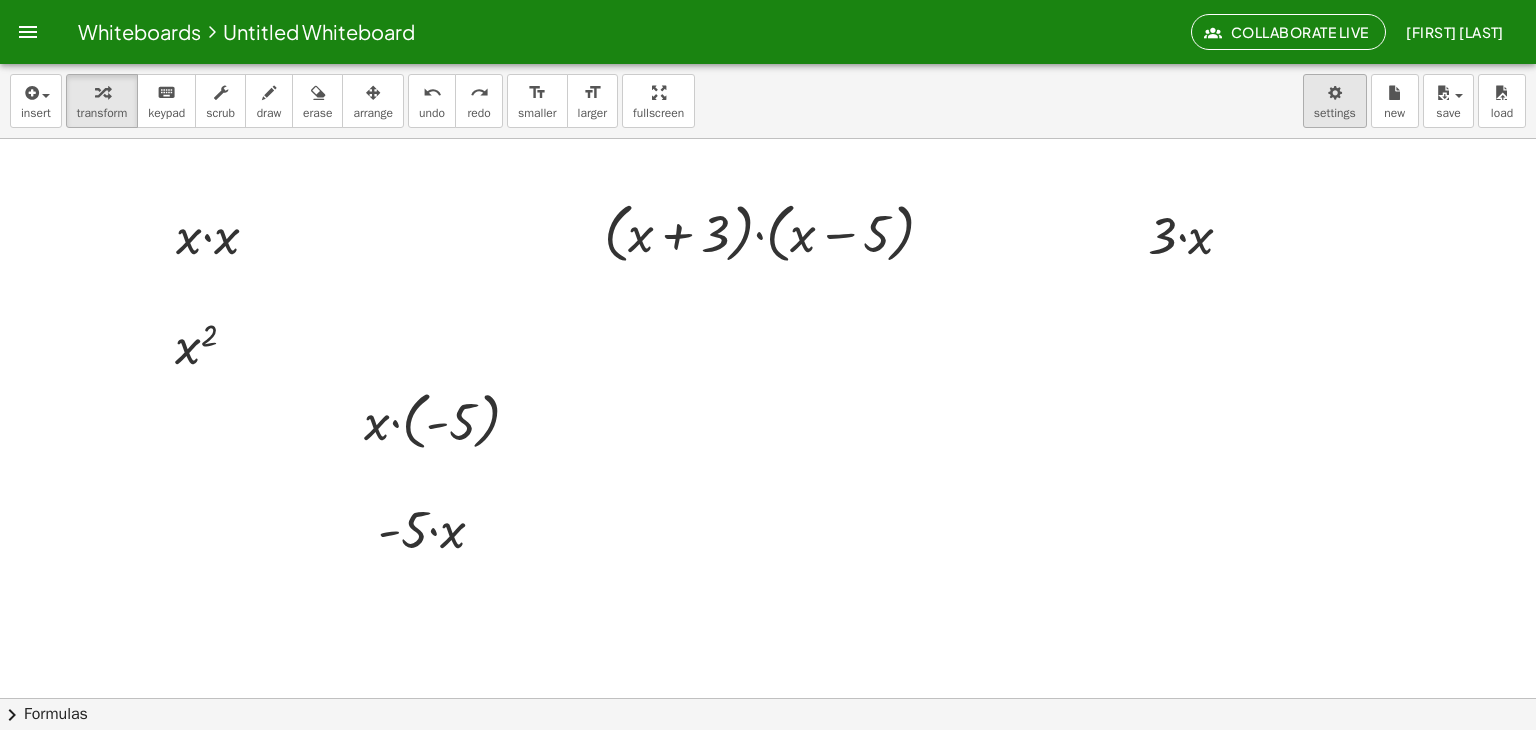 click on "Whiteboards     Untitled Whiteboard Collaborate Live  [NAME] Graspable Math Activities Whiteboards Account   insert select one: Math Expression Function Text Youtube Video Graphing Geometry Geometry 3D transform keyboard keypad scrub draw erase arrange undo undo redo redo format_size smaller format_size larger fullscreen load   save new settings · ( + x + 3 ) · ( + x − 5 ) · x · x x 2 · x · ( - 5 ) · - 5 · x · 3 · x × chevron_right  Formulas
Drag one side of a formula onto a highlighted expression on the canvas to apply it.
Quadratic Formula
+ · a · x 2 + · b · x + c = 0
⇔
x = · ( − b ± 2 √ ( + b 2 − · 4 · a · c ) ) · 2 · a
+ x 2 + · p · x + q = 0
⇔
x = − p" at bounding box center (768, 365) 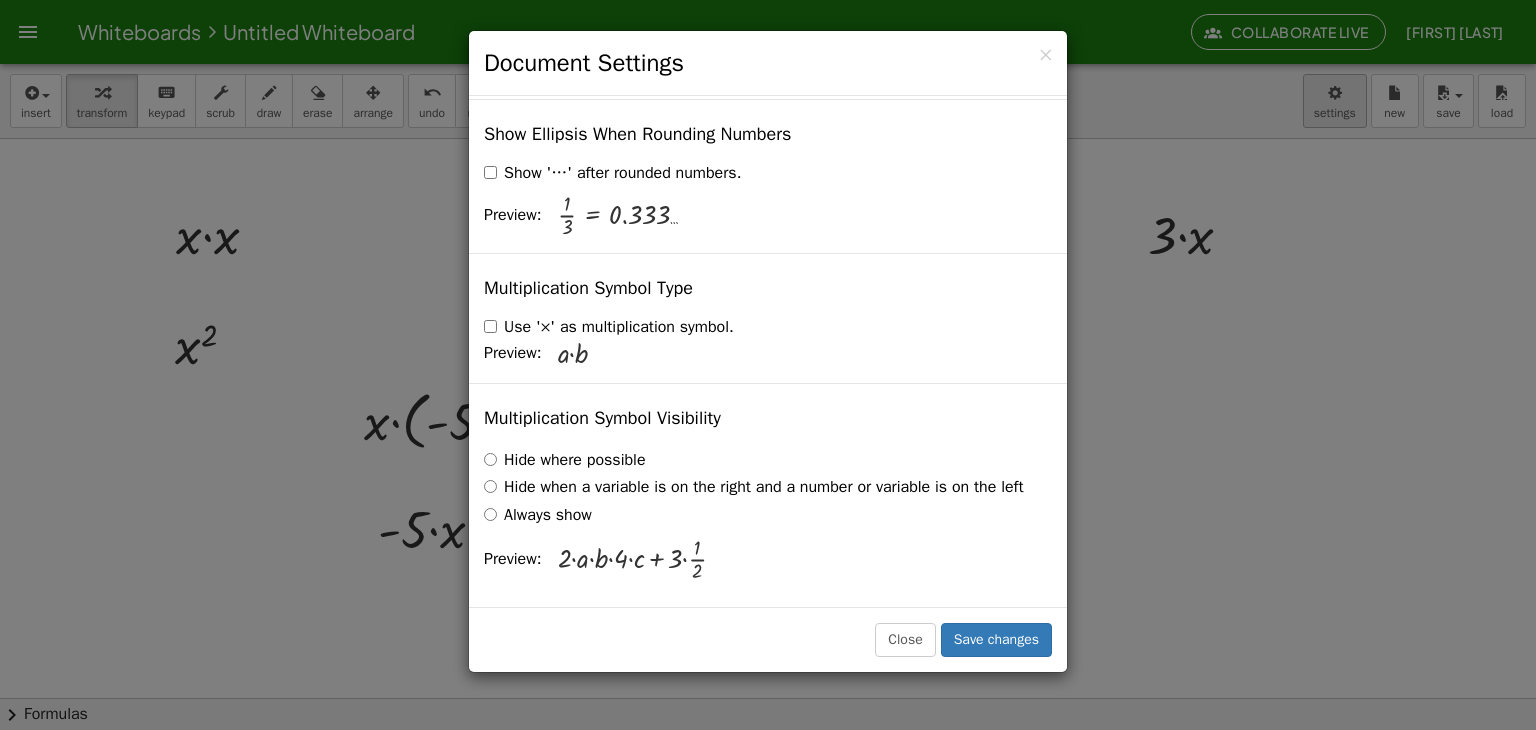 scroll, scrollTop: 4820, scrollLeft: 0, axis: vertical 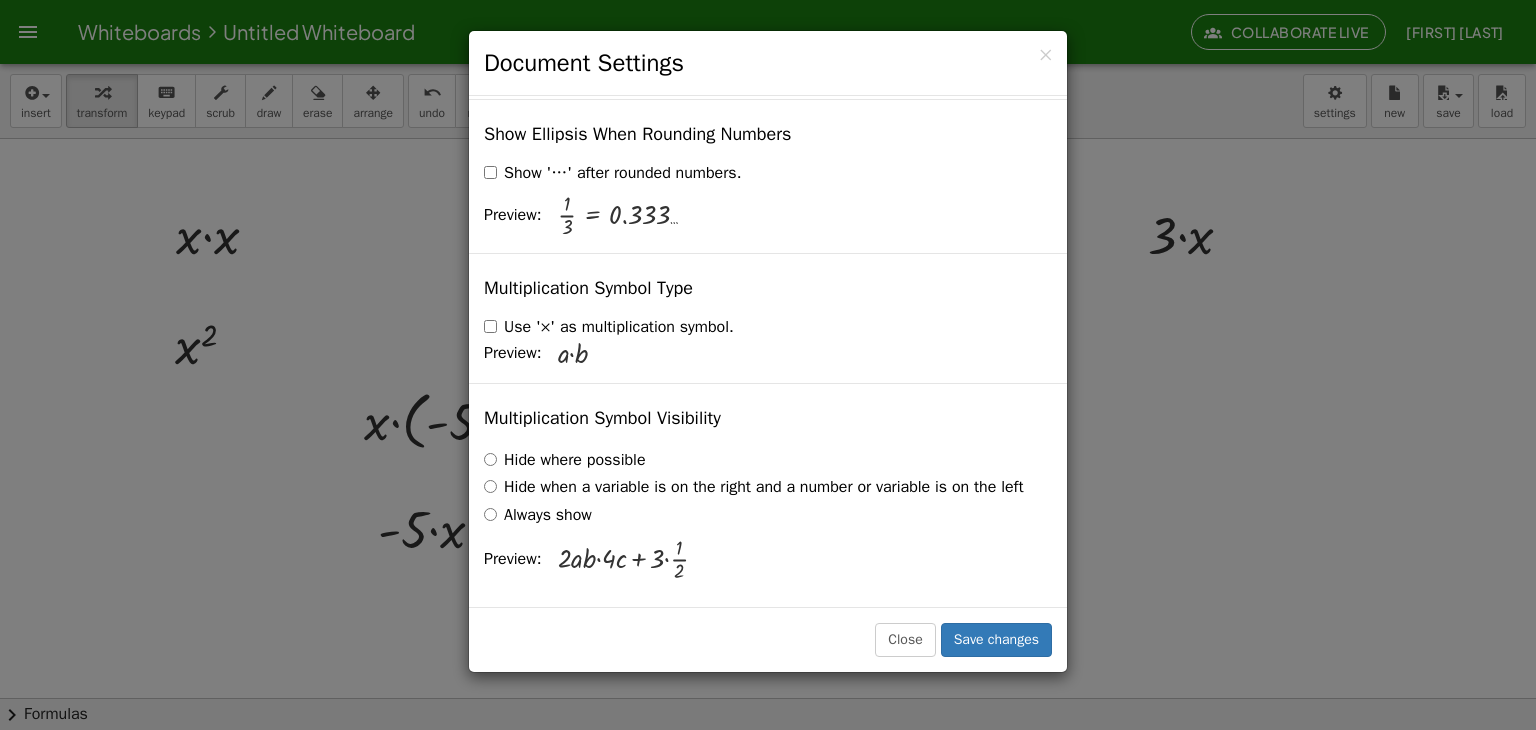 click on "Hide where possible" at bounding box center (565, 460) 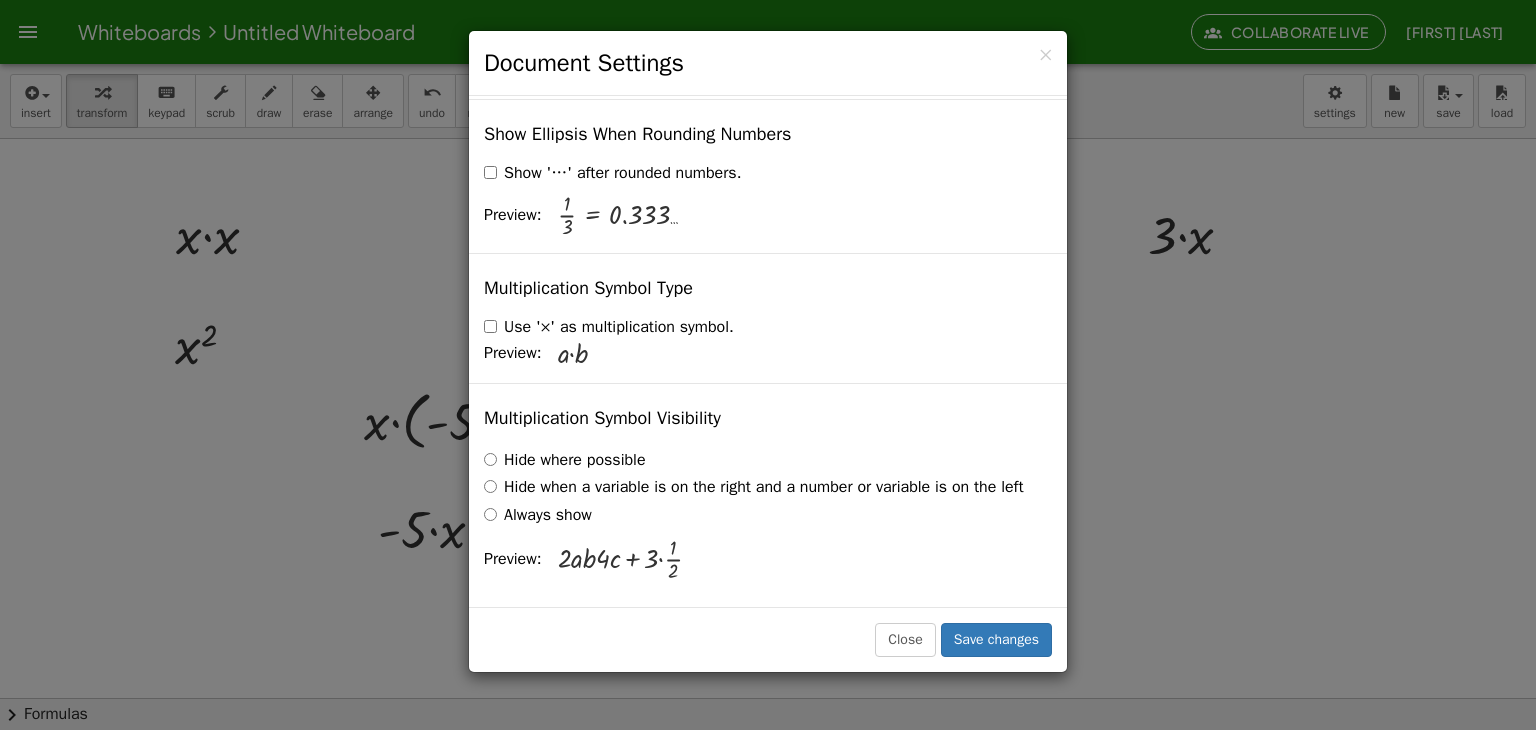click on "Hide when a variable is on the right and a number or variable is on the left" at bounding box center (754, 487) 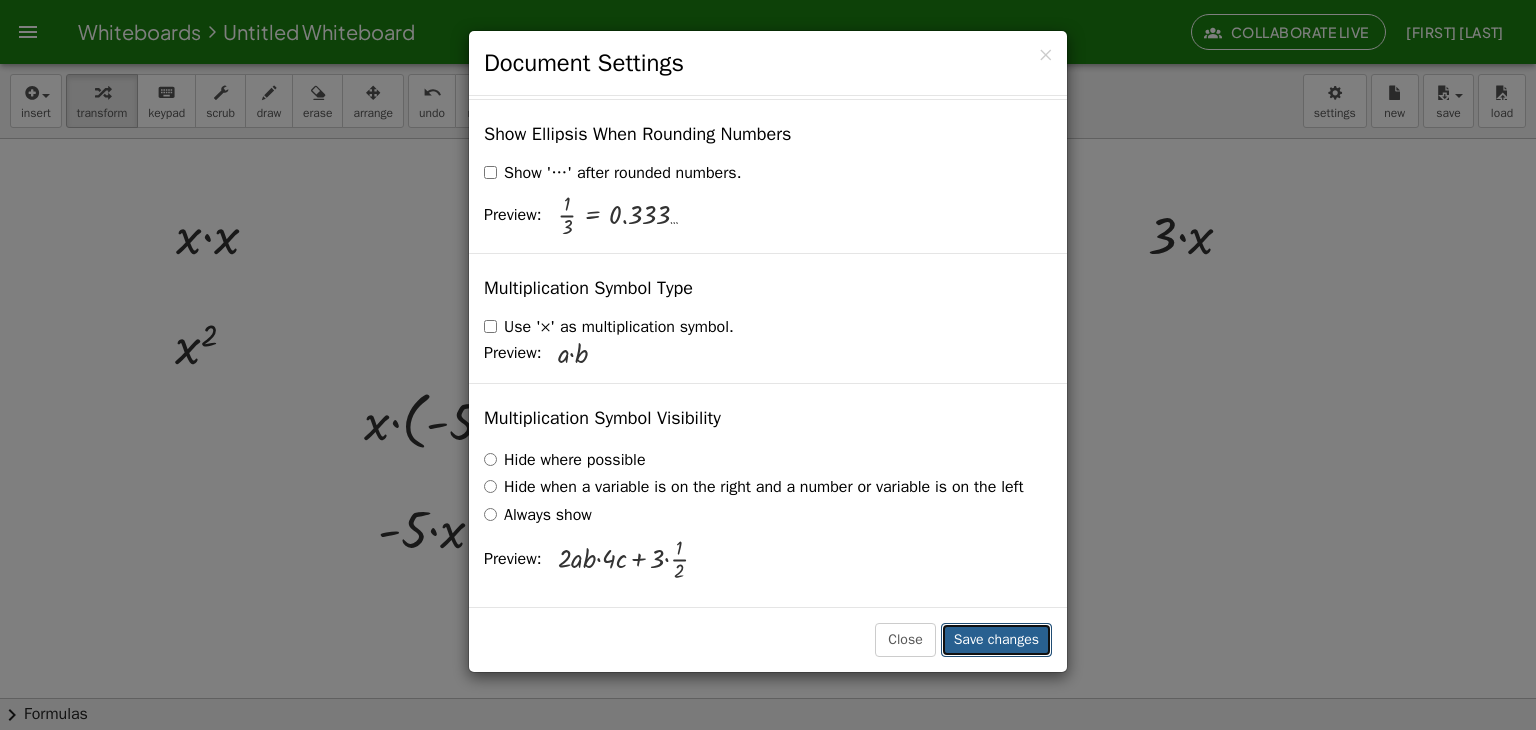click on "Save changes" at bounding box center [996, 640] 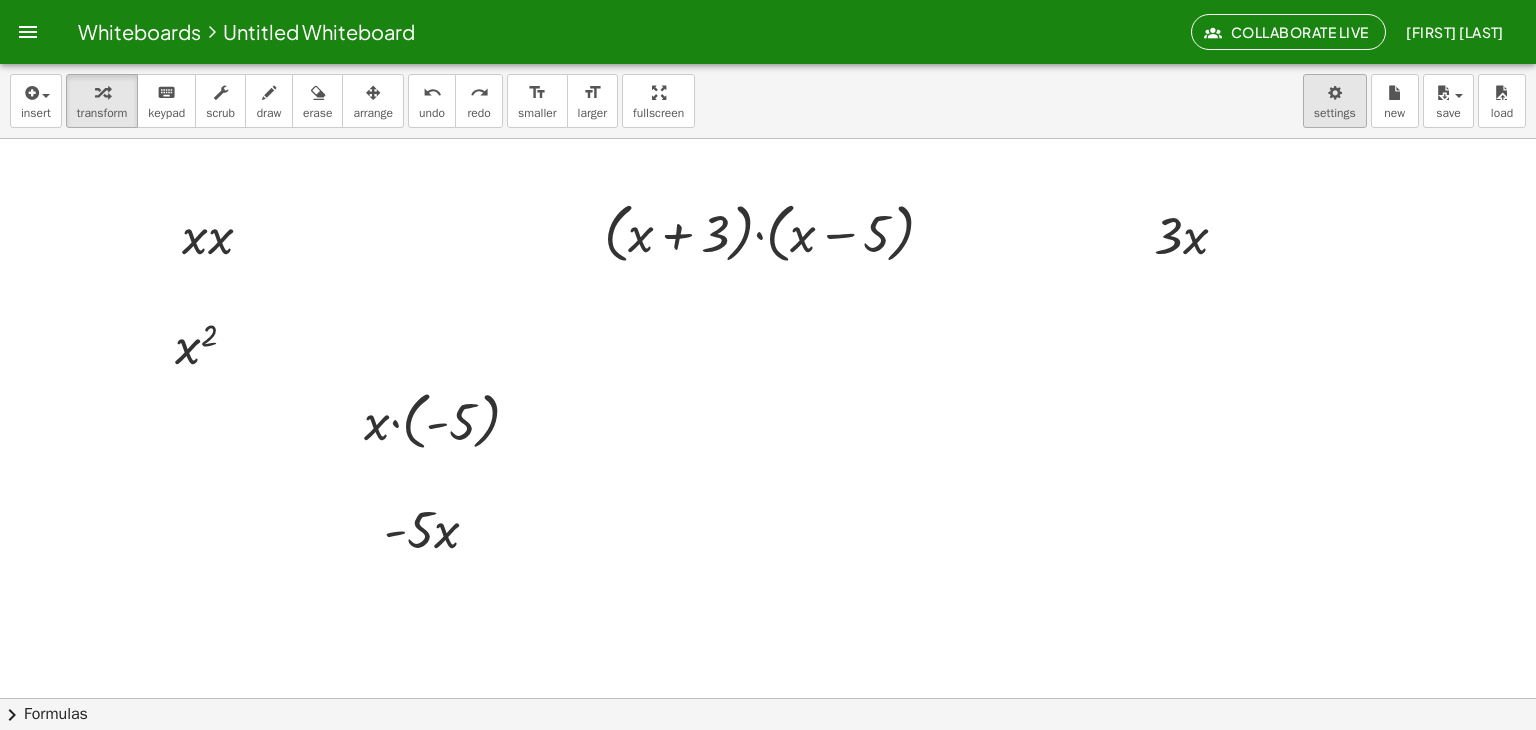 click on "Whiteboards     Untitled Whiteboard Collaborate Live  [NAME] Graspable Math Activities Whiteboards Account   insert select one: Math Expression Function Text Youtube Video Graphing Geometry Geometry 3D transform keyboard keypad scrub draw erase arrange undo undo redo redo format_size smaller format_size larger fullscreen load   save new settings · ( + x + 3 ) · ( + x − 5 ) · x · x x 2 · x · ( - 5 ) · - 5 · x · 3 · x × chevron_right  Formulas
Drag one side of a formula onto a highlighted expression on the canvas to apply it.
Quadratic Formula
+ · a · x 2 + · b · x + c = 0
⇔
x = · ( − b ± 2 √ ( + b 2 − · 4 · a · c ) ) · 2 · a
+ x 2 + · p · x + q = 0
⇔
x = − p" at bounding box center [768, 365] 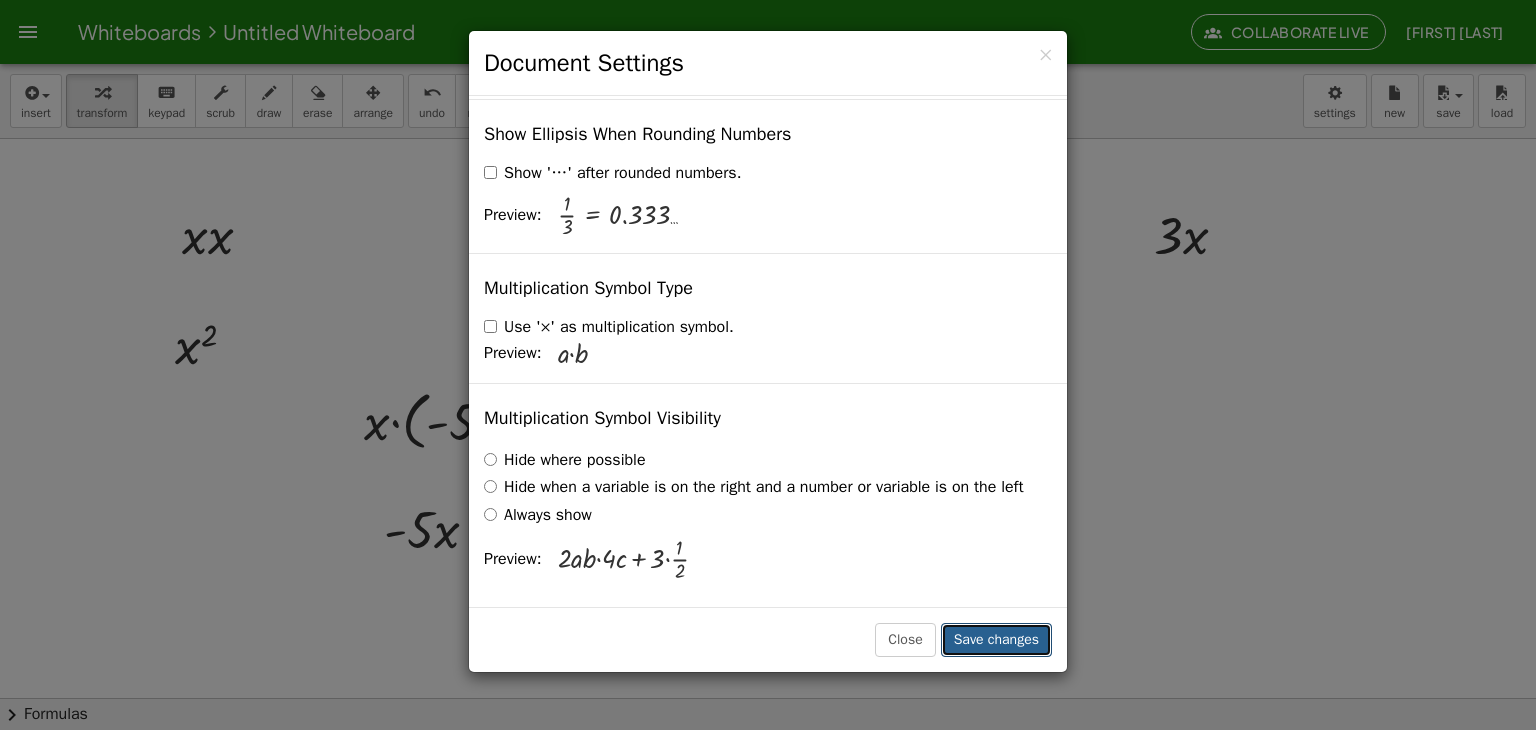 click on "Save changes" at bounding box center (996, 640) 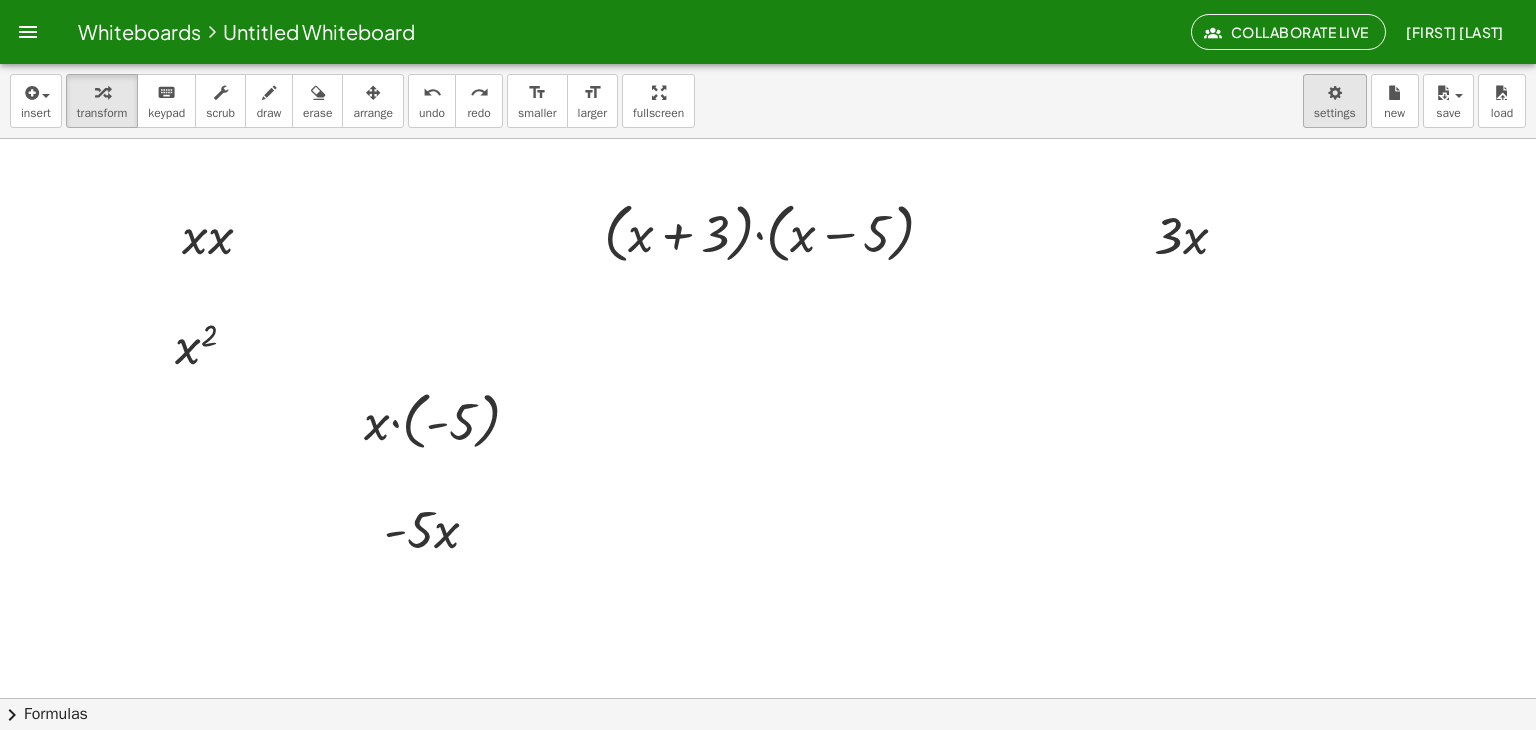 click on "Whiteboards     Untitled Whiteboard Collaborate Live  [NAME] Graspable Math Activities Whiteboards Account   insert select one: Math Expression Function Text Youtube Video Graphing Geometry Geometry 3D transform keyboard keypad scrub draw erase arrange undo undo redo redo format_size smaller format_size larger fullscreen load   save new settings · ( + x + 3 ) · ( + x − 5 ) · x · x x 2 · x · ( - 5 ) · - 5 · x · 3 · x × chevron_right  Formulas
Drag one side of a formula onto a highlighted expression on the canvas to apply it.
Quadratic Formula
+ · a · x 2 + · b · x + c = 0
⇔
x = · ( − b ± 2 √ ( + b 2 − · 4 · a · c ) ) · 2 · a
+ x 2 + · p · x + q = 0
⇔
x = − p" at bounding box center [768, 365] 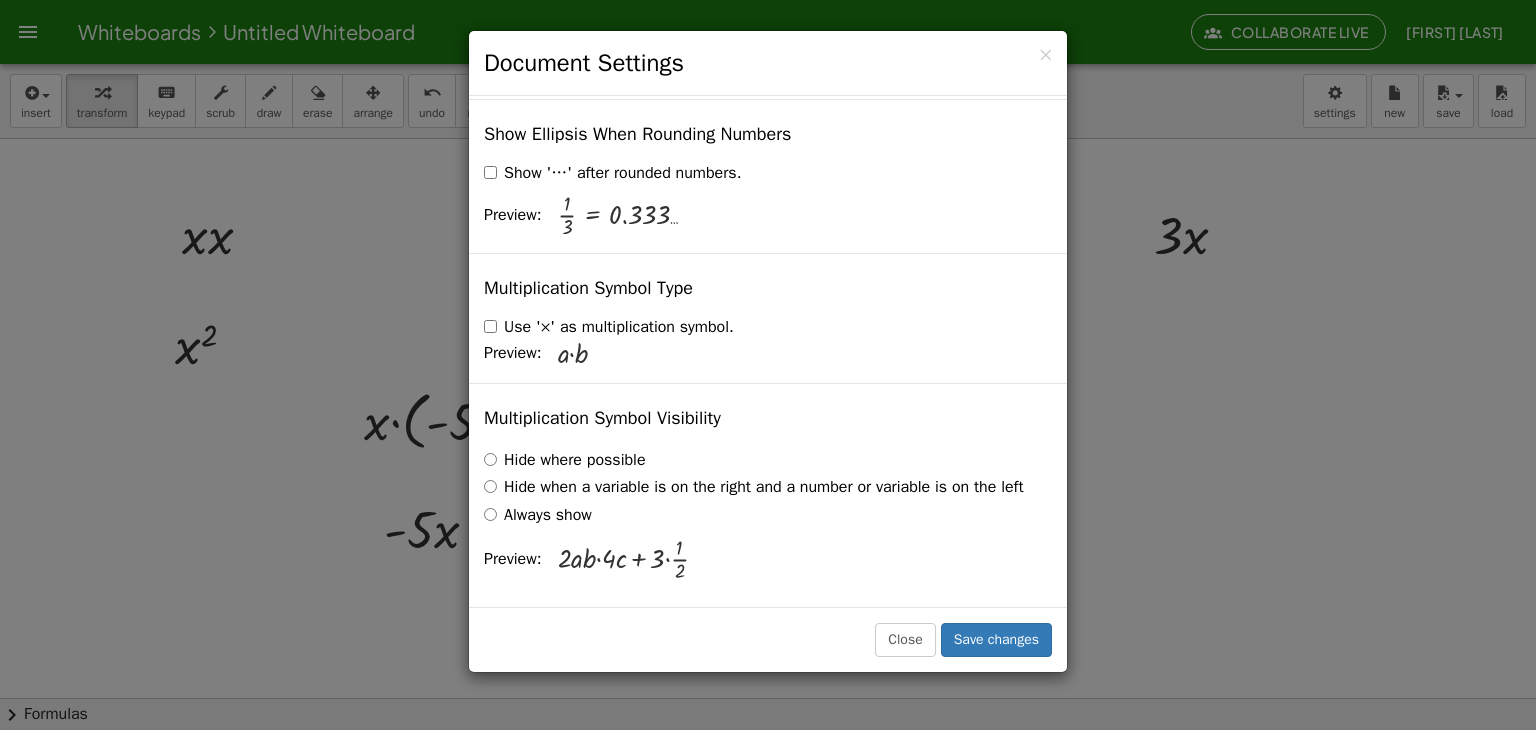 click on "Hide where possible" at bounding box center (565, 460) 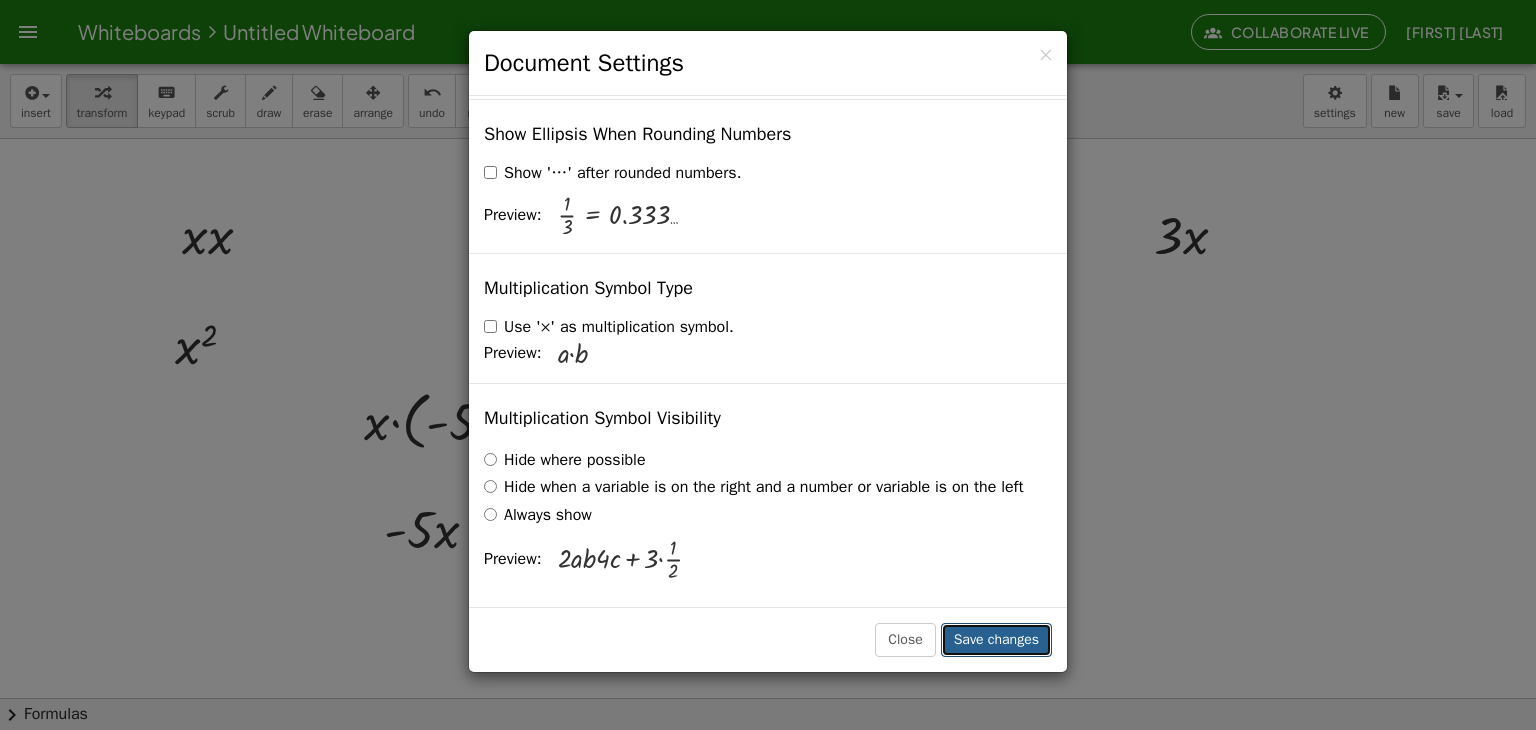 click on "Save changes" at bounding box center (996, 640) 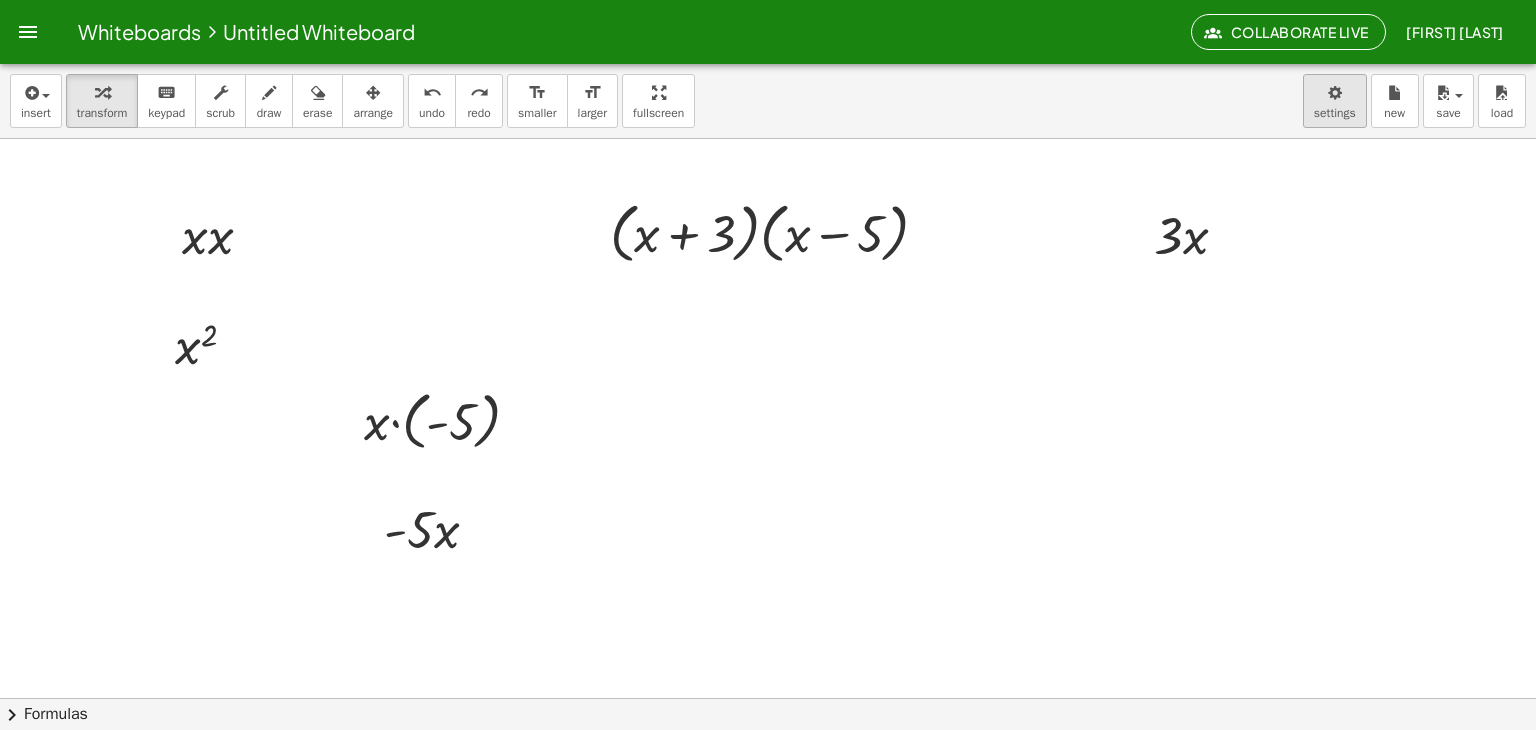 click on "Whiteboards     Untitled Whiteboard Collaborate Live  [NAME] Graspable Math Activities Whiteboards Account   insert select one: Math Expression Function Text Youtube Video Graphing Geometry Geometry 3D transform keyboard keypad scrub draw erase arrange undo undo redo redo format_size smaller format_size larger fullscreen load   save new settings · ( + x + 3 ) · ( + x − 5 ) · x · x x 2 · x · ( - 5 ) · - 5 · x · 3 · x × chevron_right  Formulas
Drag one side of a formula onto a highlighted expression on the canvas to apply it.
Quadratic Formula
+ · a · x 2 + · b · x + c = 0
⇔
x = · ( − b ± 2 √ ( + b 2 − · 4 · a · c ) ) · 2 · a
+ x 2 + · p · x + q = 0
⇔
x = − p" at bounding box center (768, 365) 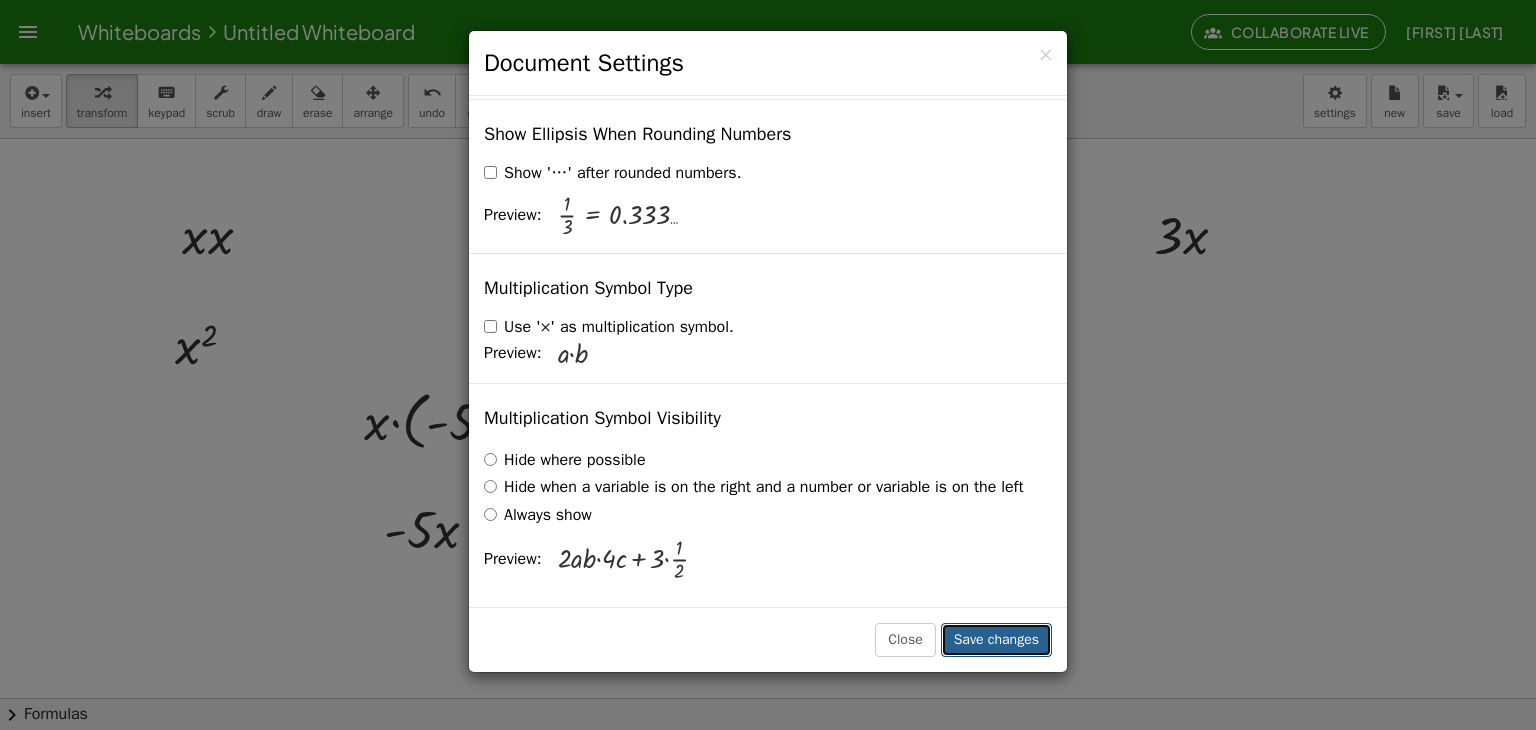 click on "Save changes" at bounding box center [996, 640] 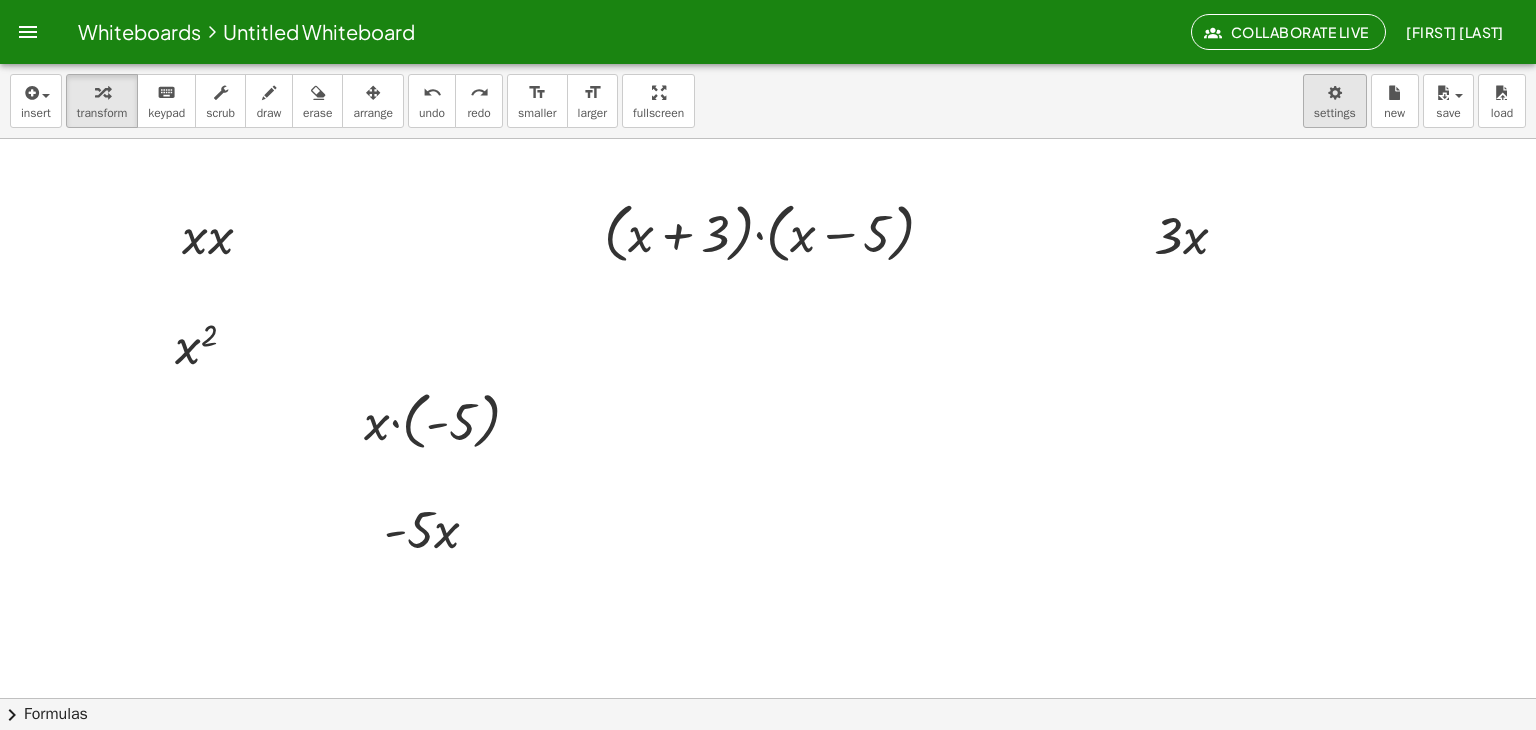 click on "Whiteboards     Untitled Whiteboard Collaborate Live  [NAME] Graspable Math Activities Whiteboards Account   insert select one: Math Expression Function Text Youtube Video Graphing Geometry Geometry 3D transform keyboard keypad scrub draw erase arrange undo undo redo redo format_size smaller format_size larger fullscreen load   save new settings · ( + x + 3 ) · ( + x − 5 ) · x · x x 2 · x · ( - 5 ) · - 5 · x · 3 · x × chevron_right  Formulas
Drag one side of a formula onto a highlighted expression on the canvas to apply it.
Quadratic Formula
+ · a · x 2 + · b · x + c = 0
⇔
x = · ( − b ± 2 √ ( + b 2 − · 4 · a · c ) ) · 2 · a
+ x 2 + · p · x + q = 0
⇔
x = − p" at bounding box center [768, 365] 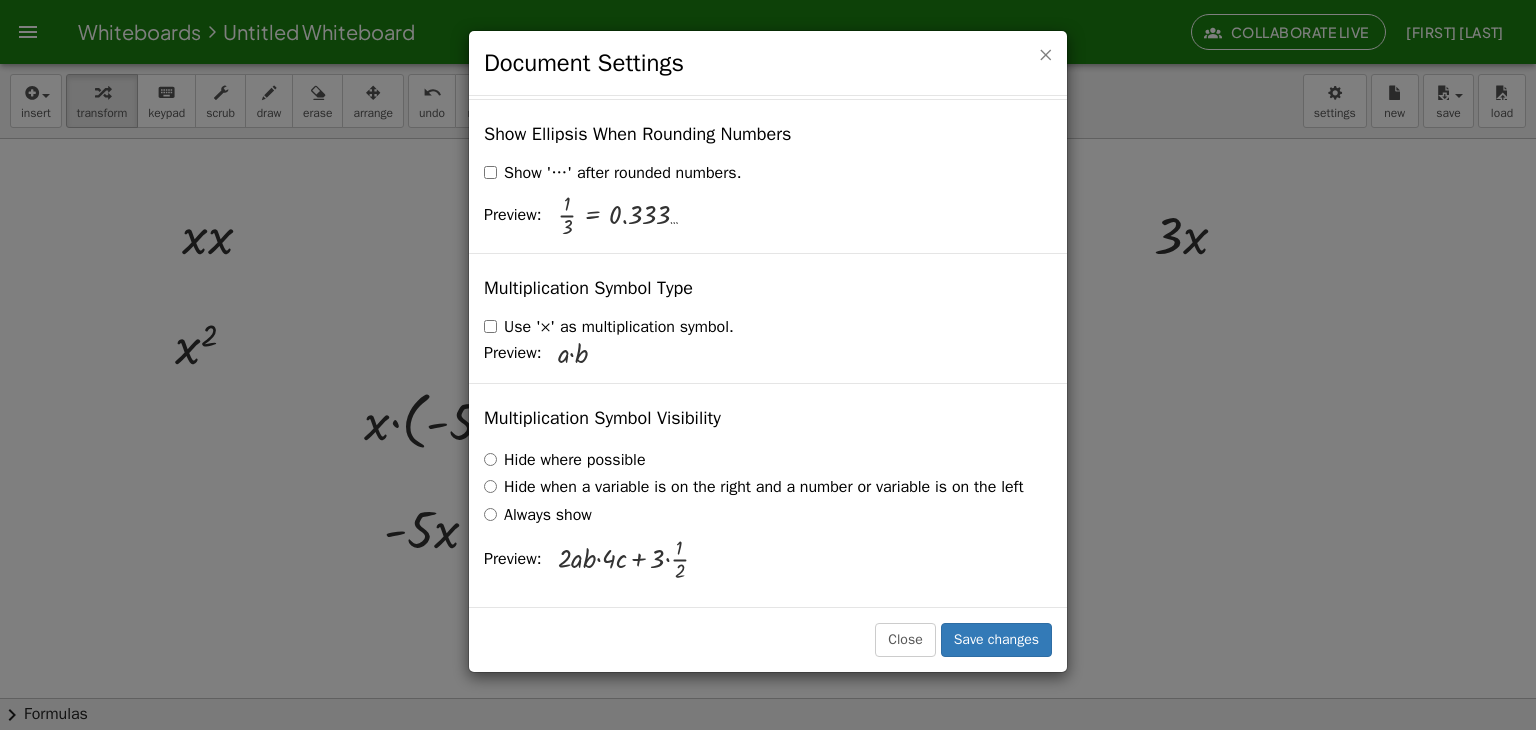 click on "×" at bounding box center (1045, 54) 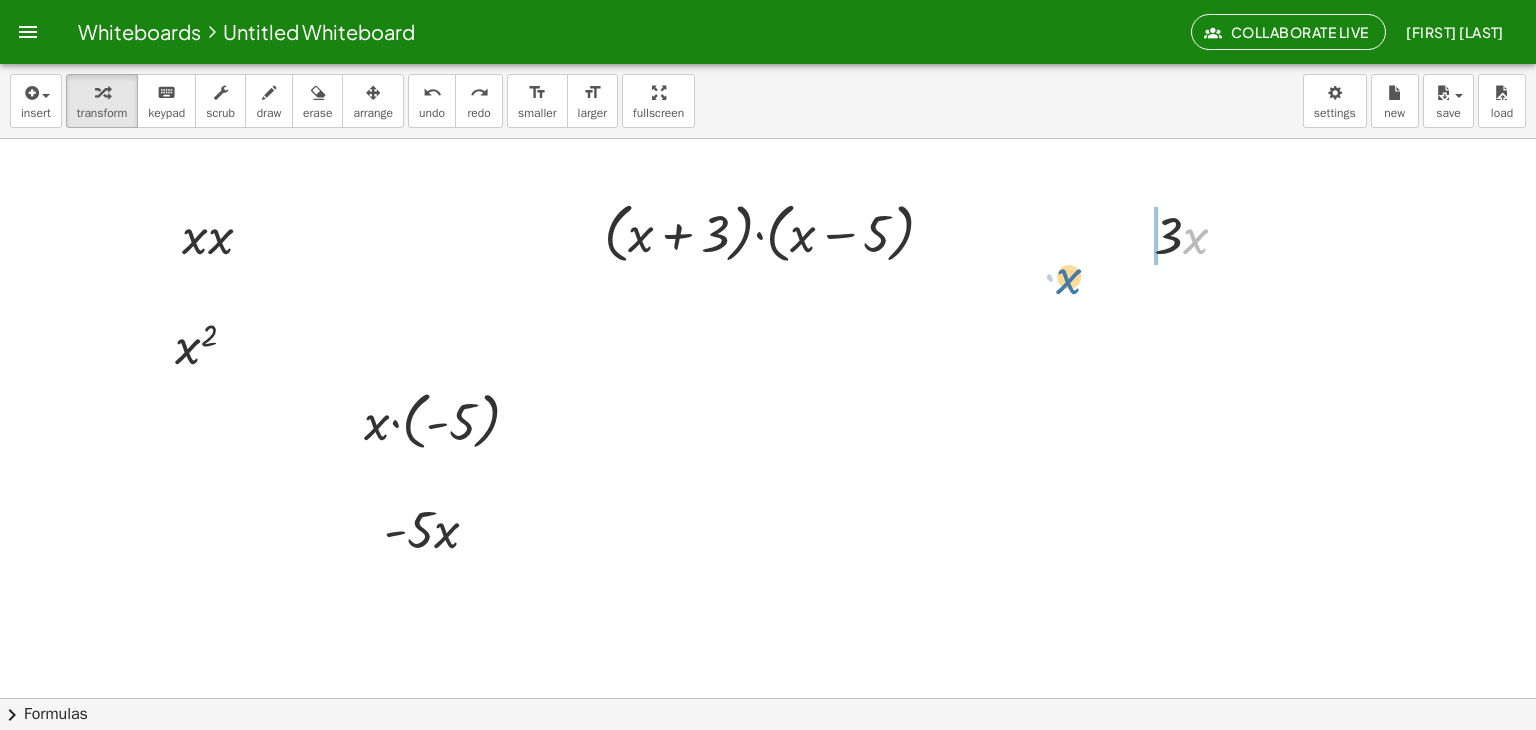 drag, startPoint x: 1185, startPoint y: 245, endPoint x: 1059, endPoint y: 285, distance: 132.19682 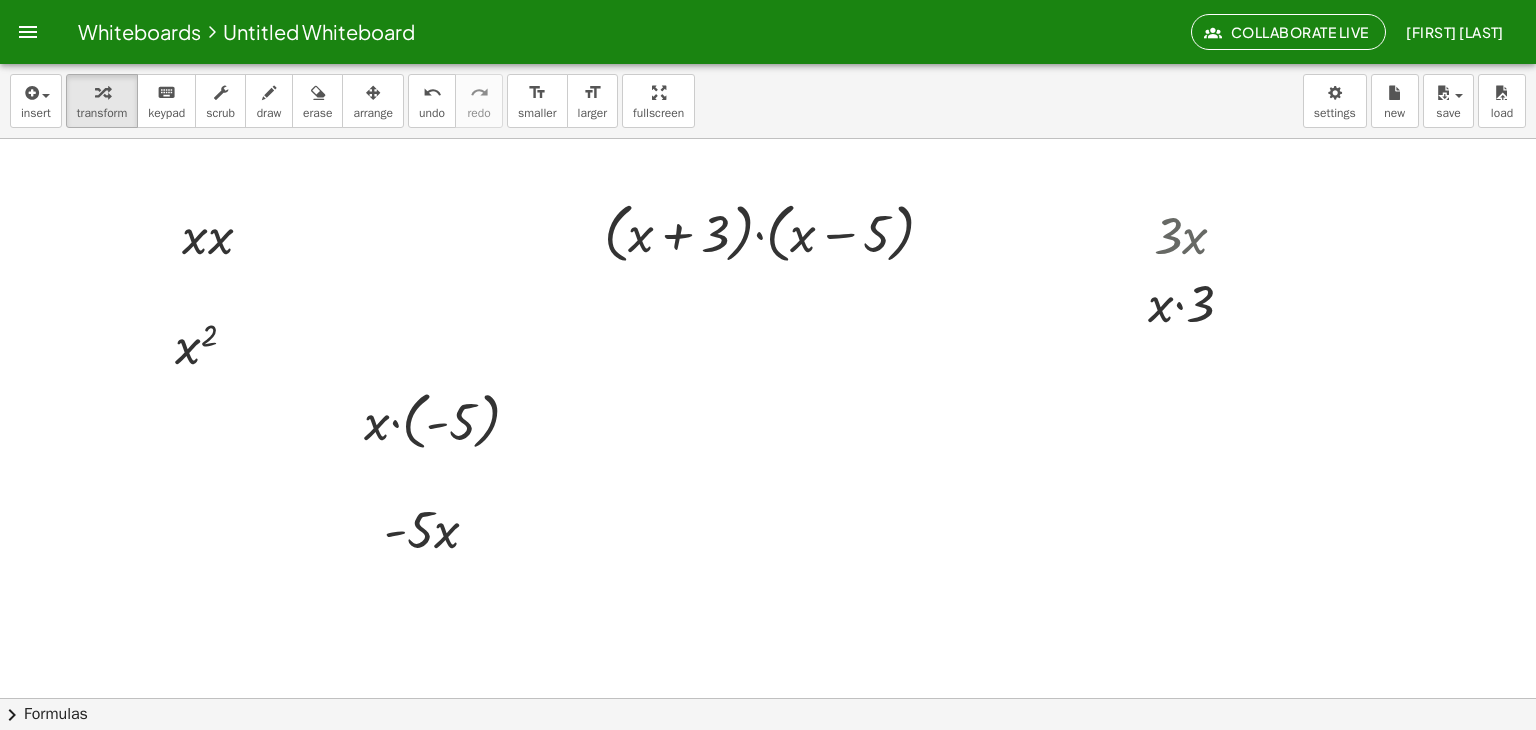 click at bounding box center [768, 762] 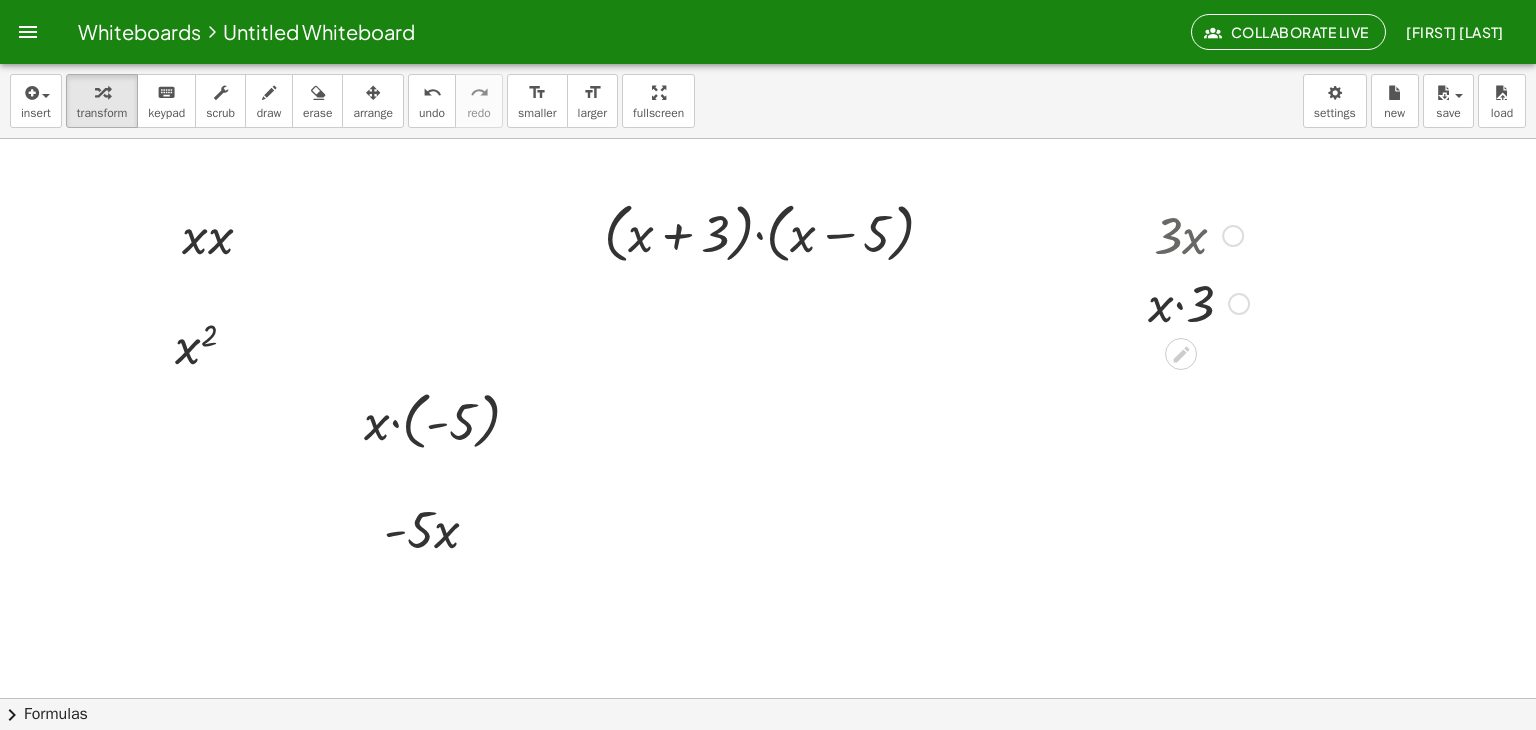 click at bounding box center (1198, 234) 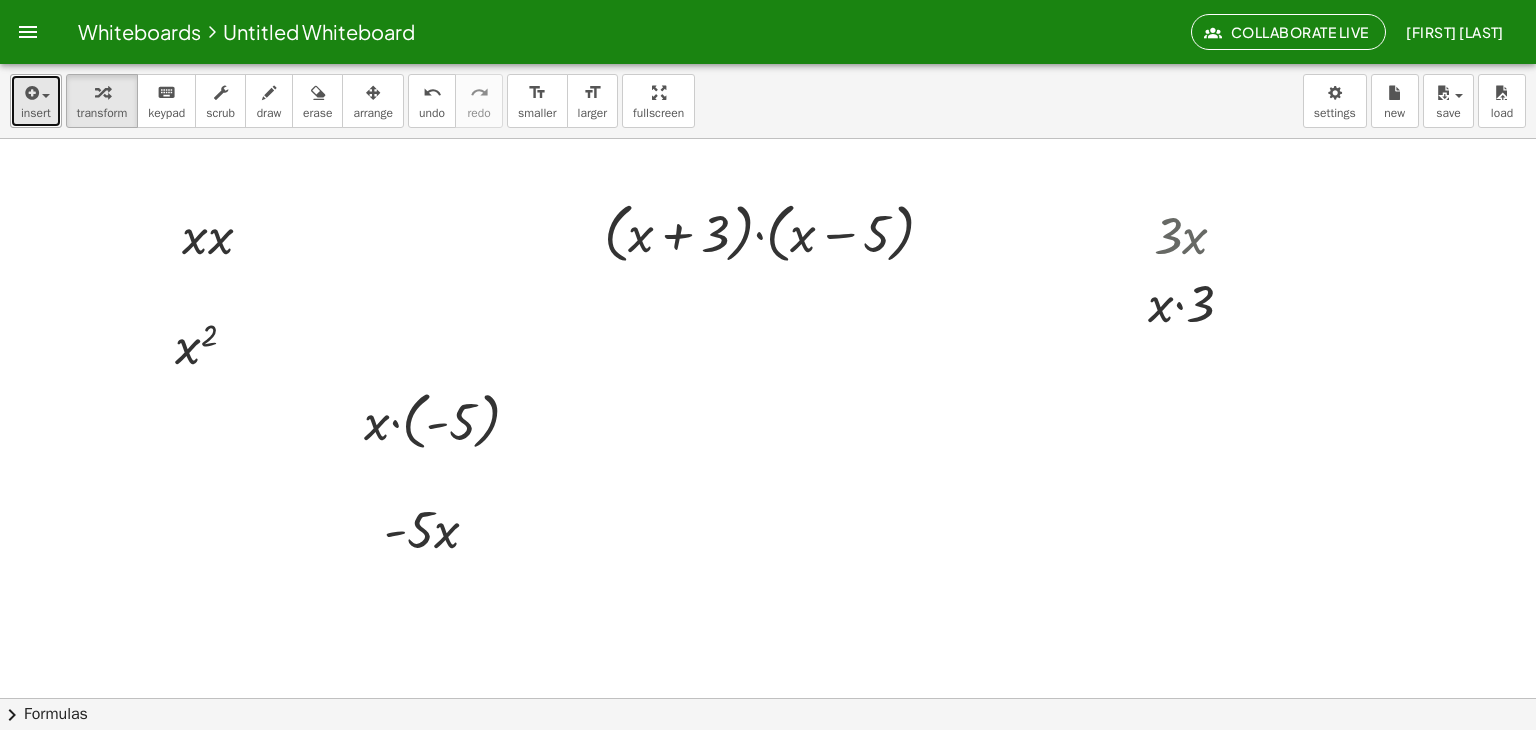 click at bounding box center (30, 93) 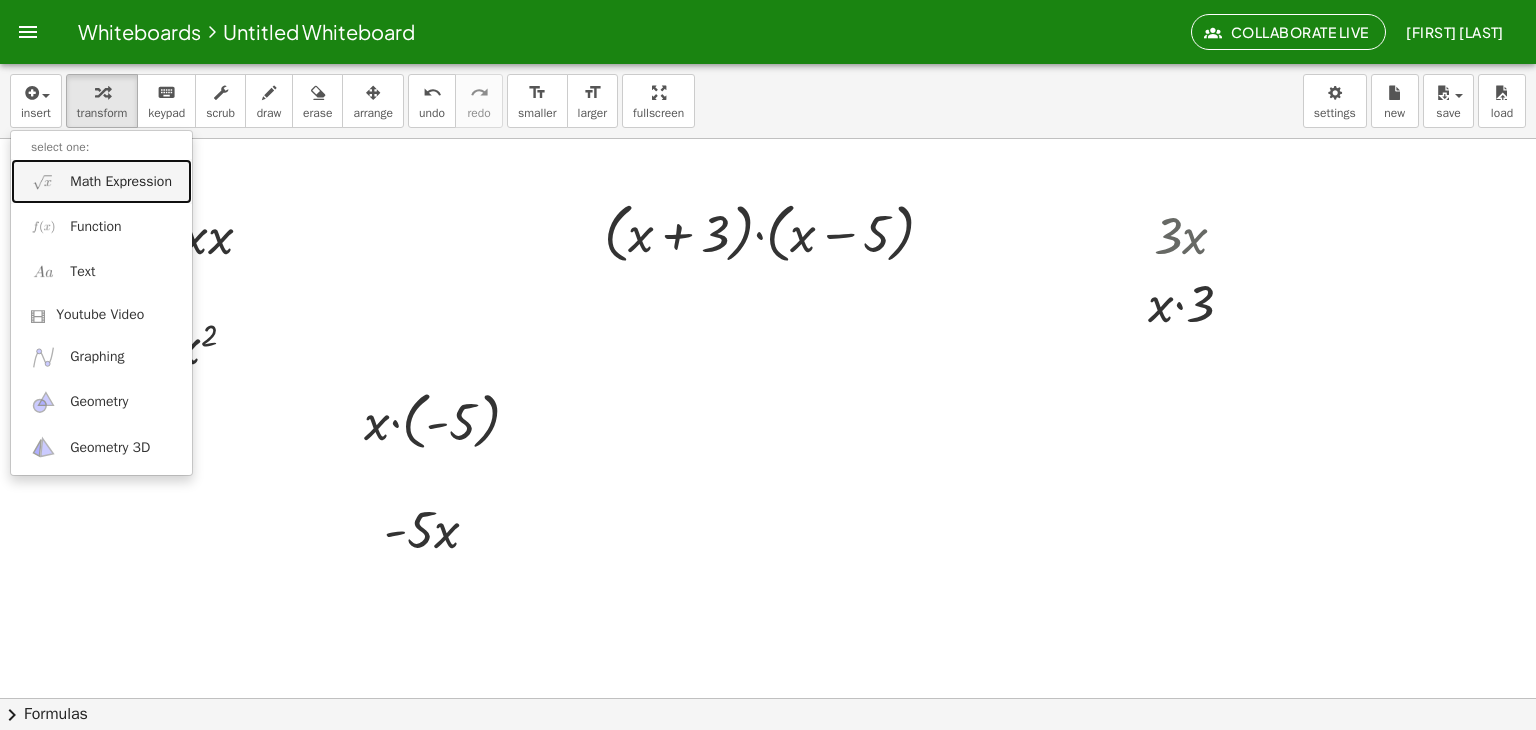 click on "Math Expression" at bounding box center (121, 182) 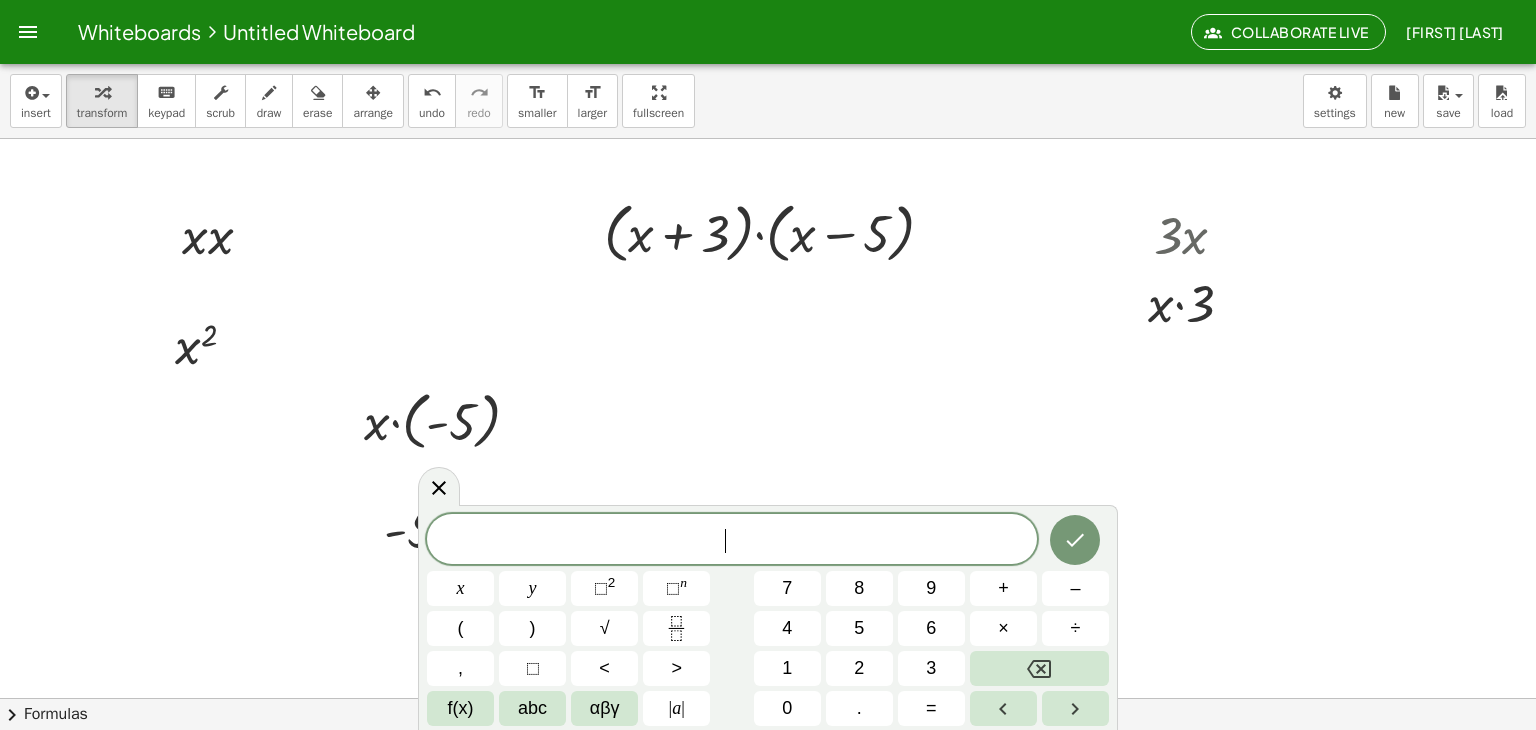 click at bounding box center (768, 762) 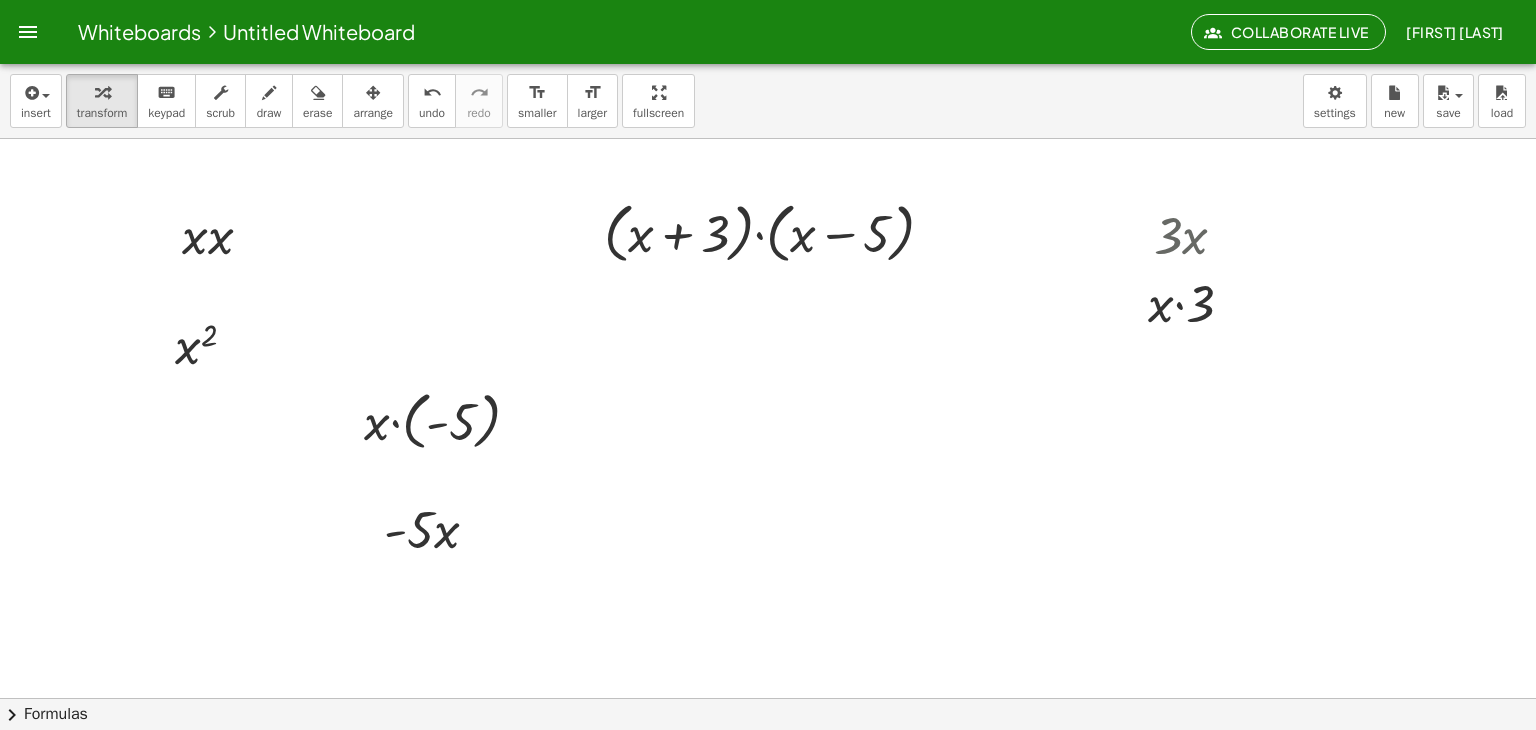 click at bounding box center (768, 762) 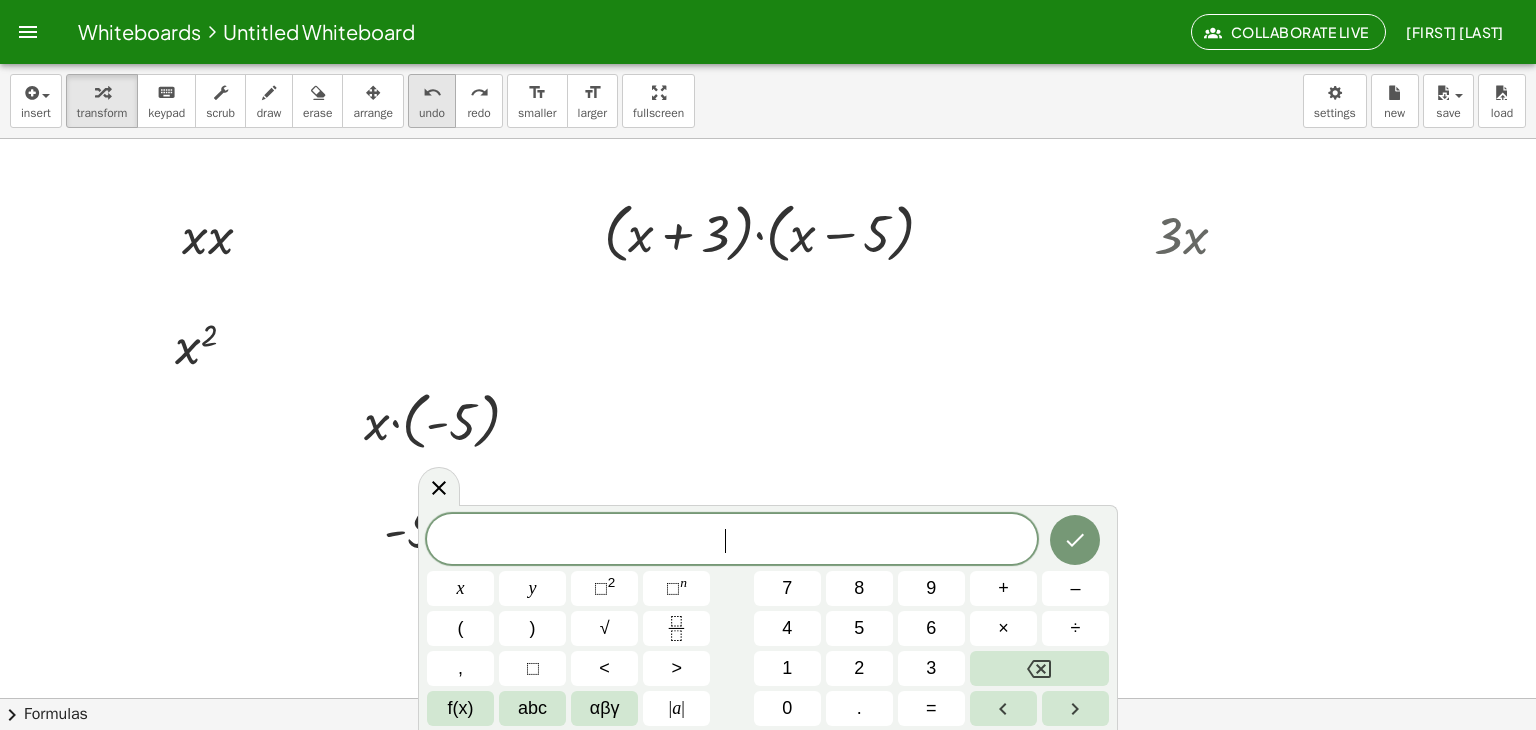 click on "undo" at bounding box center [432, 93] 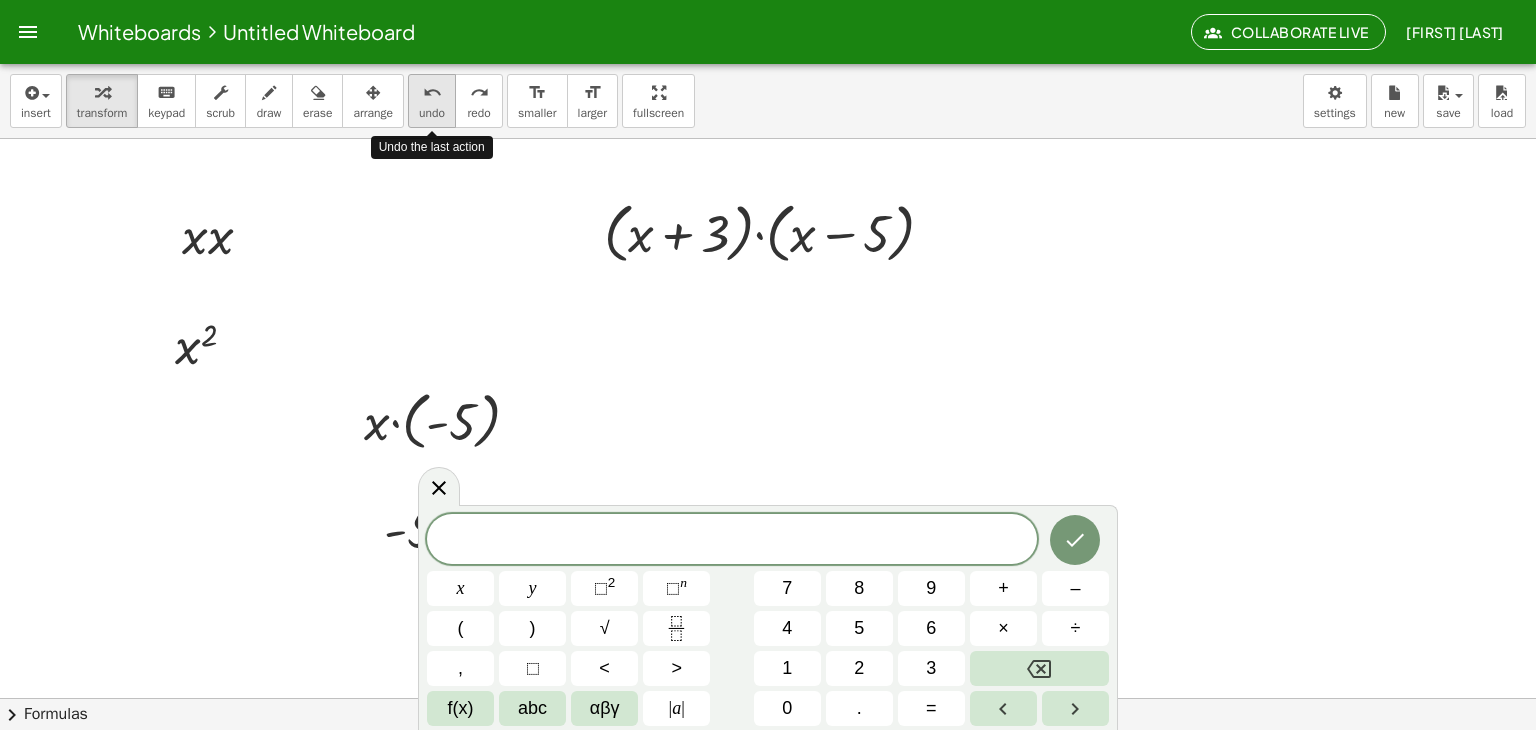 click on "undo" at bounding box center [432, 93] 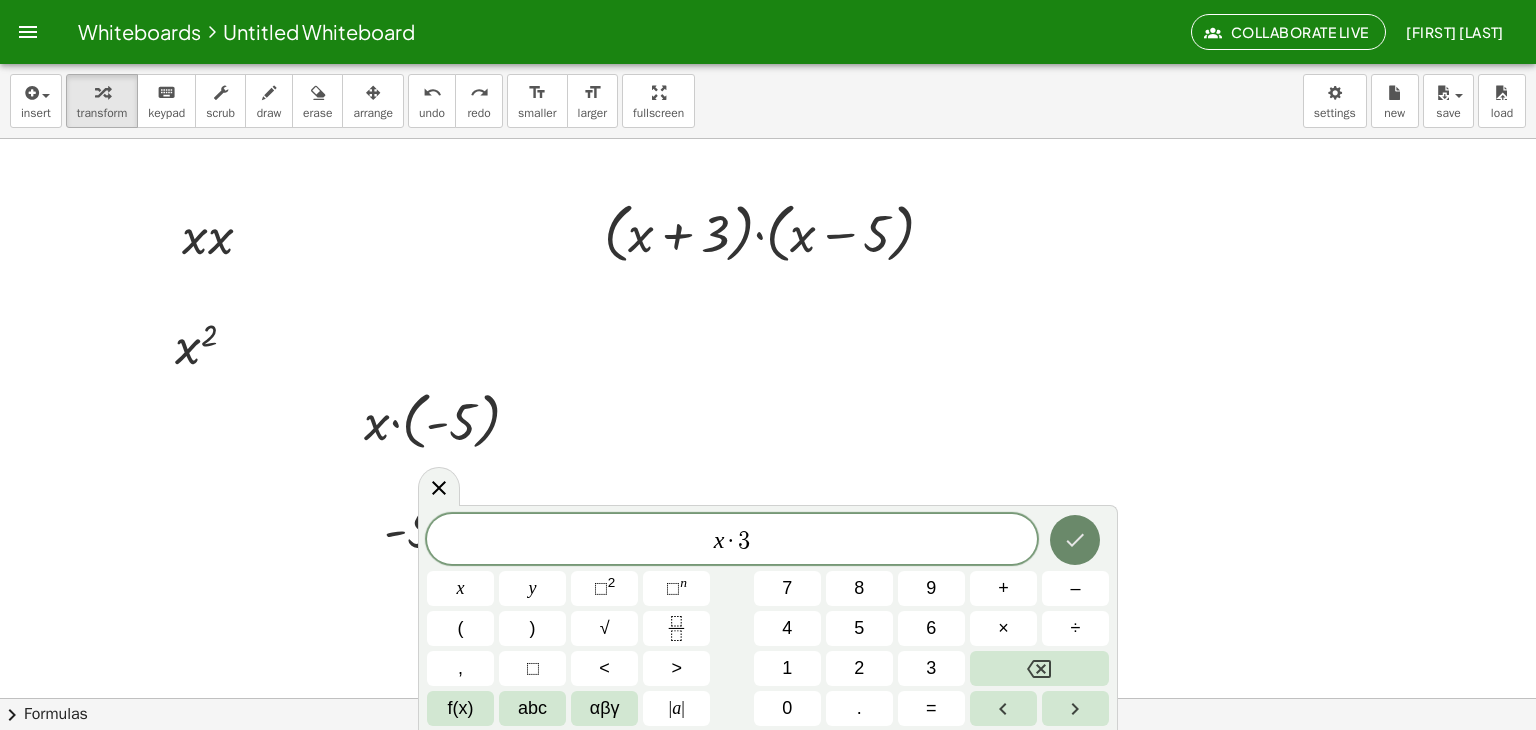 click at bounding box center [1075, 540] 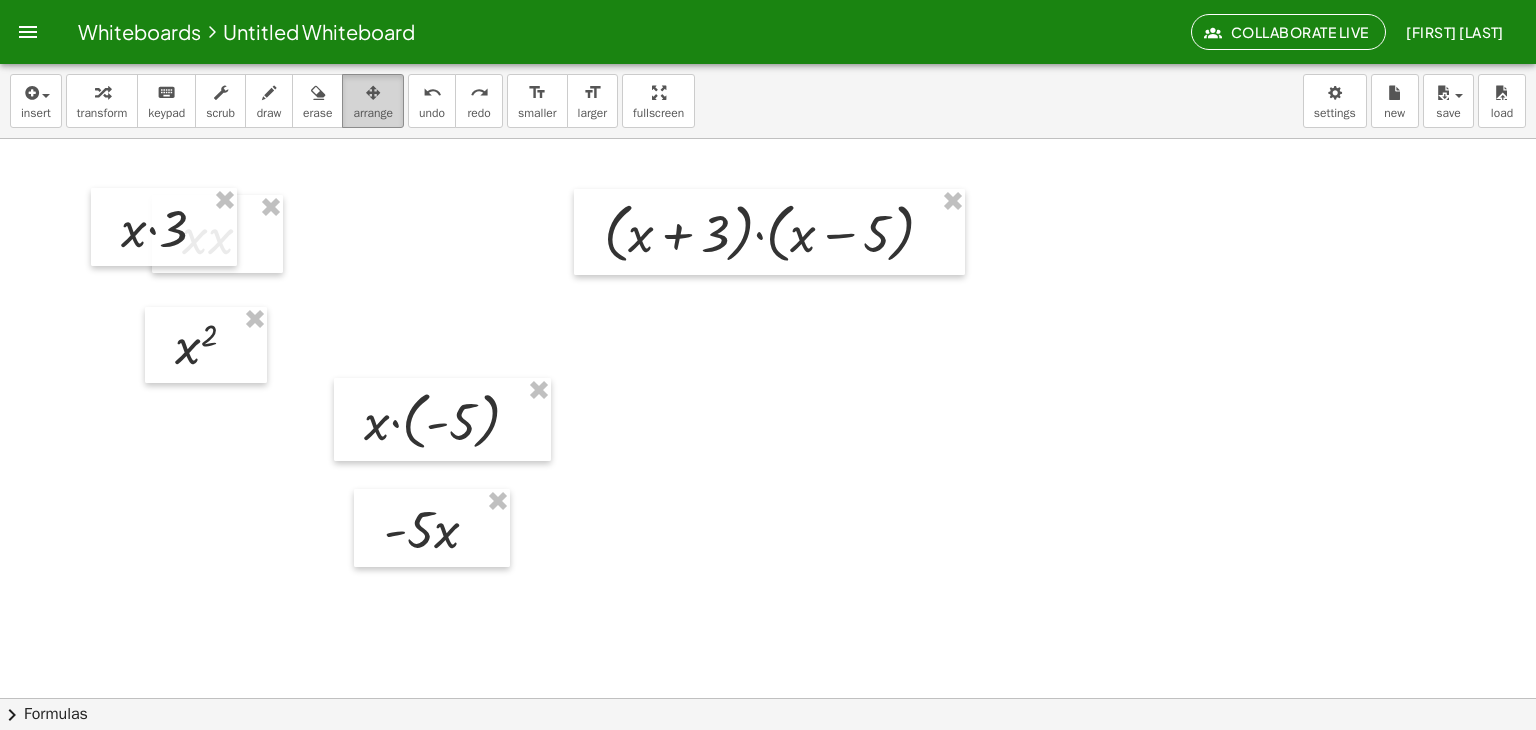 click on "arrange" at bounding box center (373, 113) 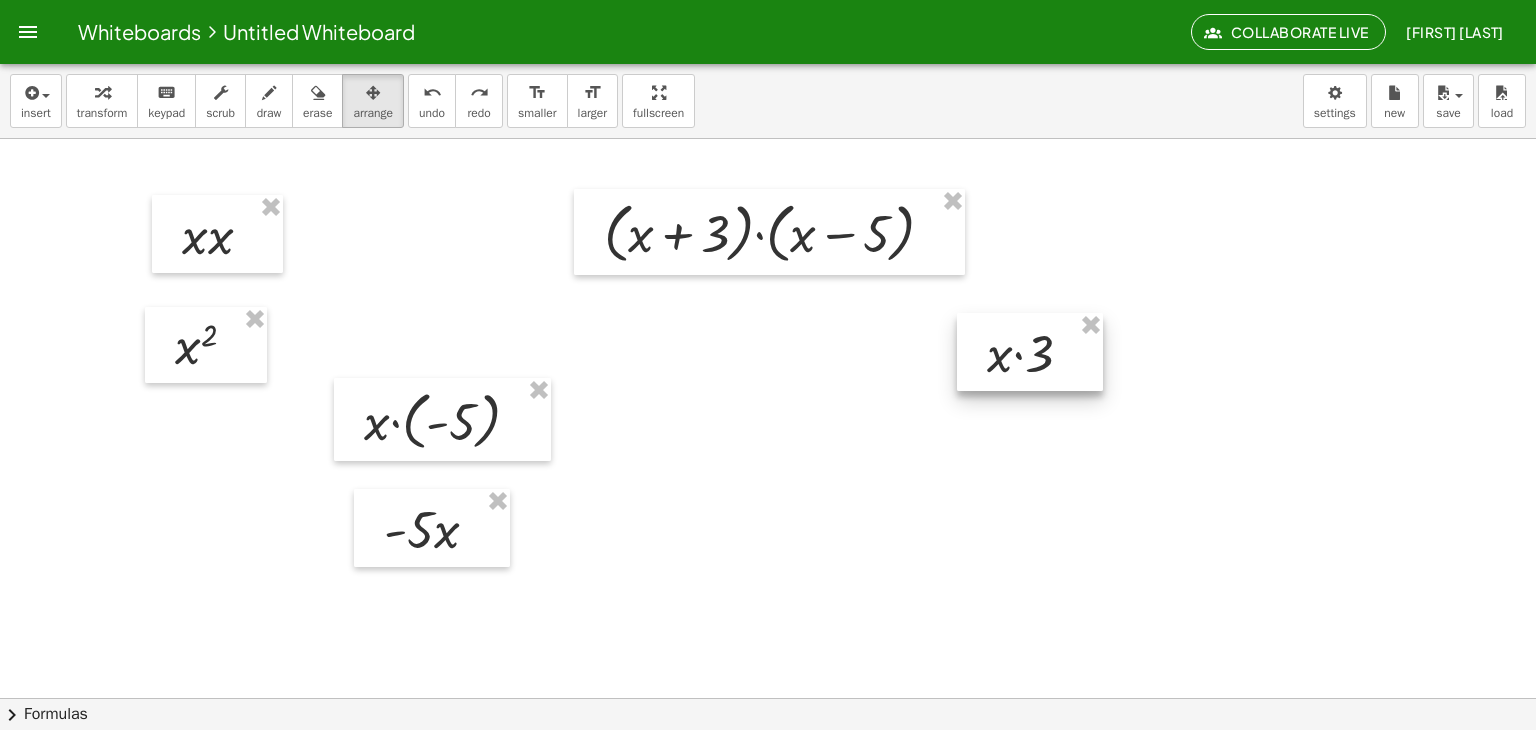 drag, startPoint x: 160, startPoint y: 220, endPoint x: 1043, endPoint y: 345, distance: 891.8038 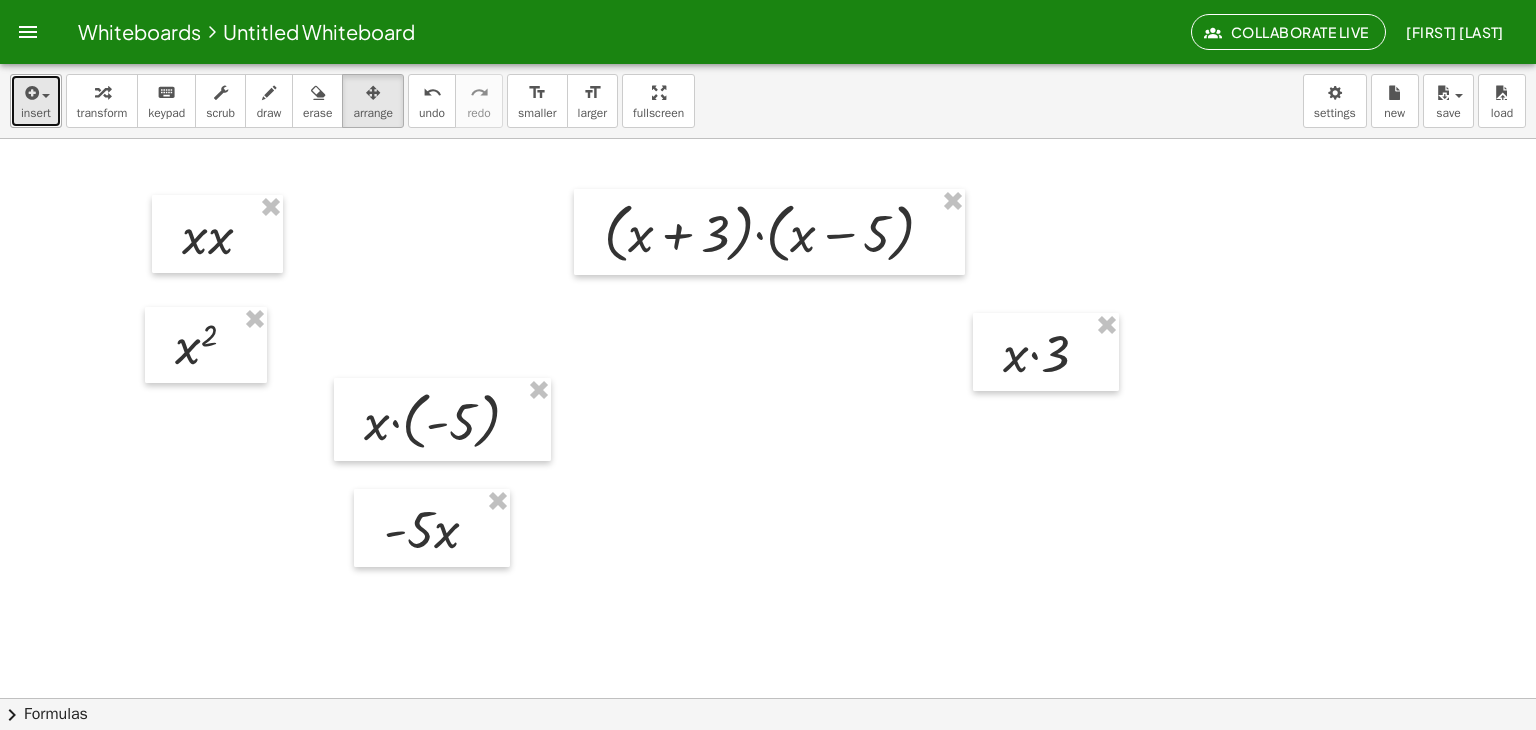 click at bounding box center (30, 93) 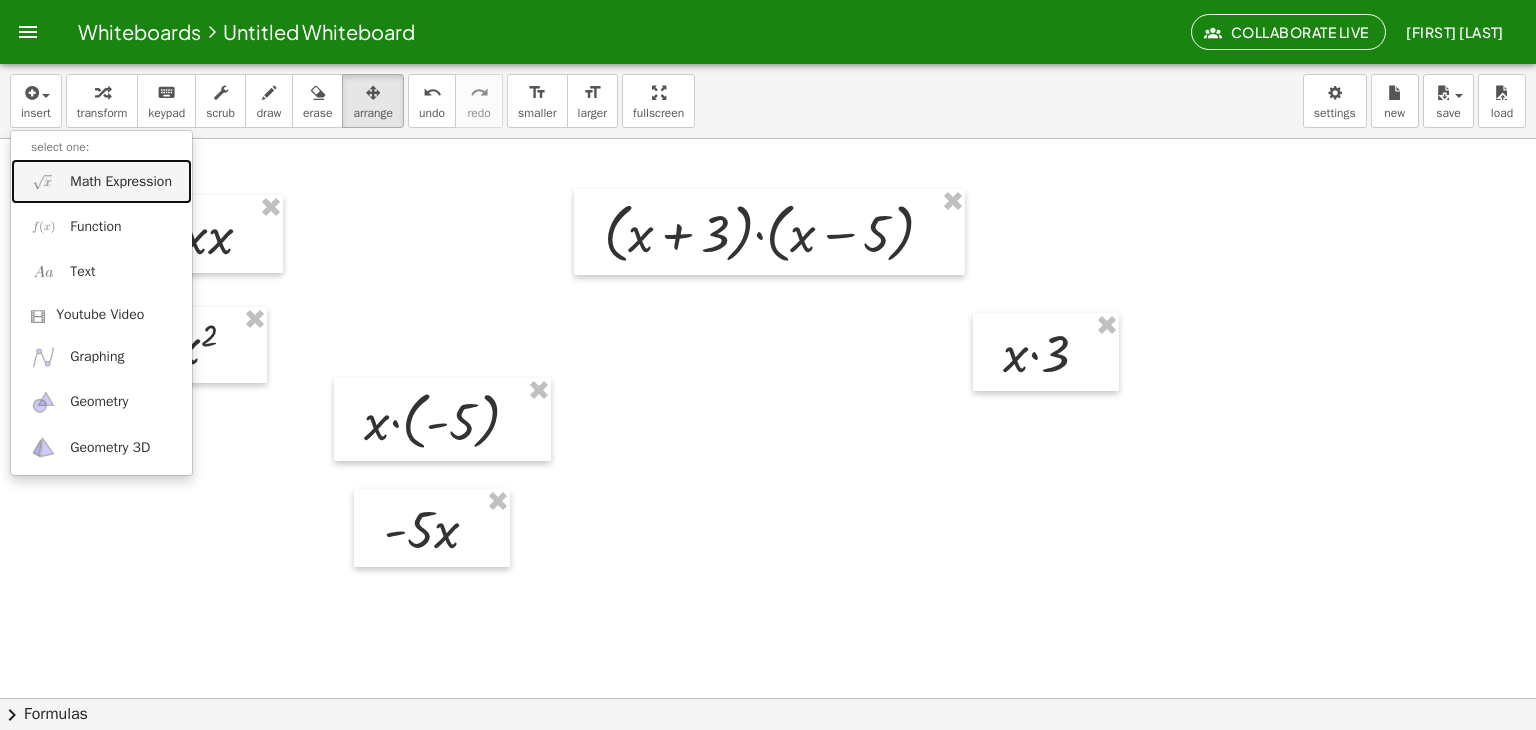 click on "Math Expression" at bounding box center [121, 182] 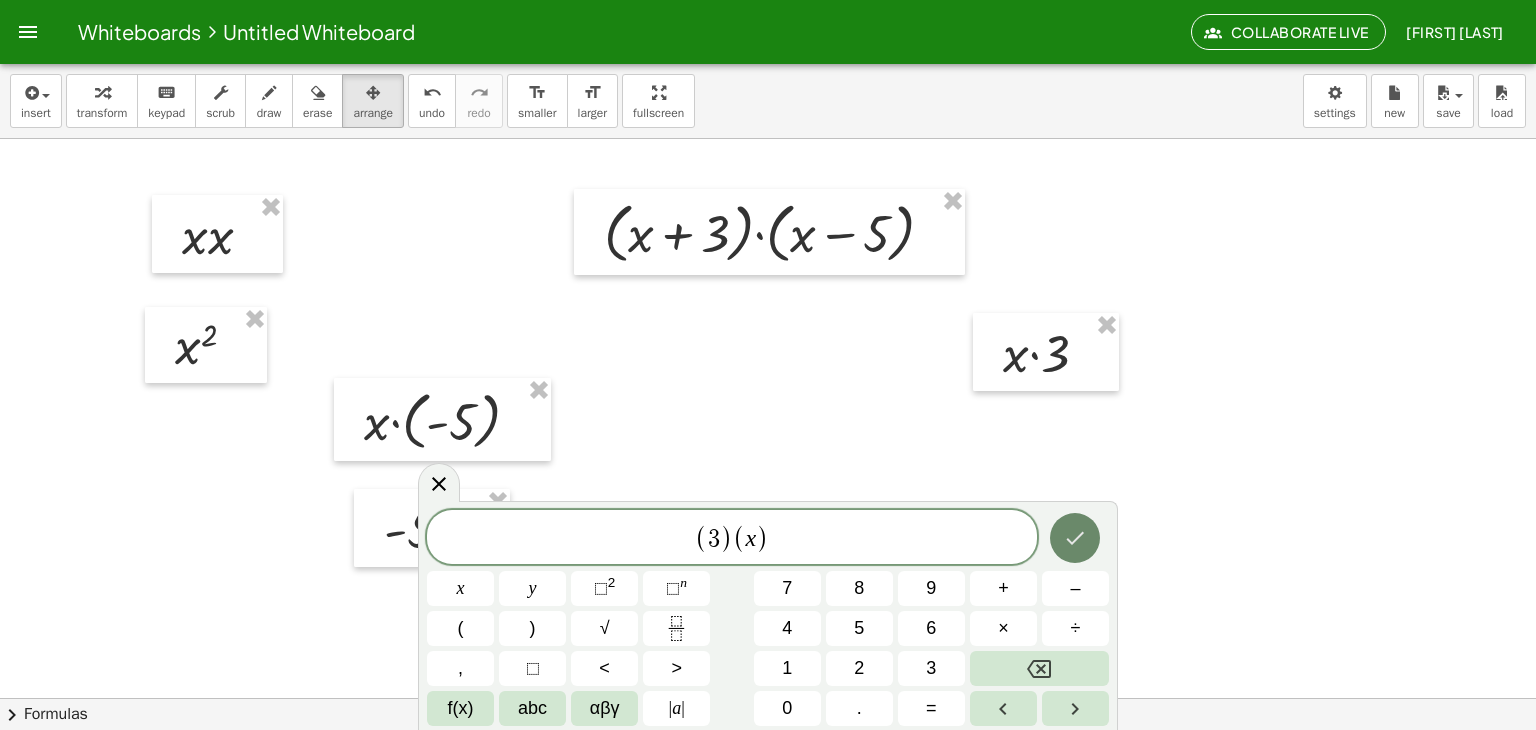 click 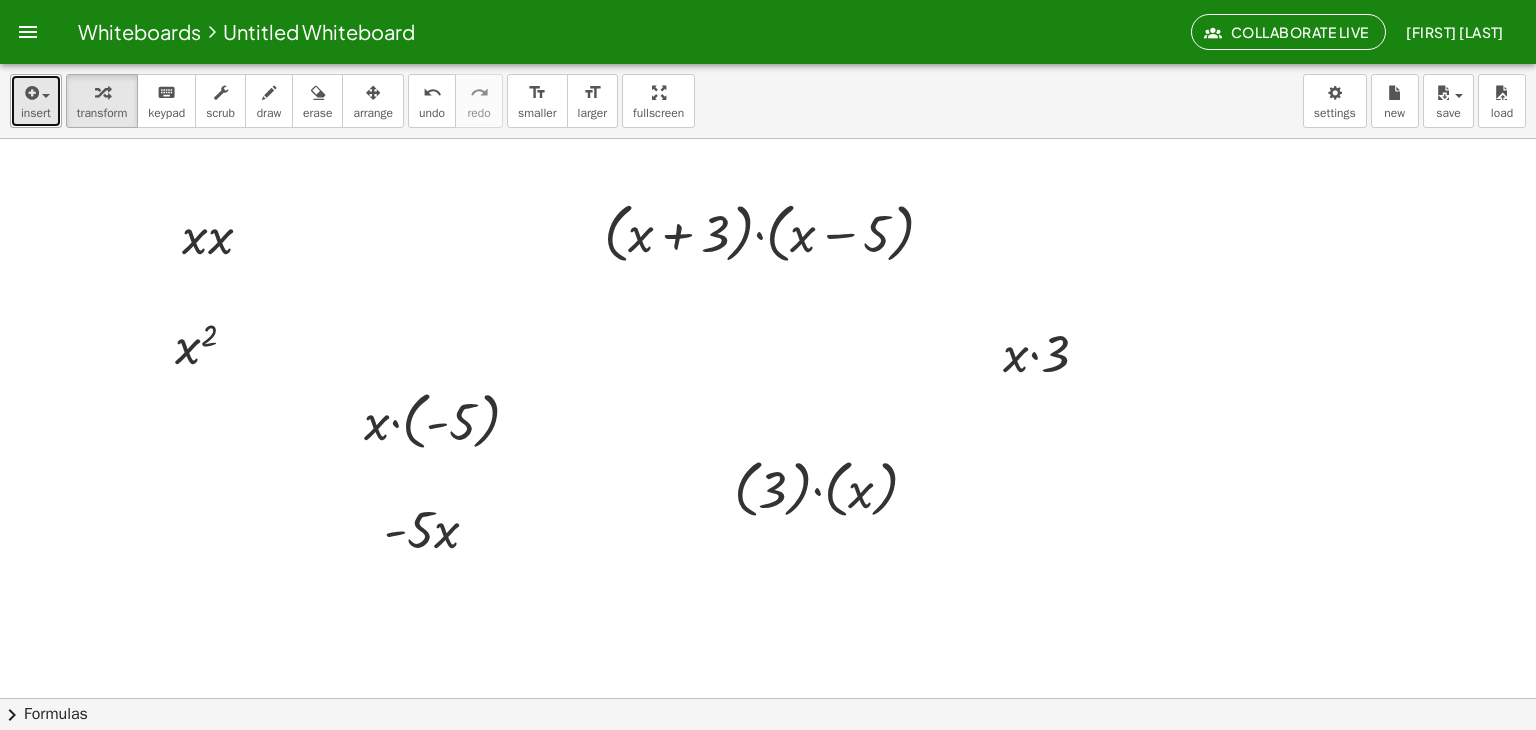 click at bounding box center [36, 92] 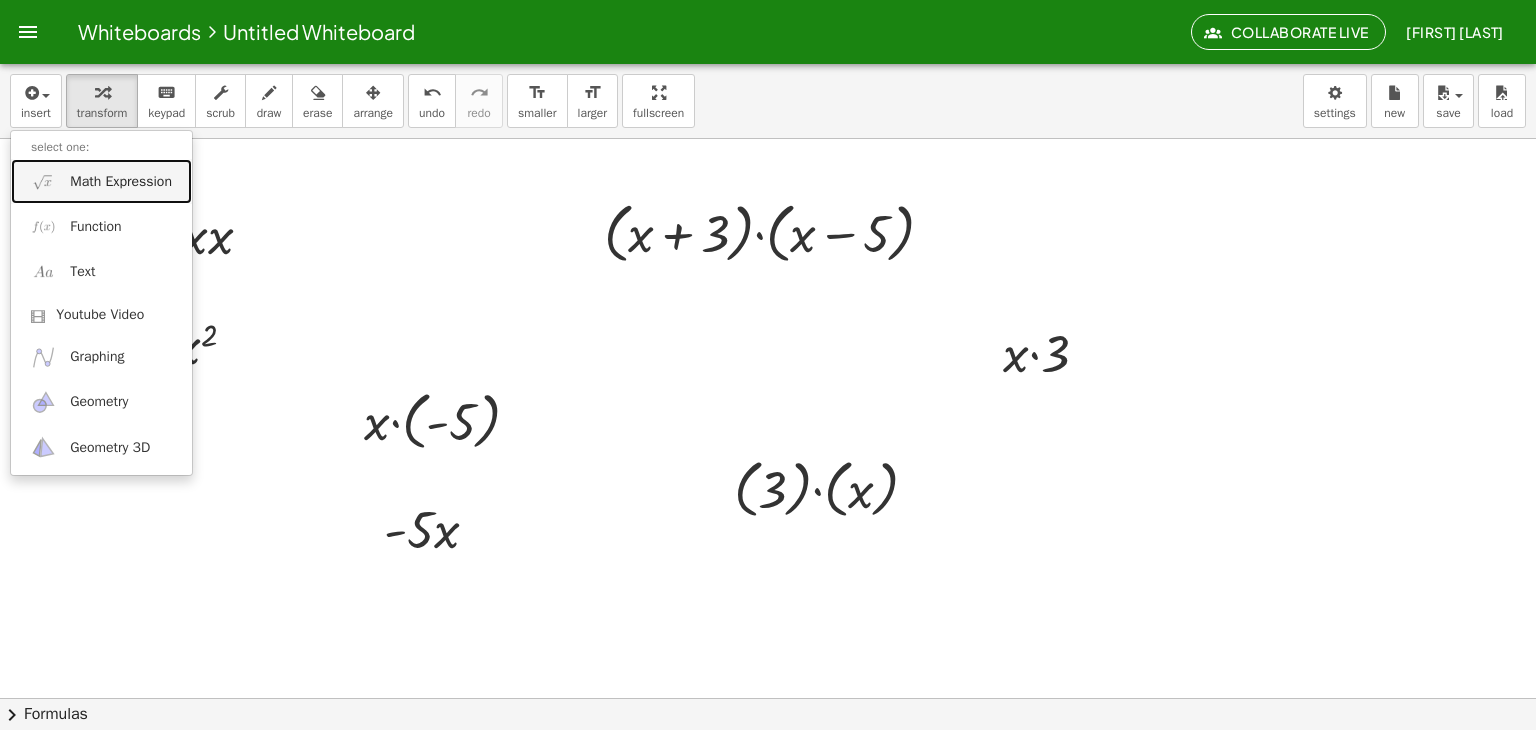 click on "Math Expression" at bounding box center [121, 182] 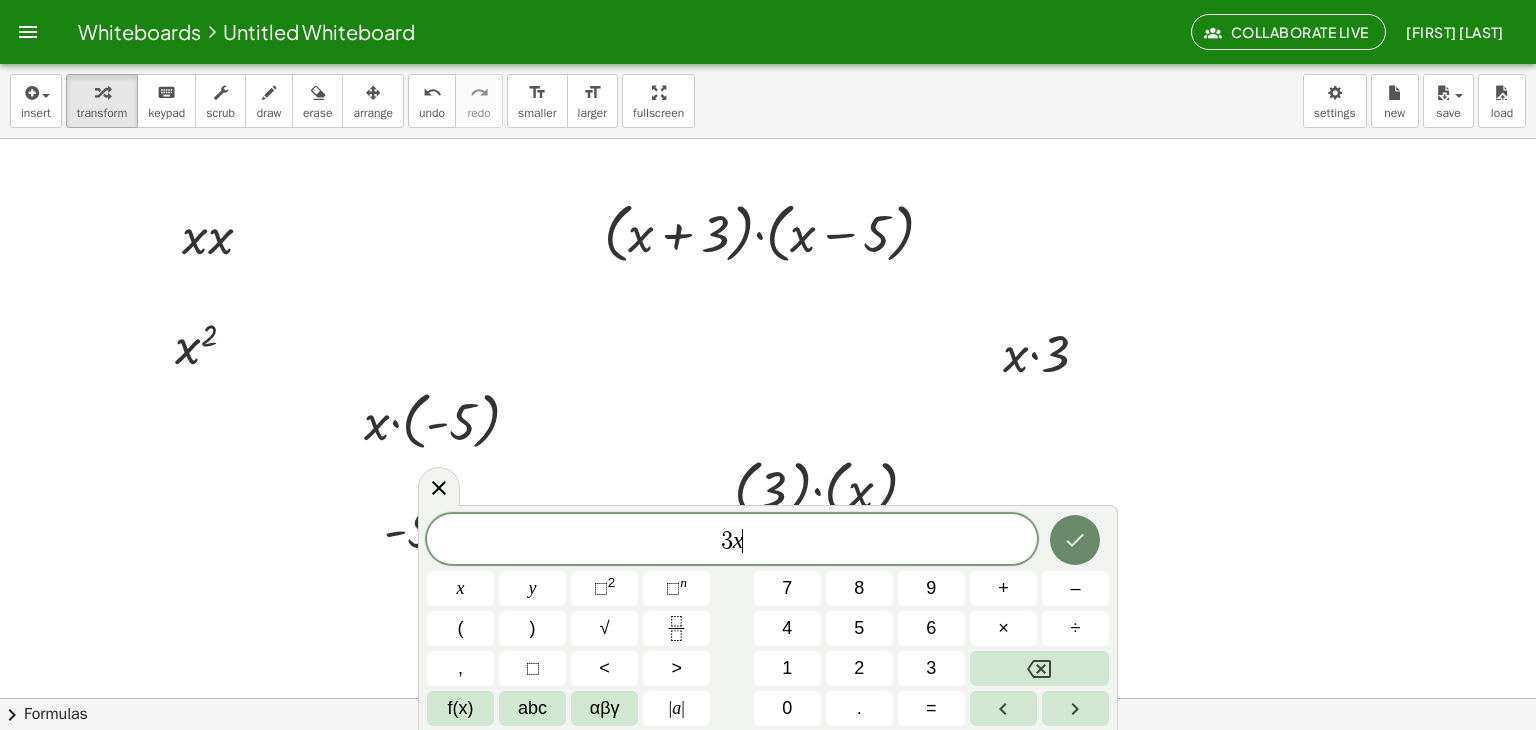click 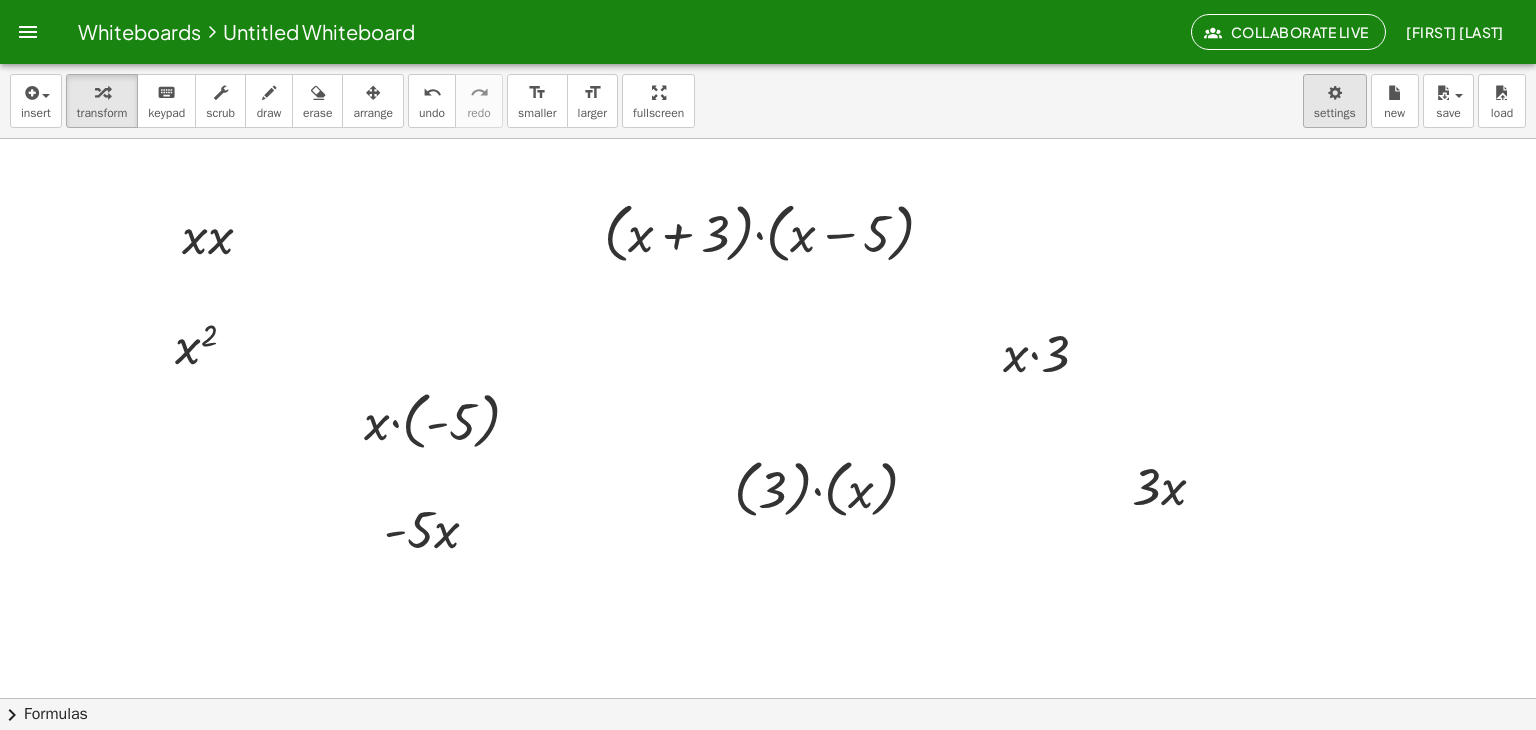 click on "Whiteboards     Untitled Whiteboard Collaborate Live  [FIRST] [LAST] Graspable Math Activities Whiteboards Account   insert select one: Math Expression Function Text Youtube Video Graphing Geometry Geometry 3D transform keyboard keypad scrub draw erase arrange undo undo redo redo format_size smaller format_size larger fullscreen load   save new settings · ( + x + 3 ) · ( + x − 5 ) · x · x x 2 · x · ( - 5 ) · - 5 · x · x · 3 · ( 3 ) · ( x ) · 3 · x × chevron_right  Formulas
Drag one side of a formula onto a highlighted expression on the canvas to apply it.
Quadratic Formula
+ · a · x 2 + · b · x + c = 0
⇔
x = · ( − b ± 2 √ ( + b 2 − · 4 · a · c ) ) · 2 · a
+ x 2 + · p · x + q = 0
⇔
x" at bounding box center [768, 365] 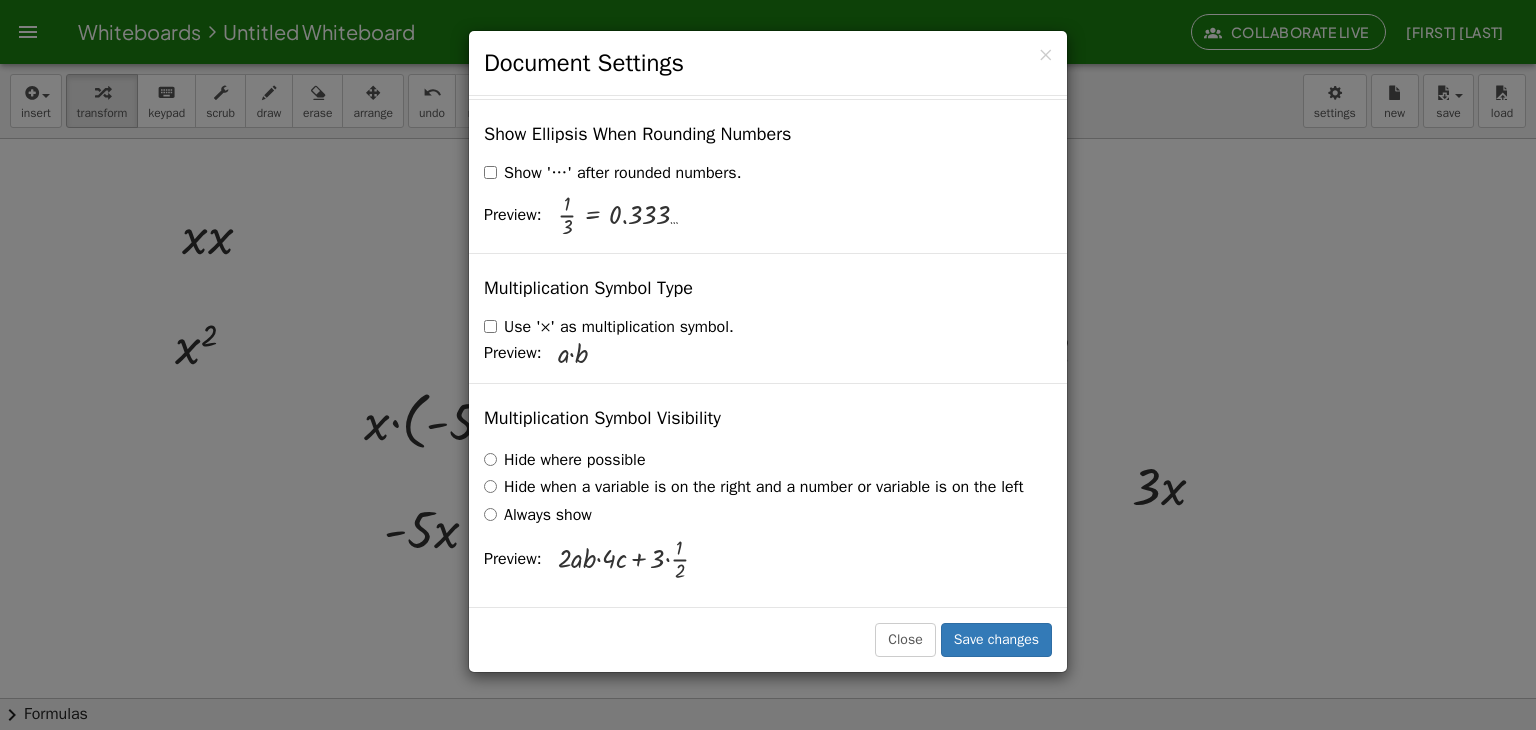 click on "Always show" at bounding box center [538, 515] 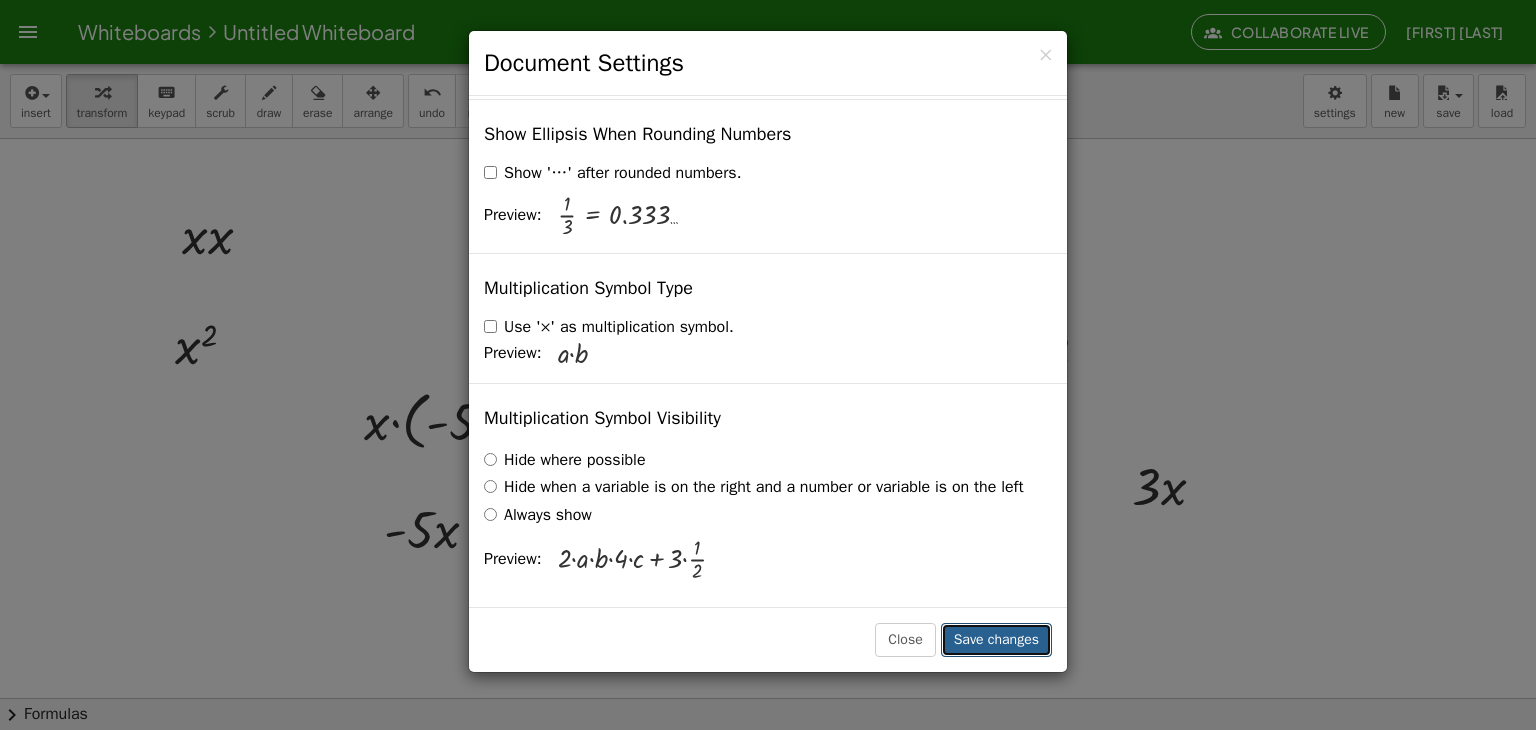 click on "Save changes" at bounding box center [996, 640] 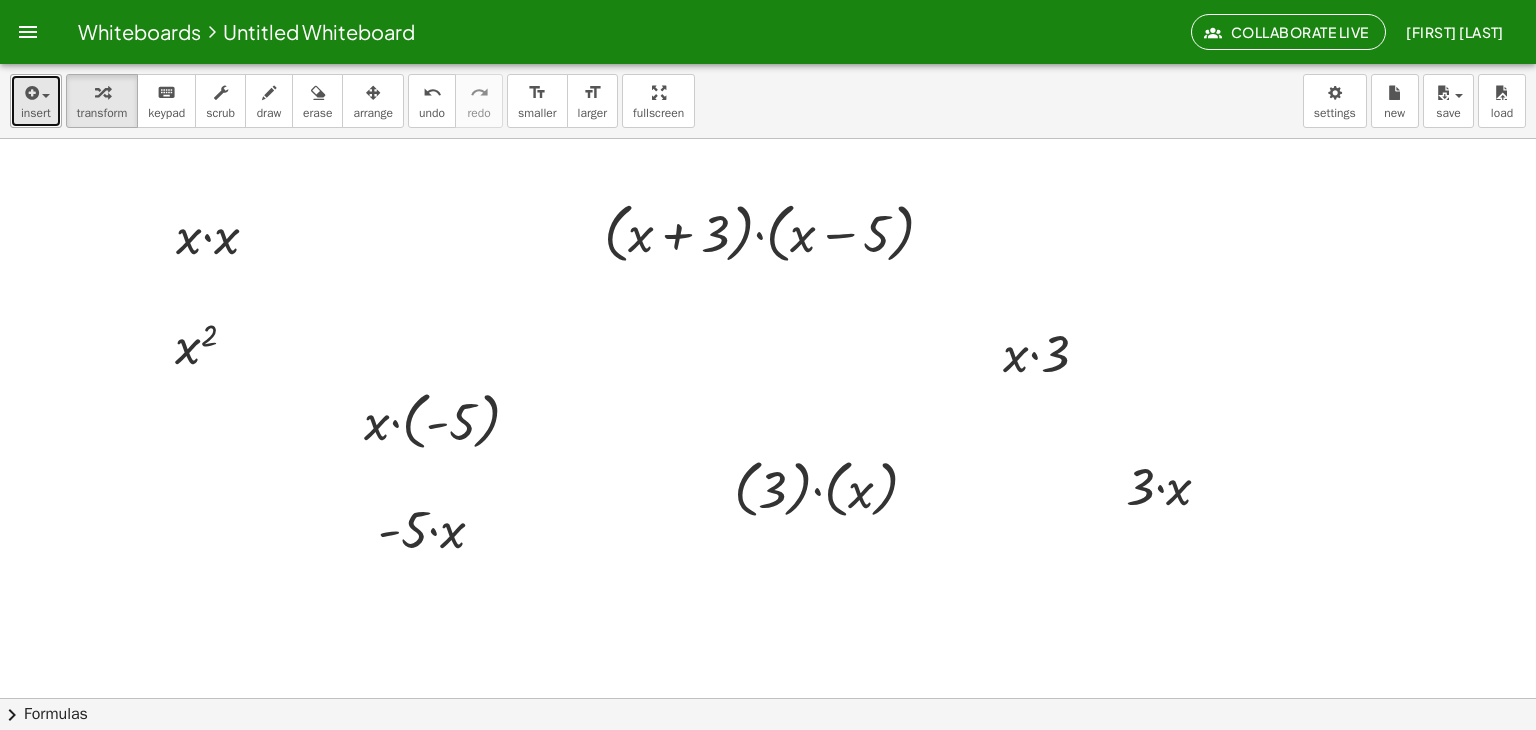 click at bounding box center [30, 93] 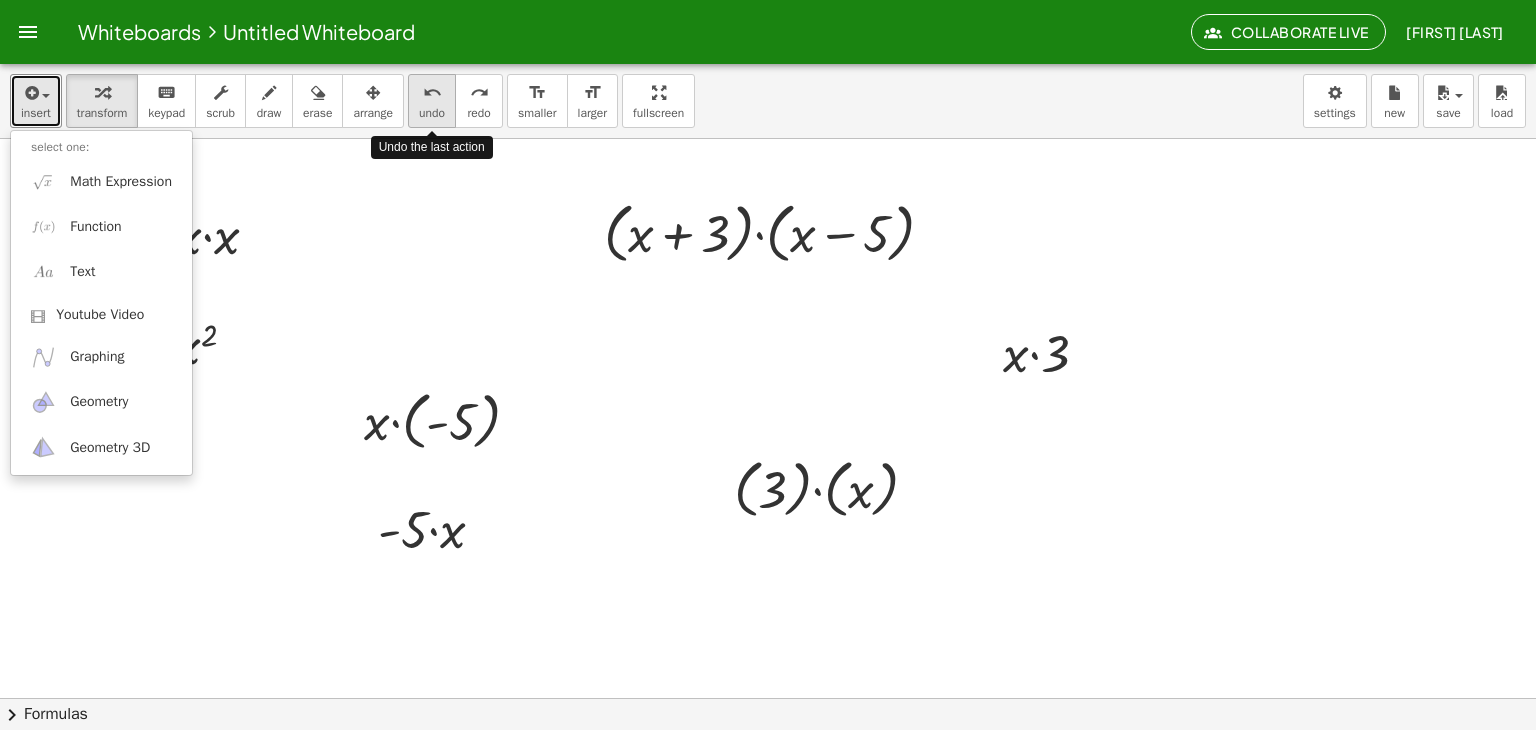 click on "undo" at bounding box center (432, 92) 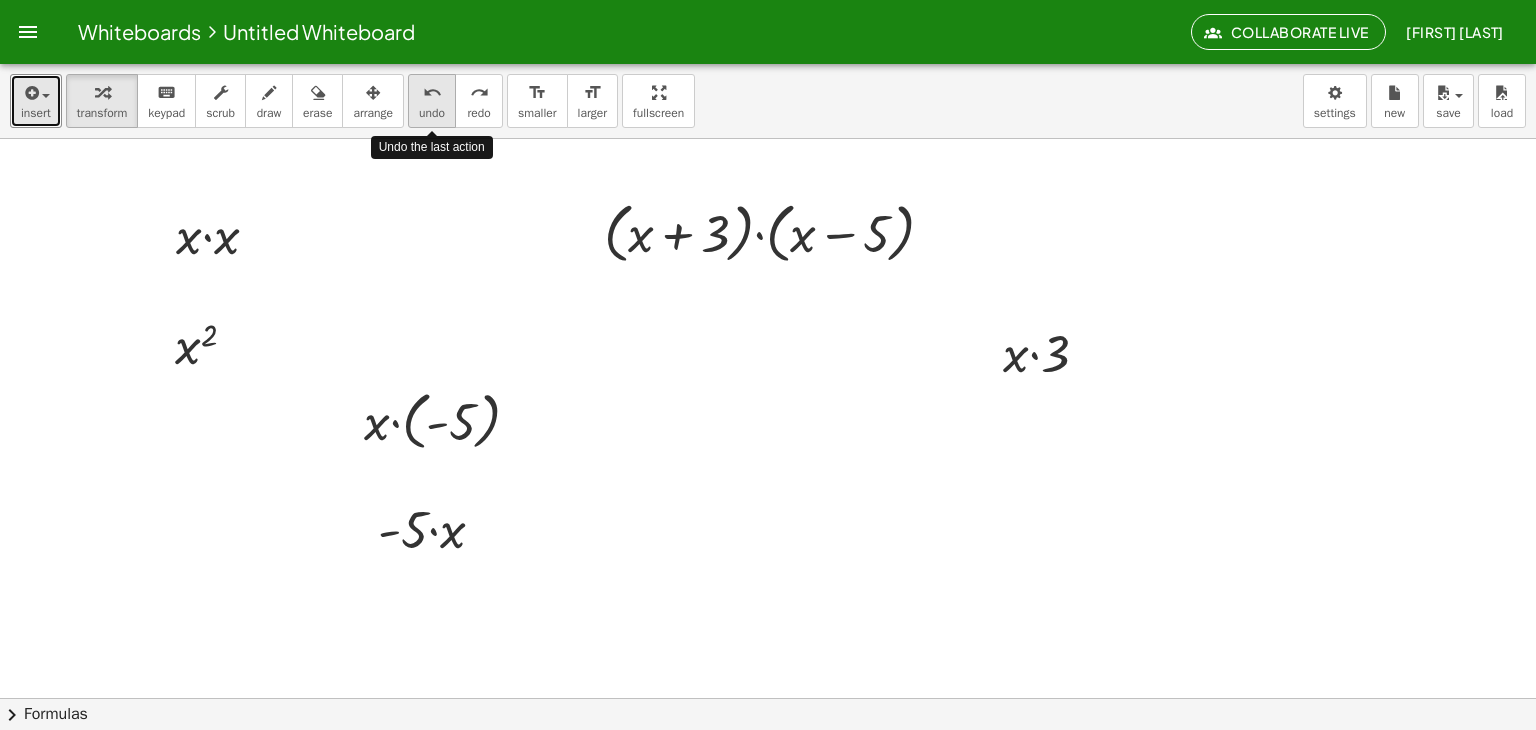 click on "undo" at bounding box center [432, 92] 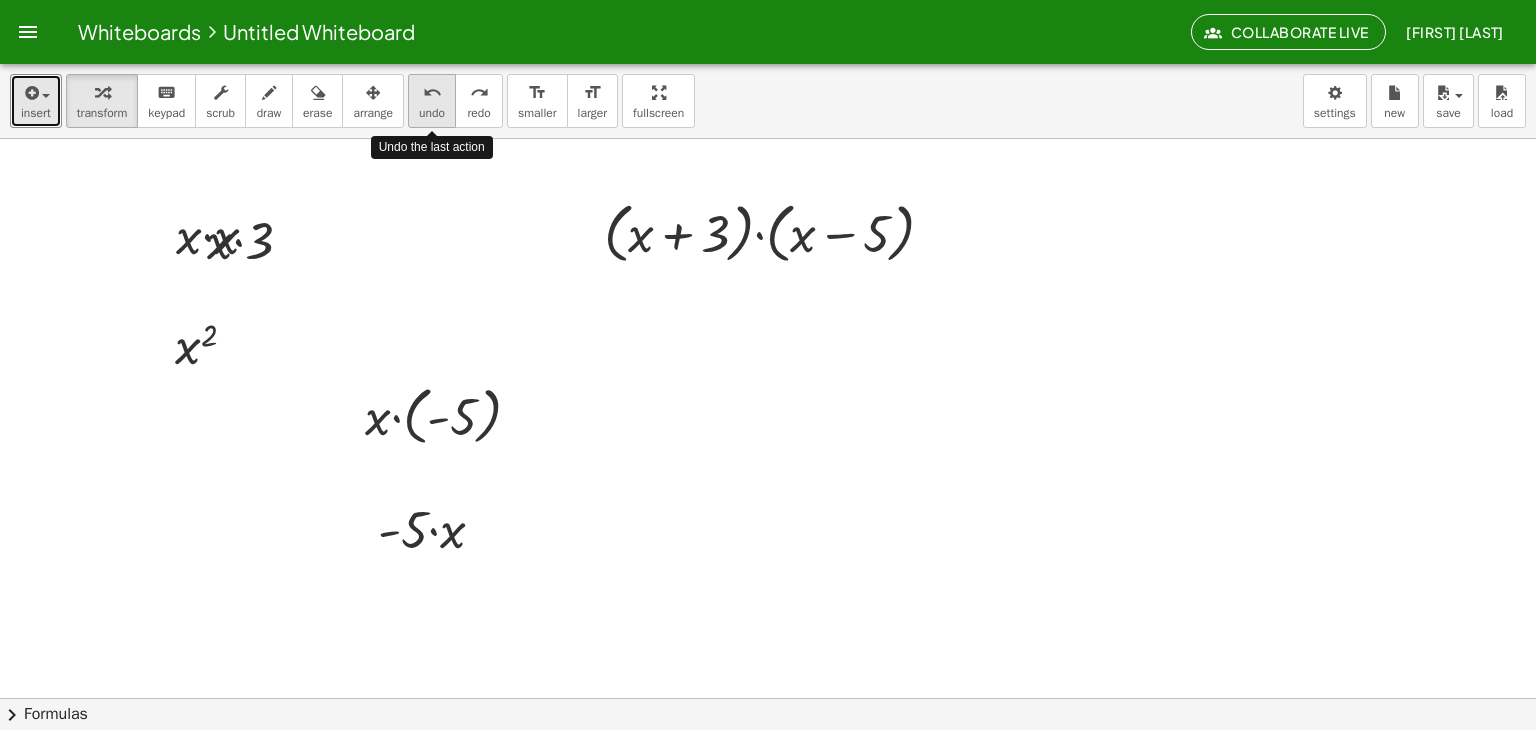 click on "undo" at bounding box center (432, 92) 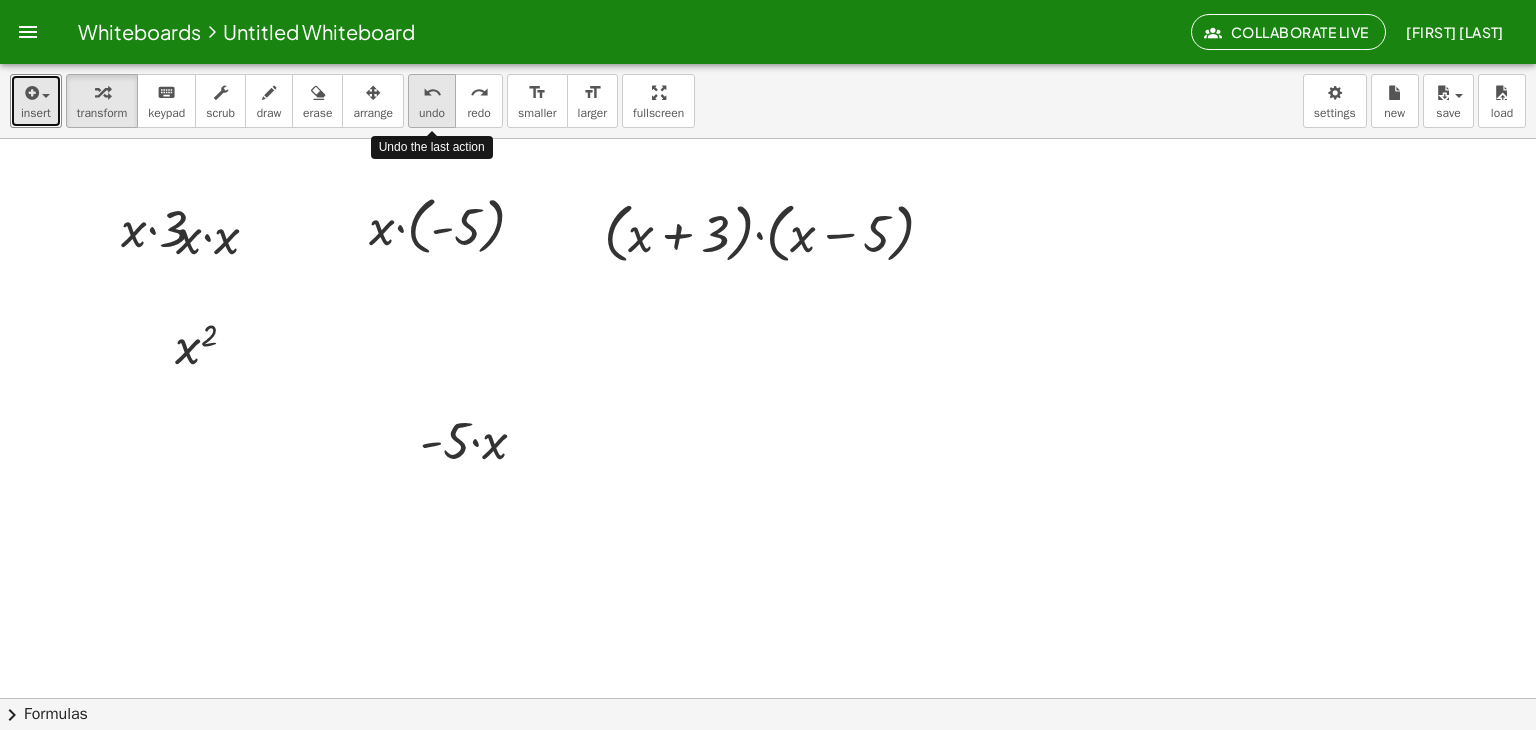 click on "undo" at bounding box center [432, 92] 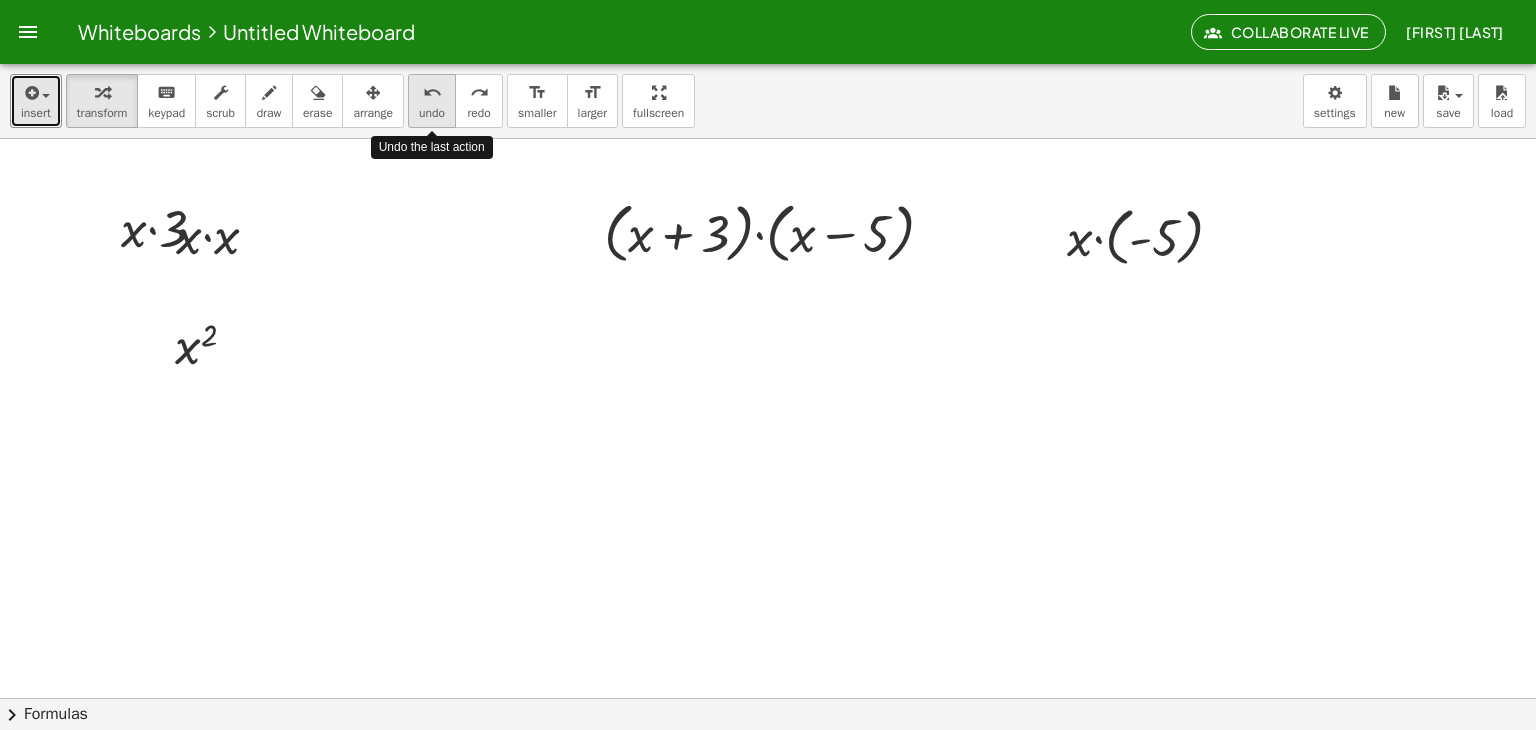 click on "undo" at bounding box center [432, 92] 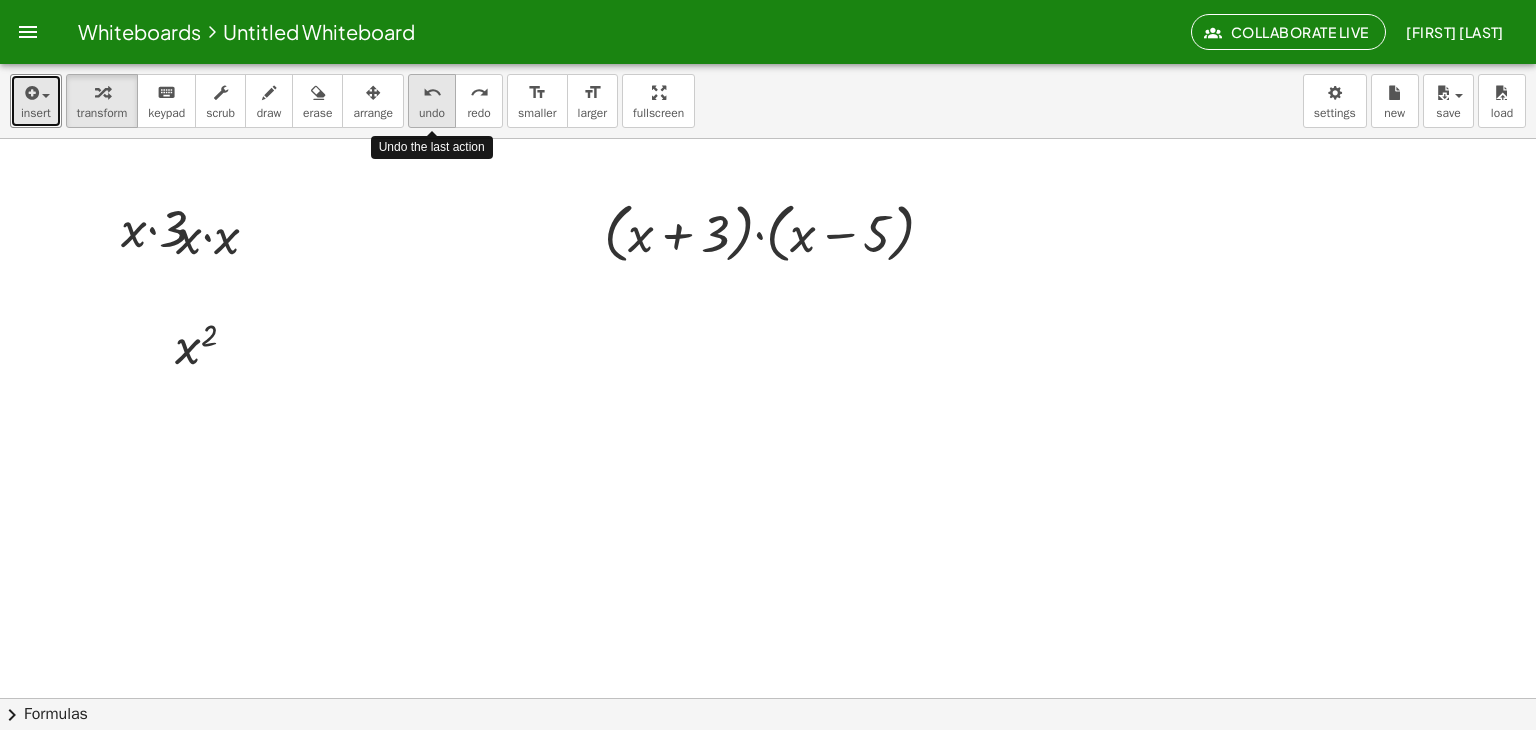 click on "undo" at bounding box center [432, 92] 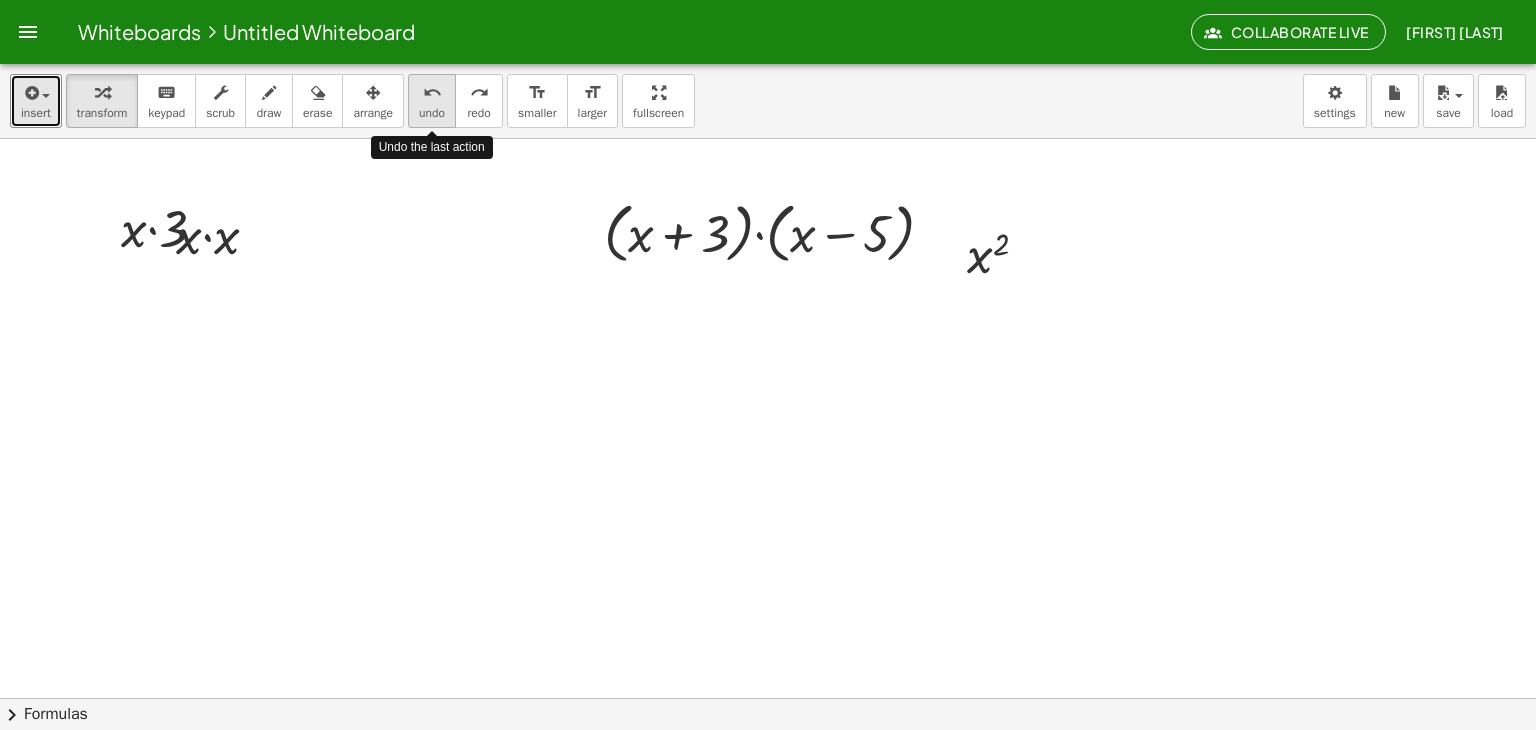 click on "undo" at bounding box center (432, 92) 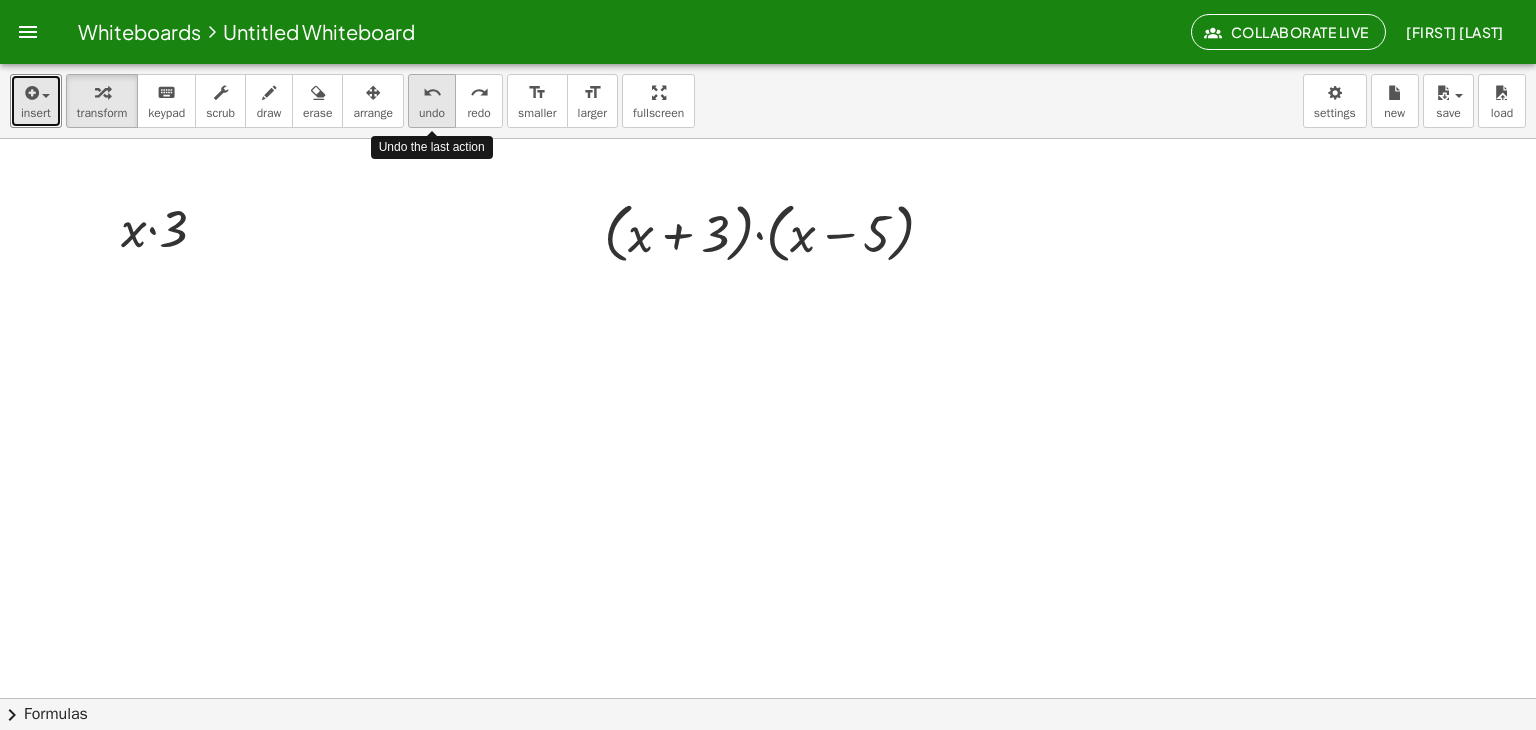 click on "undo" at bounding box center (432, 92) 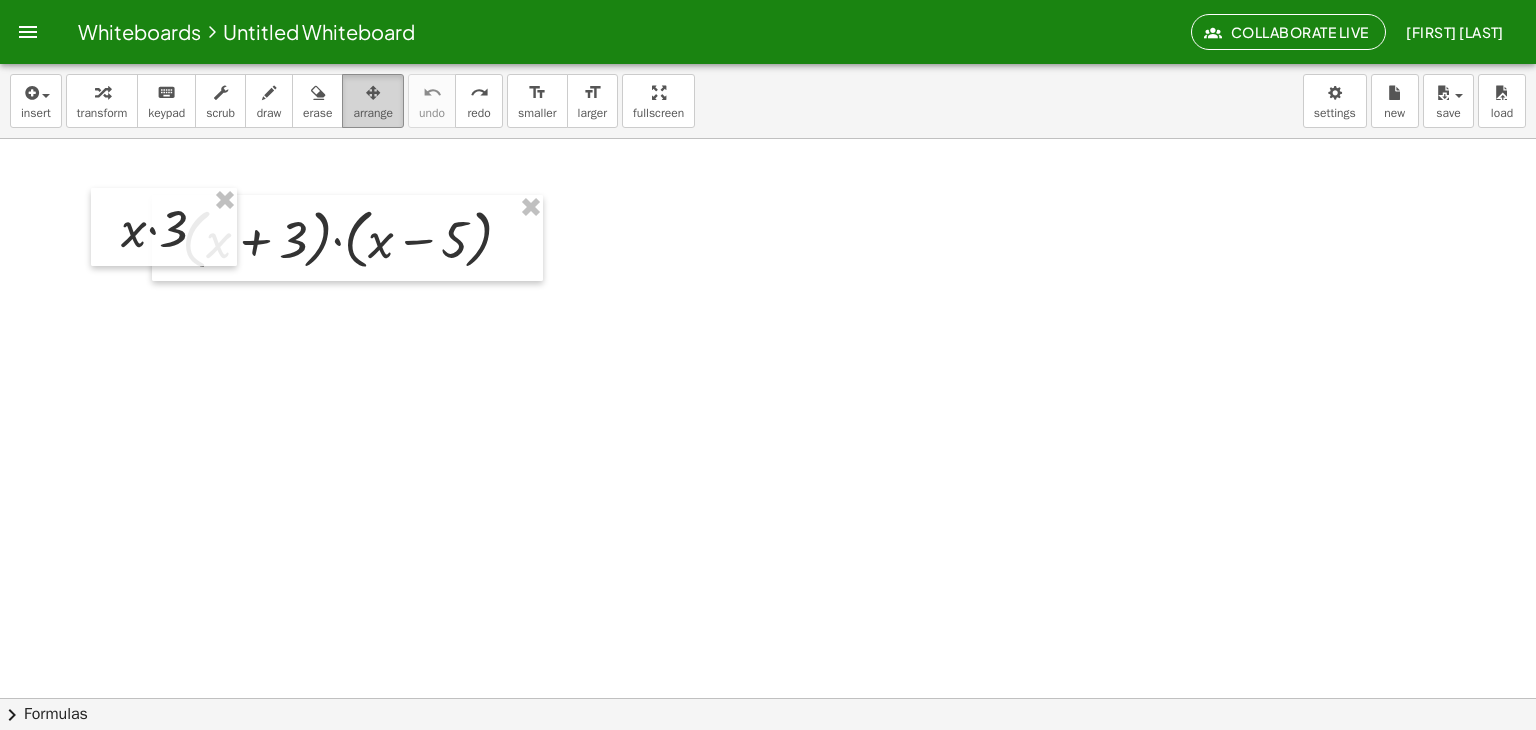 click on "arrange" at bounding box center [373, 113] 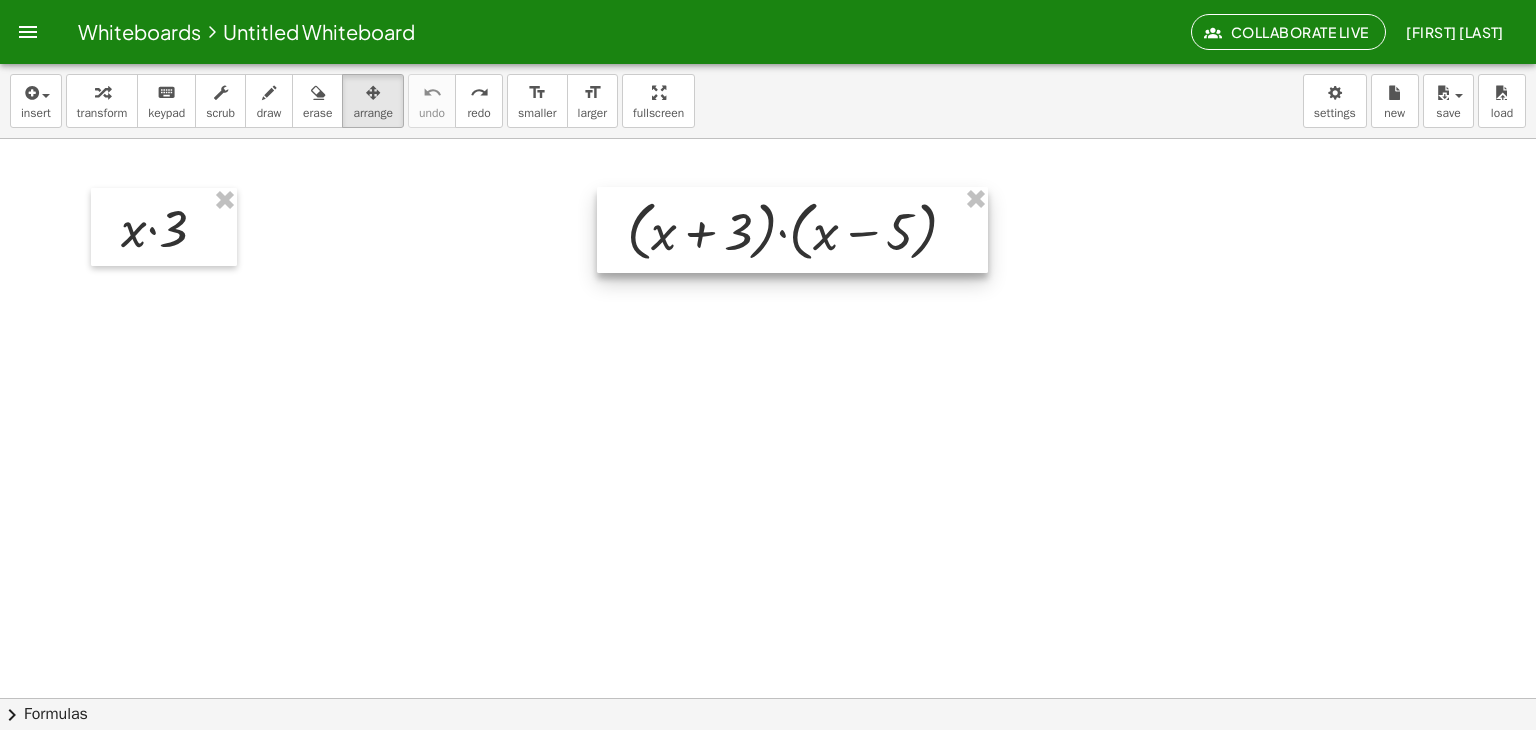 drag, startPoint x: 367, startPoint y: 221, endPoint x: 812, endPoint y: 213, distance: 445.0719 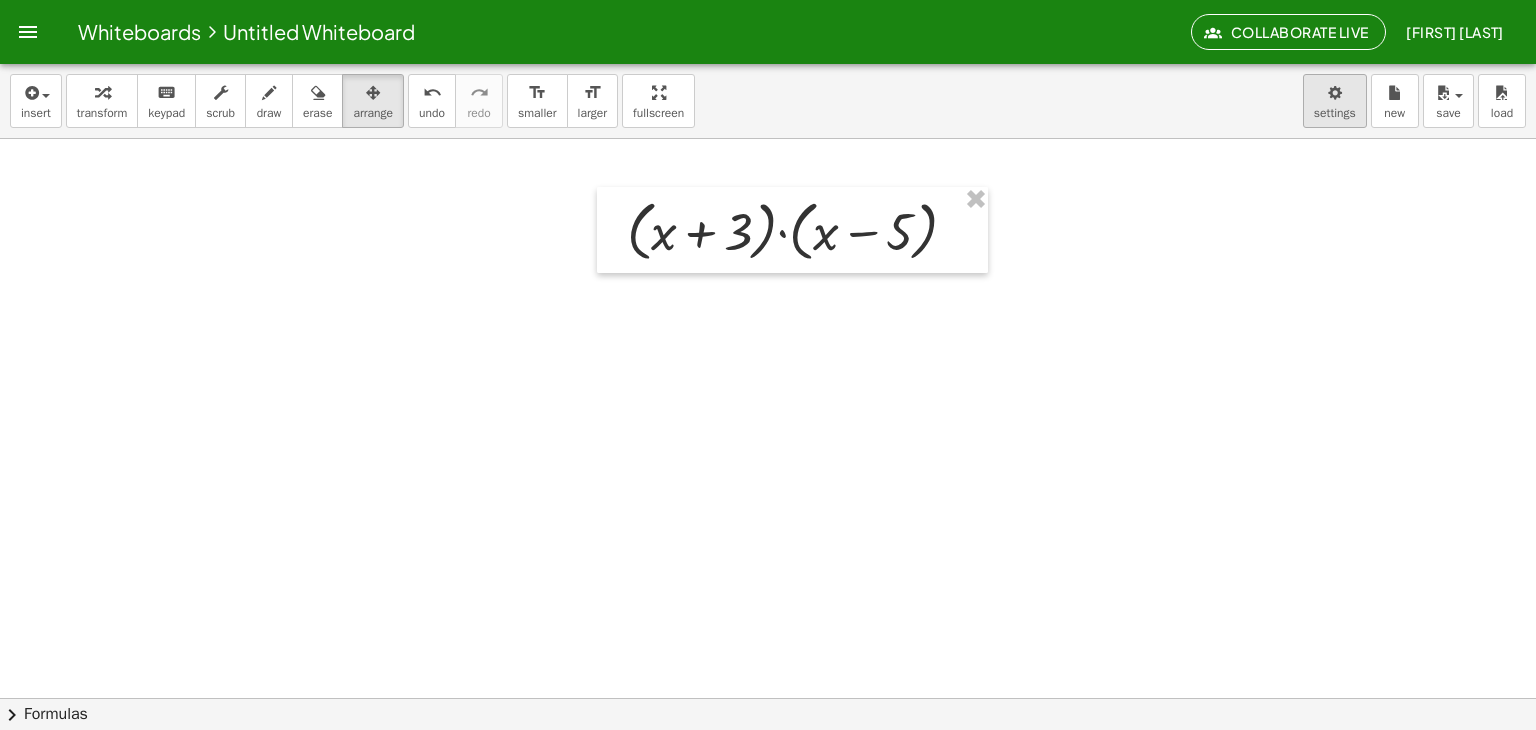 click on "Whiteboards     Untitled Whiteboard Collaborate Live  [NAME] Graspable Math Activities Whiteboards Account   insert select one: Math Expression Function Text Youtube Video Graphing Geometry Geometry 3D transform keyboard keypad scrub draw erase arrange undo undo redo redo format_size smaller format_size larger fullscreen load   save new settings · ( + x + 3 ) · ( + x − 5 ) × chevron_right  Formulas
Drag one side of a formula onto a highlighted expression on the canvas to apply it.
Quadratic Formula
+ · a · x 2 + · b · x + c = 0
⇔
x = · ( − b ± 2 √ ( + b 2 − · 4 · a · c ) ) · 2 · a
+ x 2 + · p · x + q = 0
⇔
x = − · p · 2 ± 2 √ ( + ( · p · 2 ) 2 − q ) + x 2" at bounding box center [768, 365] 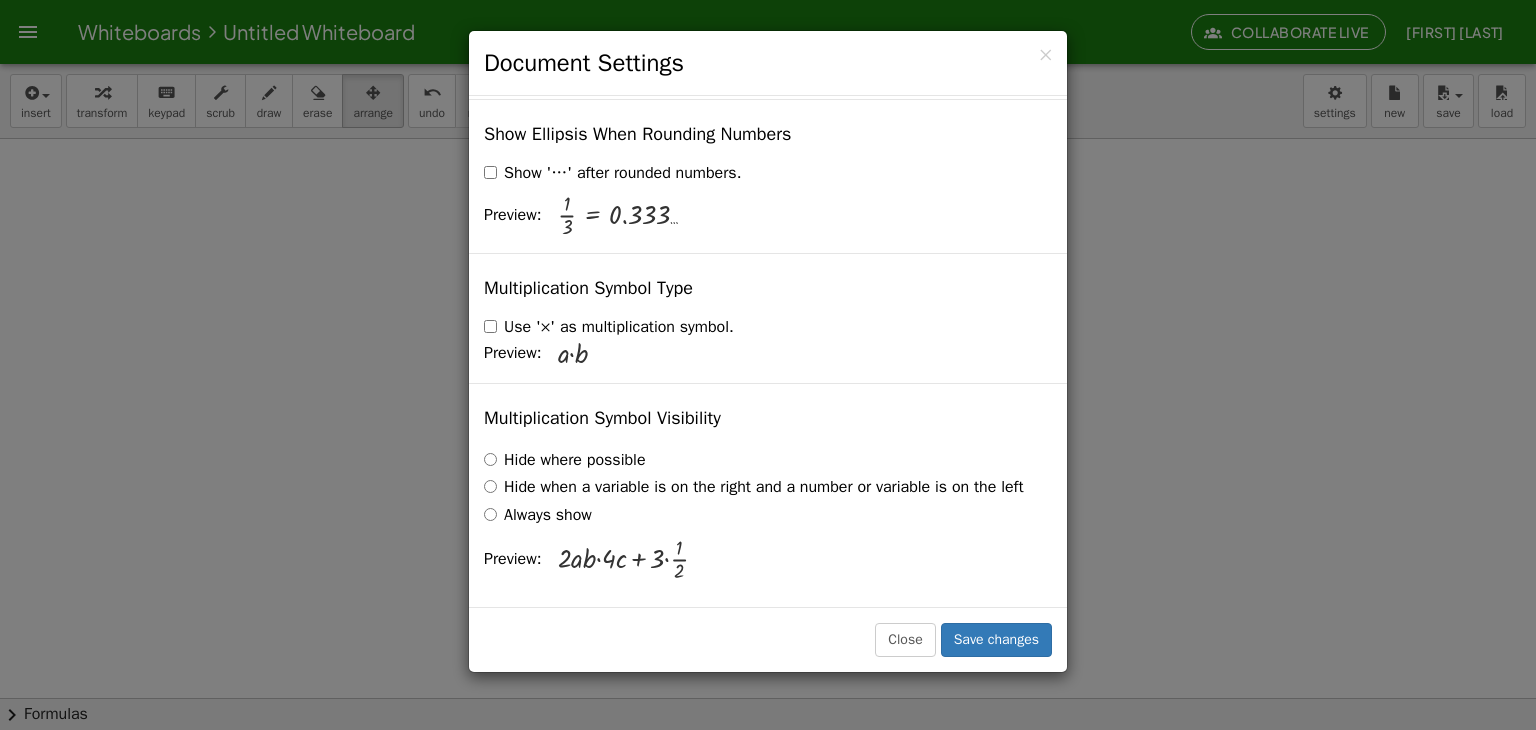 click on "Hide where possible" at bounding box center [565, 460] 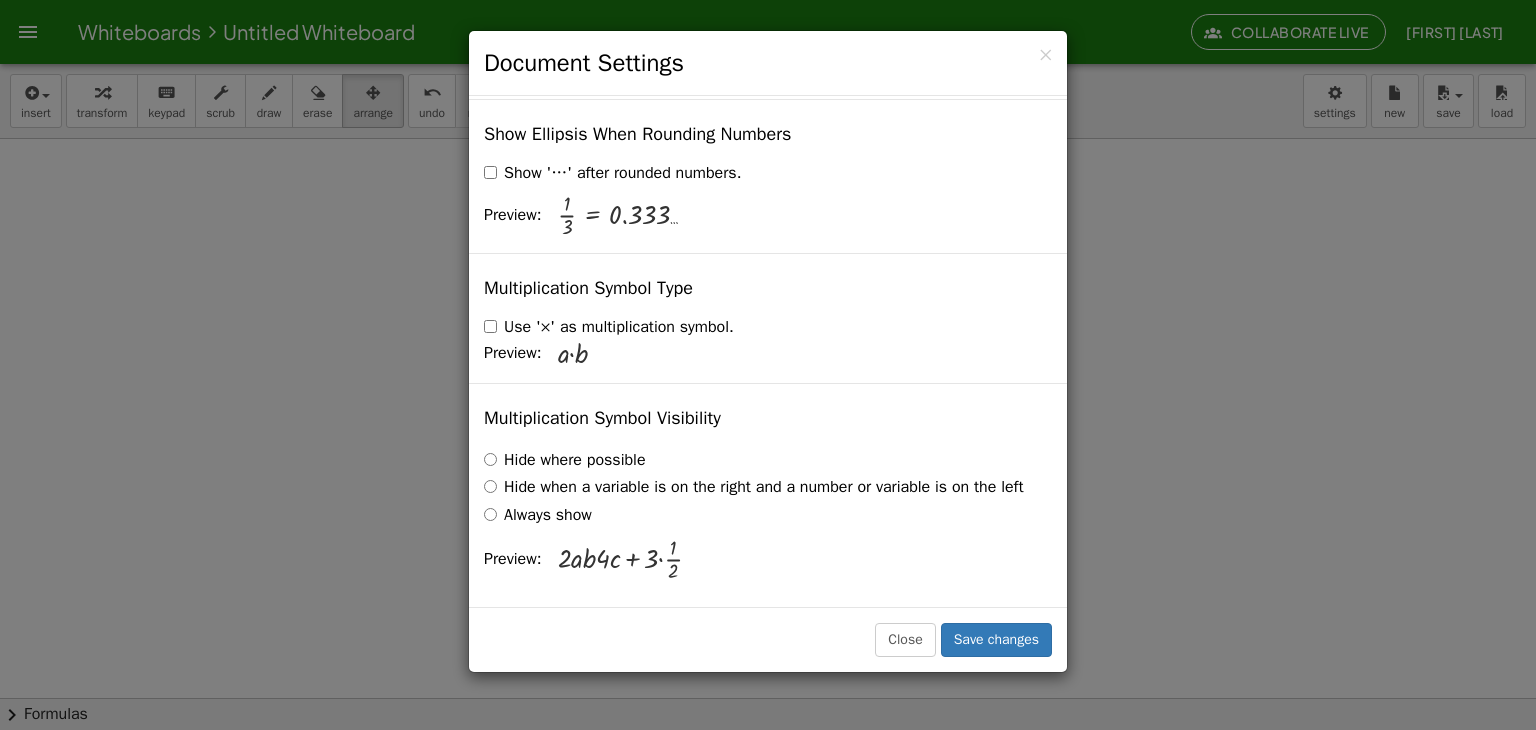 click on "Hide when a variable is on the right and a number or variable is on the left" at bounding box center (754, 487) 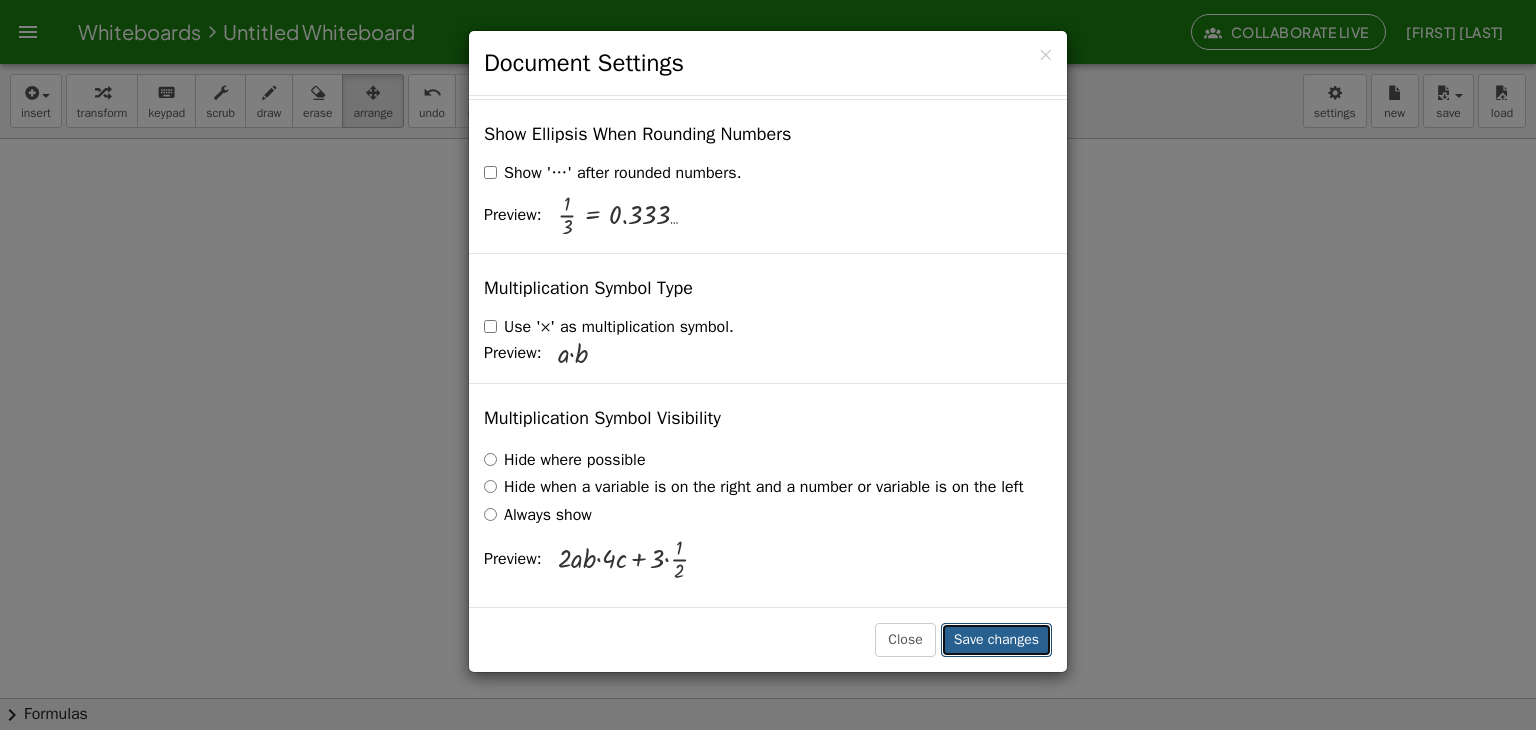 click on "Save changes" at bounding box center (996, 640) 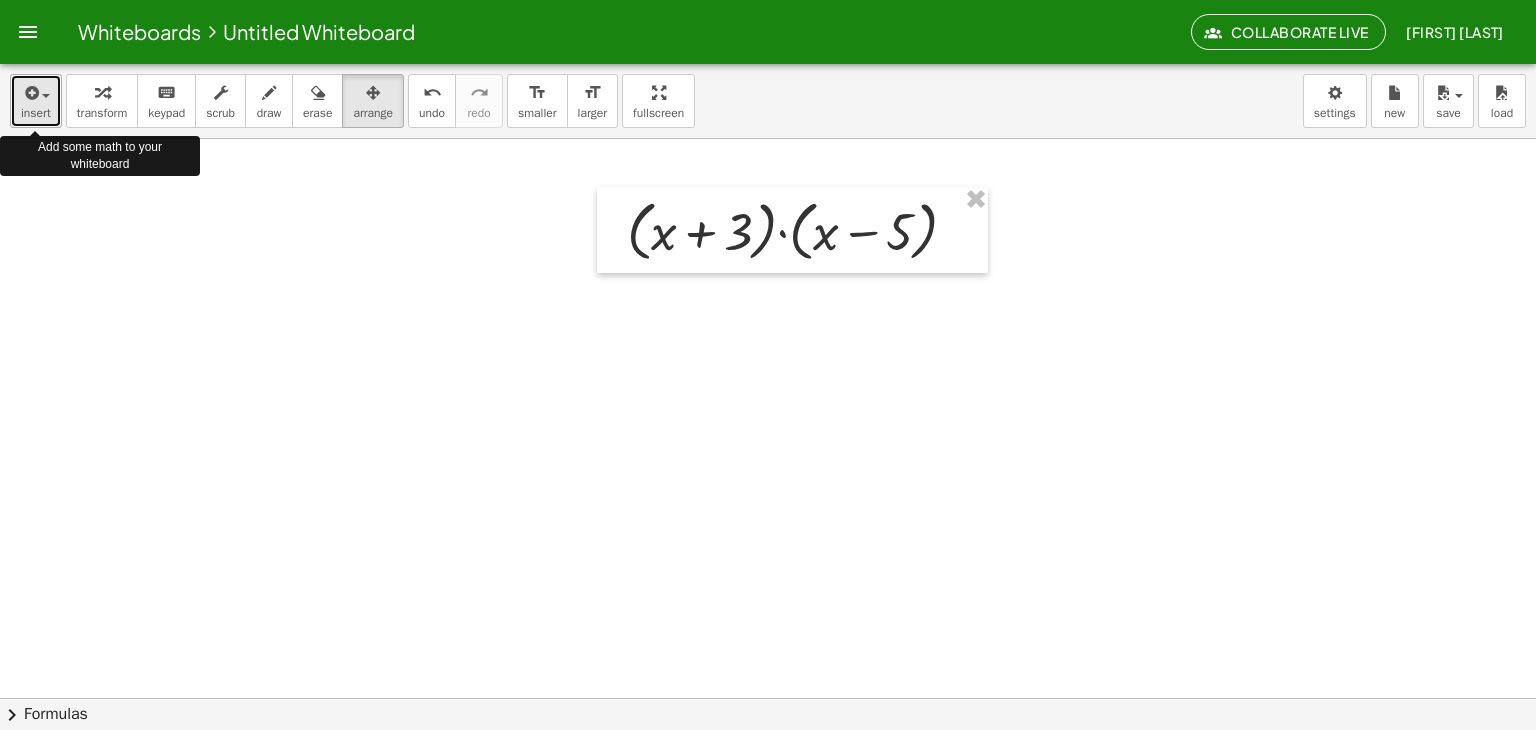 click at bounding box center (41, 95) 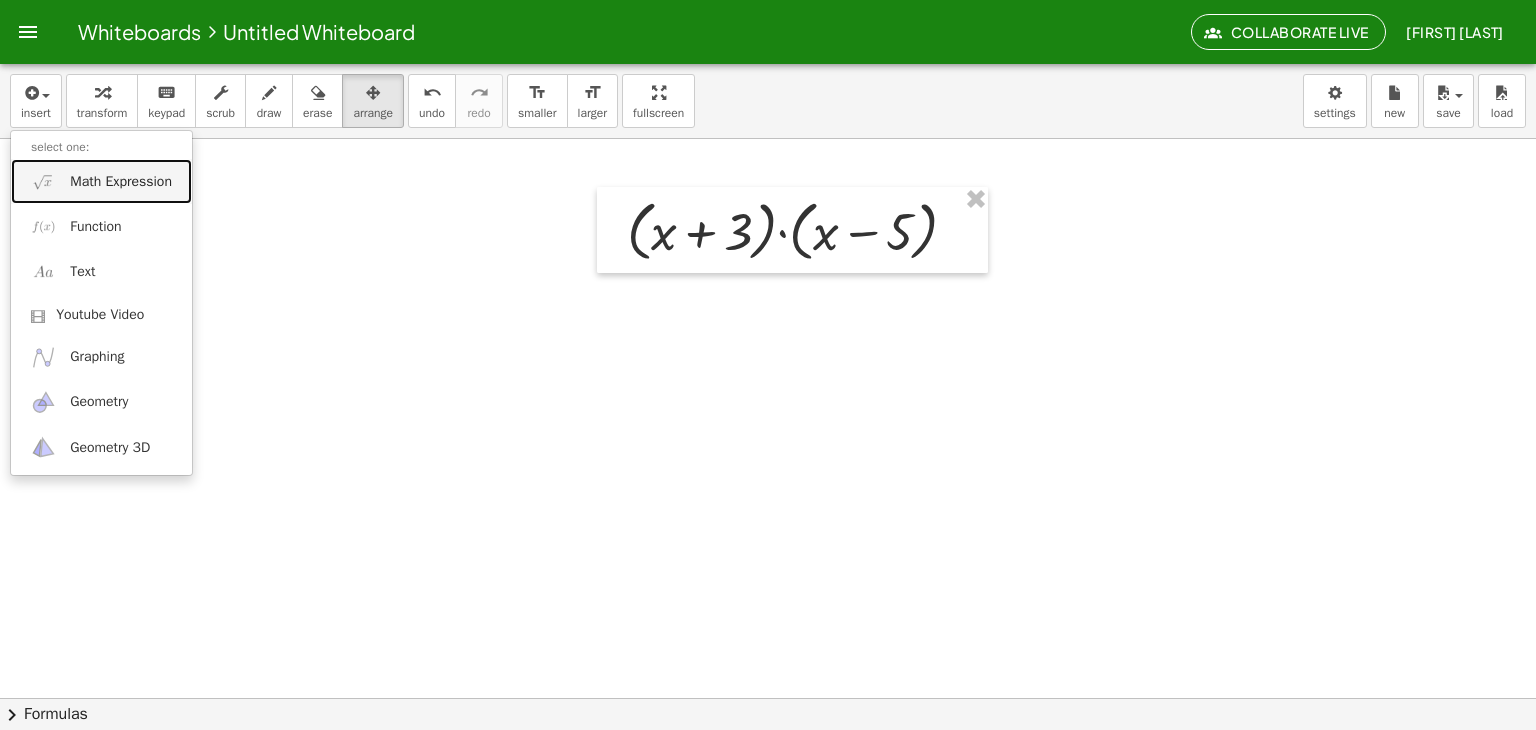click on "Math Expression" at bounding box center [121, 182] 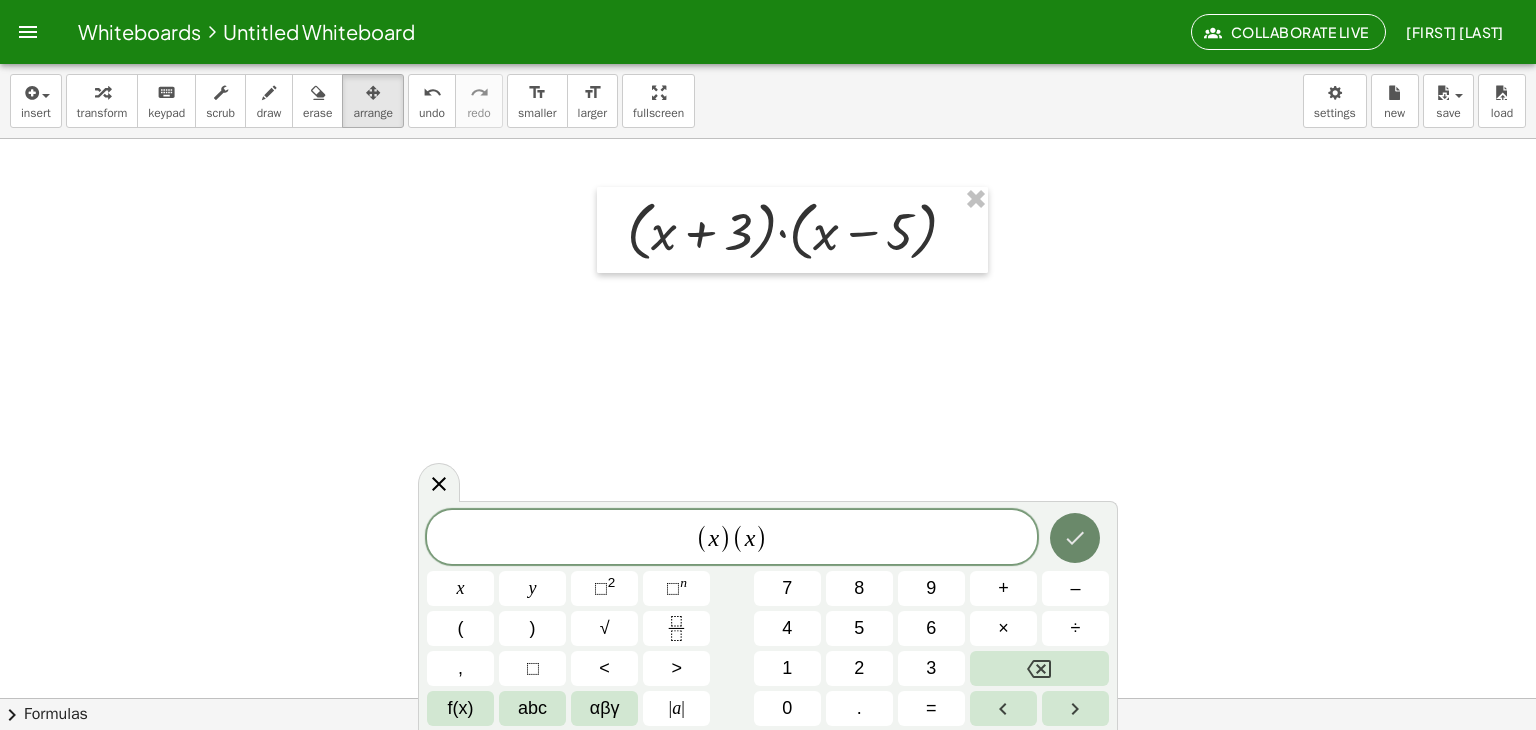click at bounding box center [1075, 538] 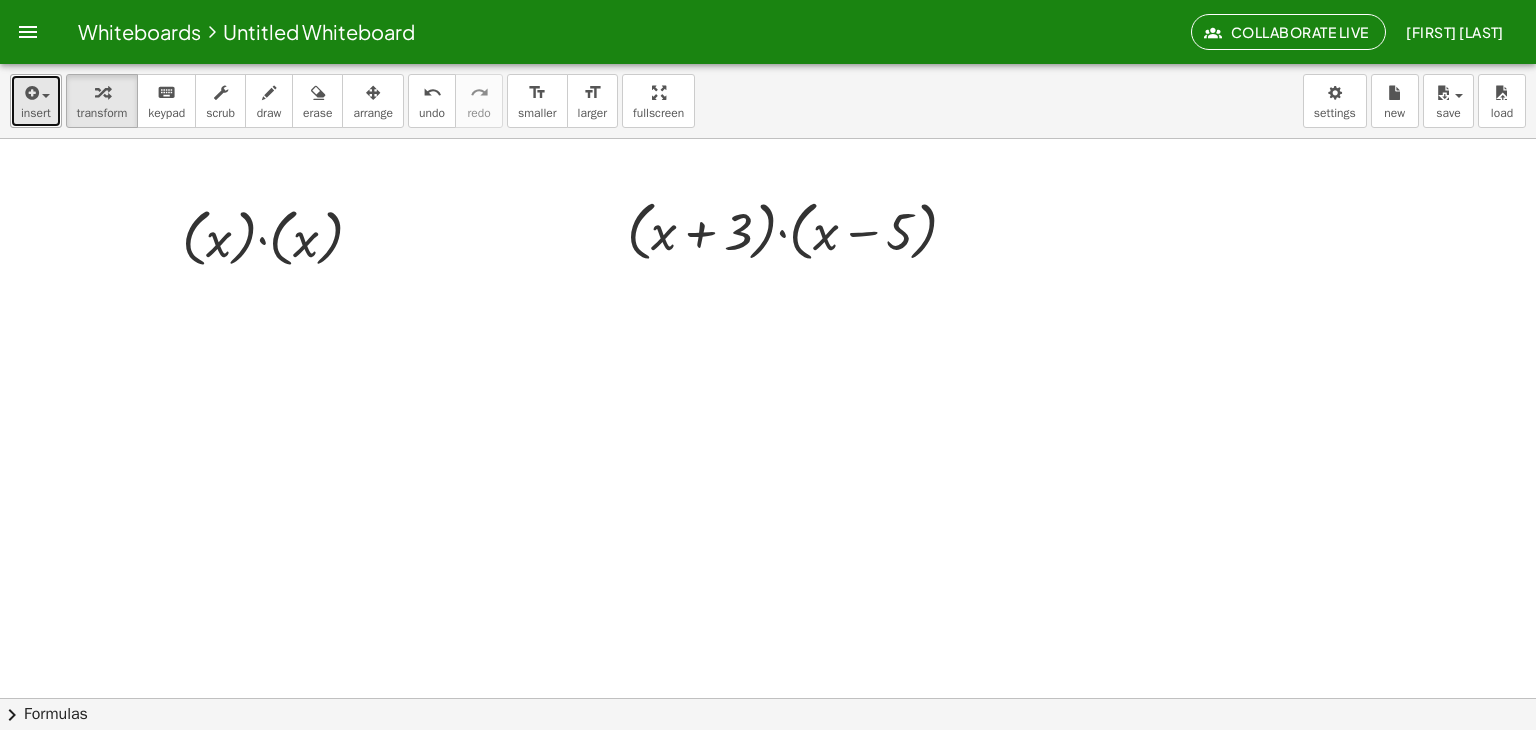 click at bounding box center (30, 93) 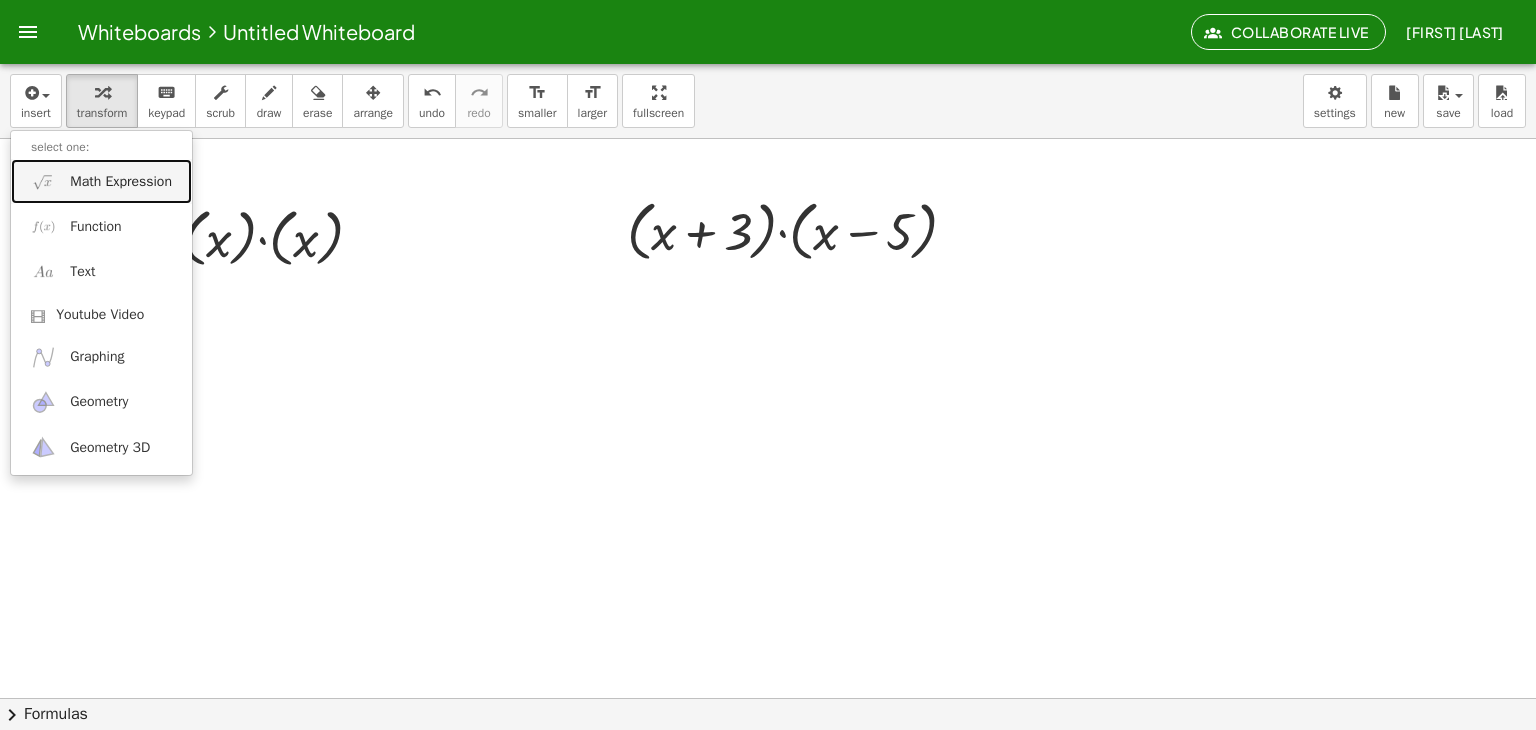 click on "Math Expression" at bounding box center [121, 182] 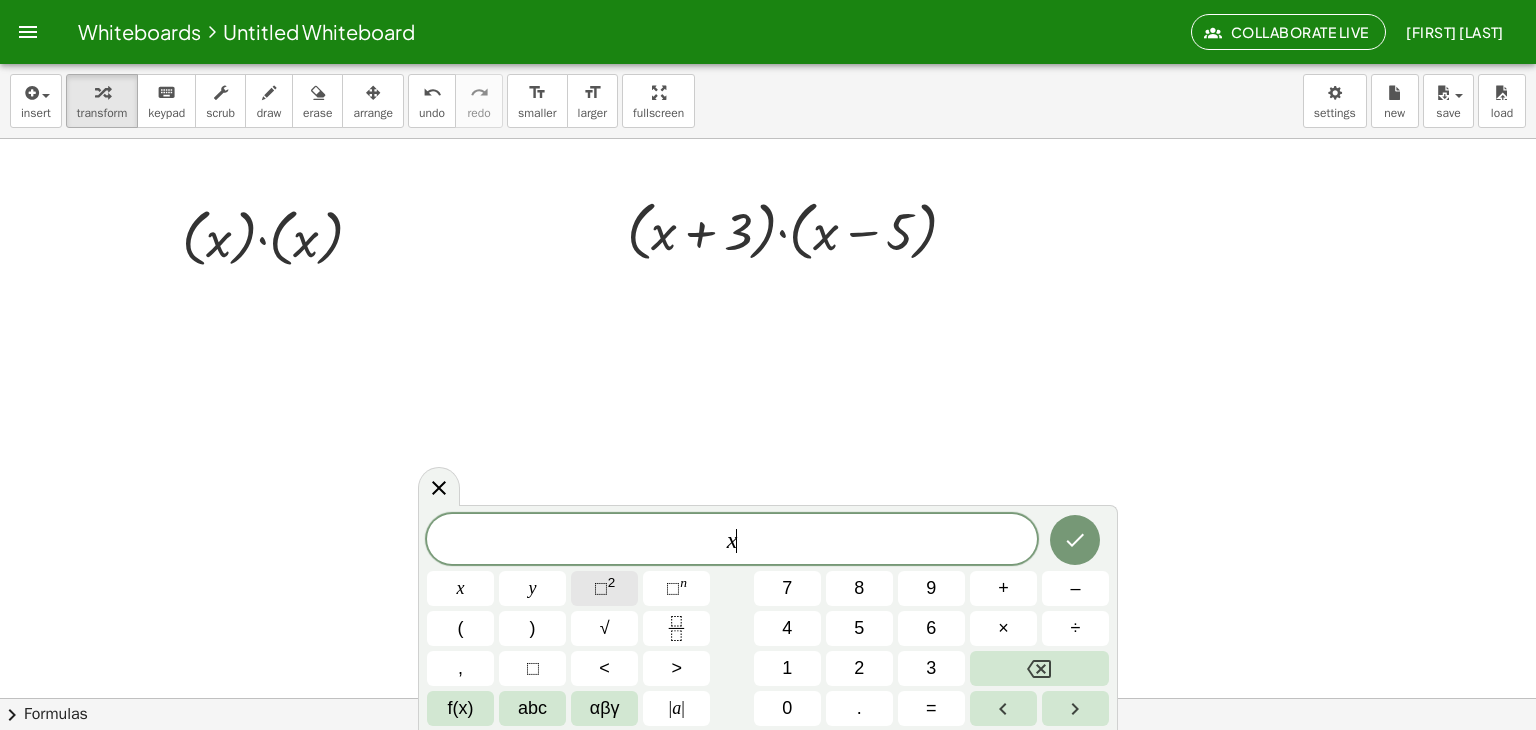 click on "⬚" at bounding box center [601, 588] 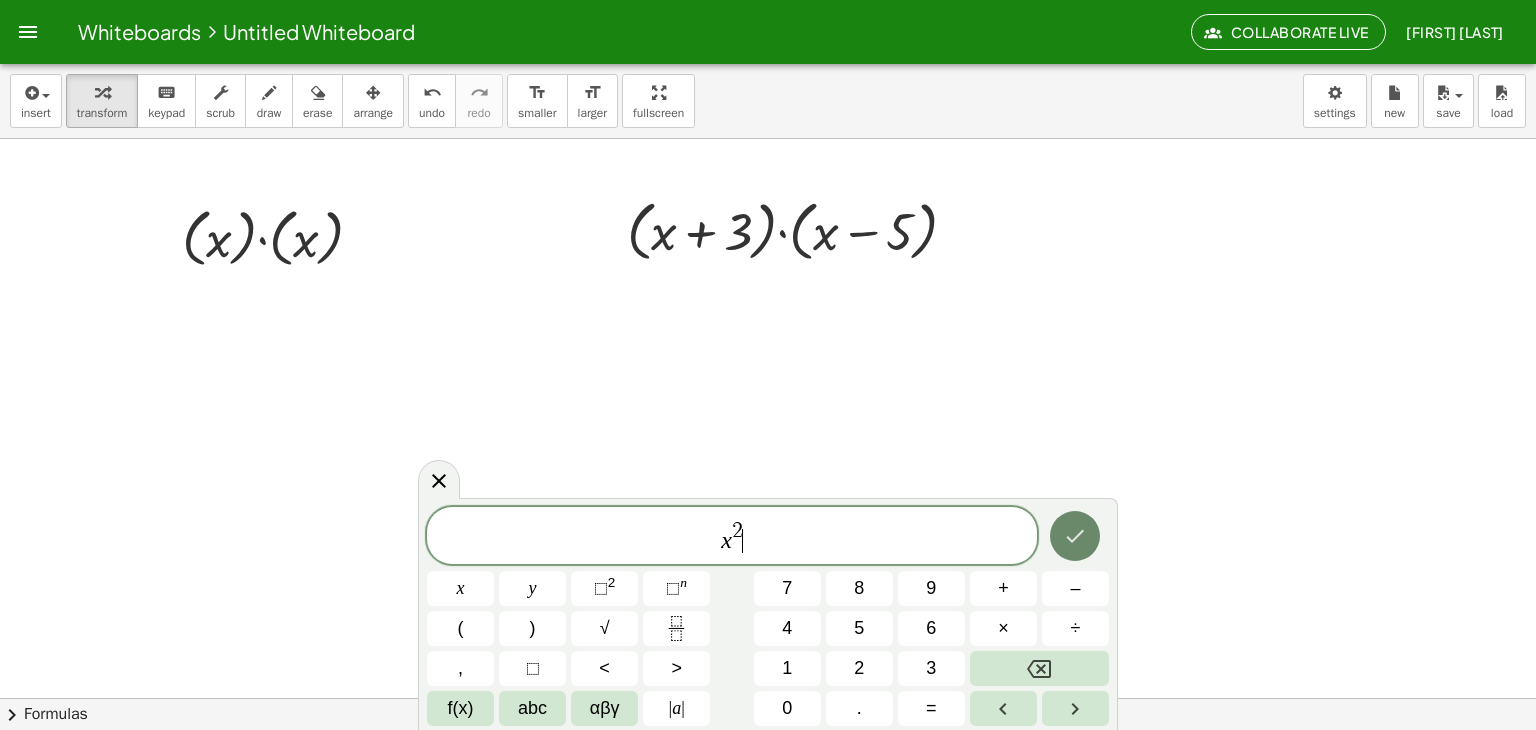 click 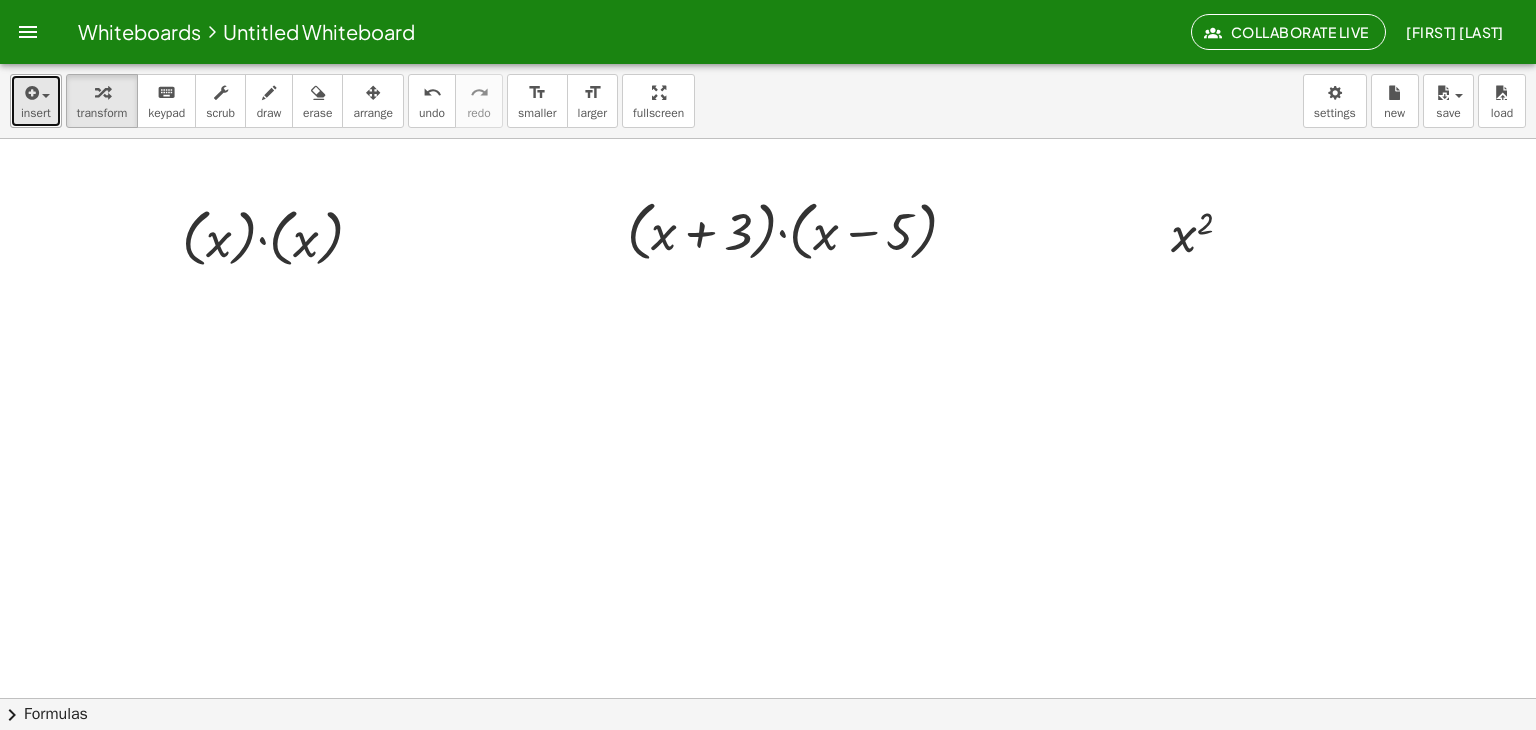 click at bounding box center [36, 92] 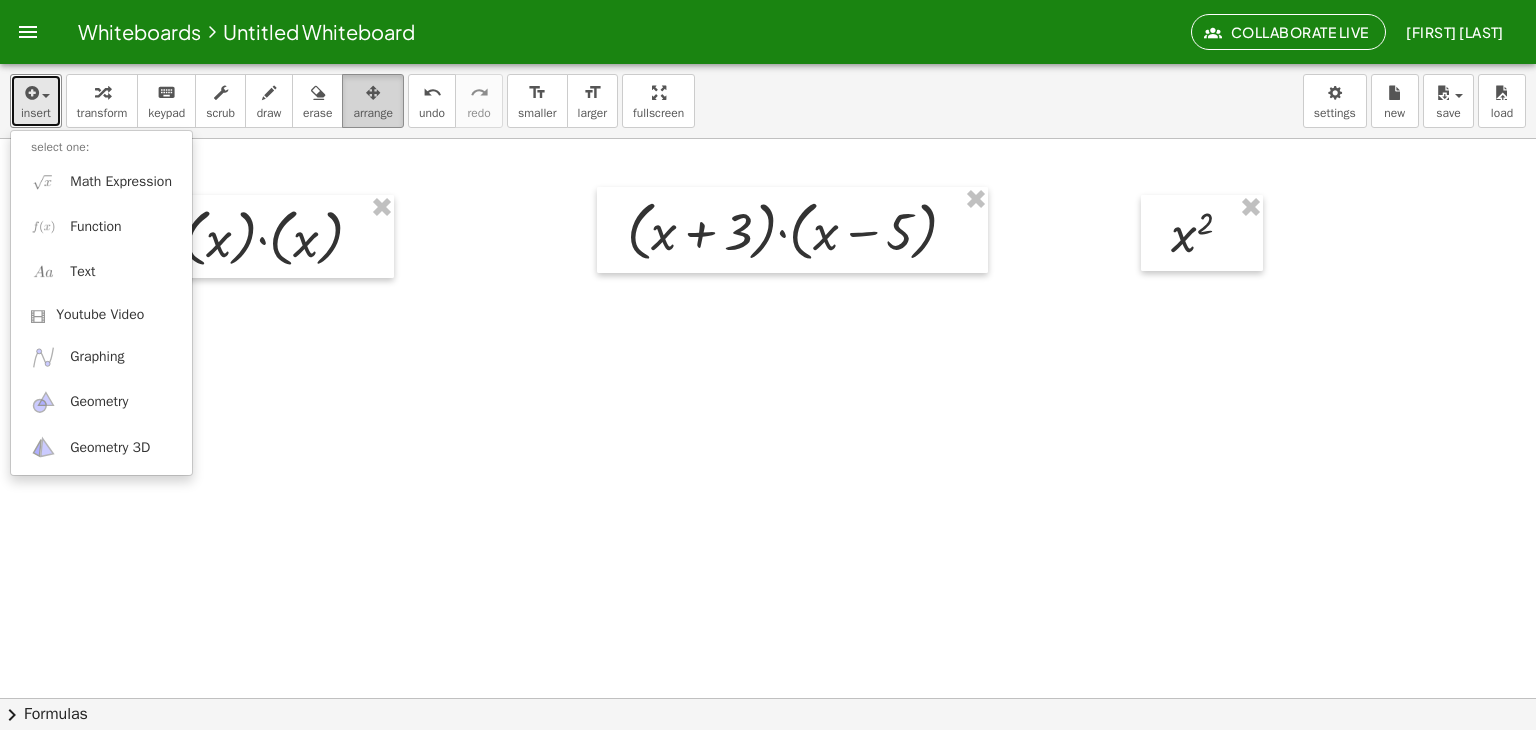 click at bounding box center (373, 92) 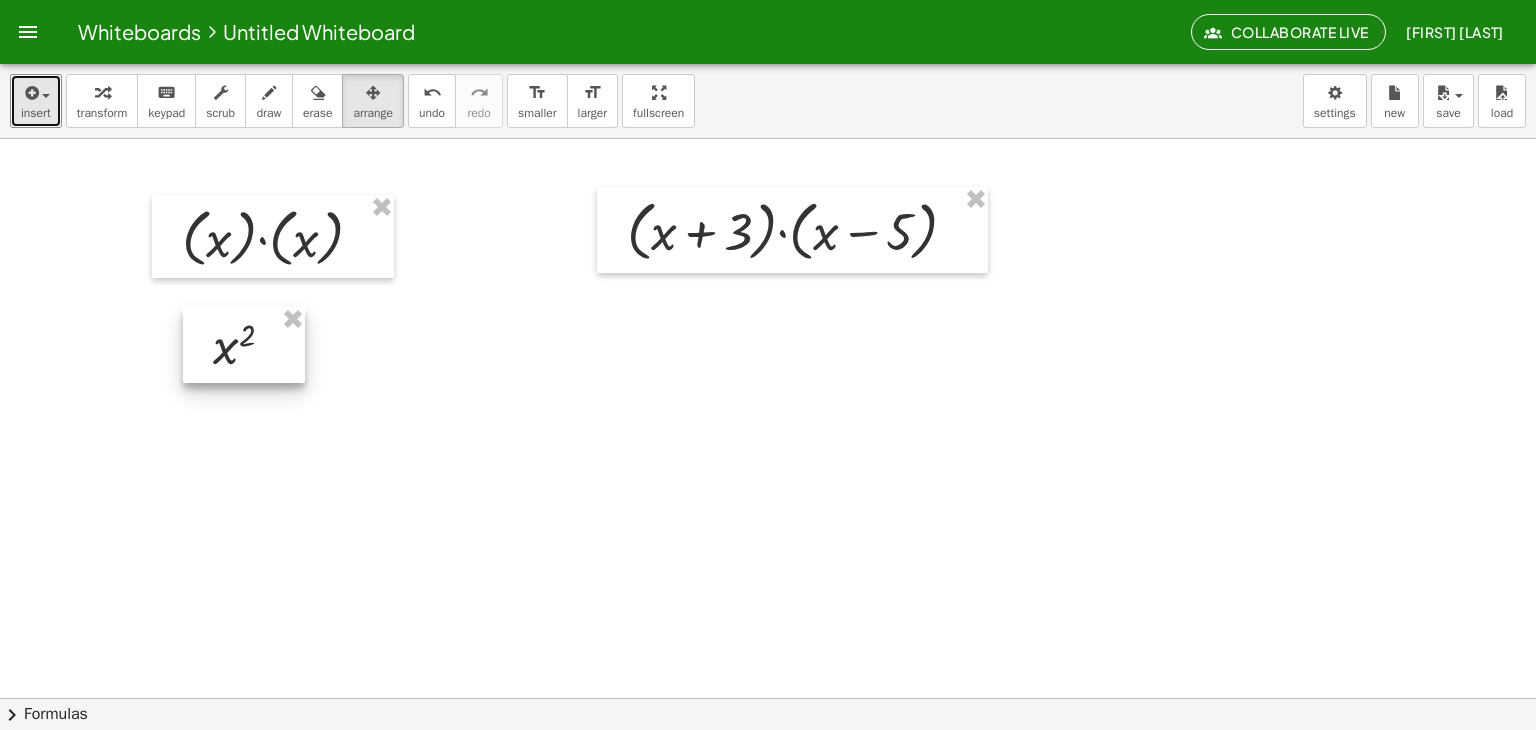 drag, startPoint x: 1196, startPoint y: 233, endPoint x: 230, endPoint y: 342, distance: 972.1301 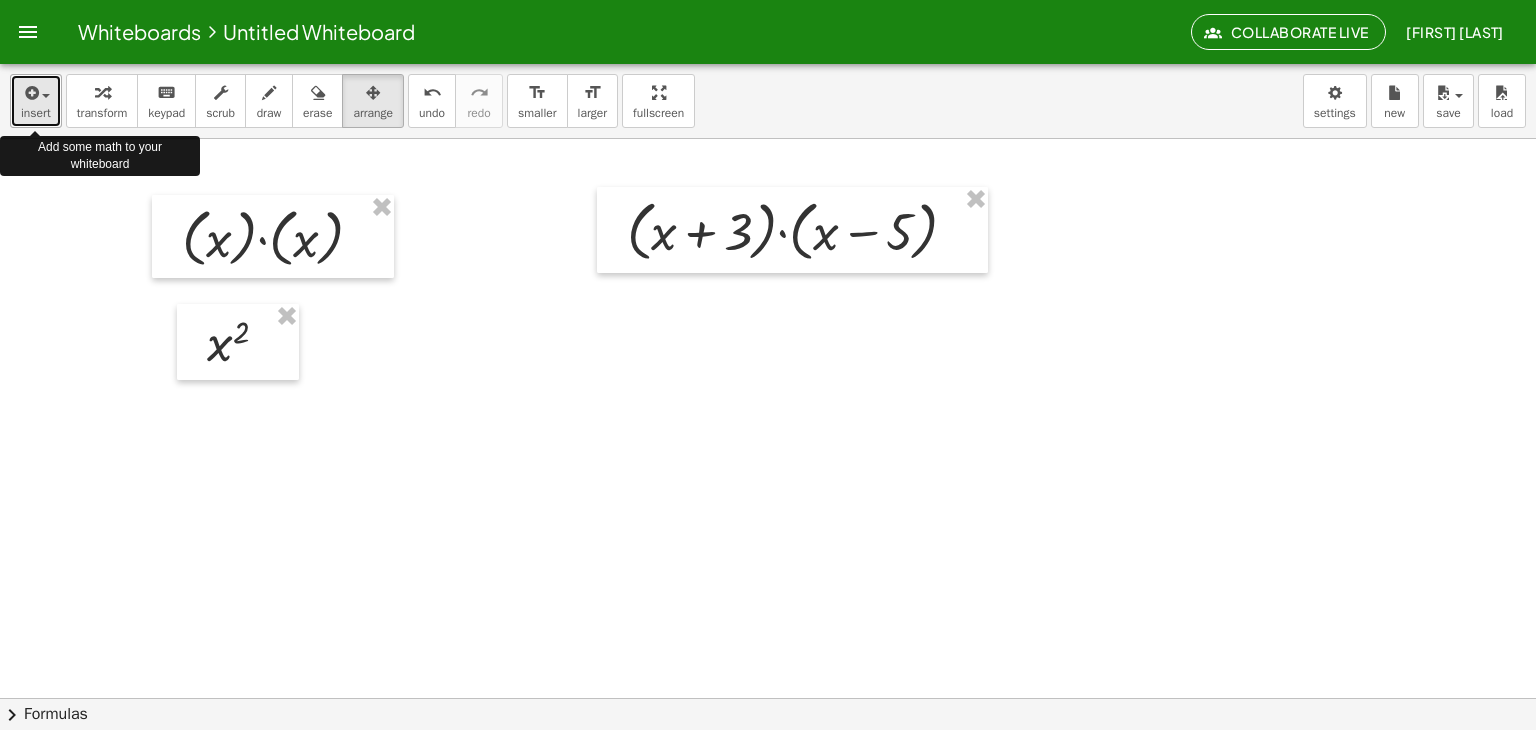 click on "insert" at bounding box center [36, 113] 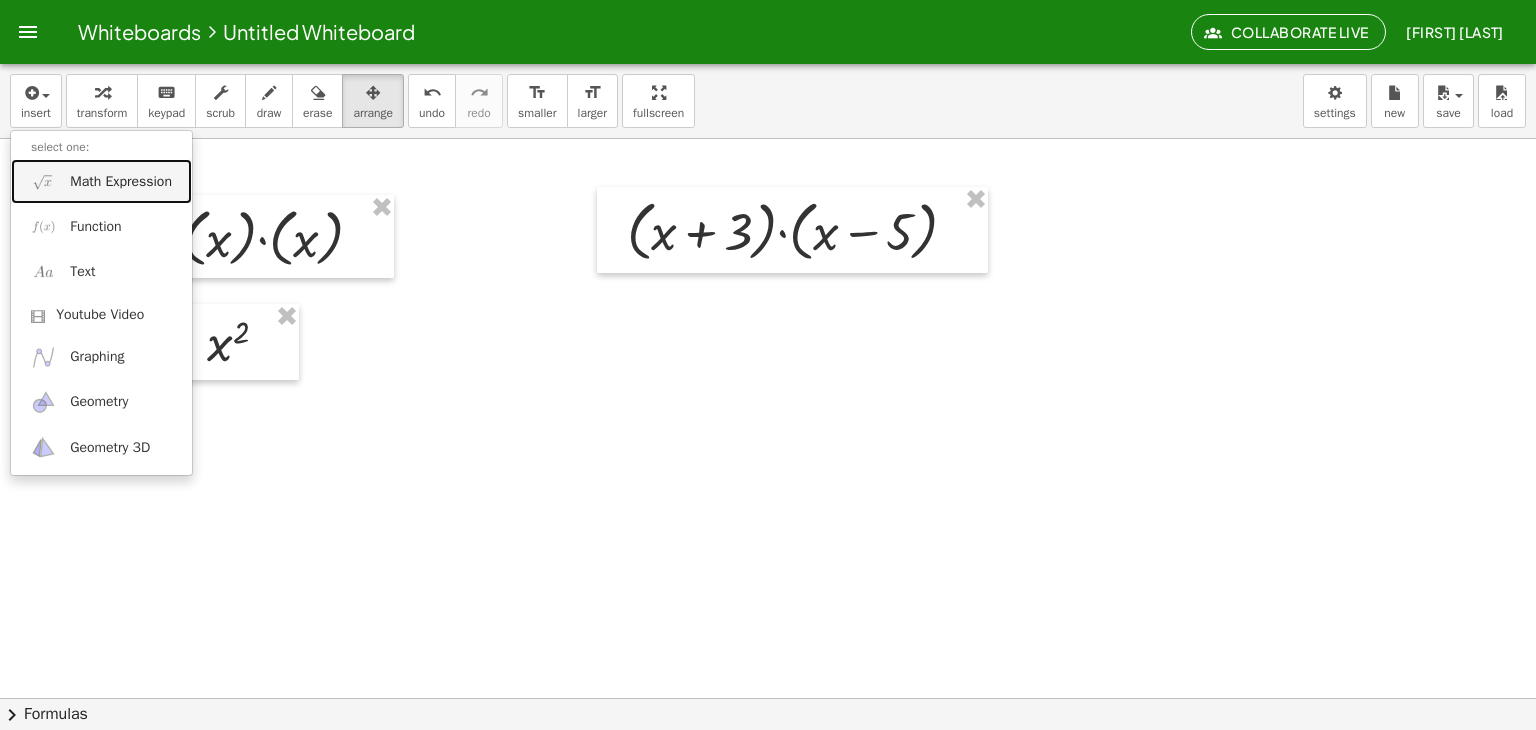 click at bounding box center [43, 181] 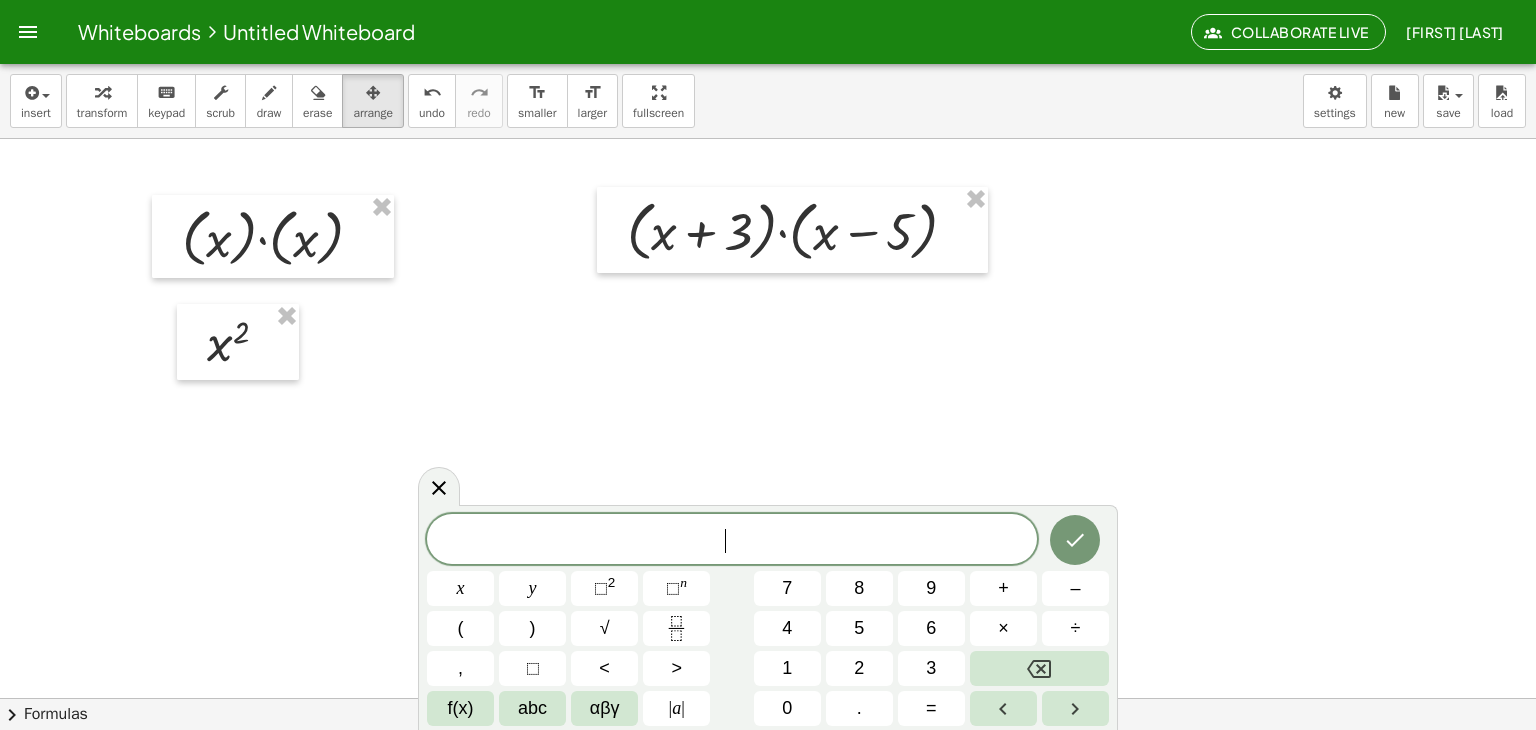 click at bounding box center (768, 762) 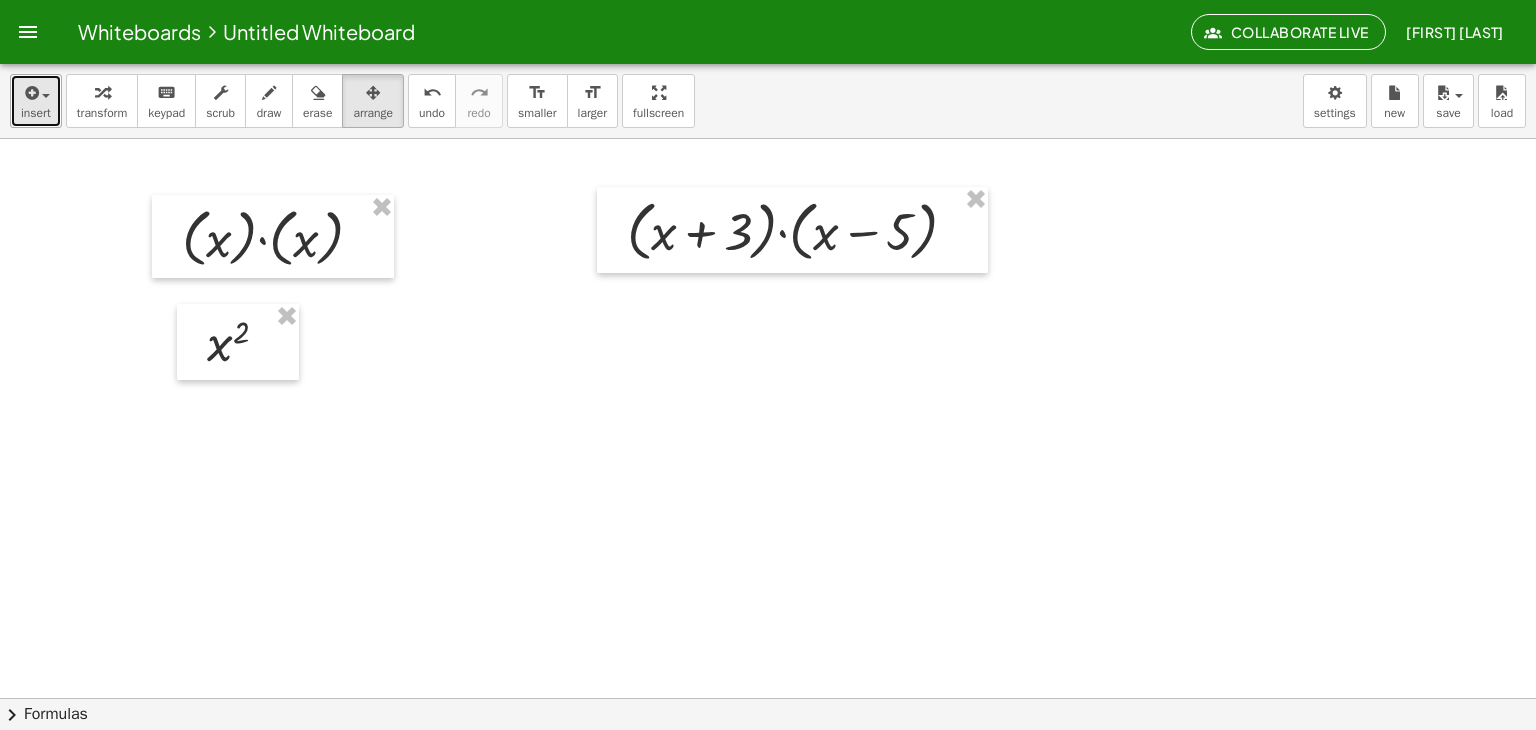 click at bounding box center [30, 93] 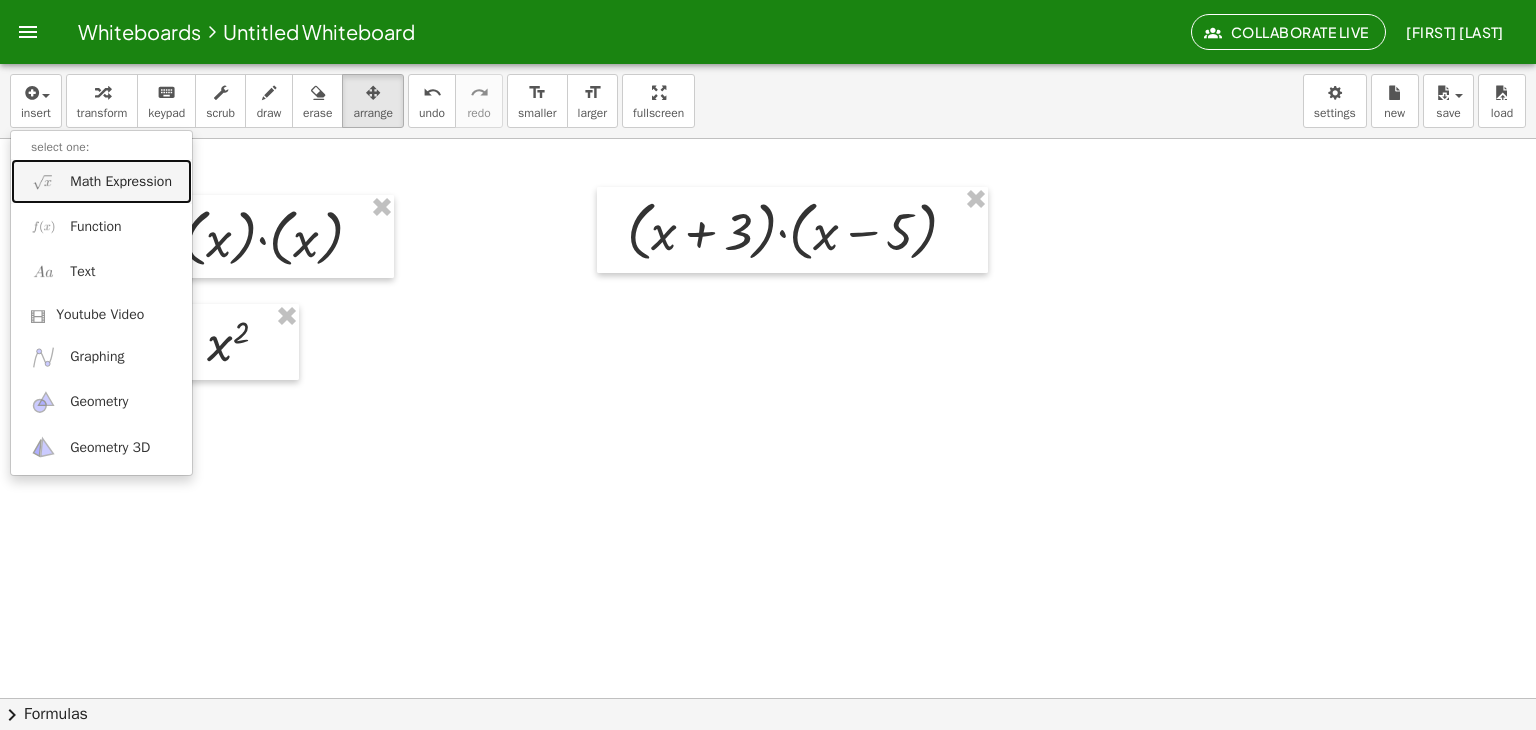 click on "Math Expression" at bounding box center [121, 182] 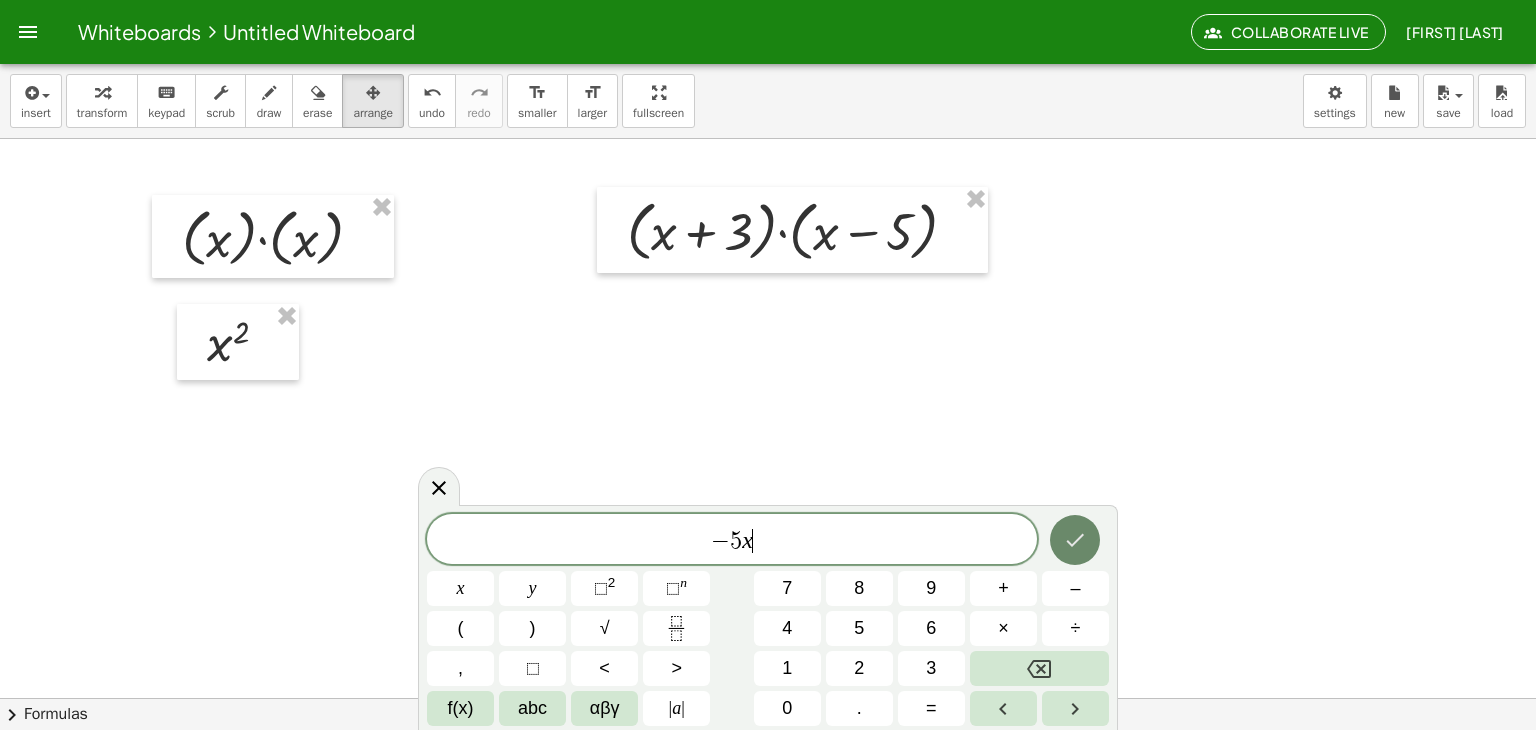 click at bounding box center [1075, 540] 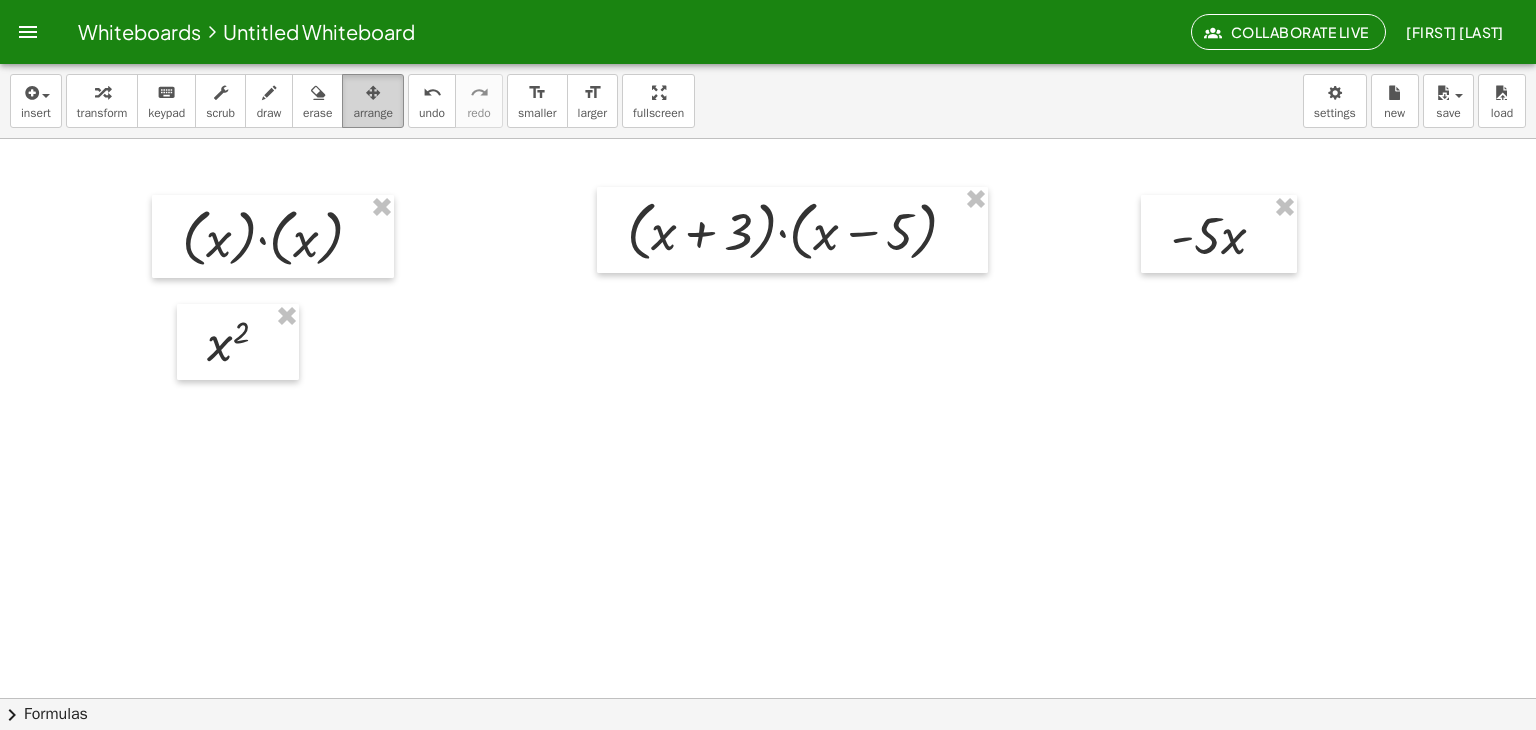 click at bounding box center [373, 93] 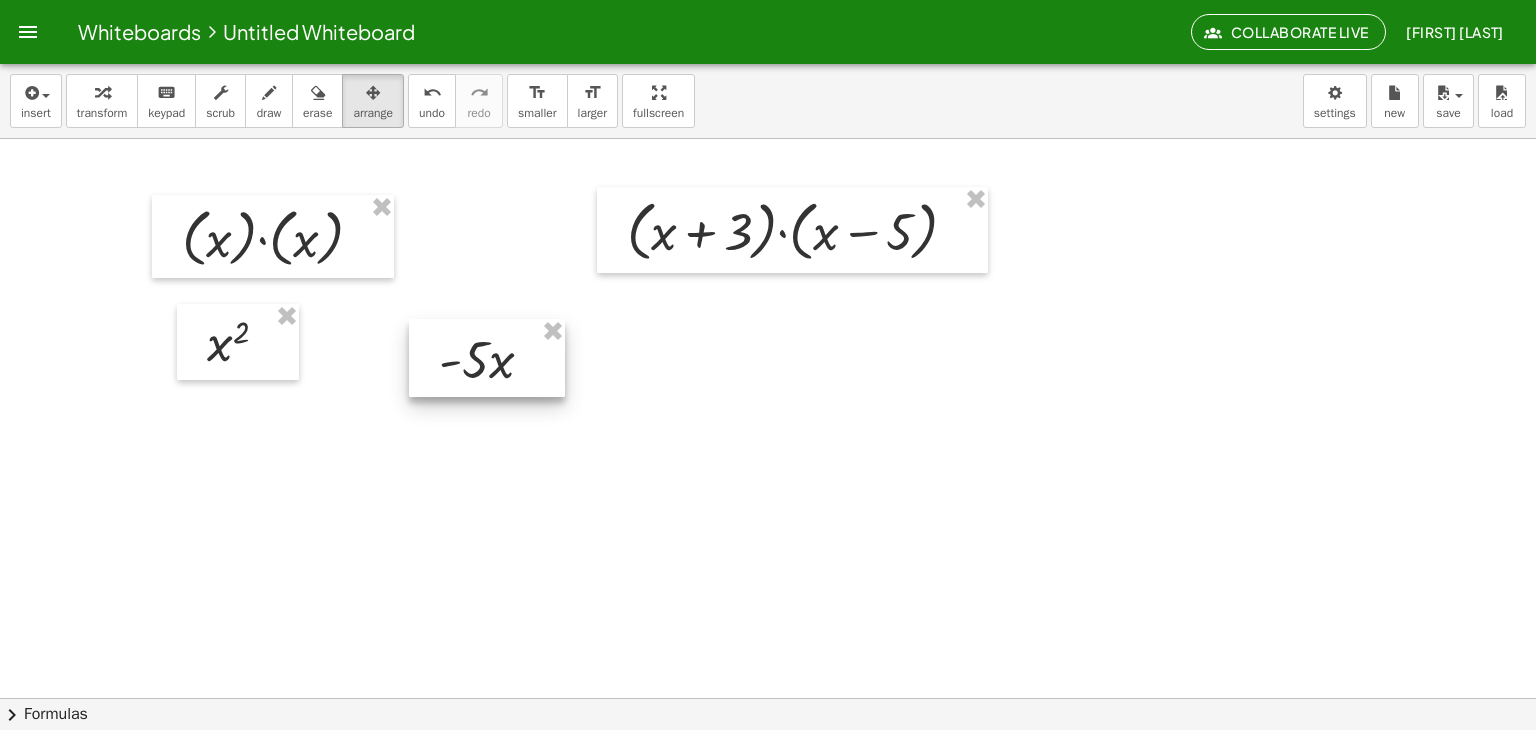 drag, startPoint x: 1201, startPoint y: 242, endPoint x: 472, endPoint y: 366, distance: 739.47076 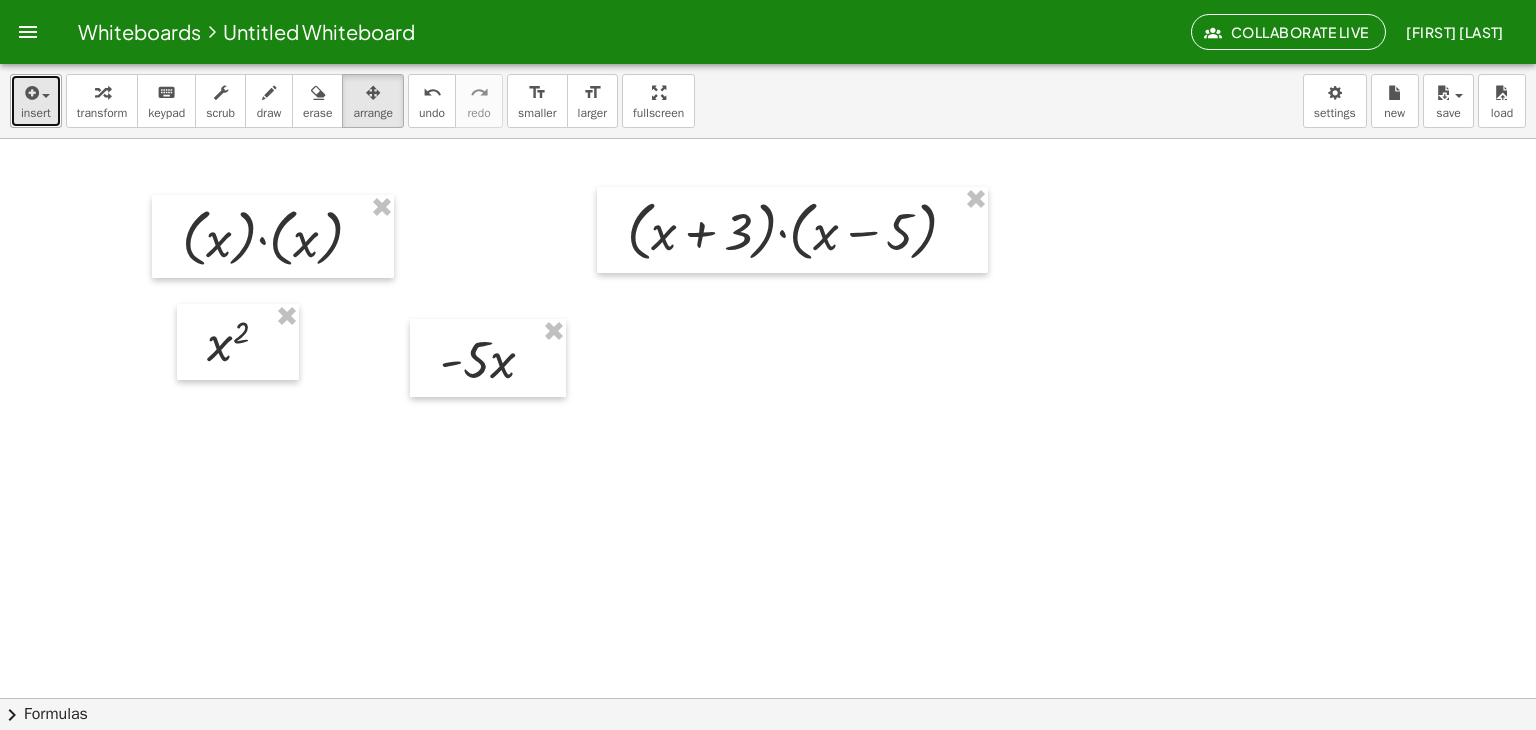 click on "insert" at bounding box center [36, 113] 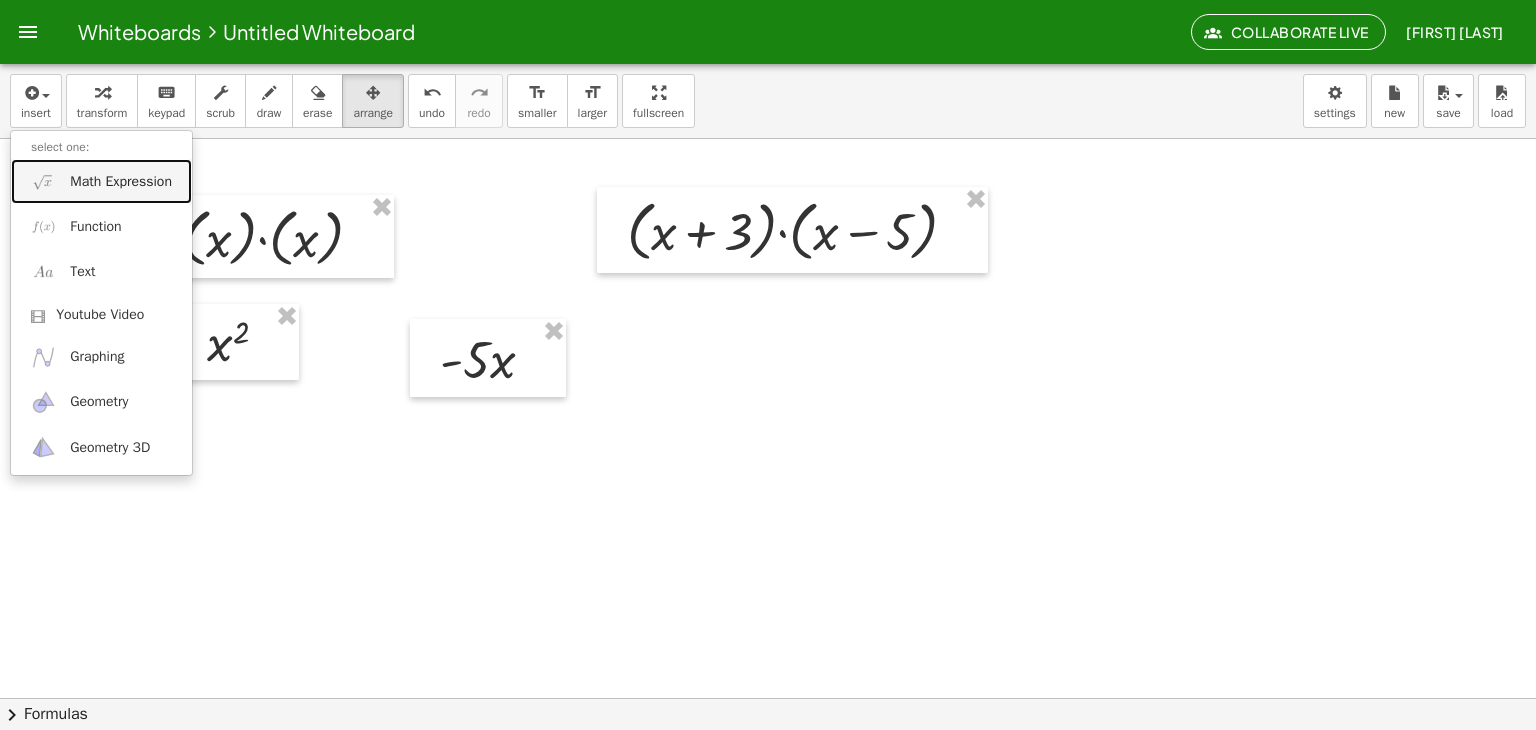 click on "Math Expression" at bounding box center [121, 182] 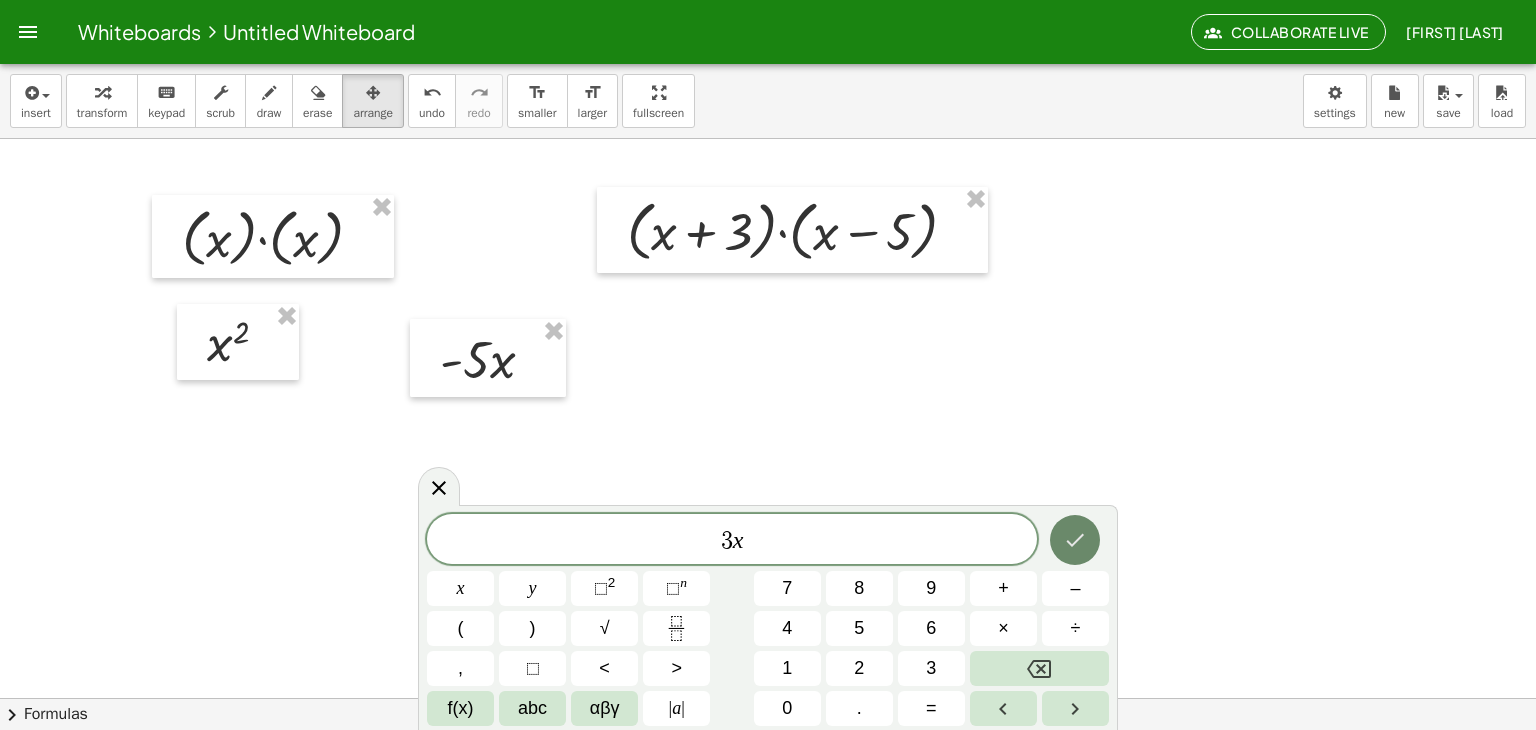 click at bounding box center (1075, 540) 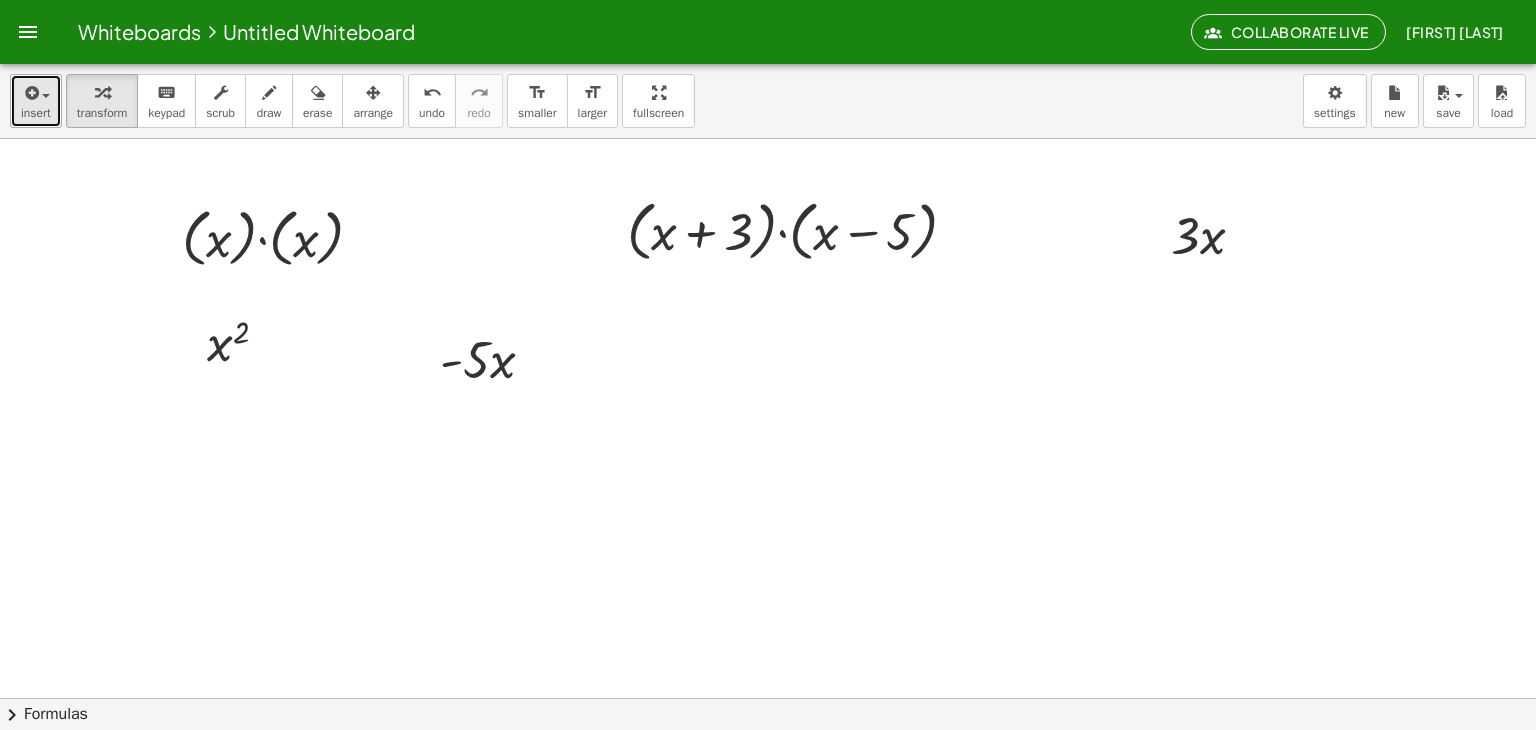 click at bounding box center (30, 93) 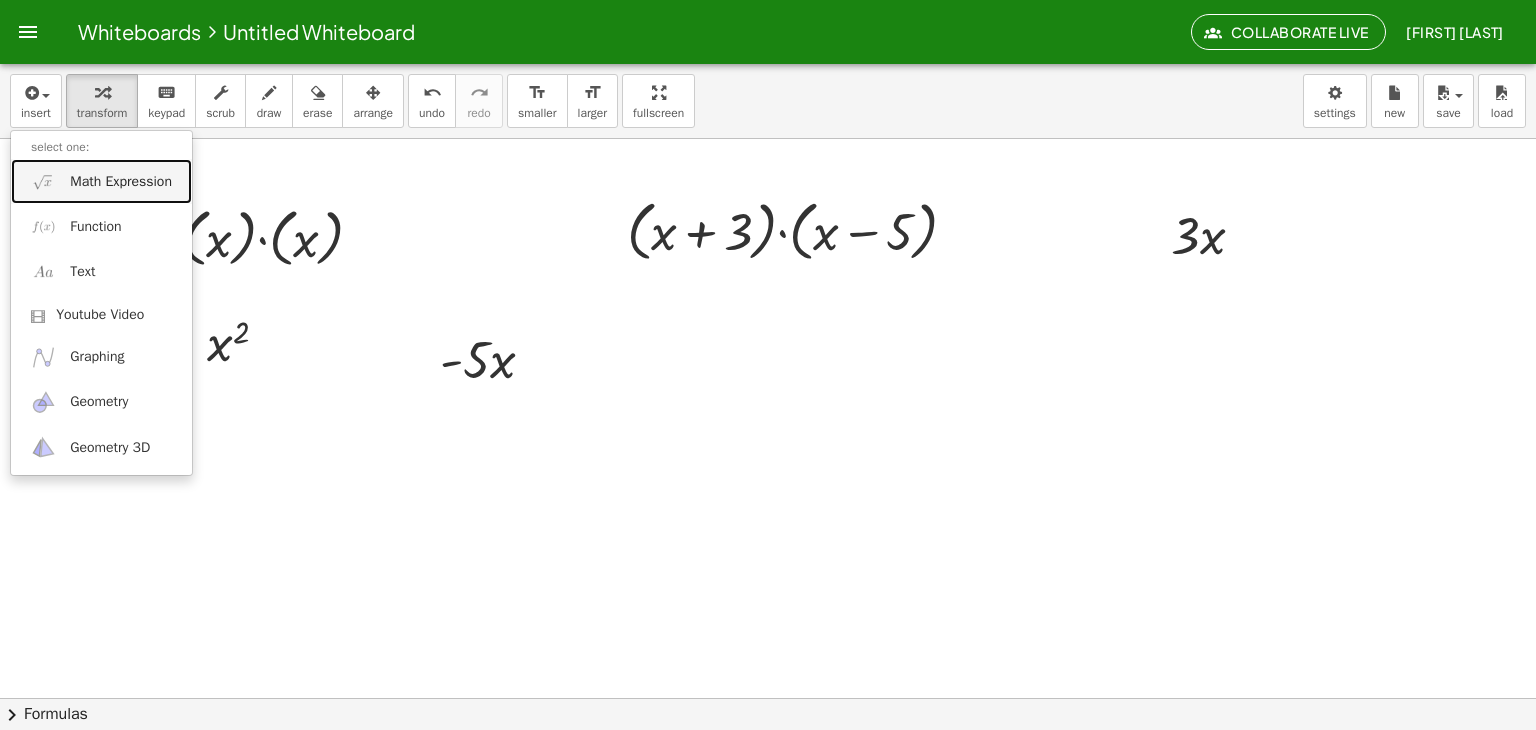 click on "Math Expression" at bounding box center (101, 181) 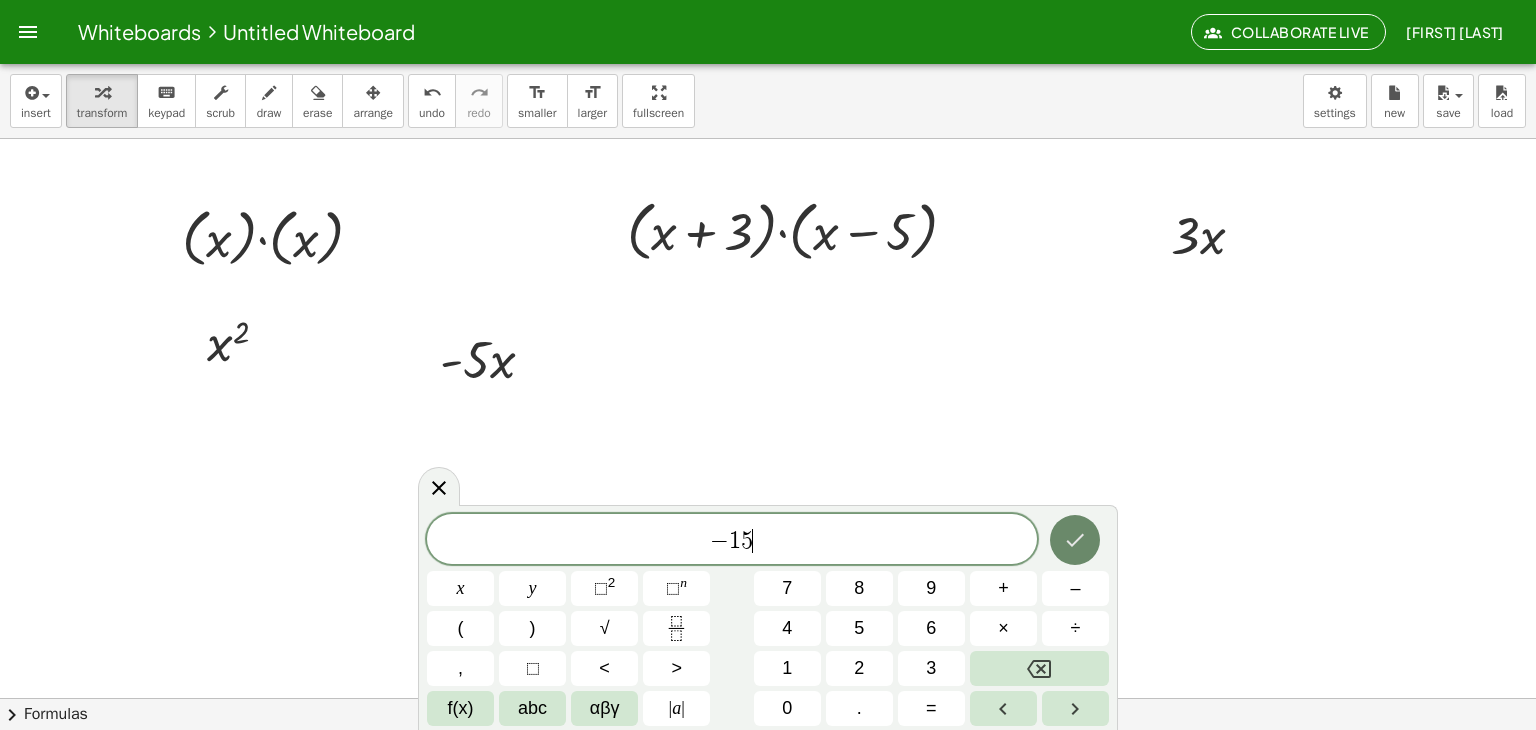 click 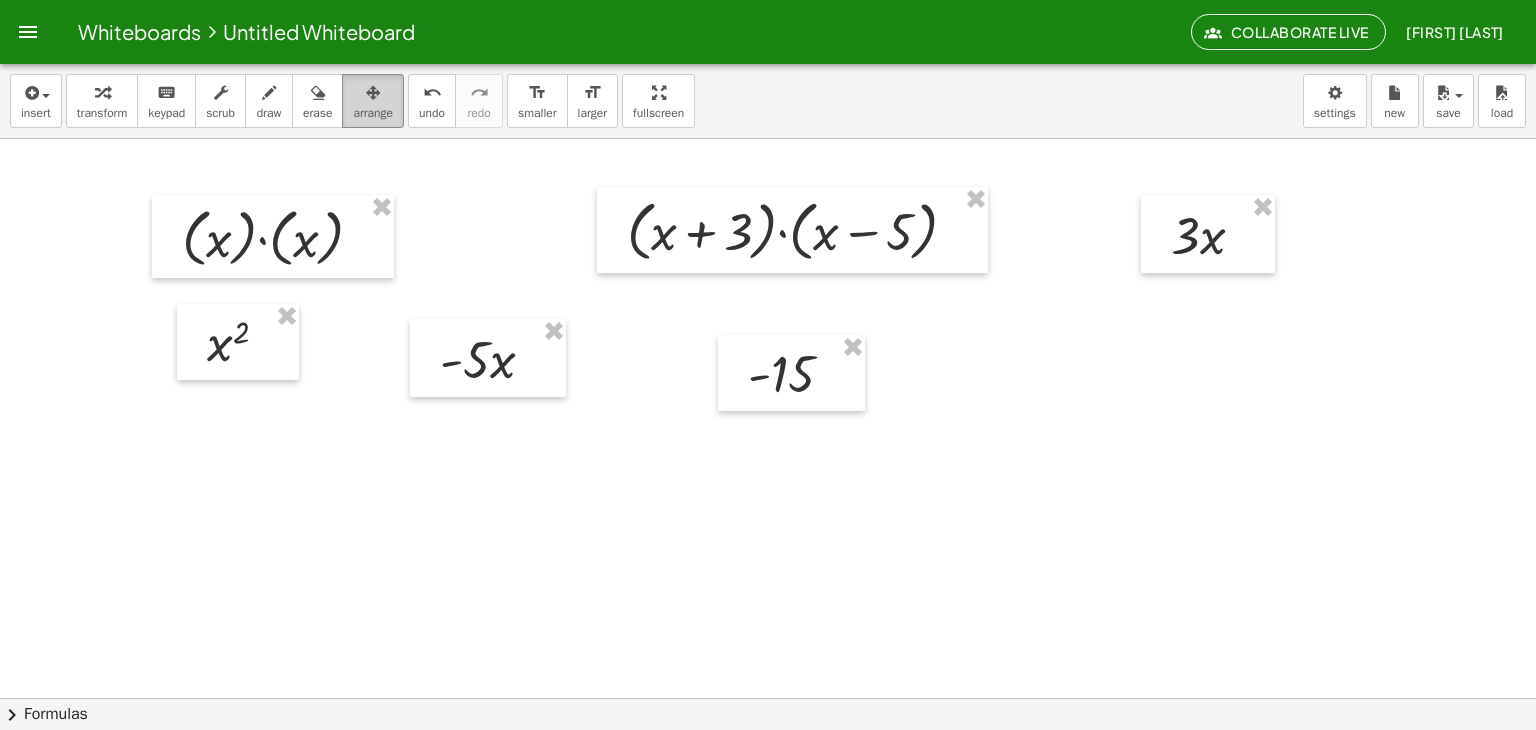 click on "arrange" at bounding box center (373, 101) 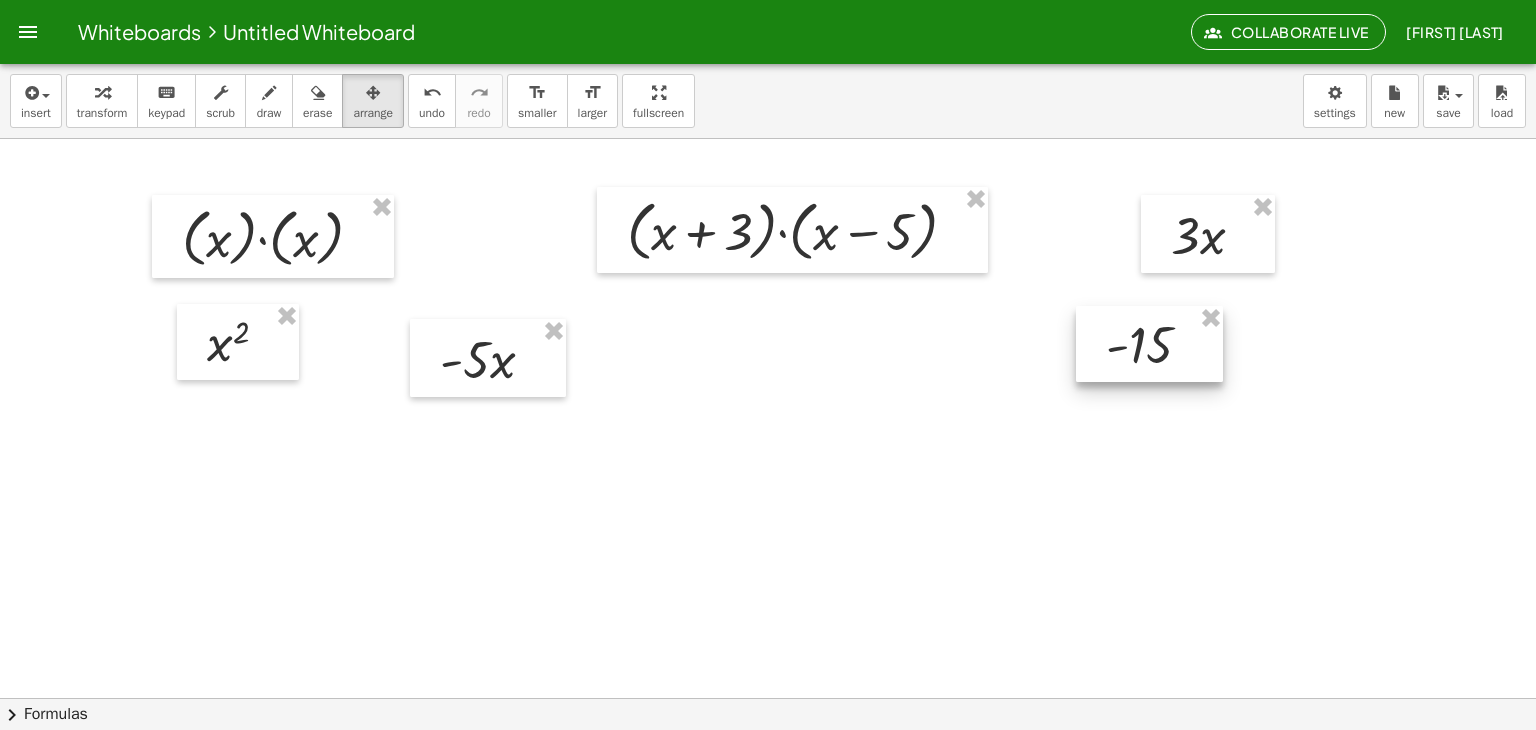 drag, startPoint x: 780, startPoint y: 391, endPoint x: 1215, endPoint y: 365, distance: 435.7763 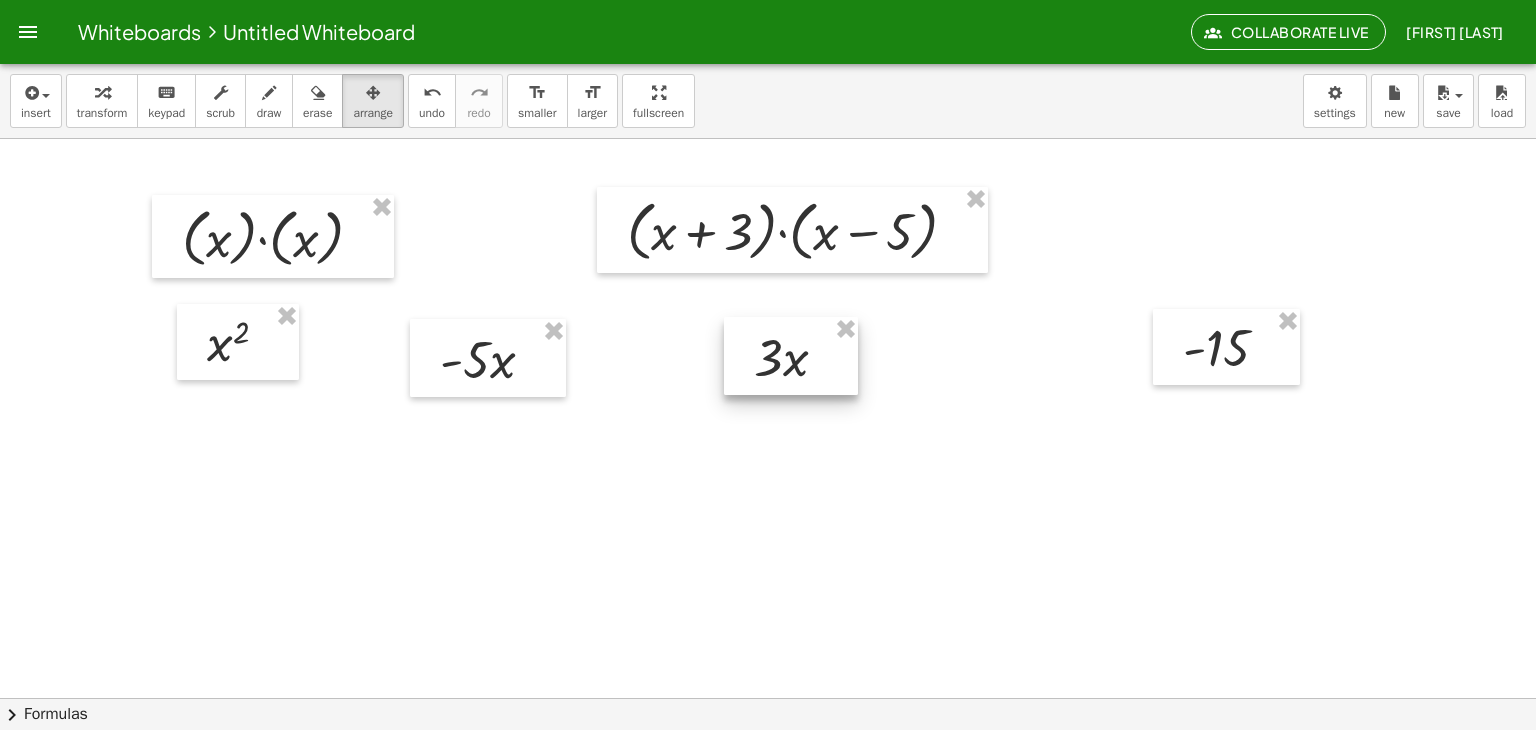 drag, startPoint x: 1186, startPoint y: 231, endPoint x: 768, endPoint y: 355, distance: 436.00458 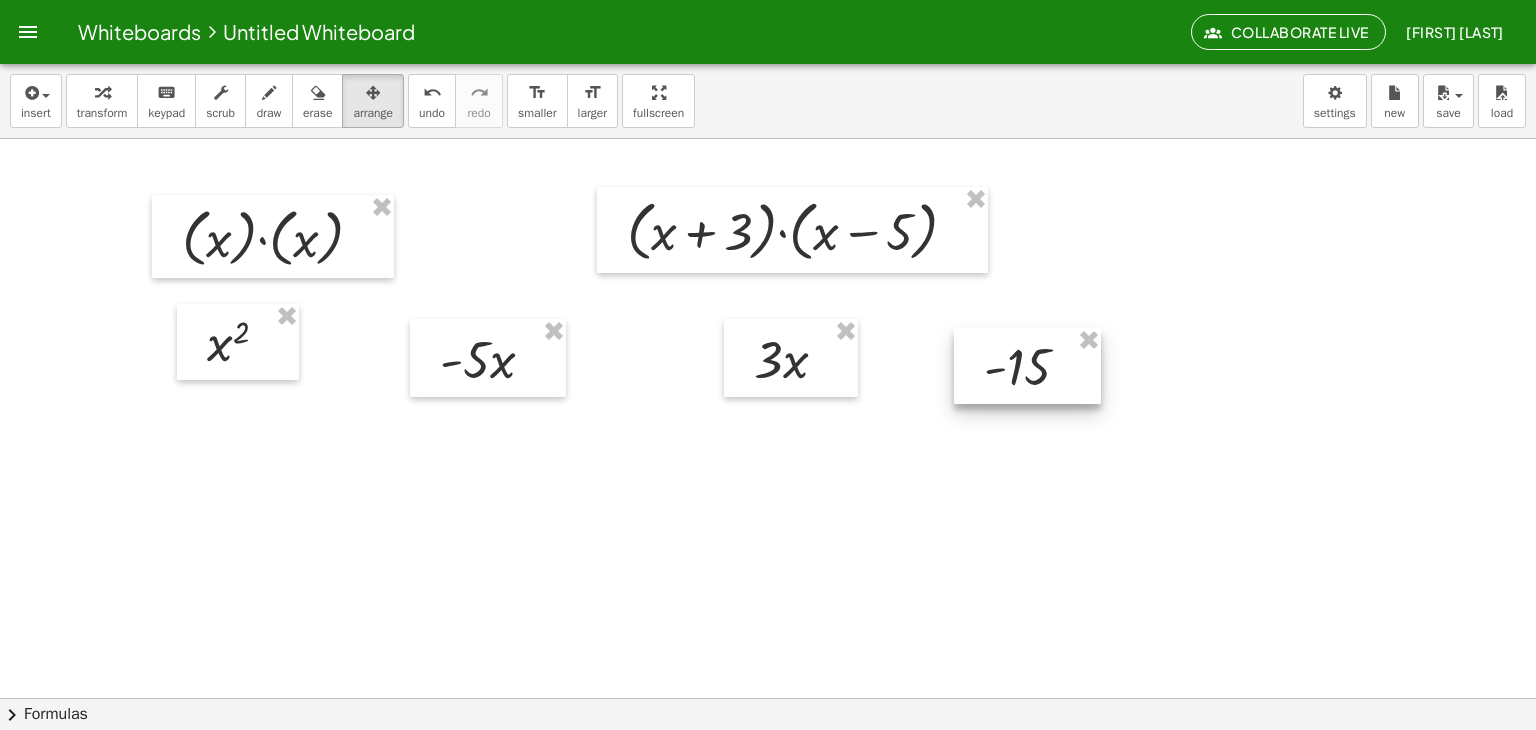 drag, startPoint x: 1196, startPoint y: 354, endPoint x: 987, endPoint y: 368, distance: 209.46837 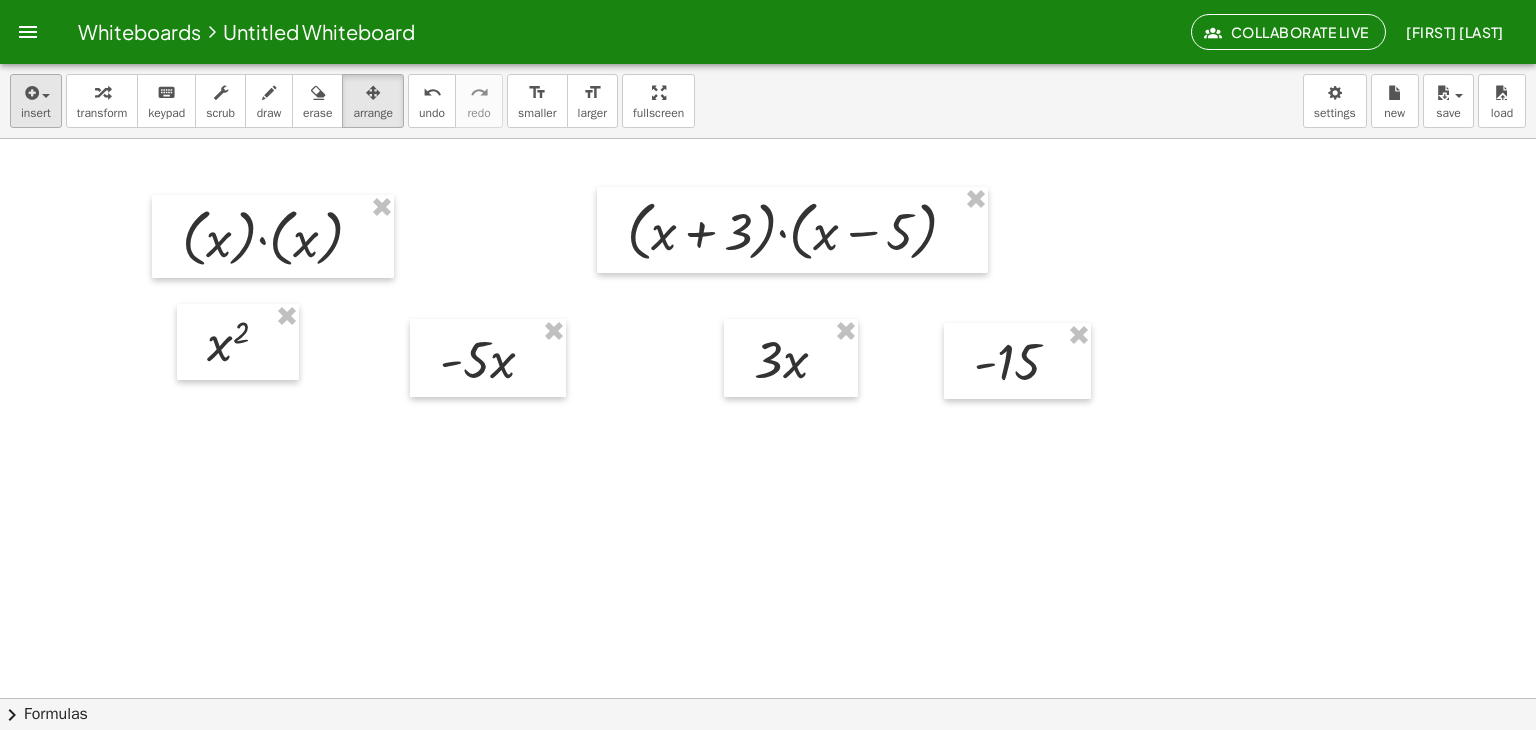 drag, startPoint x: 15, startPoint y: 69, endPoint x: 33, endPoint y: 103, distance: 38.470768 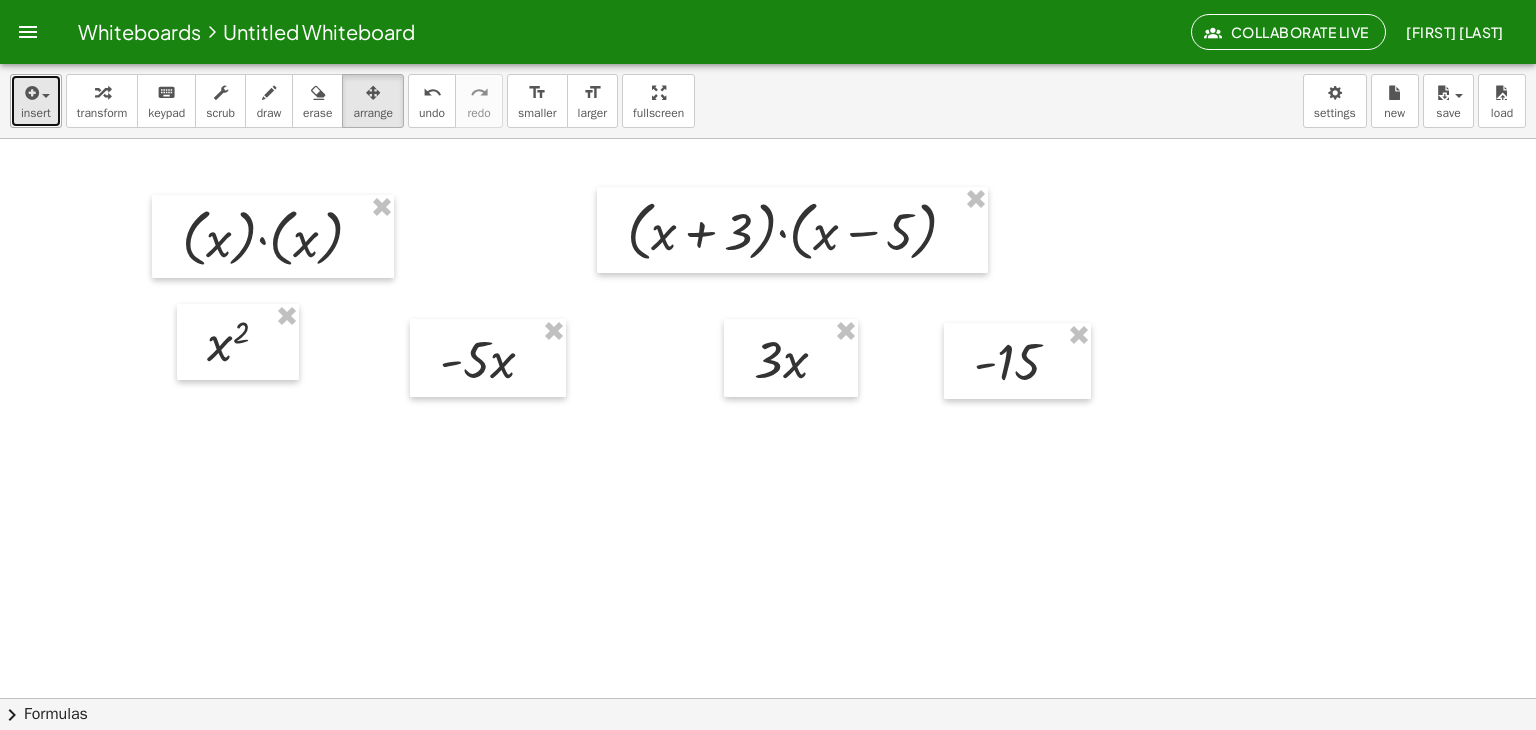 drag, startPoint x: 33, startPoint y: 103, endPoint x: 21, endPoint y: 107, distance: 12.649111 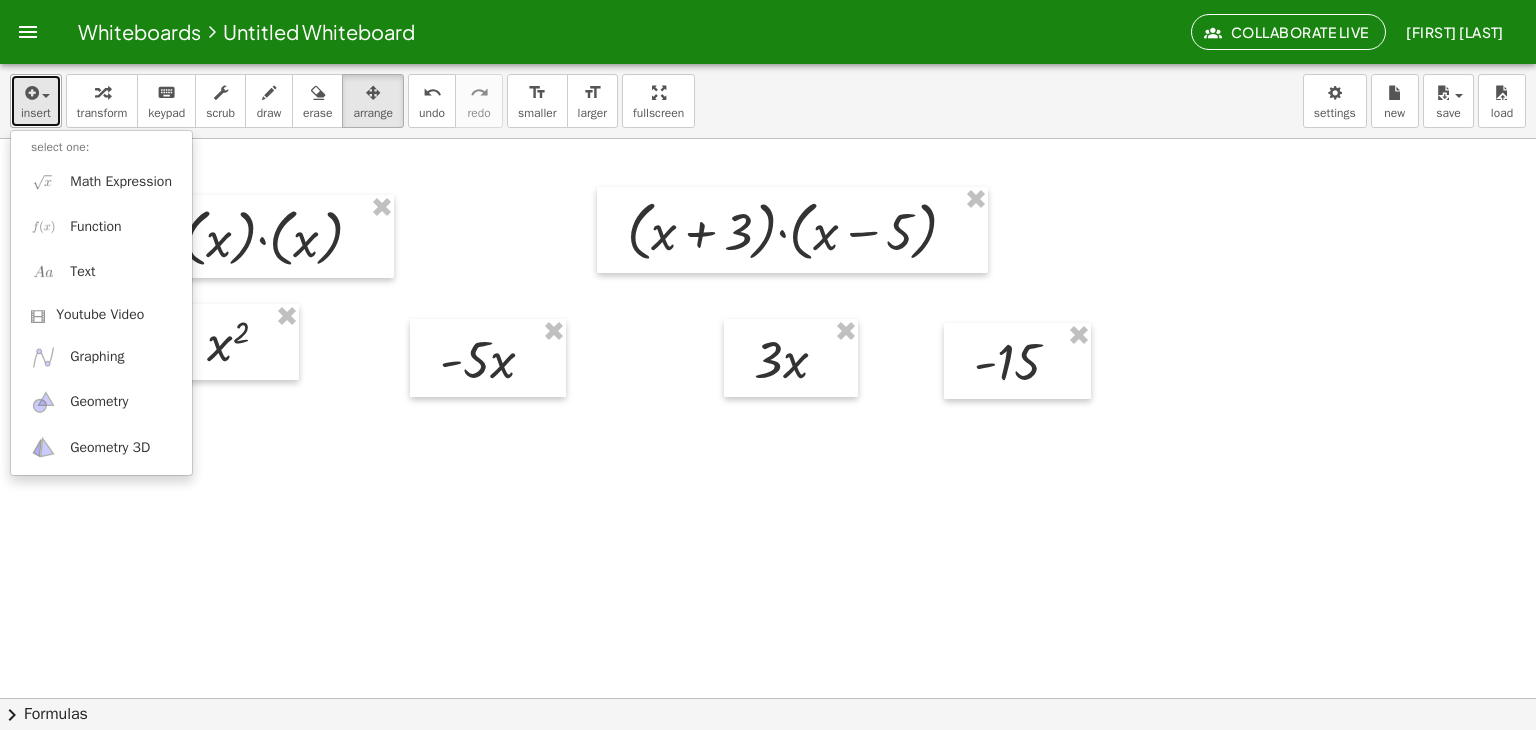 click on "insert" at bounding box center (36, 113) 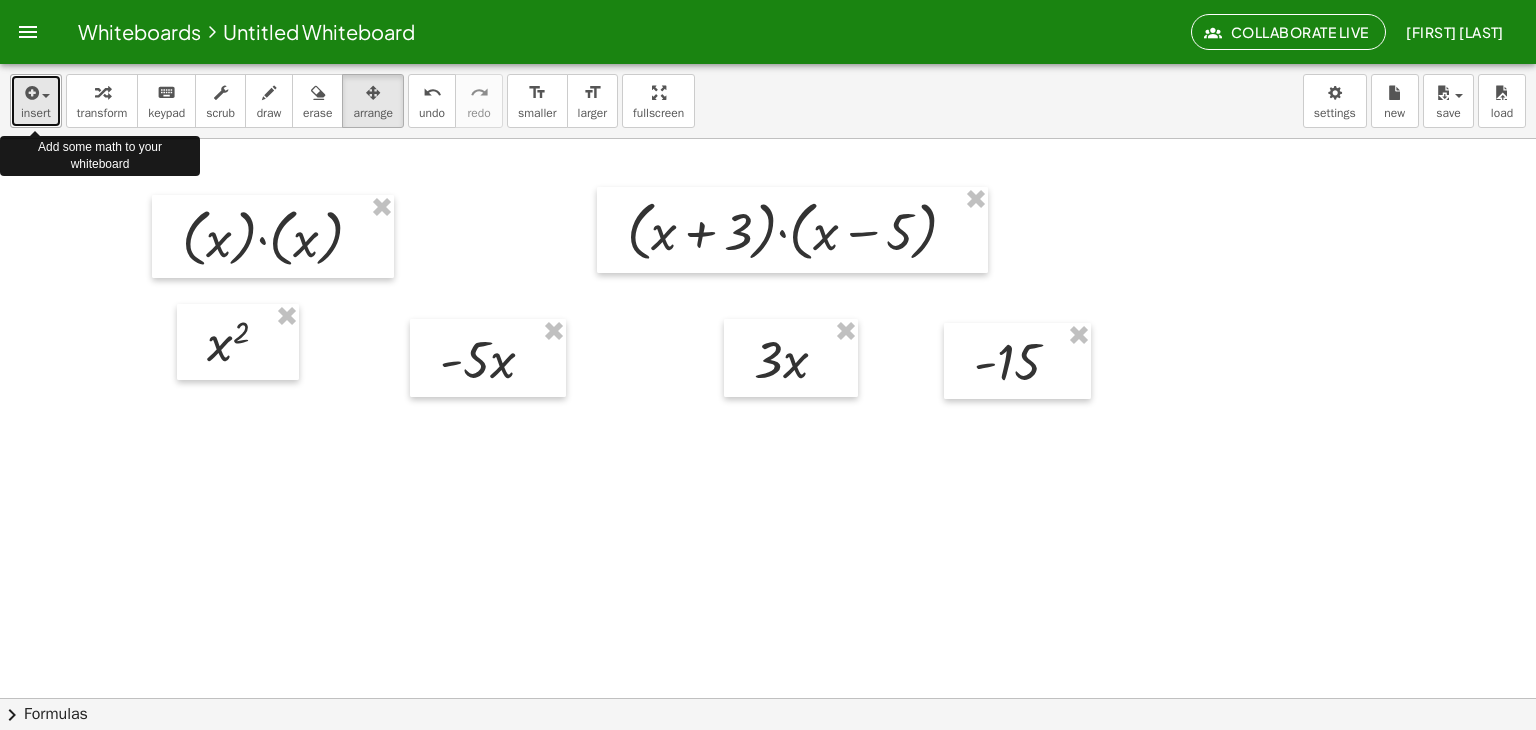 click on "insert" at bounding box center [36, 113] 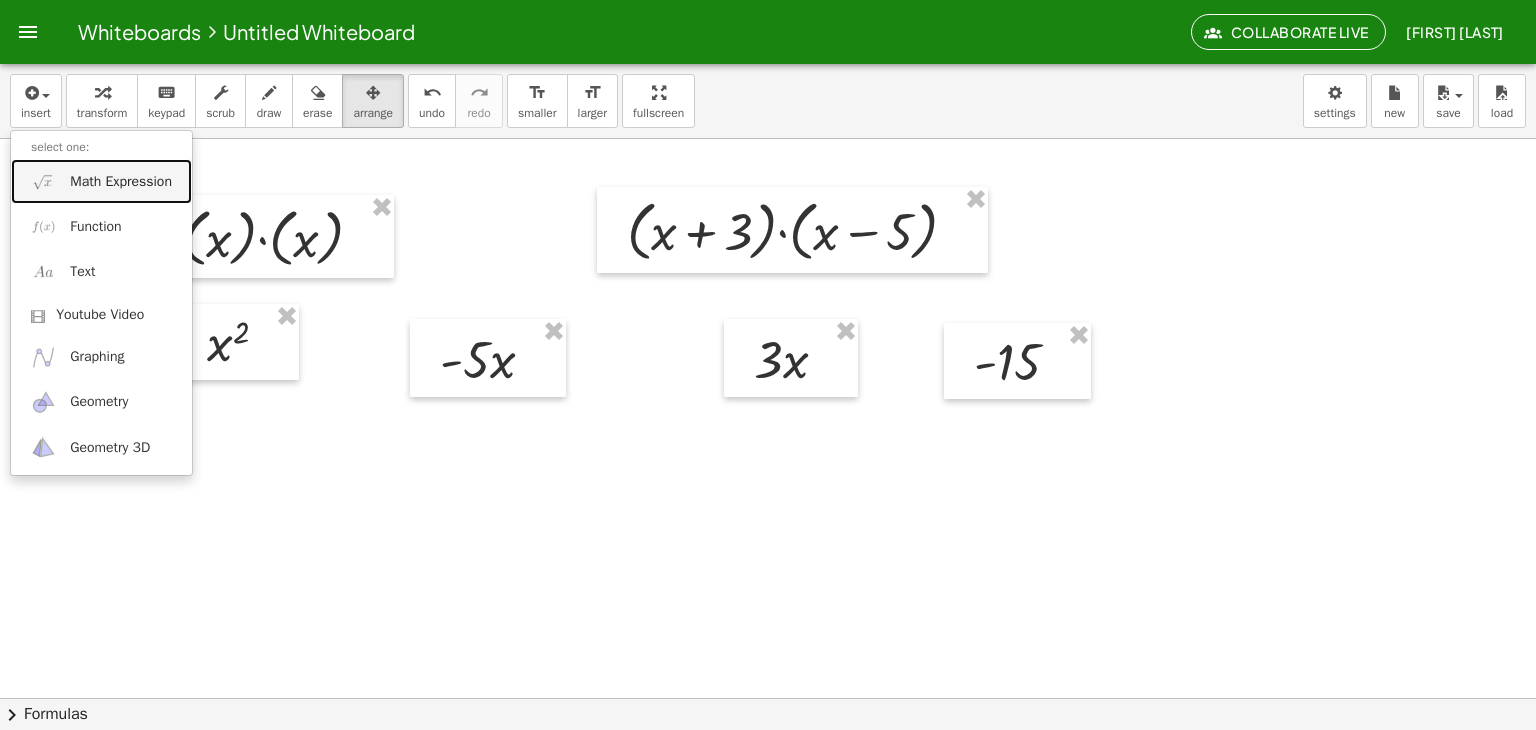 click on "Math Expression" at bounding box center [101, 181] 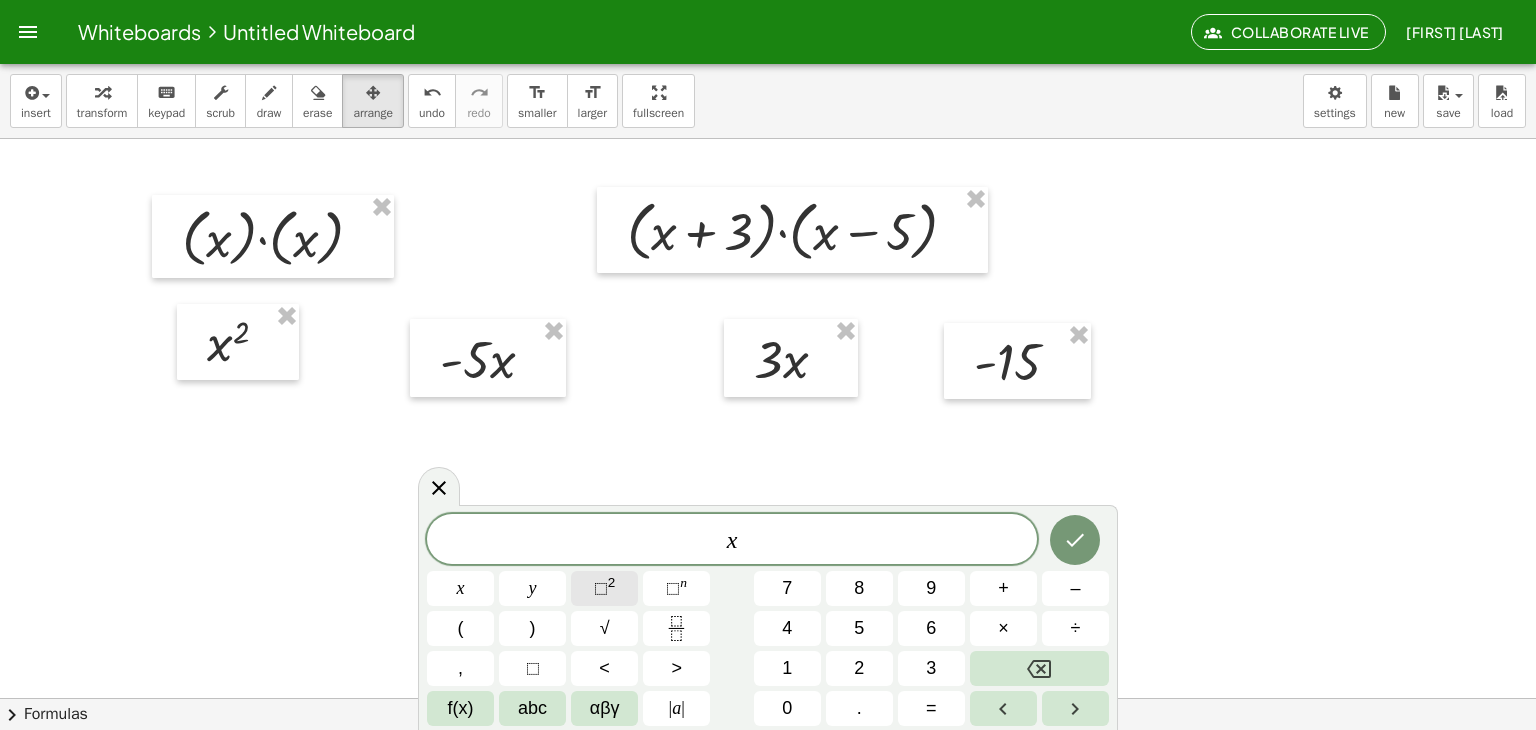 click on "⬚ 2" at bounding box center [604, 588] 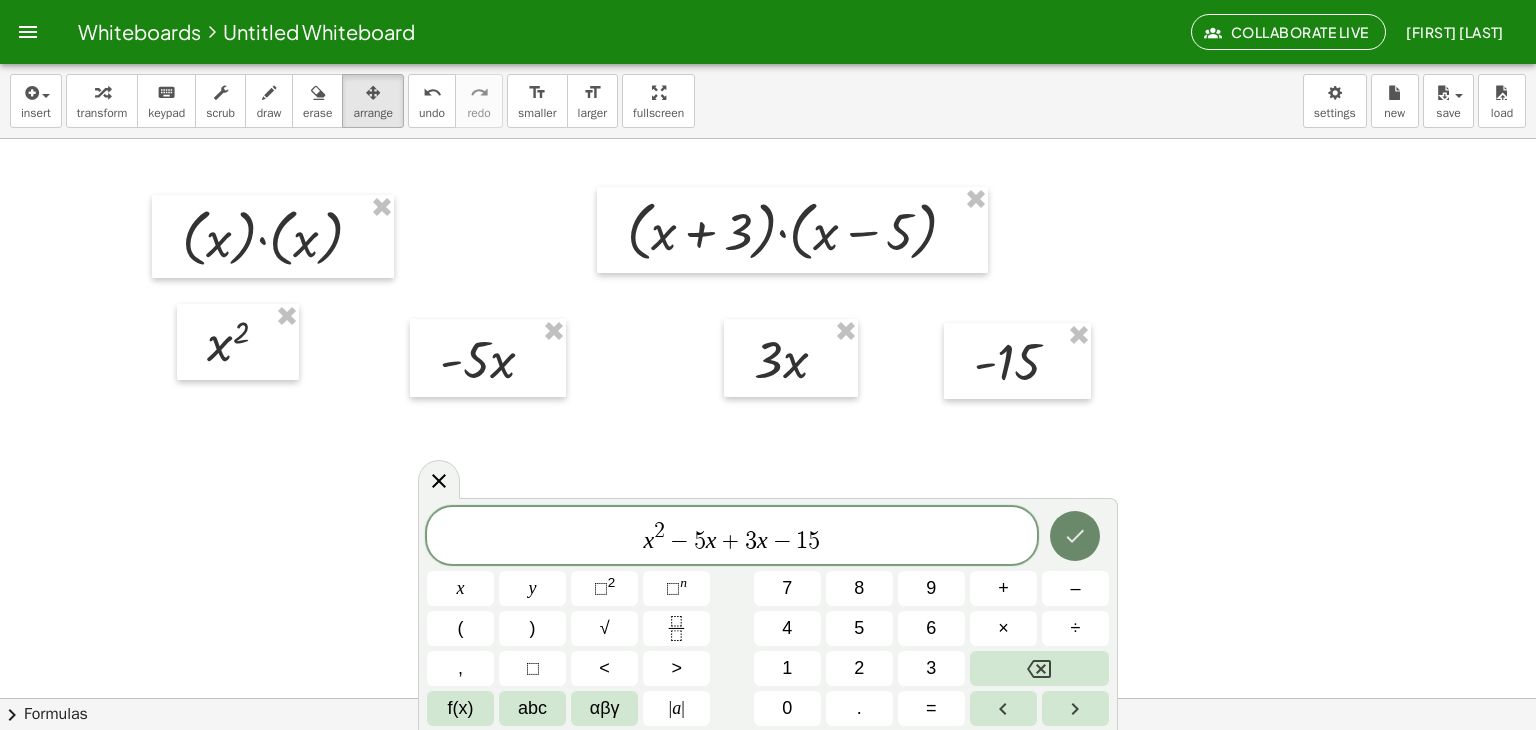 click 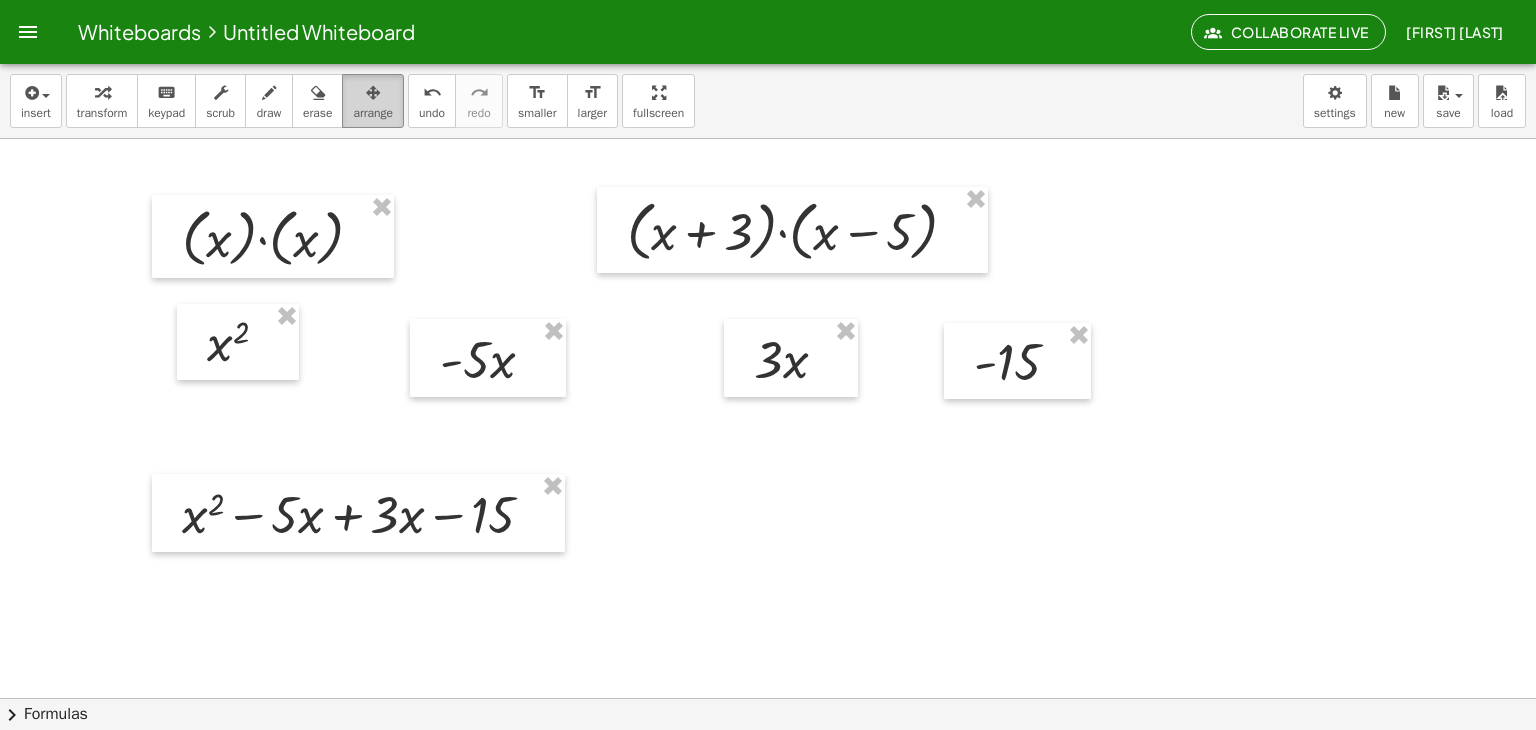 click at bounding box center (373, 92) 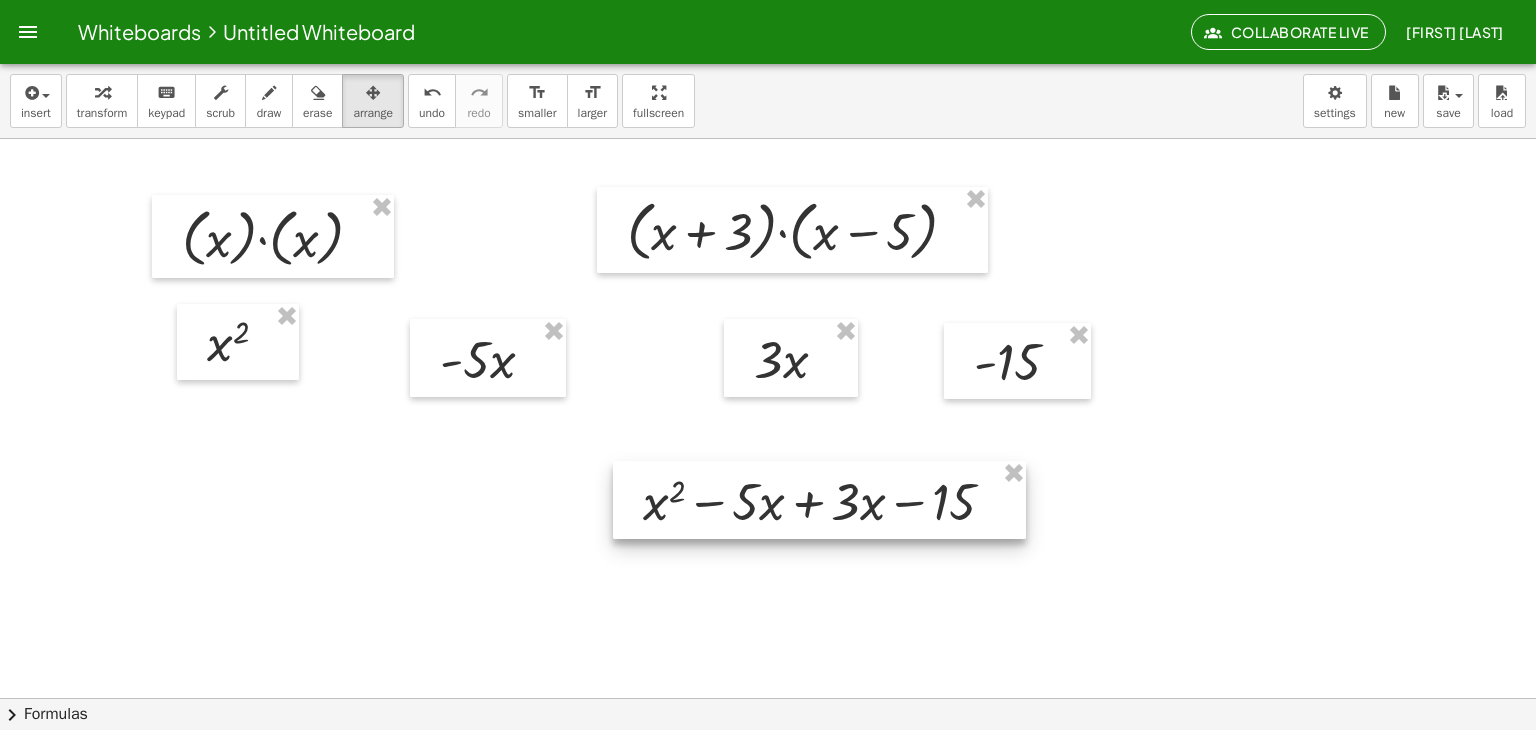 drag, startPoint x: 343, startPoint y: 510, endPoint x: 804, endPoint y: 497, distance: 461.18326 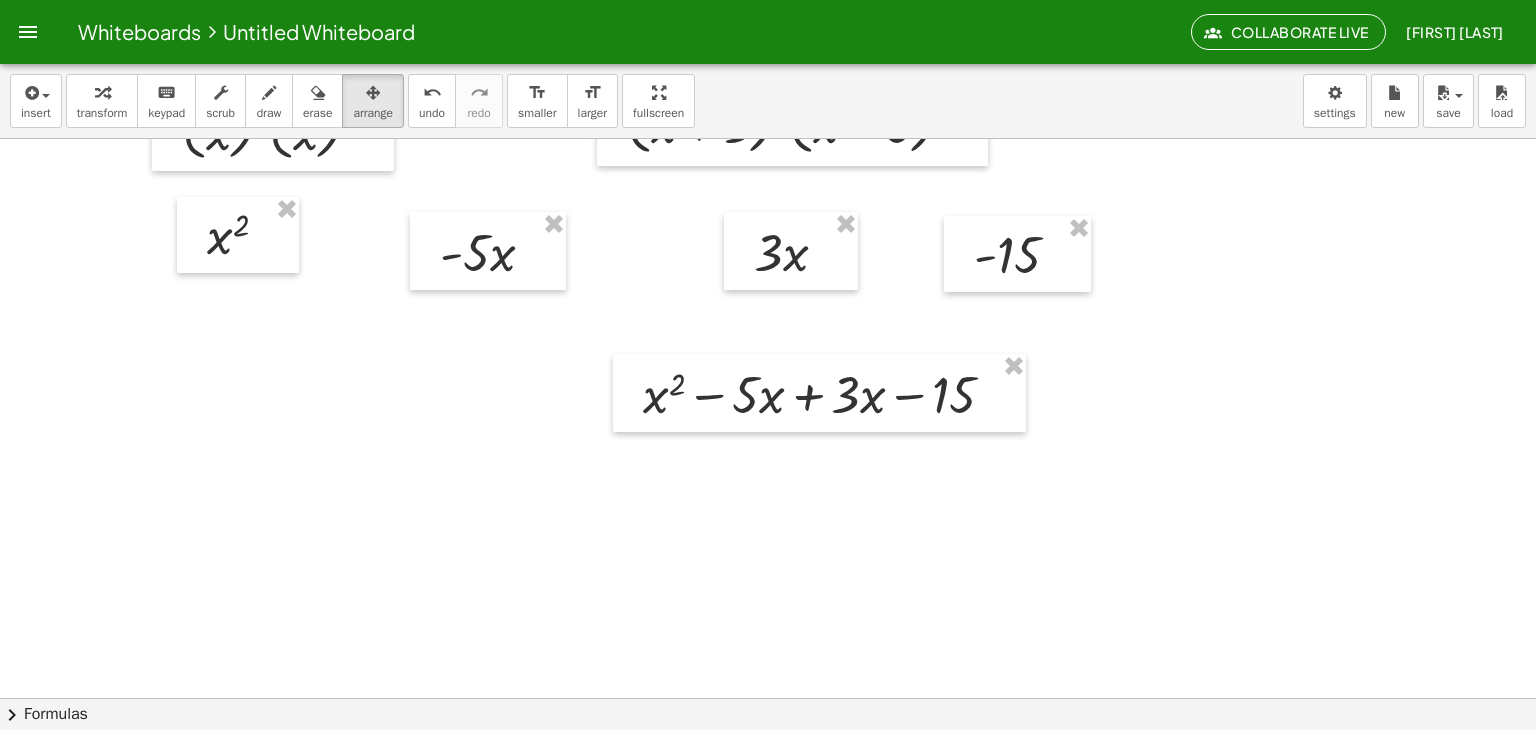 scroll, scrollTop: 108, scrollLeft: 0, axis: vertical 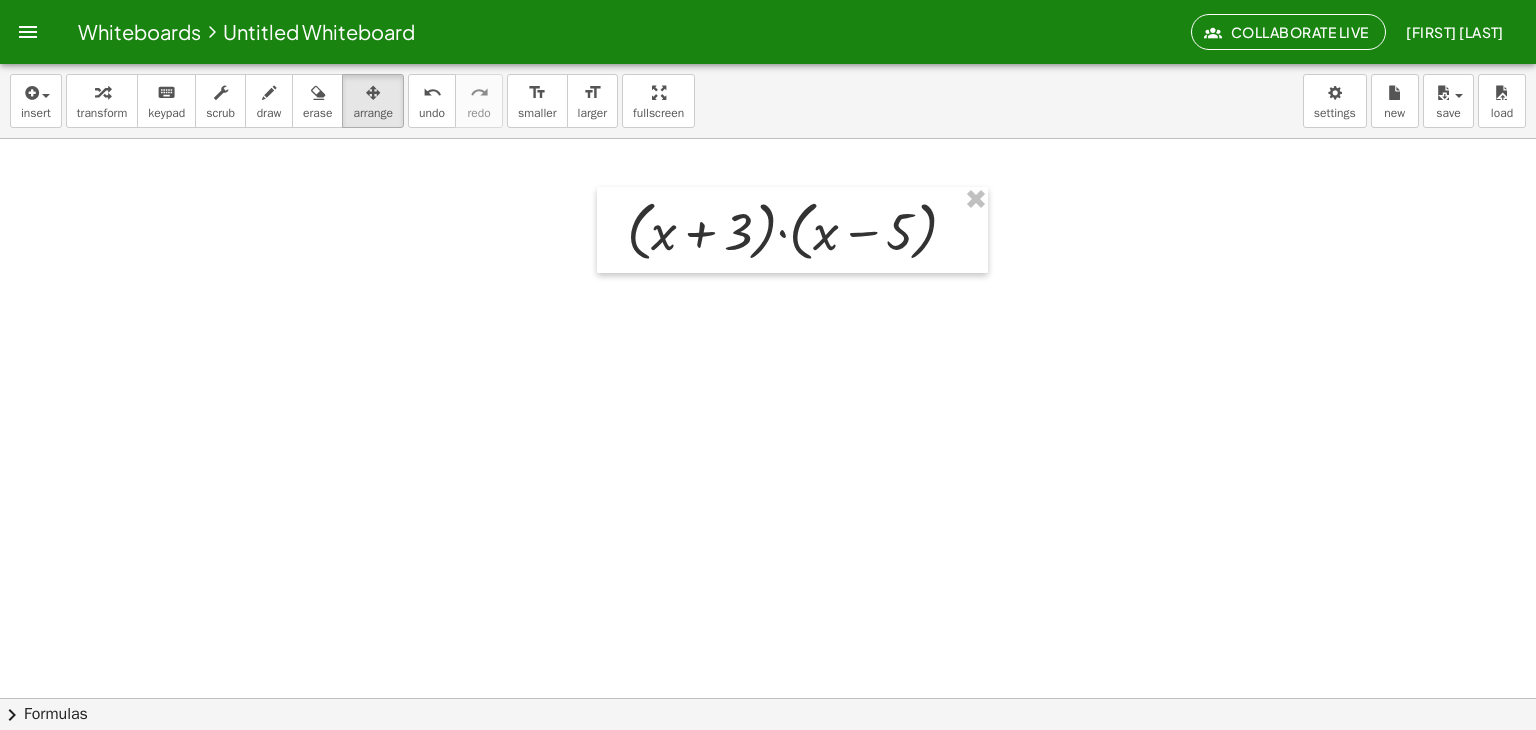 drag, startPoint x: 660, startPoint y: 97, endPoint x: 660, endPoint y: 184, distance: 87 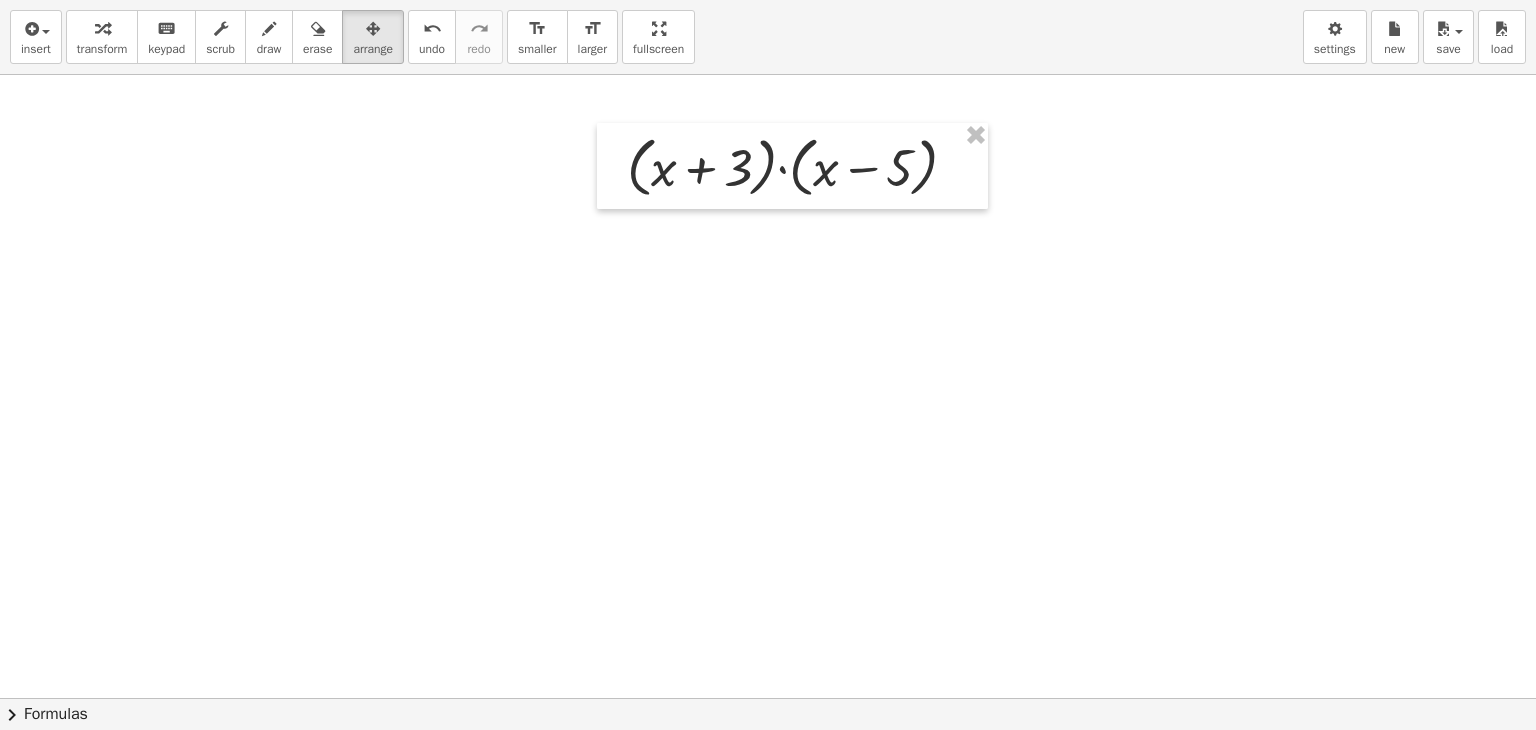 click on "insert select one: Math Expression Function Text Youtube Video Graphing Geometry Geometry 3D transform keyboard keypad scrub draw erase arrange undo undo redo redo format_size smaller format_size larger fullscreen load   save new settings · ( + x + 3 ) · ( + x − 5 ) × chevron_right  Formulas
Drag one side of a formula onto a highlighted expression on the canvas to apply it.
Quadratic Formula
+ · a · x 2 + · b · x + c = 0
⇔
x = · ( − b ± 2 √ ( + b 2 − · 4 · a · c ) ) · 2 · a
+ x 2 + · p · x + q = 0
⇔
x = − · p · 2 ± 2 √ ( + ( · p · 2 ) 2 − q )
Manually Factoring a Quadratic
+ x 2 + · b · x + c
· ( + x" at bounding box center (768, 365) 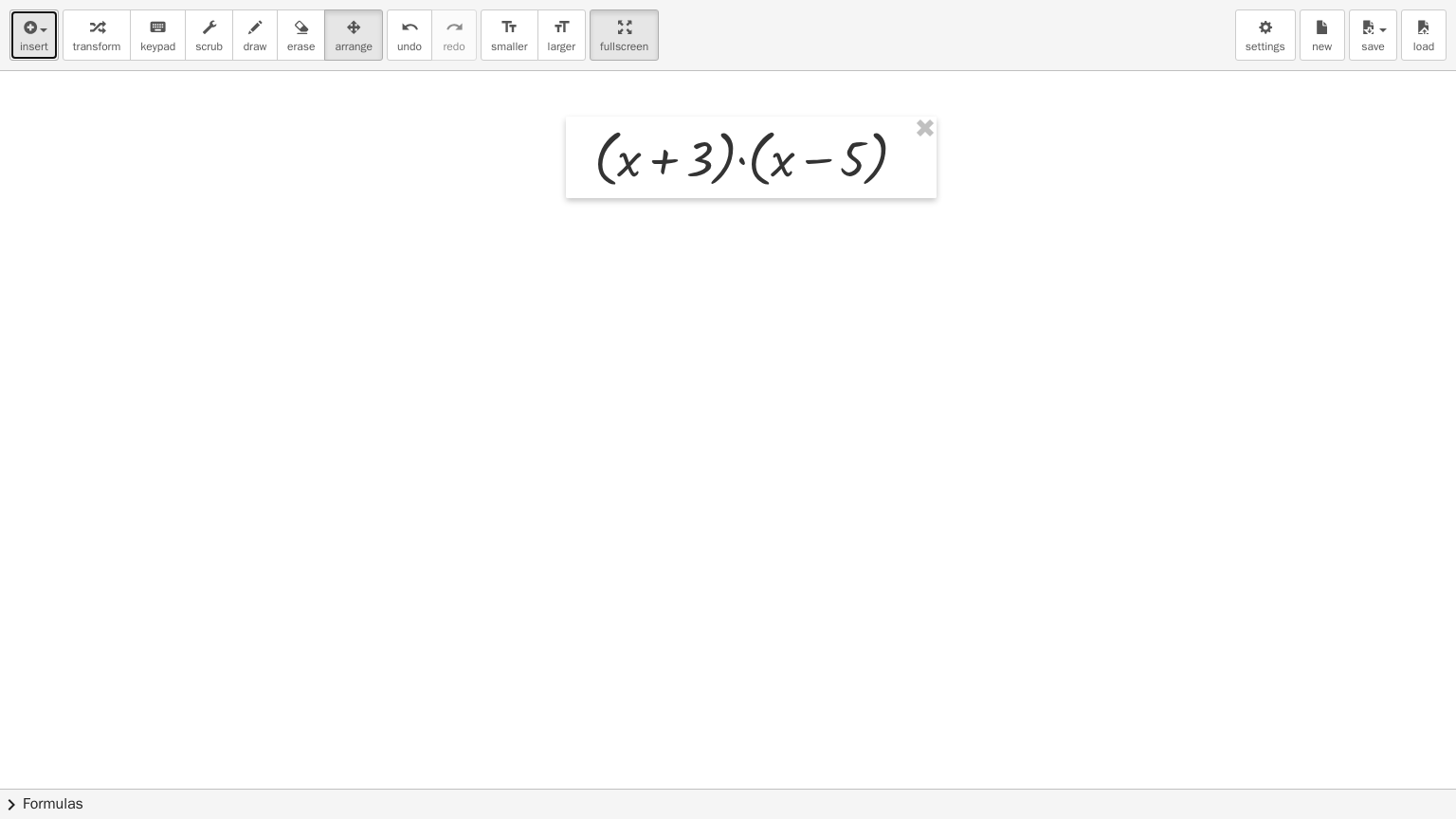 click at bounding box center (28, 27) 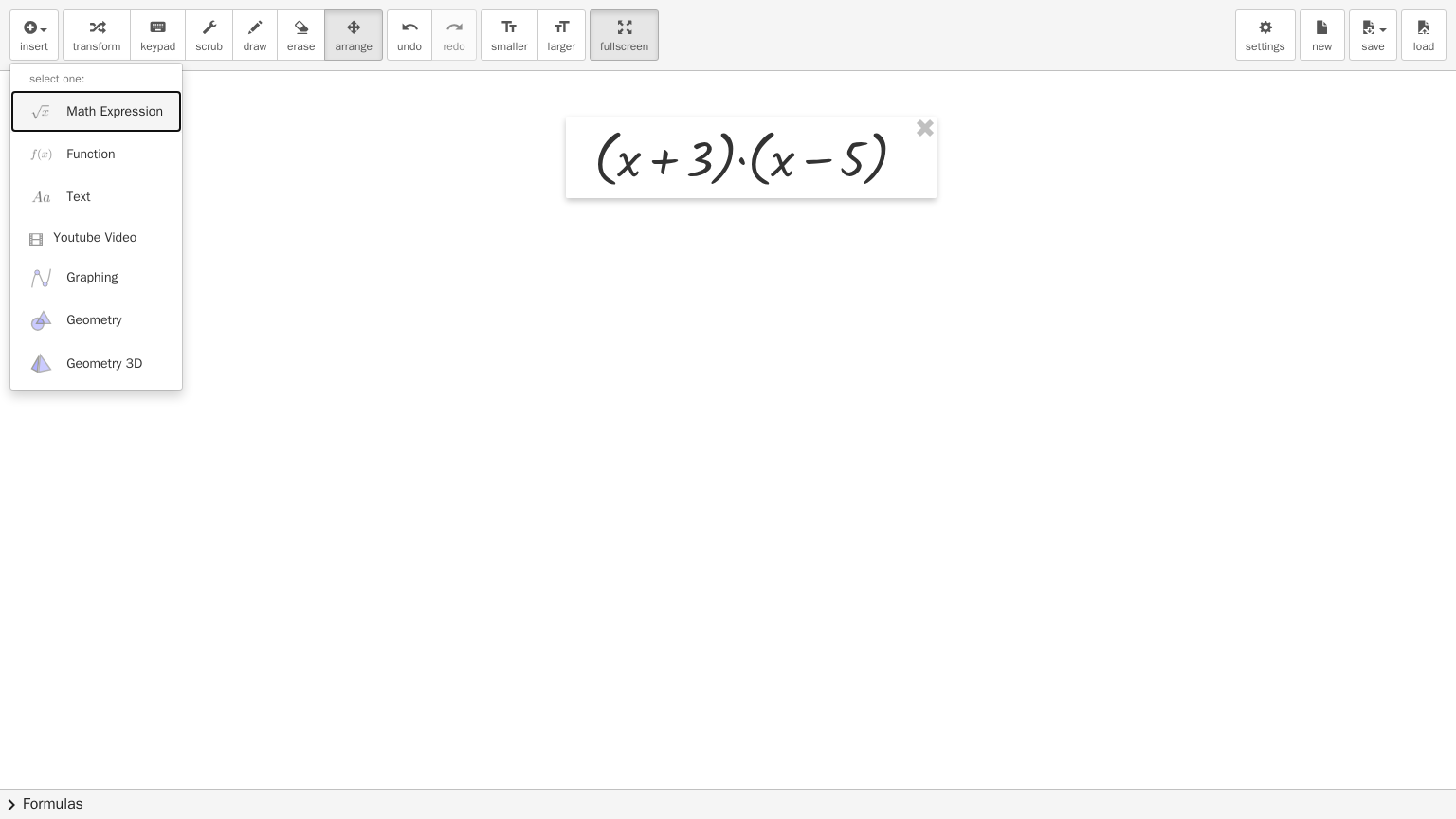 click on "Math Expression" at bounding box center (96, 111) 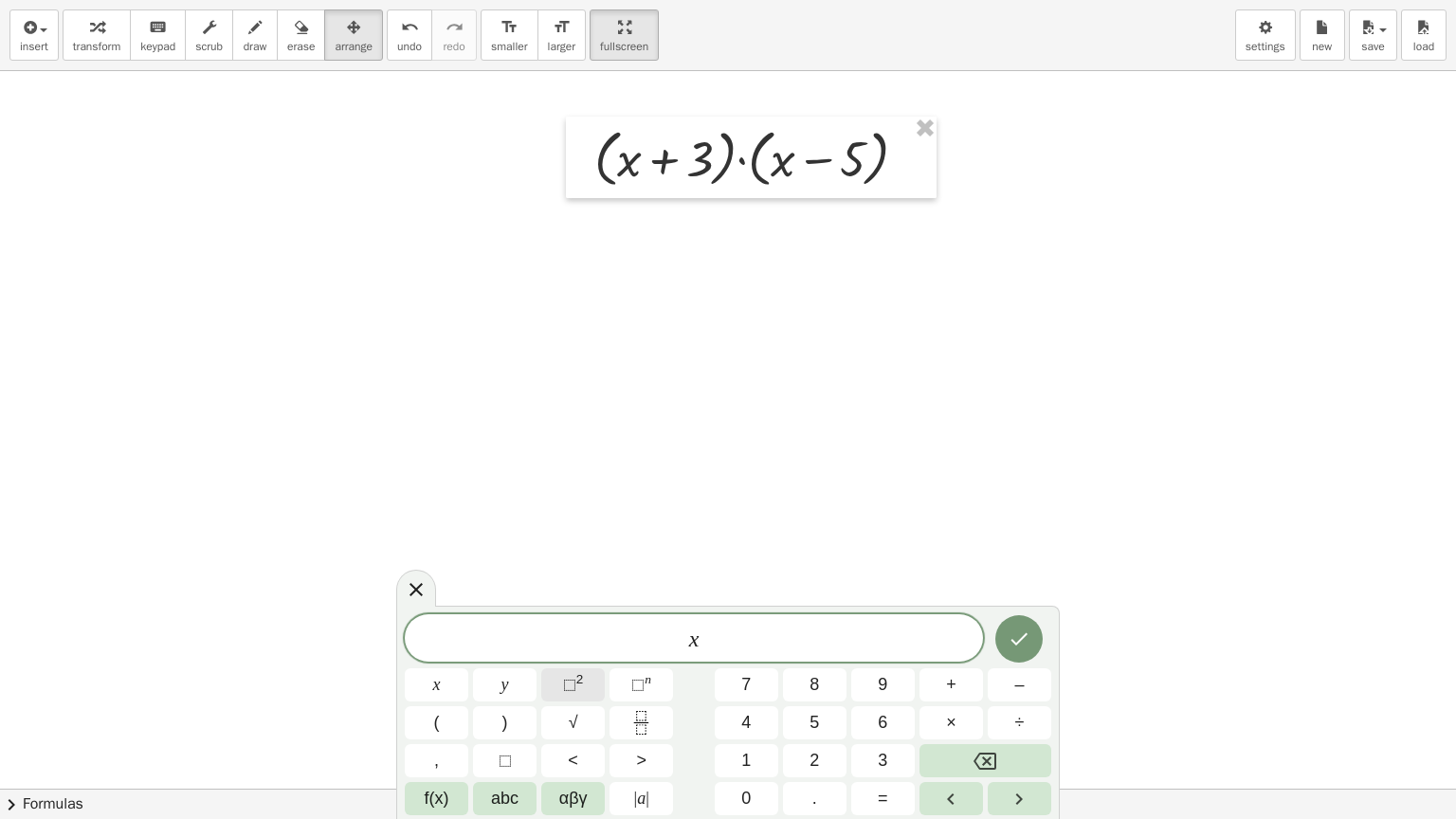 click on "⬚" at bounding box center (570, 684) 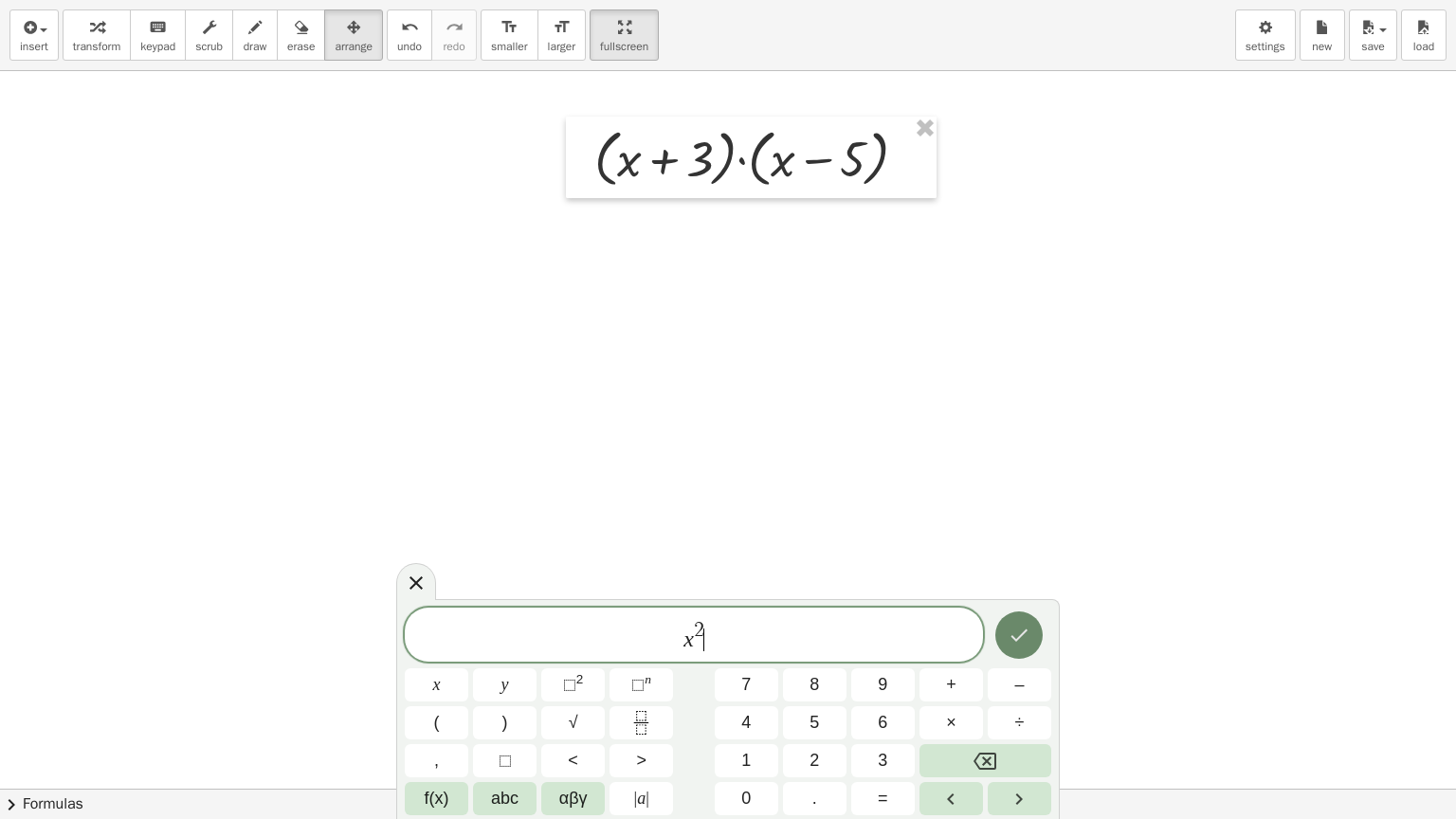 click 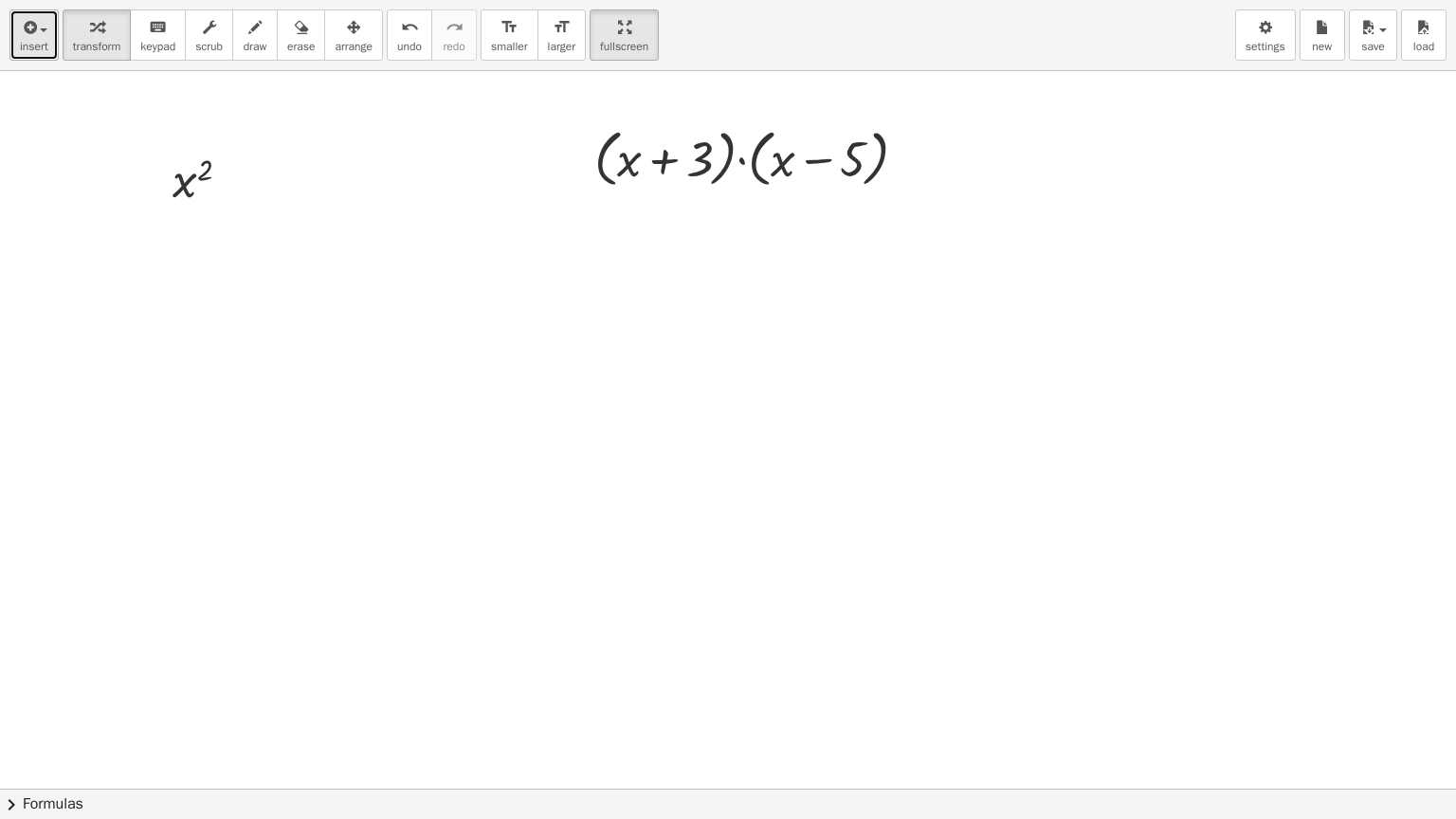 click at bounding box center [28, 27] 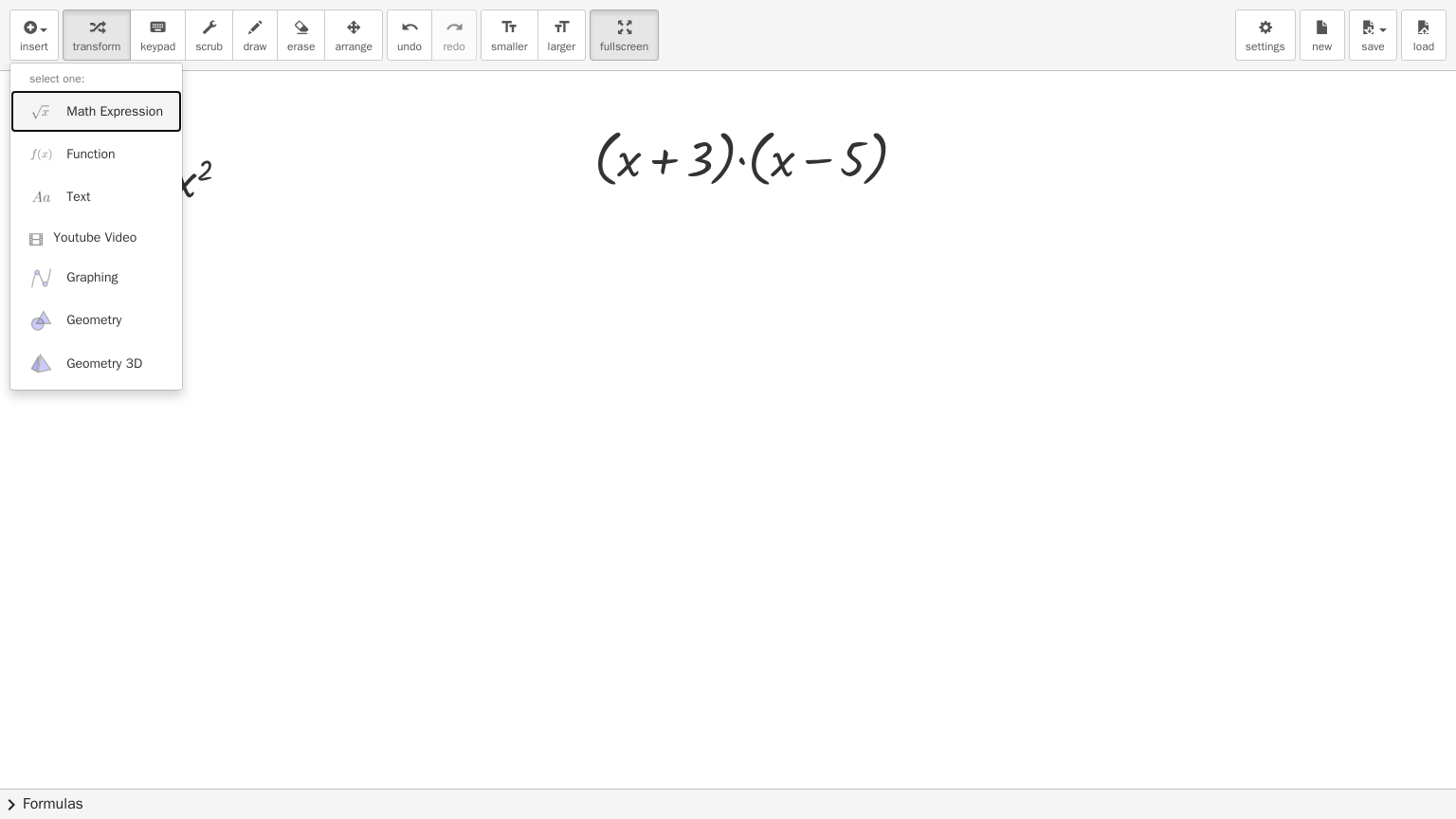 click on "Math Expression" at bounding box center (115, 112) 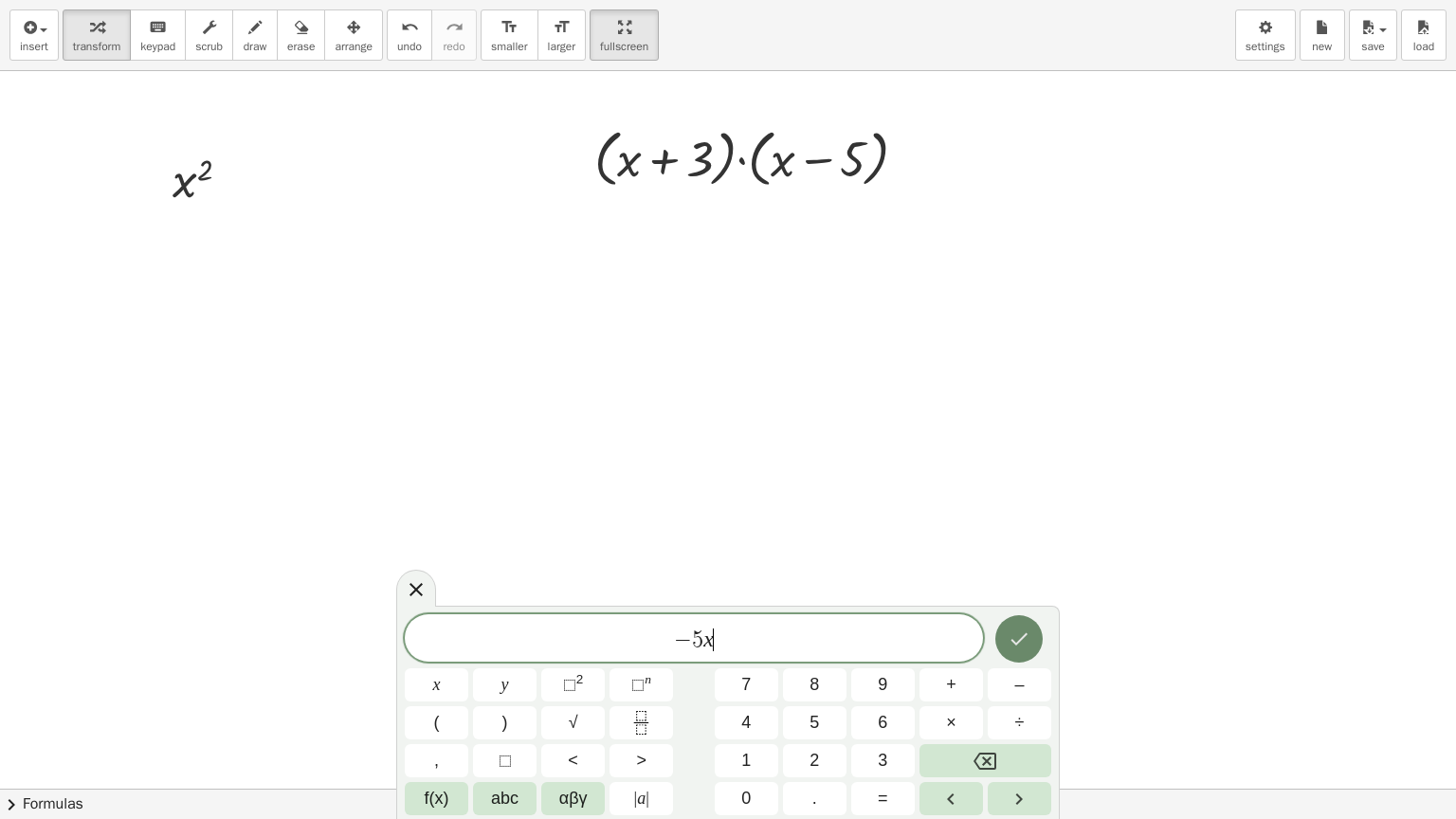click 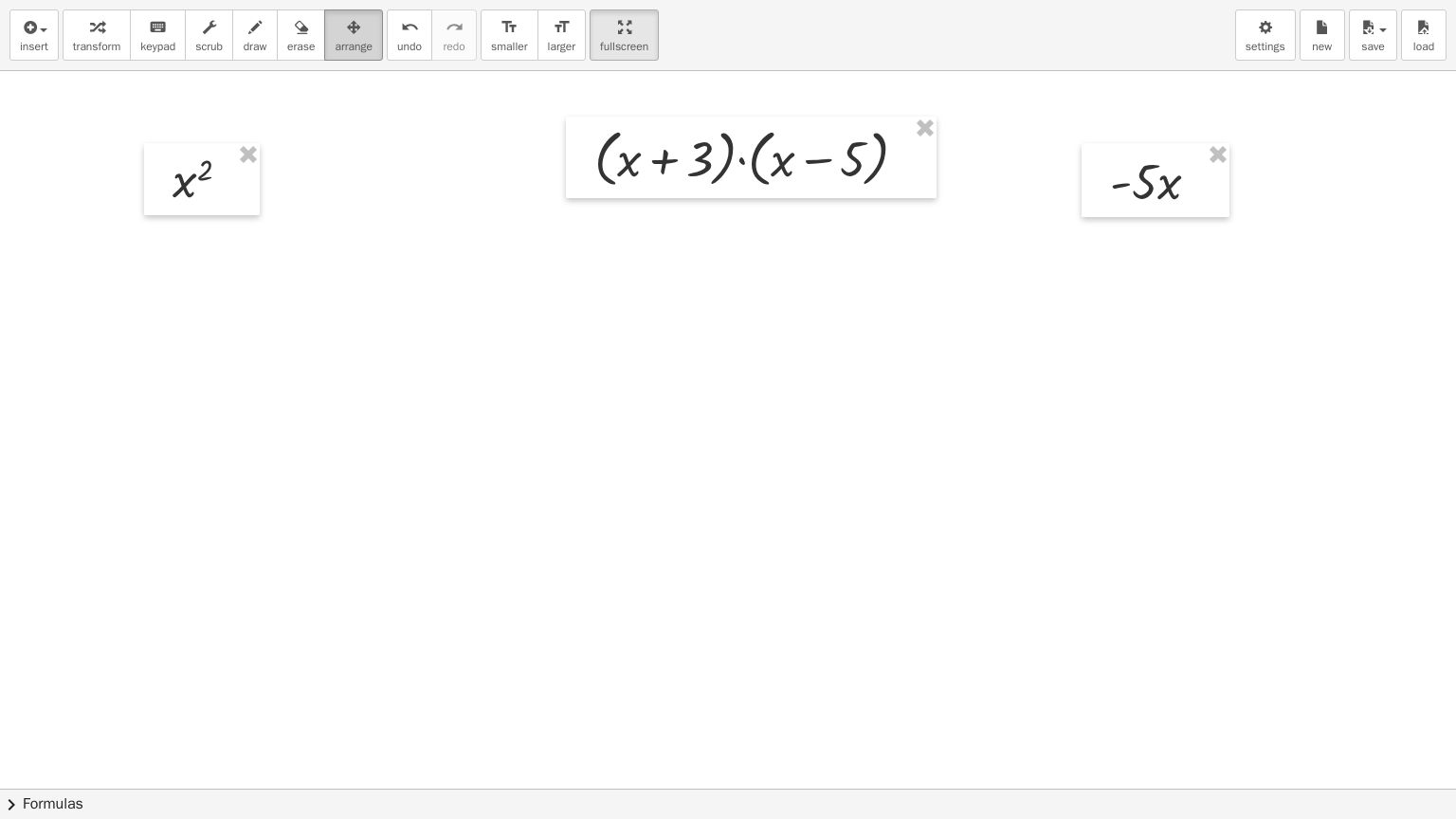 click on "arrange" at bounding box center (354, 46) 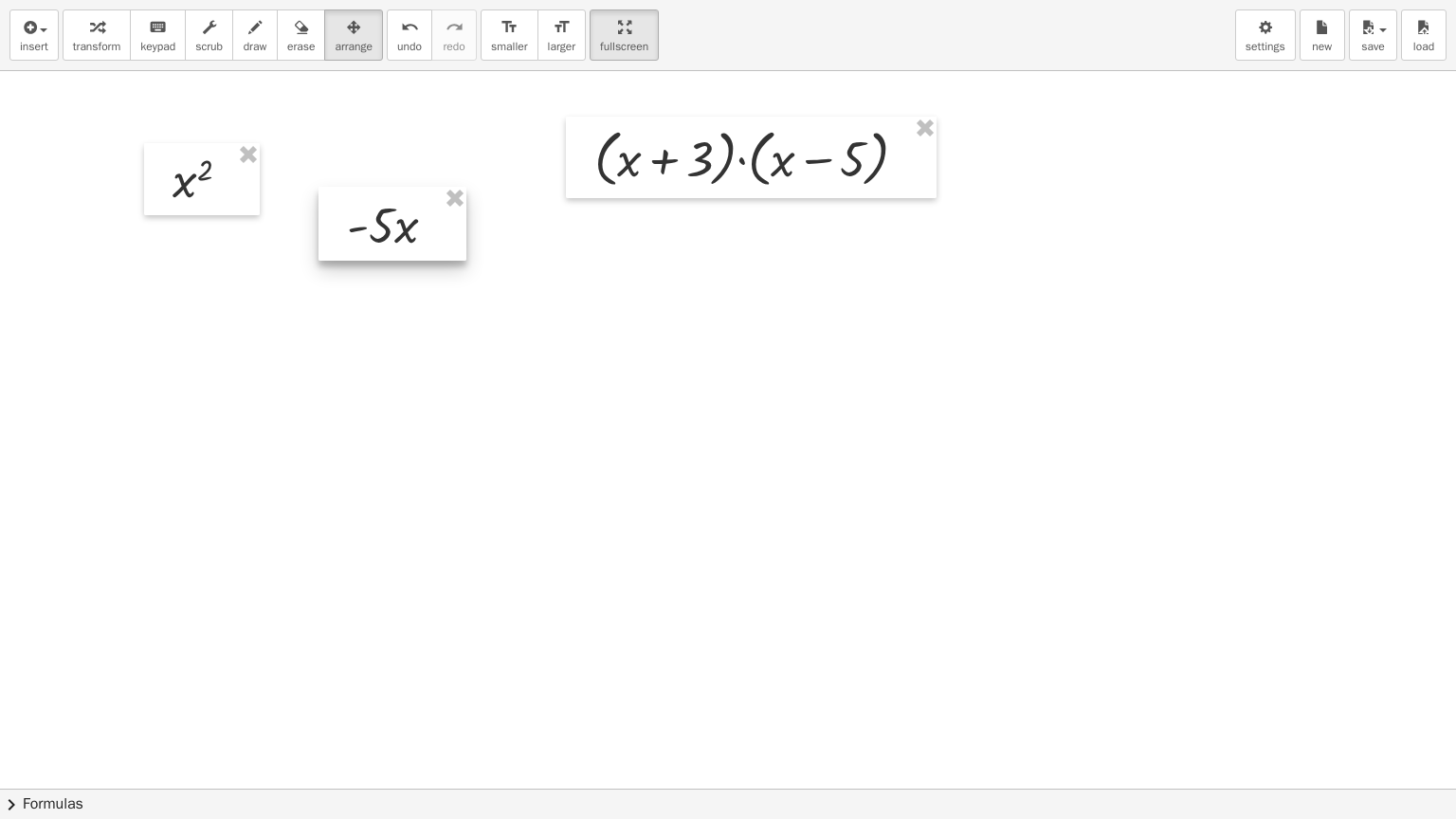 drag, startPoint x: 1156, startPoint y: 191, endPoint x: 394, endPoint y: 233, distance: 763.1566 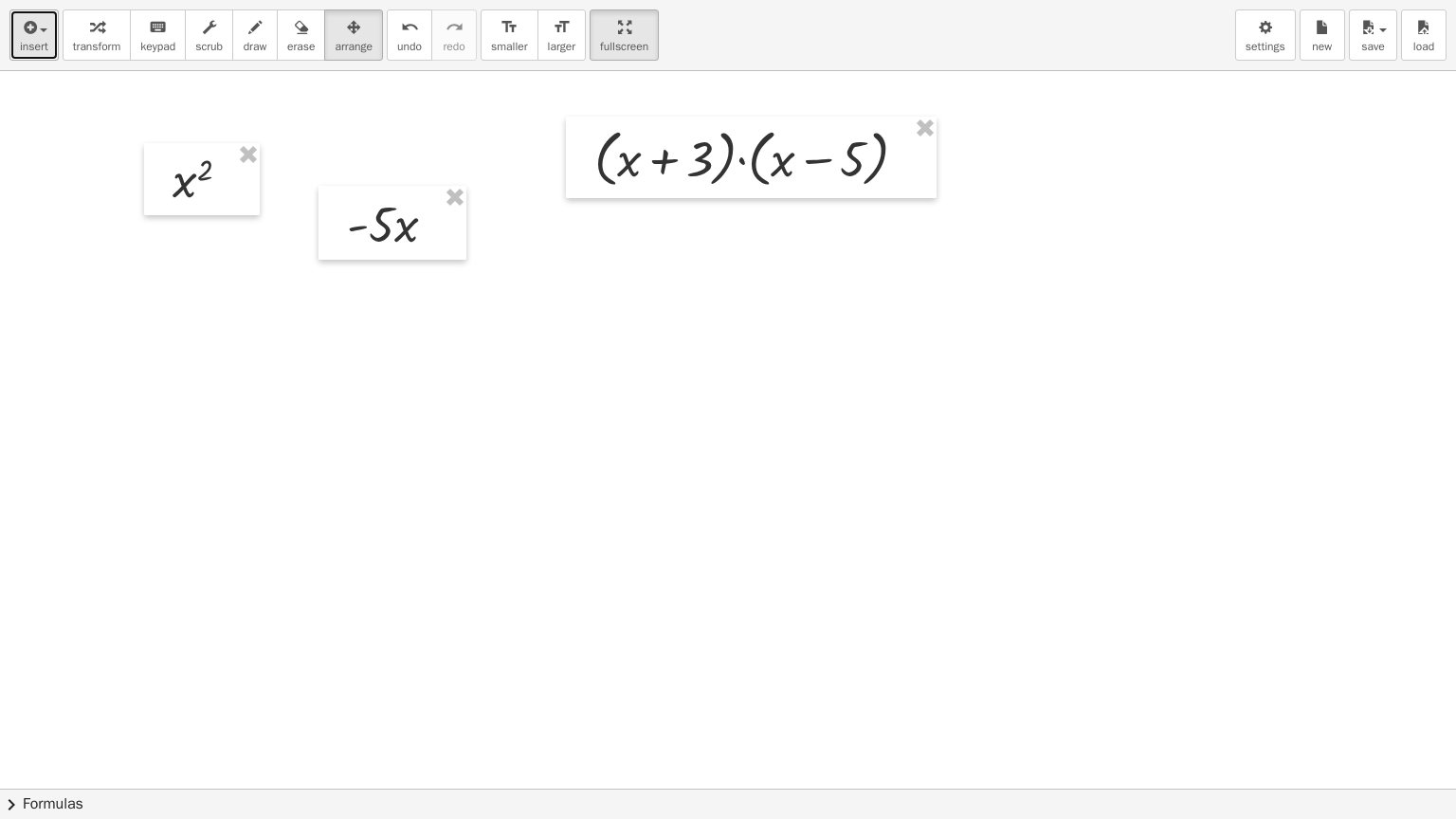 click at bounding box center (28, 27) 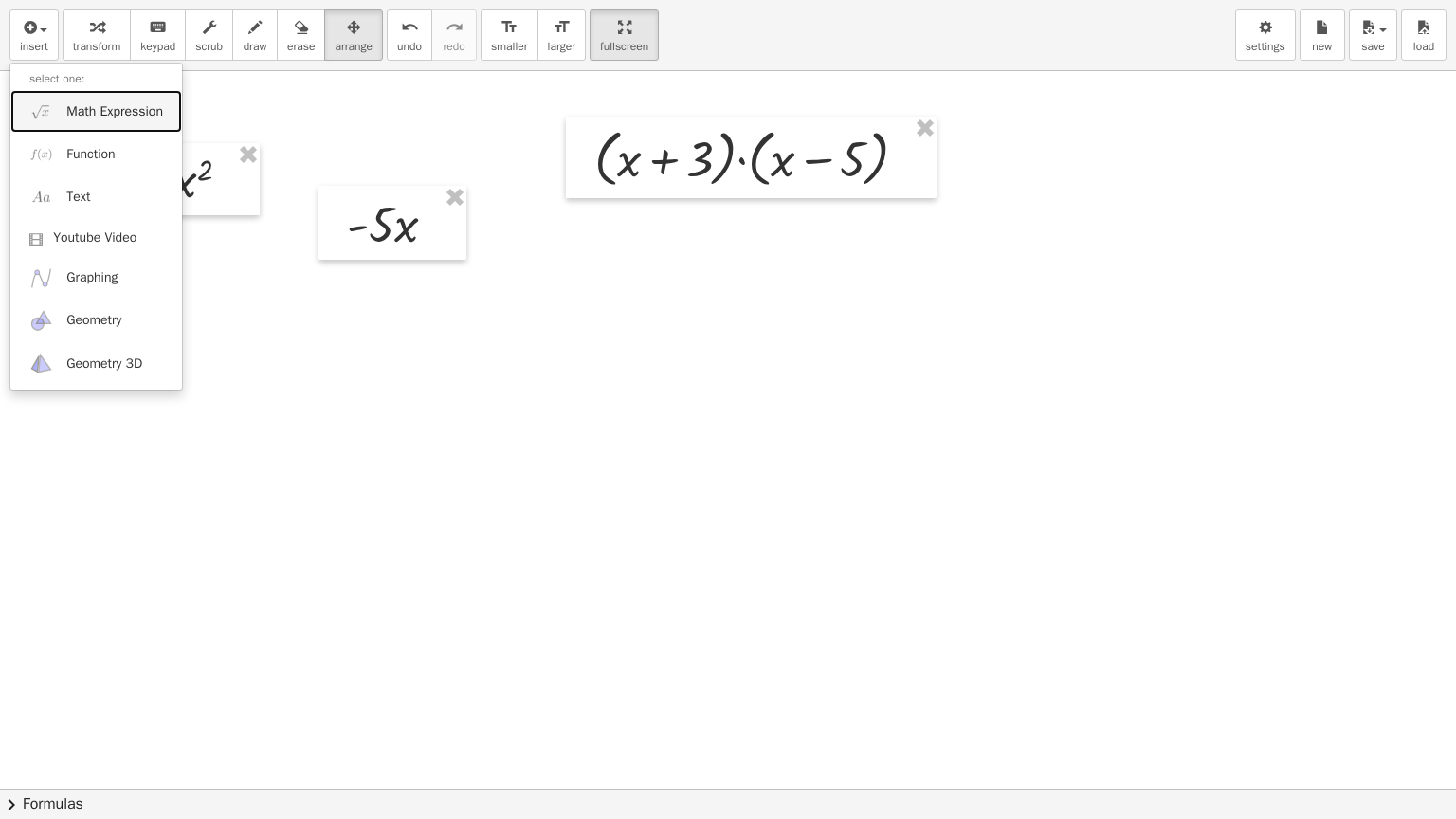click on "Math Expression" at bounding box center (115, 112) 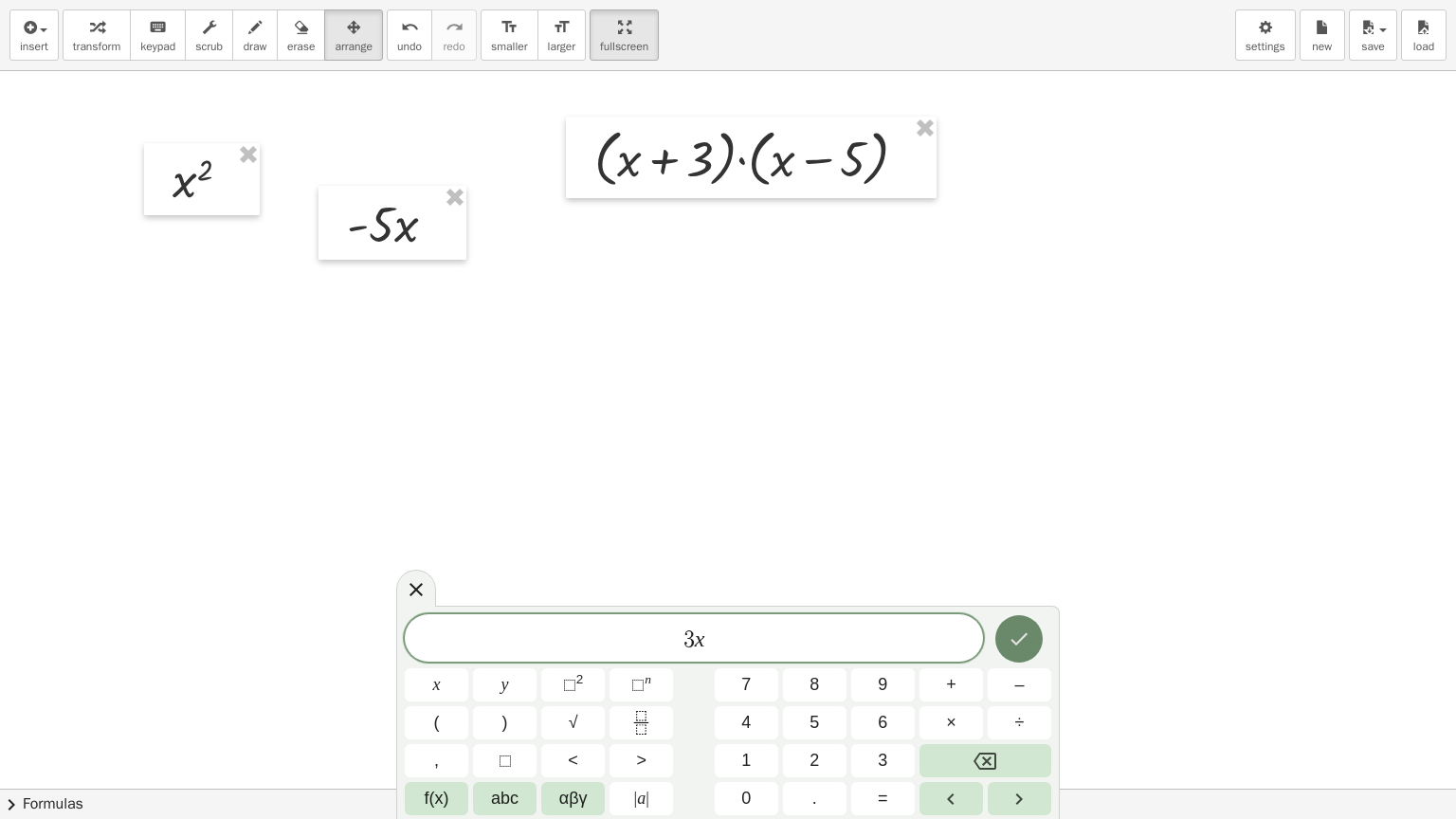 click 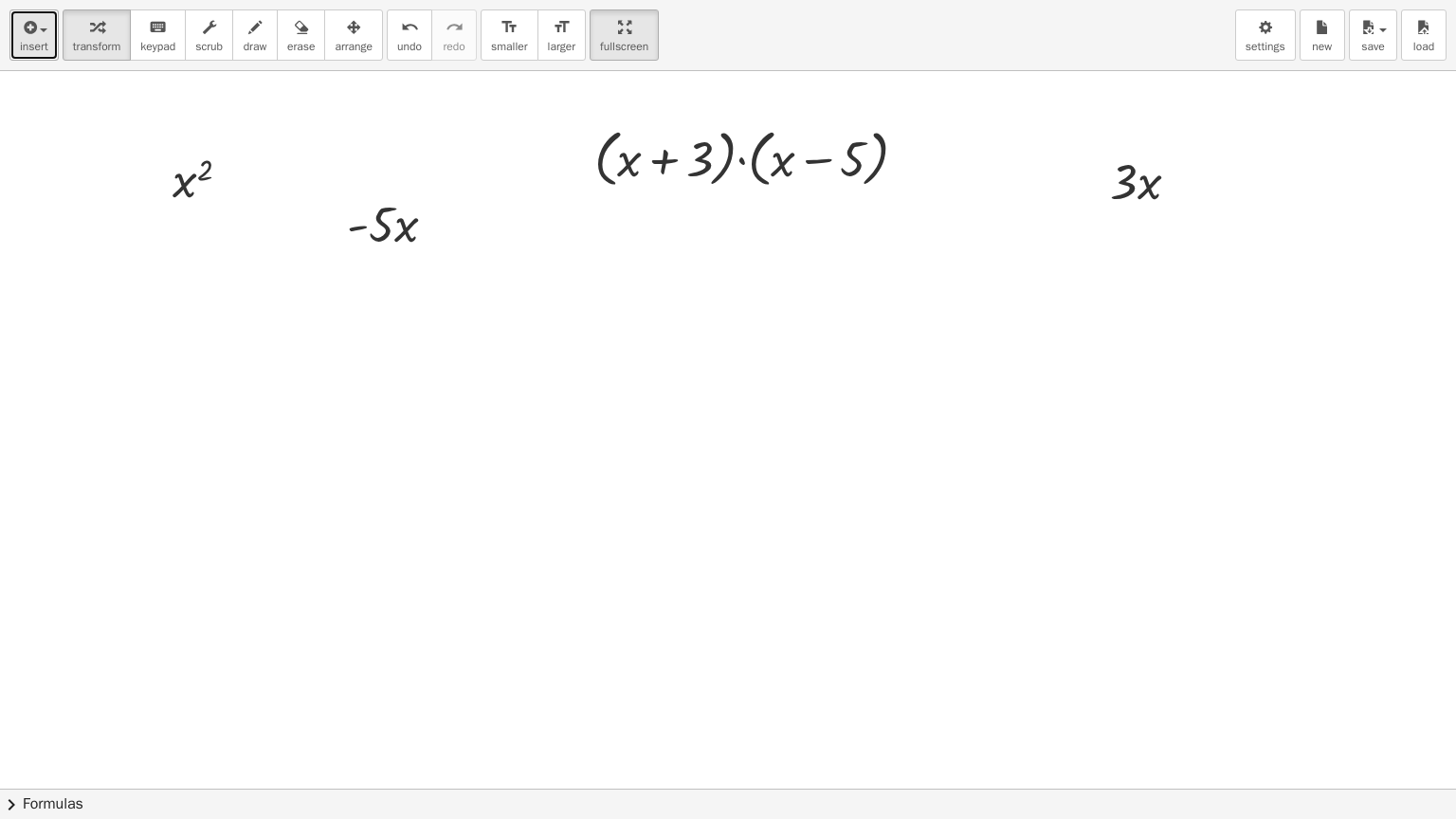 click at bounding box center (28, 27) 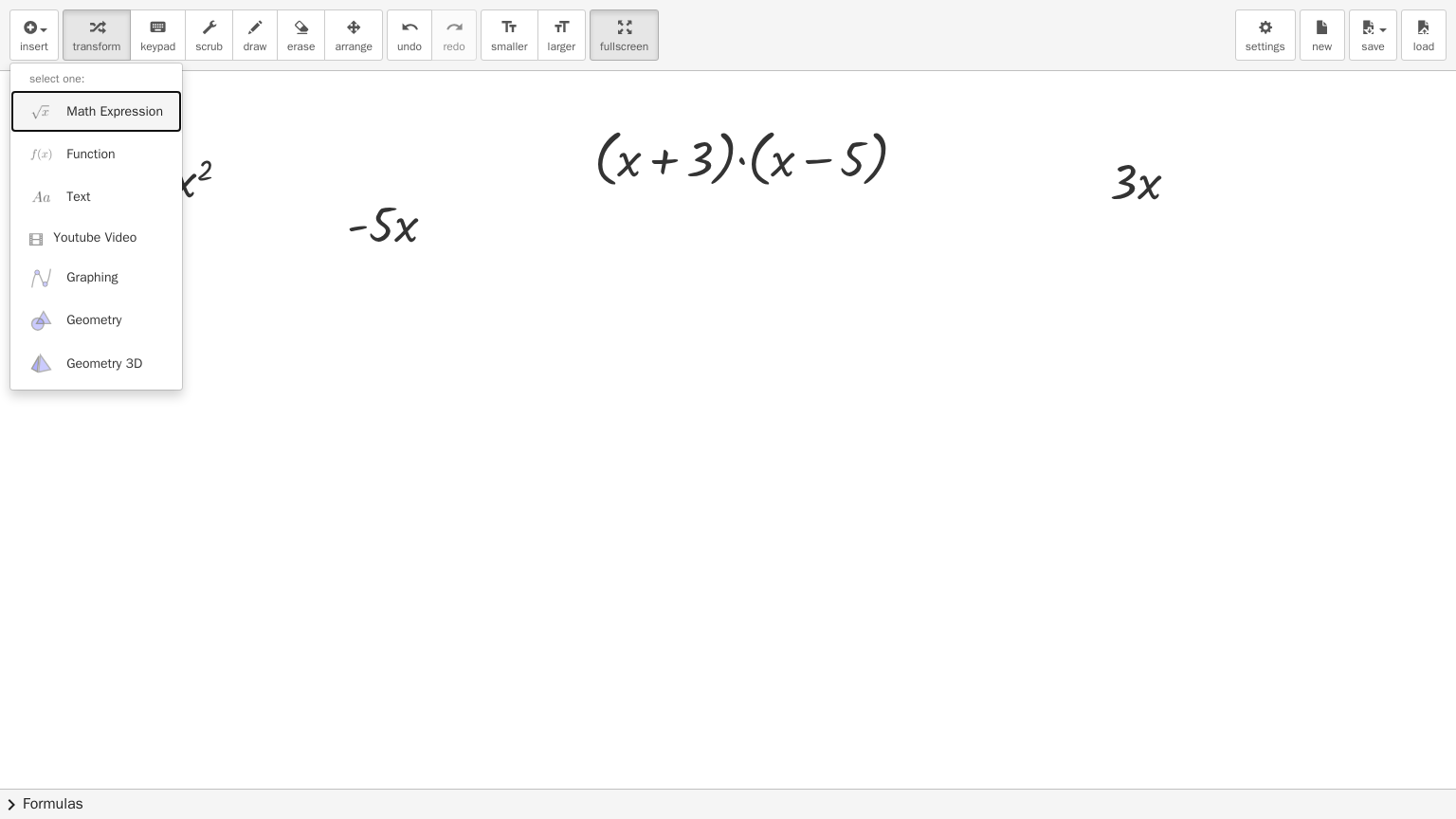 click on "Math Expression" at bounding box center (115, 112) 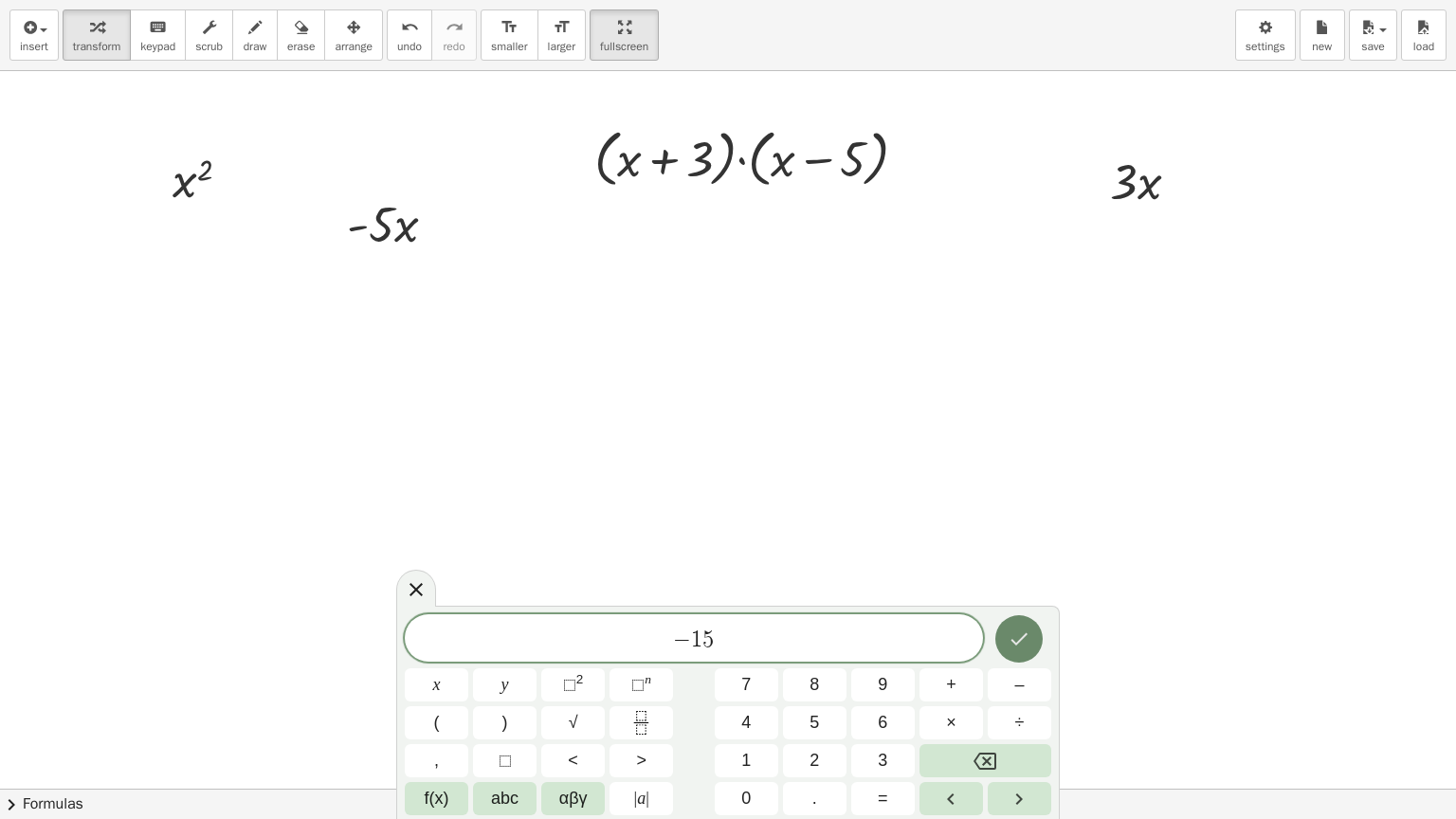 click 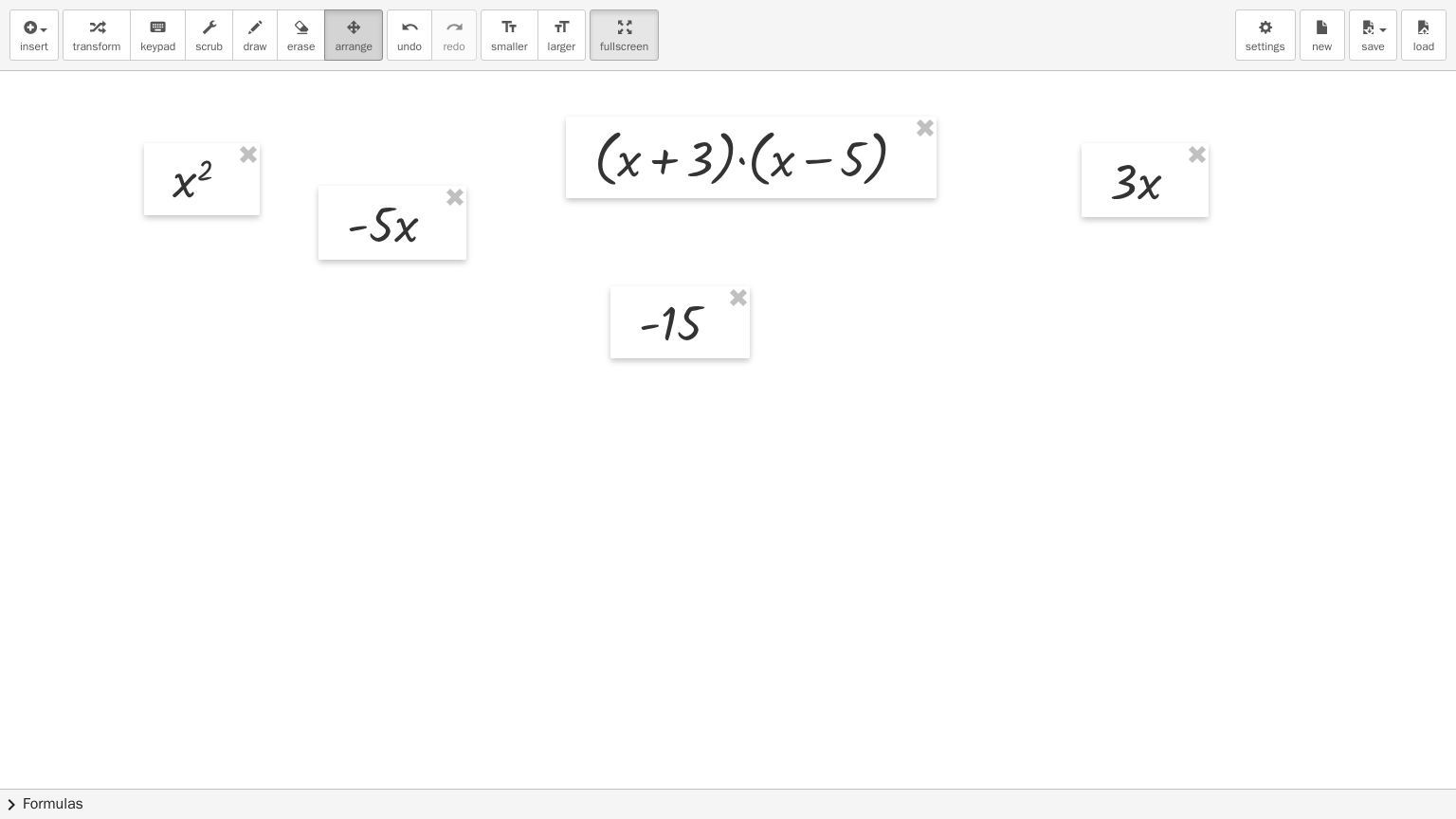 click at bounding box center [354, 27] 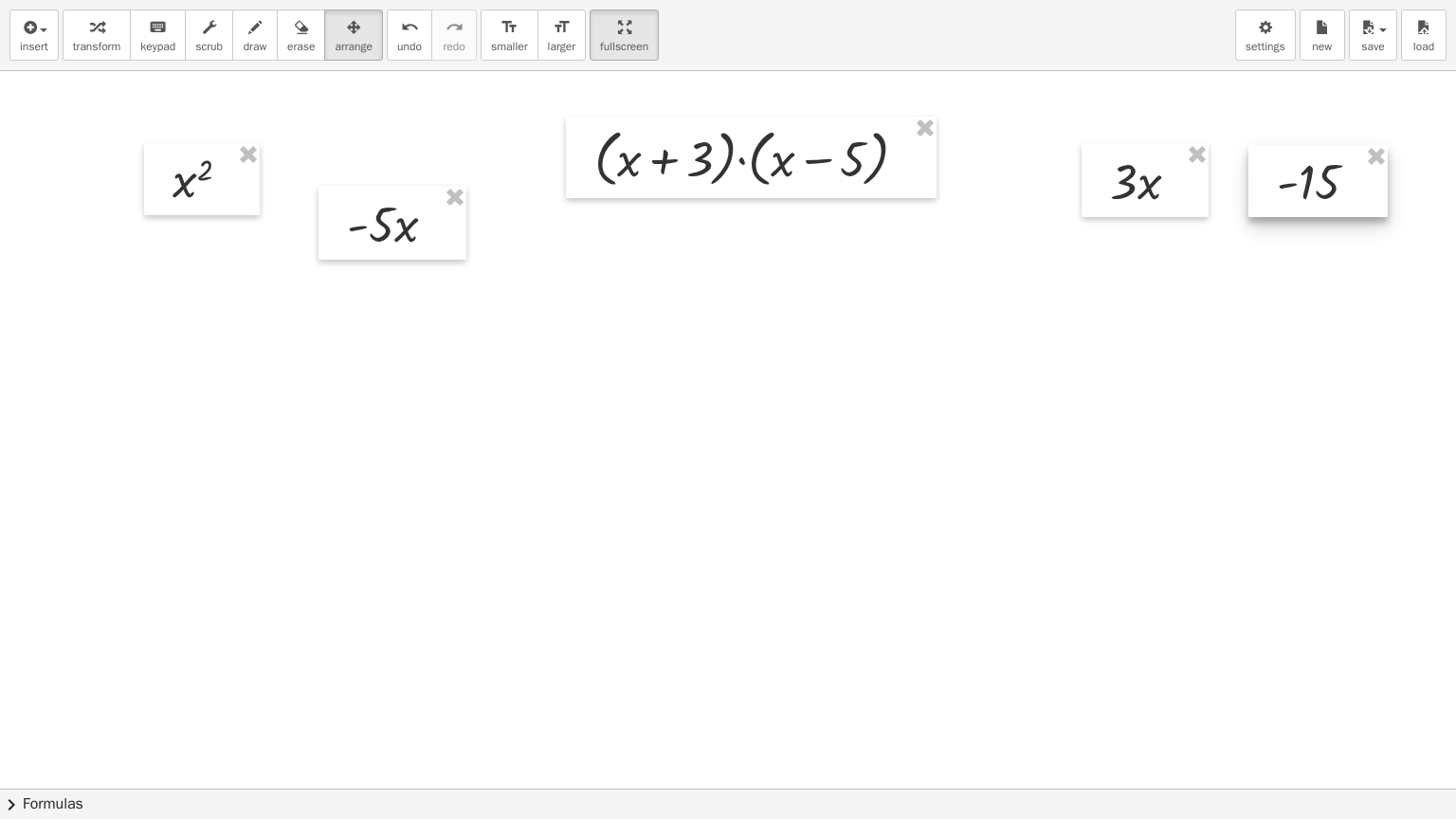drag, startPoint x: 664, startPoint y: 314, endPoint x: 1301, endPoint y: 173, distance: 652.41858 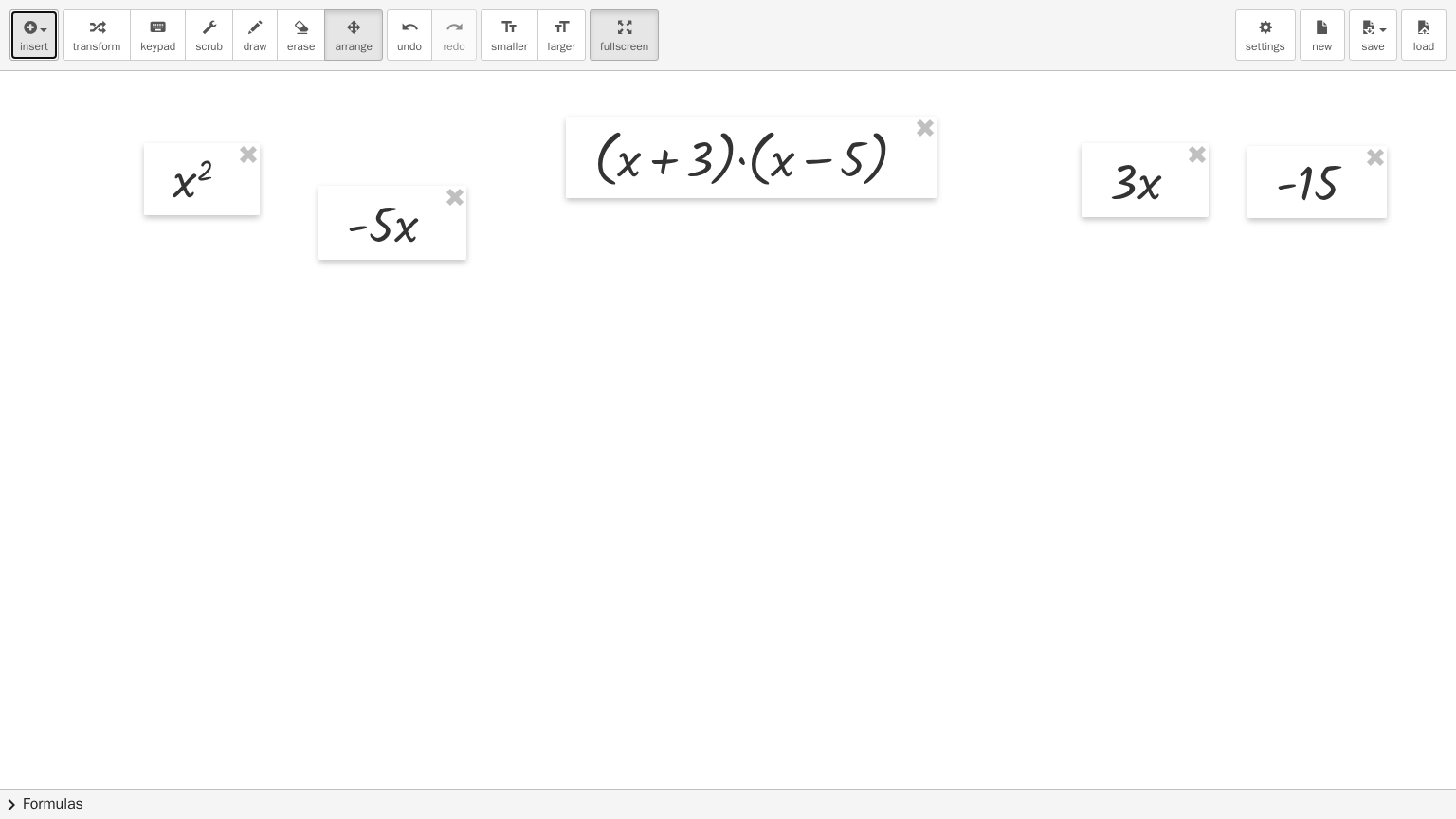 click on "insert" at bounding box center (34, 35) 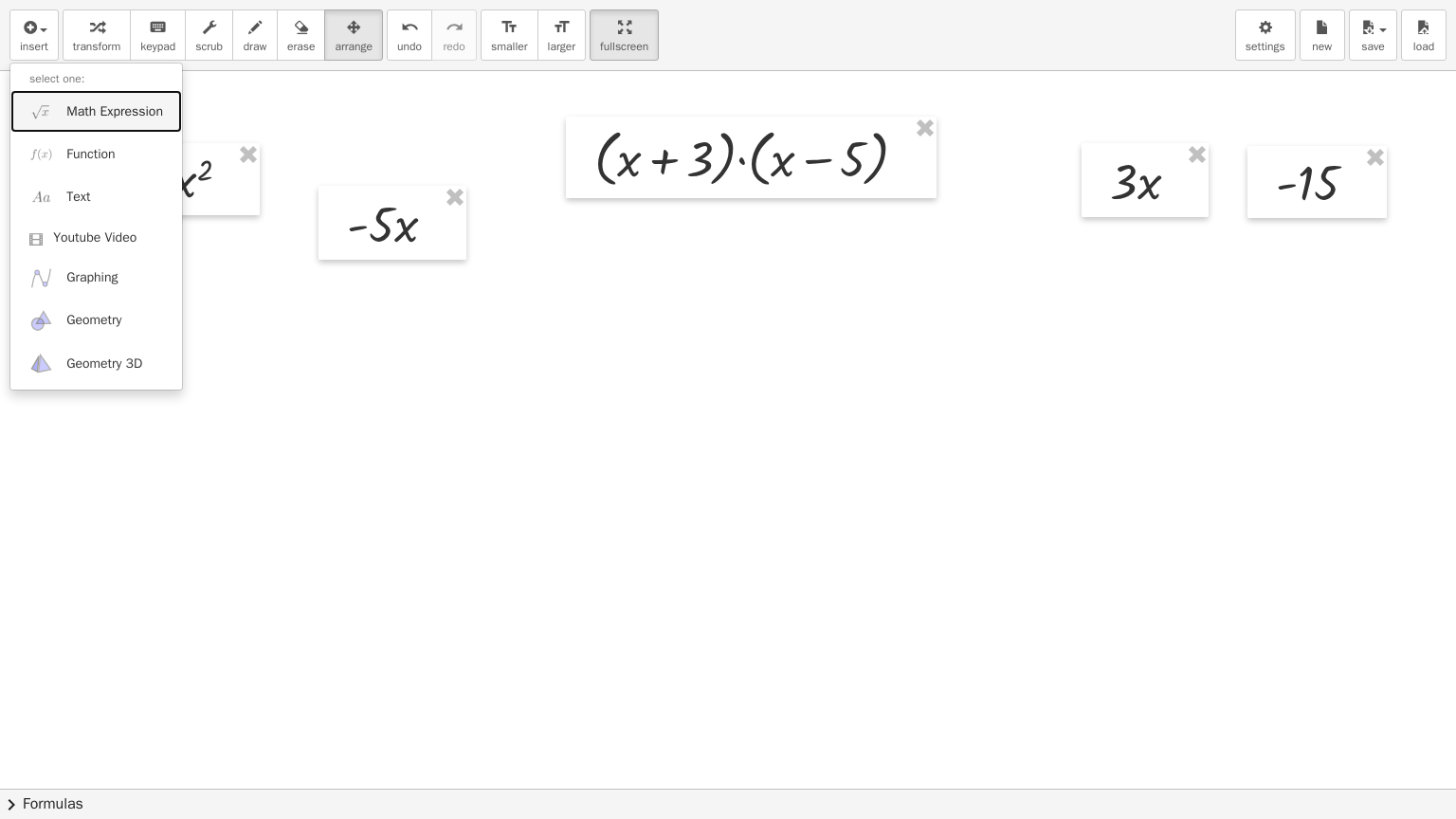 click on "Math Expression" at bounding box center [96, 111] 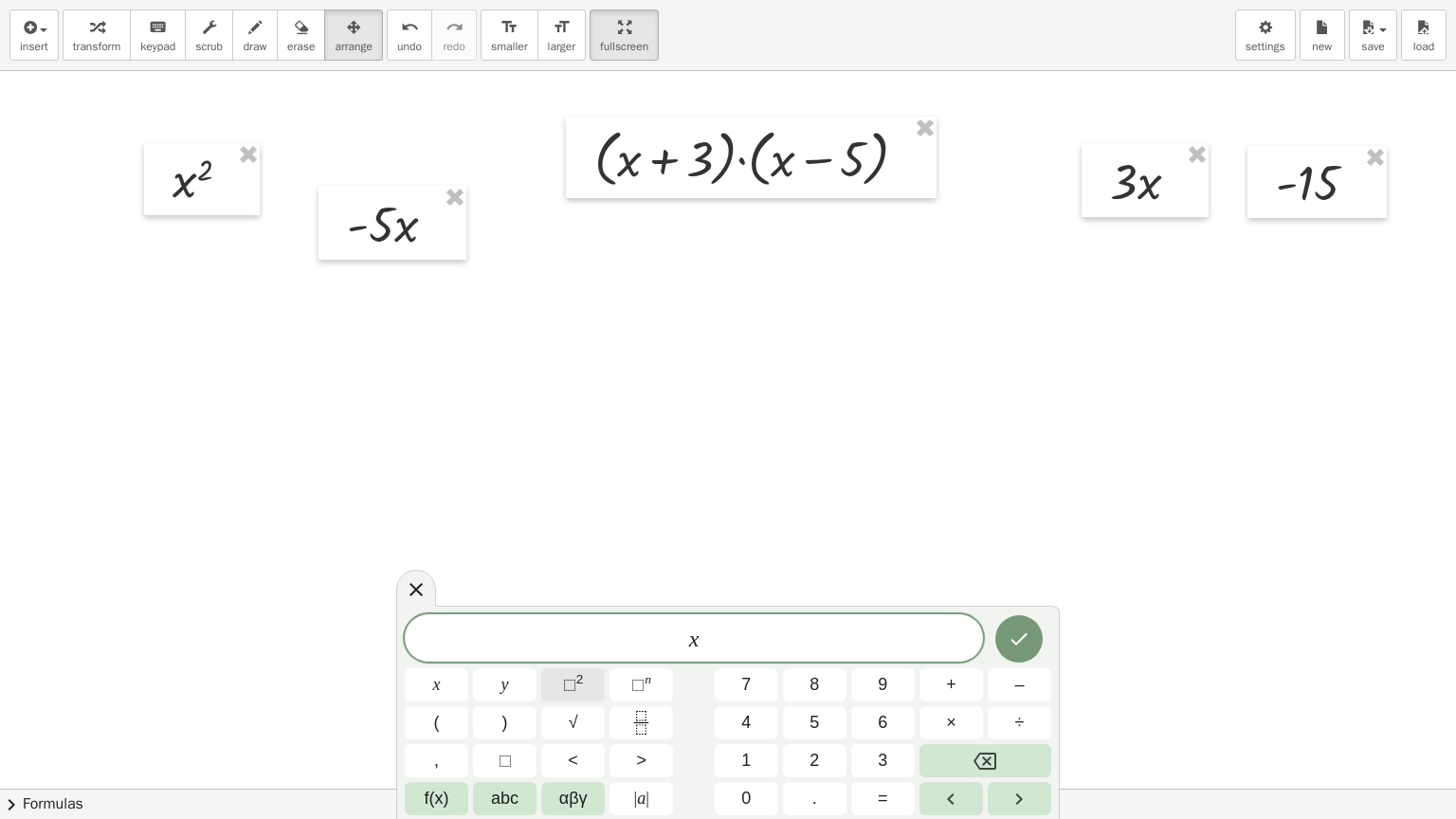 click on "⬚" at bounding box center [570, 684] 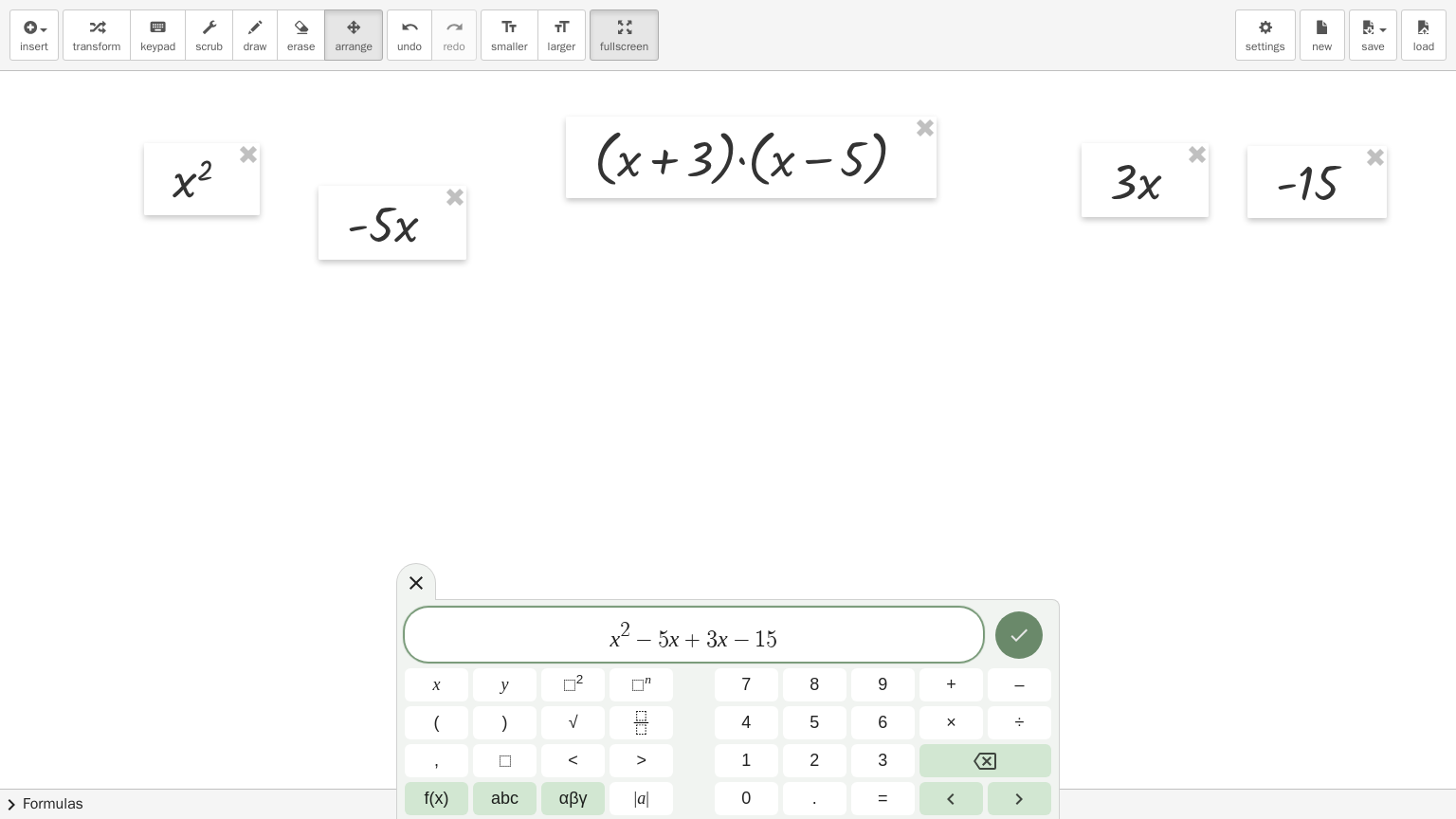 click 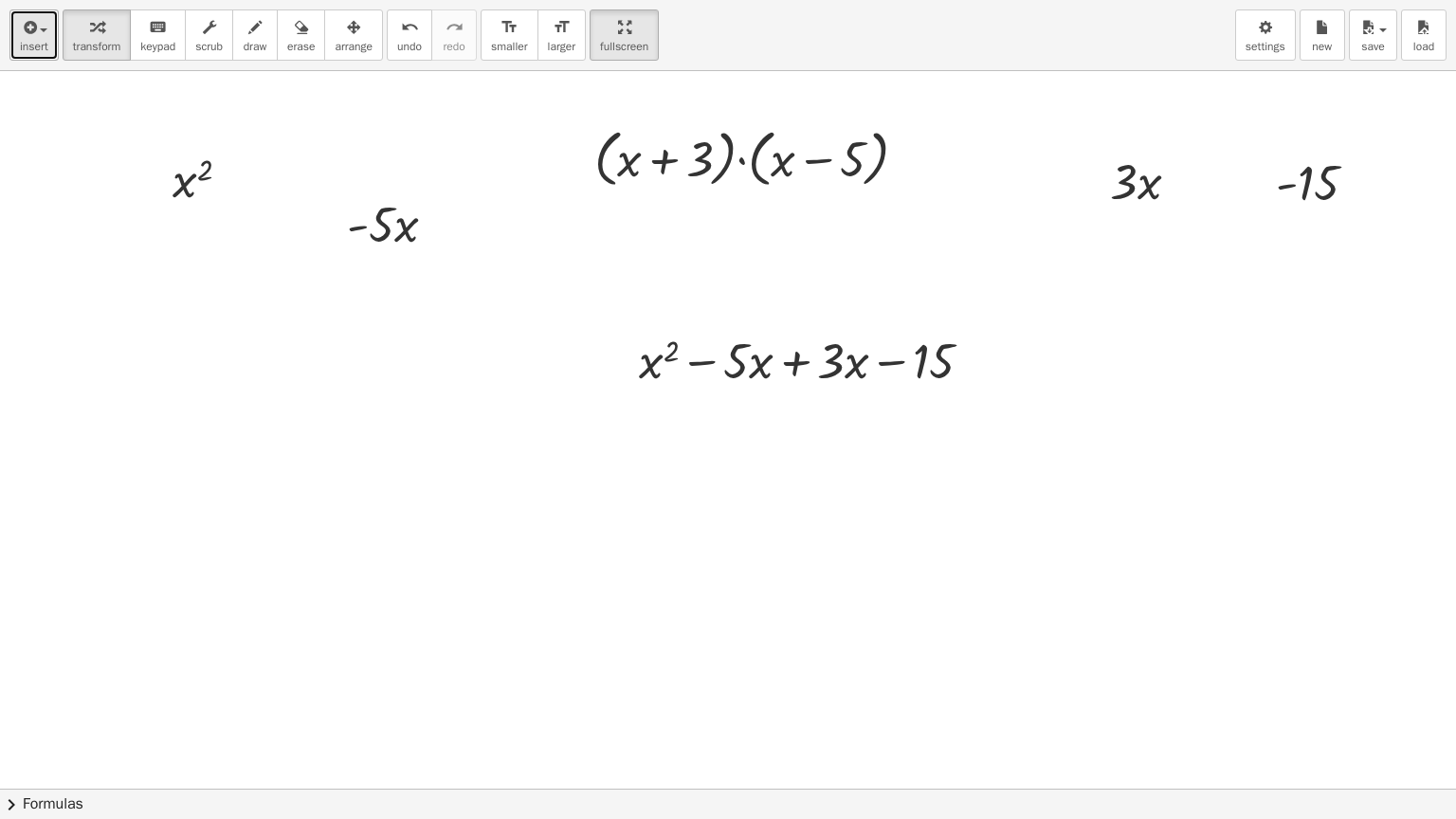 click at bounding box center [28, 27] 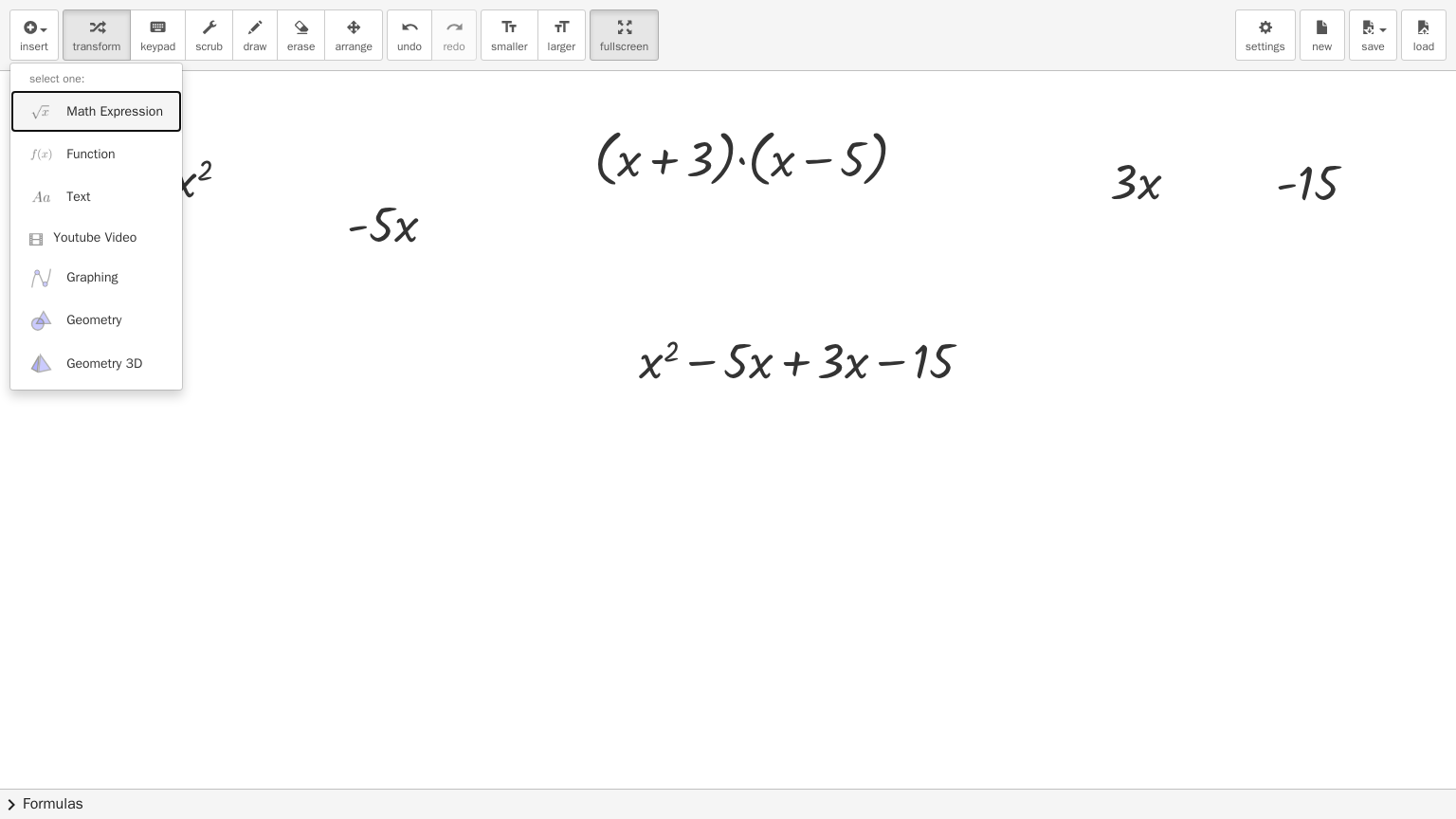click on "Math Expression" at bounding box center [115, 112] 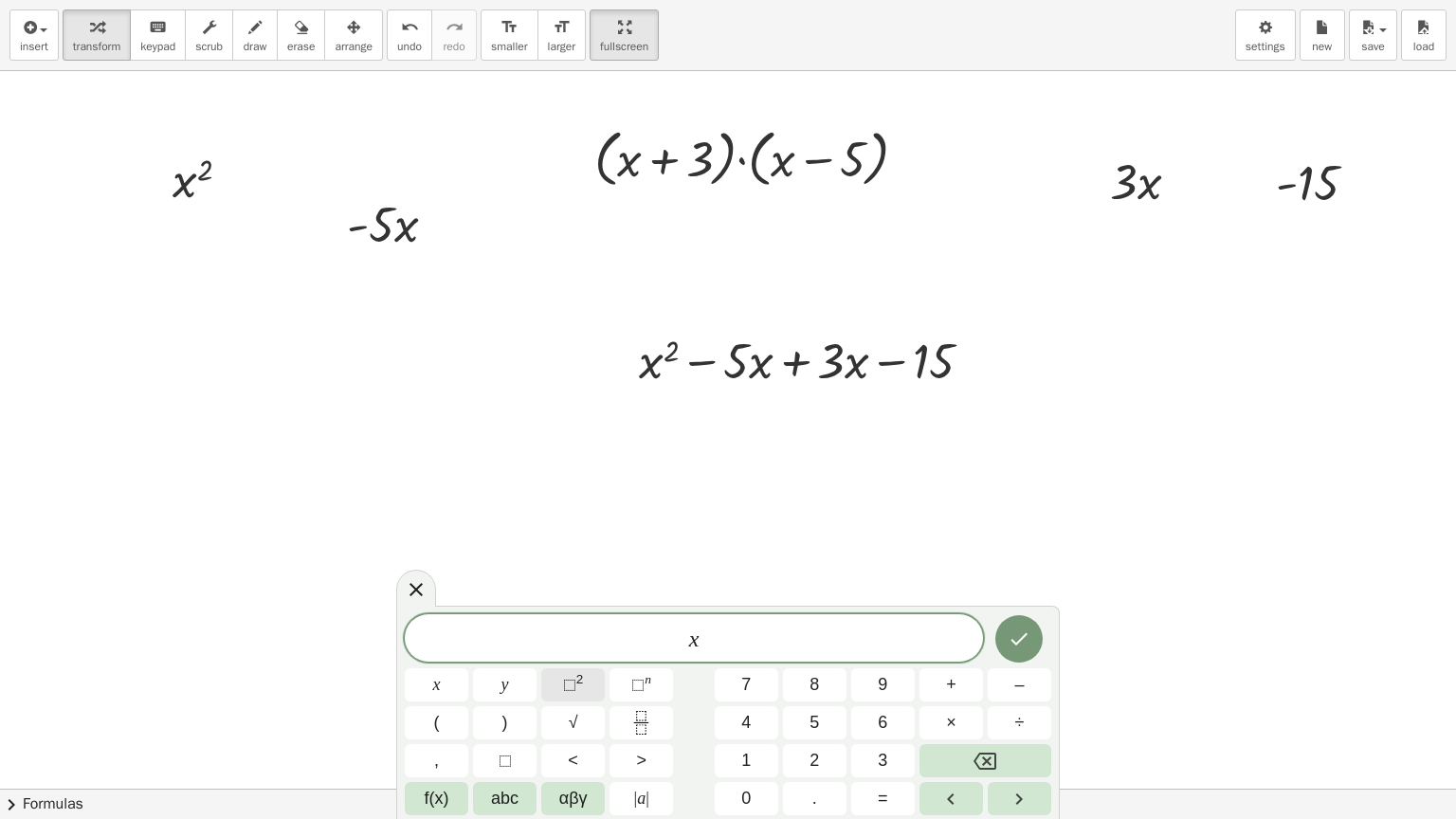 click on "⬚ 2" at bounding box center [573, 684] 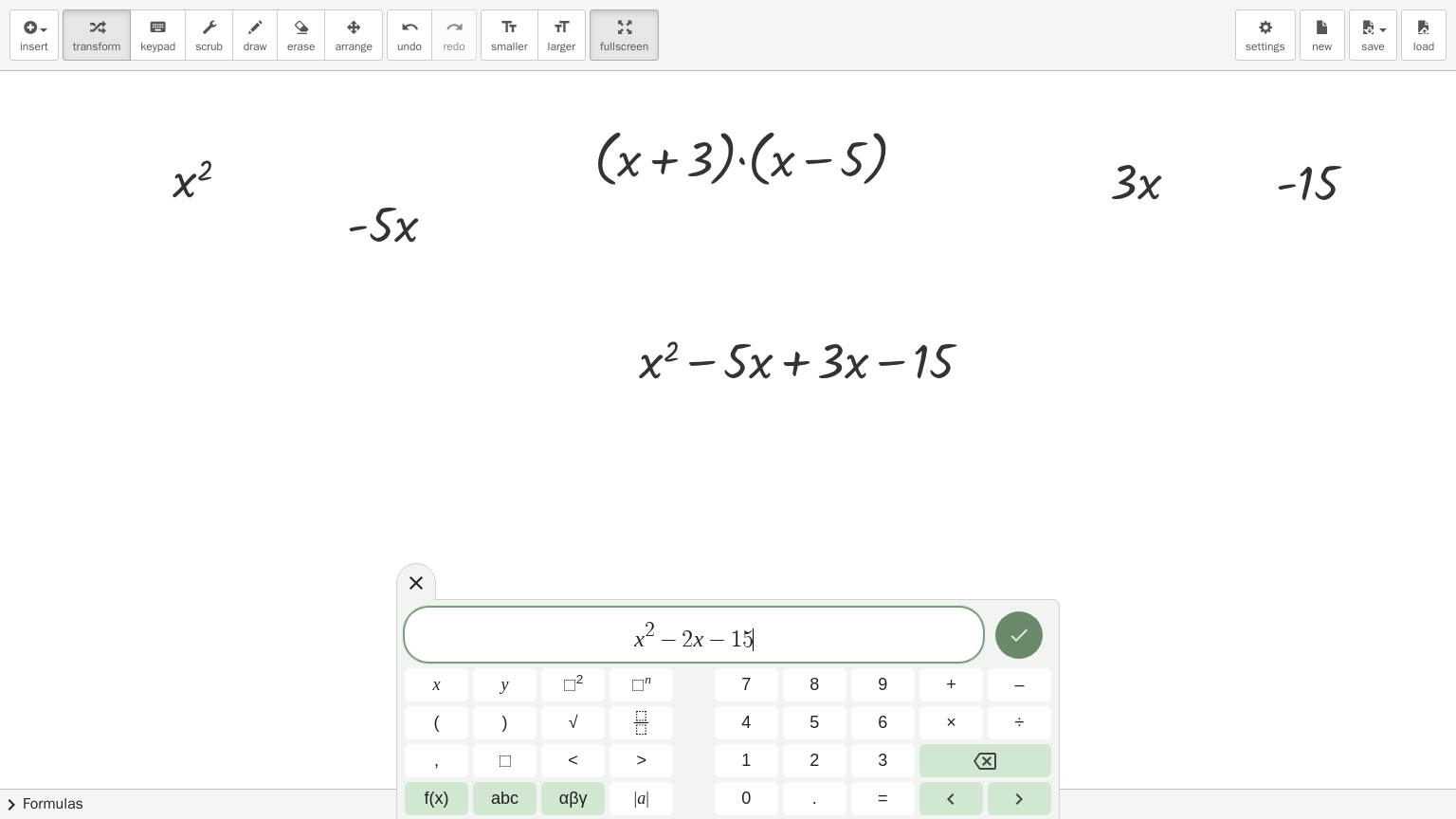 click 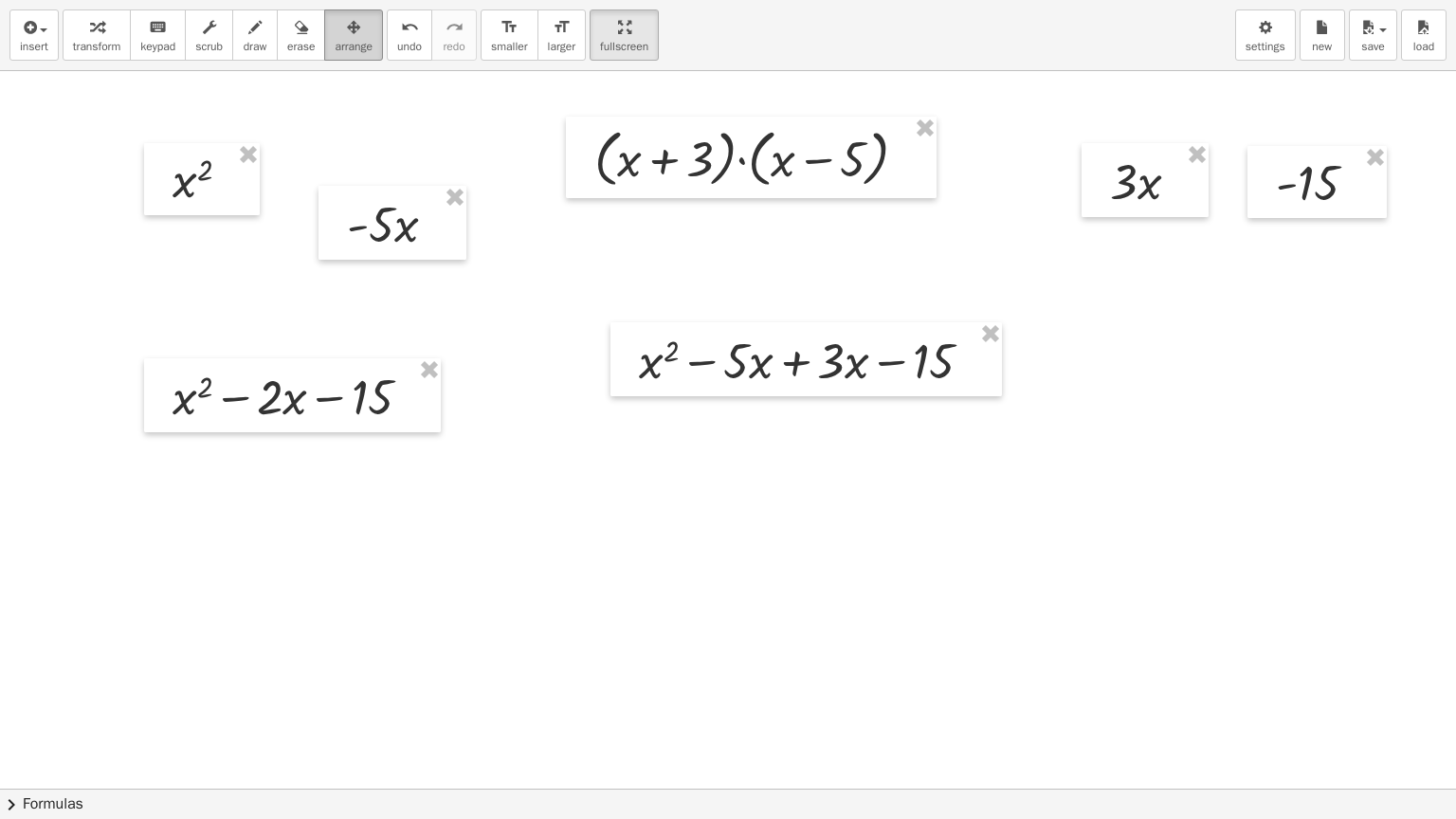 click on "arrange" at bounding box center (354, 46) 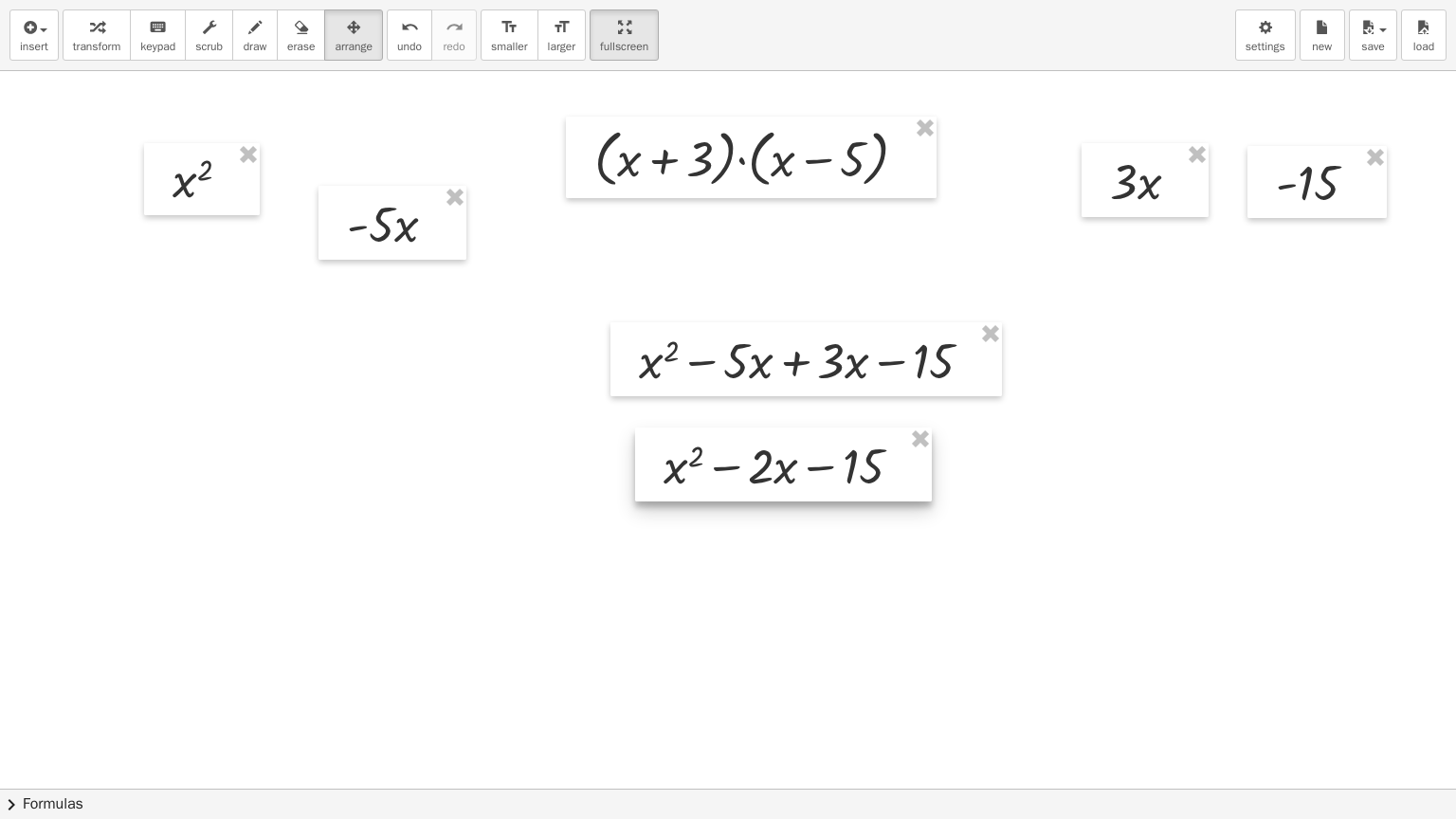 drag, startPoint x: 275, startPoint y: 396, endPoint x: 766, endPoint y: 465, distance: 495.8246 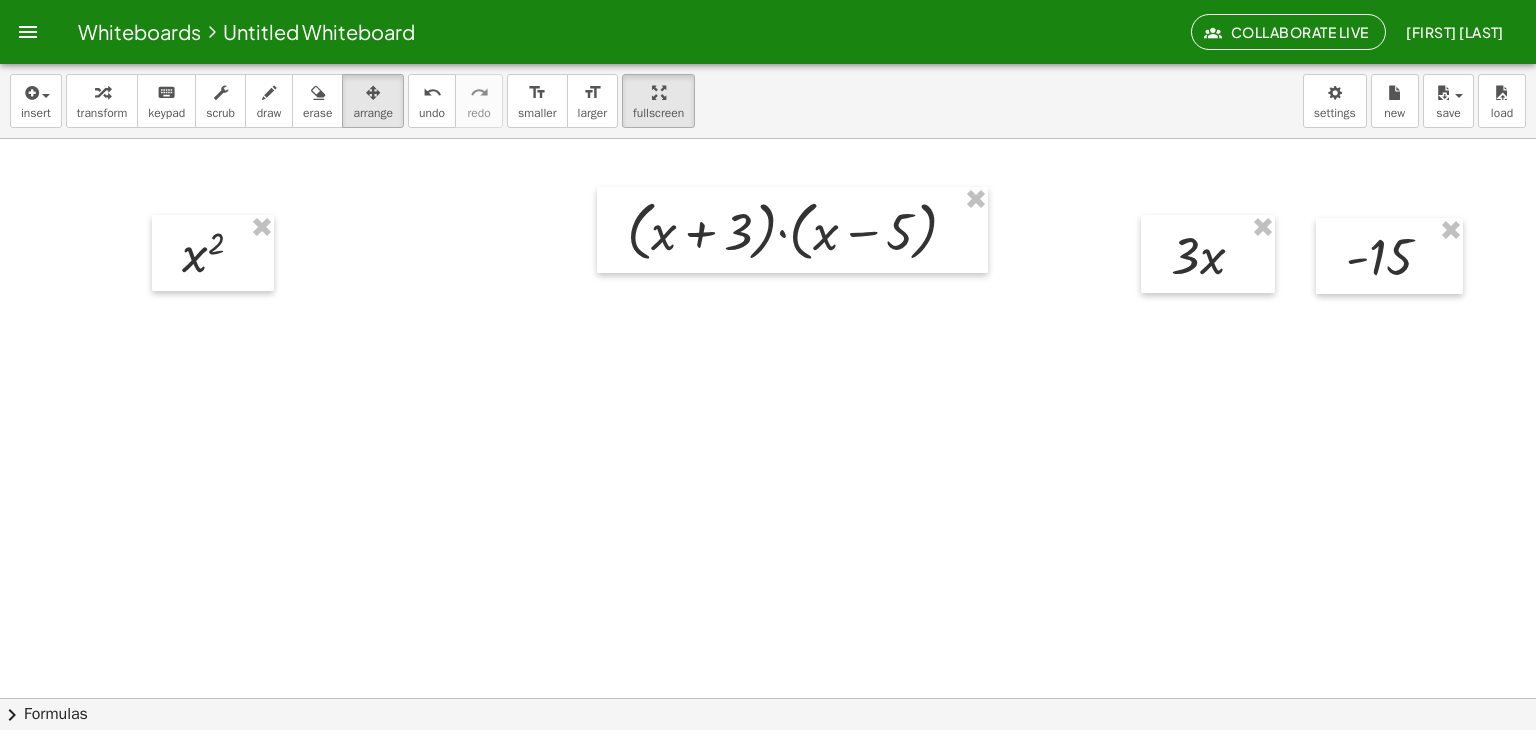 click at bounding box center [768, 762] 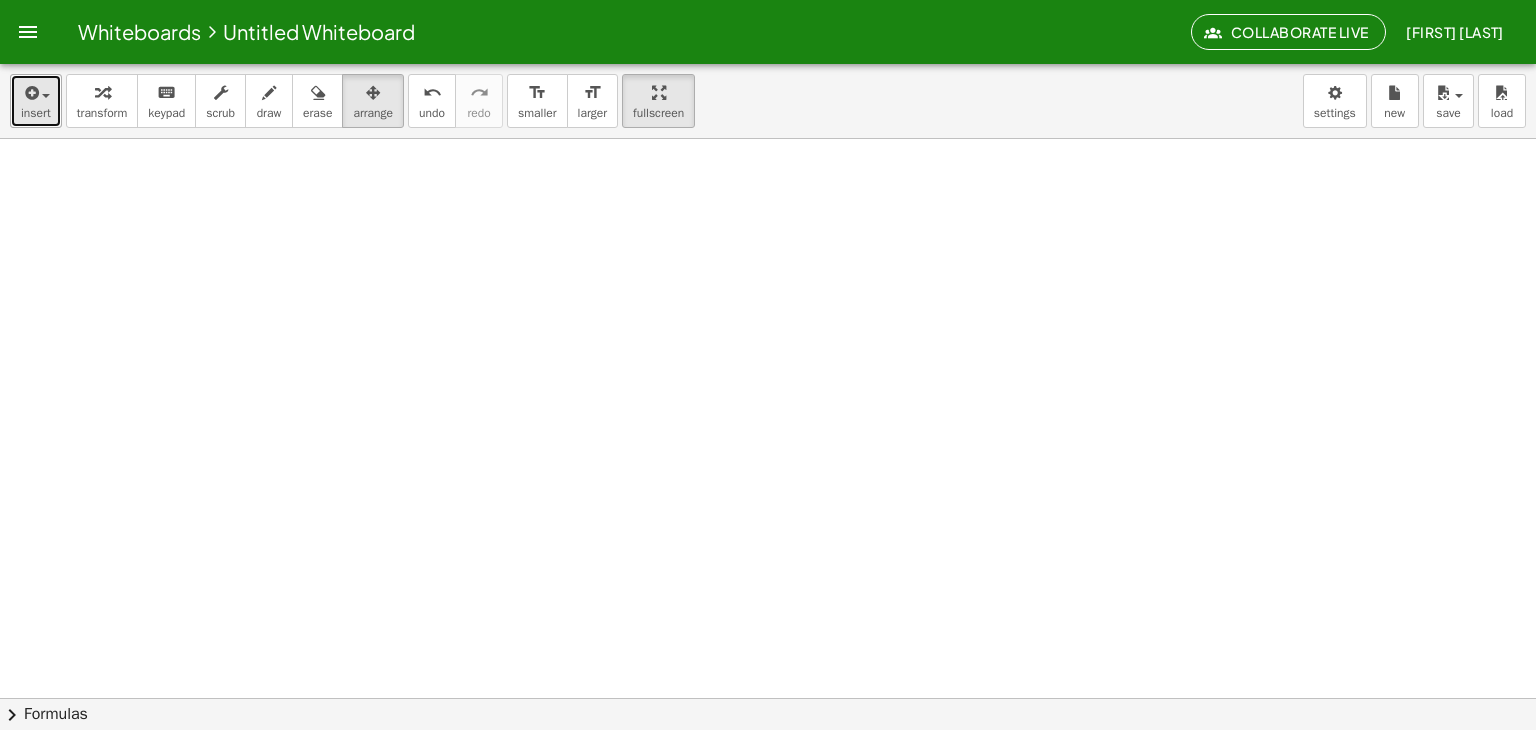 click on "insert" at bounding box center [36, 113] 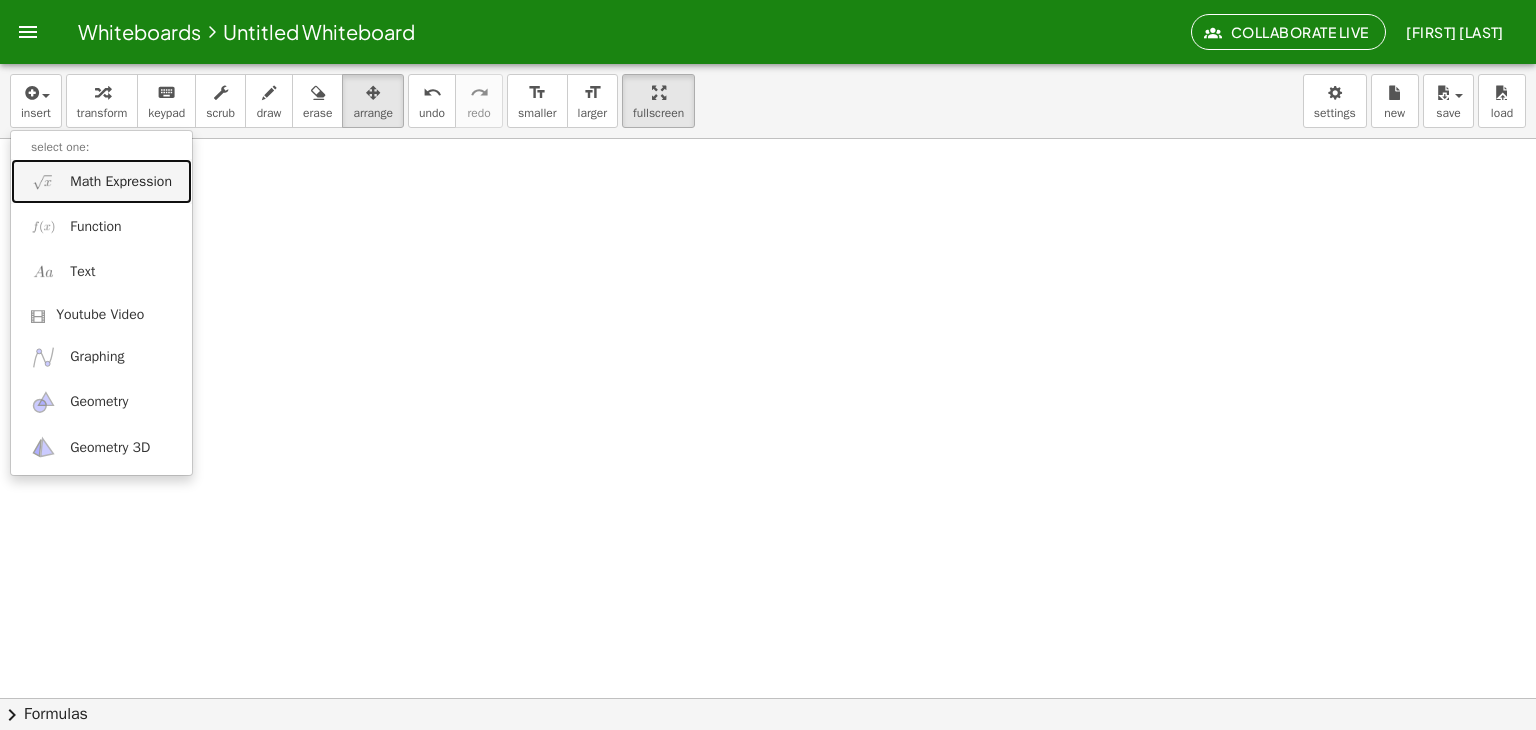 click on "Math Expression" at bounding box center [101, 181] 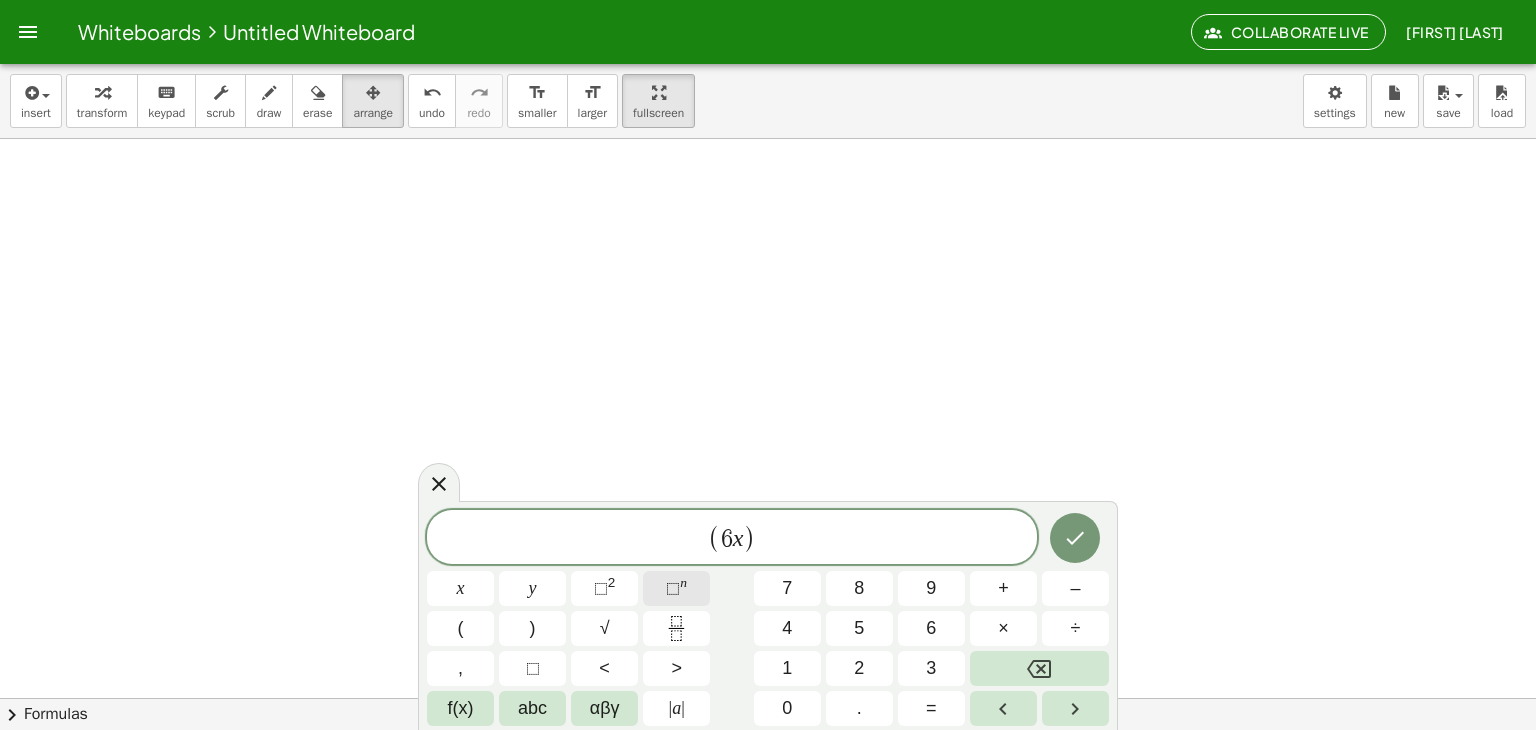 click on "⬚" at bounding box center [673, 588] 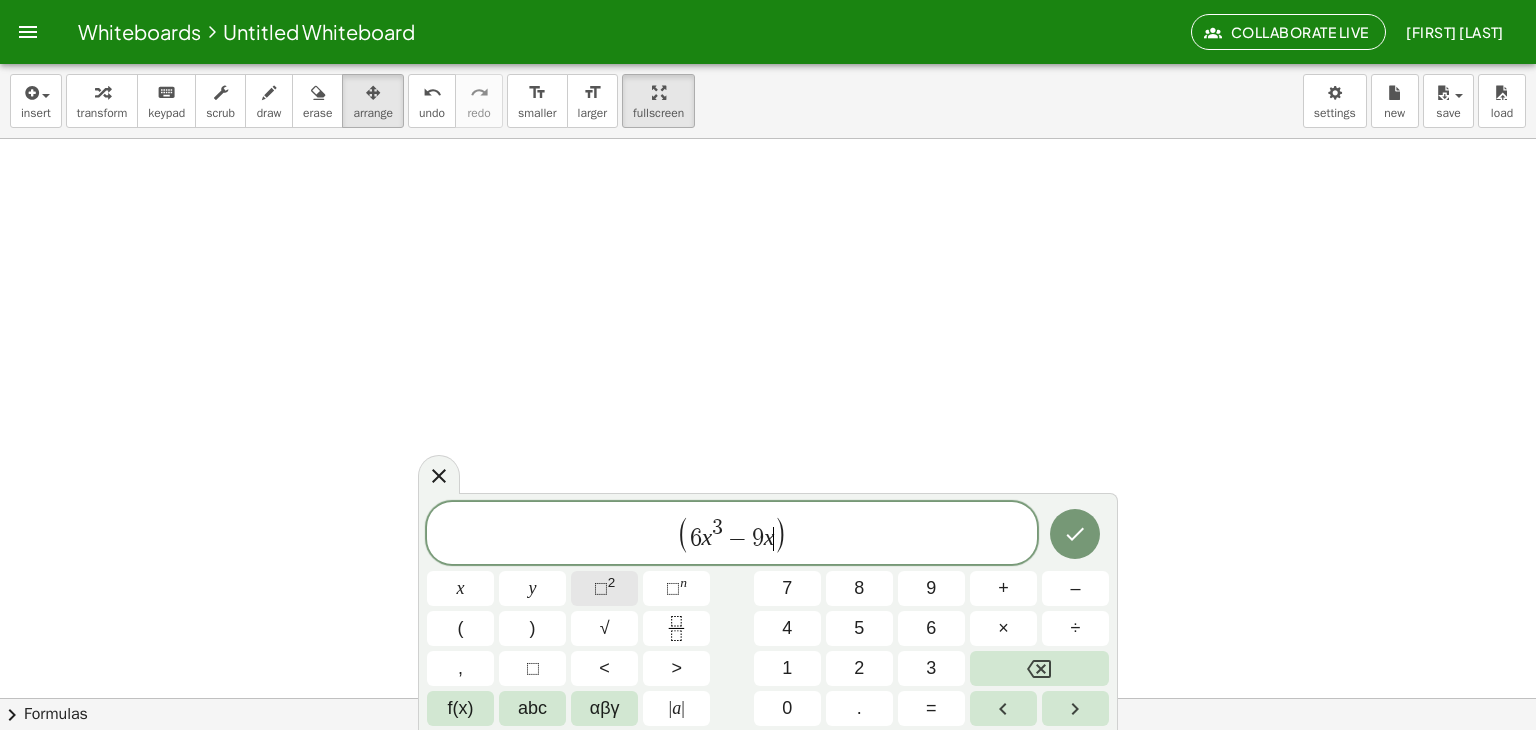 click on "⬚ 2" 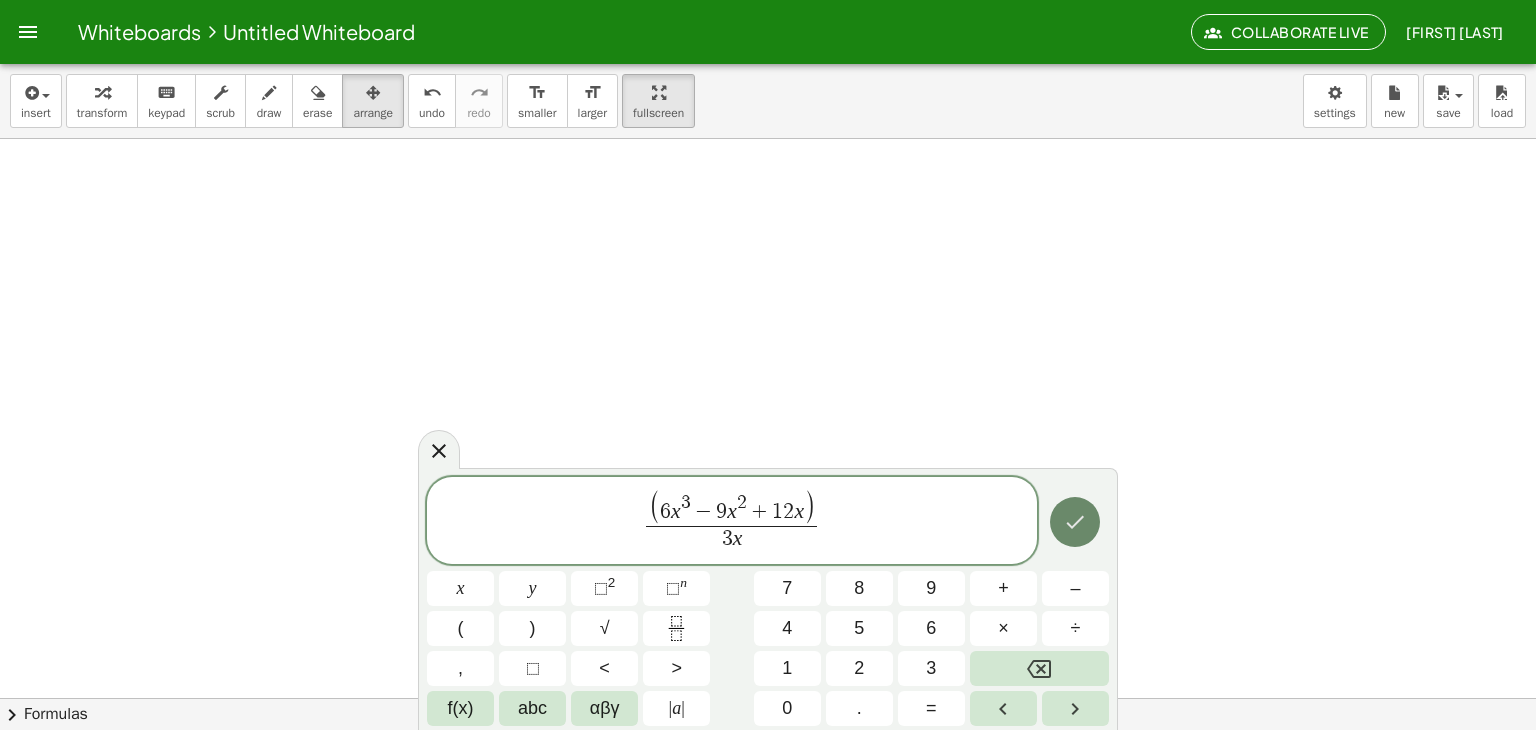 click at bounding box center [1075, 522] 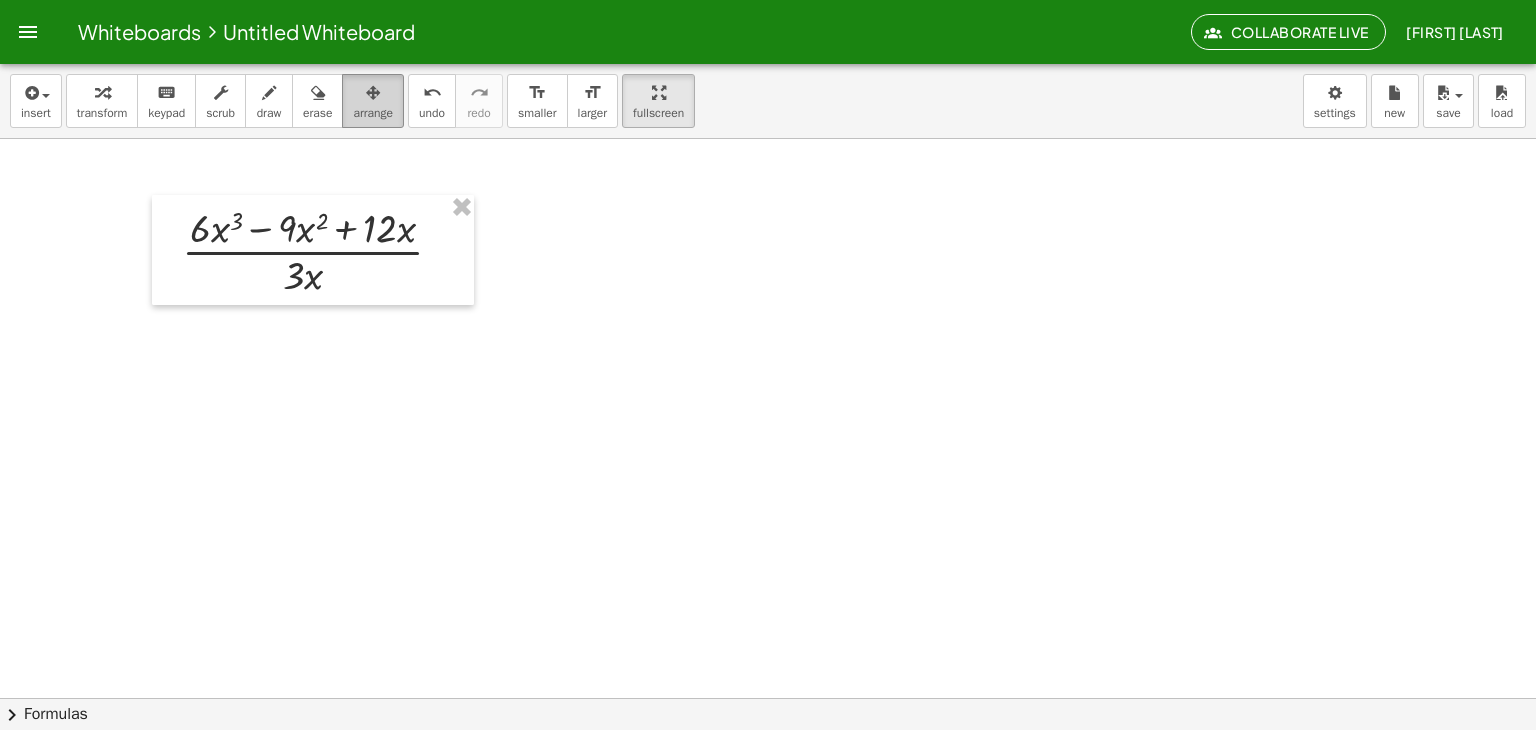 click at bounding box center [373, 93] 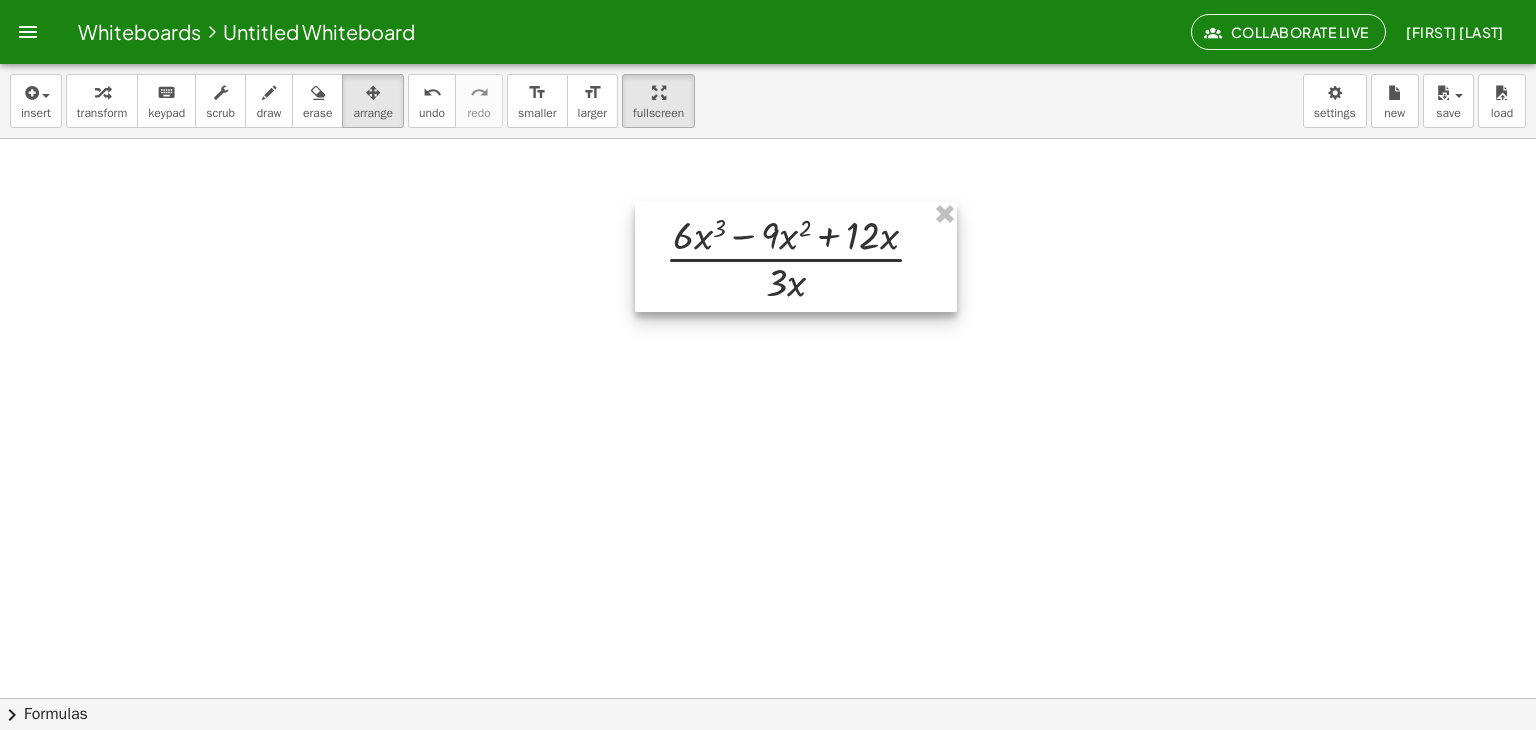 drag, startPoint x: 315, startPoint y: 225, endPoint x: 797, endPoint y: 232, distance: 482.05084 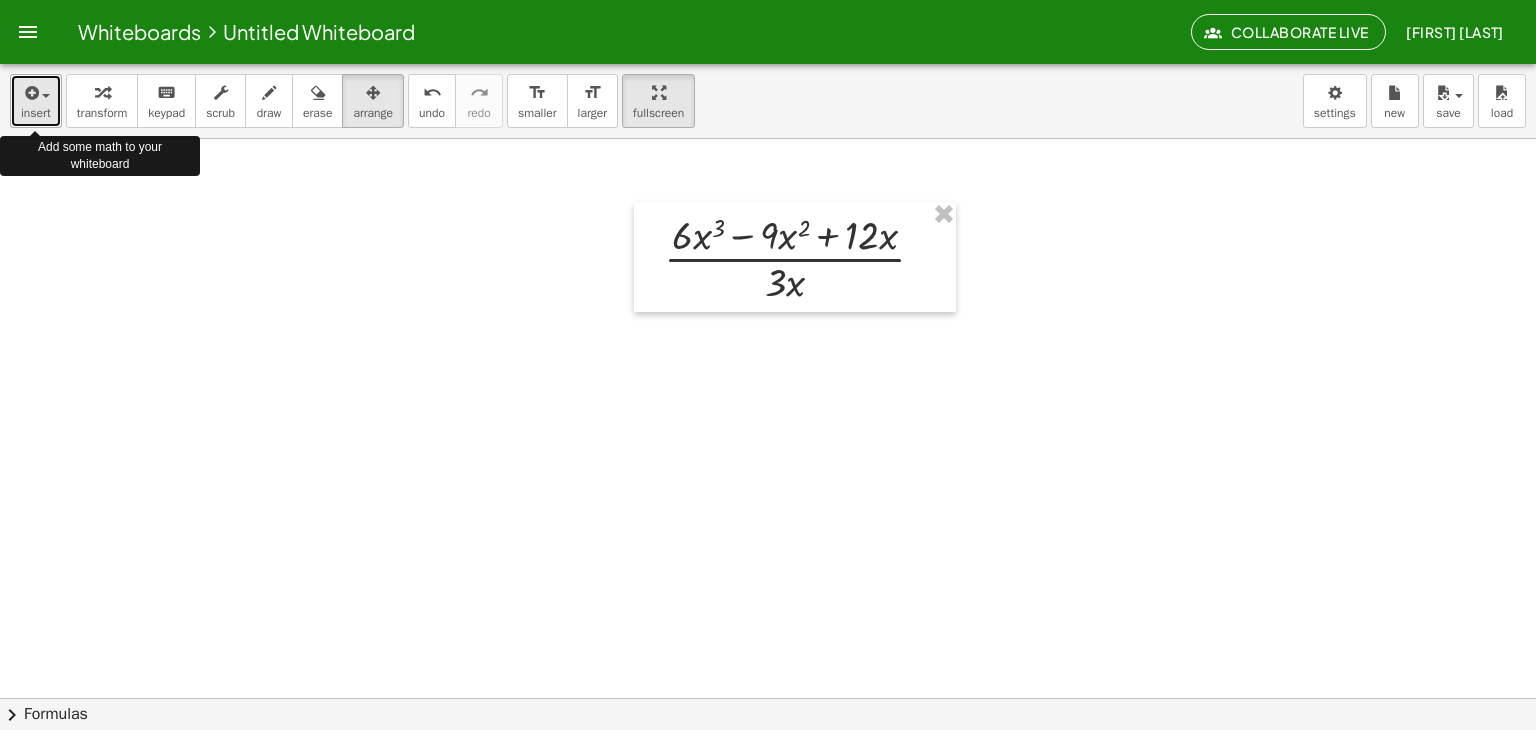 click at bounding box center [30, 93] 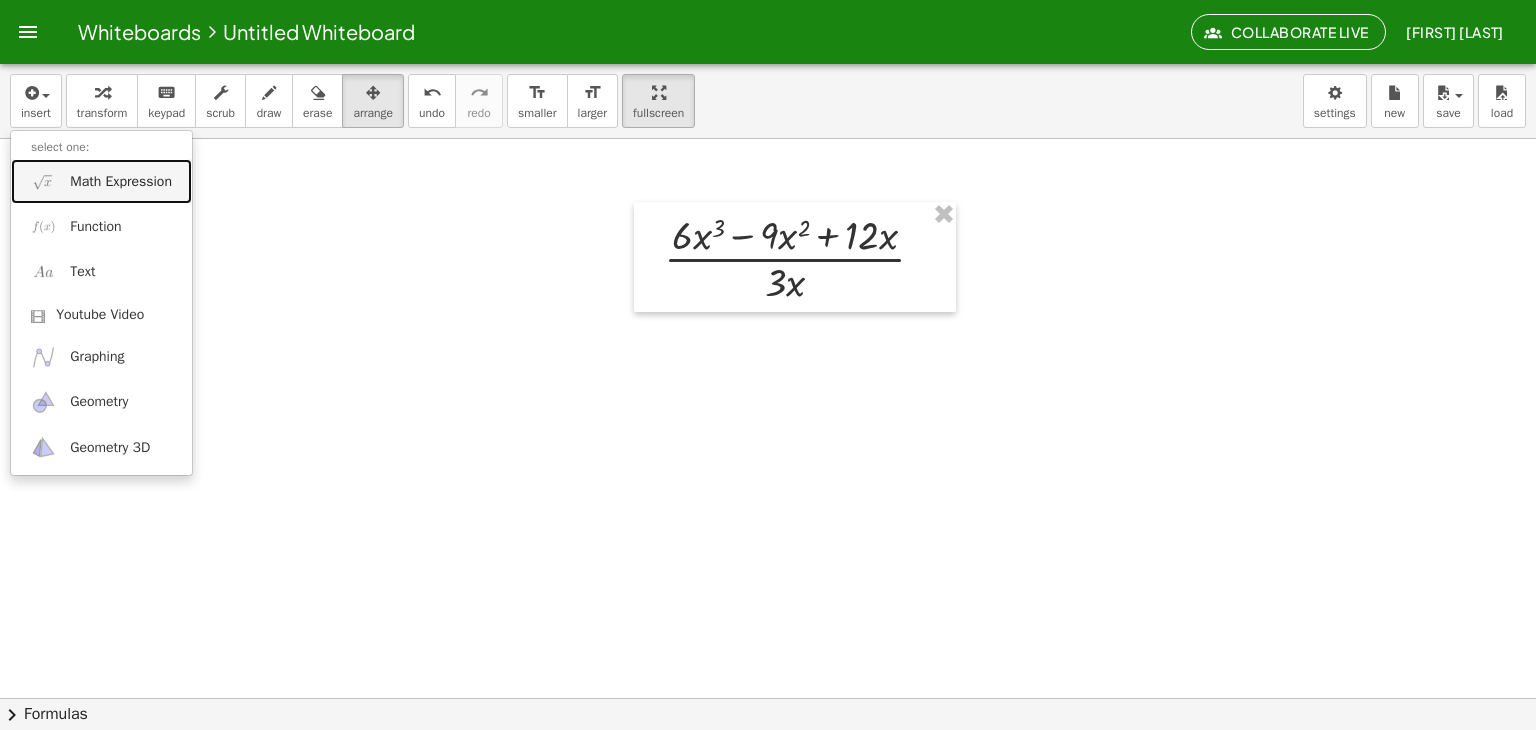 click at bounding box center [43, 181] 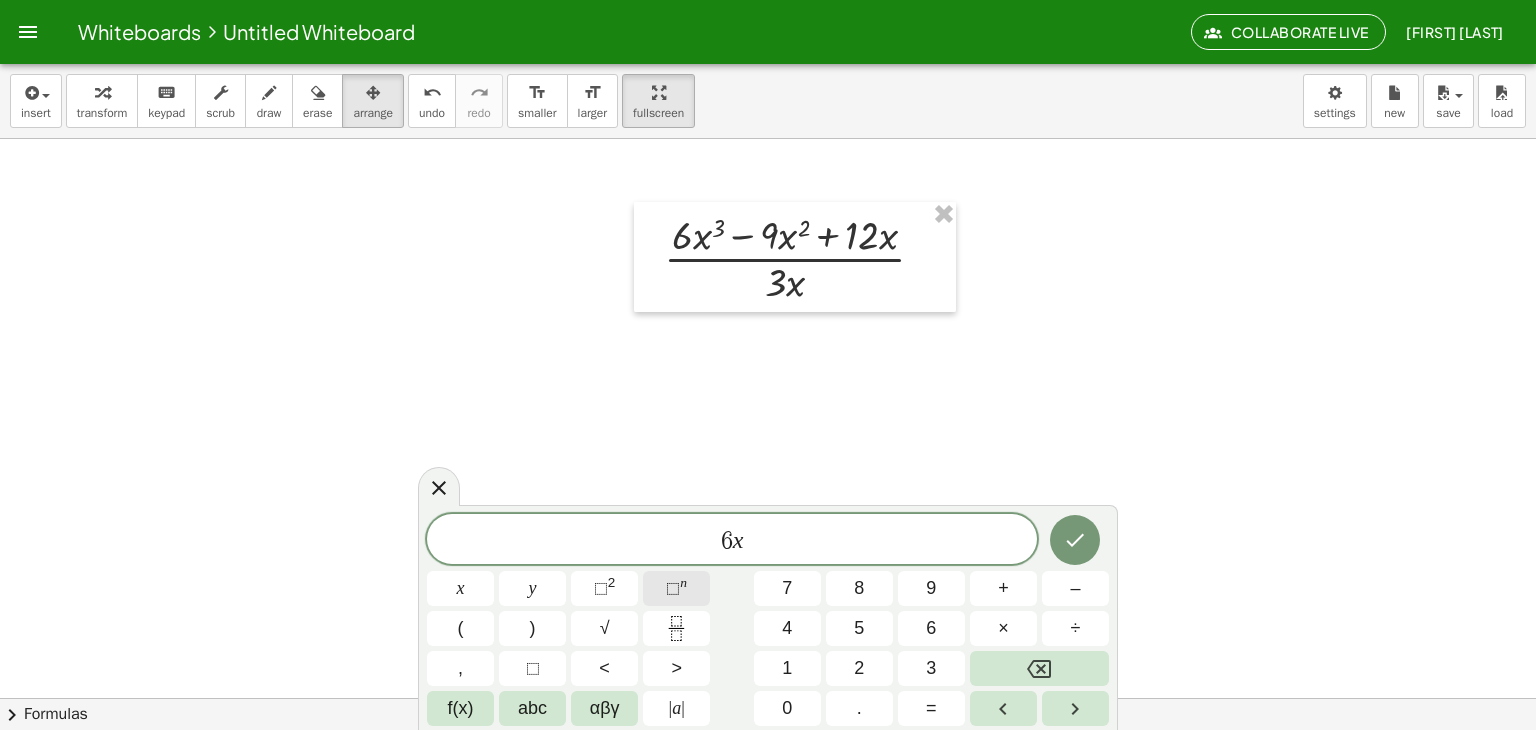 click on "⬚" at bounding box center (673, 588) 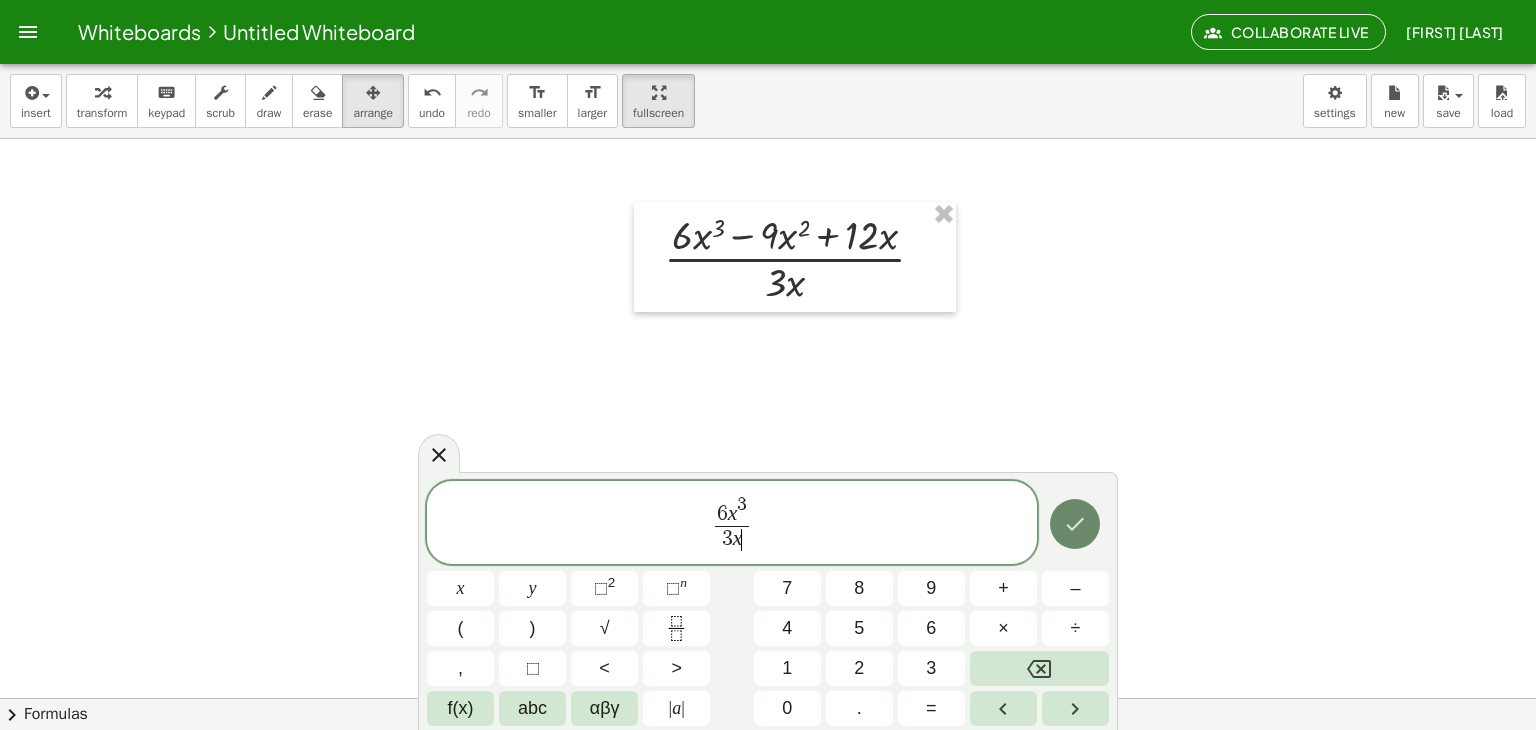 click 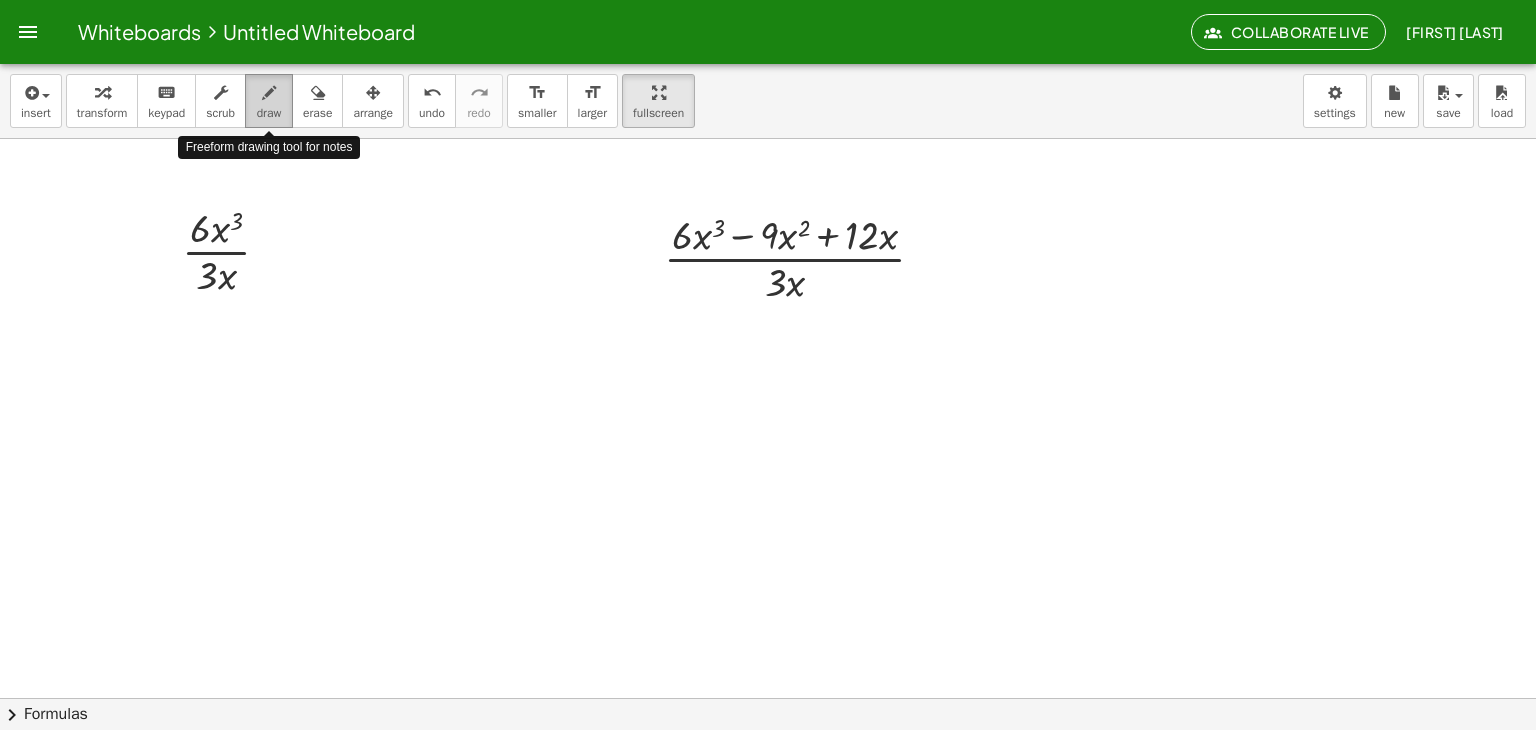 click on "draw" at bounding box center (269, 113) 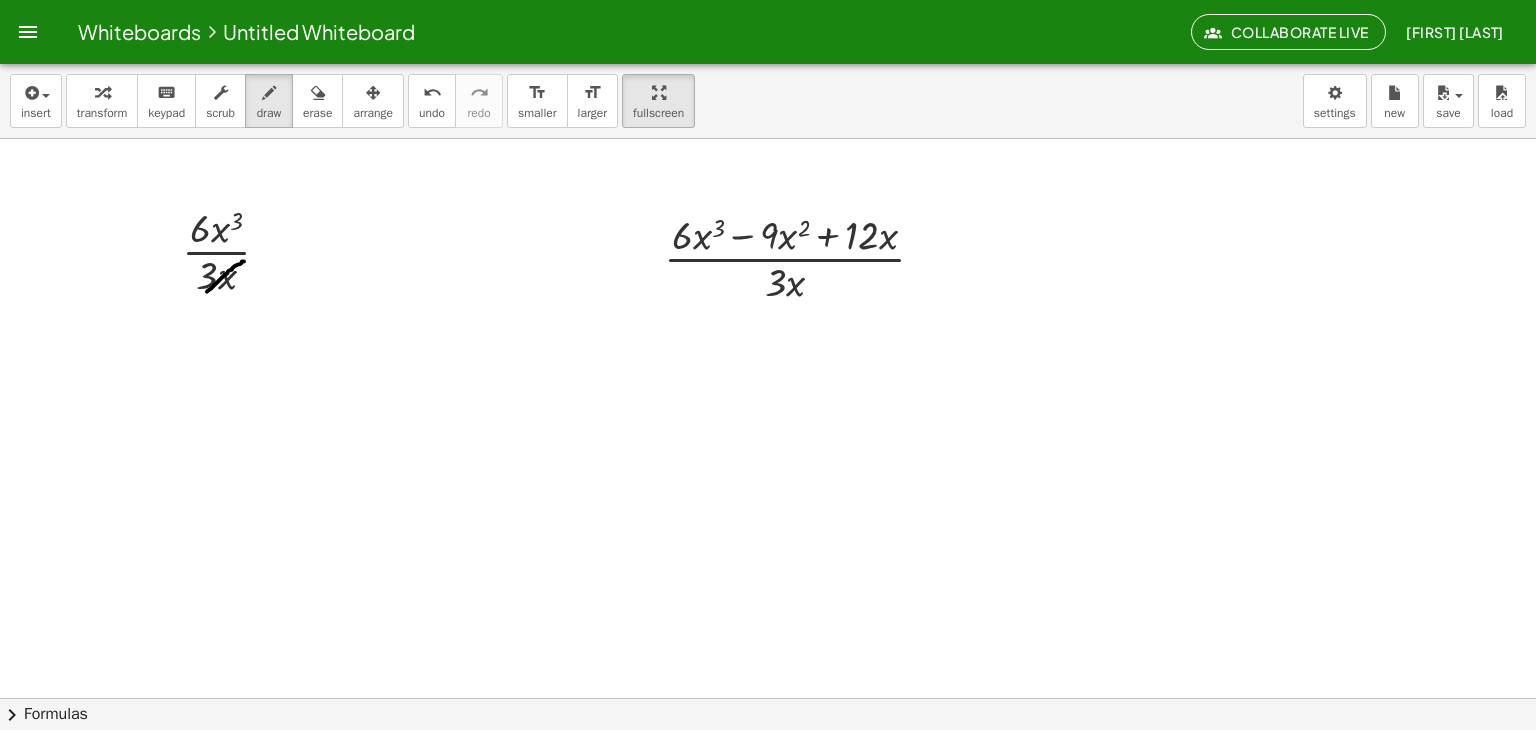 drag, startPoint x: 207, startPoint y: 291, endPoint x: 245, endPoint y: 261, distance: 48.414875 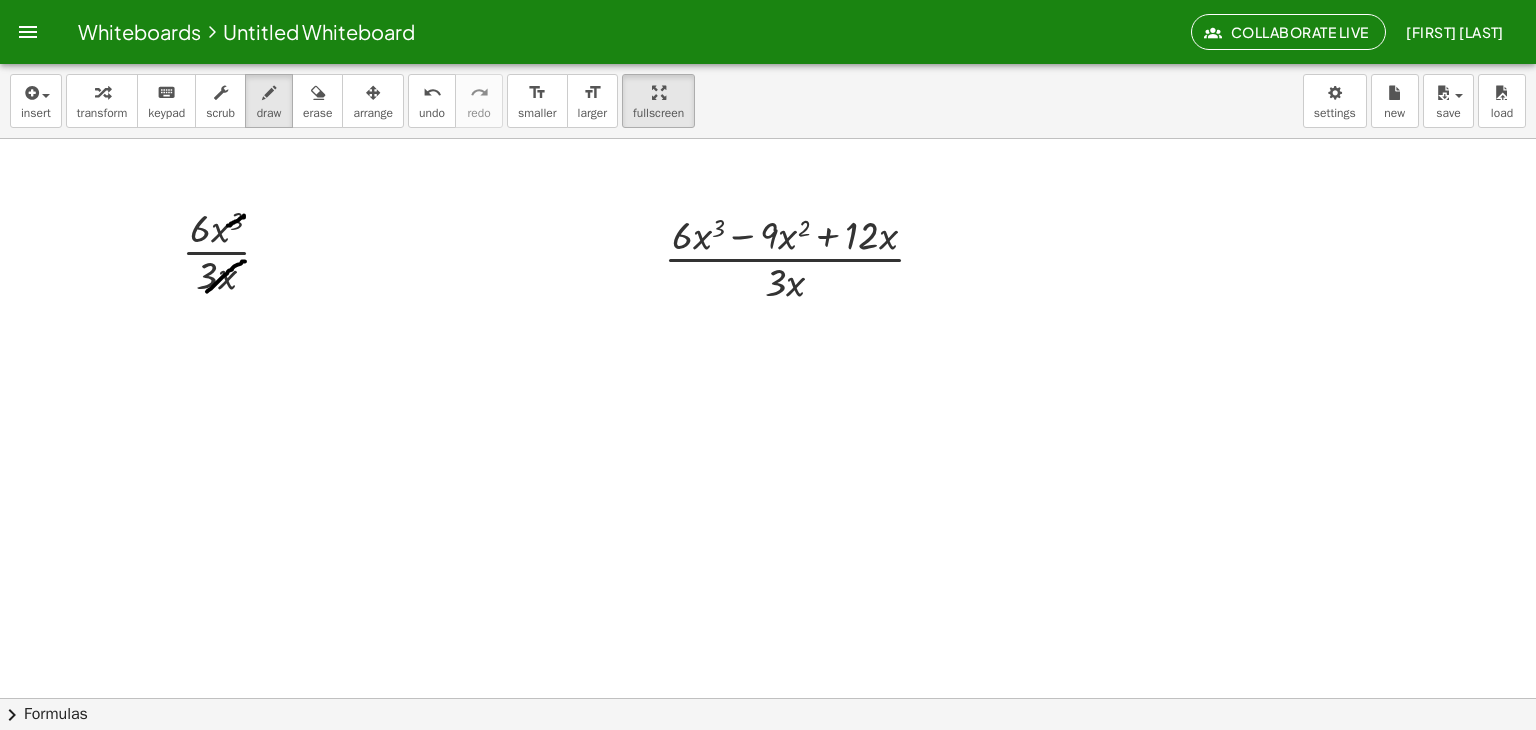 drag, startPoint x: 228, startPoint y: 225, endPoint x: 244, endPoint y: 216, distance: 18.35756 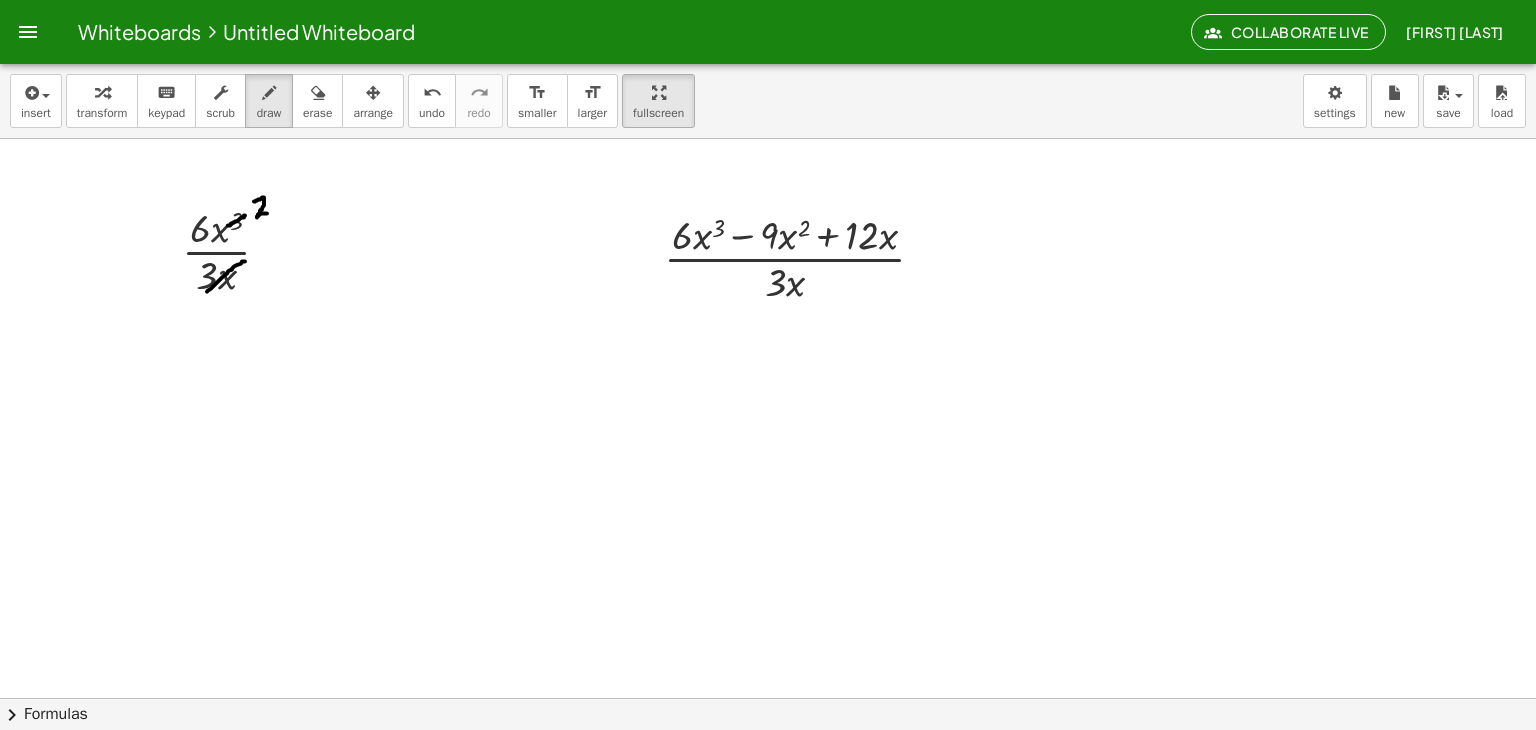 drag, startPoint x: 254, startPoint y: 201, endPoint x: 269, endPoint y: 213, distance: 19.209373 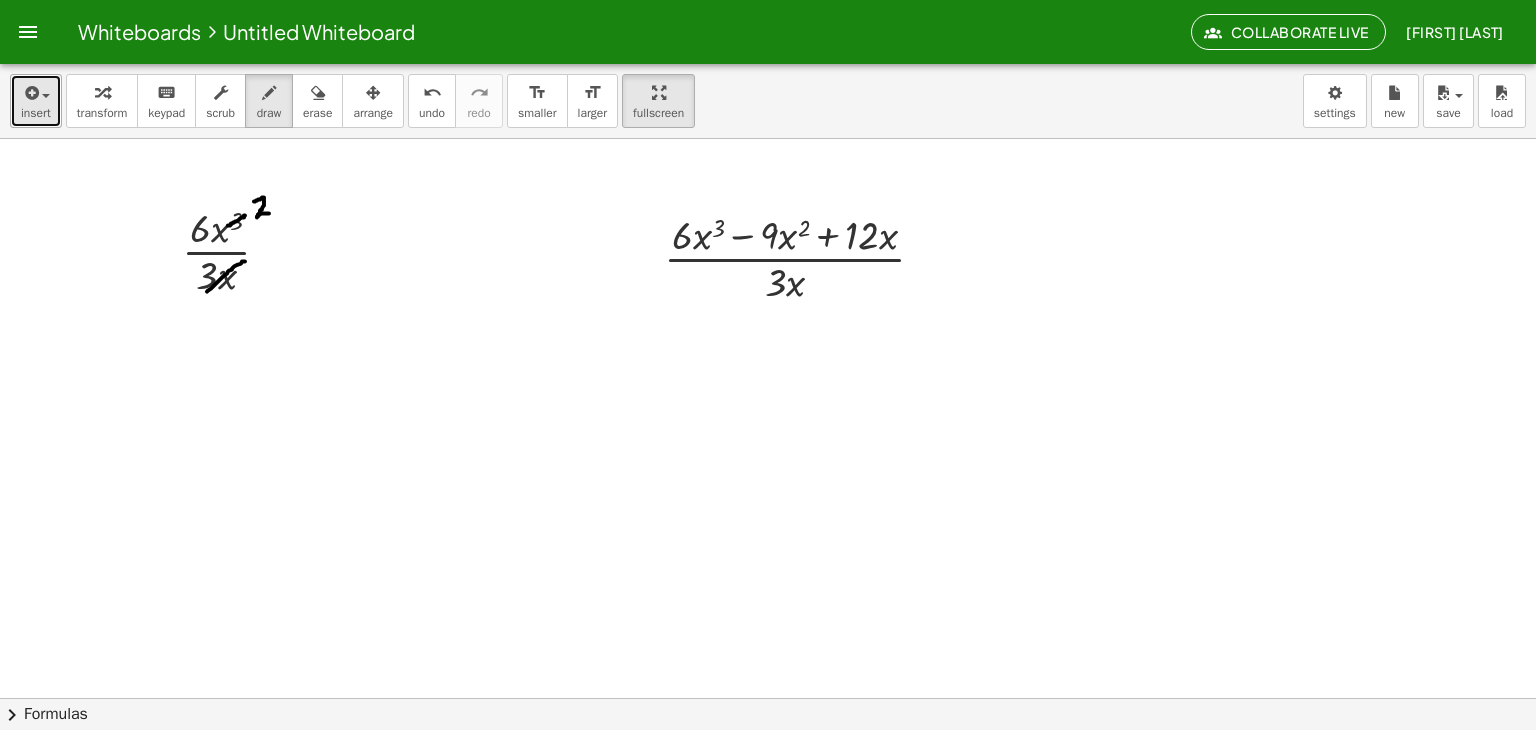 click on "insert" at bounding box center [36, 113] 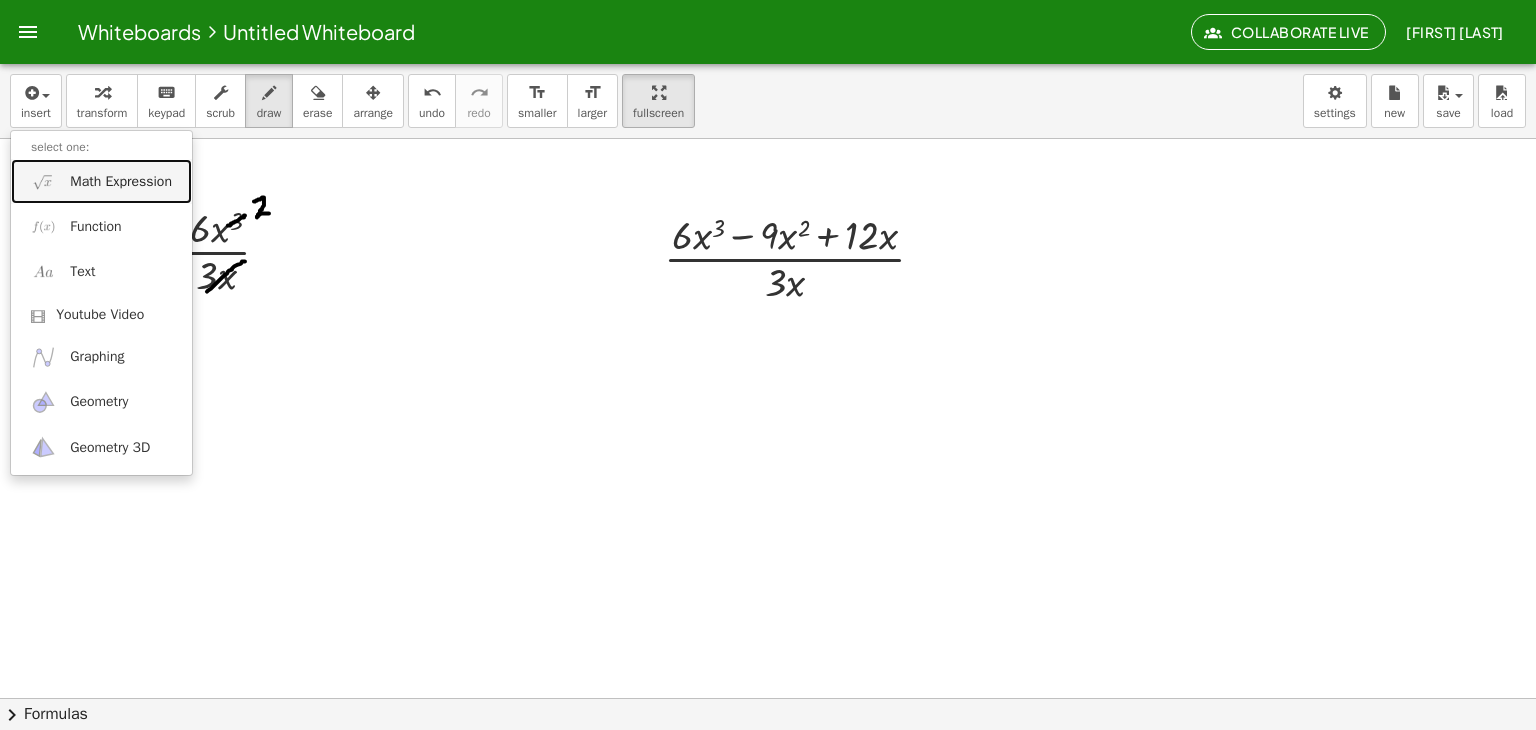 click on "Math Expression" at bounding box center [101, 181] 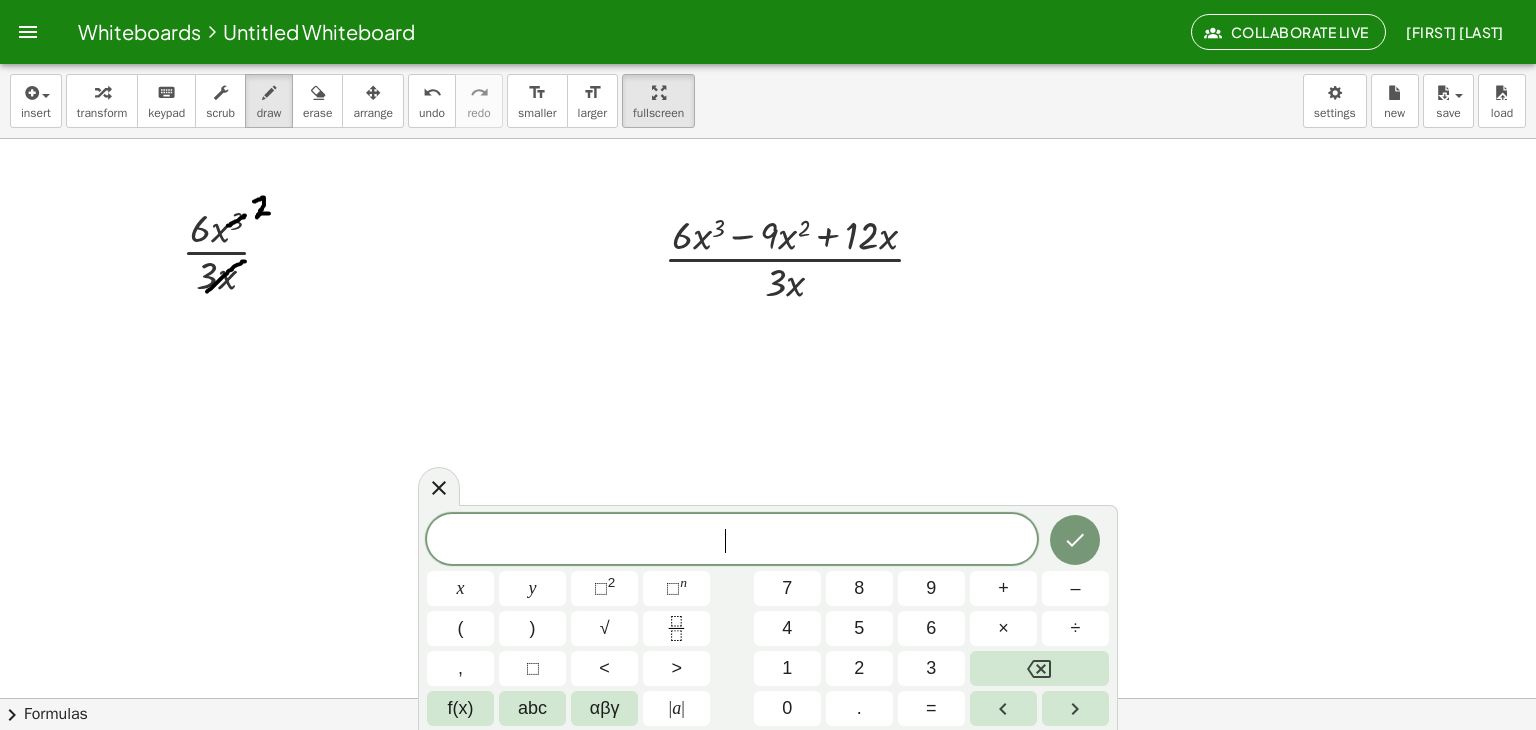 click on "​" at bounding box center (732, 541) 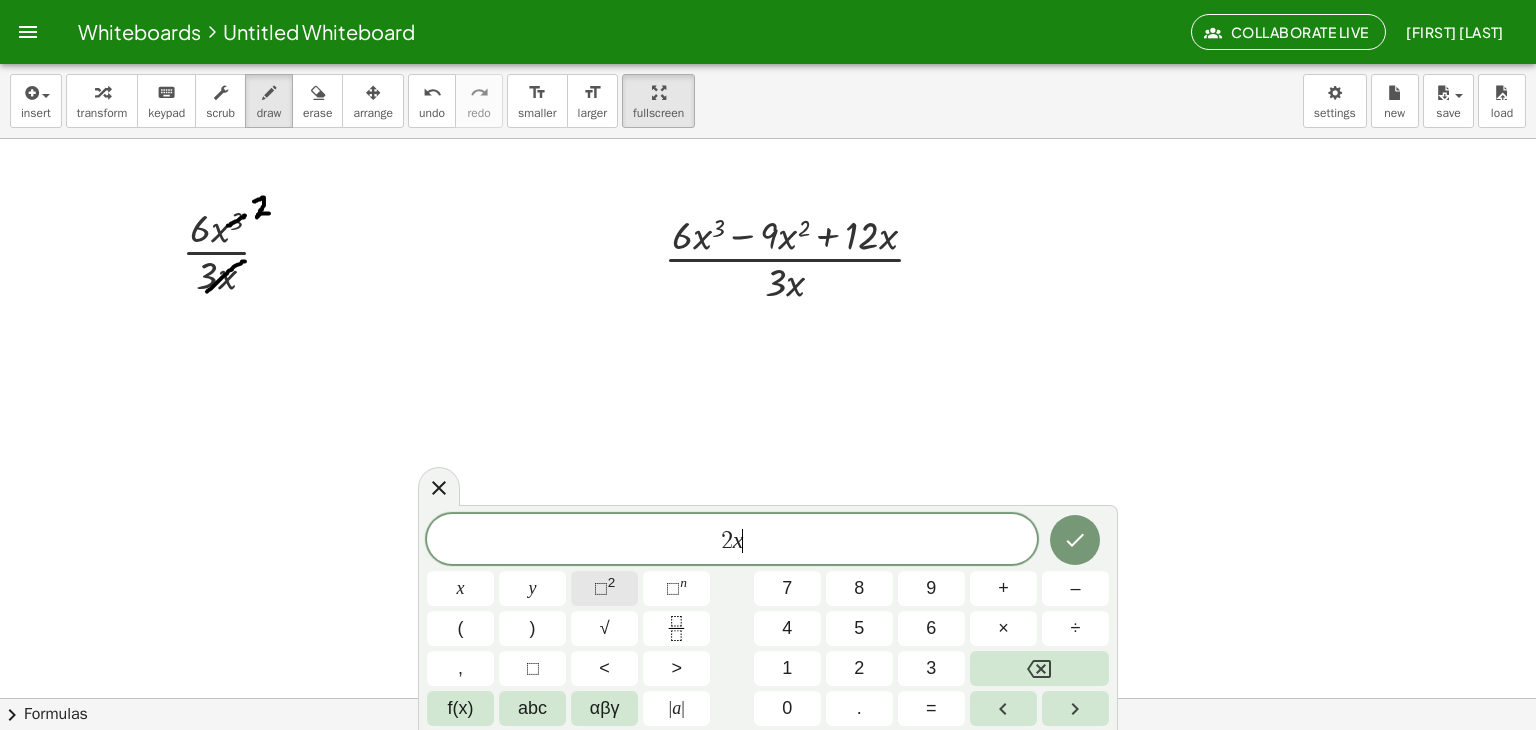 click on "⬚" at bounding box center (601, 588) 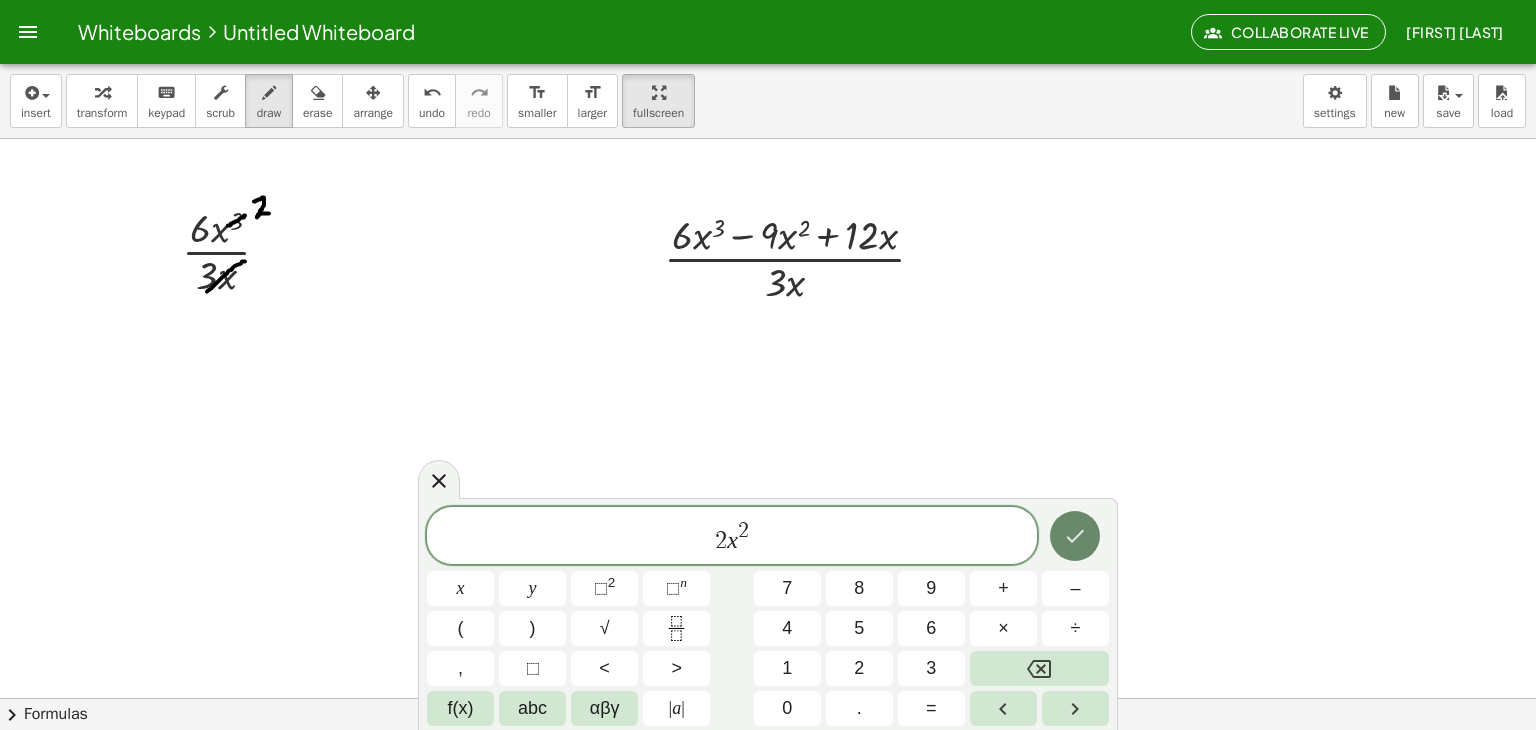 click 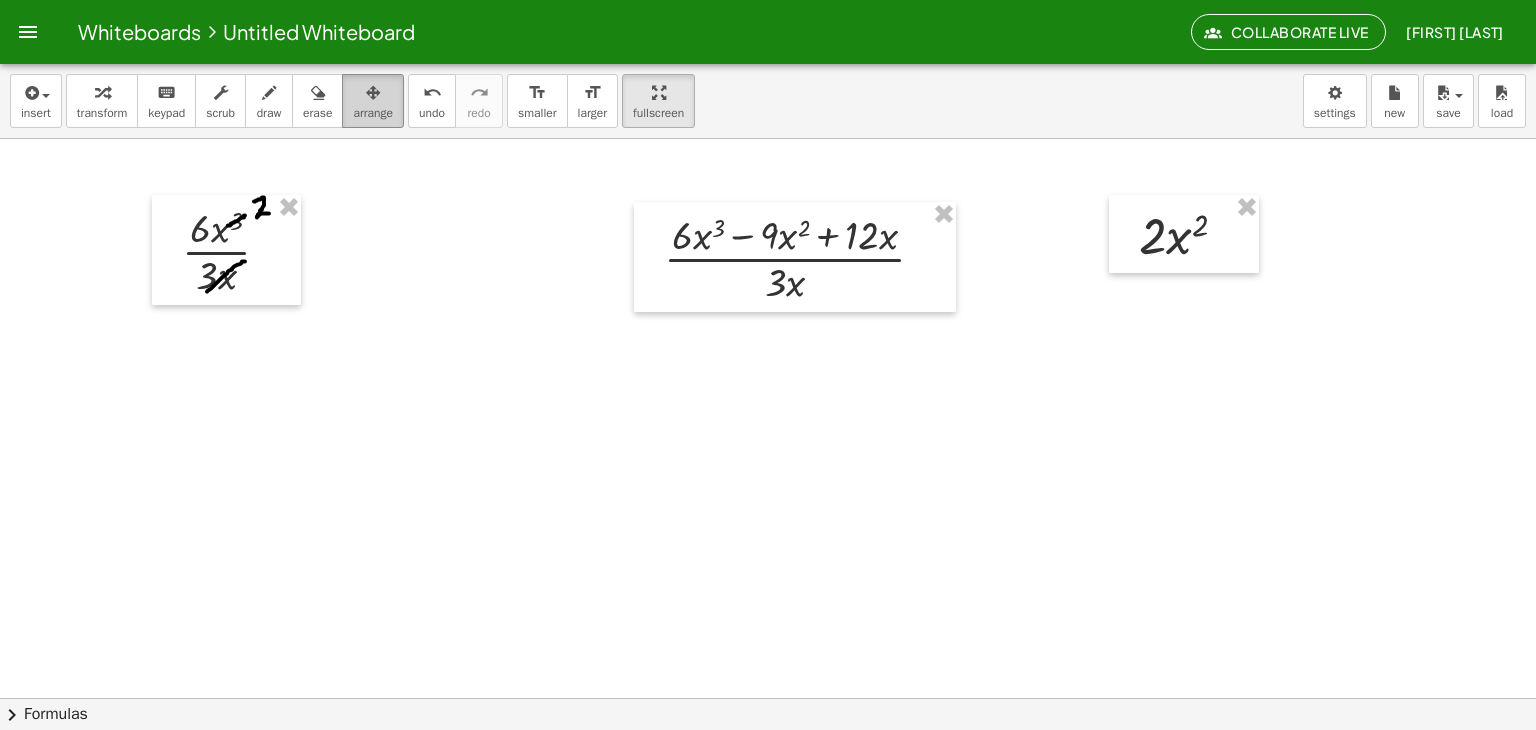 click on "arrange" at bounding box center [373, 113] 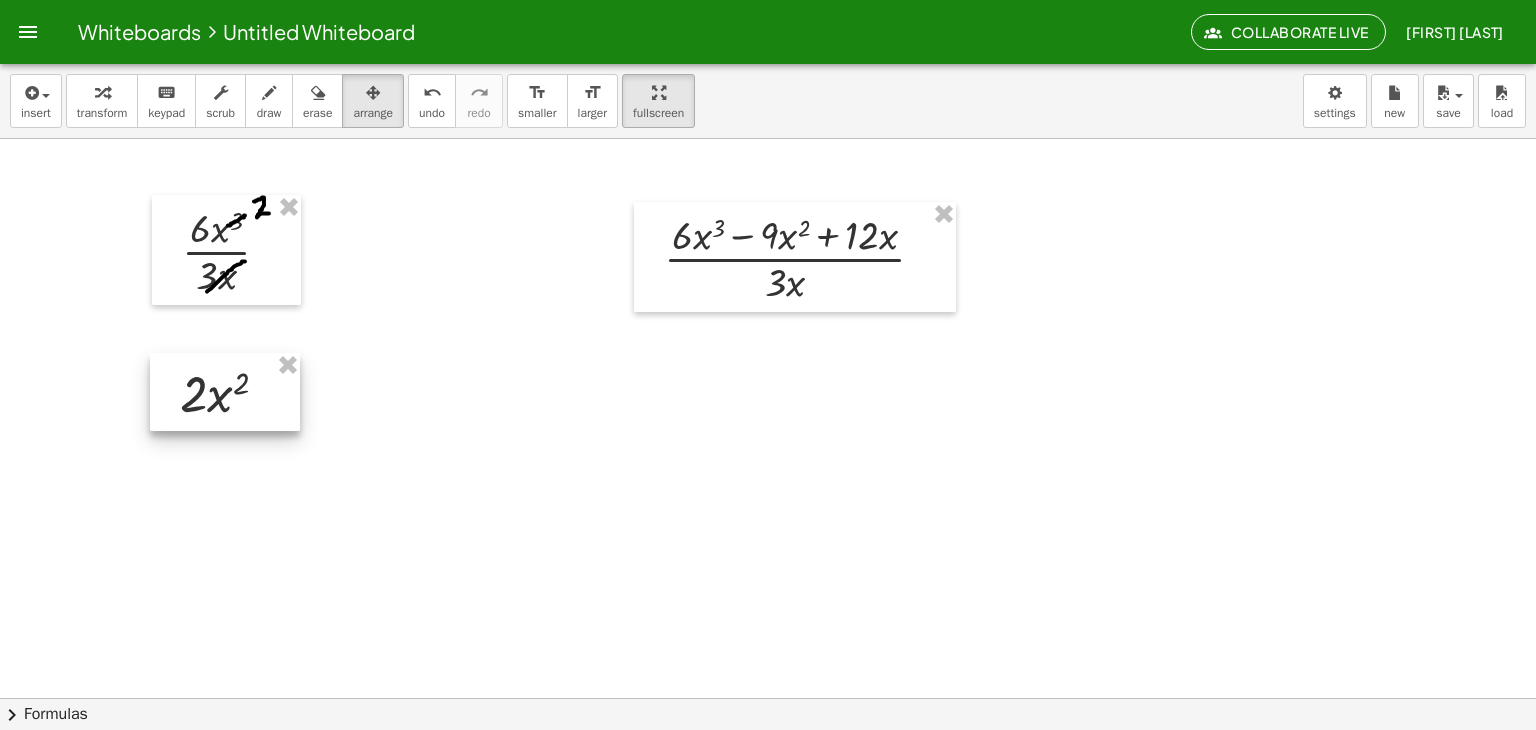 drag, startPoint x: 1169, startPoint y: 255, endPoint x: 202, endPoint y: 405, distance: 978.56476 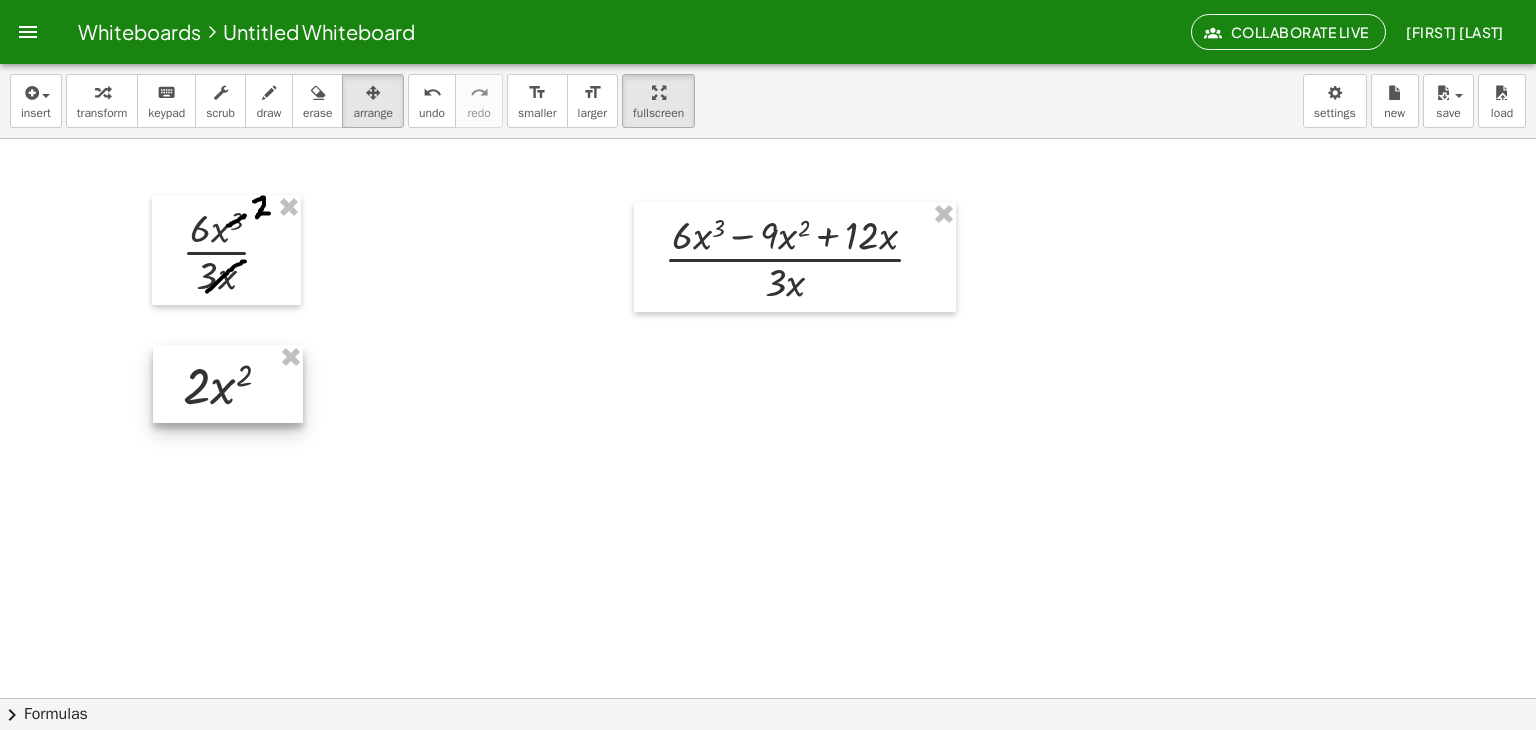 drag, startPoint x: 202, startPoint y: 405, endPoint x: 228, endPoint y: 407, distance: 26.076809 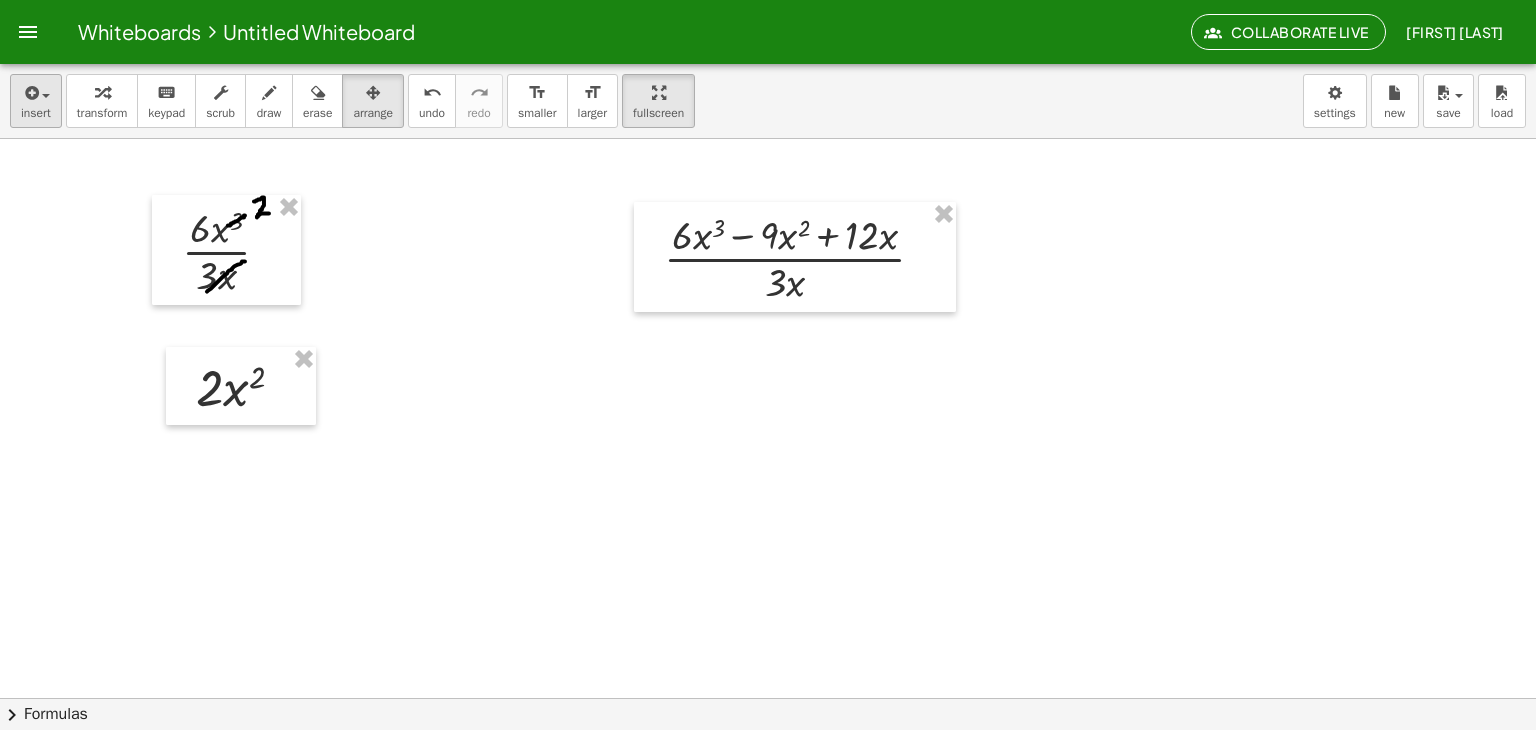drag, startPoint x: 1, startPoint y: 101, endPoint x: 45, endPoint y: 98, distance: 44.102154 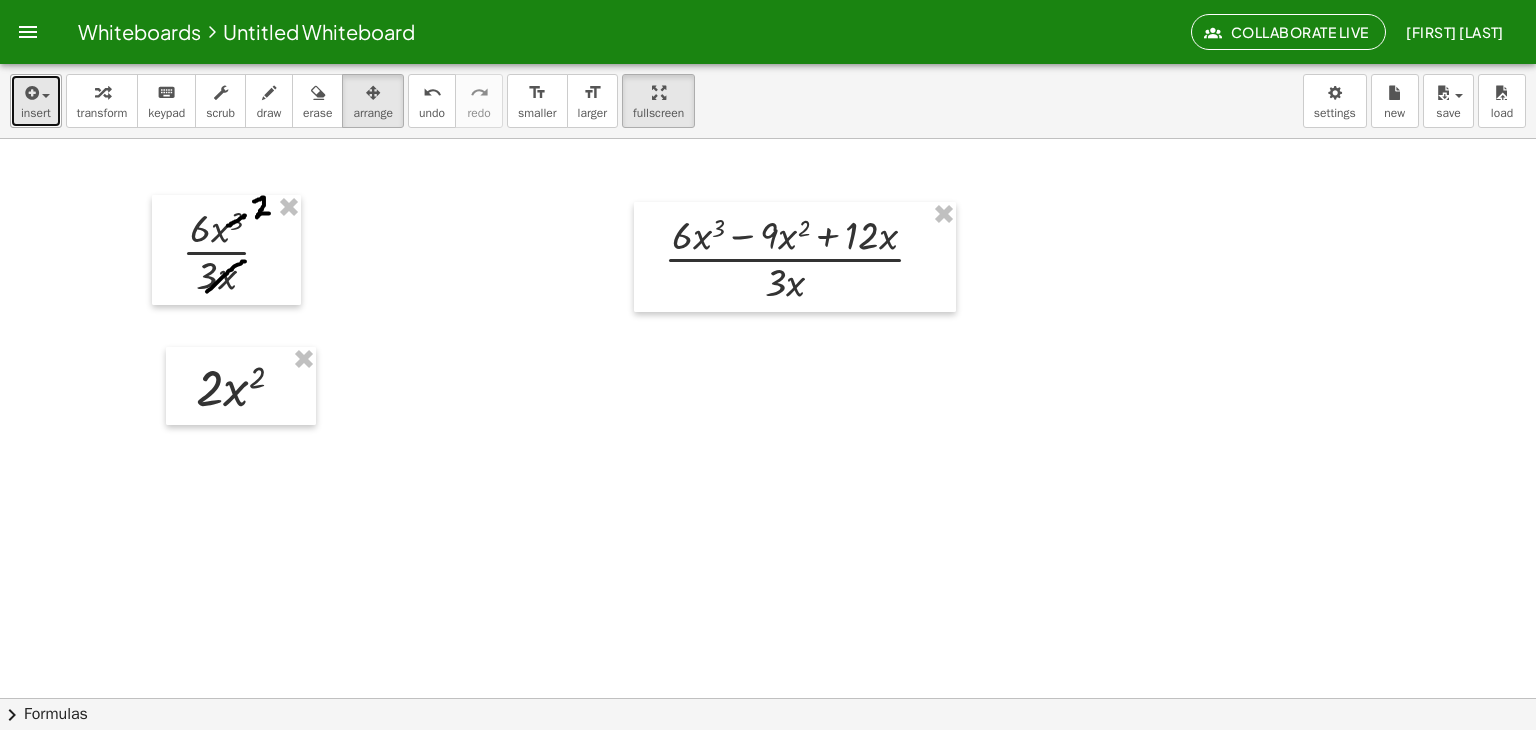 click at bounding box center [36, 92] 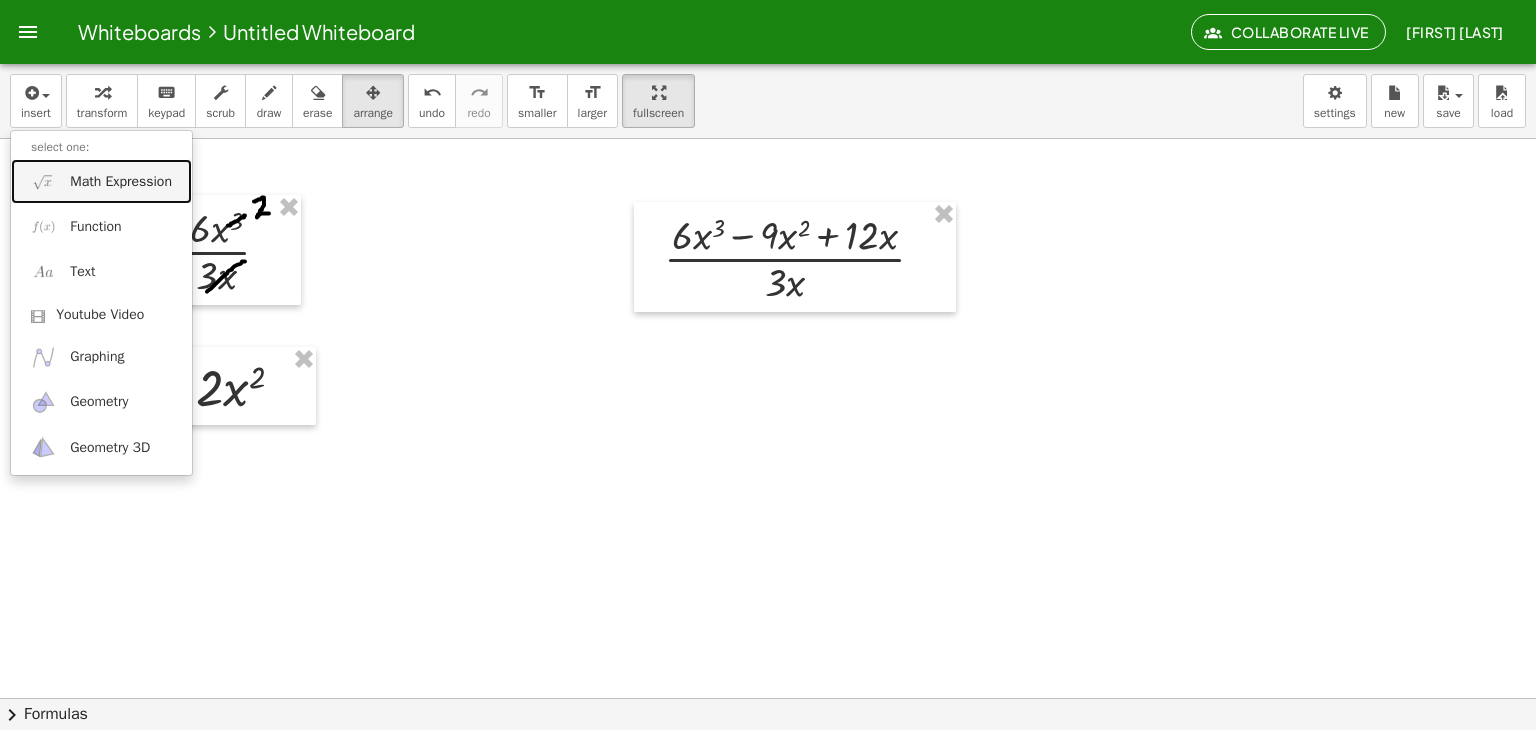 click on "Math Expression" at bounding box center [121, 182] 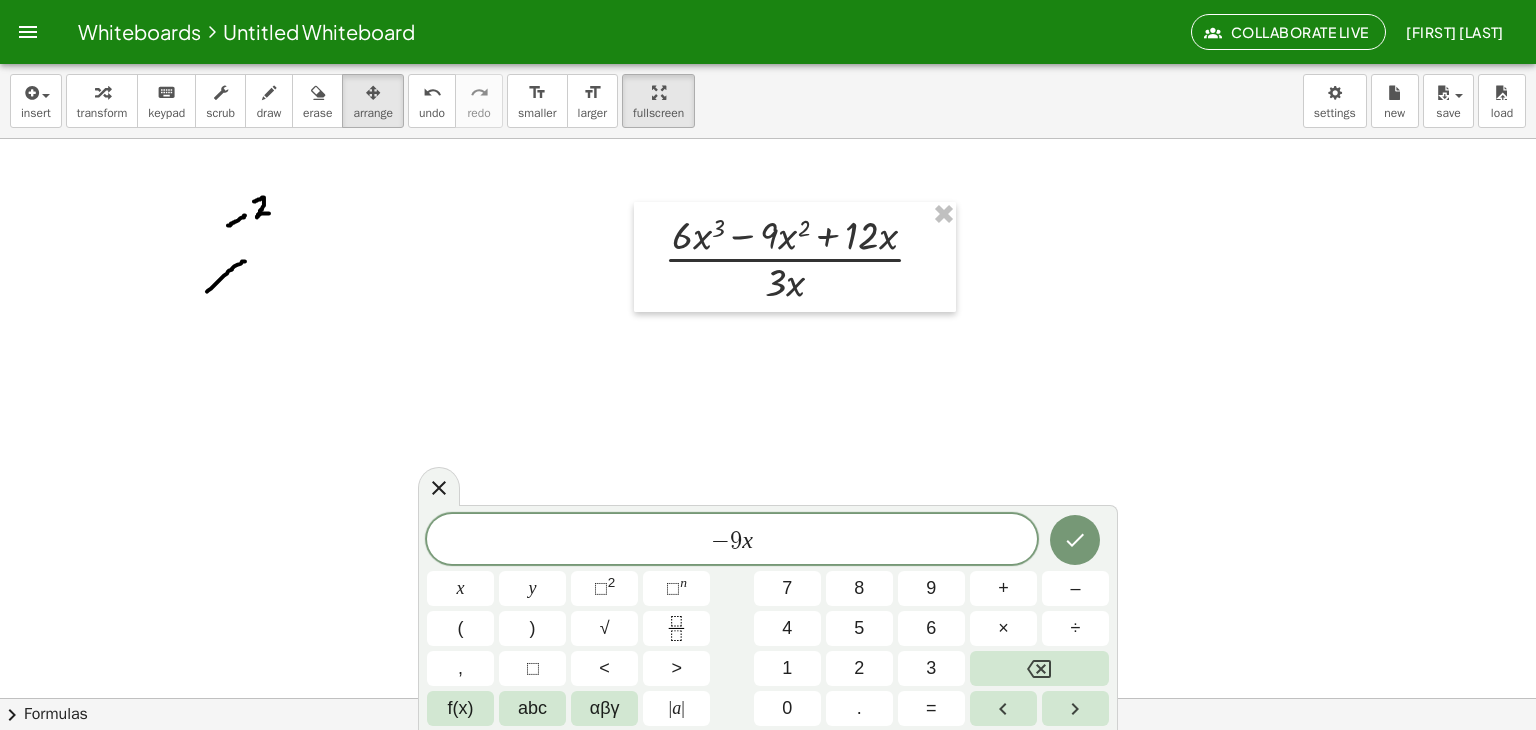click at bounding box center [768, 762] 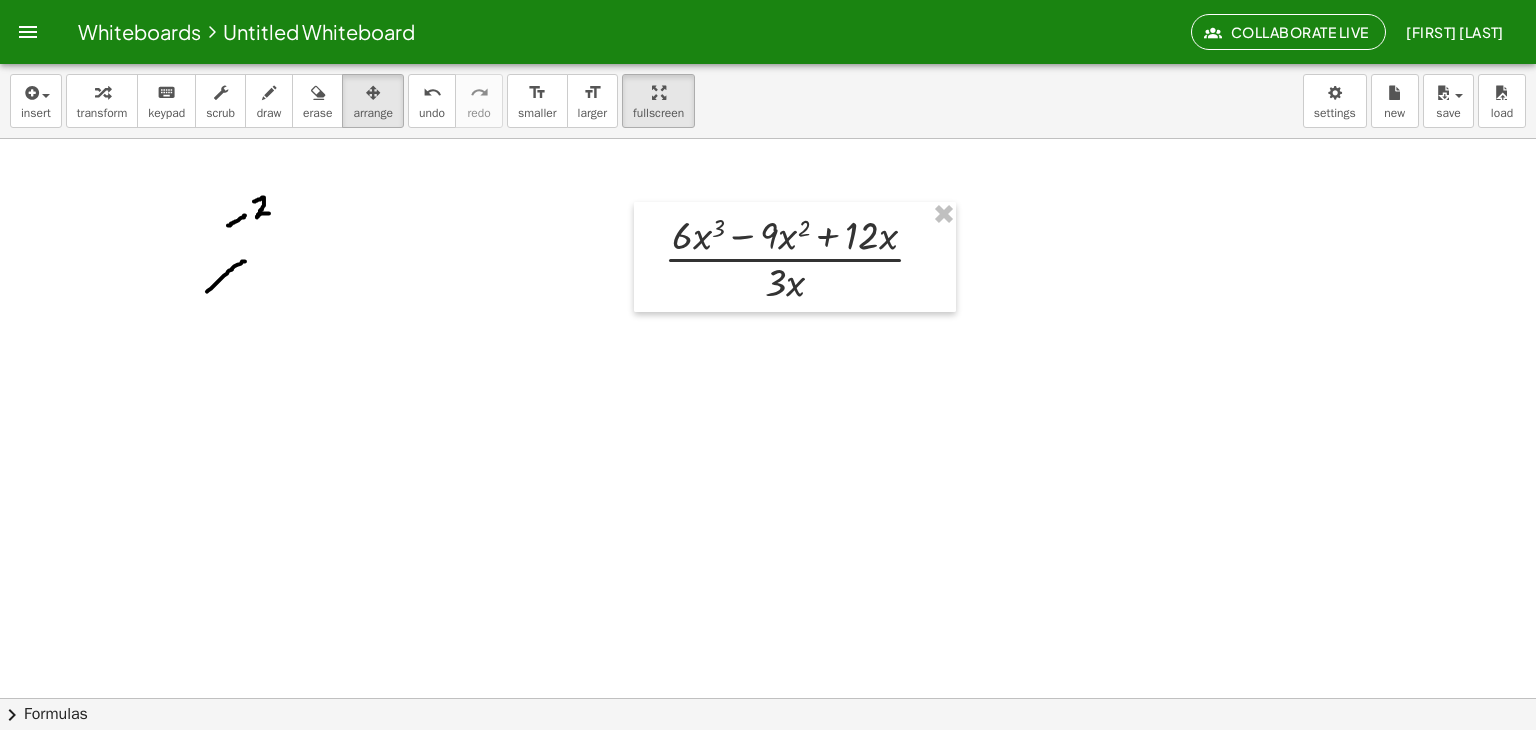 drag, startPoint x: 228, startPoint y: 210, endPoint x: 345, endPoint y: 346, distance: 179.40178 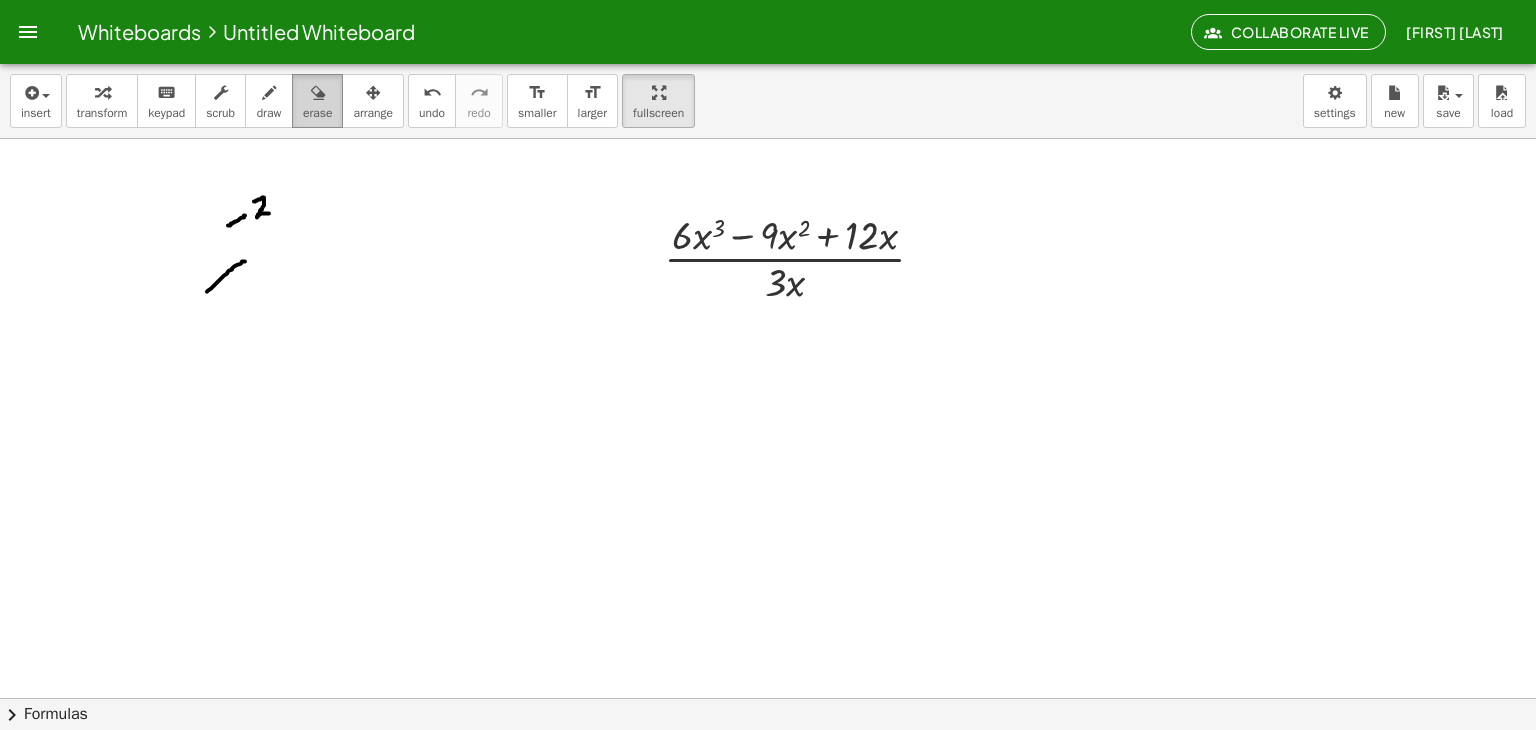 click at bounding box center (317, 92) 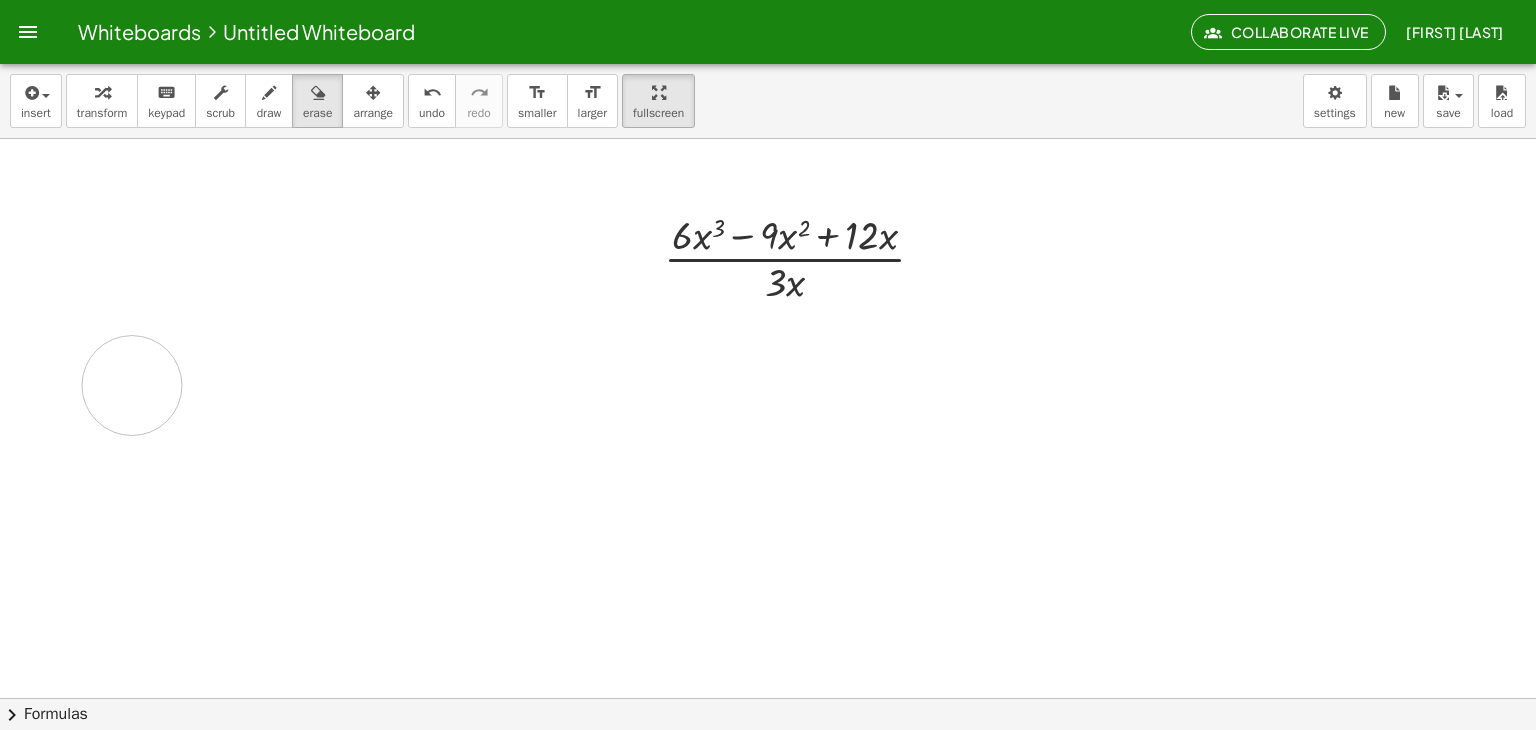 drag, startPoint x: 256, startPoint y: 228, endPoint x: 180, endPoint y: 361, distance: 153.18289 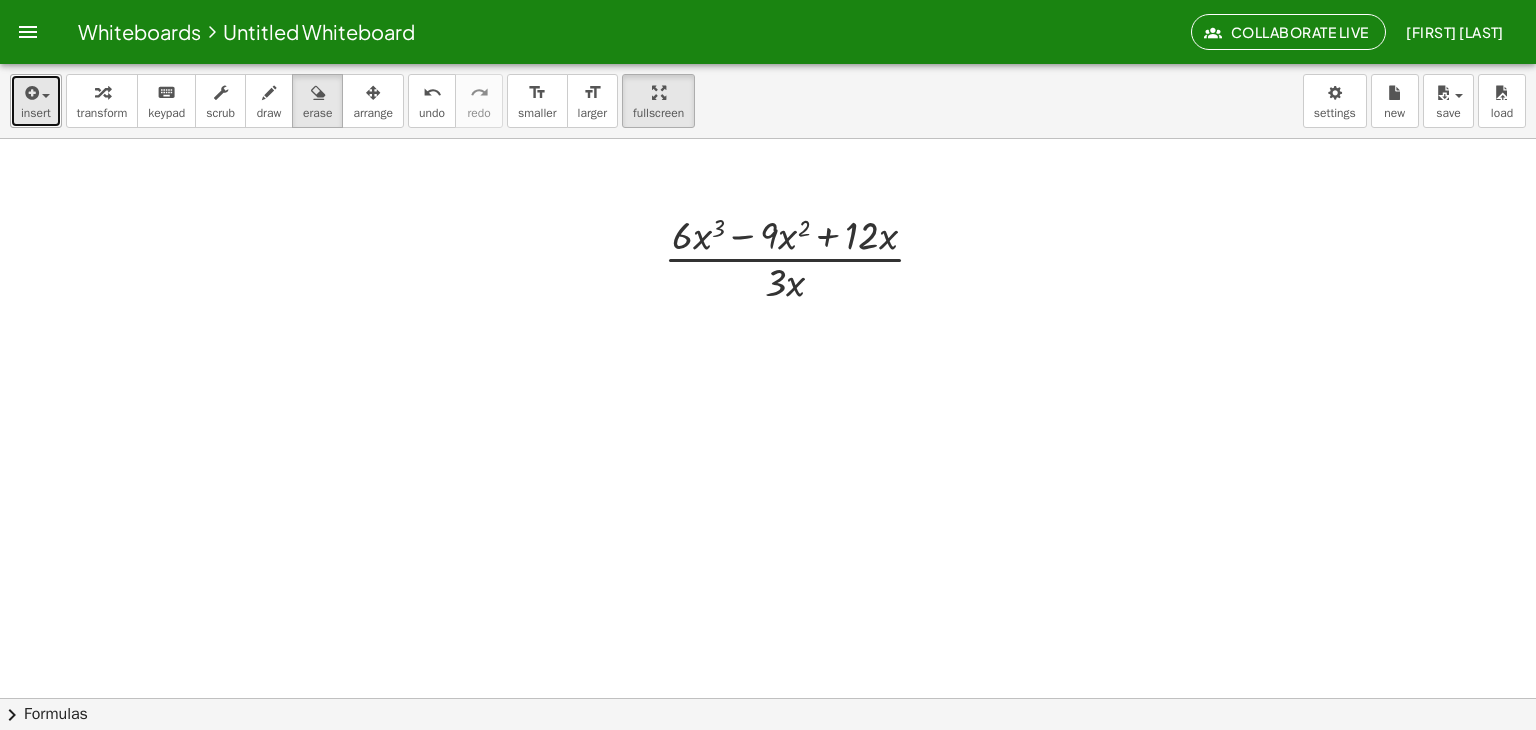 click at bounding box center [30, 93] 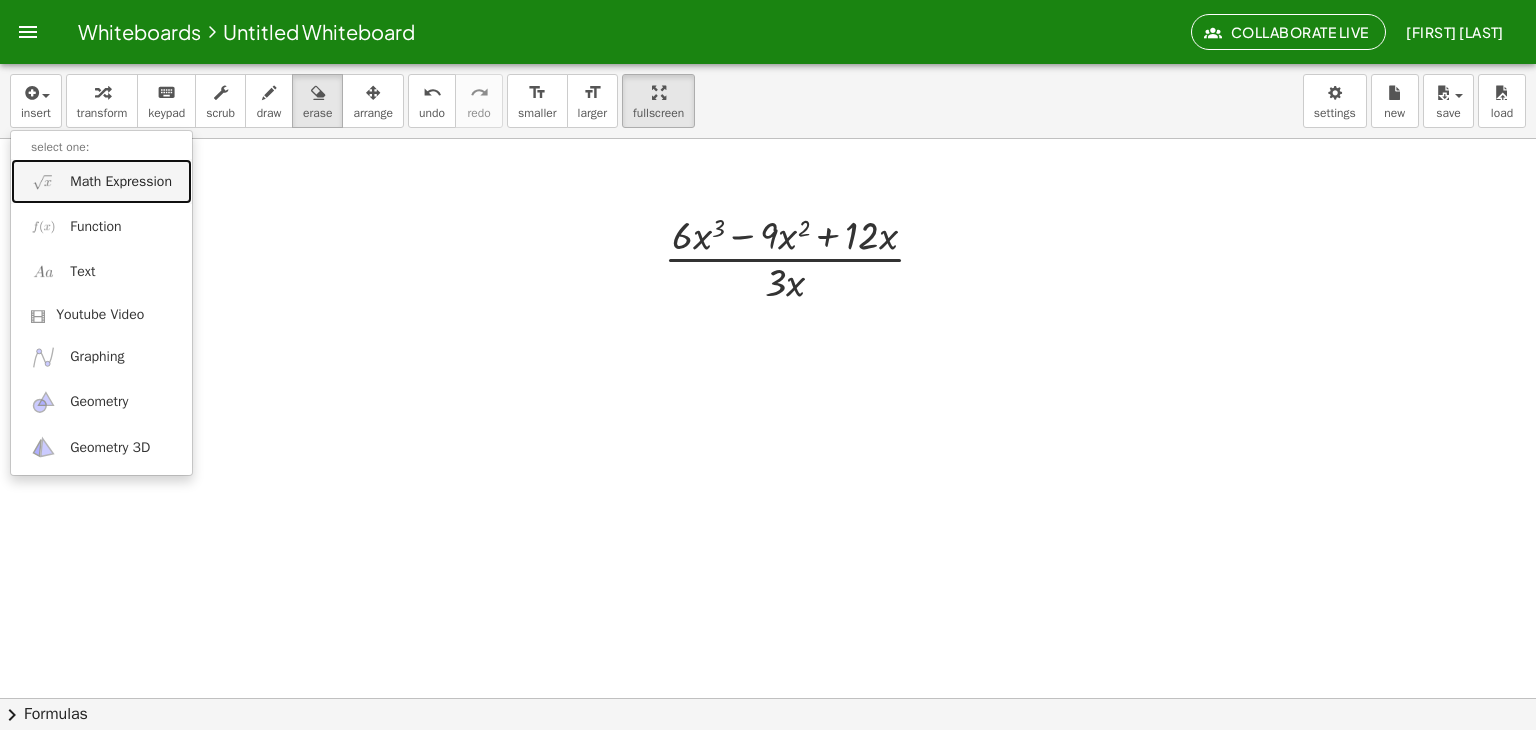 click on "Math Expression" at bounding box center [101, 181] 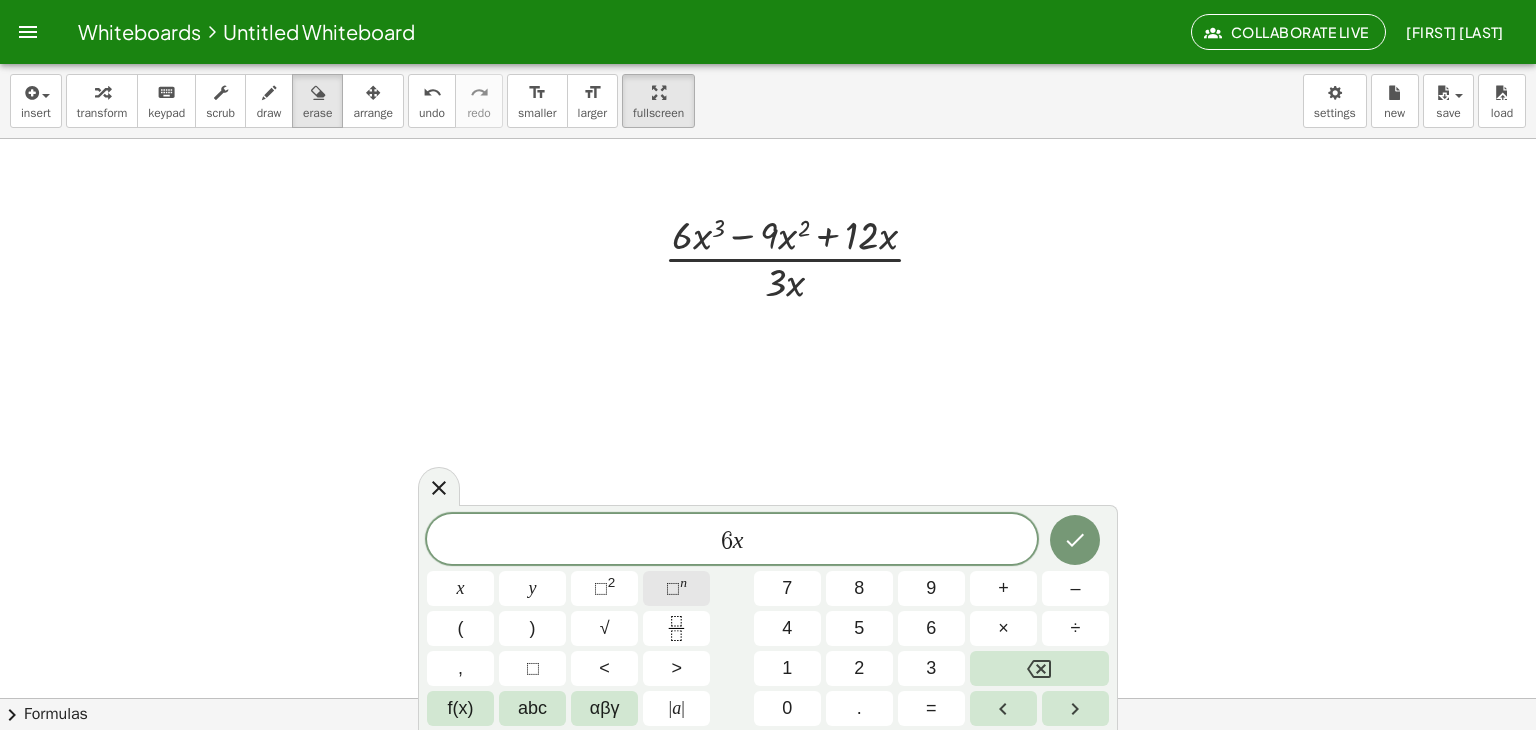 click on "⬚ n" at bounding box center (676, 588) 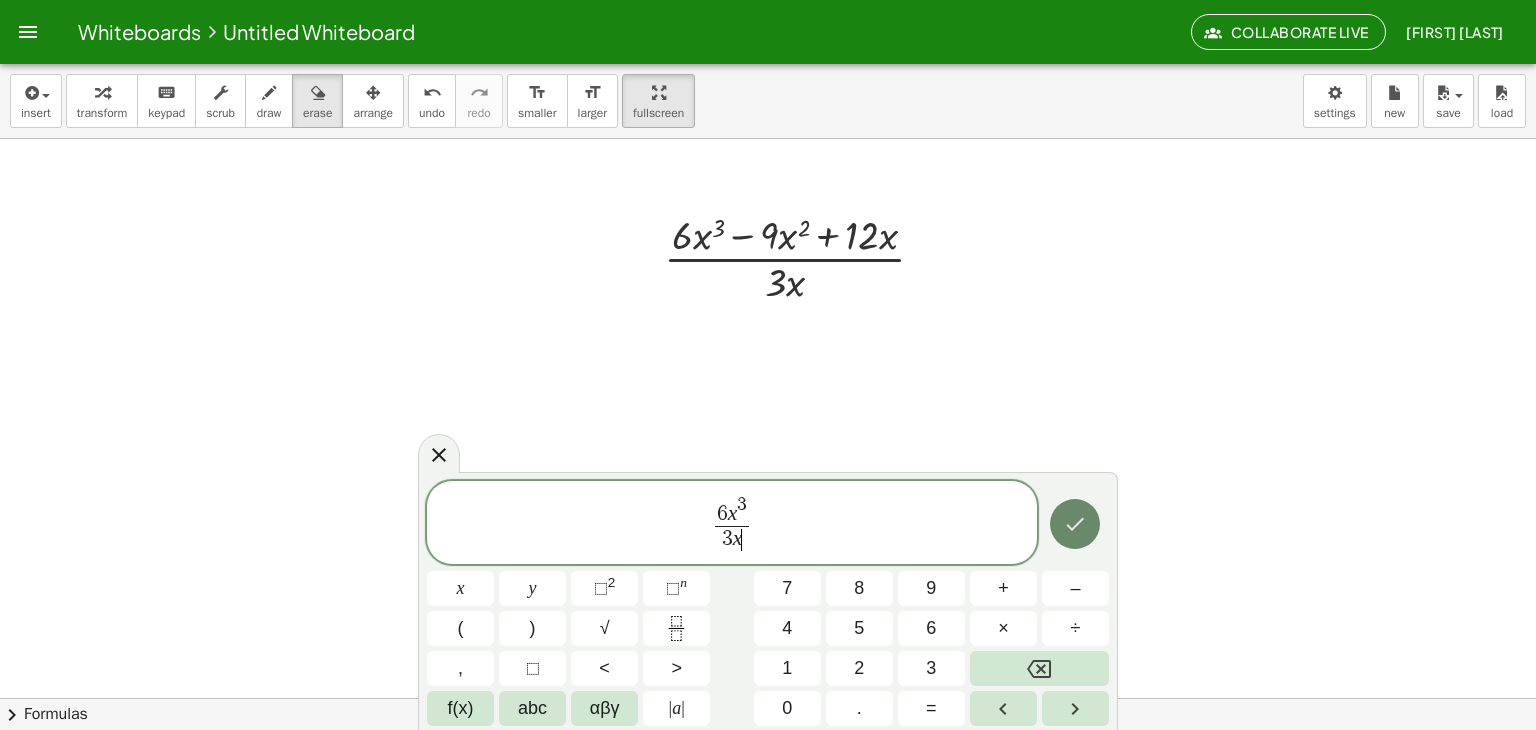 click at bounding box center [1075, 524] 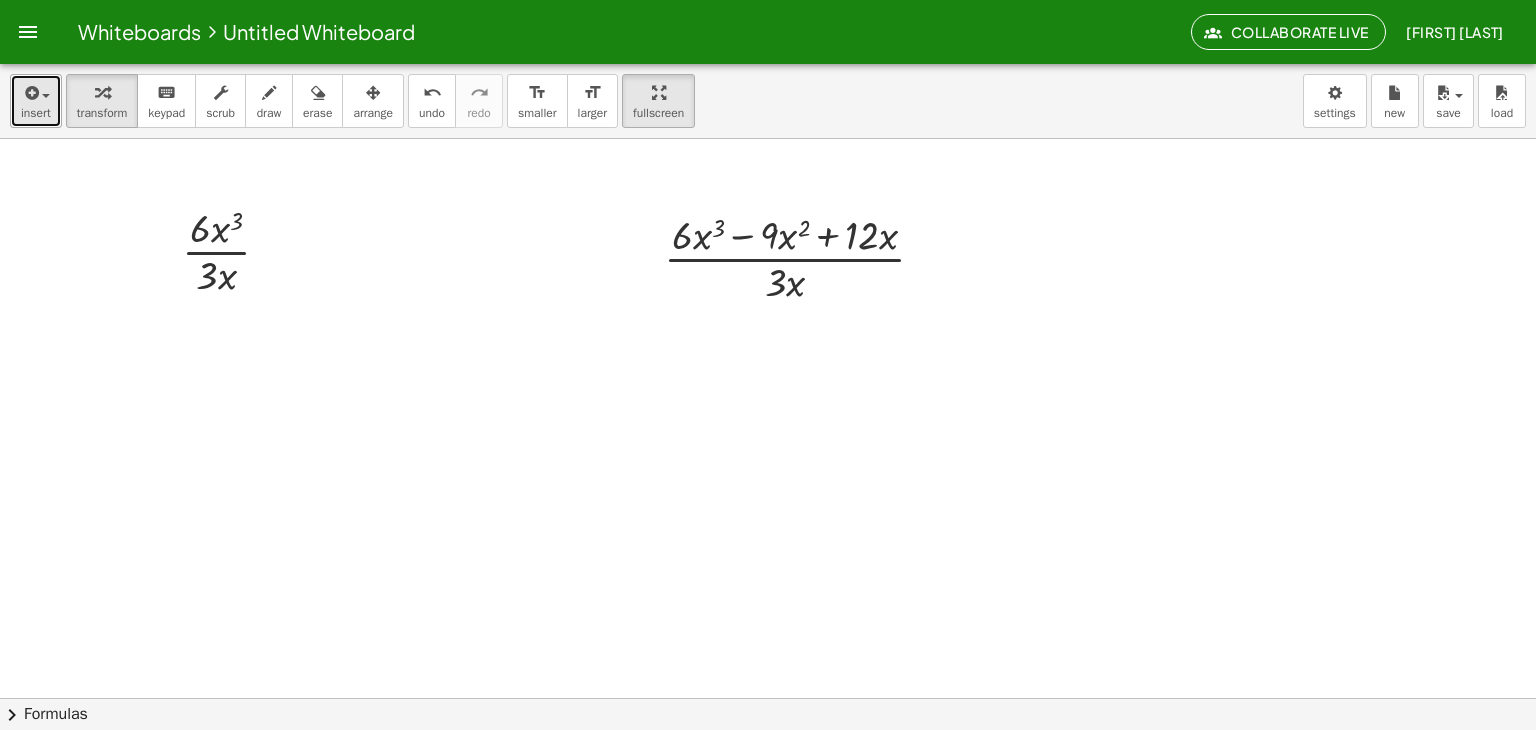 click on "insert" at bounding box center [36, 113] 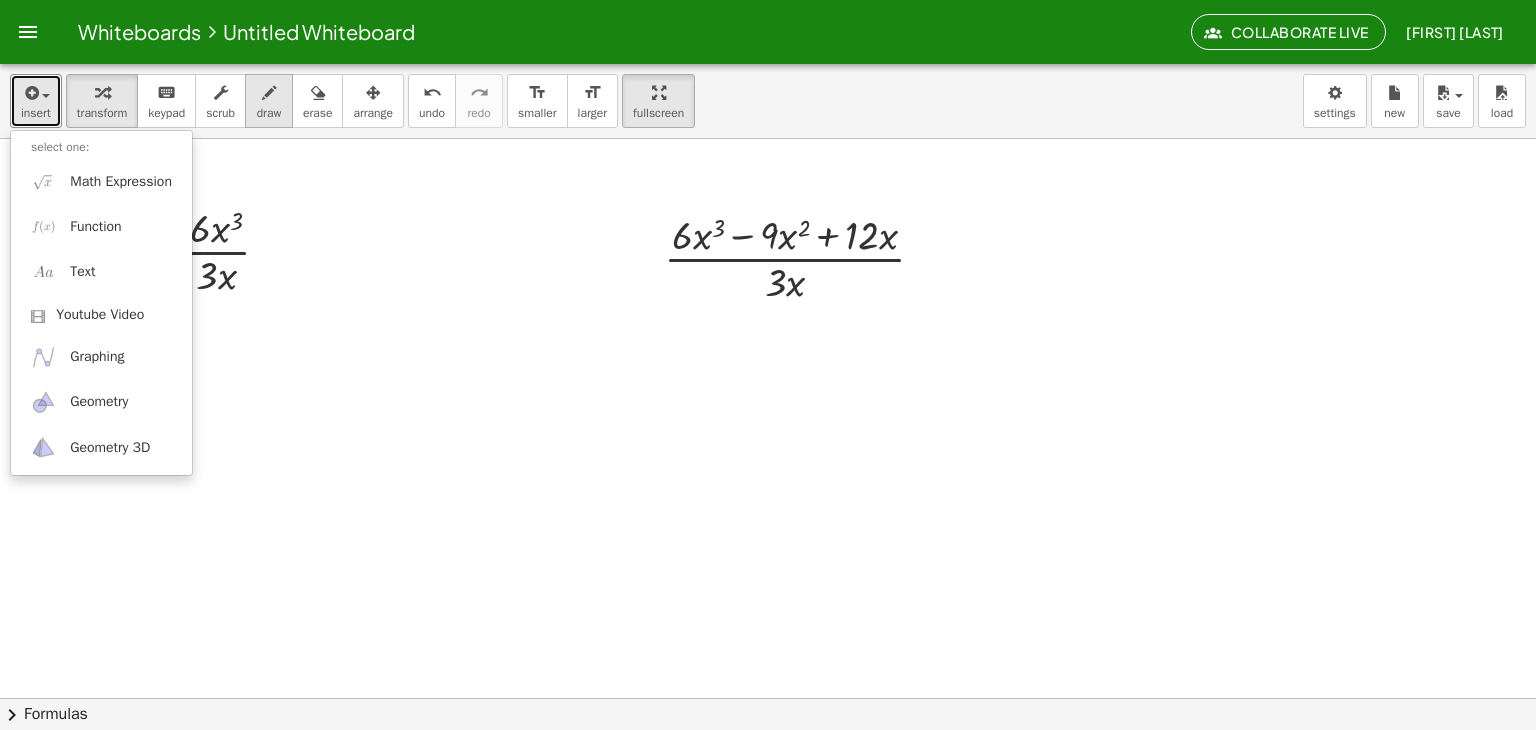 click at bounding box center [269, 92] 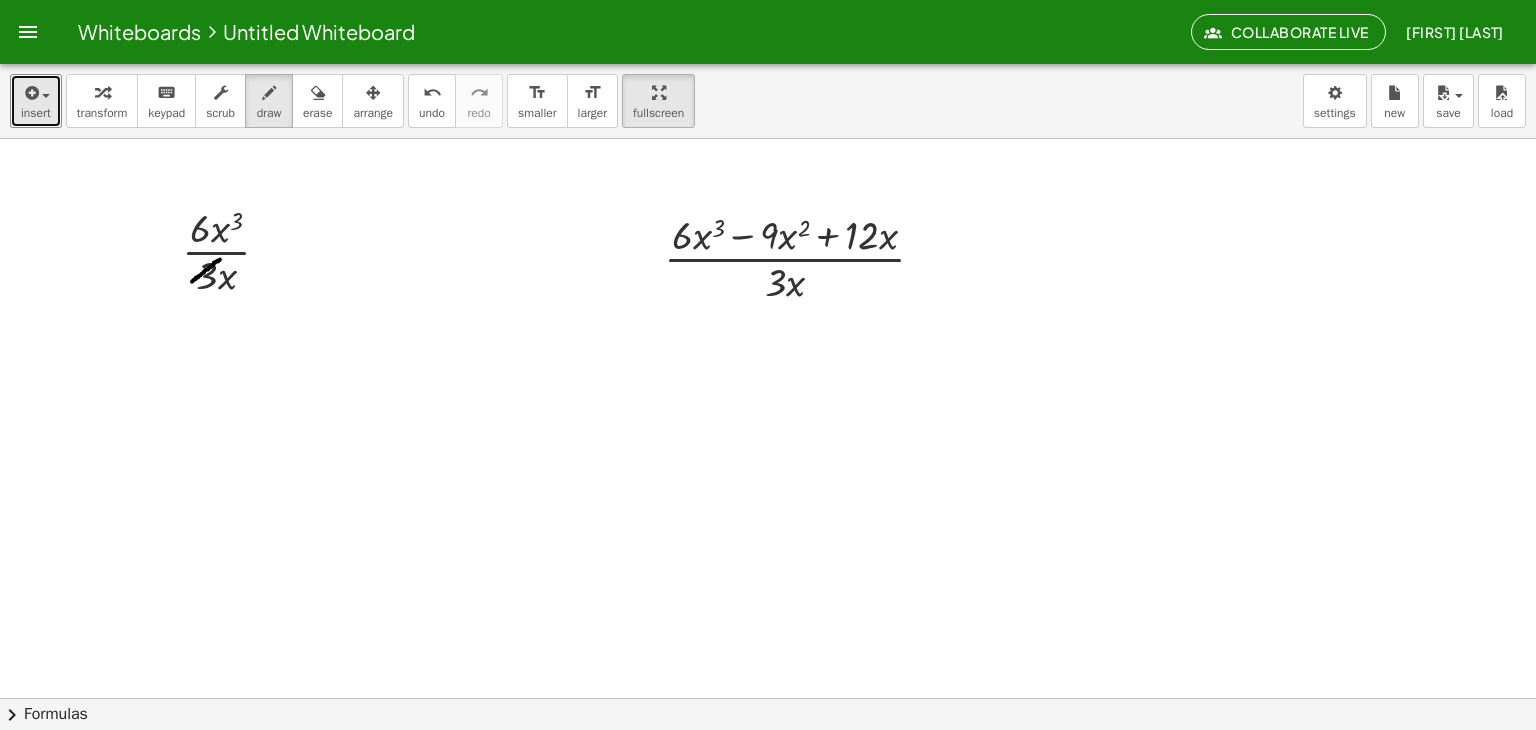 drag, startPoint x: 192, startPoint y: 281, endPoint x: 221, endPoint y: 259, distance: 36.40055 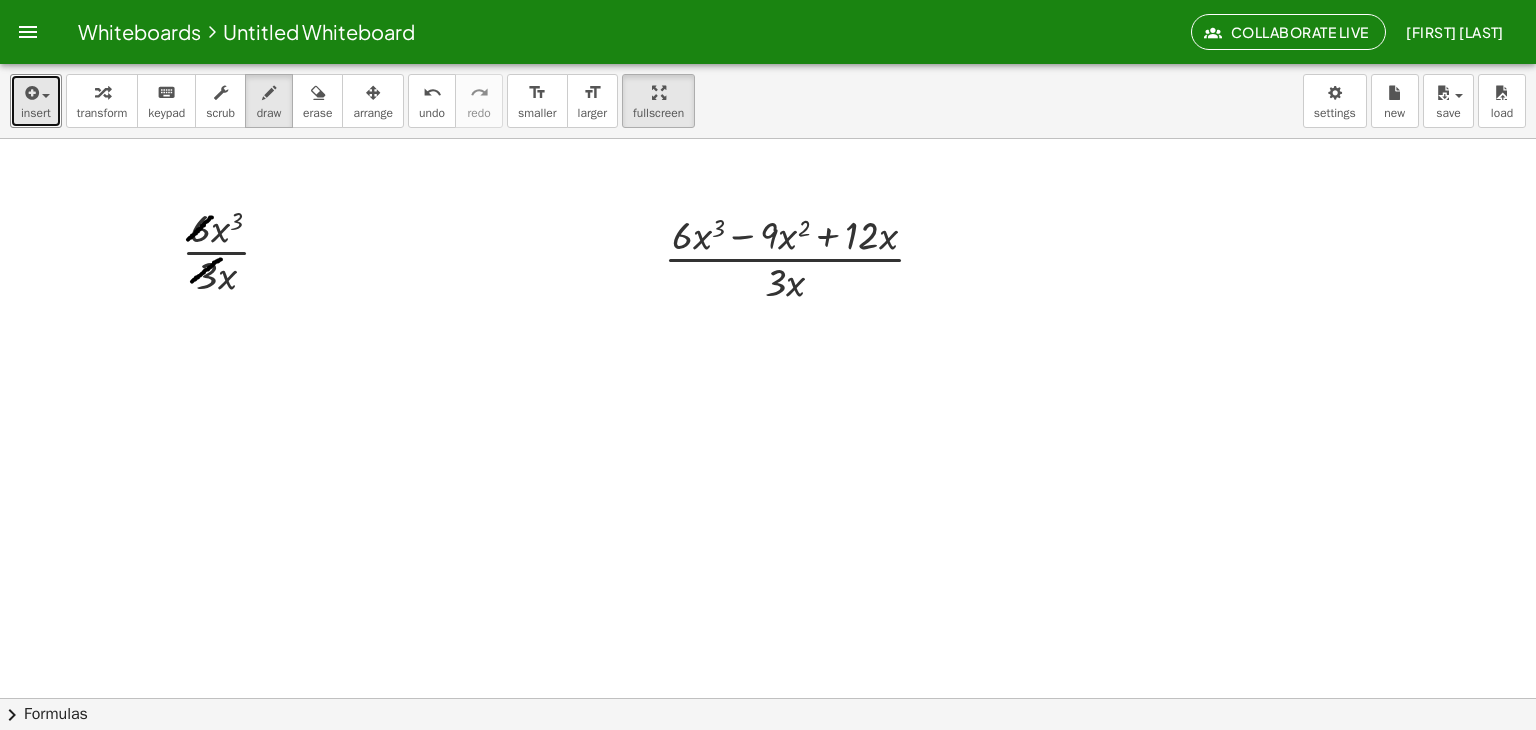 drag, startPoint x: 188, startPoint y: 239, endPoint x: 216, endPoint y: 211, distance: 39.59798 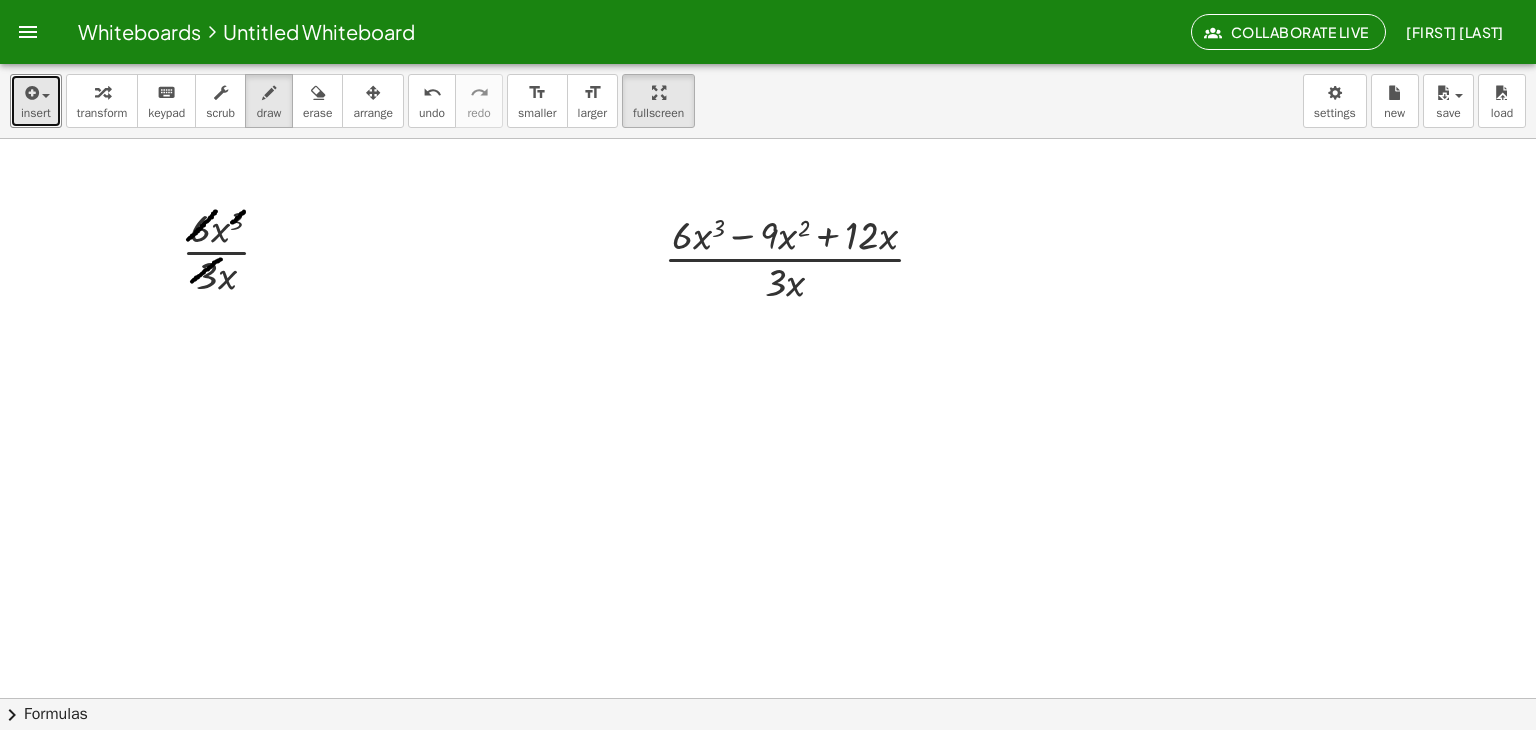 drag, startPoint x: 232, startPoint y: 222, endPoint x: 246, endPoint y: 211, distance: 17.804493 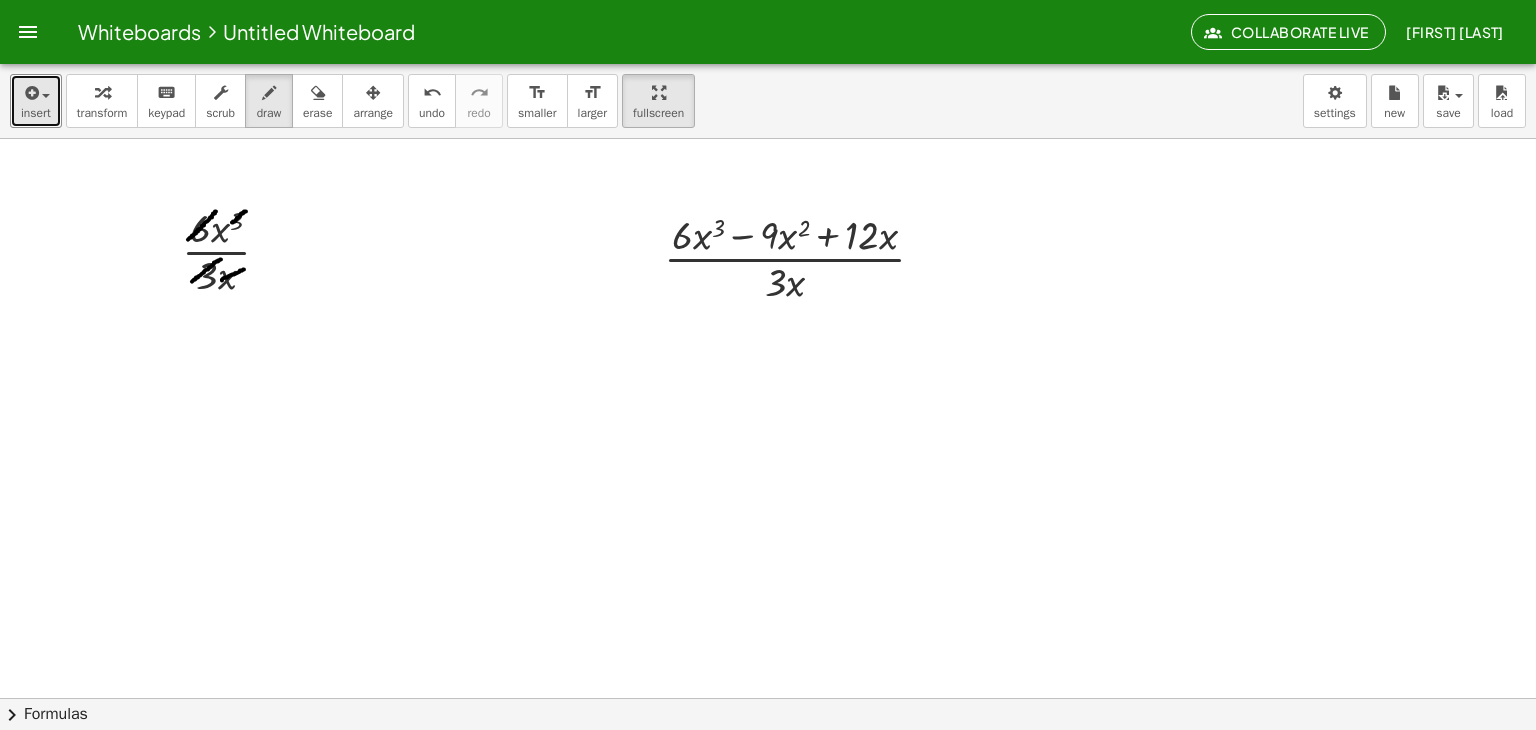 drag, startPoint x: 222, startPoint y: 280, endPoint x: 245, endPoint y: 269, distance: 25.495098 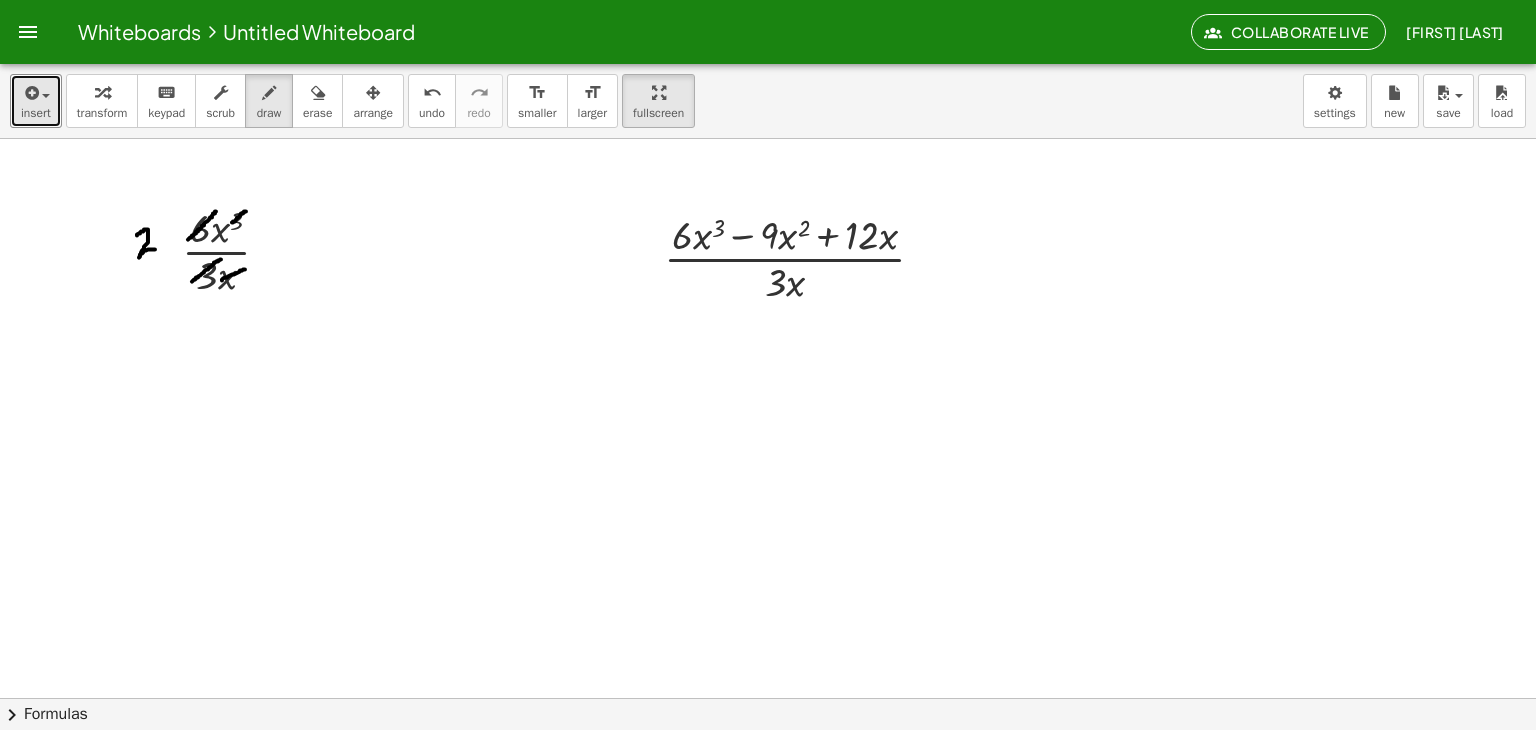 drag, startPoint x: 137, startPoint y: 235, endPoint x: 156, endPoint y: 249, distance: 23.600847 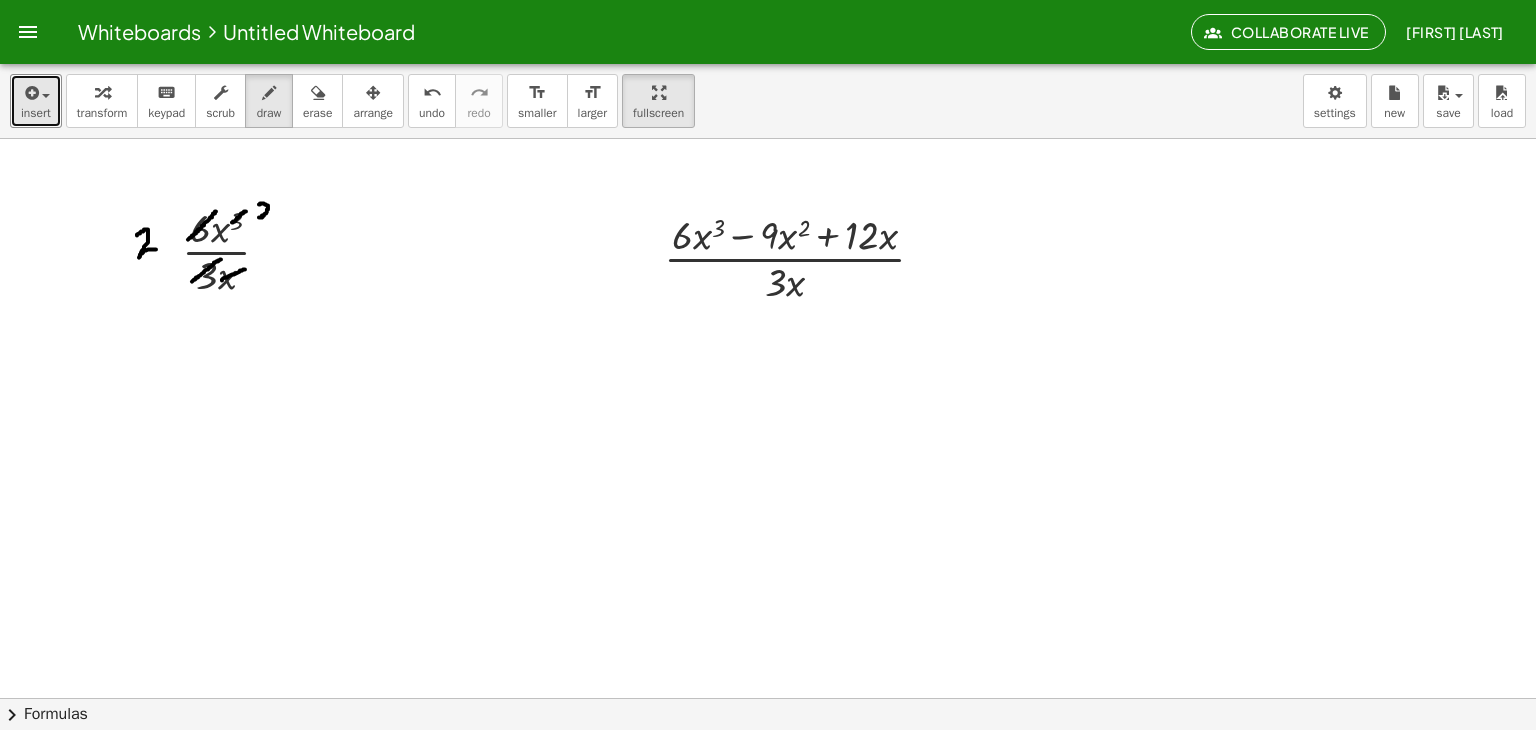 drag, startPoint x: 259, startPoint y: 204, endPoint x: 269, endPoint y: 213, distance: 13.453624 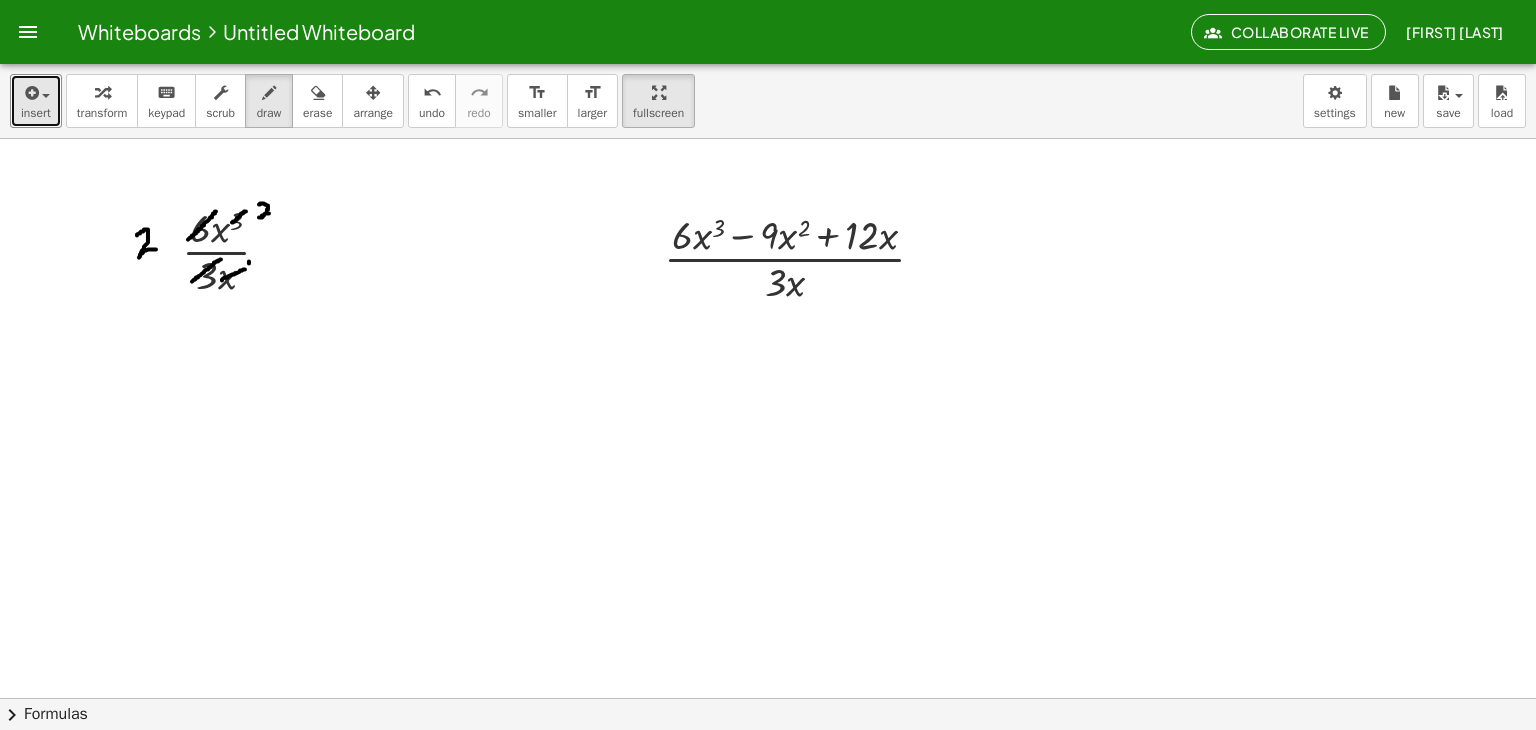 click at bounding box center (768, 762) 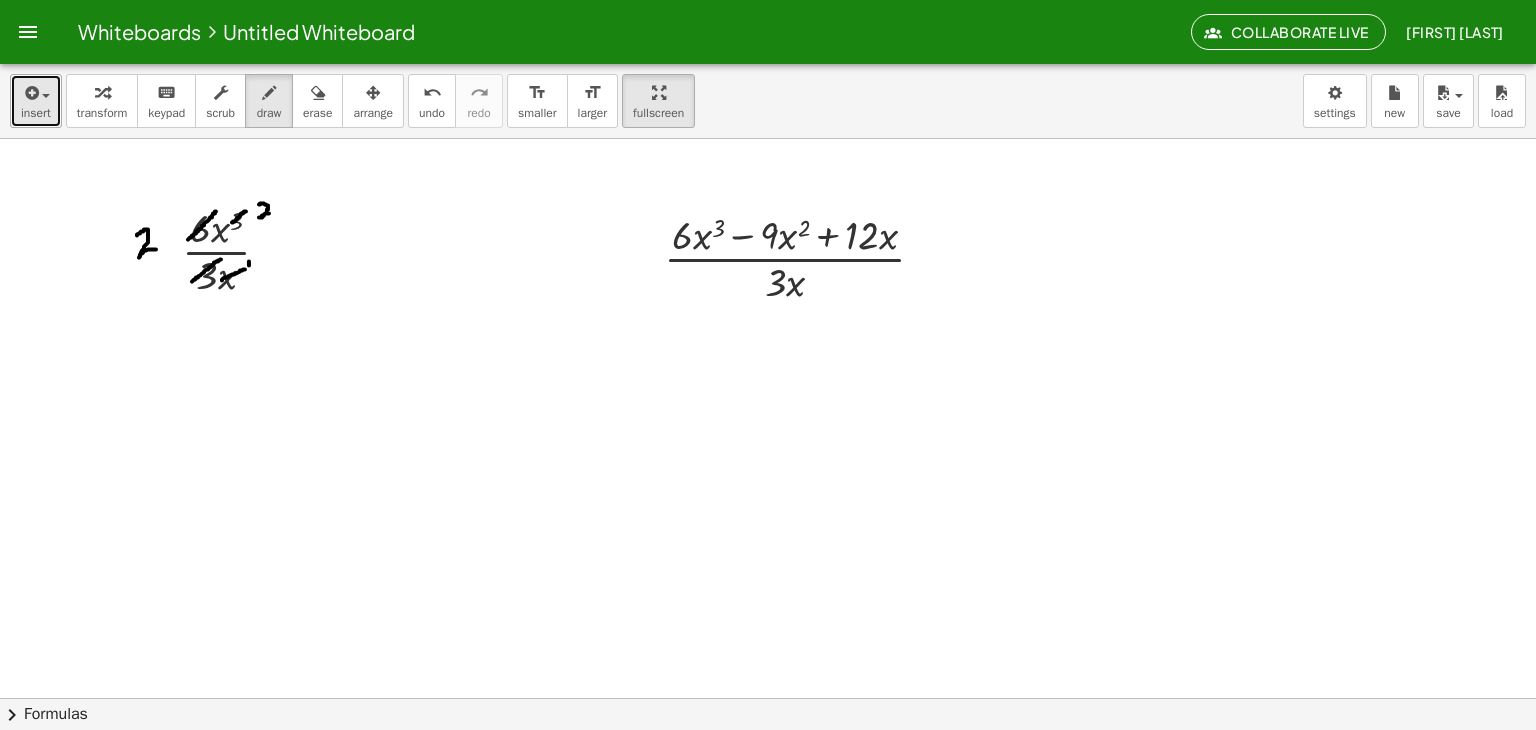 click at bounding box center (30, 93) 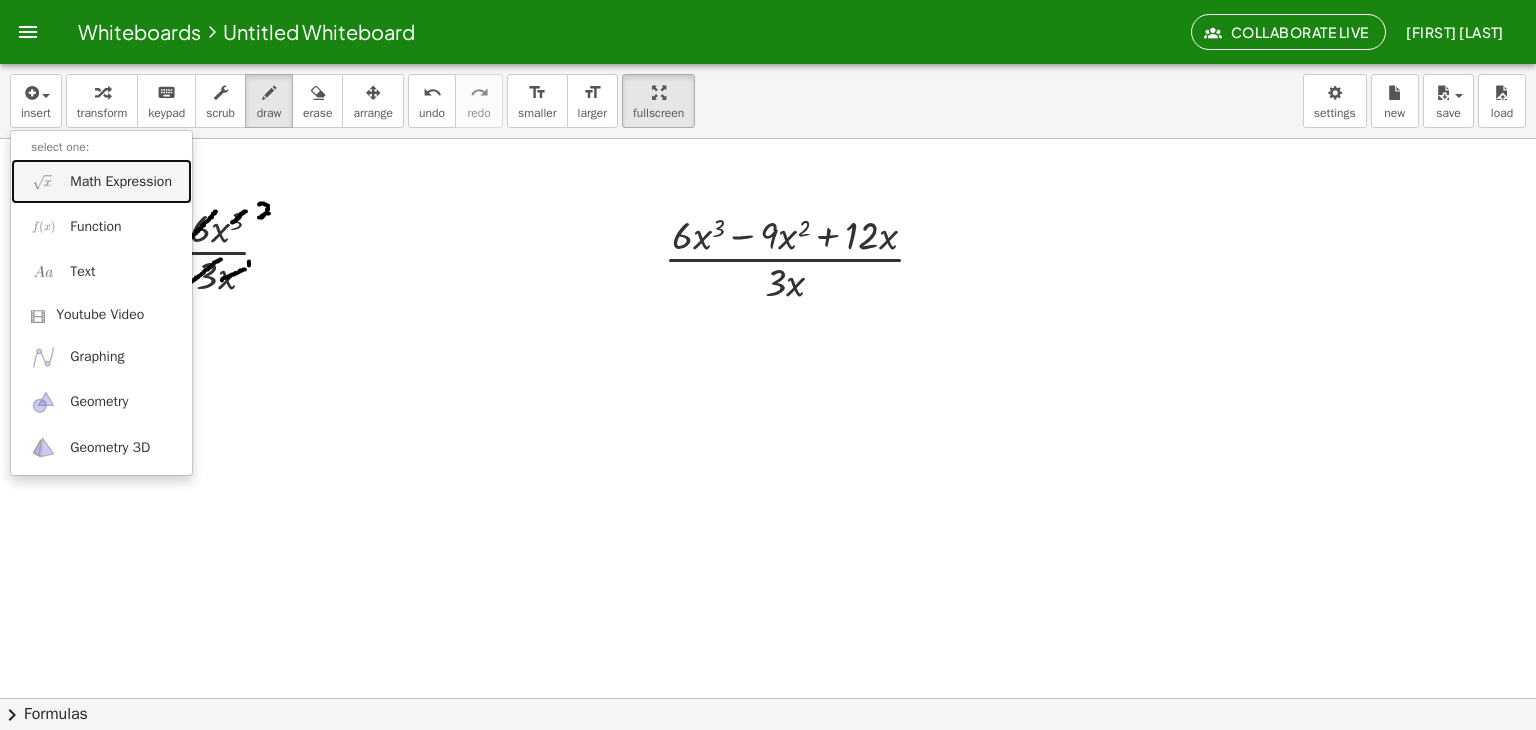 click on "Math Expression" at bounding box center [101, 181] 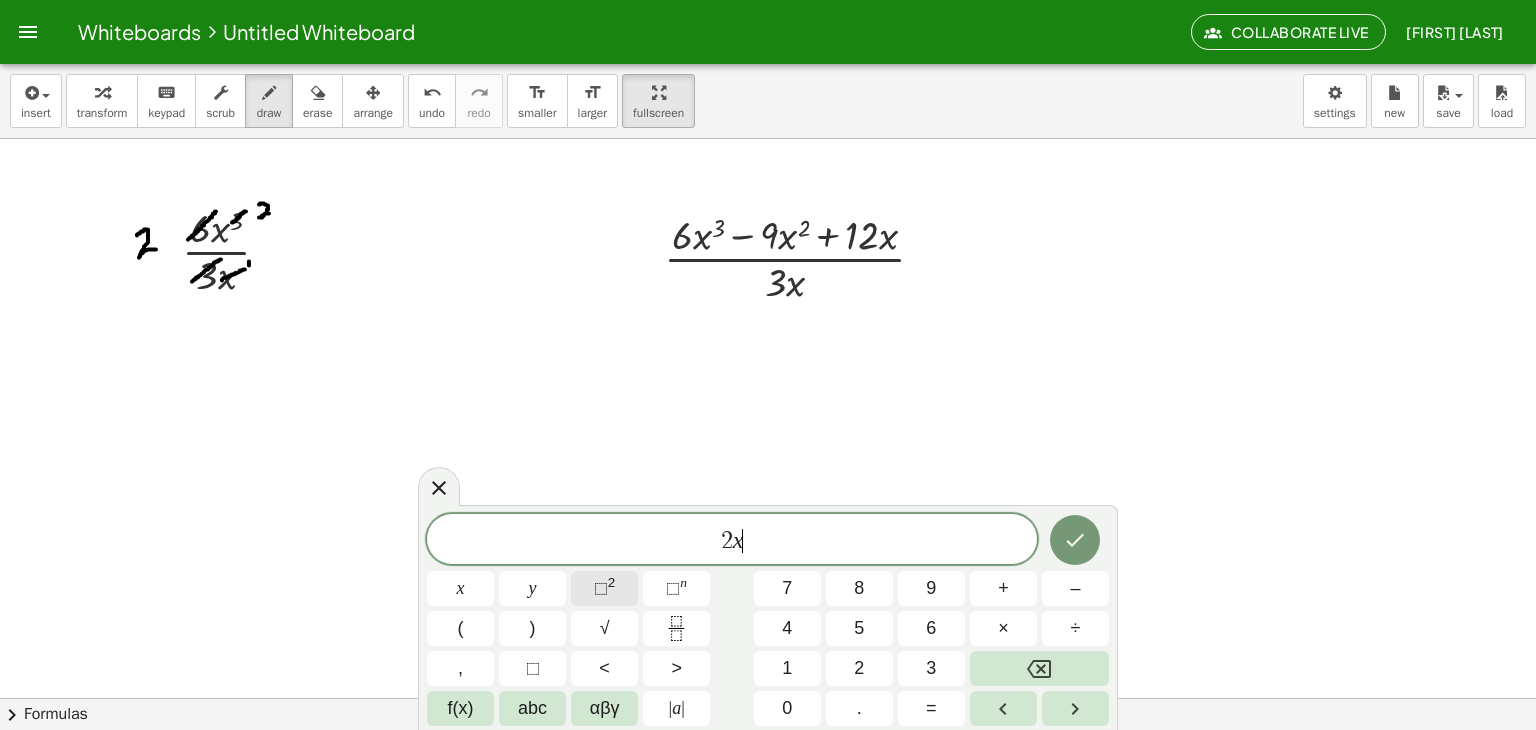click on "⬚ 2" at bounding box center (604, 588) 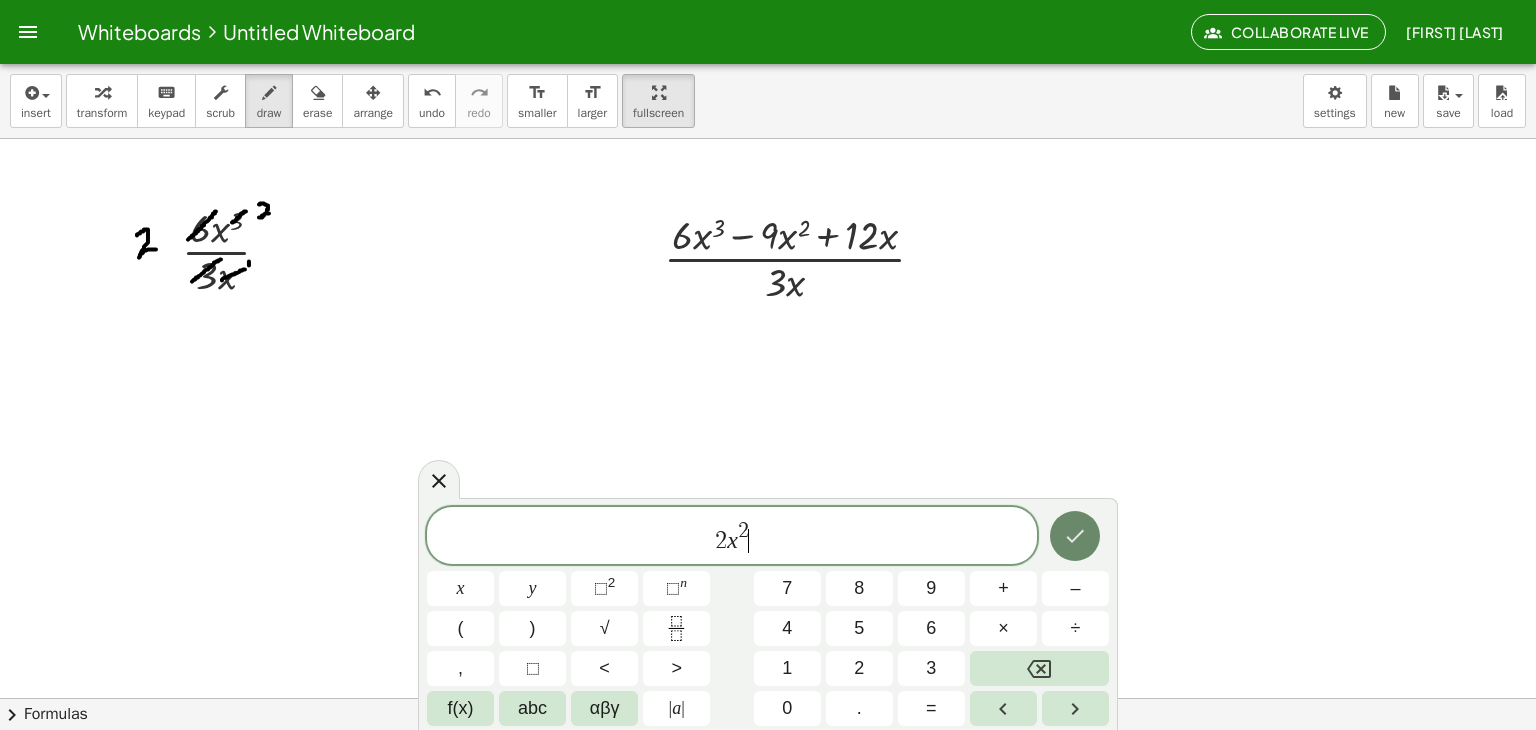 click at bounding box center (1075, 536) 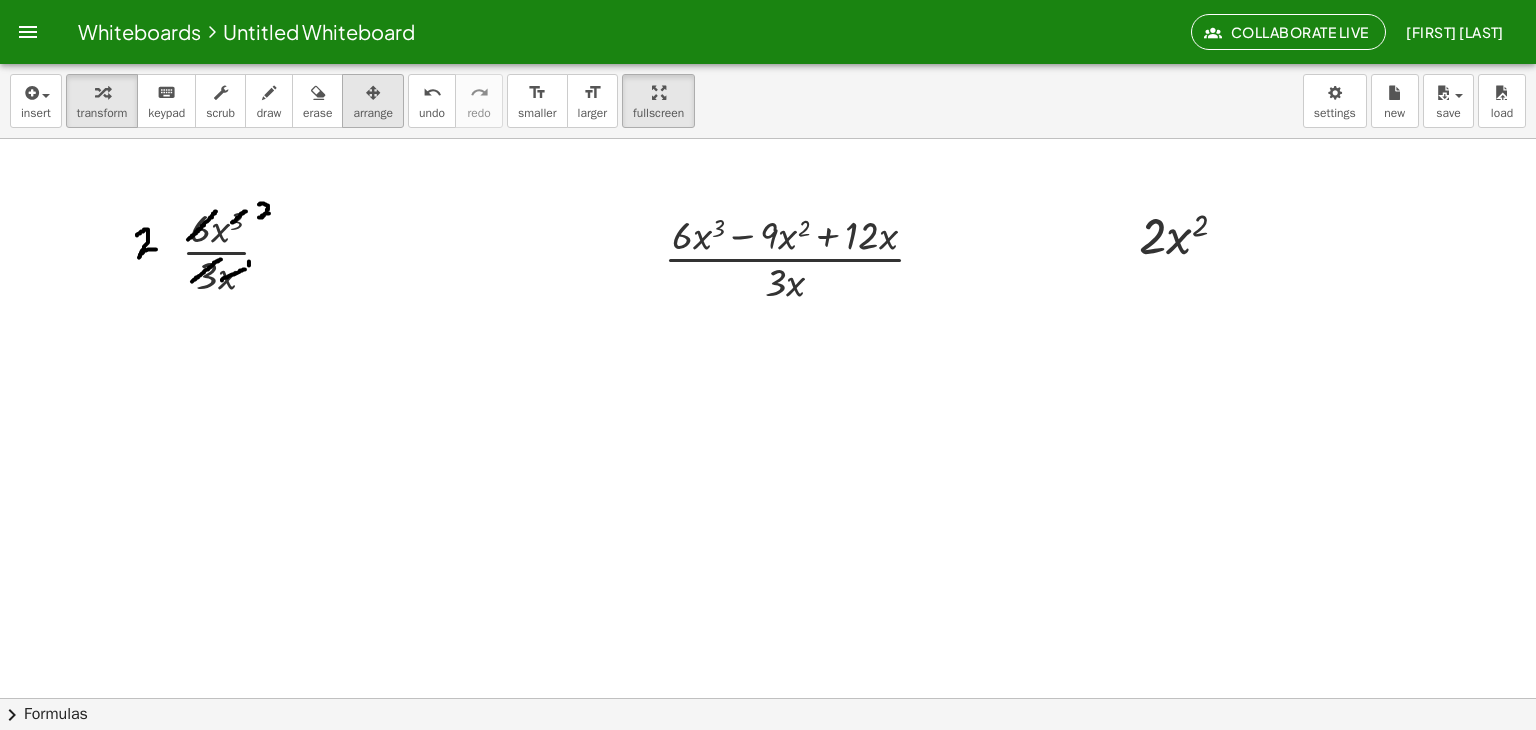 click at bounding box center (373, 92) 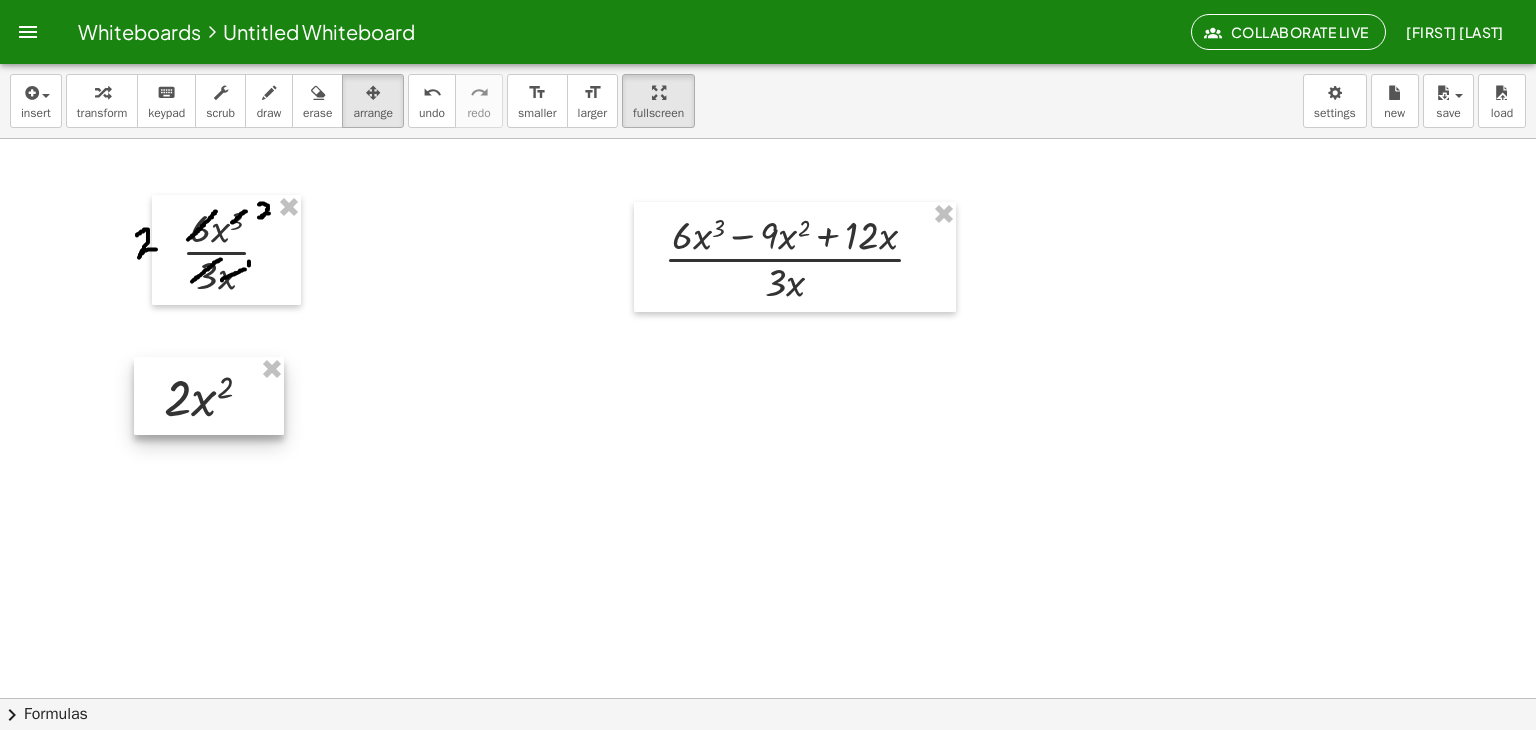 drag, startPoint x: 1176, startPoint y: 208, endPoint x: 203, endPoint y: 370, distance: 986.3939 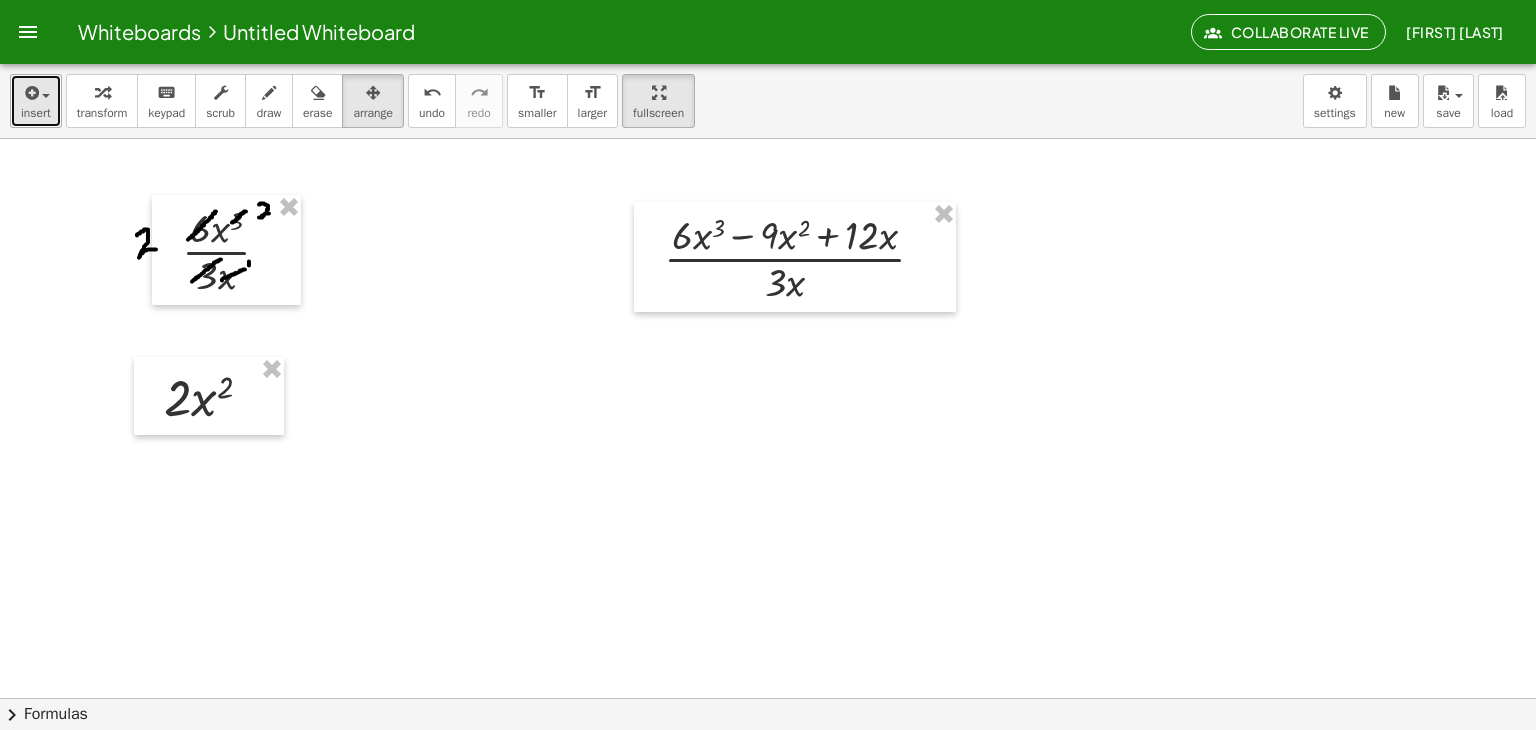 click on "insert" at bounding box center (36, 101) 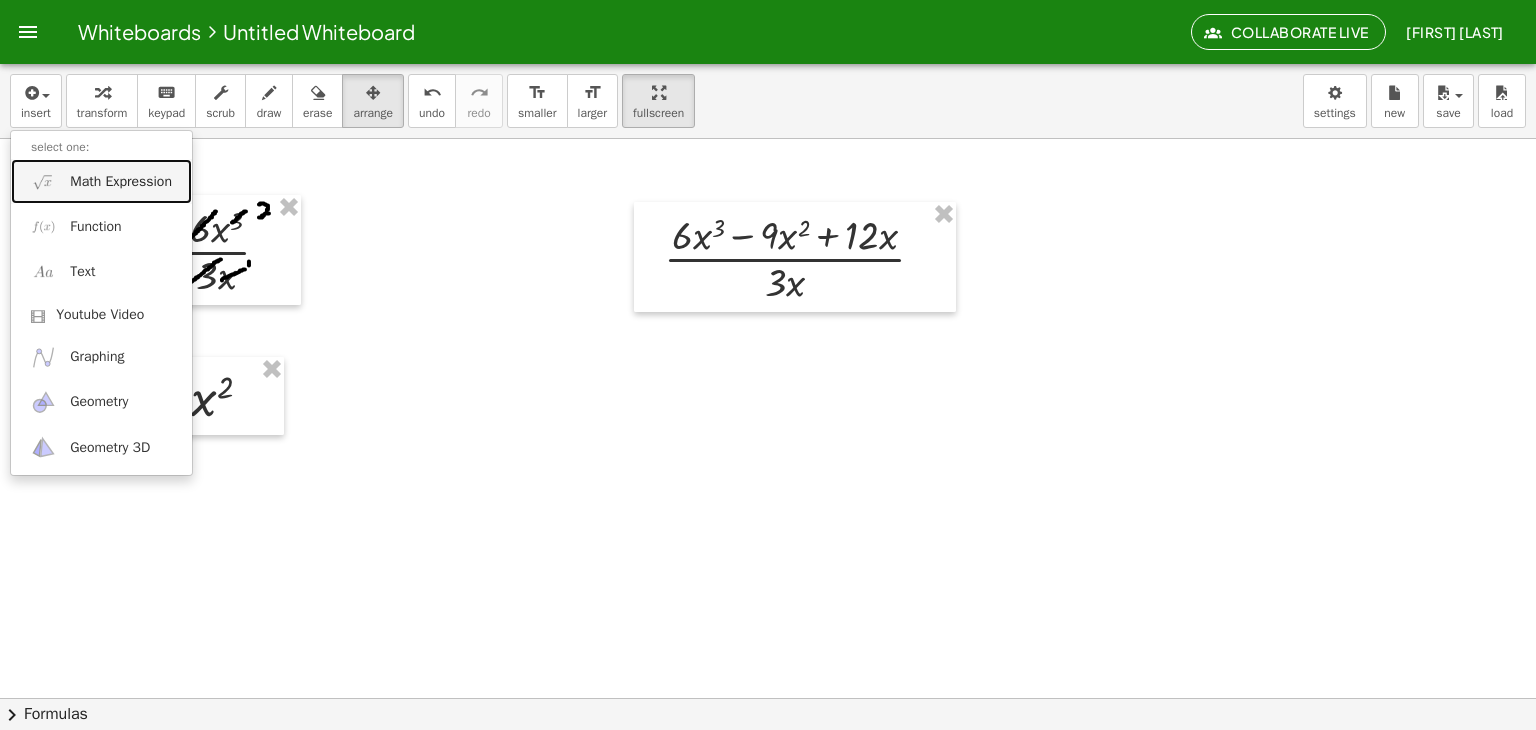 click on "Math Expression" at bounding box center [121, 182] 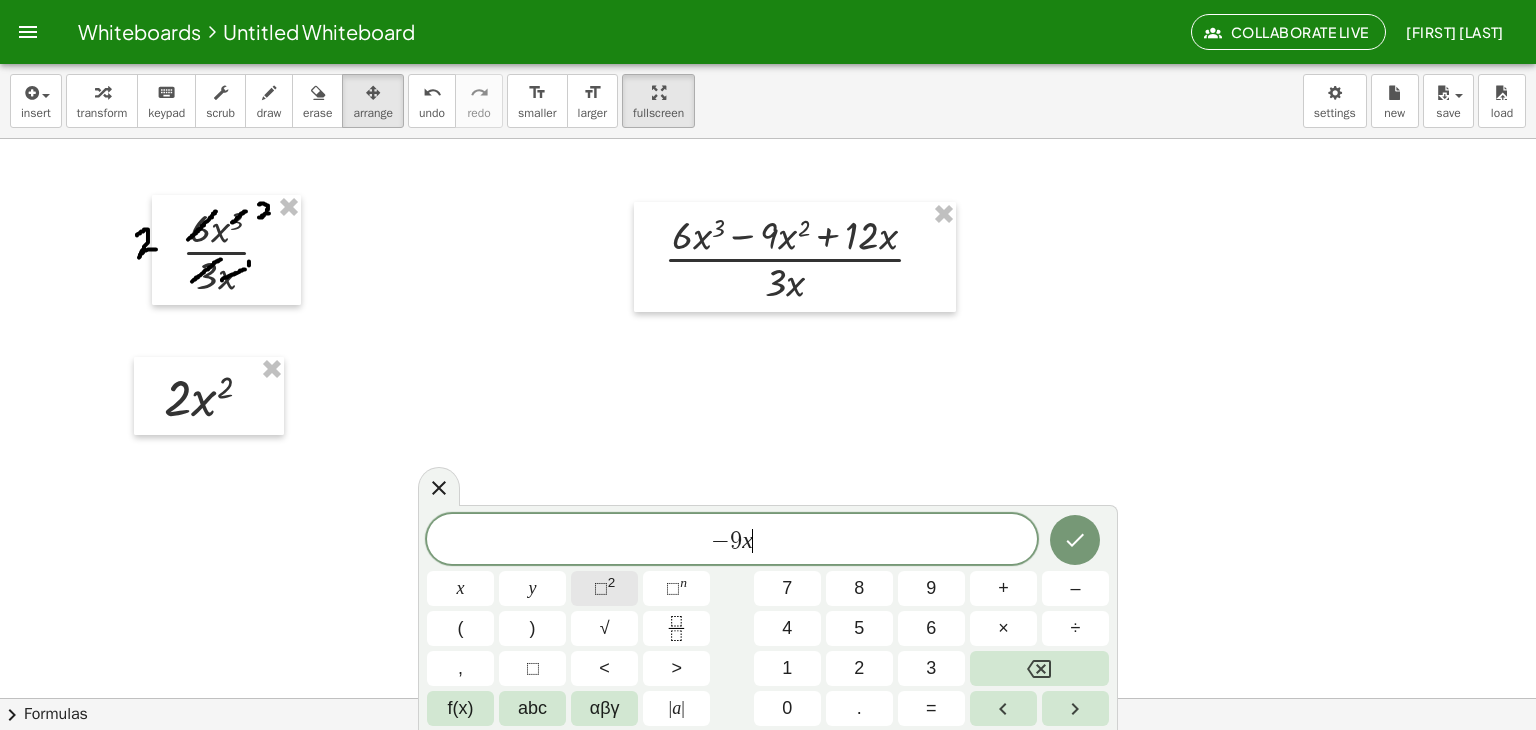 click on "⬚ 2" at bounding box center (604, 588) 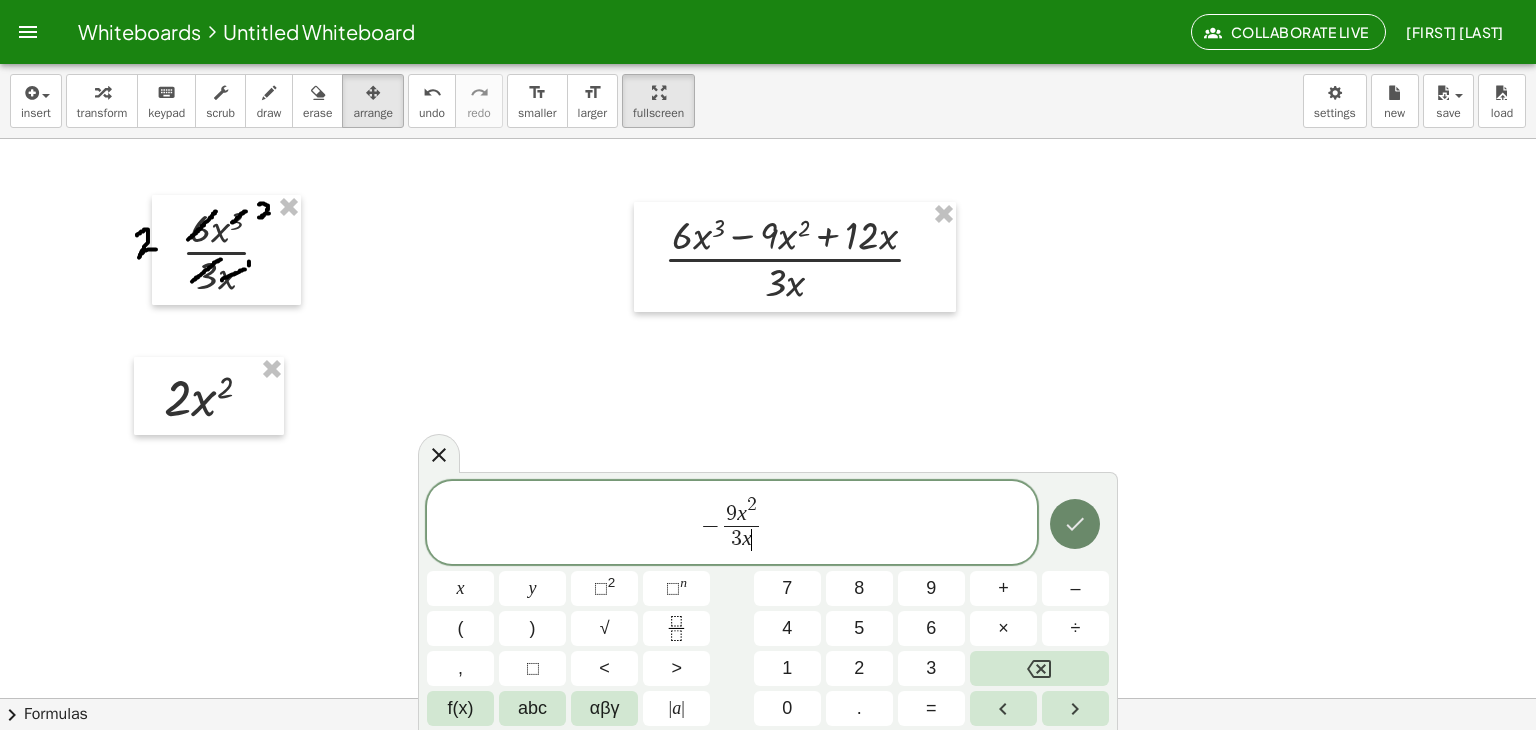 click at bounding box center (1075, 524) 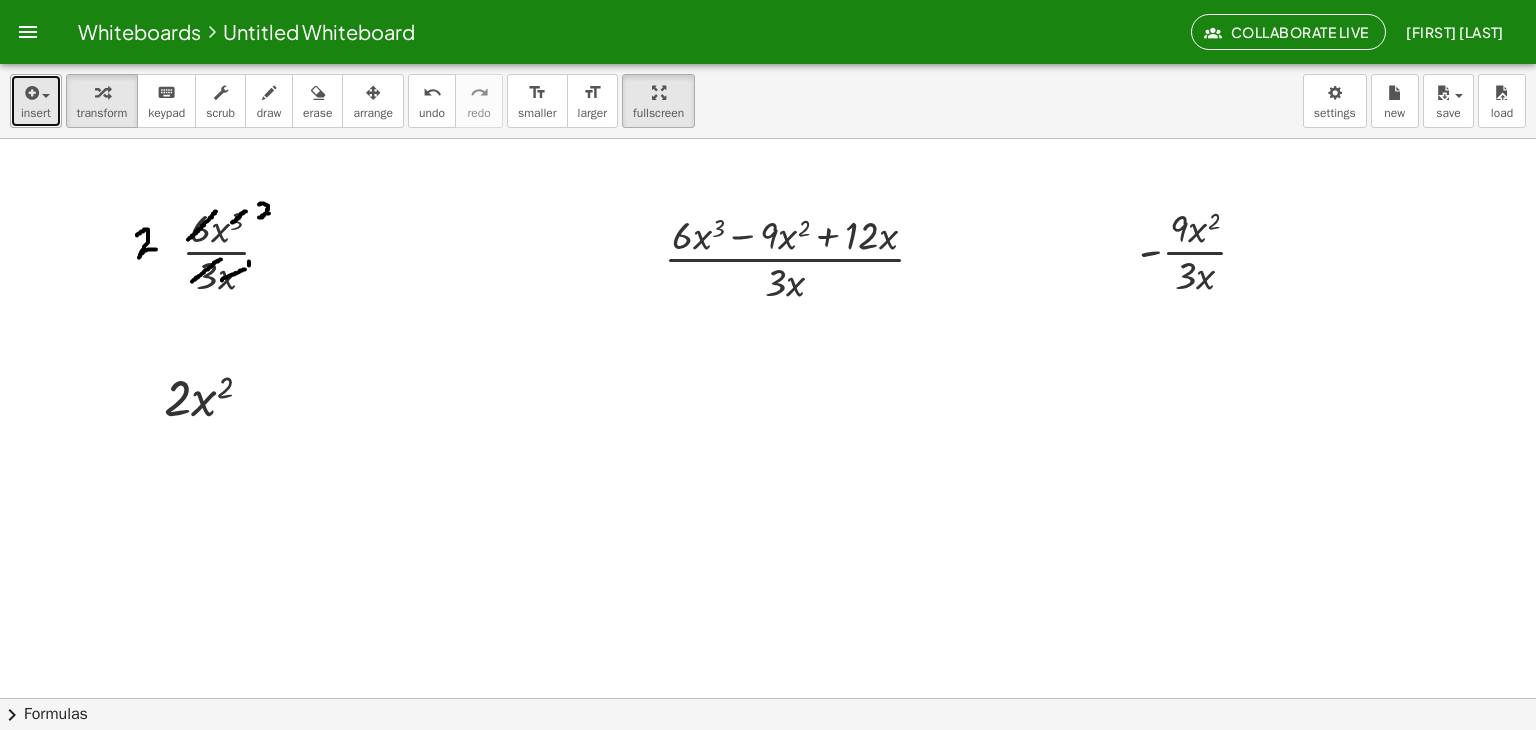click at bounding box center [36, 92] 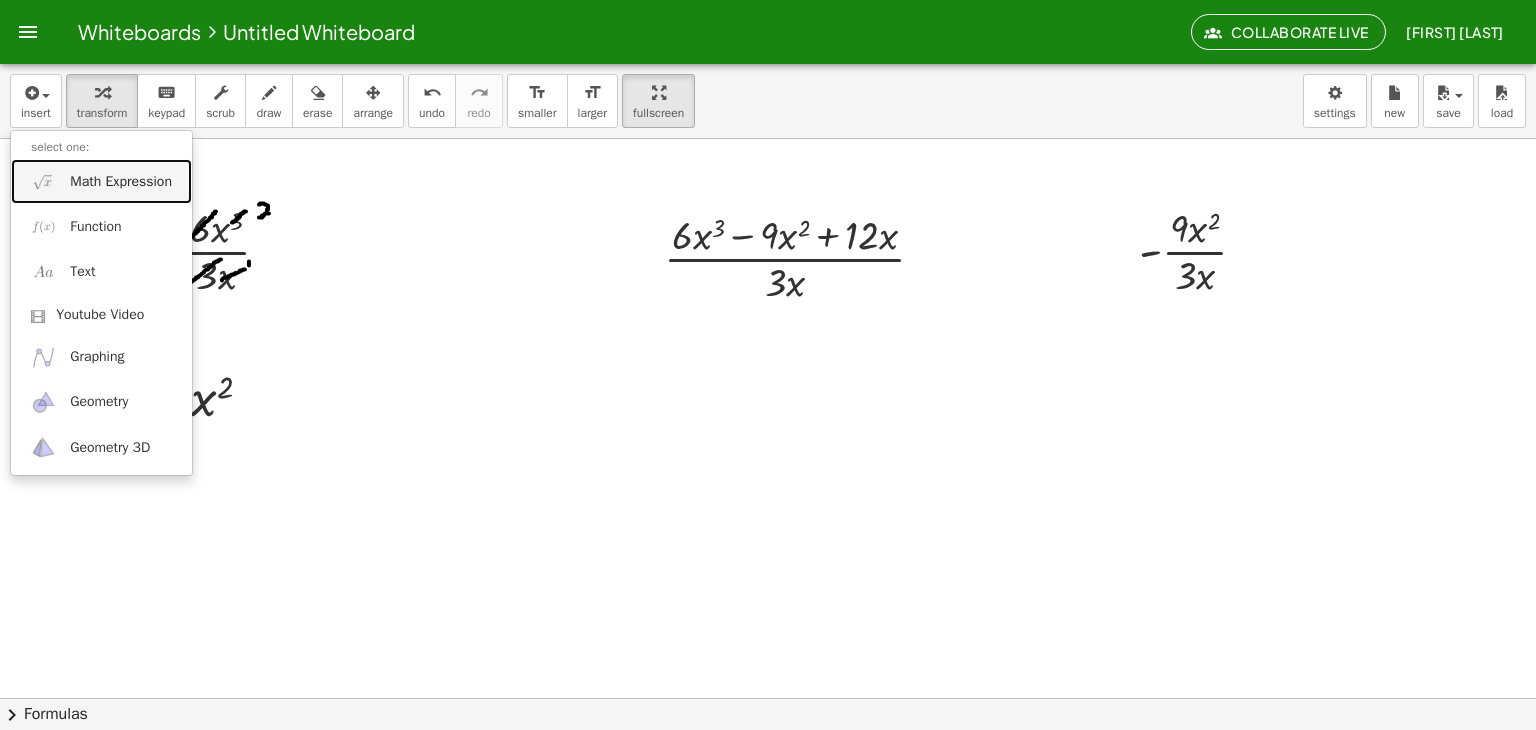 click on "Math Expression" at bounding box center (121, 182) 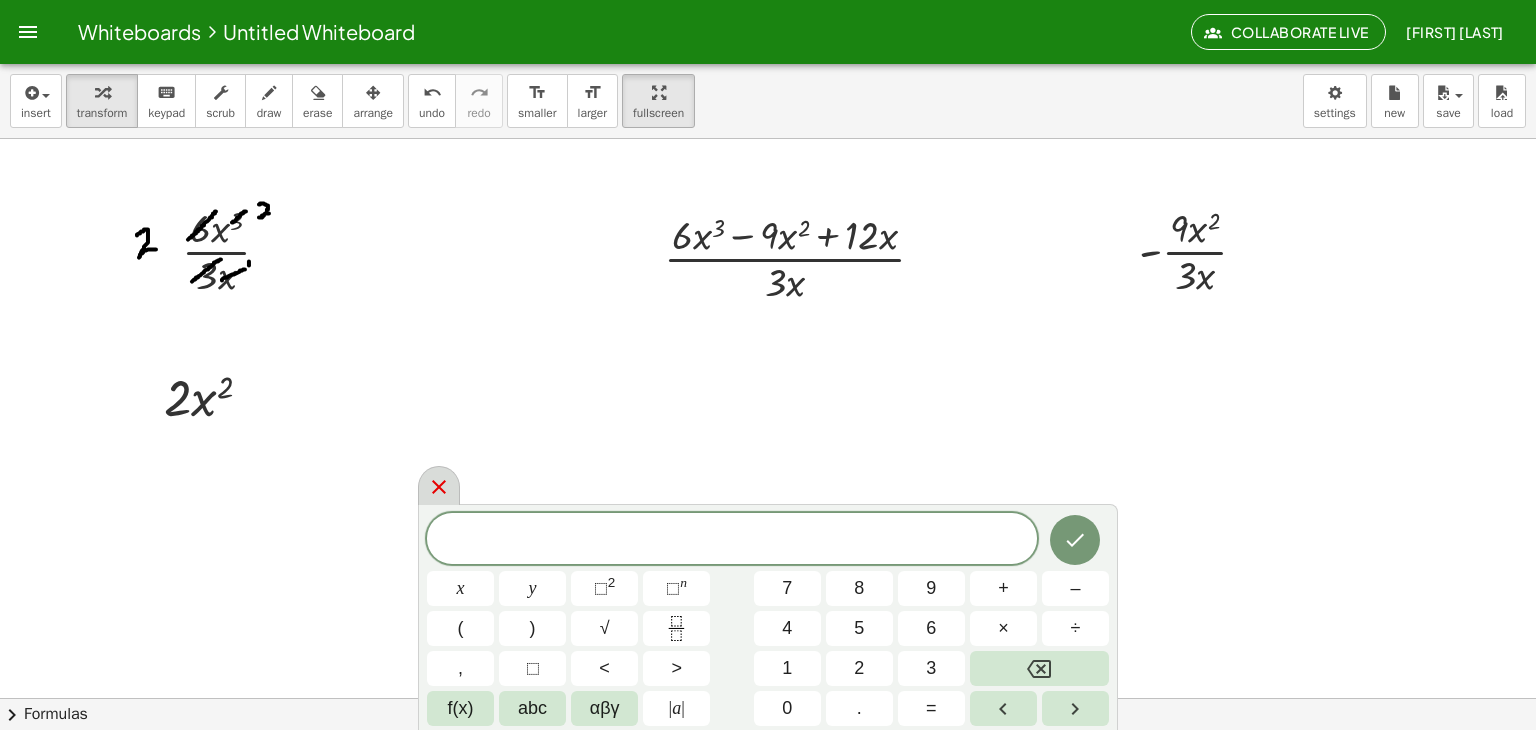 click at bounding box center (439, 485) 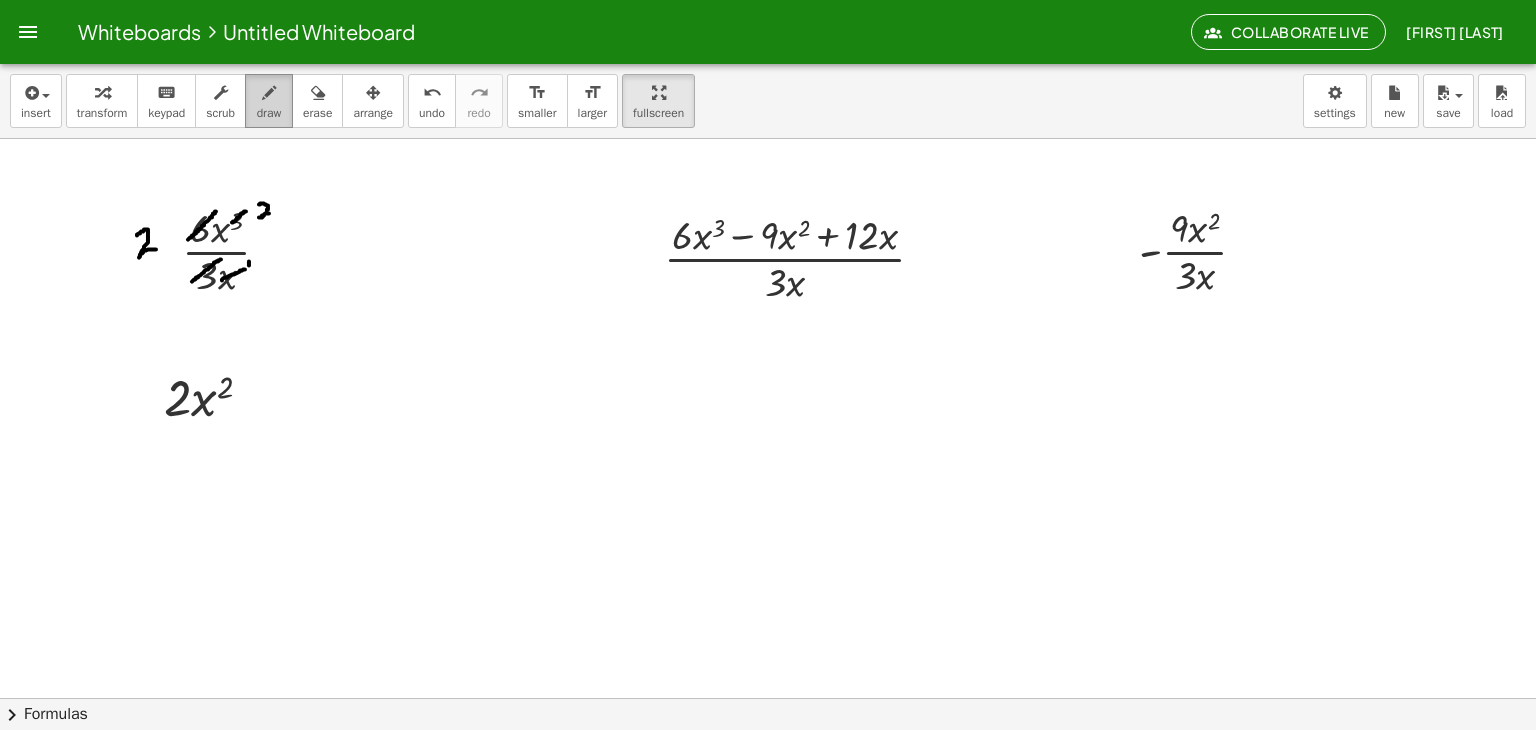 click on "draw" at bounding box center (269, 113) 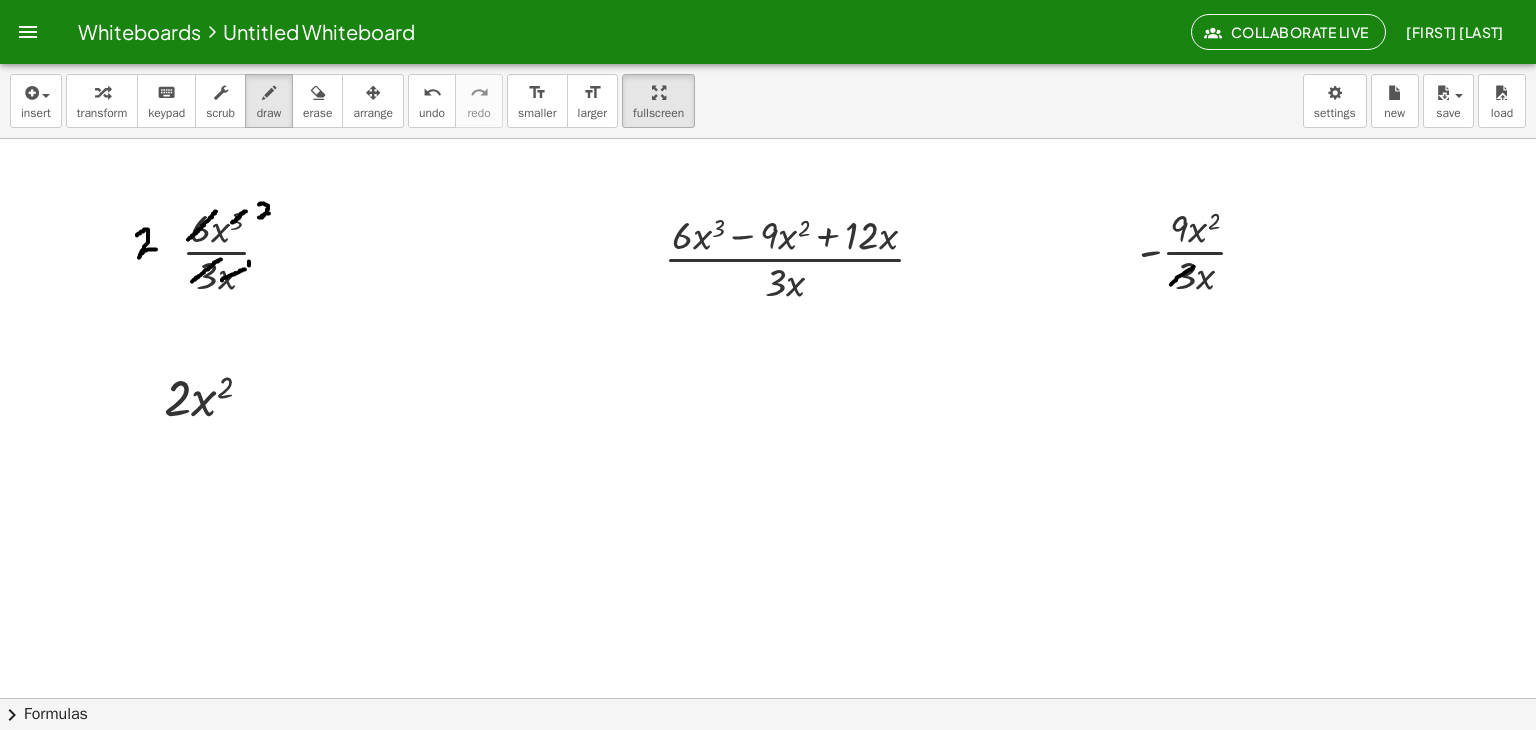 drag, startPoint x: 1171, startPoint y: 284, endPoint x: 1195, endPoint y: 266, distance: 30 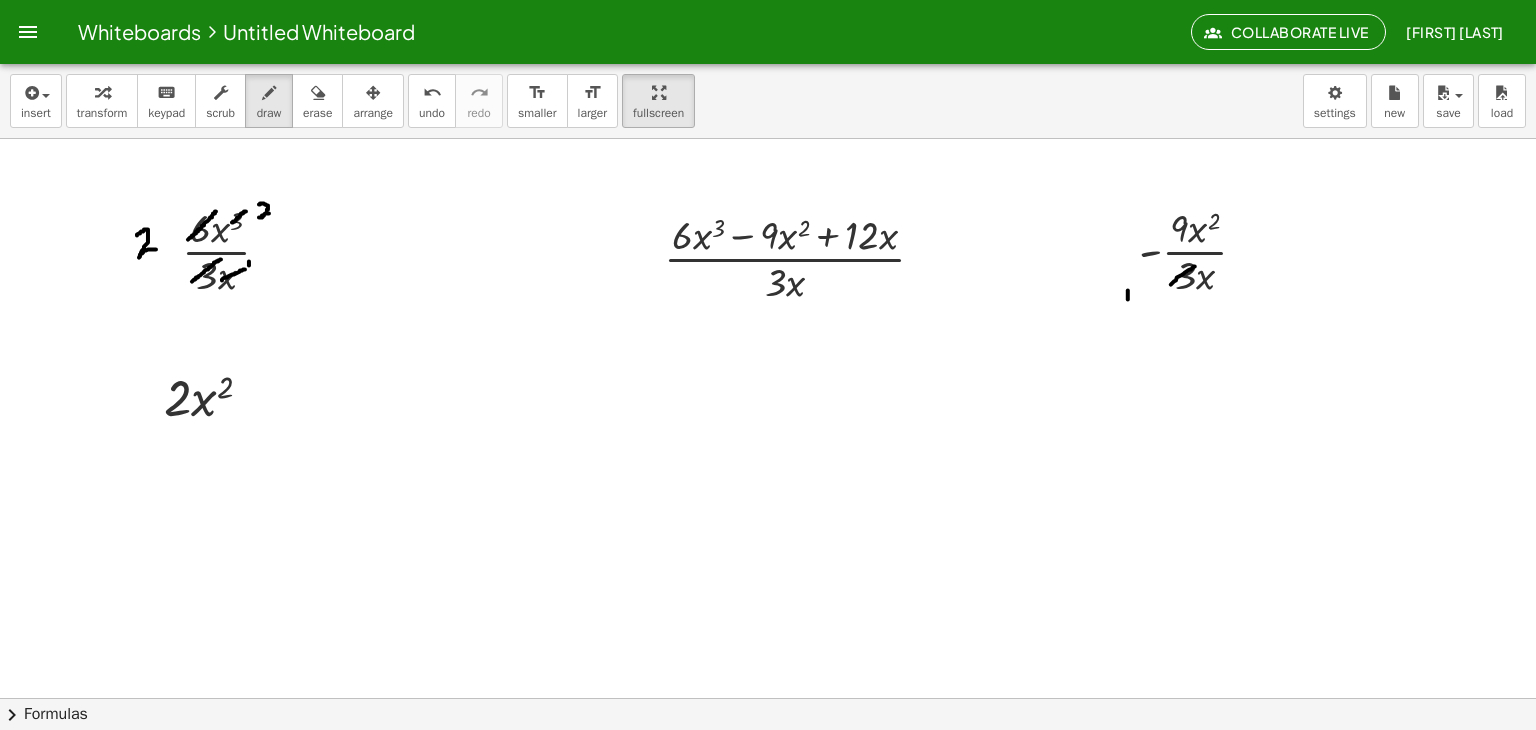 drag, startPoint x: 1128, startPoint y: 290, endPoint x: 1128, endPoint y: 303, distance: 13 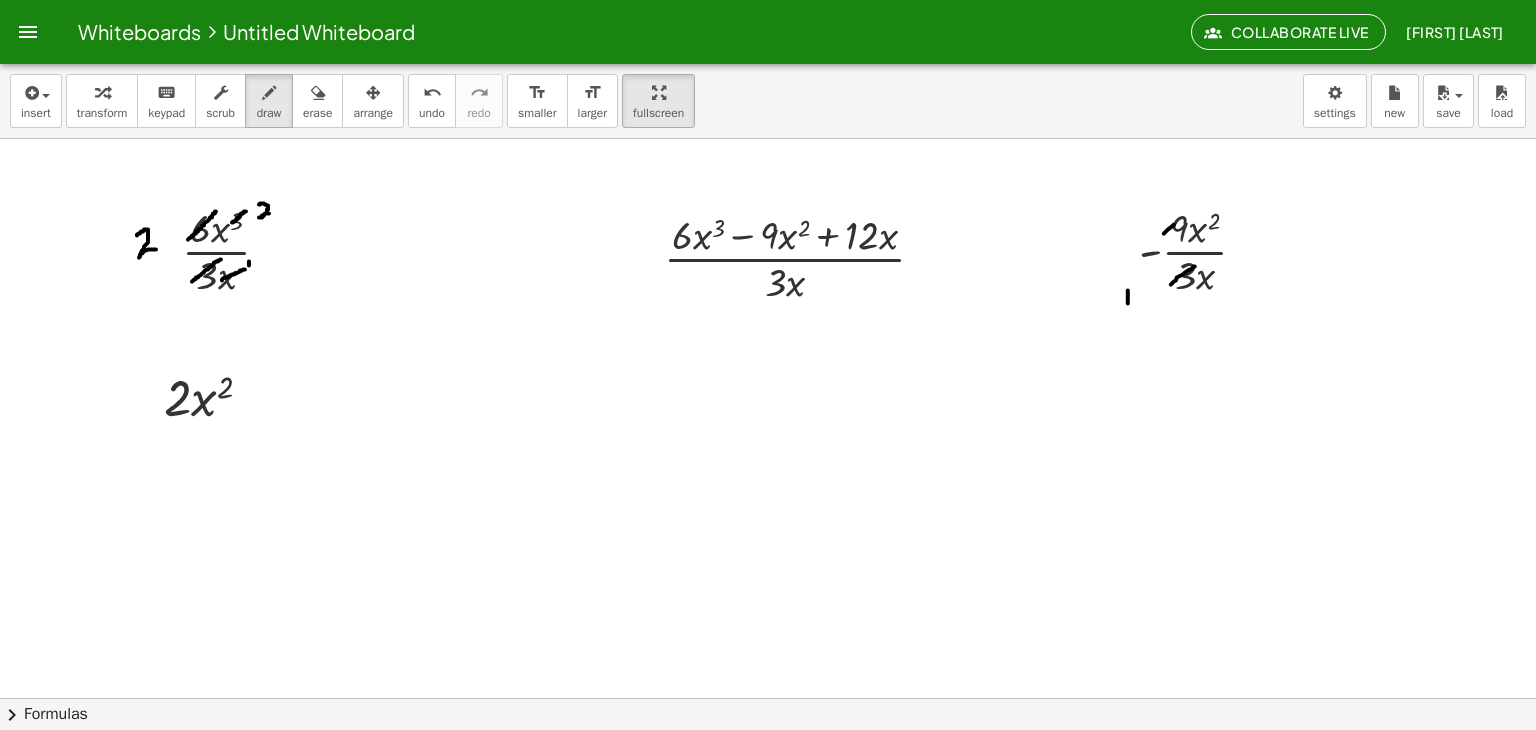 drag, startPoint x: 1164, startPoint y: 233, endPoint x: 1193, endPoint y: 210, distance: 37.01351 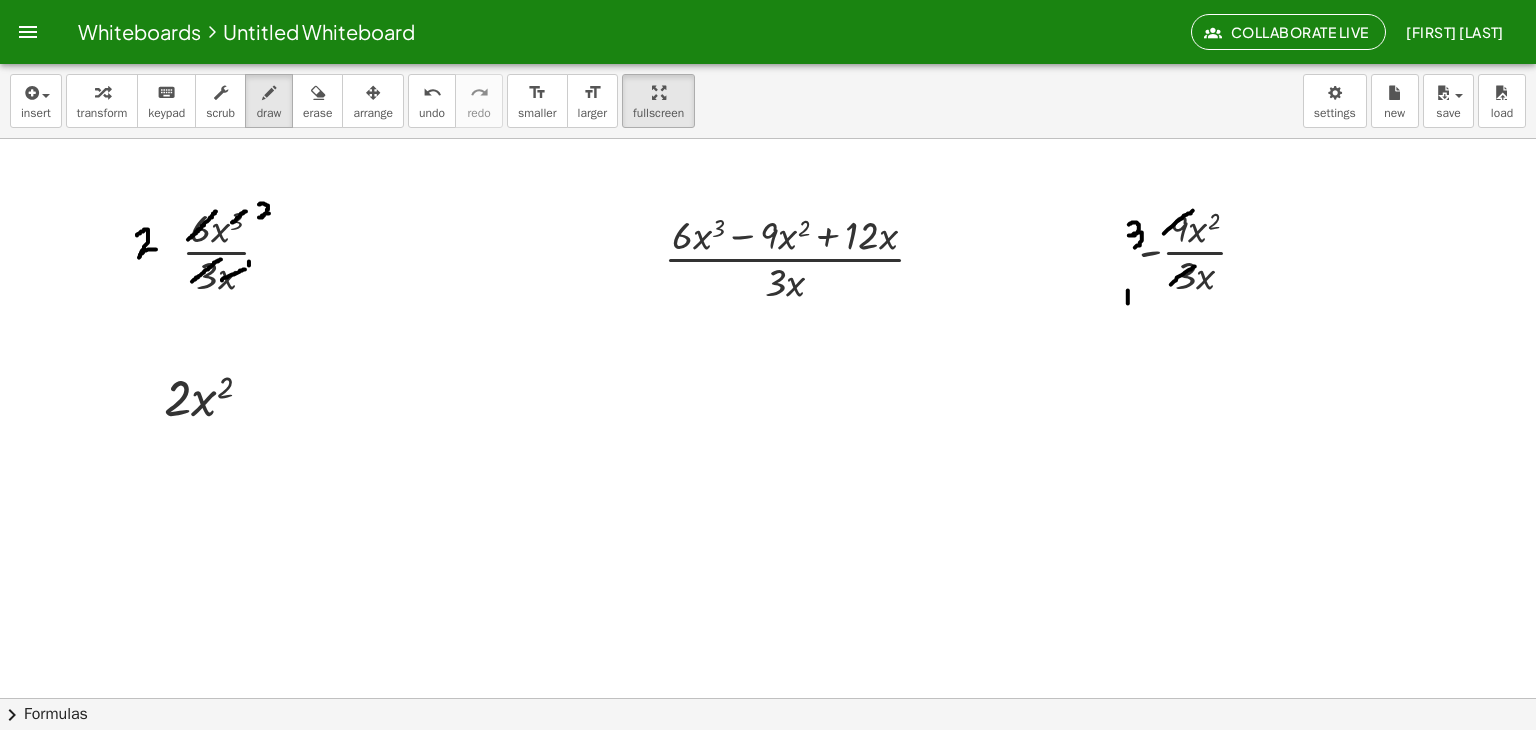 drag, startPoint x: 1129, startPoint y: 224, endPoint x: 1127, endPoint y: 243, distance: 19.104973 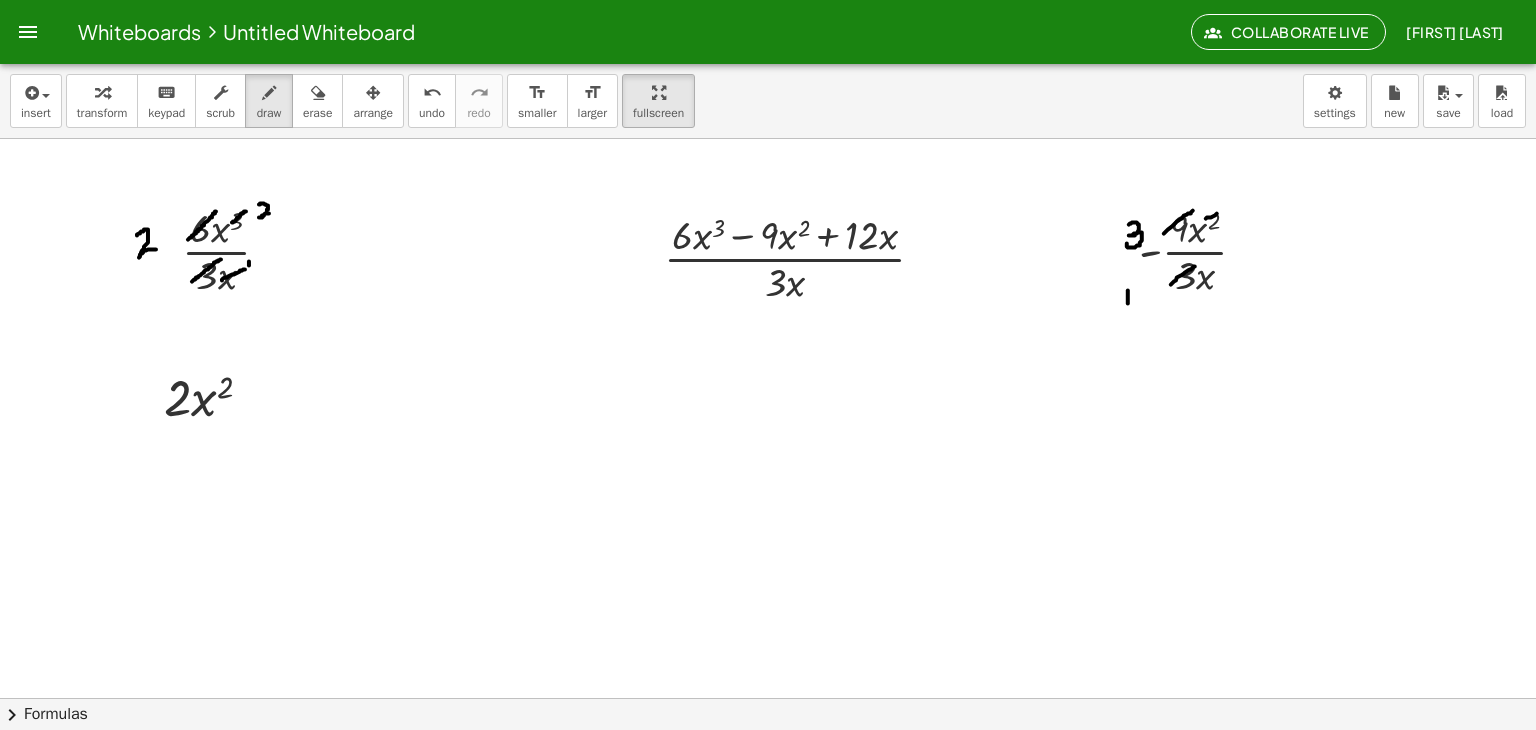drag, startPoint x: 1206, startPoint y: 218, endPoint x: 1225, endPoint y: 212, distance: 19.924858 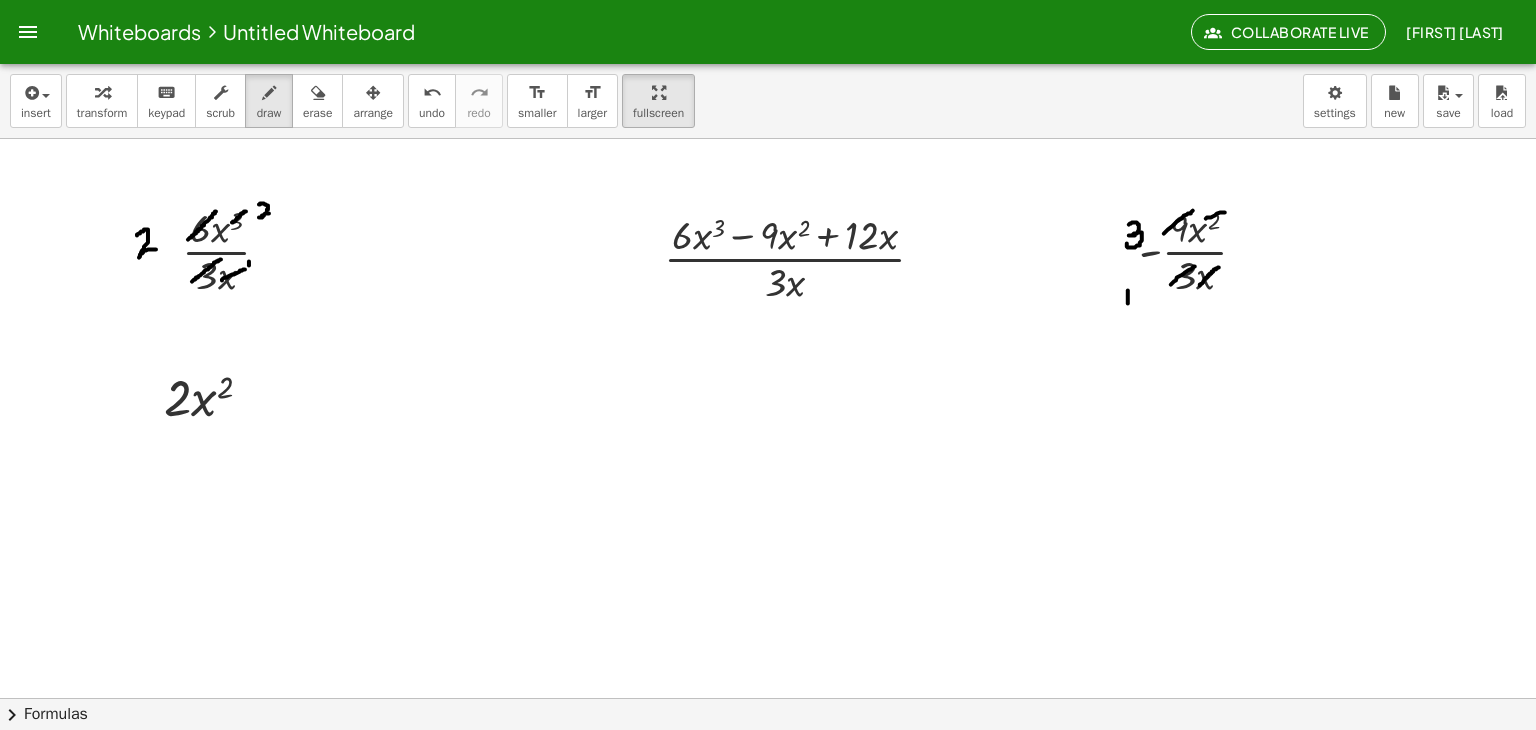 drag, startPoint x: 1200, startPoint y: 285, endPoint x: 1220, endPoint y: 266, distance: 27.58623 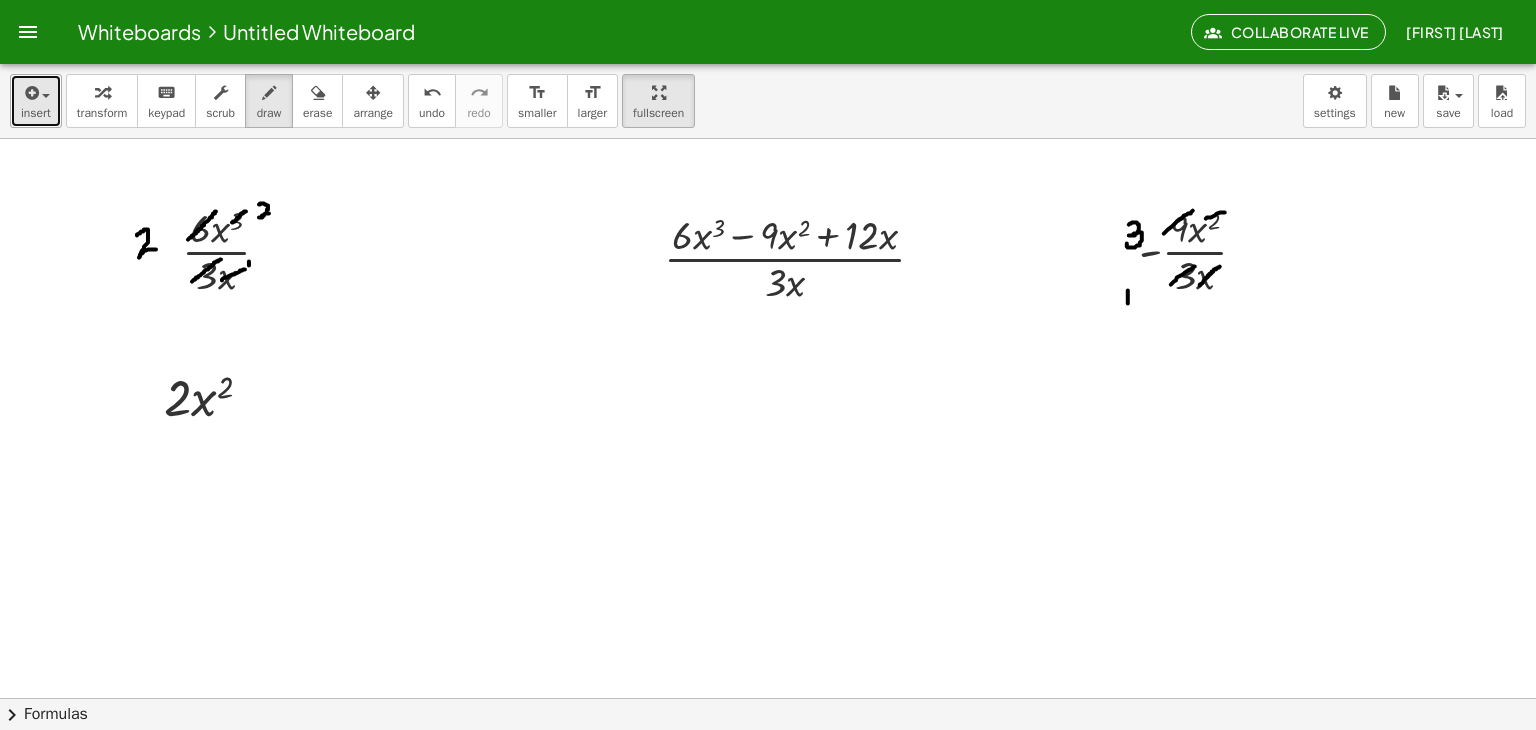 click at bounding box center [36, 92] 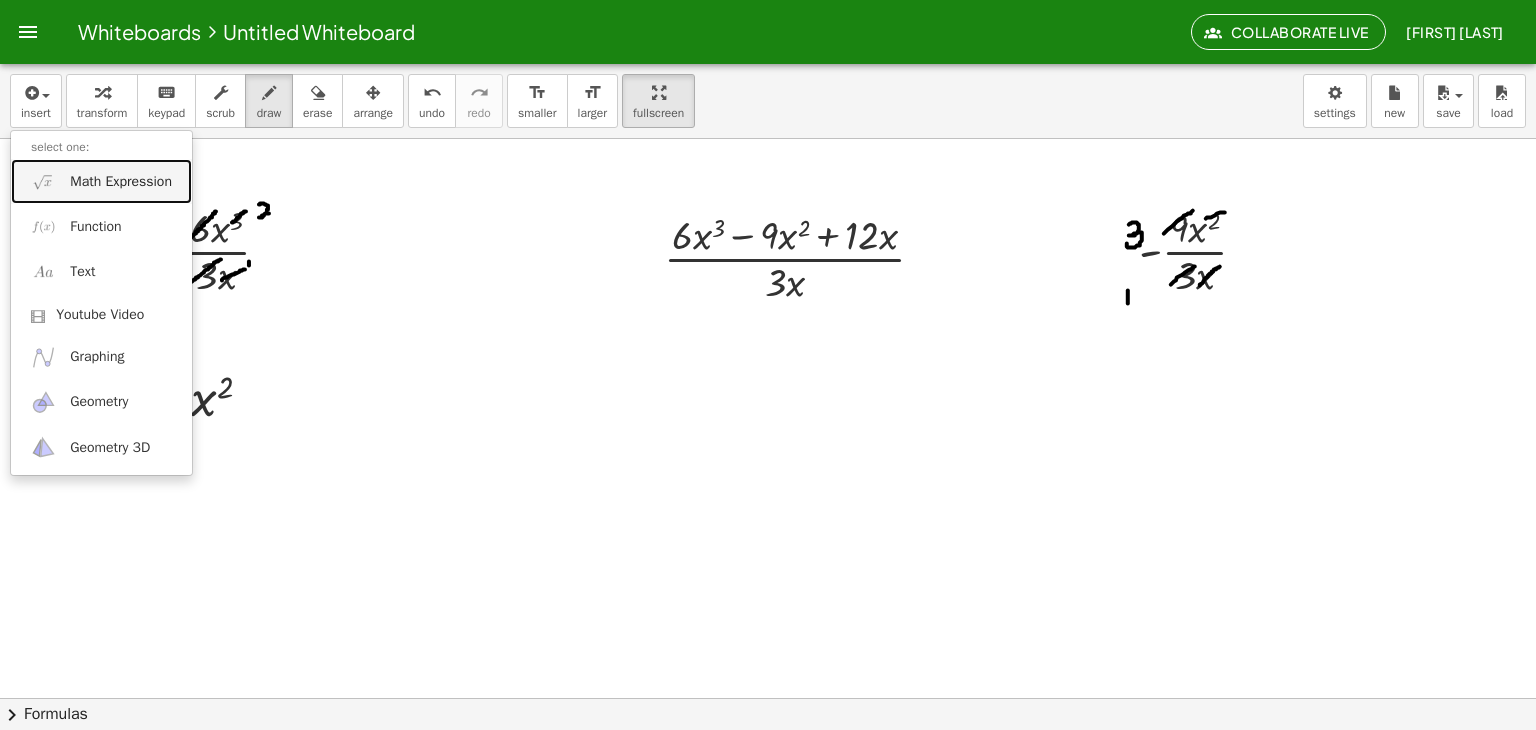 click on "Math Expression" at bounding box center (121, 182) 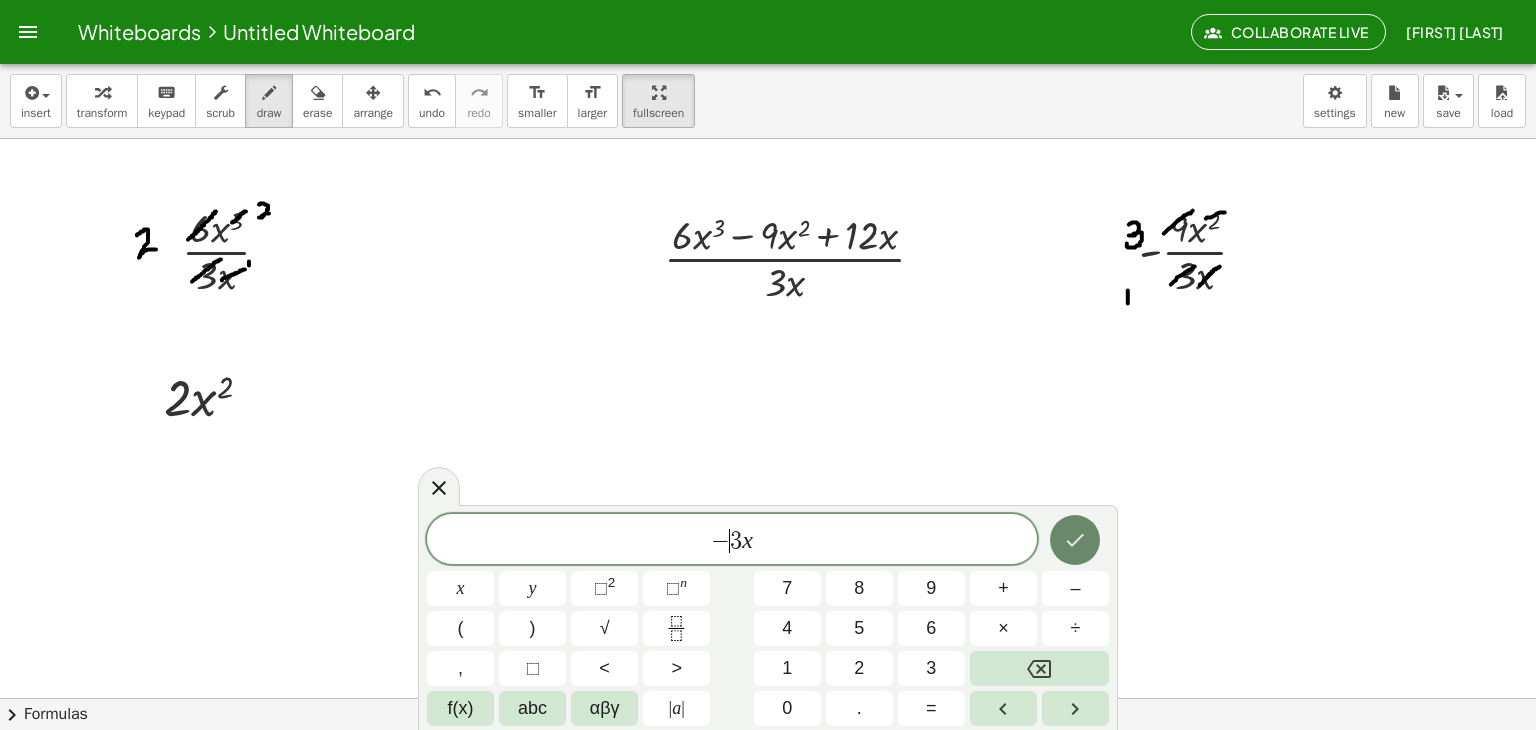 click at bounding box center [1075, 540] 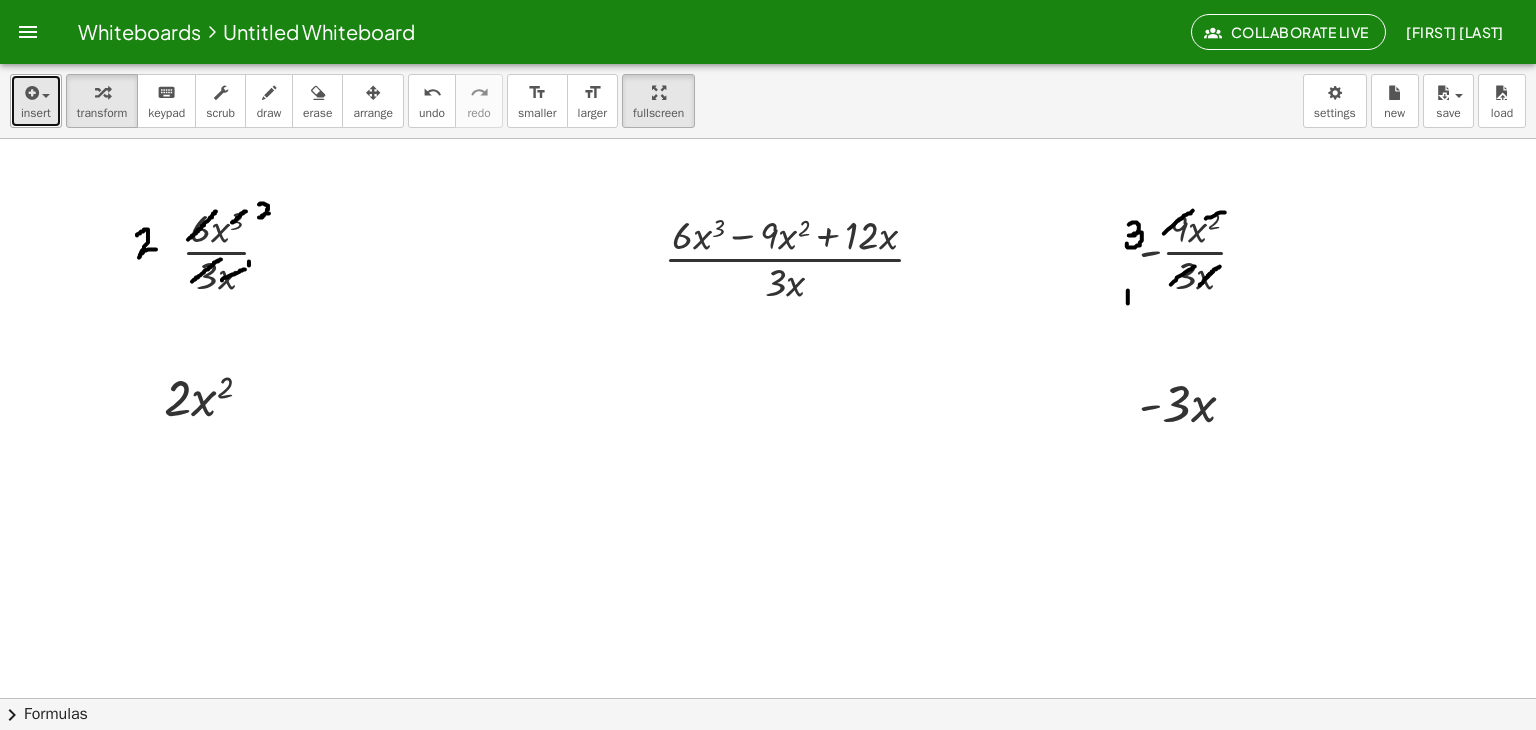 click at bounding box center (30, 93) 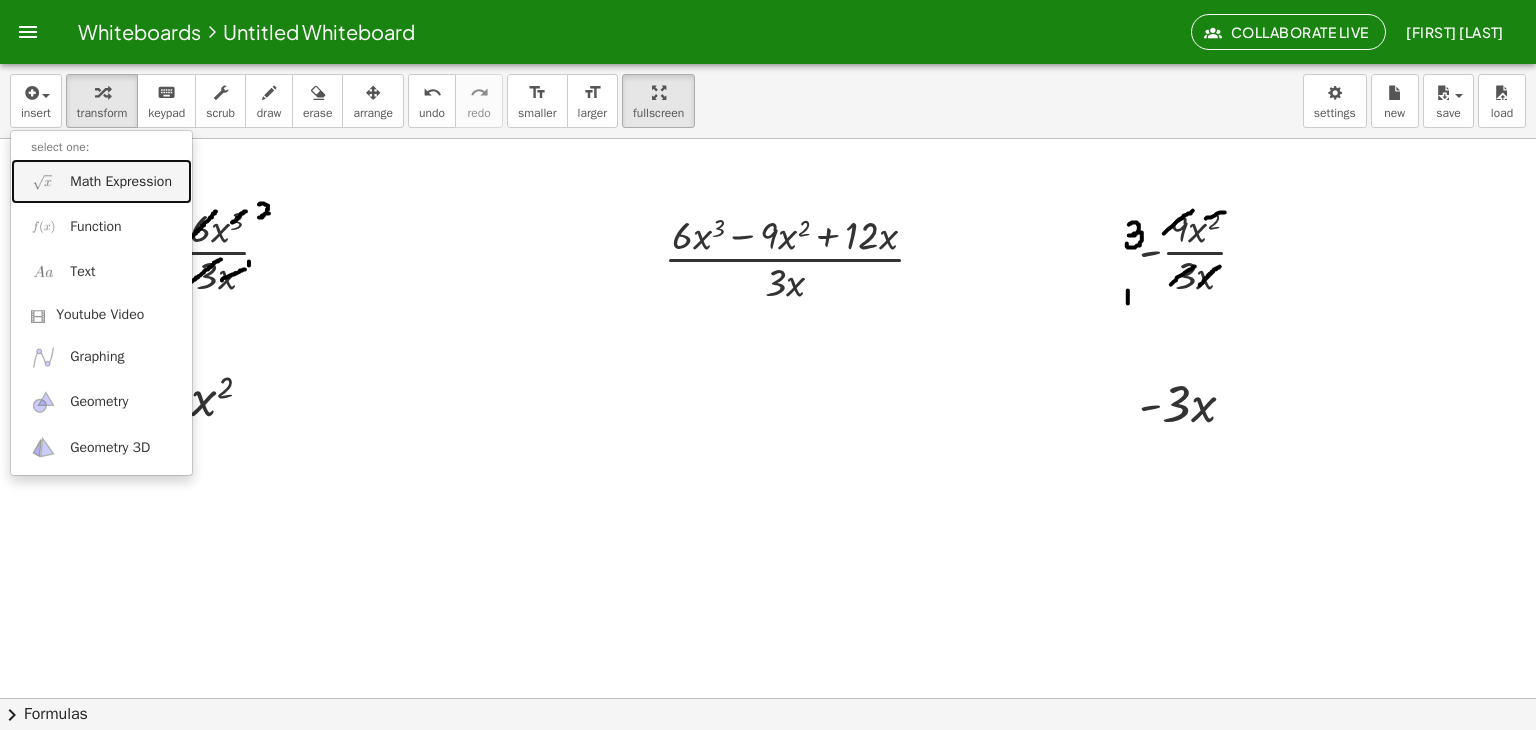 click on "Math Expression" at bounding box center (101, 181) 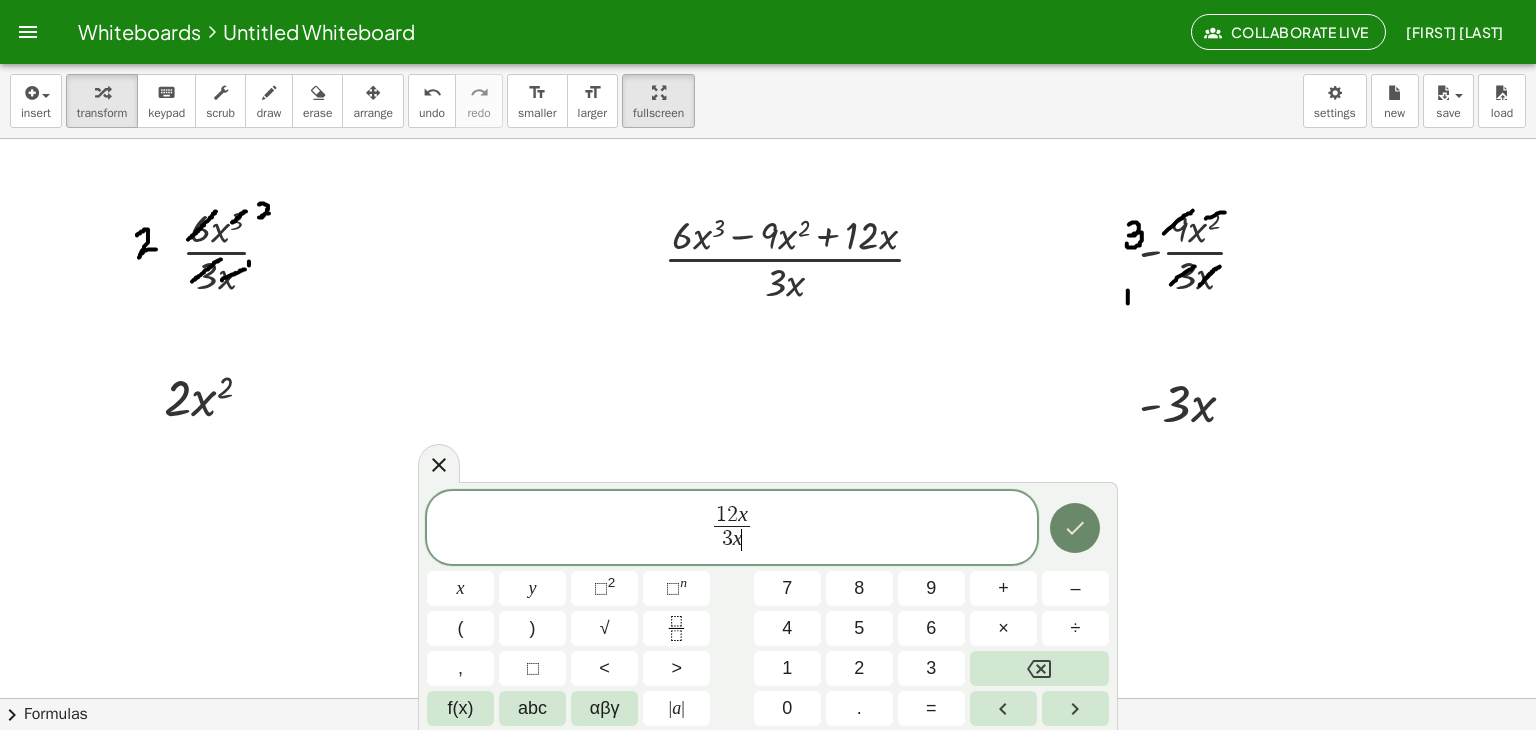 click at bounding box center [1075, 528] 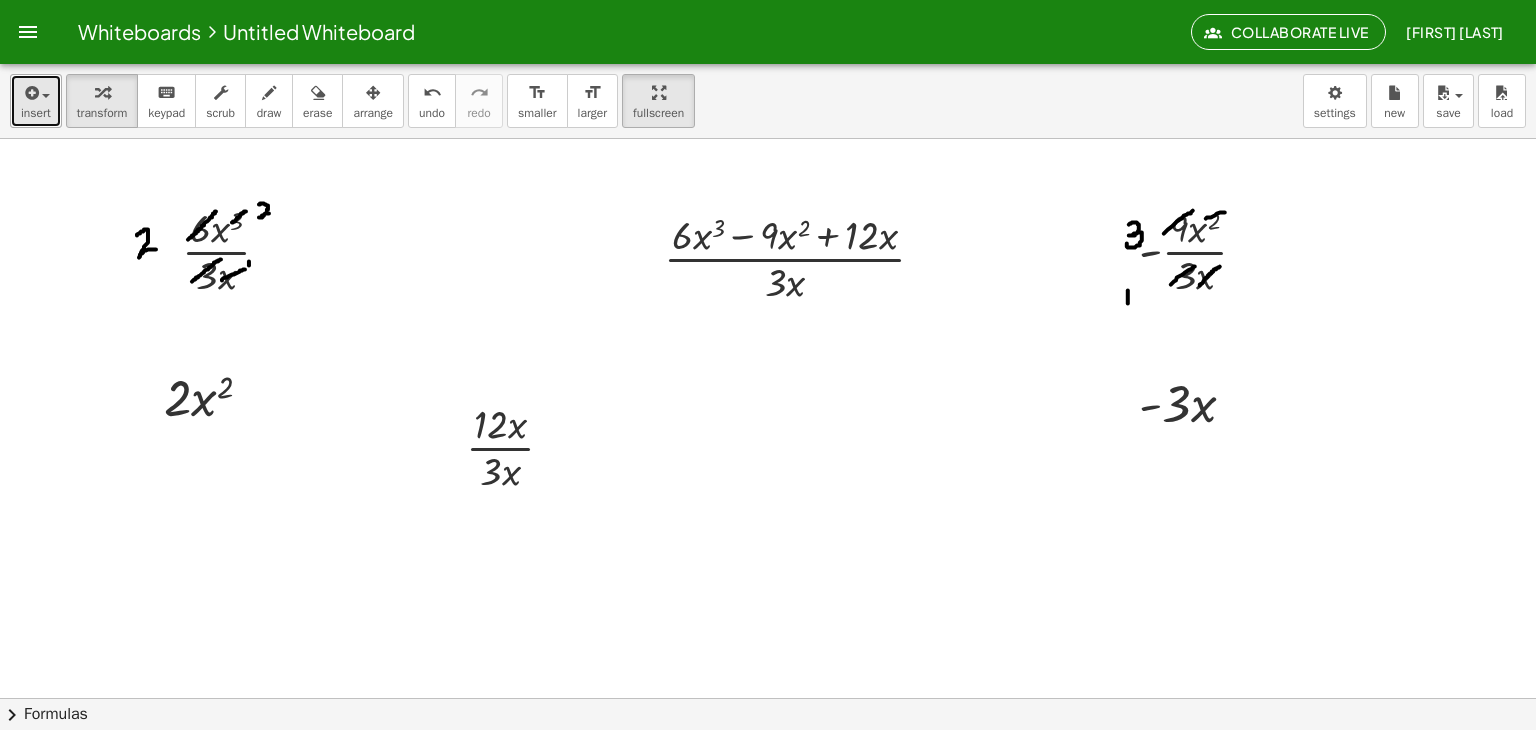 click on "insert" at bounding box center [36, 101] 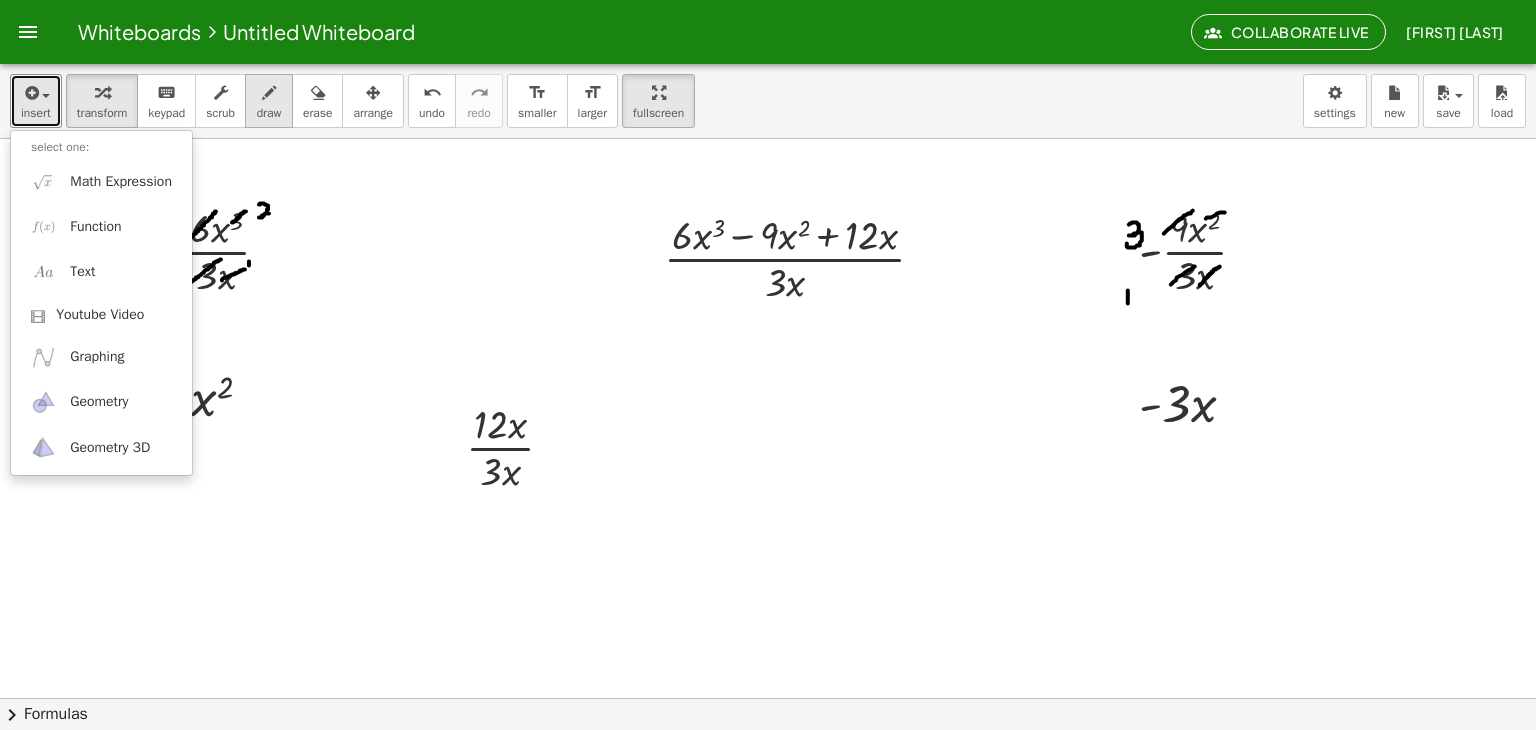 click on "draw" at bounding box center (269, 113) 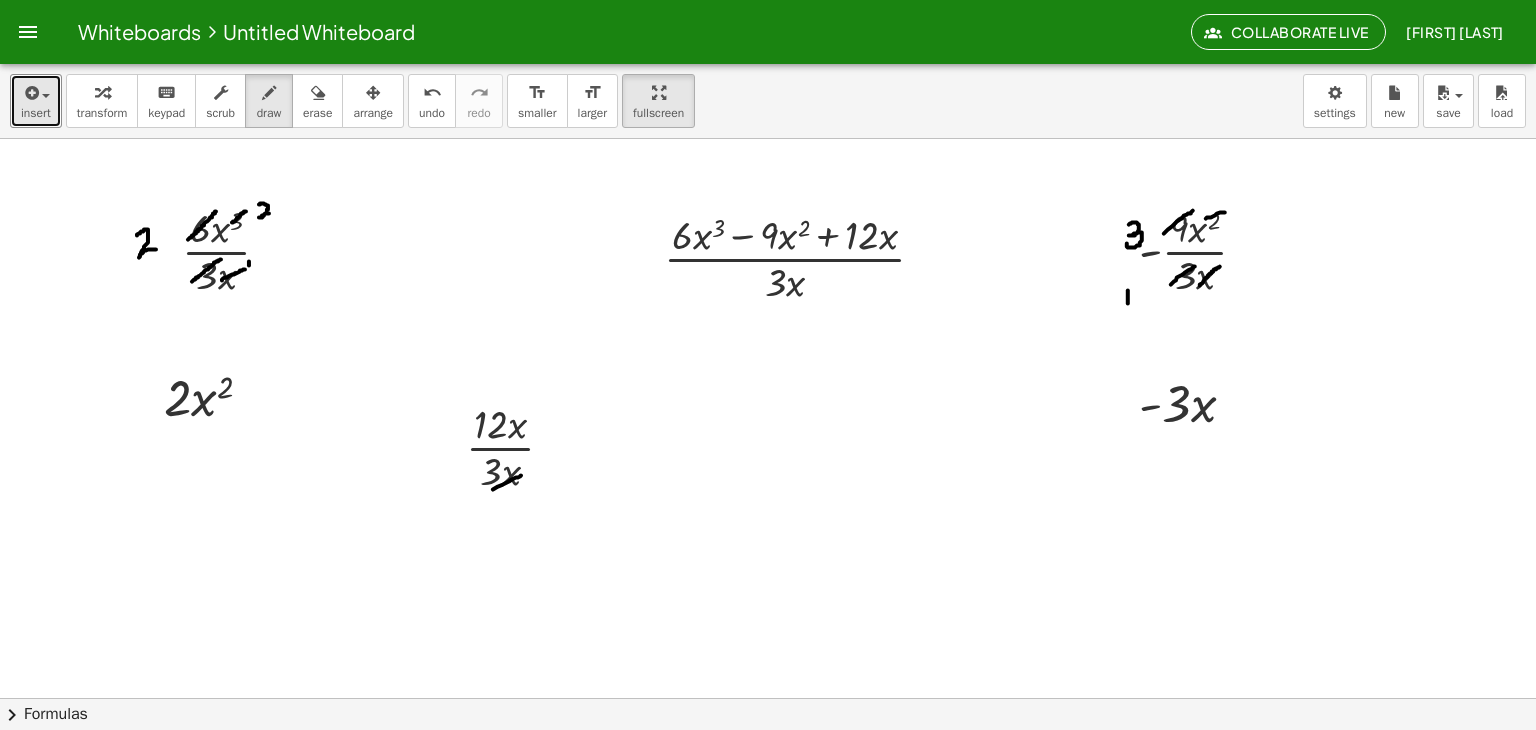 drag, startPoint x: 493, startPoint y: 489, endPoint x: 532, endPoint y: 470, distance: 43.382023 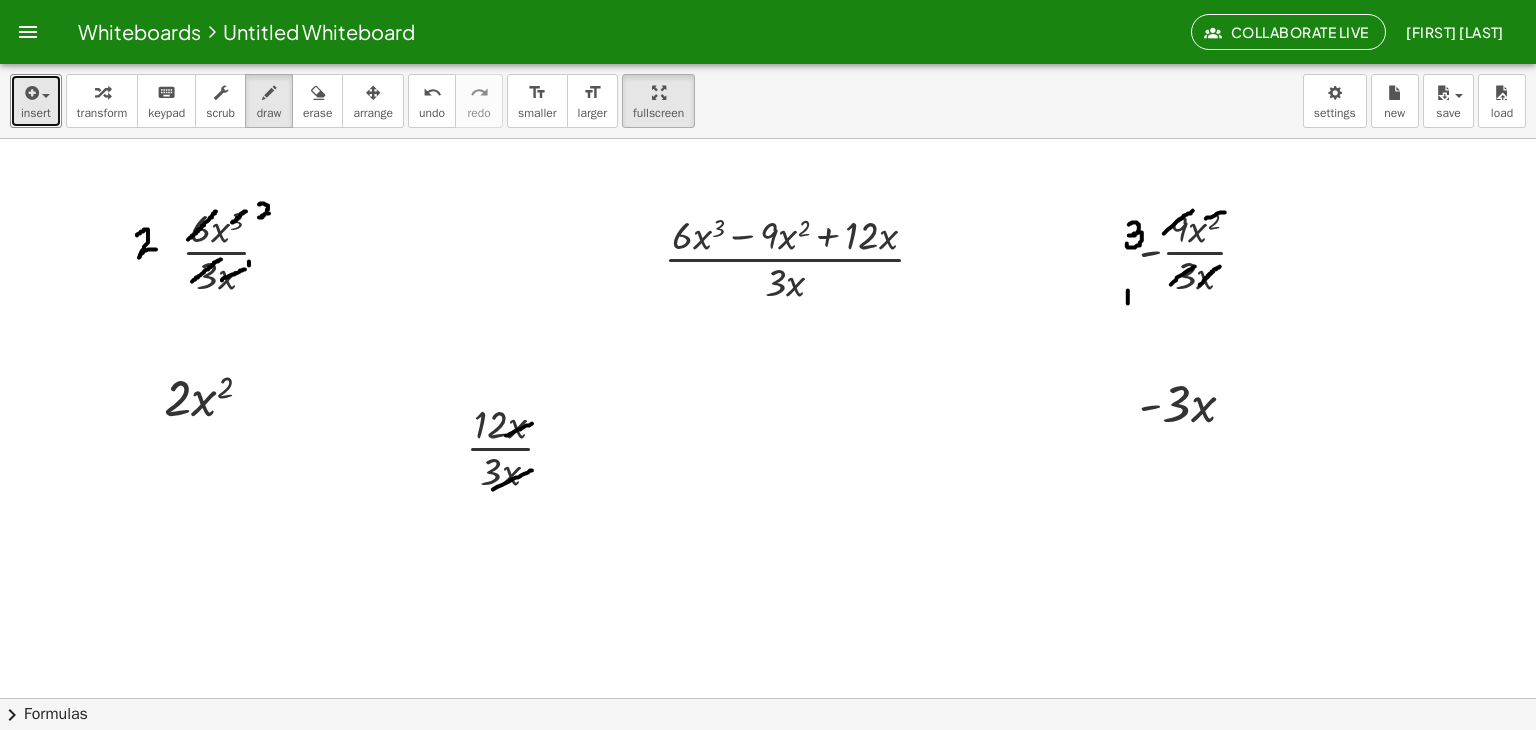 drag, startPoint x: 506, startPoint y: 435, endPoint x: 546, endPoint y: 419, distance: 43.081318 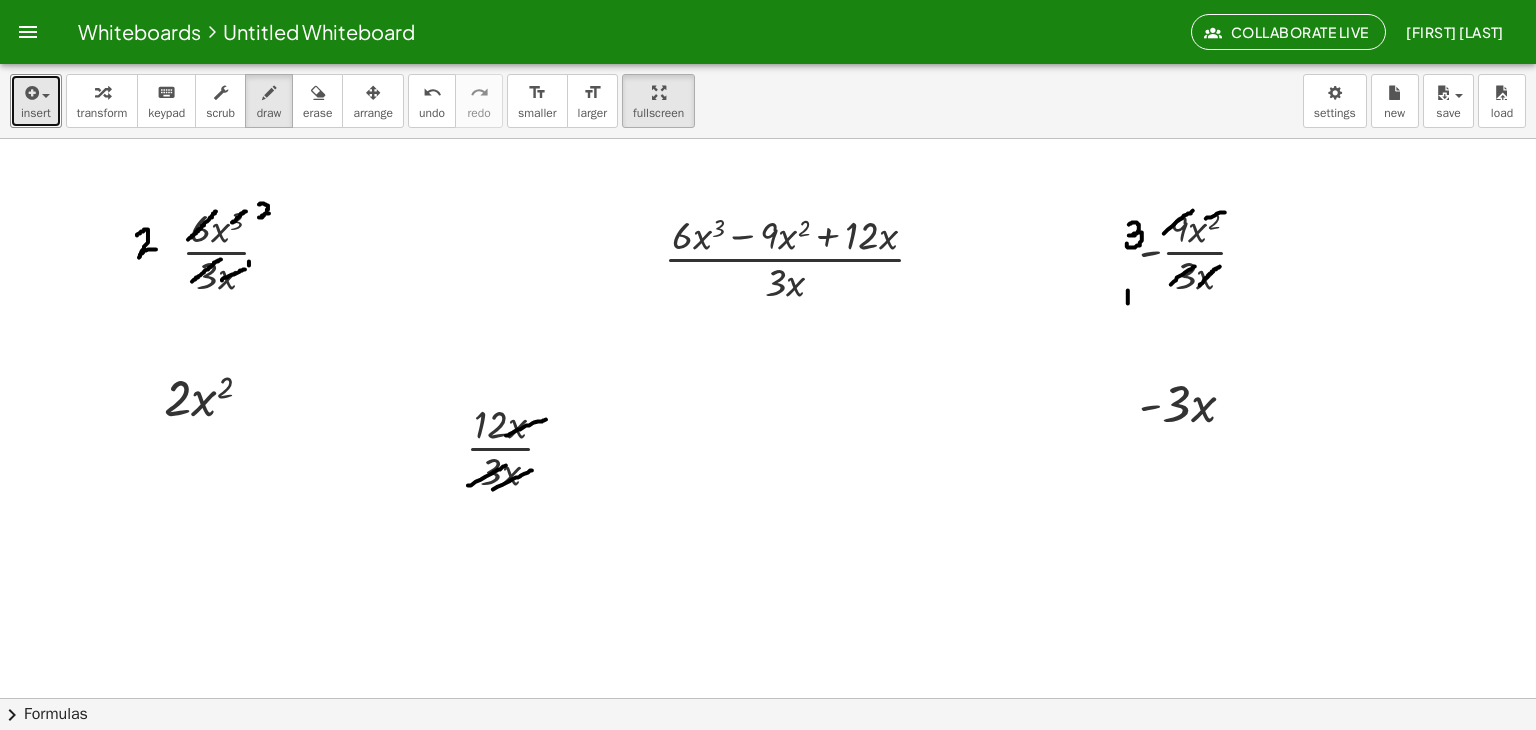drag, startPoint x: 468, startPoint y: 485, endPoint x: 510, endPoint y: 462, distance: 47.88528 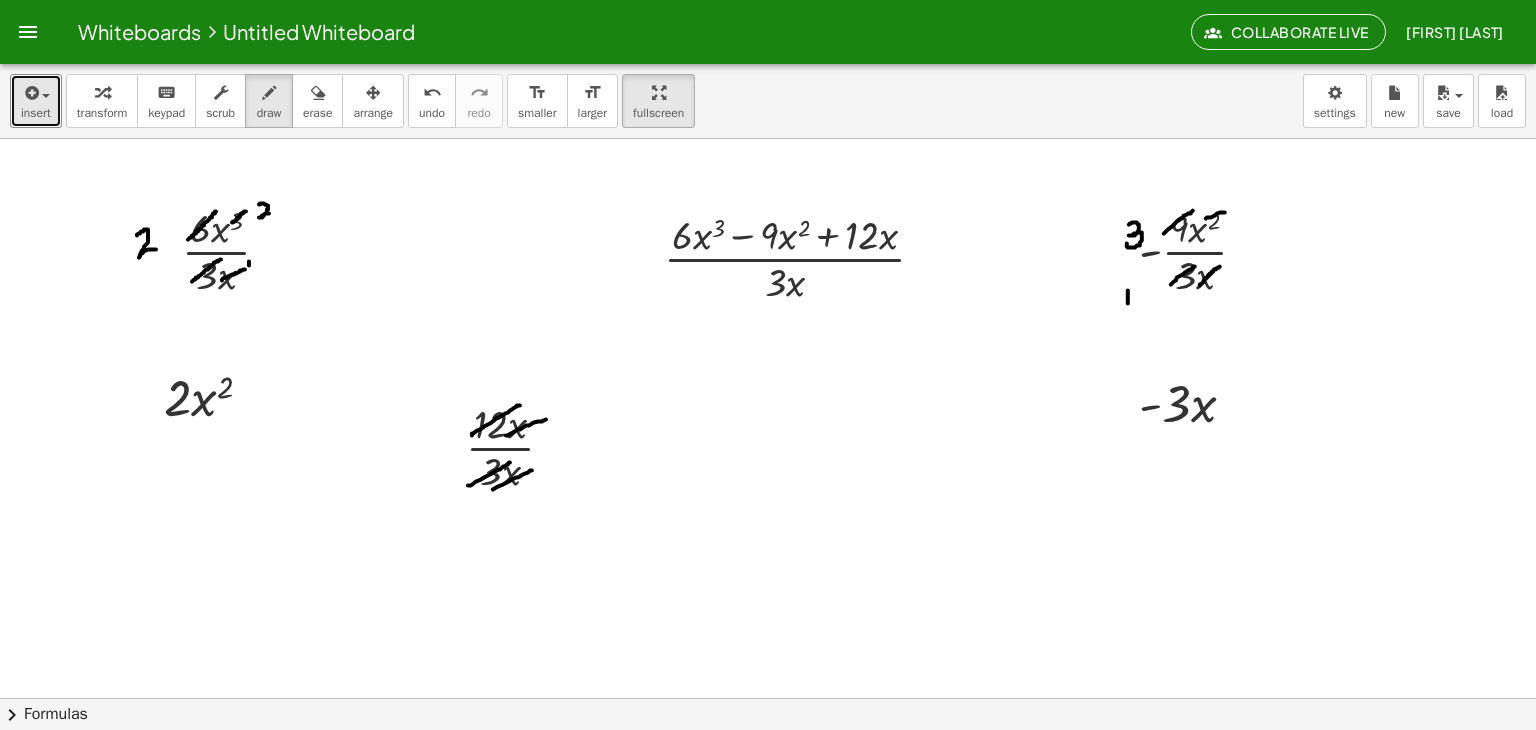 drag, startPoint x: 472, startPoint y: 435, endPoint x: 521, endPoint y: 404, distance: 57.982758 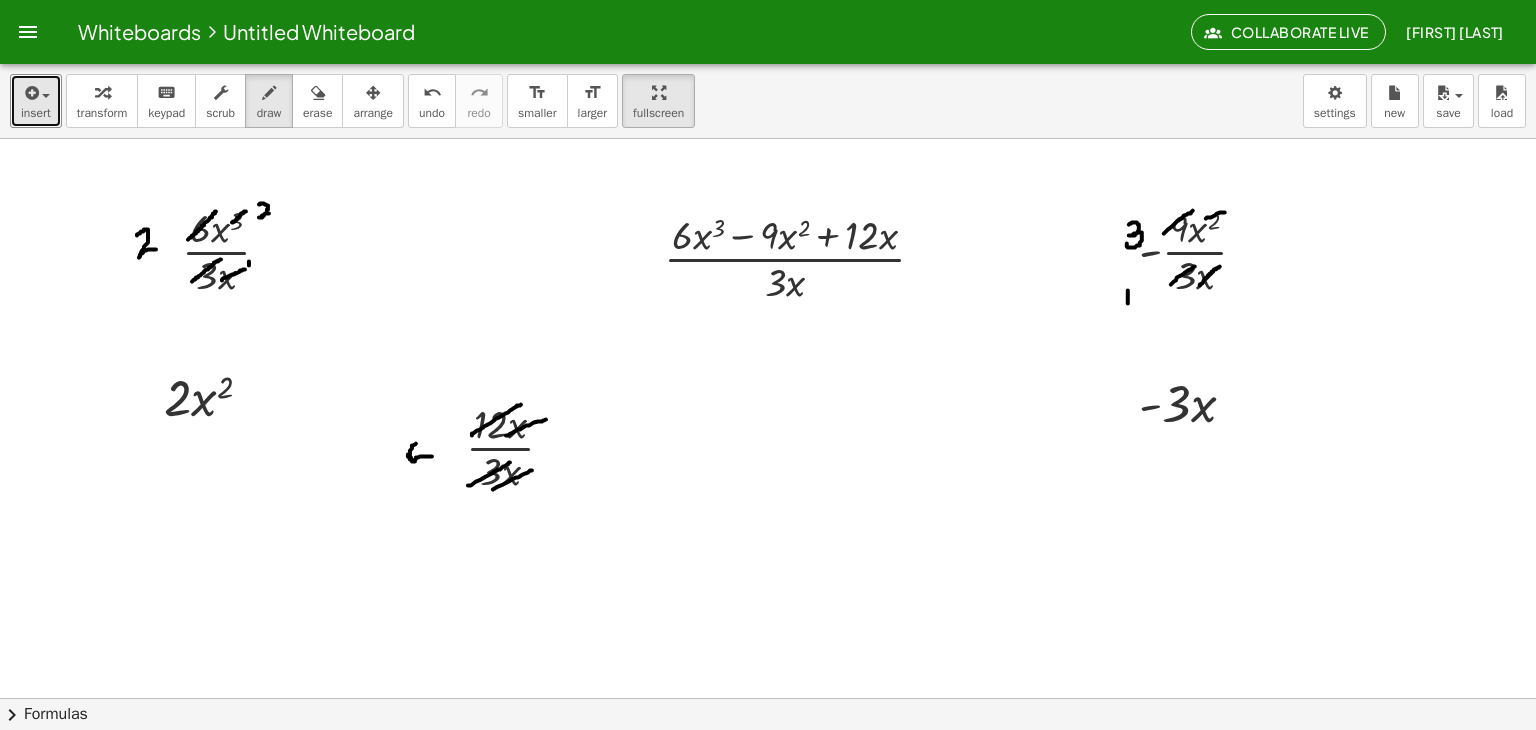 drag, startPoint x: 416, startPoint y: 443, endPoint x: 432, endPoint y: 456, distance: 20.615528 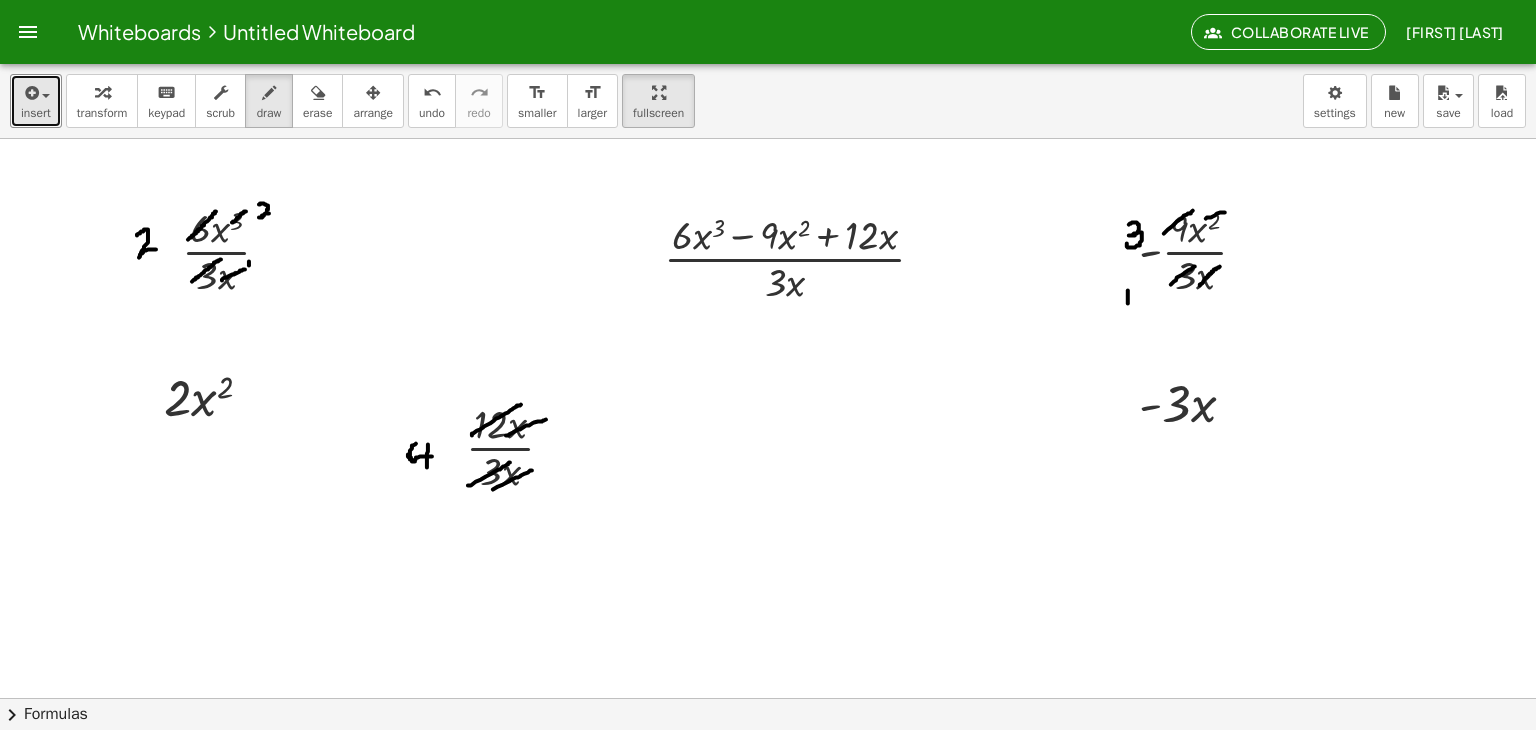 drag, startPoint x: 428, startPoint y: 444, endPoint x: 427, endPoint y: 472, distance: 28.01785 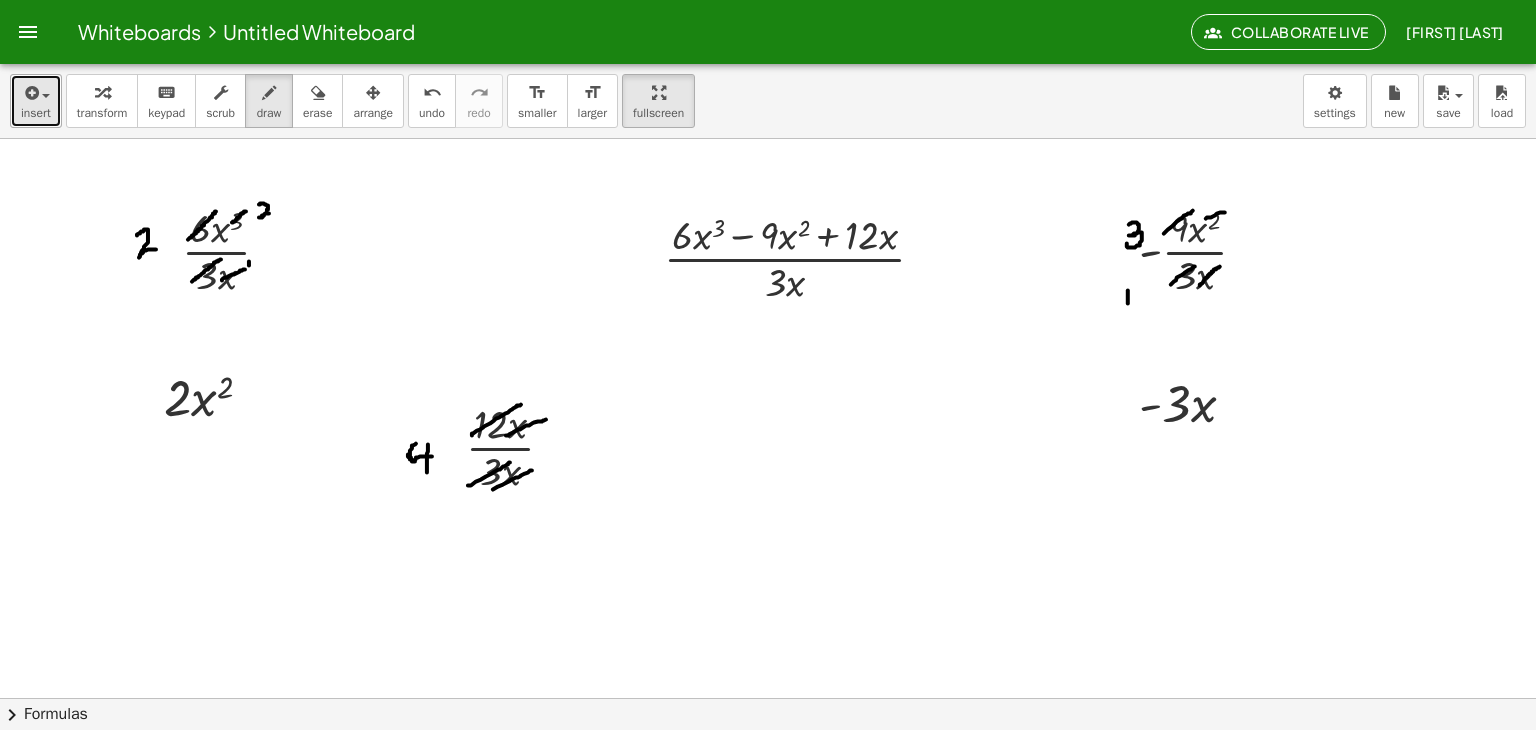 click at bounding box center (30, 93) 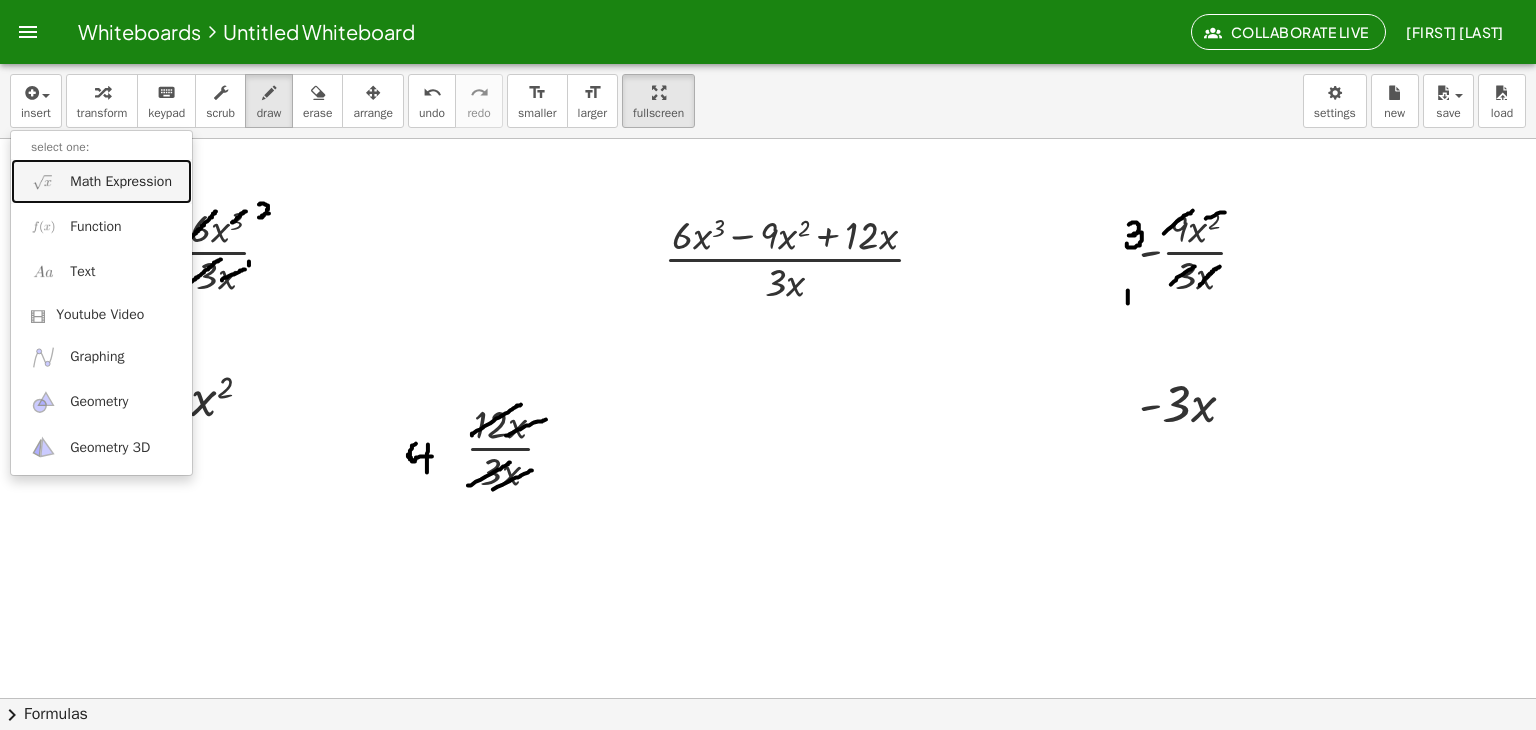 click on "Math Expression" at bounding box center [101, 181] 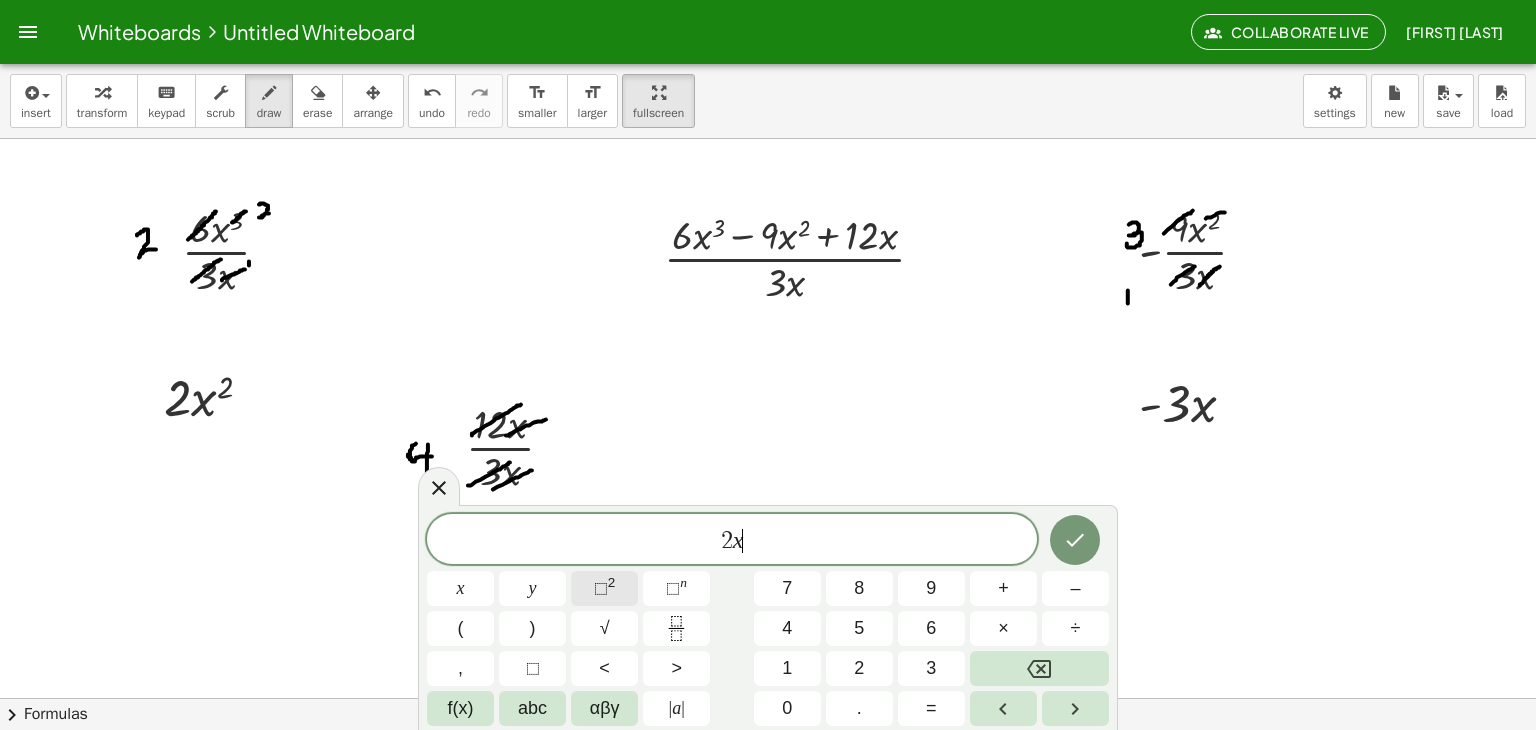 click on "2" at bounding box center (612, 582) 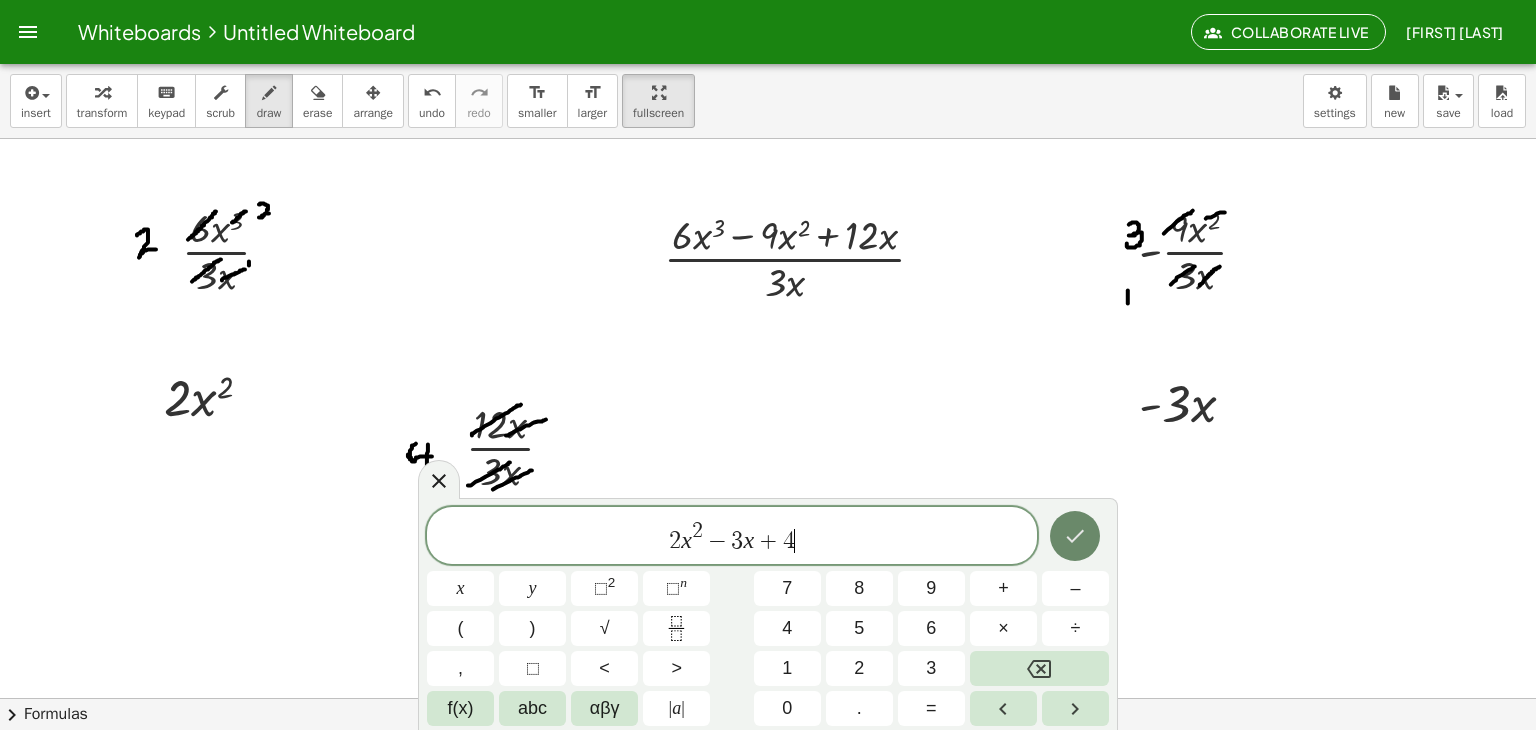 click 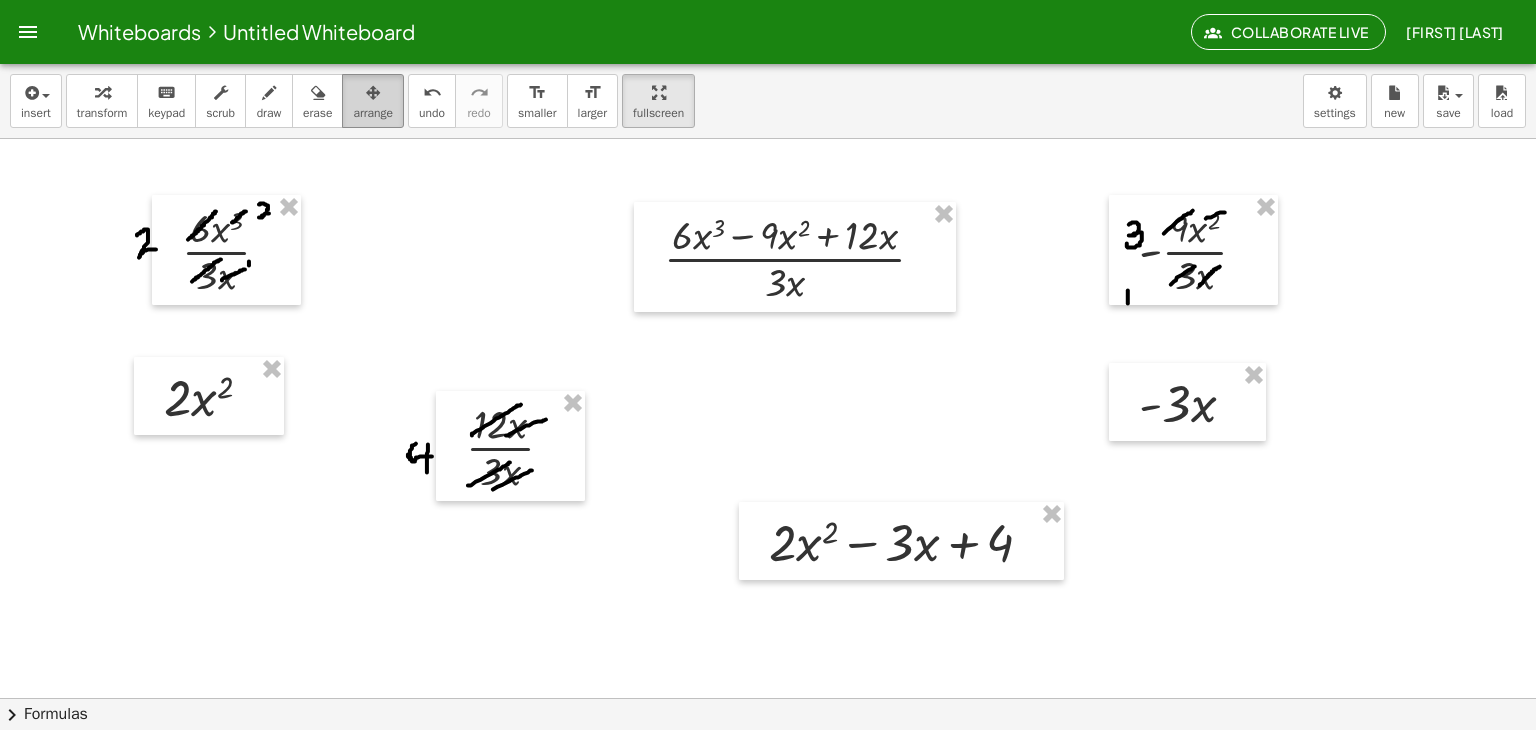 click at bounding box center [373, 93] 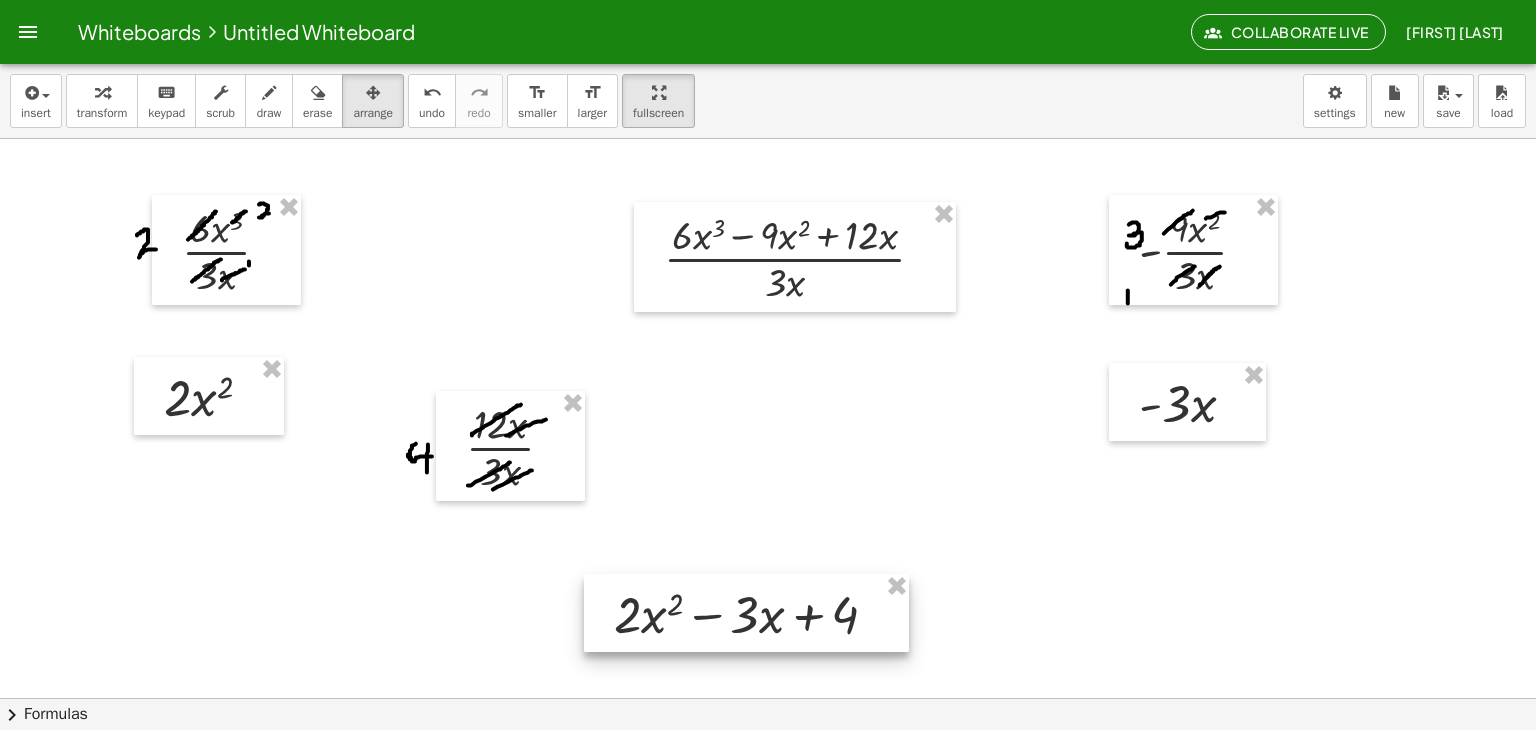 drag, startPoint x: 907, startPoint y: 532, endPoint x: 753, endPoint y: 604, distance: 170 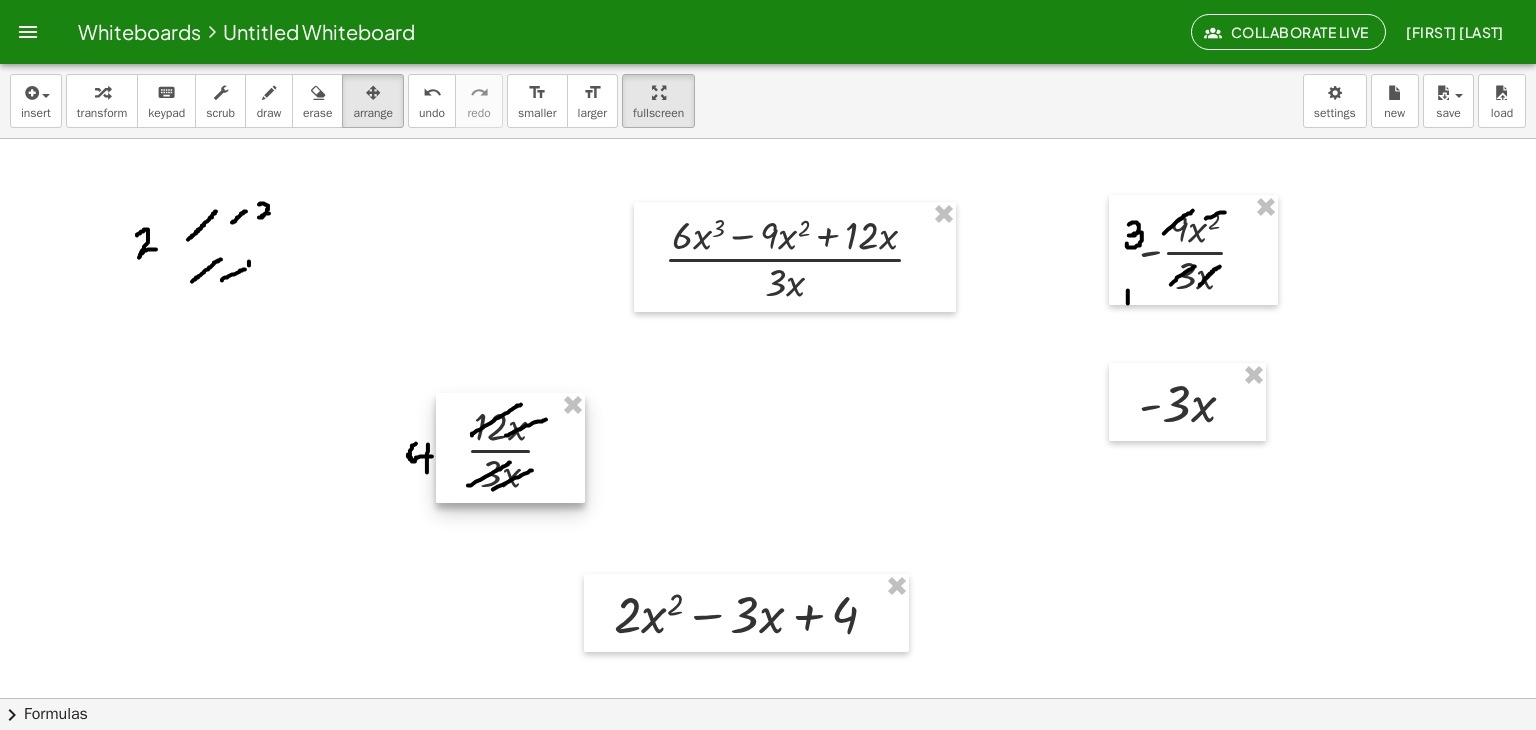 drag, startPoint x: 550, startPoint y: 403, endPoint x: 532, endPoint y: 409, distance: 18.973665 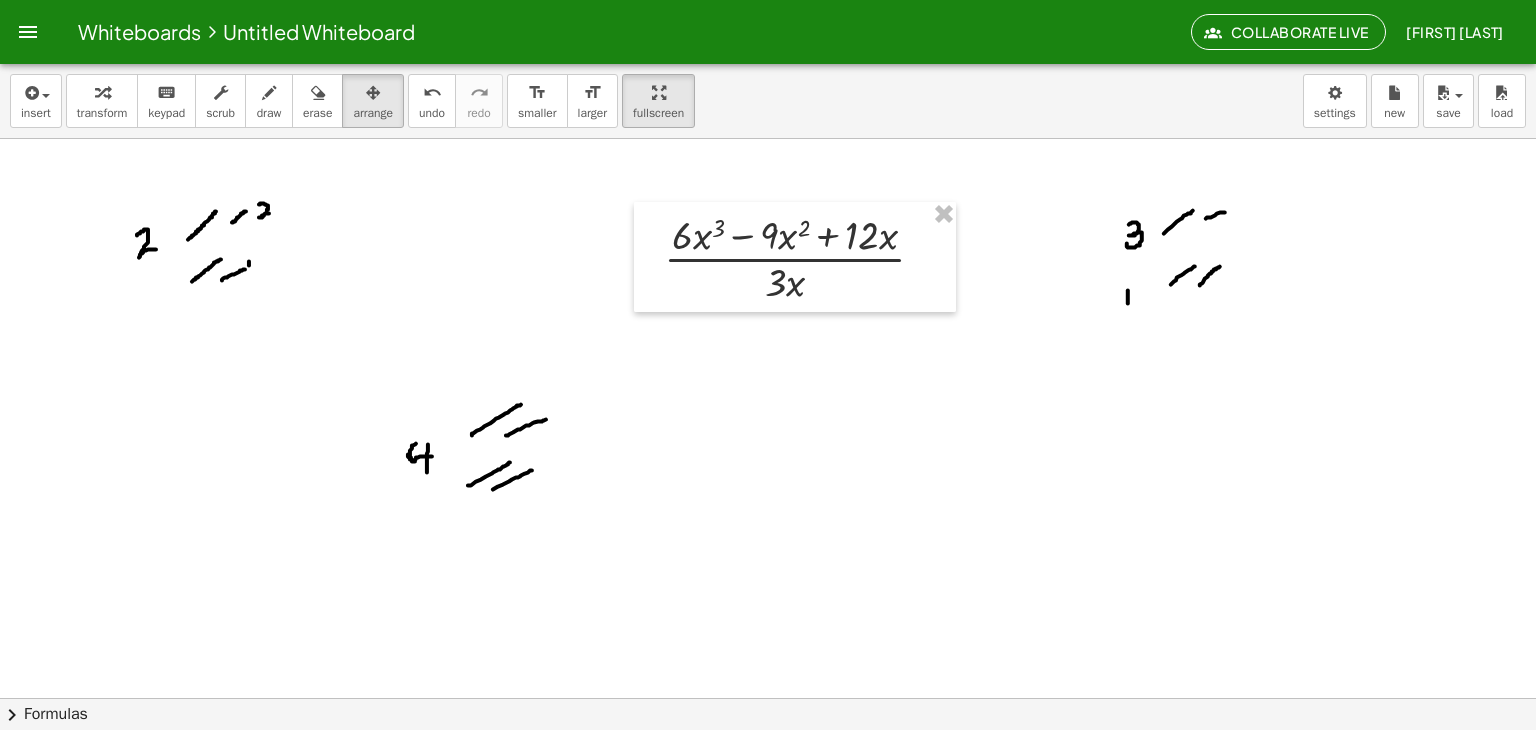 click on "insert select one: Math Expression Function Text Youtube Video Graphing Geometry Geometry 3D transform keyboard keypad scrub draw erase arrange undo undo redo redo format_size smaller format_size larger fullscreen load   save new settings" at bounding box center (768, 101) 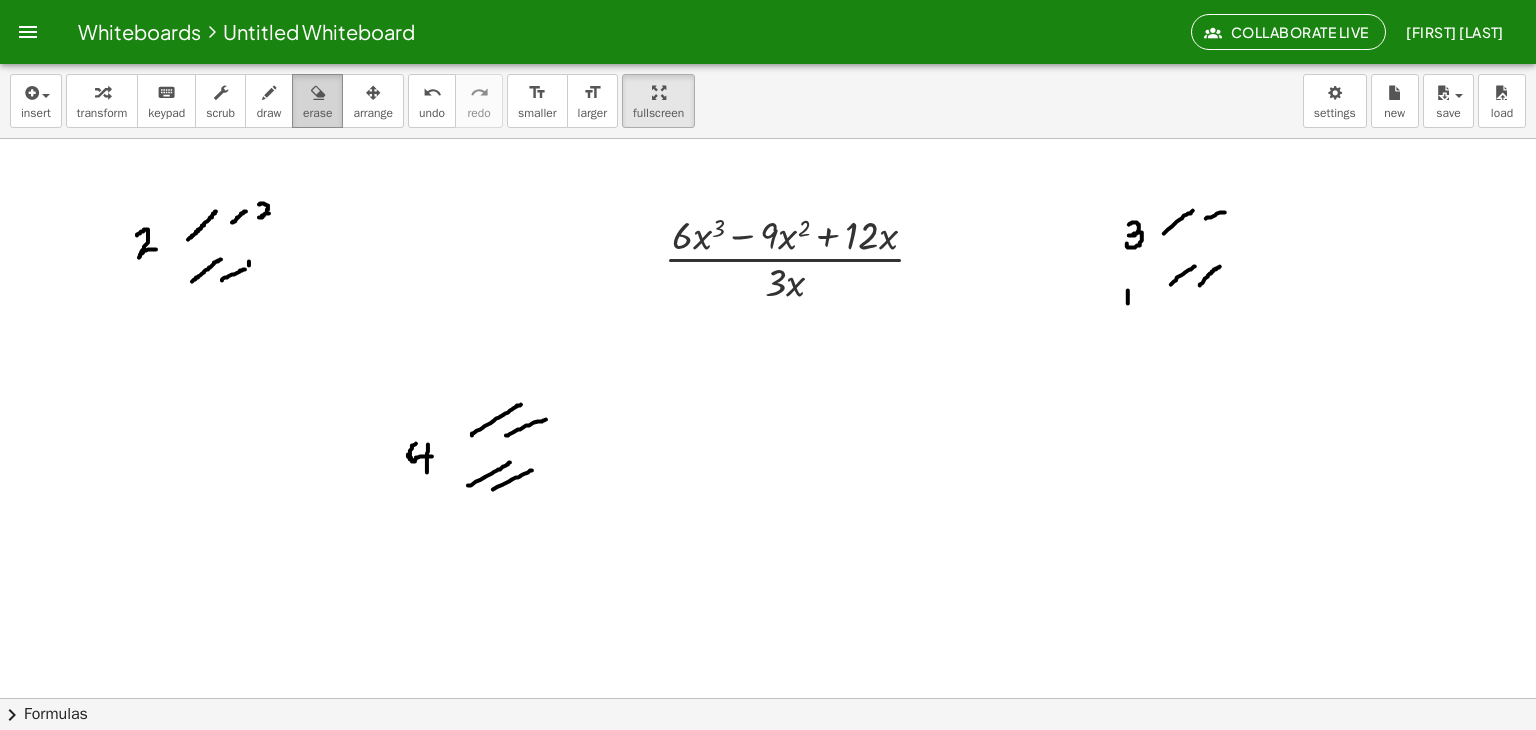click on "erase" at bounding box center (317, 113) 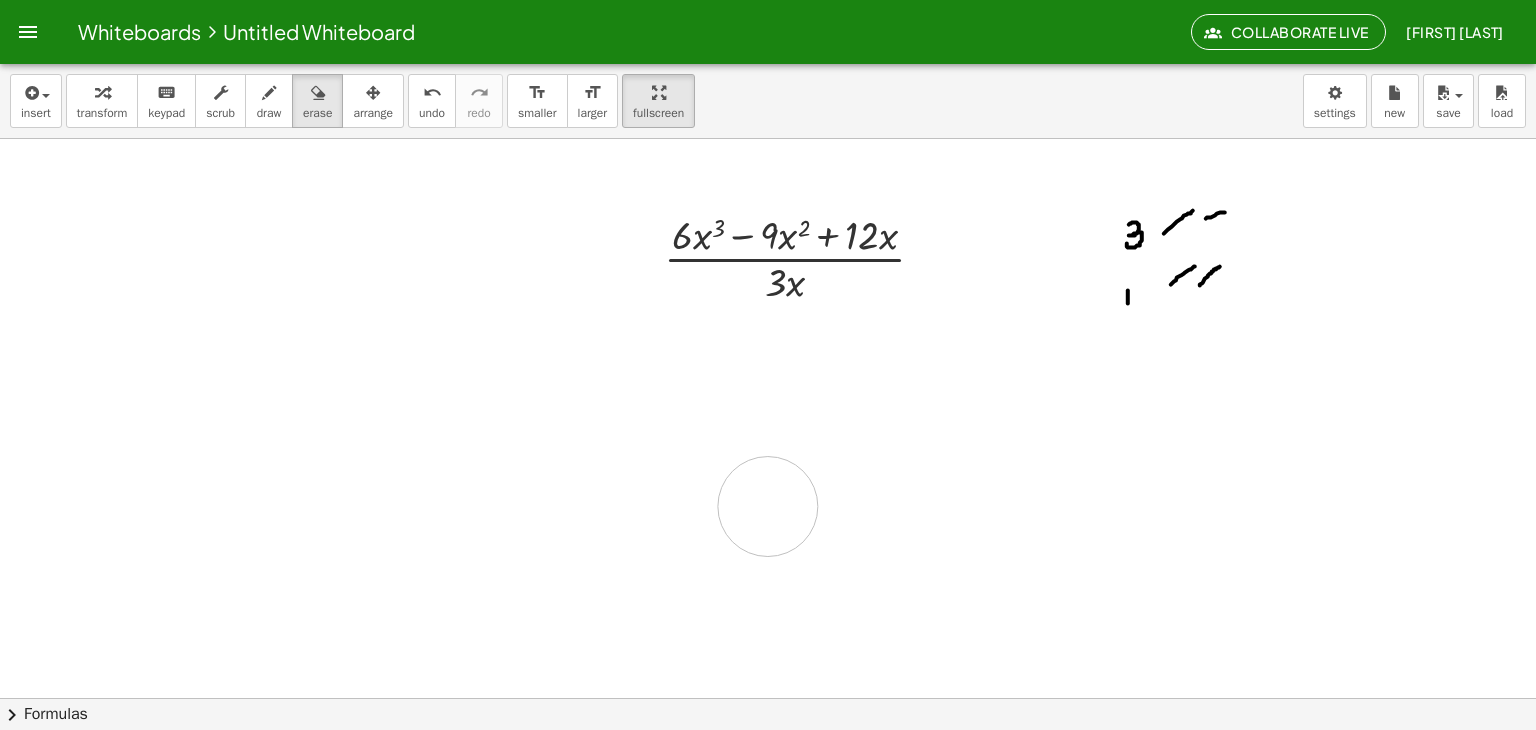 drag, startPoint x: 189, startPoint y: 220, endPoint x: 800, endPoint y: 504, distance: 673.77814 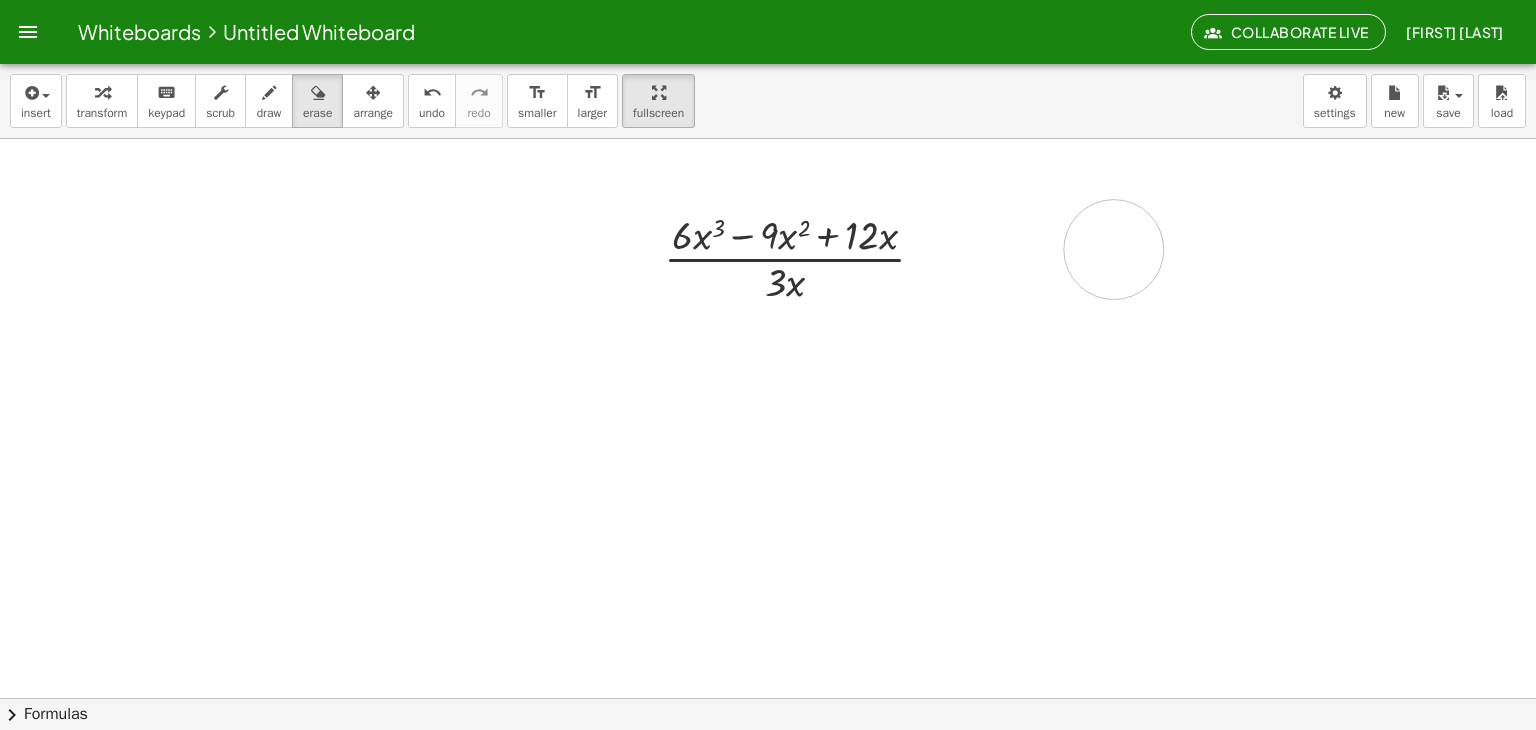 drag, startPoint x: 1108, startPoint y: 357, endPoint x: 1157, endPoint y: 154, distance: 208.83008 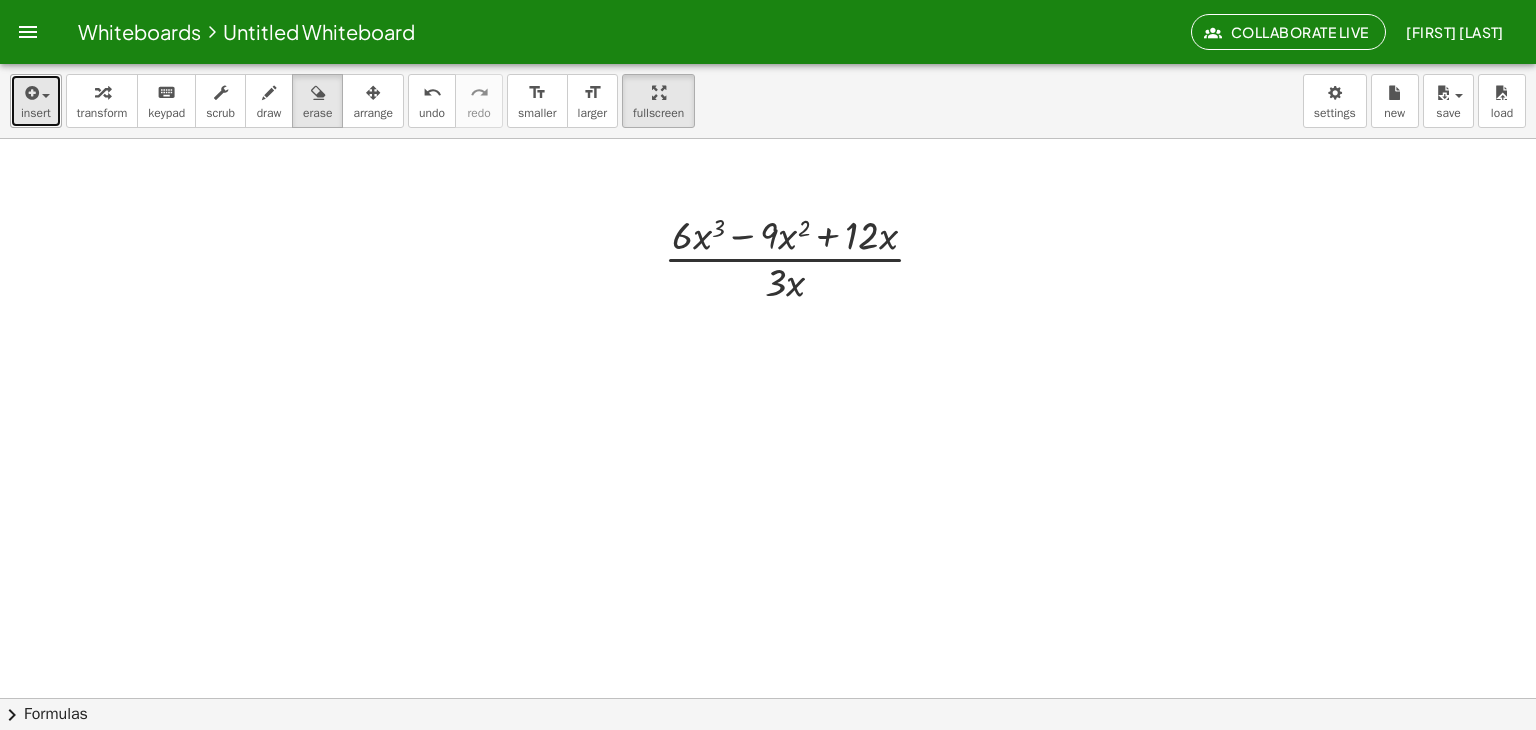 click on "insert" at bounding box center (36, 101) 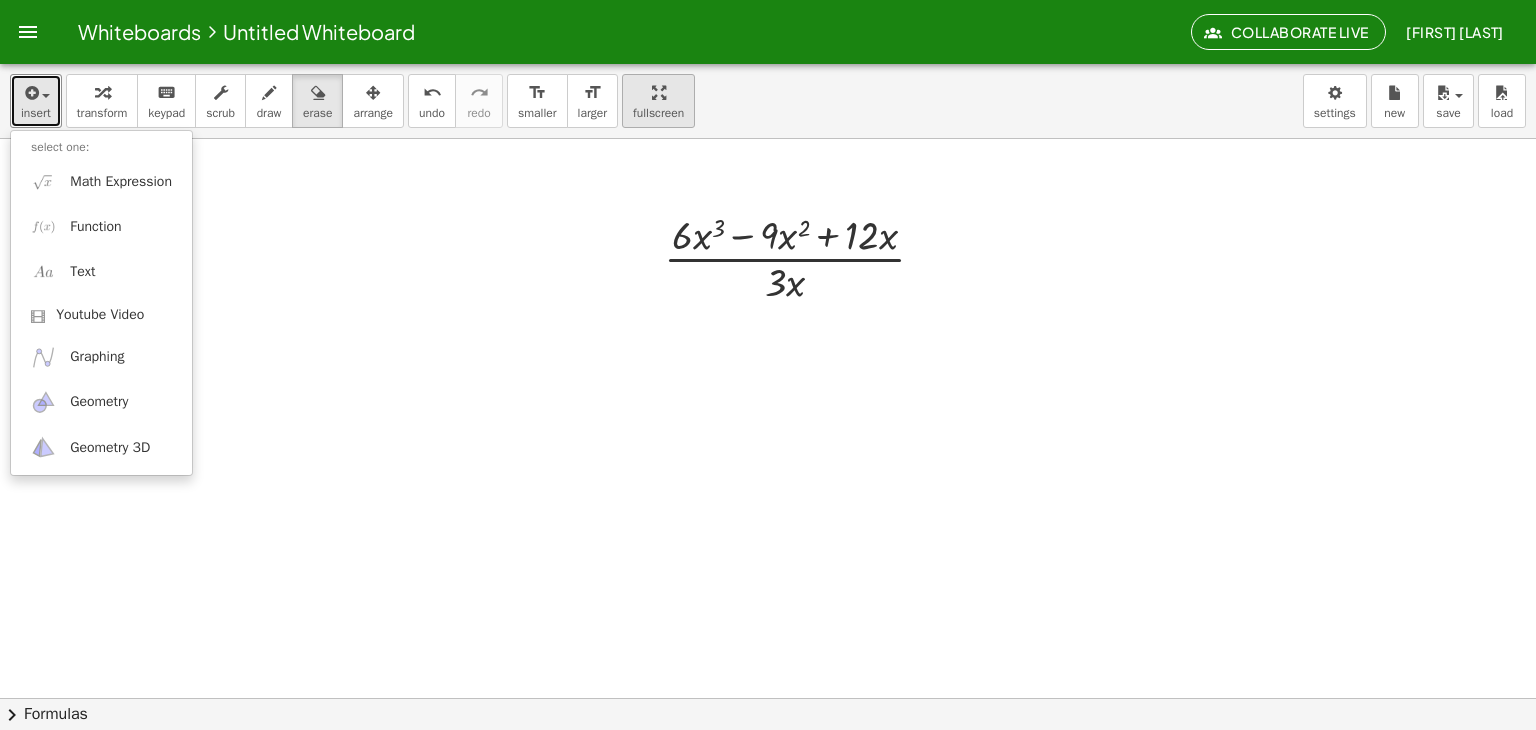 click on "fullscreen" at bounding box center [658, 113] 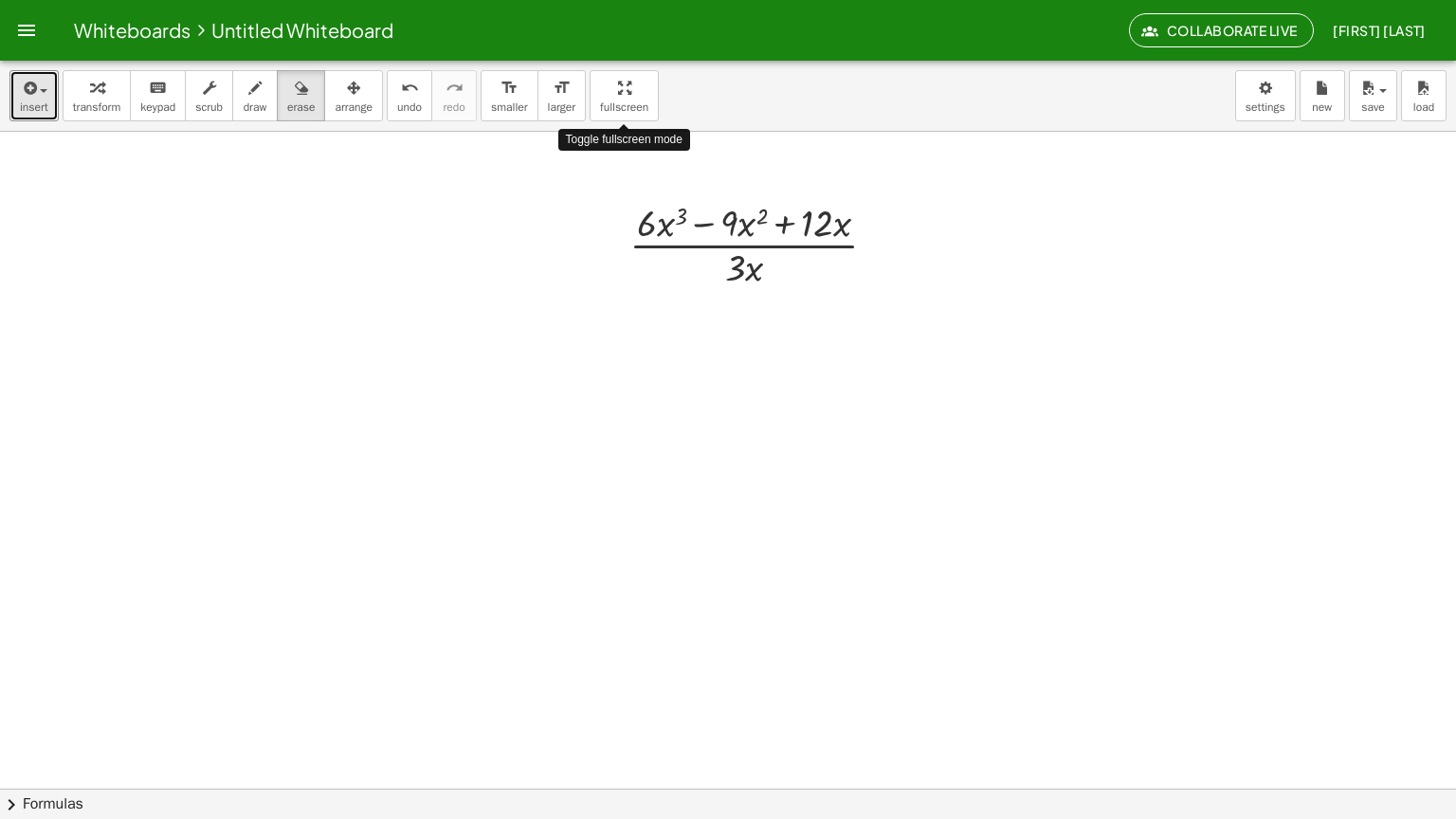 drag, startPoint x: 639, startPoint y: 108, endPoint x: 639, endPoint y: 191, distance: 83 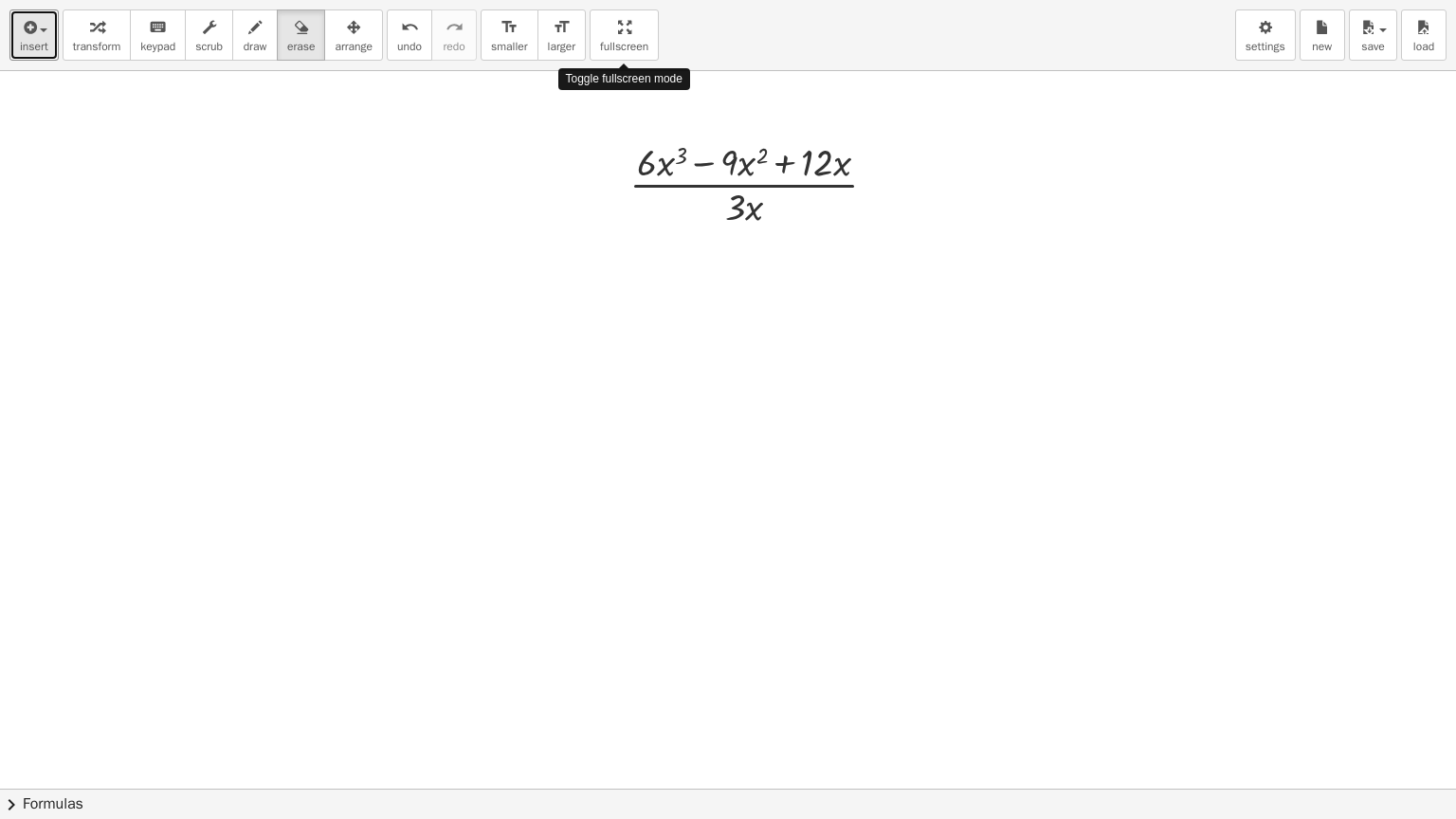 click on "insert select one: Math Expression Function Text Youtube Video Graphing Geometry Geometry 3D transform keyboard keypad scrub draw erase arrange undo undo redo redo format_size smaller format_size larger fullscreen load   save new settings Toggle fullscreen mode · ( + · 6 · x 3 − · 9 · x 2 + · 12 · x ) · 3 · x × chevron_right  Formulas
Drag one side of a formula onto a highlighted expression on the canvas to apply it.
Quadratic Formula
+ · a · x 2 + · b · x + c = 0
⇔
x = · ( − b ± 2 √ ( + b 2 − · 4 · a · c ) ) · 2 · a
+ x 2 + · p · x + q = 0
⇔
x = − · p · 2 ± 2 √ ( + ( · p · 2 ) 2 − q )
Manually Factoring a Quadratic
+ x" at bounding box center [728, 410] 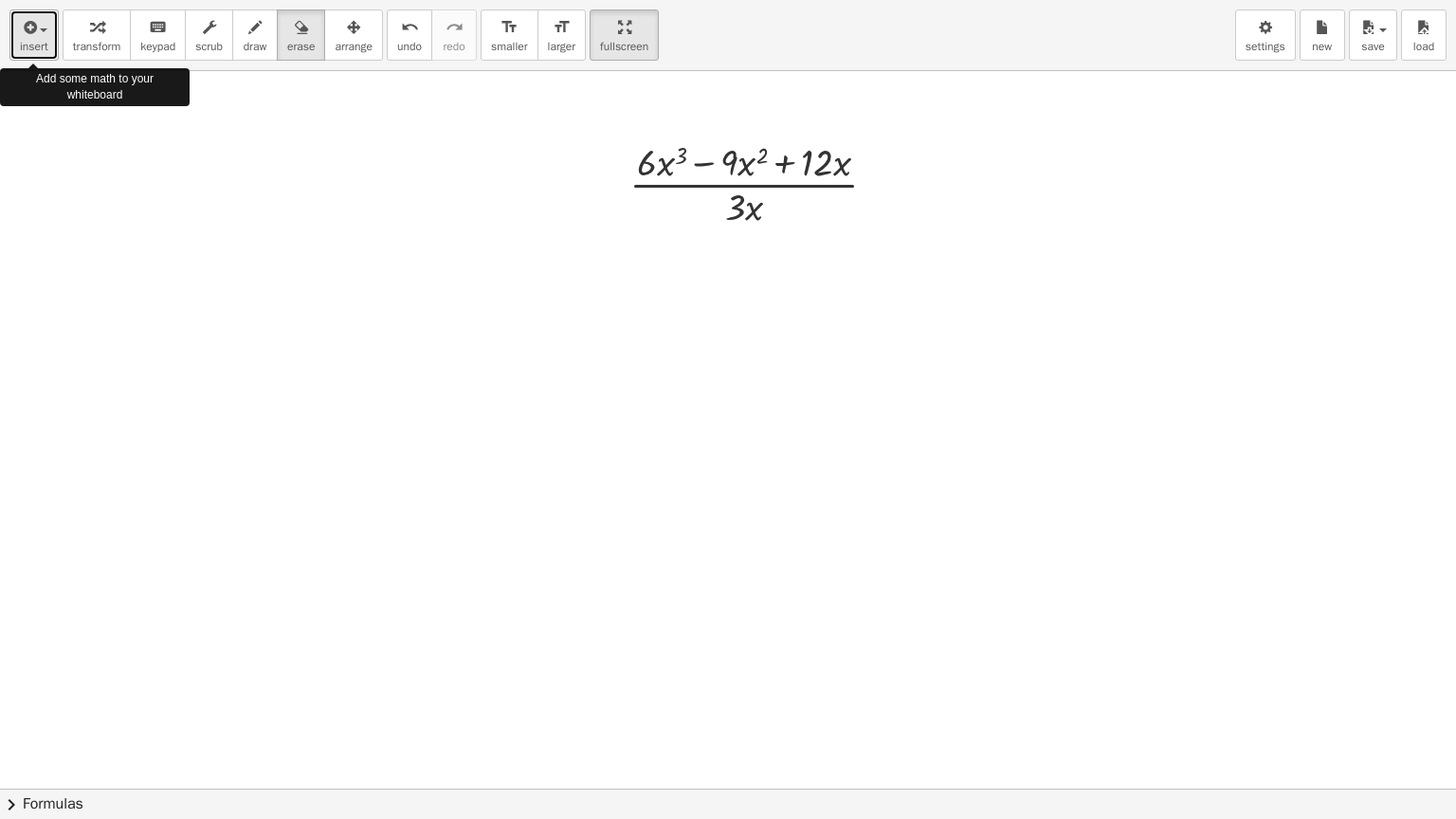click at bounding box center [28, 27] 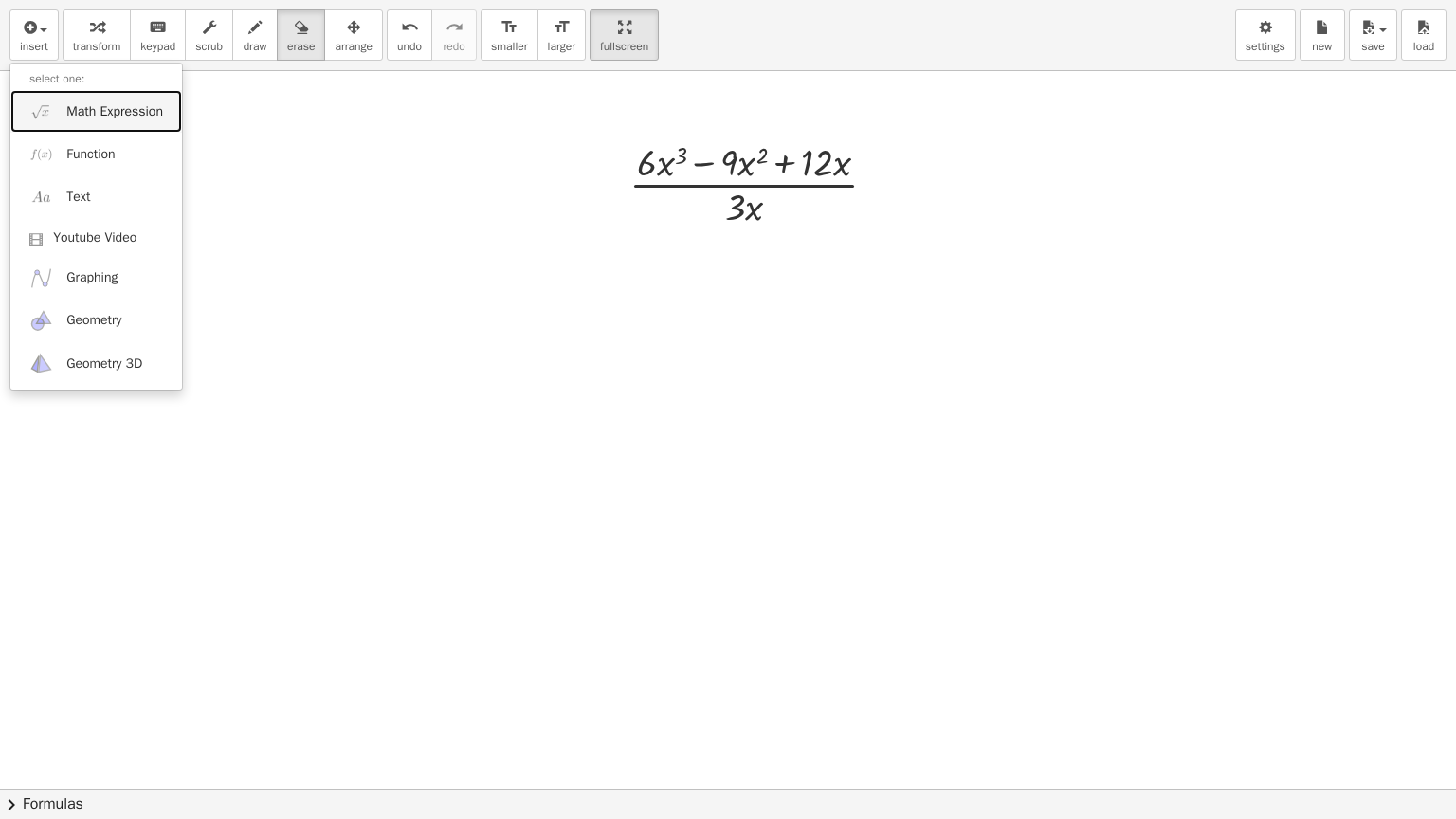 click on "Math Expression" at bounding box center [96, 111] 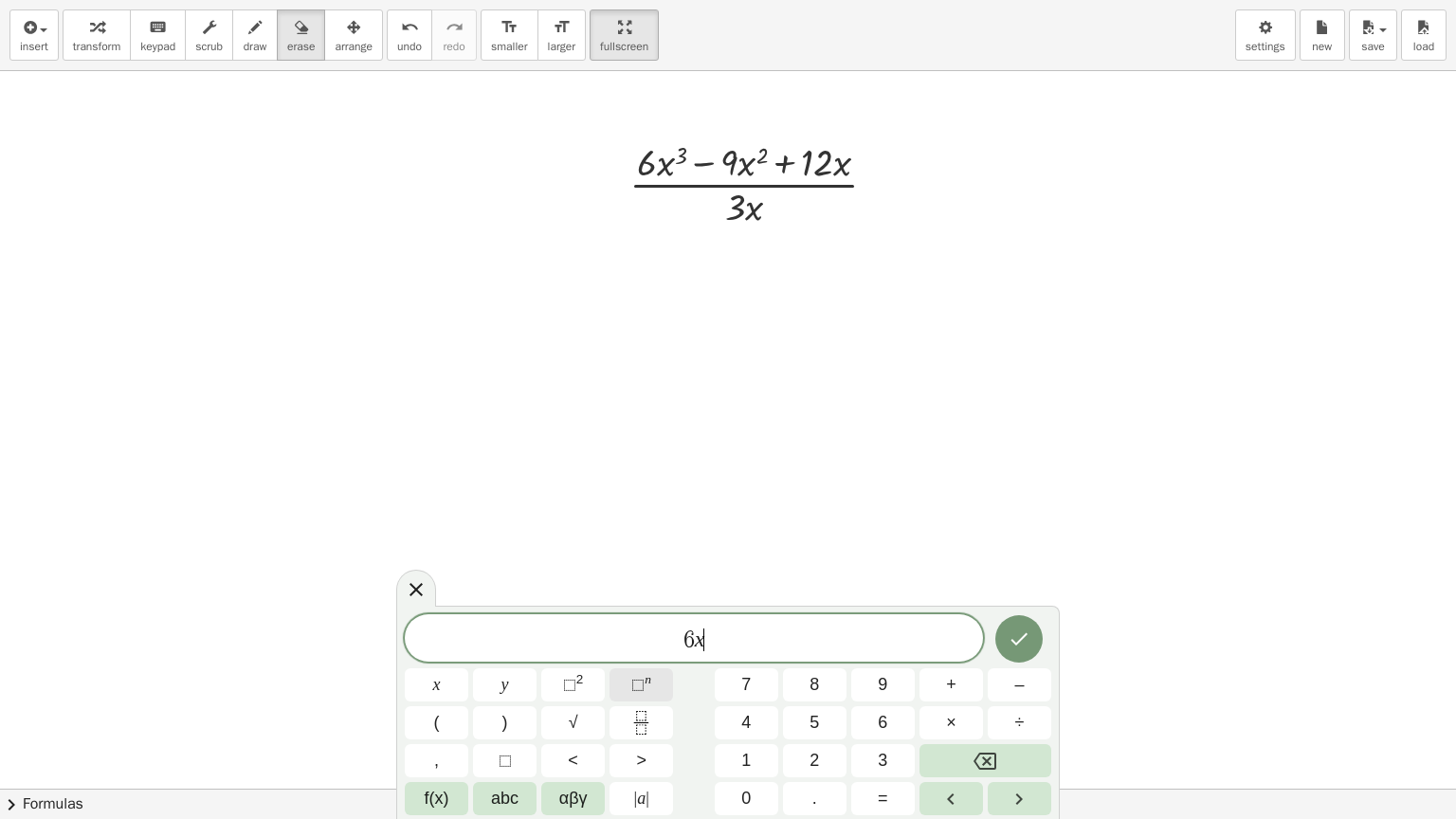 click on "⬚" at bounding box center [638, 684] 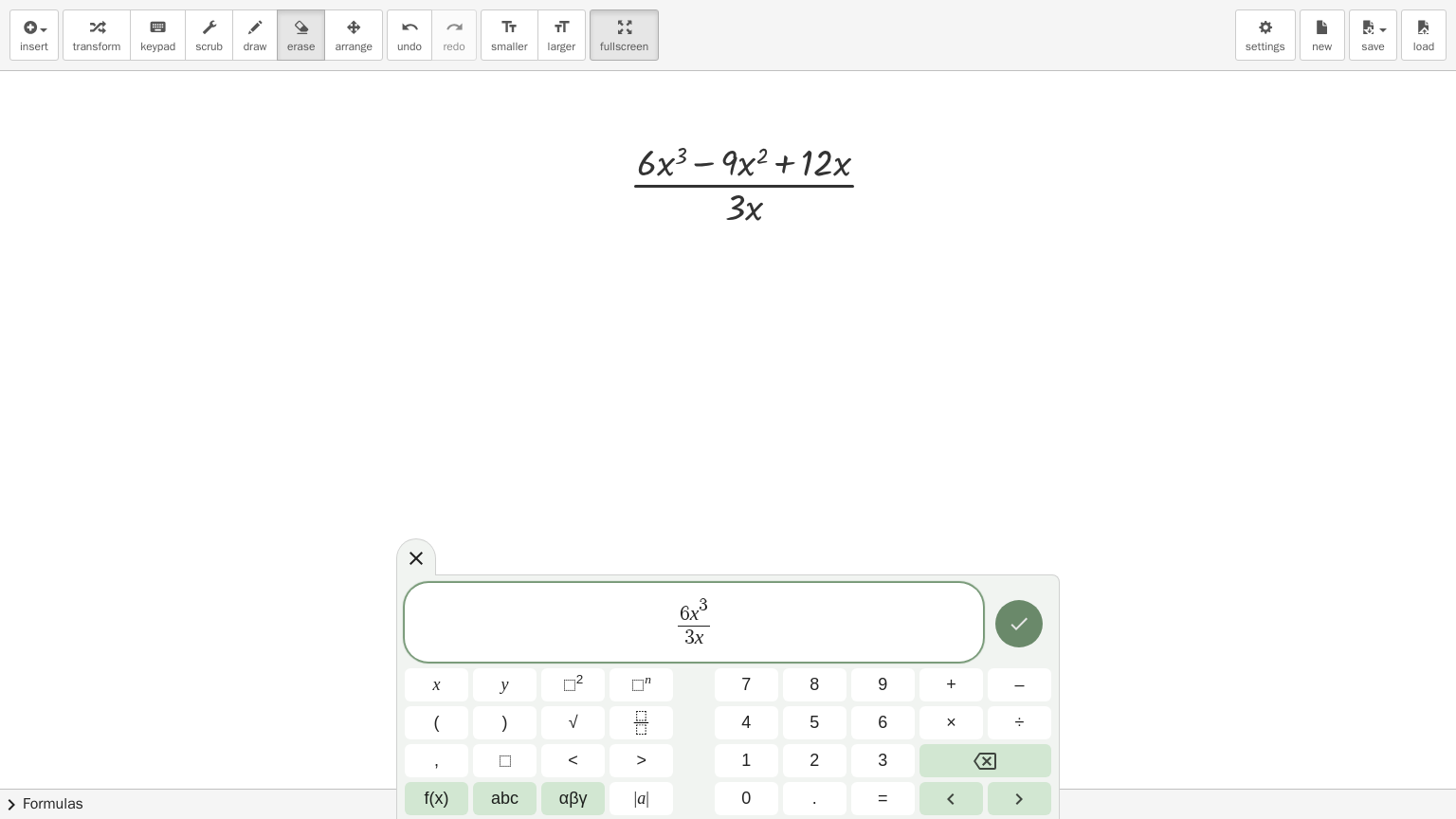 click at bounding box center (1019, 624) 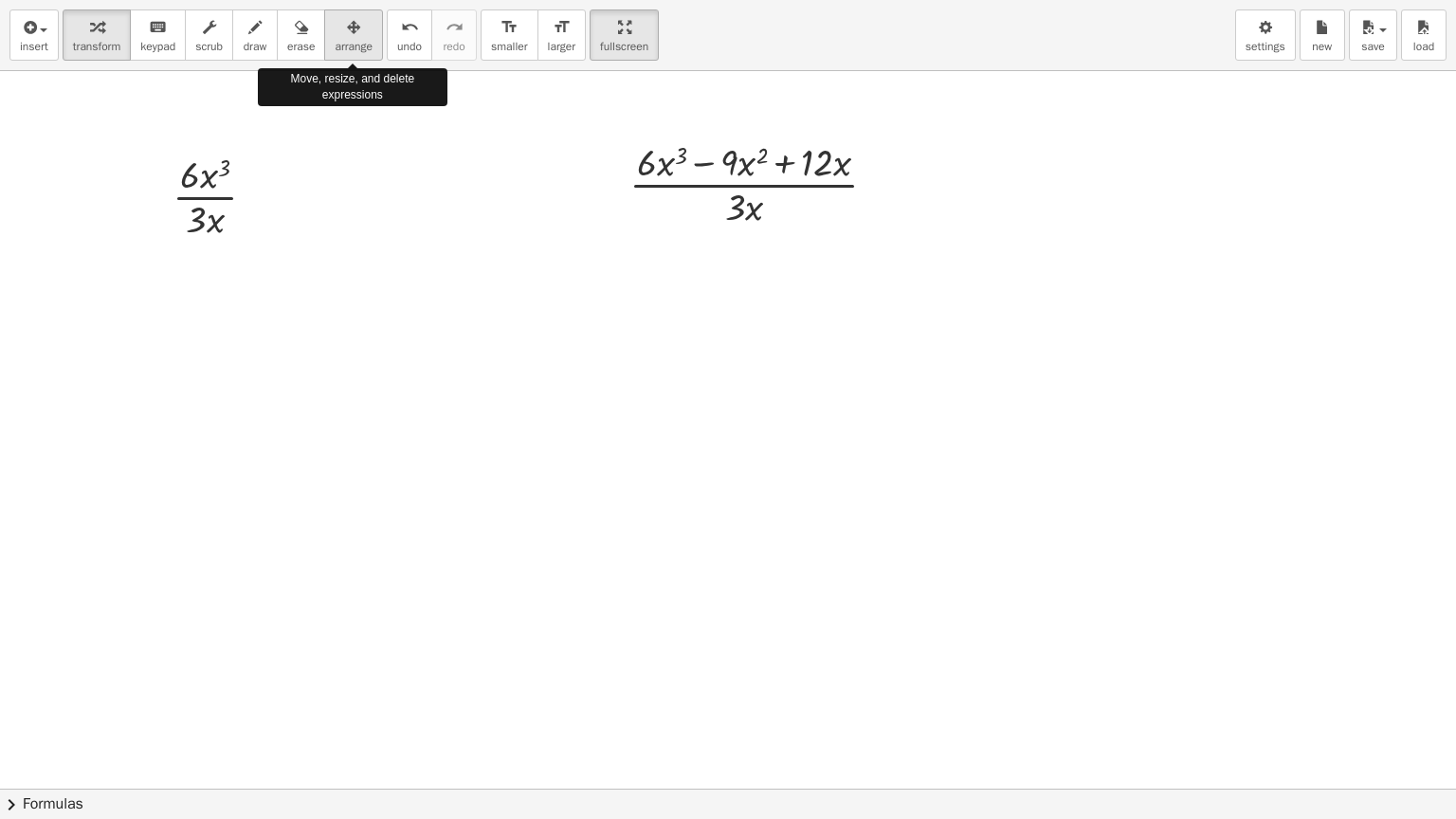 click on "arrange" at bounding box center (354, 35) 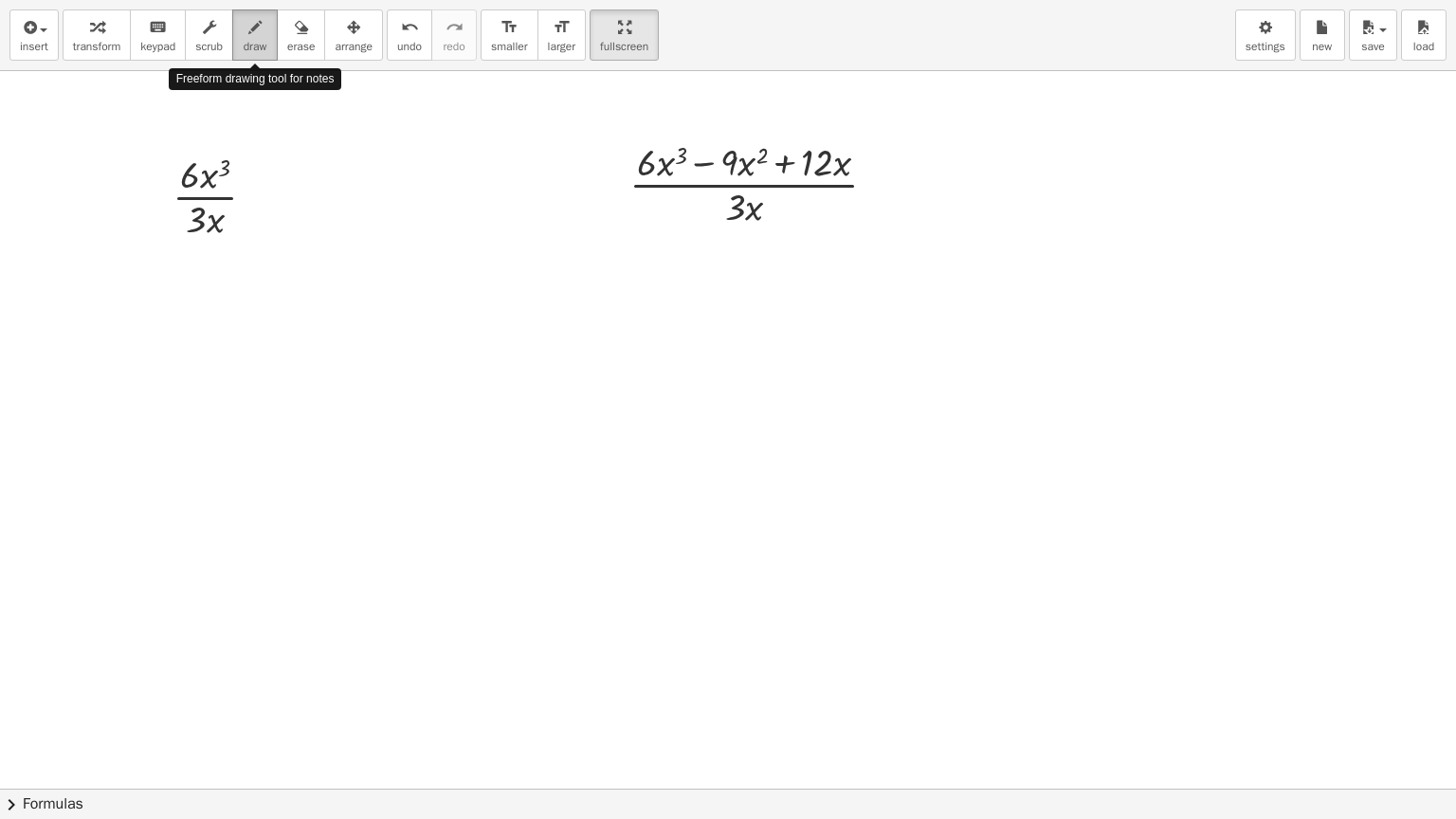 click at bounding box center [255, 27] 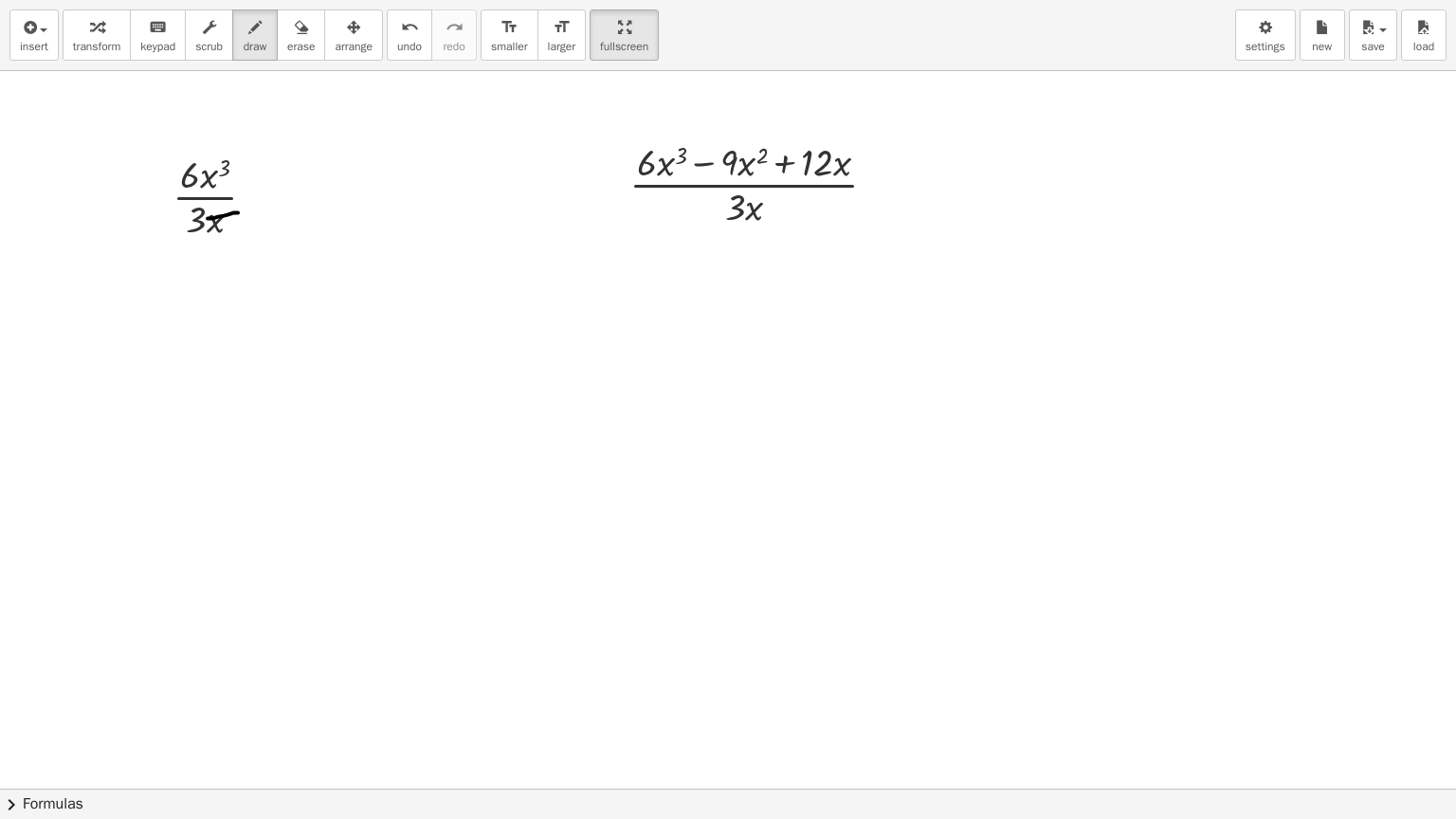 drag, startPoint x: 208, startPoint y: 218, endPoint x: 238, endPoint y: 212, distance: 30.59412 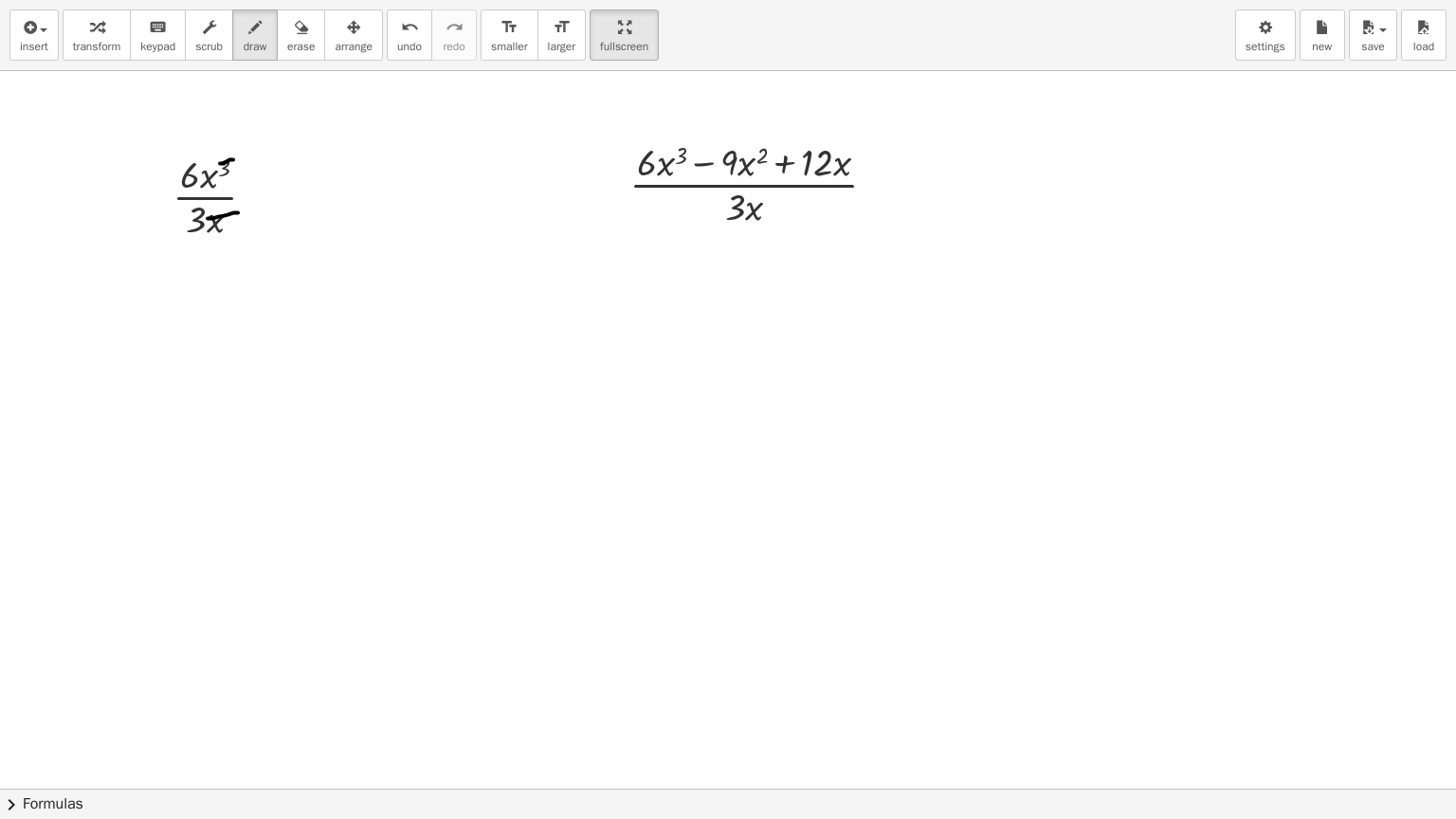 drag, startPoint x: 220, startPoint y: 163, endPoint x: 234, endPoint y: 159, distance: 14.56022 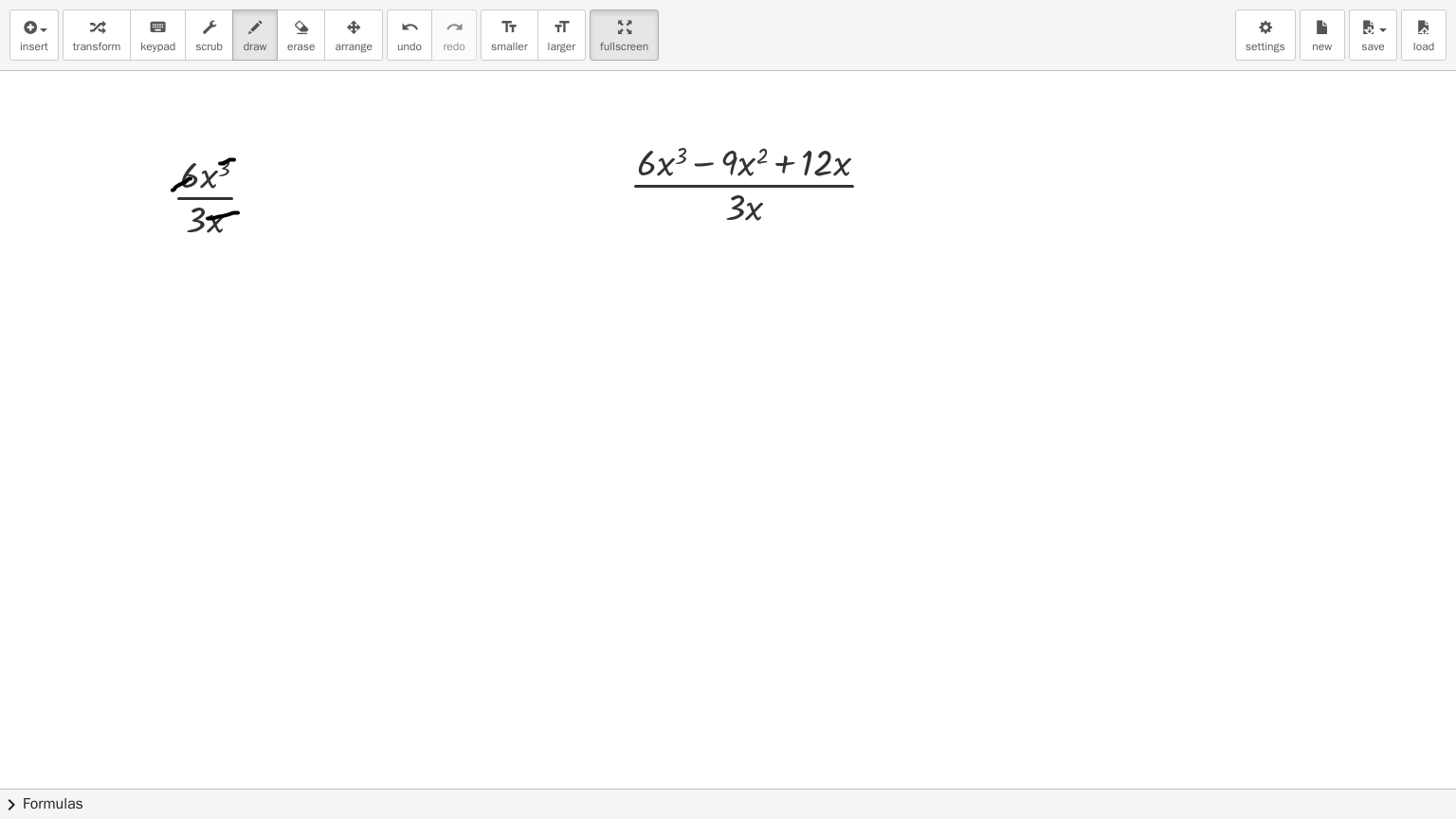 drag, startPoint x: 173, startPoint y: 190, endPoint x: 192, endPoint y: 176, distance: 23.60085 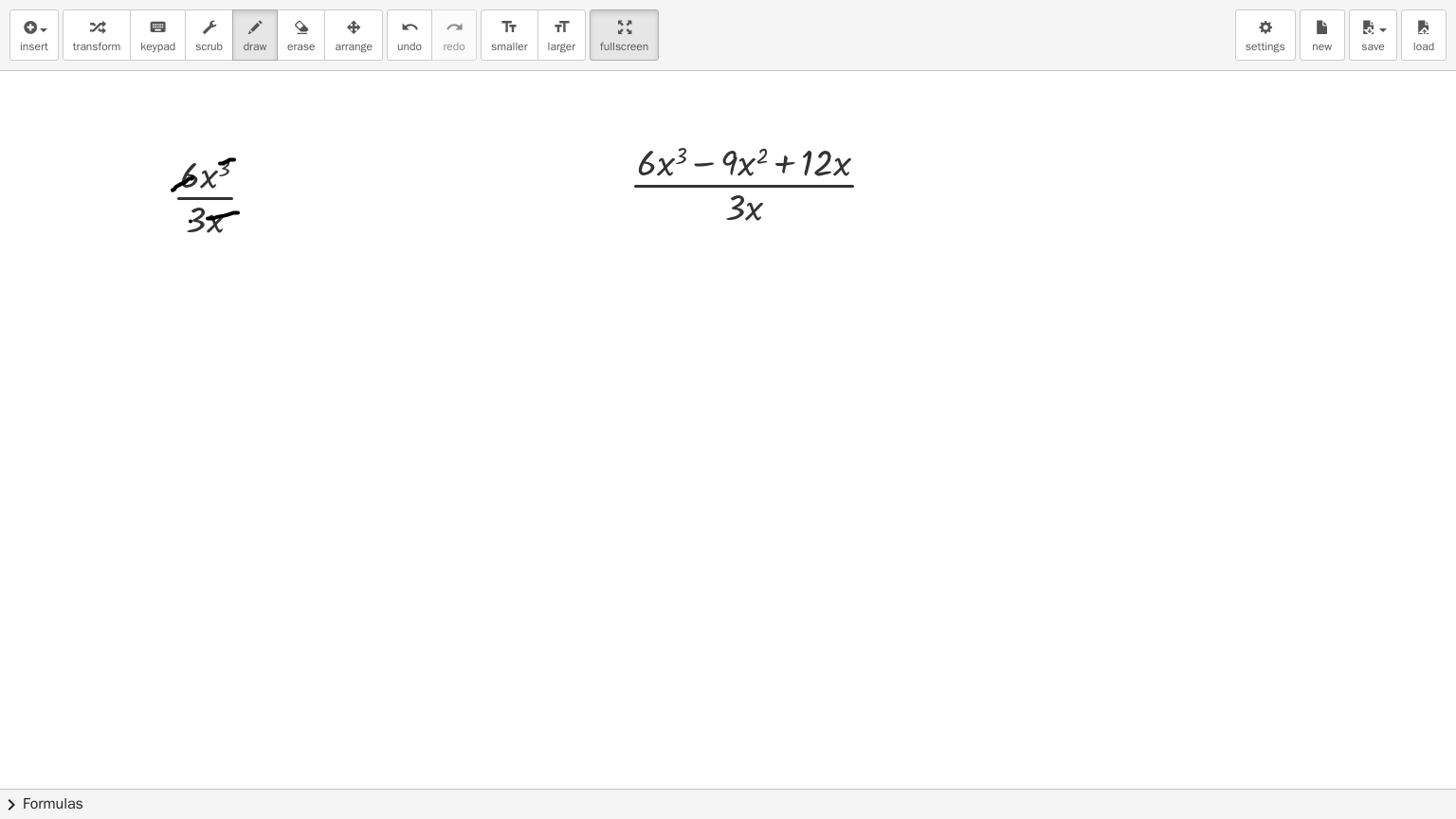 drag, startPoint x: 191, startPoint y: 221, endPoint x: 207, endPoint y: 210, distance: 19.416488 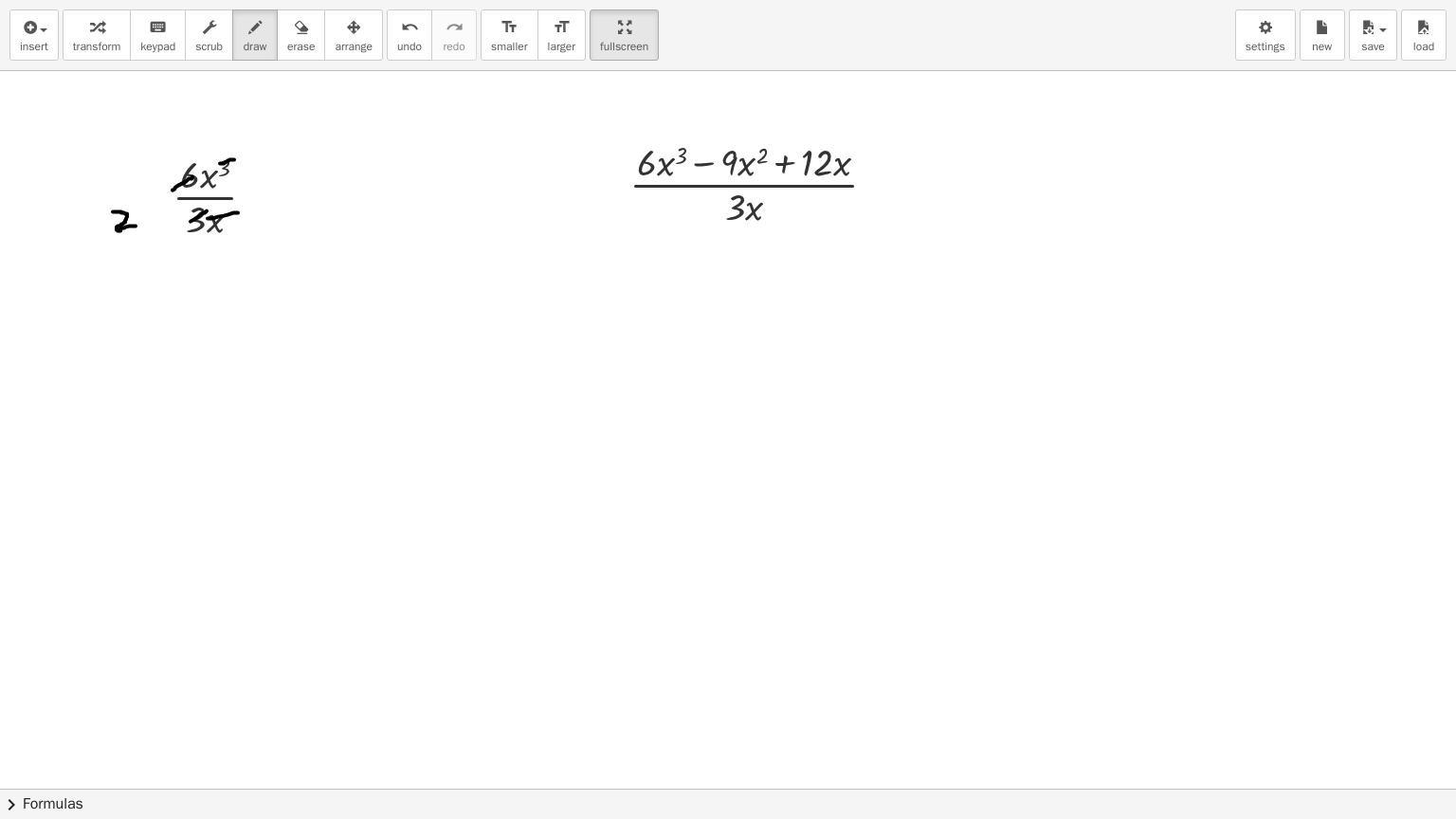 drag, startPoint x: 113, startPoint y: 211, endPoint x: 136, endPoint y: 226, distance: 27.45906 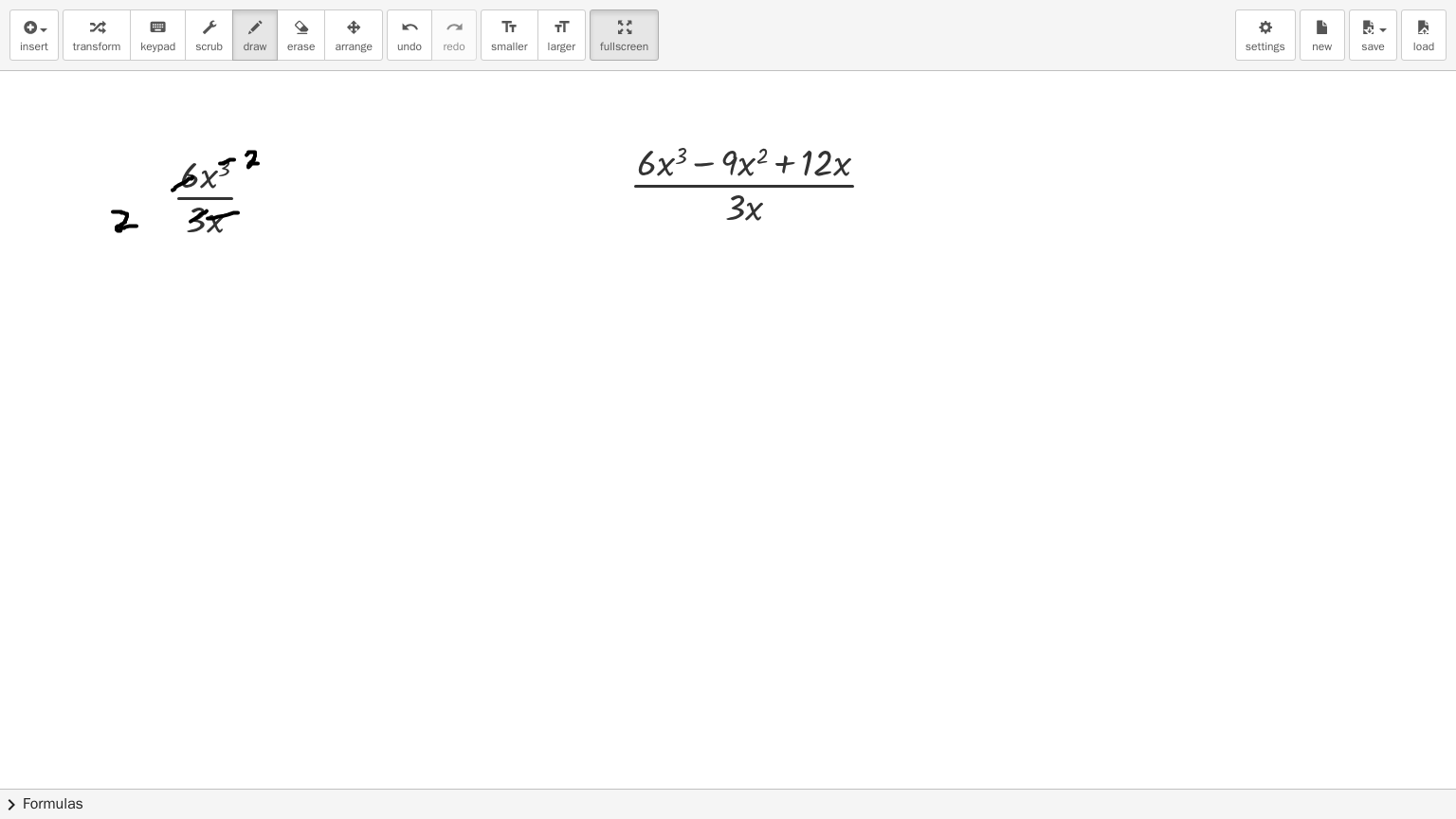 drag, startPoint x: 246, startPoint y: 155, endPoint x: 264, endPoint y: 163, distance: 19.69772 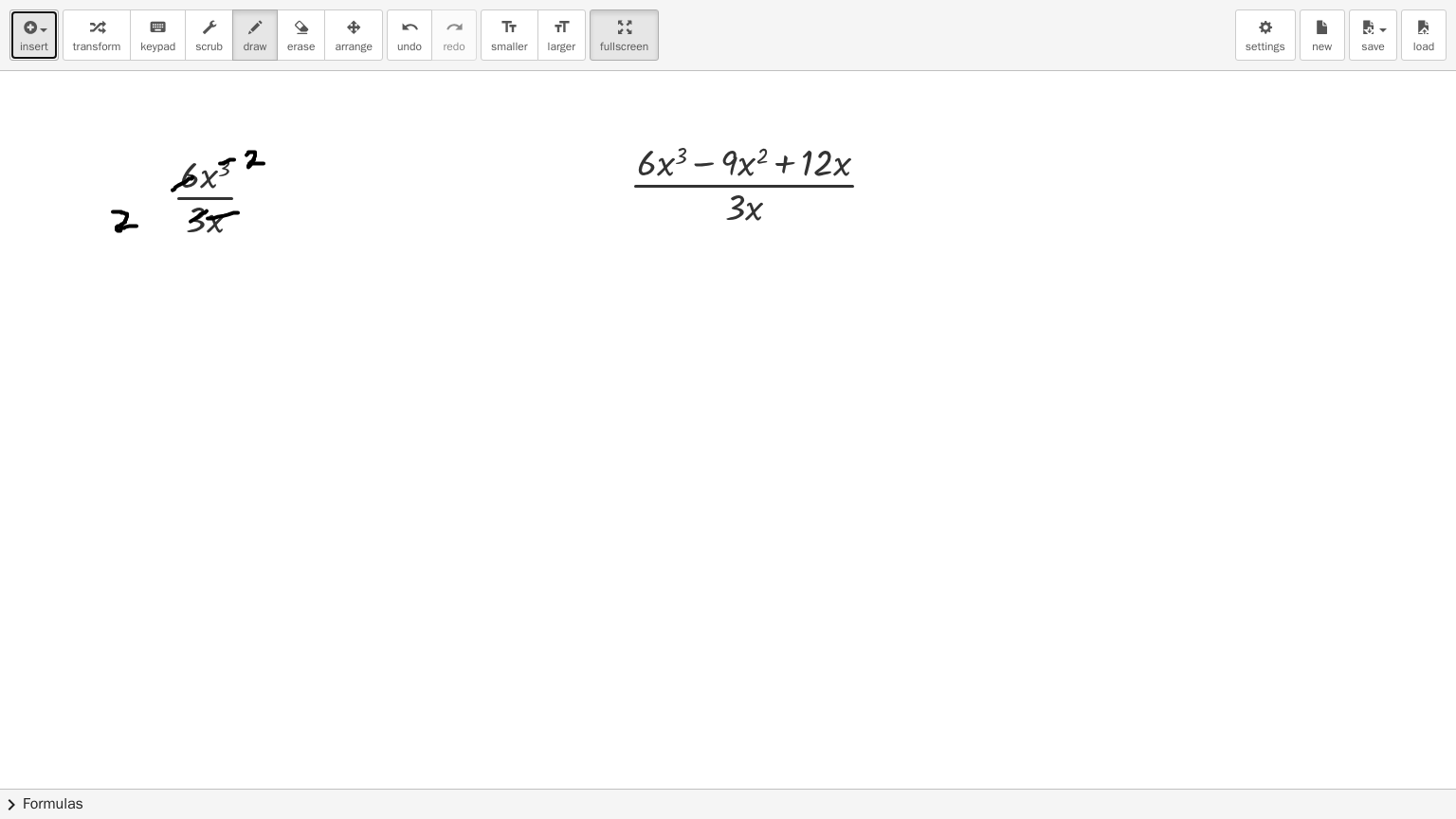 click on "insert" at bounding box center (34, 46) 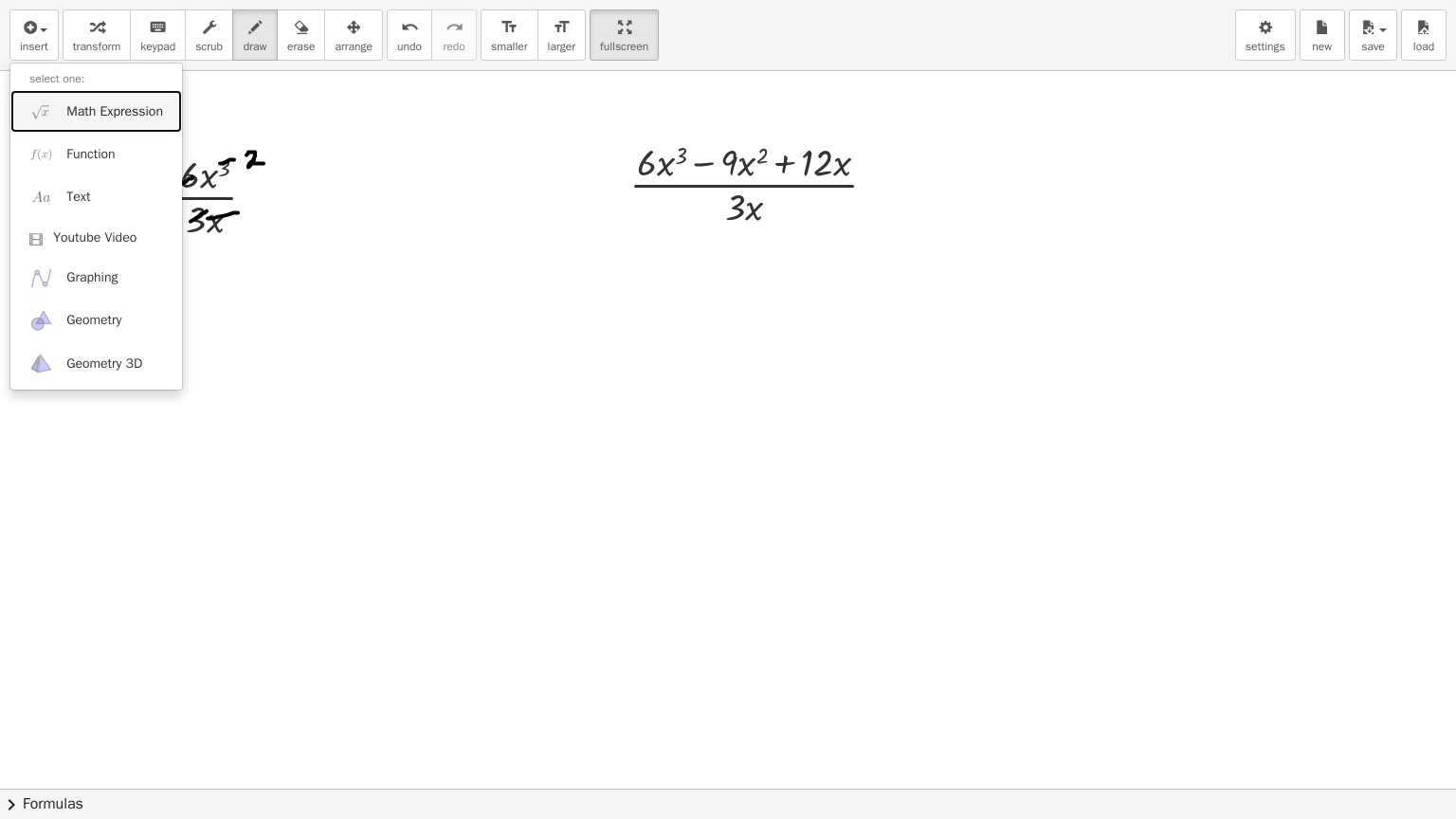 click on "Math Expression" at bounding box center [96, 111] 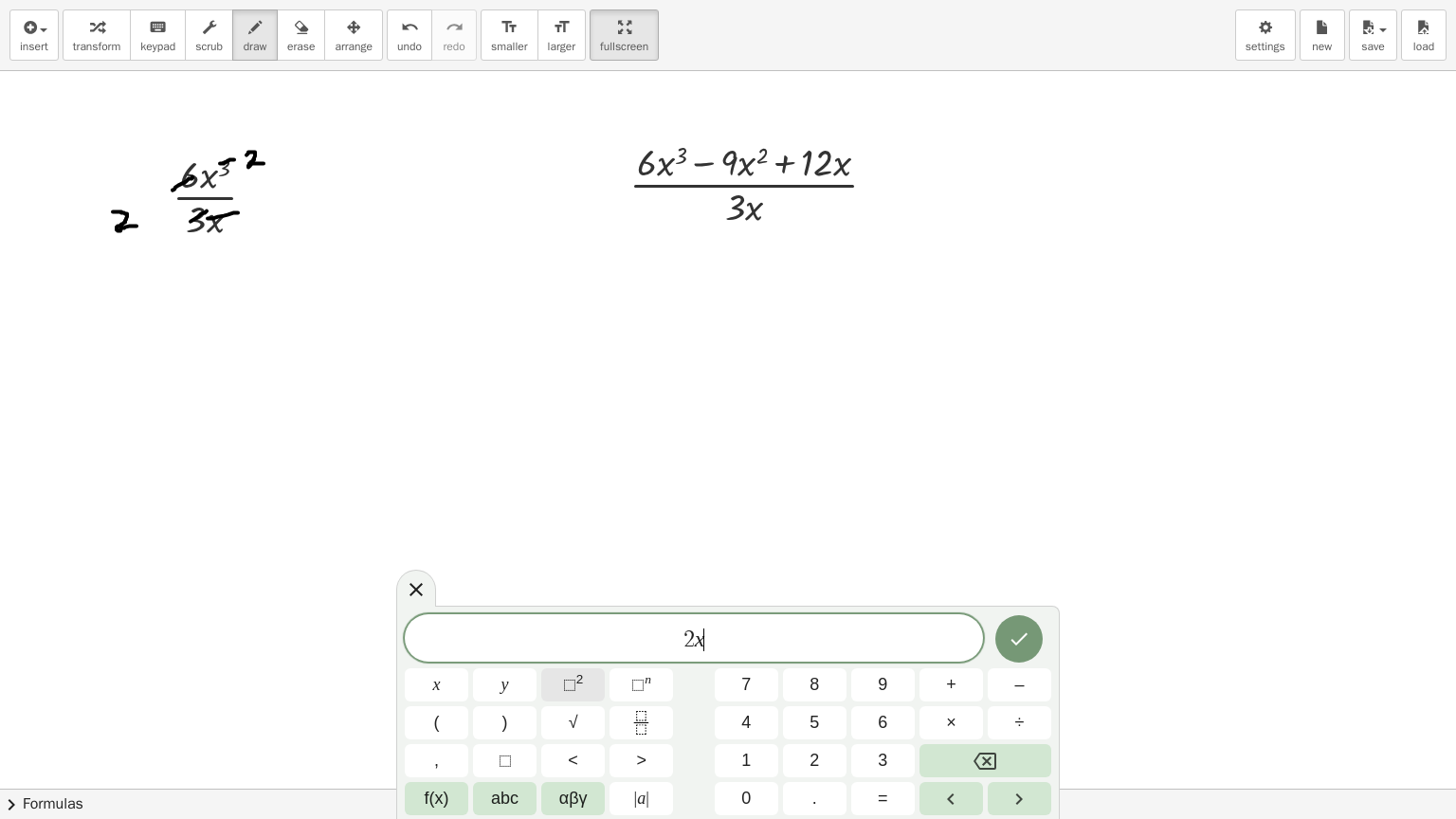 click on "⬚ 2" 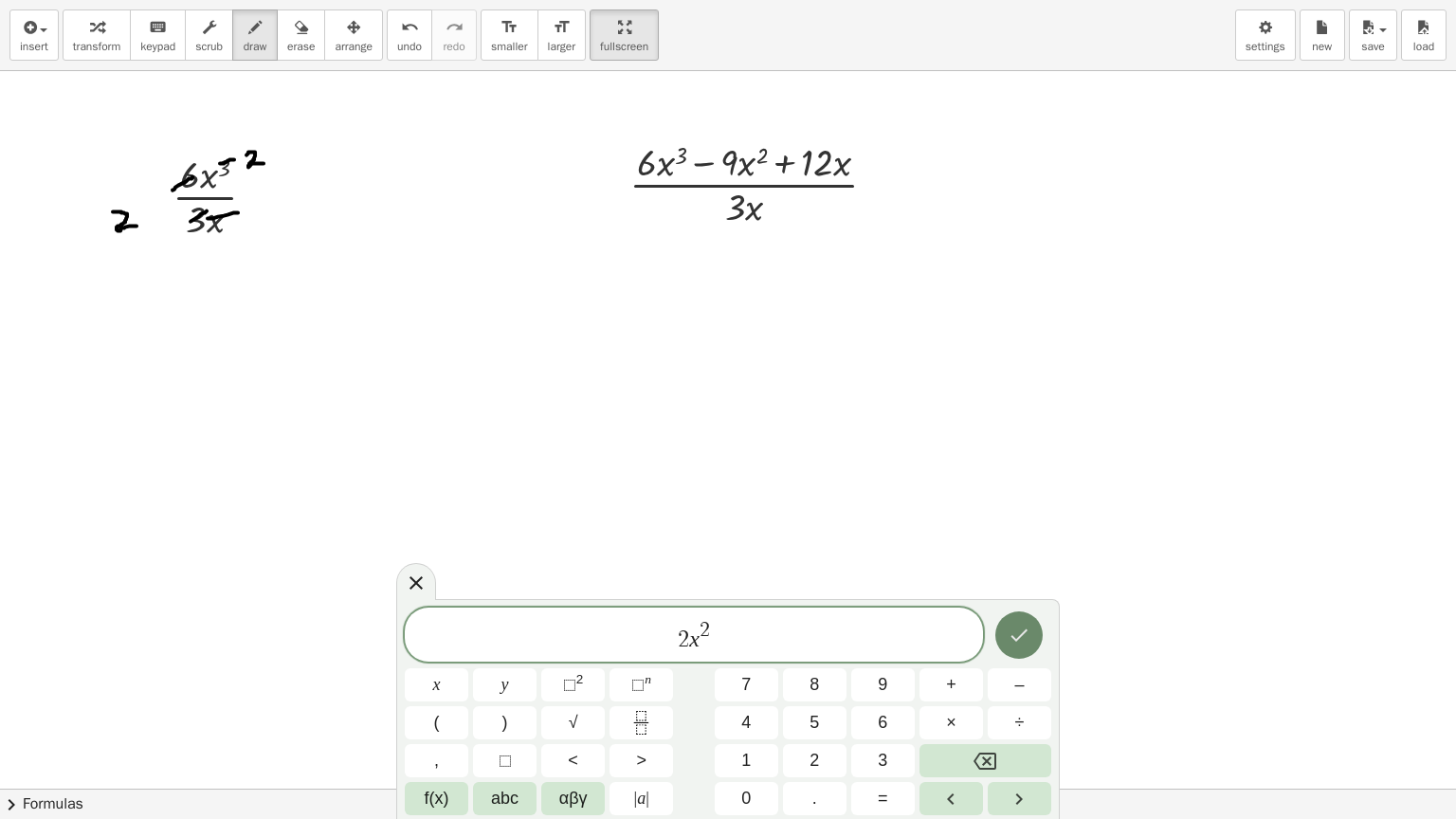 click 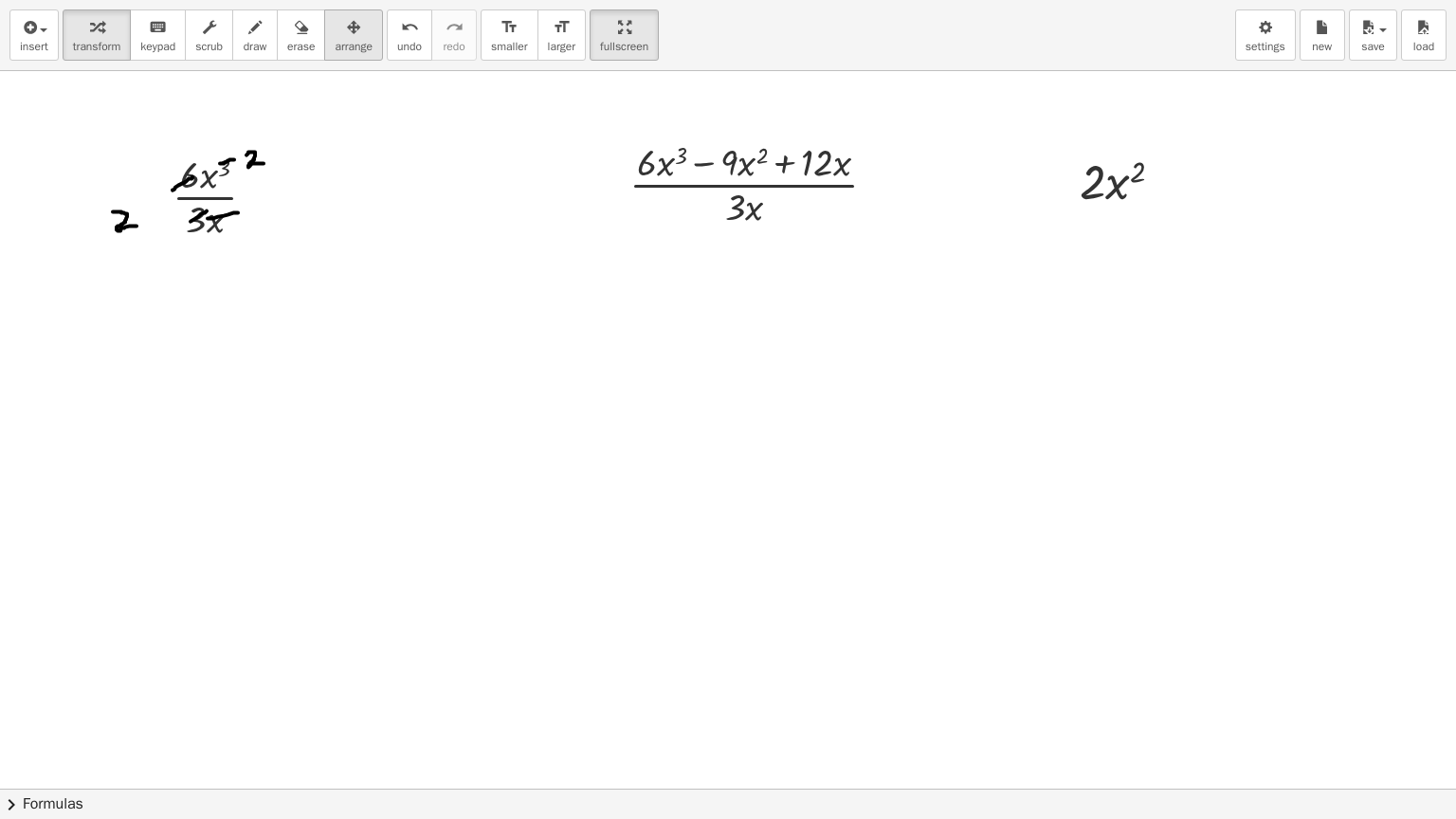 click at bounding box center [354, 27] 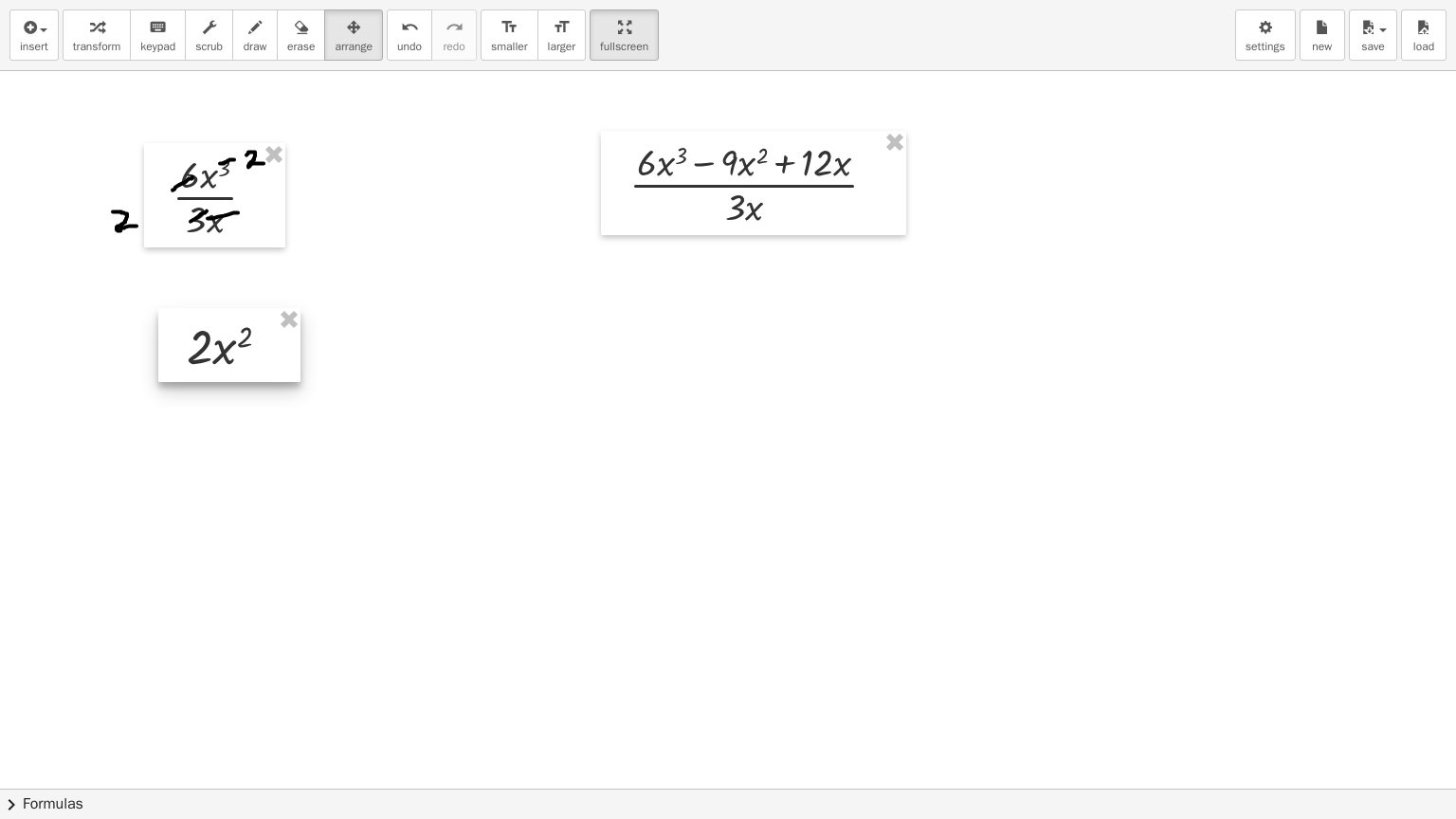drag, startPoint x: 1110, startPoint y: 174, endPoint x: 219, endPoint y: 339, distance: 906.149 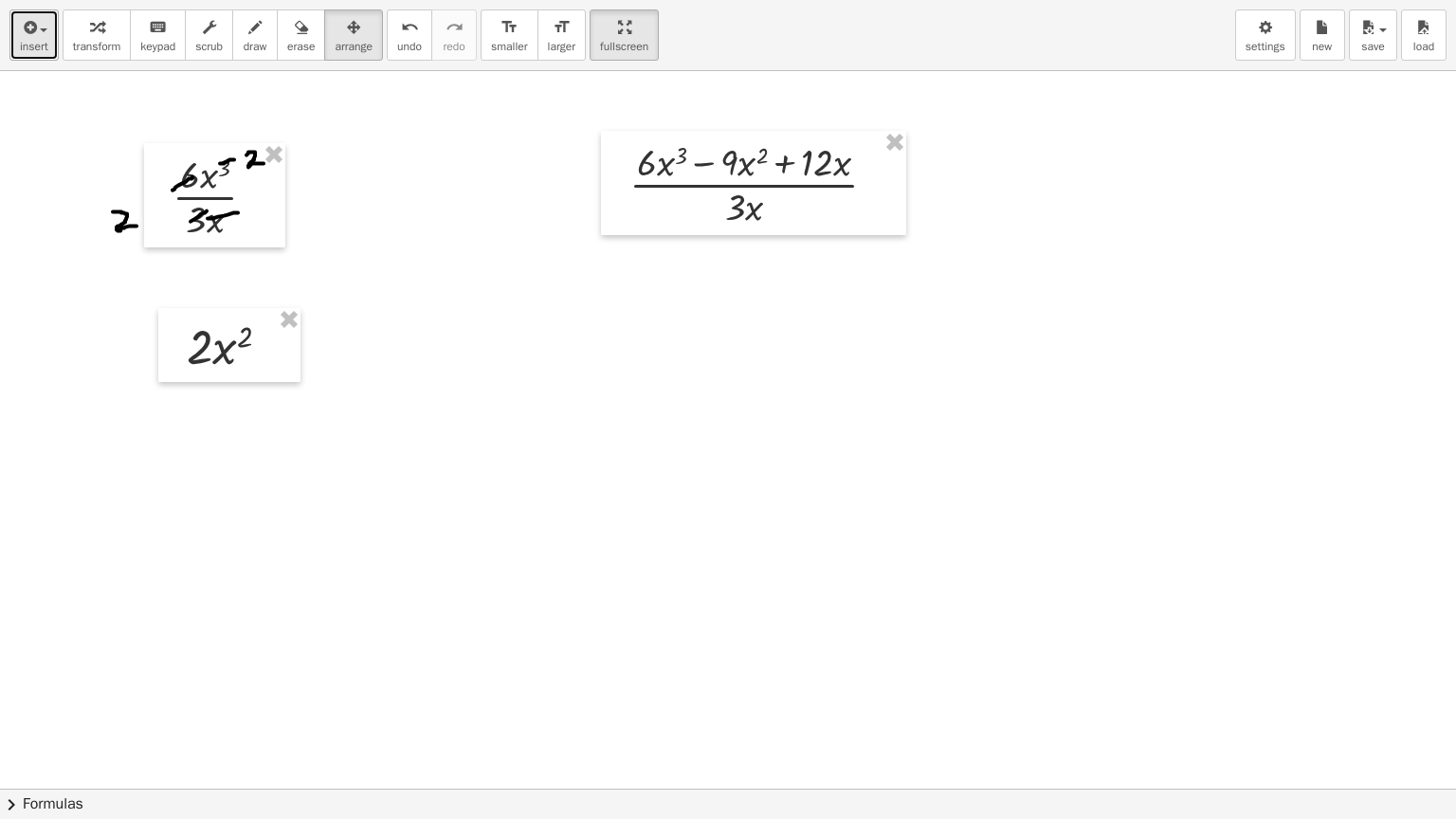 click at bounding box center [39, 29] 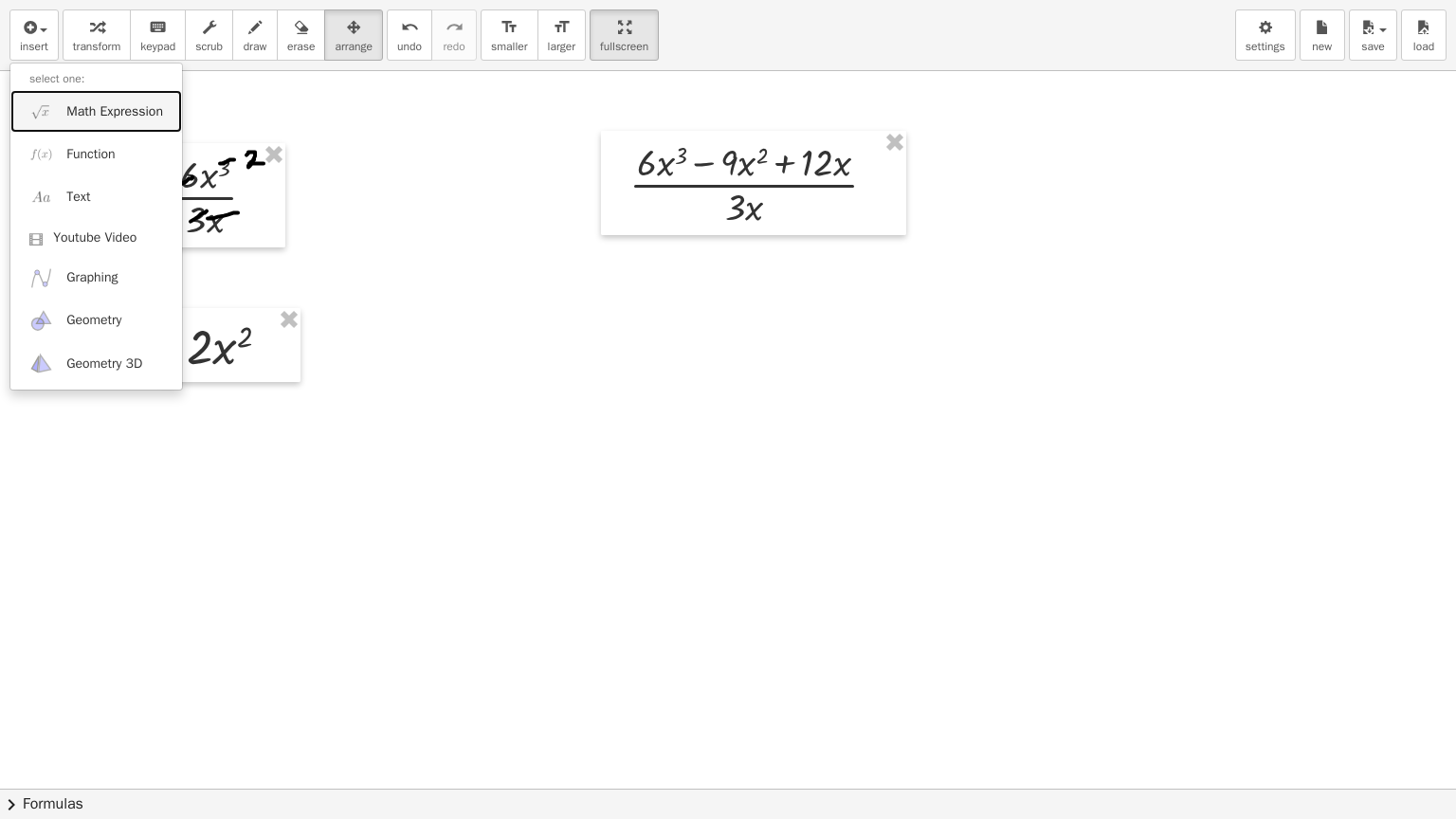 click on "Math Expression" at bounding box center [115, 112] 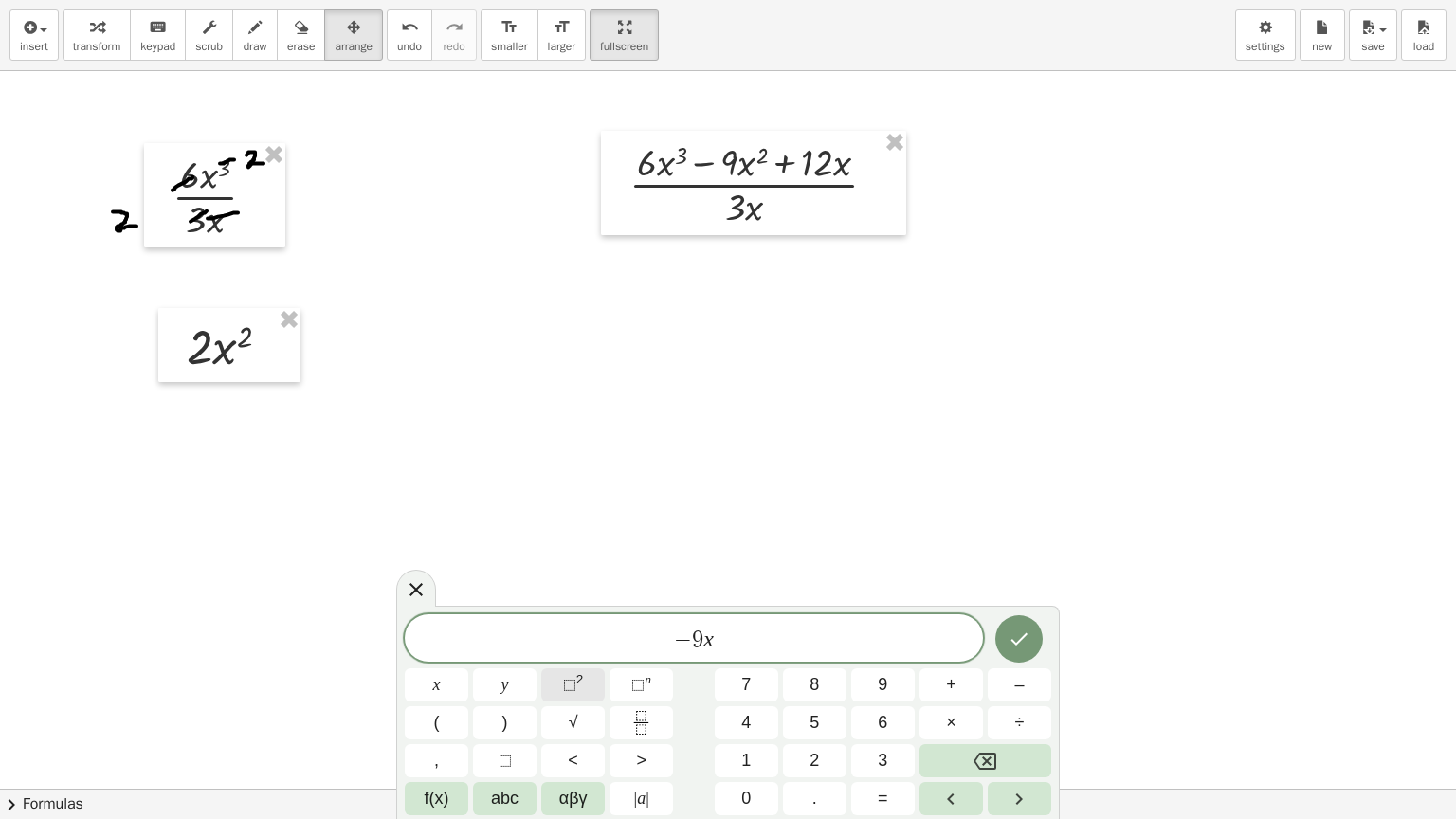 click on "⬚" at bounding box center [570, 684] 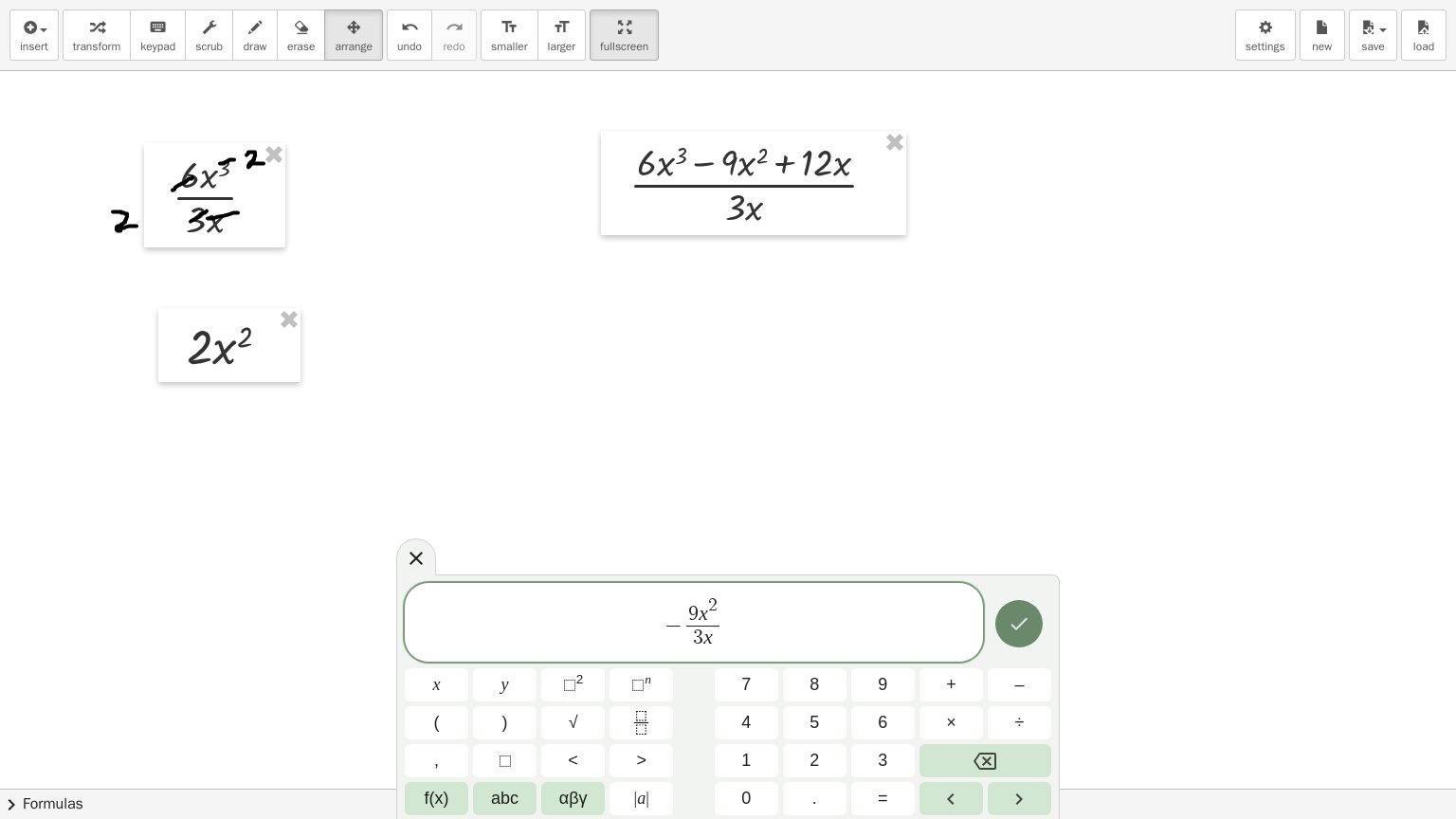 click at bounding box center (1019, 624) 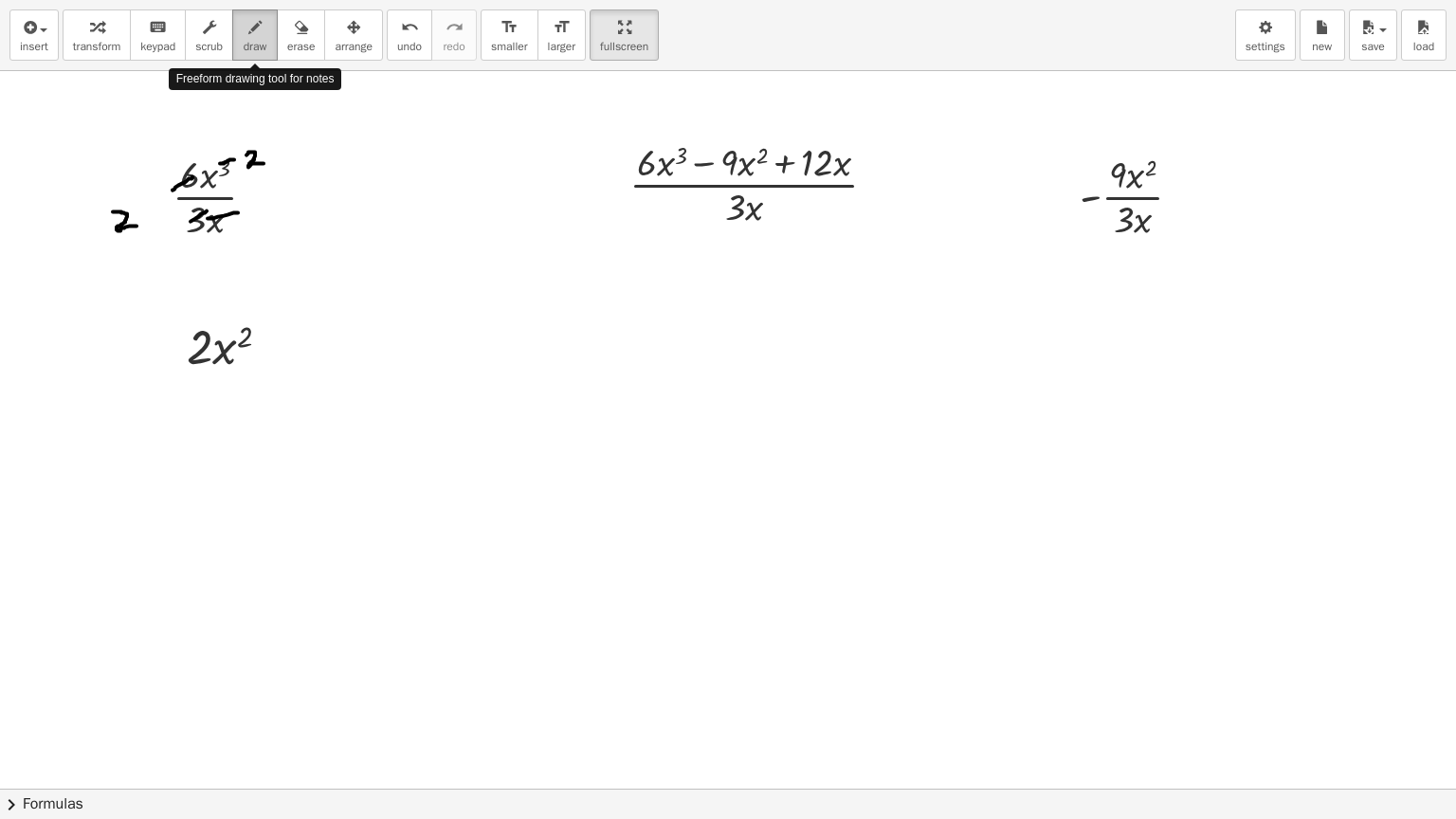 click at bounding box center (255, 27) 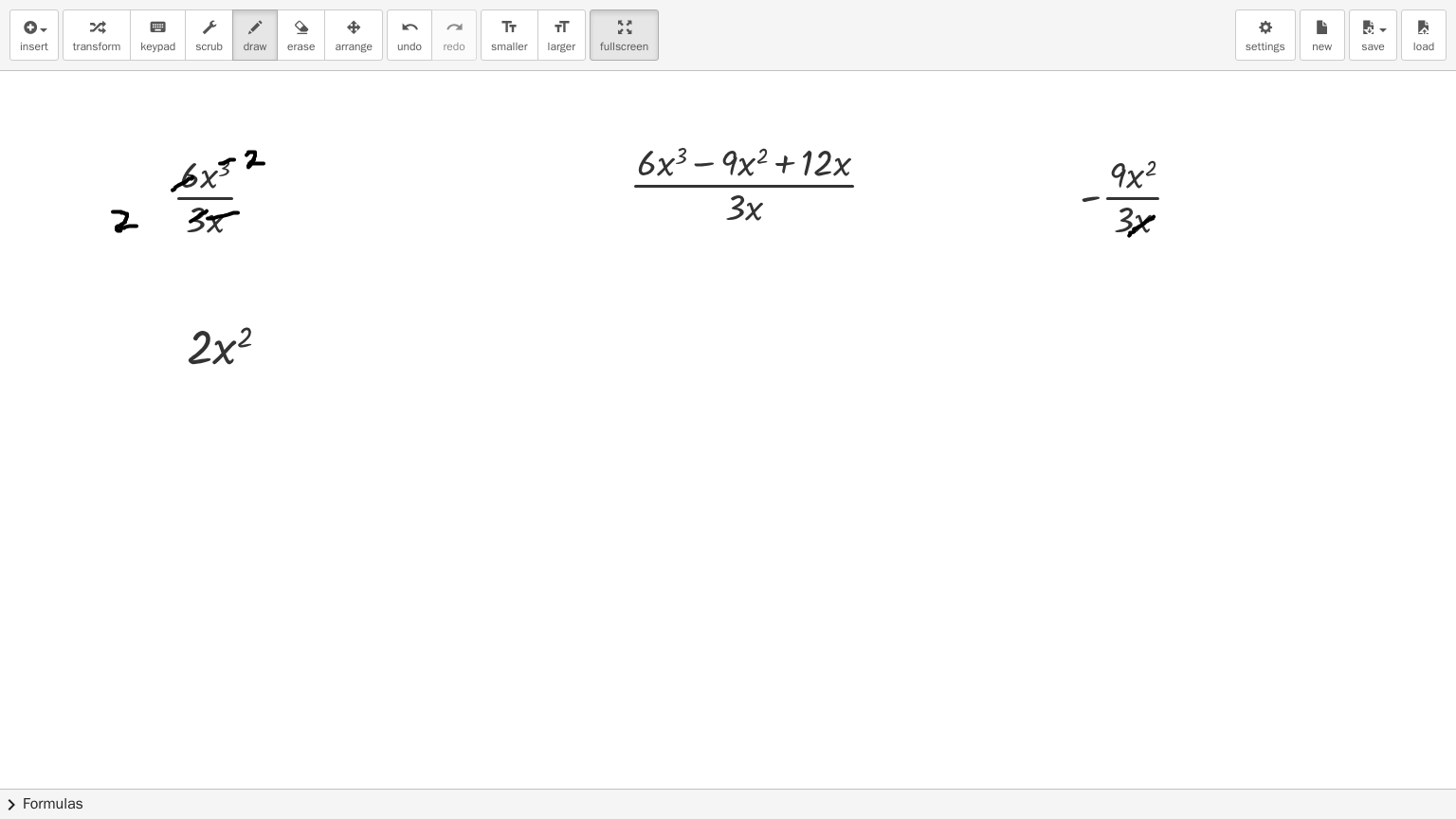 drag, startPoint x: 1129, startPoint y: 235, endPoint x: 1156, endPoint y: 215, distance: 33.600595 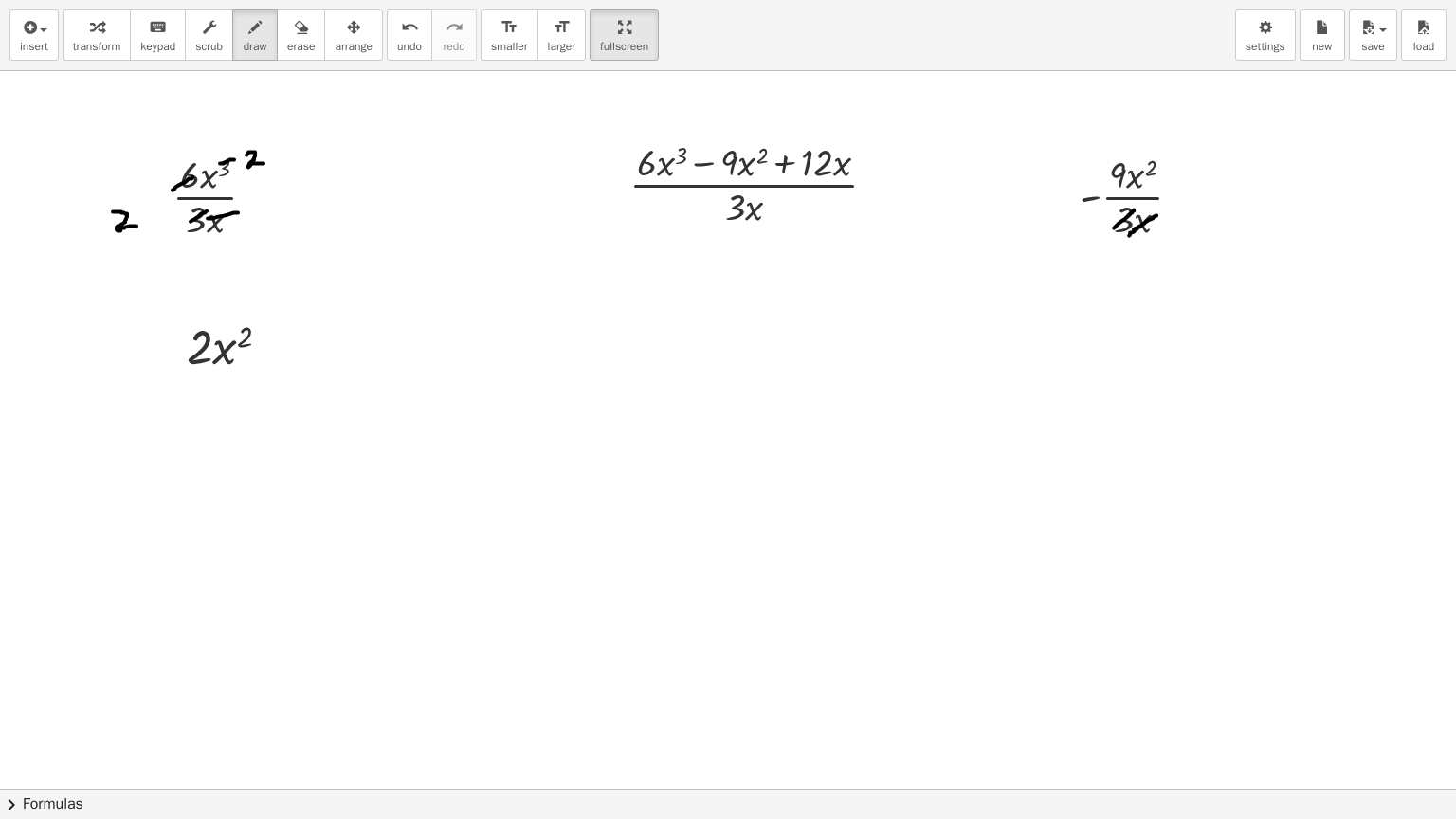 drag, startPoint x: 1114, startPoint y: 228, endPoint x: 1136, endPoint y: 209, distance: 29.068884 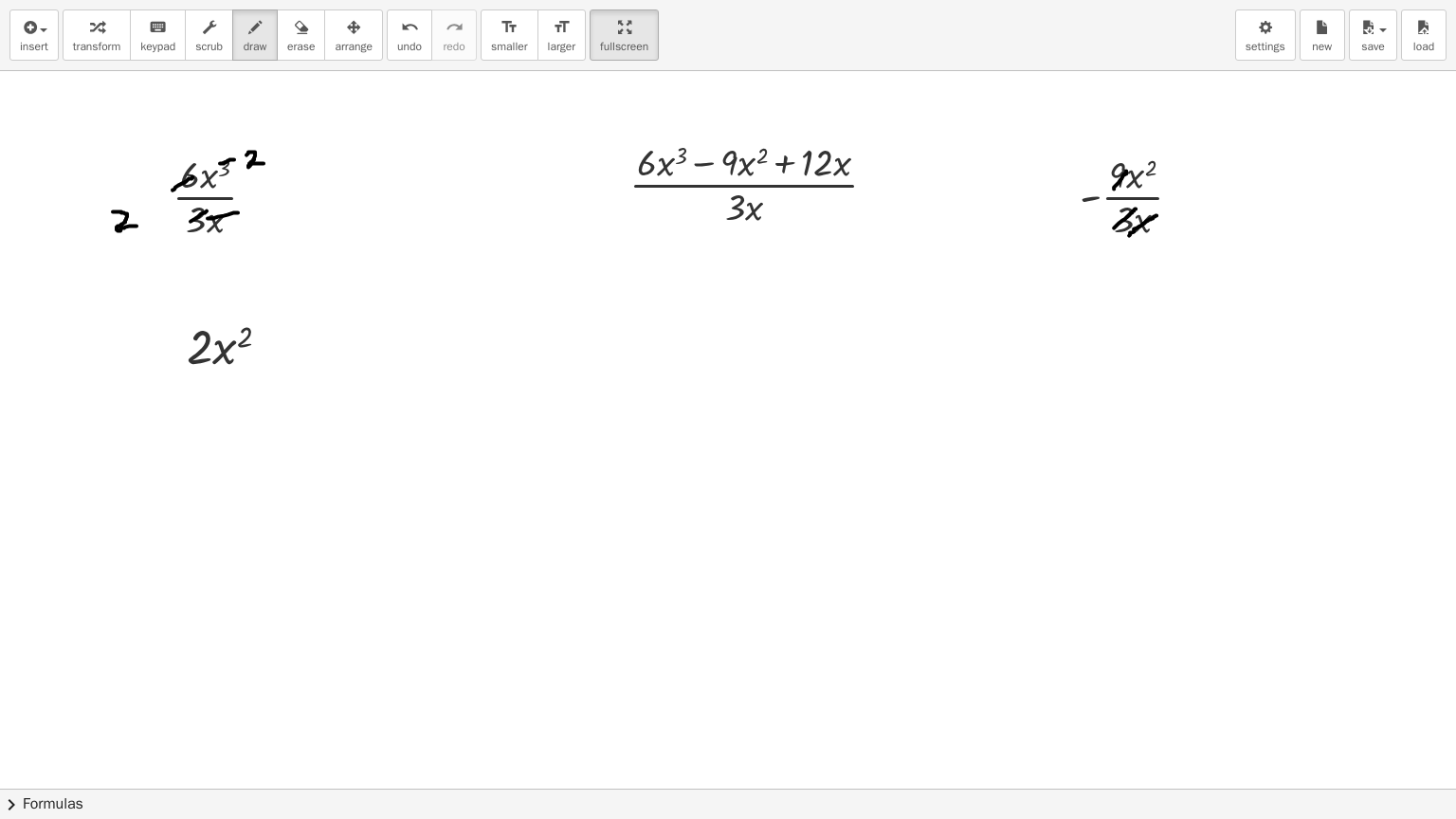 drag, startPoint x: 1114, startPoint y: 189, endPoint x: 1126, endPoint y: 171, distance: 21.633308 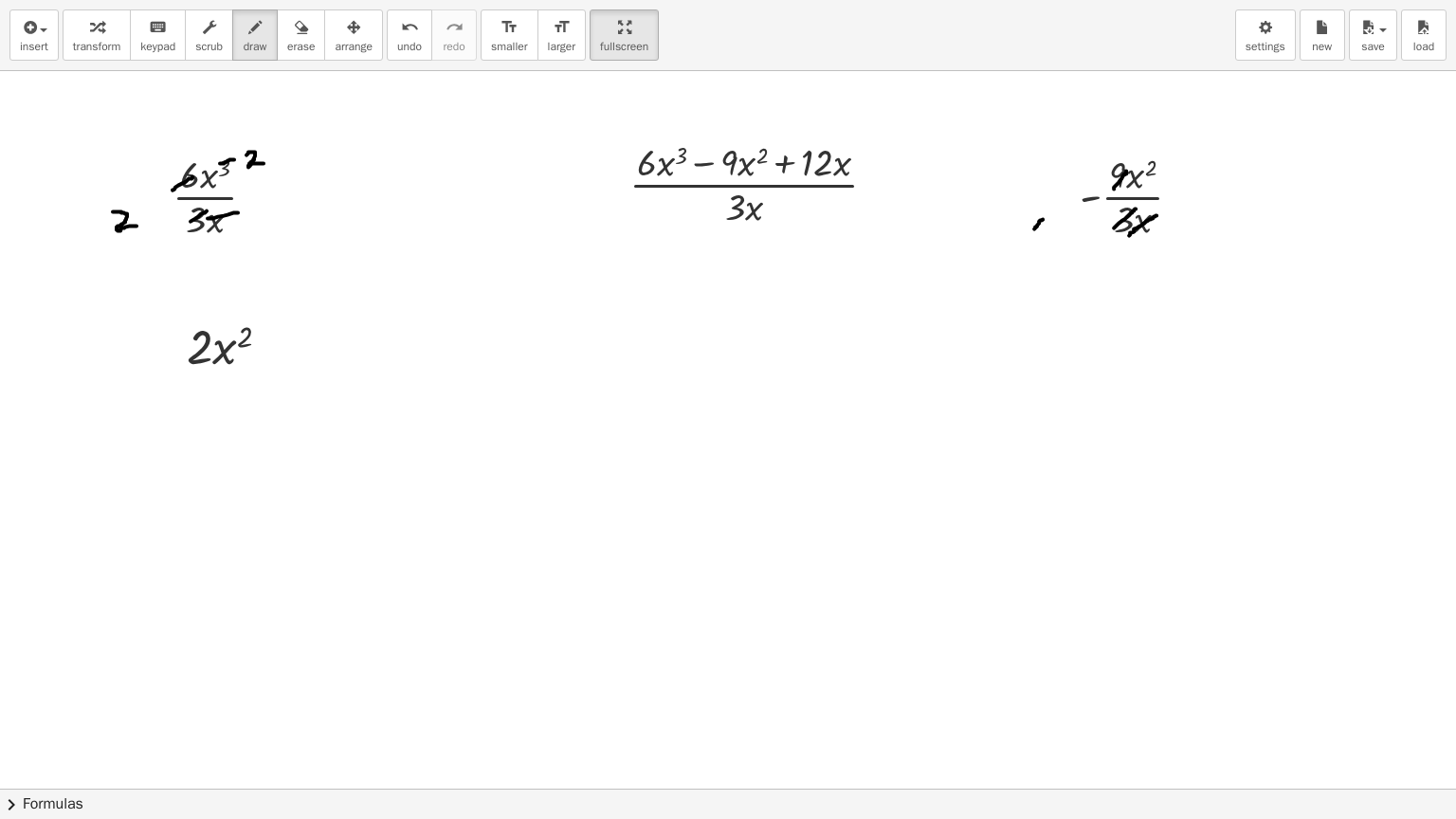 drag, startPoint x: 1034, startPoint y: 228, endPoint x: 1043, endPoint y: 219, distance: 12.727922 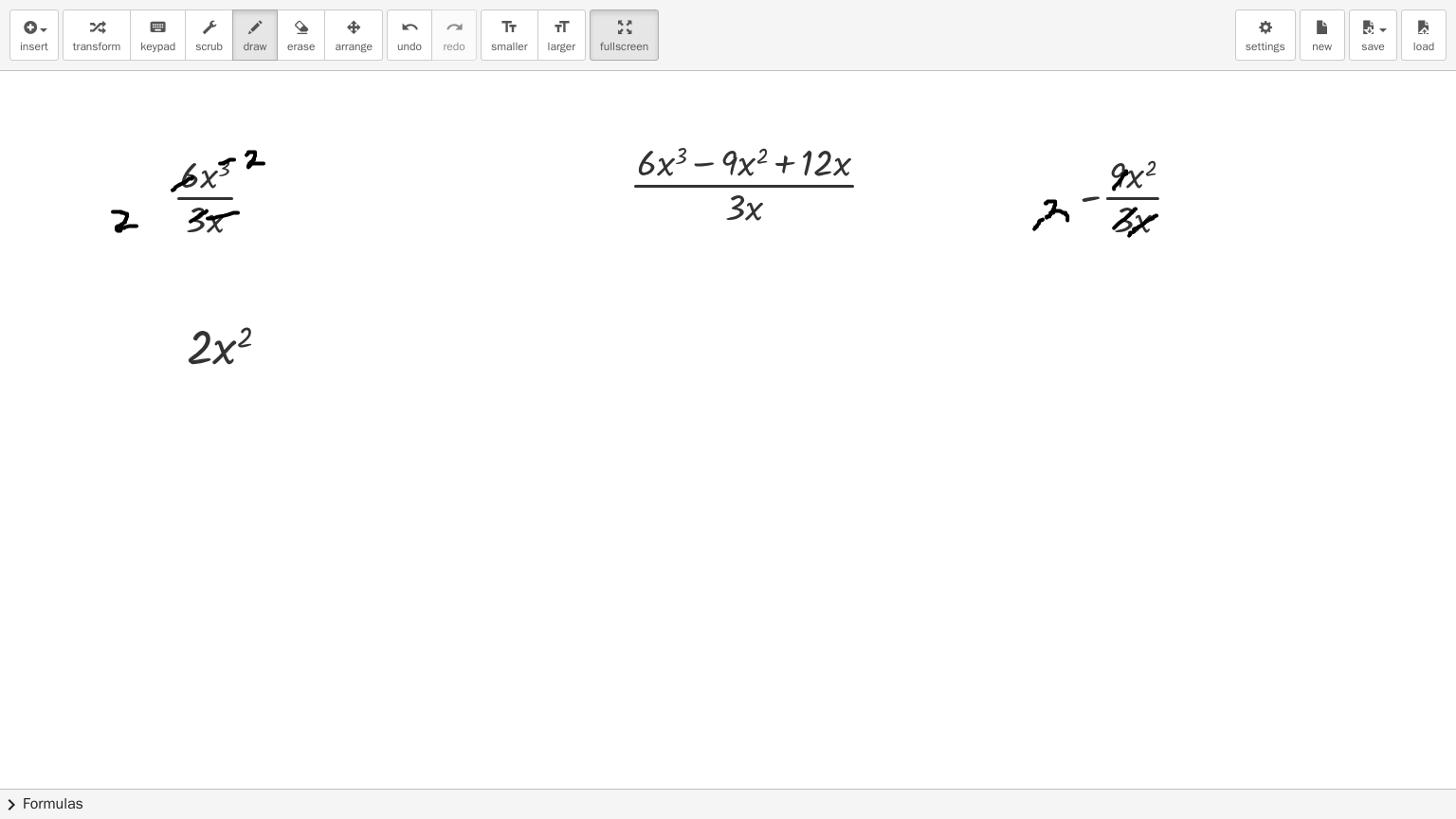 drag, startPoint x: 1046, startPoint y: 203, endPoint x: 1053, endPoint y: 221, distance: 19.313208 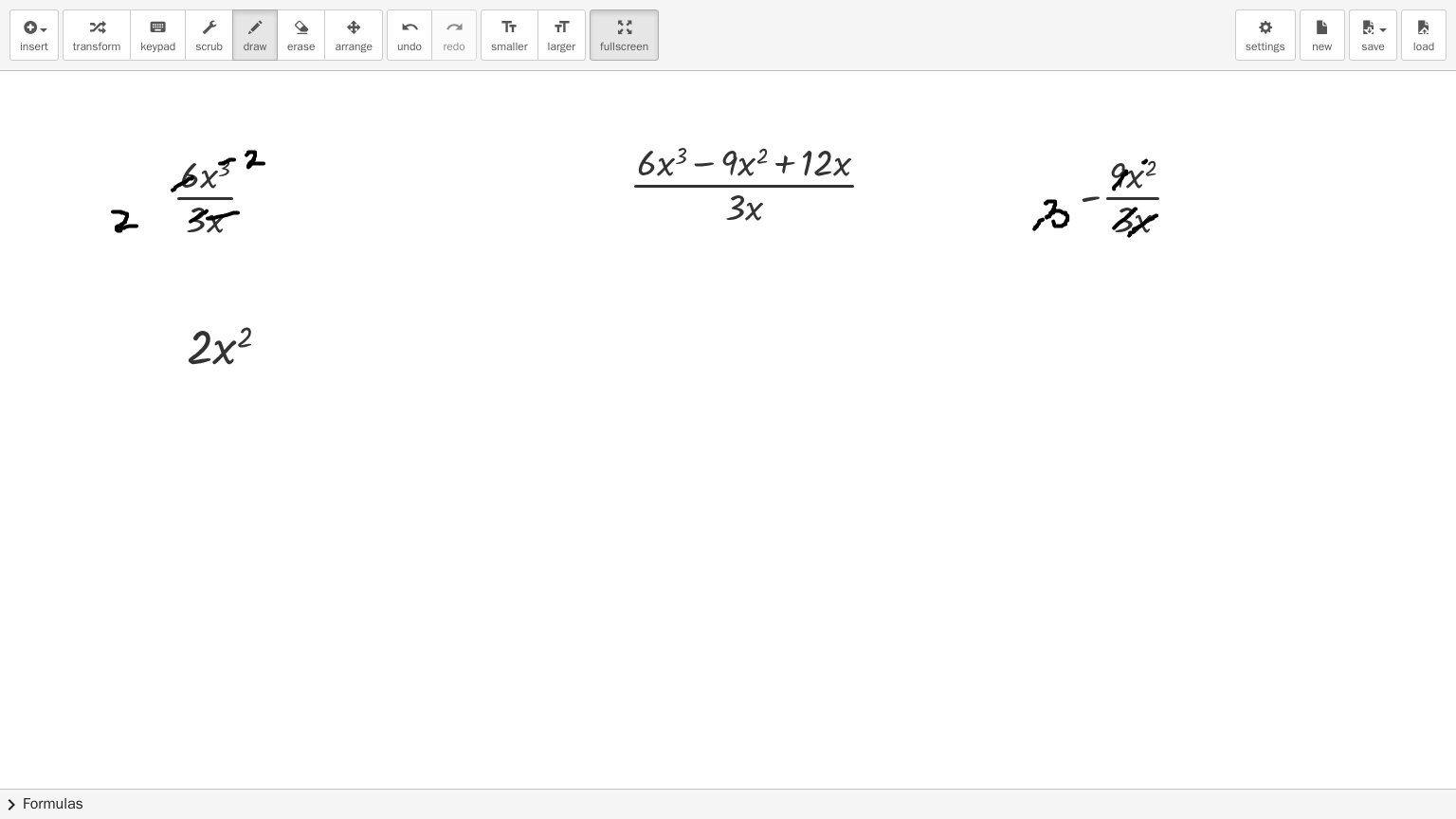drag, startPoint x: 1143, startPoint y: 162, endPoint x: 1165, endPoint y: 155, distance: 23.08679 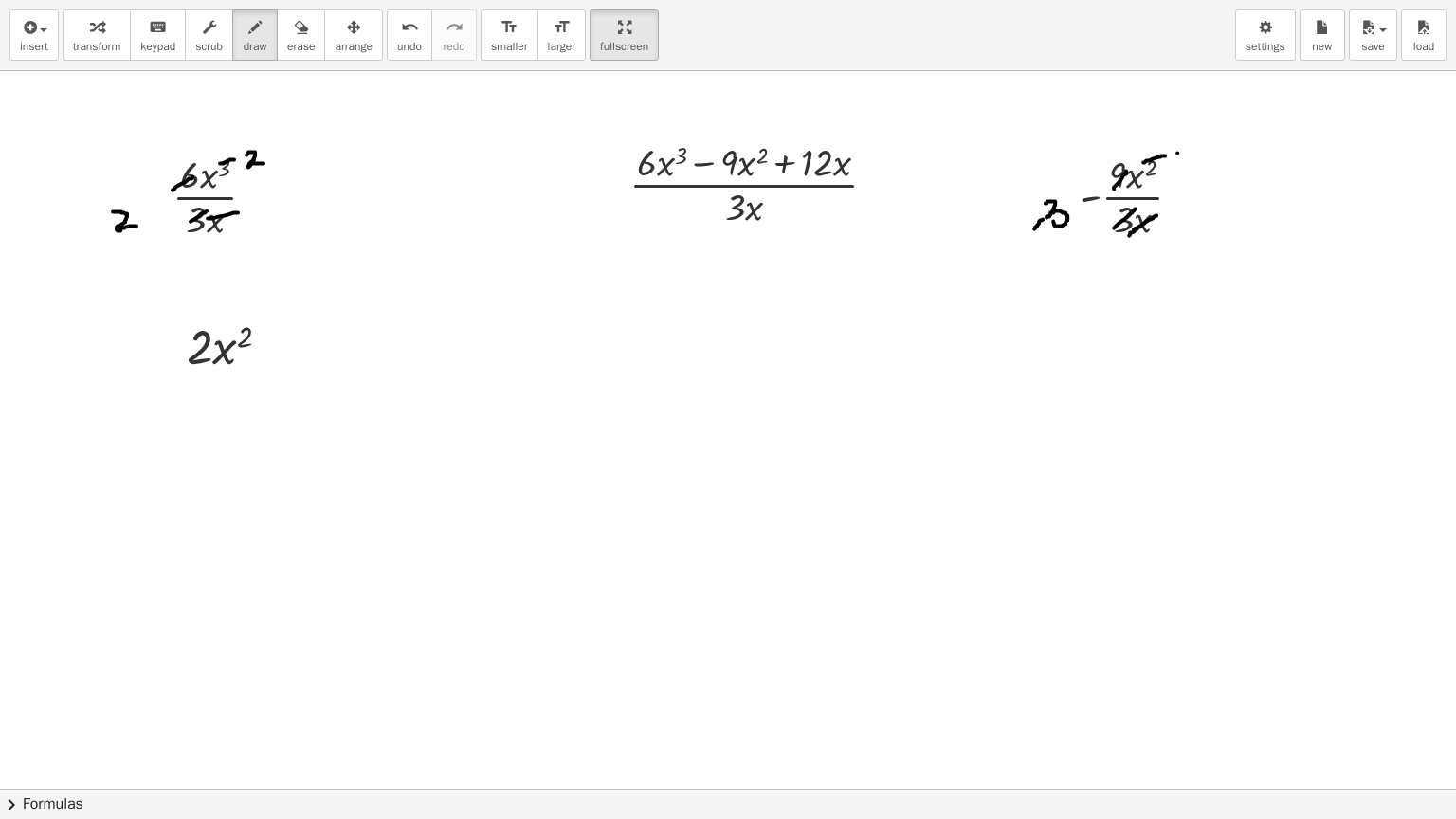 click at bounding box center (728, 789) 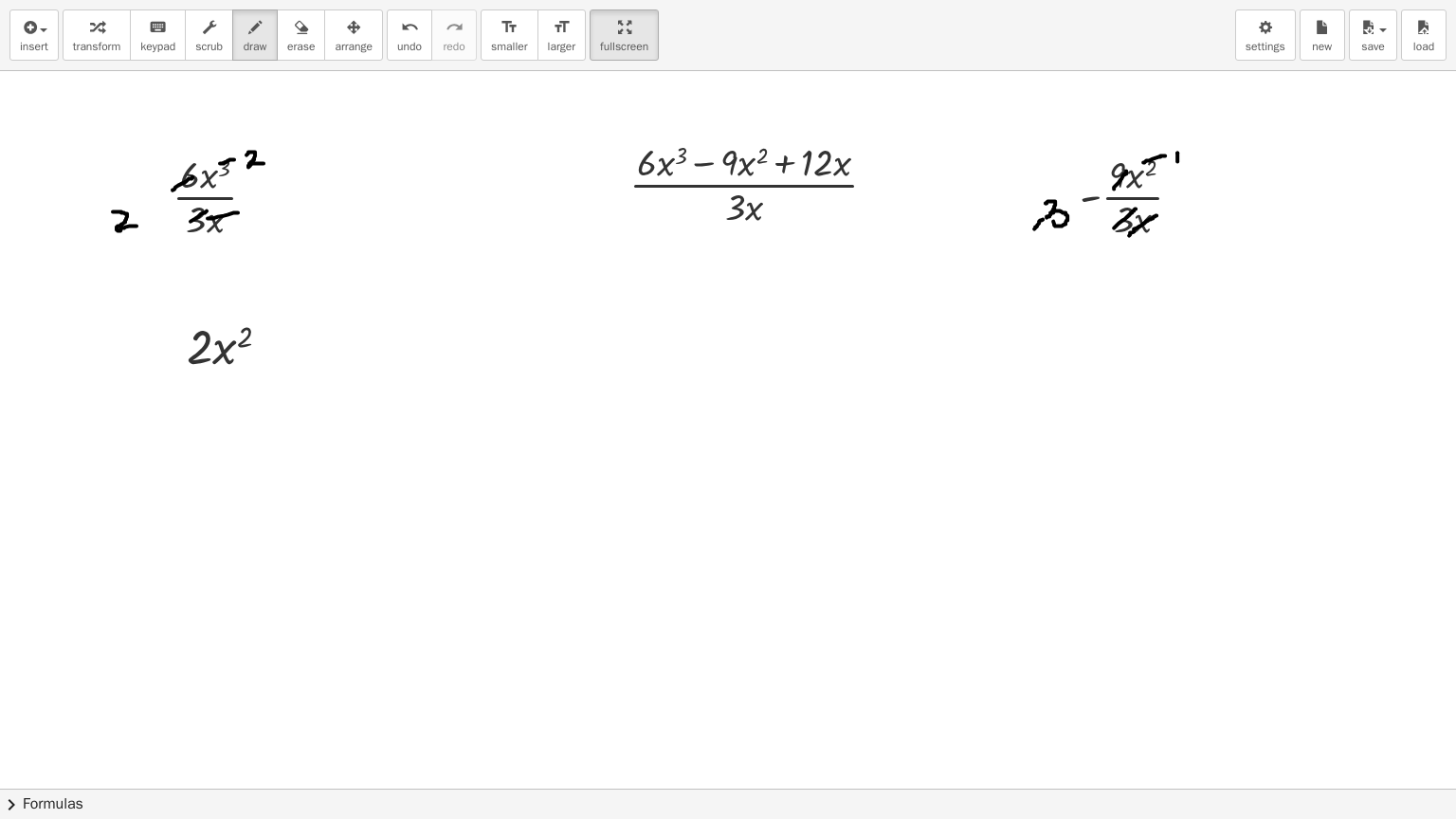 click at bounding box center [728, 789] 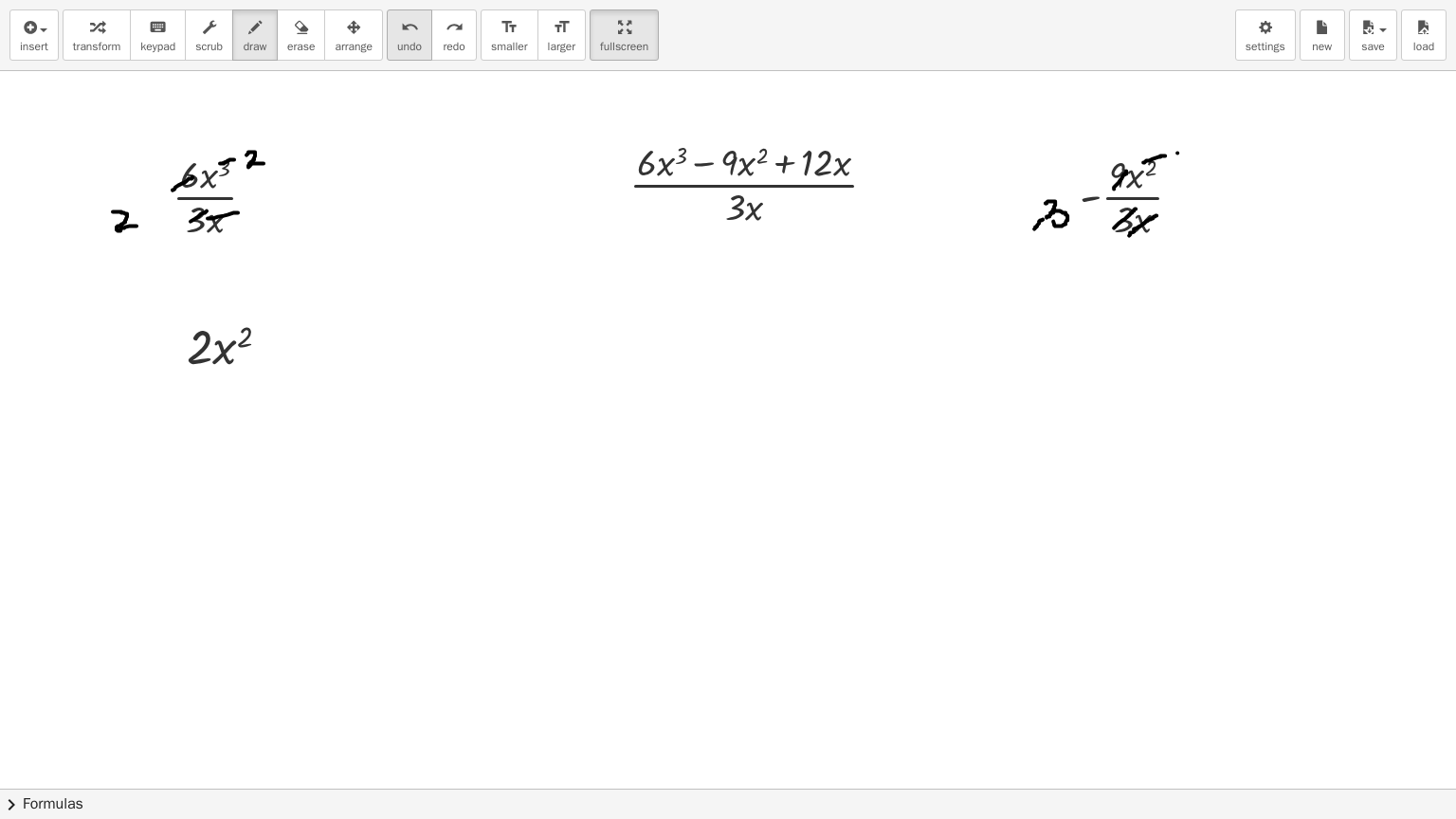 click on "undo undo" at bounding box center [410, 35] 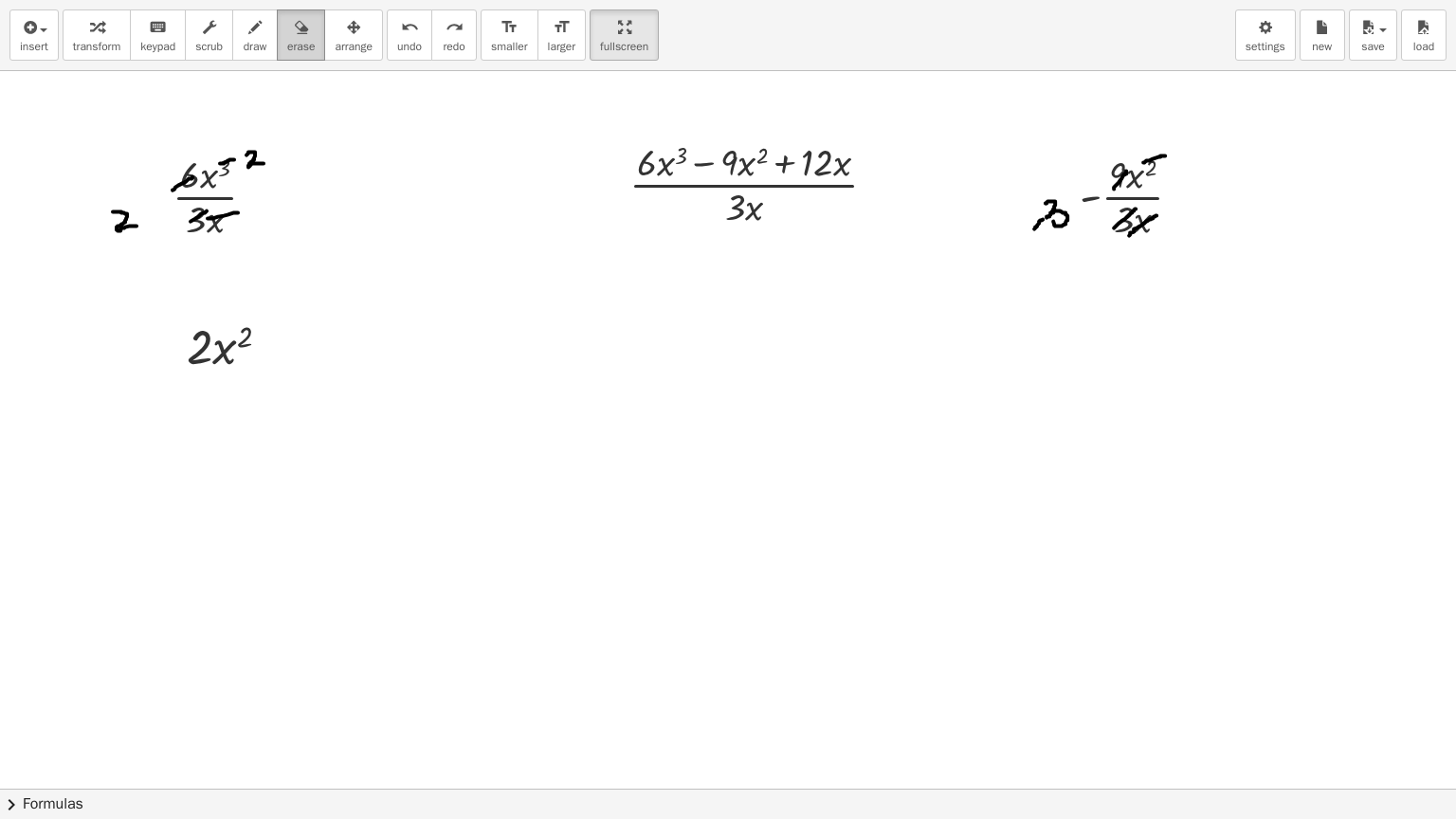 click at bounding box center (301, 27) 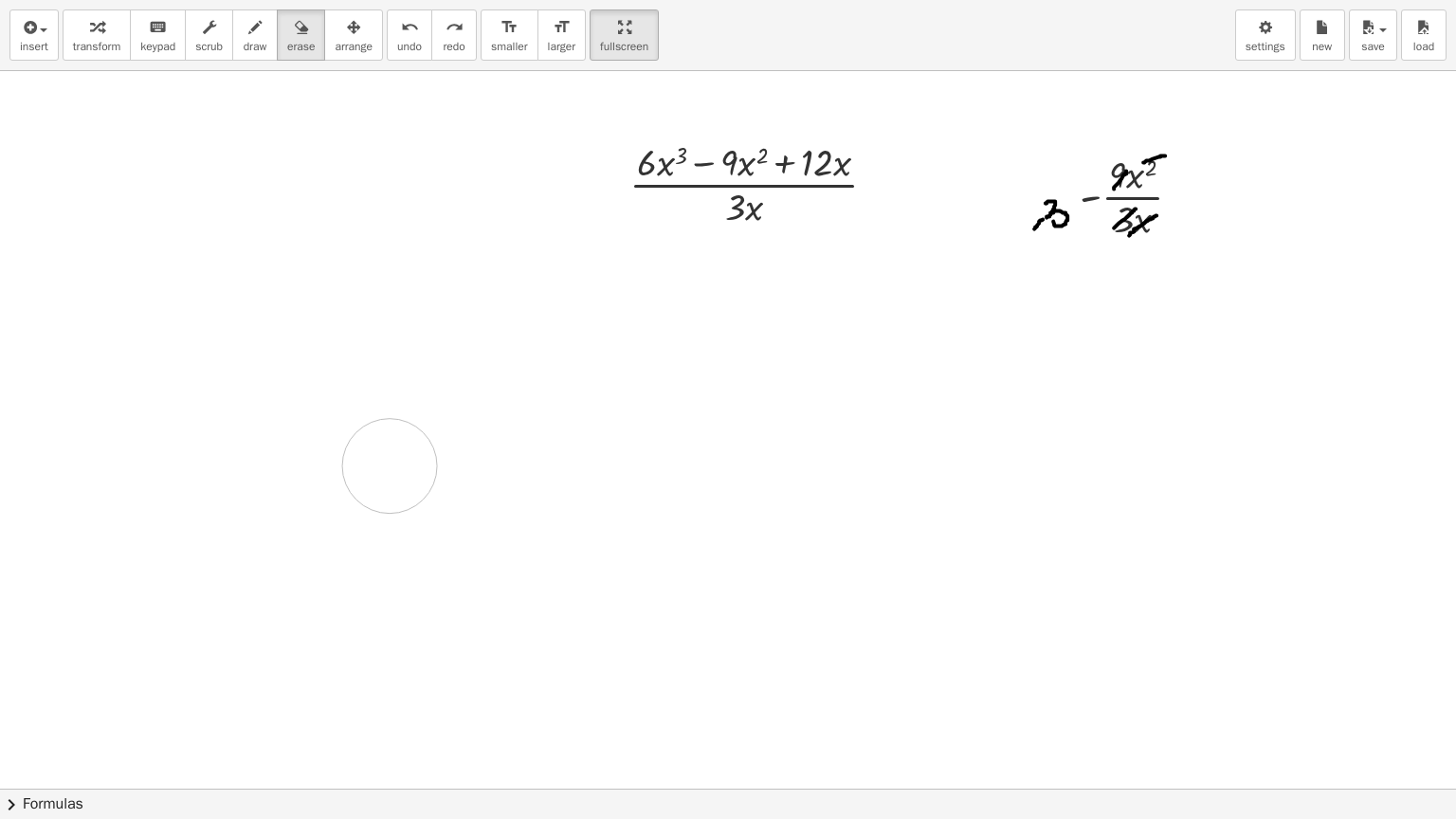 drag, startPoint x: 121, startPoint y: 189, endPoint x: 524, endPoint y: 482, distance: 498.255 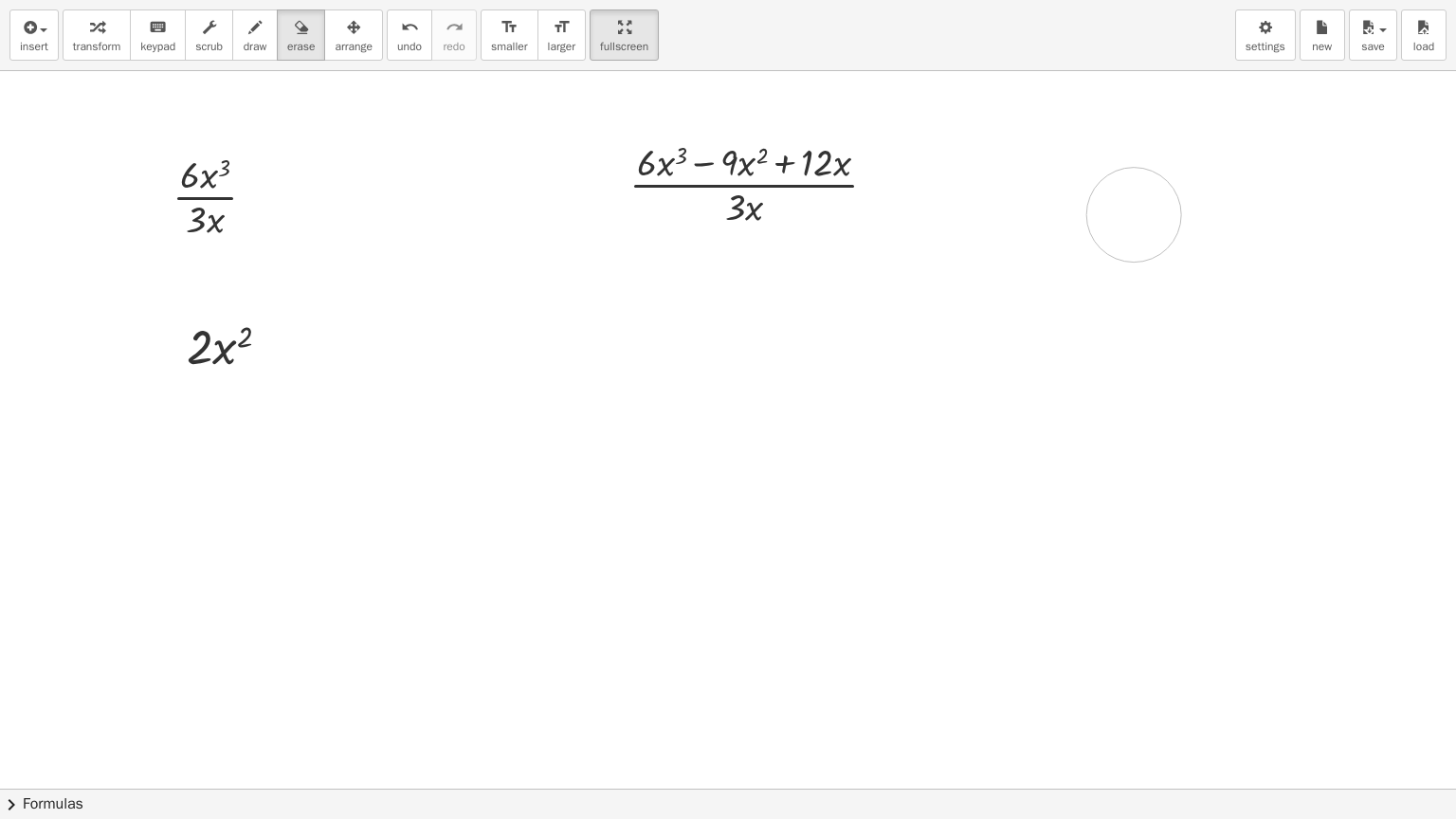 drag, startPoint x: 1024, startPoint y: 205, endPoint x: 1115, endPoint y: 166, distance: 99.00505 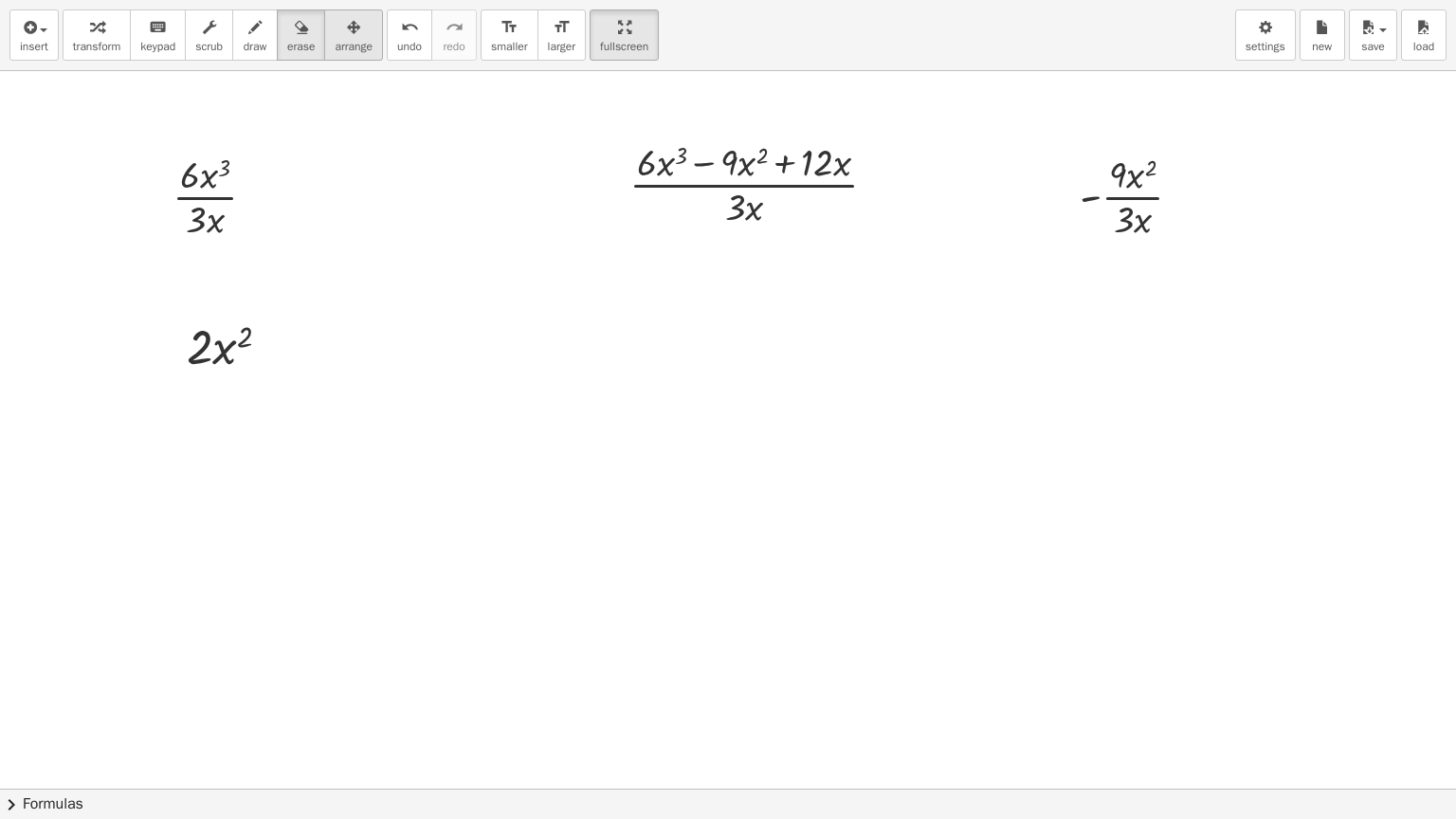 click on "arrange" at bounding box center [354, 35] 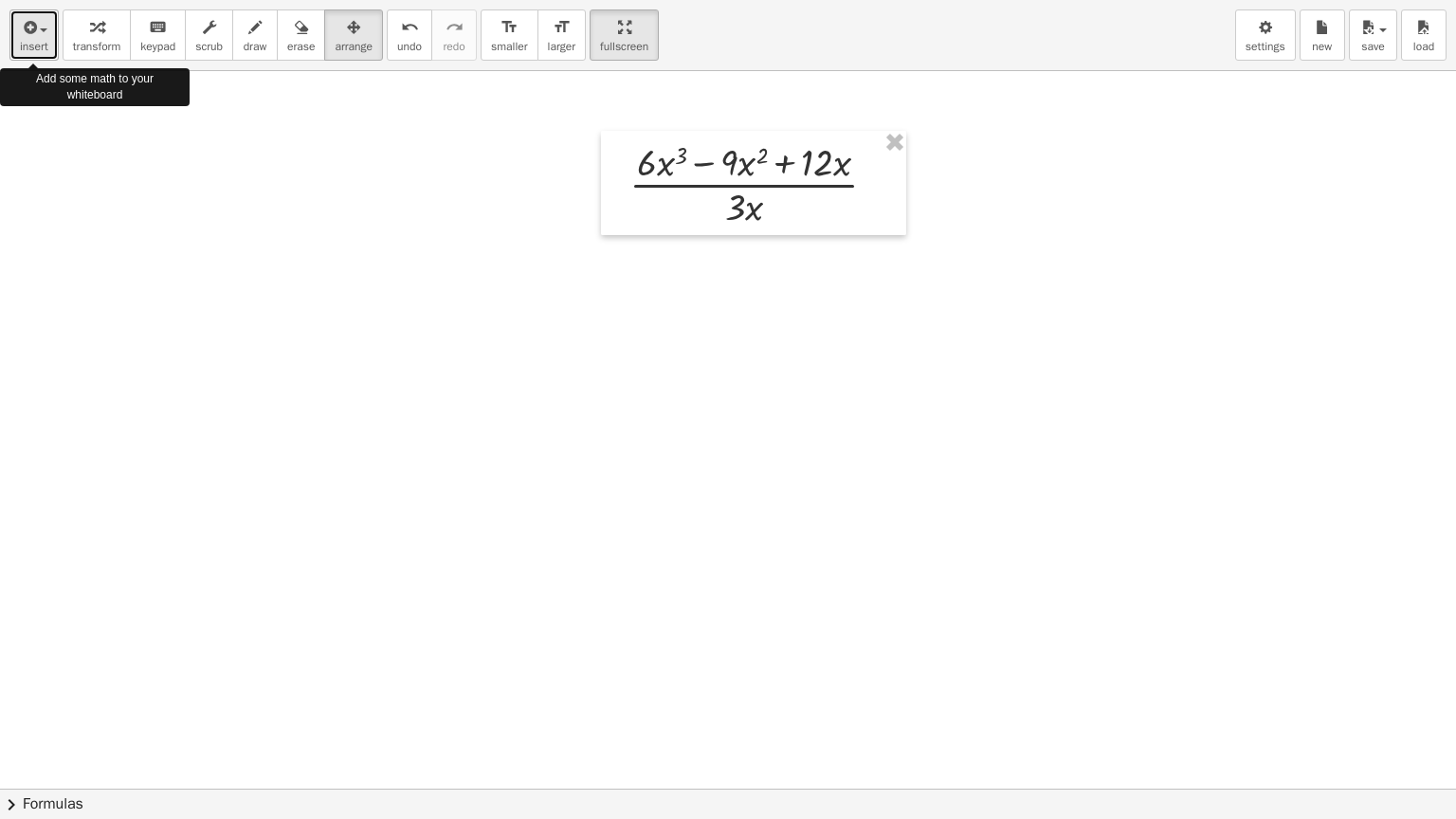 click on "insert" at bounding box center (34, 35) 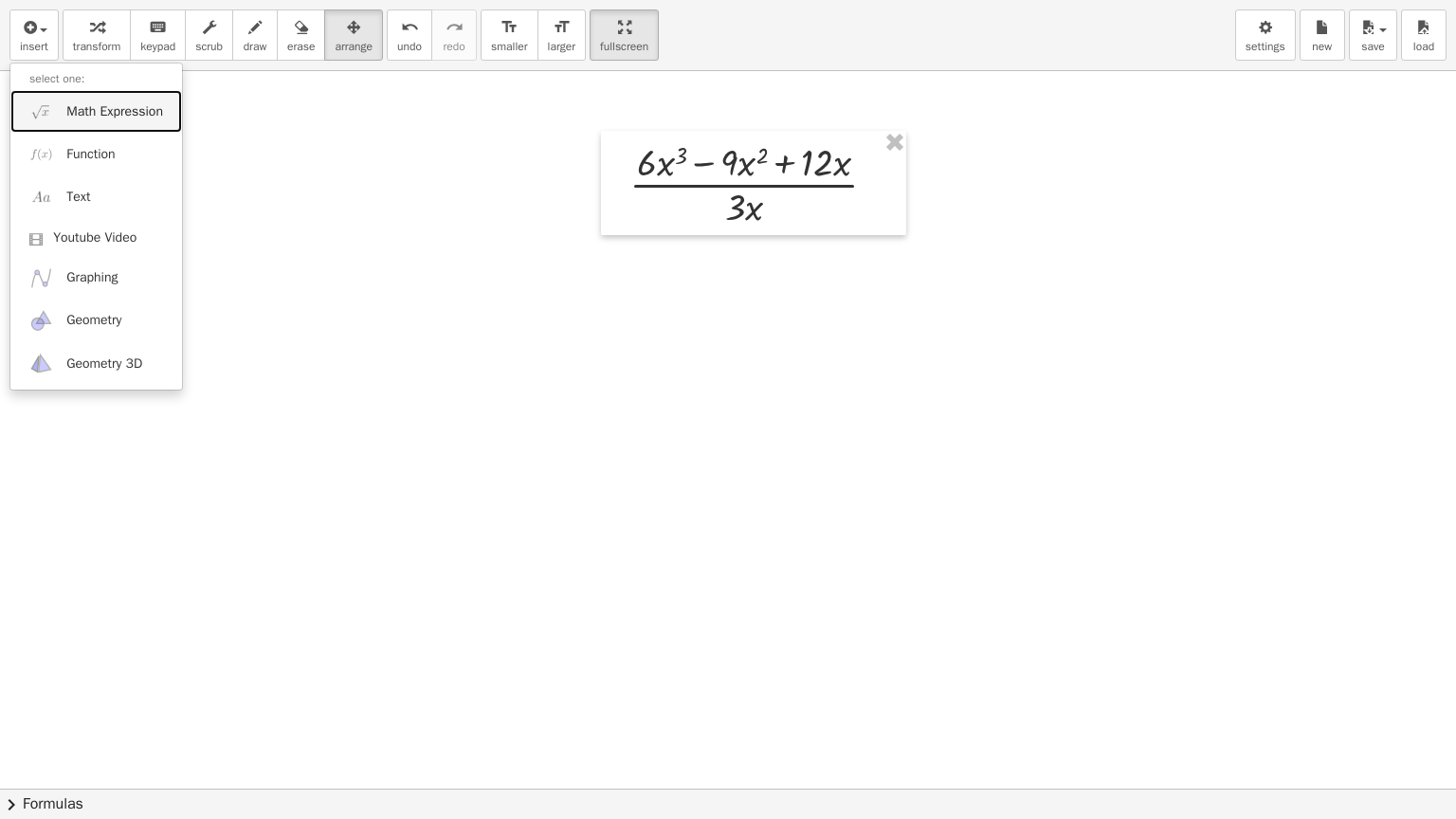 click on "Math Expression" at bounding box center (115, 112) 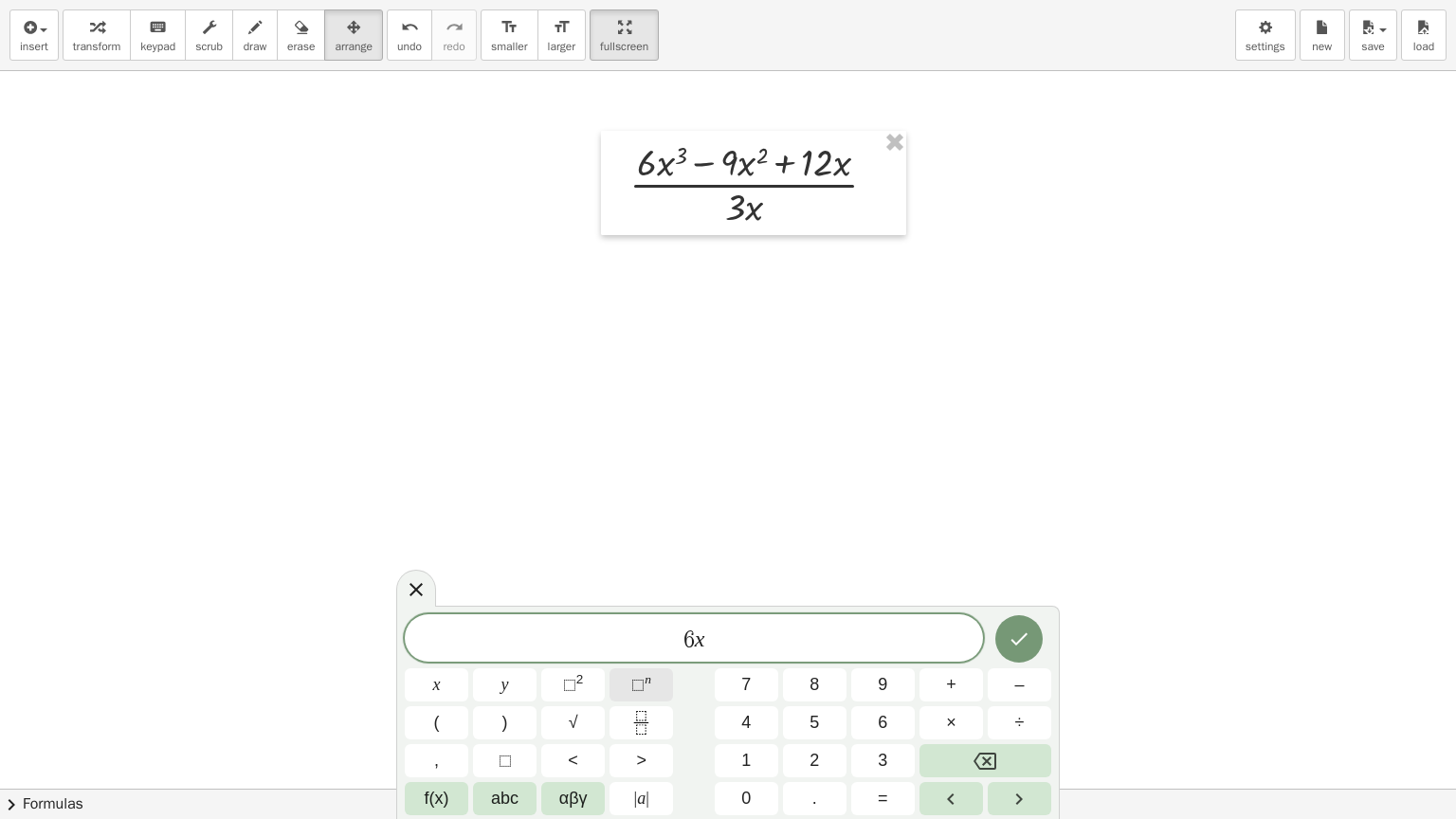 click on "⬚ n" at bounding box center (641, 684) 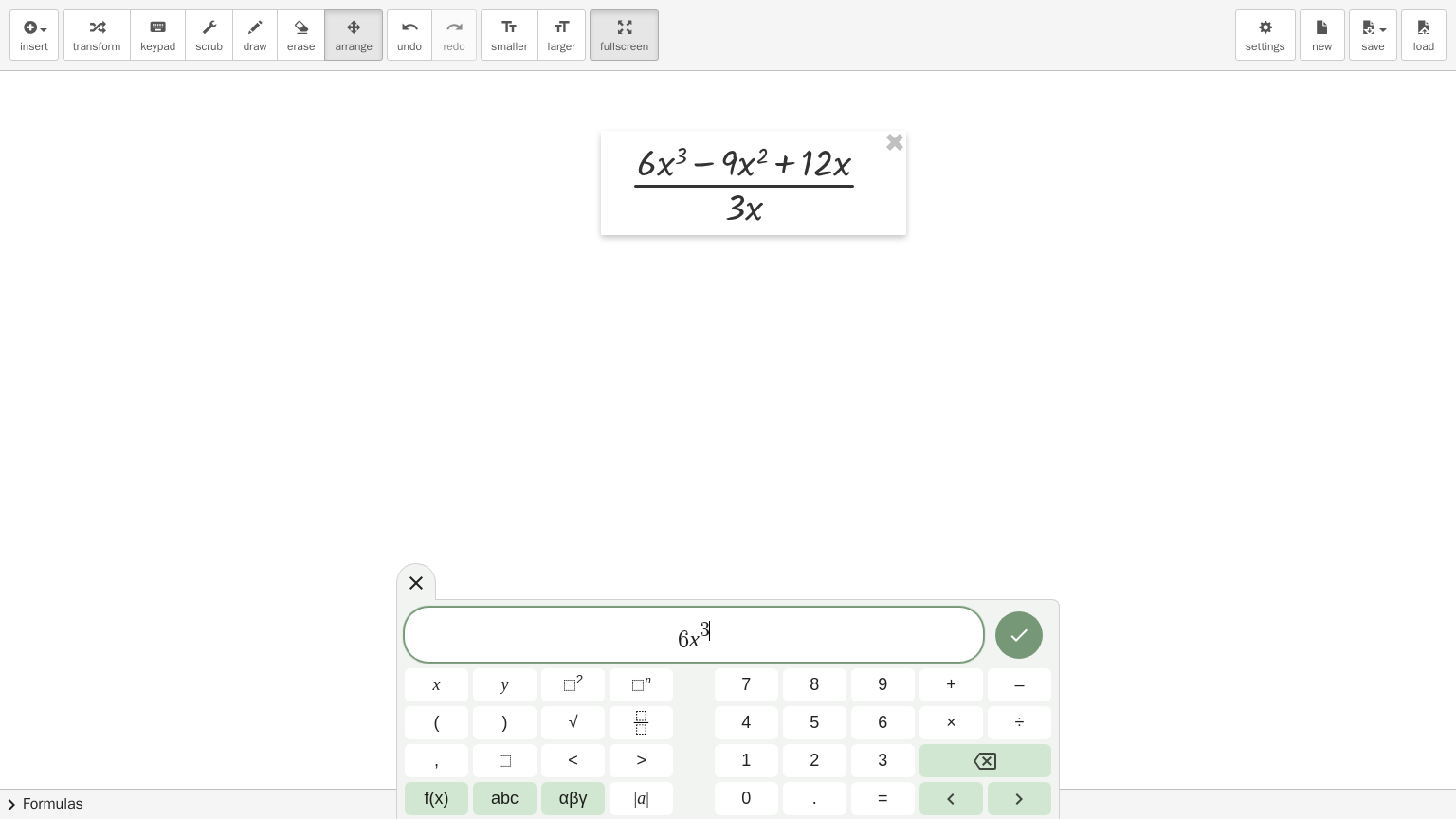 drag, startPoint x: 719, startPoint y: 633, endPoint x: 571, endPoint y: 640, distance: 148.16545 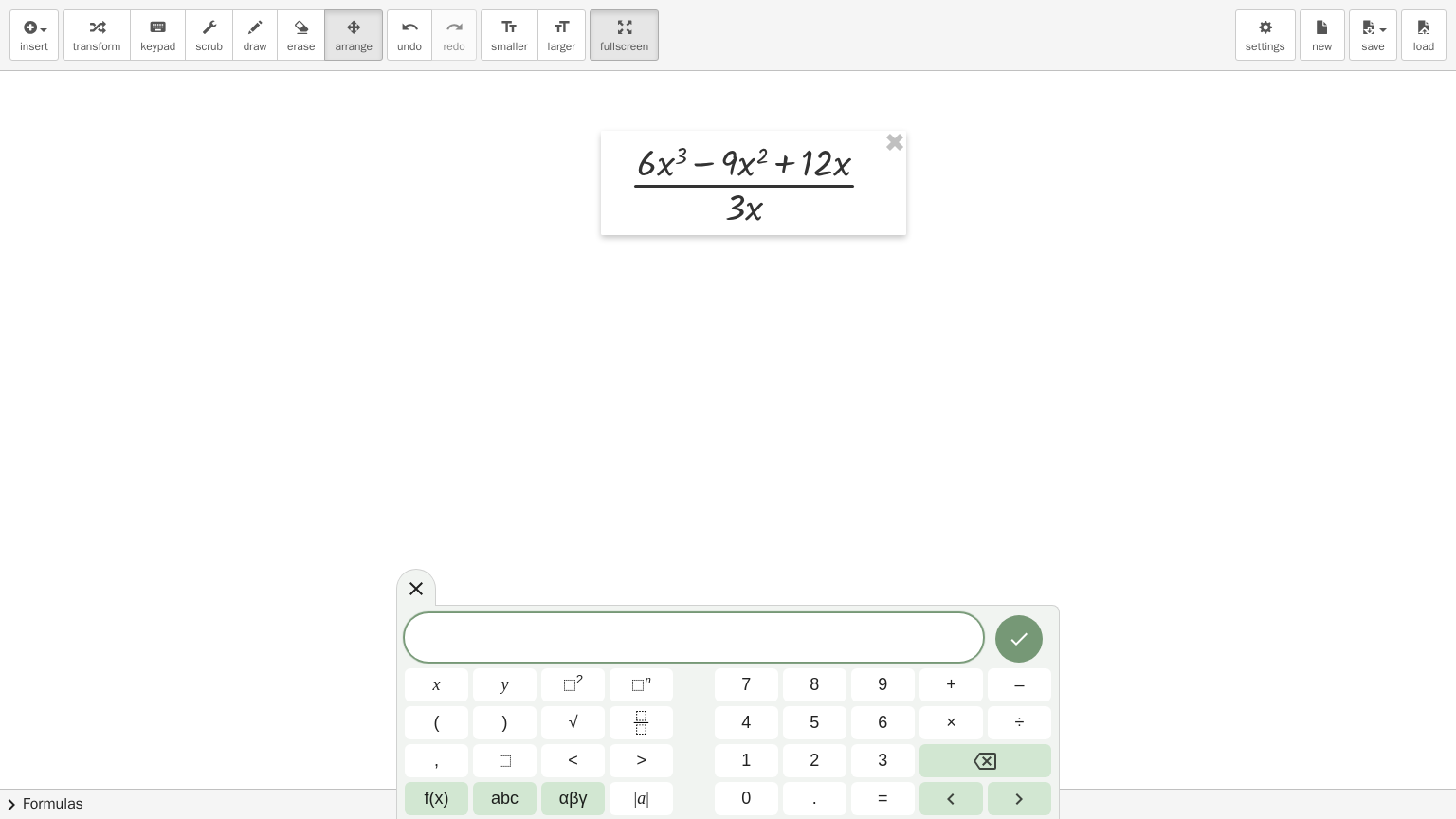 click at bounding box center (694, 639) 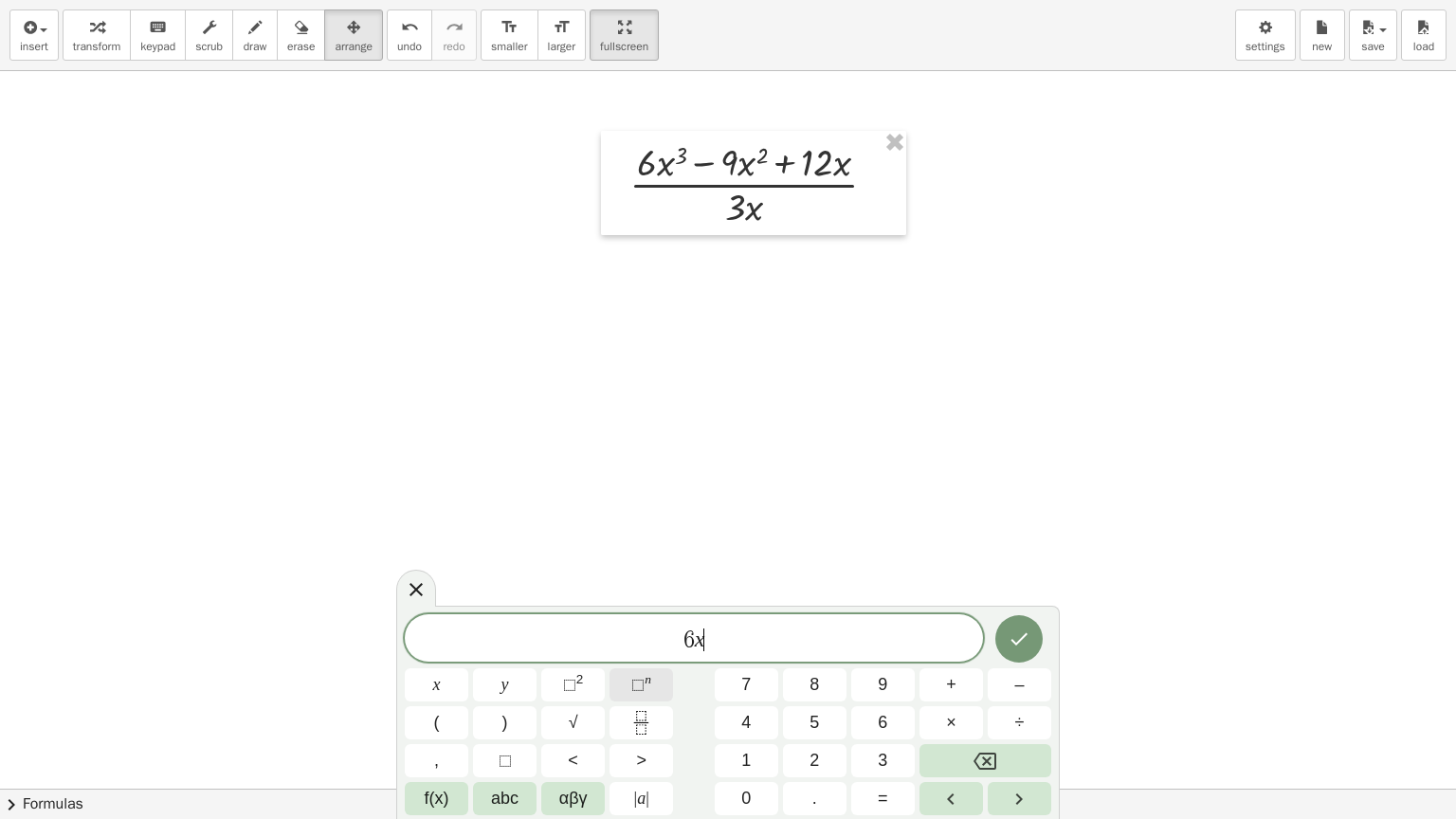 click on "⬚ n" 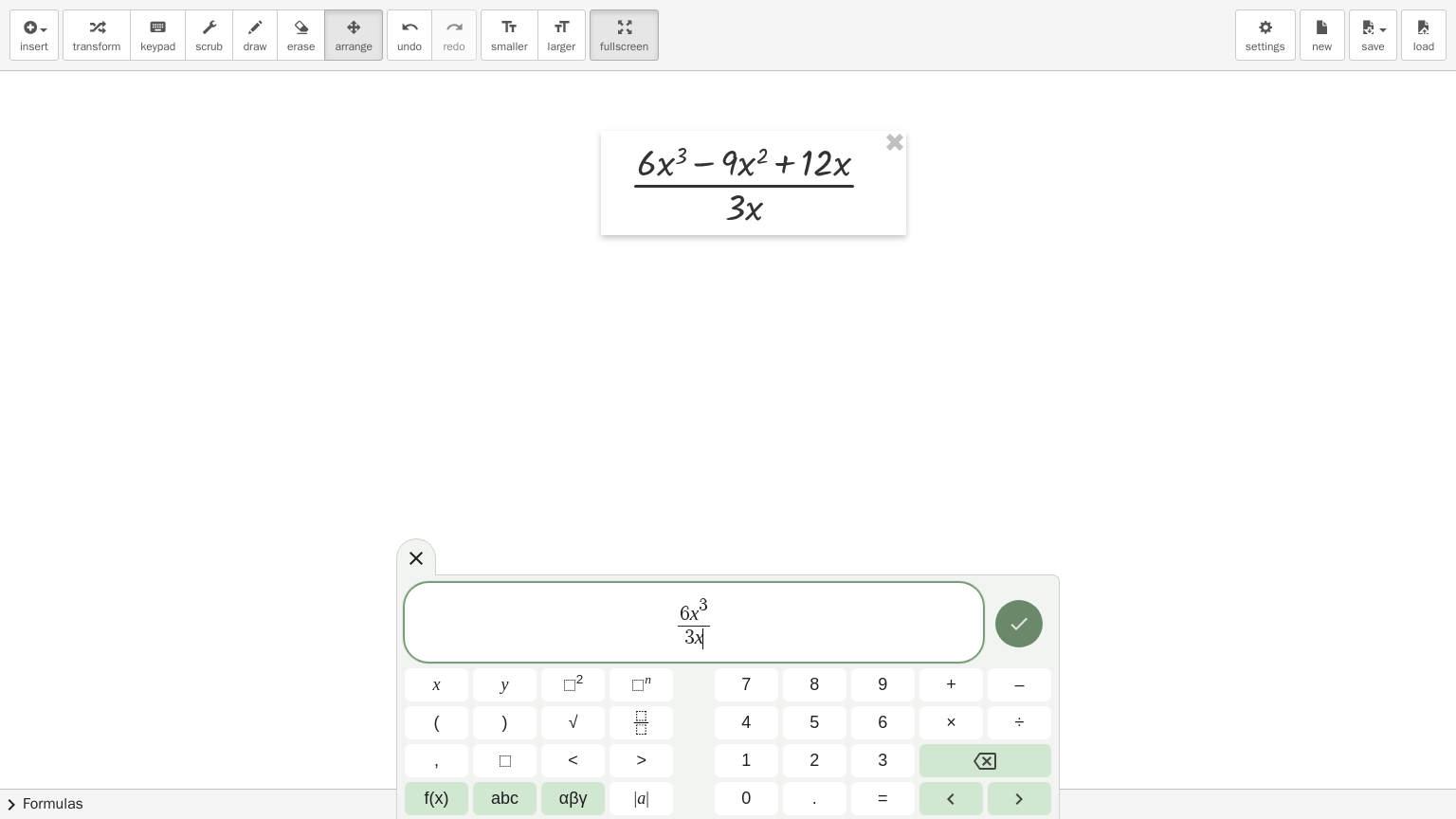 click at bounding box center [1019, 624] 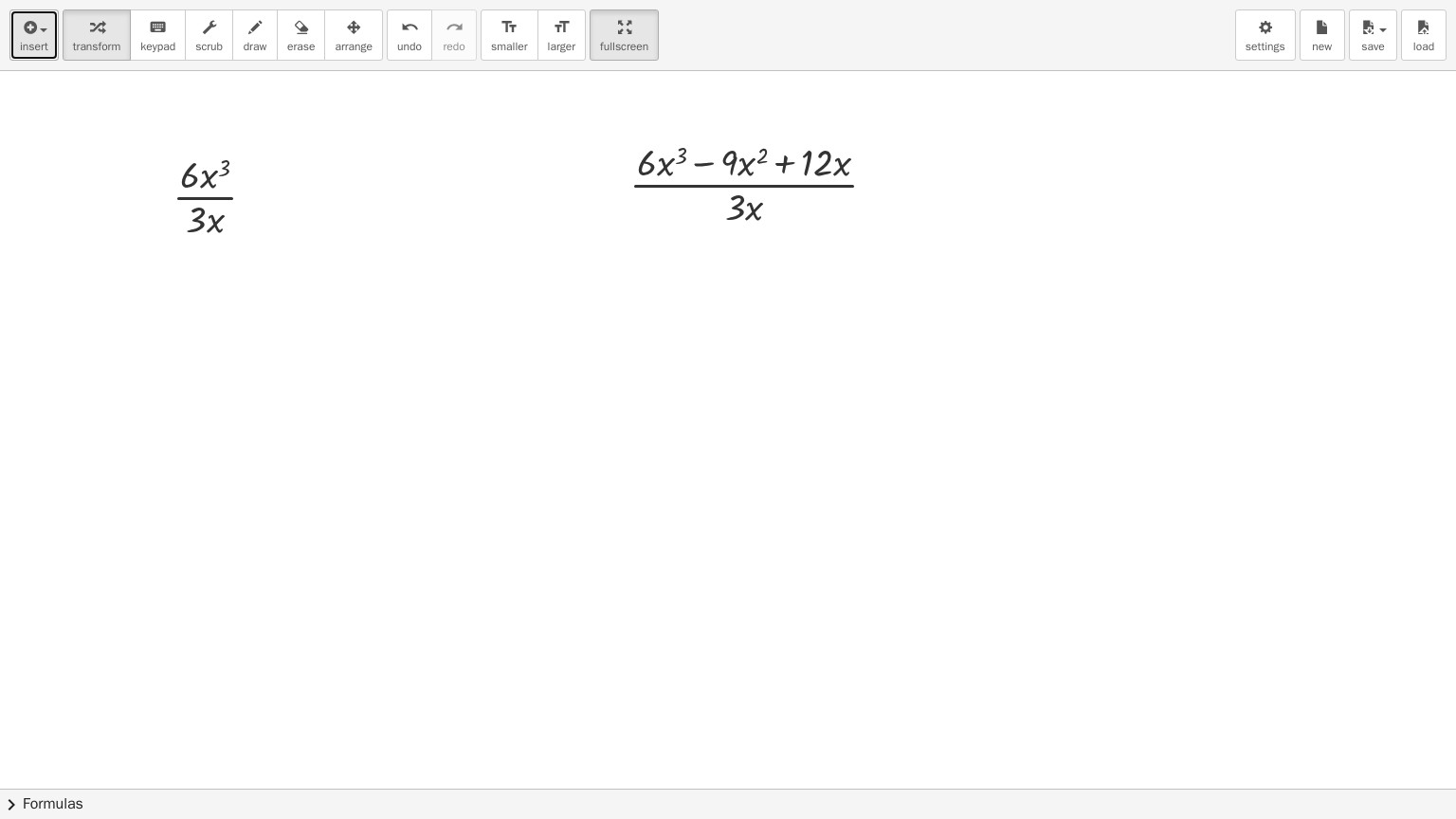 click at bounding box center [44, 30] 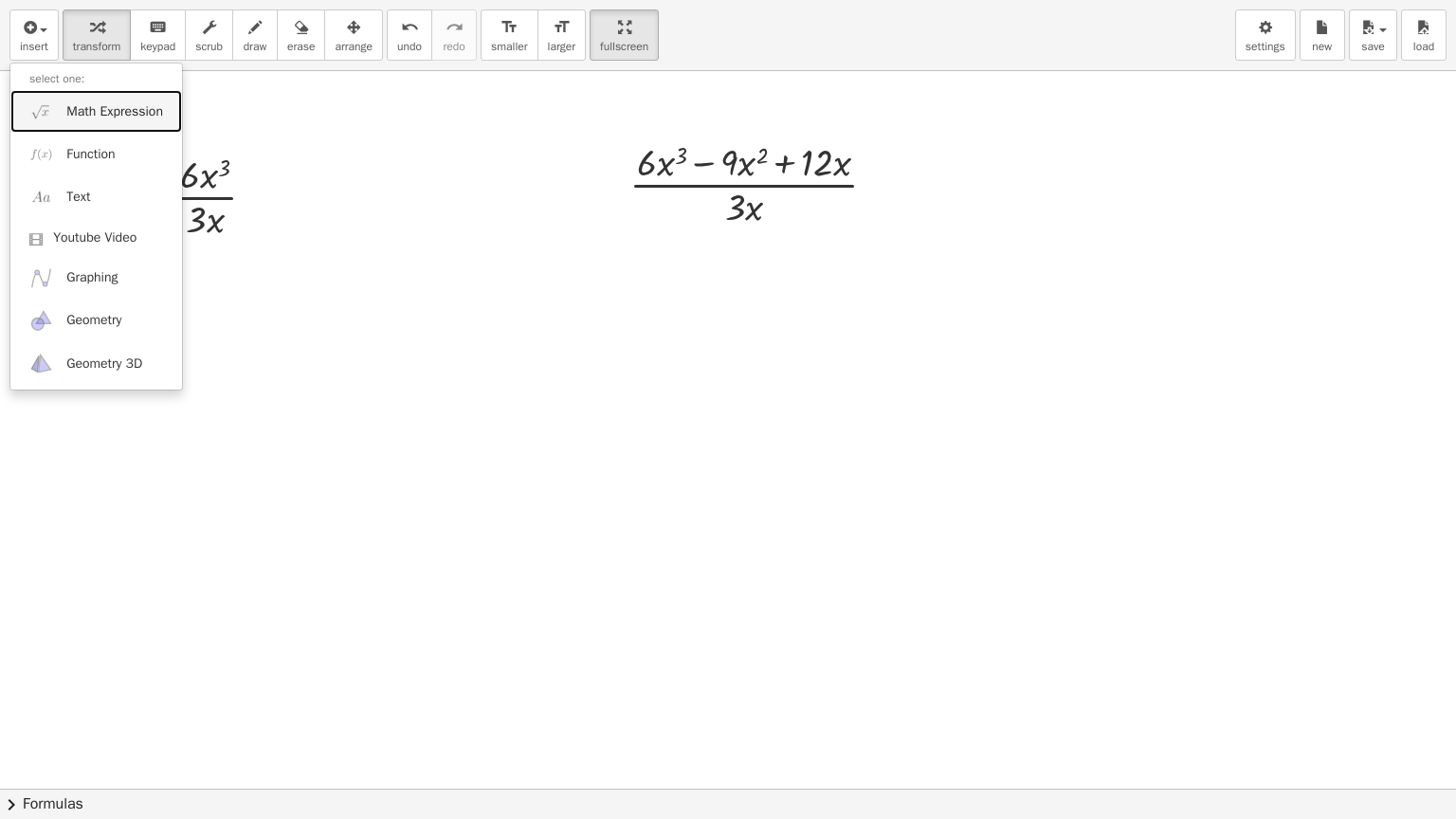 click on "Math Expression" at bounding box center (96, 111) 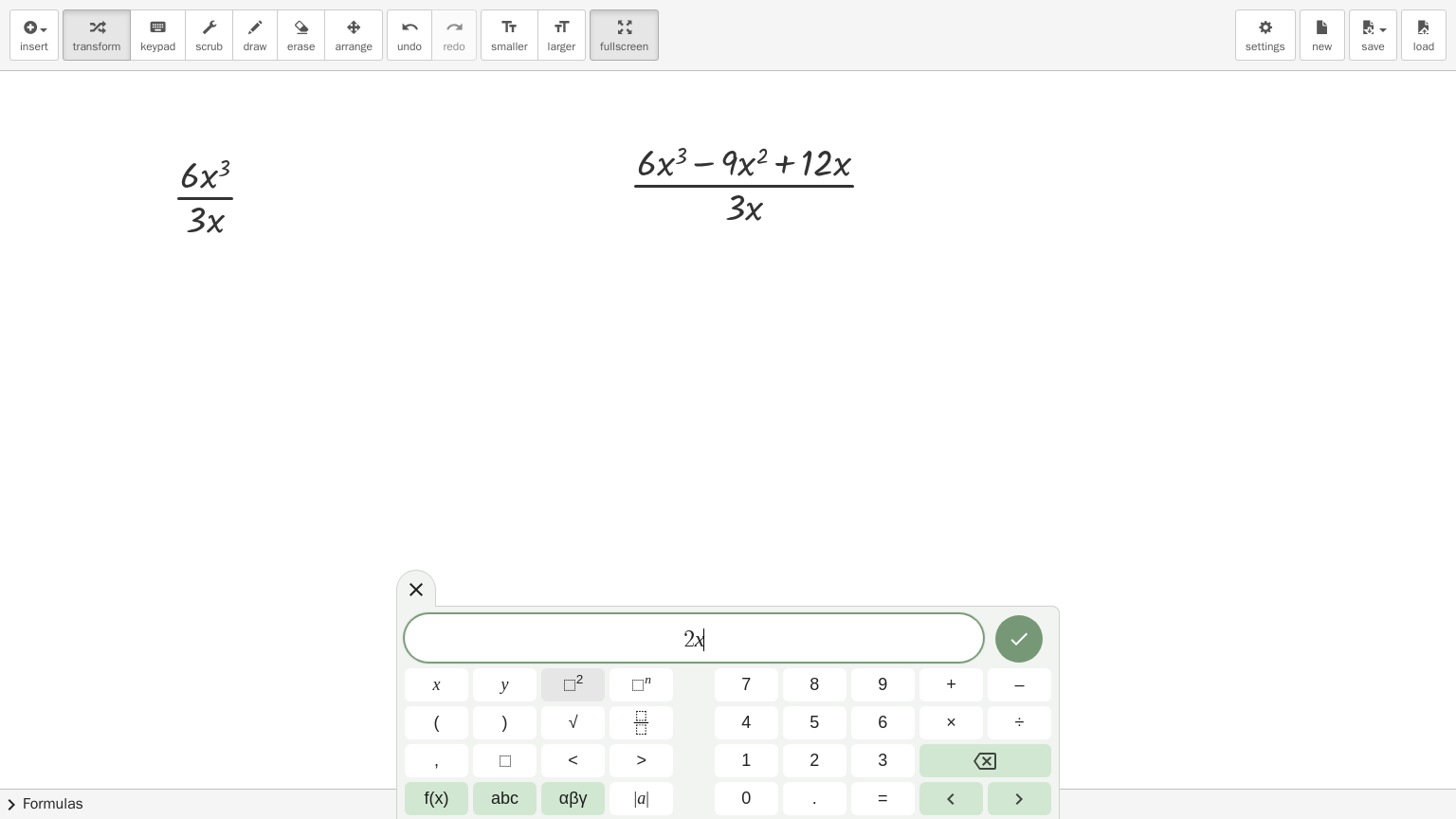 click on "⬚" at bounding box center (570, 684) 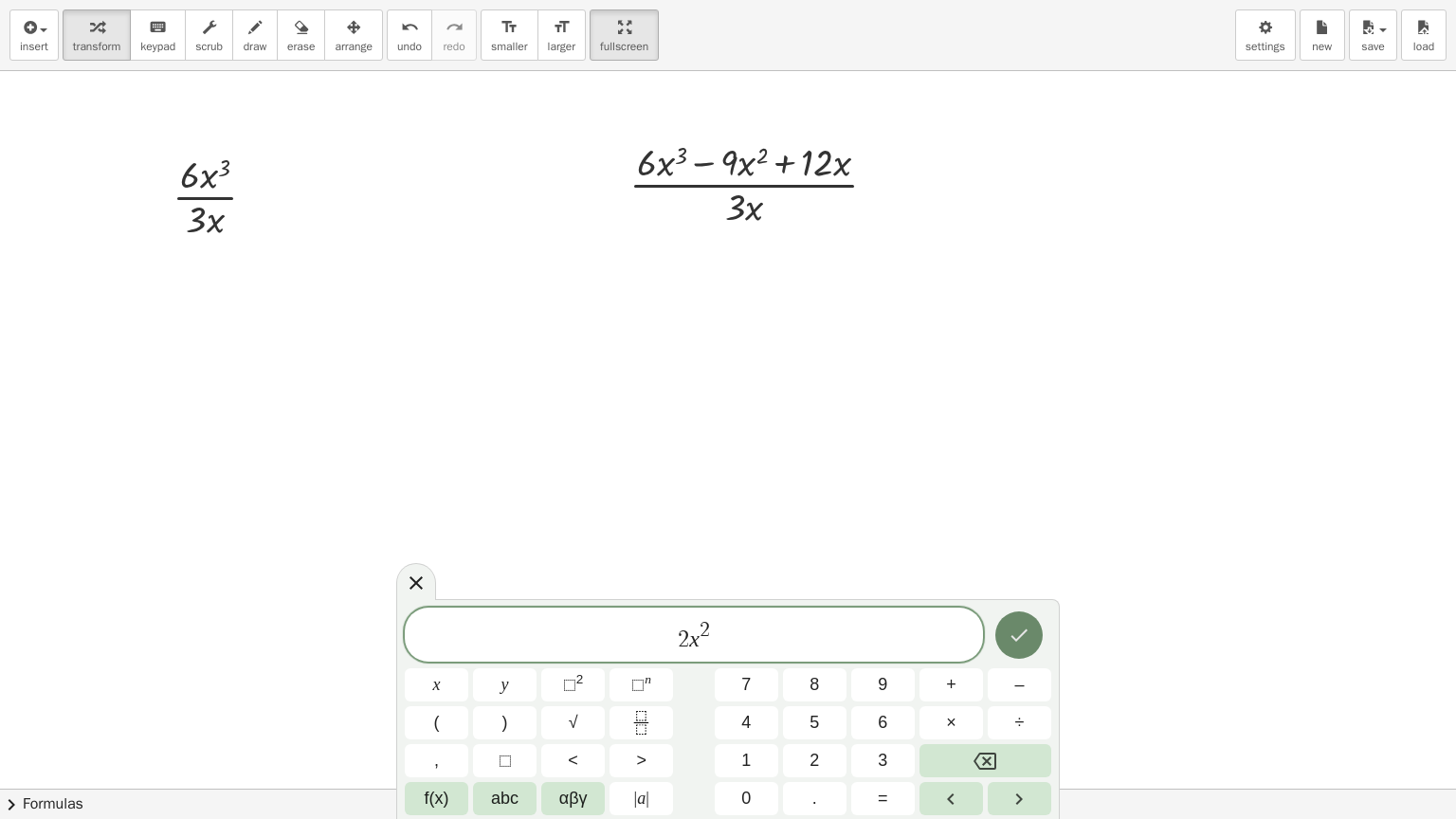 click 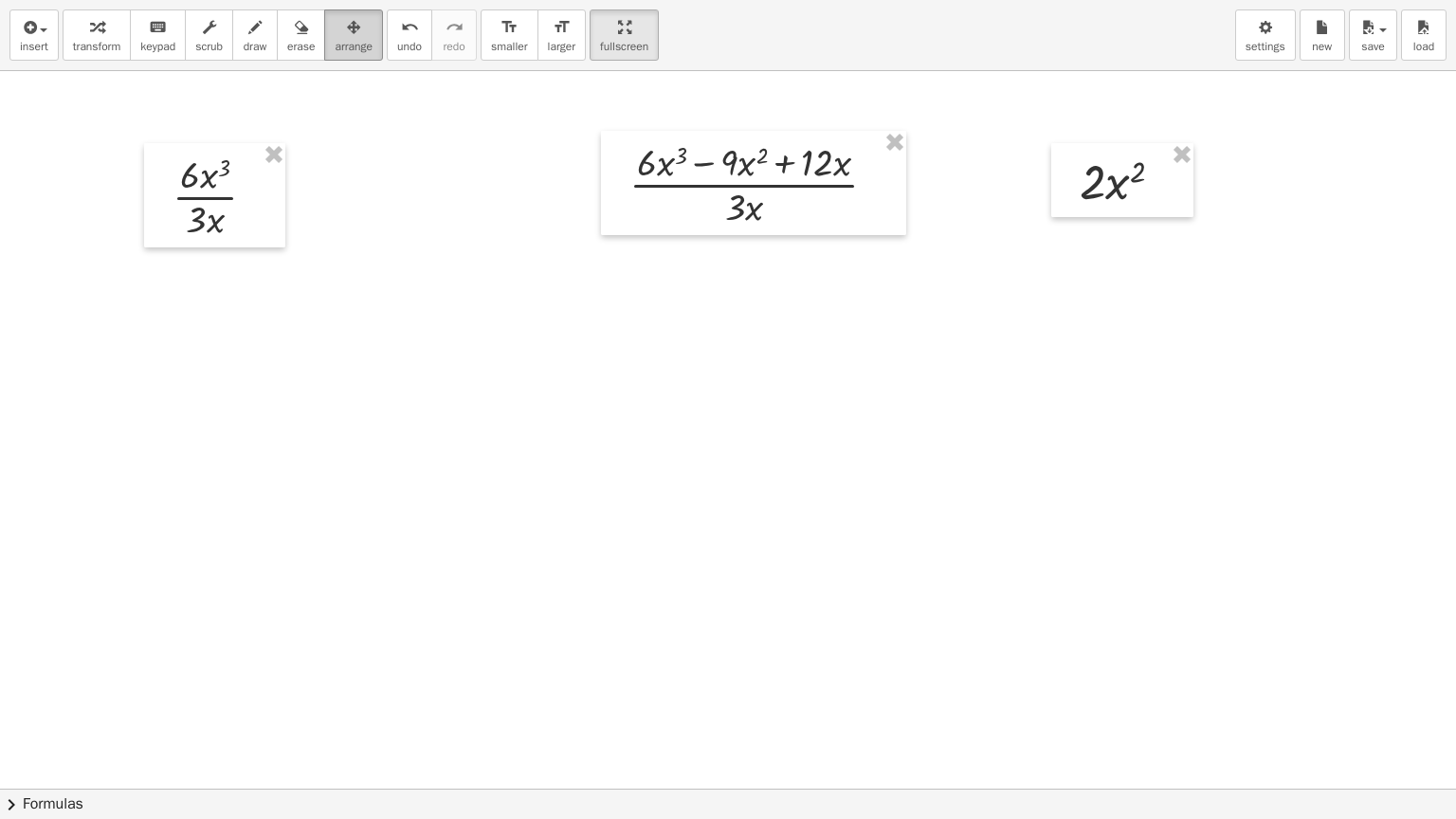 click on "arrange" at bounding box center [354, 35] 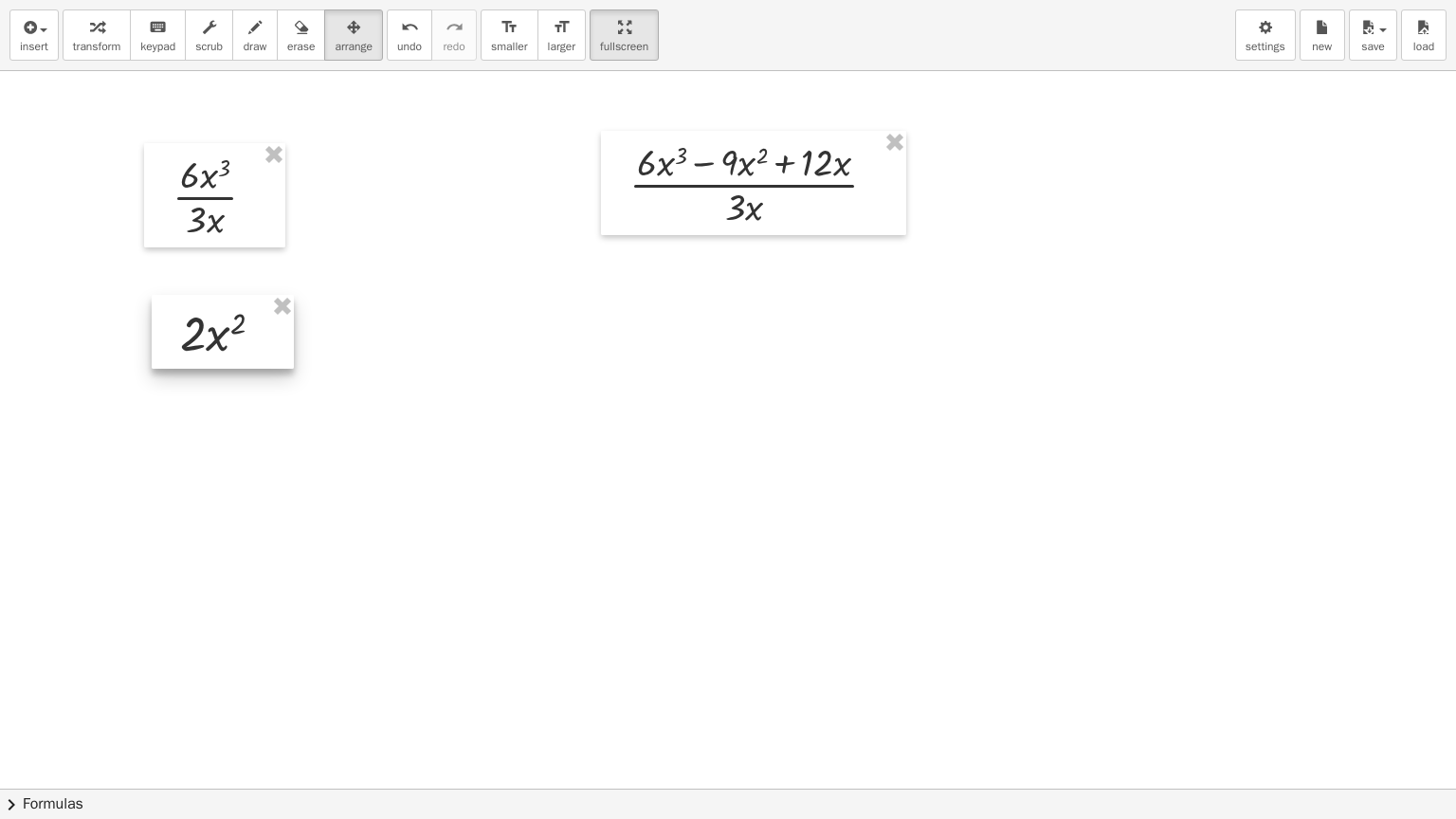 drag, startPoint x: 1099, startPoint y: 178, endPoint x: 194, endPoint y: 327, distance: 917.18373 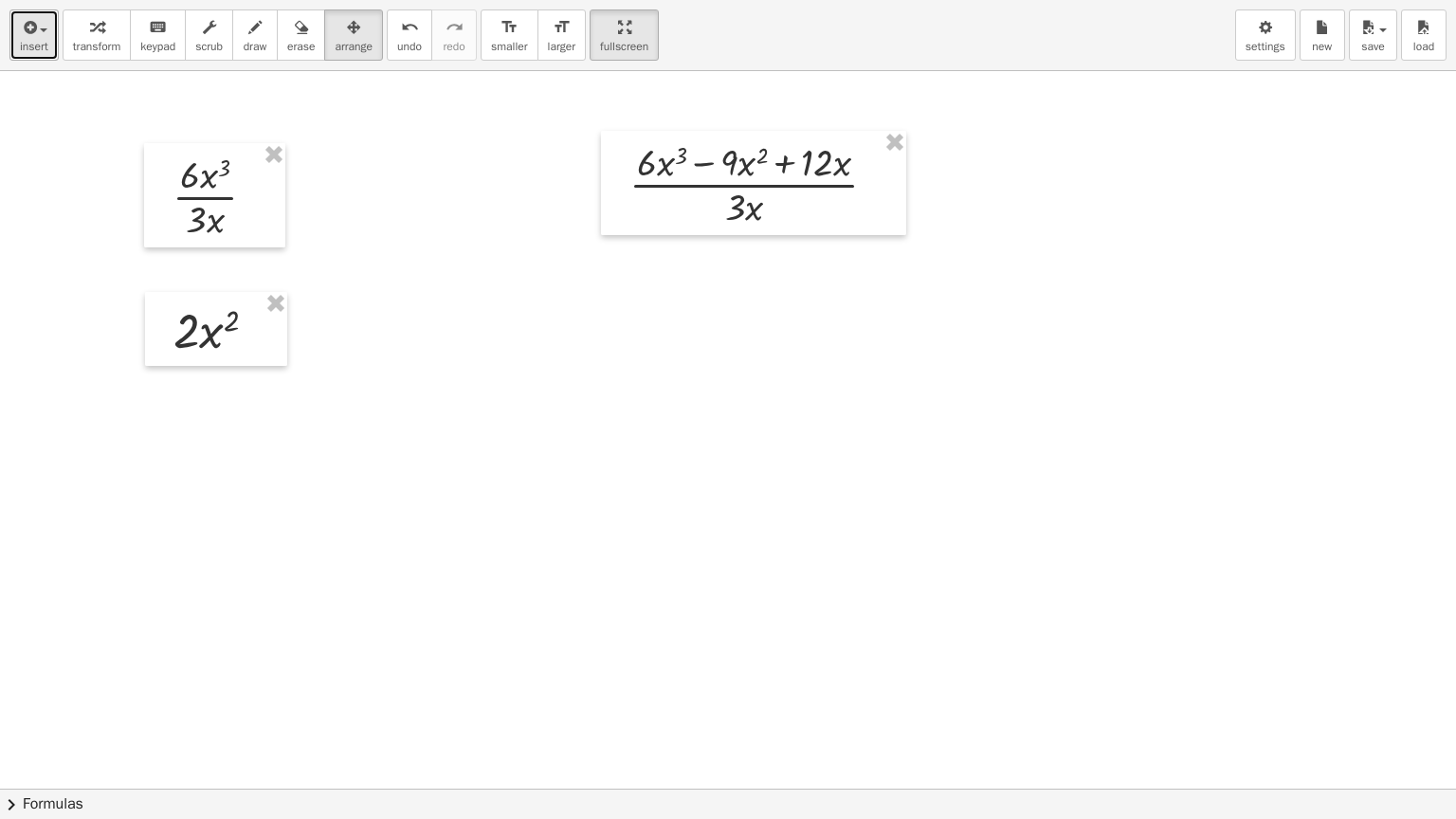 click at bounding box center (44, 30) 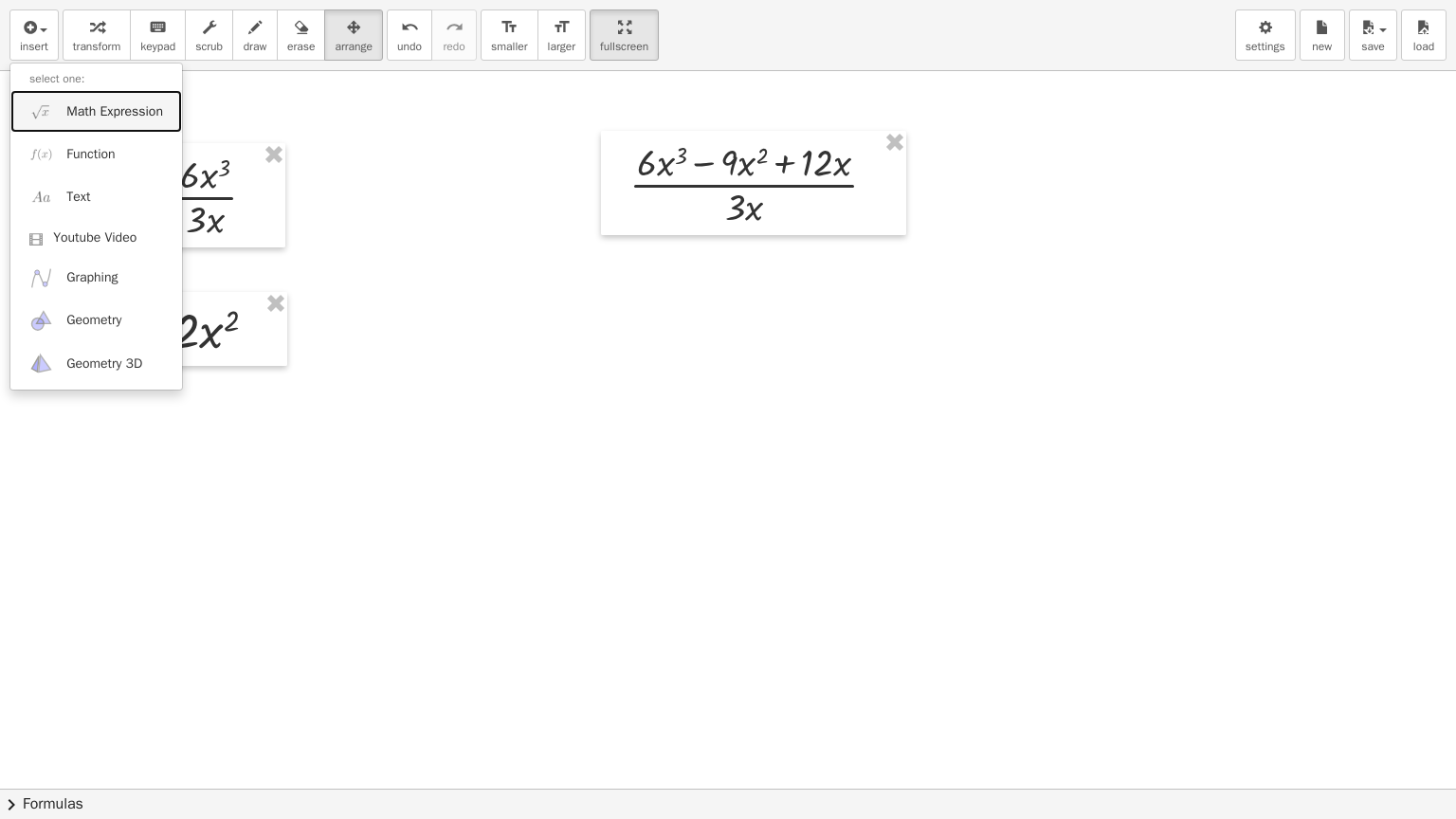 click on "Math Expression" at bounding box center [115, 112] 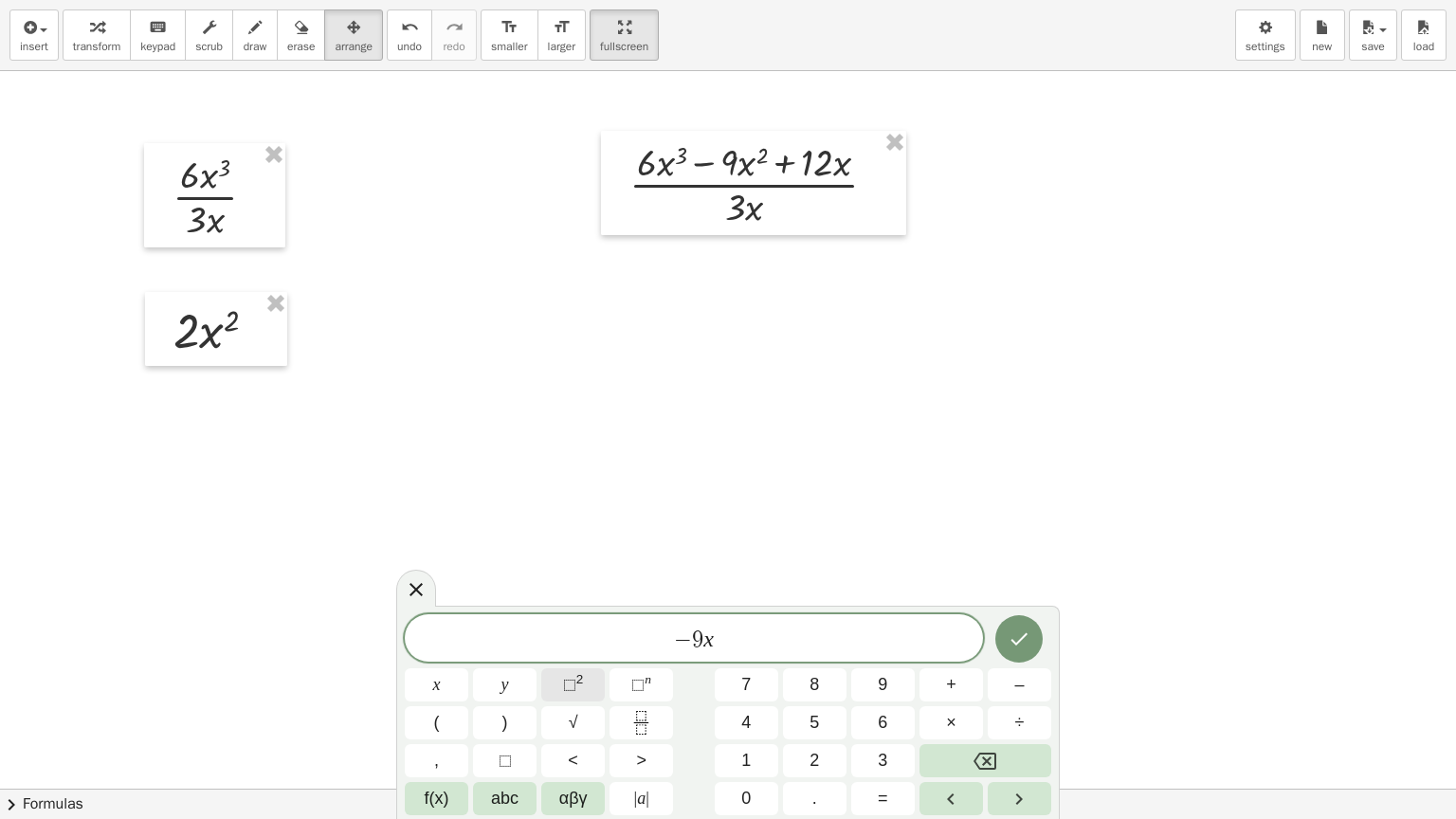 click on "⬚ 2" at bounding box center [573, 684] 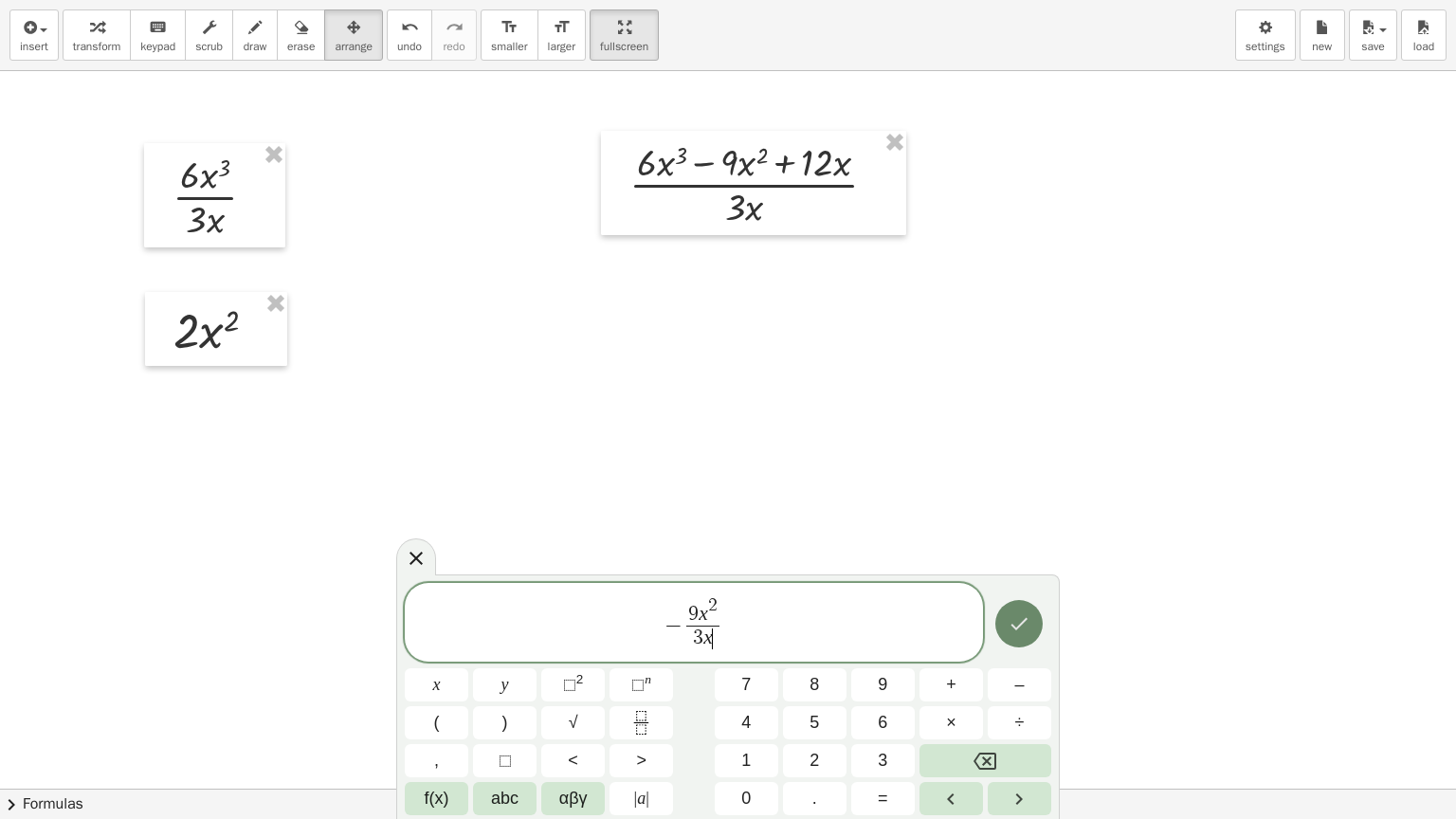 click 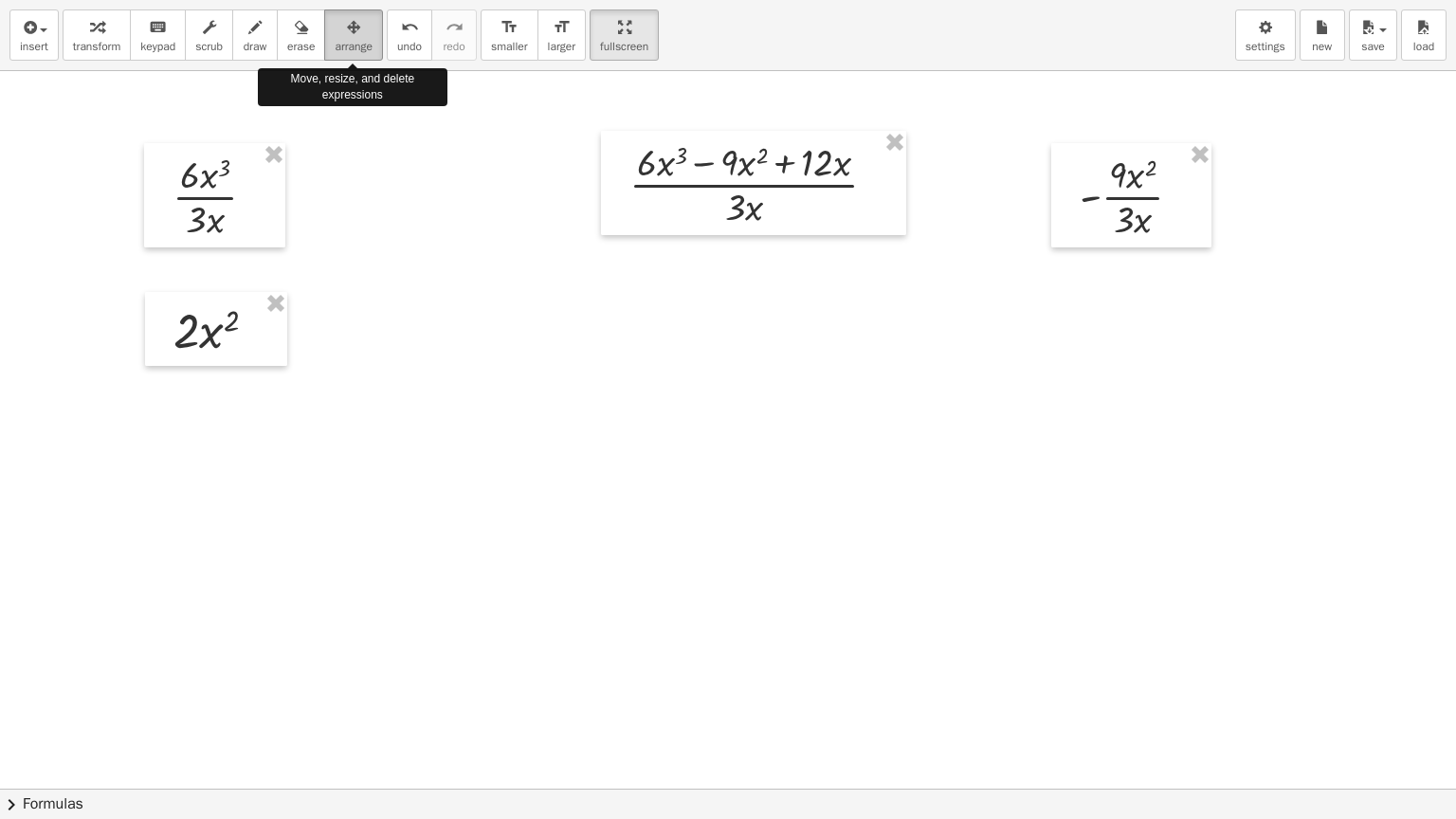 click at bounding box center (354, 27) 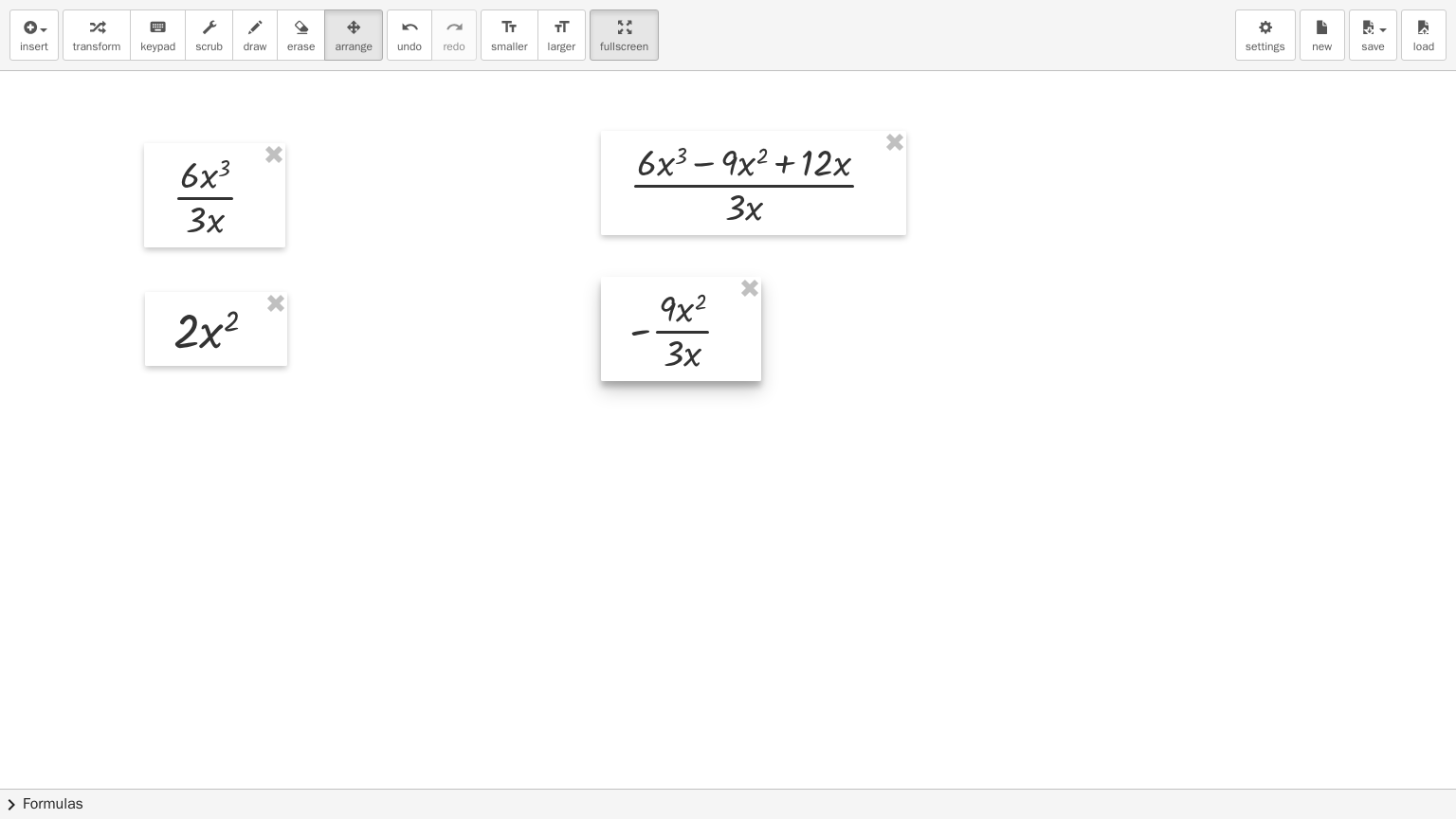 drag, startPoint x: 1100, startPoint y: 185, endPoint x: 657, endPoint y: 324, distance: 464.29516 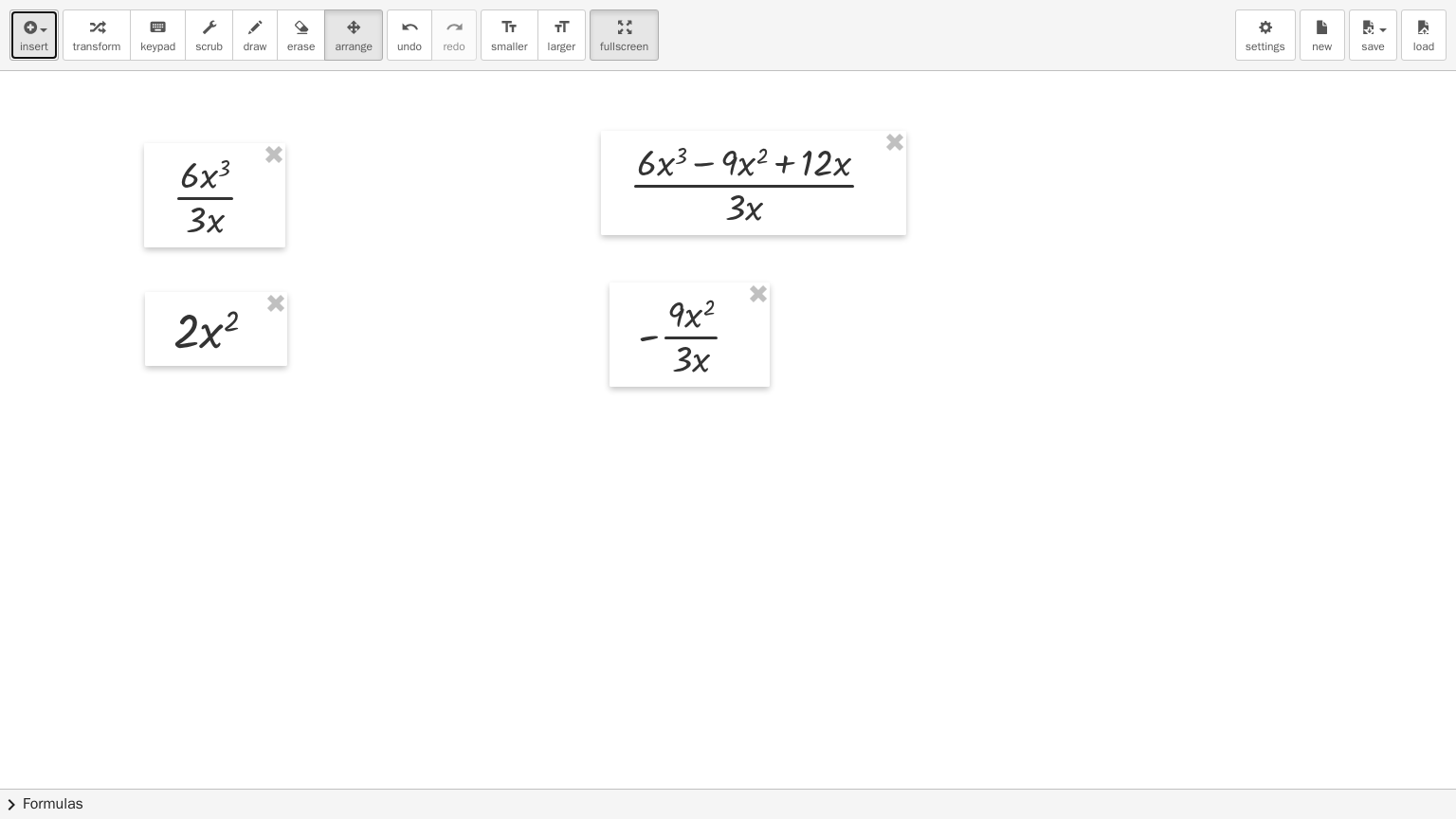 click on "insert" at bounding box center (34, 35) 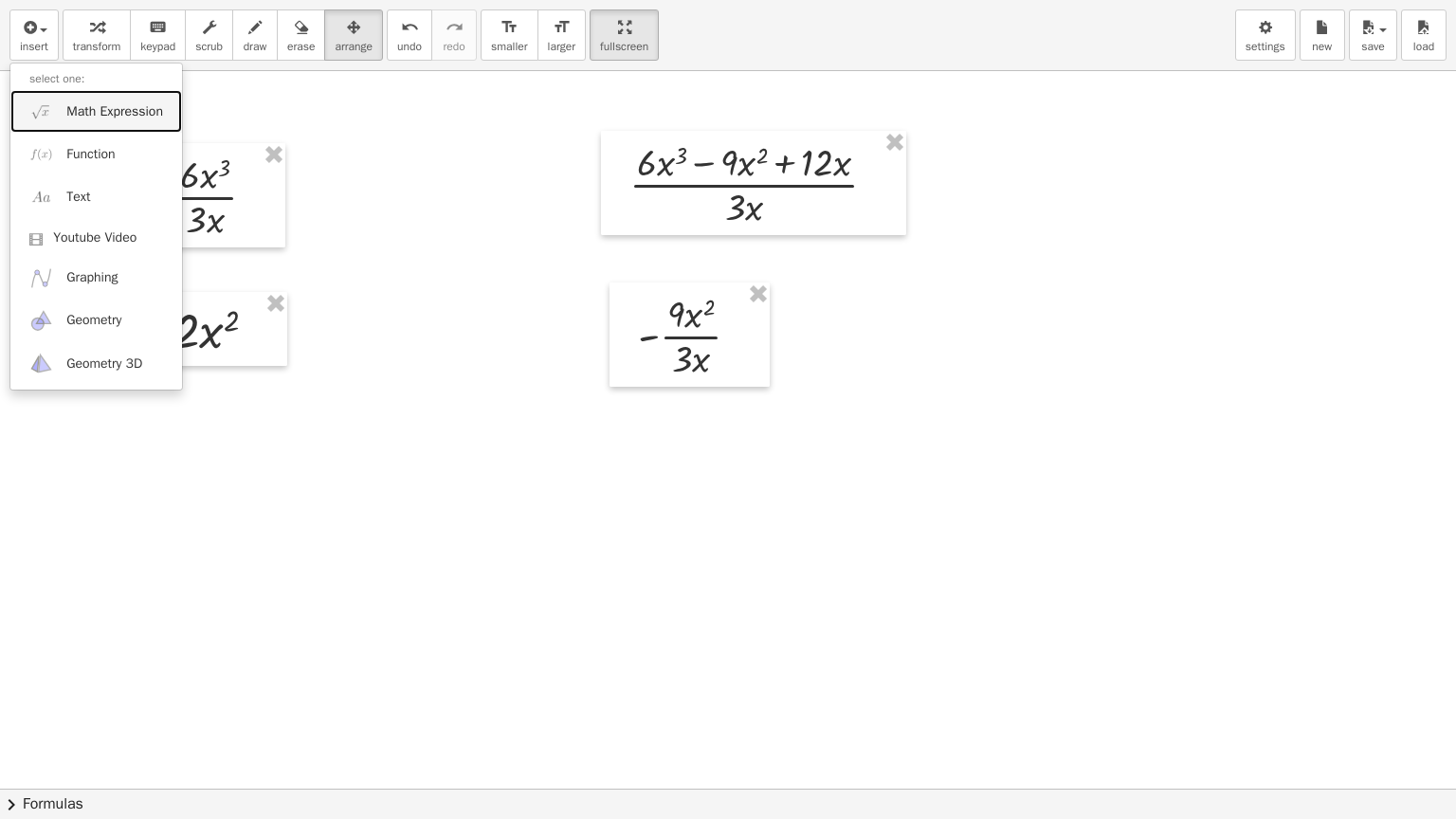 click on "Math Expression" at bounding box center (115, 112) 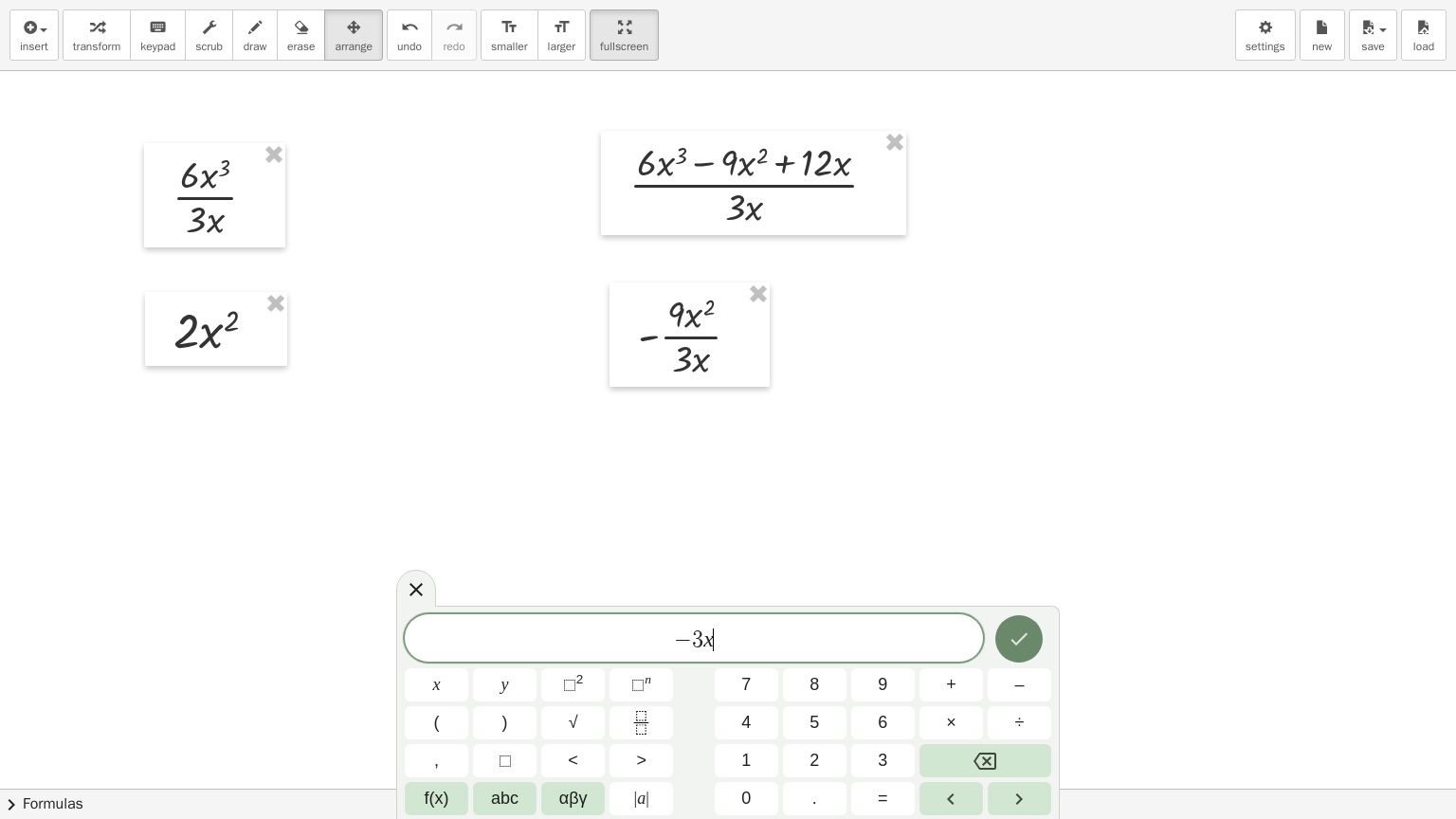 click at bounding box center [1019, 639] 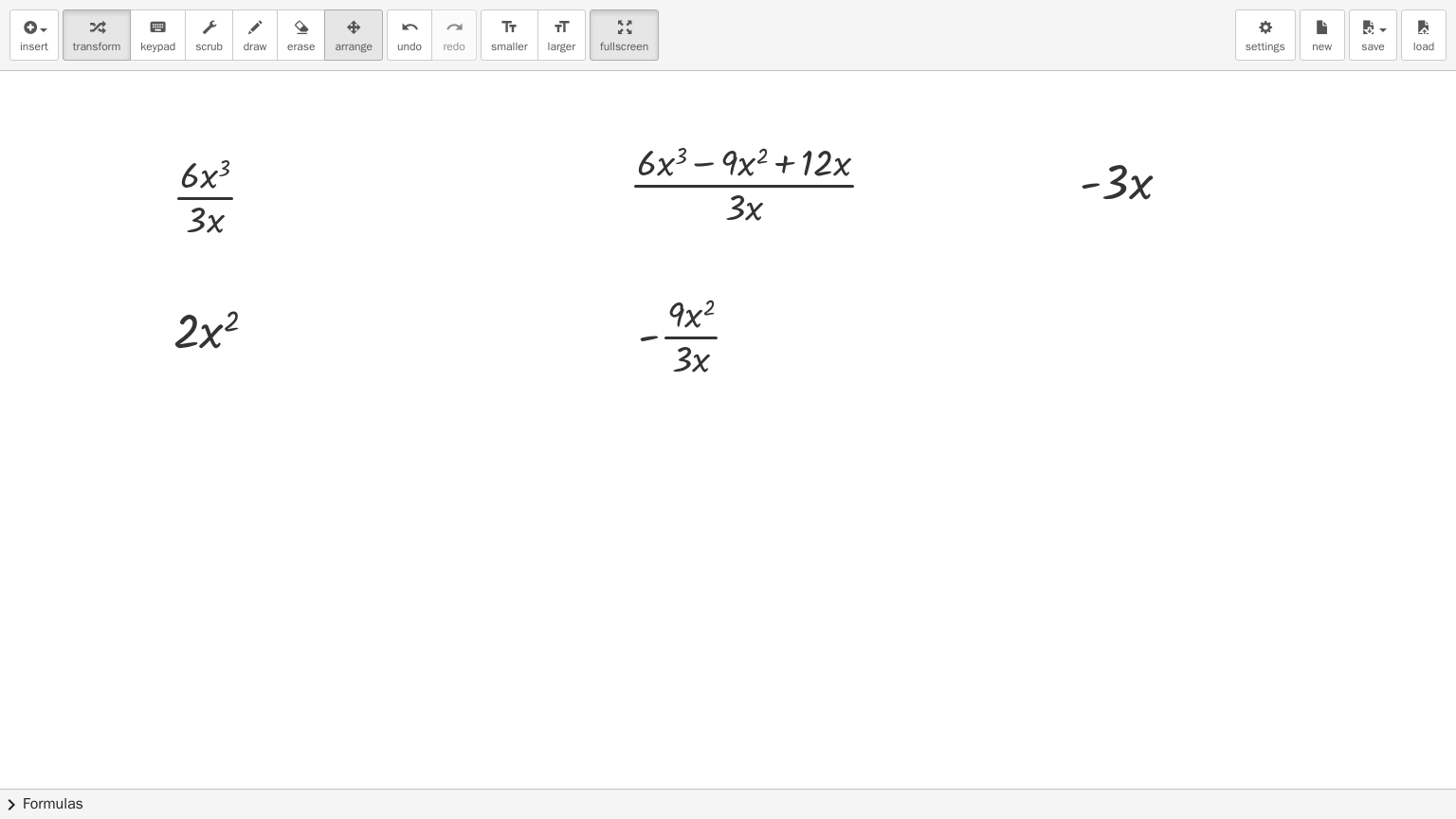 click at bounding box center (354, 27) 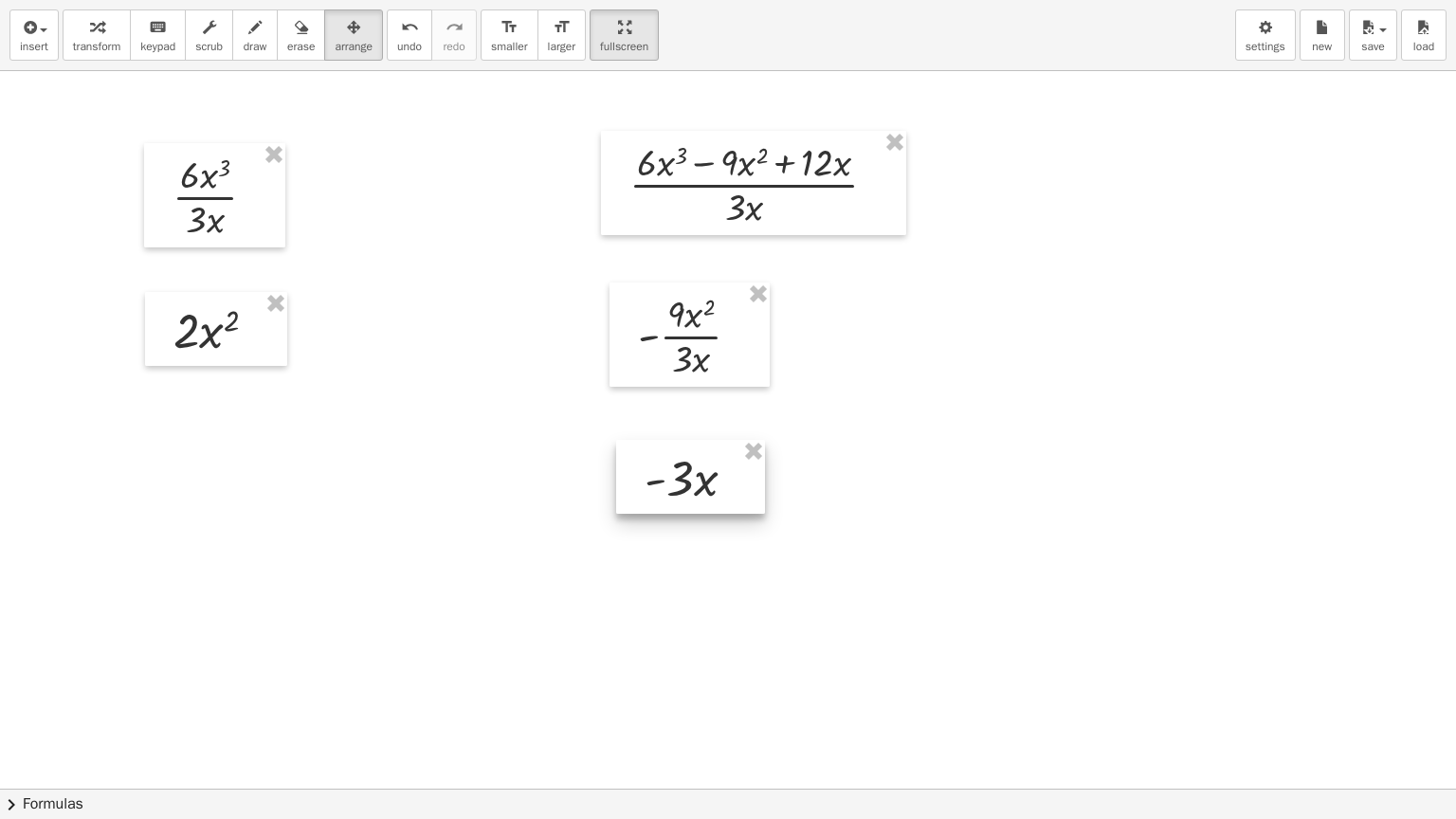 drag, startPoint x: 1103, startPoint y: 183, endPoint x: 669, endPoint y: 481, distance: 526.4599 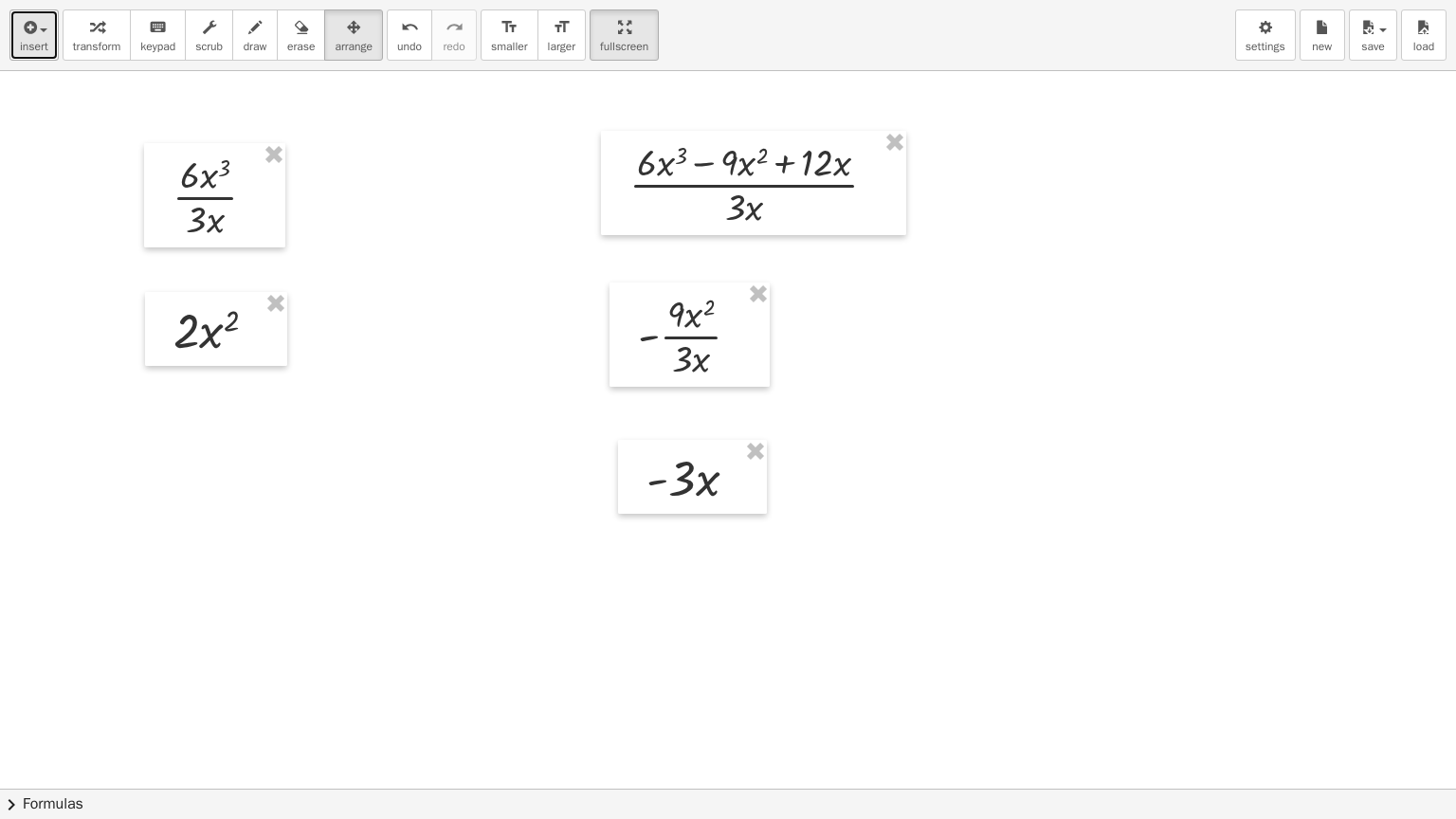 click at bounding box center (28, 27) 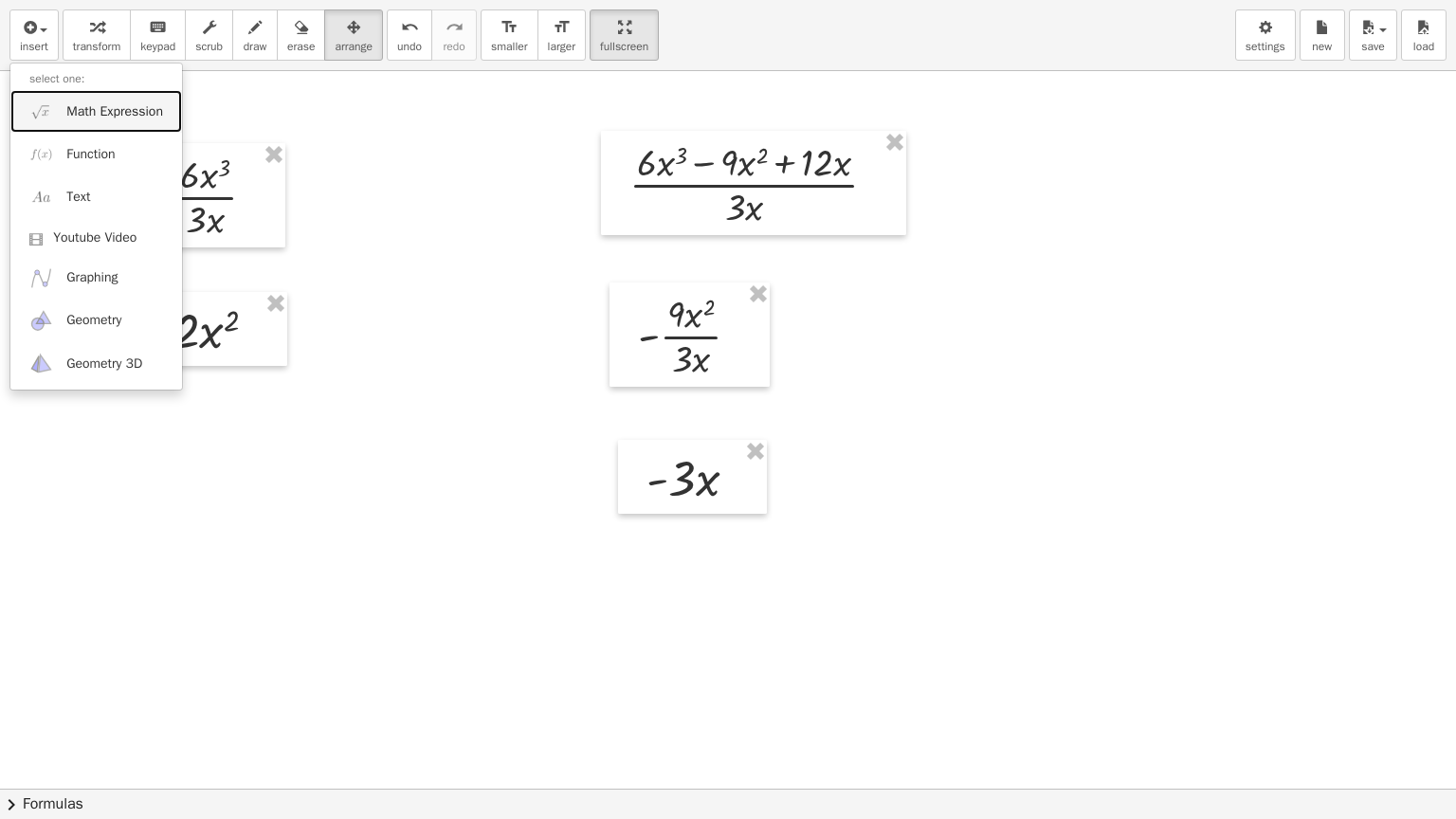 click on "Math Expression" at bounding box center [115, 112] 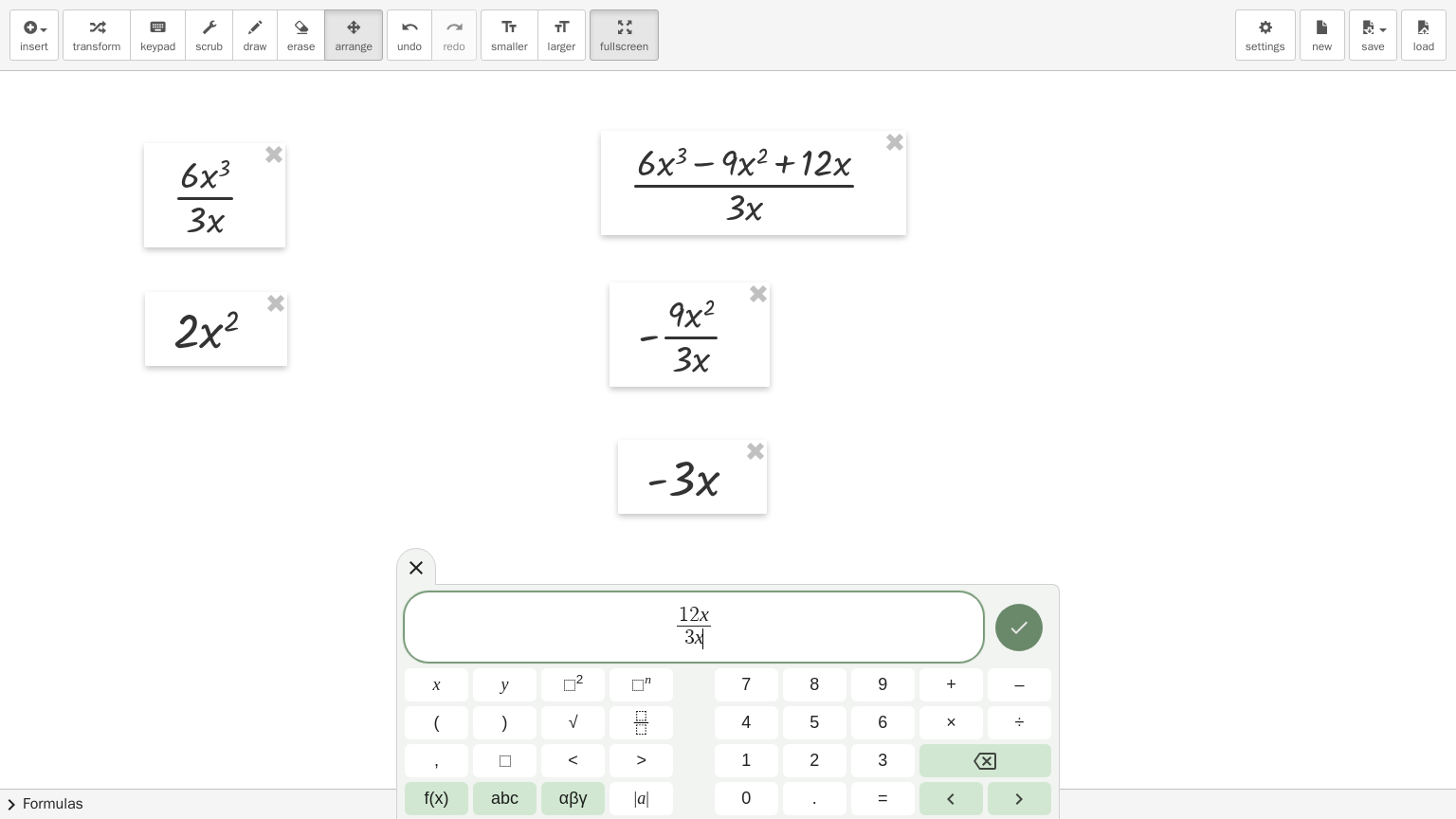click 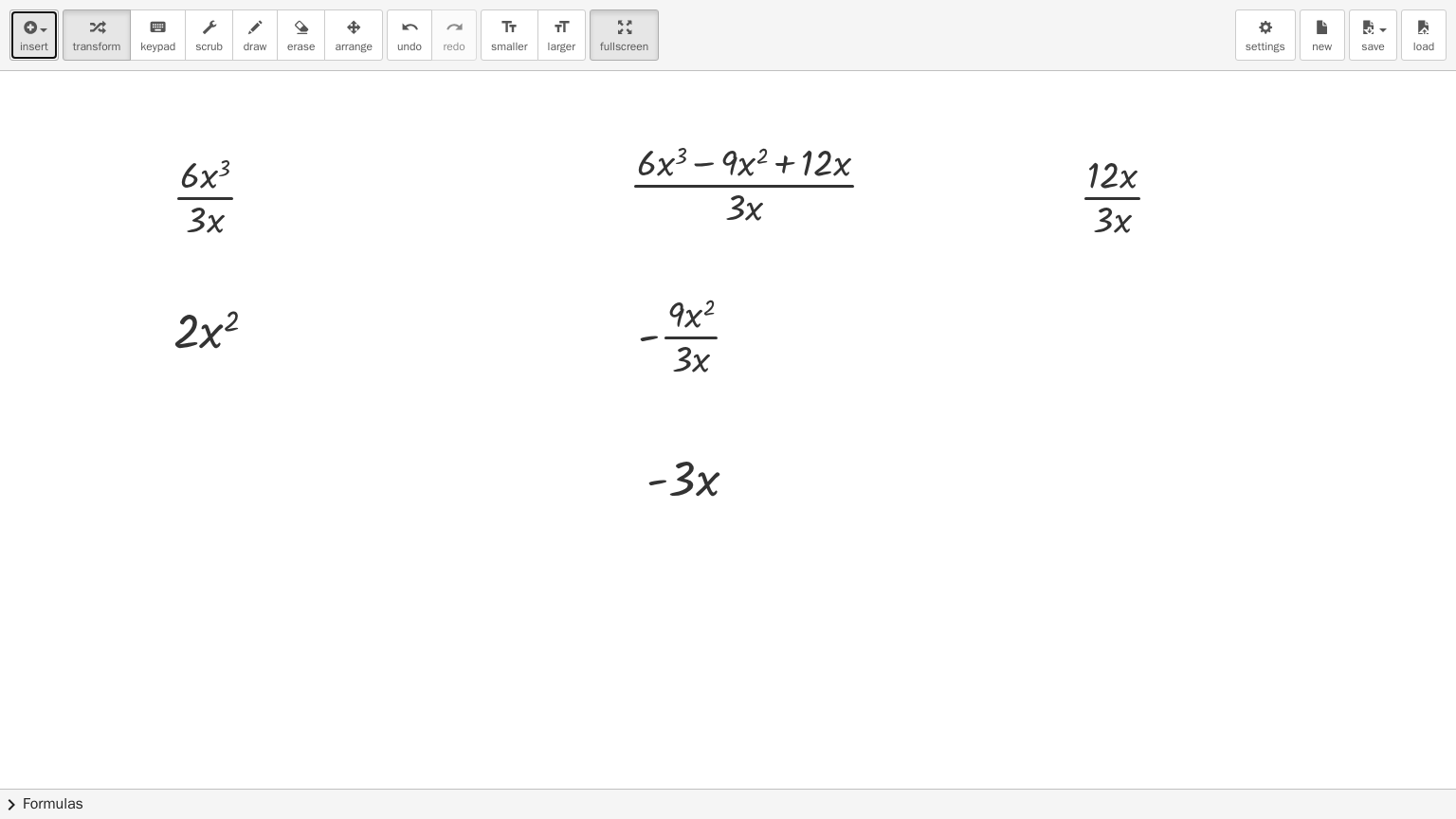 click at bounding box center [34, 27] 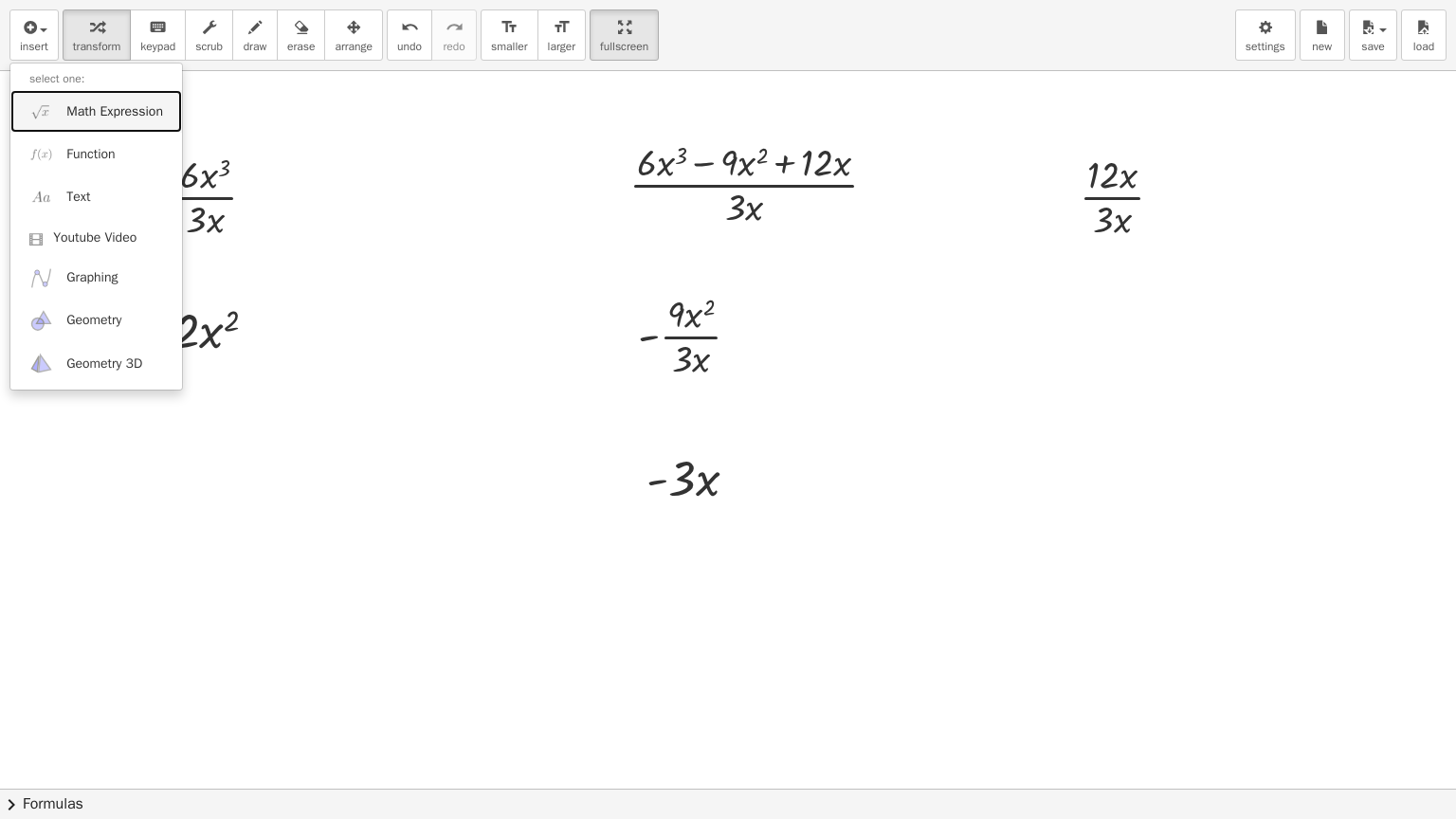click on "Math Expression" at bounding box center (115, 112) 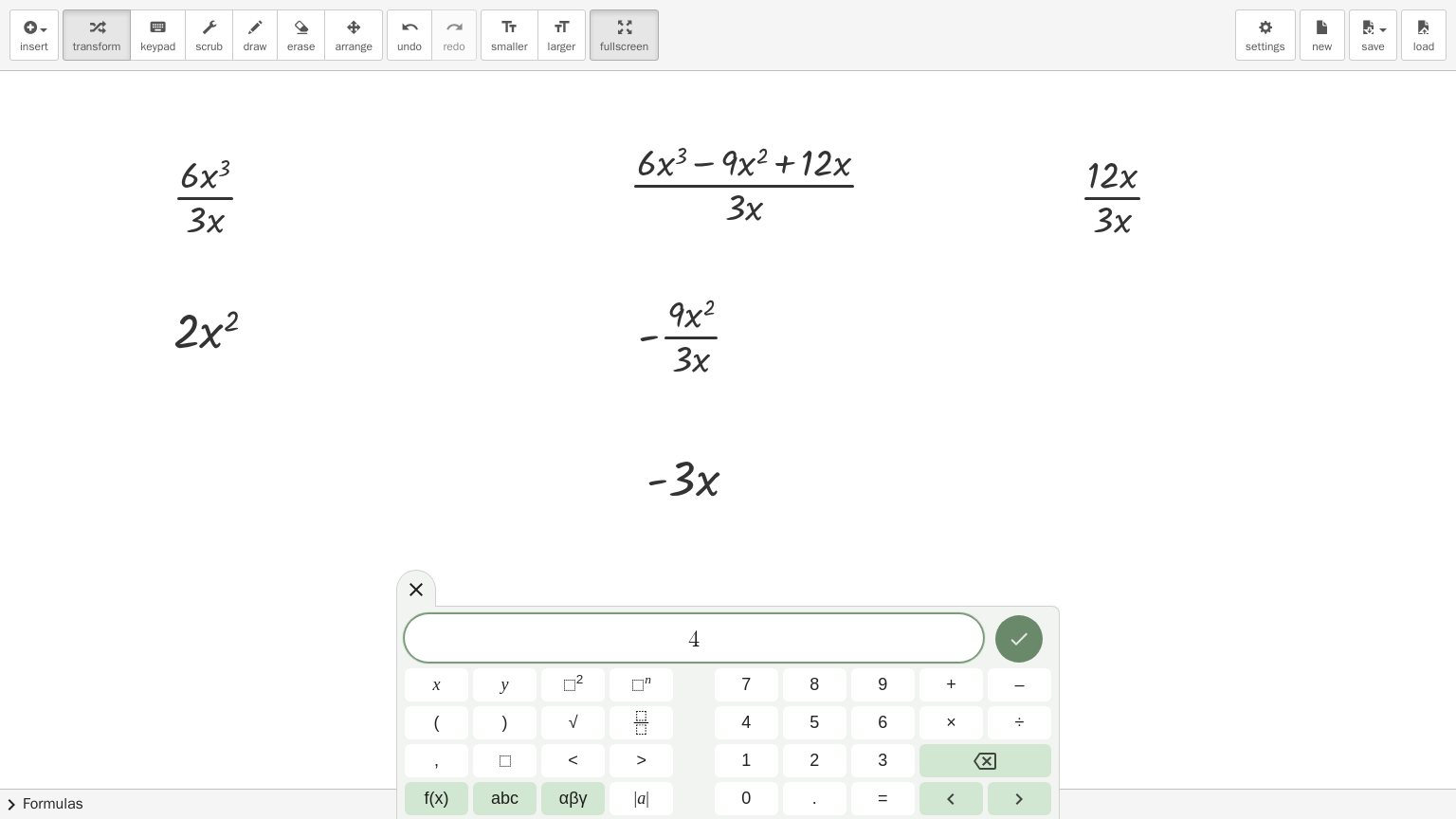 click 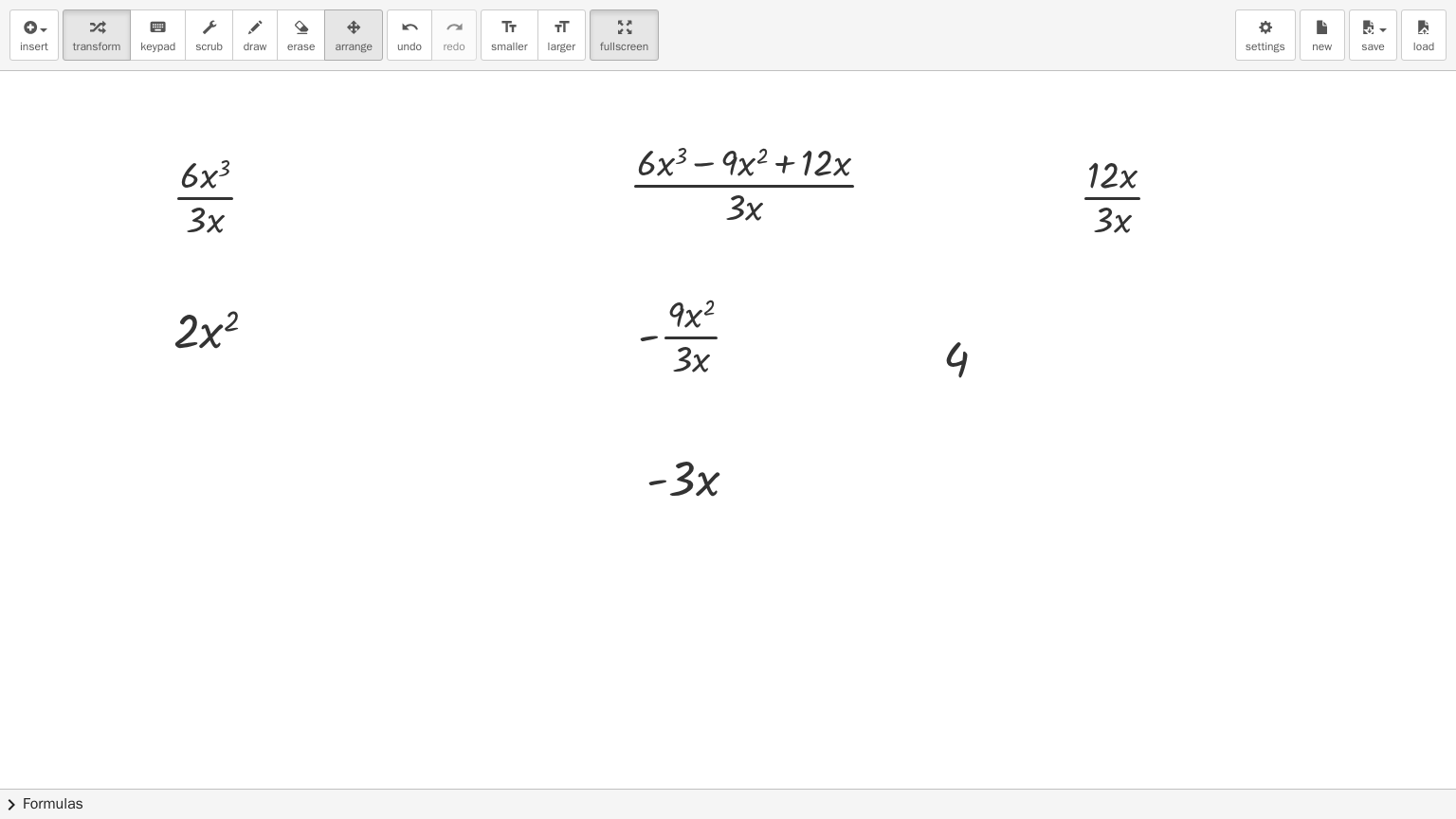 click at bounding box center [354, 27] 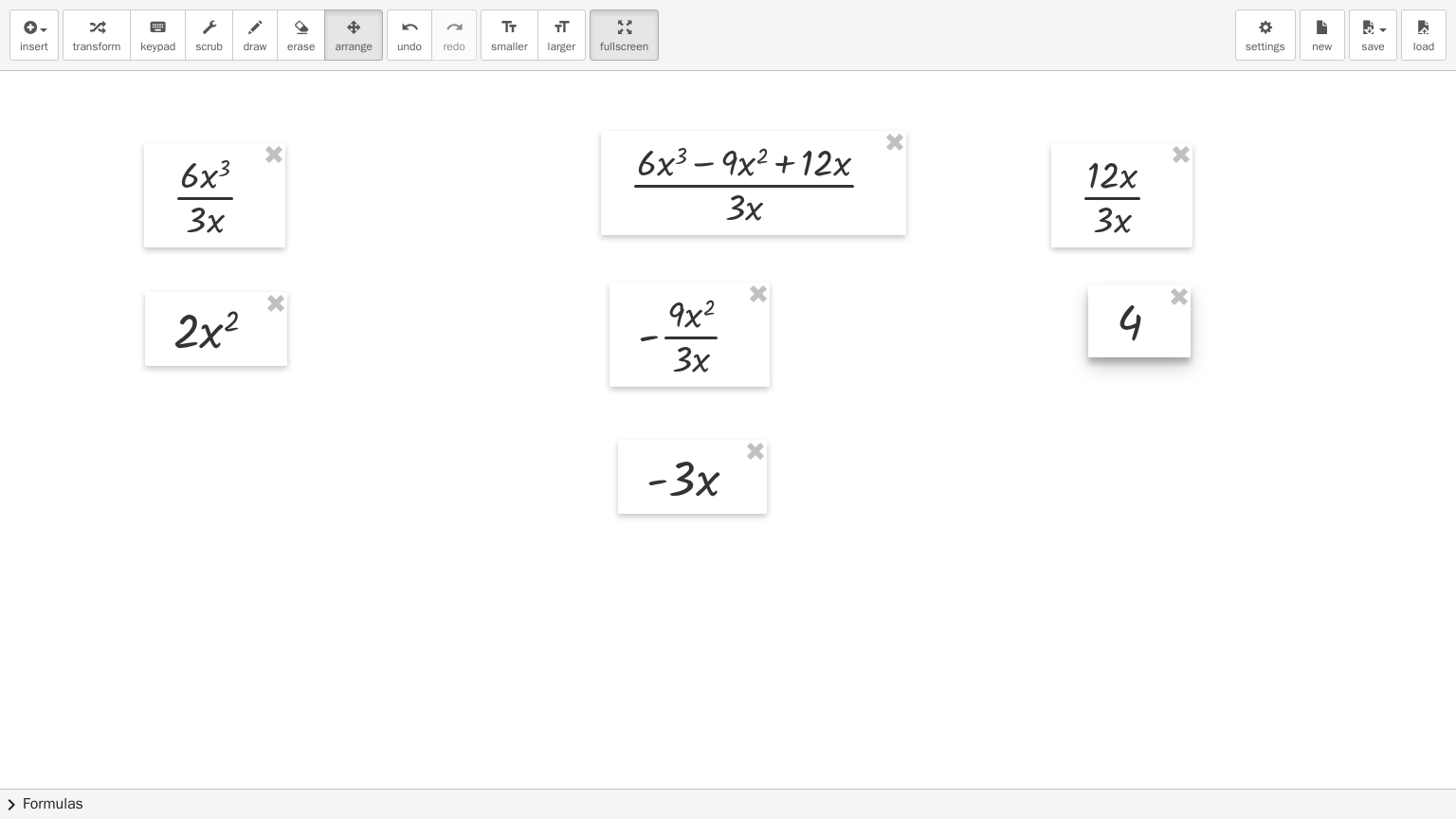 drag, startPoint x: 971, startPoint y: 353, endPoint x: 1140, endPoint y: 318, distance: 172.58621 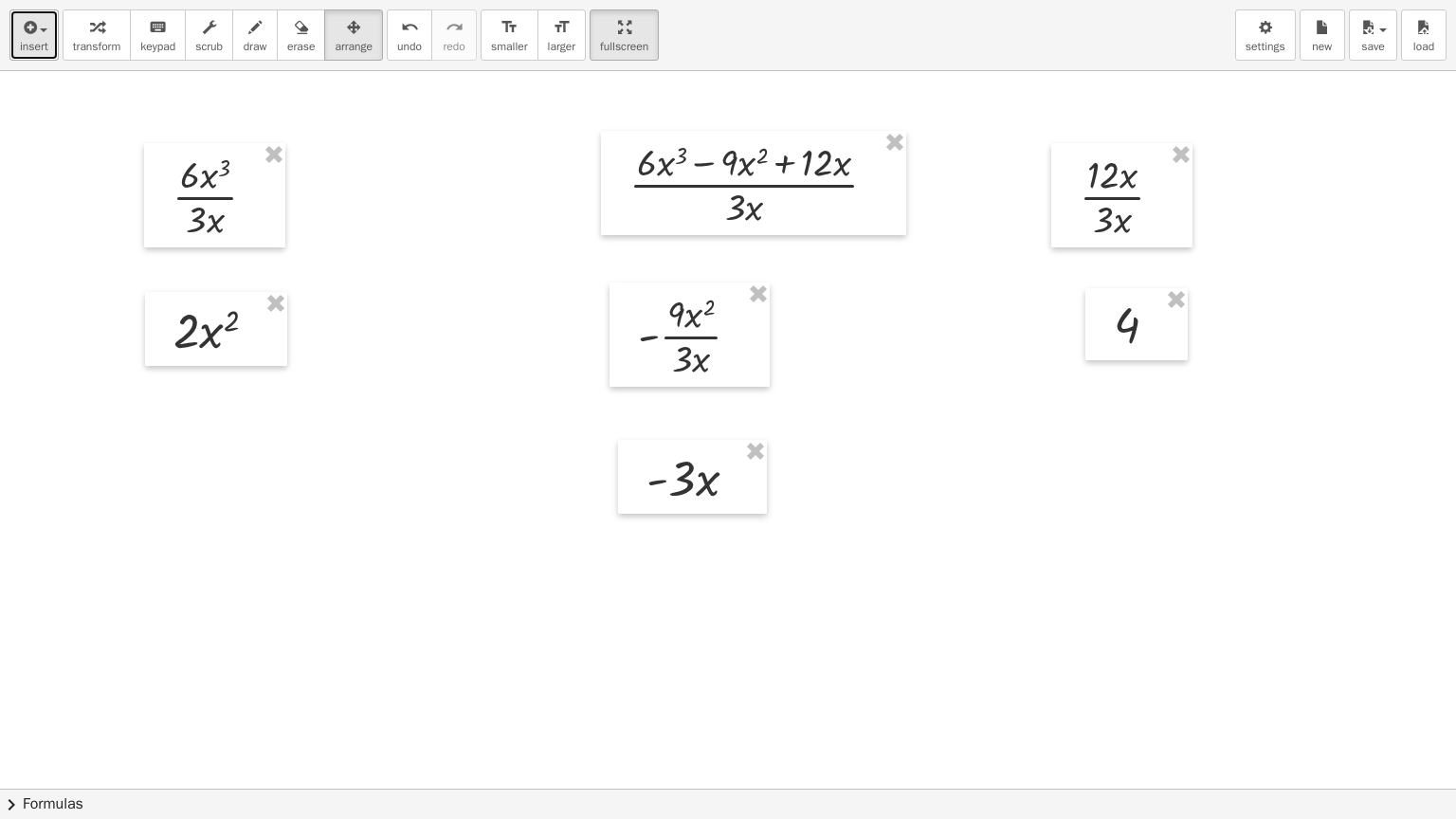 click on "insert" at bounding box center [34, 35] 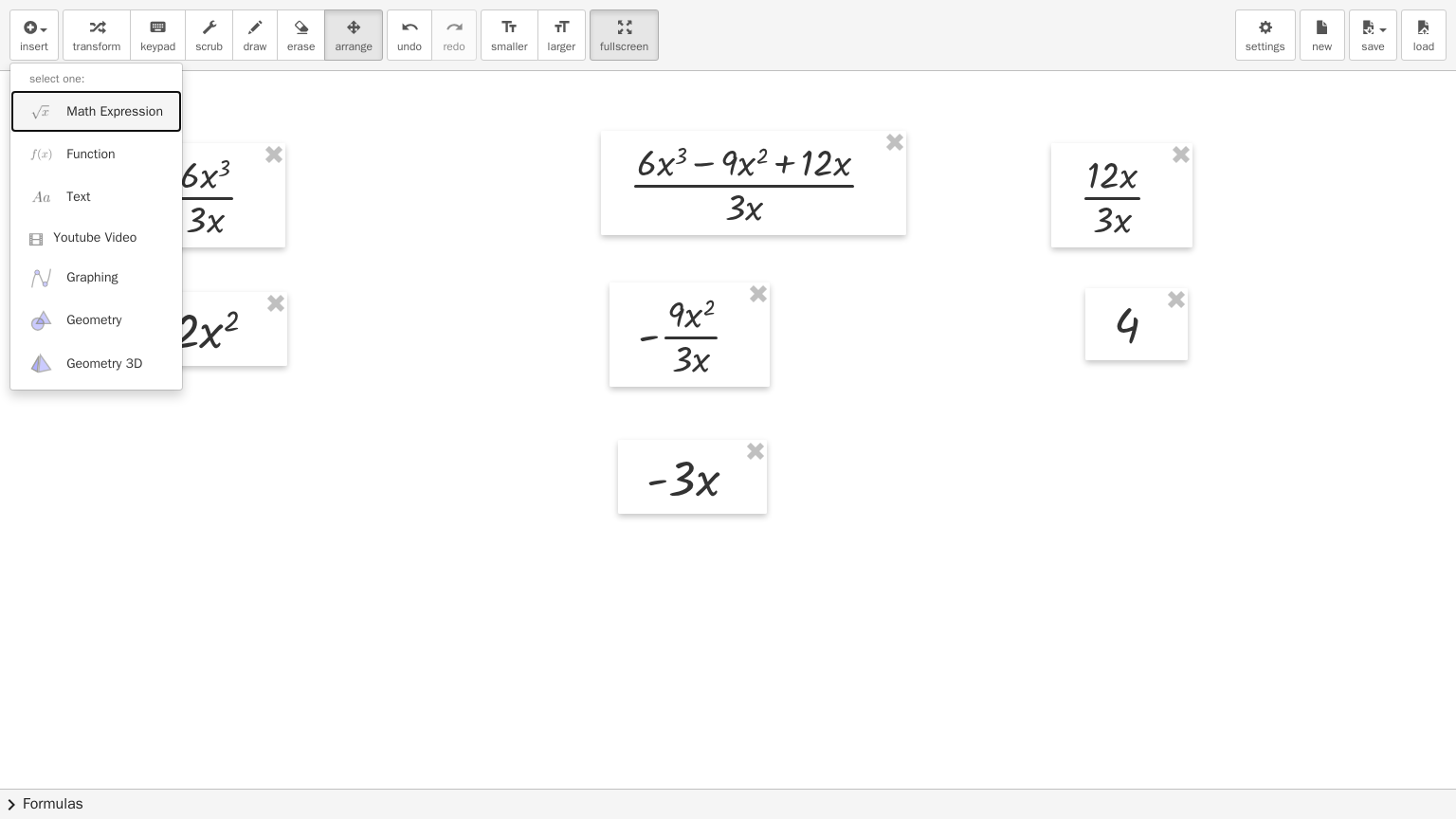 click at bounding box center (41, 111) 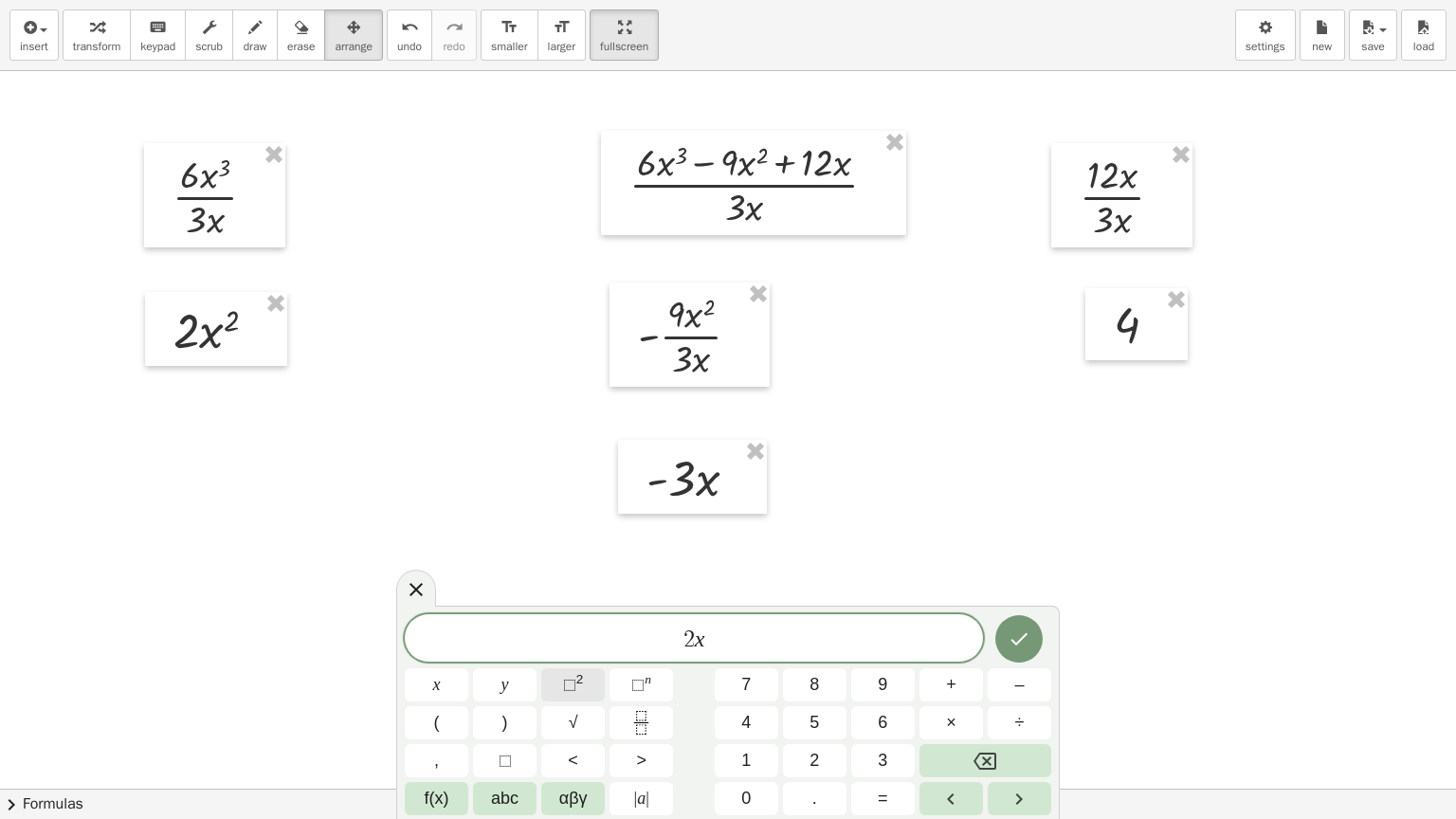 click on "⬚ 2" at bounding box center (573, 684) 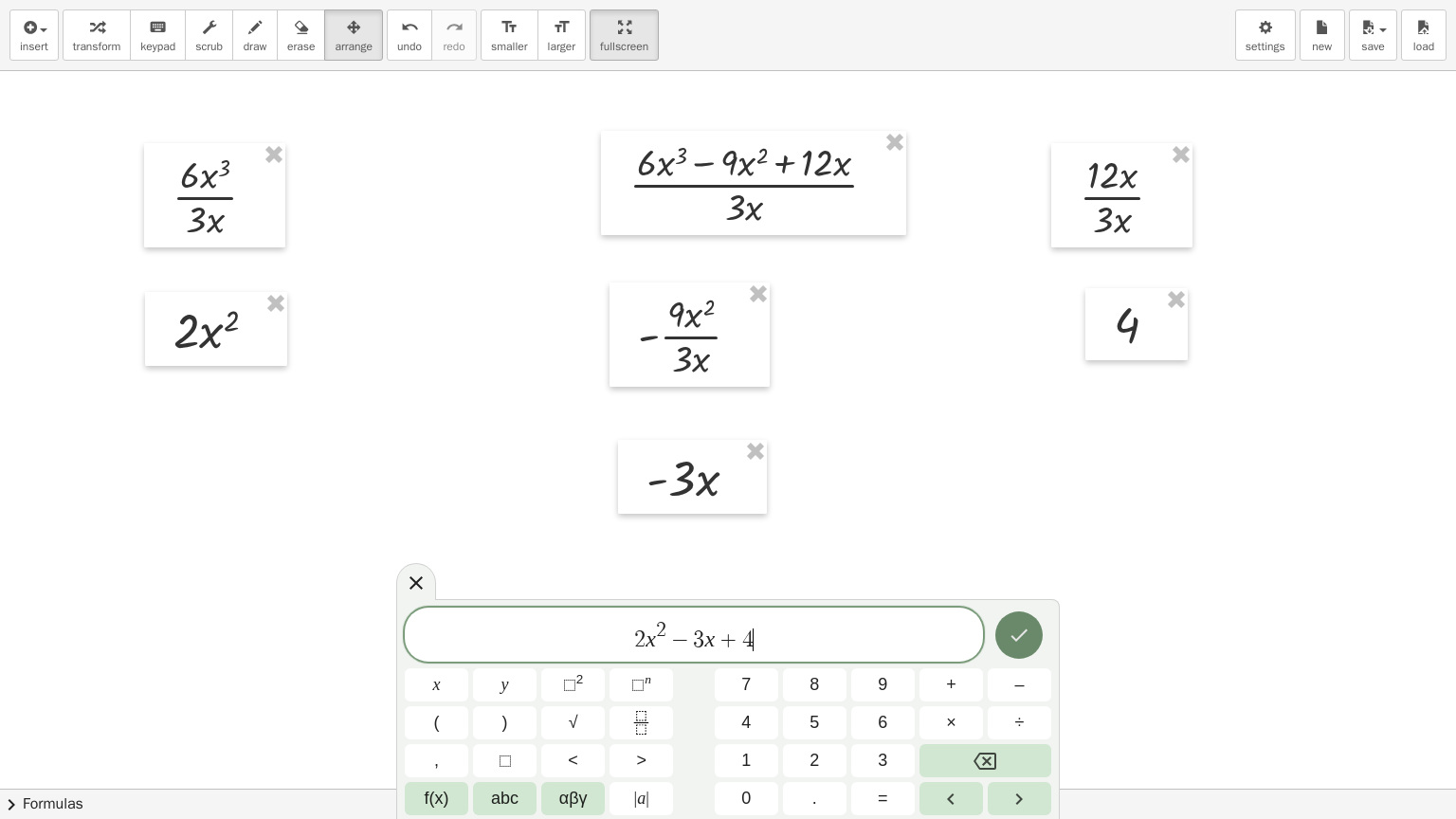 click 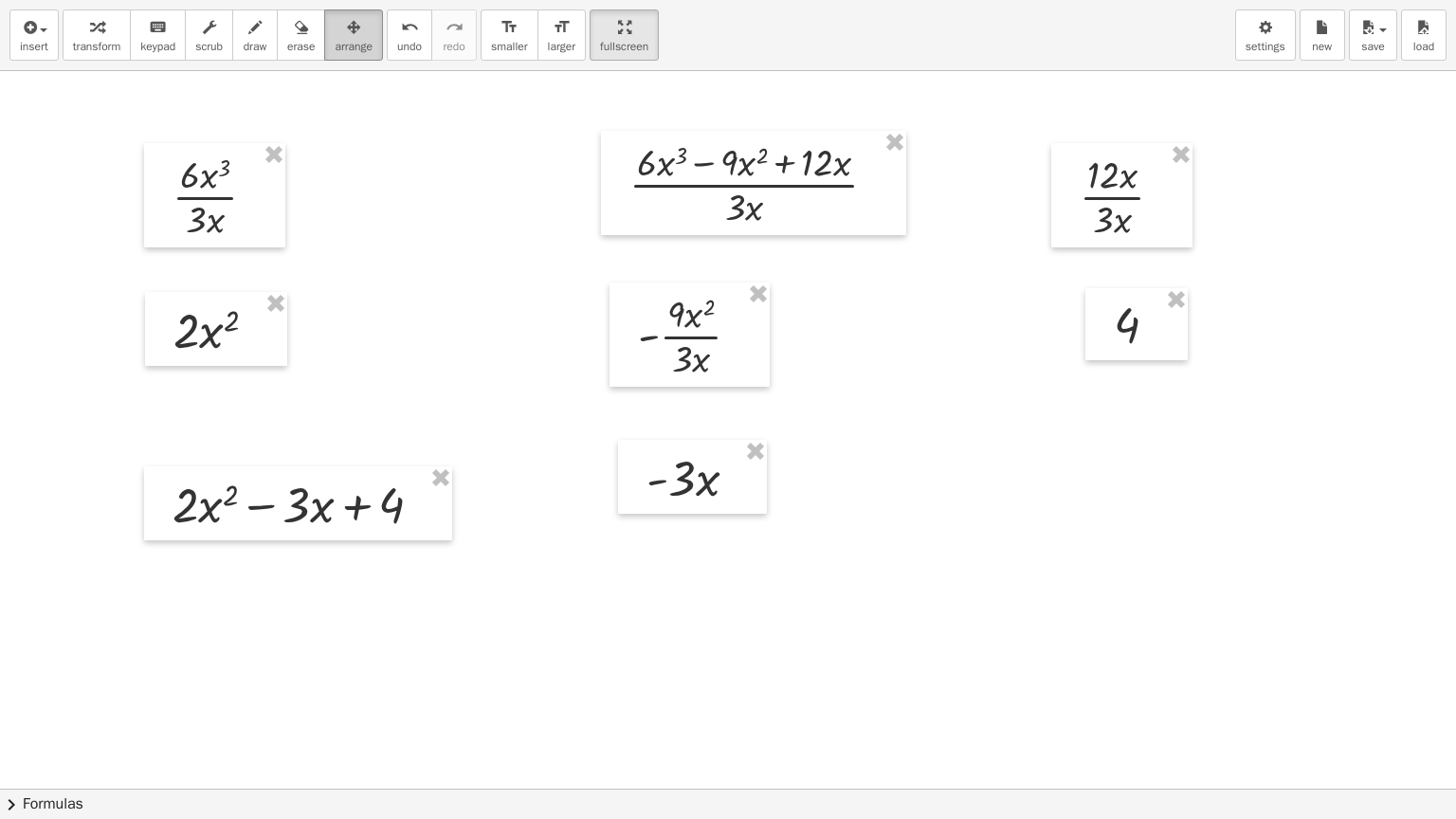 click on "arrange" at bounding box center [354, 46] 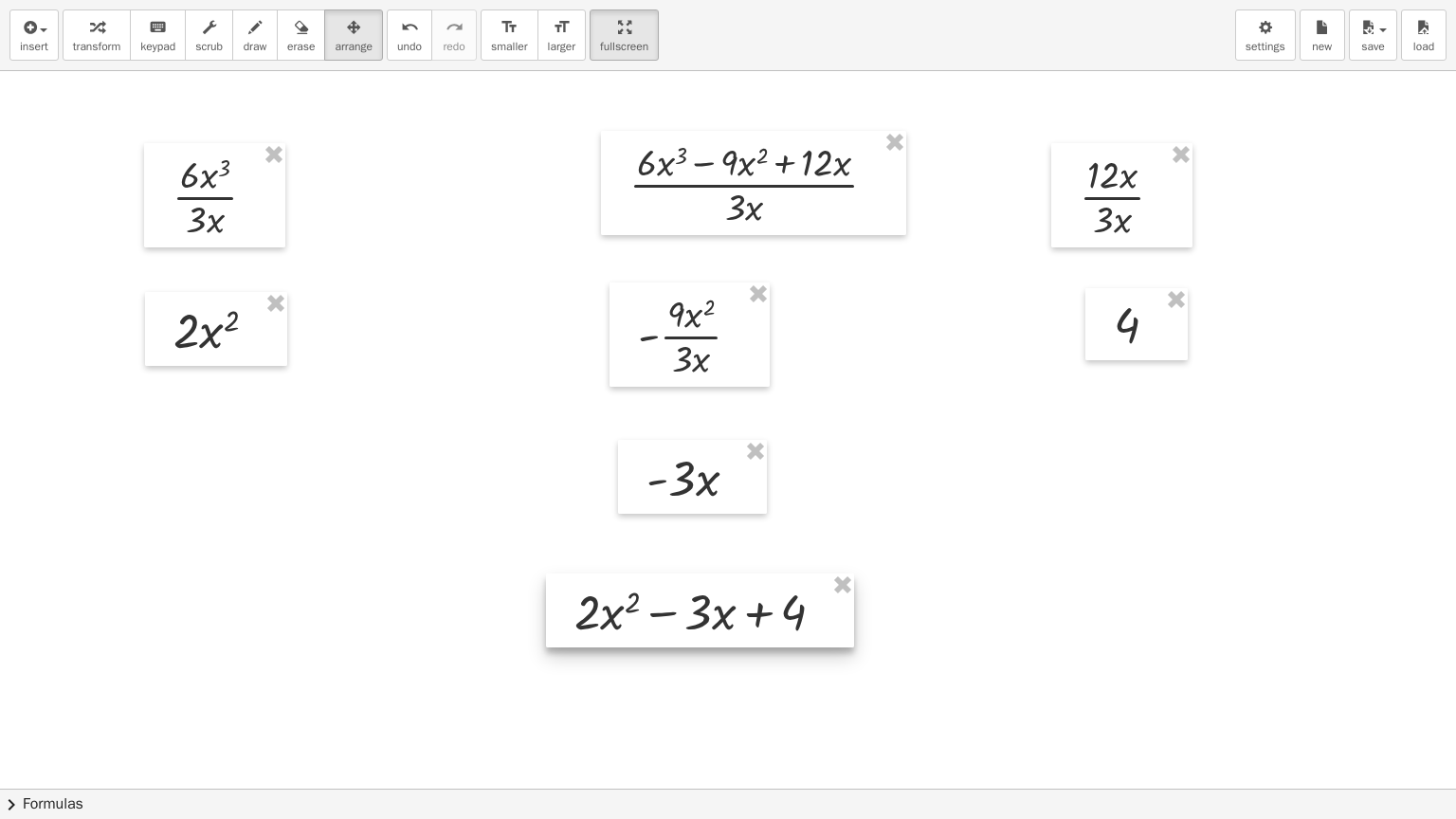 drag, startPoint x: 301, startPoint y: 511, endPoint x: 703, endPoint y: 617, distance: 415.7403 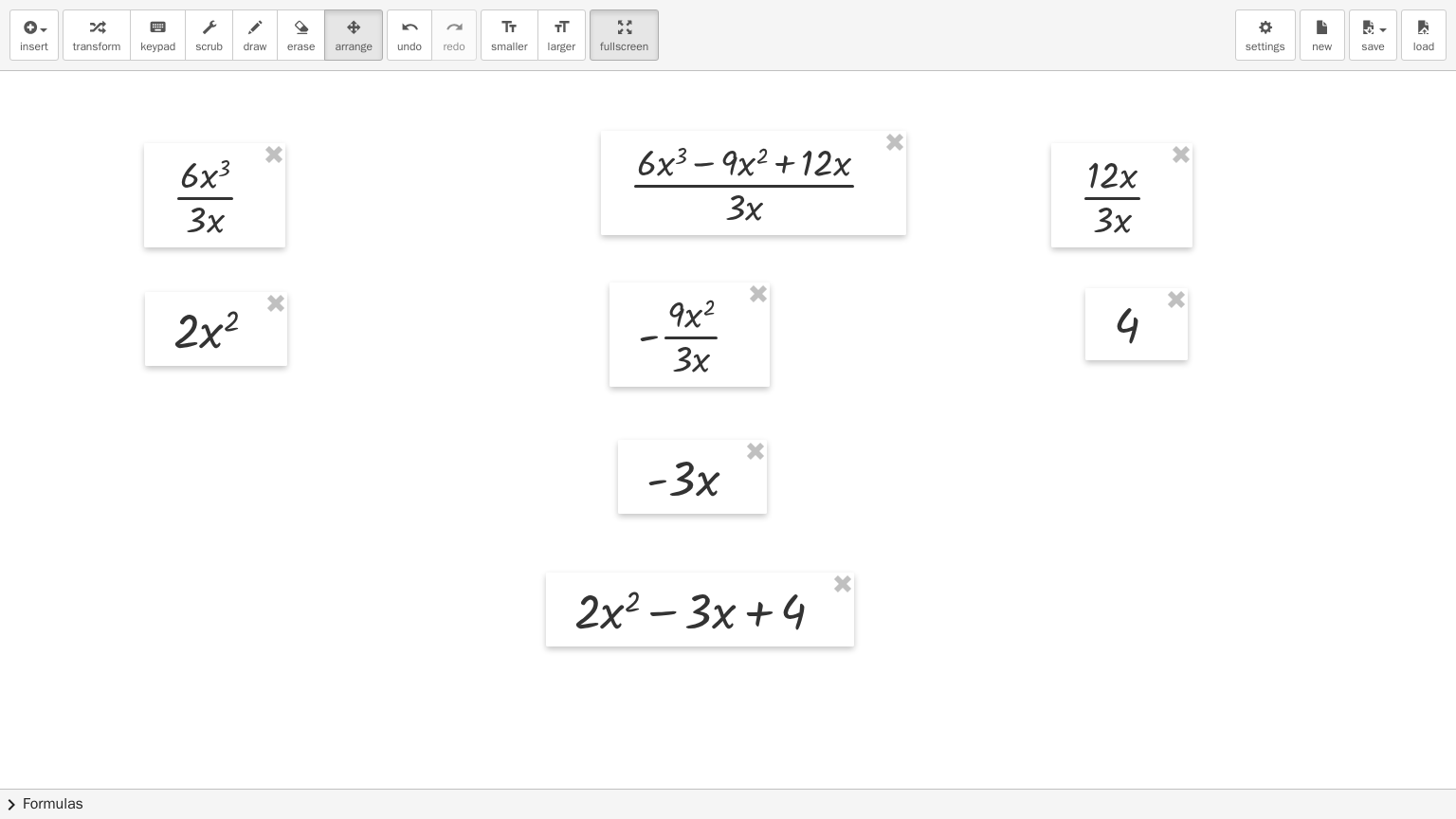click at bounding box center (728, 789) 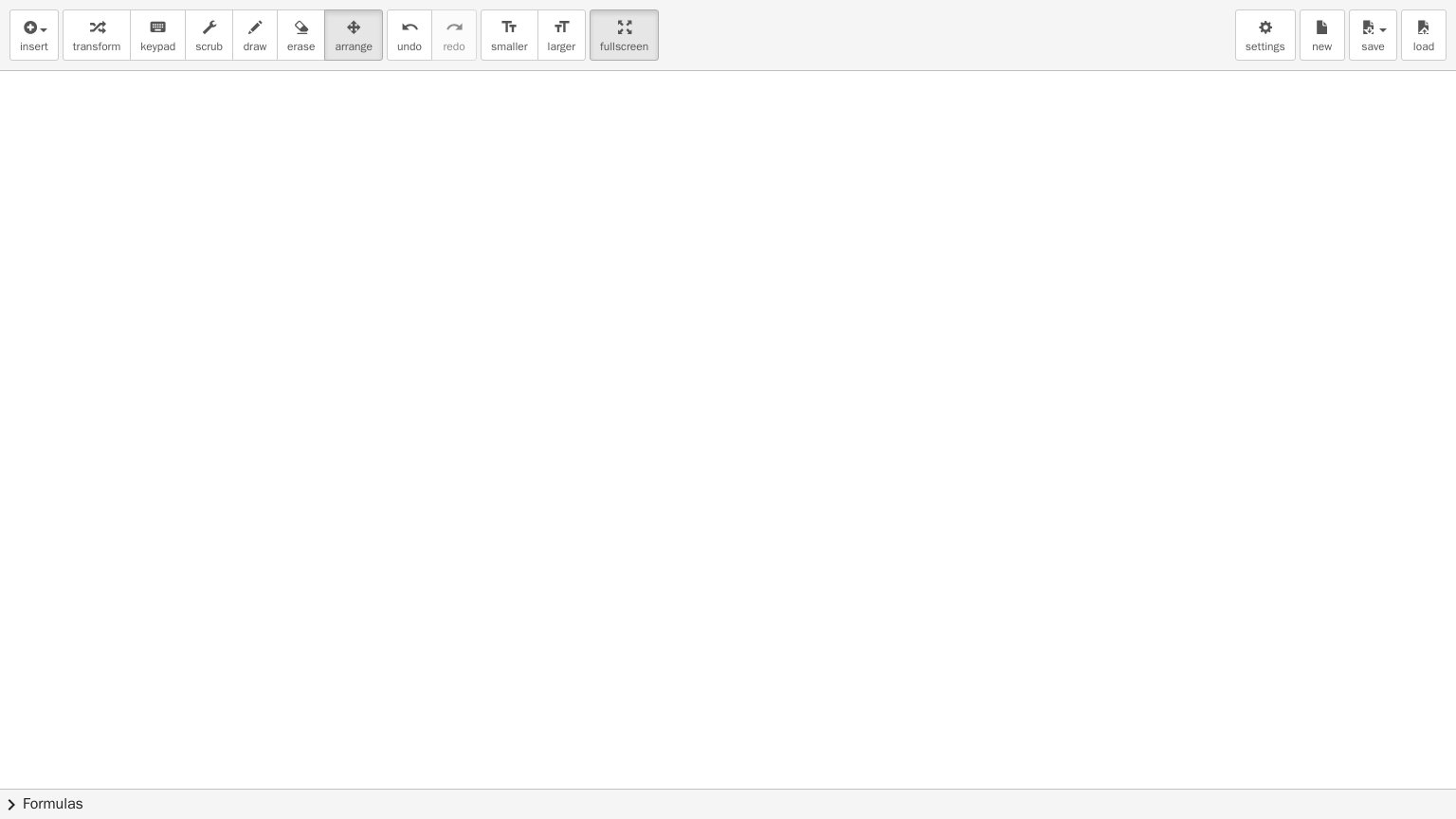 click at bounding box center (728, 789) 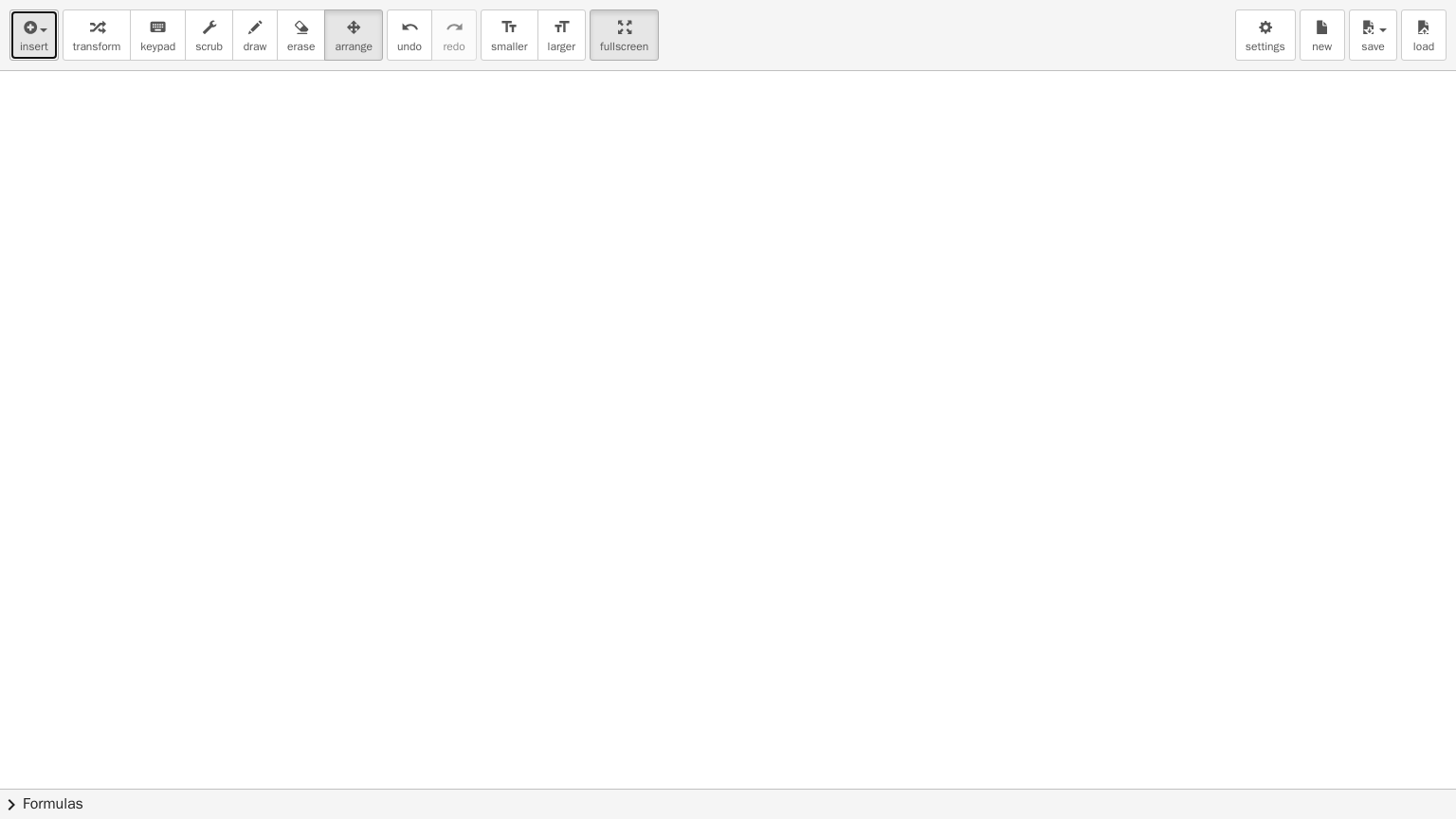 click on "insert" at bounding box center [34, 46] 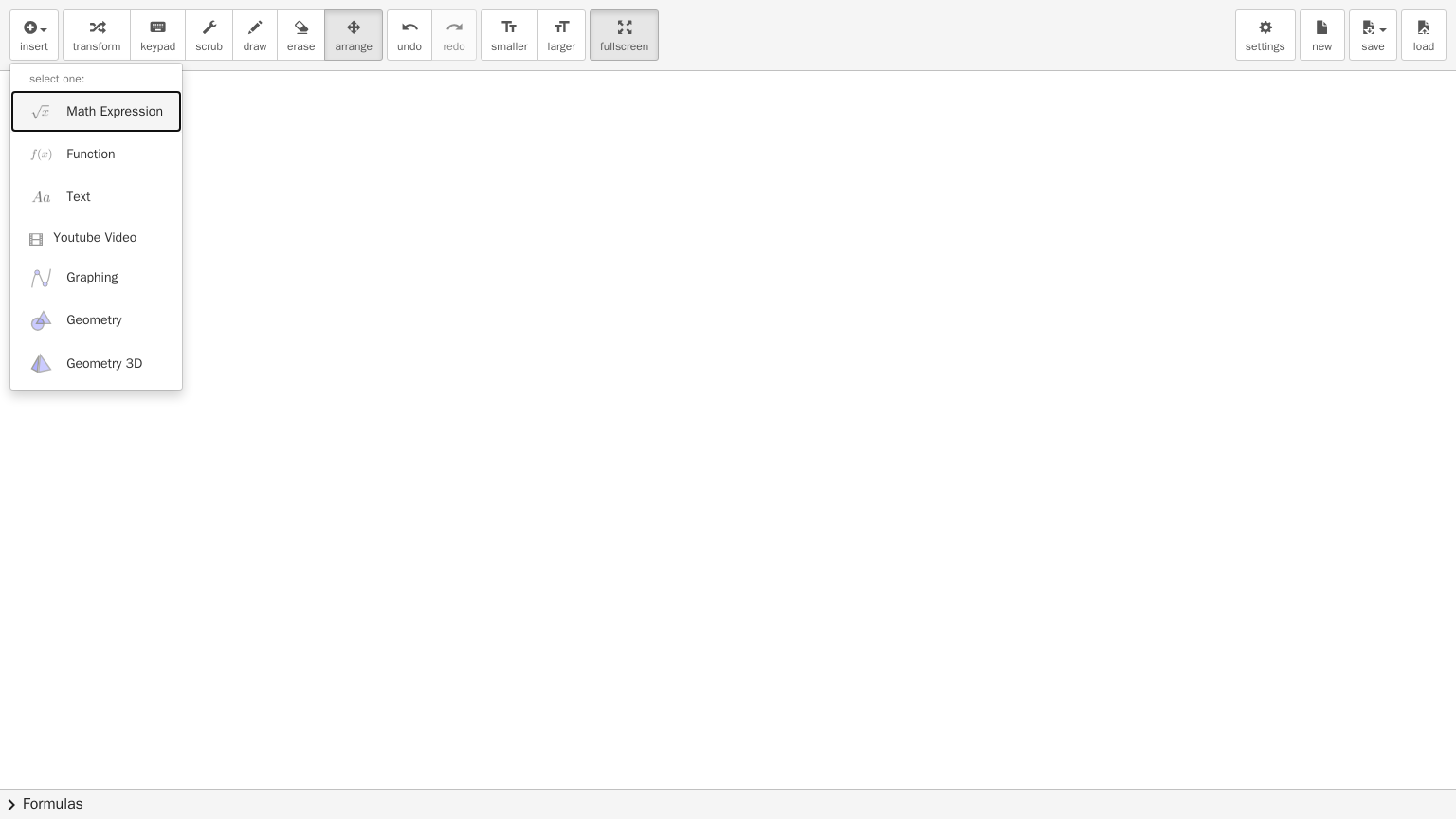 click on "Math Expression" at bounding box center (115, 112) 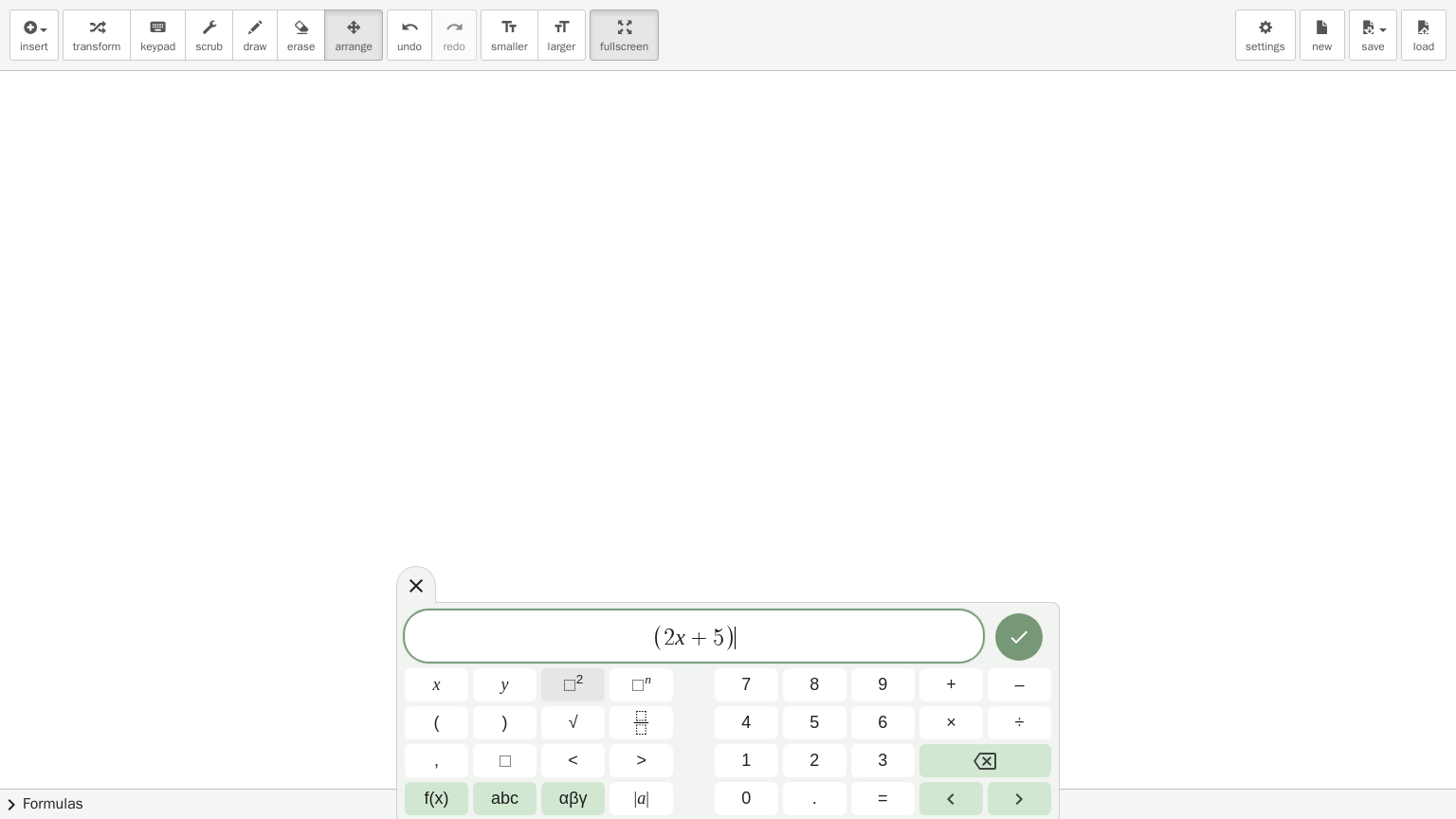 click on "⬚" at bounding box center (570, 684) 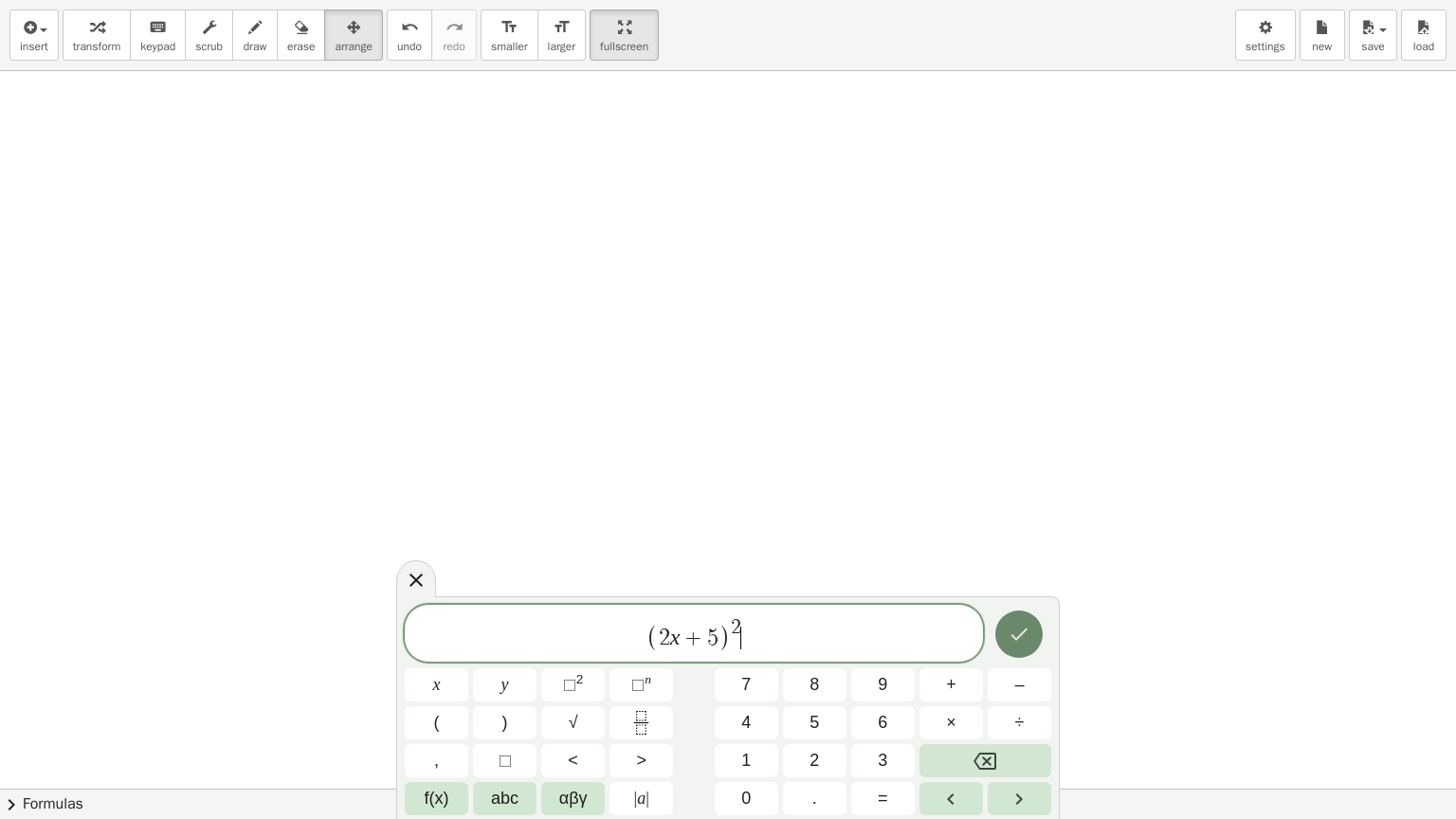 click 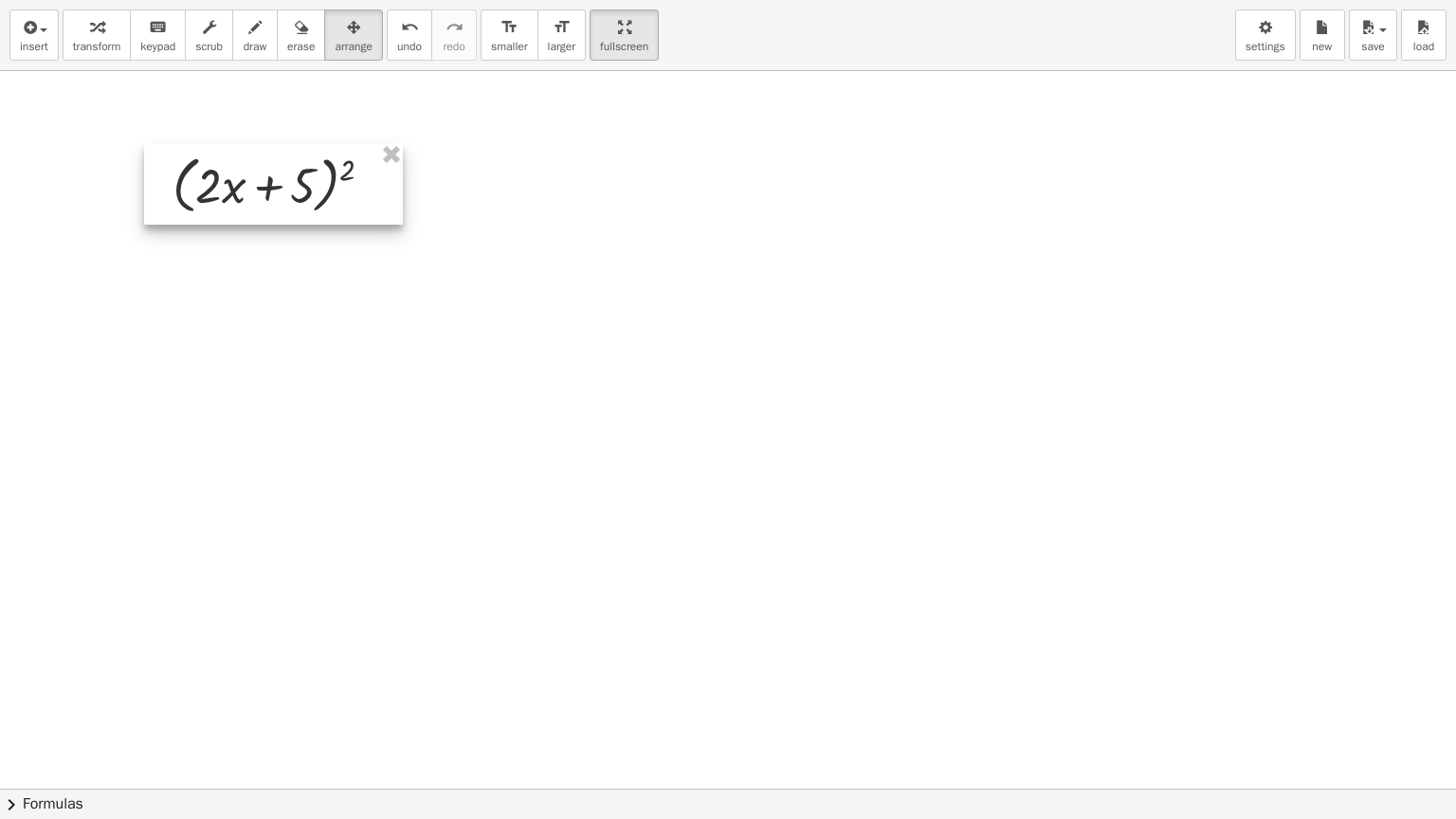 drag, startPoint x: 359, startPoint y: 38, endPoint x: 303, endPoint y: 220, distance: 190.42059 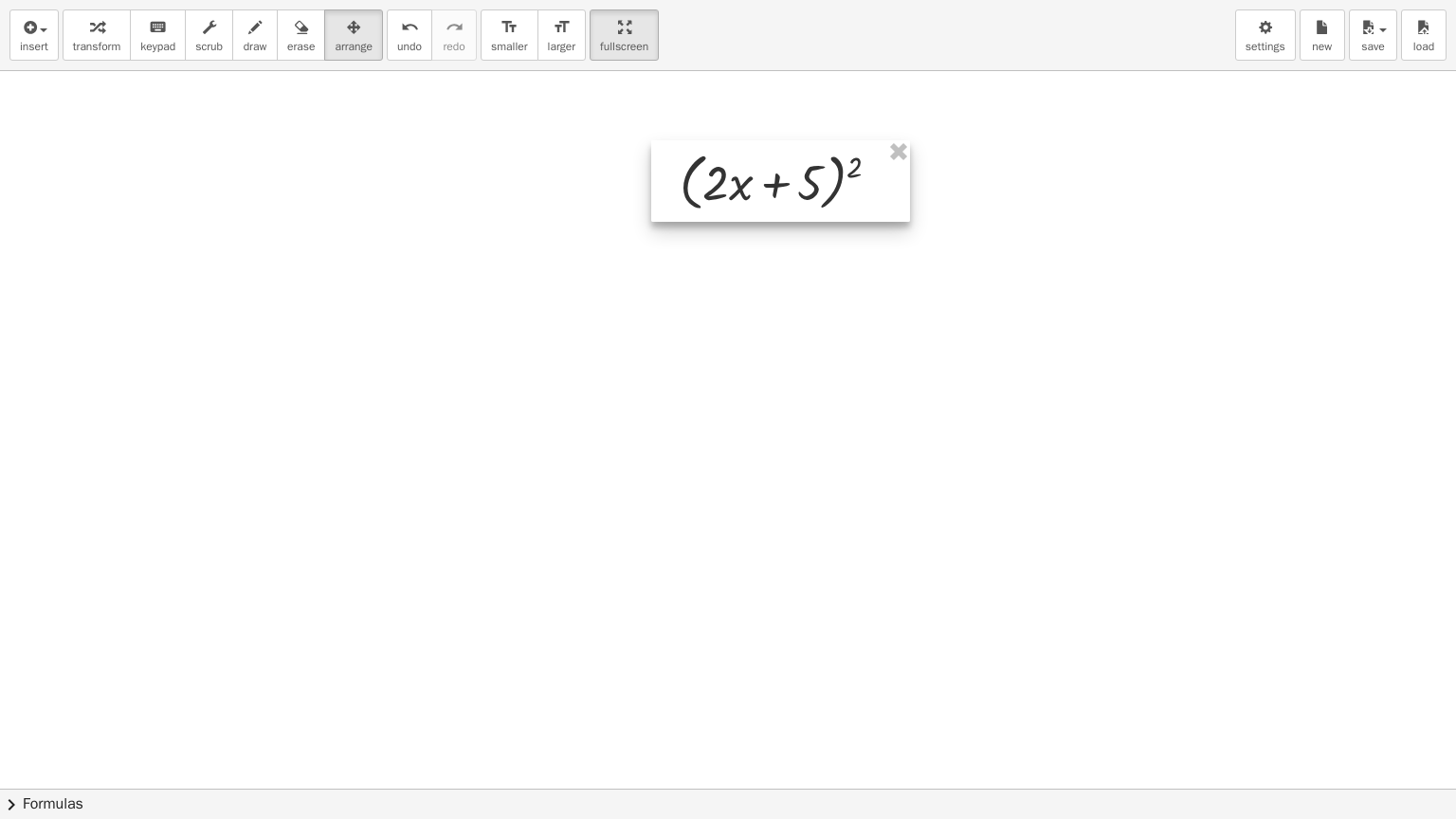 drag, startPoint x: 303, startPoint y: 204, endPoint x: 811, endPoint y: 204, distance: 508 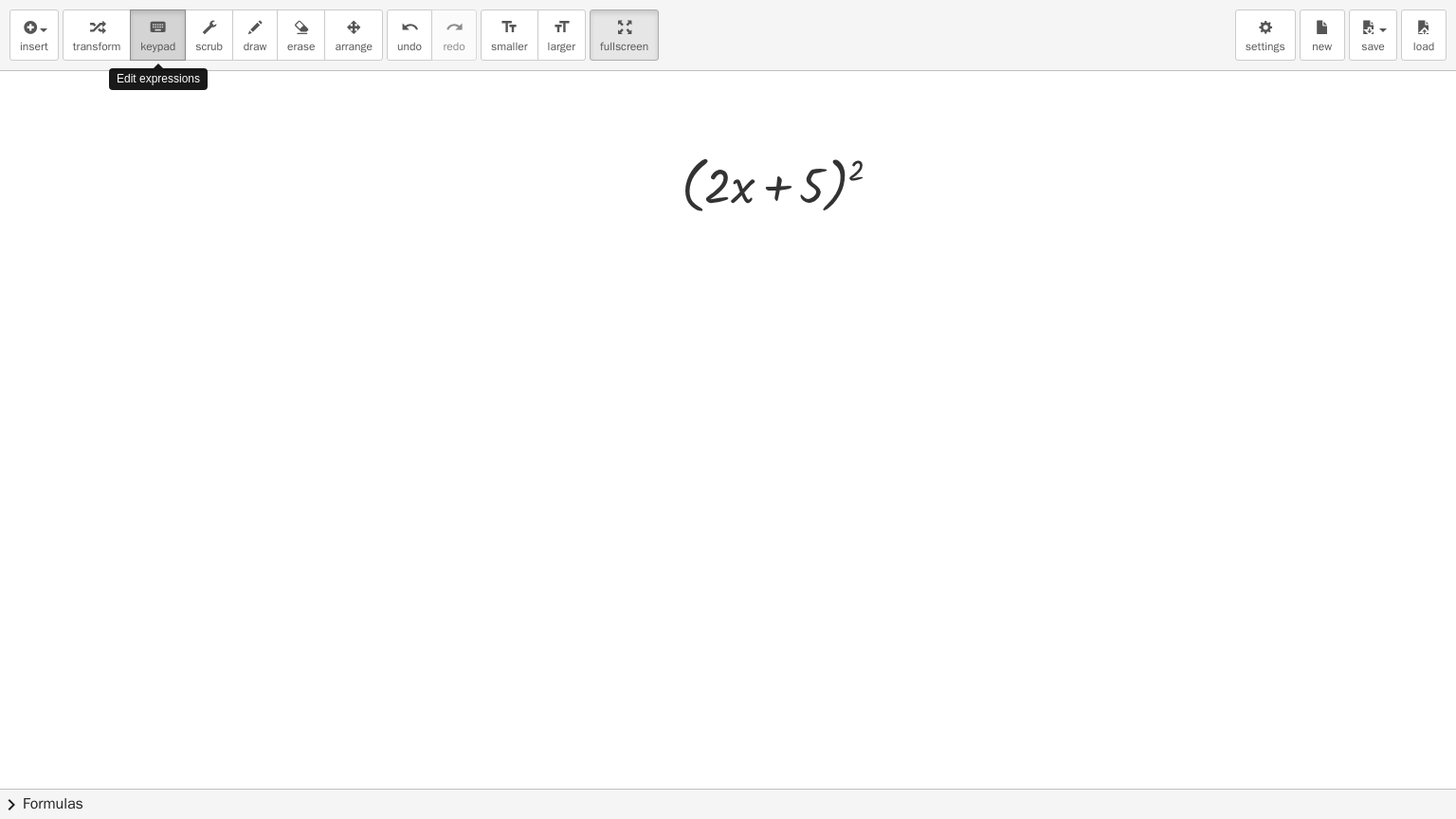 click on "keyboard" at bounding box center (157, 27) 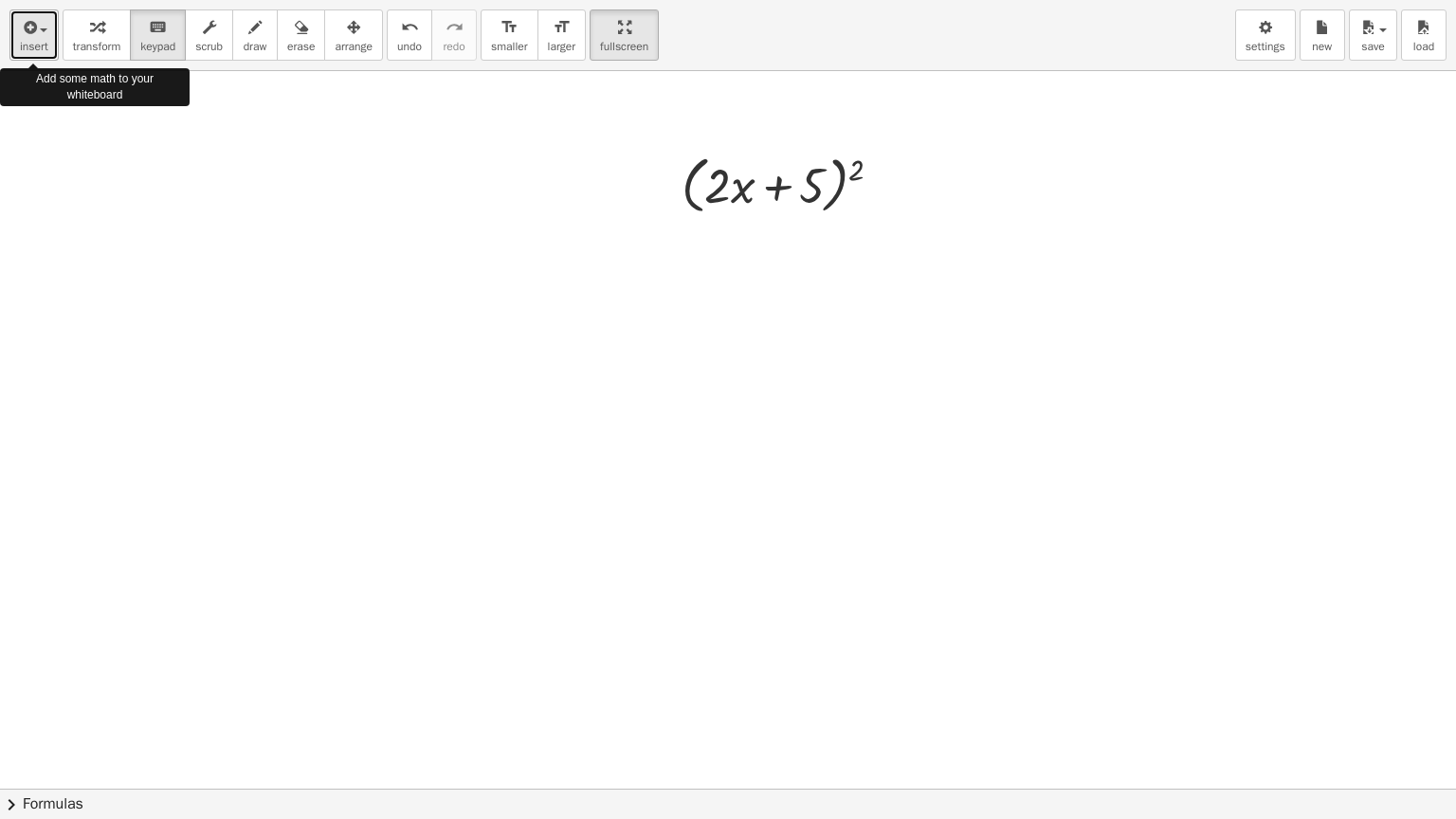 click on "insert" at bounding box center (34, 46) 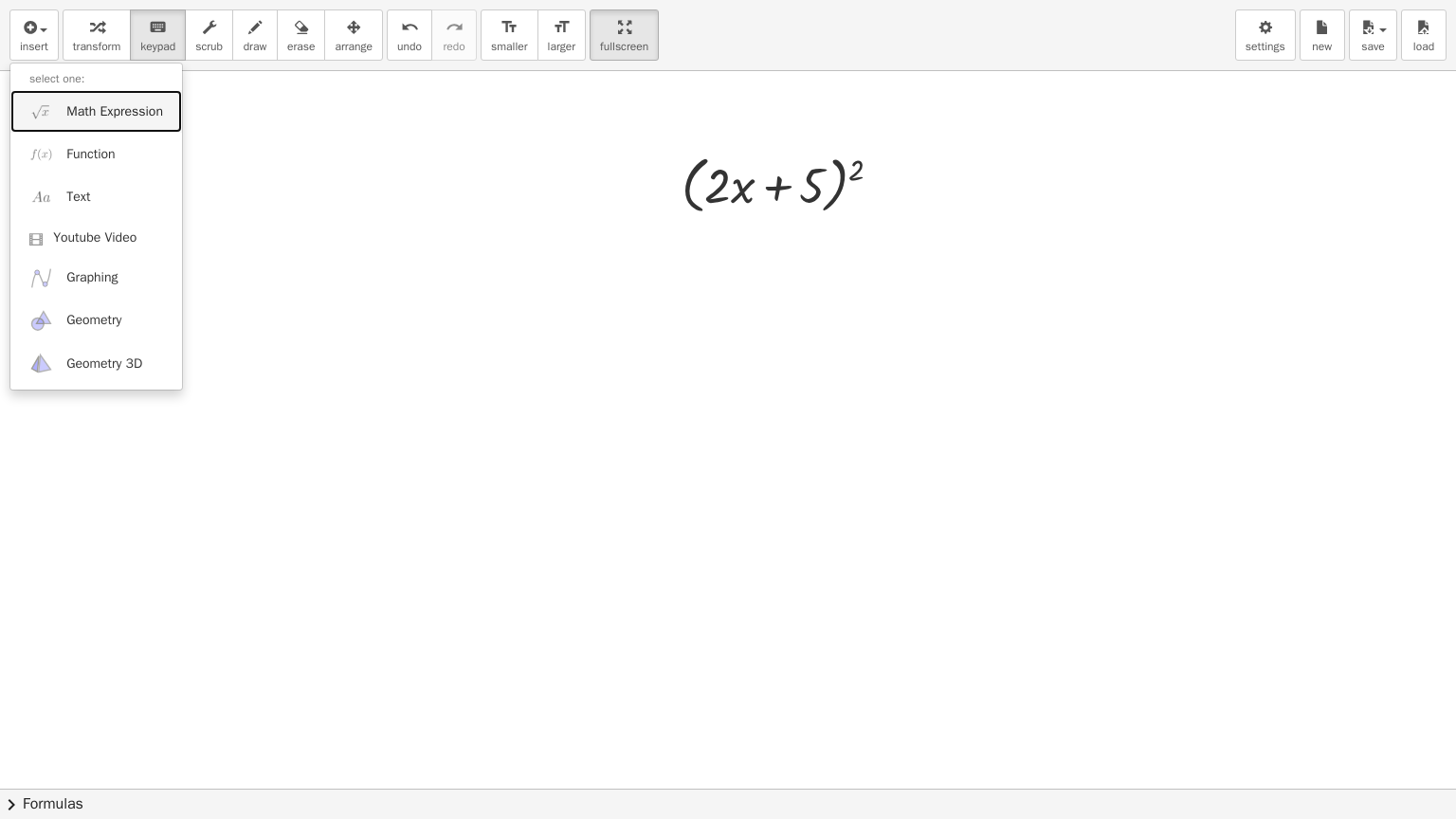 click on "Math Expression" at bounding box center (96, 111) 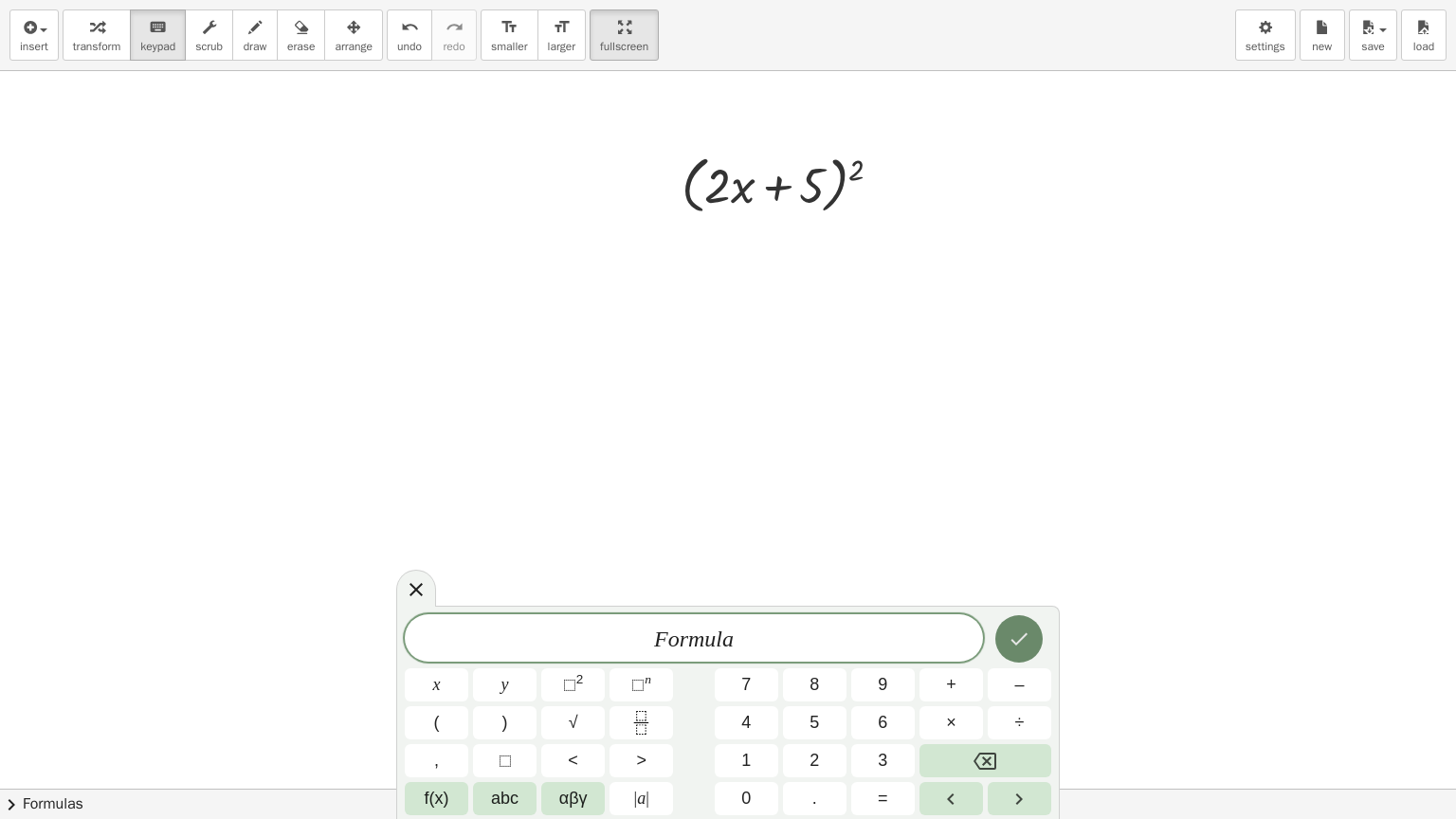 click at bounding box center [1019, 639] 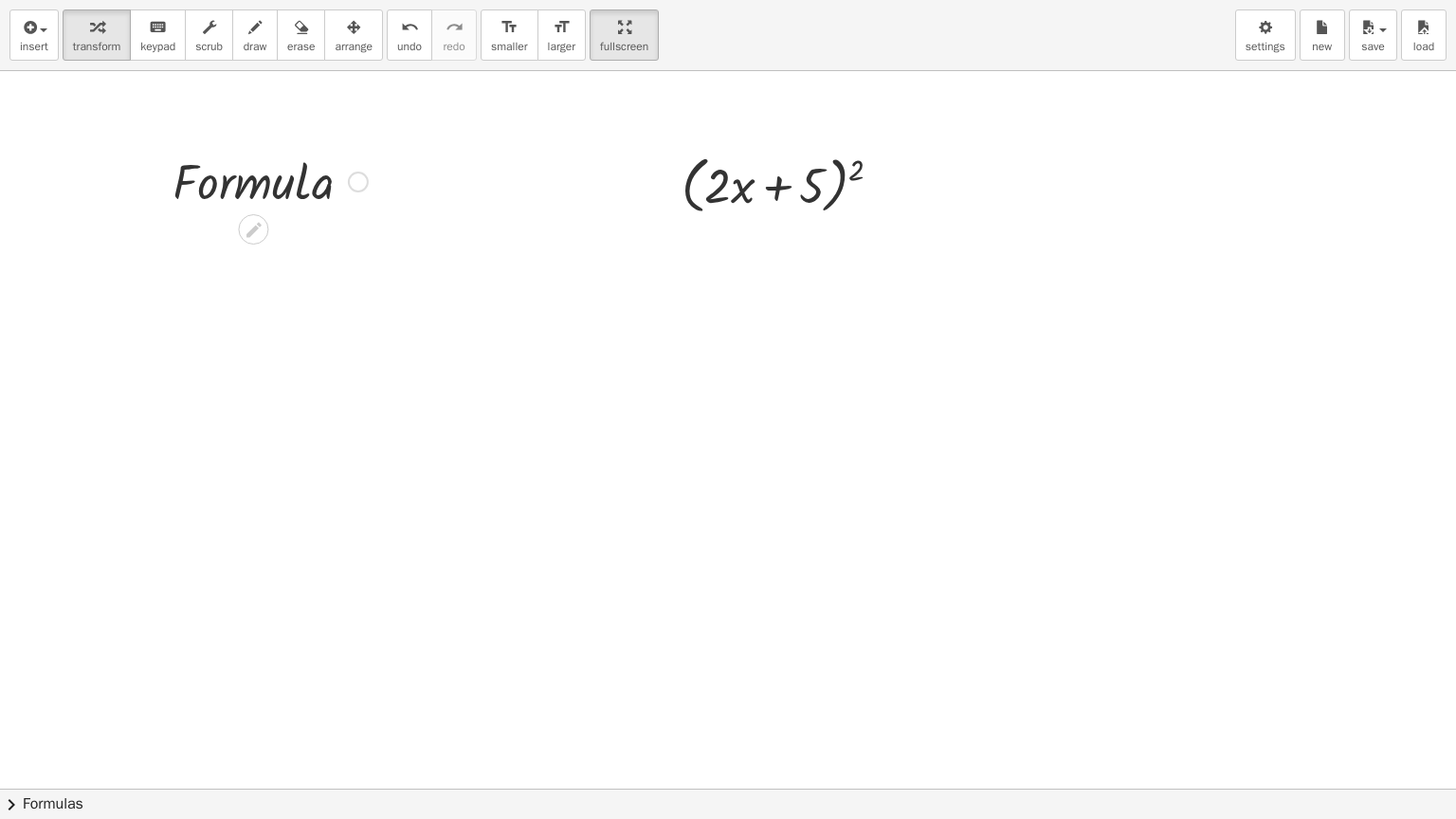 click at bounding box center (270, 180) 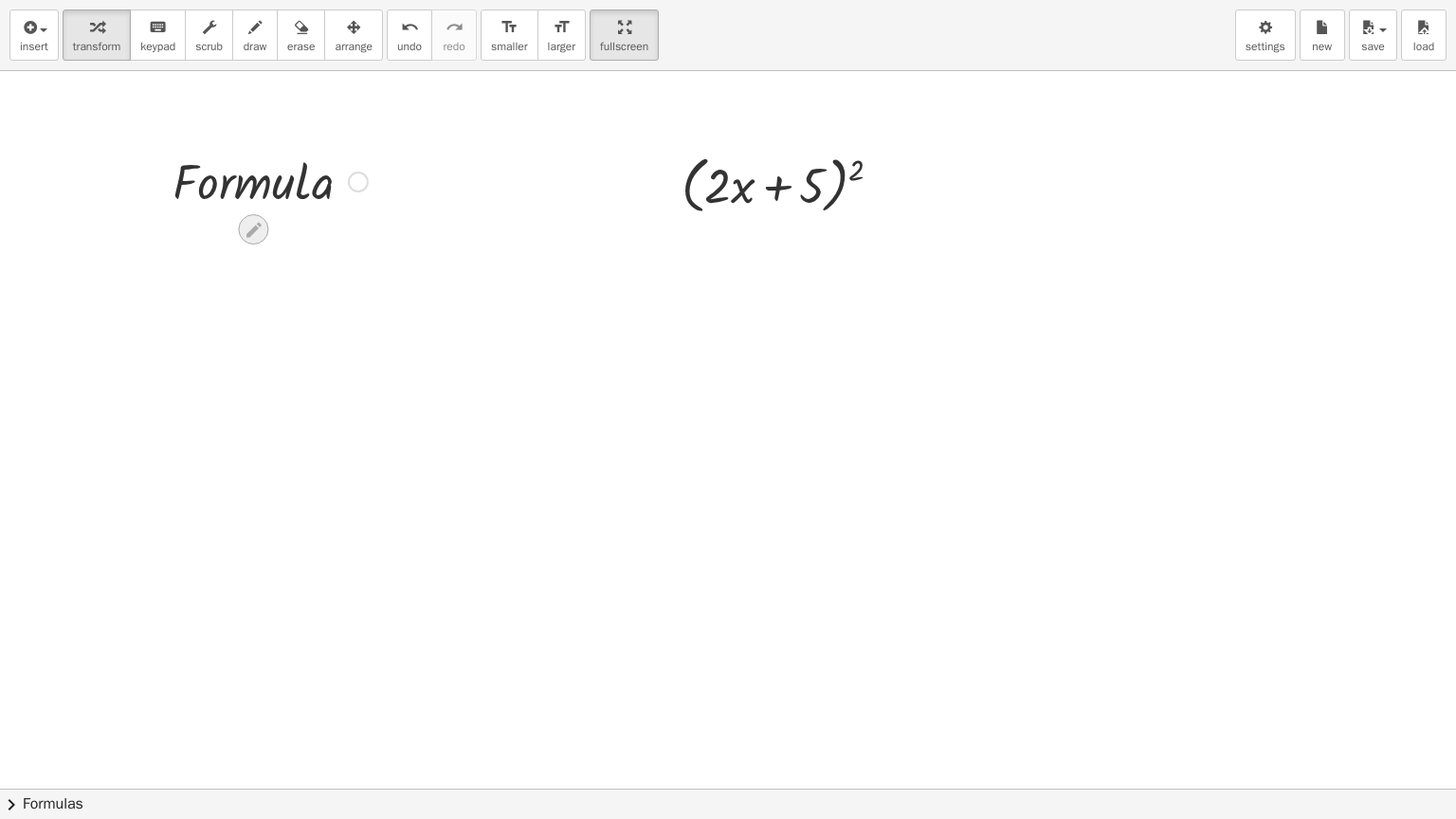 click 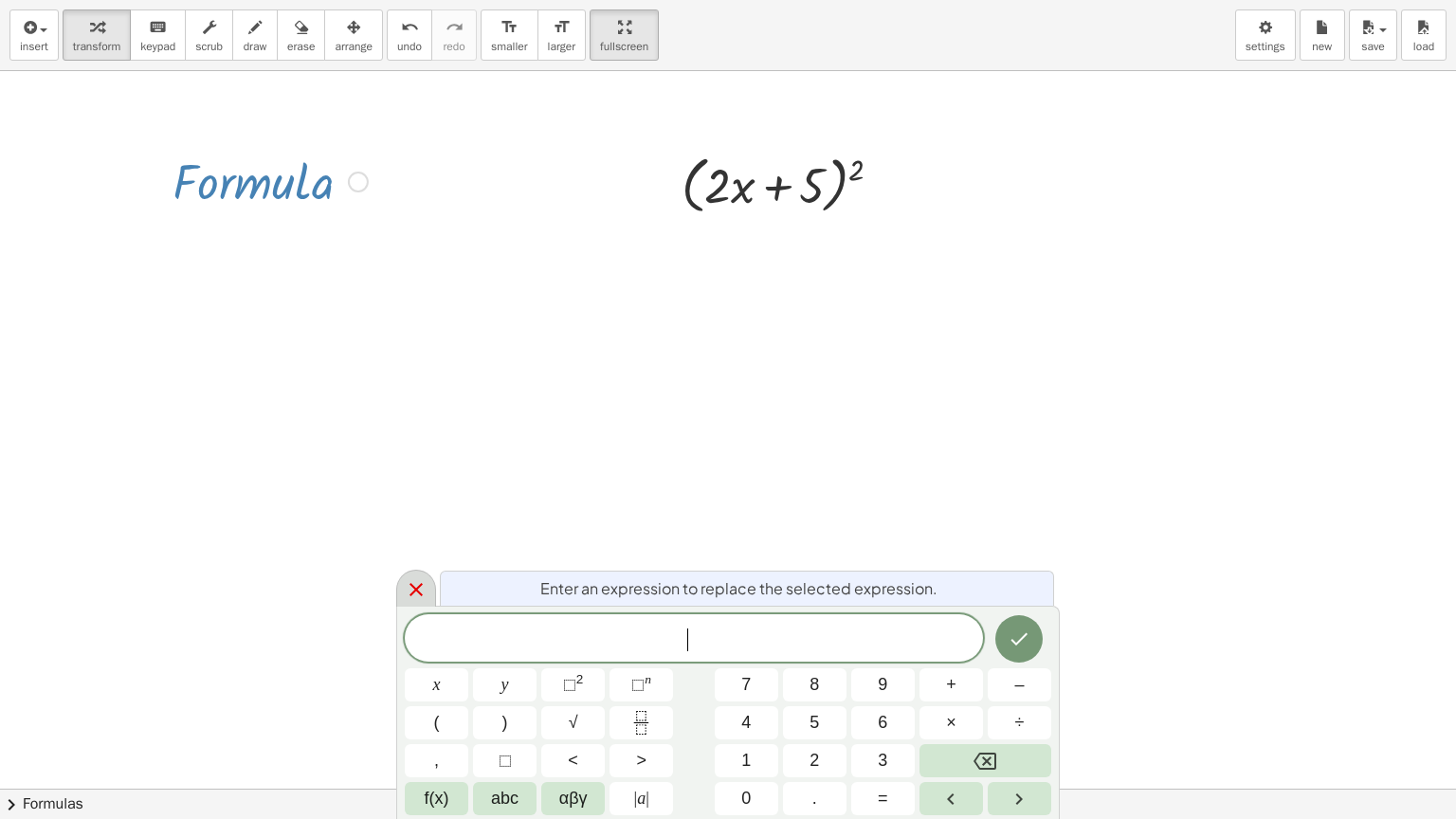 click 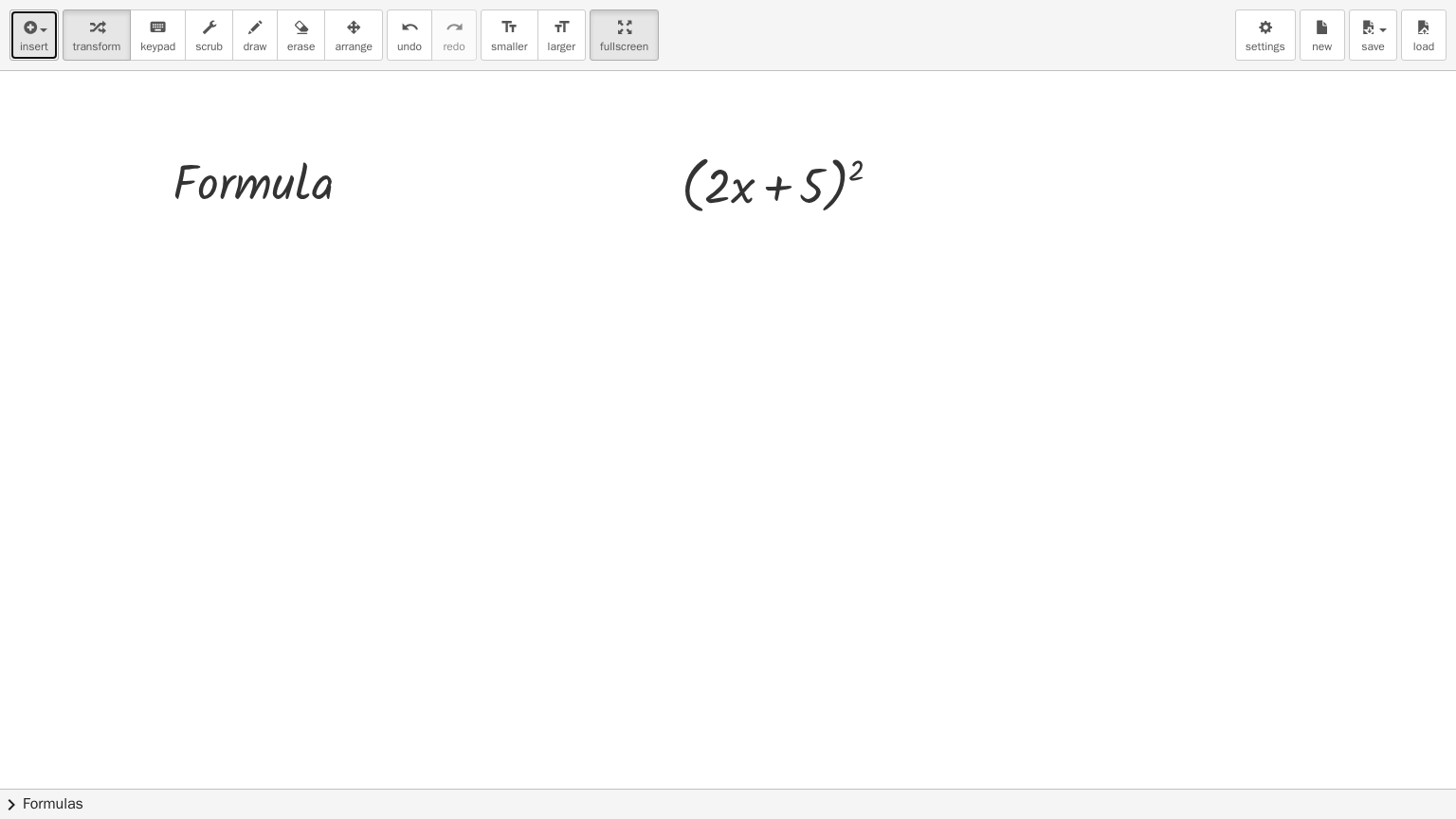 click on "insert" at bounding box center [34, 46] 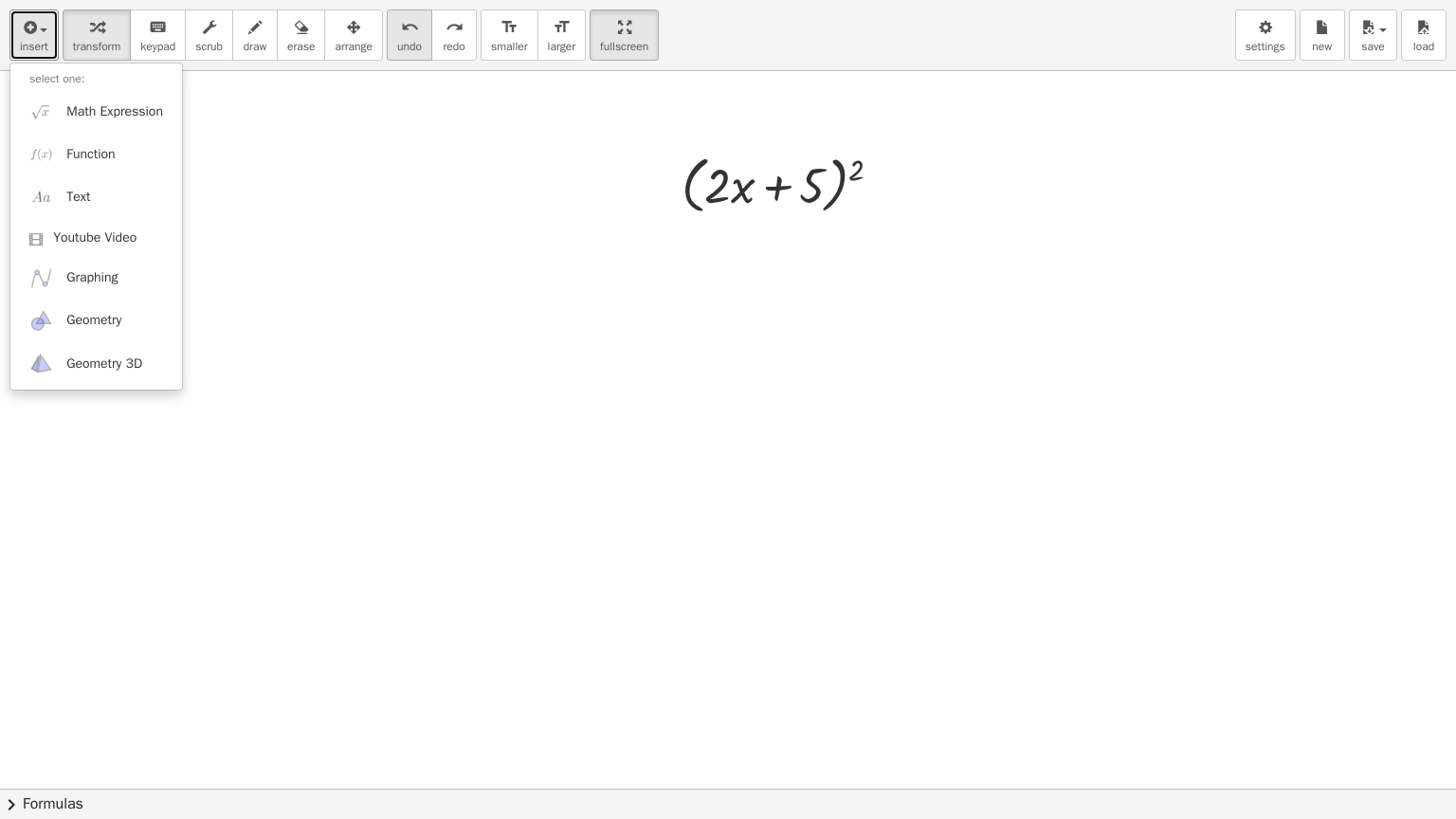 click on "undo" at bounding box center [410, 46] 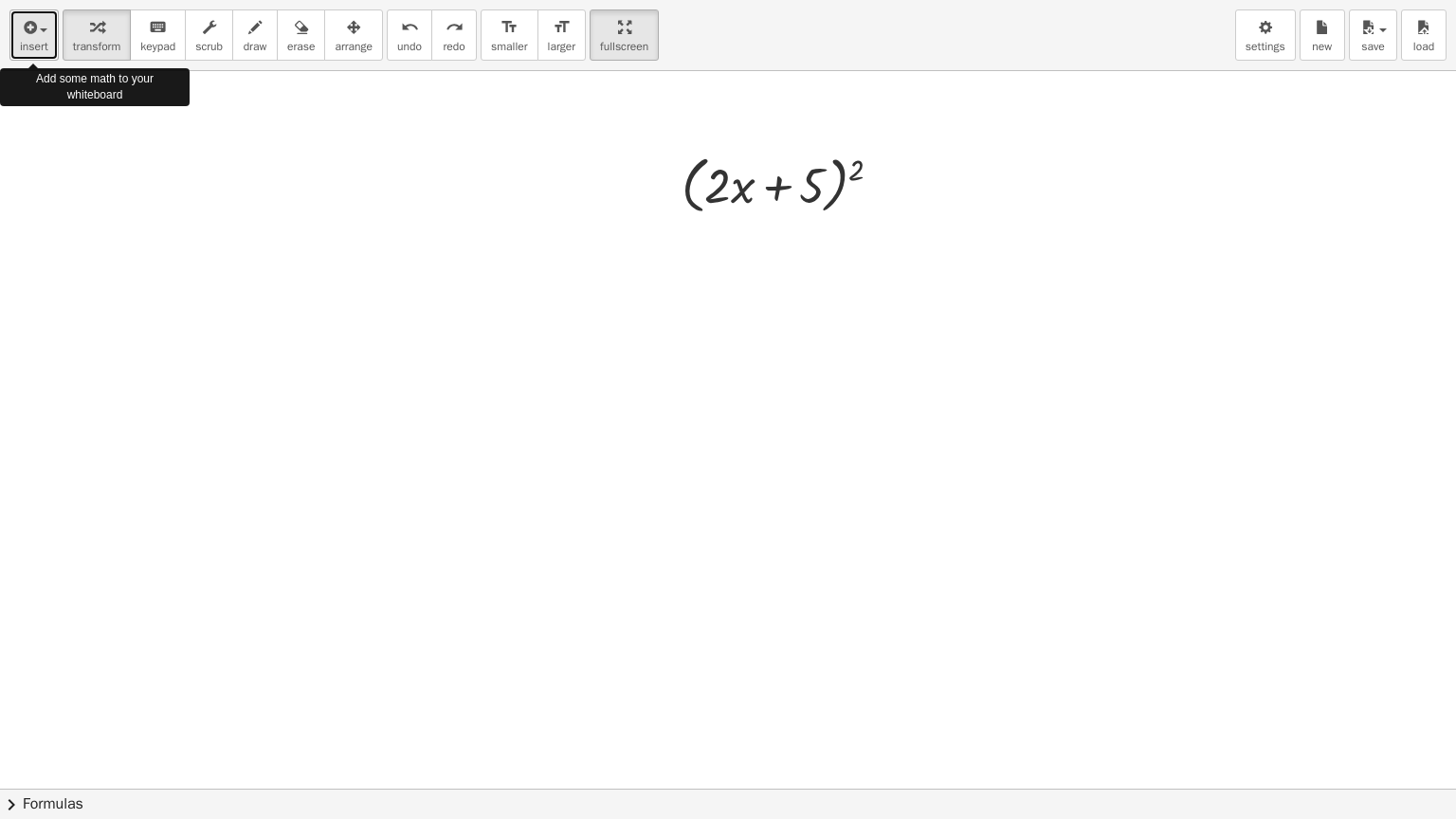 click on "insert" at bounding box center (34, 35) 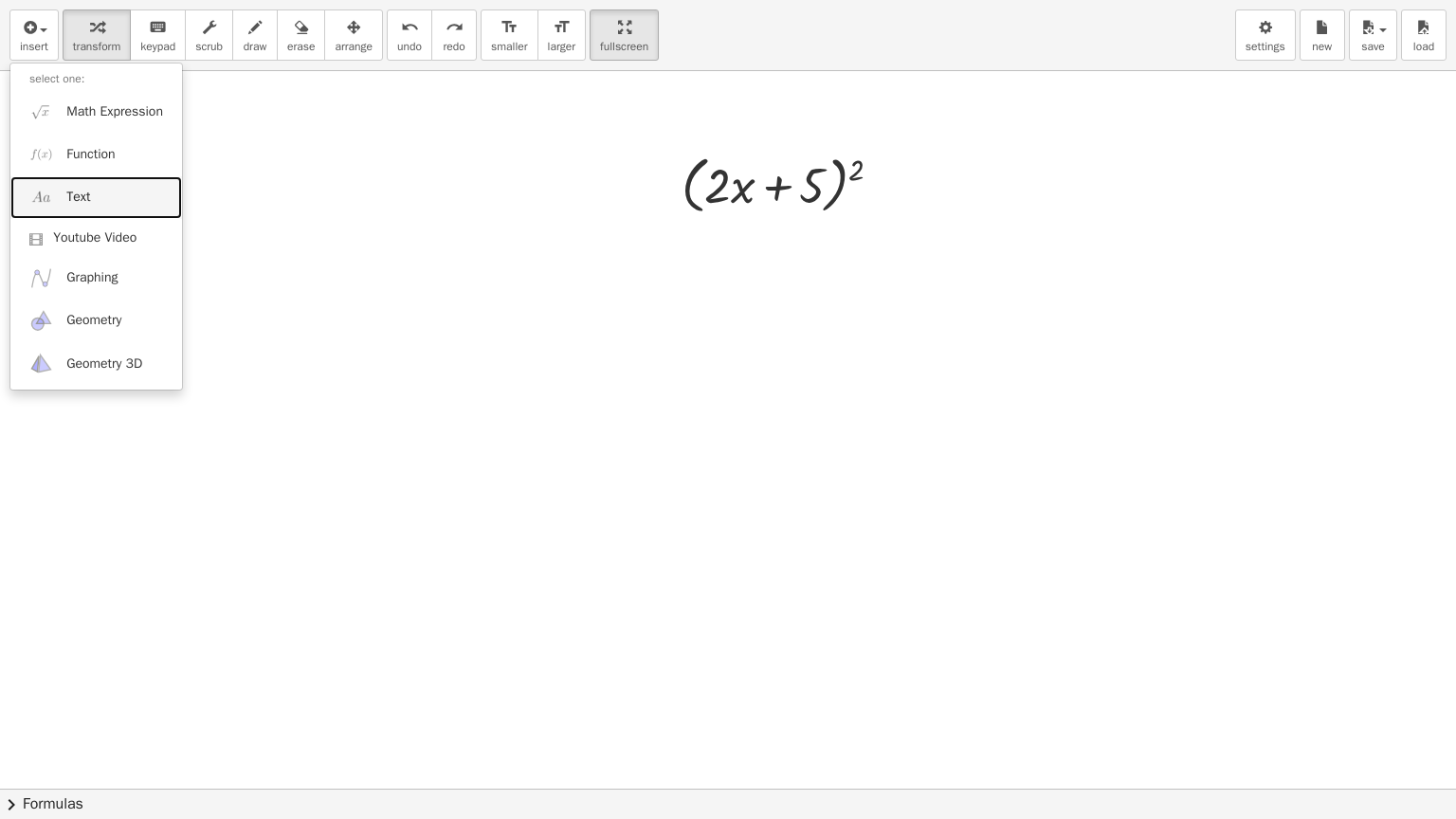 click on "Text" at bounding box center (96, 197) 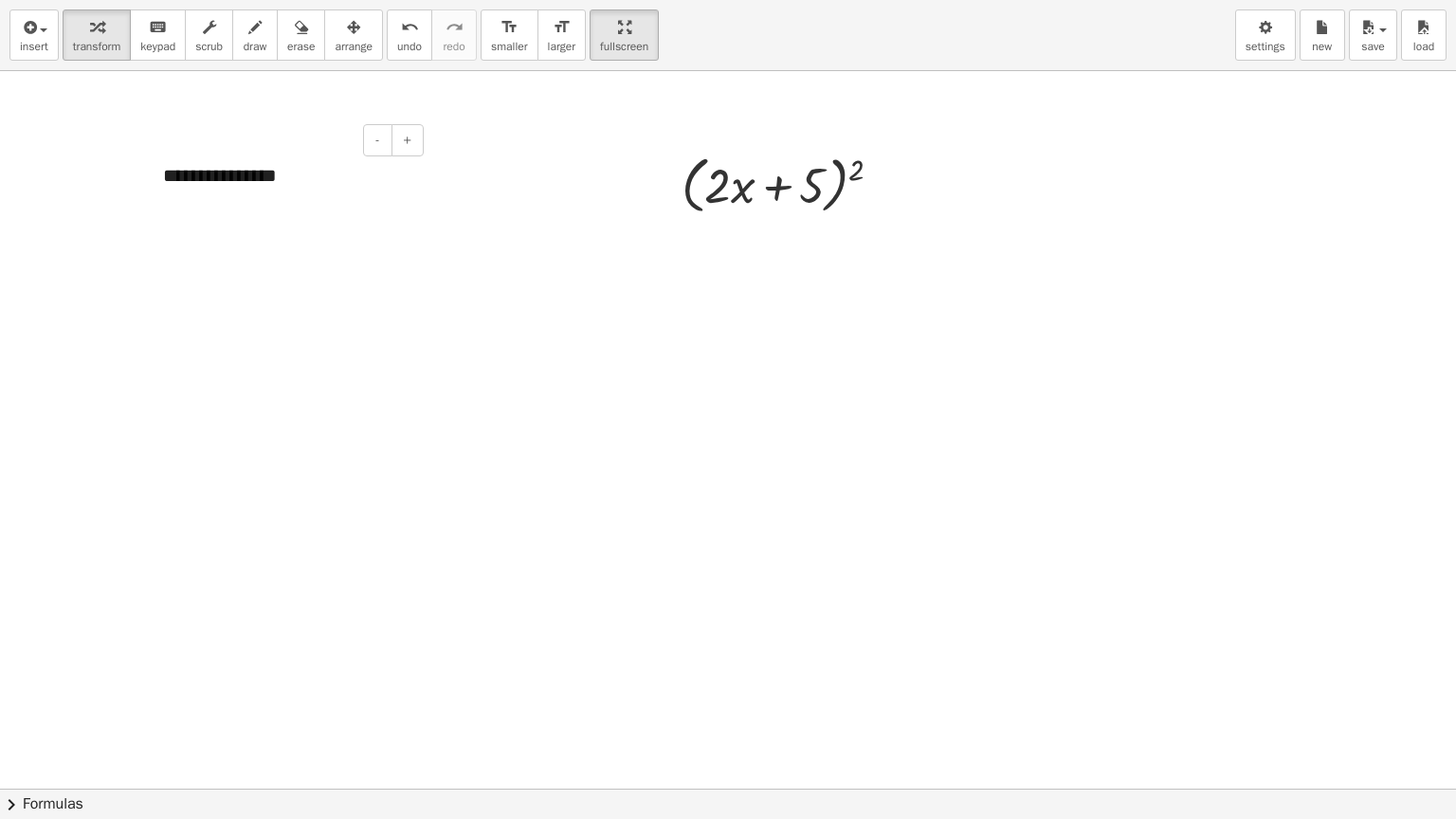 type 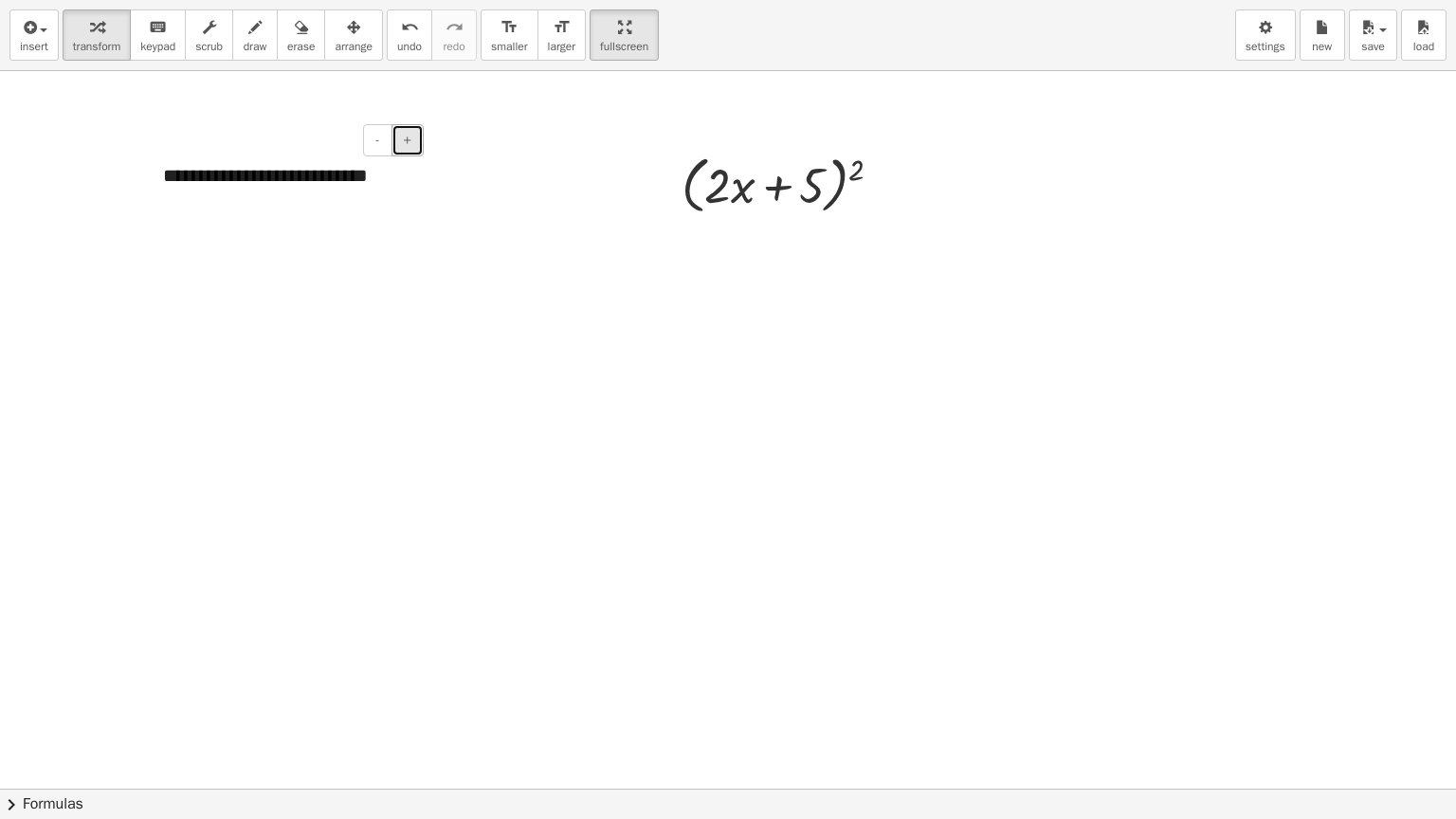 click on "+" at bounding box center [408, 139] 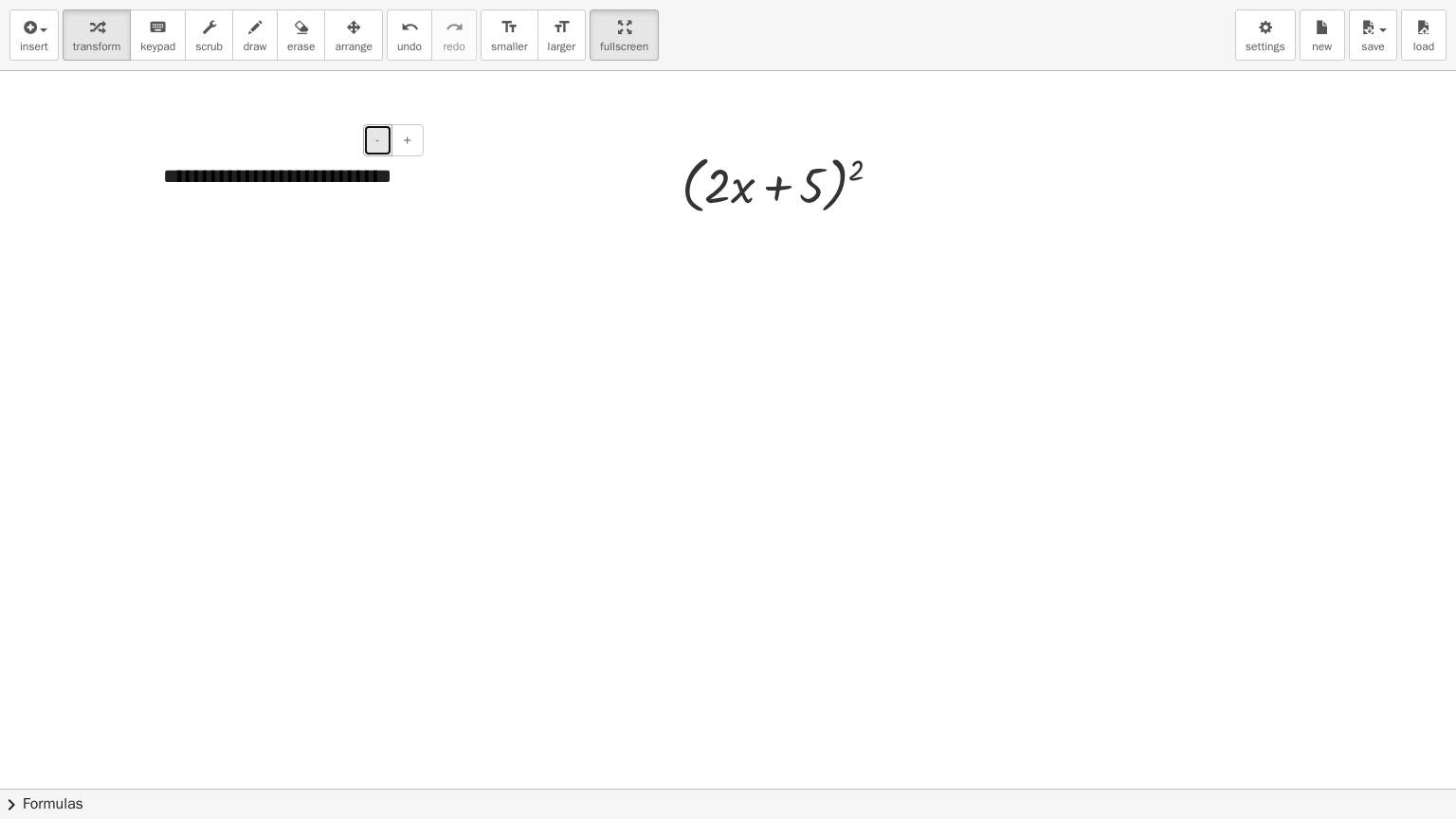 click on "-" at bounding box center [377, 139] 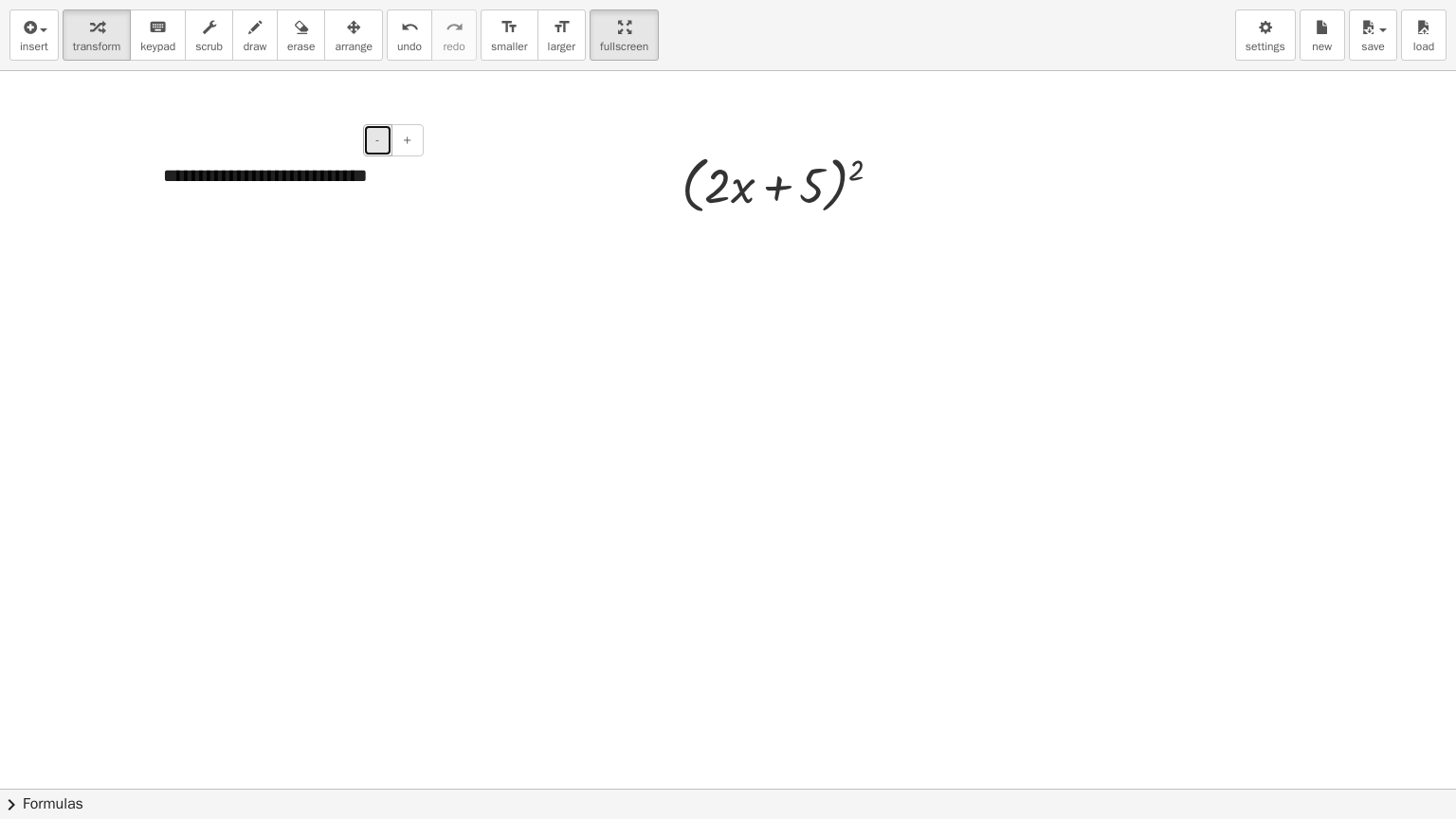 click on "-" at bounding box center [377, 139] 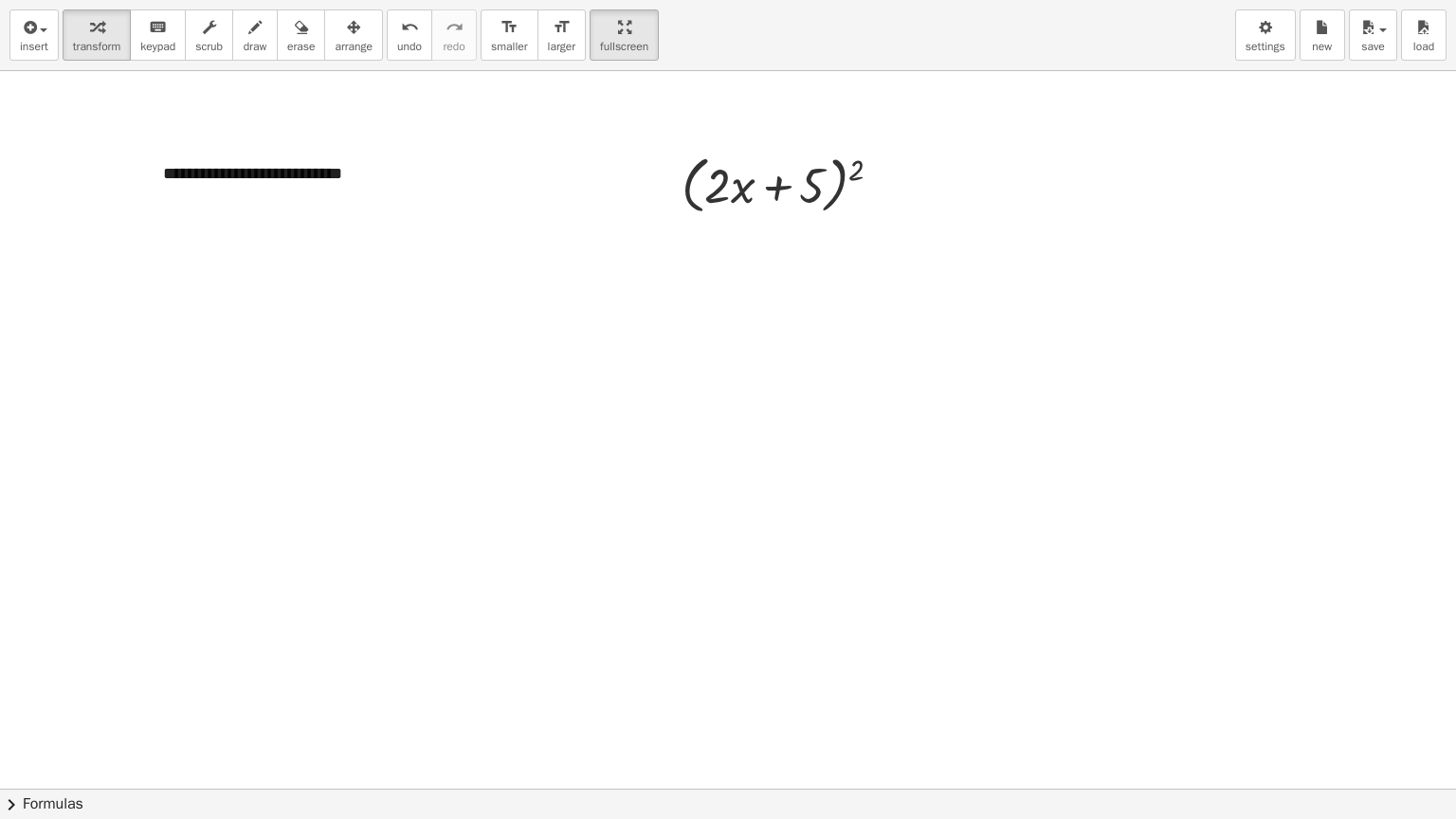 click at bounding box center (728, 789) 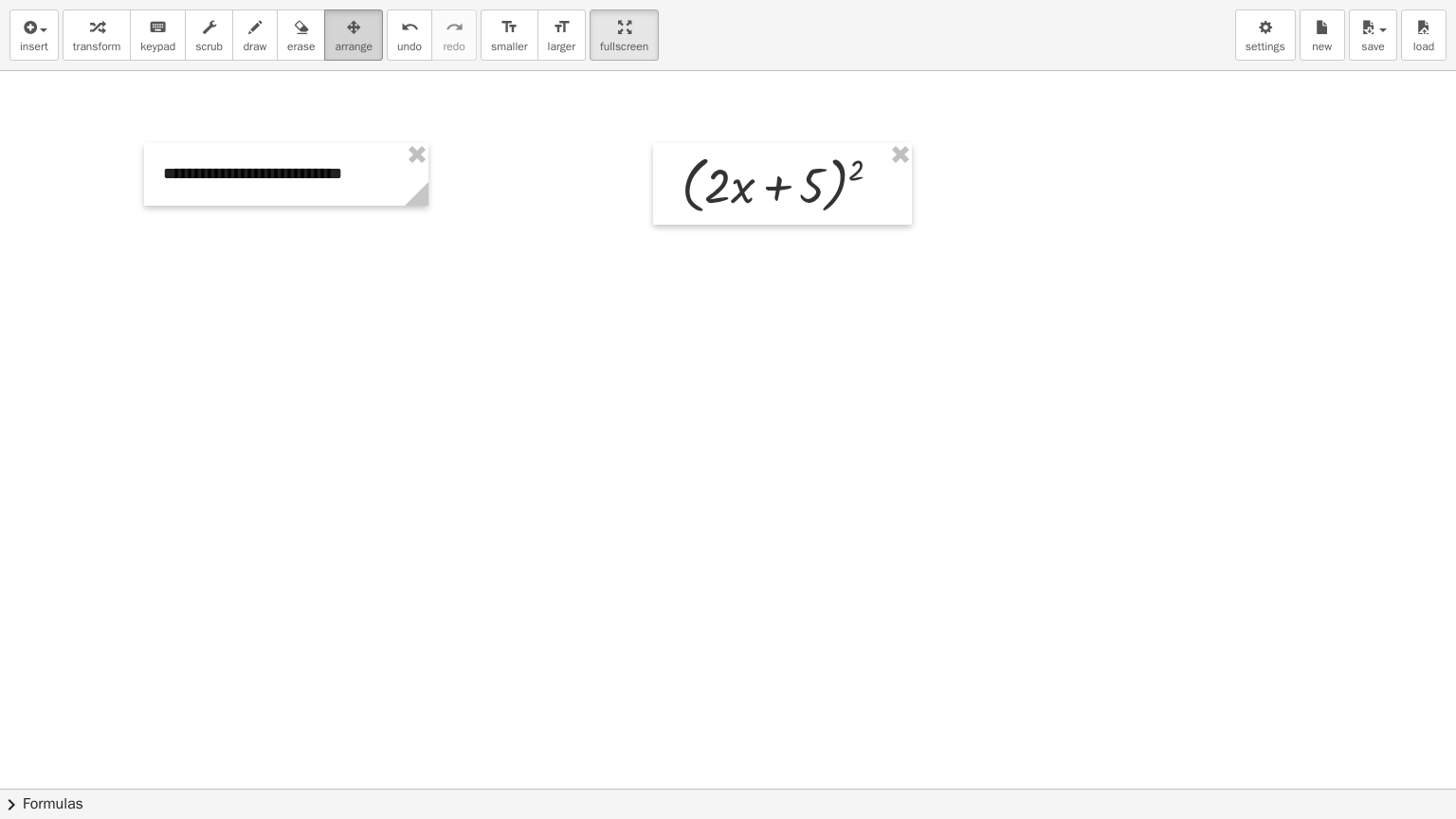 click at bounding box center [354, 27] 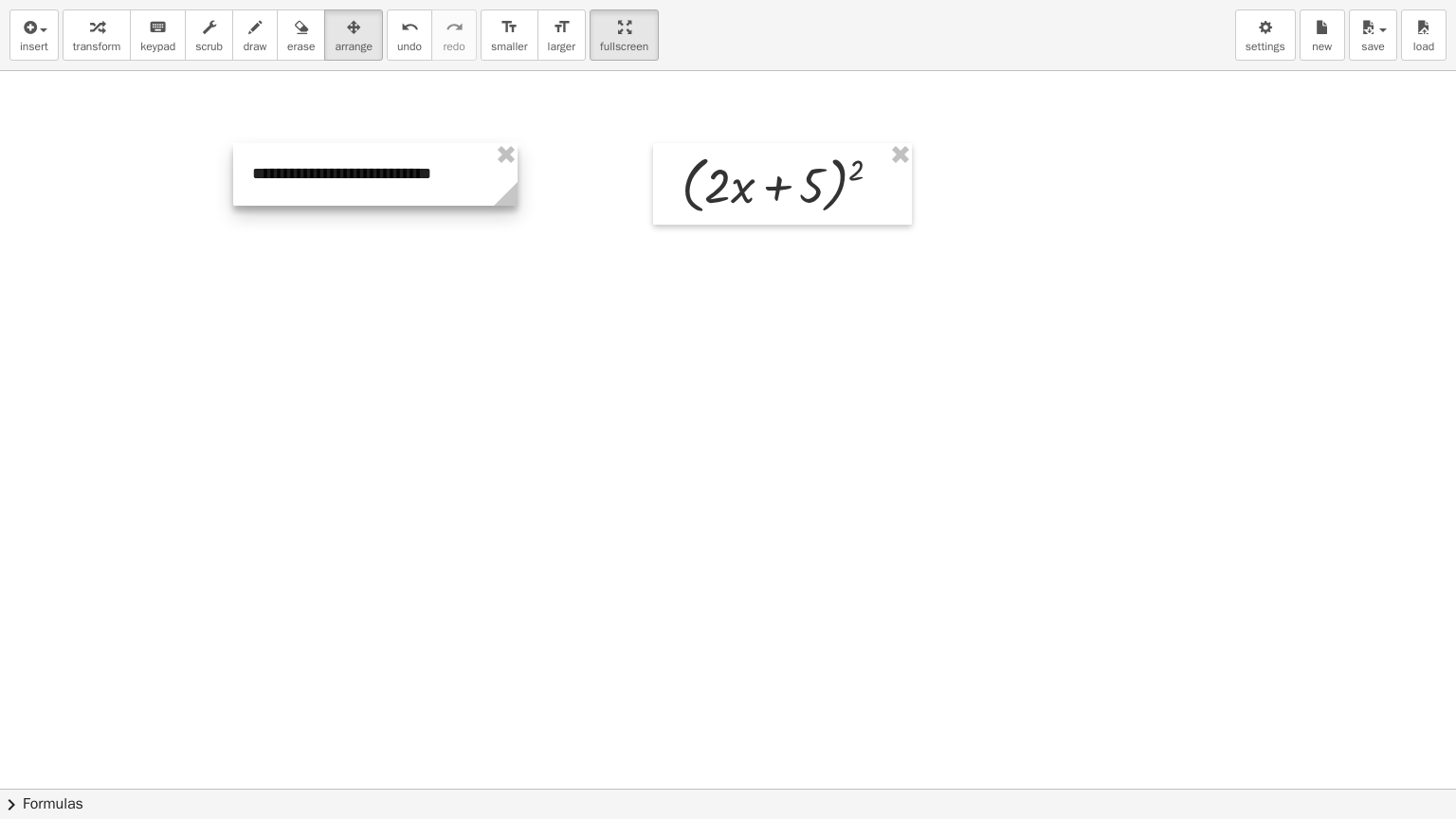 drag, startPoint x: 325, startPoint y: 179, endPoint x: 413, endPoint y: 178, distance: 88.00568 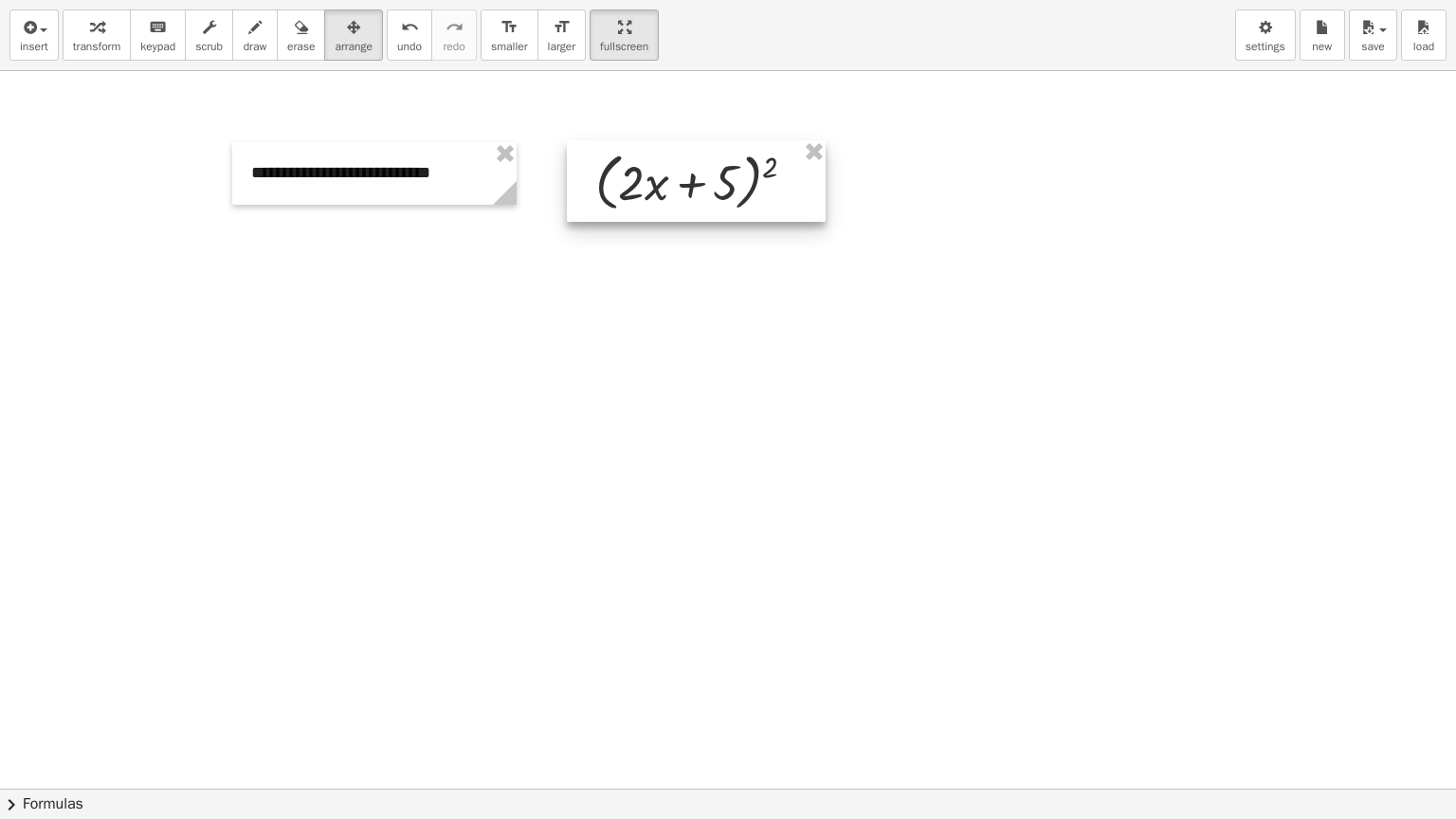 drag, startPoint x: 746, startPoint y: 166, endPoint x: 663, endPoint y: 163, distance: 83.054199 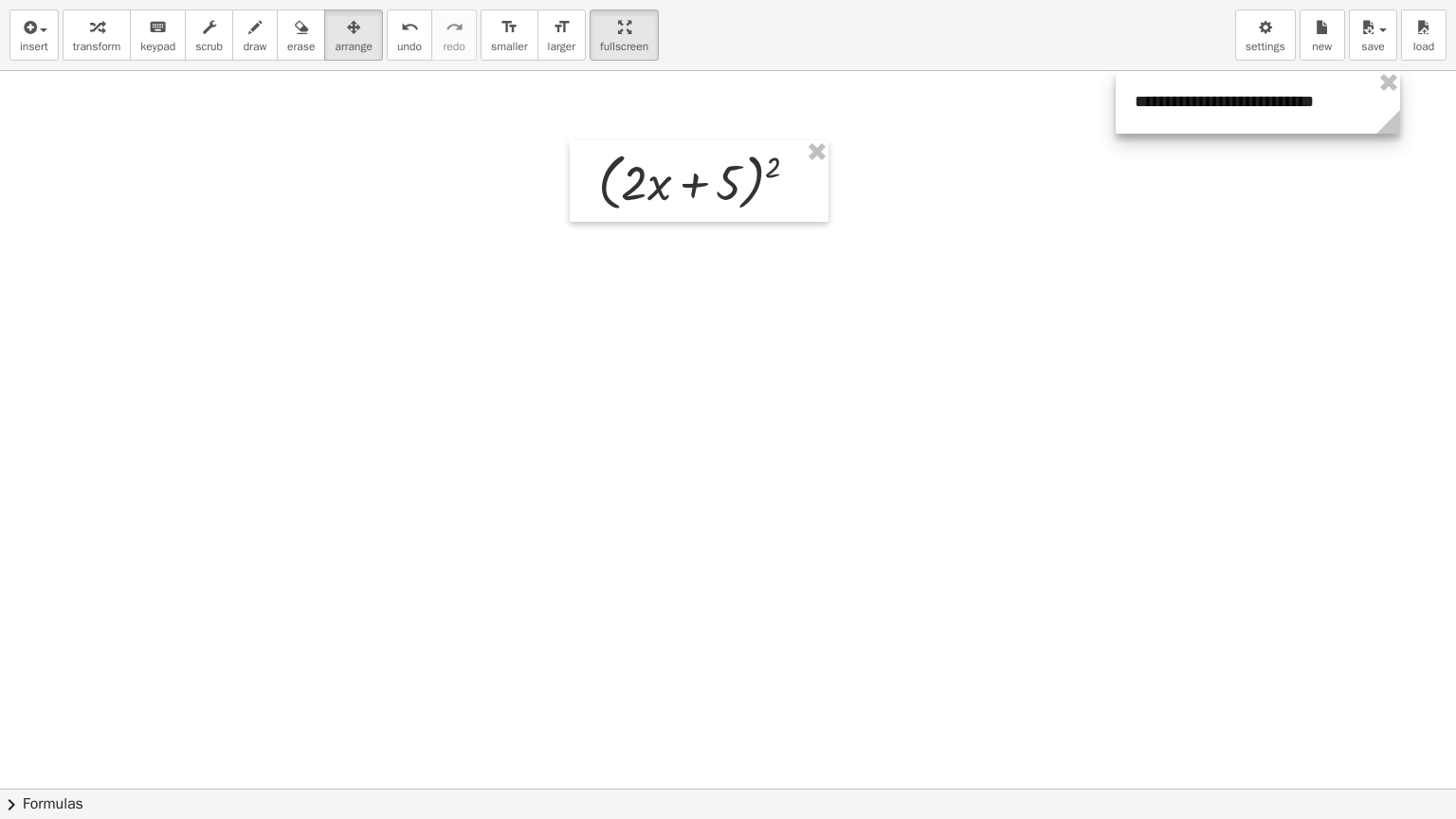 drag, startPoint x: 385, startPoint y: 150, endPoint x: 1268, endPoint y: 78, distance: 885.93058 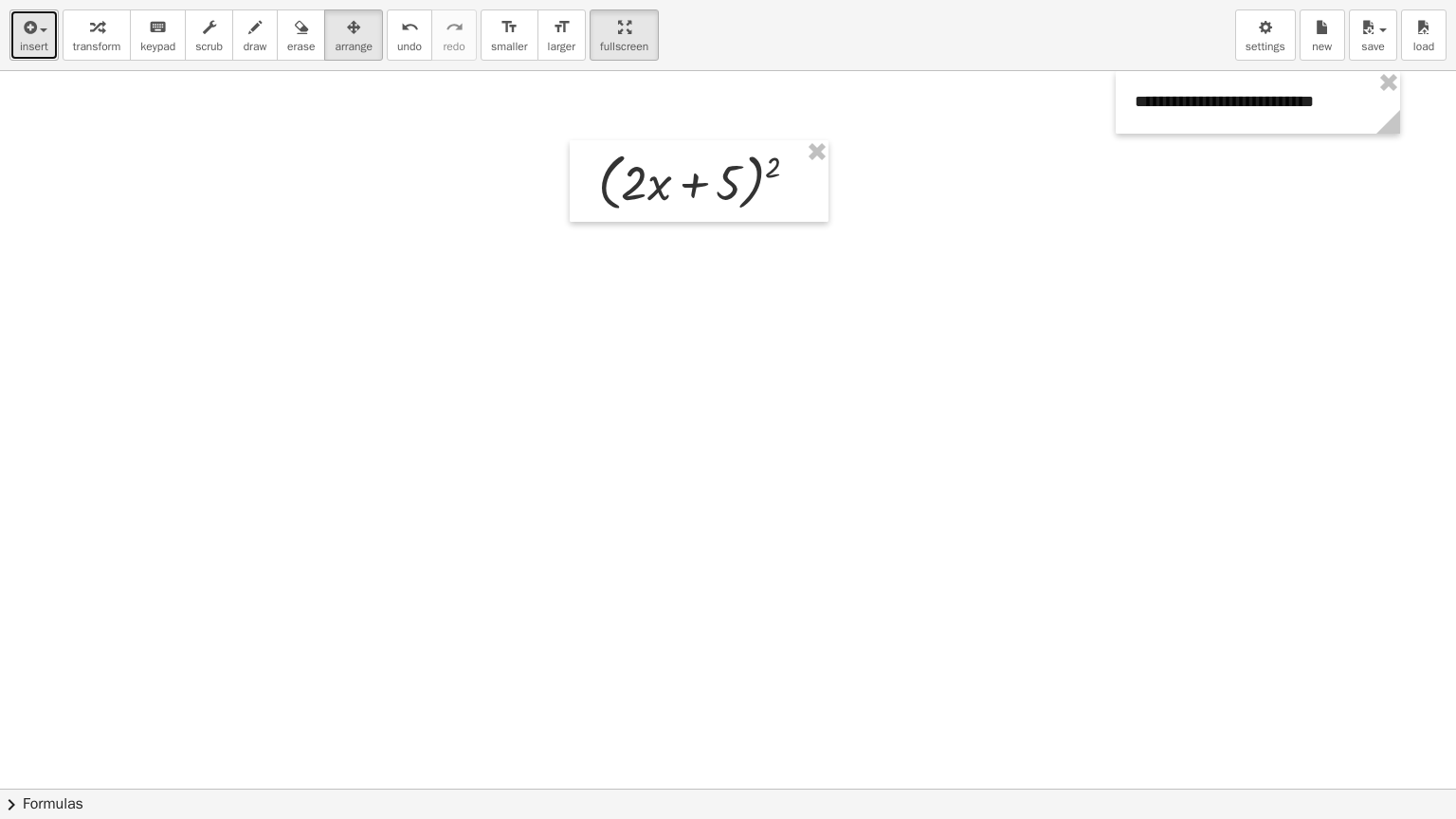 click at bounding box center (28, 27) 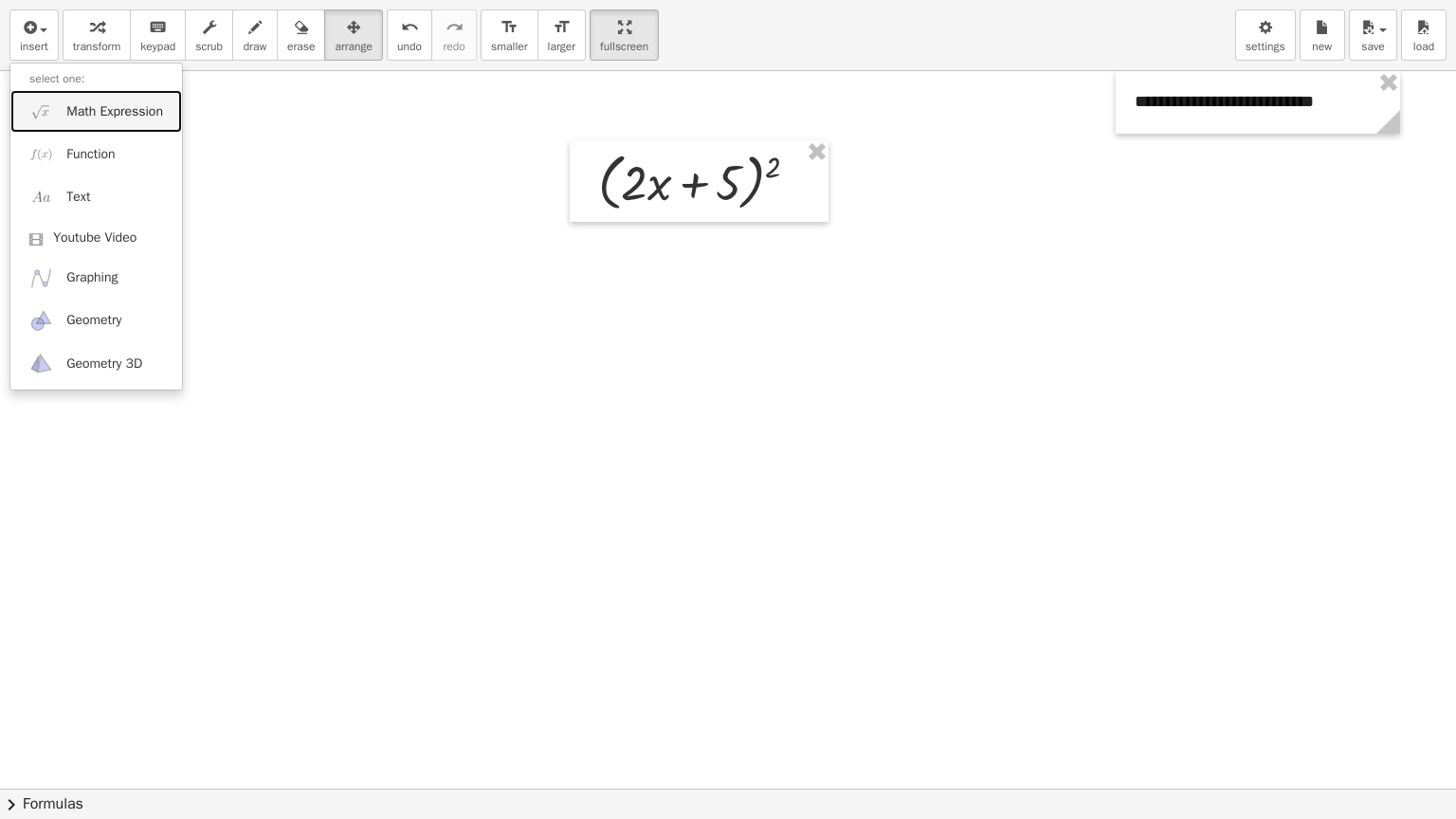 click on "Math Expression" at bounding box center [96, 111] 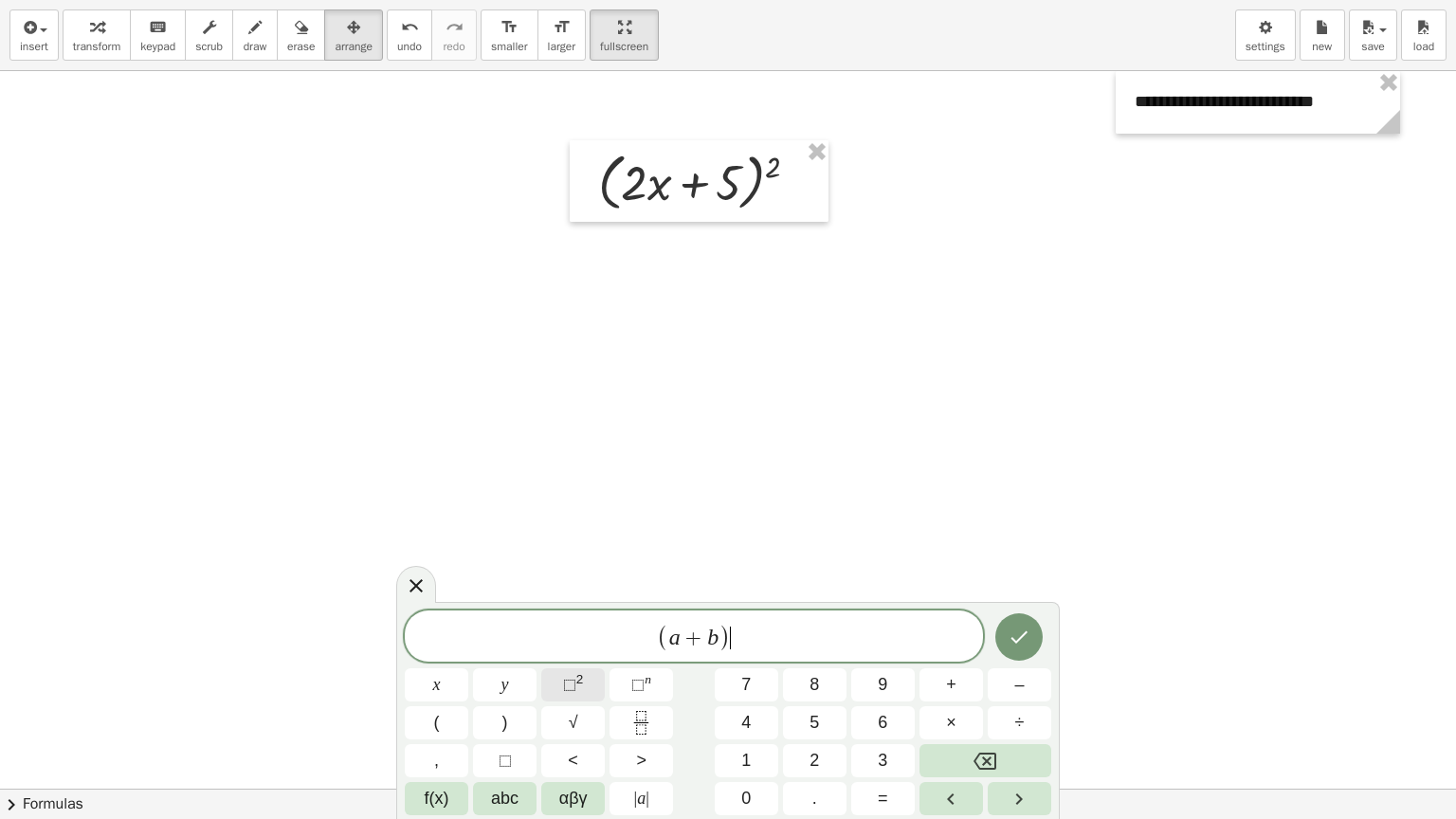 click on "2" at bounding box center [580, 679] 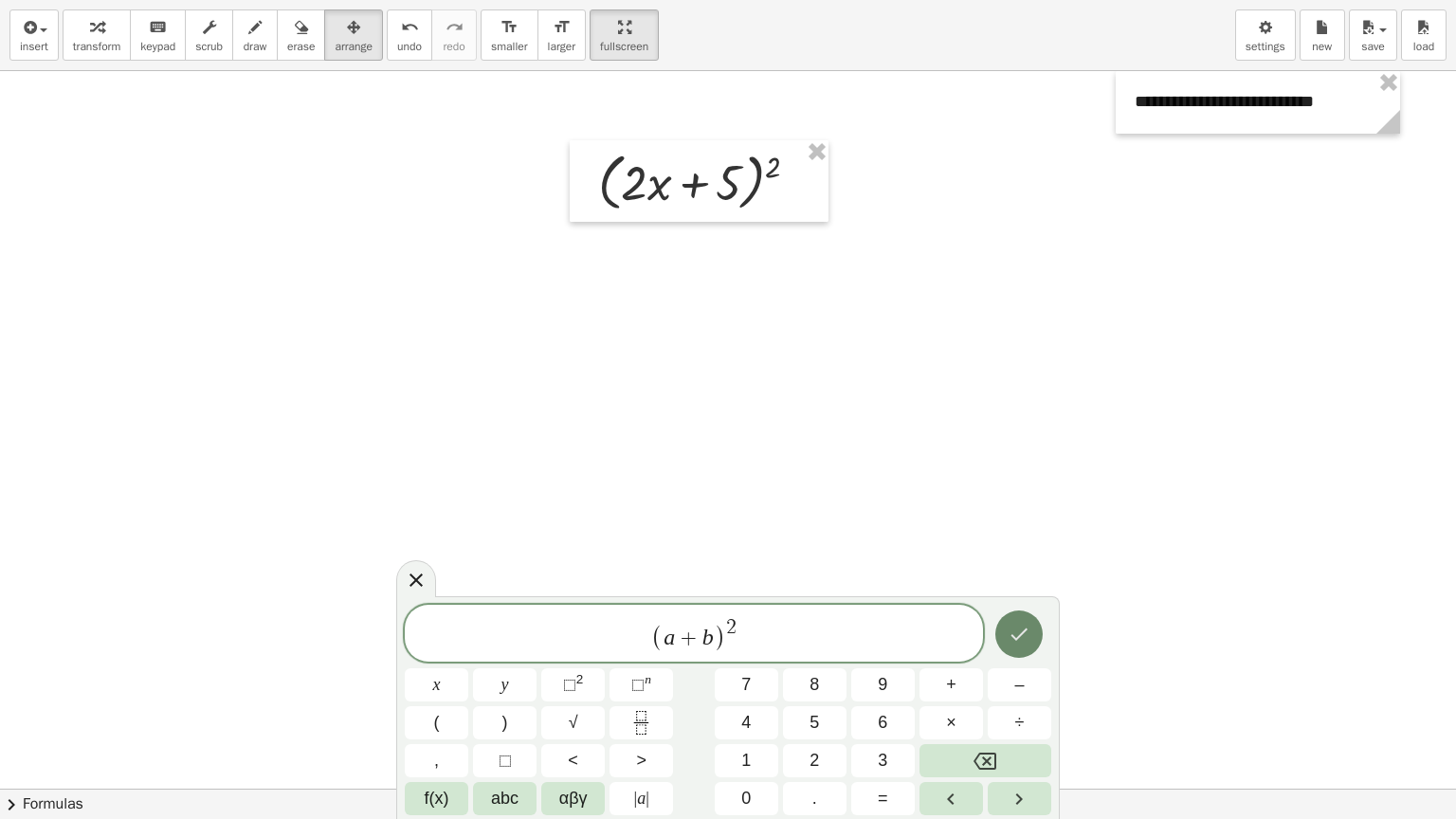 click 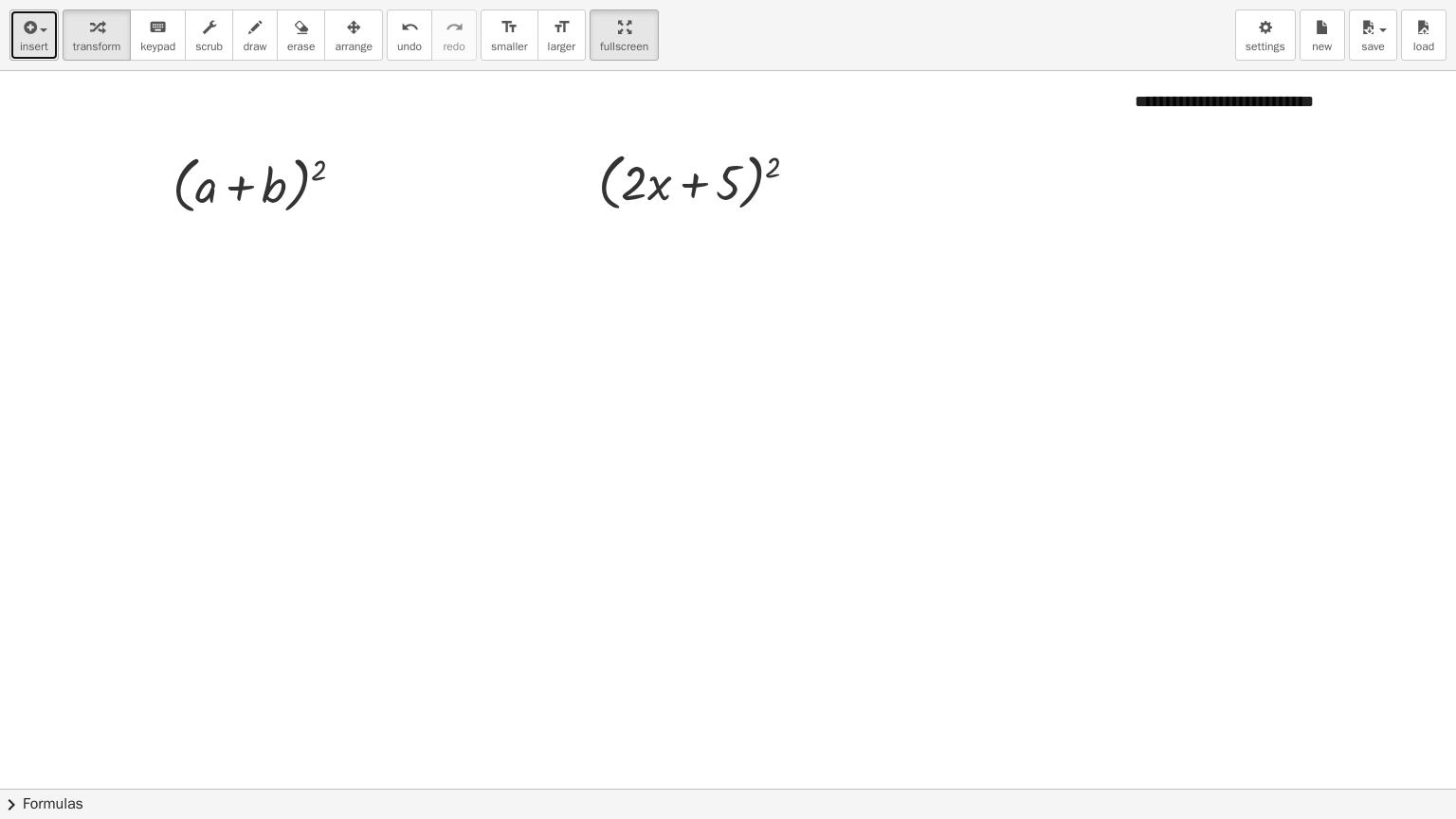 click on "insert" at bounding box center [34, 35] 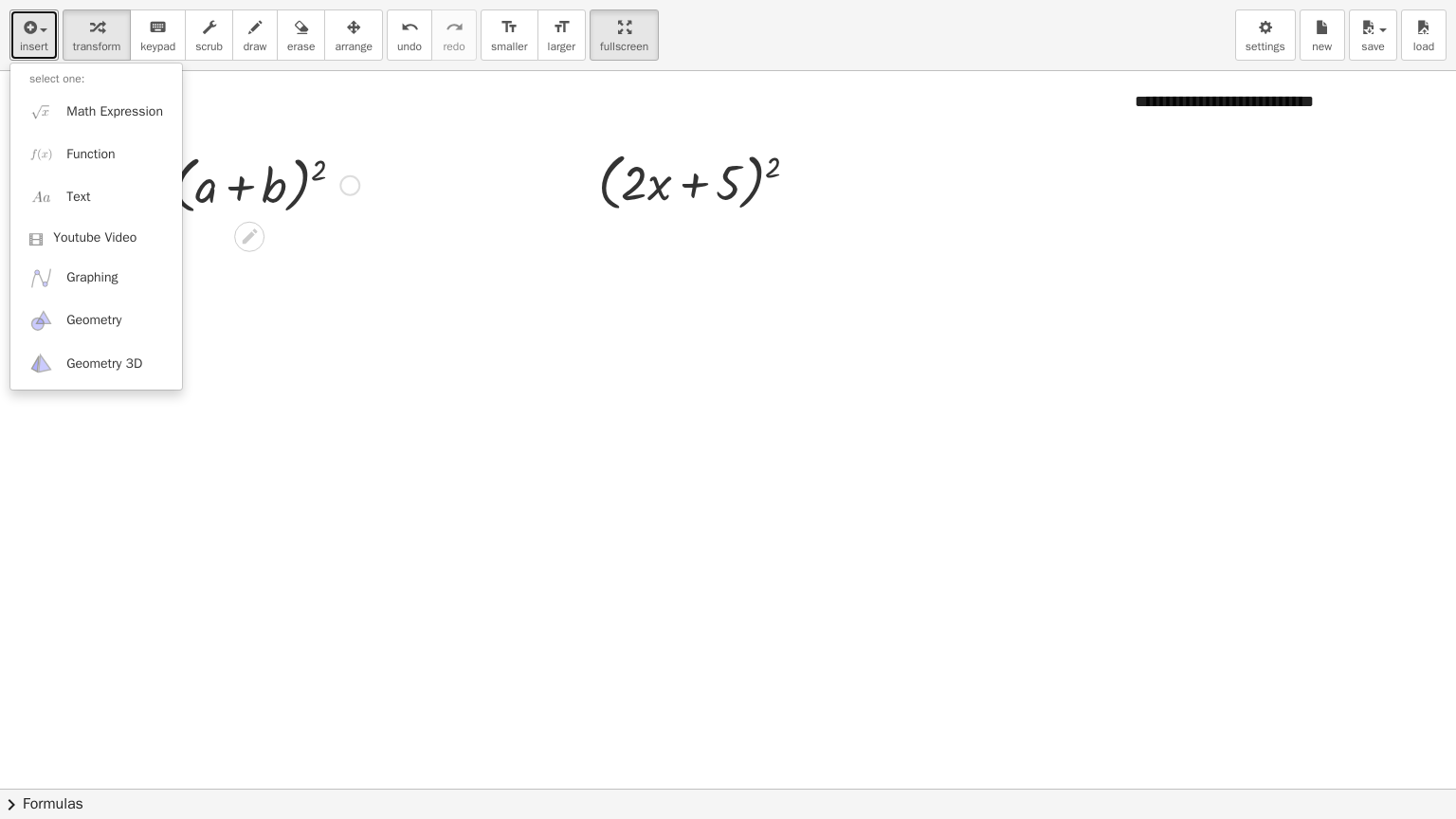 click at bounding box center [265, 184] 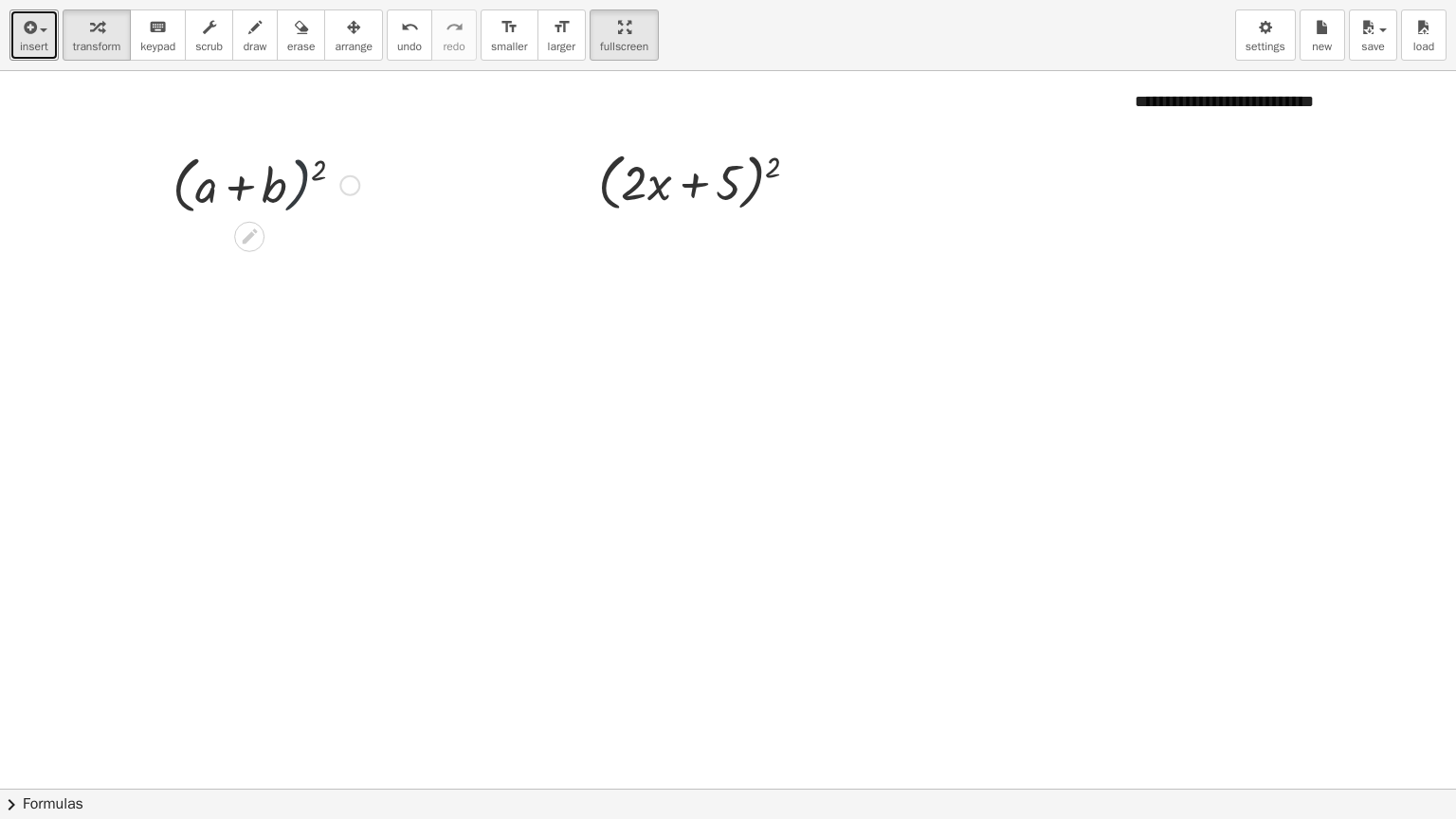 click at bounding box center (265, 184) 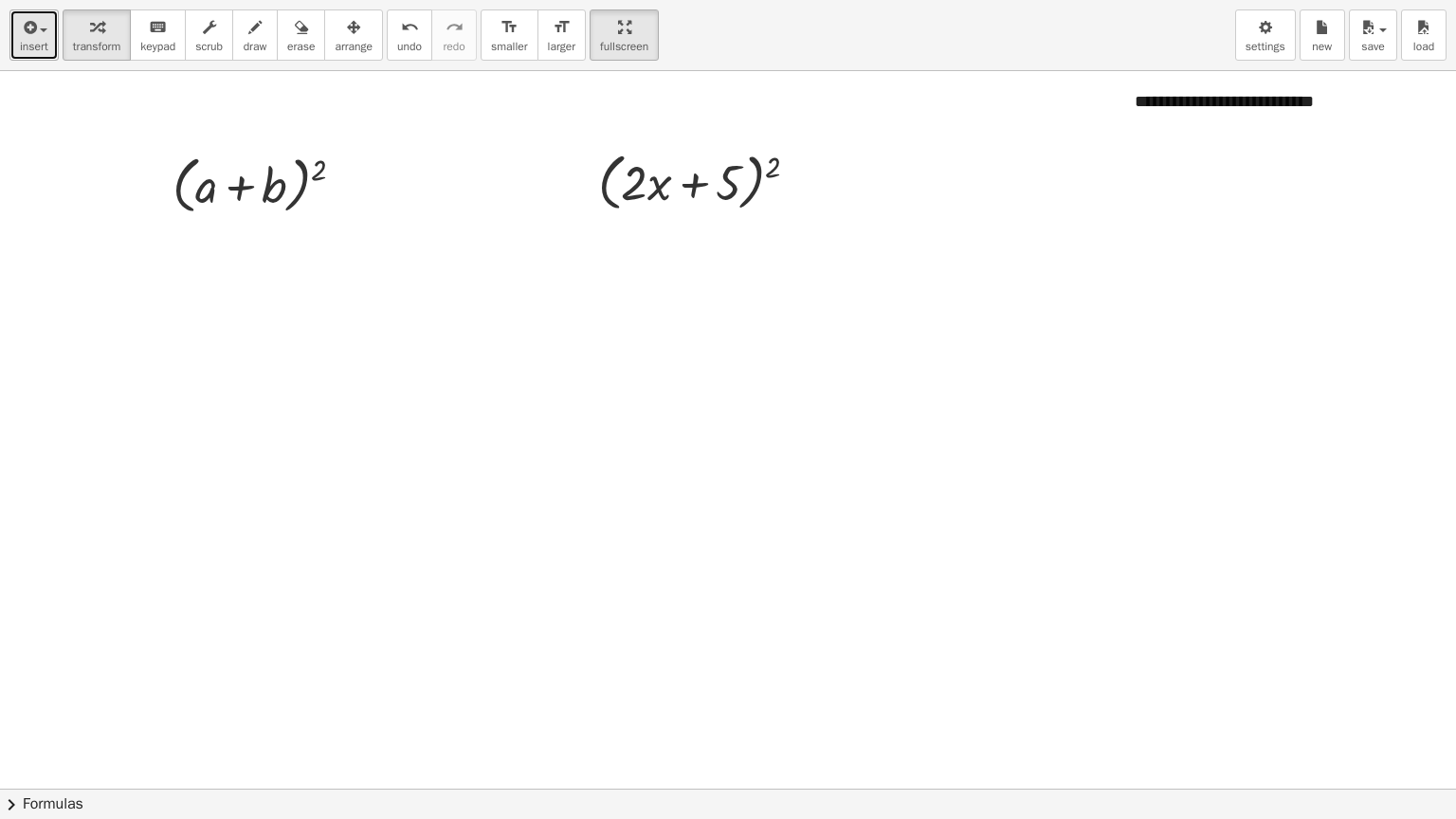 click at bounding box center (28, 27) 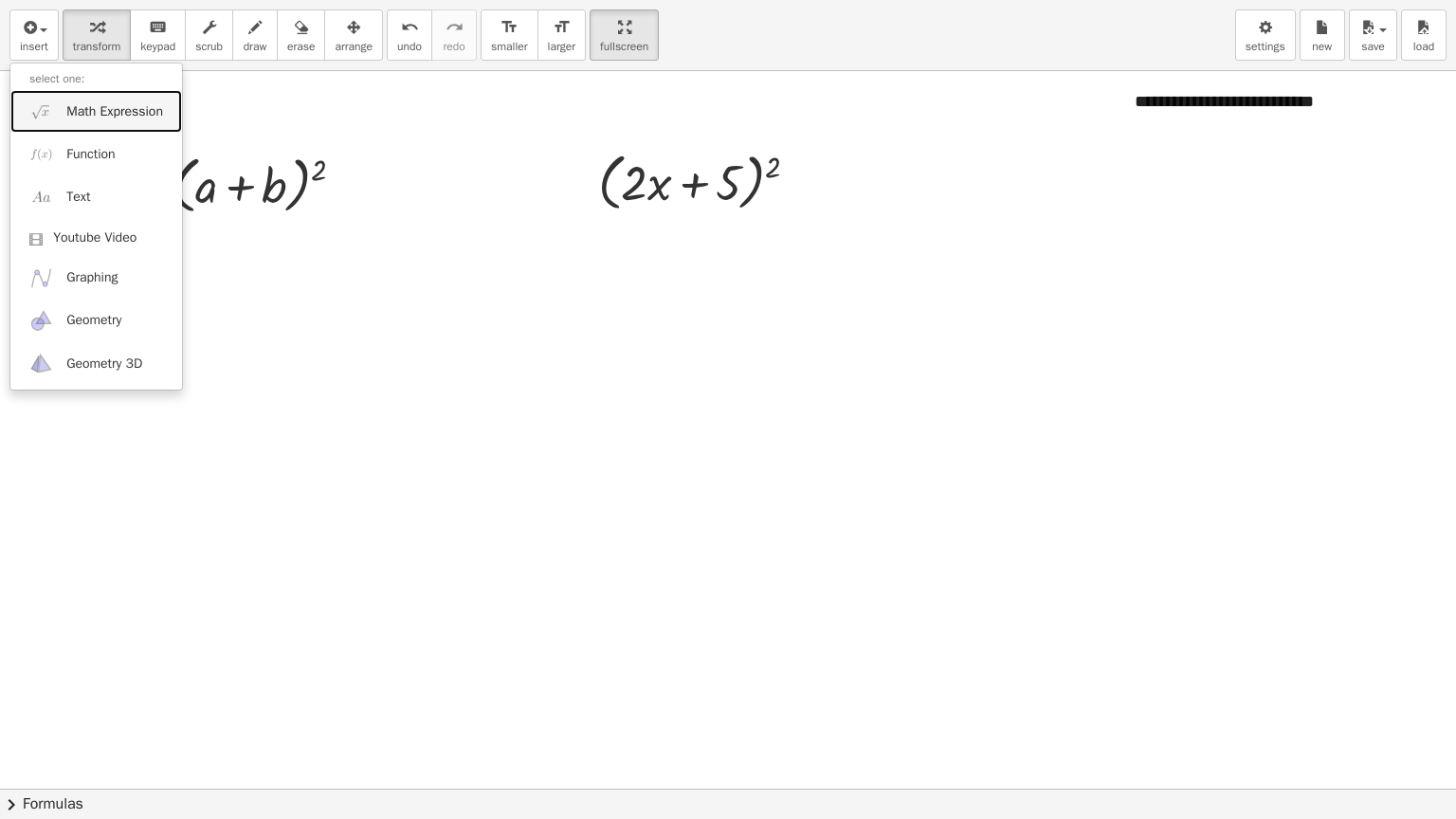 click on "Math Expression" at bounding box center [115, 112] 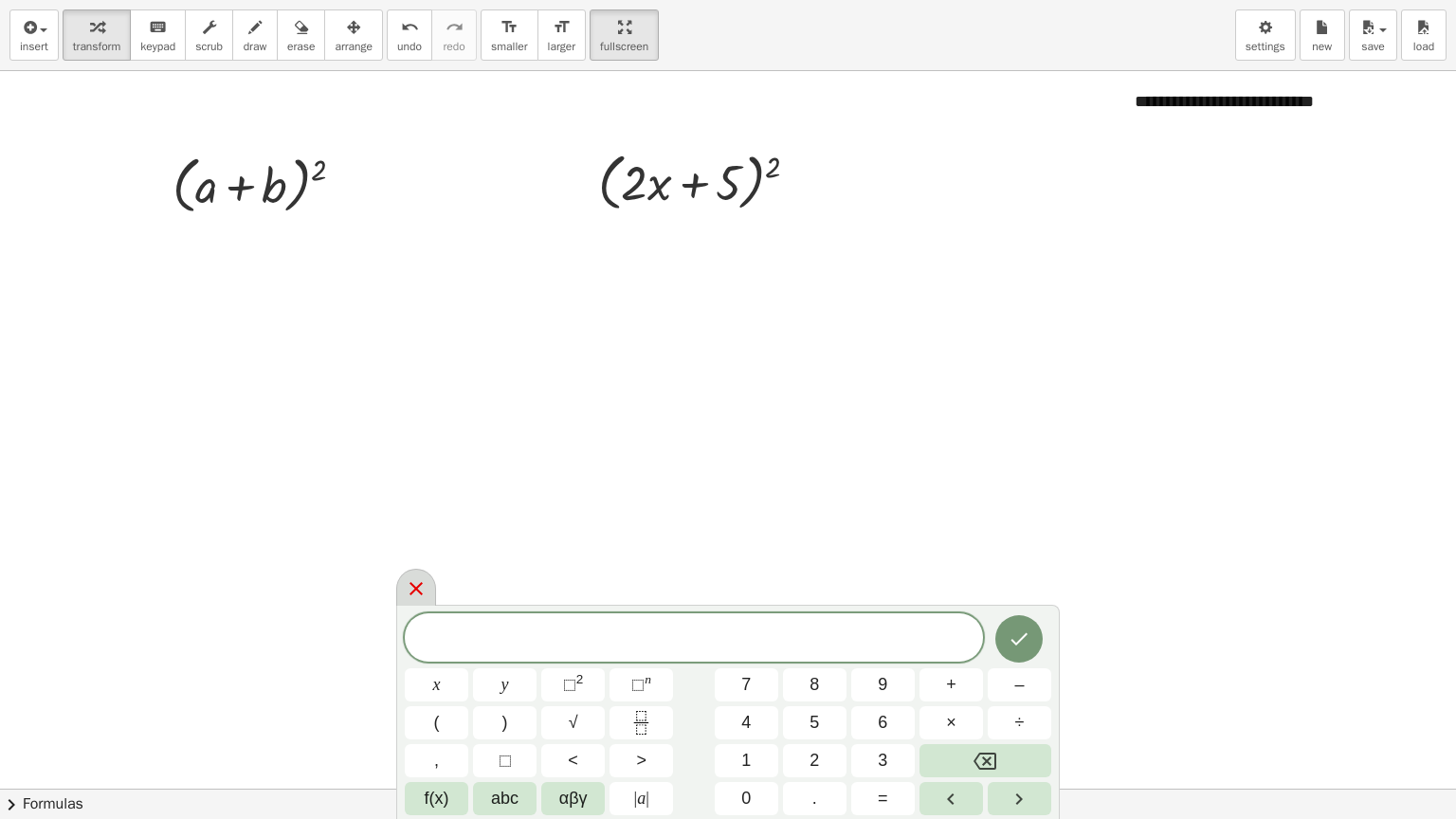 click 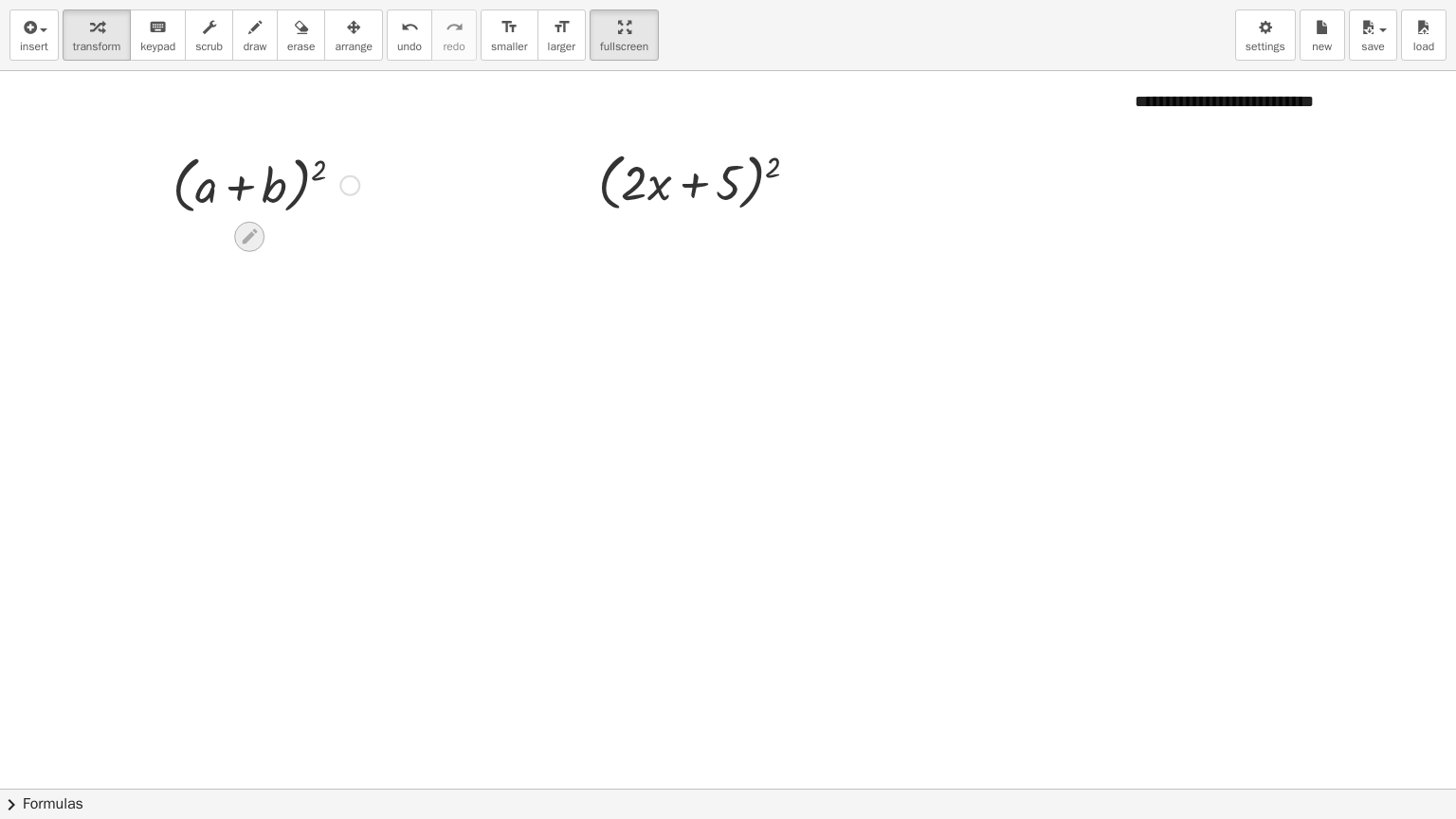 click 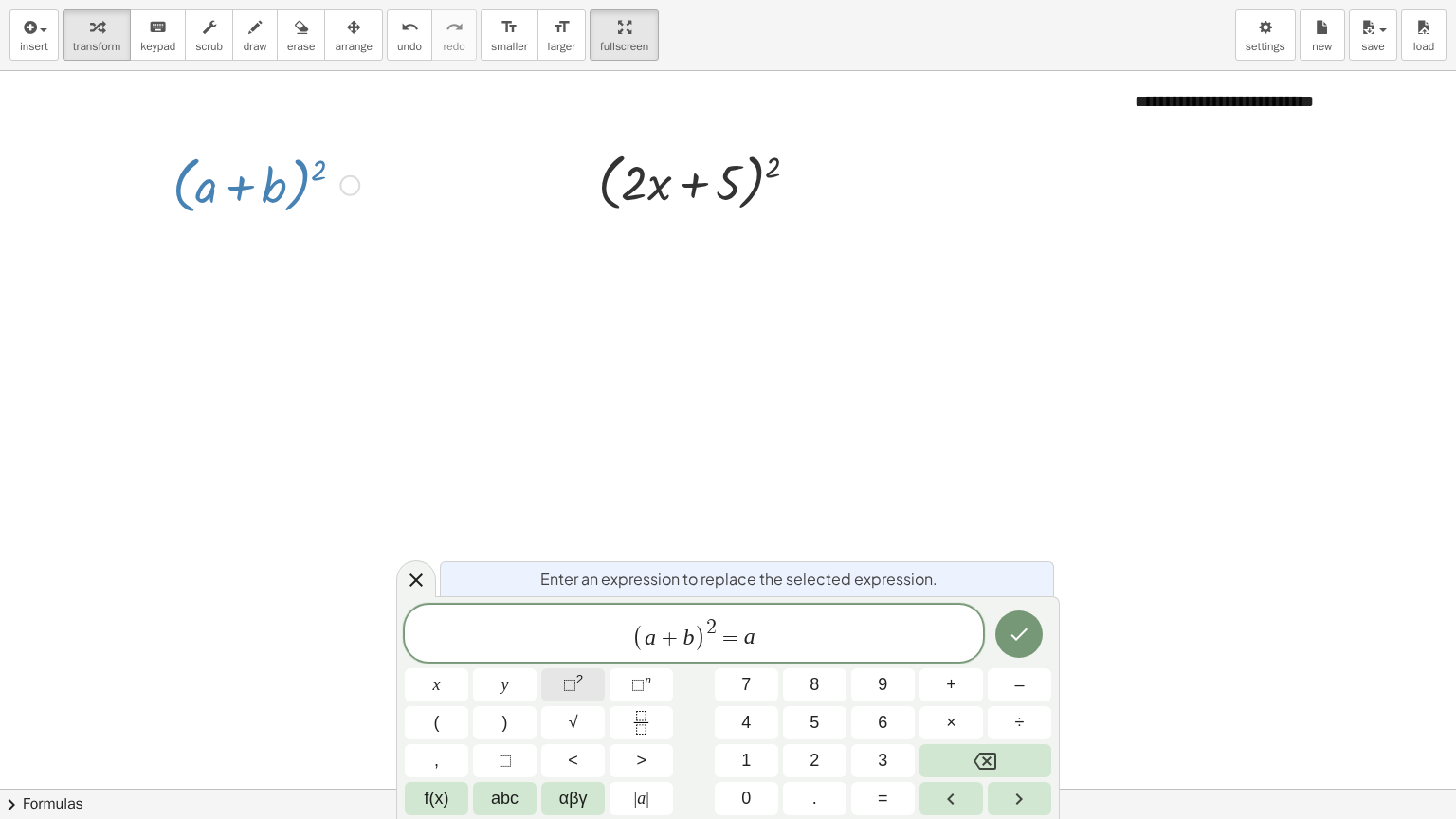 click on "⬚ 2" at bounding box center [573, 684] 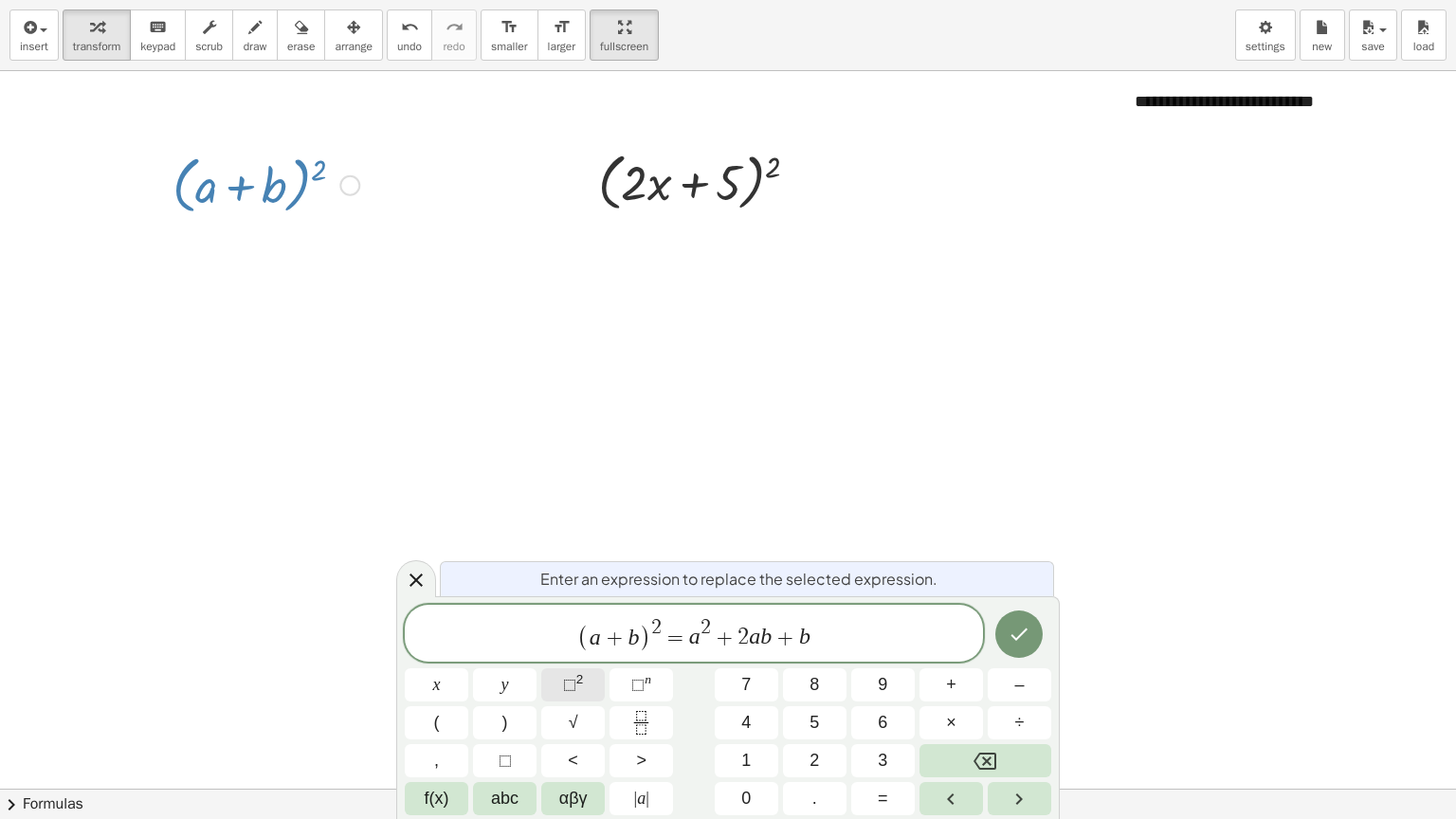 click on "⬚" at bounding box center (570, 684) 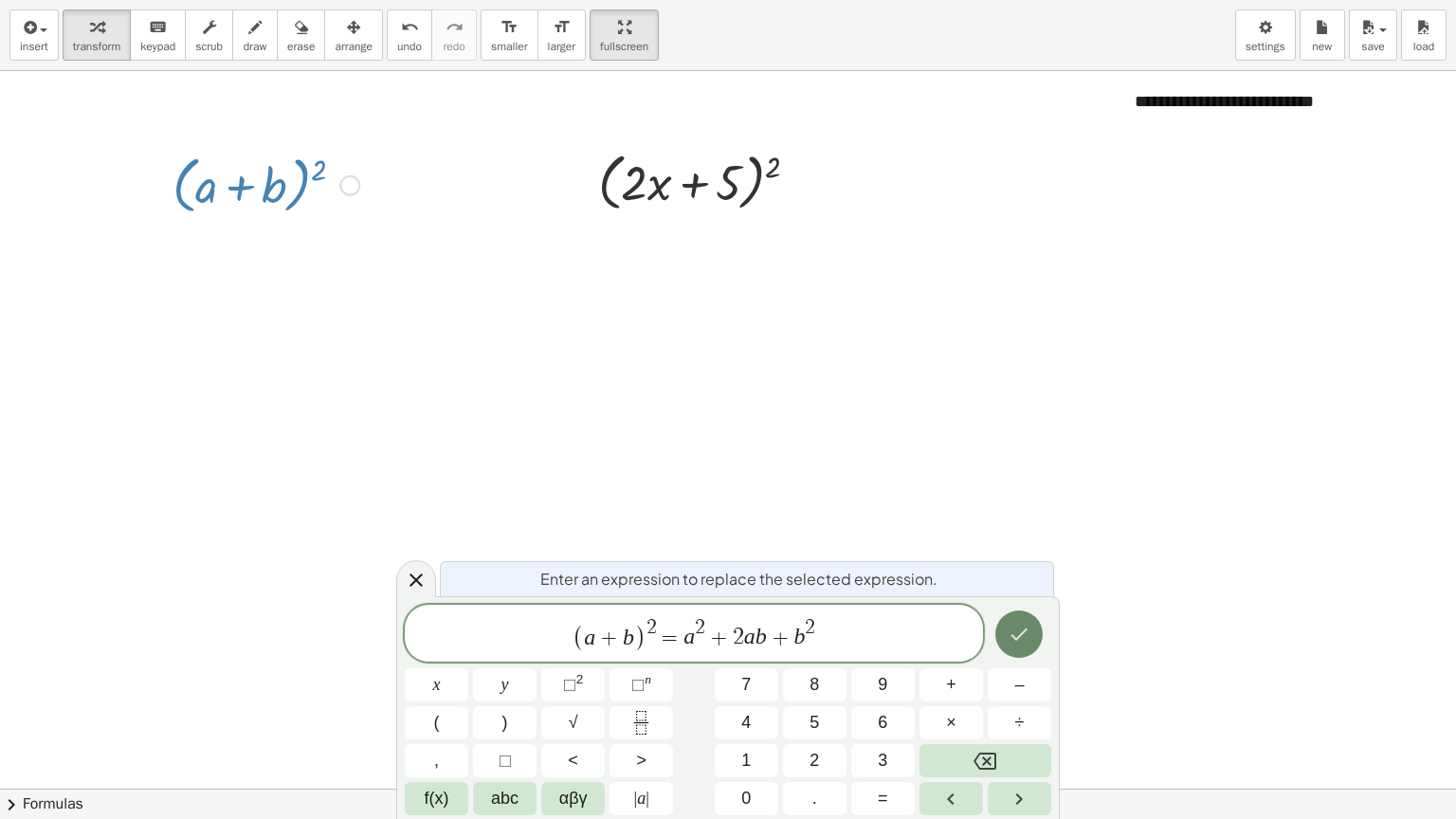 click at bounding box center (1019, 634) 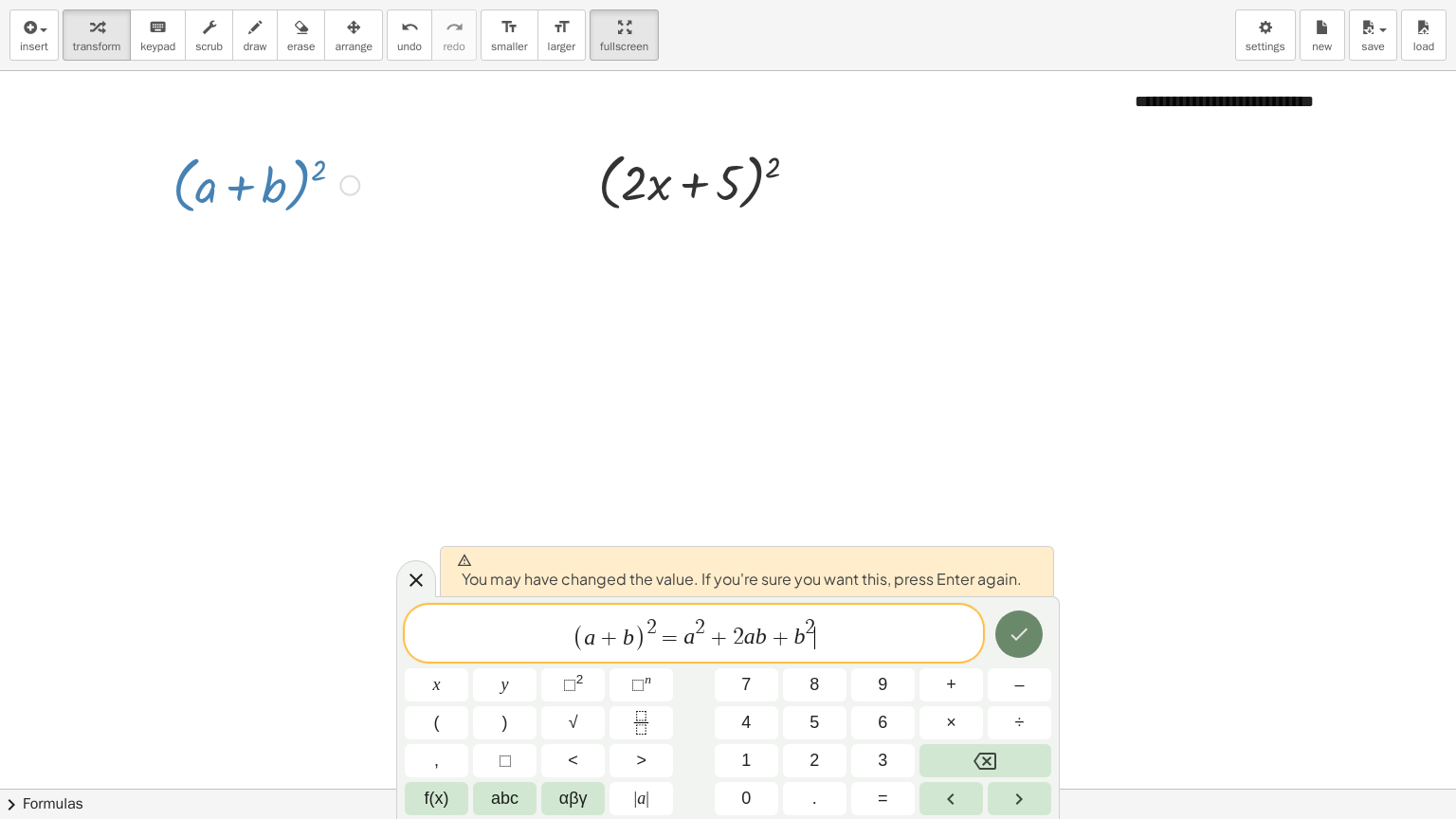 click 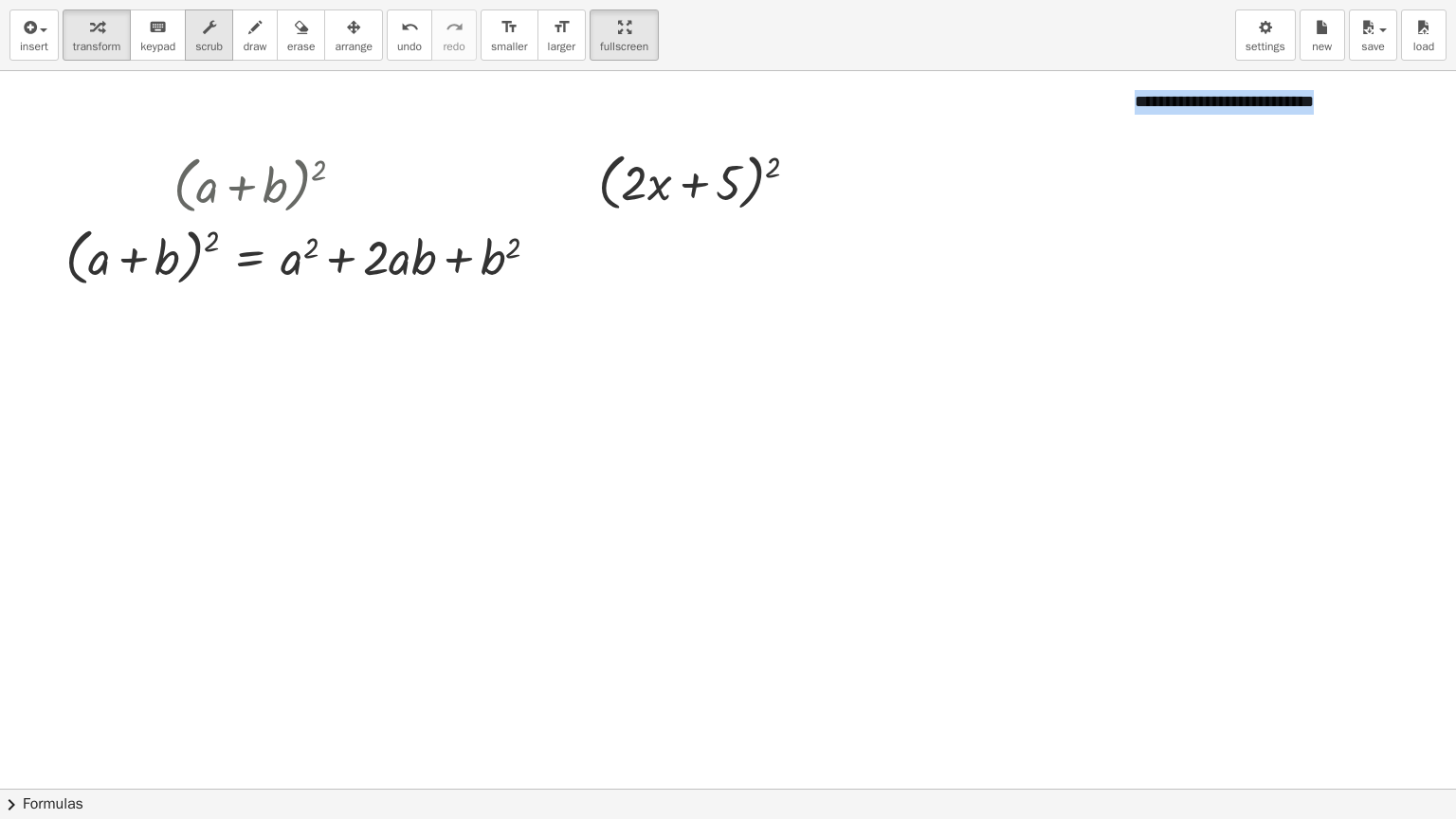 drag, startPoint x: 273, startPoint y: 182, endPoint x: 223, endPoint y: 42, distance: 148.66069 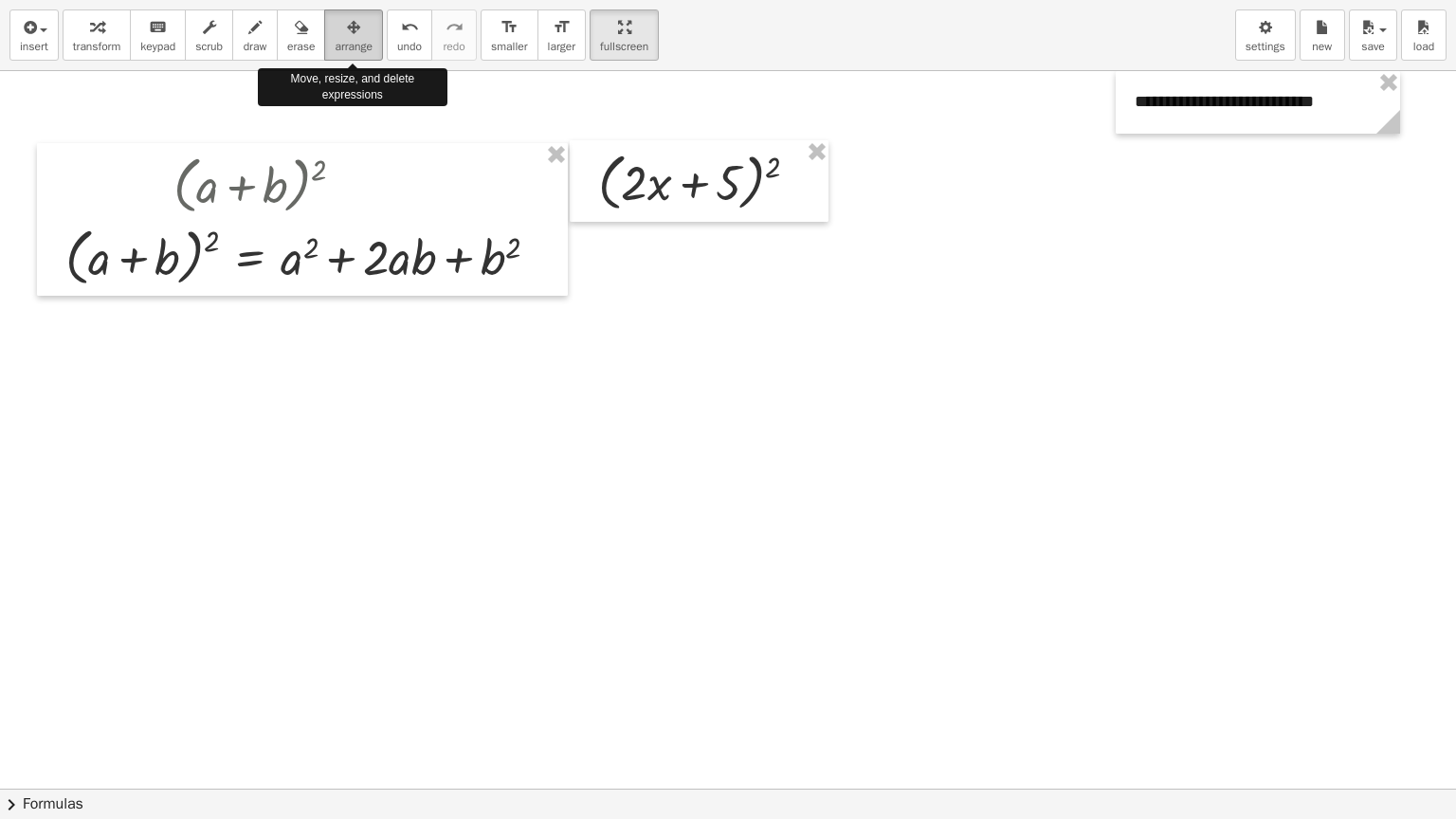 click on "arrange" at bounding box center [354, 46] 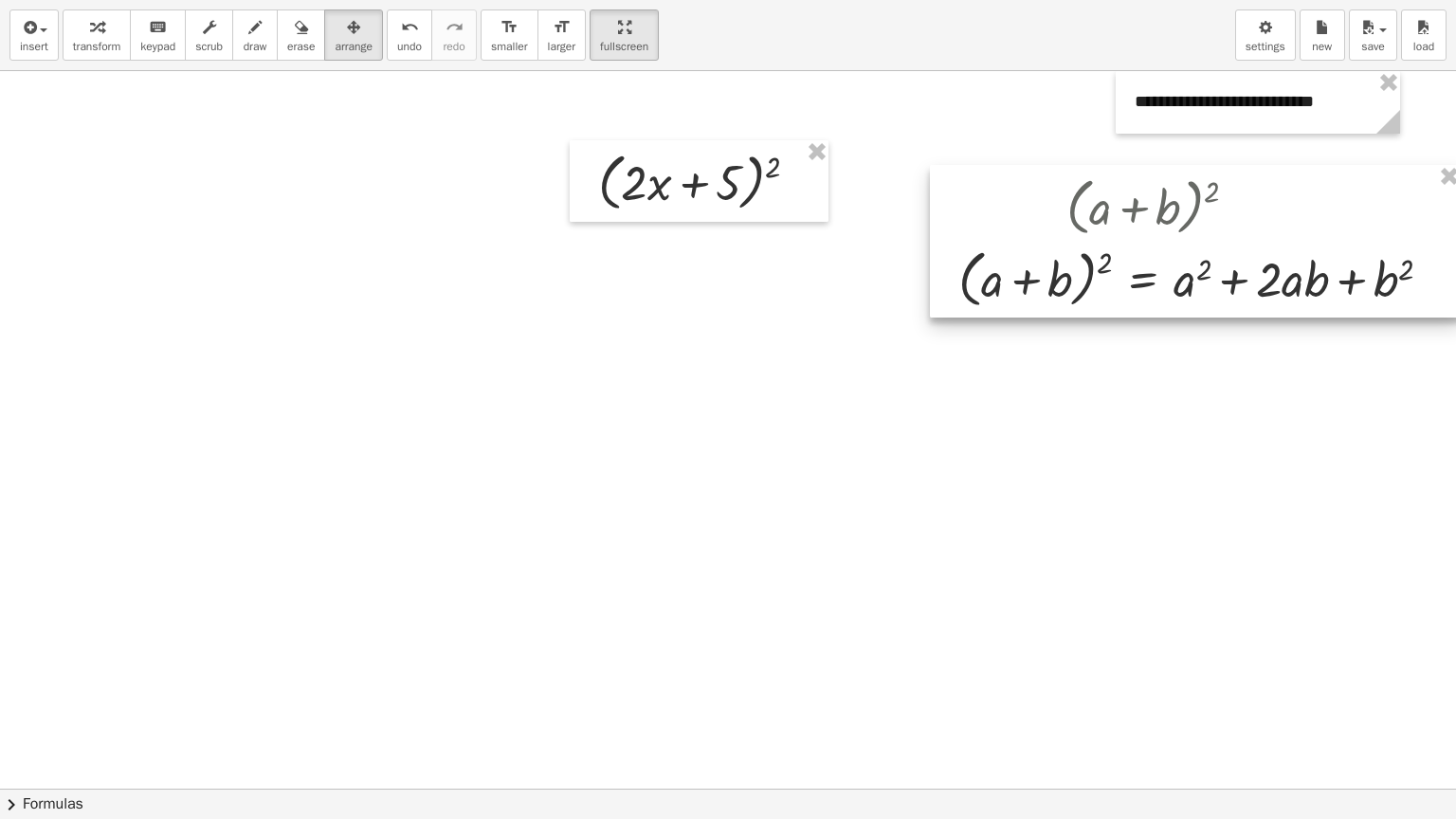 drag, startPoint x: 313, startPoint y: 155, endPoint x: 1207, endPoint y: 174, distance: 894.20188 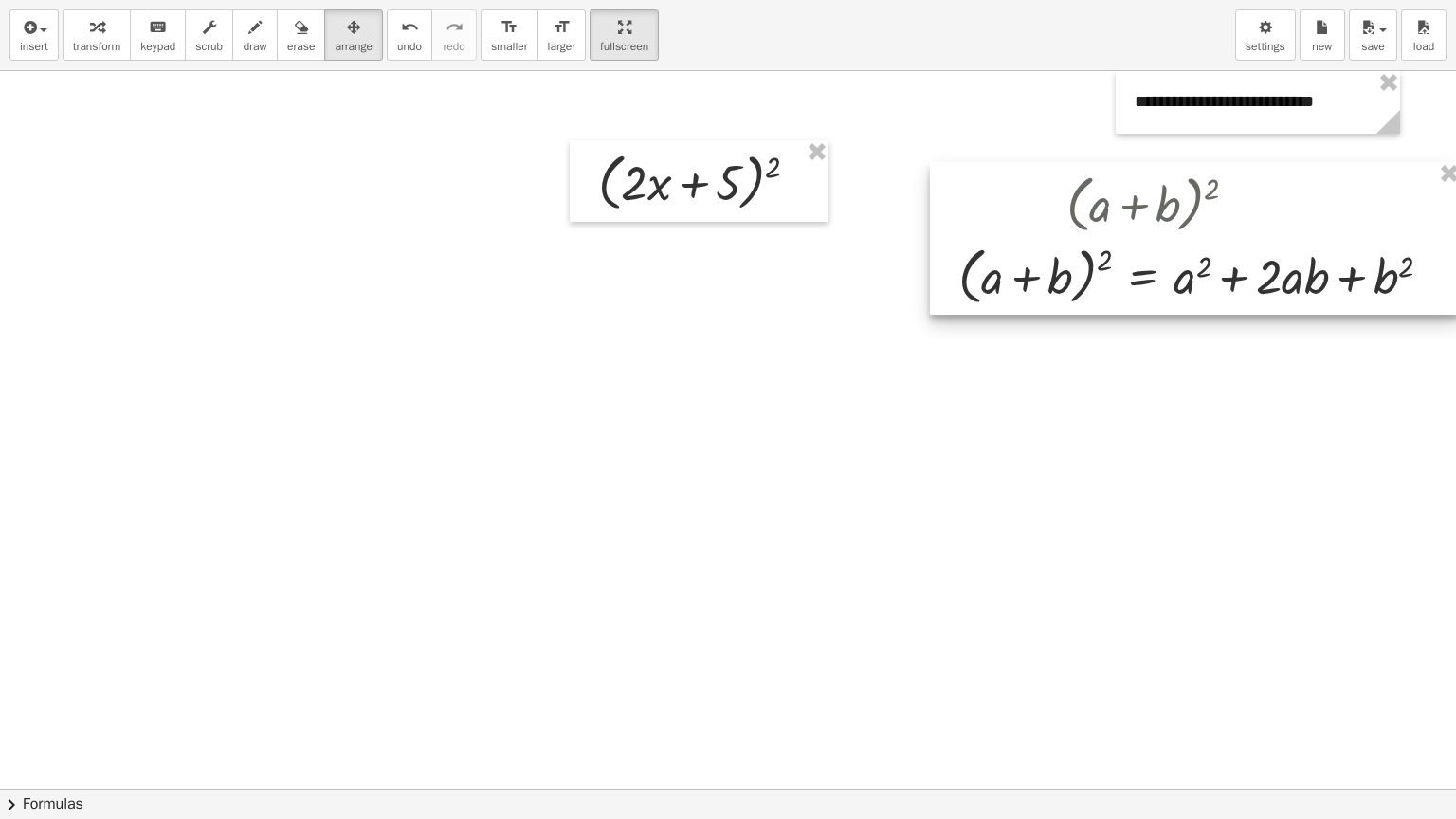 click at bounding box center [1195, 238] 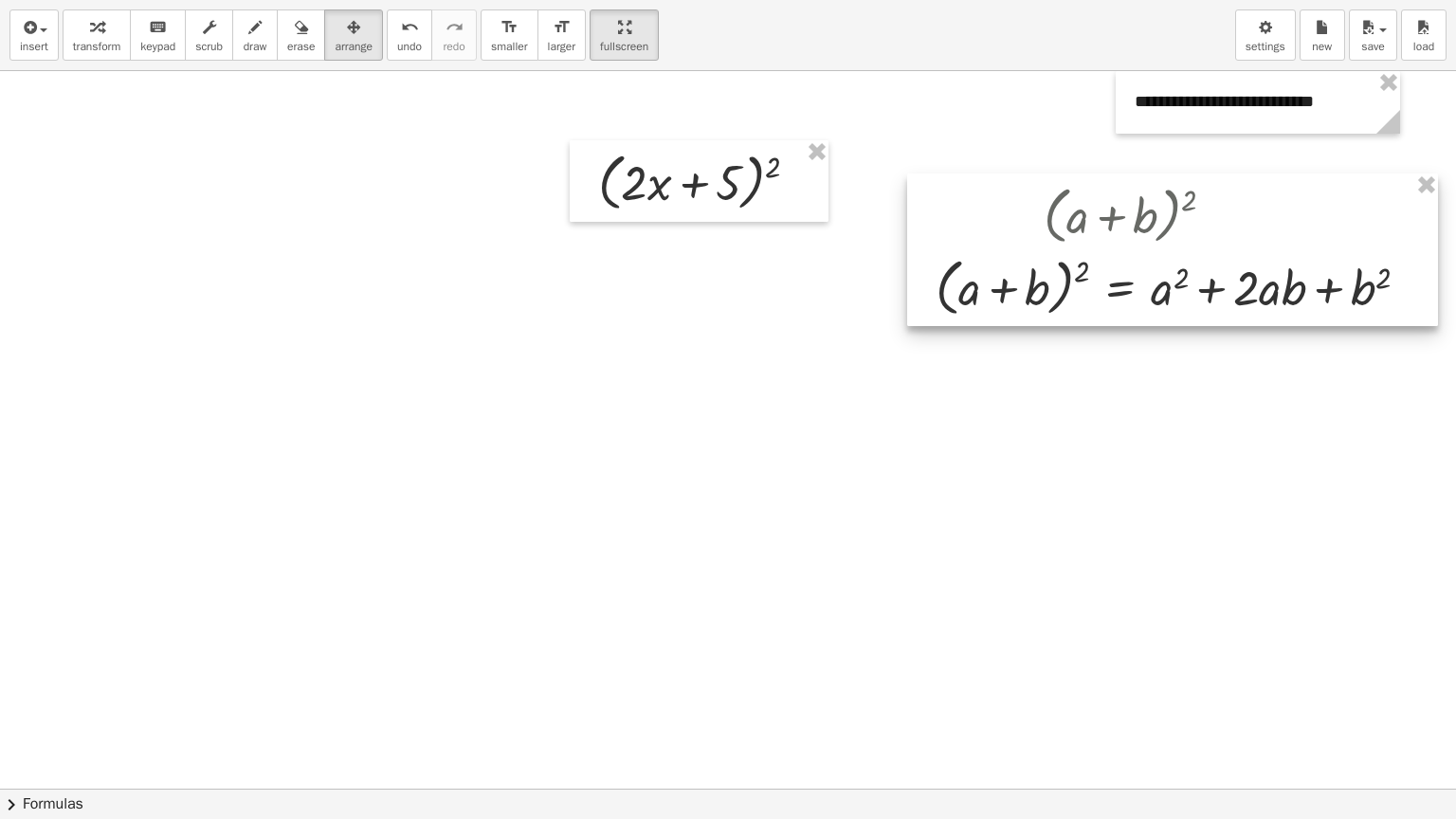 drag, startPoint x: 1331, startPoint y: 209, endPoint x: 977, endPoint y: 293, distance: 363.82963 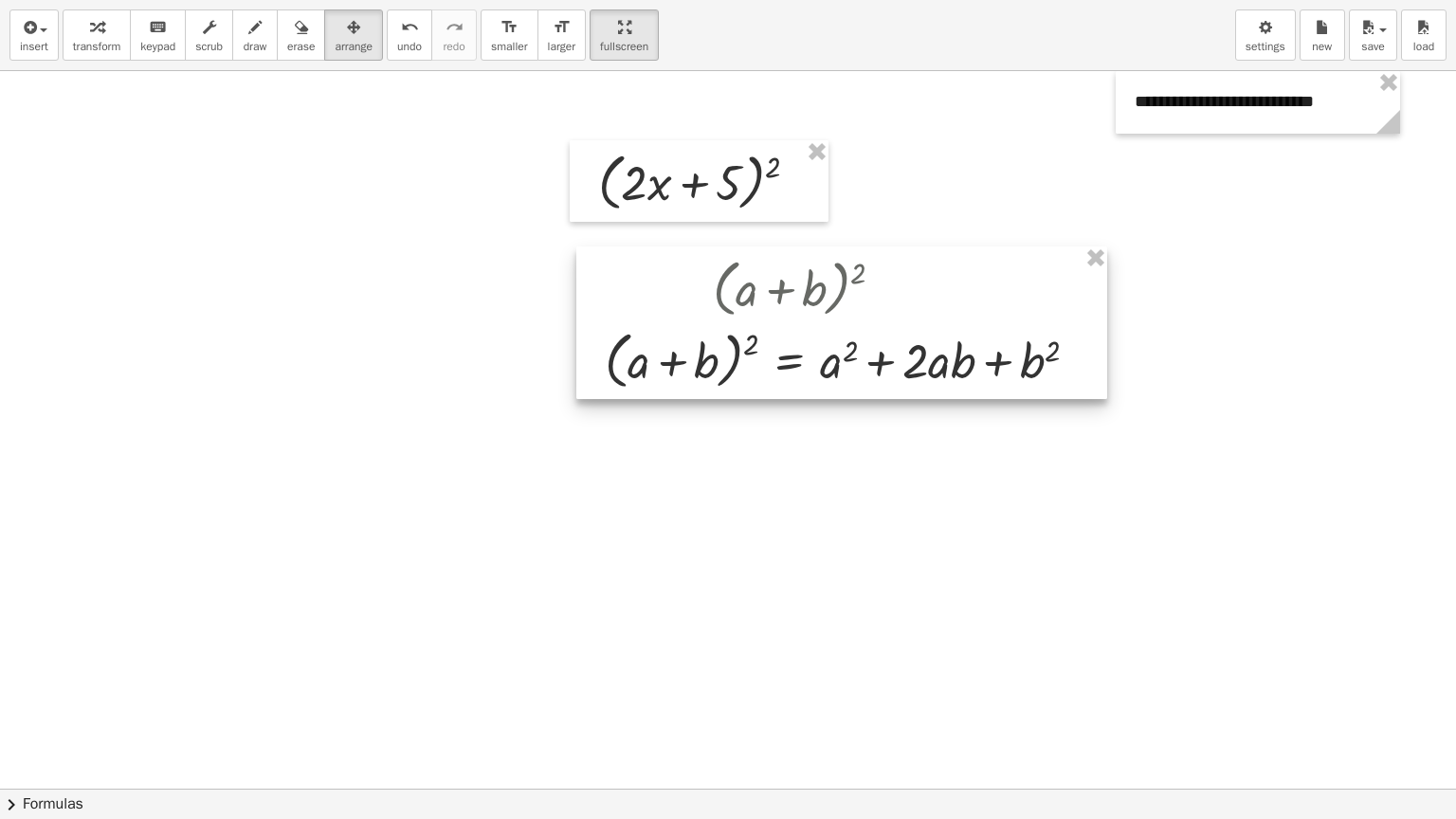 click at bounding box center (842, 322) 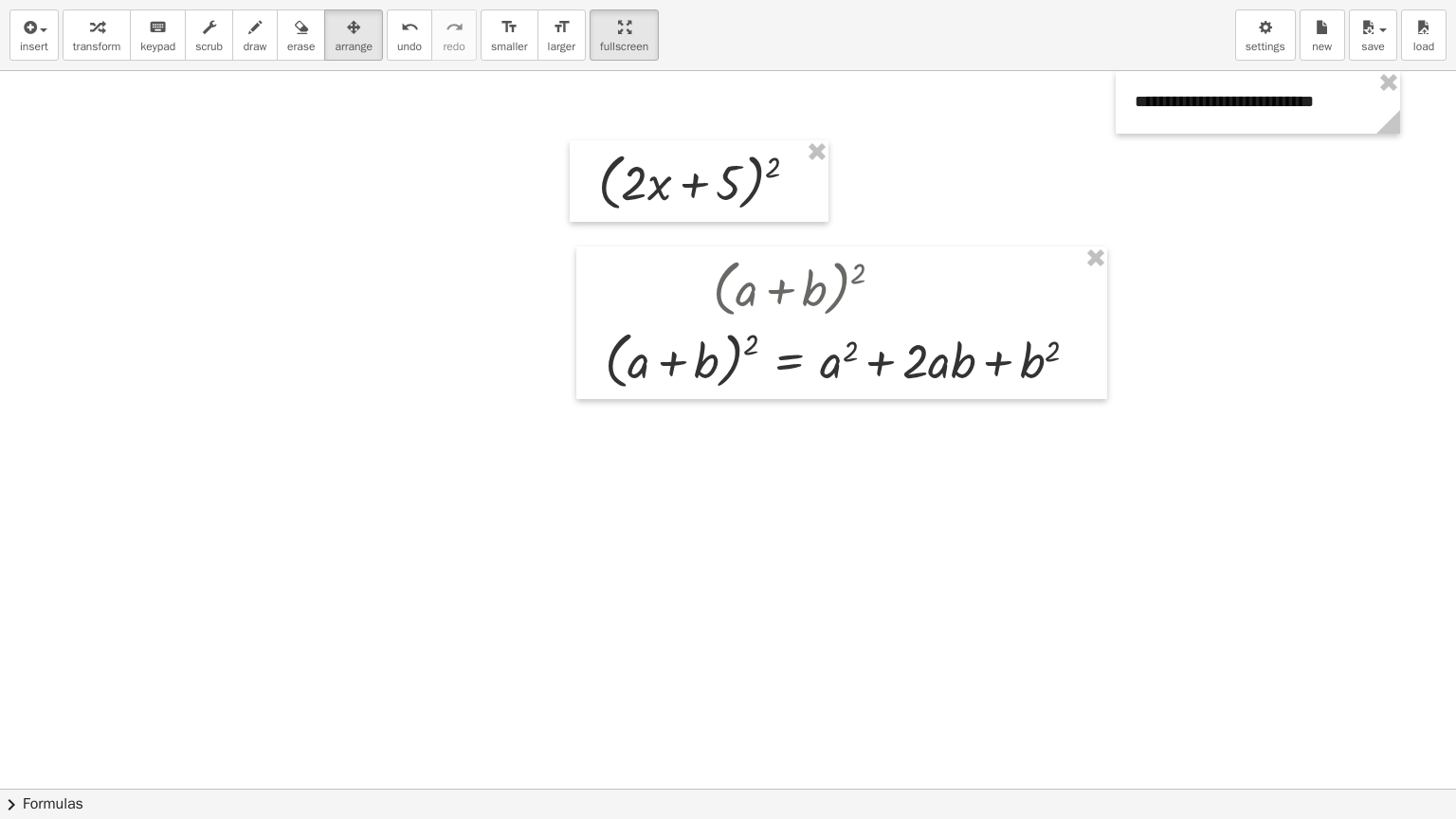 click at bounding box center [733, 789] 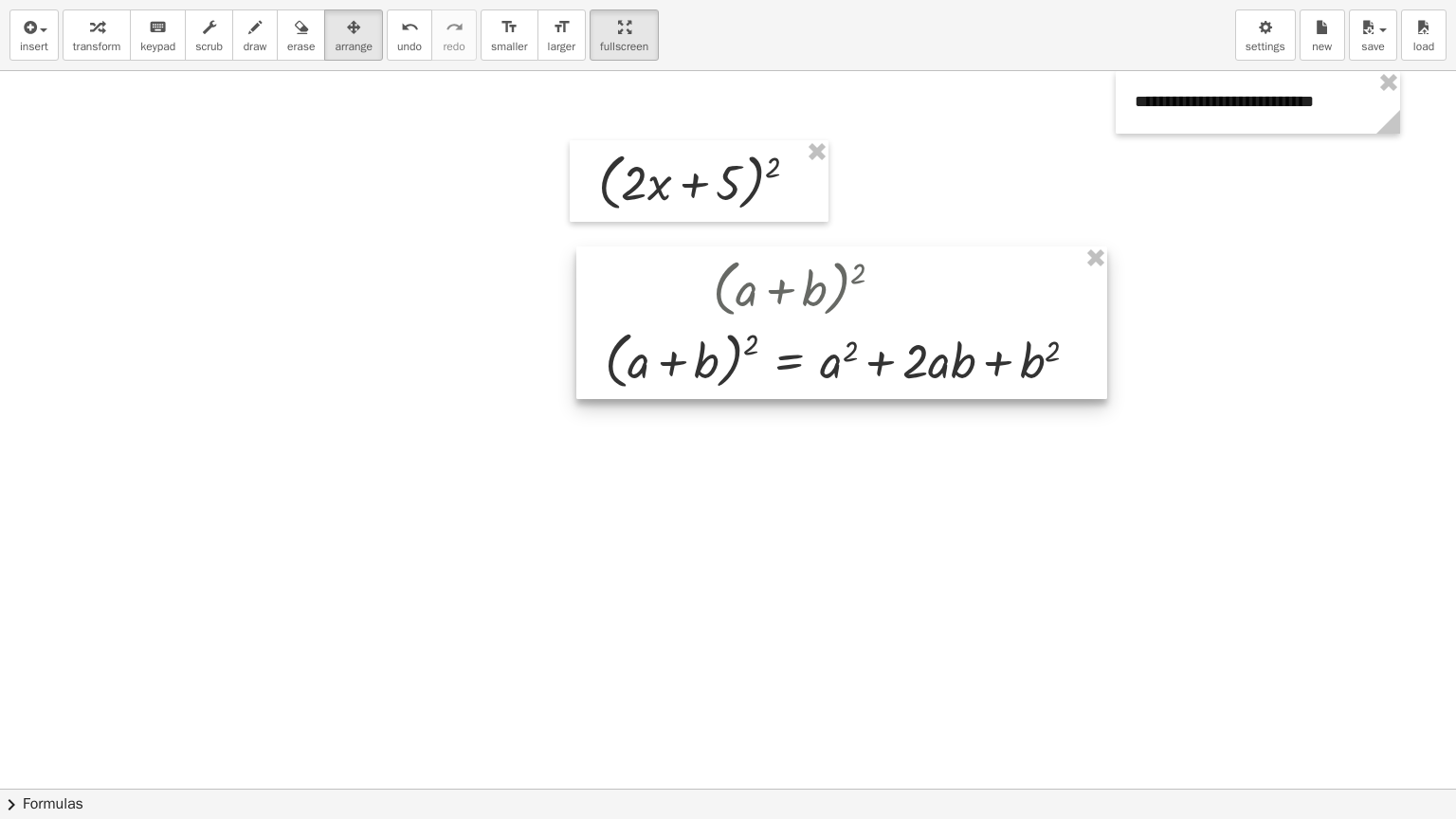 click at bounding box center (842, 322) 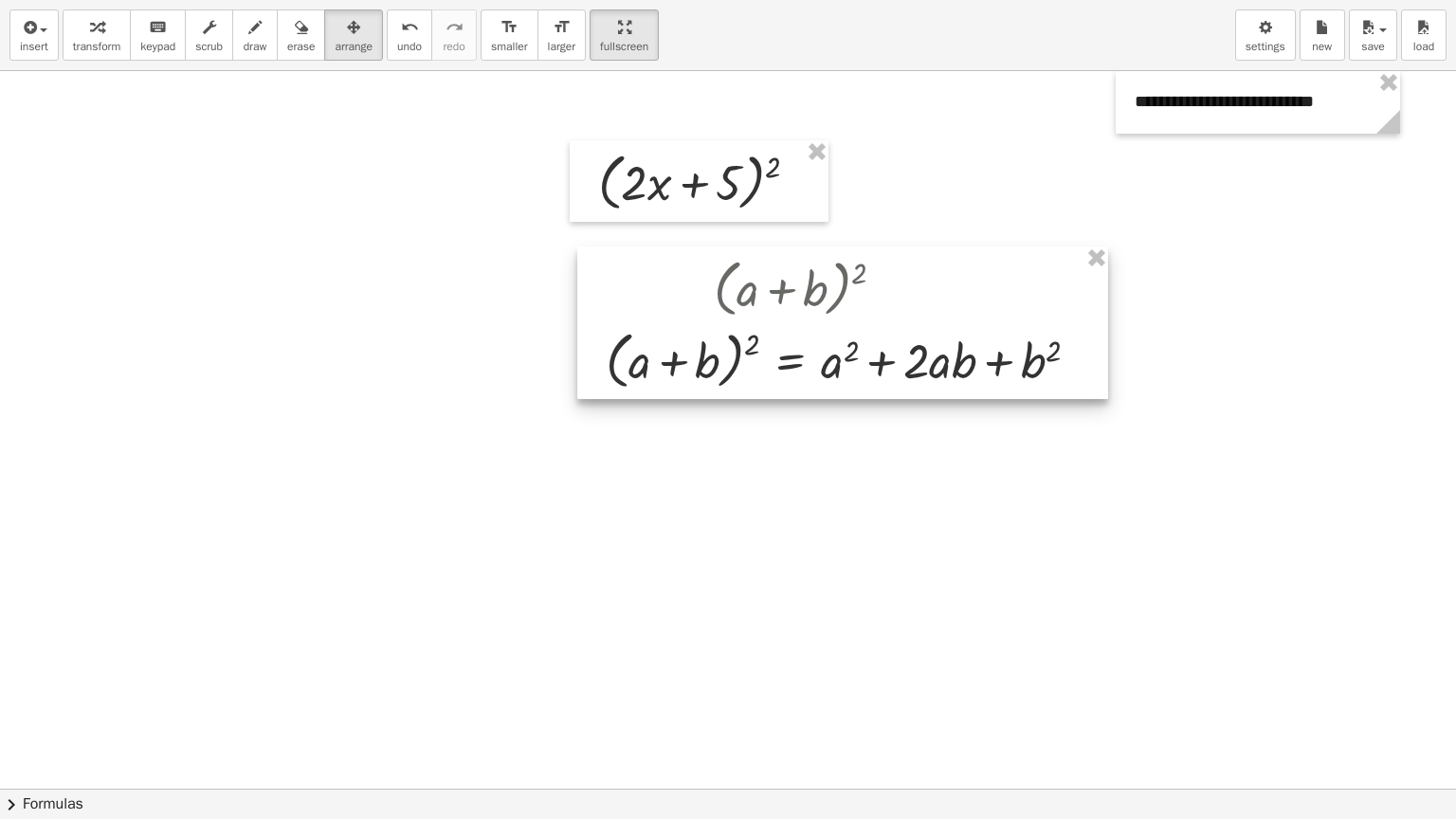drag, startPoint x: 879, startPoint y: 383, endPoint x: 852, endPoint y: 372, distance: 29.154759 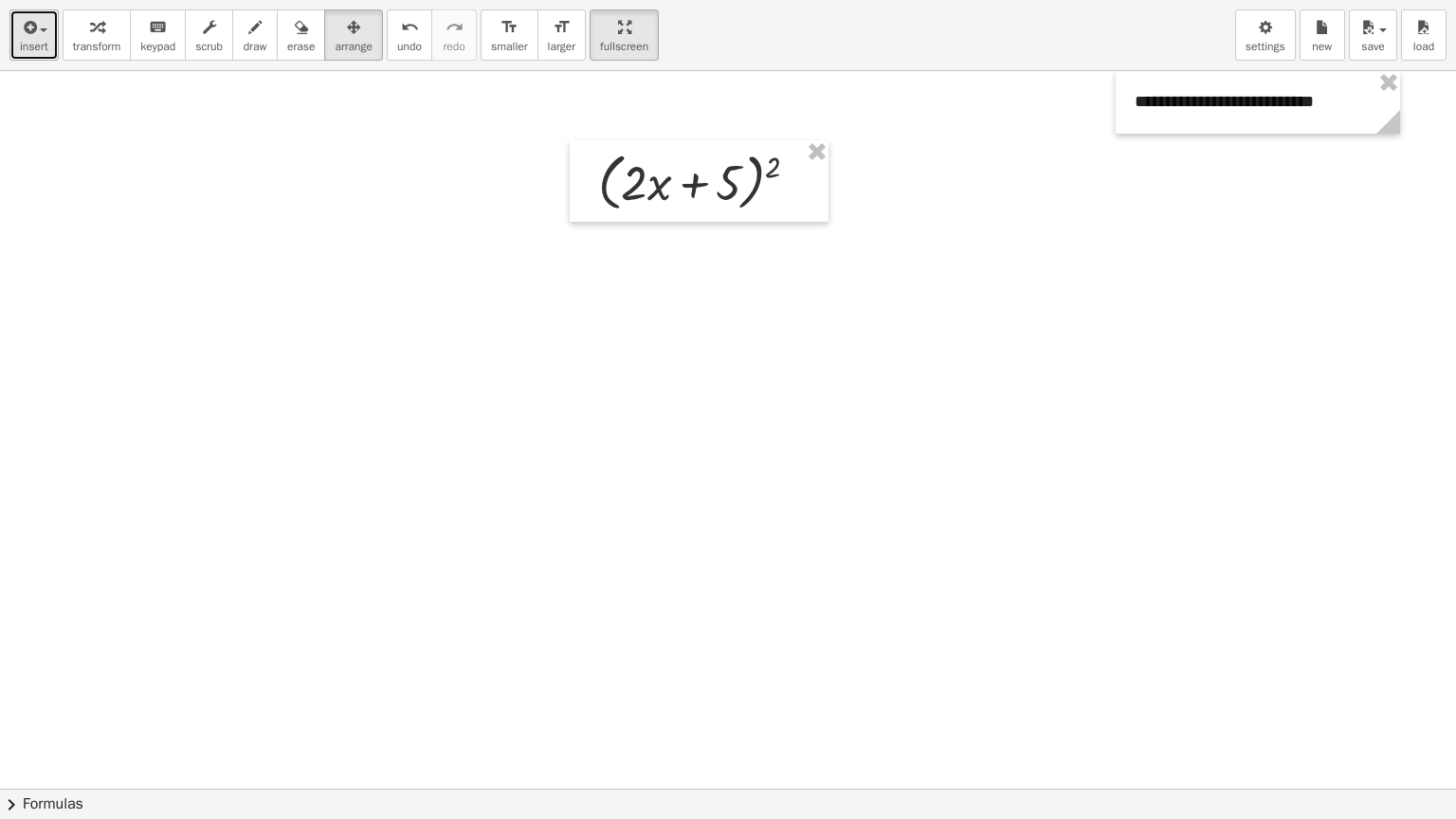 click on "insert" at bounding box center (34, 35) 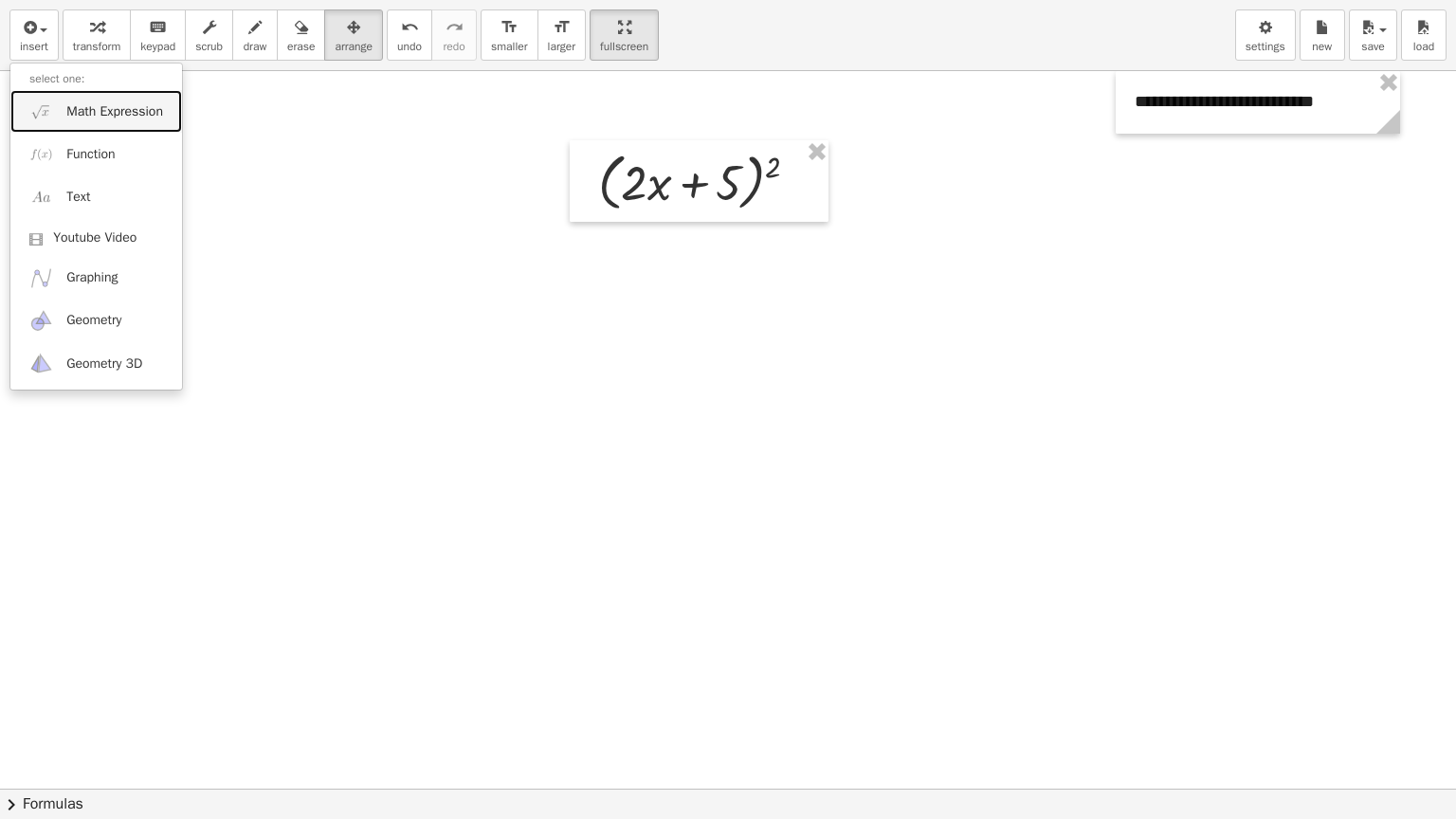 click on "Math Expression" at bounding box center [96, 111] 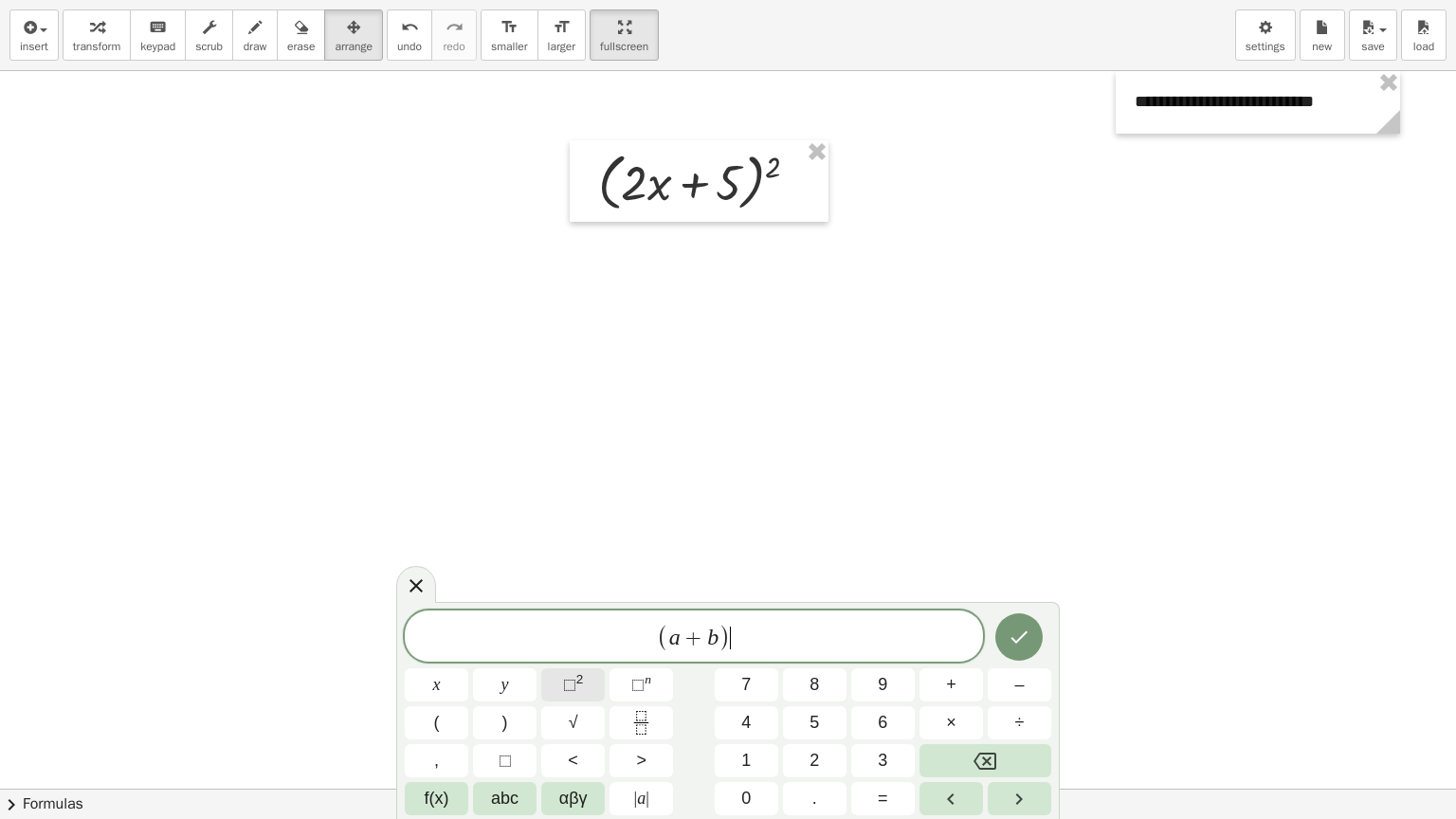 click on "⬚" at bounding box center [570, 684] 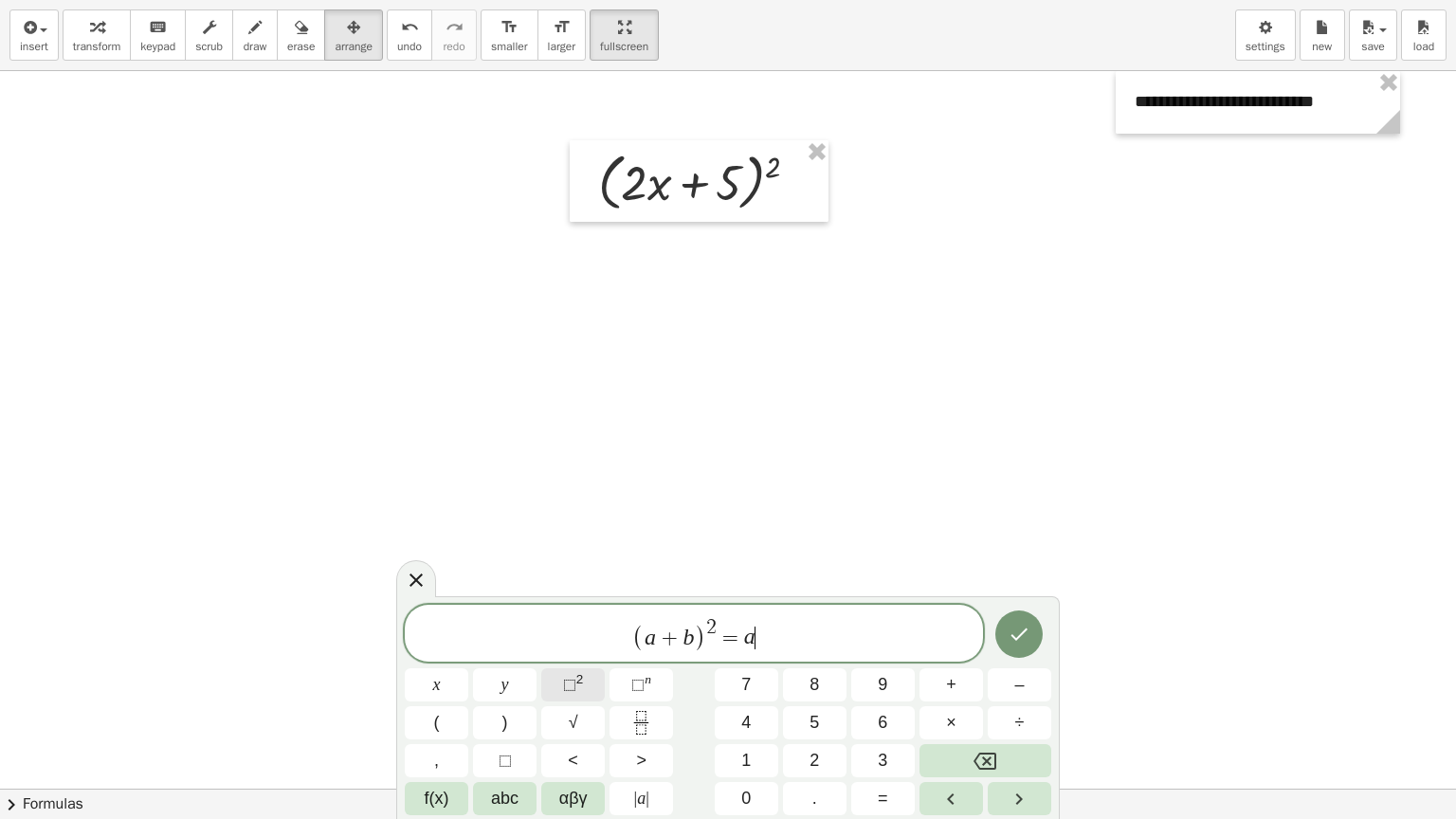 click on "⬚ 2" 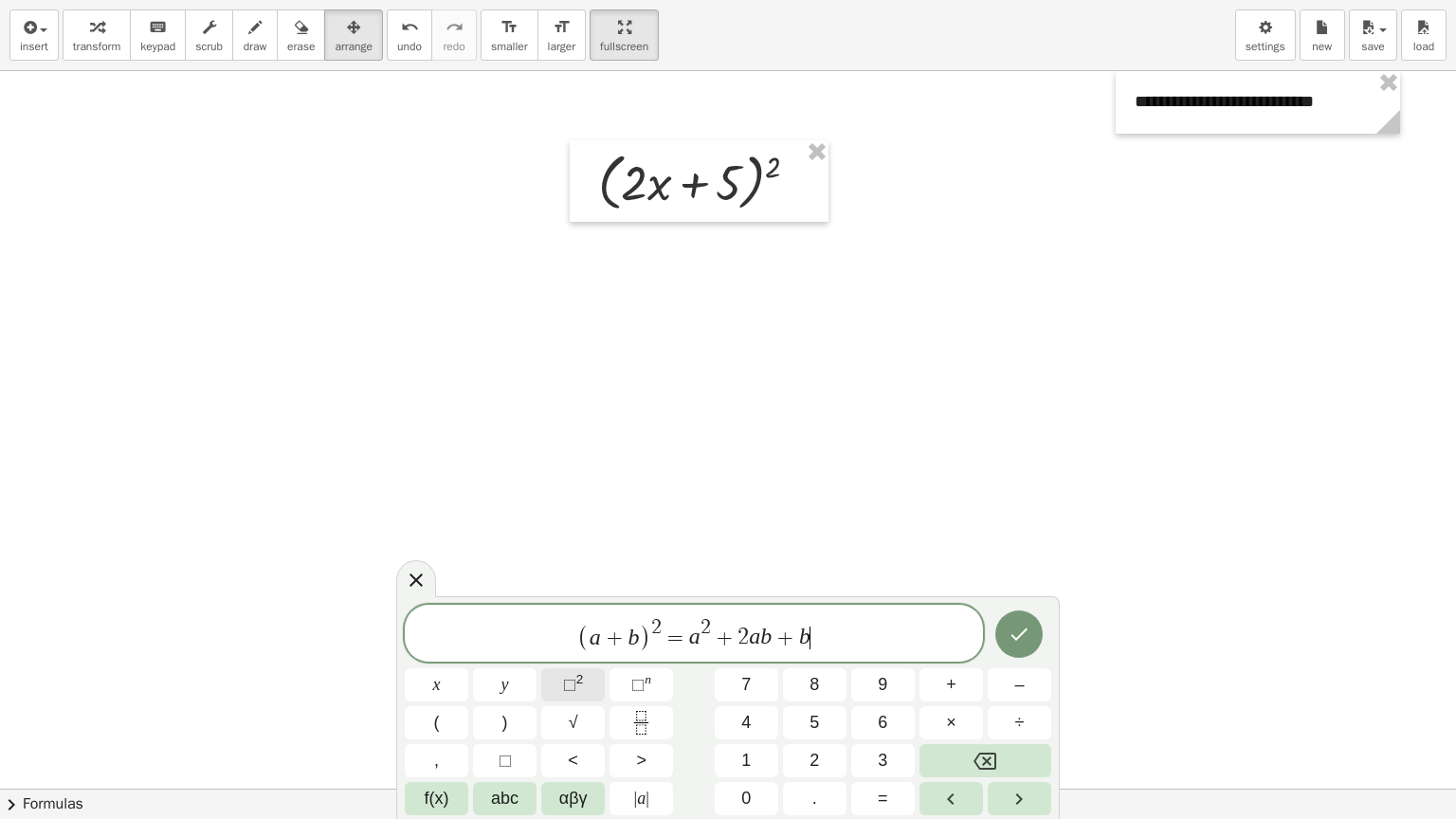 click on "⬚ 2" 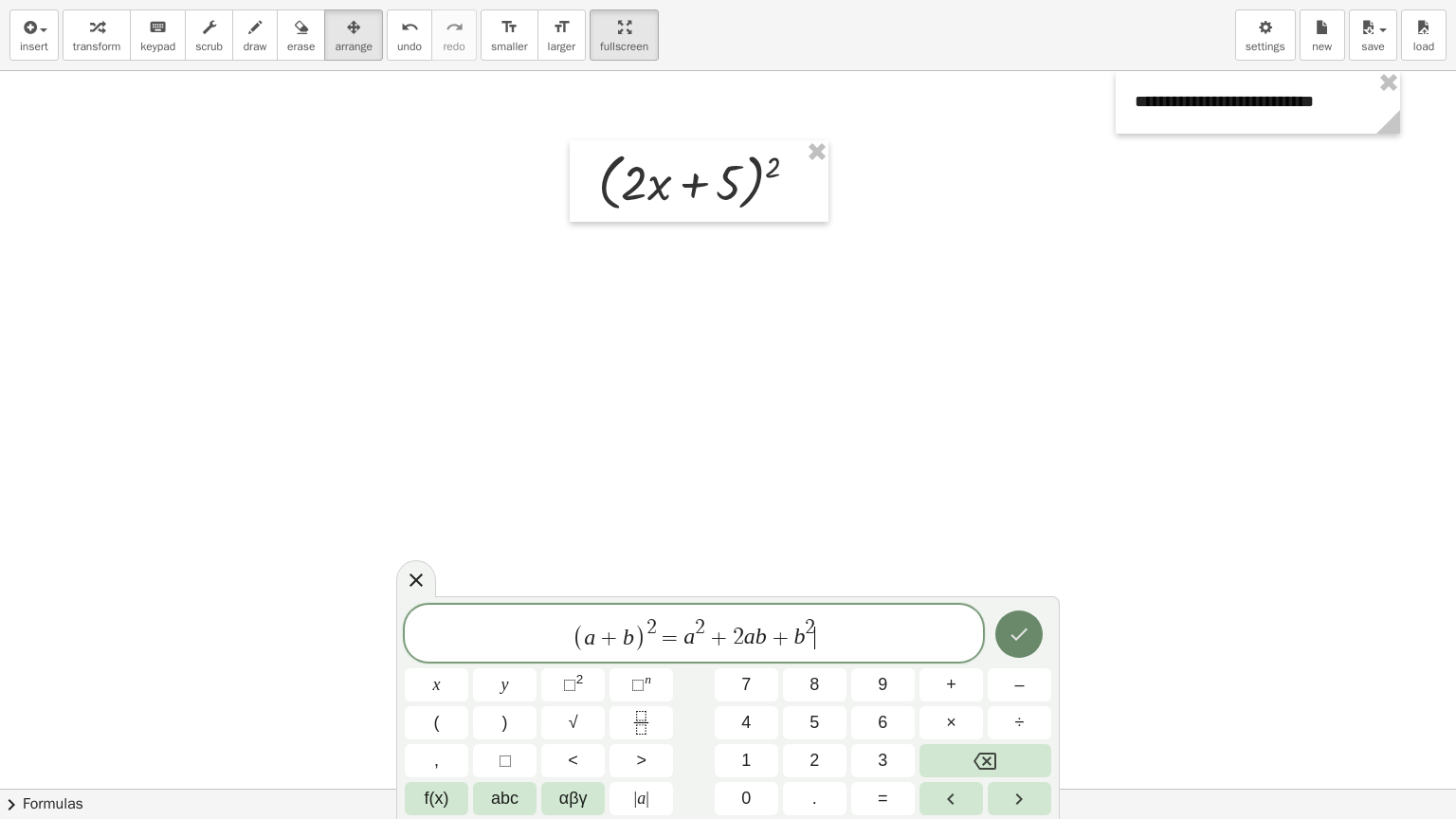 click at bounding box center [1019, 634] 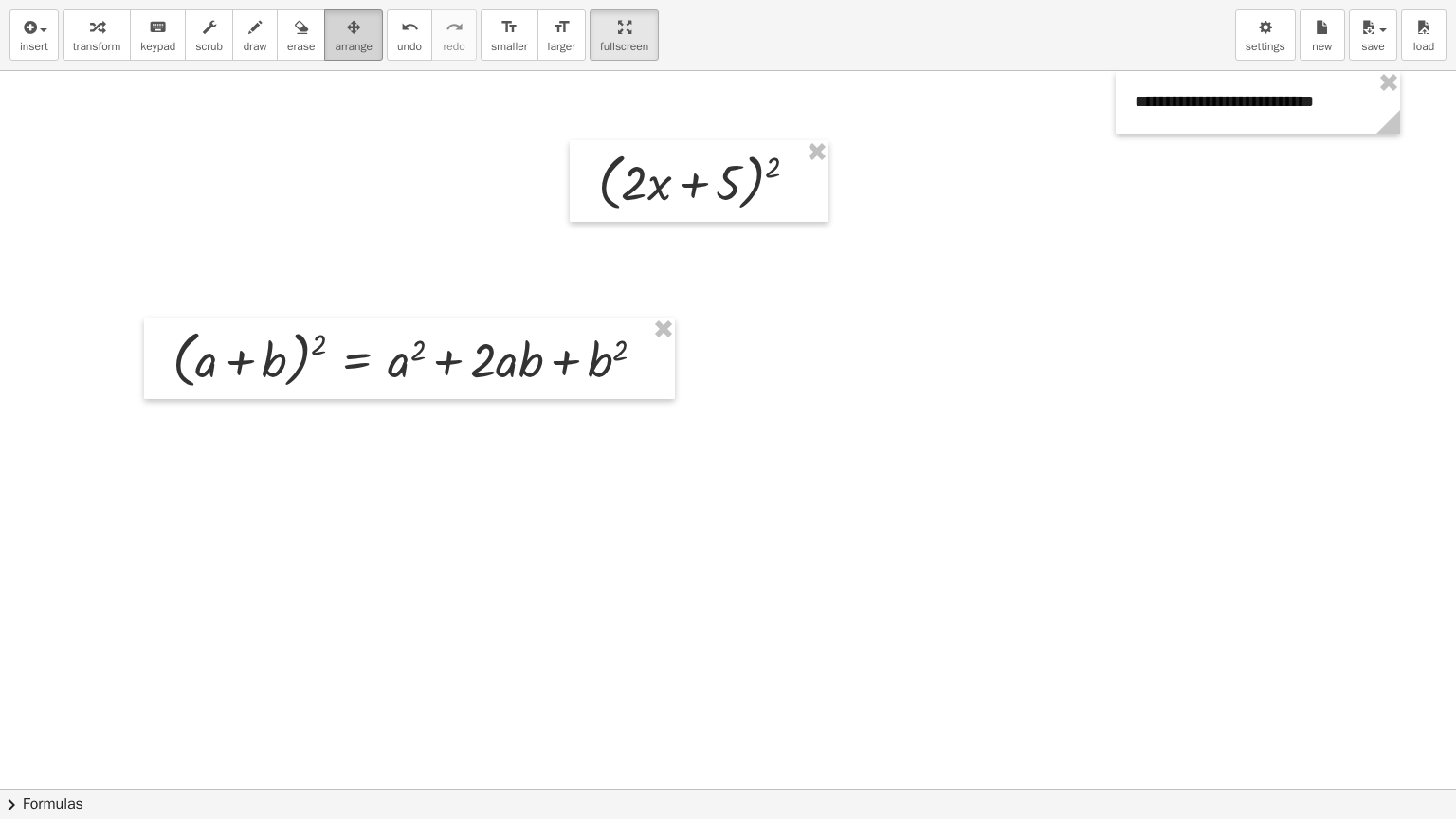 click on "arrange" at bounding box center (354, 46) 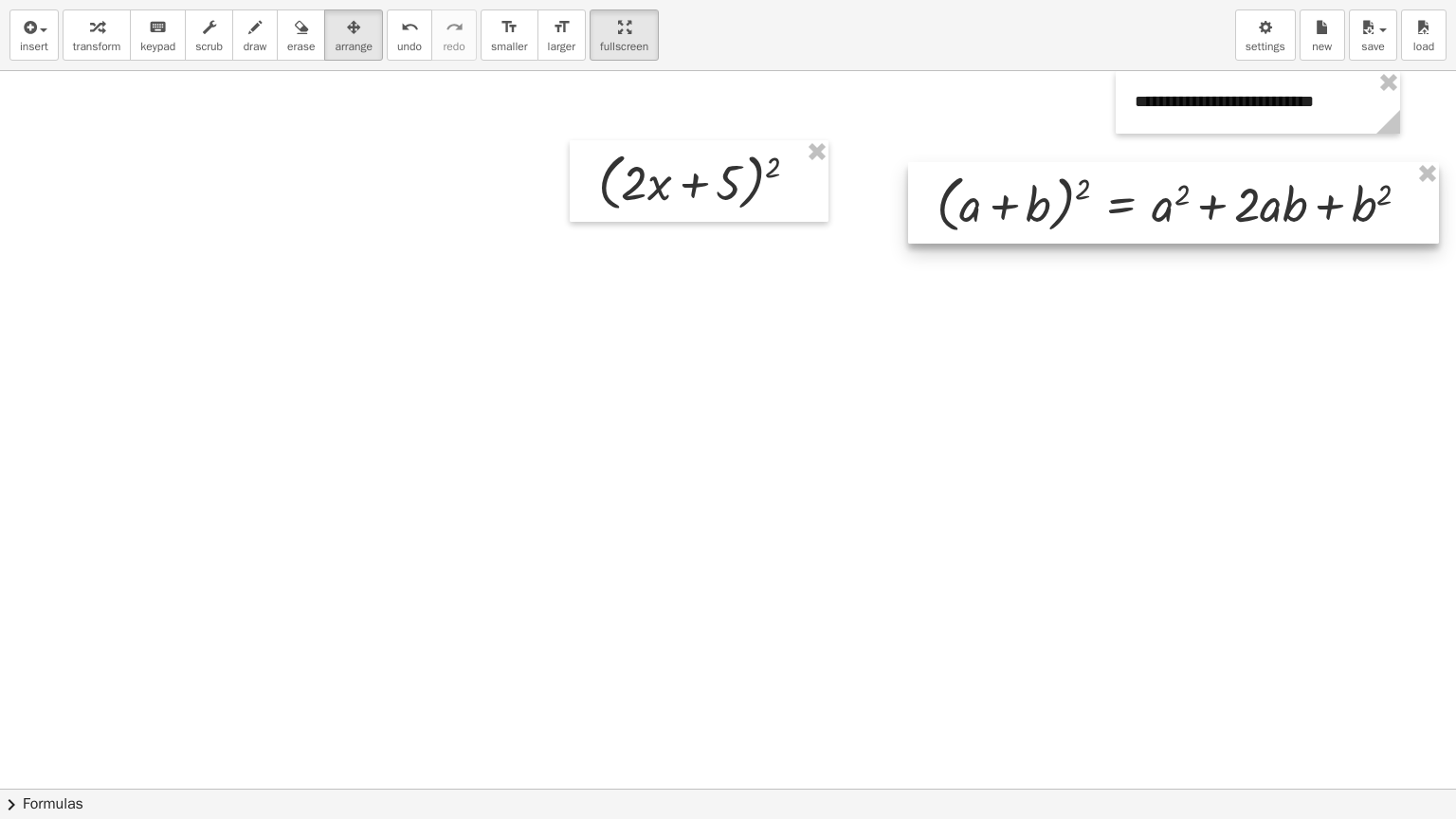 drag, startPoint x: 400, startPoint y: 331, endPoint x: 1164, endPoint y: 175, distance: 779.7641 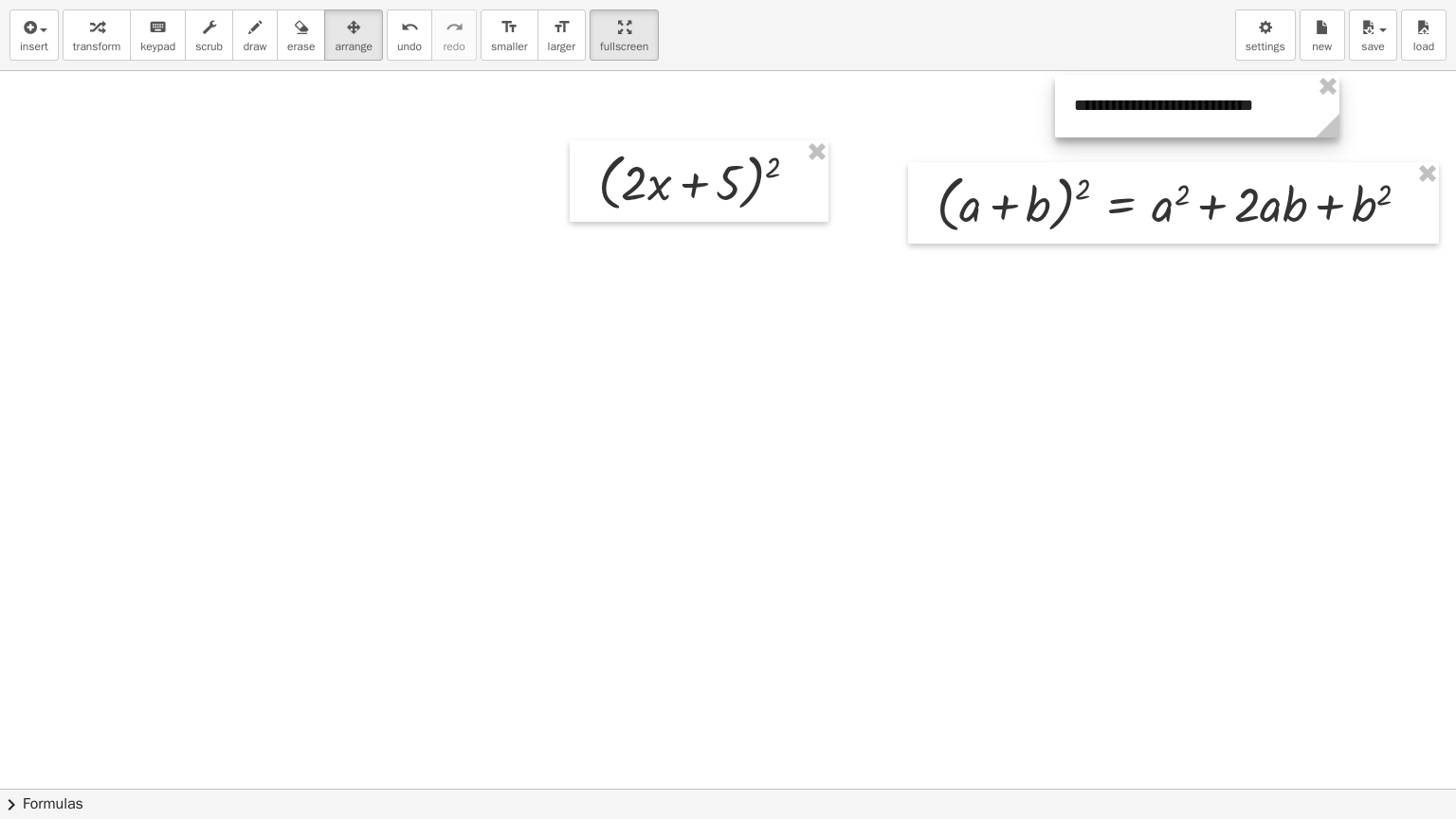 drag, startPoint x: 1202, startPoint y: 110, endPoint x: 1140, endPoint y: 114, distance: 62.1289 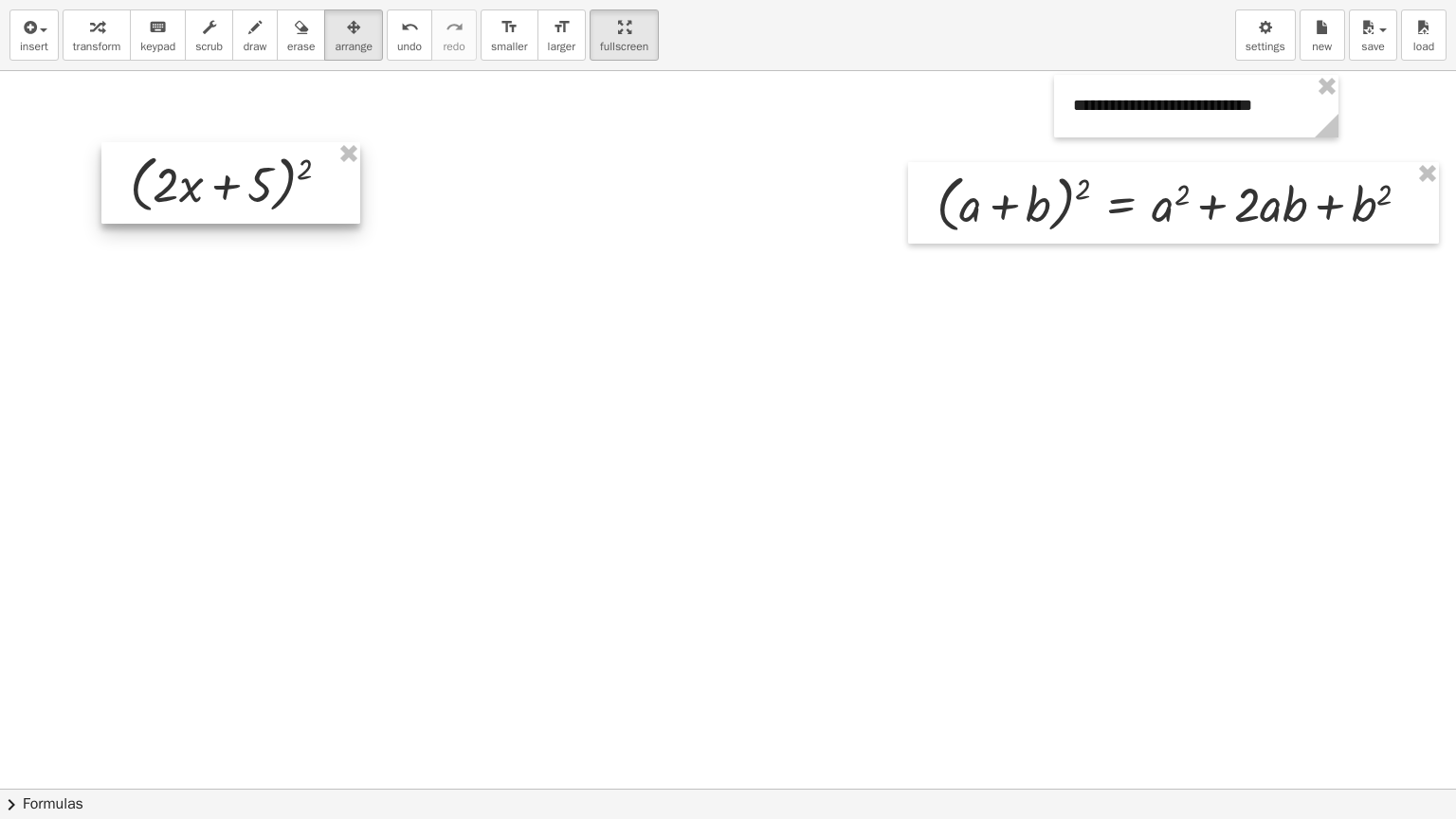drag, startPoint x: 678, startPoint y: 188, endPoint x: 208, endPoint y: 190, distance: 470.00426 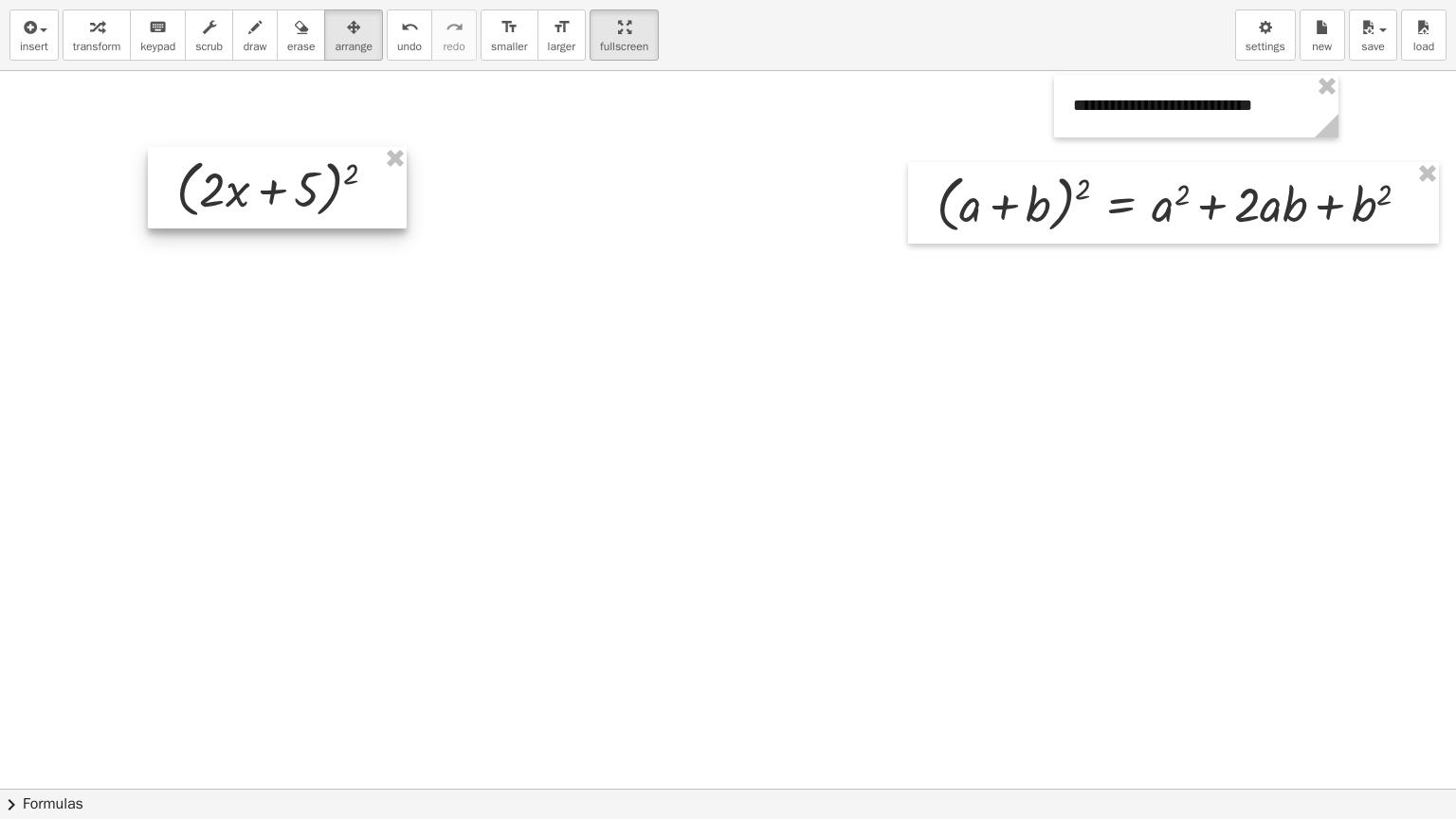 drag, startPoint x: 170, startPoint y: 184, endPoint x: 219, endPoint y: 189, distance: 49.25444 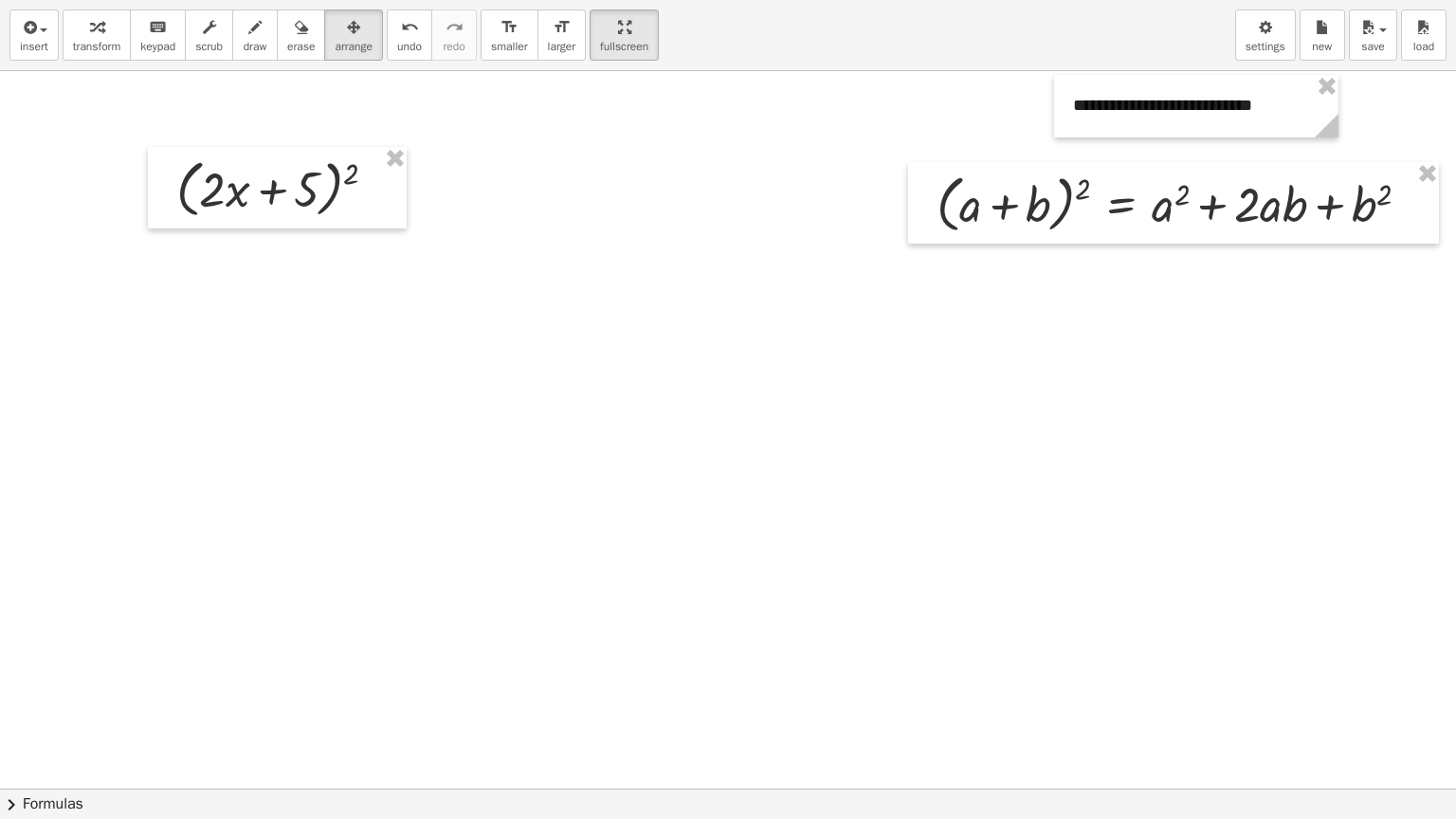 click at bounding box center (733, 789) 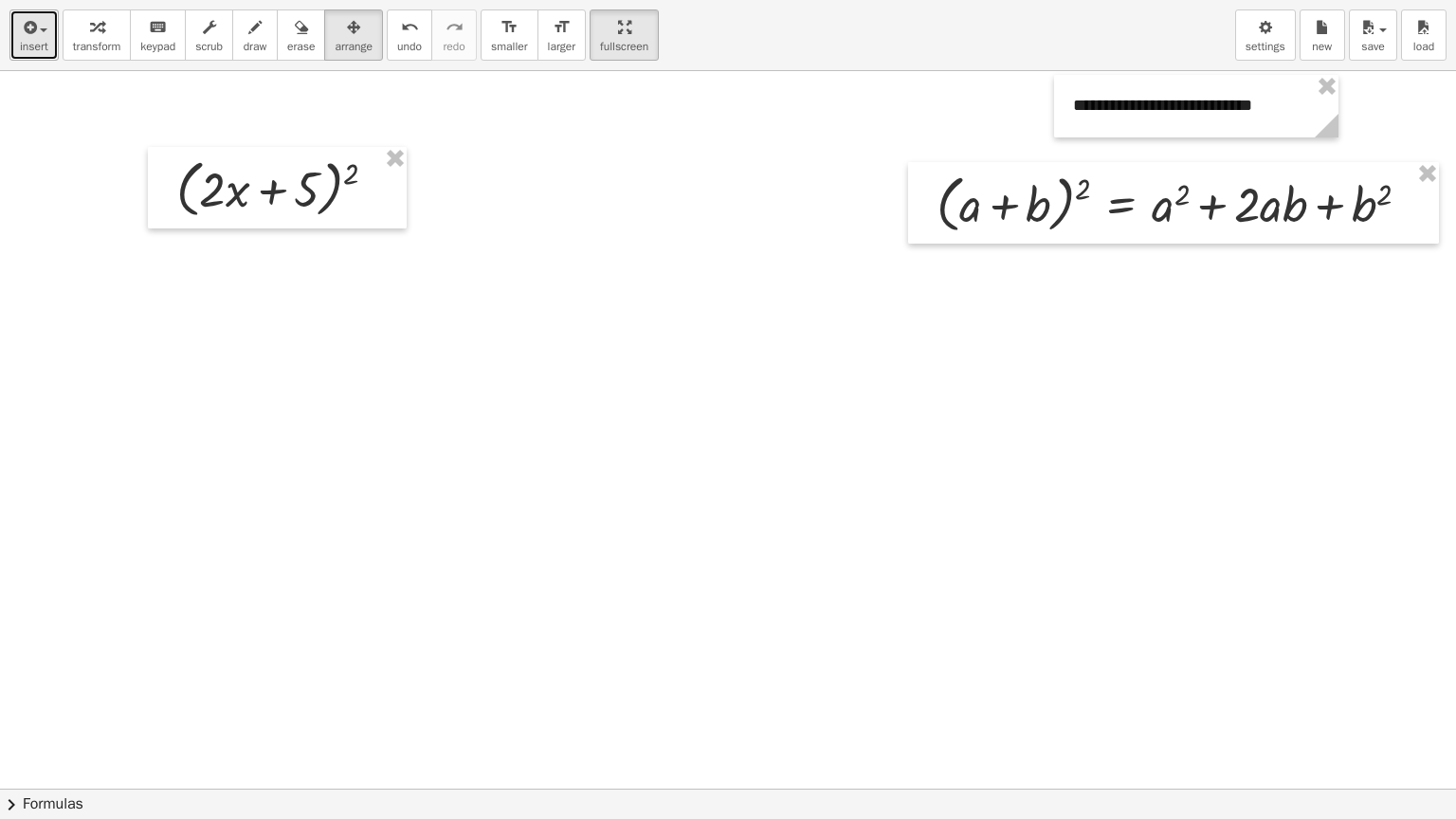 click at bounding box center [28, 27] 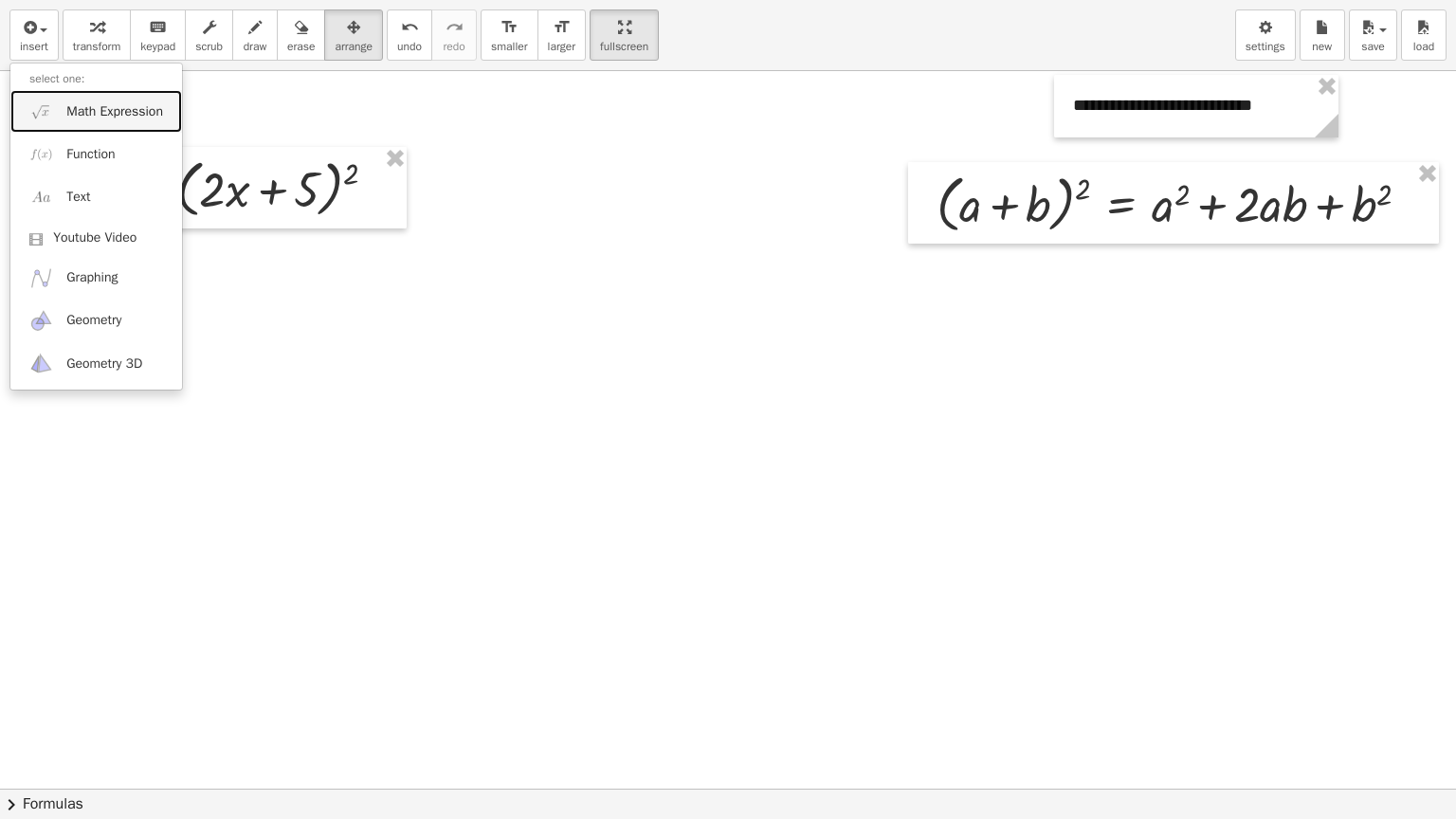 click on "Math Expression" at bounding box center [115, 112] 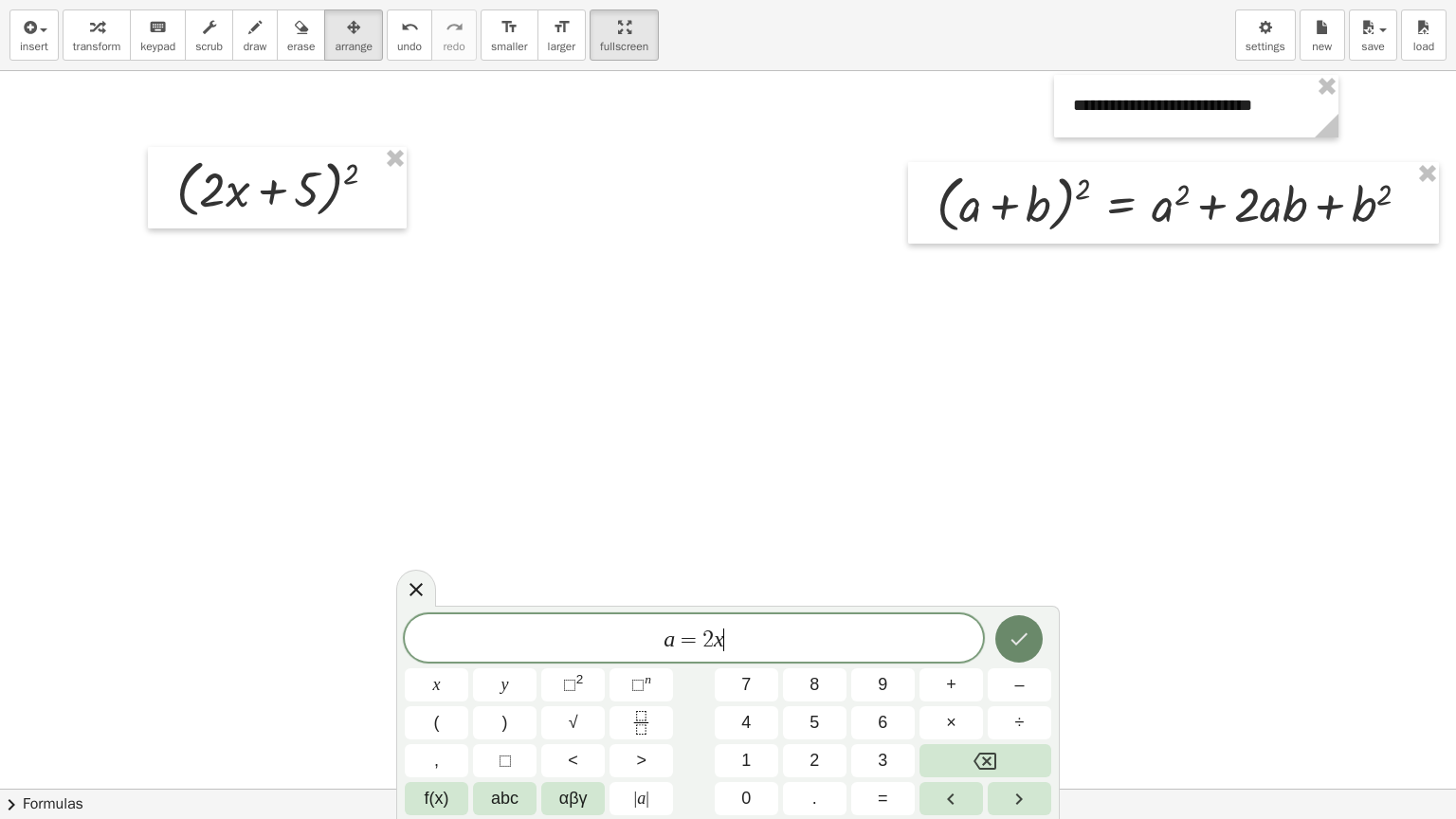 click 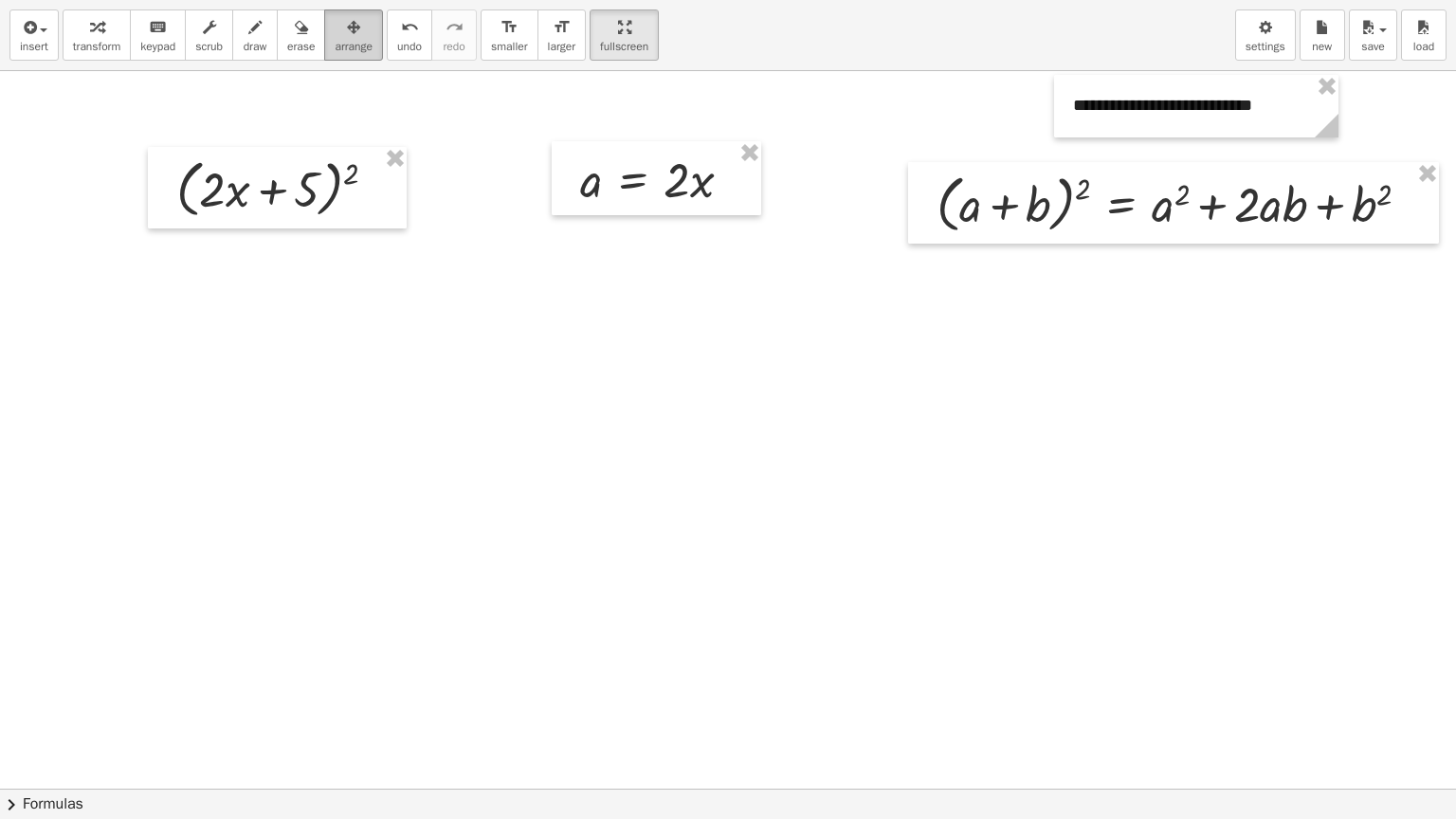 click at bounding box center [354, 27] 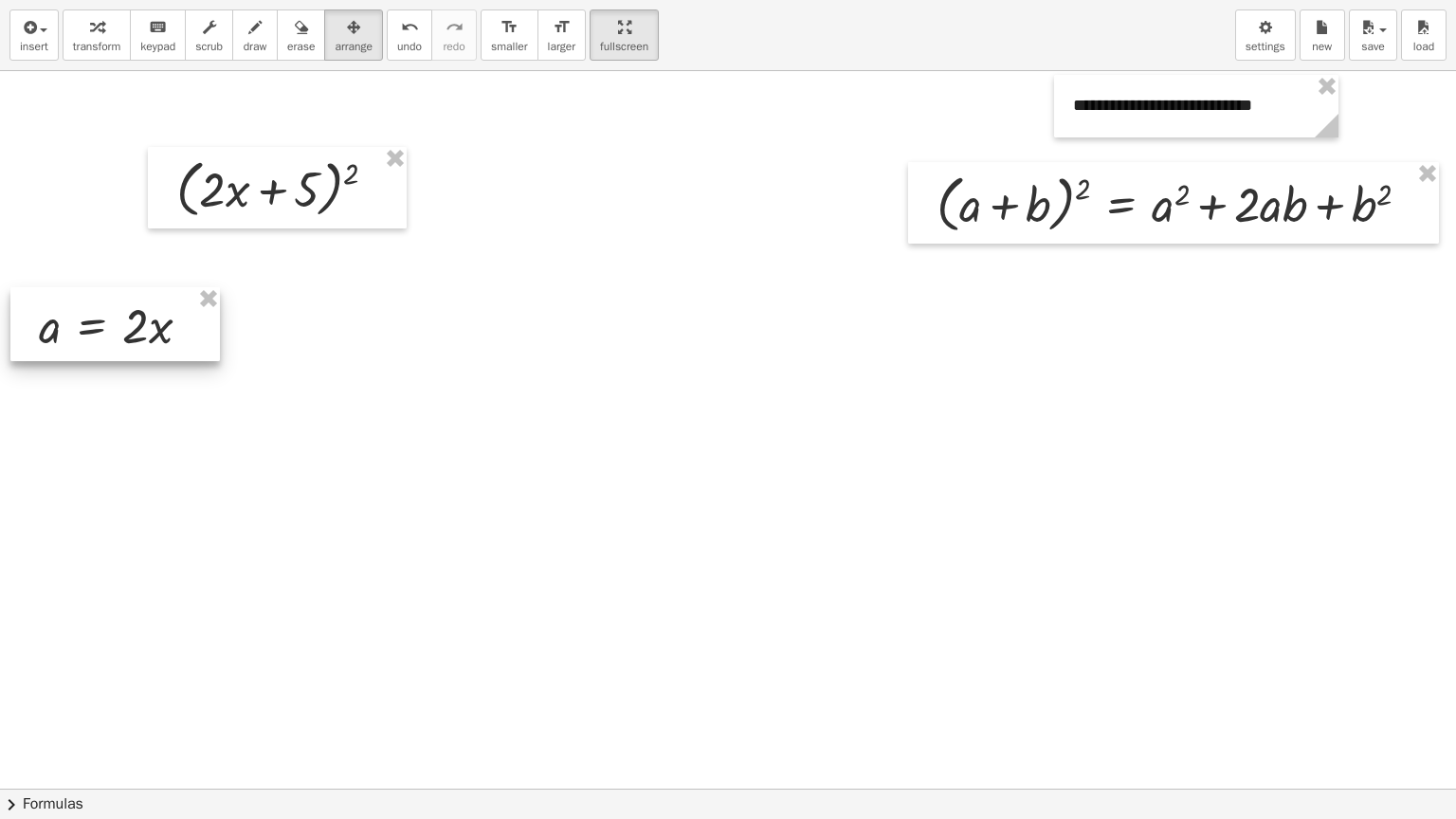 drag, startPoint x: 603, startPoint y: 150, endPoint x: 61, endPoint y: 296, distance: 561.3199 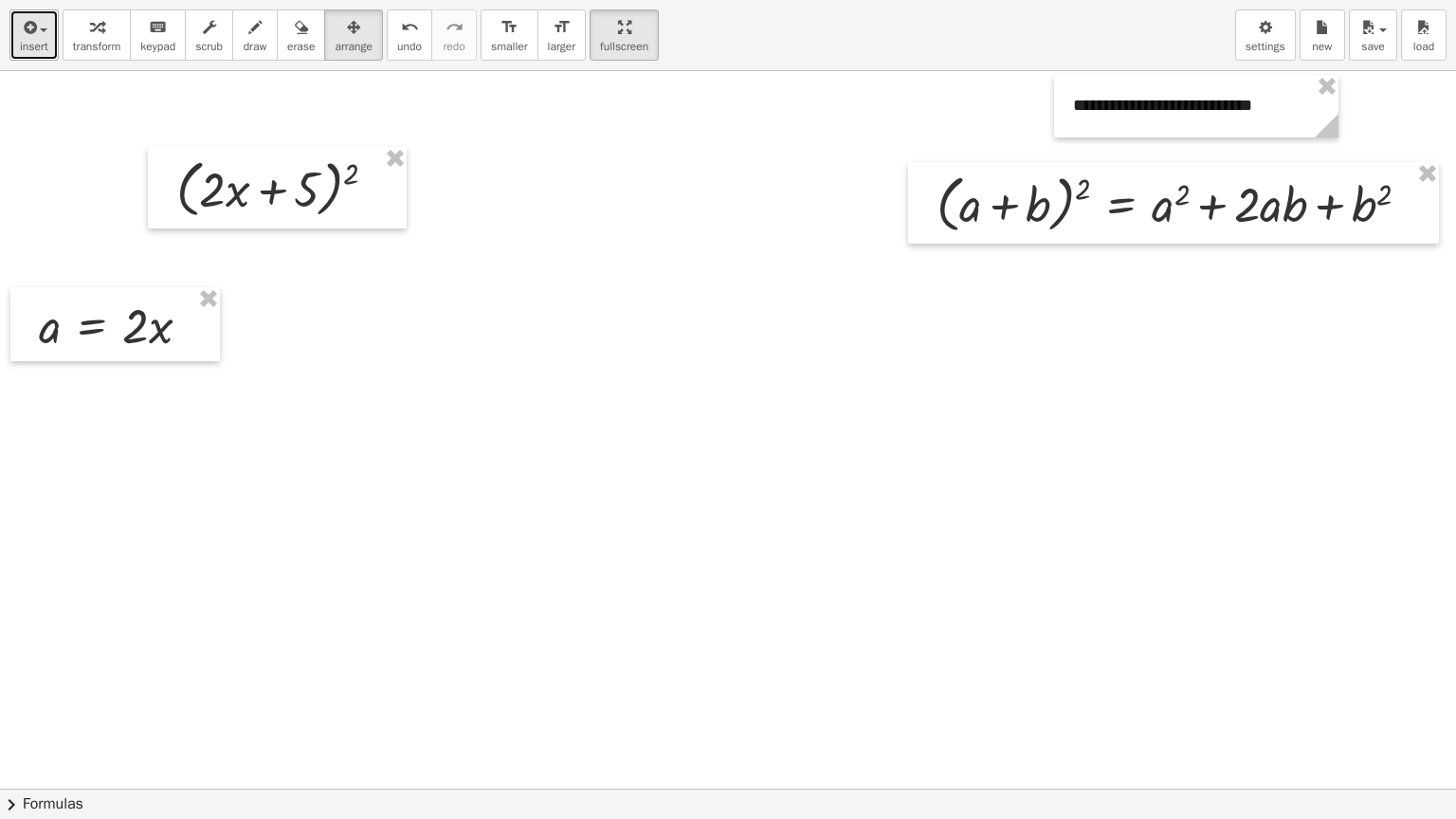 click on "insert" at bounding box center (34, 46) 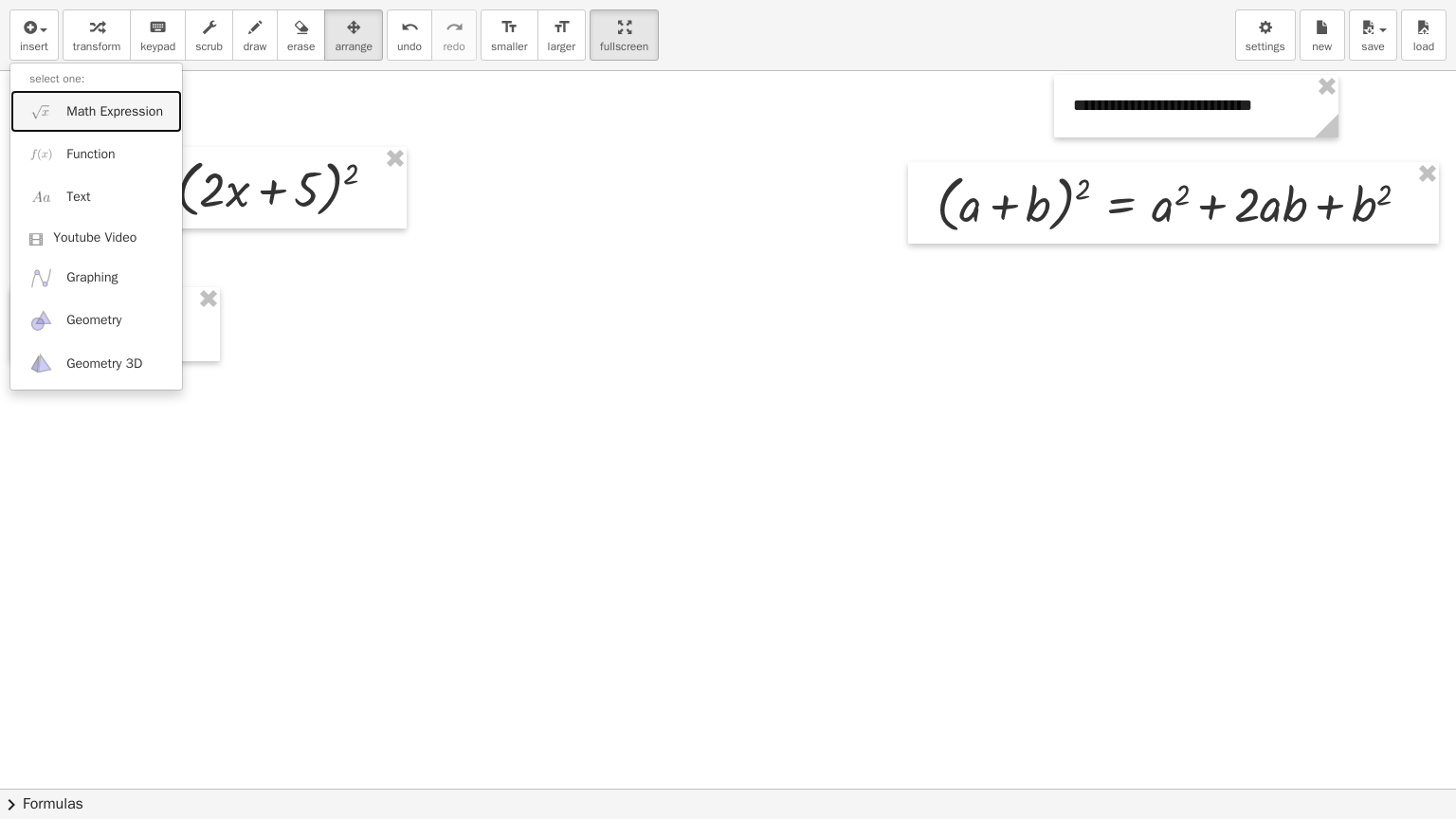click on "Math Expression" at bounding box center [115, 112] 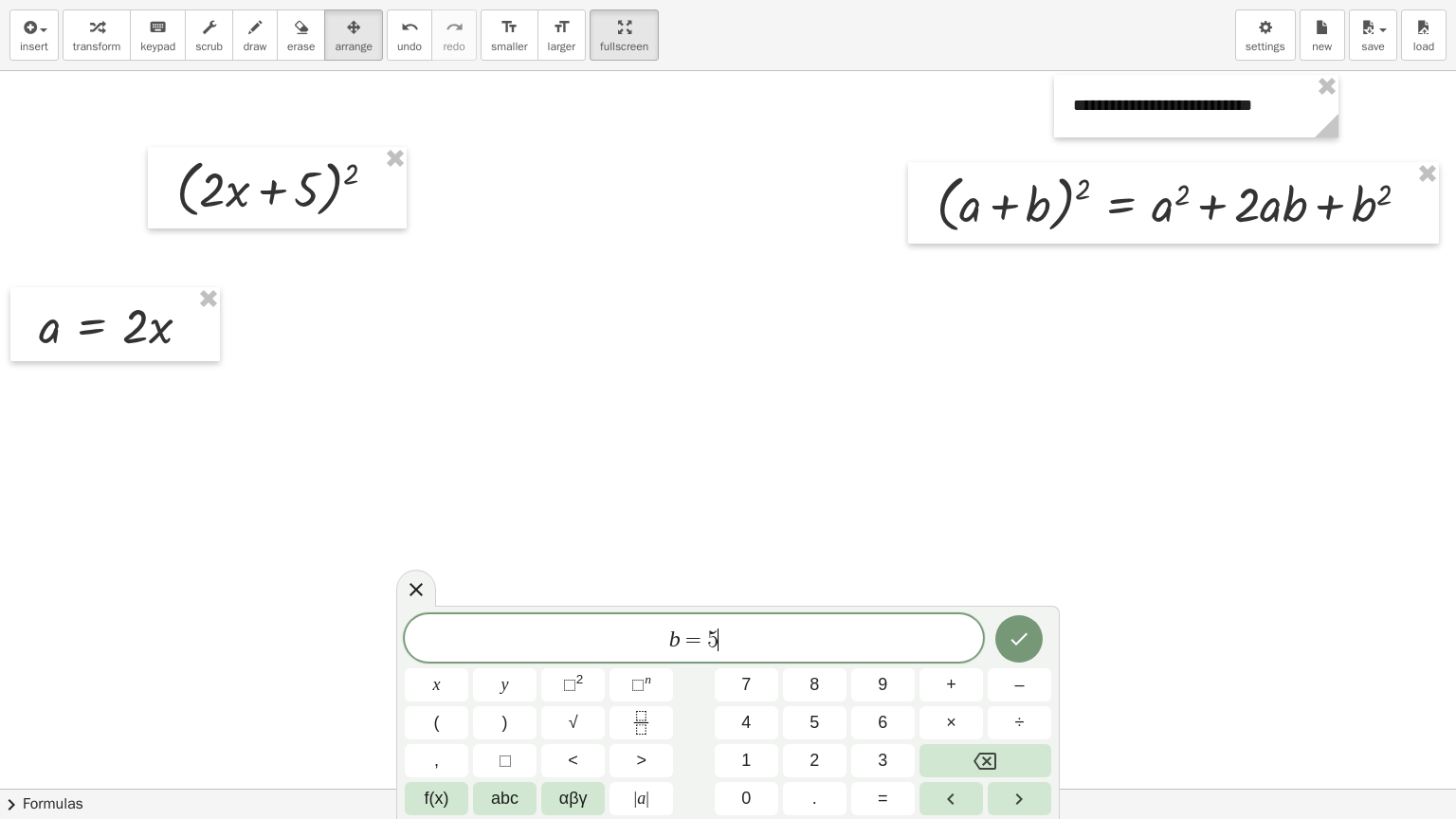 click 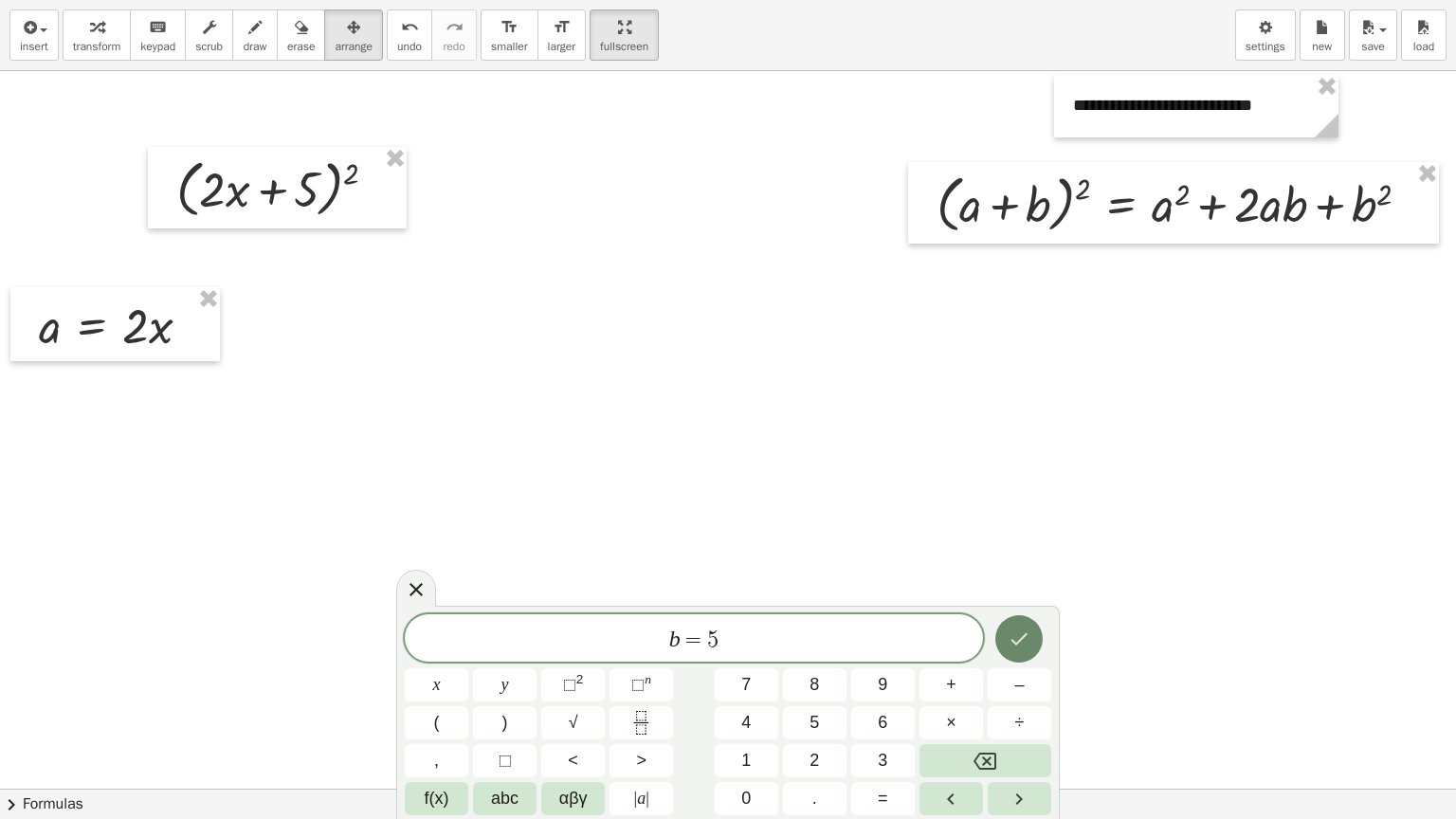 click 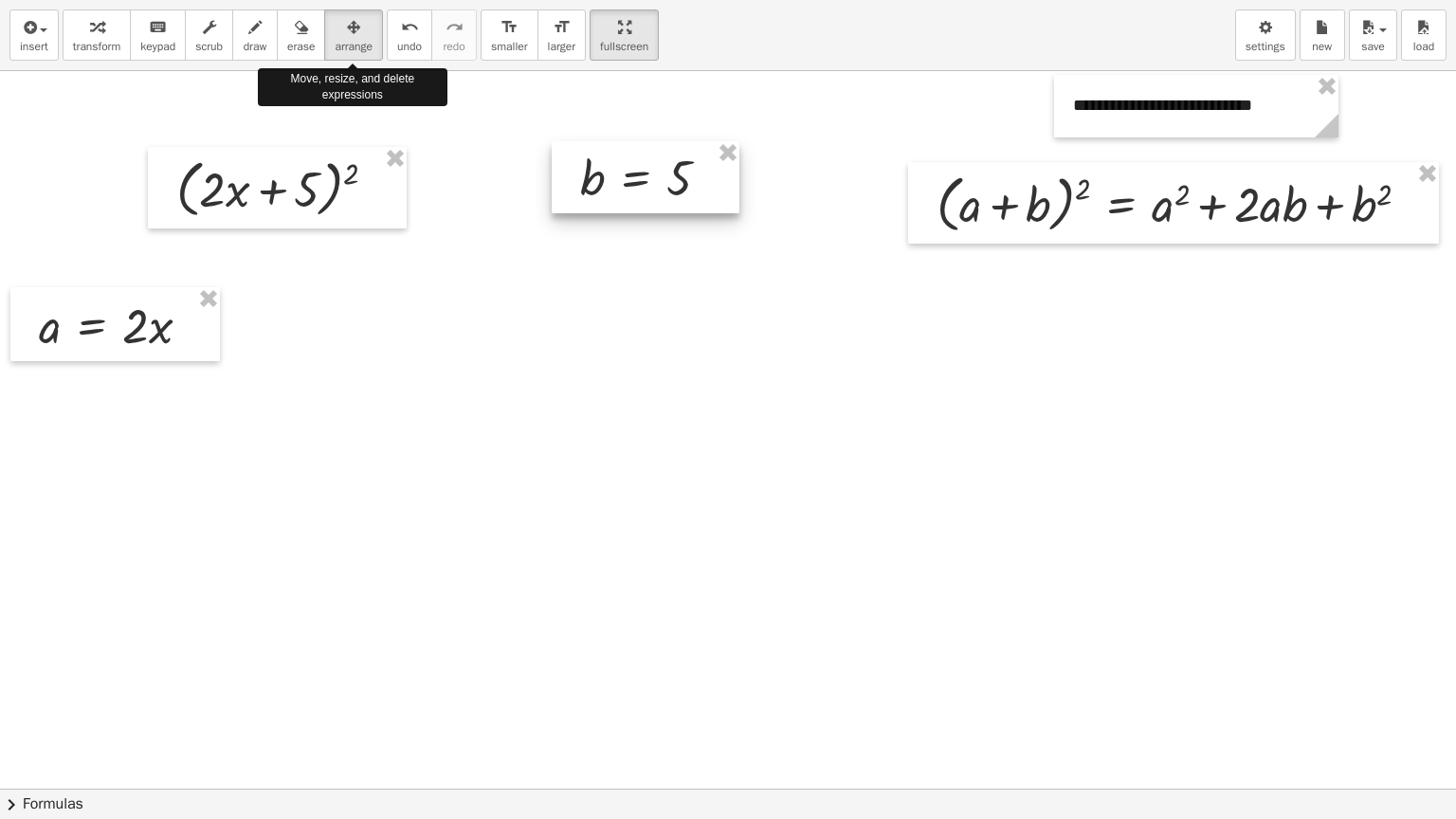 drag, startPoint x: 353, startPoint y: 20, endPoint x: 701, endPoint y: 178, distance: 382.18844 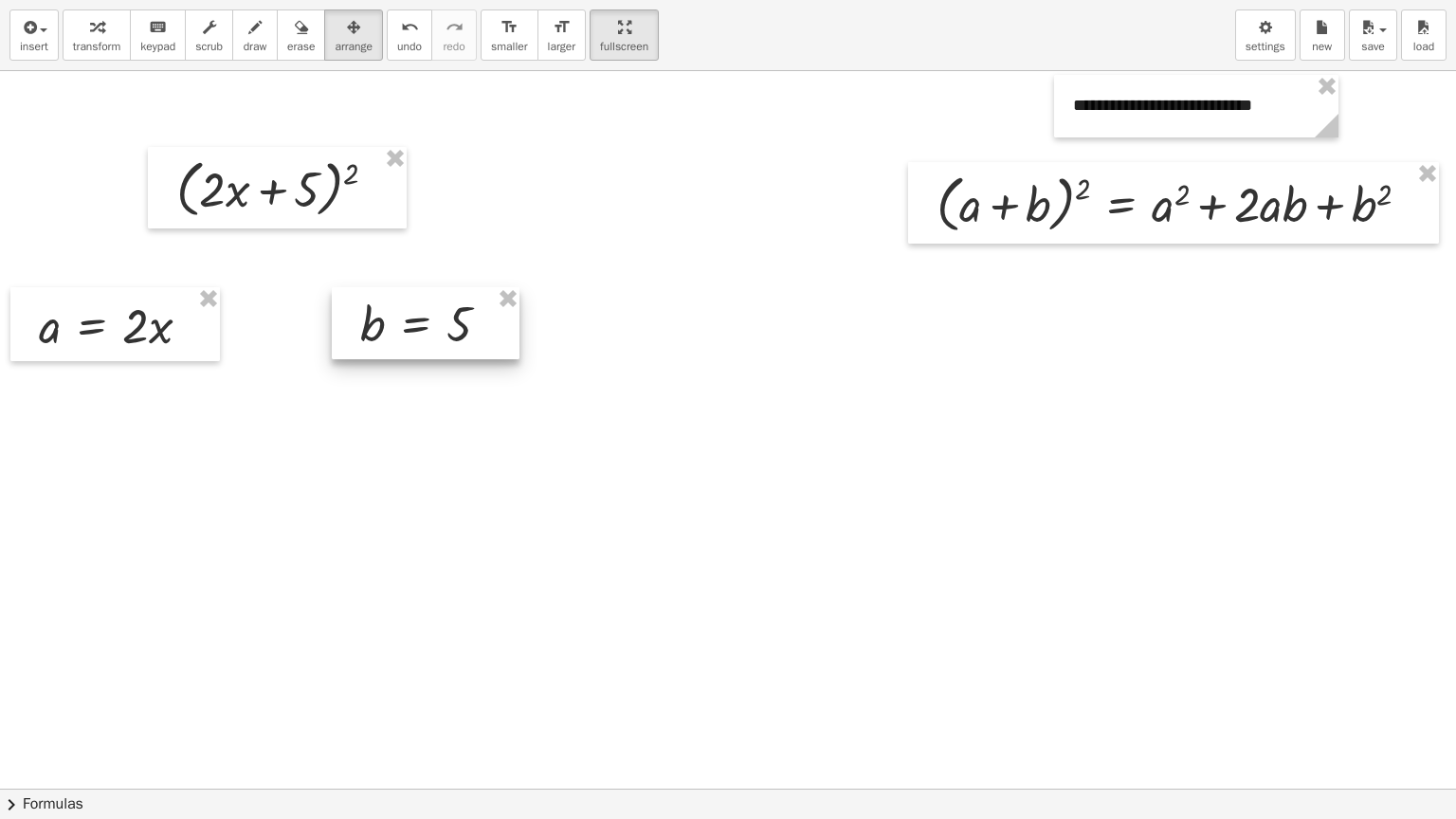 drag, startPoint x: 701, startPoint y: 178, endPoint x: 482, endPoint y: 324, distance: 263.20524 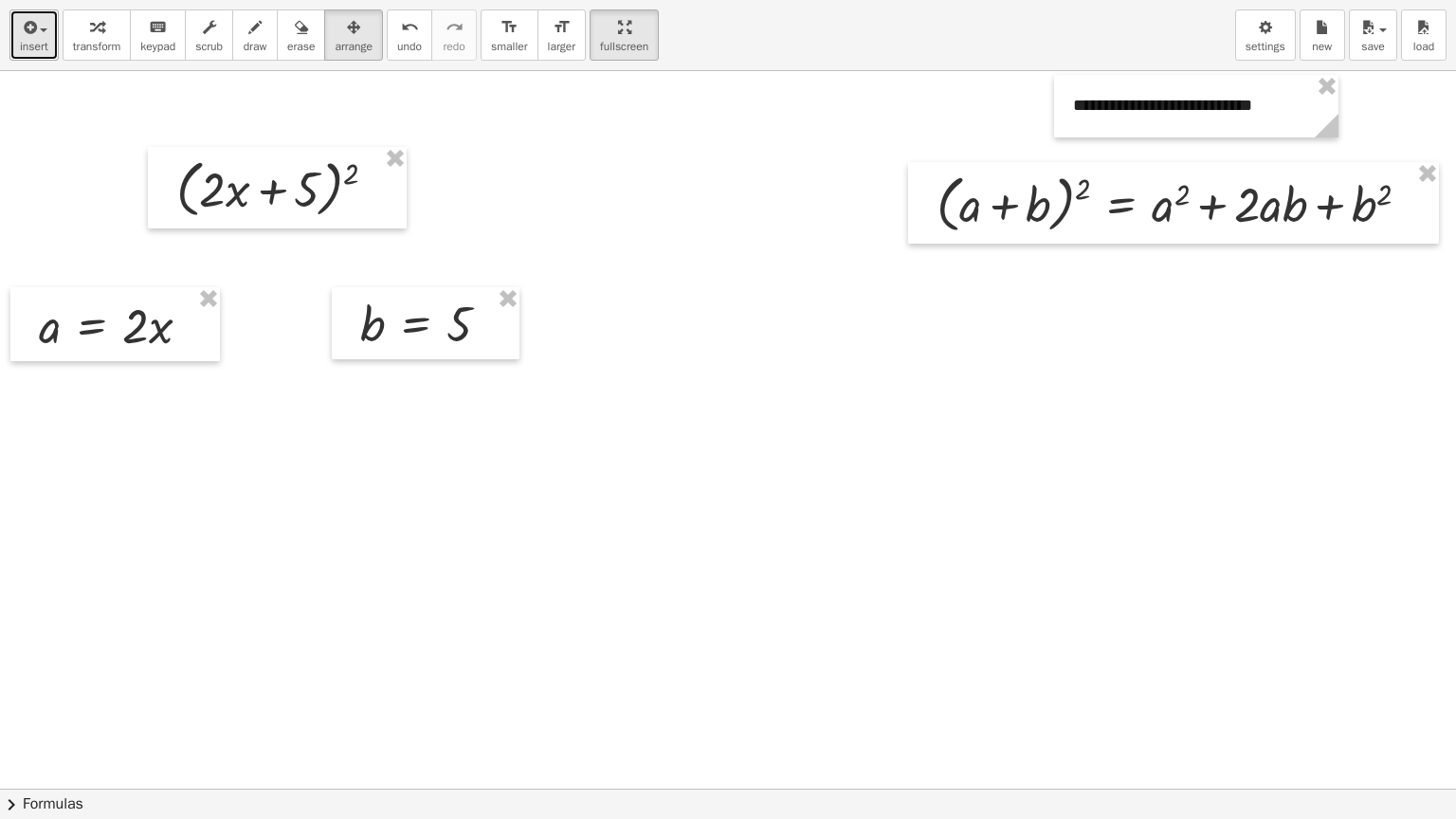 click on "insert" at bounding box center [34, 46] 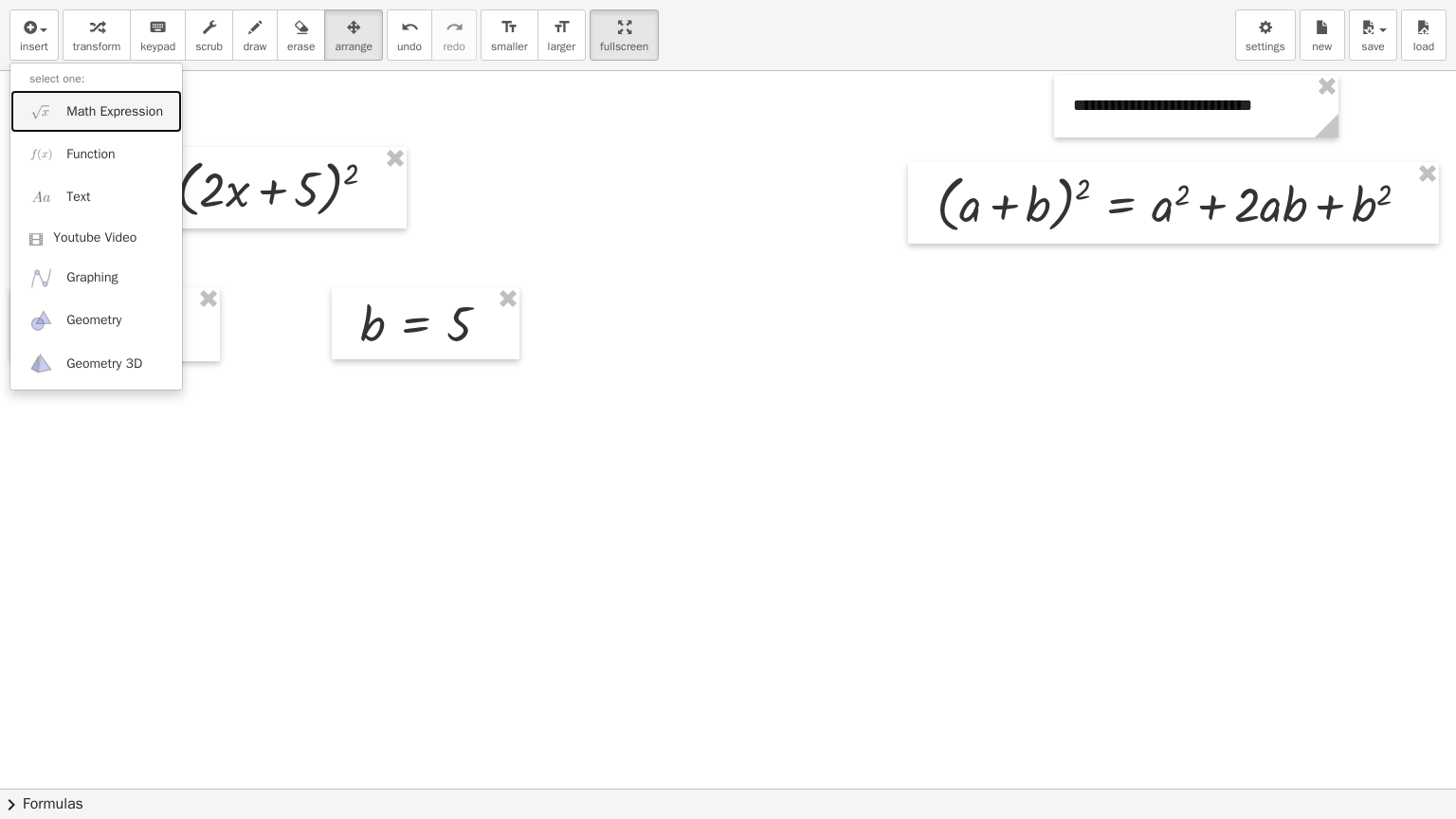 click on "Math Expression" at bounding box center [115, 112] 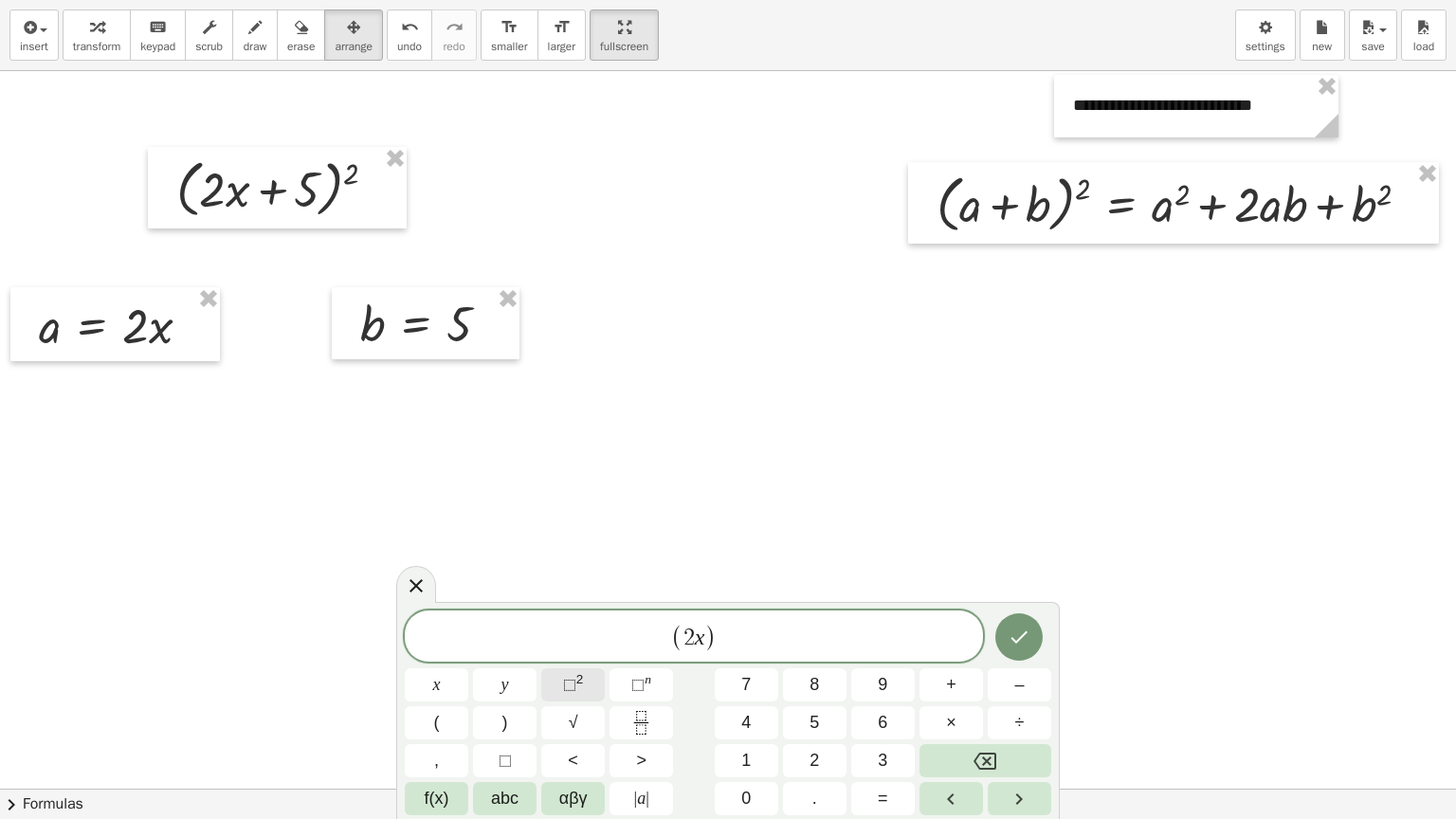 click on "⬚ 2" 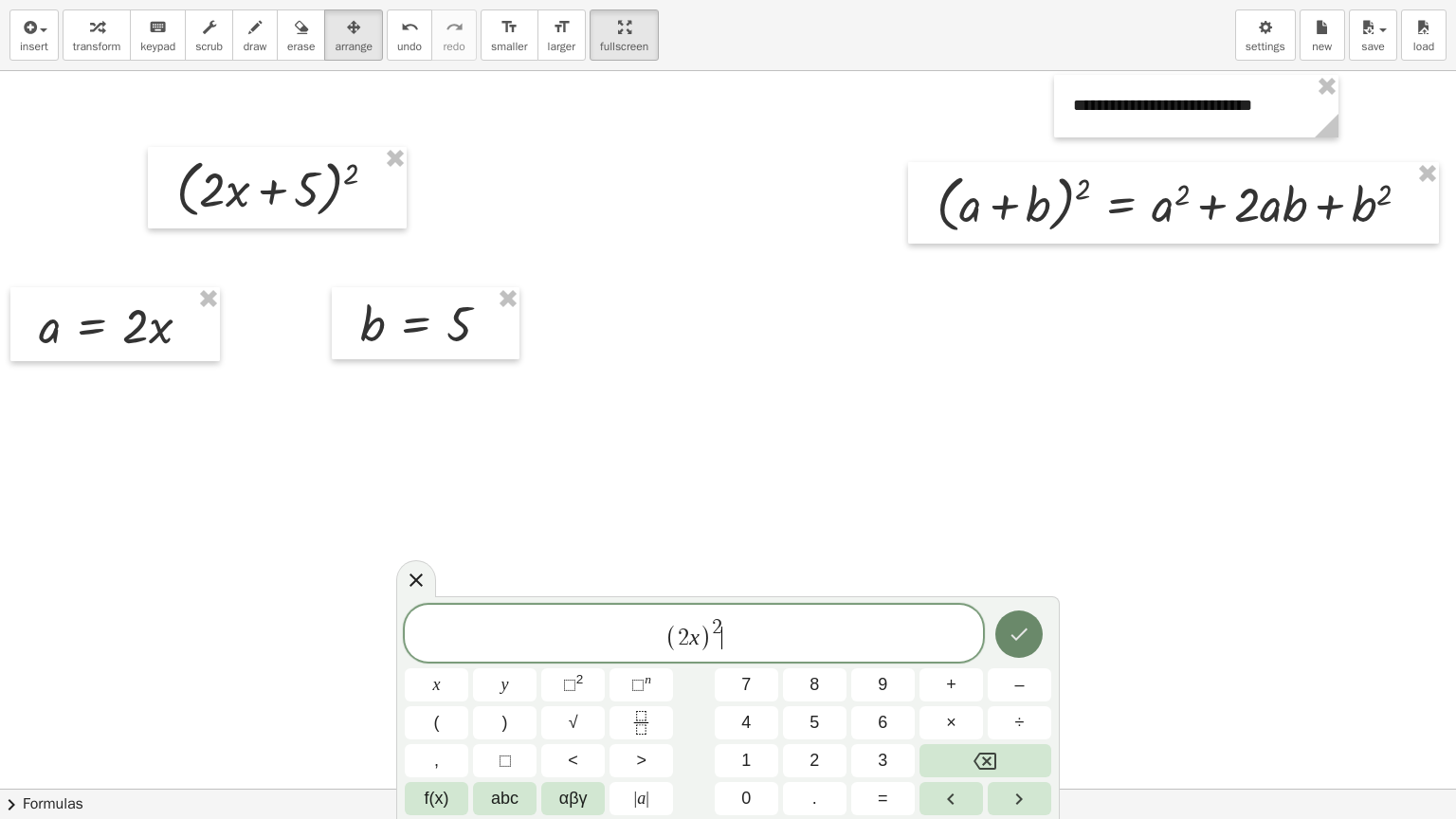click at bounding box center (1019, 634) 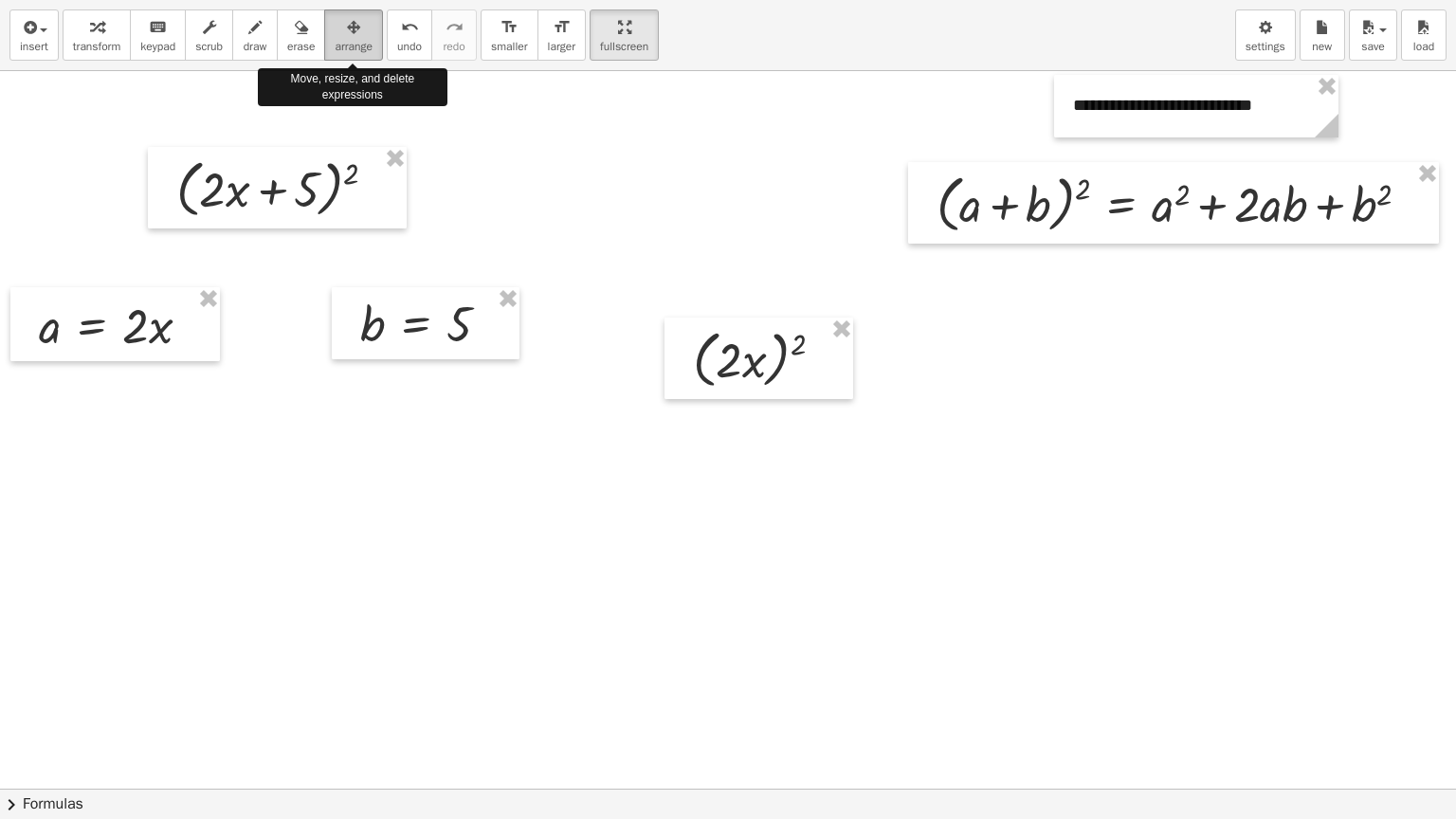 click on "arrange" at bounding box center (354, 46) 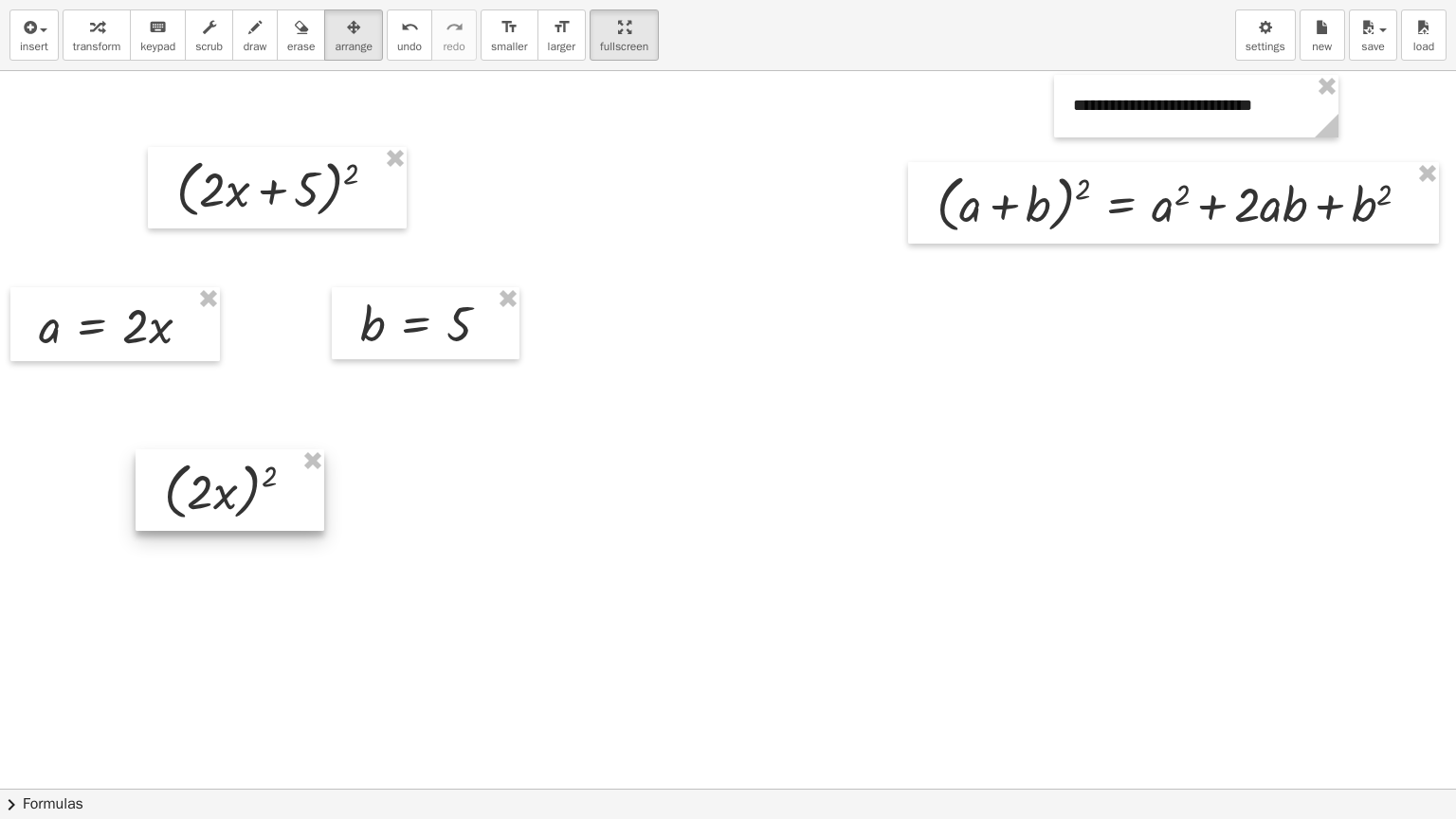 drag, startPoint x: 722, startPoint y: 357, endPoint x: 194, endPoint y: 490, distance: 544.4933 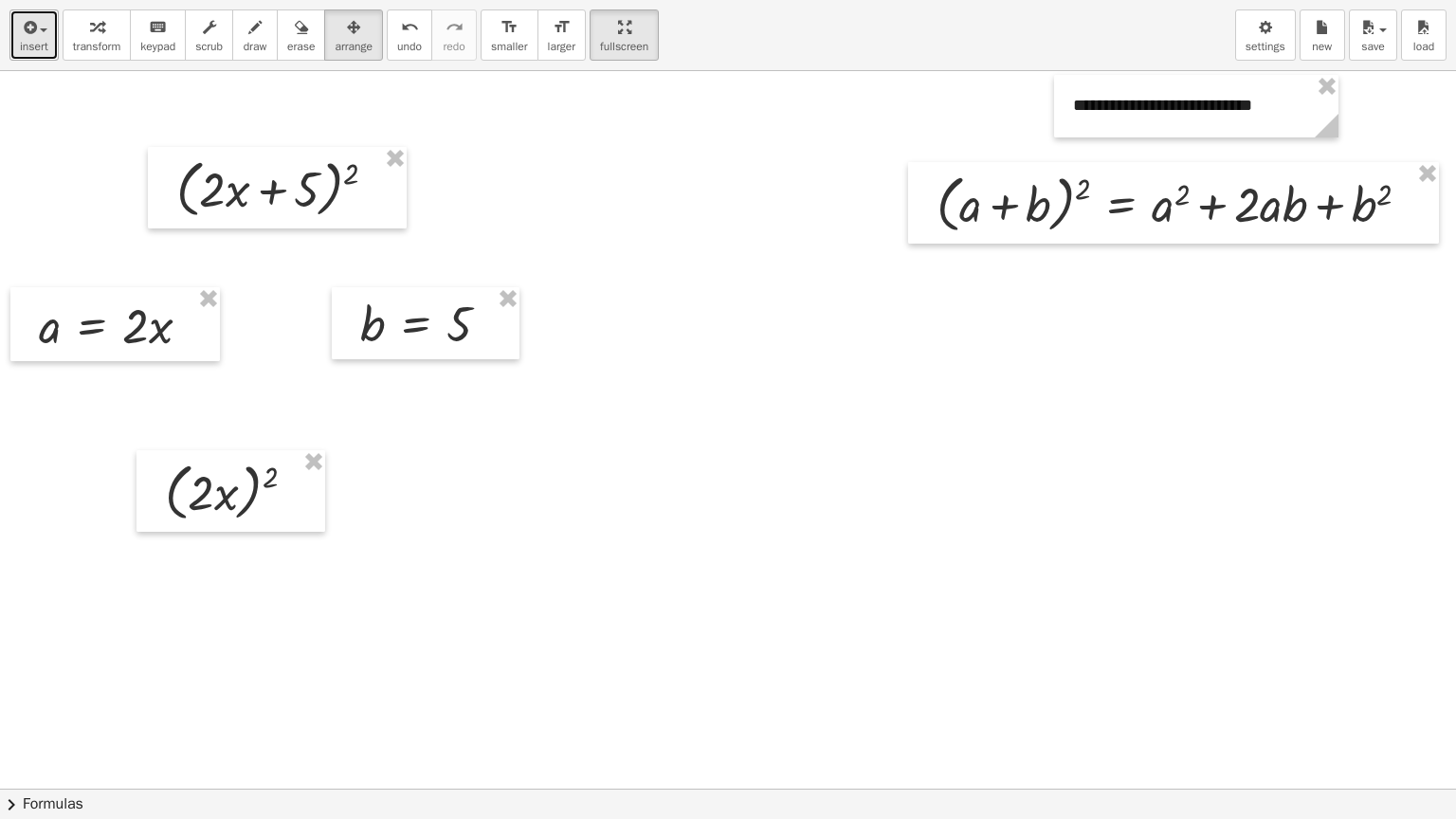 click on "insert" at bounding box center (34, 35) 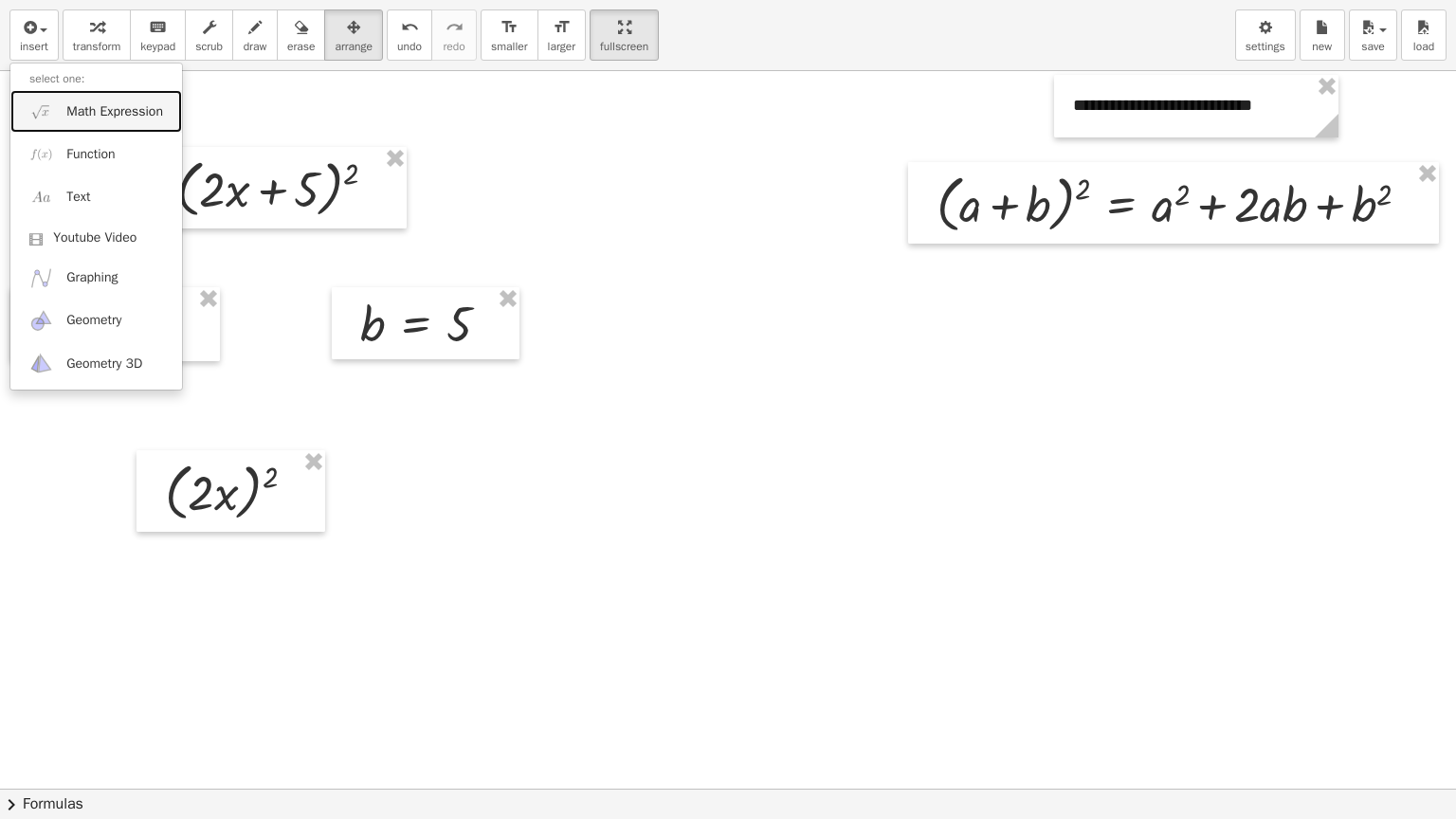 click on "Math Expression" at bounding box center [96, 111] 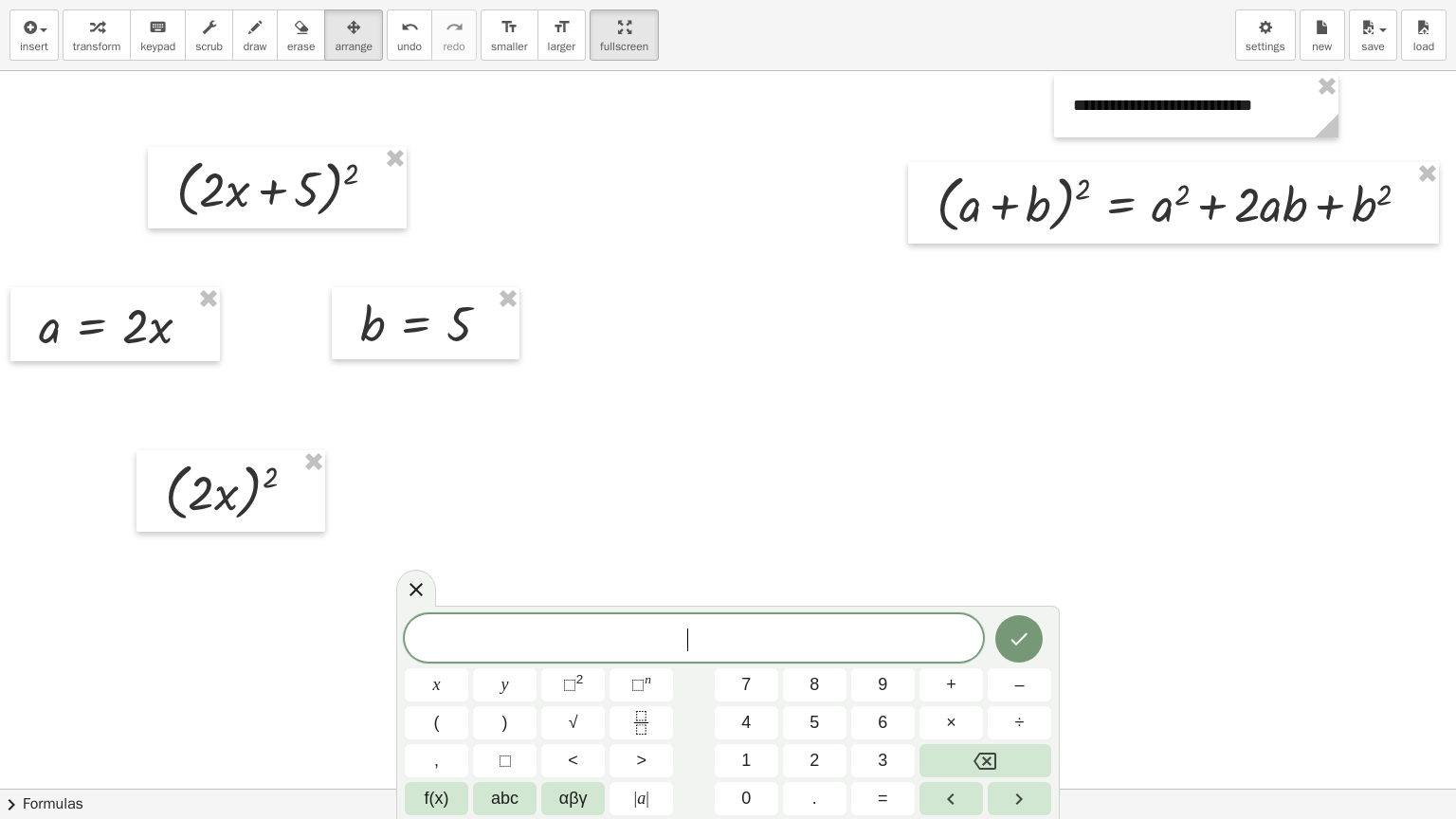 click at bounding box center (733, 789) 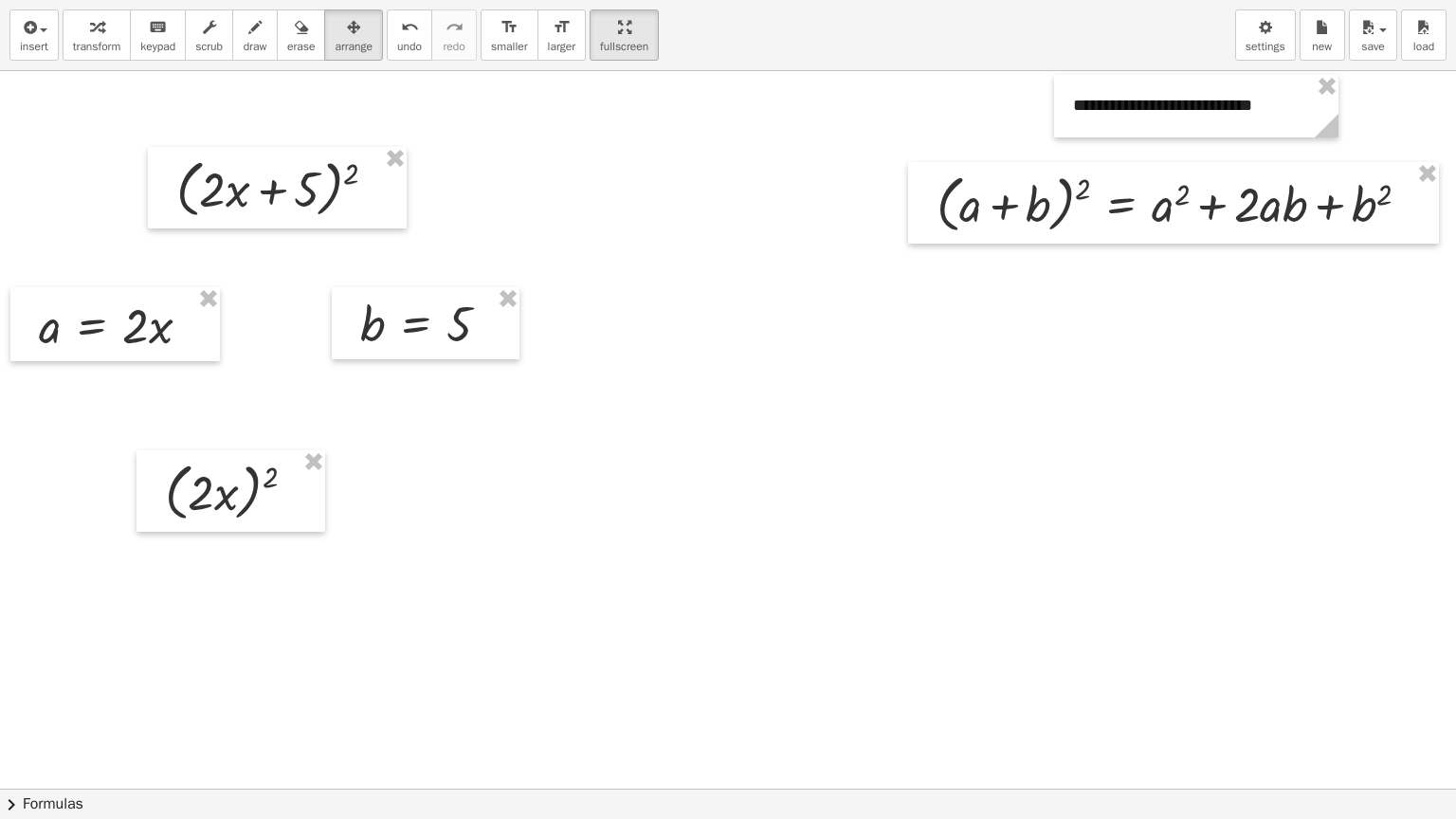 click on "insert select one: Math Expression Function Text Youtube Video Graphing Geometry Geometry 3D transform keyboard keypad scrub draw erase arrange undo undo redo redo format_size smaller format_size larger fullscreen load   save new settings" at bounding box center (728, 35) 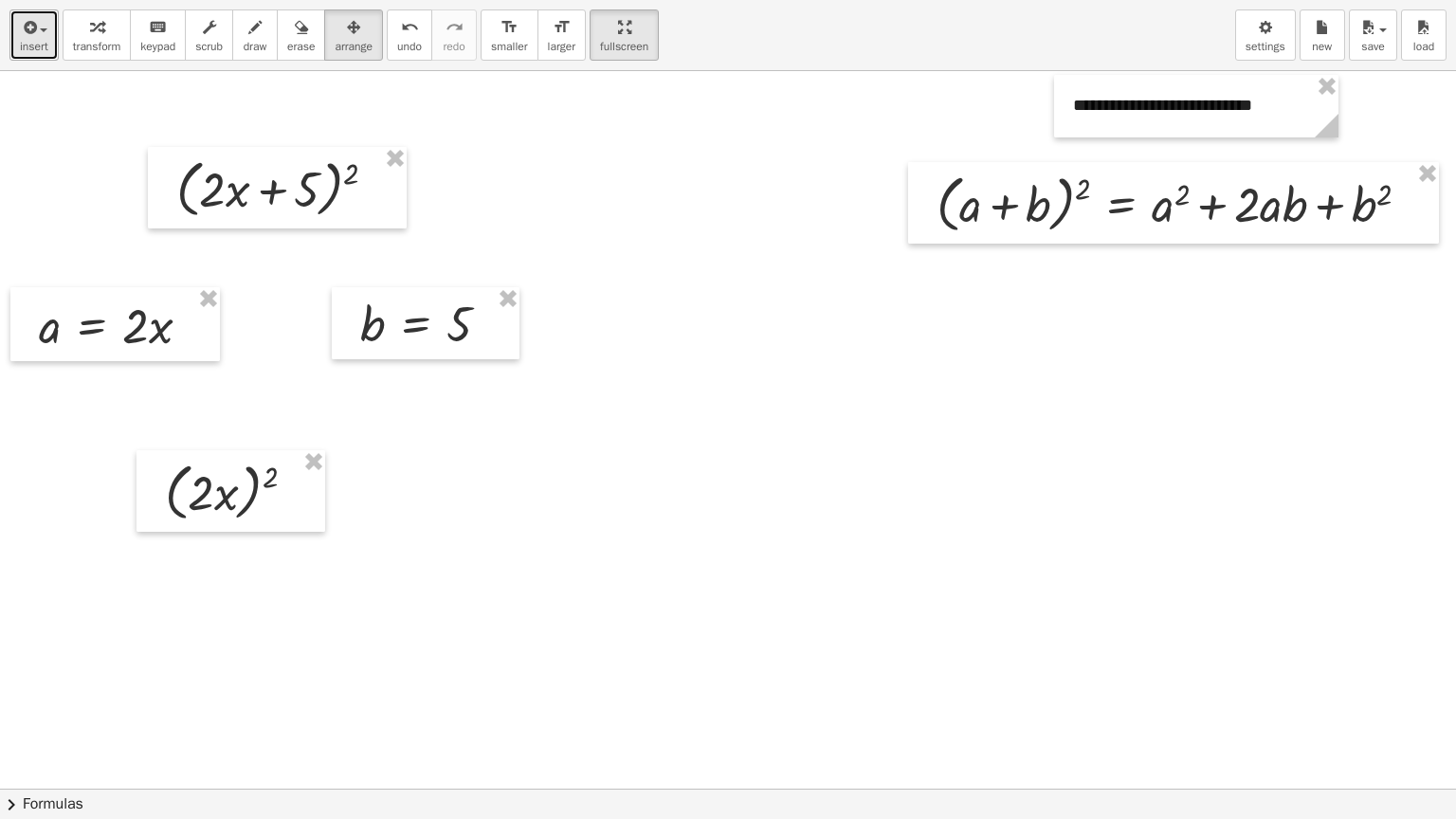 click on "insert" at bounding box center (34, 46) 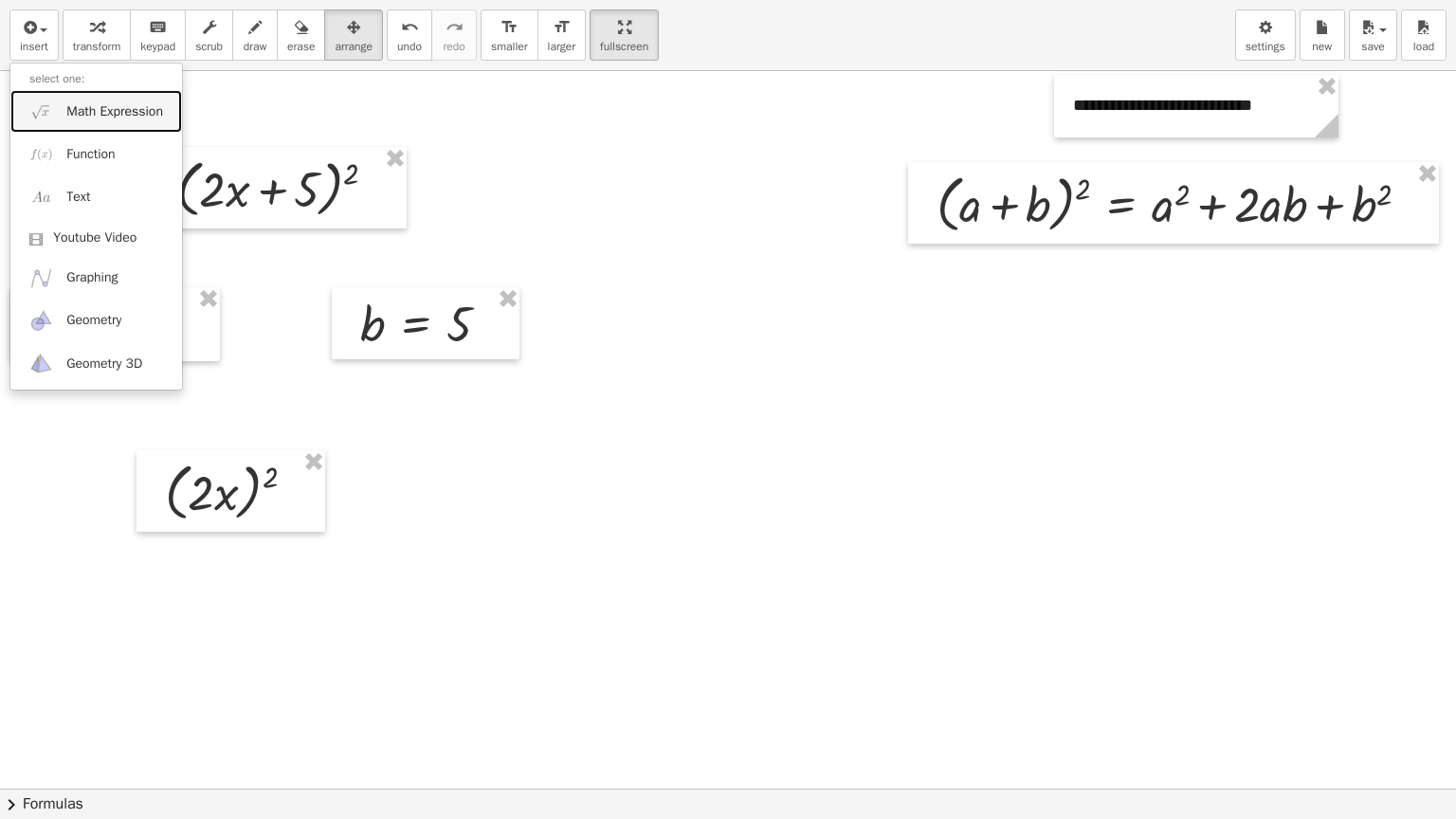 click on "Math Expression" at bounding box center (115, 112) 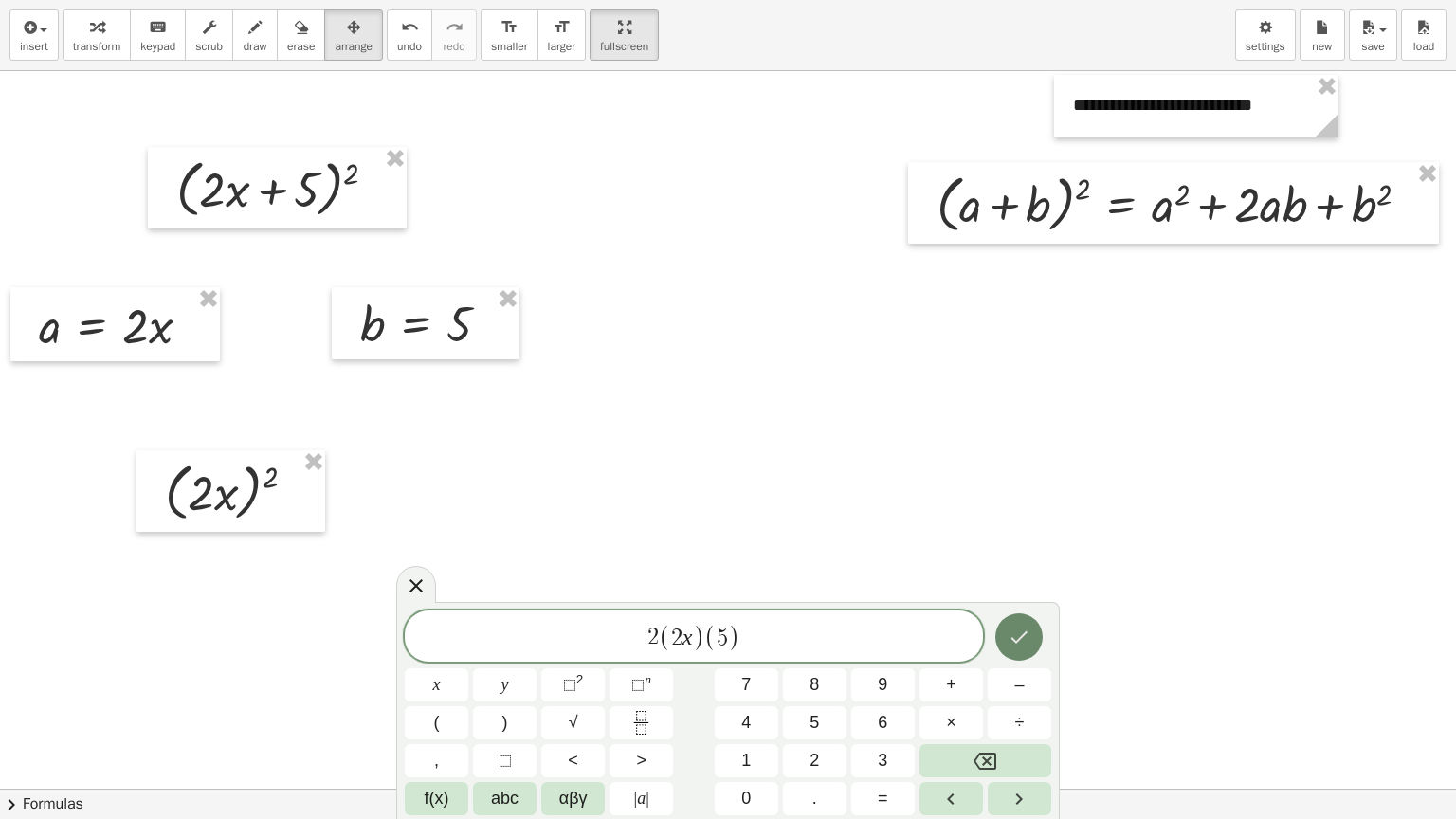 click at bounding box center [1019, 637] 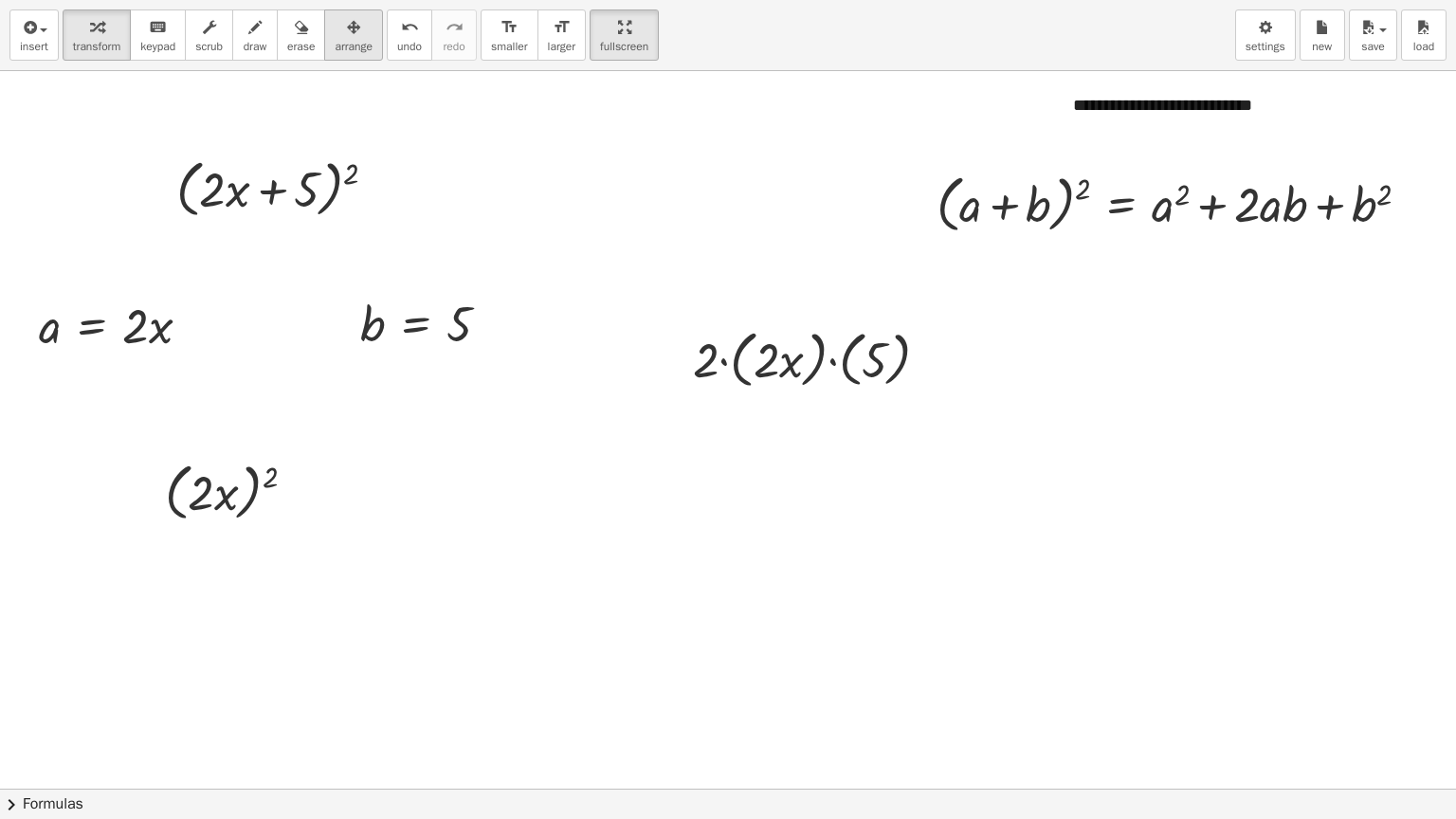 click on "arrange" at bounding box center [354, 46] 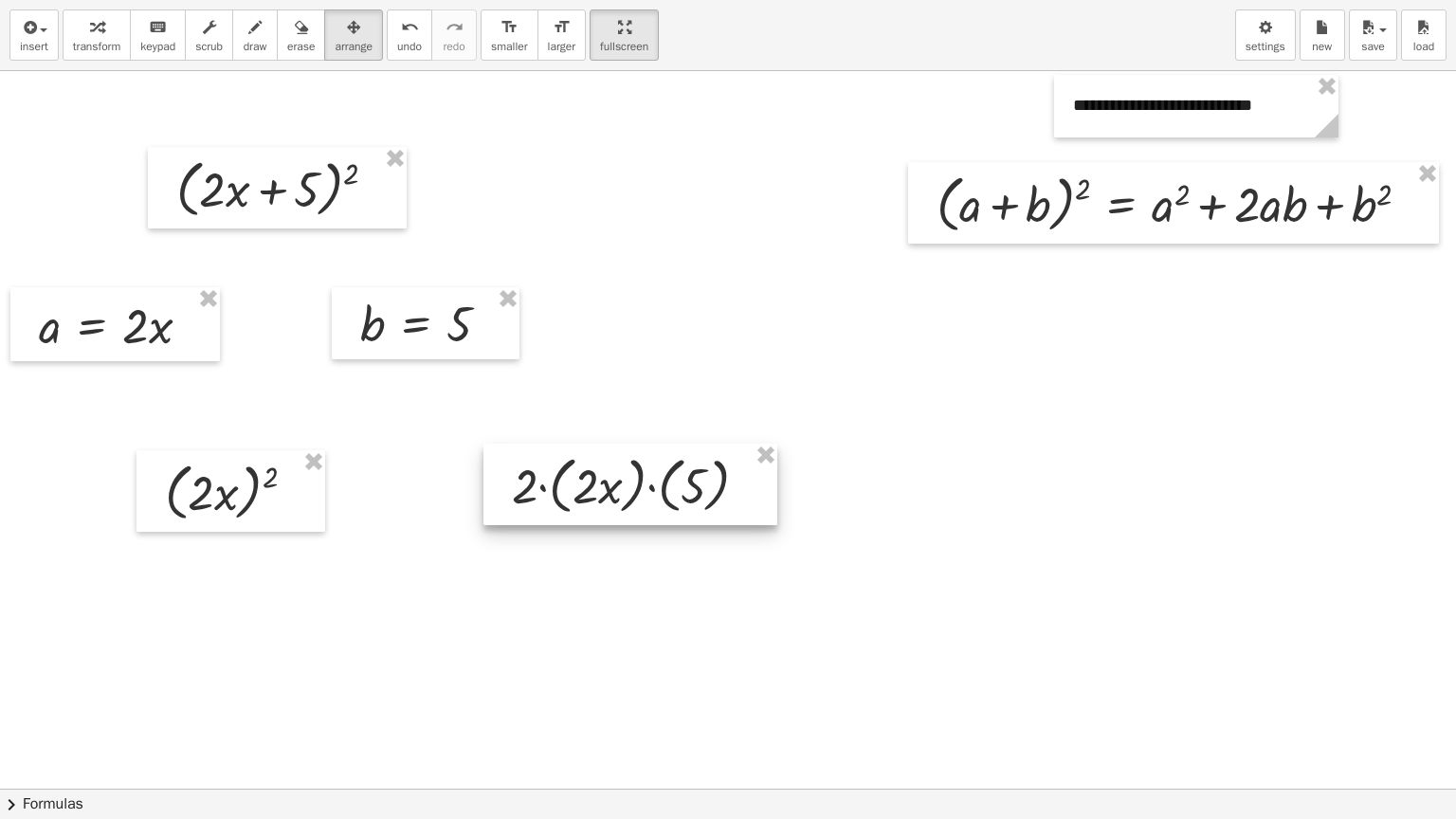drag, startPoint x: 790, startPoint y: 330, endPoint x: 603, endPoint y: 463, distance: 229.47331 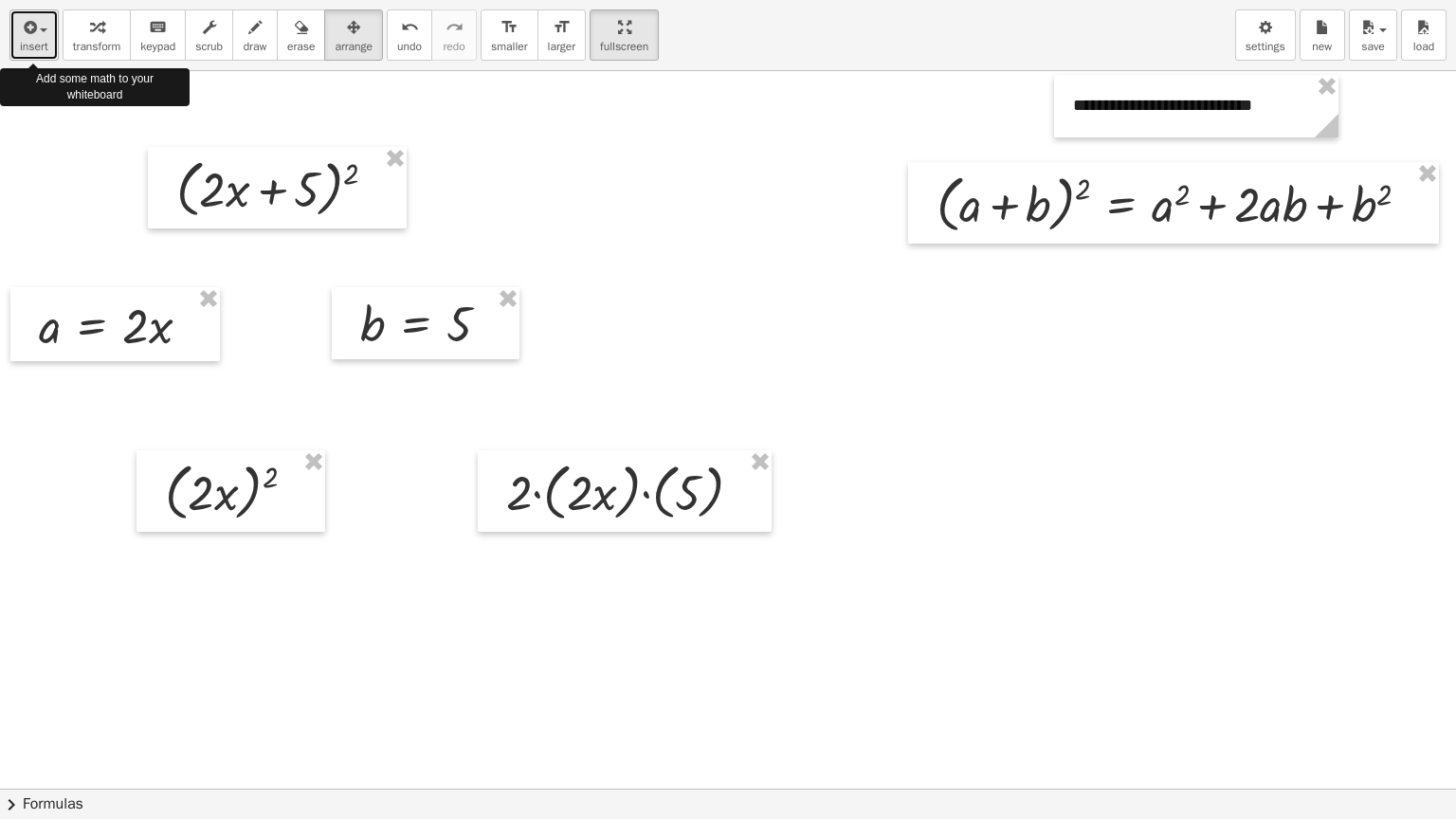 click on "insert" at bounding box center (34, 35) 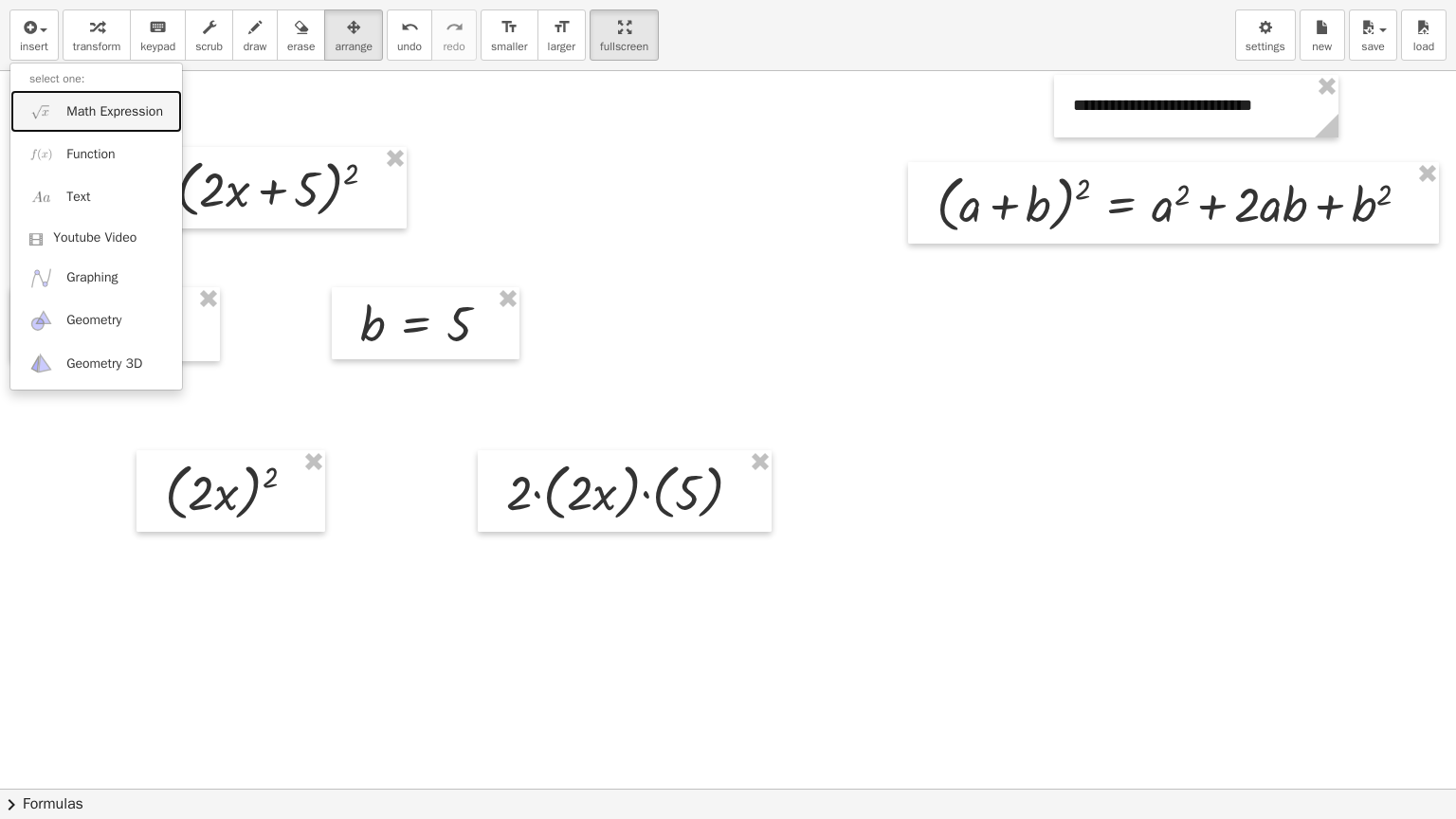 click on "Math Expression" at bounding box center (96, 111) 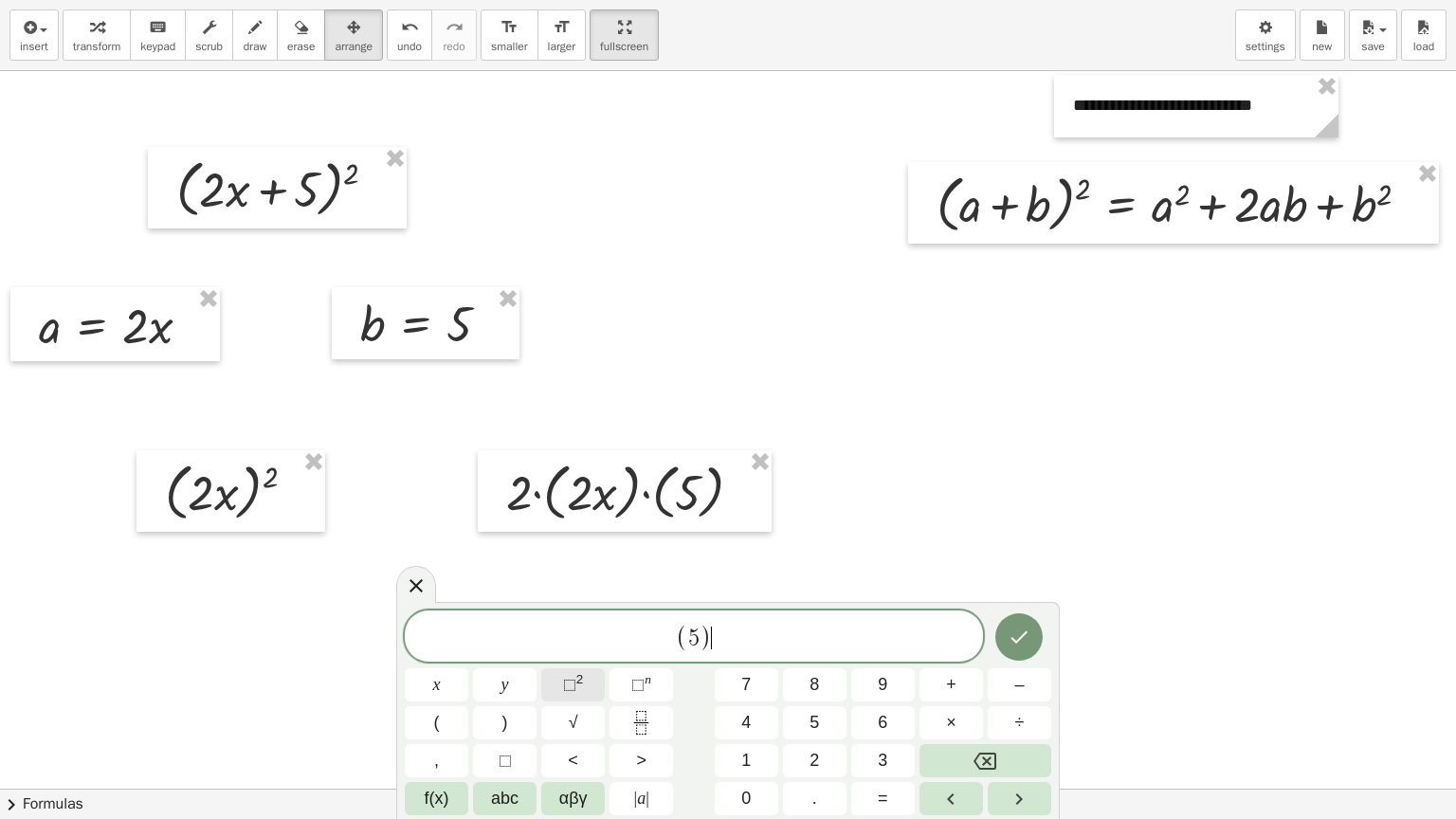 click on "2" at bounding box center [580, 679] 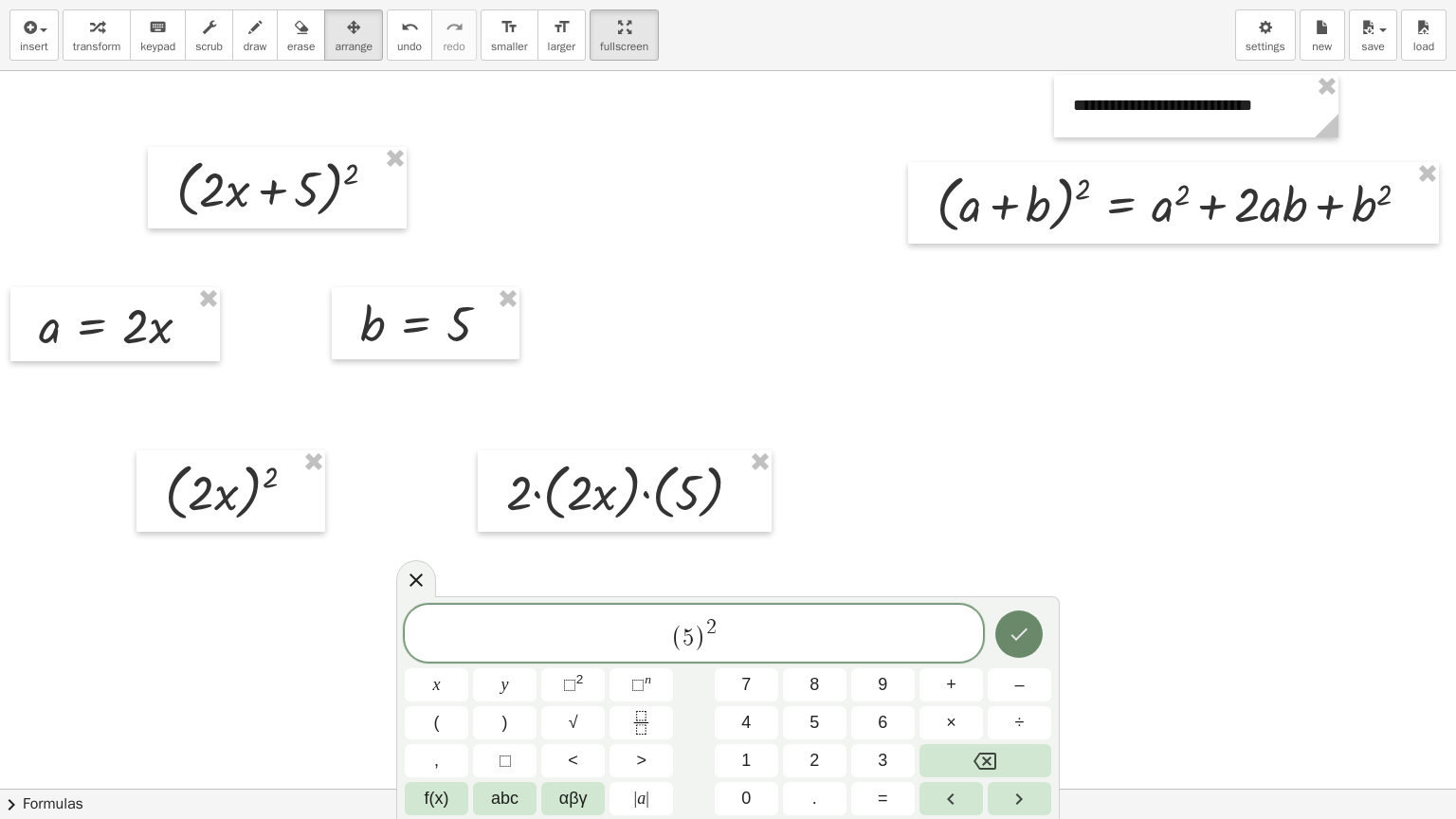 click 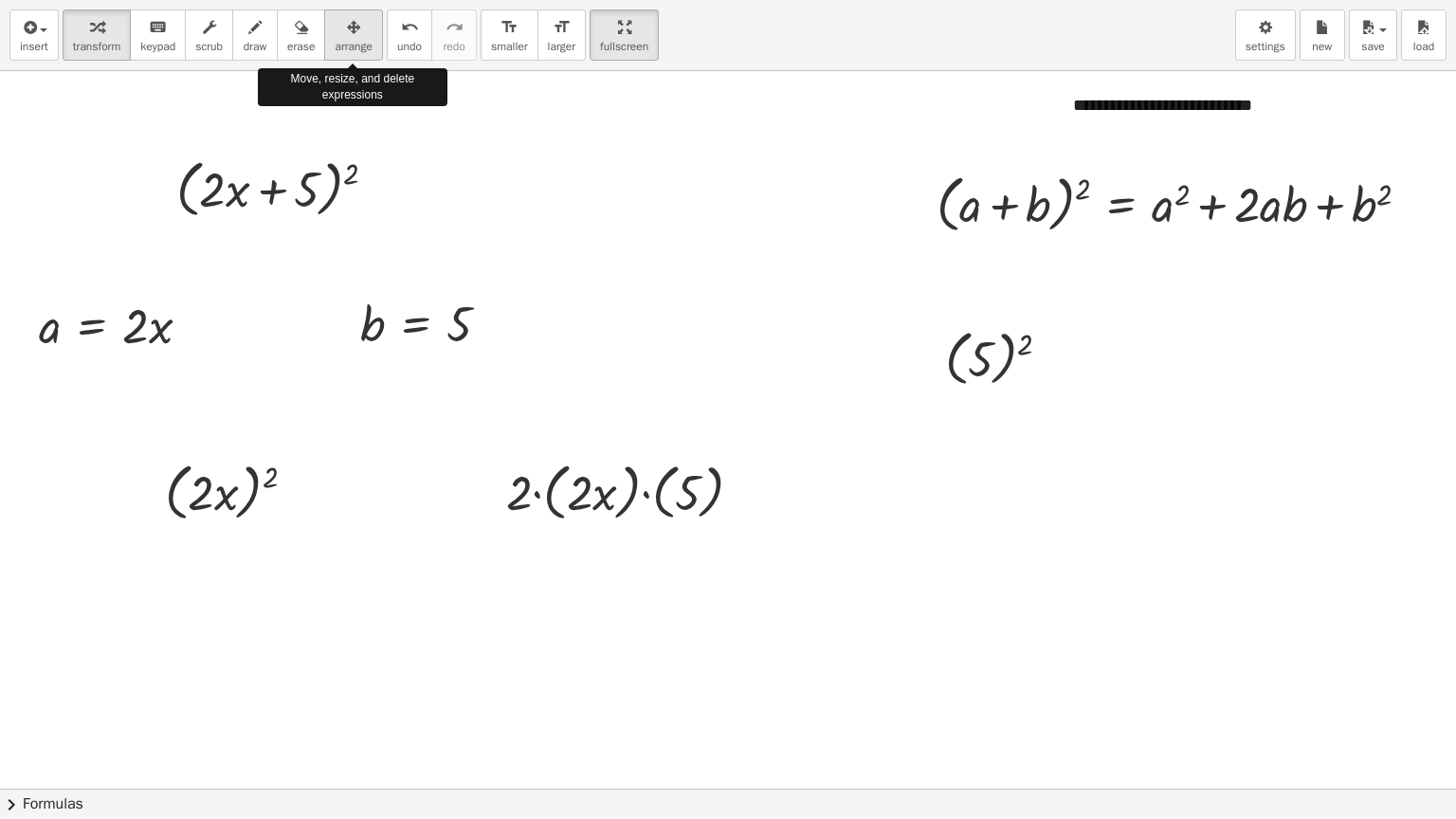 click at bounding box center [354, 27] 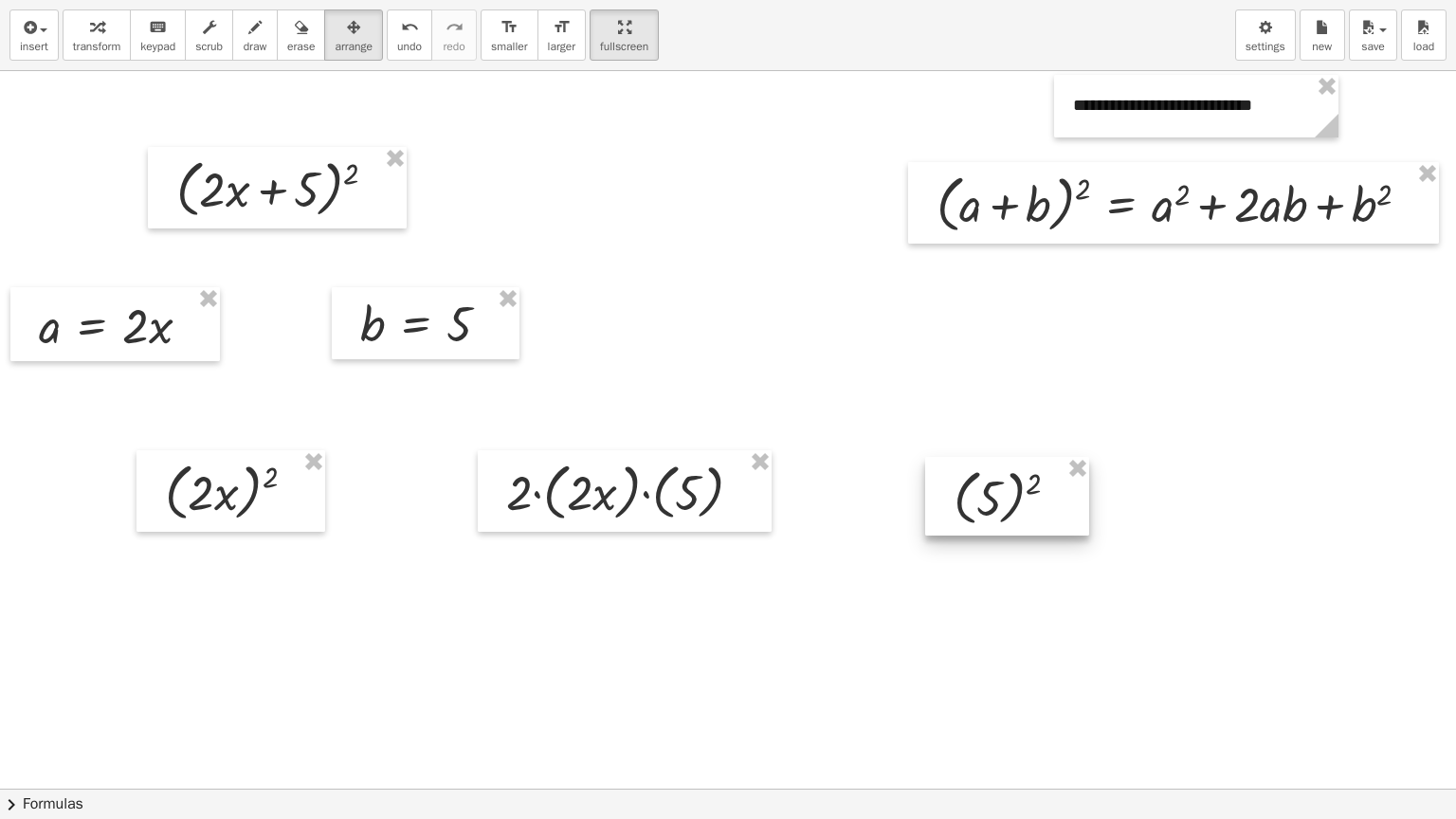 drag, startPoint x: 1016, startPoint y: 371, endPoint x: 1025, endPoint y: 510, distance: 139.29106 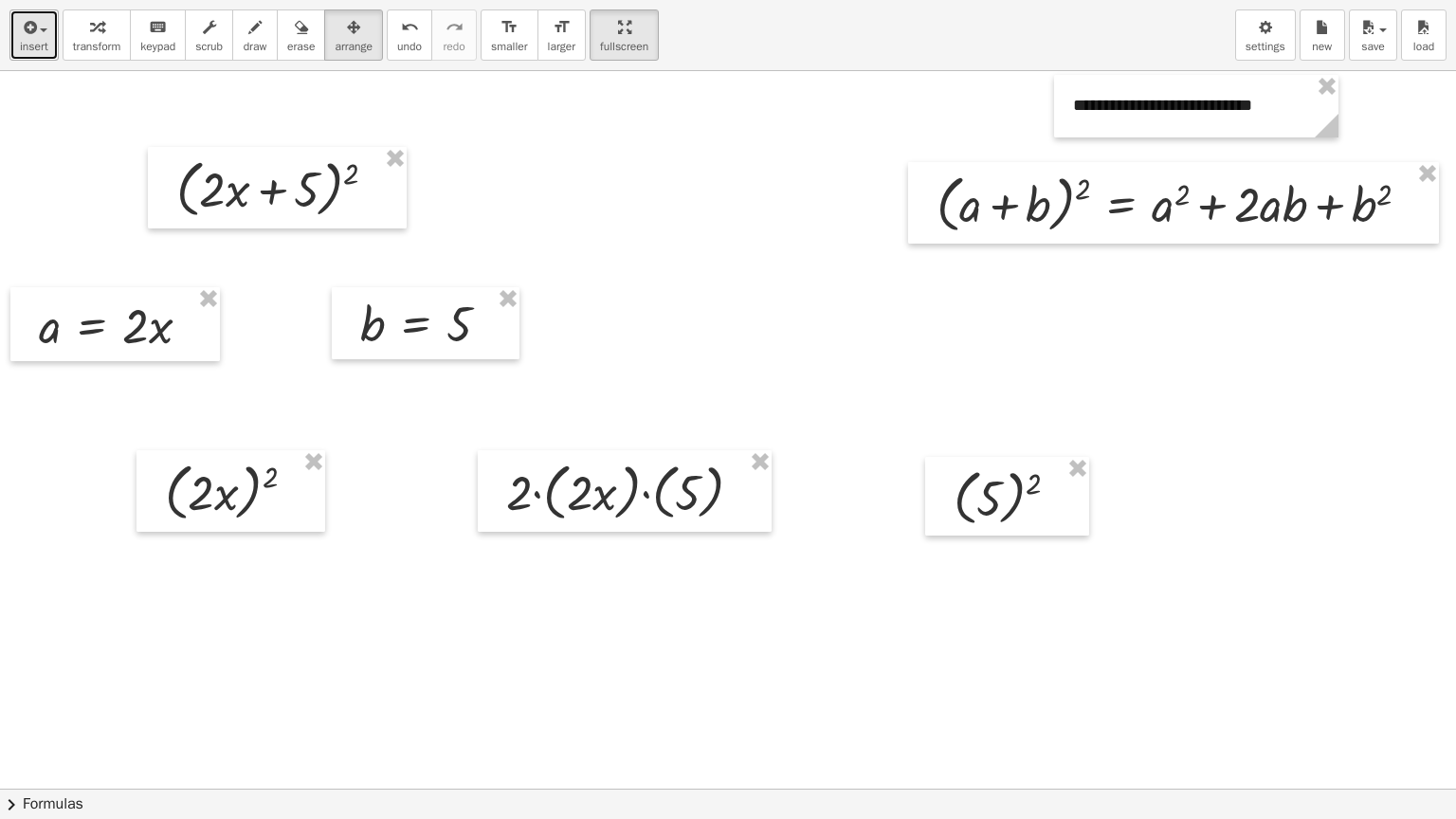 click at bounding box center [28, 27] 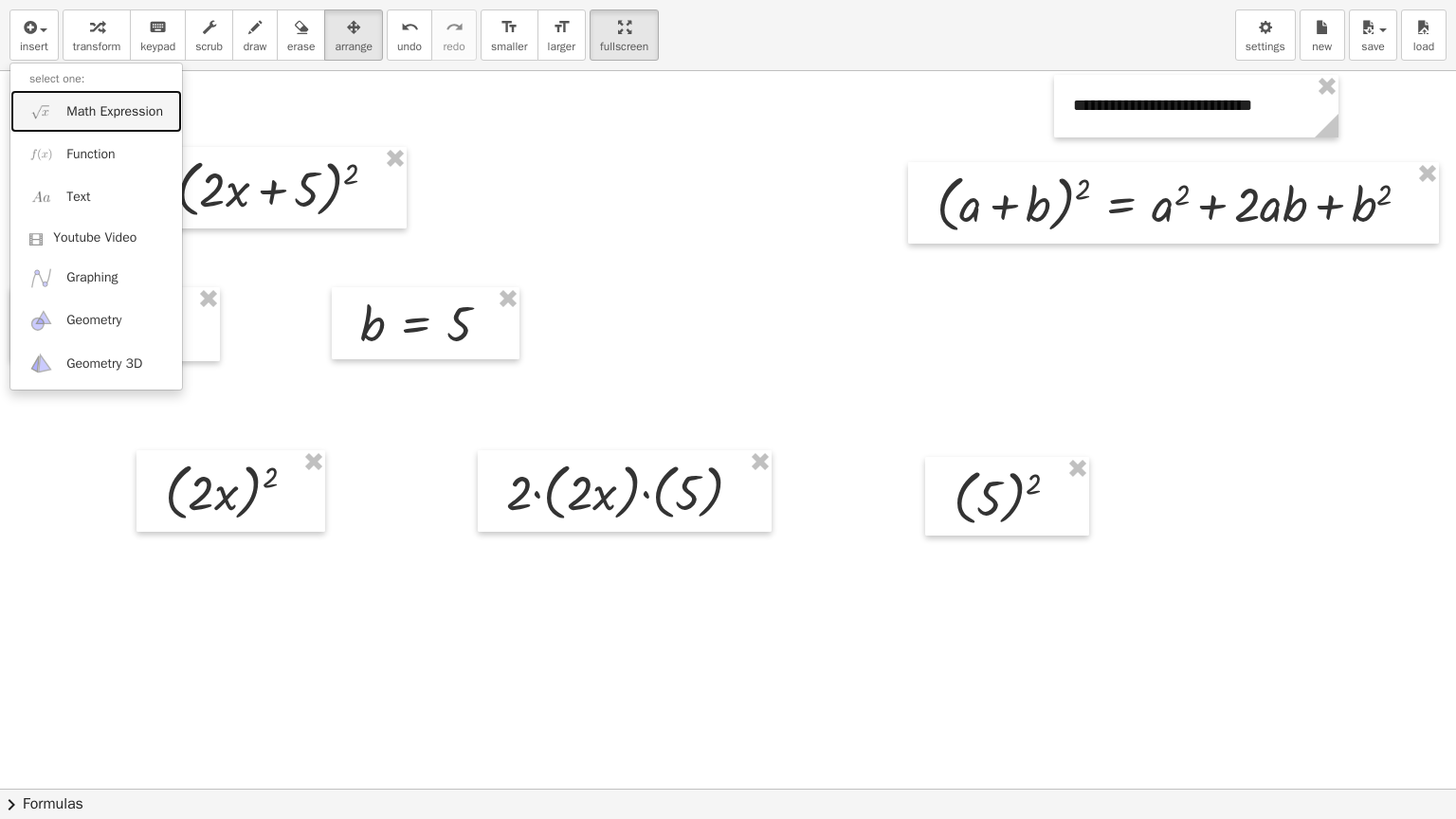 click on "Math Expression" at bounding box center [96, 111] 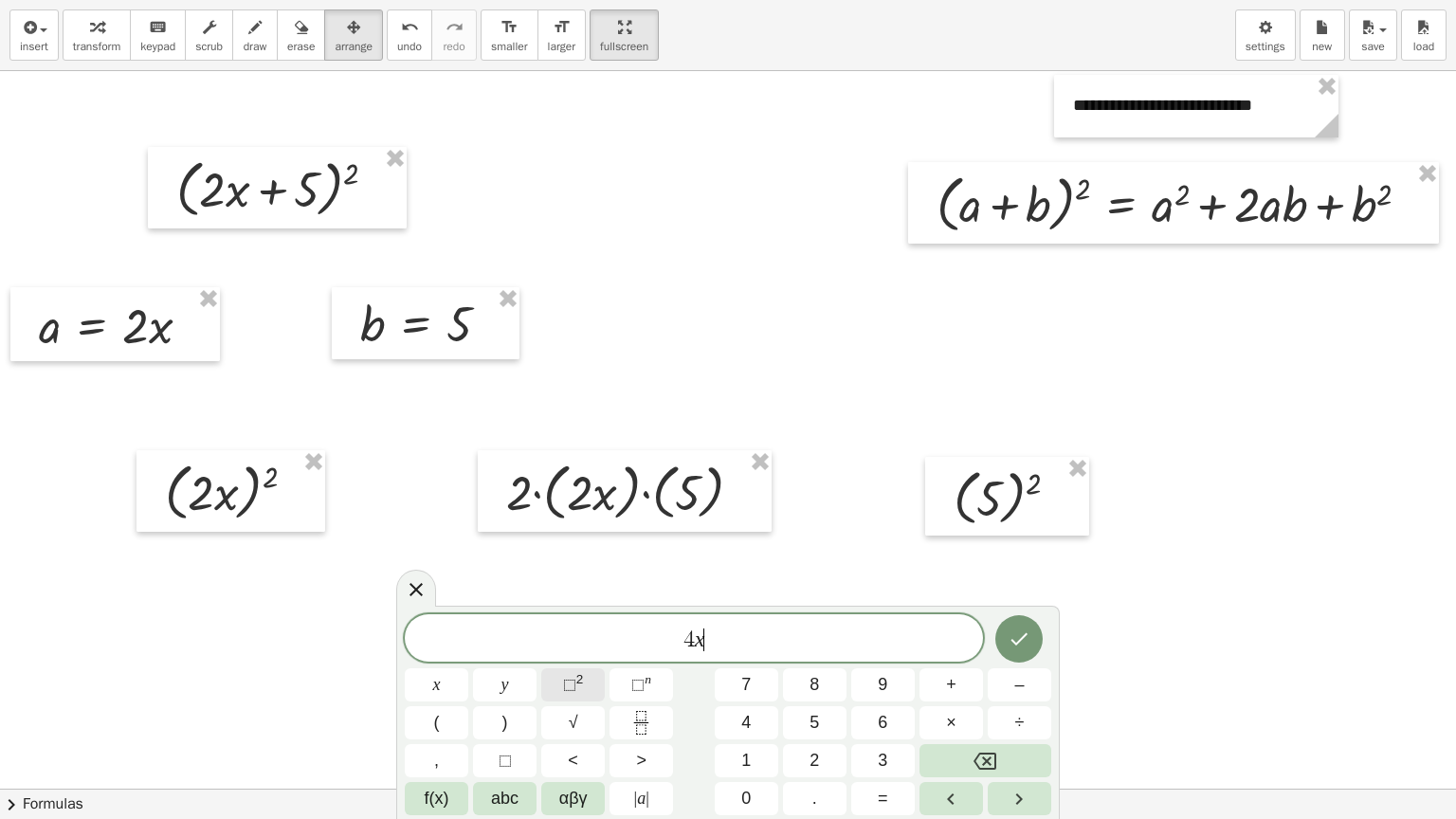 click on "⬚" at bounding box center (570, 684) 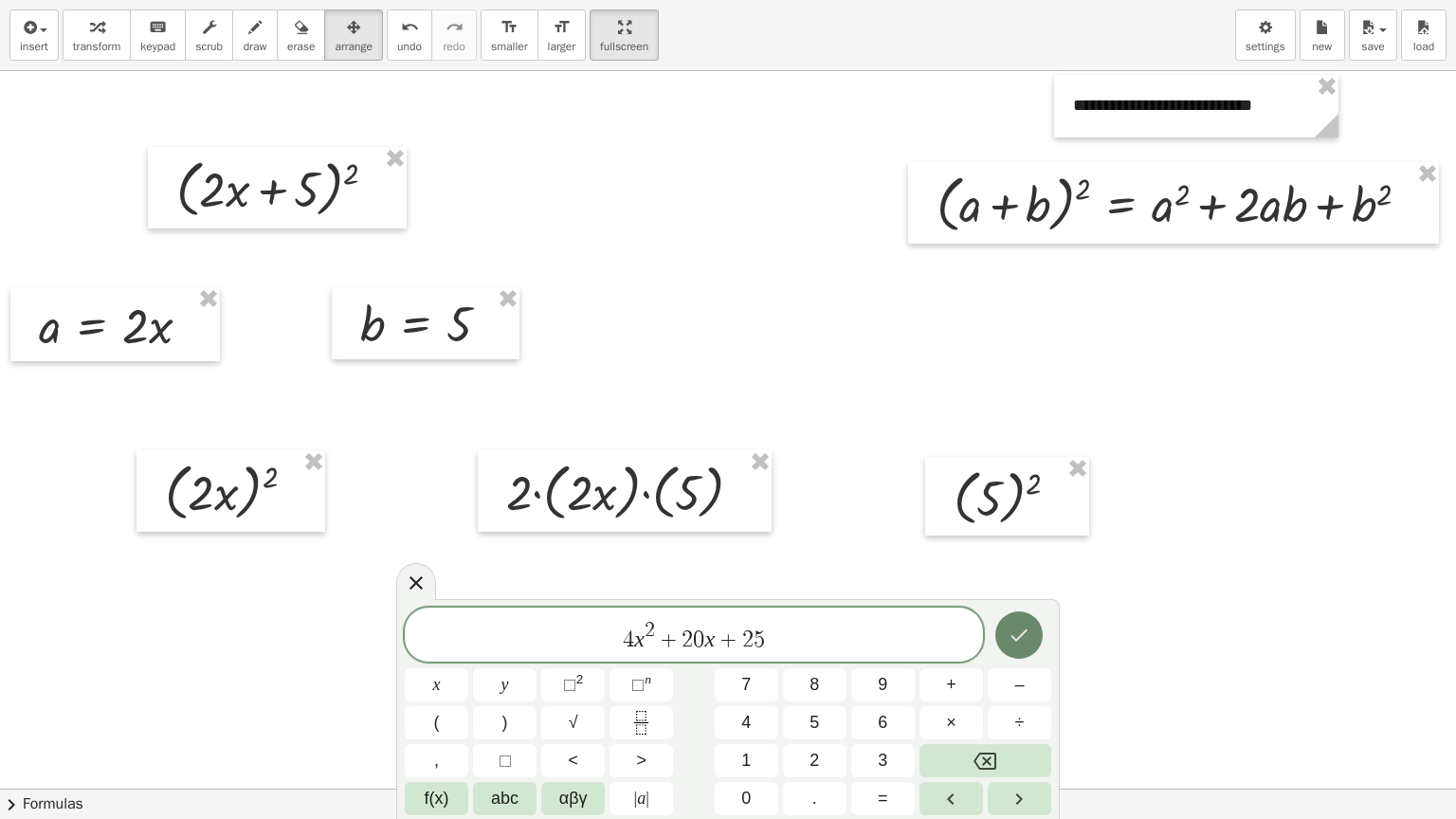 click 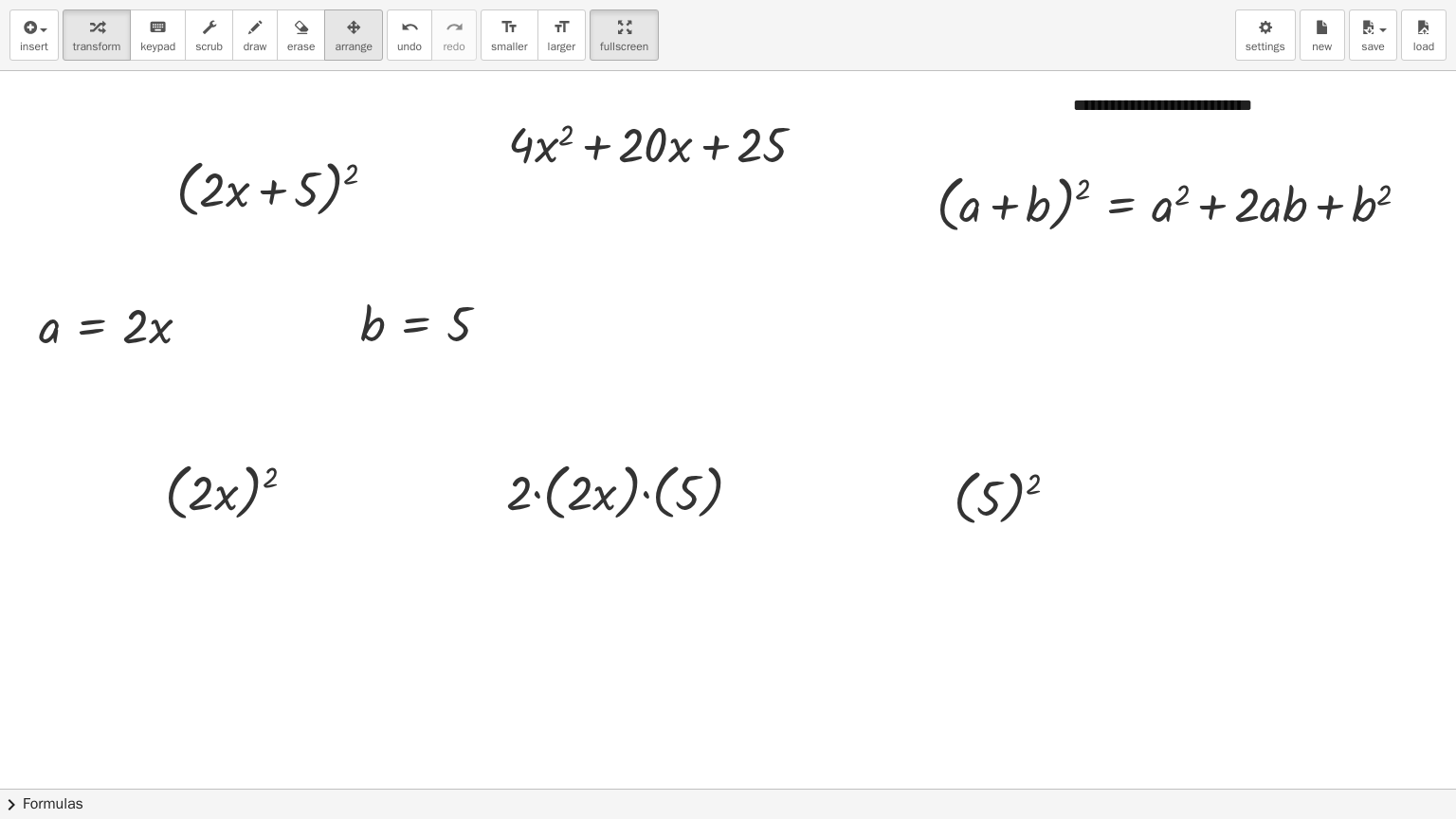 click at bounding box center [354, 27] 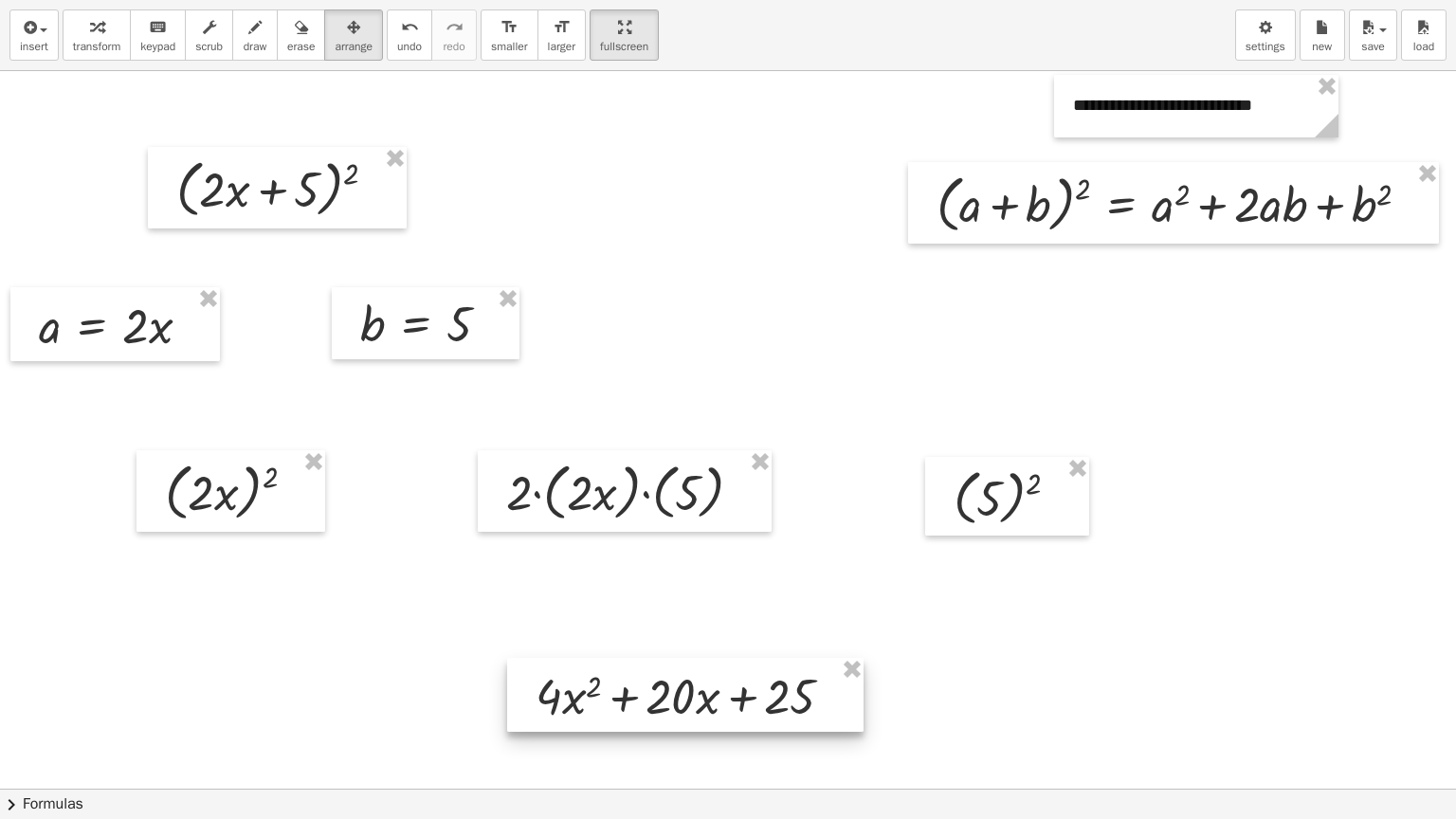 drag, startPoint x: 592, startPoint y: 121, endPoint x: 617, endPoint y: 659, distance: 538.5805 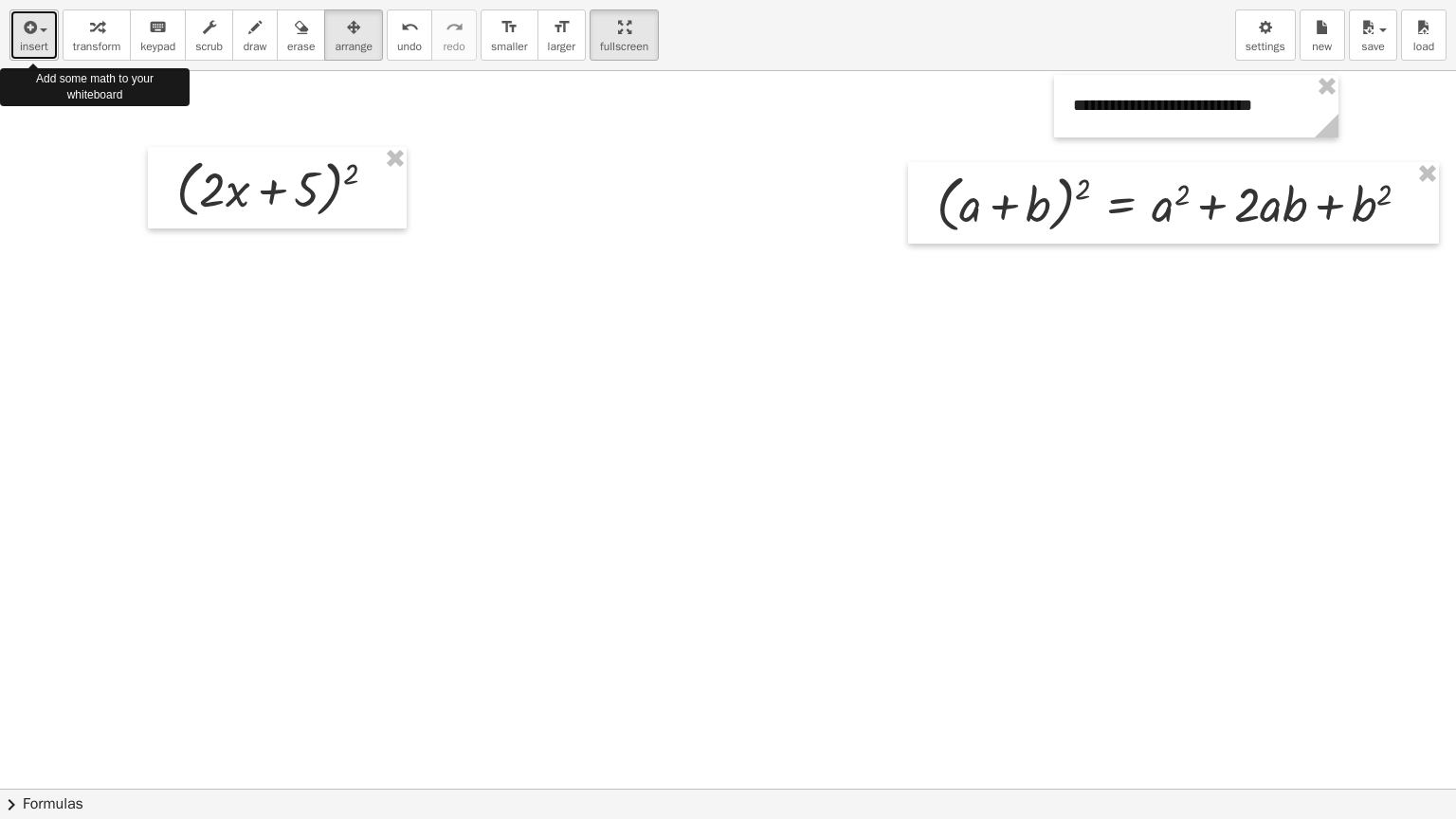 click on "insert" at bounding box center (34, 46) 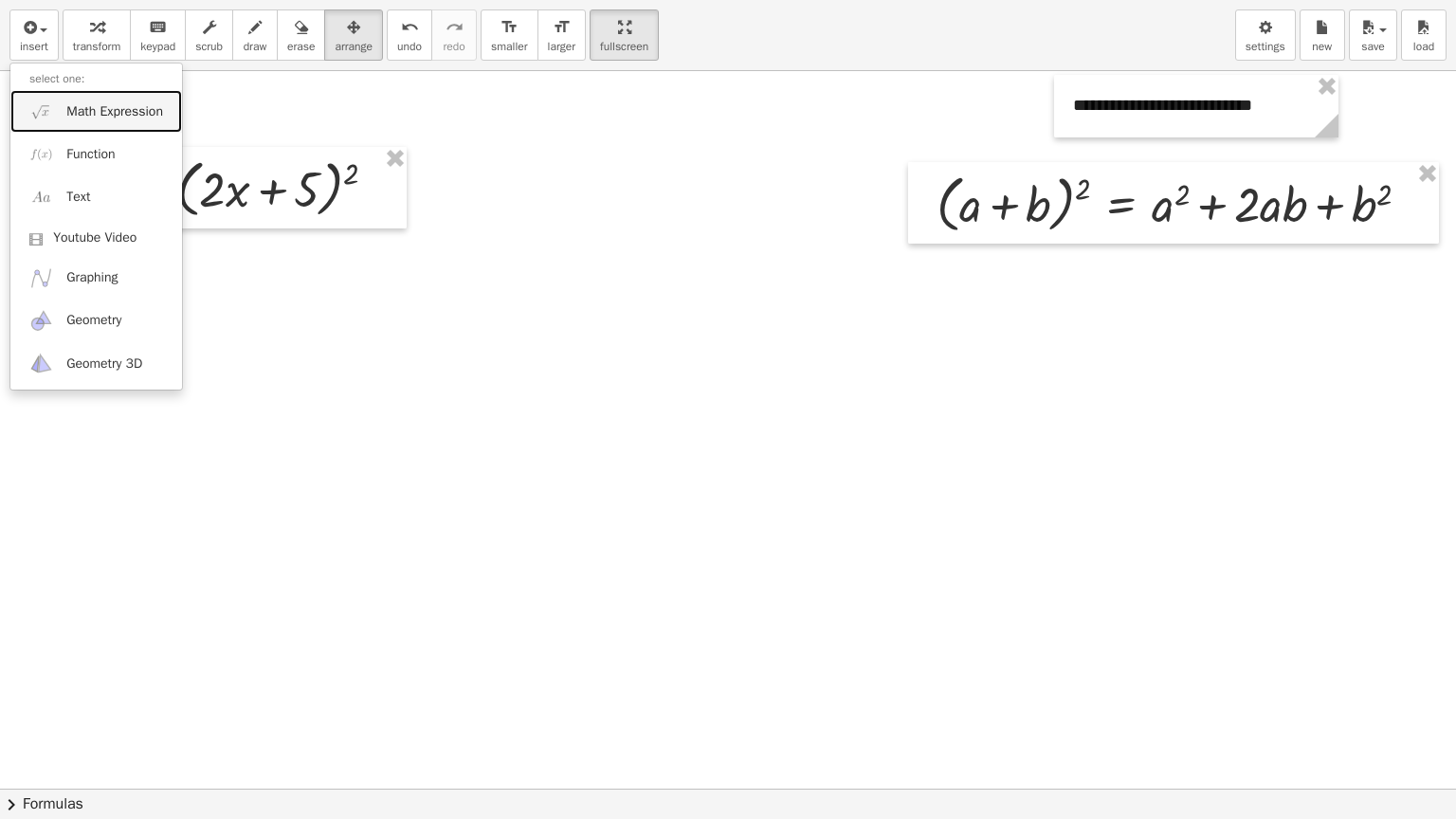 click on "Math Expression" at bounding box center [96, 111] 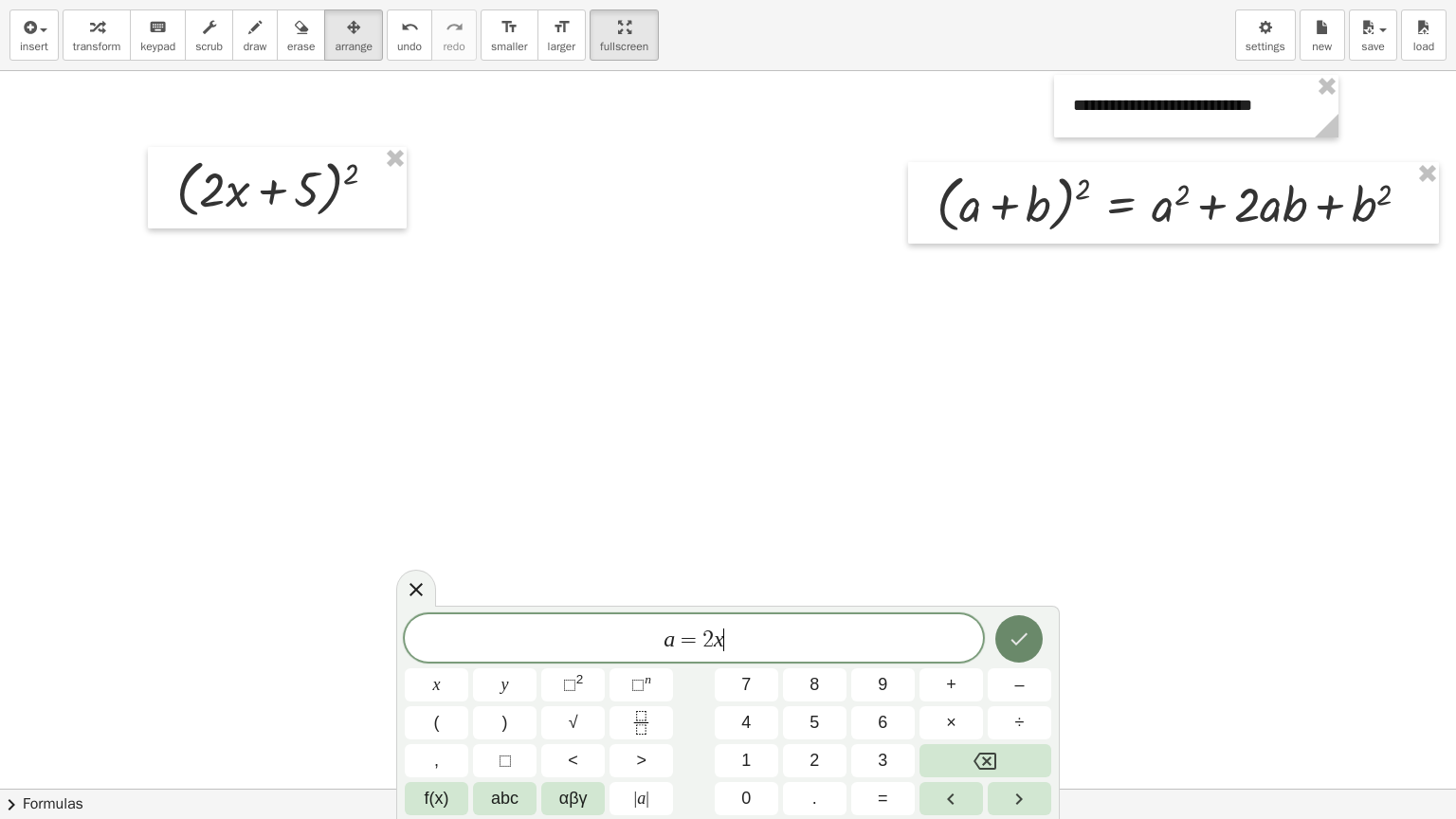 click 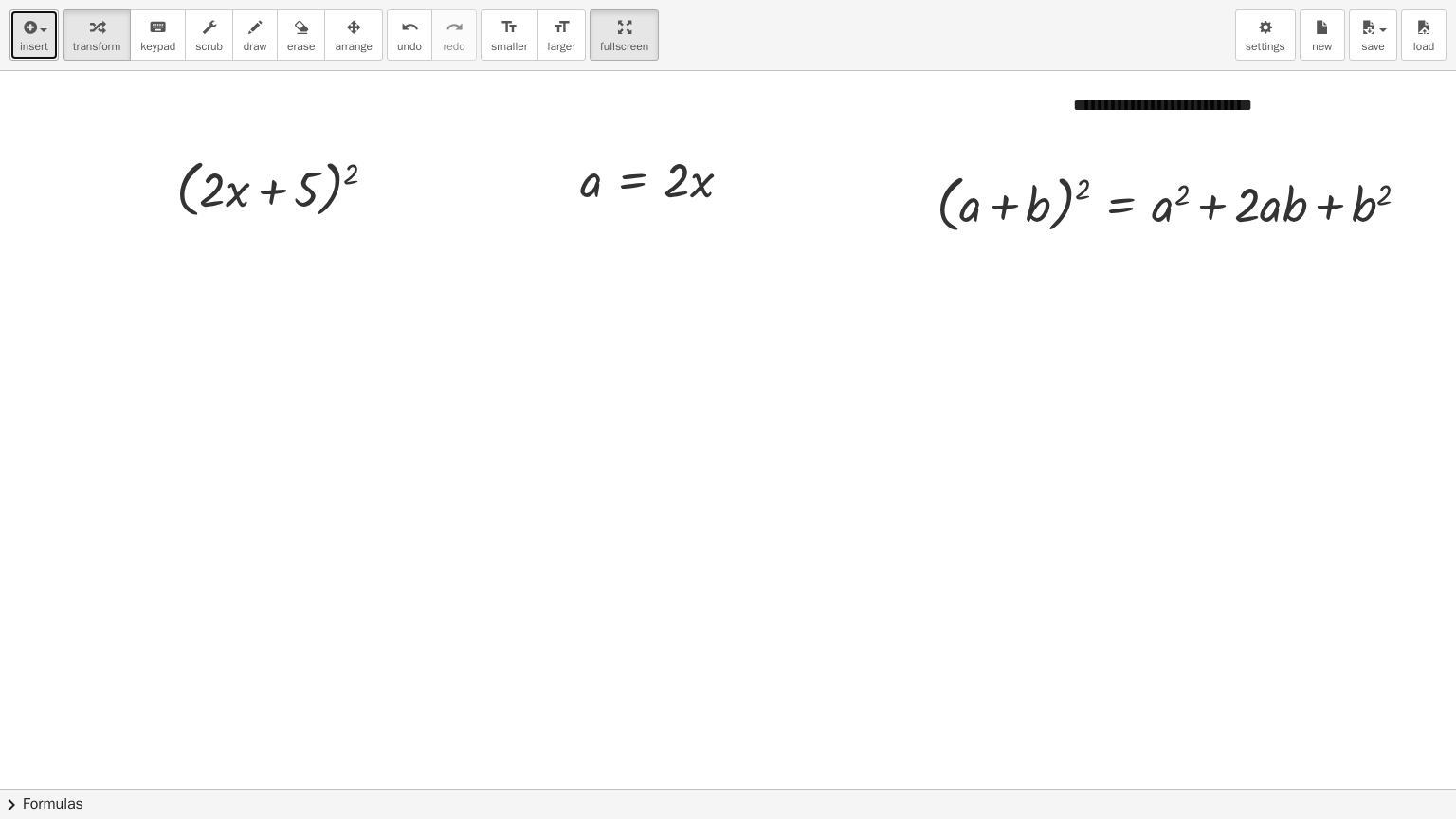 click at bounding box center [34, 27] 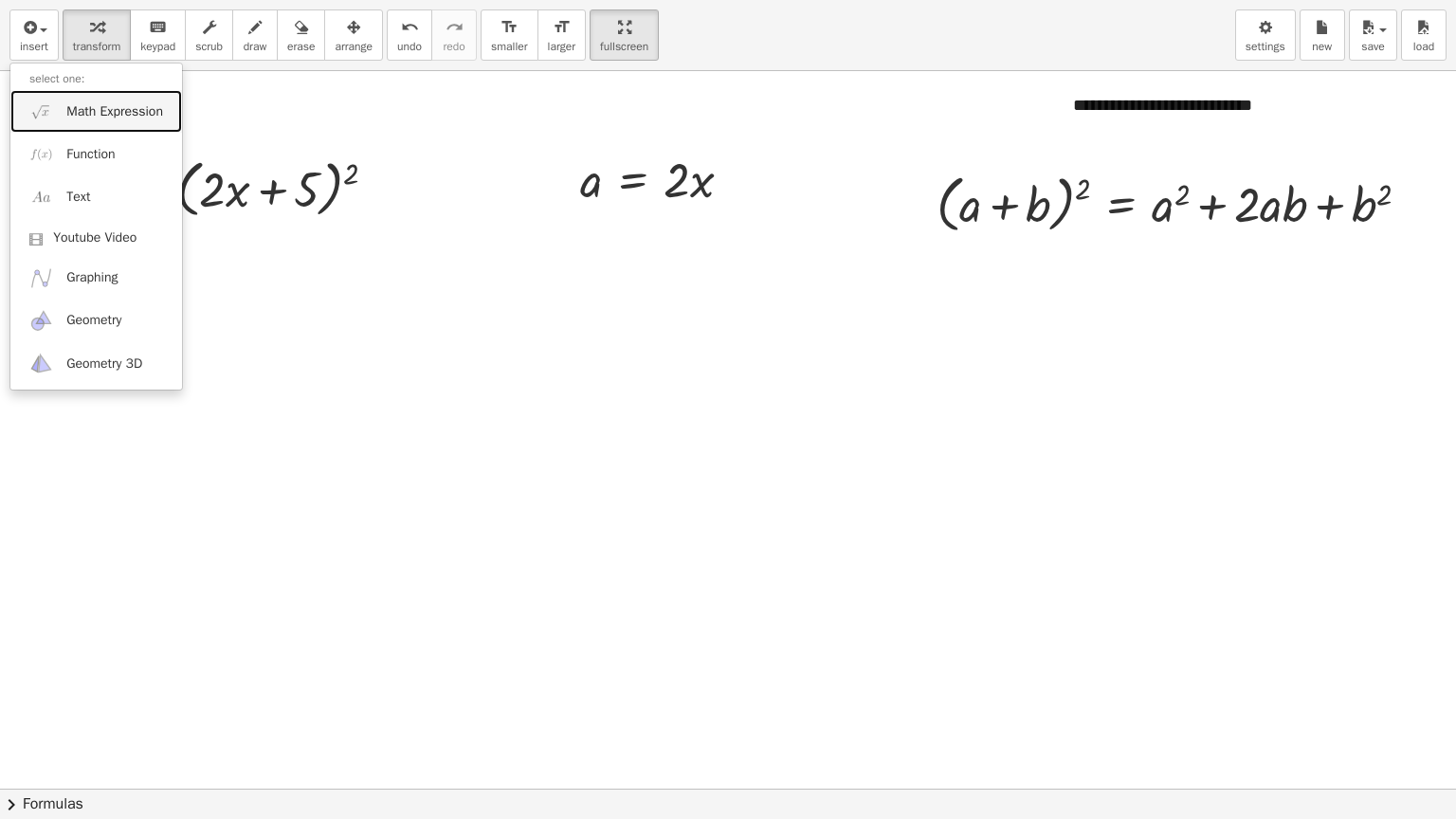 click on "Math Expression" at bounding box center [96, 111] 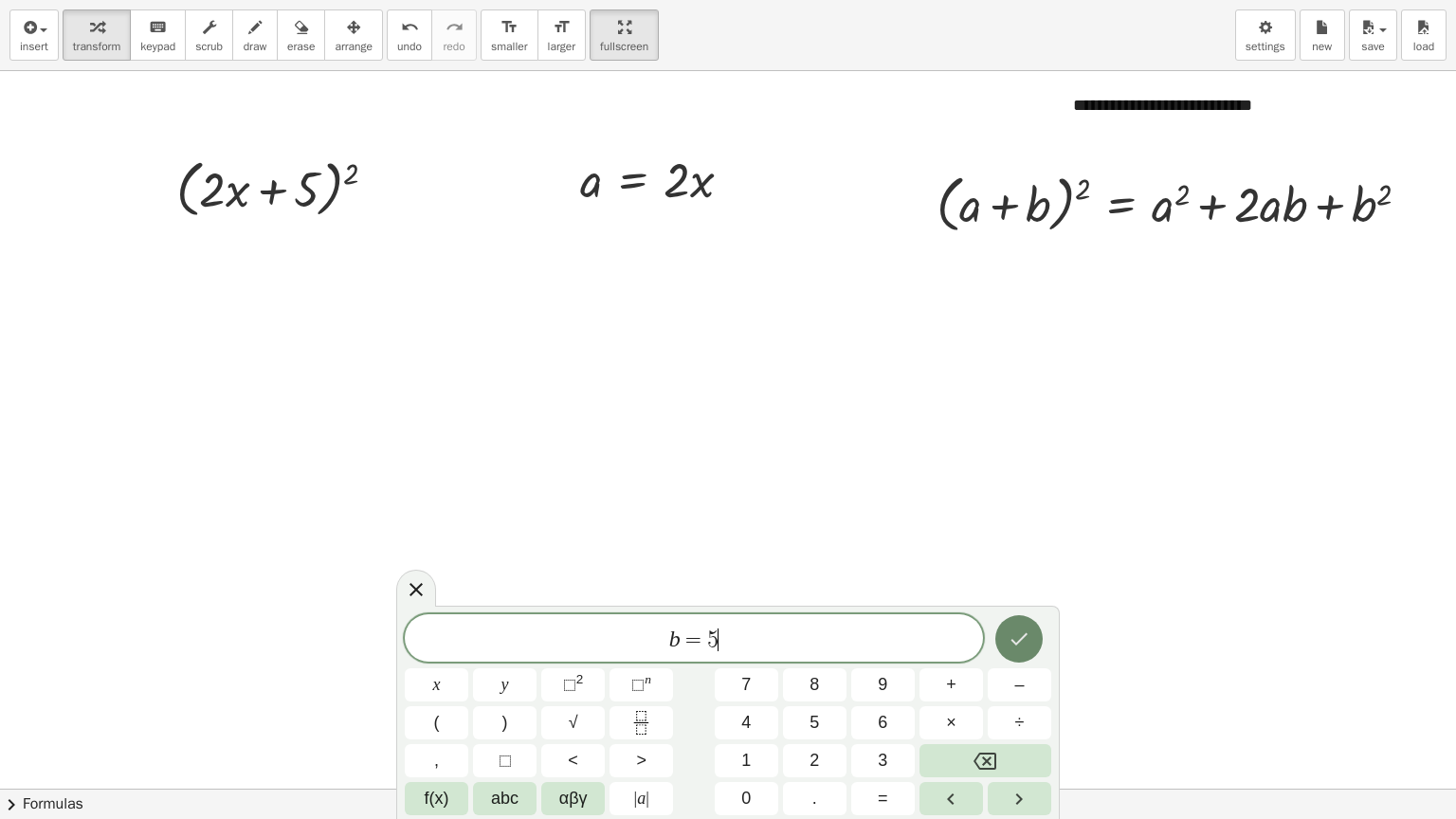 click 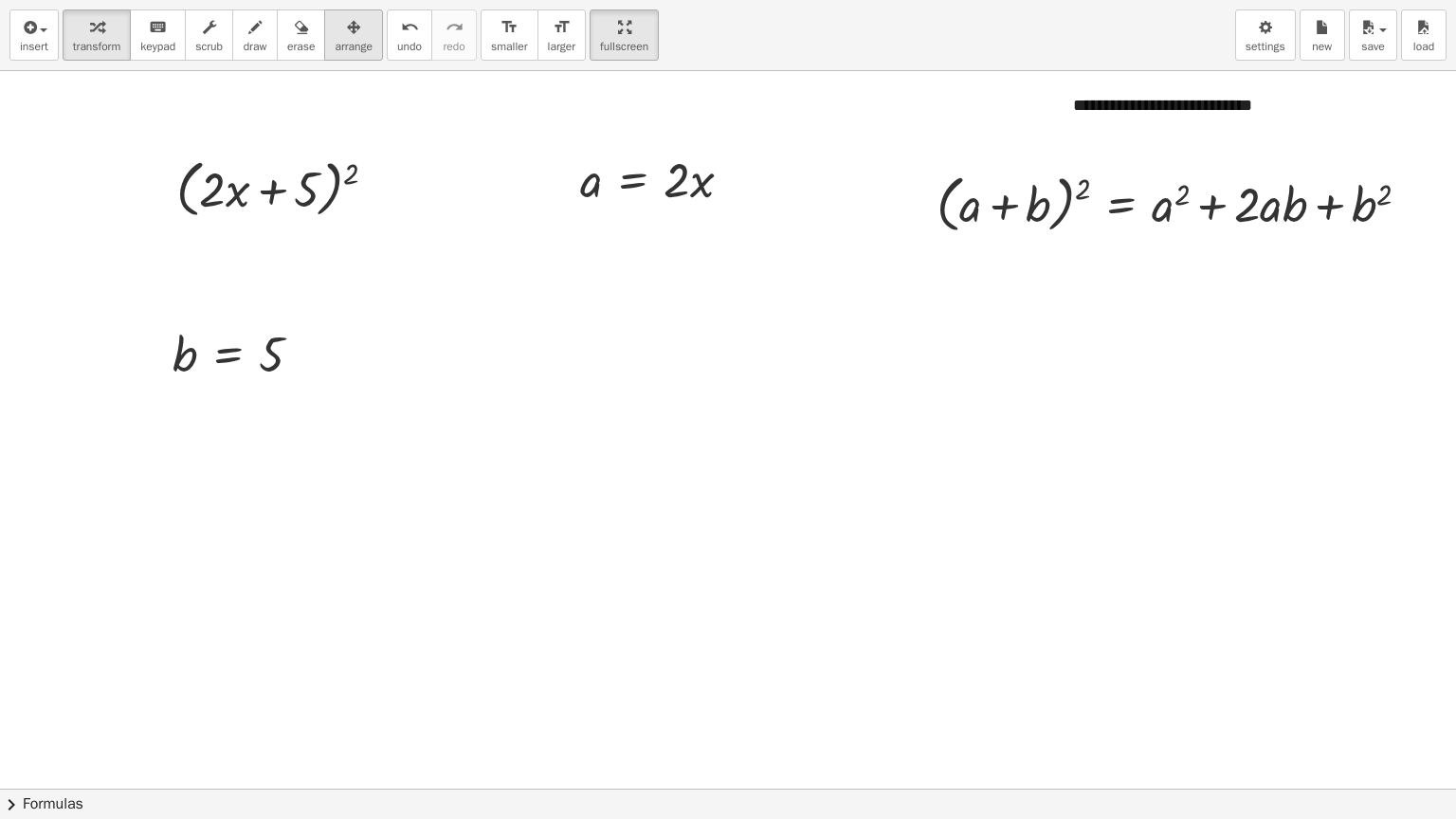 click on "arrange" at bounding box center (354, 46) 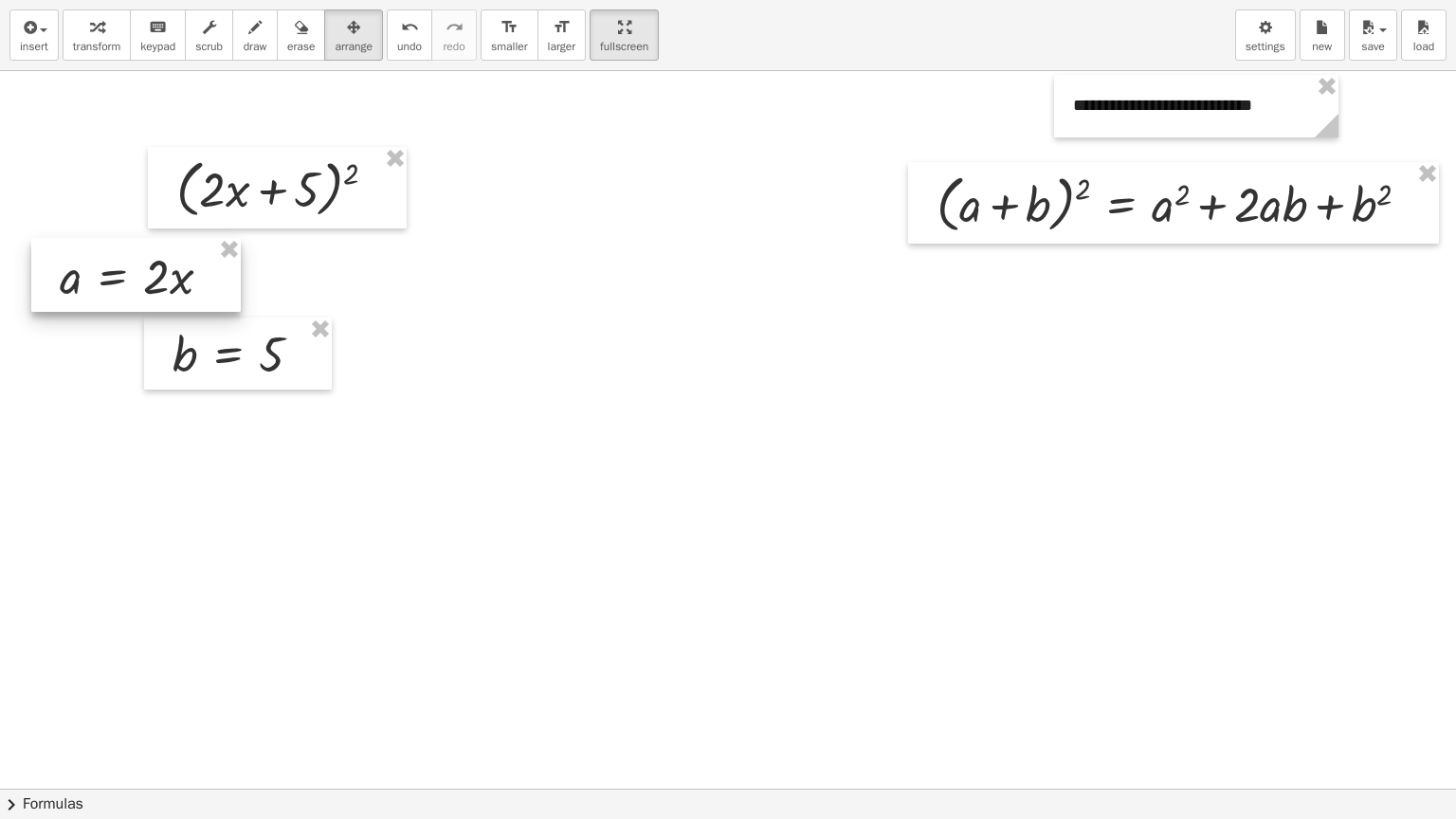 drag, startPoint x: 626, startPoint y: 161, endPoint x: 80, endPoint y: 239, distance: 551.54329 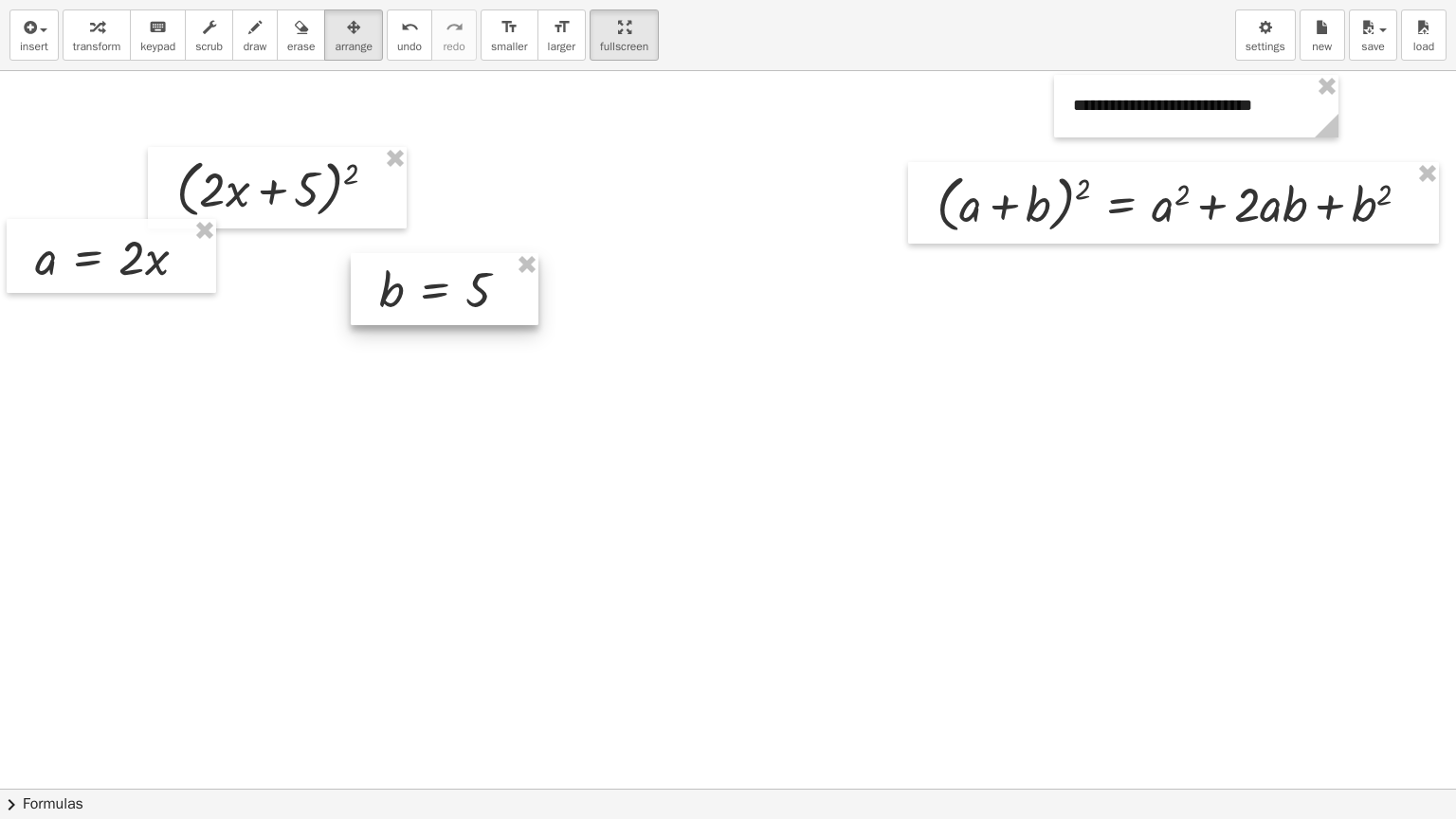 drag, startPoint x: 226, startPoint y: 375, endPoint x: 432, endPoint y: 311, distance: 215.71277 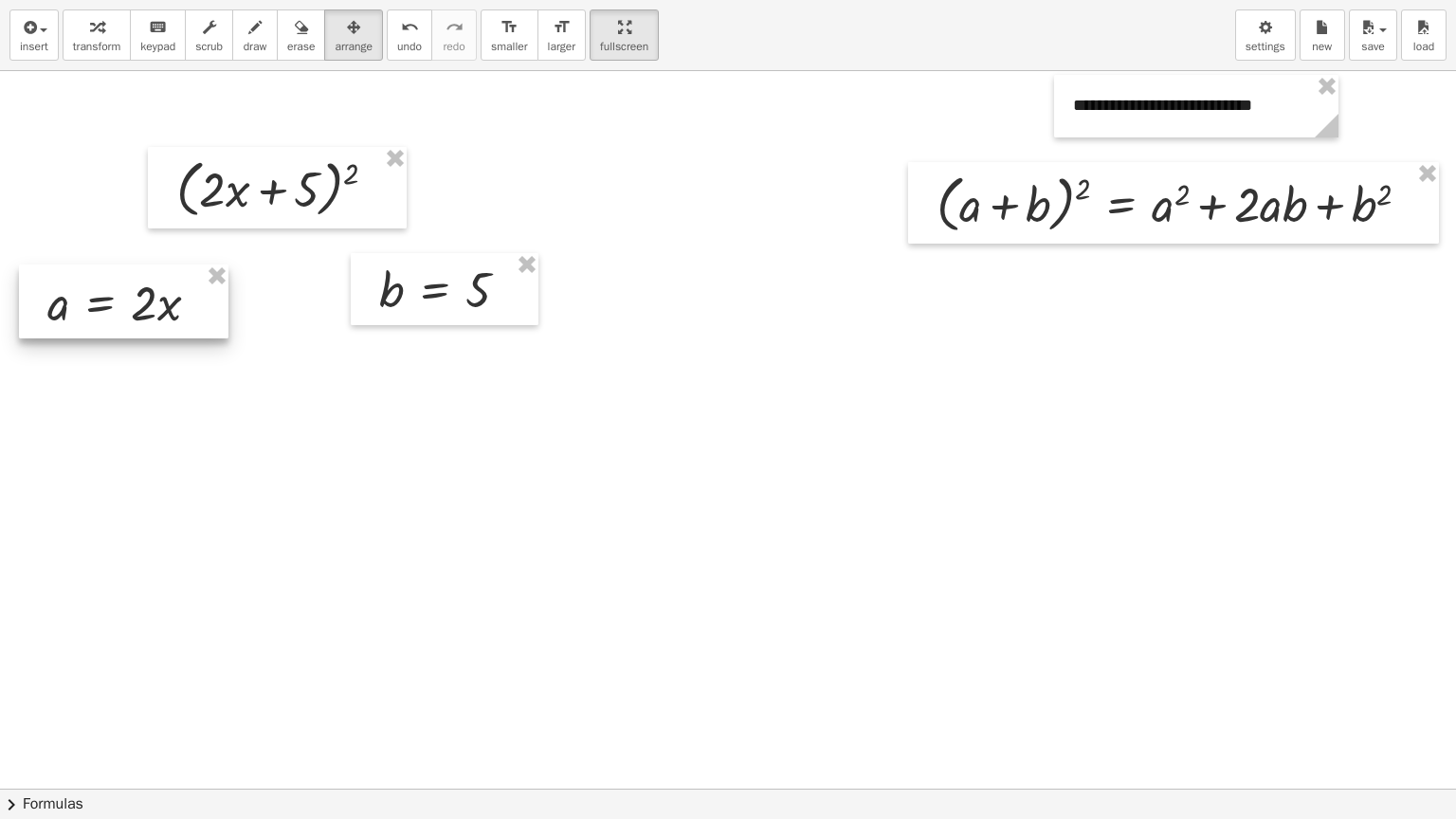 drag, startPoint x: 125, startPoint y: 250, endPoint x: 137, endPoint y: 296, distance: 47.539457 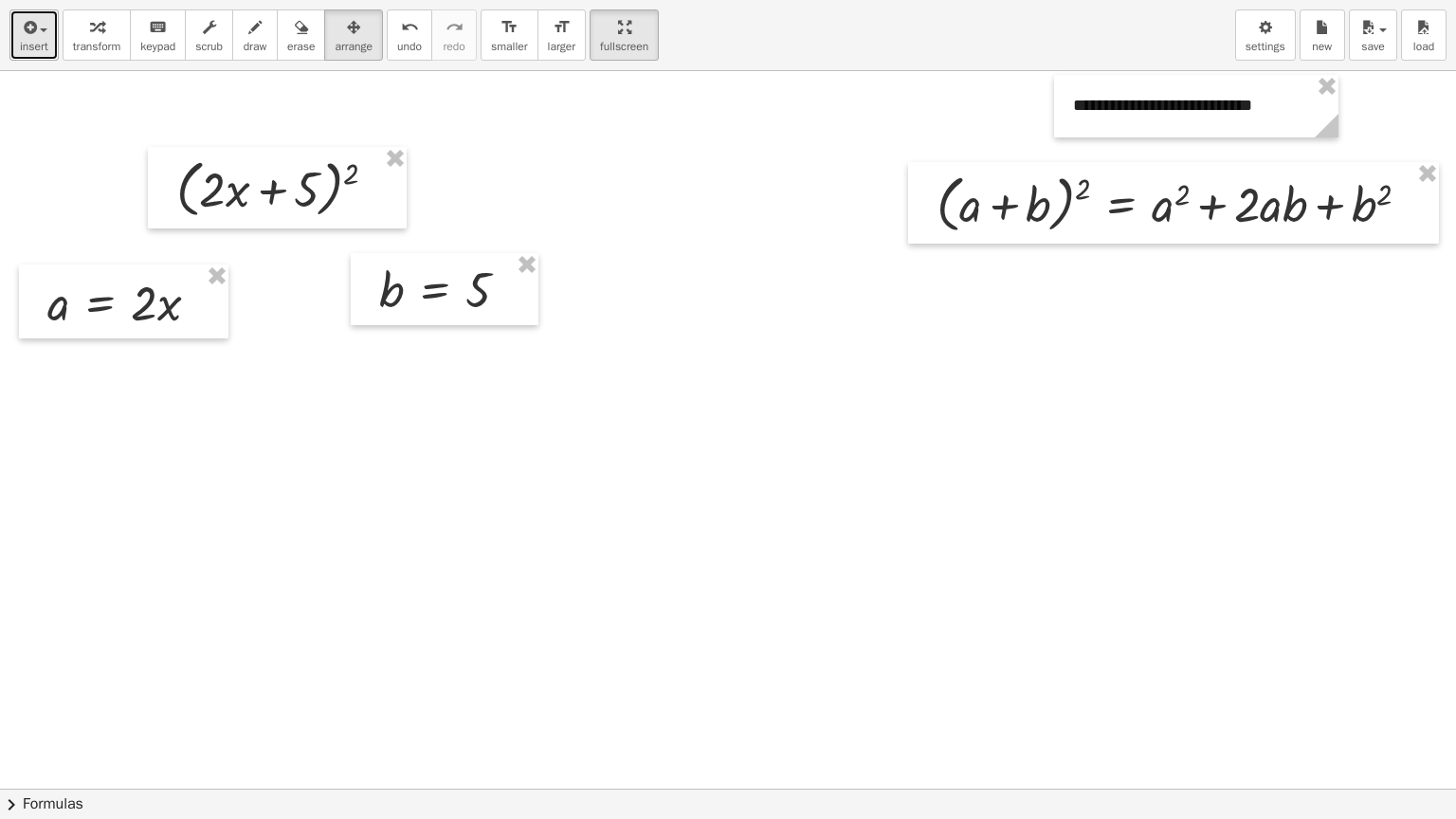 click at bounding box center (34, 27) 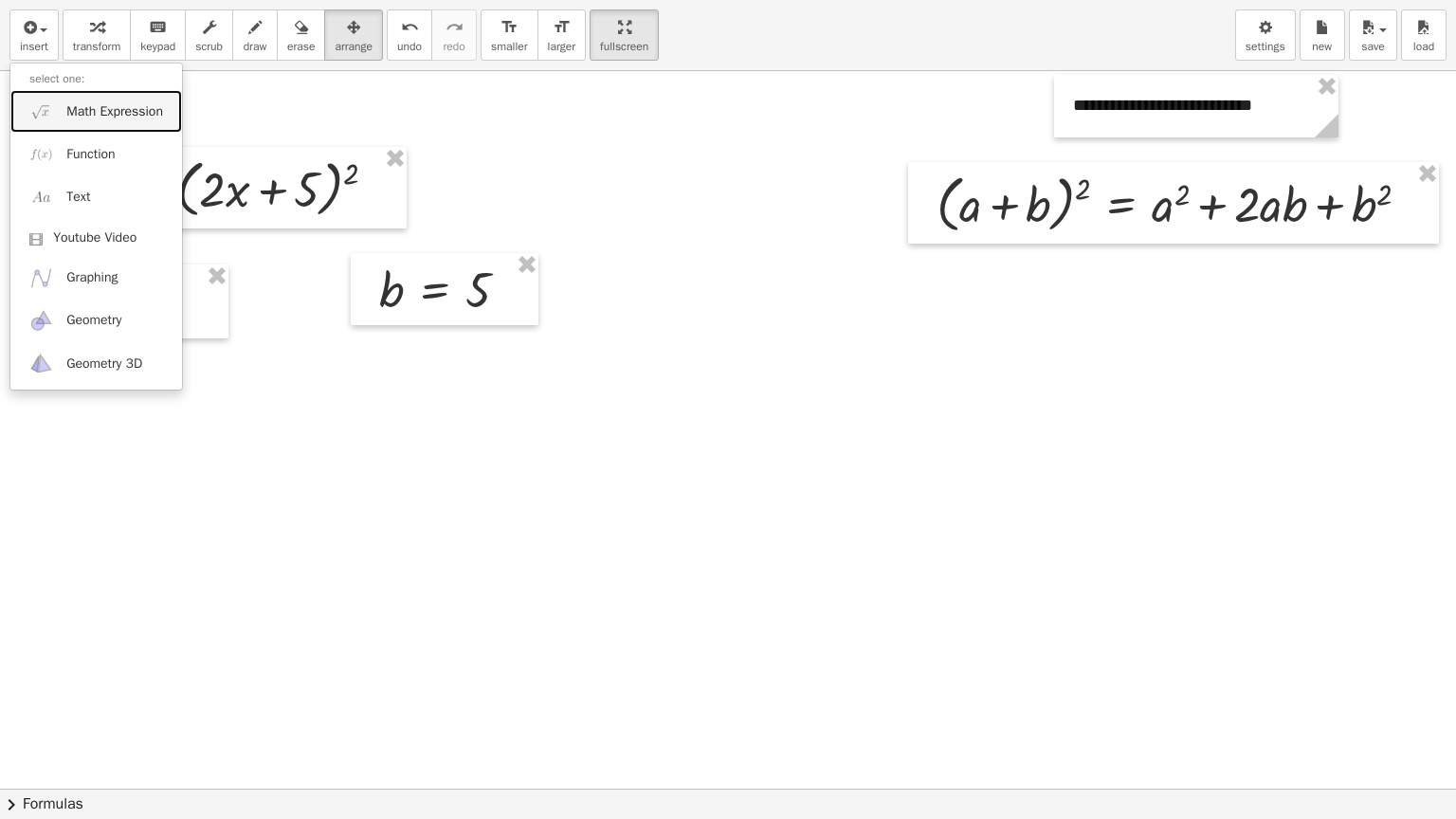 click on "Math Expression" at bounding box center (96, 111) 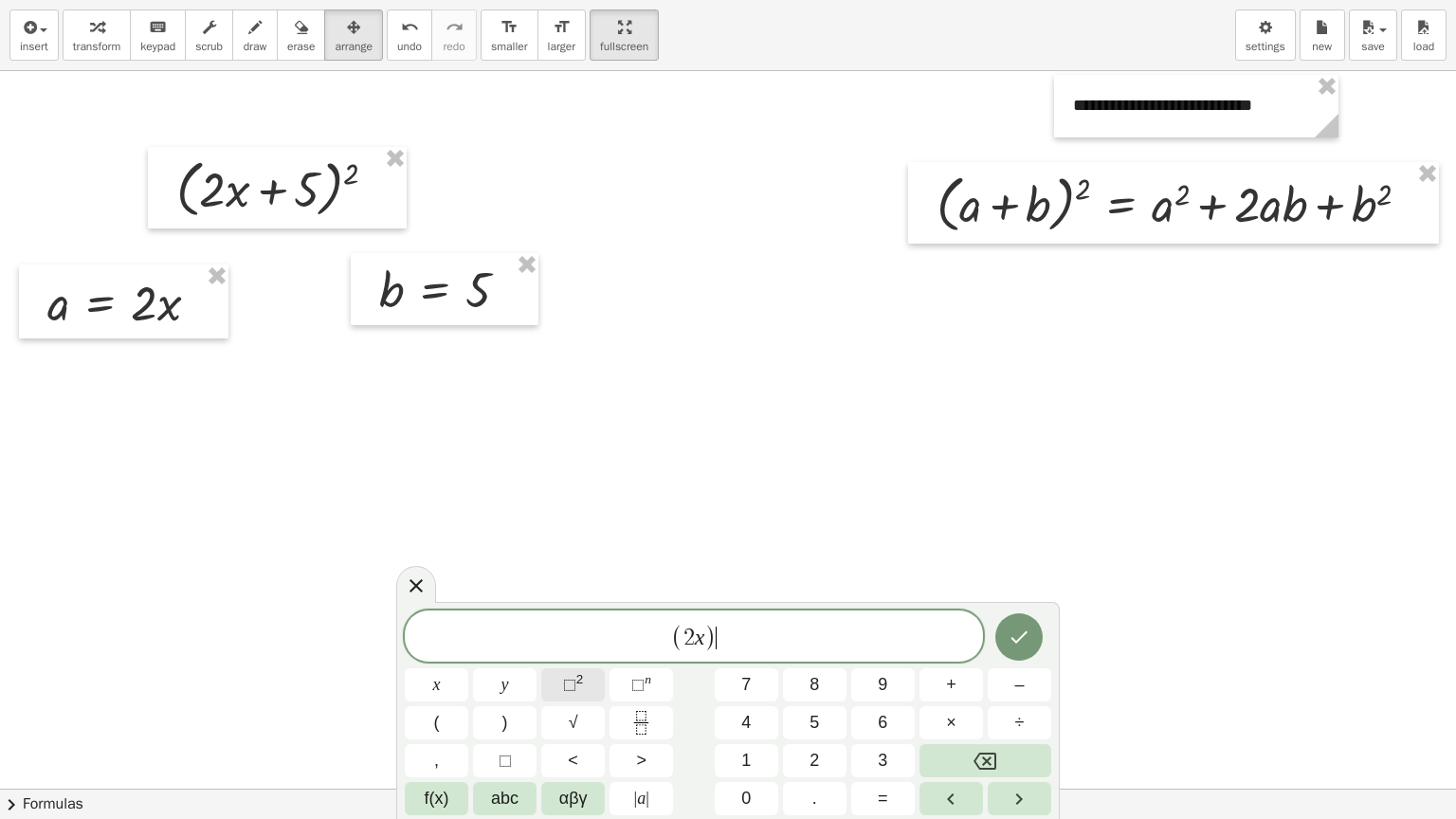 click on "⬚" at bounding box center [570, 684] 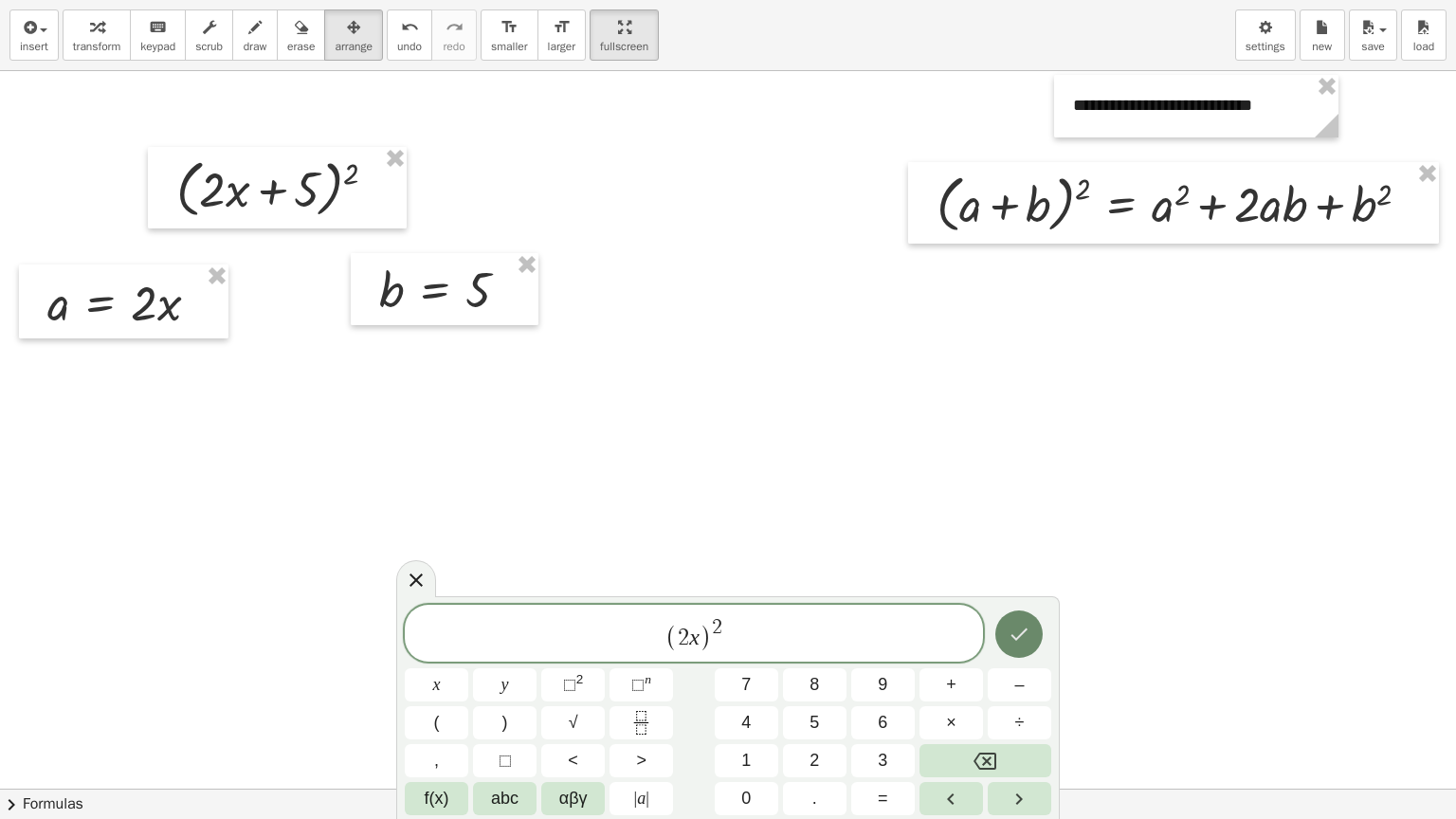 click 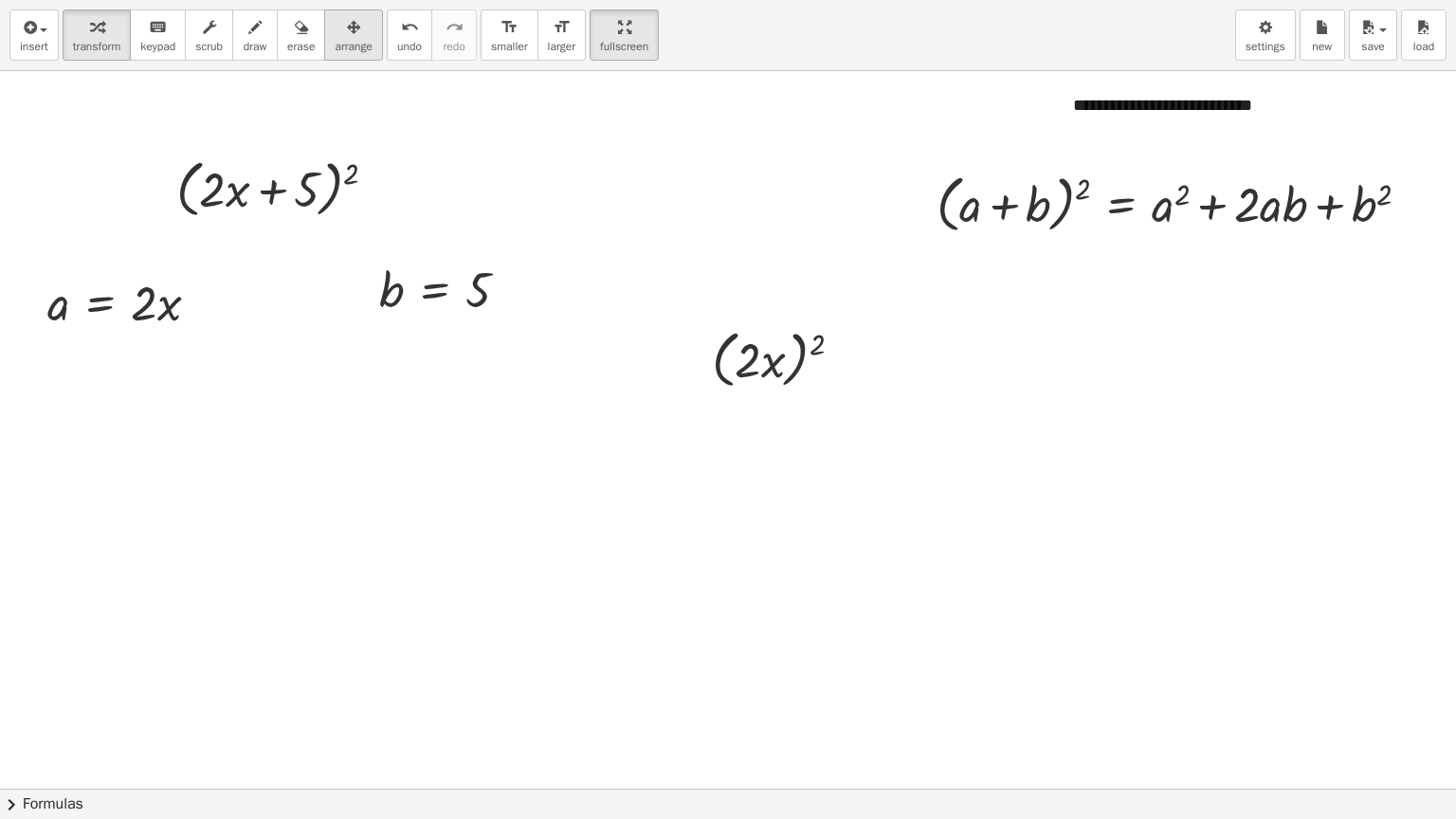 click on "arrange" at bounding box center (354, 46) 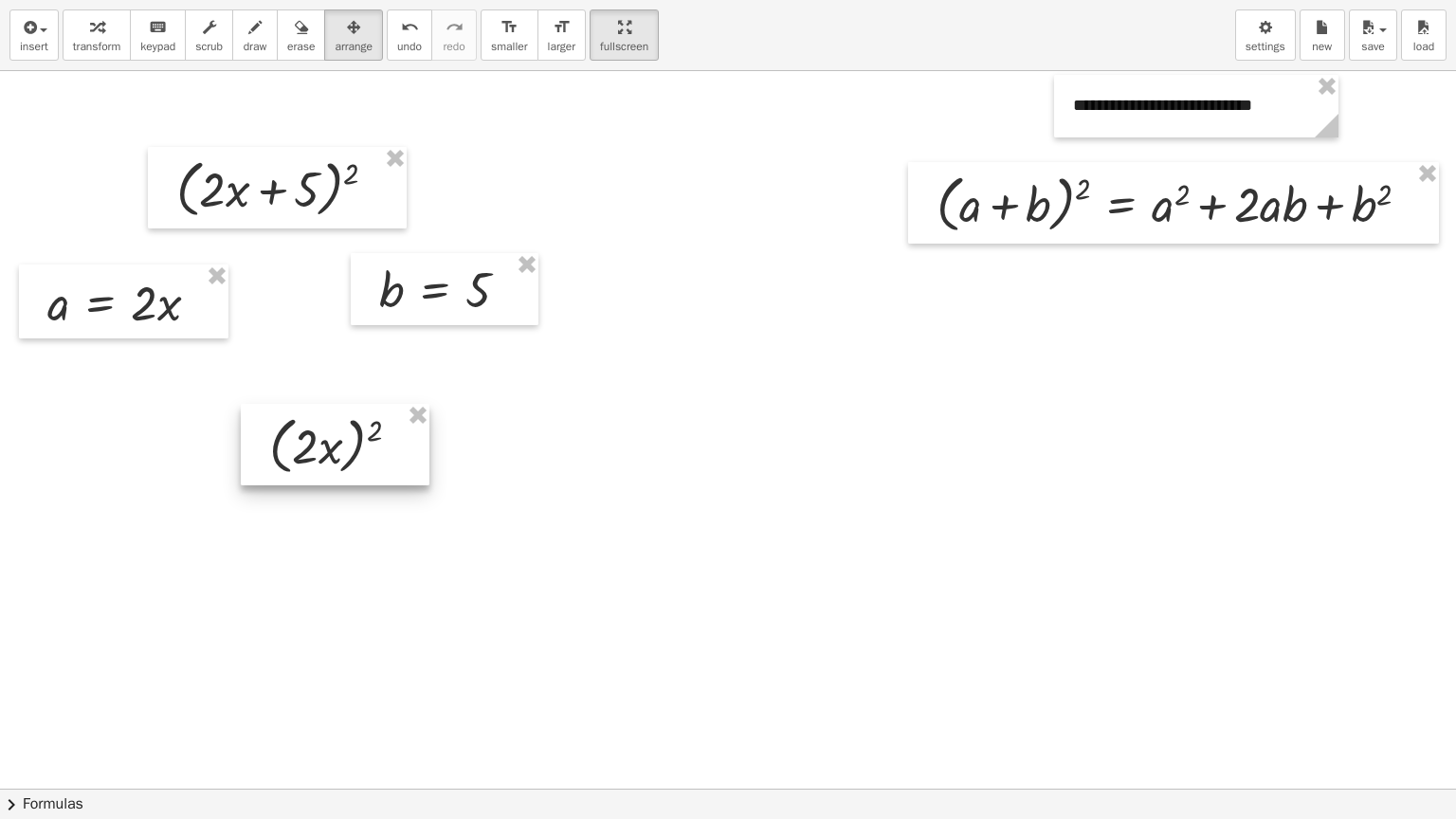 drag, startPoint x: 748, startPoint y: 337, endPoint x: 277, endPoint y: 421, distance: 478.43181 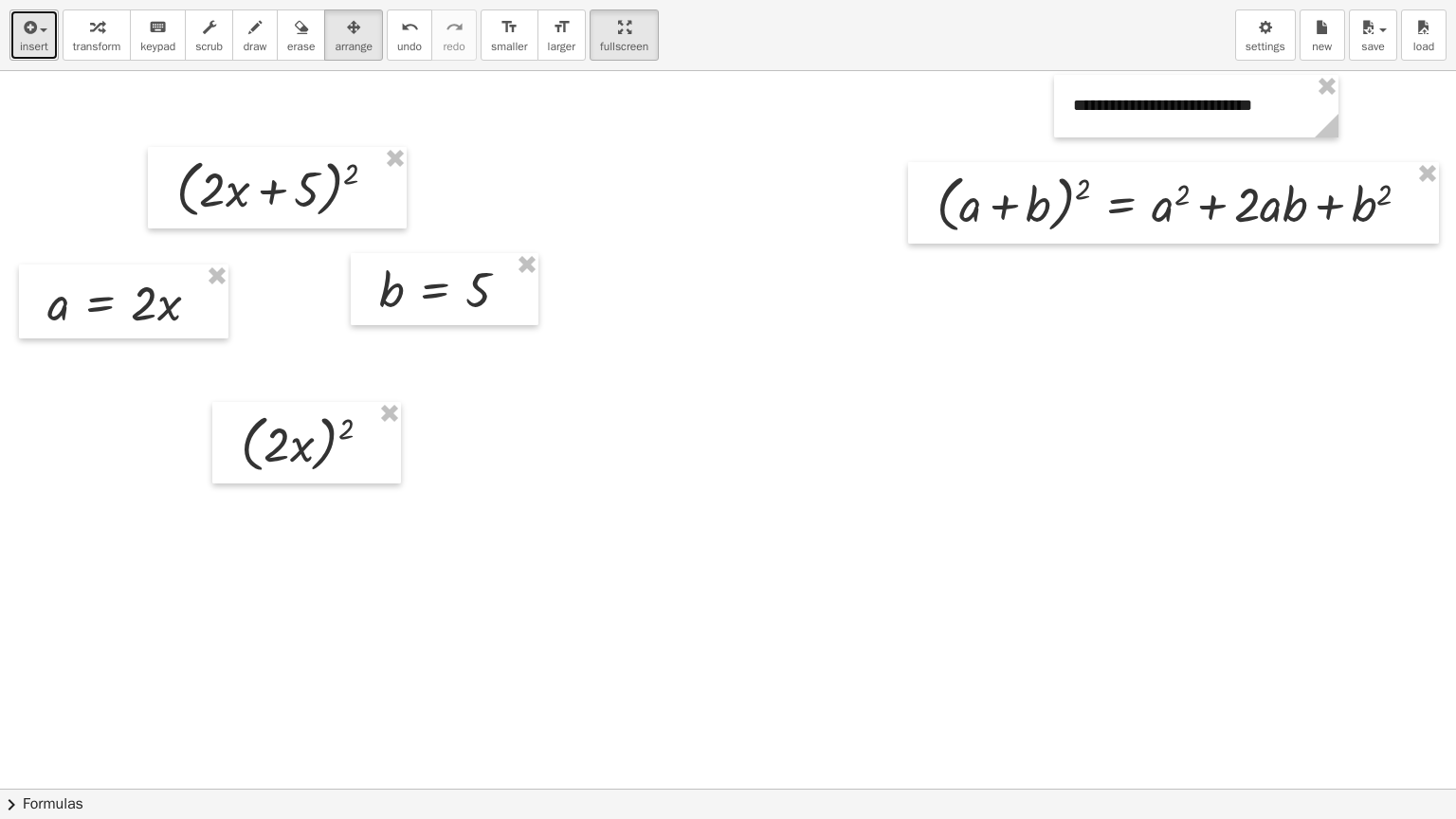 click on "insert" at bounding box center (34, 46) 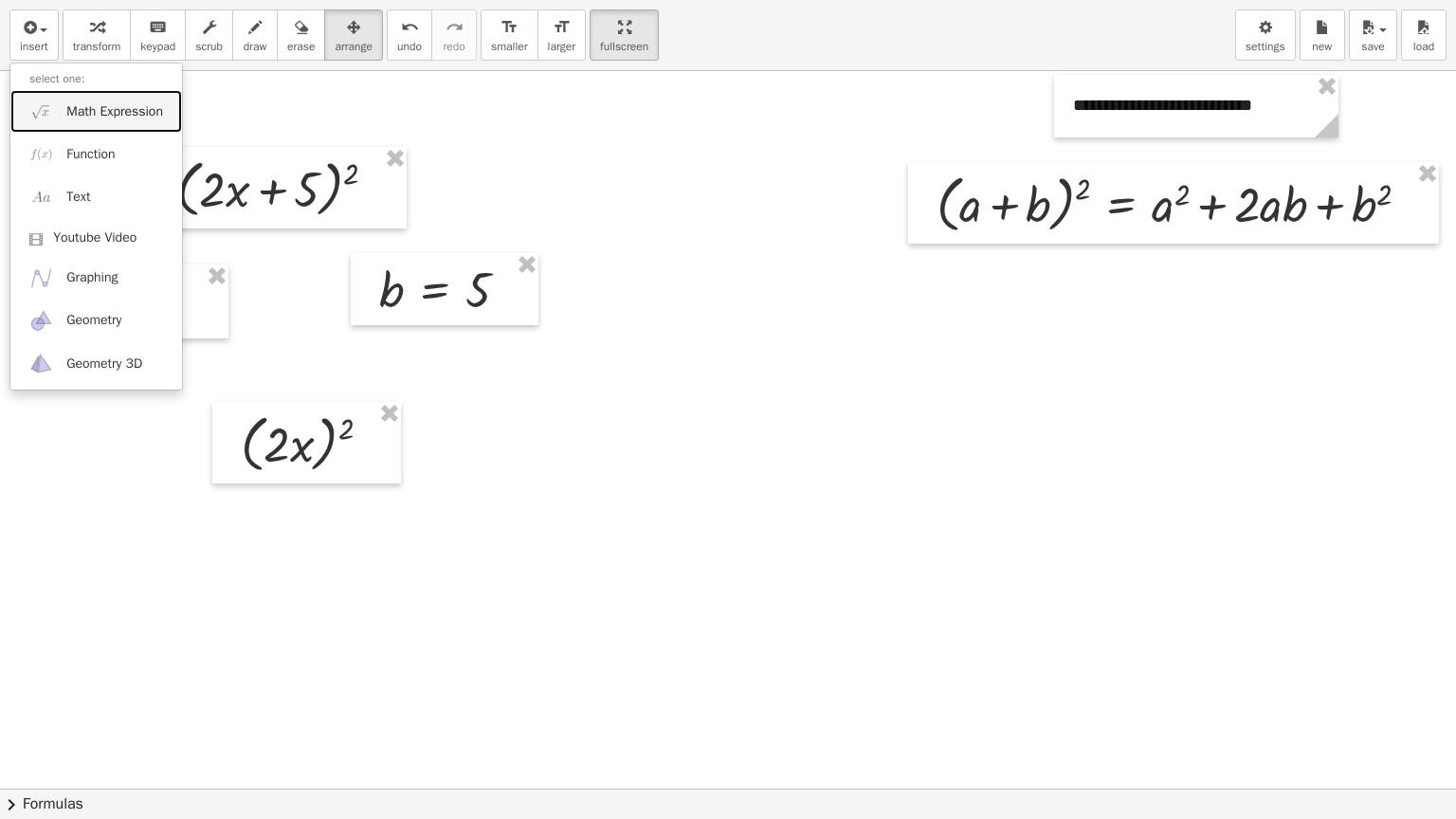 click on "Math Expression" at bounding box center [115, 112] 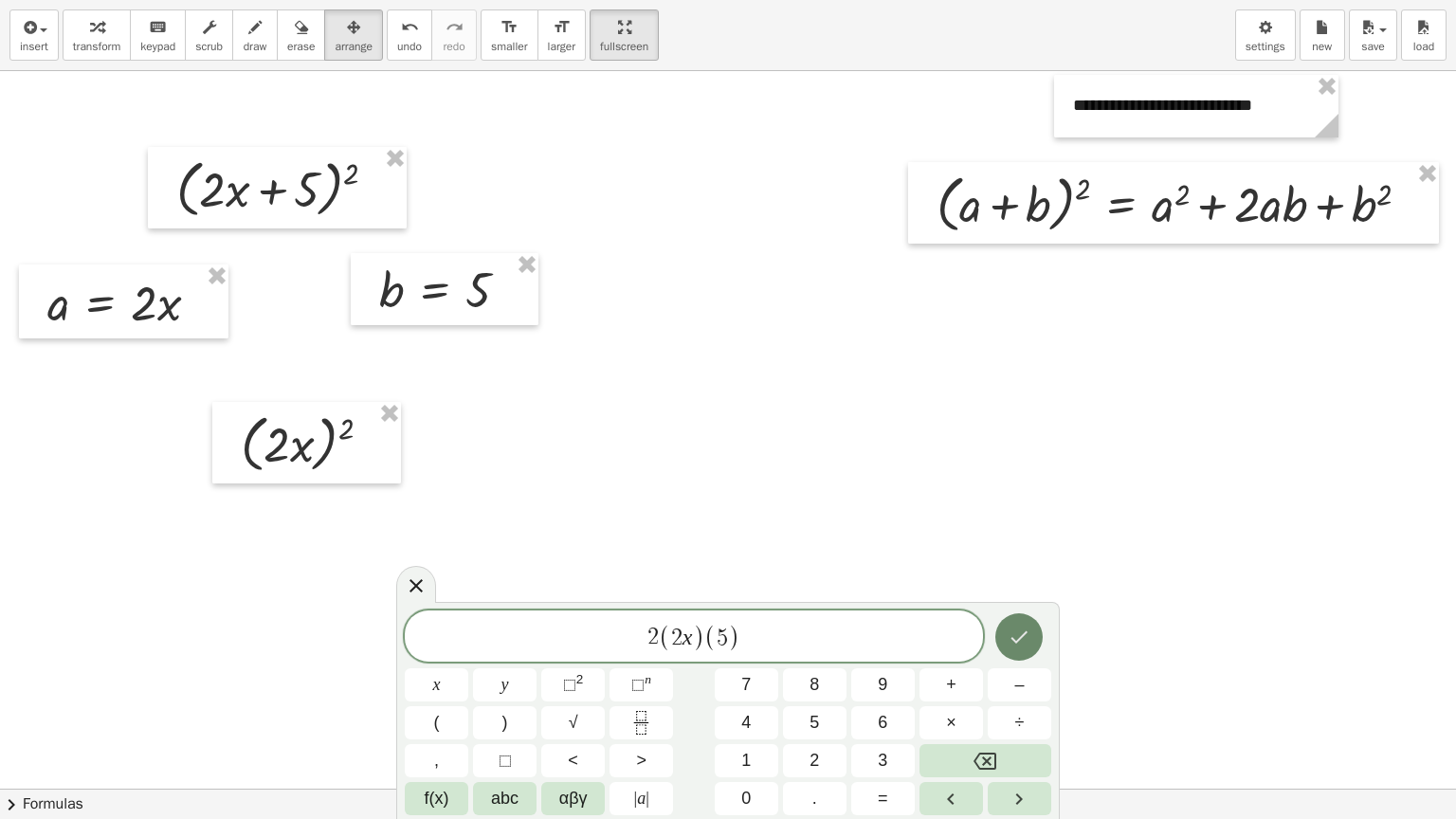 click at bounding box center [1019, 637] 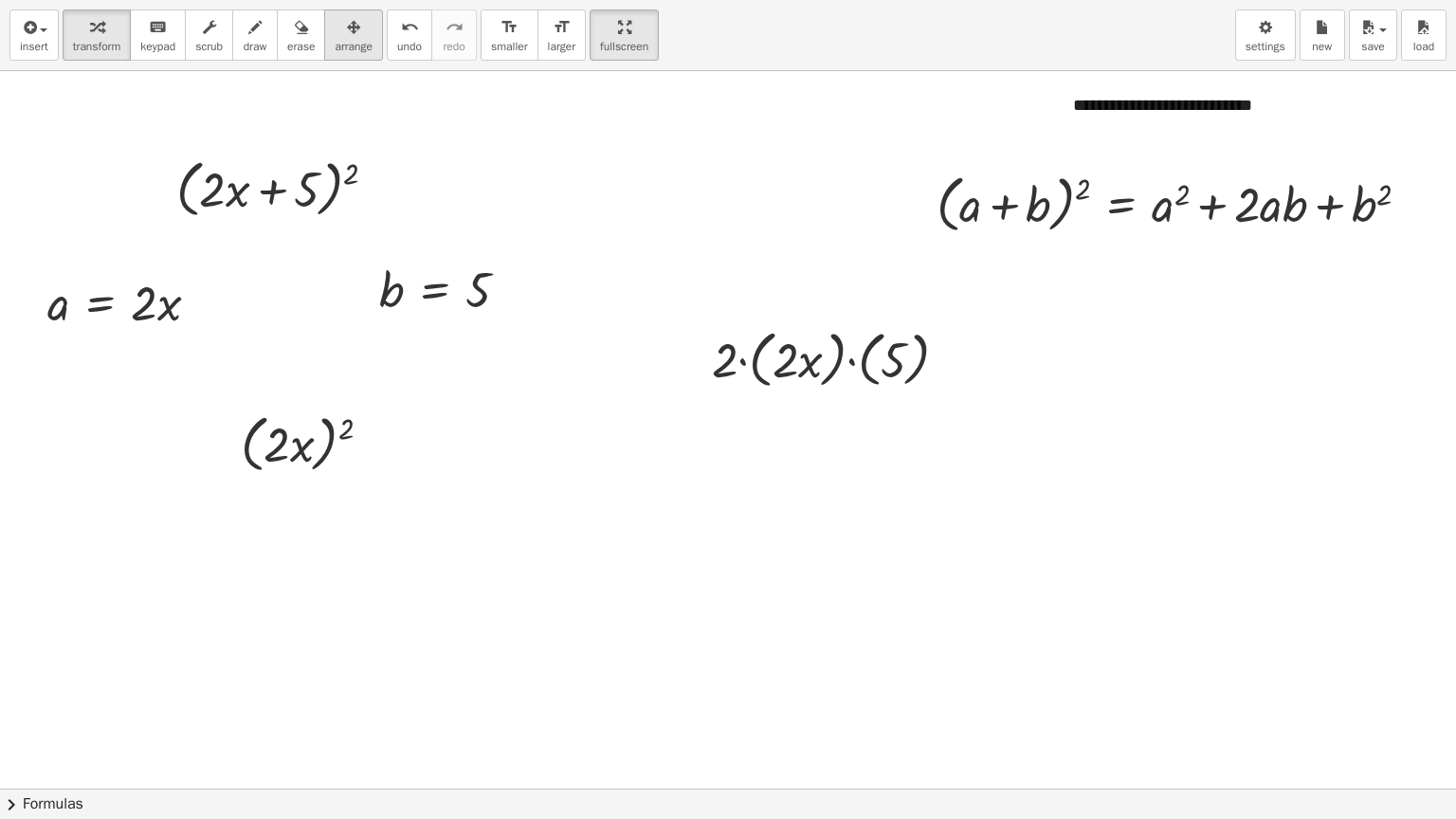 click on "arrange" at bounding box center [354, 35] 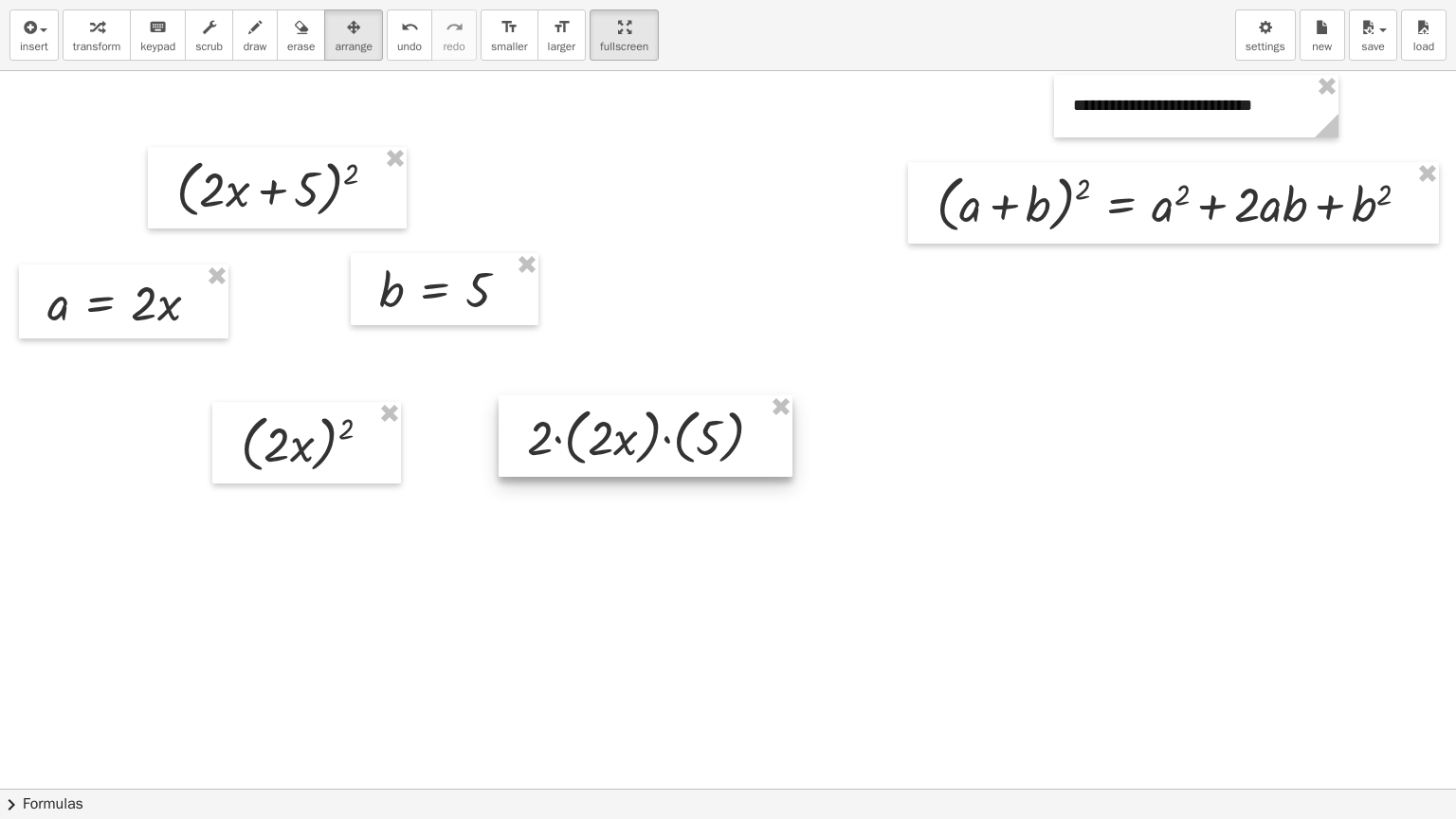 drag, startPoint x: 845, startPoint y: 356, endPoint x: 657, endPoint y: 436, distance: 204.31348 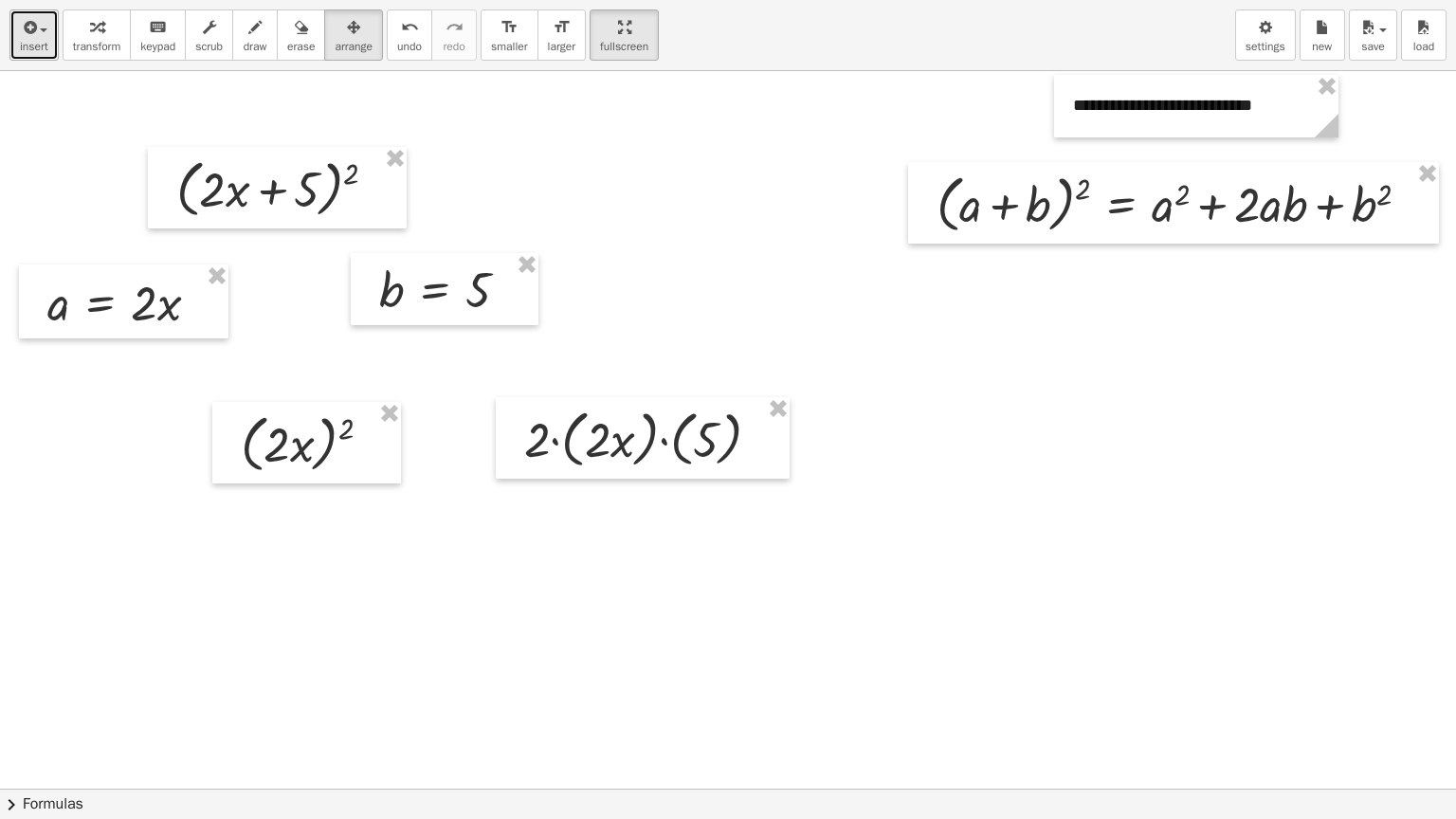 click at bounding box center (28, 27) 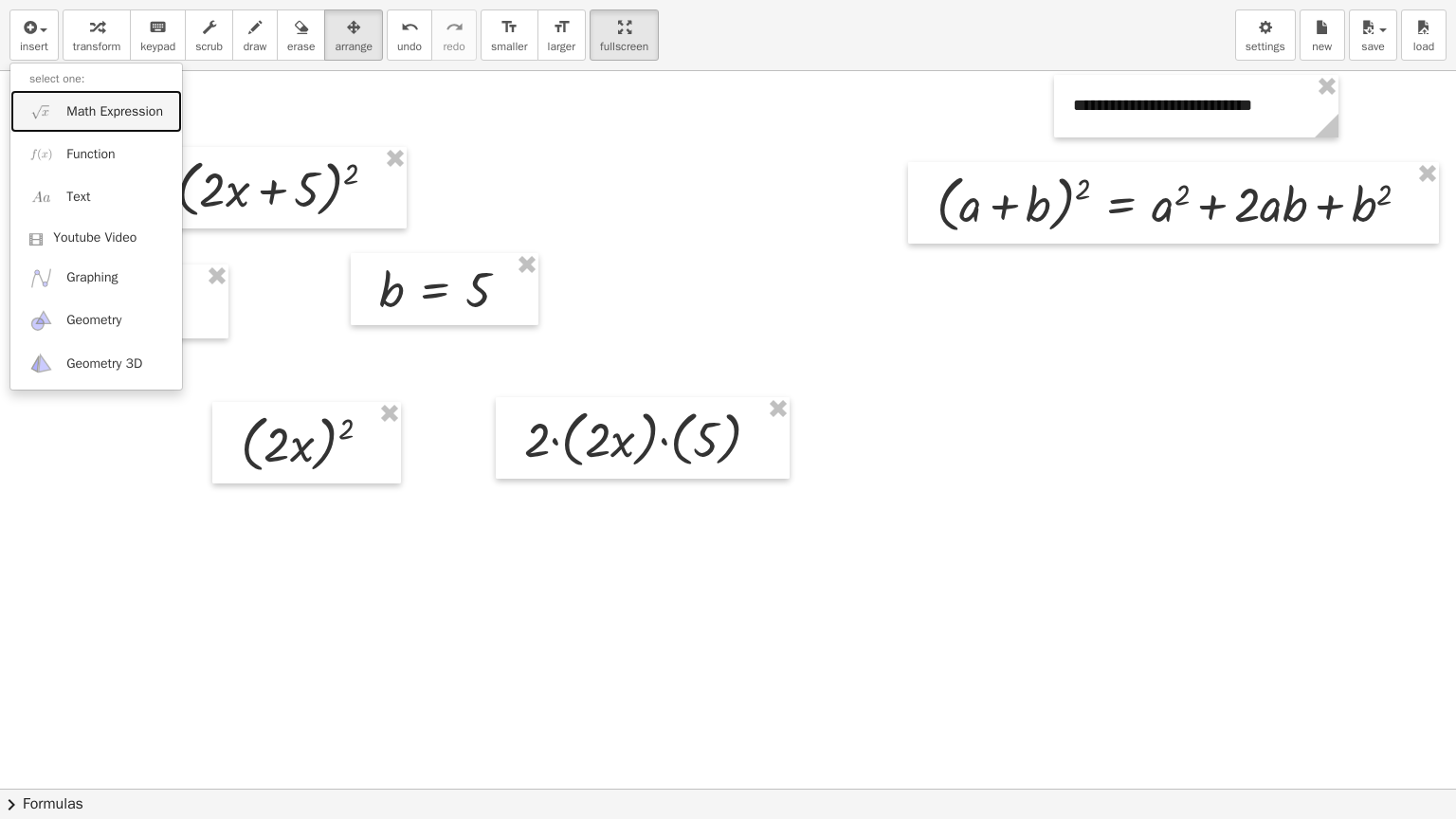 click on "Math Expression" at bounding box center [115, 112] 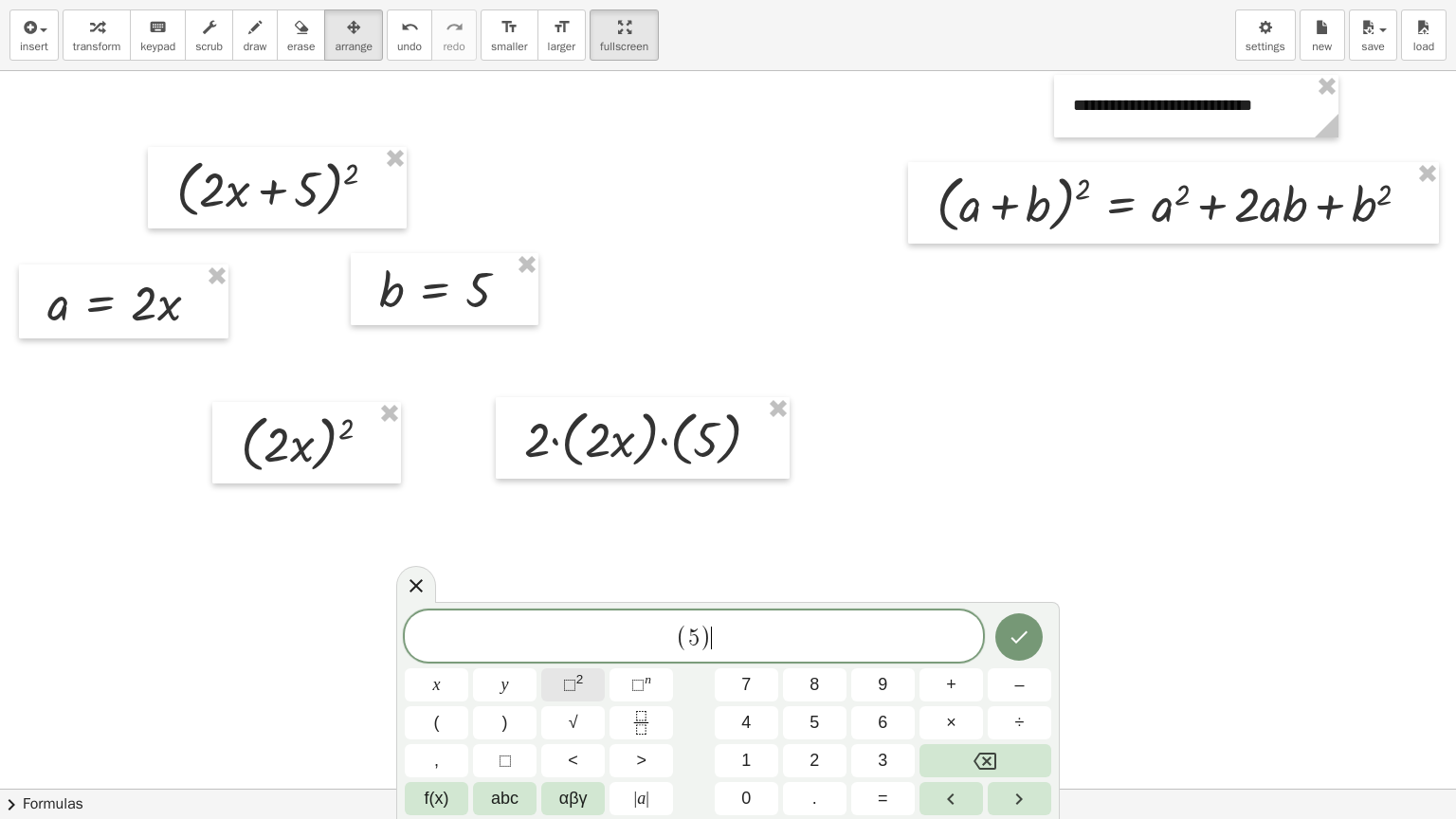 click on "2" at bounding box center [580, 679] 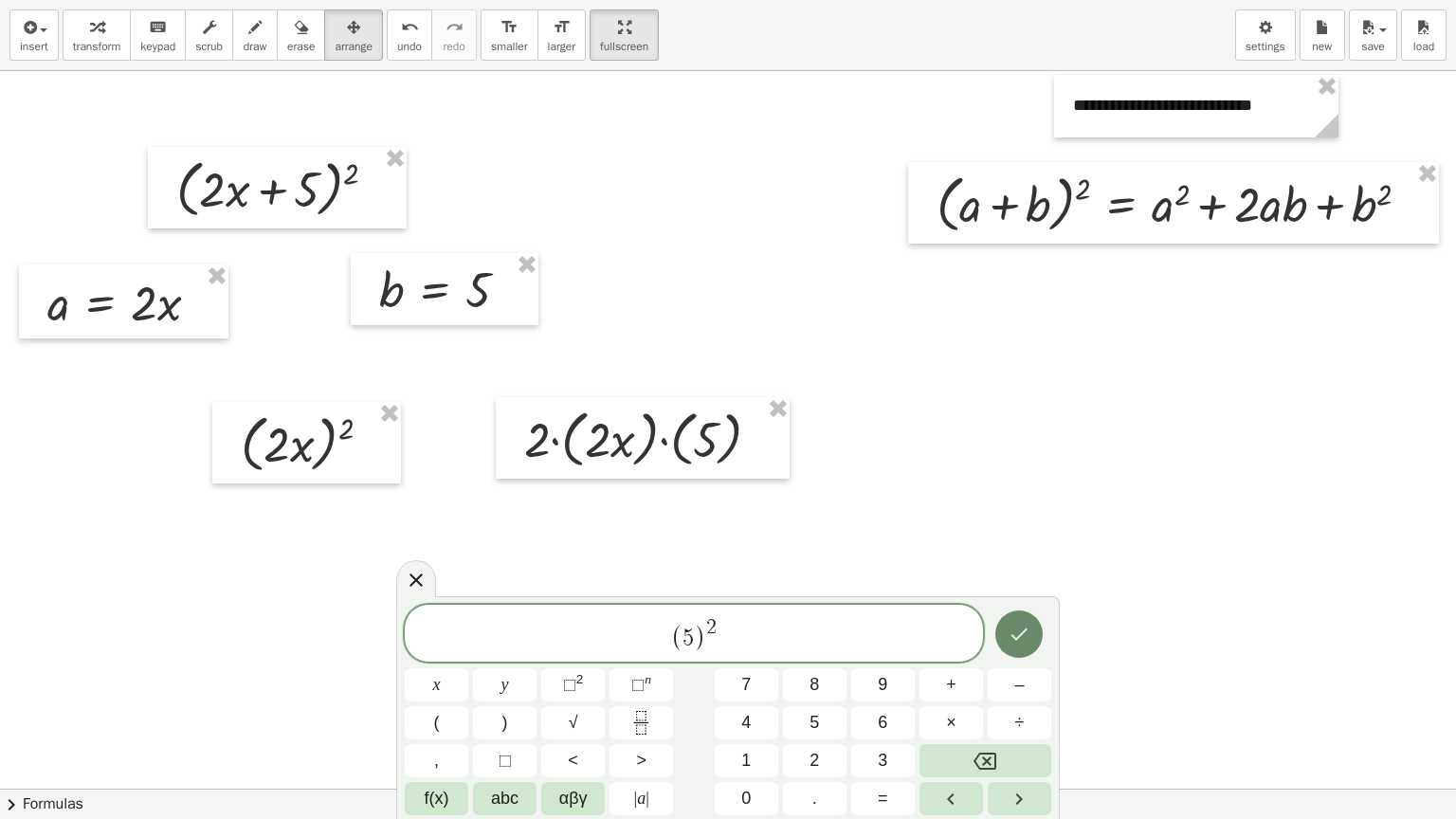 click 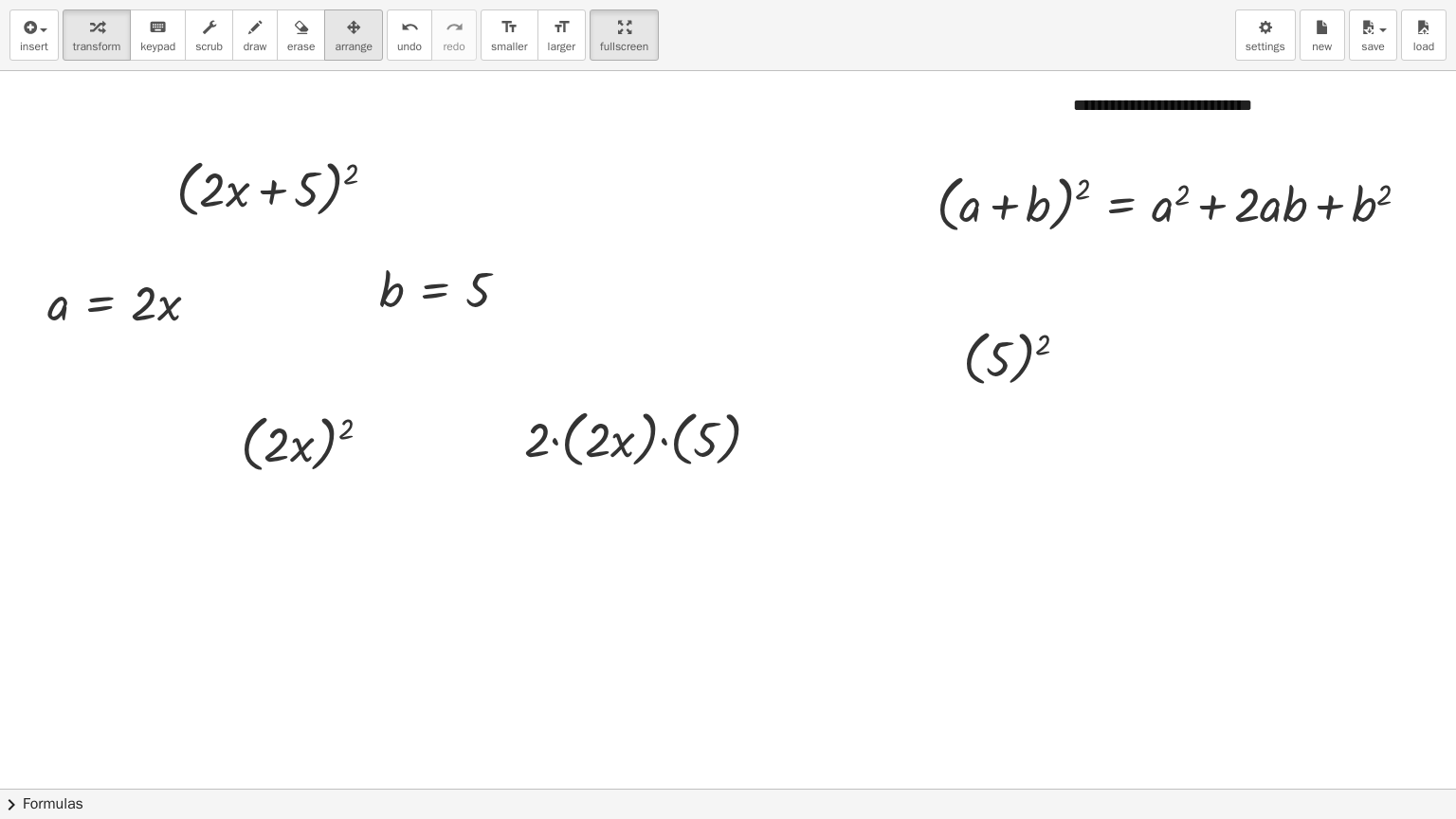click on "arrange" at bounding box center [354, 46] 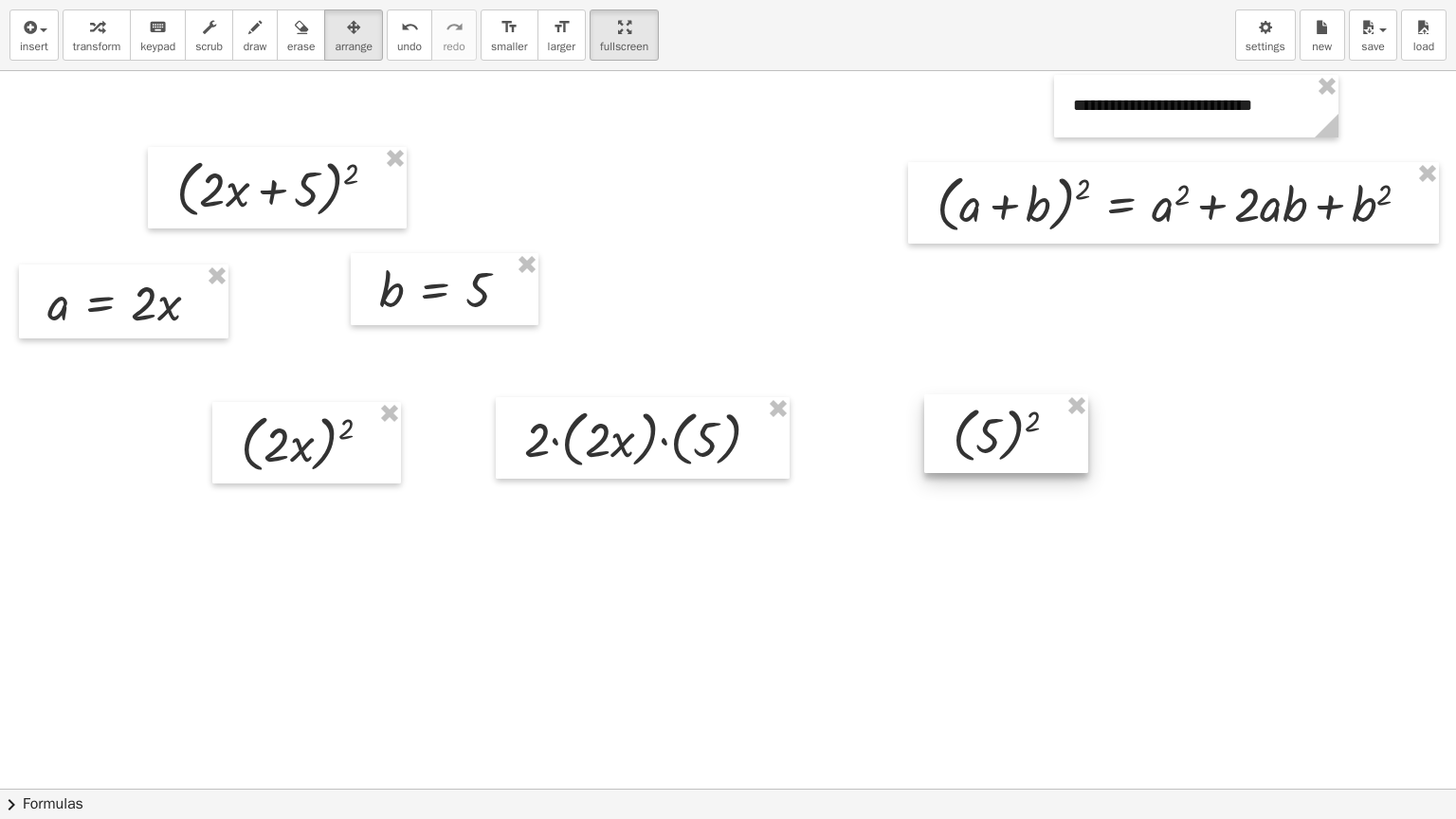 drag, startPoint x: 1013, startPoint y: 347, endPoint x: 1003, endPoint y: 424, distance: 77.6466 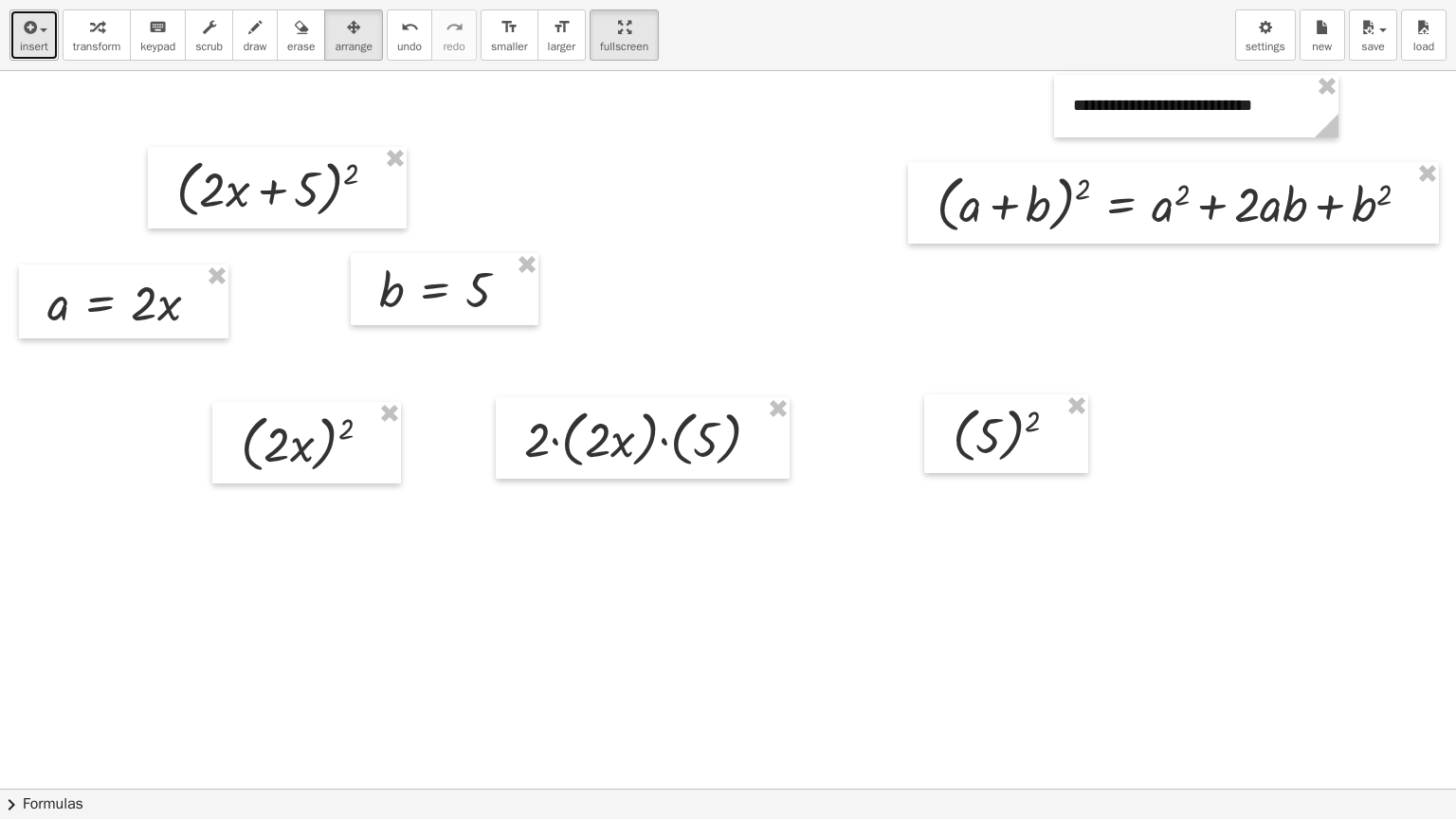 click at bounding box center (28, 27) 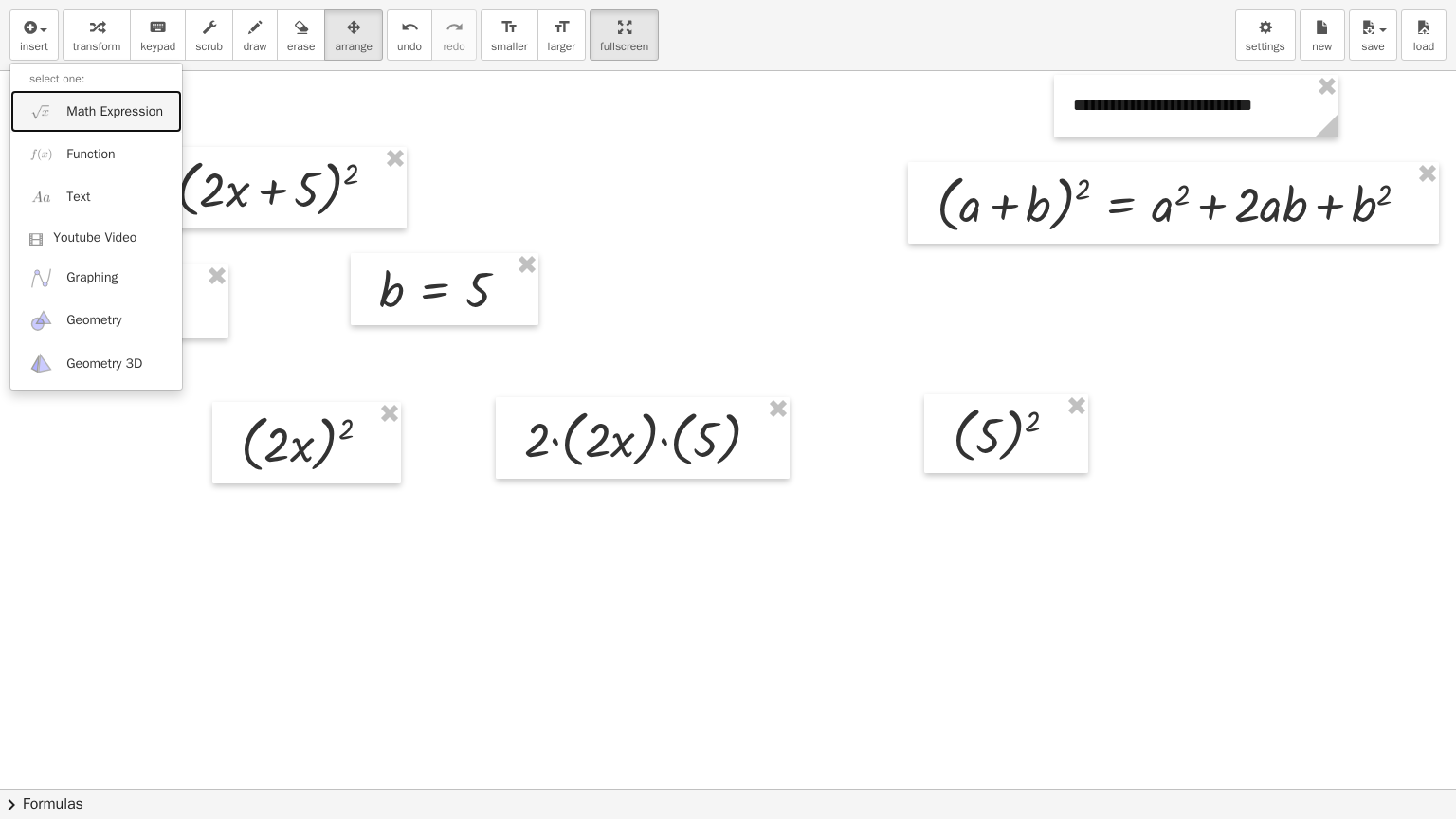 click on "Math Expression" at bounding box center (96, 111) 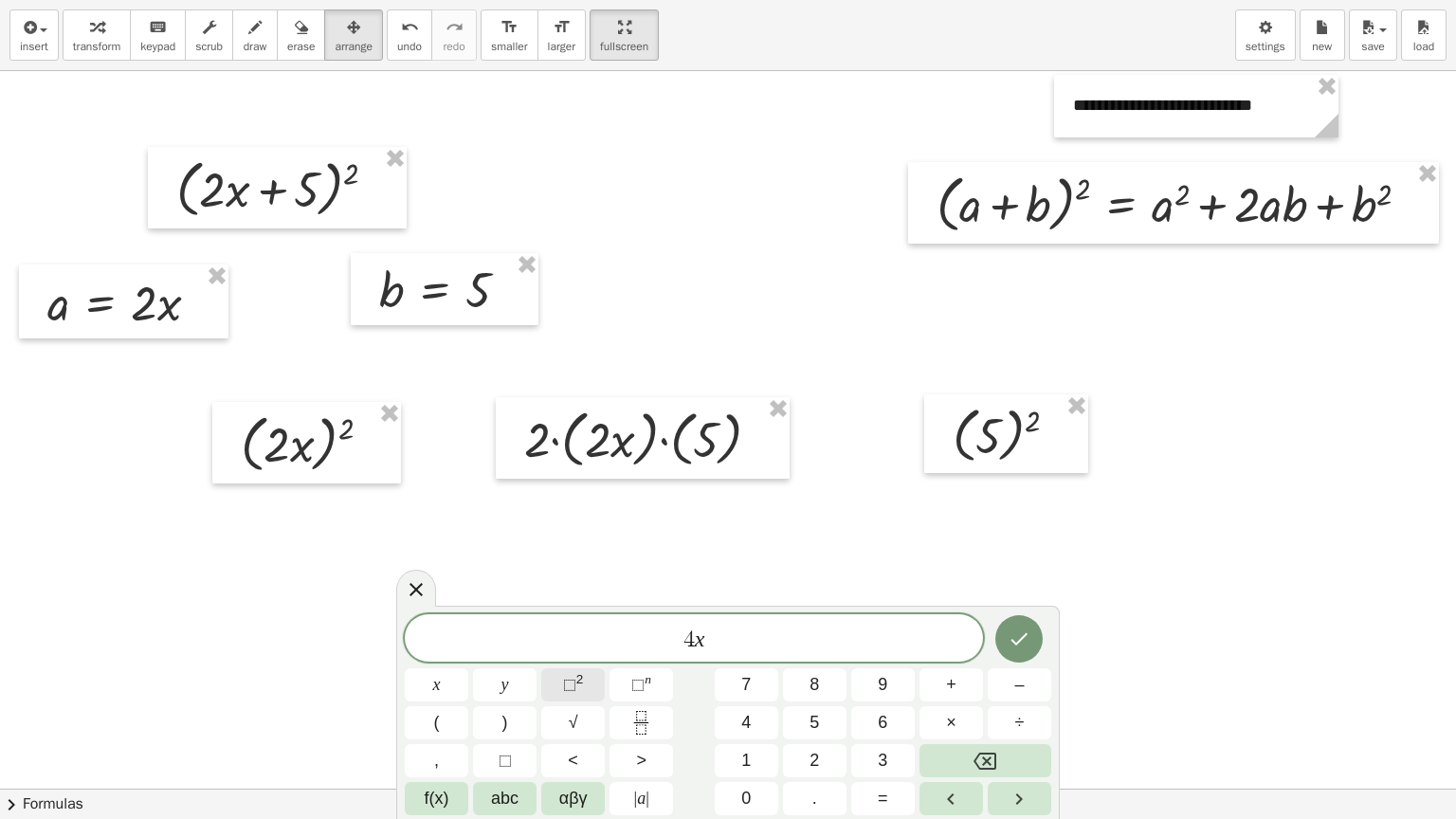 click on "⬚" at bounding box center (570, 684) 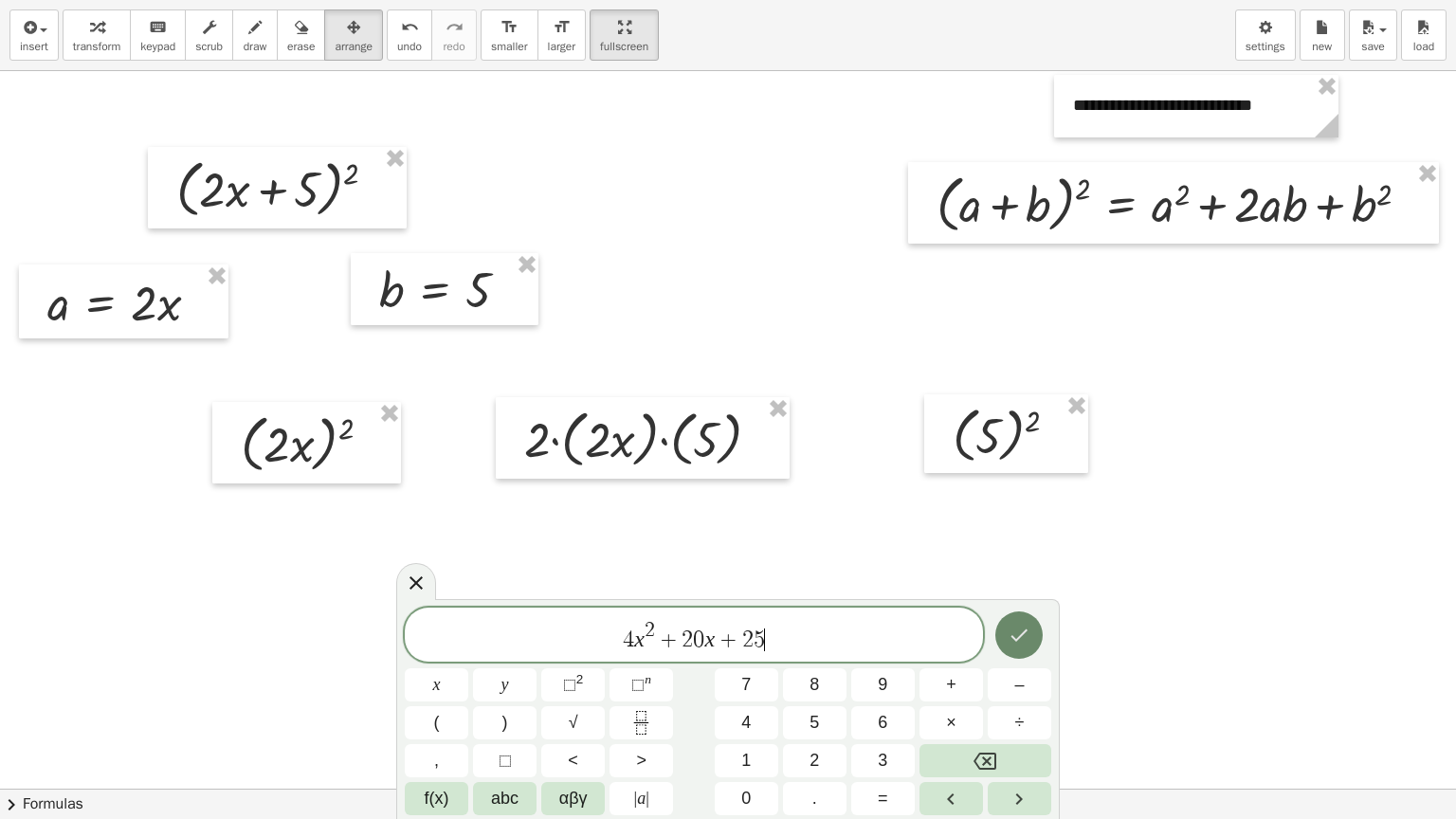 click at bounding box center [1019, 635] 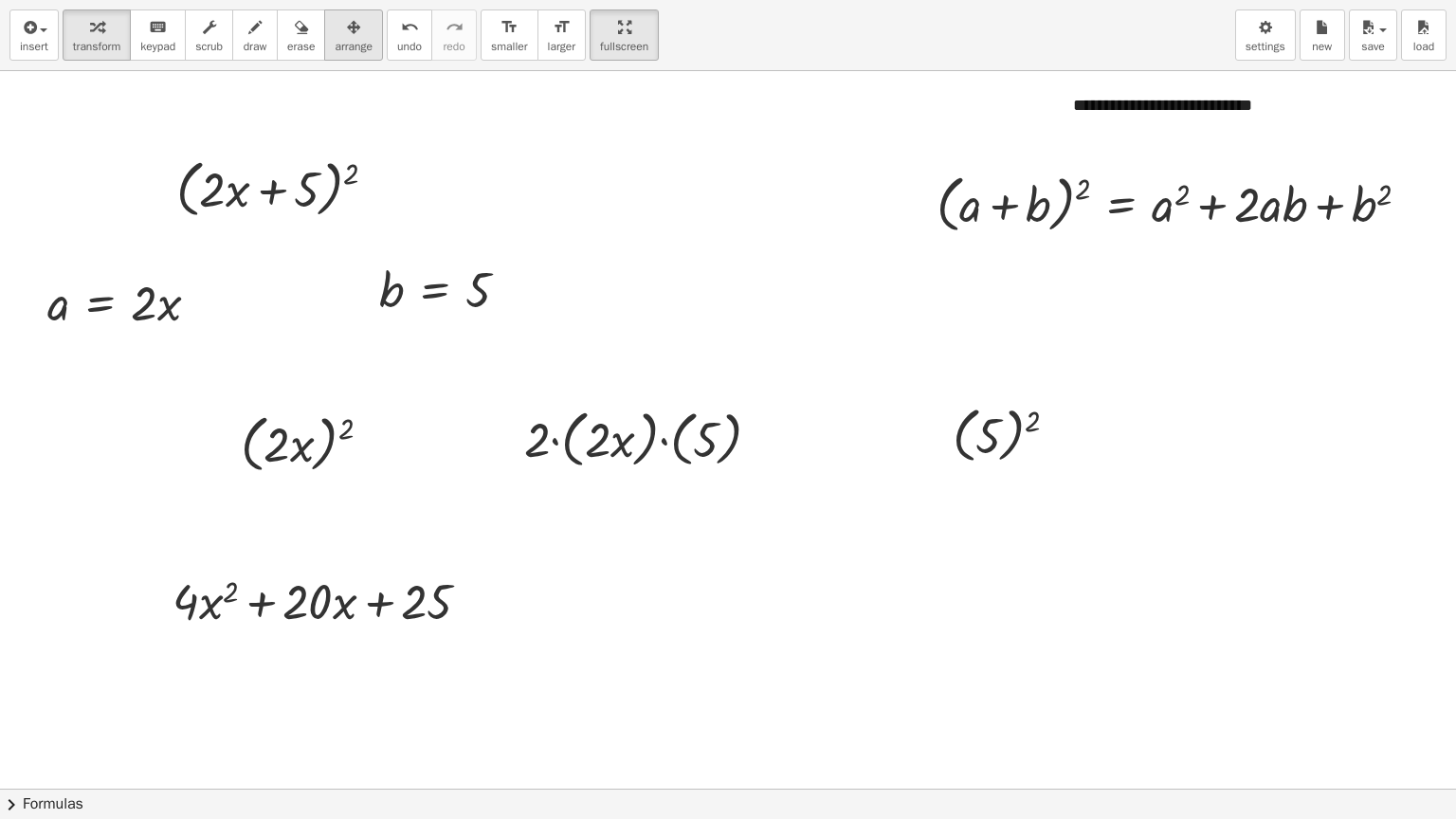 click on "arrange" at bounding box center (354, 46) 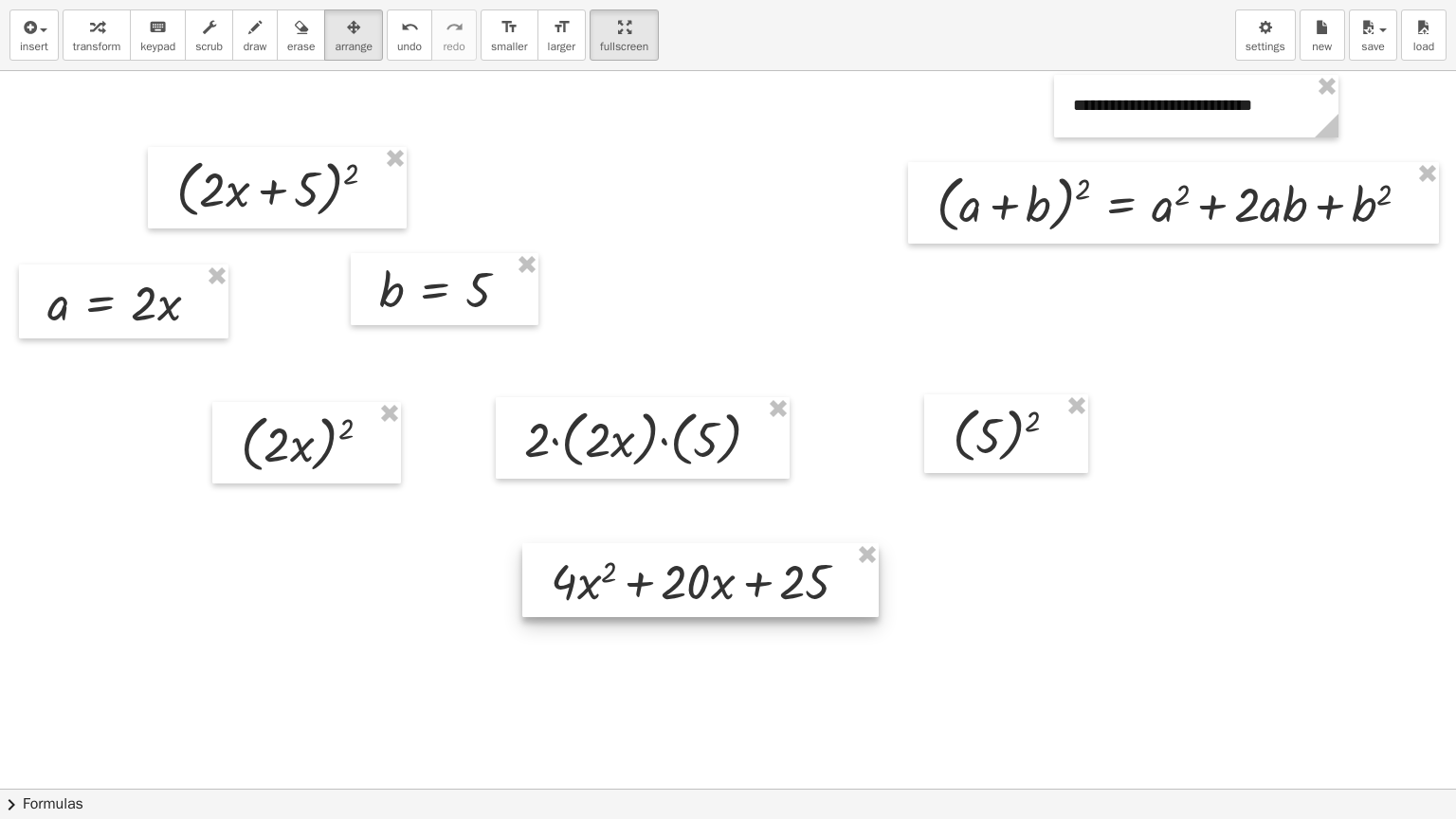drag, startPoint x: 248, startPoint y: 600, endPoint x: 626, endPoint y: 580, distance: 378.52873 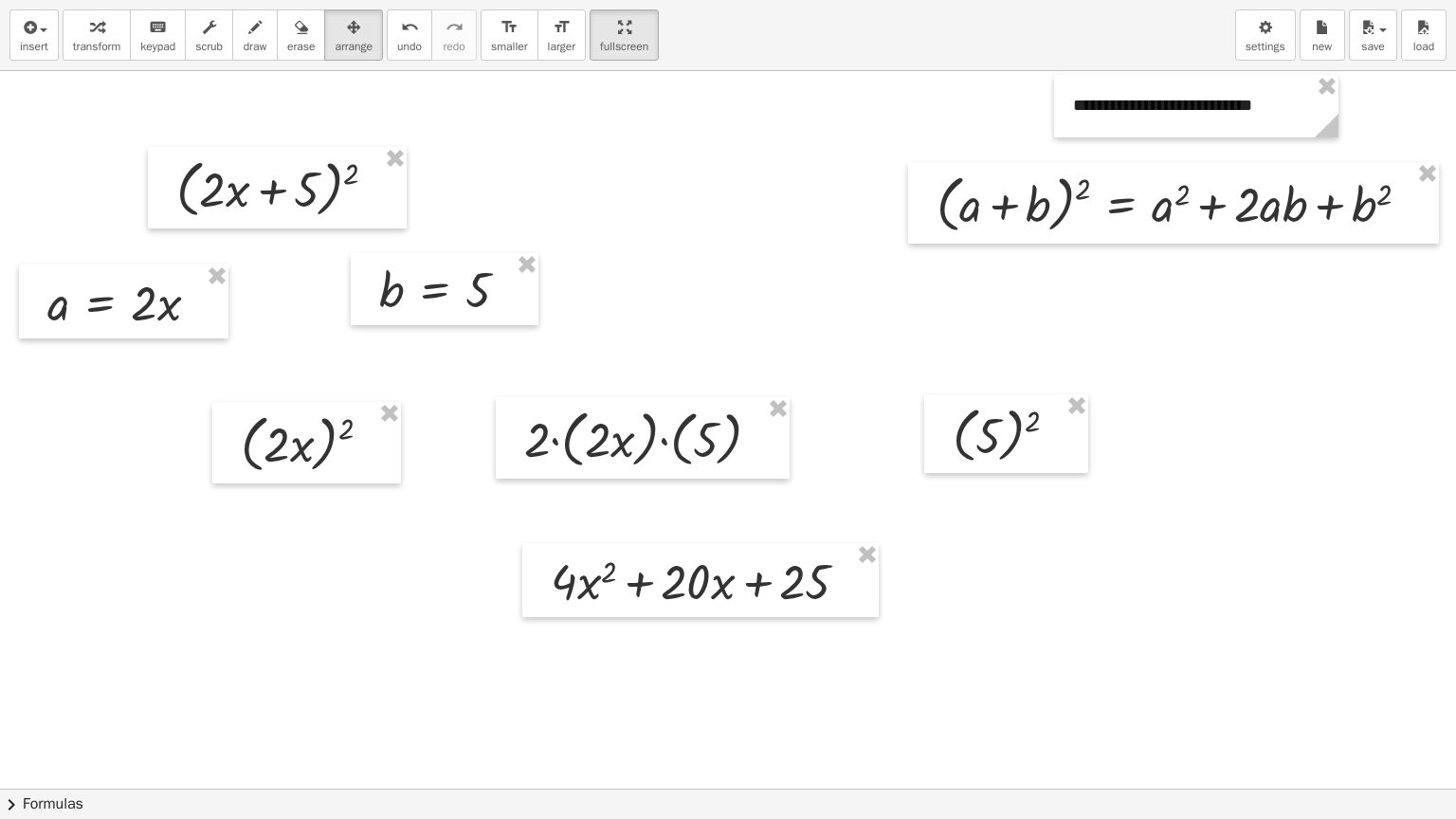 click at bounding box center [733, 789] 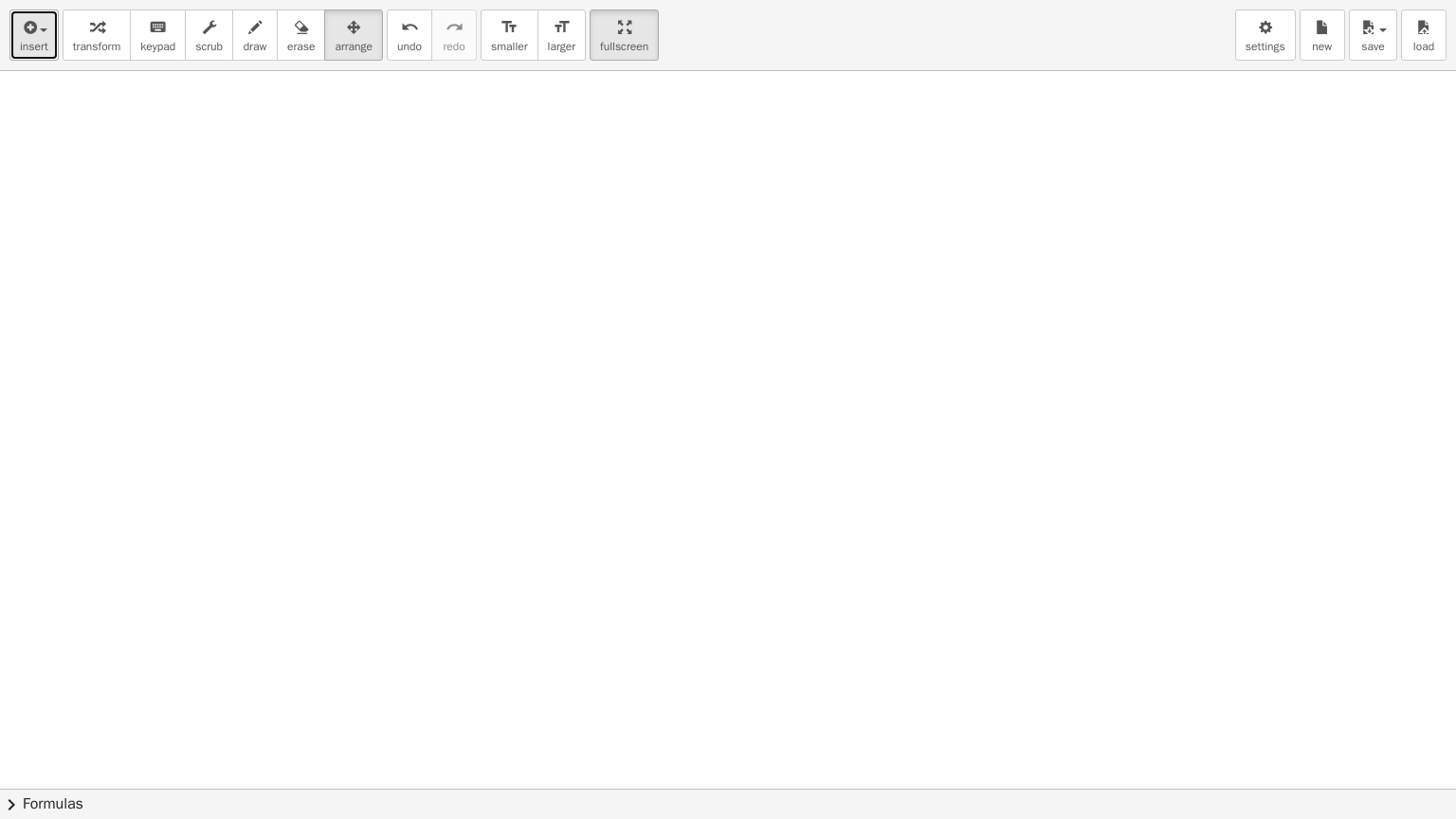 click at bounding box center (28, 27) 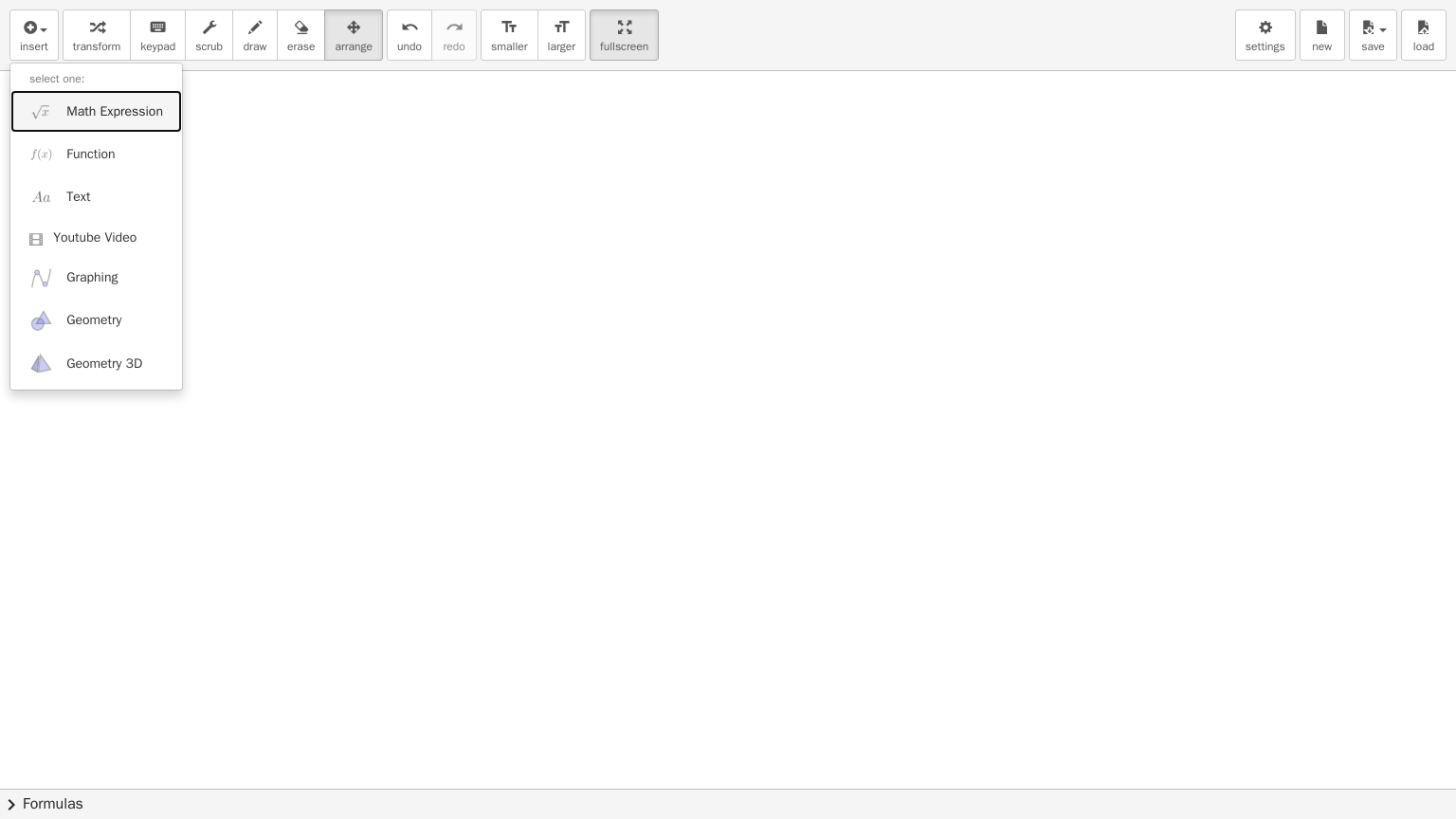 click on "Math Expression" at bounding box center [115, 112] 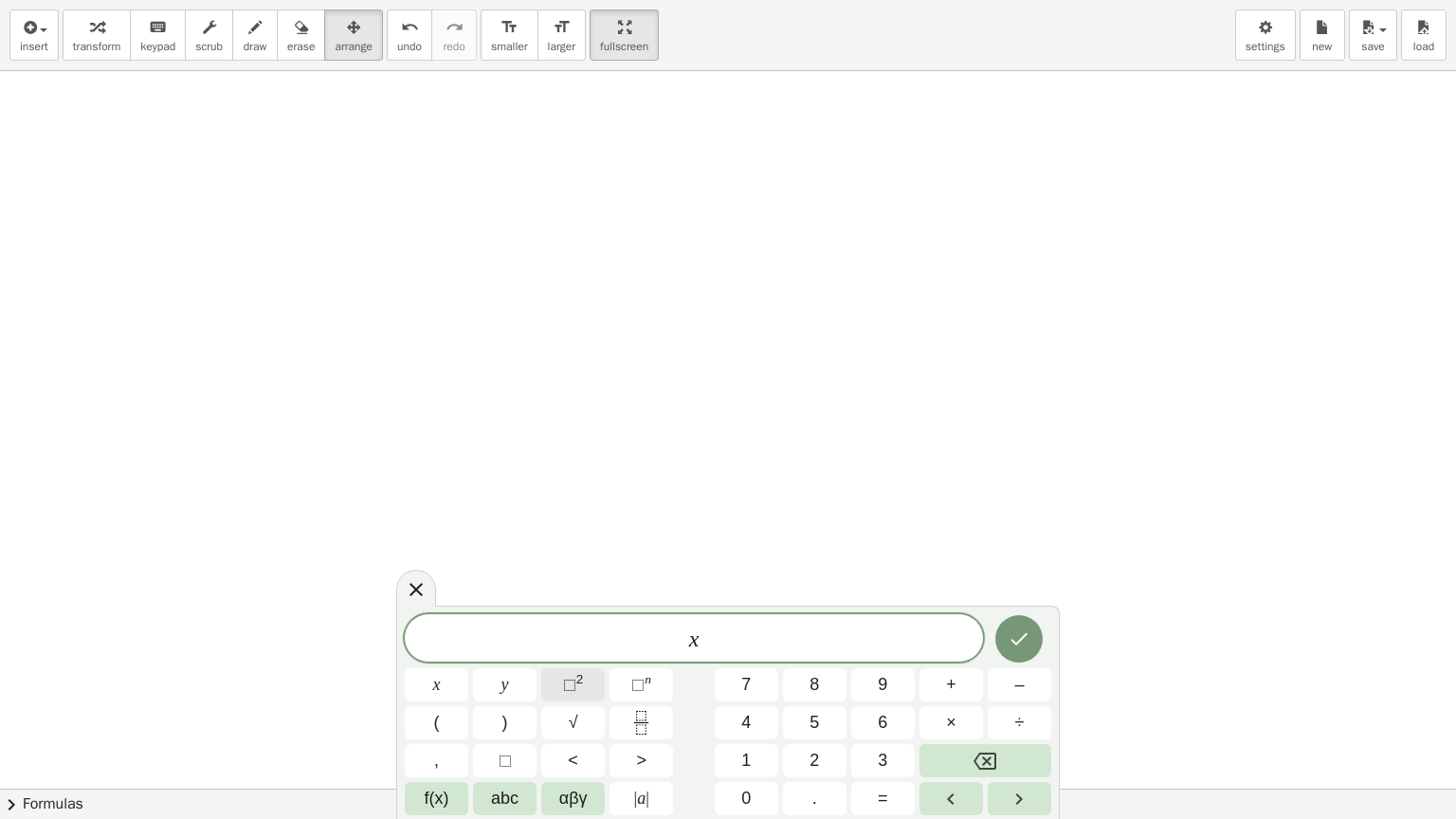 click on "⬚ 2" at bounding box center [573, 684] 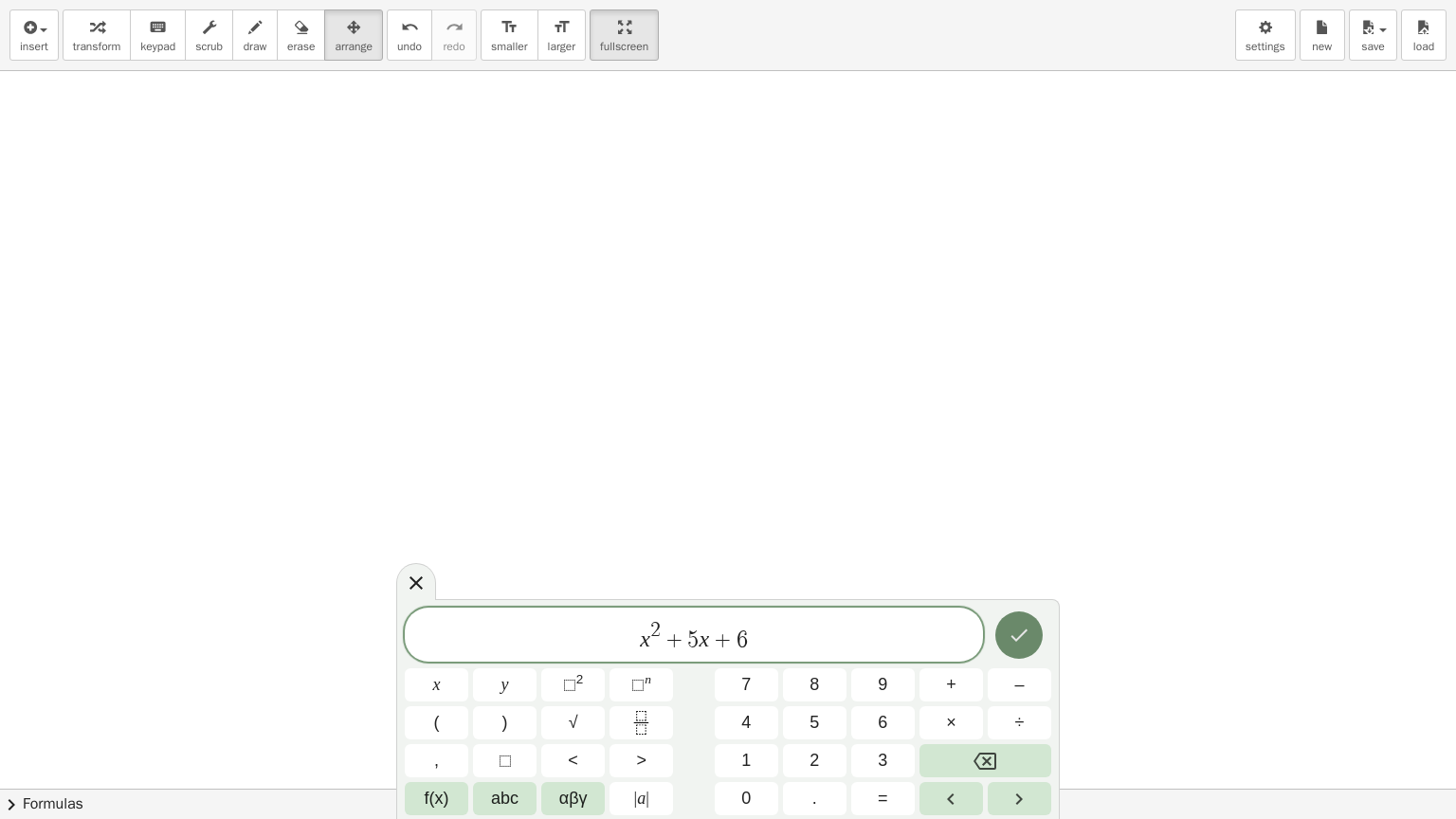 click 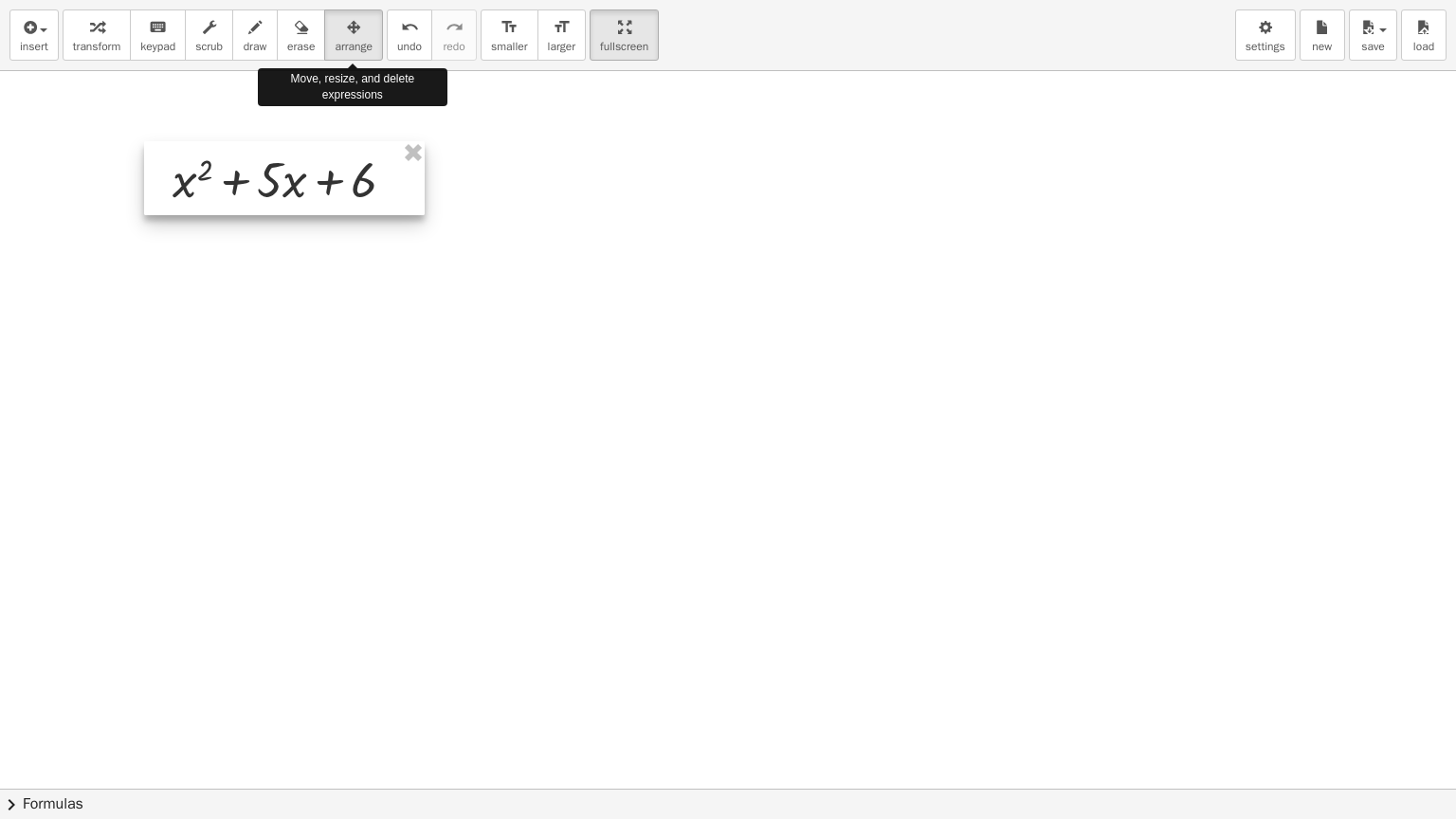 drag, startPoint x: 359, startPoint y: 24, endPoint x: 330, endPoint y: 212, distance: 190.2236 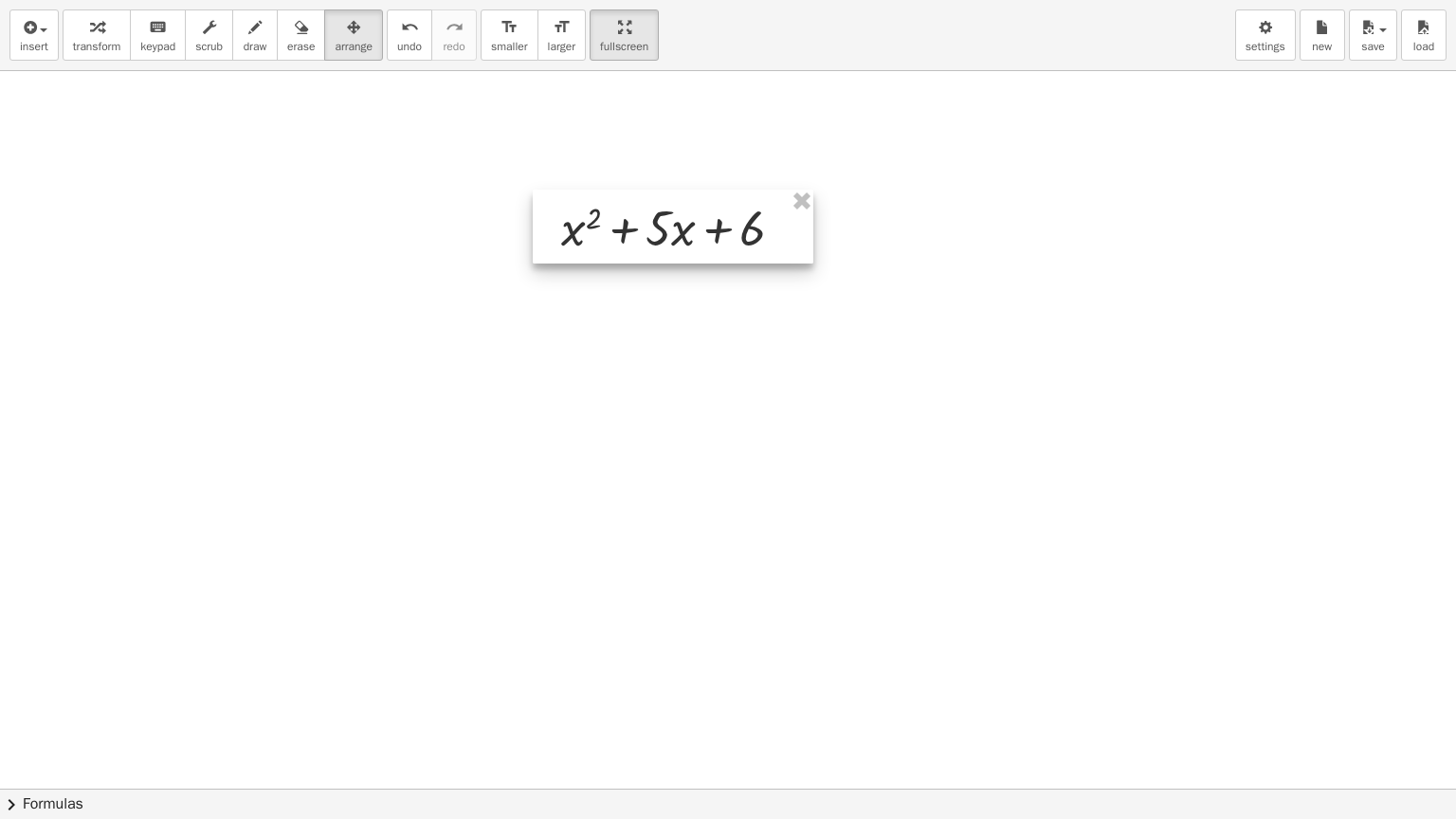 drag, startPoint x: 330, startPoint y: 212, endPoint x: 720, endPoint y: 262, distance: 393.1921 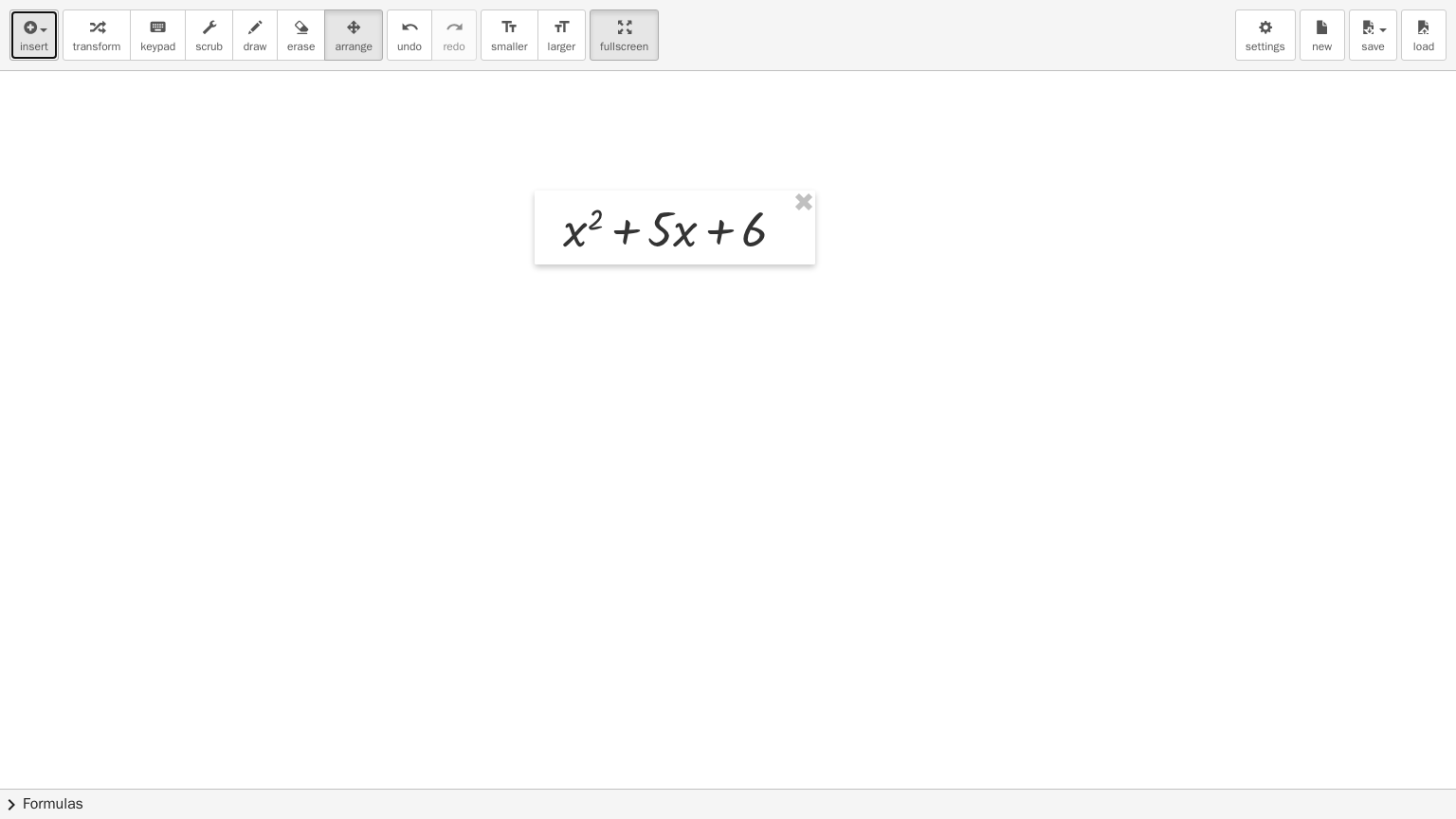 click at bounding box center [28, 27] 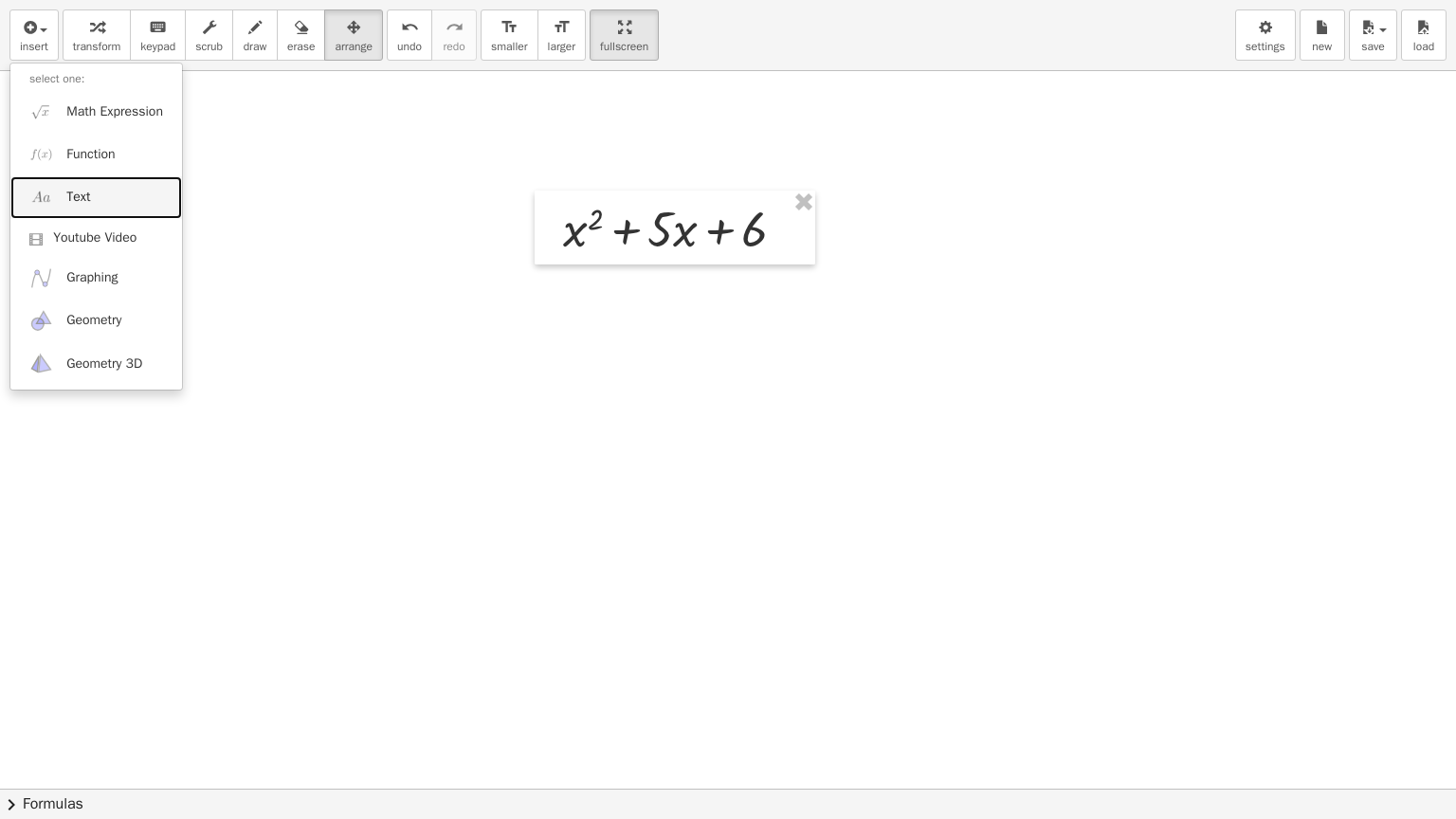 click on "Text" at bounding box center [78, 197] 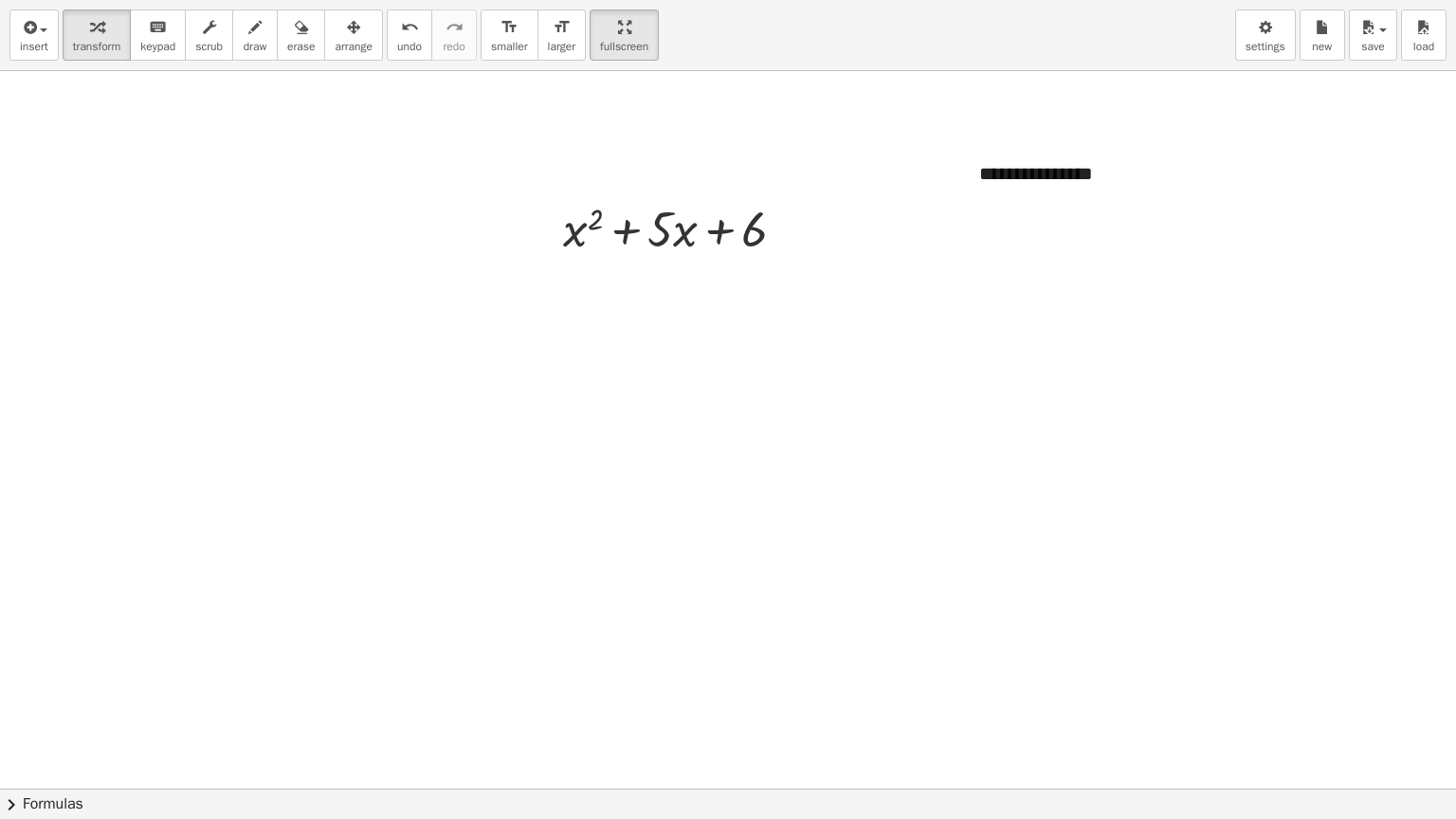 type 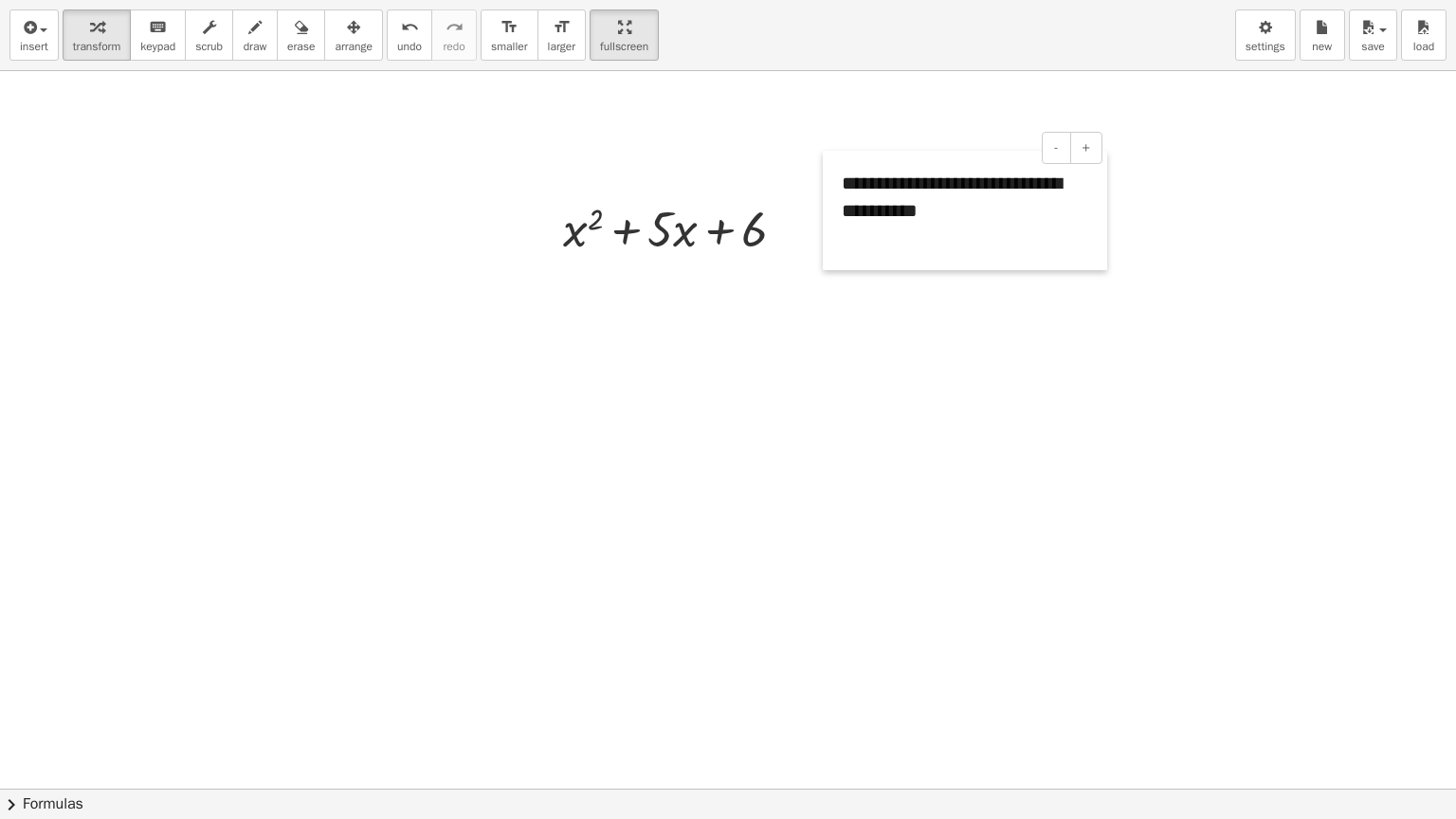 drag, startPoint x: 960, startPoint y: 178, endPoint x: 817, endPoint y: 190, distance: 143.50261 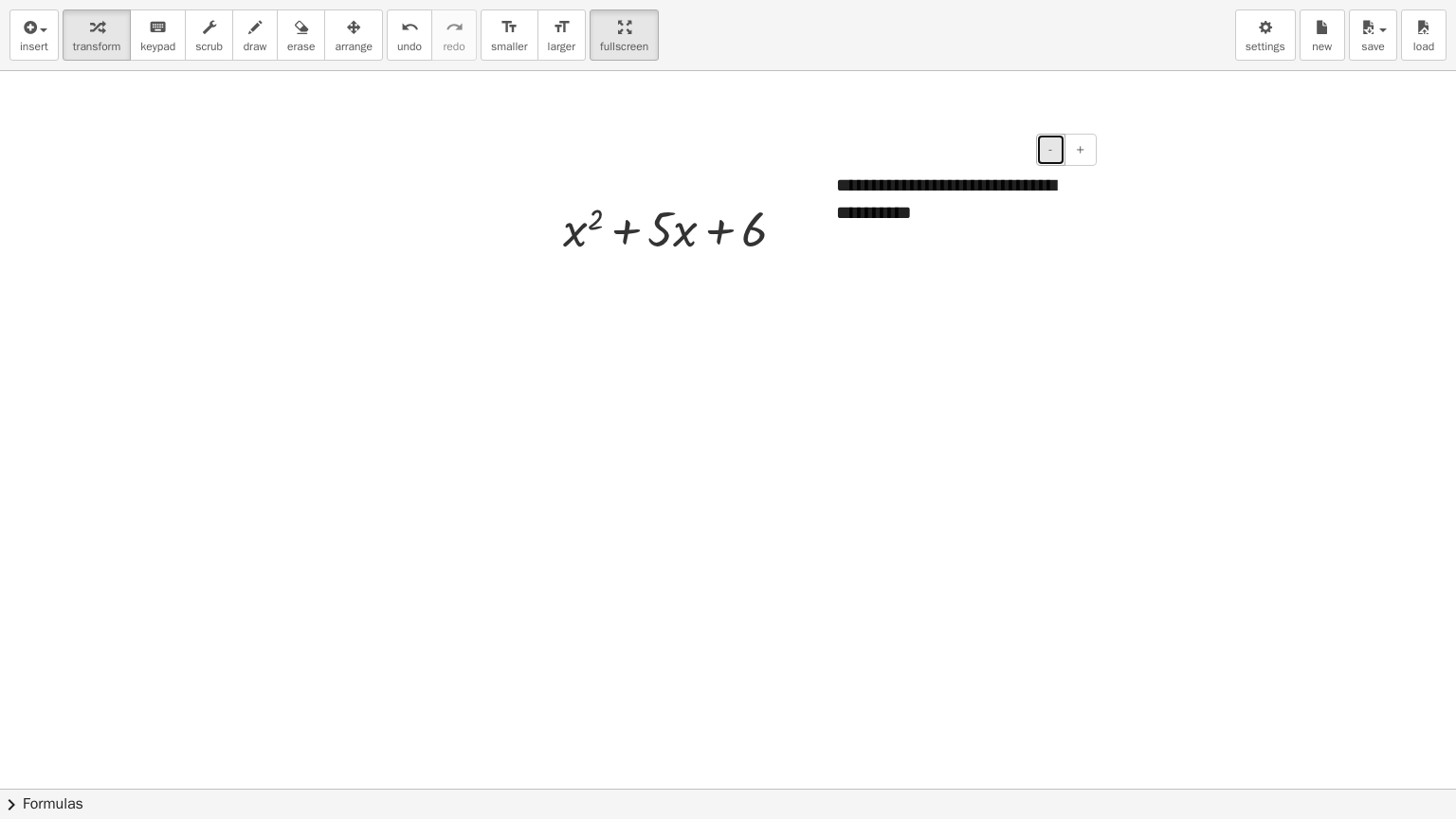 click on "-" at bounding box center [1050, 150] 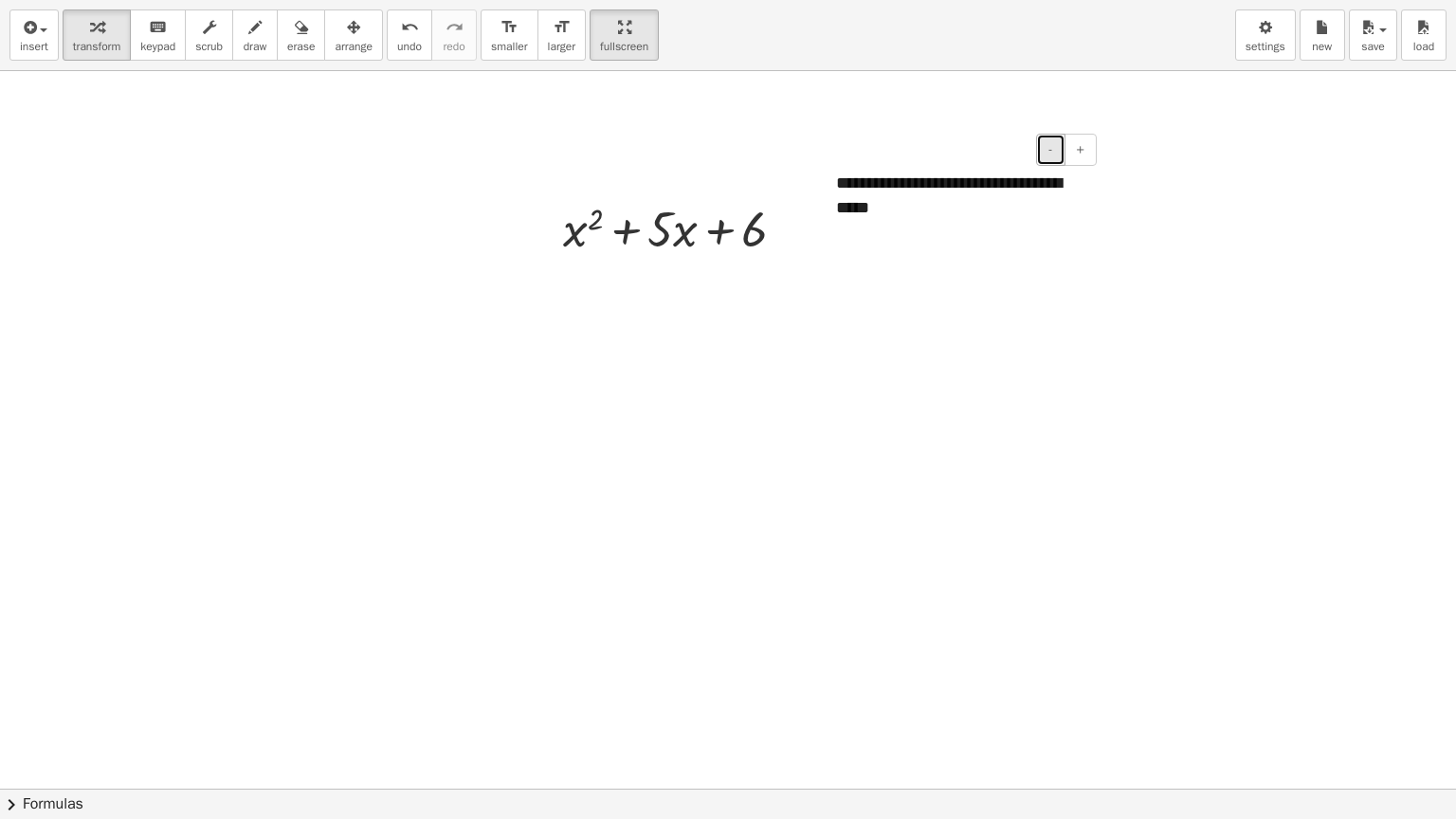 click on "-" at bounding box center [1050, 150] 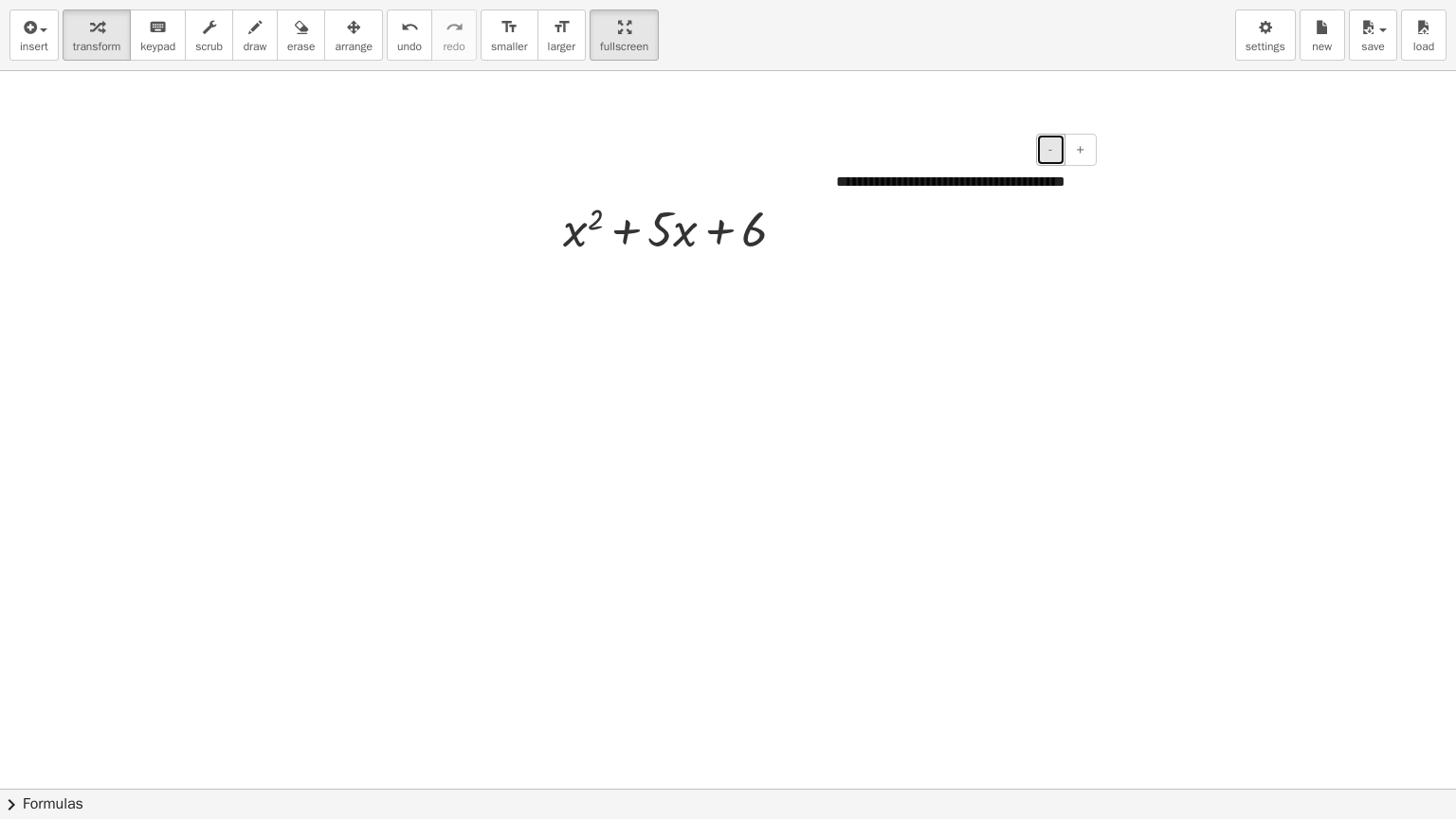 click on "-" at bounding box center [1050, 150] 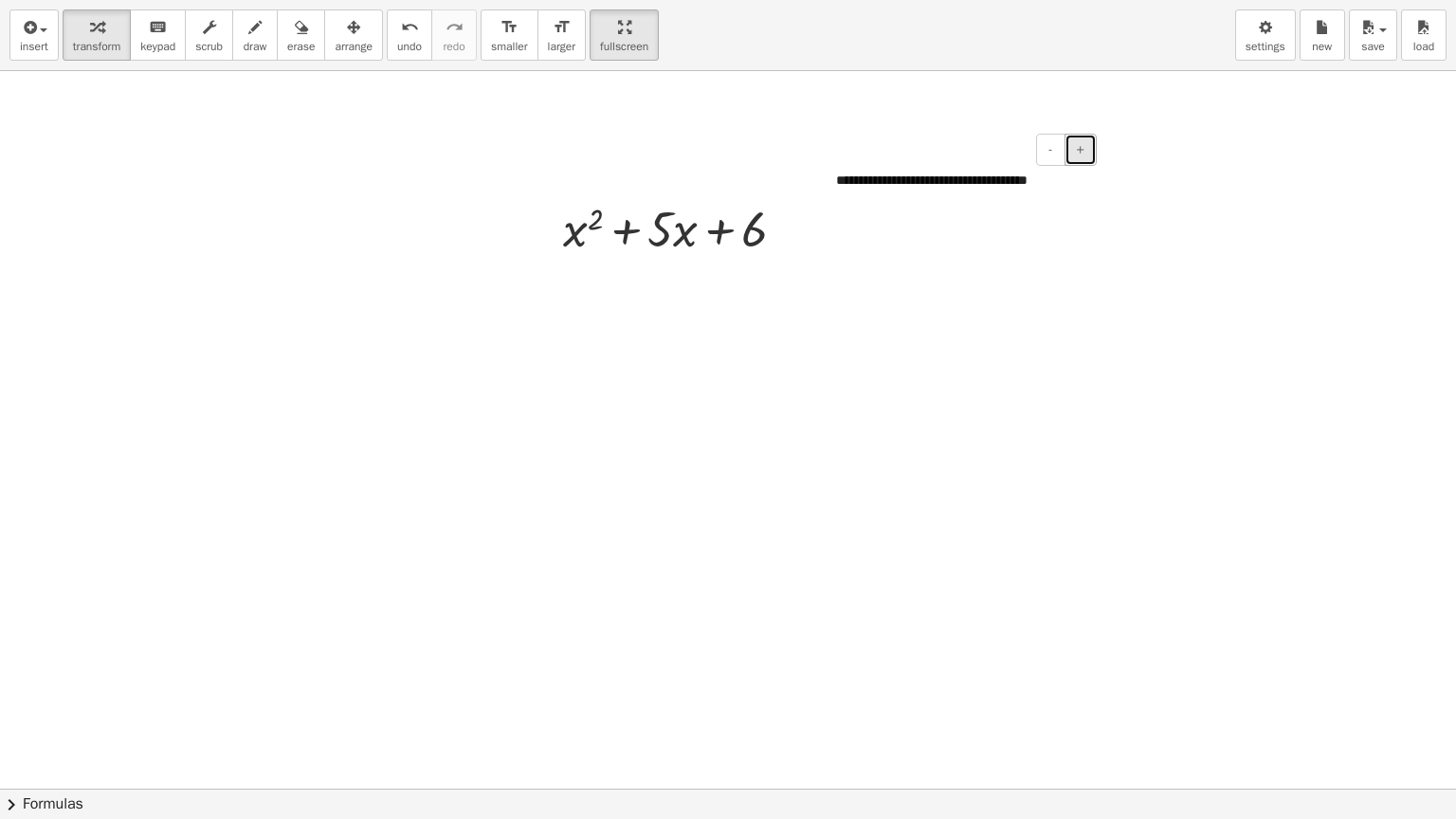 click on "+" at bounding box center (1081, 149) 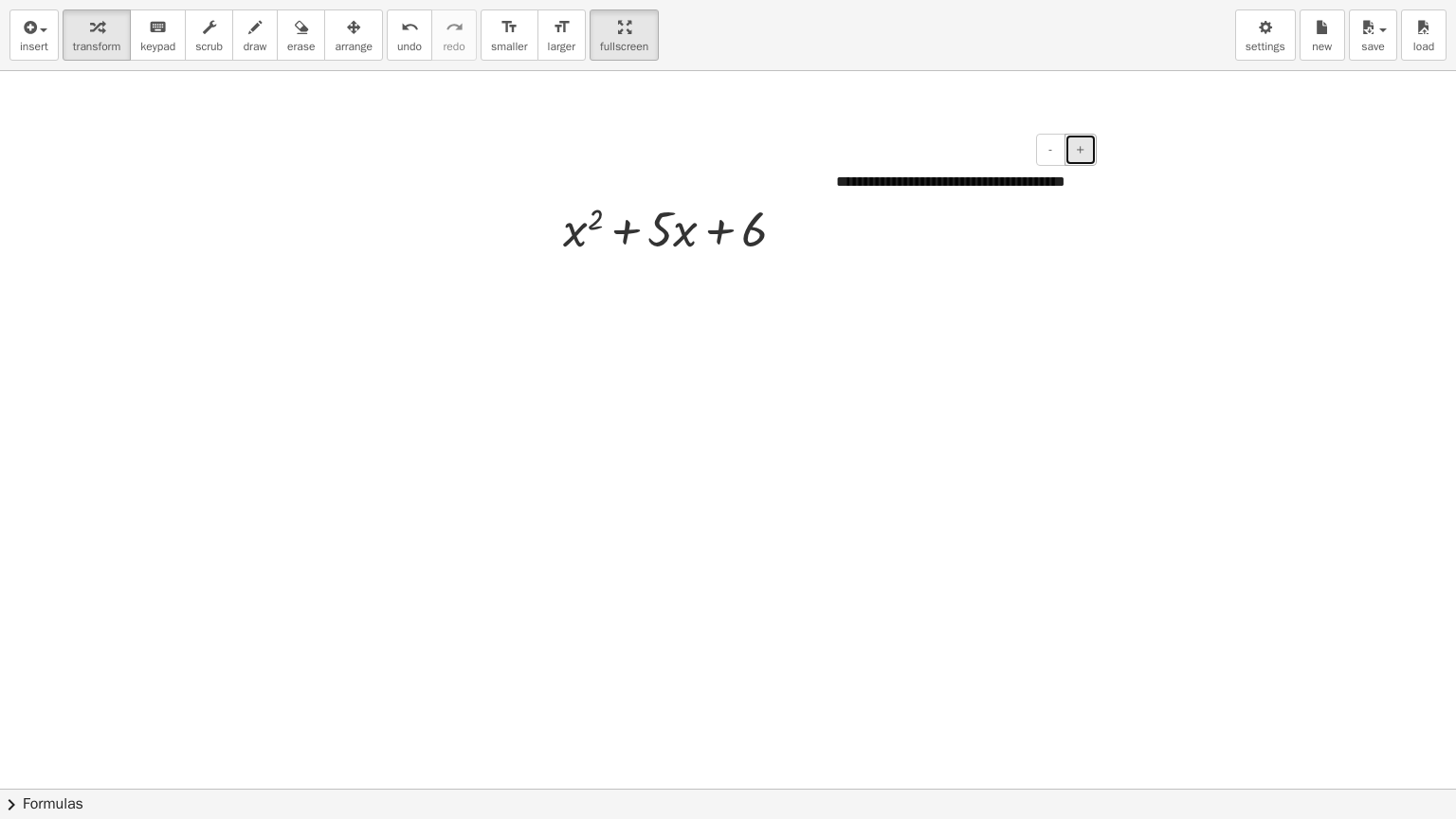 click on "+" at bounding box center [1081, 149] 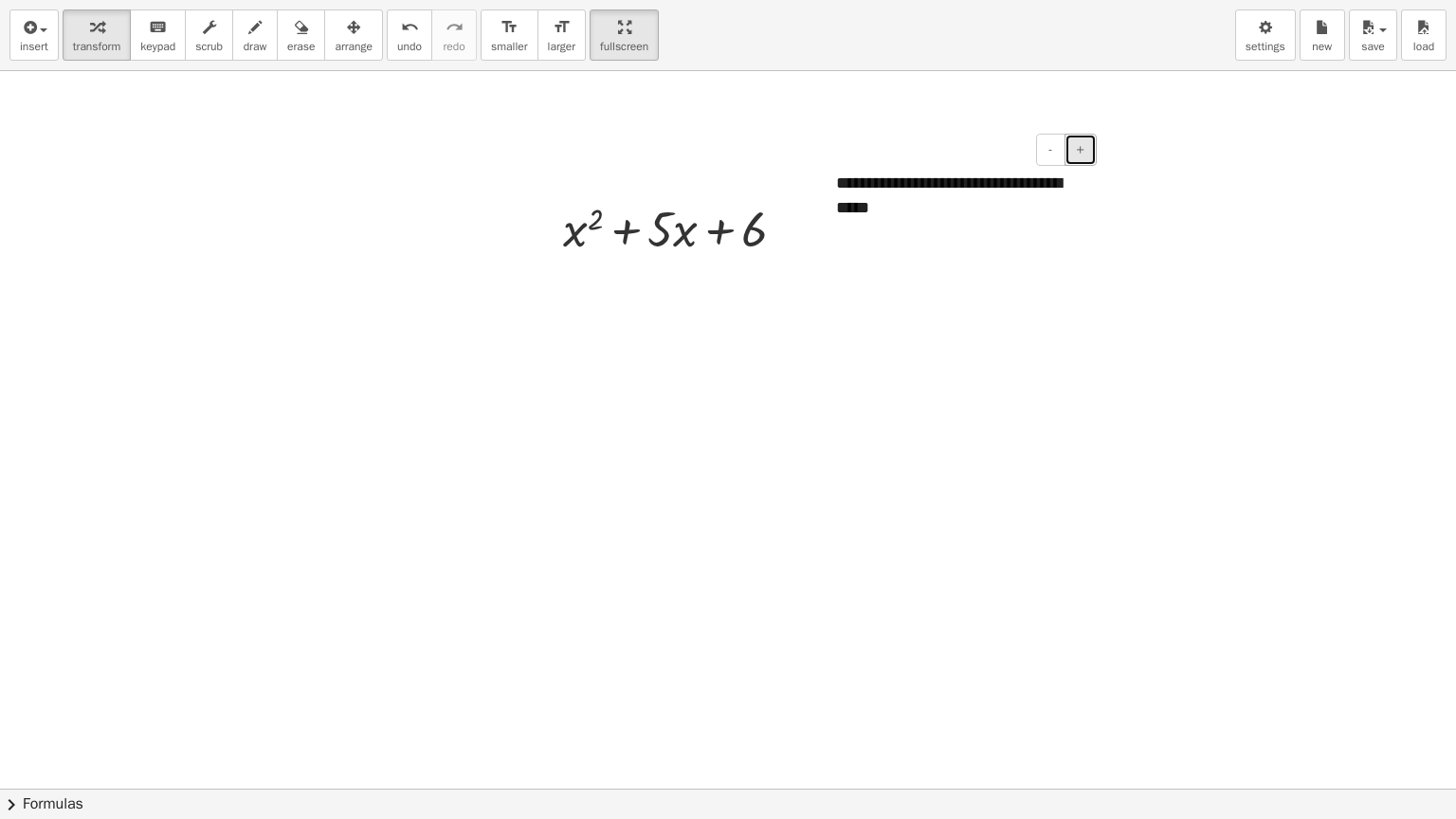 click on "+" at bounding box center (1081, 149) 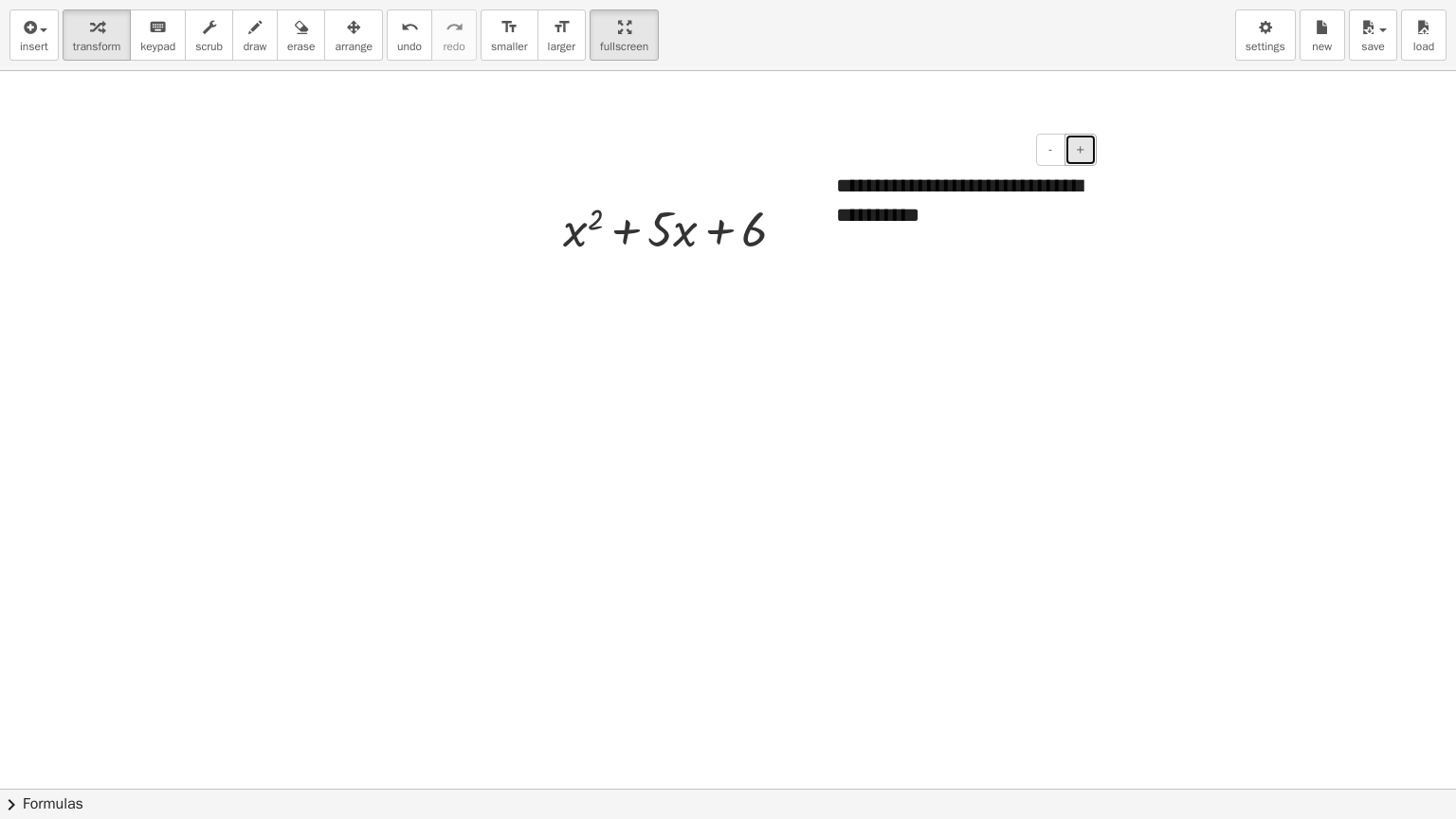 click on "+" at bounding box center (1081, 149) 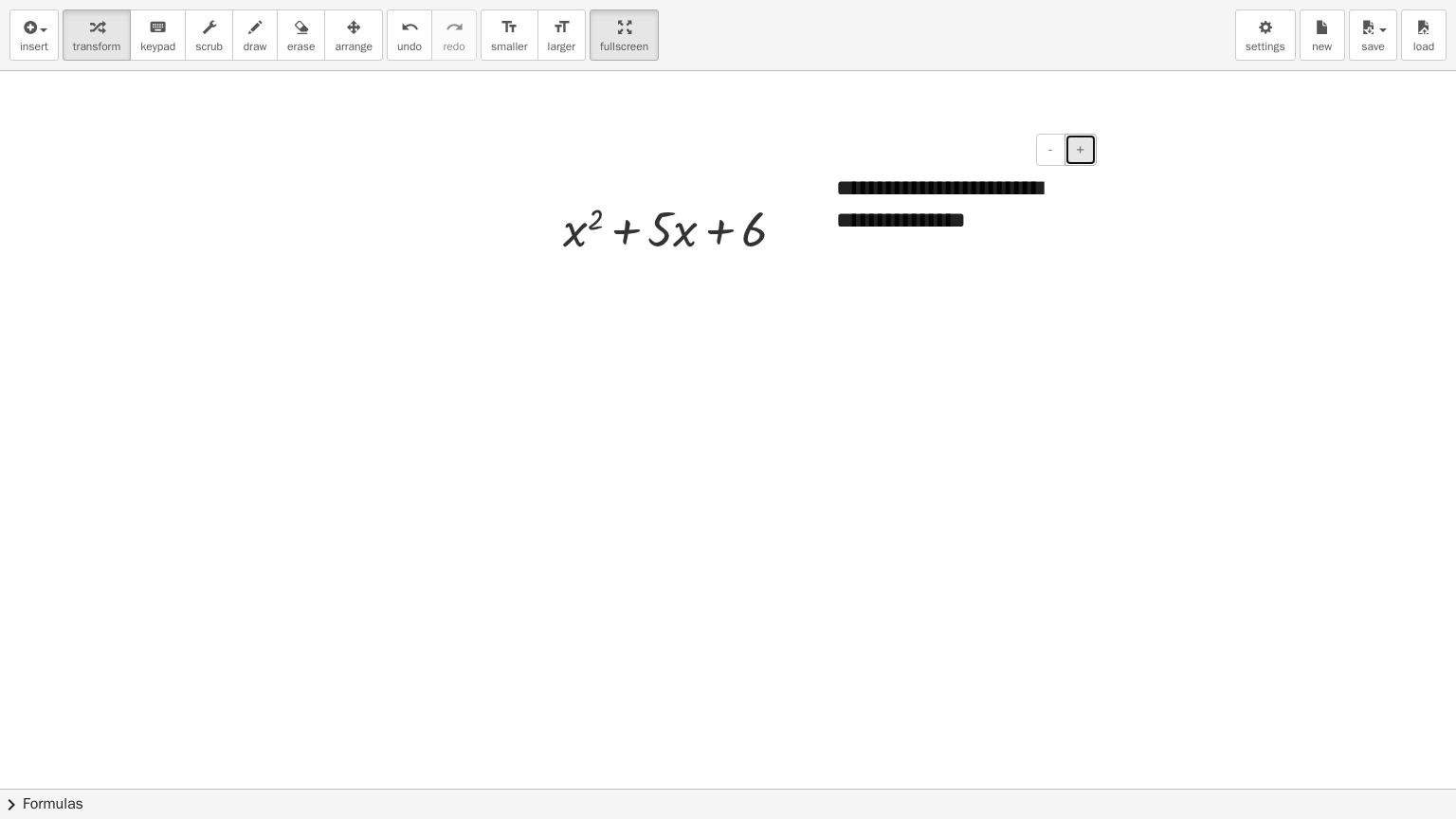 click on "+" at bounding box center (1081, 149) 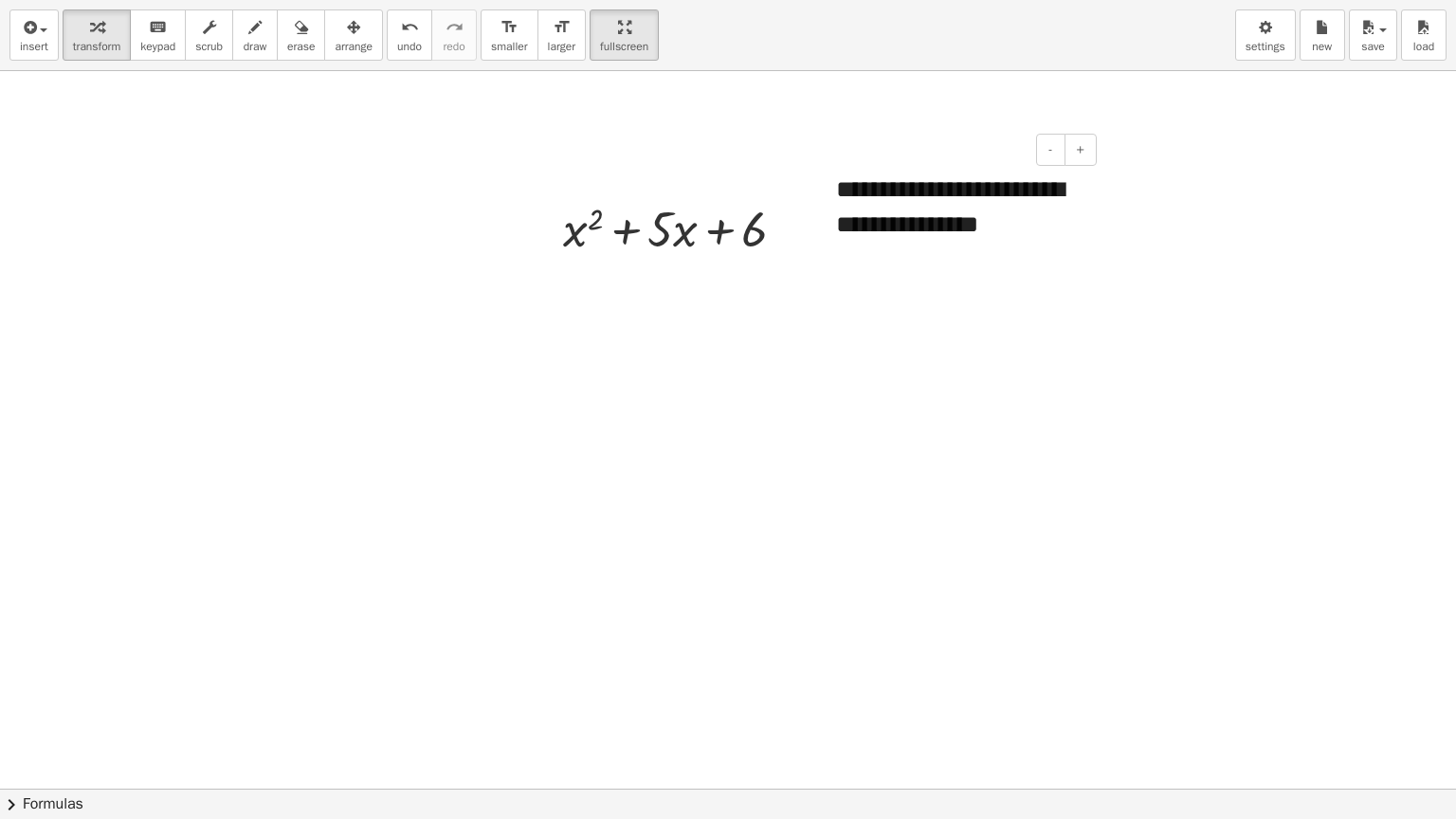 click on "**********" at bounding box center [959, 224] 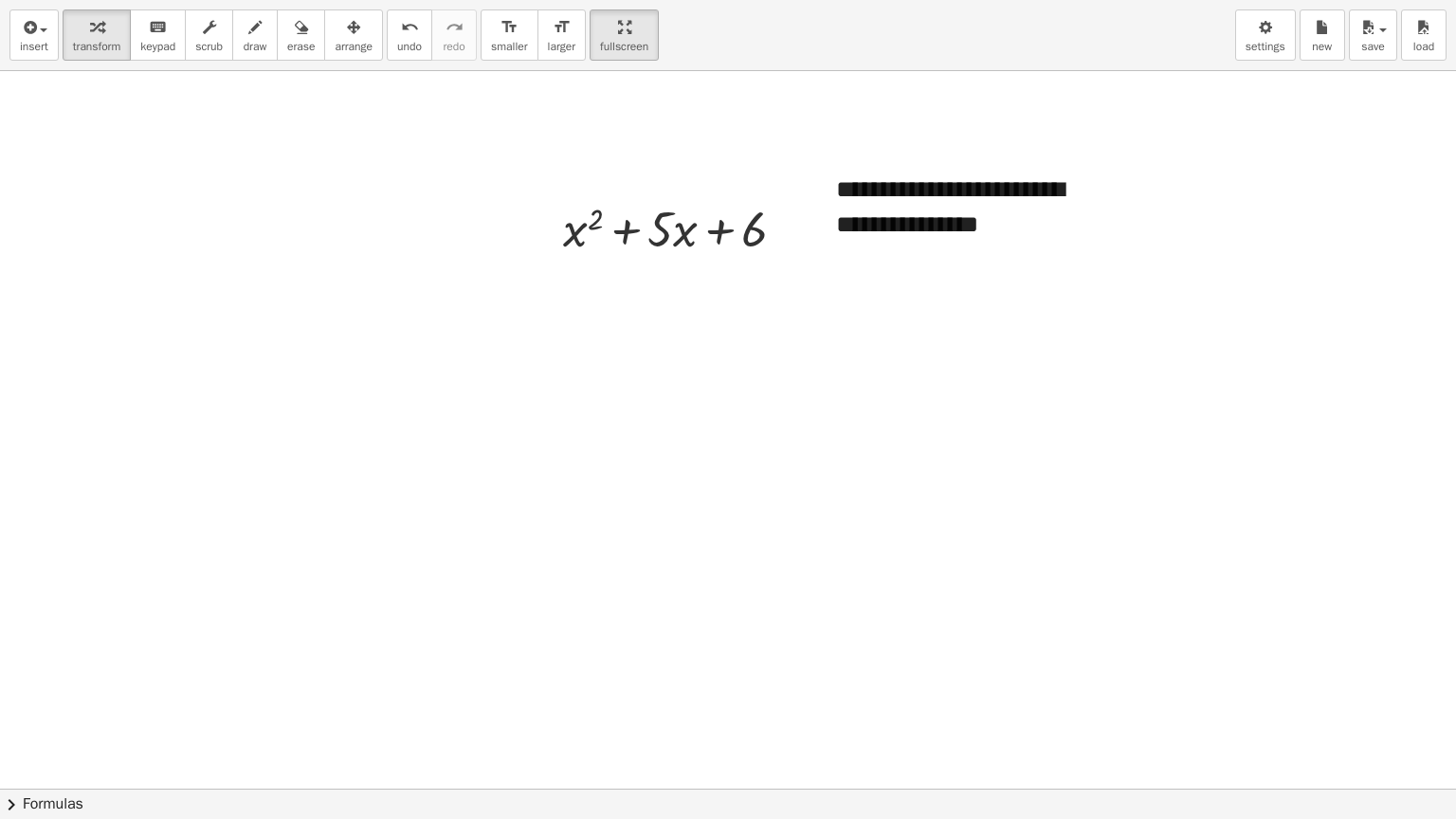 drag, startPoint x: 1098, startPoint y: 292, endPoint x: 1149, endPoint y: 307, distance: 53.16014 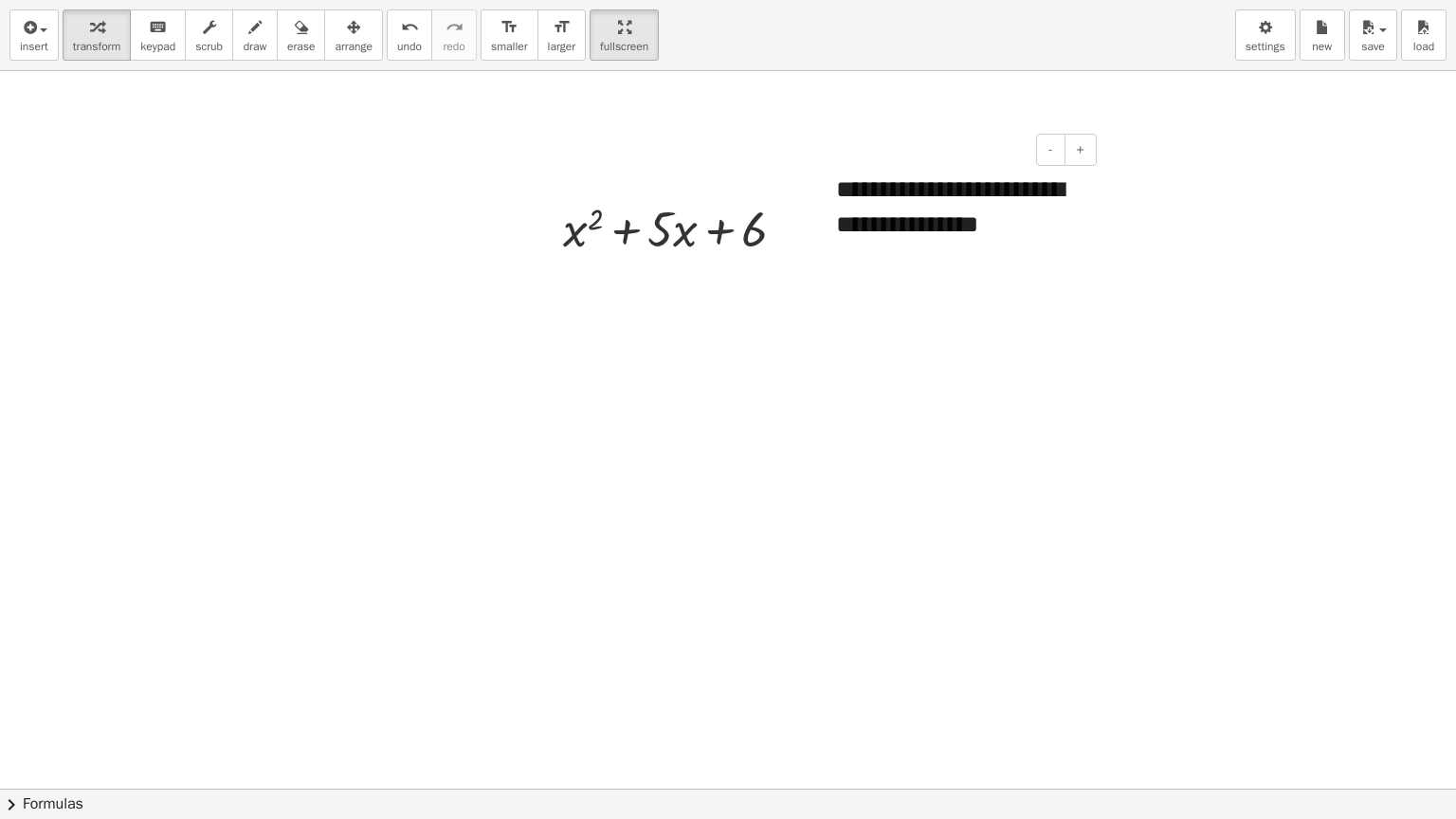 click on "**********" at bounding box center [959, 224] 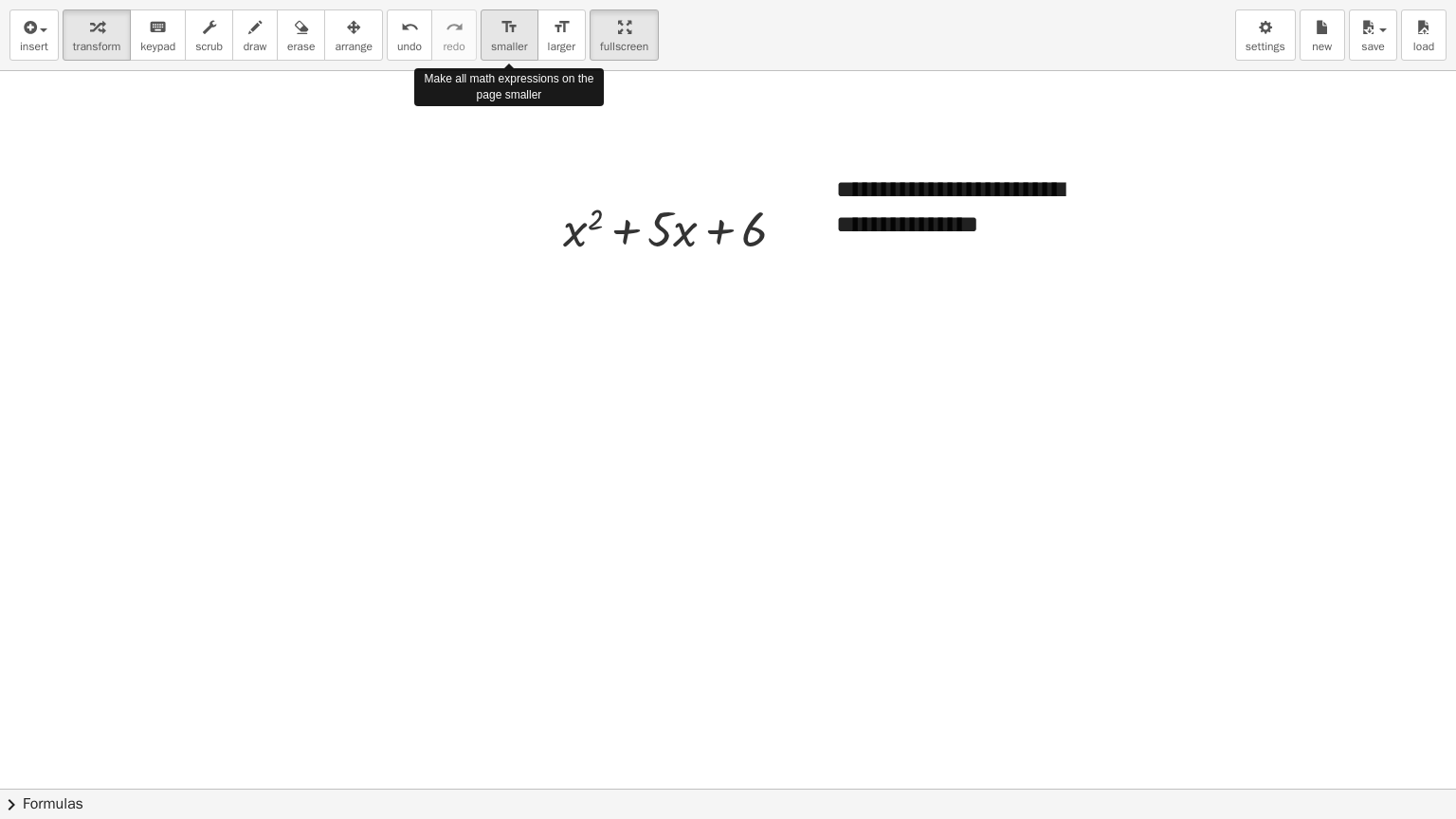 click on "format_size" at bounding box center (509, 27) 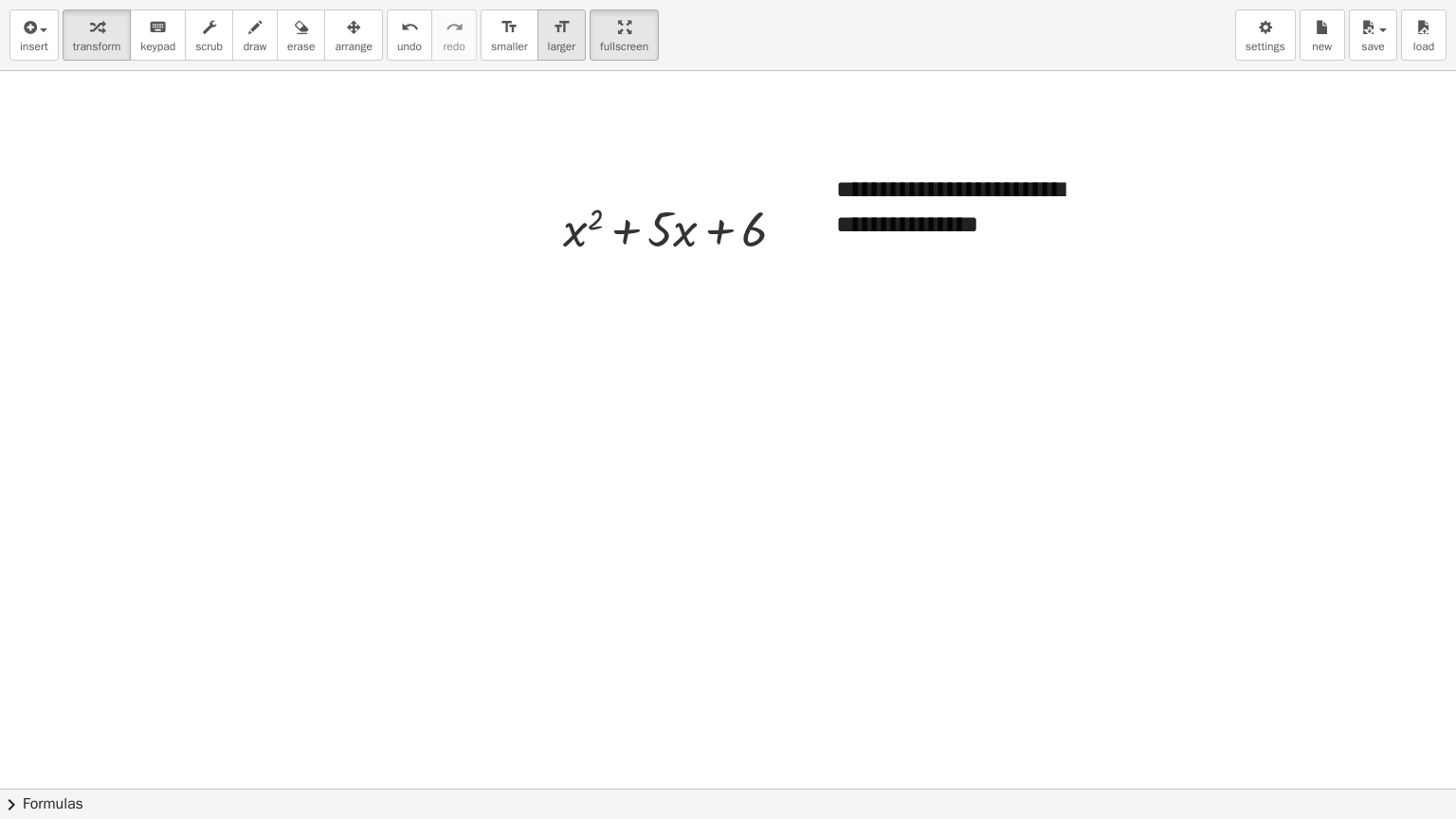click on "format_size larger" at bounding box center (561, 35) 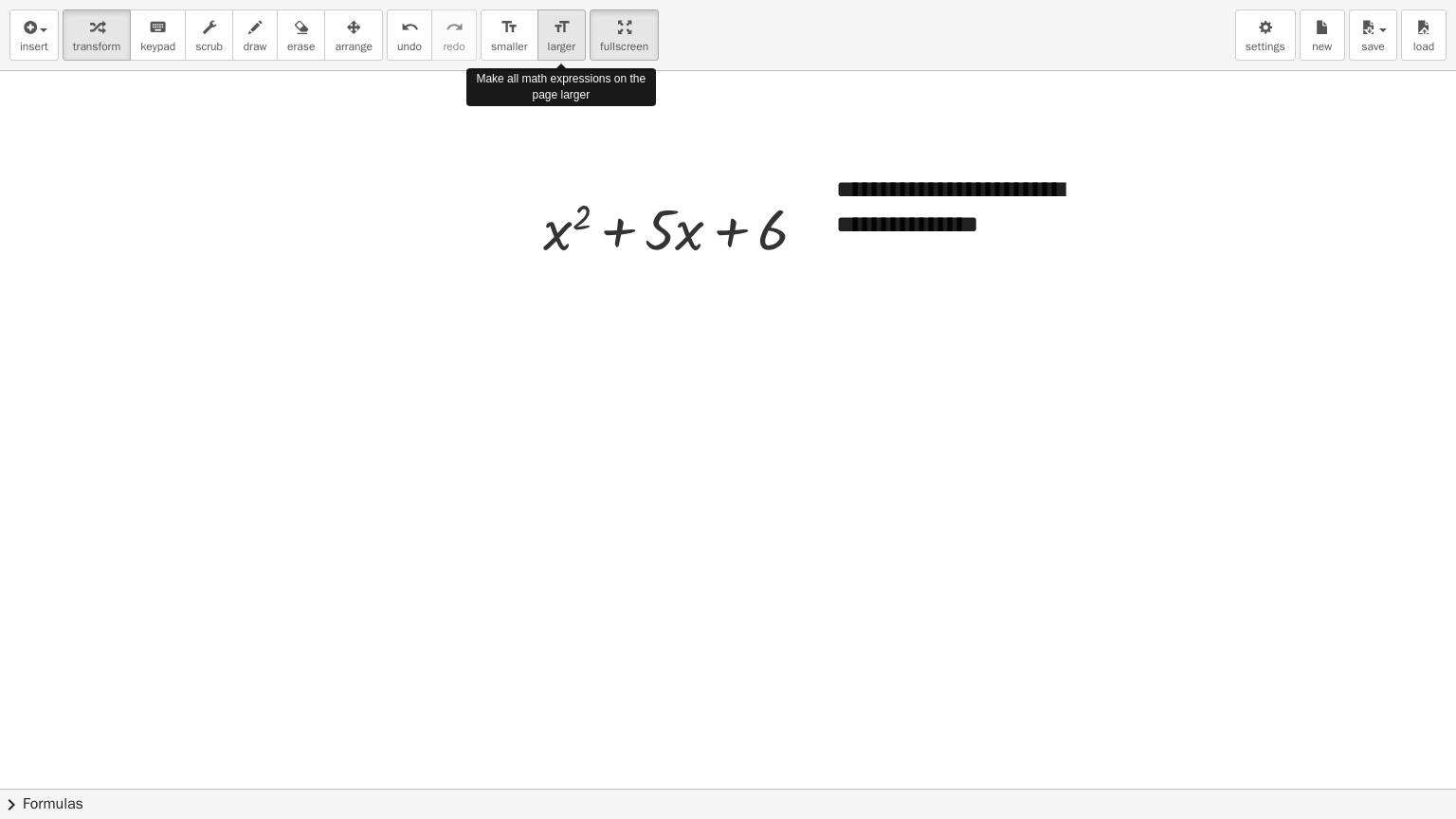 click on "larger" at bounding box center [561, 46] 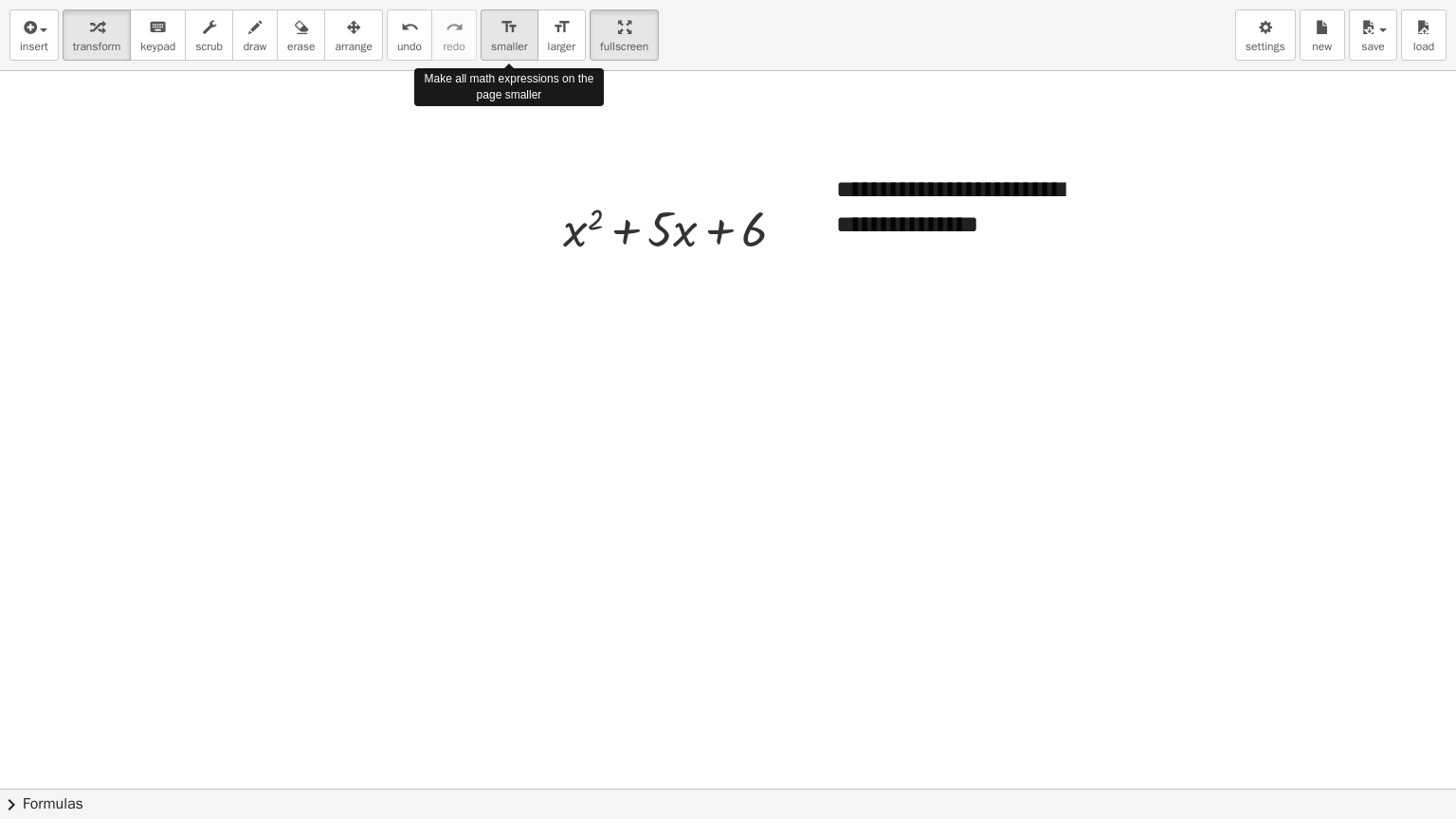 click on "smaller" at bounding box center [509, 46] 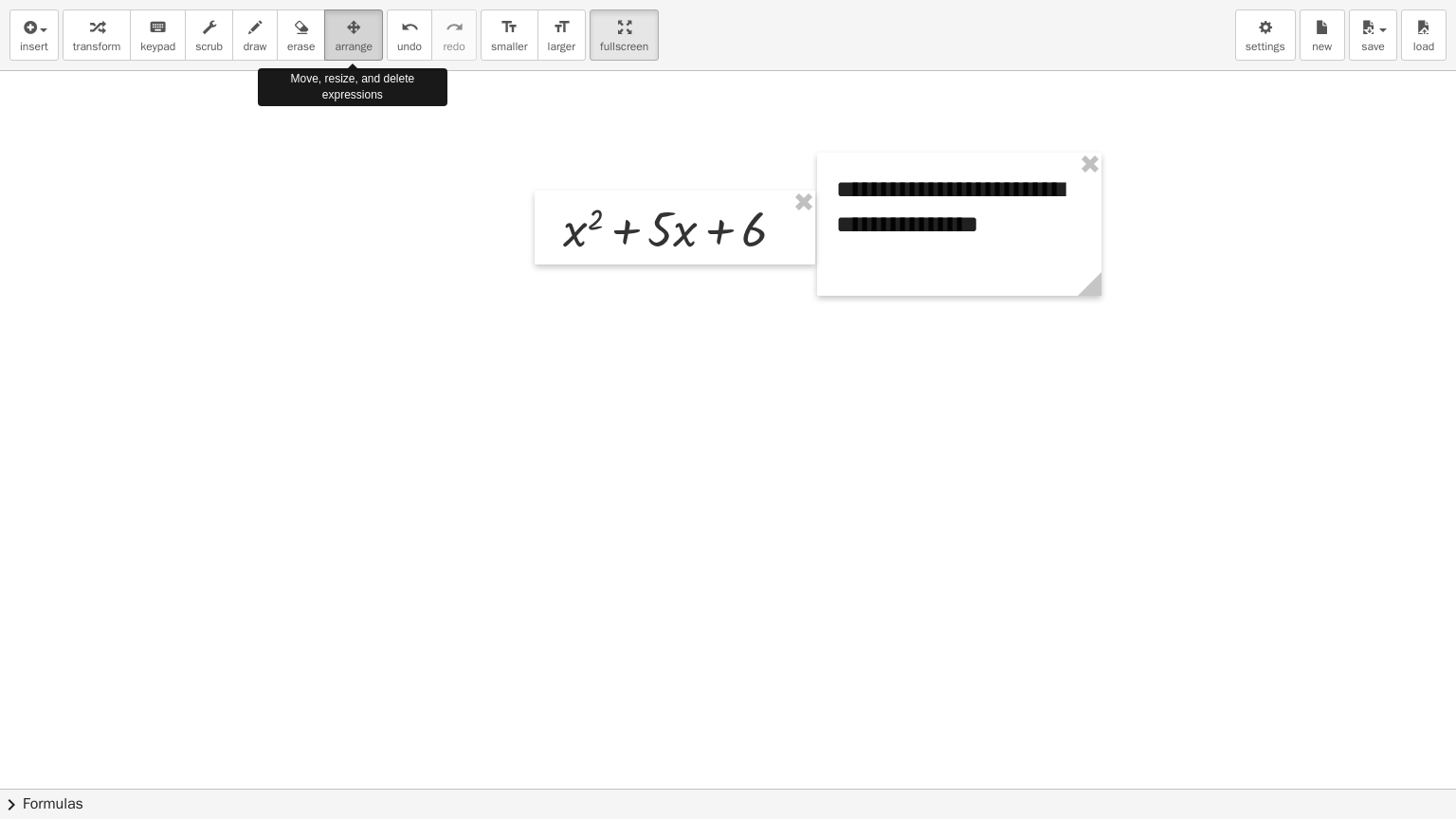 click on "arrange" at bounding box center (354, 46) 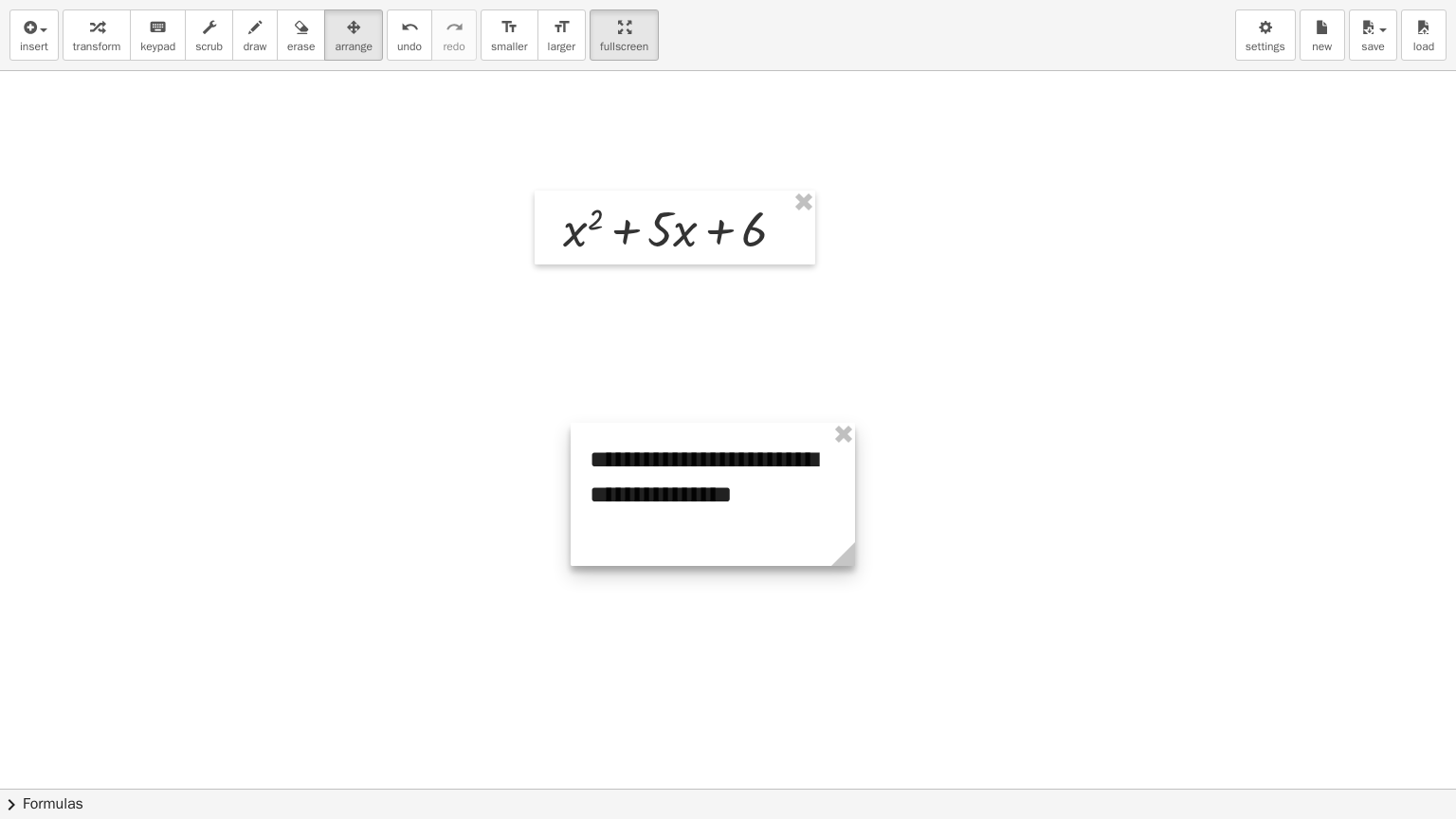drag, startPoint x: 933, startPoint y: 249, endPoint x: 679, endPoint y: 539, distance: 385.50746 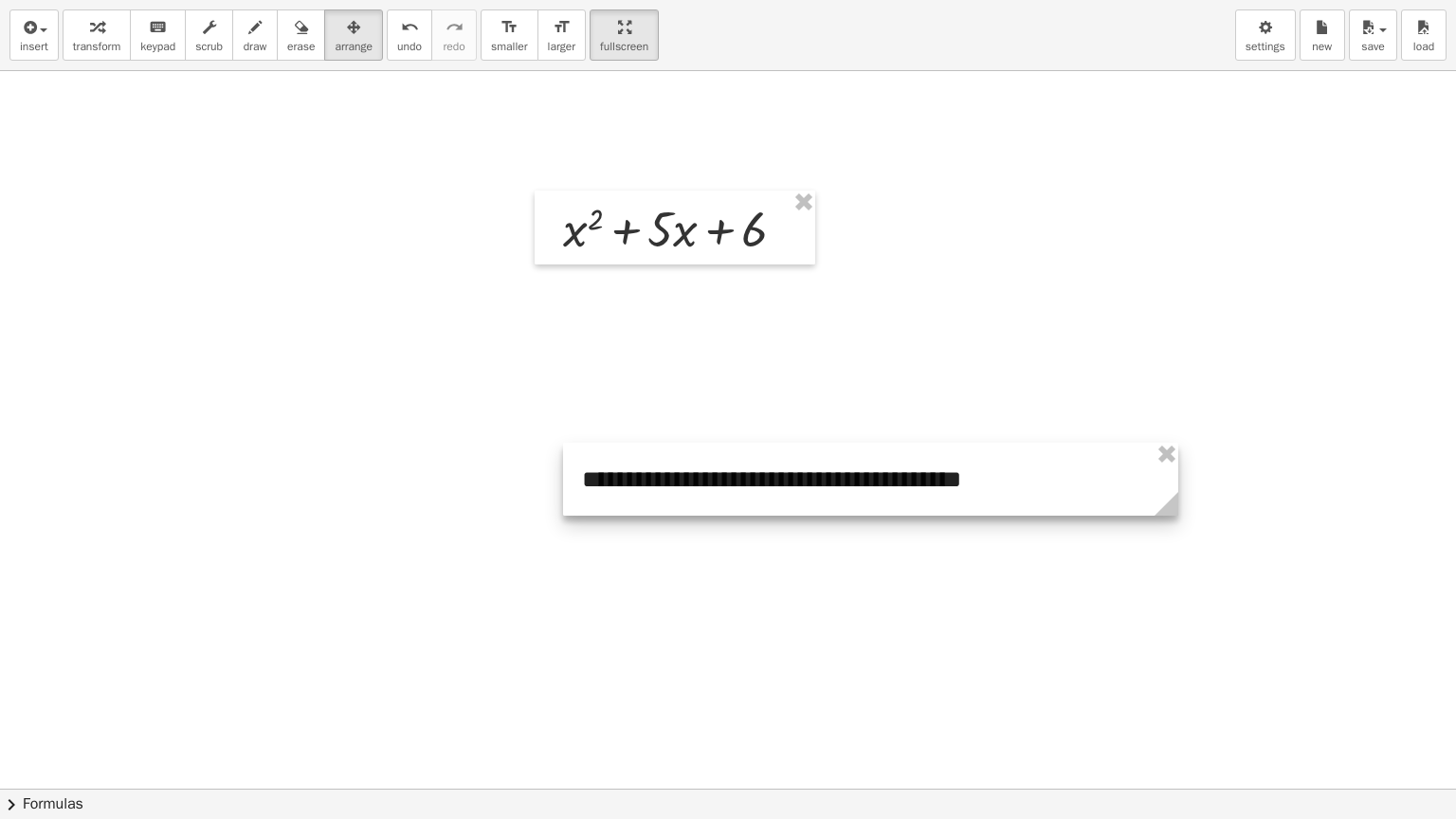 drag, startPoint x: 845, startPoint y: 584, endPoint x: 1175, endPoint y: 538, distance: 333.1906 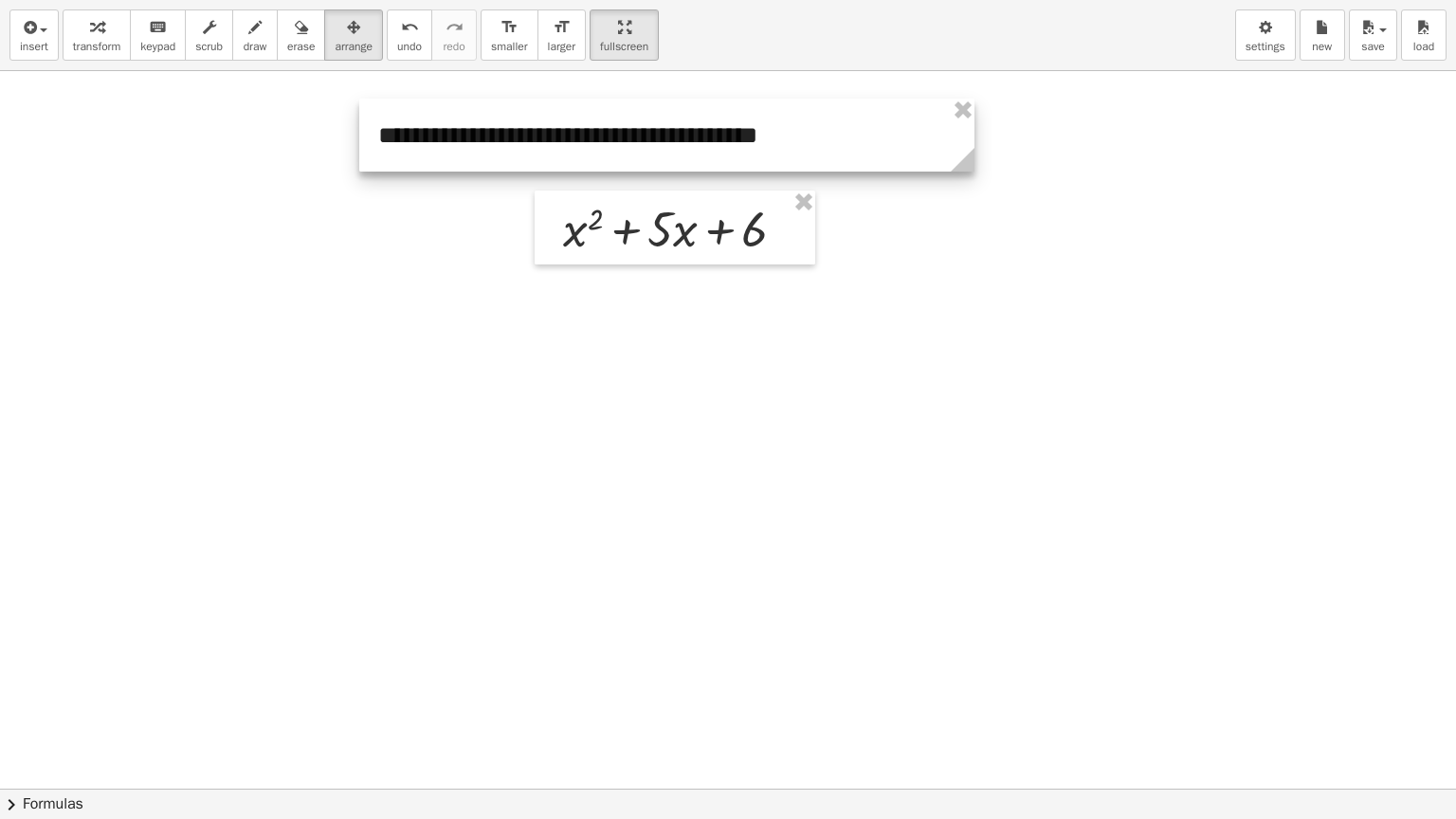drag, startPoint x: 822, startPoint y: 466, endPoint x: 620, endPoint y: 121, distance: 399.78619 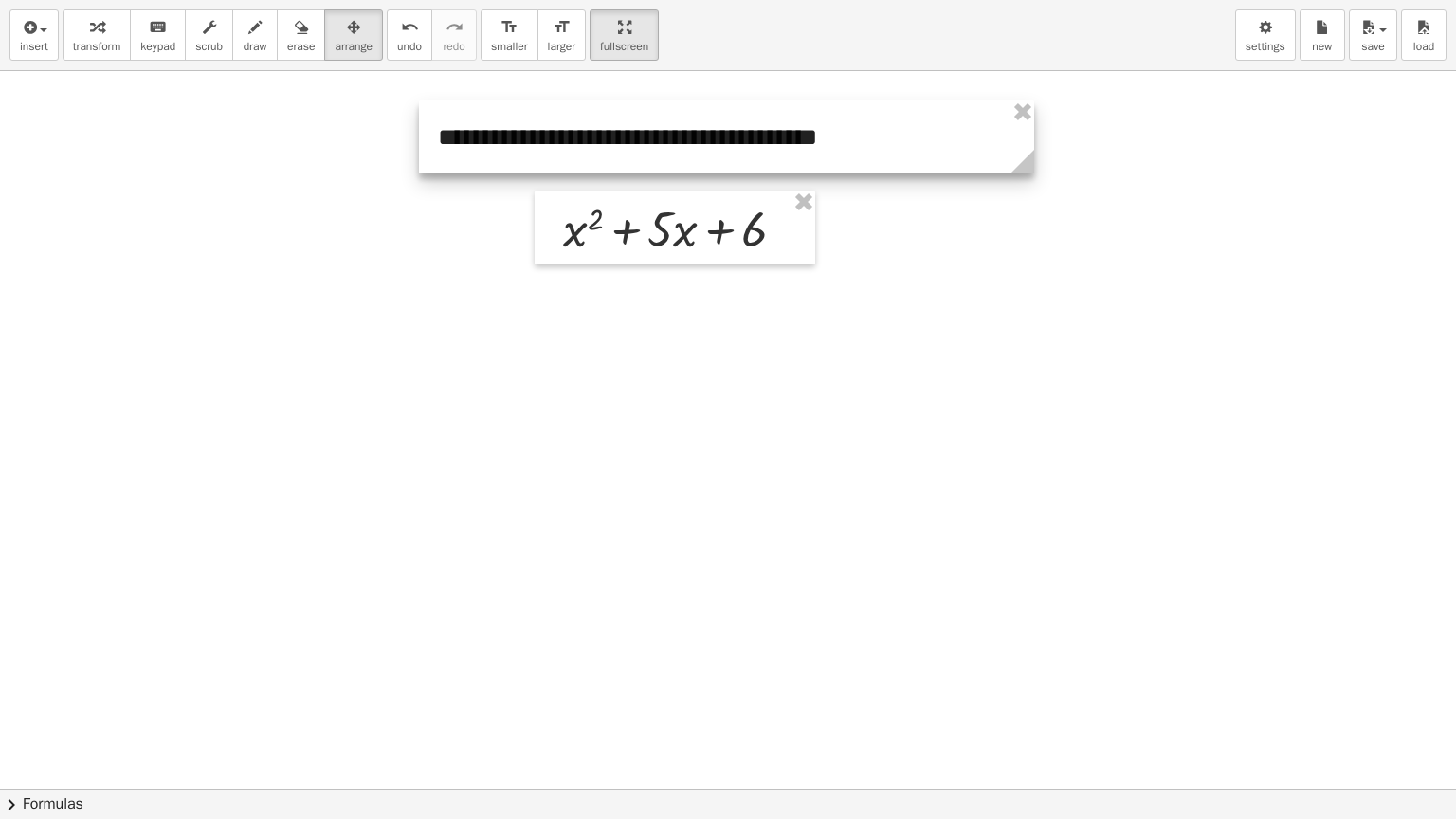 drag, startPoint x: 637, startPoint y: 152, endPoint x: 694, endPoint y: 155, distance: 57.078893 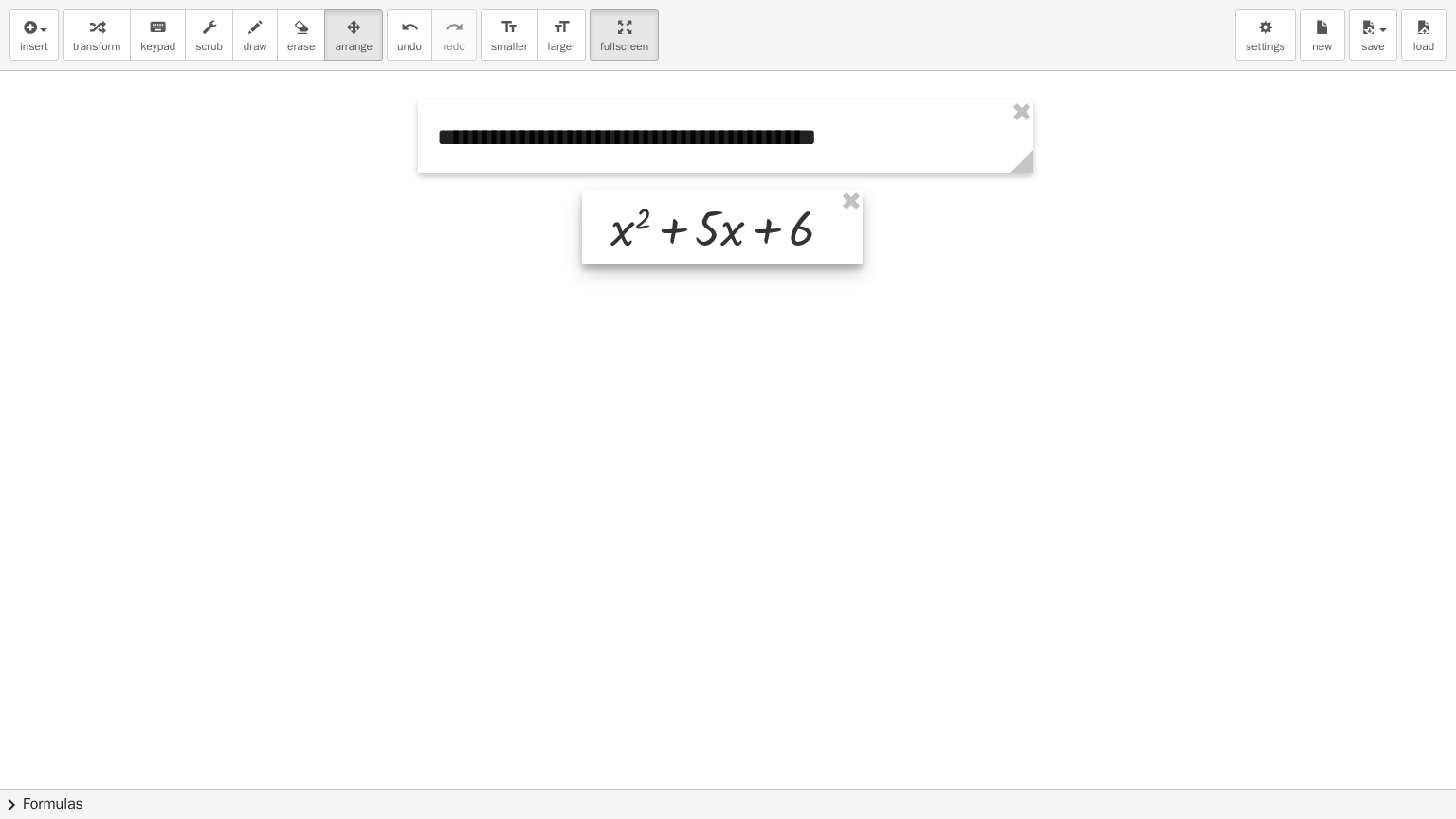 drag, startPoint x: 688, startPoint y: 231, endPoint x: 744, endPoint y: 228, distance: 56.0803 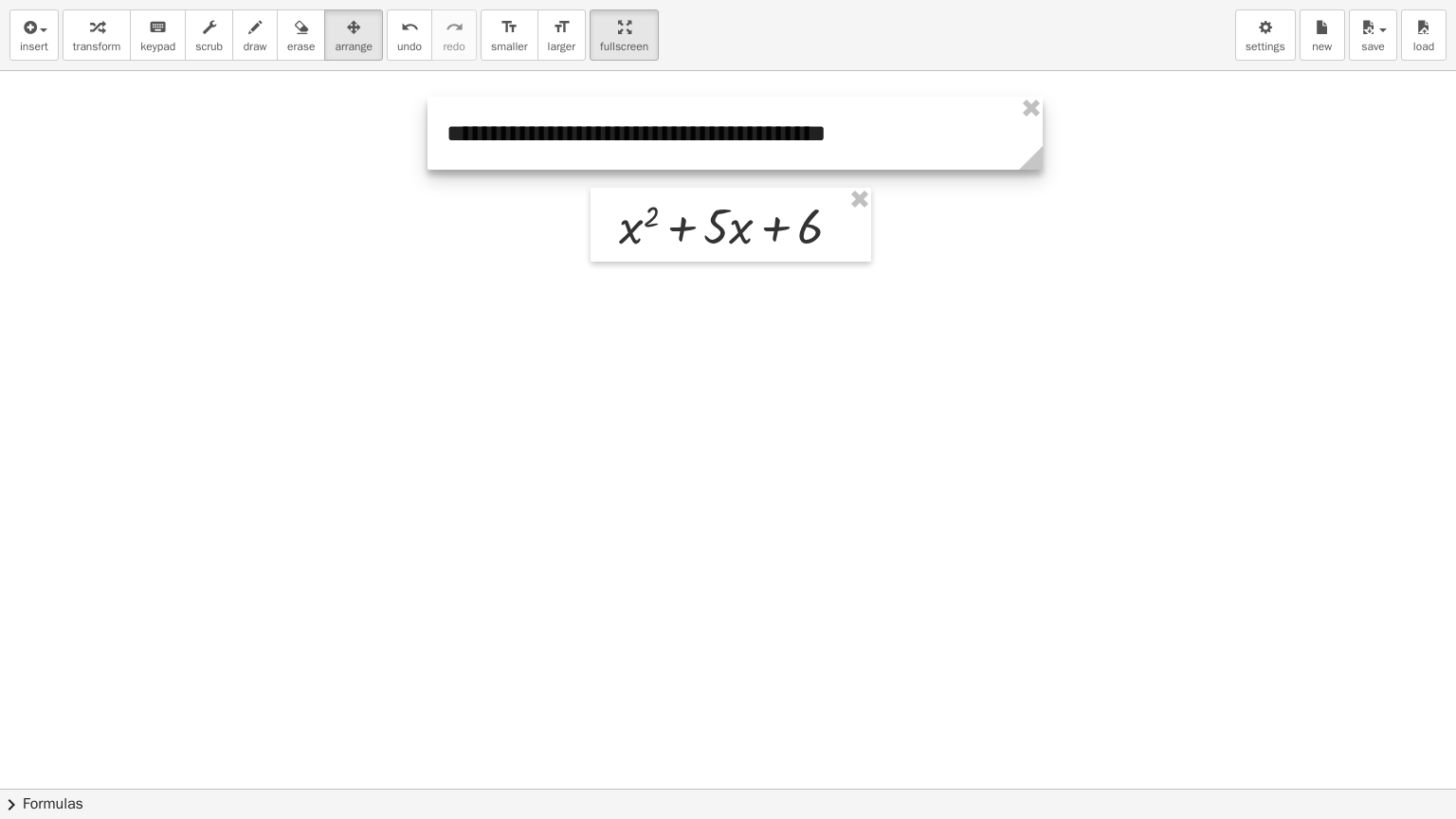 drag, startPoint x: 813, startPoint y: 136, endPoint x: 823, endPoint y: 134, distance: 10.198039 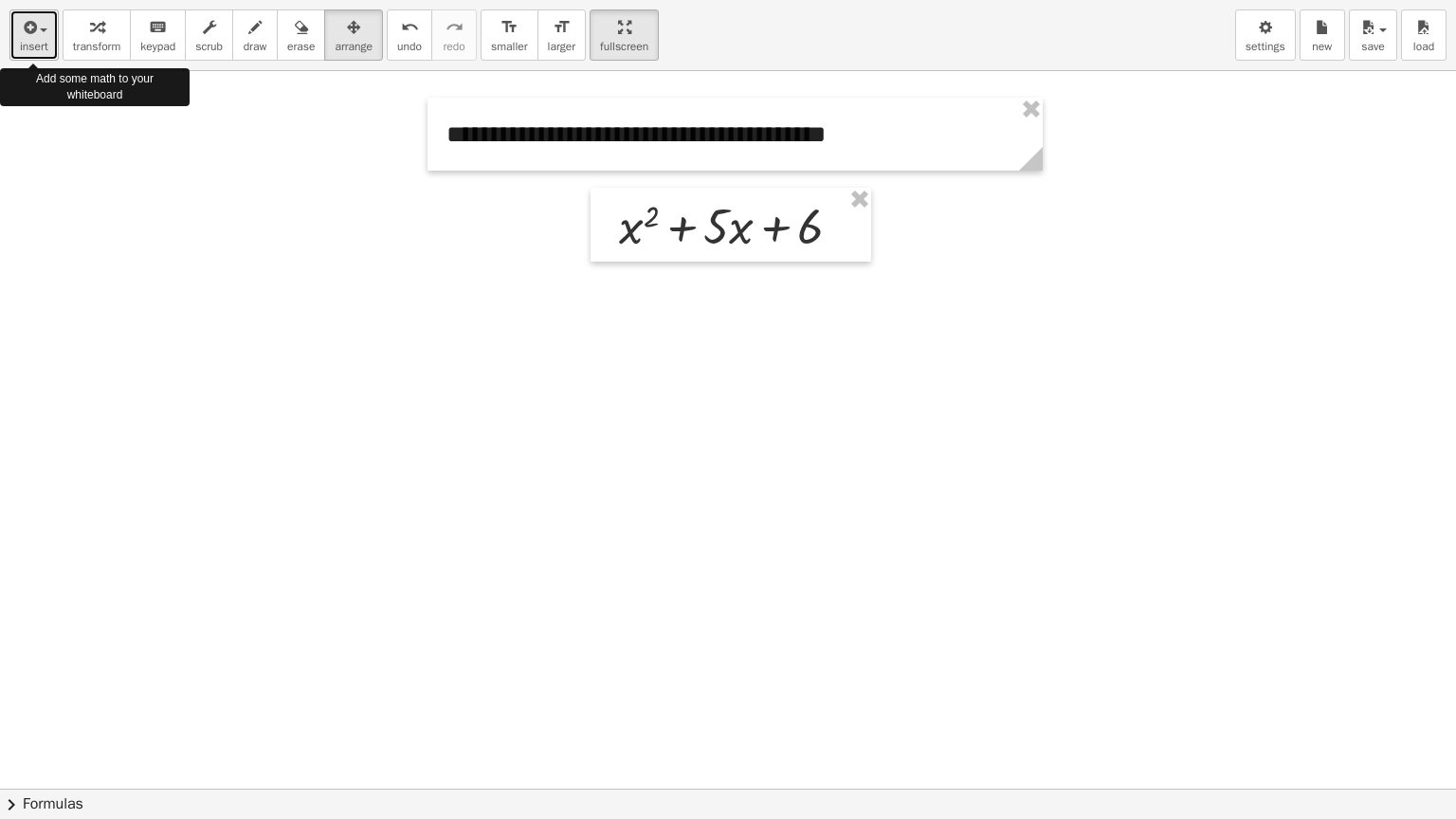 click on "insert" at bounding box center (34, 46) 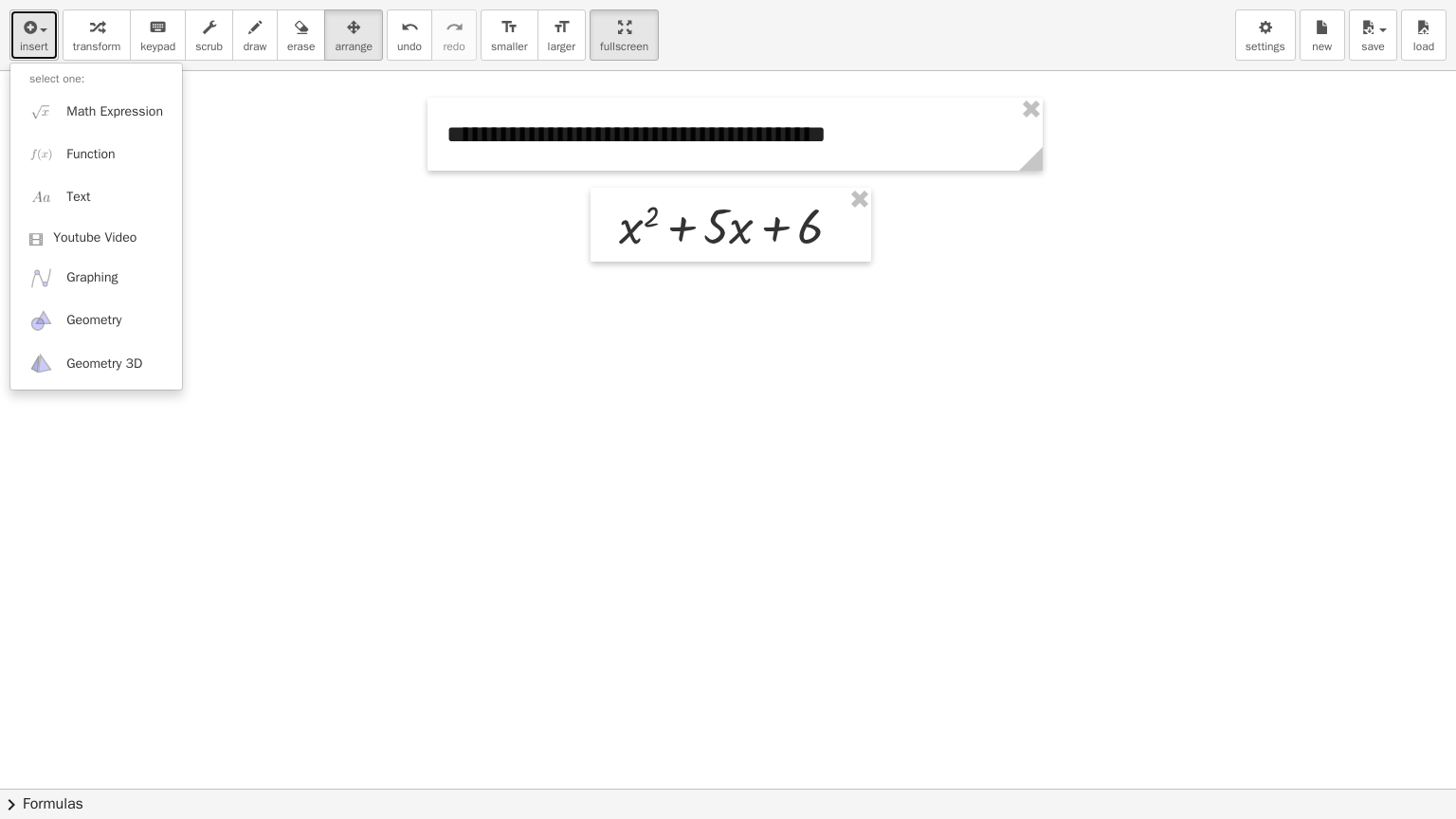 click at bounding box center (28, 27) 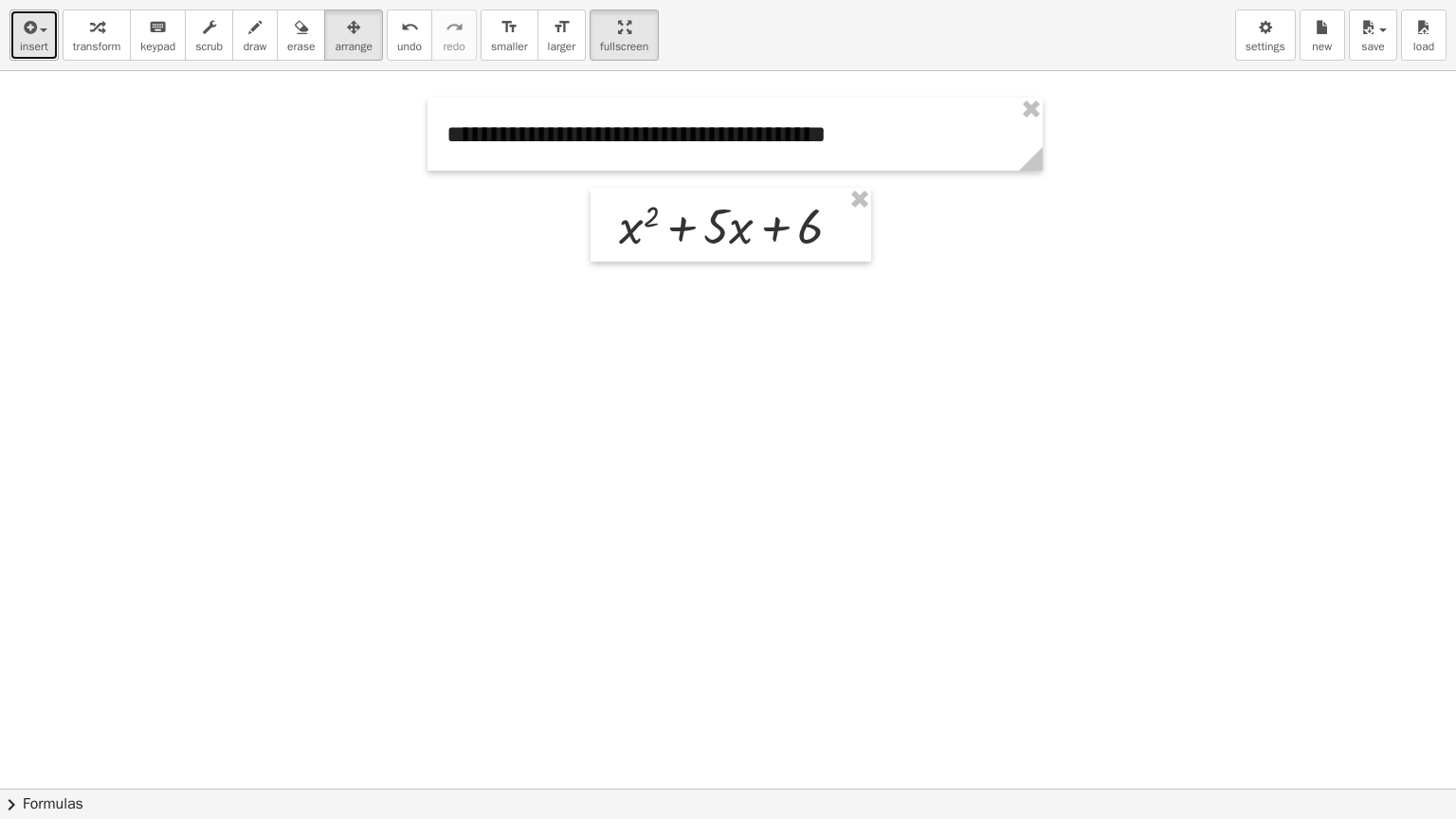 click on "insert" at bounding box center (34, 46) 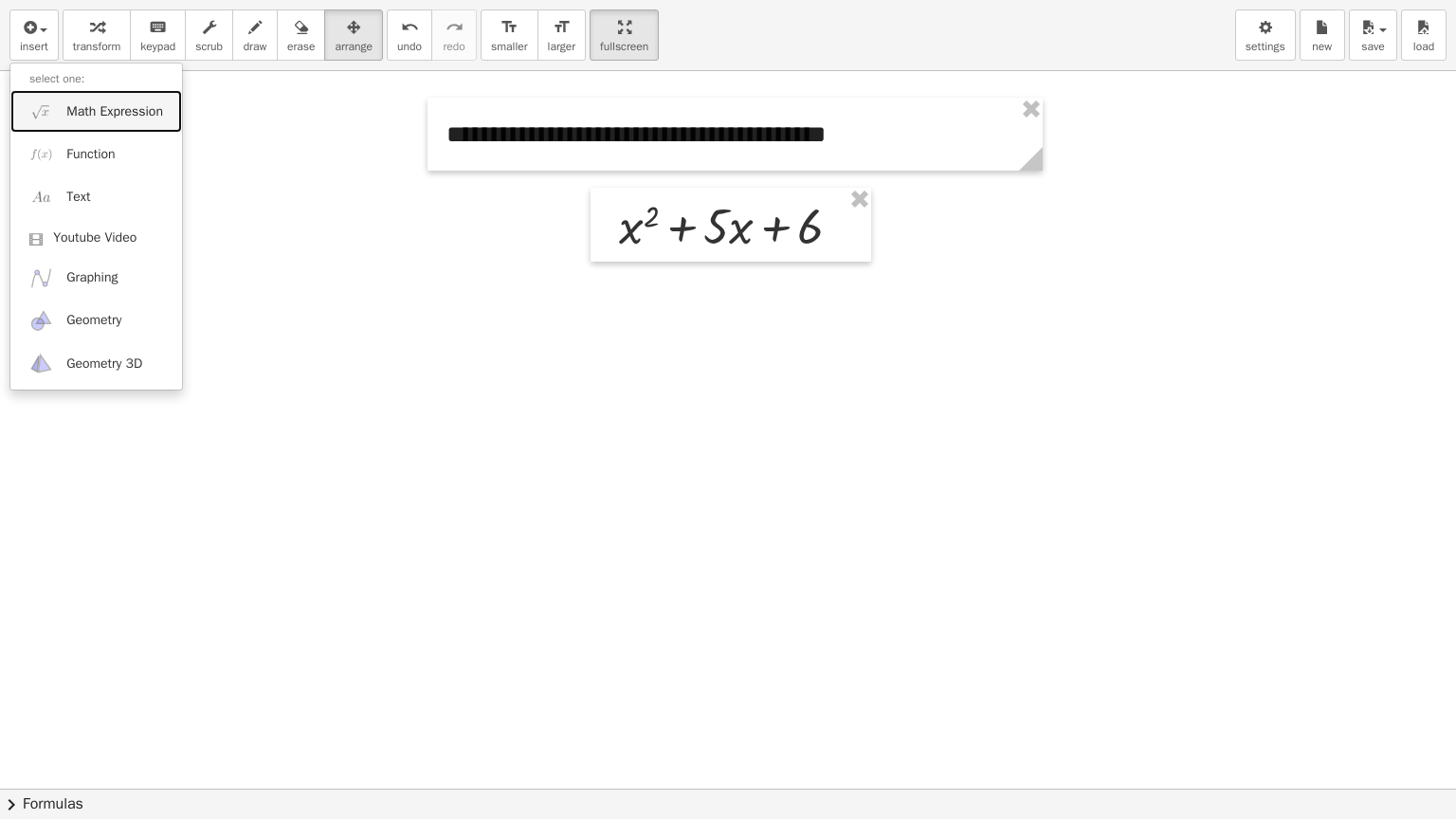 click on "Math Expression" at bounding box center (115, 112) 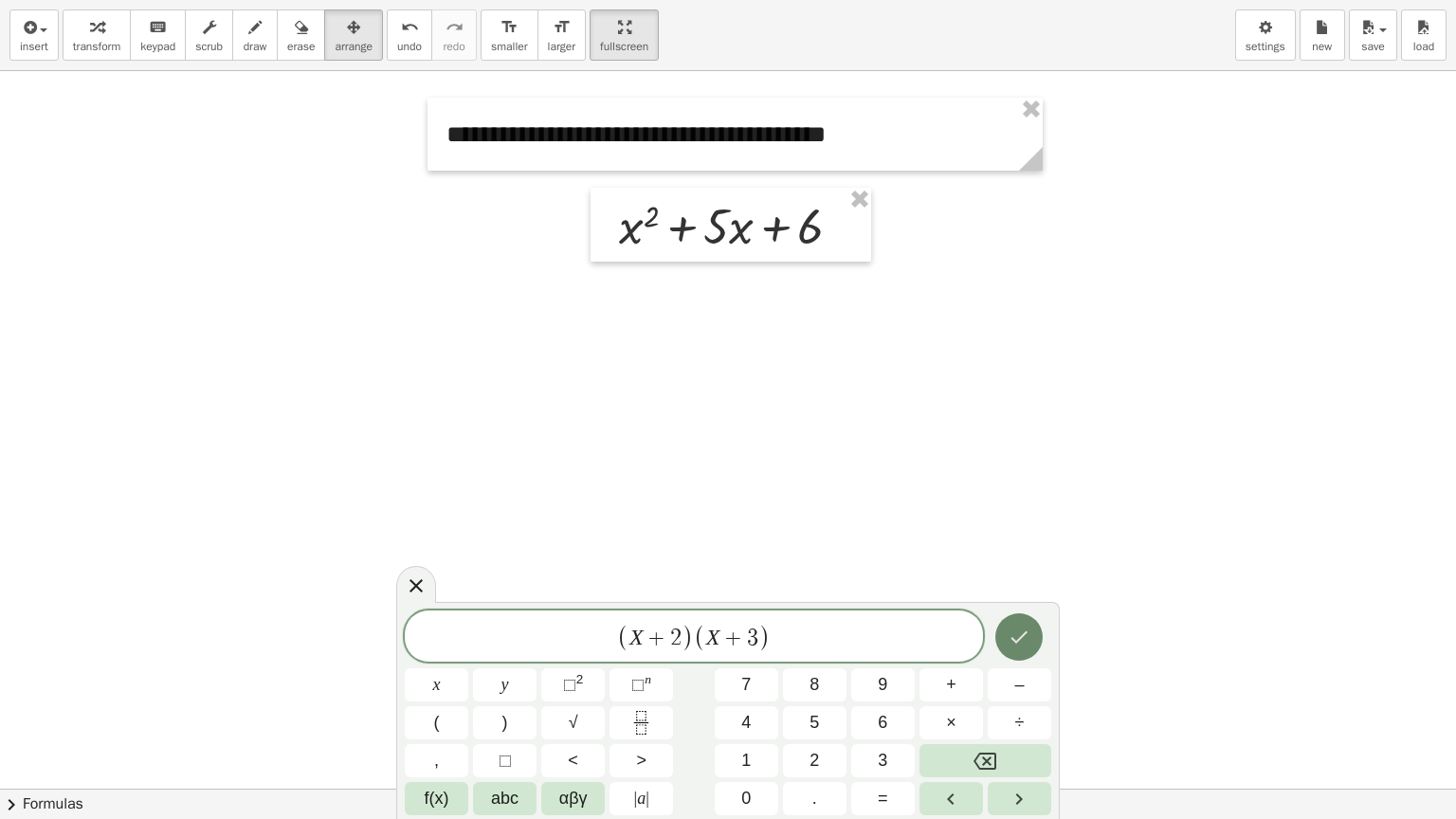 click 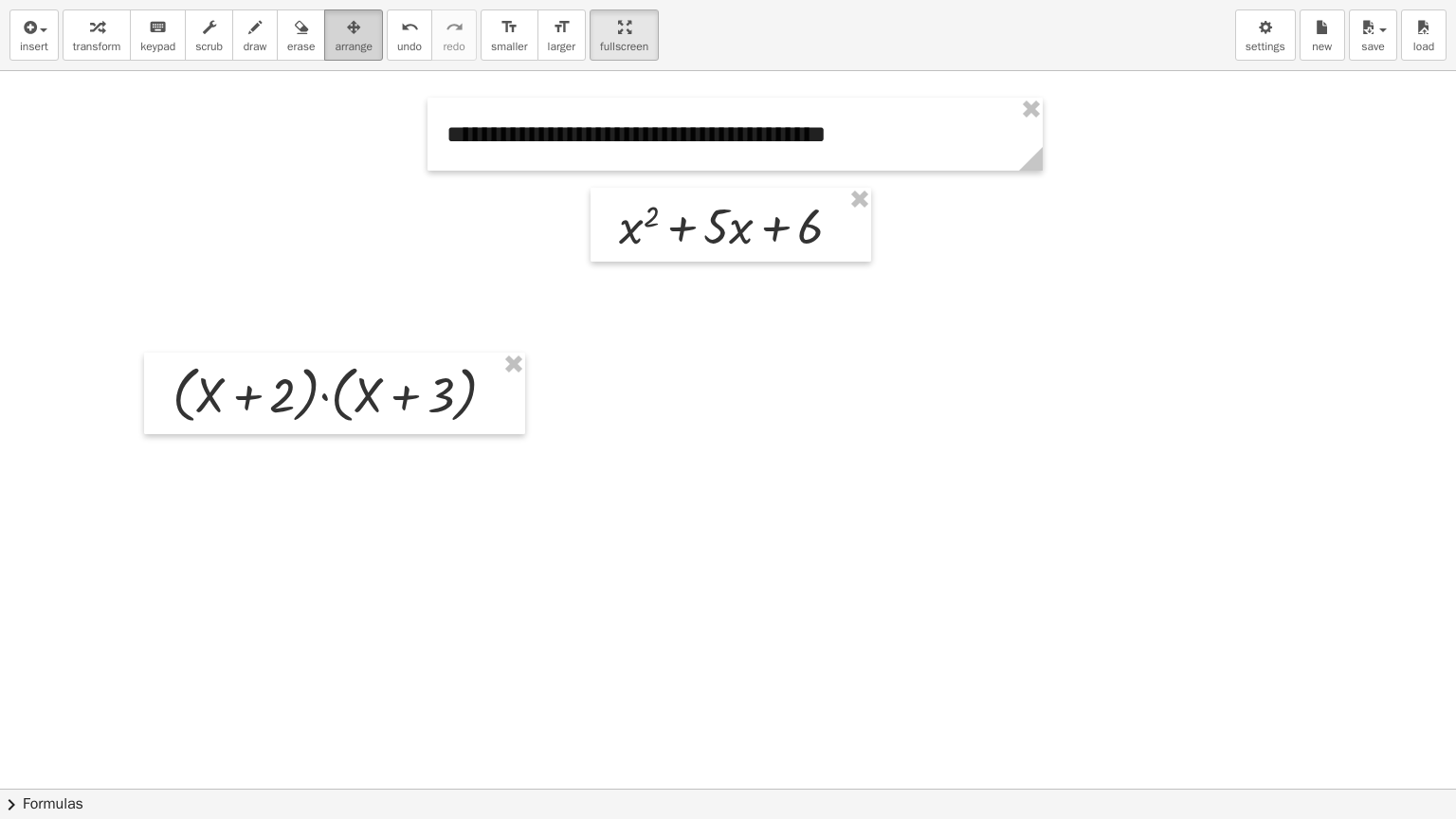 click on "arrange" at bounding box center (354, 35) 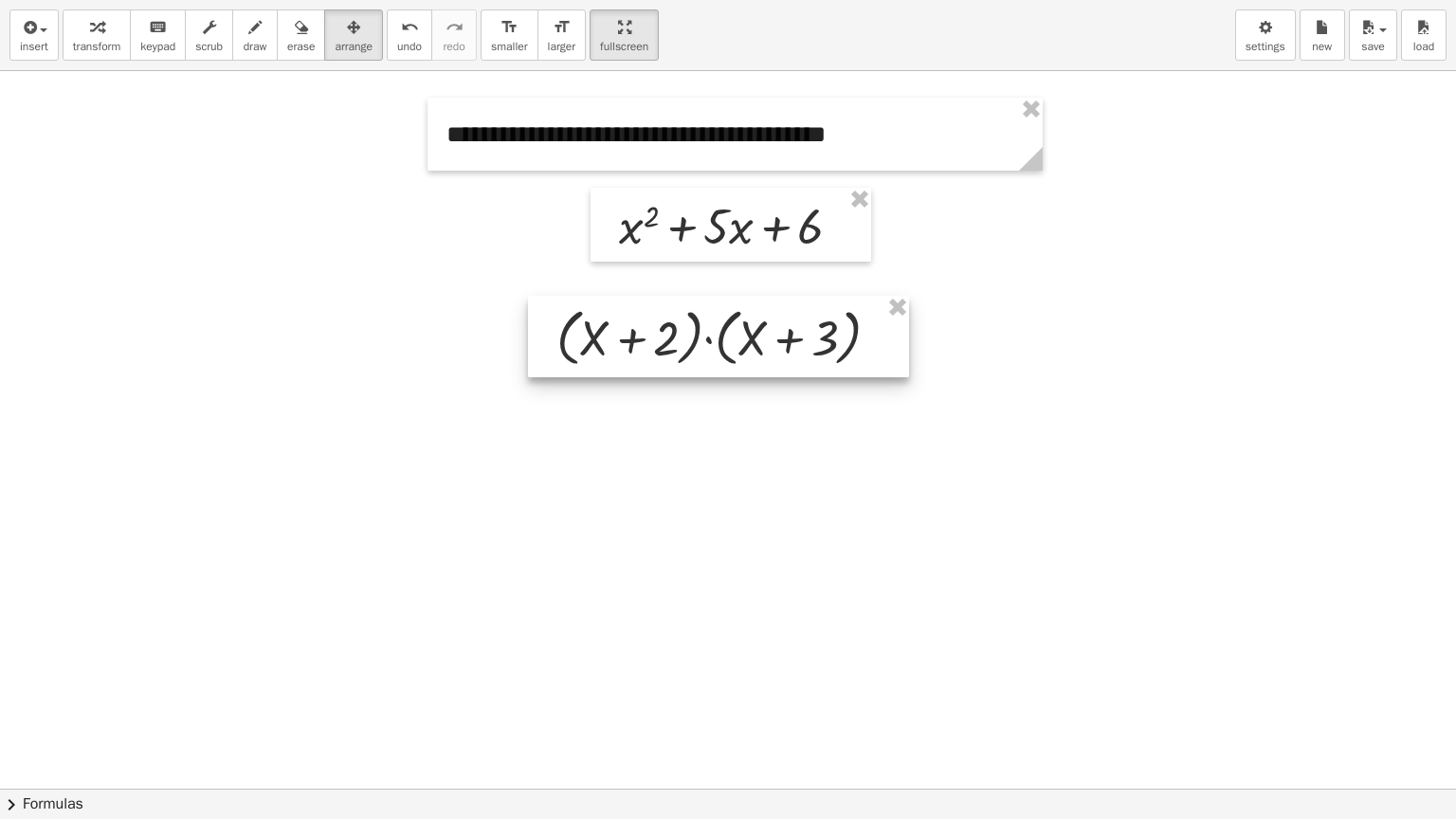 drag, startPoint x: 368, startPoint y: 394, endPoint x: 752, endPoint y: 337, distance: 388.20742 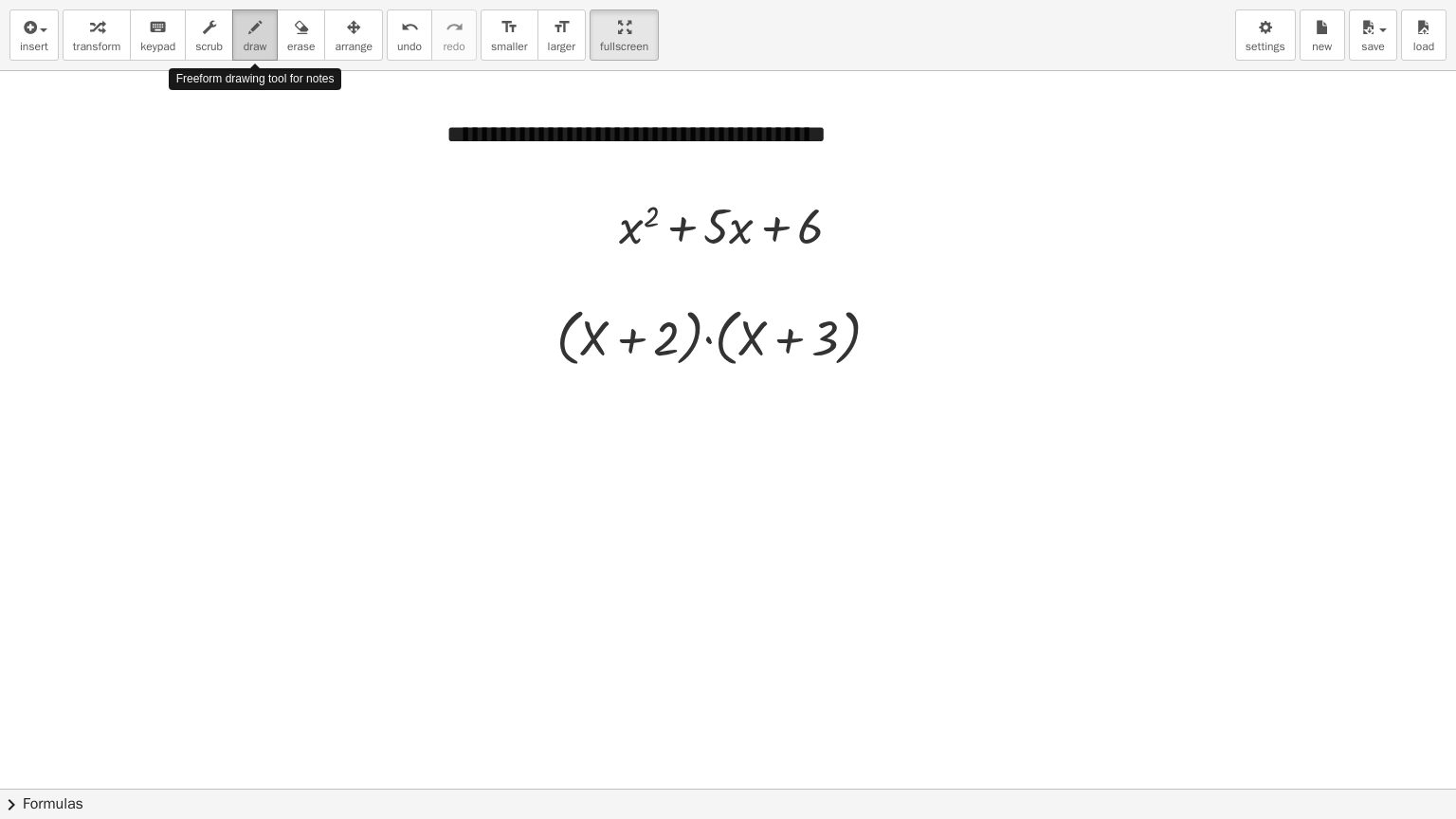 click at bounding box center (255, 27) 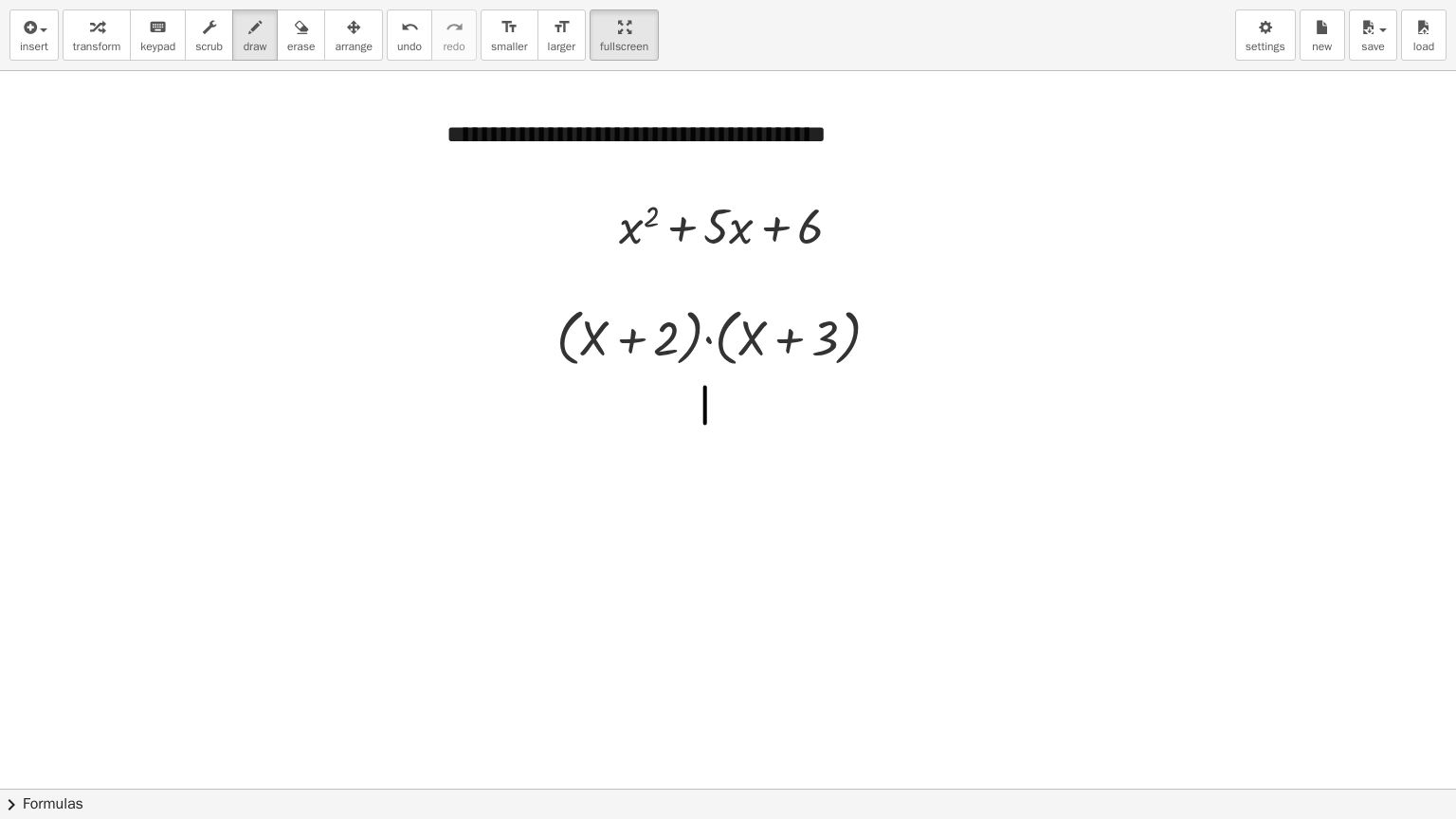 drag, startPoint x: 705, startPoint y: 387, endPoint x: 705, endPoint y: 424, distance: 37 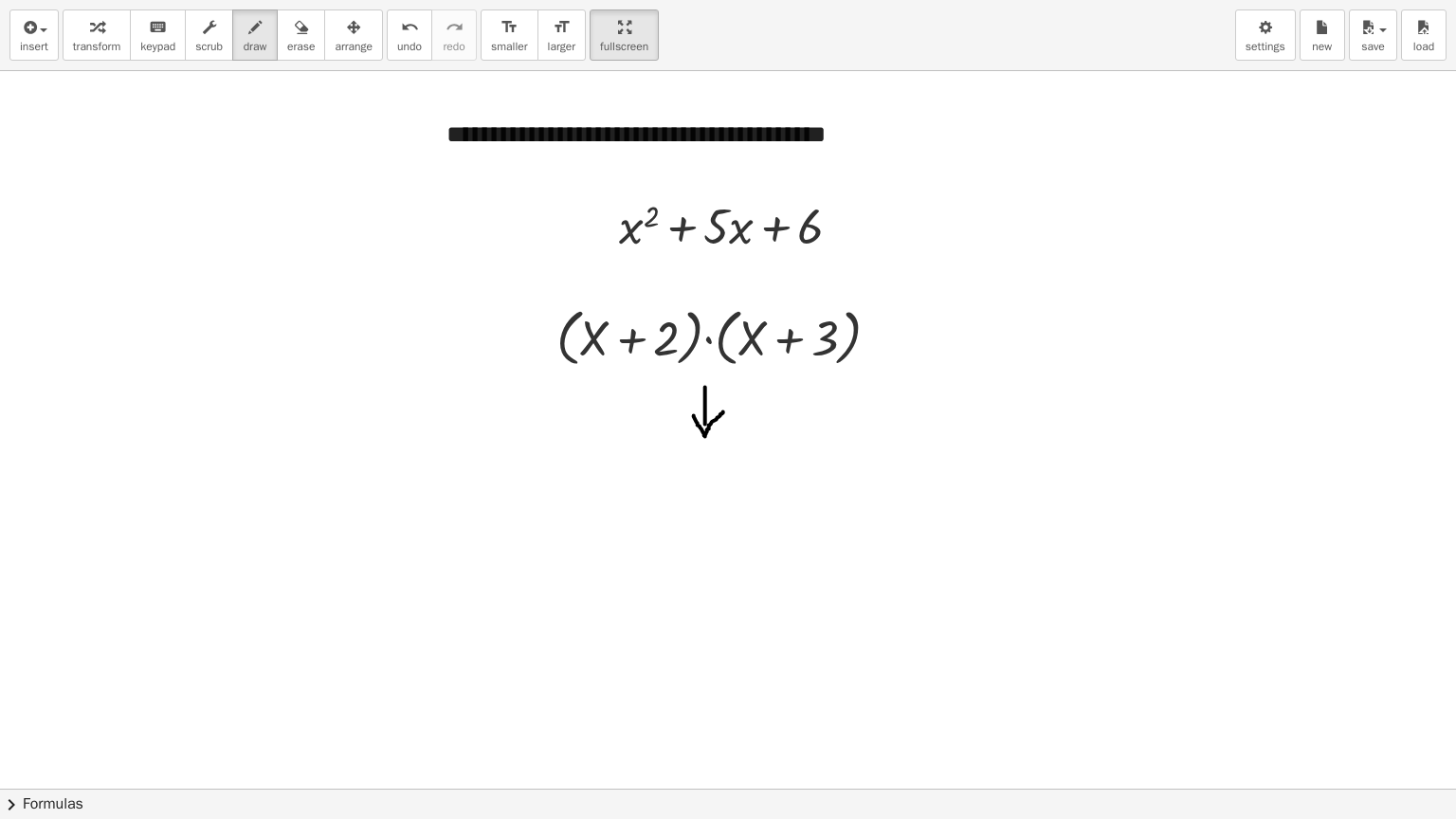 drag, startPoint x: 694, startPoint y: 415, endPoint x: 723, endPoint y: 410, distance: 29.427878 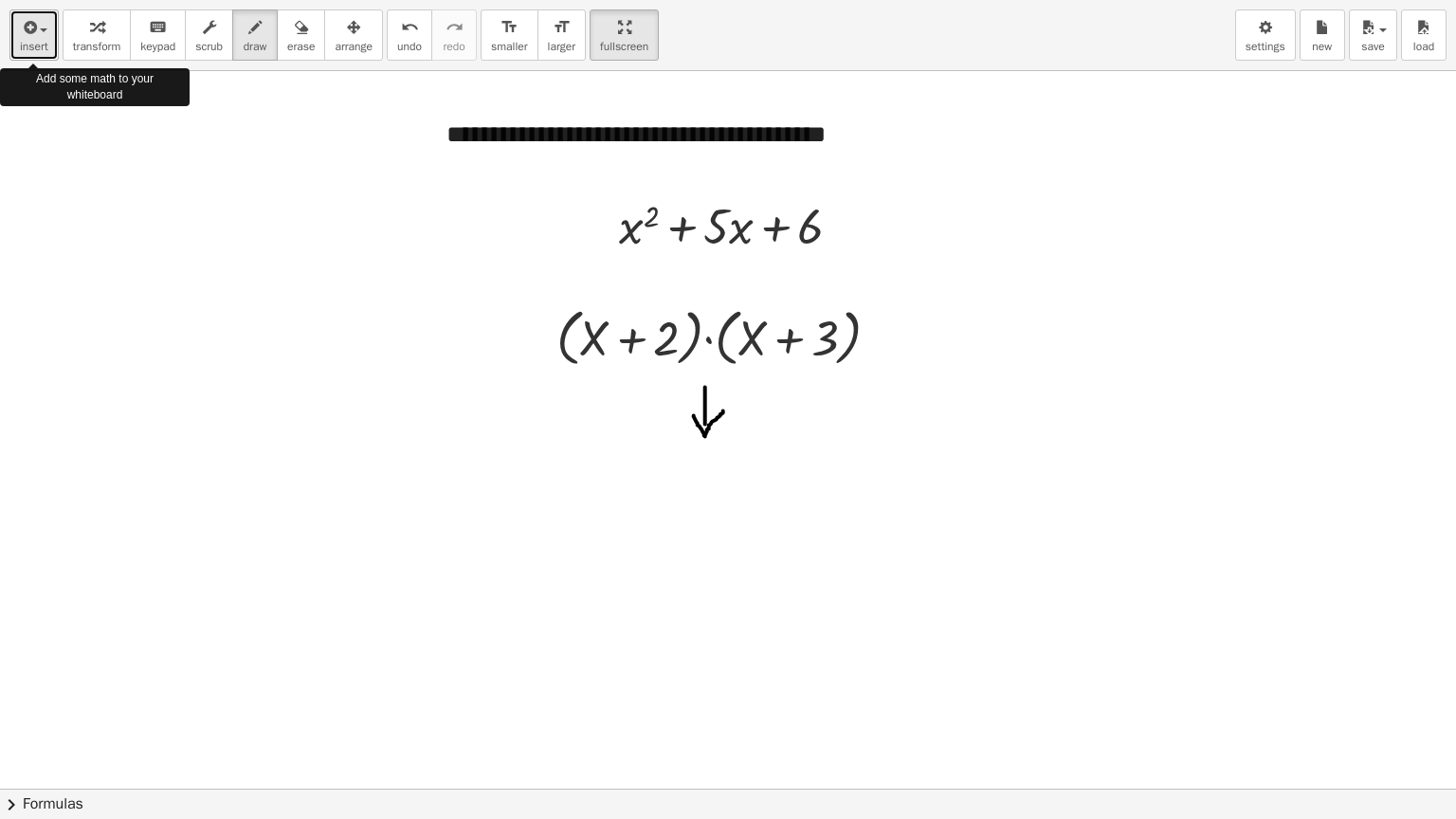 click on "insert" at bounding box center (34, 35) 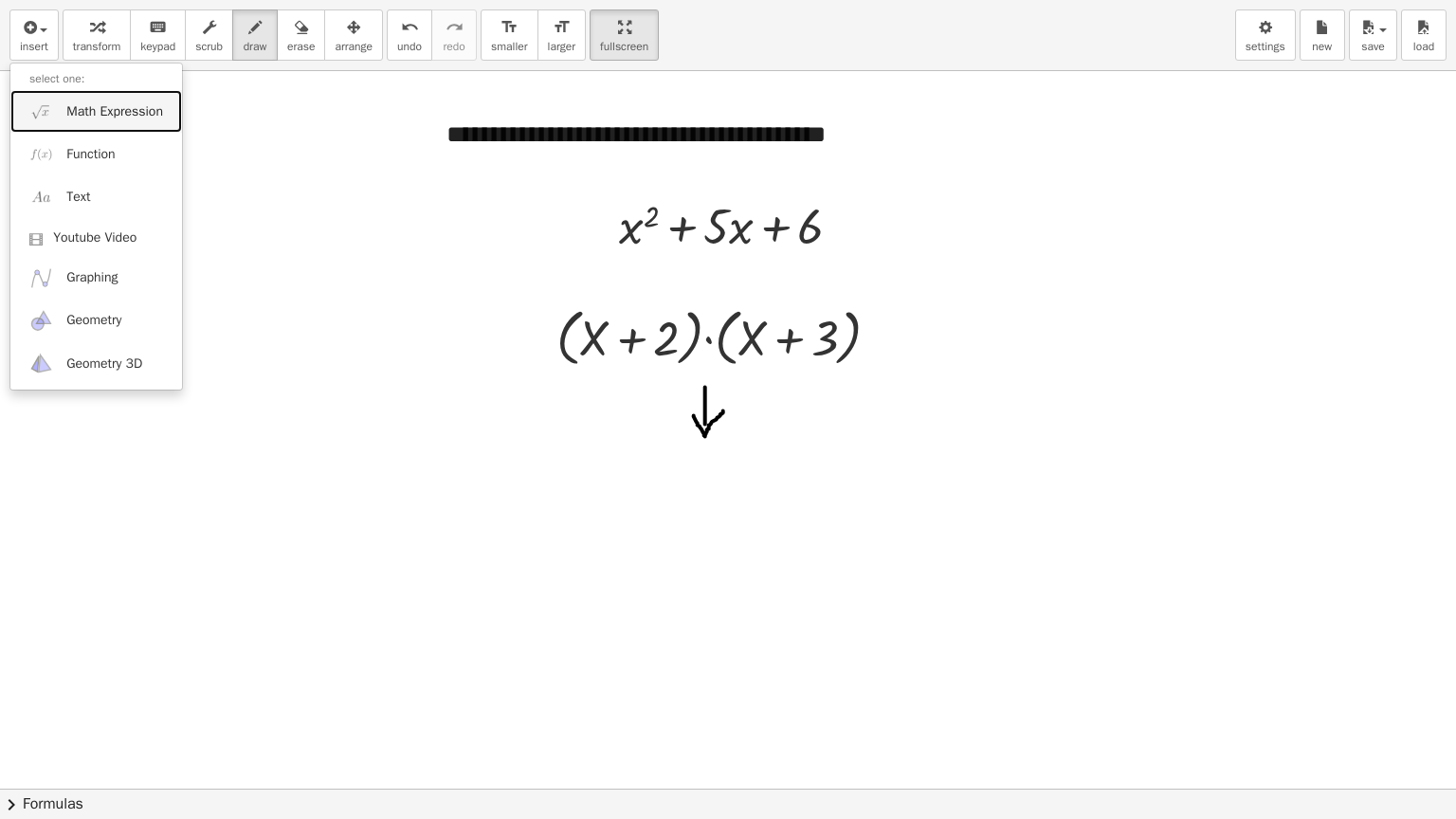 click on "Math Expression" at bounding box center [96, 111] 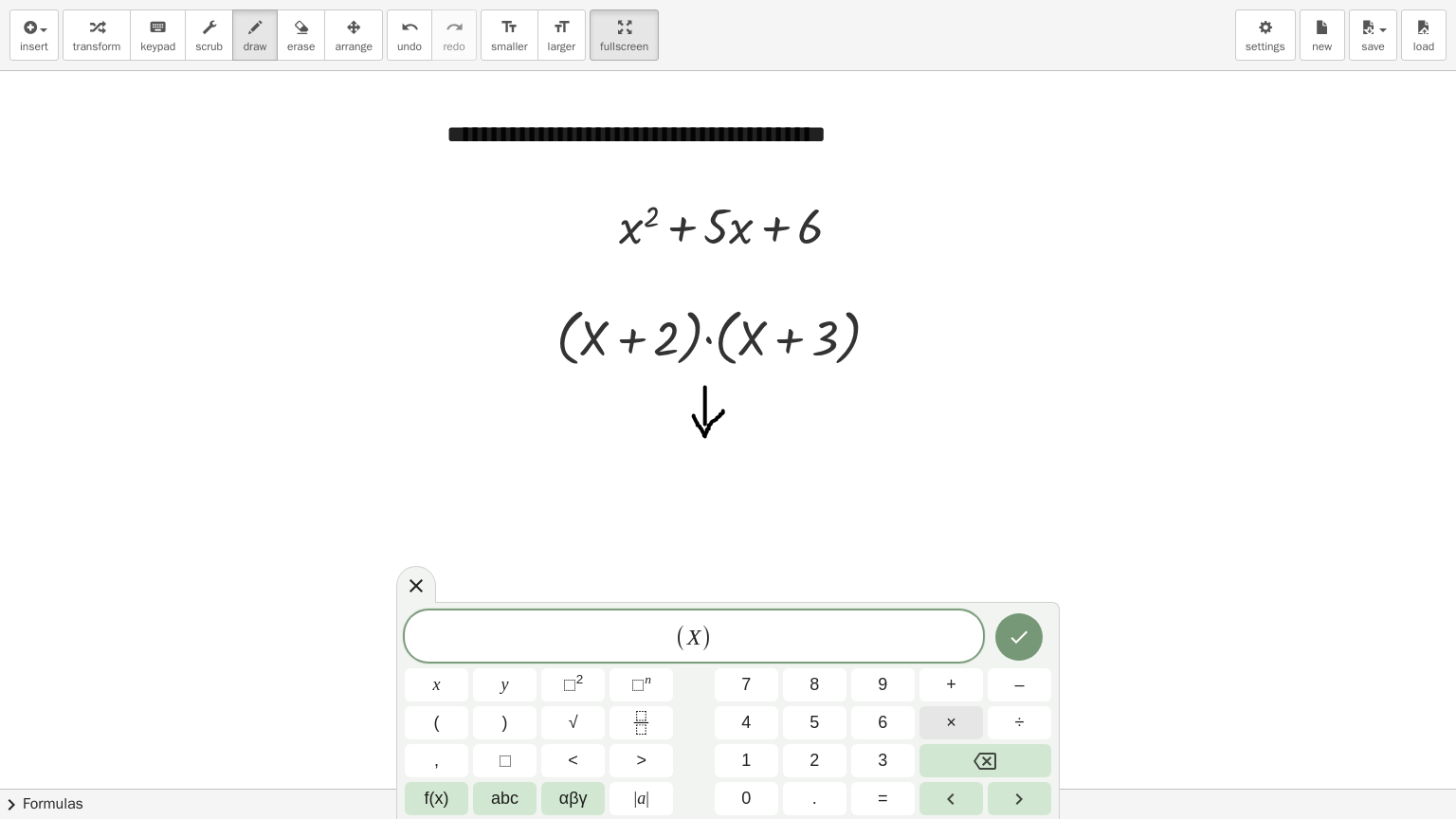 click on "×" at bounding box center [951, 722] 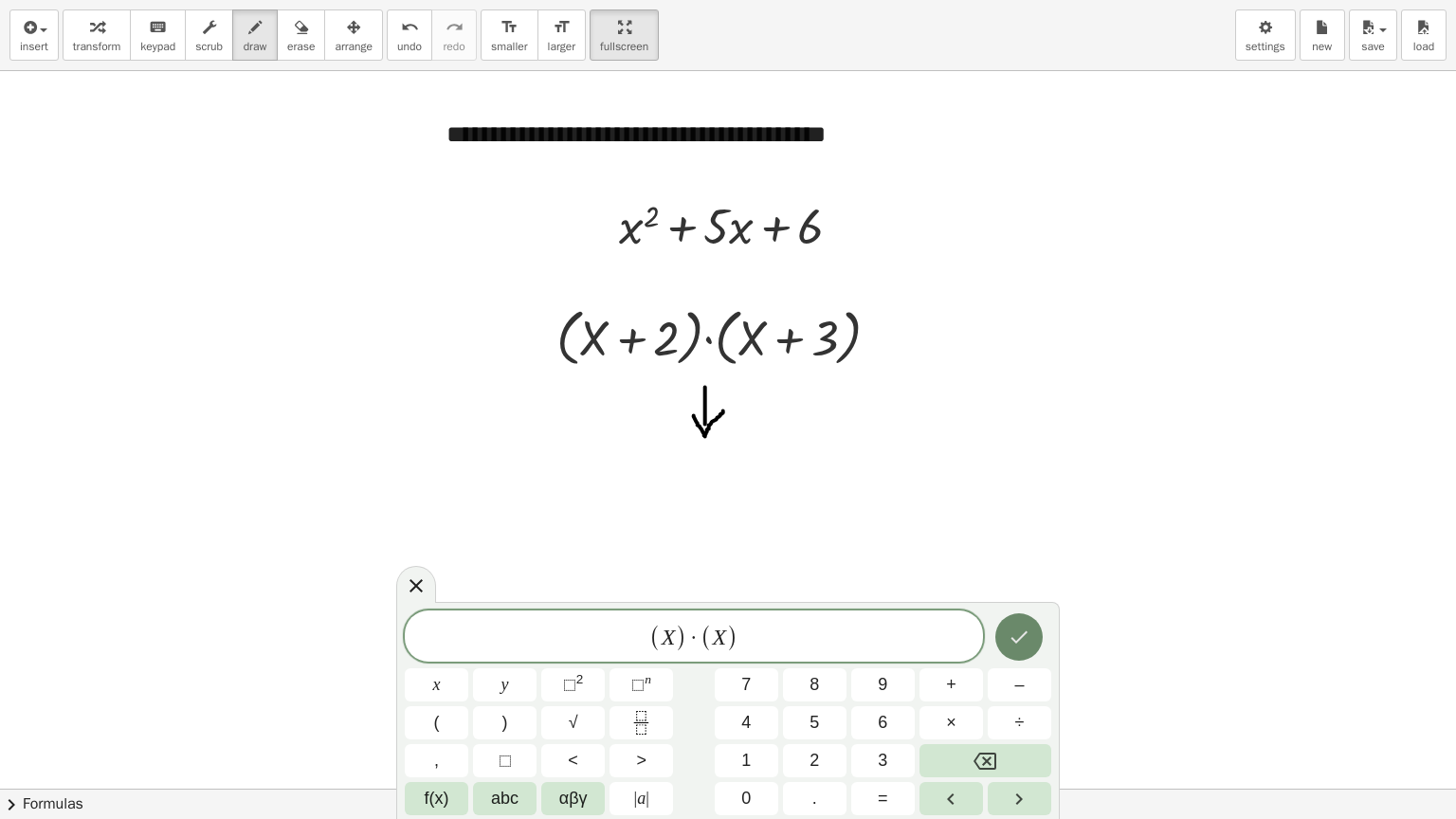 click at bounding box center (1019, 637) 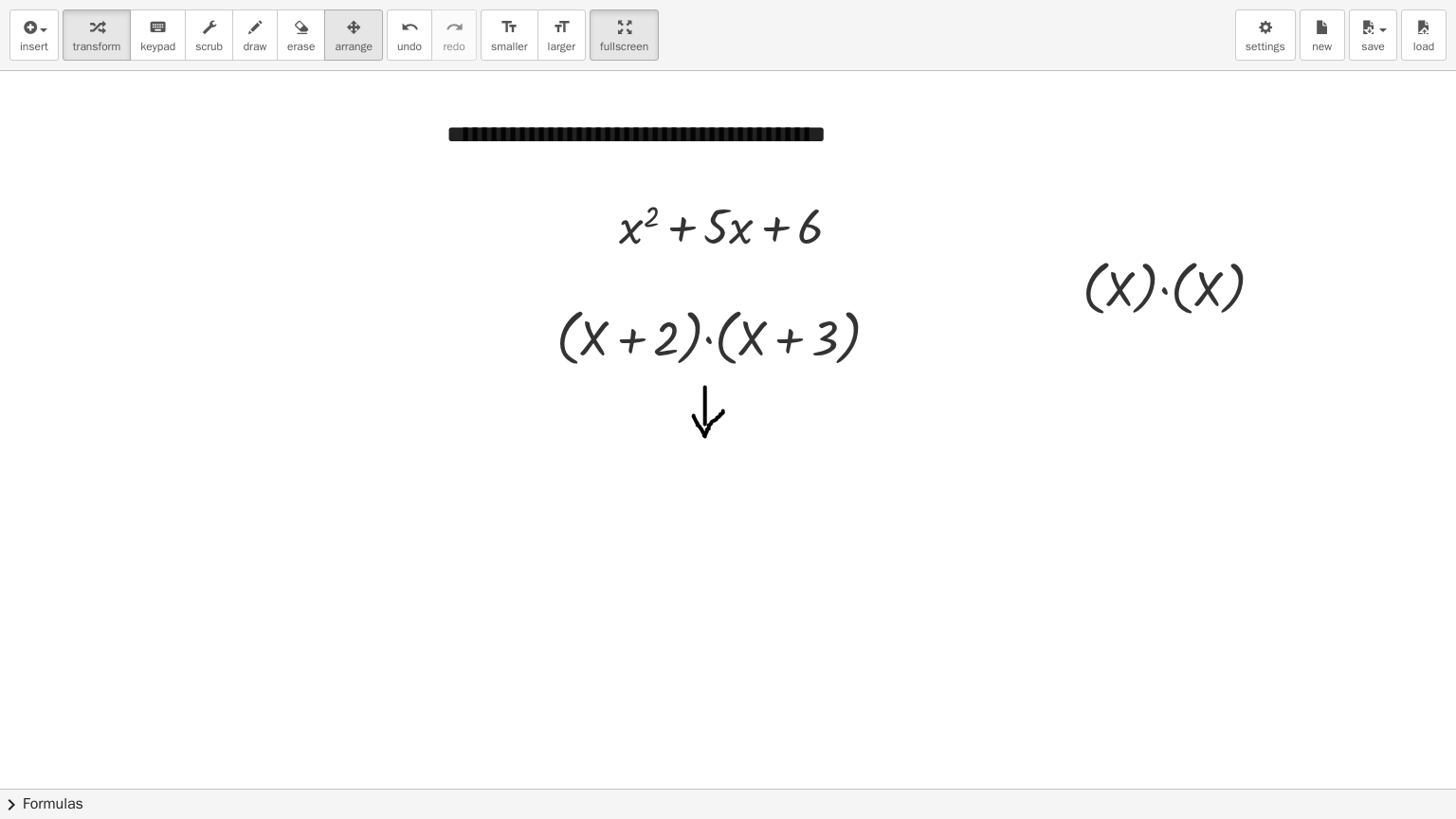 click at bounding box center (354, 27) 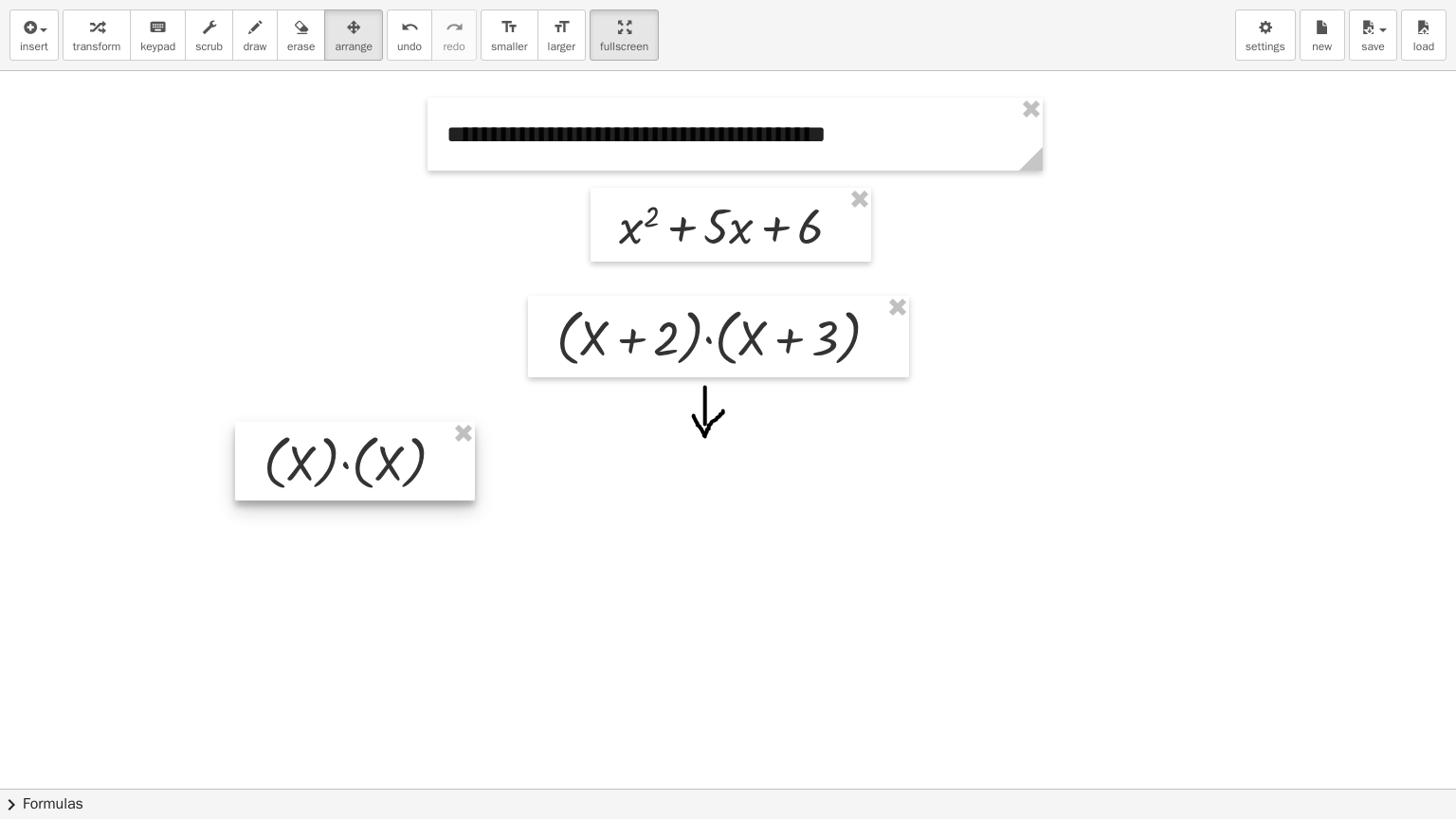drag, startPoint x: 1184, startPoint y: 303, endPoint x: 360, endPoint y: 479, distance: 842.586 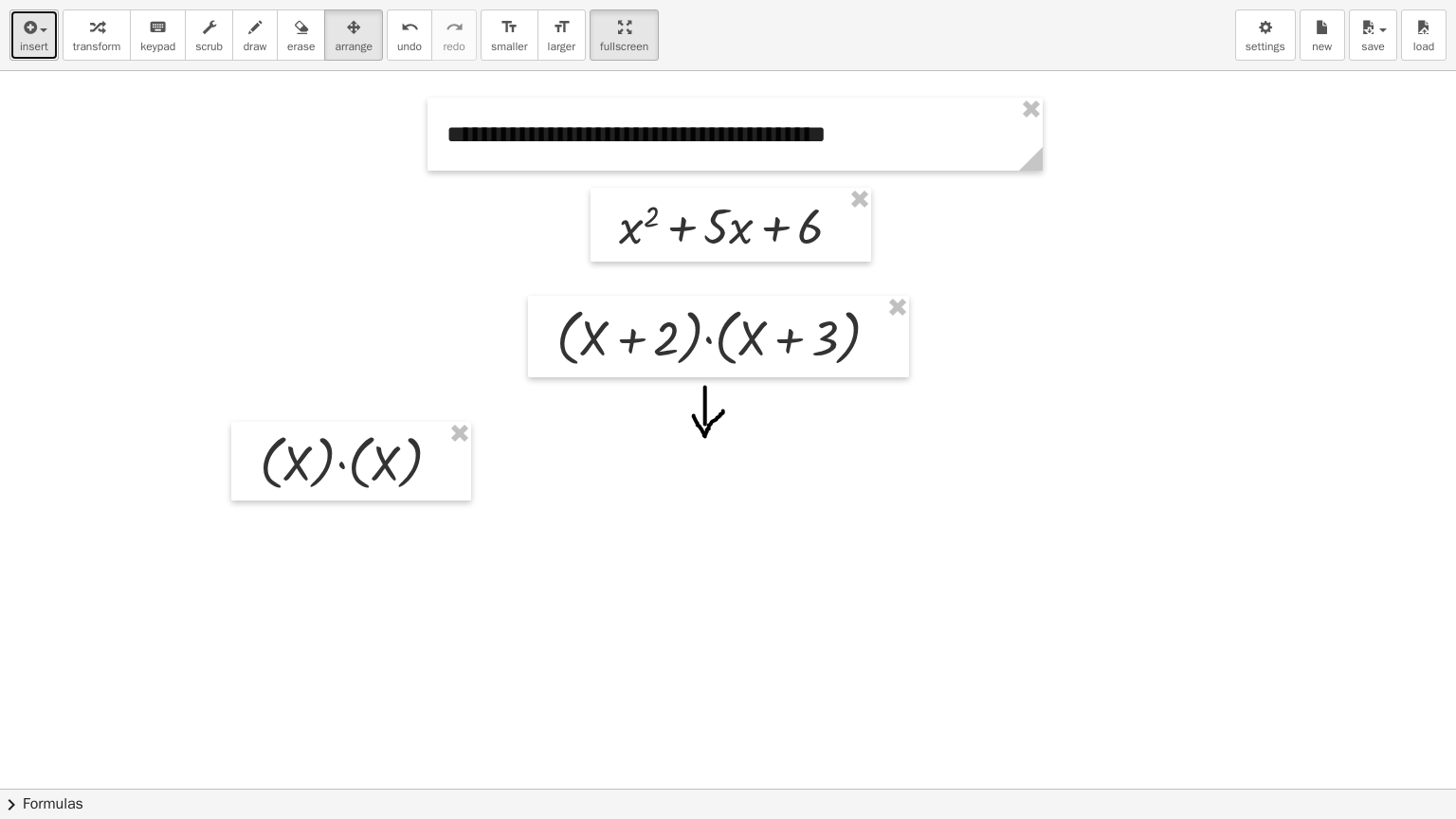 click on "insert" at bounding box center (34, 46) 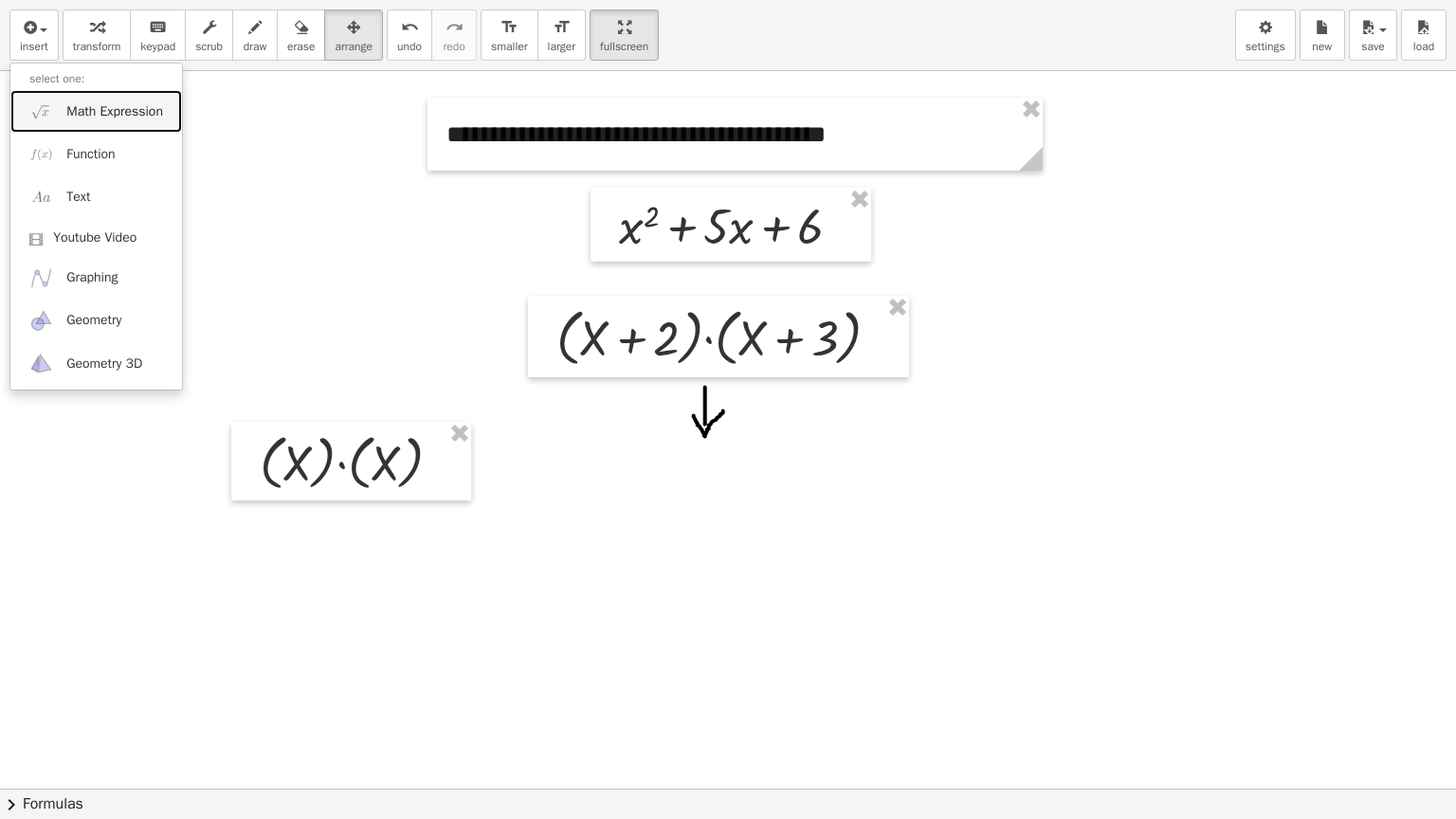 click on "Math Expression" at bounding box center [96, 111] 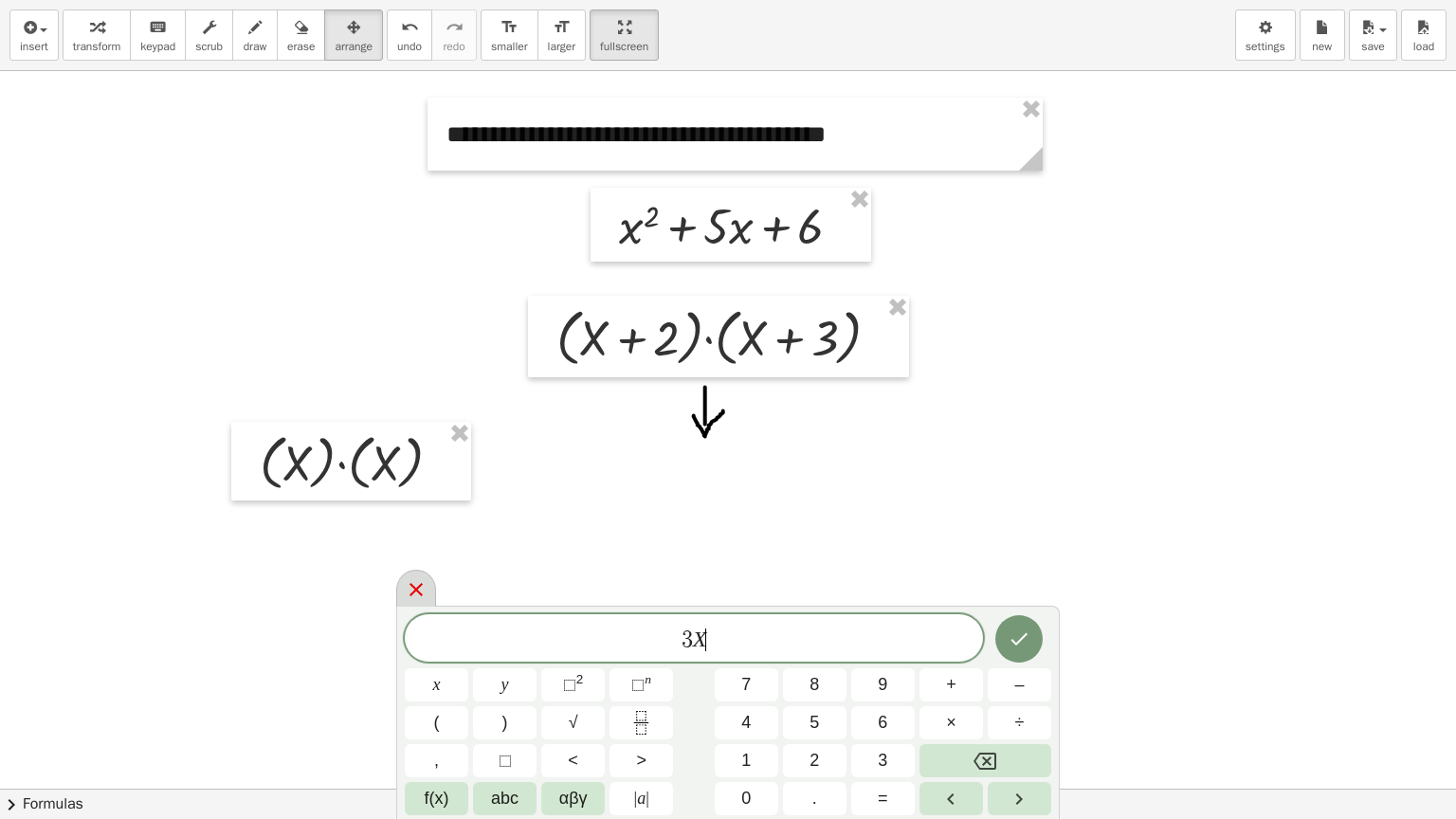 click at bounding box center (416, 588) 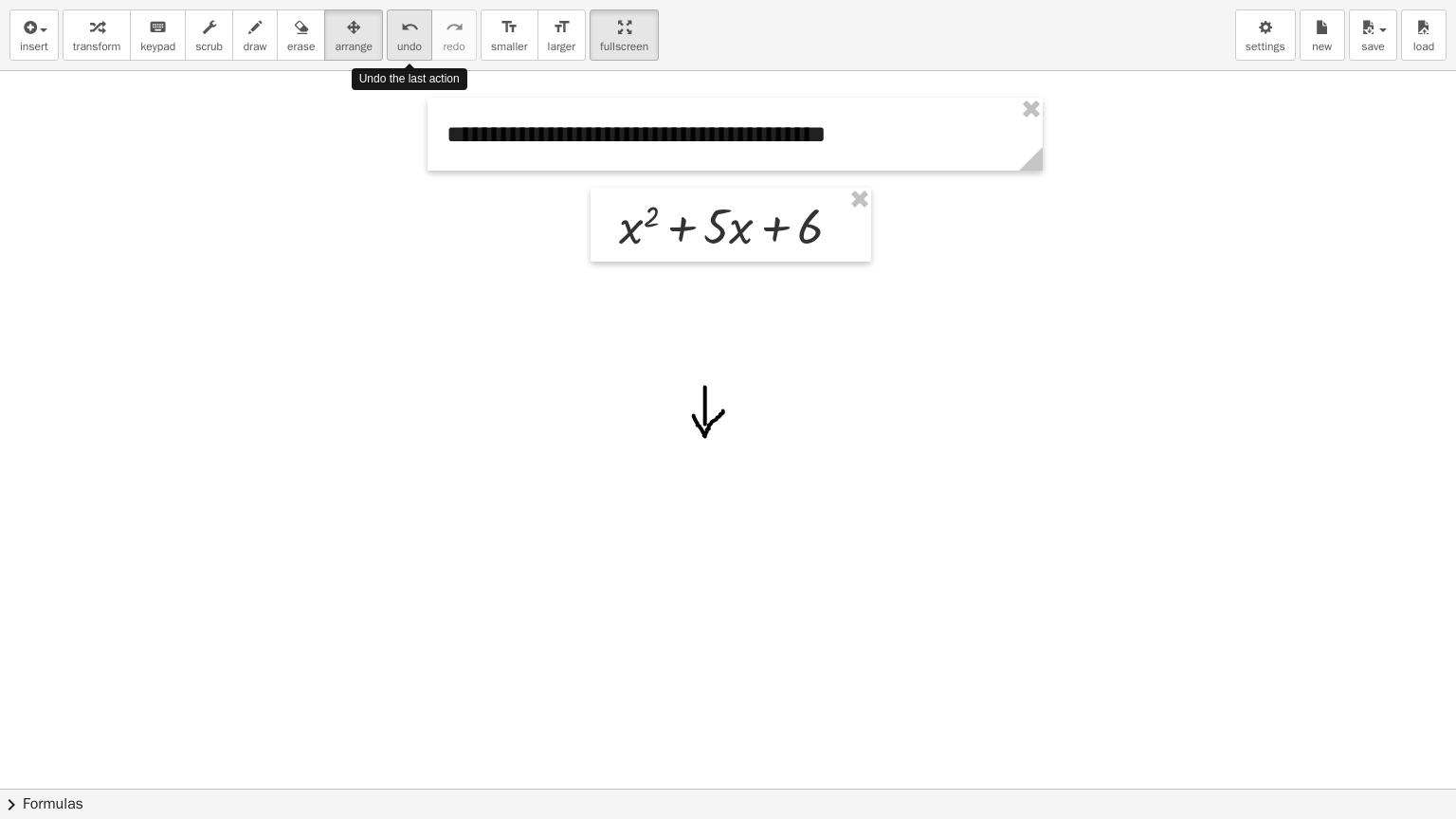 click on "undo" at bounding box center (410, 27) 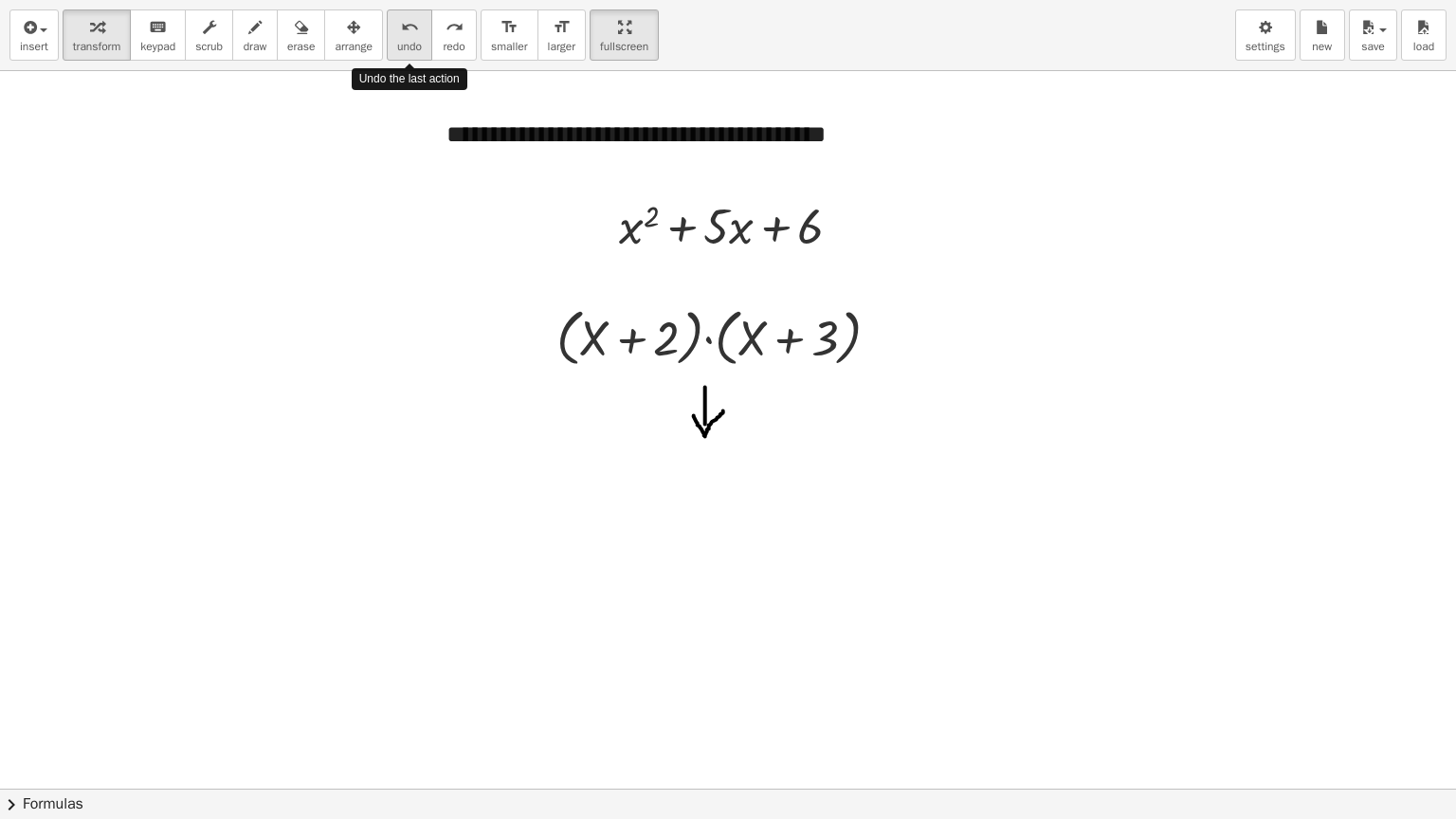 click on "undo" at bounding box center (410, 27) 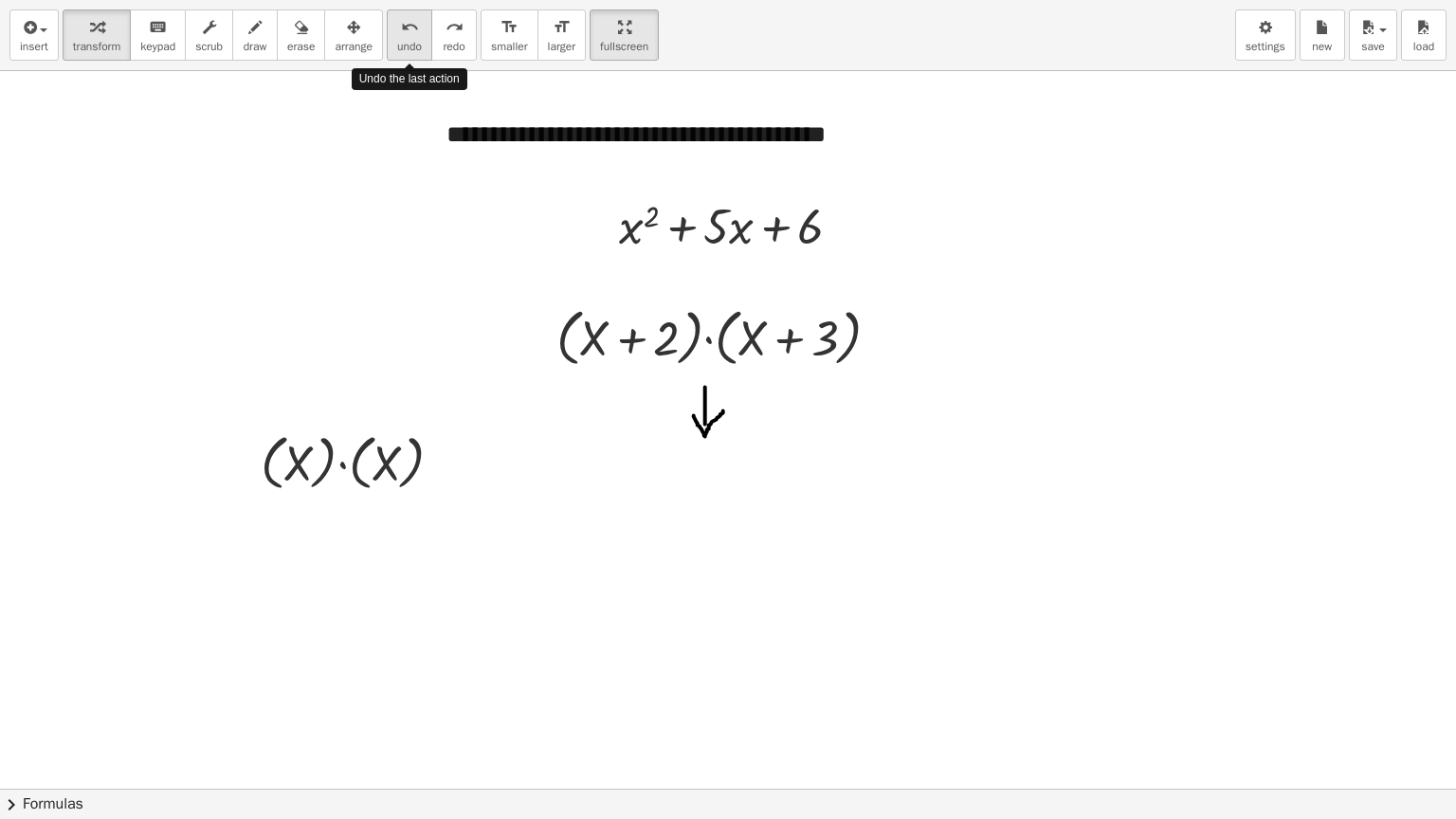 click on "undo" at bounding box center (410, 27) 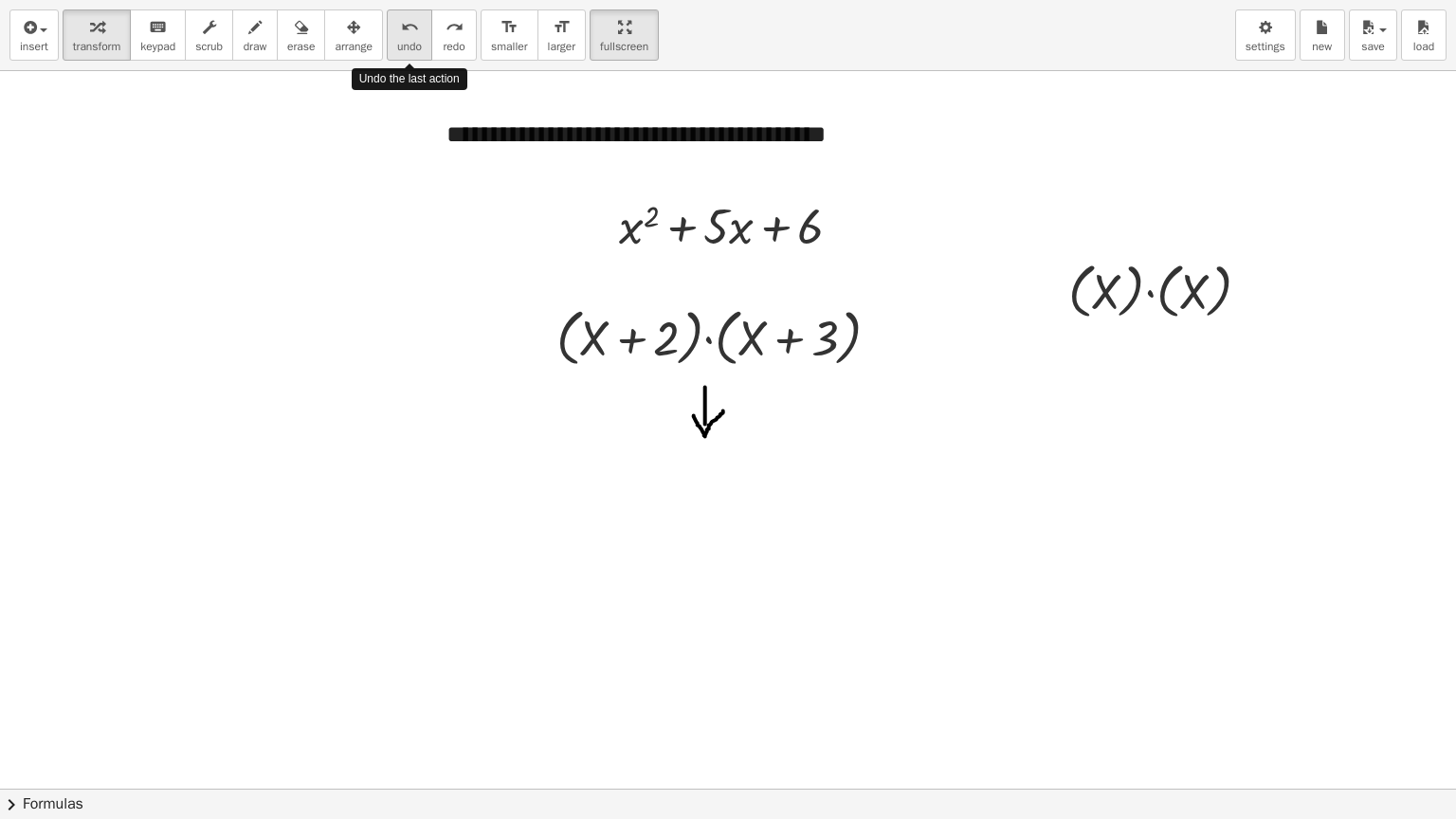 click on "undo" at bounding box center [410, 27] 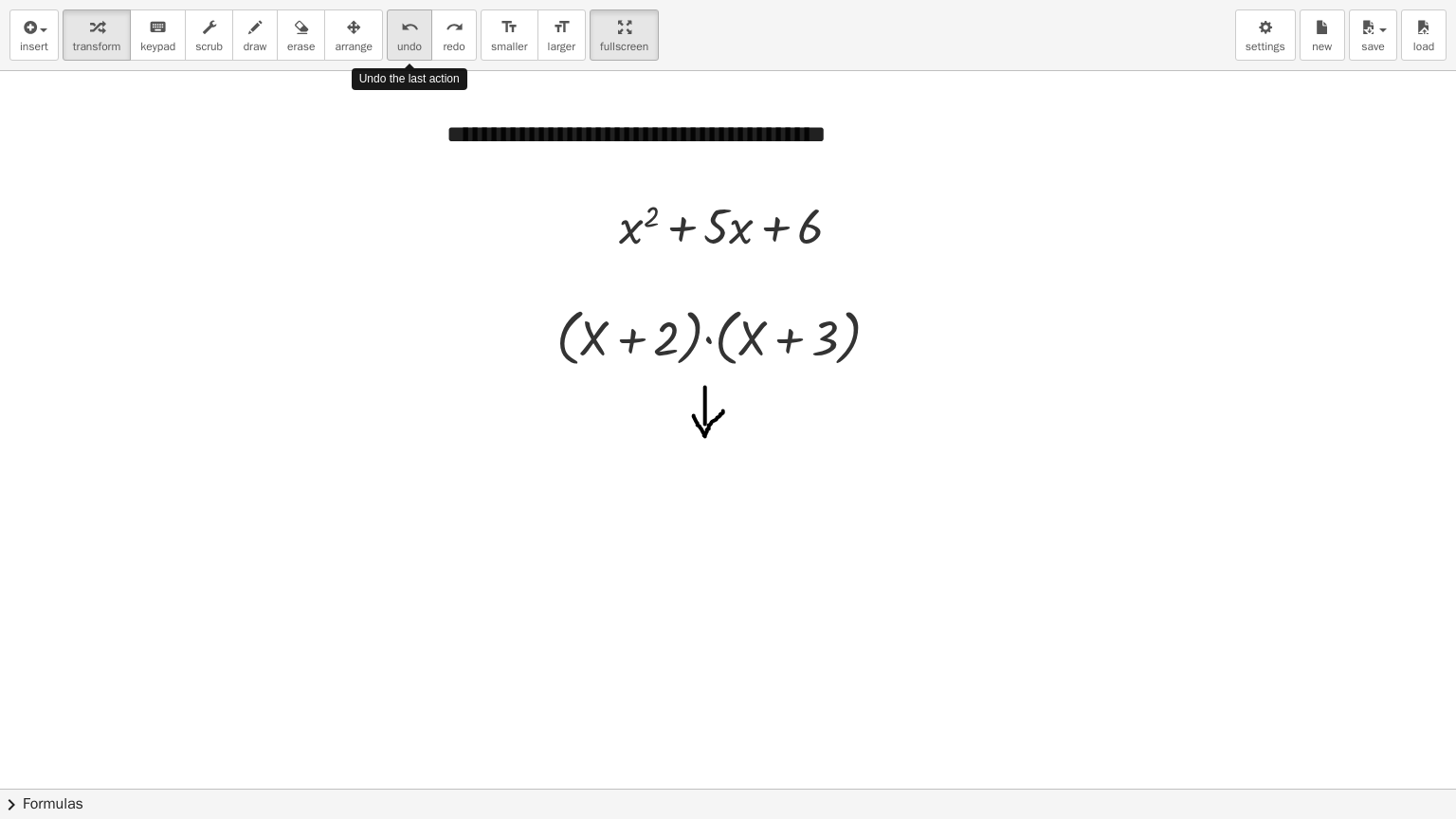 click on "undo" at bounding box center (410, 27) 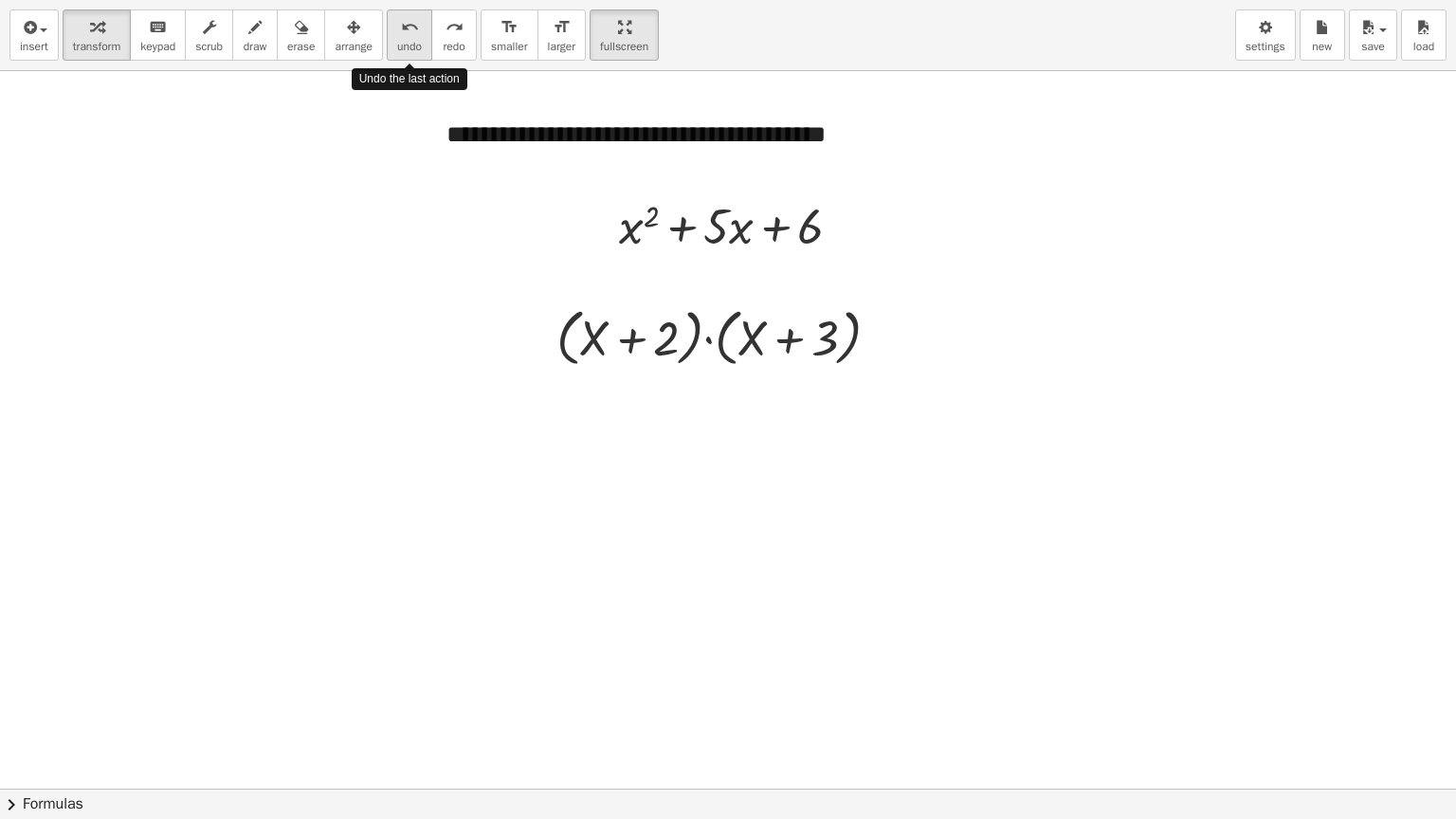 click on "undo" at bounding box center [410, 27] 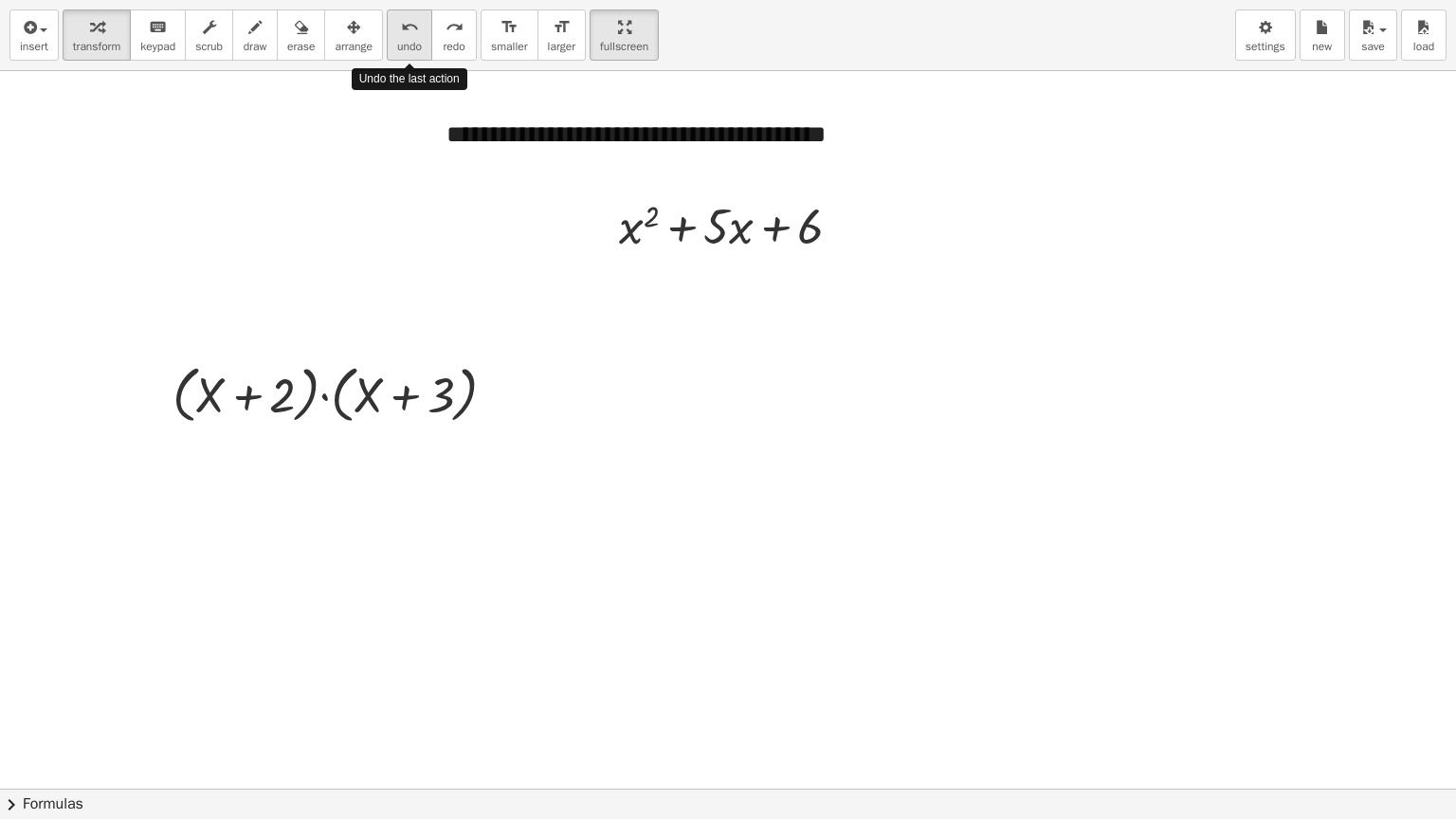 click on "undo" at bounding box center [410, 27] 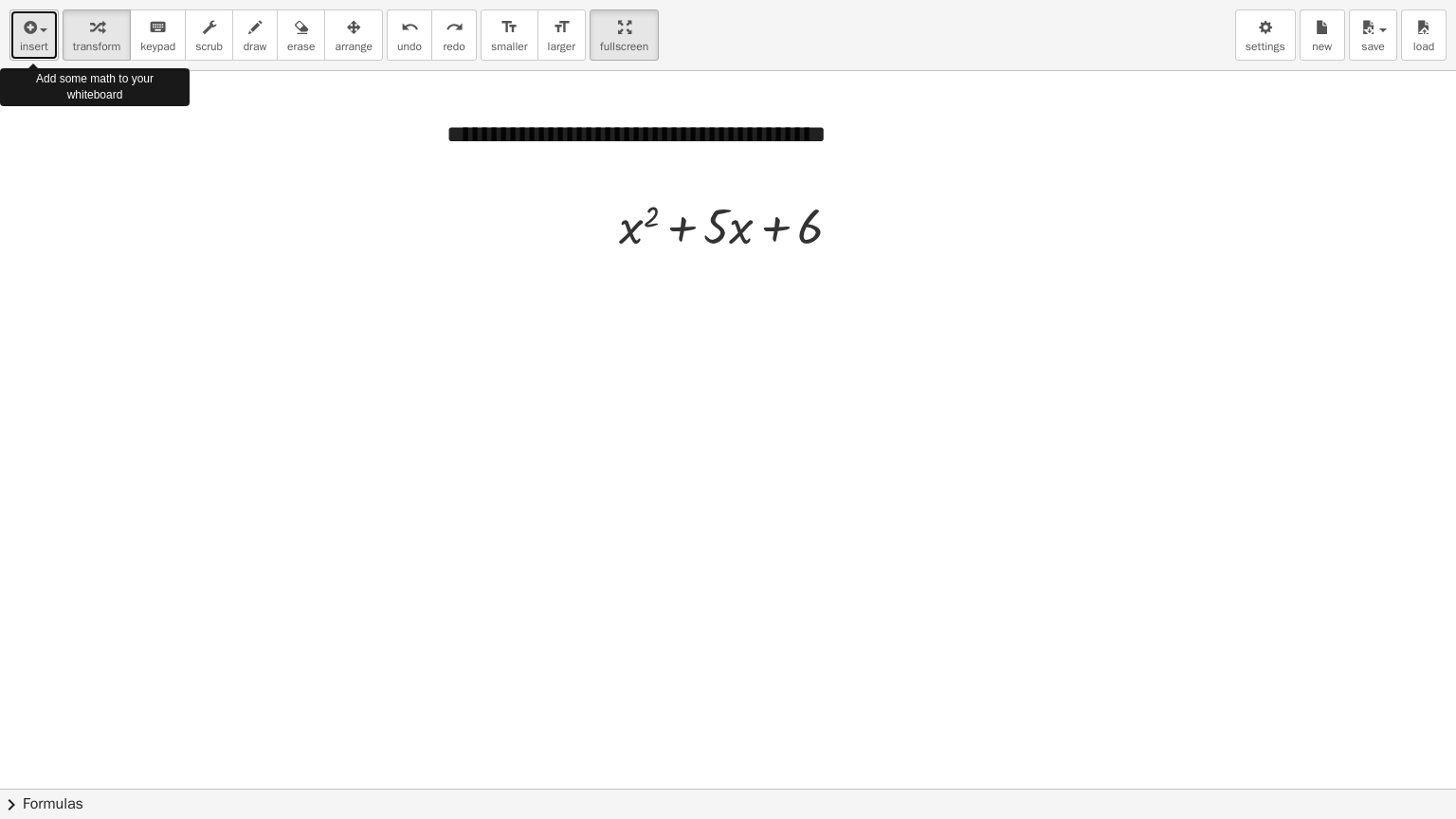 click at bounding box center [28, 27] 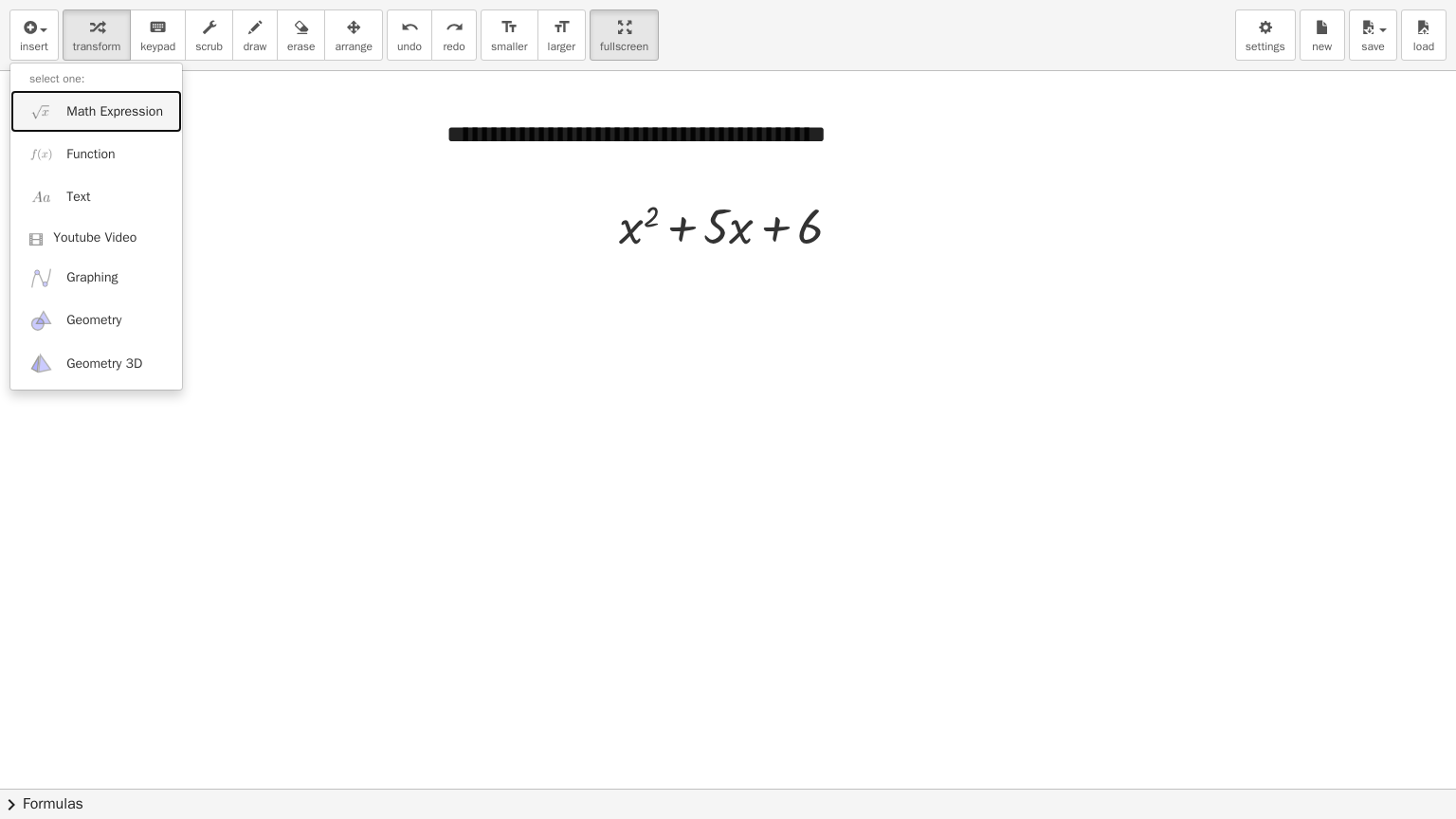 click on "Math Expression" at bounding box center [96, 111] 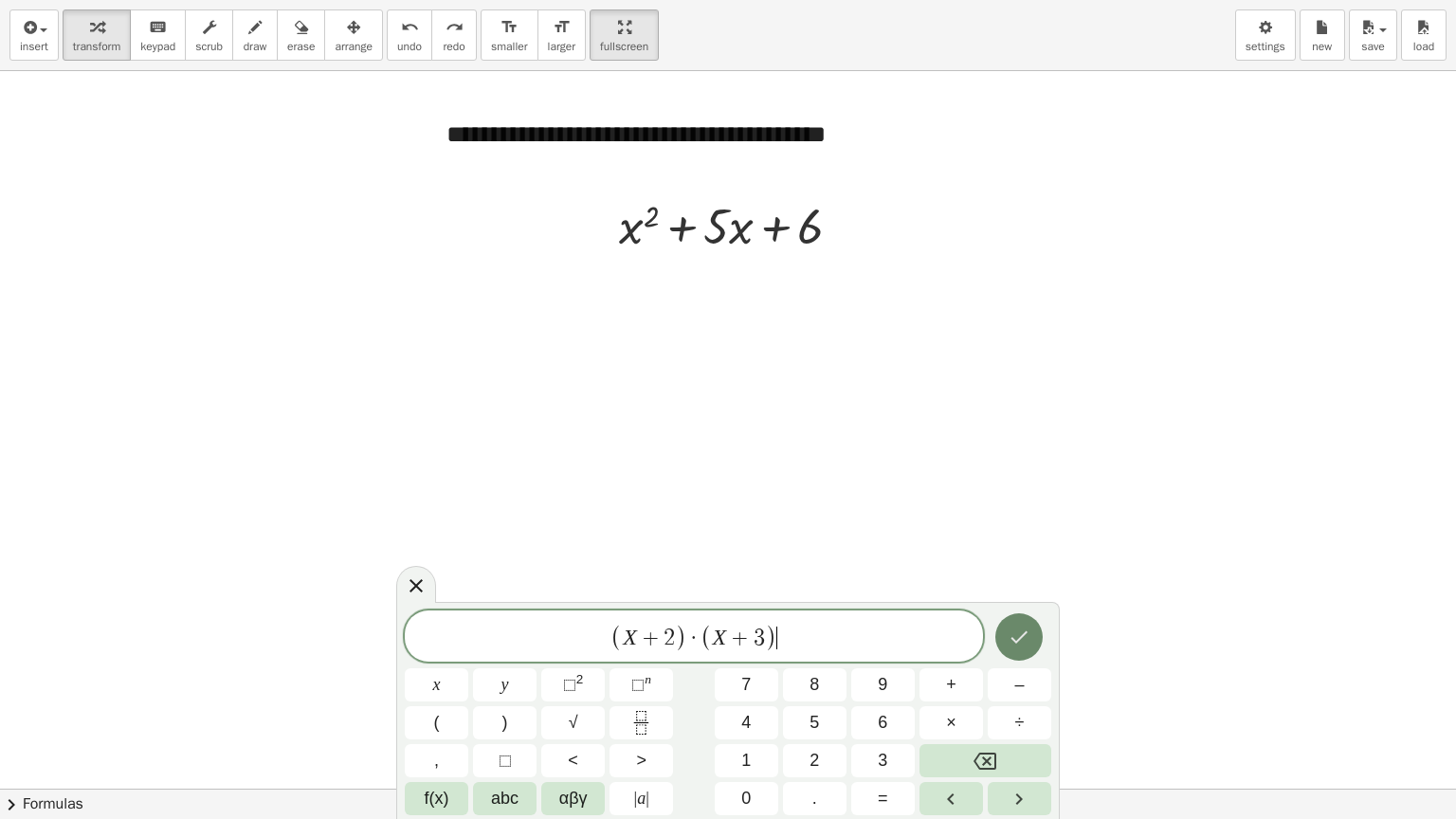 click at bounding box center [1019, 637] 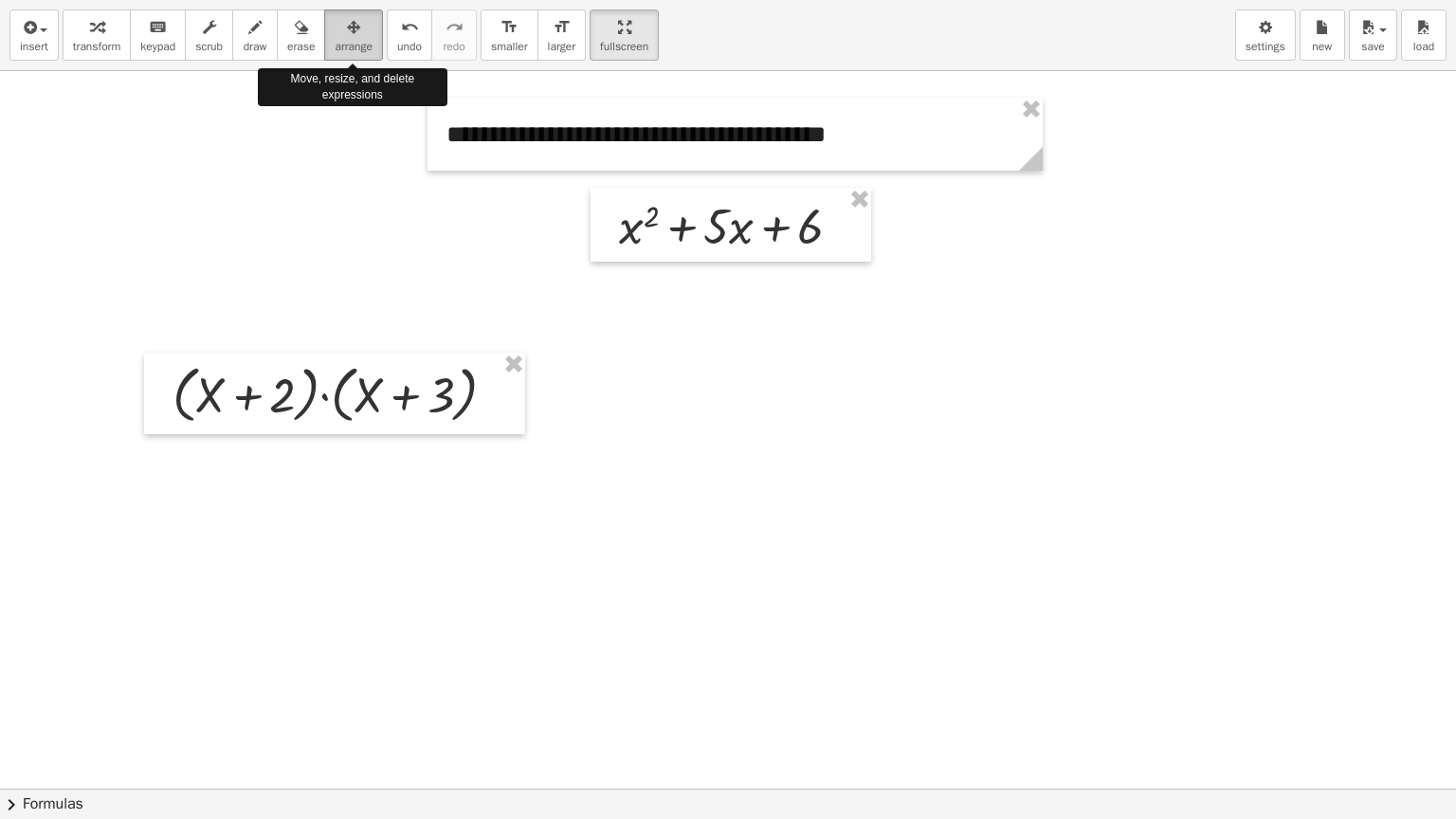 click at bounding box center (354, 27) 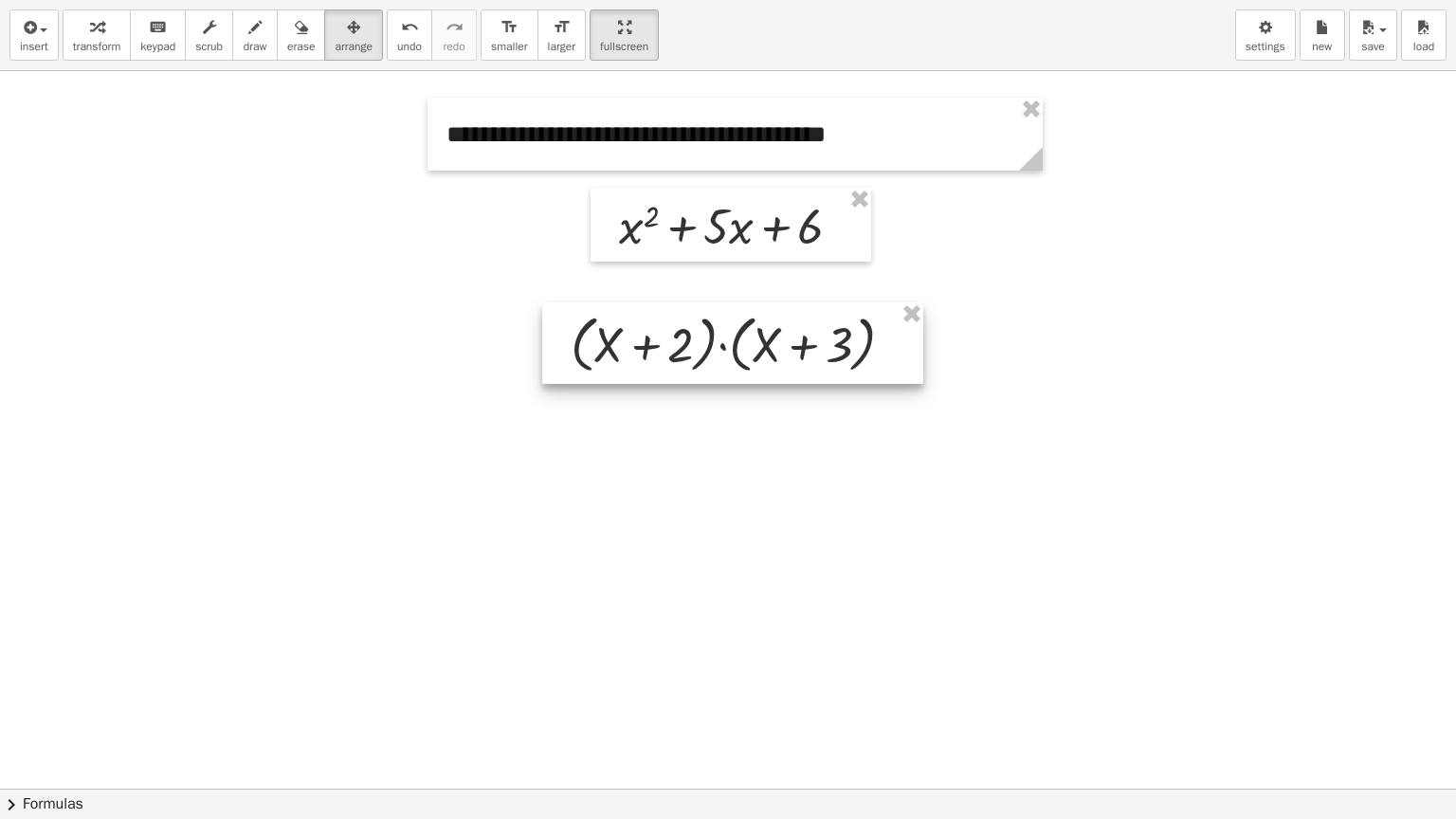 drag, startPoint x: 338, startPoint y: 381, endPoint x: 734, endPoint y: 331, distance: 399.1441 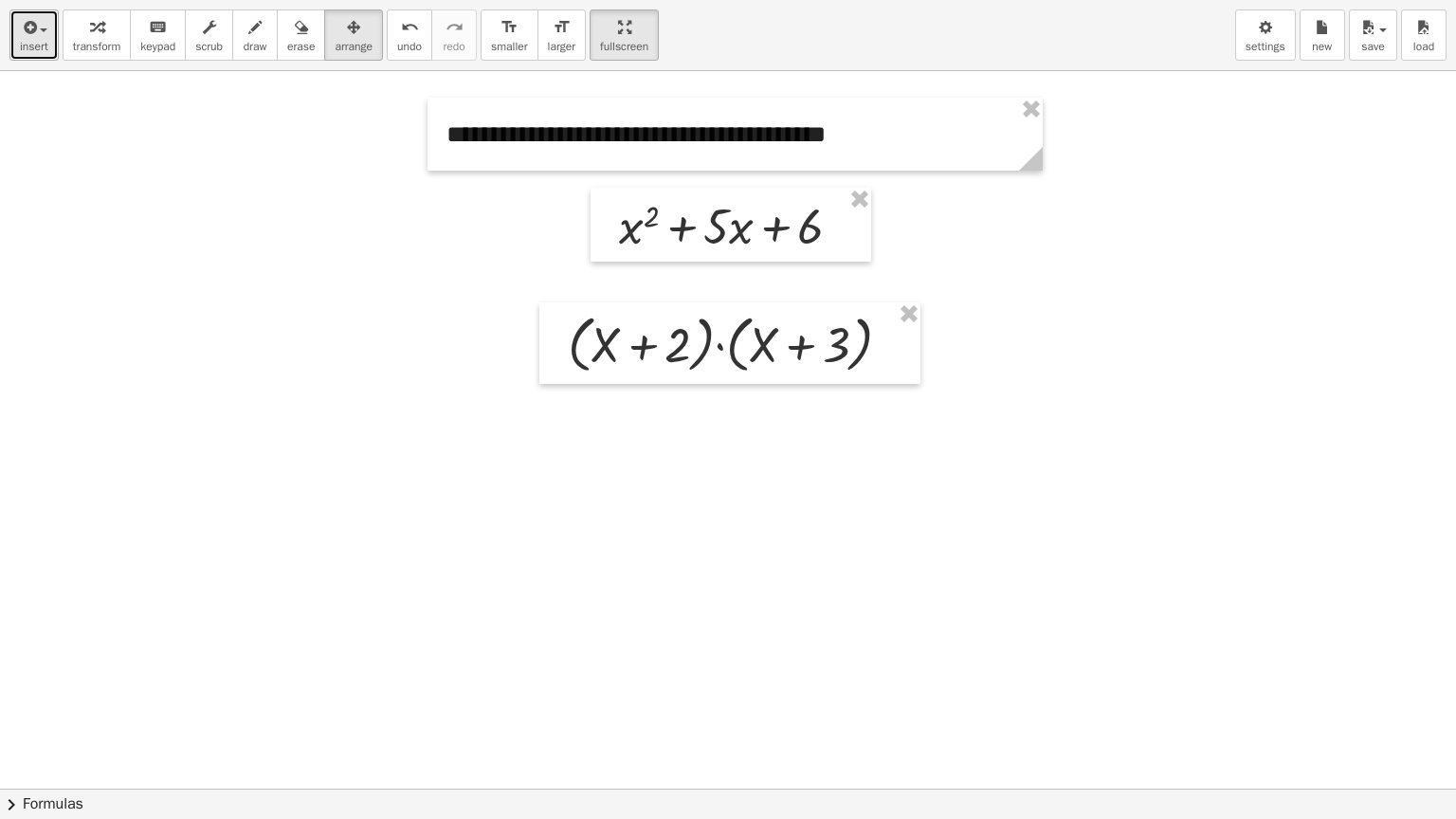 click at bounding box center (28, 27) 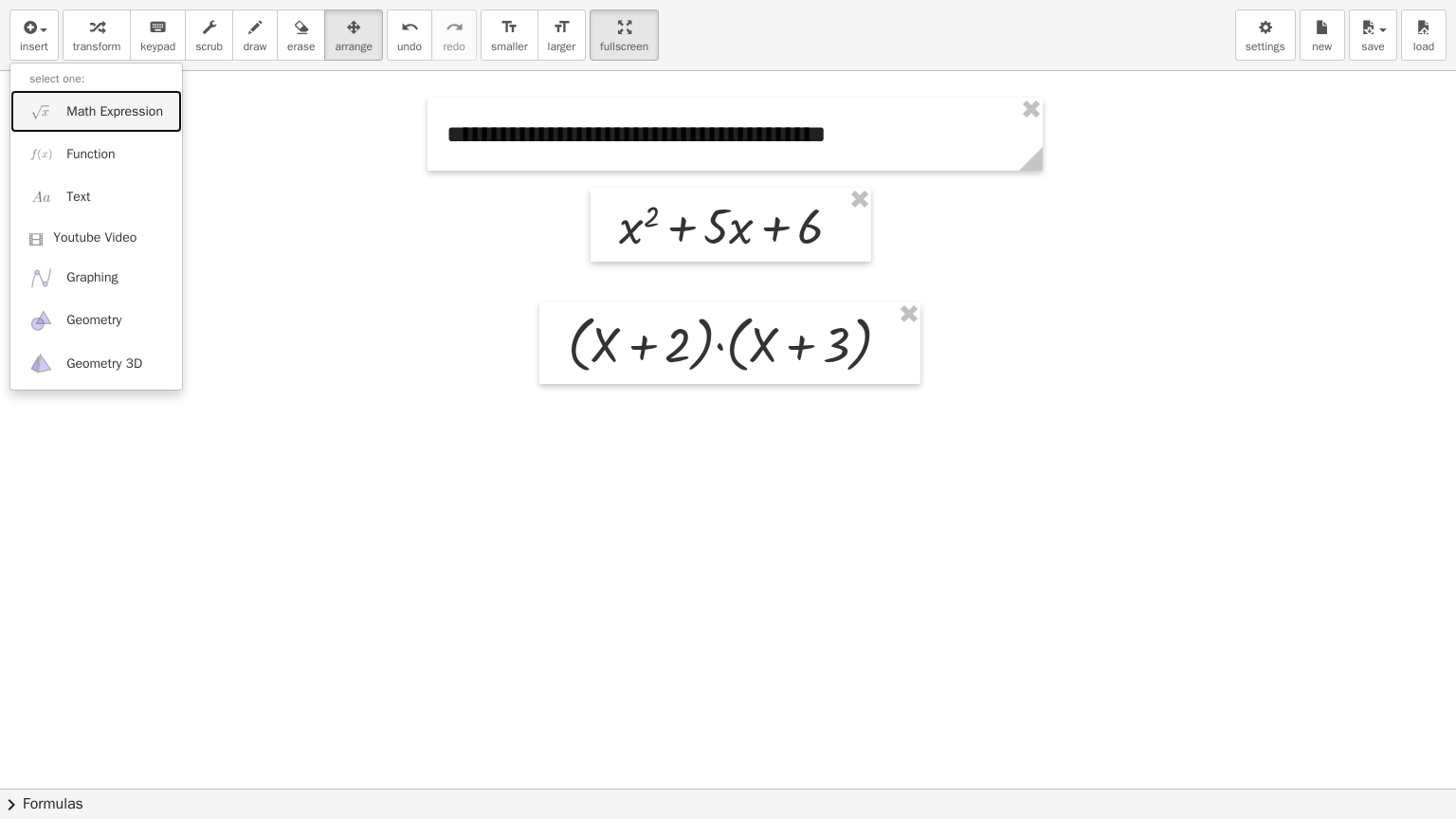 click on "Math Expression" at bounding box center [96, 111] 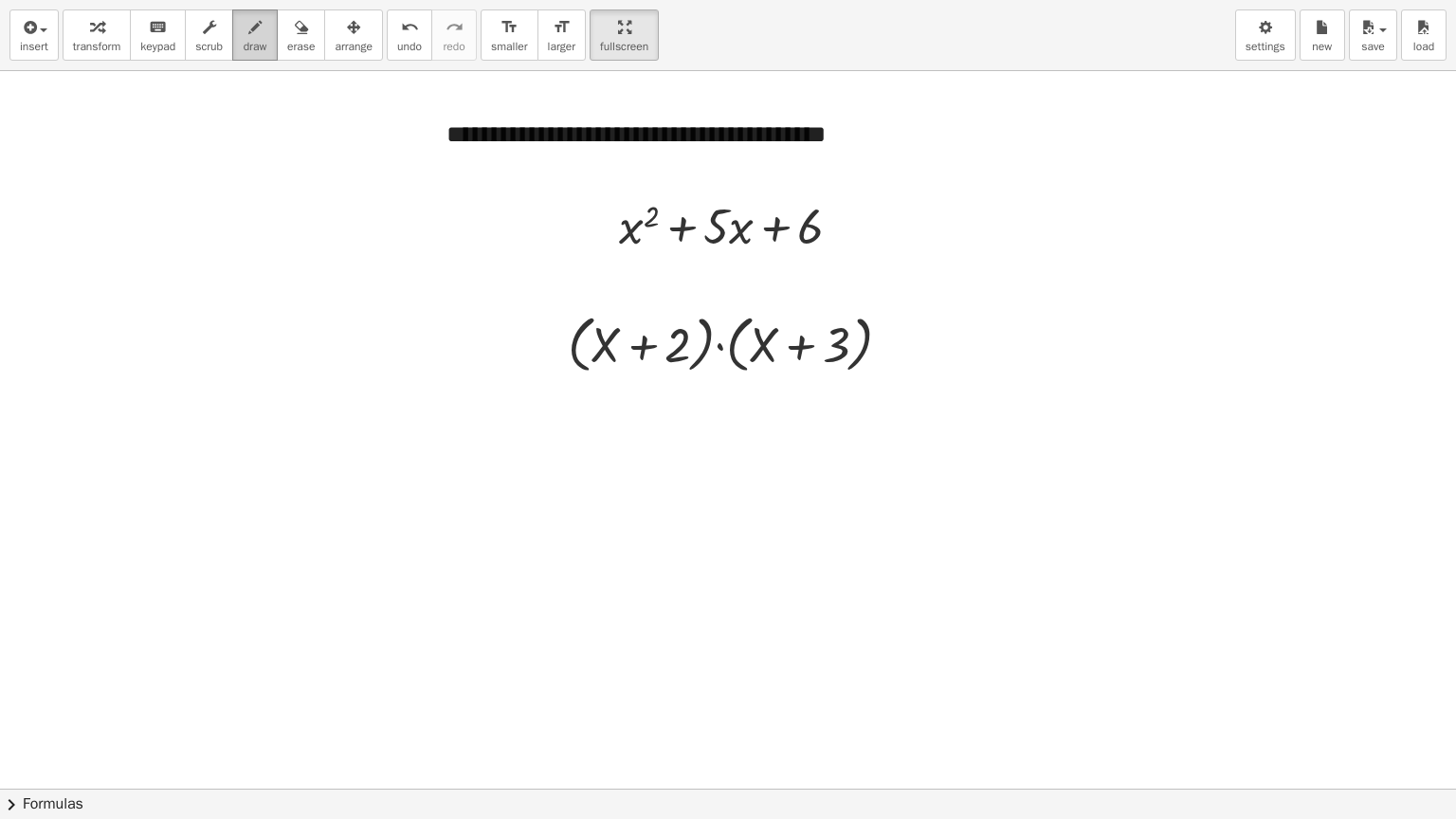 click at bounding box center [255, 27] 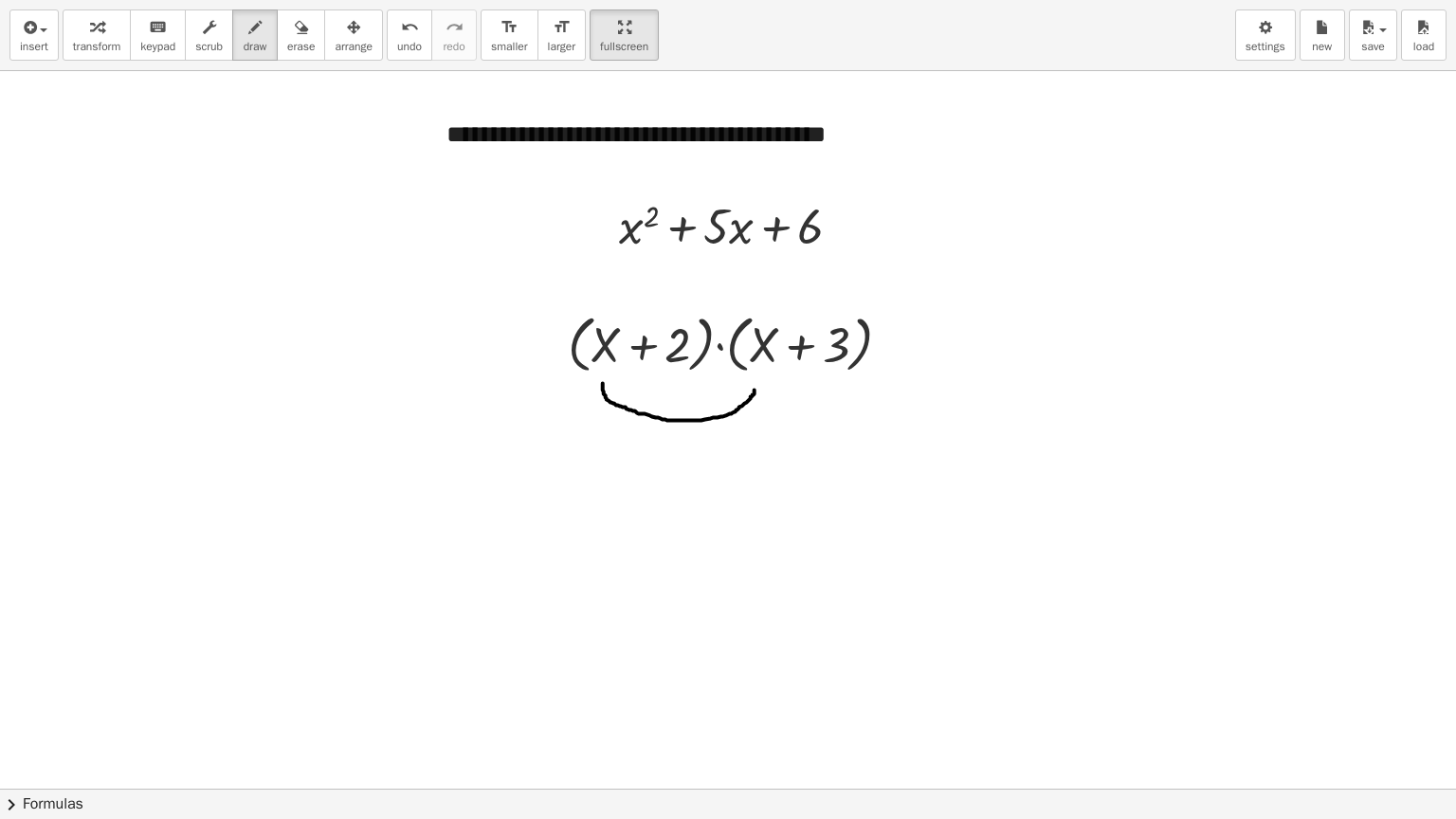 drag, startPoint x: 603, startPoint y: 383, endPoint x: 755, endPoint y: 387, distance: 152.05262 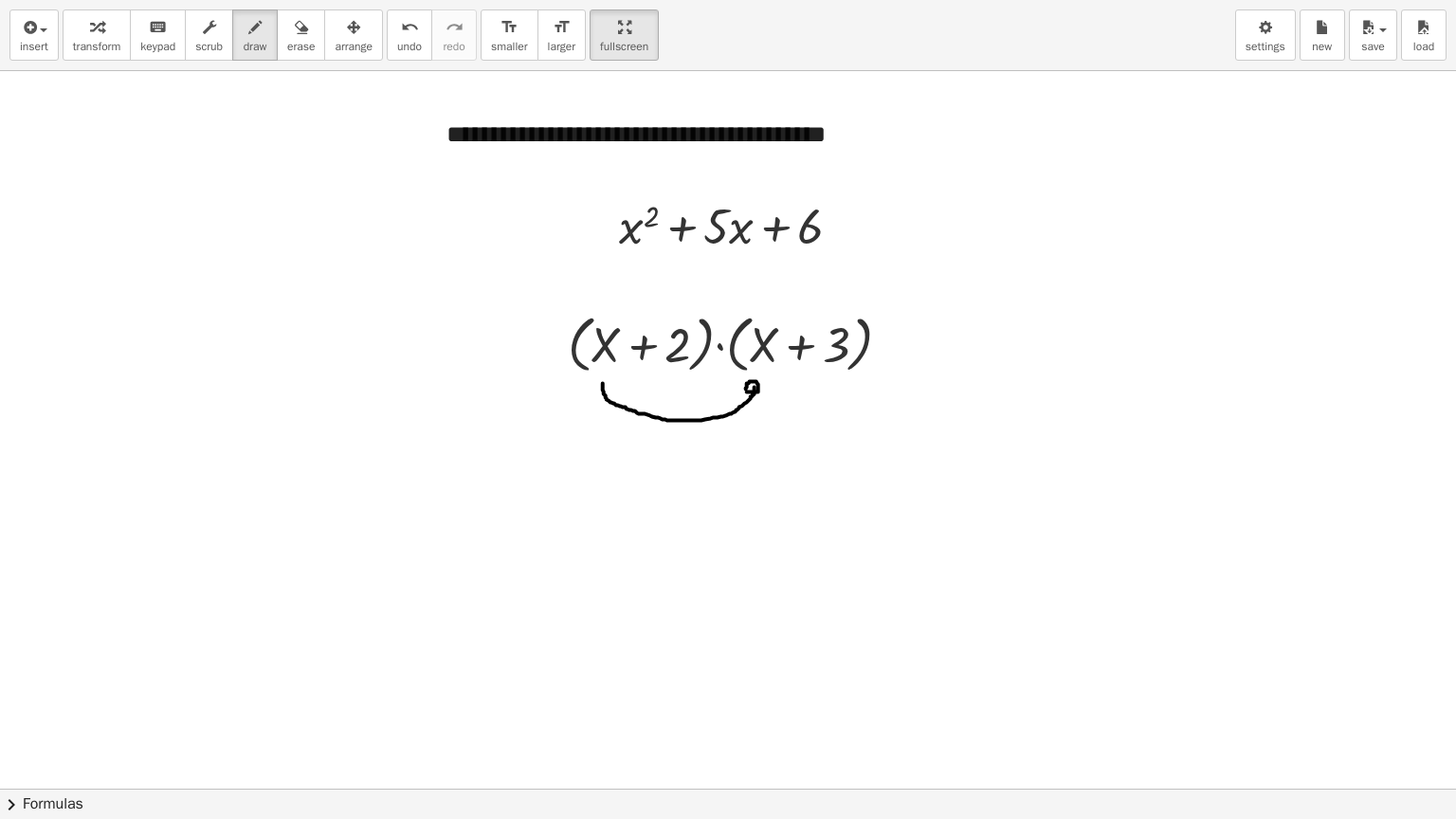 click at bounding box center [733, 789] 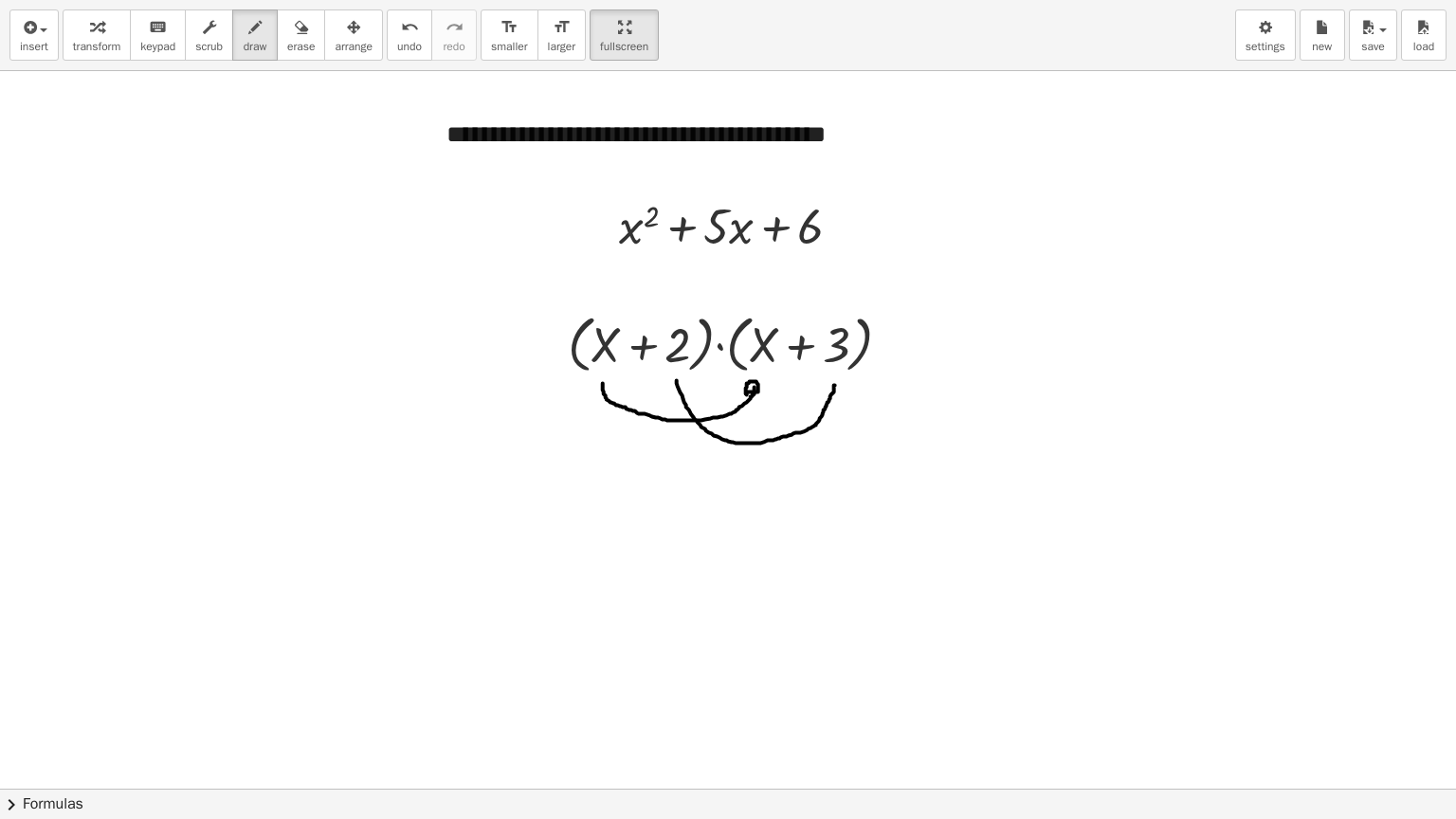 drag, startPoint x: 677, startPoint y: 380, endPoint x: 834, endPoint y: 383, distance: 157.0287 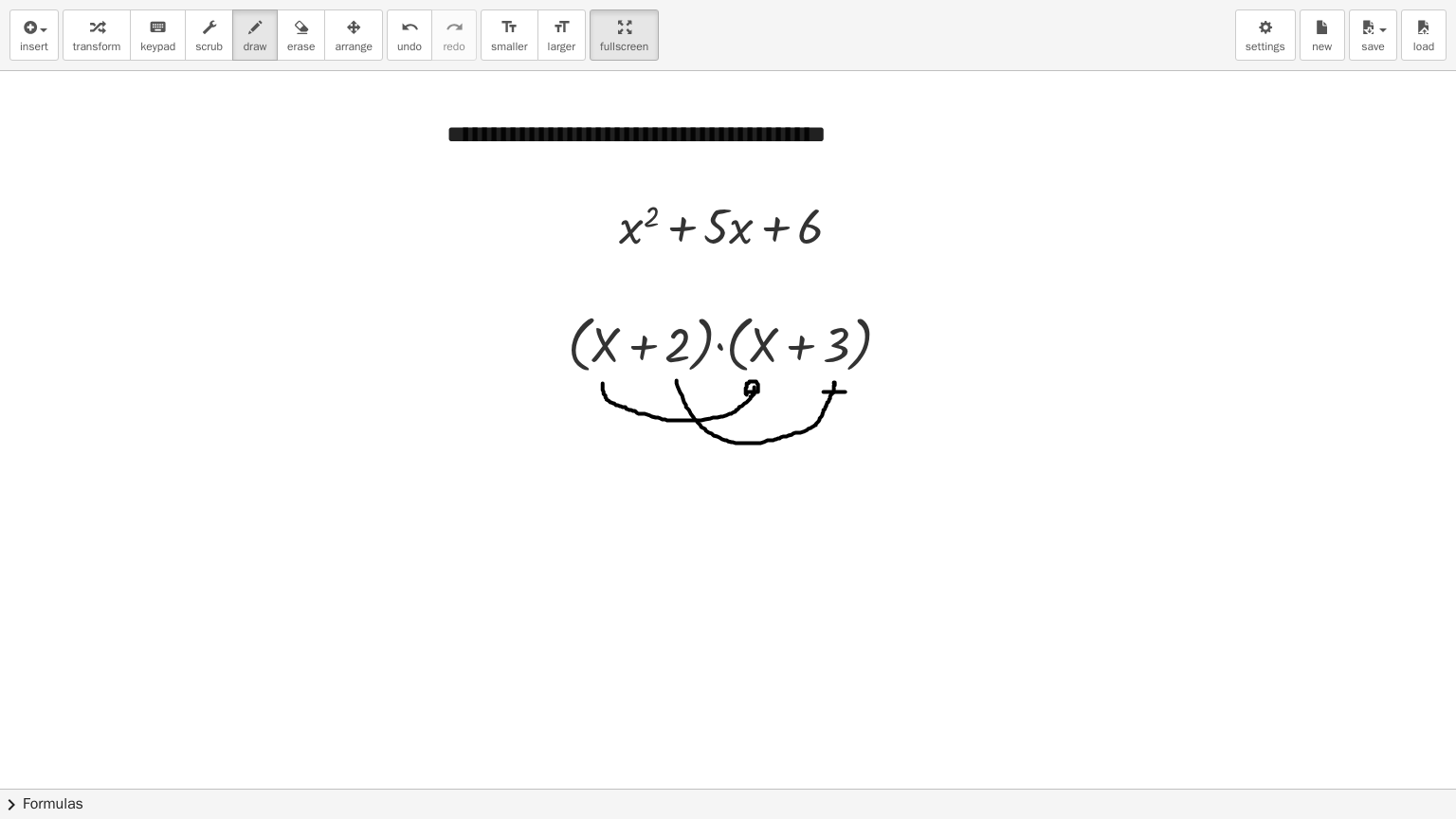 drag, startPoint x: 824, startPoint y: 391, endPoint x: 845, endPoint y: 391, distance: 21 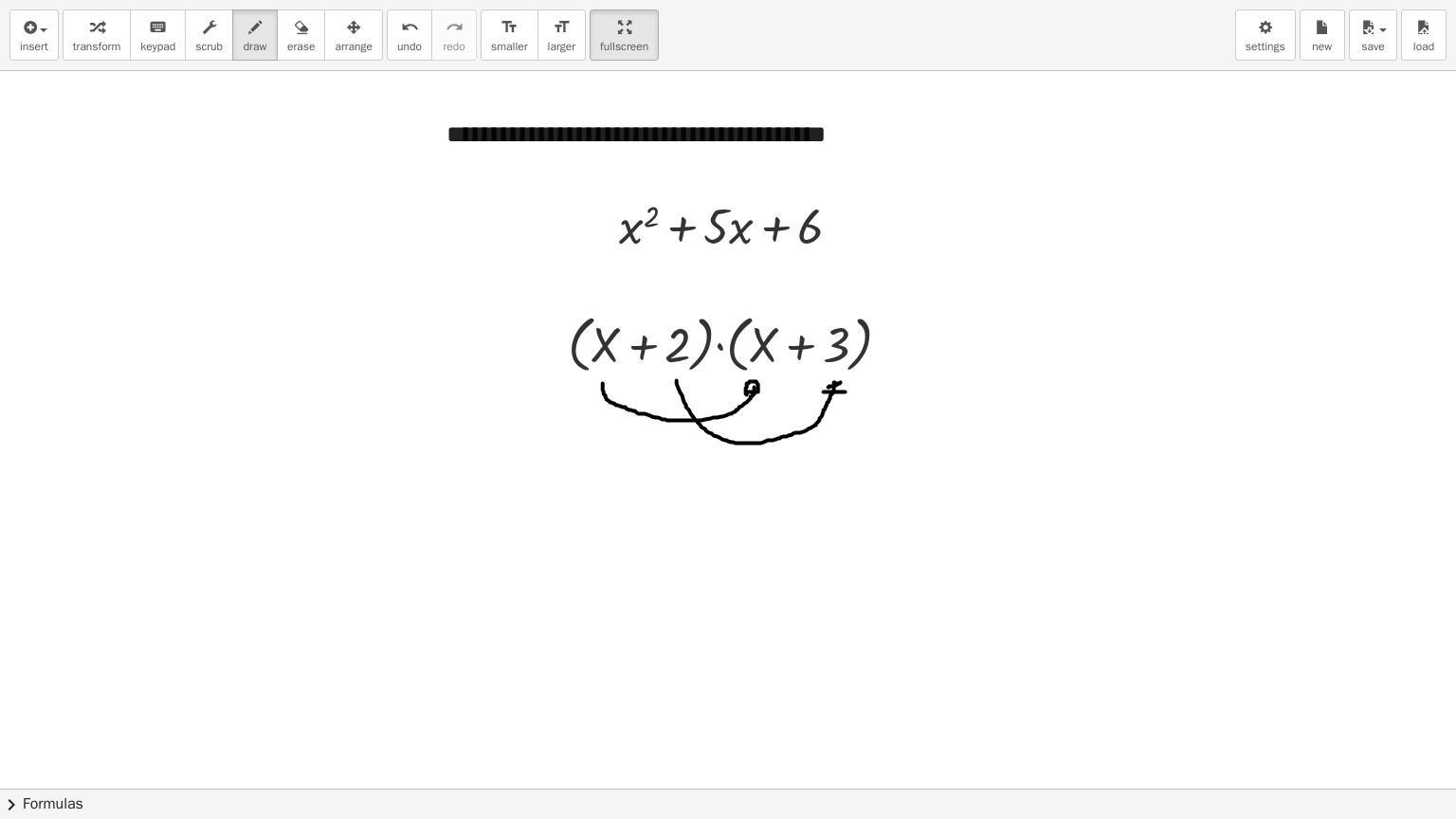 drag, startPoint x: 841, startPoint y: 382, endPoint x: 826, endPoint y: 394, distance: 19.209373 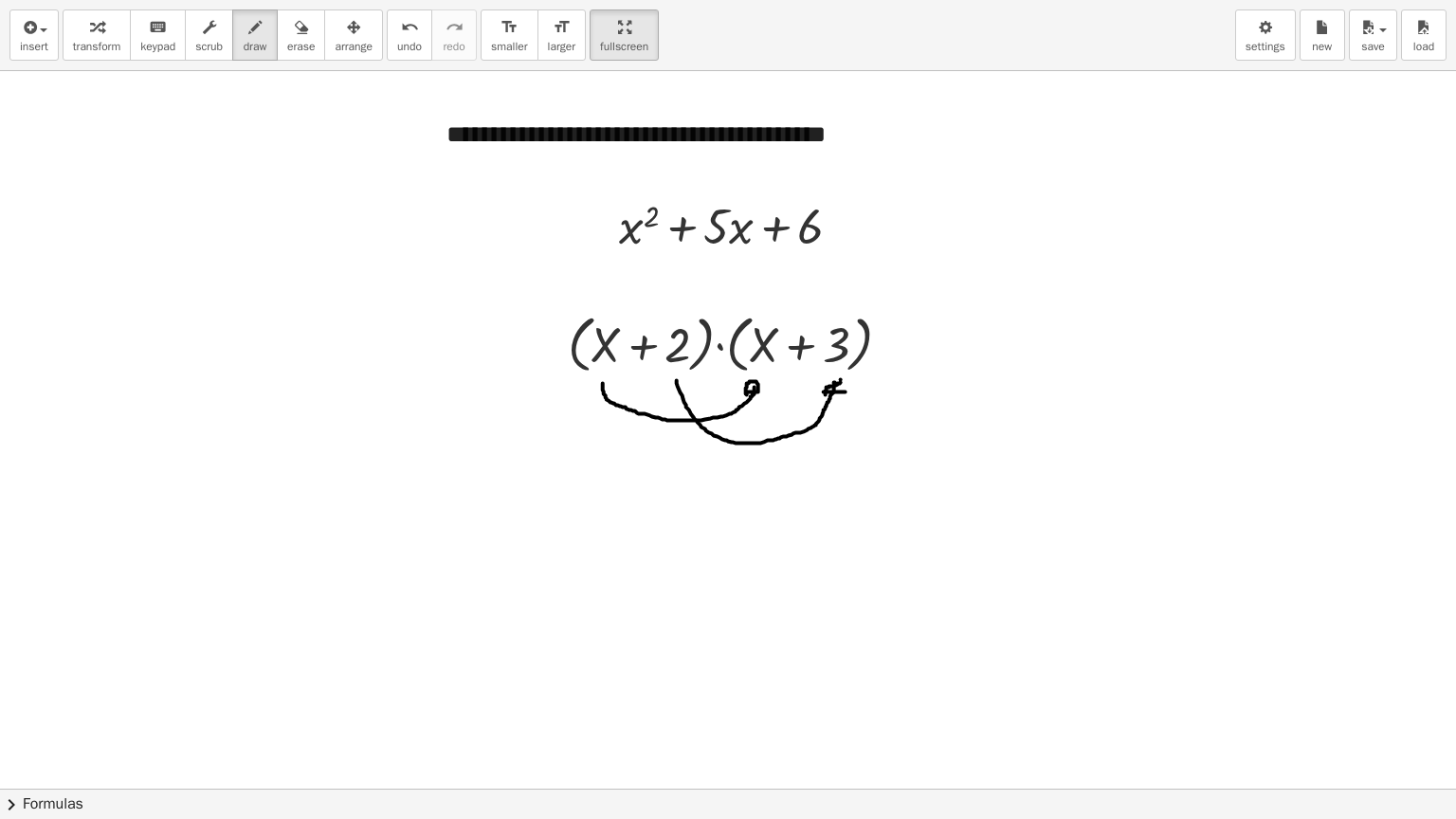 drag, startPoint x: 841, startPoint y: 379, endPoint x: 842, endPoint y: 389, distance: 10.049876 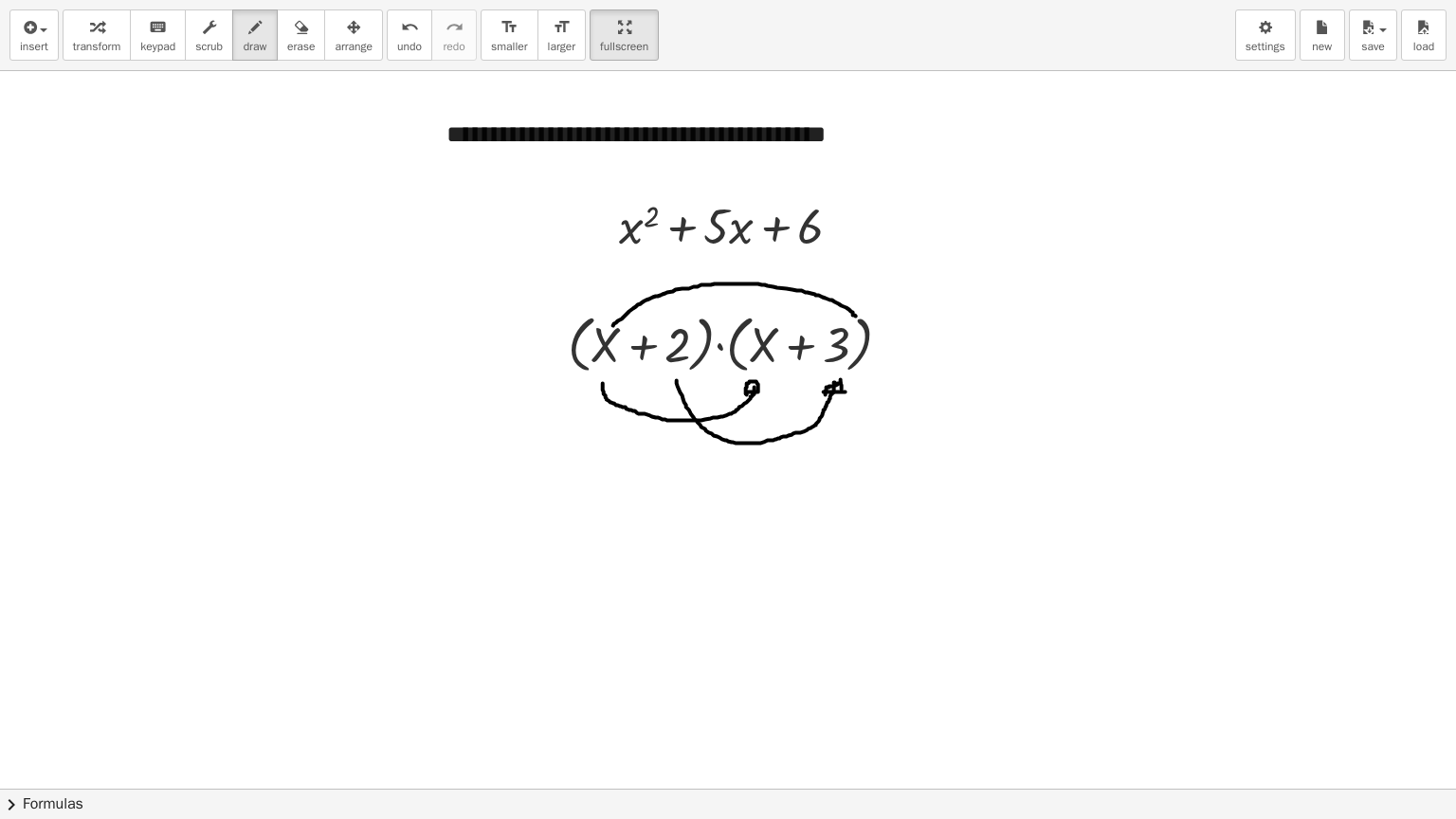 drag, startPoint x: 613, startPoint y: 325, endPoint x: 857, endPoint y: 319, distance: 244.07376 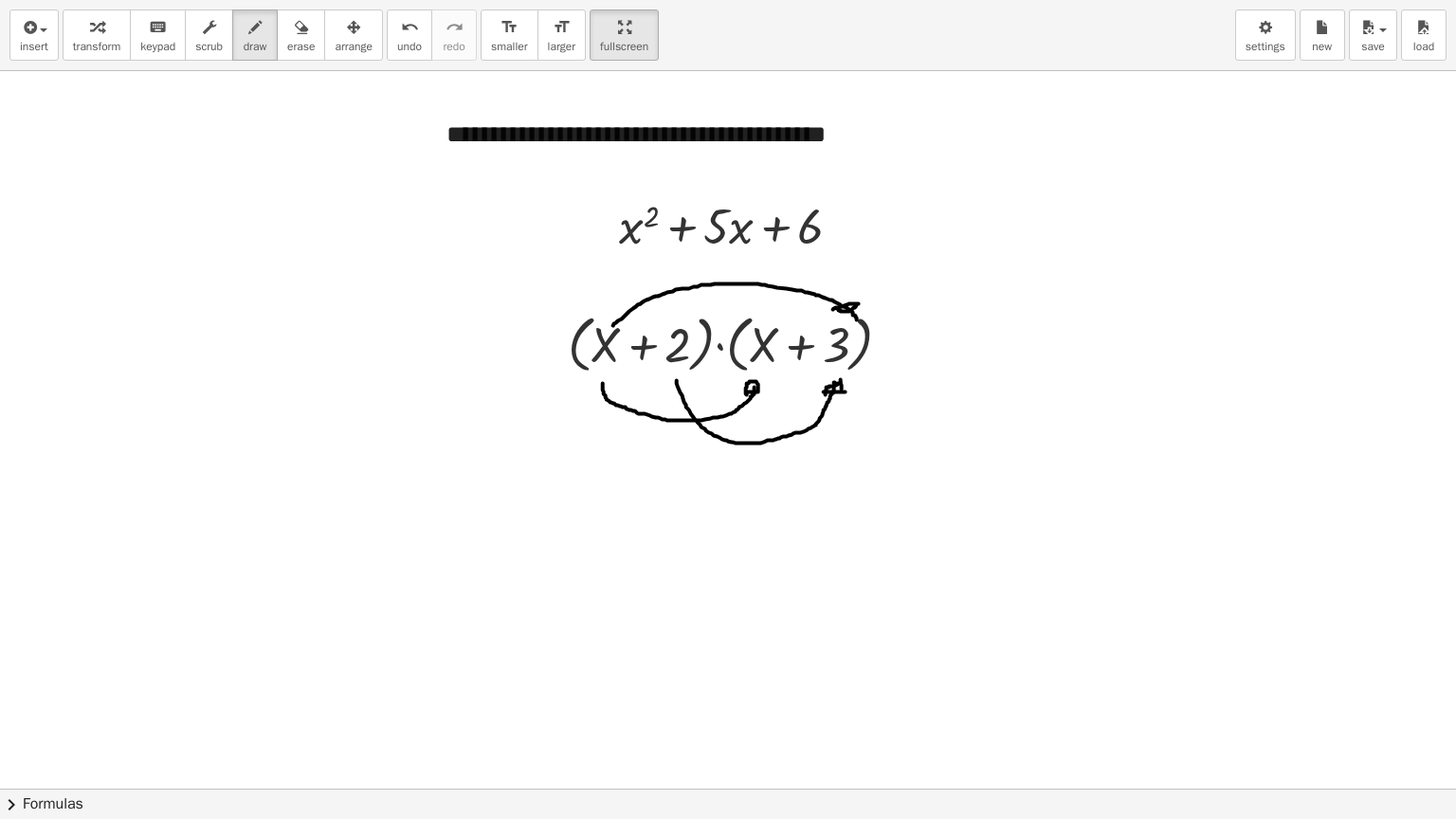 click at bounding box center (733, 789) 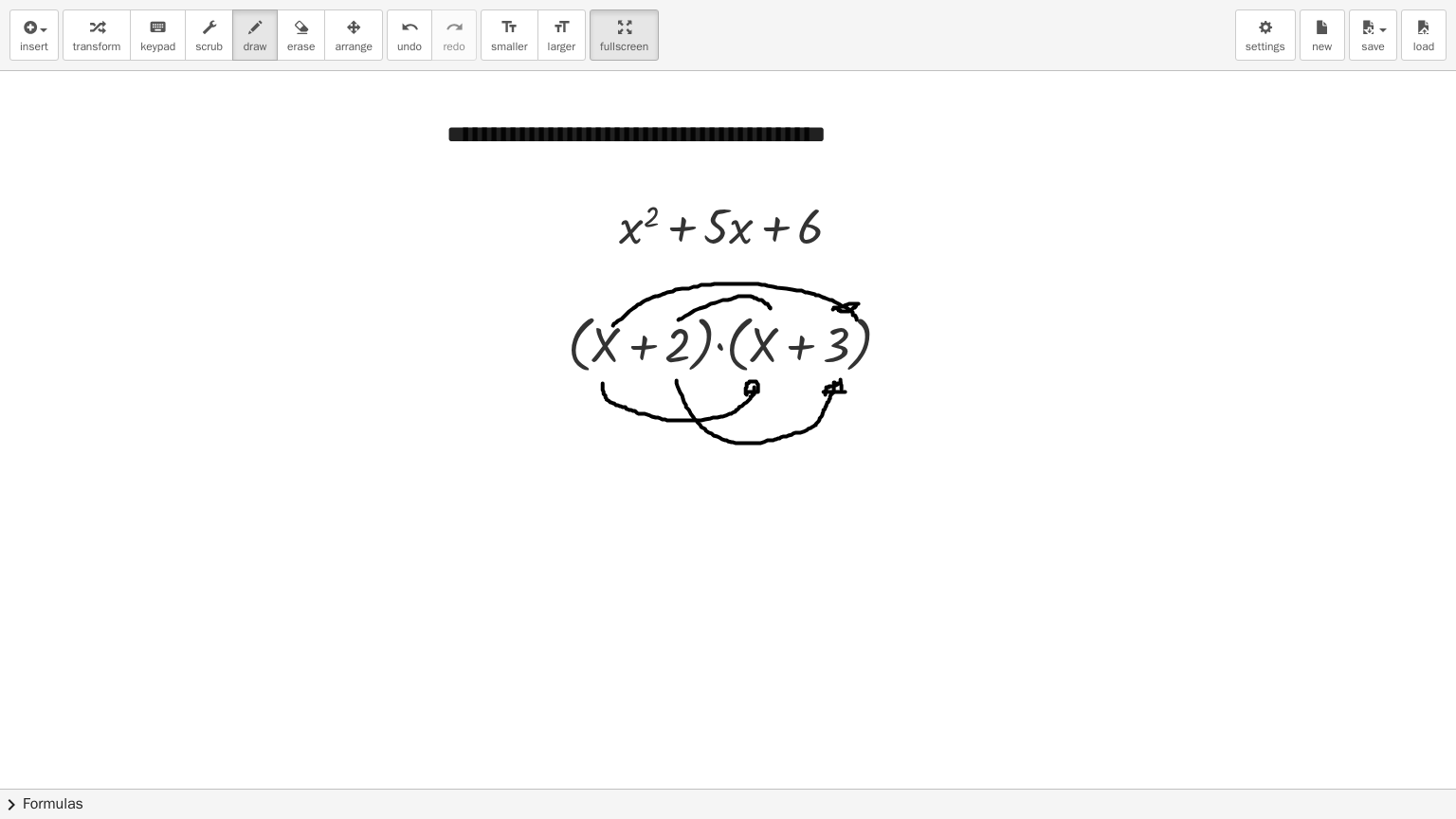 drag, startPoint x: 679, startPoint y: 319, endPoint x: 771, endPoint y: 311, distance: 92.34717 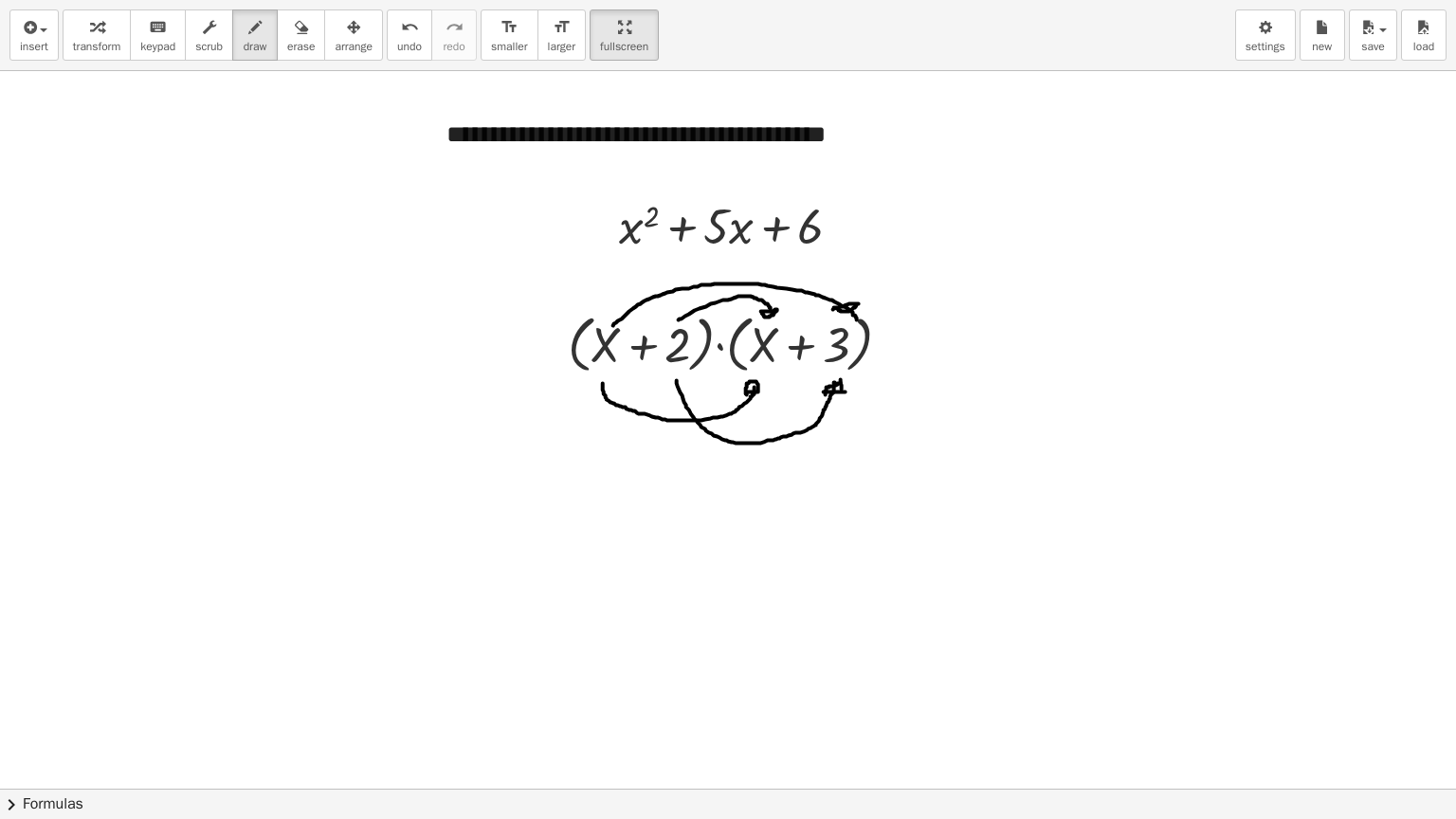click at bounding box center [733, 789] 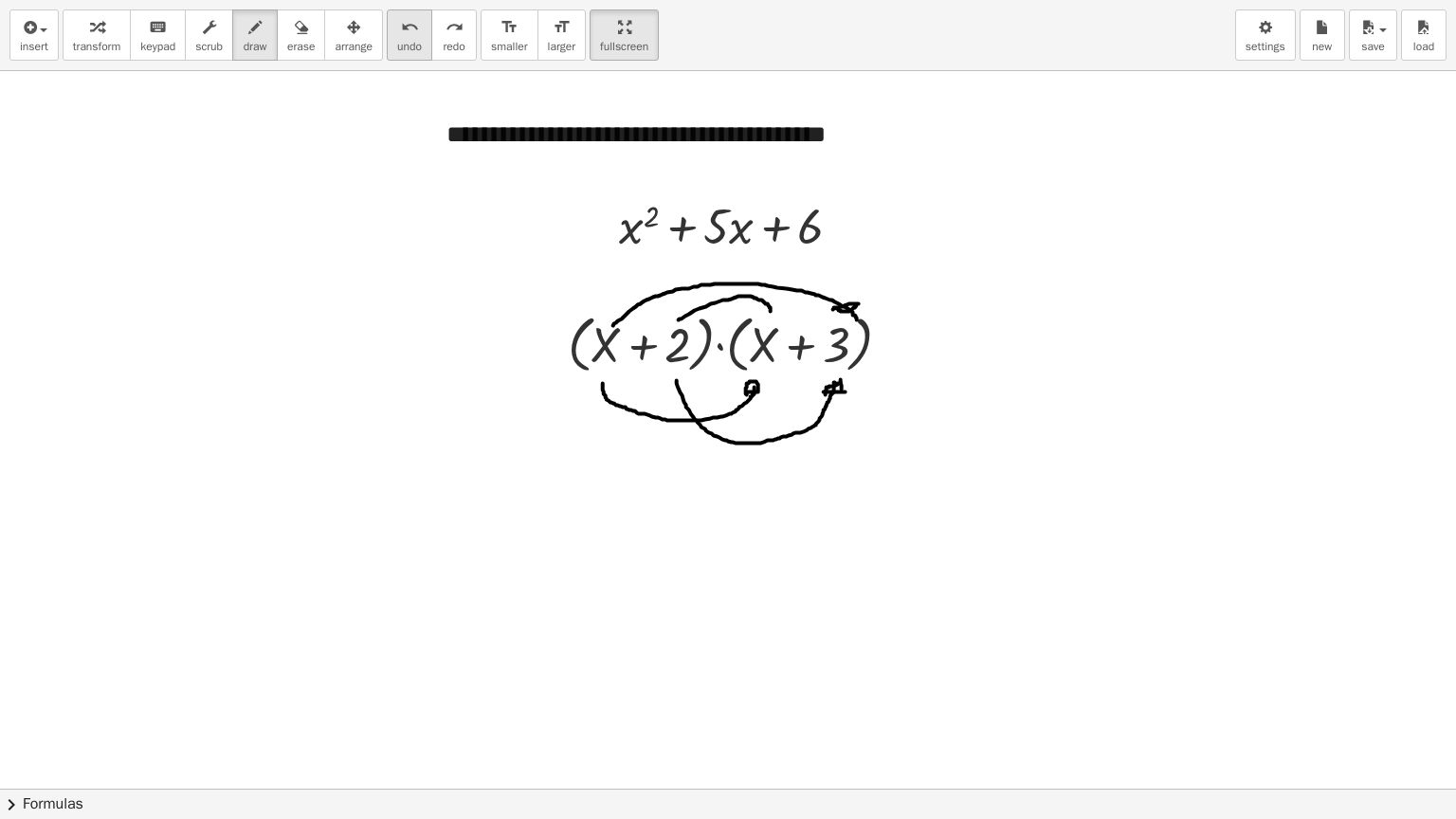click on "undo undo" at bounding box center (410, 35) 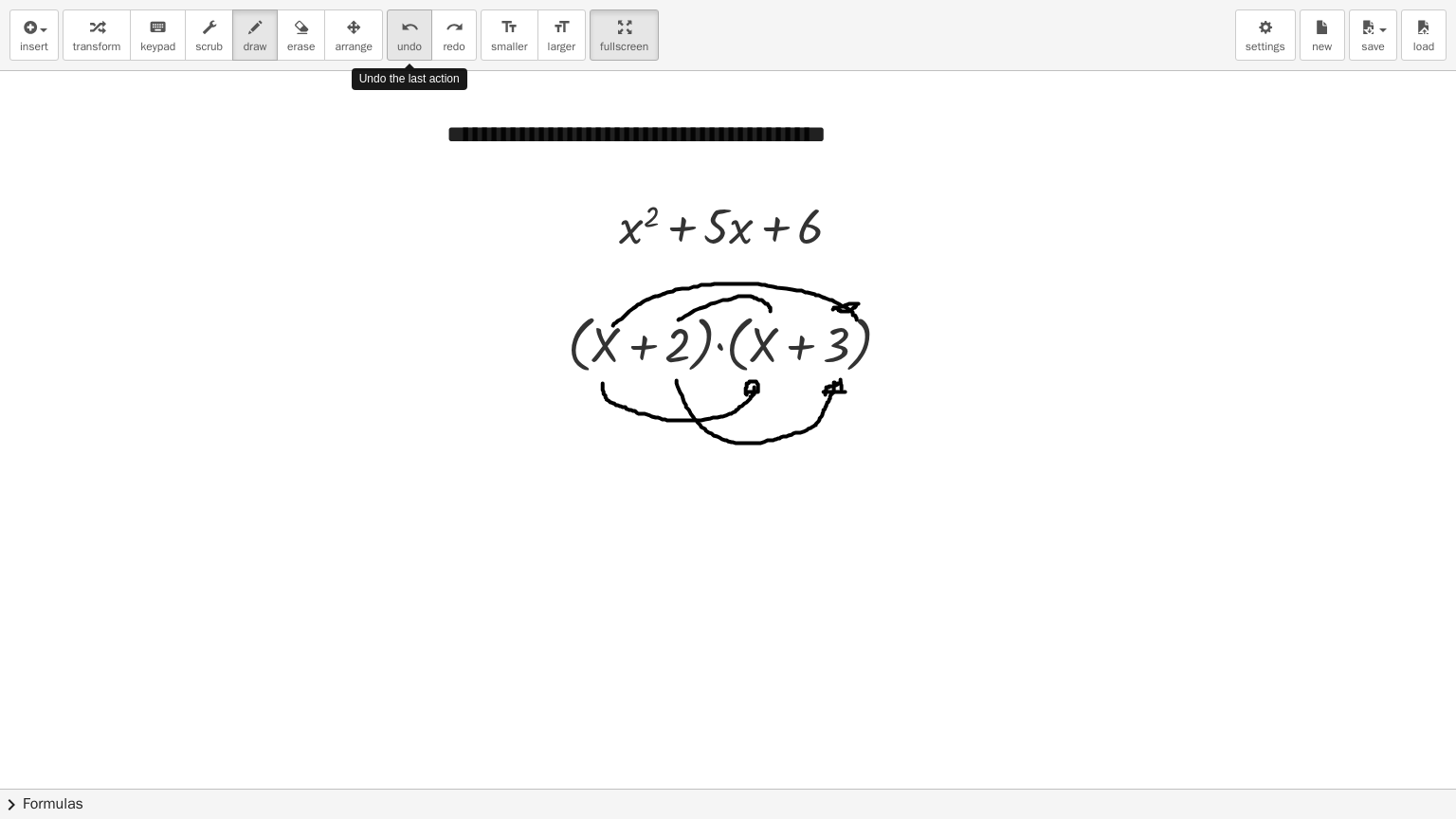 click on "undo undo" at bounding box center [410, 35] 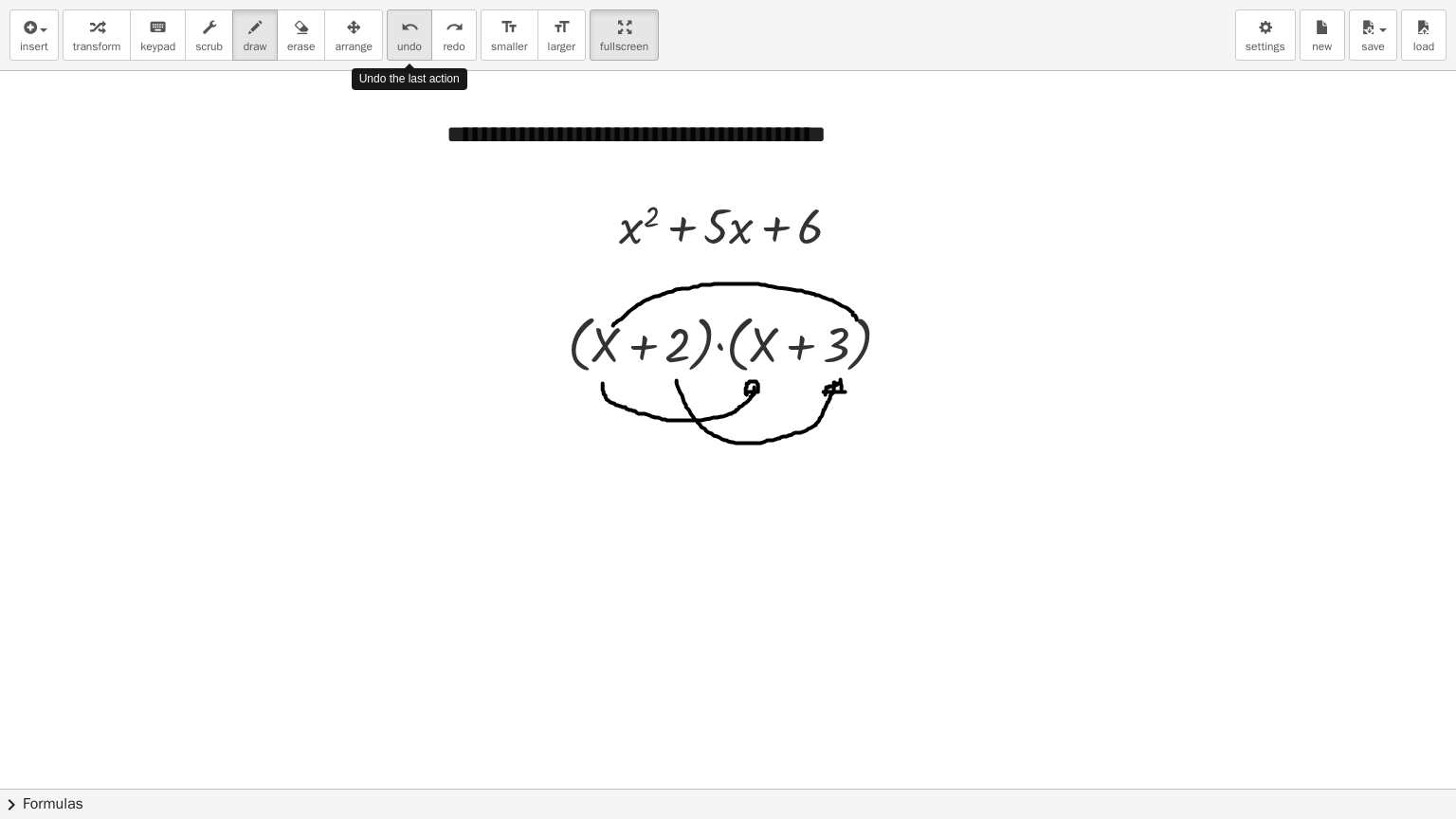 click on "undo undo" at bounding box center [410, 35] 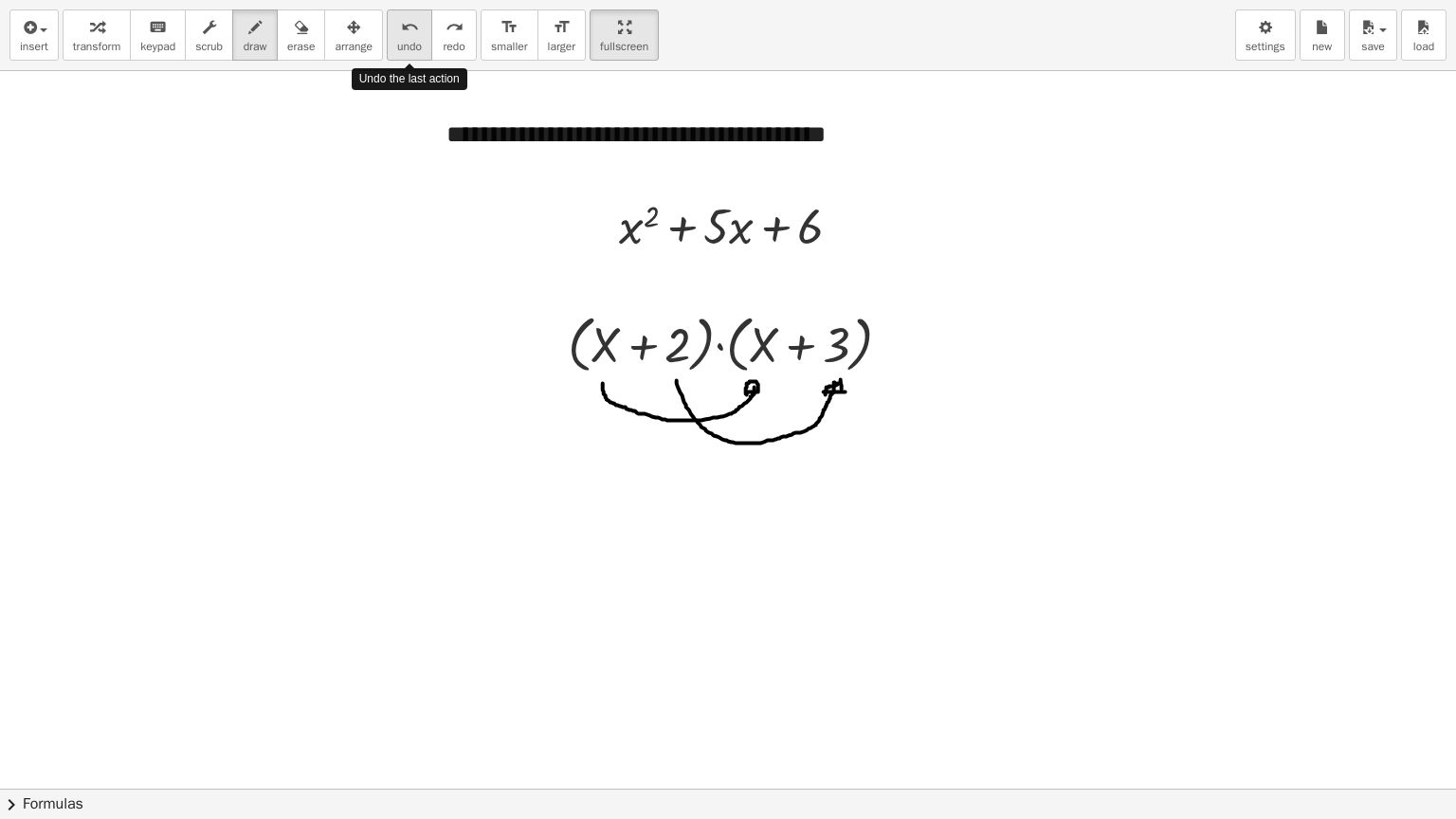 click on "undo undo" at bounding box center [410, 35] 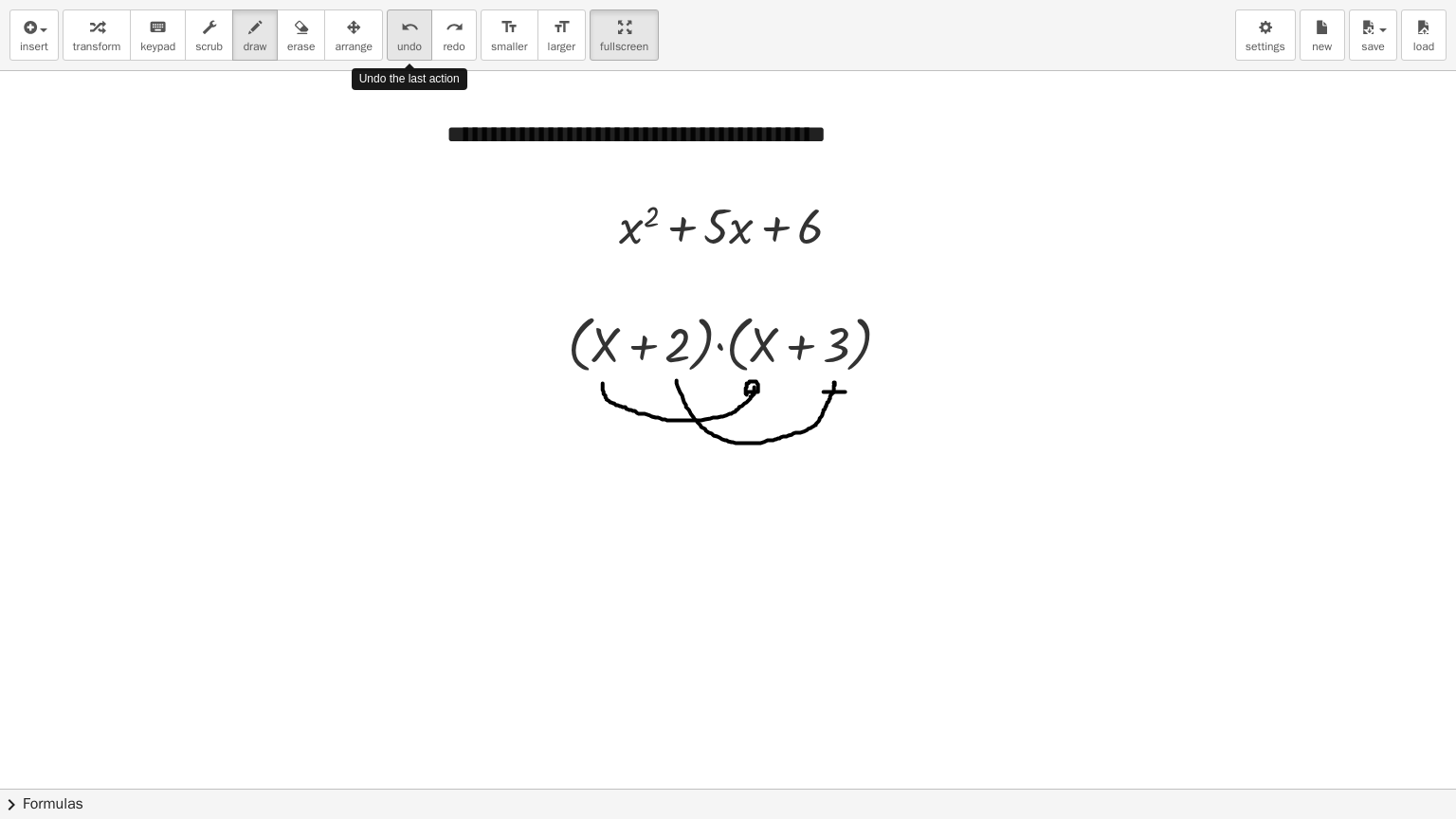 click on "undo undo" at bounding box center [410, 35] 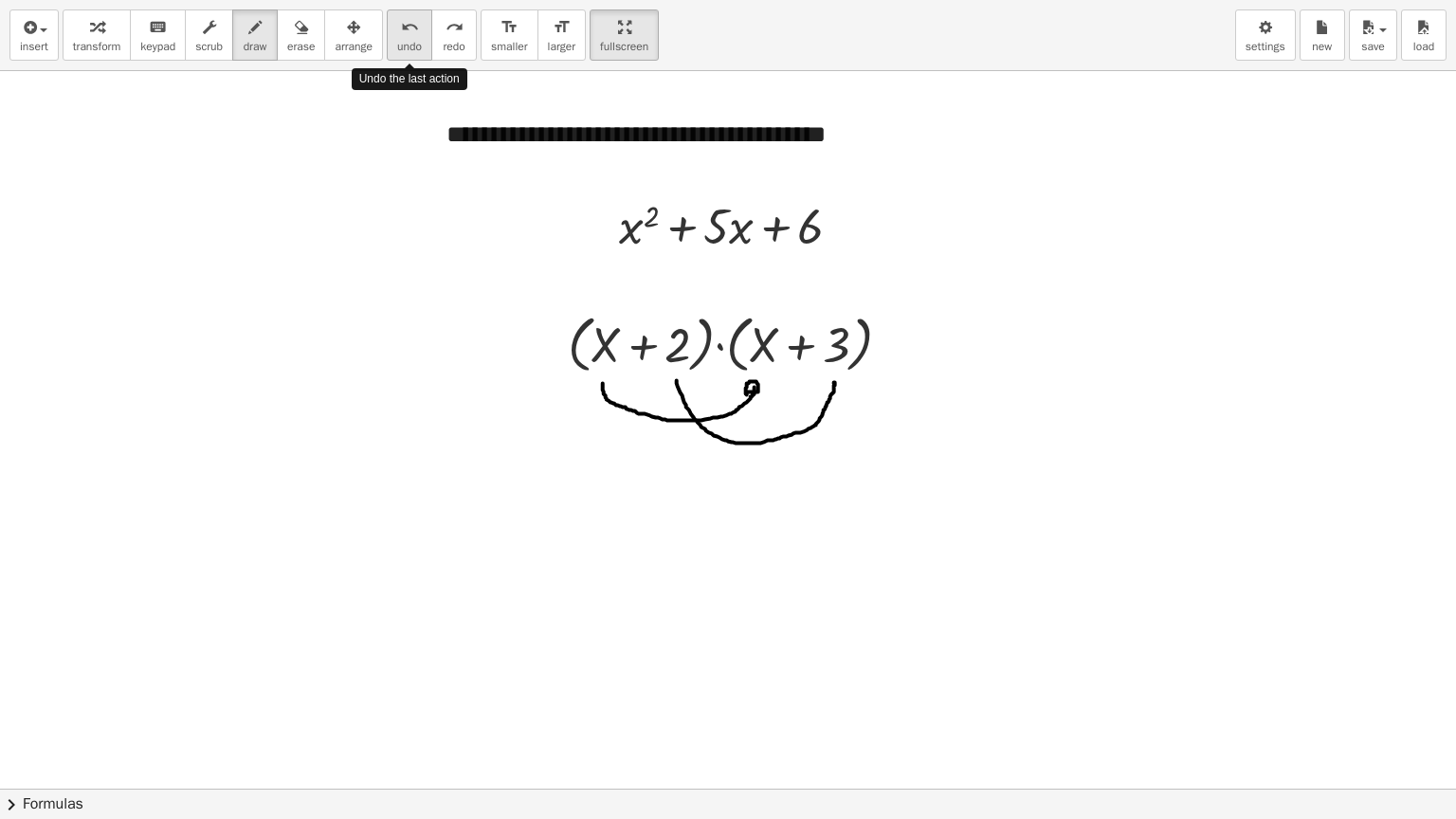 click on "undo undo" at bounding box center (410, 35) 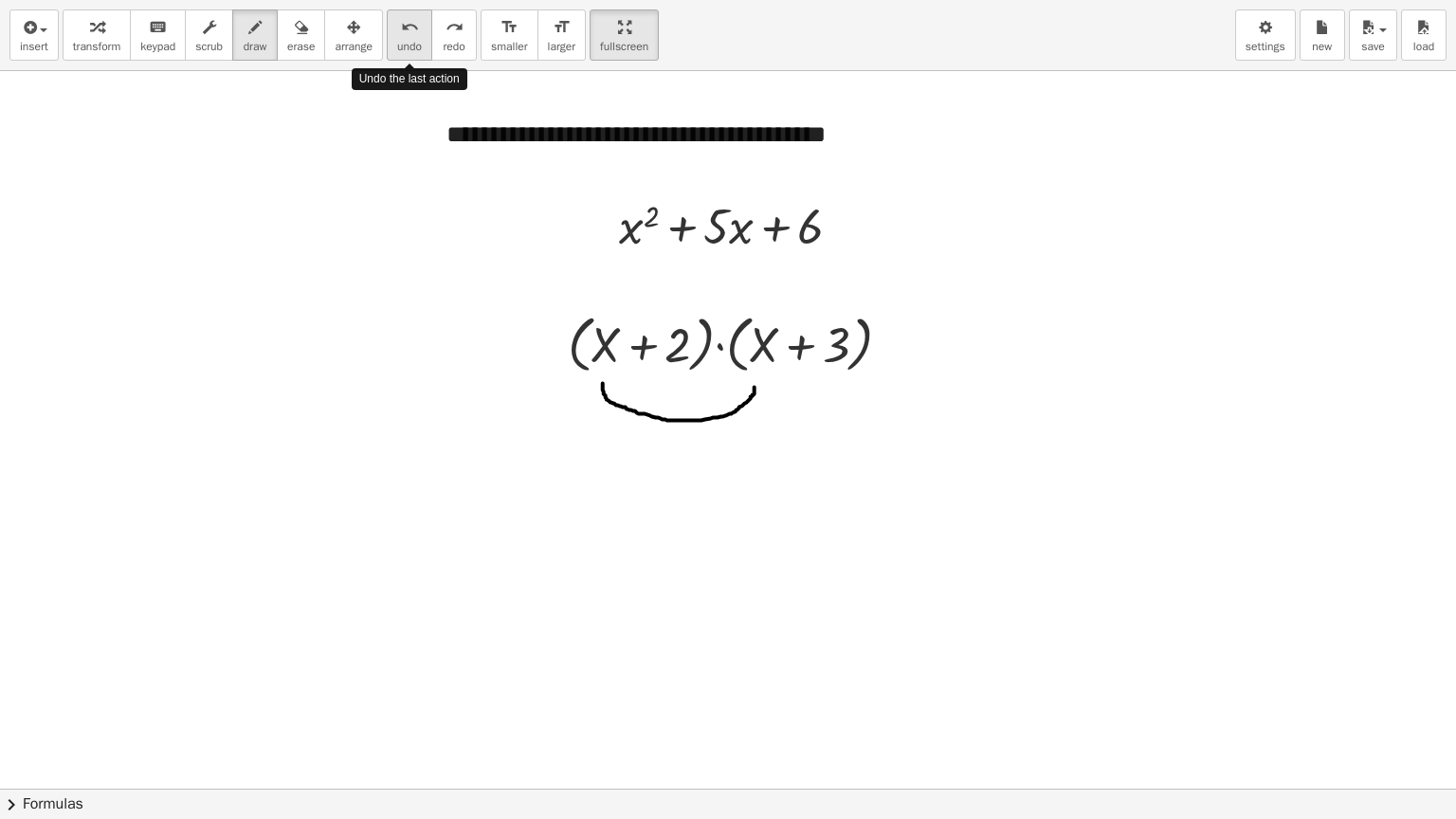 click on "undo undo" at bounding box center [410, 35] 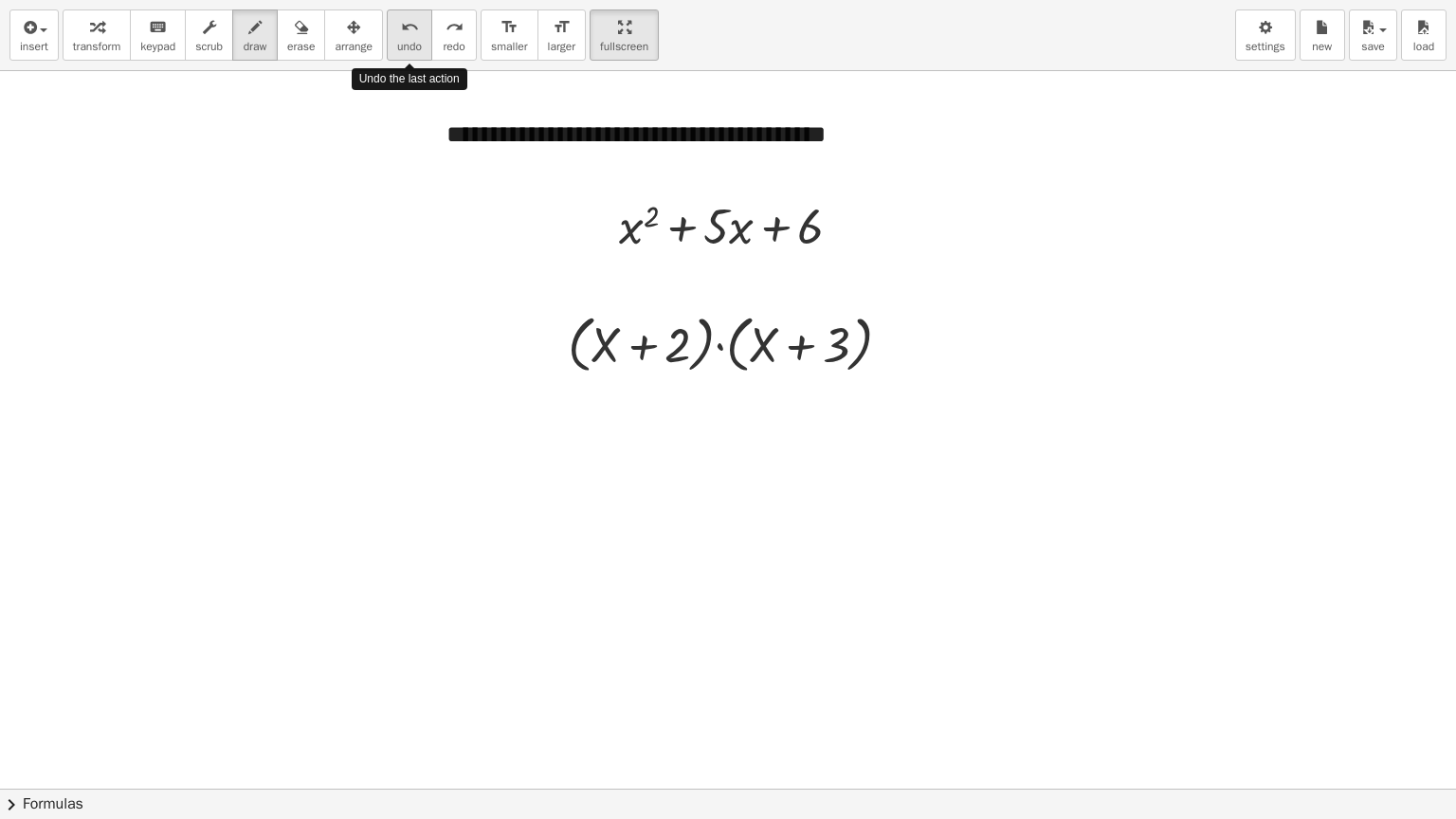 click on "undo undo" at bounding box center [410, 35] 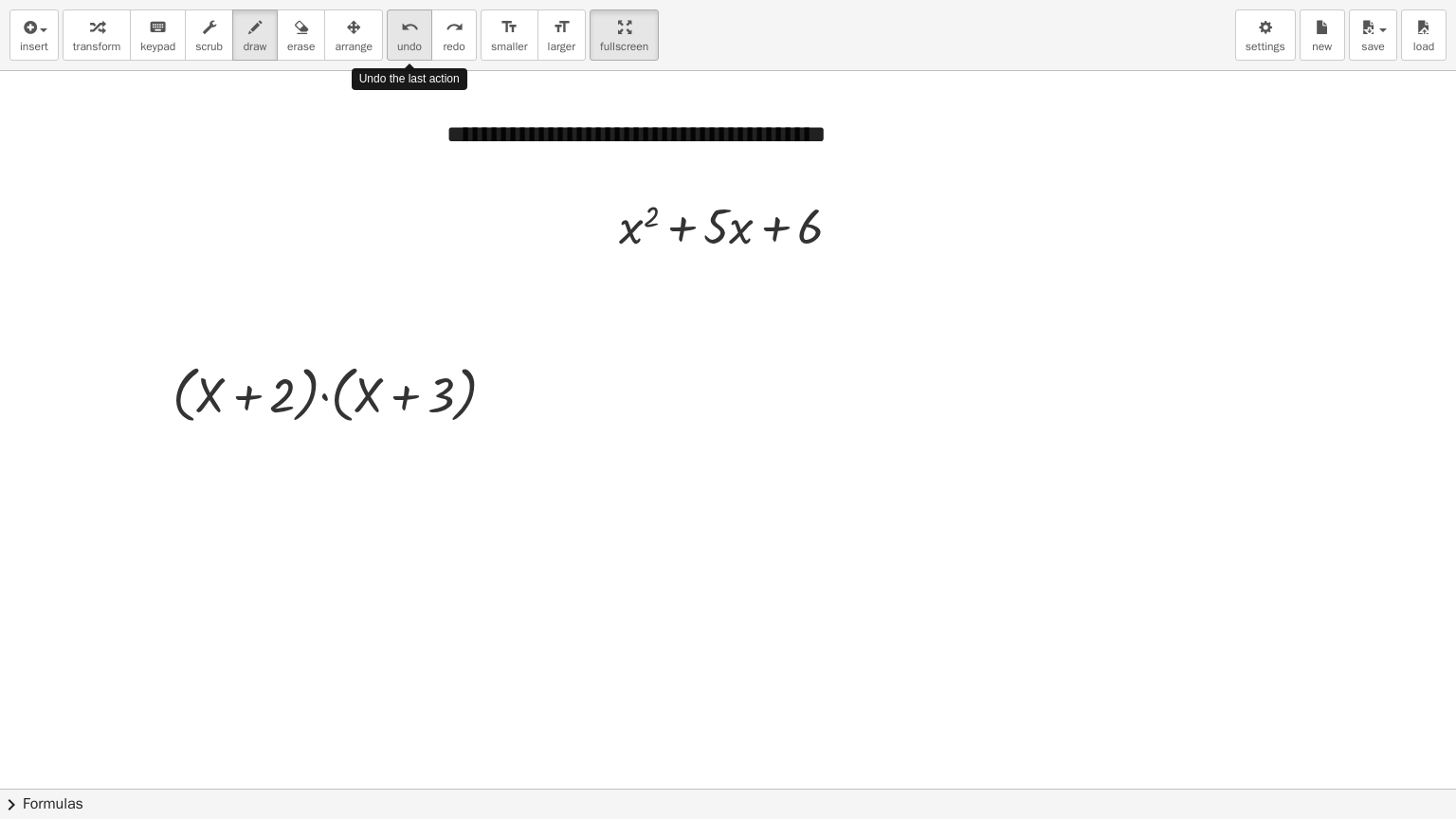 click on "undo undo" at bounding box center [410, 35] 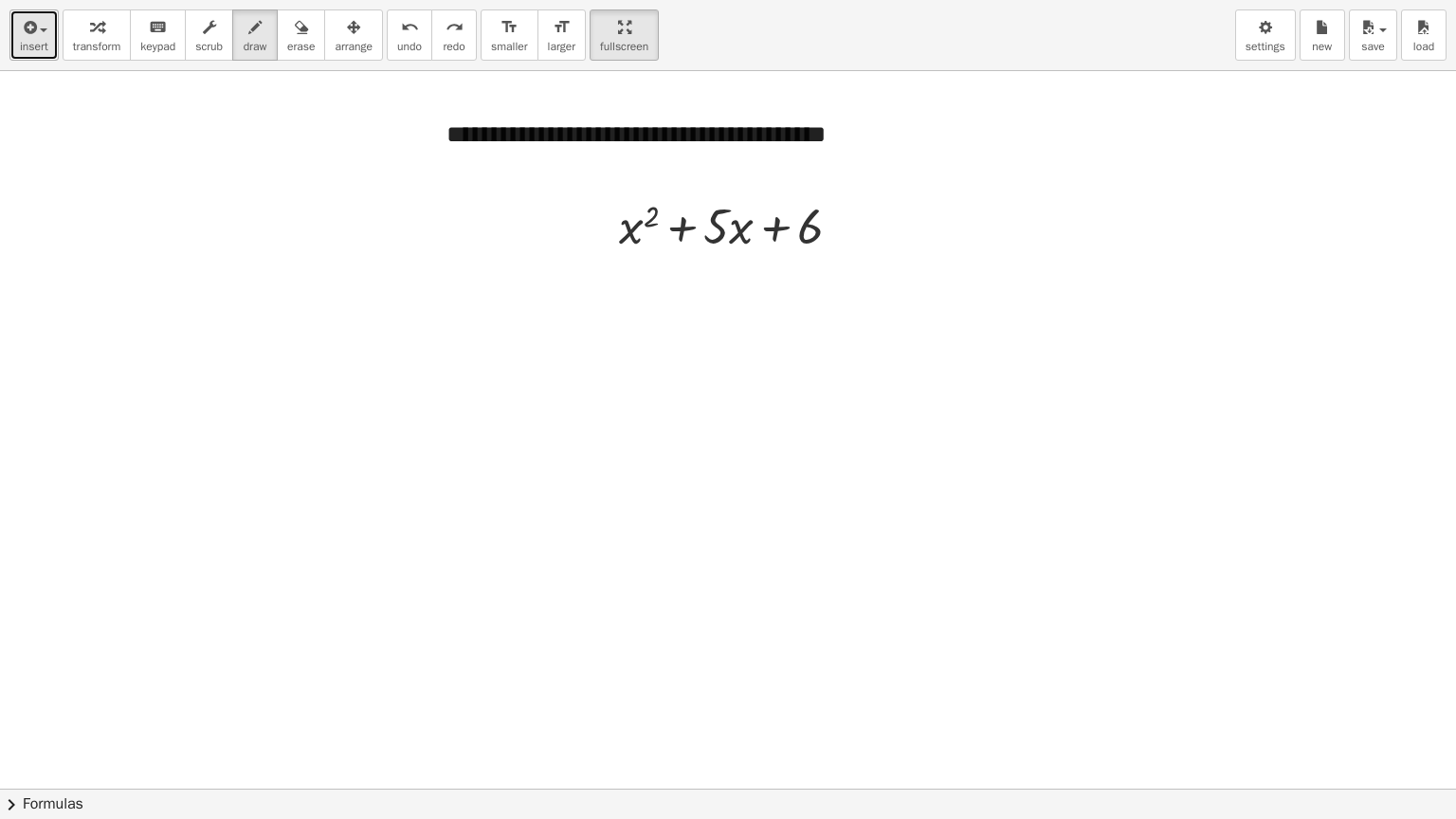 click at bounding box center (28, 27) 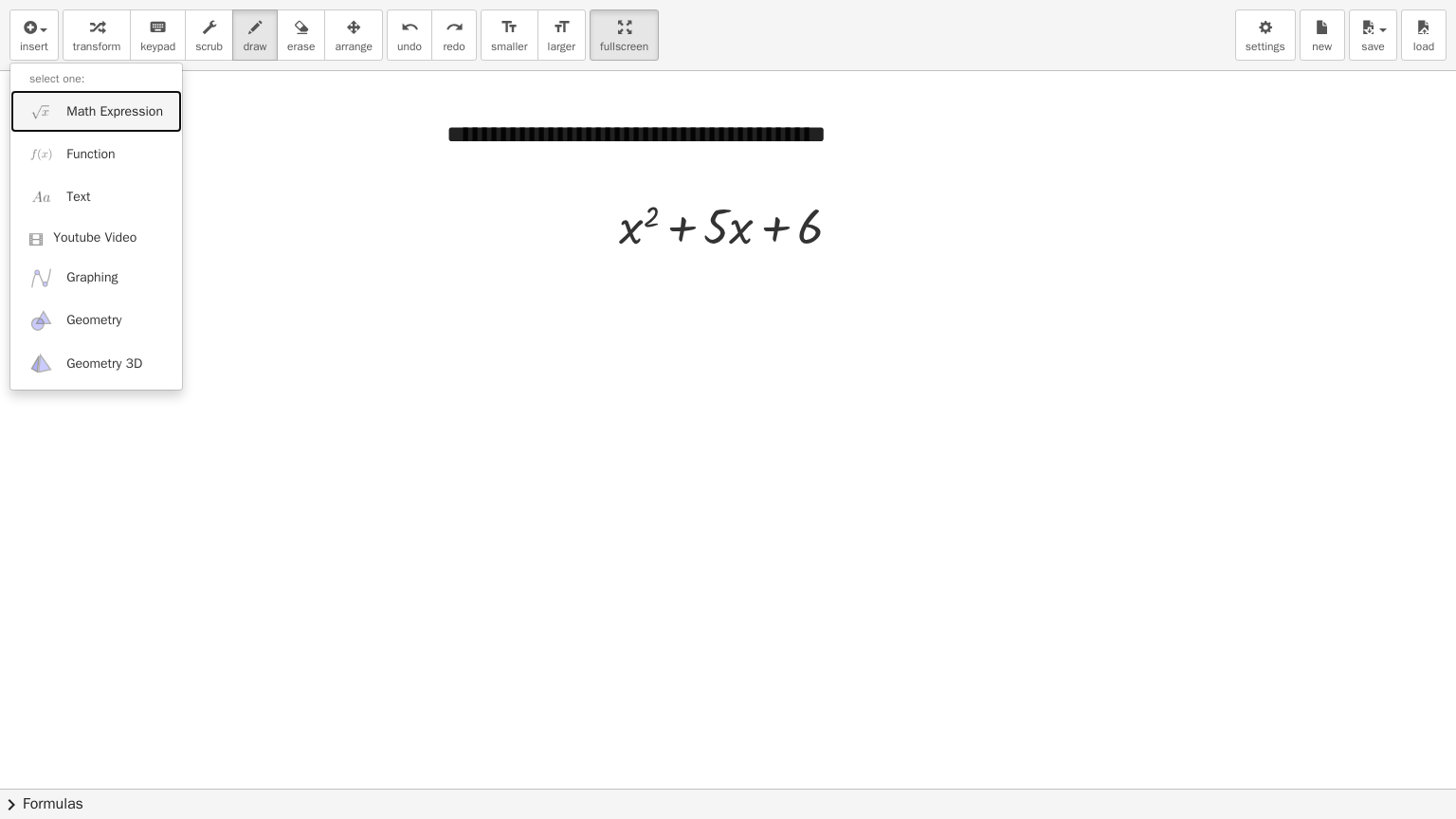 click at bounding box center (41, 111) 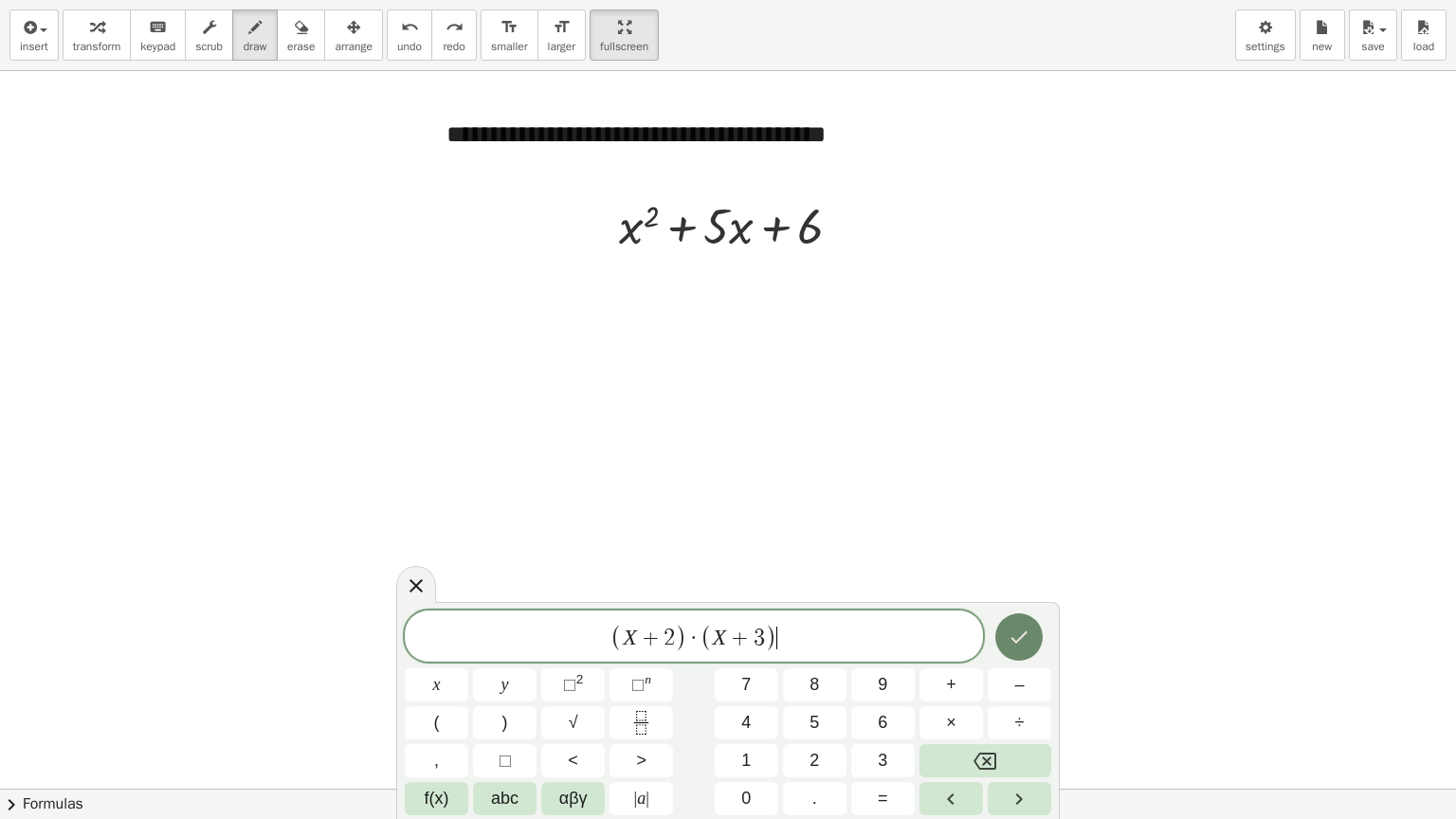 click 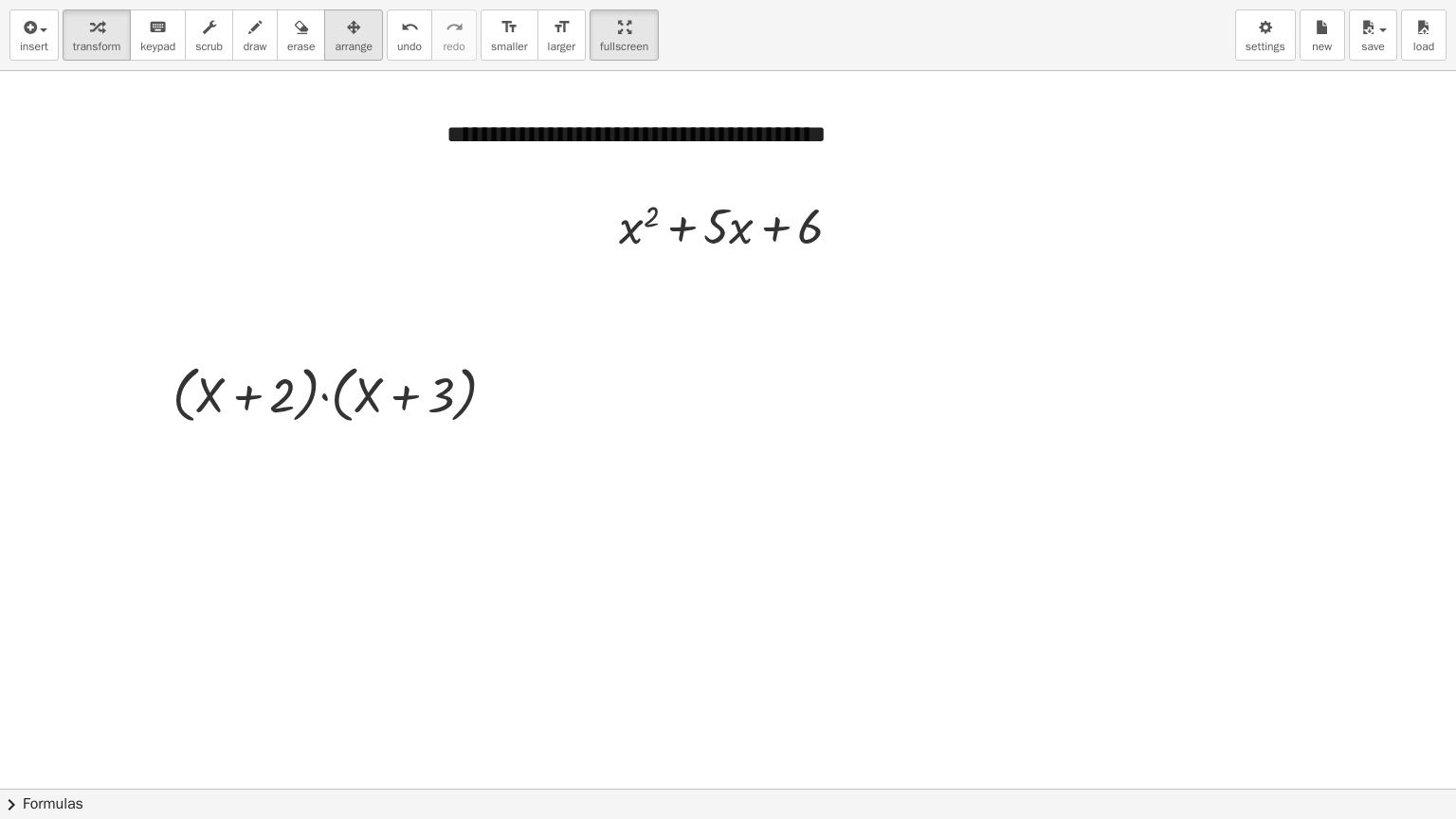 click at bounding box center (354, 27) 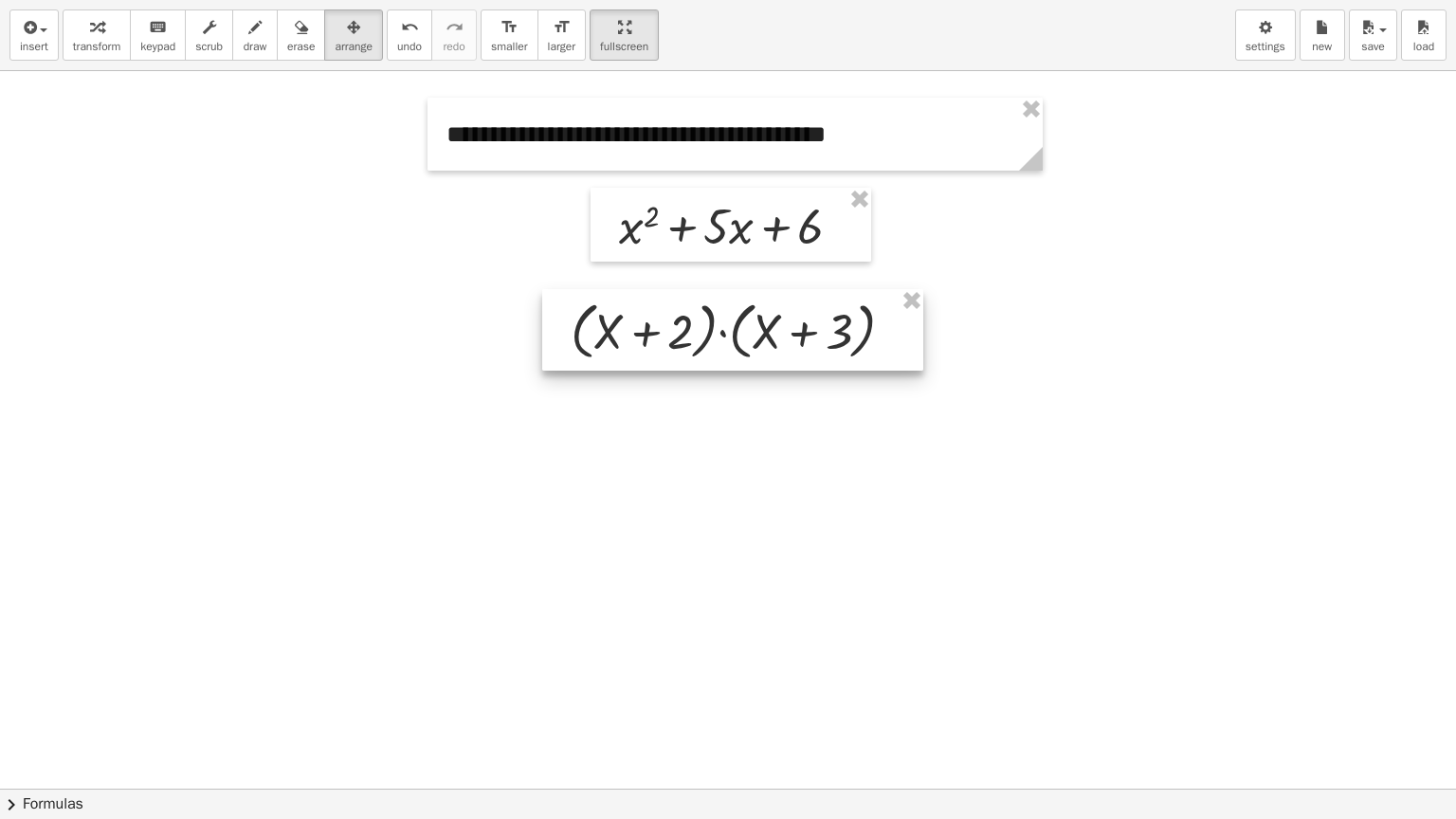 drag, startPoint x: 337, startPoint y: 391, endPoint x: 723, endPoint y: 327, distance: 391.26973 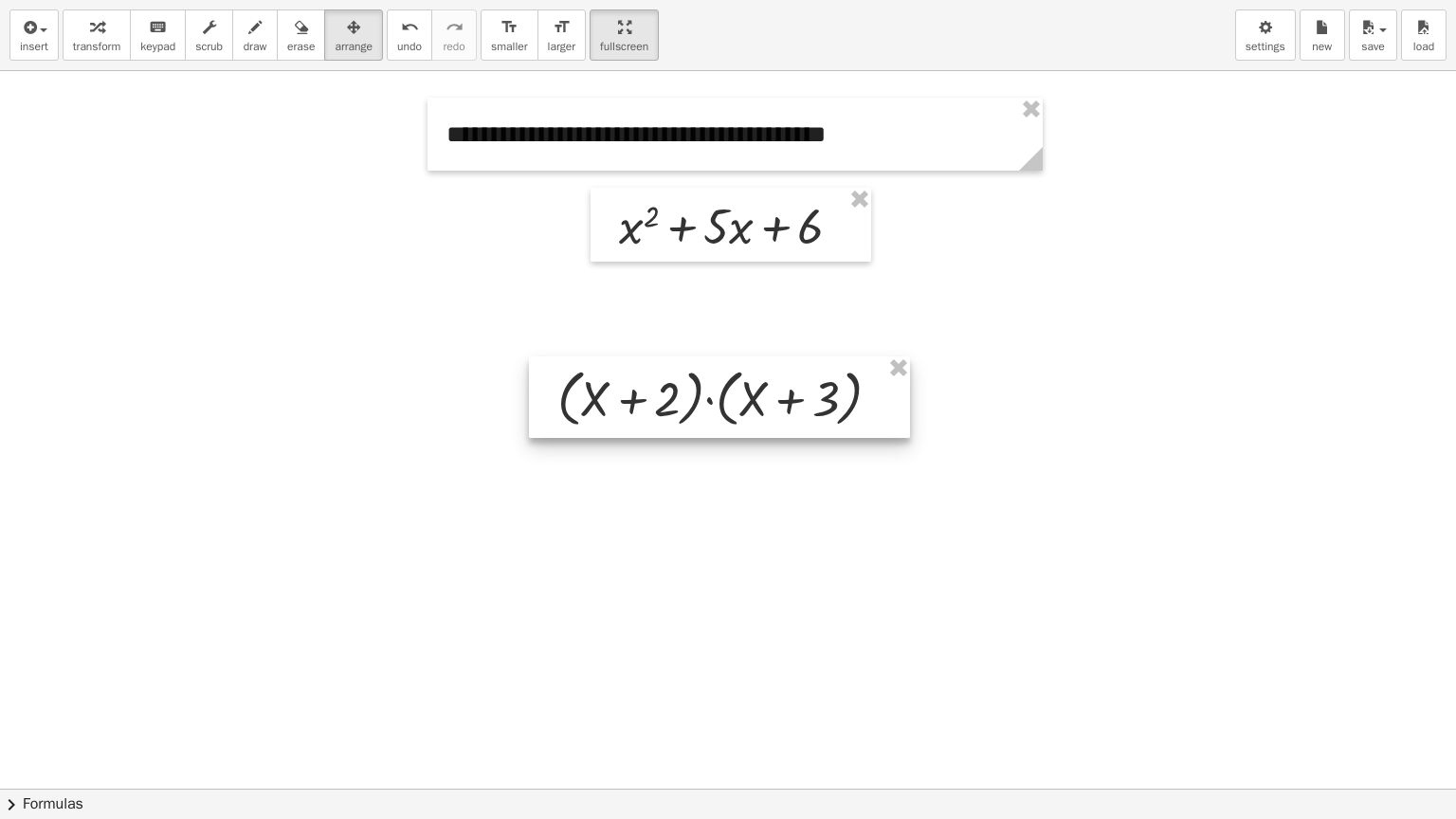 drag, startPoint x: 722, startPoint y: 330, endPoint x: 721, endPoint y: 401, distance: 71.00704 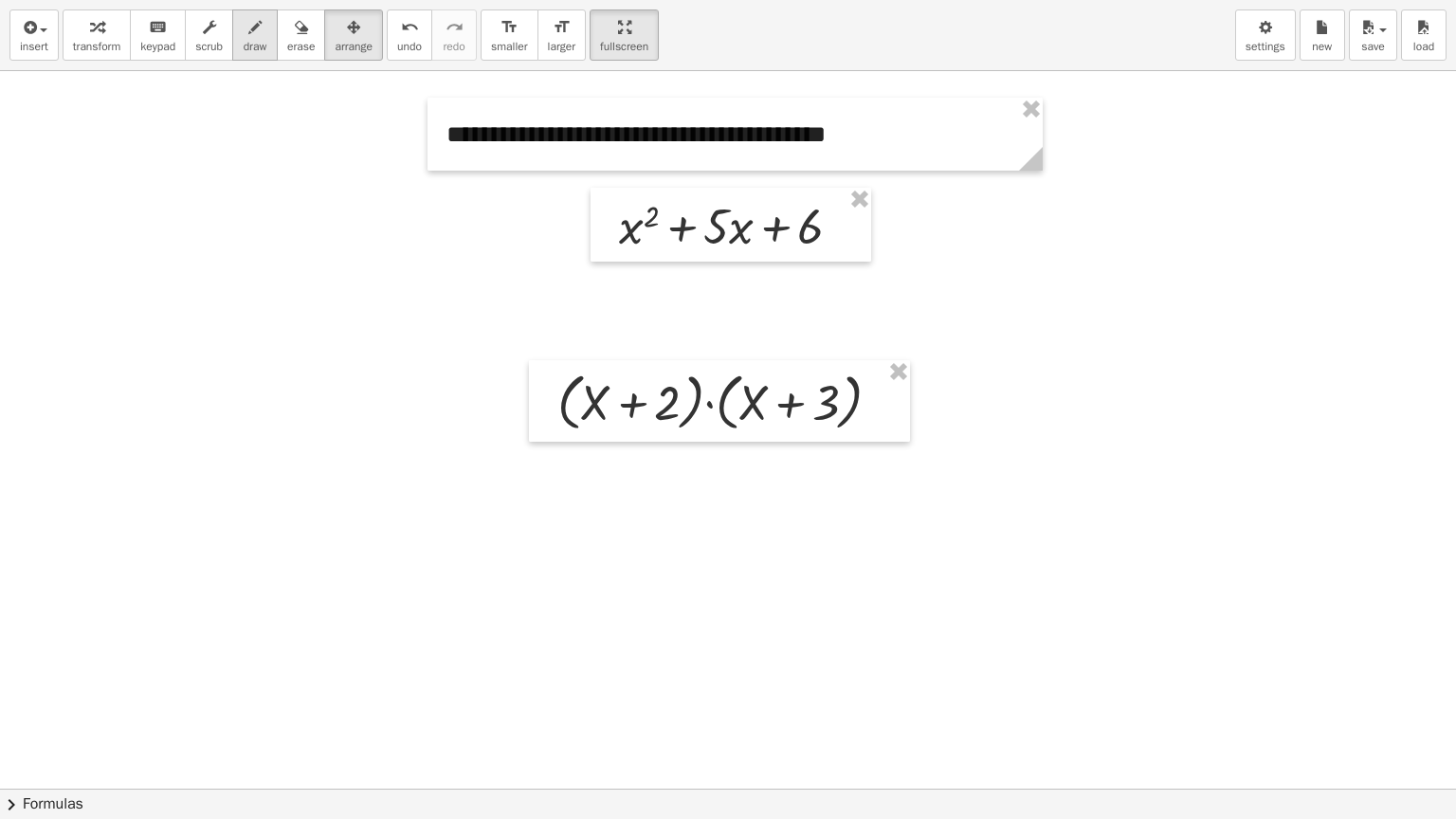 click at bounding box center [255, 27] 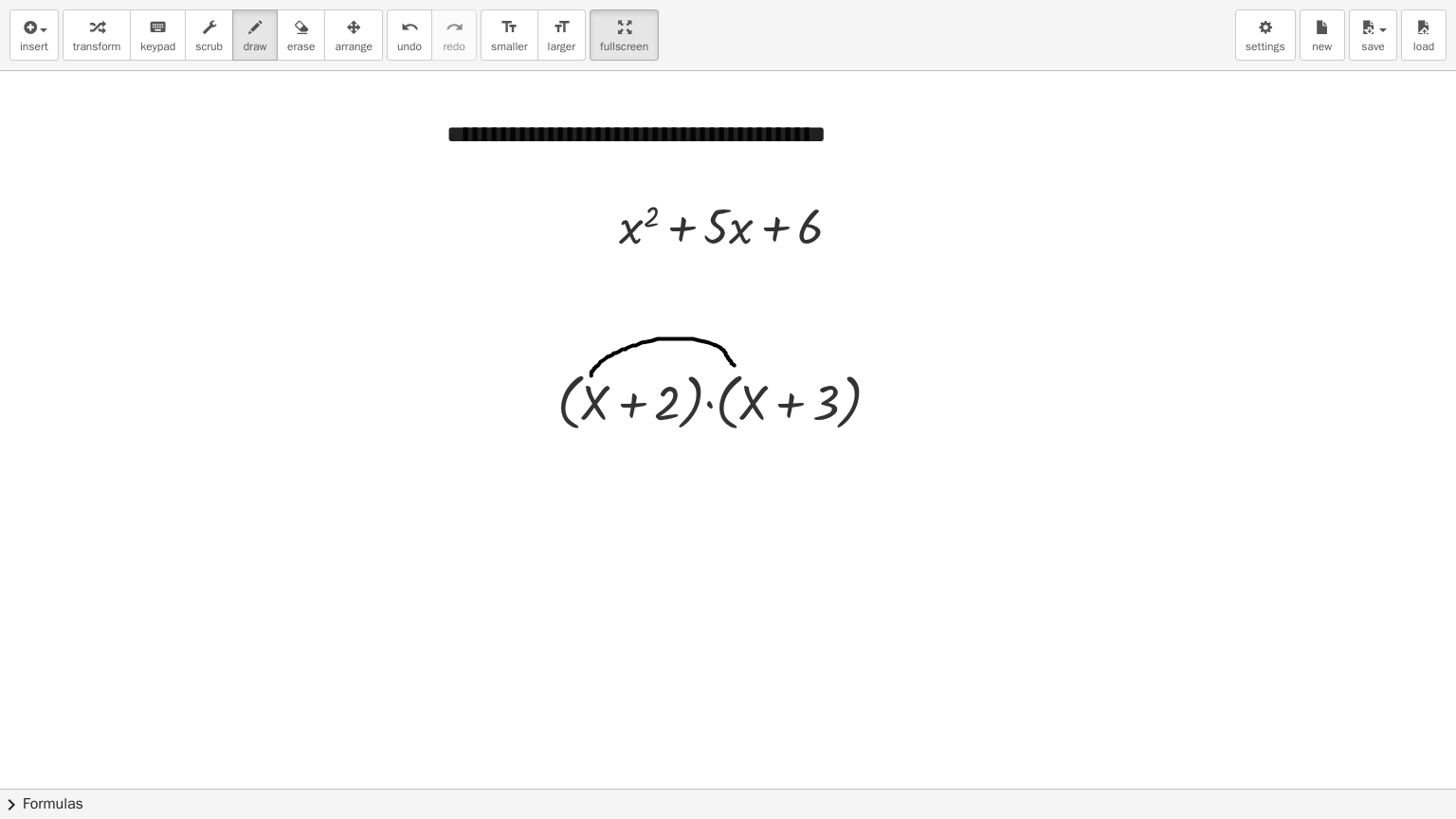 drag, startPoint x: 592, startPoint y: 375, endPoint x: 737, endPoint y: 368, distance: 145.16887 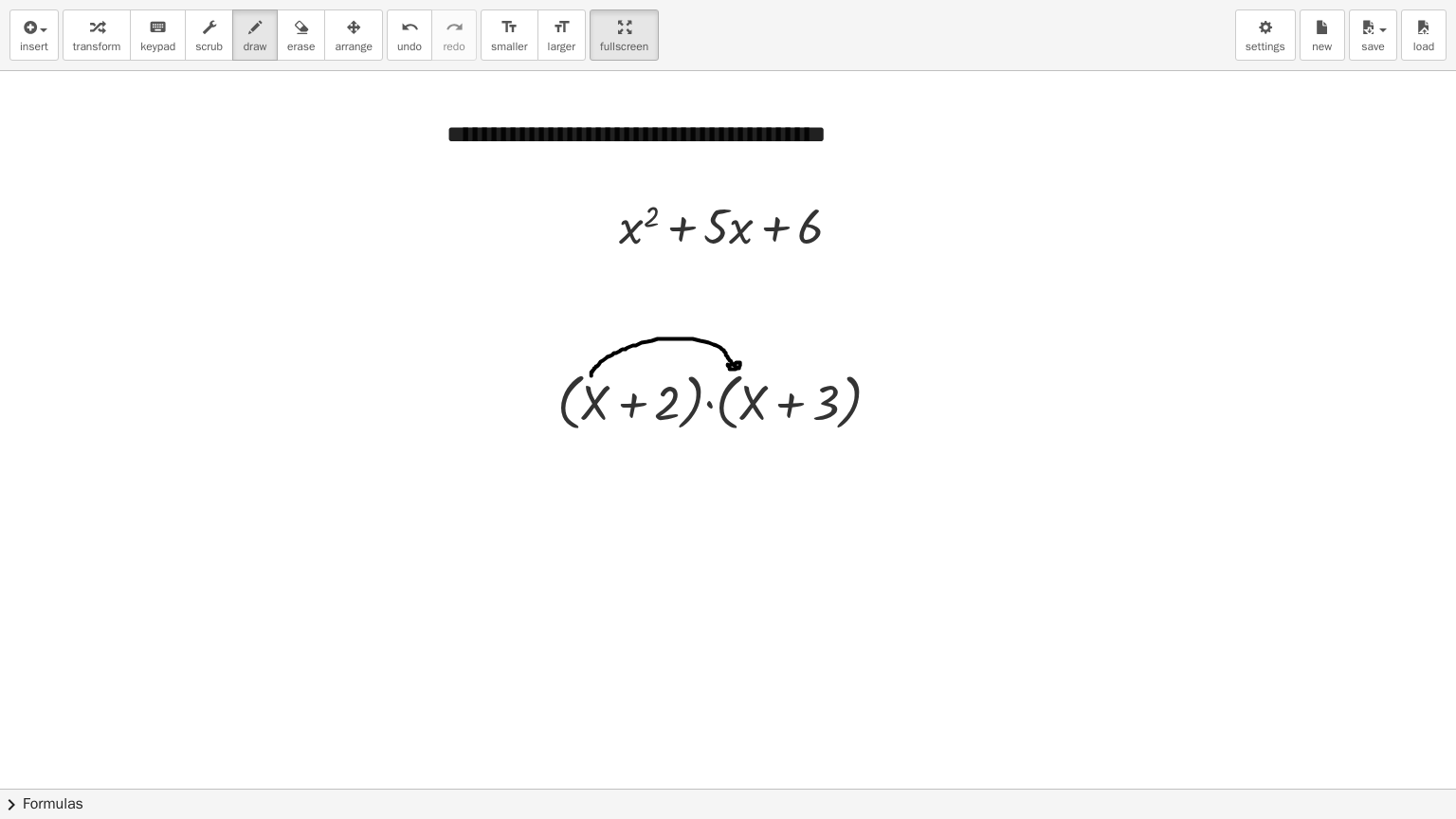 click at bounding box center [733, 789] 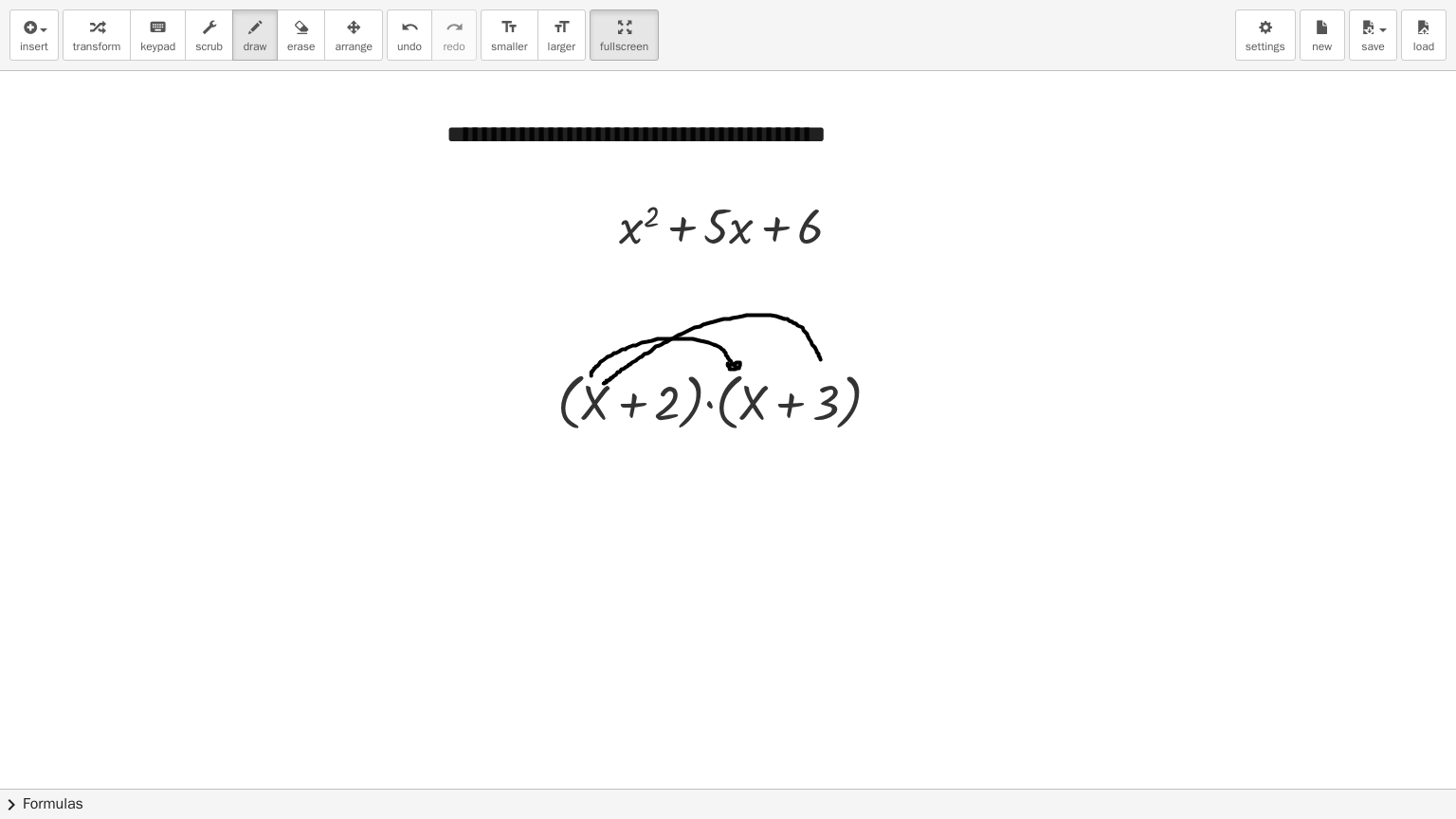 drag, startPoint x: 604, startPoint y: 383, endPoint x: 823, endPoint y: 369, distance: 219.447 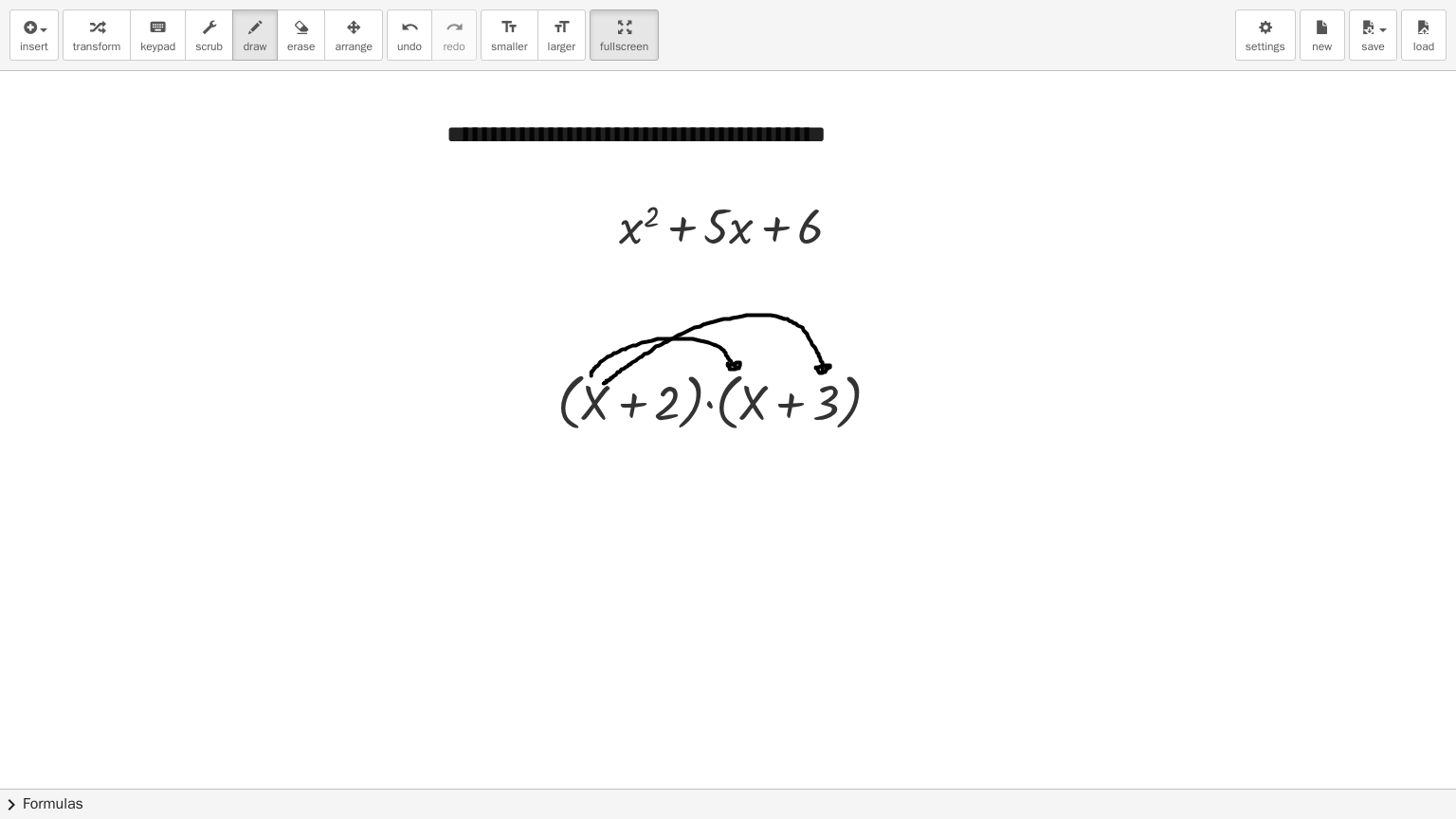 click at bounding box center (733, 789) 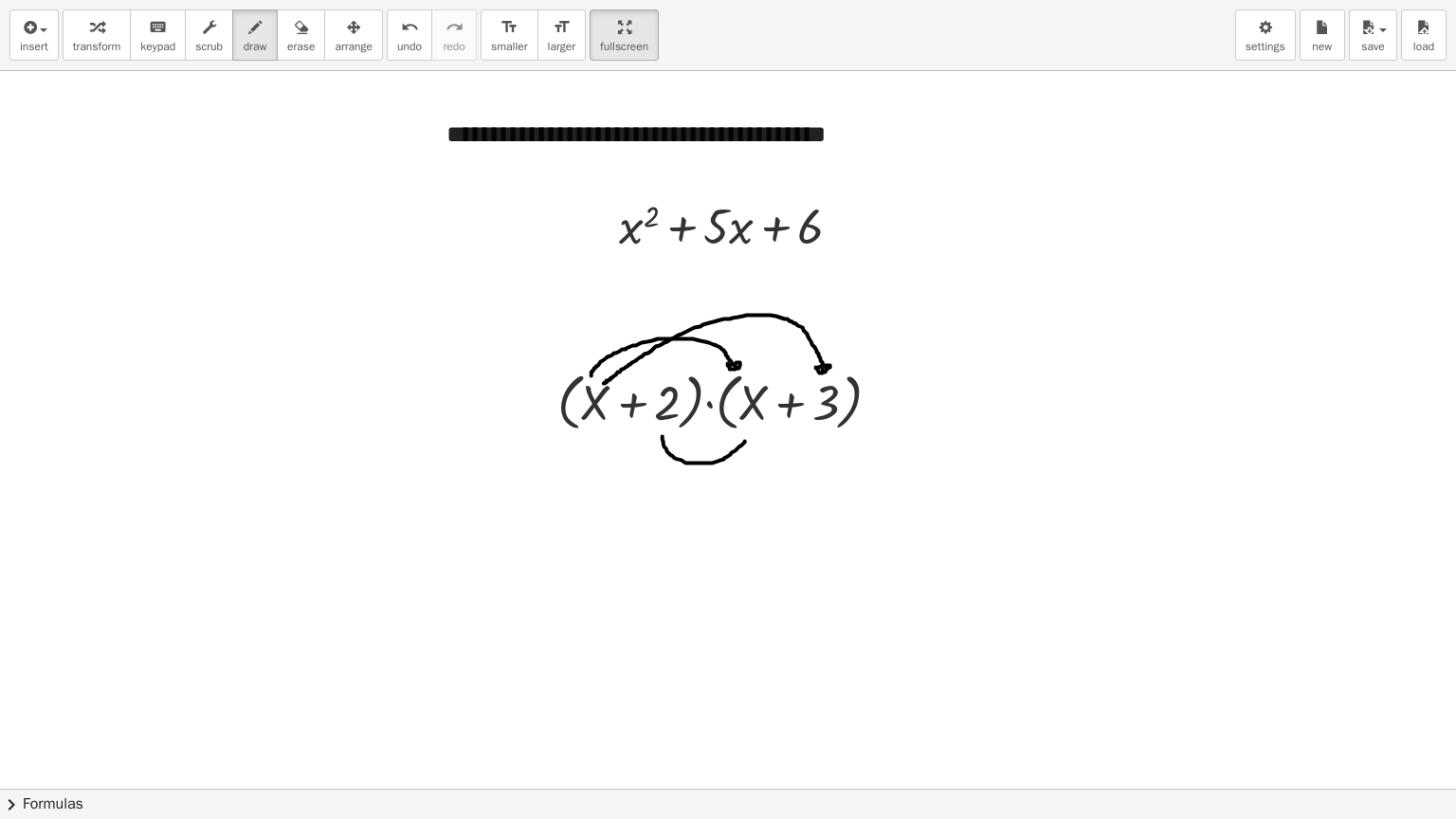 drag, startPoint x: 663, startPoint y: 436, endPoint x: 745, endPoint y: 441, distance: 82.1523 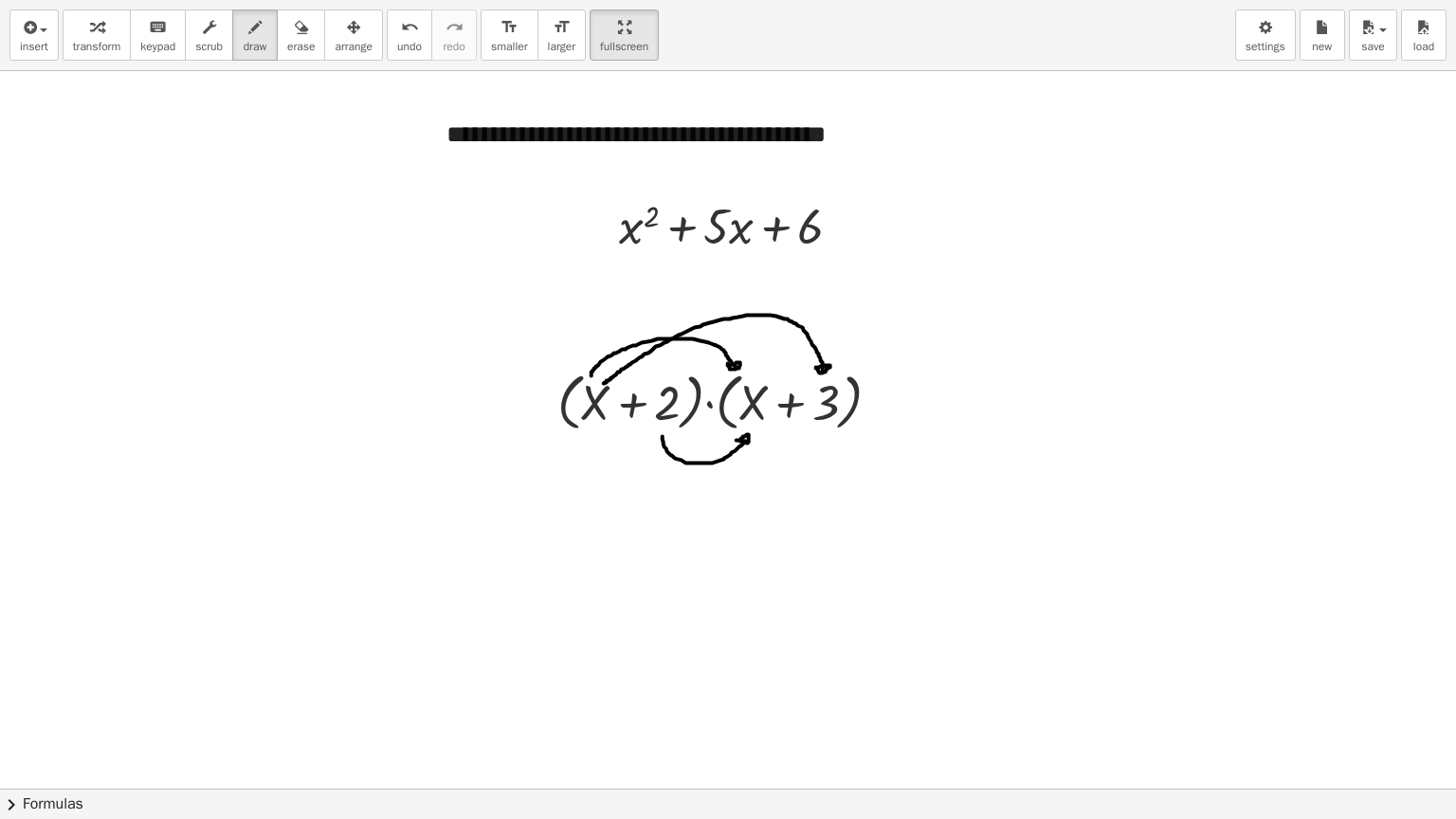click at bounding box center [733, 789] 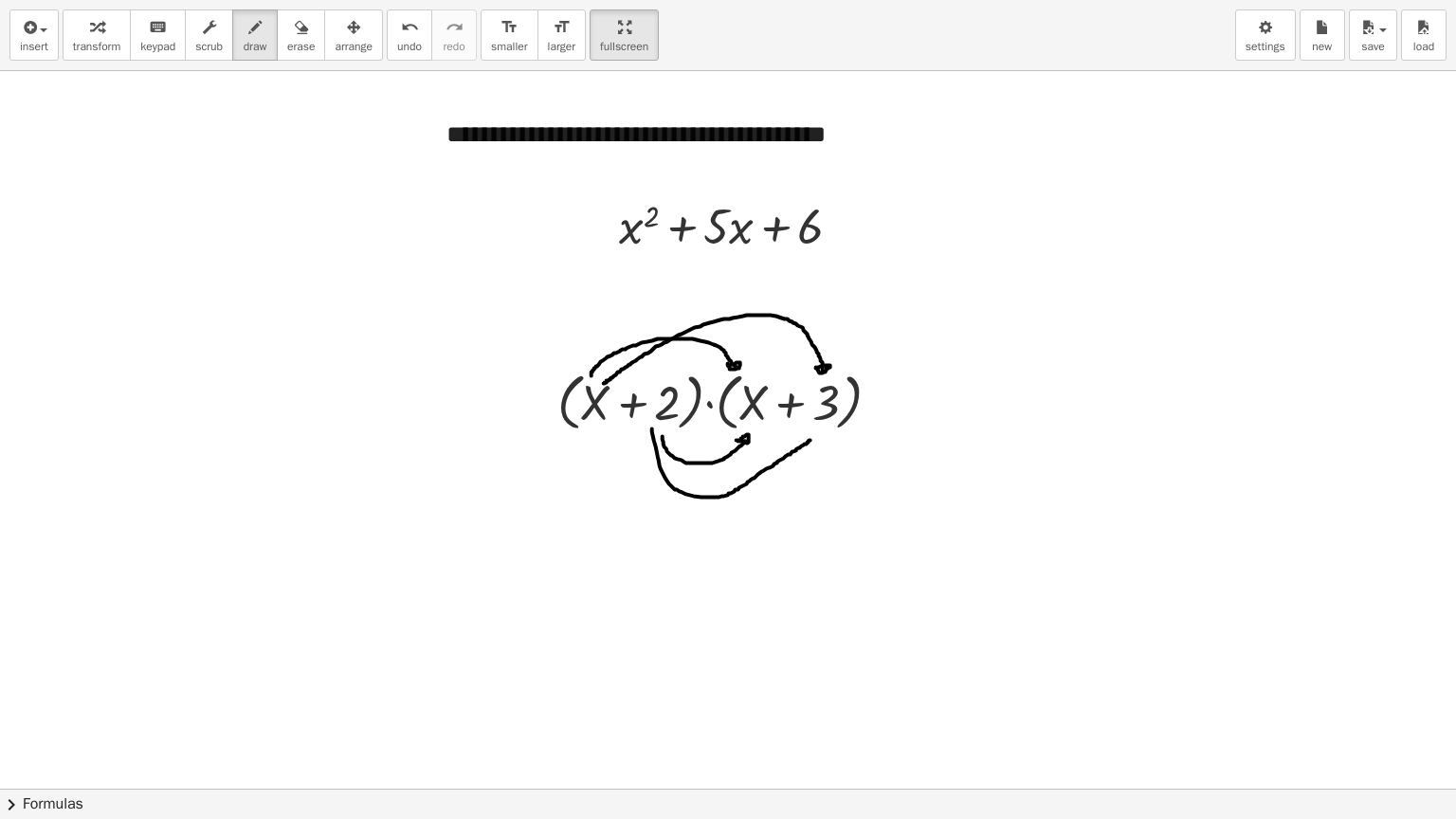 drag, startPoint x: 652, startPoint y: 428, endPoint x: 811, endPoint y: 440, distance: 159.45219 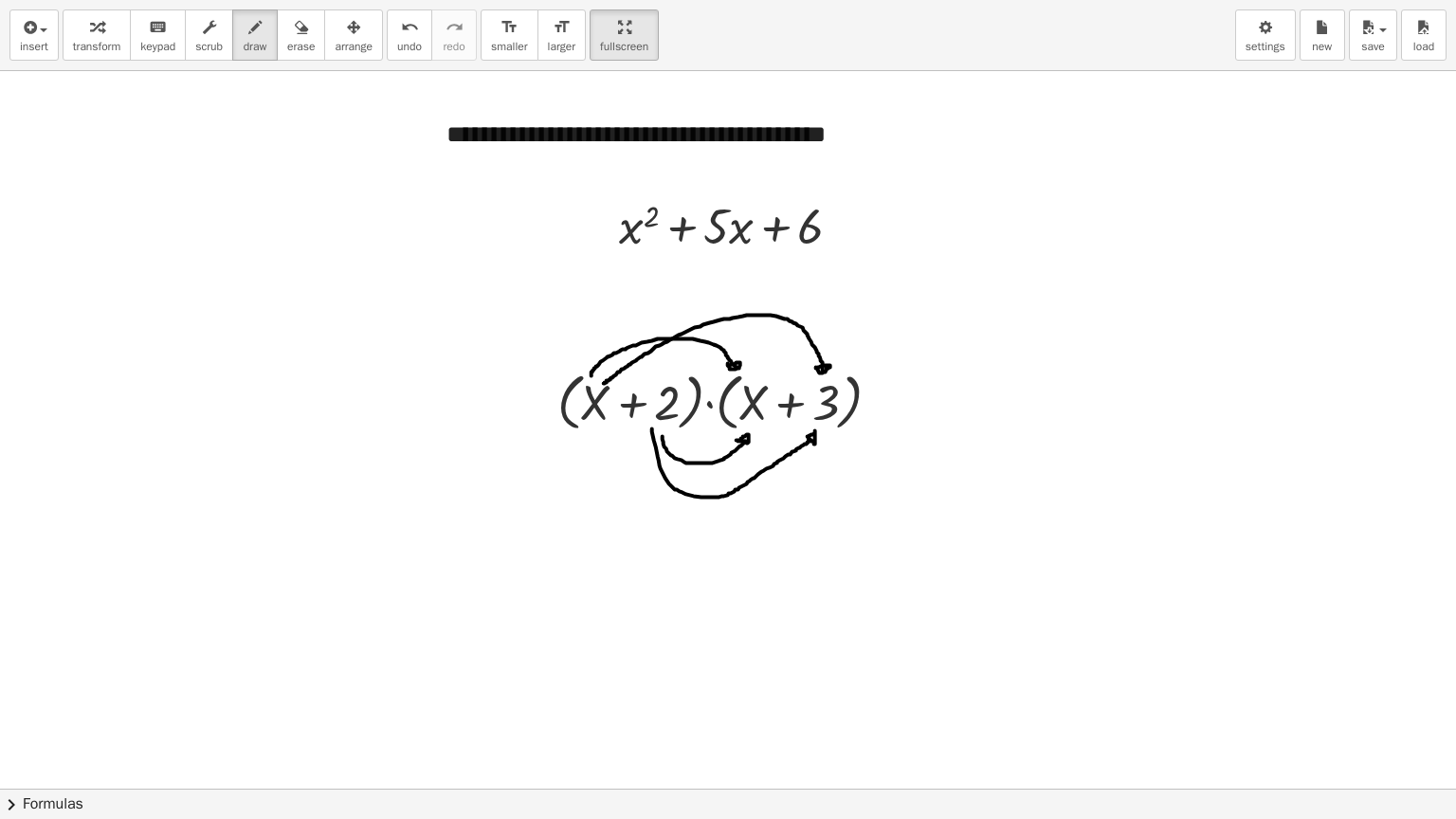 click at bounding box center [733, 789] 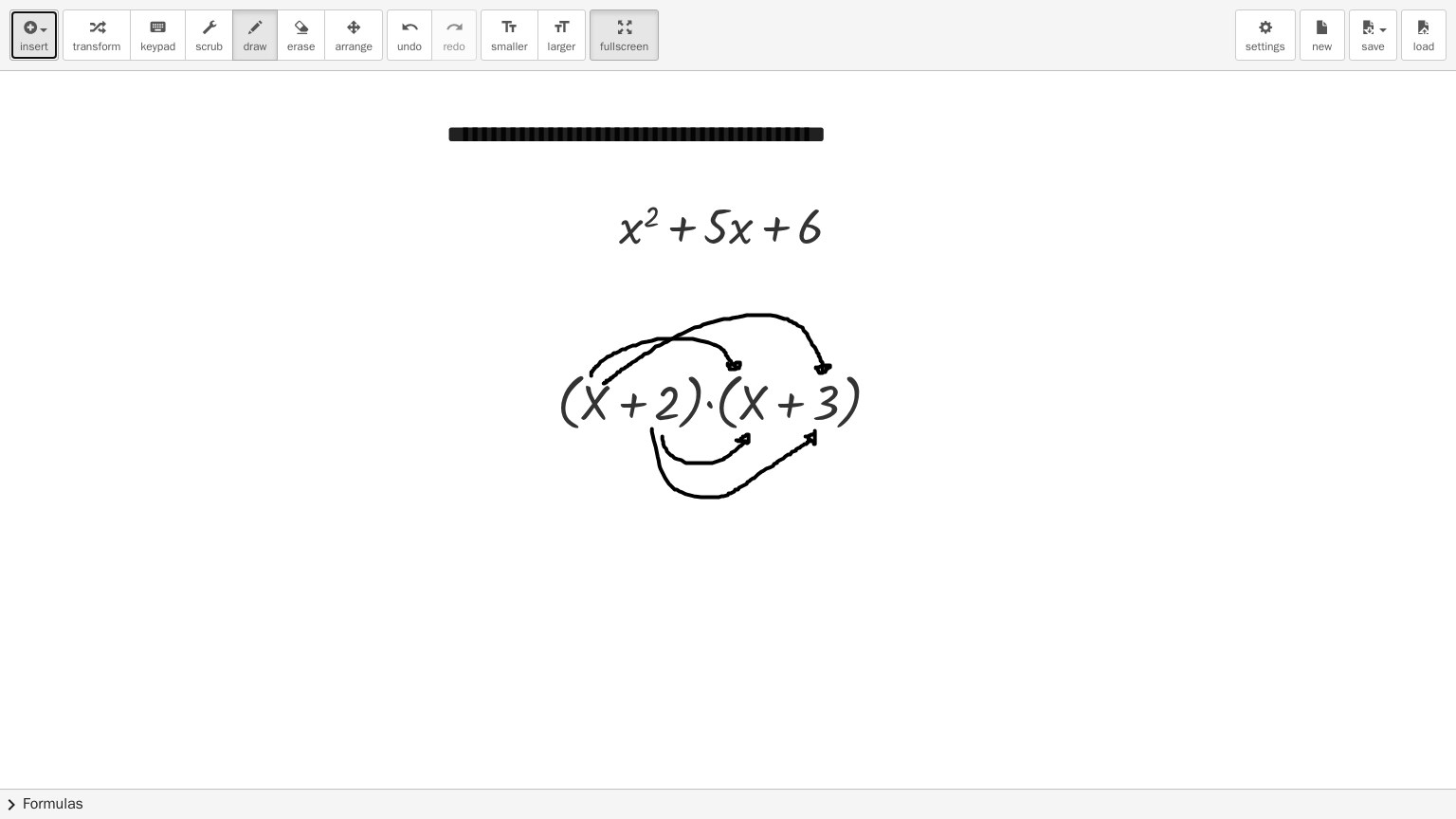 click on "insert" at bounding box center [34, 46] 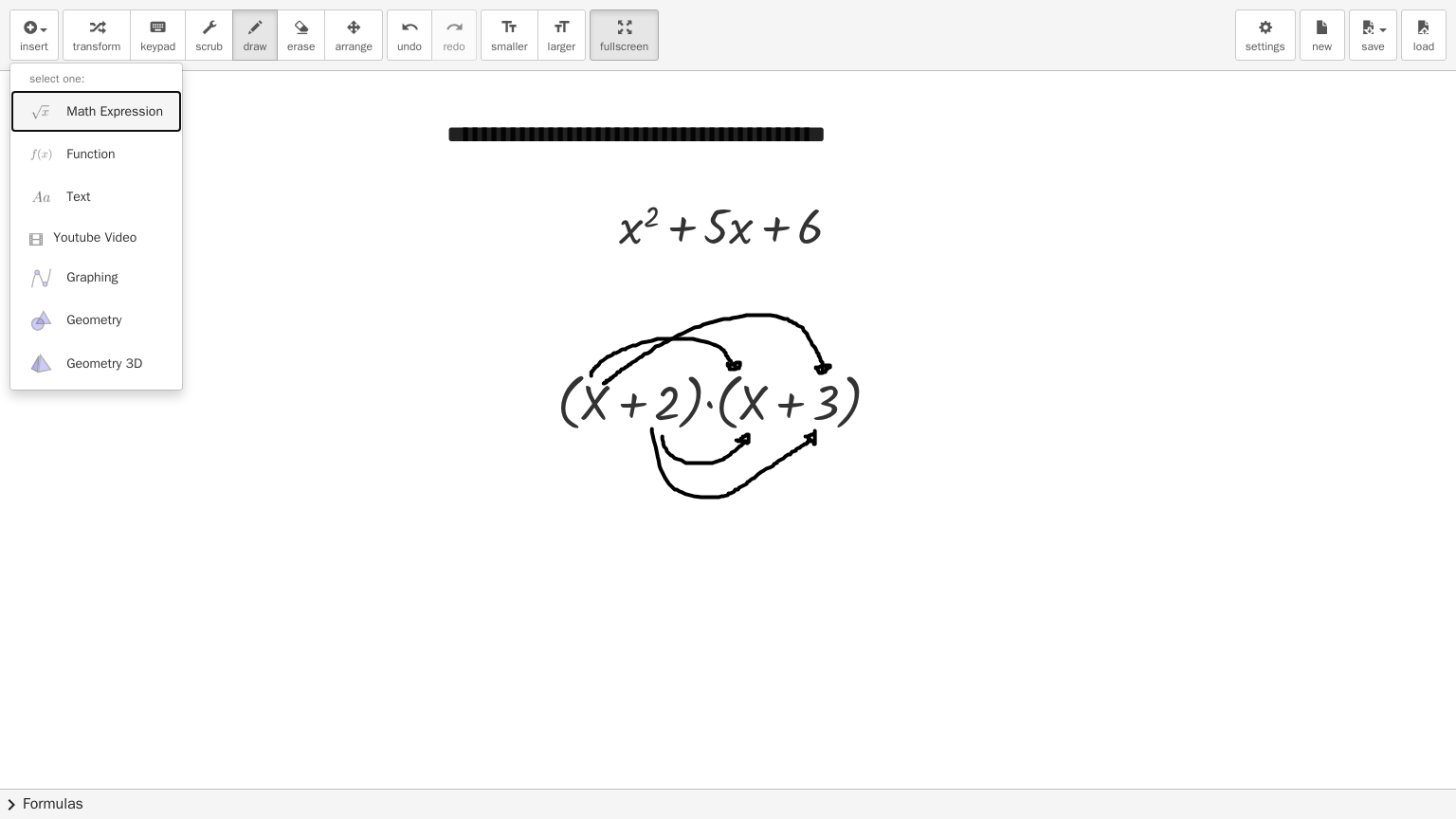 click on "Math Expression" at bounding box center (96, 111) 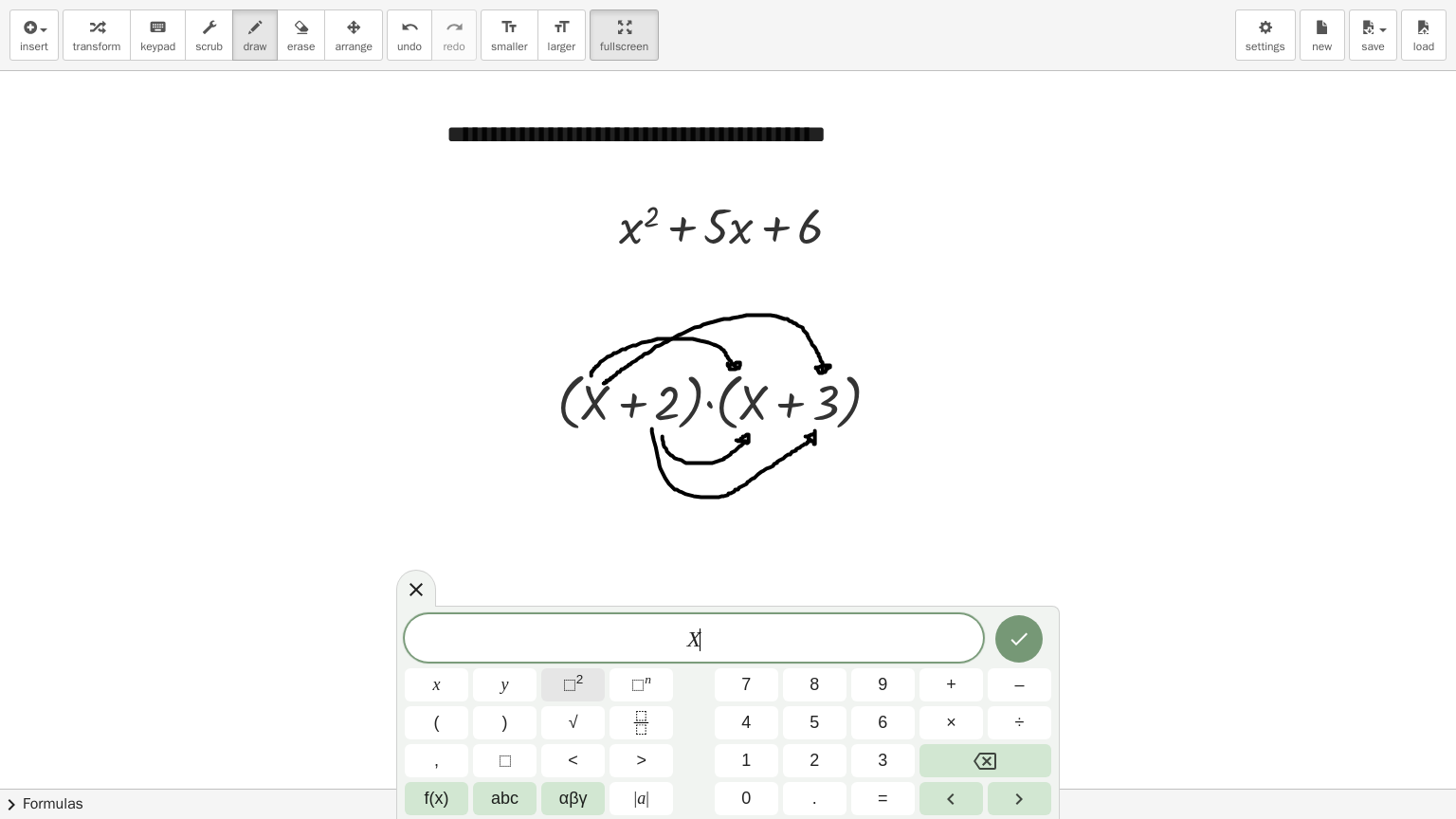 click on "⬚" at bounding box center [570, 684] 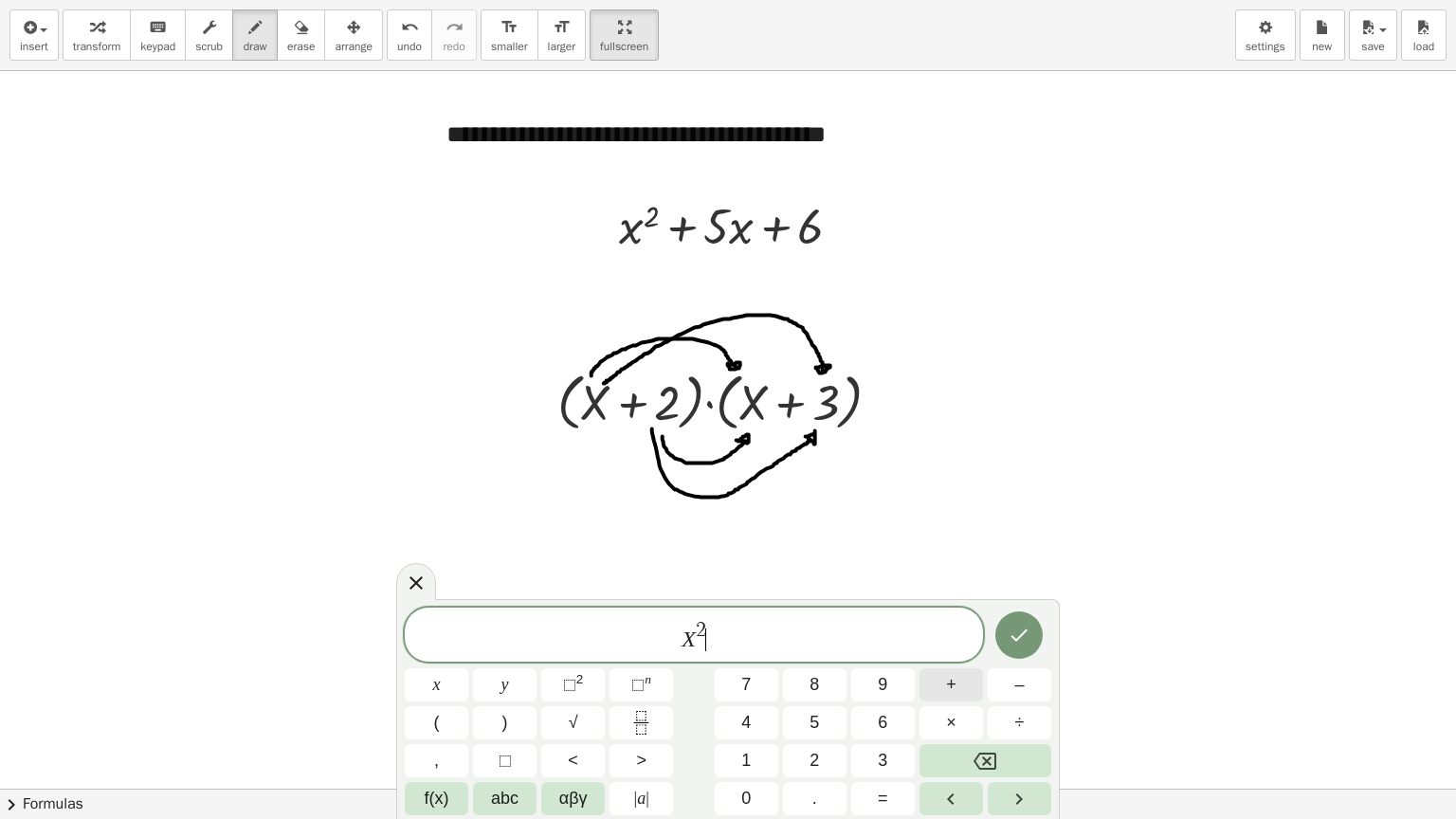 click on "+" at bounding box center (951, 684) 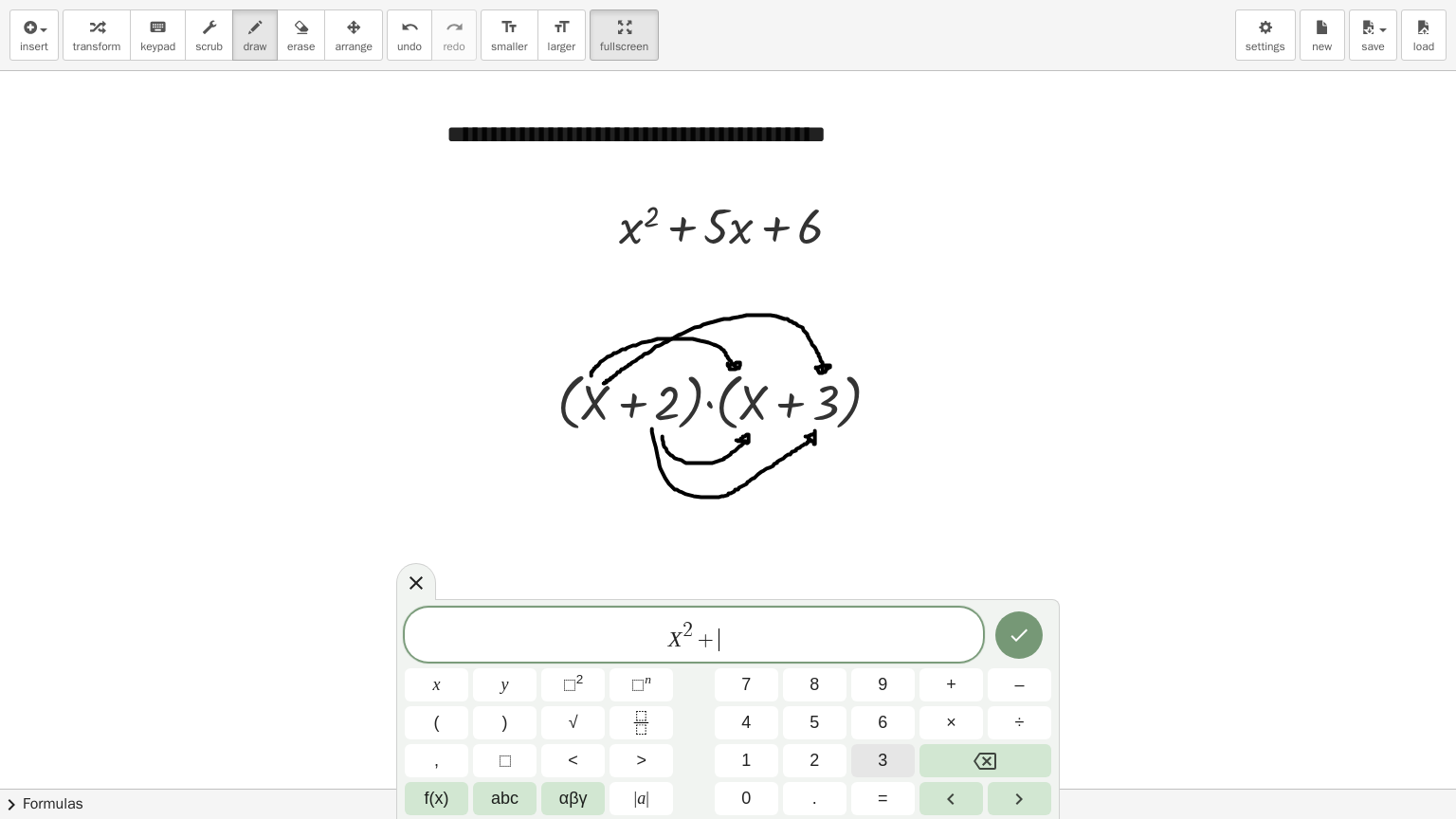 click on "3" at bounding box center [883, 760] 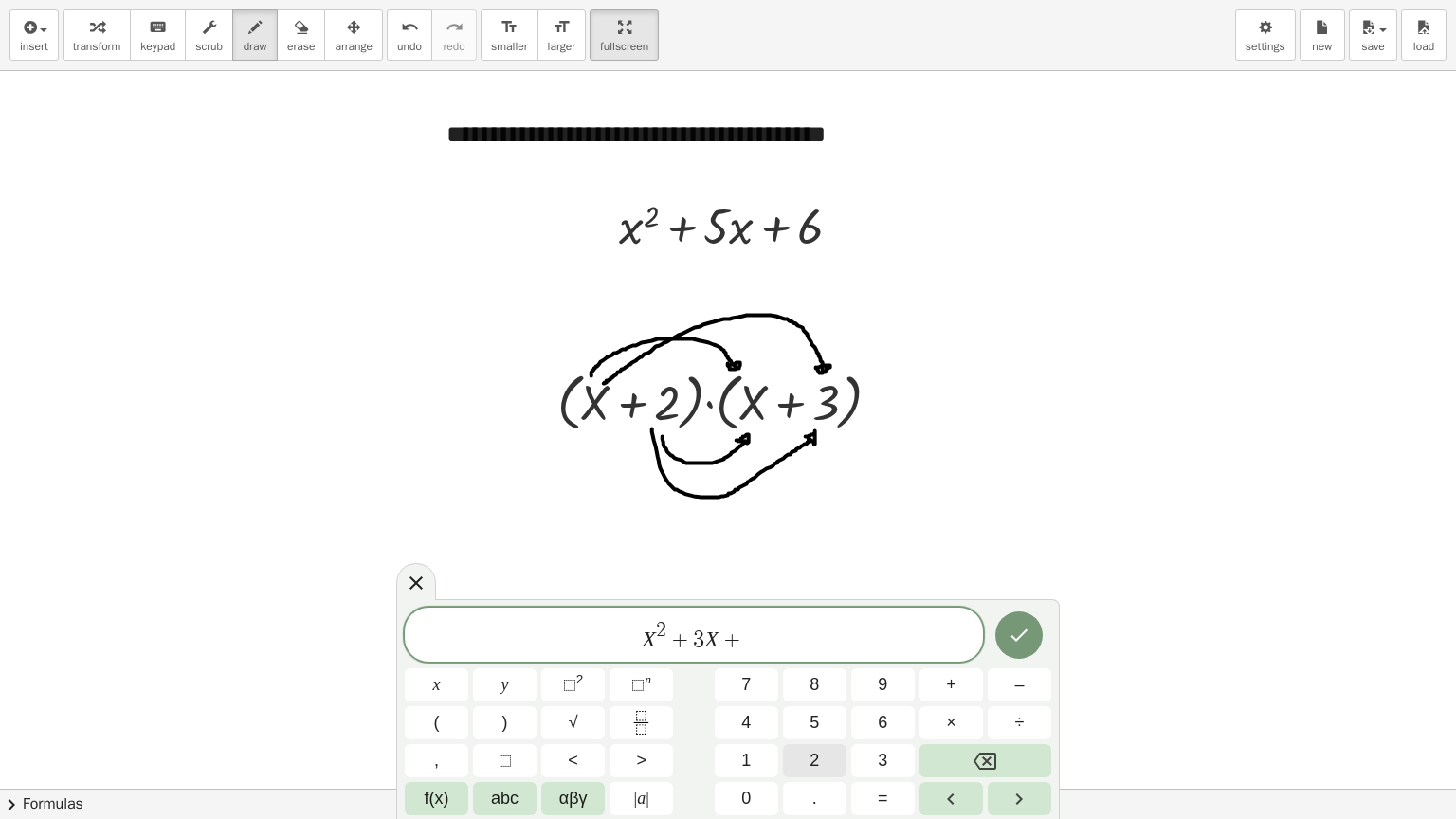 click on "2" at bounding box center (814, 760) 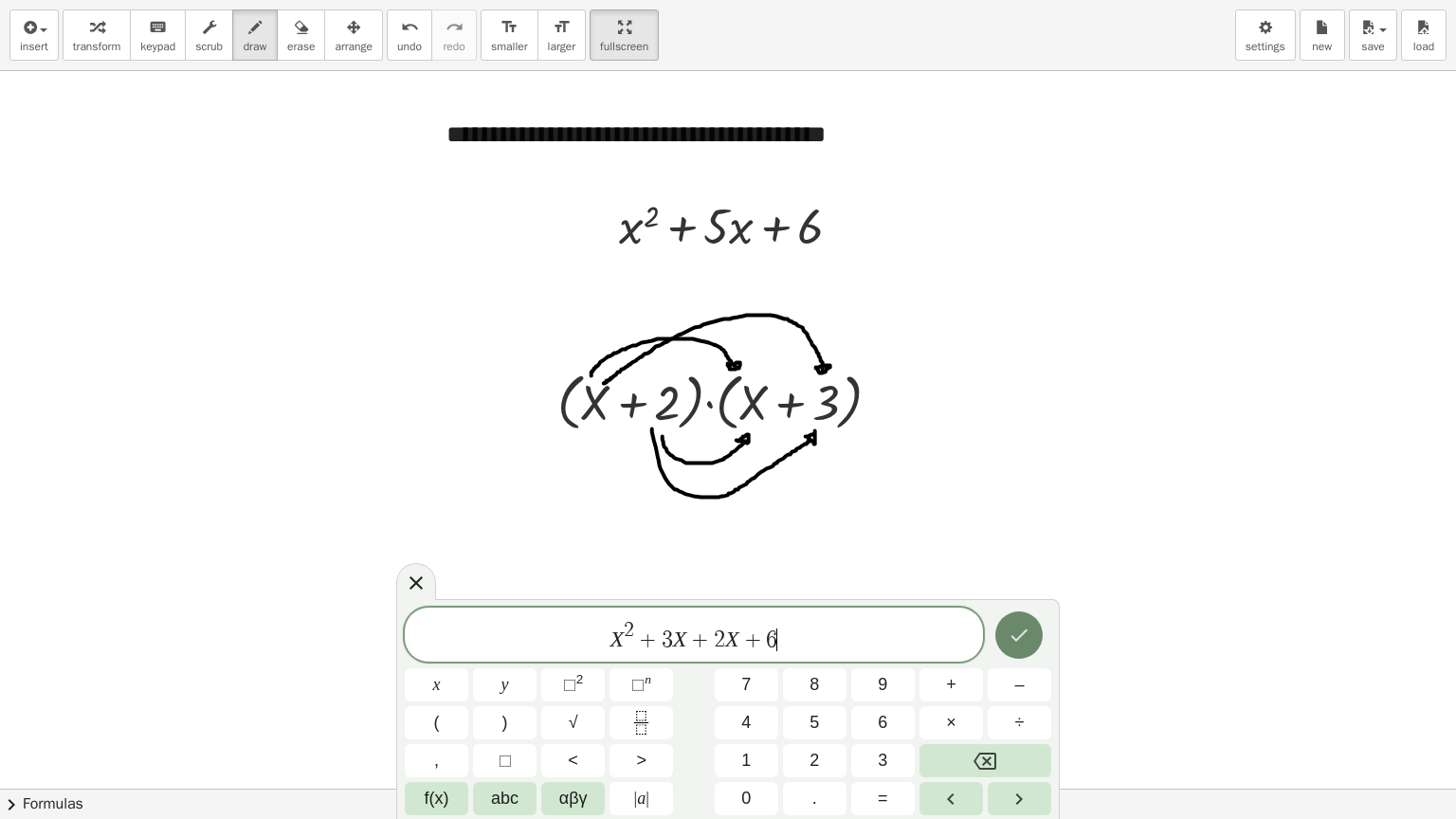 click 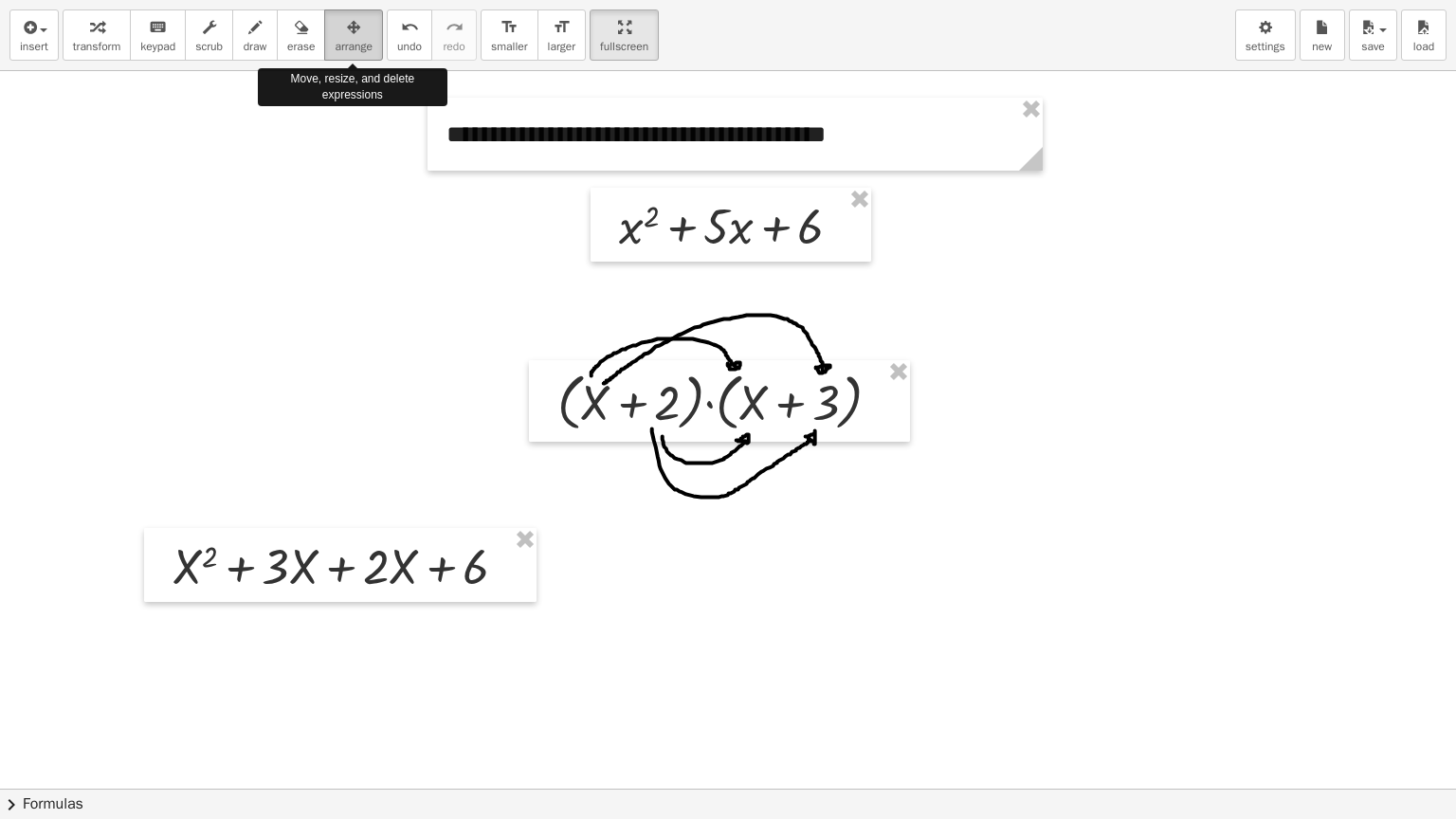 click on "arrange" at bounding box center [354, 46] 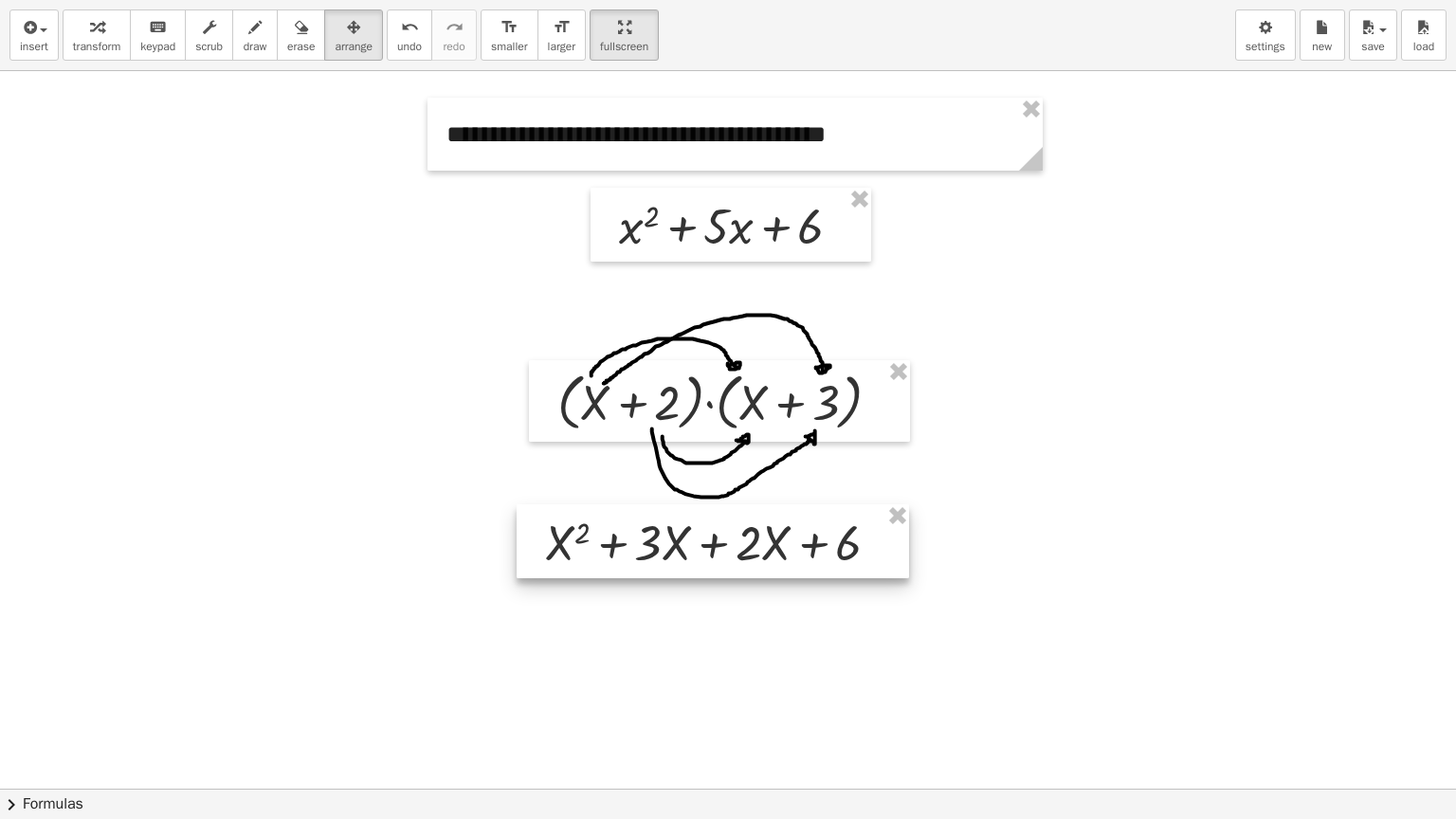 drag, startPoint x: 323, startPoint y: 579, endPoint x: 698, endPoint y: 557, distance: 375.64478 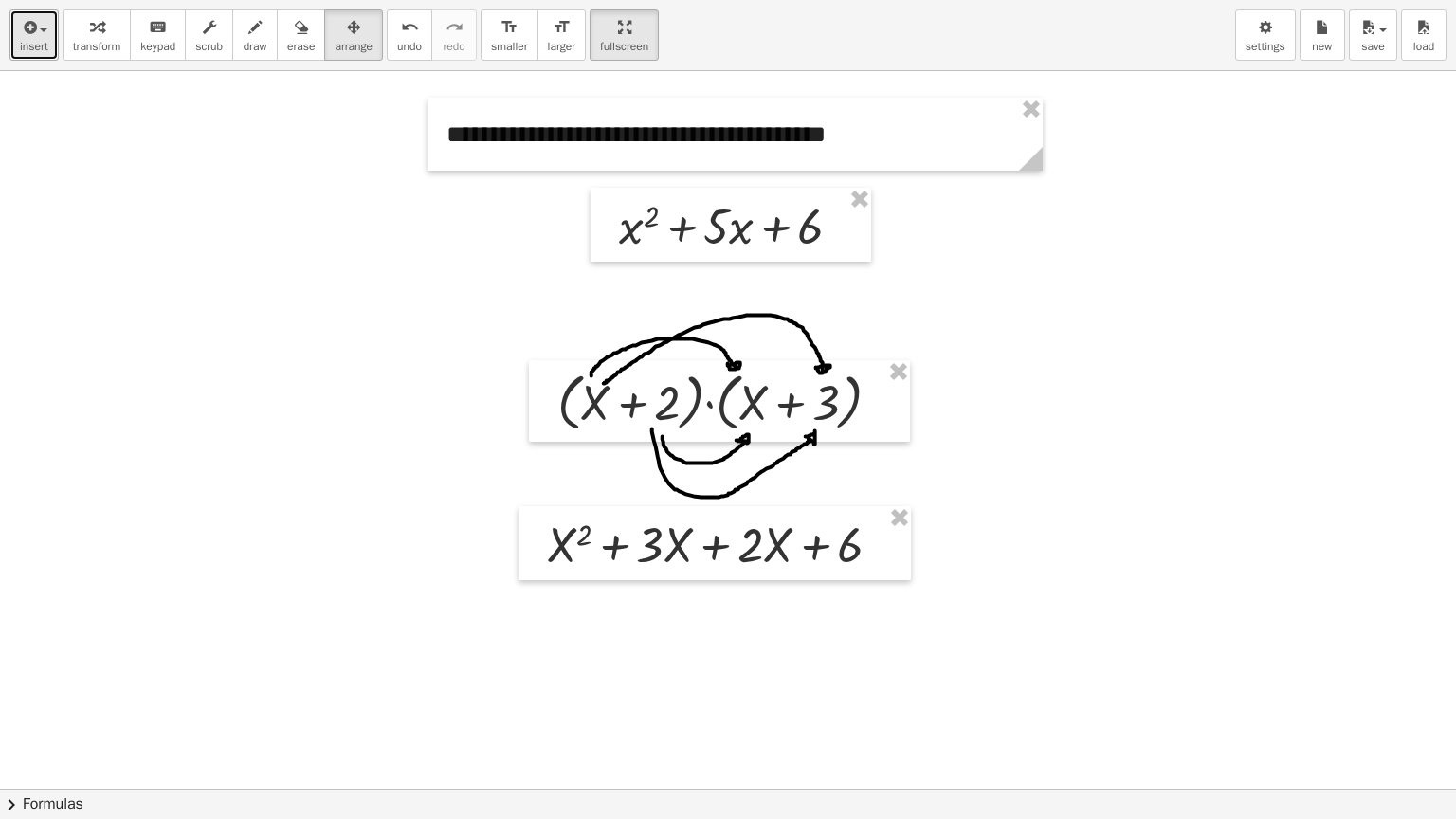 click at bounding box center [28, 27] 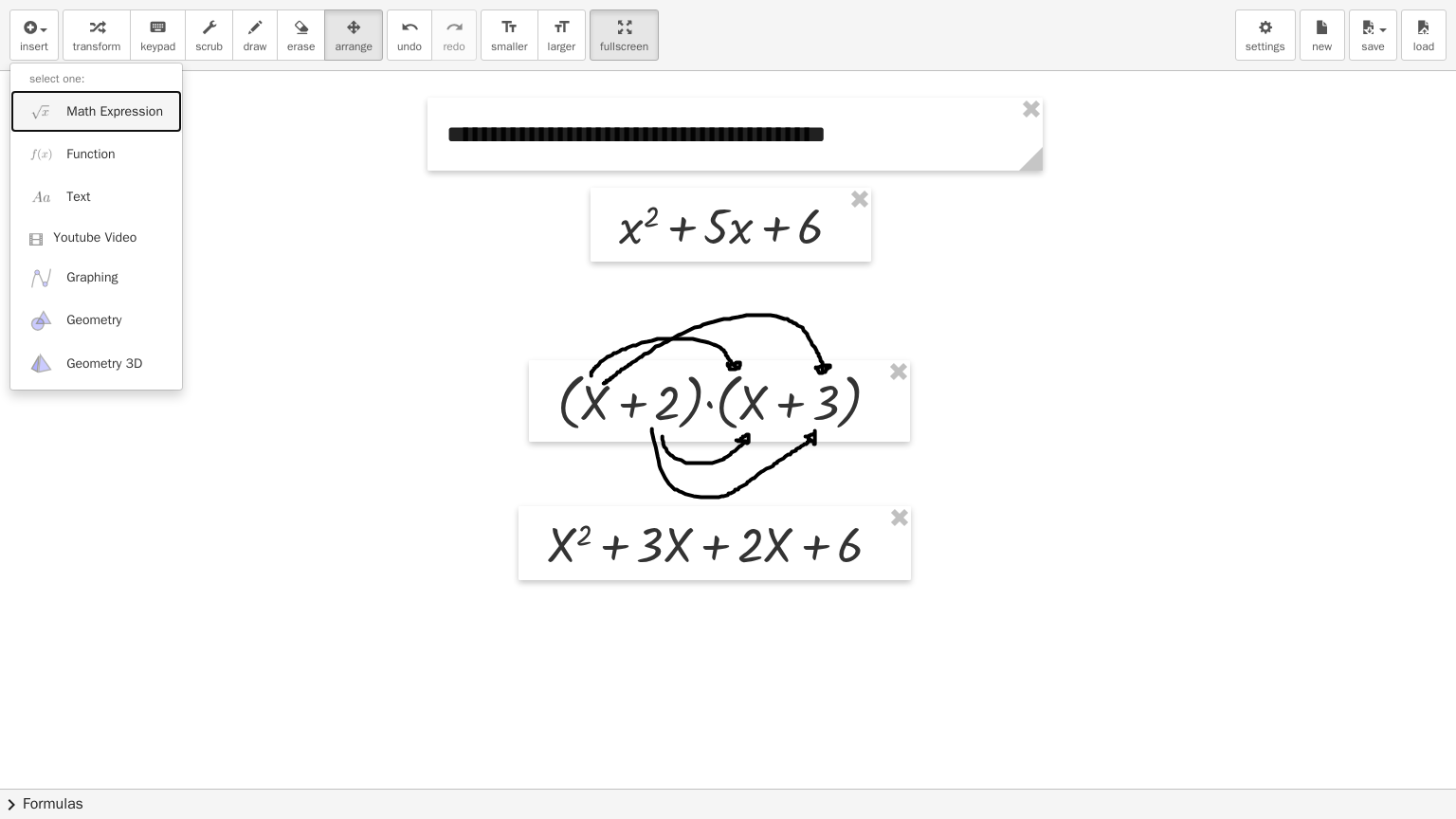 click on "Math Expression" at bounding box center [115, 112] 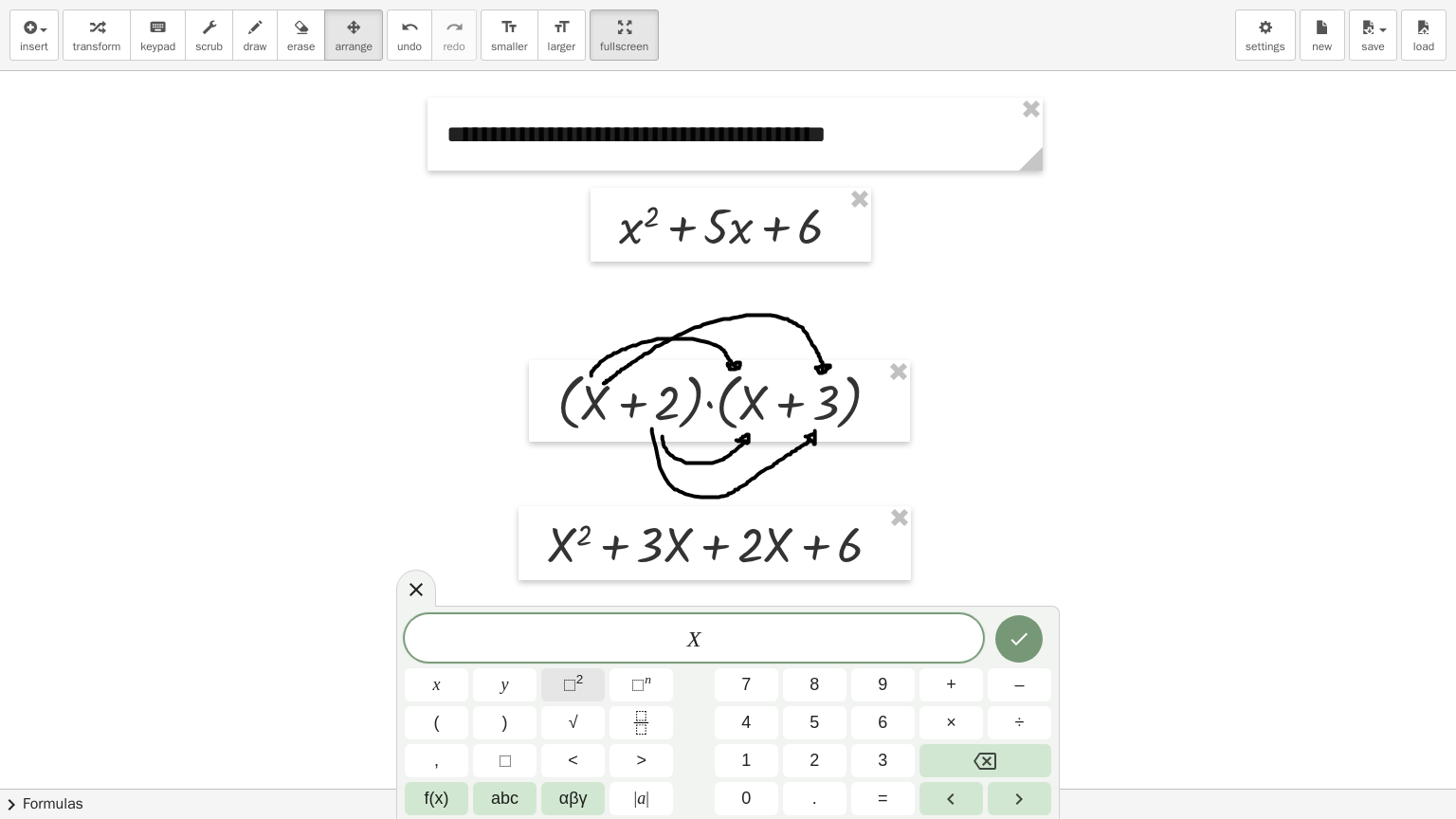 click on "⬚" at bounding box center [570, 684] 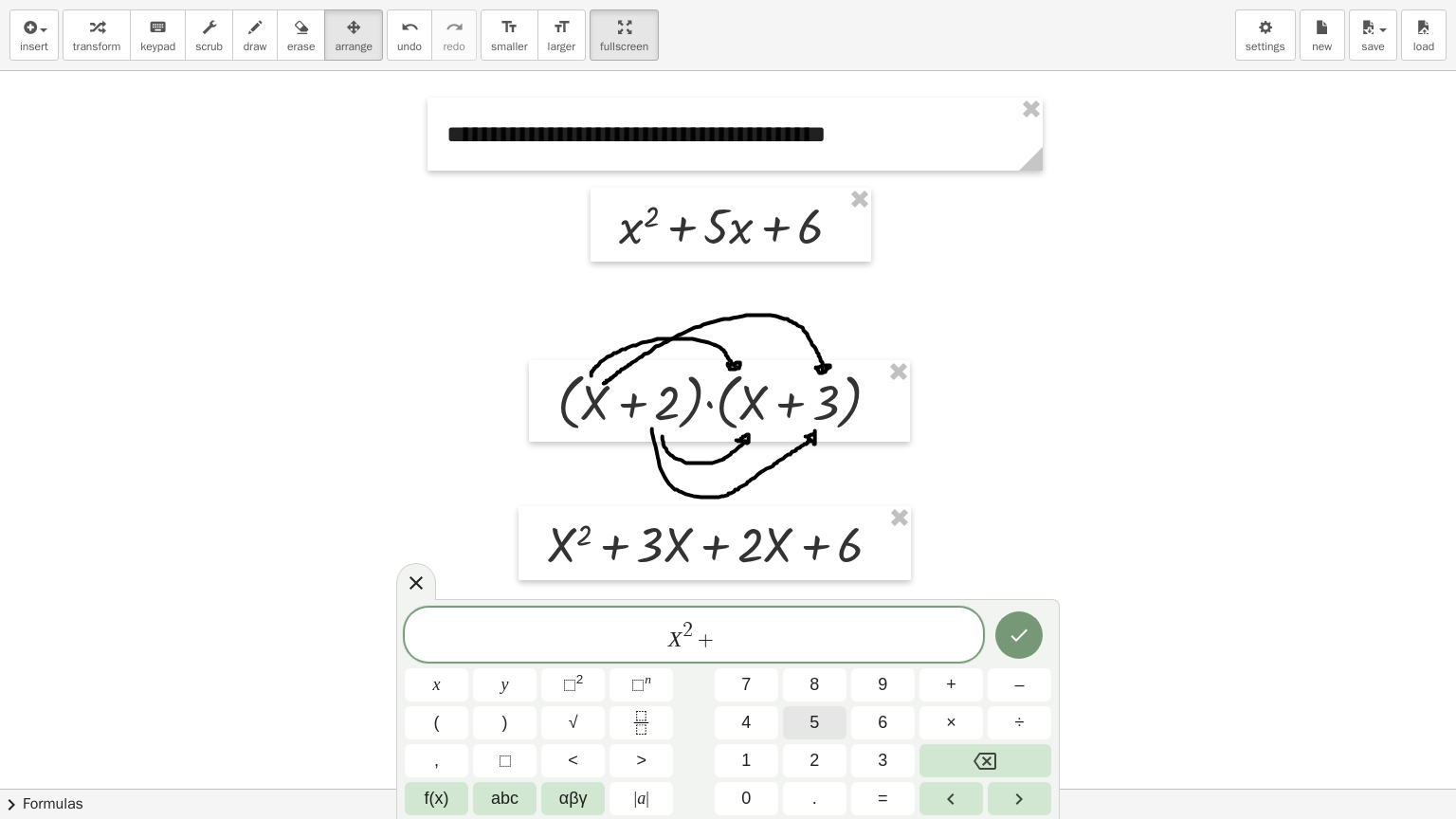 click on "5" at bounding box center (814, 722) 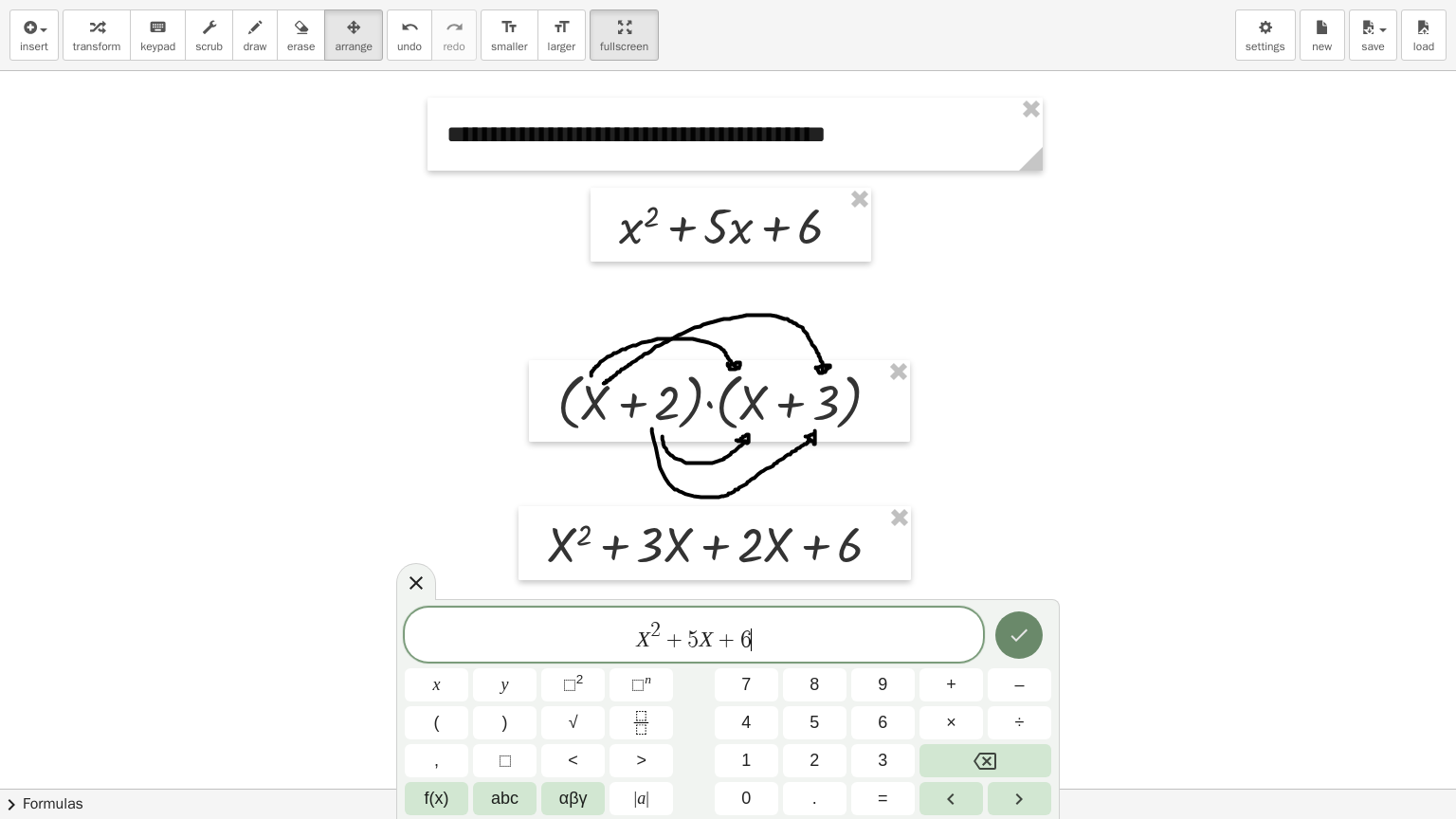 click at bounding box center [1019, 635] 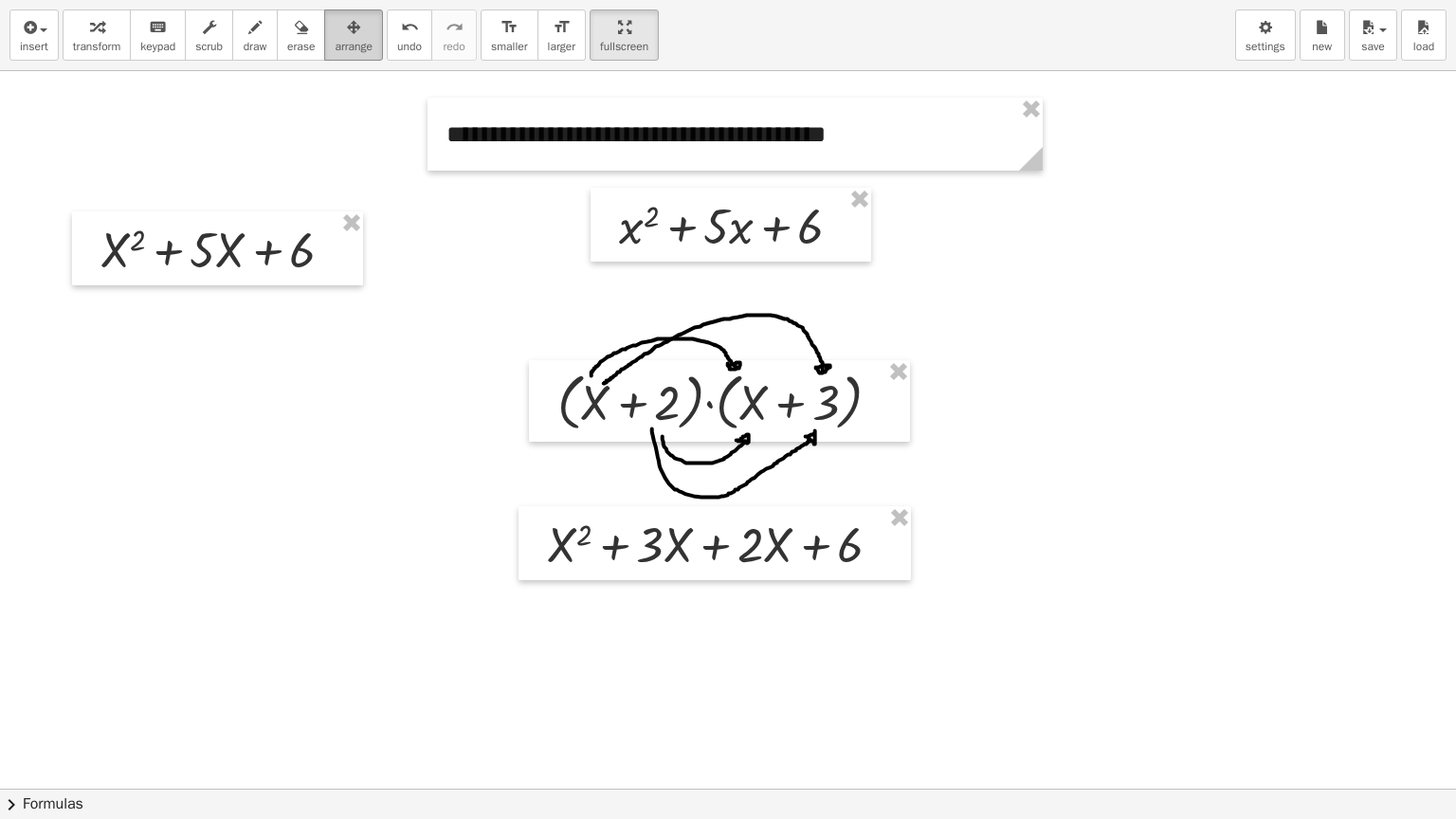 click at bounding box center [354, 27] 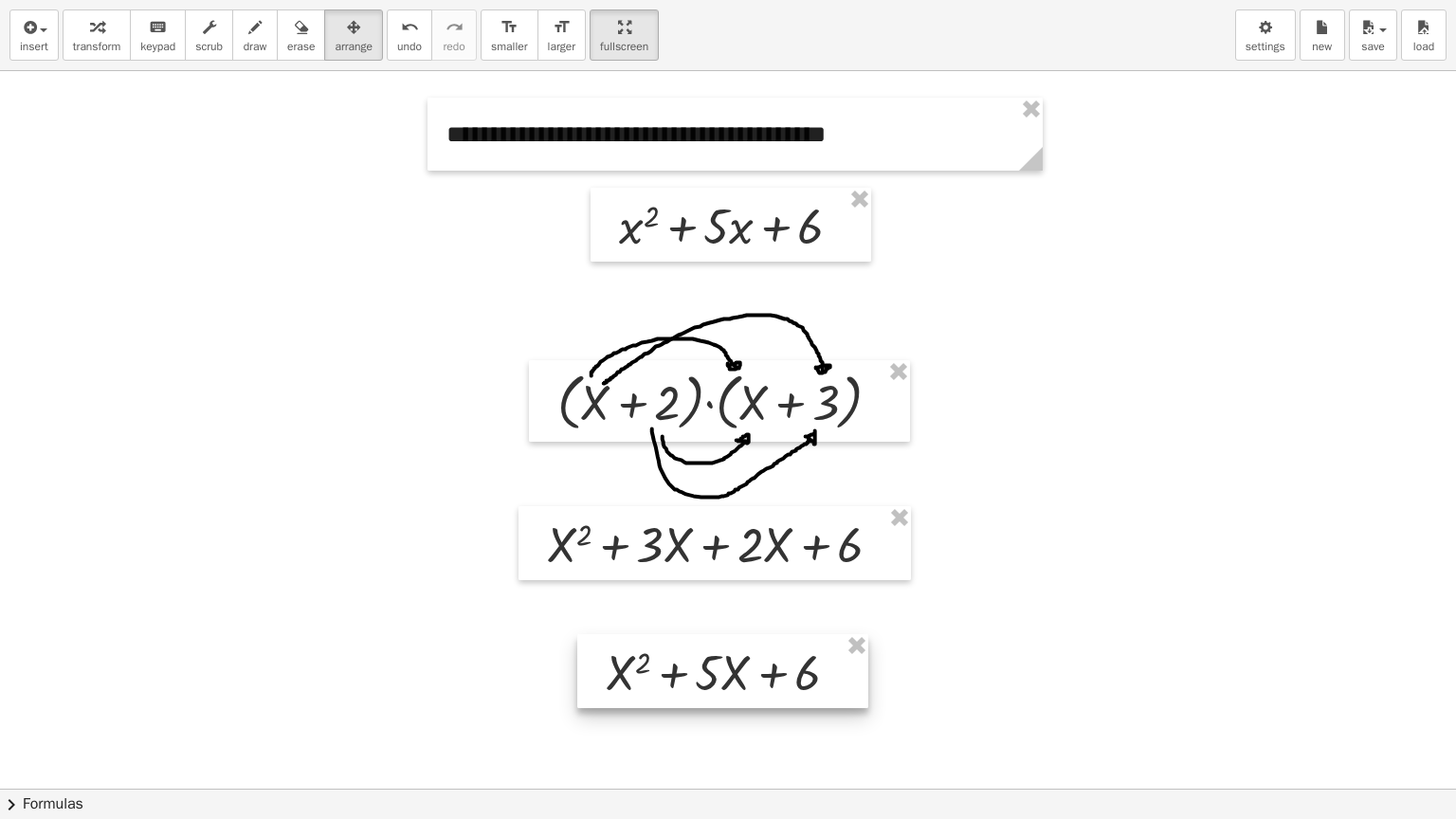 drag, startPoint x: 231, startPoint y: 230, endPoint x: 736, endPoint y: 651, distance: 657.4694 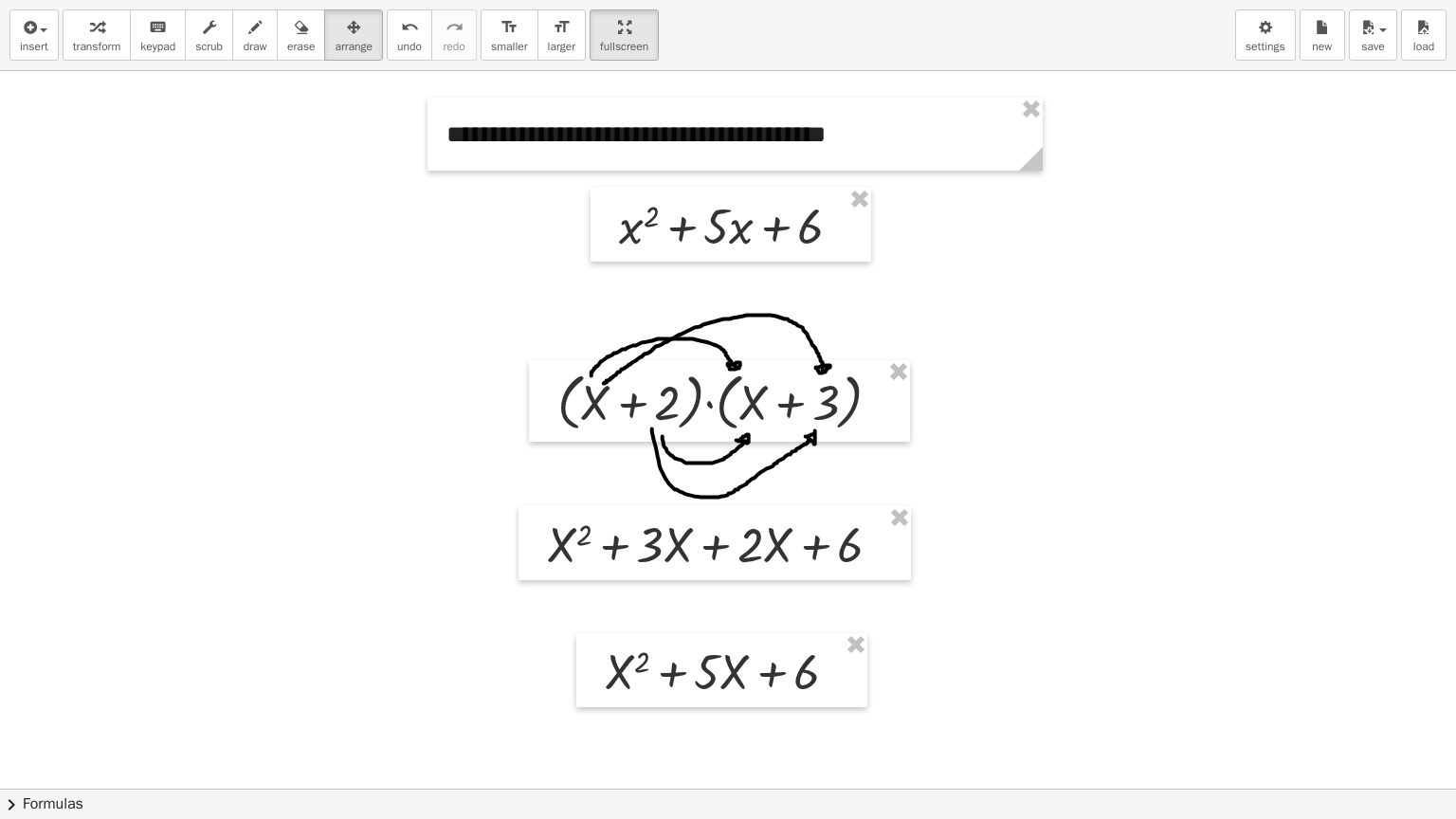 click at bounding box center [733, 789] 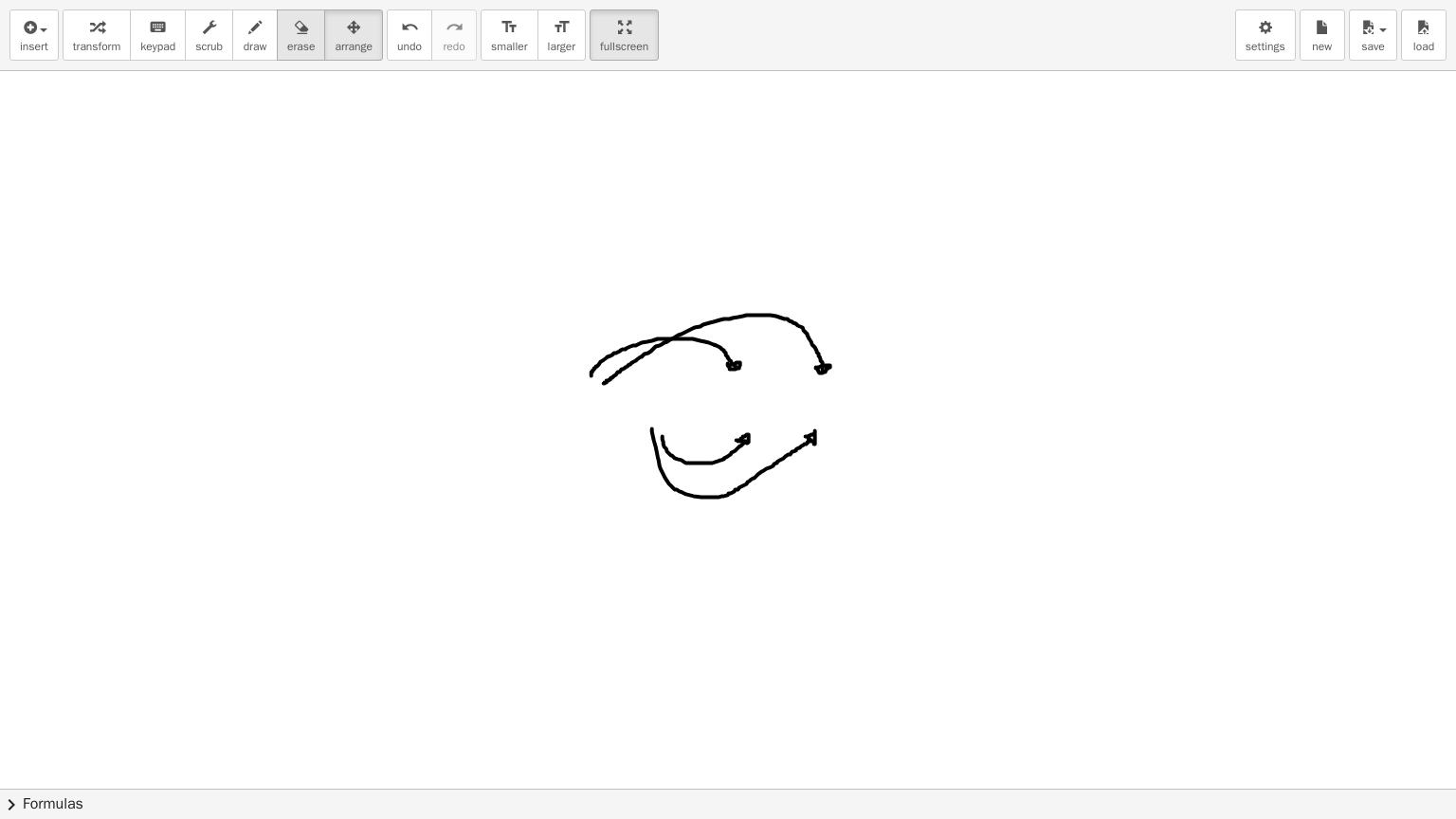 click on "erase" at bounding box center [300, 46] 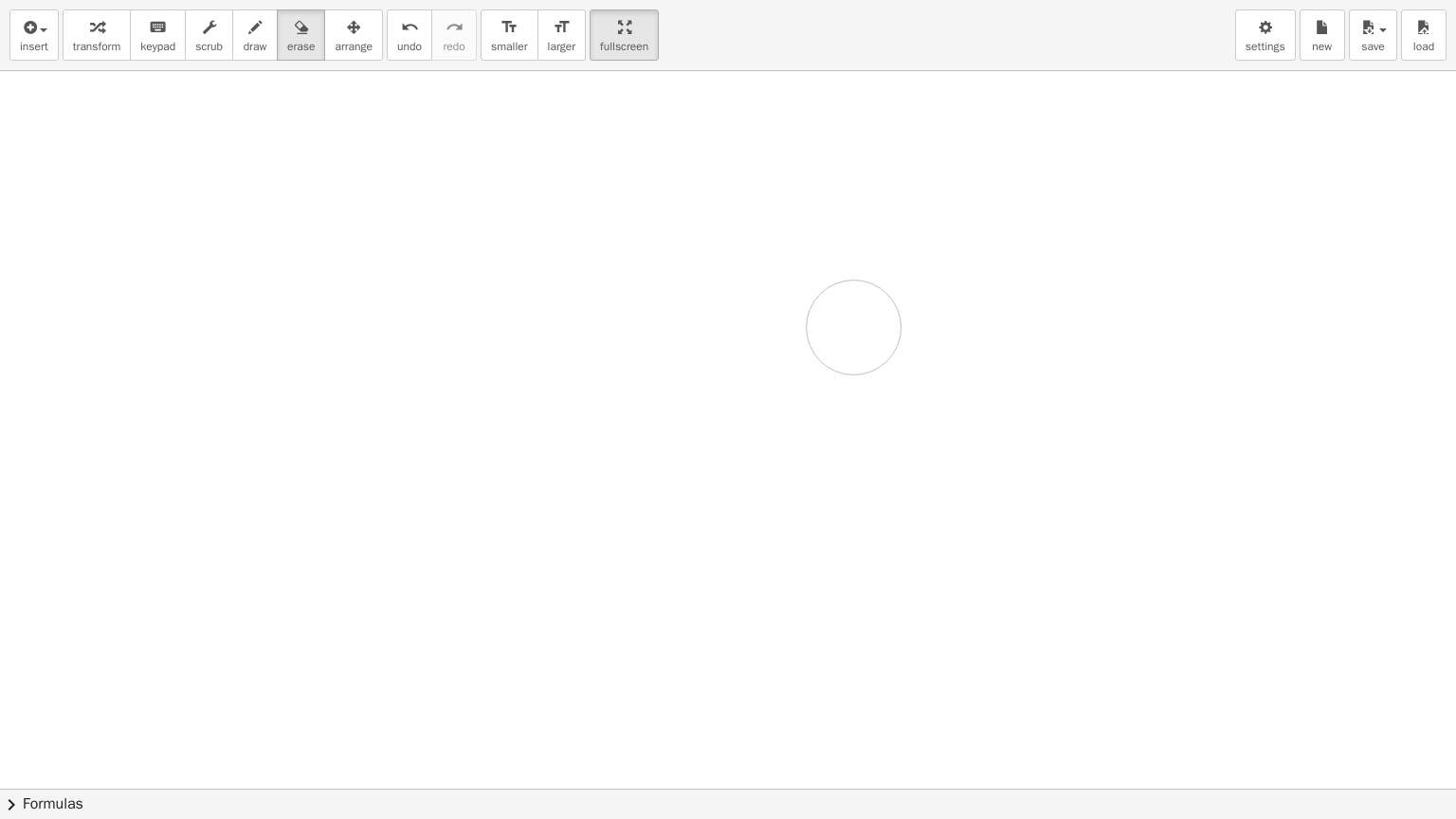 drag, startPoint x: 655, startPoint y: 499, endPoint x: 587, endPoint y: 367, distance: 148.48569 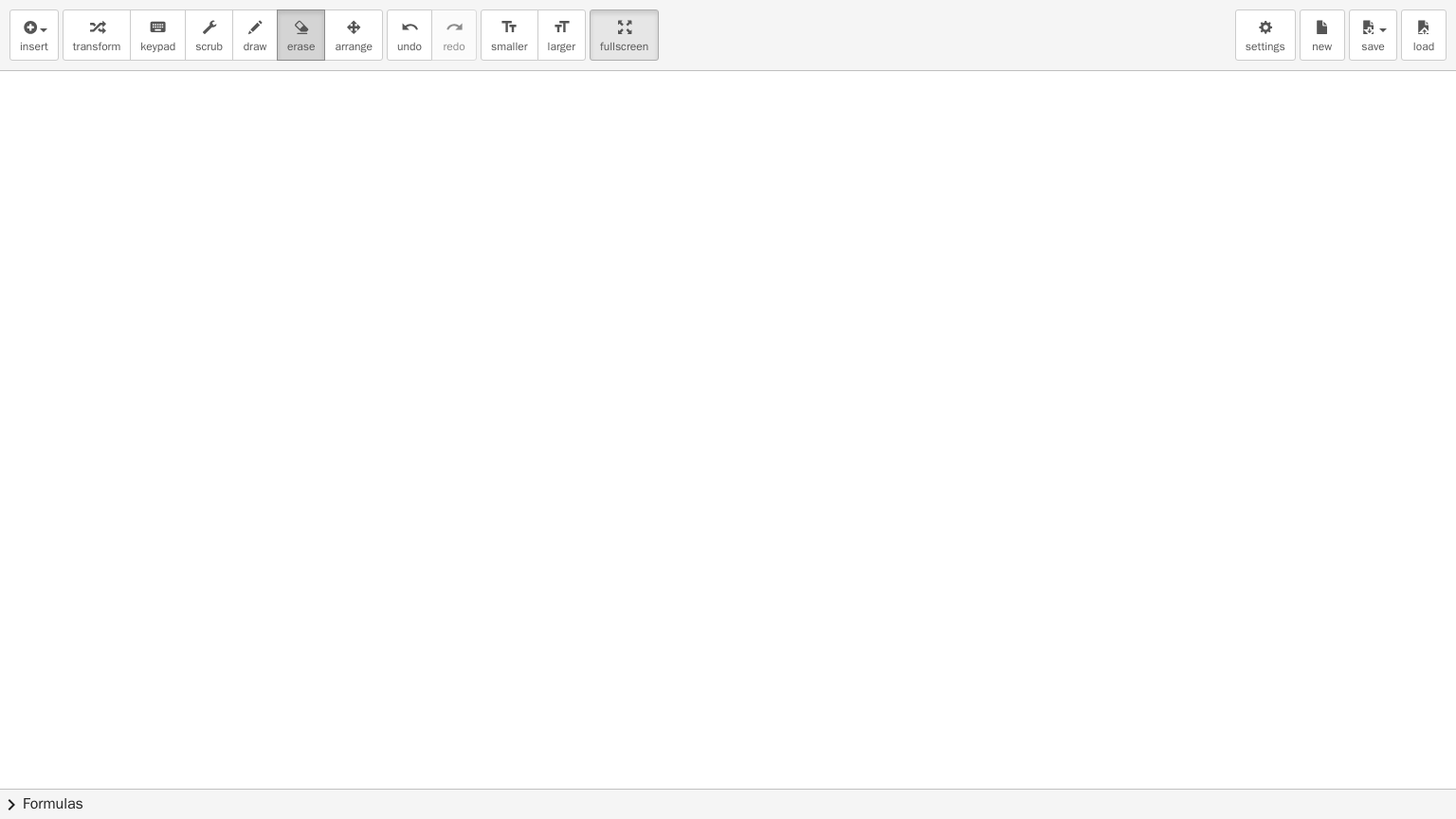 click at bounding box center (300, 27) 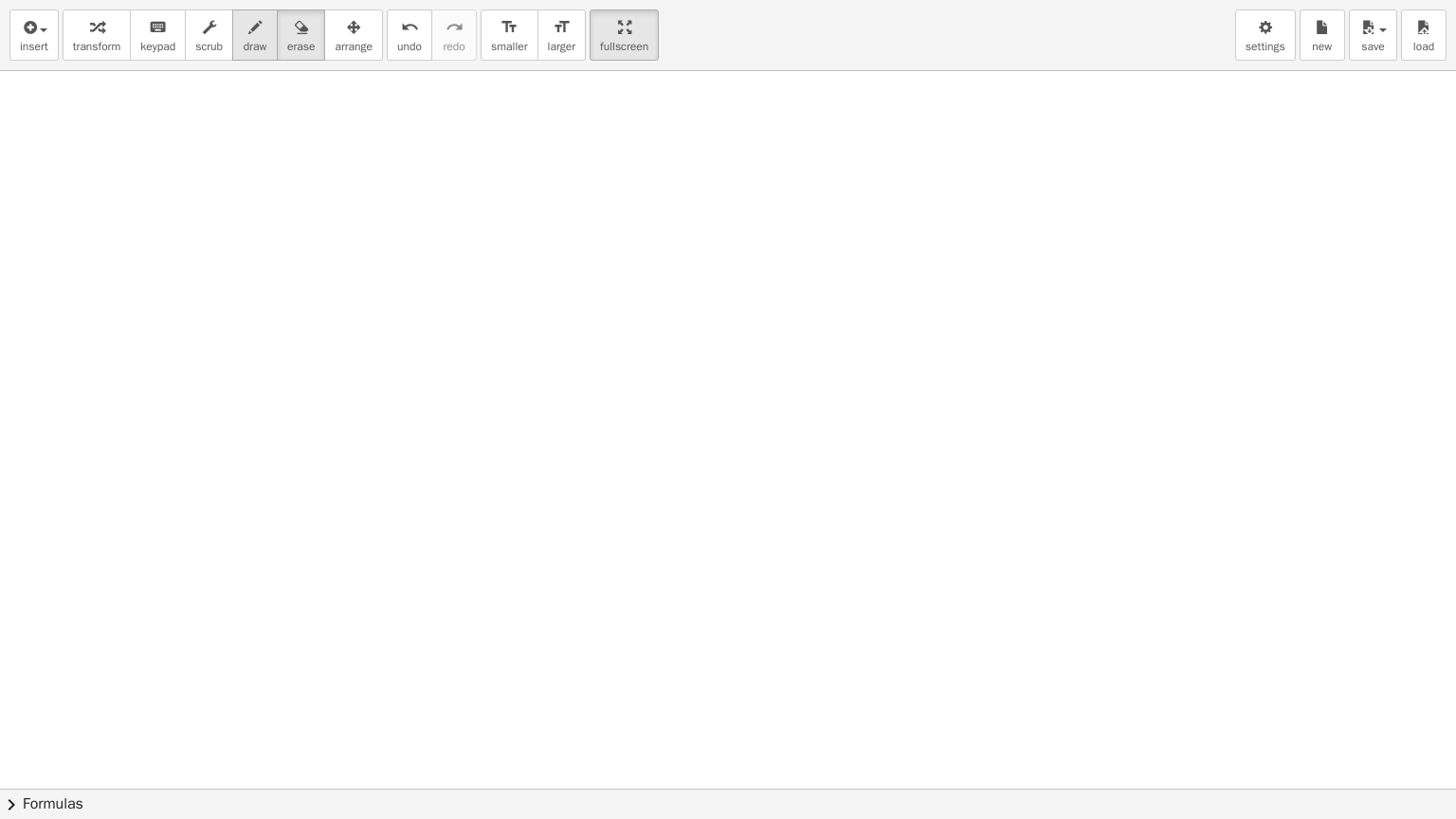 click at bounding box center (255, 27) 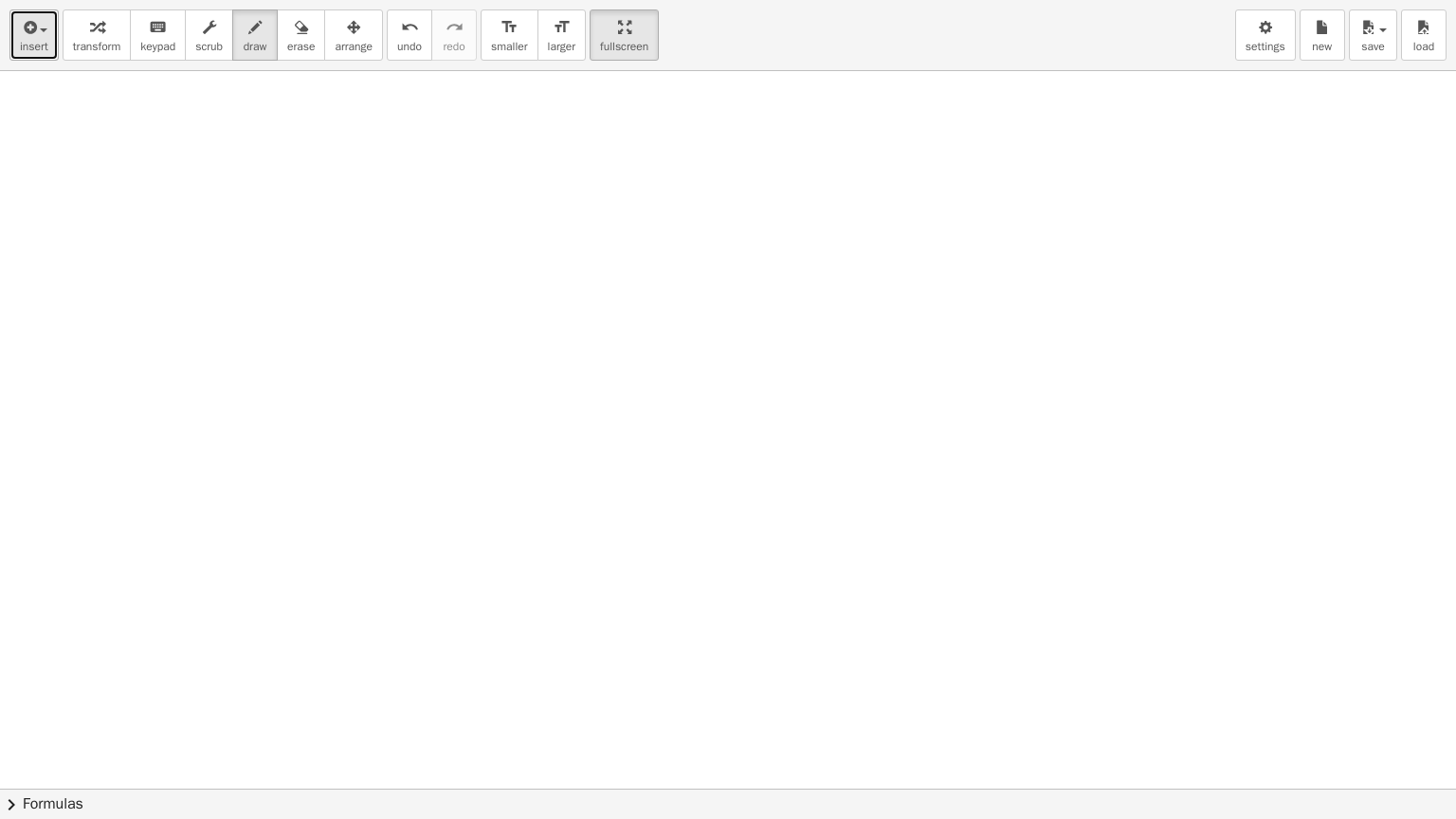 click at bounding box center [28, 27] 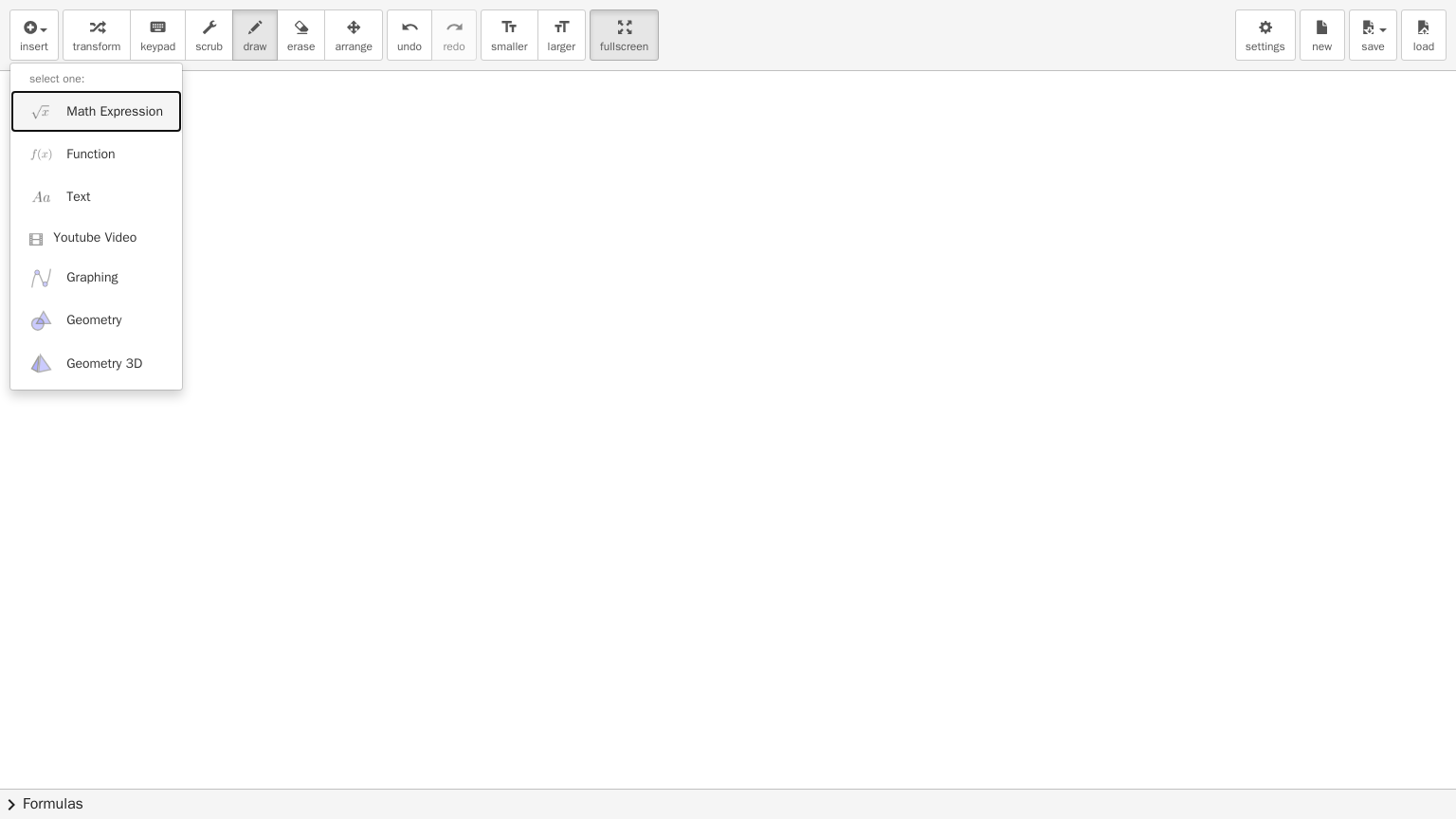 click on "Math Expression" at bounding box center [115, 112] 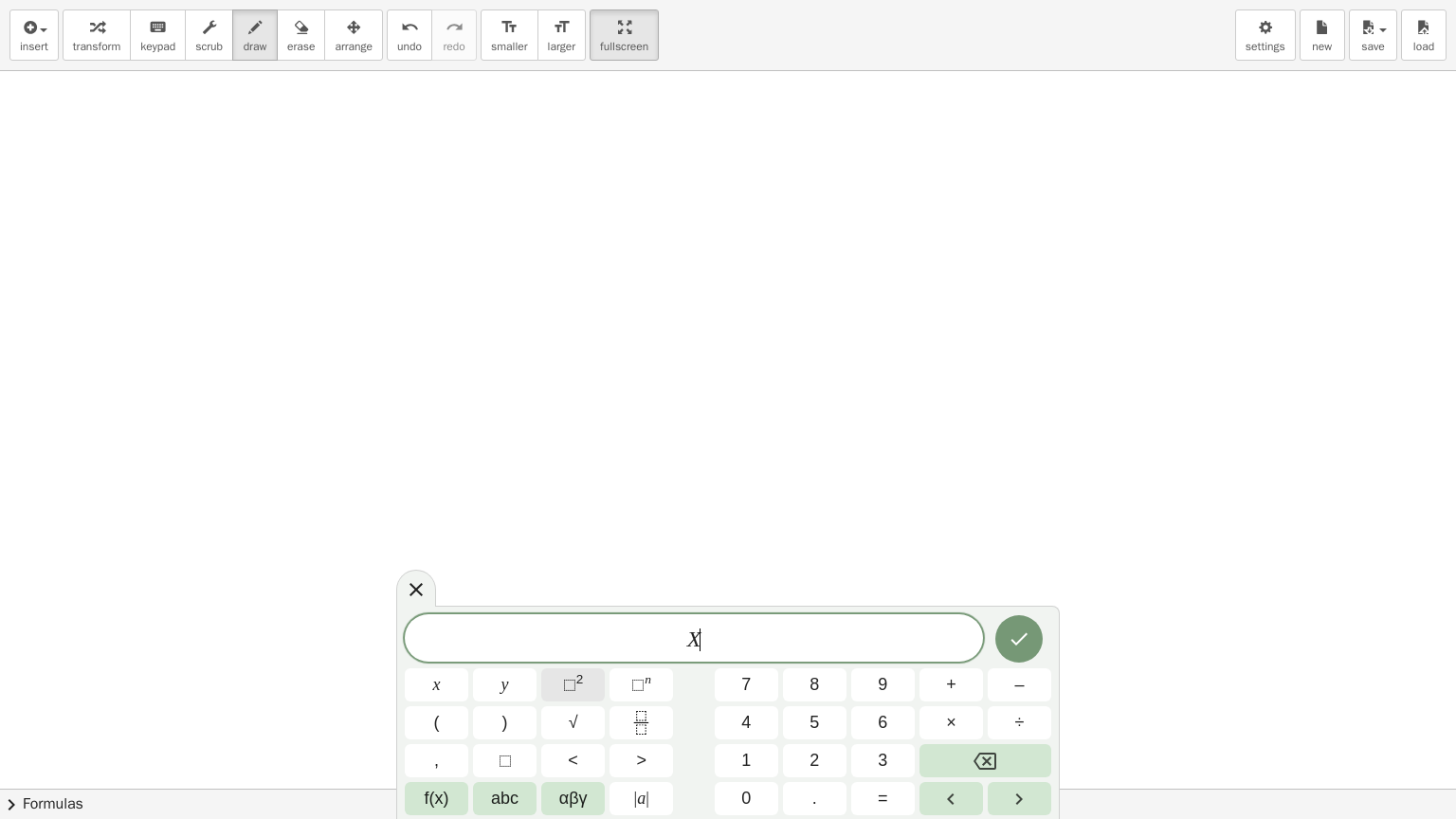 click on "⬚" at bounding box center [570, 684] 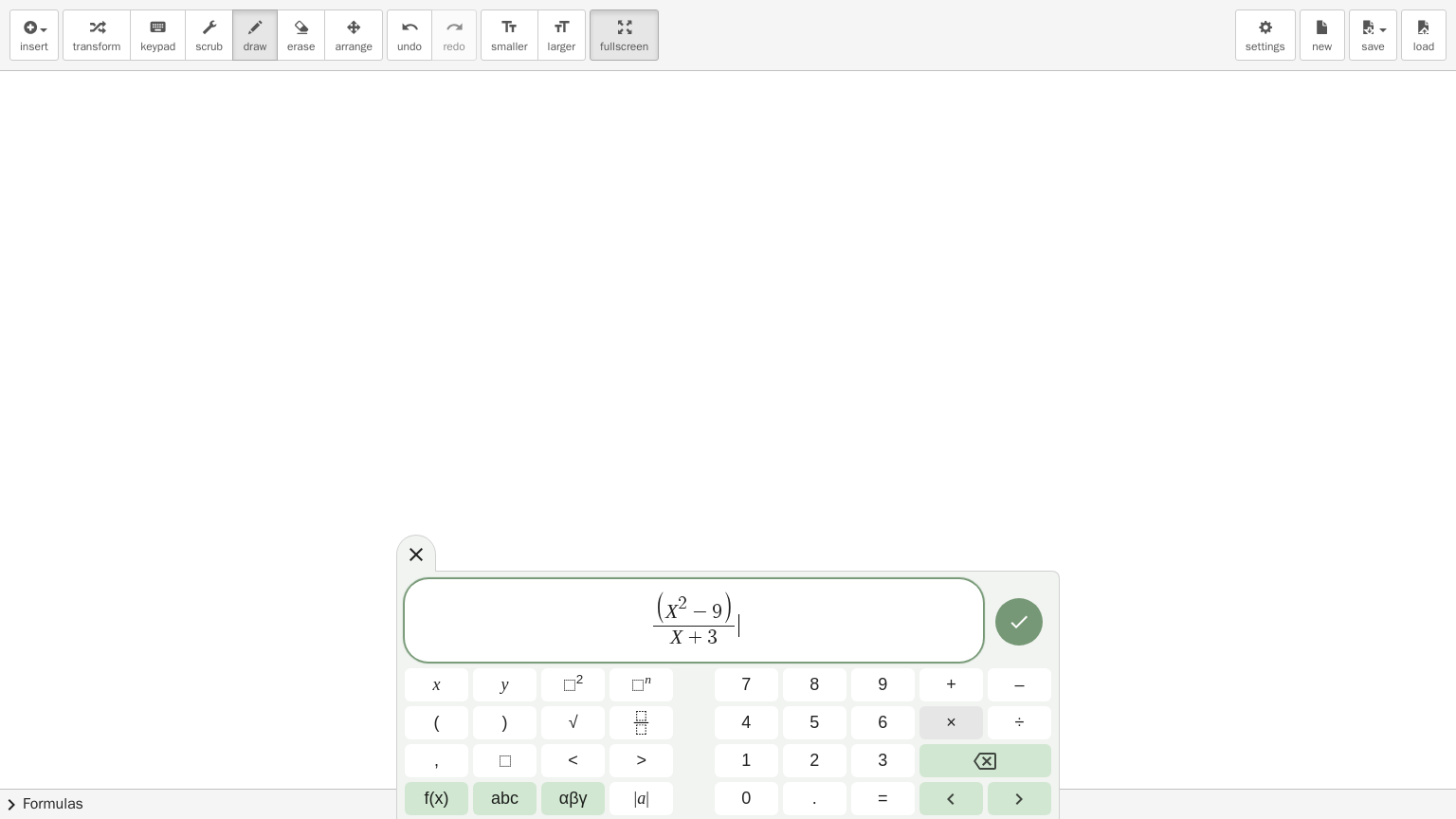 click on "×" at bounding box center (951, 722) 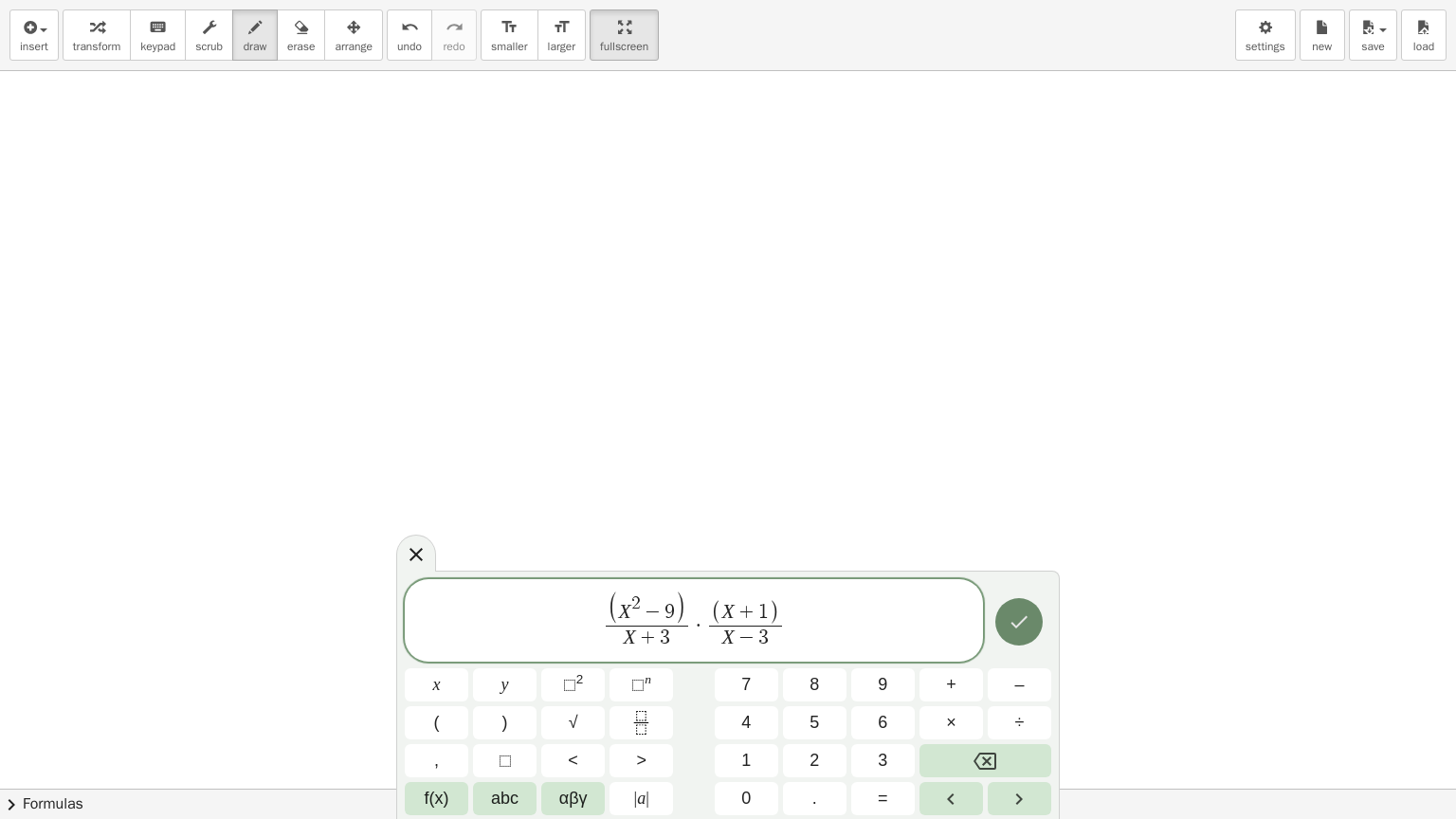 click at bounding box center [1019, 622] 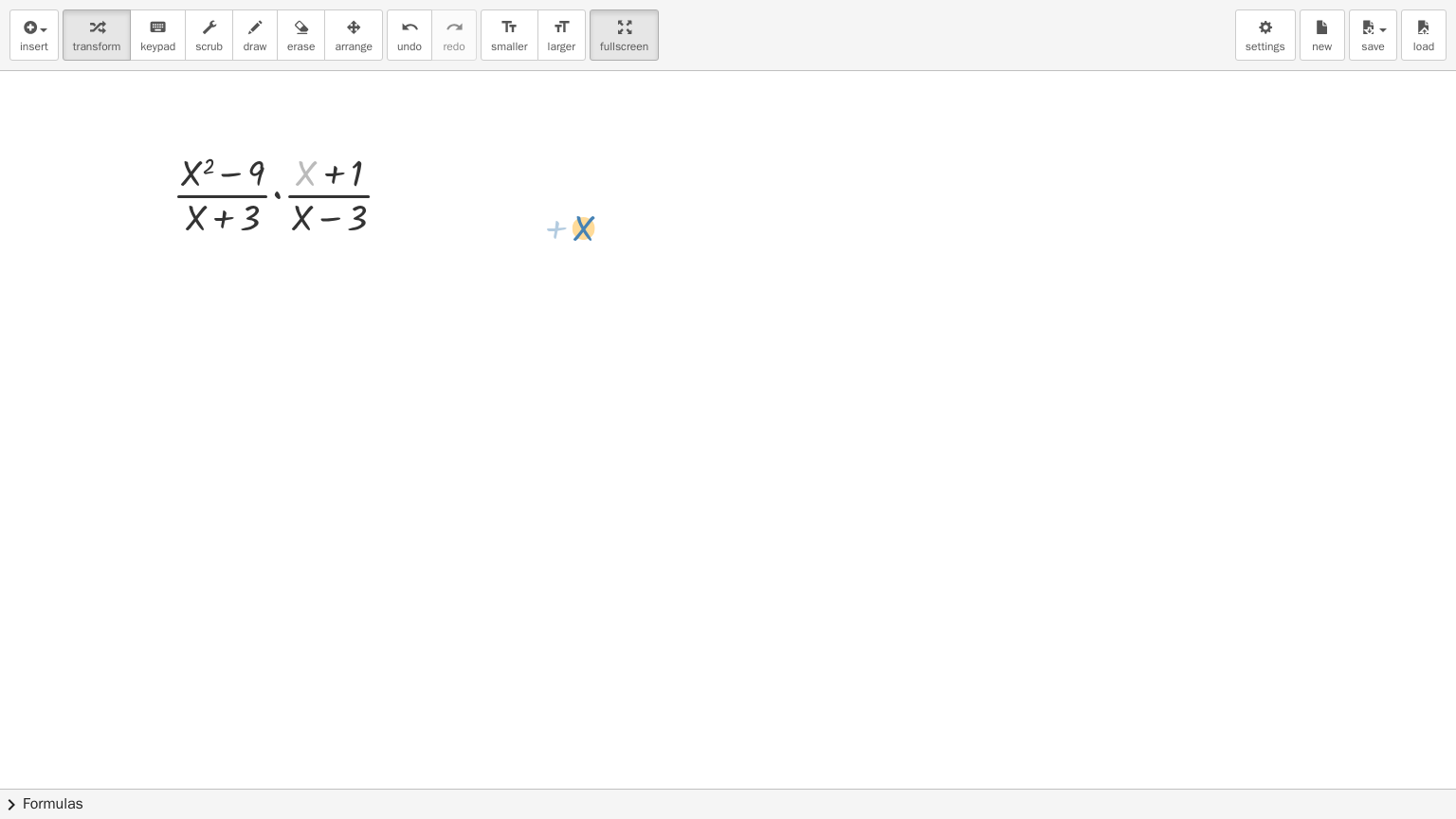 drag, startPoint x: 303, startPoint y: 184, endPoint x: 584, endPoint y: 238, distance: 286.14157 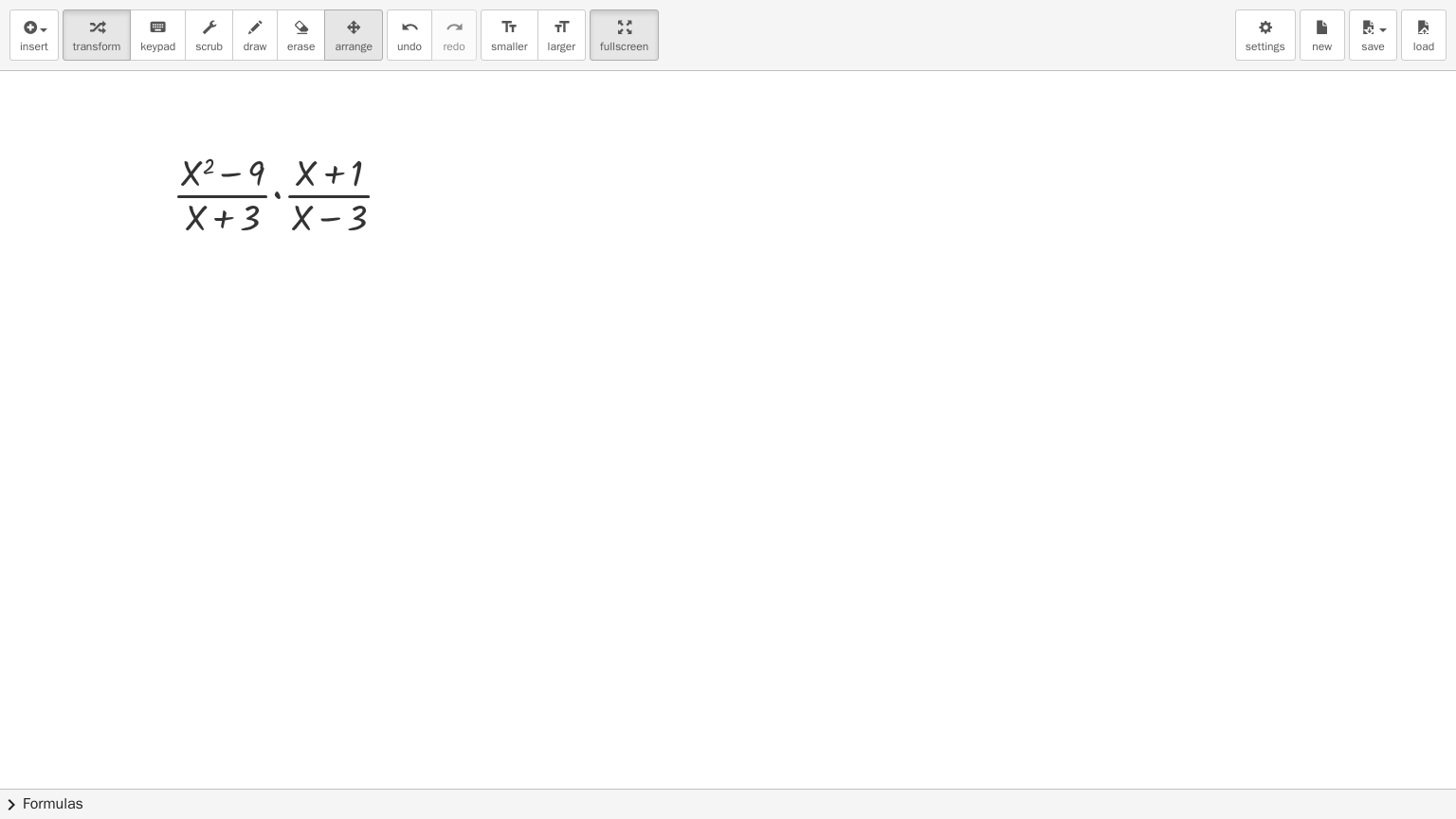 click on "arrange" at bounding box center (354, 35) 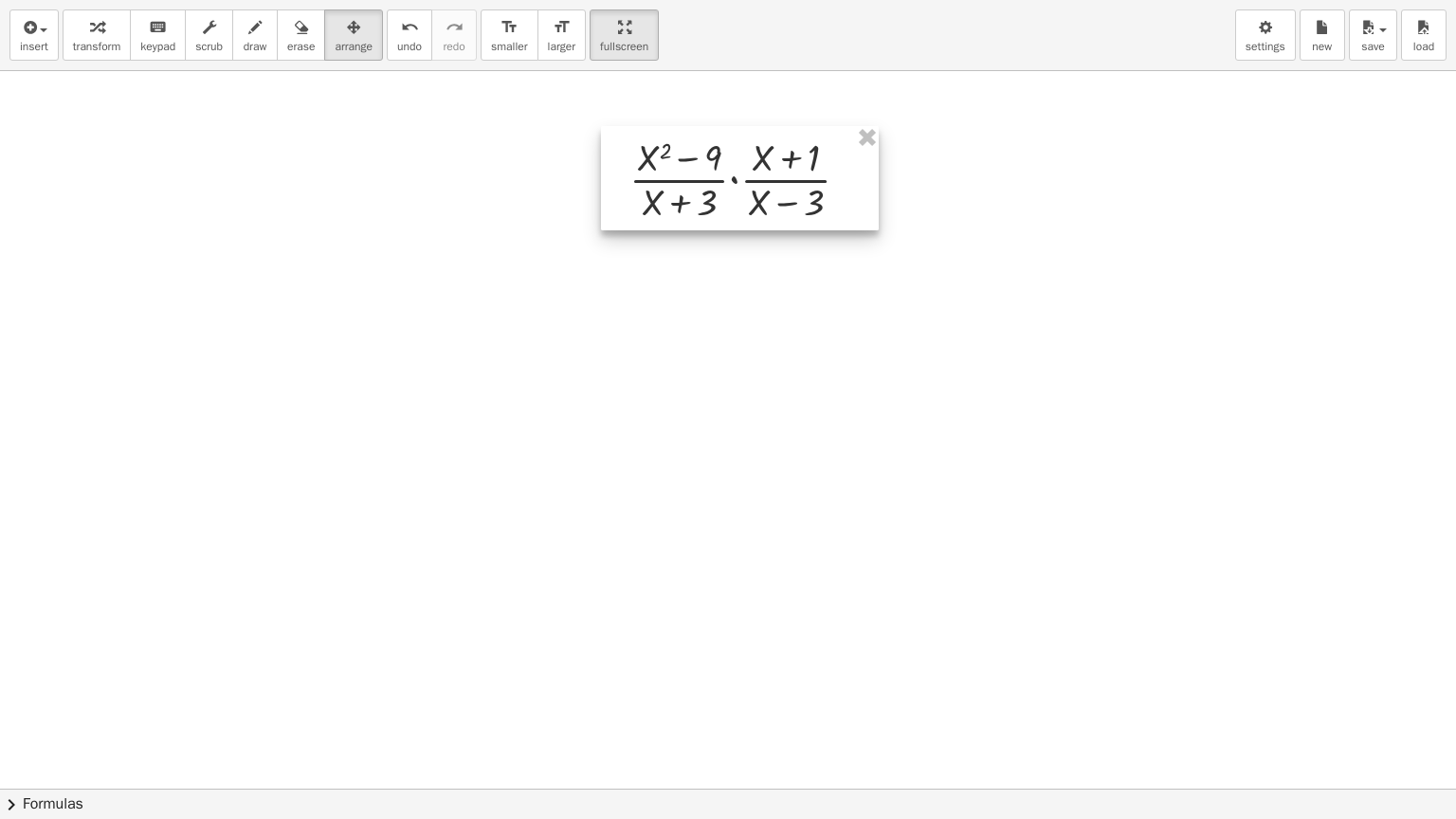 drag, startPoint x: 299, startPoint y: 175, endPoint x: 755, endPoint y: 160, distance: 456.24664 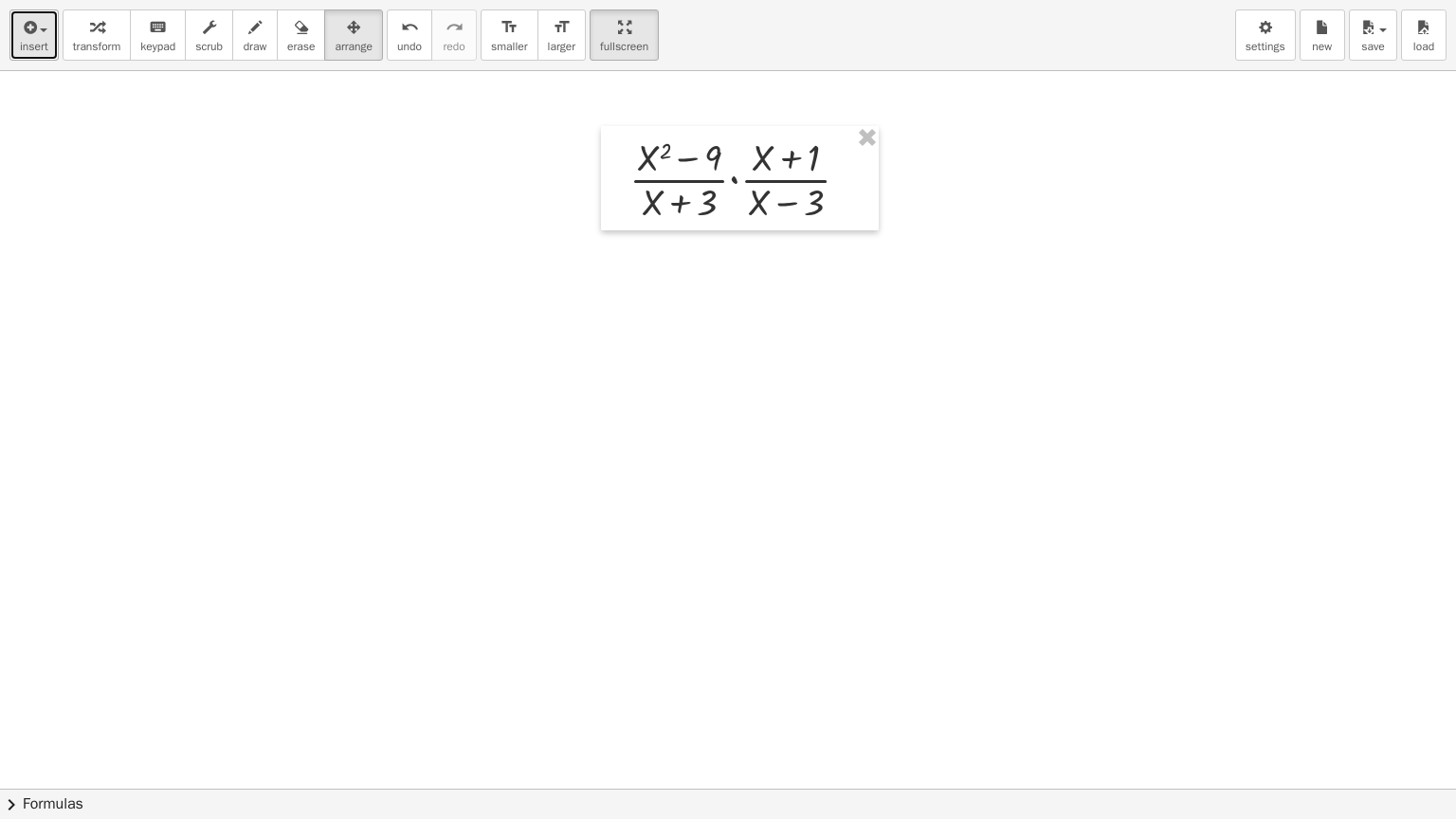 click at bounding box center [34, 27] 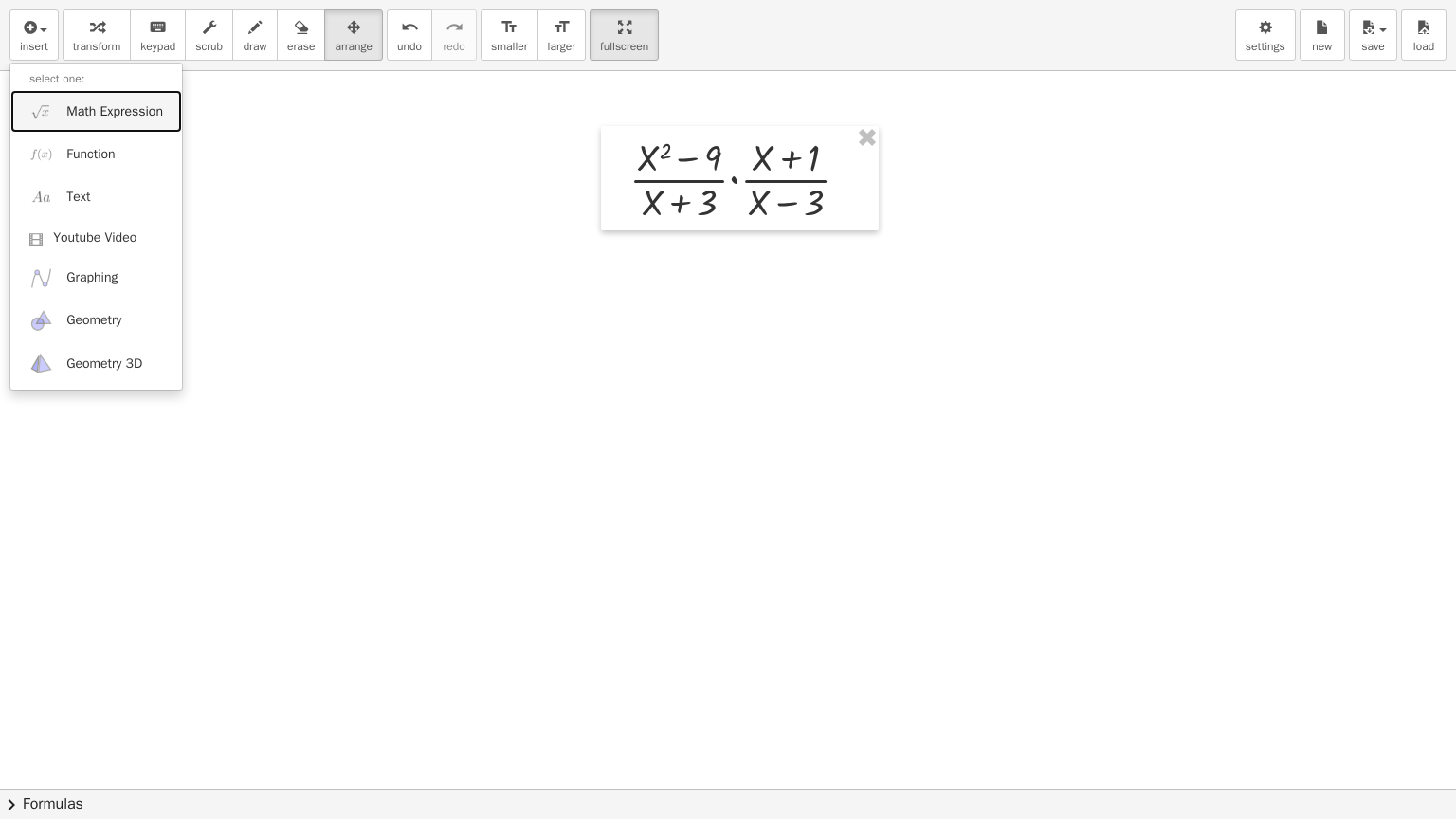 click on "Math Expression" at bounding box center [96, 111] 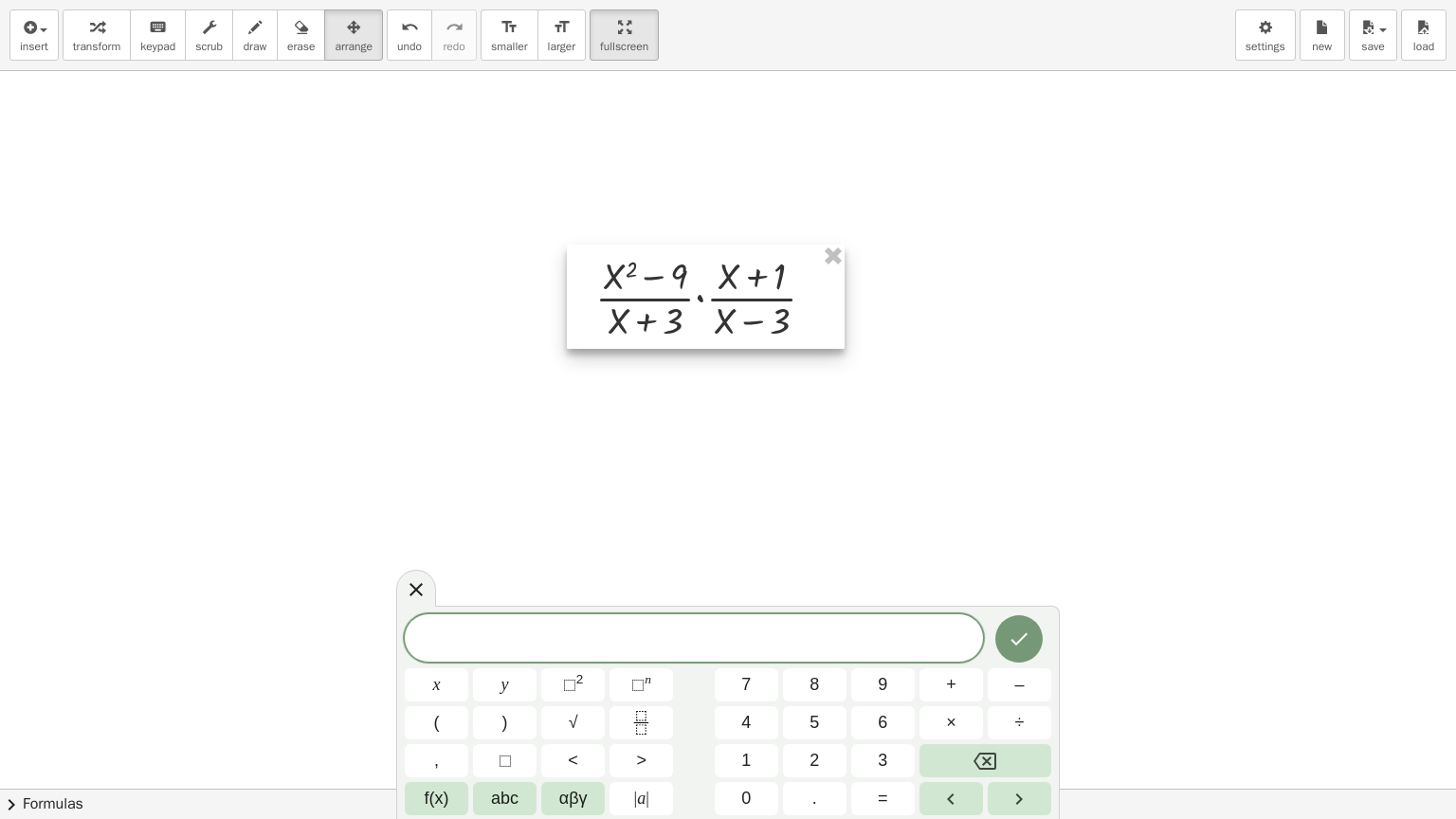 drag, startPoint x: 758, startPoint y: 204, endPoint x: 727, endPoint y: 318, distance: 118.1397 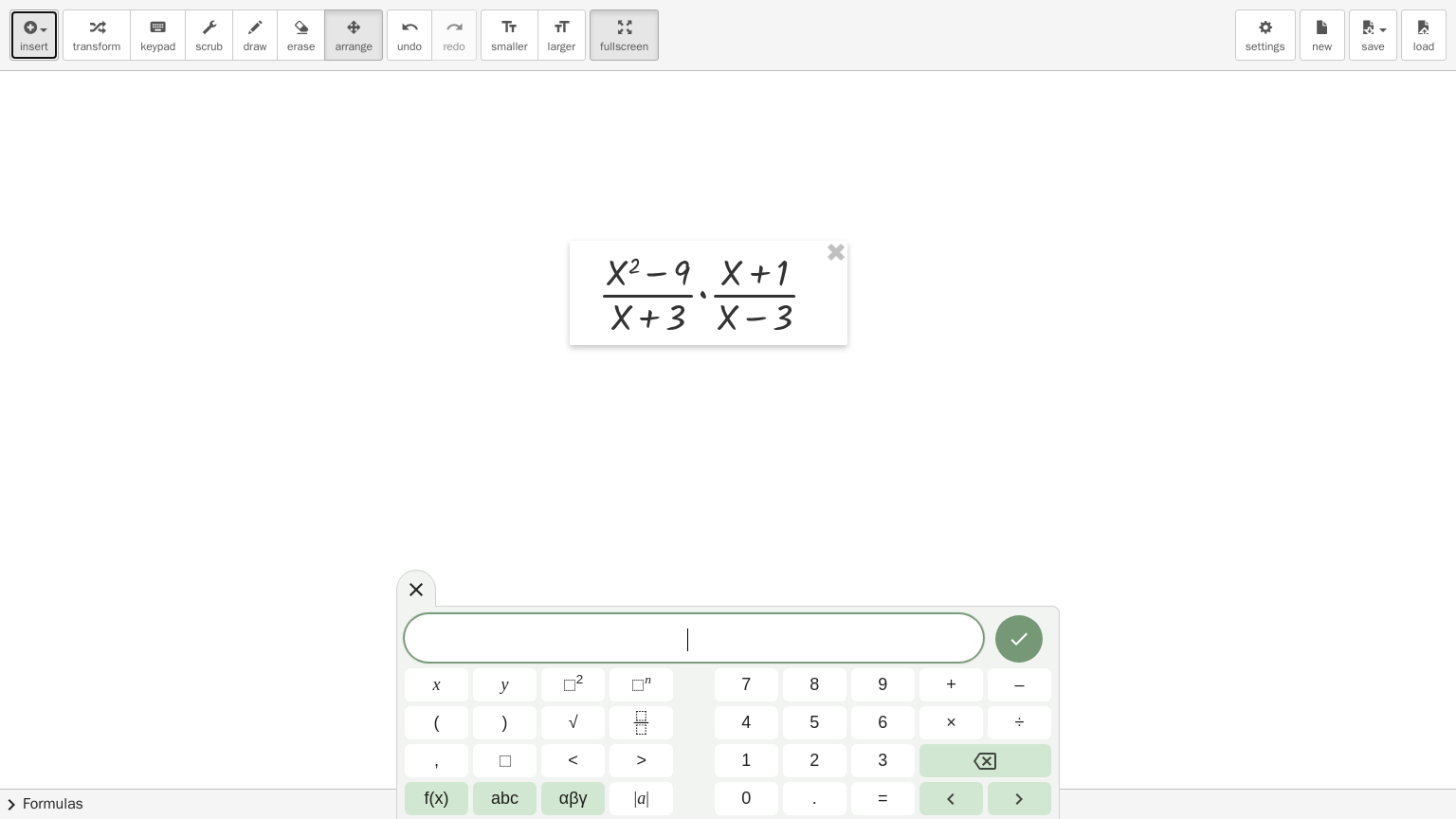 click at bounding box center [28, 27] 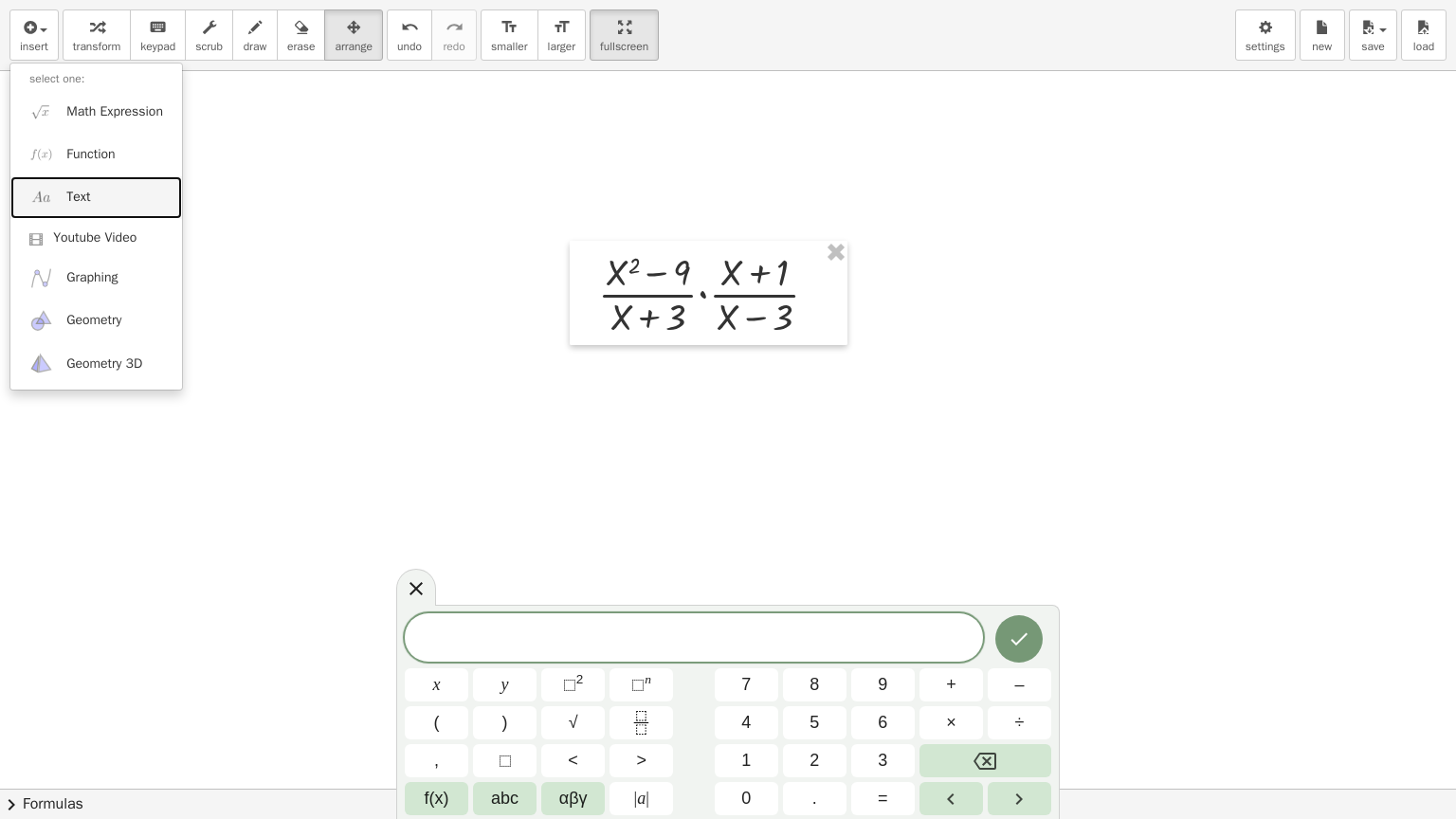 click on "Text" at bounding box center (78, 197) 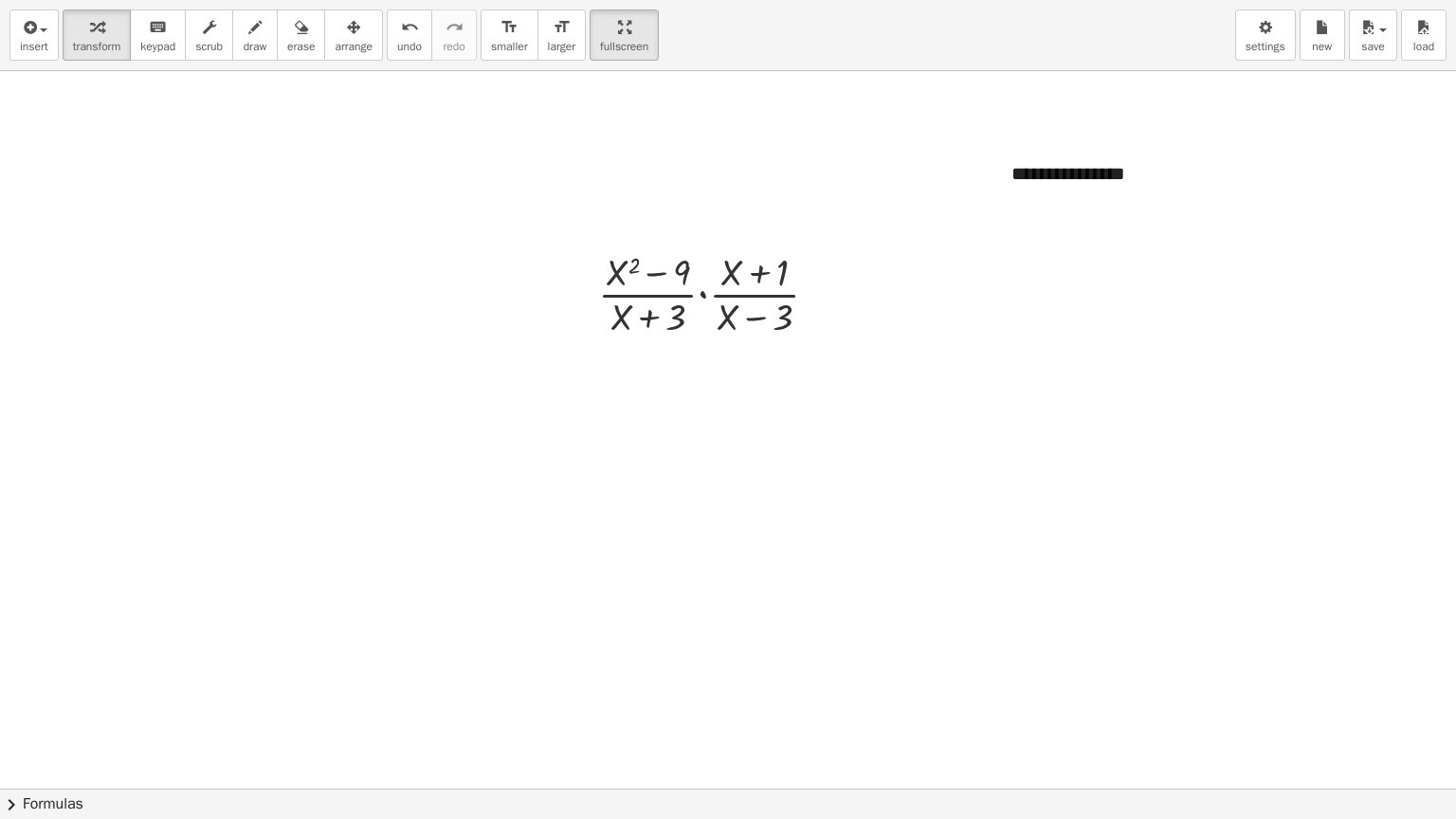 type 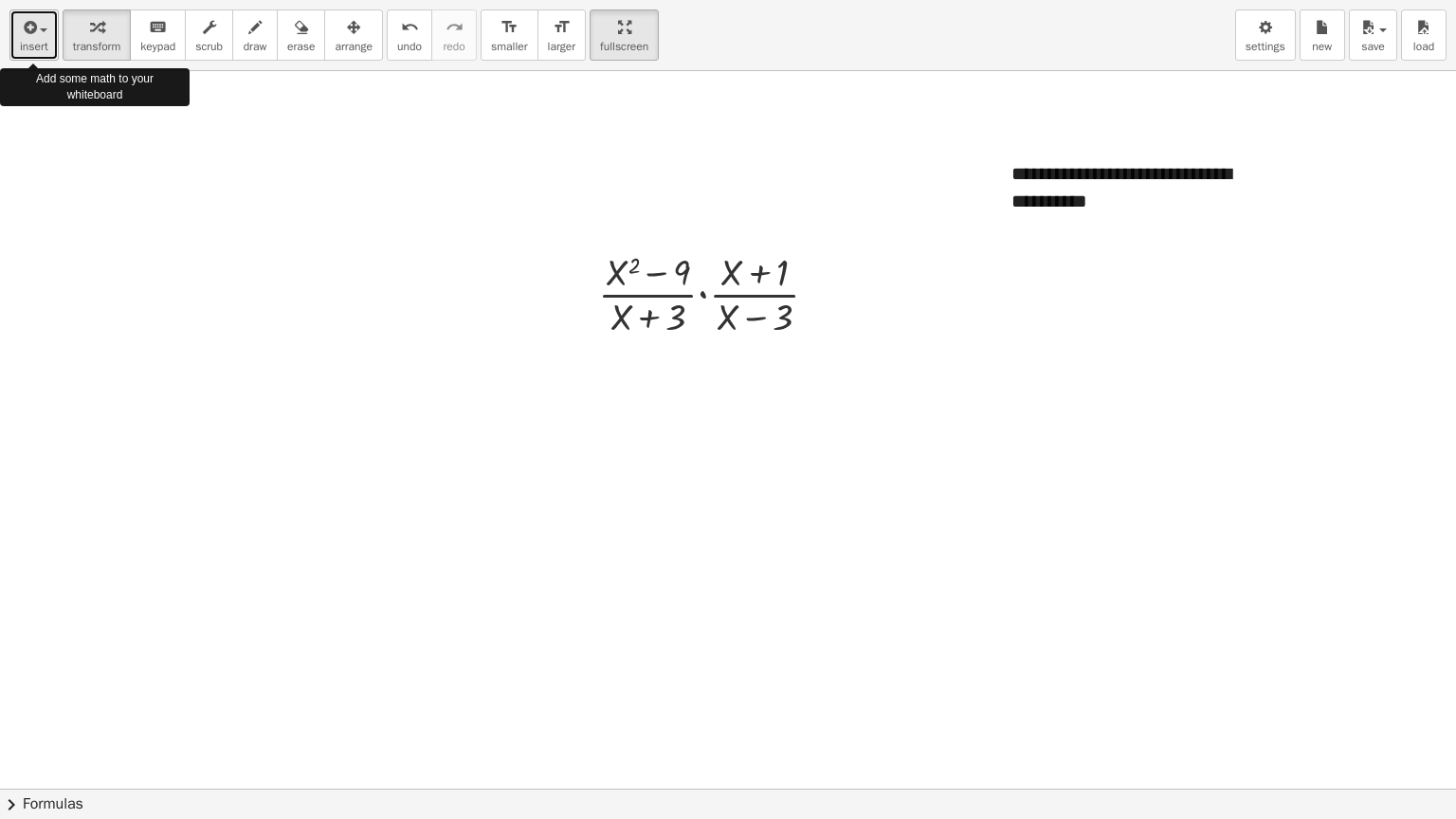 click at bounding box center (28, 27) 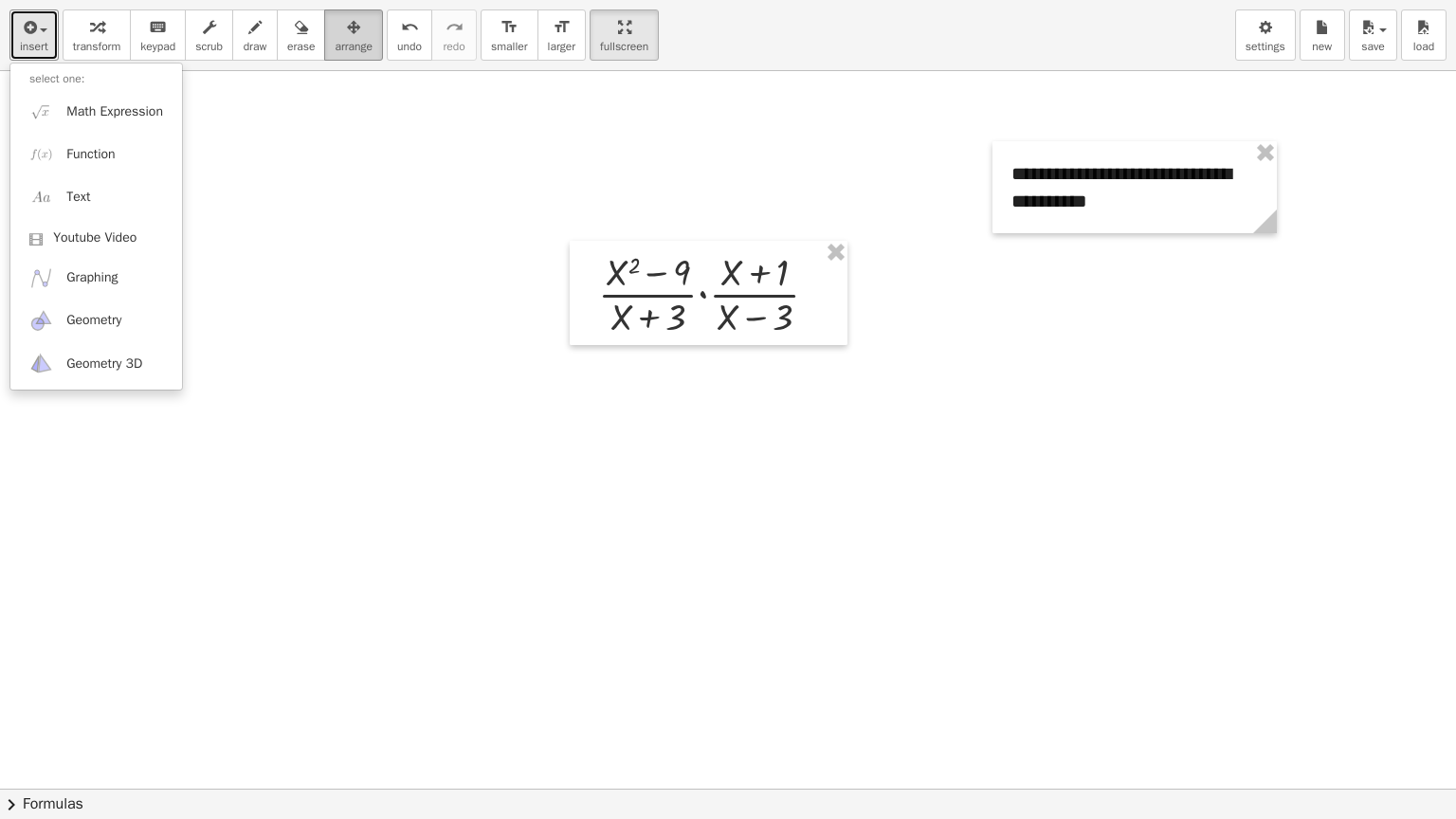 click at bounding box center (354, 27) 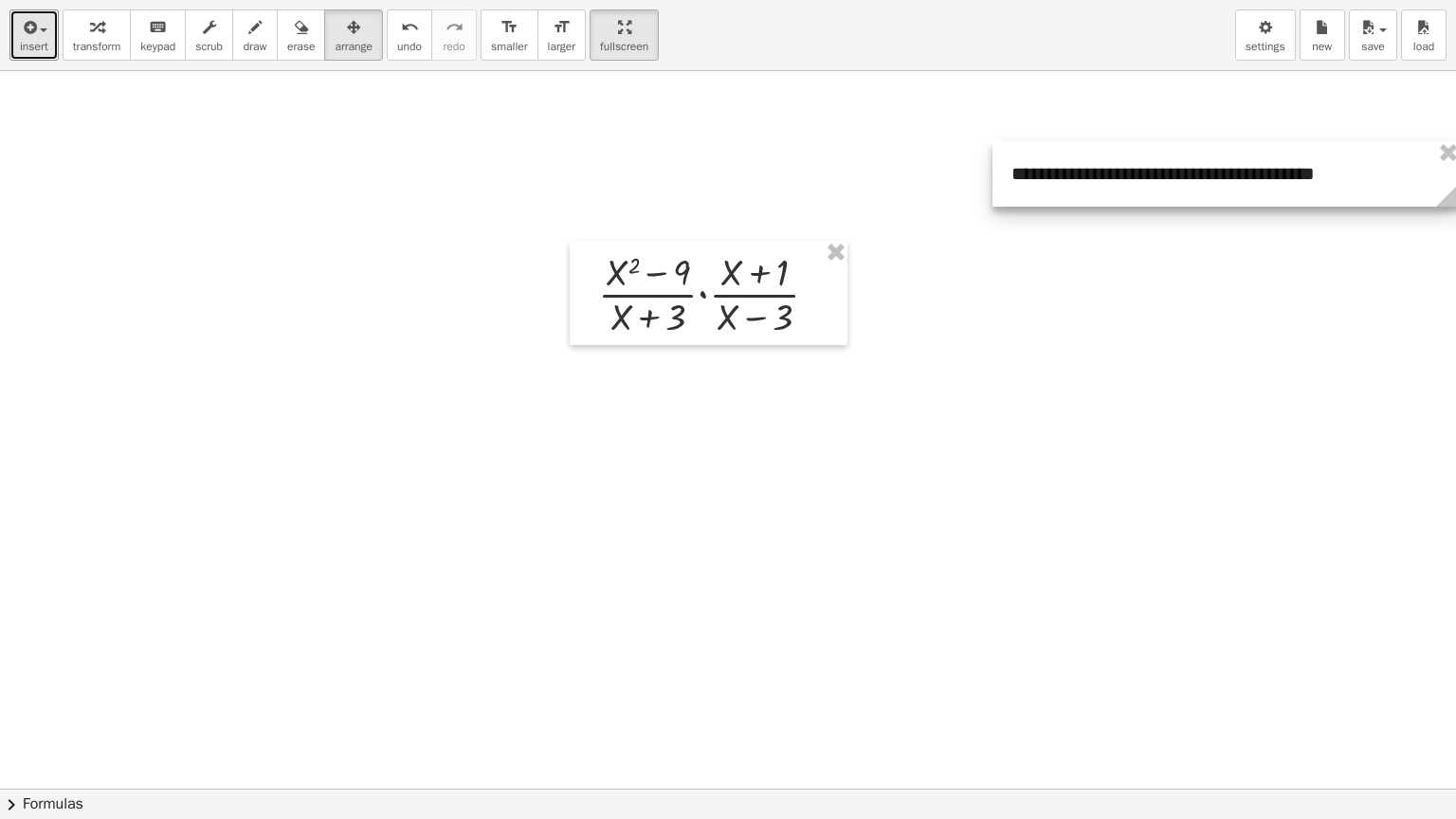 drag, startPoint x: 1270, startPoint y: 228, endPoint x: 1454, endPoint y: 210, distance: 184.87834 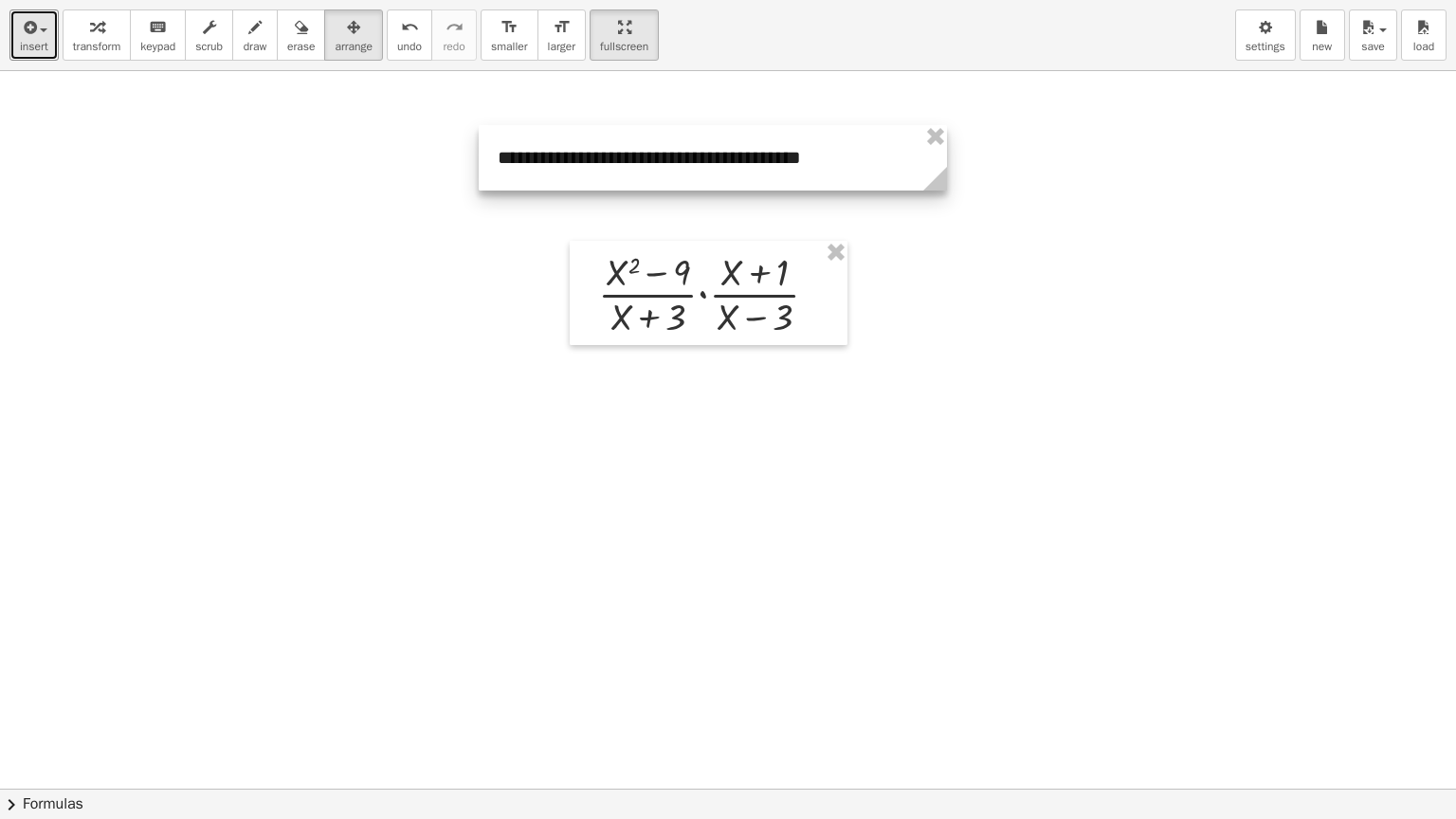 drag, startPoint x: 1107, startPoint y: 167, endPoint x: 593, endPoint y: 151, distance: 514.24897 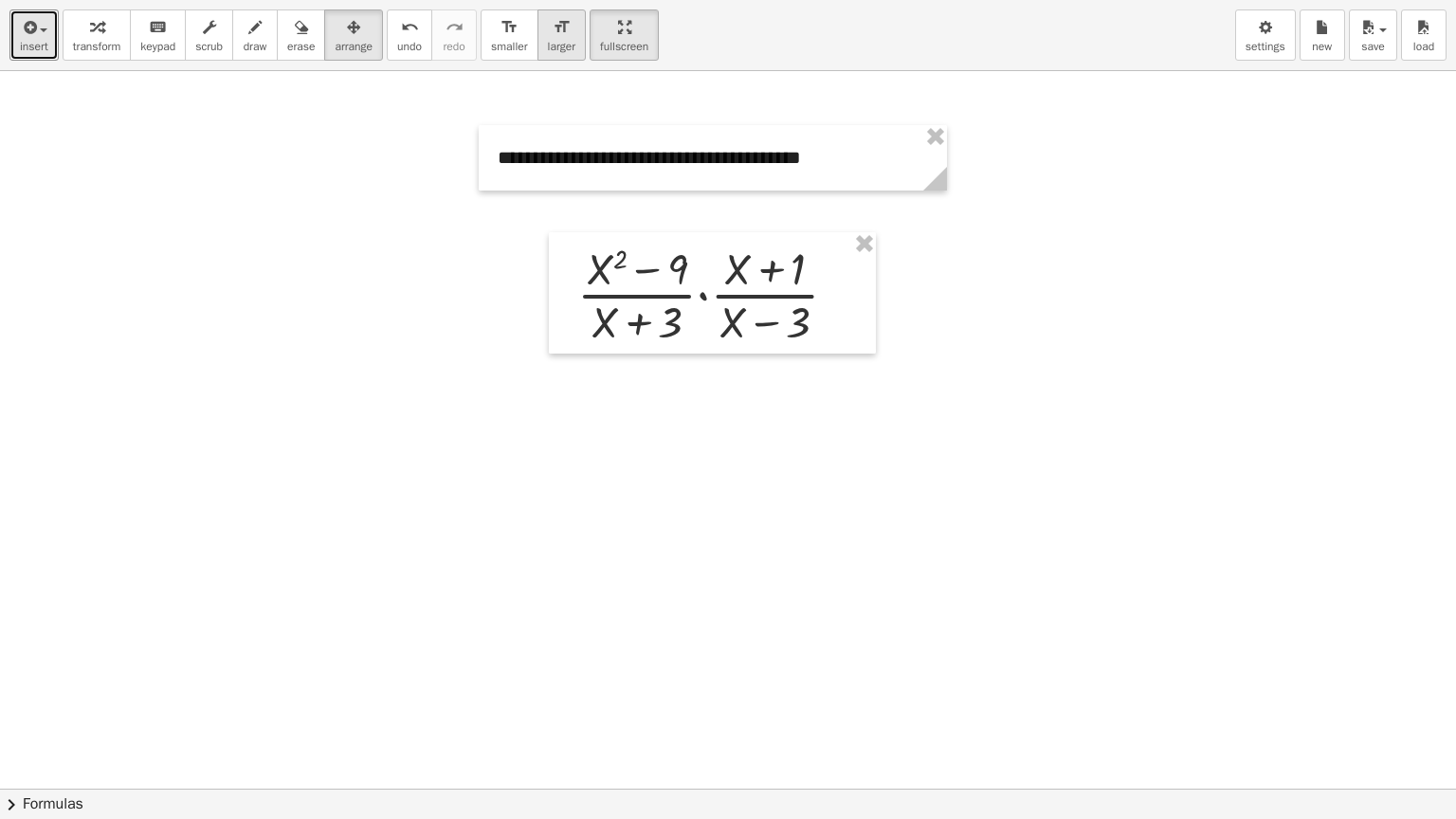 click on "larger" at bounding box center (561, 46) 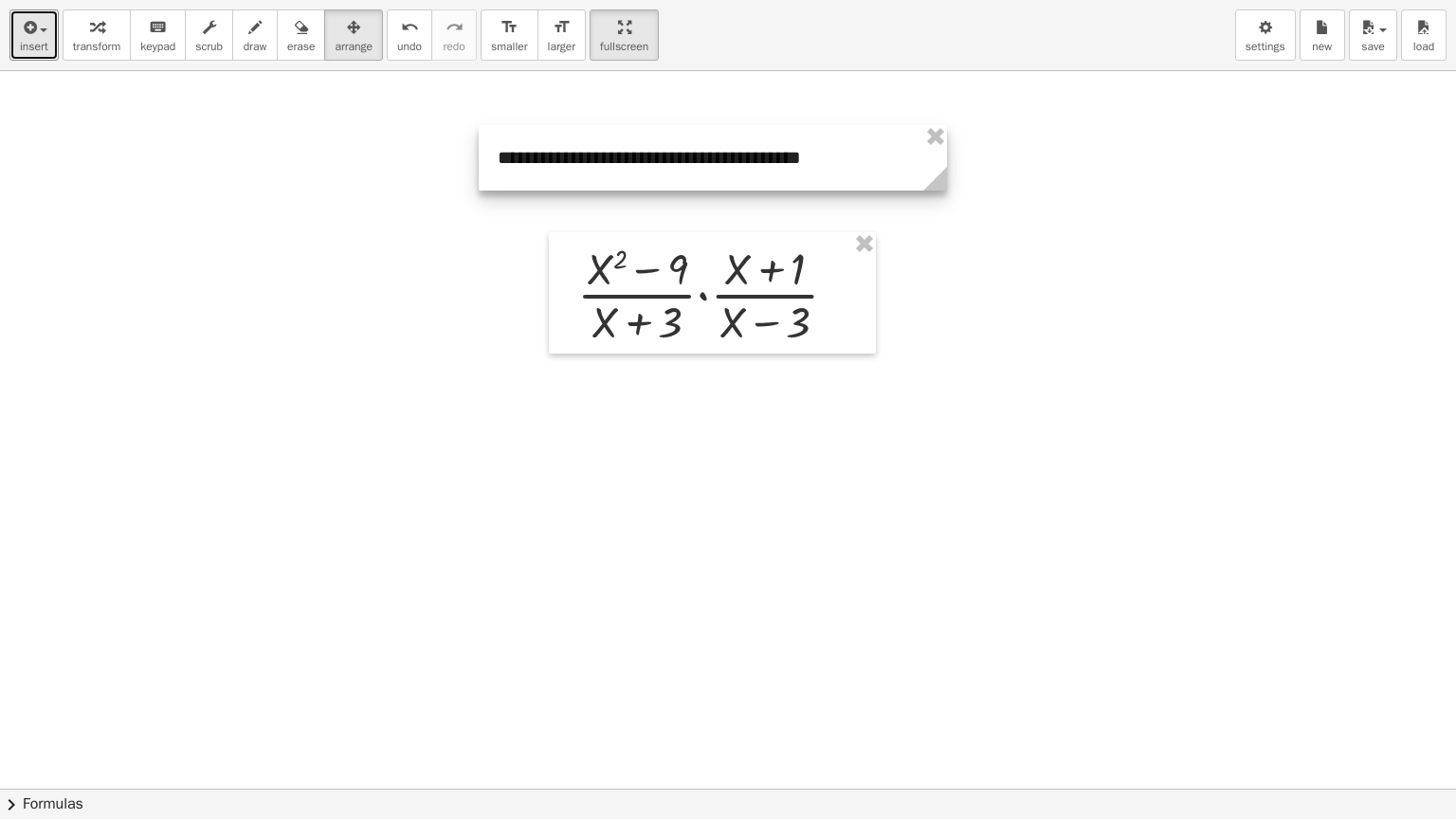 click at bounding box center (713, 157) 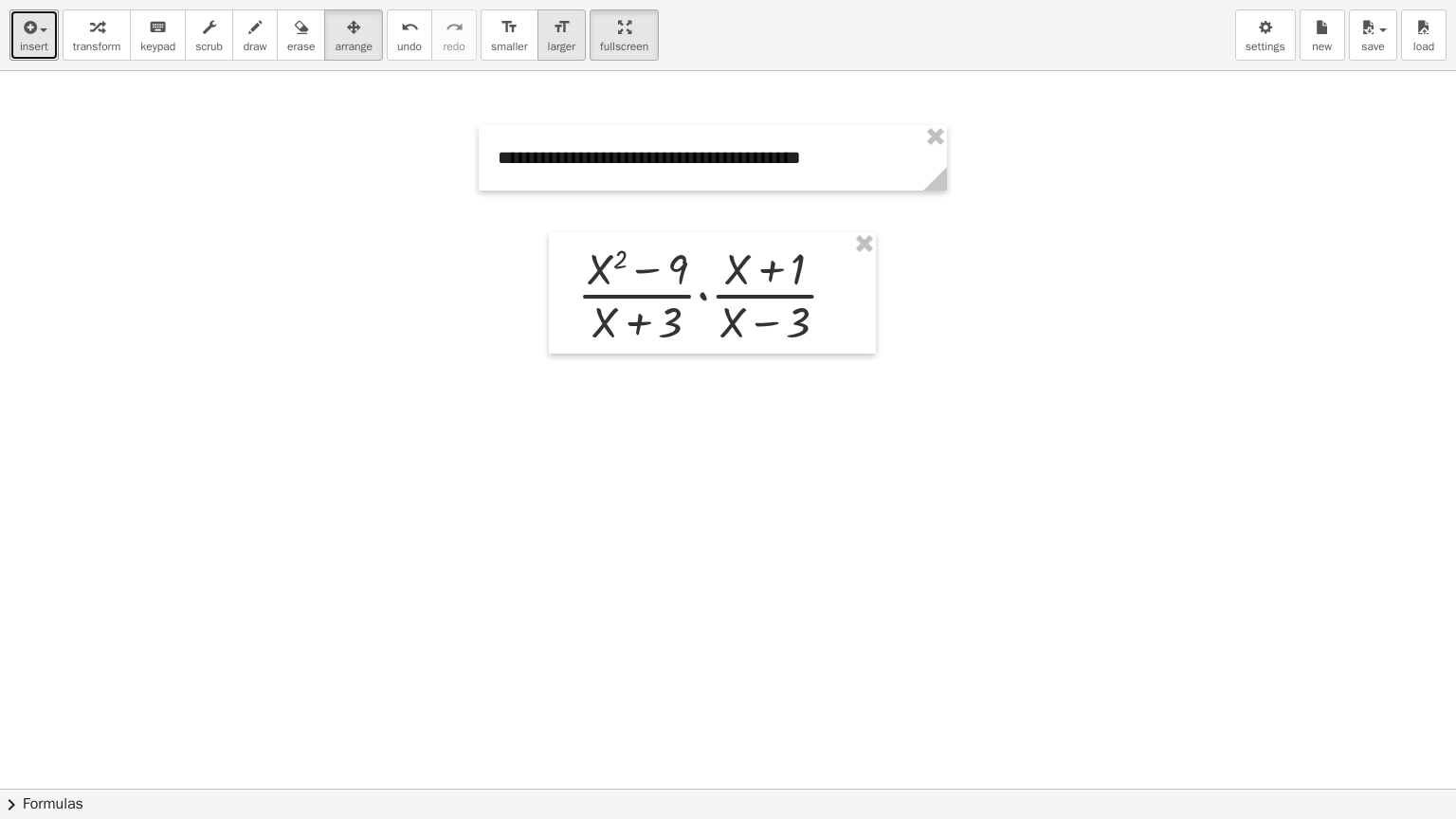 click on "format_size" at bounding box center (561, 27) 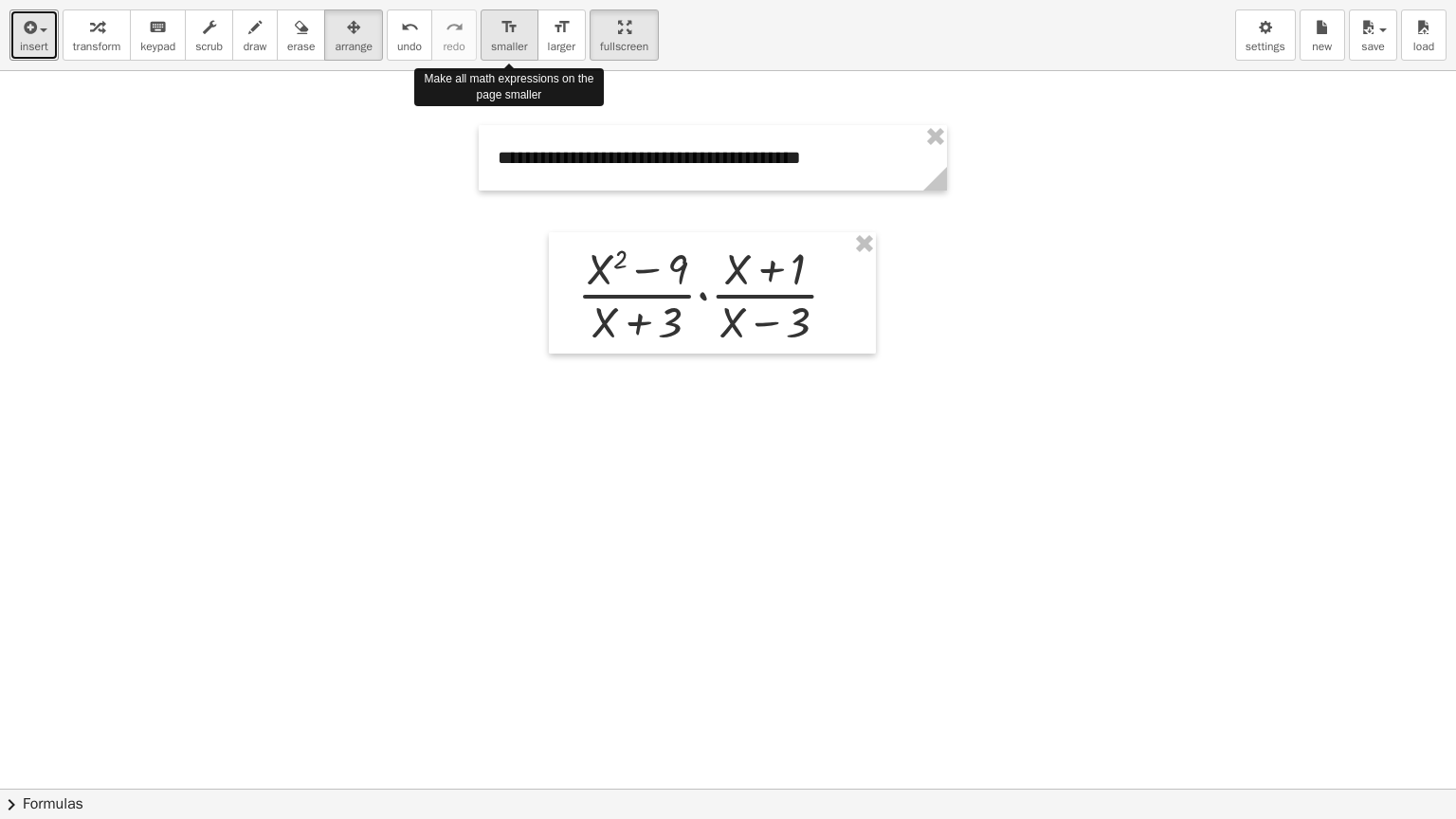 click on "smaller" at bounding box center [509, 46] 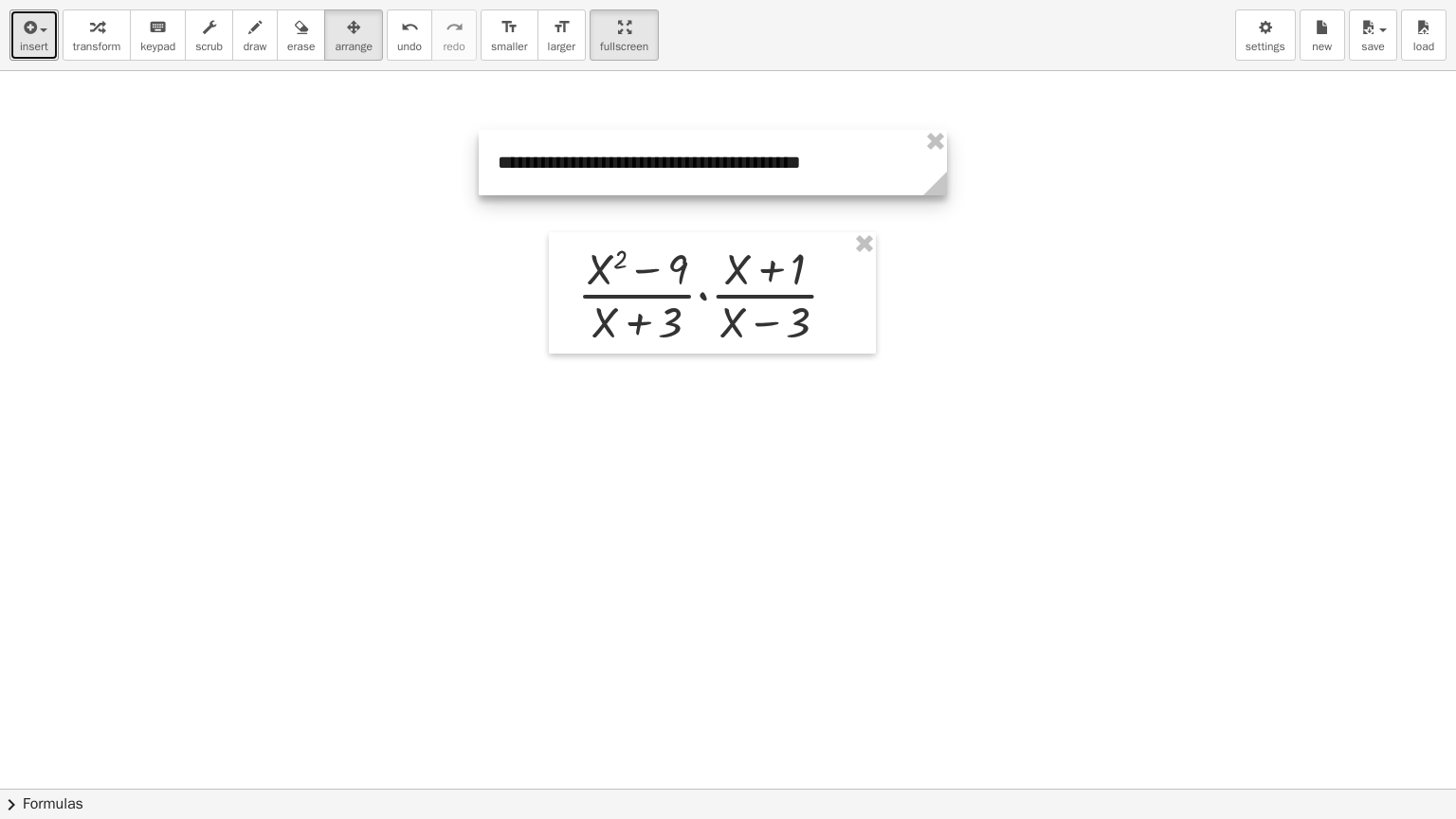click at bounding box center (713, 162) 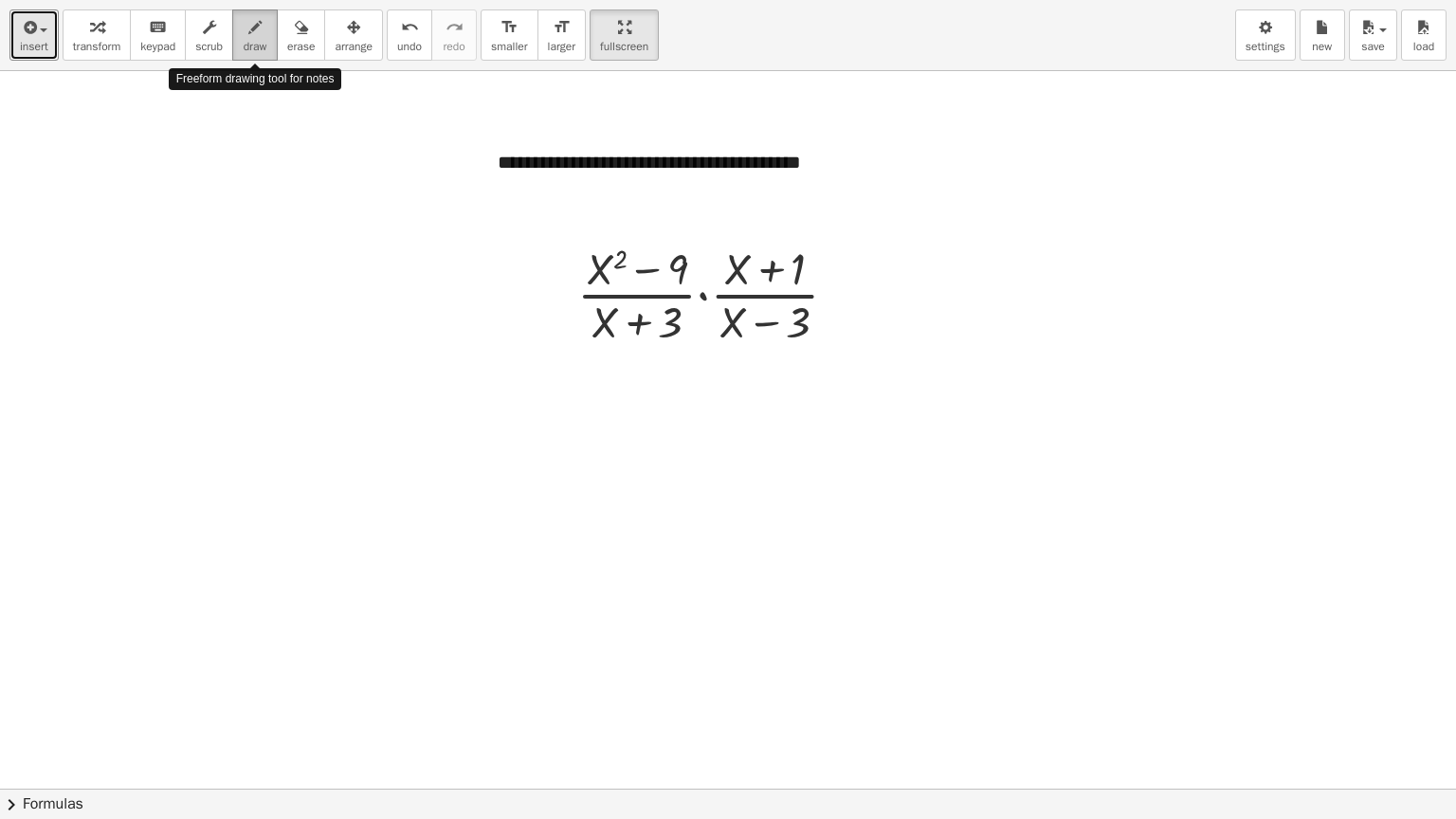 click on "draw" at bounding box center [255, 46] 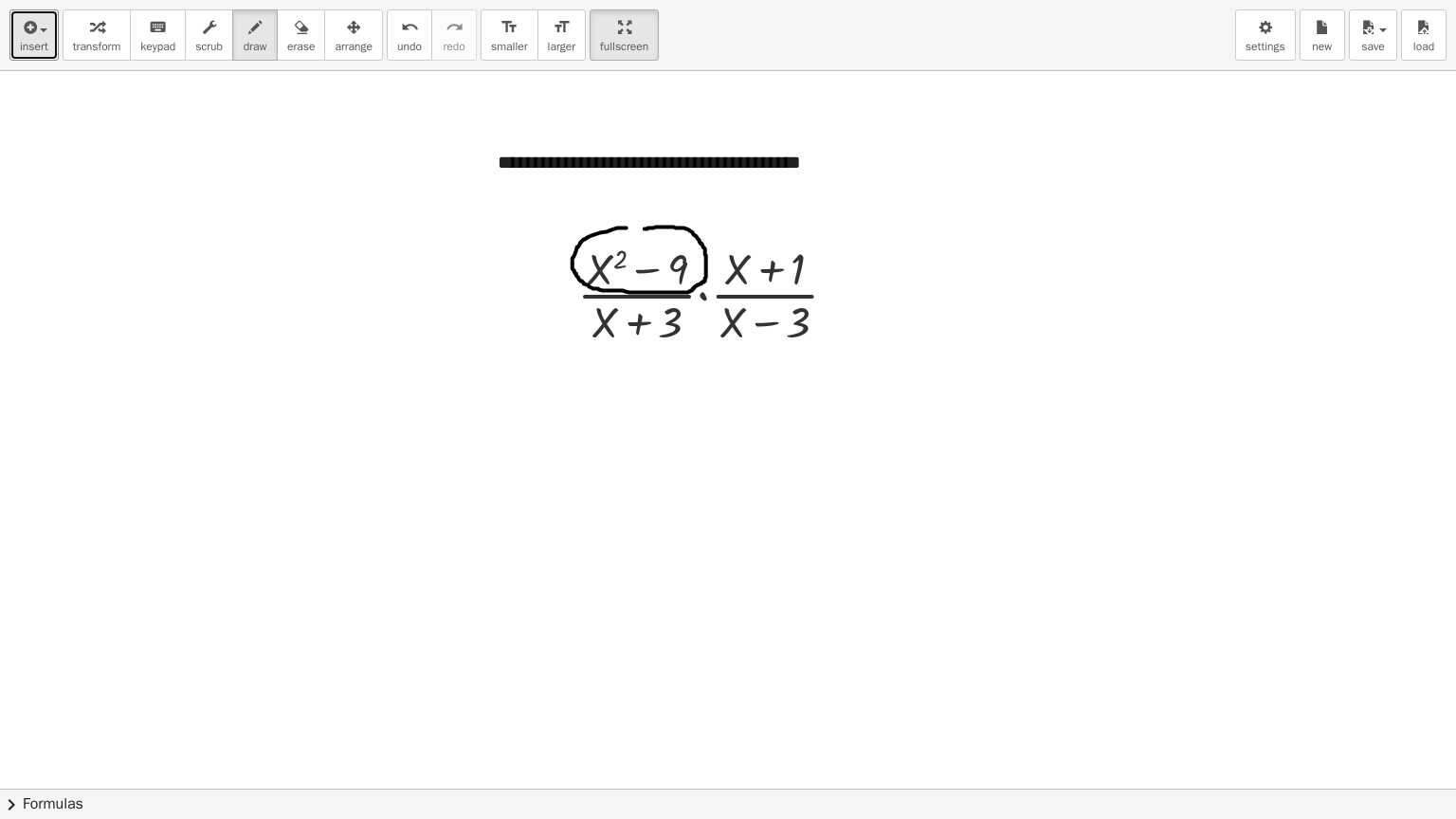 click at bounding box center (733, 789) 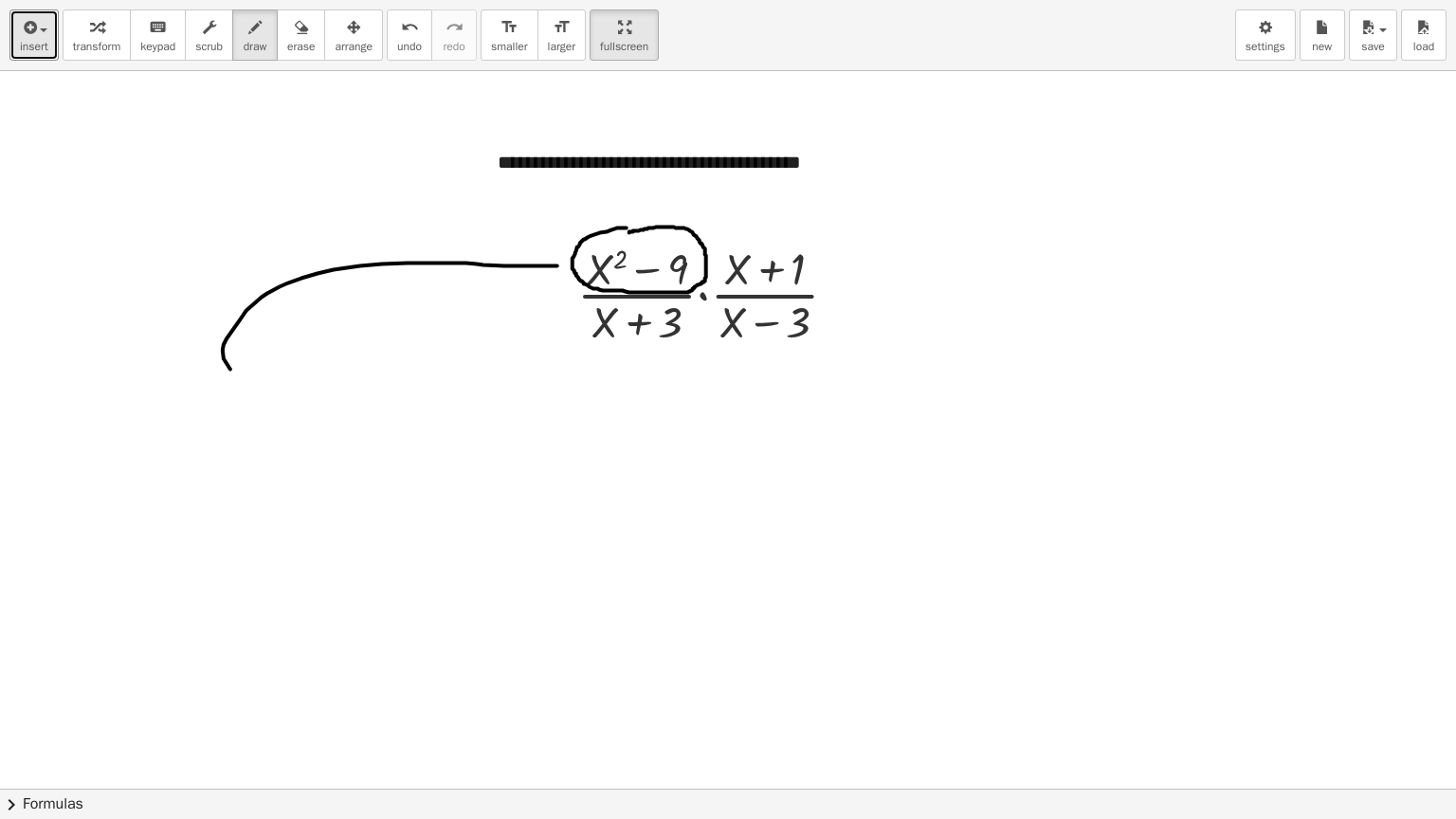 drag, startPoint x: 557, startPoint y: 265, endPoint x: 254, endPoint y: 394, distance: 329.31748 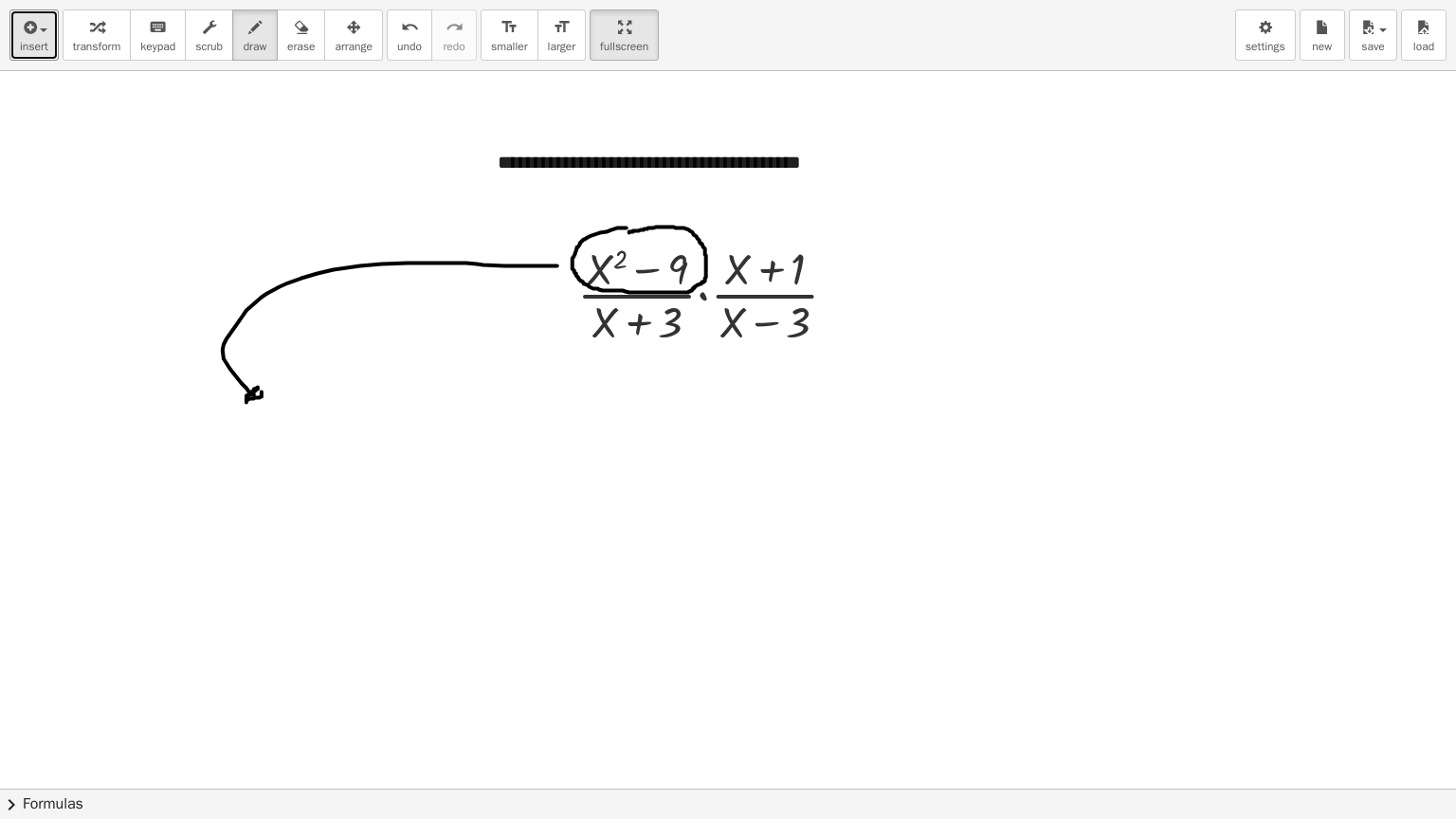 drag, startPoint x: 246, startPoint y: 396, endPoint x: 256, endPoint y: 385, distance: 14.8661 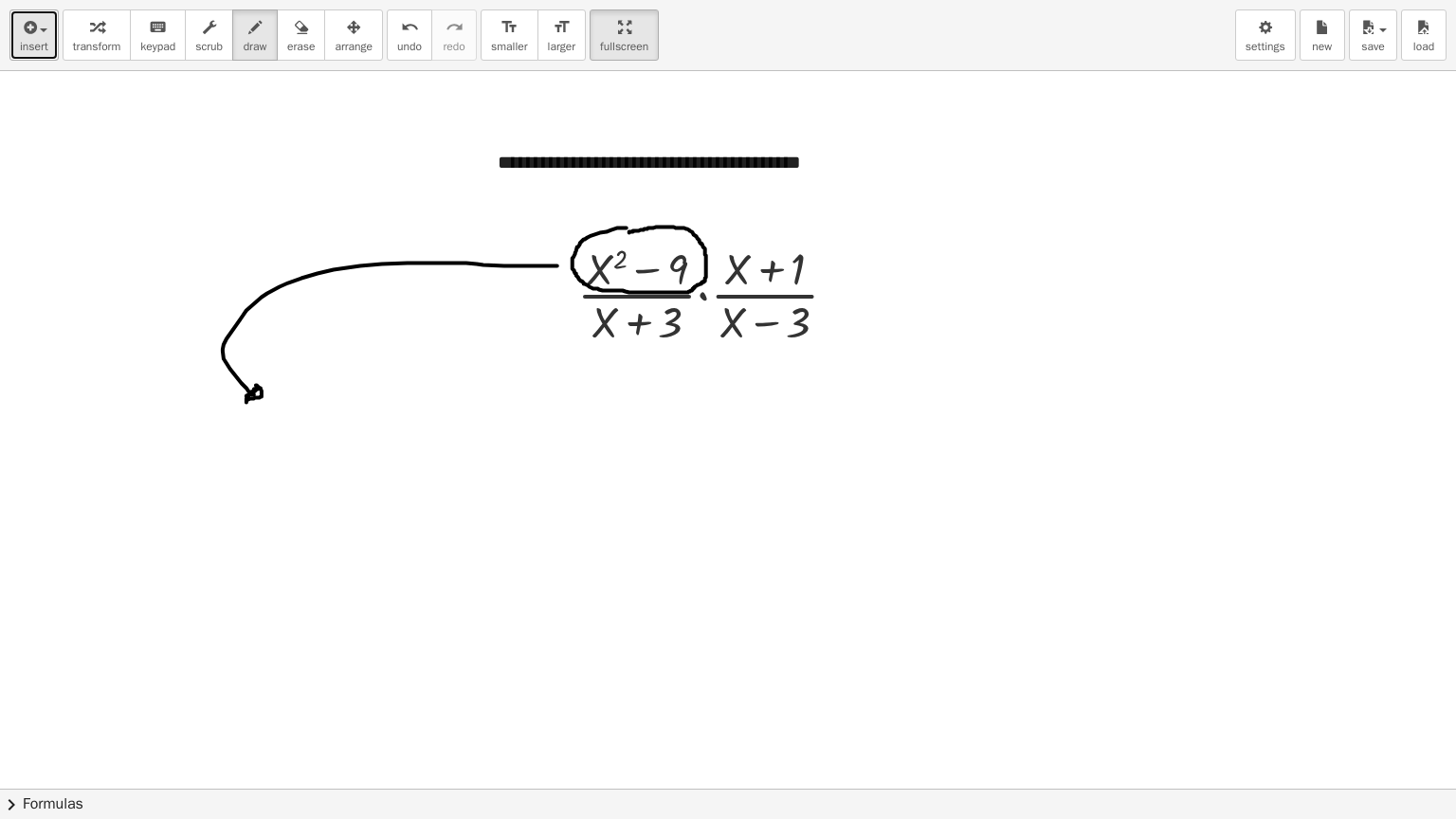 click on "insert" at bounding box center [34, 35] 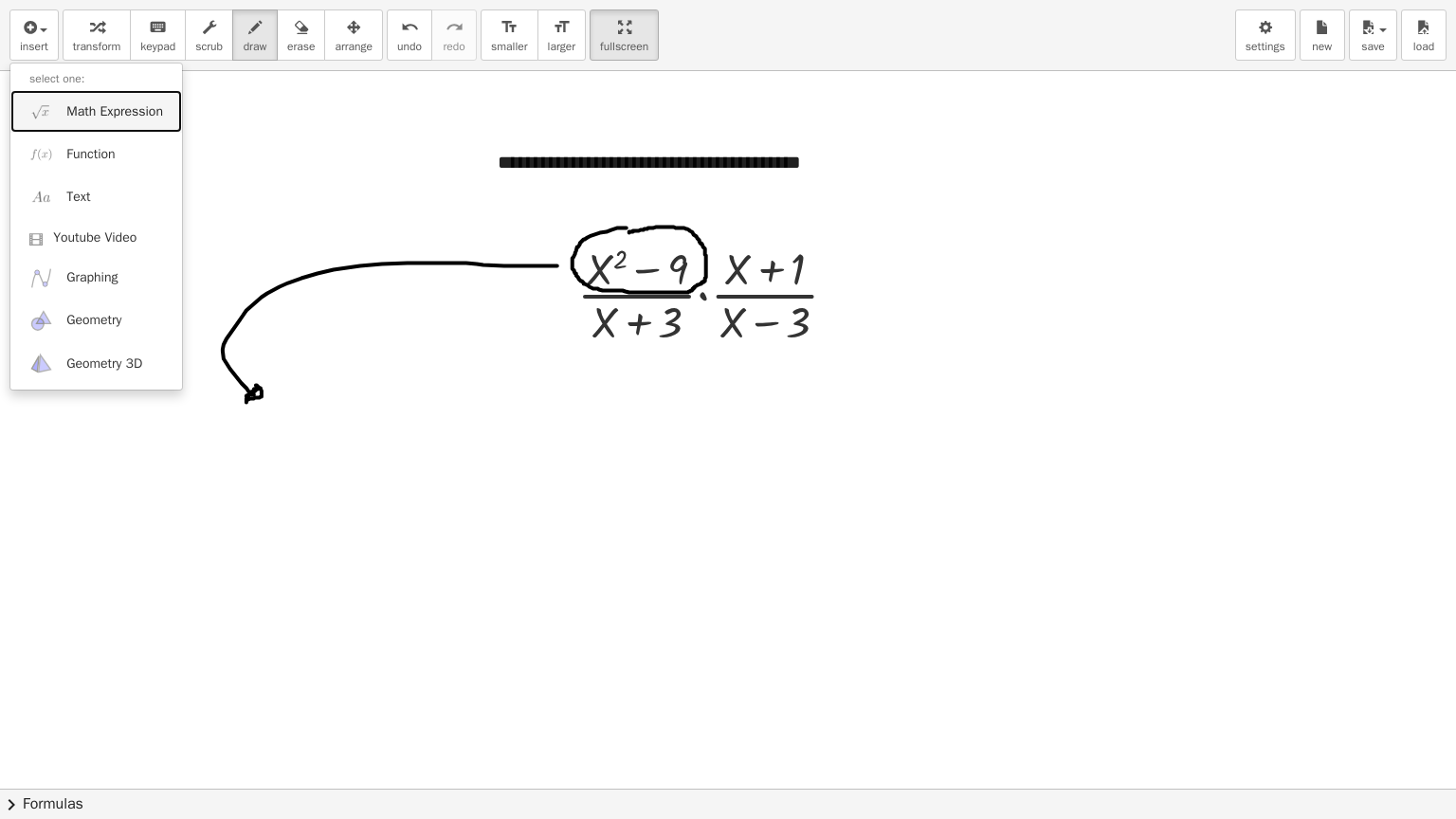 click on "Math Expression" at bounding box center [115, 112] 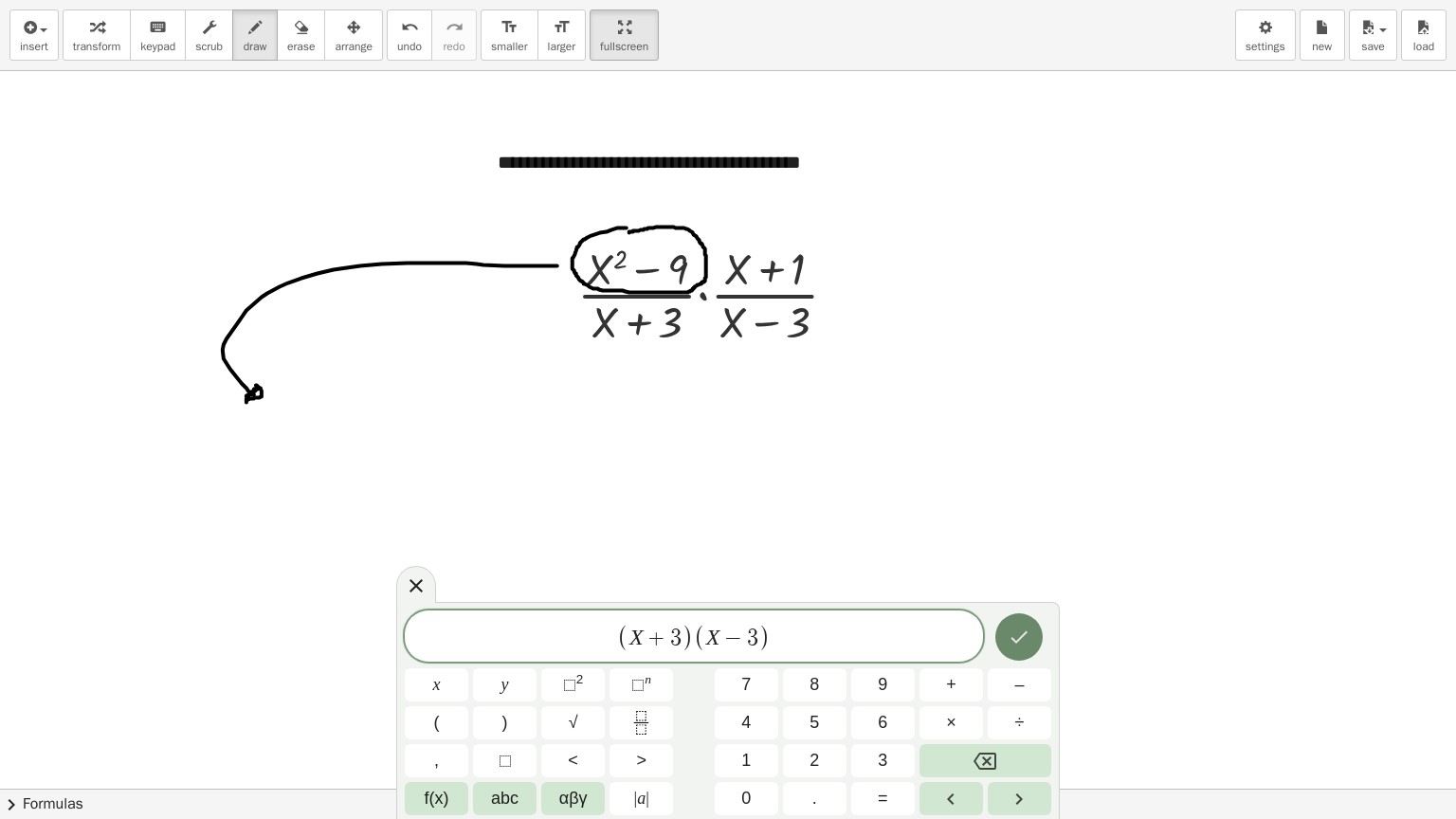 click 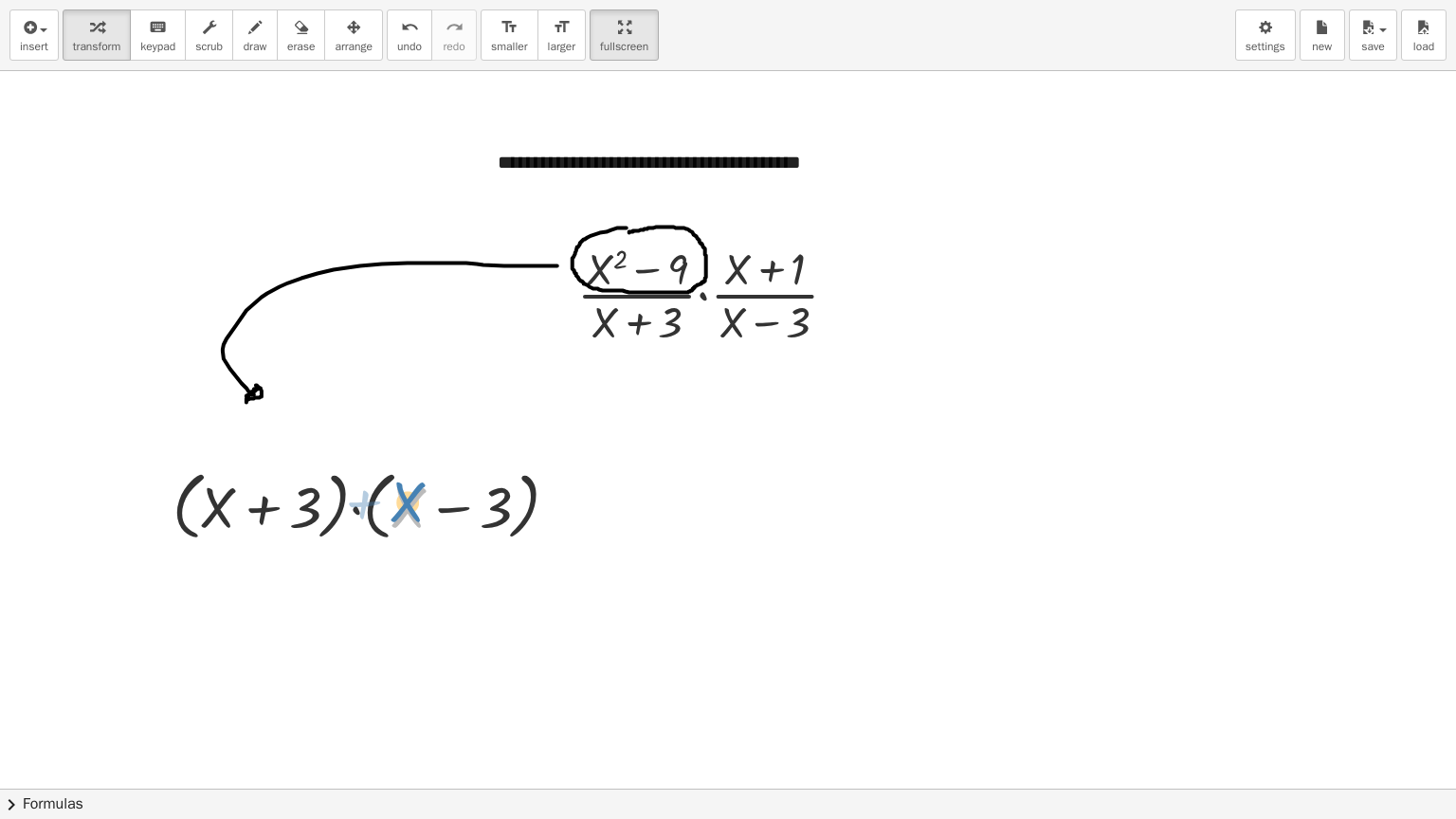 click at bounding box center (373, 504) 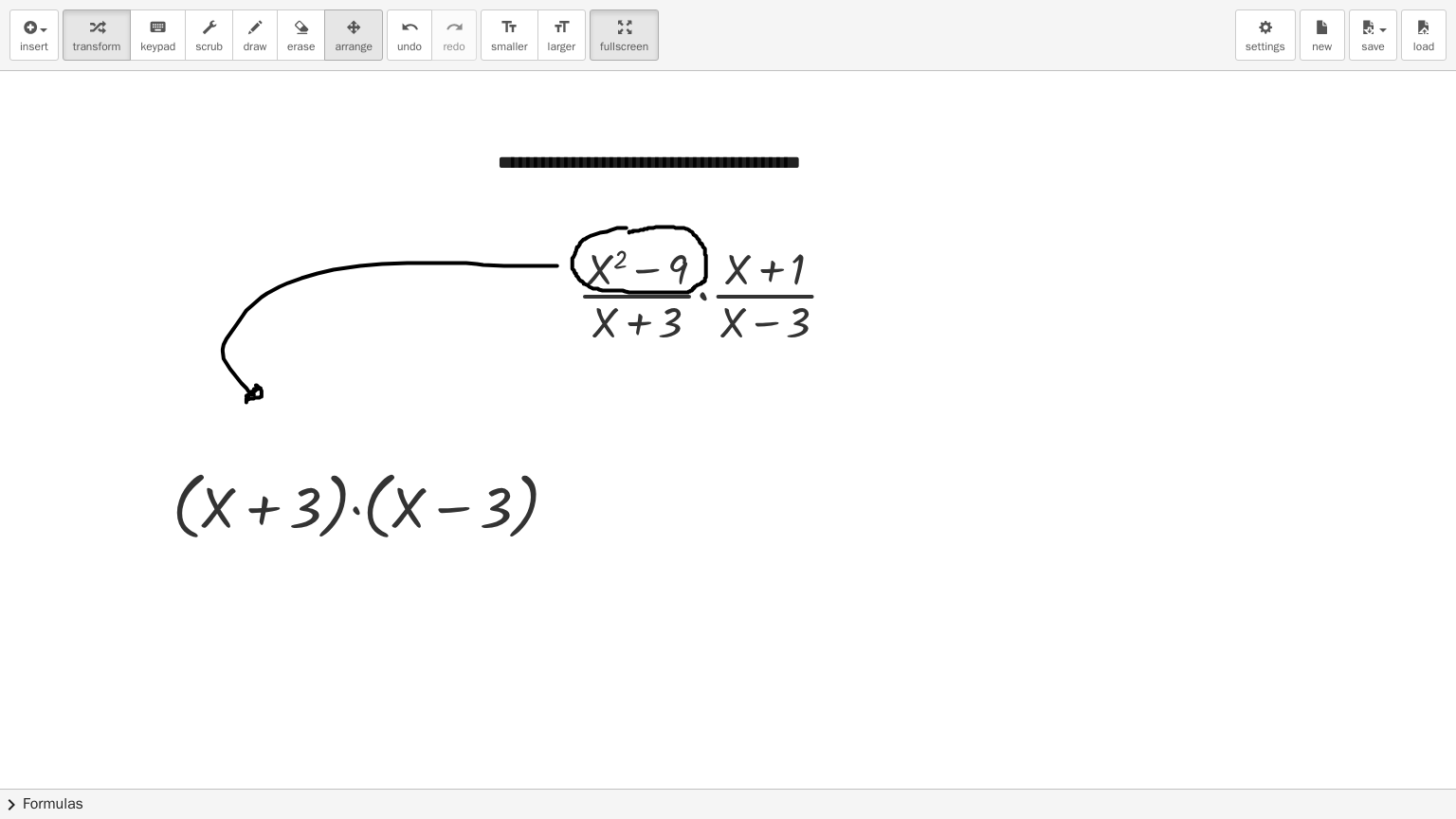 click on "arrange" at bounding box center [354, 46] 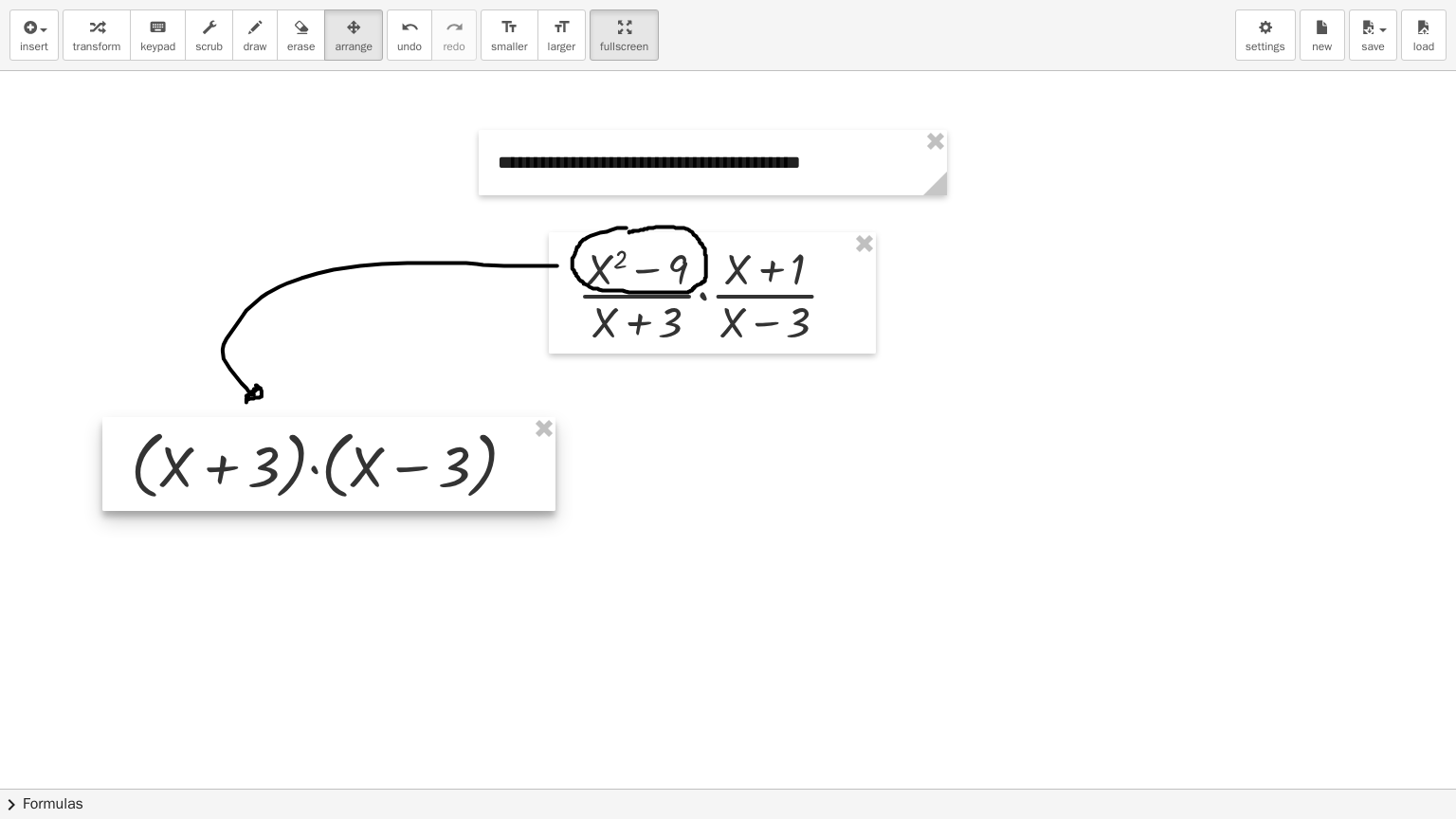 drag, startPoint x: 391, startPoint y: 485, endPoint x: 350, endPoint y: 446, distance: 56.586217 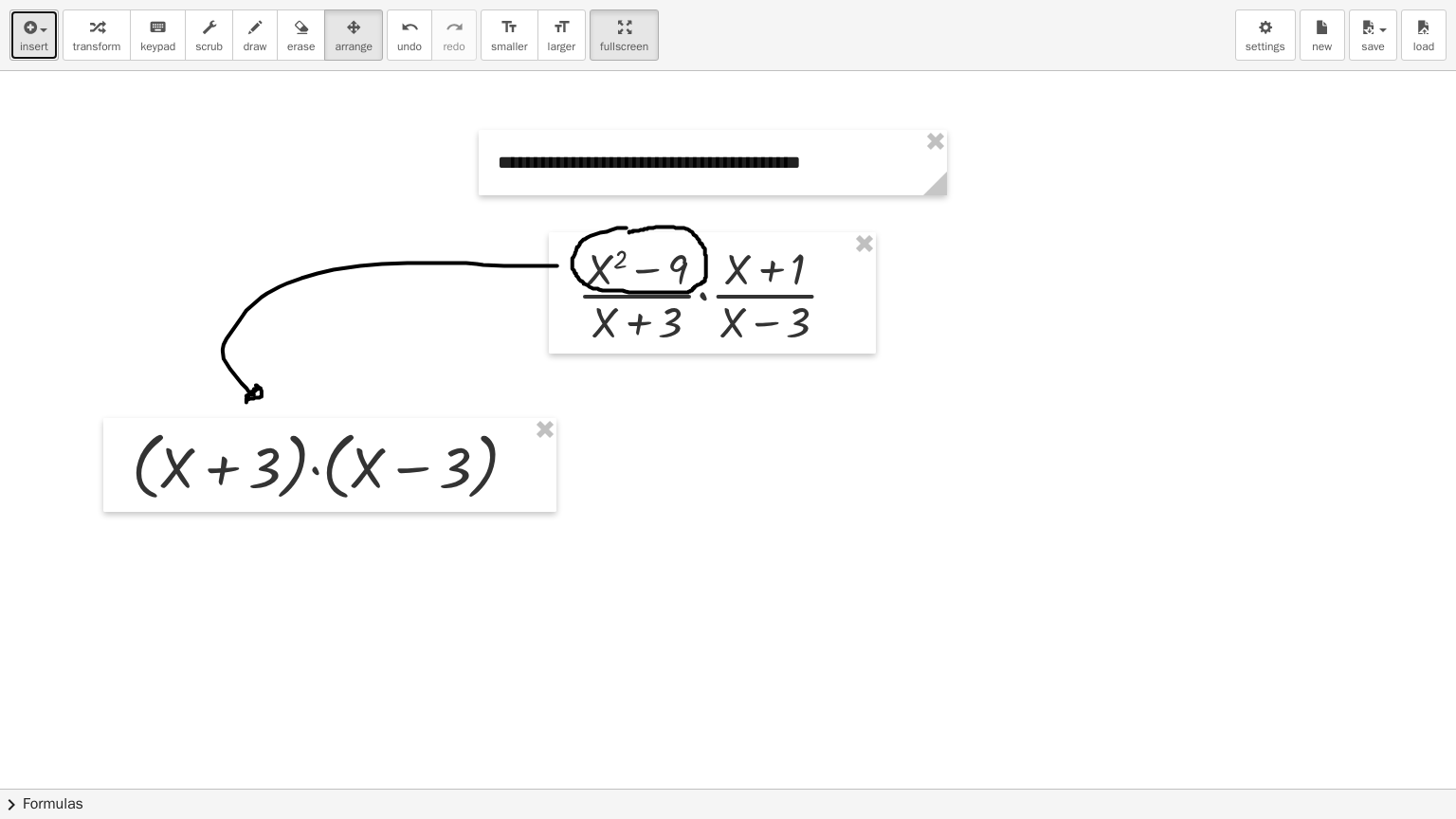 click at bounding box center [28, 27] 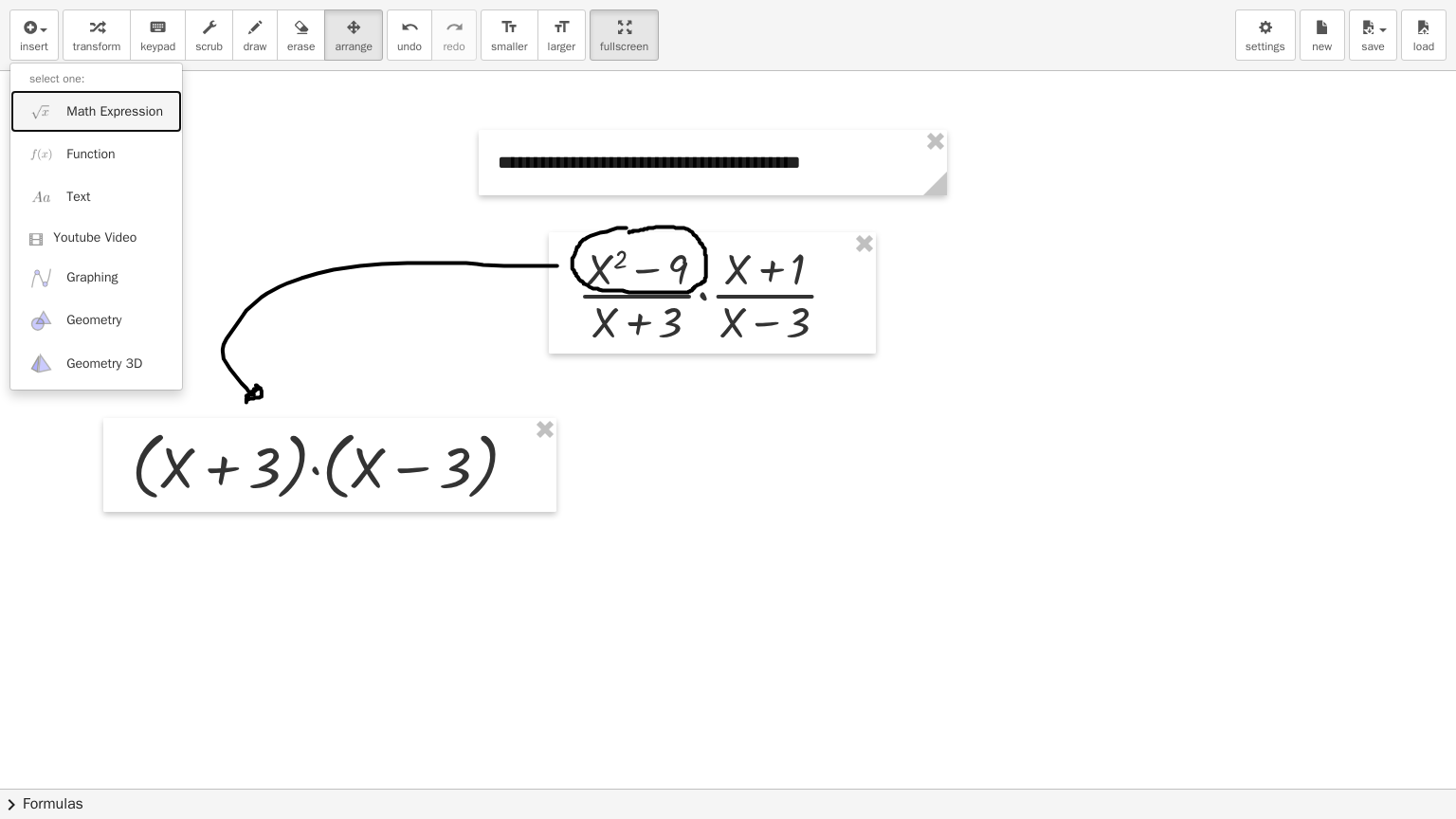 click on "Math Expression" at bounding box center (96, 111) 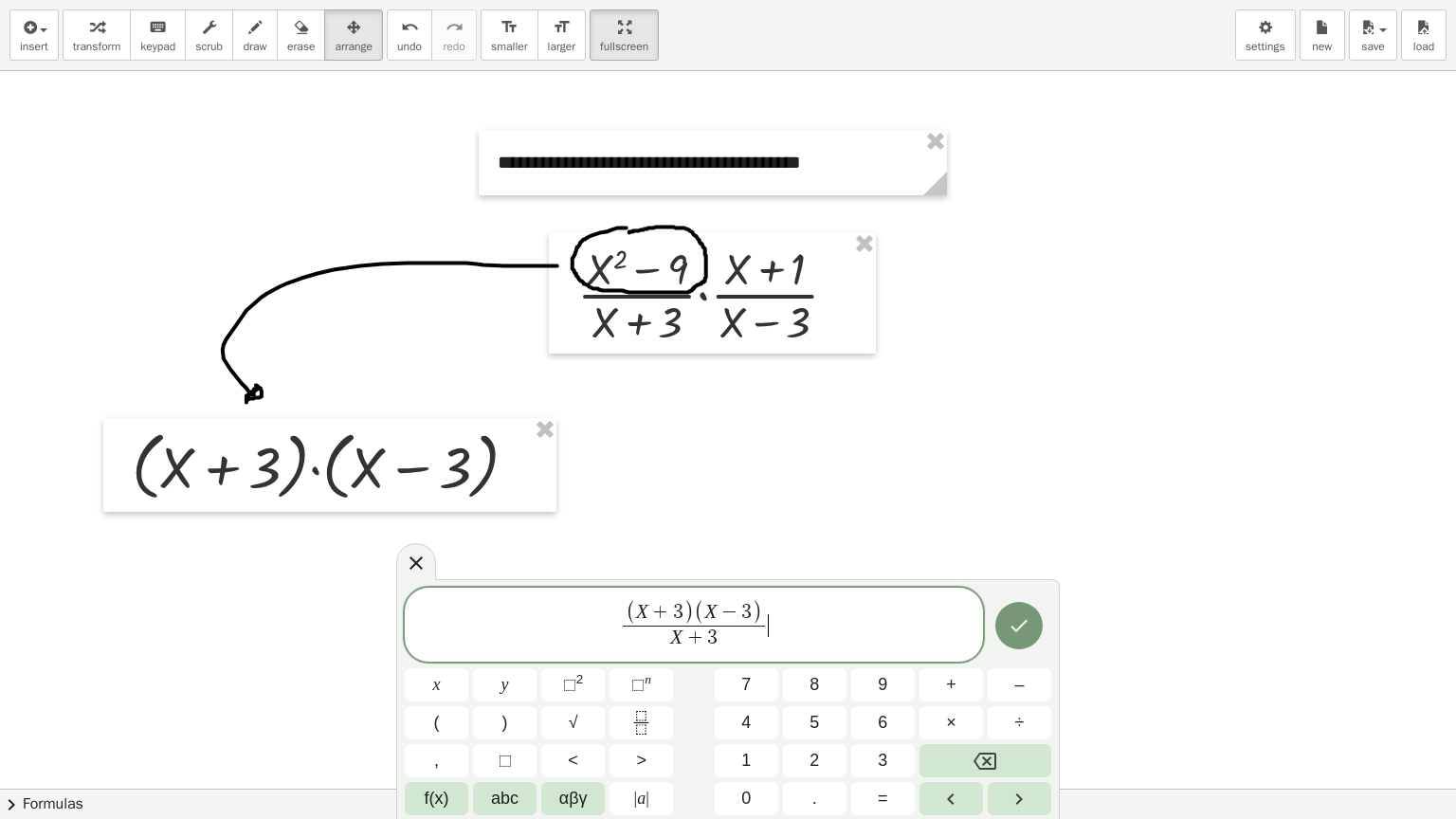 click on "( X + 3 ) ( X − 3 ) X + 3 ​ ​" at bounding box center [694, 626] 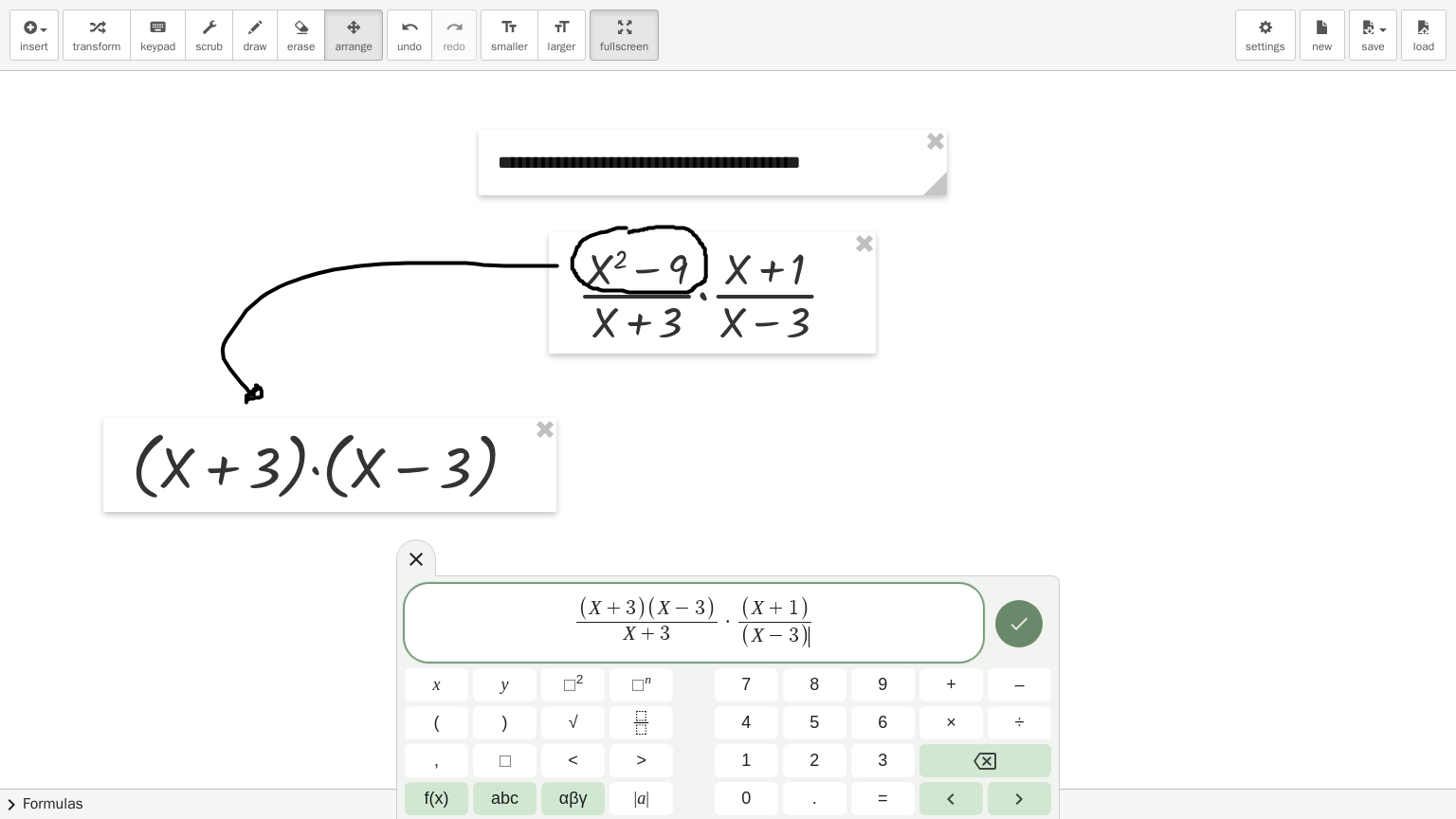 click 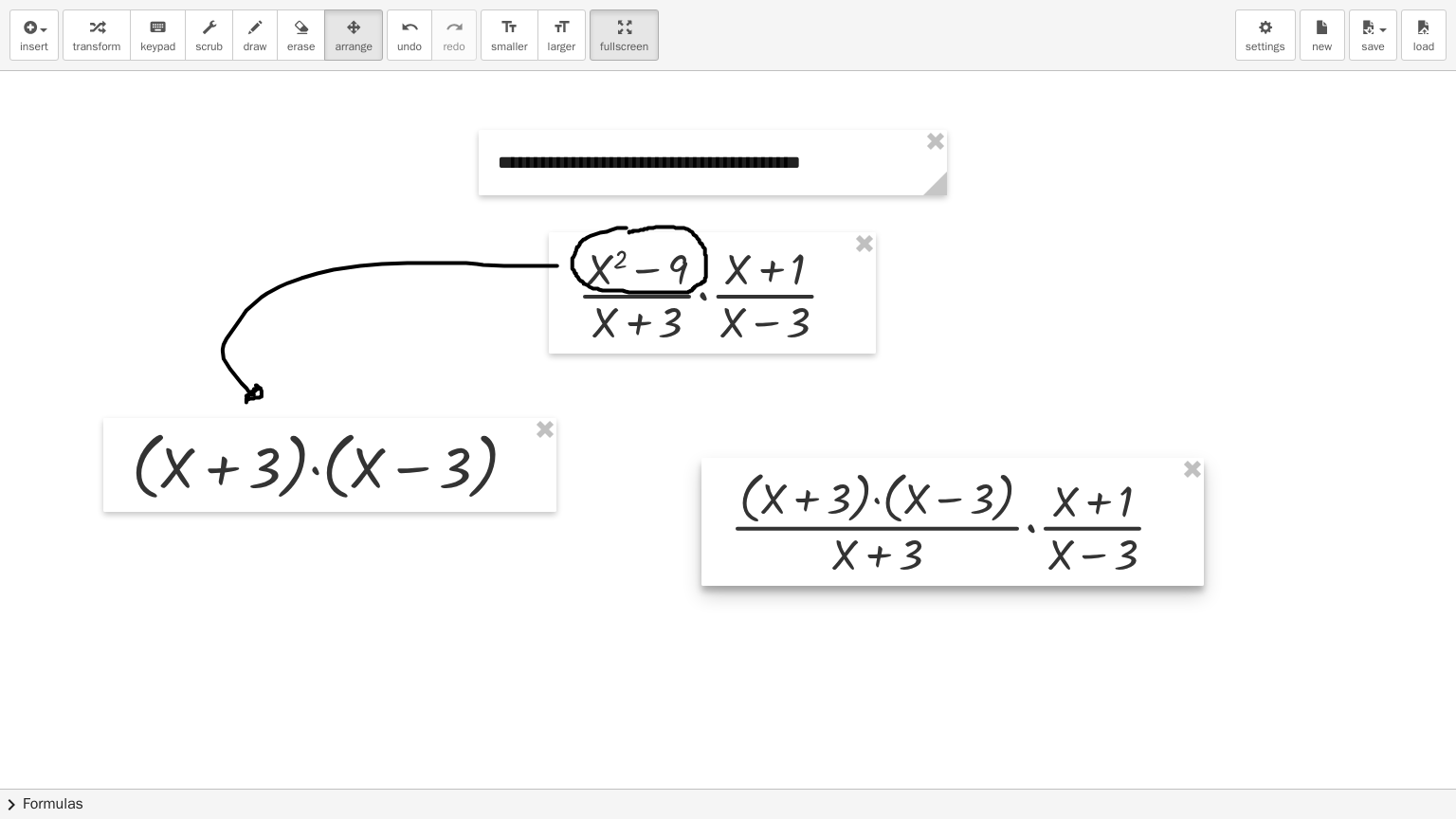 drag, startPoint x: 355, startPoint y: 42, endPoint x: 978, endPoint y: 536, distance: 795.08805 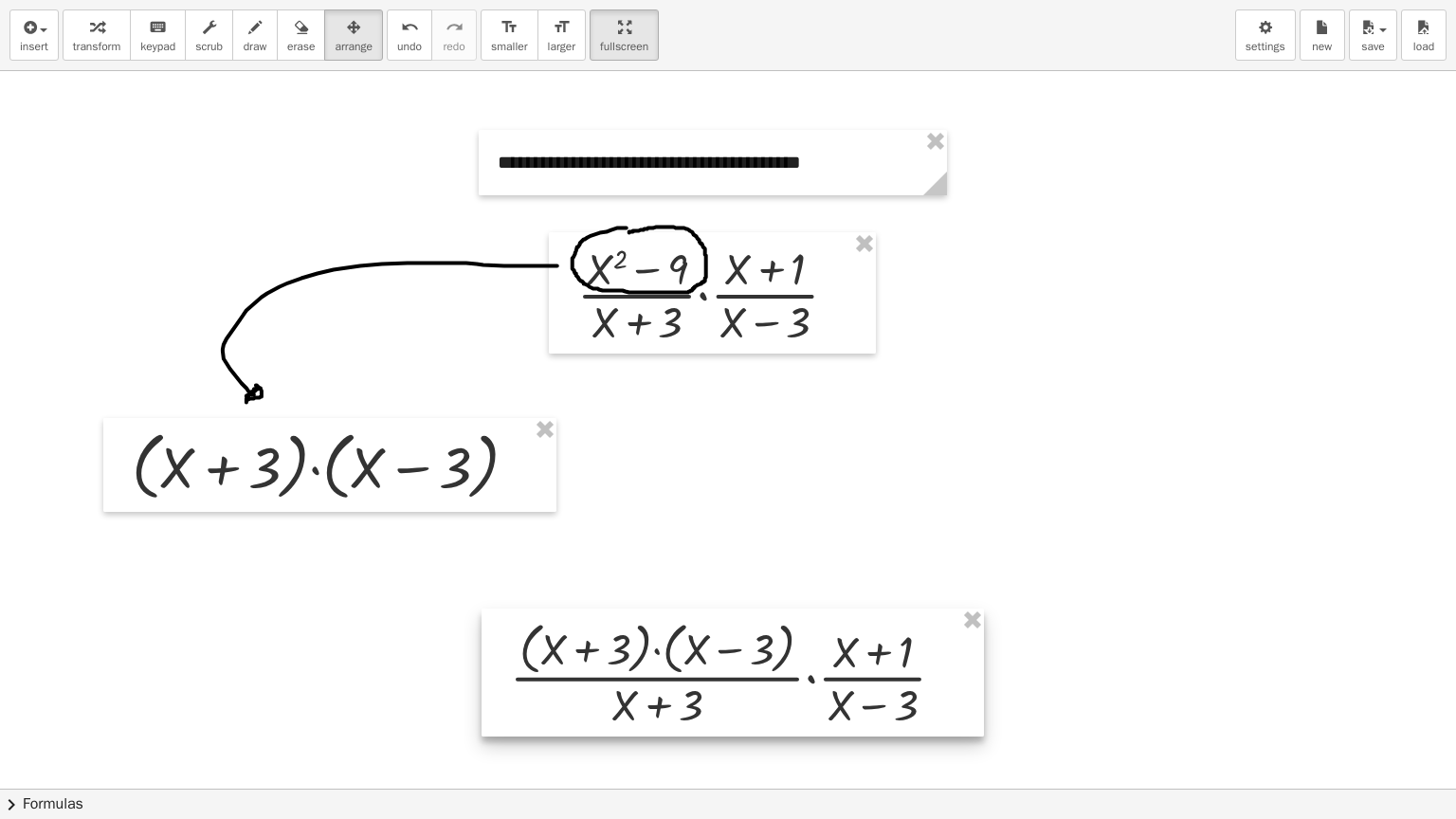 drag, startPoint x: 978, startPoint y: 536, endPoint x: 758, endPoint y: 685, distance: 265.70849 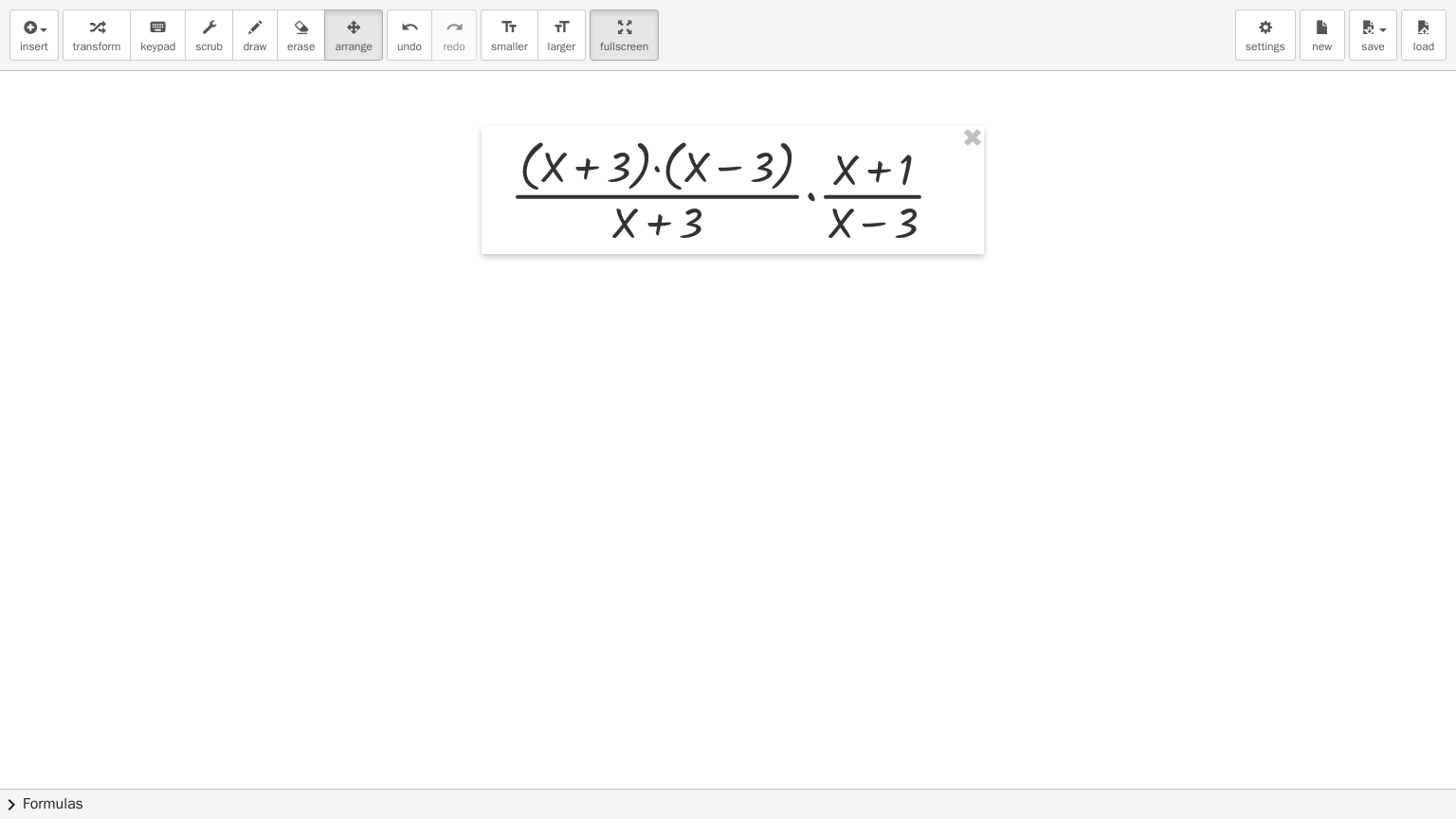 scroll, scrollTop: 478, scrollLeft: 0, axis: vertical 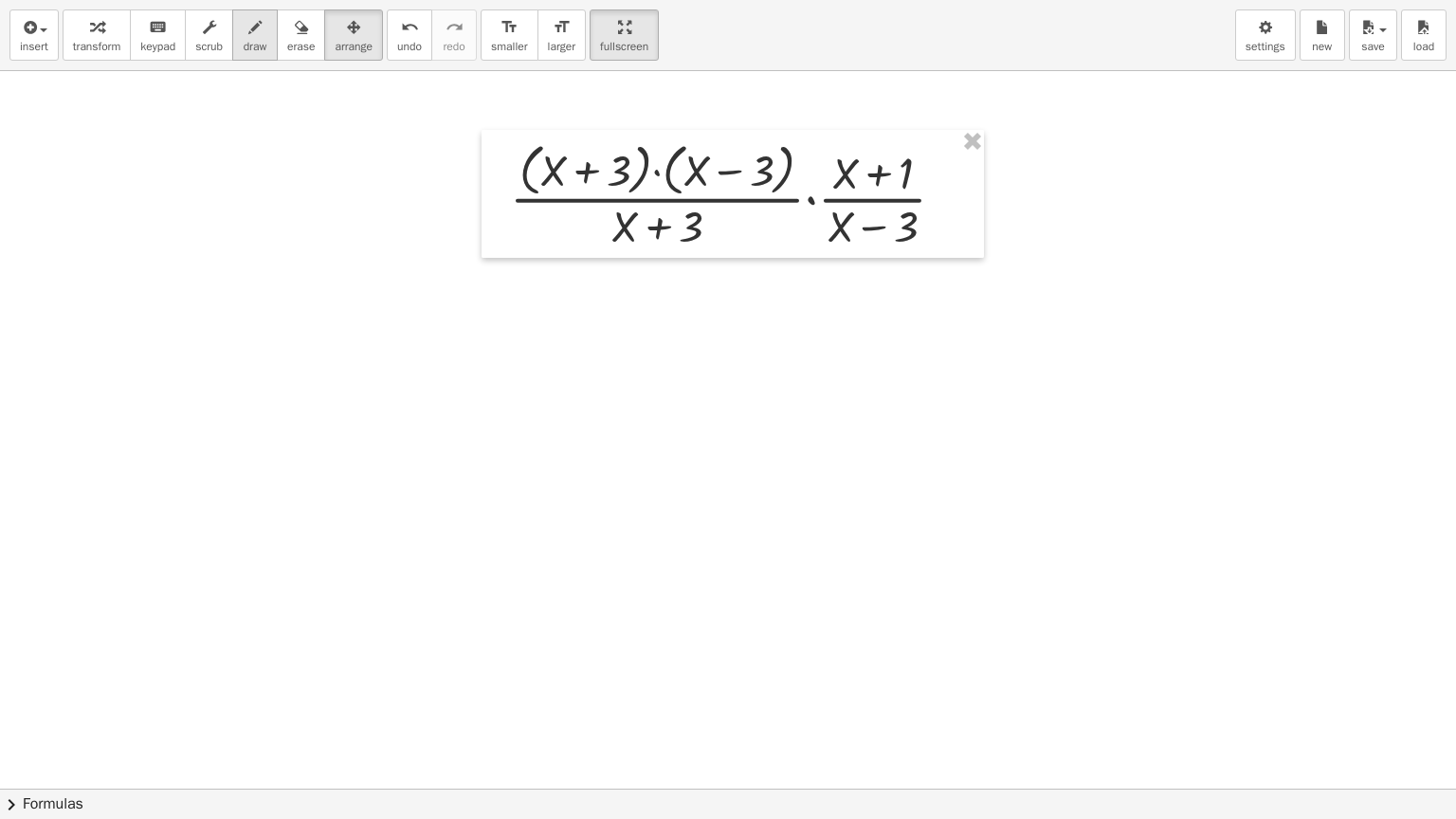 click at bounding box center [255, 27] 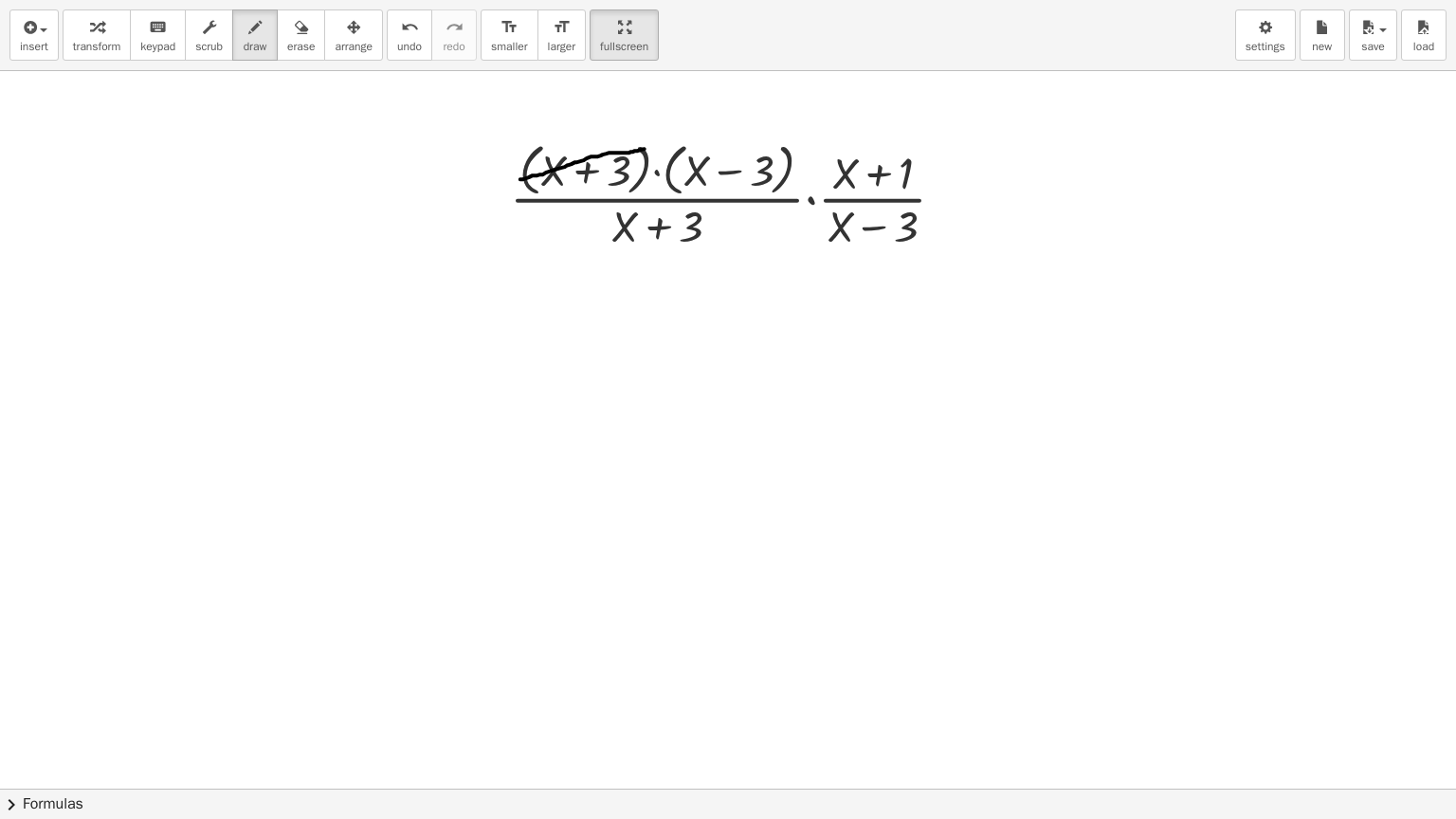 drag, startPoint x: 520, startPoint y: 178, endPoint x: 660, endPoint y: 144, distance: 144.06943 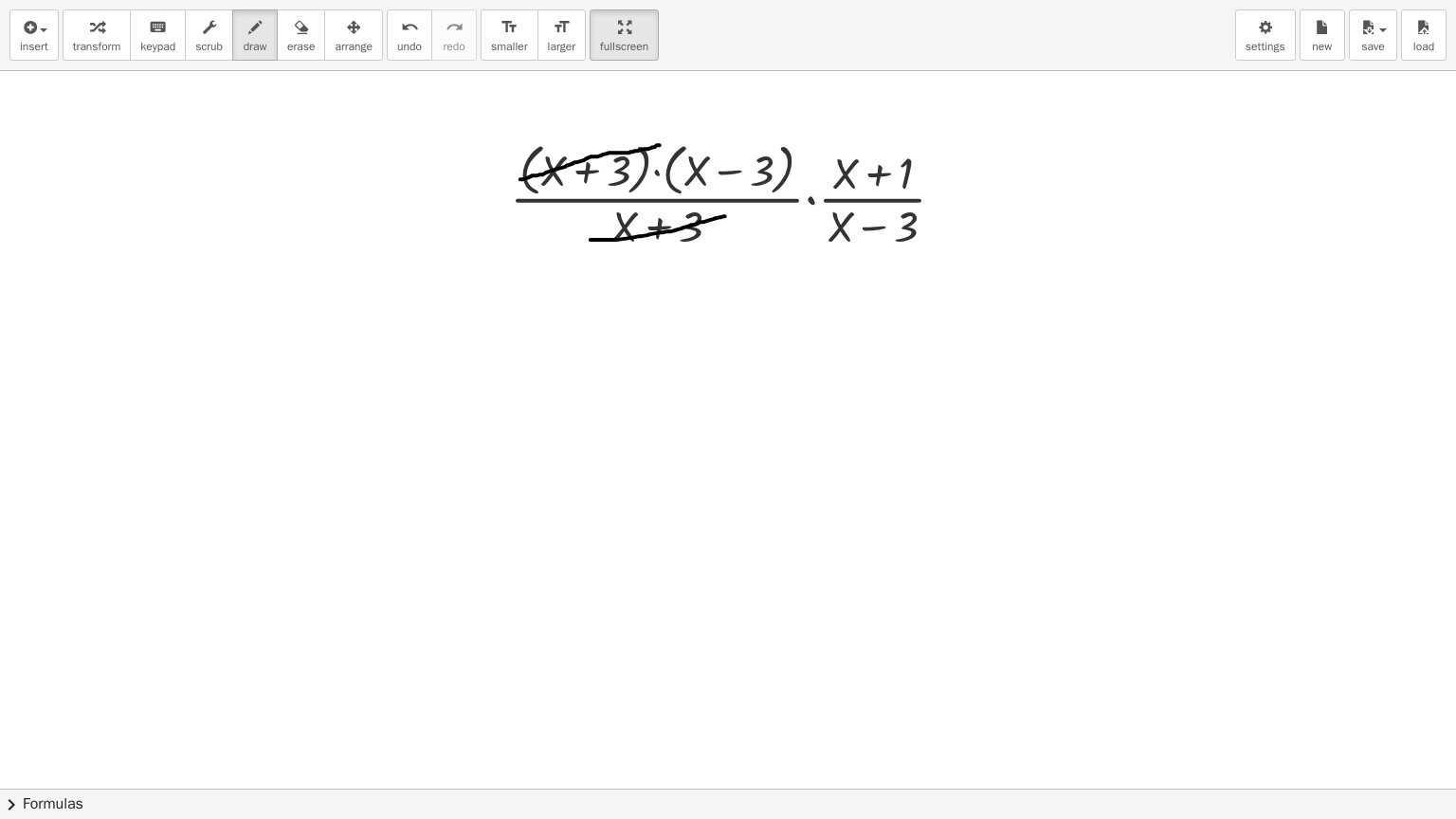 drag, startPoint x: 591, startPoint y: 239, endPoint x: 729, endPoint y: 214, distance: 140.246 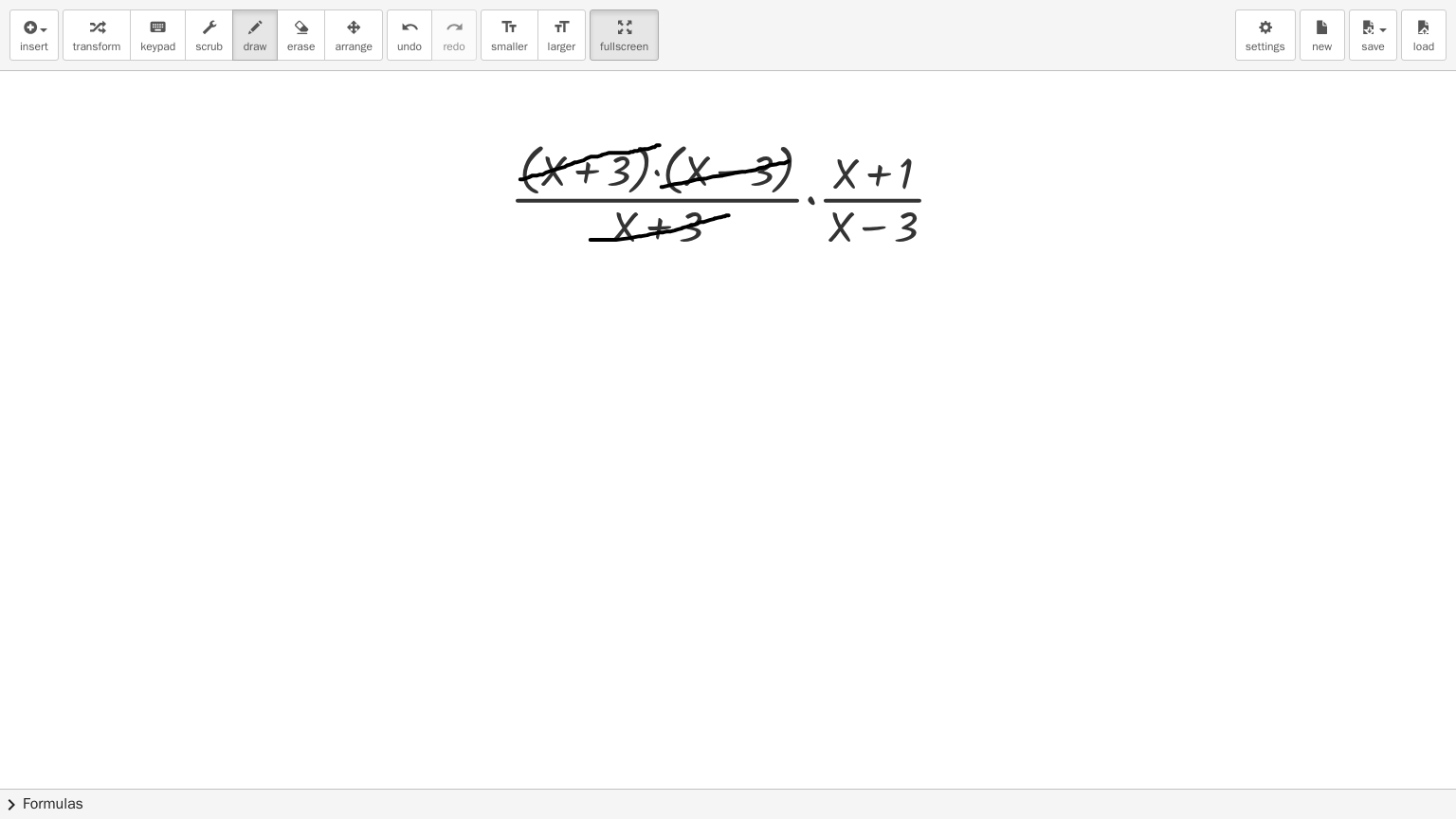 drag, startPoint x: 662, startPoint y: 186, endPoint x: 815, endPoint y: 153, distance: 156.51837 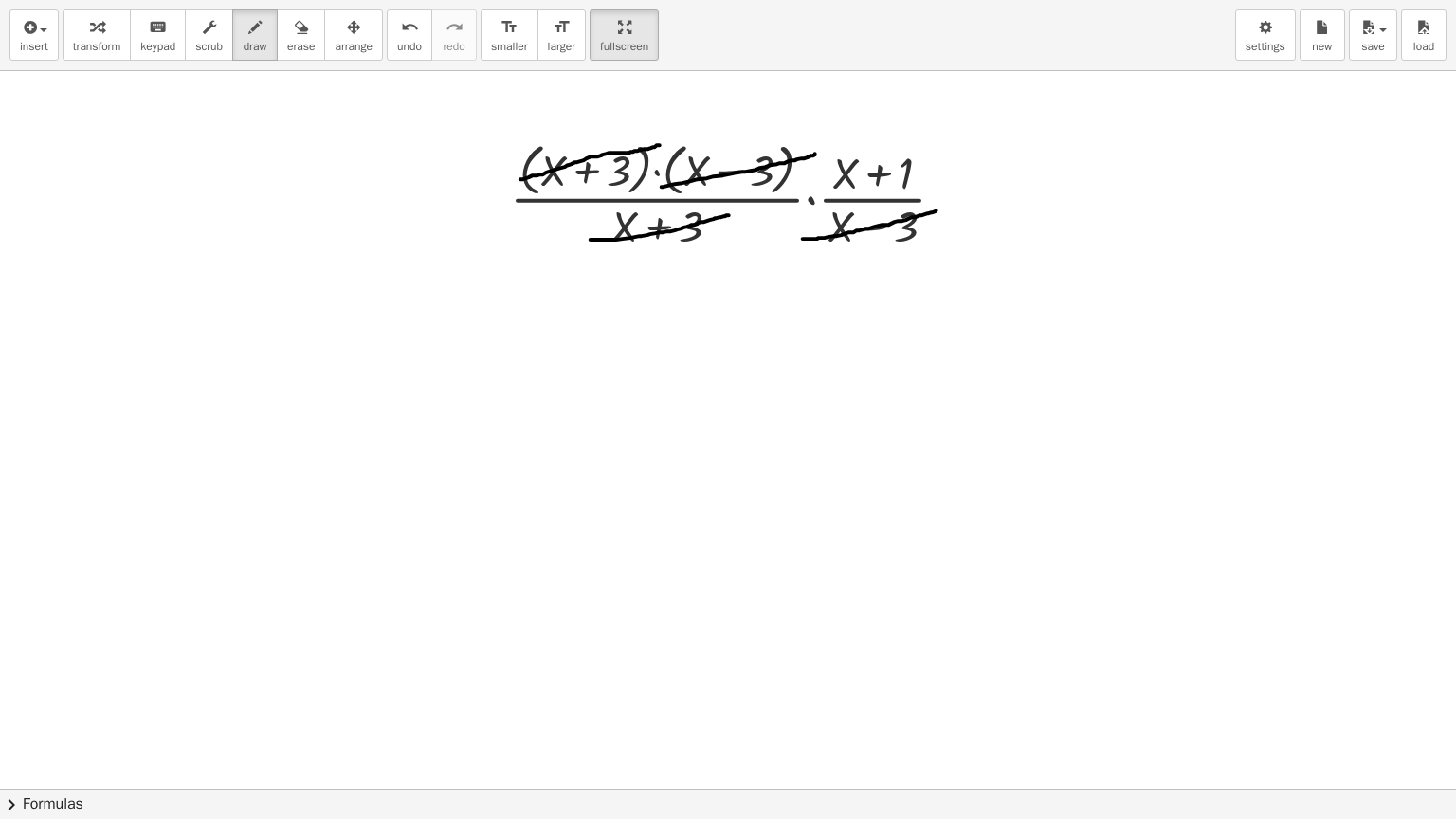 drag, startPoint x: 803, startPoint y: 238, endPoint x: 942, endPoint y: 209, distance: 141.99296 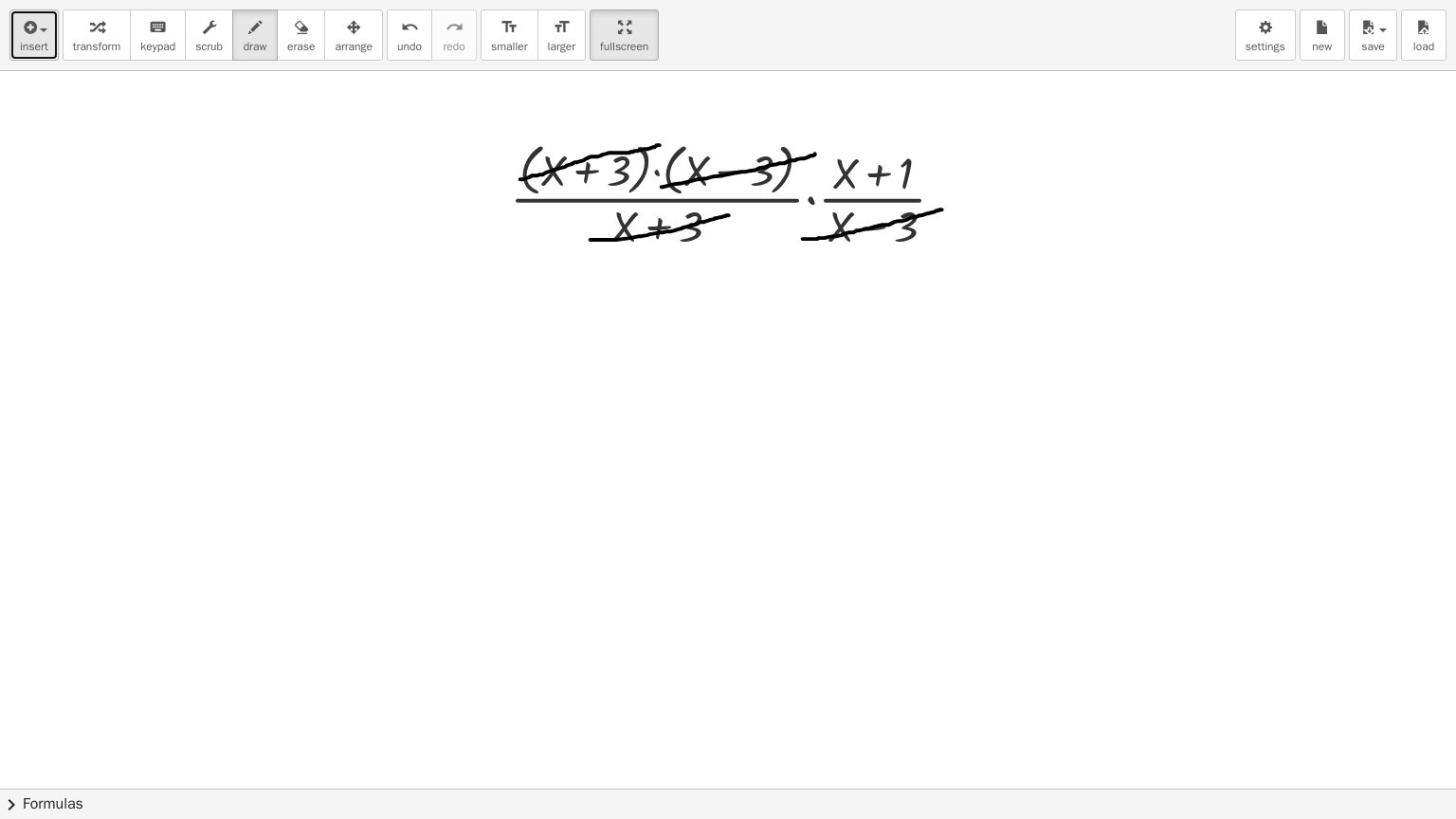 click at bounding box center (28, 27) 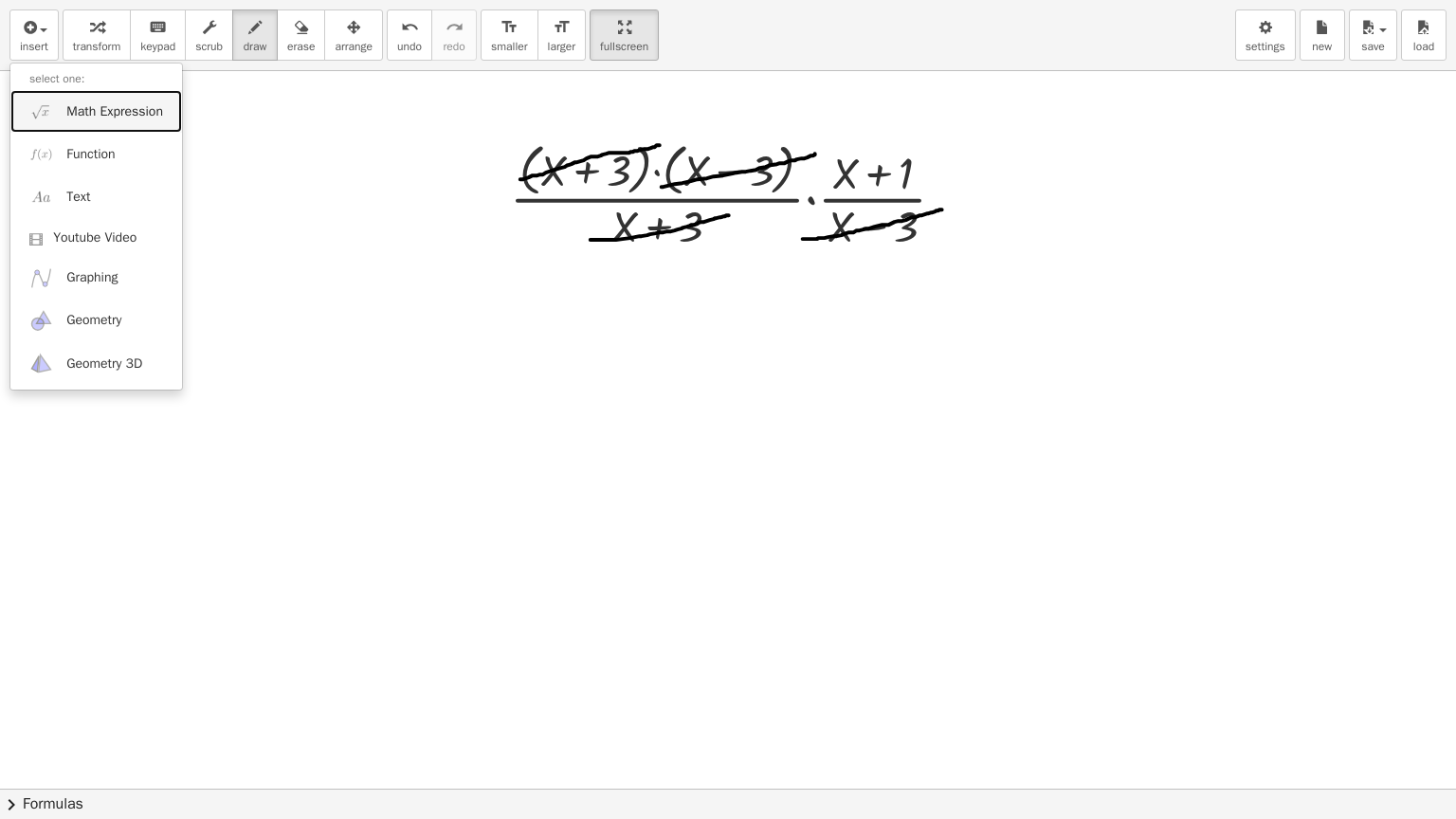 click on "Math Expression" at bounding box center [96, 111] 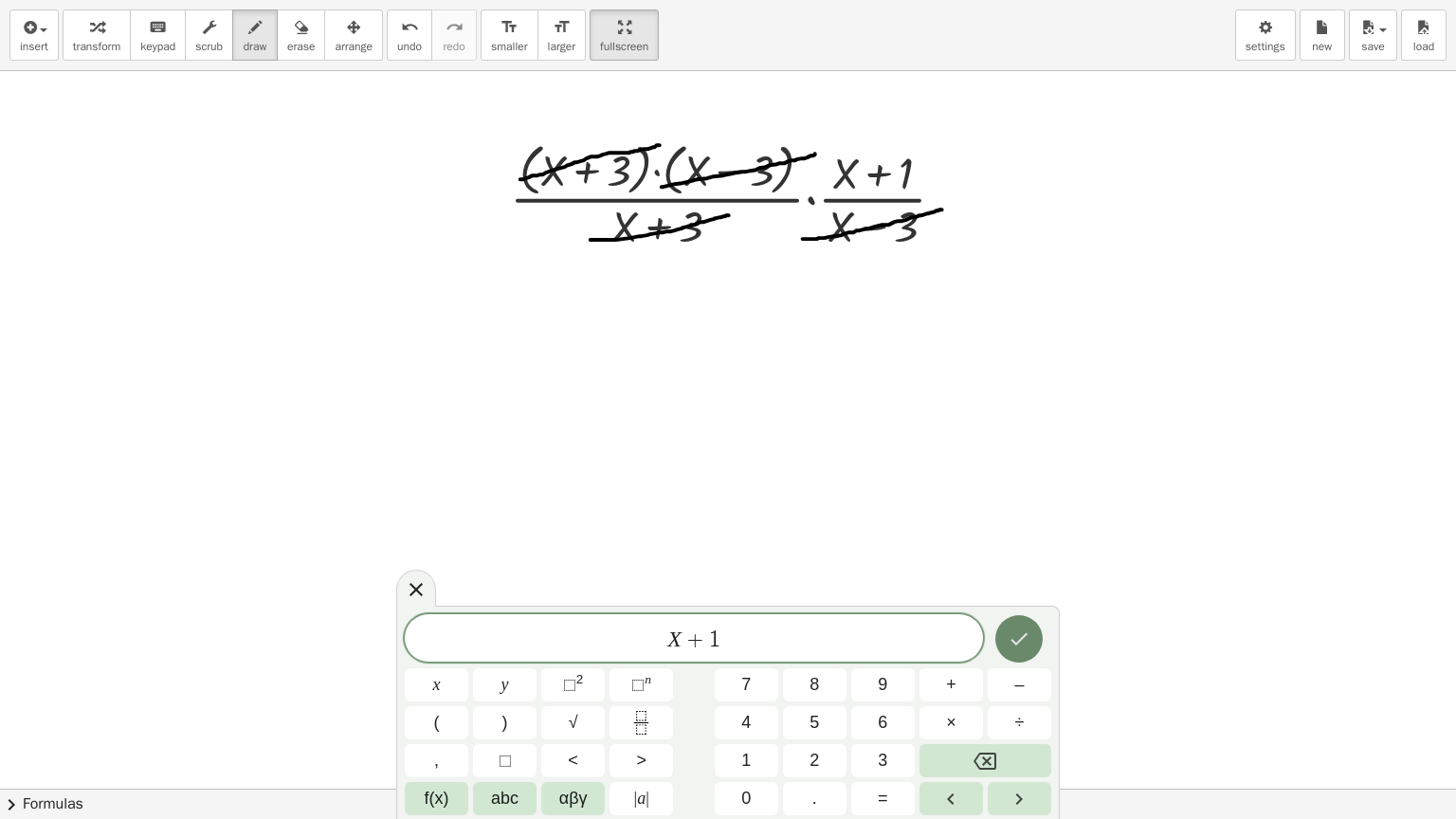 click 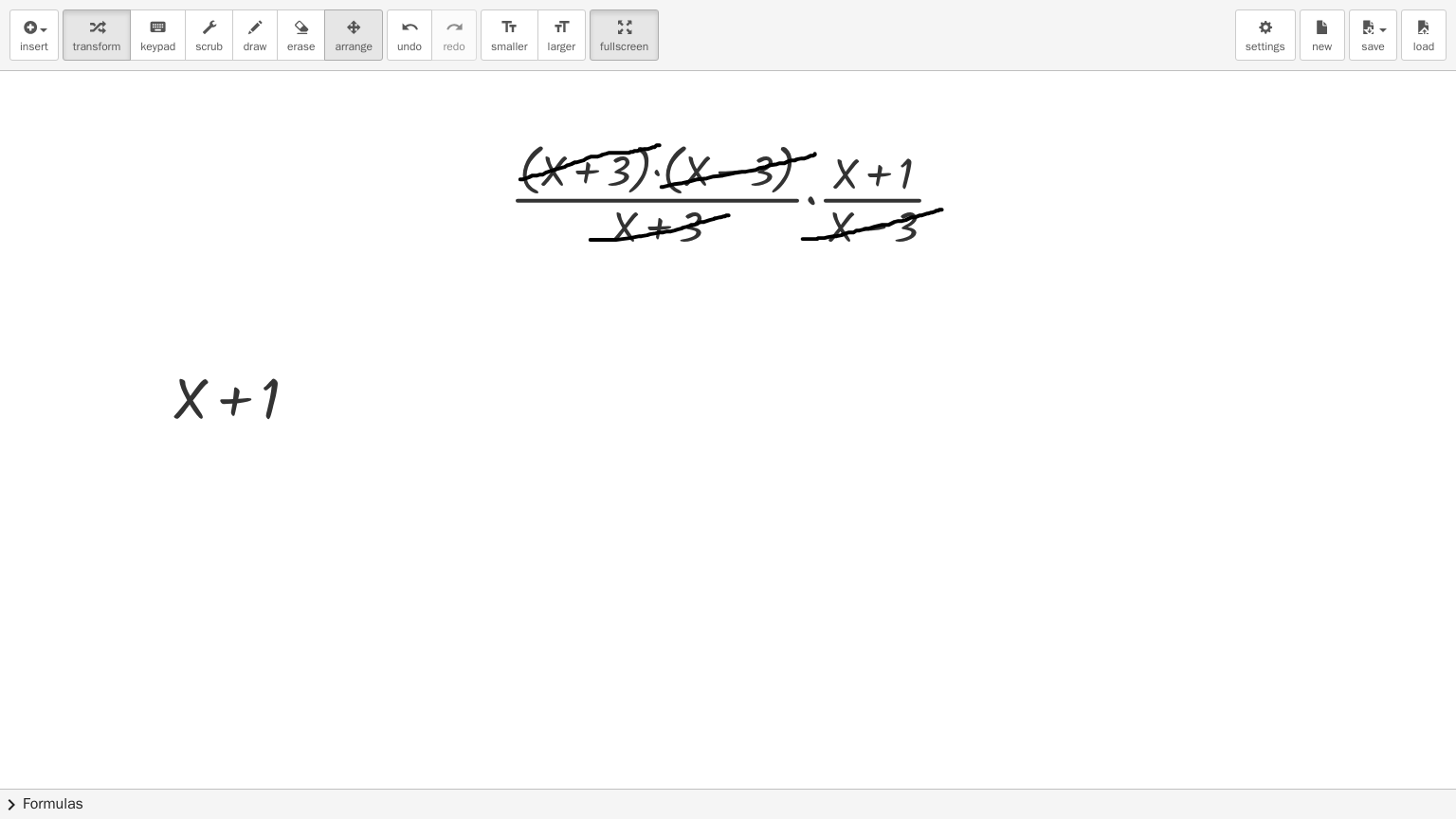 click on "arrange" at bounding box center (354, 35) 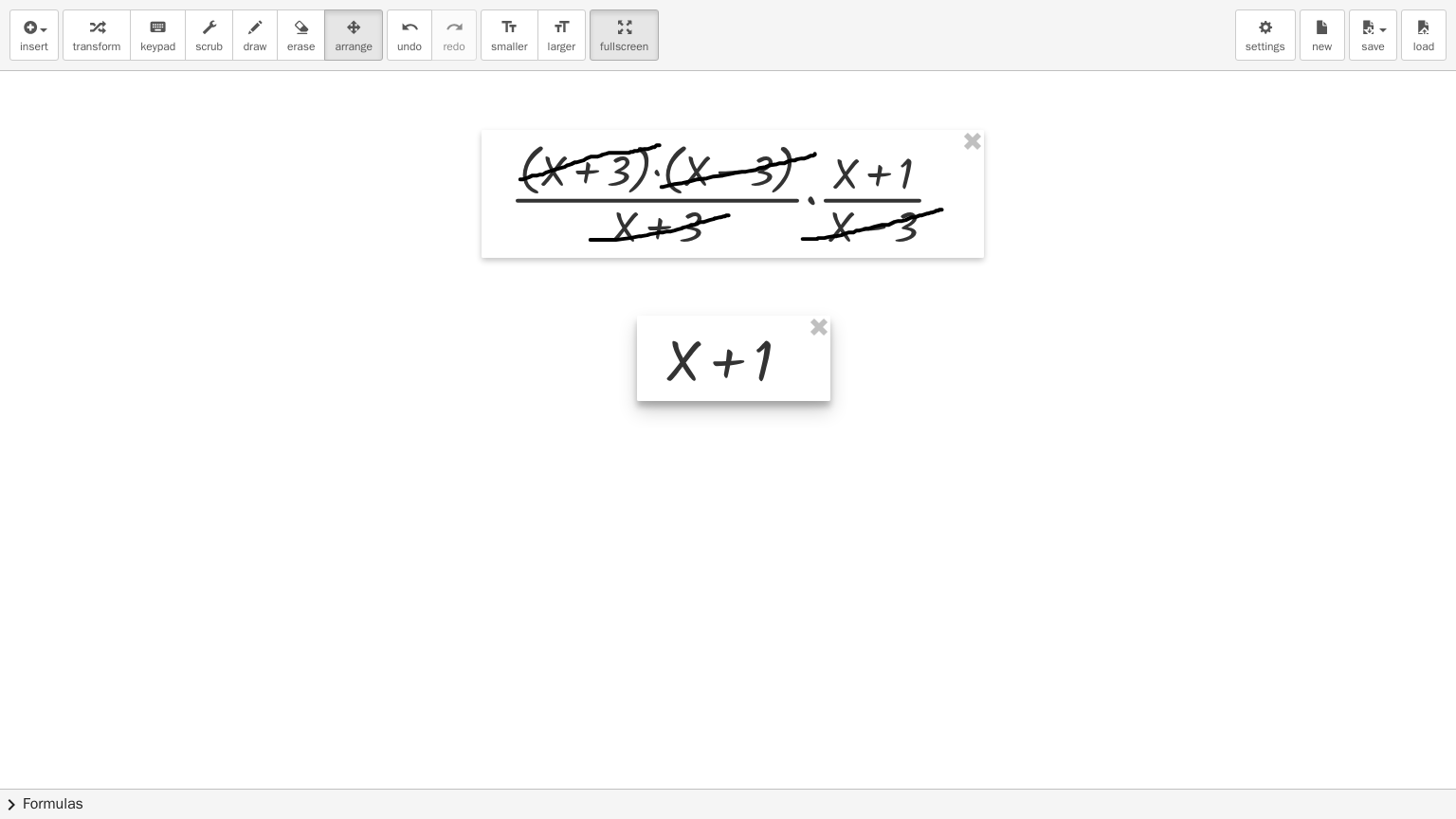 drag, startPoint x: 253, startPoint y: 375, endPoint x: 745, endPoint y: 337, distance: 493.4653 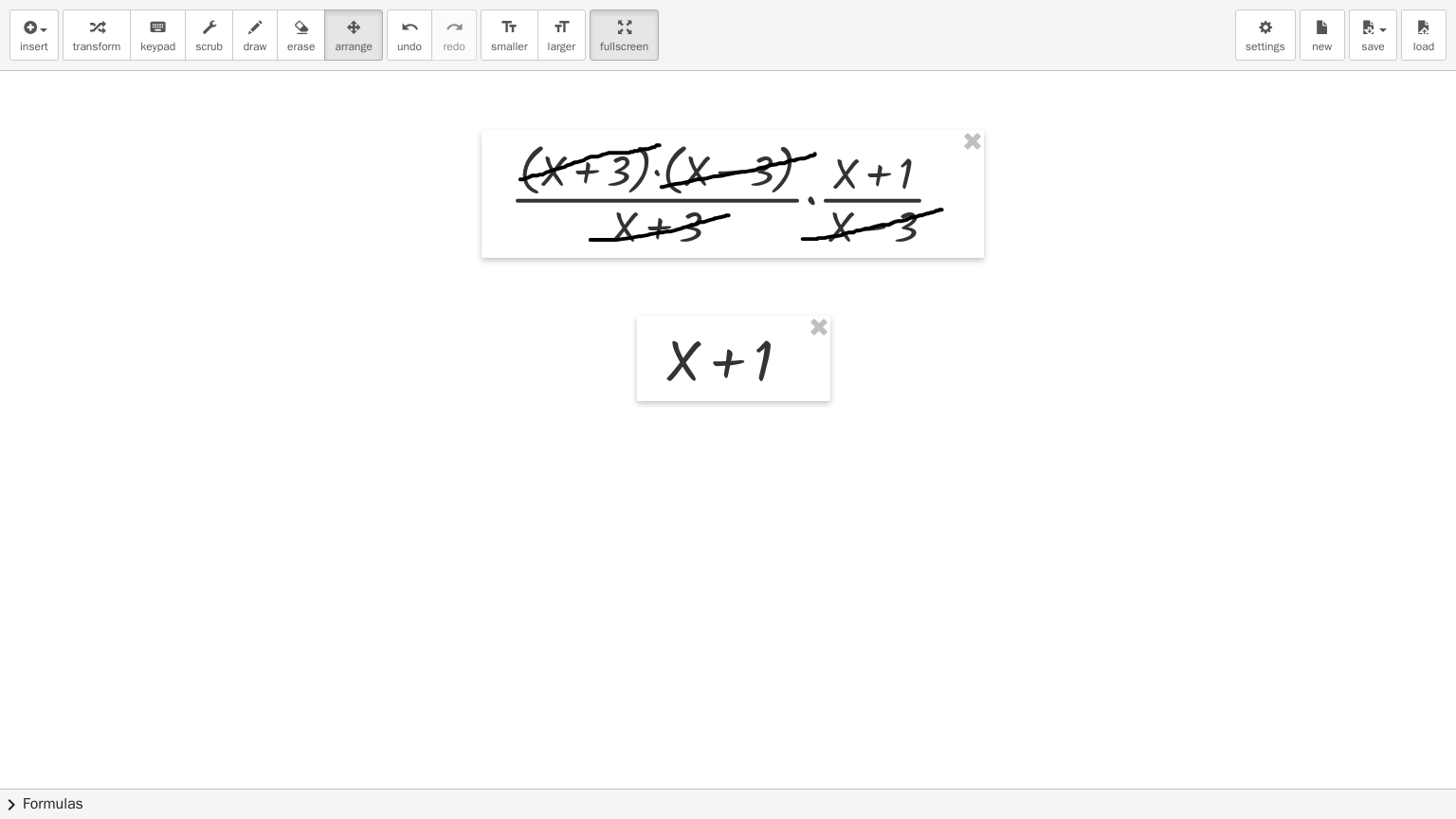 click at bounding box center [733, 311] 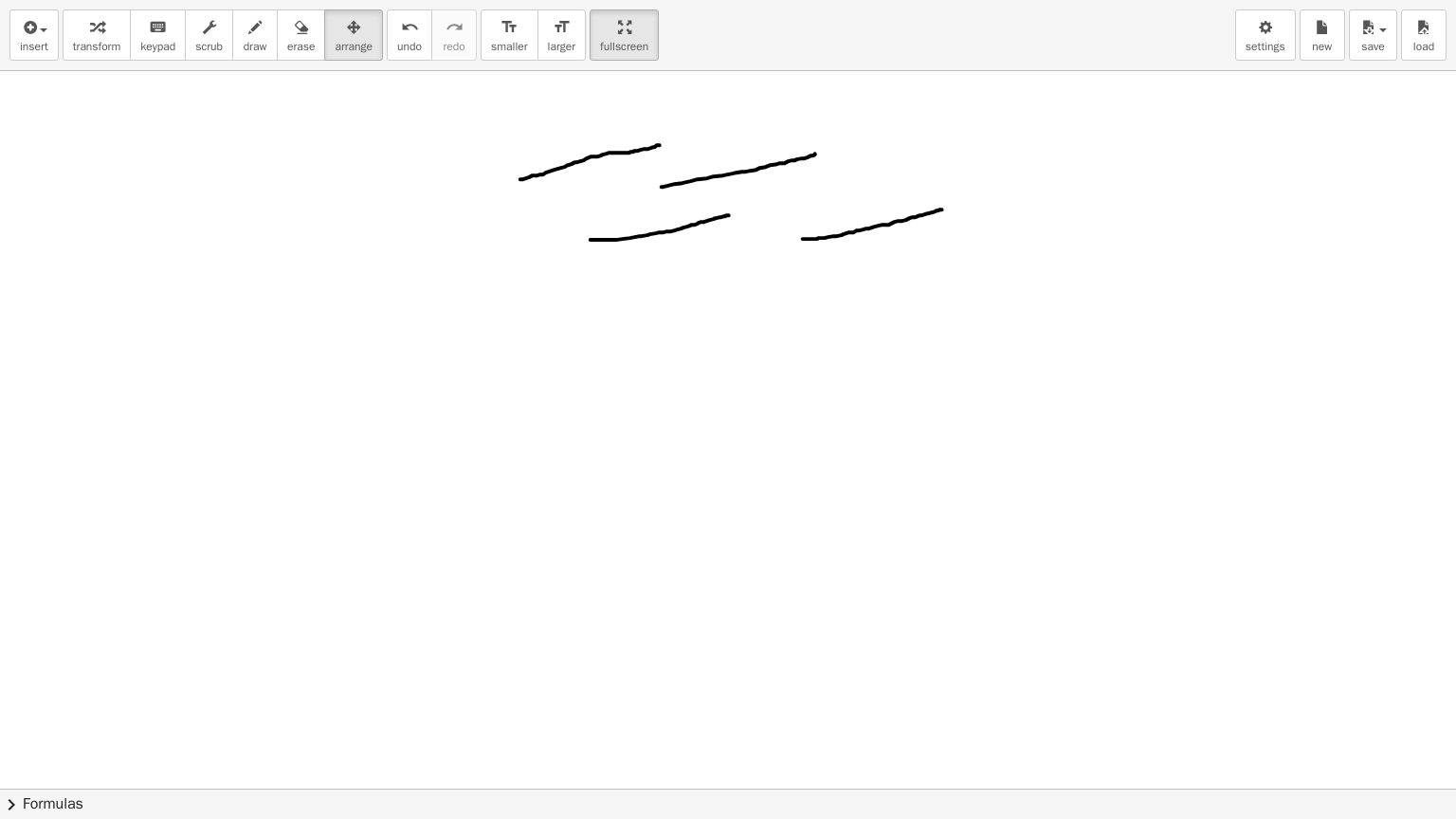 click at bounding box center [733, 311] 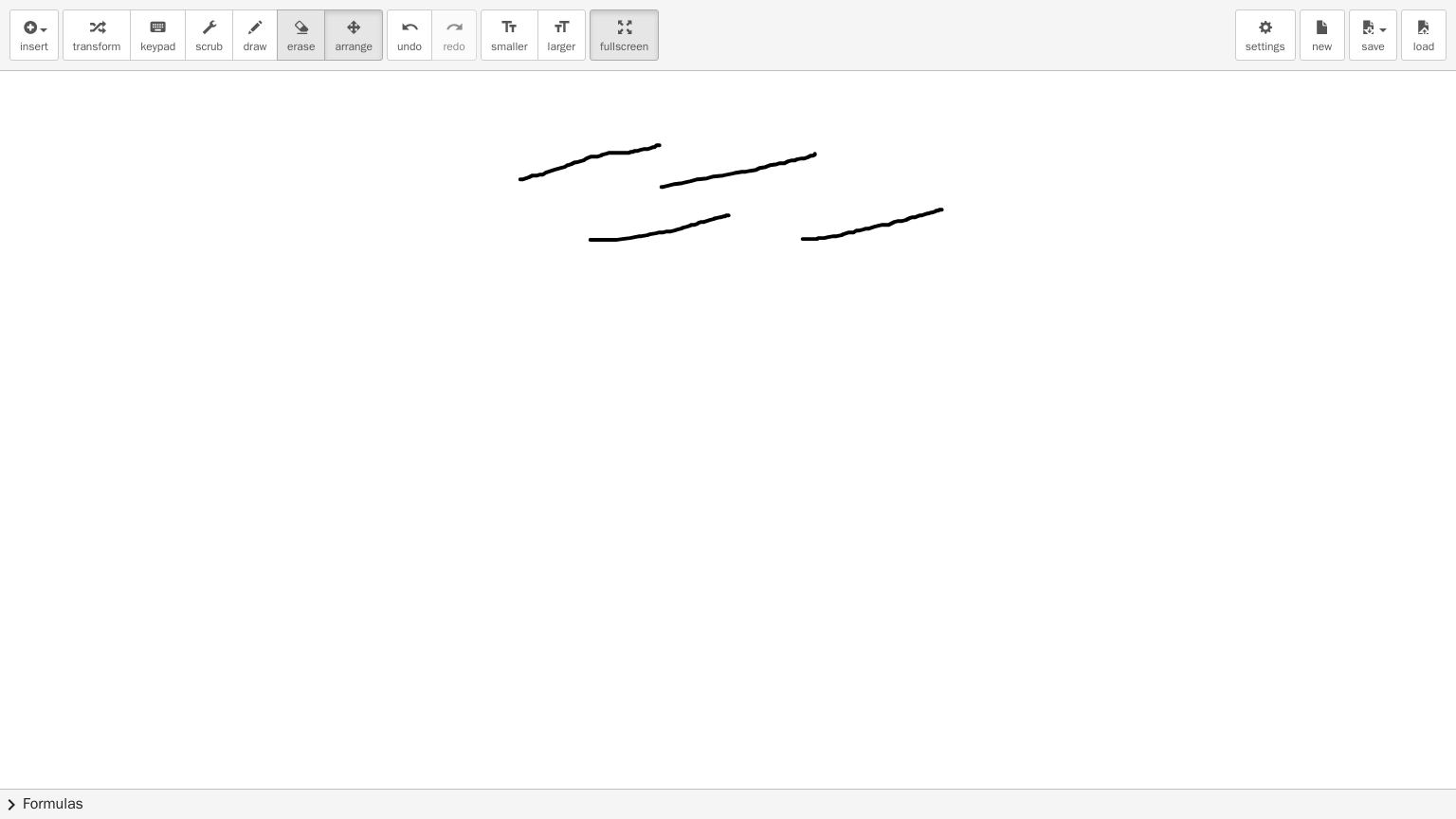 click at bounding box center (300, 27) 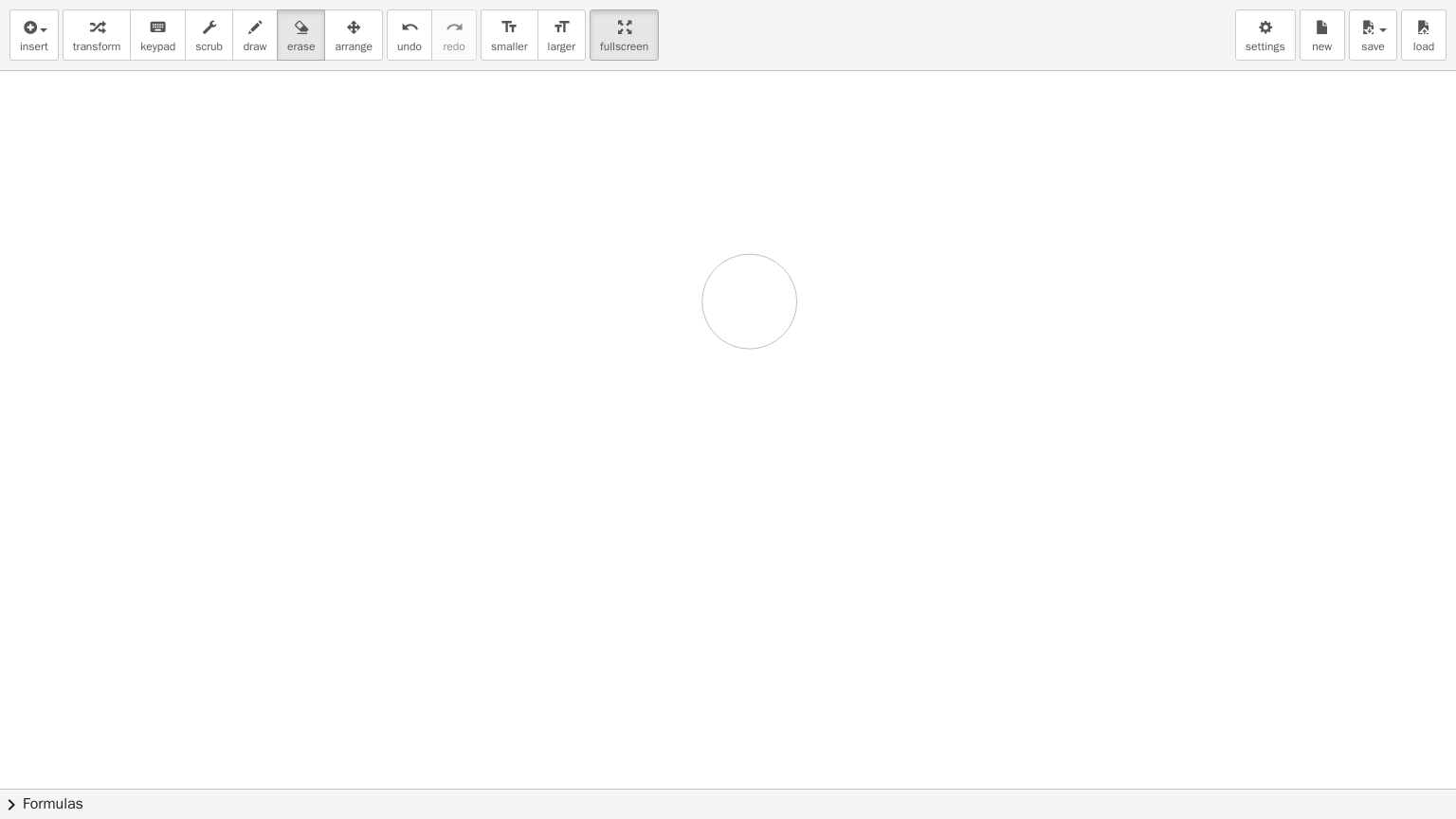 drag, startPoint x: 570, startPoint y: 136, endPoint x: 750, endPoint y: 300, distance: 243.5077 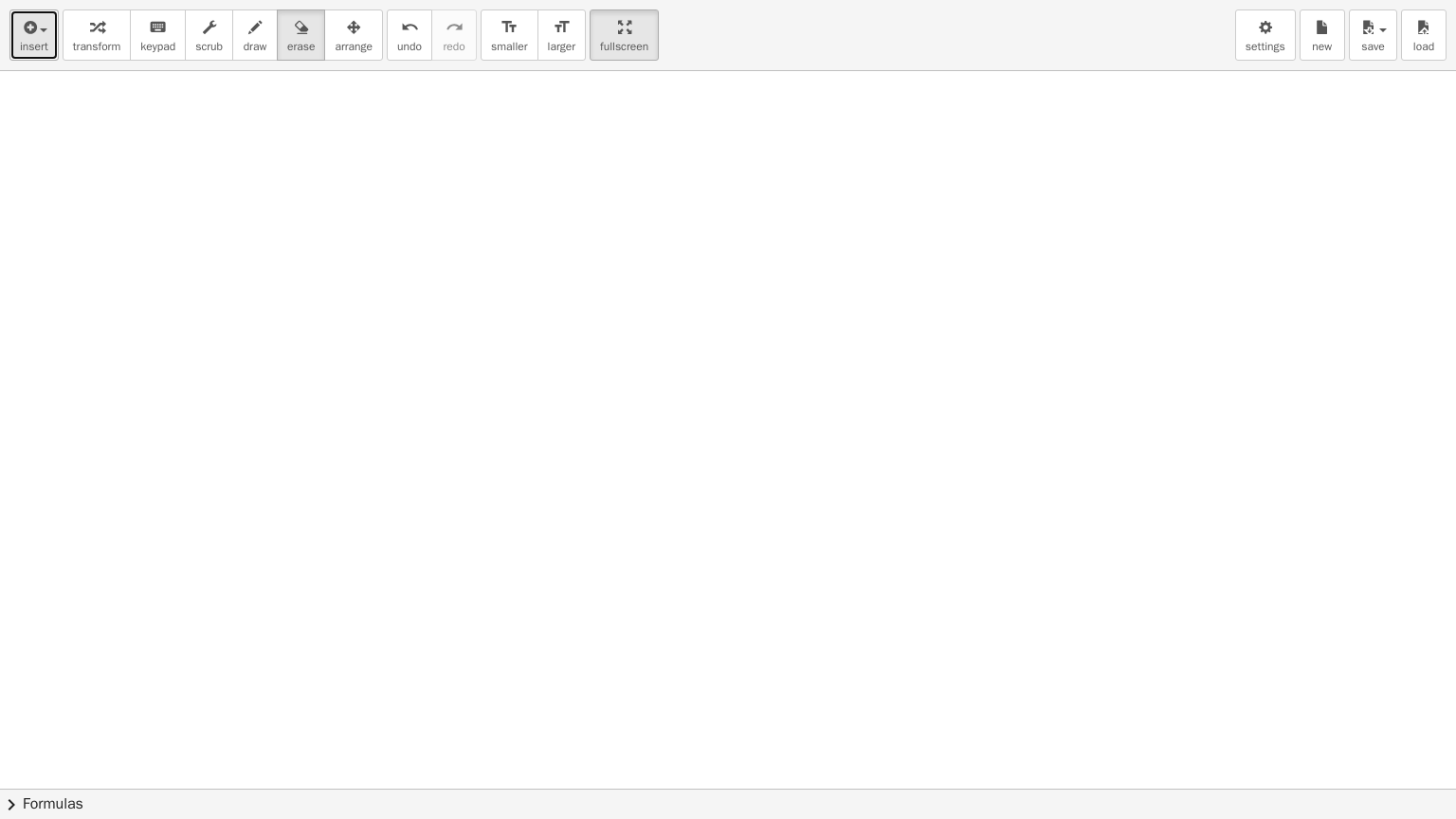 click at bounding box center [34, 27] 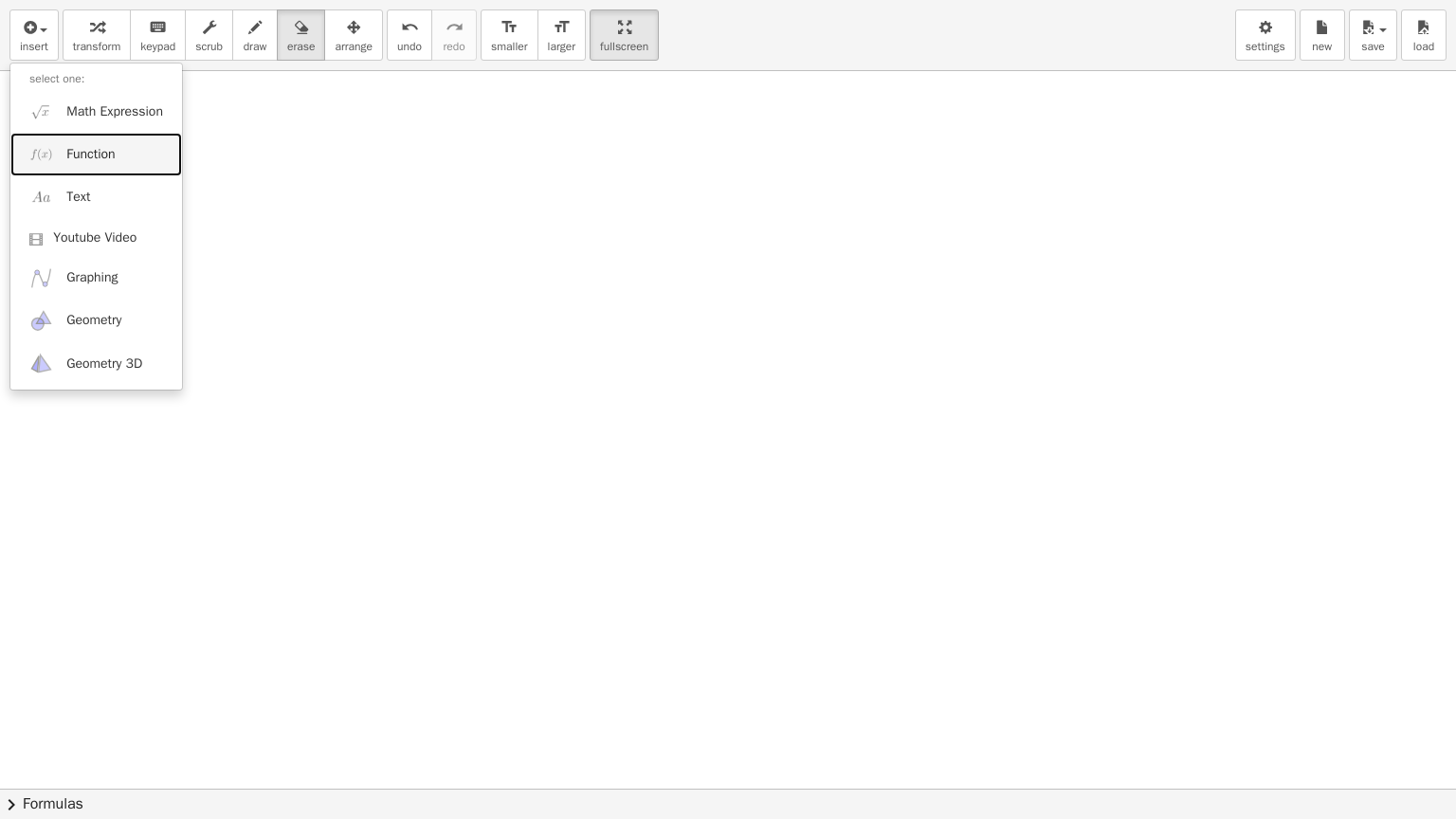 click on "Function" at bounding box center (96, 154) 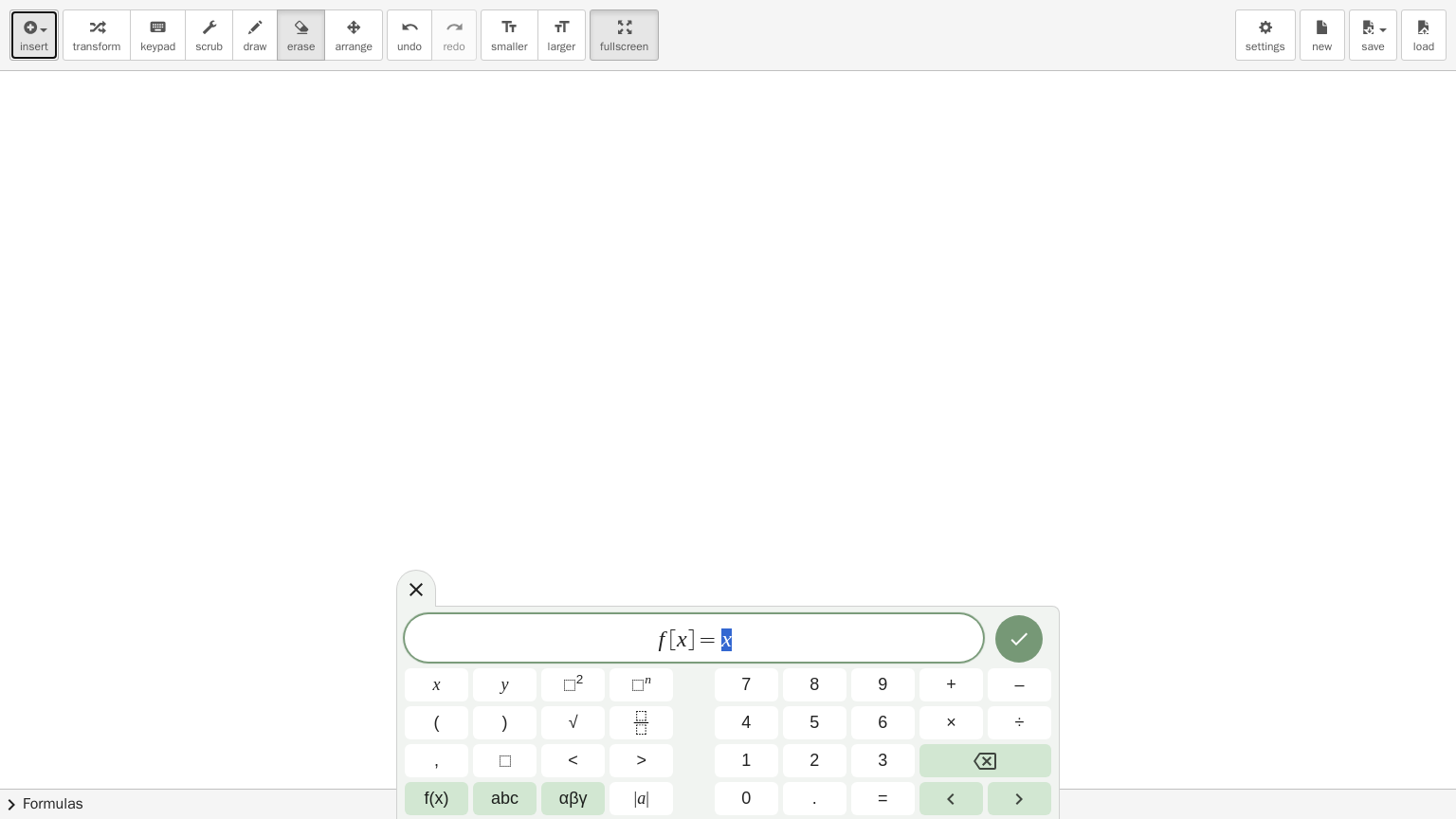 click at bounding box center (28, 27) 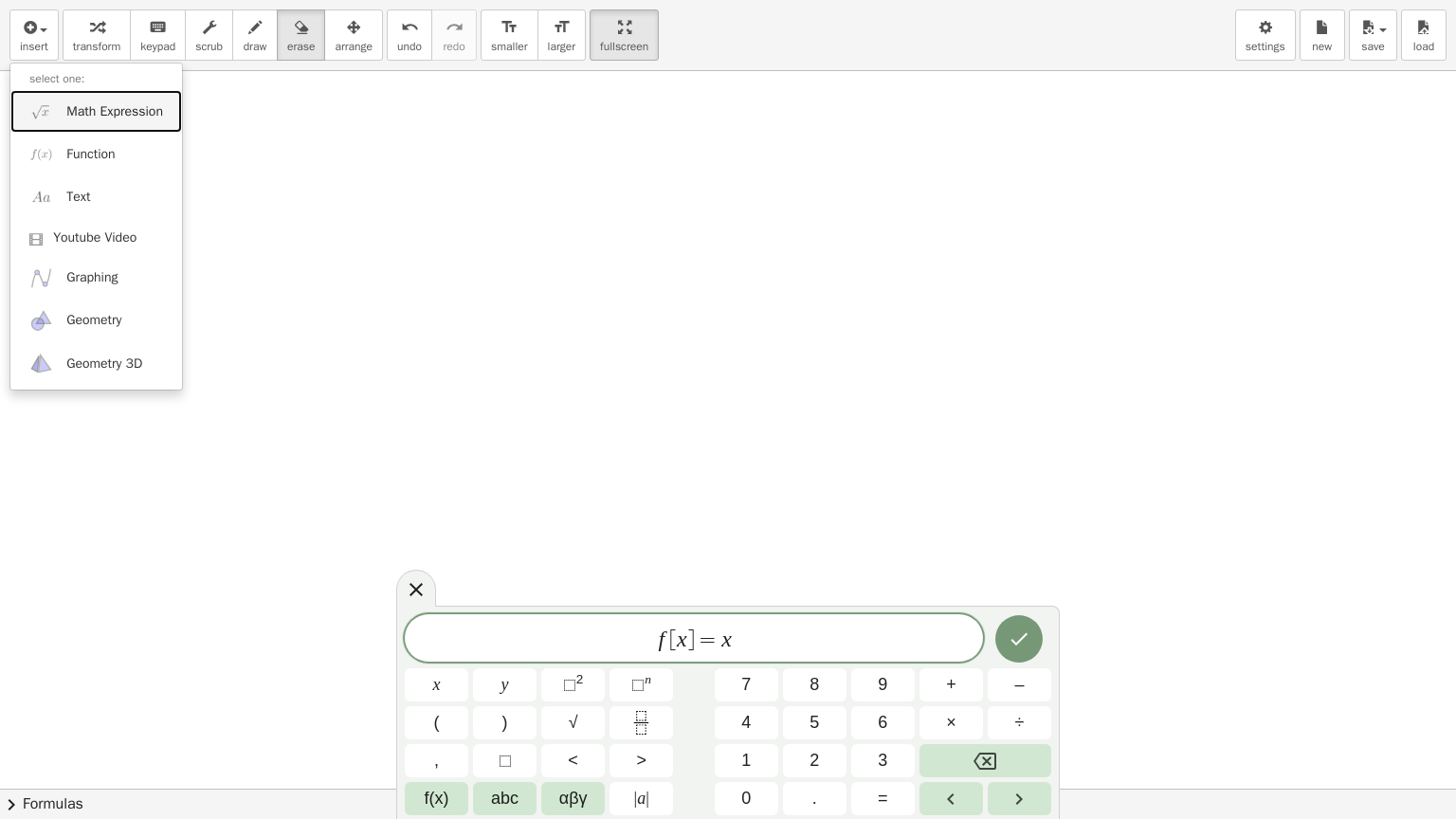 click on "Math Expression" at bounding box center [115, 112] 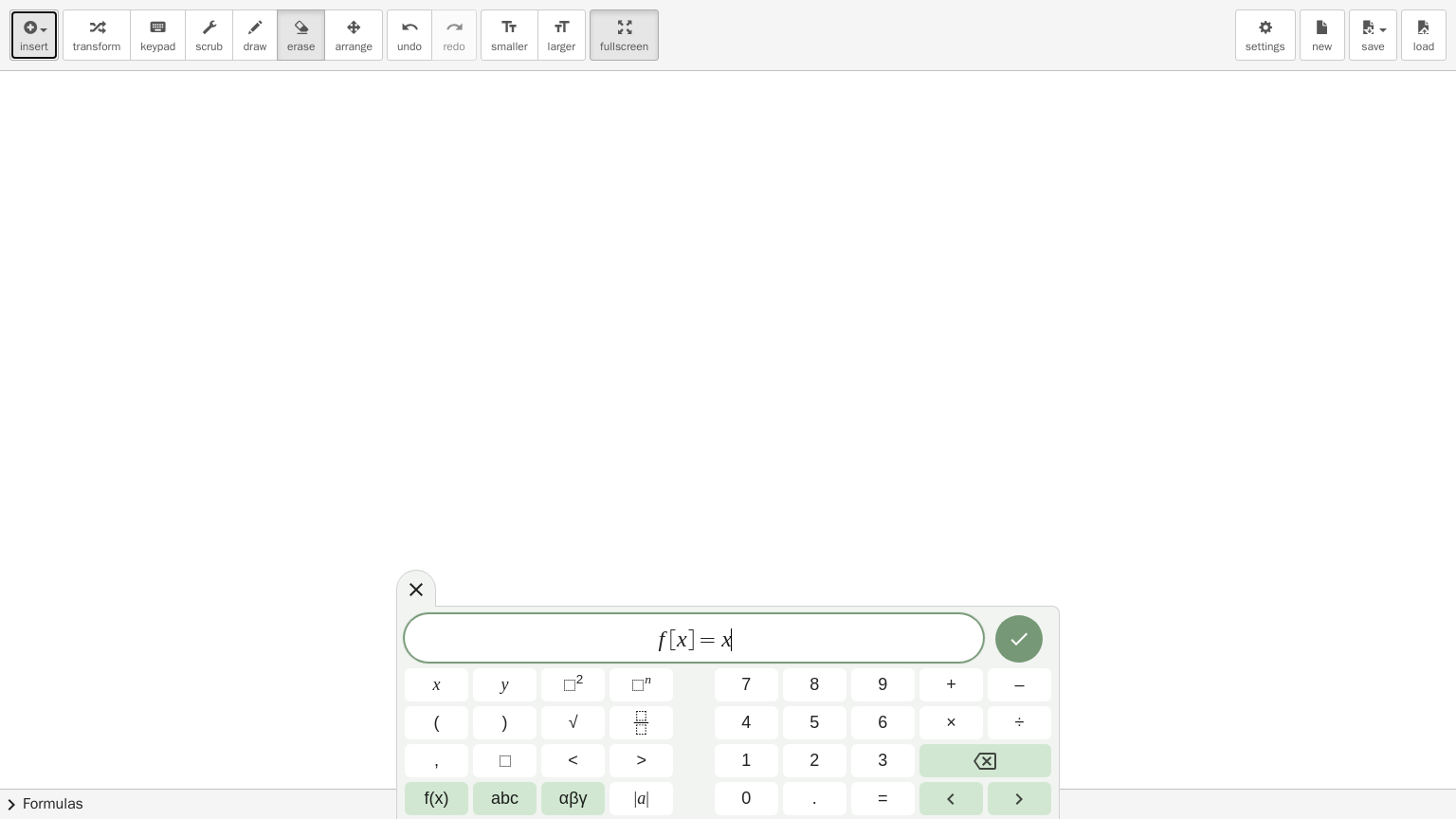 click on "insert" at bounding box center (34, 46) 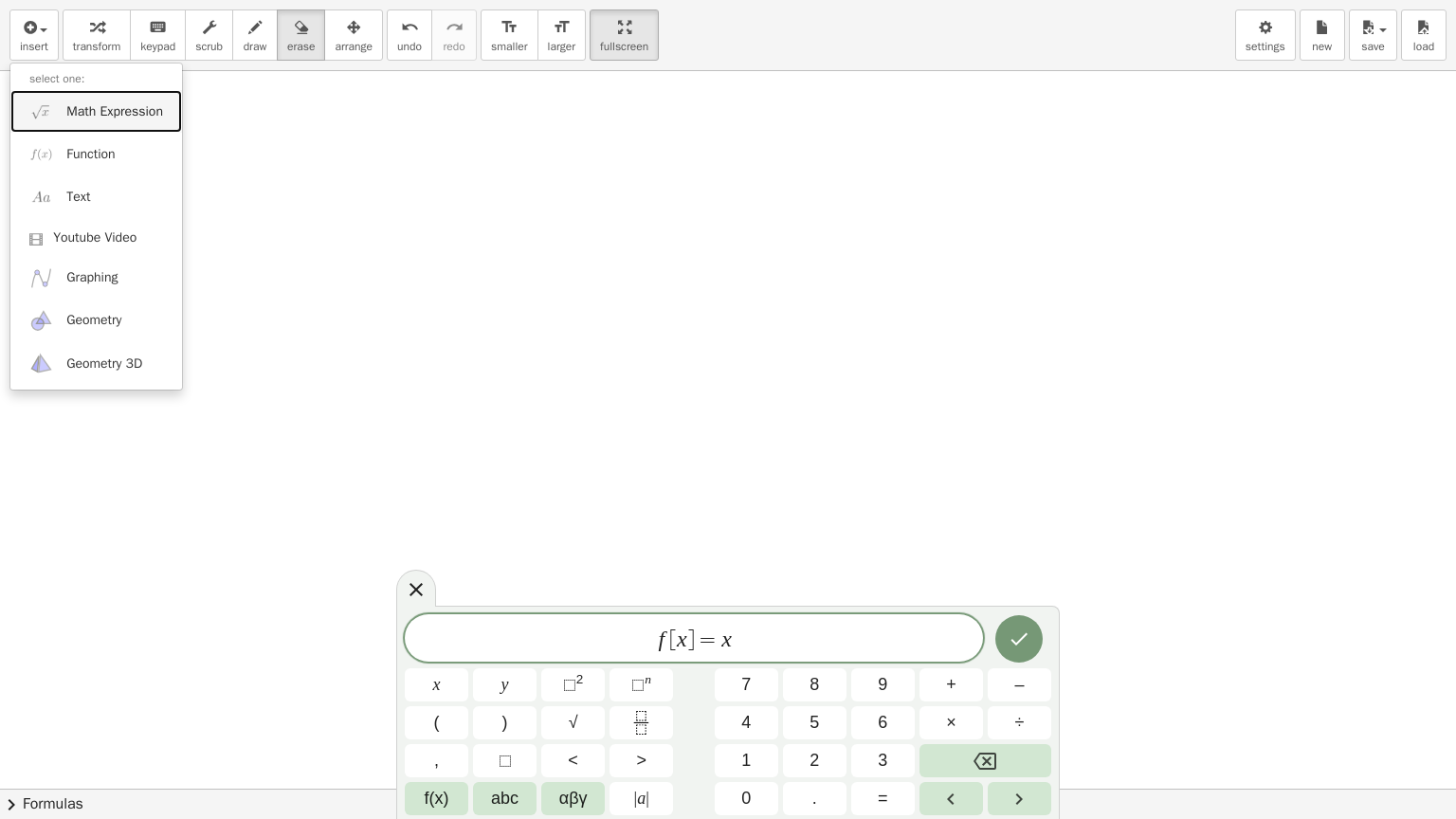 click on "Math Expression" at bounding box center [96, 111] 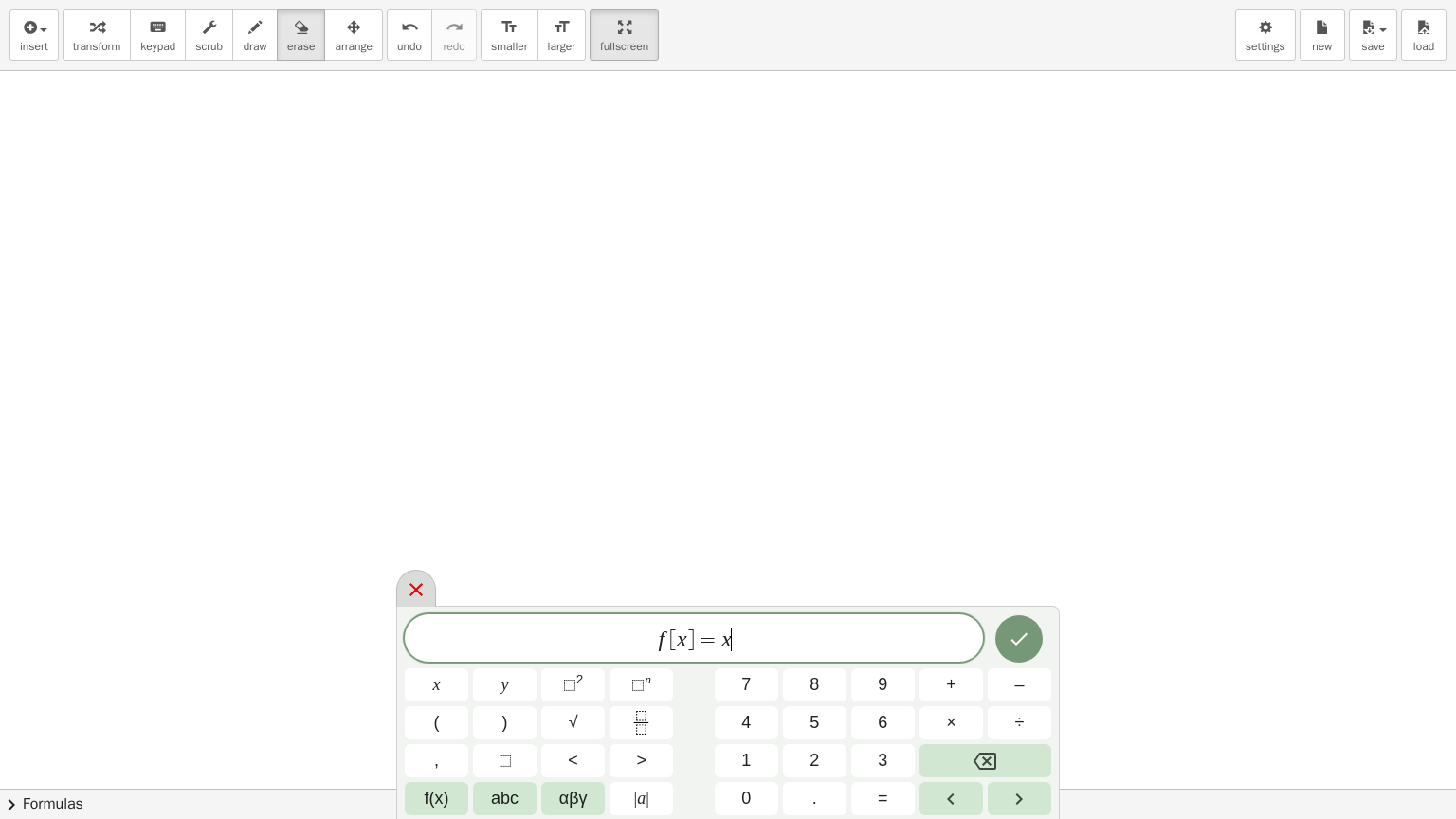 click 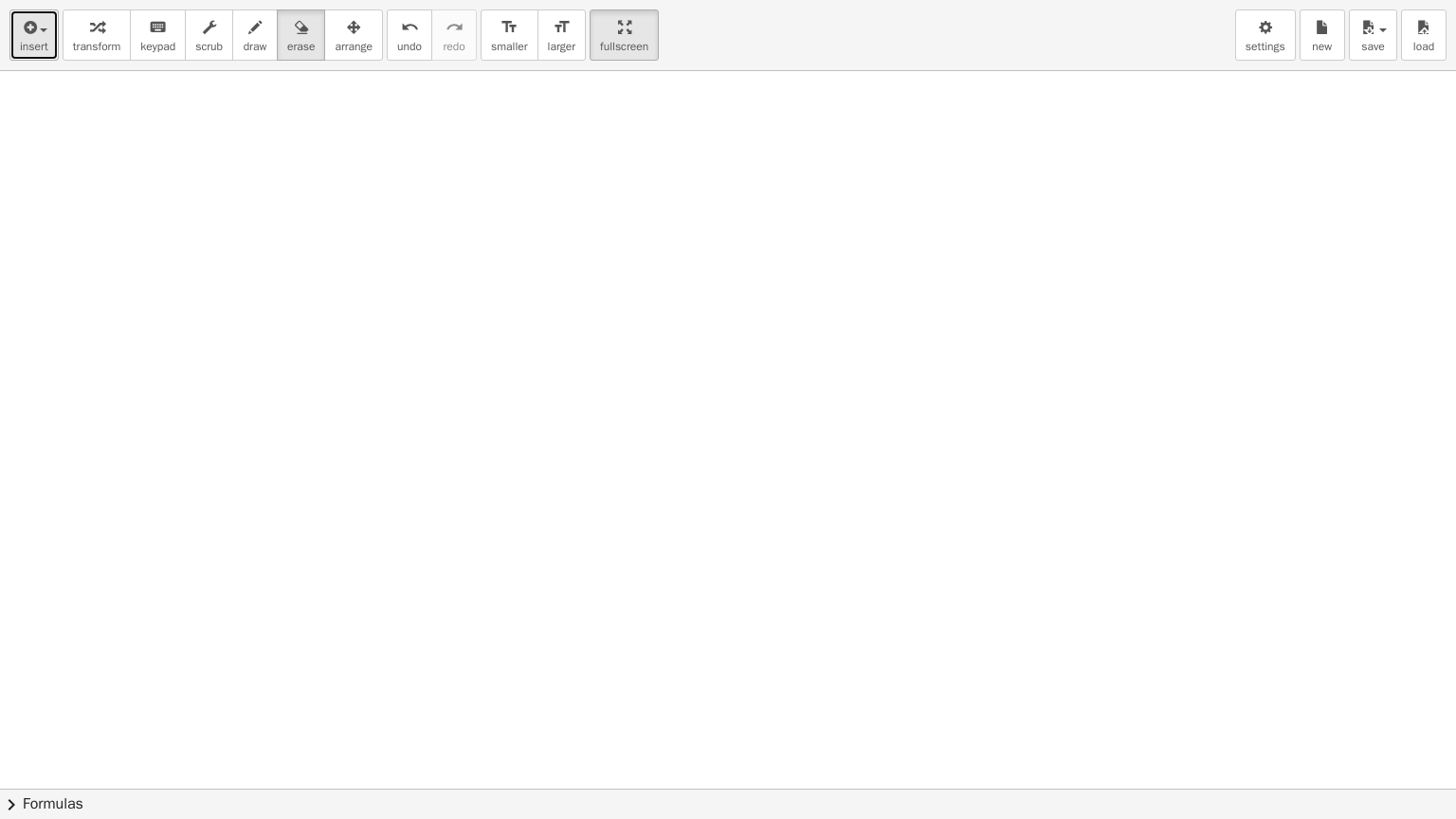 click on "insert" at bounding box center (34, 46) 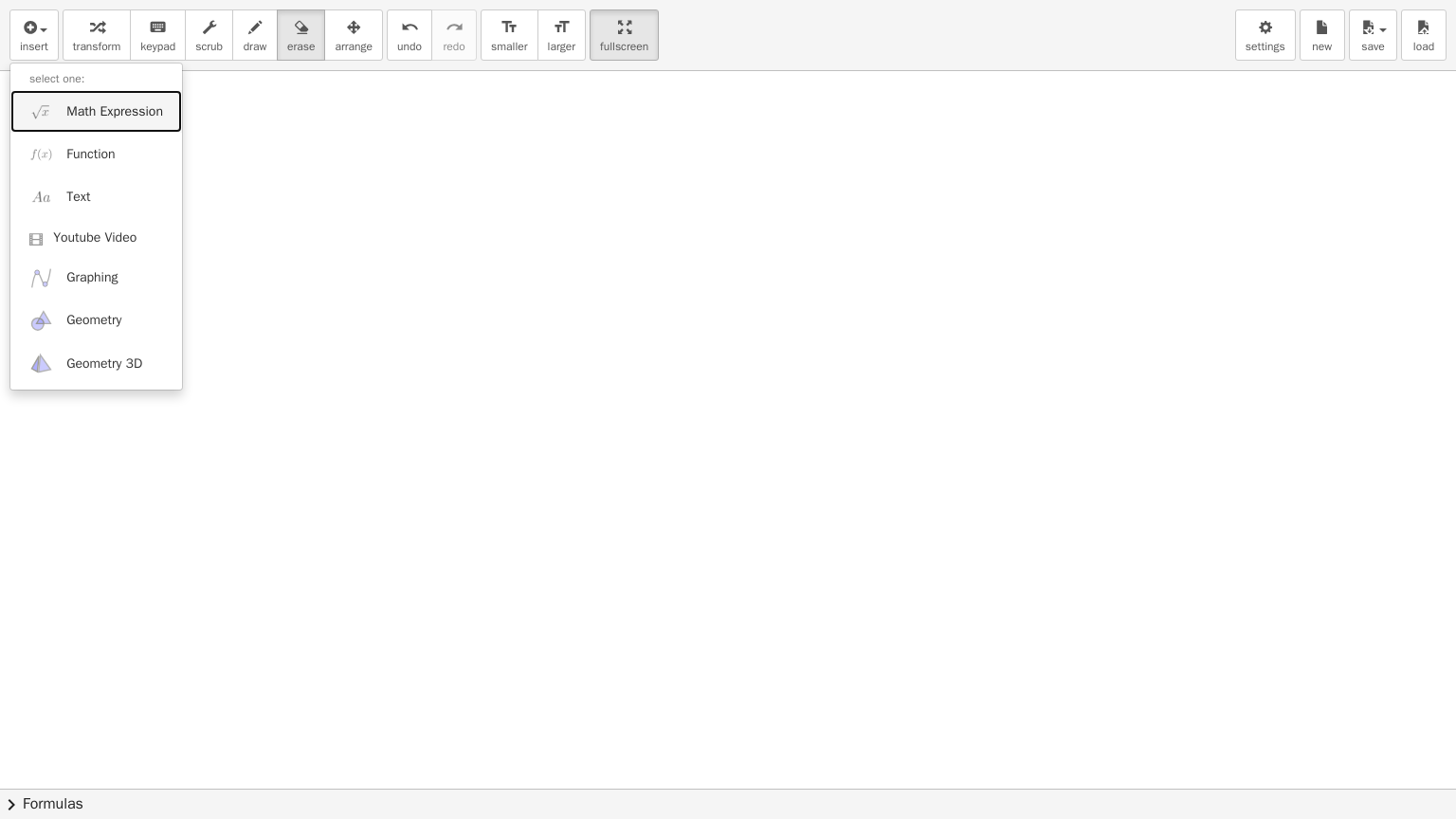 click on "Math Expression" at bounding box center (115, 112) 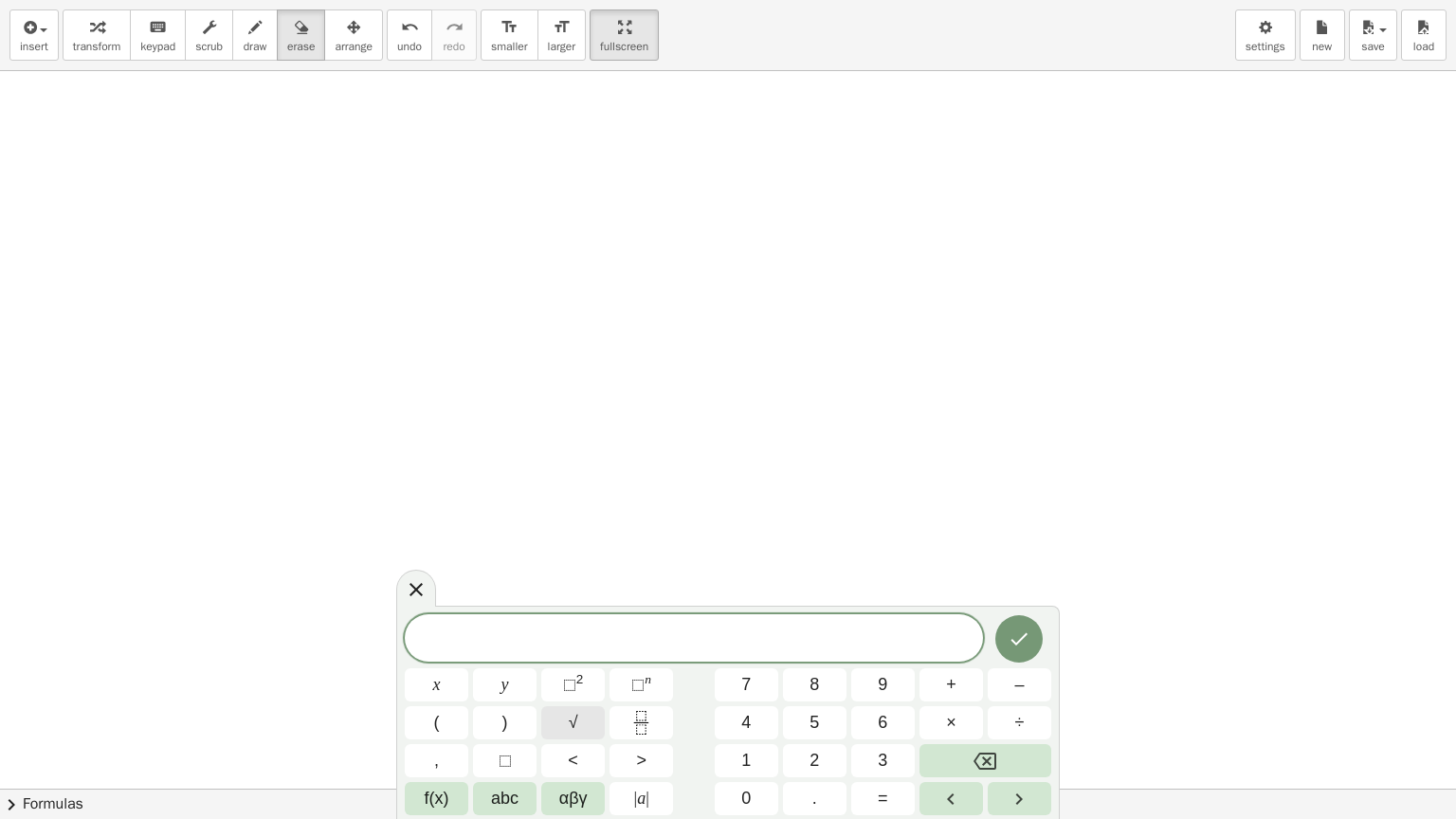 click on "√" at bounding box center (573, 722) 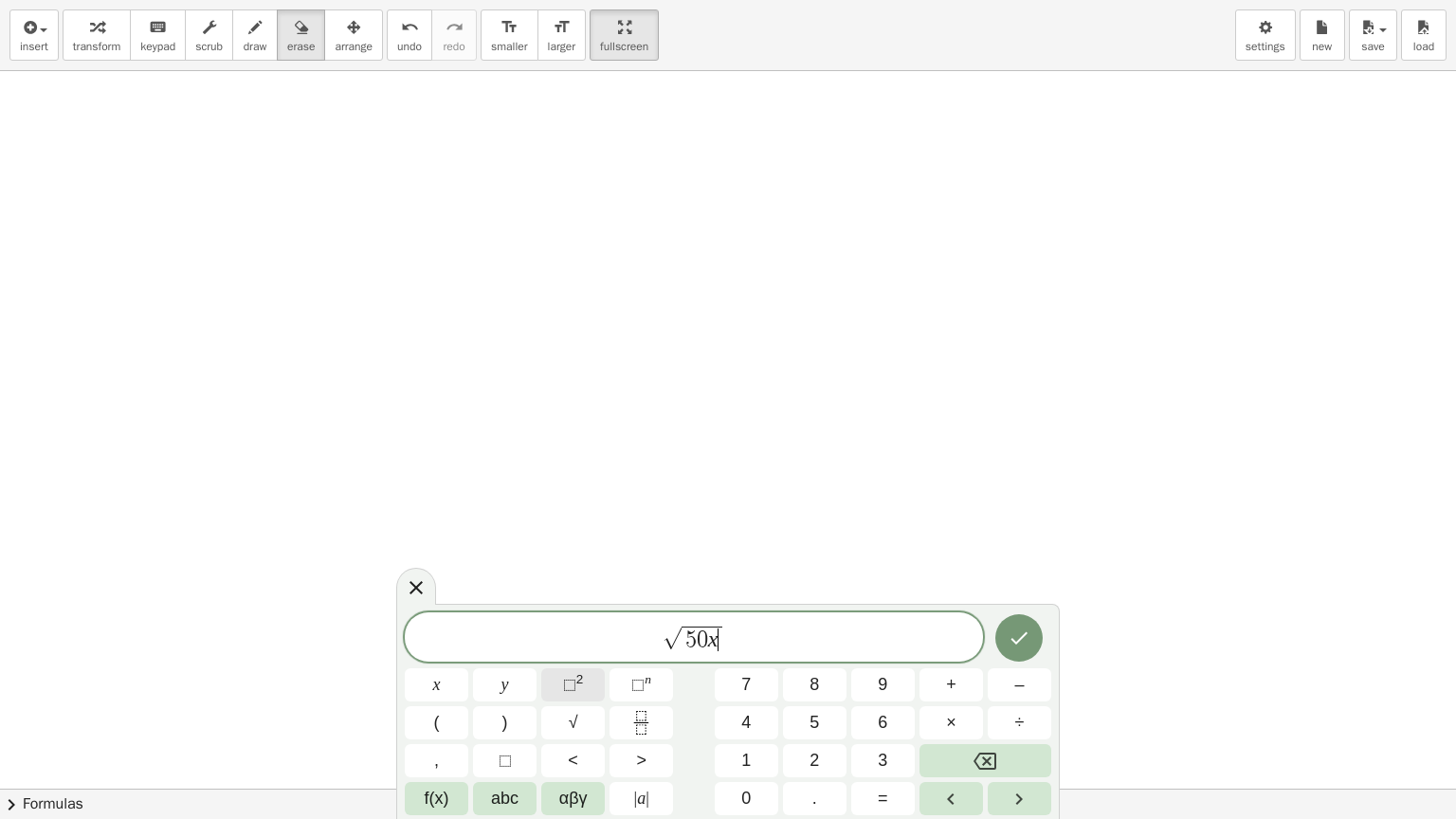 click on "⬚ 2" at bounding box center (573, 684) 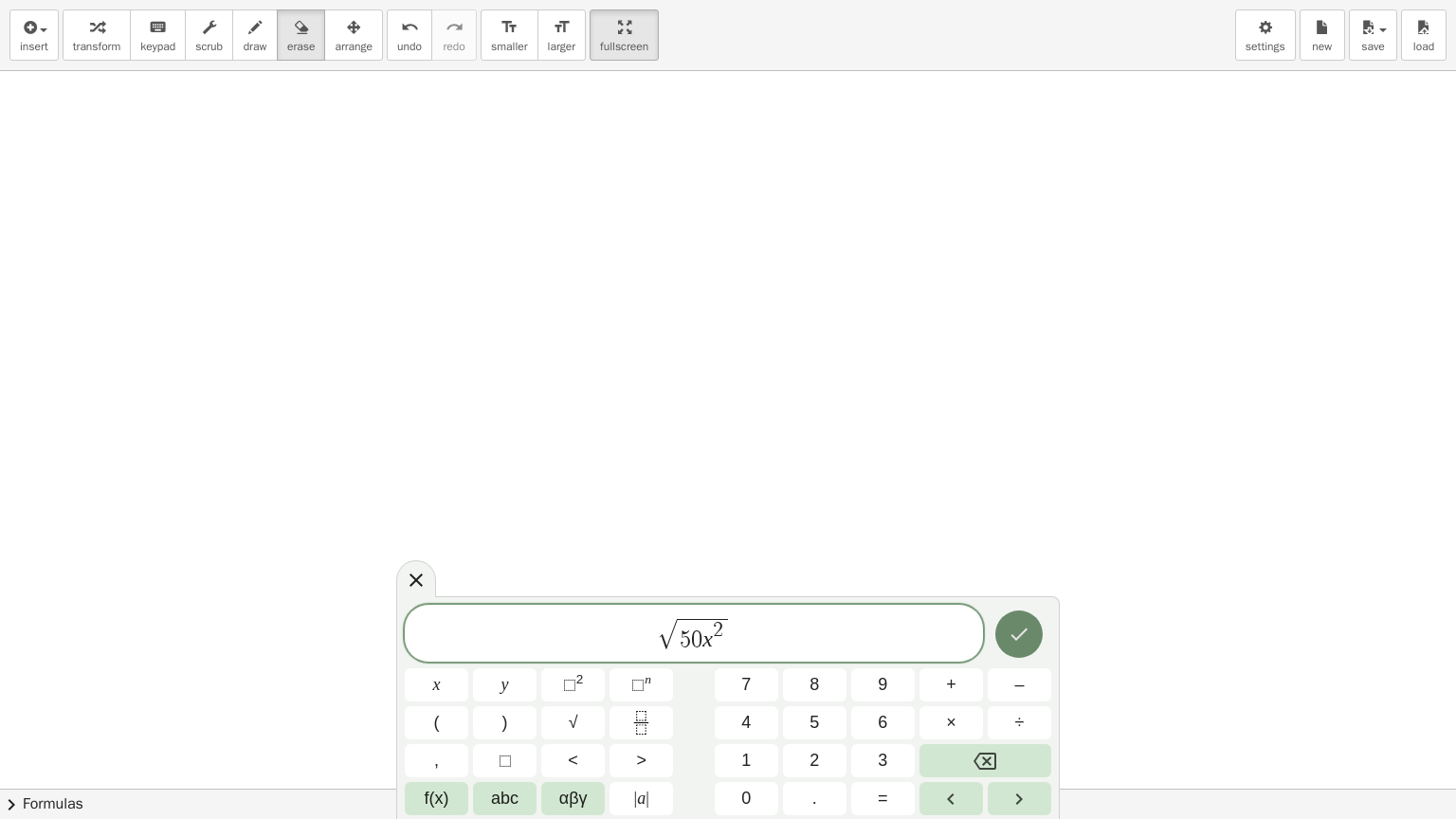 click 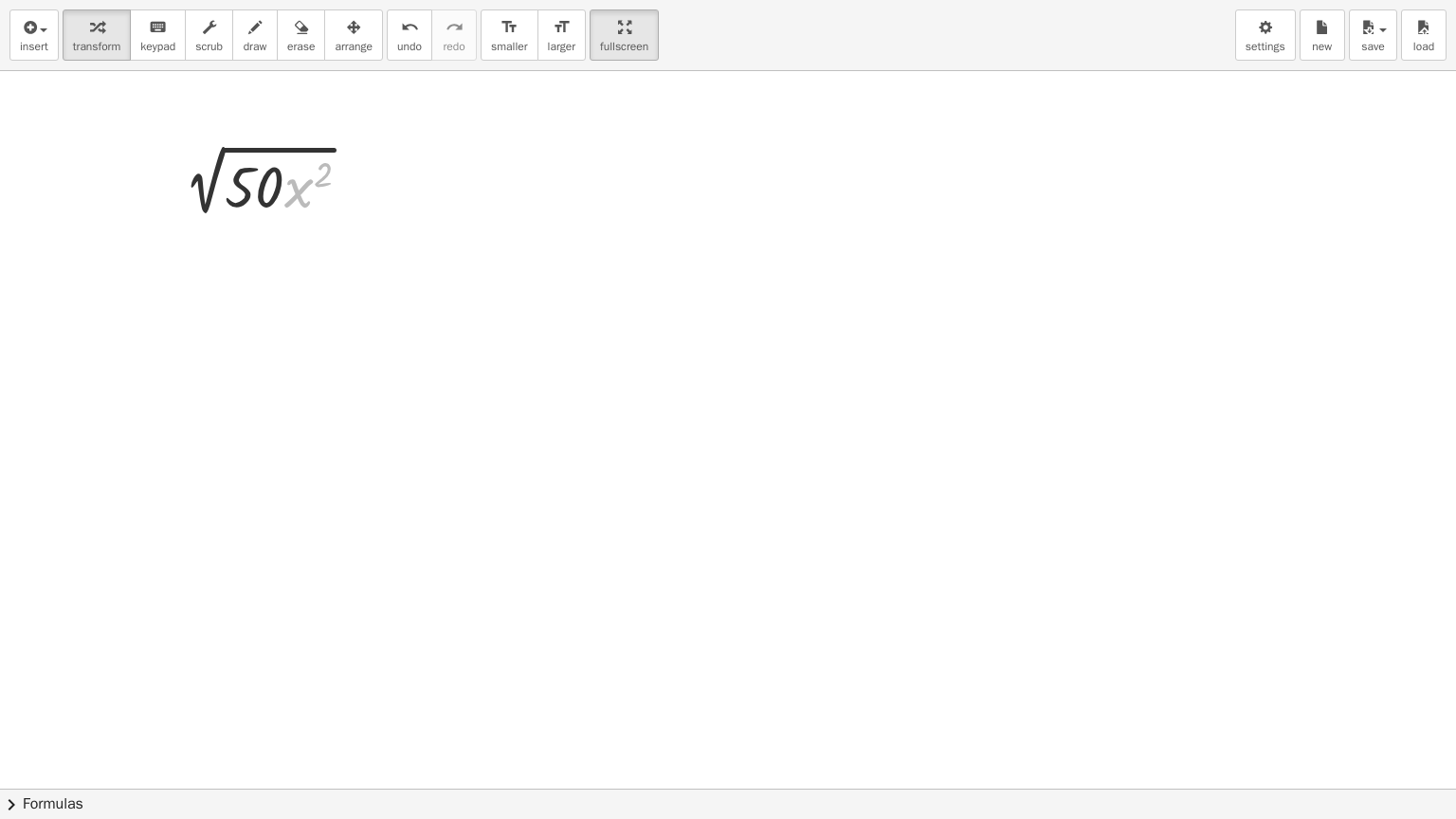 drag, startPoint x: 287, startPoint y: 186, endPoint x: 418, endPoint y: 4, distance: 224.24317 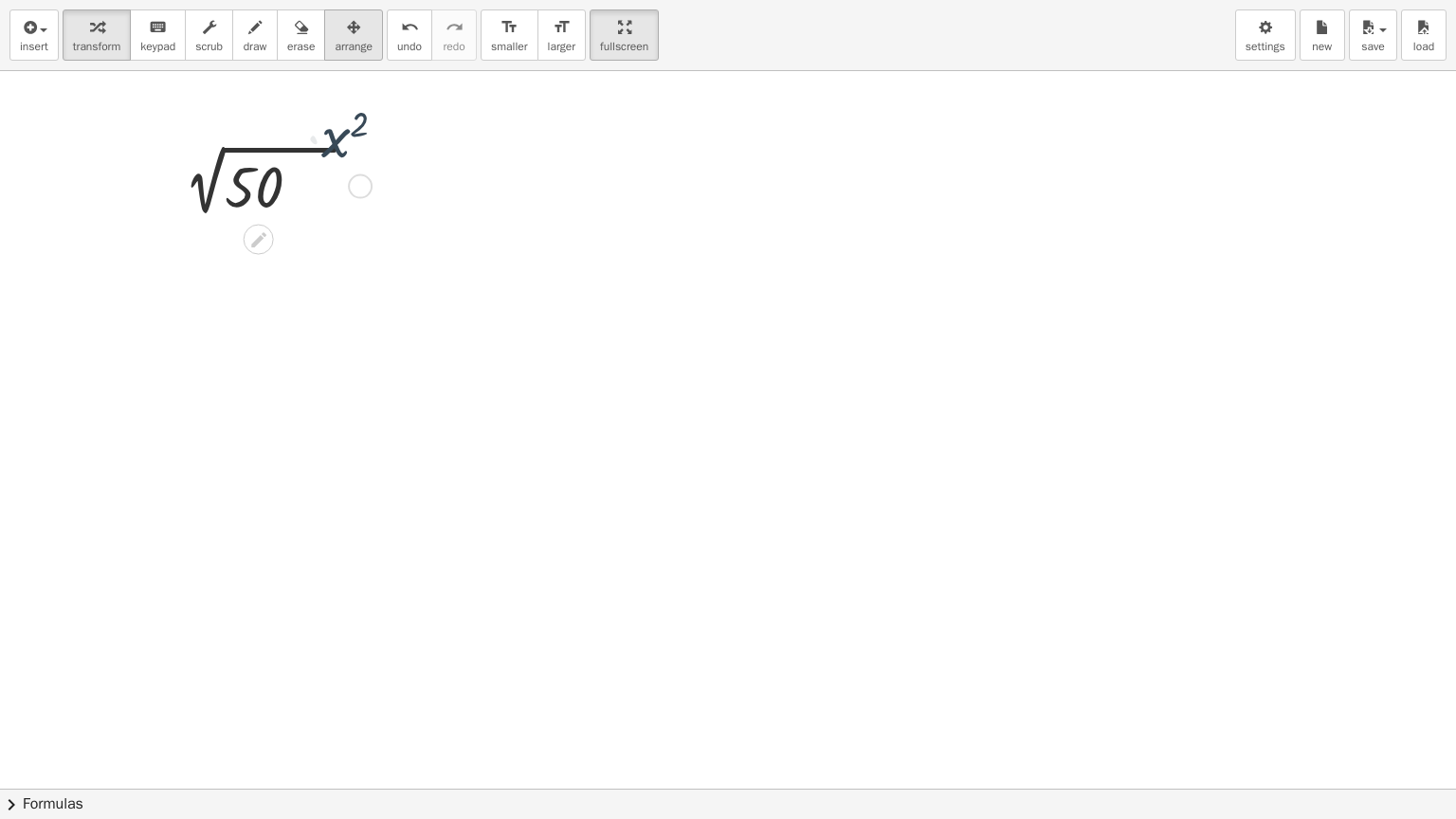 click at bounding box center [354, 27] 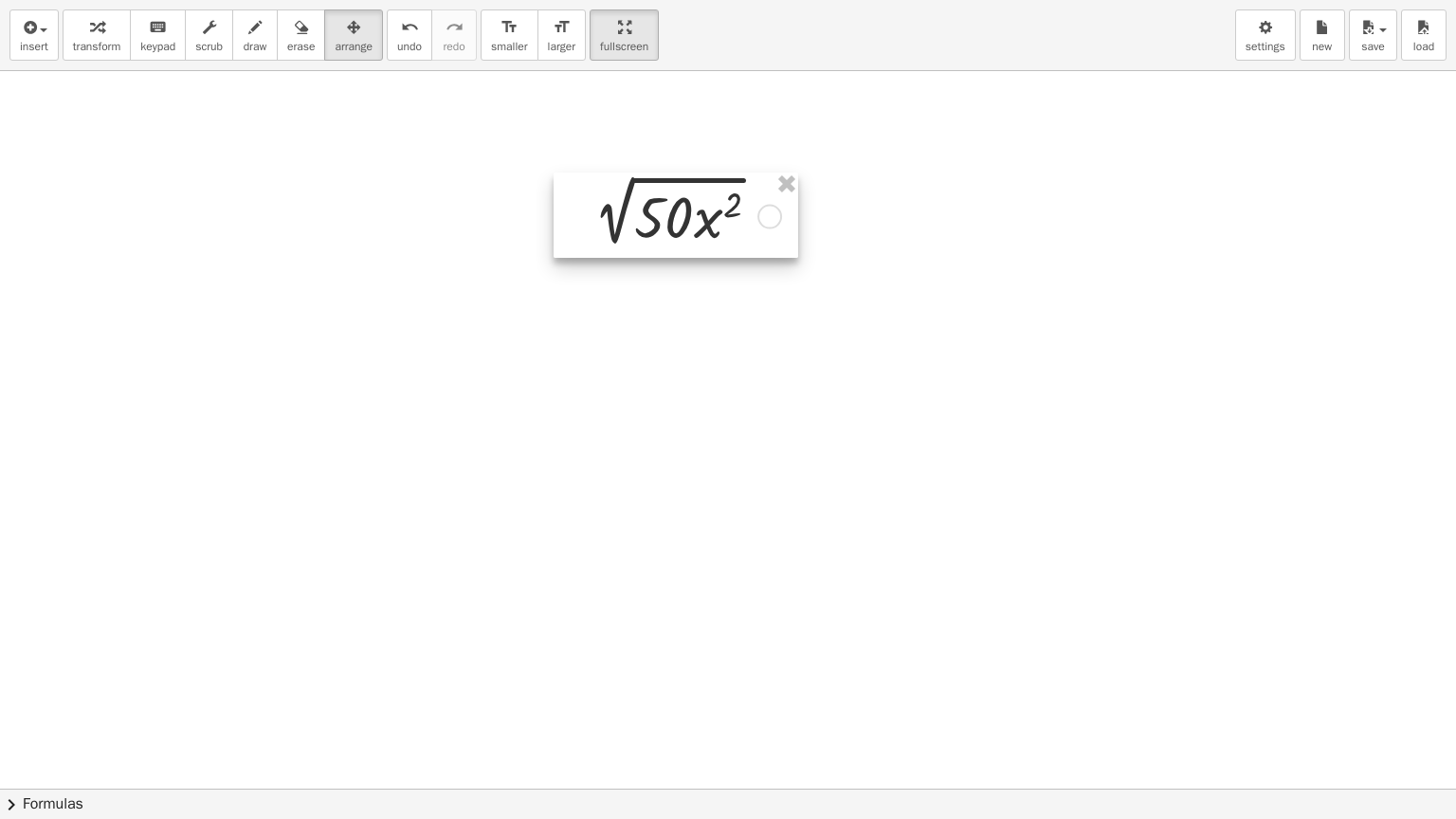 drag, startPoint x: 281, startPoint y: 187, endPoint x: 689, endPoint y: 217, distance: 409.1015 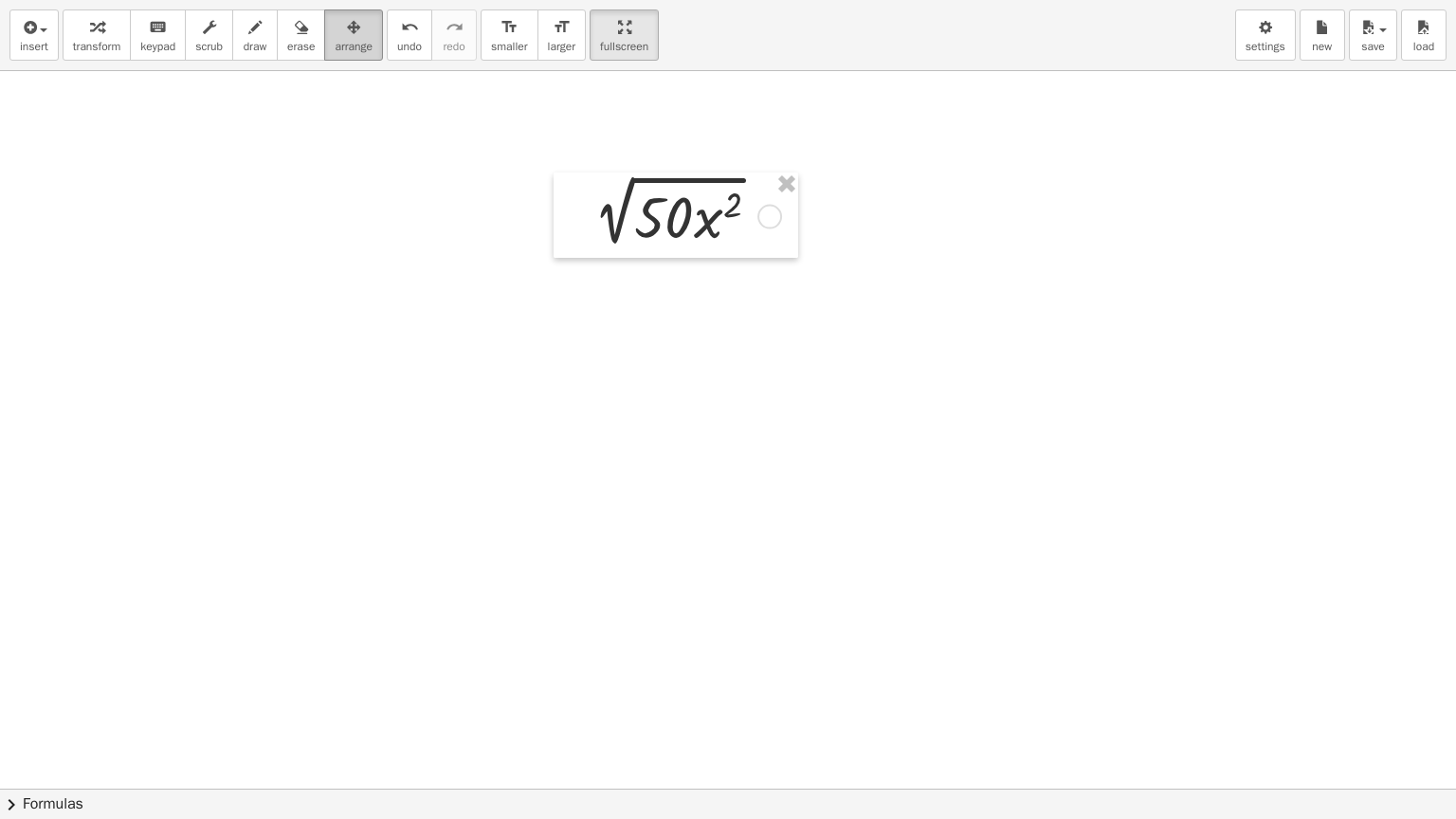 click on "arrange" at bounding box center [354, 46] 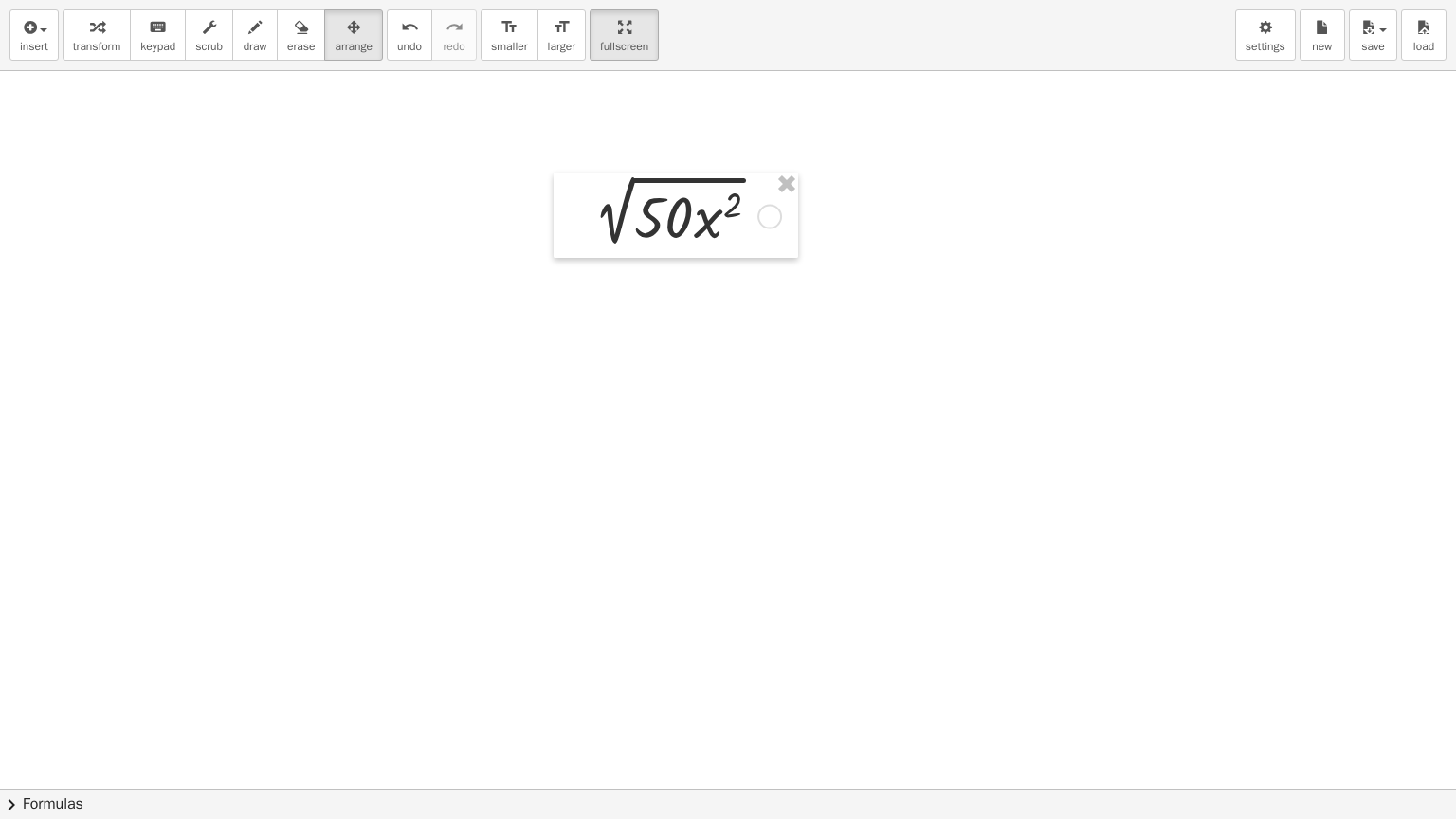 click at bounding box center [733, 311] 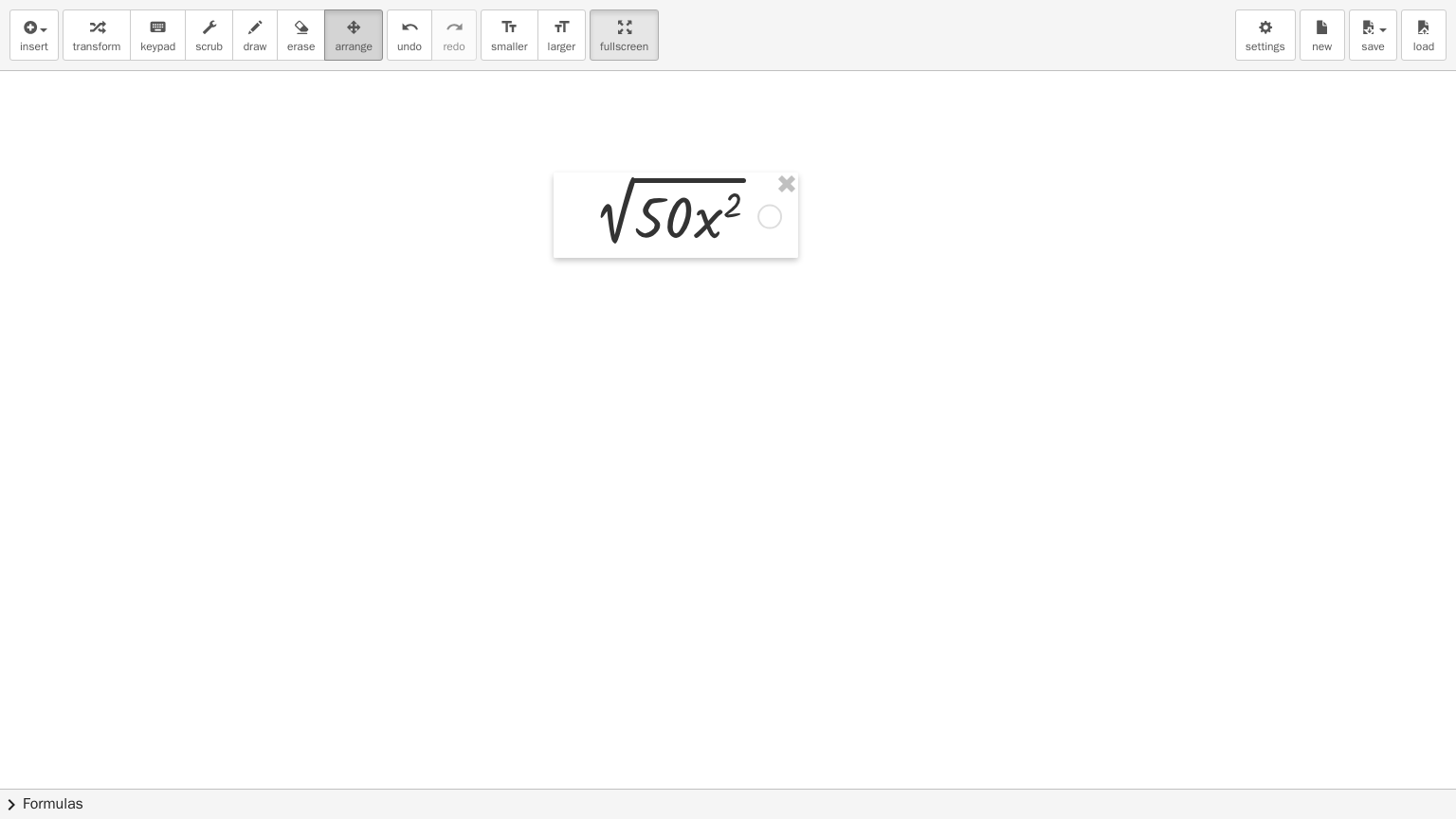 click on "arrange" at bounding box center (354, 46) 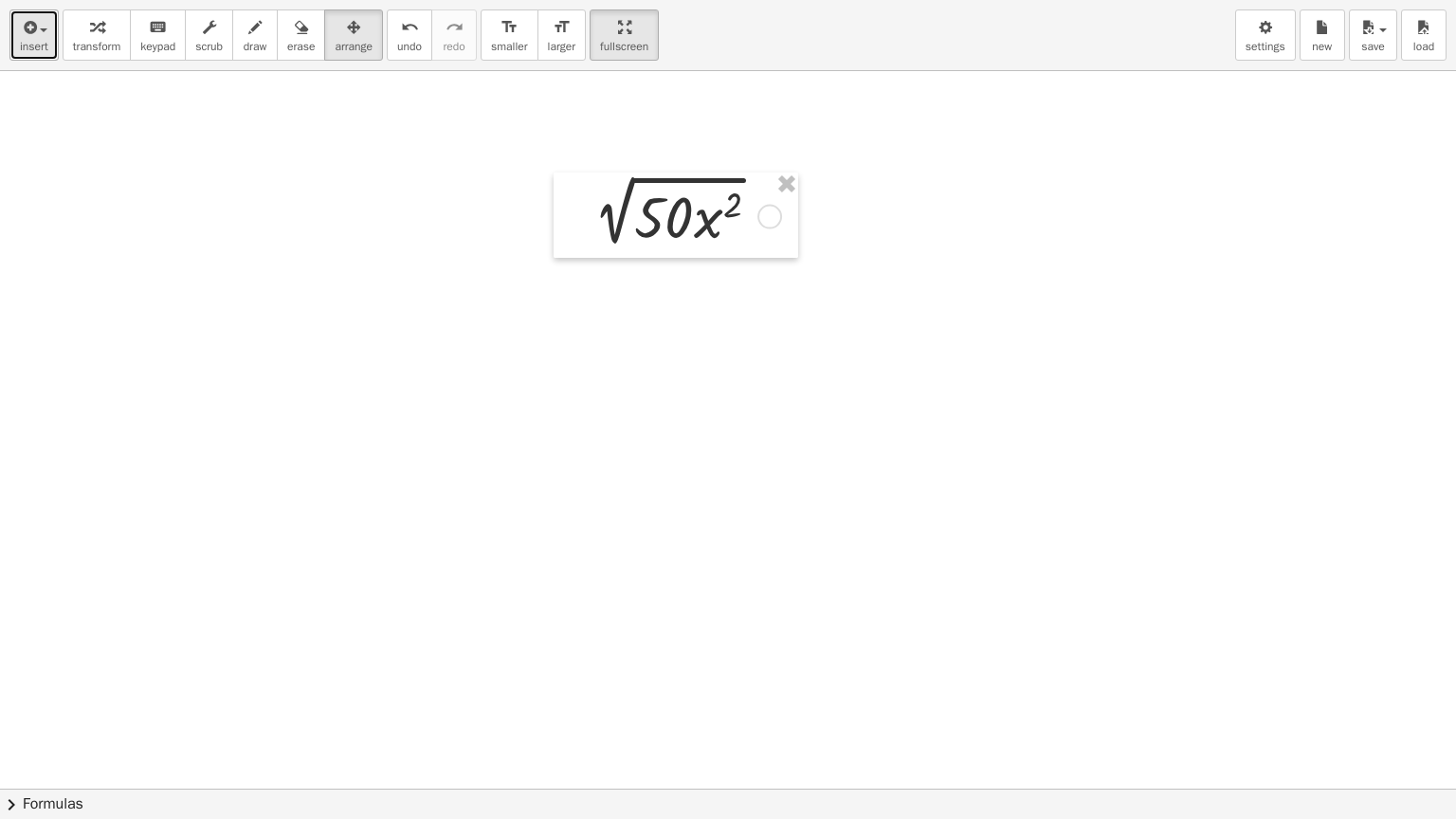 click at bounding box center [44, 30] 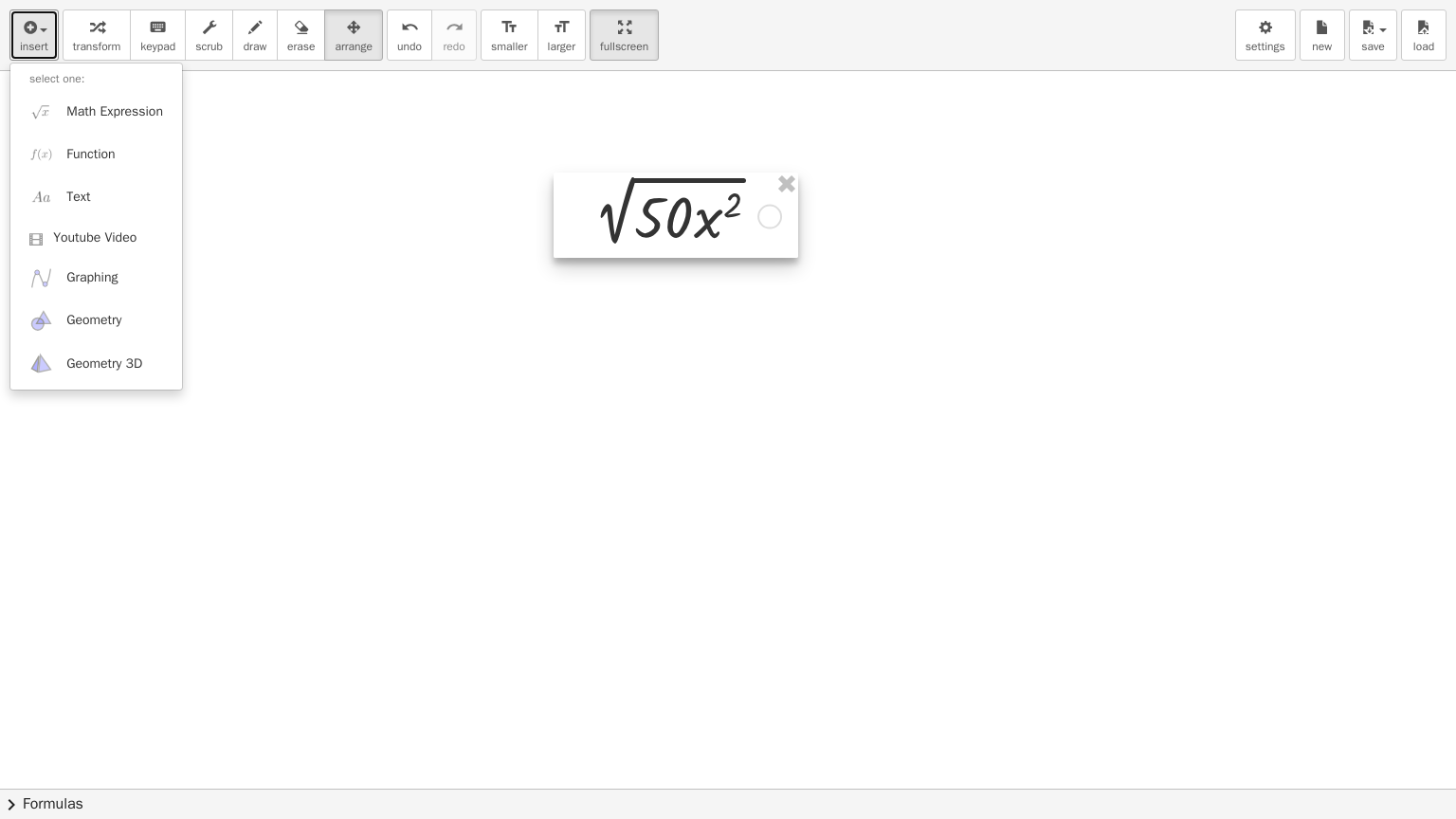 click at bounding box center (676, 215) 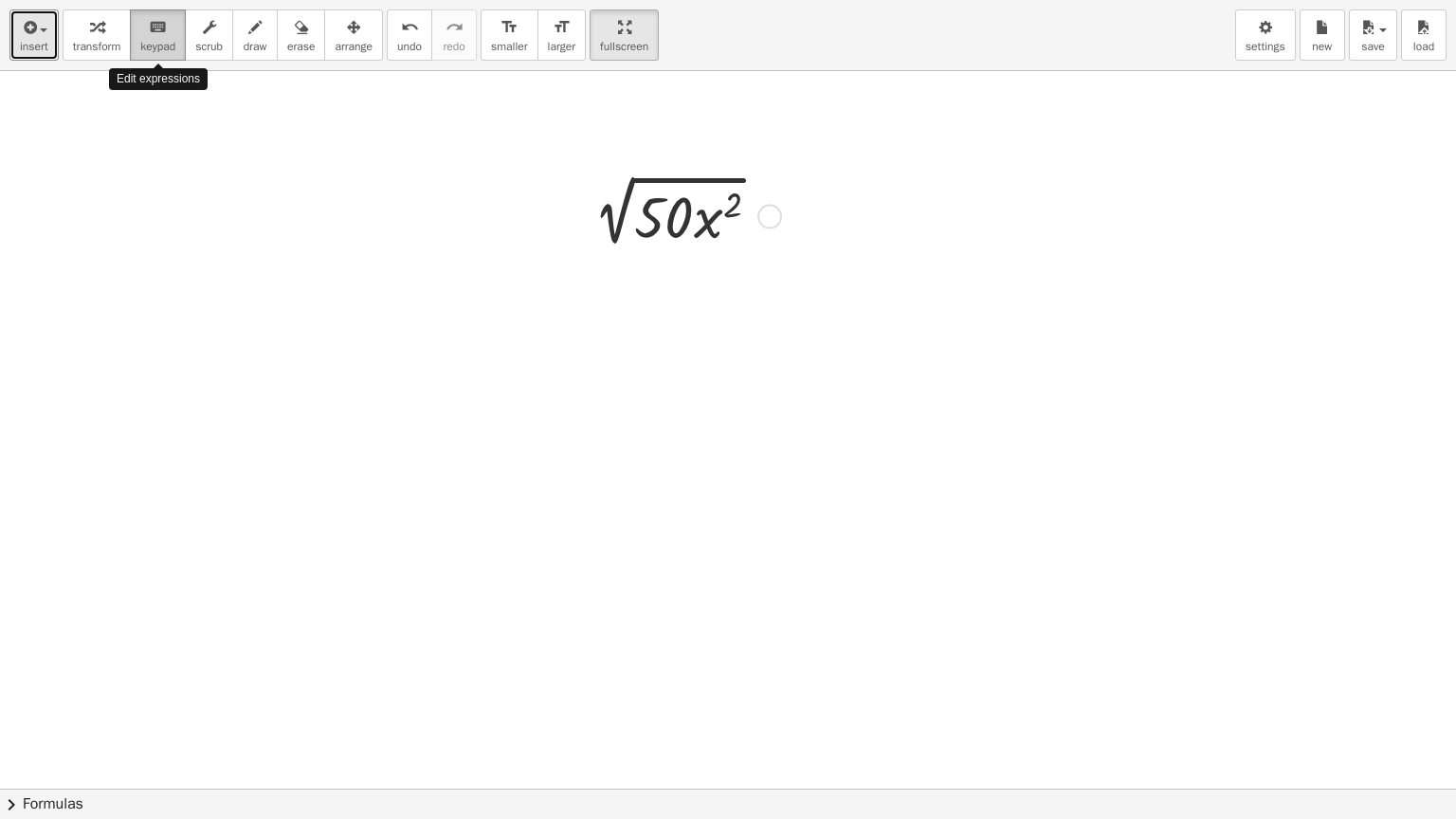click on "keyboard" at bounding box center (157, 27) 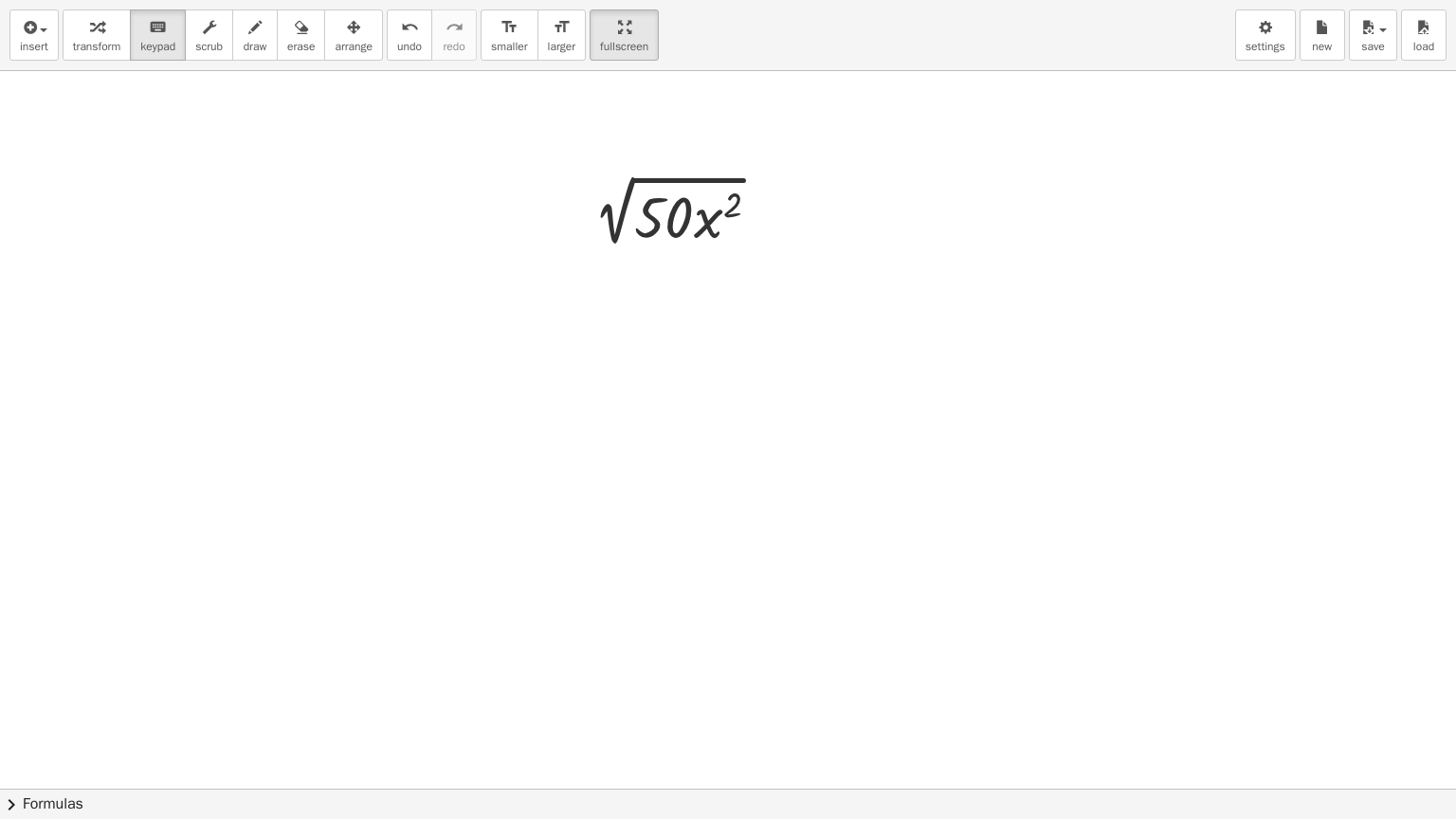 drag, startPoint x: 715, startPoint y: 199, endPoint x: 675, endPoint y: 367, distance: 172.69627 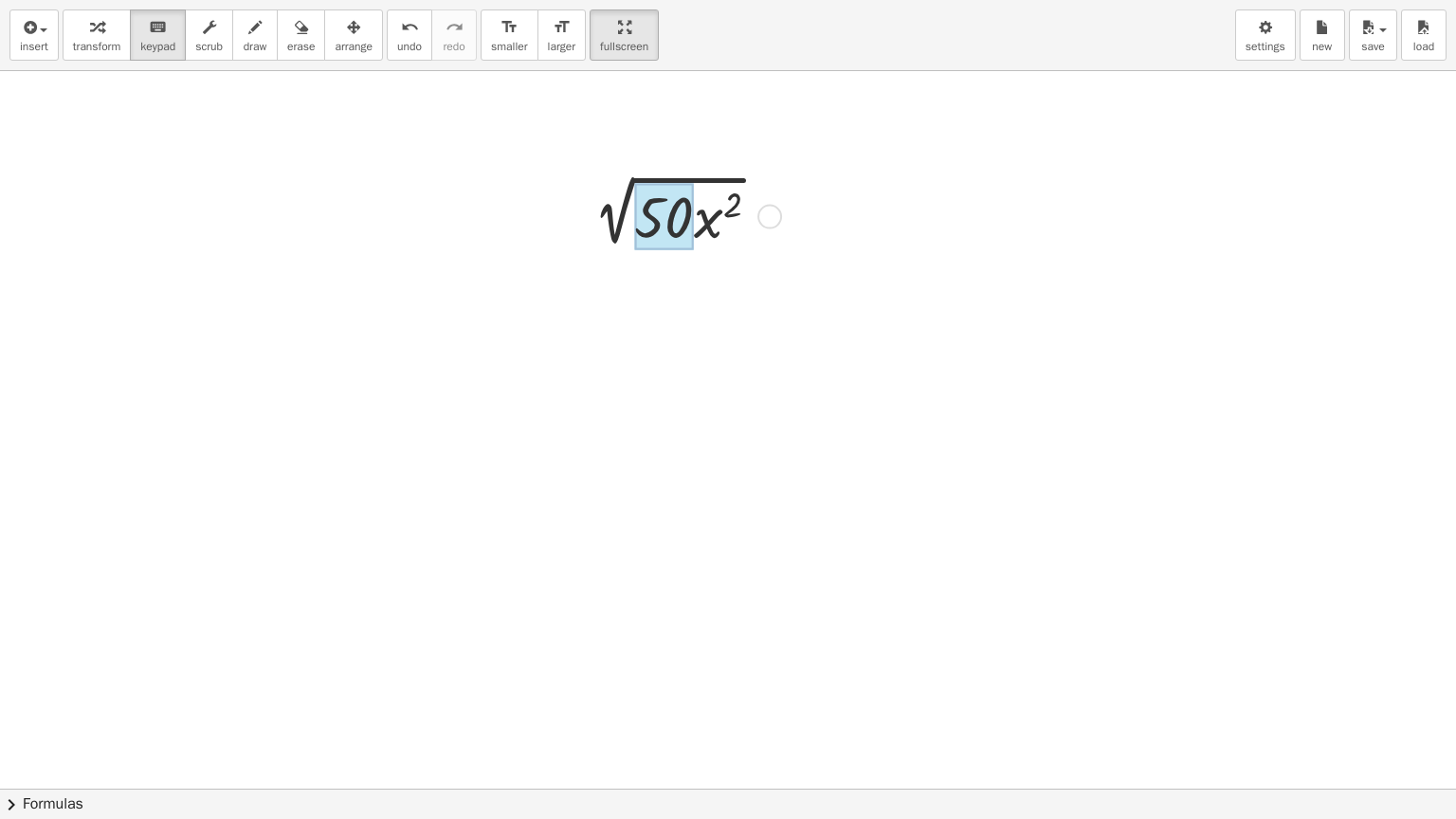 click at bounding box center (664, 217) 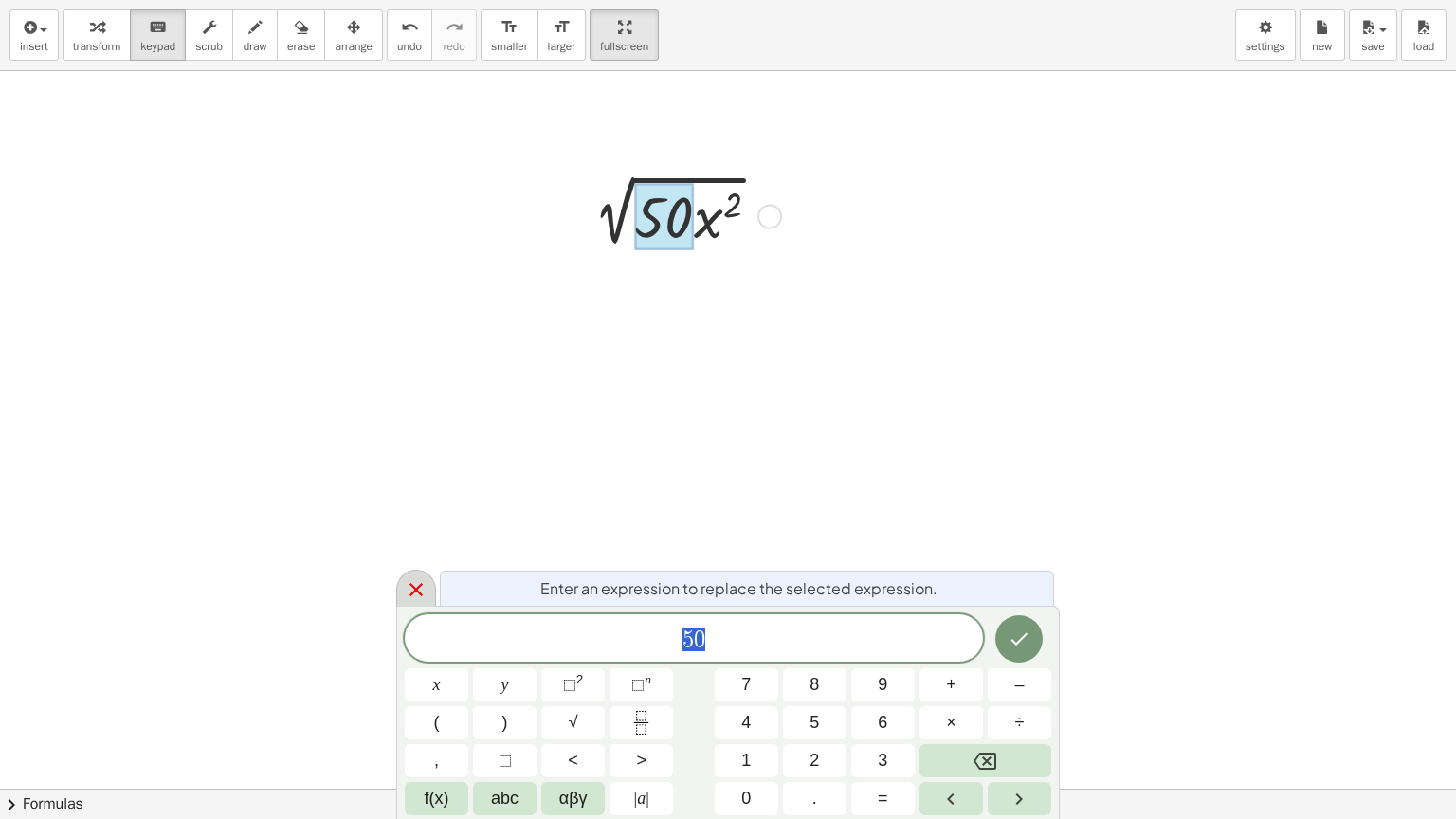 click 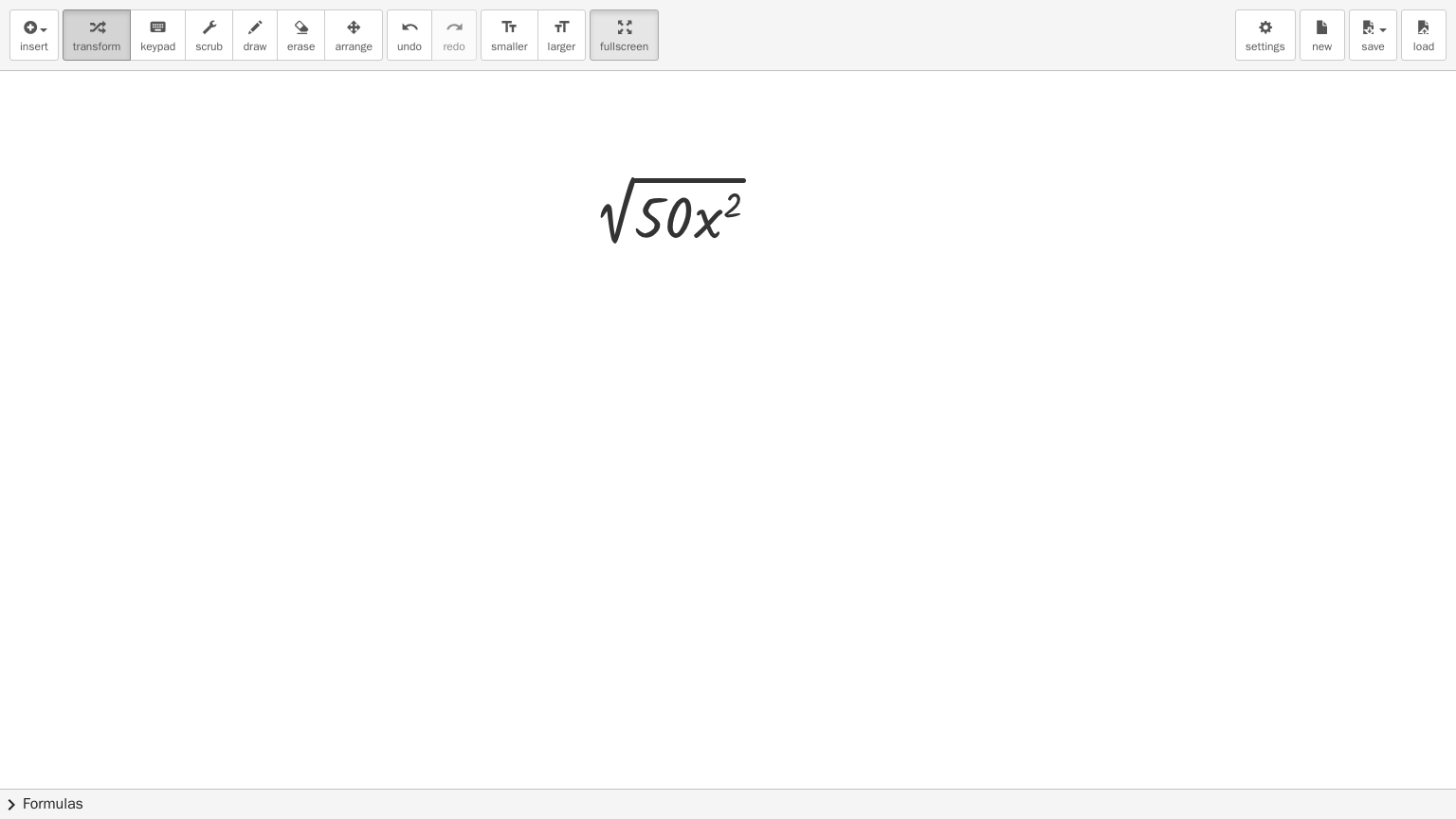 click at bounding box center [97, 27] 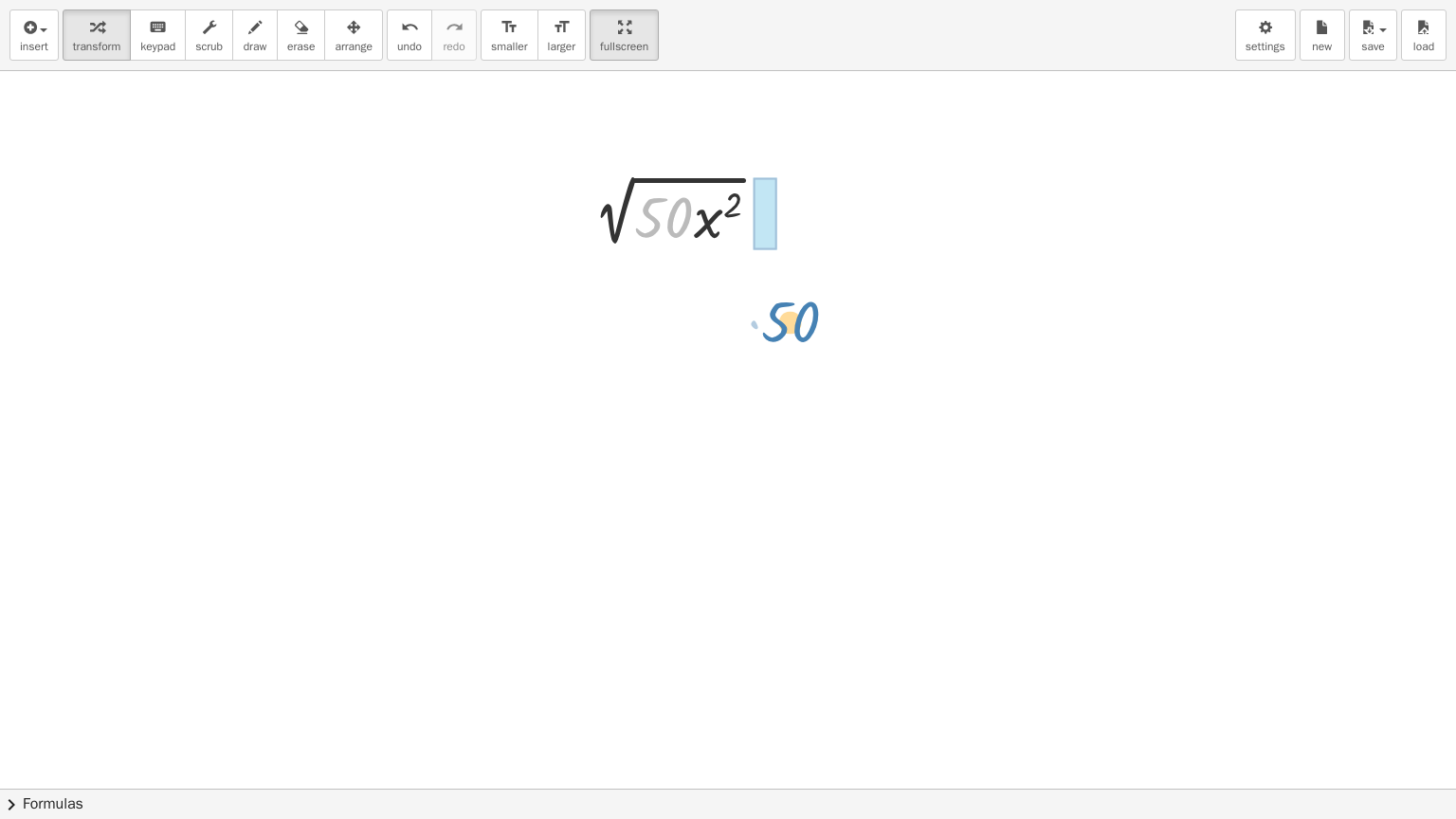 drag, startPoint x: 684, startPoint y: 216, endPoint x: 811, endPoint y: 320, distance: 164.14932 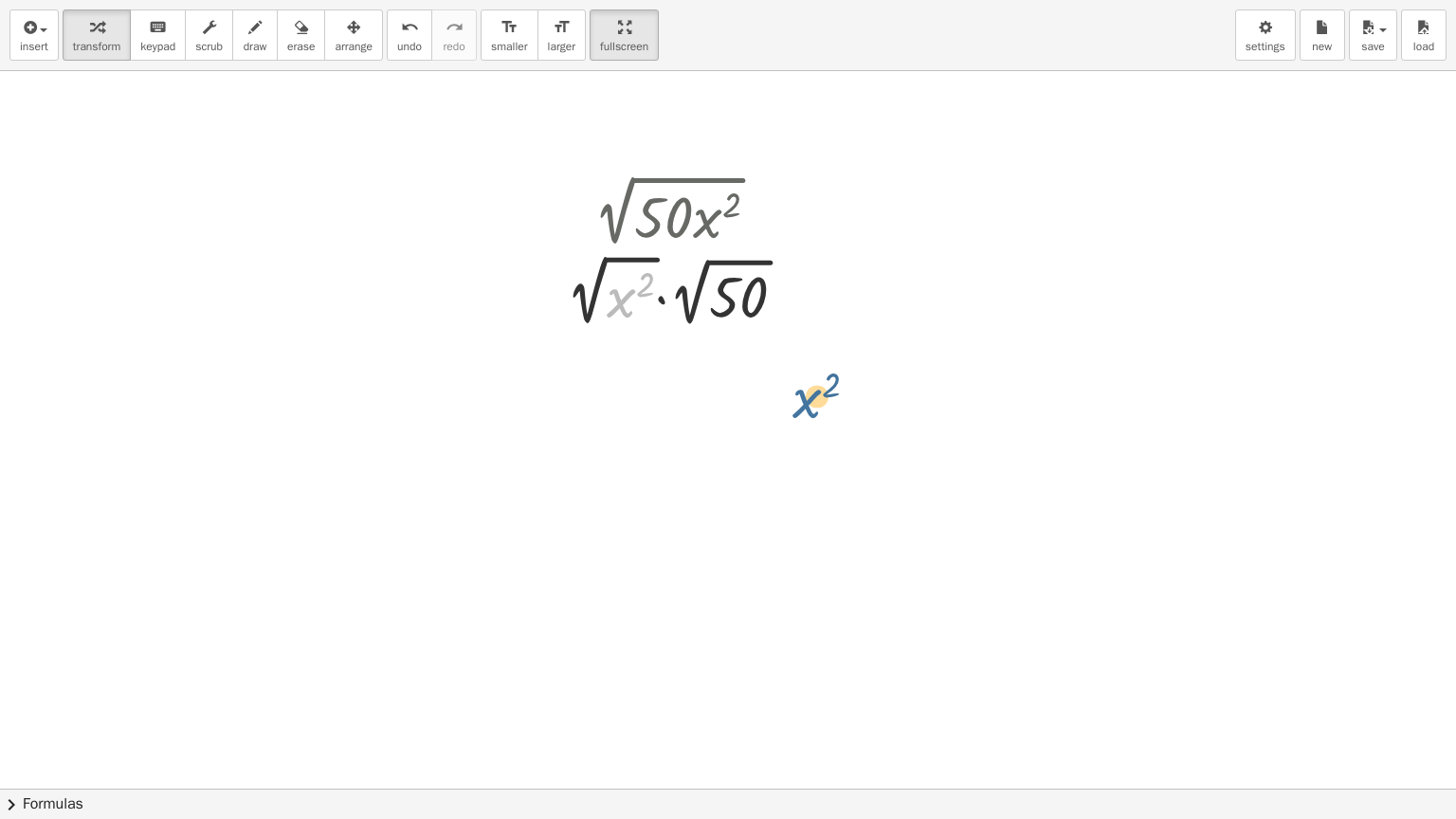 drag, startPoint x: 632, startPoint y: 300, endPoint x: 828, endPoint y: 411, distance: 225.24875 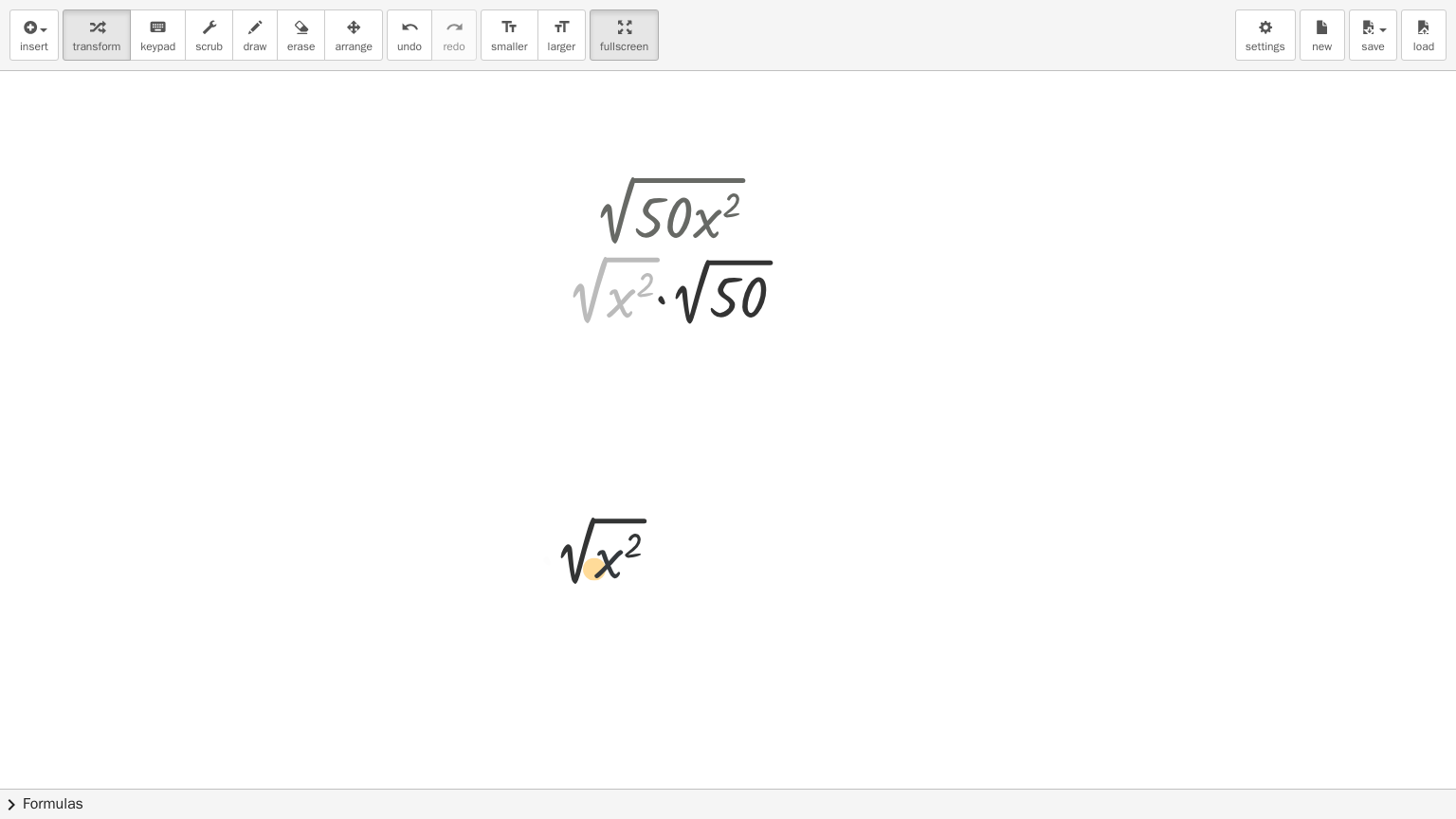 drag, startPoint x: 621, startPoint y: 300, endPoint x: 610, endPoint y: 599, distance: 299.2023 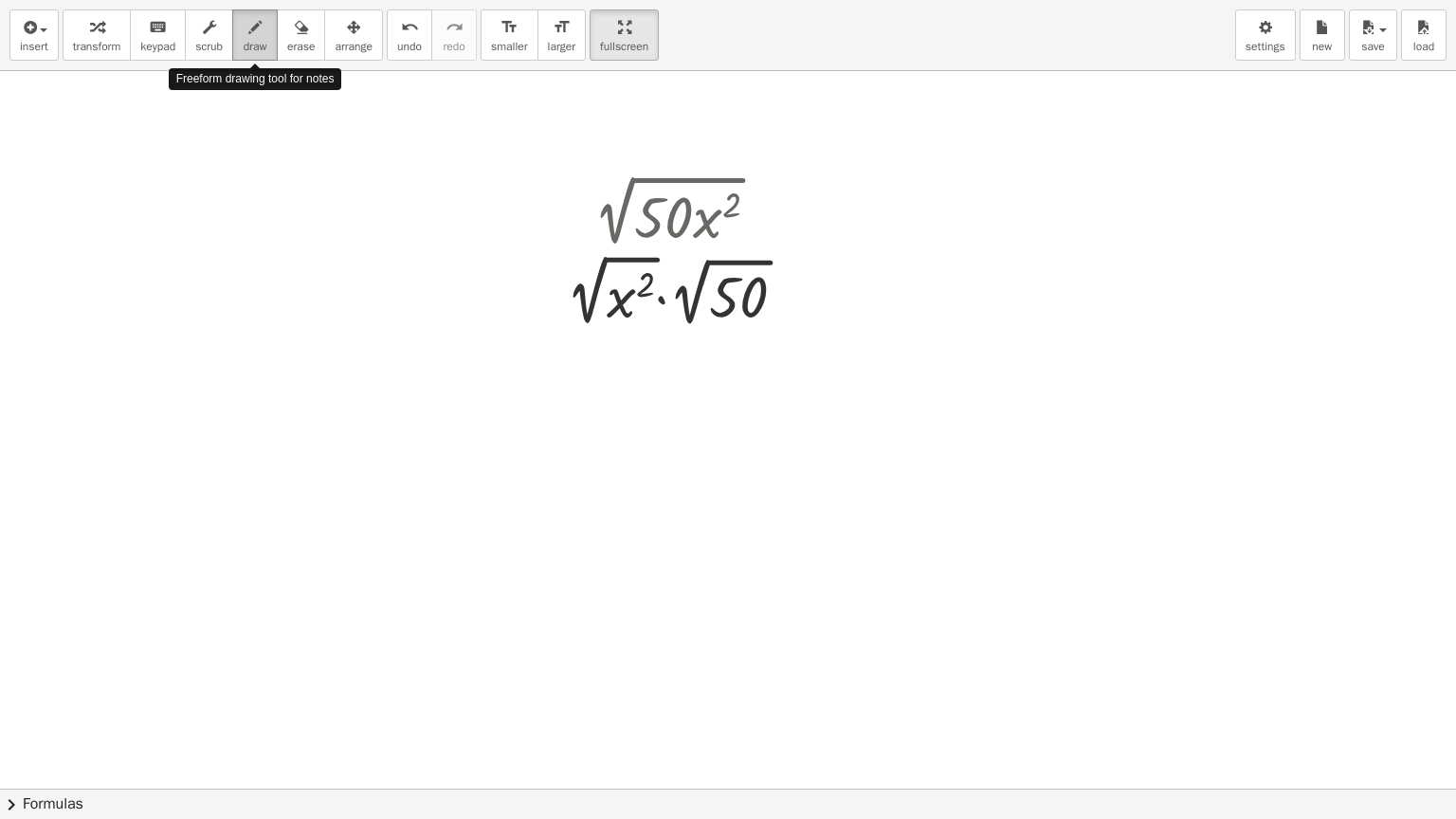 click on "draw" at bounding box center (255, 46) 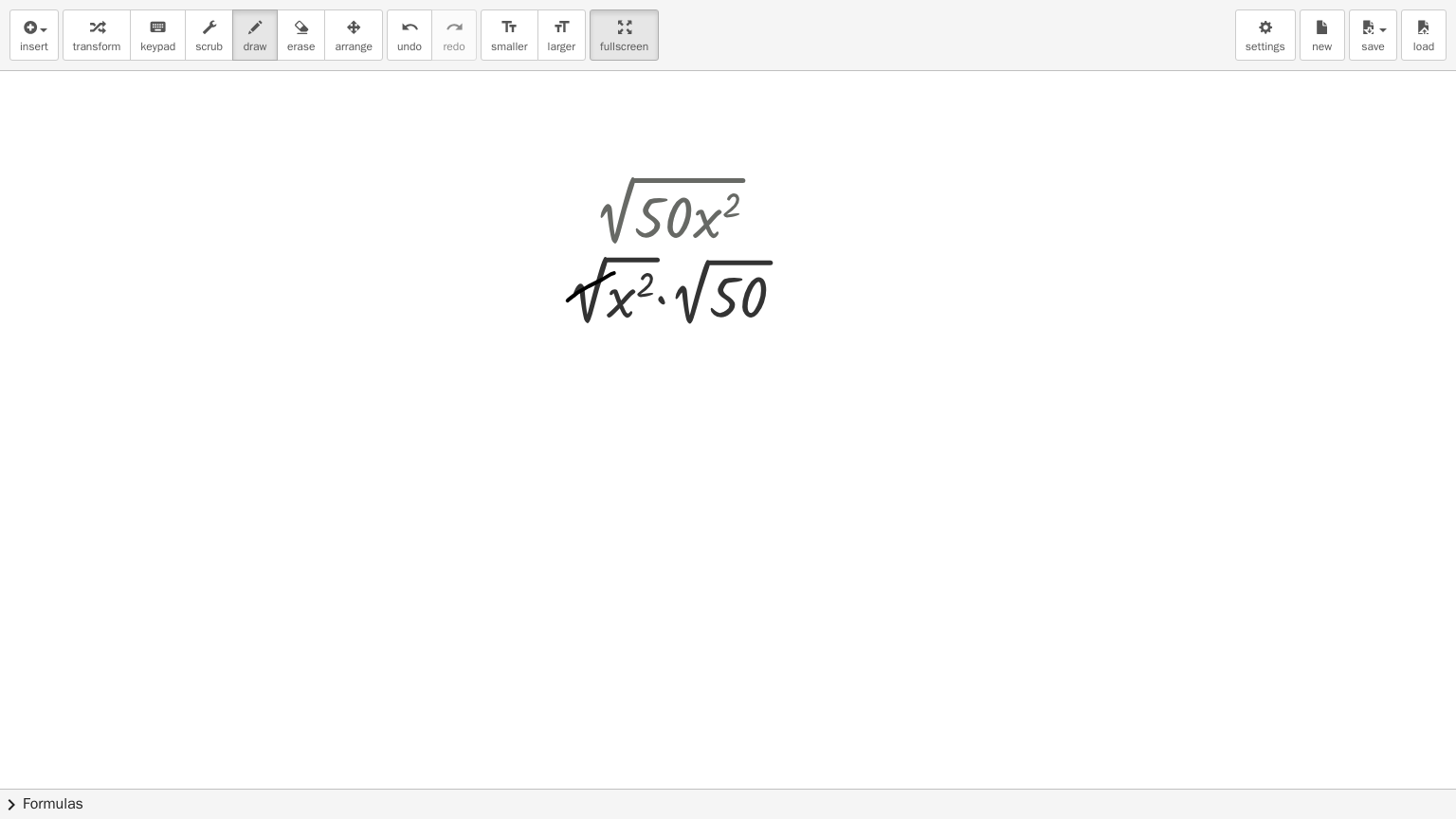 drag, startPoint x: 568, startPoint y: 300, endPoint x: 622, endPoint y: 268, distance: 62.769419 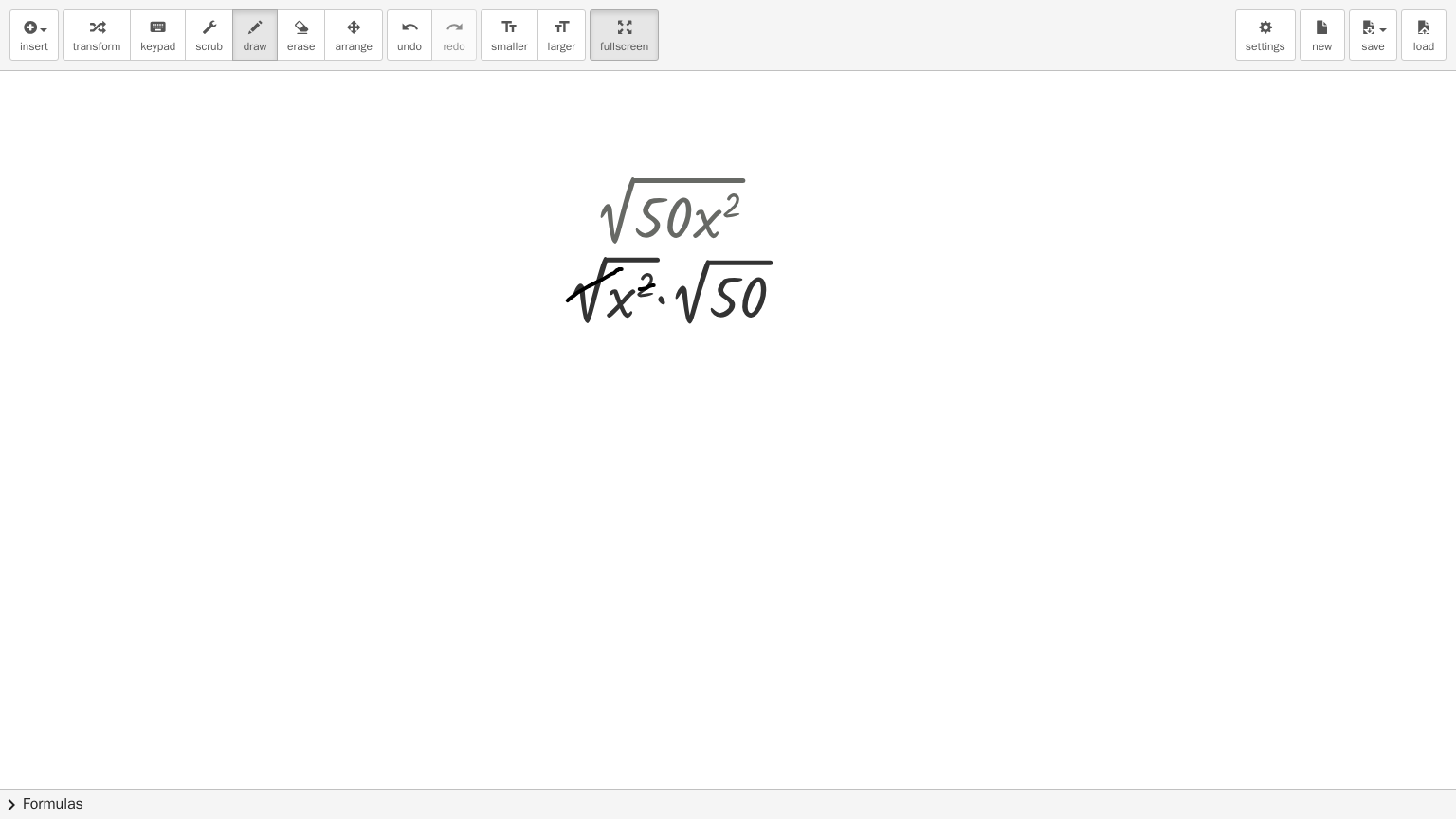 drag, startPoint x: 640, startPoint y: 288, endPoint x: 661, endPoint y: 282, distance: 21.84033 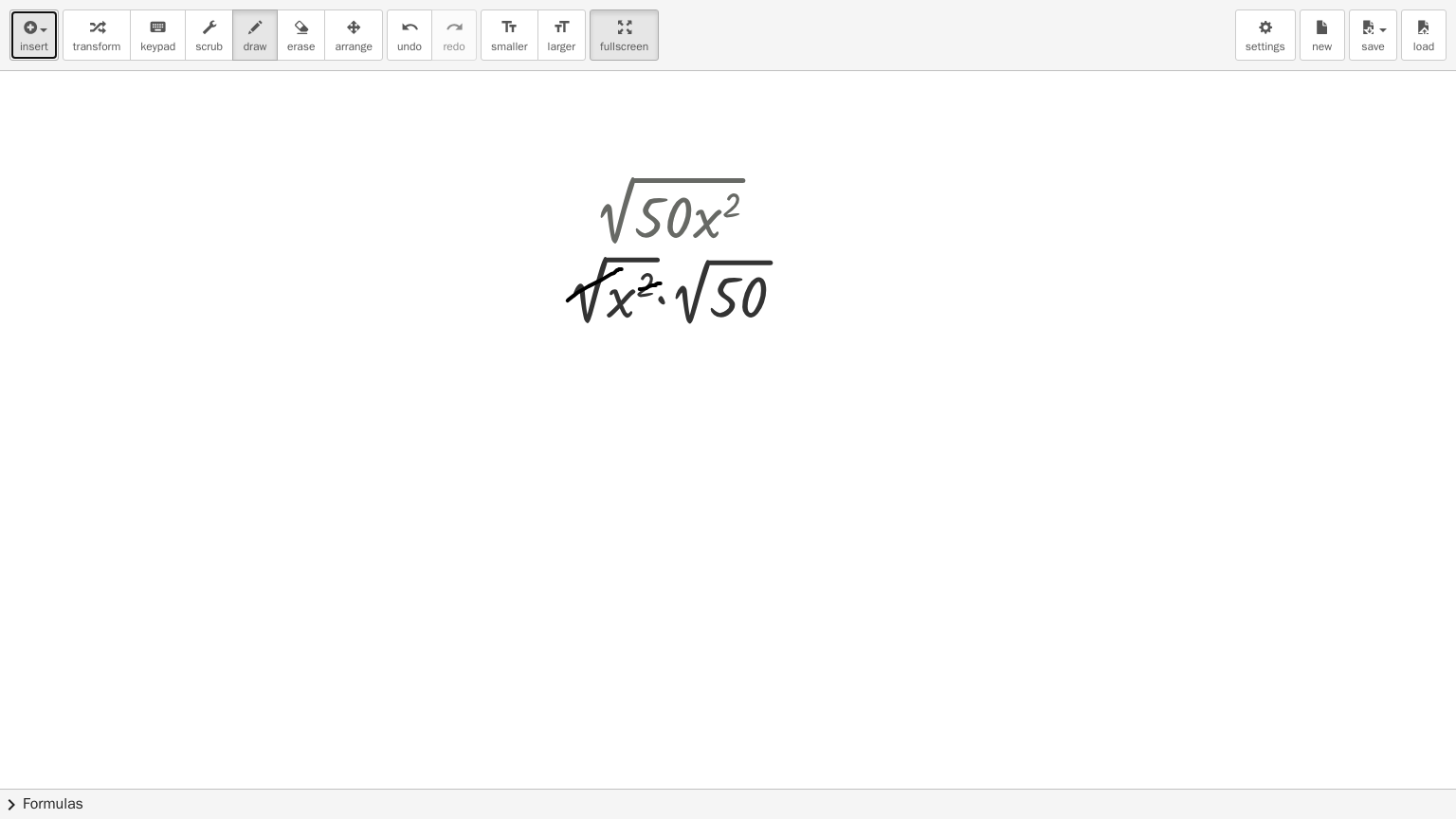 click on "insert" at bounding box center [34, 35] 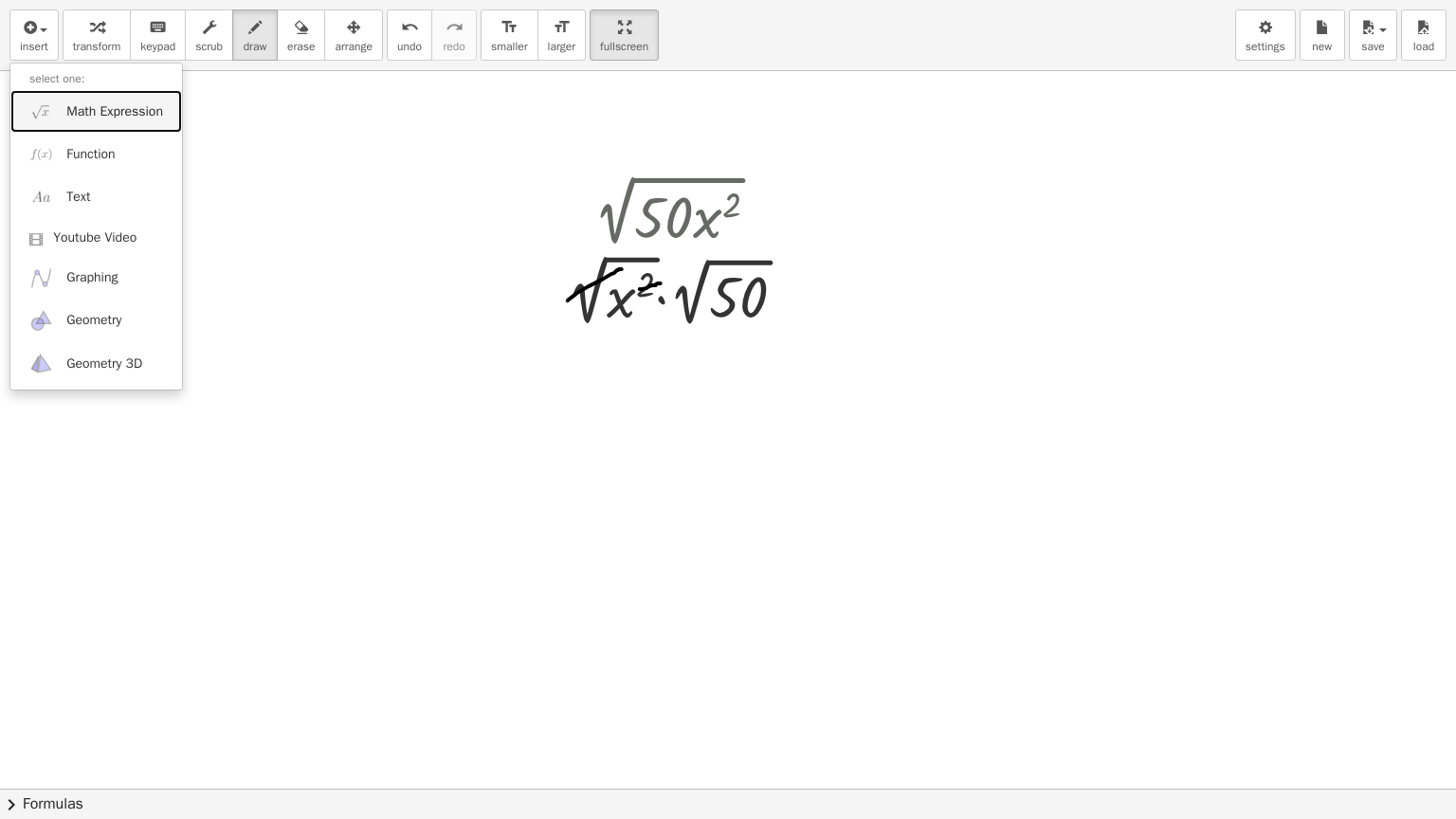 click on "Math Expression" at bounding box center [115, 112] 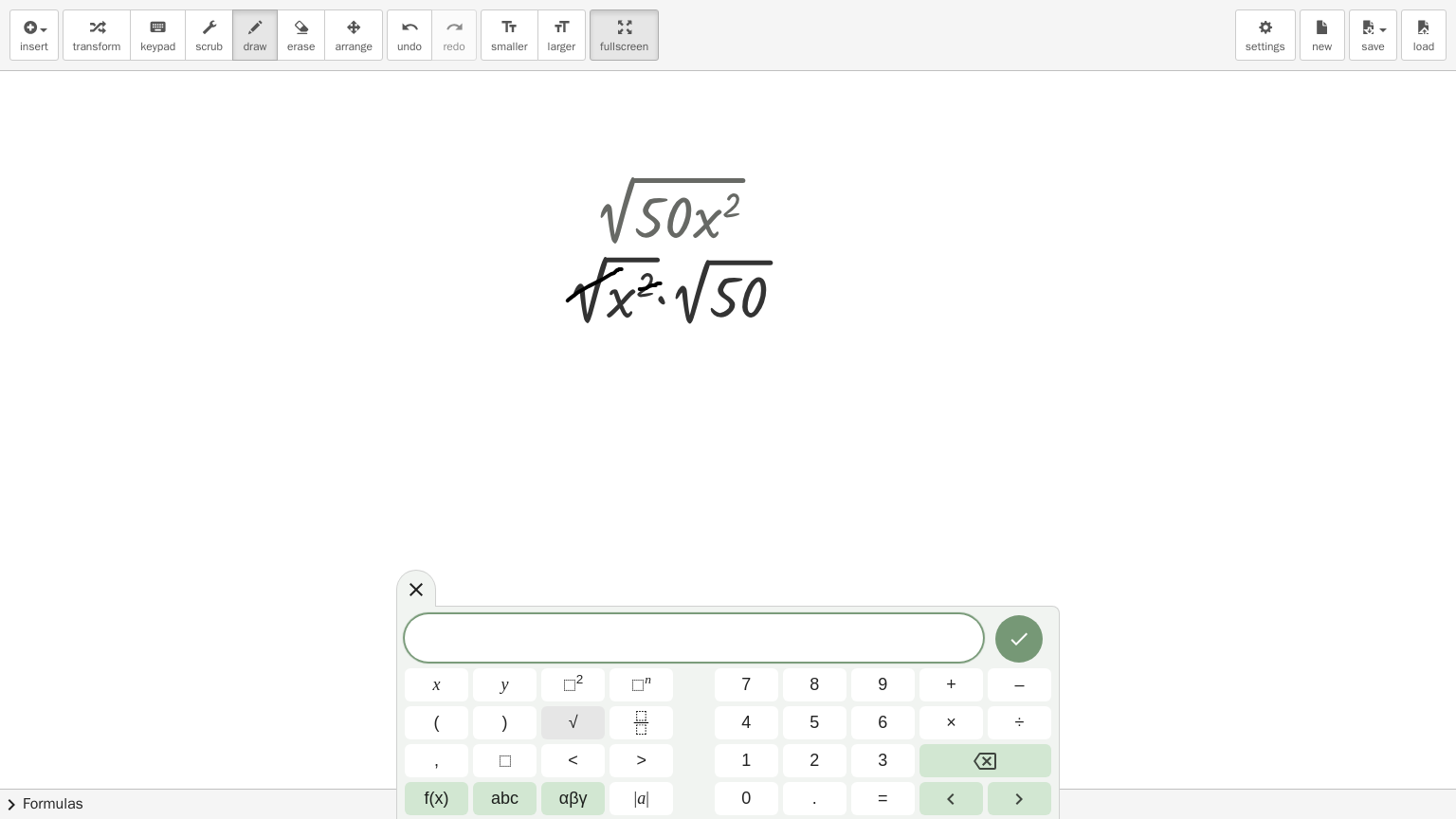 click on "√" at bounding box center (573, 722) 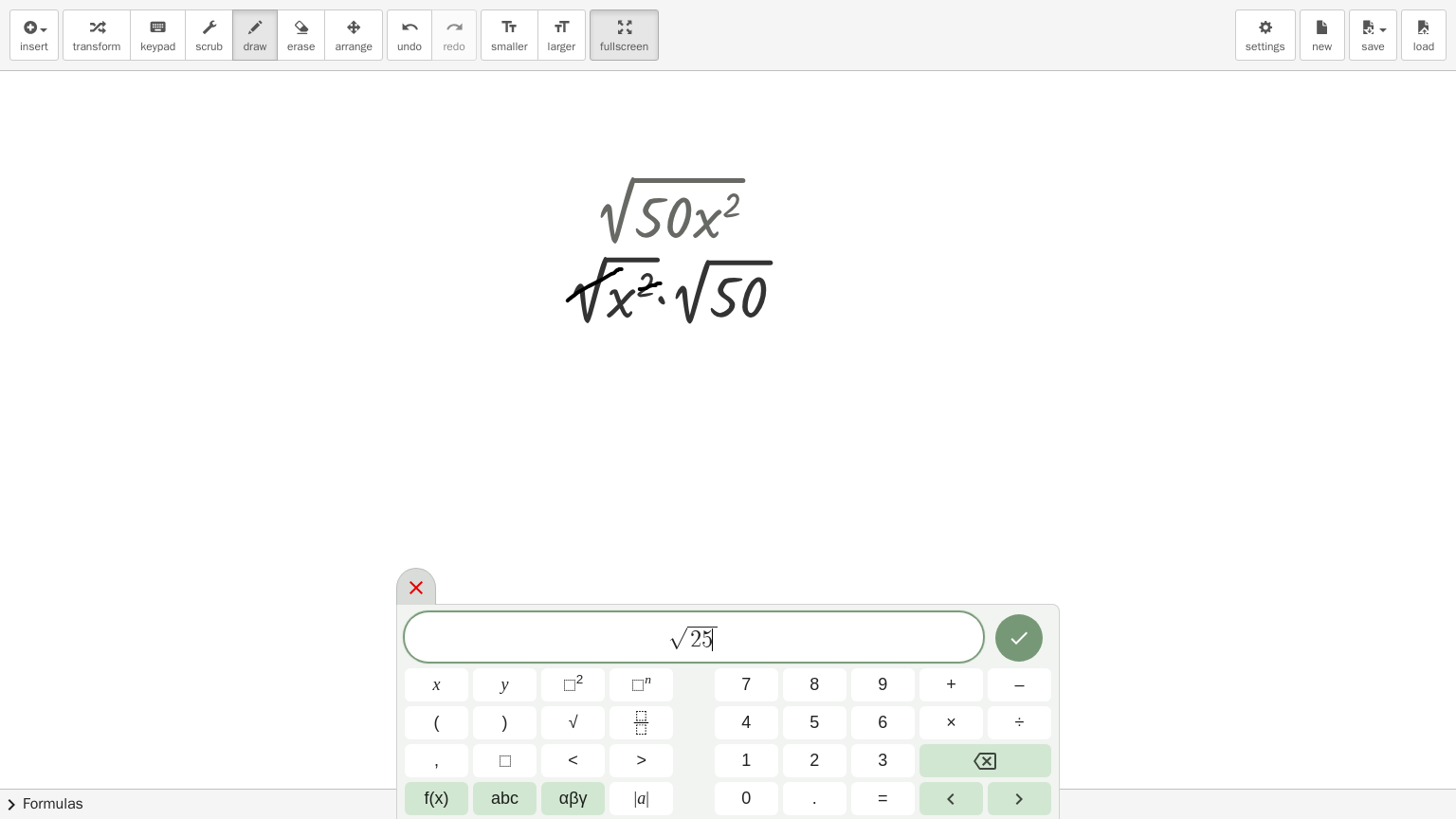 click at bounding box center [416, 586] 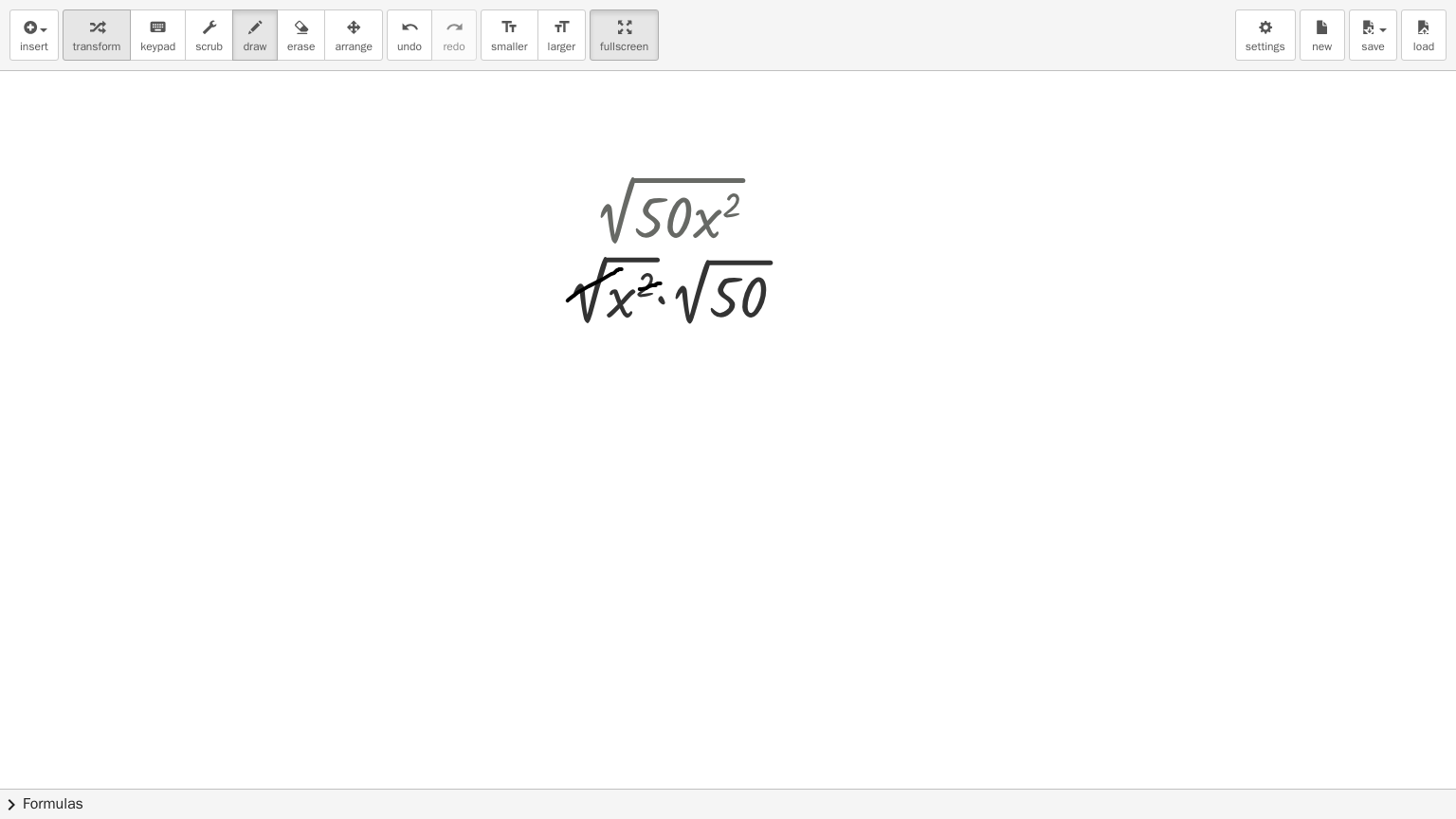 click at bounding box center (97, 27) 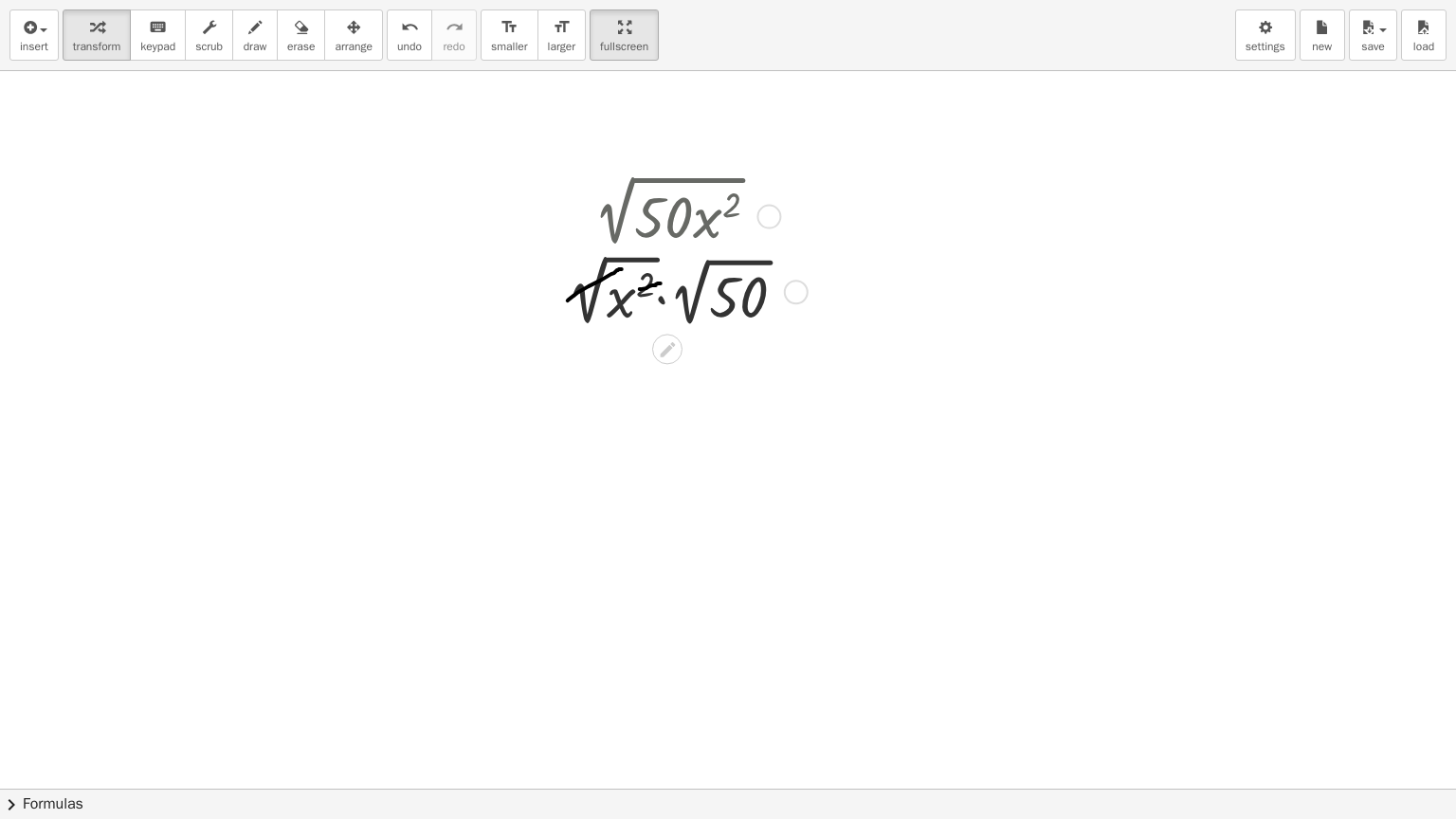 click at bounding box center [683, 290] 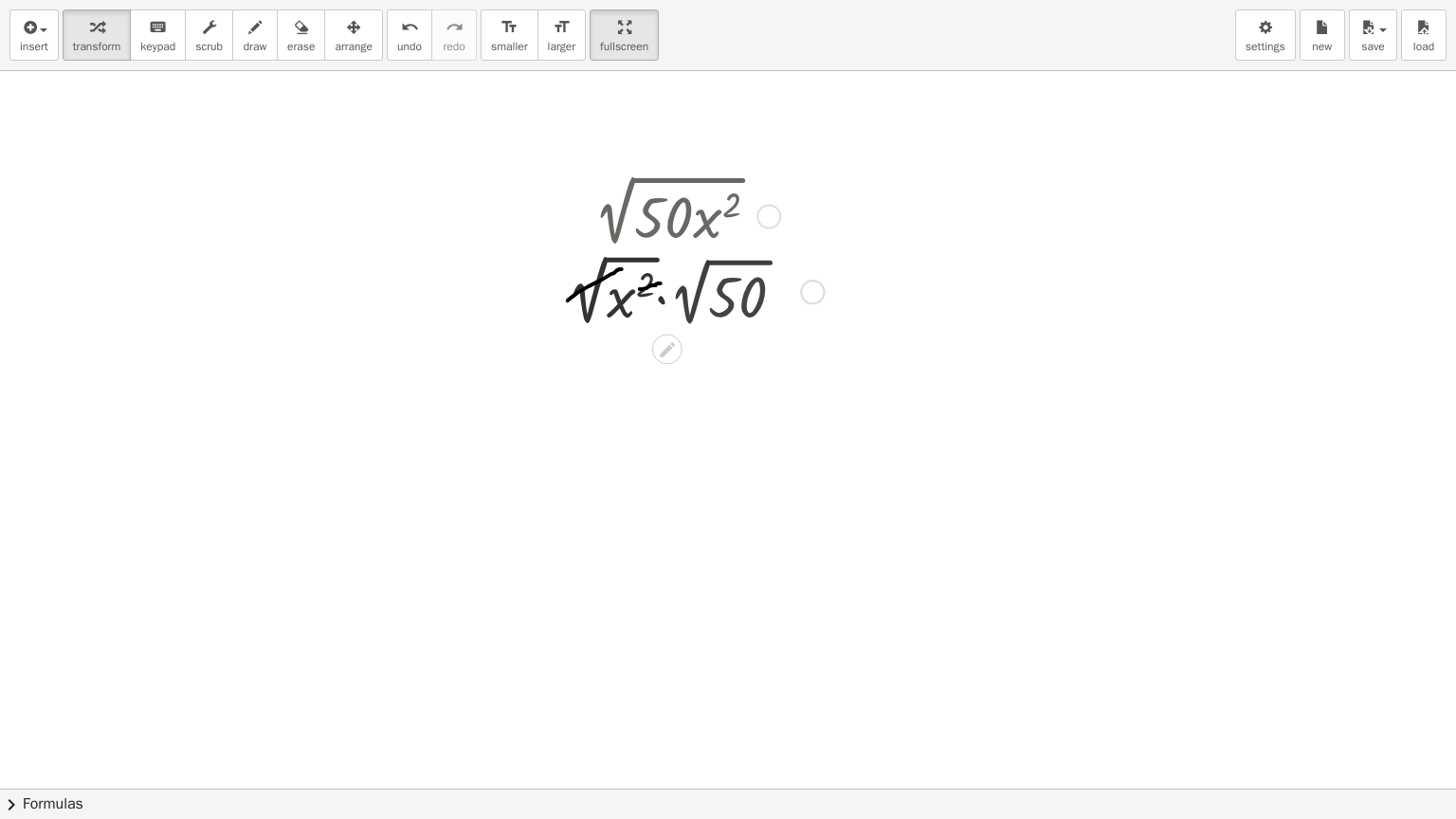 click at bounding box center (683, 290) 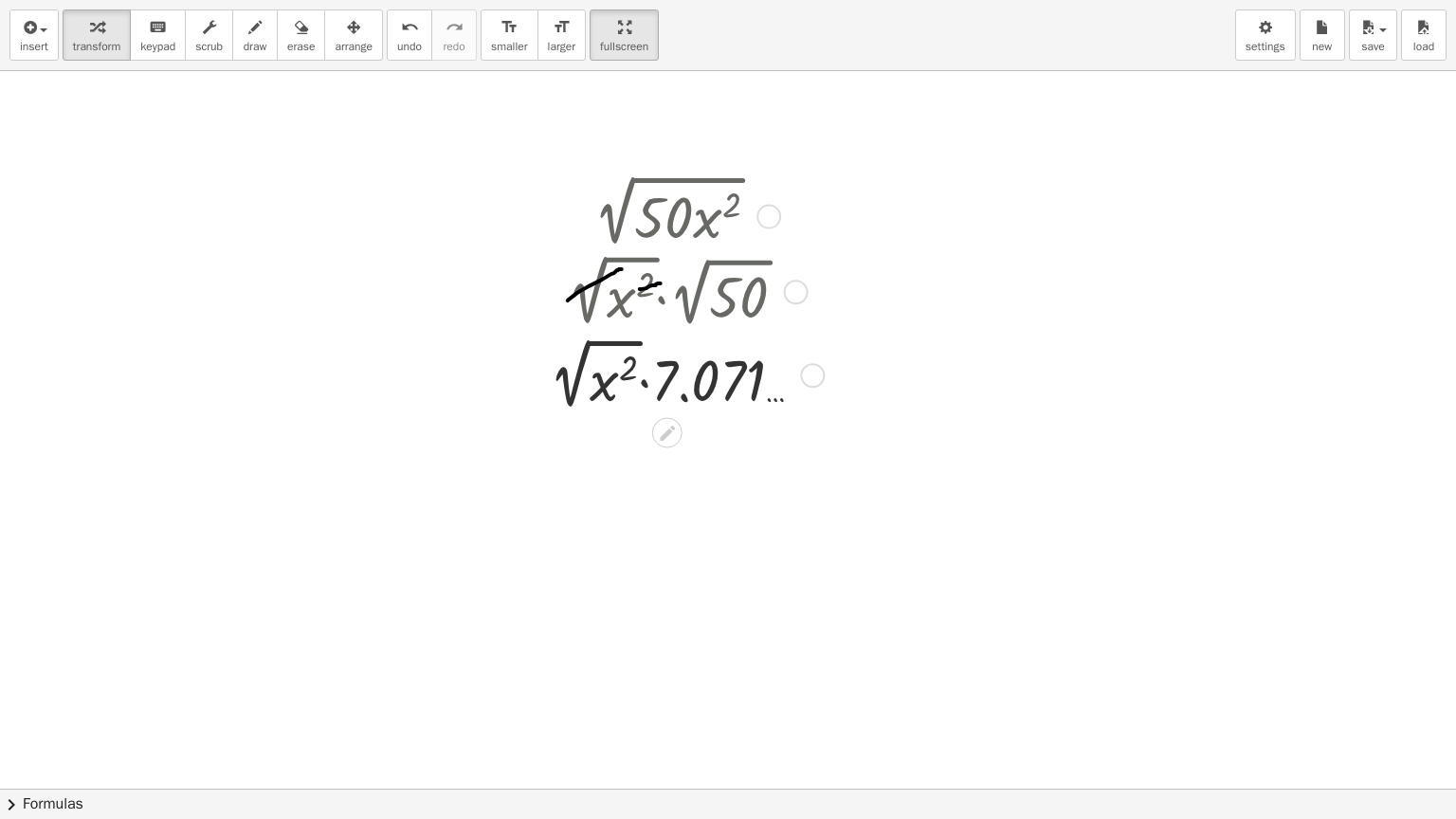 click at bounding box center [683, 373] 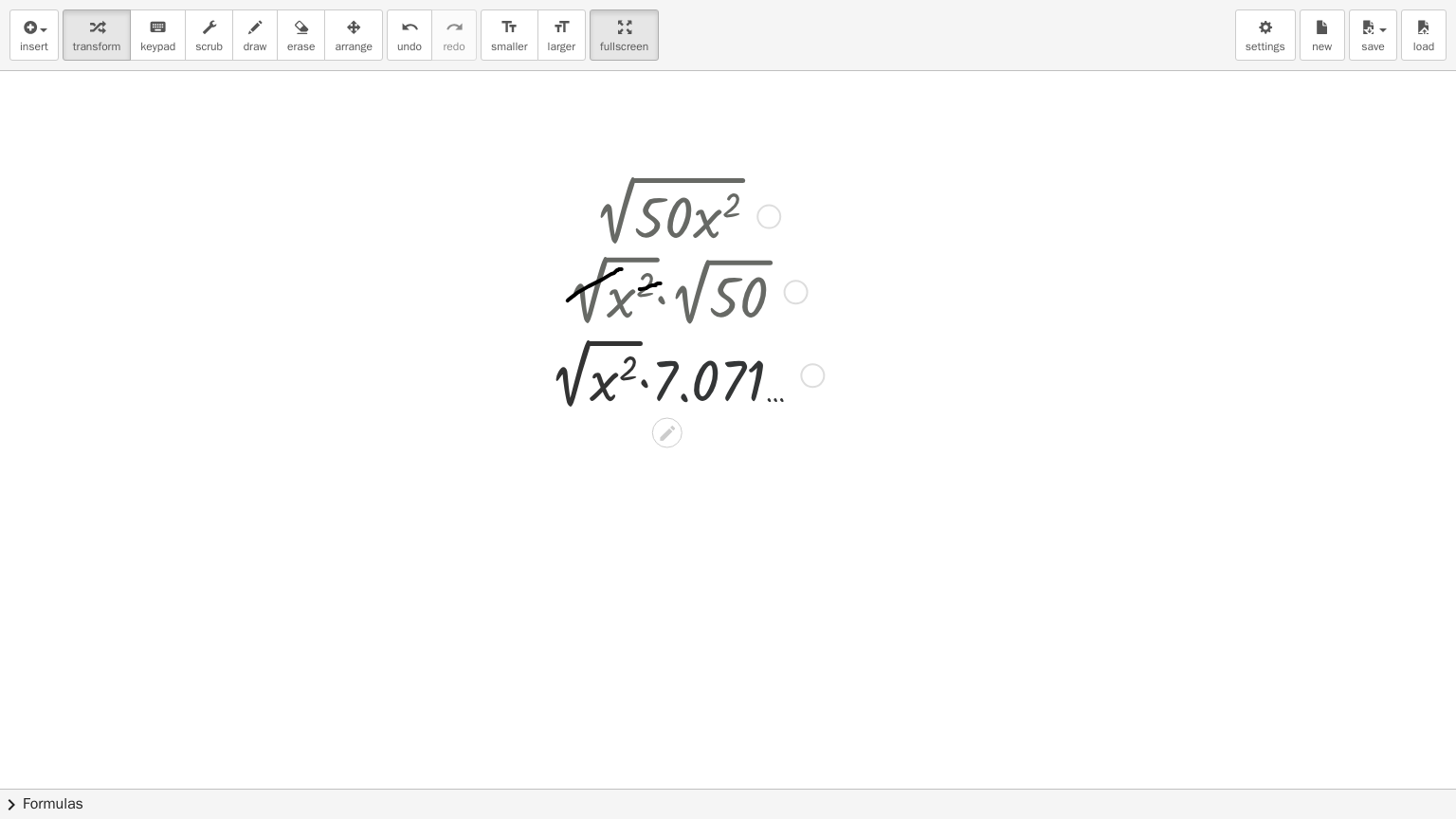 click at bounding box center (683, 373) 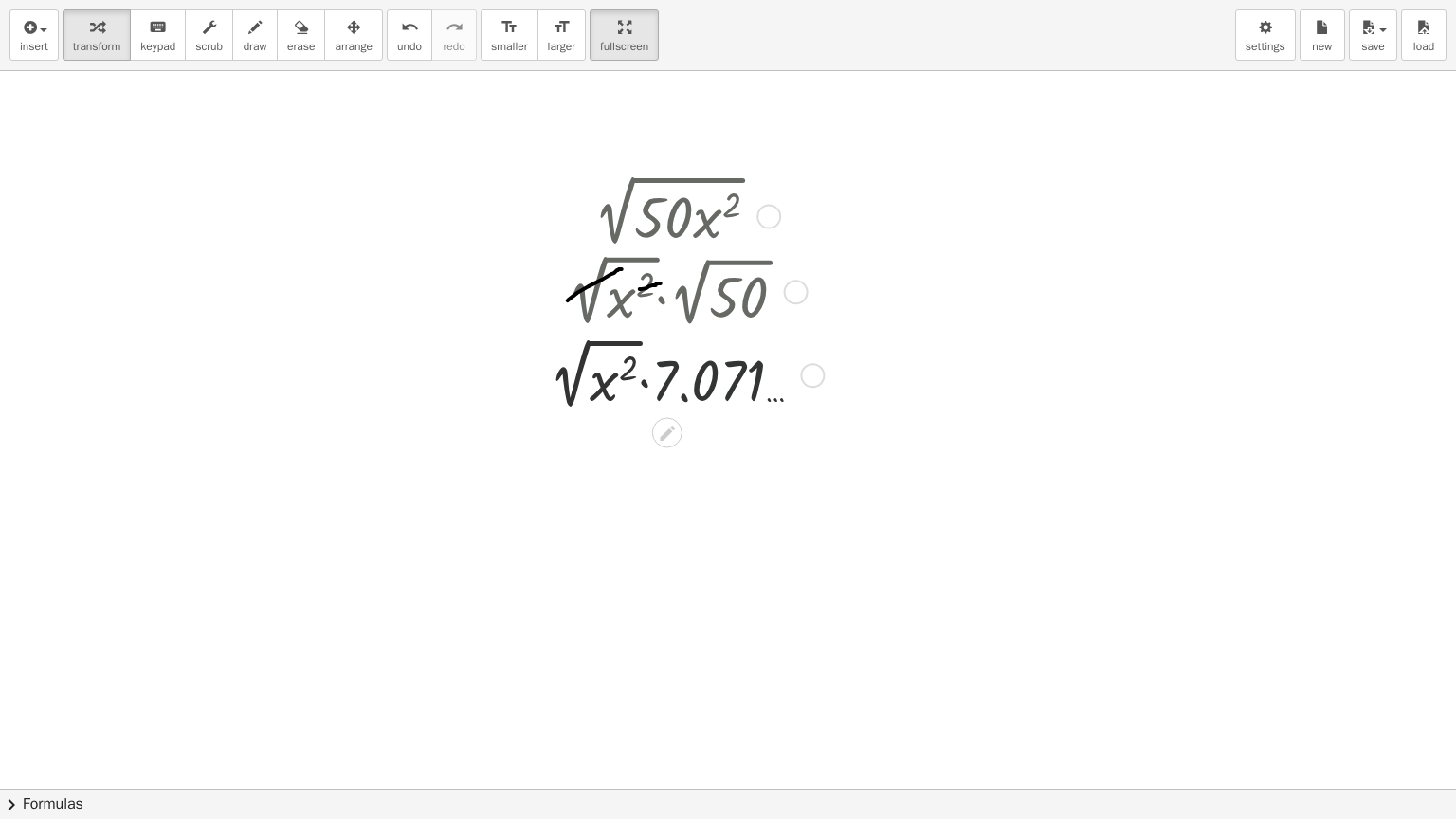 click at bounding box center [683, 373] 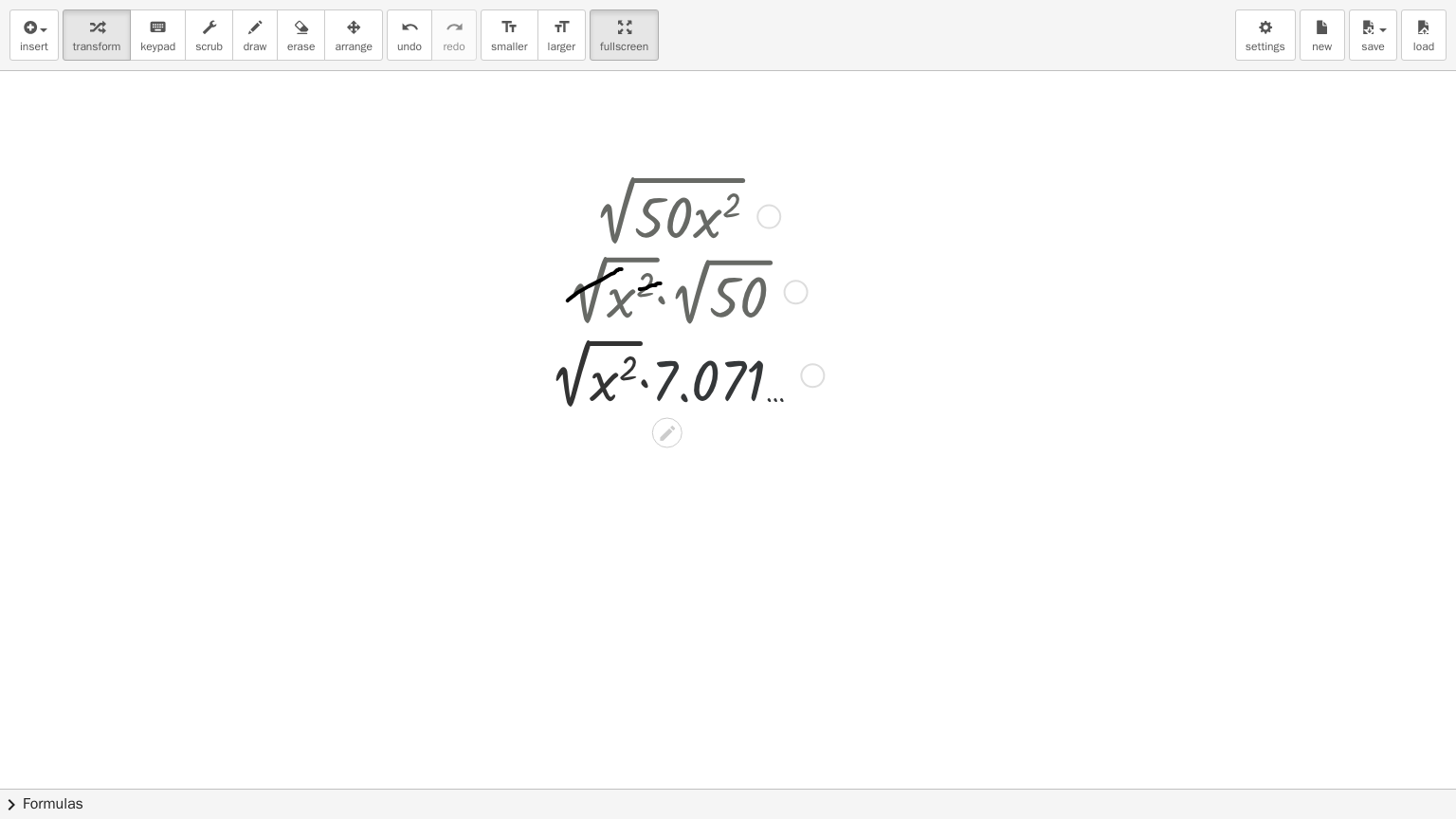click at bounding box center (683, 373) 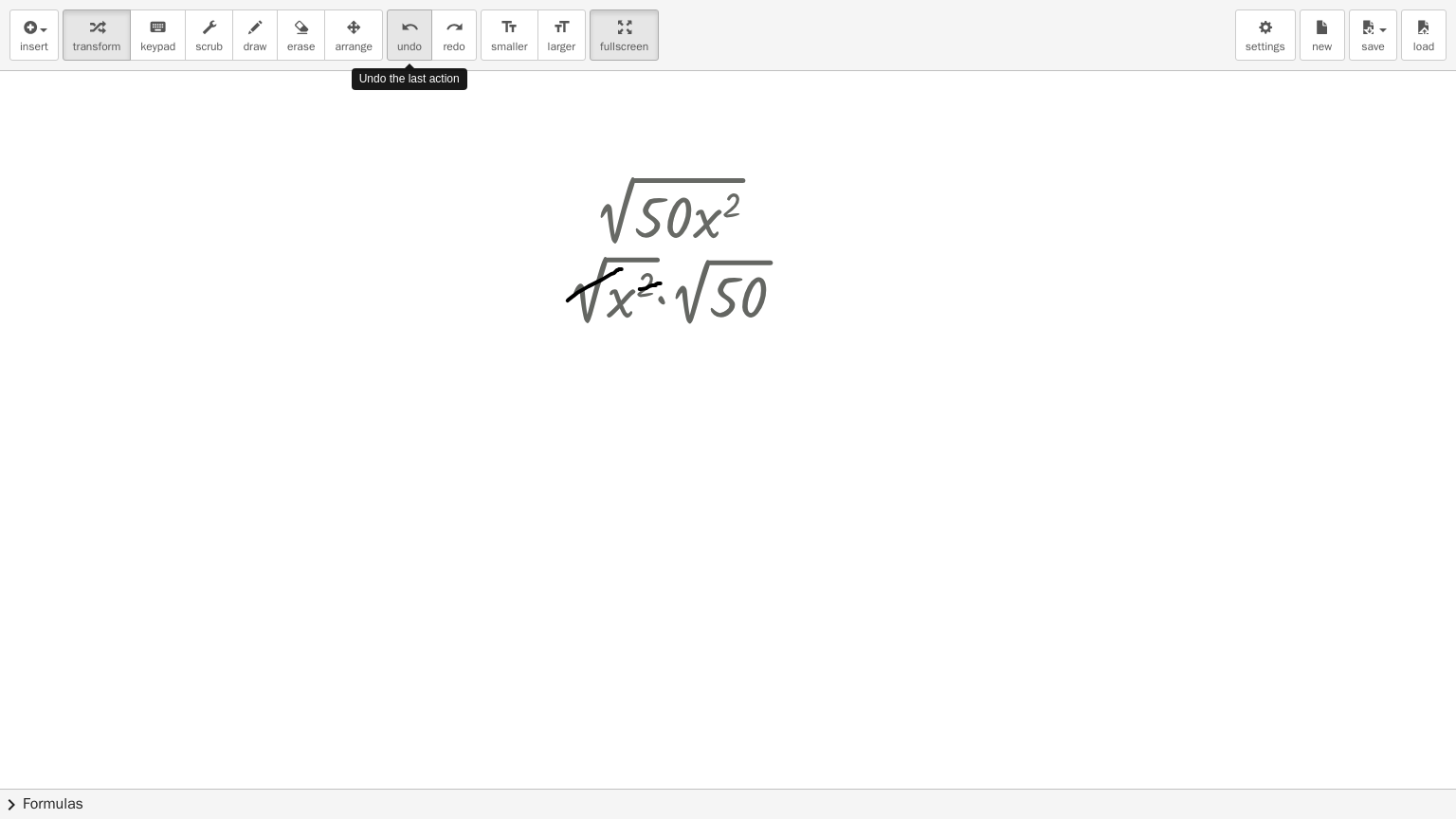click on "undo" at bounding box center (410, 27) 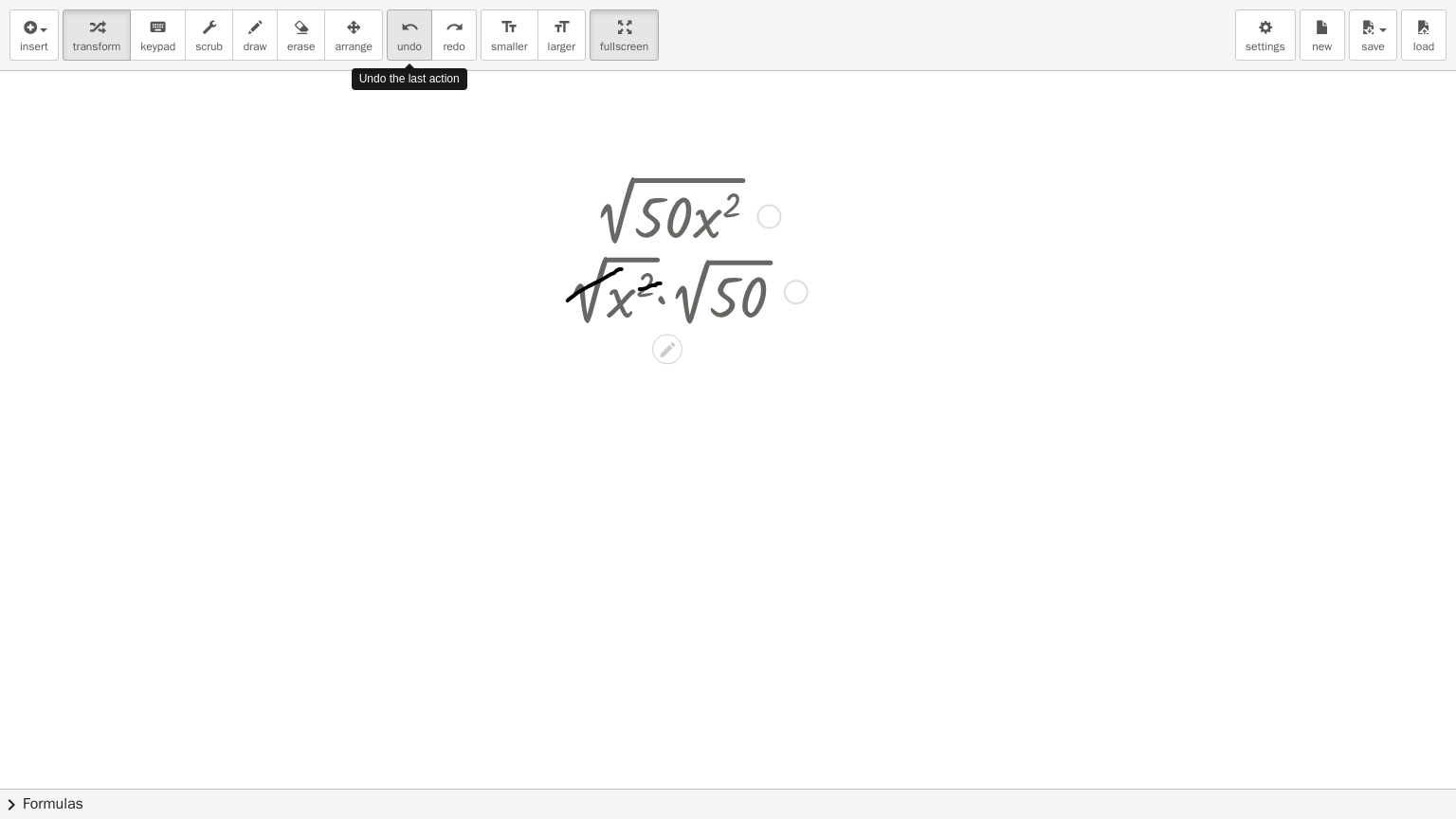 click on "undo undo" at bounding box center (410, 35) 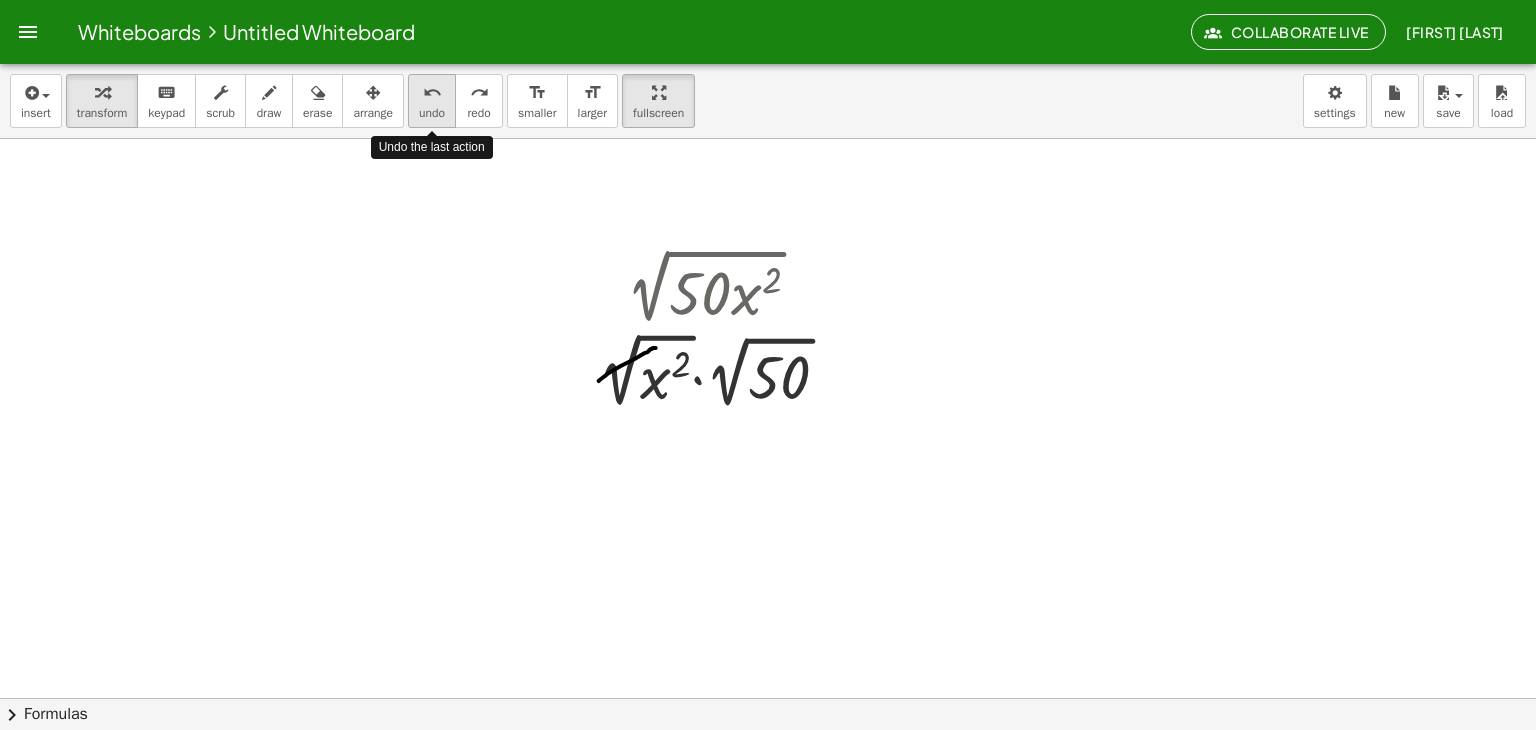 click on "undo" at bounding box center [432, 93] 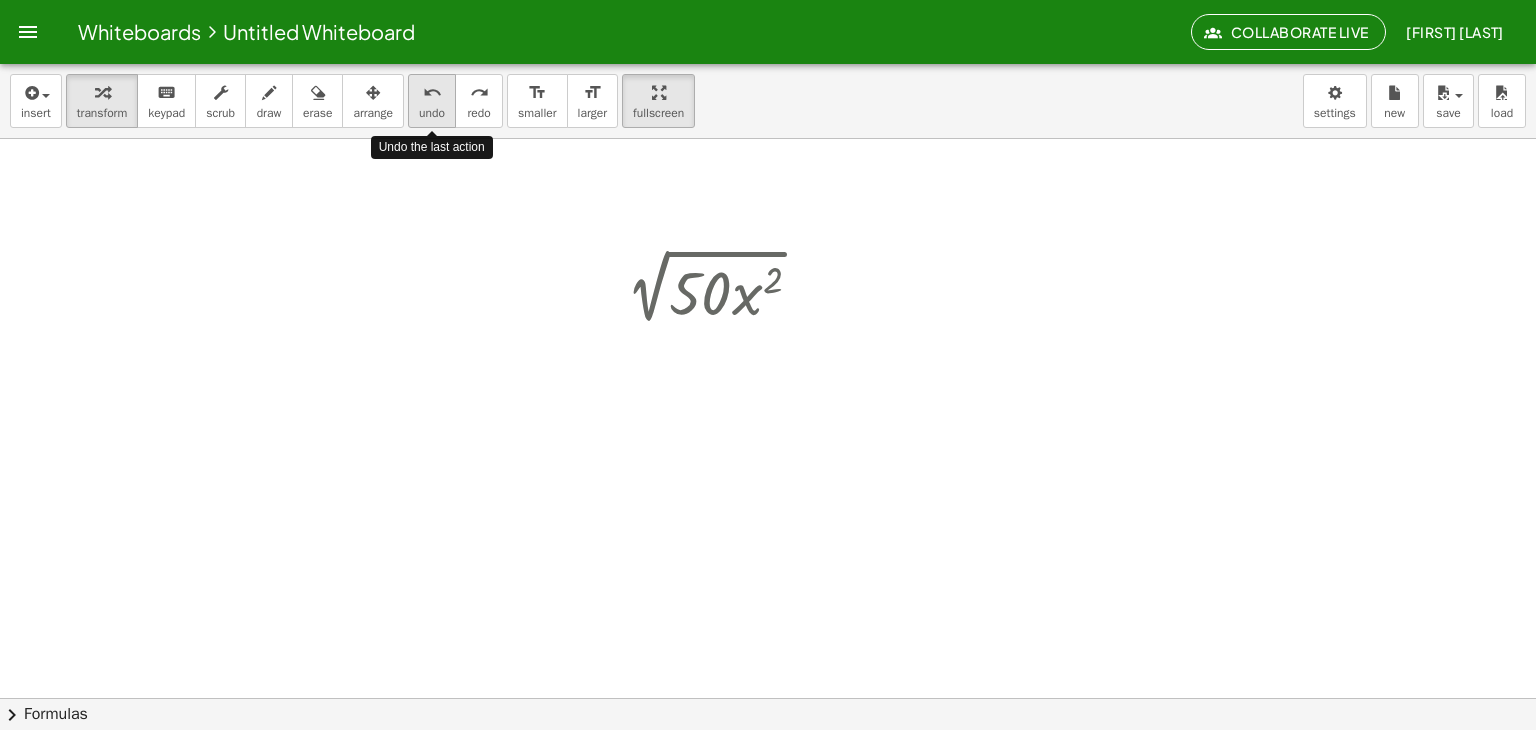 click on "undo" at bounding box center (432, 93) 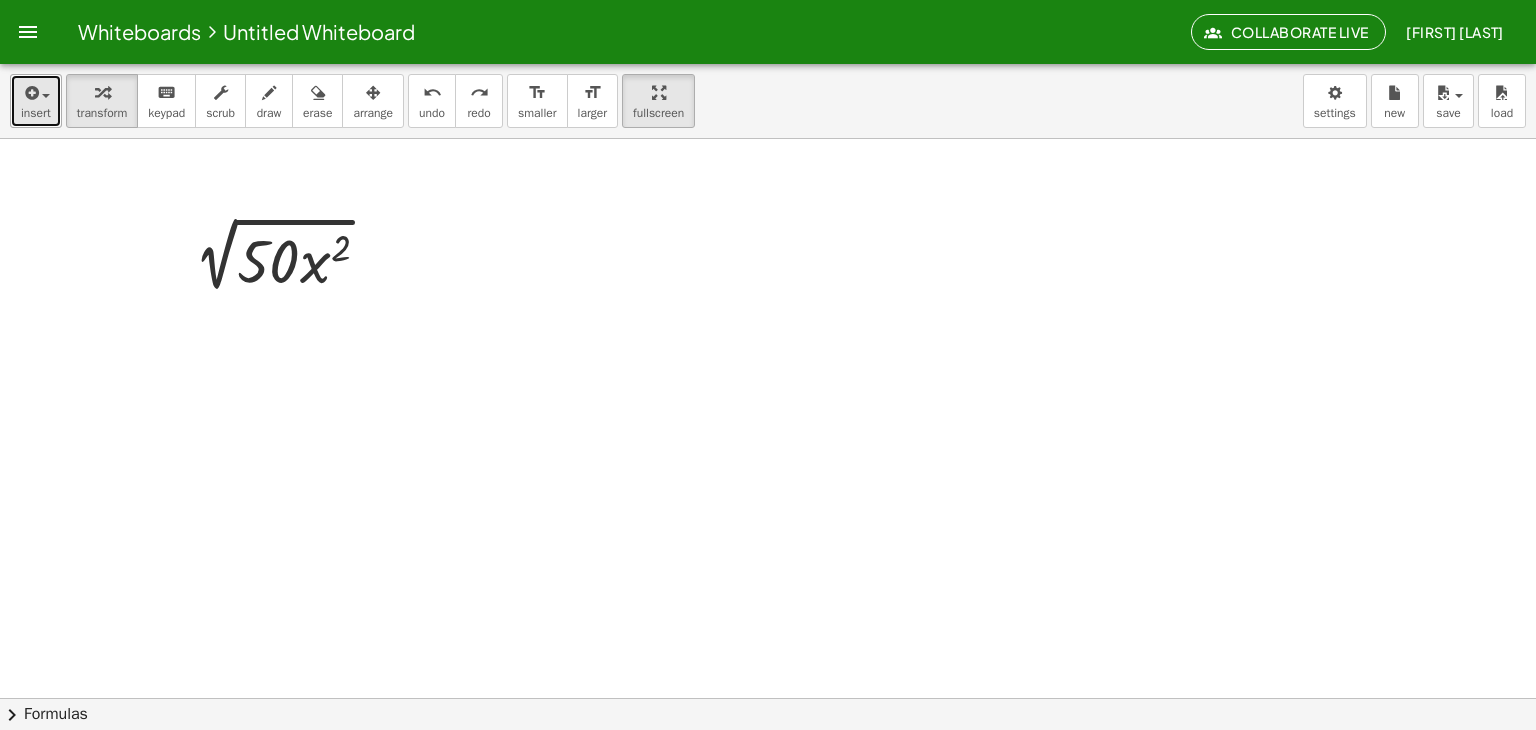 click at bounding box center [36, 92] 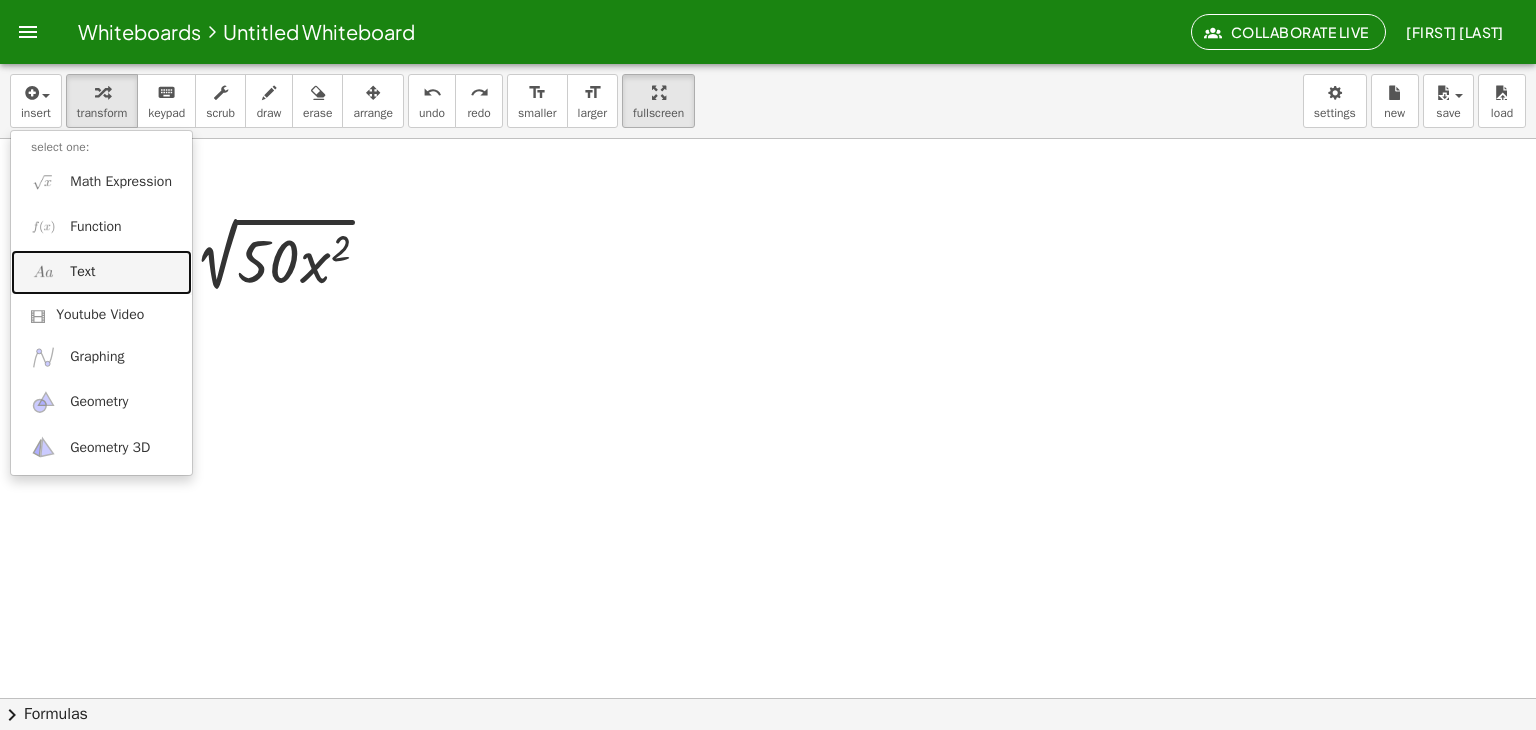 click on "Text" at bounding box center [101, 272] 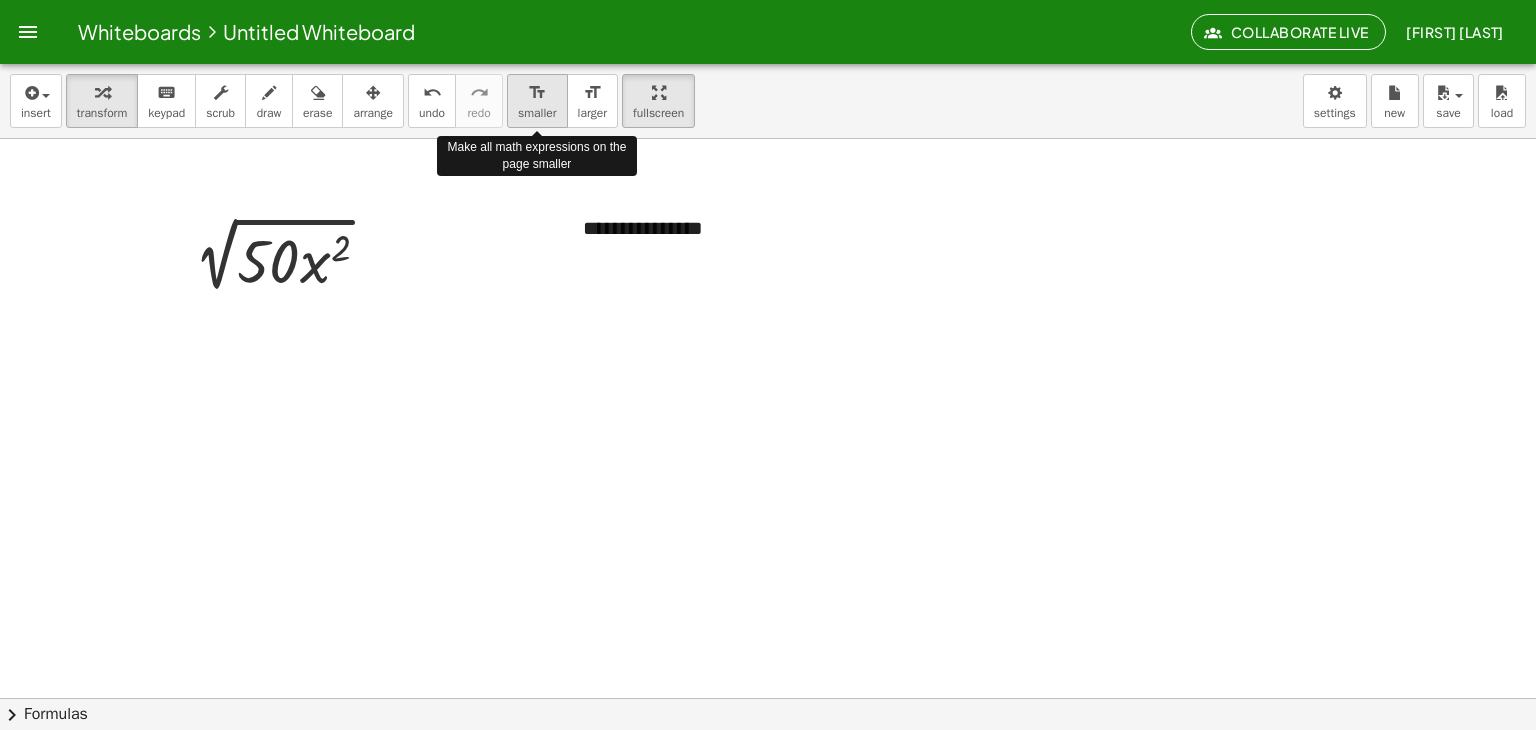 type 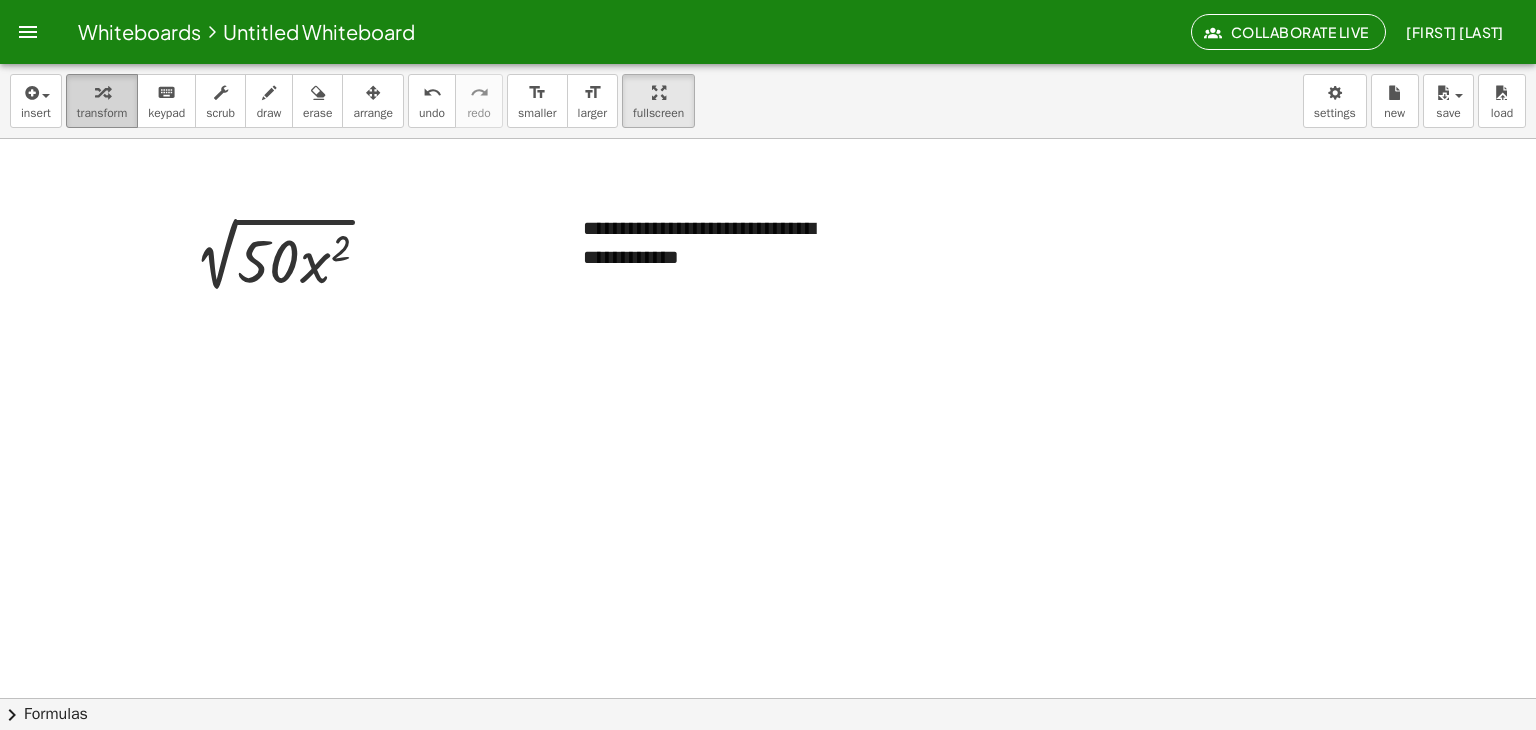 click at bounding box center (102, 93) 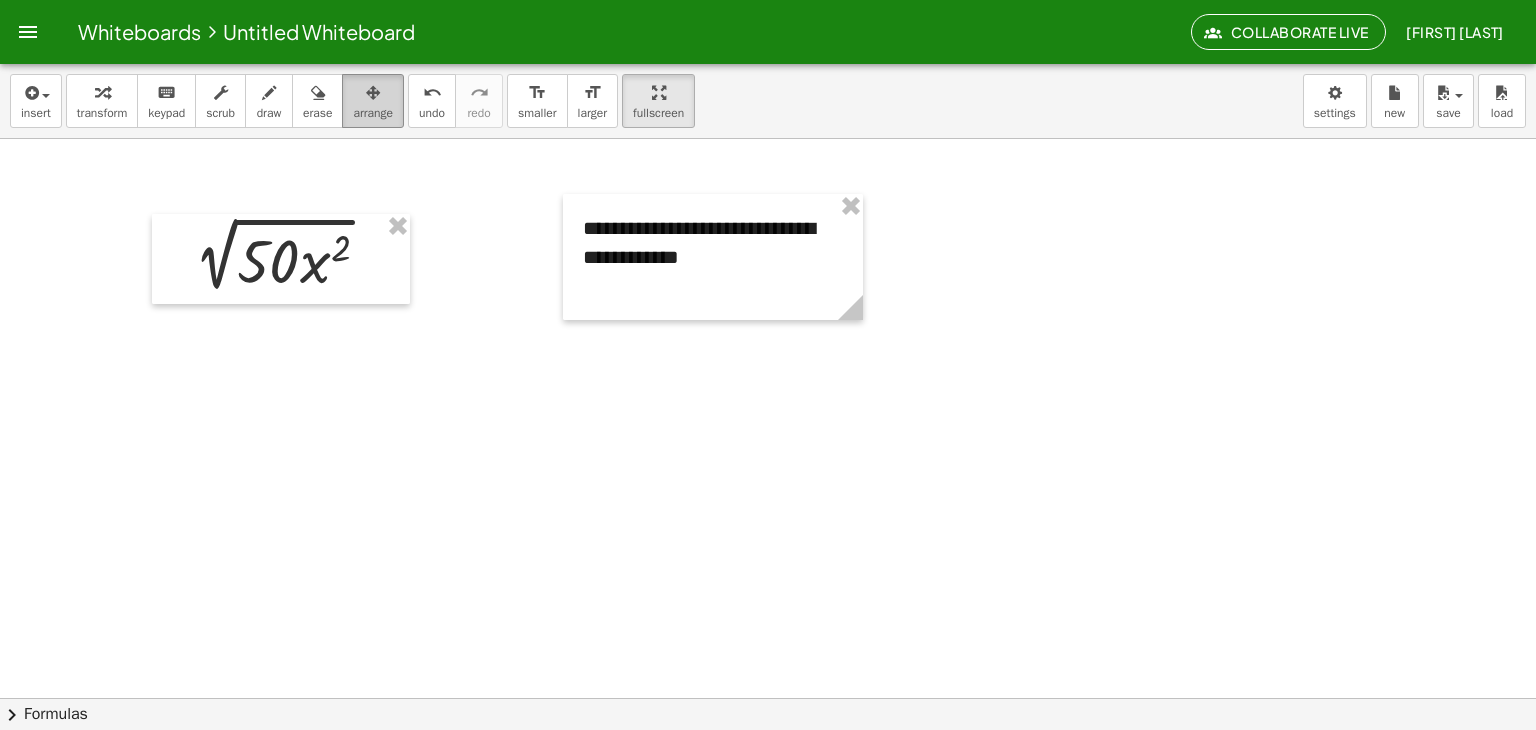 click on "arrange" at bounding box center (373, 101) 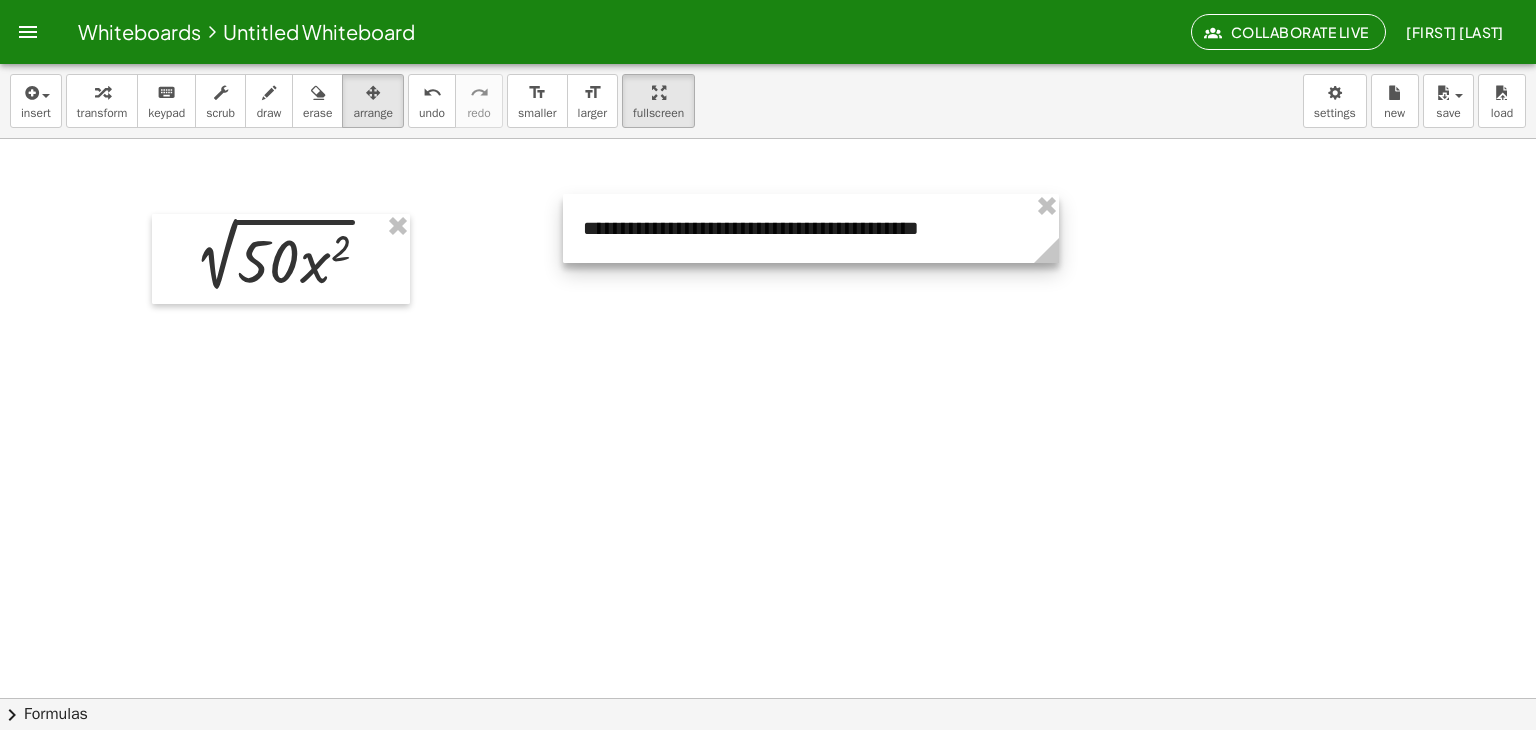 drag, startPoint x: 856, startPoint y: 307, endPoint x: 1052, endPoint y: 260, distance: 201.55644 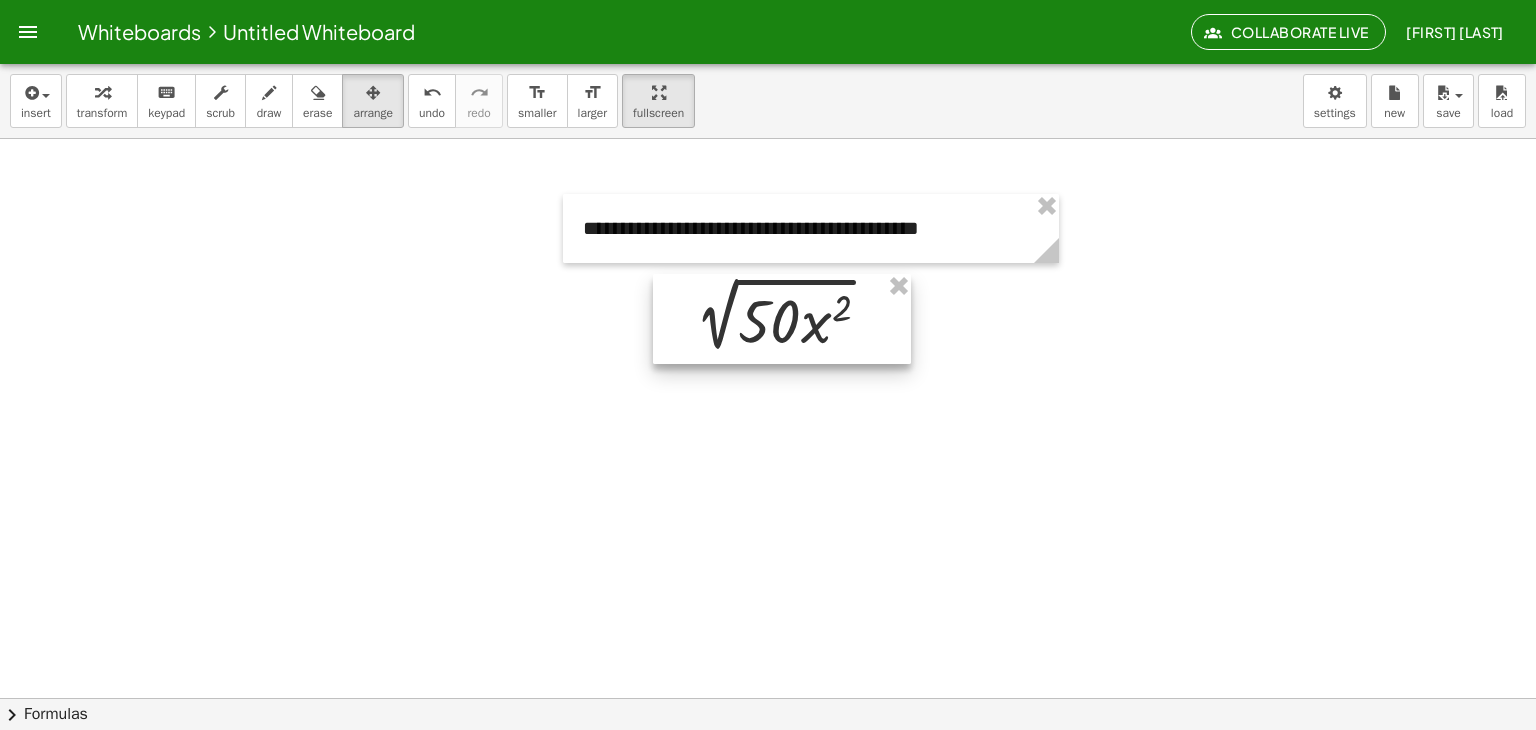 drag, startPoint x: 295, startPoint y: 240, endPoint x: 795, endPoint y: 309, distance: 504.73856 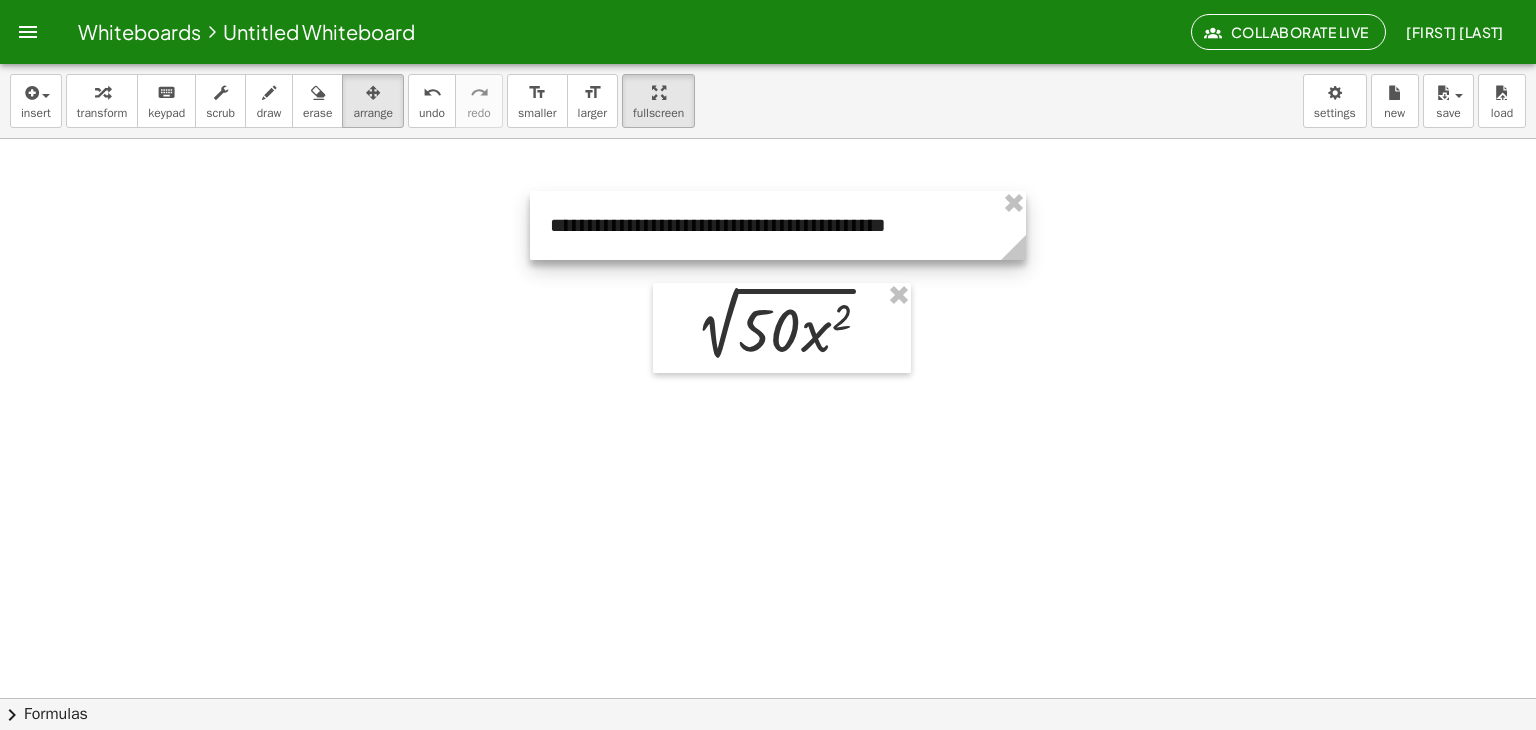 drag, startPoint x: 791, startPoint y: 225, endPoint x: 758, endPoint y: 222, distance: 33.13608 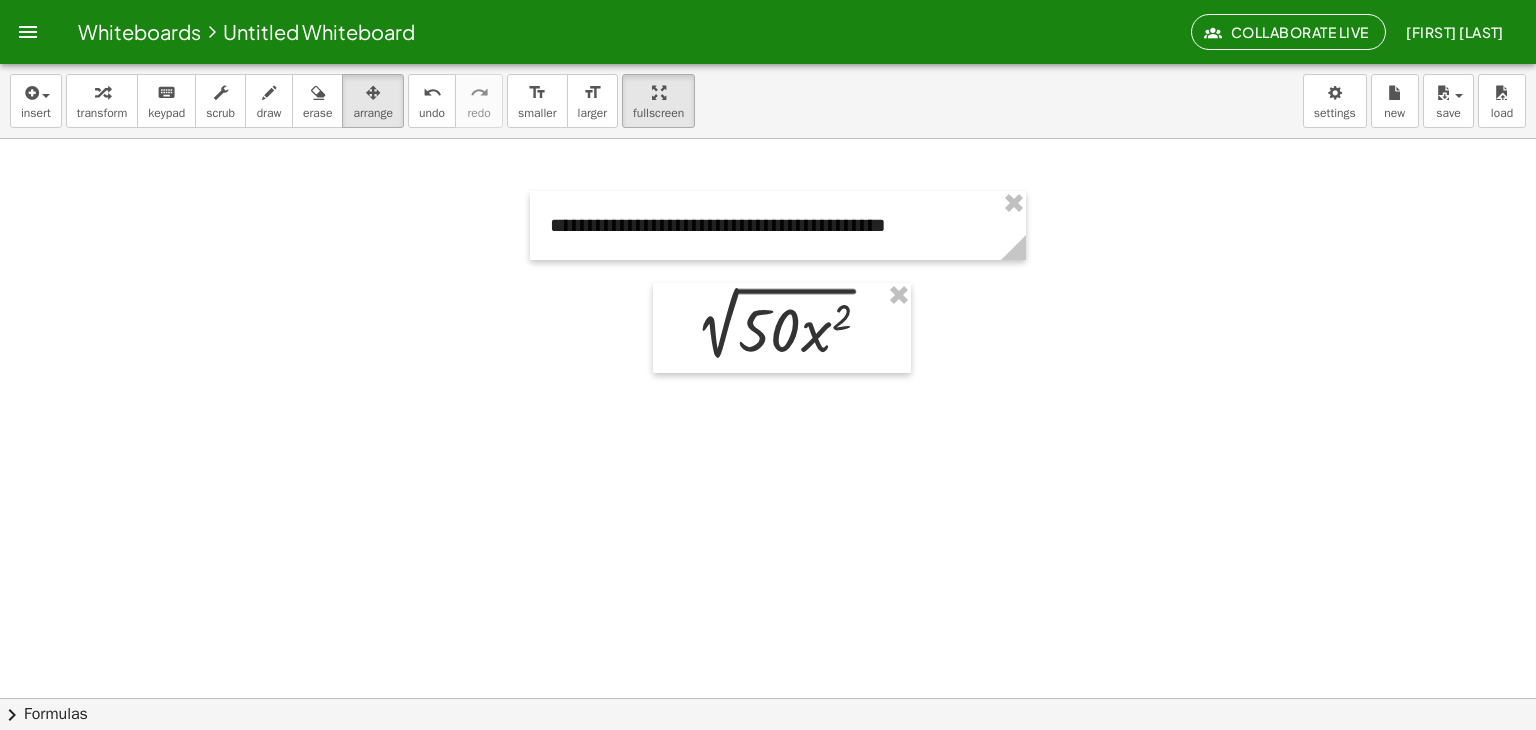 click at bounding box center (773, 258) 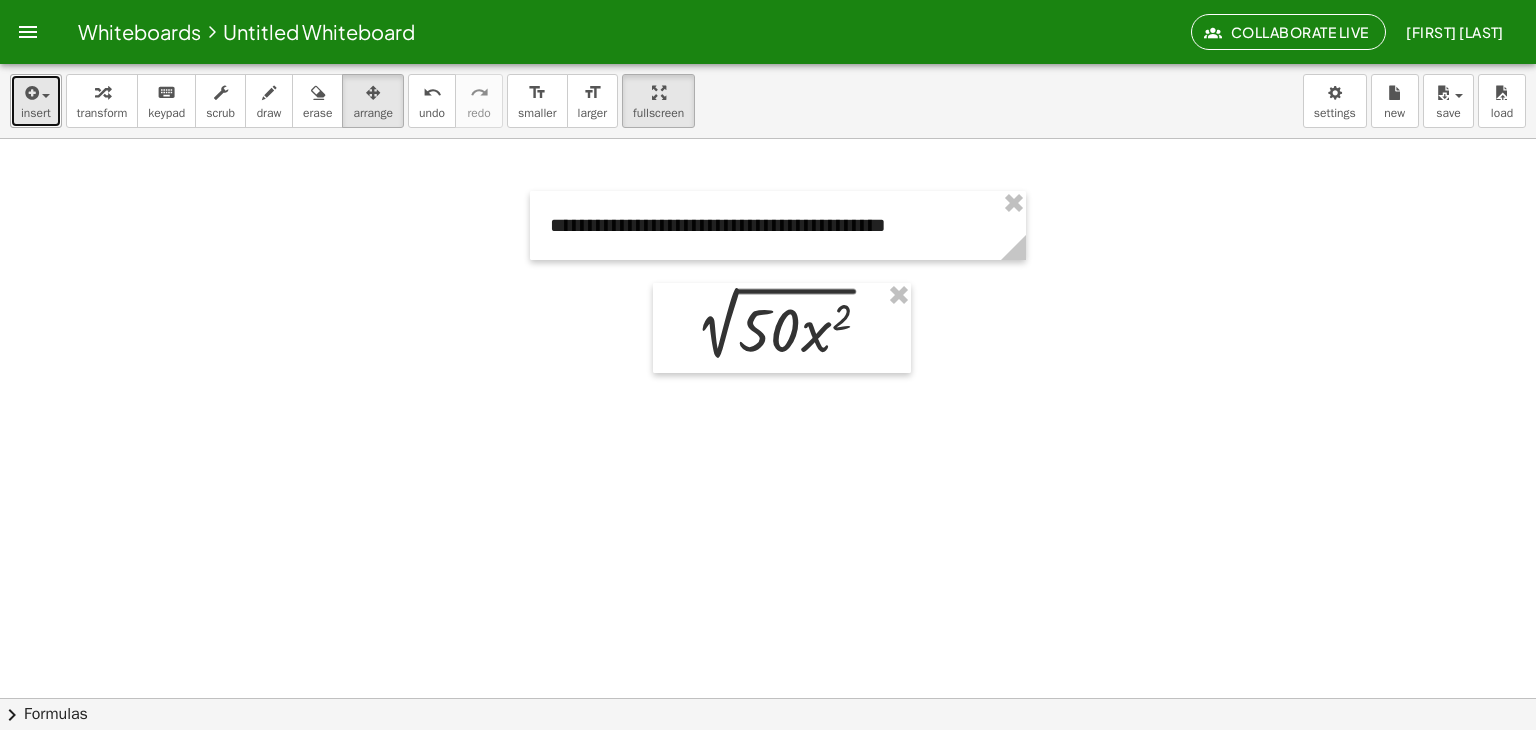 click on "insert" at bounding box center [36, 113] 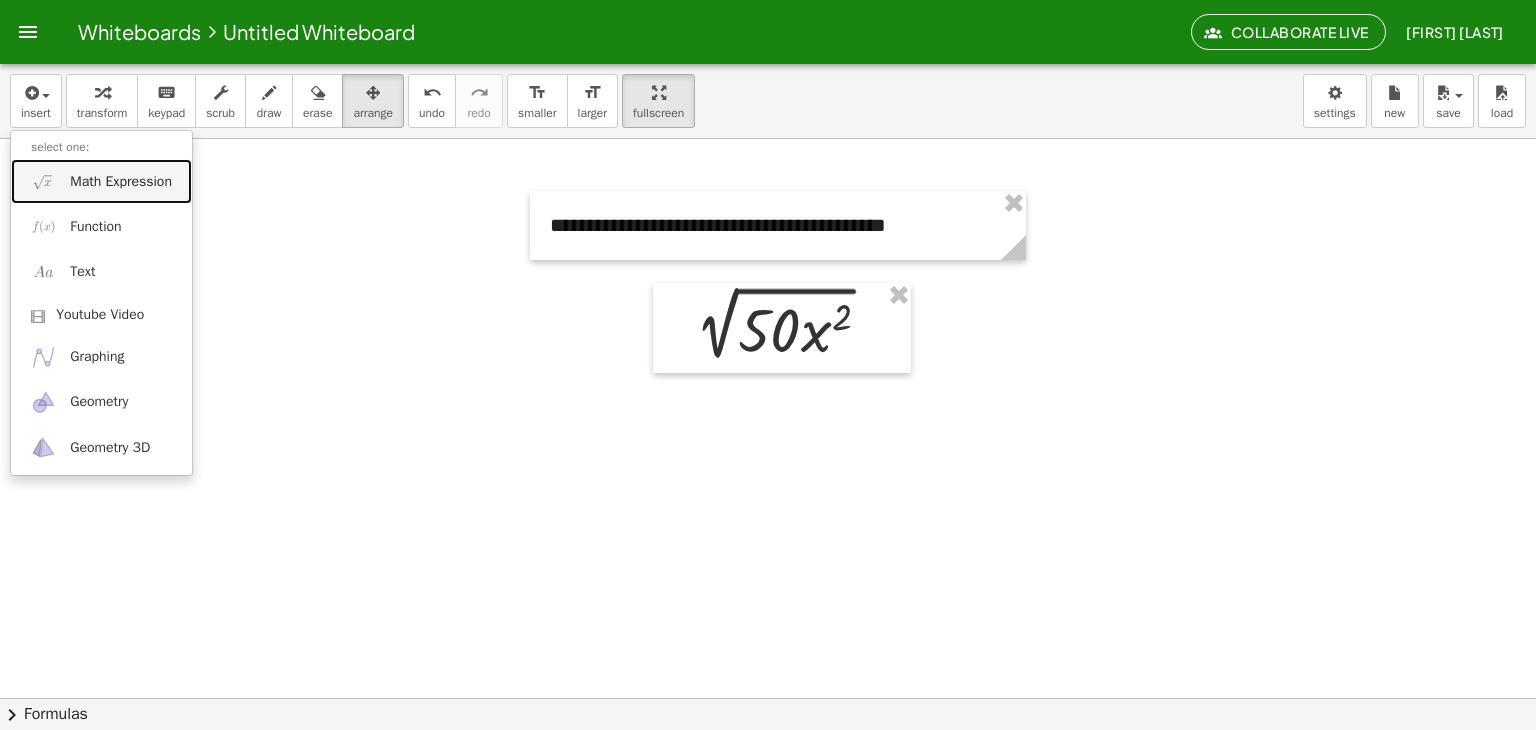 click on "Math Expression" at bounding box center [101, 181] 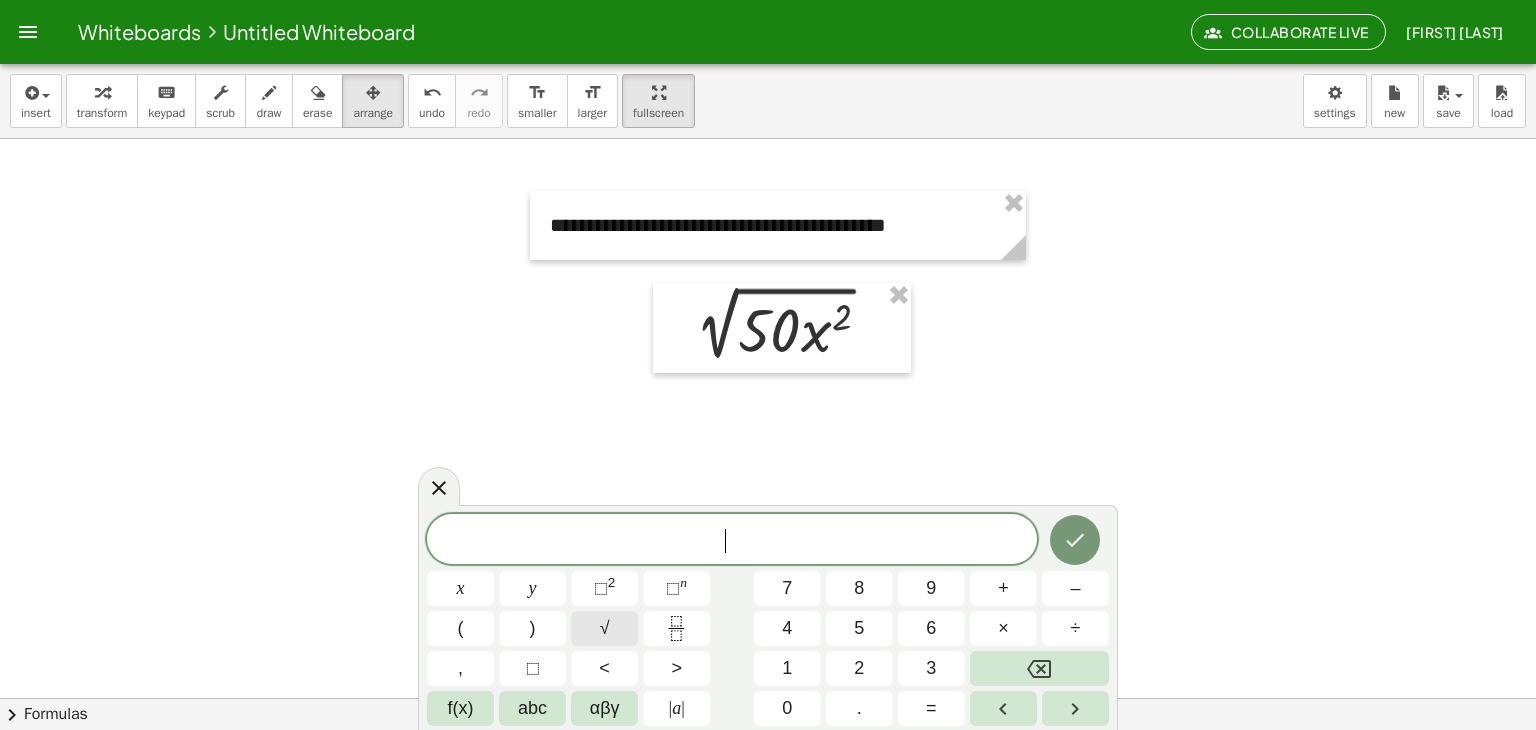 click on "√" at bounding box center [604, 628] 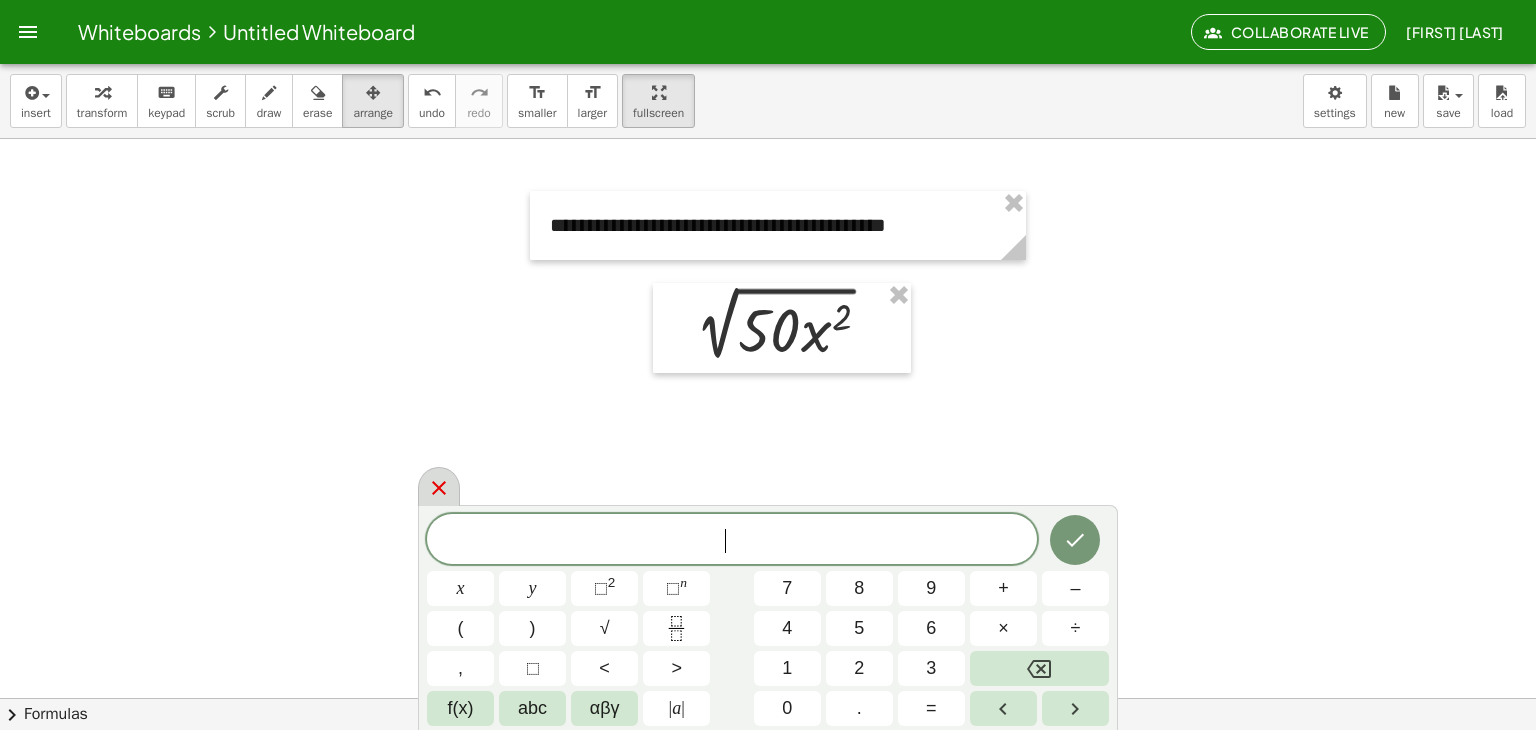 click 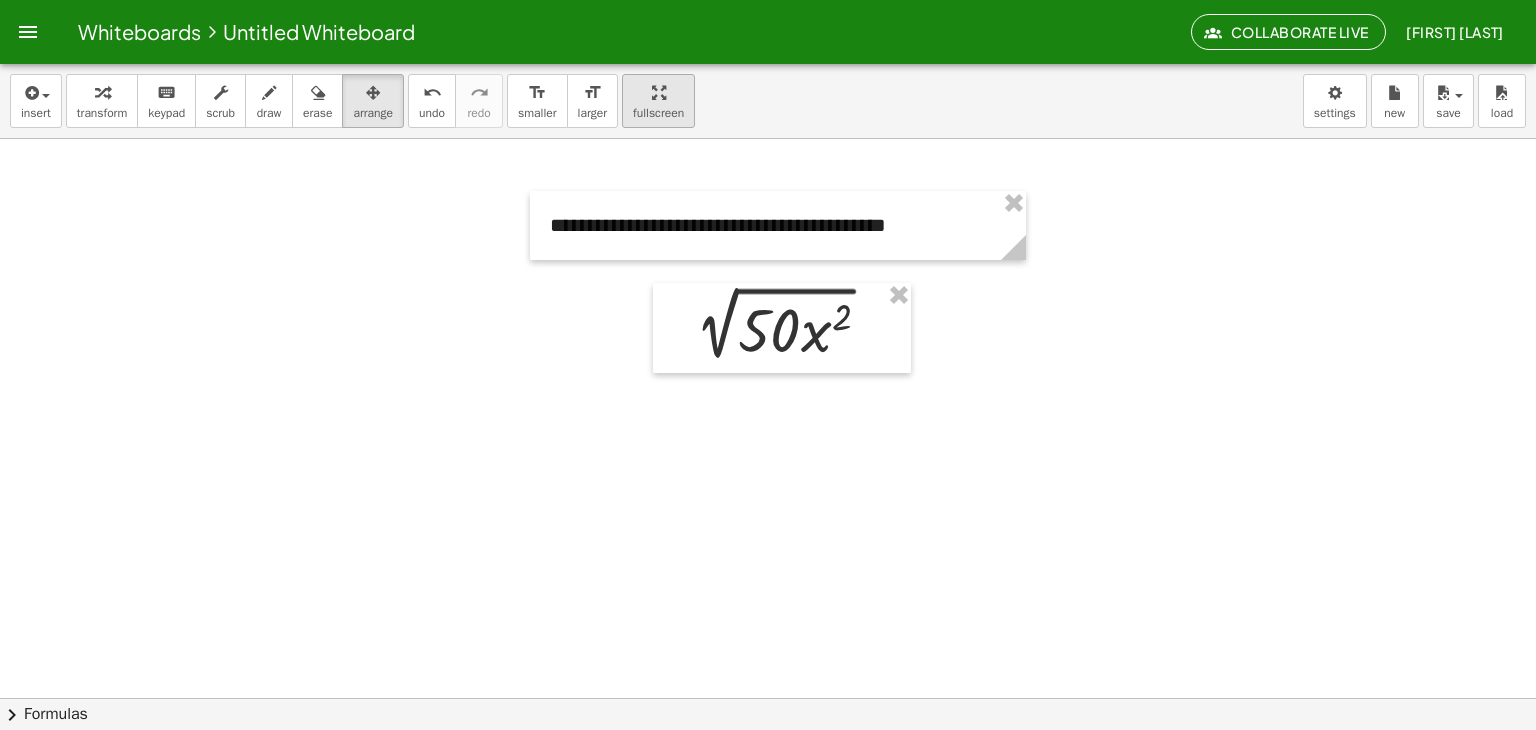click on "fullscreen" at bounding box center [658, 101] 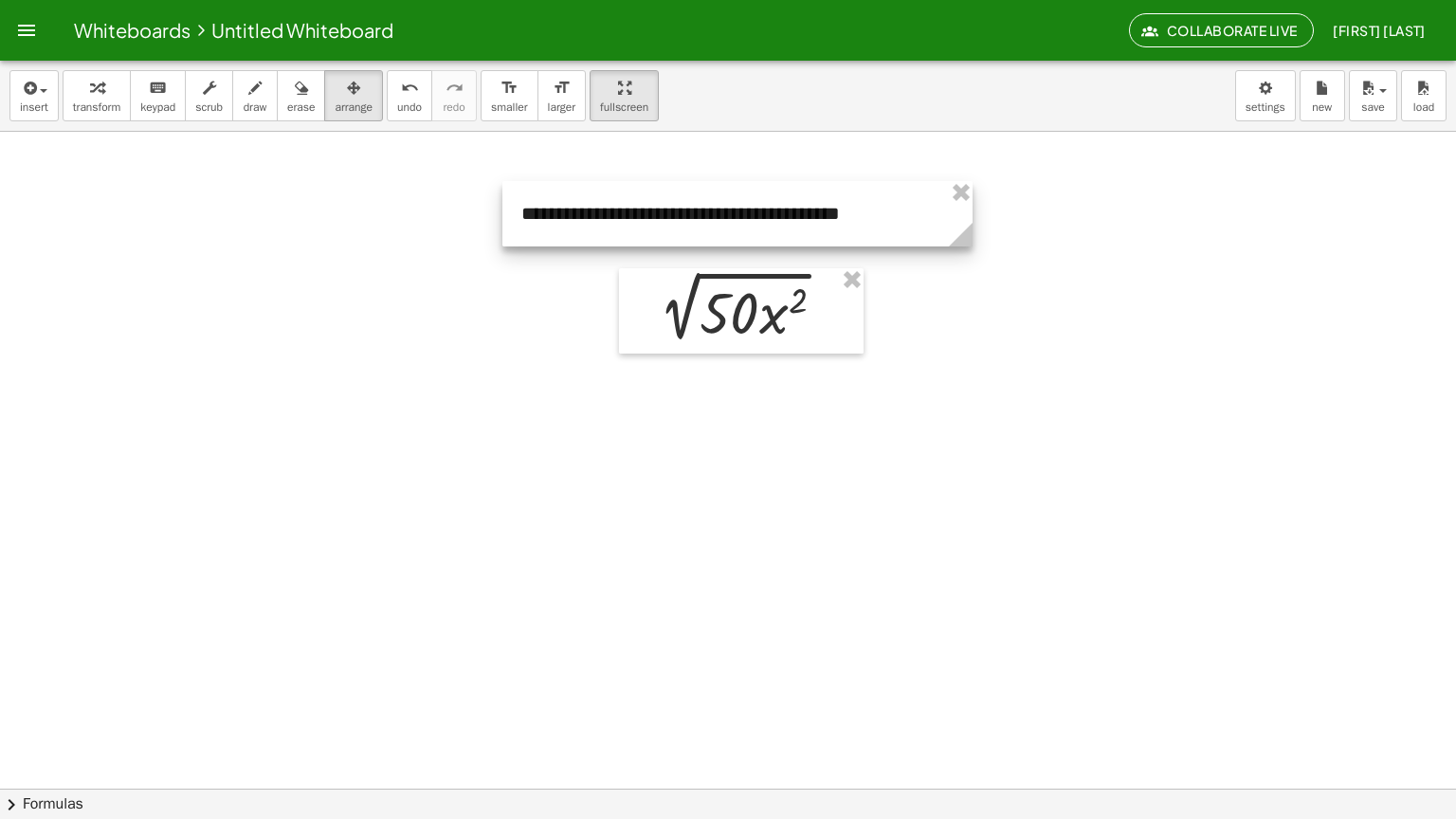 drag, startPoint x: 614, startPoint y: 98, endPoint x: 614, endPoint y: 180, distance: 82 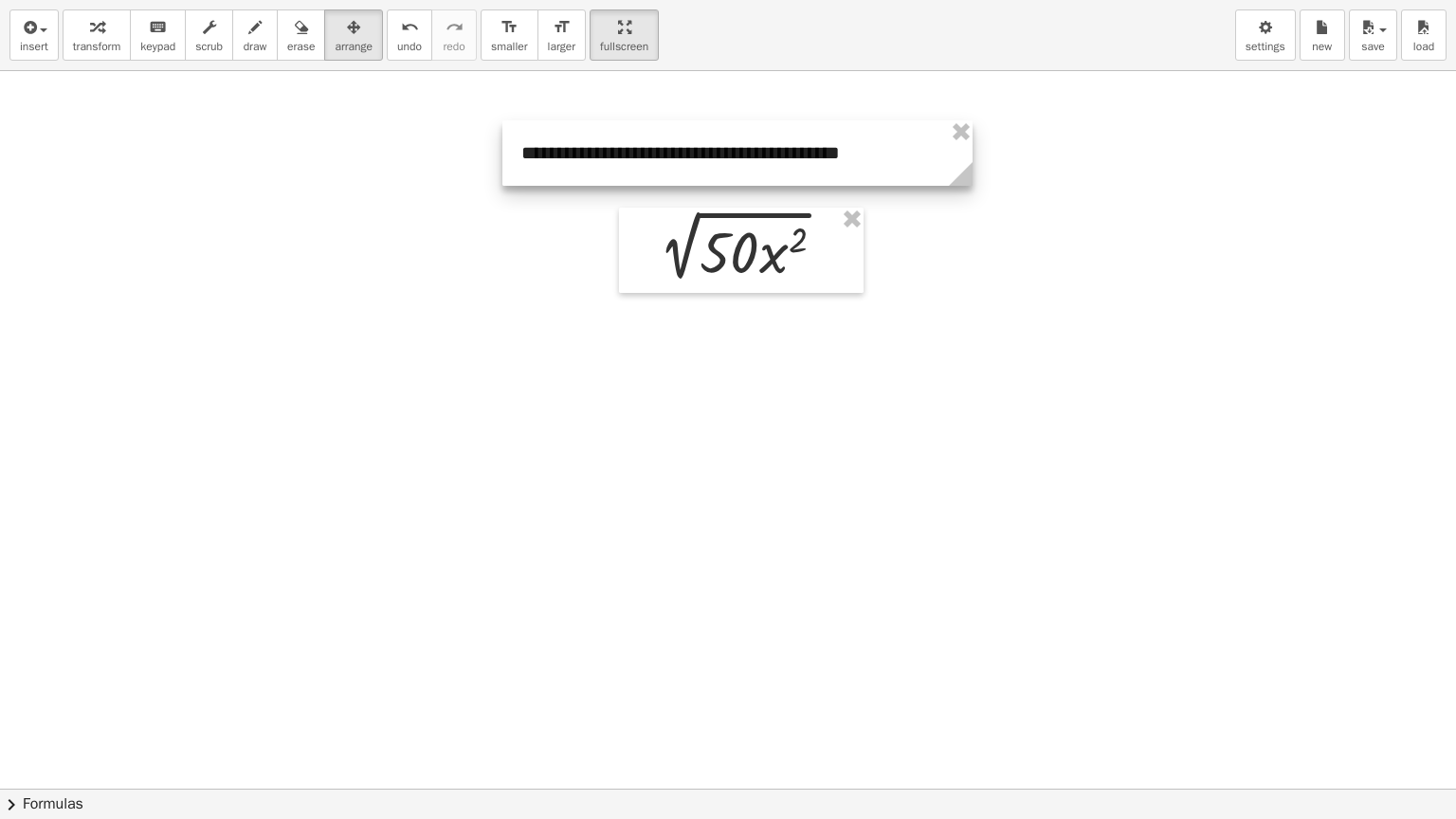click on "**********" at bounding box center [728, 410] 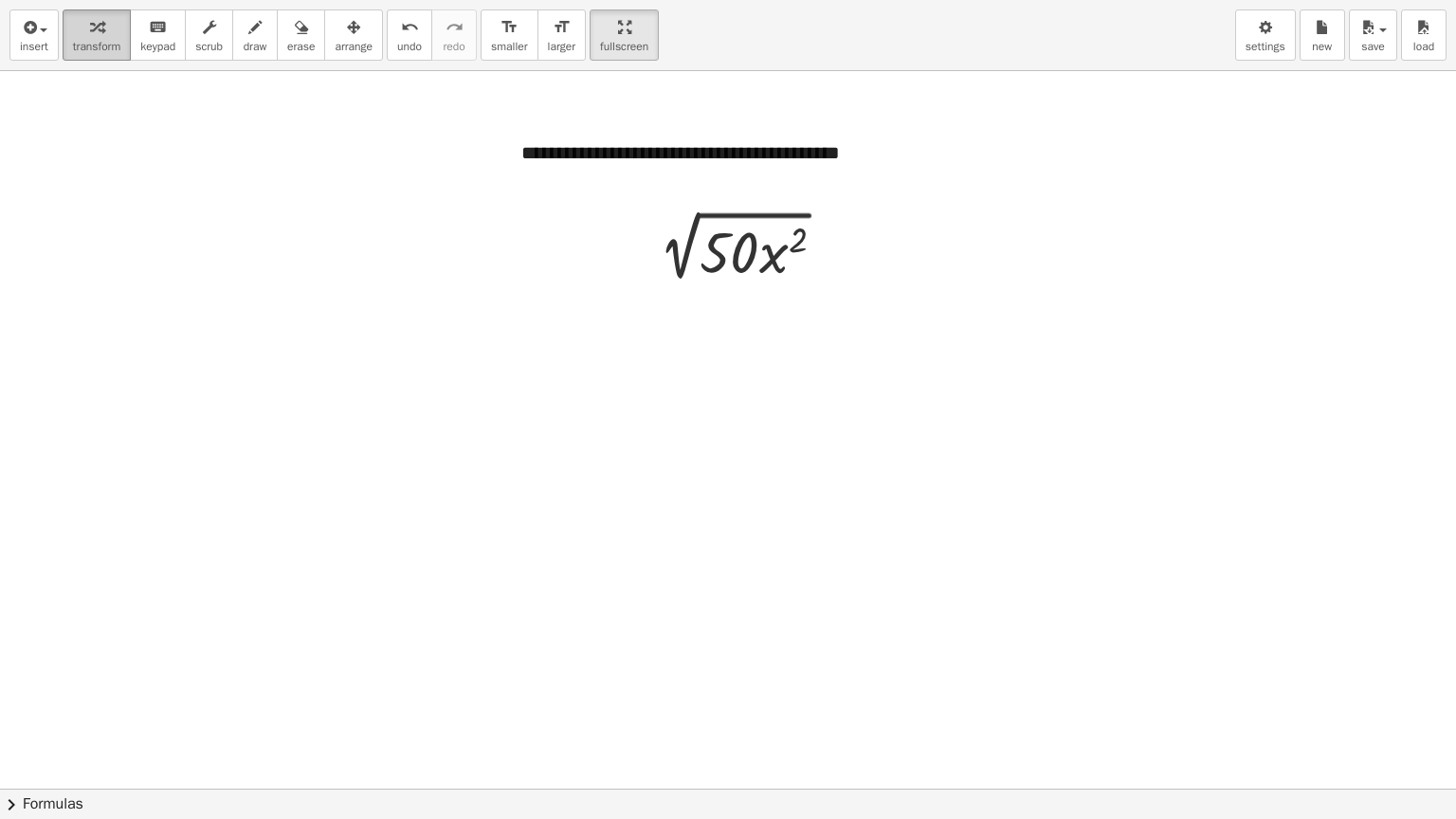 click at bounding box center (97, 27) 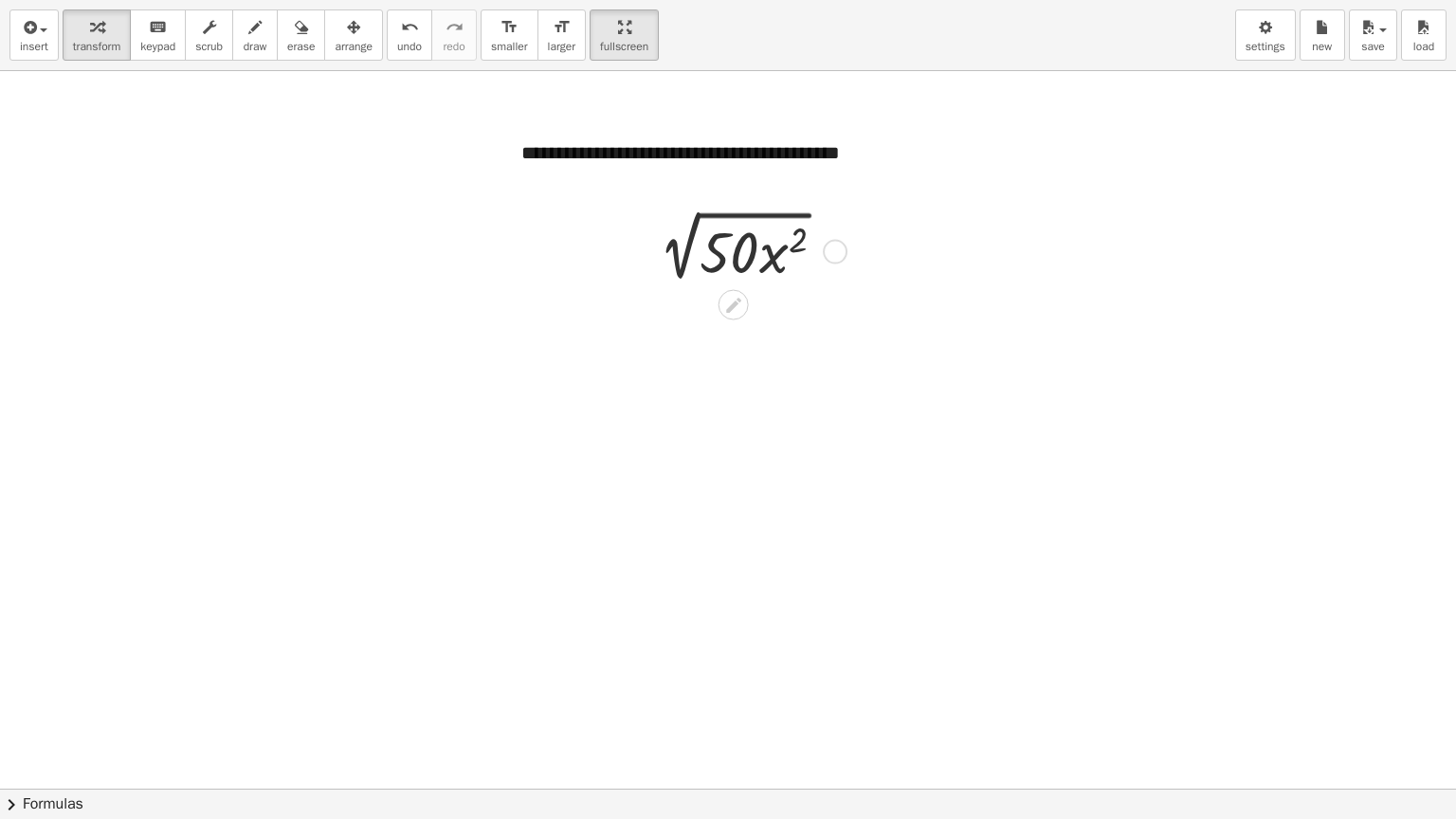 click at bounding box center (743, 250) 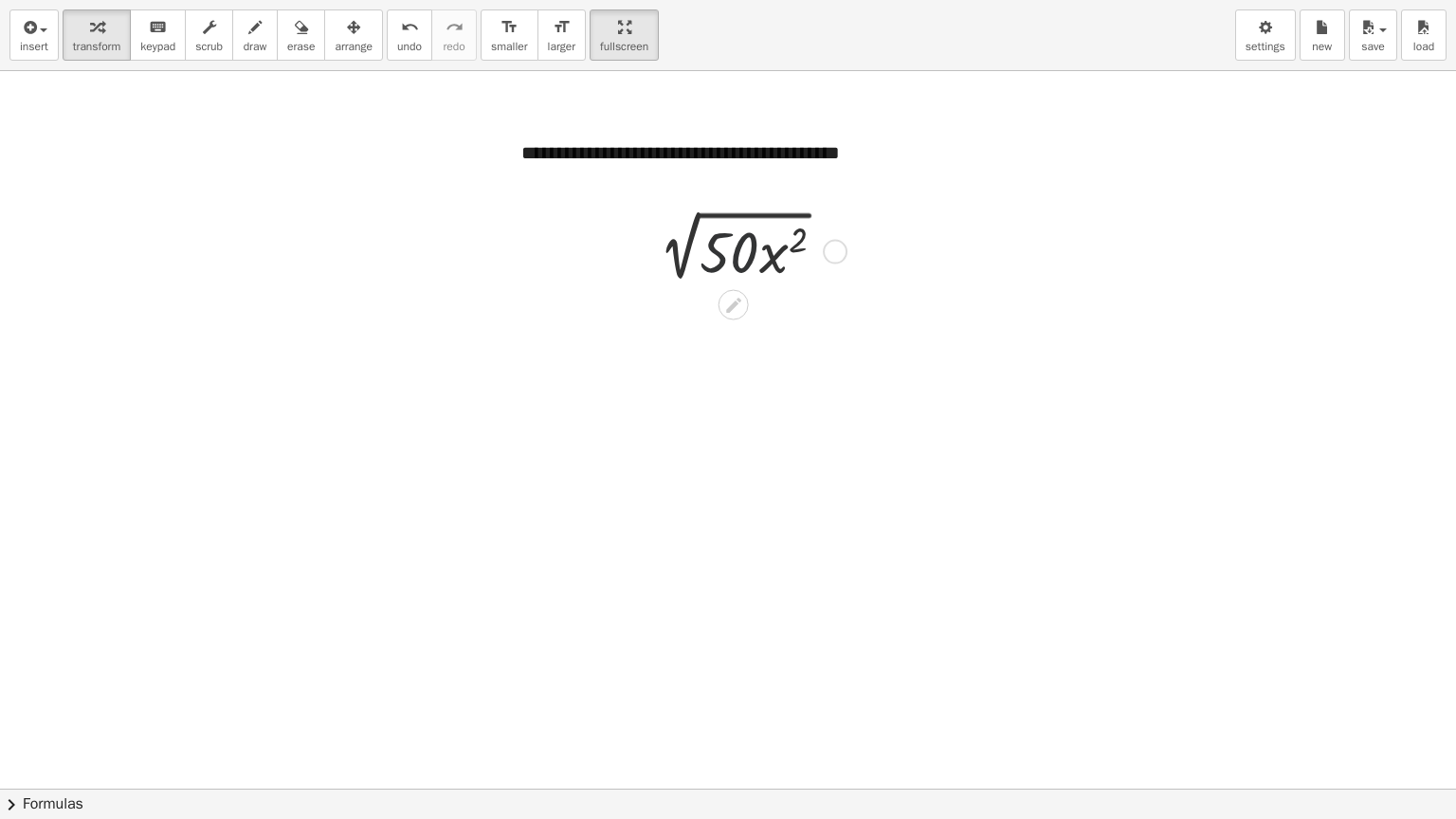 click at bounding box center [743, 250] 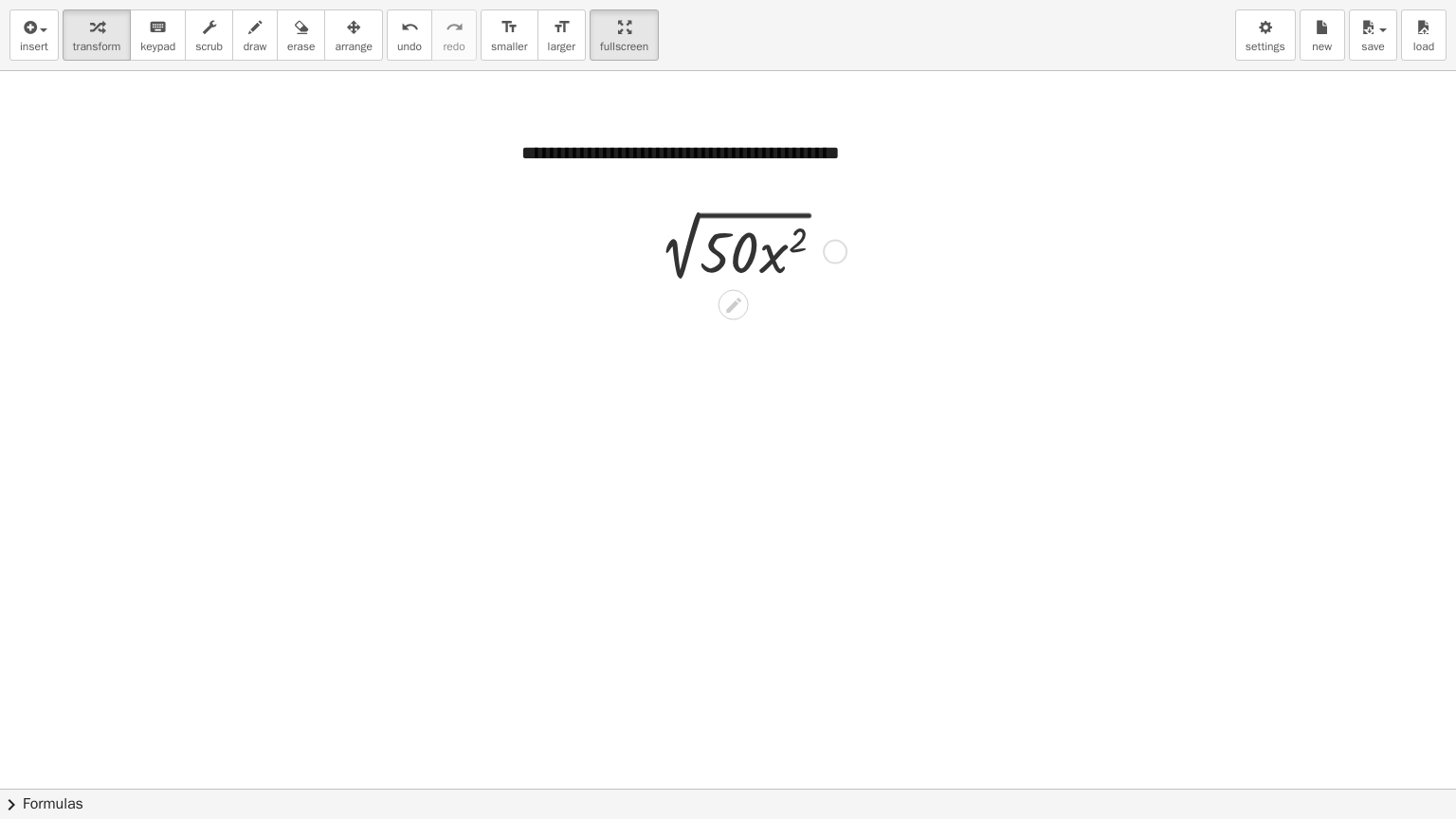 drag, startPoint x: 741, startPoint y: 257, endPoint x: 725, endPoint y: 247, distance: 18.867962 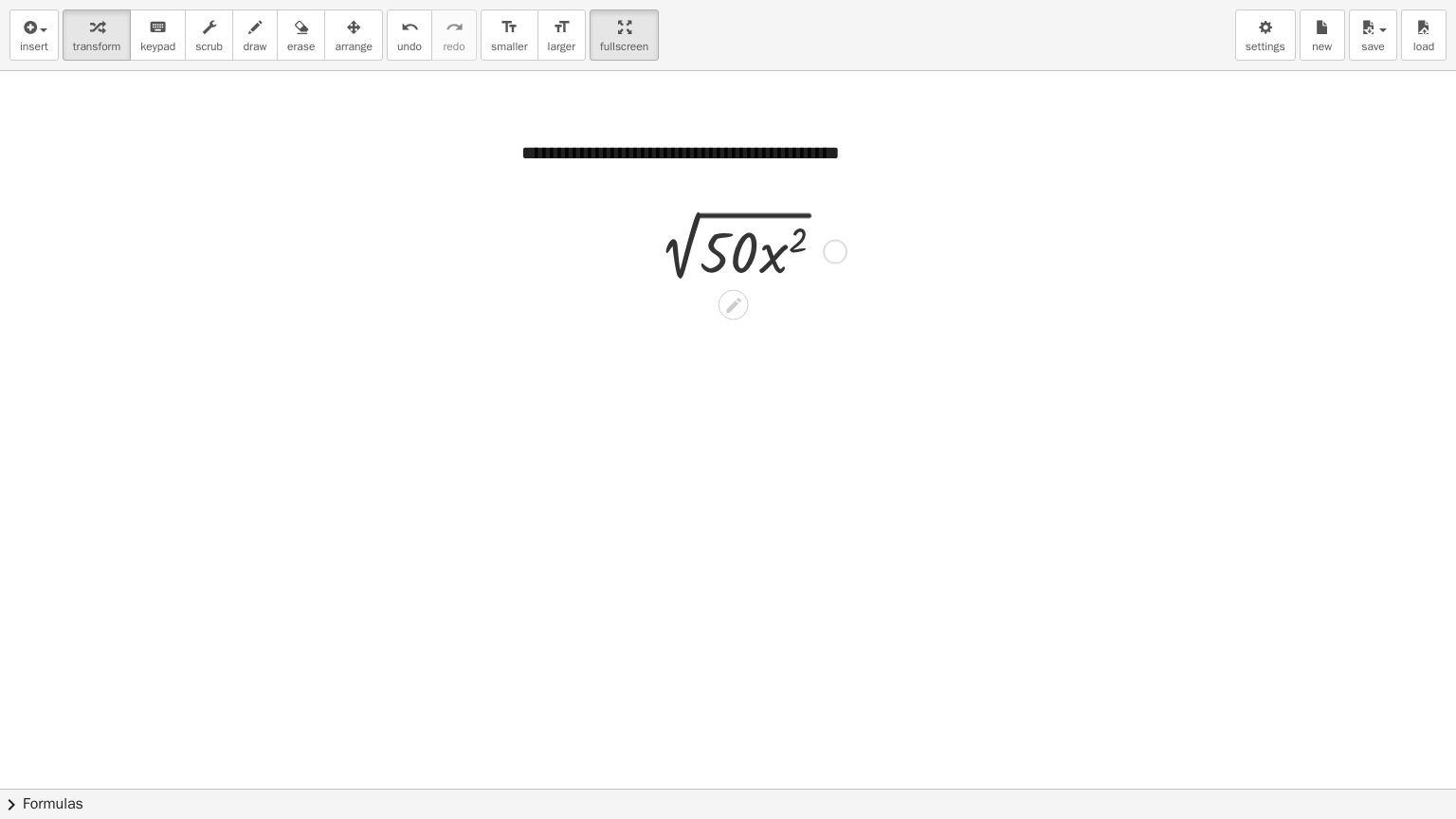 click at bounding box center [743, 250] 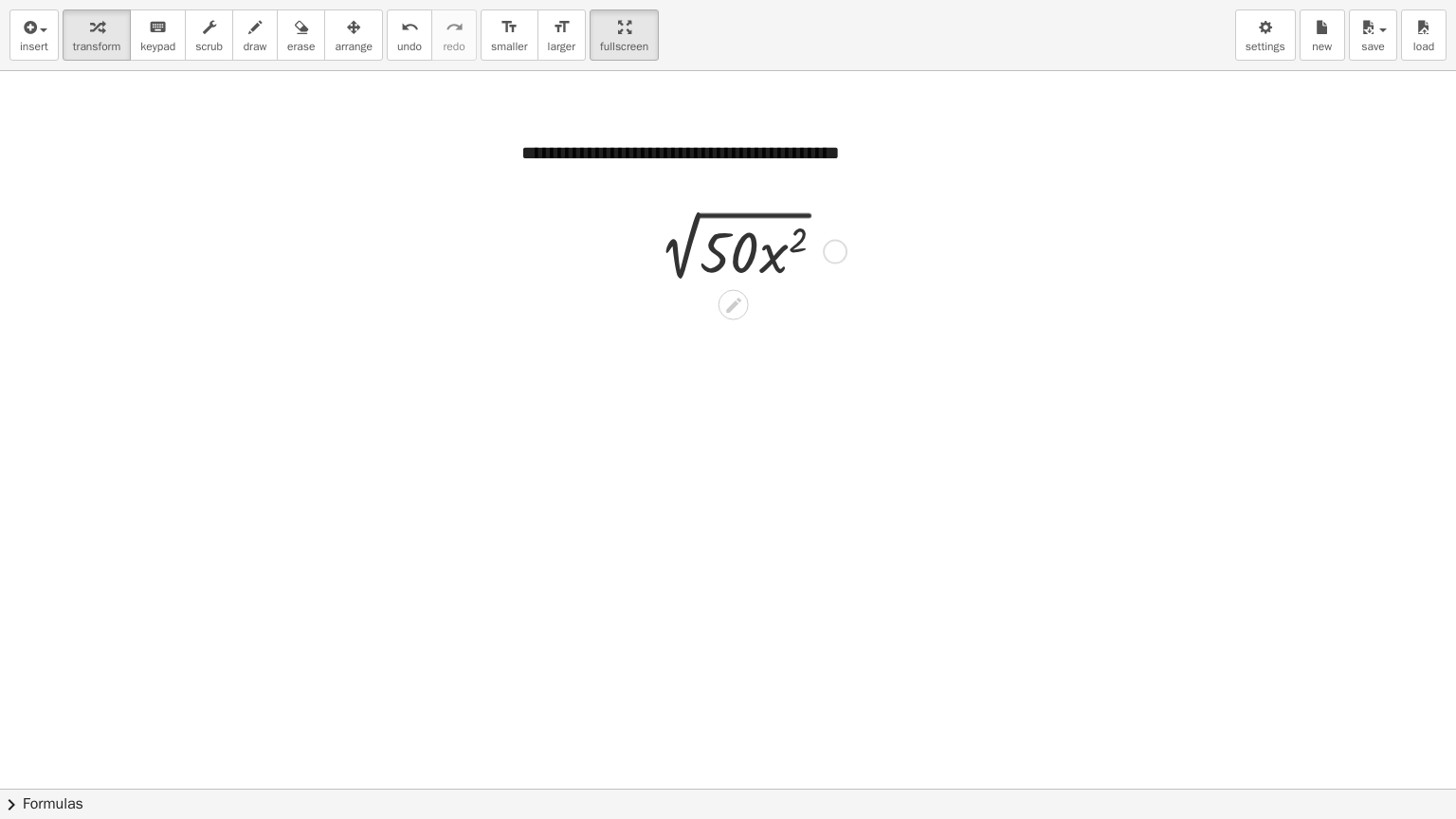 click at bounding box center [743, 250] 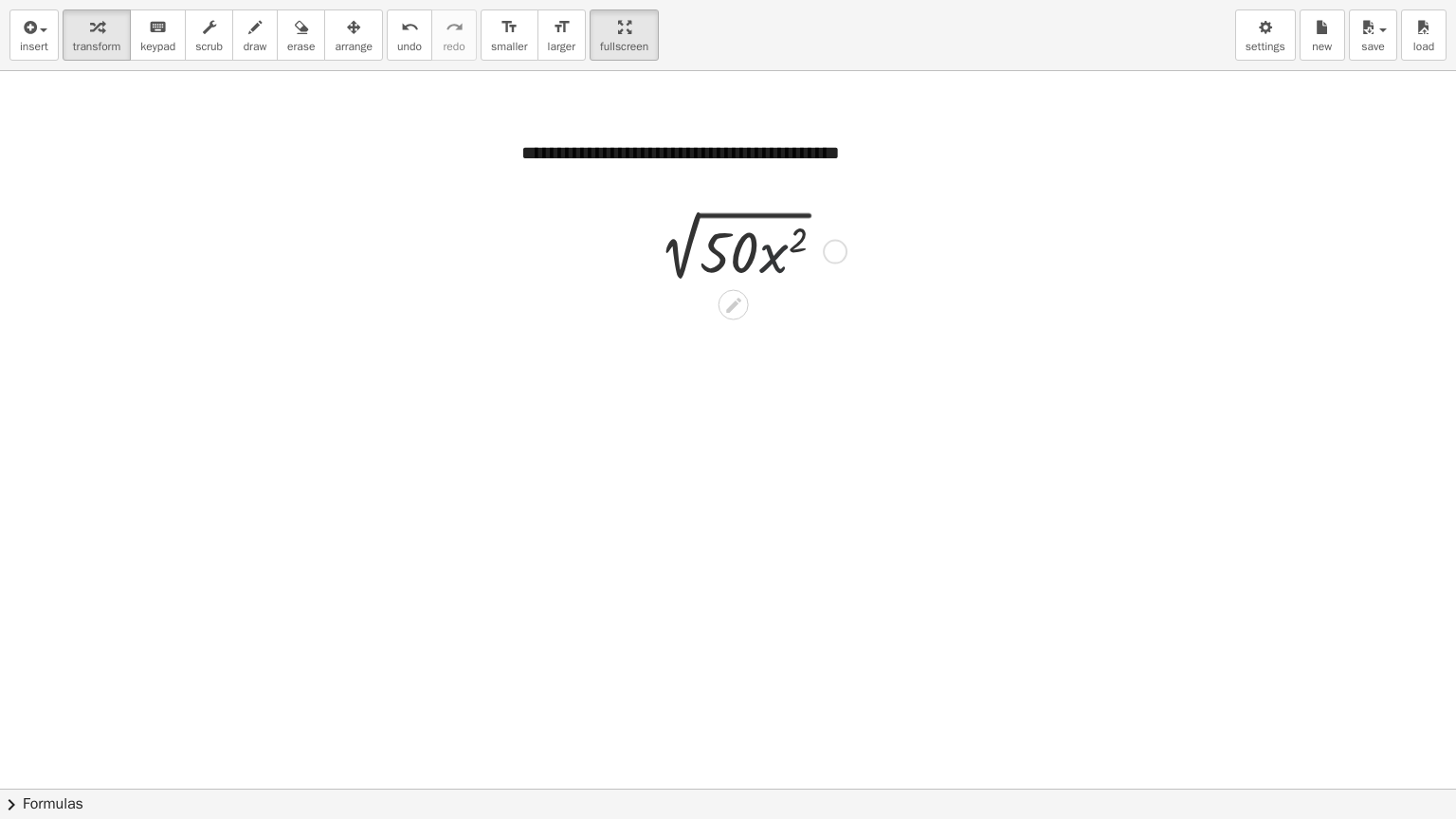 click at bounding box center [743, 250] 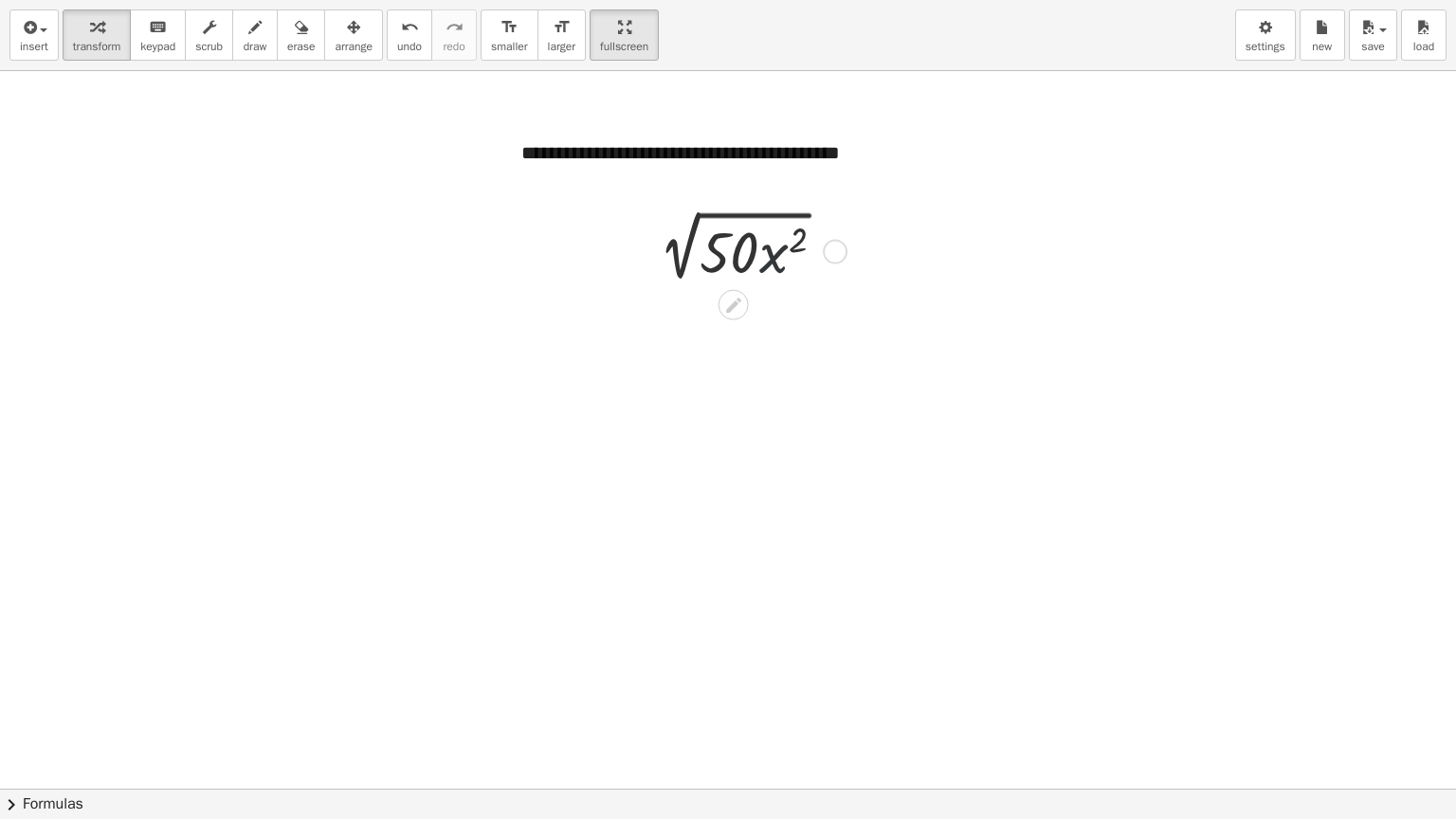 click at bounding box center [743, 250] 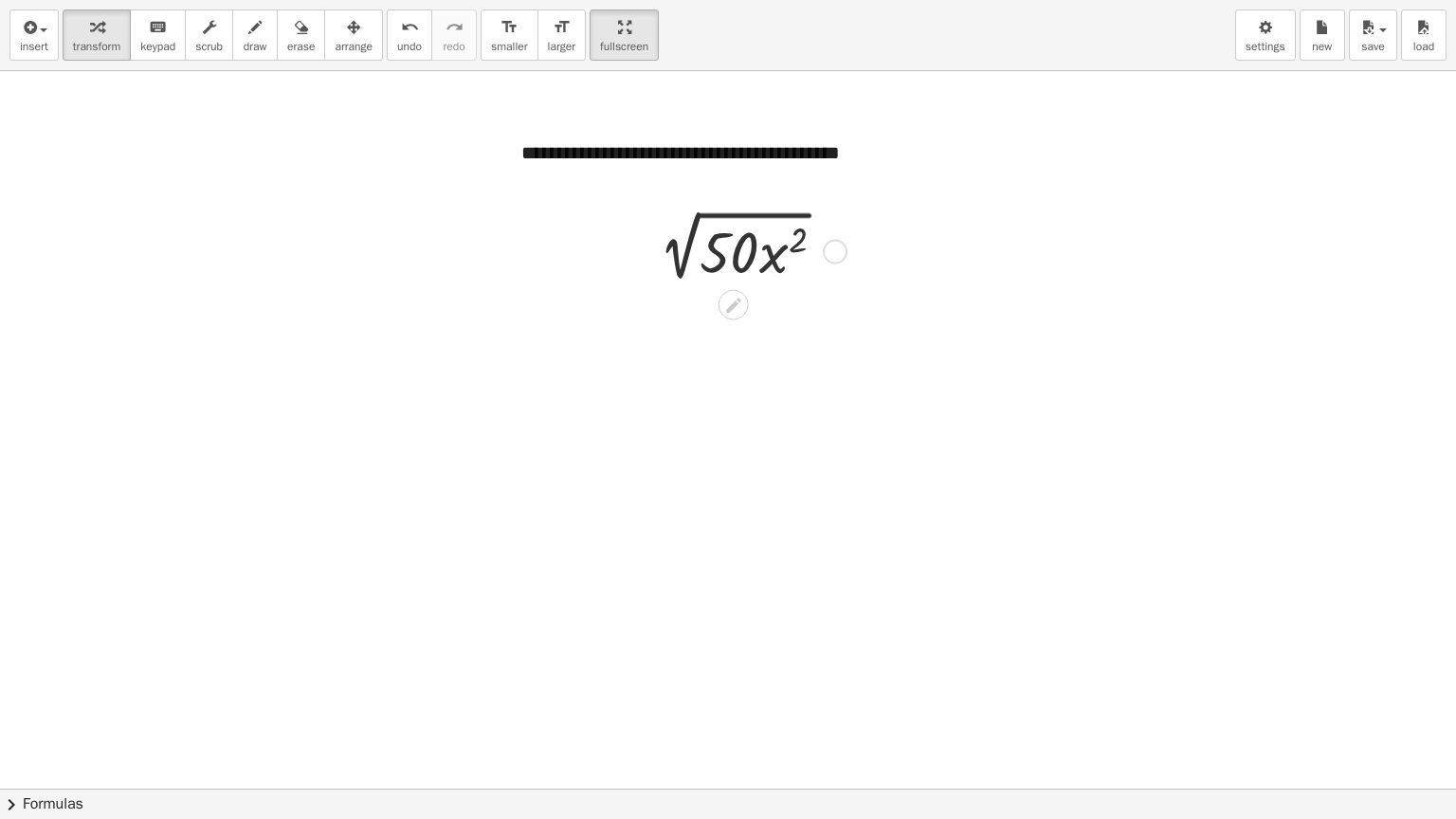 click at bounding box center [743, 250] 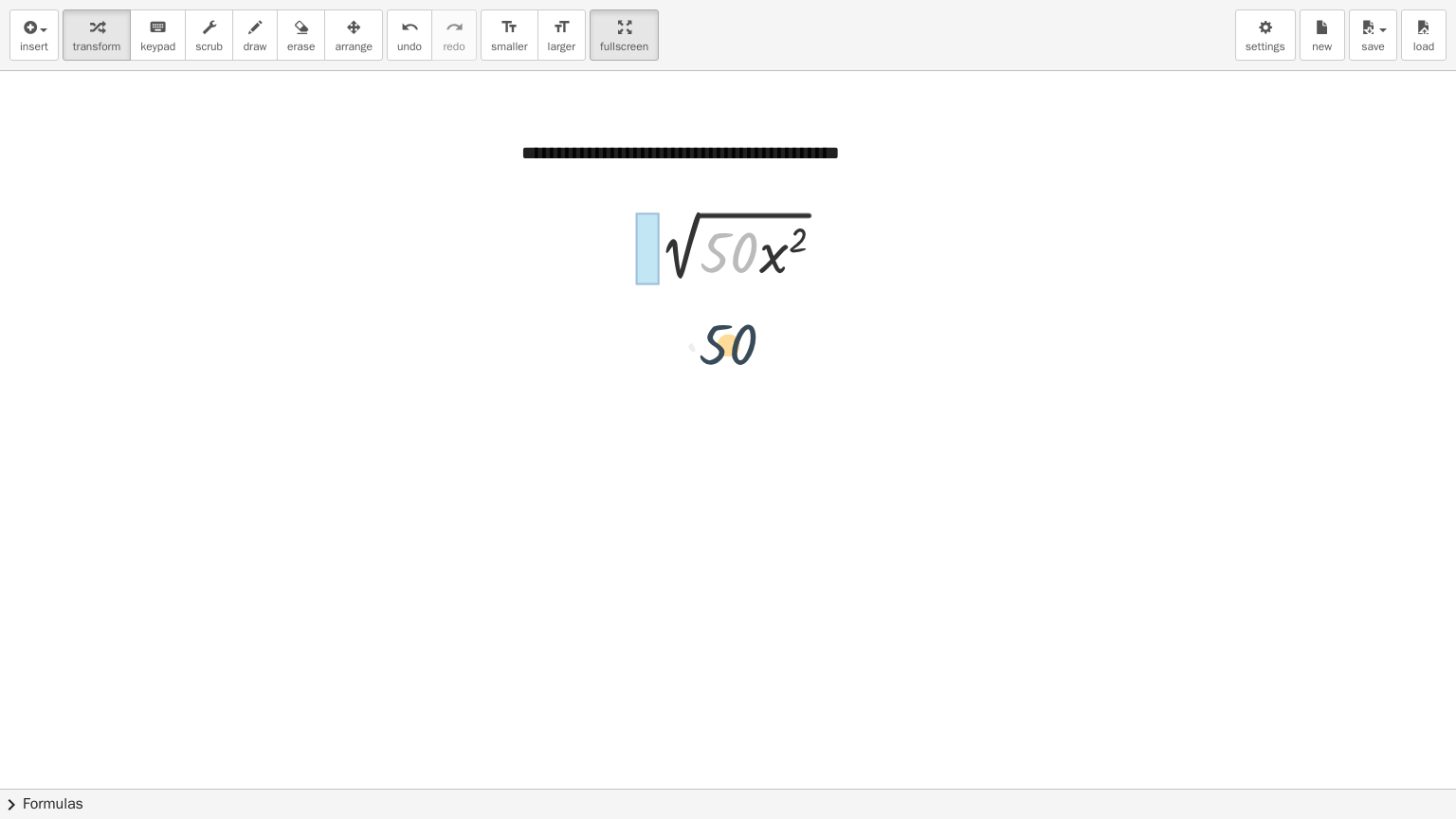 drag, startPoint x: 729, startPoint y: 244, endPoint x: 728, endPoint y: 339, distance: 95.00526 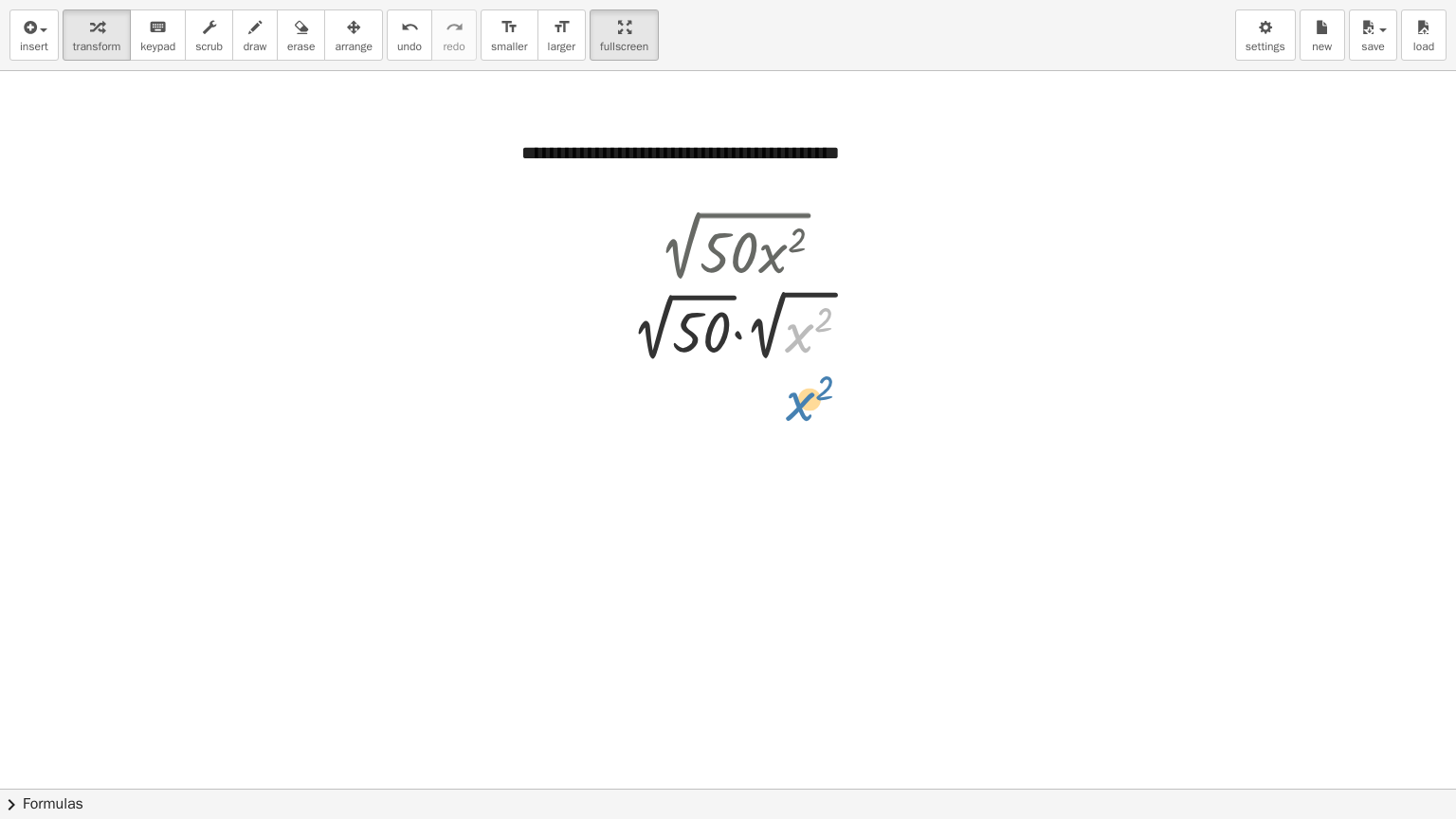 drag, startPoint x: 804, startPoint y: 336, endPoint x: 805, endPoint y: 410, distance: 74.00676 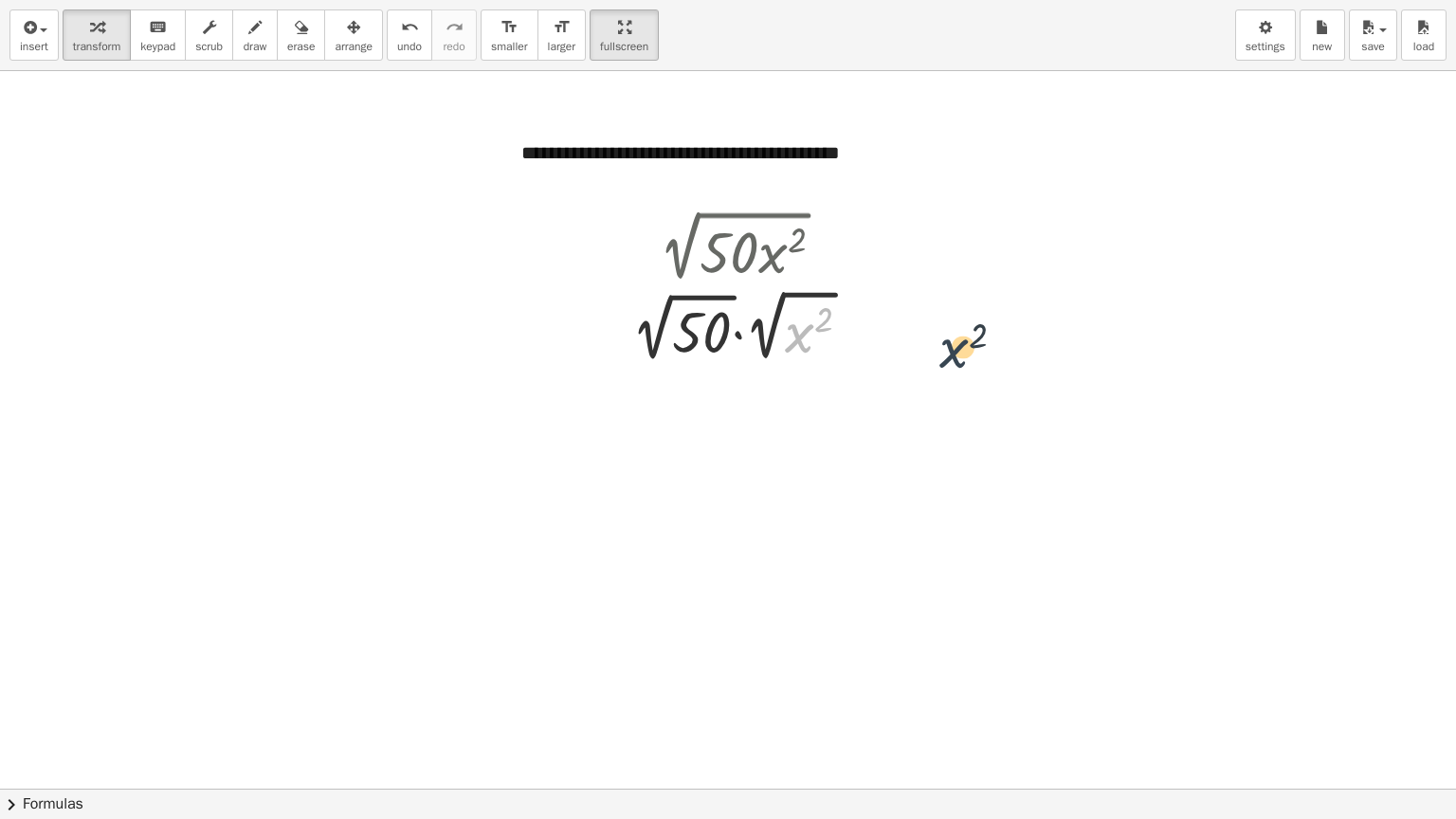 drag, startPoint x: 795, startPoint y: 360, endPoint x: 1115, endPoint y: 373, distance: 320.26395 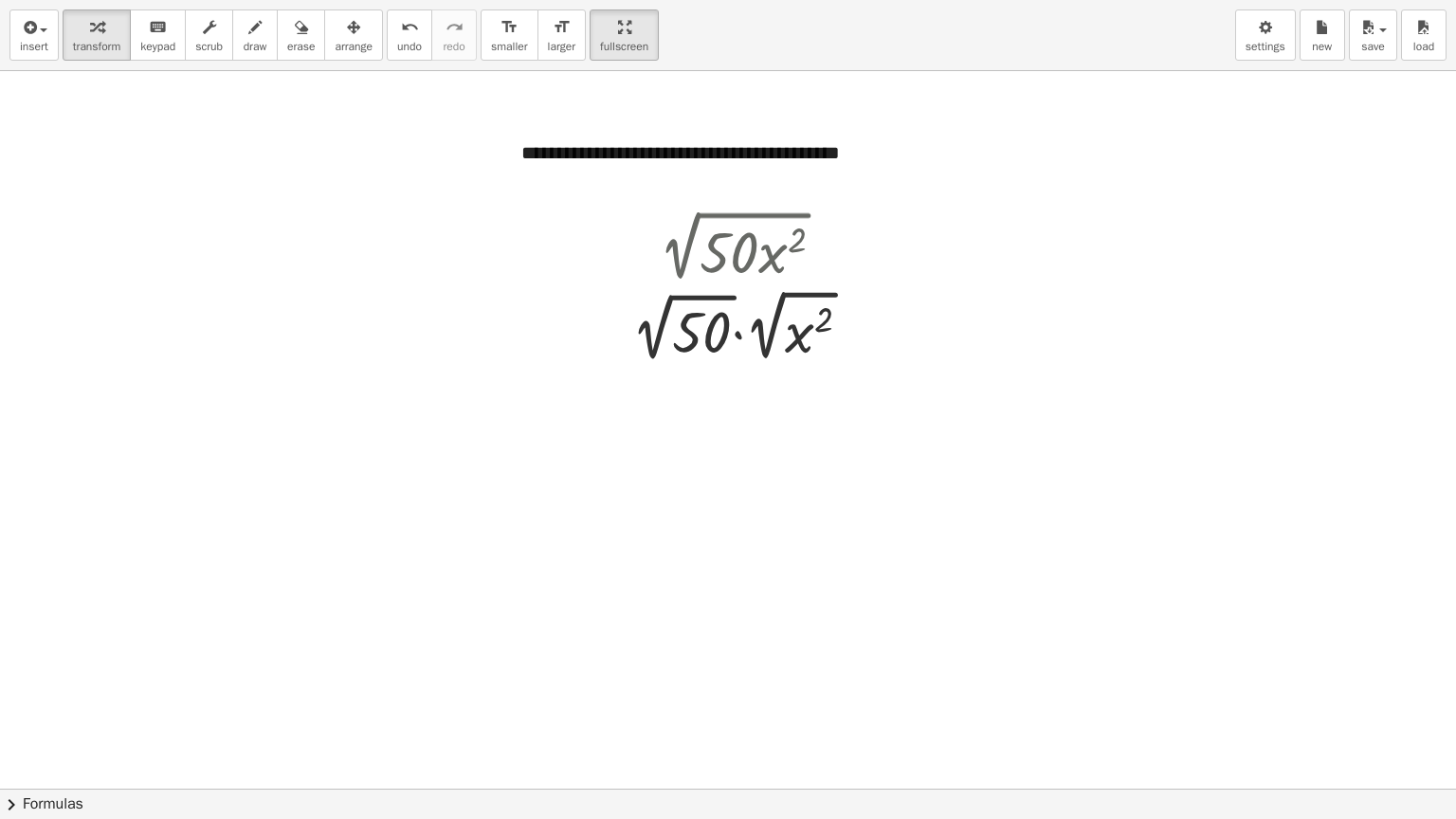 click at bounding box center (733, 311) 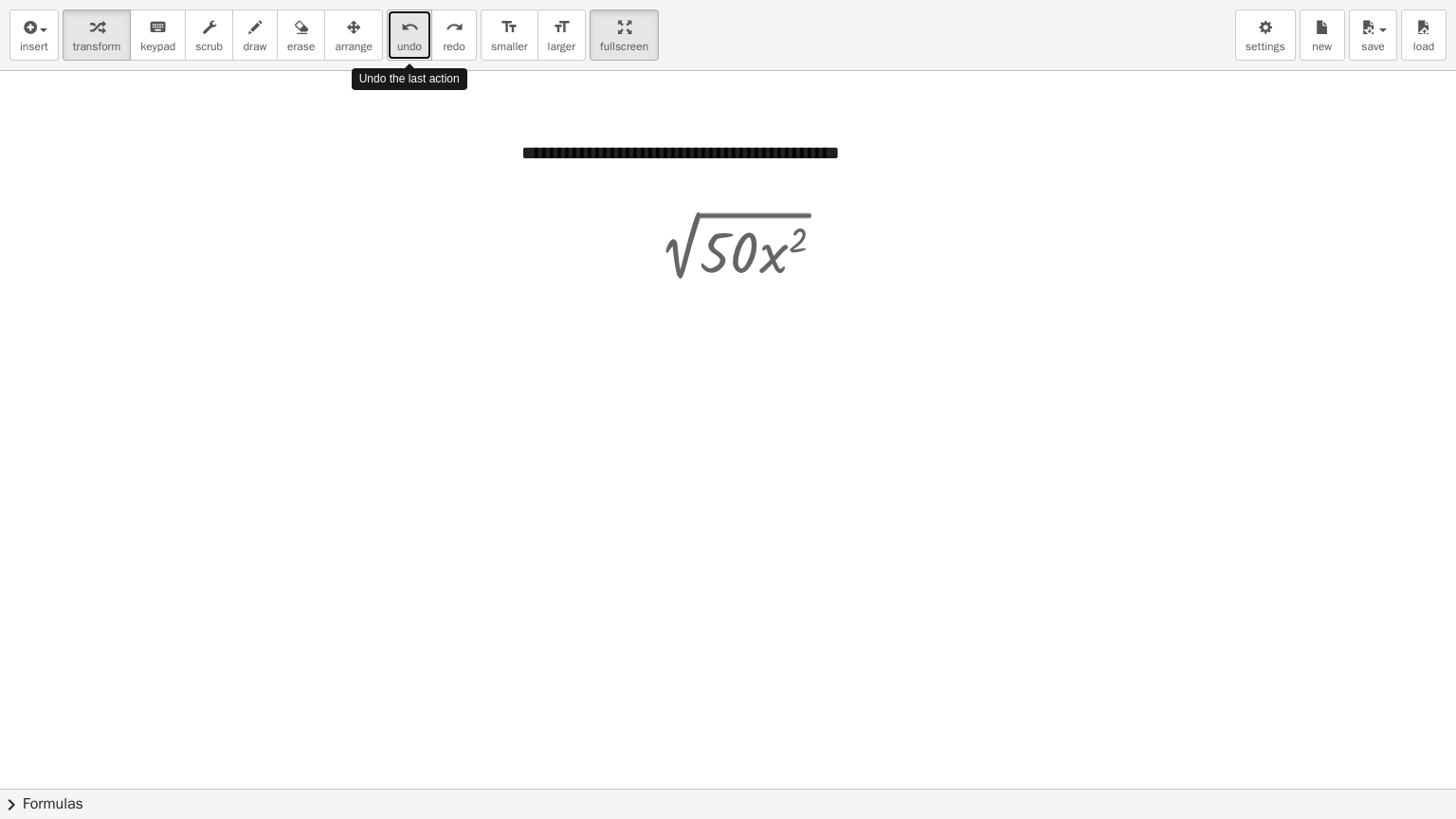 click on "undo undo" at bounding box center [410, 35] 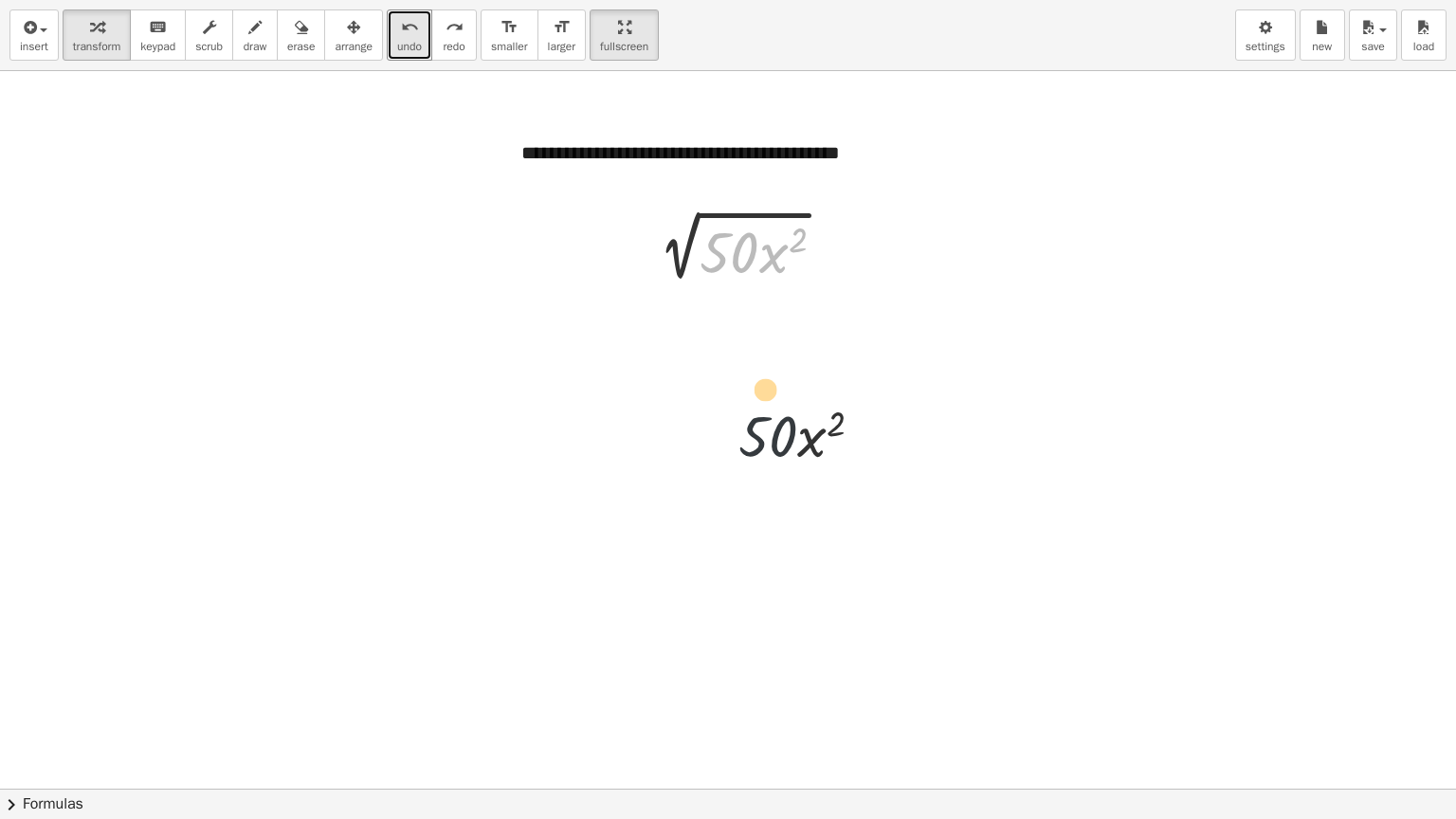 drag, startPoint x: 740, startPoint y: 251, endPoint x: 799, endPoint y: 523, distance: 278.3253 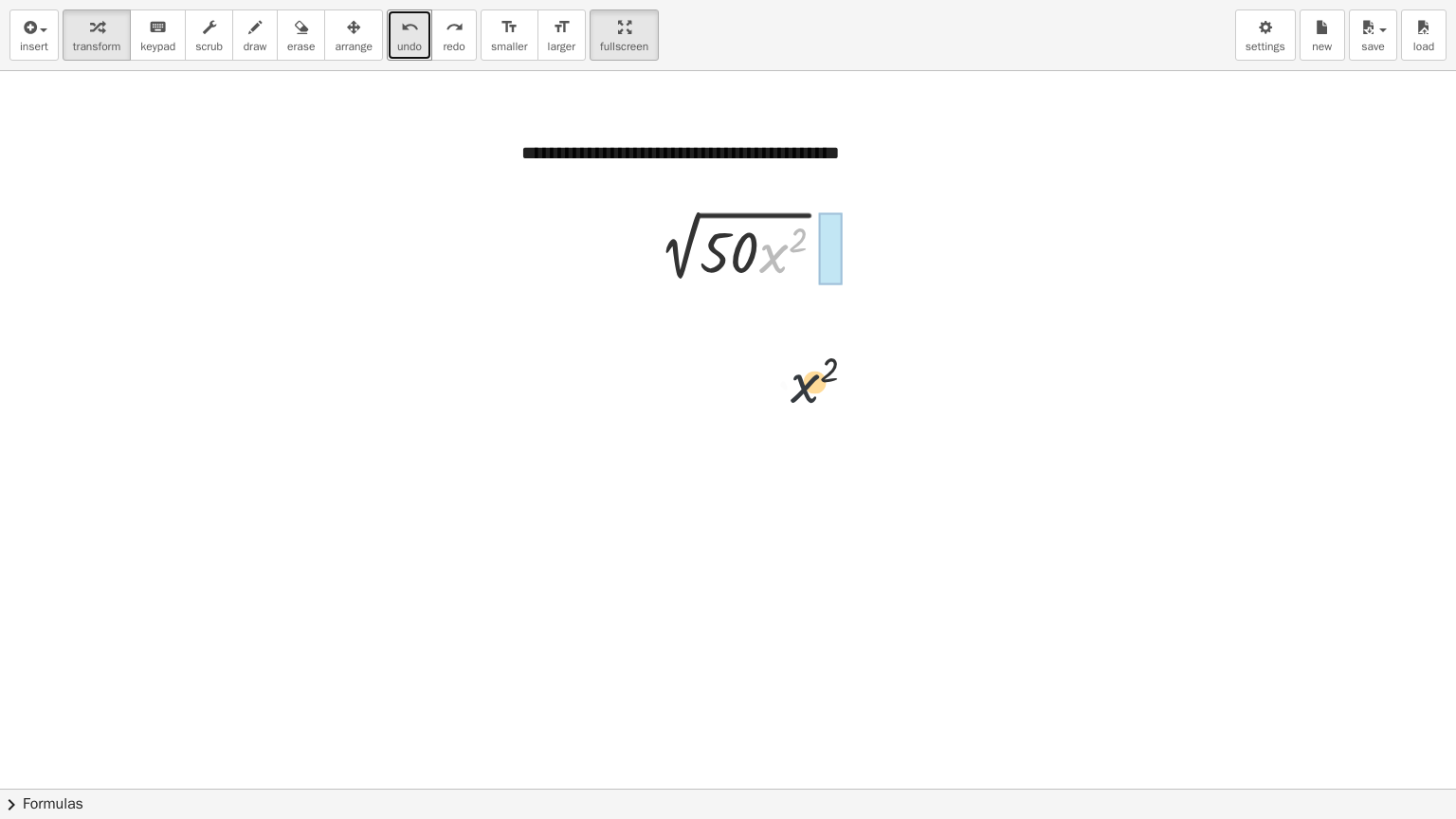 drag, startPoint x: 774, startPoint y: 262, endPoint x: 810, endPoint y: 413, distance: 155.2321 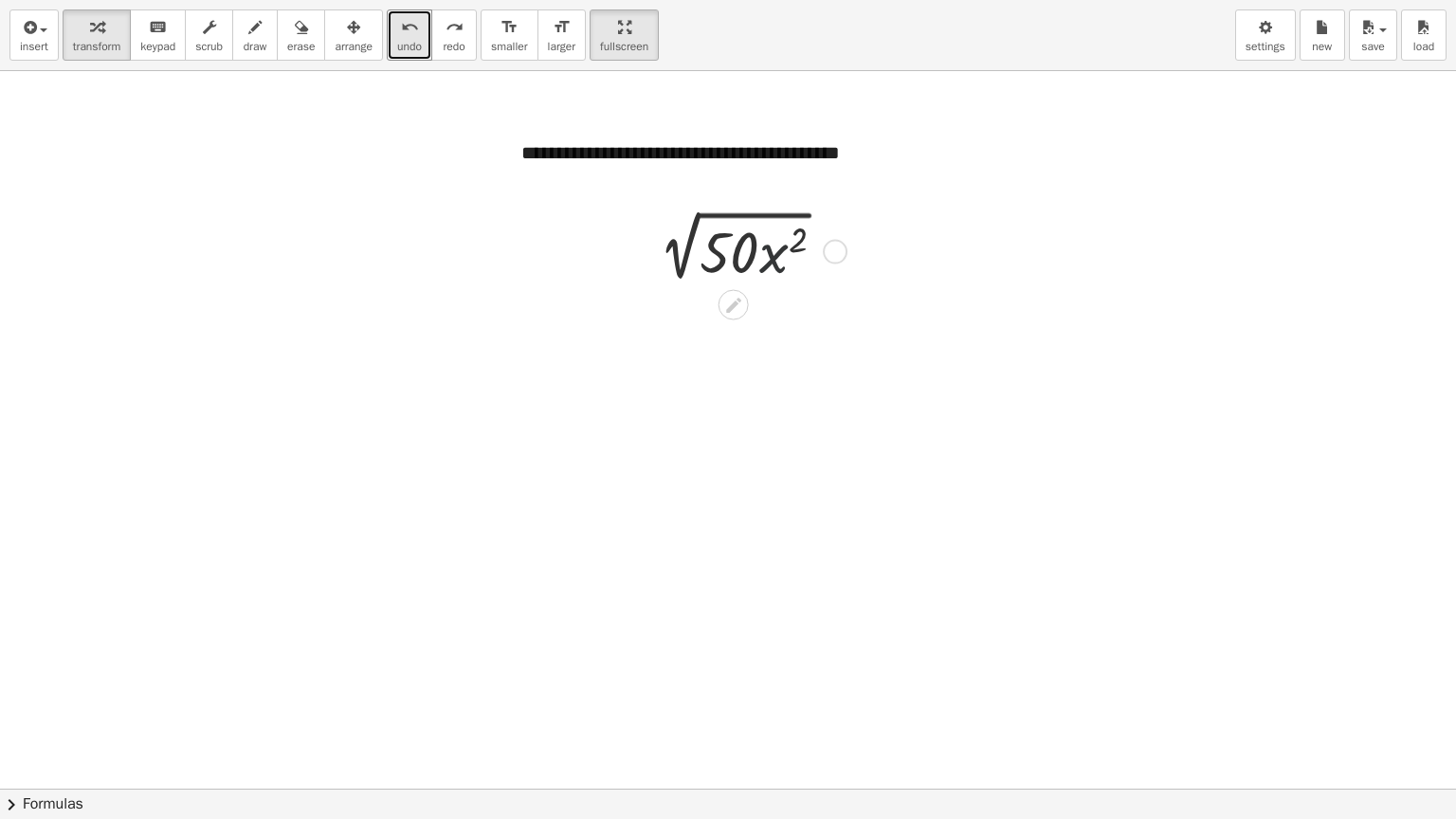 drag, startPoint x: 772, startPoint y: 265, endPoint x: 895, endPoint y: 254, distance: 123.49089 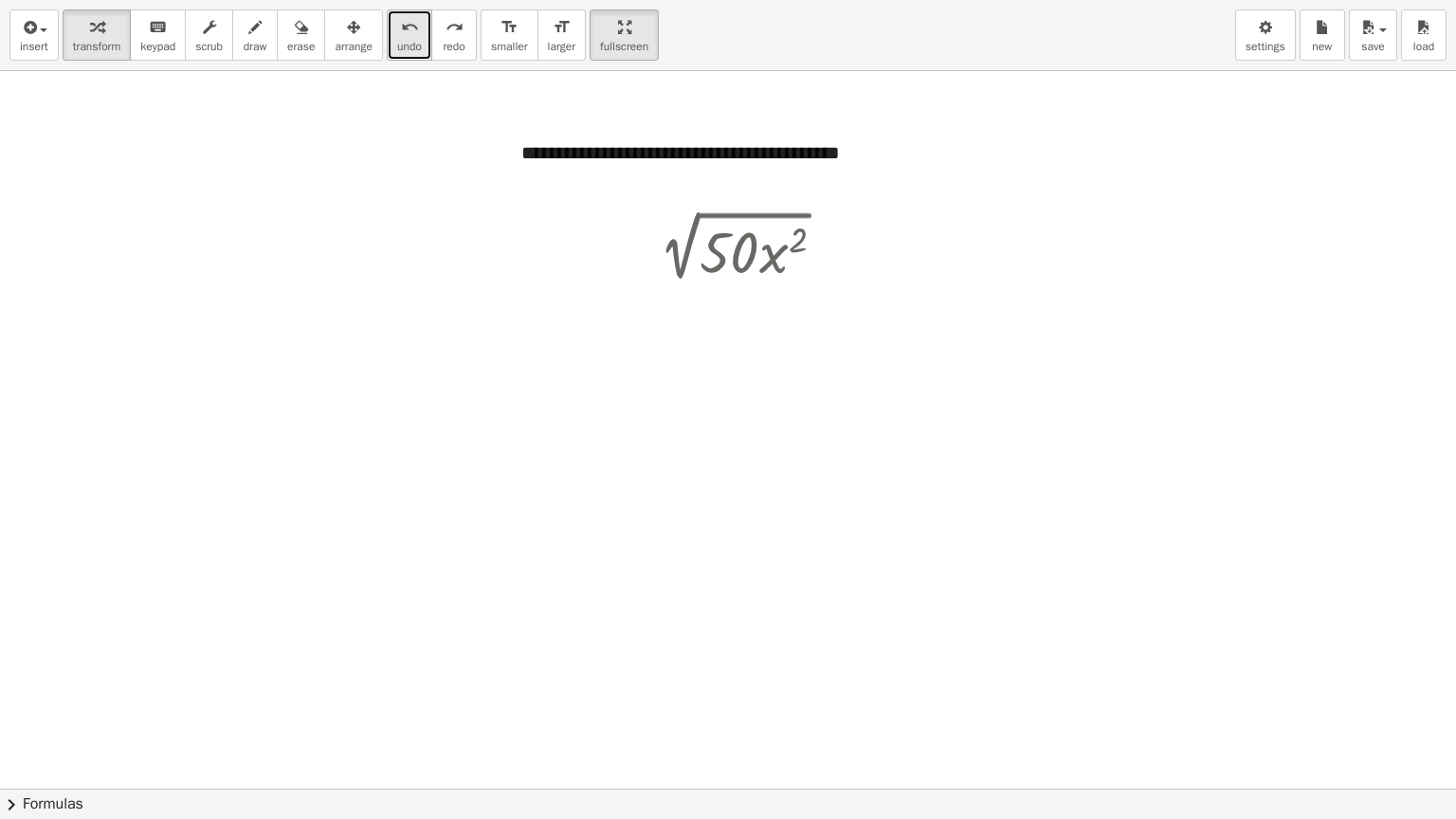 click on "undo" at bounding box center (410, 27) 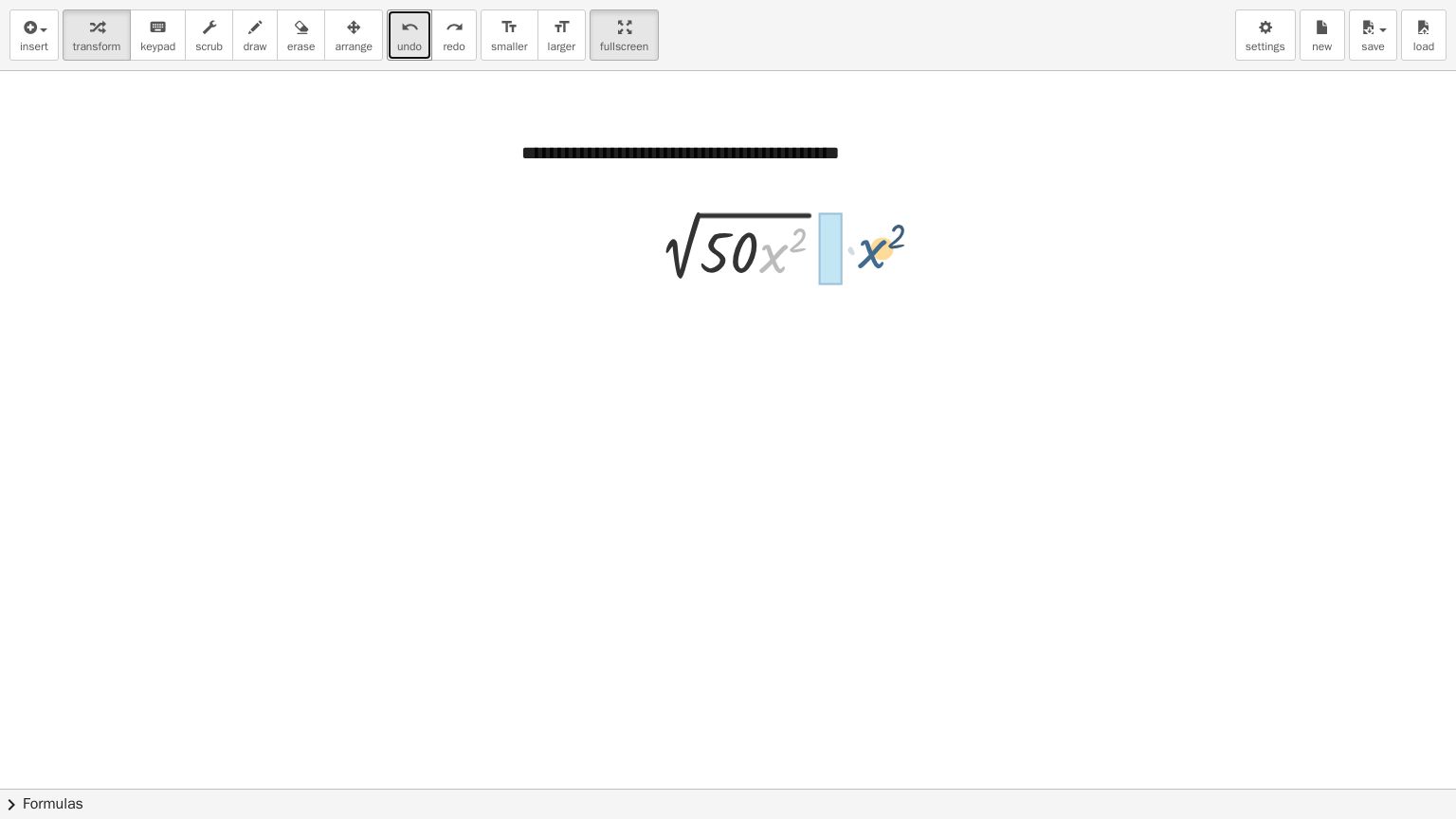 drag, startPoint x: 776, startPoint y: 262, endPoint x: 886, endPoint y: 257, distance: 110.11358 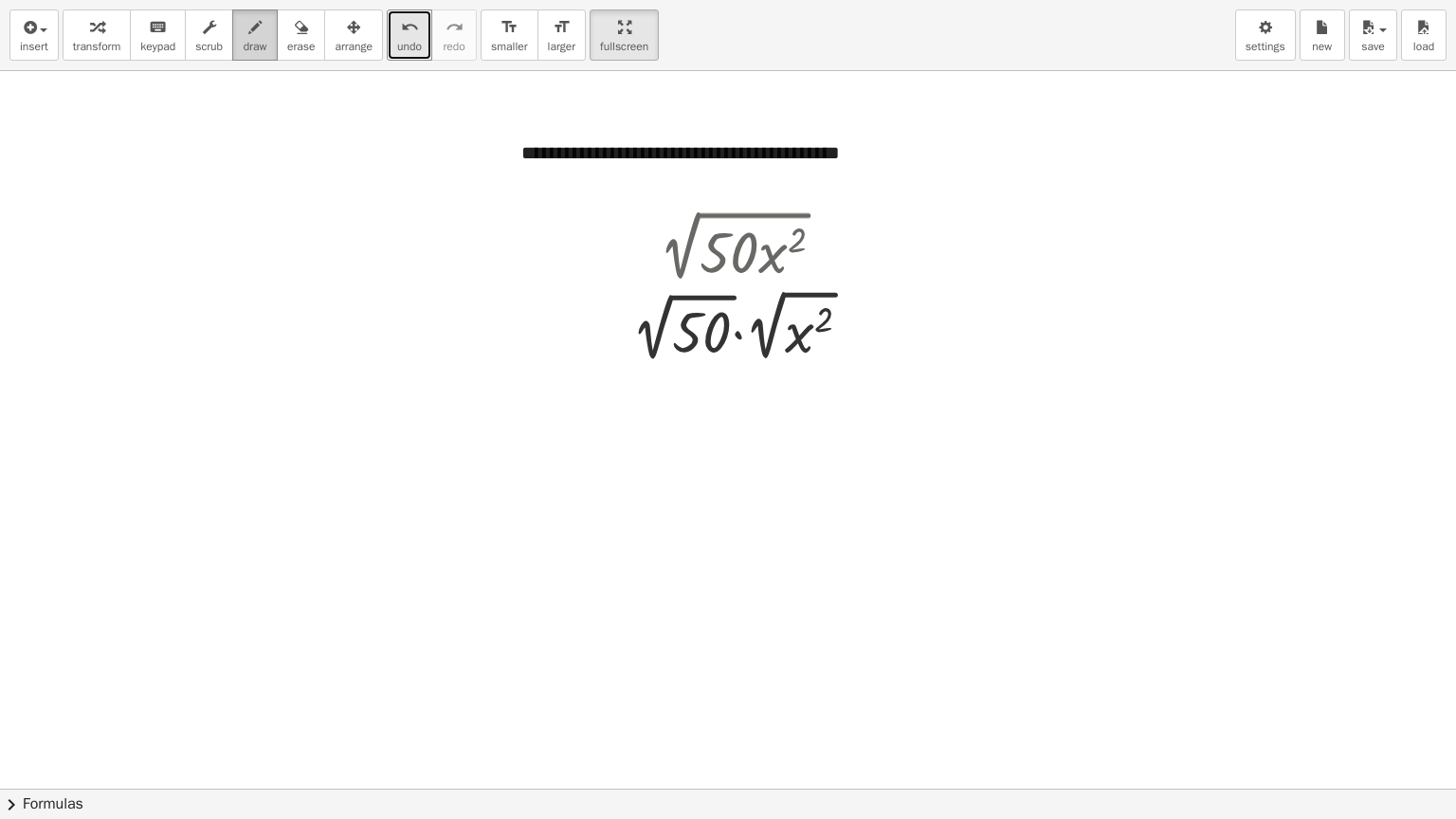 click on "draw" at bounding box center [255, 35] 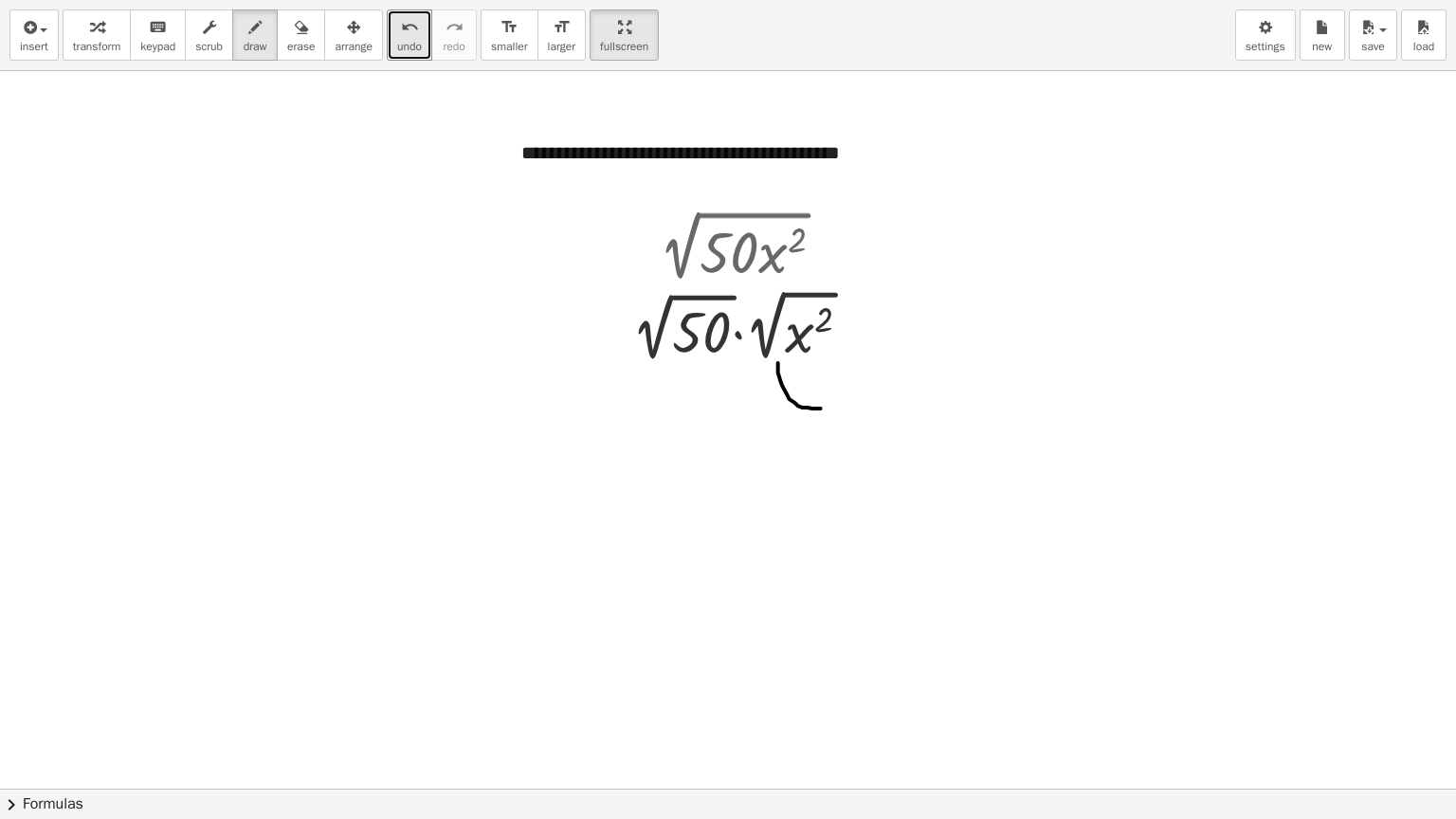 drag, startPoint x: 778, startPoint y: 362, endPoint x: 860, endPoint y: 406, distance: 93.05912 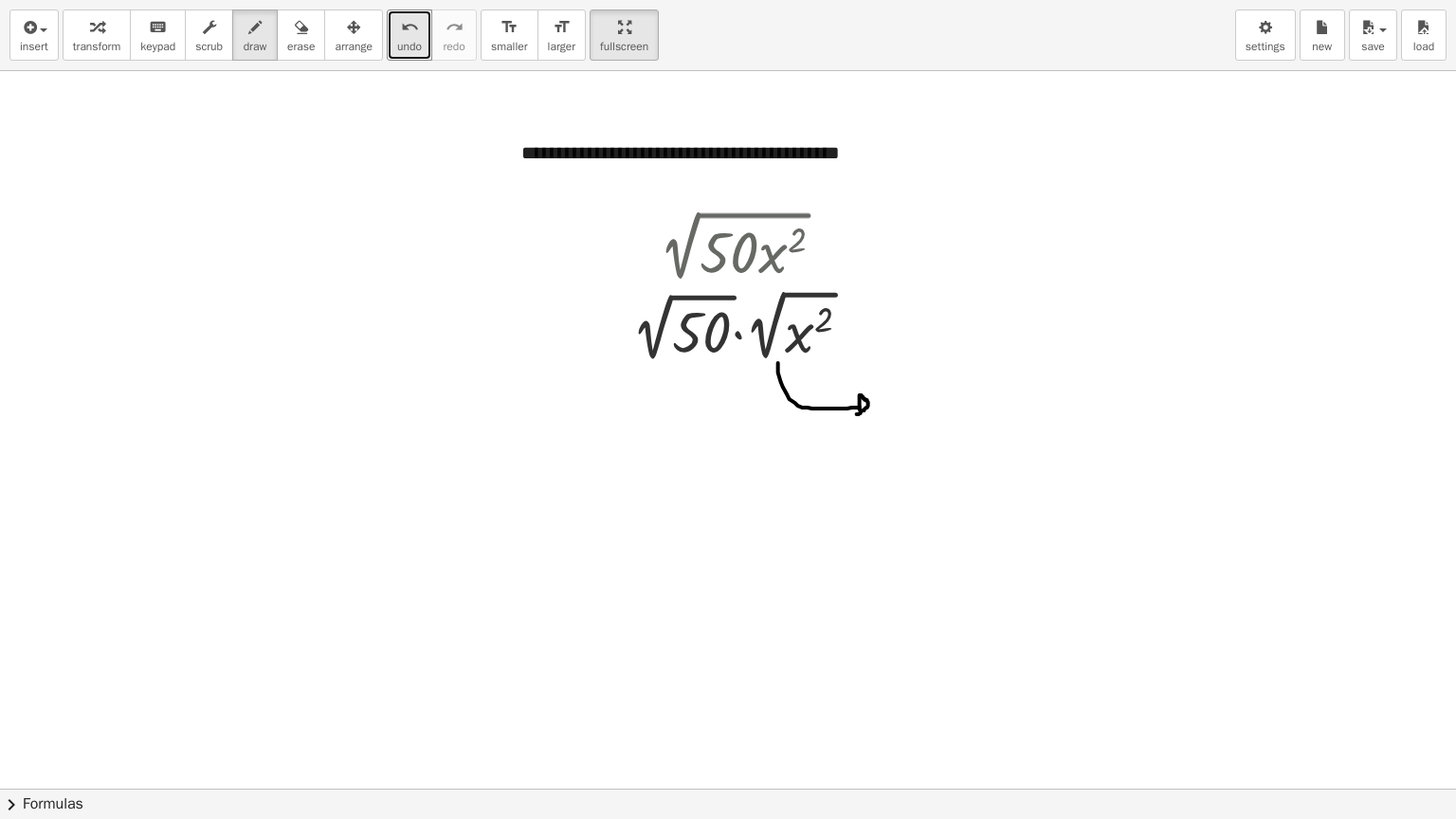 drag, startPoint x: 860, startPoint y: 399, endPoint x: 857, endPoint y: 412, distance: 13.3416641 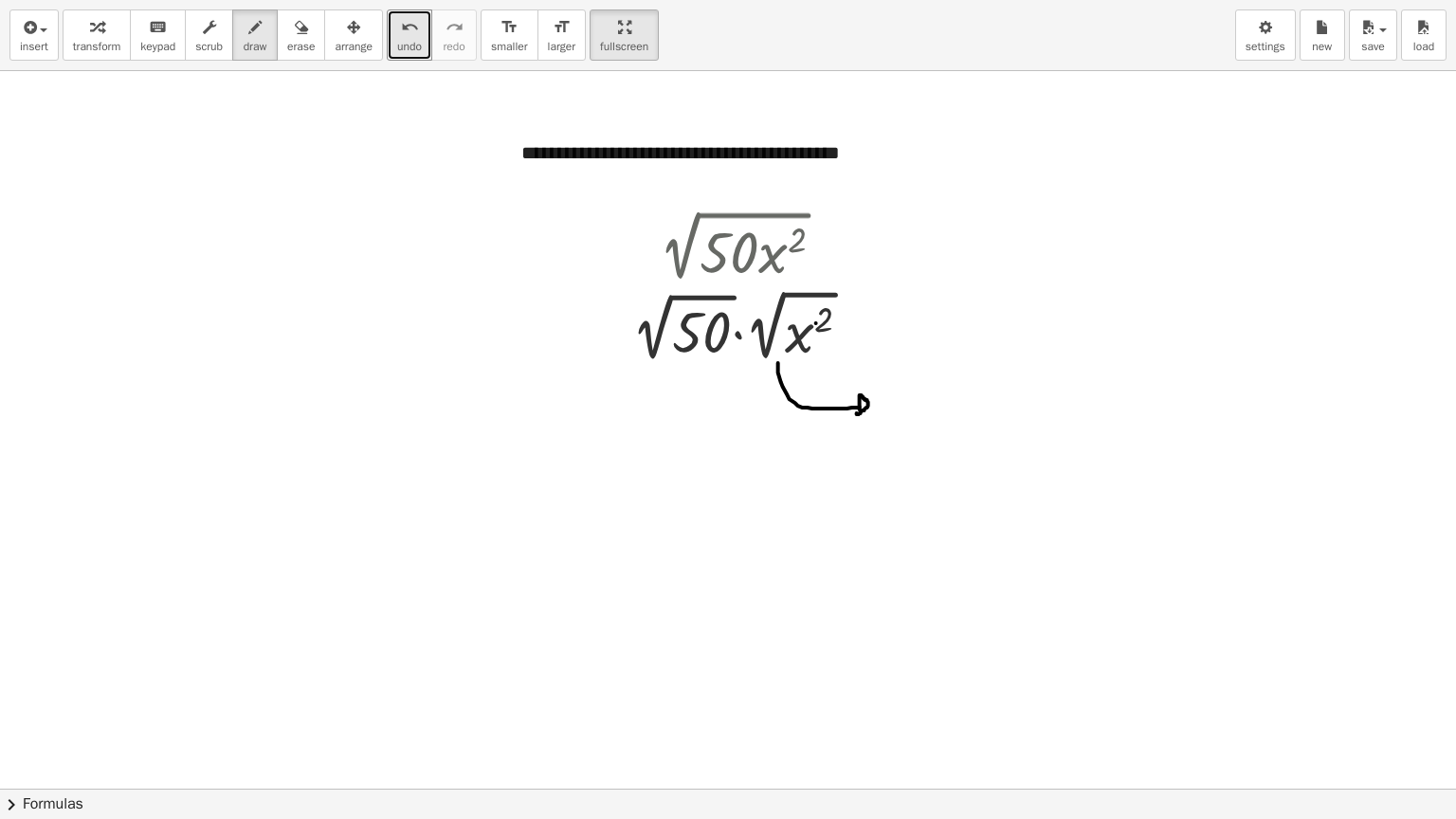 drag, startPoint x: 816, startPoint y: 322, endPoint x: 853, endPoint y: 311, distance: 38.600518 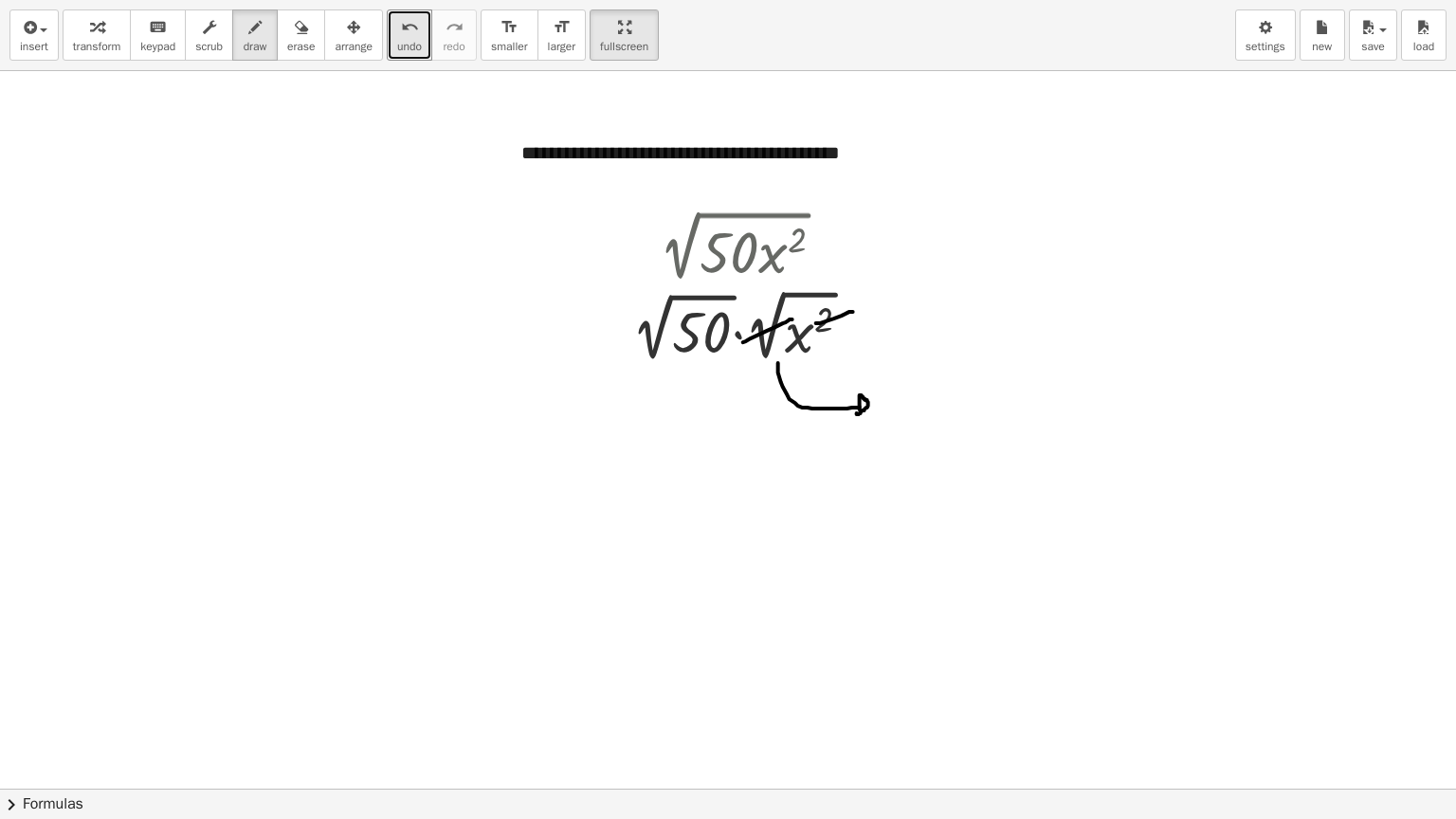 drag, startPoint x: 743, startPoint y: 341, endPoint x: 792, endPoint y: 318, distance: 54.129474 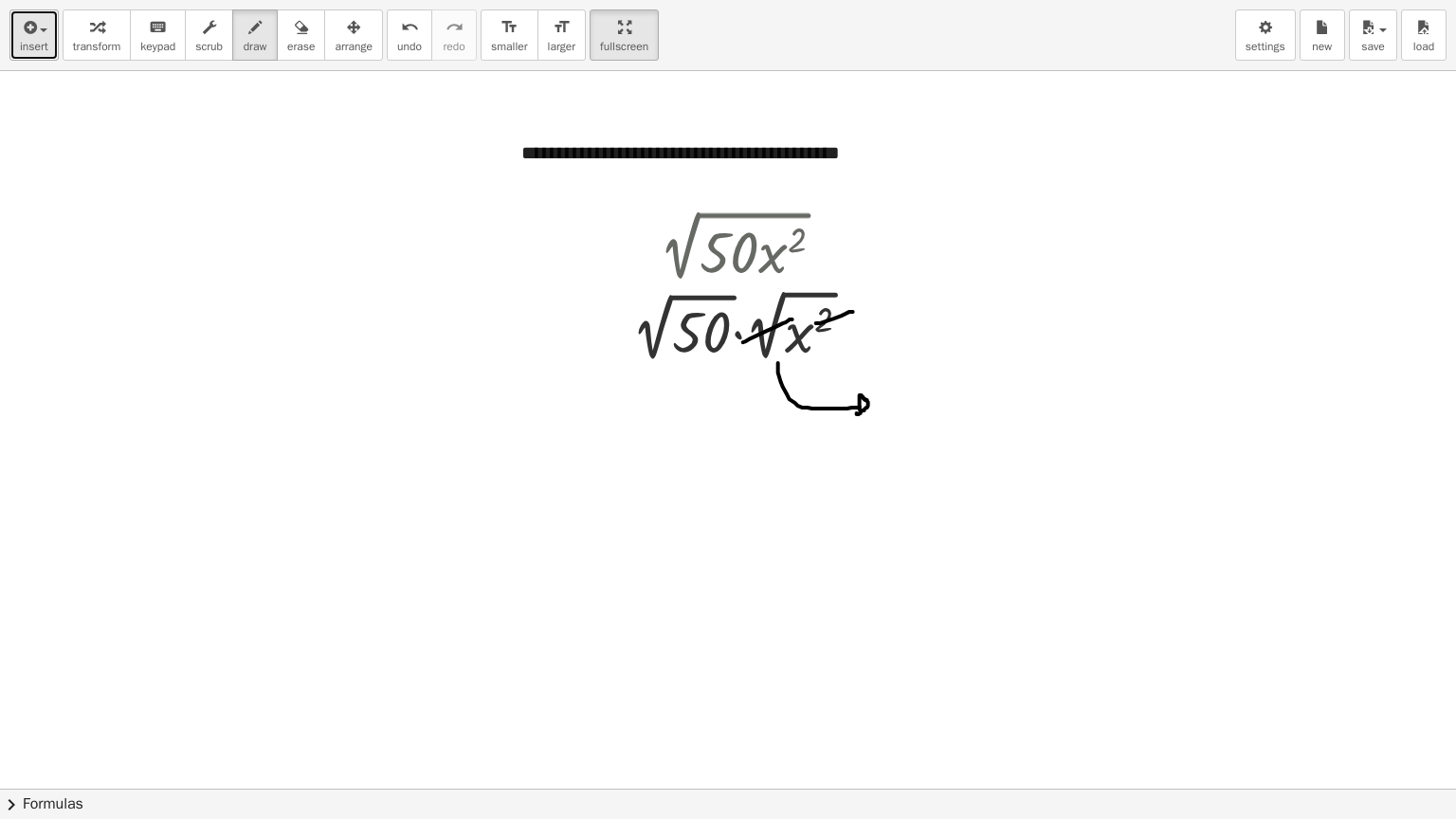click at bounding box center (28, 27) 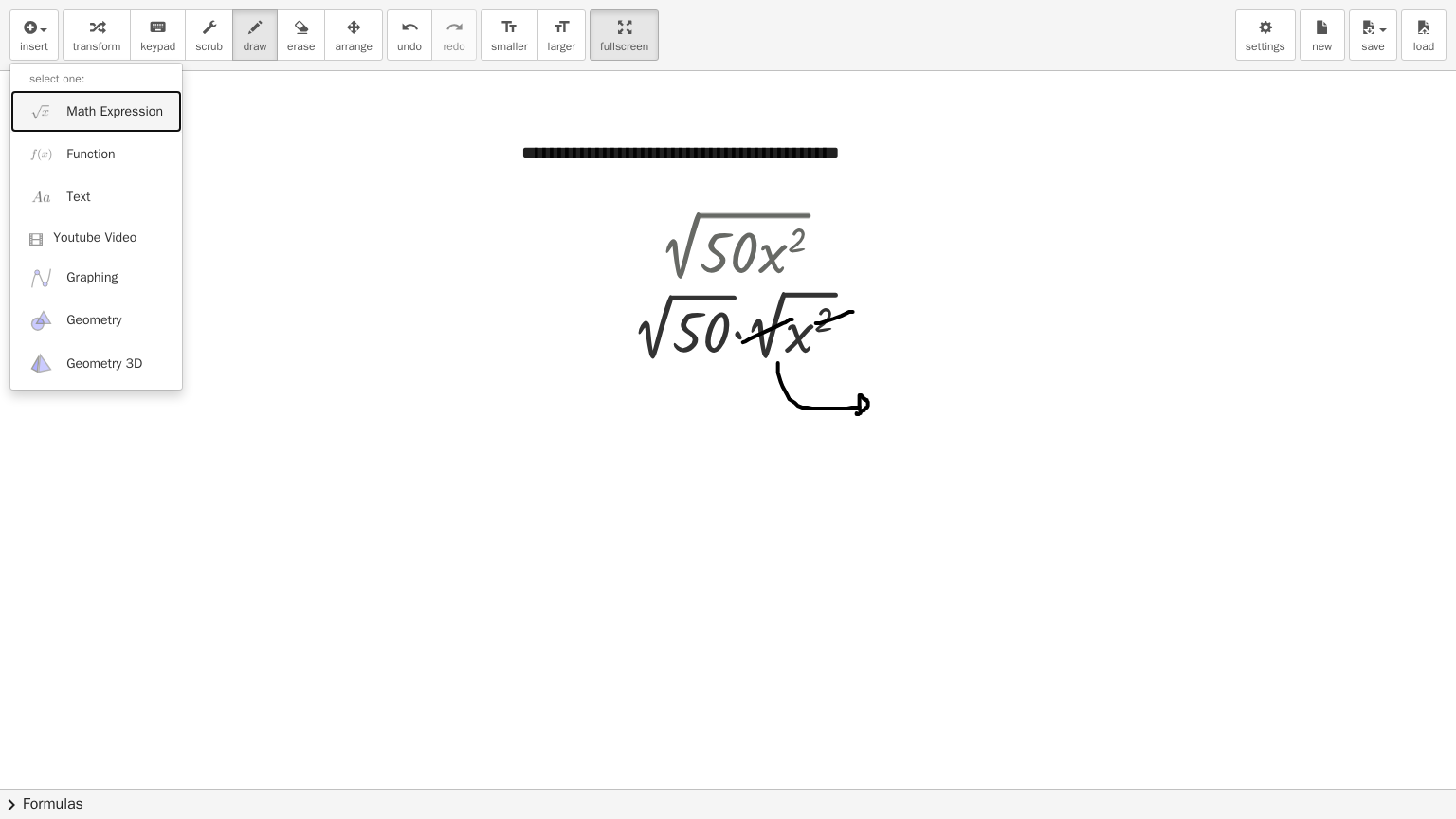 click at bounding box center (41, 111) 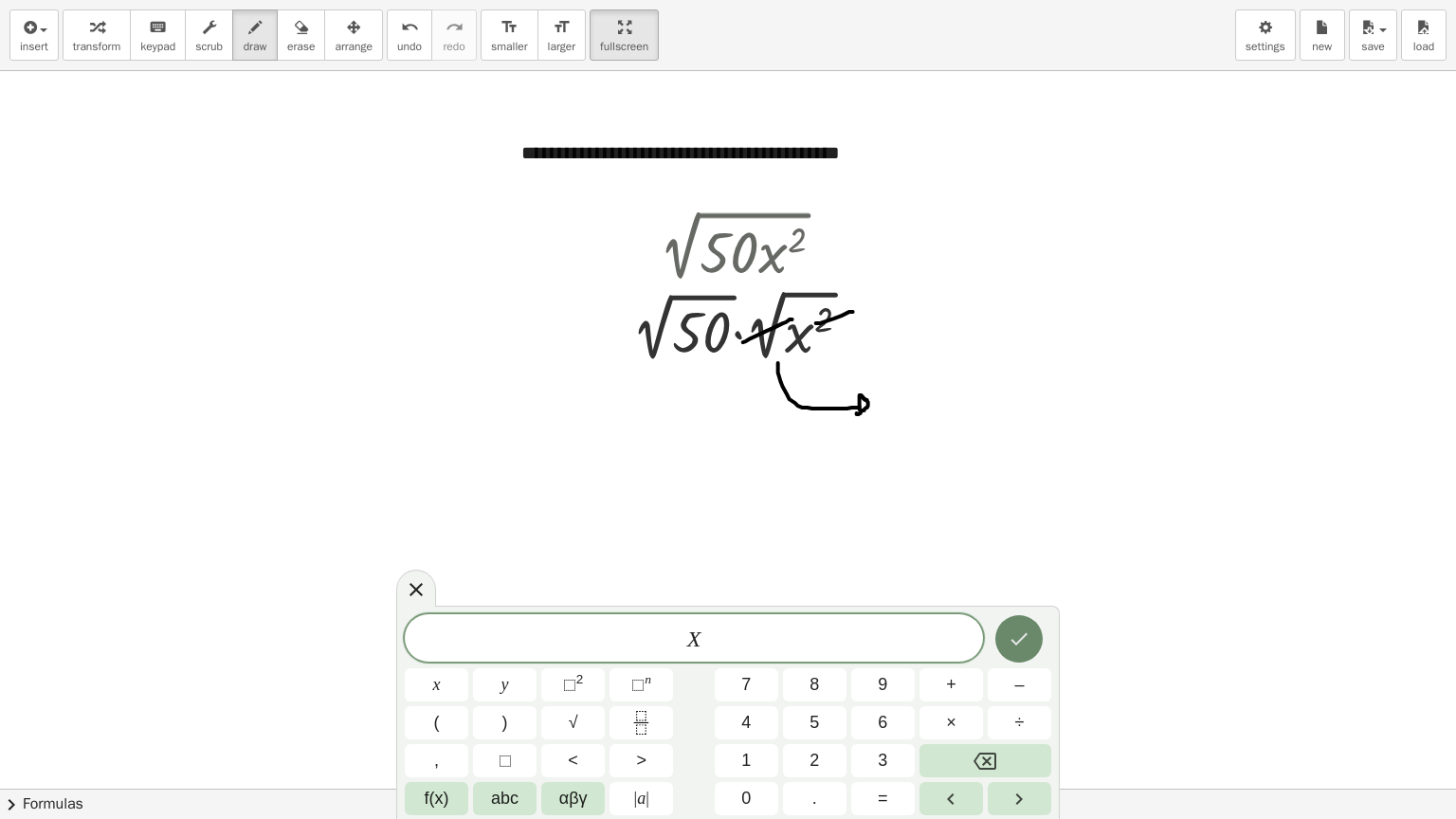click 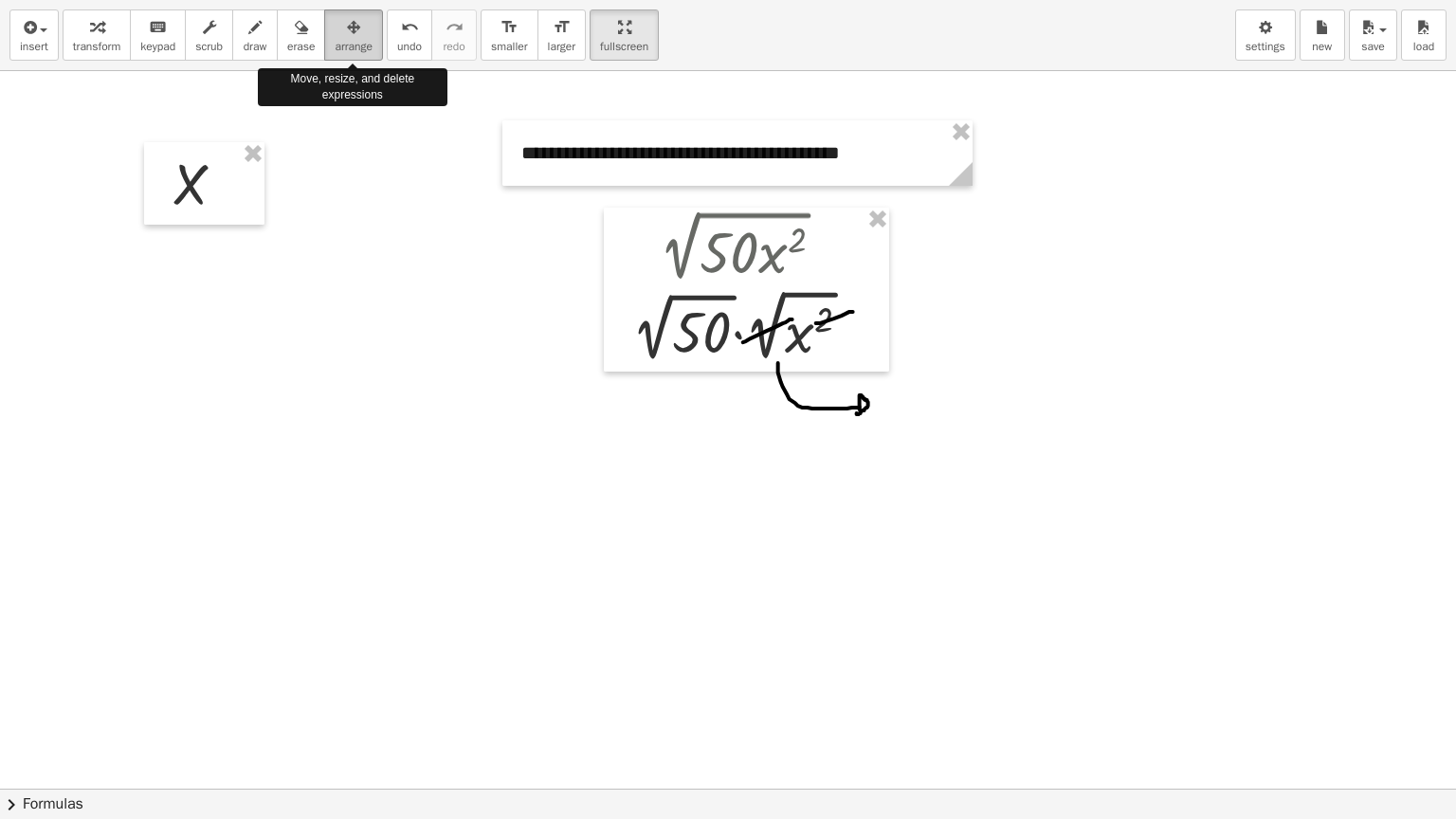 click on "arrange" at bounding box center (354, 46) 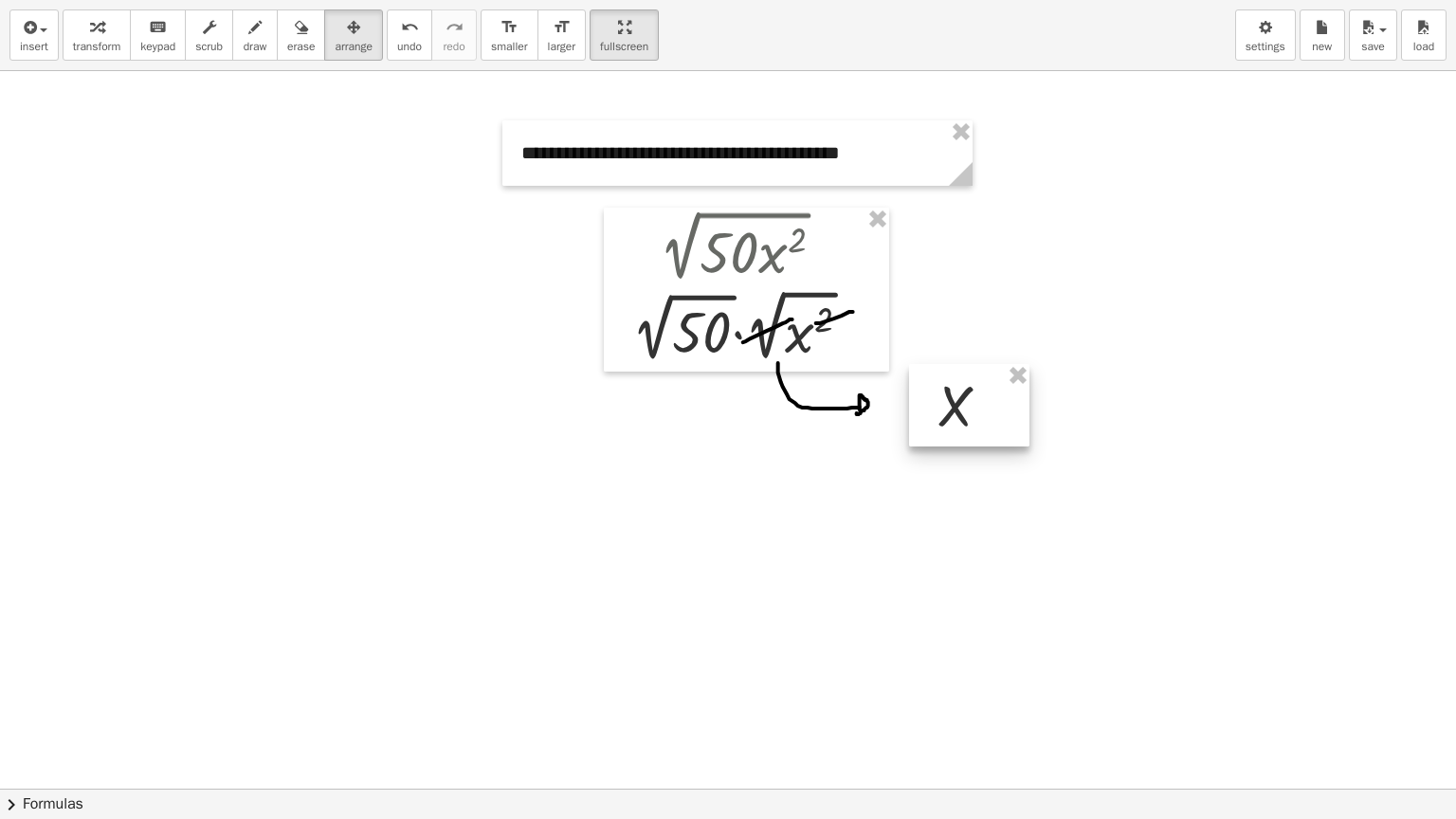 drag, startPoint x: 214, startPoint y: 153, endPoint x: 971, endPoint y: 379, distance: 790.0158 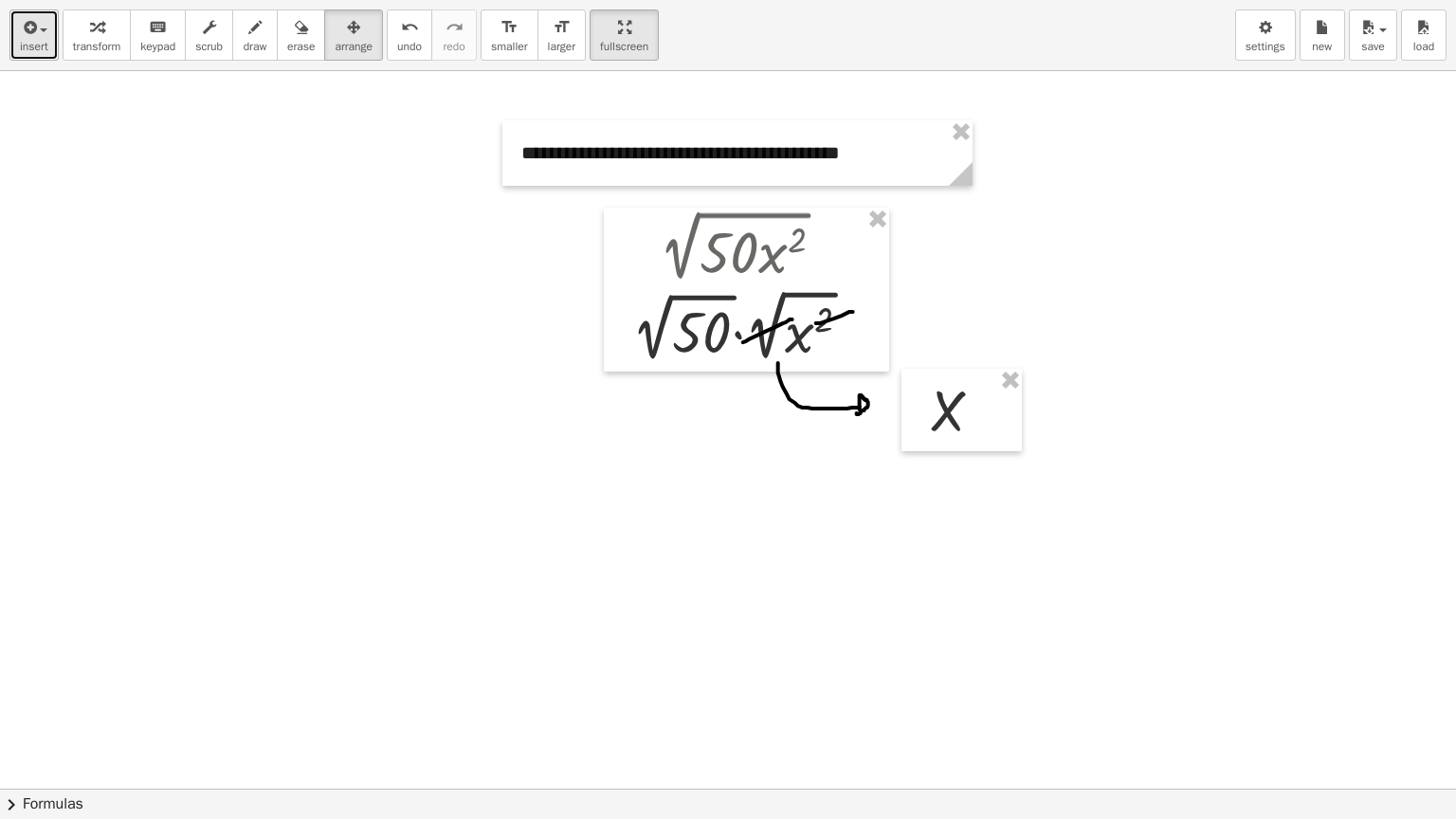 click on "insert" at bounding box center [34, 35] 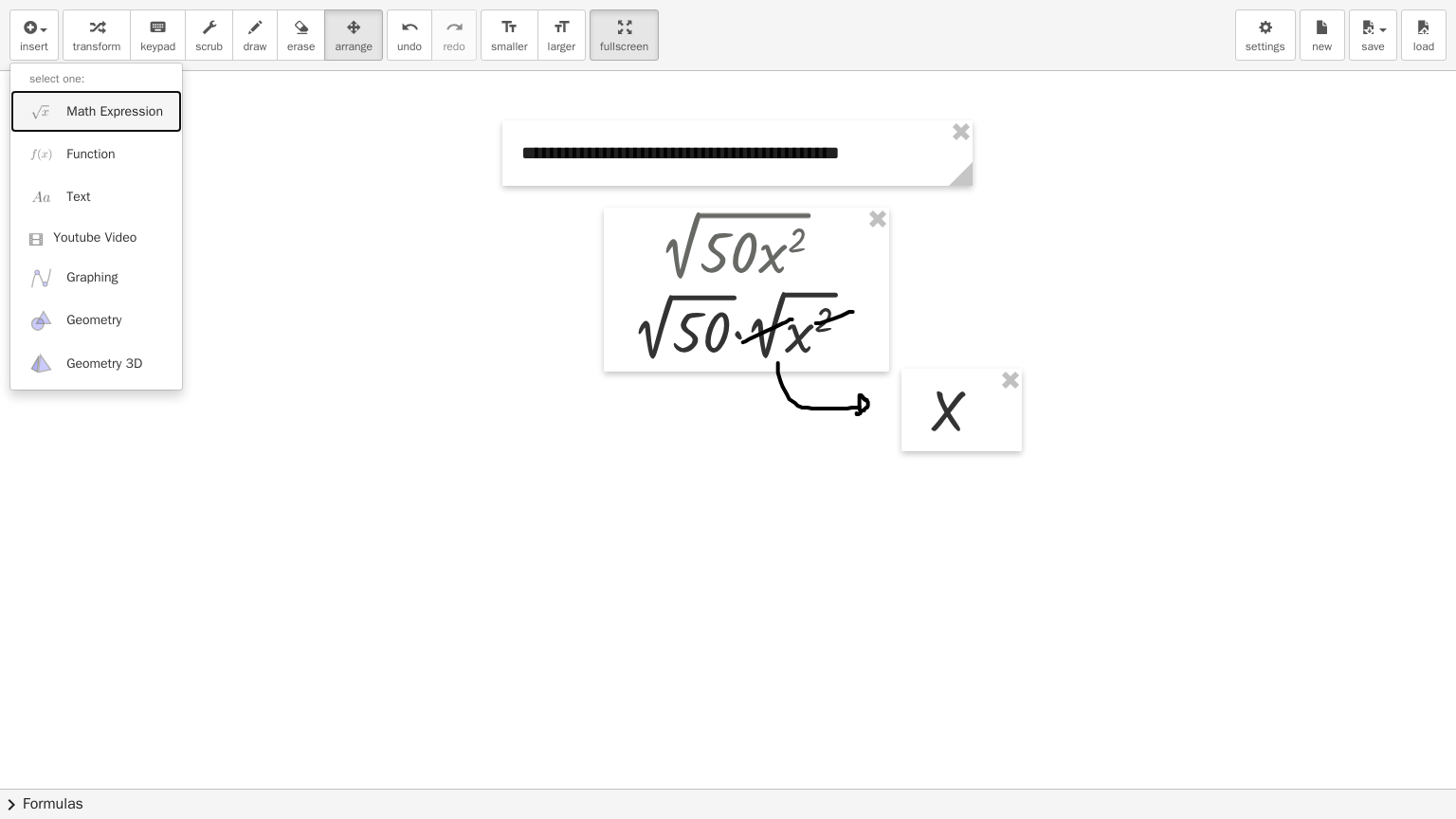 click on "Math Expression" at bounding box center [115, 112] 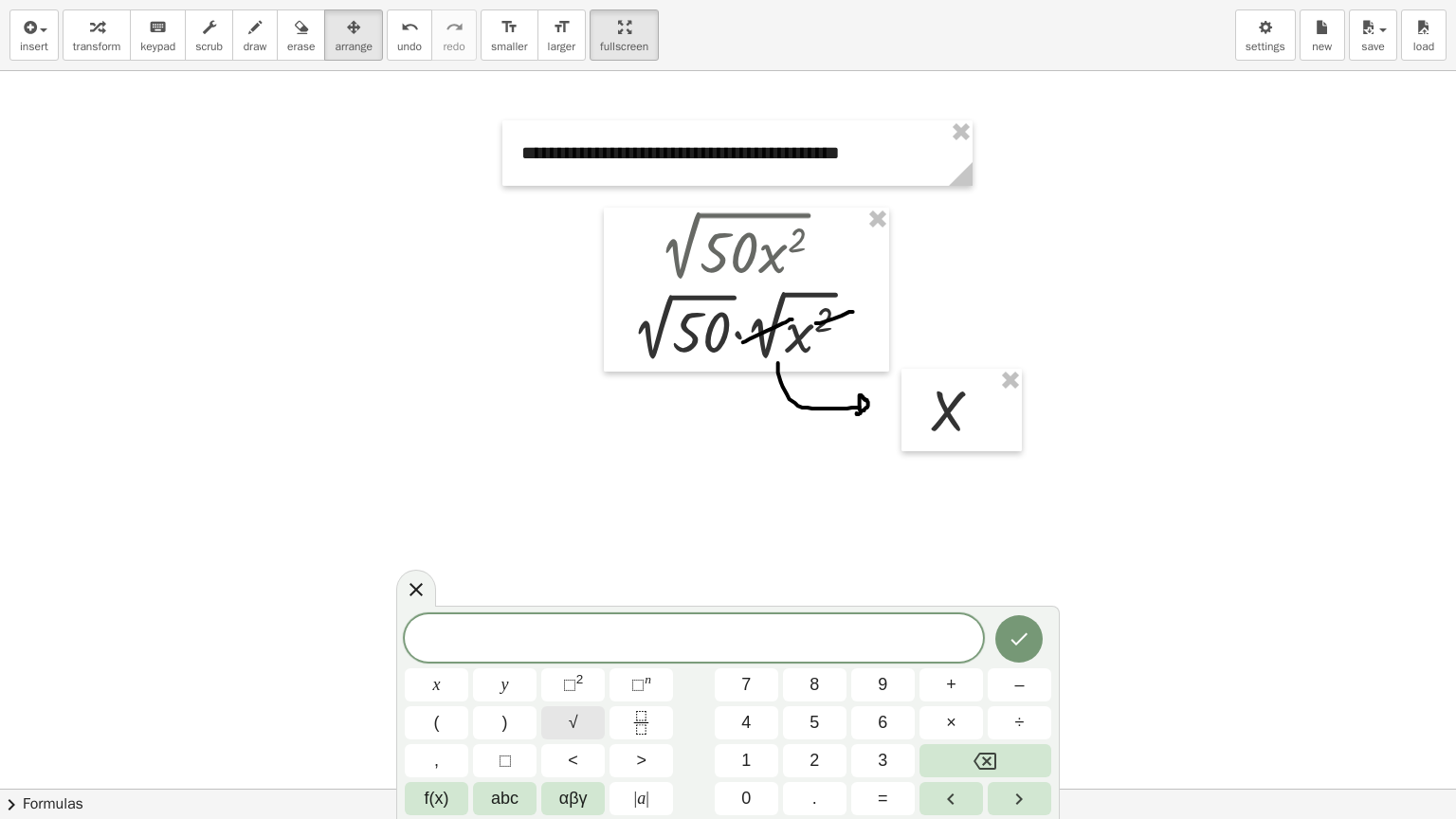click on "√" at bounding box center [573, 722] 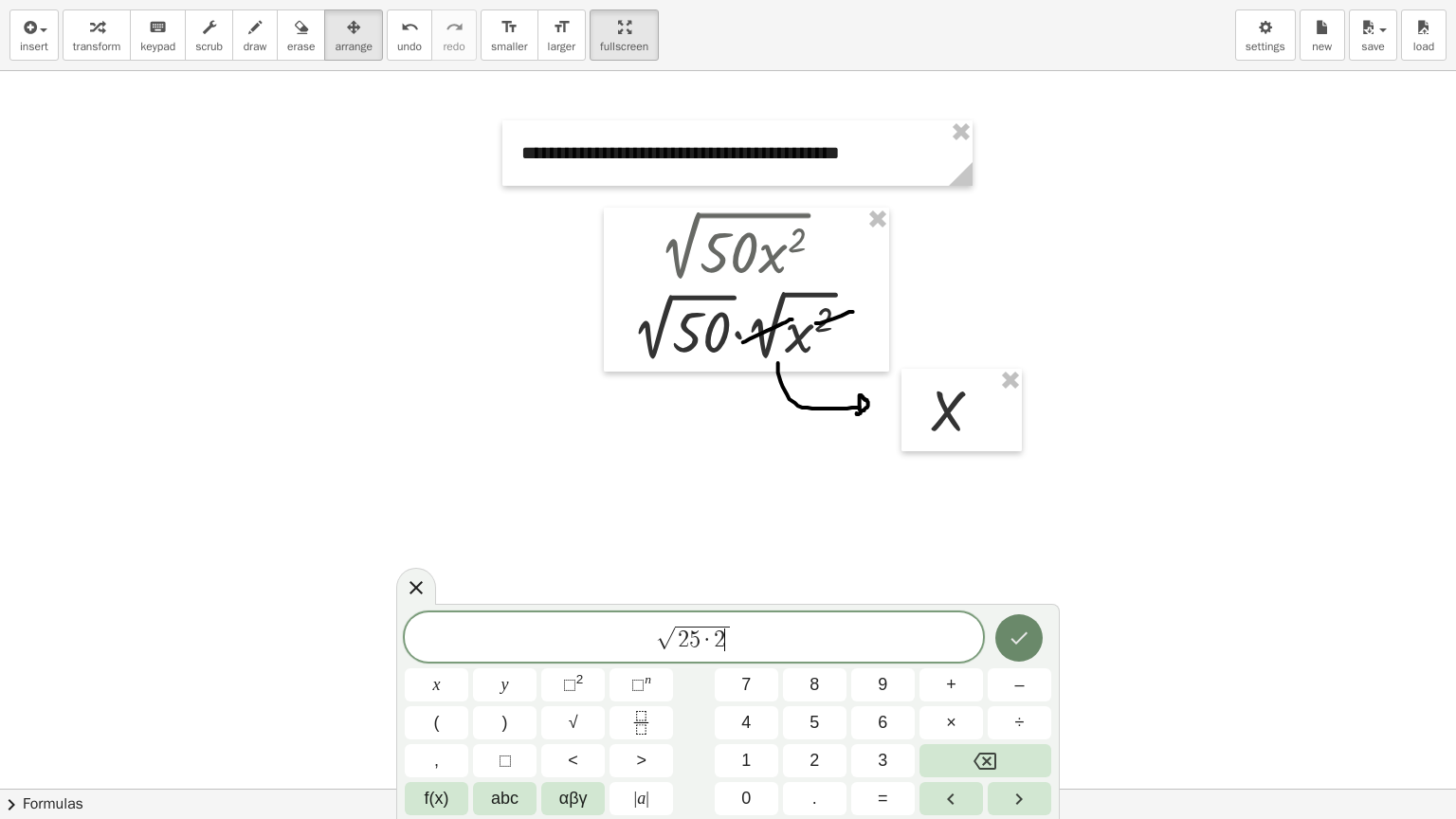 click 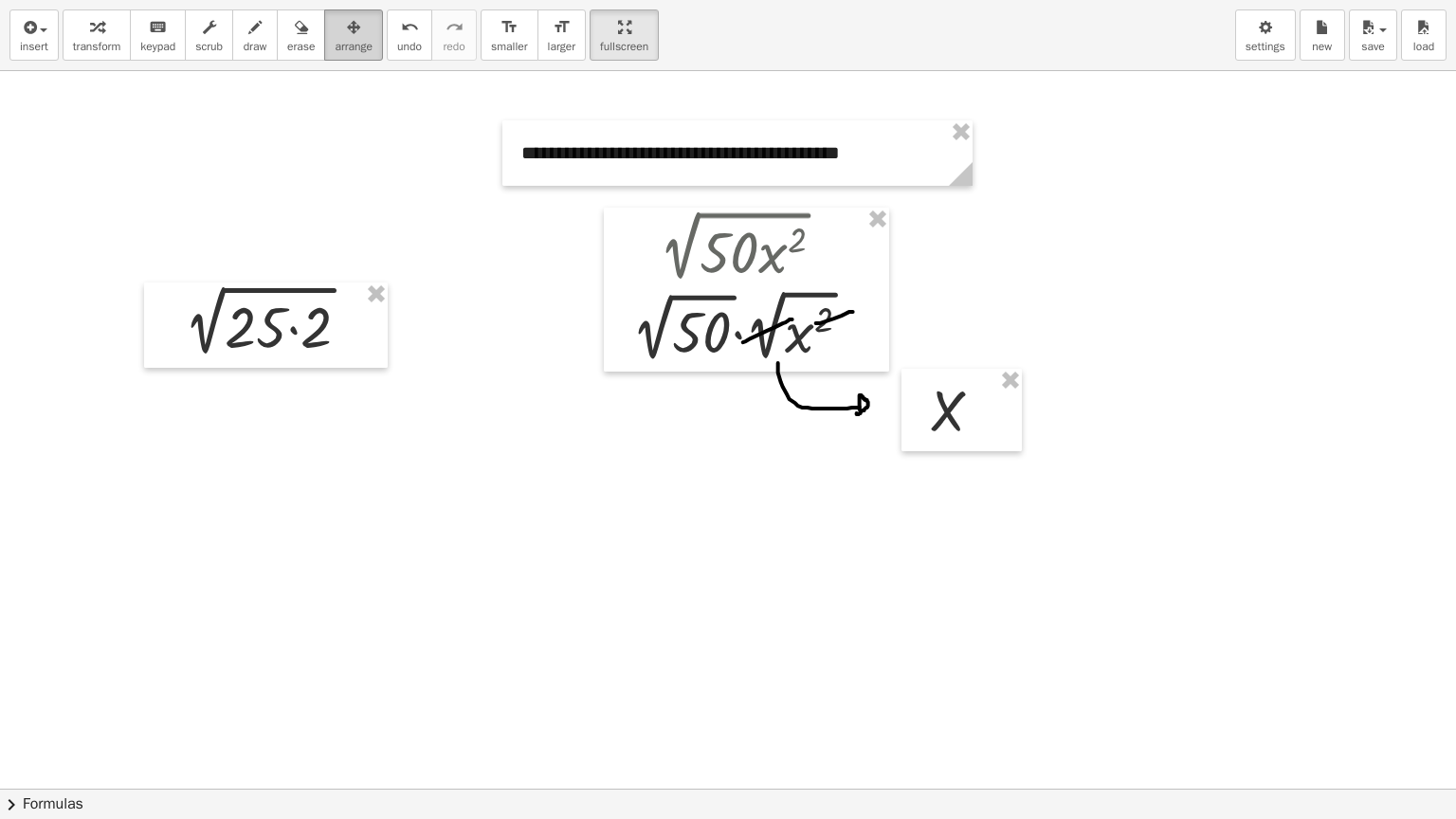 click on "arrange" at bounding box center [354, 46] 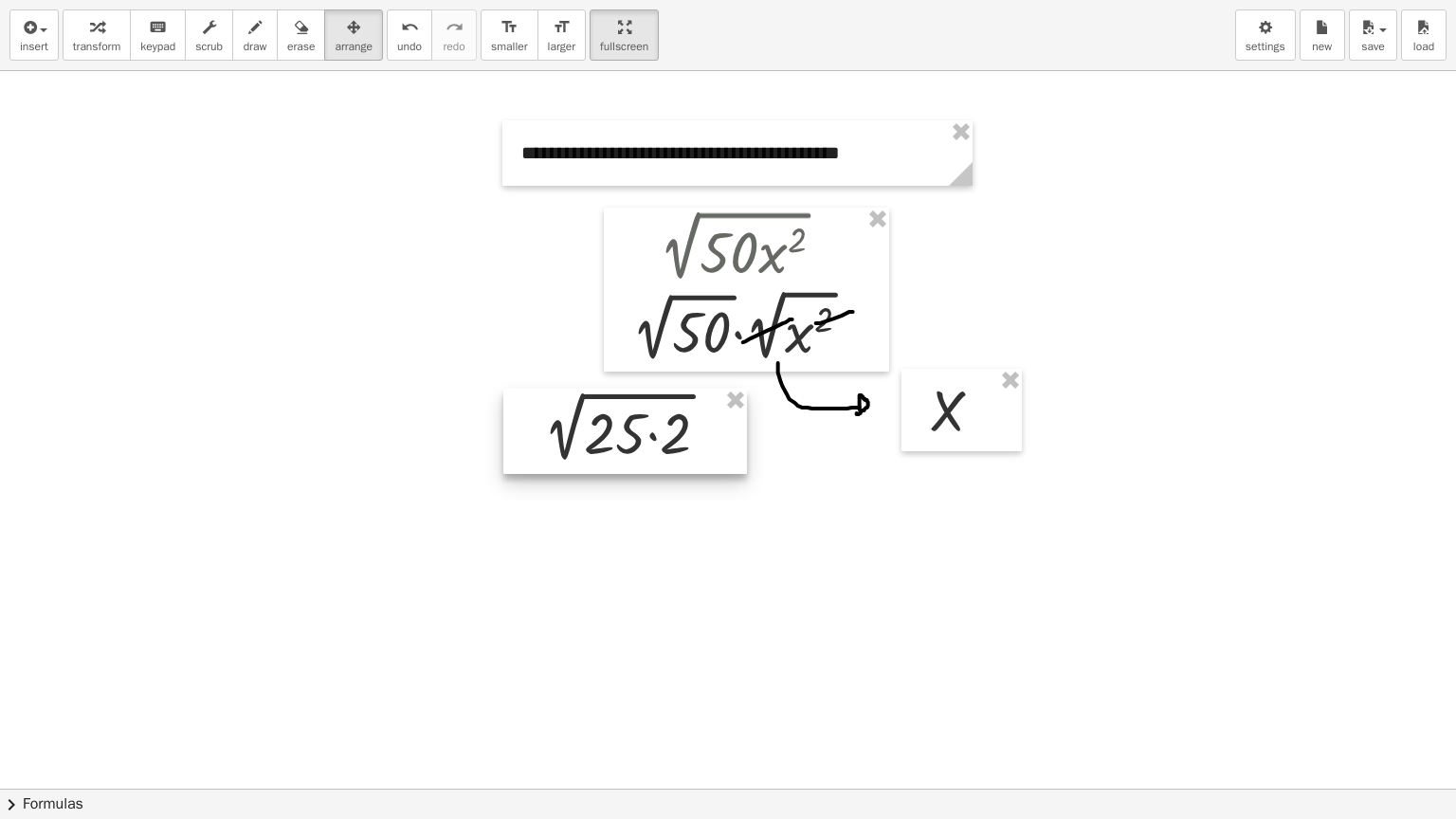 drag, startPoint x: 240, startPoint y: 341, endPoint x: 599, endPoint y: 447, distance: 374.32205 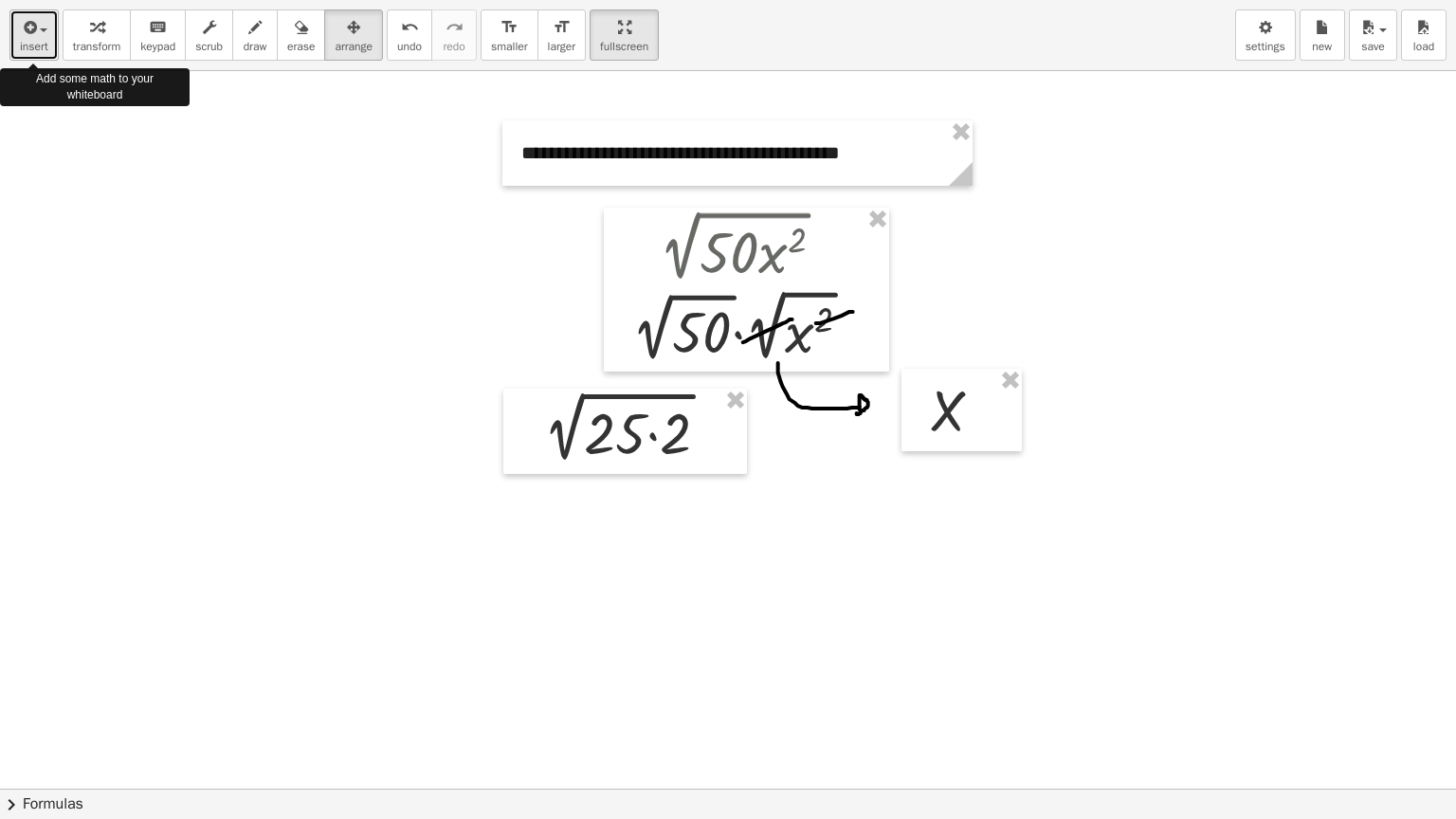 click on "insert" at bounding box center (34, 46) 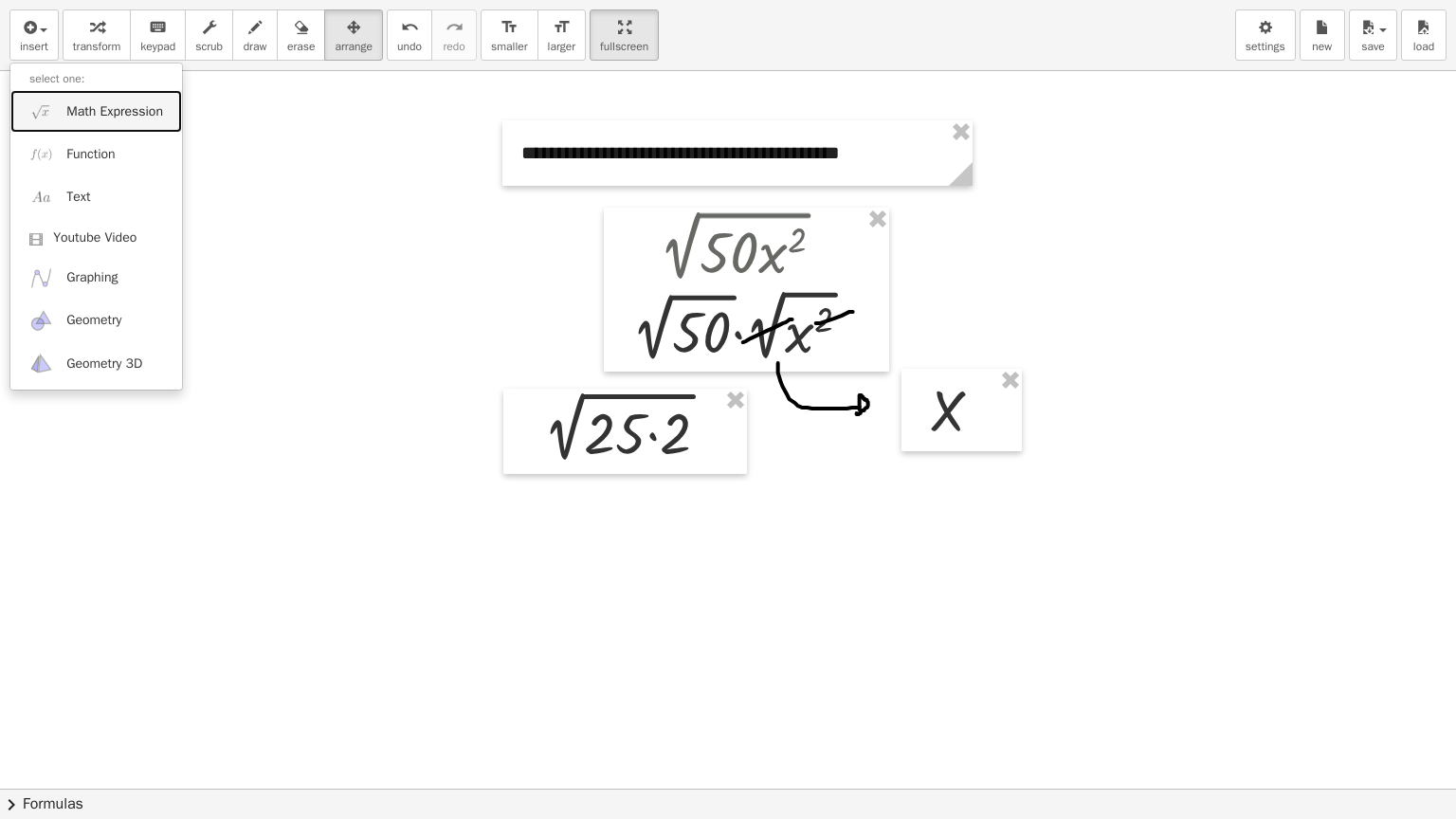 click on "Math Expression" at bounding box center (96, 111) 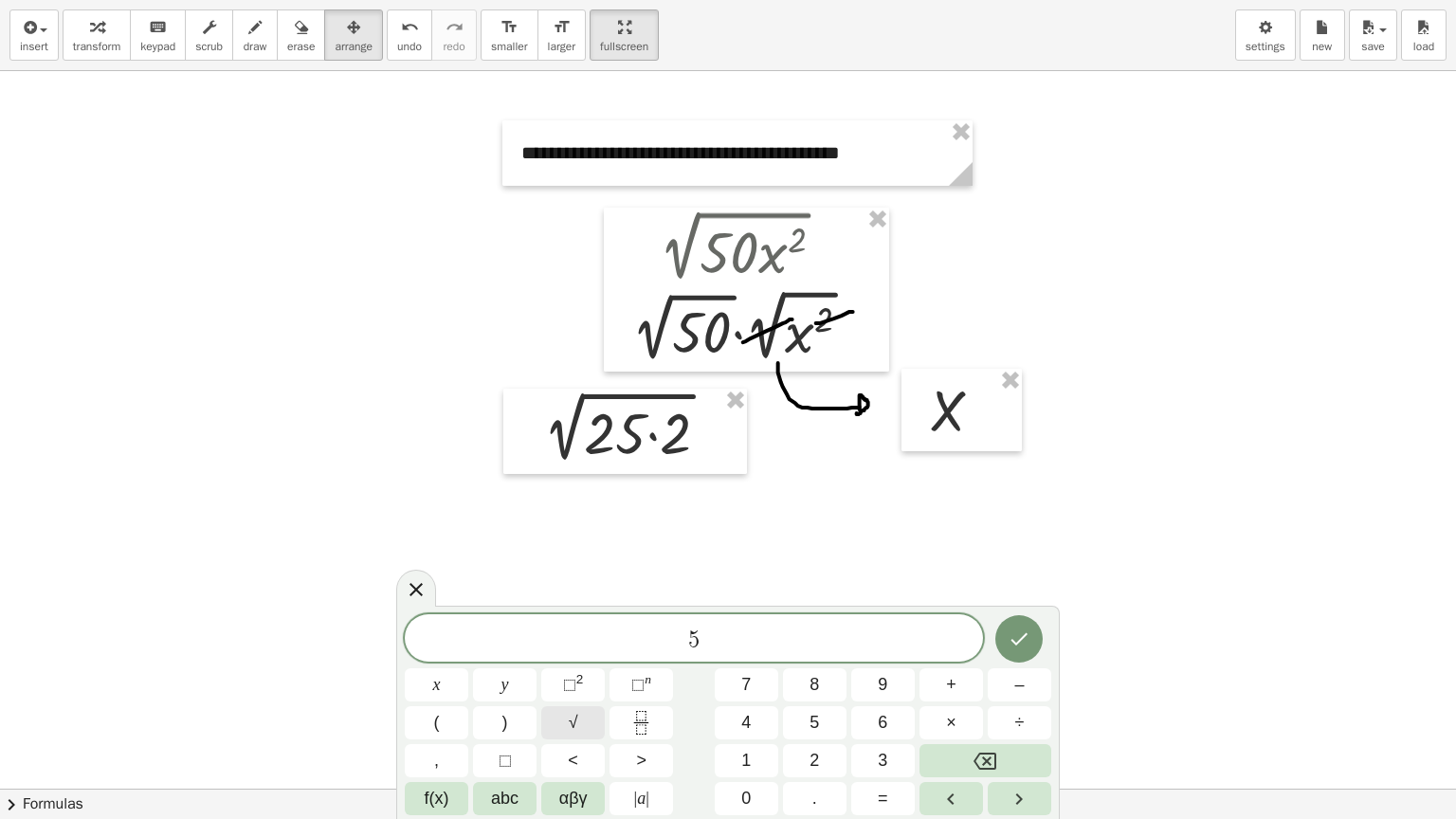 click on "√" at bounding box center [573, 722] 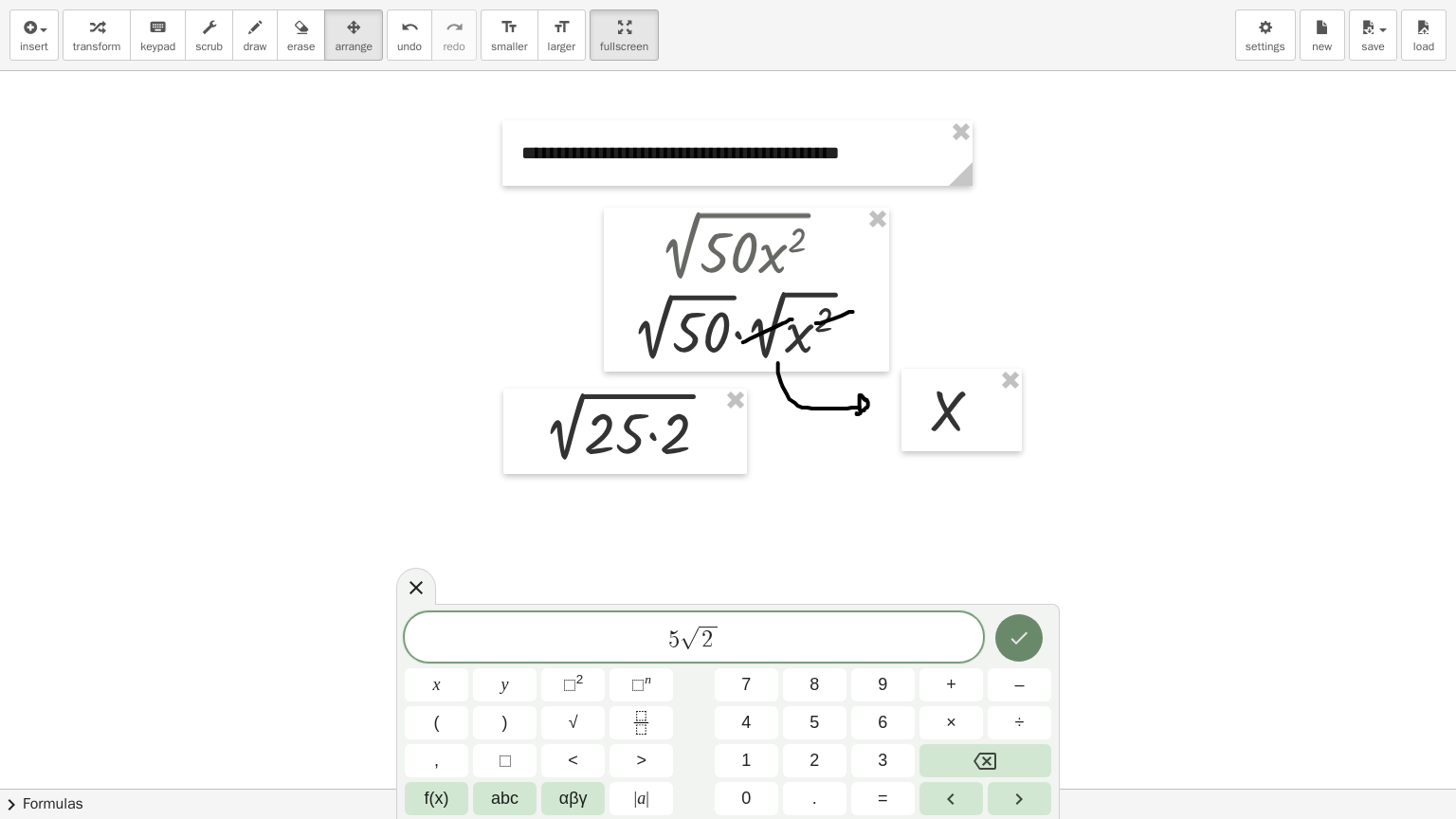 click 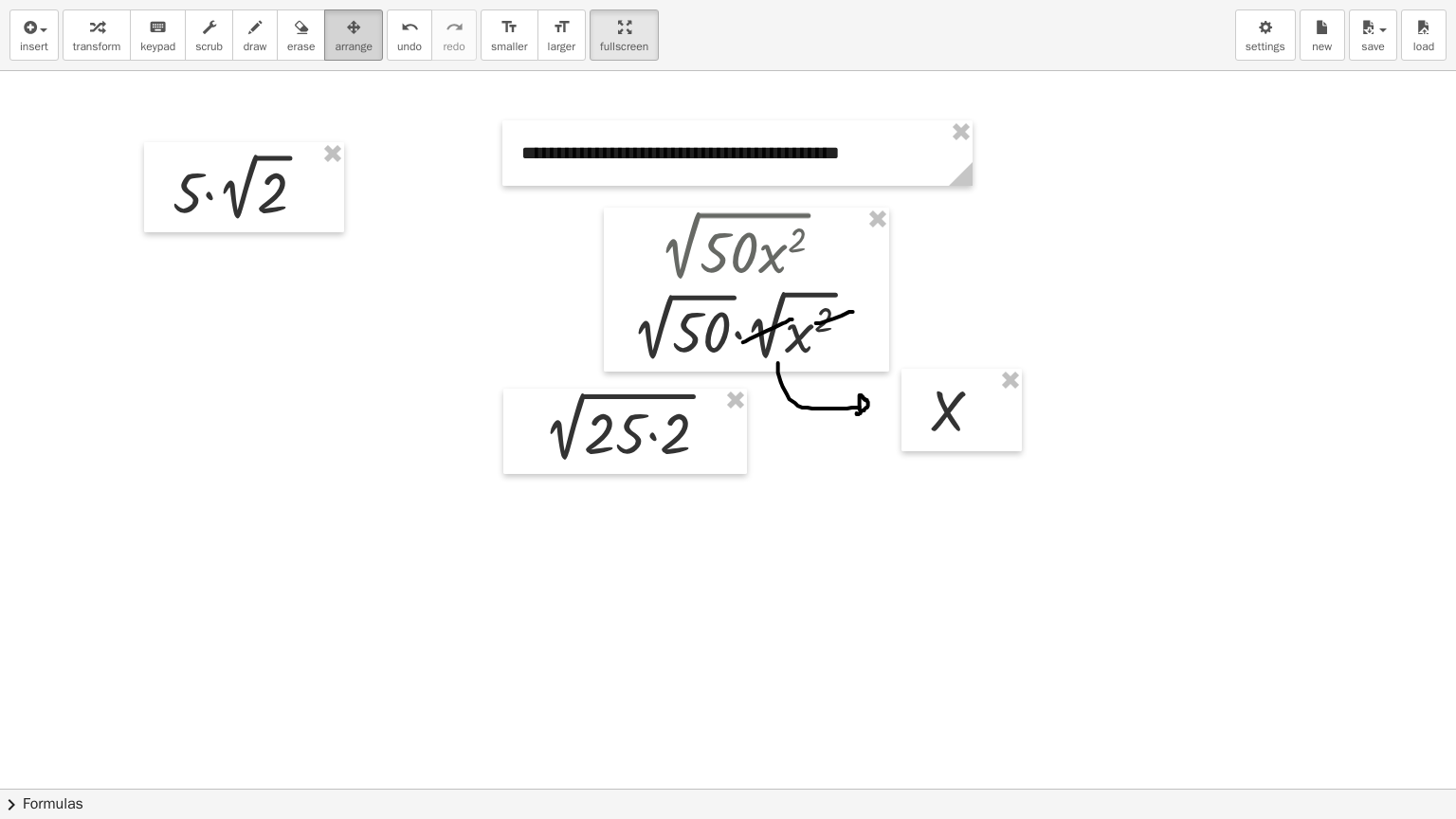 click on "arrange" at bounding box center (354, 46) 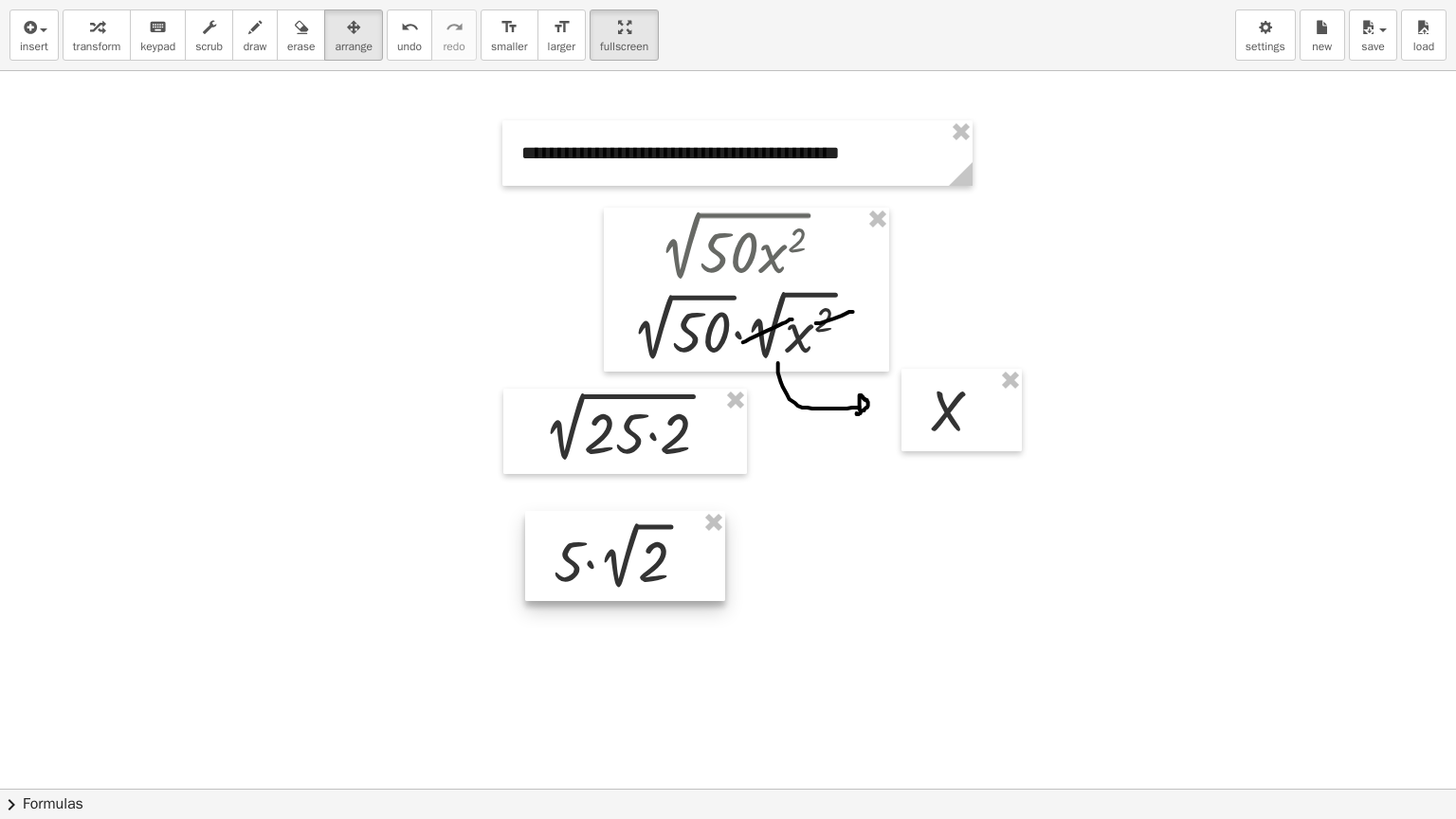 drag, startPoint x: 211, startPoint y: 181, endPoint x: 592, endPoint y: 549, distance: 529.703 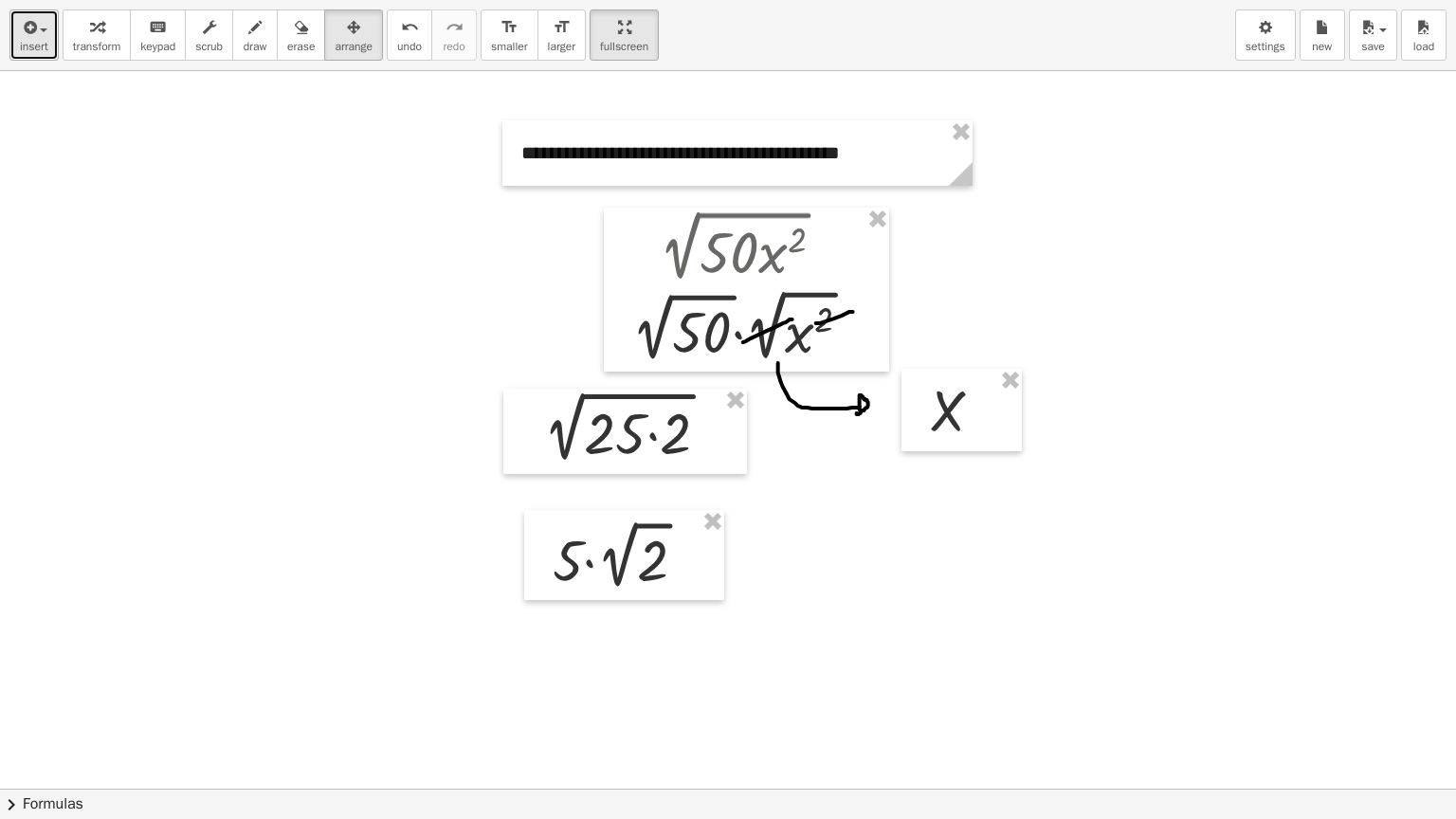 click on "insert" at bounding box center (34, 46) 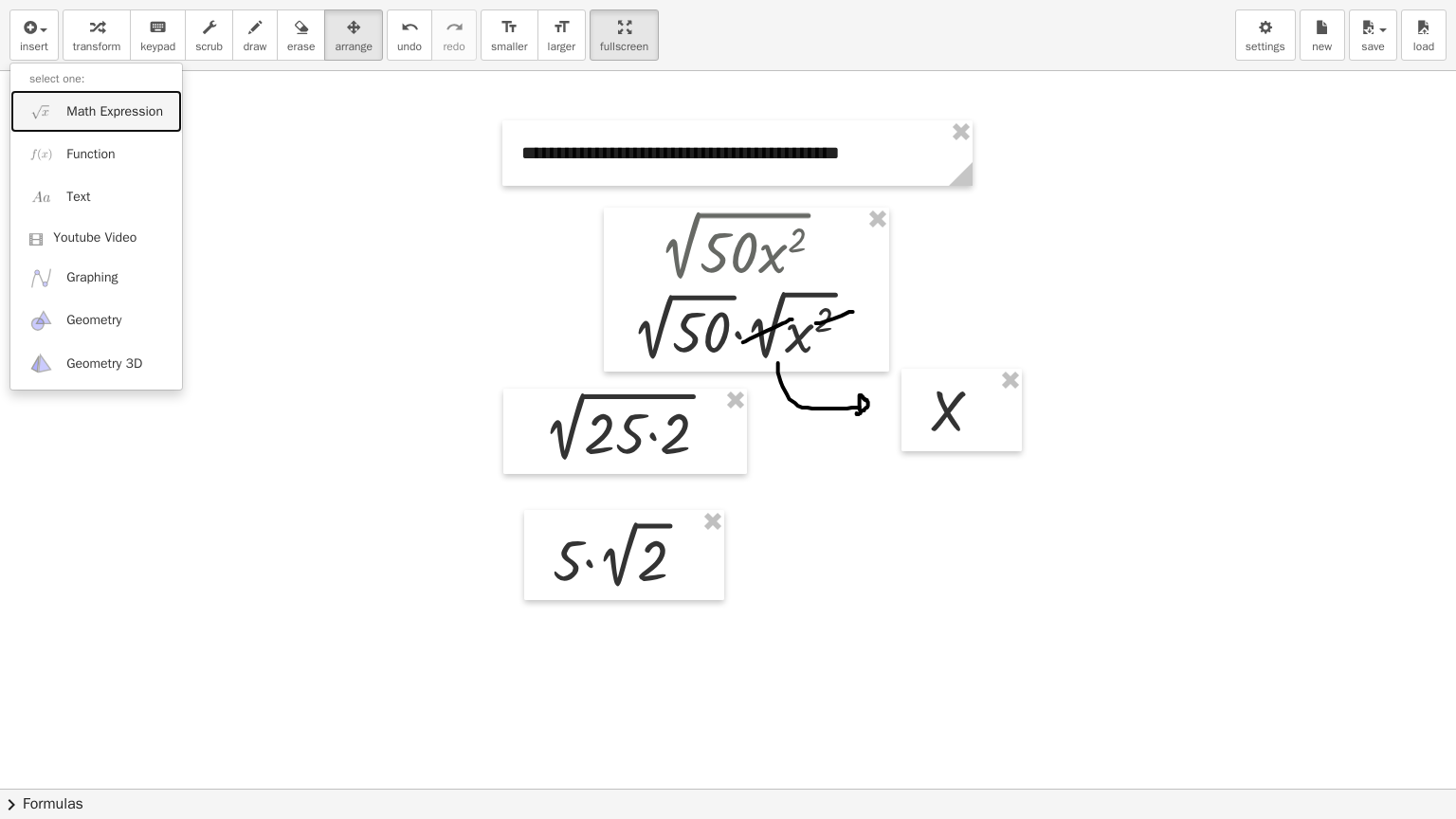 click on "Math Expression" at bounding box center [115, 112] 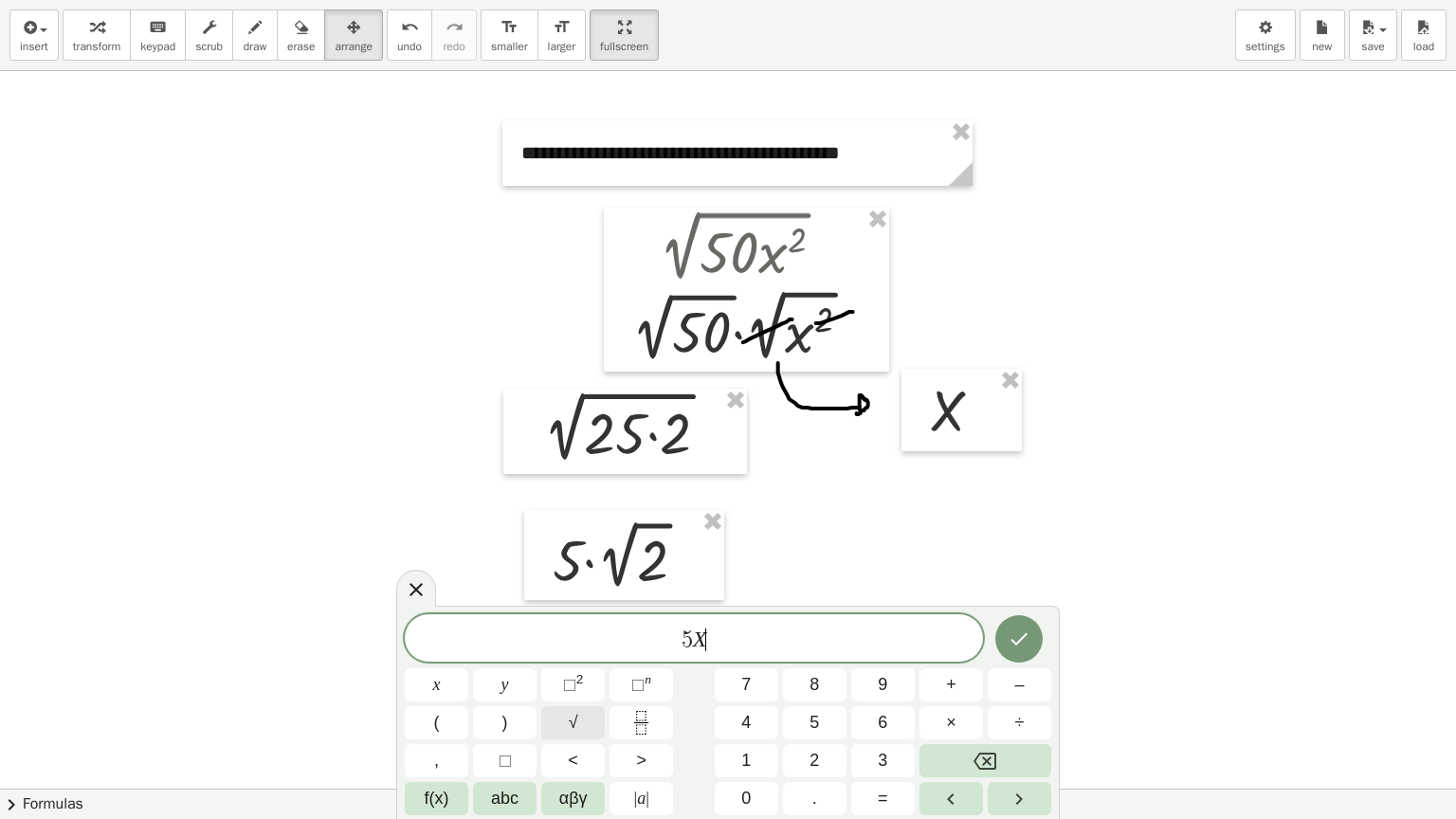 click on "√" at bounding box center [573, 722] 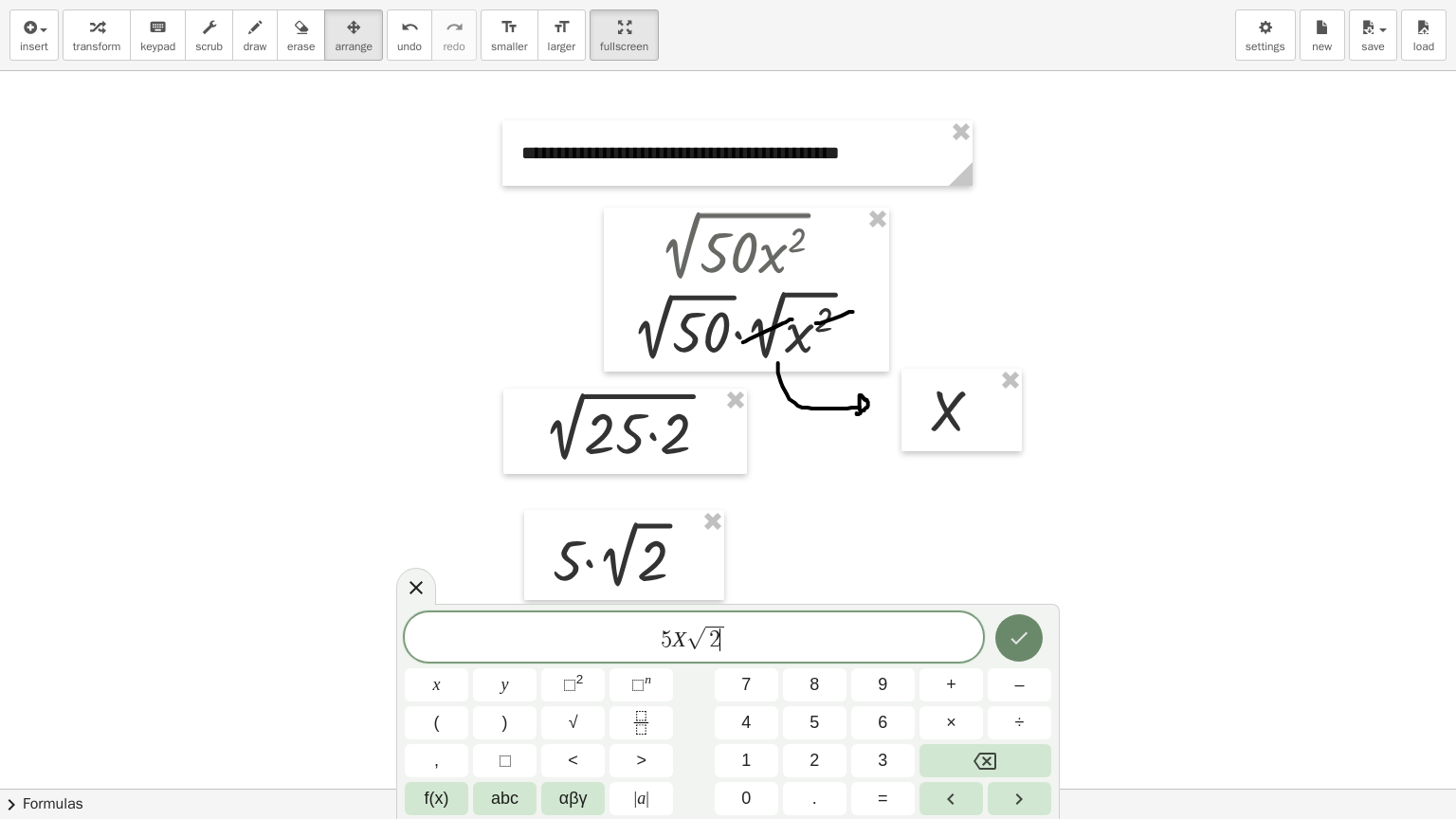 click 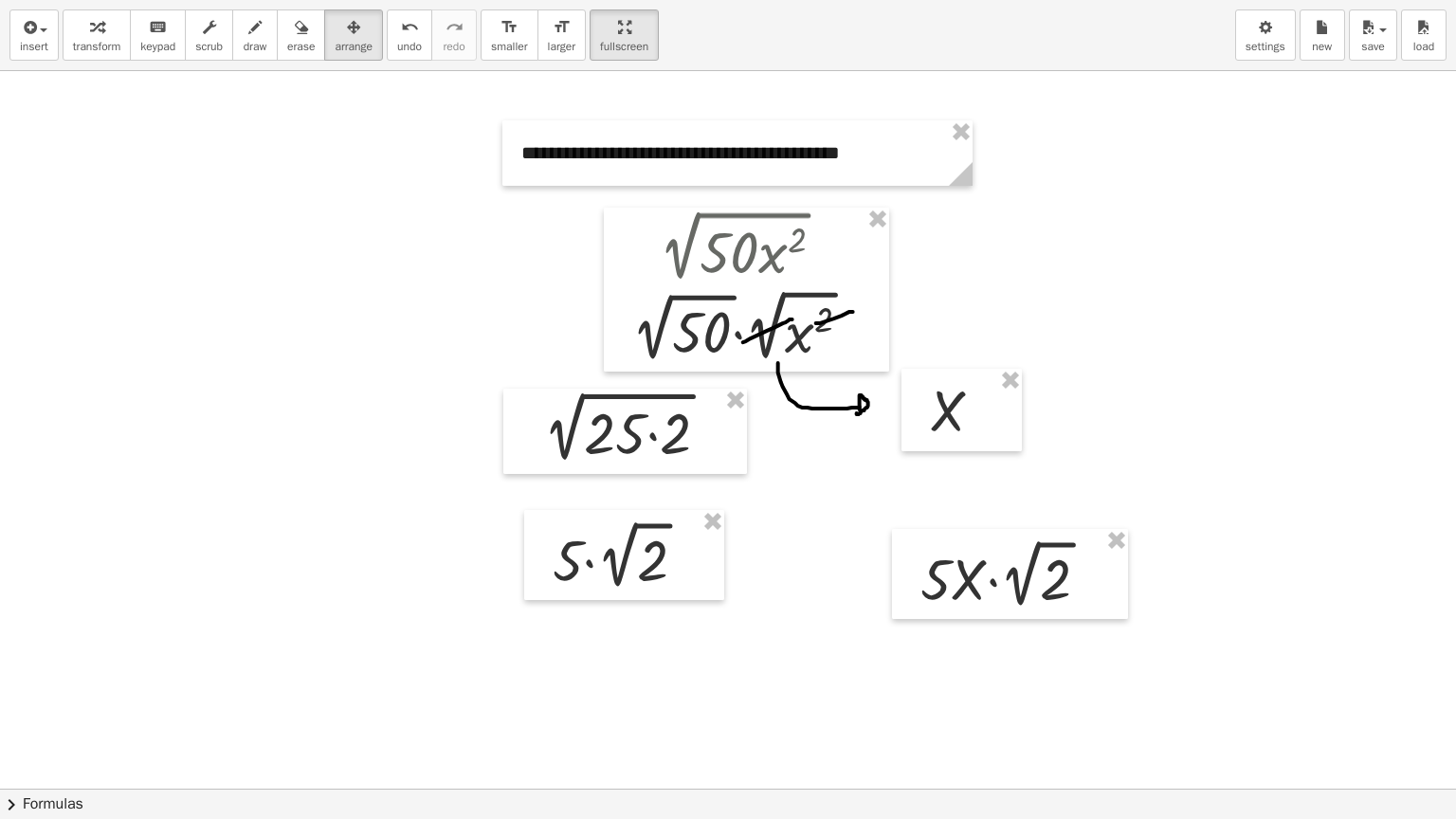 drag, startPoint x: 353, startPoint y: 30, endPoint x: 992, endPoint y: 506, distance: 796.80424 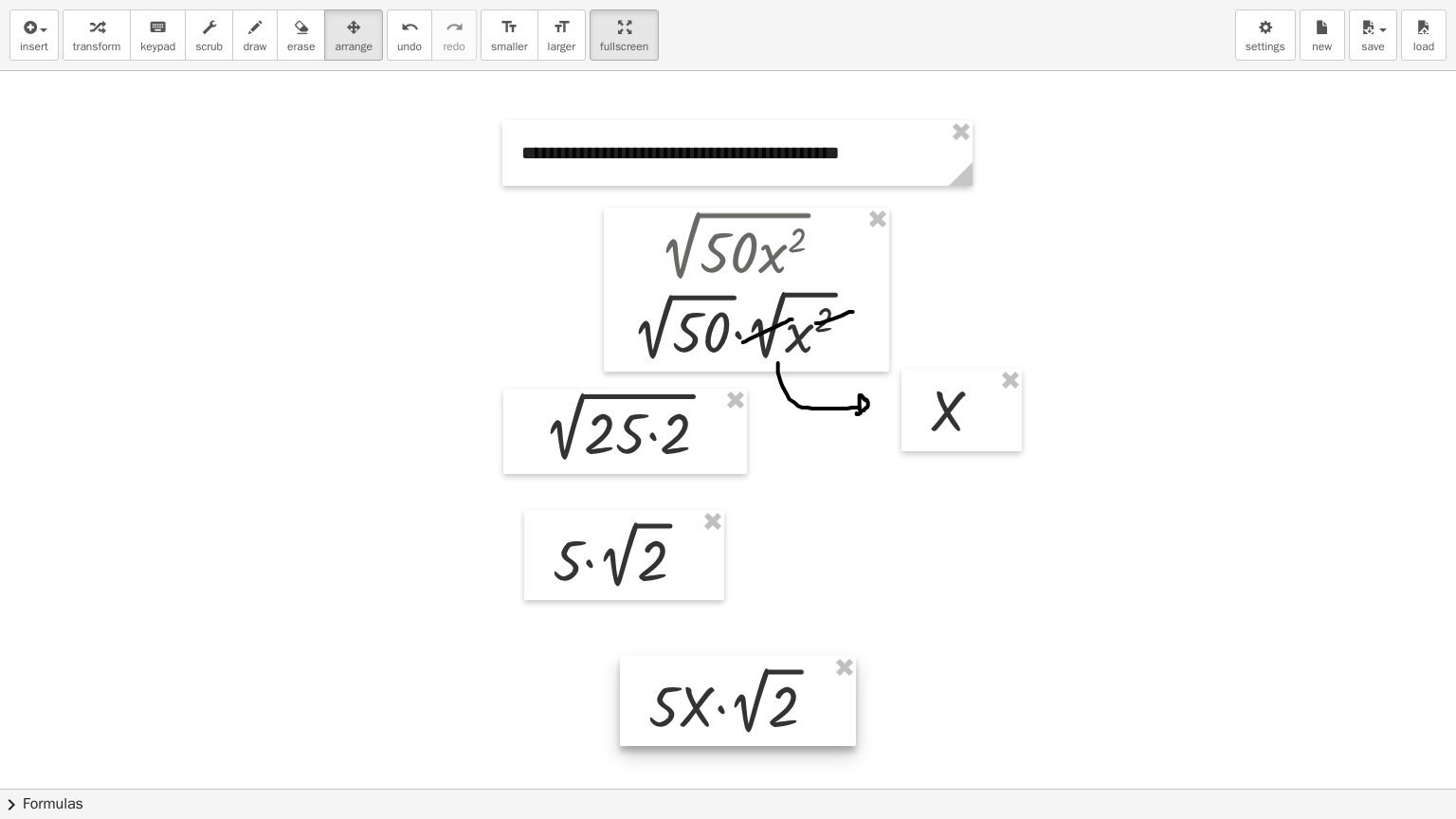 drag, startPoint x: 989, startPoint y: 568, endPoint x: 713, endPoint y: 699, distance: 305.51105 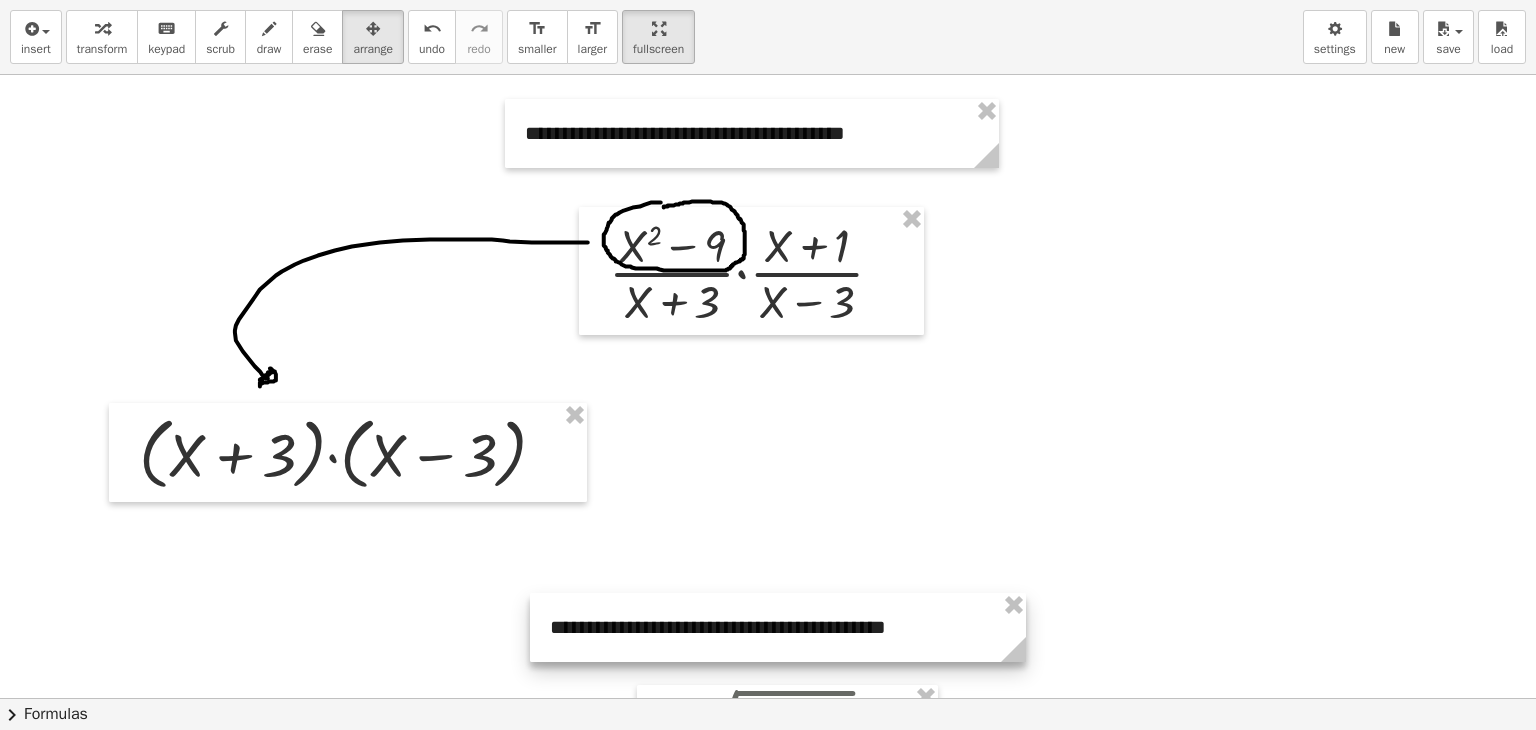 scroll, scrollTop: 0, scrollLeft: 0, axis: both 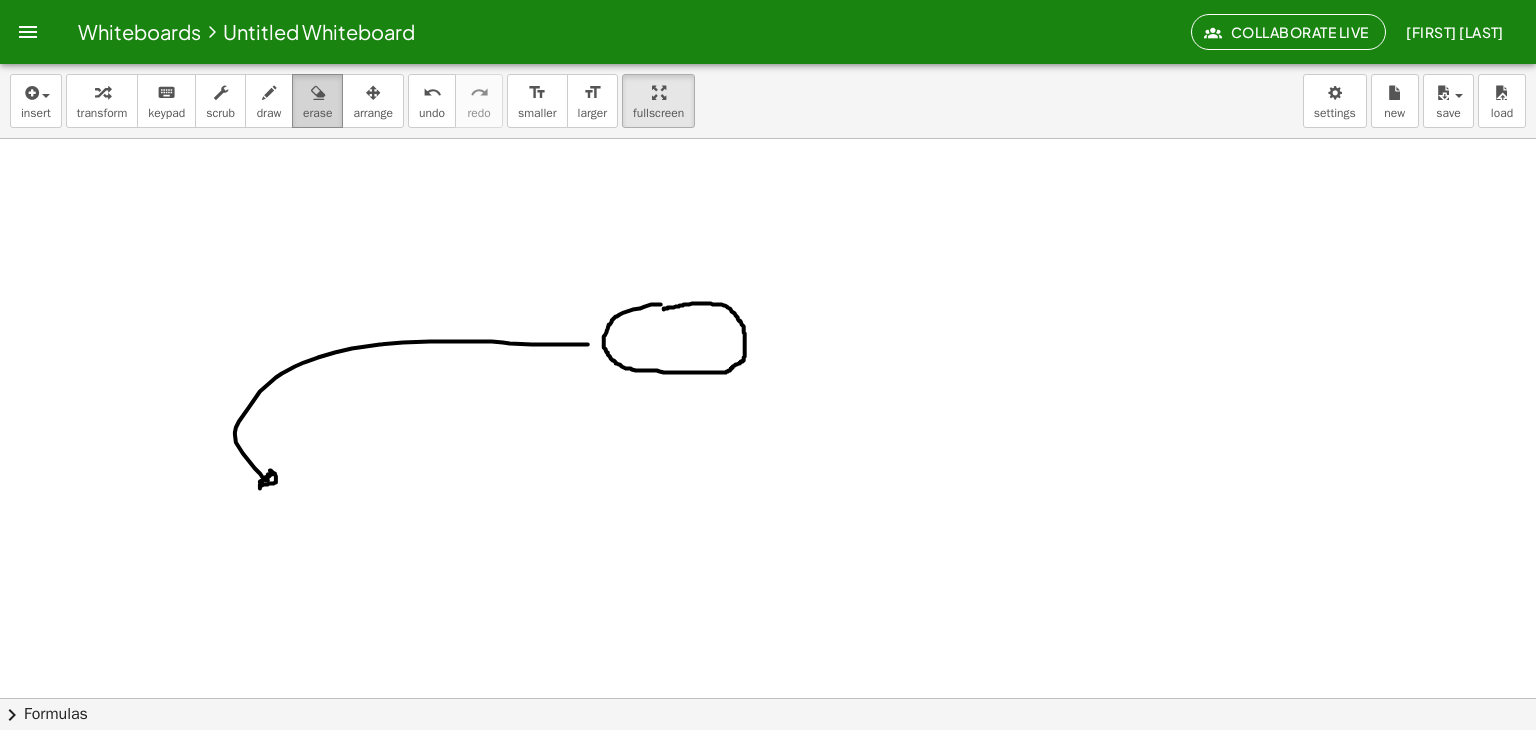 click at bounding box center [318, 93] 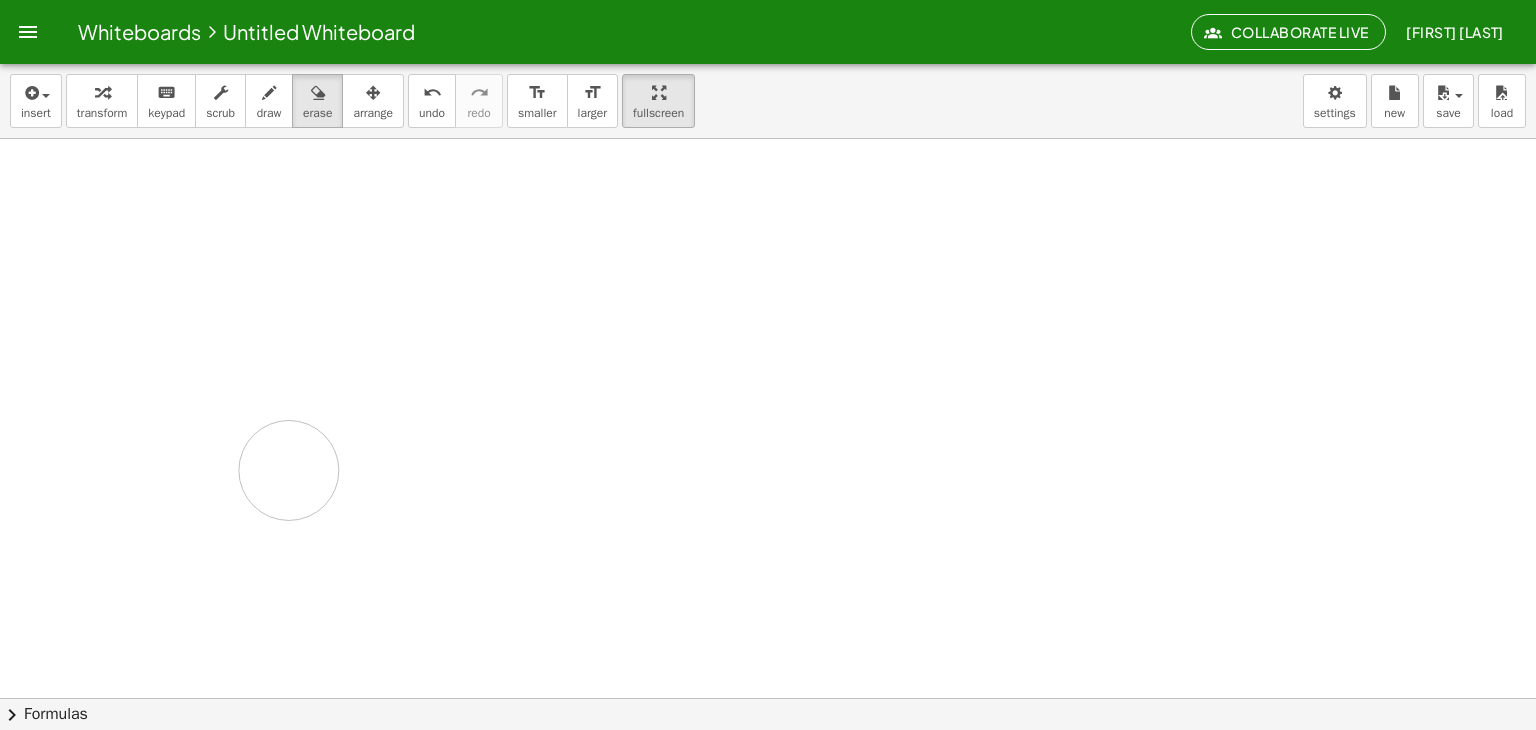 drag, startPoint x: 232, startPoint y: 325, endPoint x: 480, endPoint y: 213, distance: 272.1176 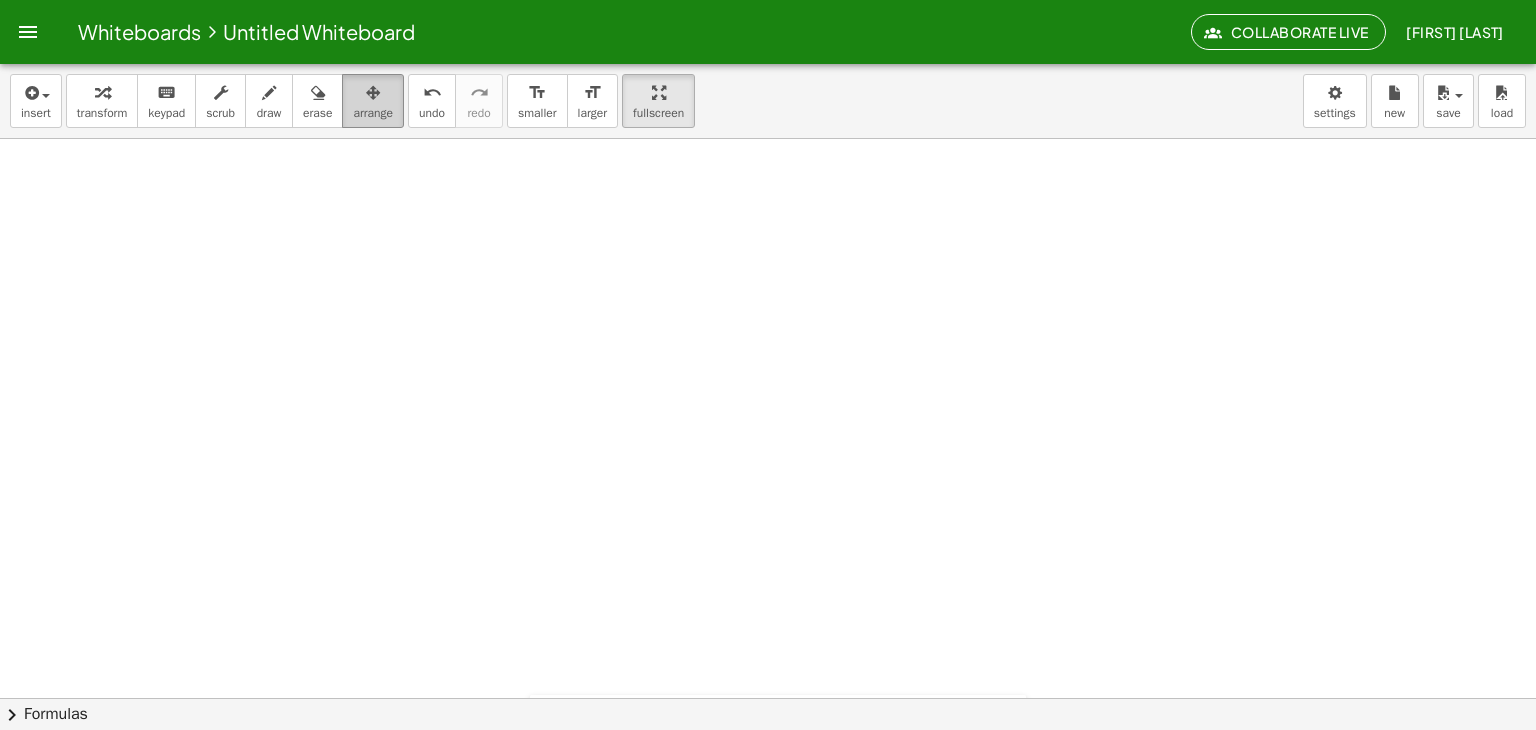 click at bounding box center [373, 92] 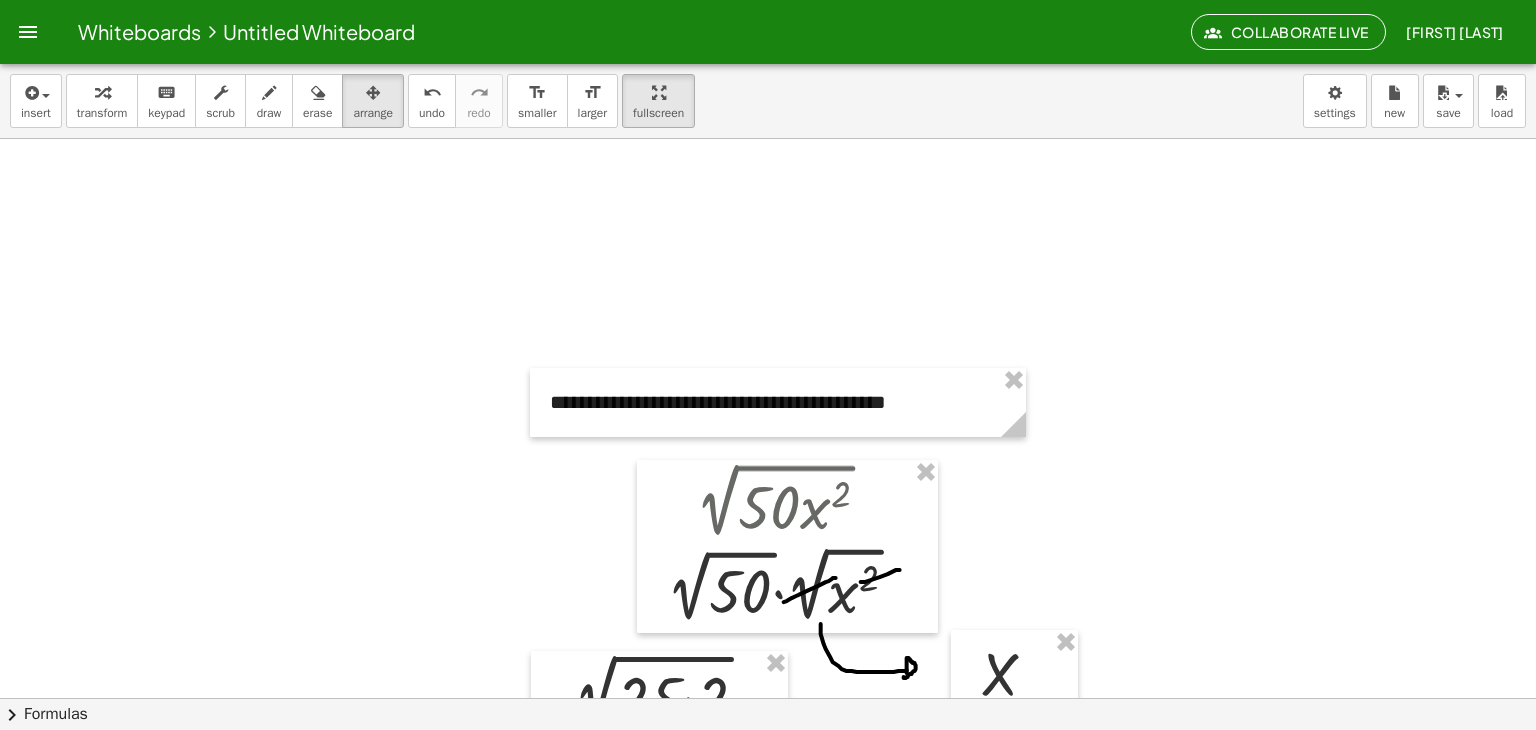 scroll, scrollTop: 483, scrollLeft: 0, axis: vertical 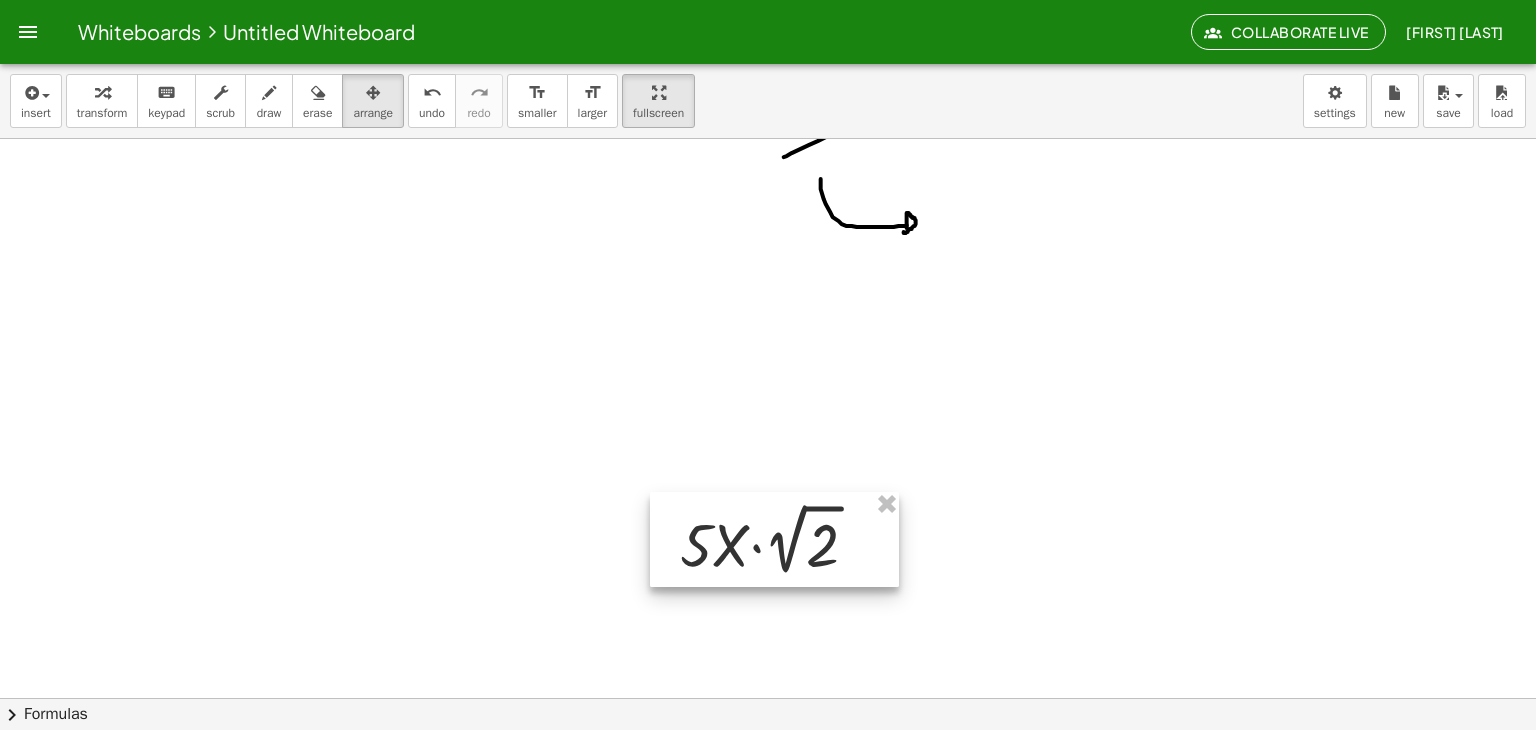 click at bounding box center (774, 539) 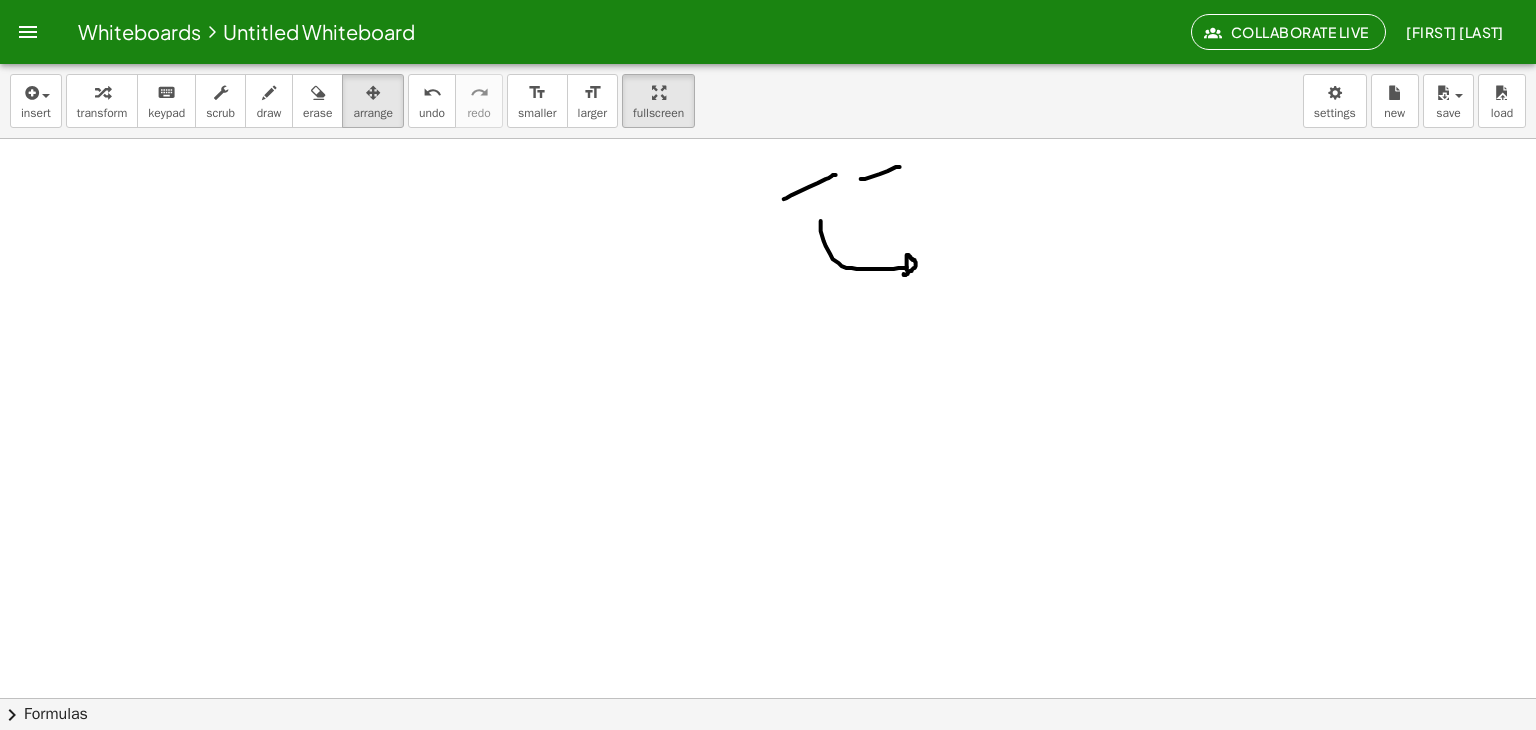 scroll, scrollTop: 564, scrollLeft: 0, axis: vertical 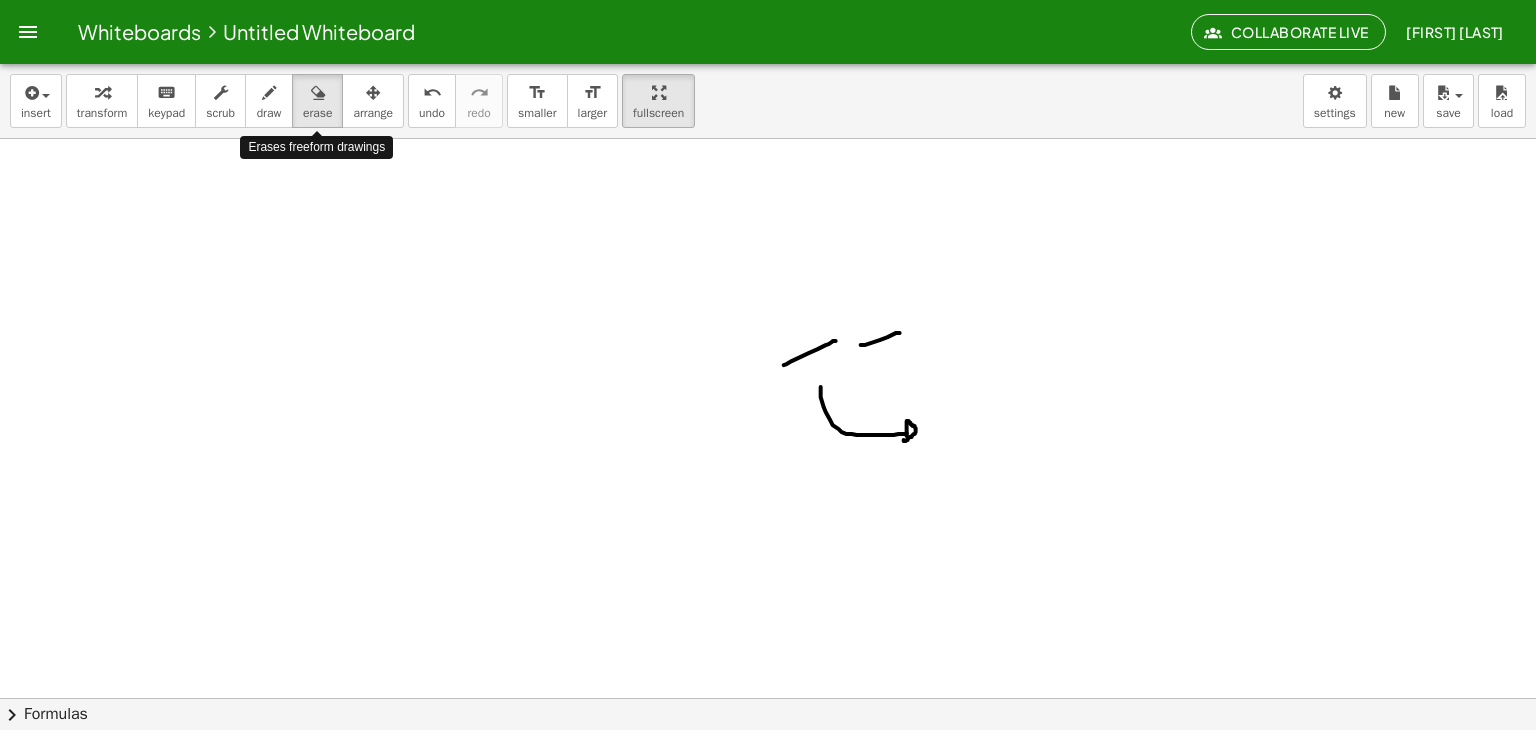 drag, startPoint x: 332, startPoint y: 89, endPoint x: 838, endPoint y: 327, distance: 559.178 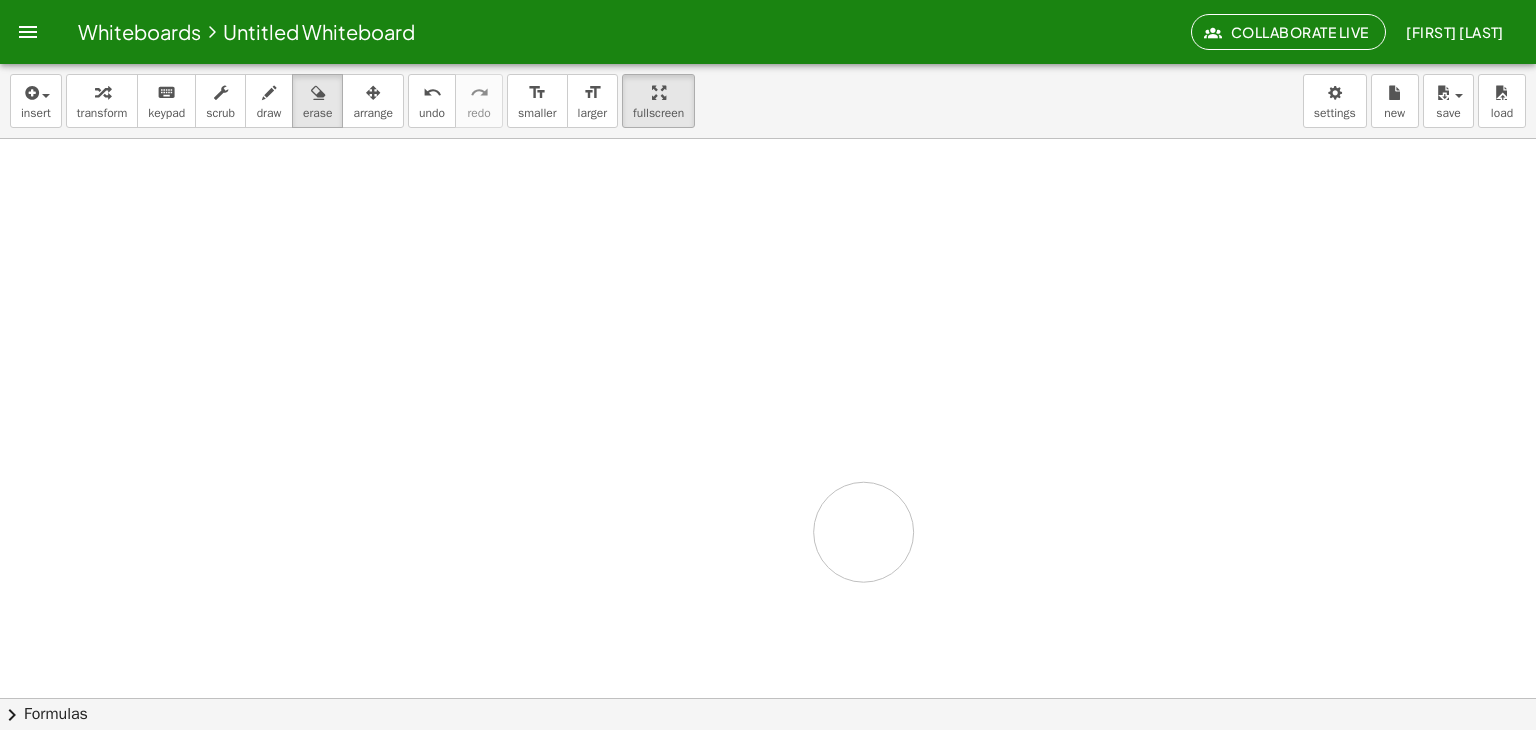 drag, startPoint x: 838, startPoint y: 327, endPoint x: 891, endPoint y: 507, distance: 187.64061 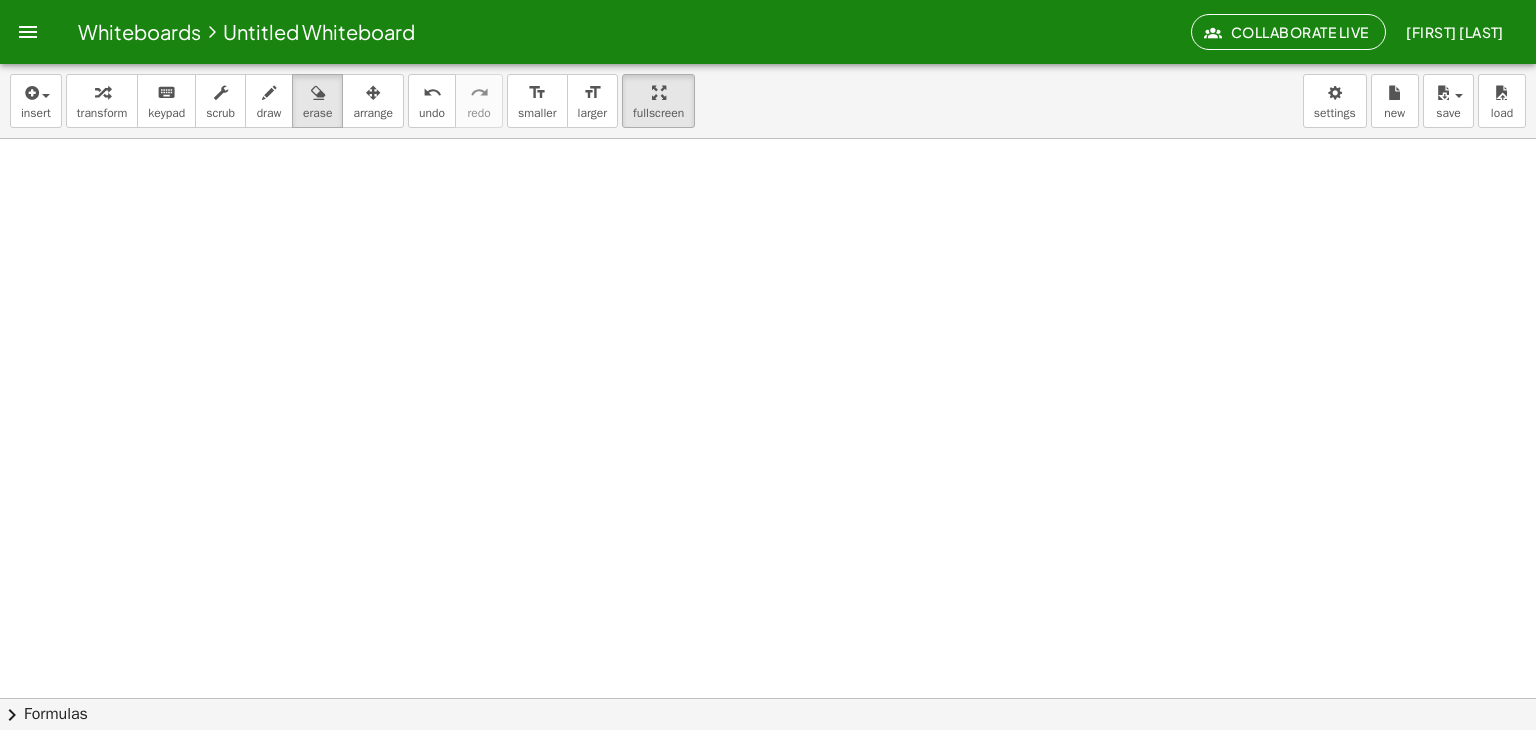 scroll, scrollTop: 0, scrollLeft: 0, axis: both 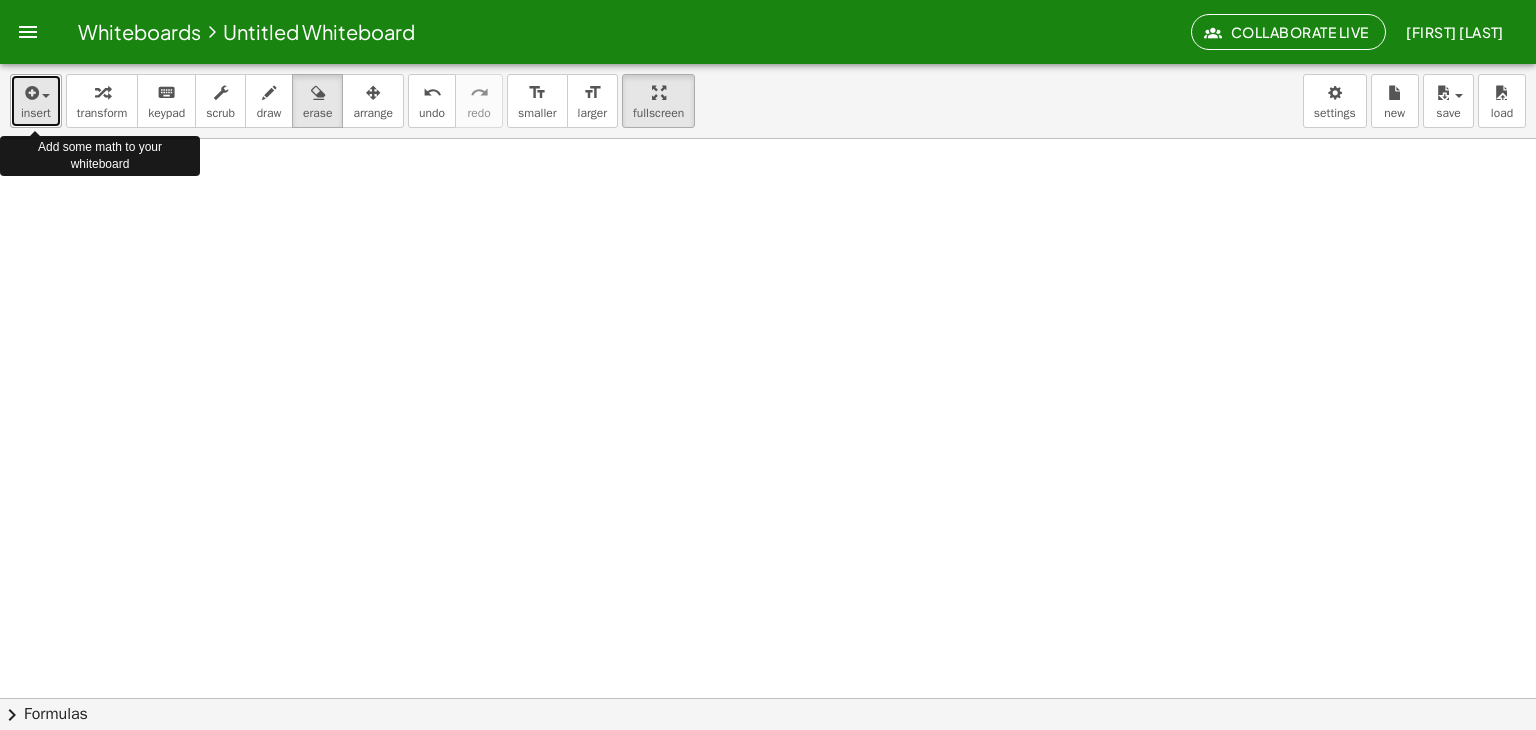 click on "insert" at bounding box center (36, 101) 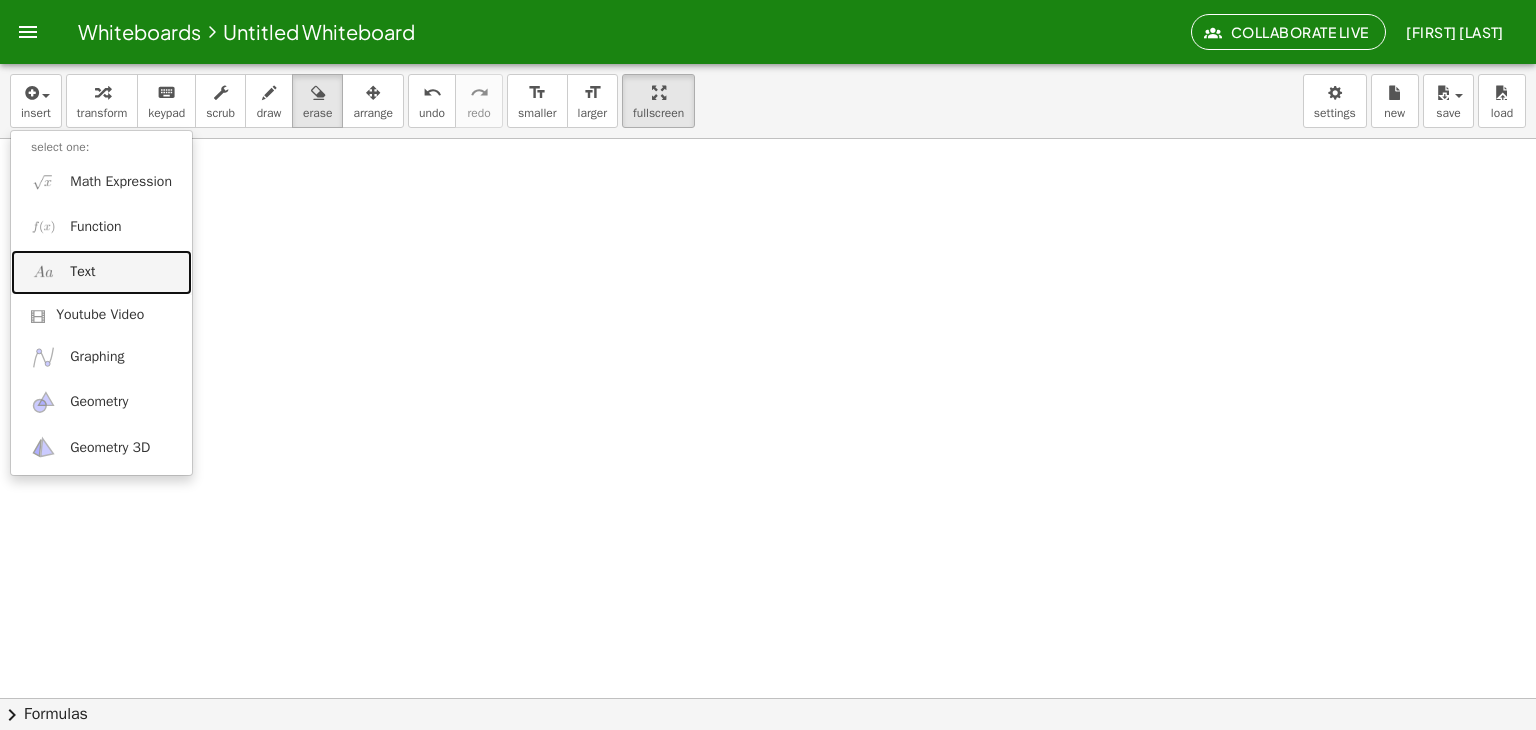 click on "Text" at bounding box center [82, 272] 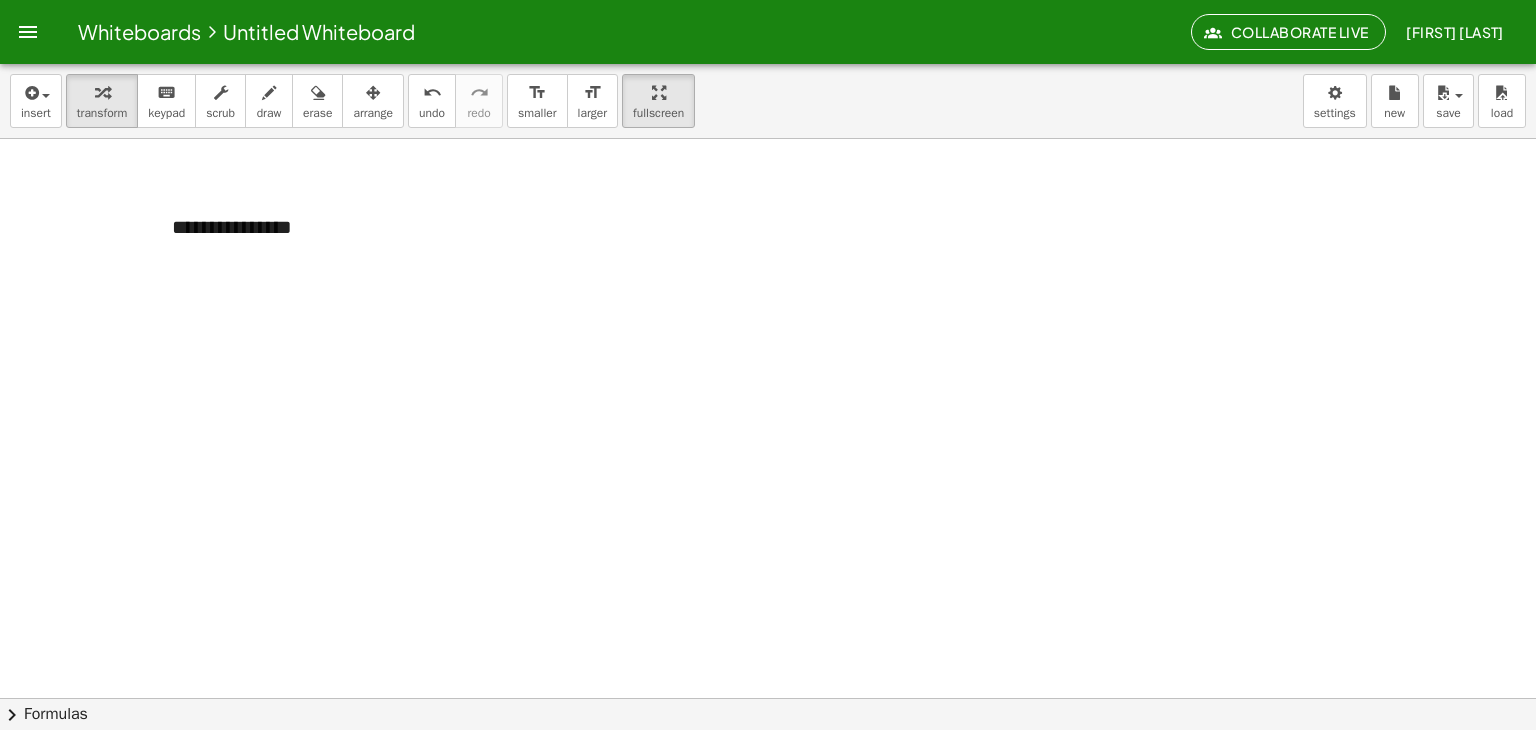 type 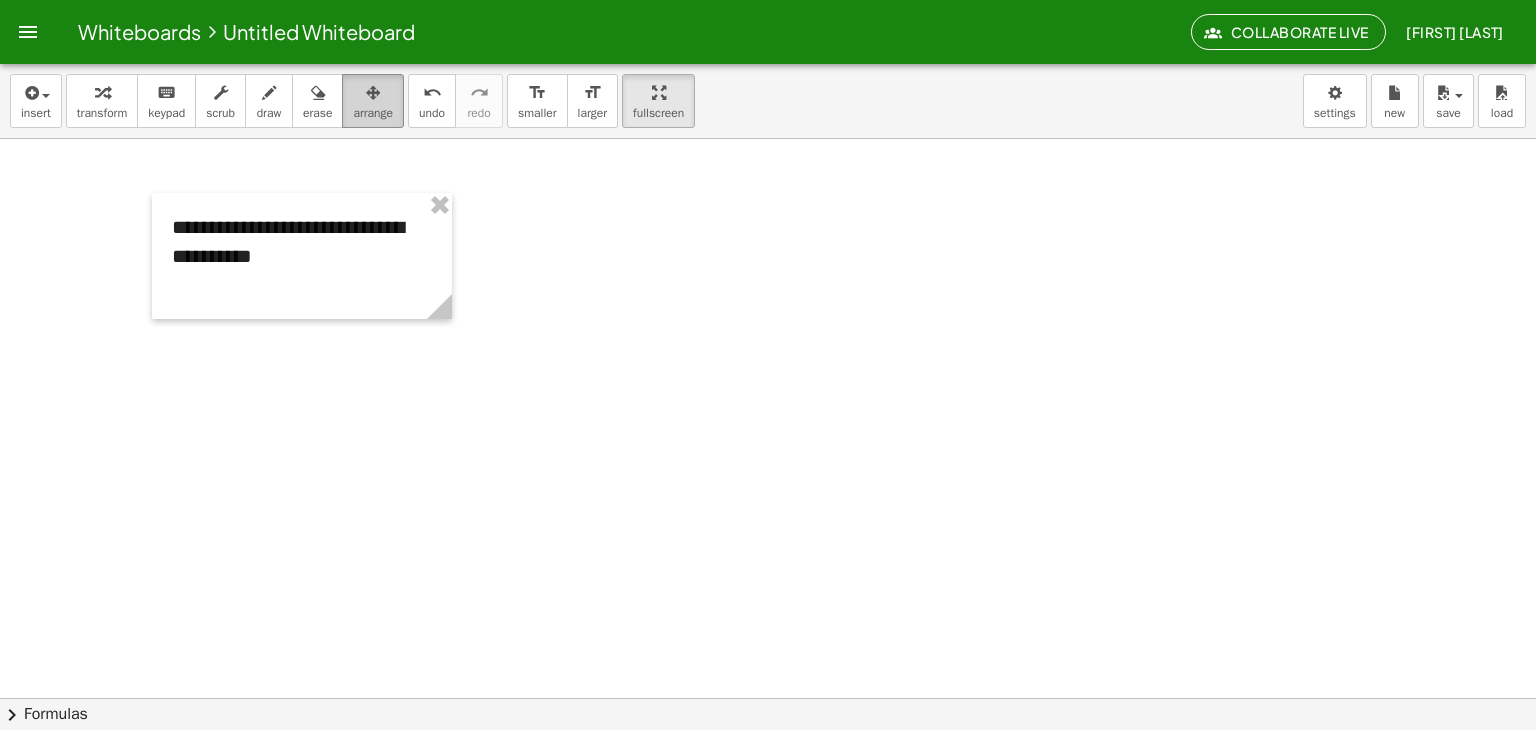 click on "arrange" at bounding box center [373, 101] 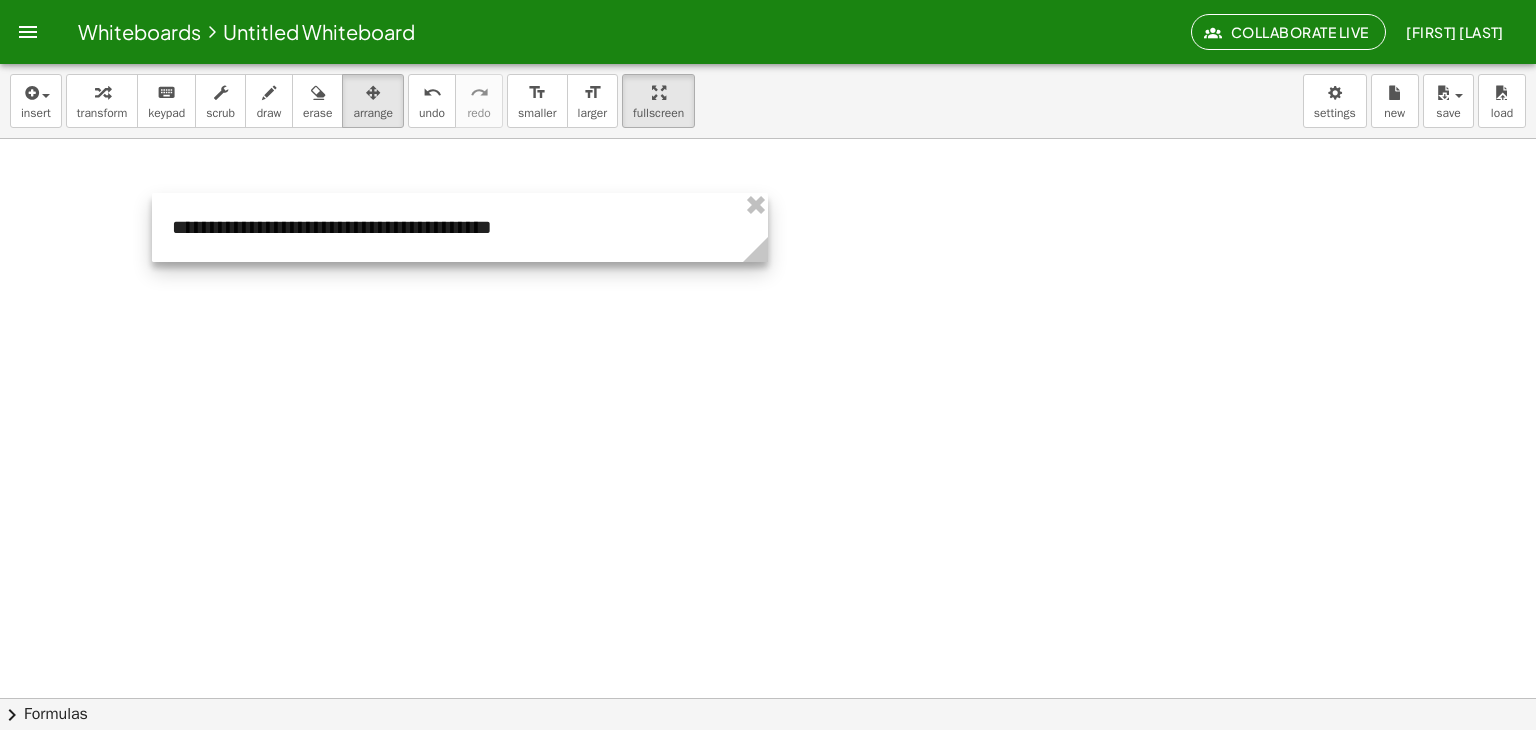 drag, startPoint x: 443, startPoint y: 303, endPoint x: 761, endPoint y: 246, distance: 323.0681 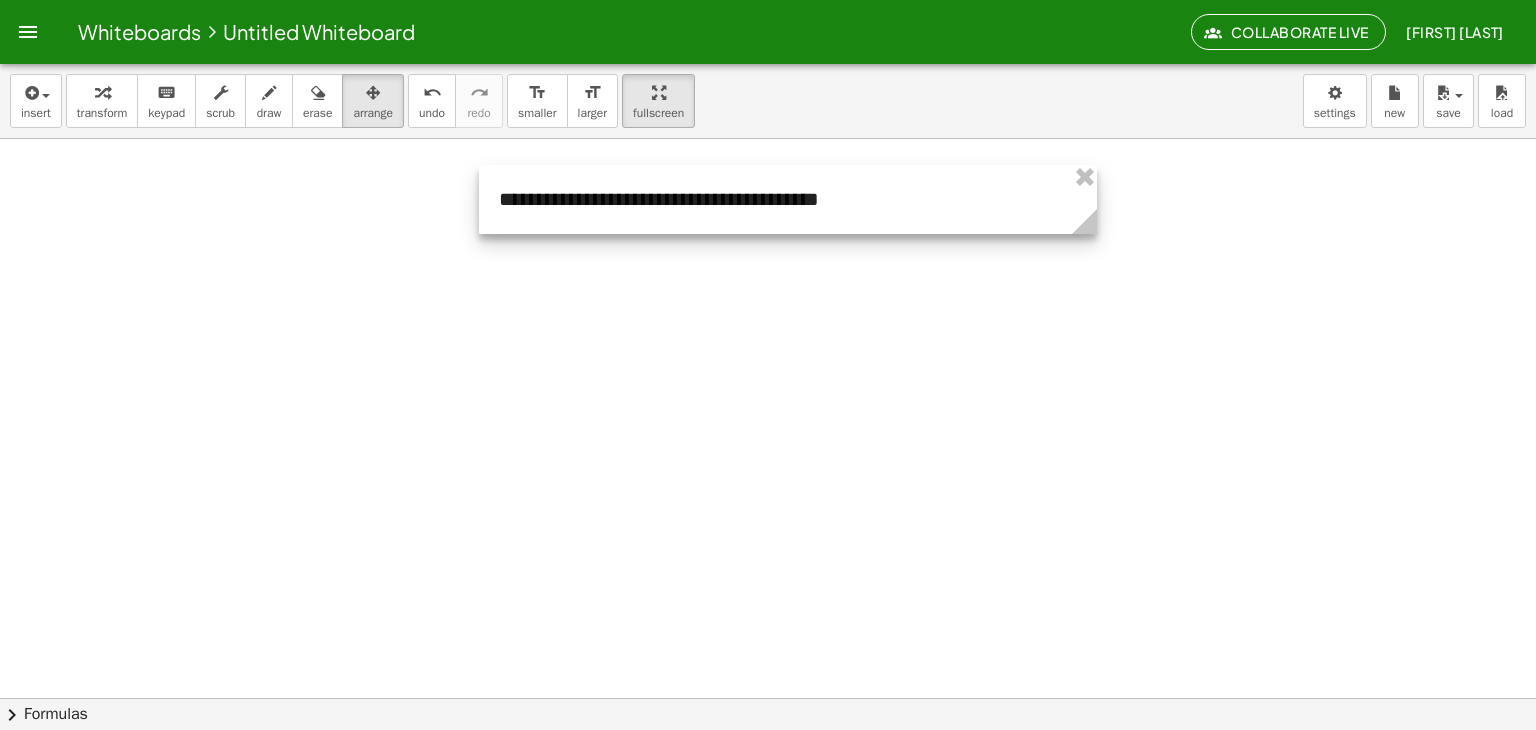 drag, startPoint x: 475, startPoint y: 233, endPoint x: 802, endPoint y: 205, distance: 328.1966 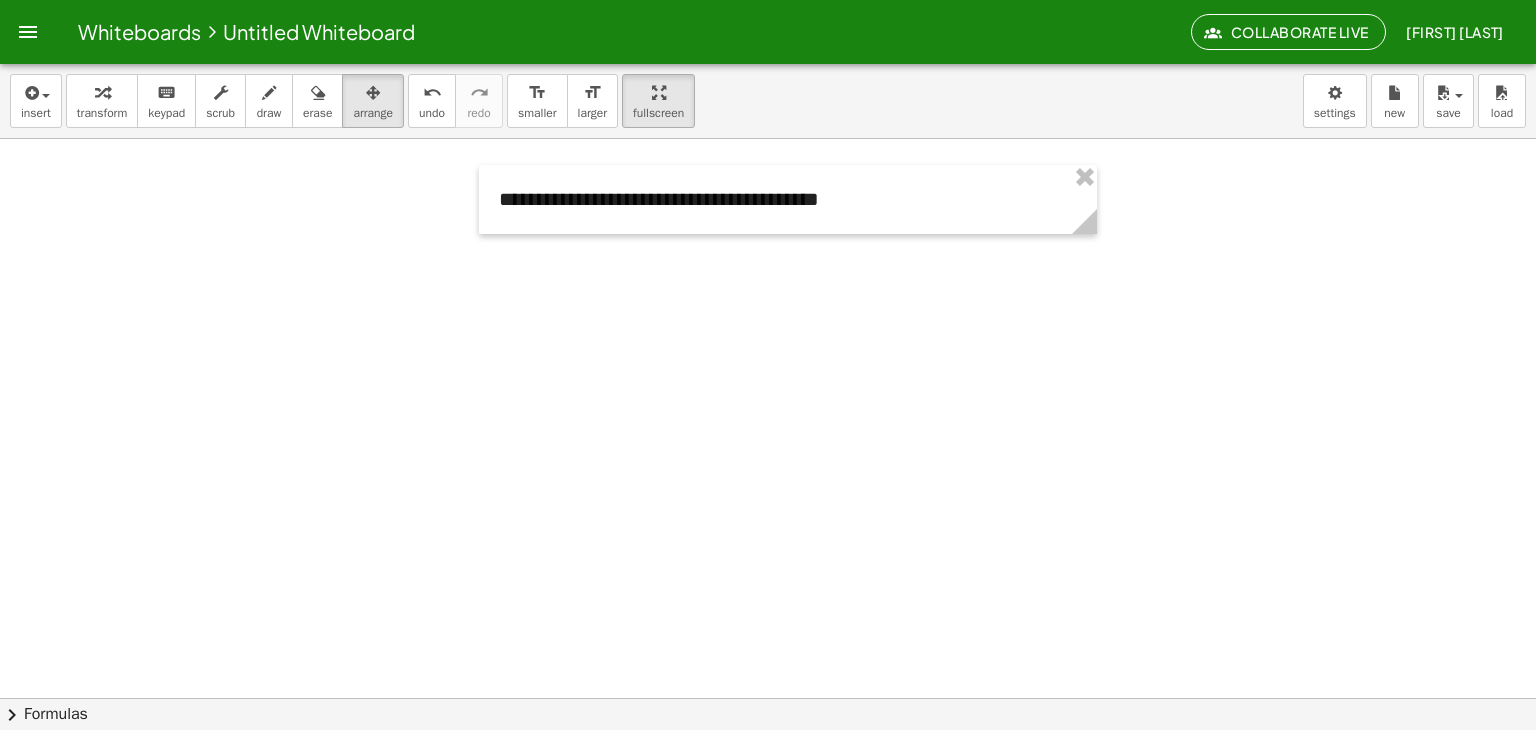 click at bounding box center [773, 698] 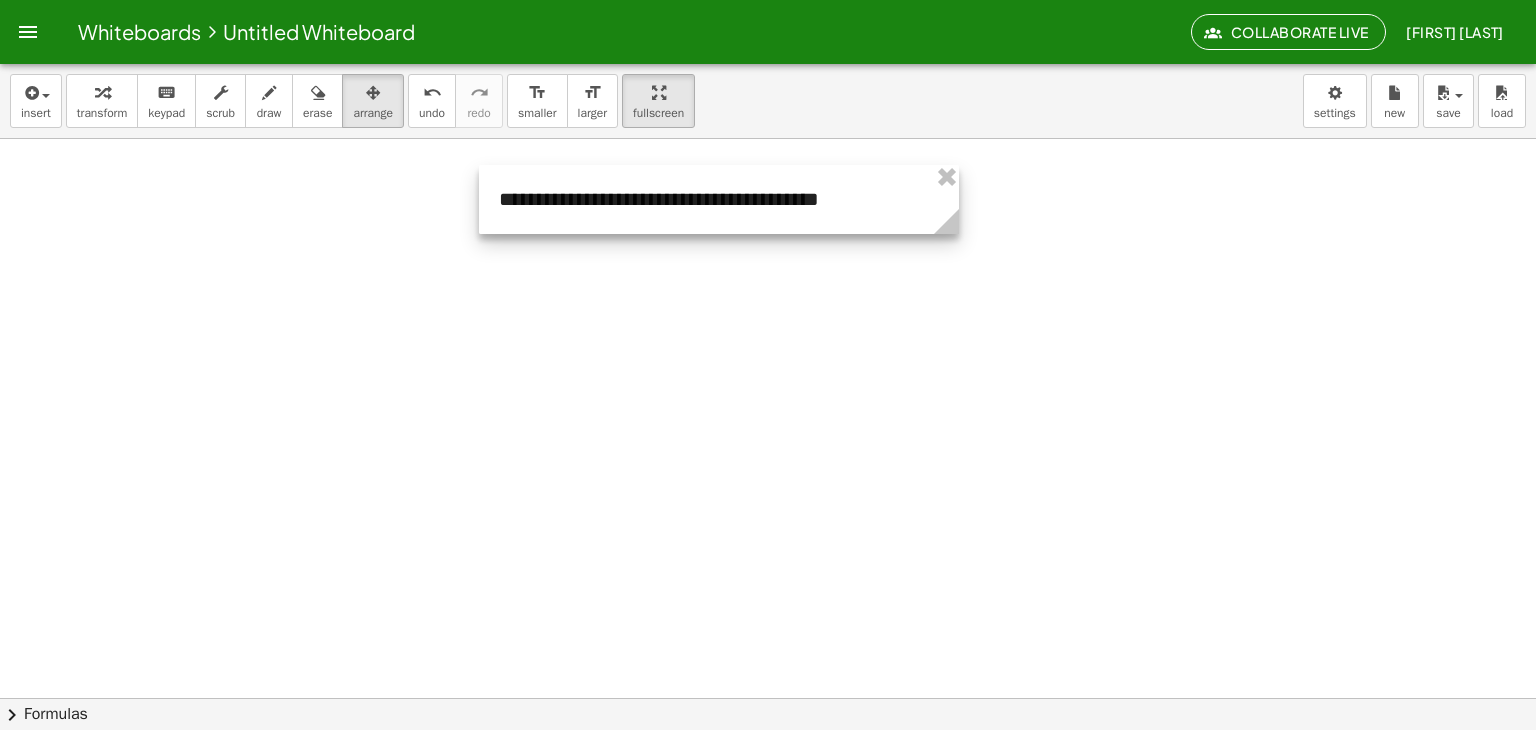 drag, startPoint x: 1083, startPoint y: 229, endPoint x: 945, endPoint y: 229, distance: 138 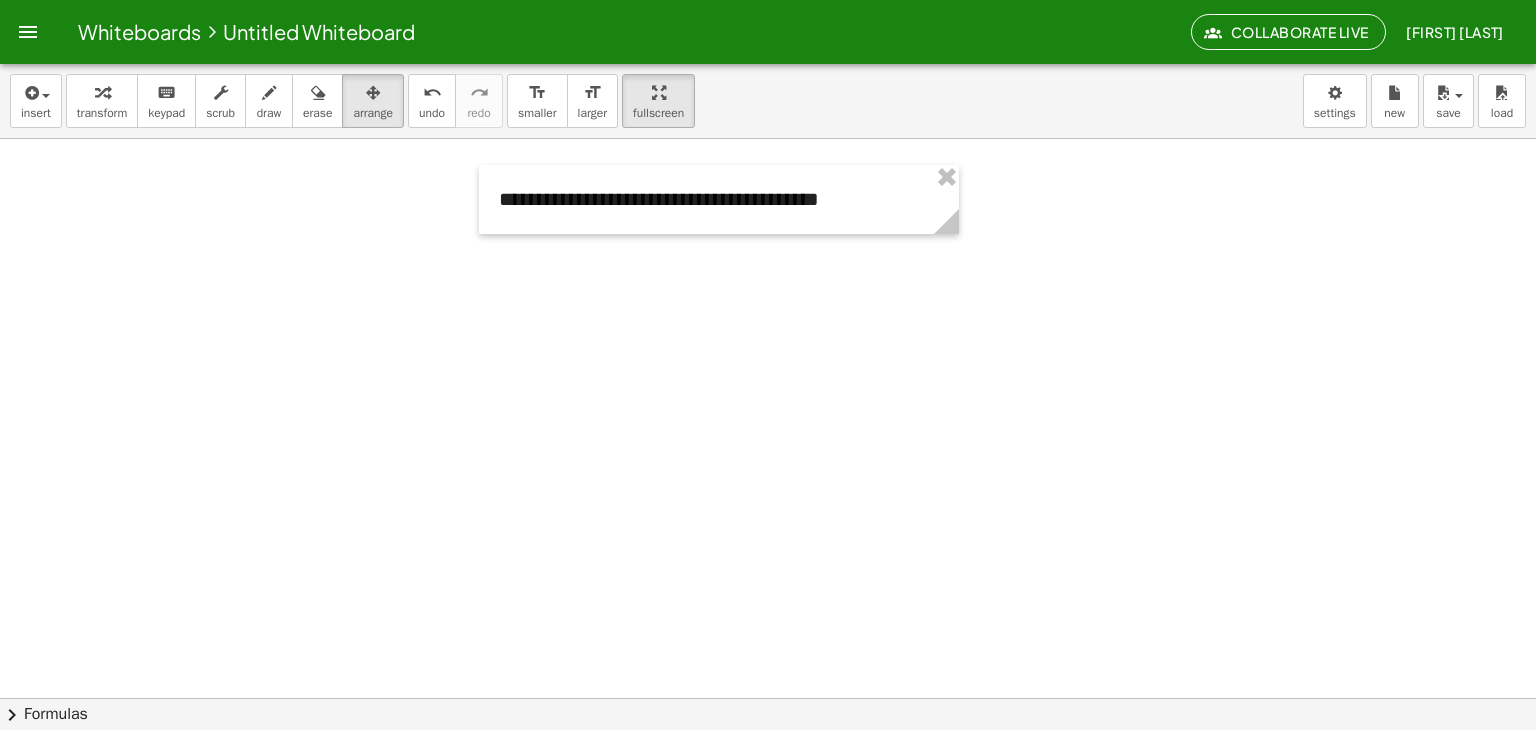 click at bounding box center (773, 698) 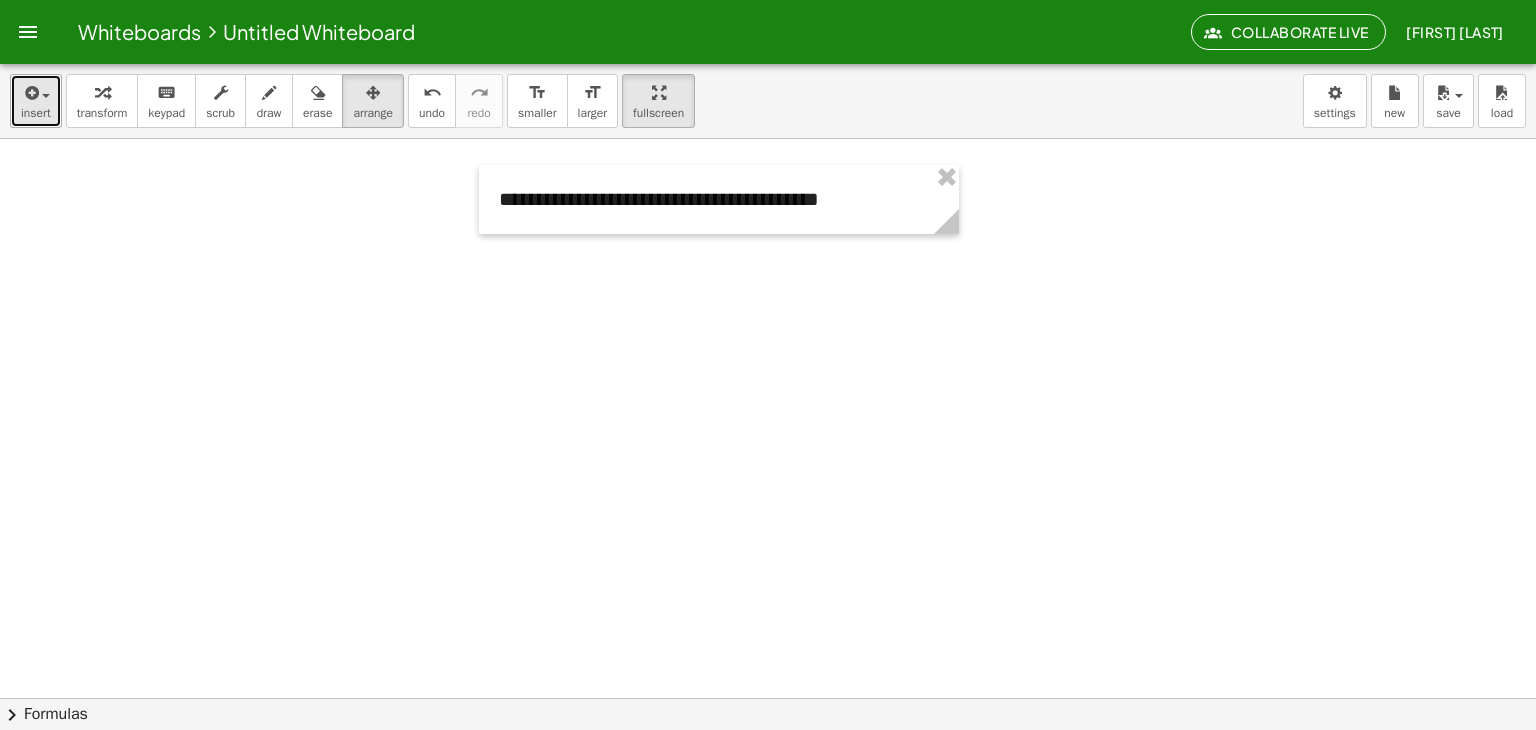 click at bounding box center (30, 93) 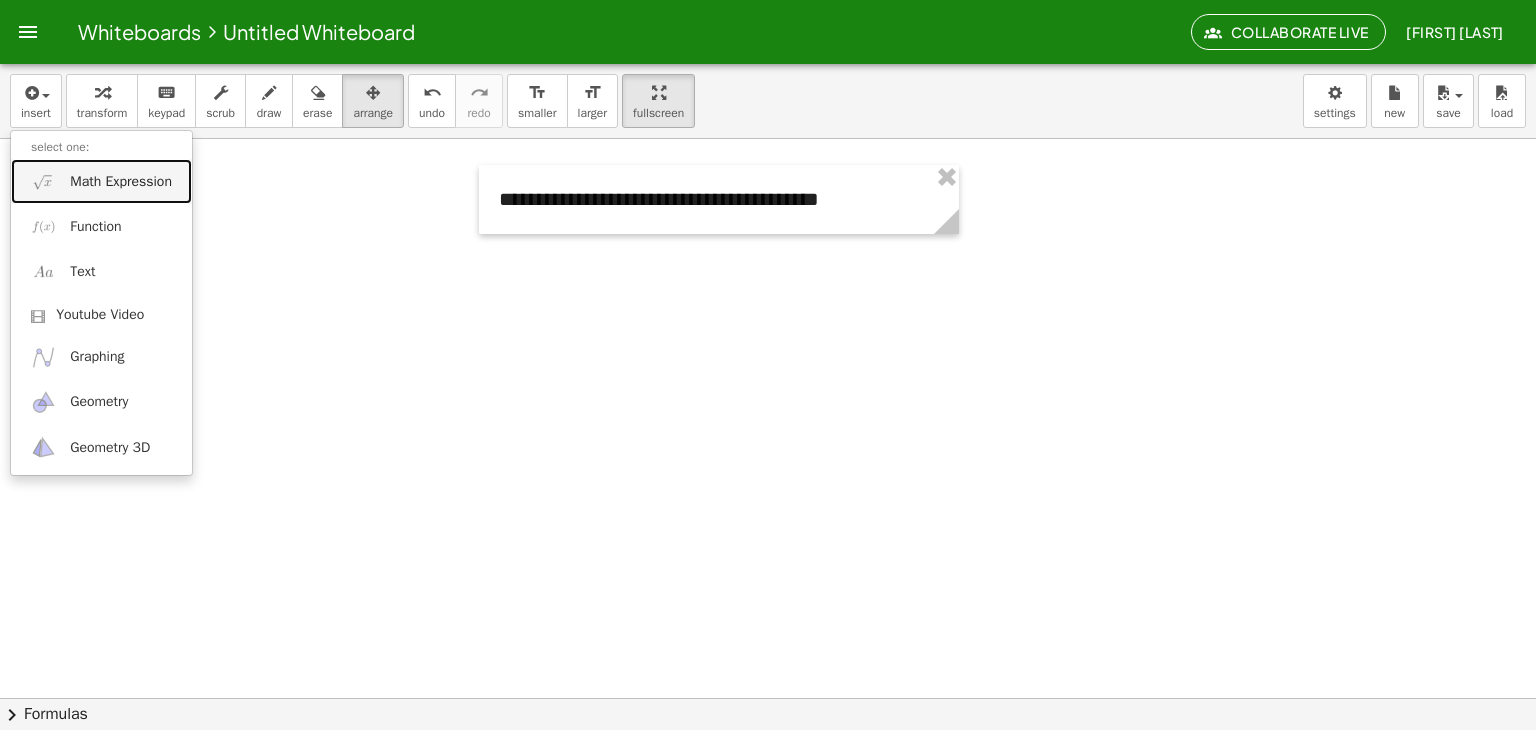 click at bounding box center (43, 181) 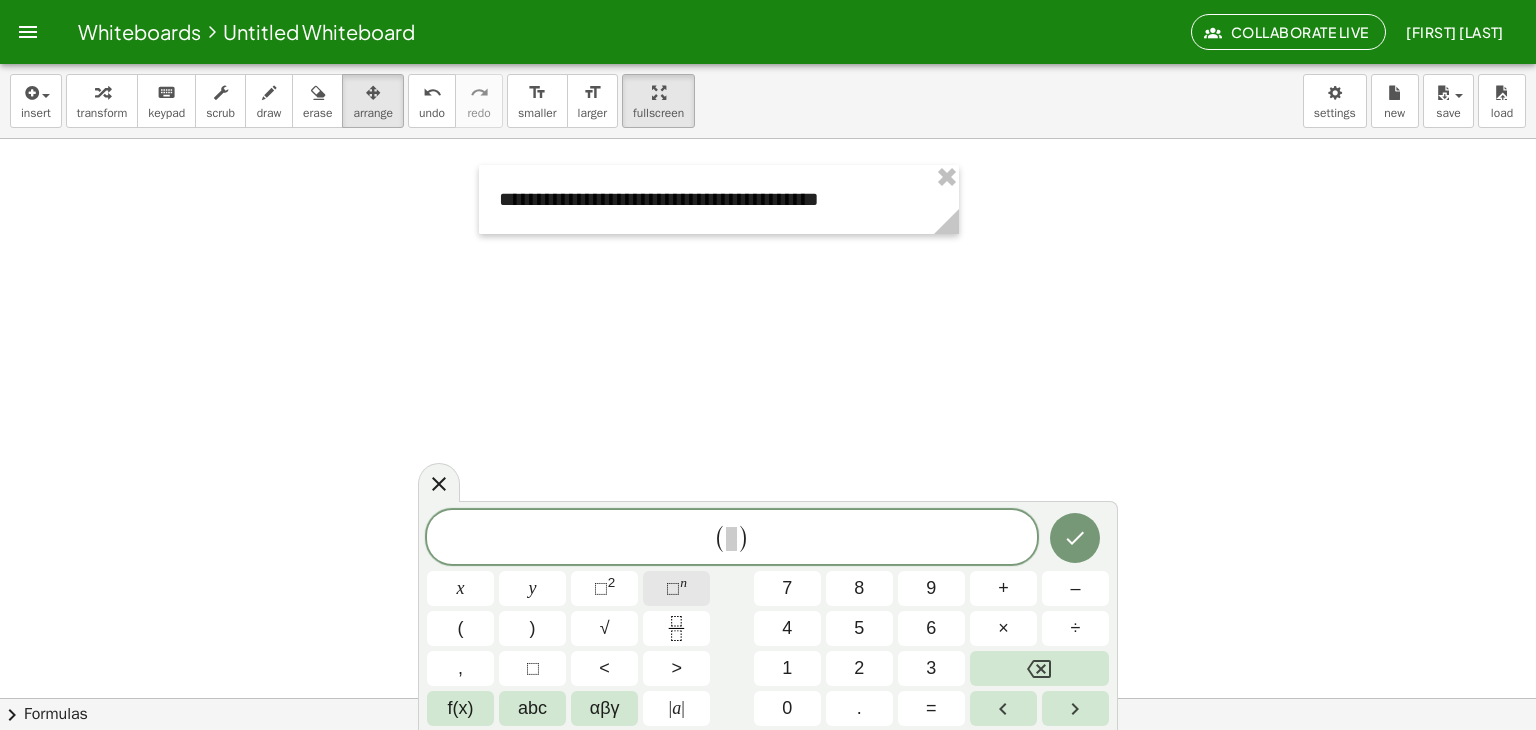 click on "⬚" at bounding box center [673, 588] 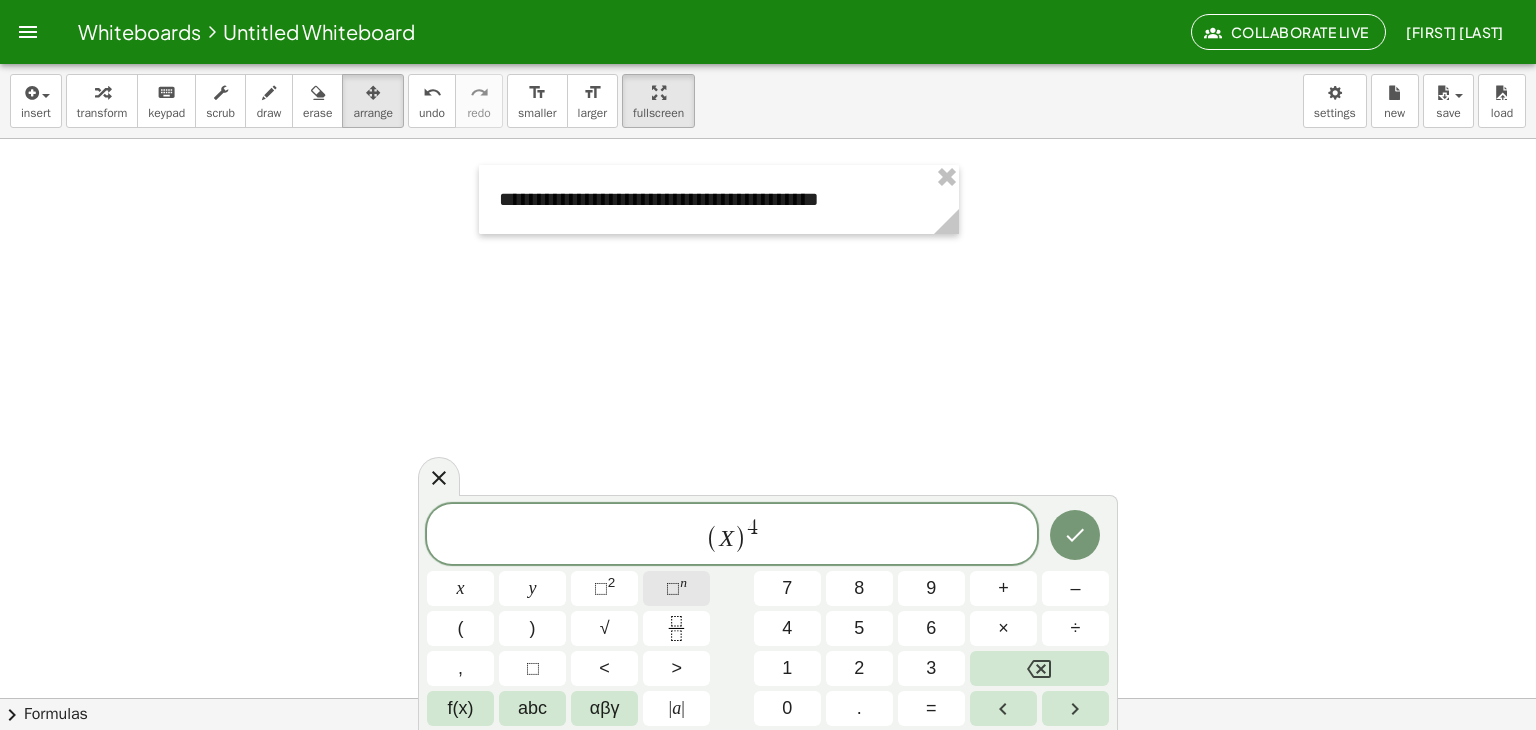 click on "⬚" at bounding box center [673, 588] 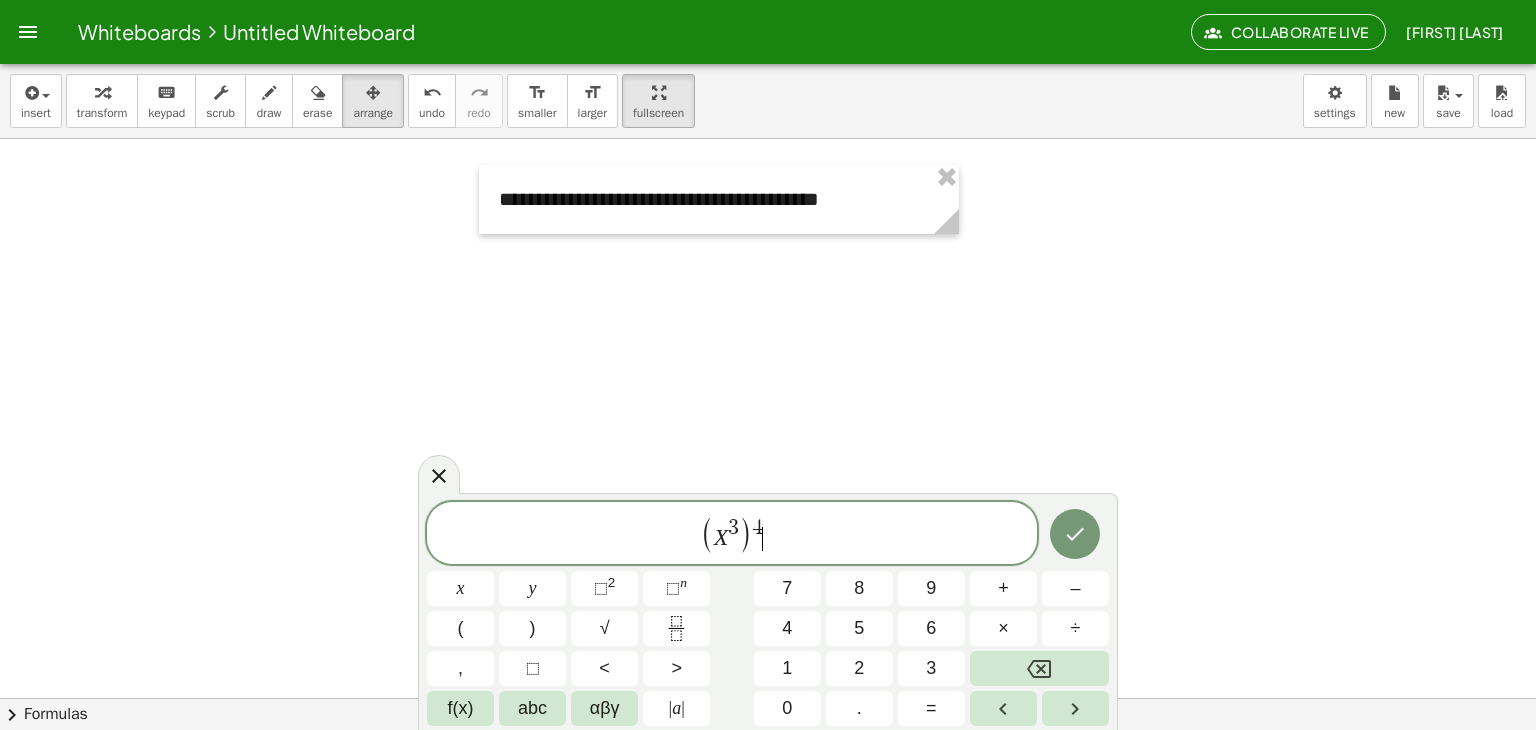 click on "( X 3 ) 4 ​" at bounding box center (732, 534) 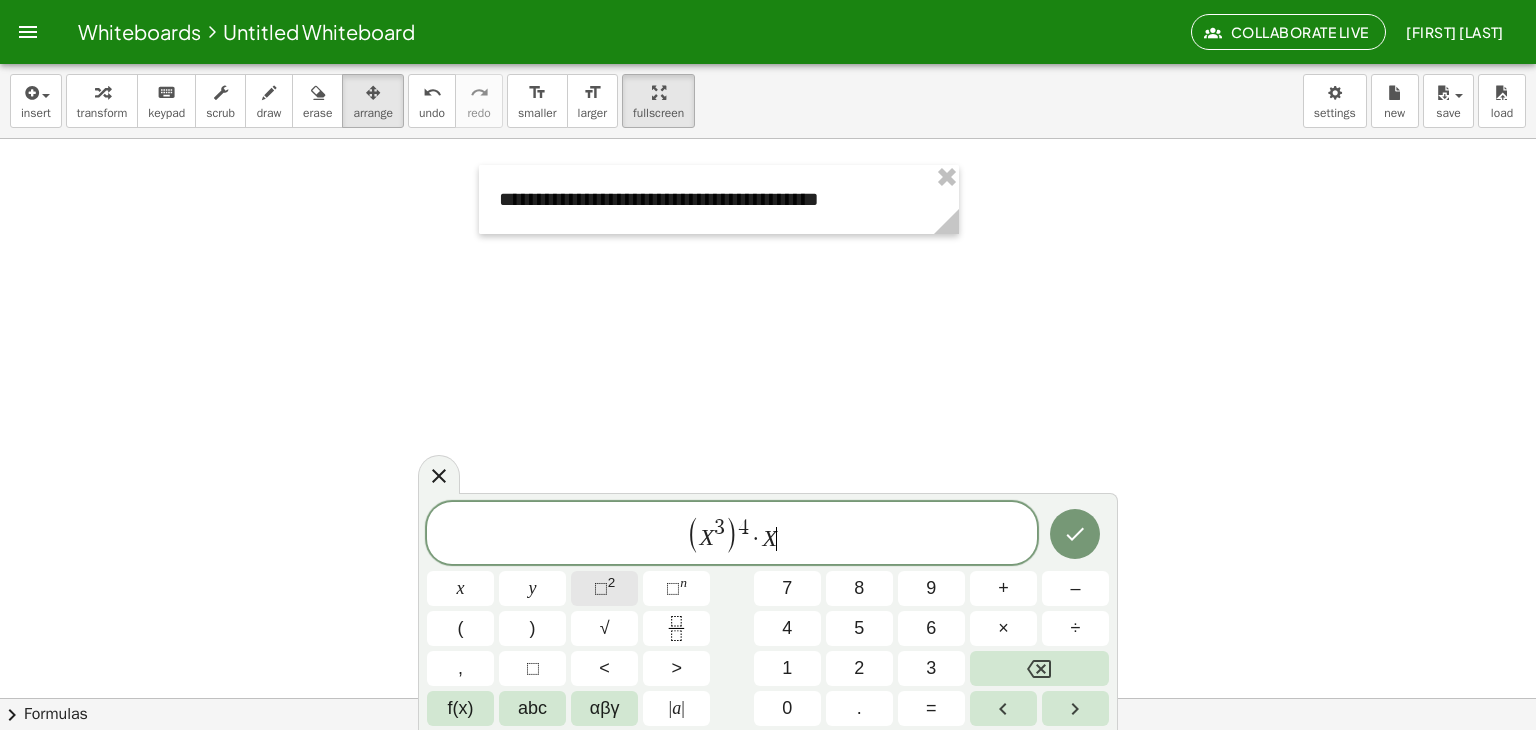 click on "⬚" at bounding box center [601, 588] 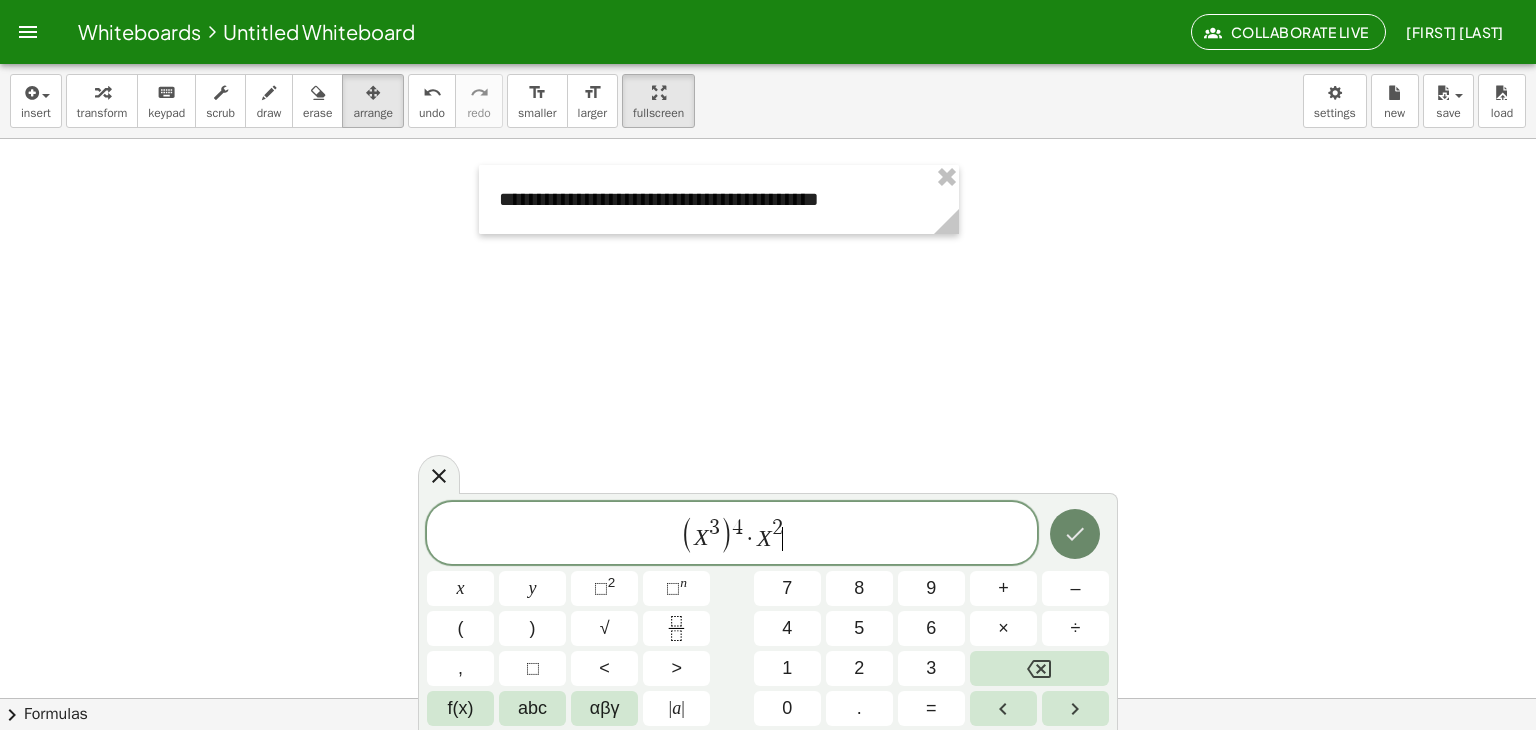 click at bounding box center [1075, 534] 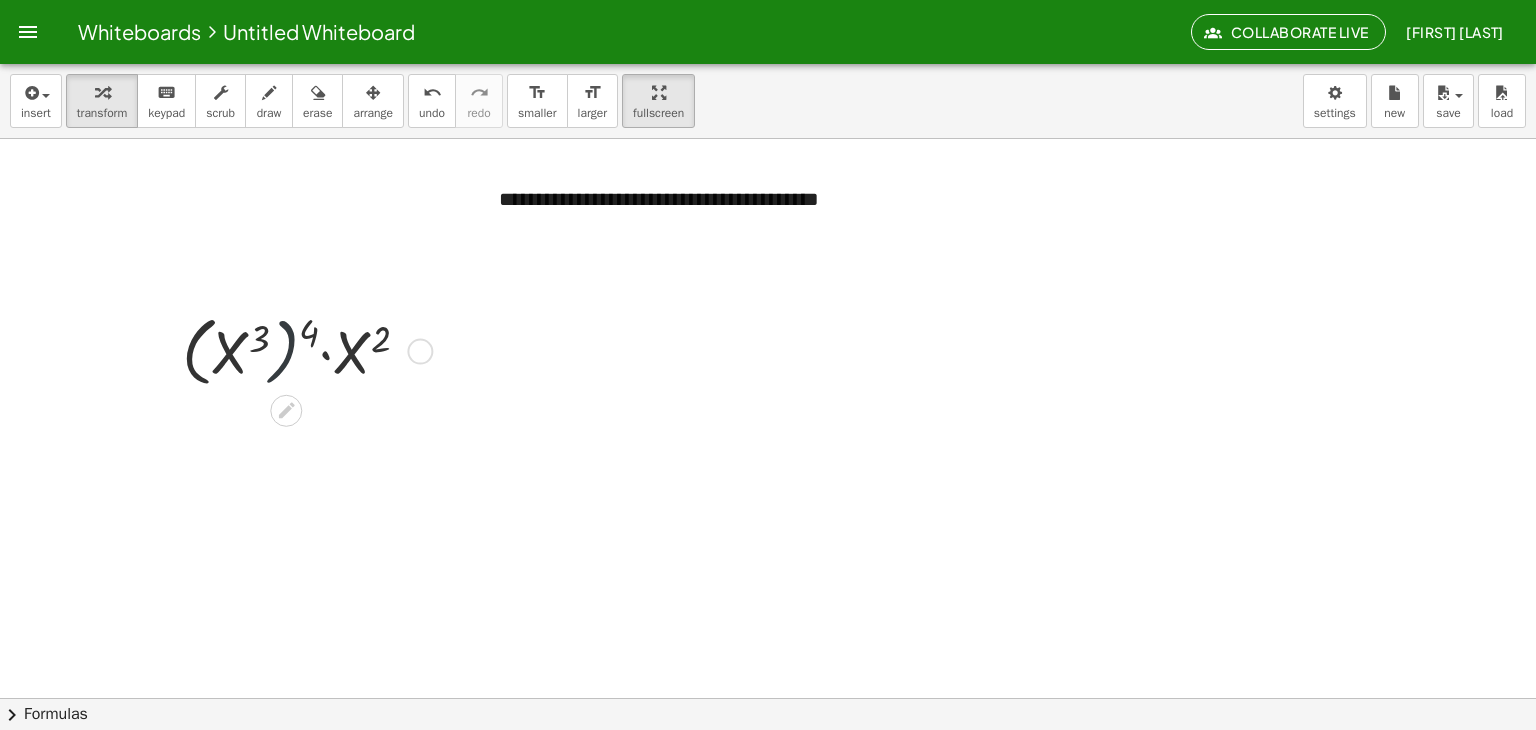 click at bounding box center (304, 350) 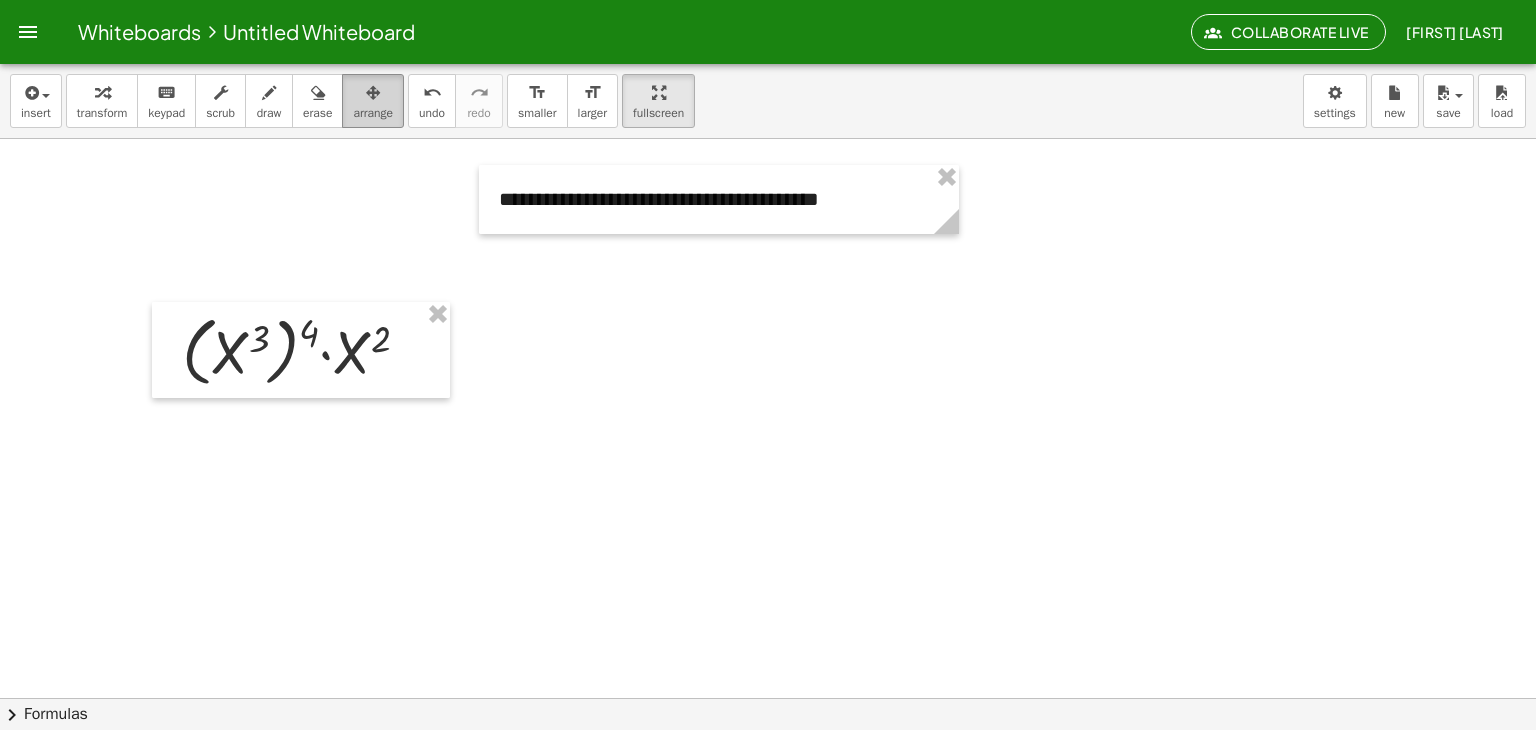 click on "arrange" at bounding box center (373, 101) 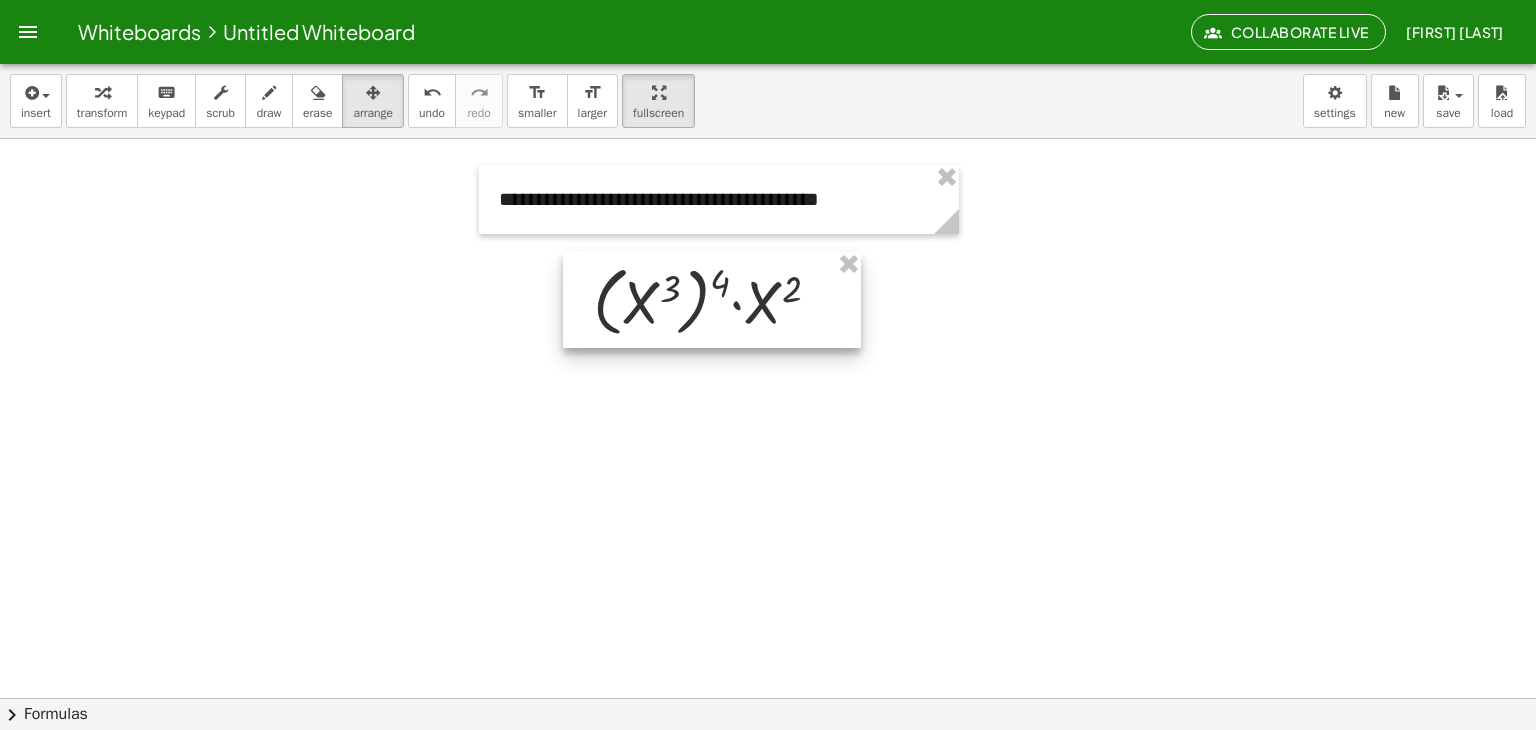 drag, startPoint x: 300, startPoint y: 343, endPoint x: 711, endPoint y: 293, distance: 414.03018 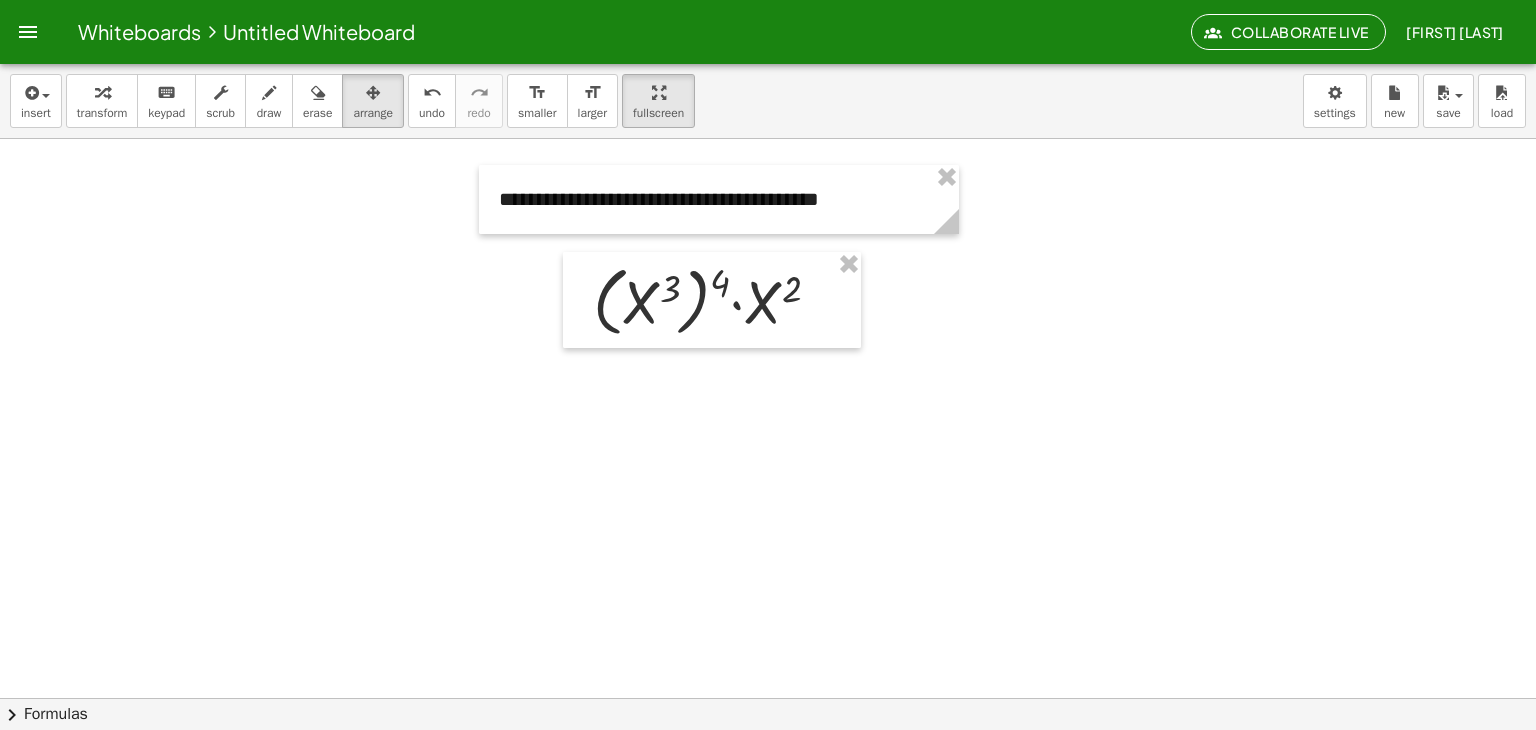 click at bounding box center (773, 698) 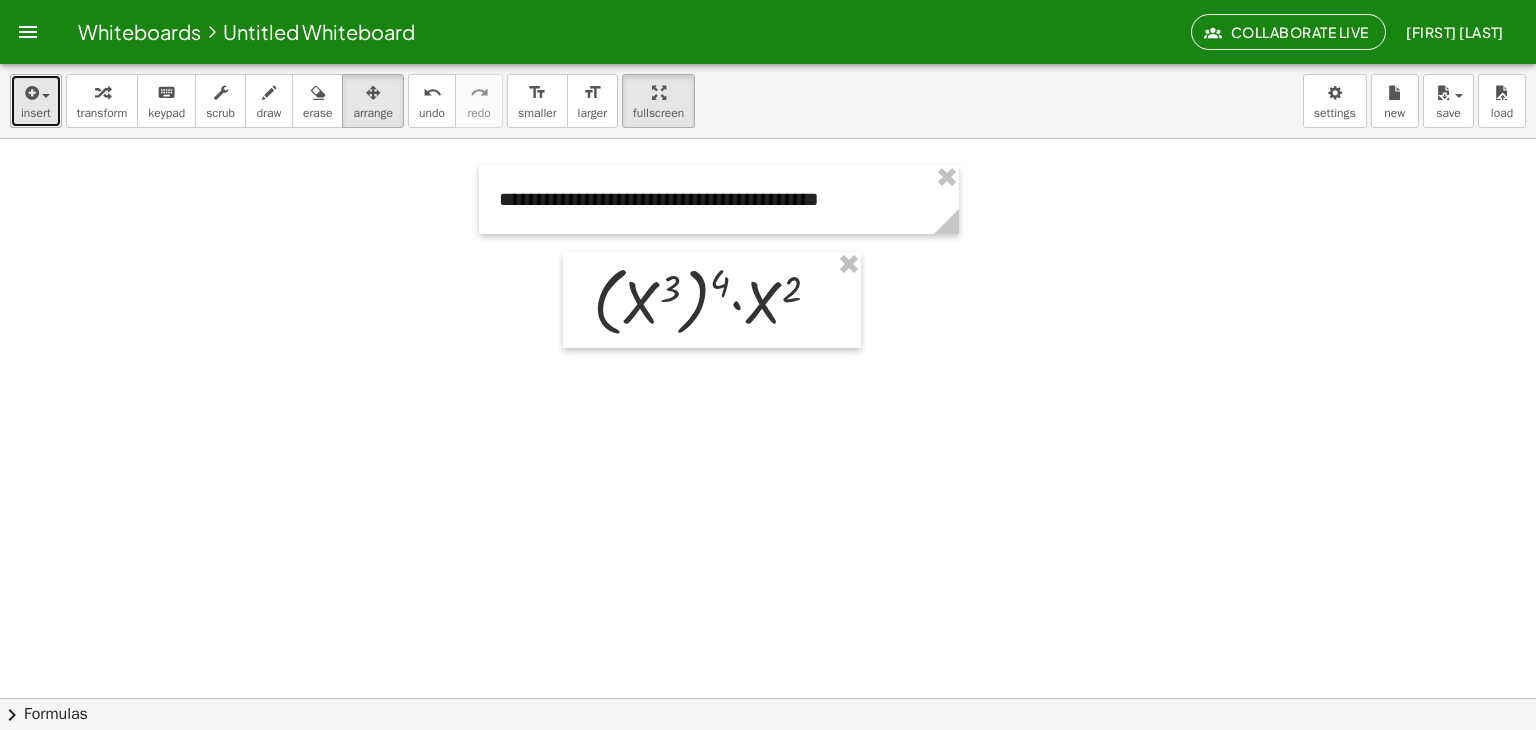 click at bounding box center [30, 93] 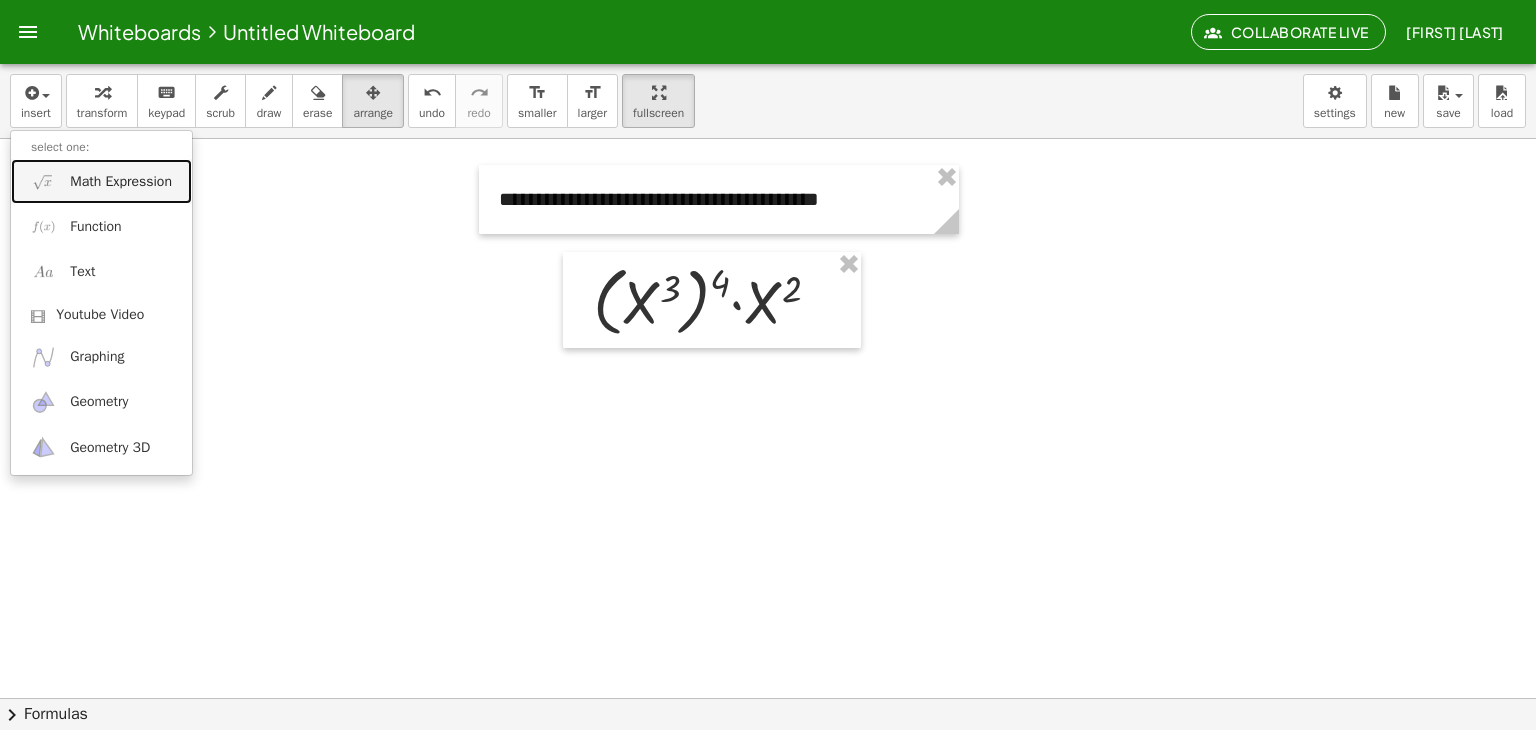 click on "Math Expression" at bounding box center (101, 181) 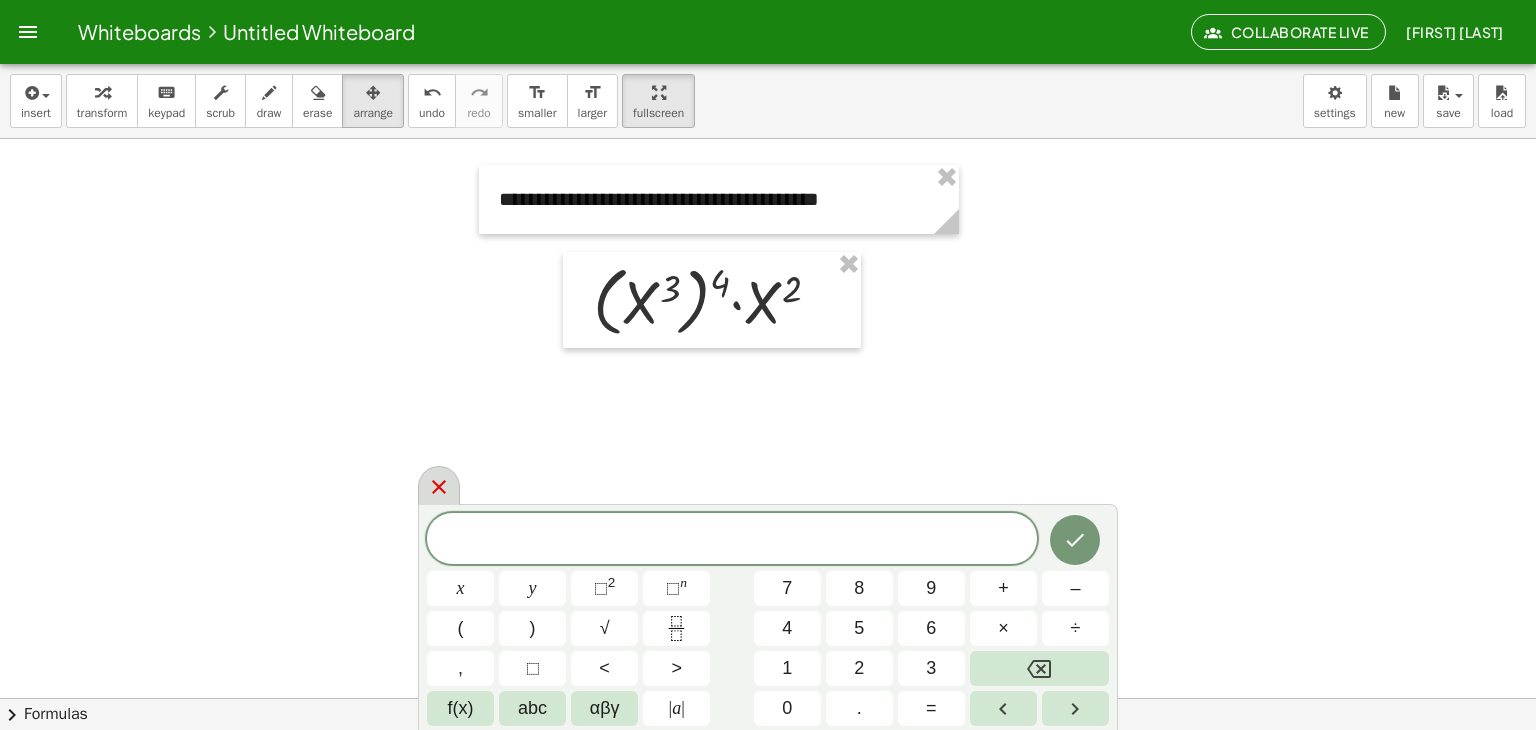 click 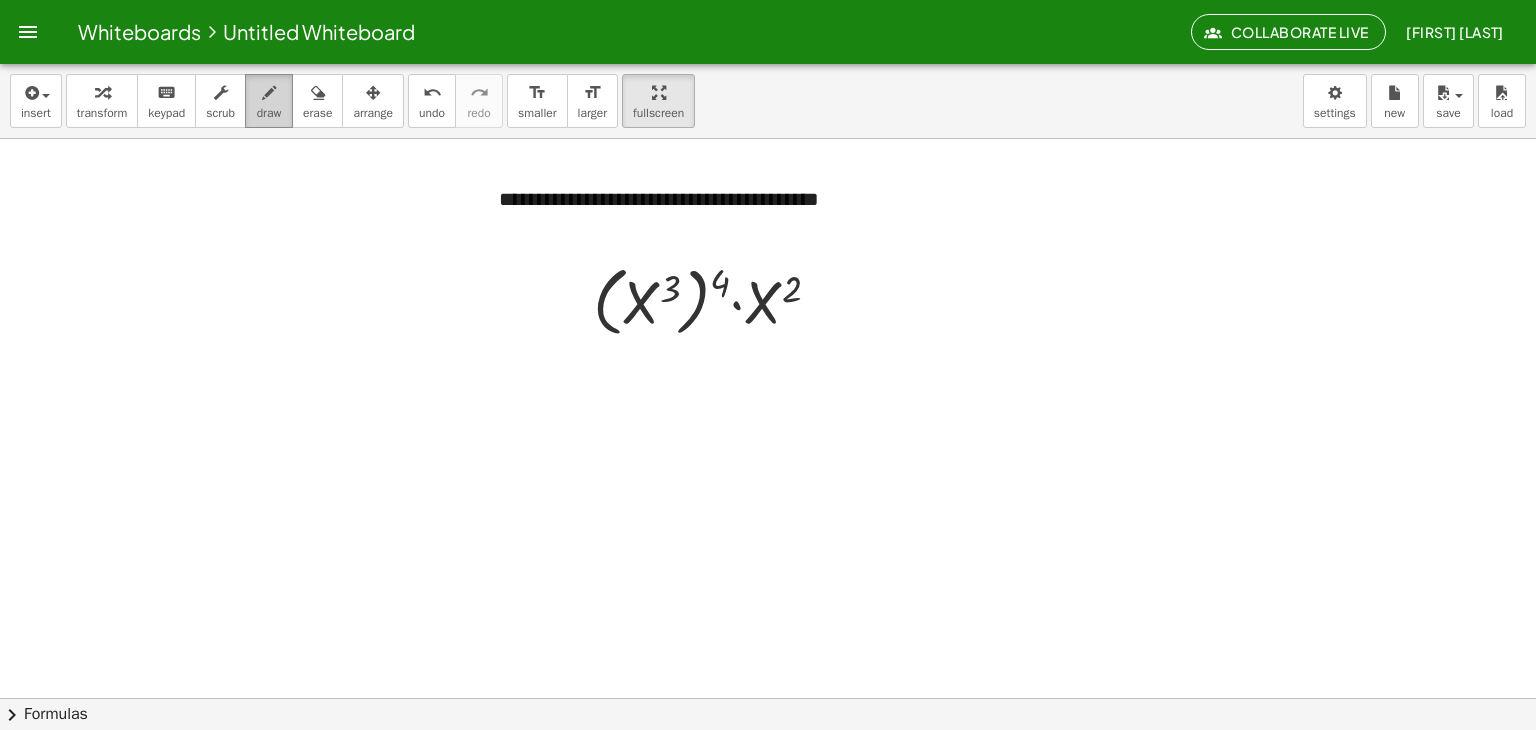 click on "draw" at bounding box center [269, 101] 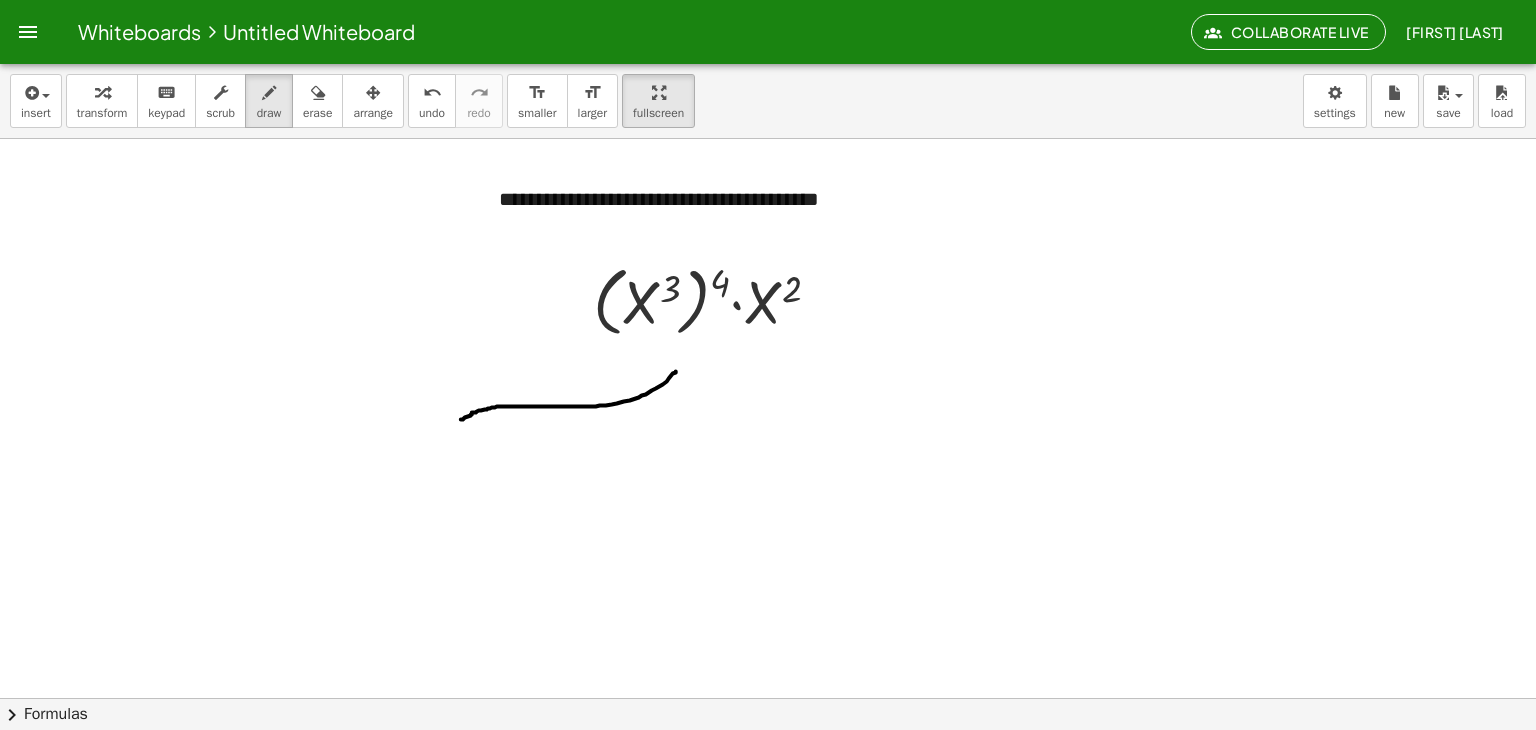 drag, startPoint x: 676, startPoint y: 371, endPoint x: 460, endPoint y: 421, distance: 221.71152 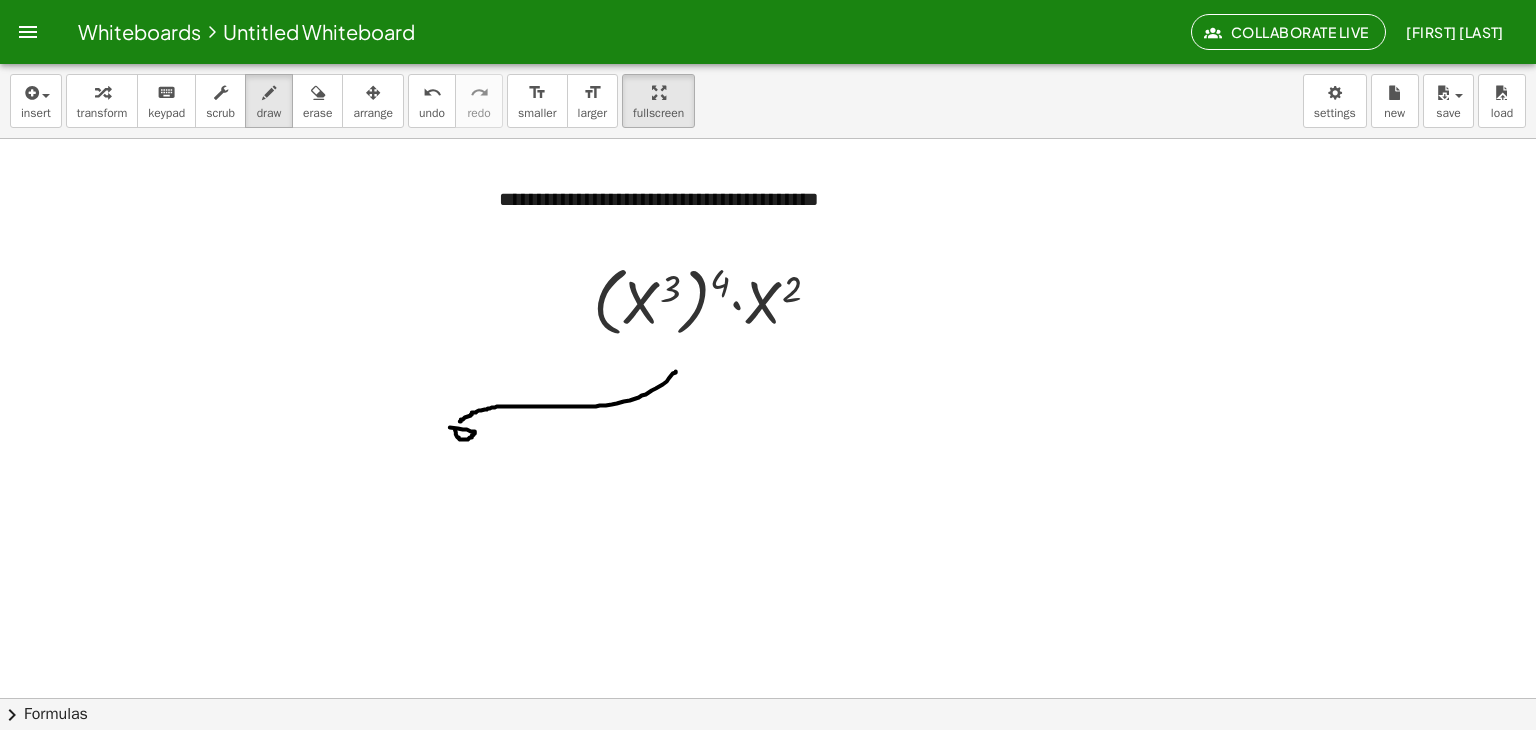 click at bounding box center [773, 698] 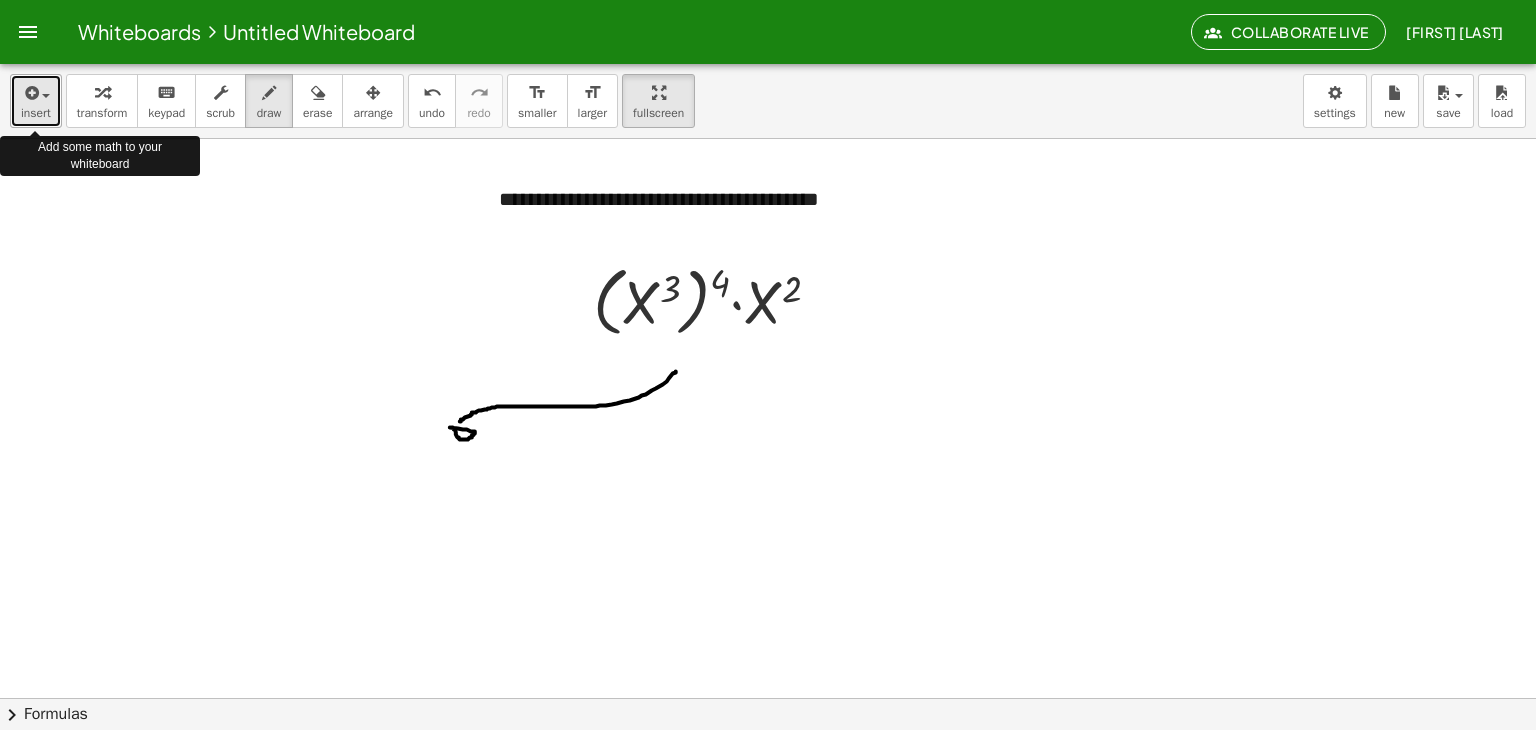 click on "insert" at bounding box center (36, 113) 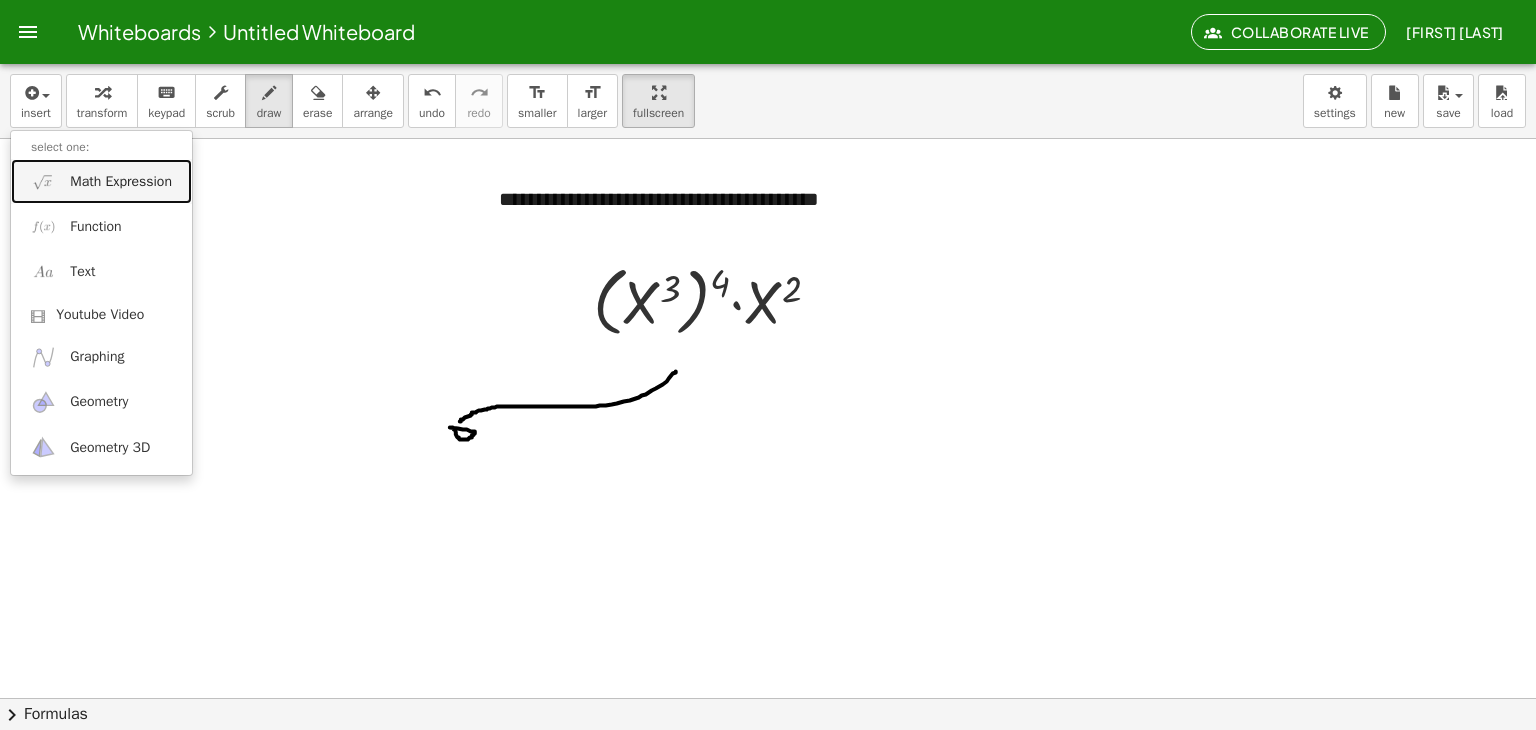 click on "Math Expression" at bounding box center [101, 181] 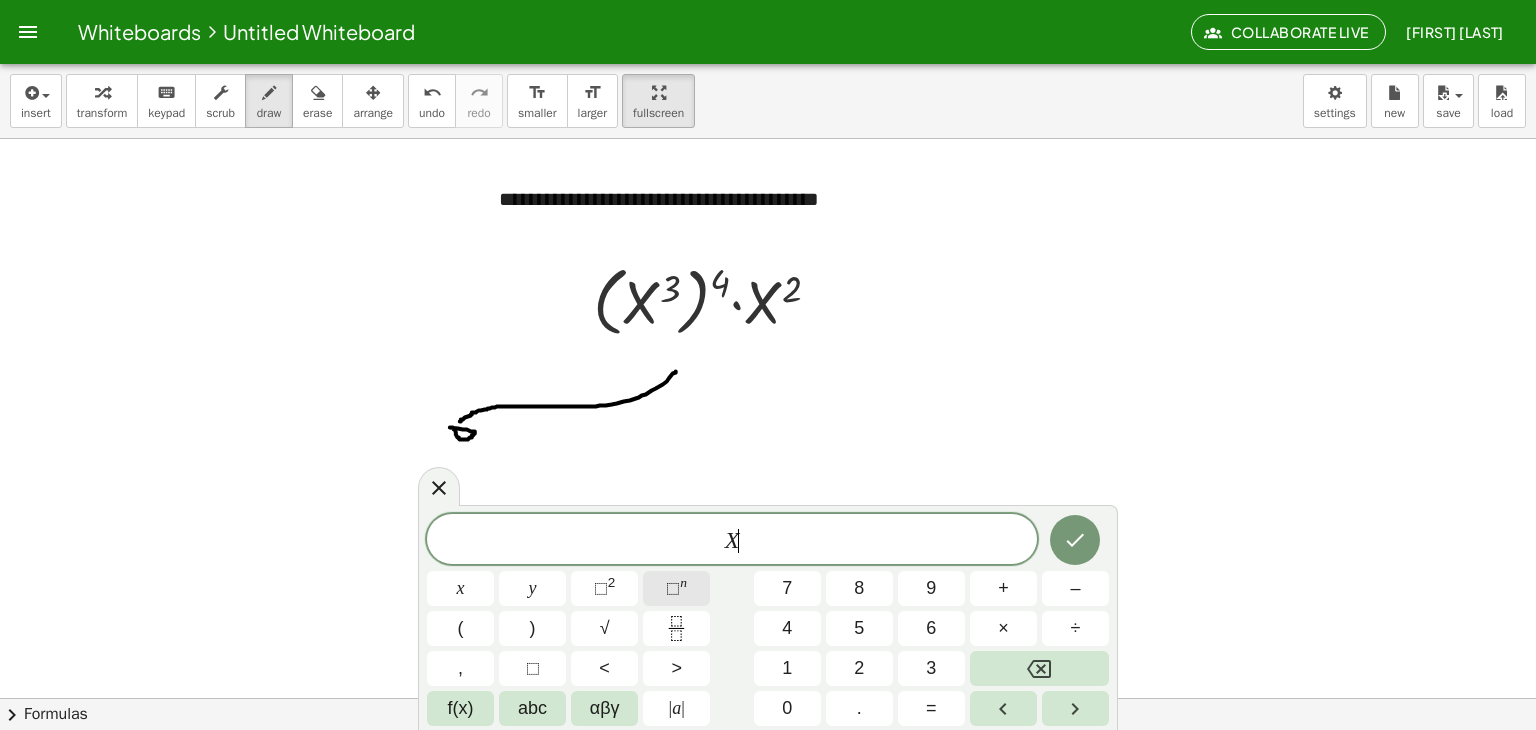 click on "⬚" at bounding box center [673, 588] 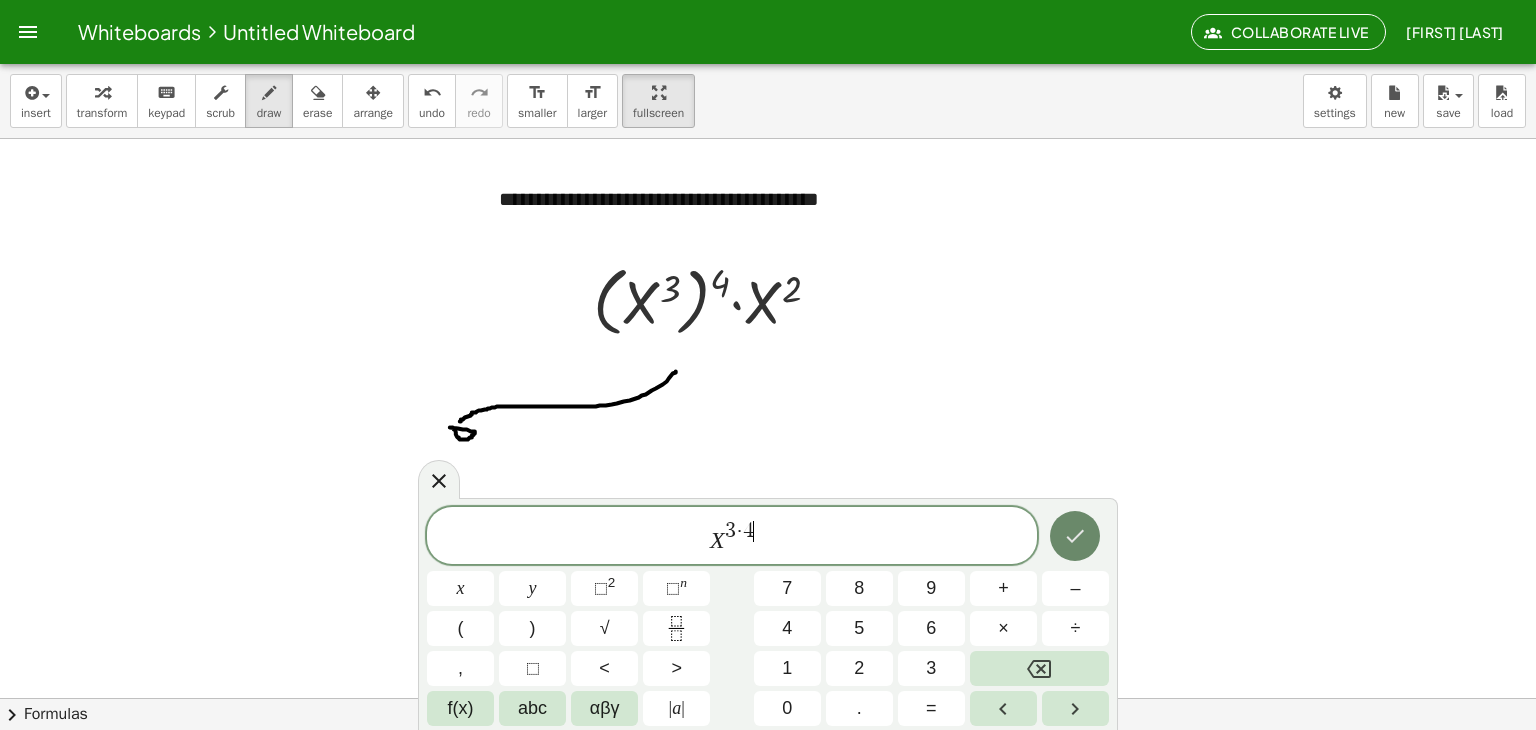 click 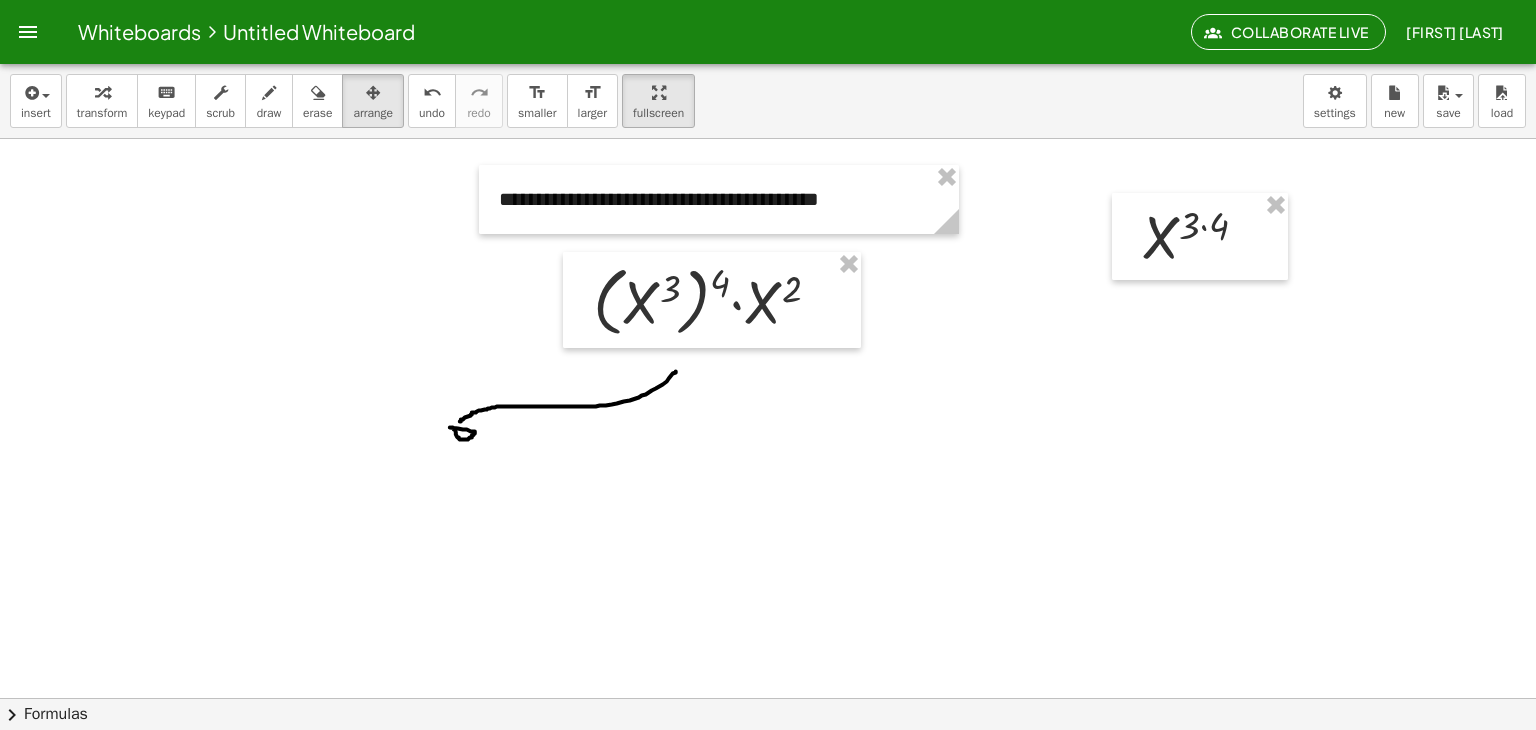 drag, startPoint x: 386, startPoint y: 104, endPoint x: 1141, endPoint y: 265, distance: 771.9754 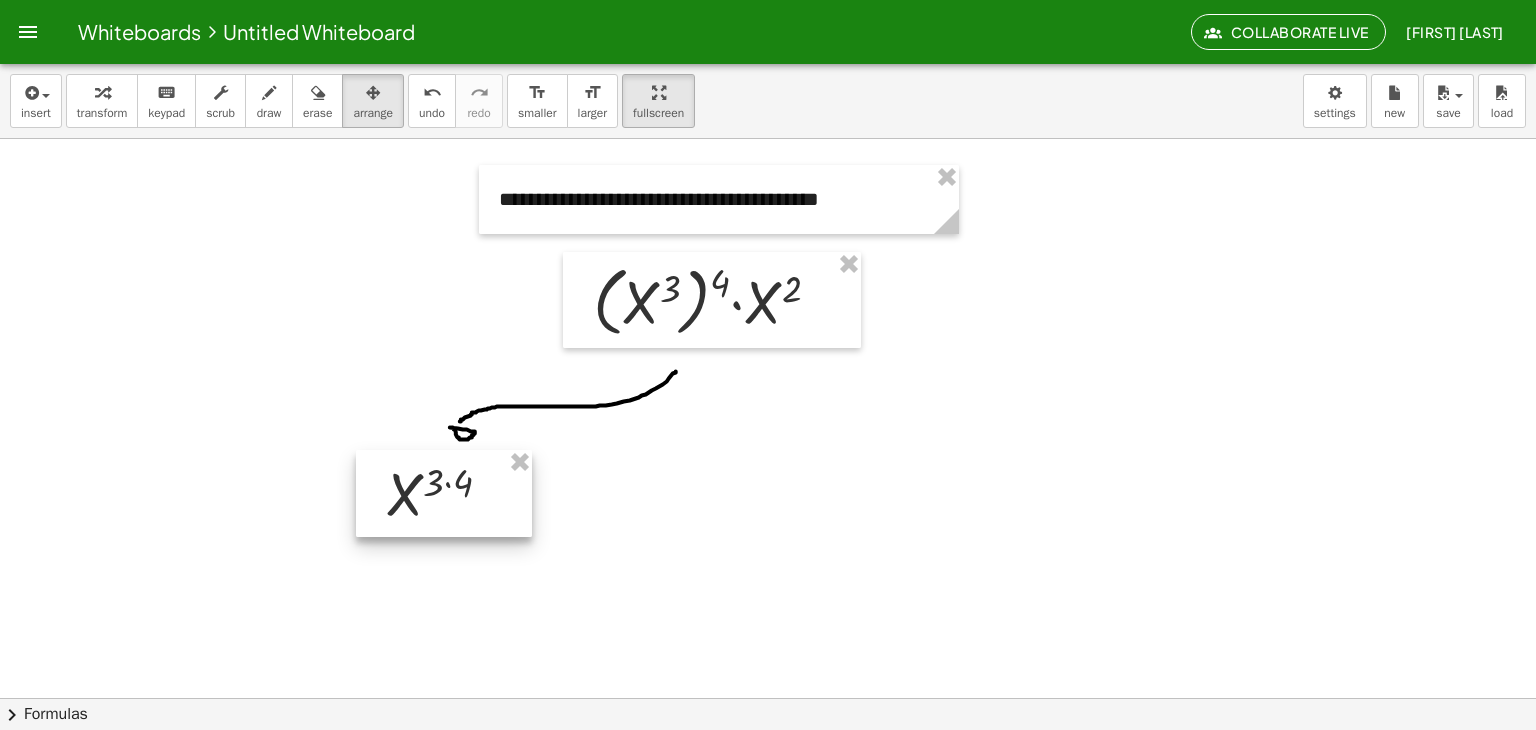 drag, startPoint x: 1141, startPoint y: 265, endPoint x: 386, endPoint y: 519, distance: 796.5808 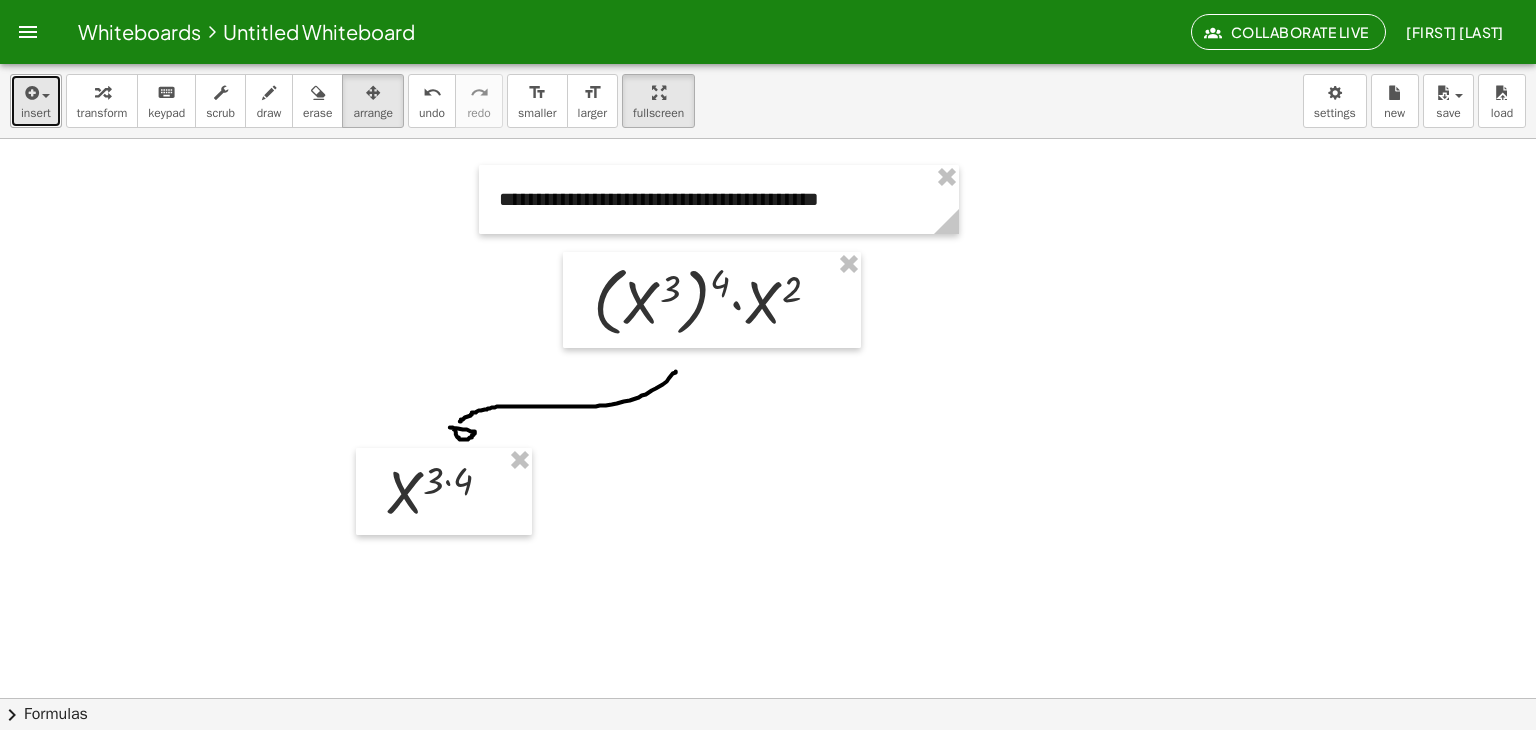 click on "insert" at bounding box center [36, 113] 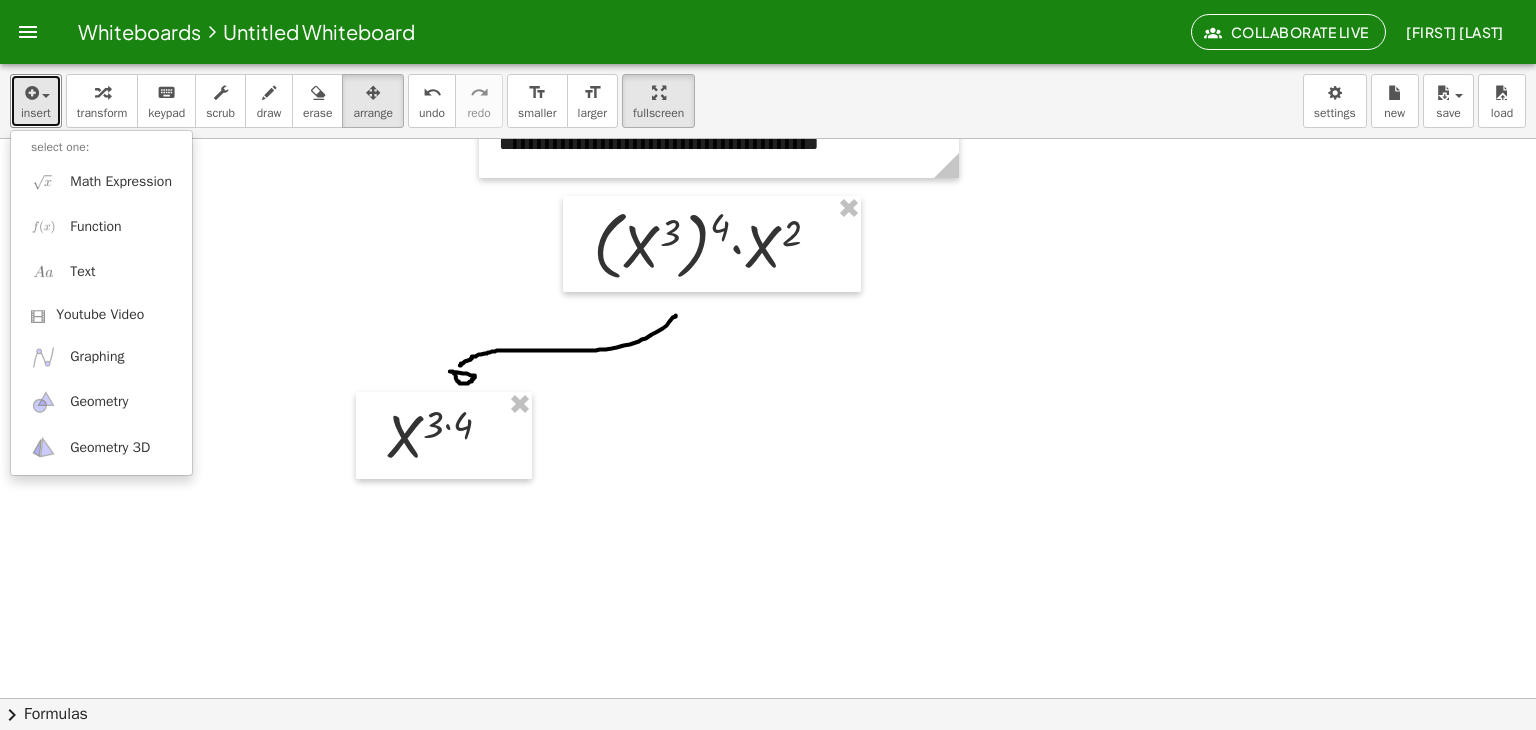 scroll, scrollTop: 56, scrollLeft: 0, axis: vertical 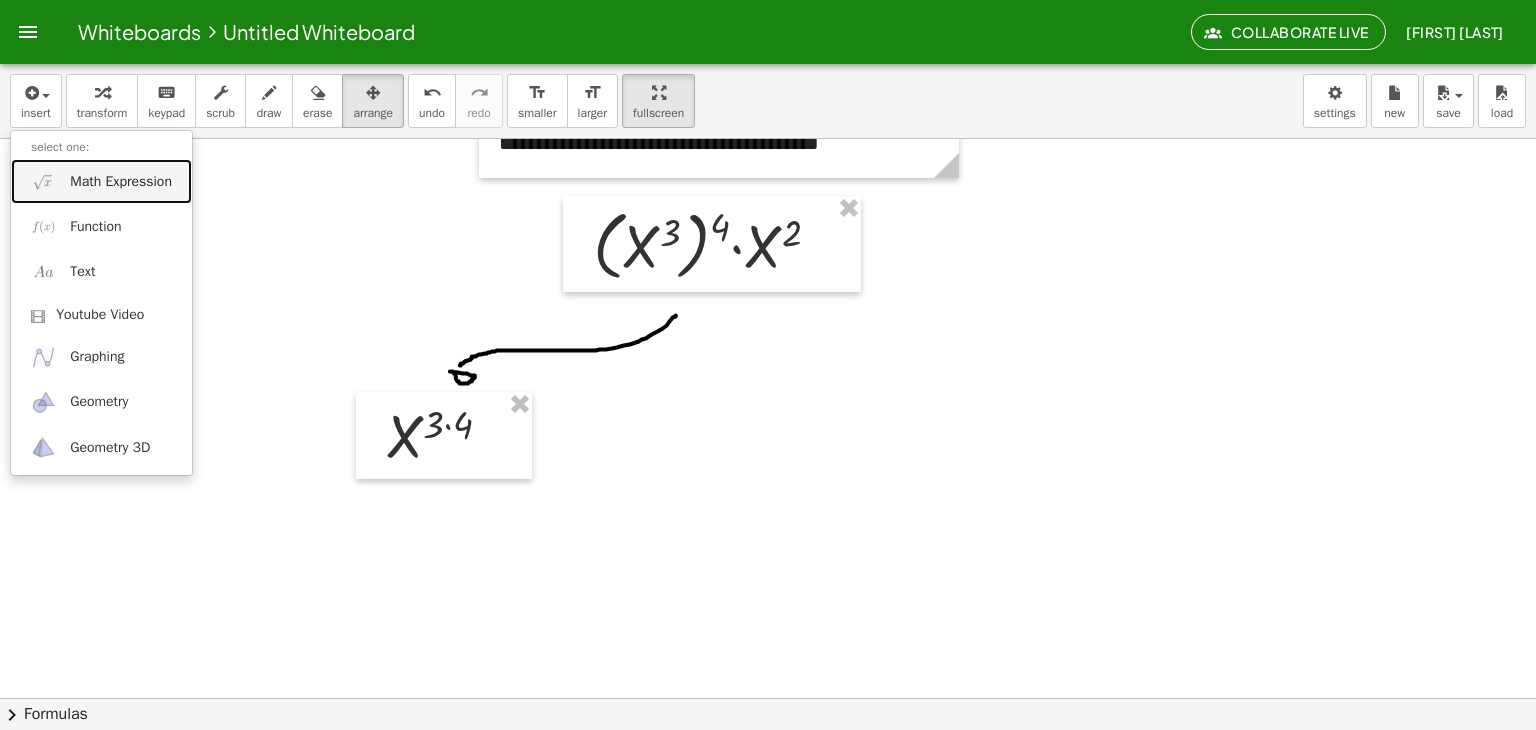 click on "Math Expression" at bounding box center [121, 182] 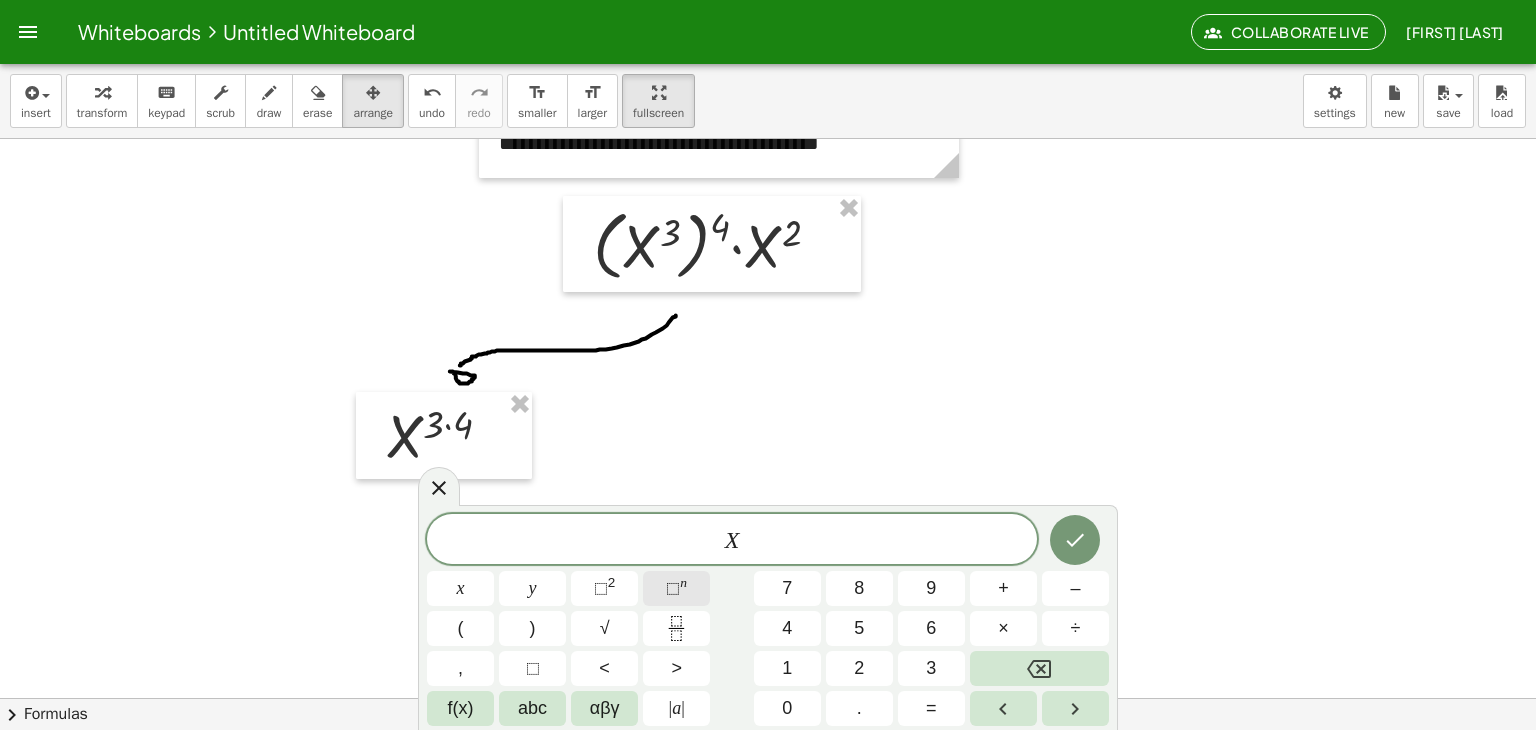 click on "⬚ n" at bounding box center (676, 588) 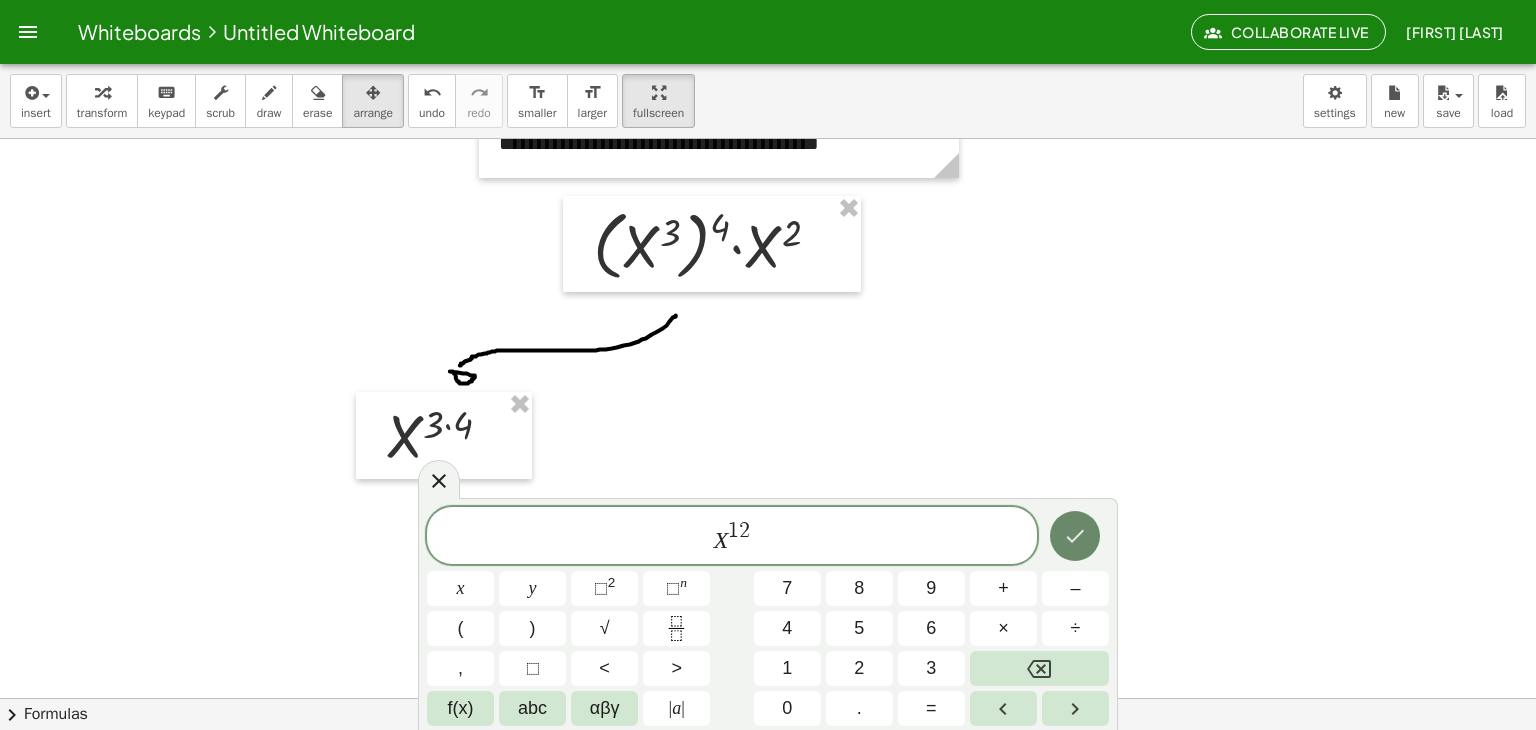 click at bounding box center (1075, 536) 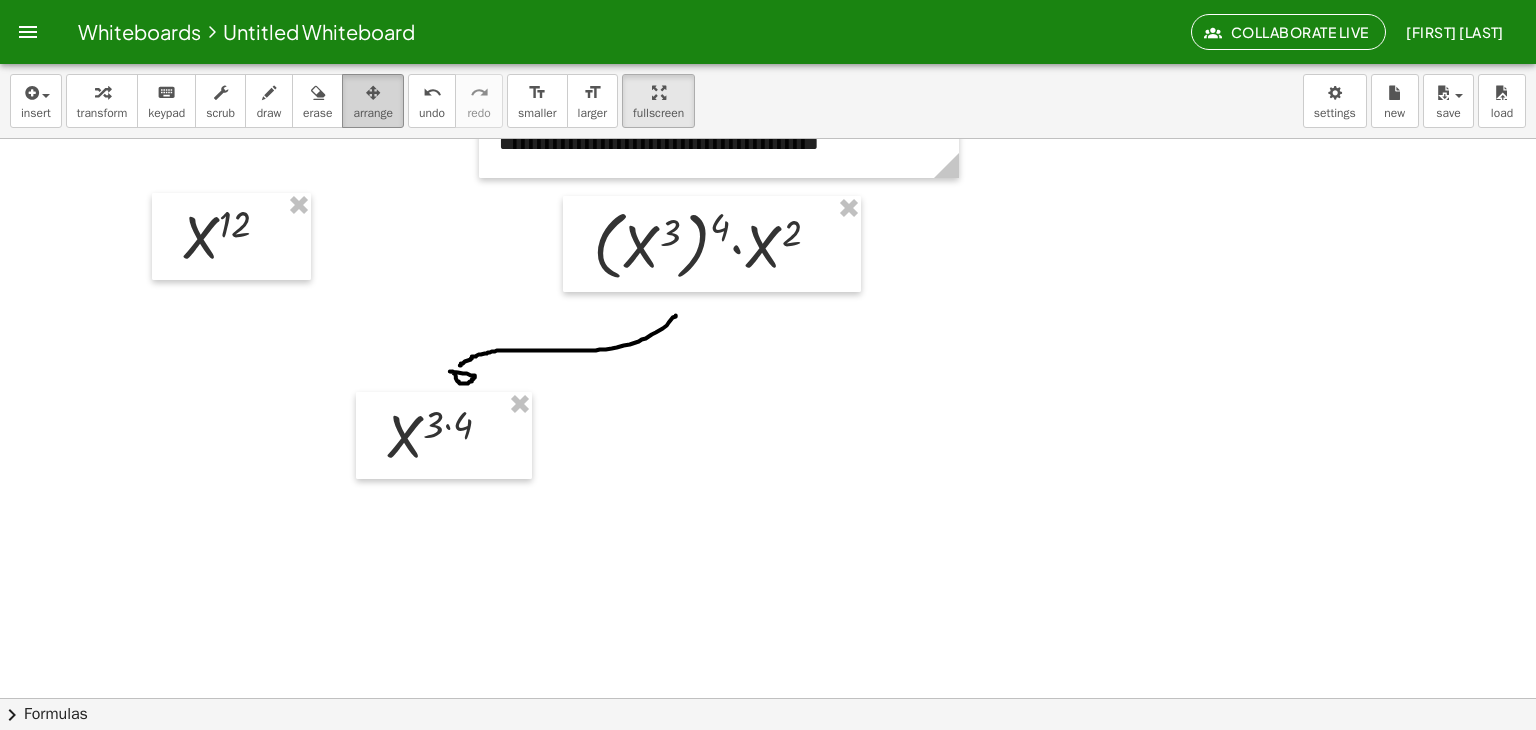 click at bounding box center [373, 92] 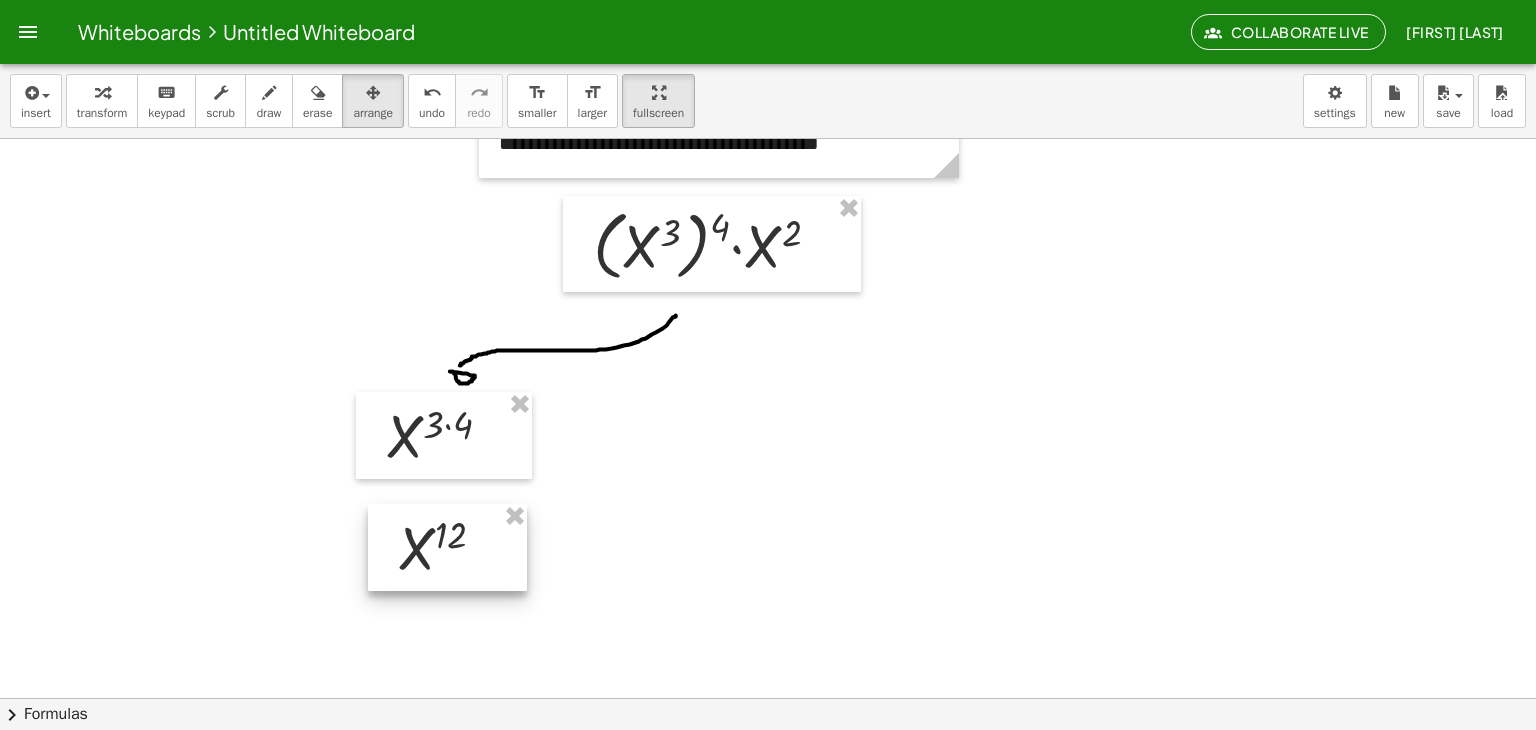 drag, startPoint x: 200, startPoint y: 258, endPoint x: 416, endPoint y: 569, distance: 378.65155 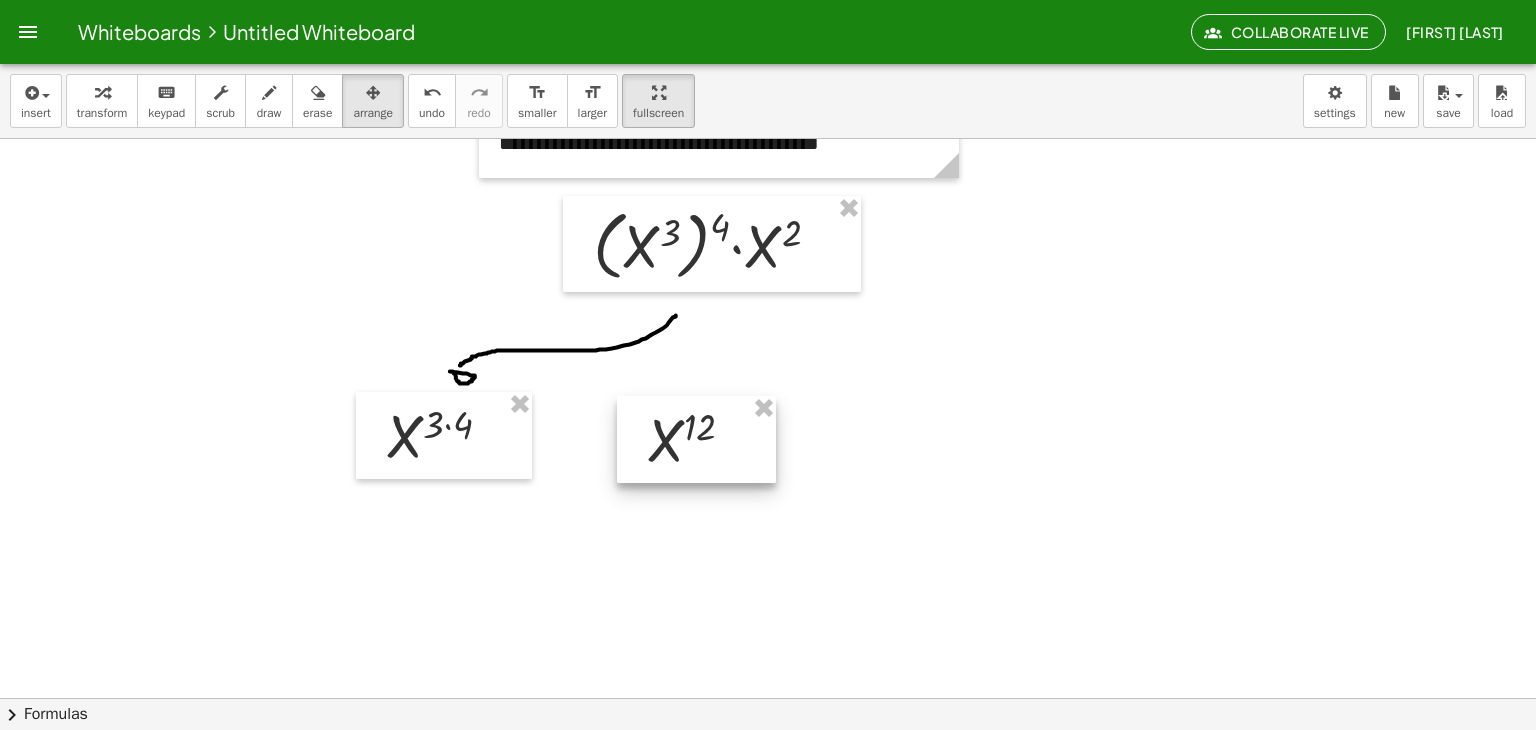 drag, startPoint x: 416, startPoint y: 569, endPoint x: 664, endPoint y: 461, distance: 270.49585 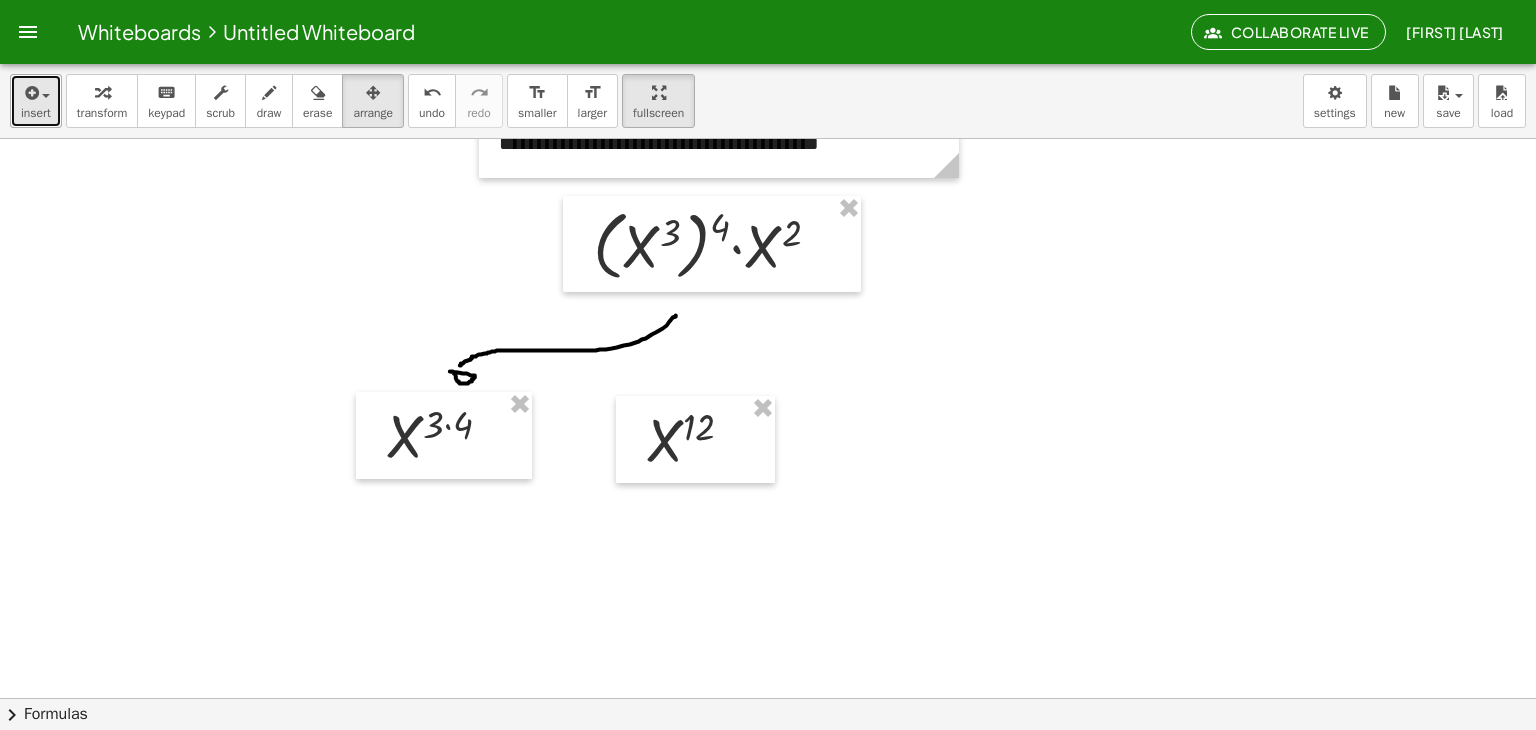click at bounding box center (46, 96) 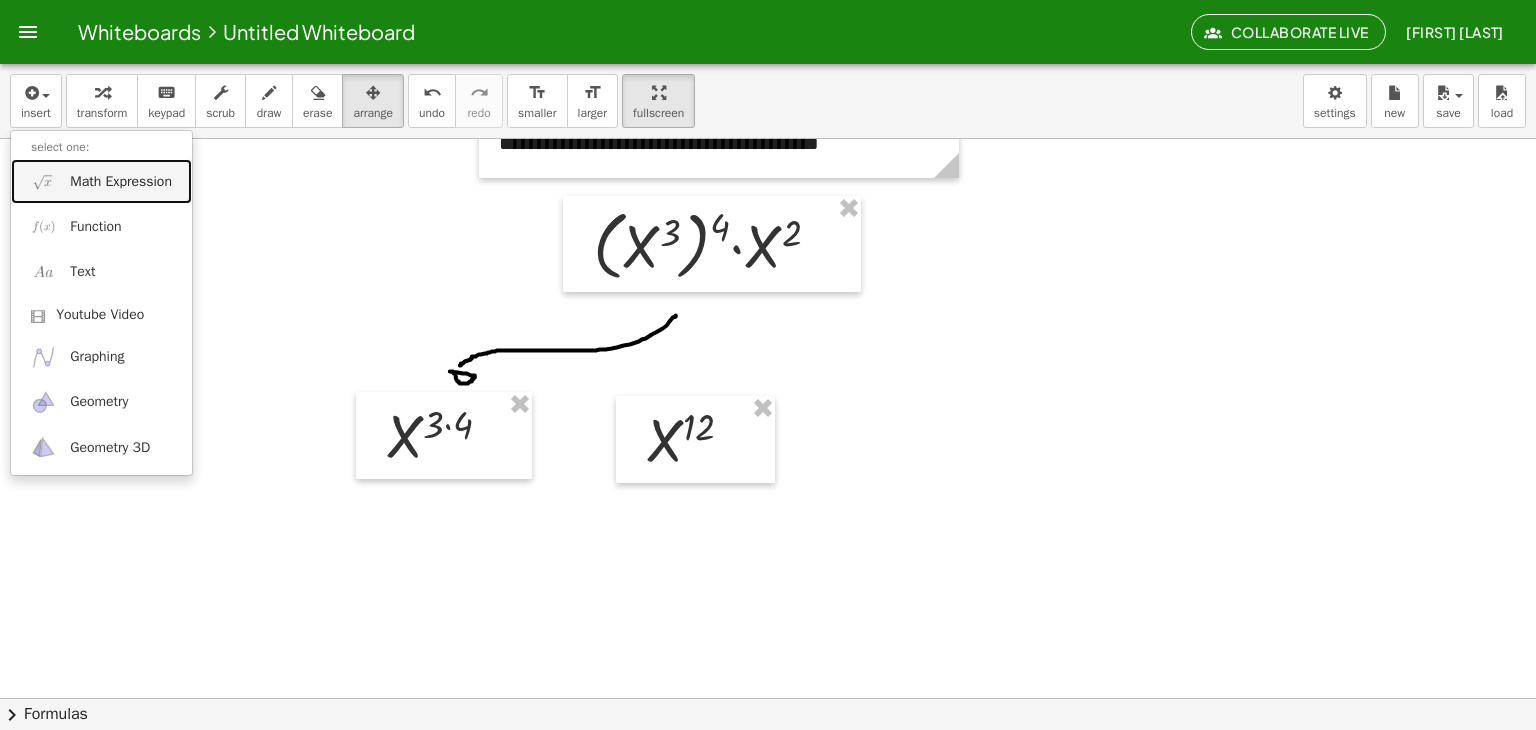 click on "Math Expression" at bounding box center (121, 182) 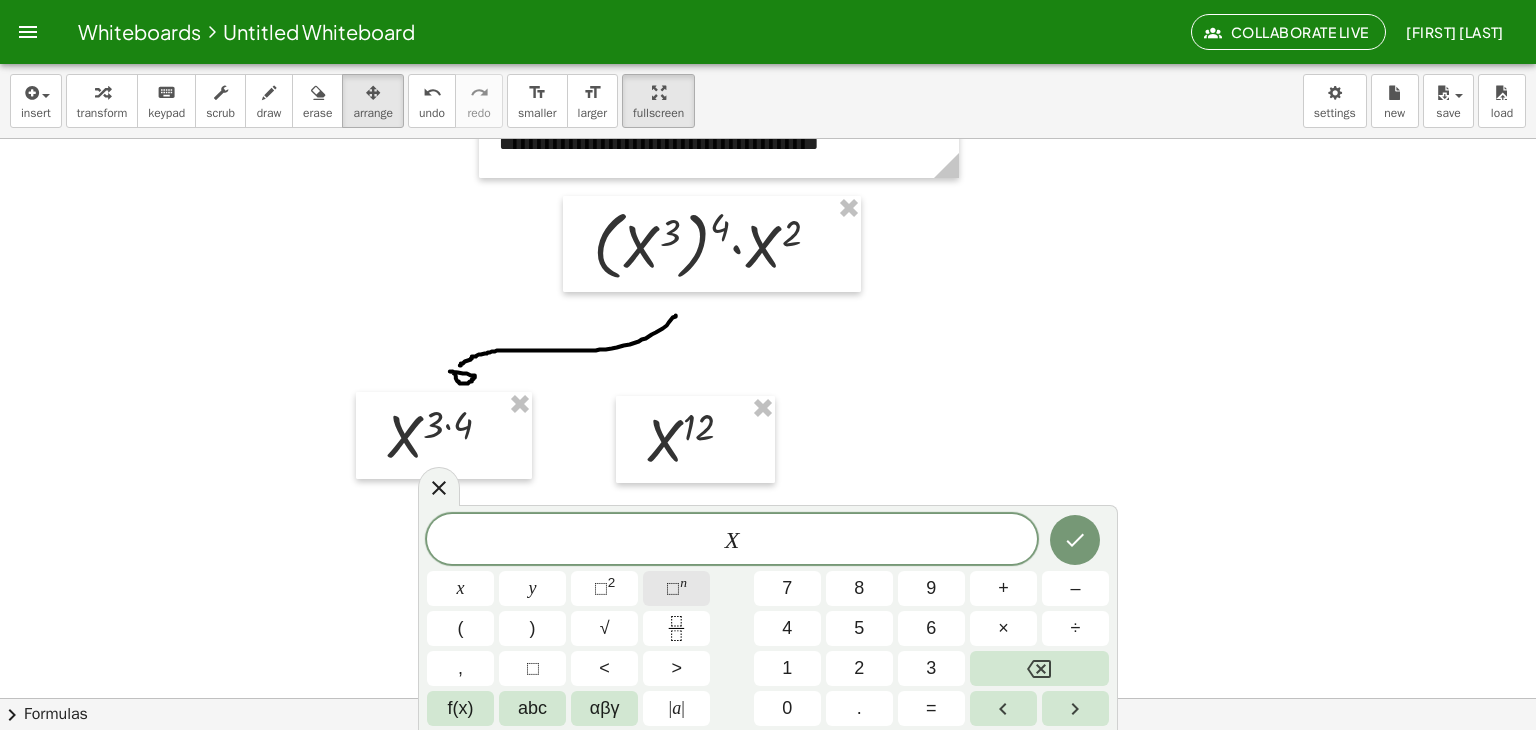 click on "⬚ n" at bounding box center [676, 588] 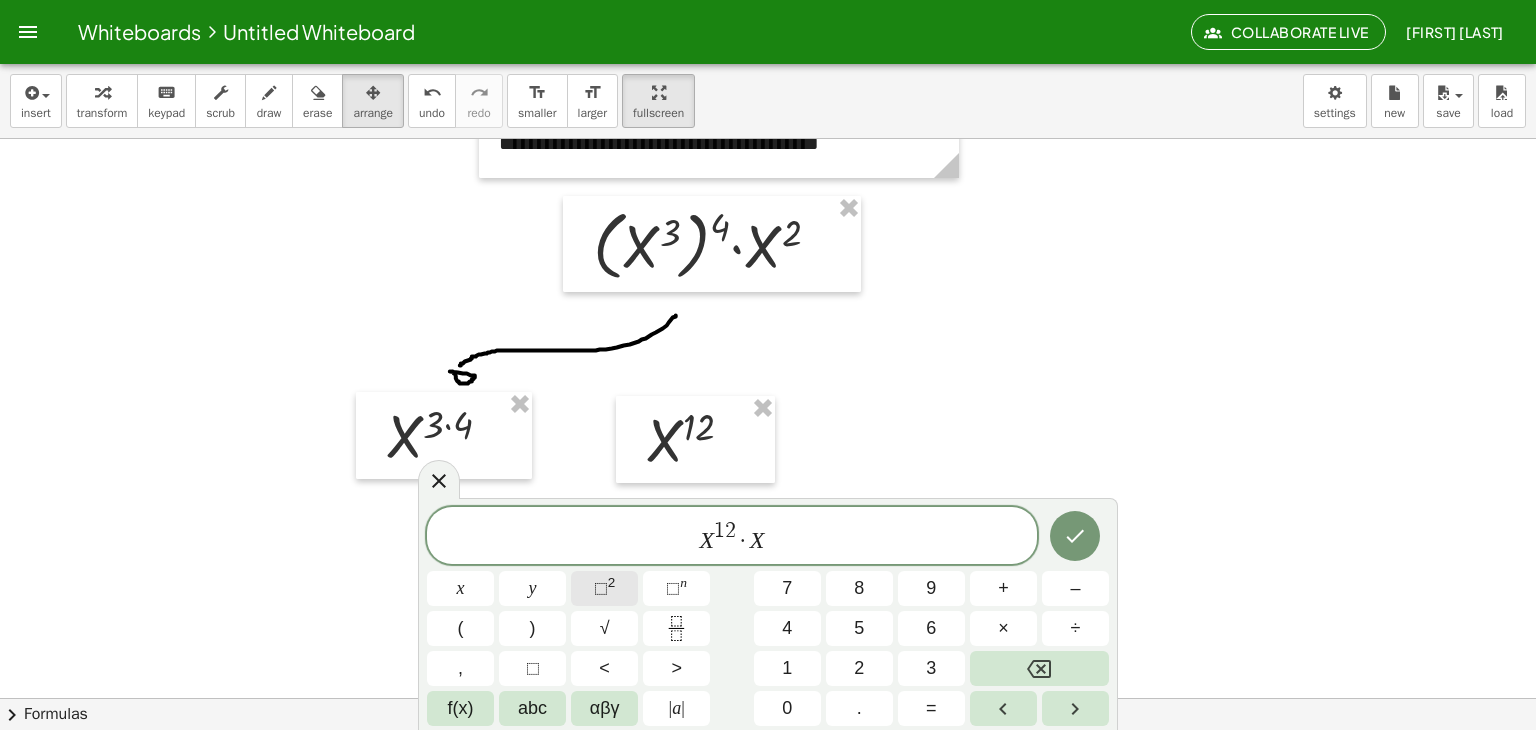 click on "⬚ 2" at bounding box center (604, 588) 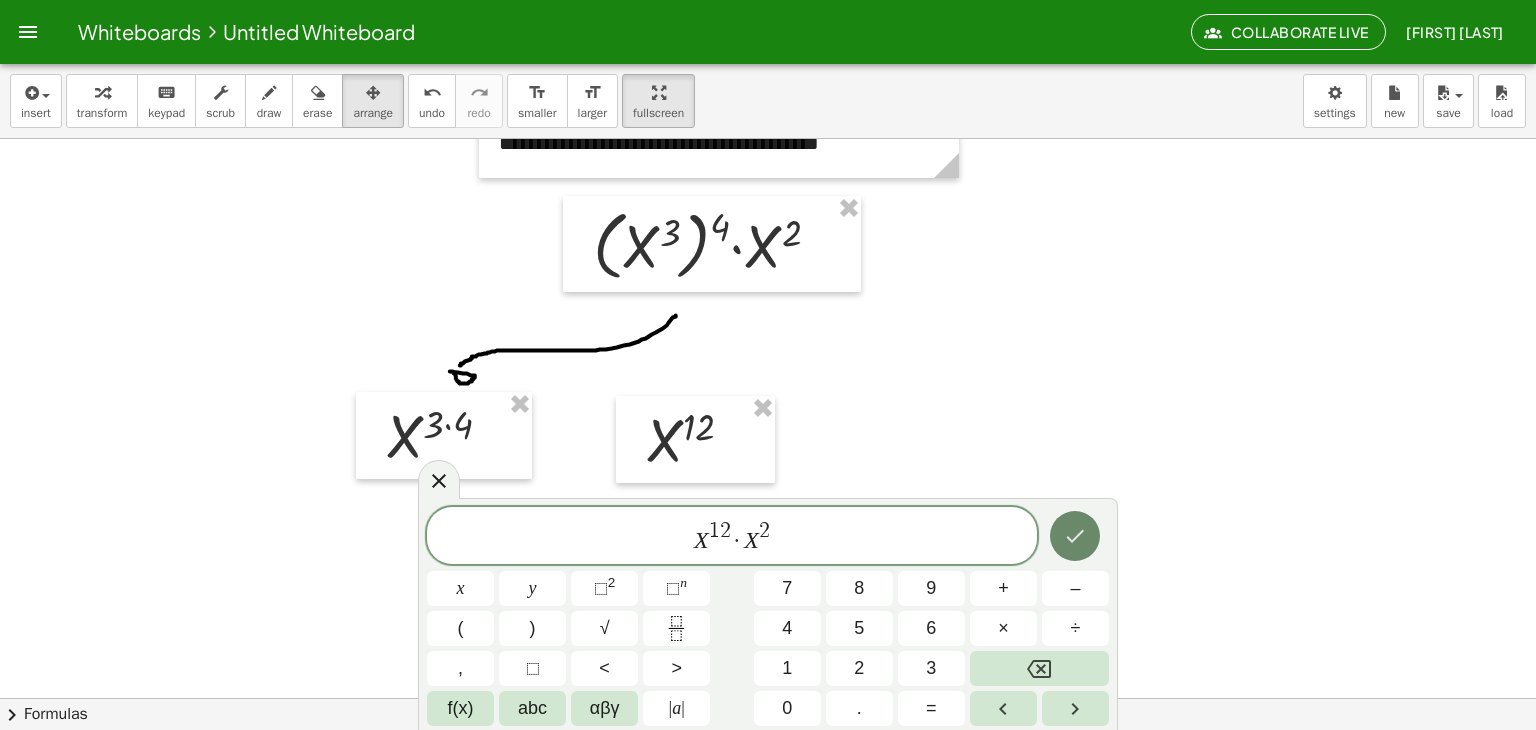 click 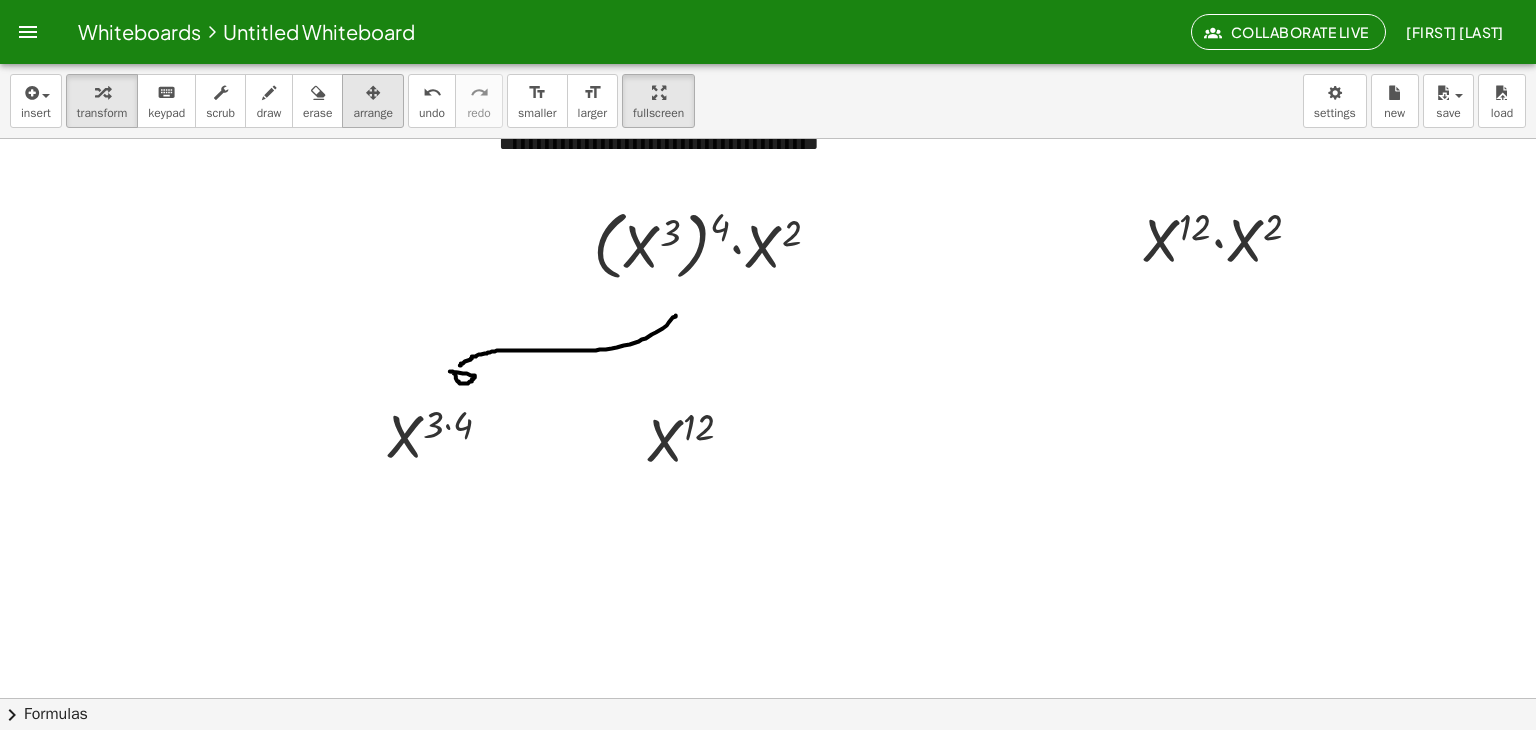 click at bounding box center (373, 93) 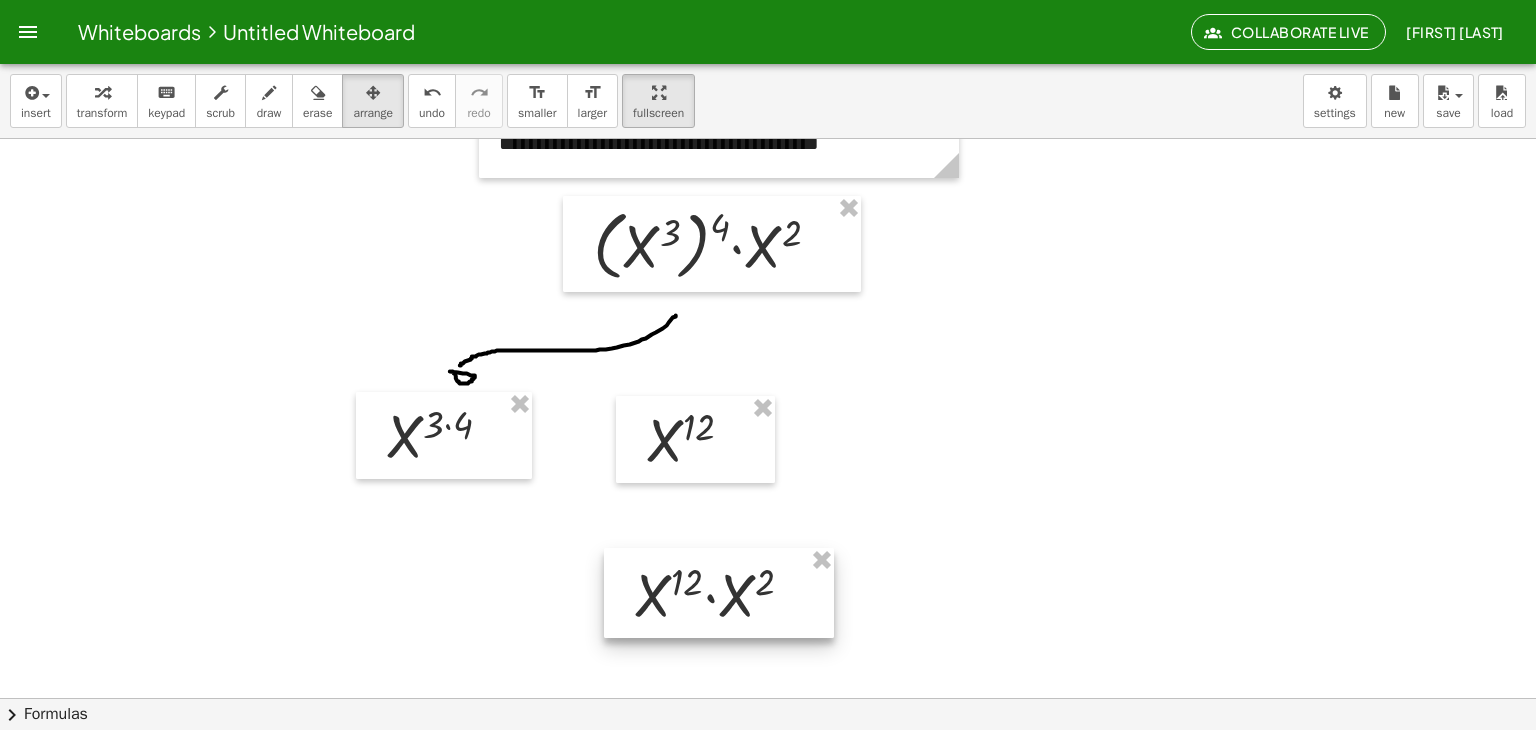 drag, startPoint x: 1227, startPoint y: 213, endPoint x: 707, endPoint y: 573, distance: 632.4555 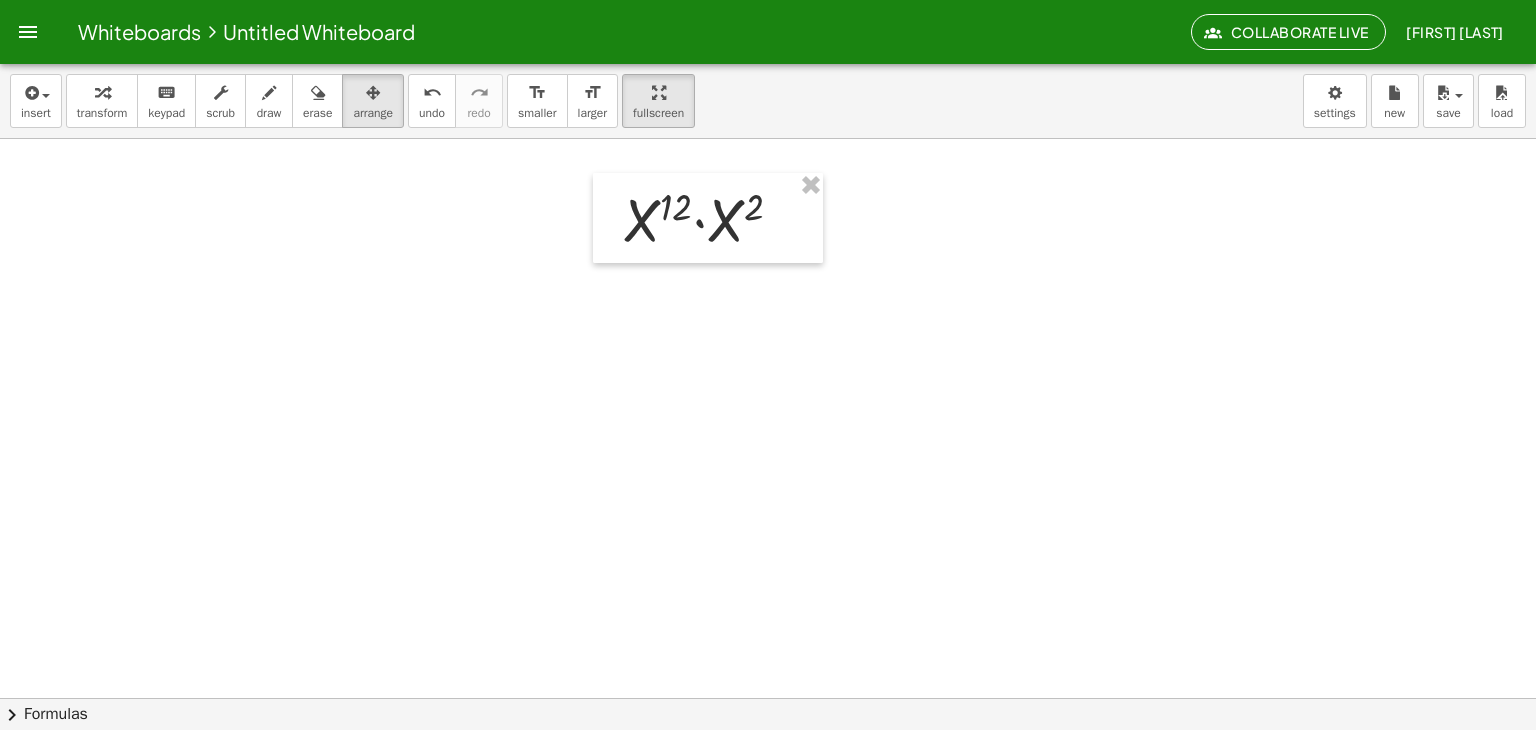 scroll, scrollTop: 440, scrollLeft: 0, axis: vertical 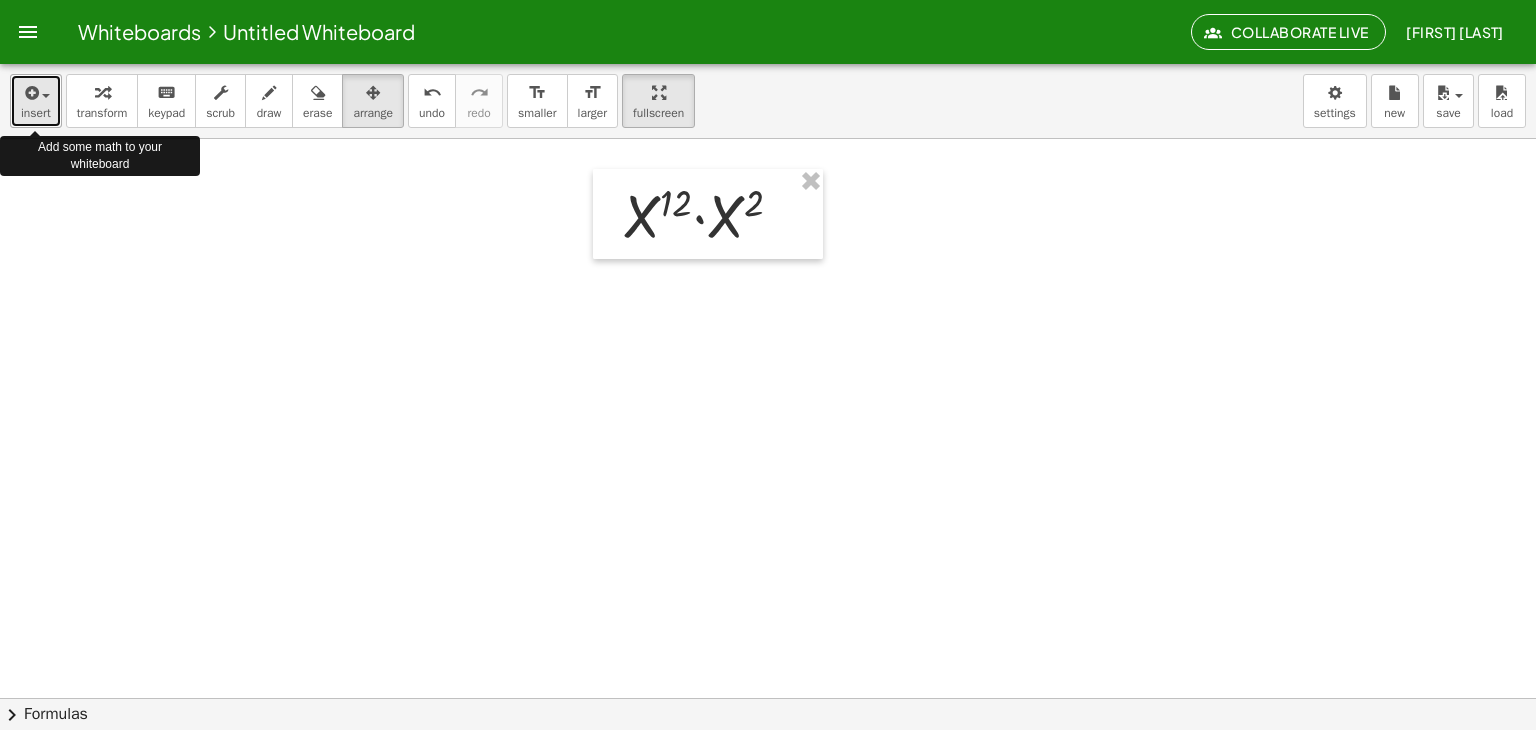 click on "insert" at bounding box center [36, 113] 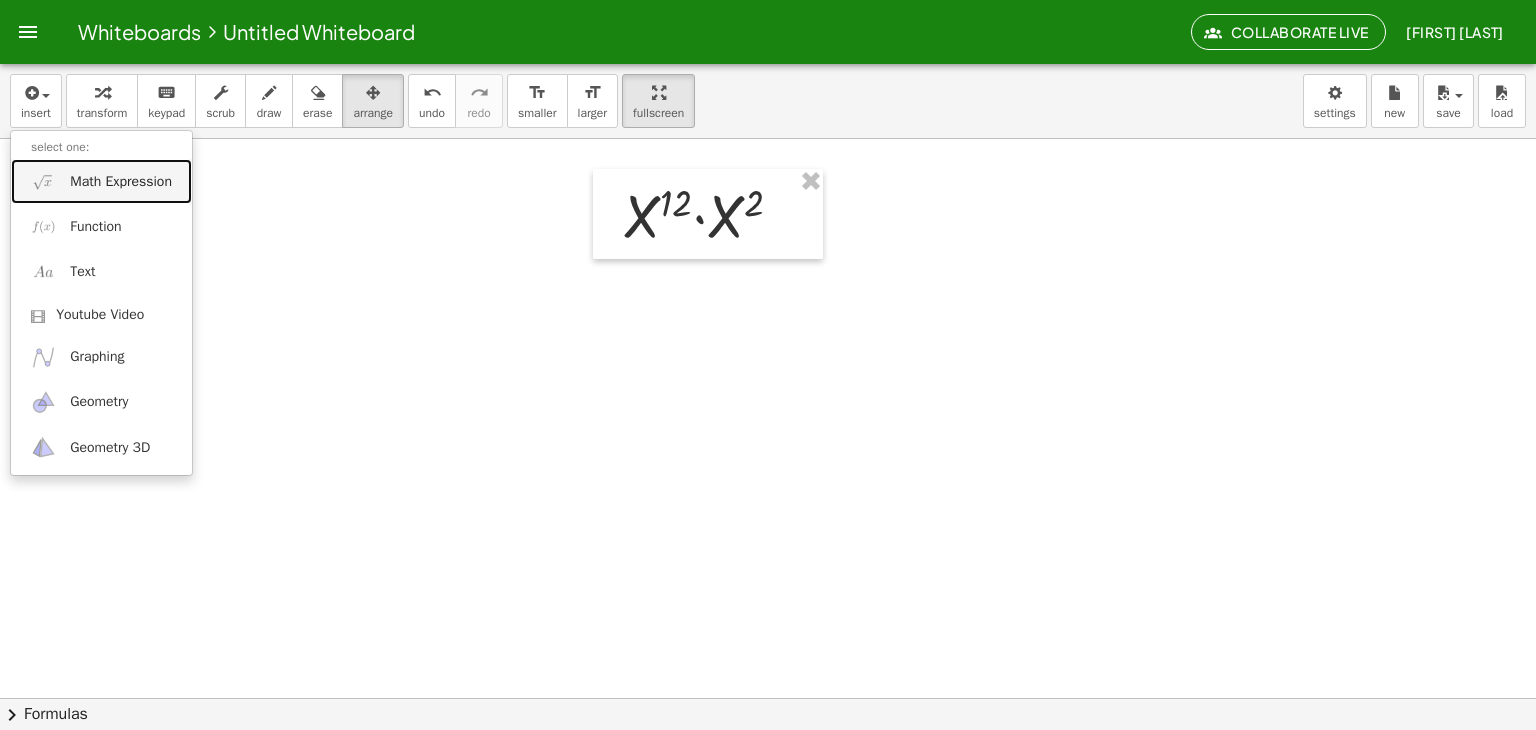 click on "Math Expression" at bounding box center [101, 181] 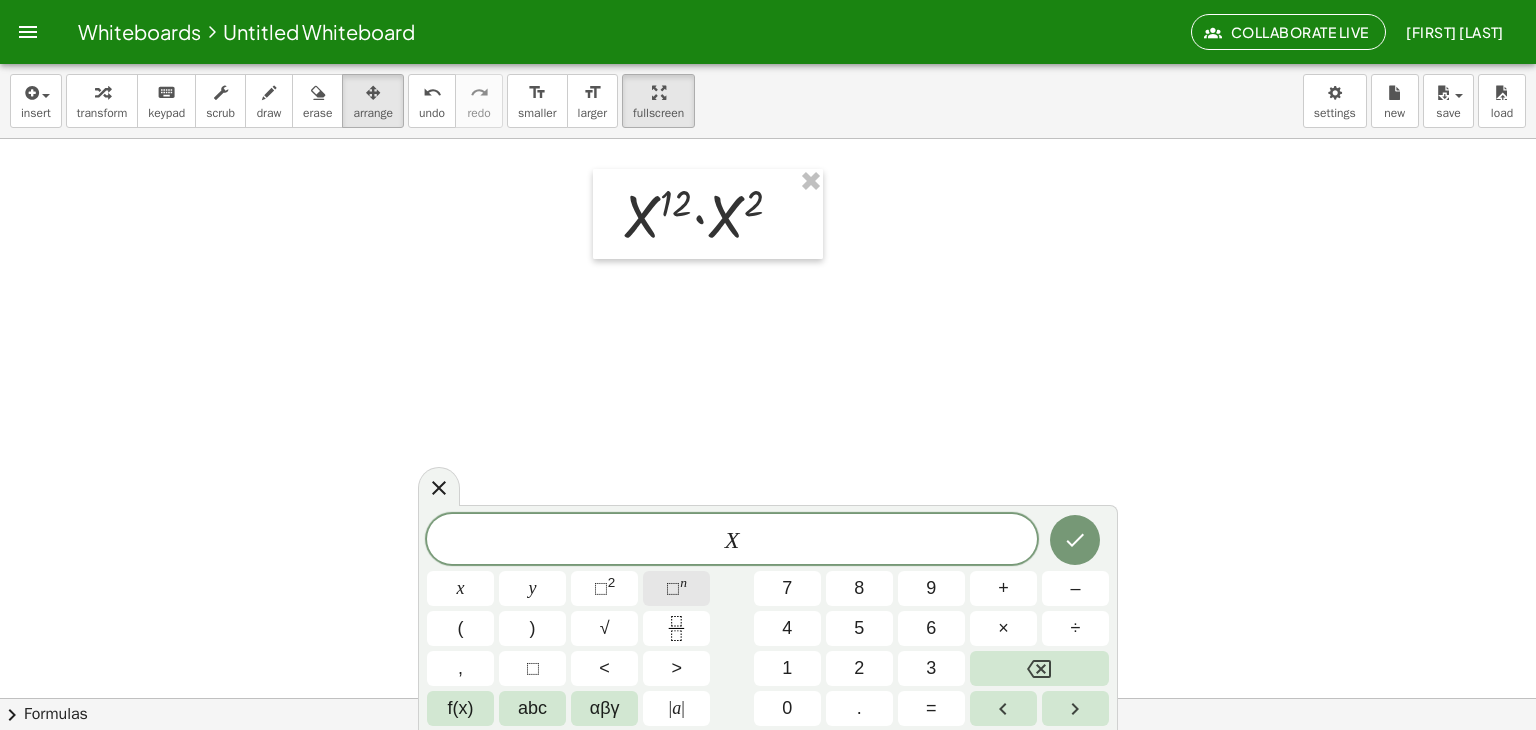 click on "⬚ n" at bounding box center [676, 588] 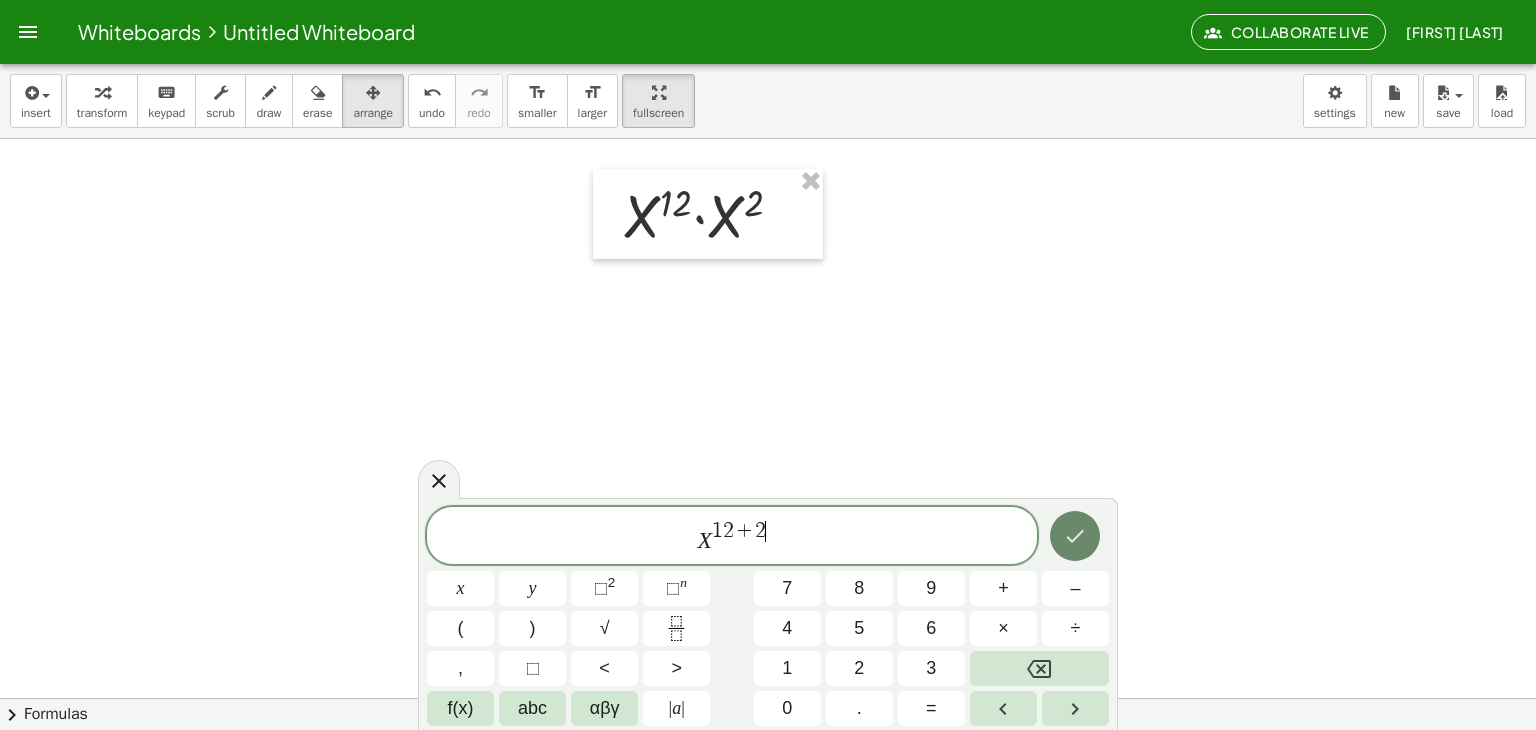 click 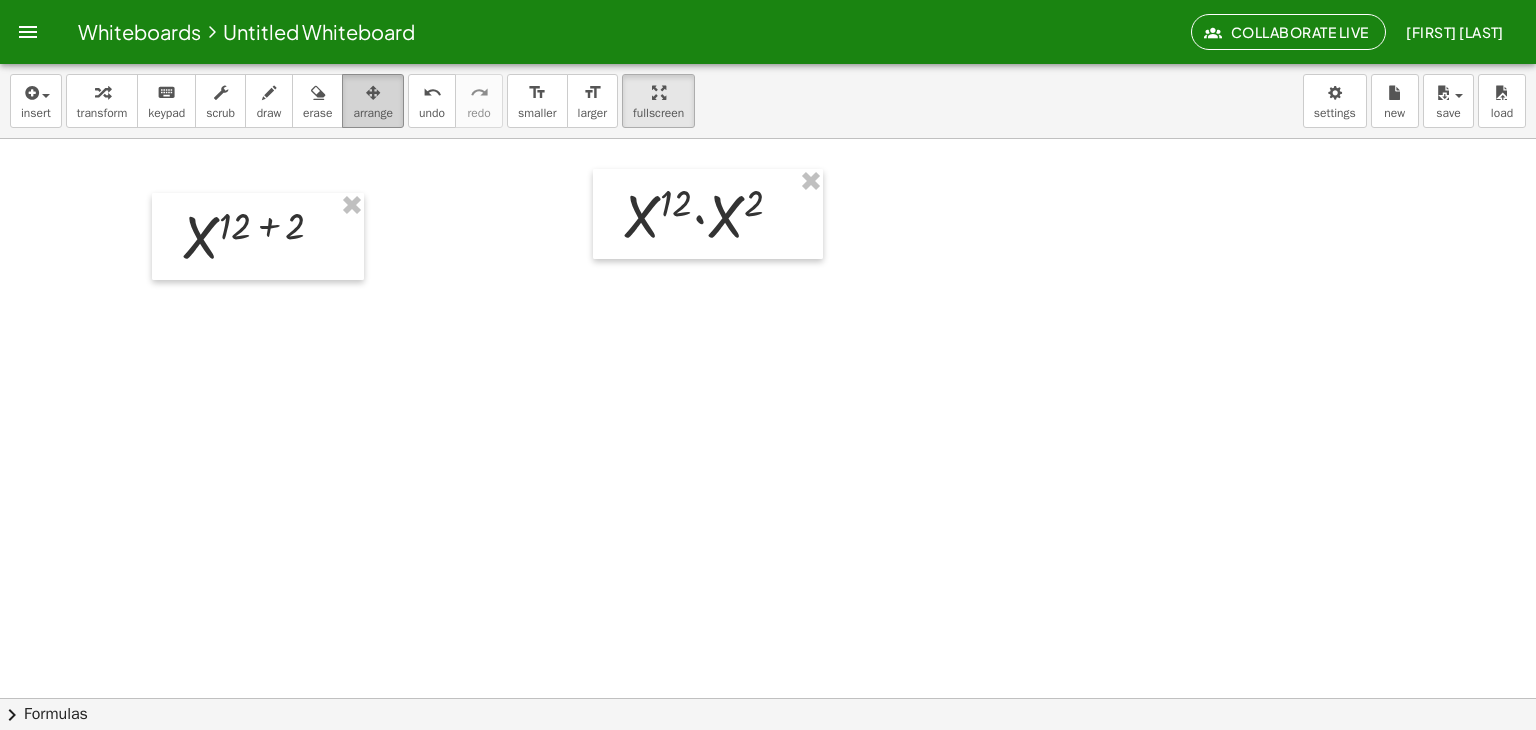 click on "arrange" at bounding box center [373, 113] 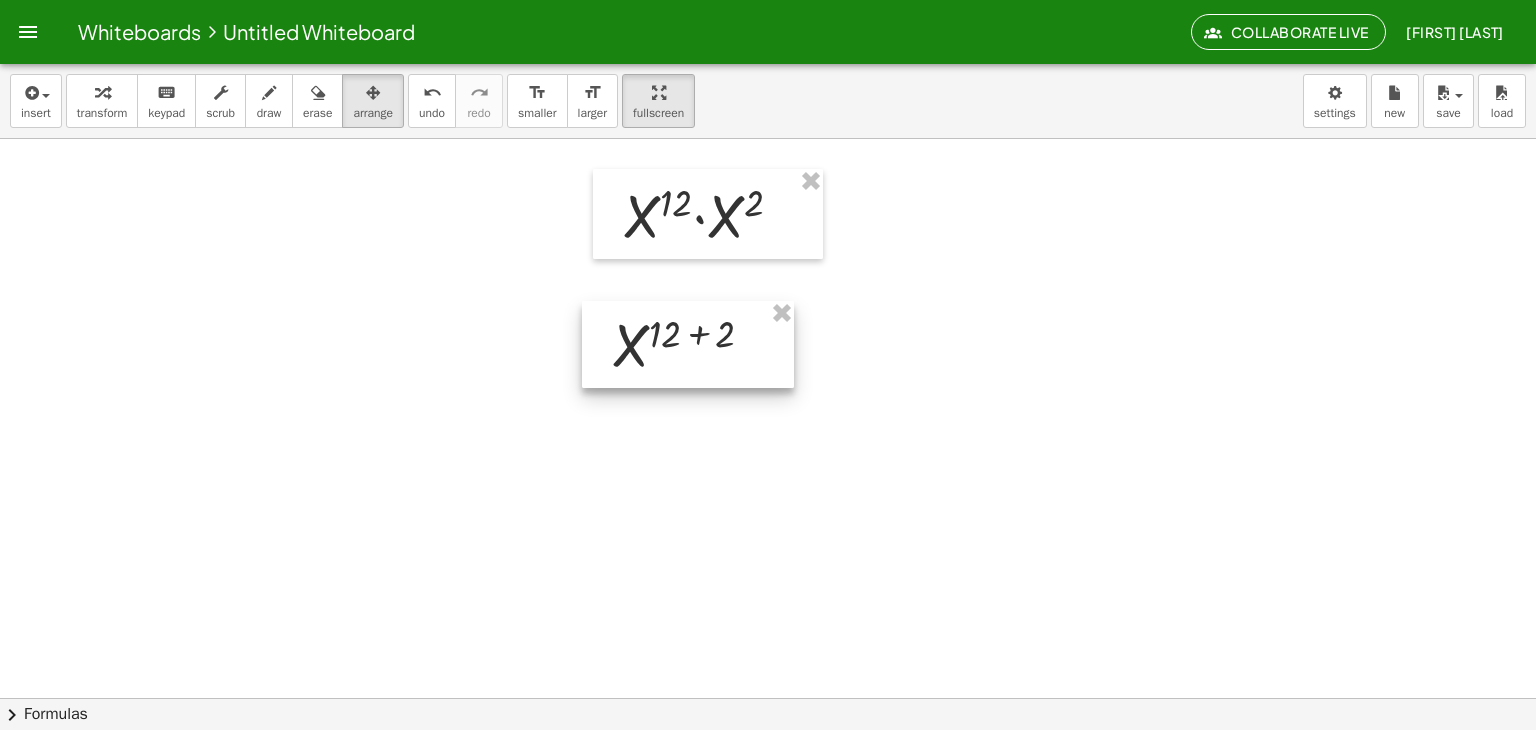 drag, startPoint x: 195, startPoint y: 249, endPoint x: 678, endPoint y: 349, distance: 493.24335 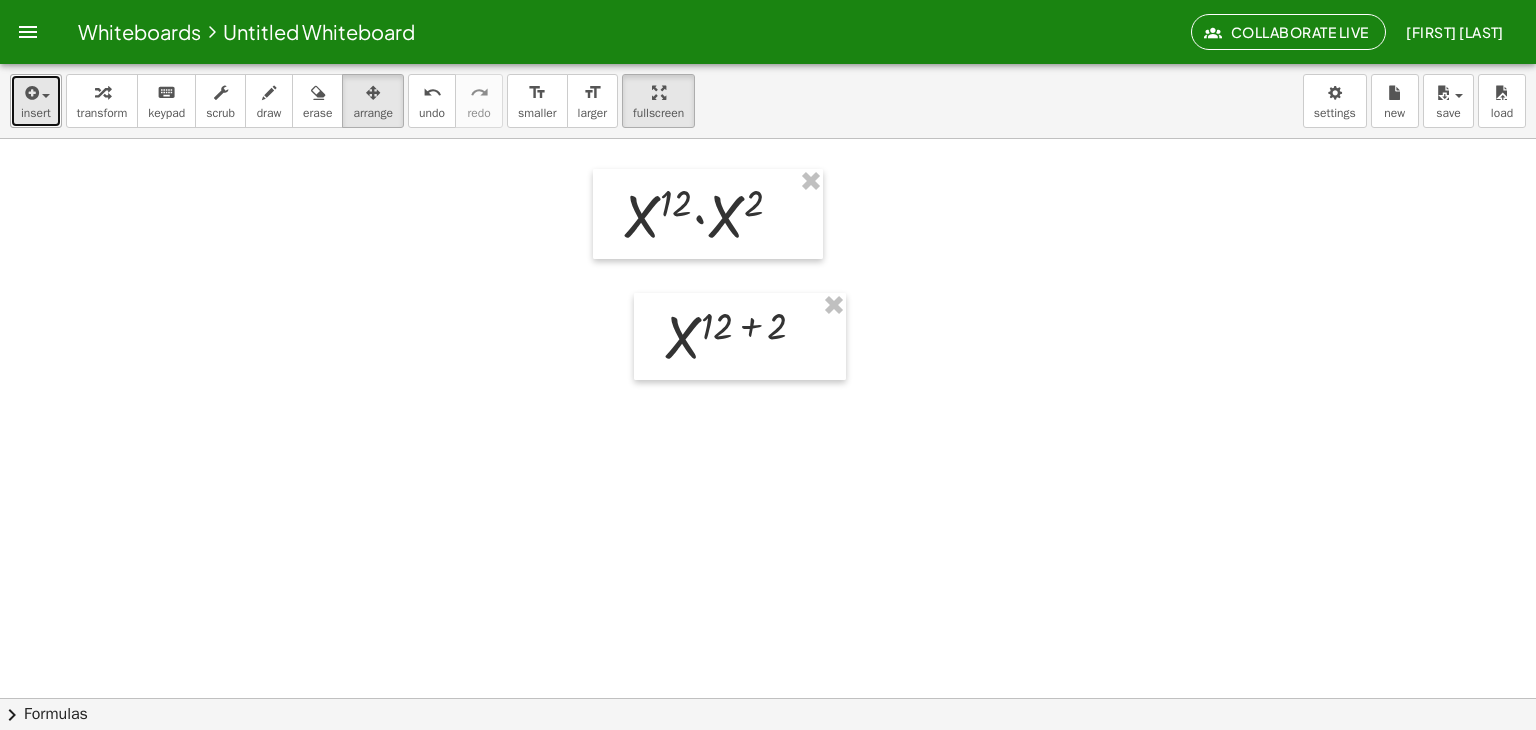 click on "insert" at bounding box center (36, 113) 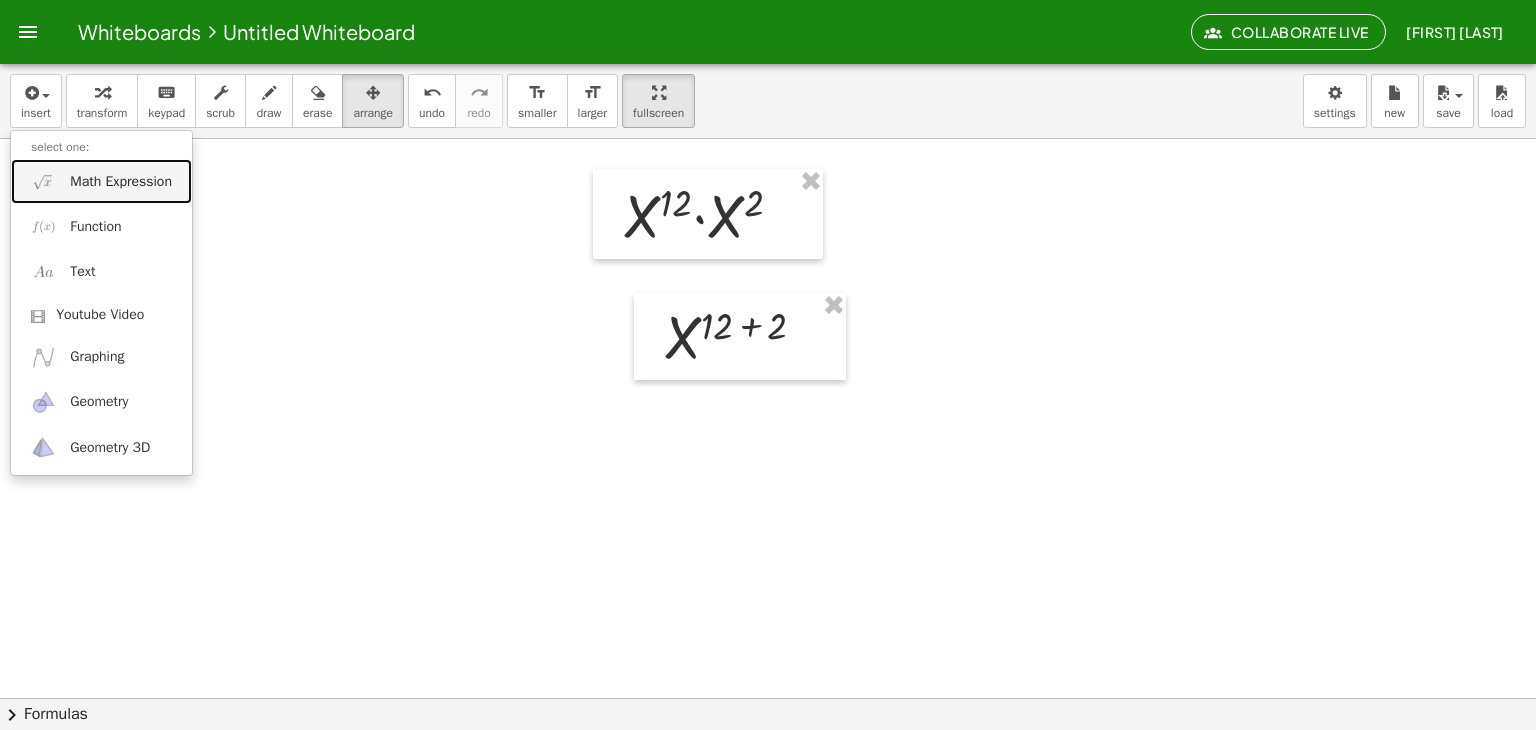 click on "Math Expression" at bounding box center (101, 181) 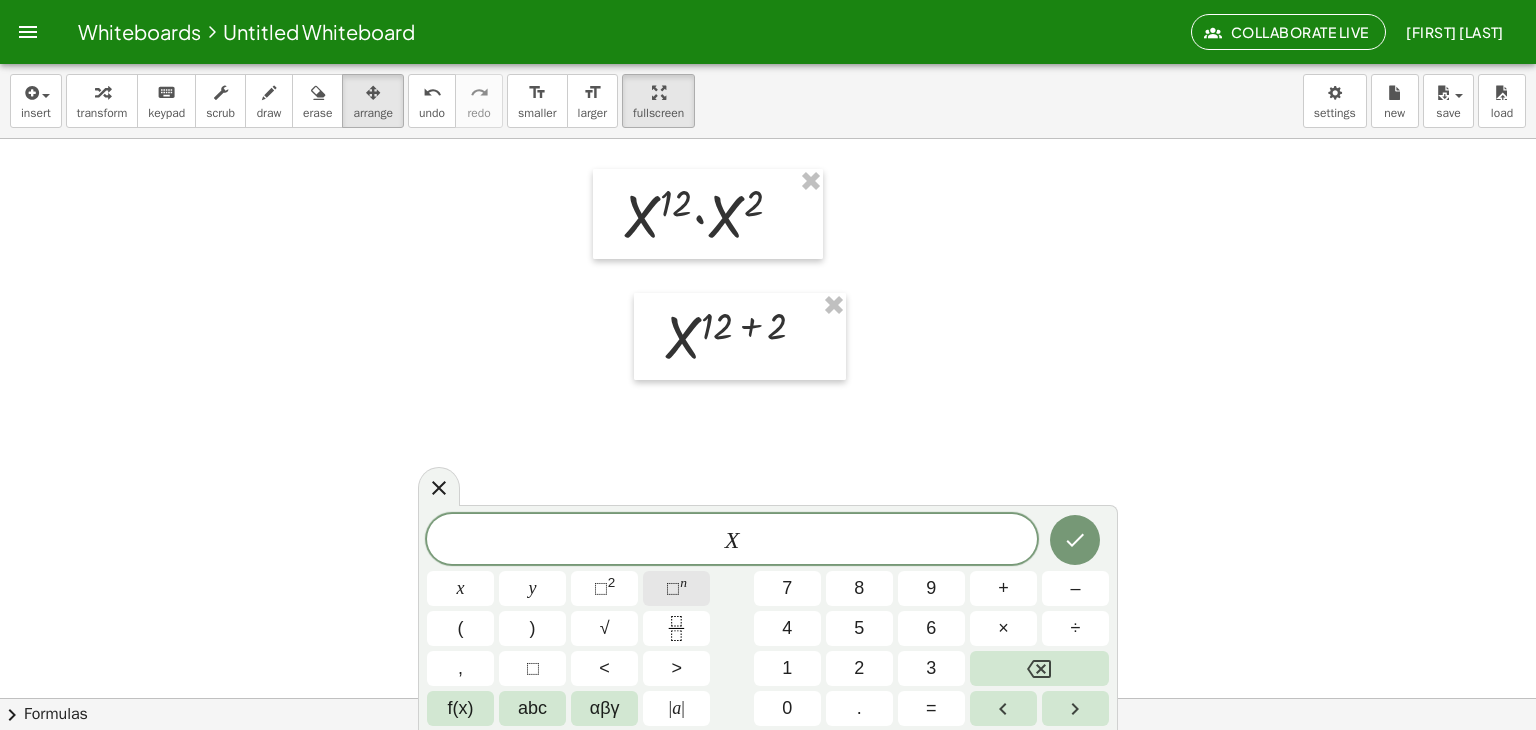 click on "⬚" at bounding box center [673, 588] 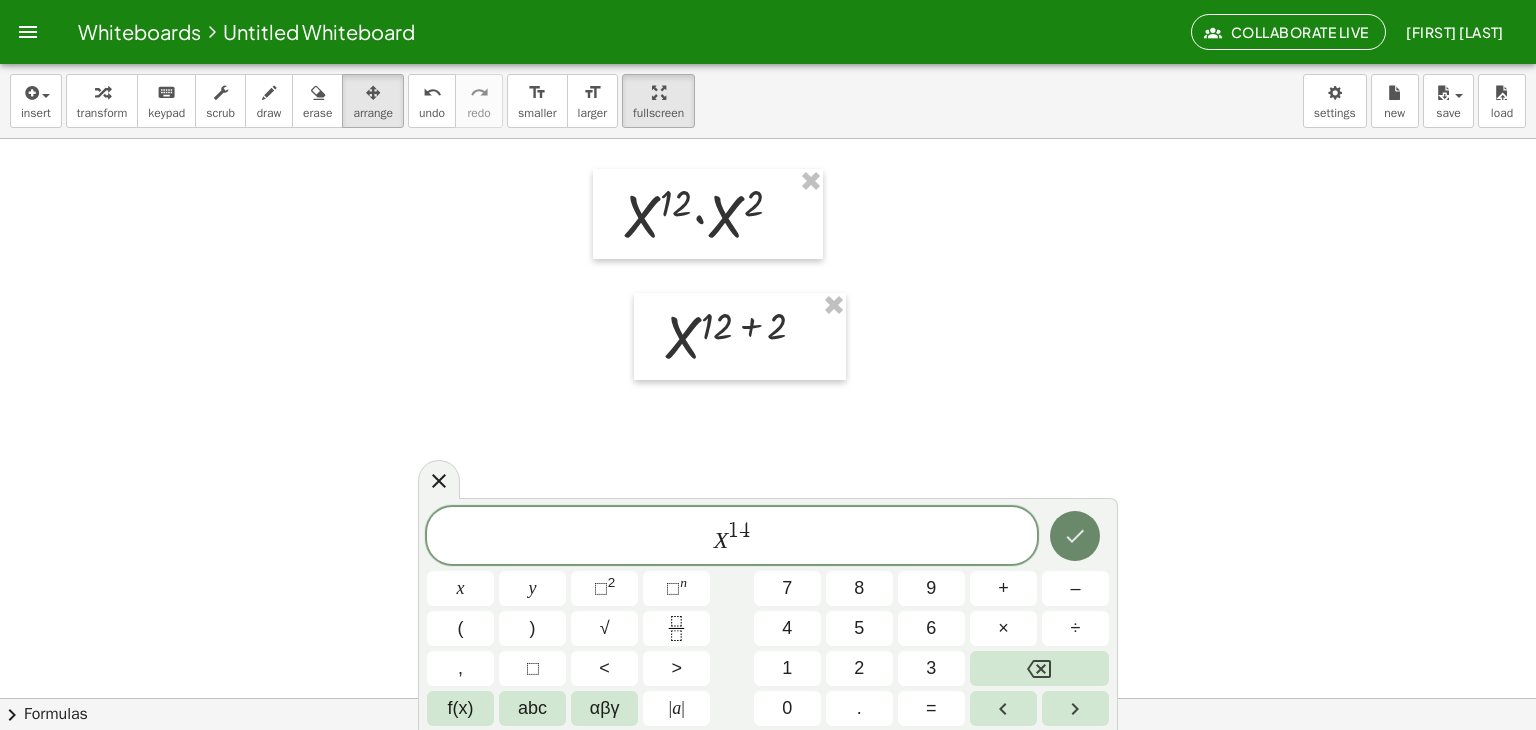 click at bounding box center (1075, 536) 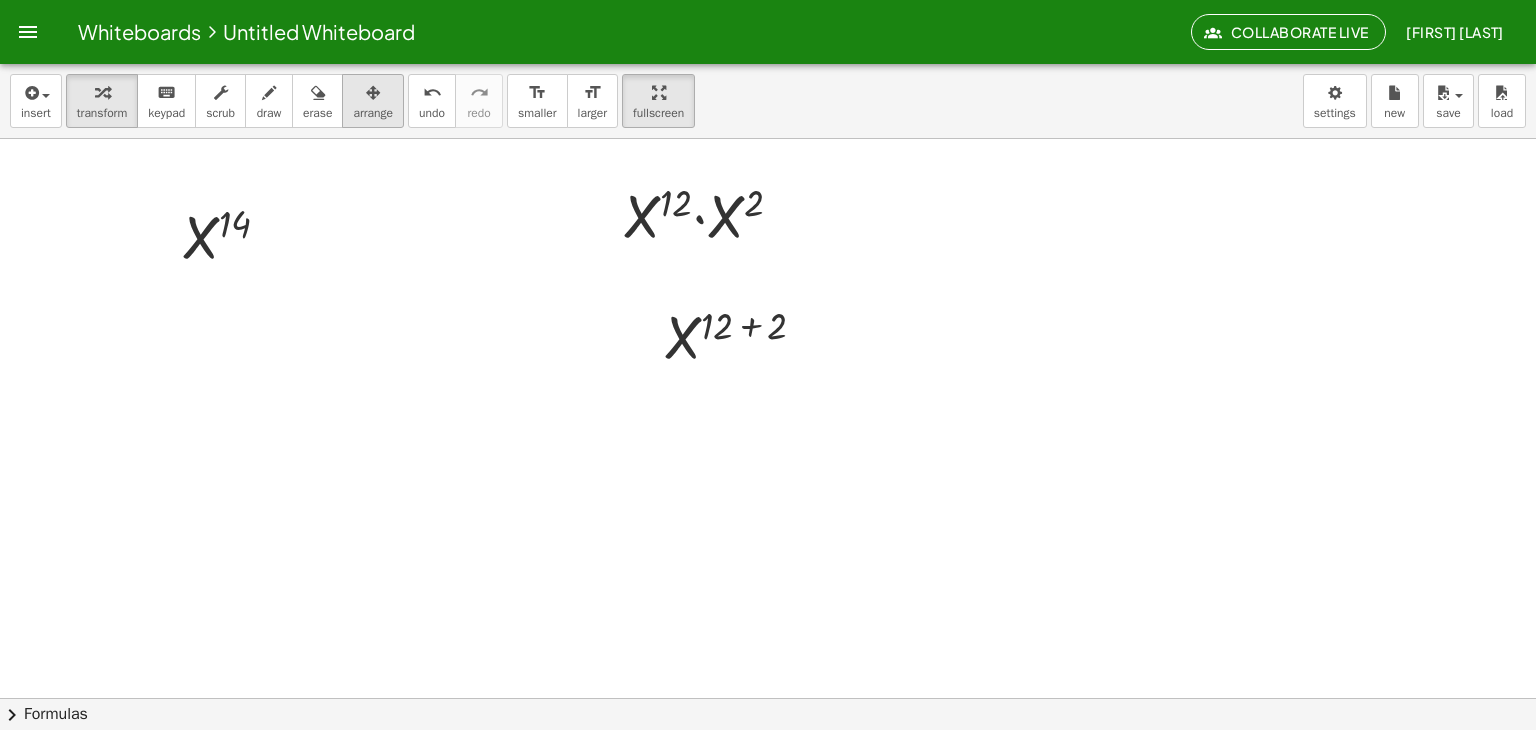 click at bounding box center (373, 93) 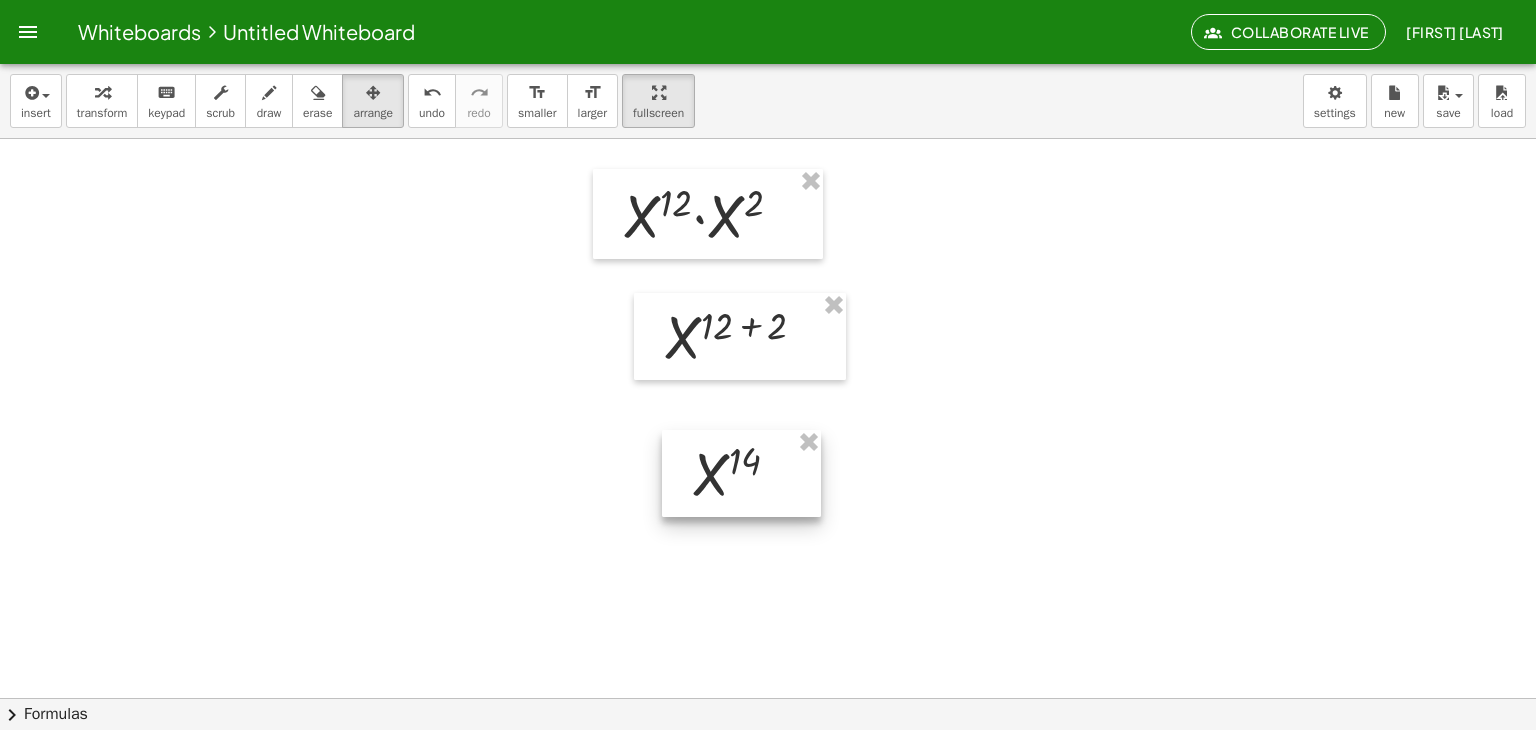 drag, startPoint x: 237, startPoint y: 245, endPoint x: 744, endPoint y: 486, distance: 561.3644 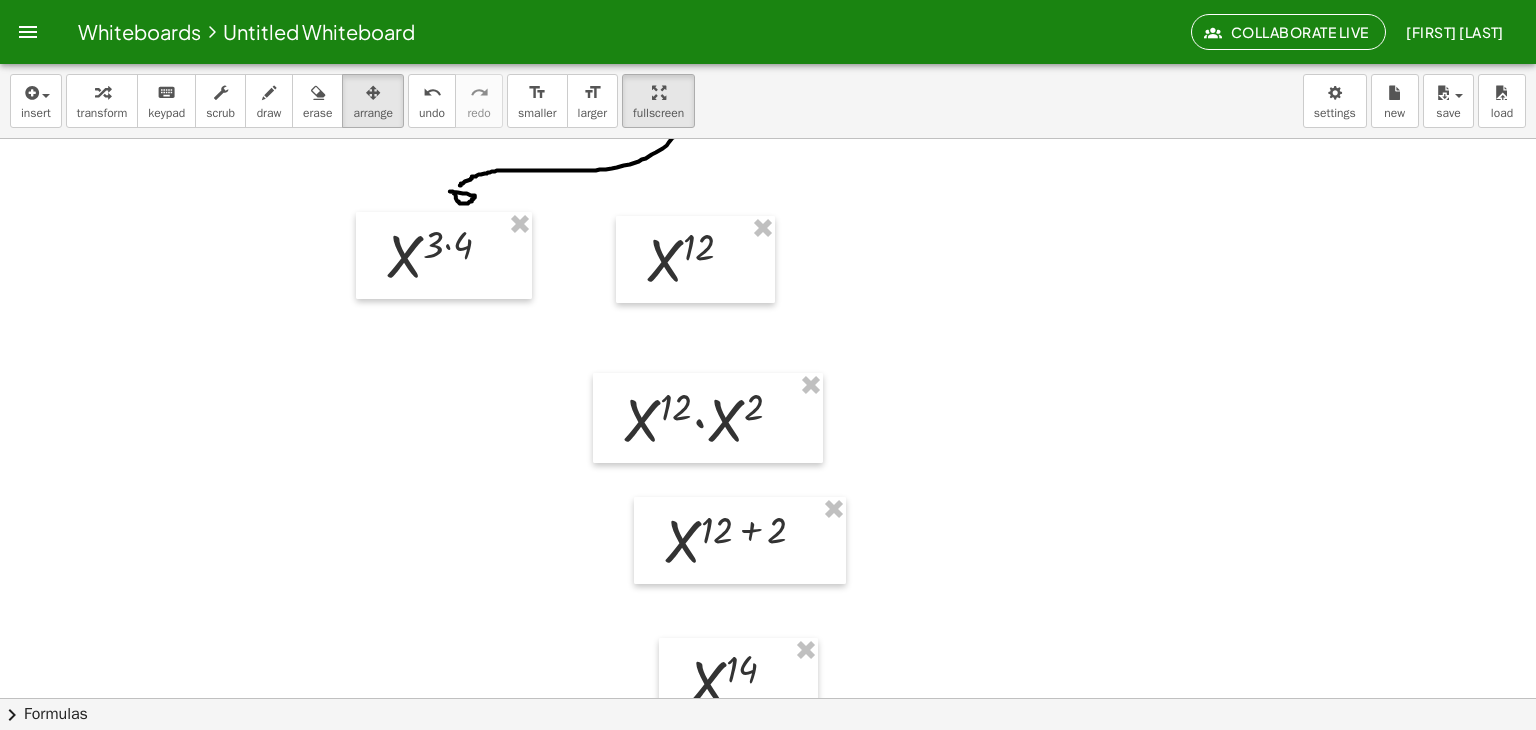 scroll, scrollTop: 248, scrollLeft: 0, axis: vertical 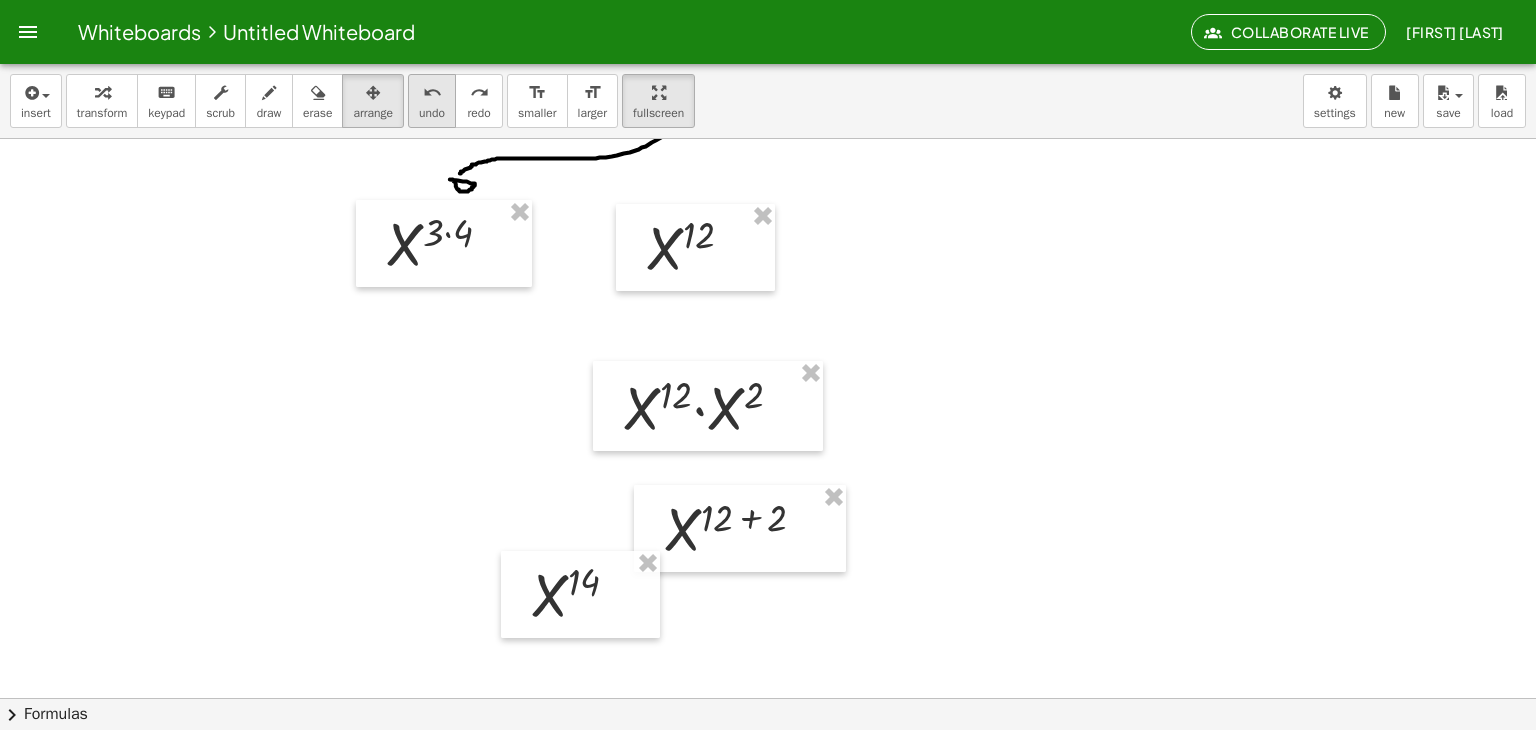 click on "undo" at bounding box center [432, 113] 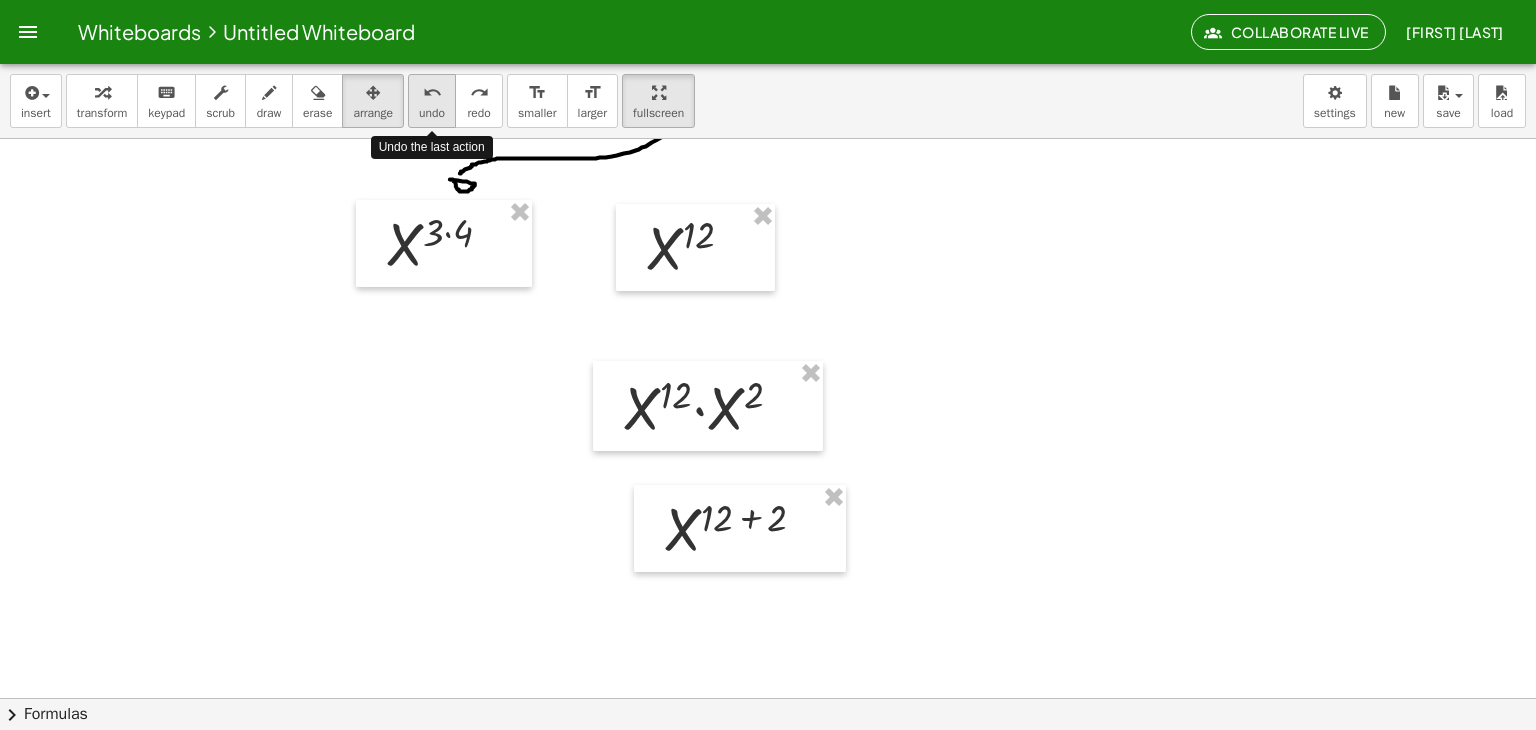 click on "undo" at bounding box center (432, 113) 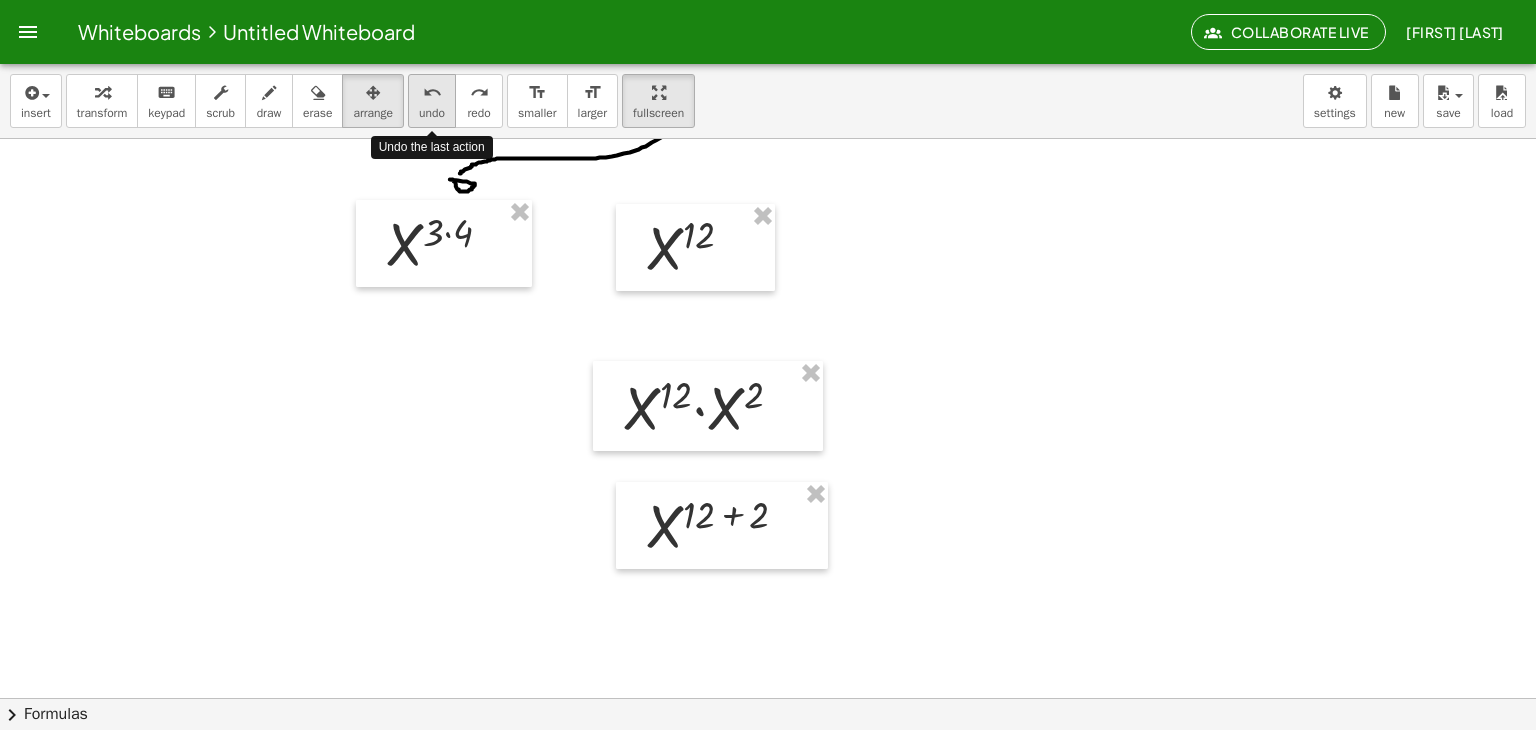 click on "undo" at bounding box center [432, 113] 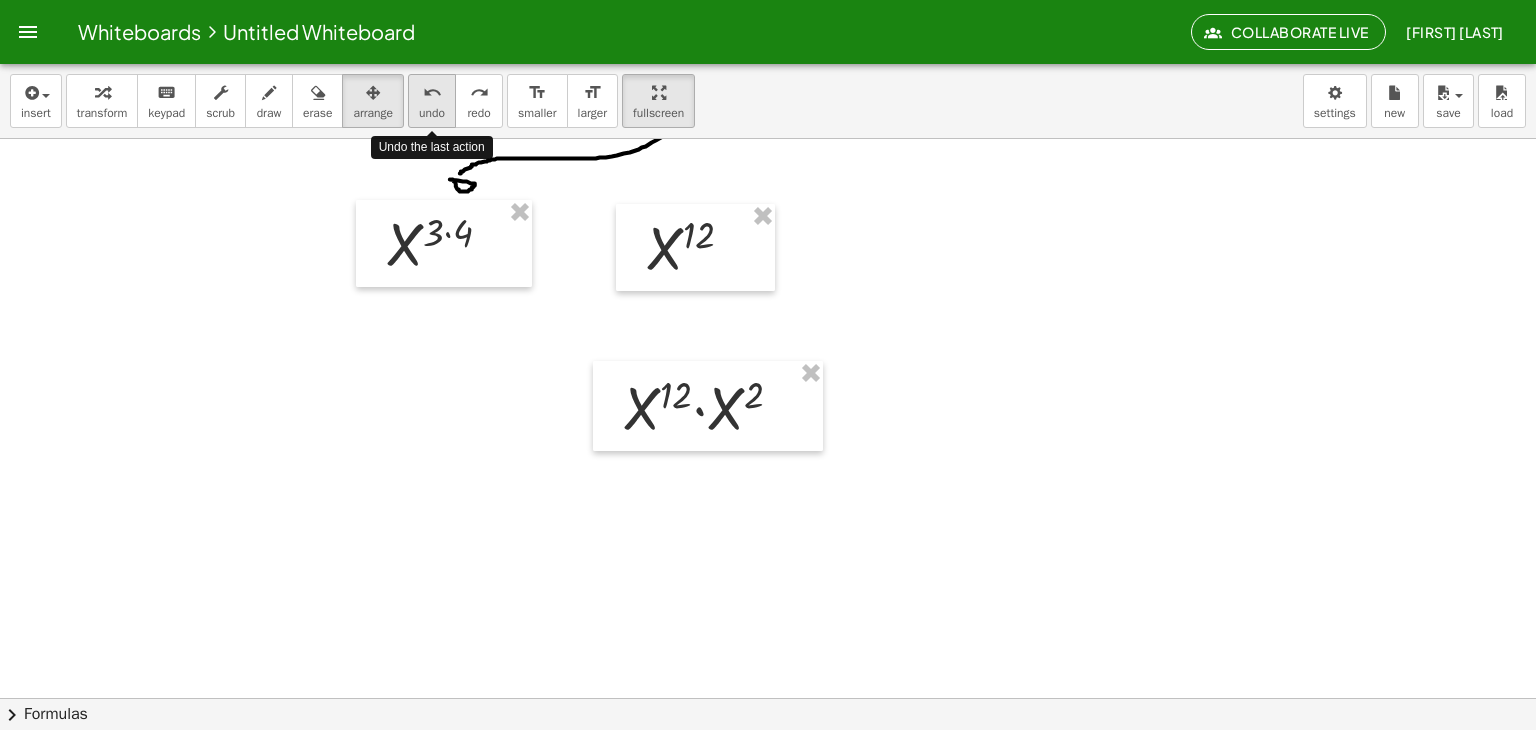 click on "undo" at bounding box center (432, 113) 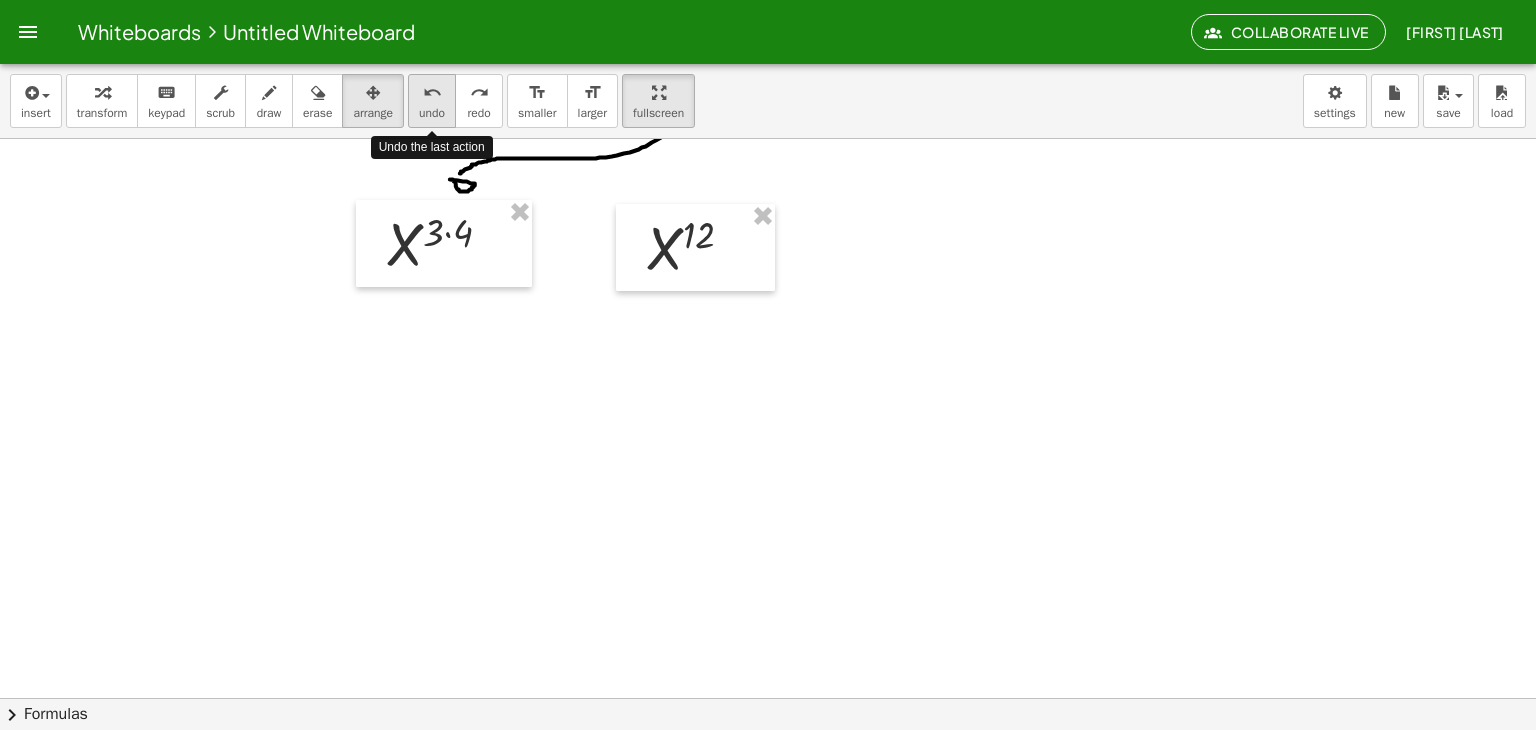 click on "undo" at bounding box center [432, 113] 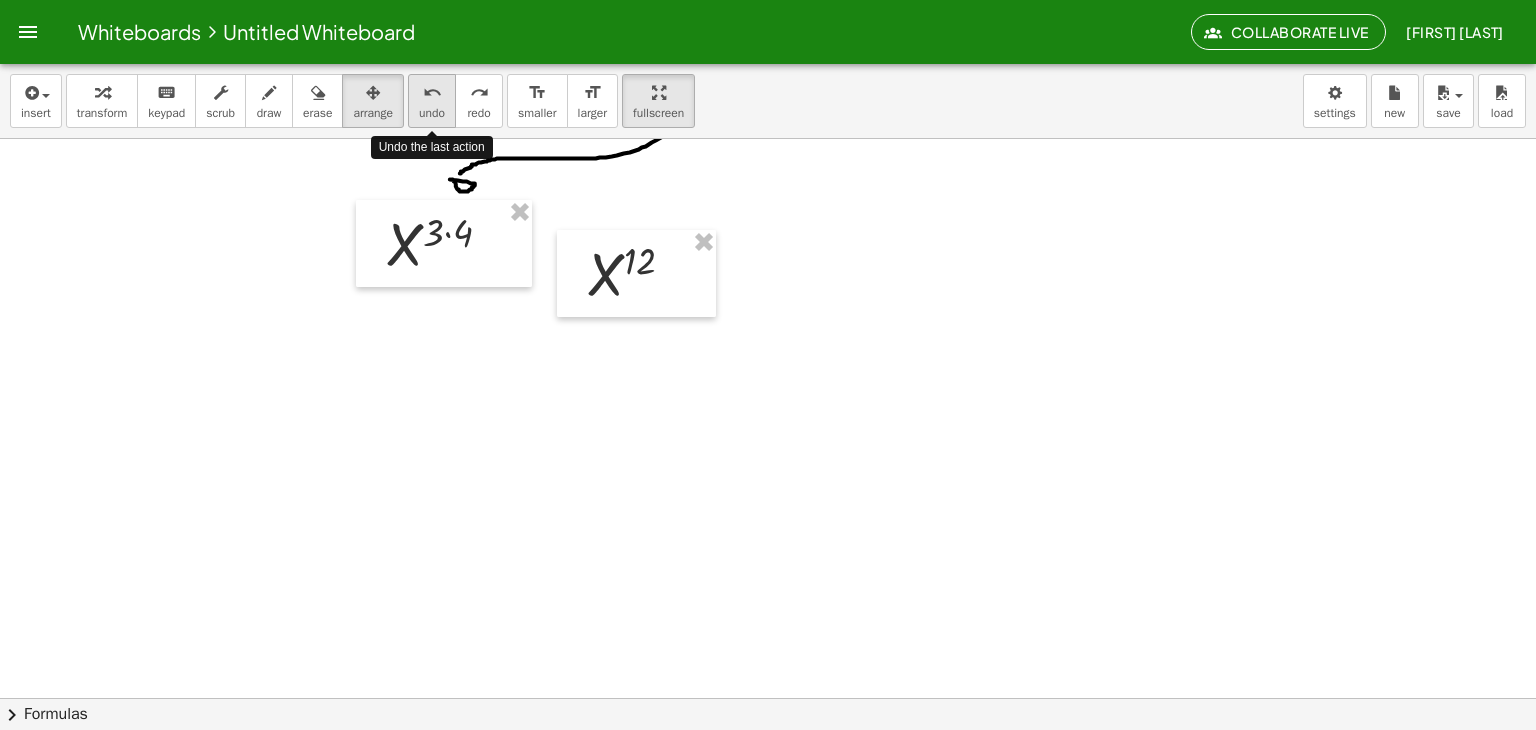 click on "undo" at bounding box center (432, 113) 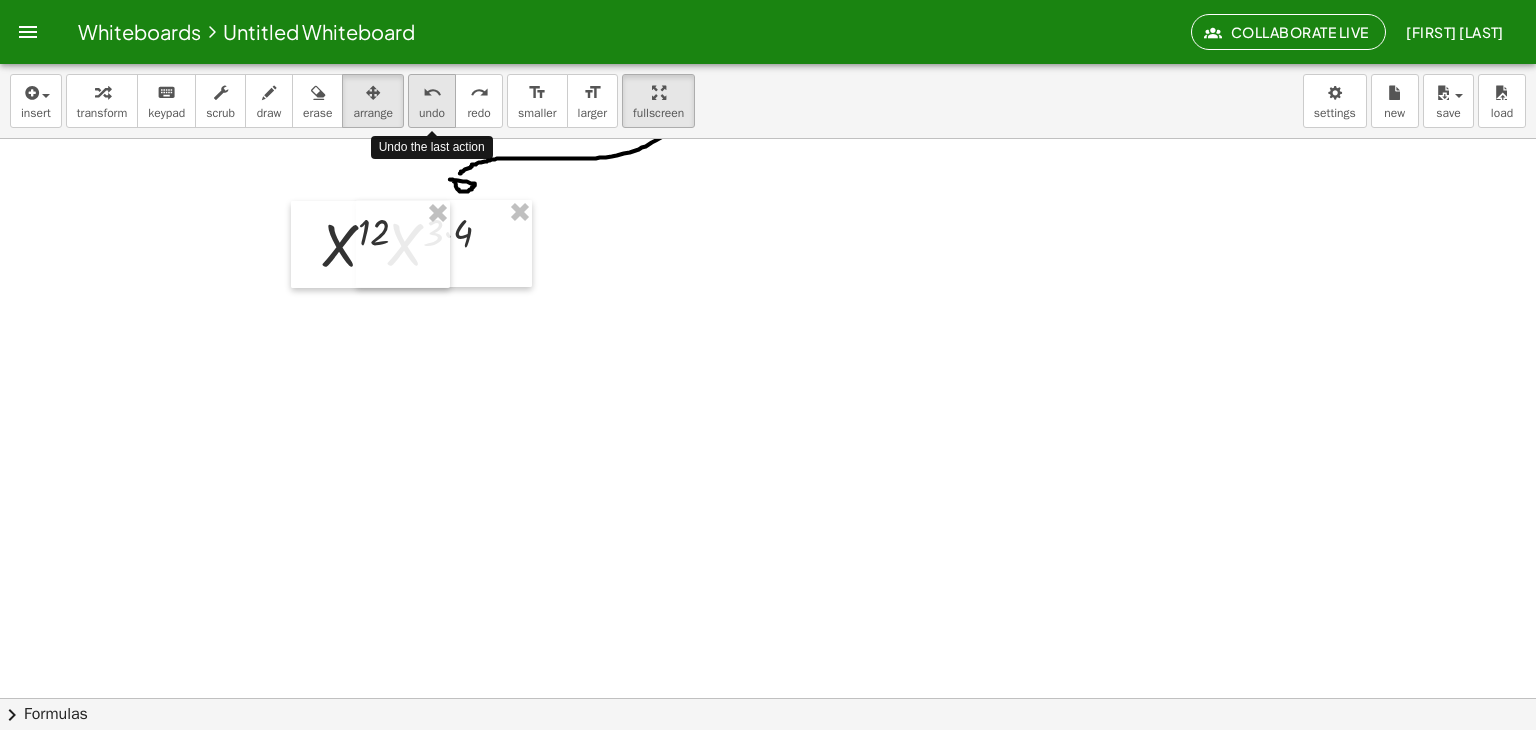click on "undo" at bounding box center (432, 113) 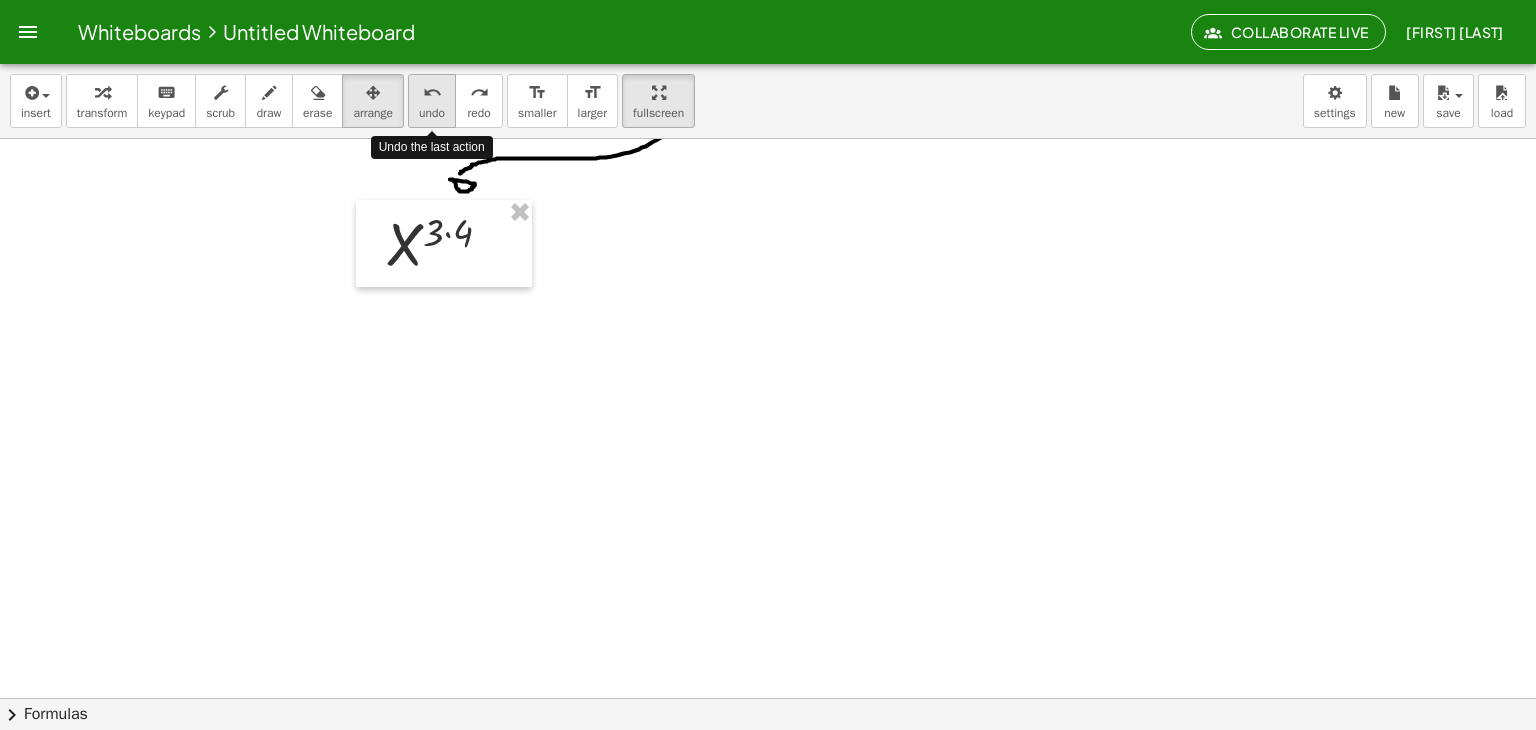 click on "undo" at bounding box center (432, 113) 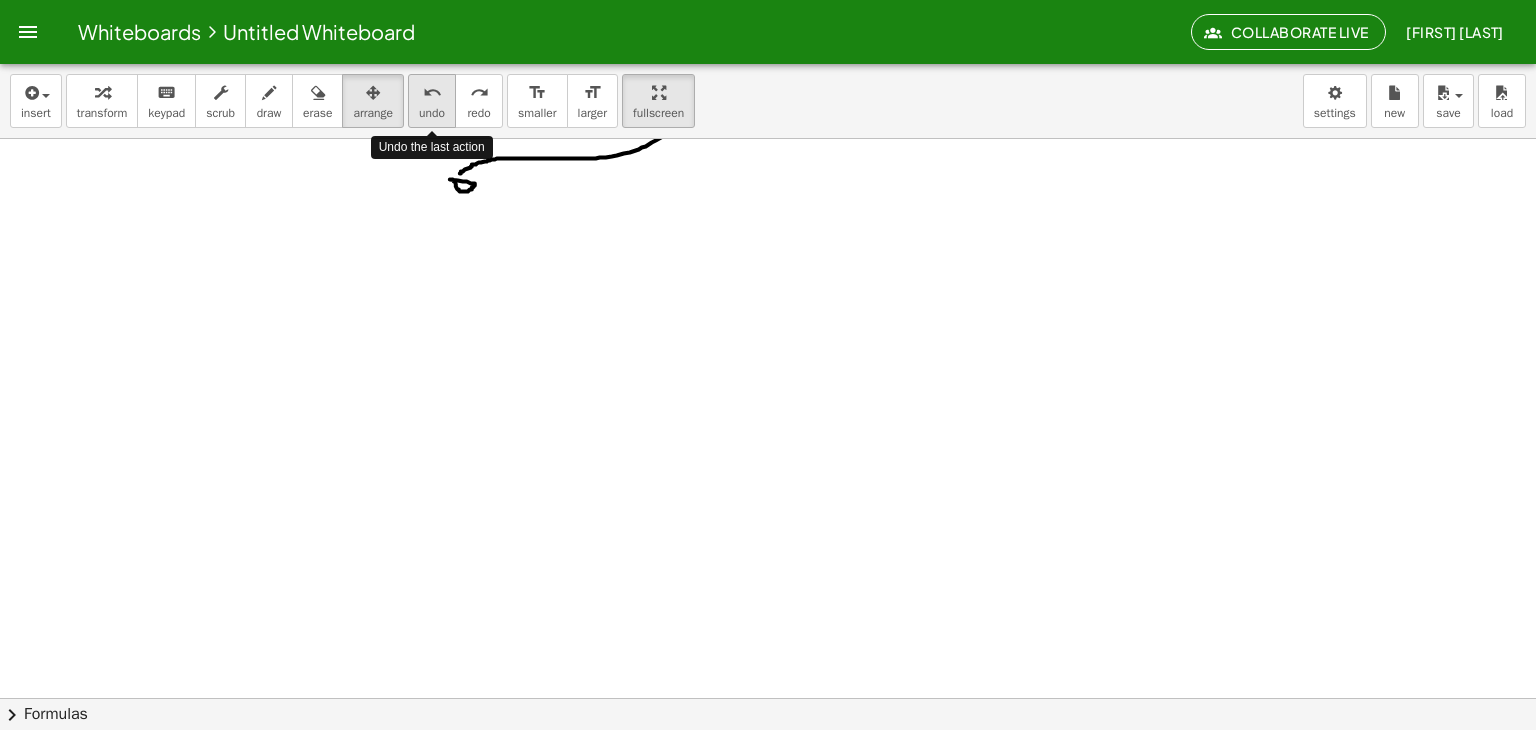 click on "undo" at bounding box center [432, 113] 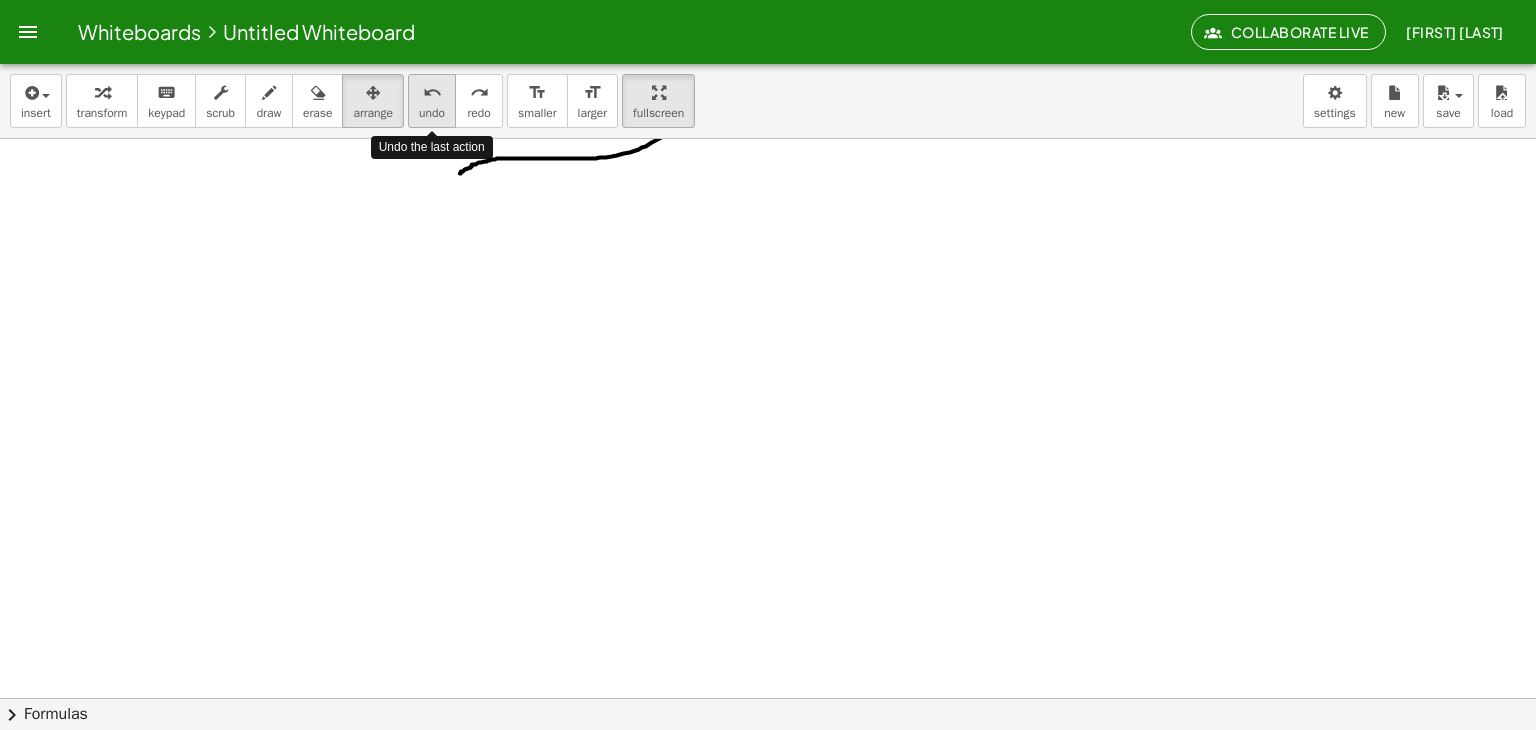 click on "undo" at bounding box center [432, 113] 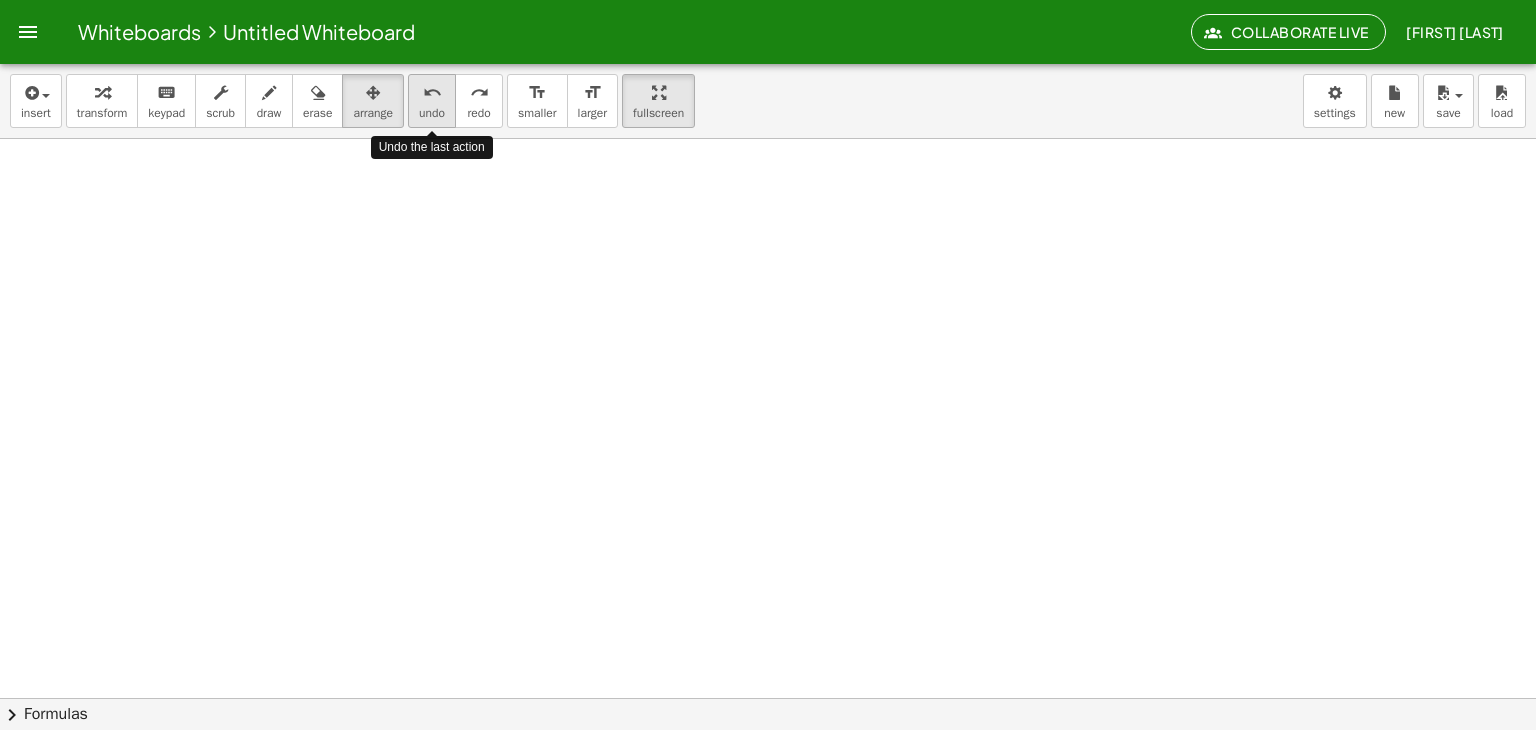 click on "undo" at bounding box center [432, 113] 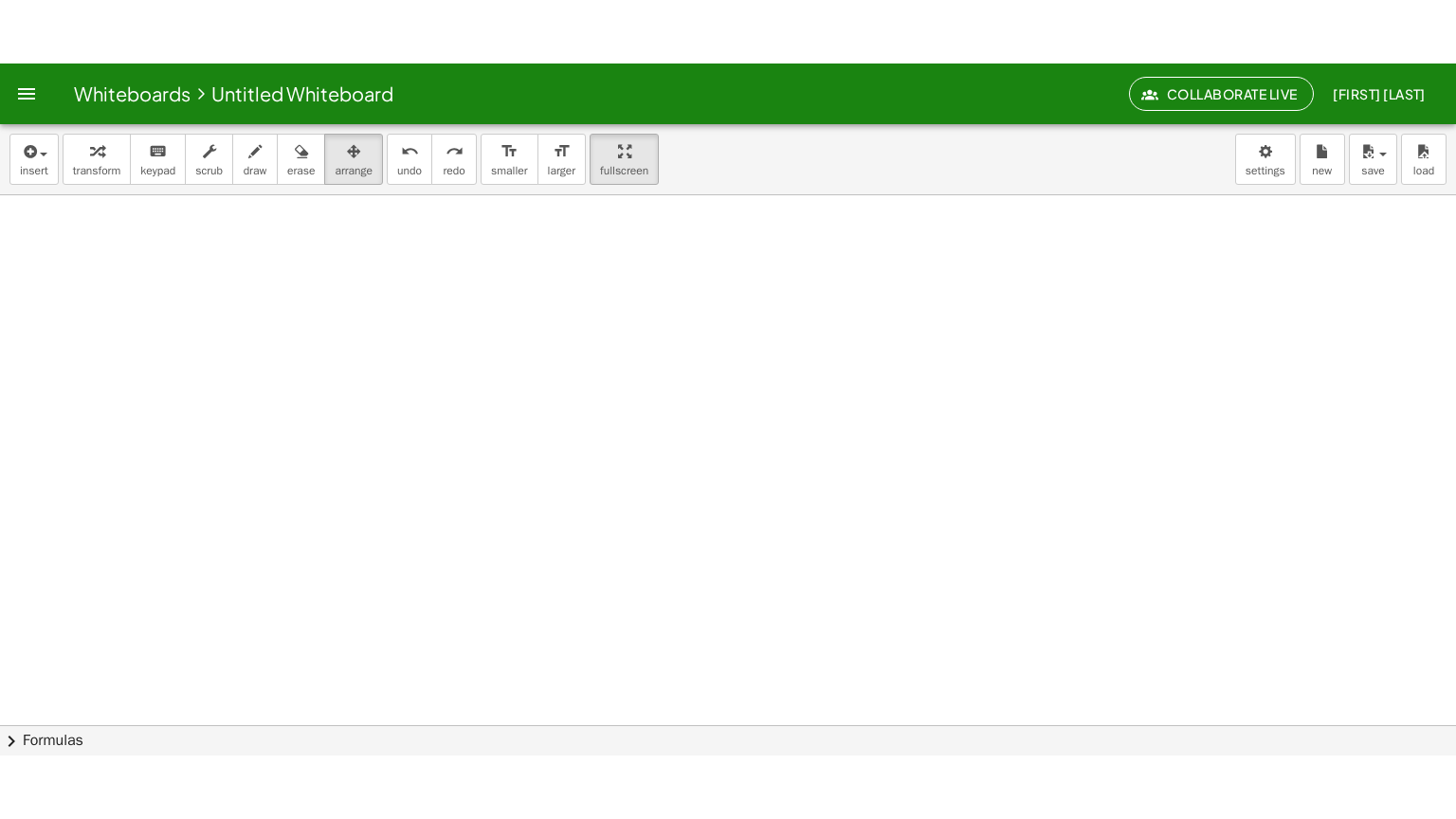 scroll, scrollTop: 0, scrollLeft: 0, axis: both 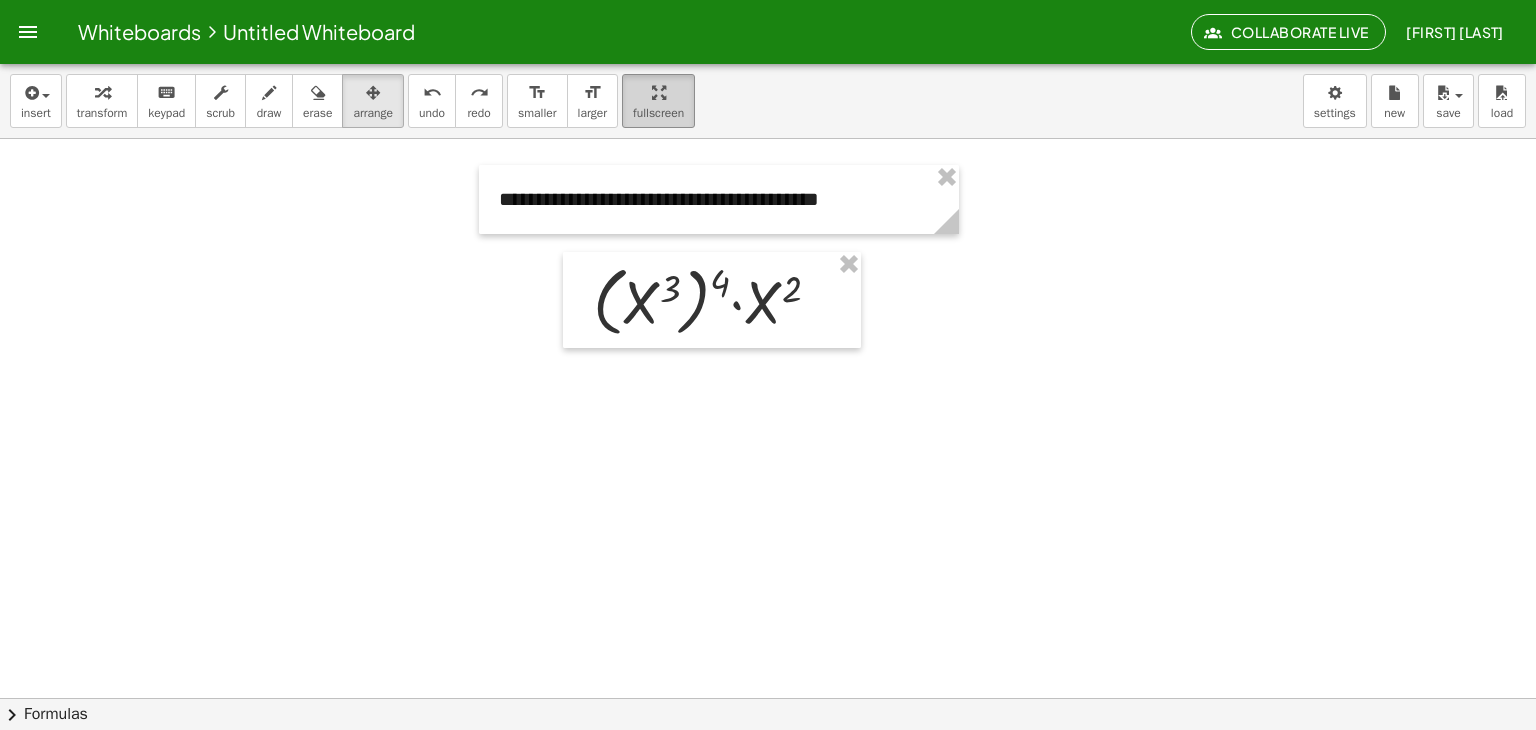 click on "fullscreen" at bounding box center (658, 113) 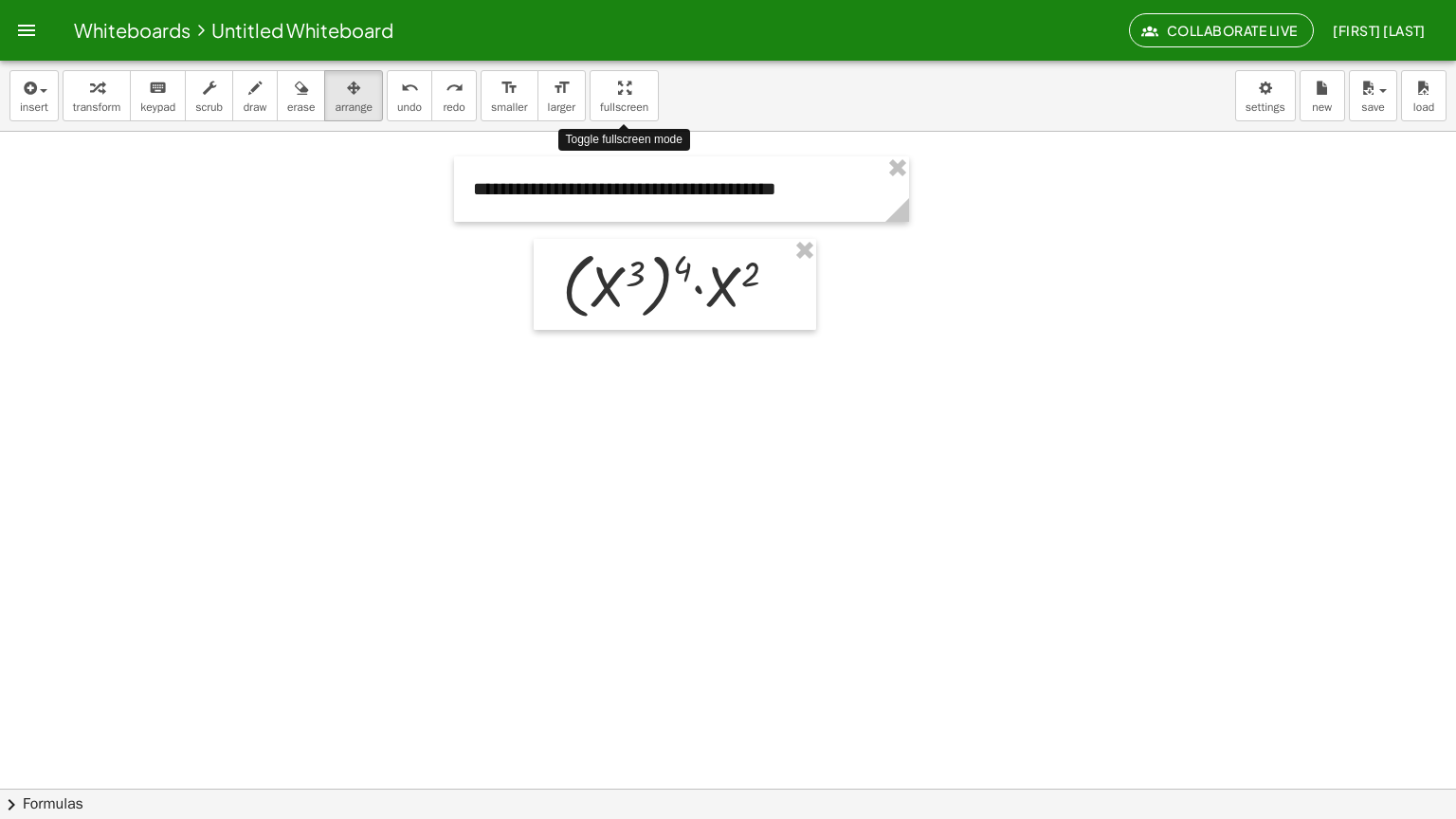 drag, startPoint x: 620, startPoint y: 94, endPoint x: 620, endPoint y: 176, distance: 82 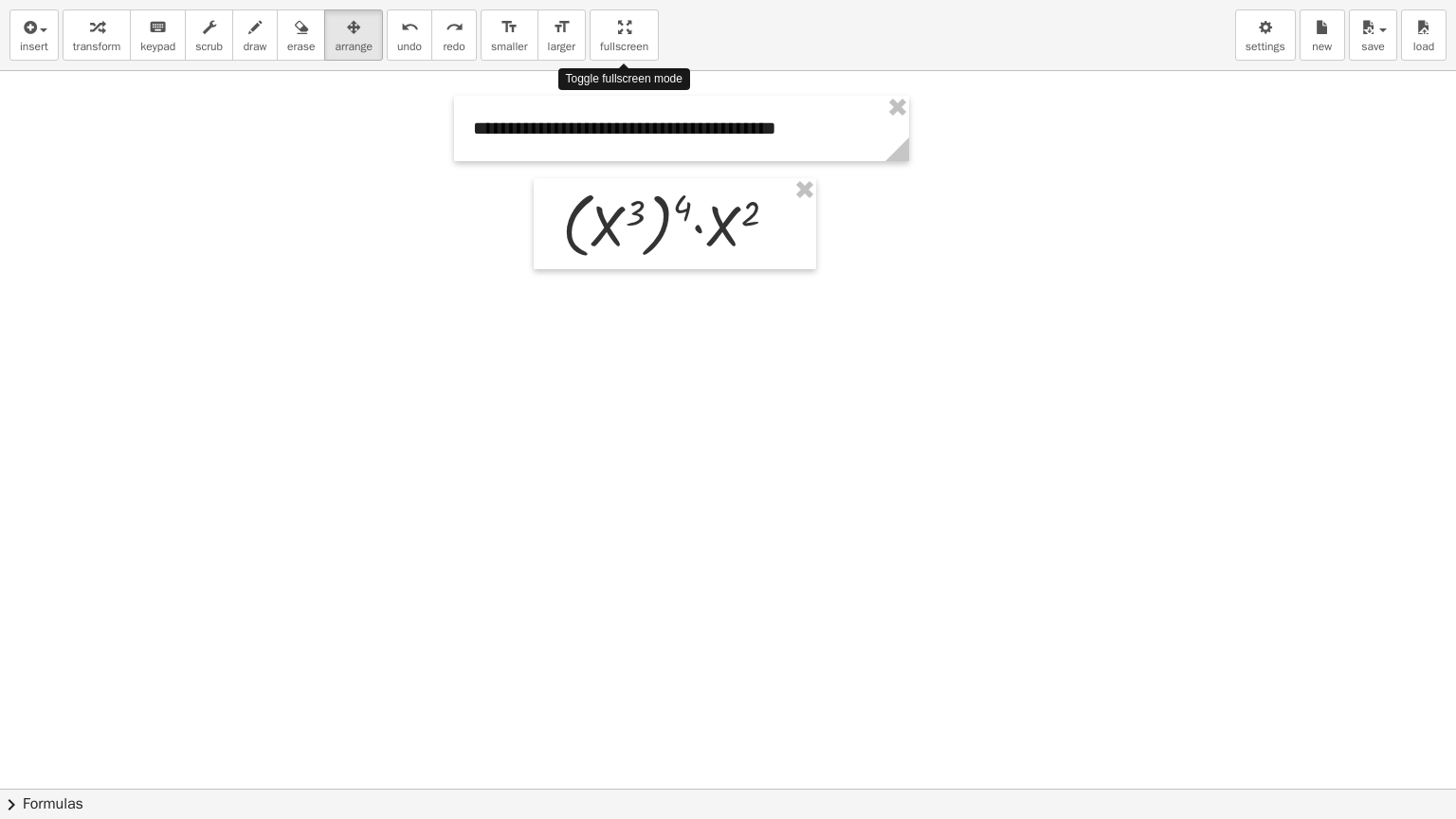 click on "**********" at bounding box center (728, 410) 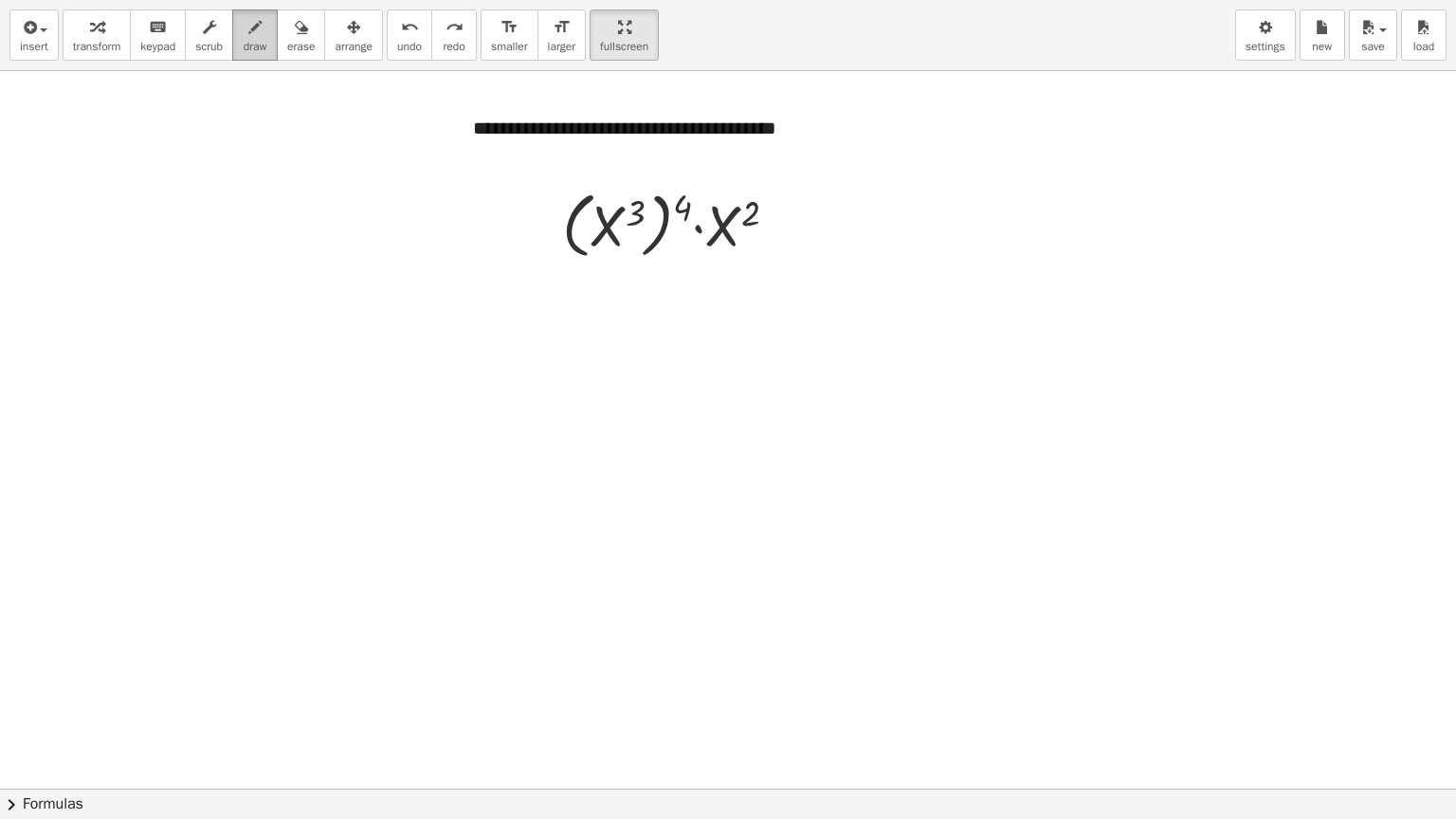 click on "draw" at bounding box center (255, 46) 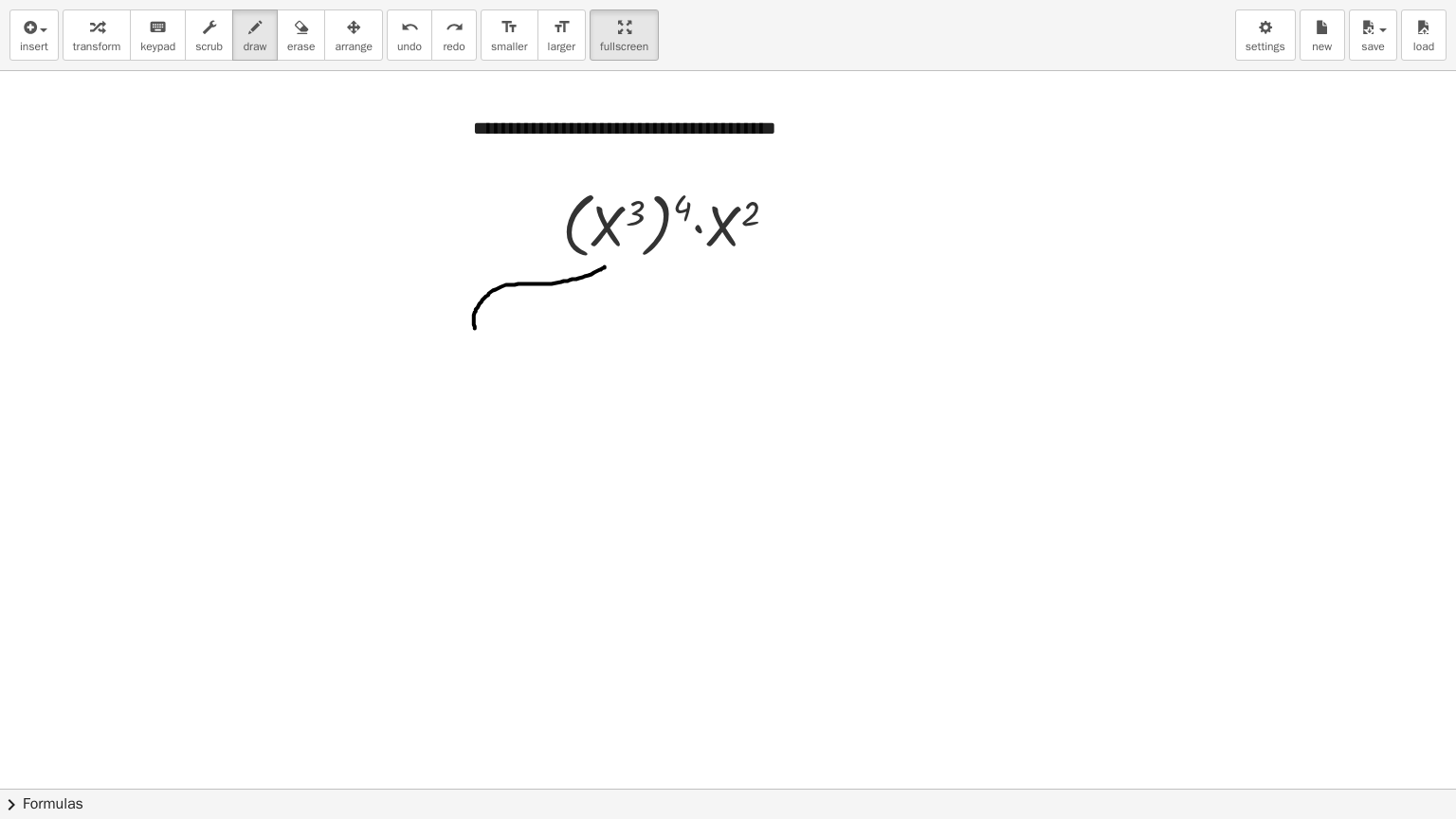 drag, startPoint x: 605, startPoint y: 266, endPoint x: 477, endPoint y: 333, distance: 144.47491 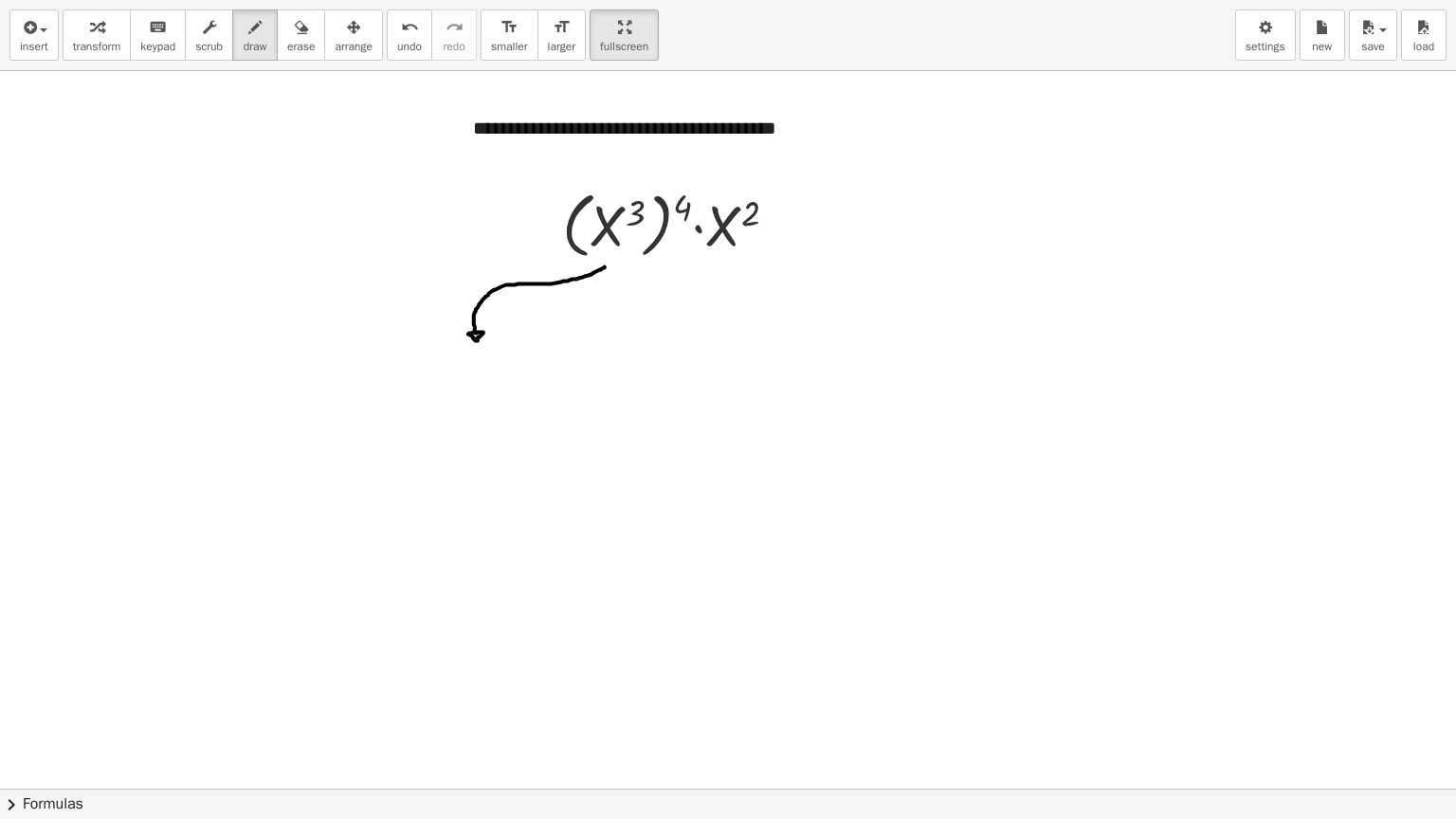 click at bounding box center [733, 789] 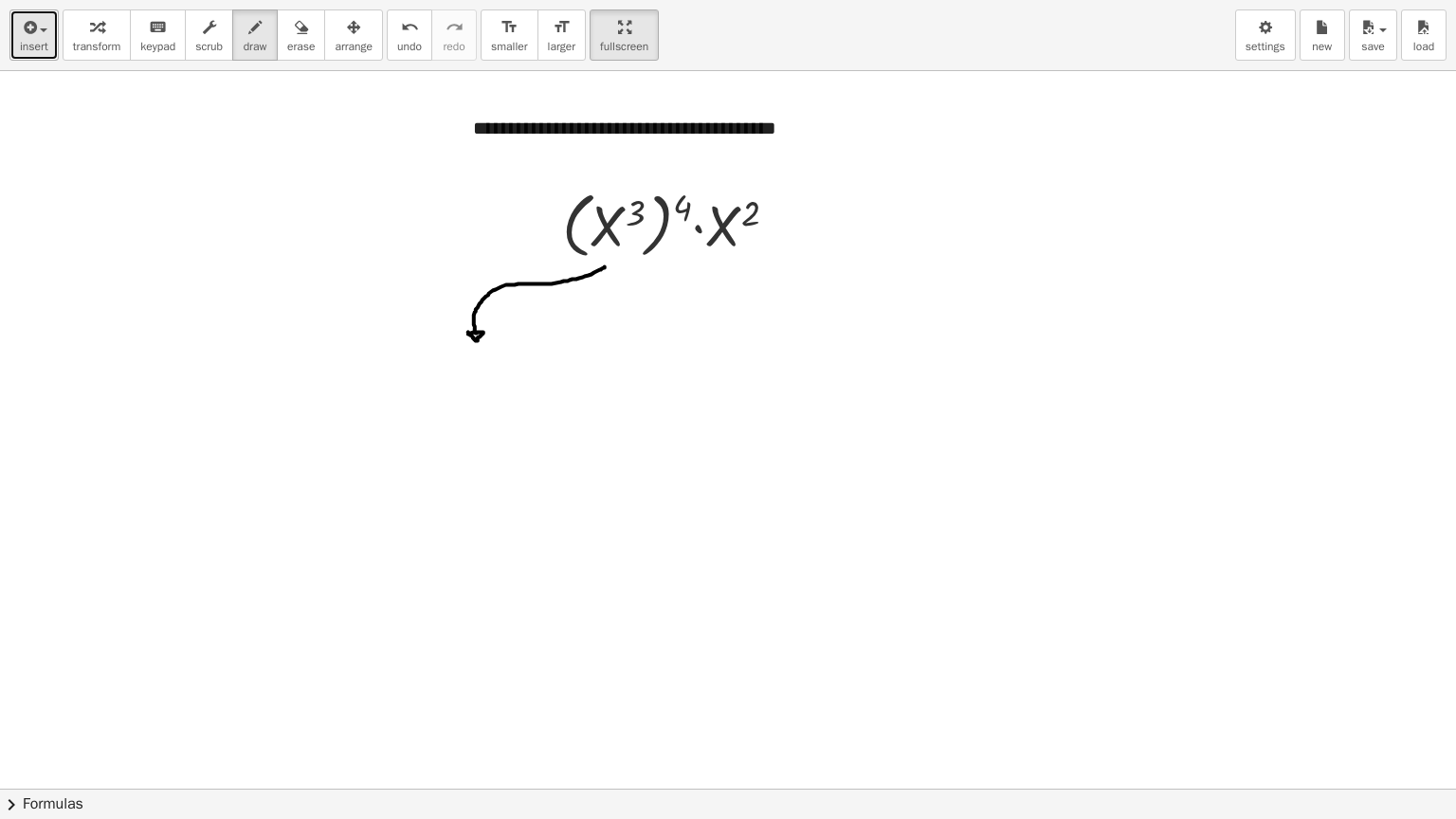 click at bounding box center [28, 27] 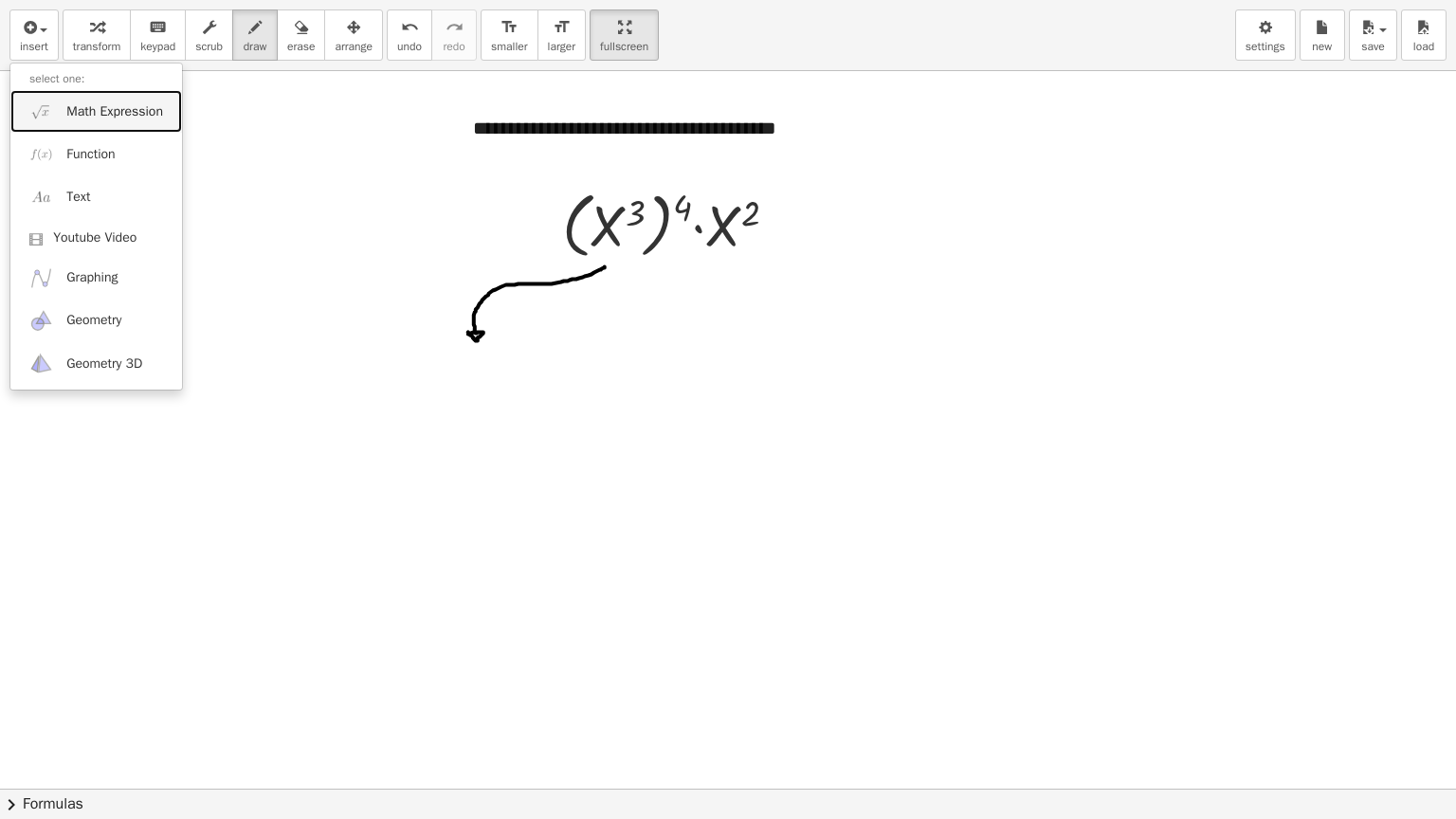 click on "Math Expression" at bounding box center [115, 112] 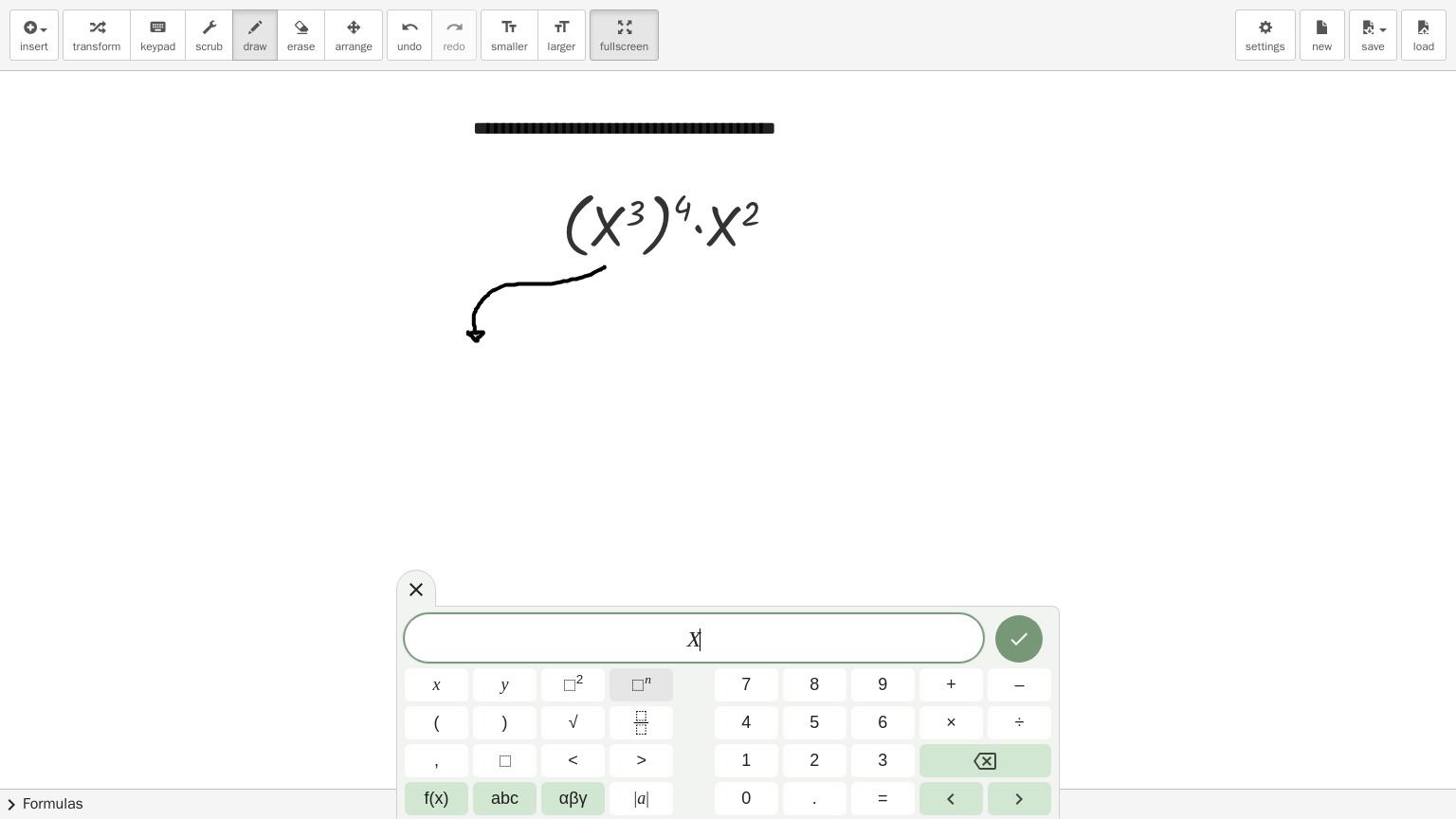 click on "⬚" at bounding box center [638, 684] 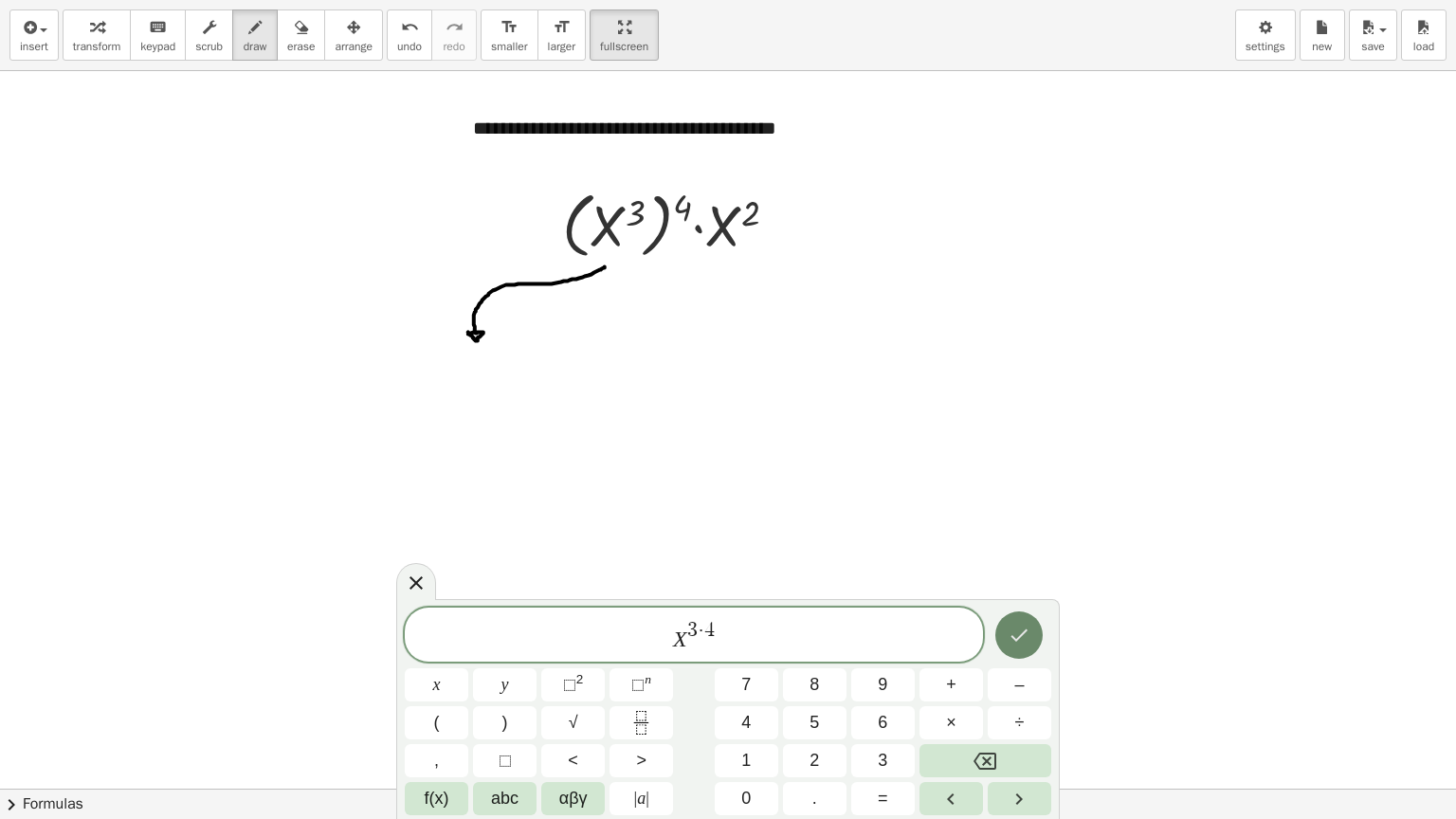 click 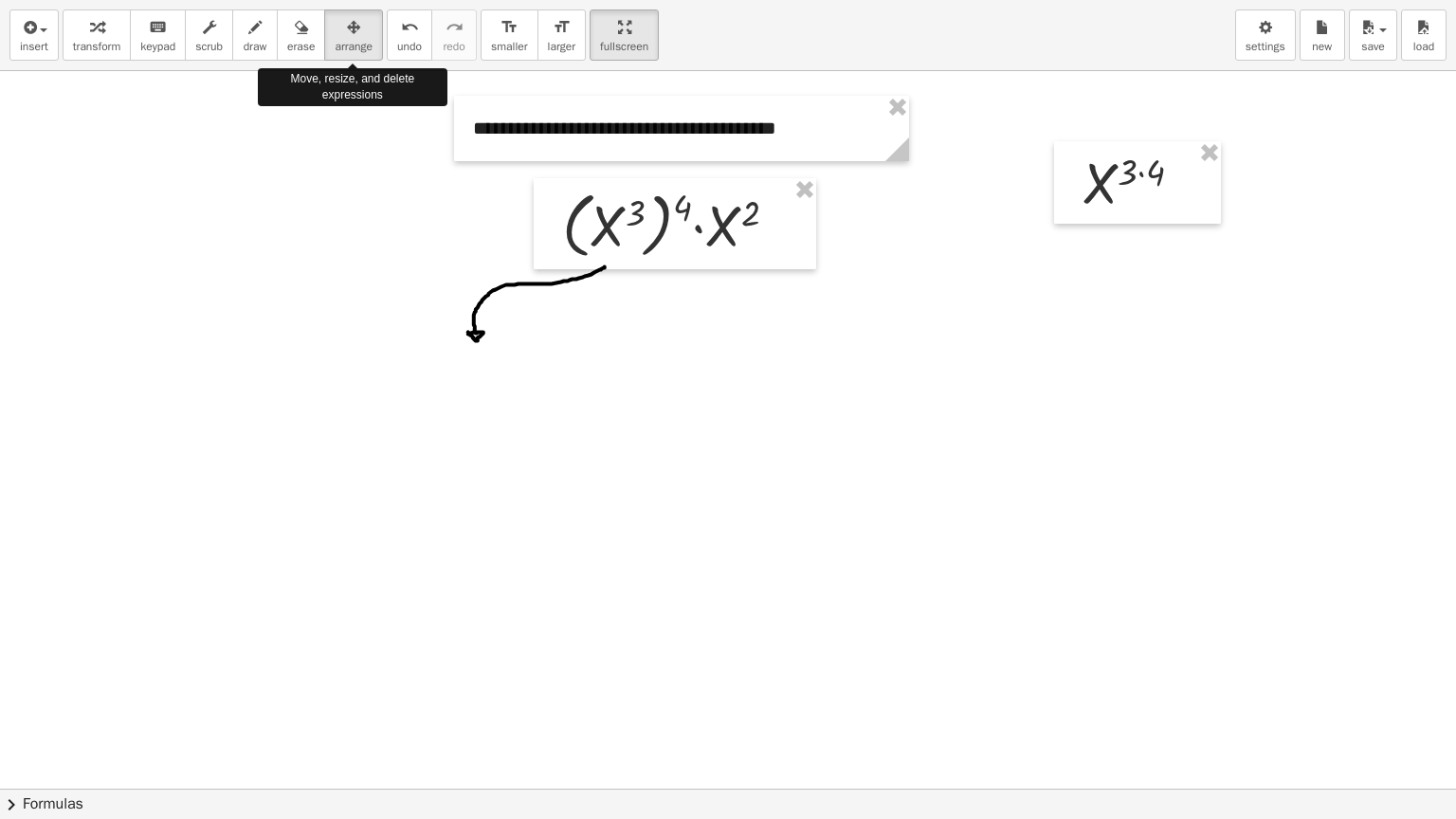 drag, startPoint x: 354, startPoint y: 30, endPoint x: 1077, endPoint y: 201, distance: 742.9468 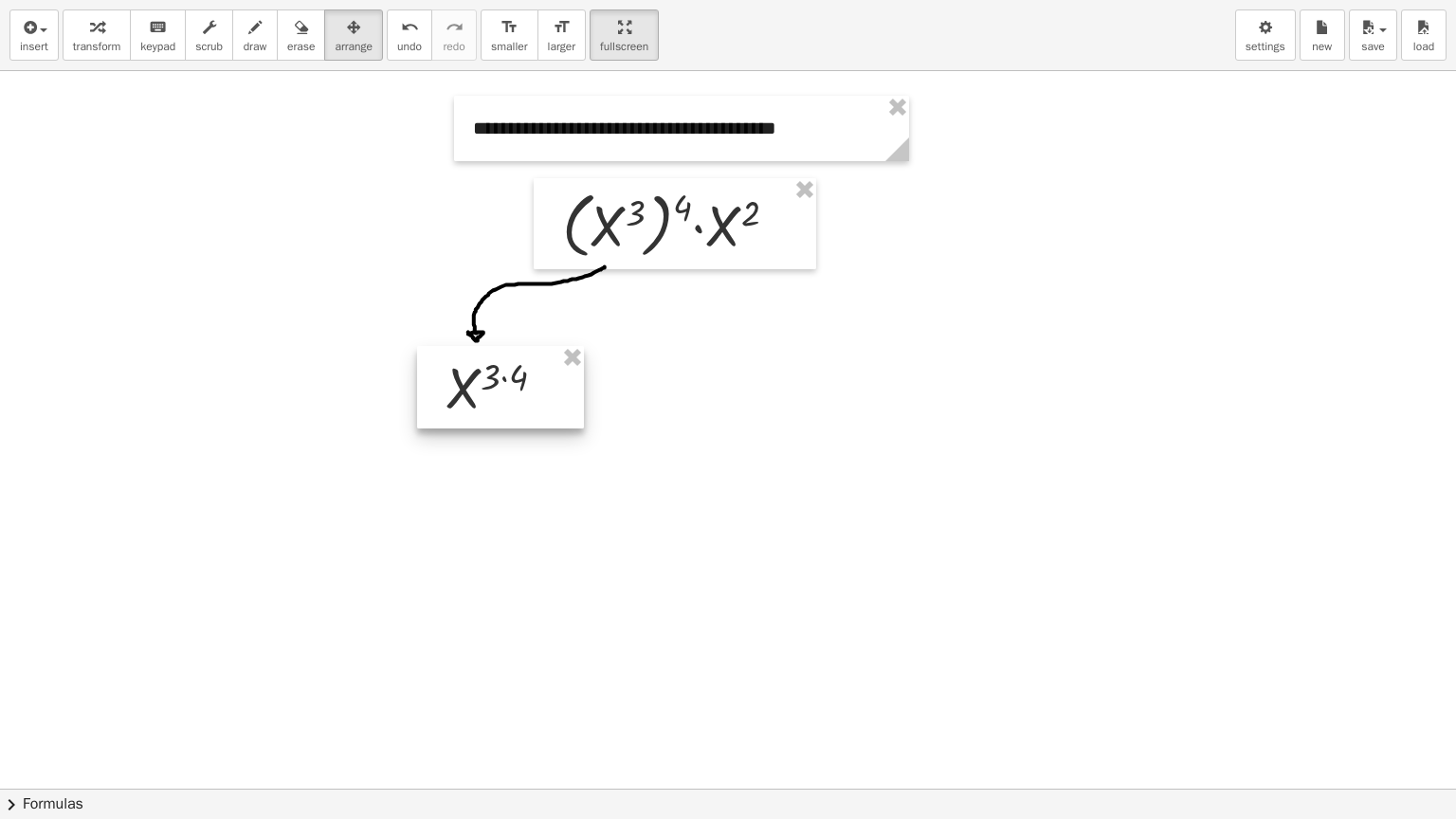 drag, startPoint x: 1119, startPoint y: 190, endPoint x: 483, endPoint y: 394, distance: 667.91616 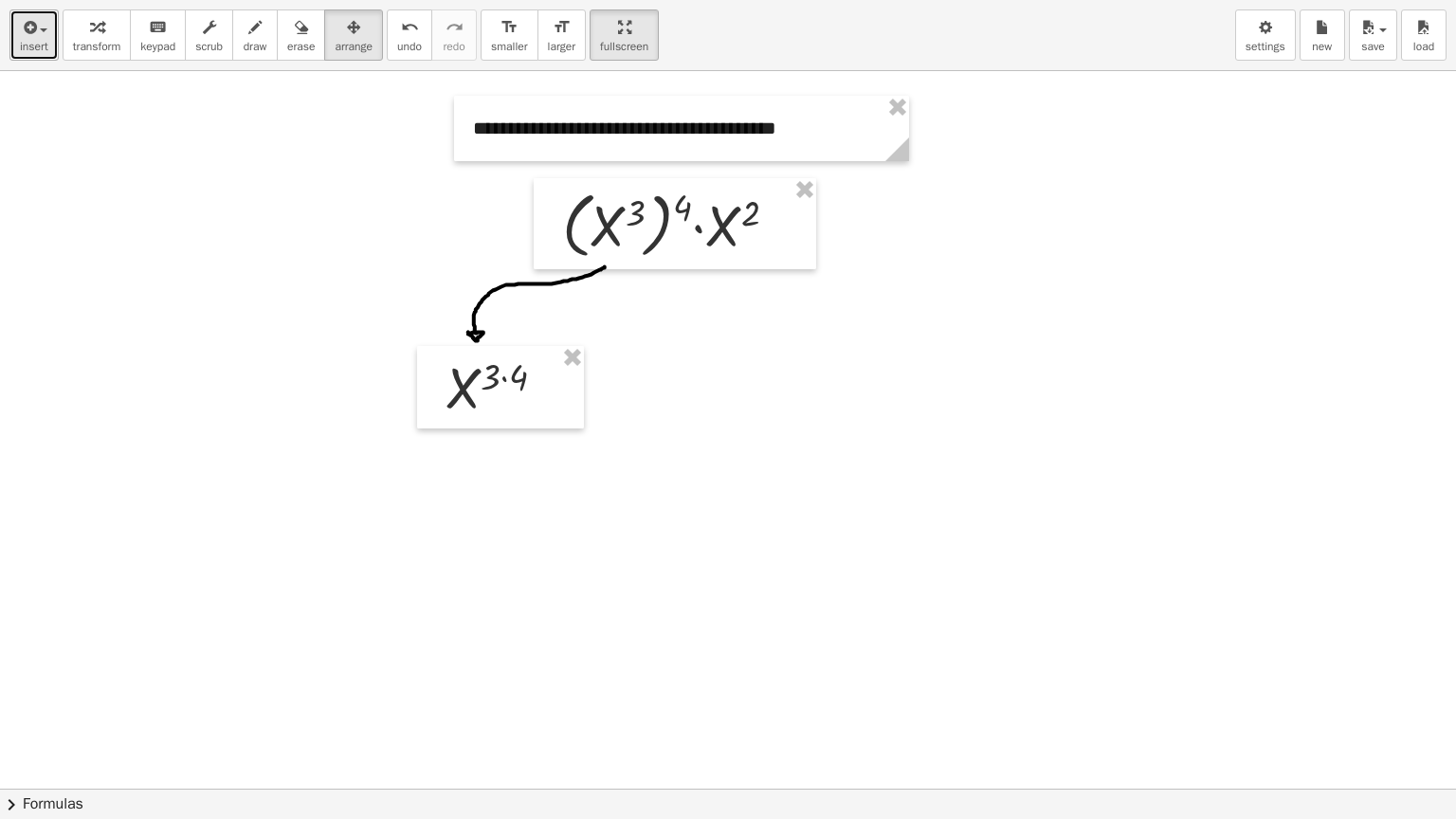 click at bounding box center (39, 29) 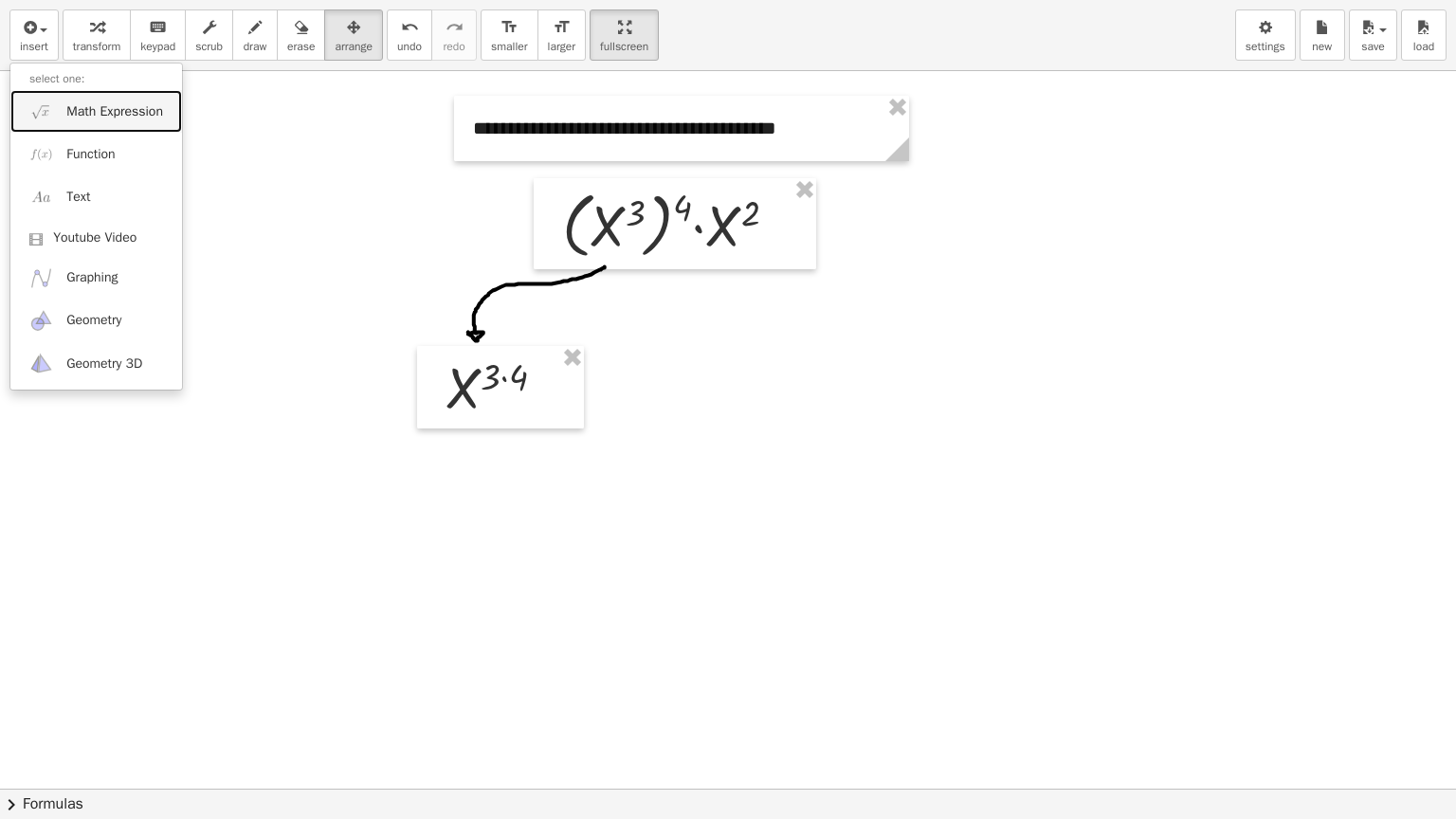 click on "Math Expression" at bounding box center [115, 112] 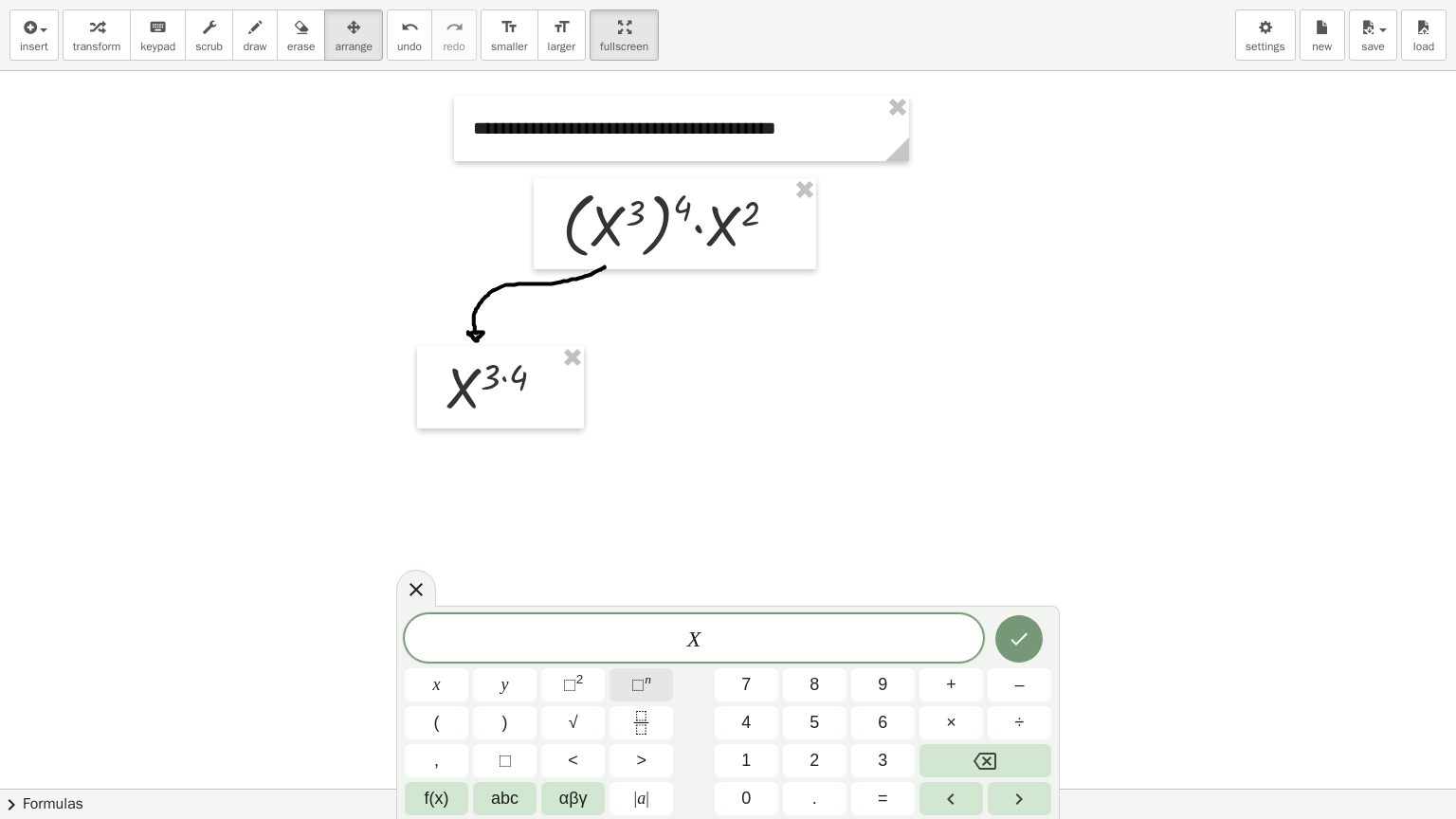 click on "⬚" at bounding box center [638, 684] 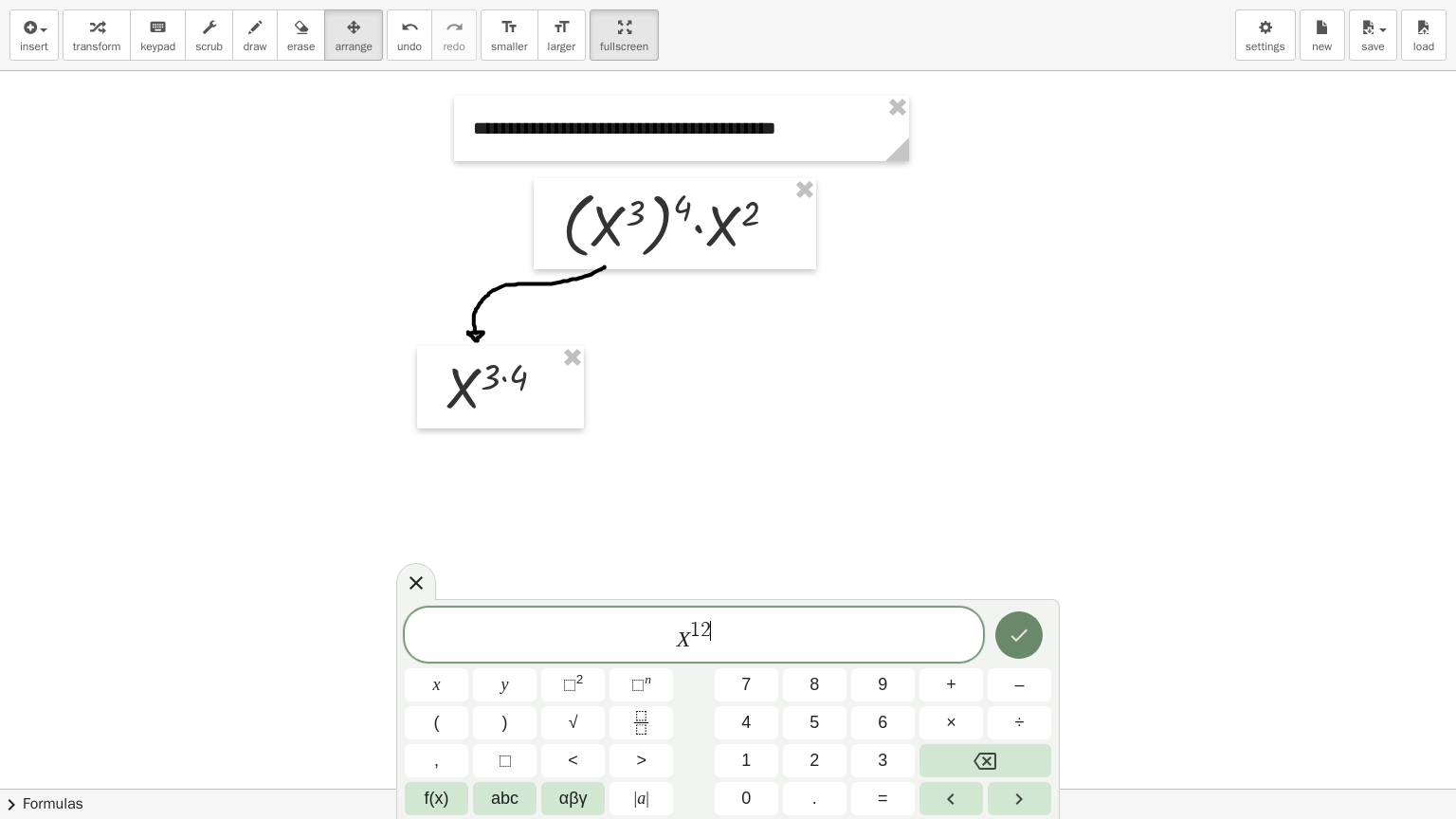 click at bounding box center (1019, 635) 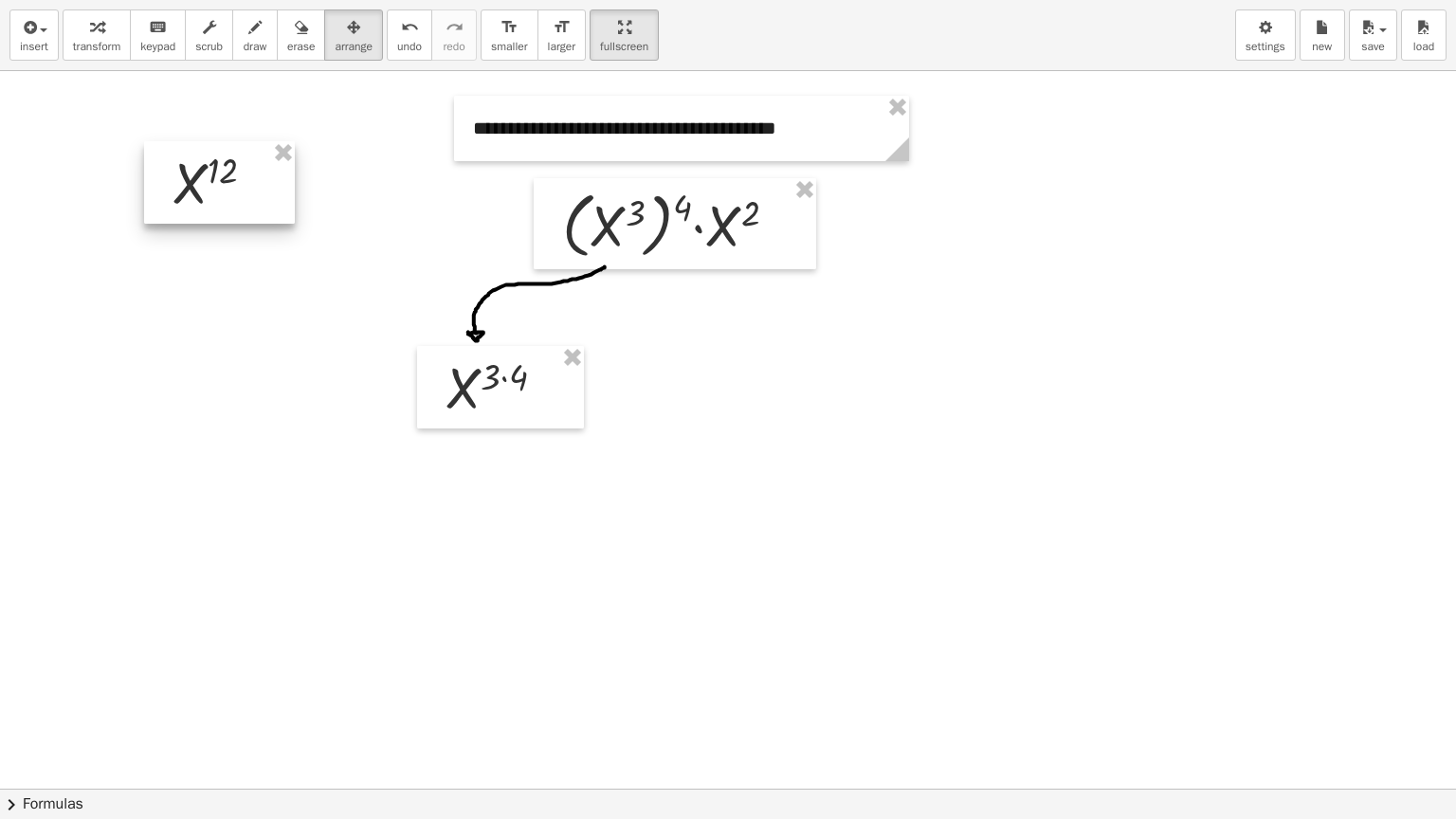 drag, startPoint x: 352, startPoint y: 46, endPoint x: 171, endPoint y: 177, distance: 223.43232 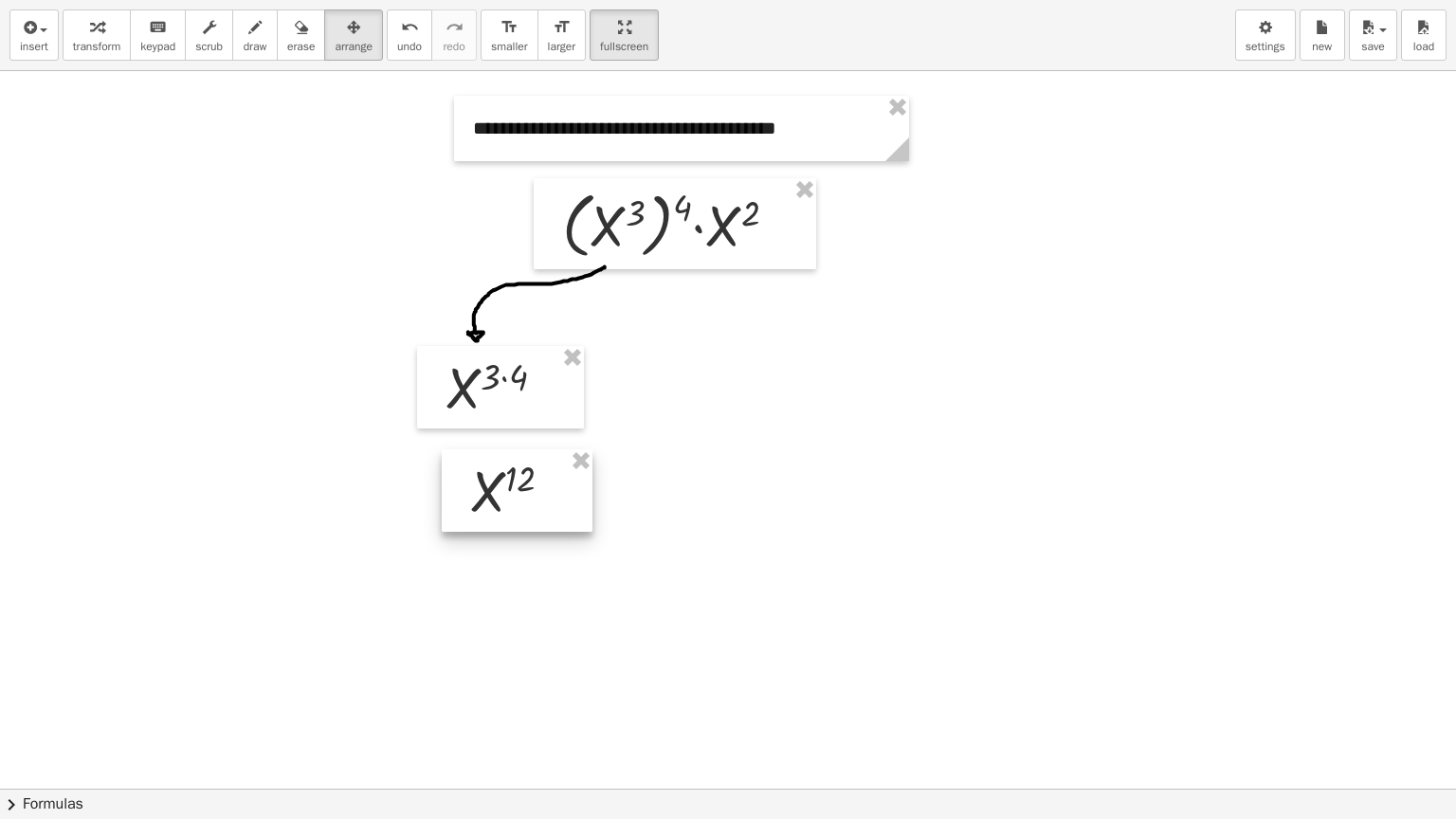 drag, startPoint x: 171, startPoint y: 177, endPoint x: 461, endPoint y: 494, distance: 429.63822 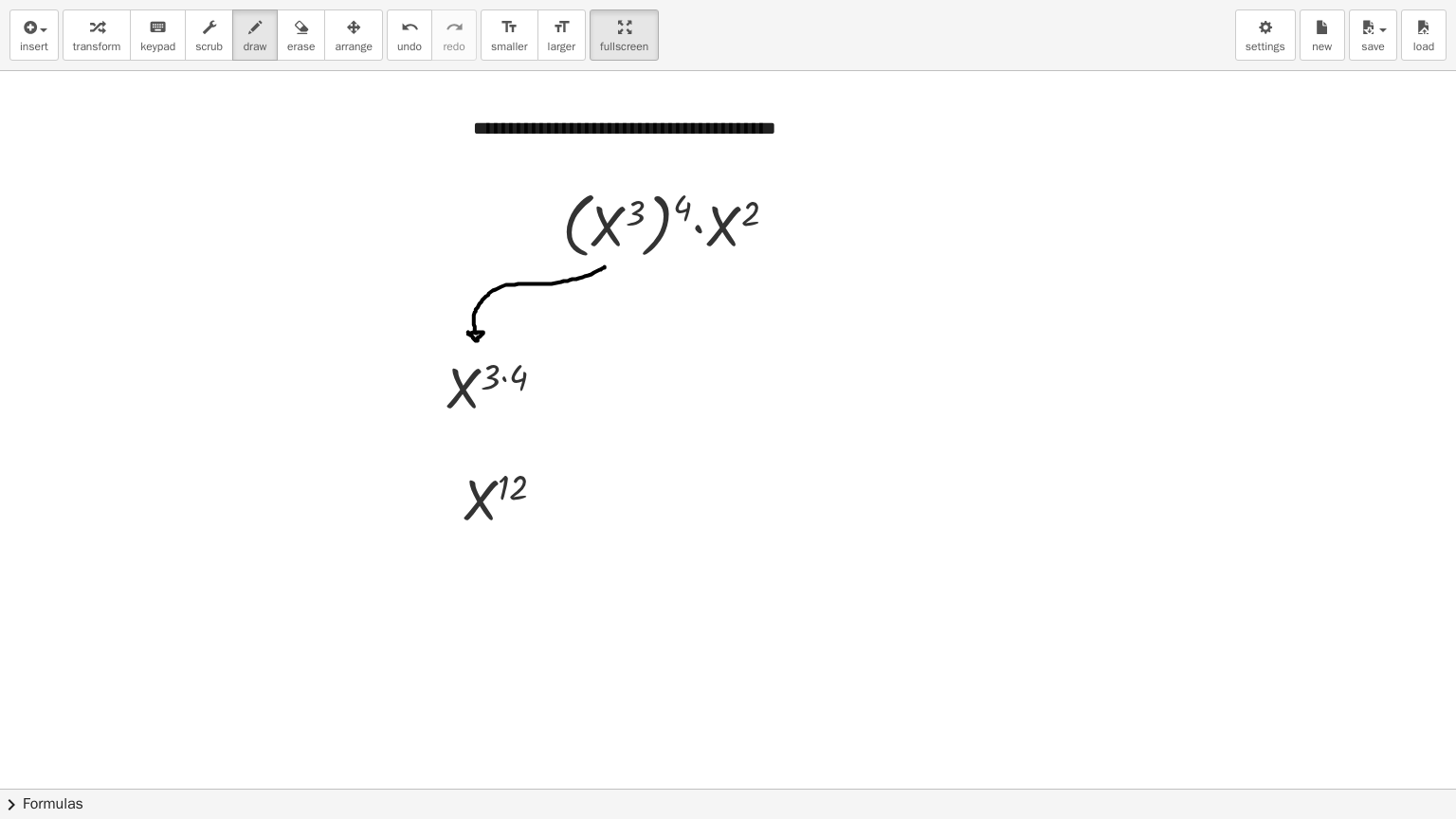 drag, startPoint x: 250, startPoint y: 30, endPoint x: 736, endPoint y: 281, distance: 546.98903 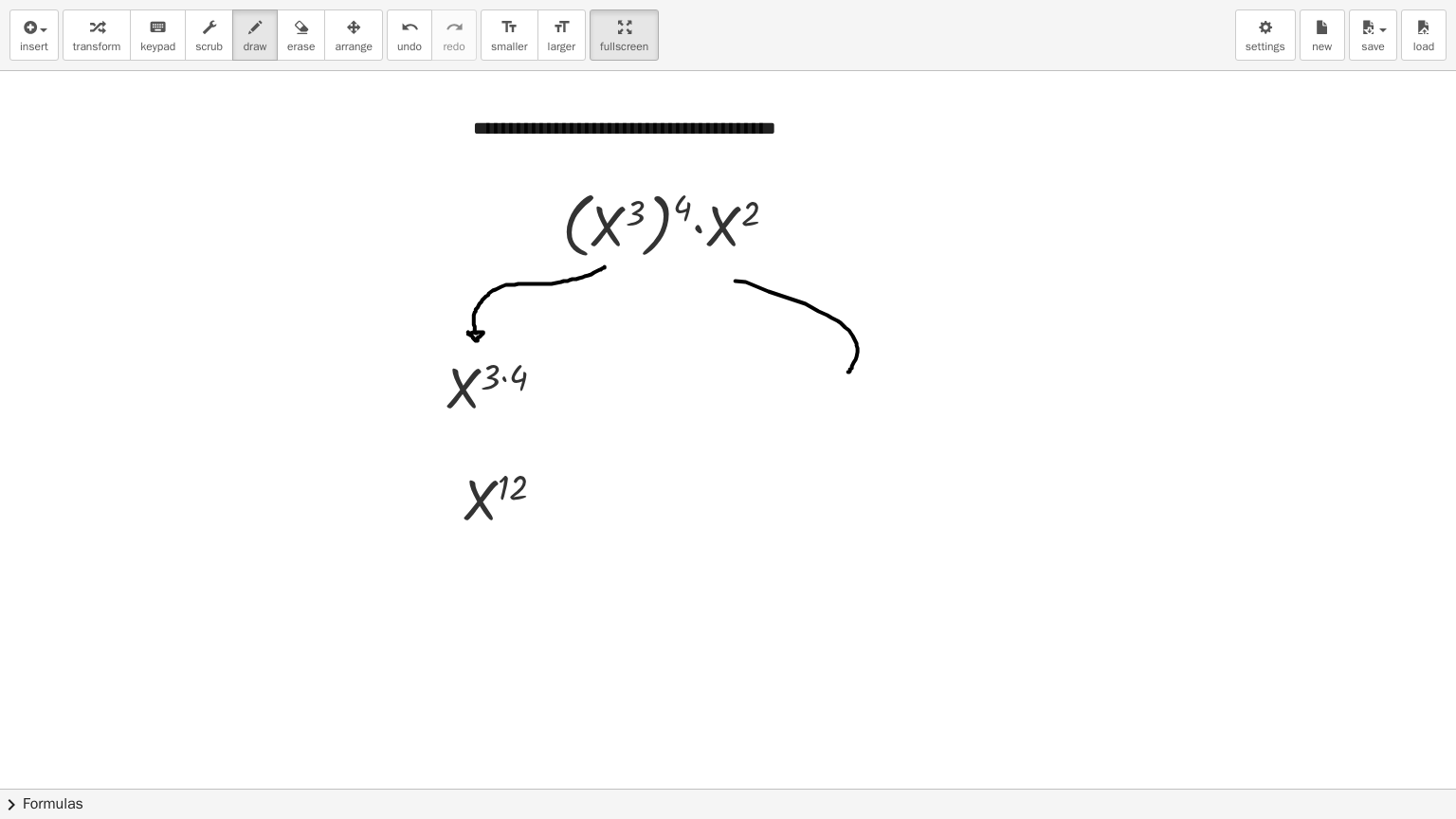 drag, startPoint x: 736, startPoint y: 281, endPoint x: 846, endPoint y: 375, distance: 144.69278 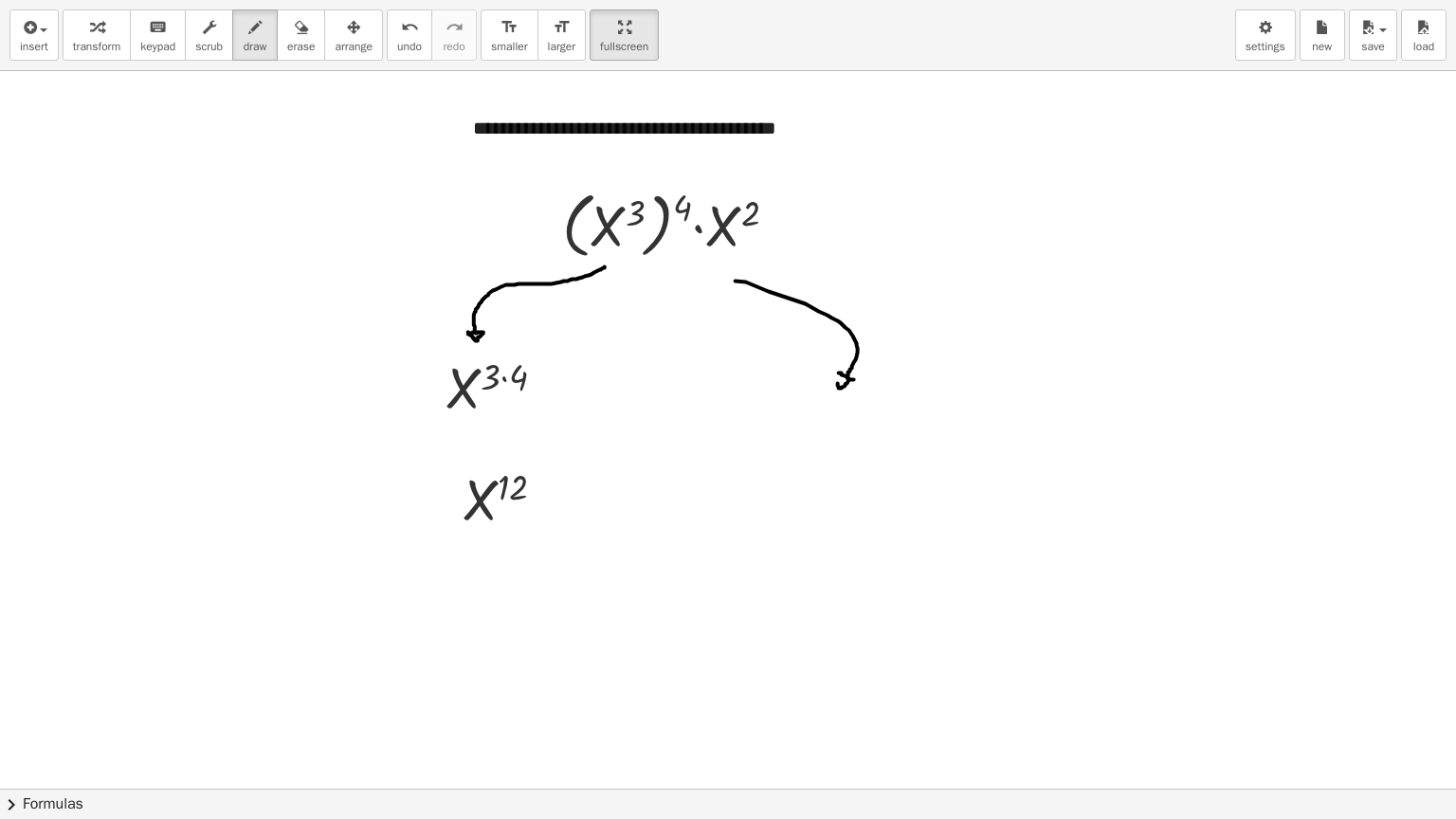 click at bounding box center (733, 789) 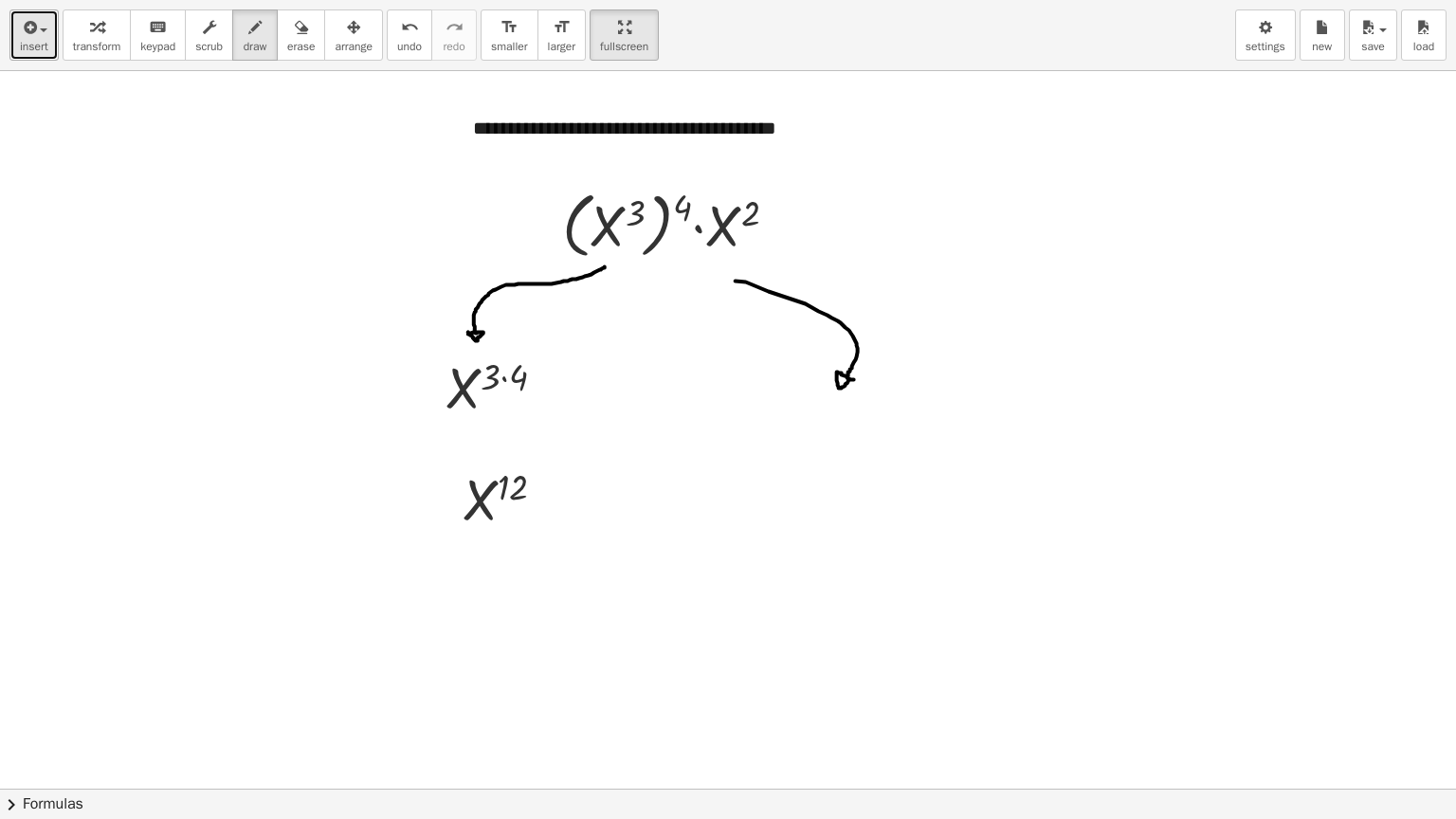 drag, startPoint x: 46, startPoint y: 30, endPoint x: 46, endPoint y: 43, distance: 13 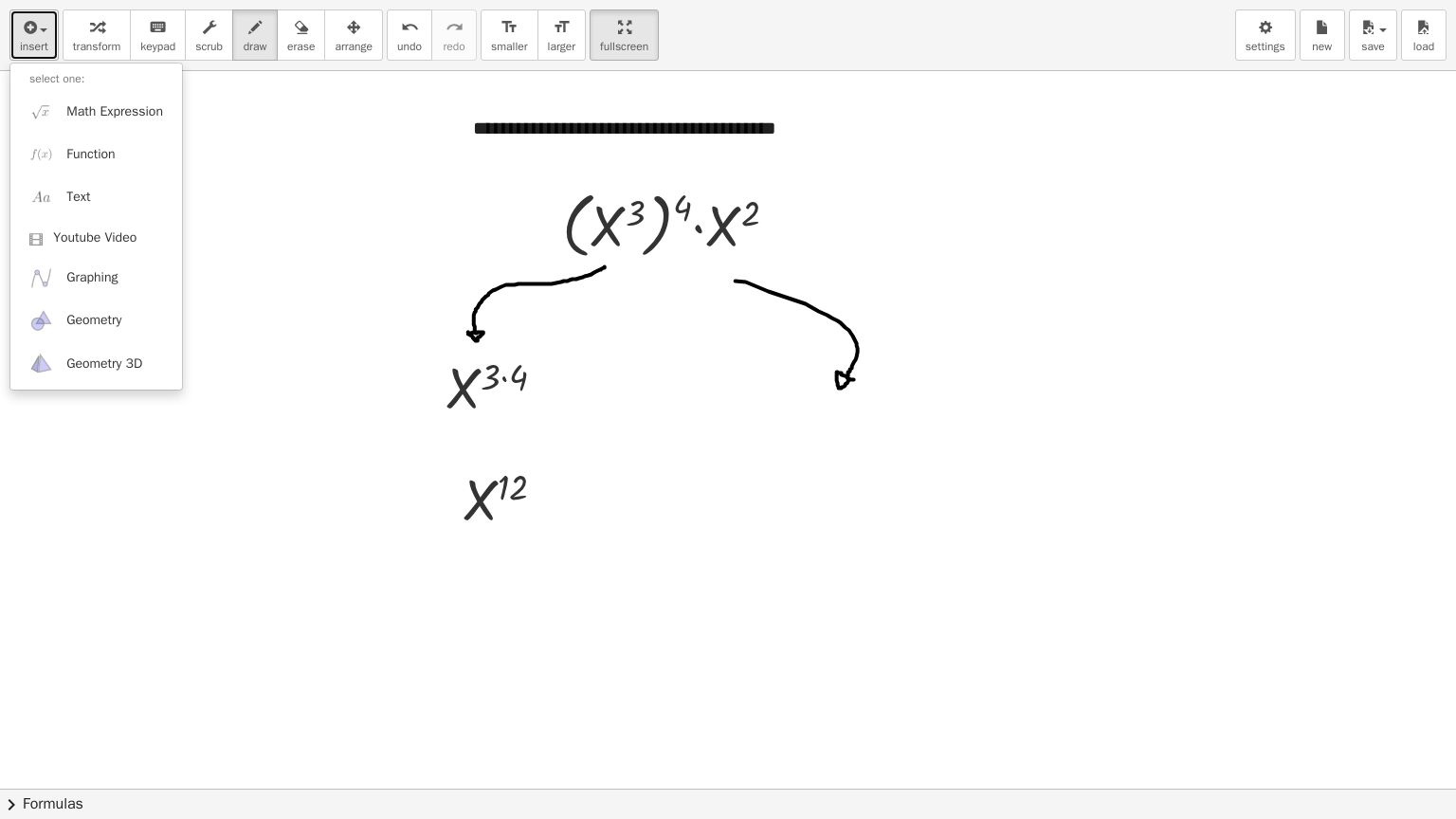 click on "insert" at bounding box center (34, 46) 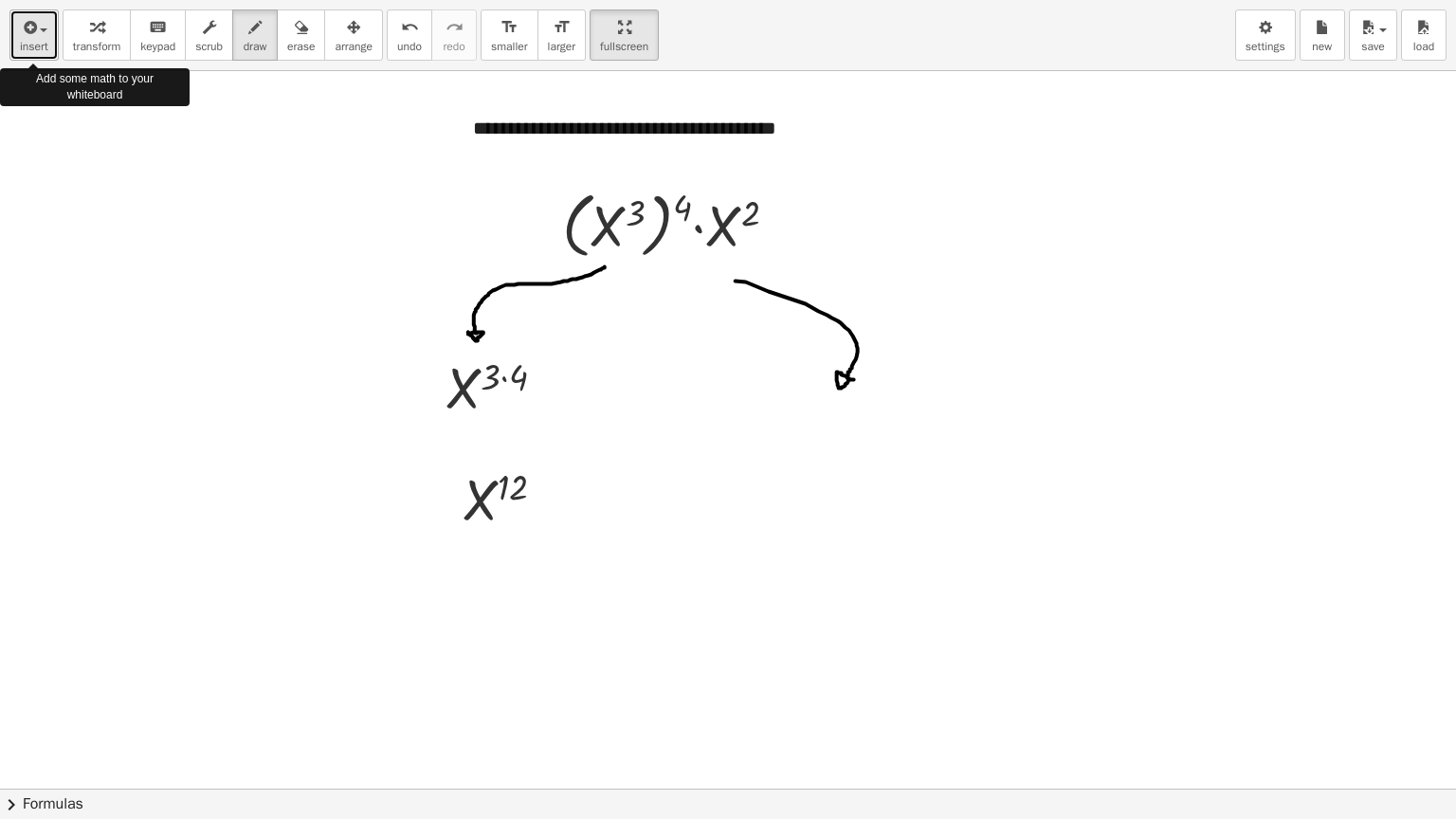 click on "insert" at bounding box center [34, 46] 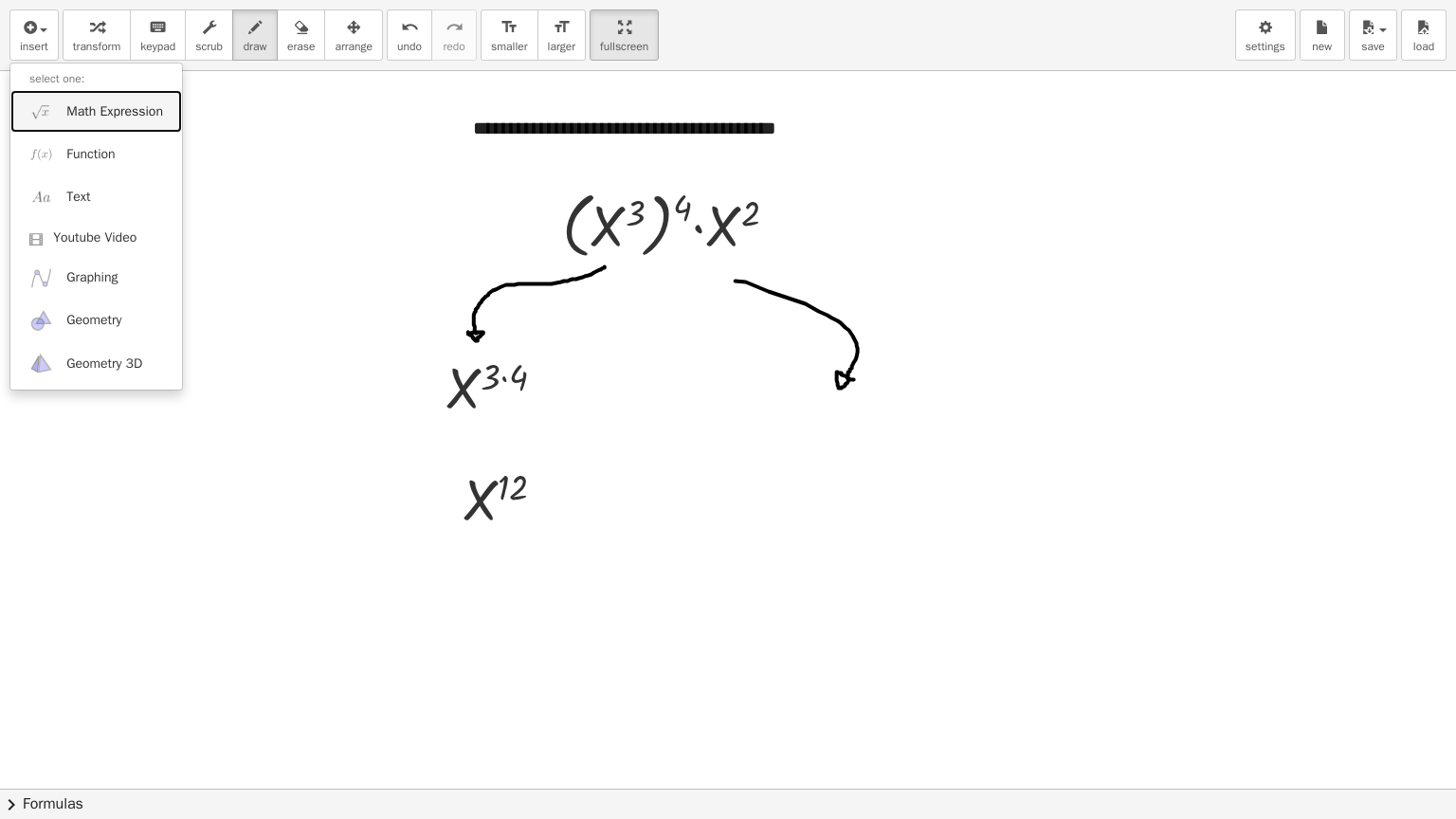 click on "Math Expression" at bounding box center [115, 112] 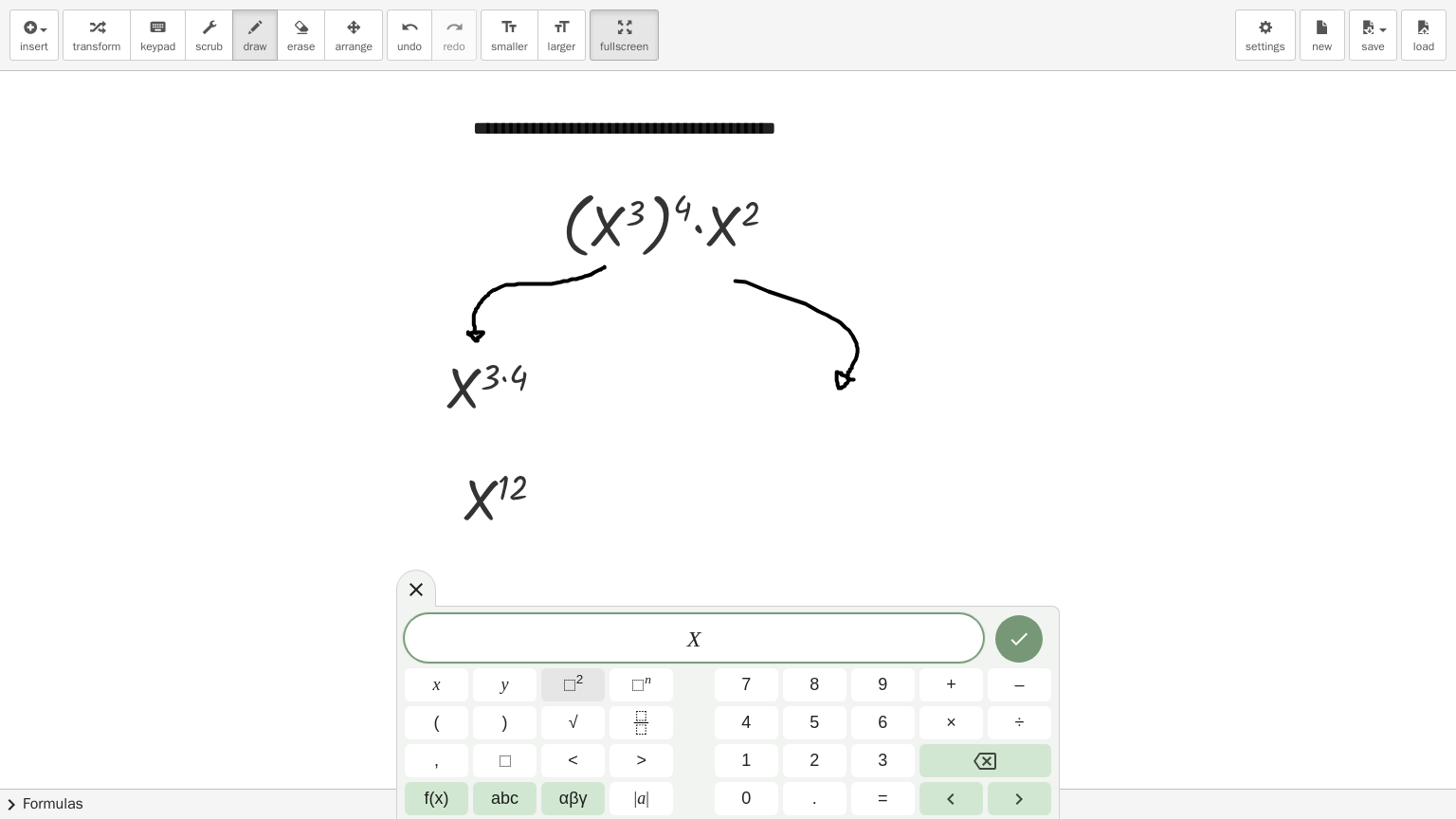 click on "⬚ 2" at bounding box center [573, 684] 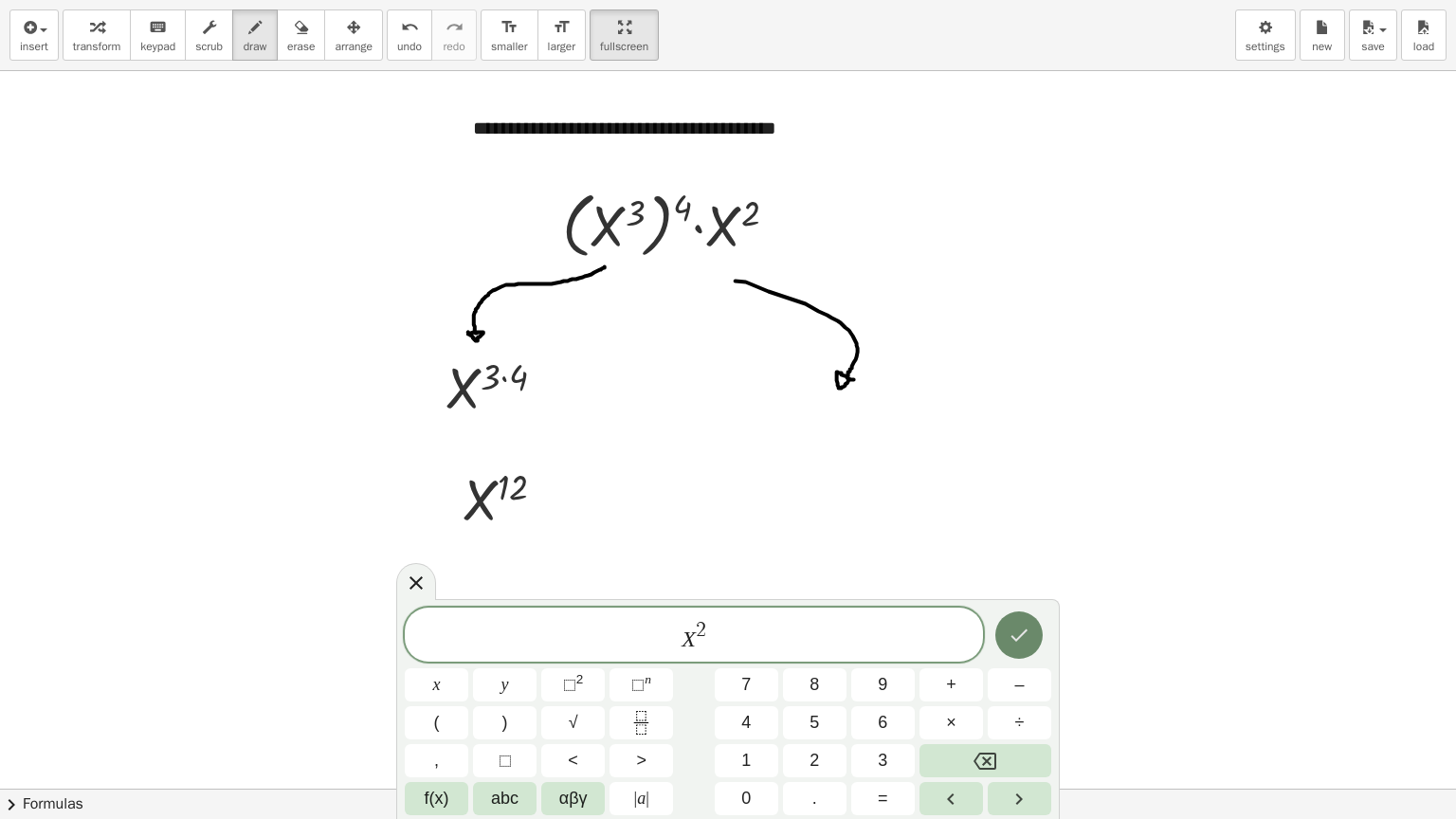 click 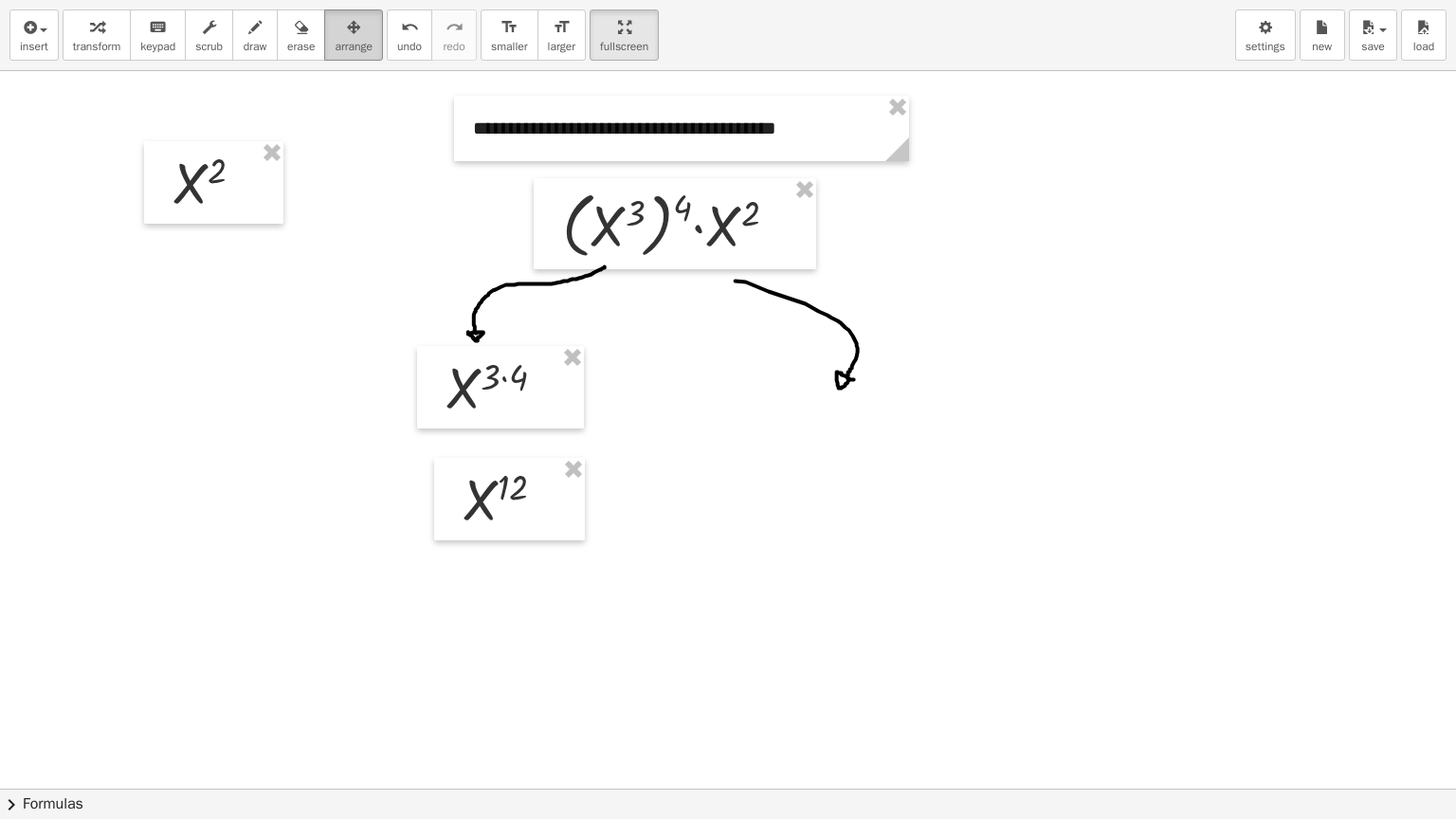 click at bounding box center (354, 27) 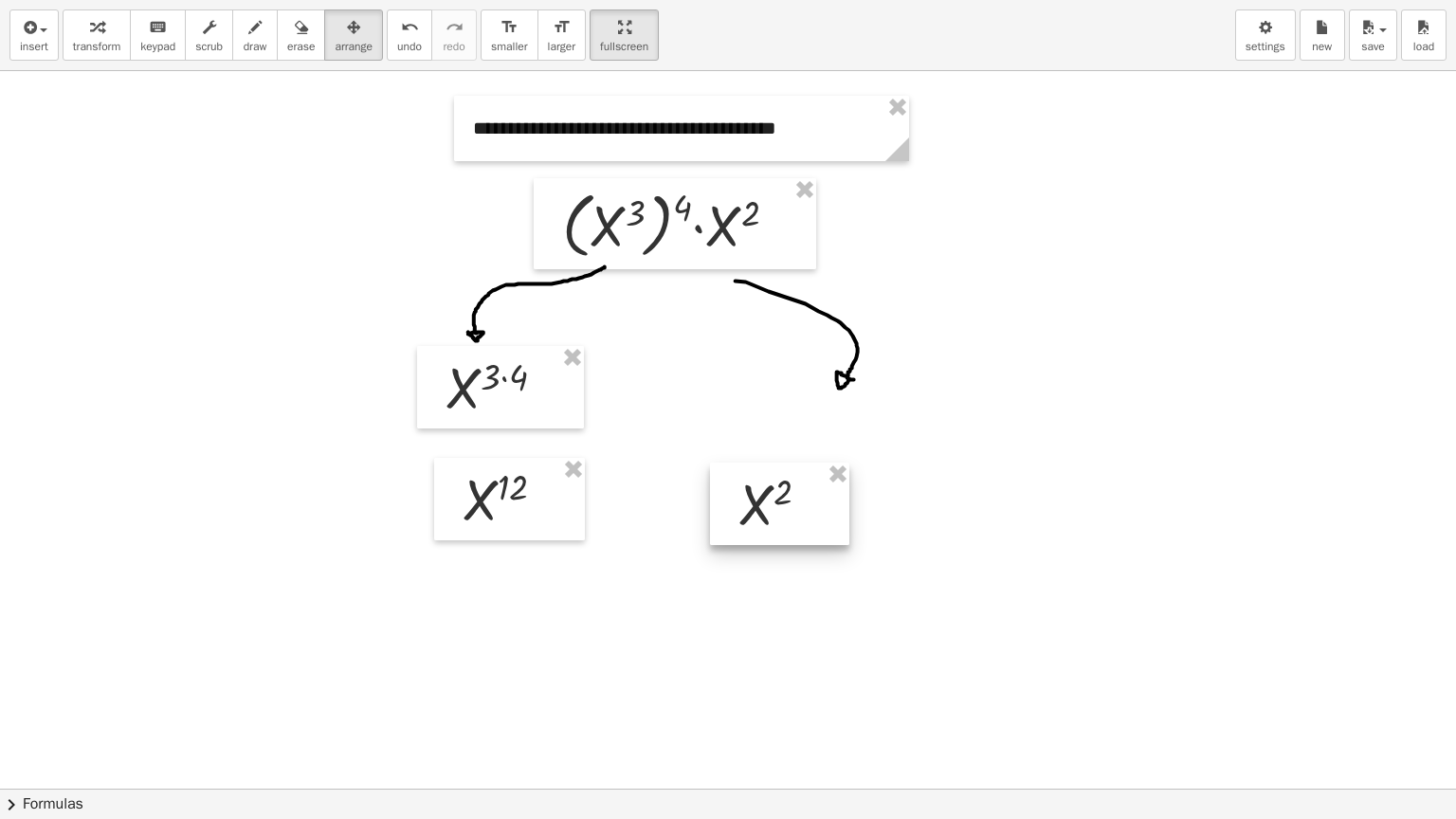 drag, startPoint x: 228, startPoint y: 171, endPoint x: 791, endPoint y: 495, distance: 649.57294 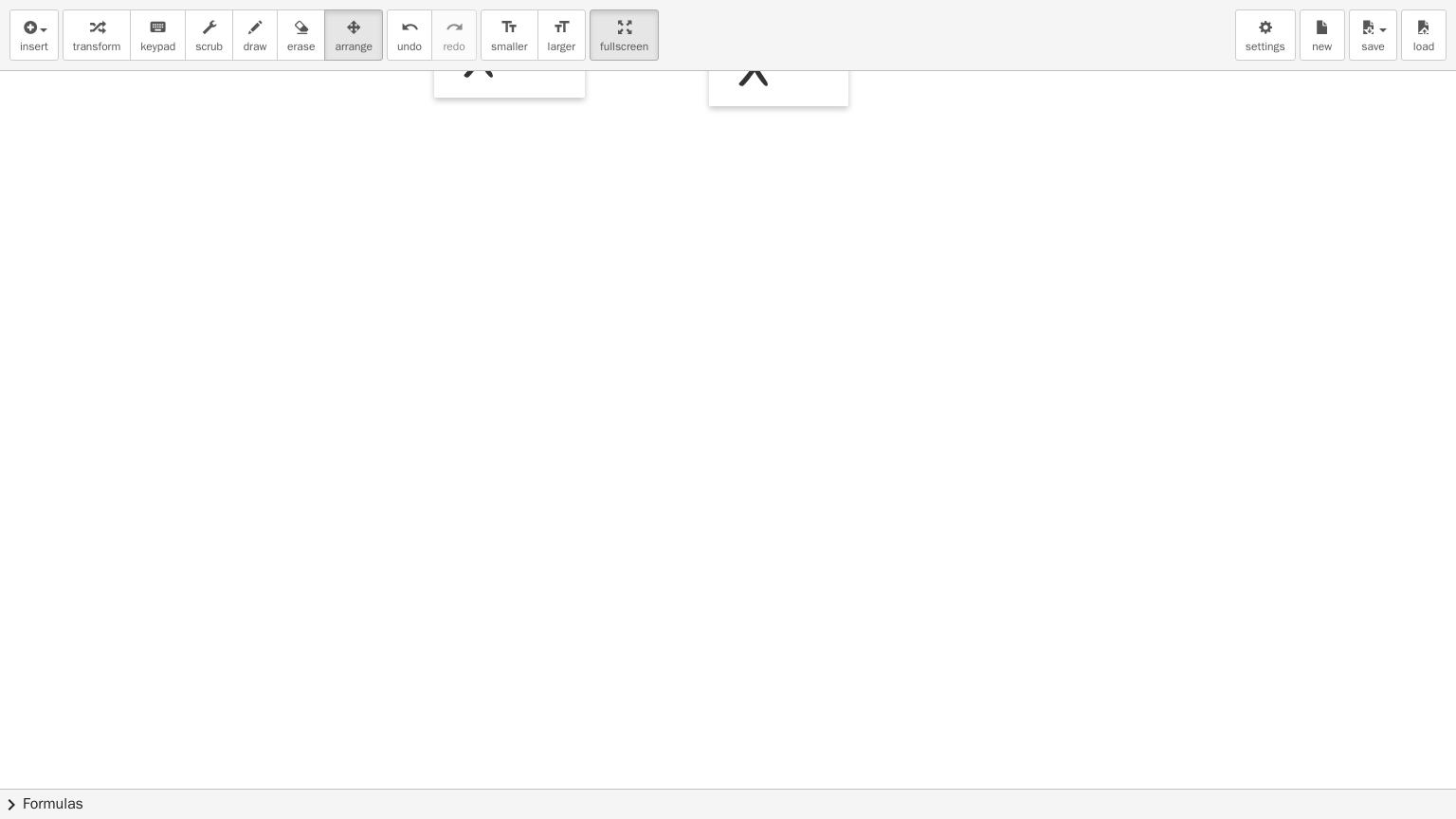 scroll, scrollTop: 453, scrollLeft: 0, axis: vertical 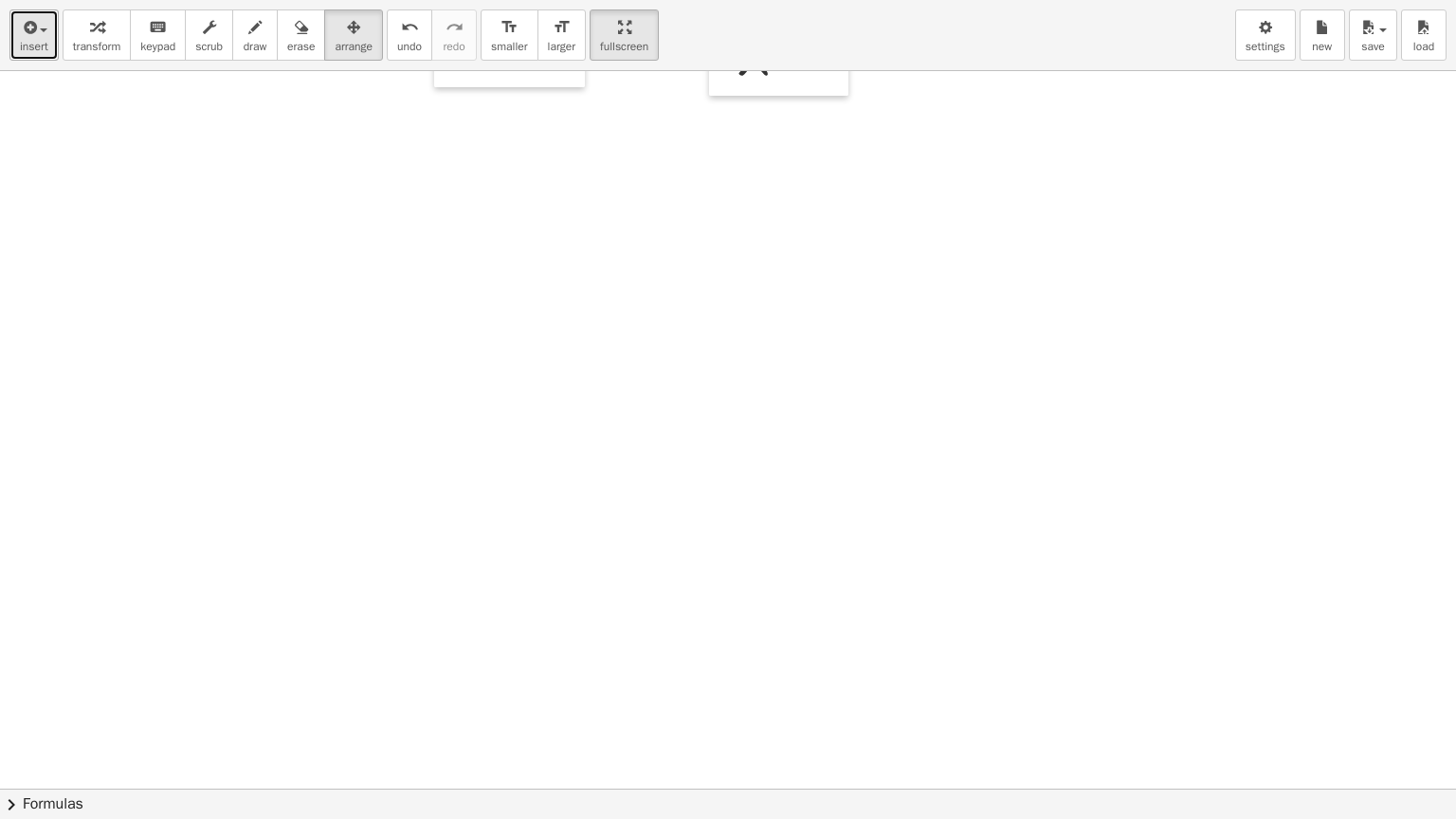 click at bounding box center (34, 27) 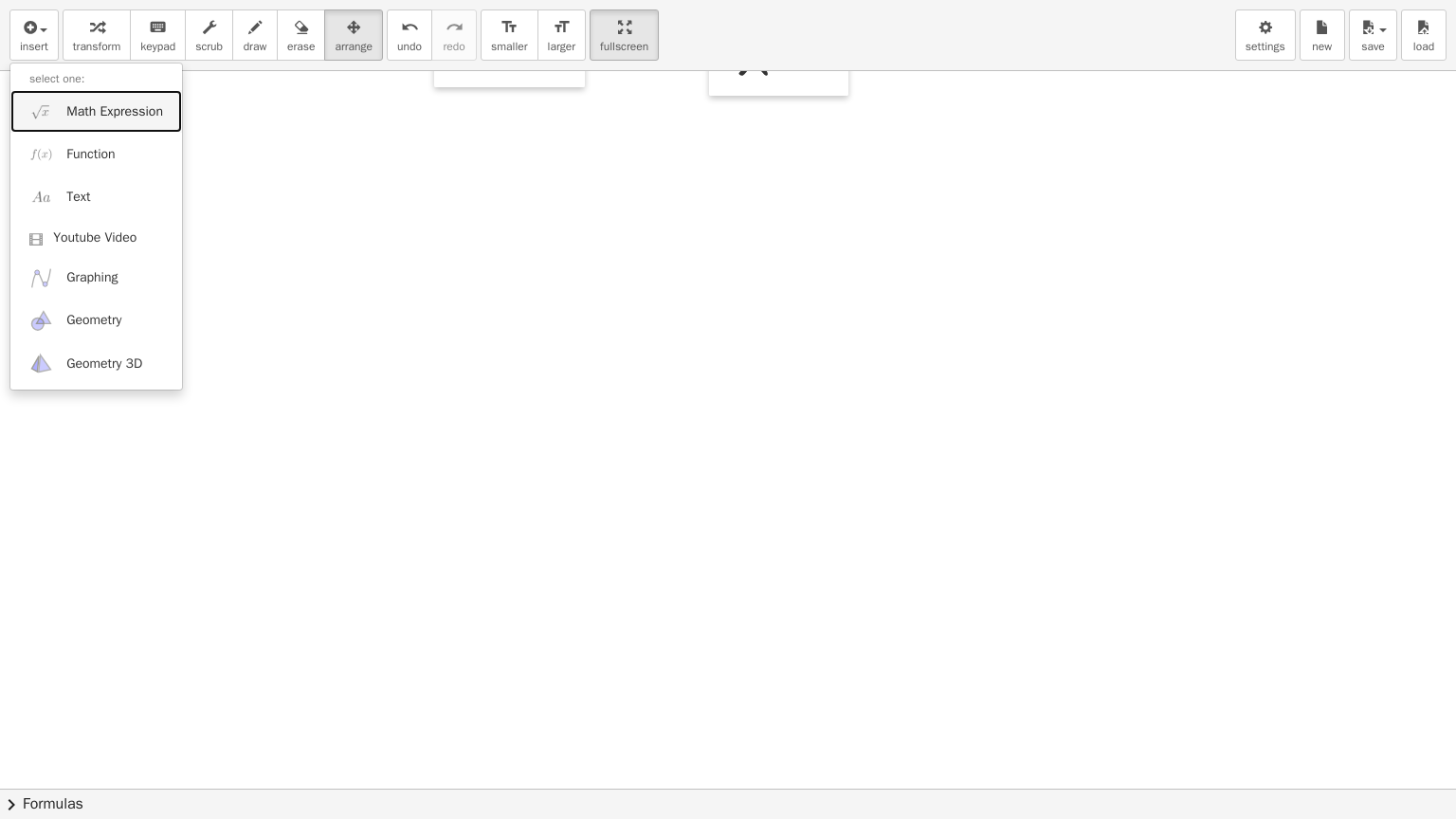 click on "Math Expression" at bounding box center [115, 112] 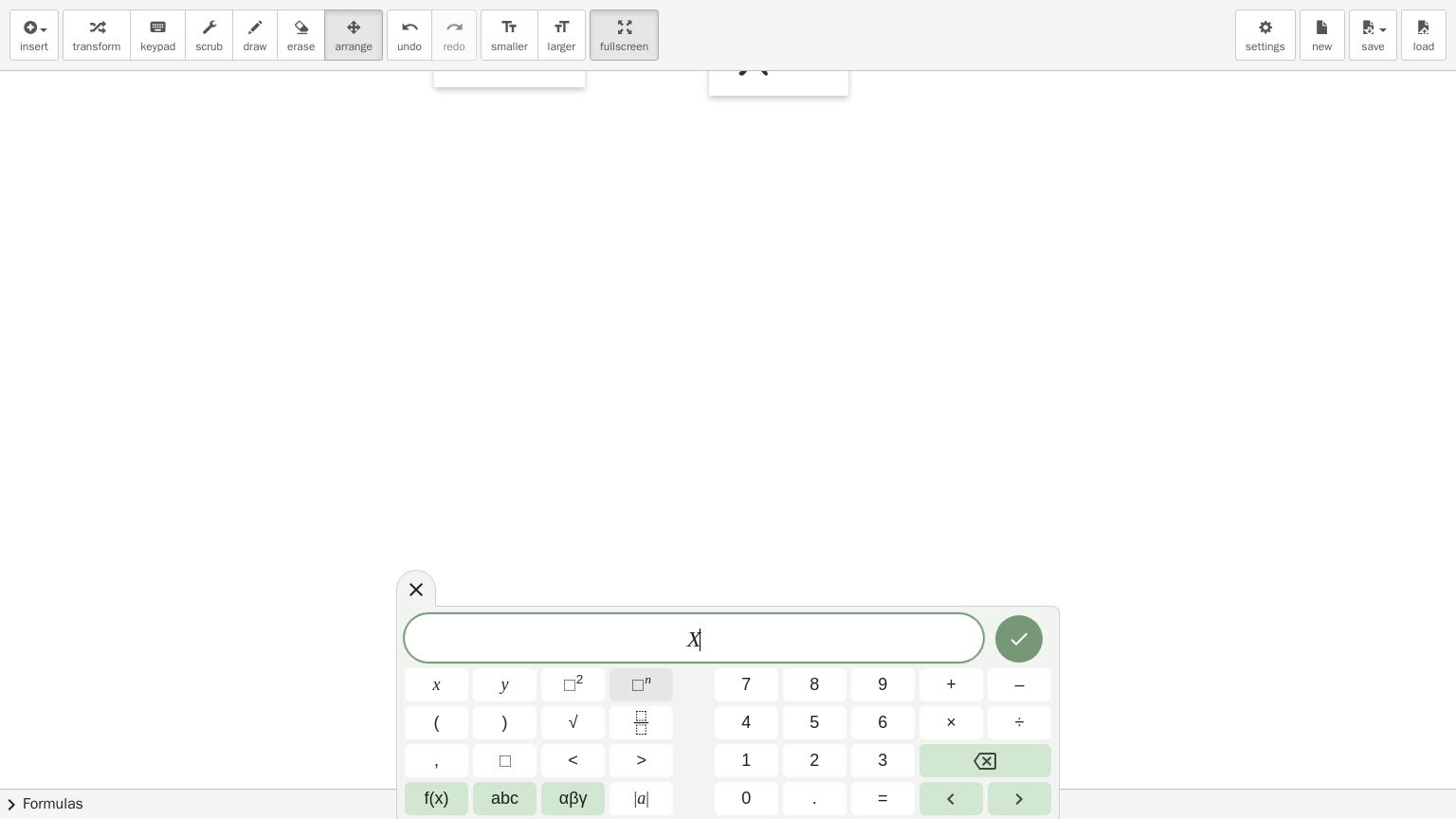 click on "⬚" at bounding box center [638, 684] 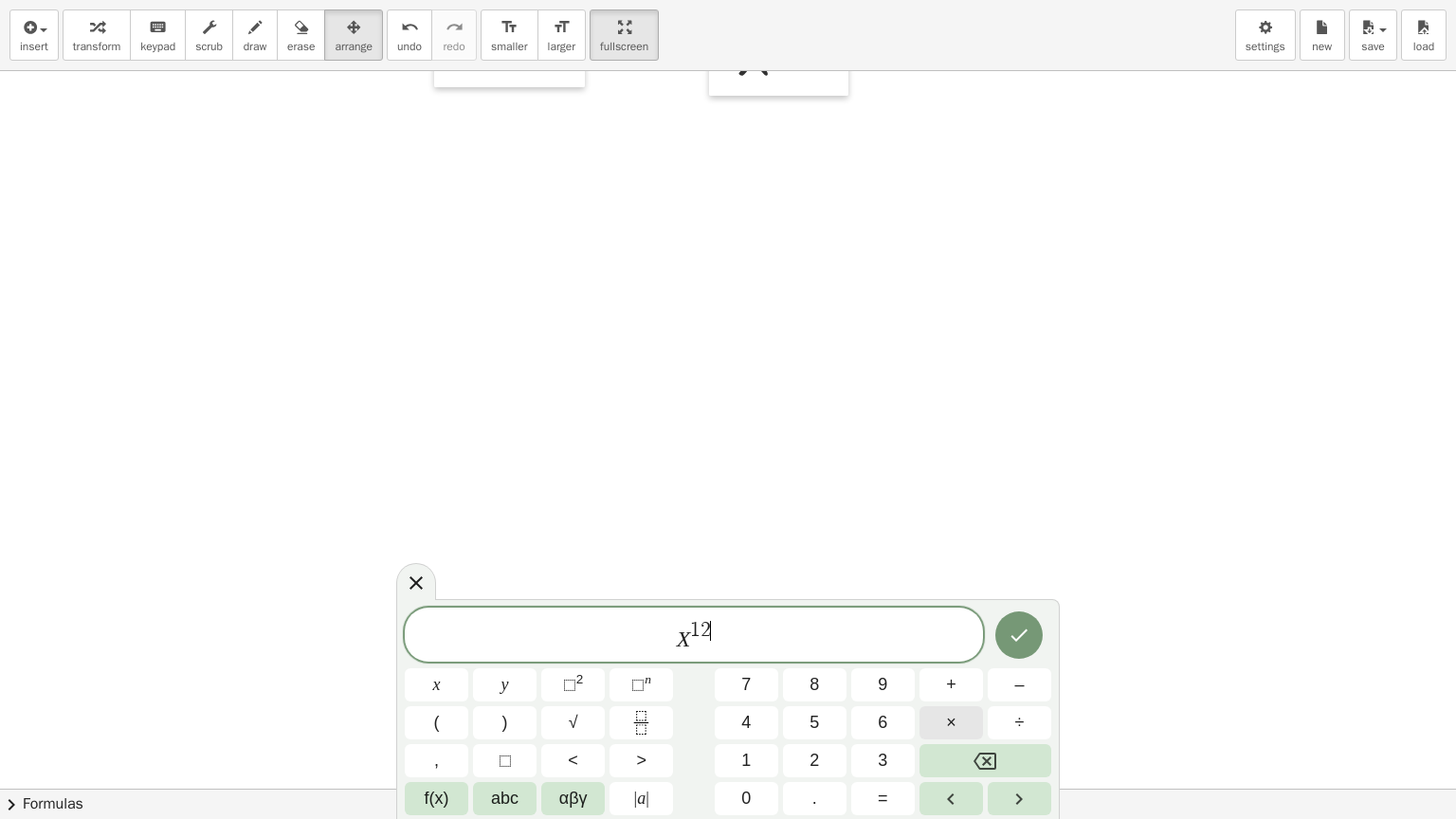 click on "×" at bounding box center (951, 722) 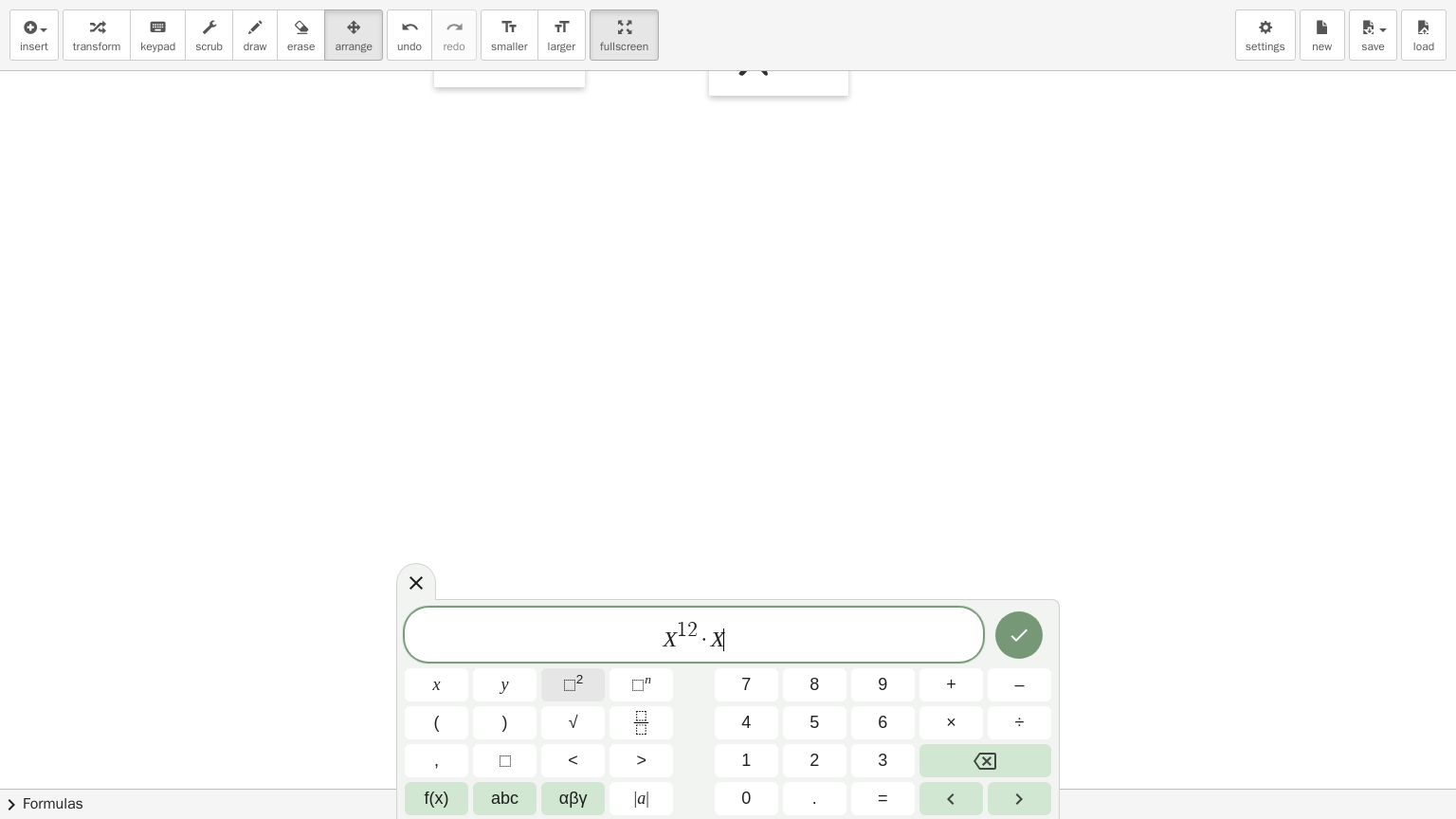 click on "⬚ 2" at bounding box center [573, 684] 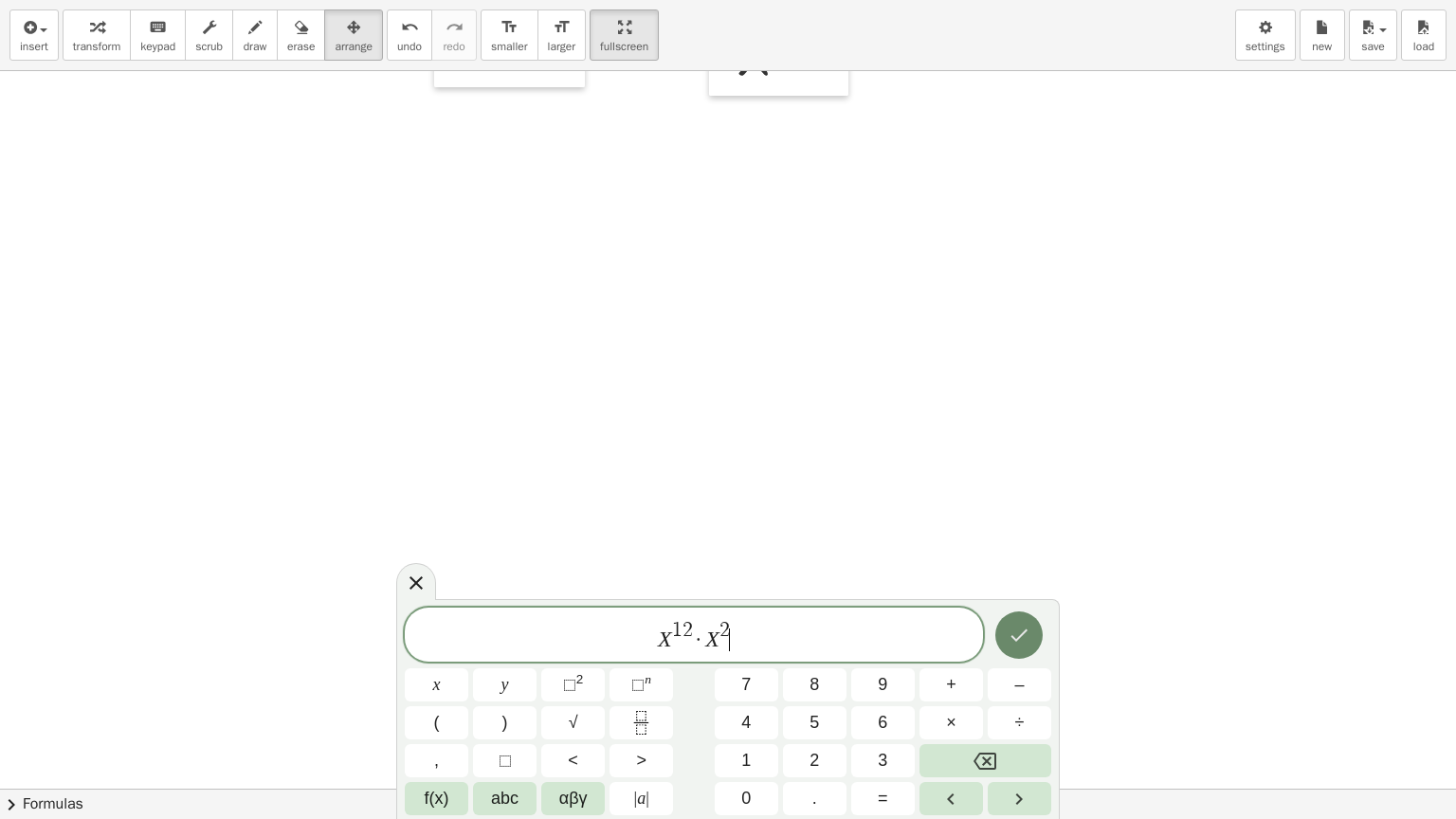 click at bounding box center (1019, 635) 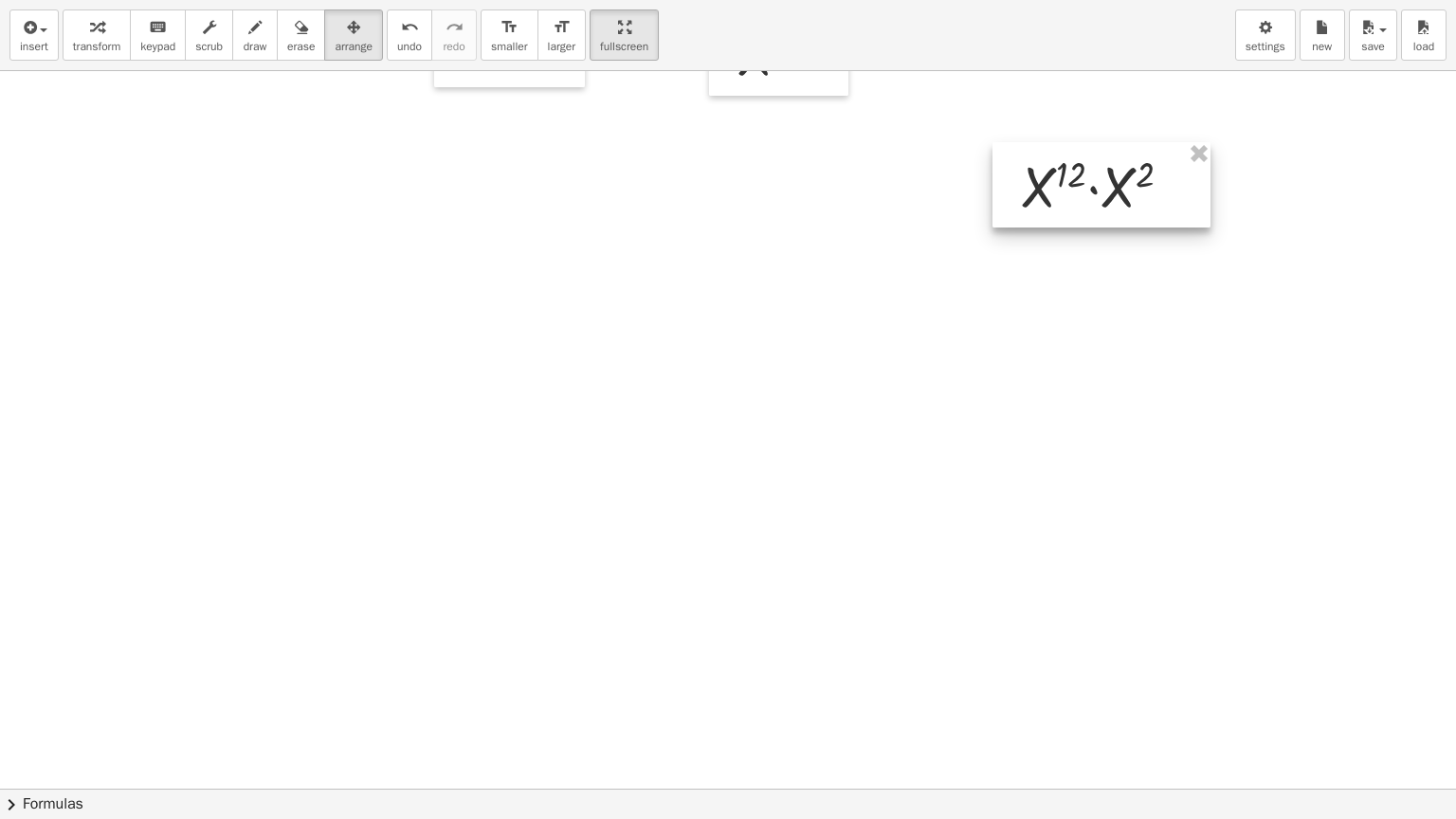 drag, startPoint x: 362, startPoint y: 45, endPoint x: 1129, endPoint y: 167, distance: 776.64213 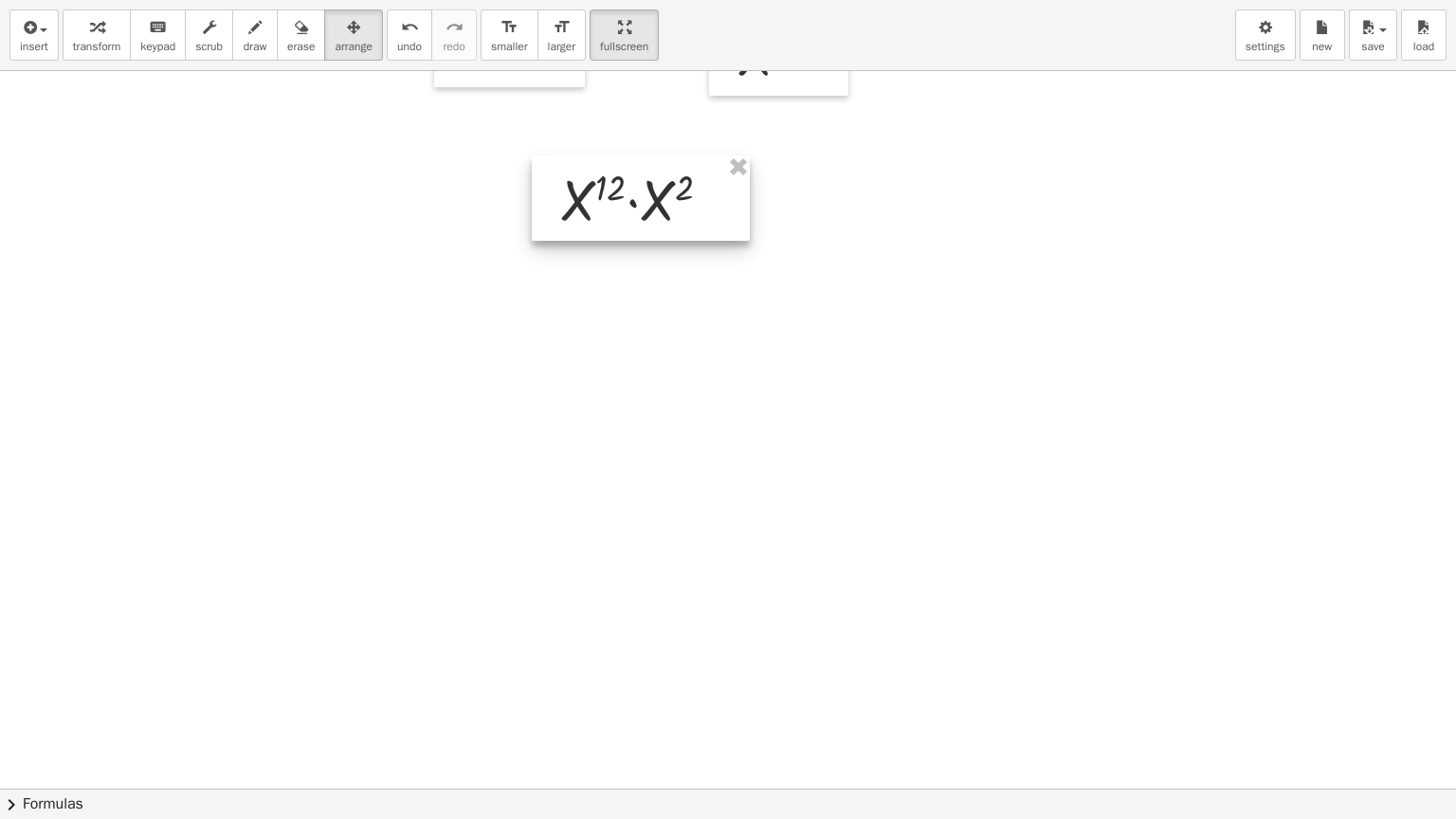 drag, startPoint x: 1129, startPoint y: 167, endPoint x: 667, endPoint y: 180, distance: 462.1829 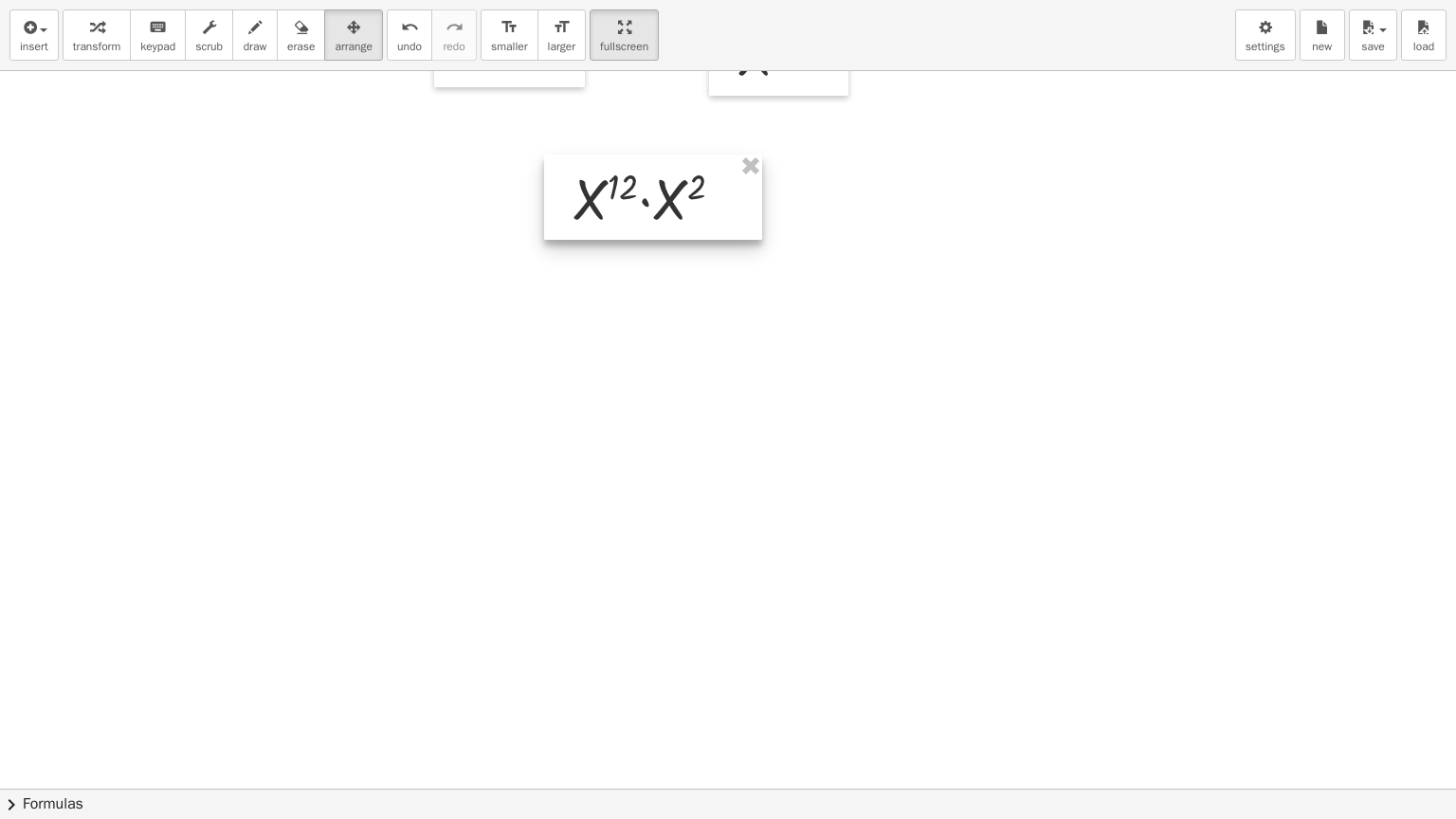 drag, startPoint x: 652, startPoint y: 191, endPoint x: 670, endPoint y: 191, distance: 18 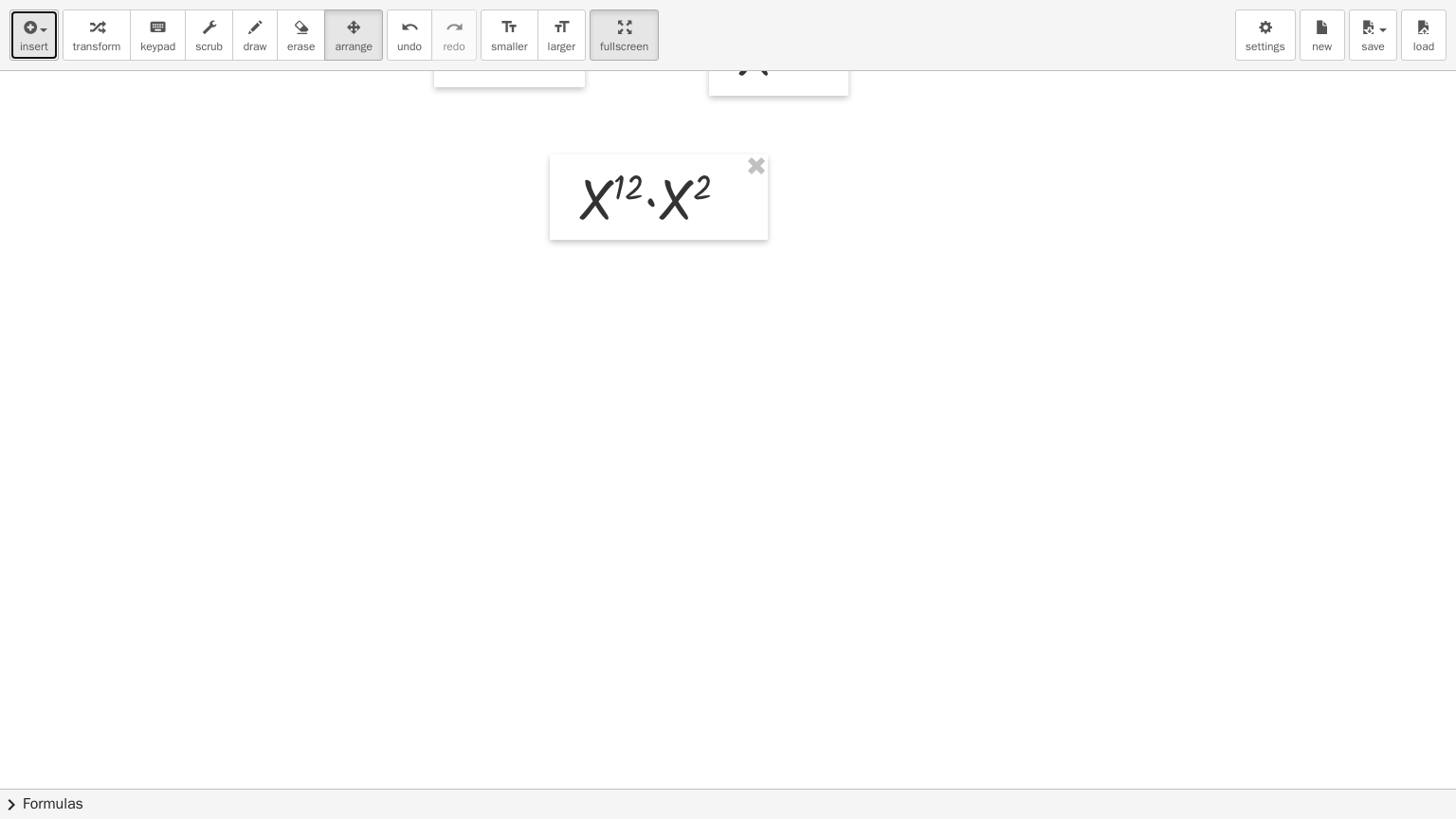 click at bounding box center (44, 30) 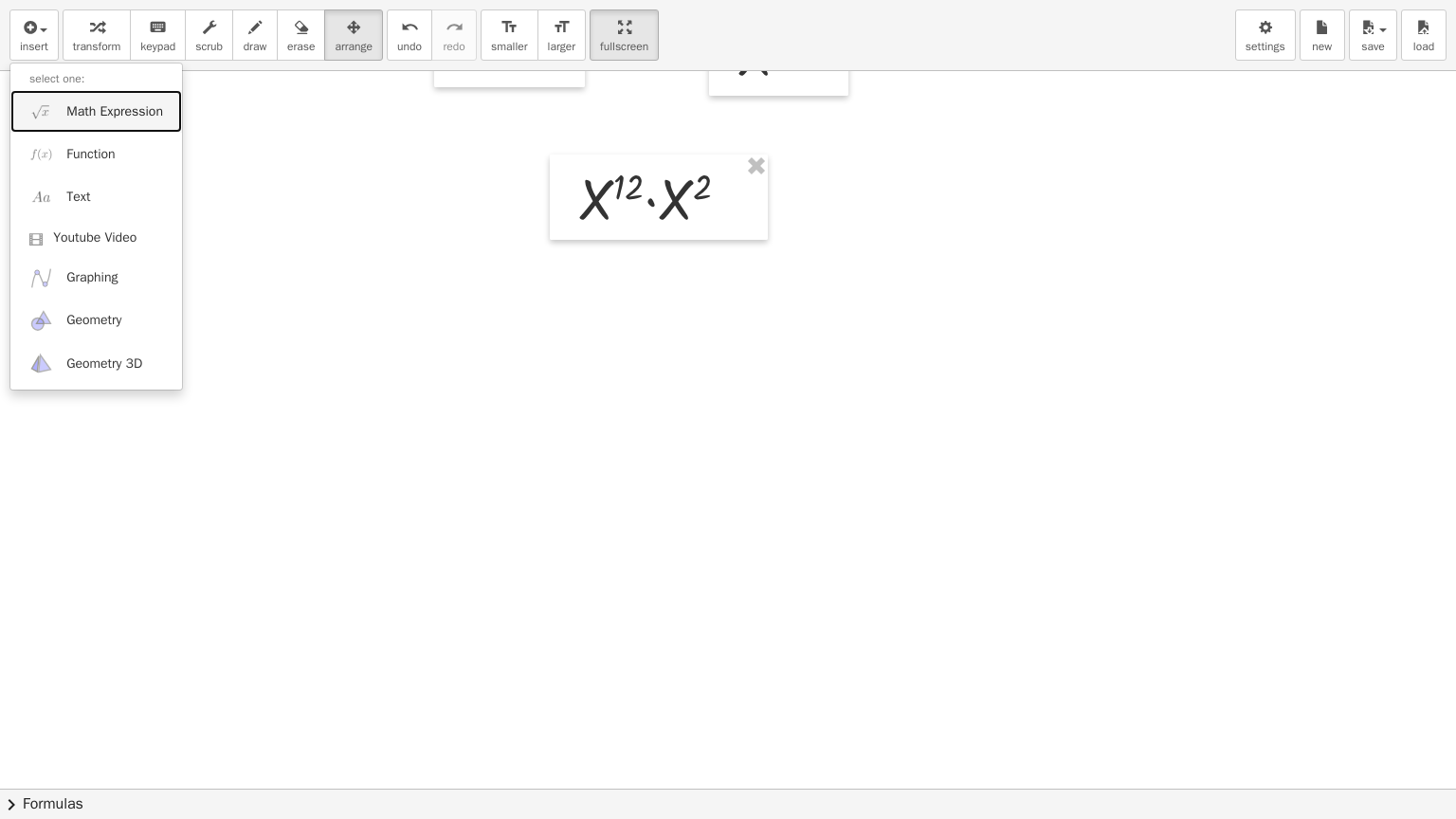 click on "Math Expression" at bounding box center [115, 112] 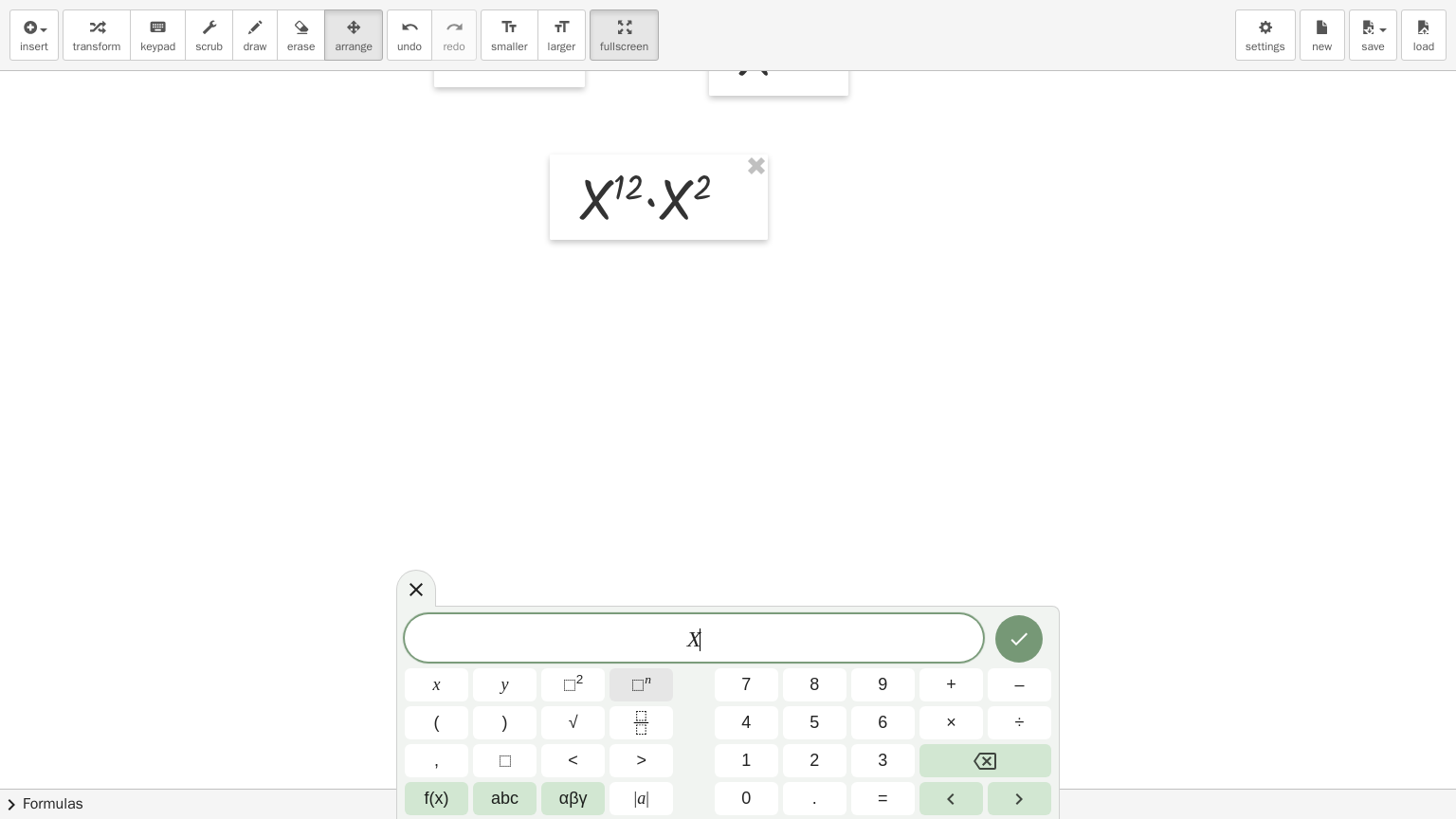 click on "⬚" at bounding box center (638, 684) 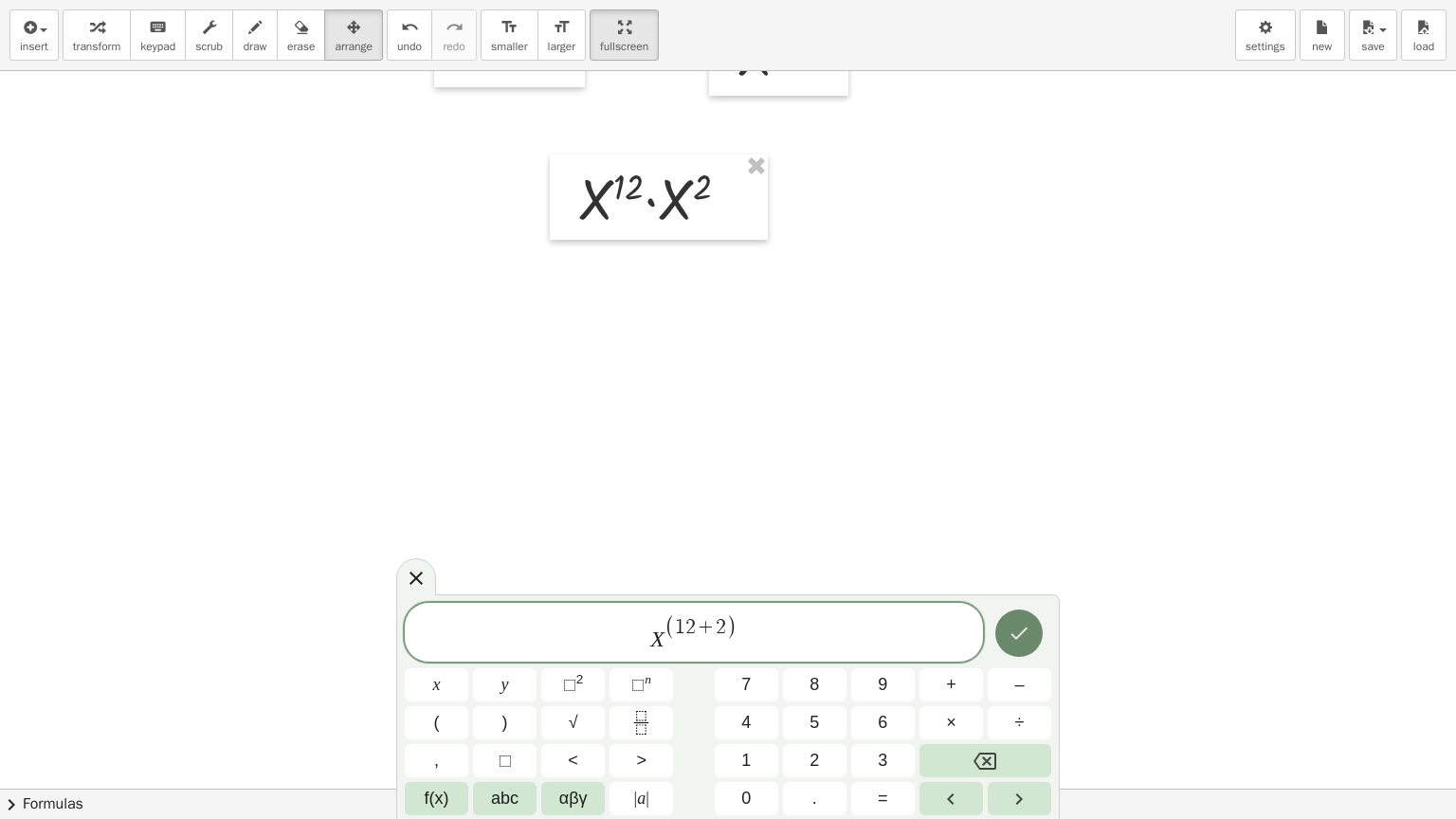 click 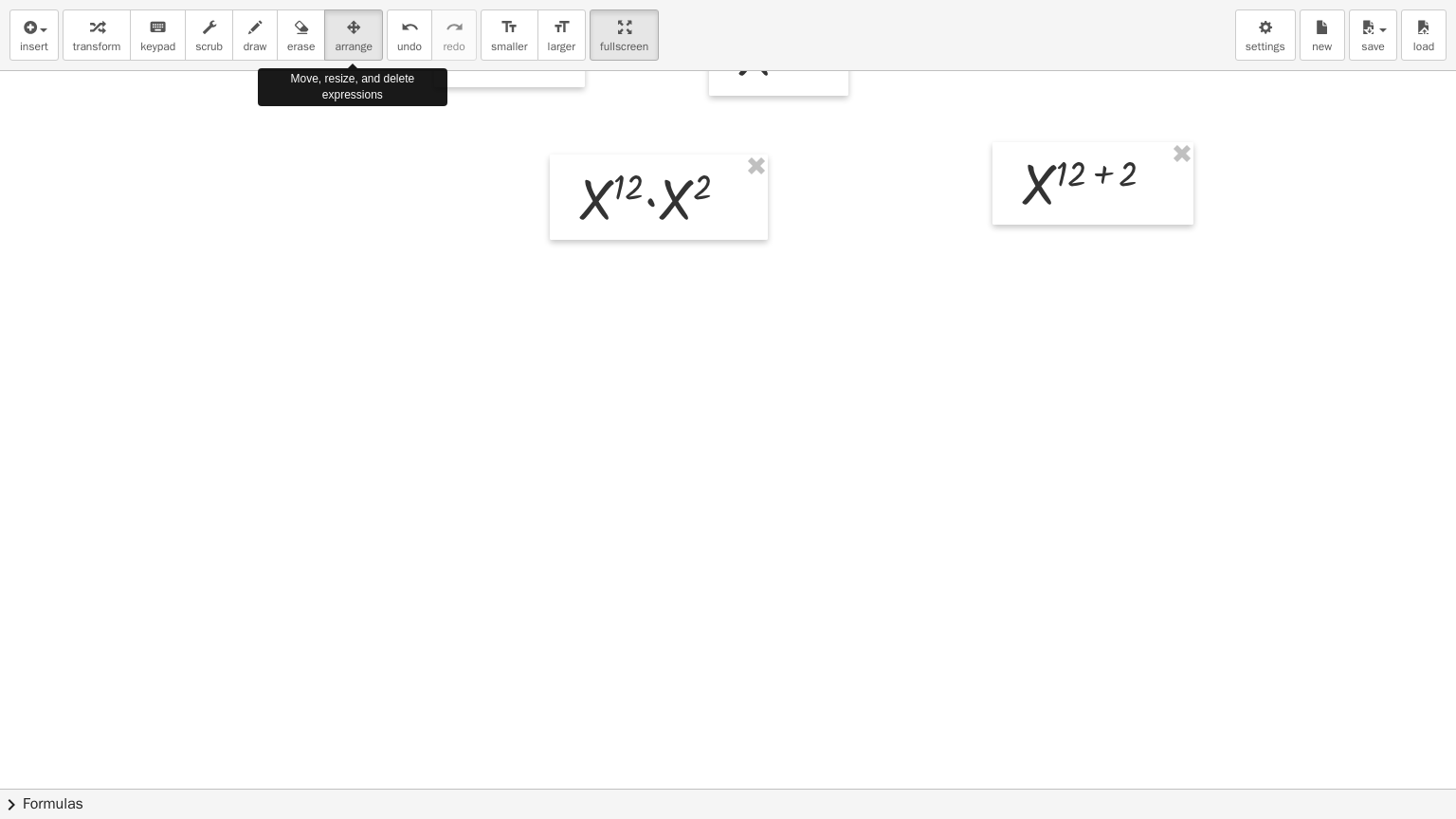 drag, startPoint x: 362, startPoint y: 46, endPoint x: 1142, endPoint y: 180, distance: 791.42656 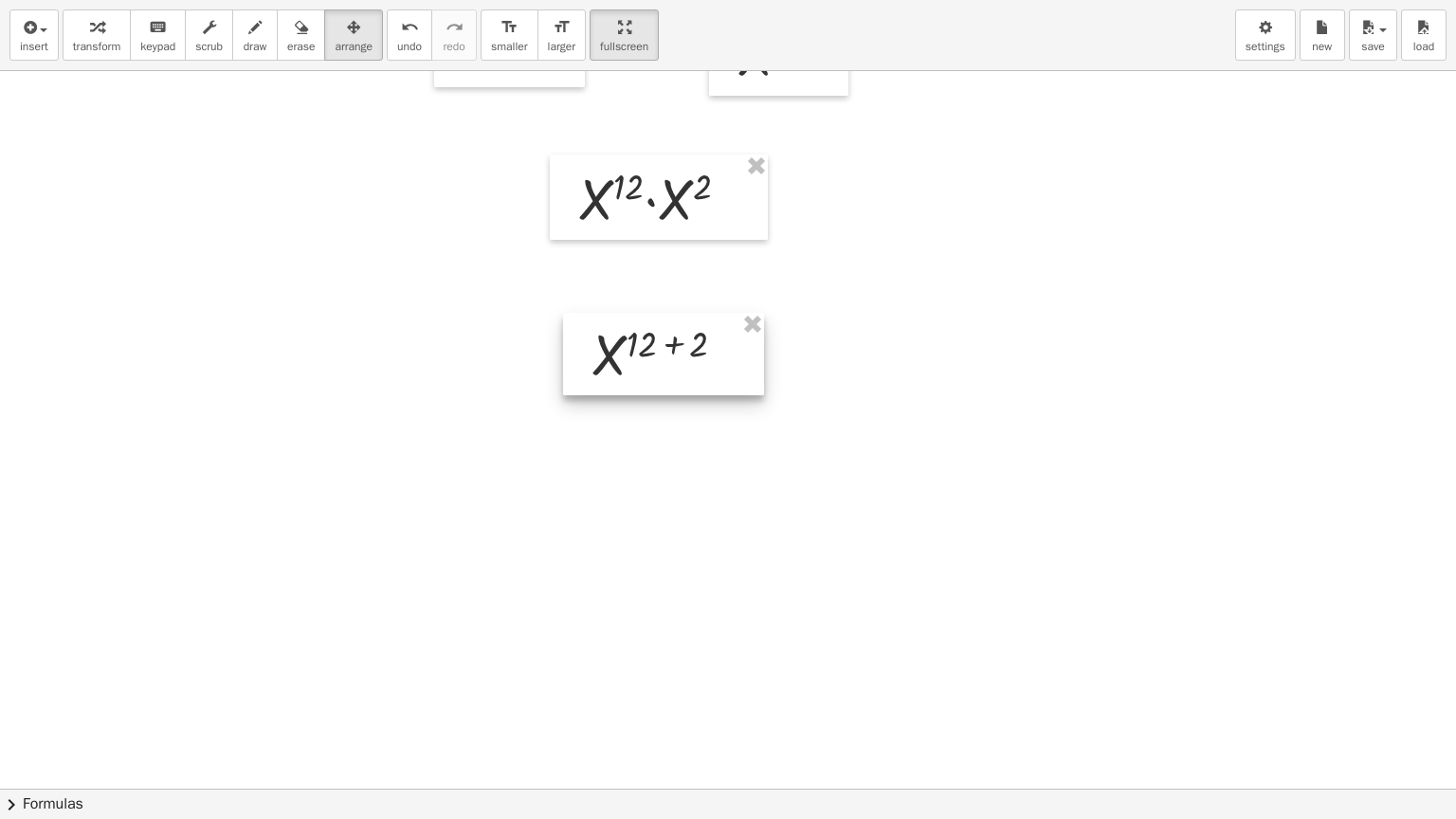 drag, startPoint x: 1124, startPoint y: 198, endPoint x: 694, endPoint y: 370, distance: 463.12417 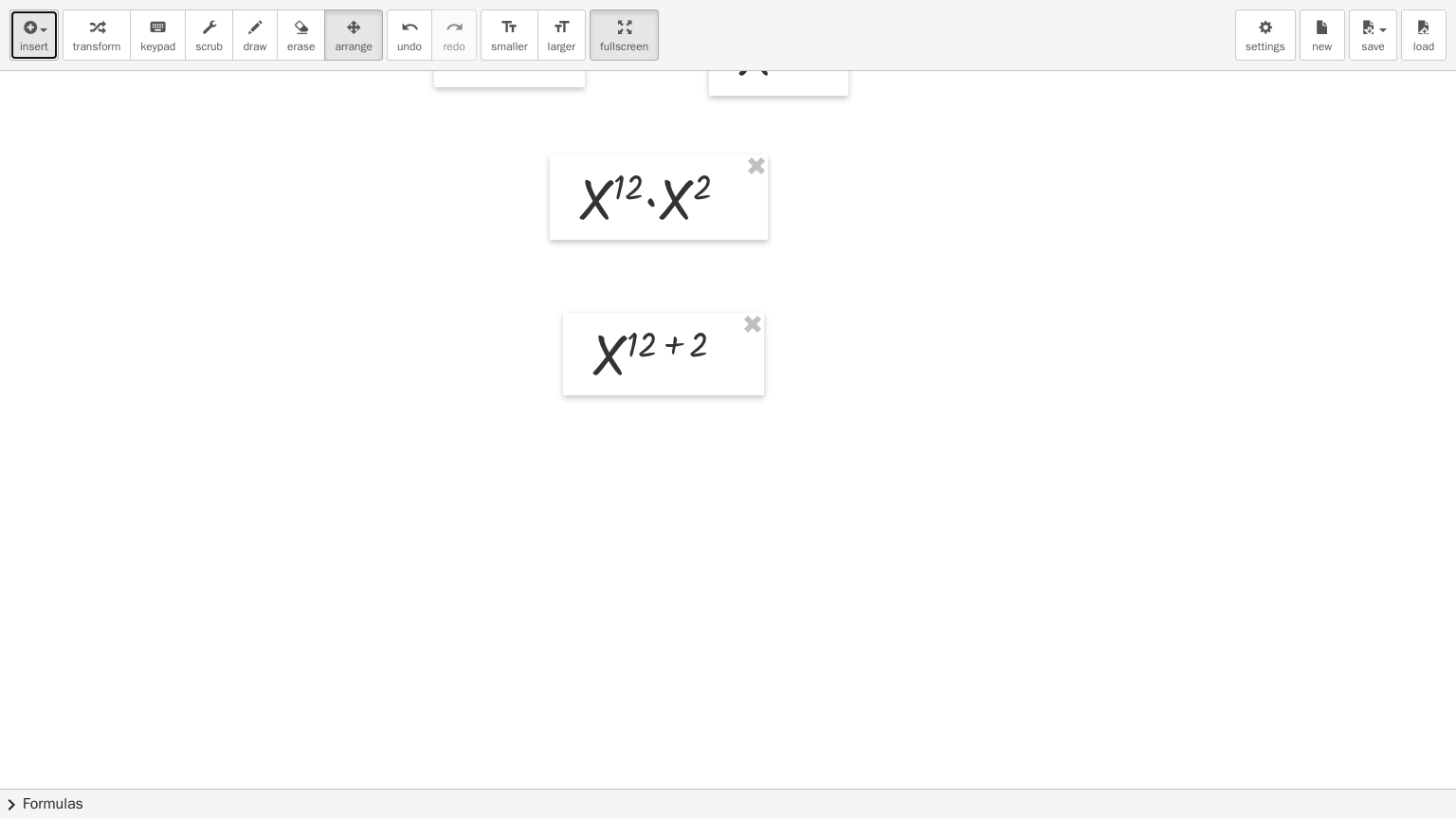 click at bounding box center [44, 30] 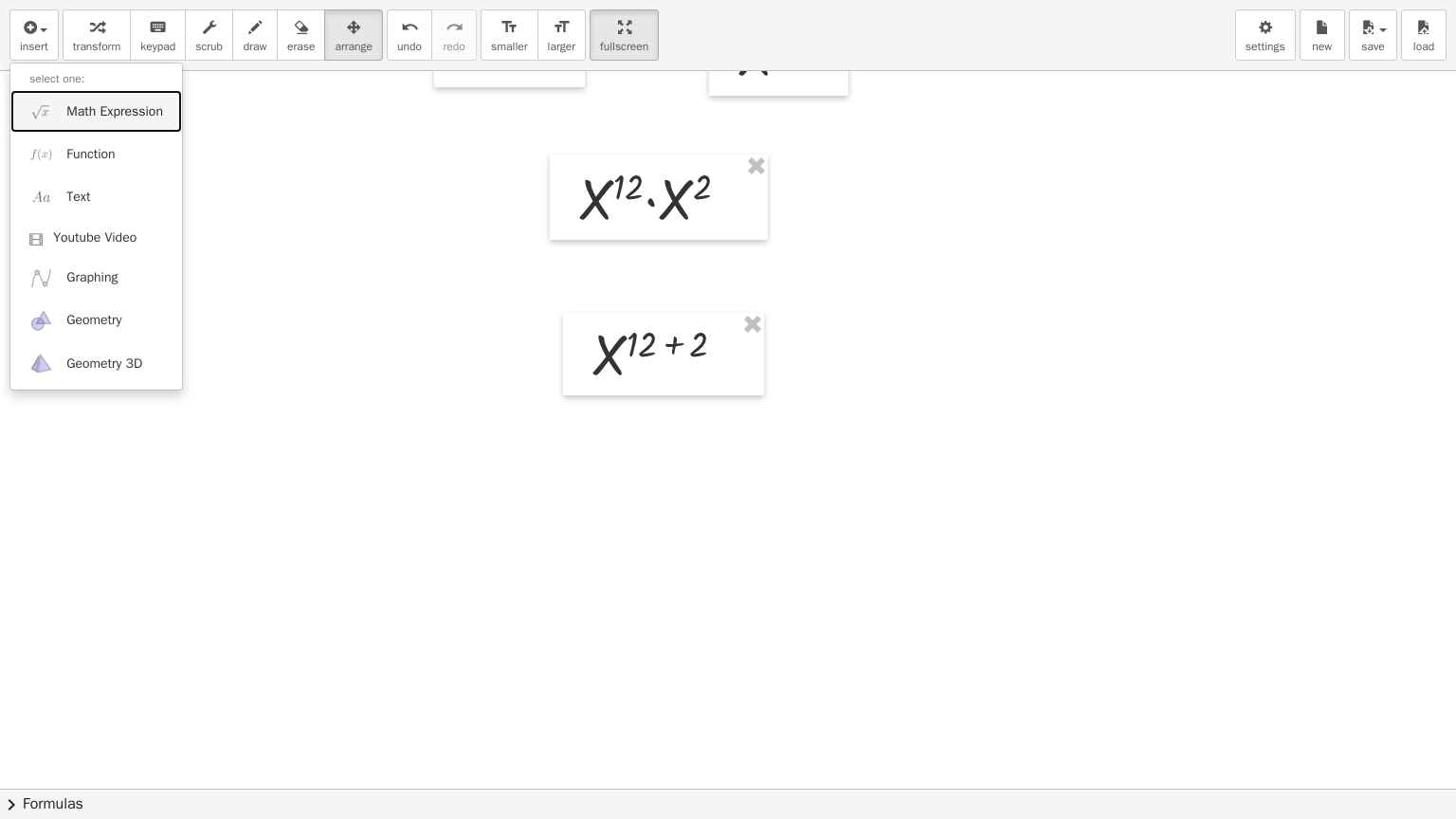 click on "Math Expression" at bounding box center (115, 112) 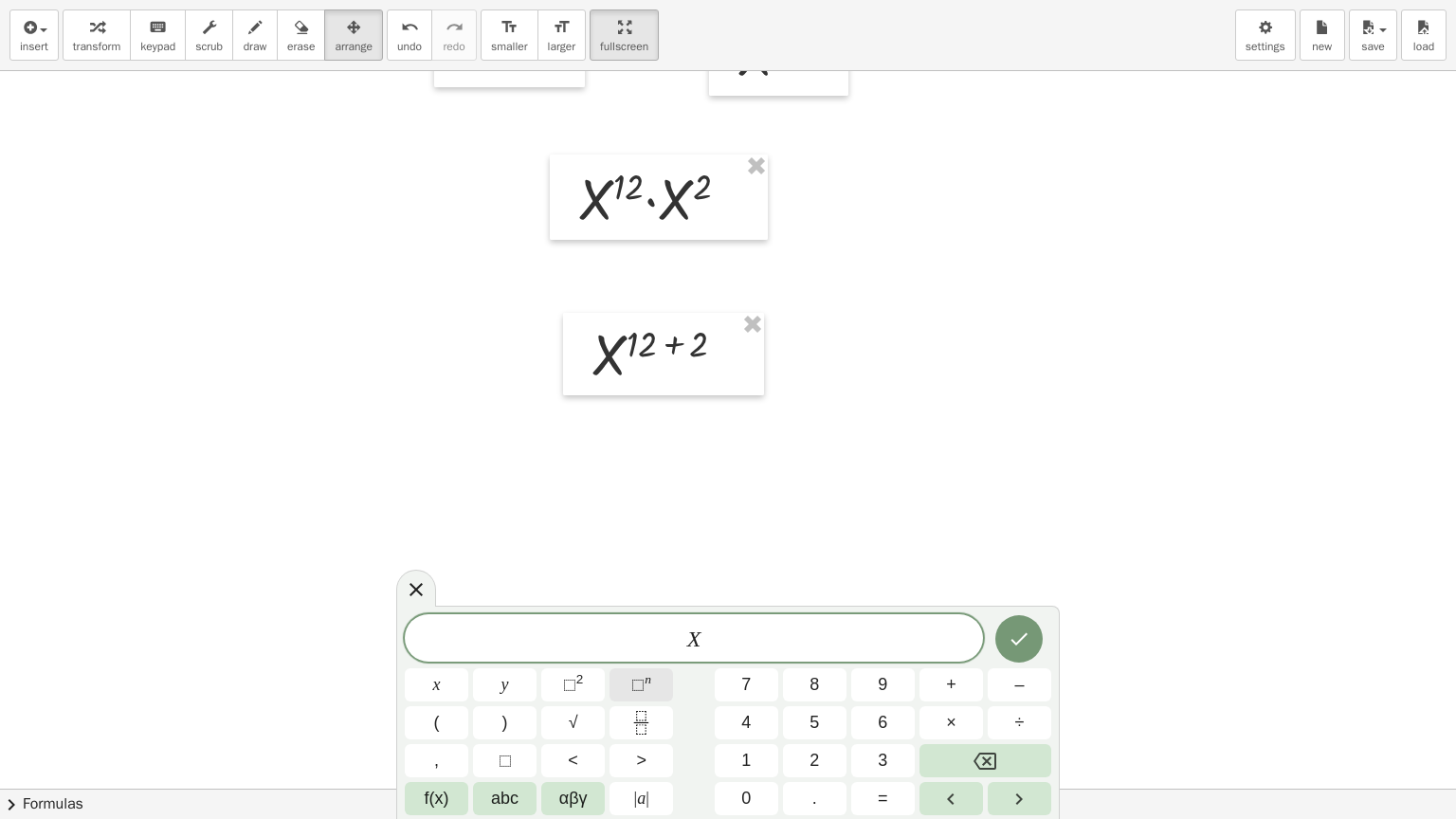 click on "⬚ n" at bounding box center [641, 684] 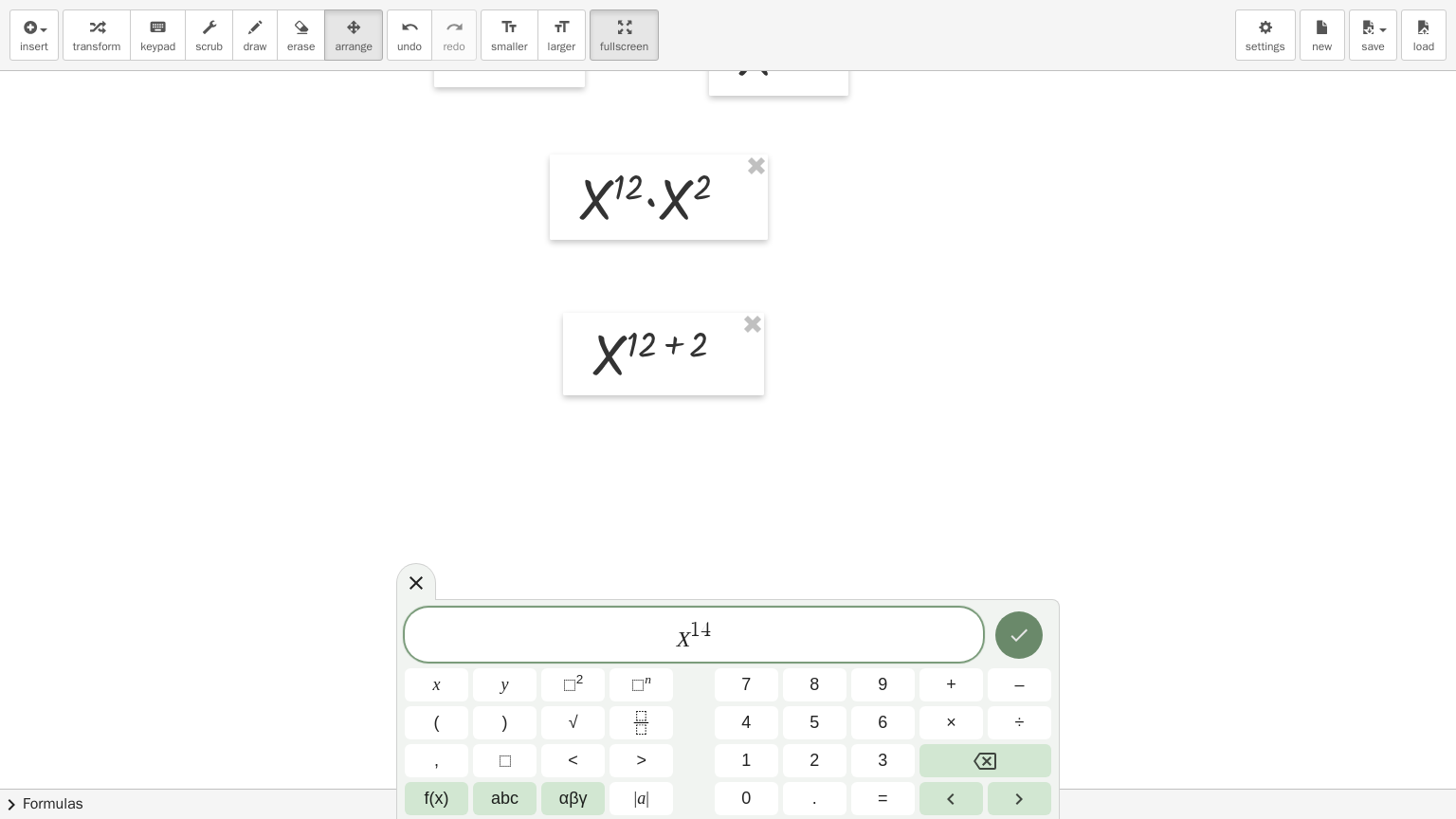 click at bounding box center [1019, 635] 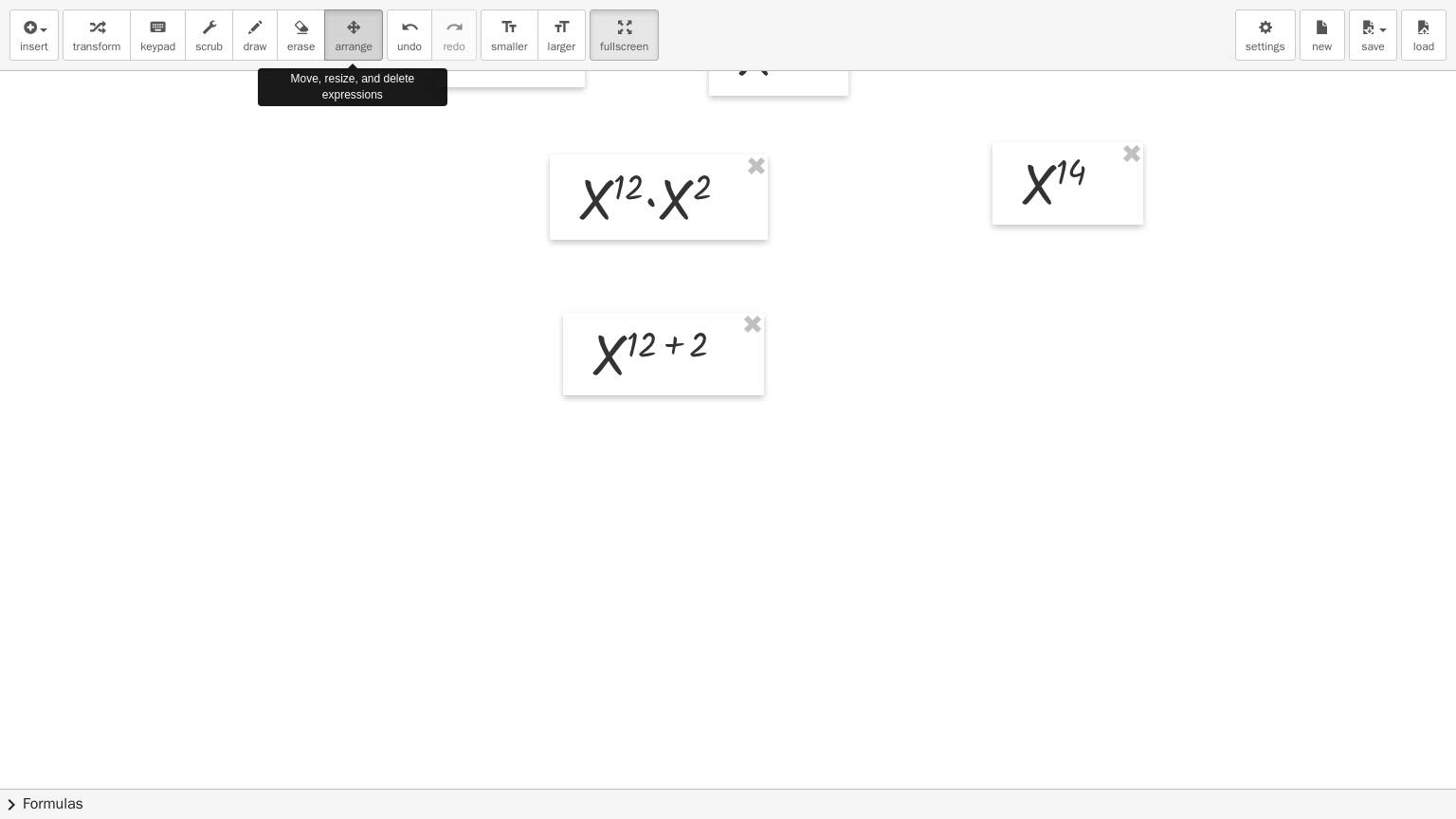 click on "arrange" at bounding box center [354, 35] 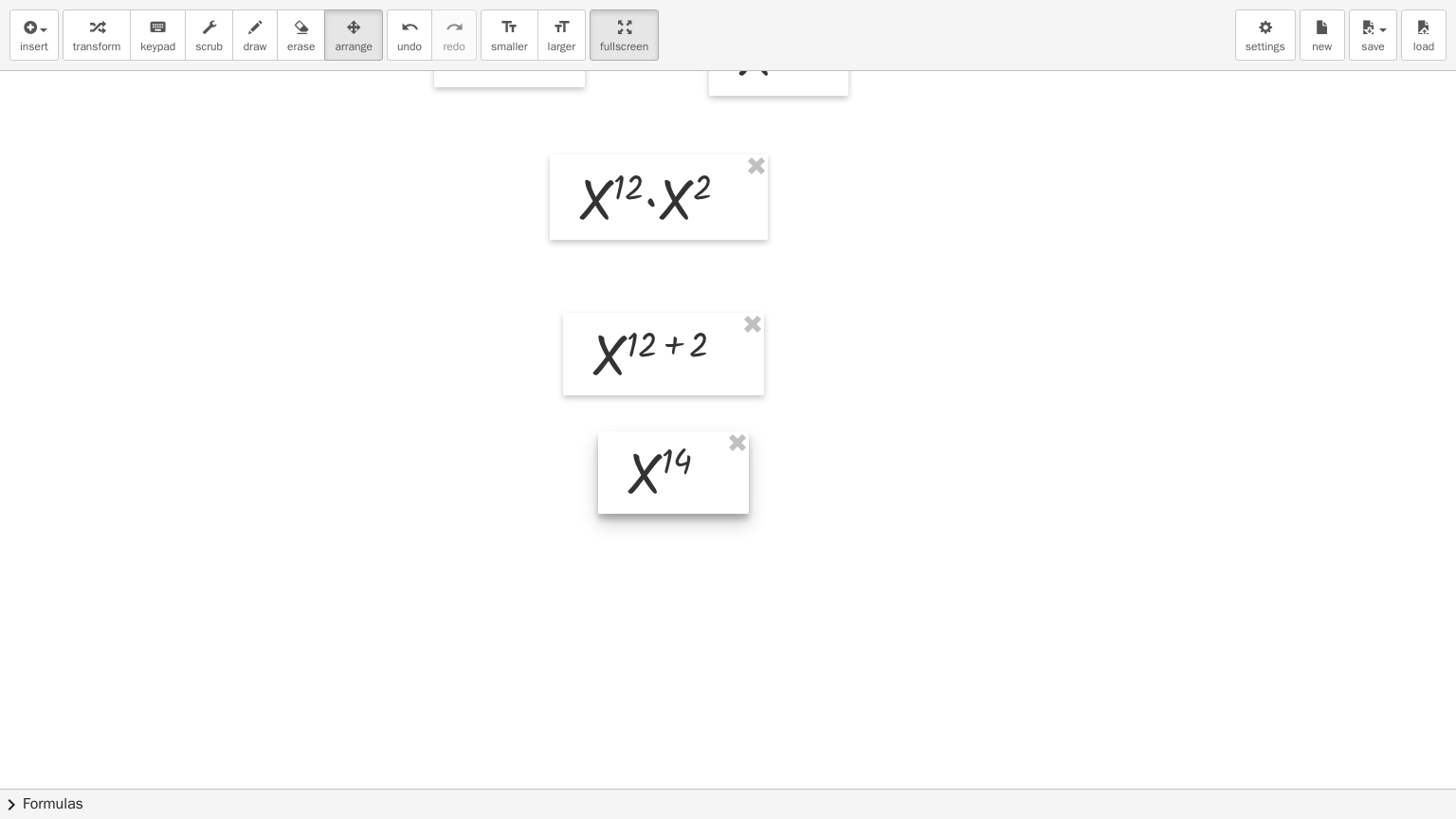 drag, startPoint x: 1047, startPoint y: 169, endPoint x: 652, endPoint y: 458, distance: 489.4344 